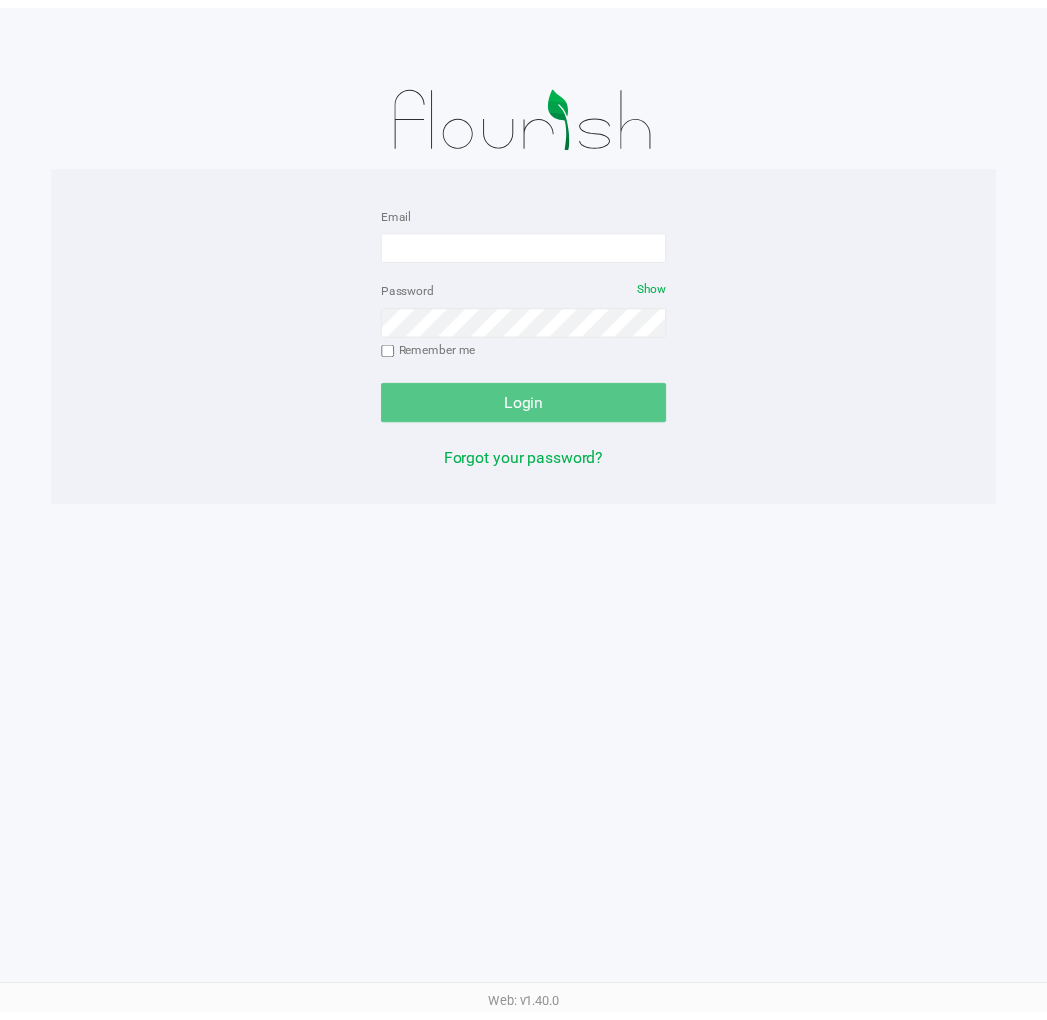 scroll, scrollTop: 0, scrollLeft: 0, axis: both 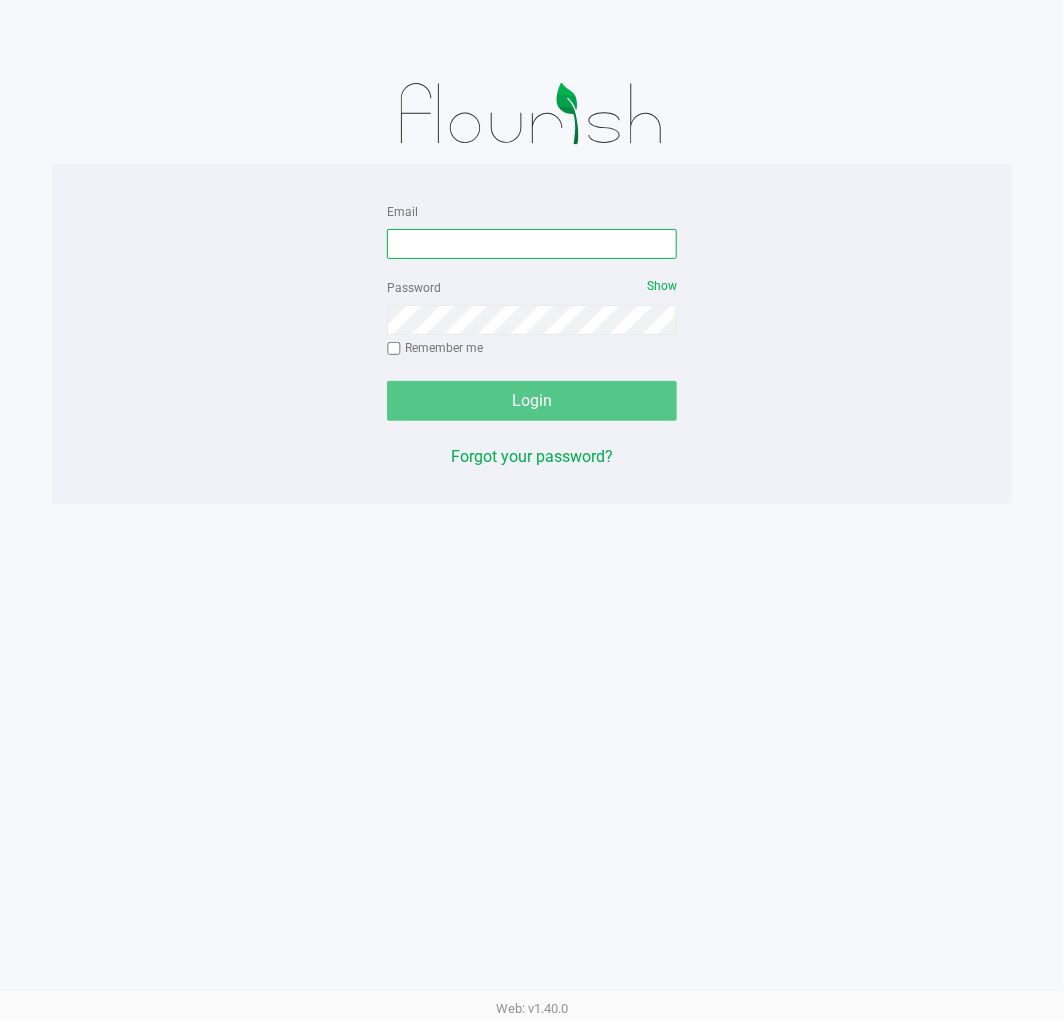 click on "Email" at bounding box center (532, 244) 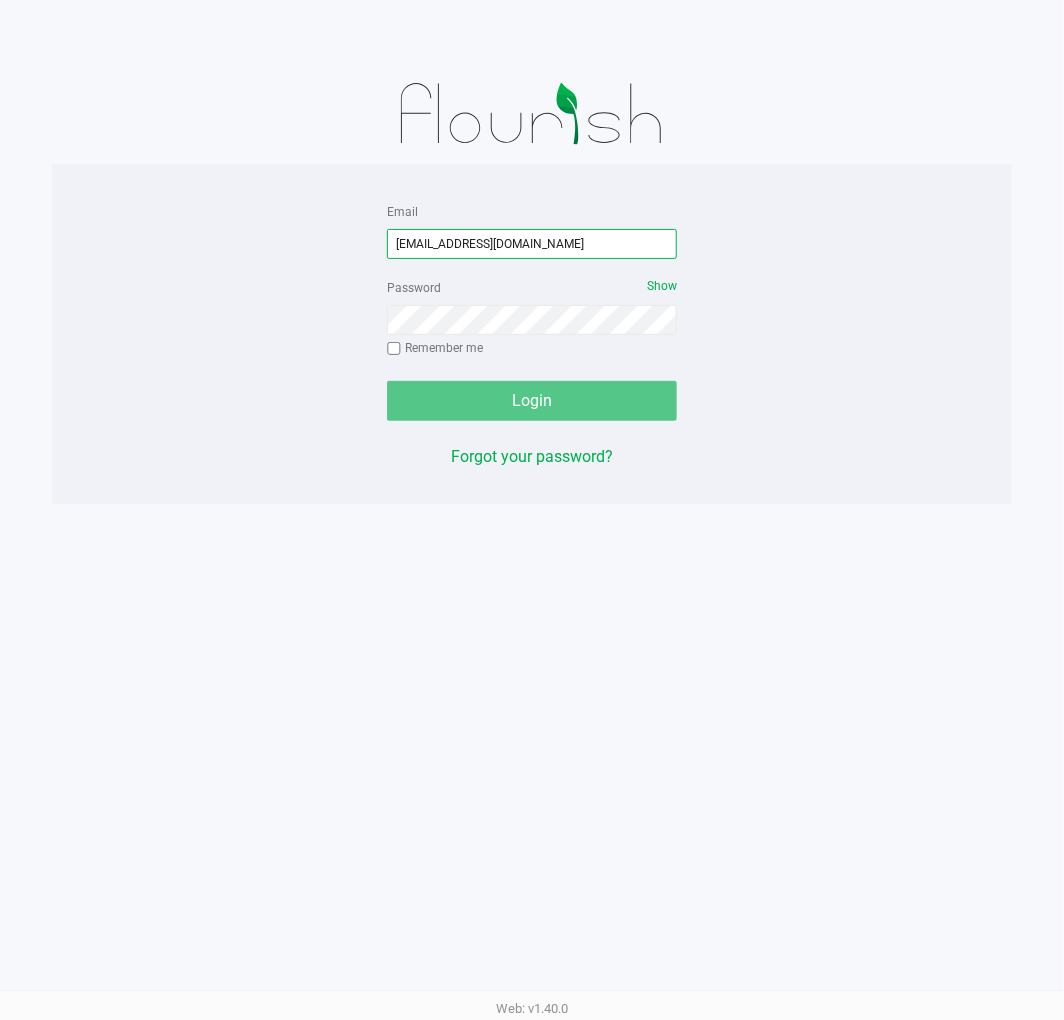 type on "[EMAIL_ADDRESS][DOMAIN_NAME]" 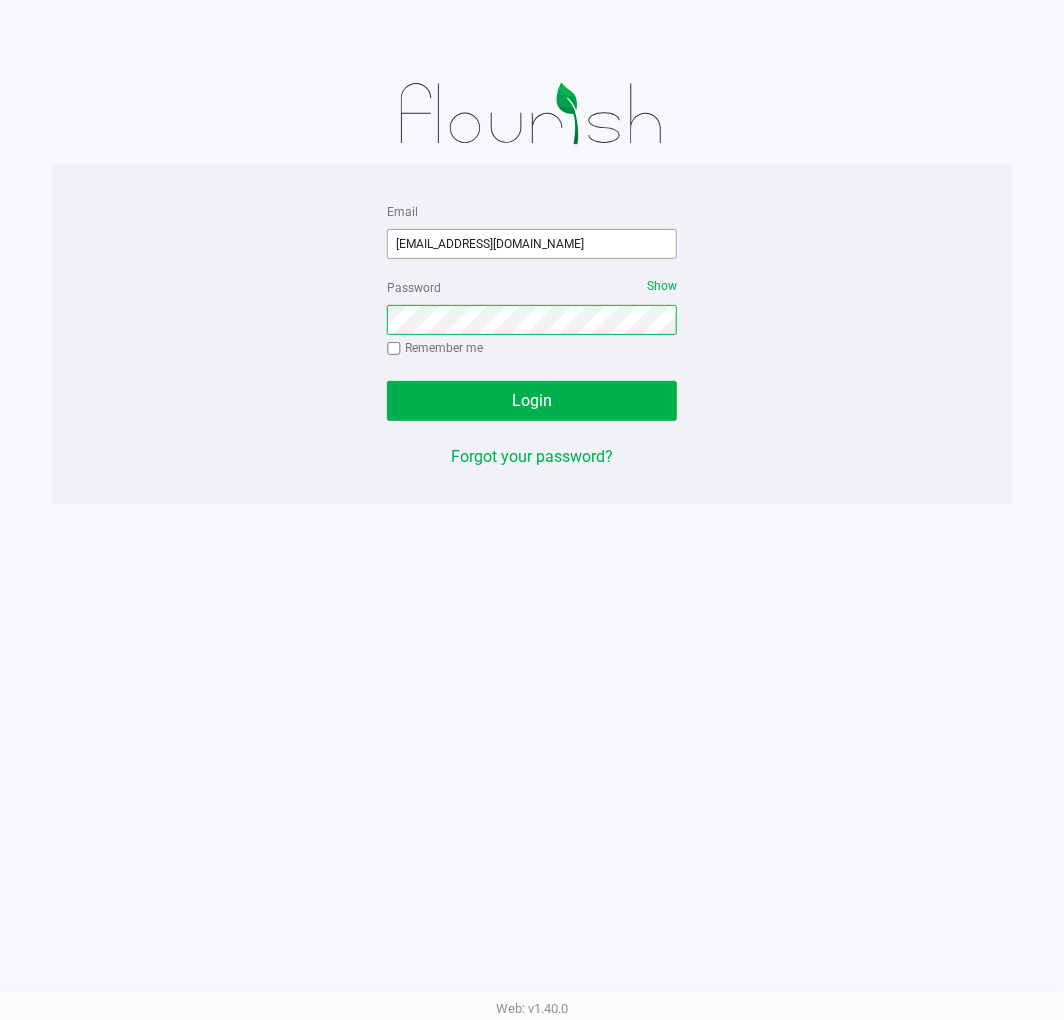 click on "Login" 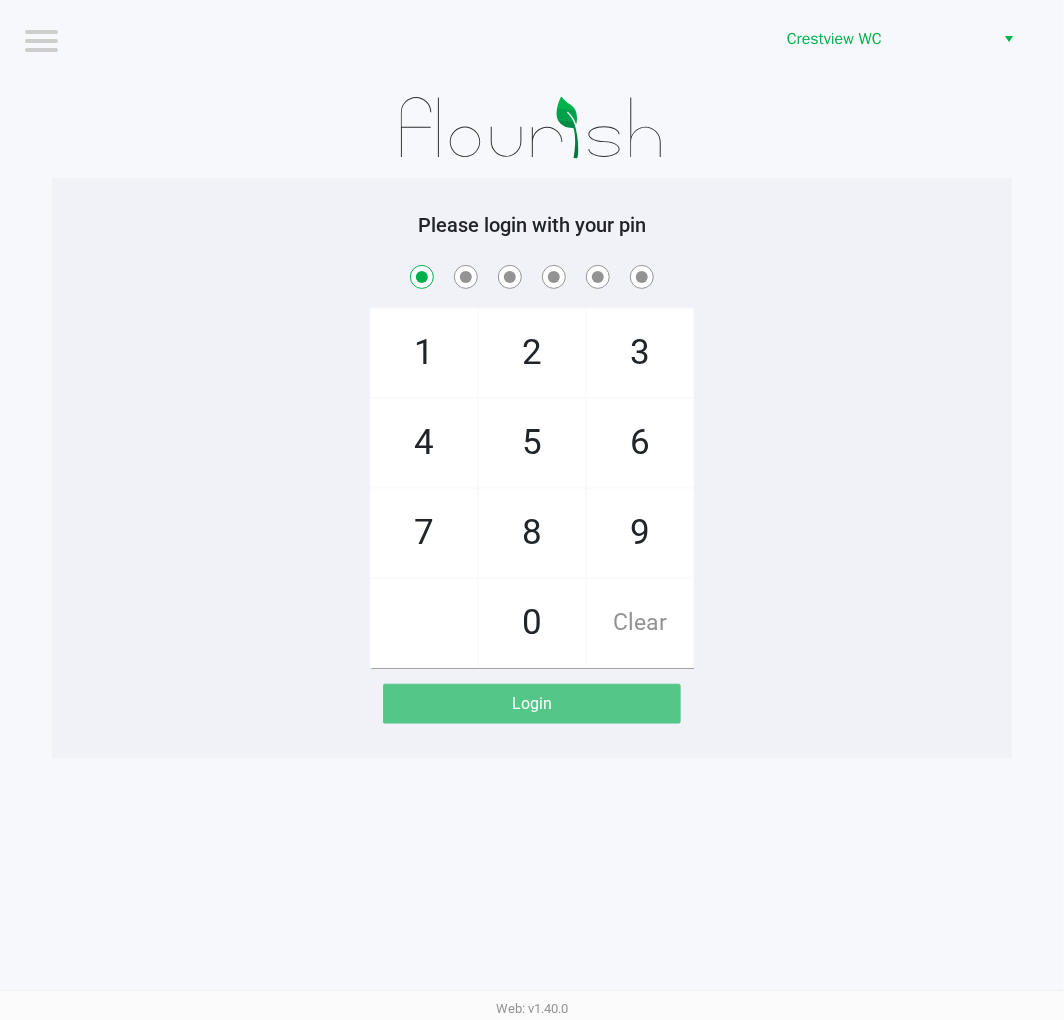checkbox on "true" 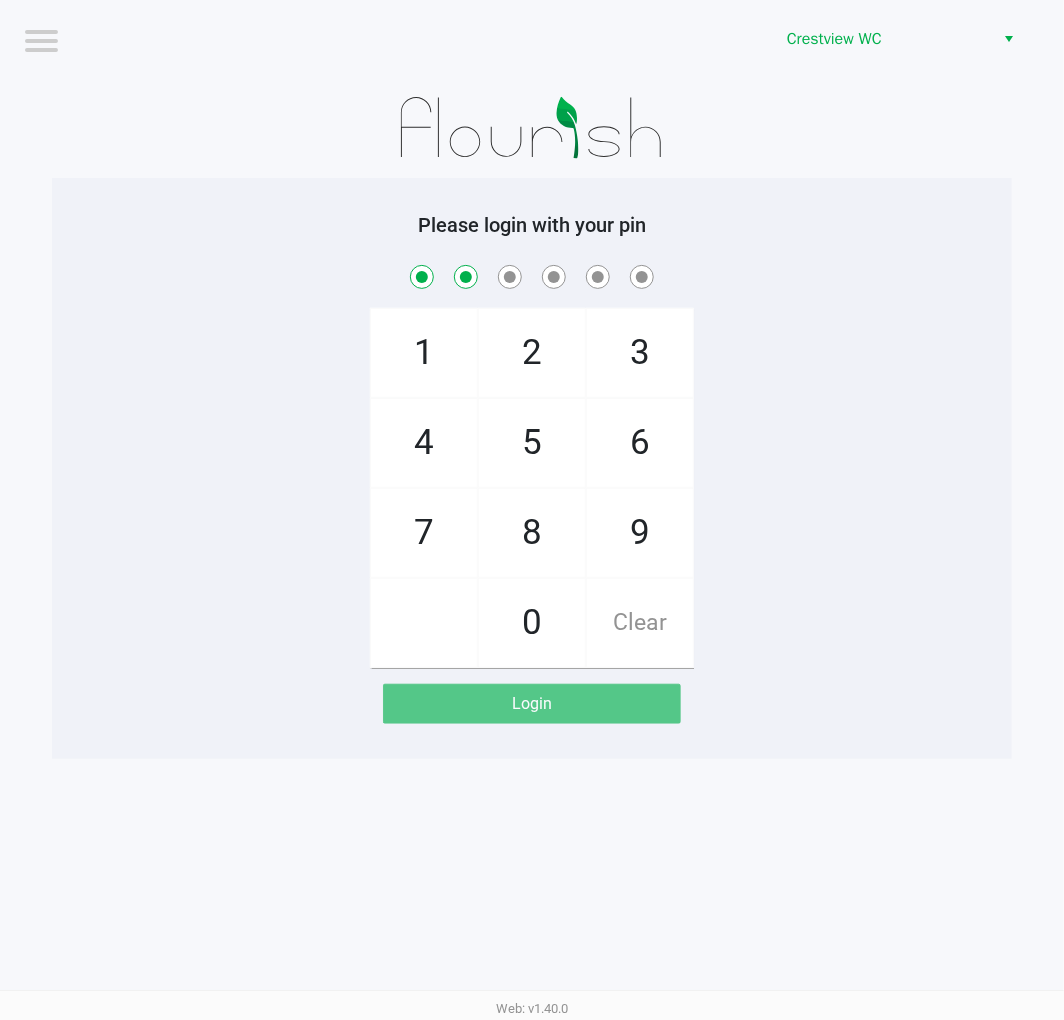 checkbox on "true" 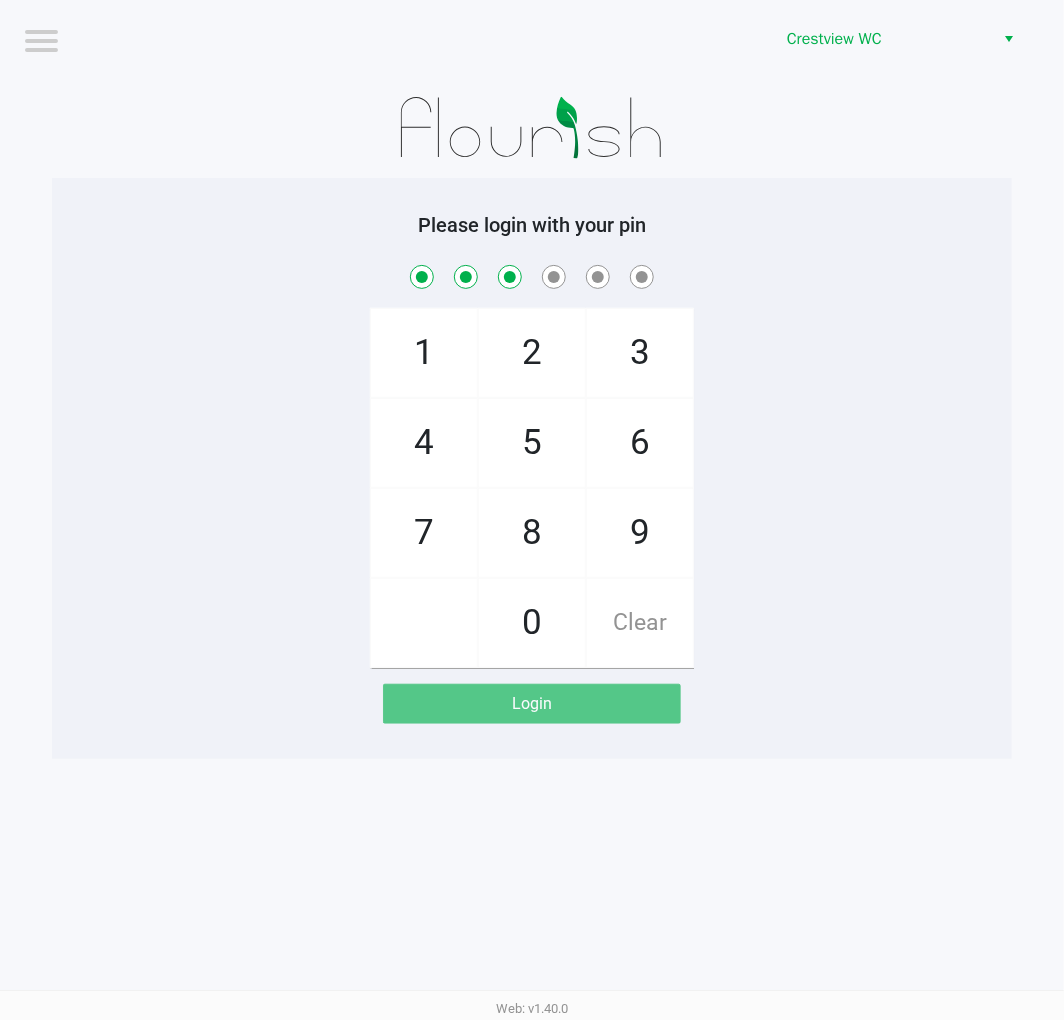checkbox on "true" 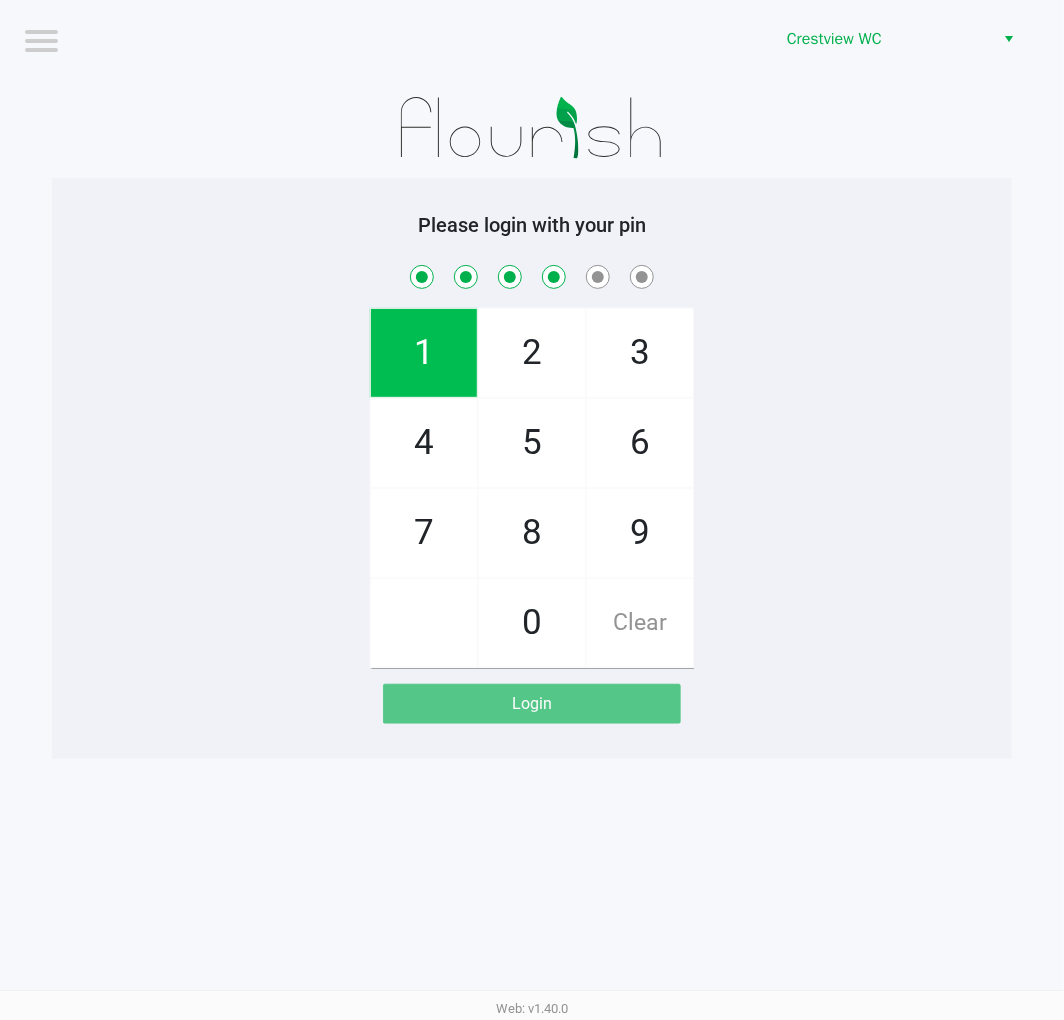 checkbox on "true" 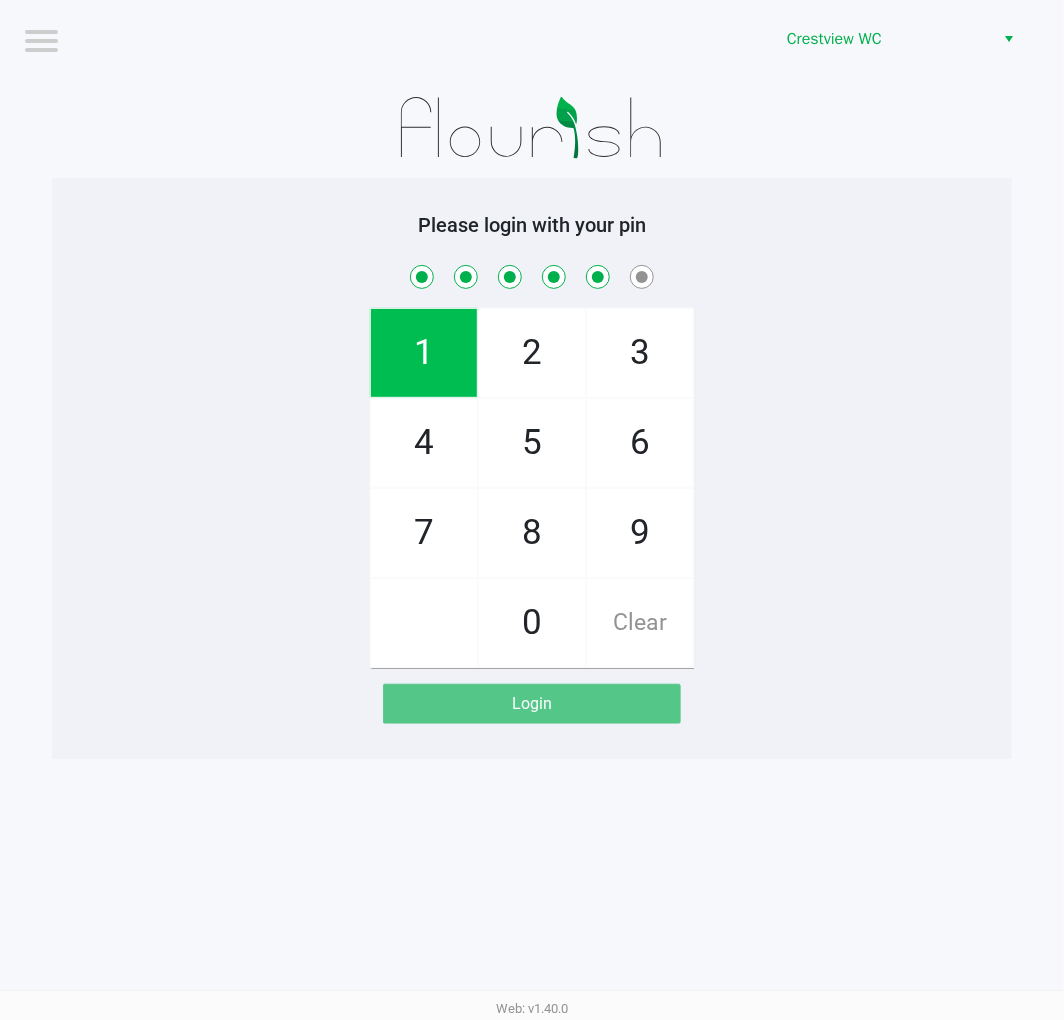 checkbox on "true" 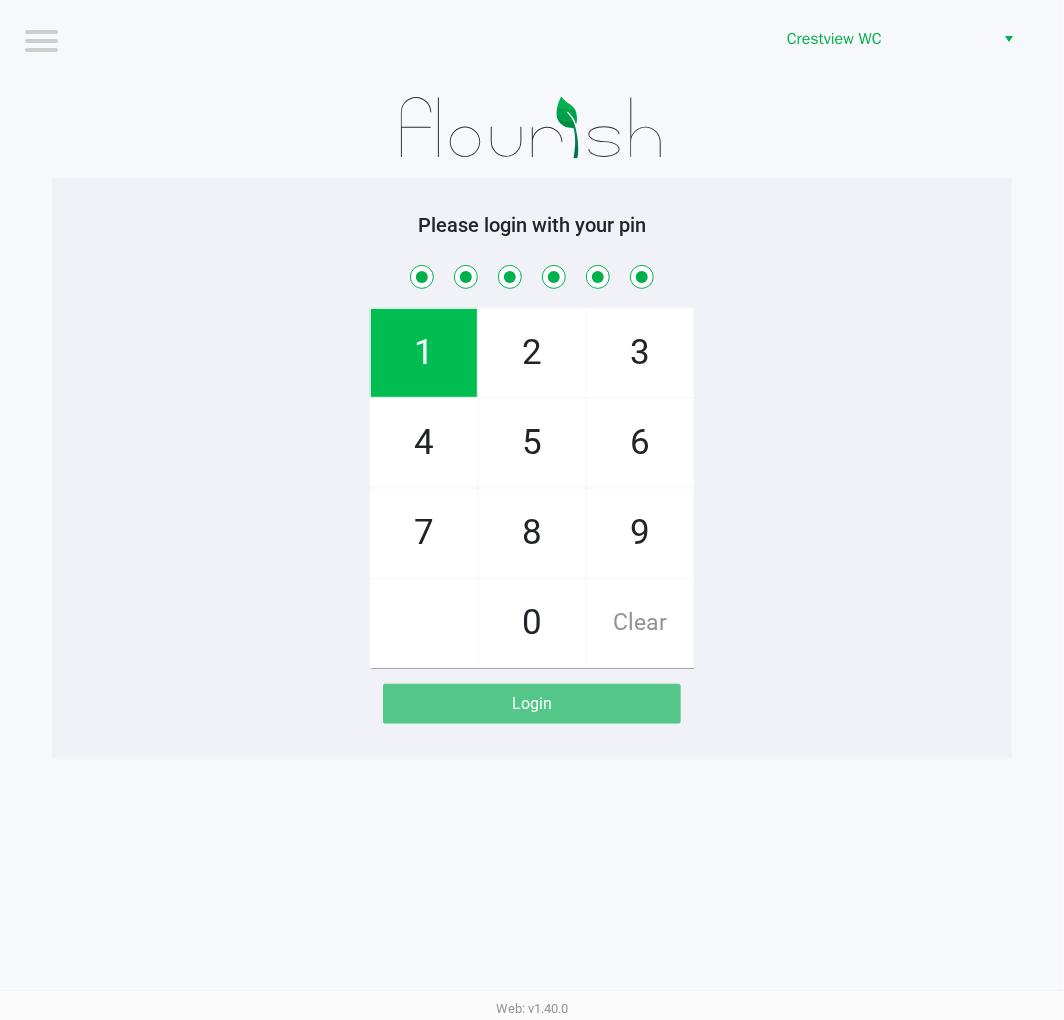 checkbox on "true" 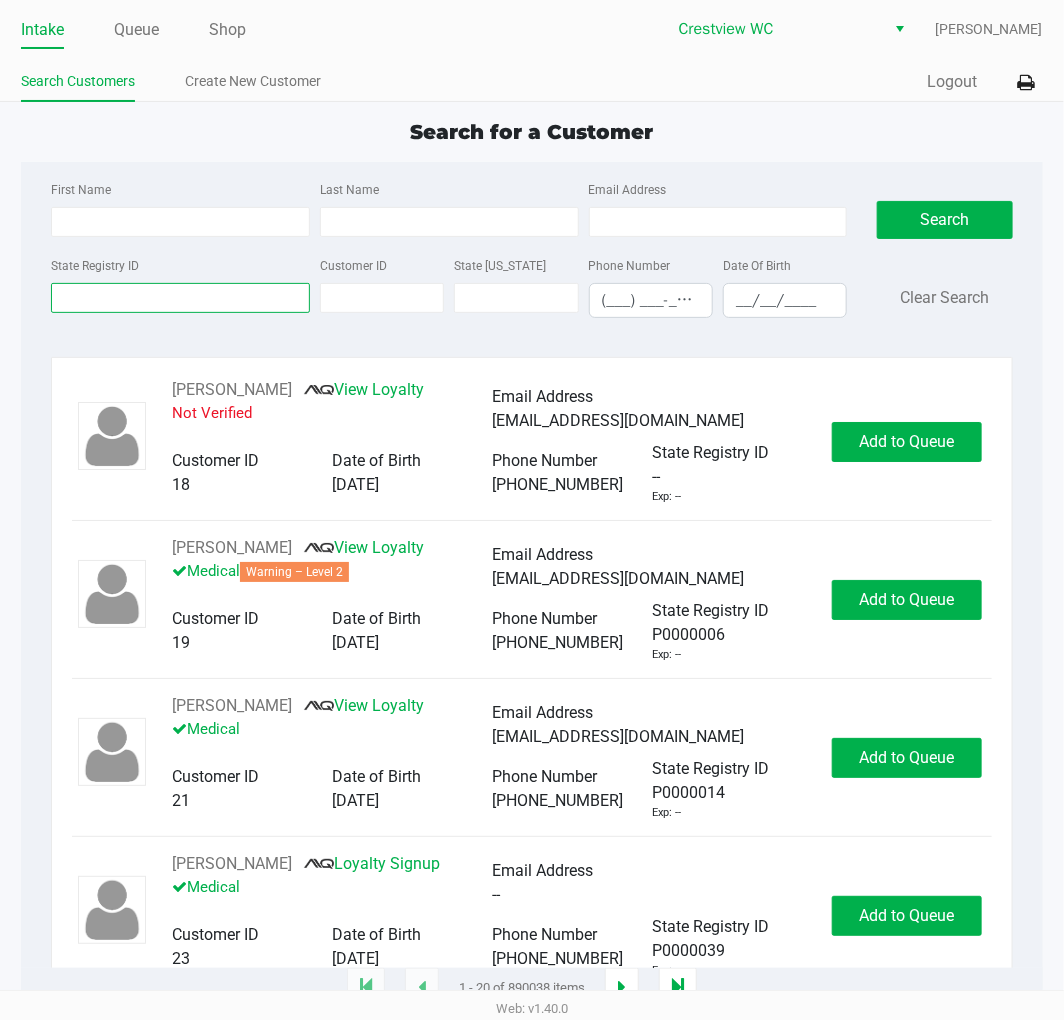 click on "State Registry ID" at bounding box center [180, 298] 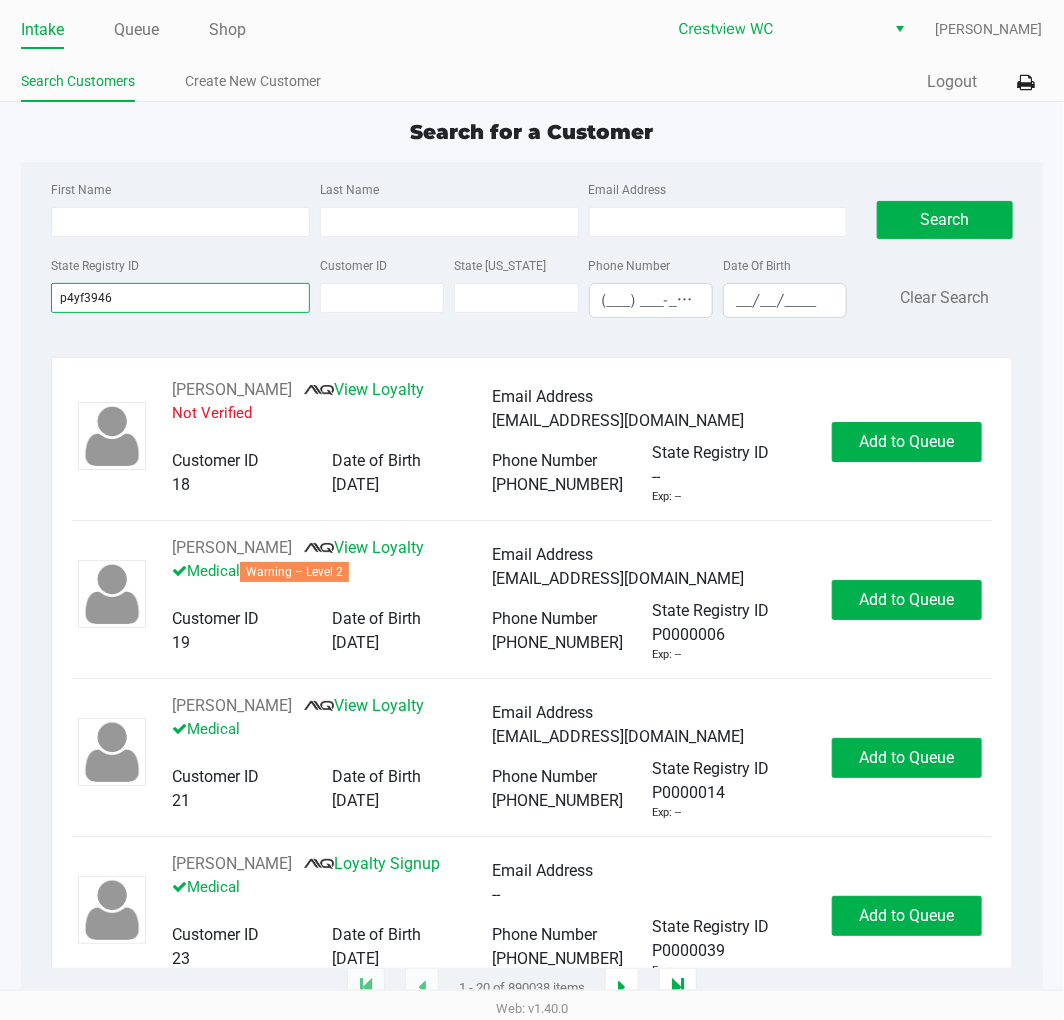 type on "p4yf3946" 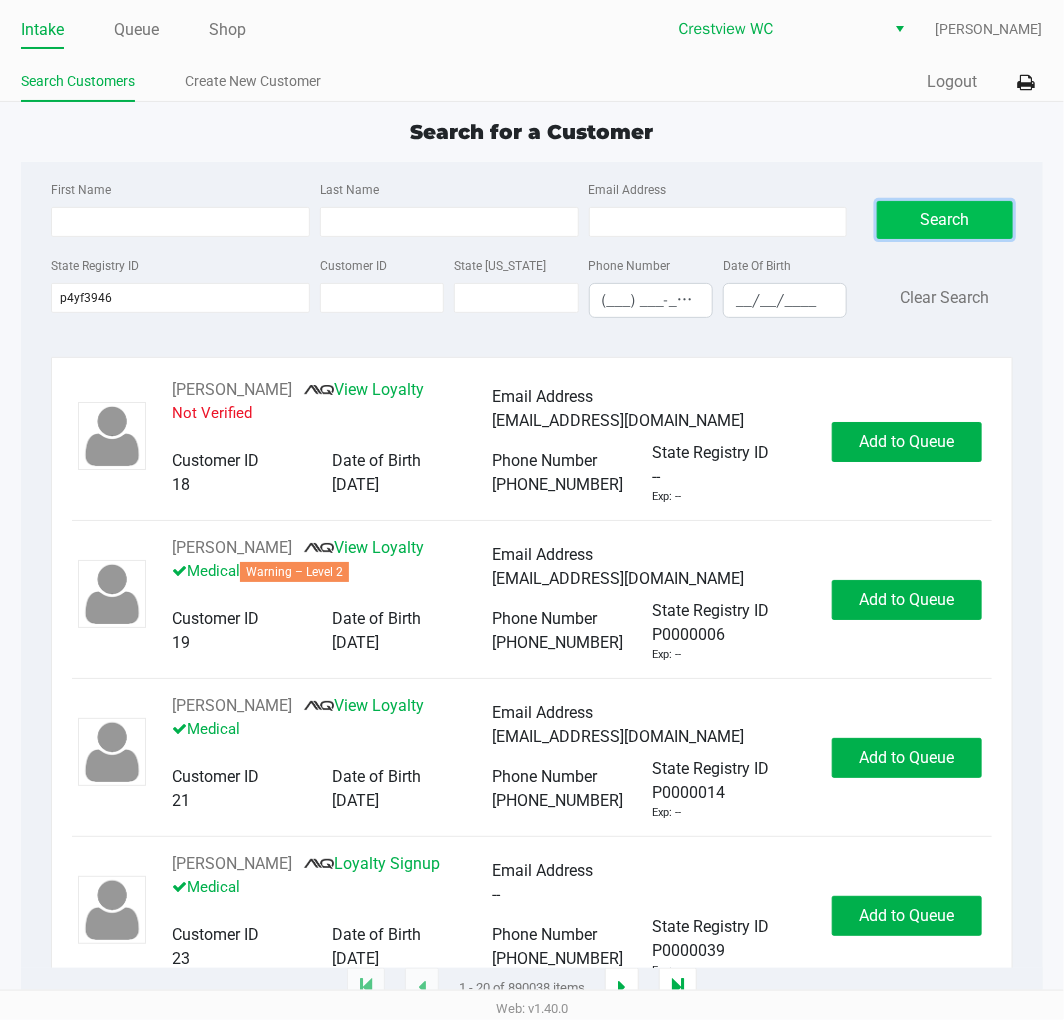 click on "Search" 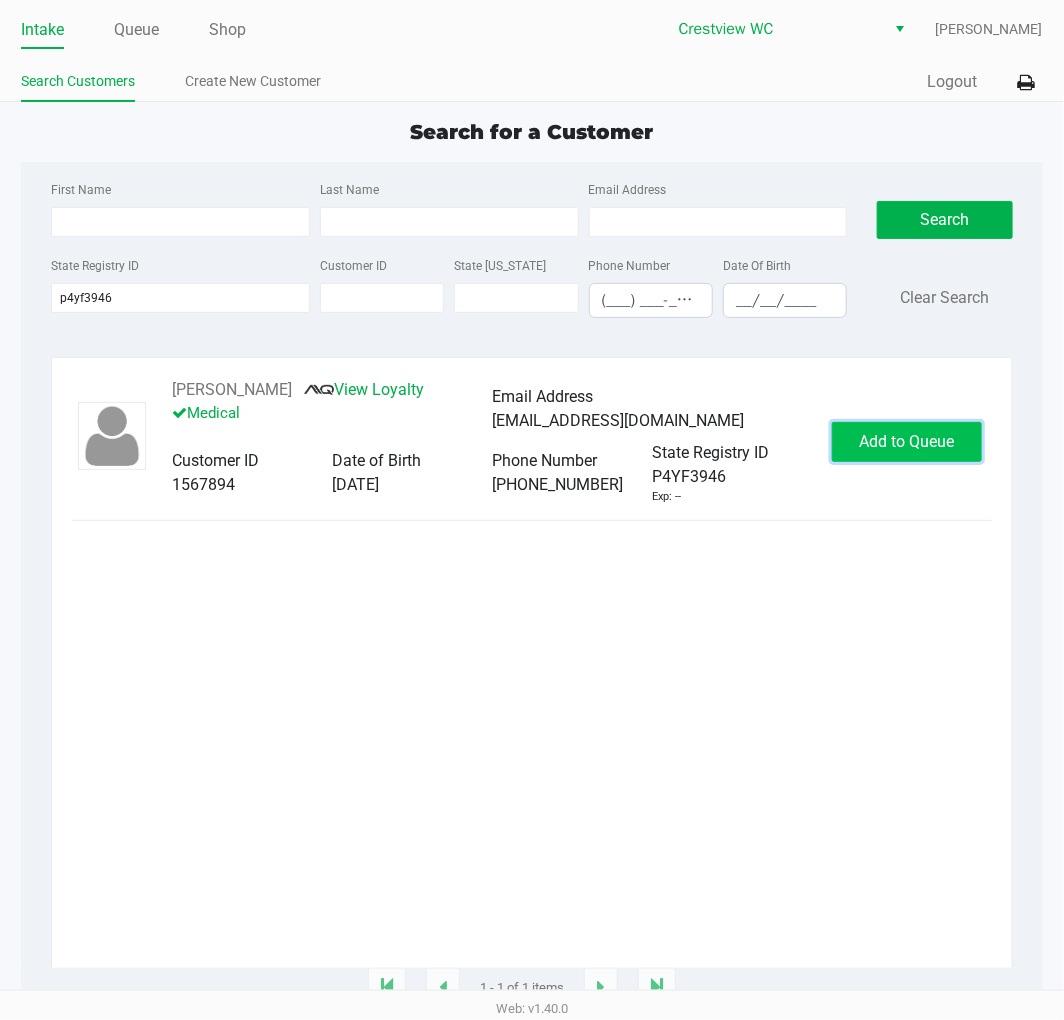 click on "Add to Queue" 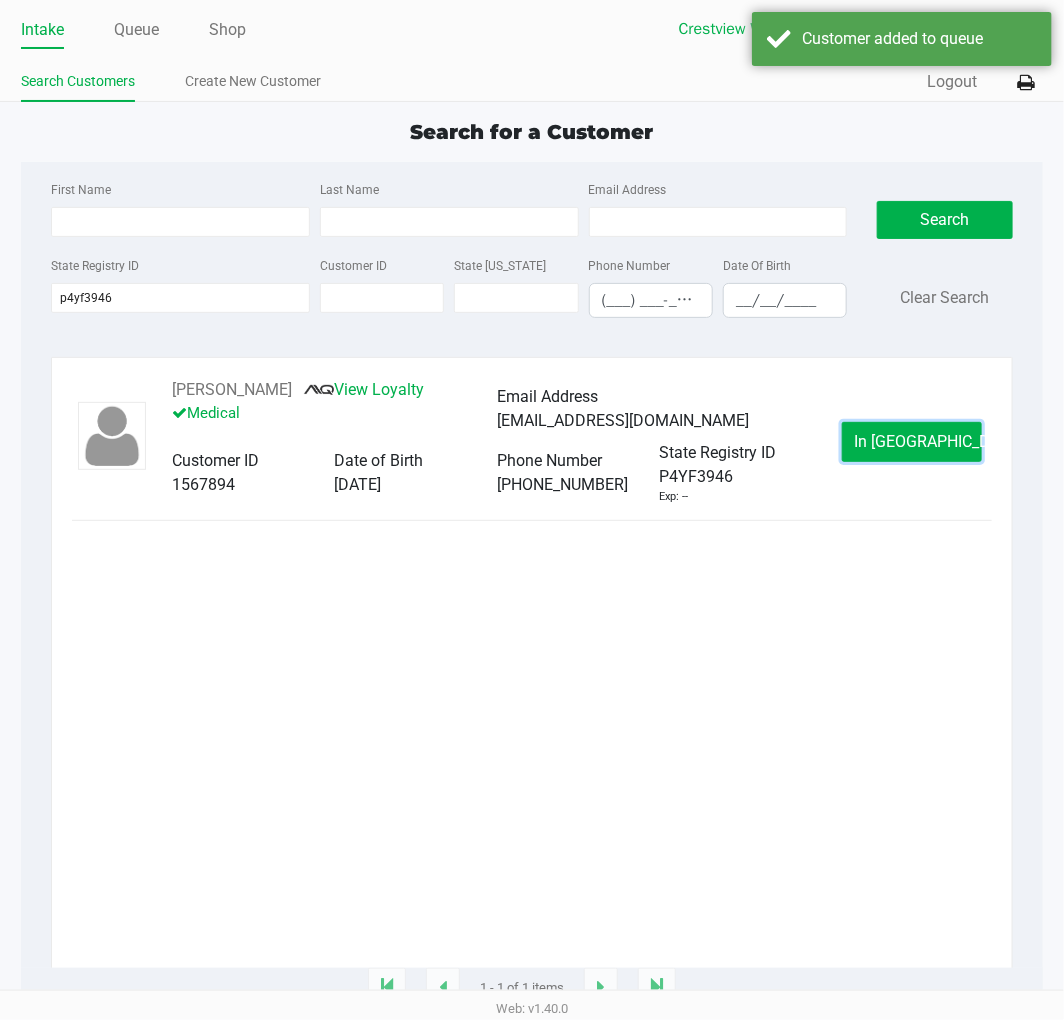 click on "In [GEOGRAPHIC_DATA]" 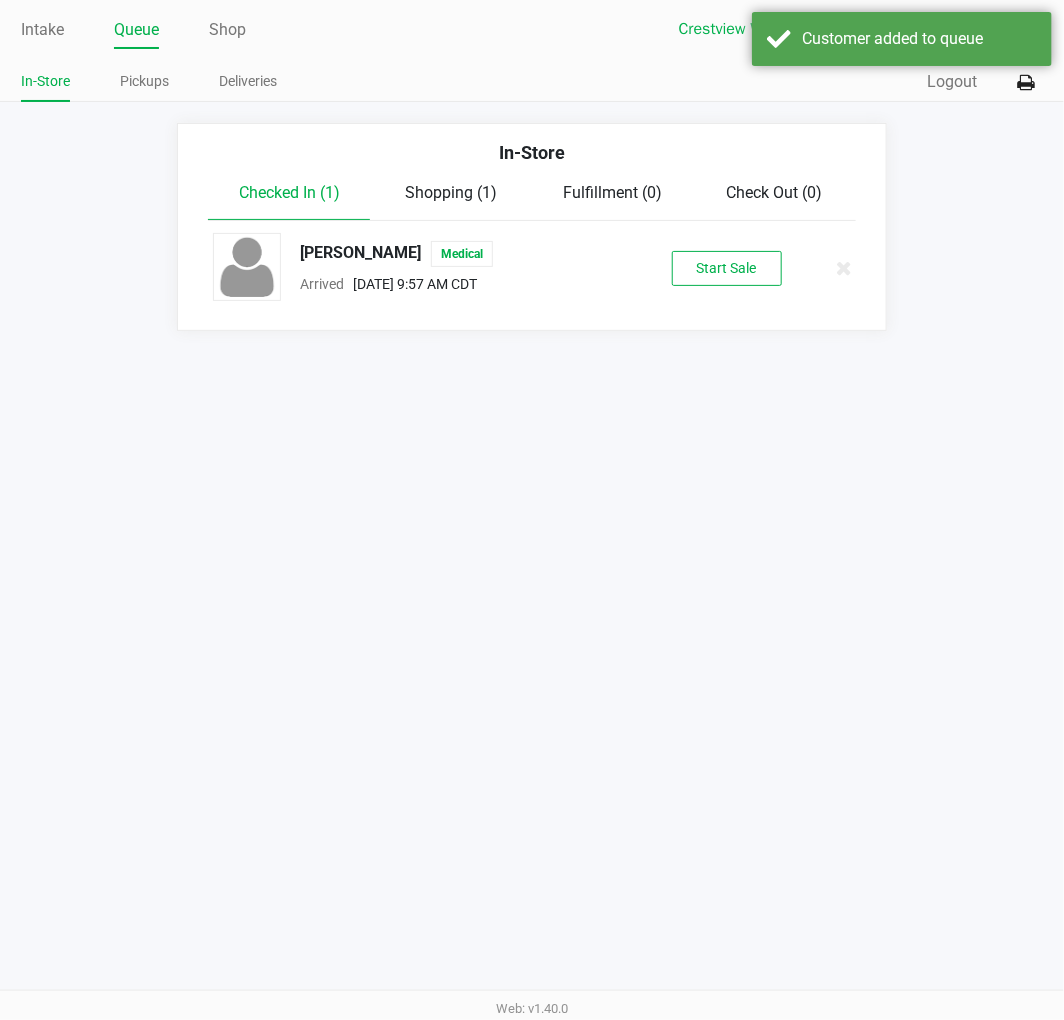 click on "[PERSON_NAME]   Medical  Arrived      [DATE] 9:57 AM CDT   Start Sale" 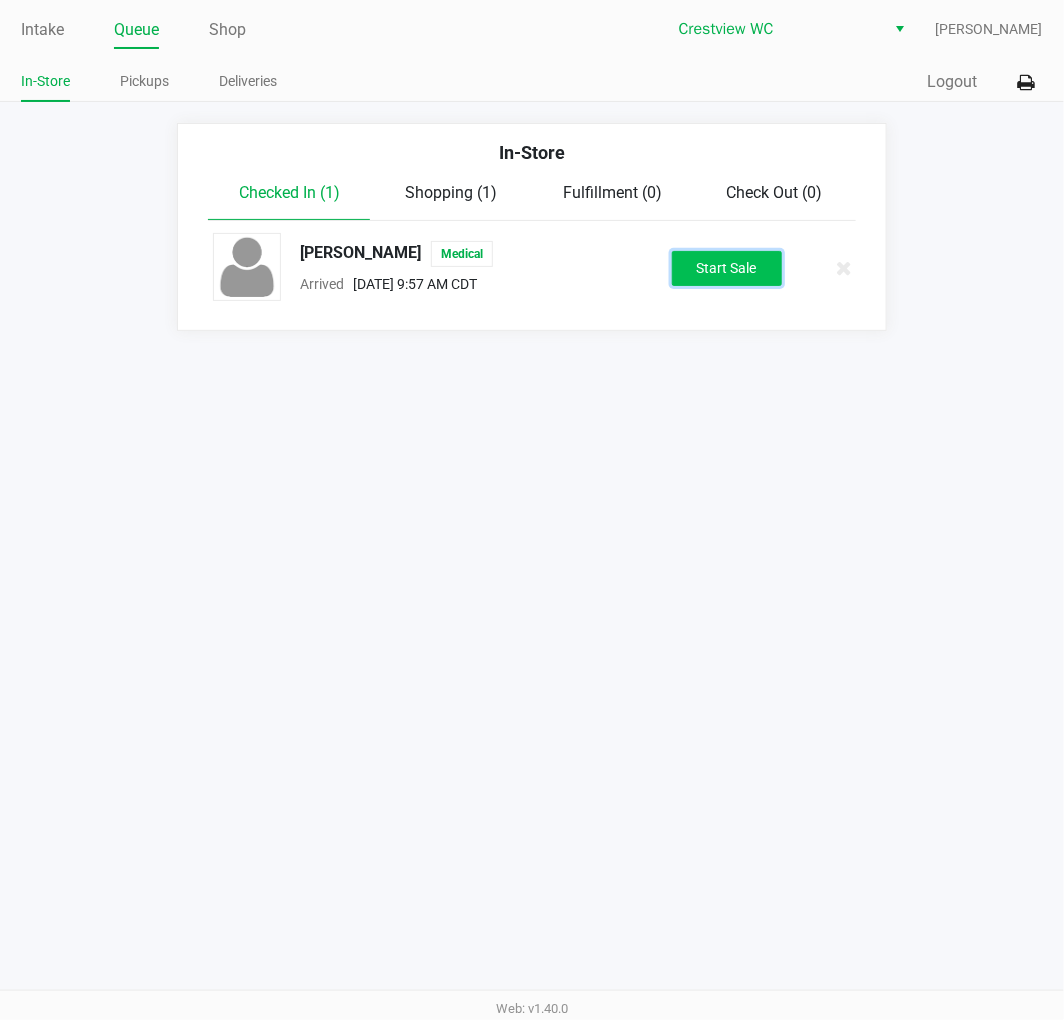 click on "Start Sale" 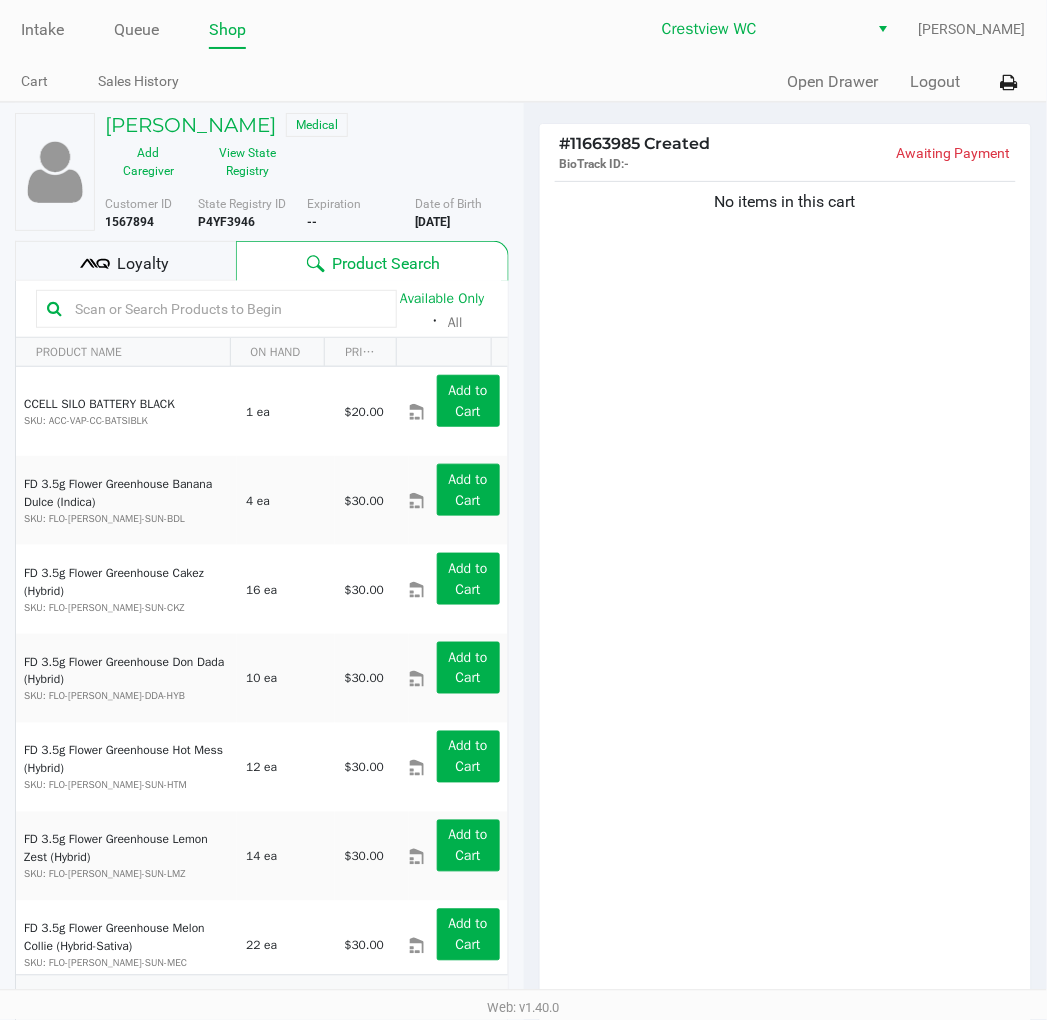 click on "View State Registry" 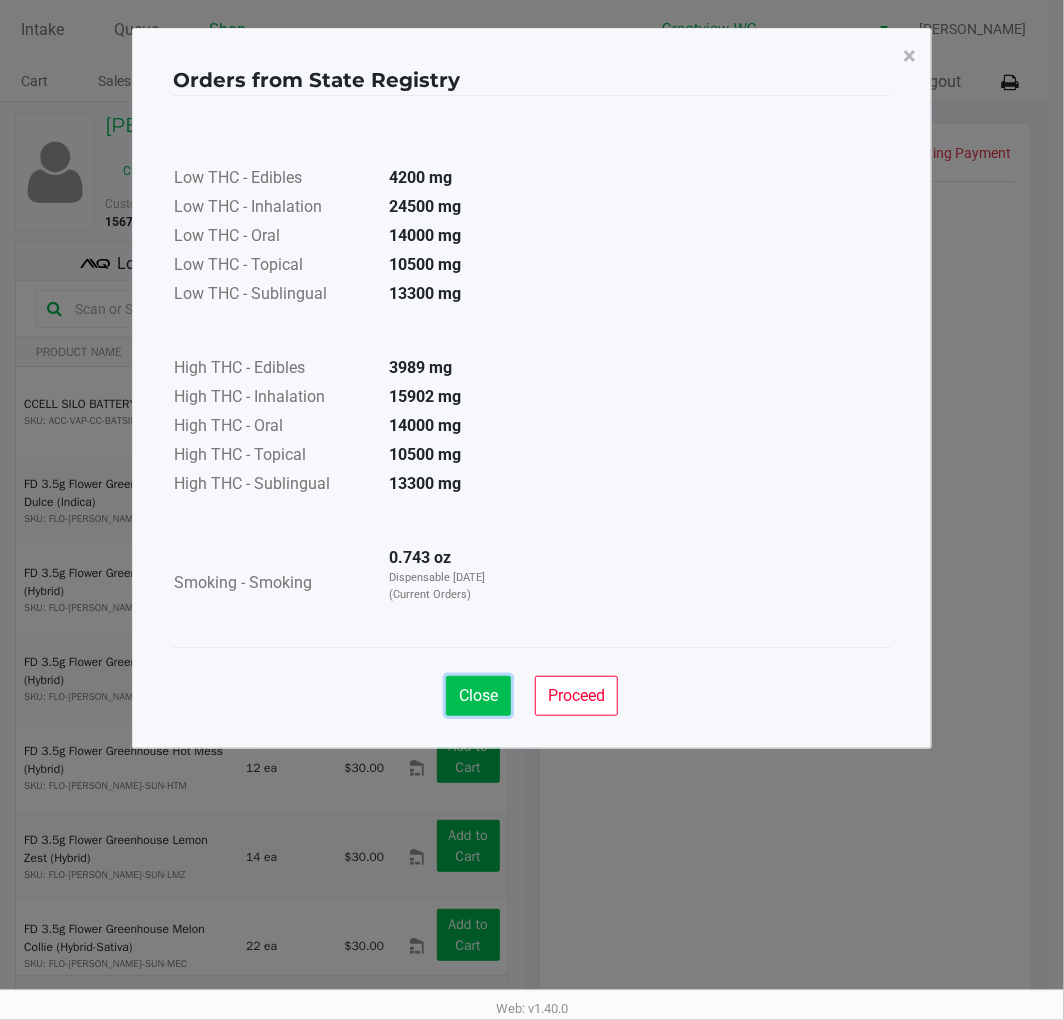 click on "Close" 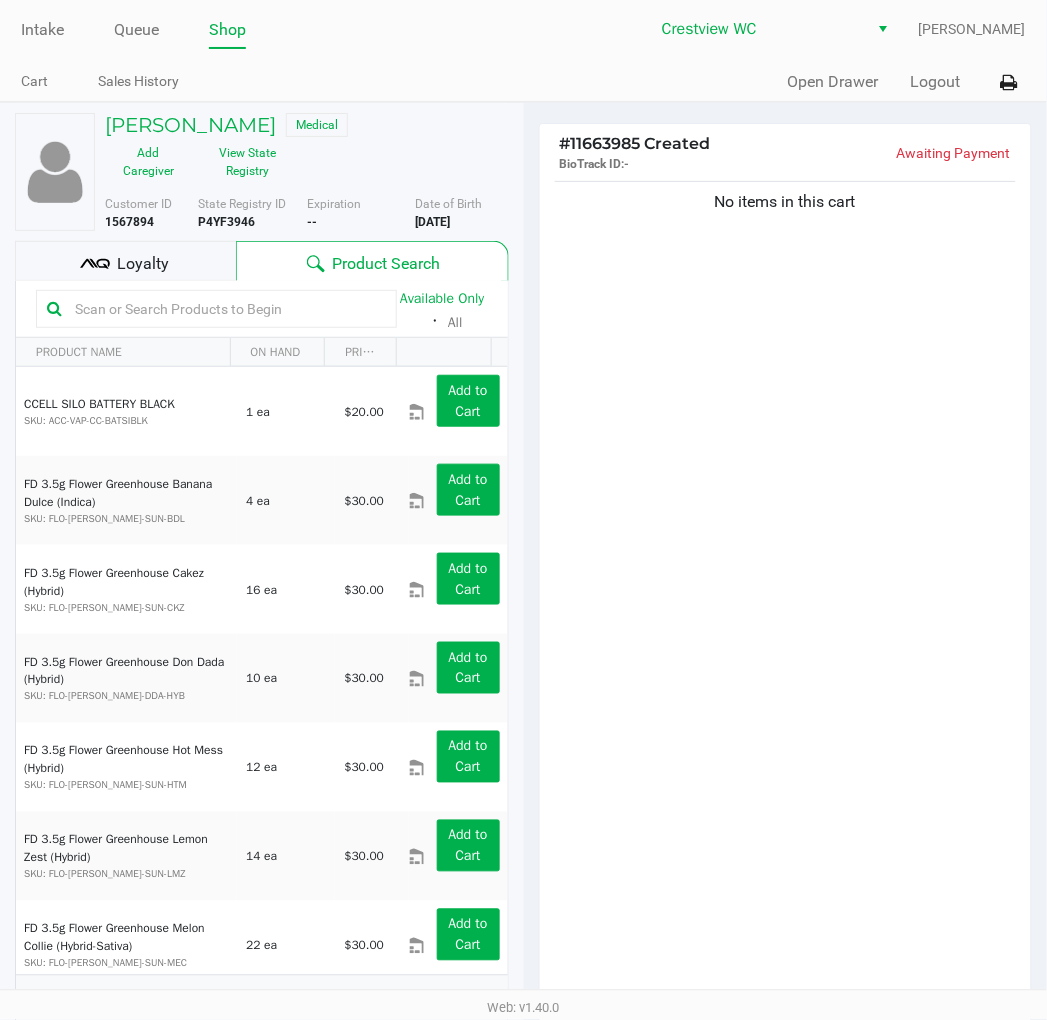 click 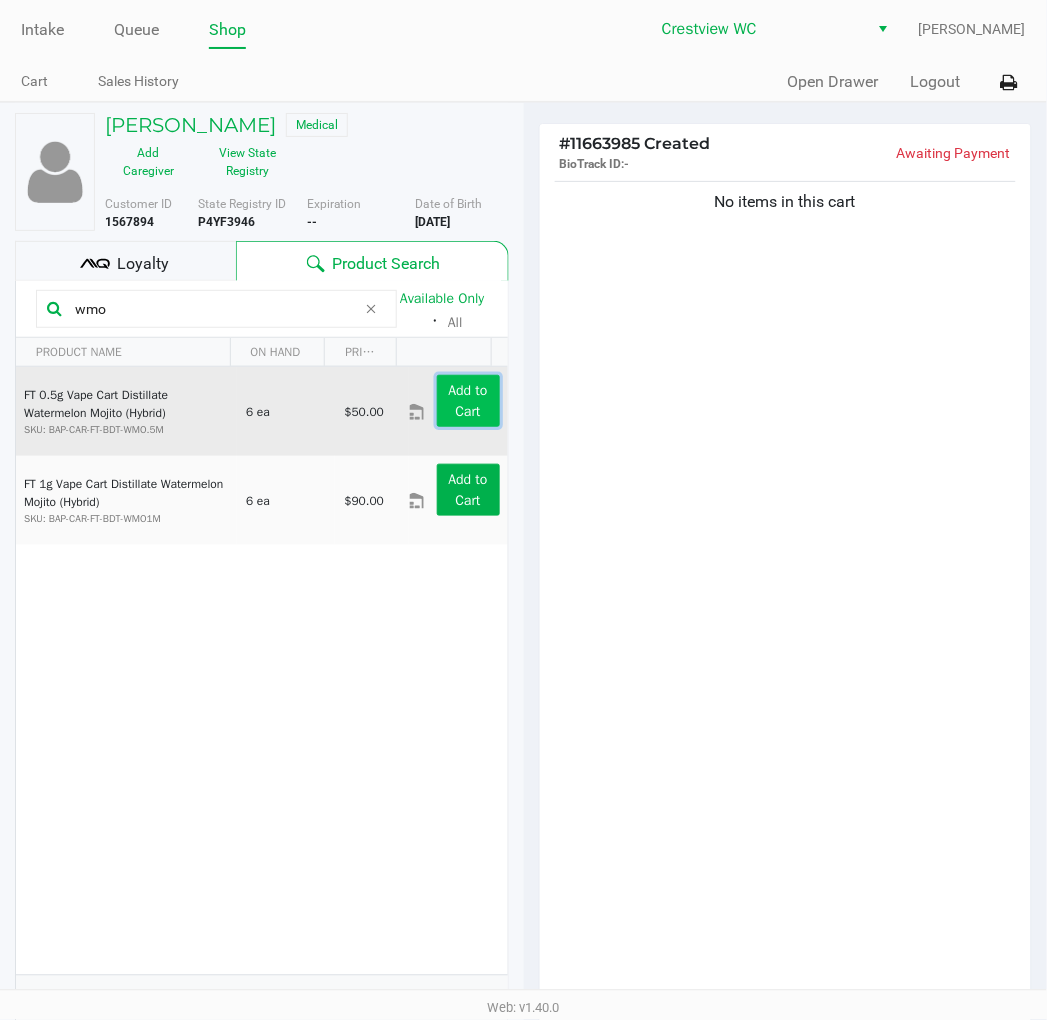 click on "Add to Cart" 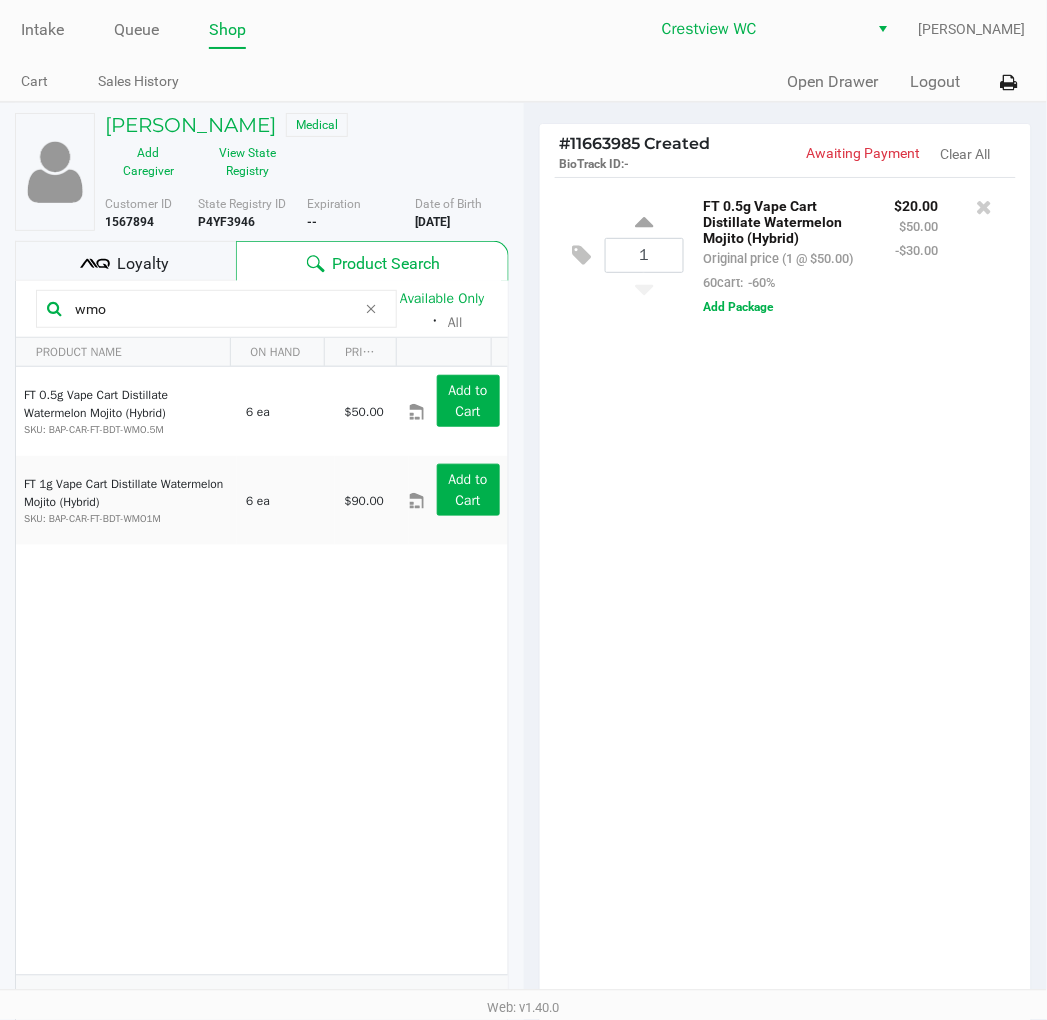 drag, startPoint x: 107, startPoint y: 321, endPoint x: -2, endPoint y: 331, distance: 109.457756 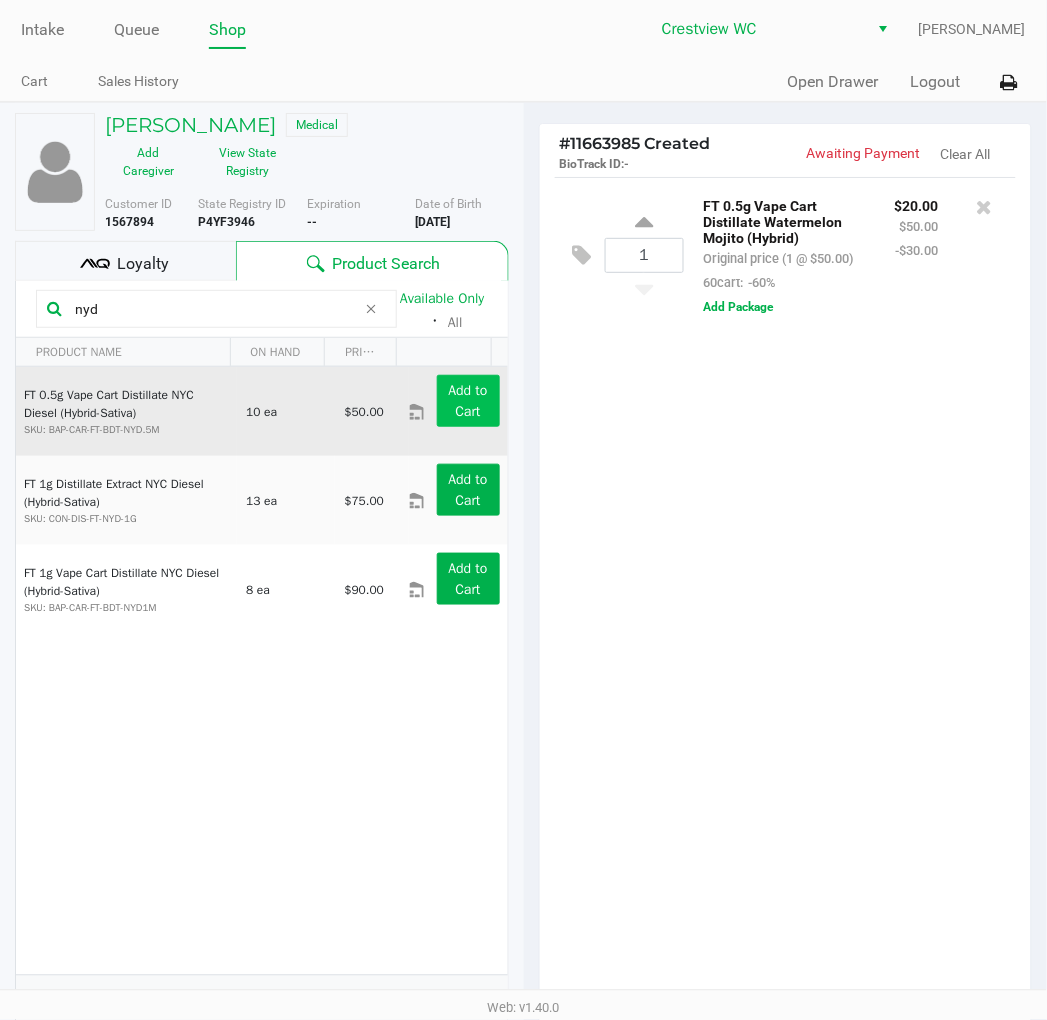 type on "nyd" 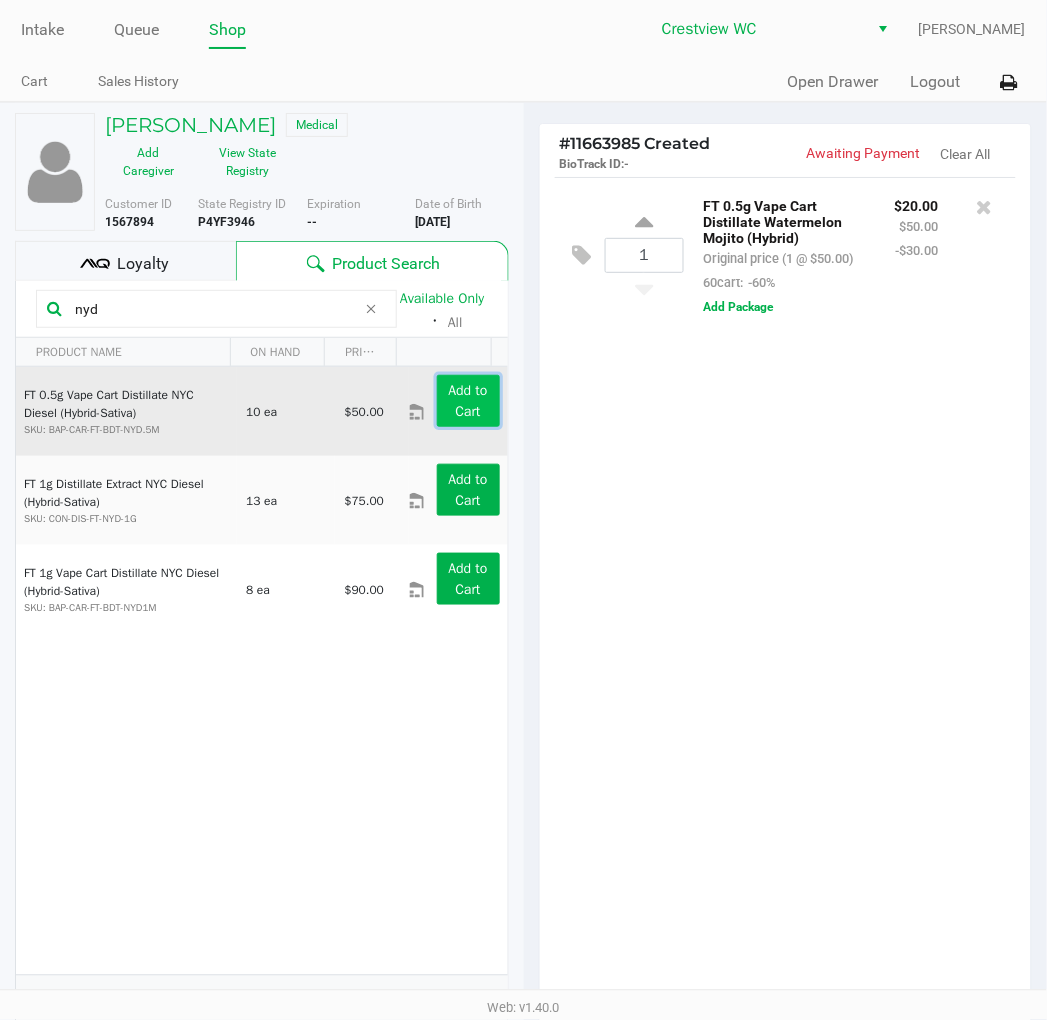 click on "Add to Cart" 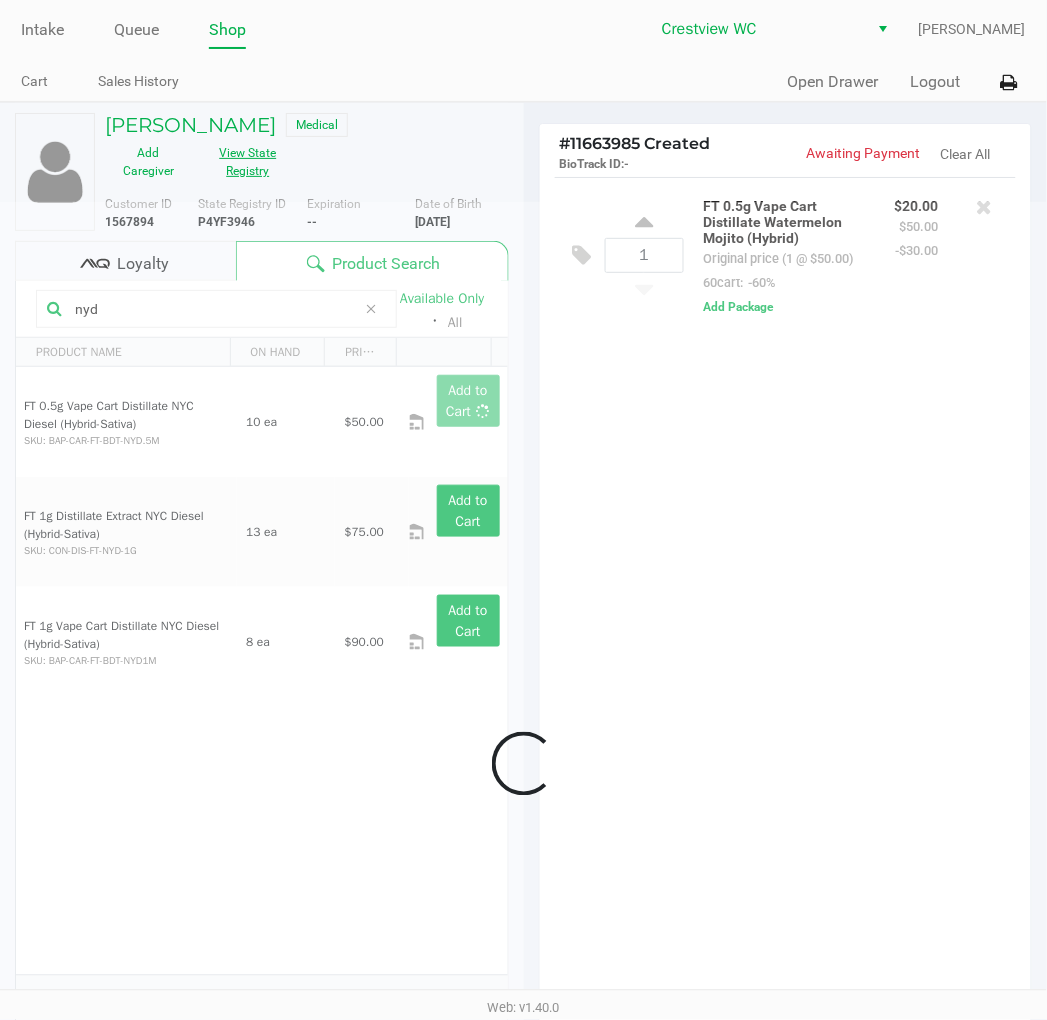 click on "View State Registry" 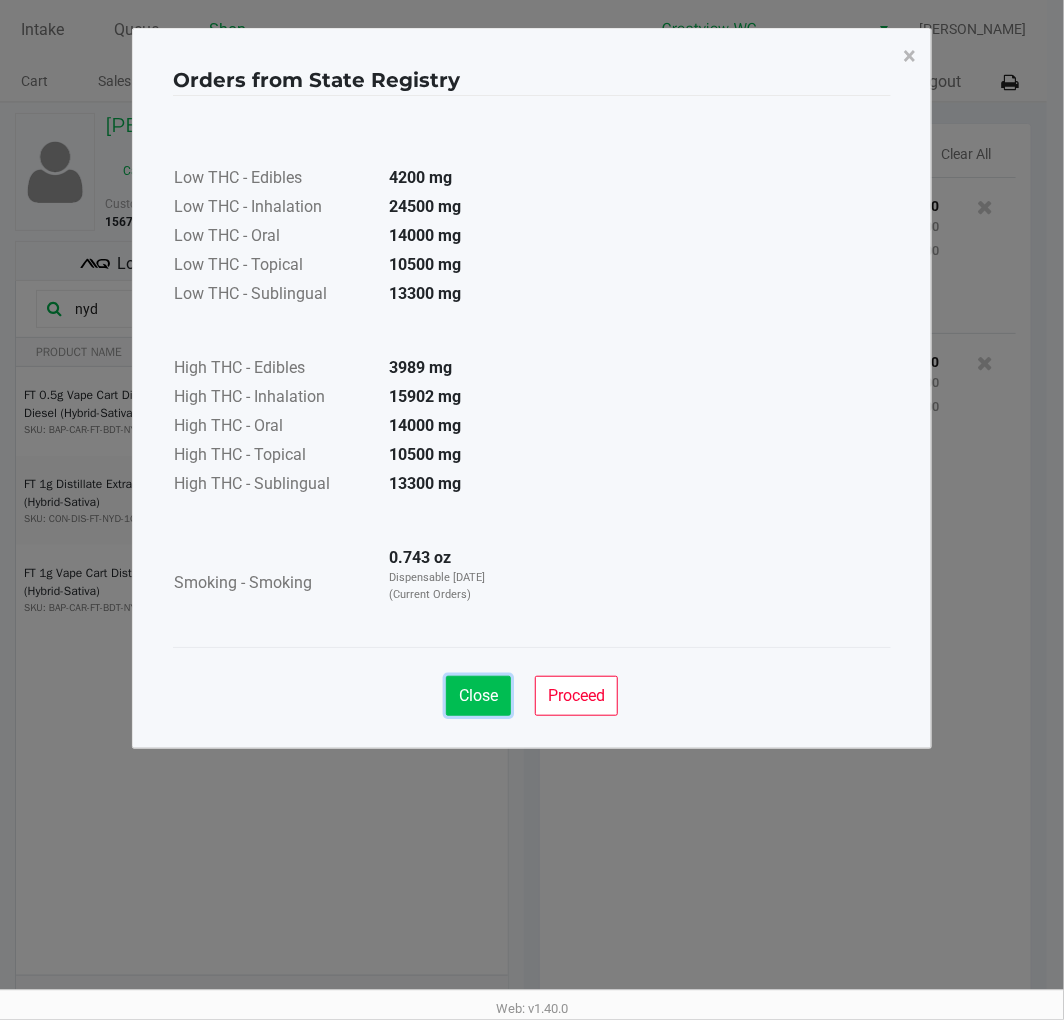 click on "Close" 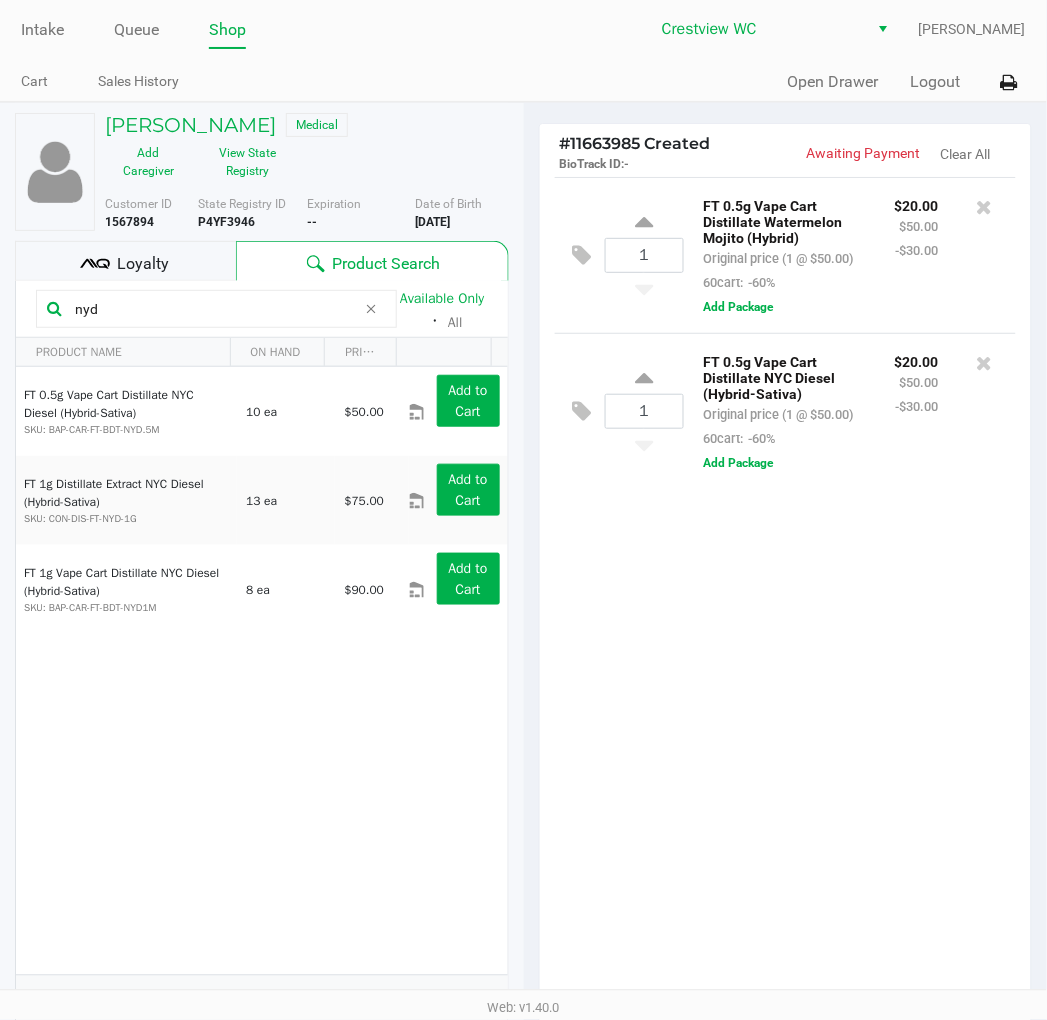 click 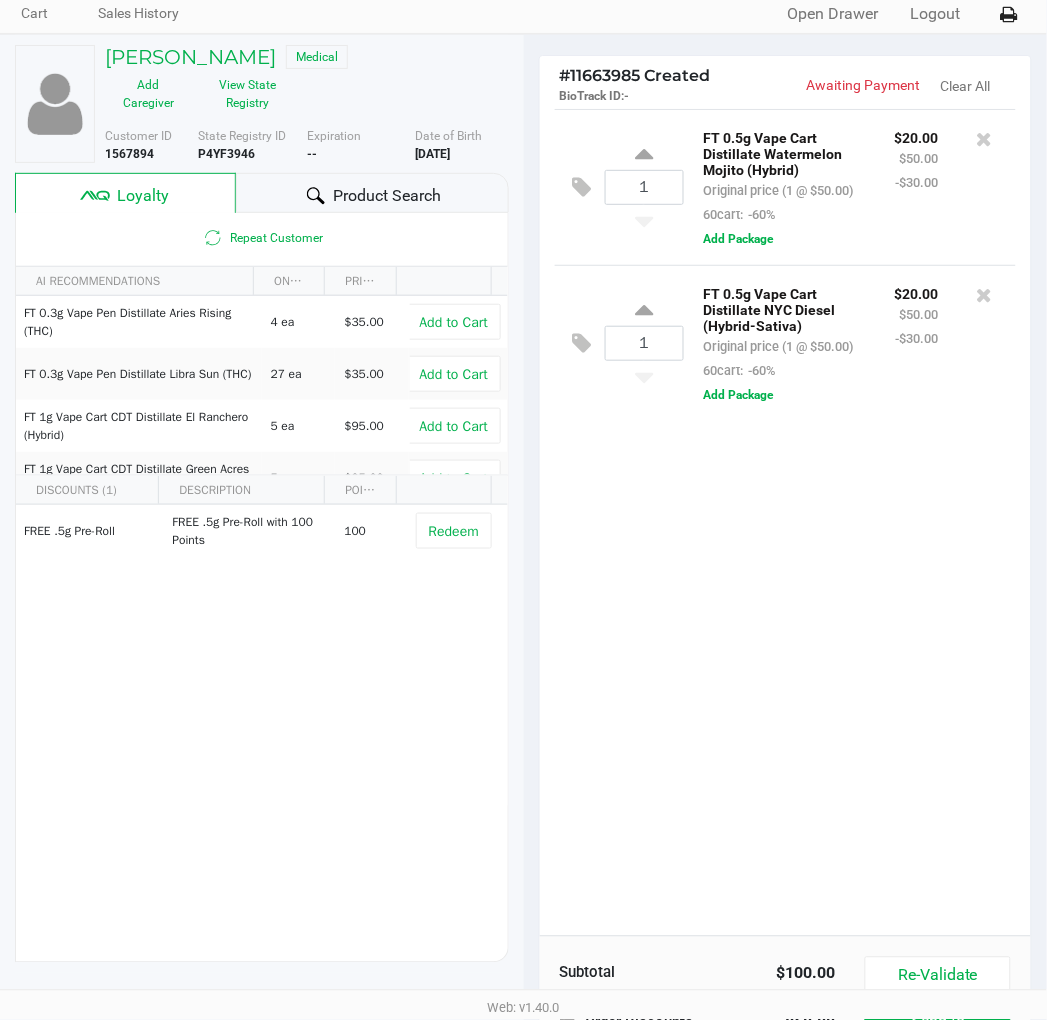 scroll, scrollTop: 248, scrollLeft: 0, axis: vertical 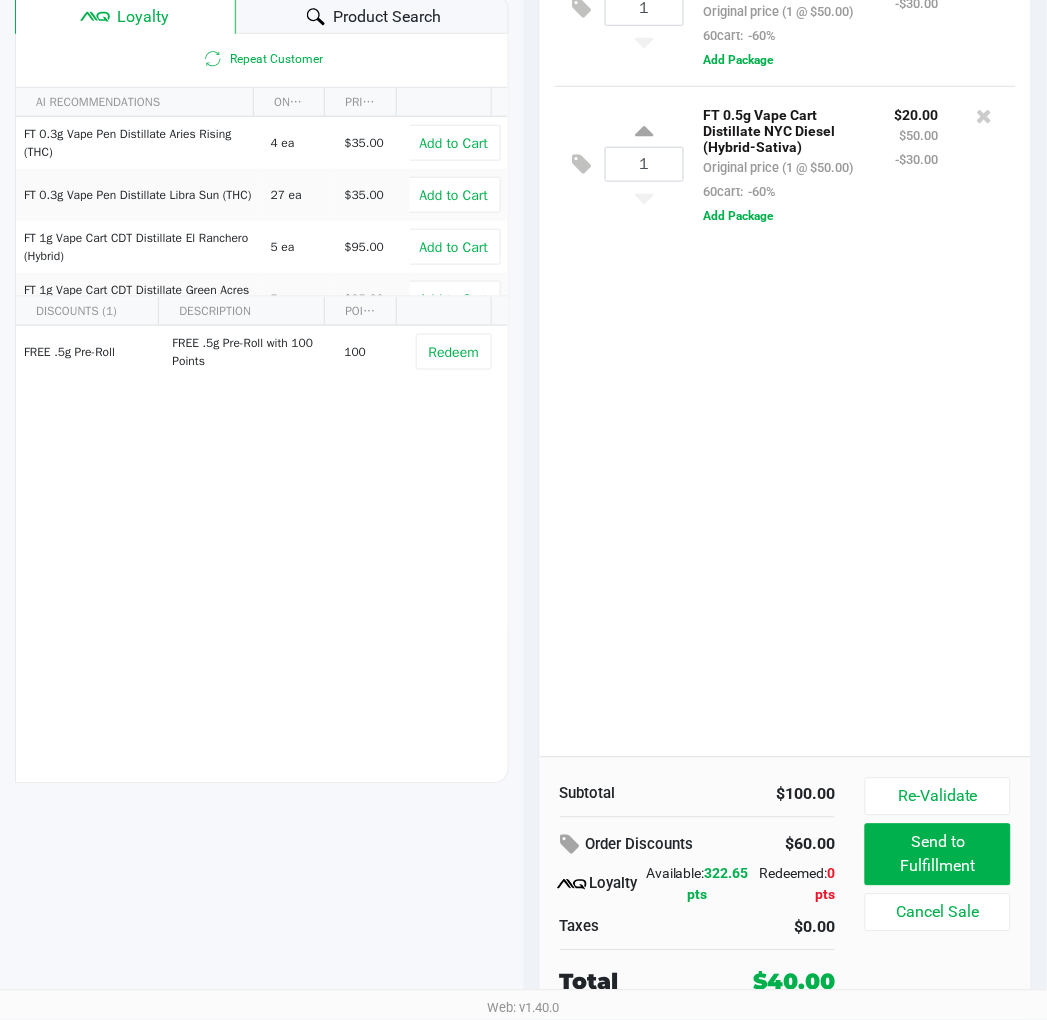 click on "1  FT 0.5g Vape Cart Distillate Watermelon Mojito (Hybrid)   Original price (1 @ $50.00)  60cart:  -60% $20.00 $50.00 -$30.00  Add Package  1  FT 0.5g Vape Cart Distillate NYC Diesel (Hybrid-Sativa)   Original price (1 @ $50.00)  60cart:  -60% $20.00 $50.00 -$30.00  Add Package" 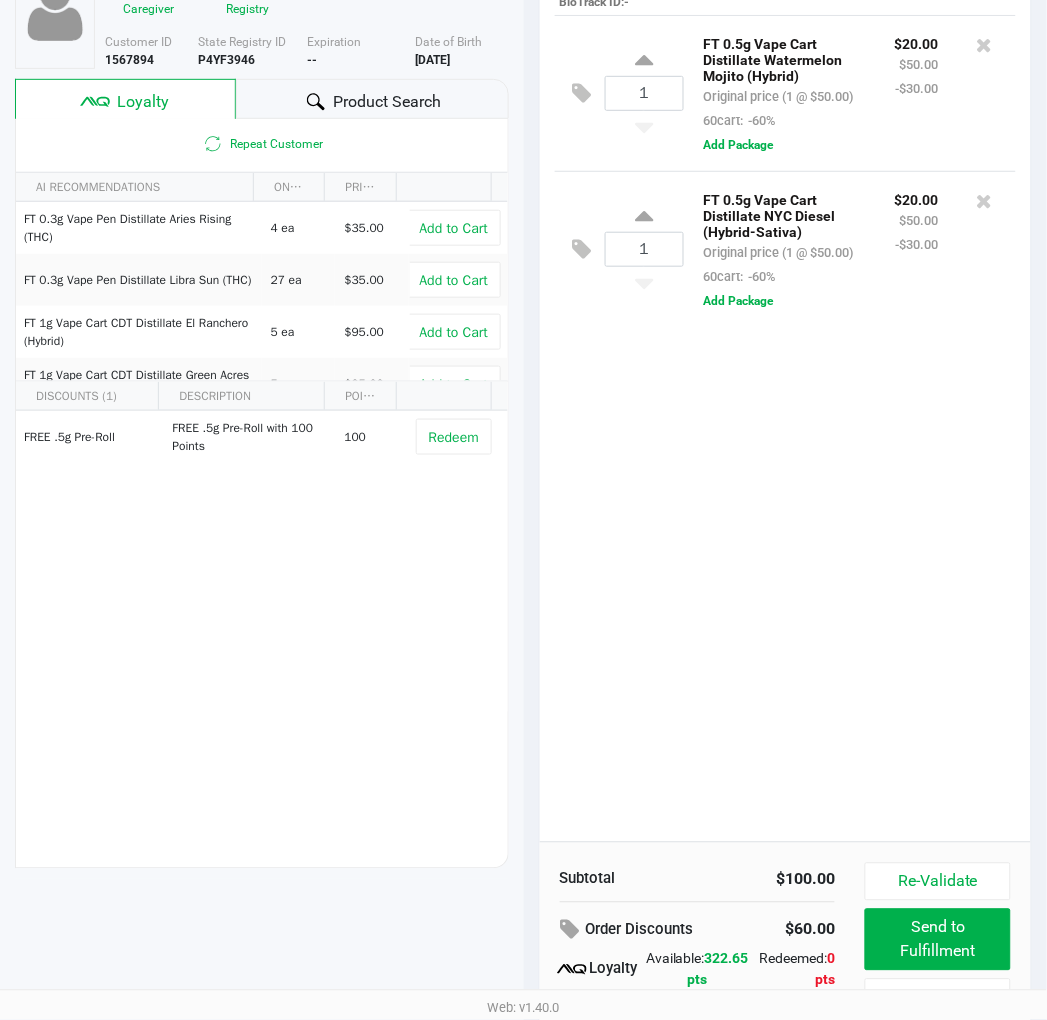 scroll, scrollTop: 0, scrollLeft: 0, axis: both 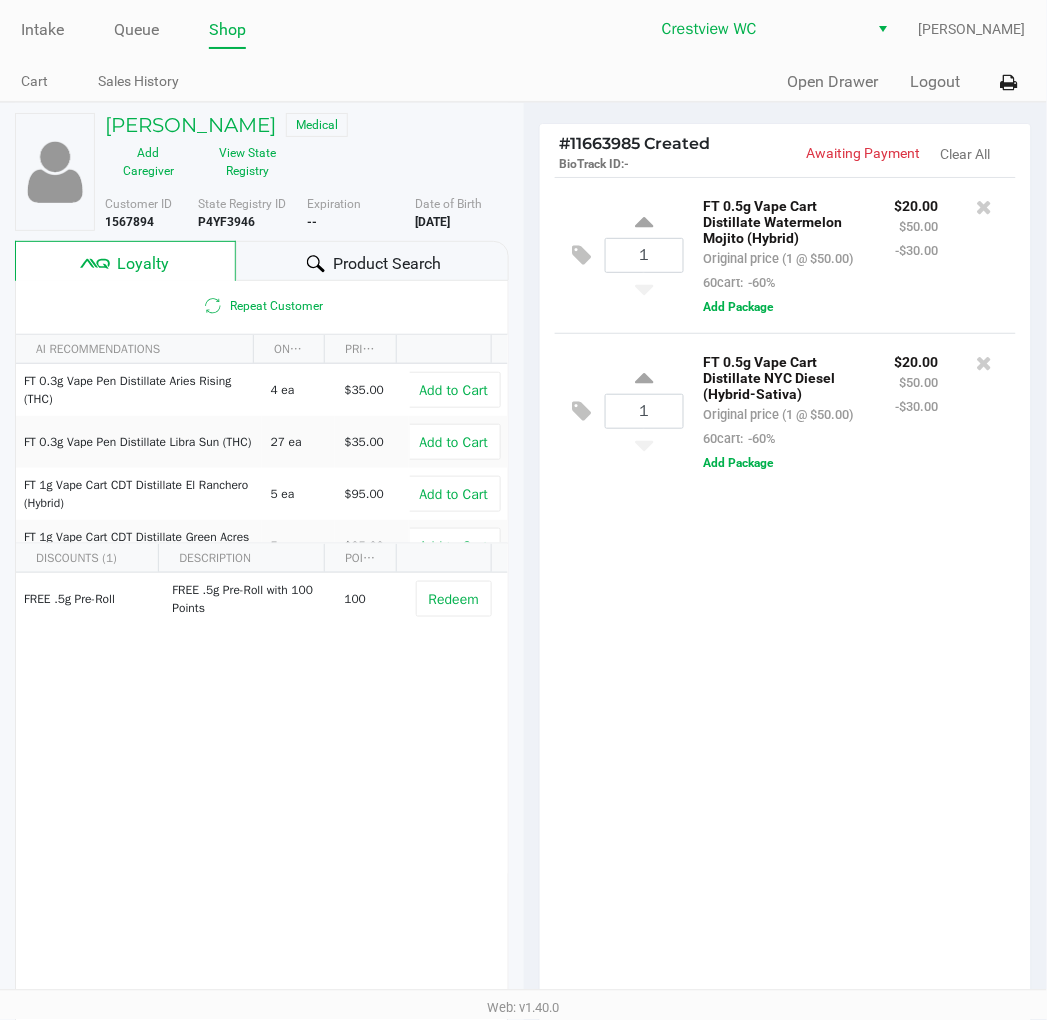 click on "1  FT 0.5g Vape Cart Distillate Watermelon Mojito (Hybrid)   Original price (1 @ $50.00)  60cart:  -60% $20.00 $50.00 -$30.00  Add Package  1  FT 0.5g Vape Cart Distillate NYC Diesel (Hybrid-Sativa)   Original price (1 @ $50.00)  60cart:  -60% $20.00 $50.00 -$30.00  Add Package" 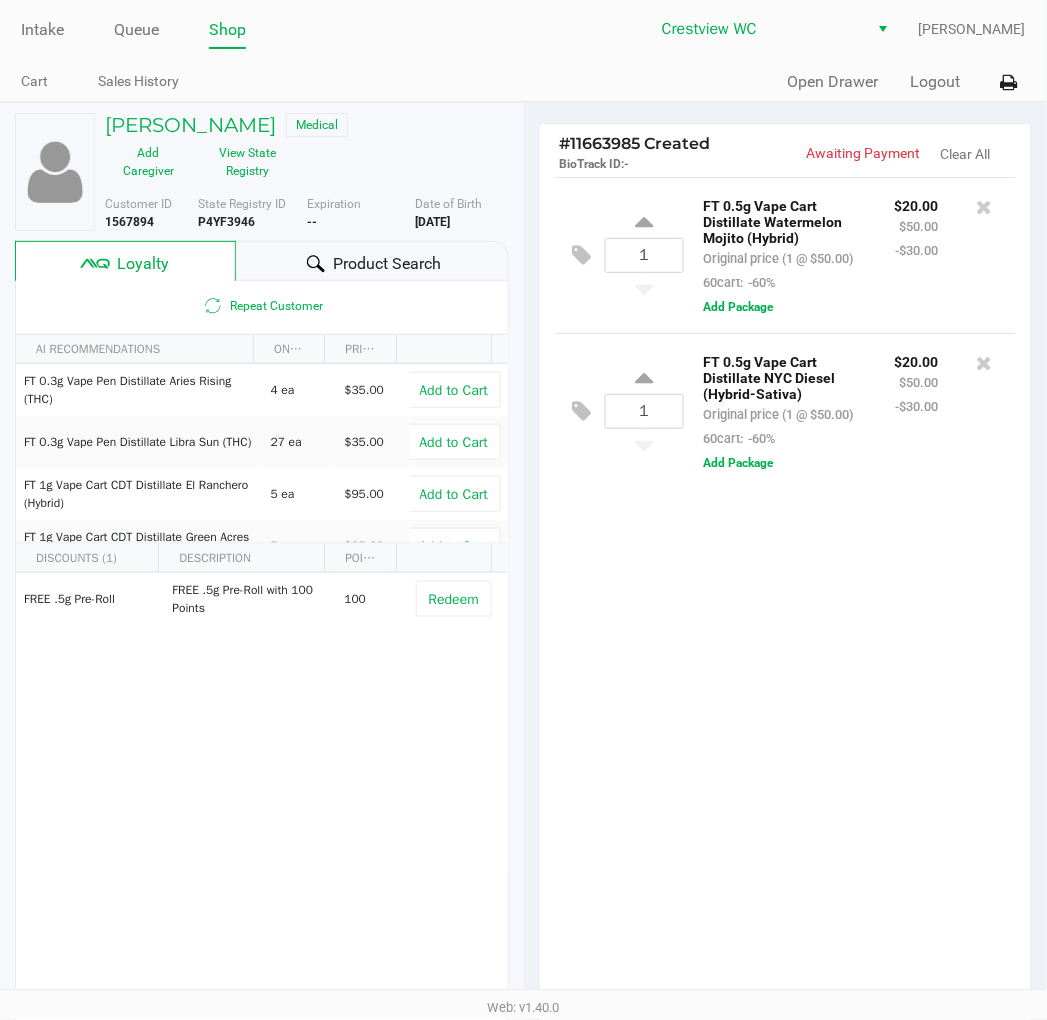 click on "1  FT 0.5g Vape Cart Distillate Watermelon Mojito (Hybrid)   Original price (1 @ $50.00)  60cart:  -60% $20.00 $50.00 -$30.00  Add Package  1  FT 0.5g Vape Cart Distillate NYC Diesel (Hybrid-Sativa)   Original price (1 @ $50.00)  60cart:  -60% $20.00 $50.00 -$30.00  Add Package" 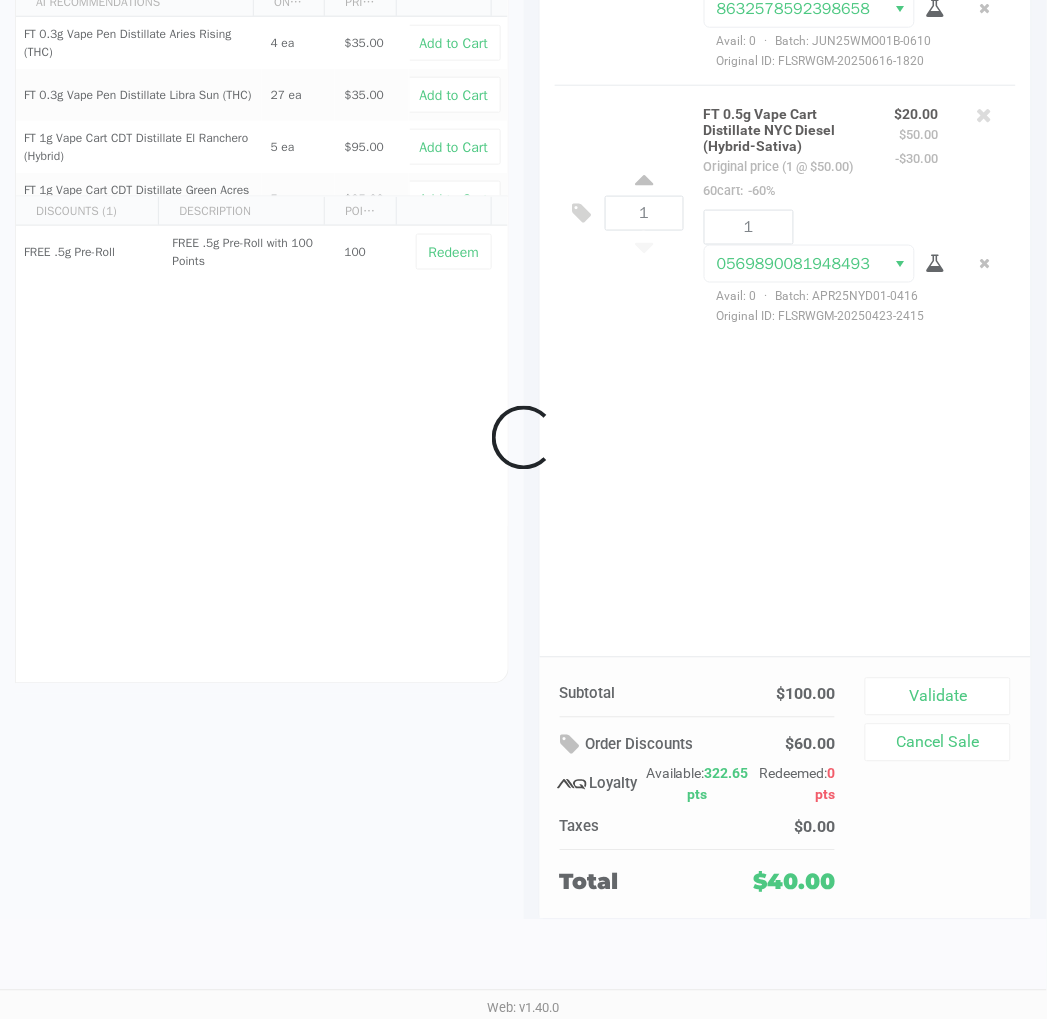 scroll, scrollTop: 248, scrollLeft: 0, axis: vertical 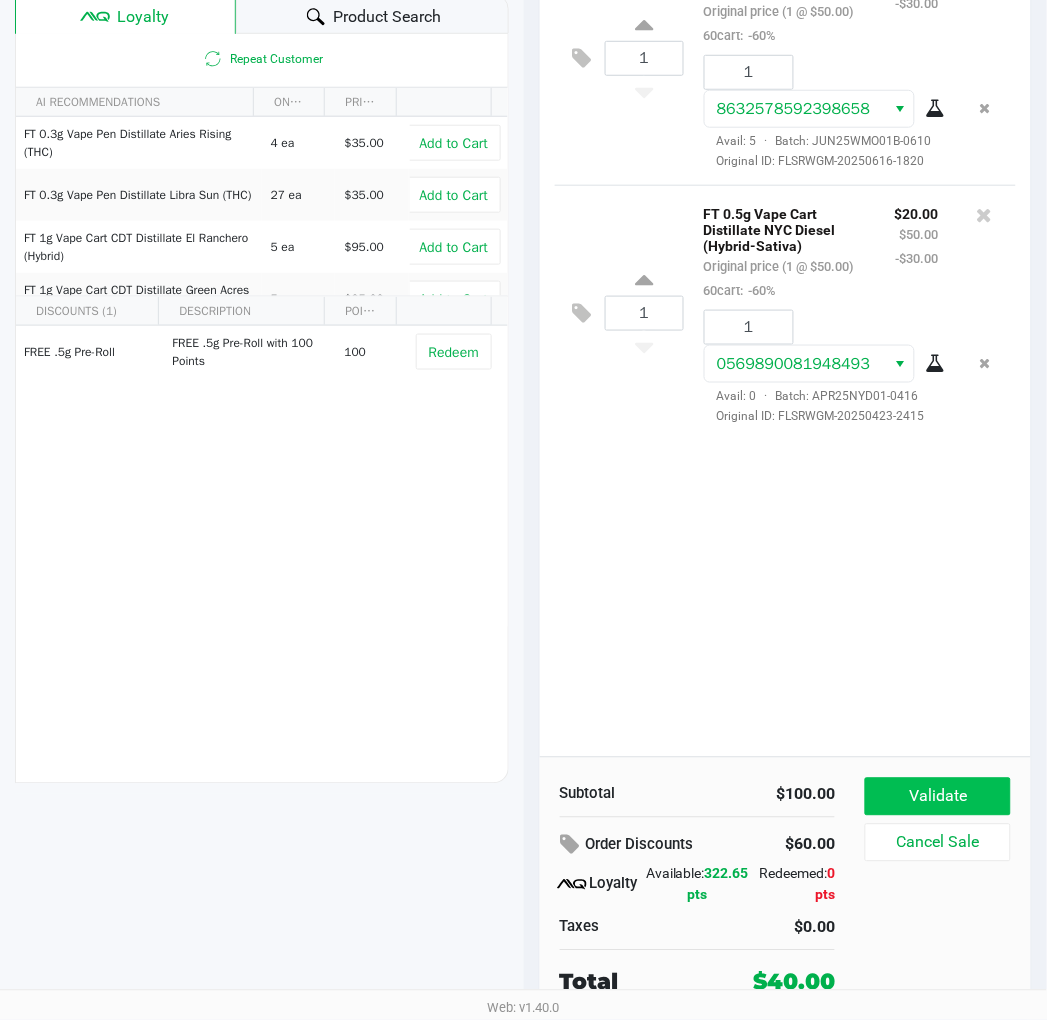 click on "Validate" 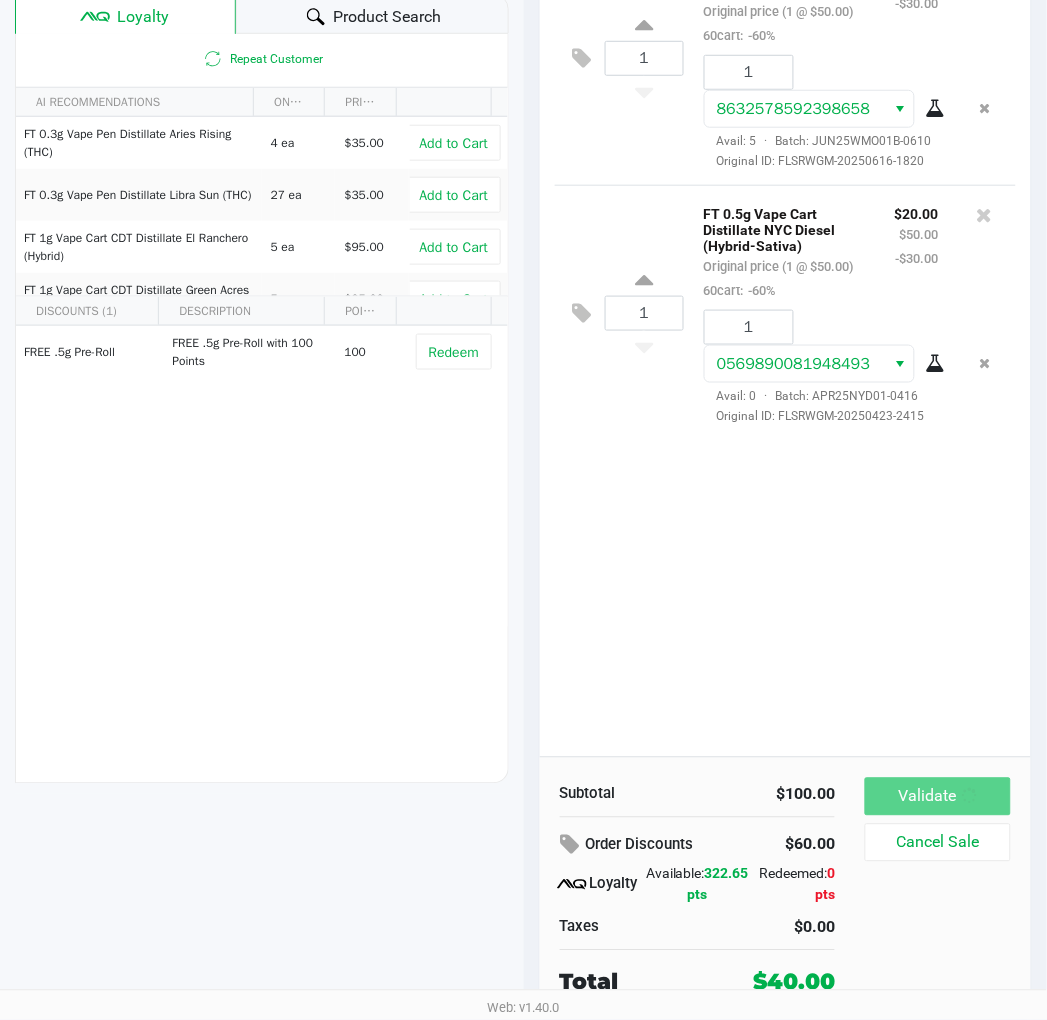 scroll, scrollTop: 0, scrollLeft: 0, axis: both 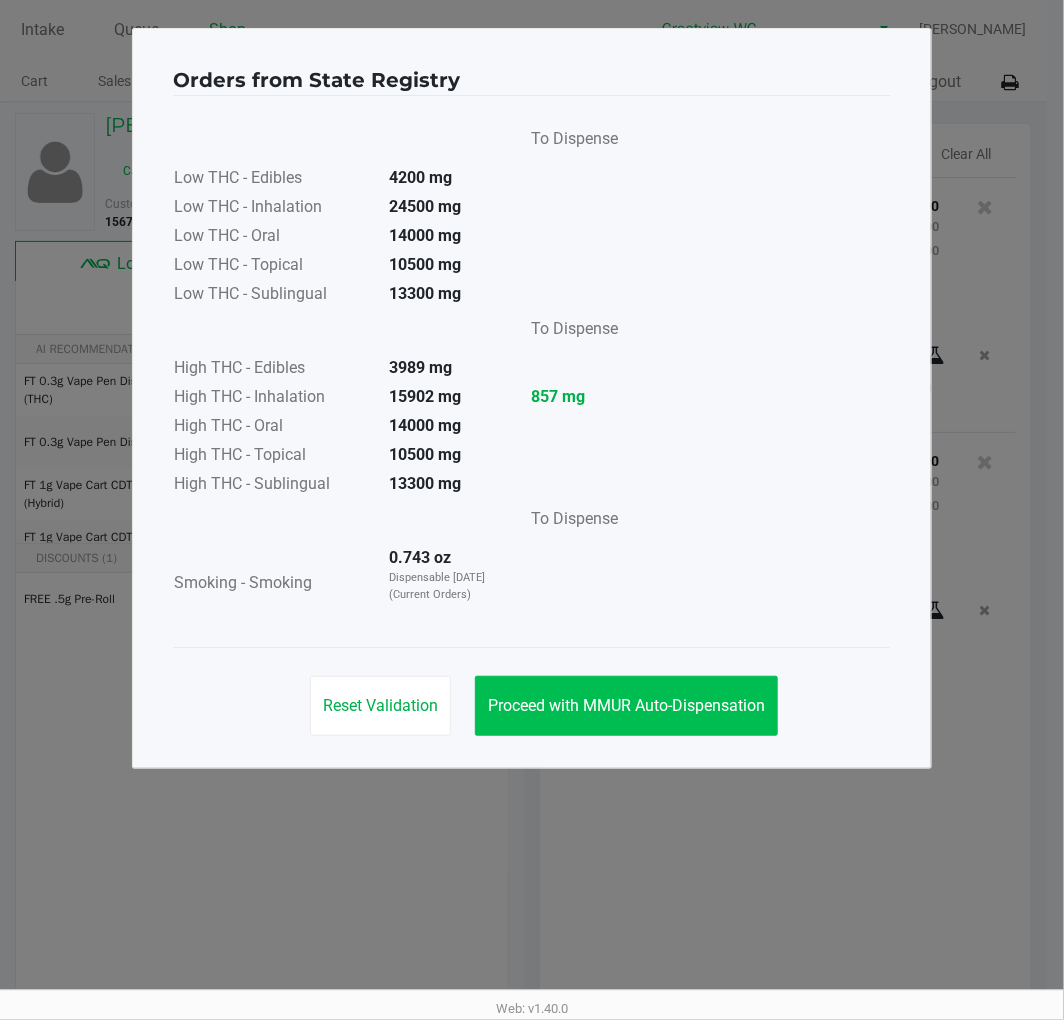click on "Proceed with MMUR Auto-Dispensation" 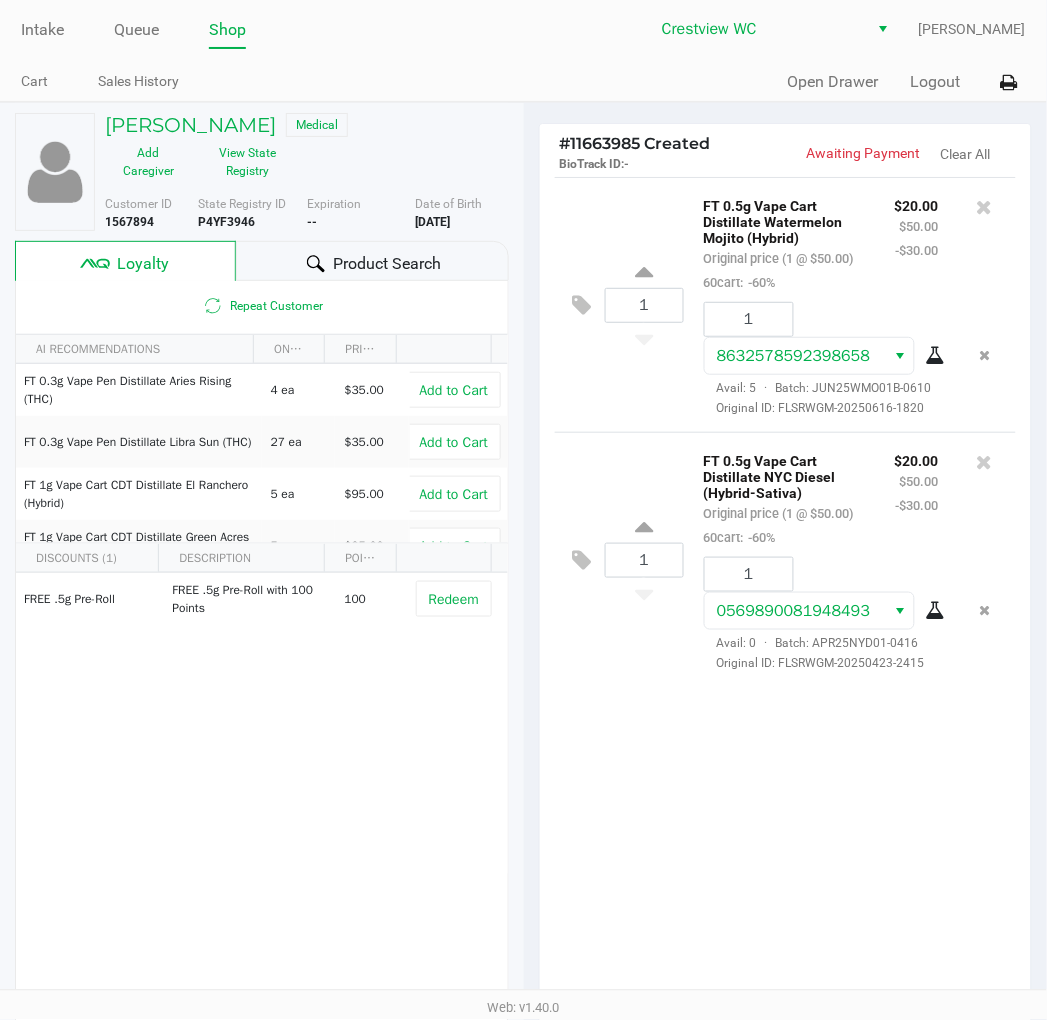 scroll, scrollTop: 248, scrollLeft: 0, axis: vertical 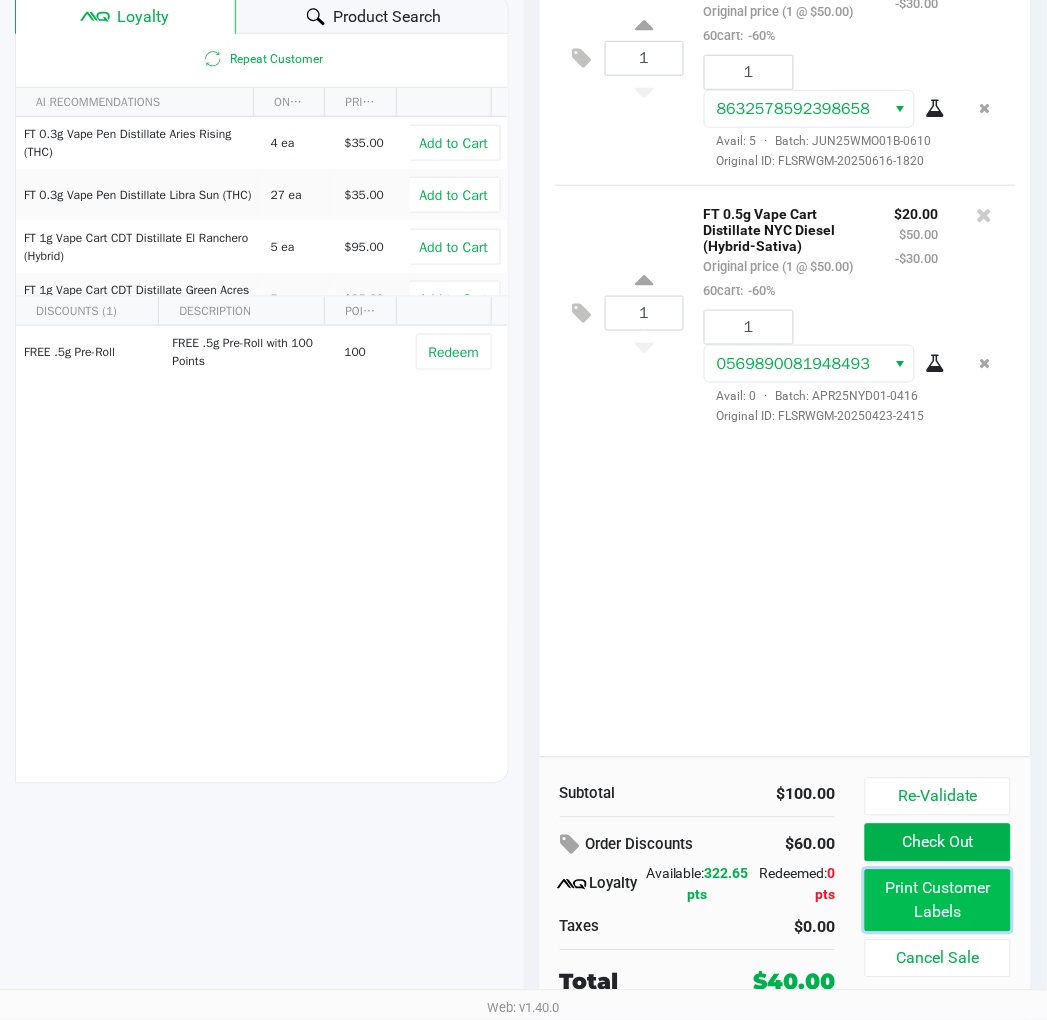 click on "Print Customer Labels" 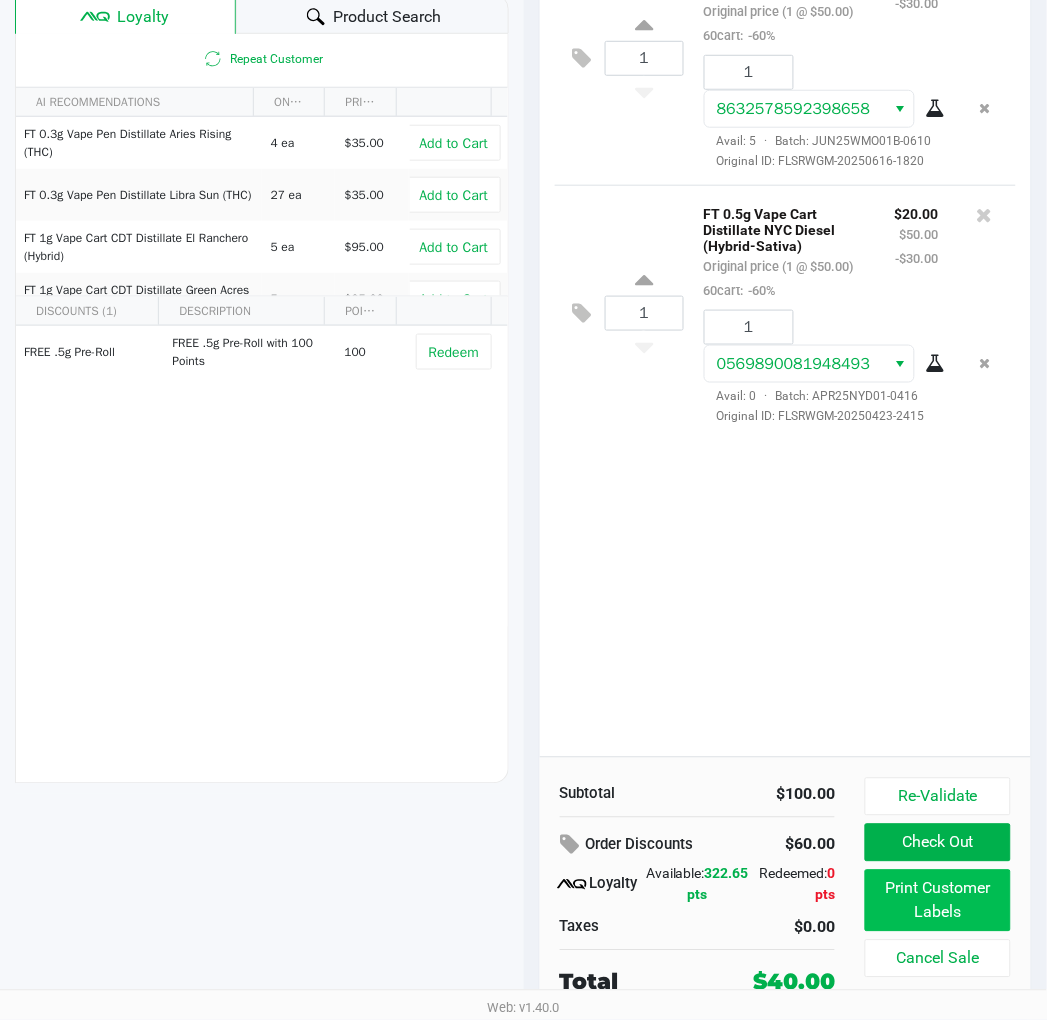 scroll, scrollTop: 0, scrollLeft: 0, axis: both 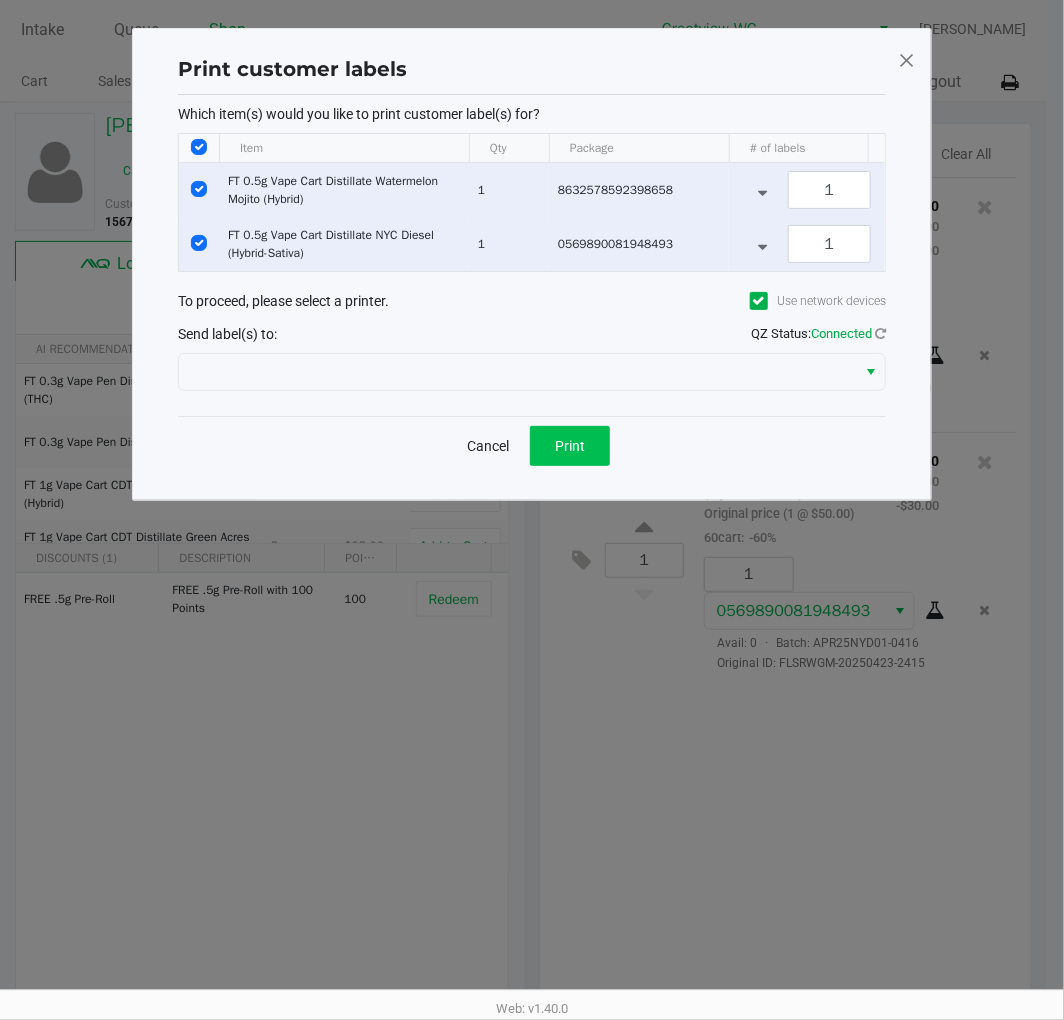 click on "Print" 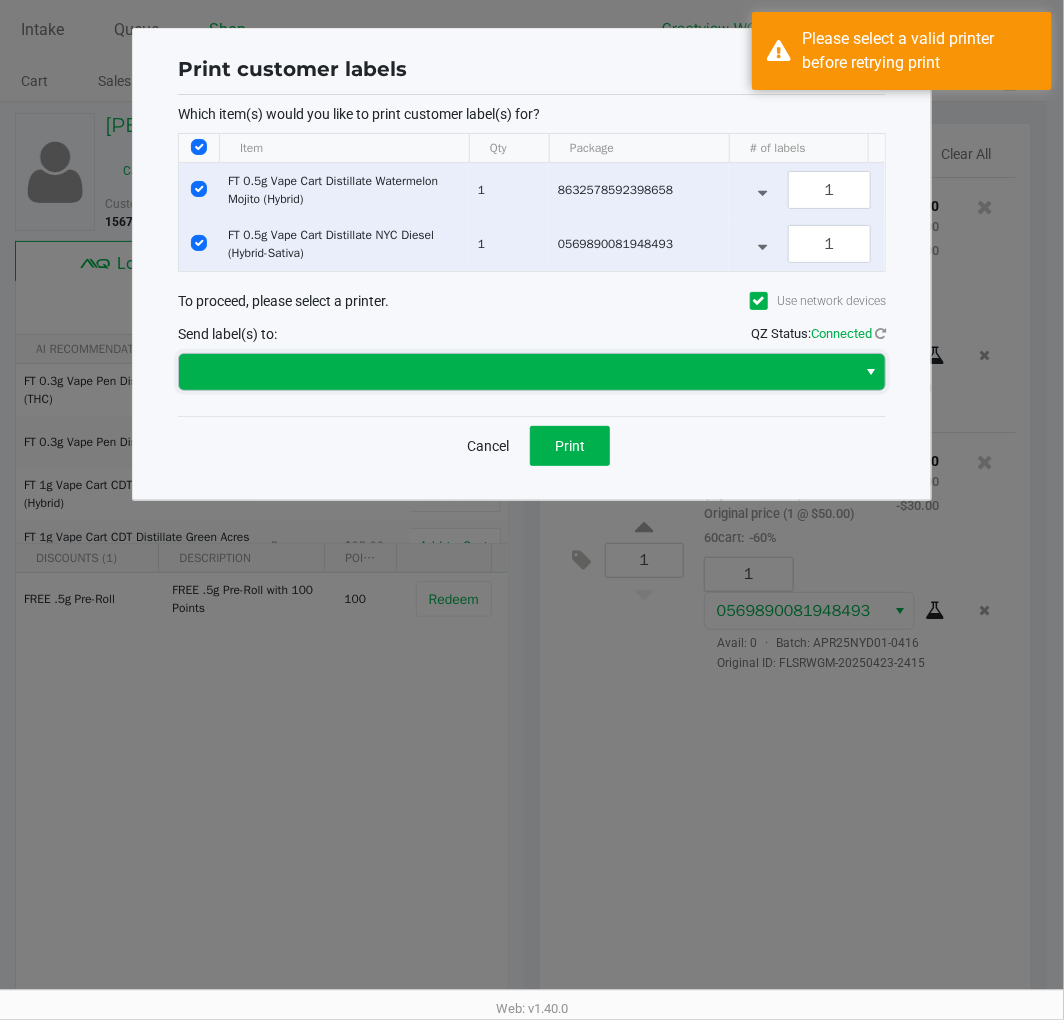 click at bounding box center (517, 372) 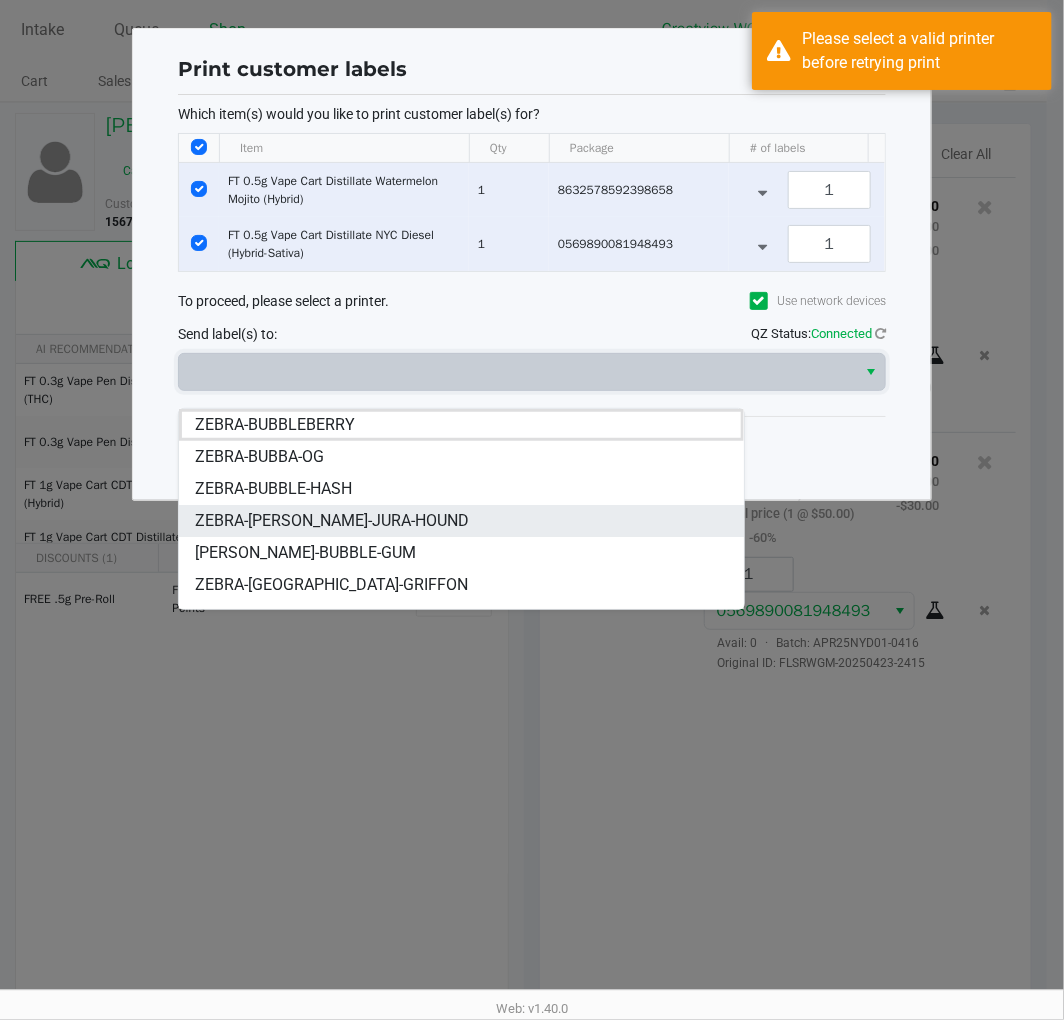 click on "ZEBRA-[PERSON_NAME]-JURA-HOUND" at bounding box center [461, 521] 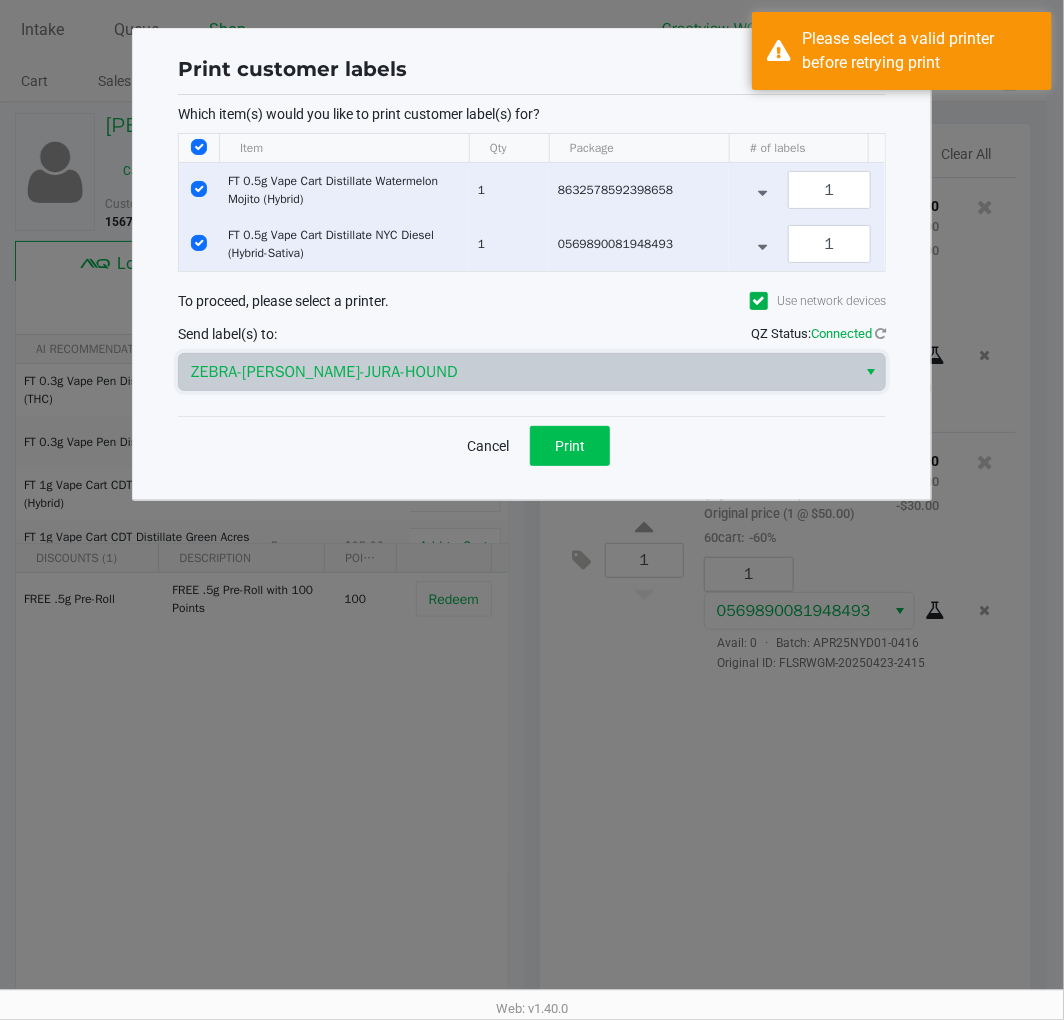 click on "Print" 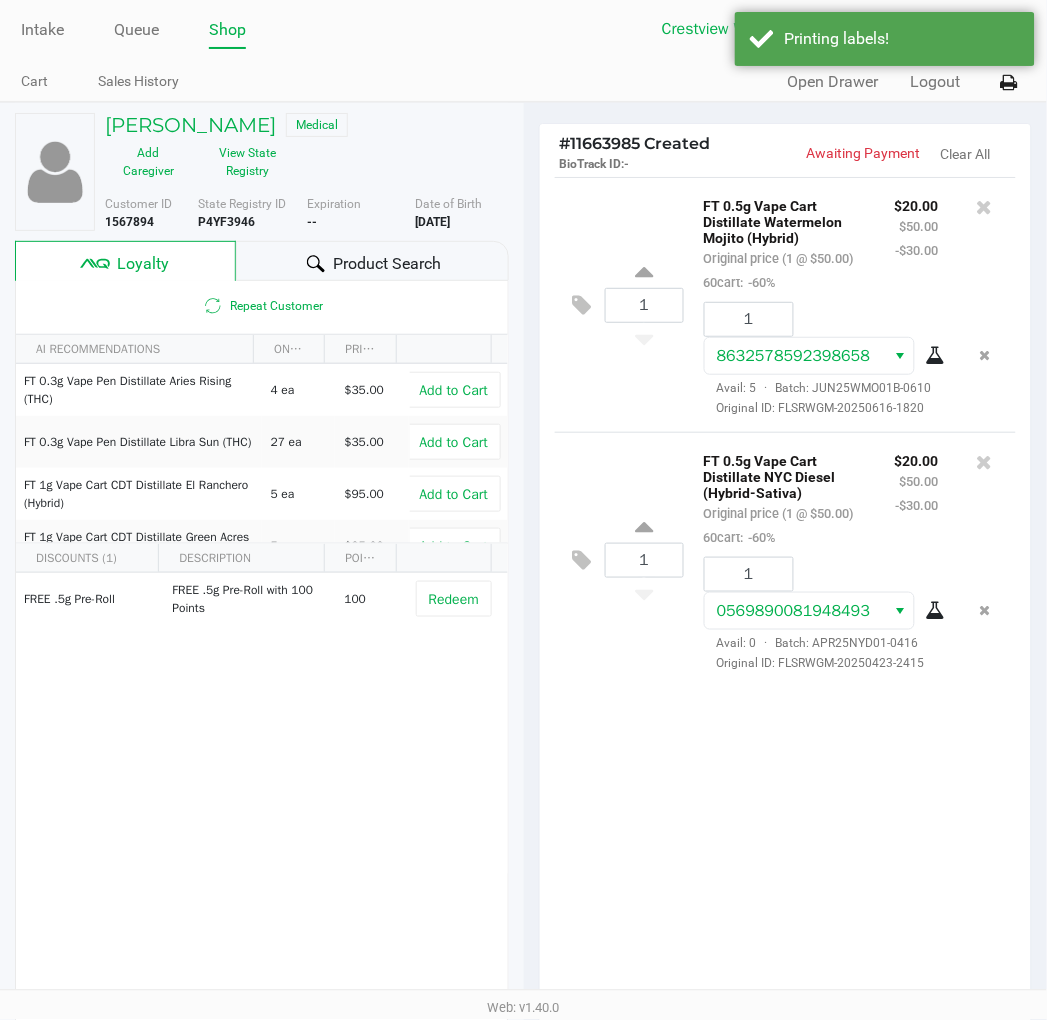 click 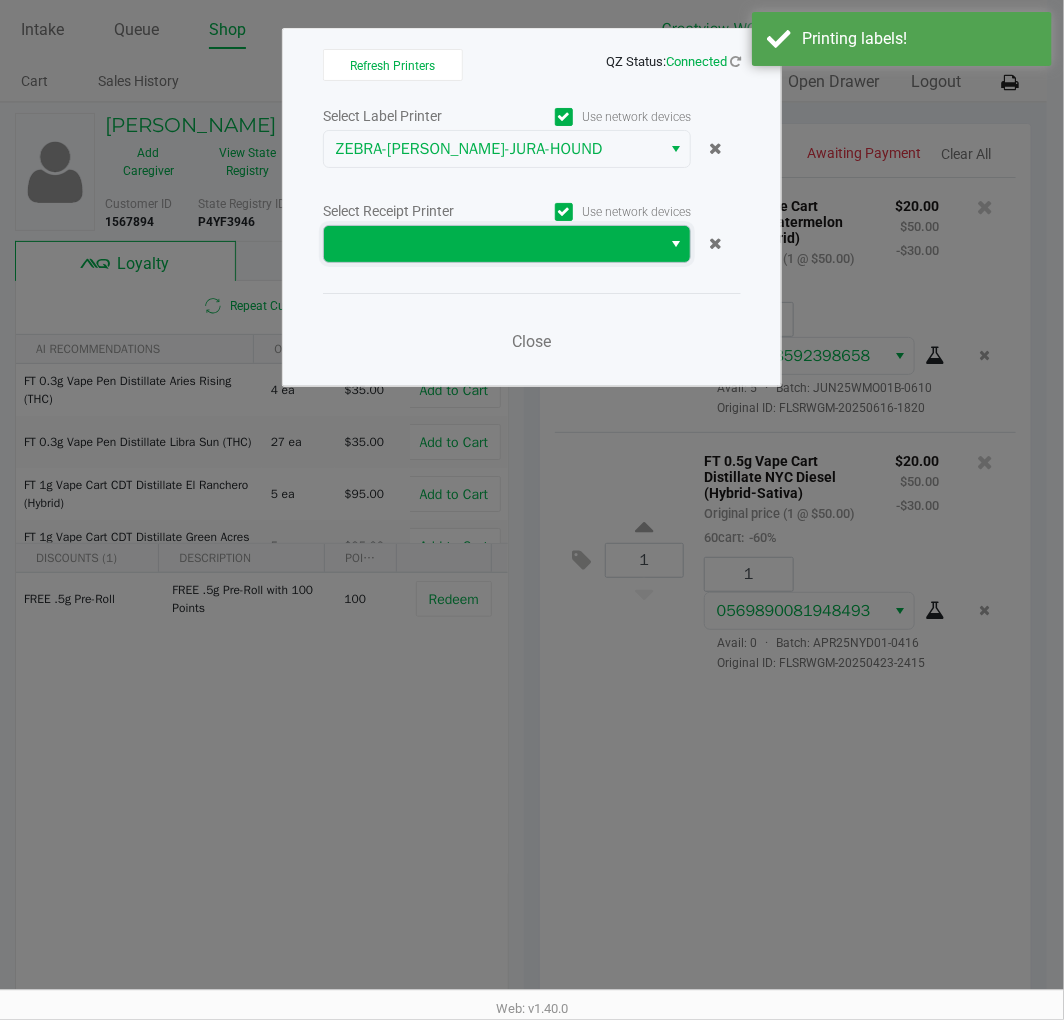 click at bounding box center (492, 244) 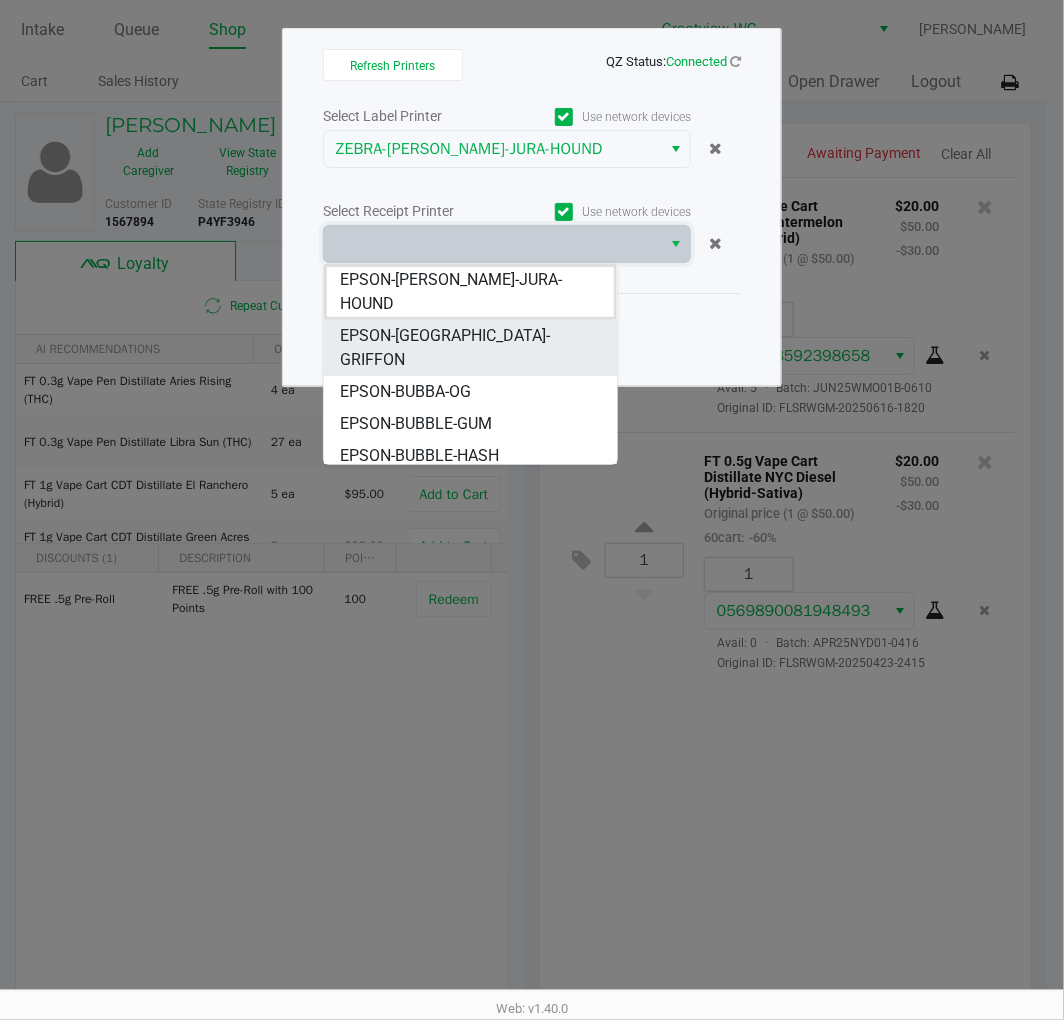 click on "EPSON-[GEOGRAPHIC_DATA]-GRIFFON" at bounding box center (470, 348) 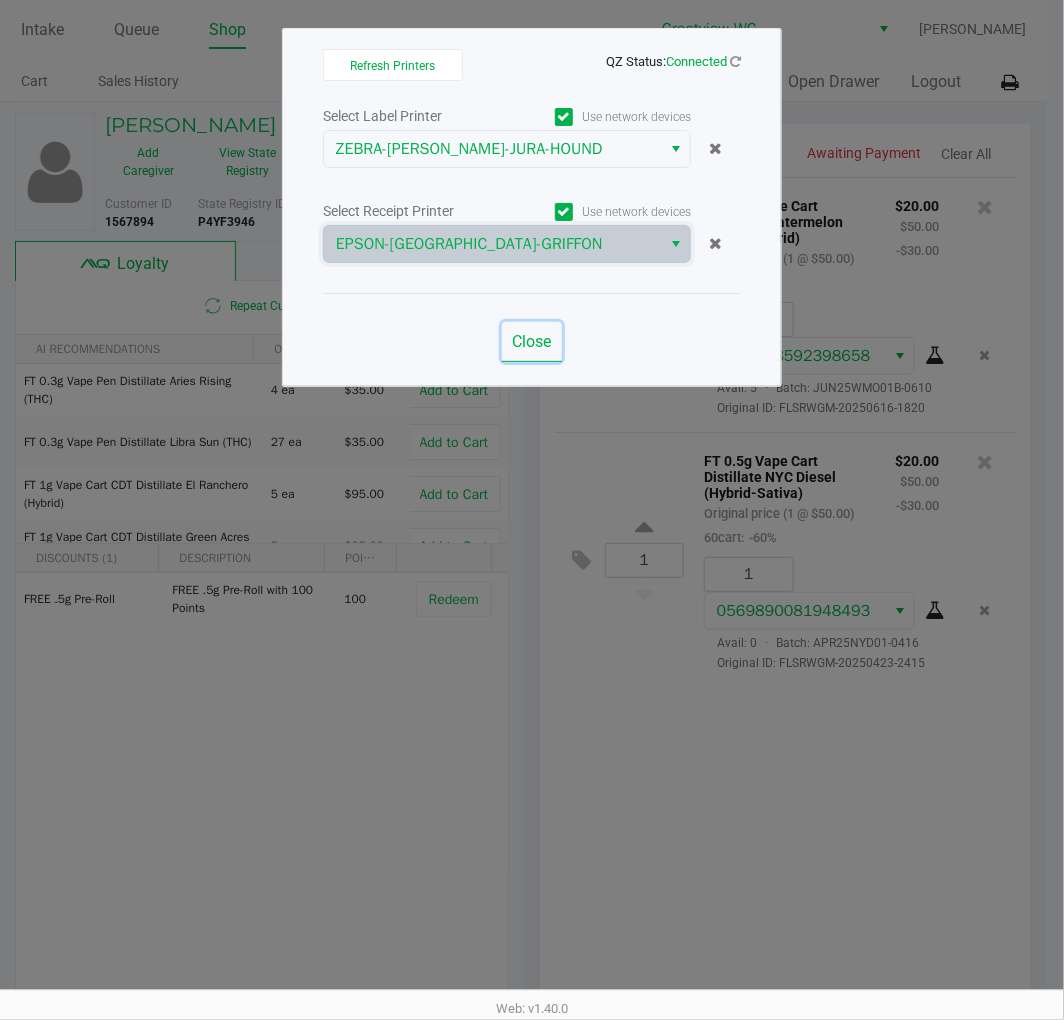 click on "Close" 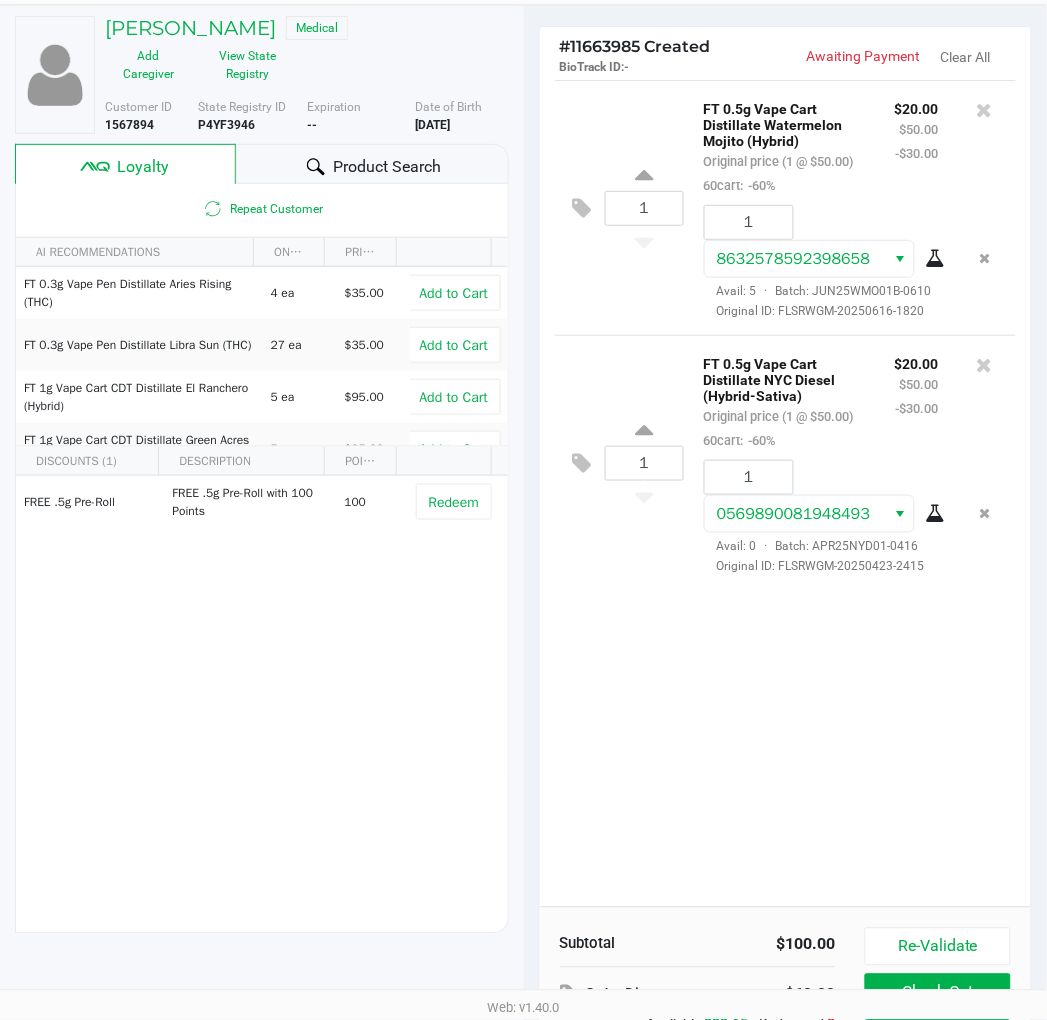 scroll, scrollTop: 248, scrollLeft: 0, axis: vertical 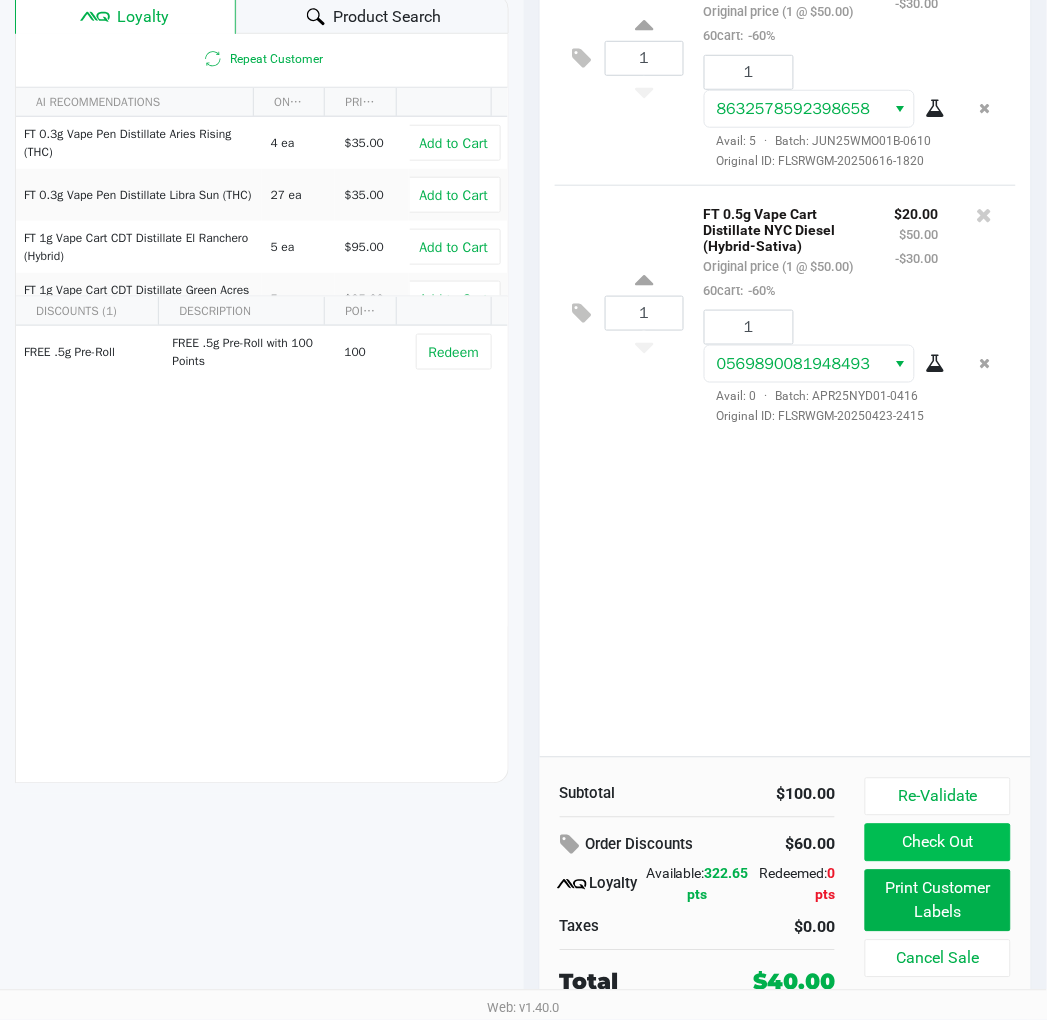 click on "Check Out" 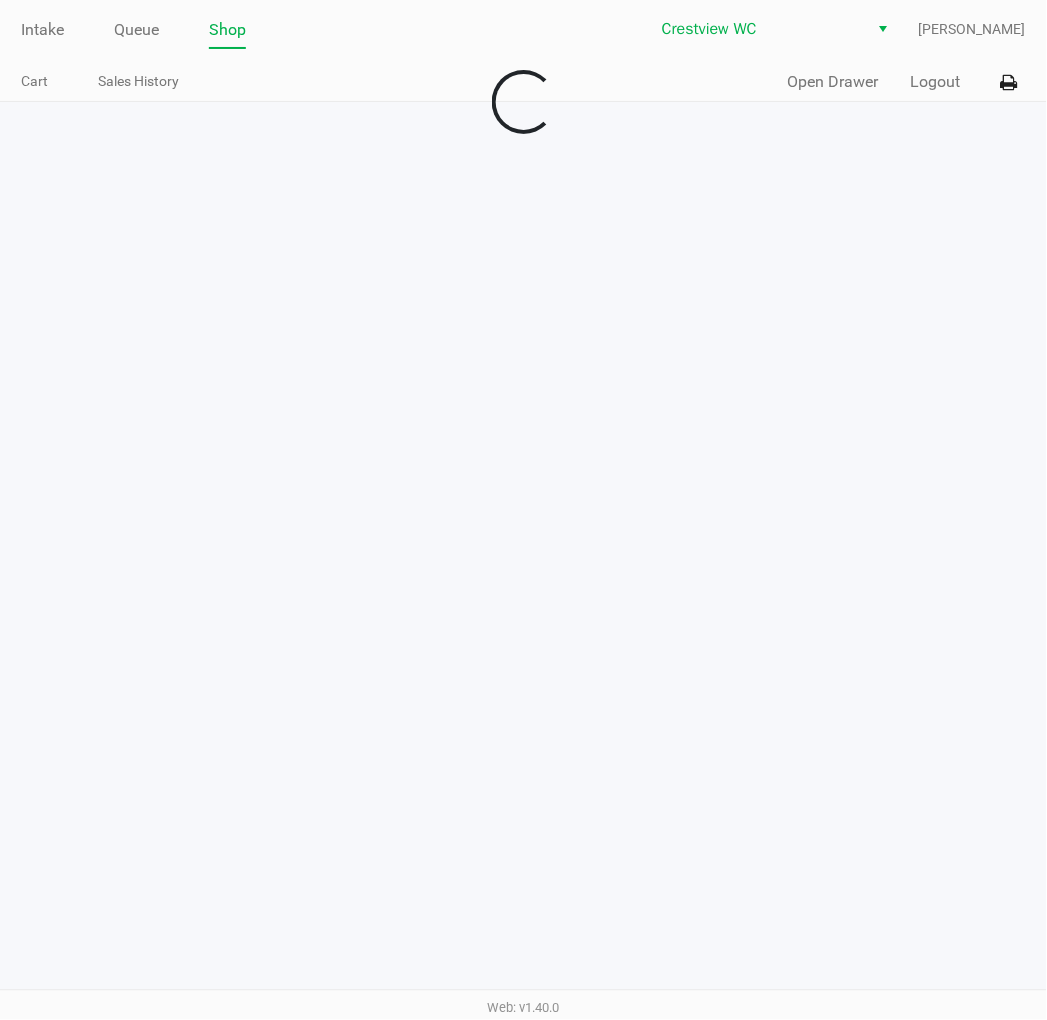 scroll, scrollTop: 0, scrollLeft: 0, axis: both 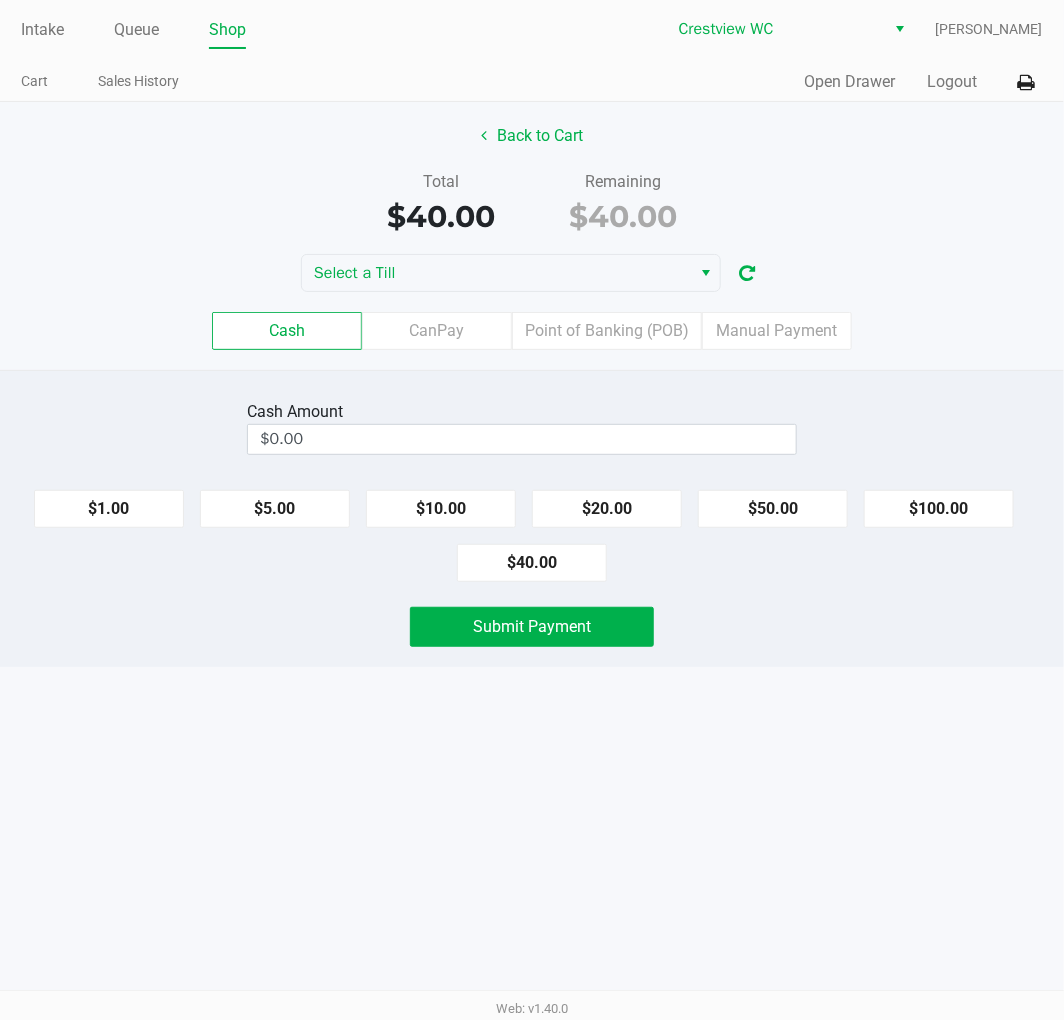 click on "Point of Banking (POB)" 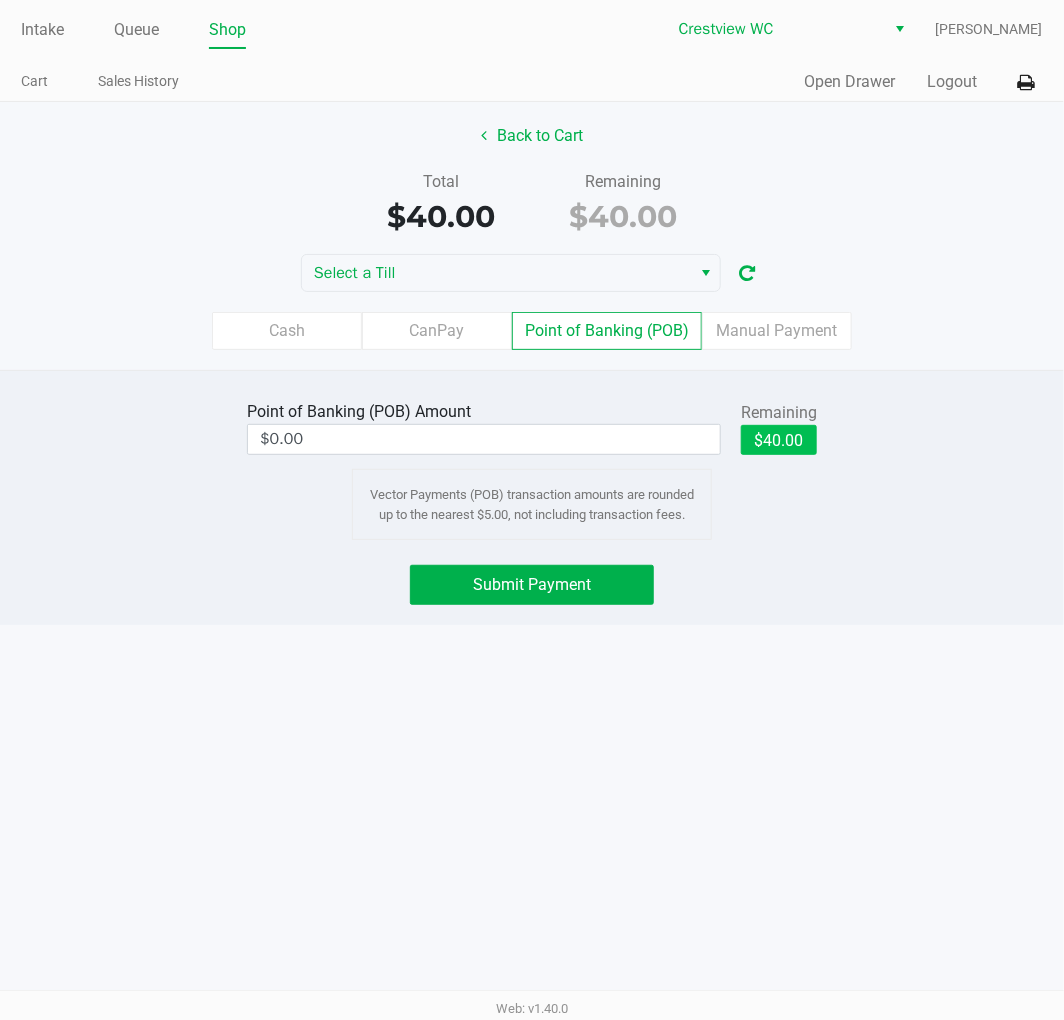 click on "$40.00" 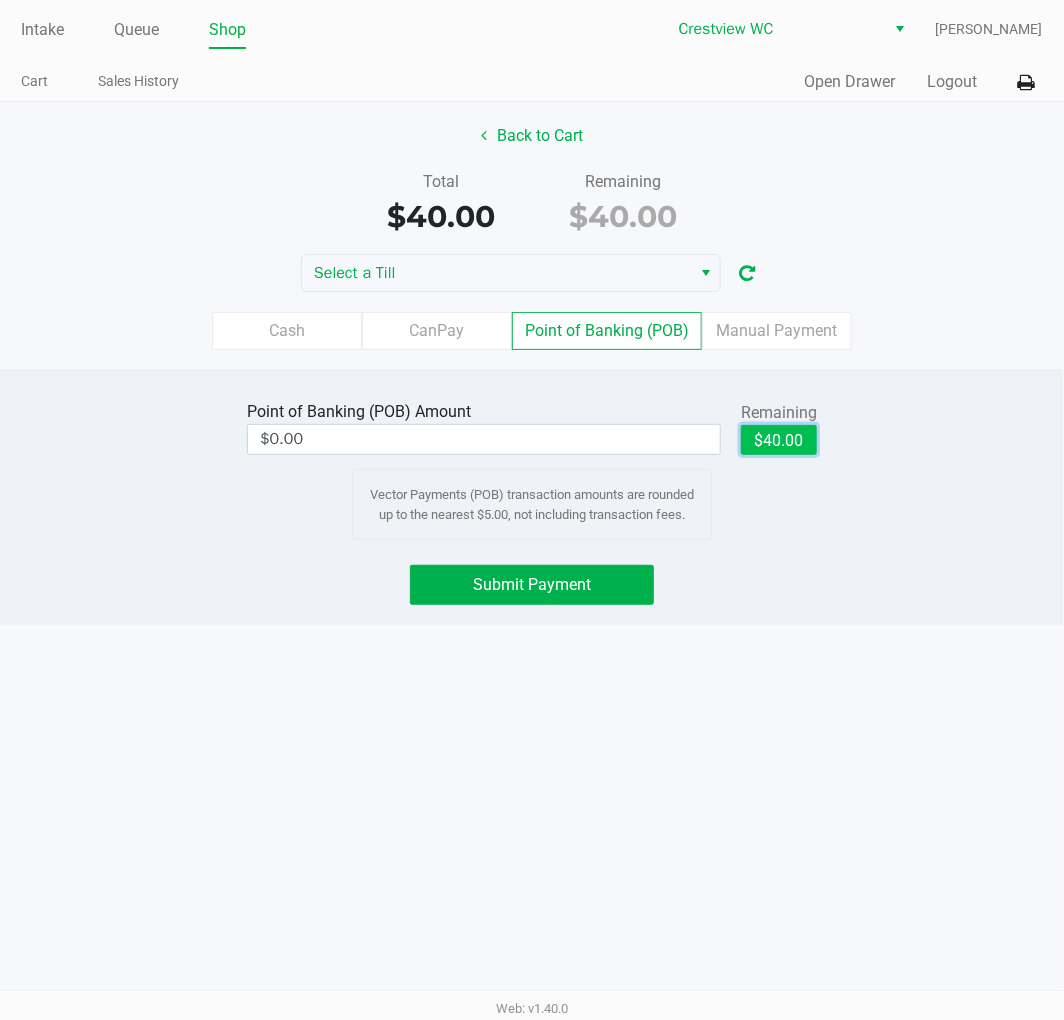 type on "$40.00" 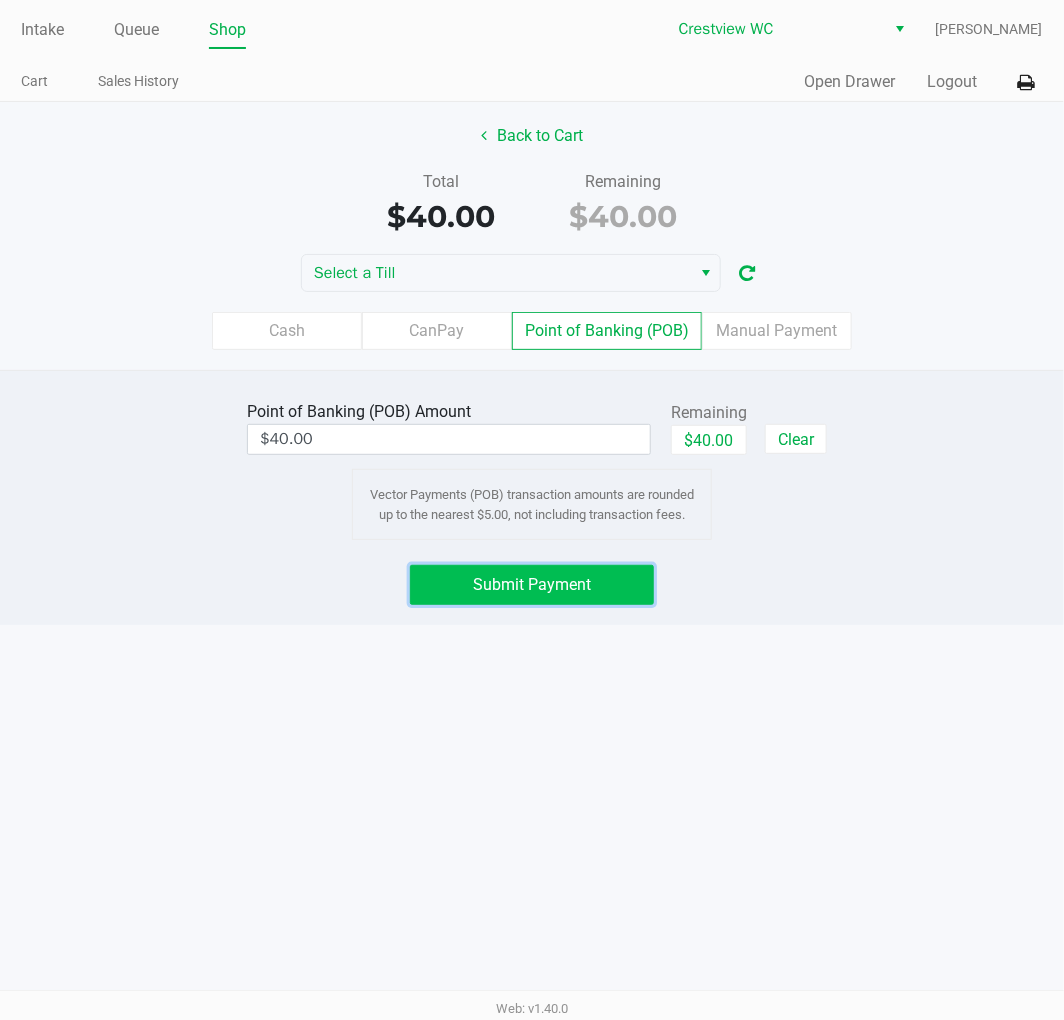 click on "Submit Payment" 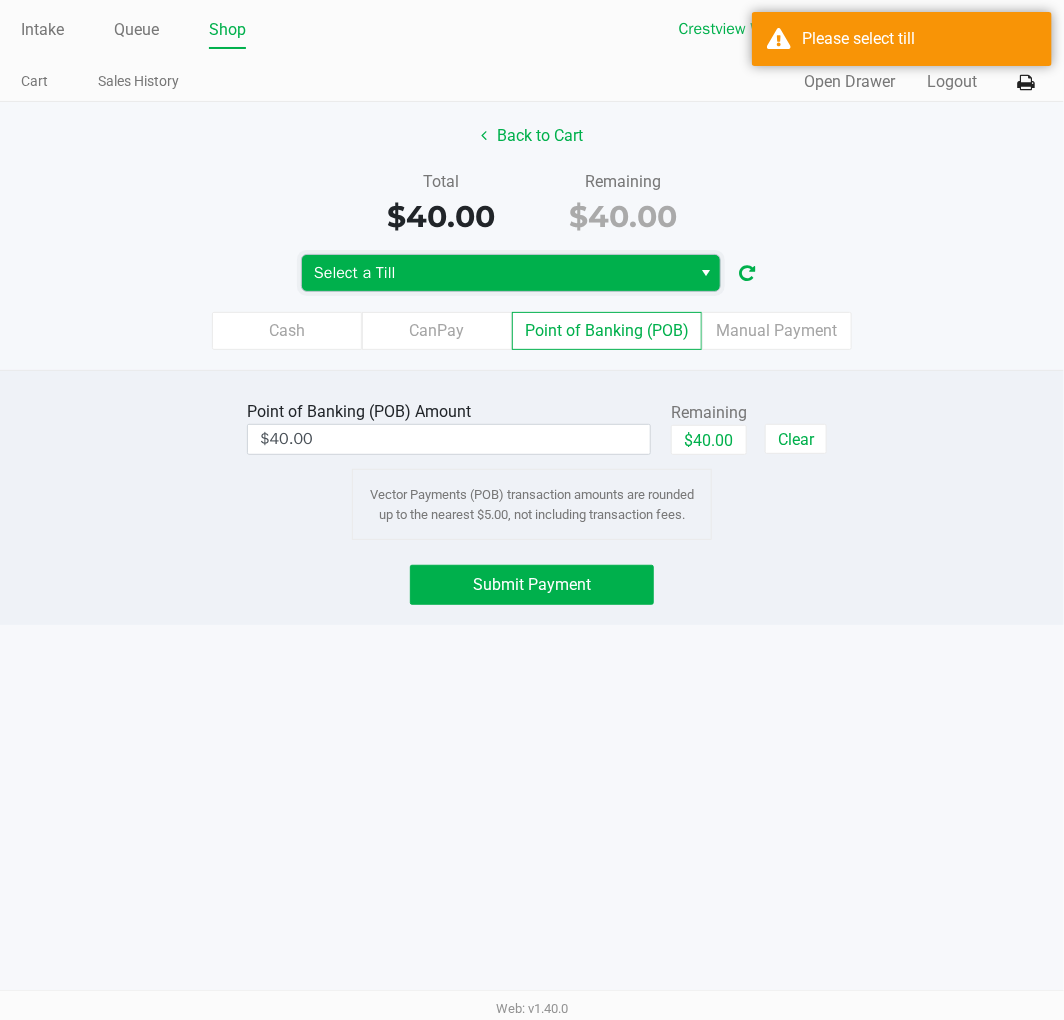 click on "Select a Till" at bounding box center (496, 273) 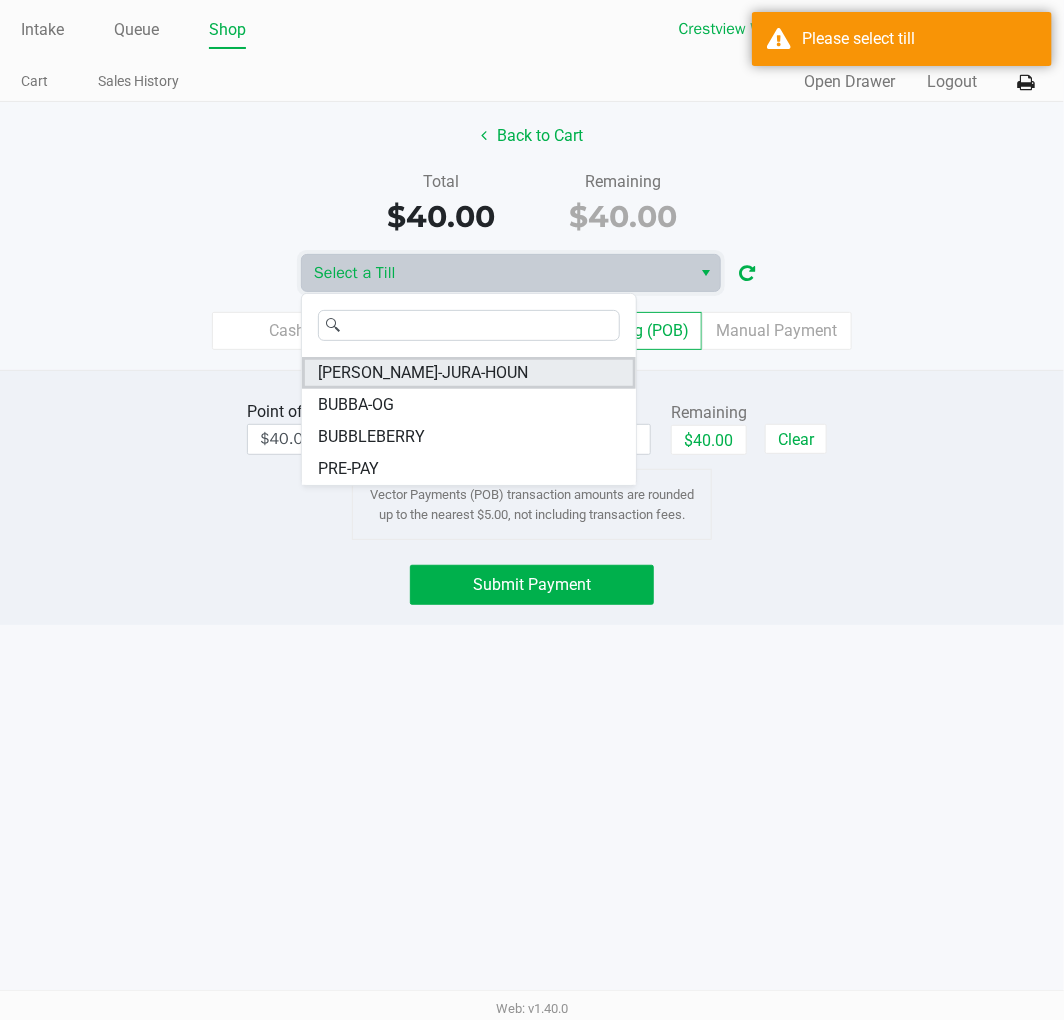 click on "[PERSON_NAME]-JURA-HOUN" at bounding box center (423, 373) 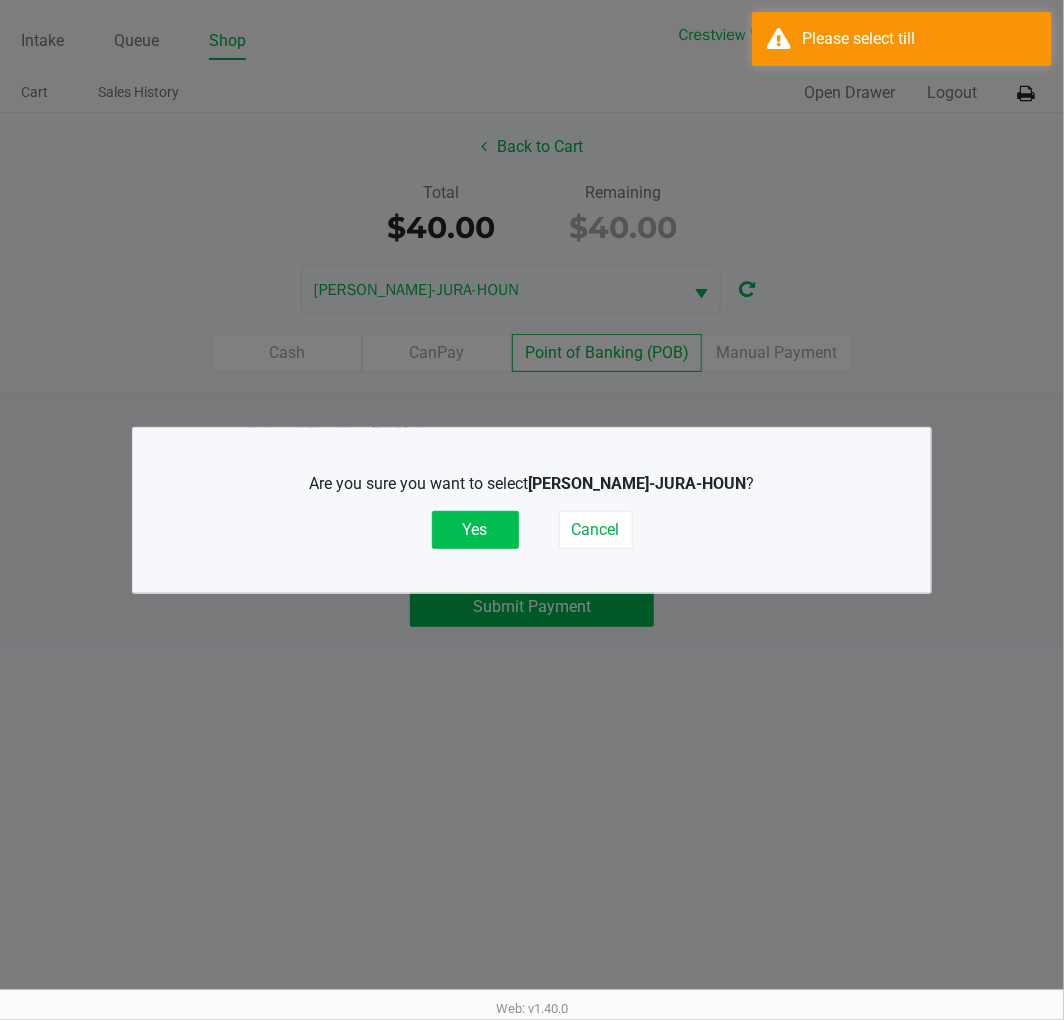 click on "Yes" 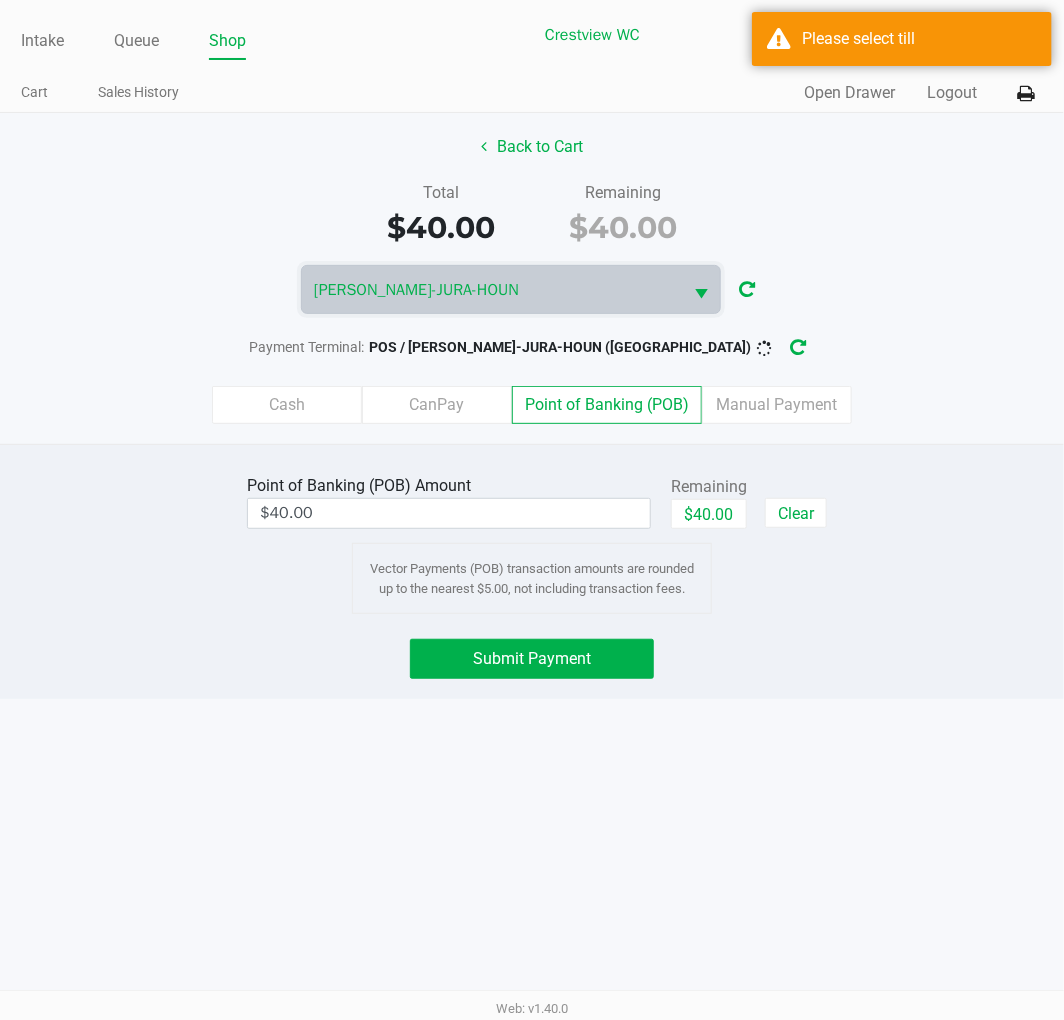click on "Intake Queue Shop Crestview [PERSON_NAME]-JURA-HOUN   [PERSON_NAME]  Cart Sales History  Quick Sale   Open Drawer   Logout  Back to Cart   Total   $40.00   Remaining   $40.00  BRUNO-JURA-HOUN  Payment Terminal:   POS / BRUNO-JURA-HOUN (Crestview)   Cash   CanPay   Point of Banking (POB)   Manual Payment   Point of Banking (POB)  Amount  $40.00  Remaining   $40.00   Clear  Vector Payments (POB) transaction amounts are rounded up to the nearest $5.00, not including transaction fees.  Submit Payment   Web: v1.40.0" at bounding box center (532, 510) 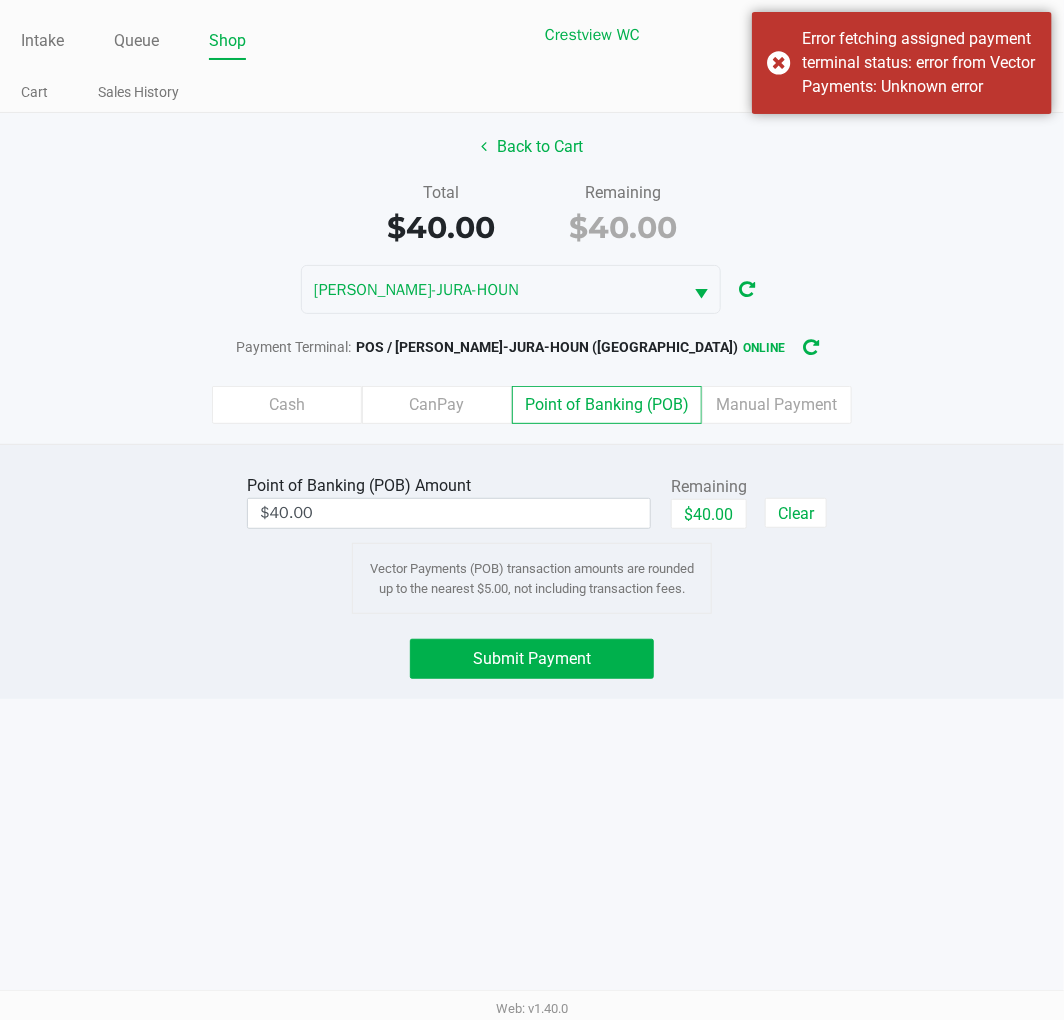 click on "Intake Queue Shop Crestview [PERSON_NAME]-JURA-HOUN   [PERSON_NAME]  Cart Sales History  Quick Sale   Open Drawer   Logout  Back to Cart   Total   $40.00   Remaining   $40.00  BRUNO-JURA-HOUN  Payment Terminal:   POS / BRUNO-JURA-HOUN (Crestview)   online   Cash   CanPay   Point of Banking (POB)   Manual Payment   Point of Banking (POB)  Amount  $40.00  Remaining   $40.00   Clear  Vector Payments (POB) transaction amounts are rounded up to the nearest $5.00, not including transaction fees.  Submit Payment   Web: v1.40.0" at bounding box center [532, 510] 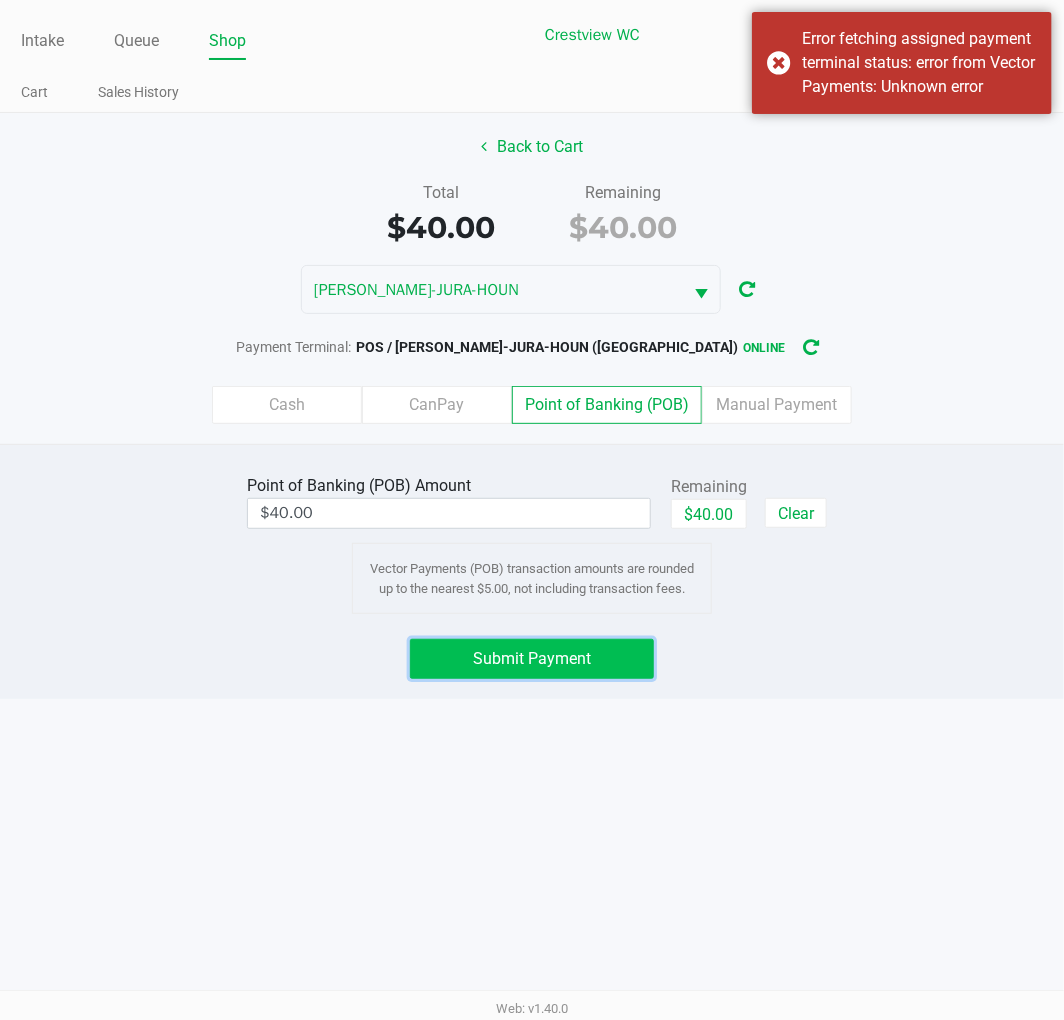 click on "Submit Payment" 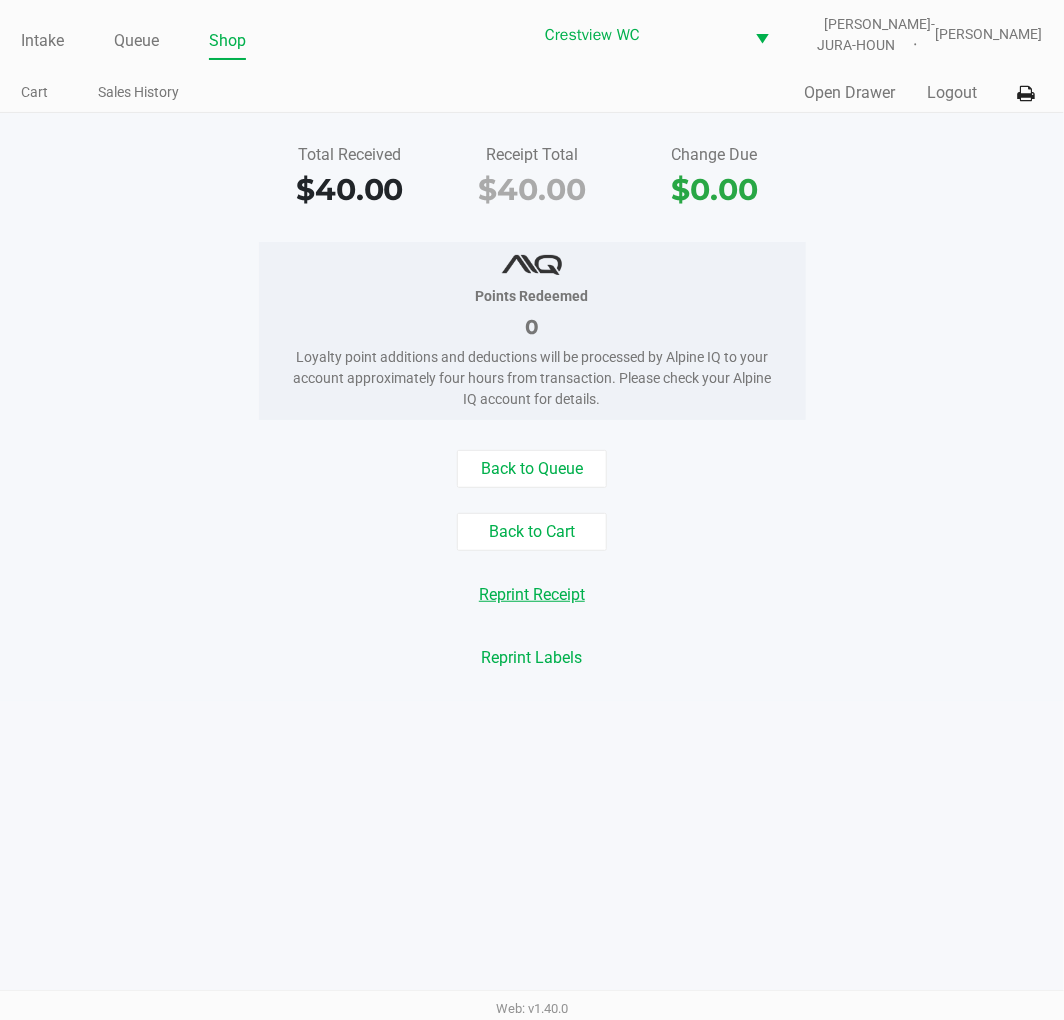 click on "Reprint Receipt" 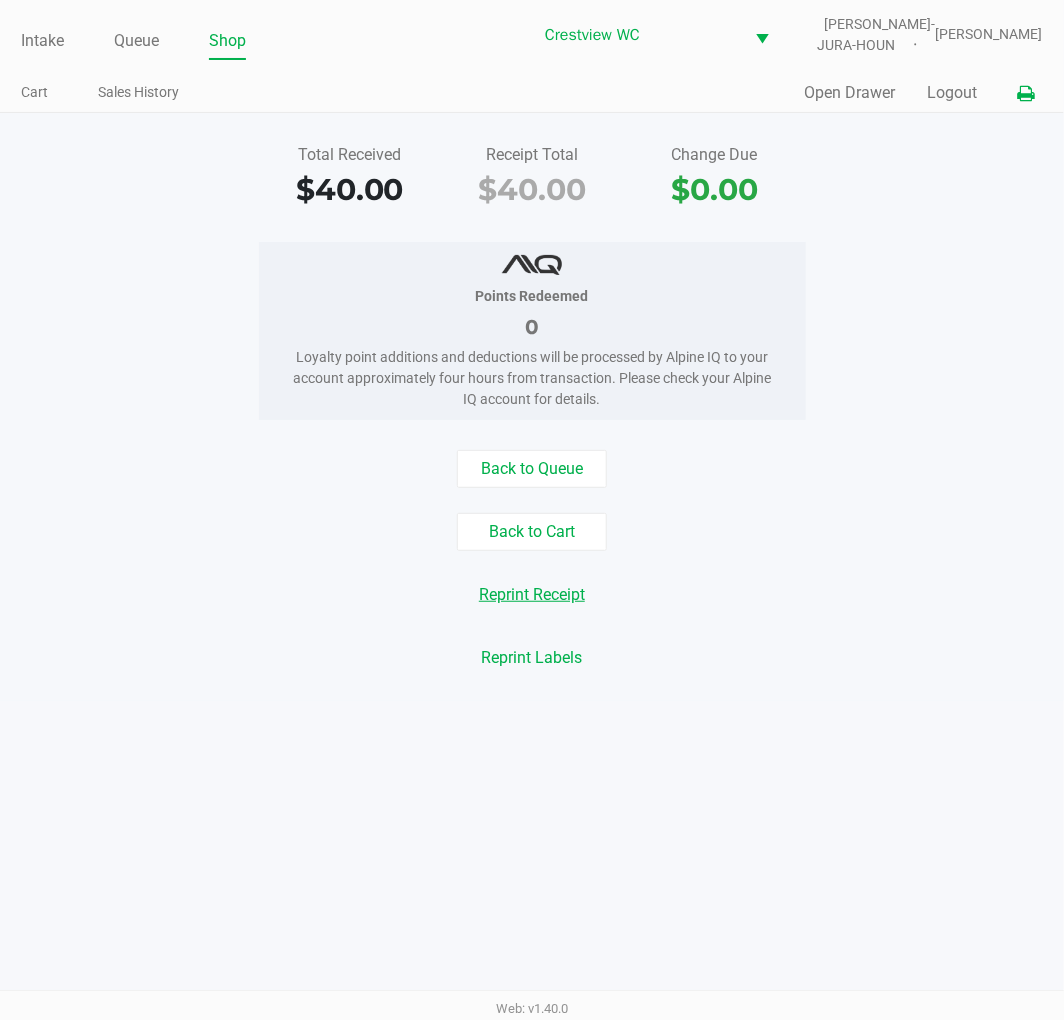 click 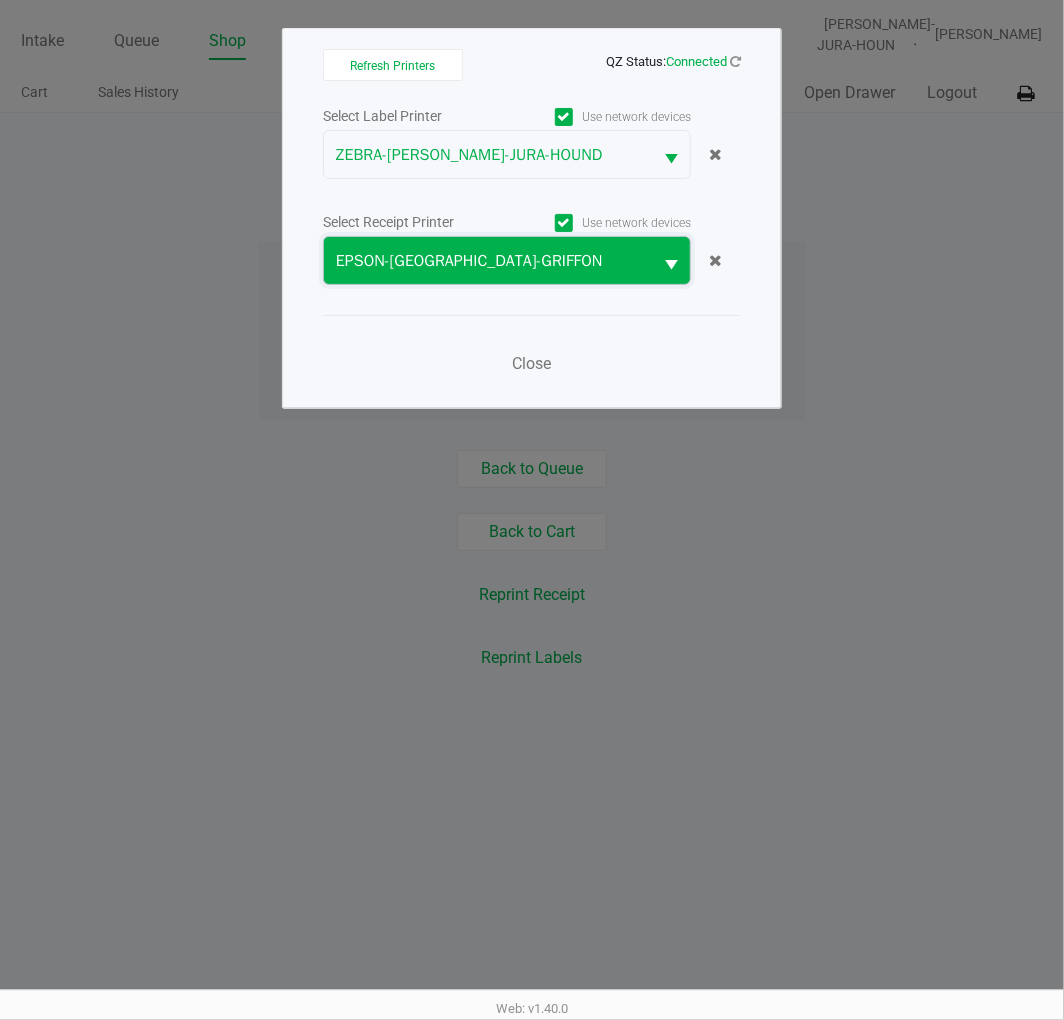 click on "EPSON-[GEOGRAPHIC_DATA]-GRIFFON" at bounding box center [488, 261] 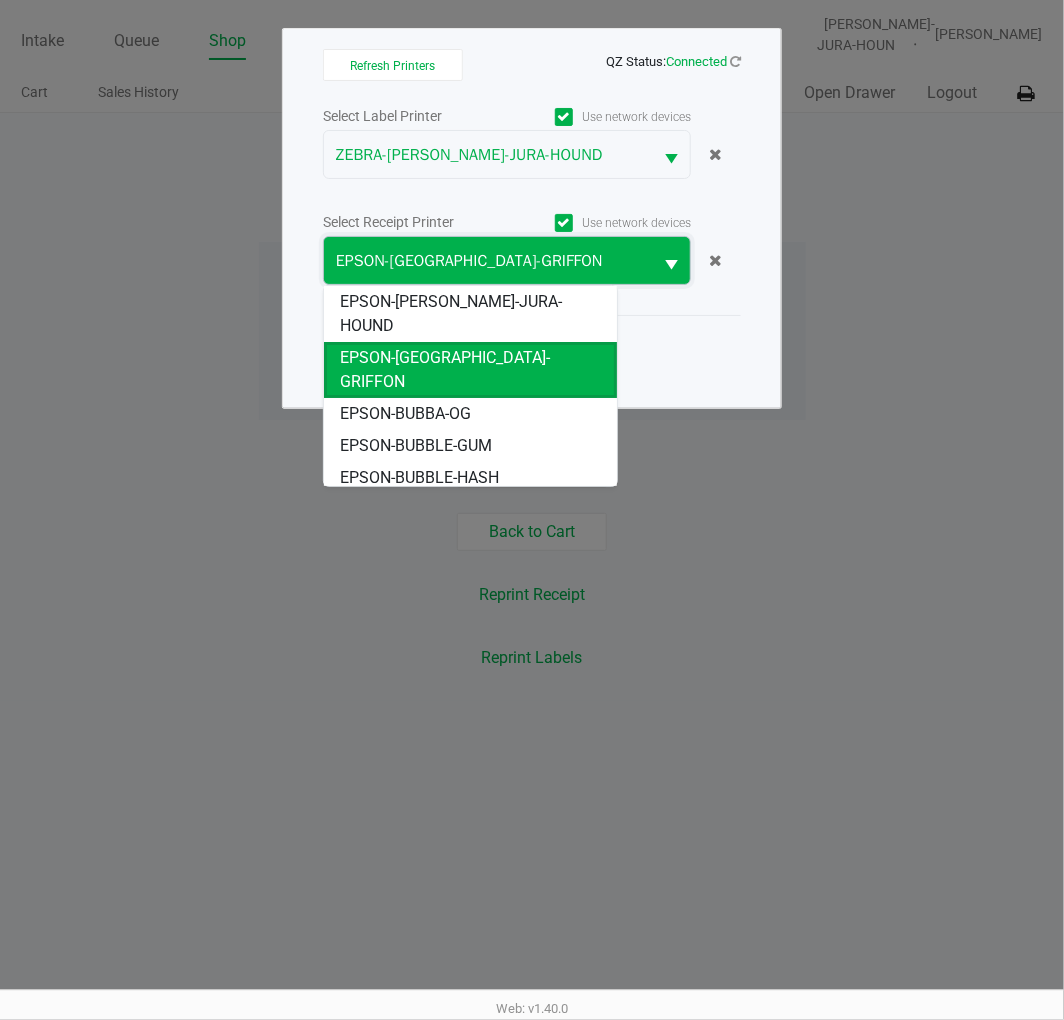 click on "EPSON-[PERSON_NAME]-JURA-HOUND" at bounding box center [470, 314] 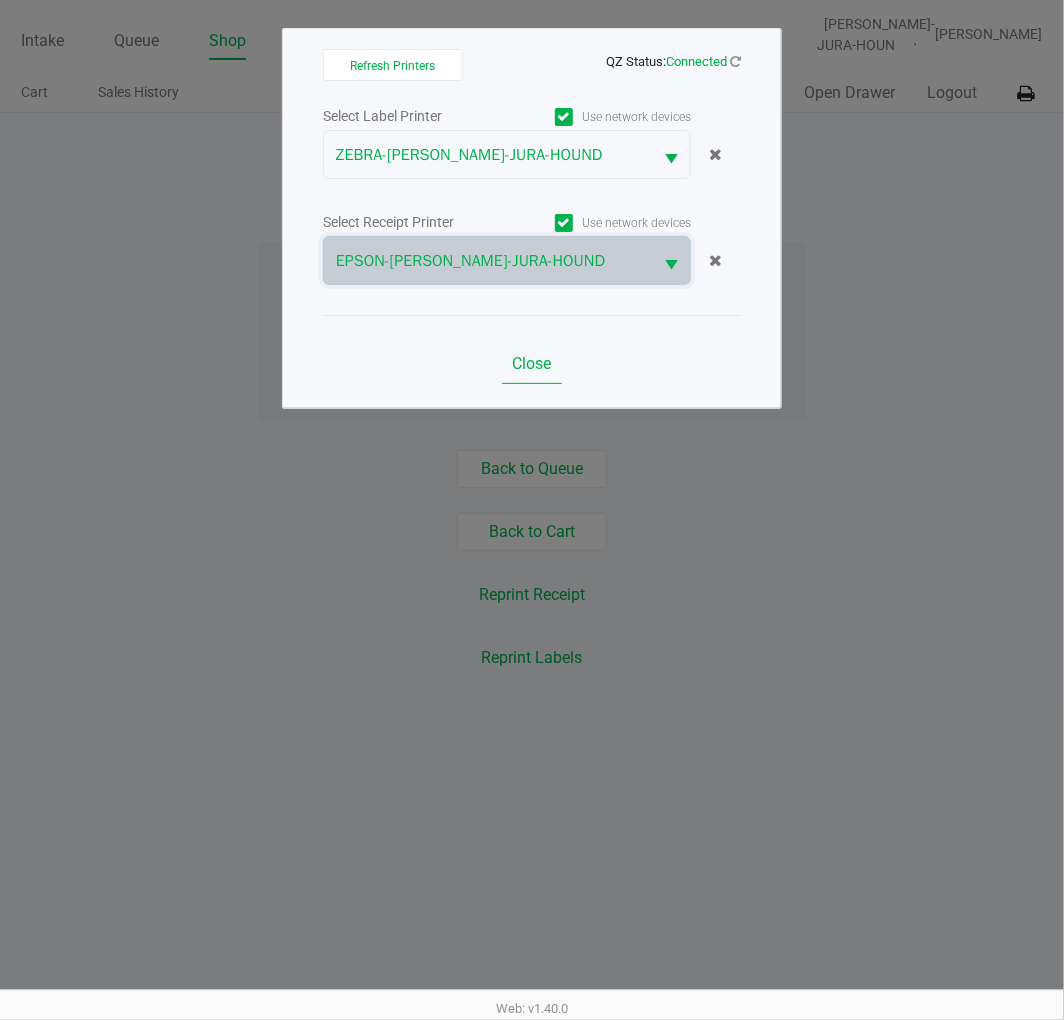 click on "Close" 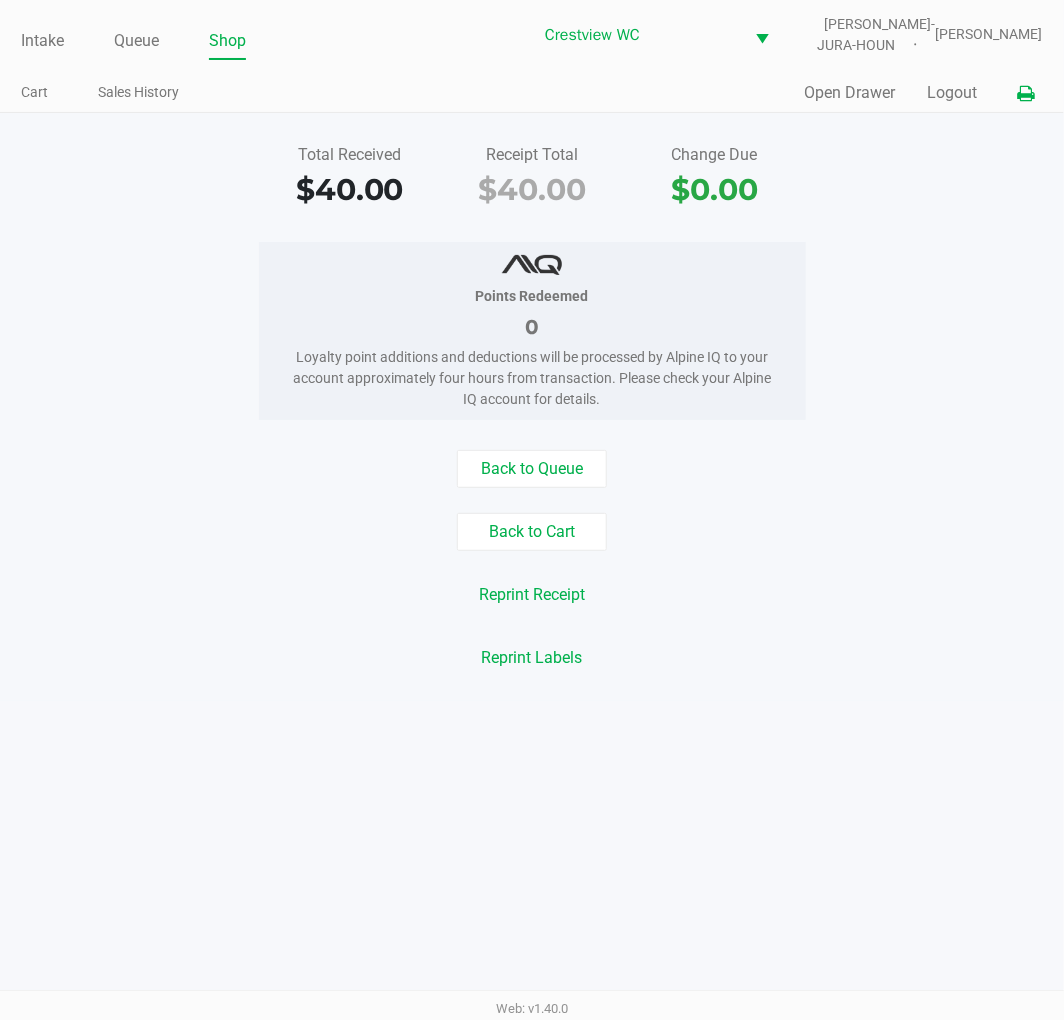 click 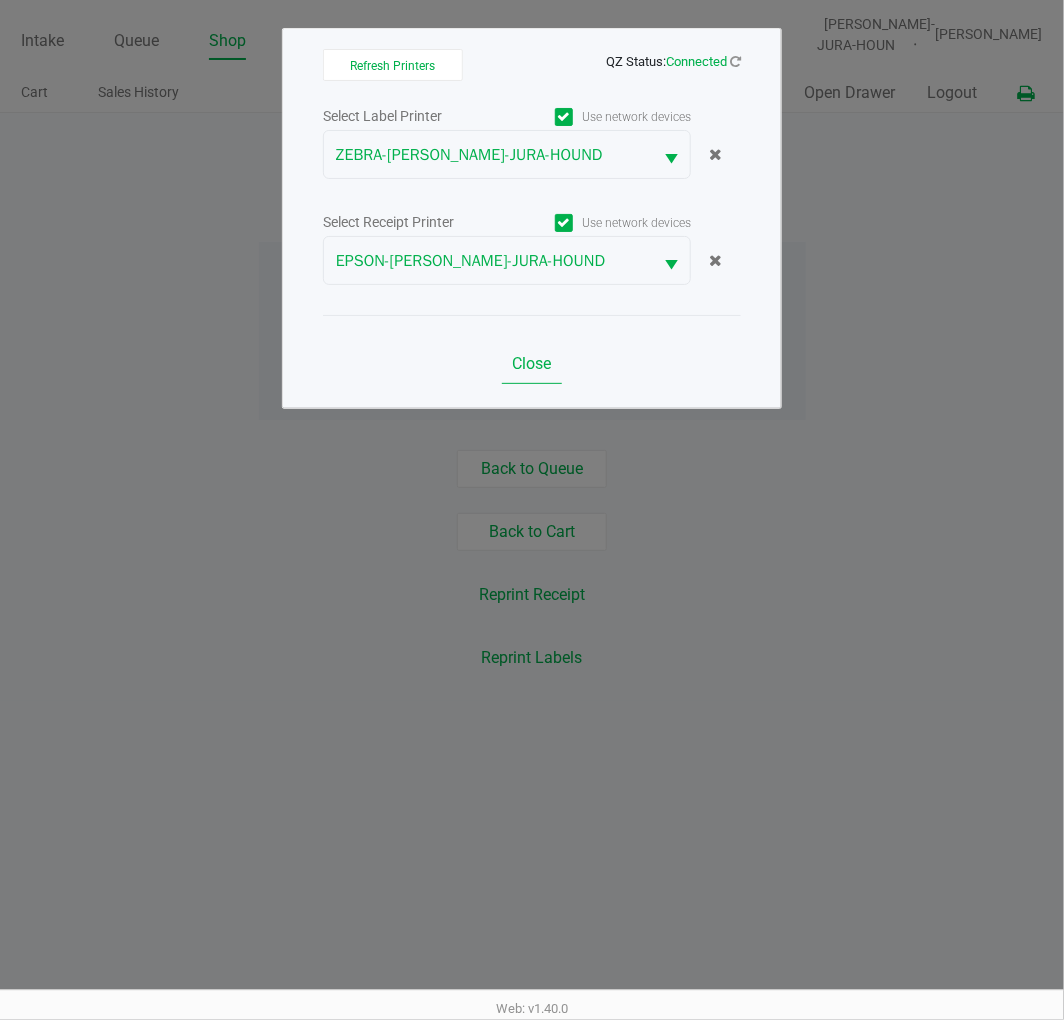 click on "Close" 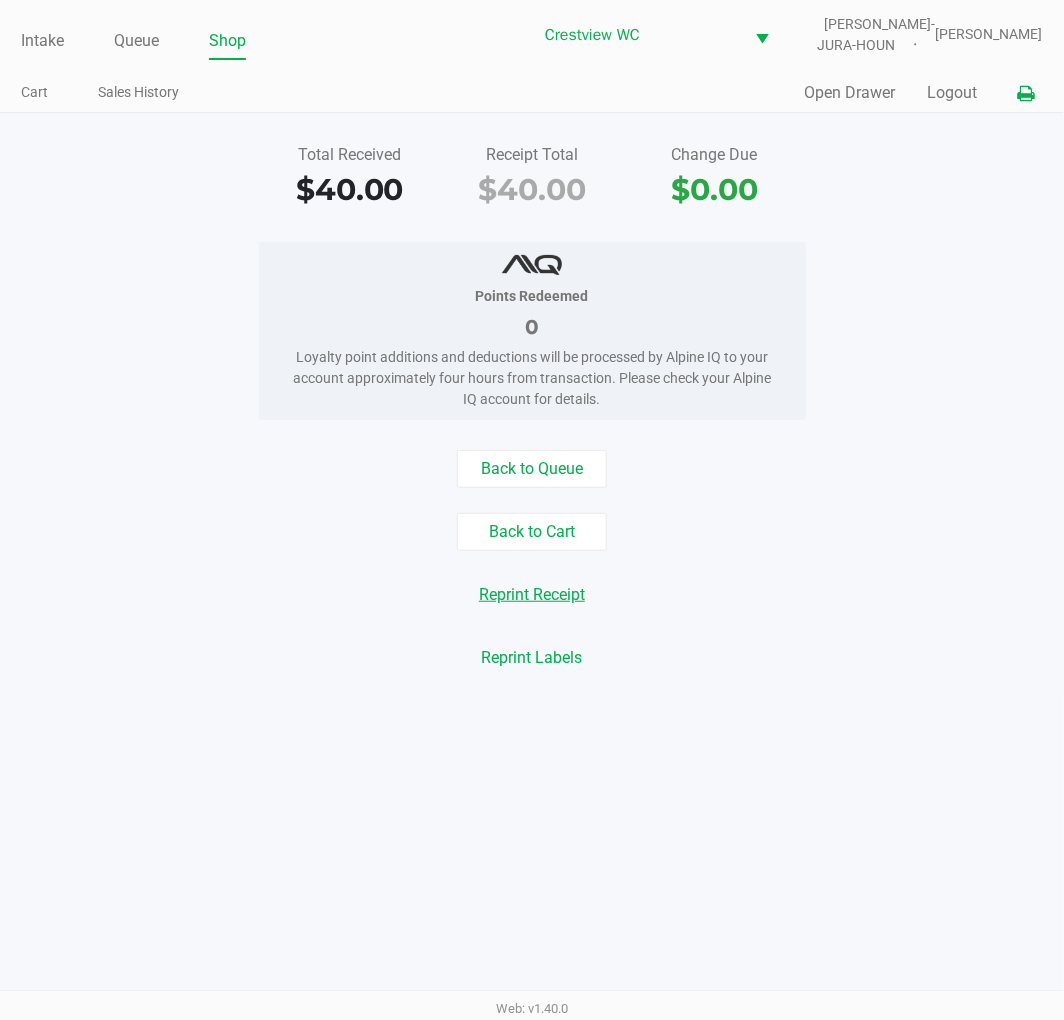 click on "Reprint Receipt" 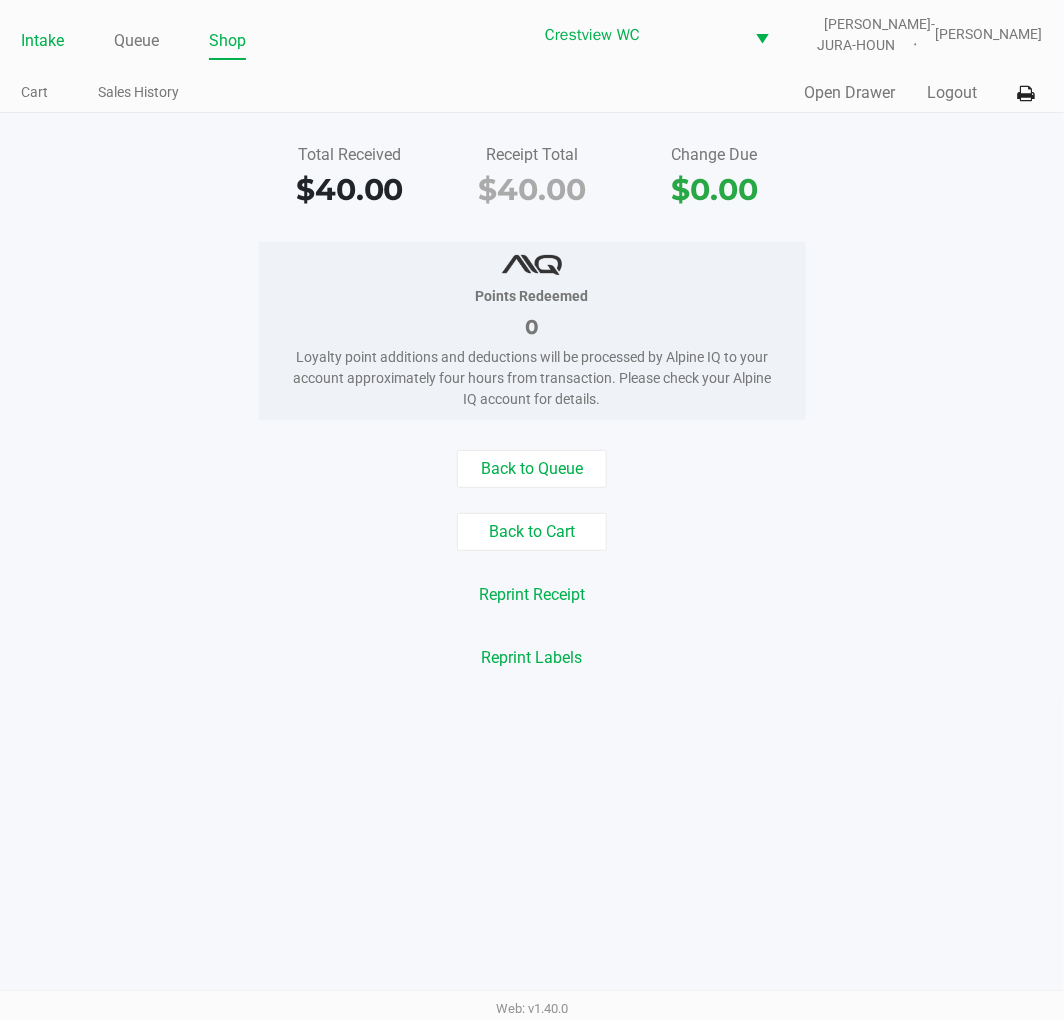 click on "Intake" 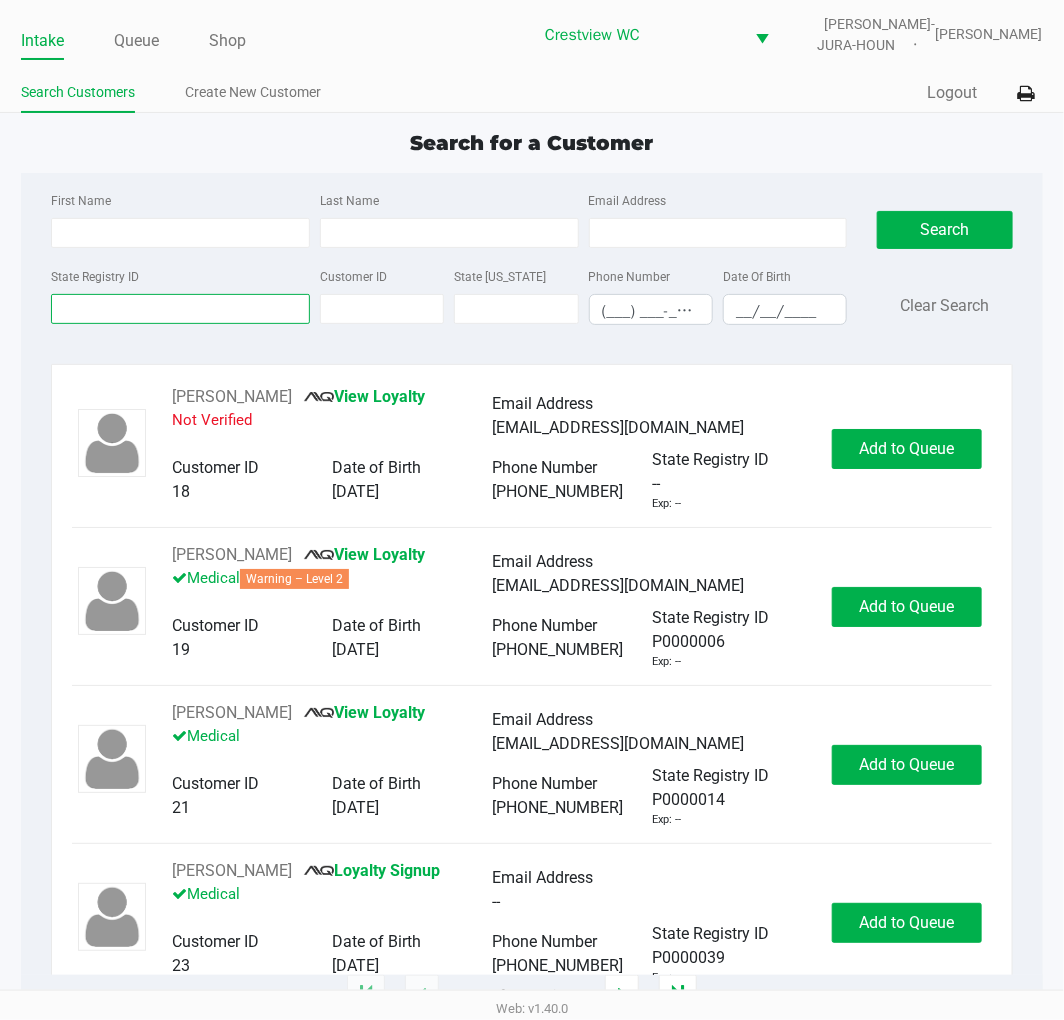 click on "State Registry ID" at bounding box center (180, 309) 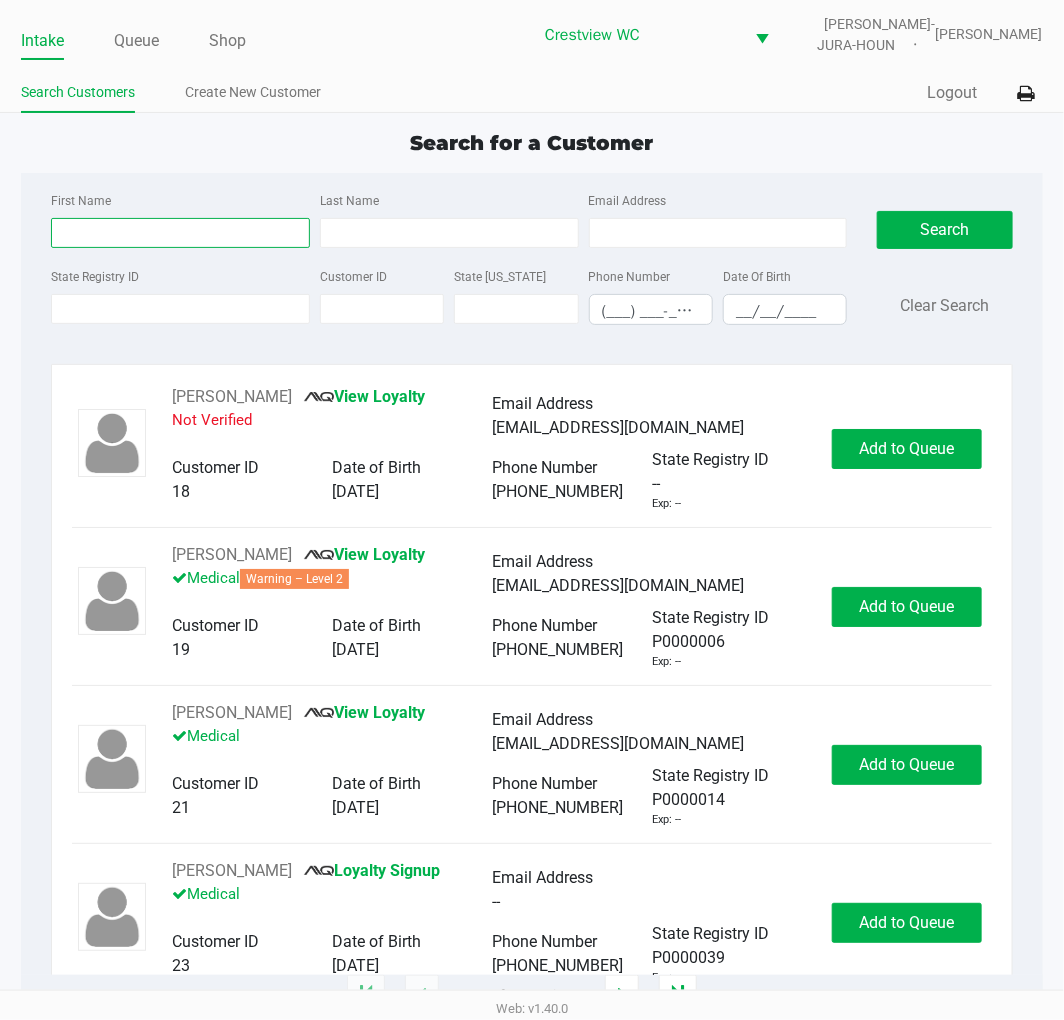 click on "First Name" at bounding box center [180, 233] 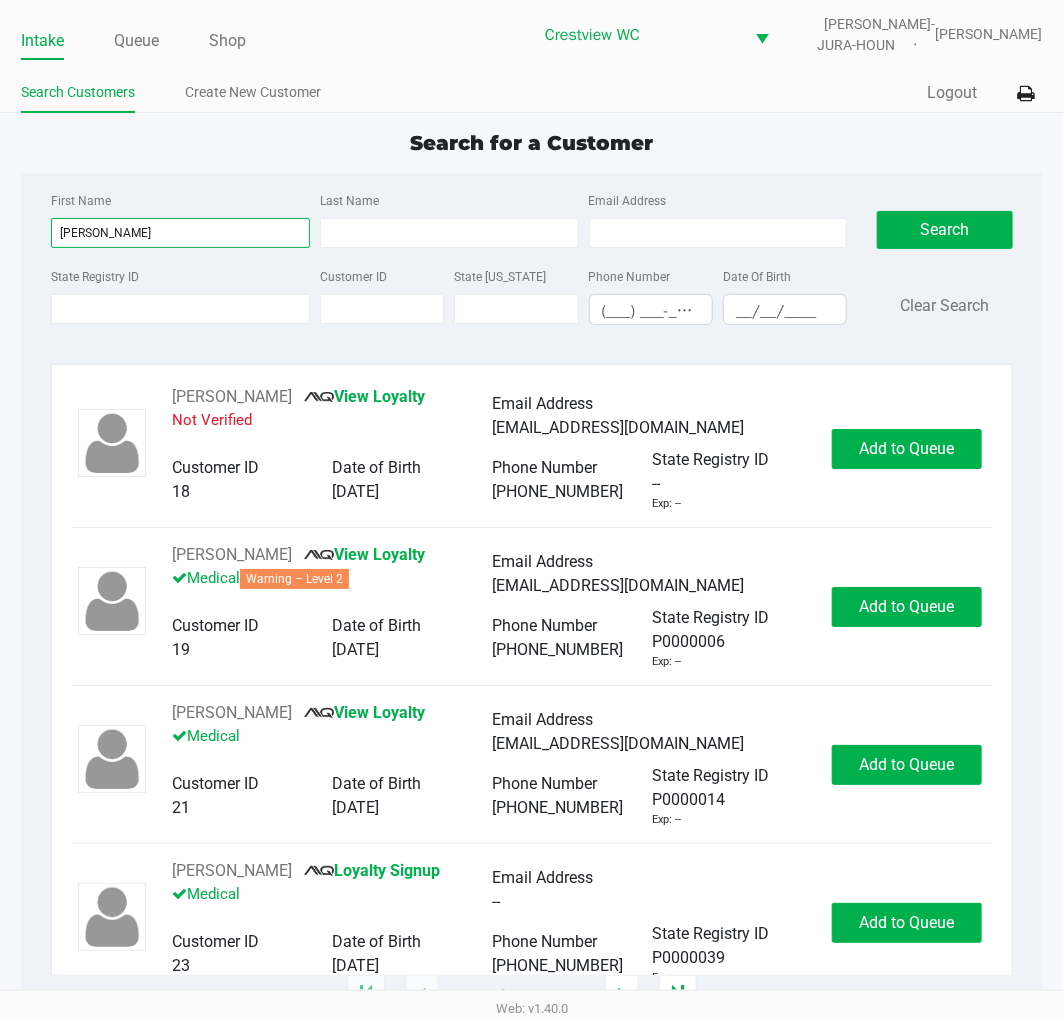 type on "michael" 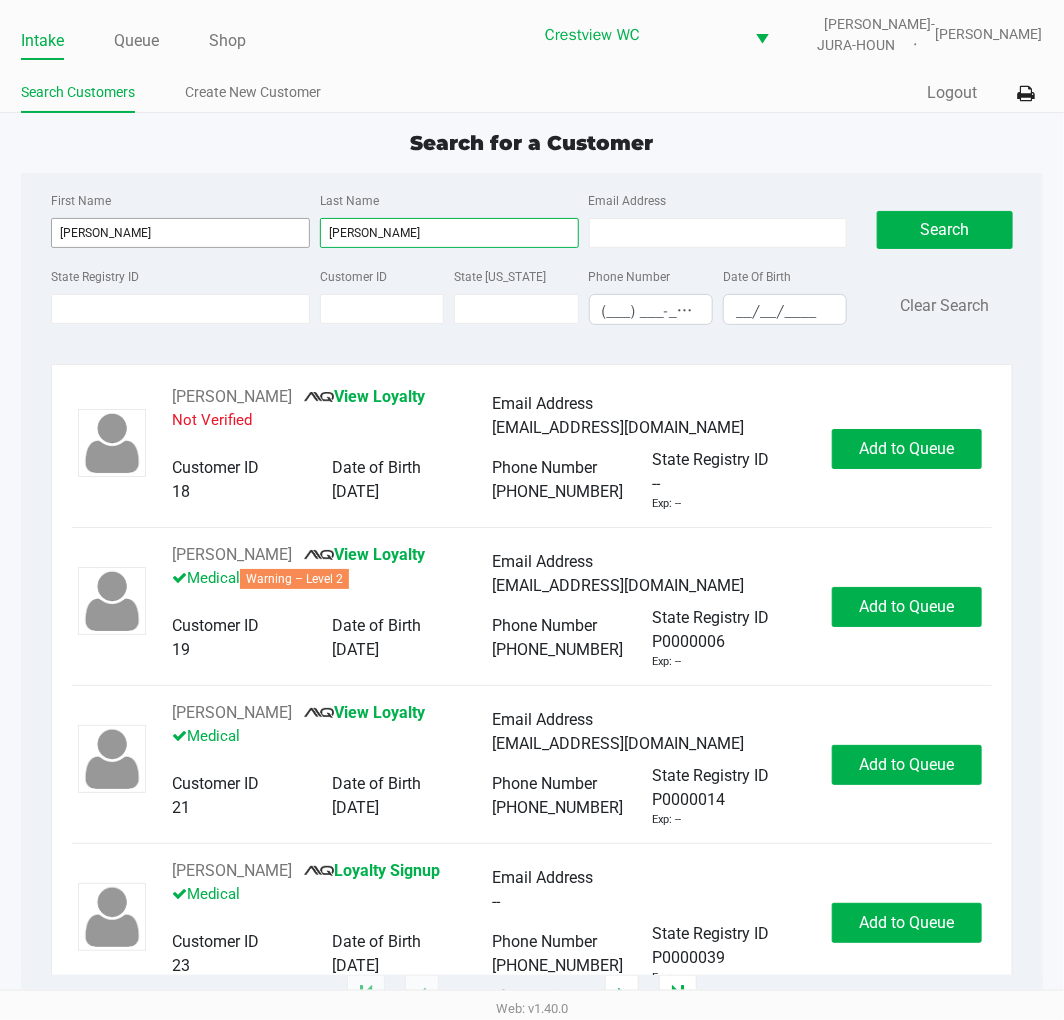 type on "muench" 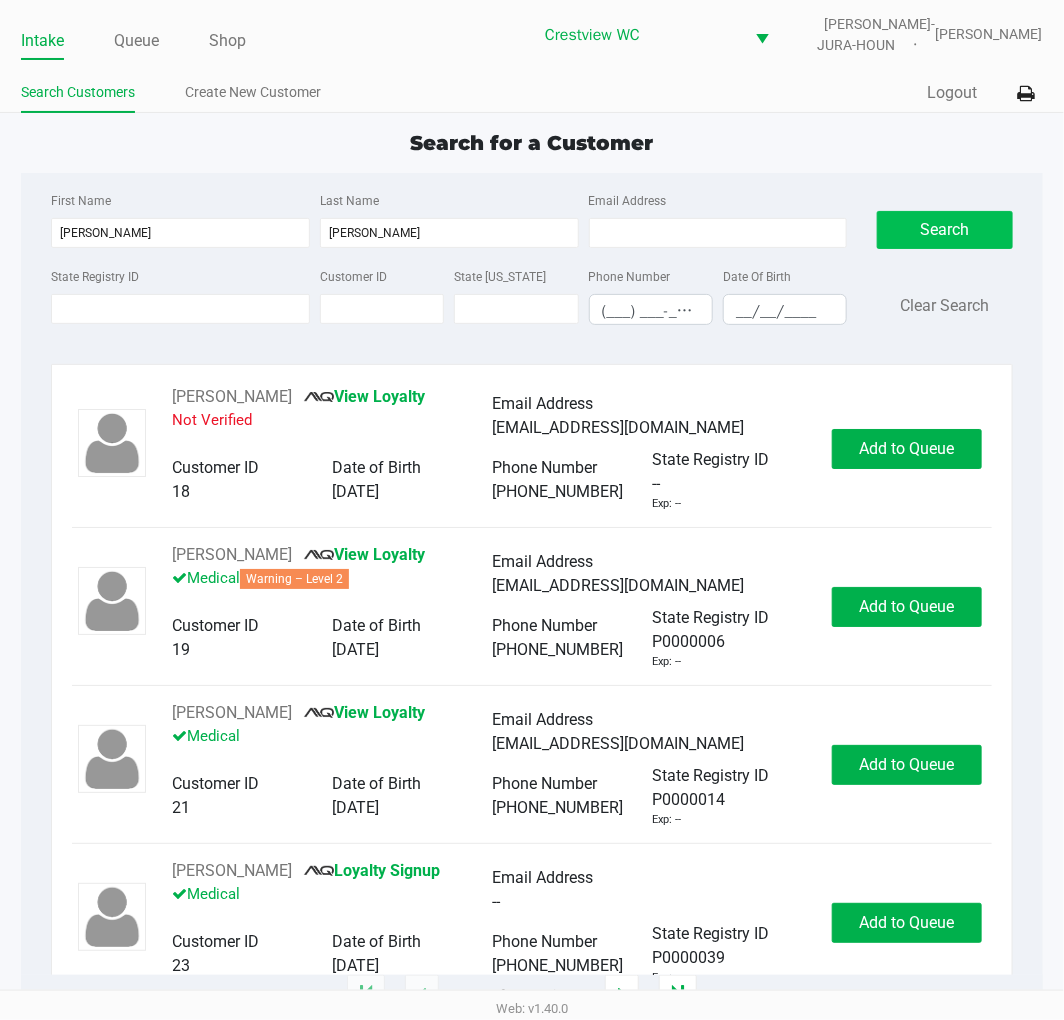 click on "Search" 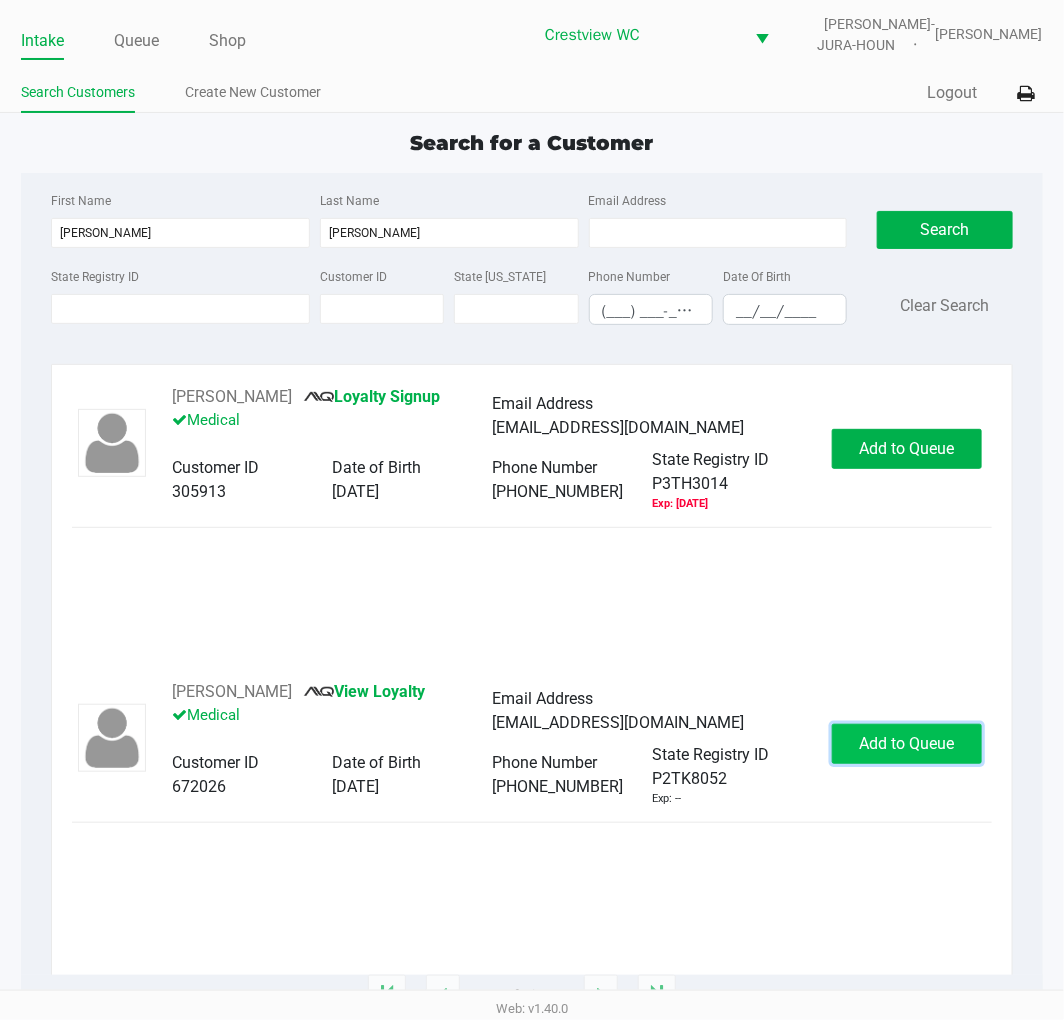 click on "Add to Queue" 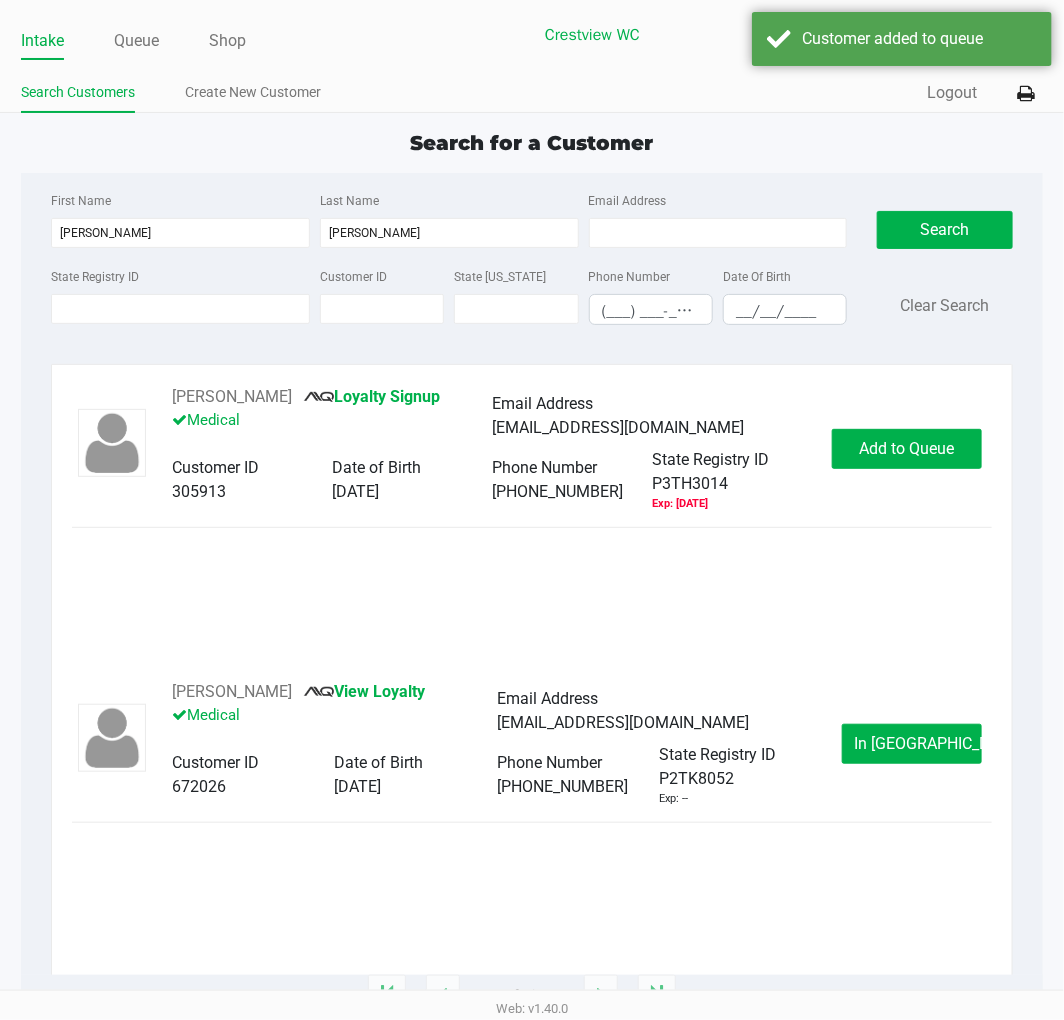 click on "MICHAEL MUENCH       View Loyalty   Medical   Email Address   michael89muench@yahoo.com   Customer ID   672026   Date of Birth   01/06/1989   Phone Number   (608) 863-6010   State Registry ID   P2TK8052   Exp: --   In Queue" 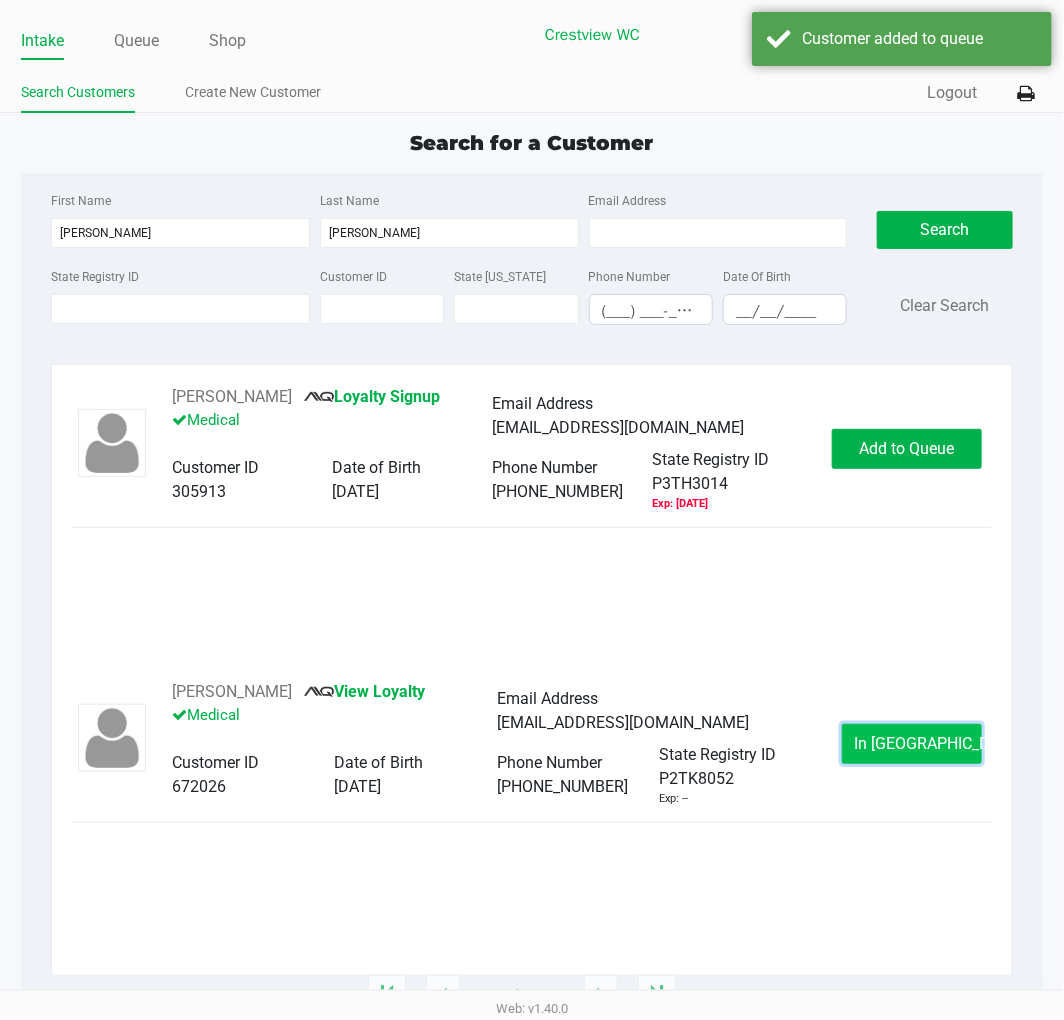 click on "In Queue" 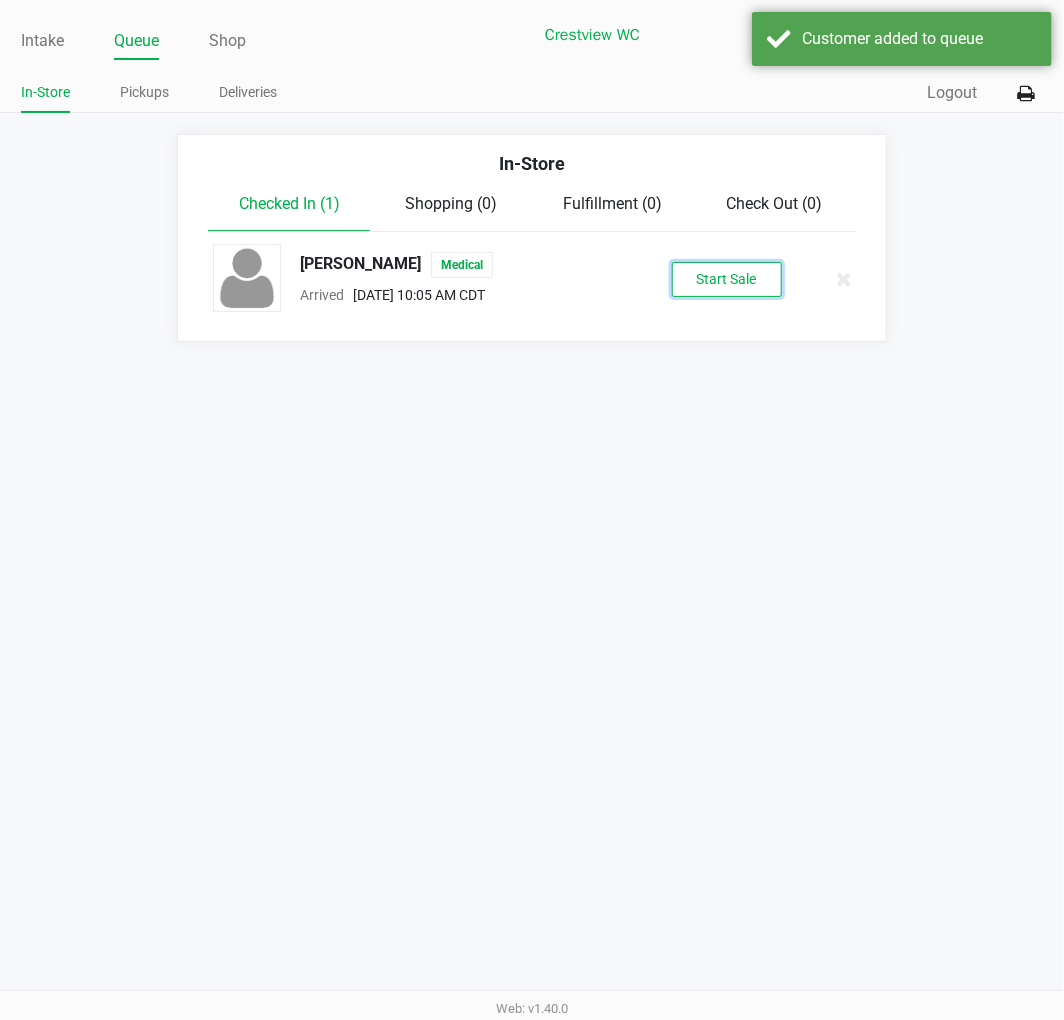 click on "Start Sale" 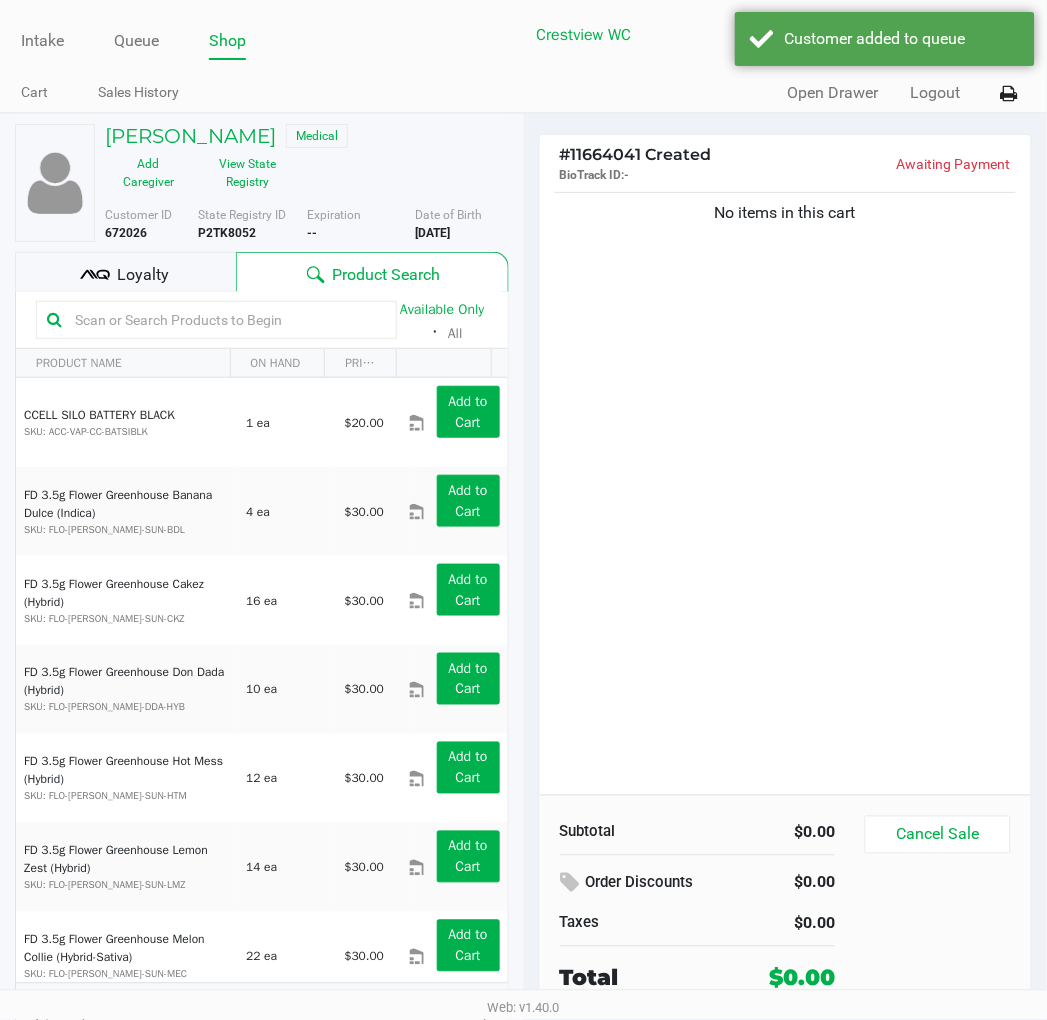 click on "Loyalty" 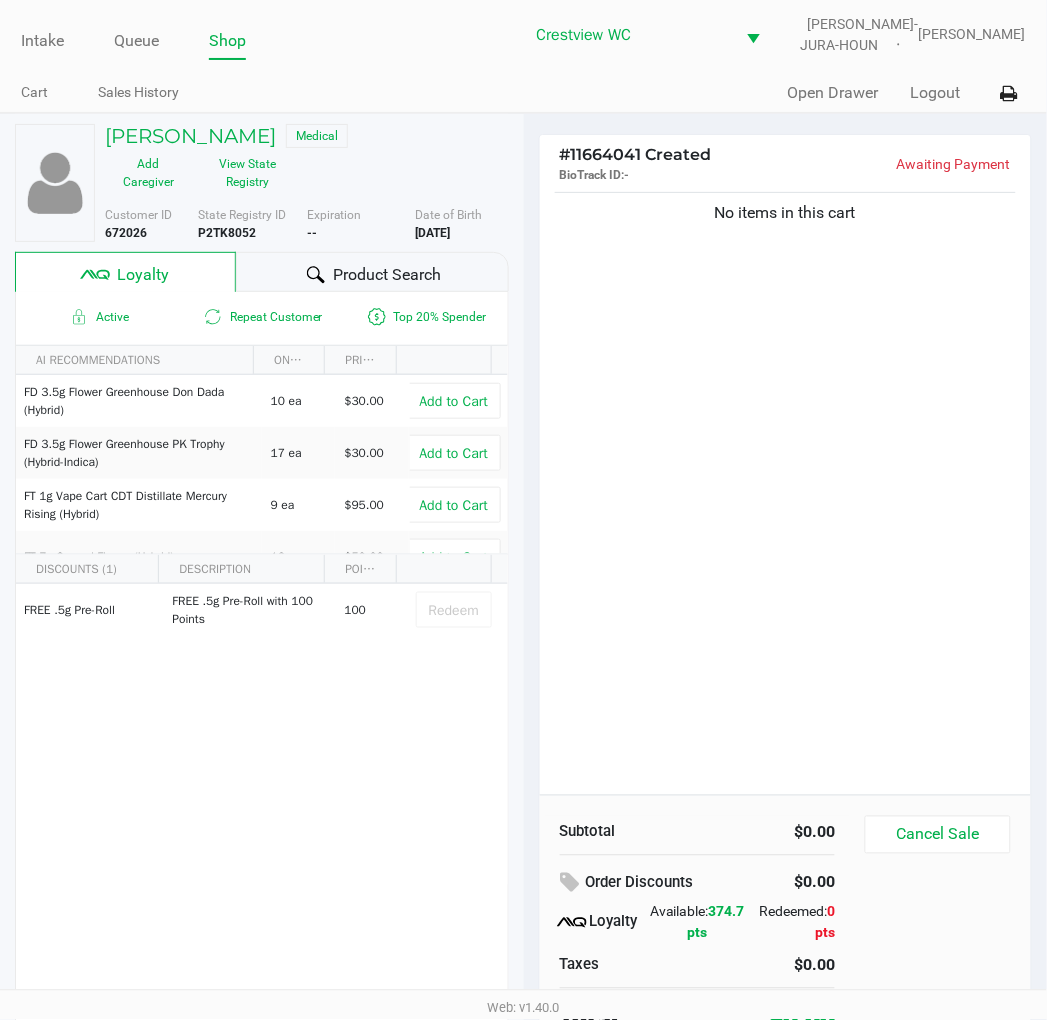 drag, startPoint x: 367, startPoint y: 260, endPoint x: 374, endPoint y: 196, distance: 64.381676 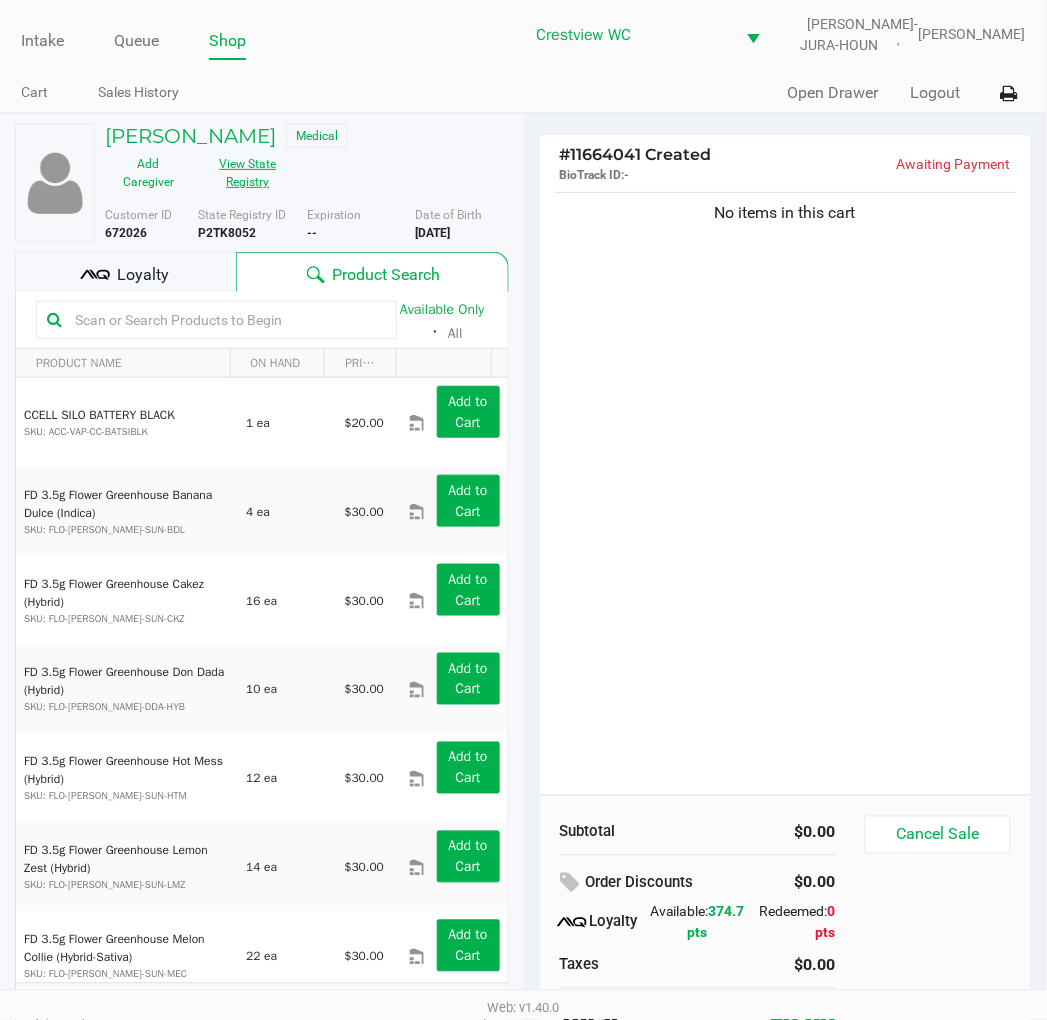 click on "View State Registry" 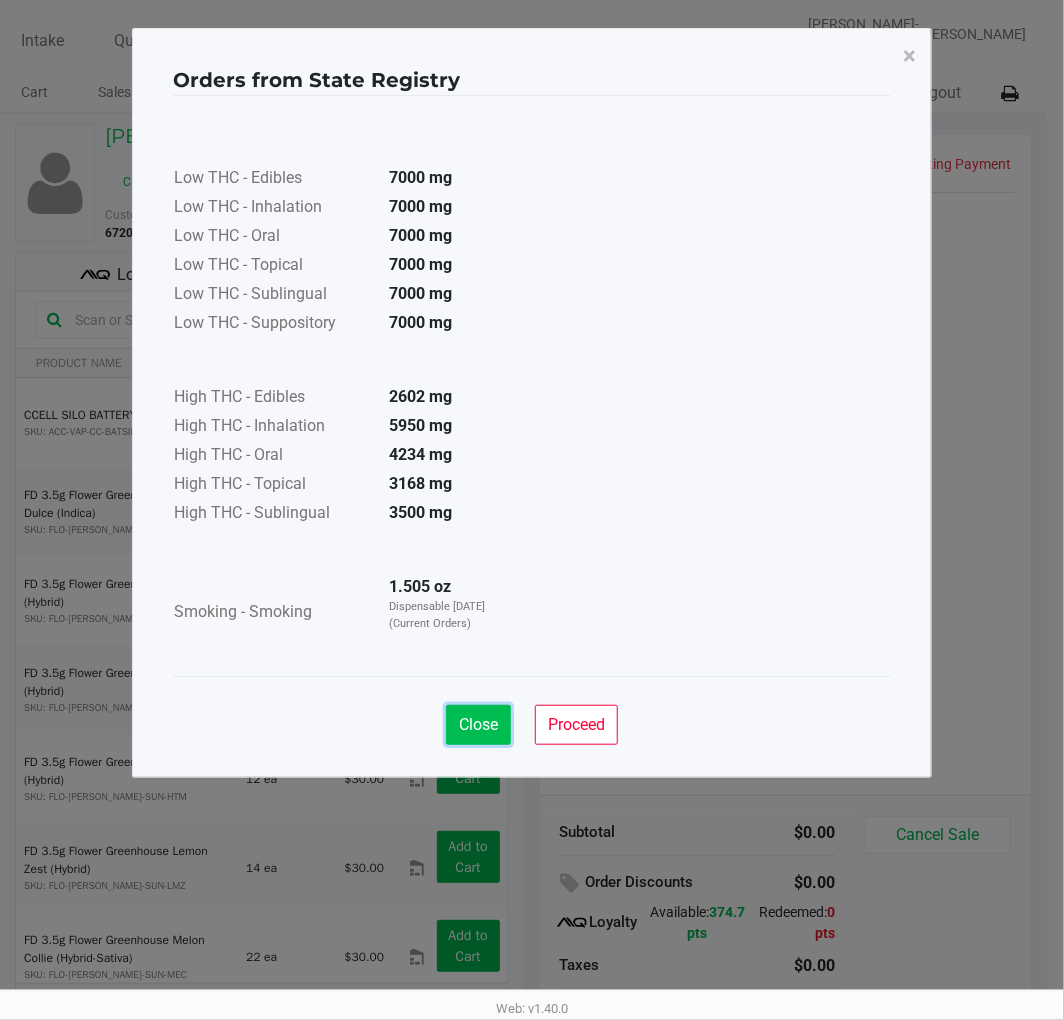 click on "Close" 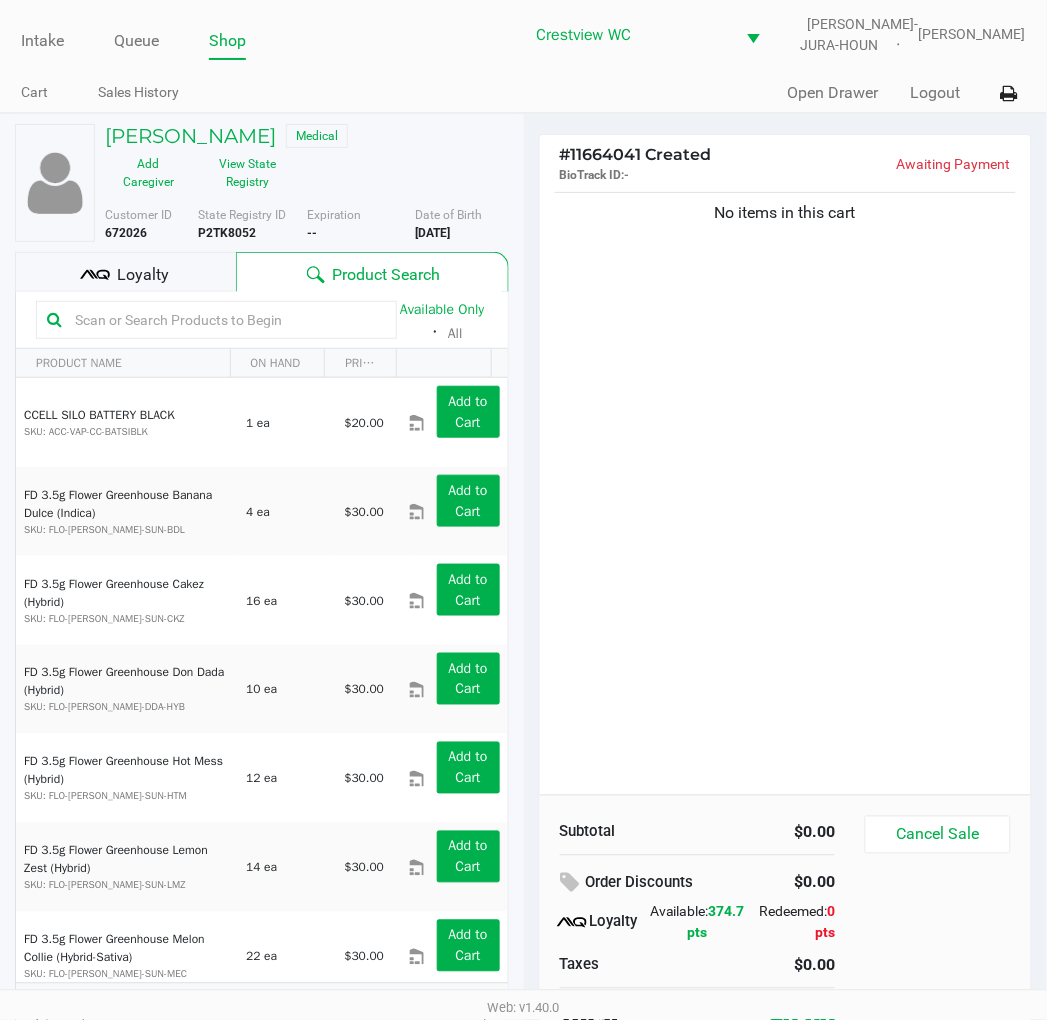 click 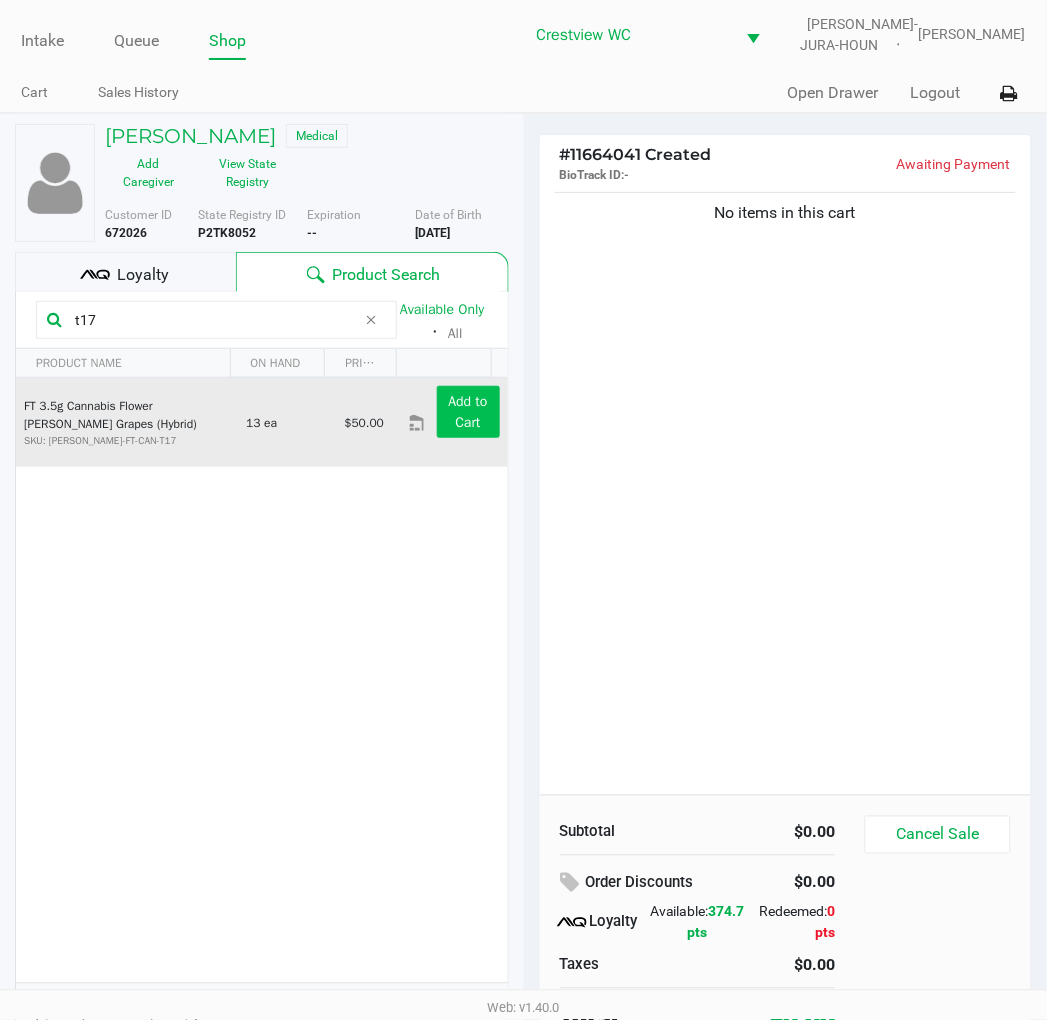 type on "t17" 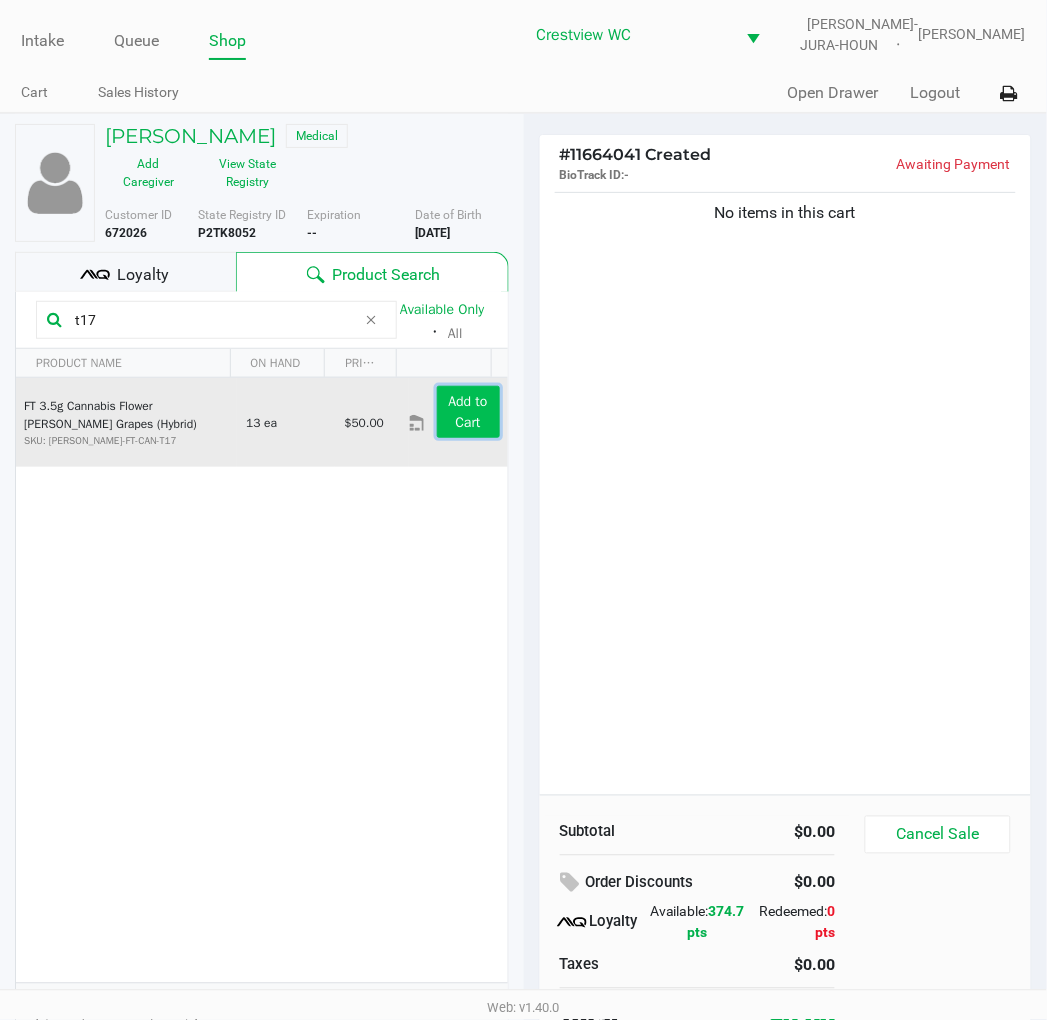 click on "Add to Cart" 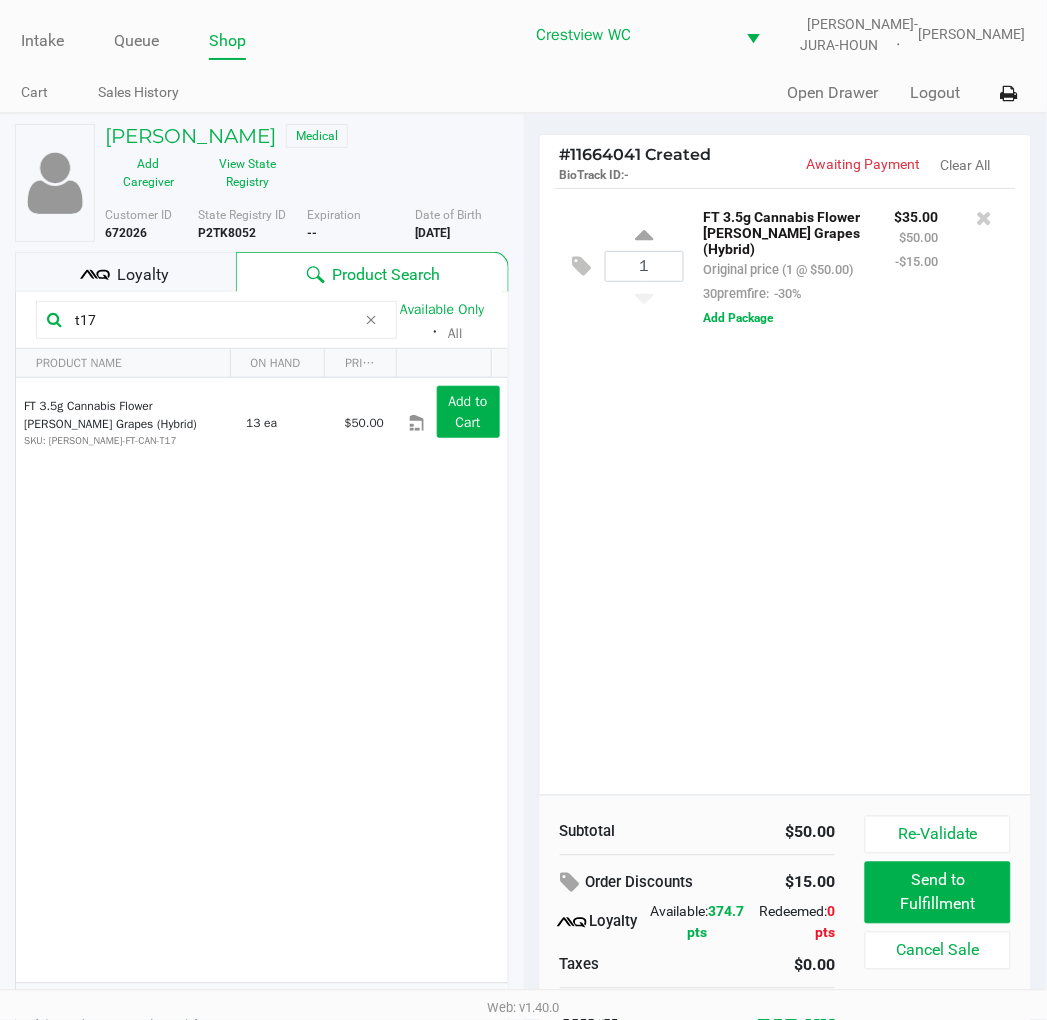 click on "Loyalty" 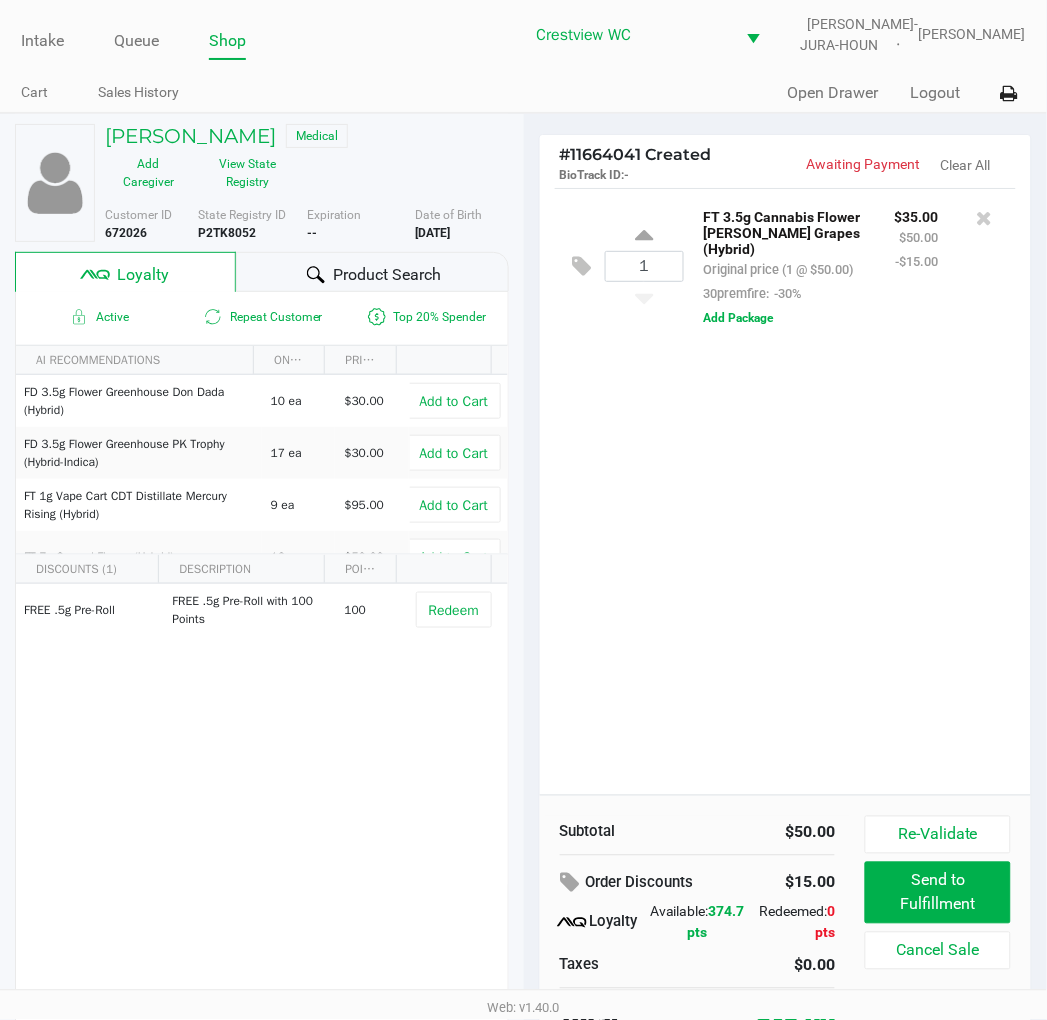 click on "Product Search" 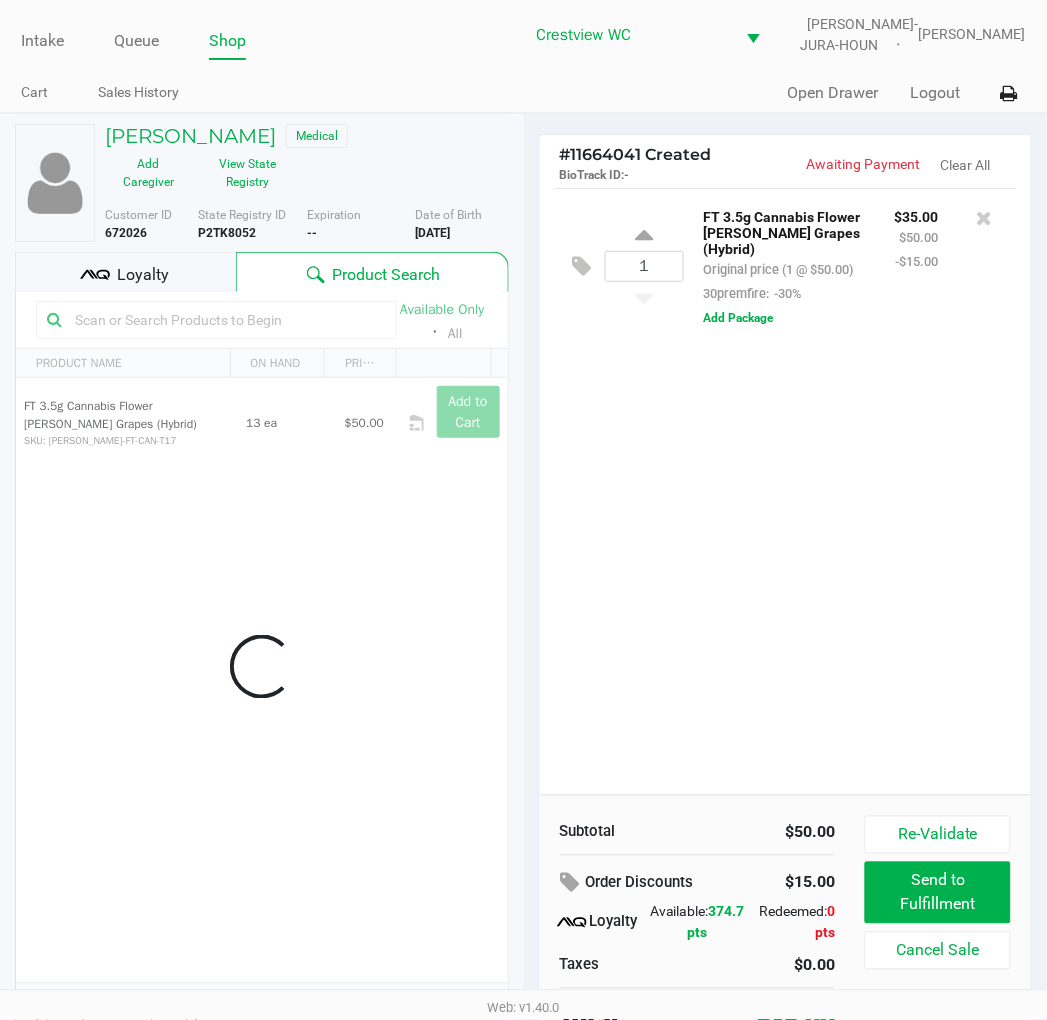click 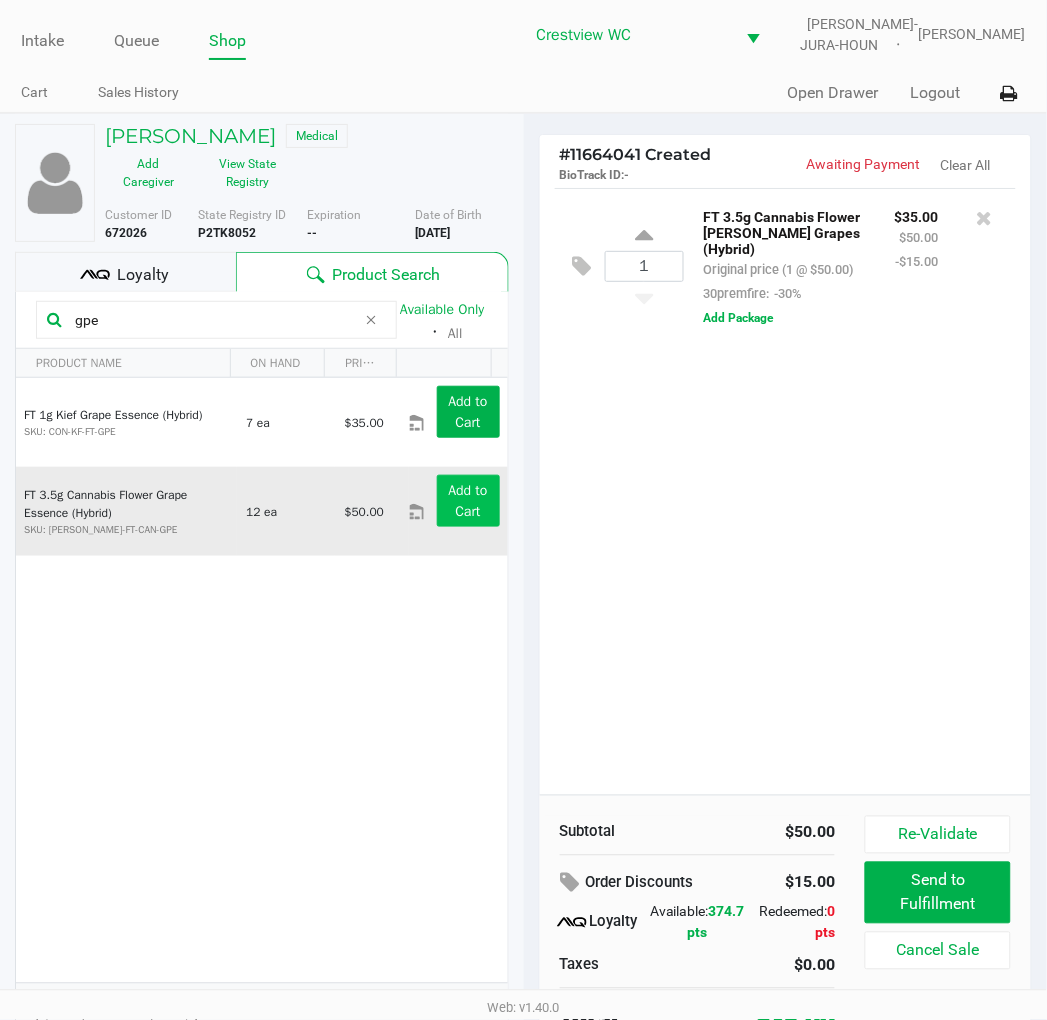 type on "gpe" 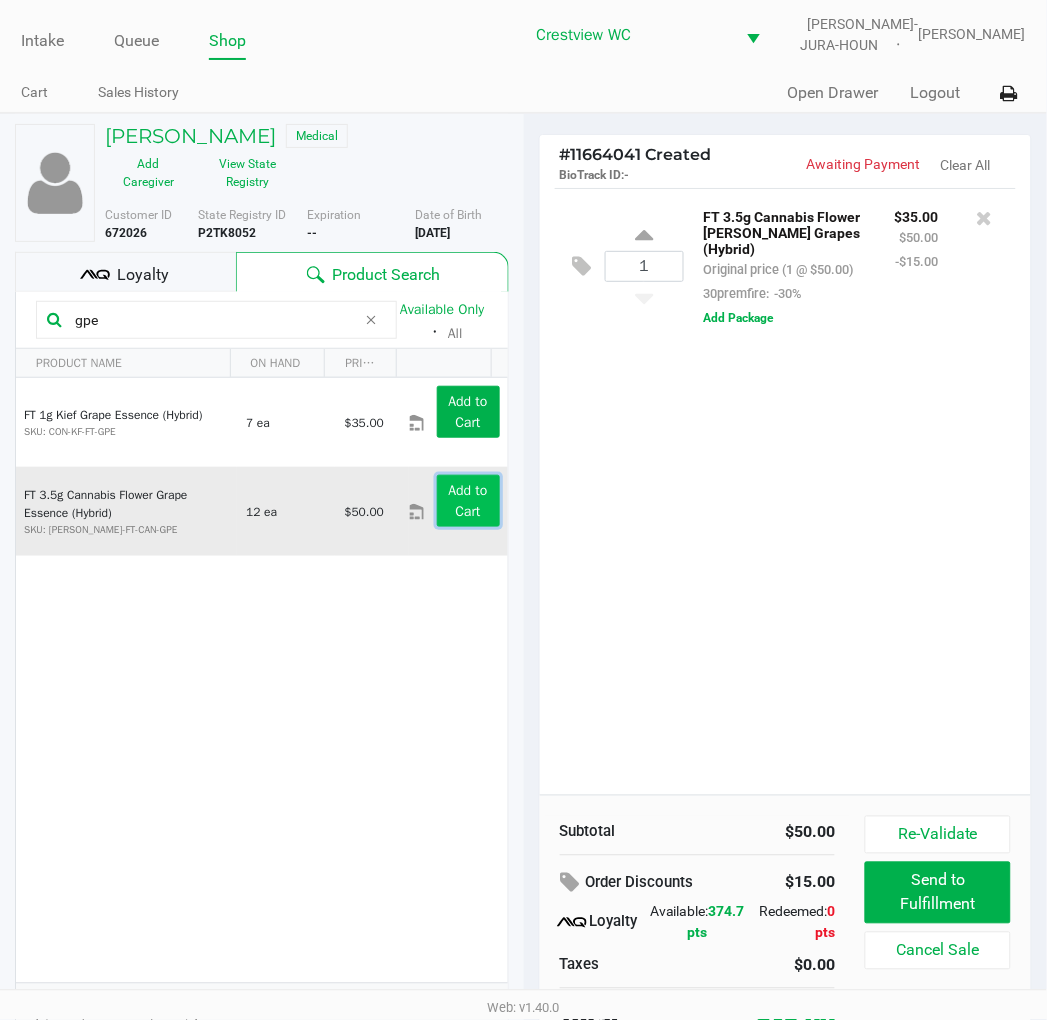 click on "Add to Cart" 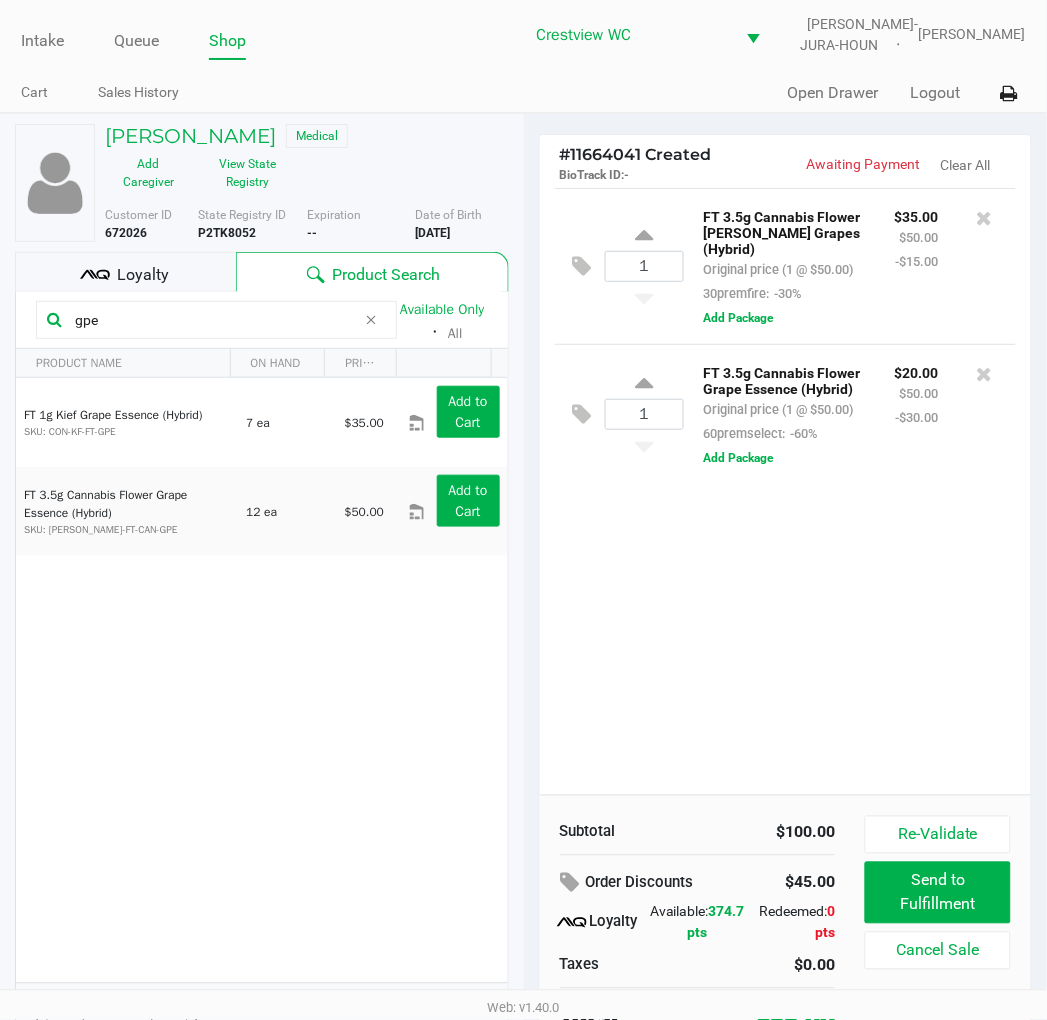 click on "1  FT 3.5g Cannabis Flower Gaspar's Grapes (Hybrid)   Original price (1 @ $50.00)  30premfire:  -30% $35.00 $50.00 -$15.00  Add Package  1  FT 3.5g Cannabis Flower Grape Essence (Hybrid)   Original price (1 @ $50.00)  60premselect:  -60% $20.00 $50.00 -$30.00  Add Package" 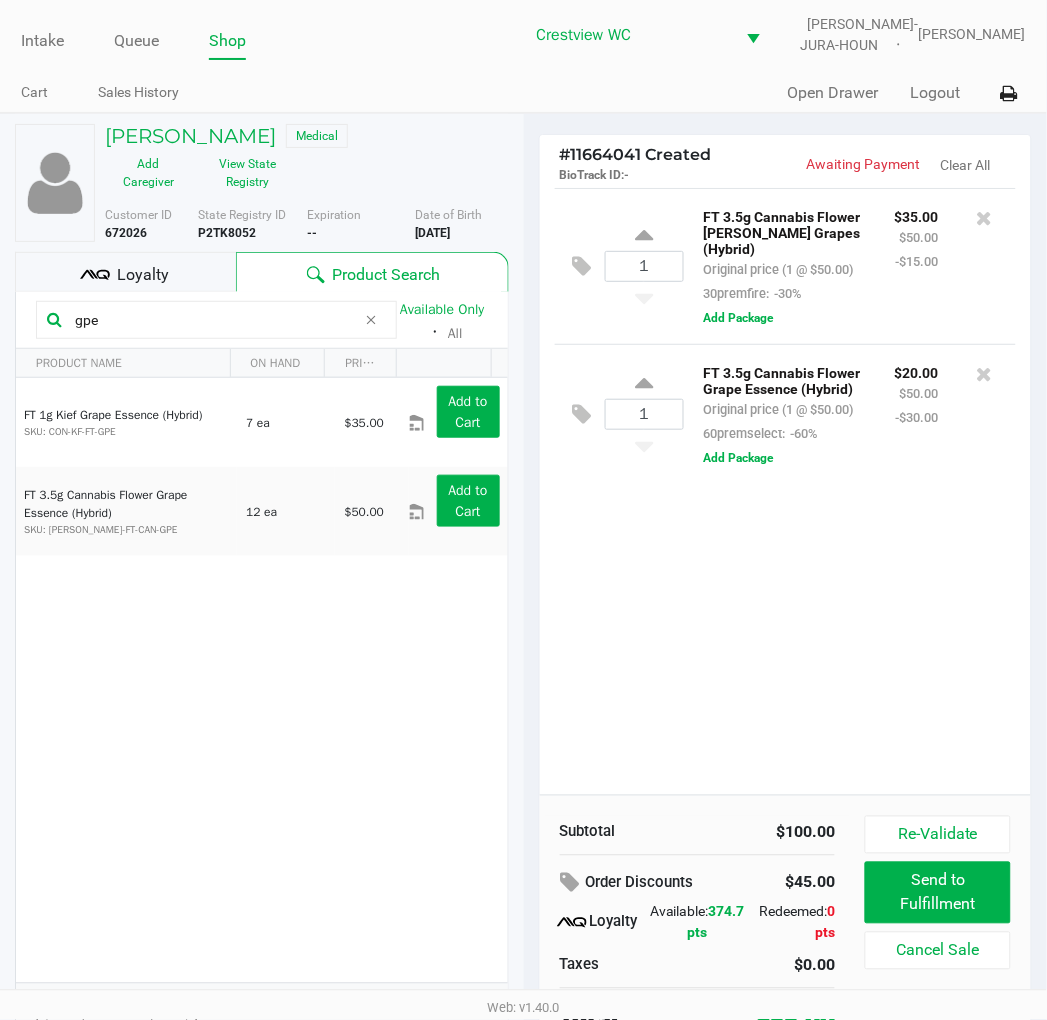 scroll, scrollTop: 38, scrollLeft: 0, axis: vertical 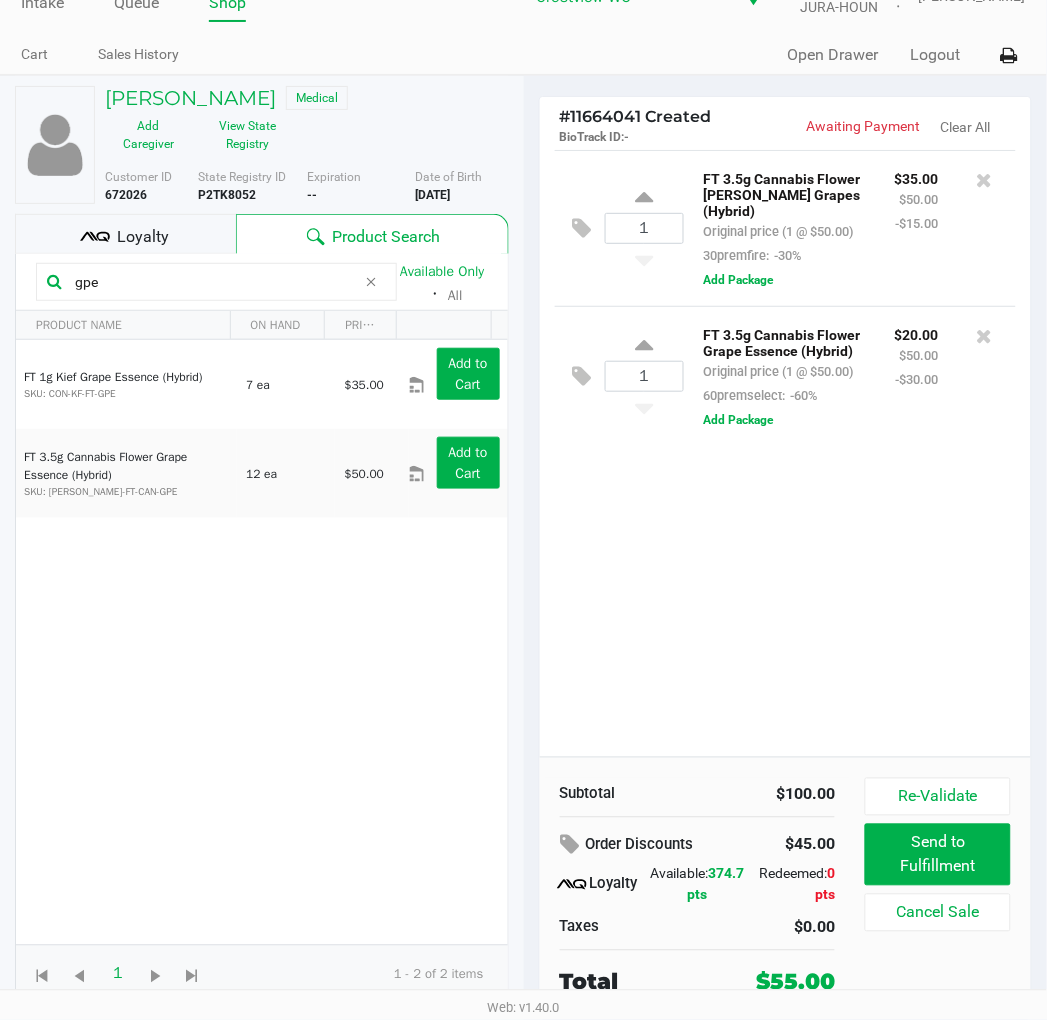 click 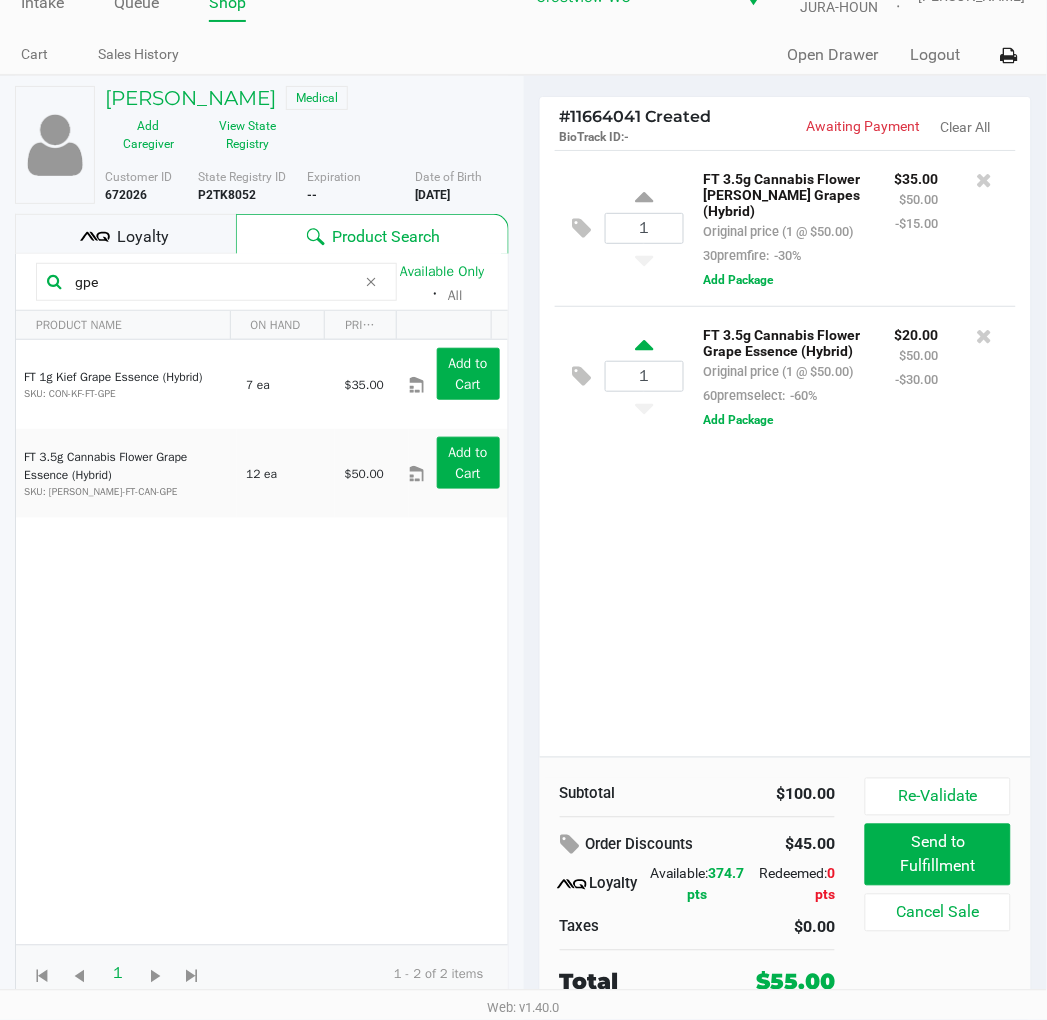 type on "2" 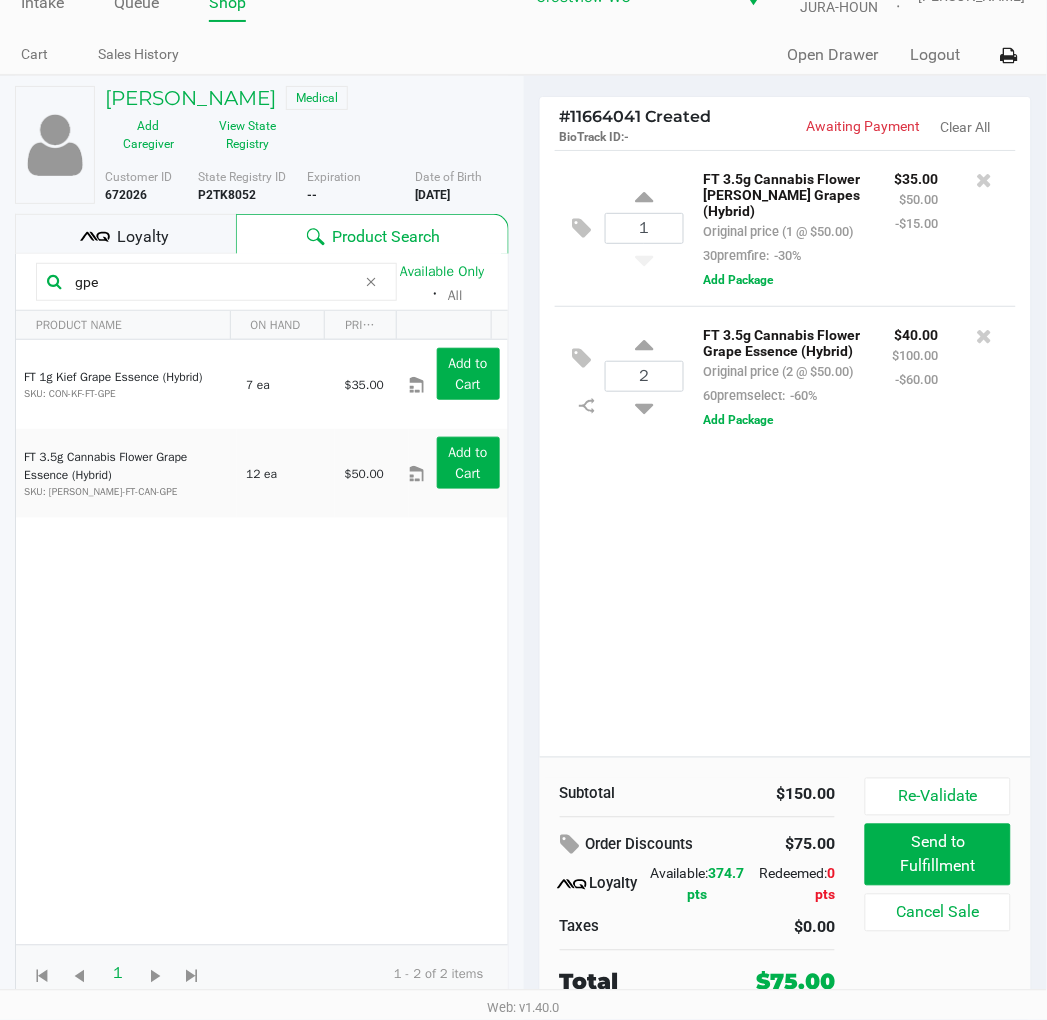 click 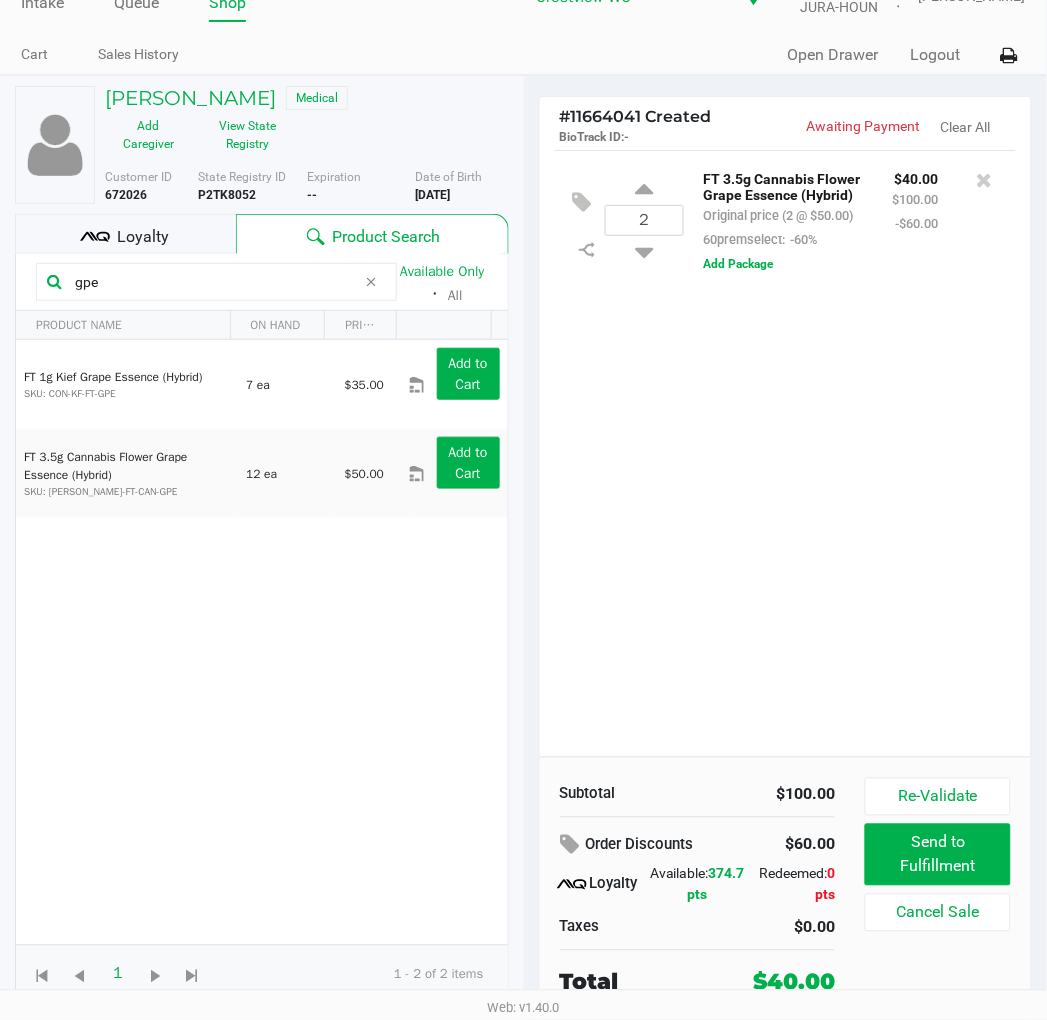 click on "2  FT 3.5g Cannabis Flower Grape Essence (Hybrid)   Original price (2 @ $50.00)  60premselect:  -60% $40.00 $100.00 -$60.00  Add Package" 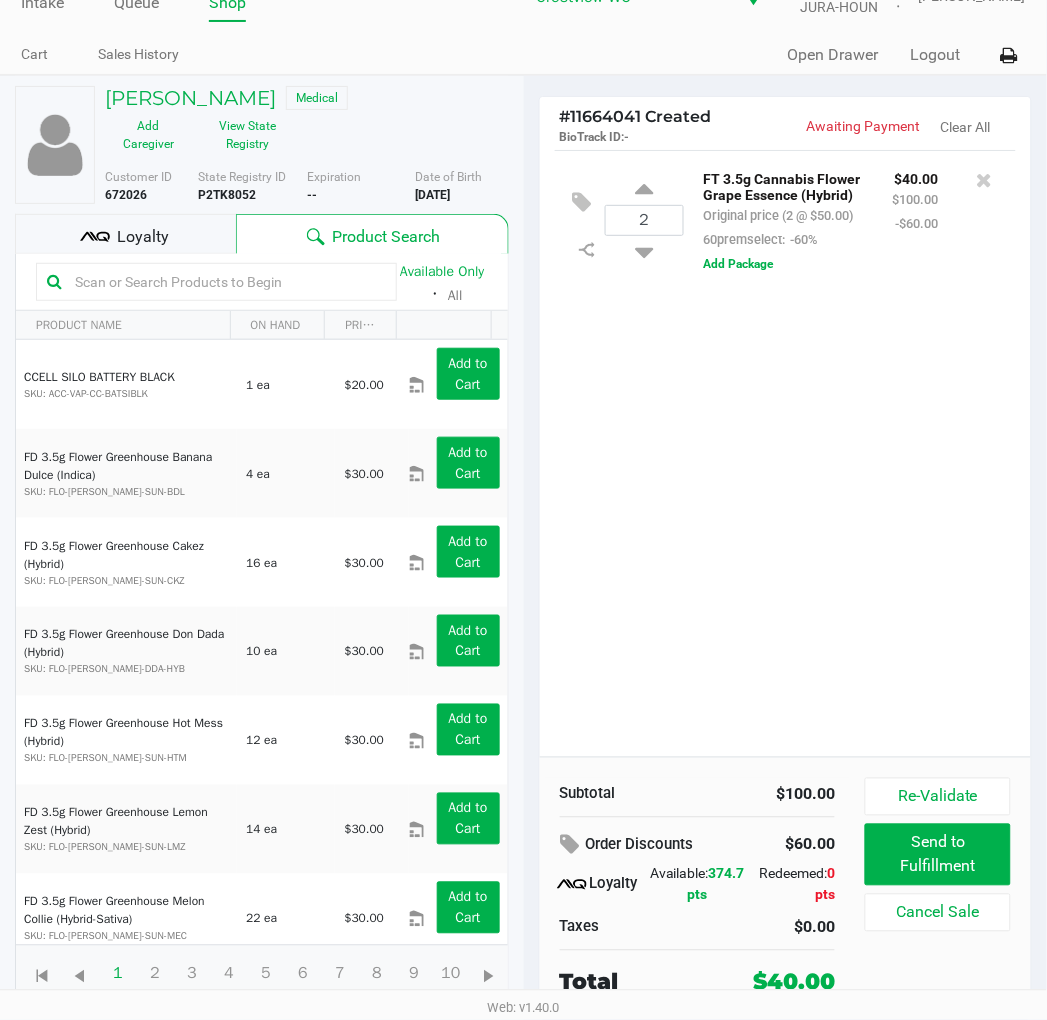 type 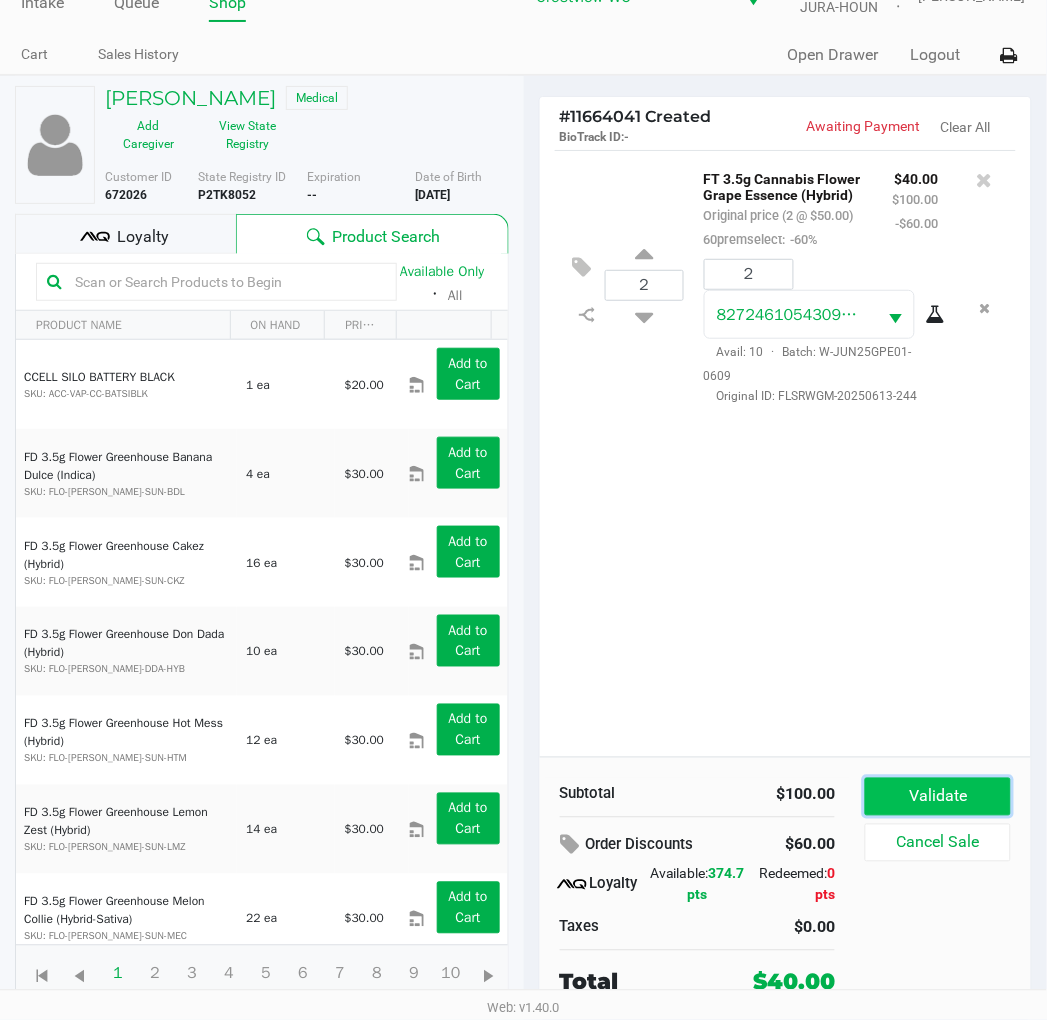 click on "Validate" 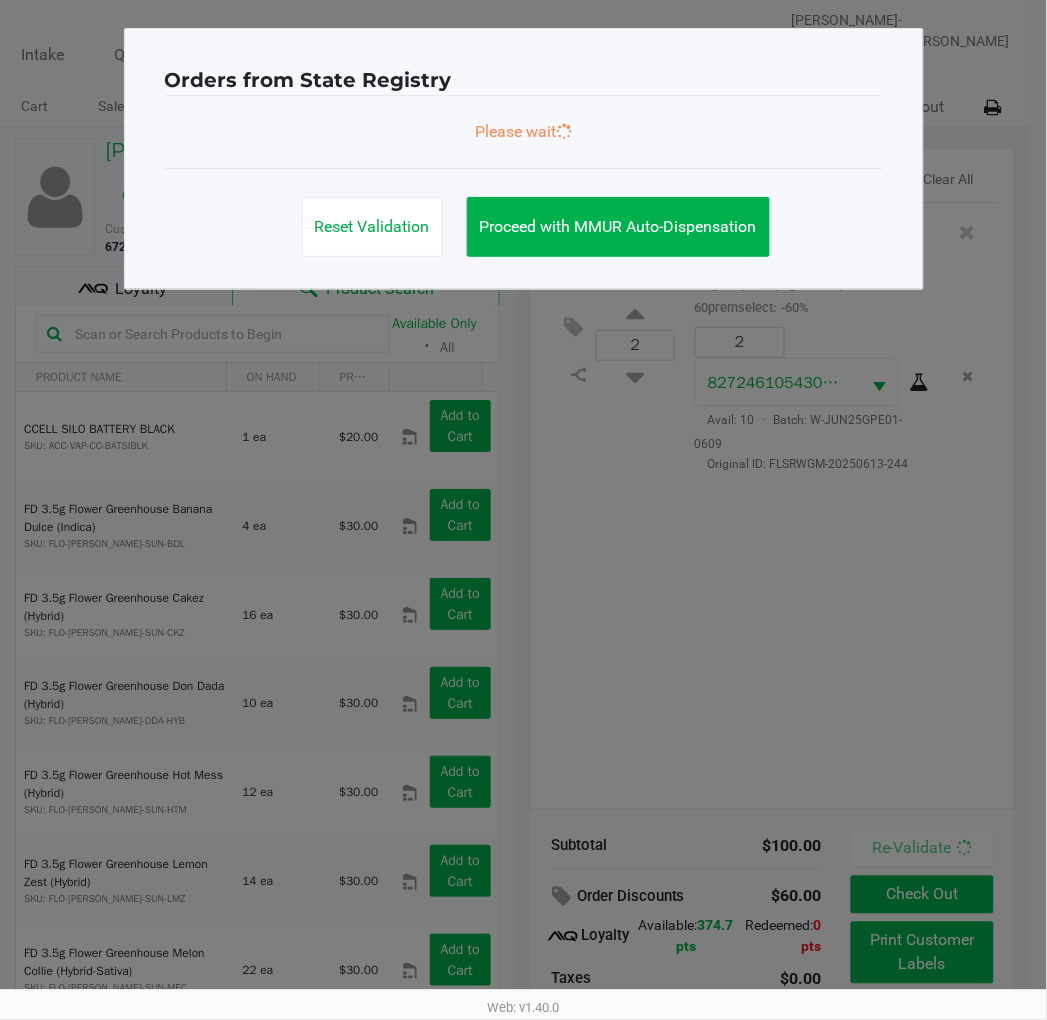 scroll, scrollTop: 0, scrollLeft: 0, axis: both 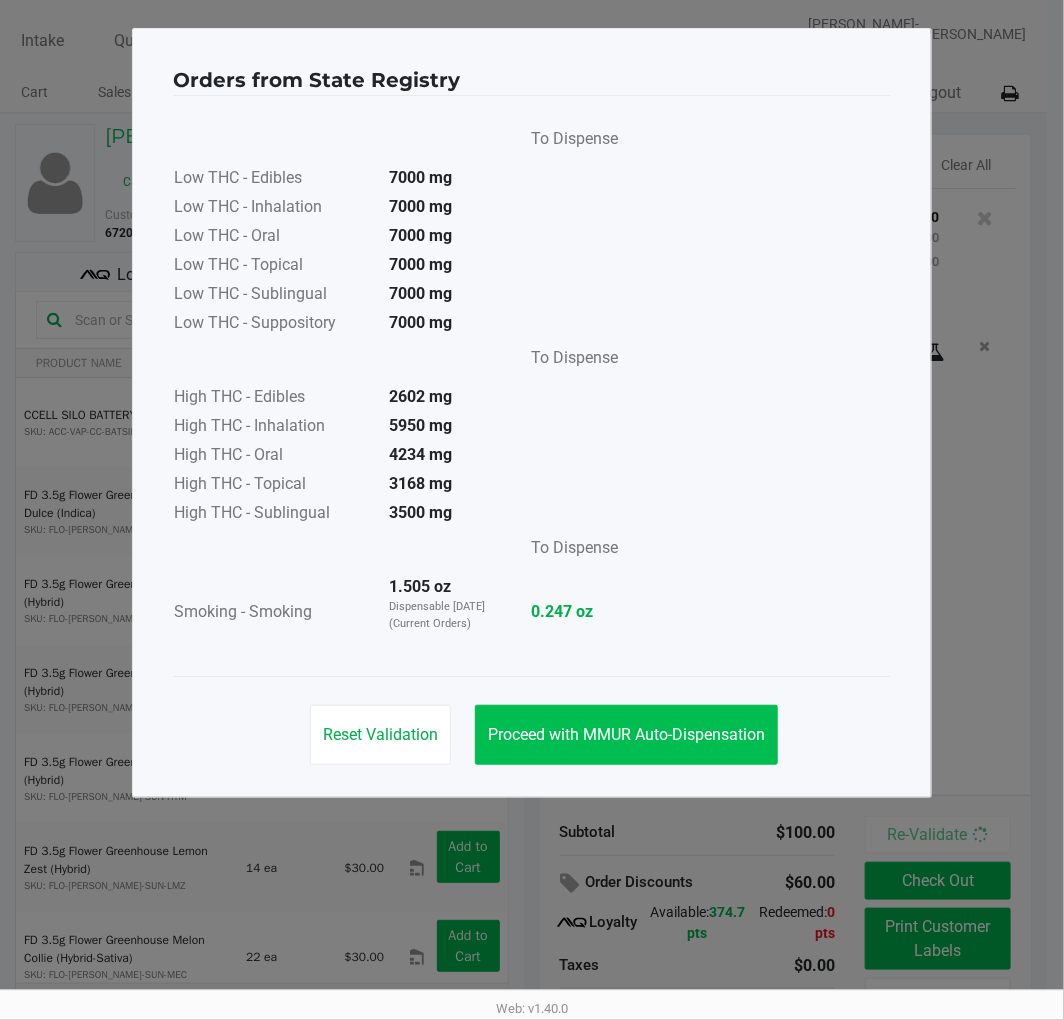 click on "Proceed with MMUR Auto-Dispensation" 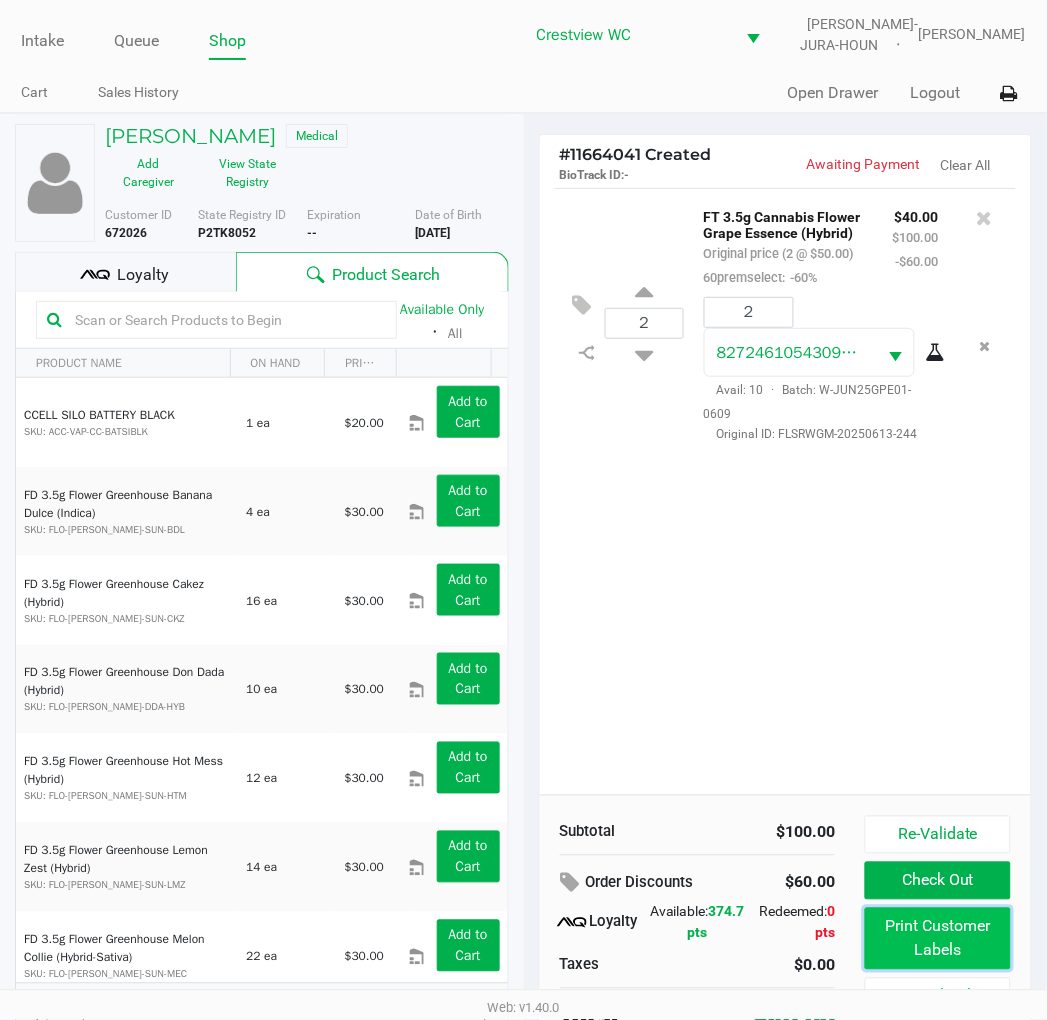 click on "Print Customer Labels" 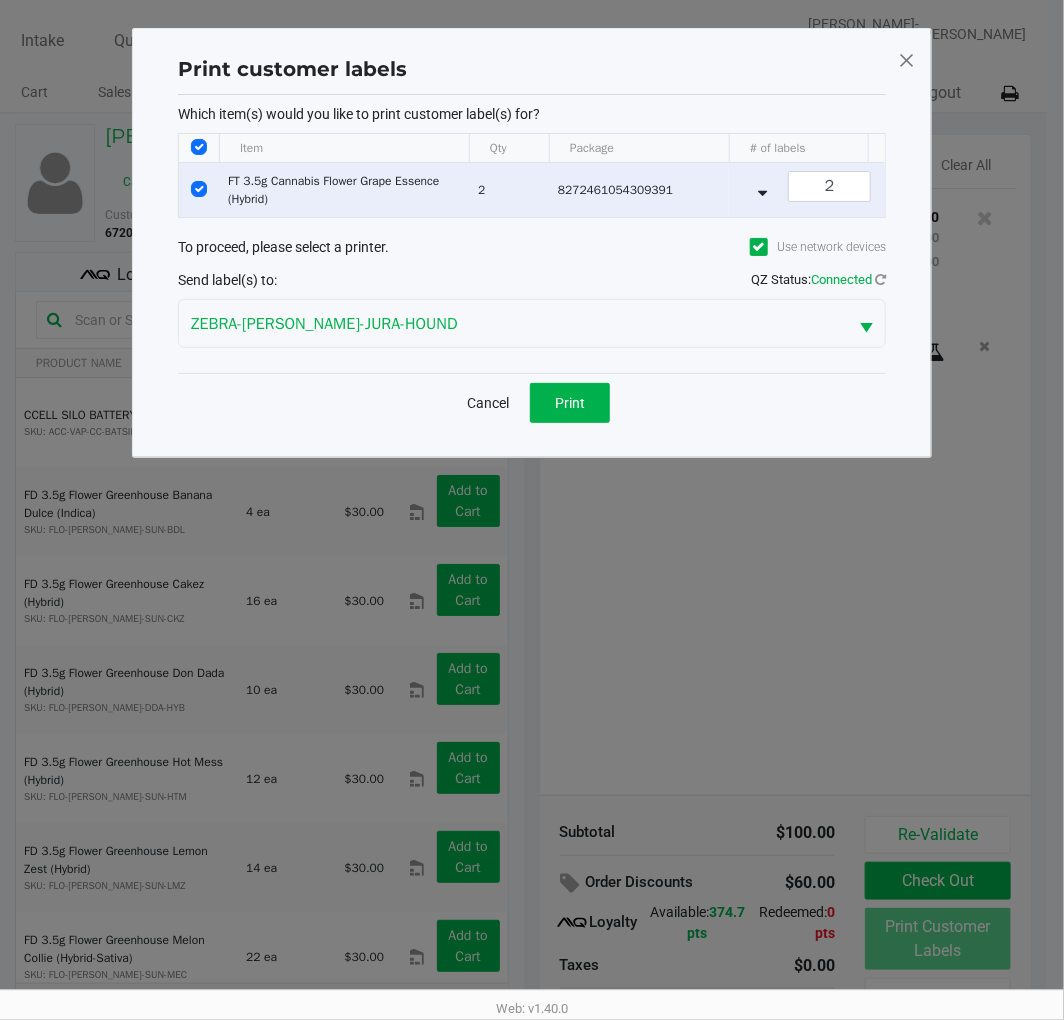 click on "Print" 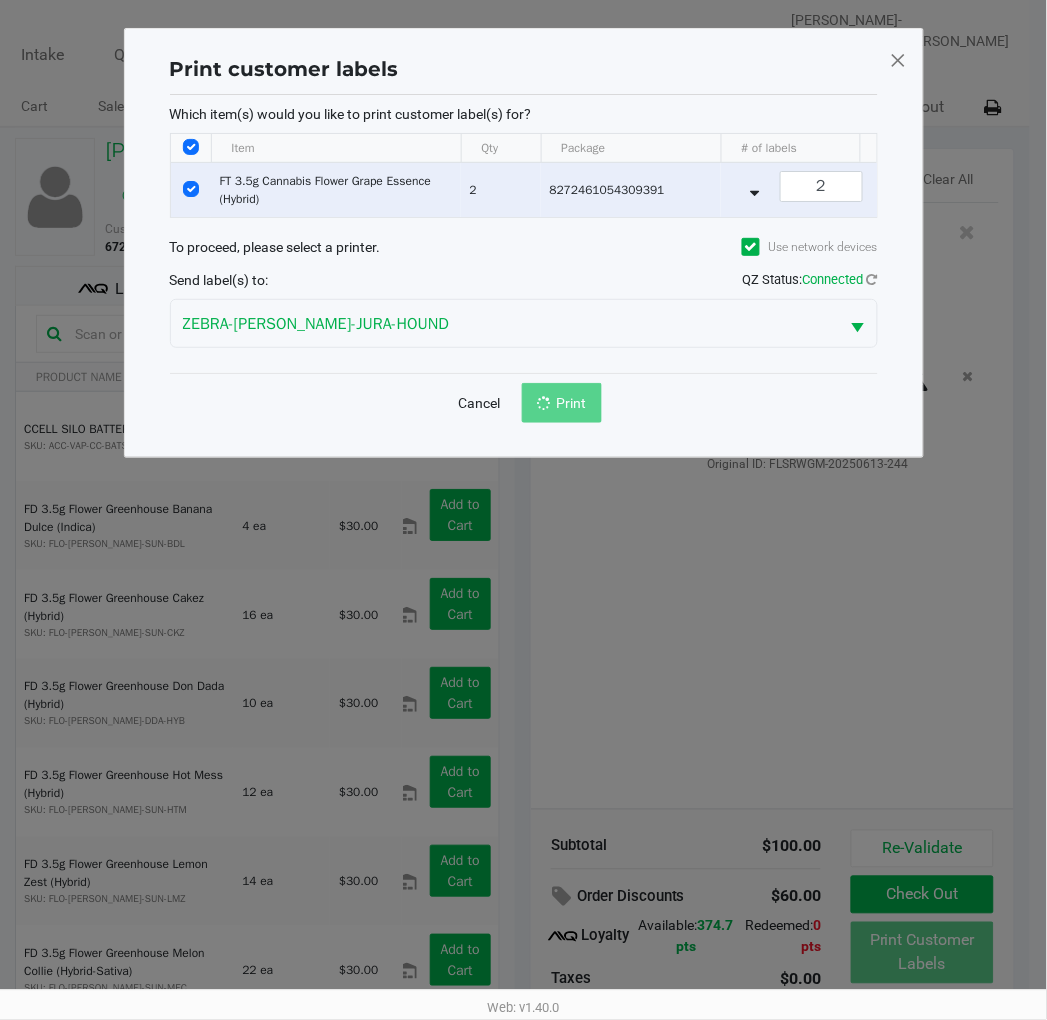 scroll, scrollTop: 38, scrollLeft: 0, axis: vertical 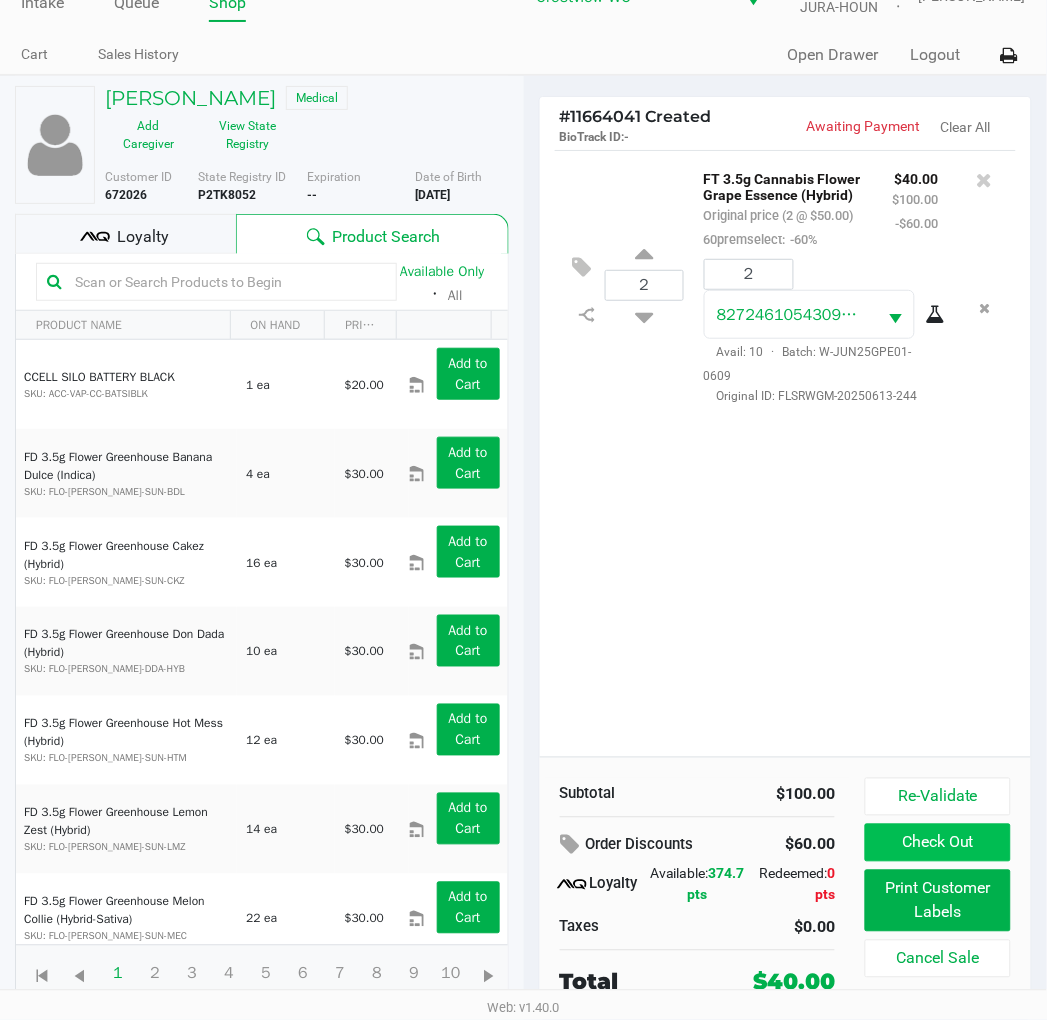 click on "Check Out" 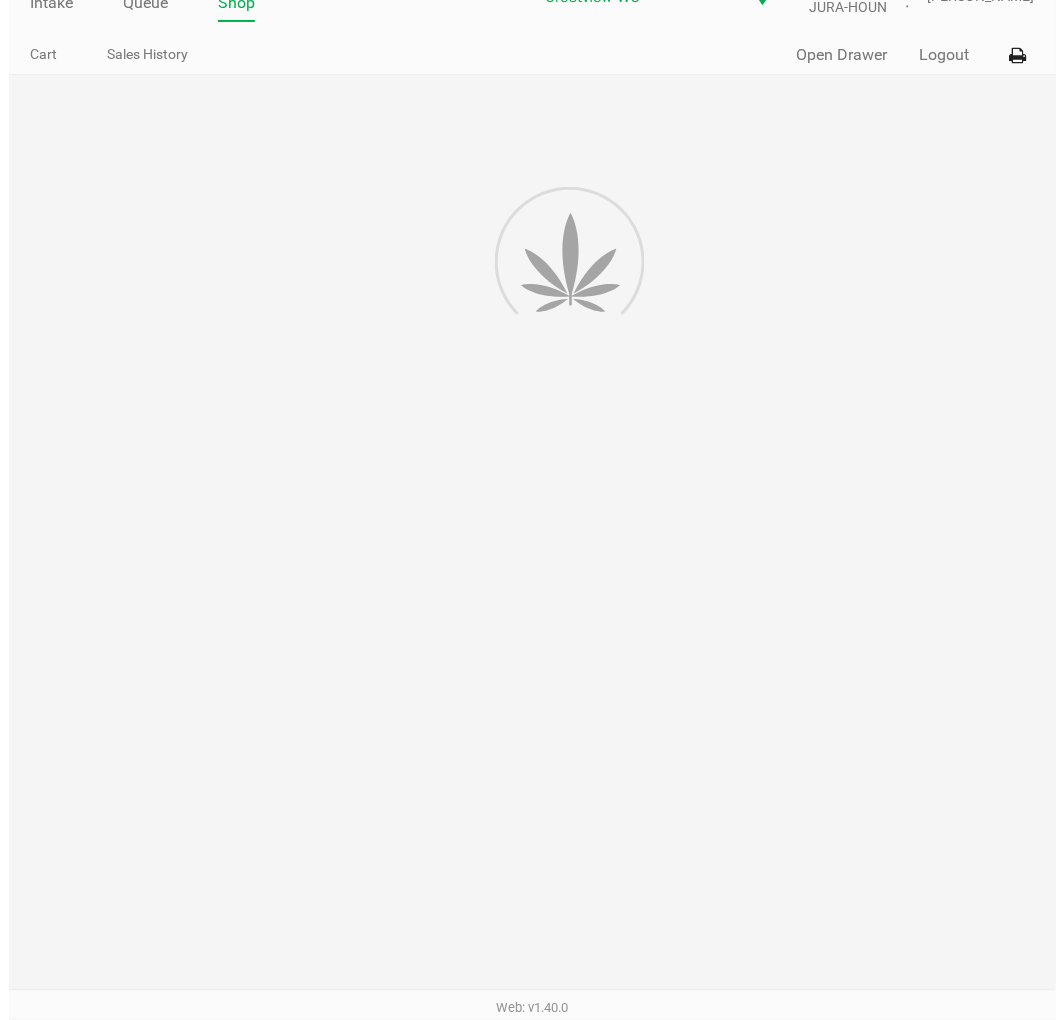 scroll, scrollTop: 0, scrollLeft: 0, axis: both 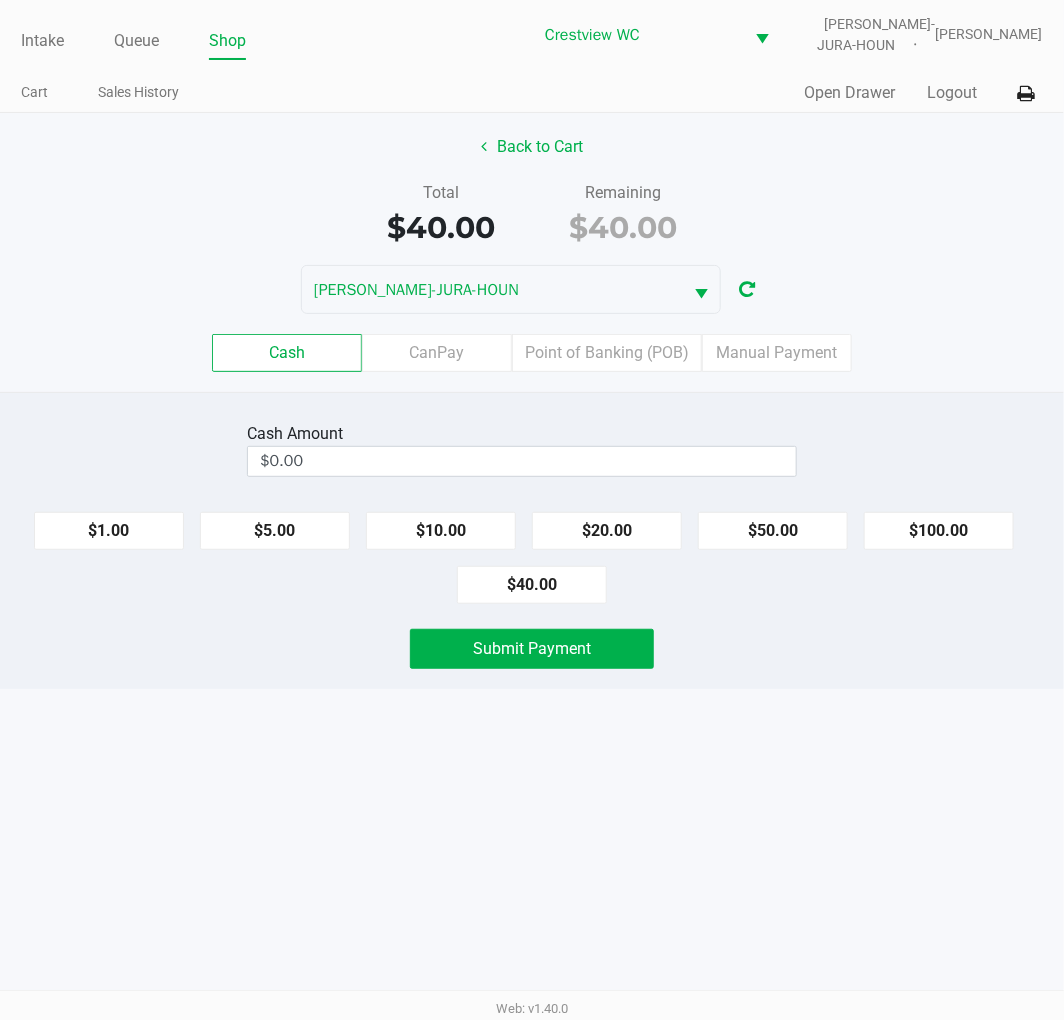 click on "Back to Cart" 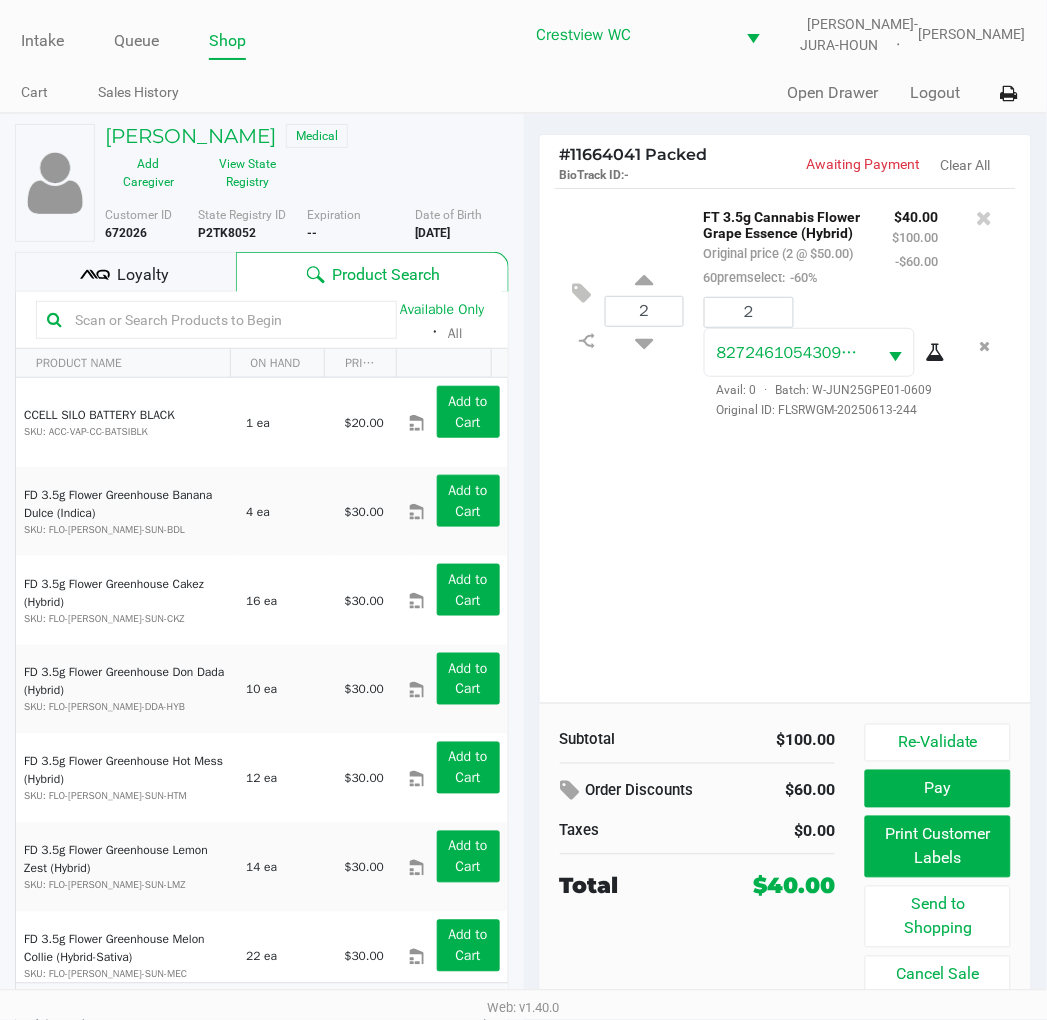 click on "Loyalty" 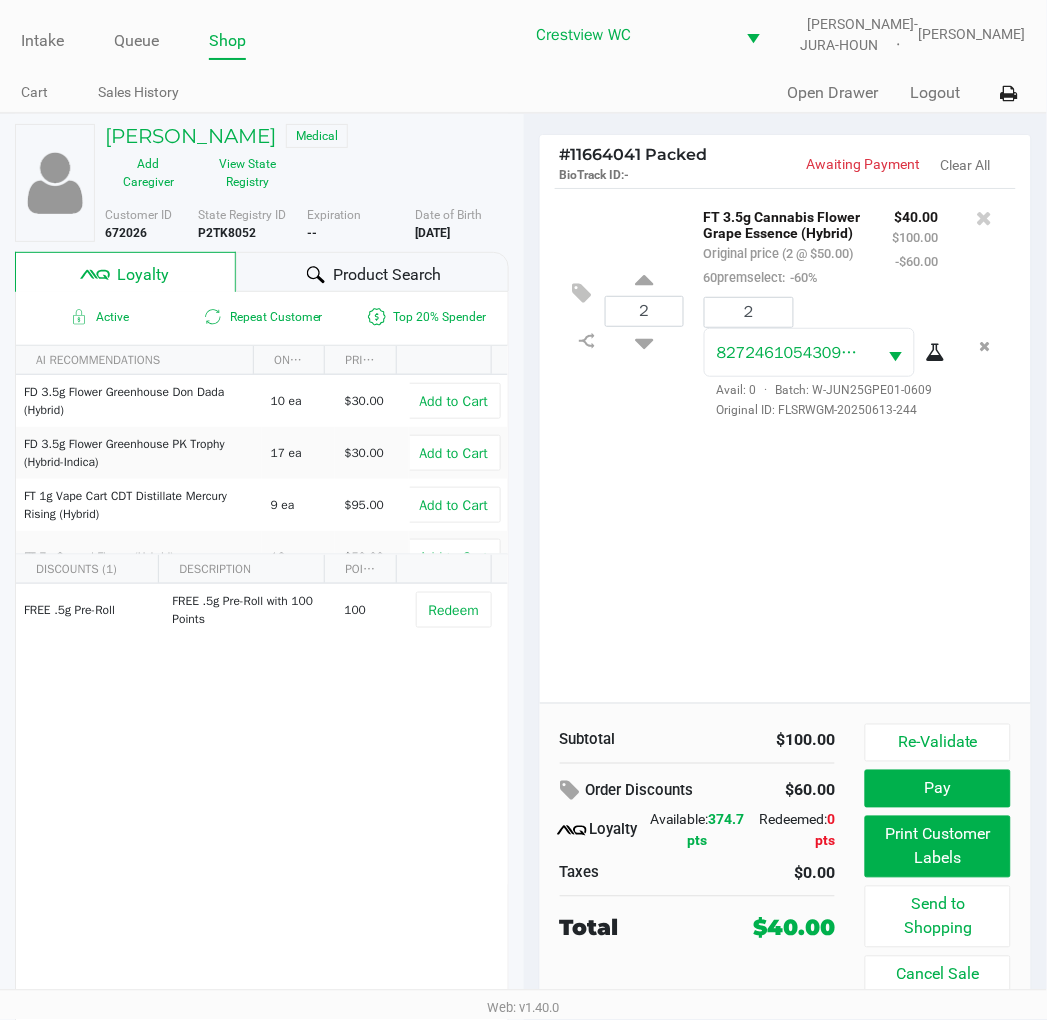 click 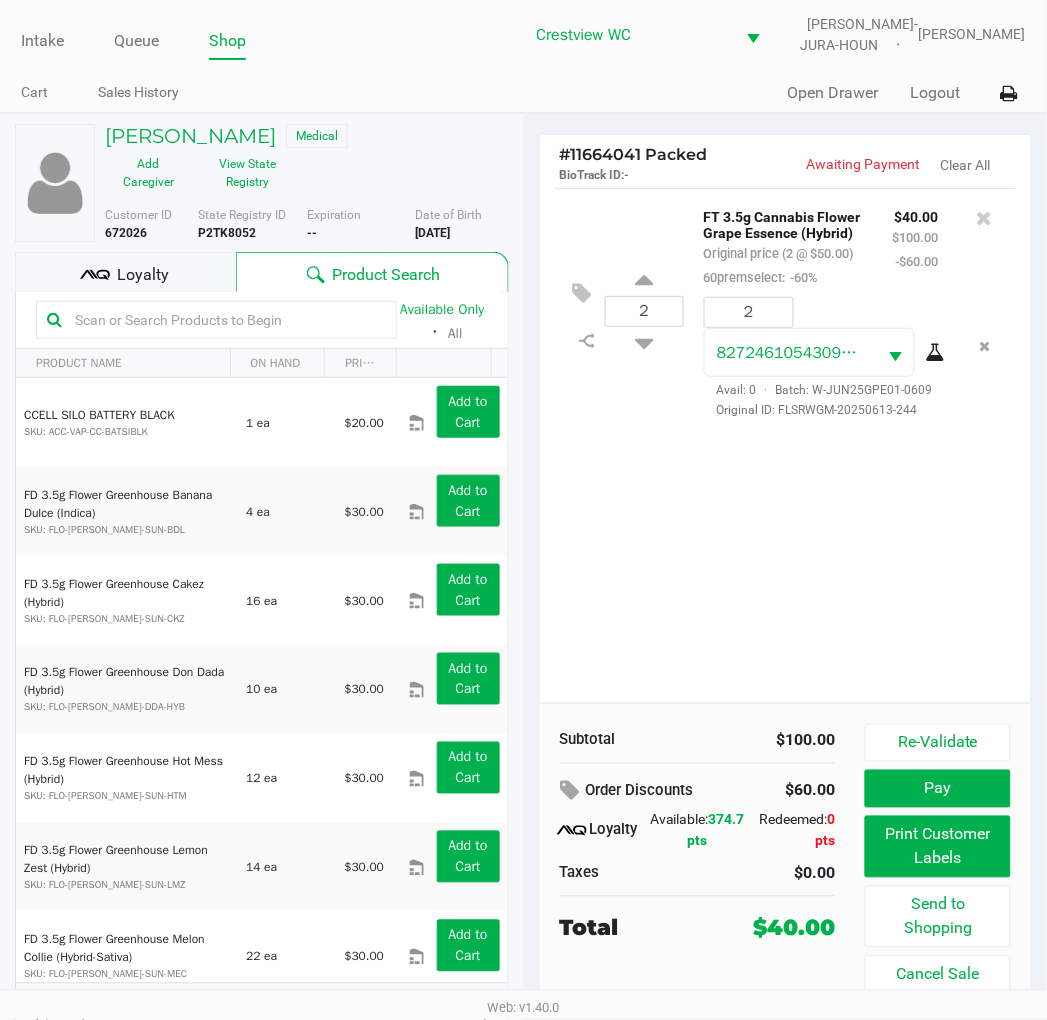 click on "Pay" 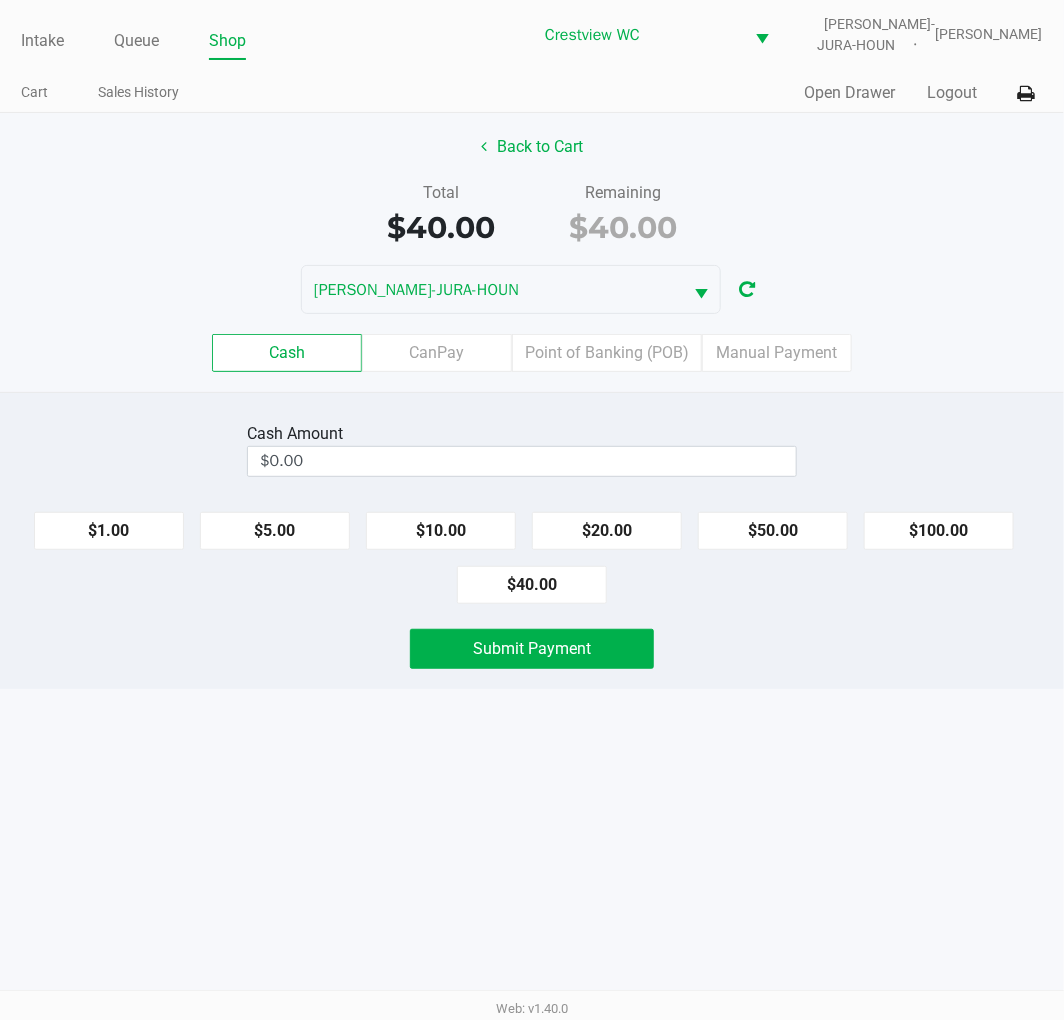 click on "Back to Cart" 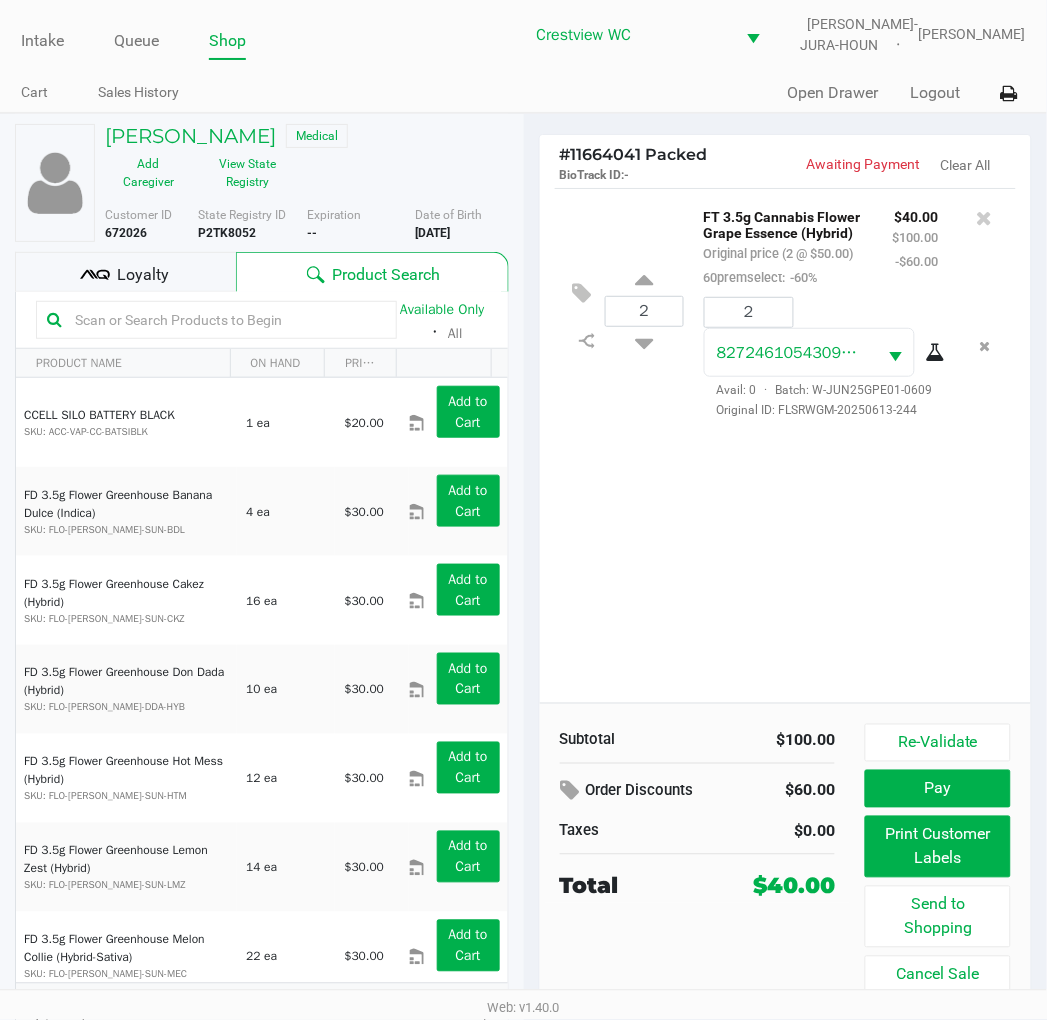 click on "View State Registry" 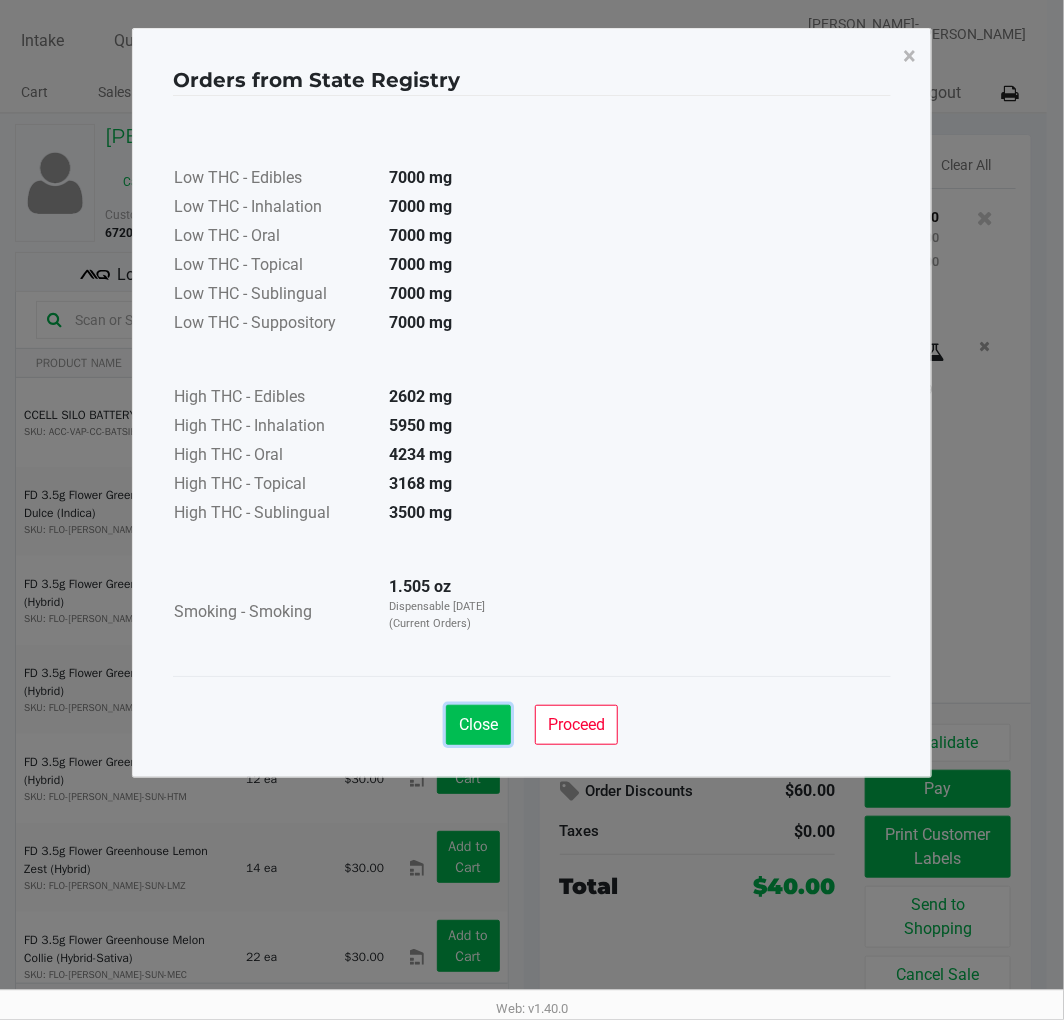 click on "Close" 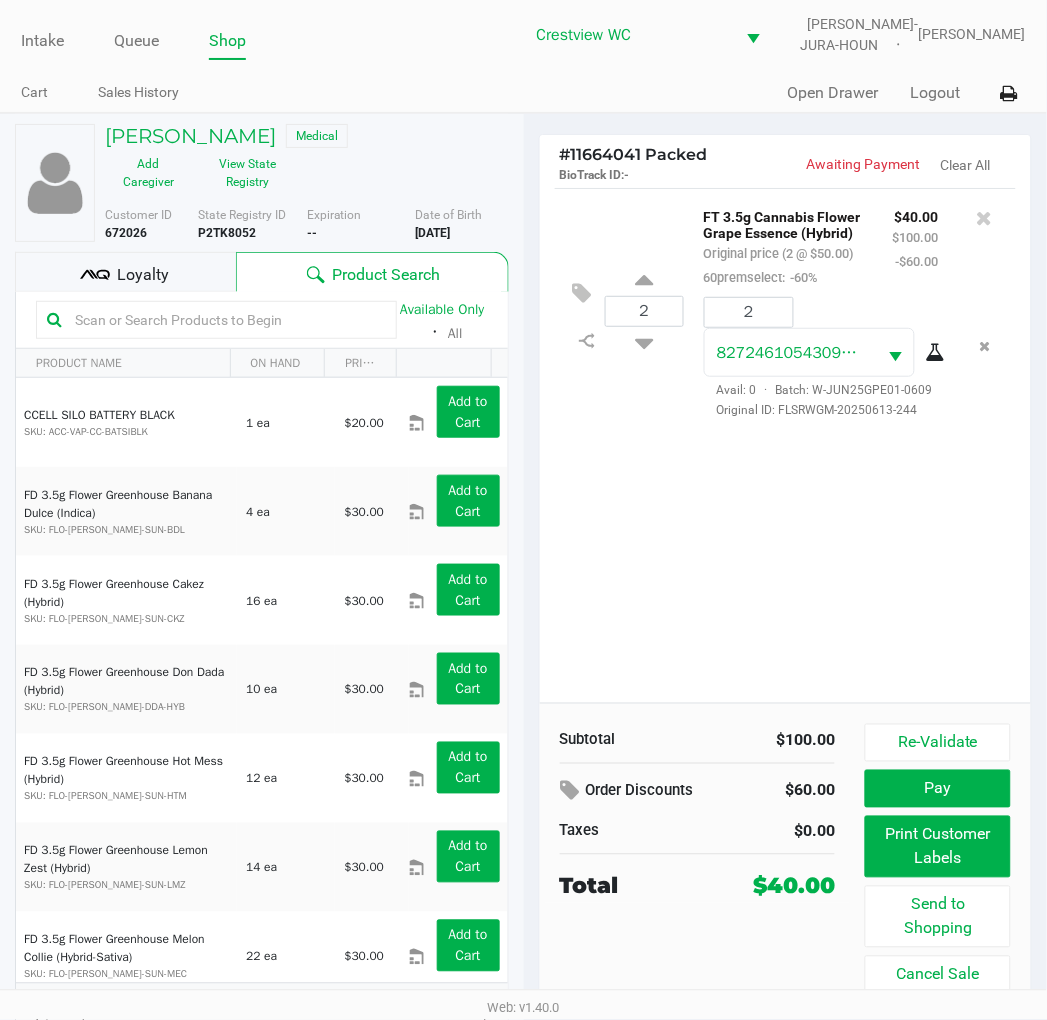 click on "2  FT 3.5g Cannabis Flower Grape Essence (Hybrid)   Original price (2 @ $50.00)  60premselect:  -60% $40.00 $100.00 -$60.00 2 8272461054309391  Avail: 0  ·  Batch: W-JUN25GPE01-0609   Original ID: FLSRWGM-20250613-244" 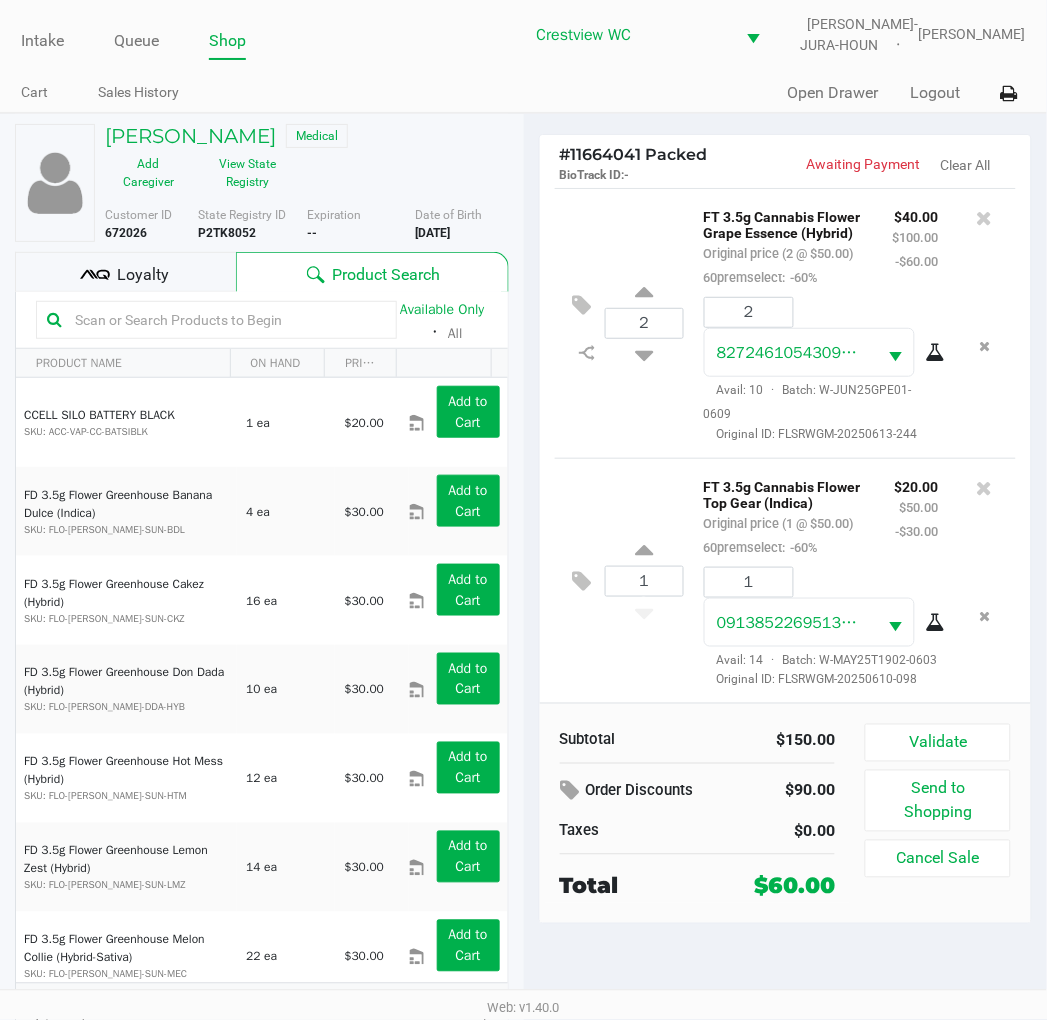 click on "Validate" 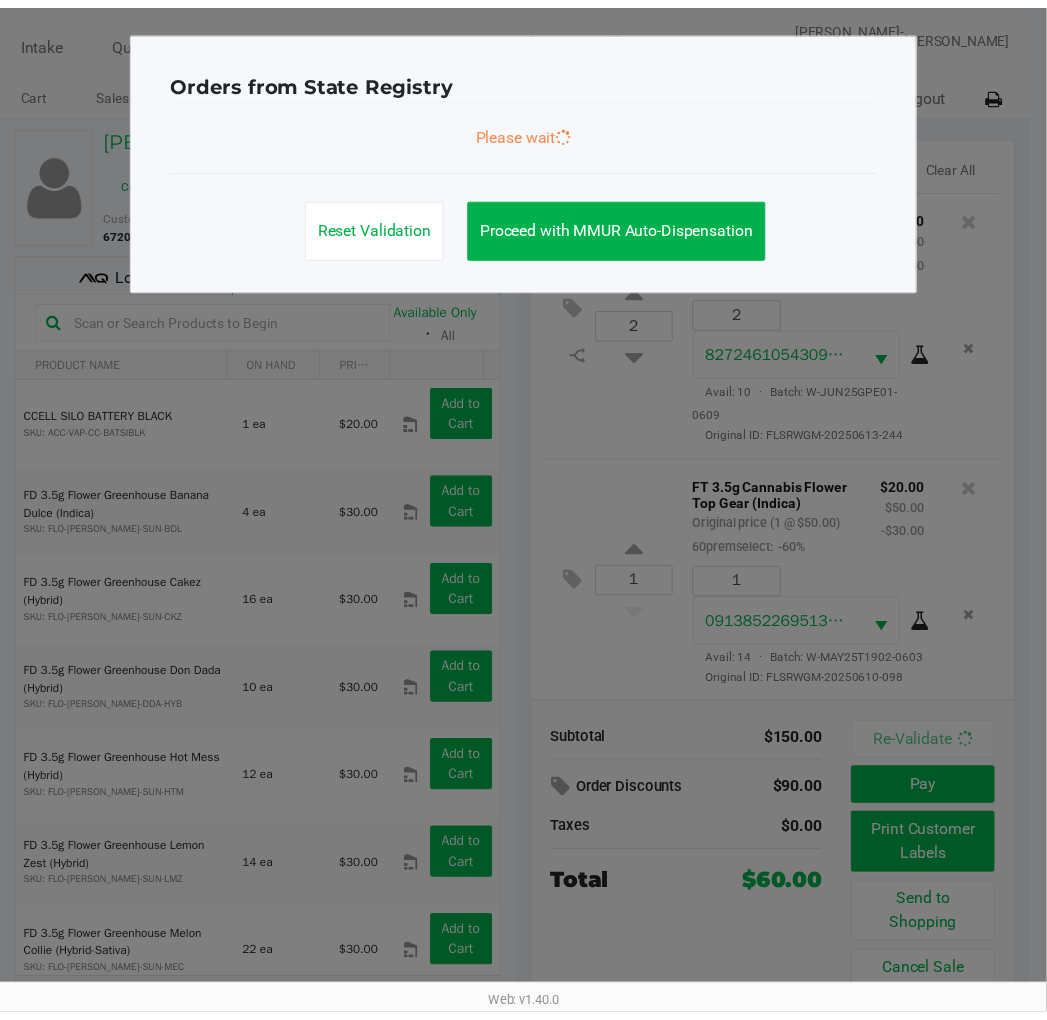 scroll, scrollTop: 108, scrollLeft: 0, axis: vertical 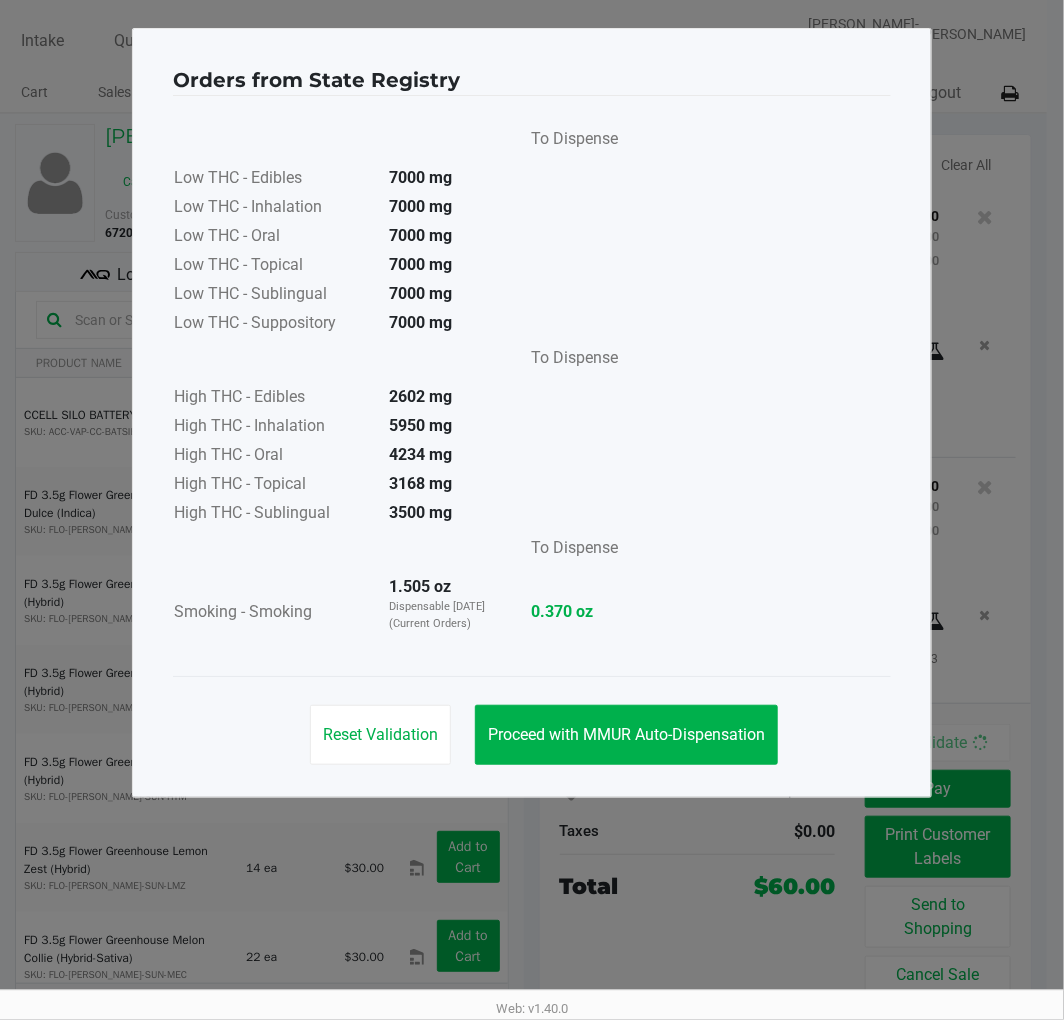 click on "Proceed with MMUR Auto-Dispensation" 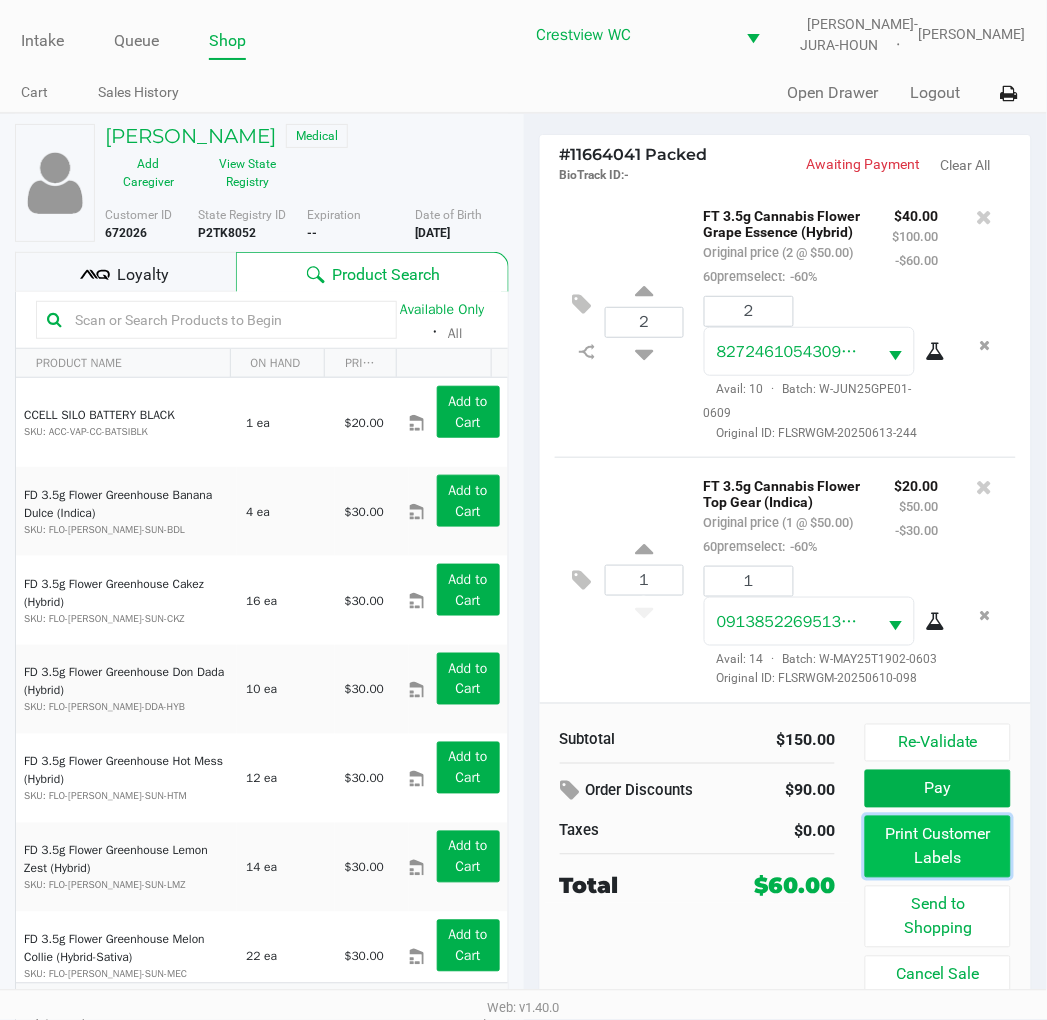 click on "Print Customer Labels" 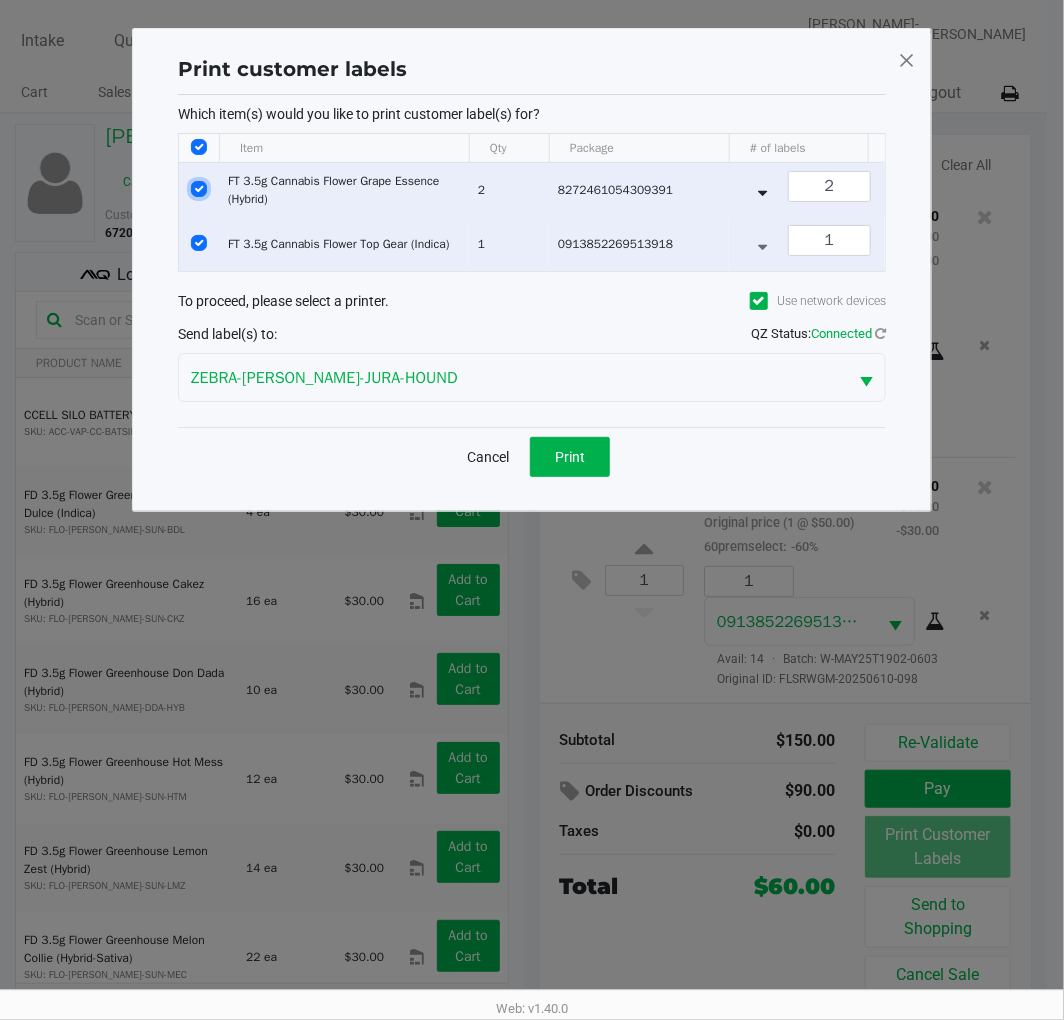 click at bounding box center [199, 189] 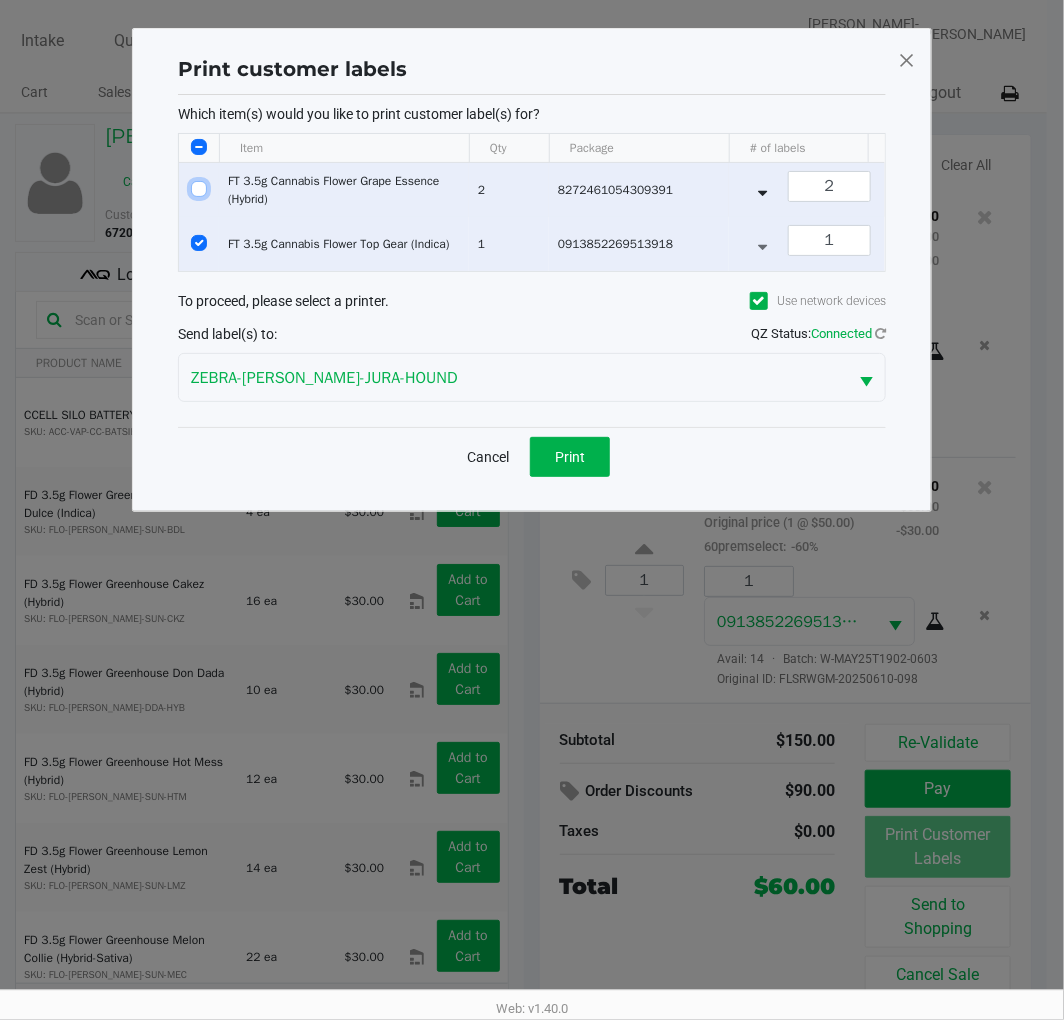 checkbox on "false" 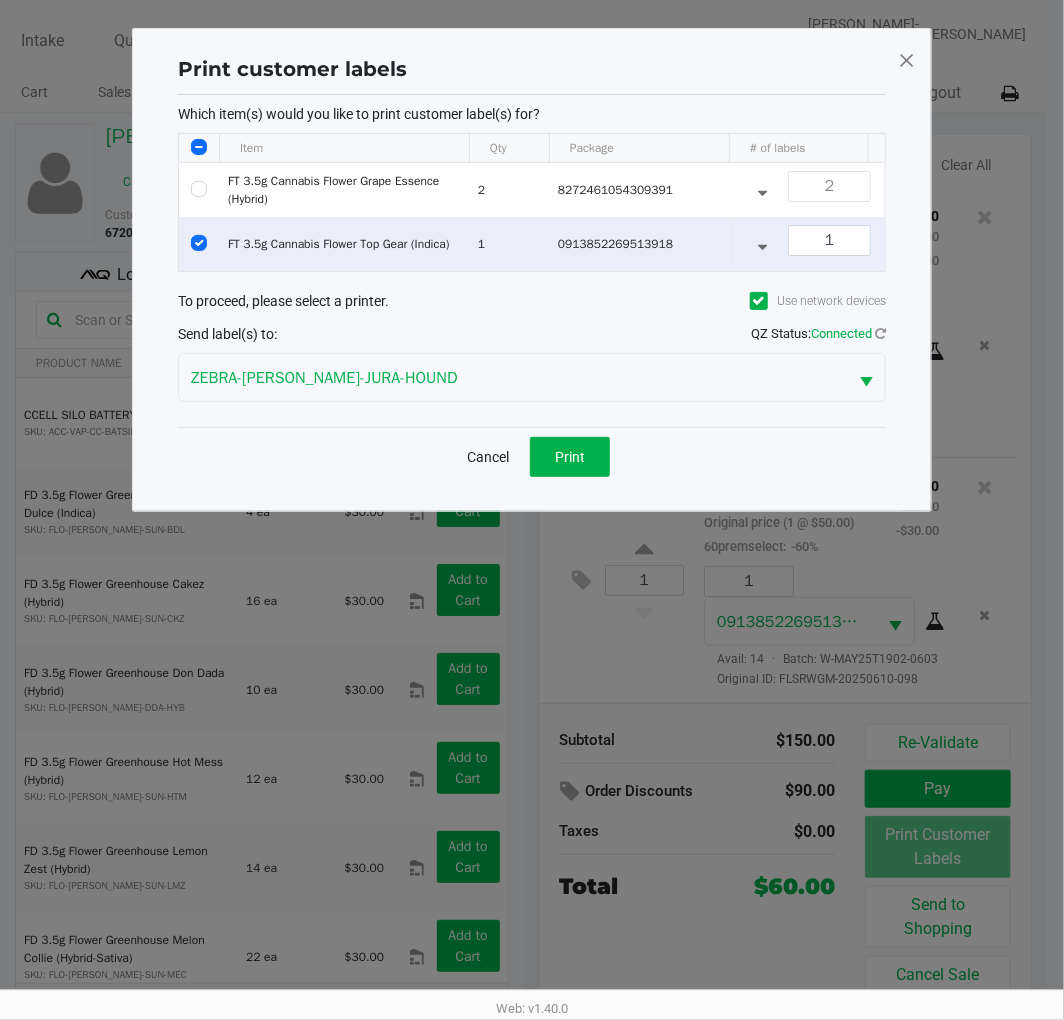 click on "Print customer labels  Which item(s) would you like to print customer label(s) for?  Item Qty Package # of labels  FT 3.5g Cannabis Flower Grape Essence (Hybrid)   2   8272461054309391  2  FT 3.5g Cannabis Flower Top Gear (Indica)   1   0913852269513918  1 To proceed, please select a printer.  Use network devices  Send label(s) to:  QZ Status:   Connected  ZEBRA-BRUNO-JURA-HOUND  Cancel   Print" 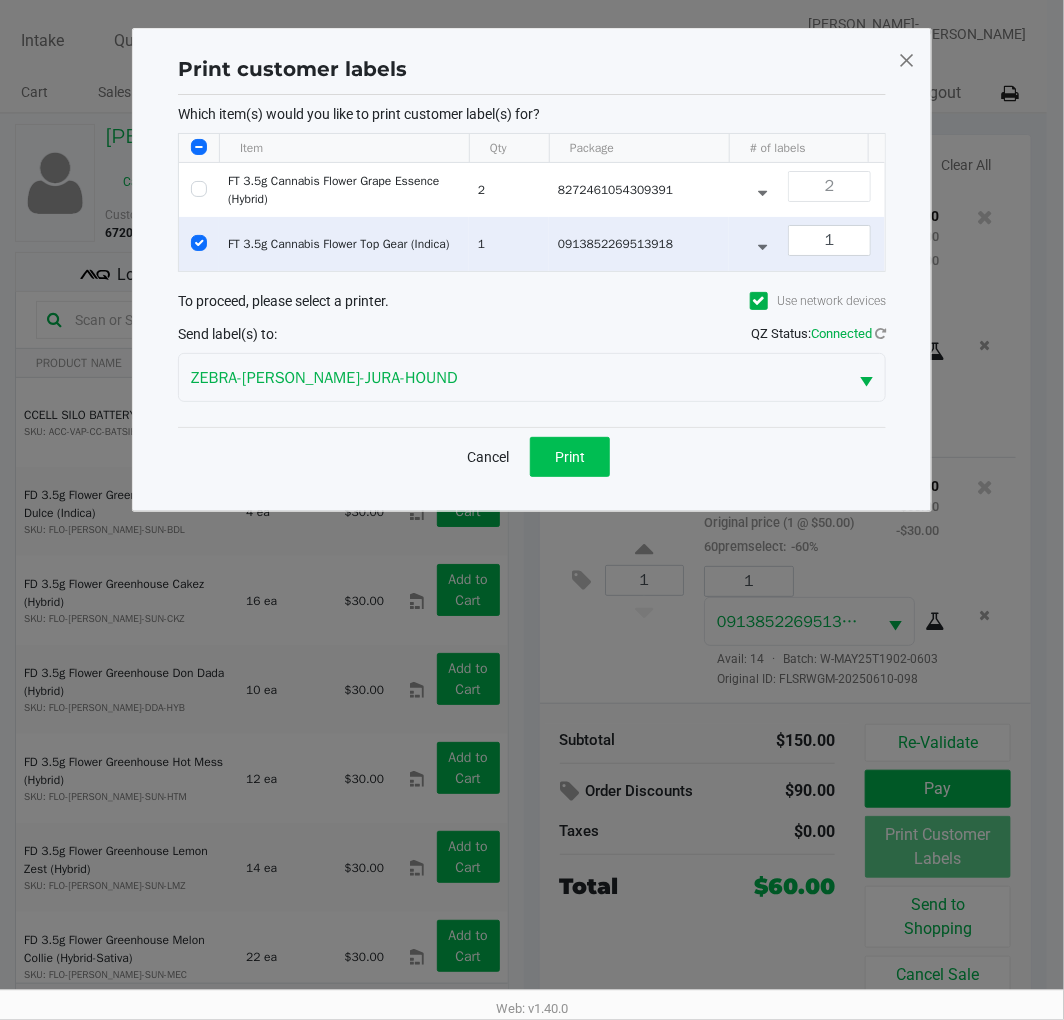 click on "Print" 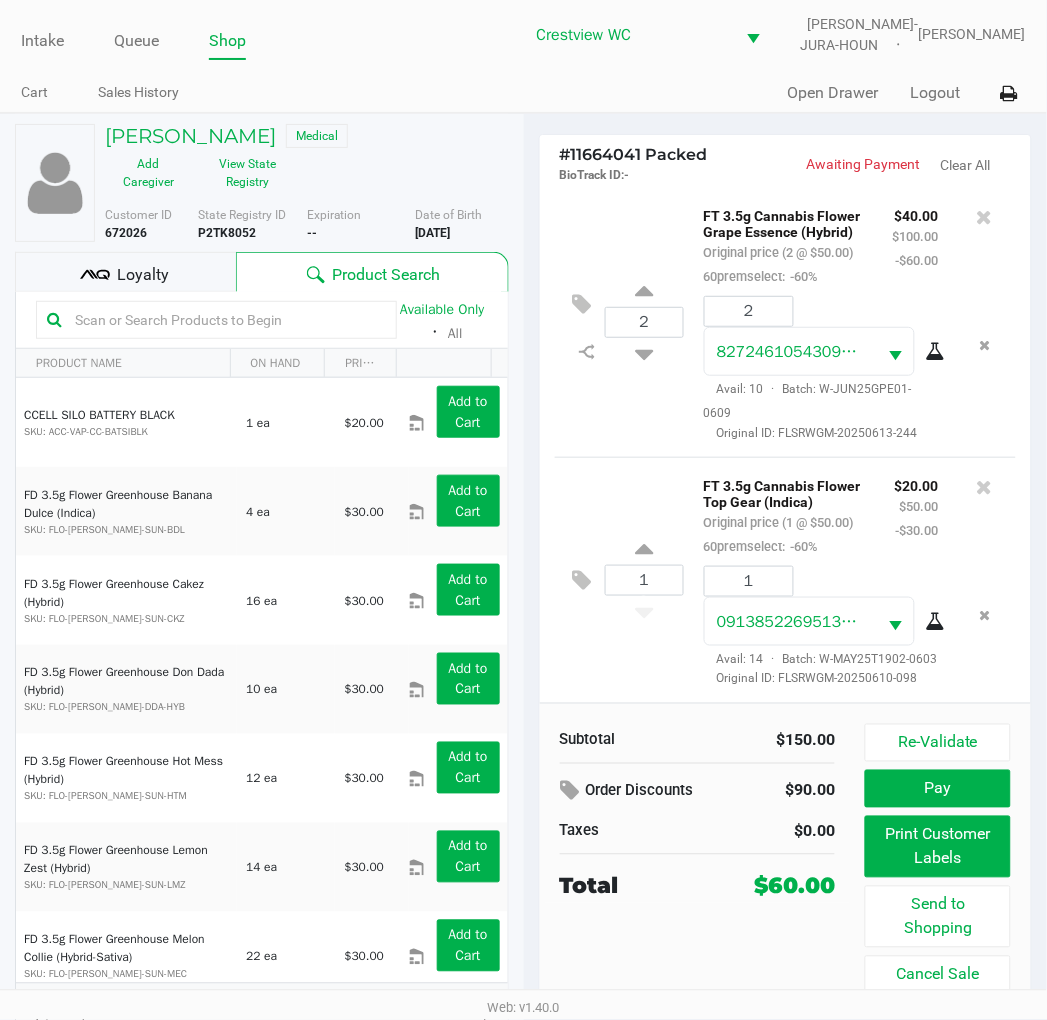 click on "MICHAEL MUENCH   Medical" 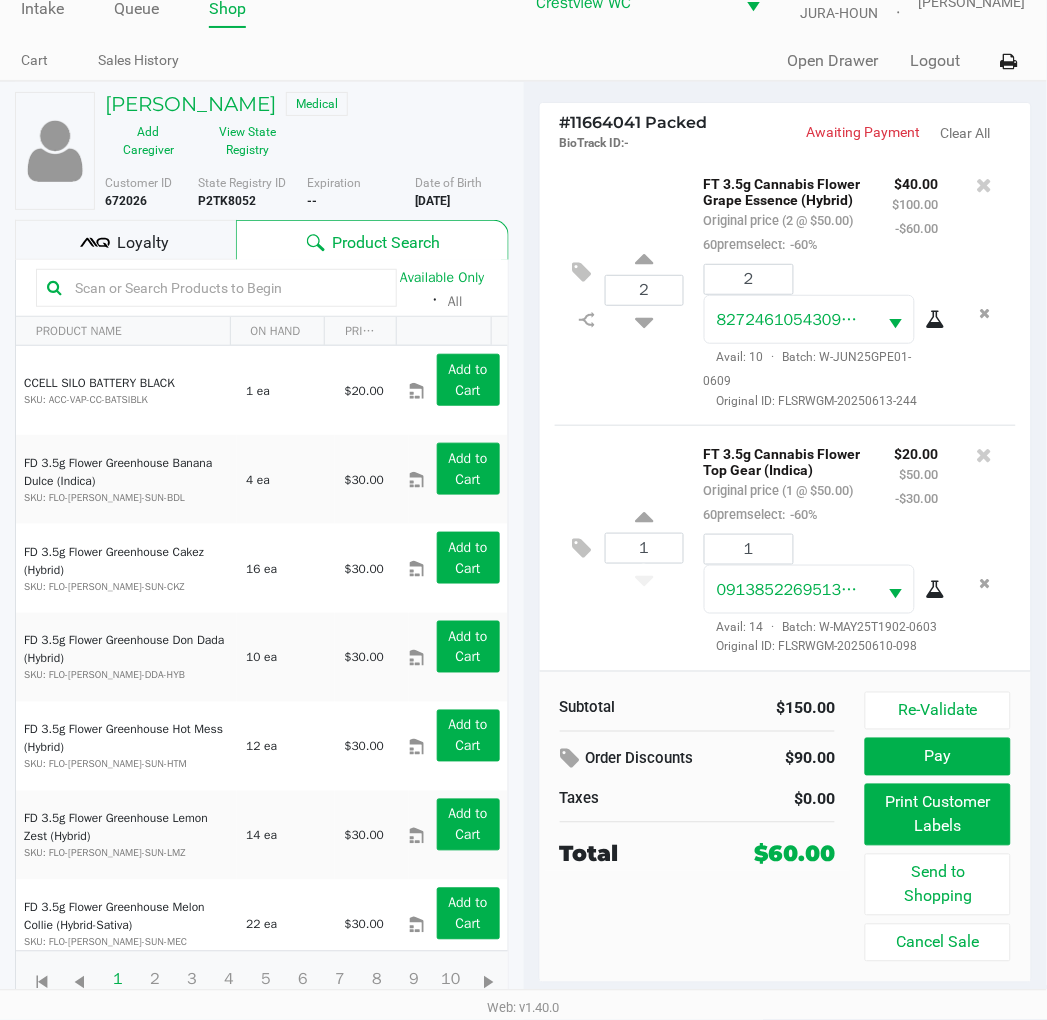 scroll, scrollTop: 0, scrollLeft: 0, axis: both 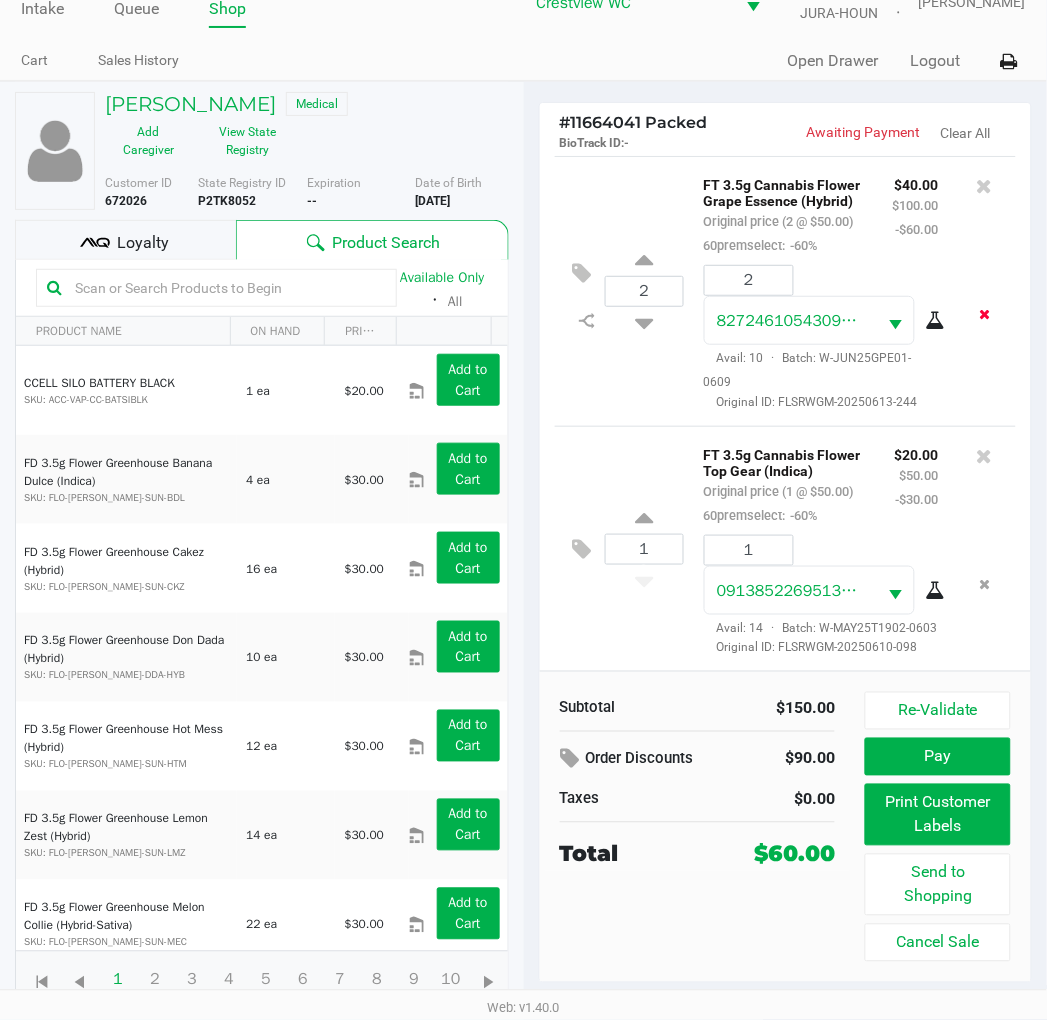 click 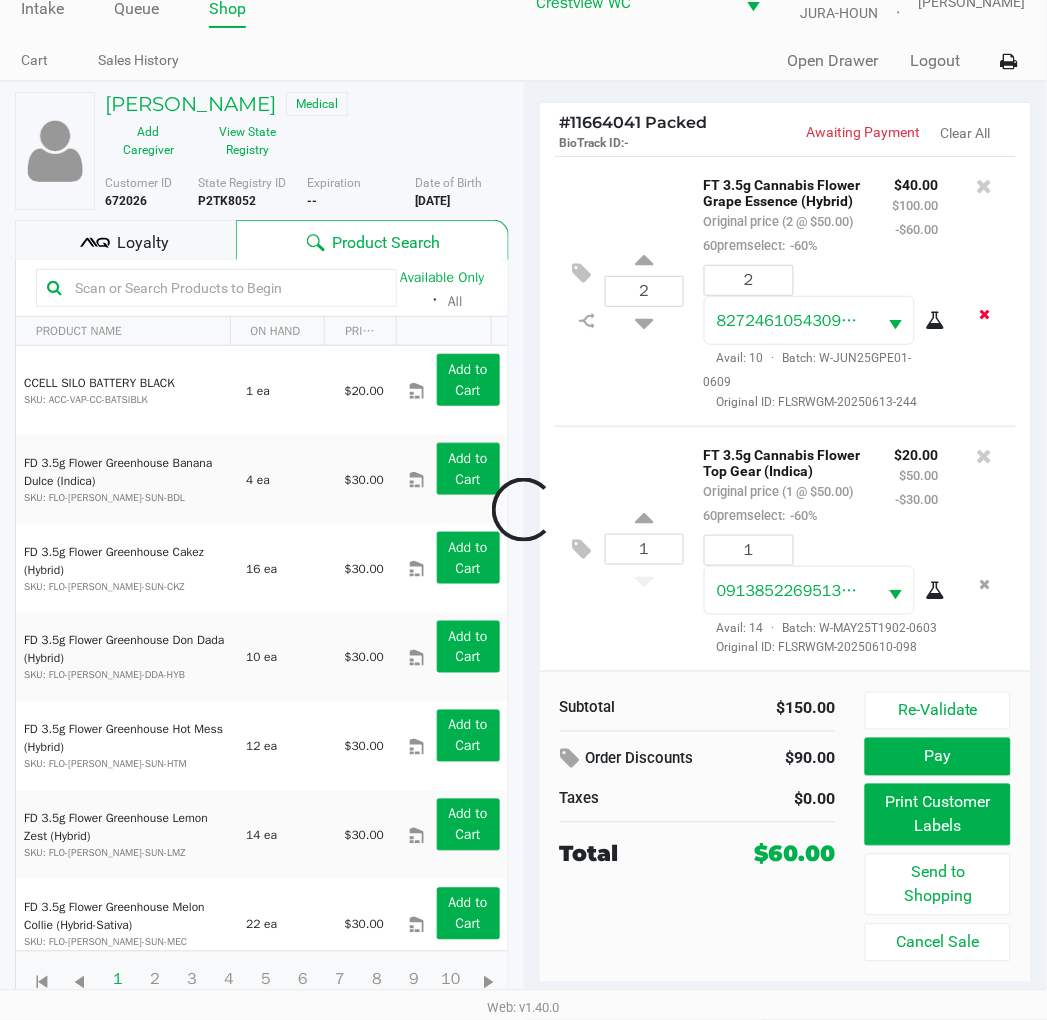 scroll, scrollTop: 0, scrollLeft: 0, axis: both 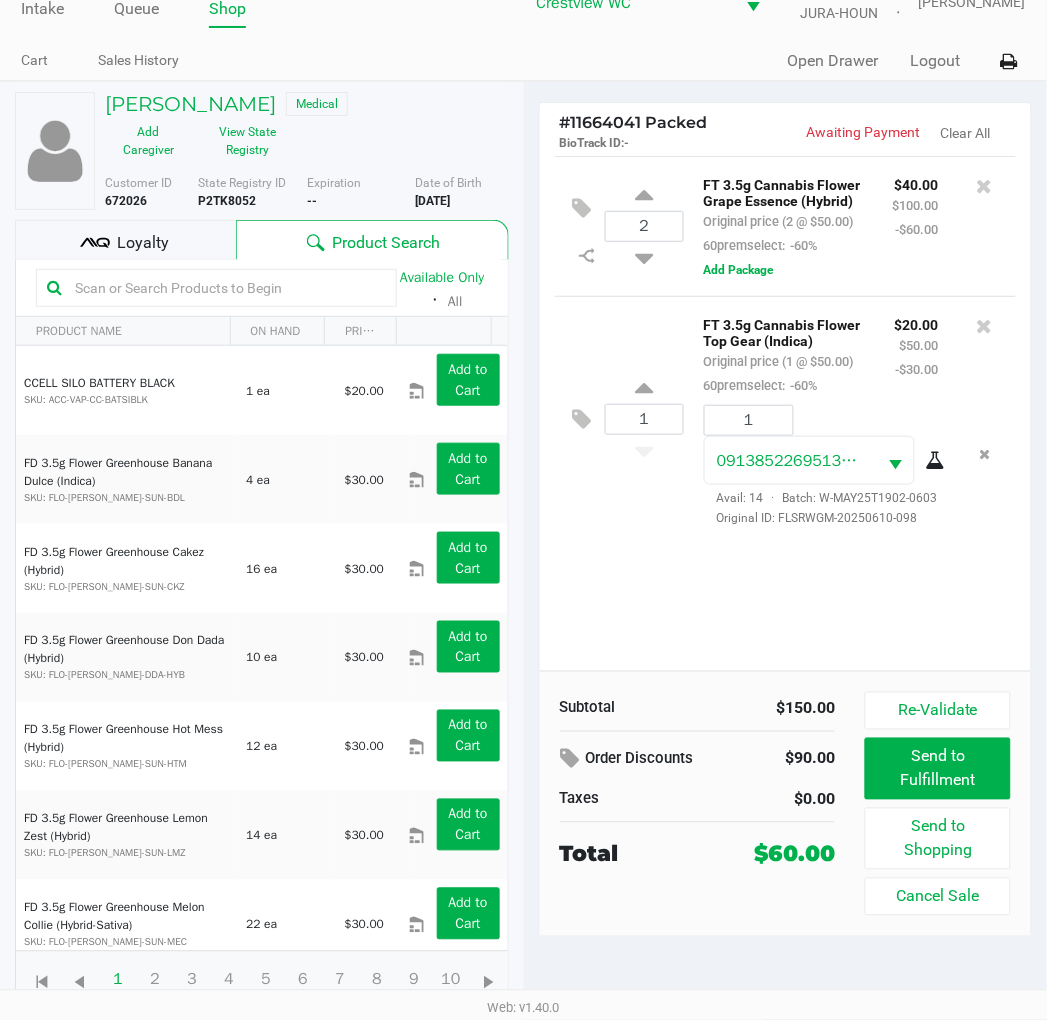 click on "2" 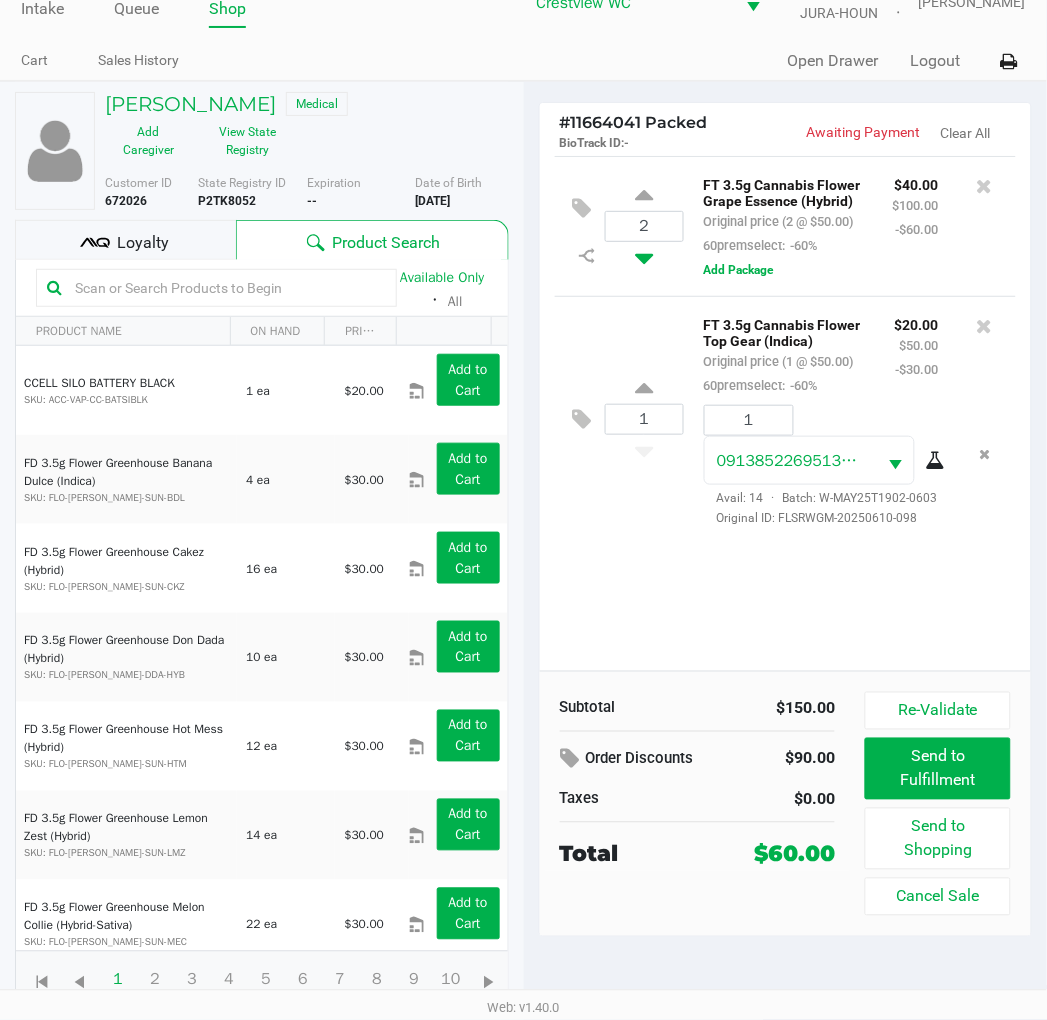 click 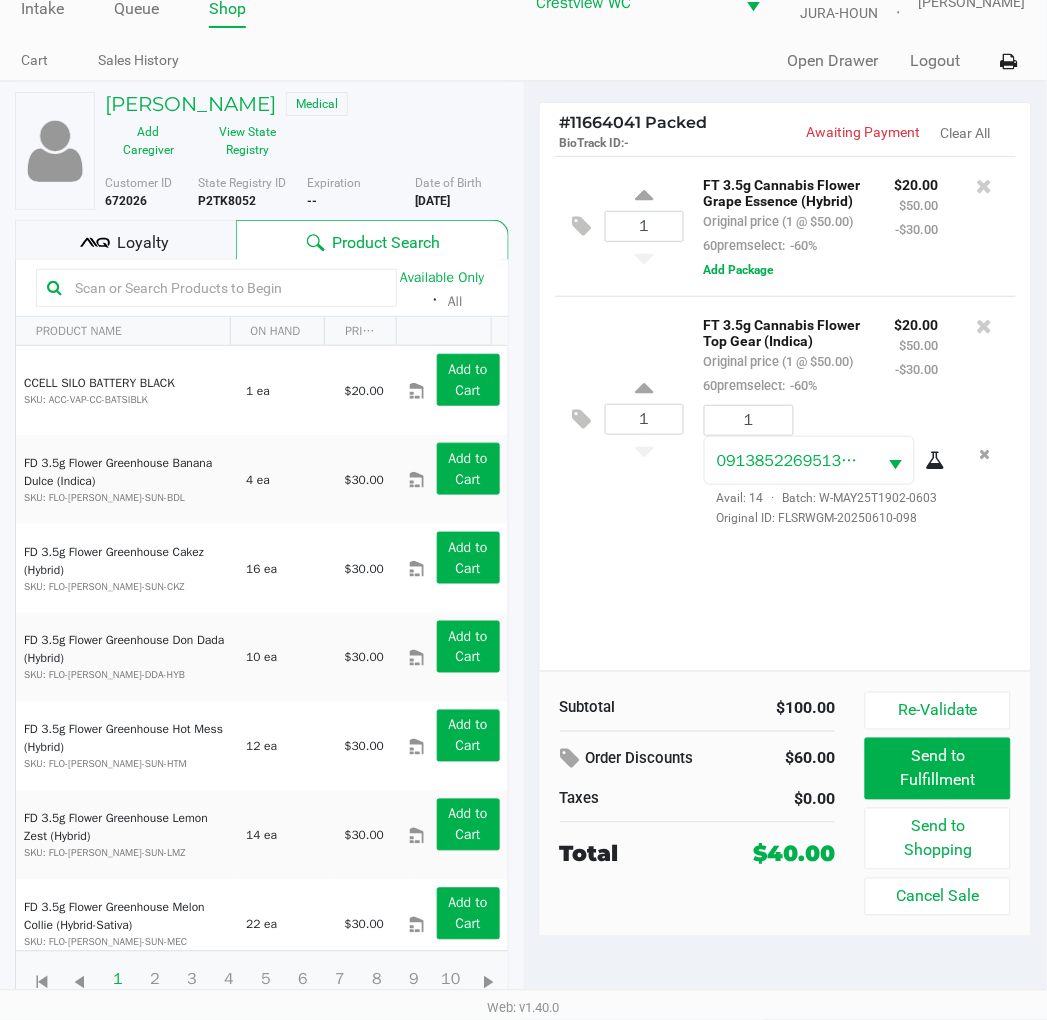 click on "1  FT 3.5g Cannabis Flower Grape Essence (Hybrid)   Original price (1 @ $50.00)  60premselect:  -60% $20.00 $50.00 -$30.00  Add Package  1  FT 3.5g Cannabis Flower Top Gear (Indica)   Original price (1 @ $50.00)  60premselect:  -60% $20.00 $50.00 -$30.00 1 0913852269513918  Avail: 14  ·  Batch: W-MAY25T1902-0603   Original ID: FLSRWGM-20250610-098" 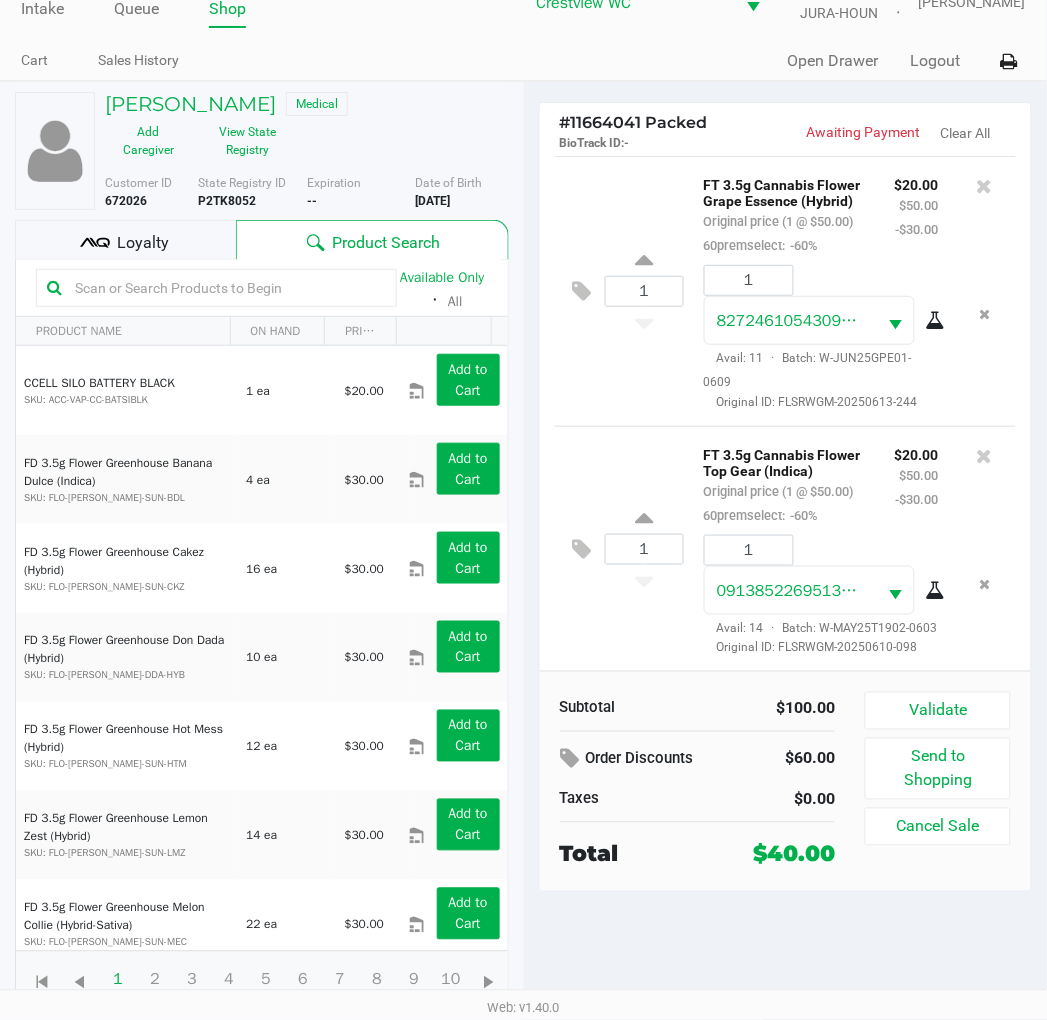 click on "Validate" 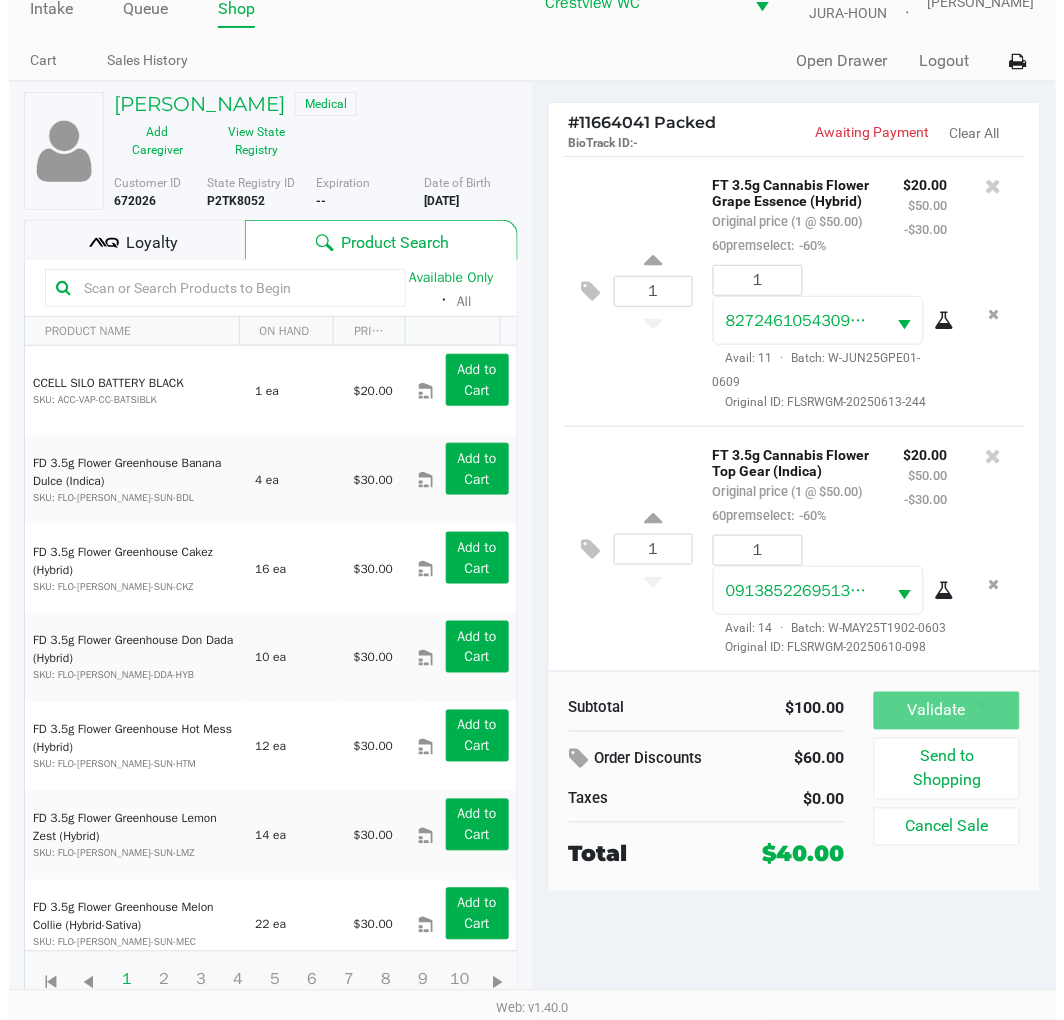 scroll, scrollTop: 0, scrollLeft: 0, axis: both 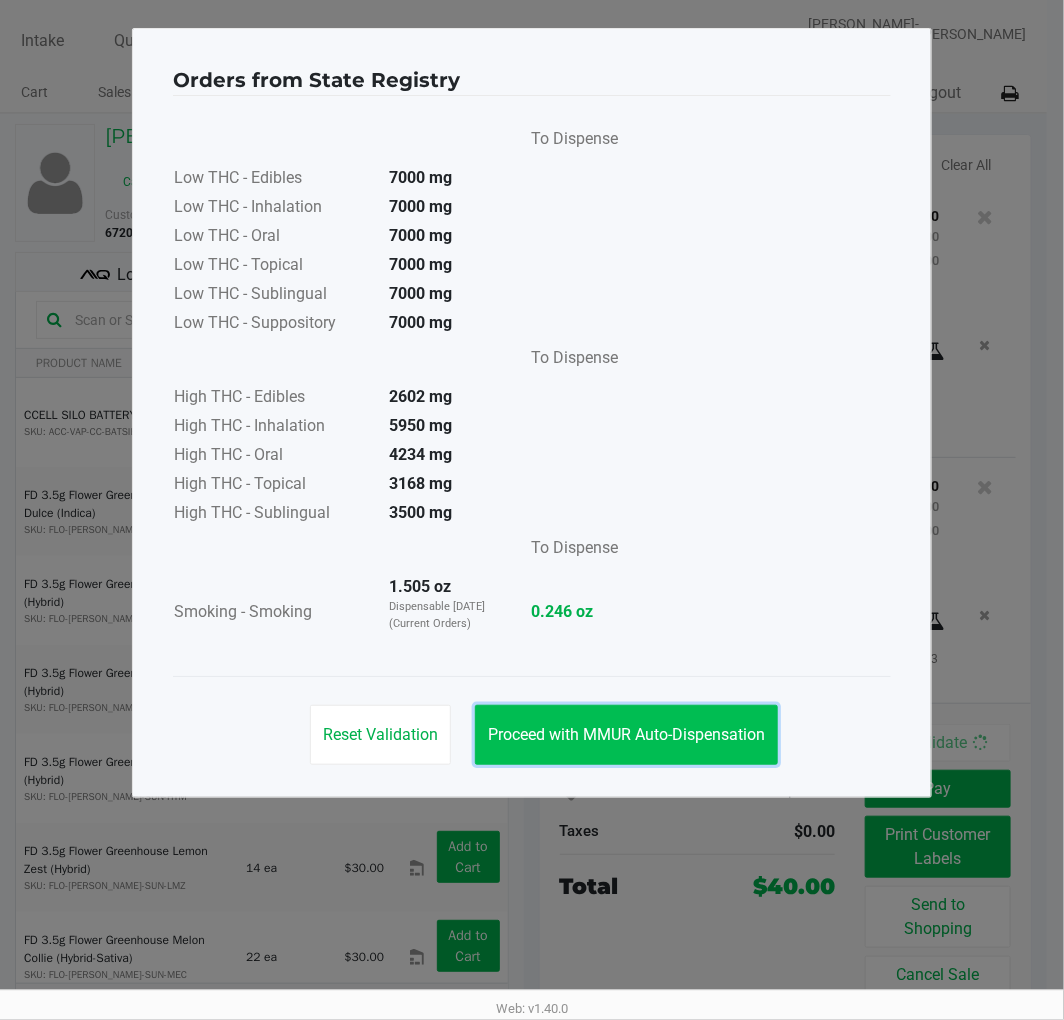 click on "Proceed with MMUR Auto-Dispensation" 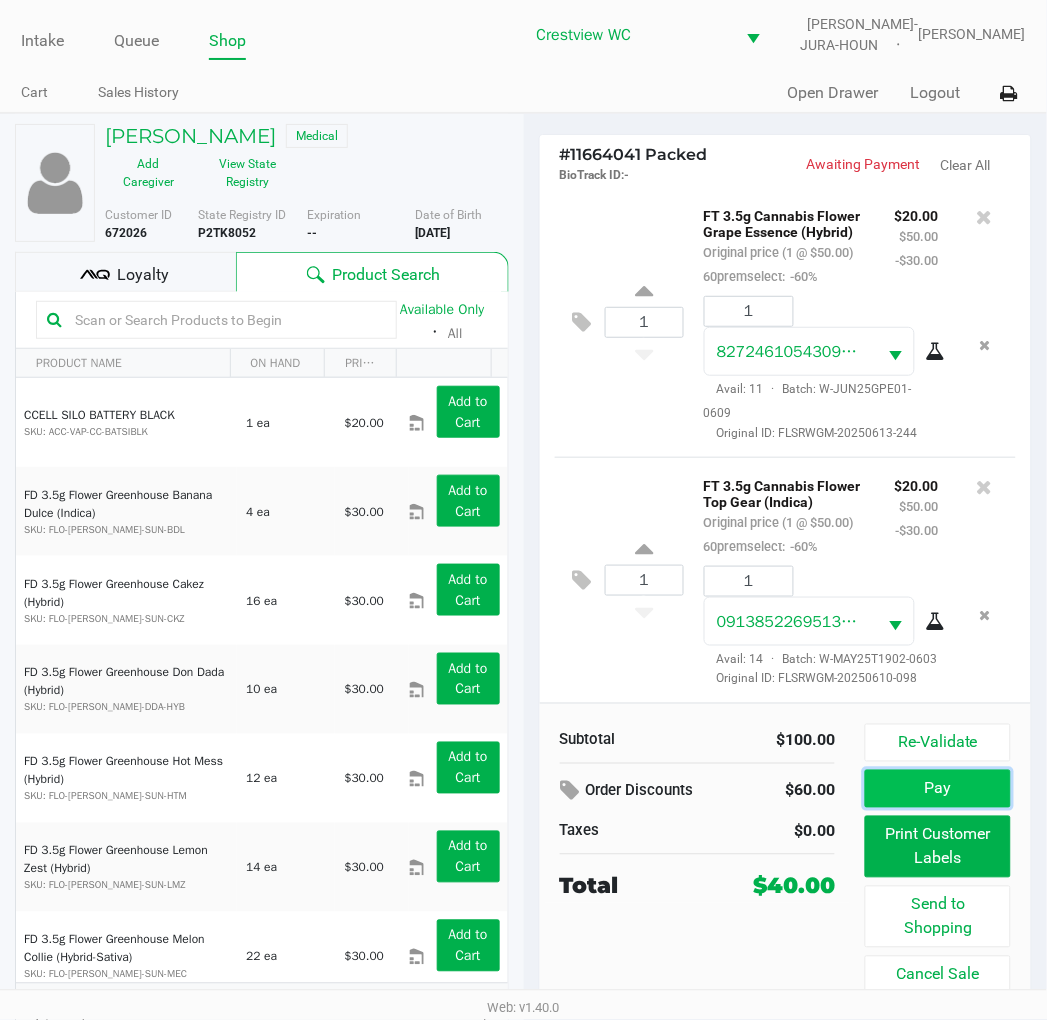 click on "Pay" 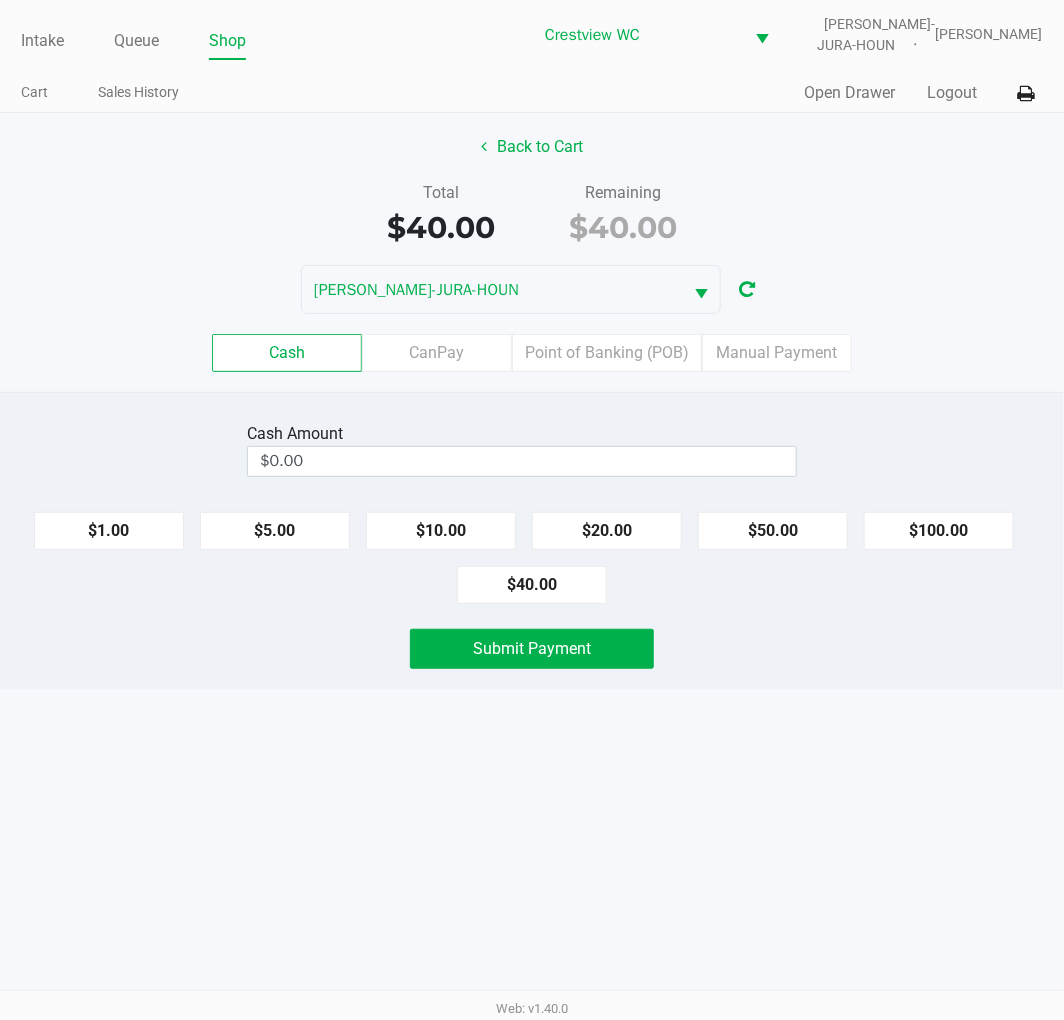 click on "Intake Queue Shop Crestview WC  BRUNO-JURA-HOUN   Carmen Vinciguerra  Cart Sales History  Quick Sale   Open Drawer   Logout  Back to Cart   Total   $40.00   Remaining   $40.00  BRUNO-JURA-HOUN  Cash   CanPay   Point of Banking (POB)   Manual Payment   Cash  Amount  $0.00  $1.00   $5.00   $10.00   $20.00   $50.00   $100.00   $40.00   Submit Payment   Web: v1.40.0" at bounding box center (532, 510) 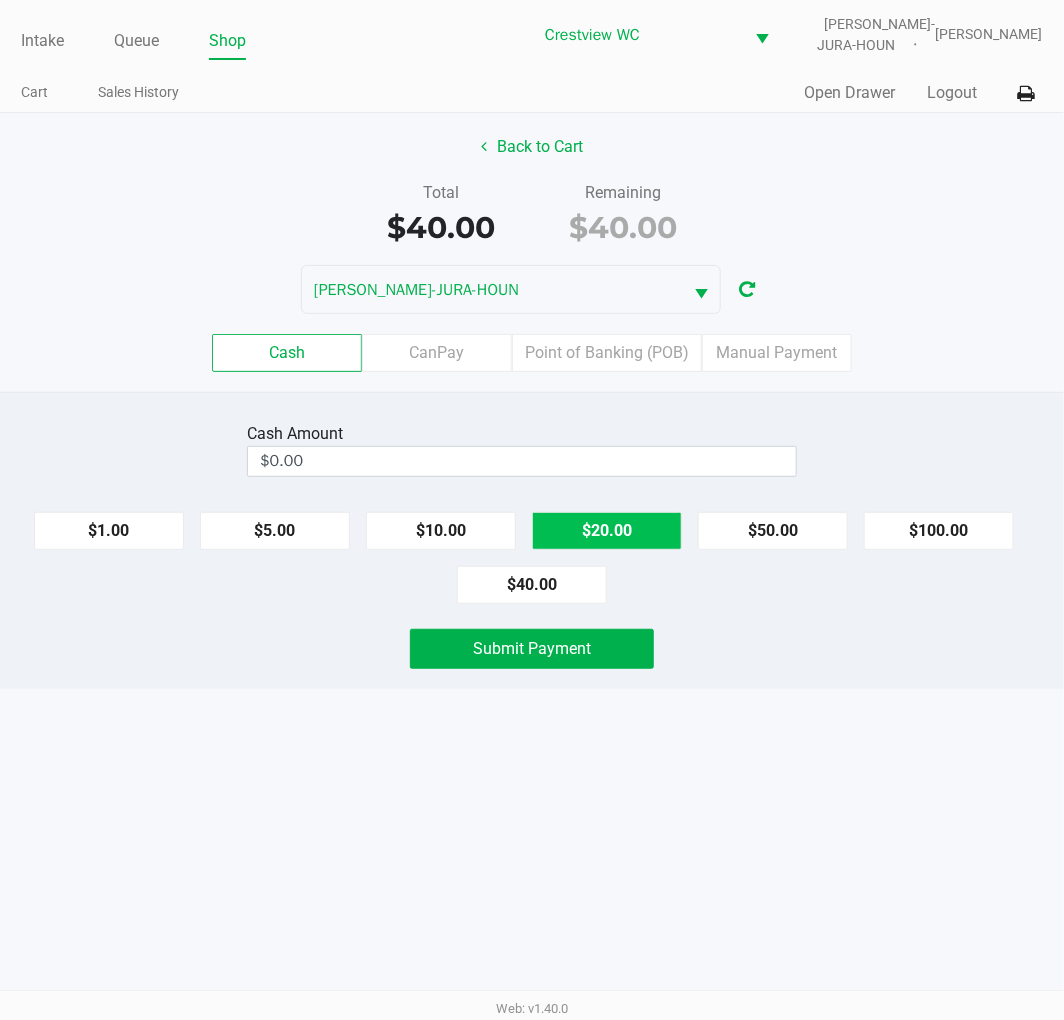 click on "$20.00" 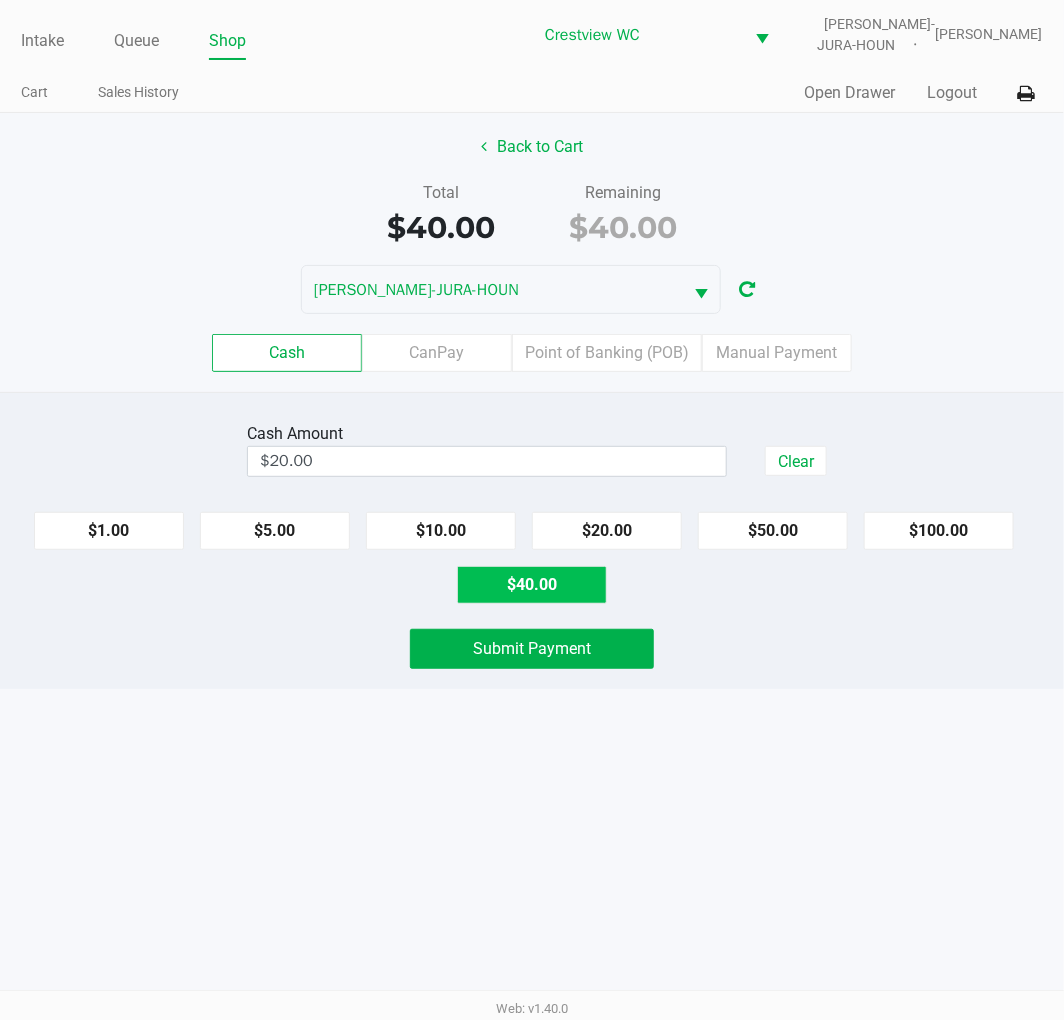 click on "$40.00" 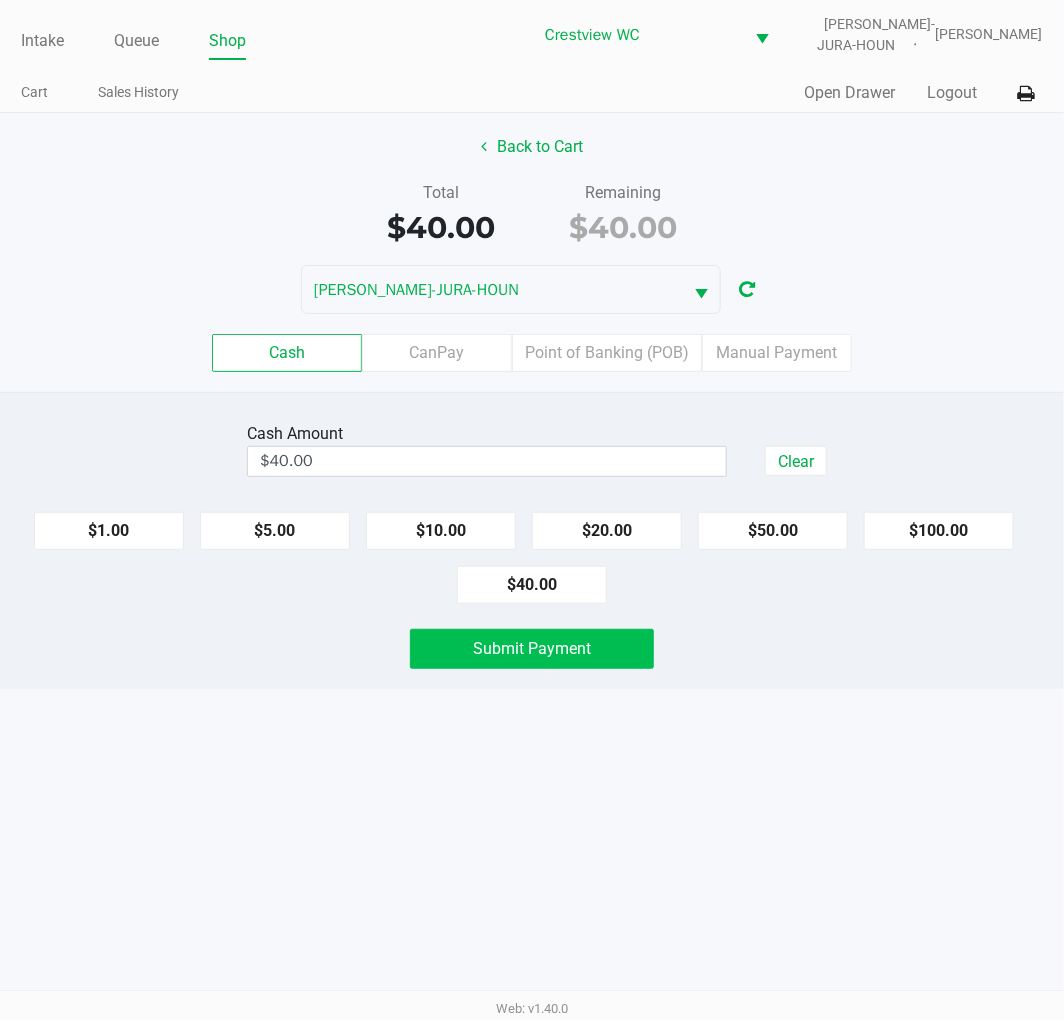 click on "Submit Payment" 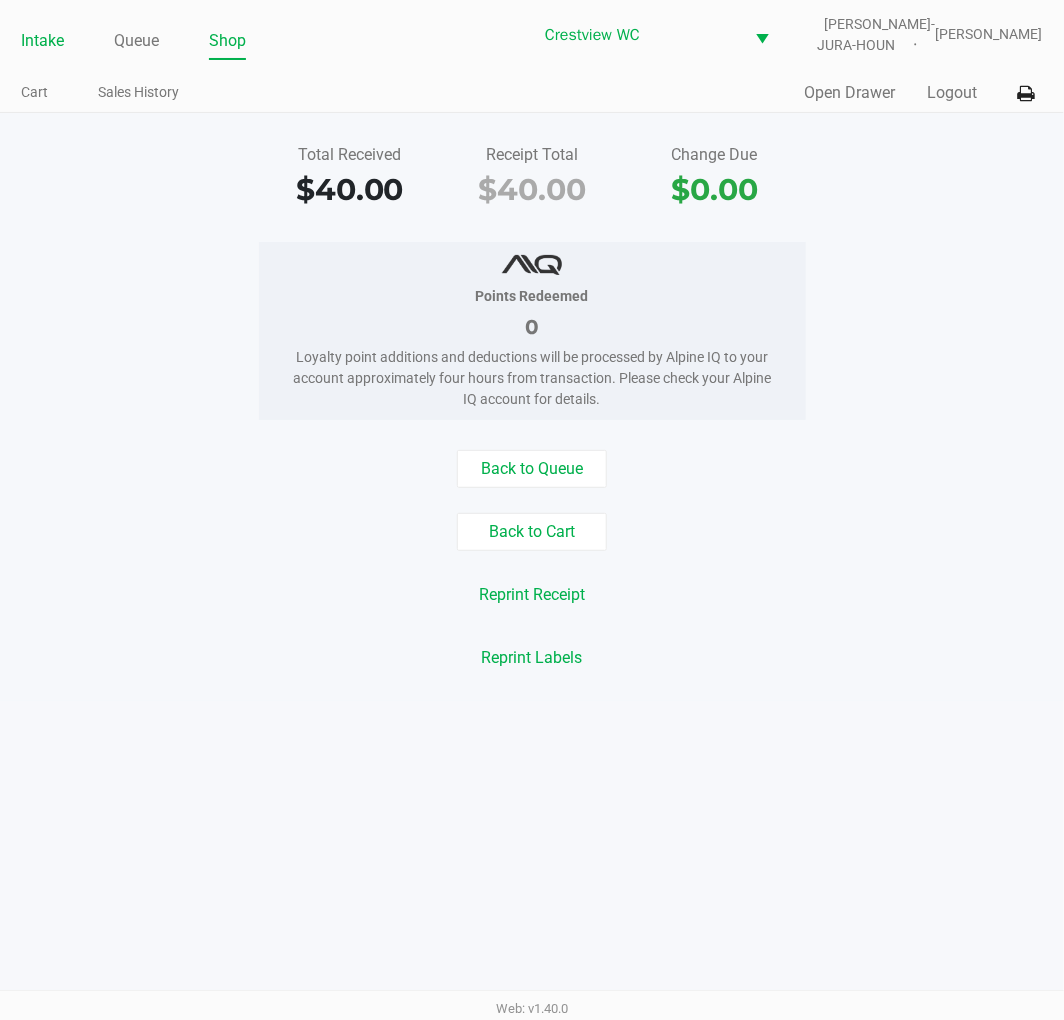 click on "Intake" 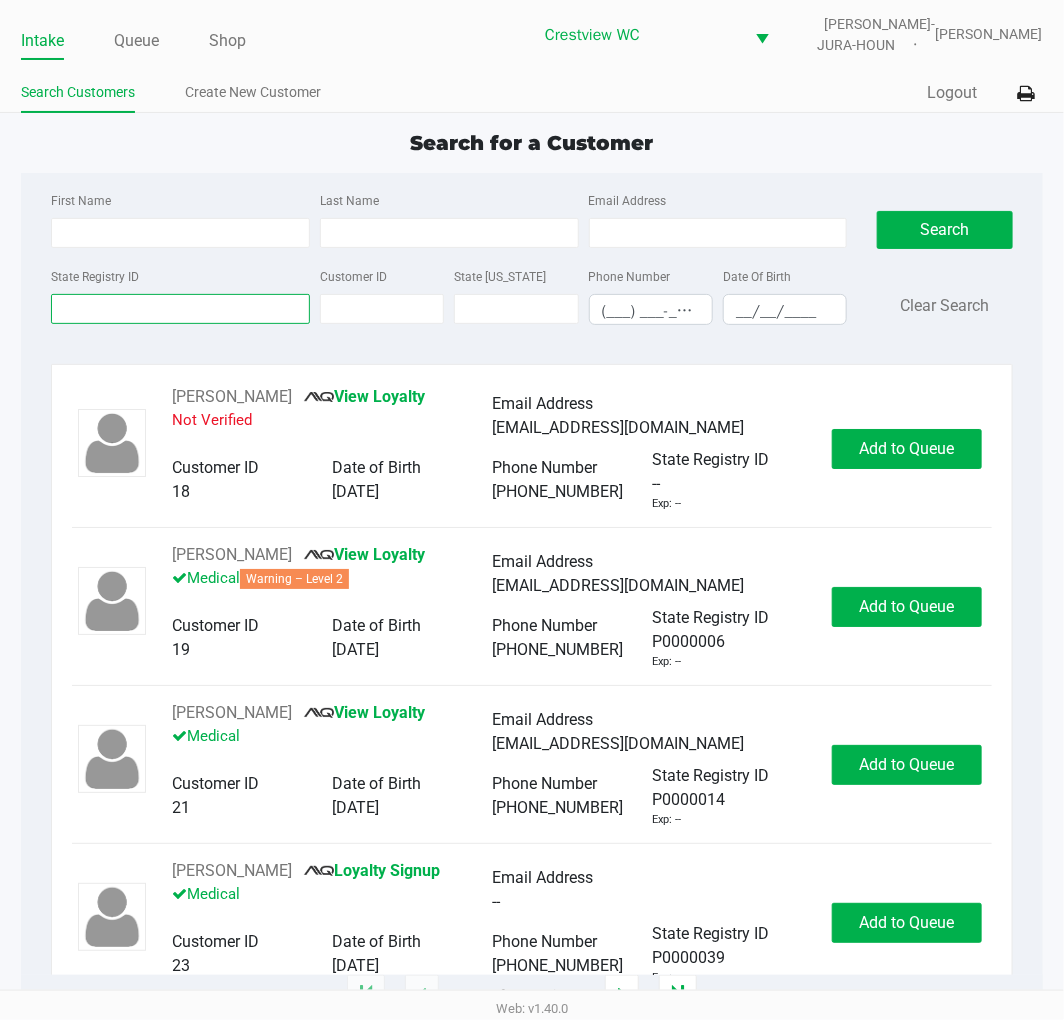 click on "State Registry ID" at bounding box center (180, 309) 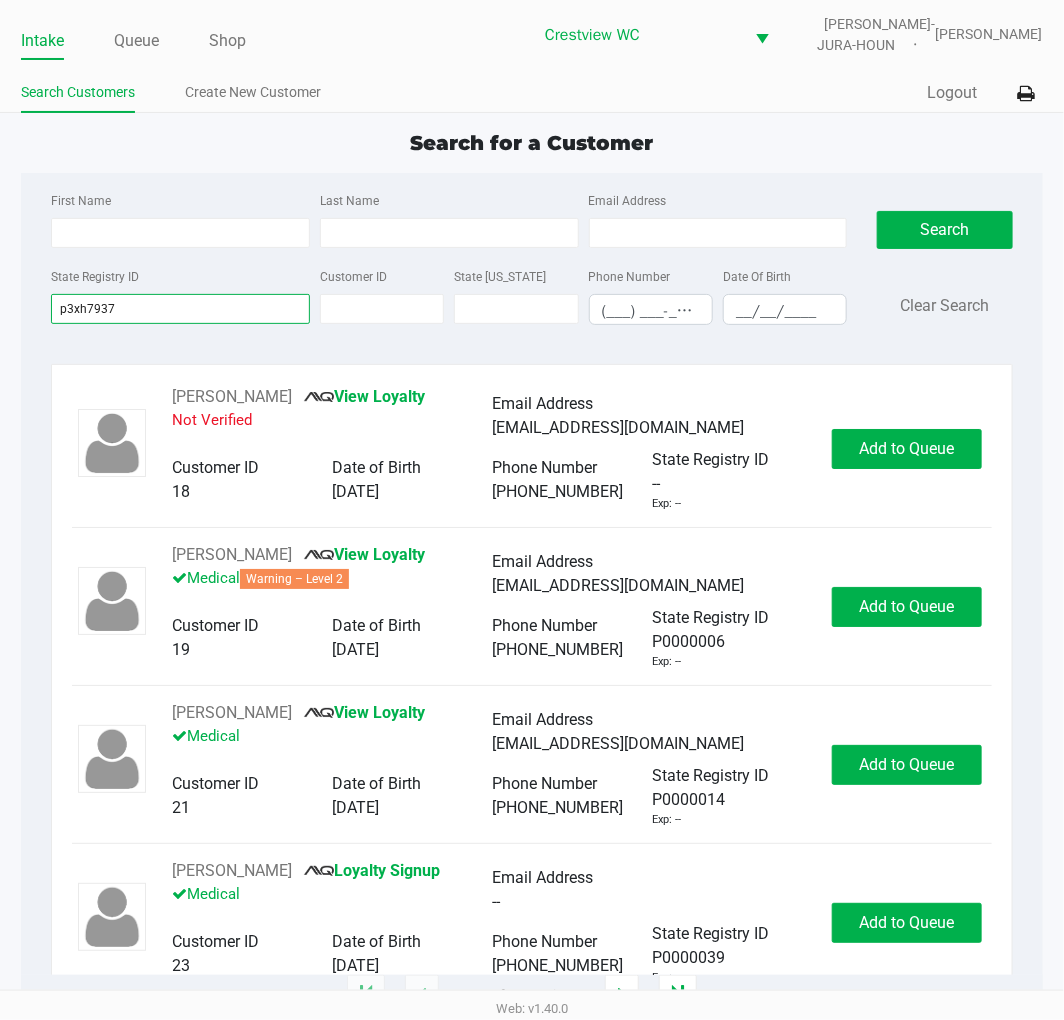 type on "p3xh7937" 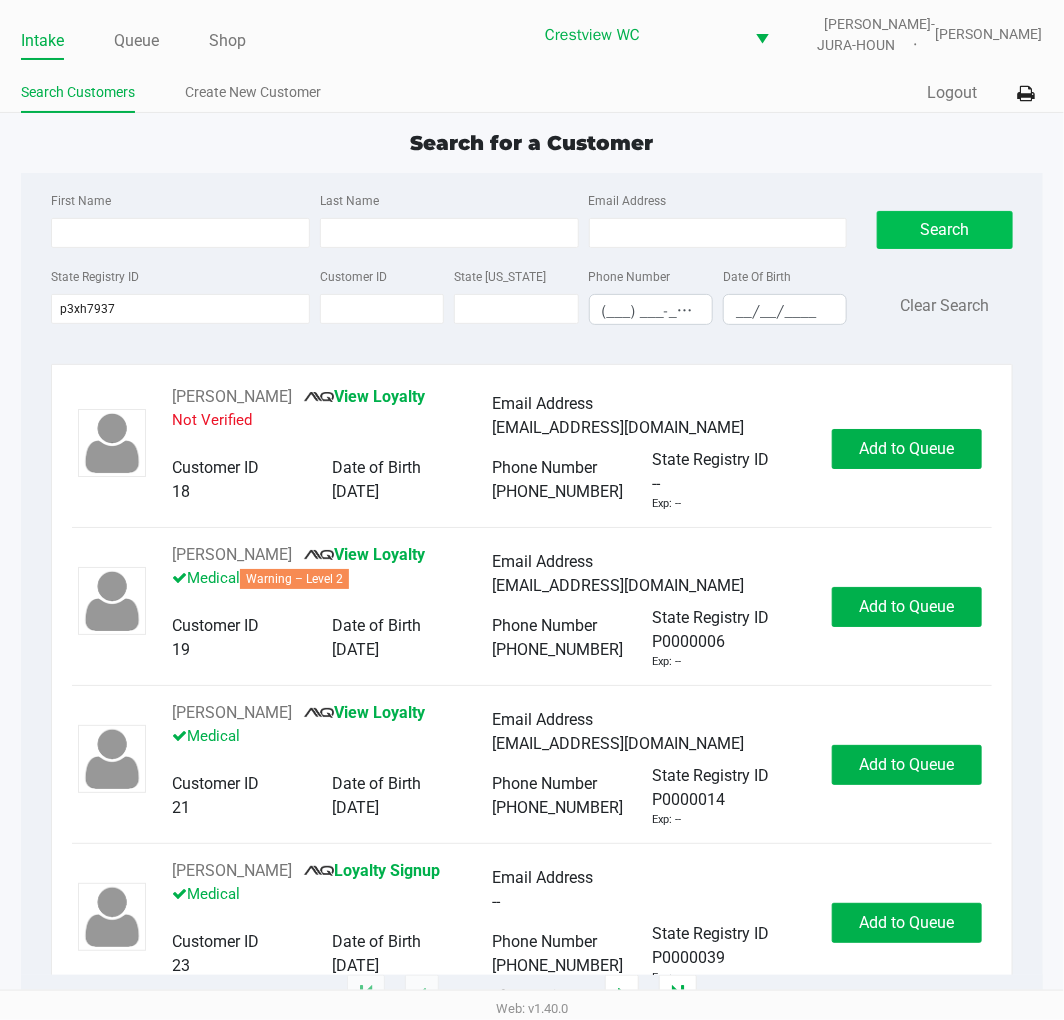 click on "Search" 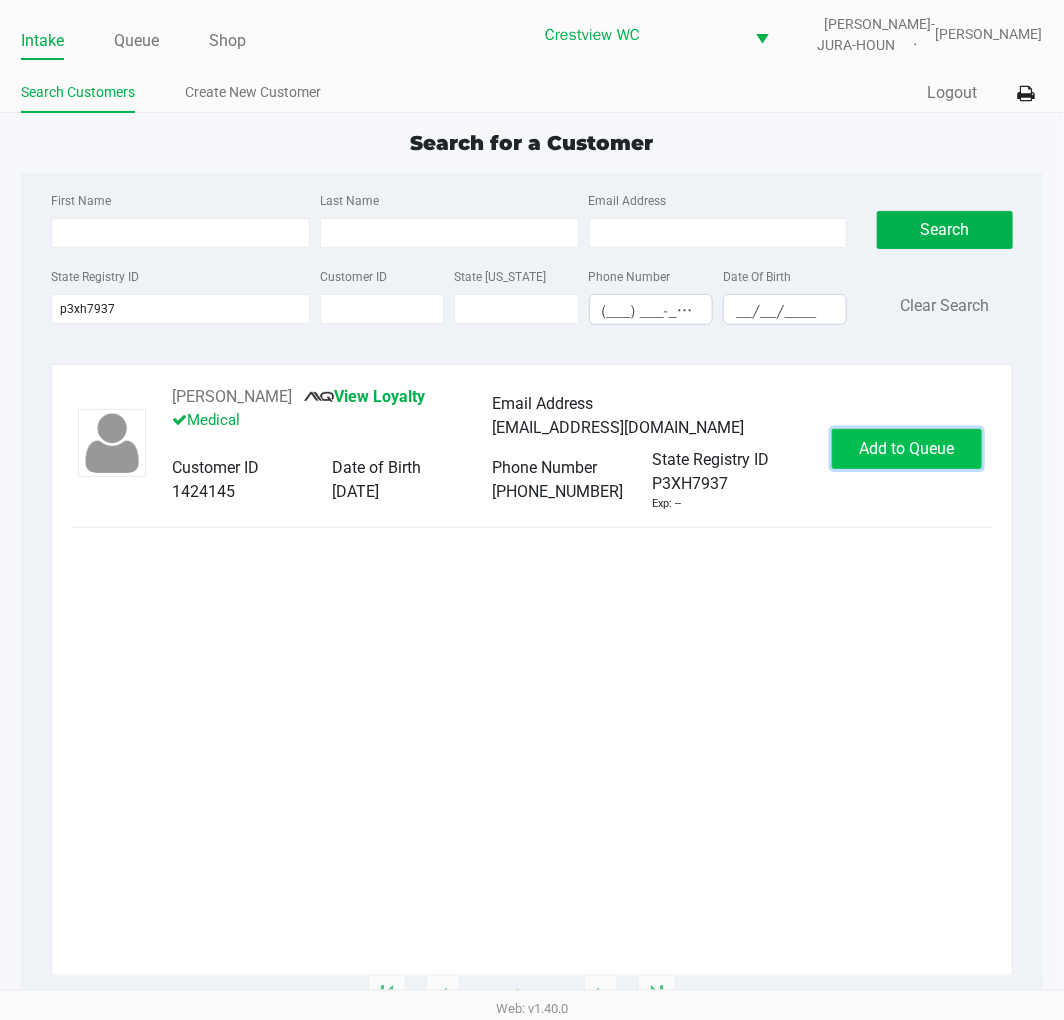 click on "Add to Queue" 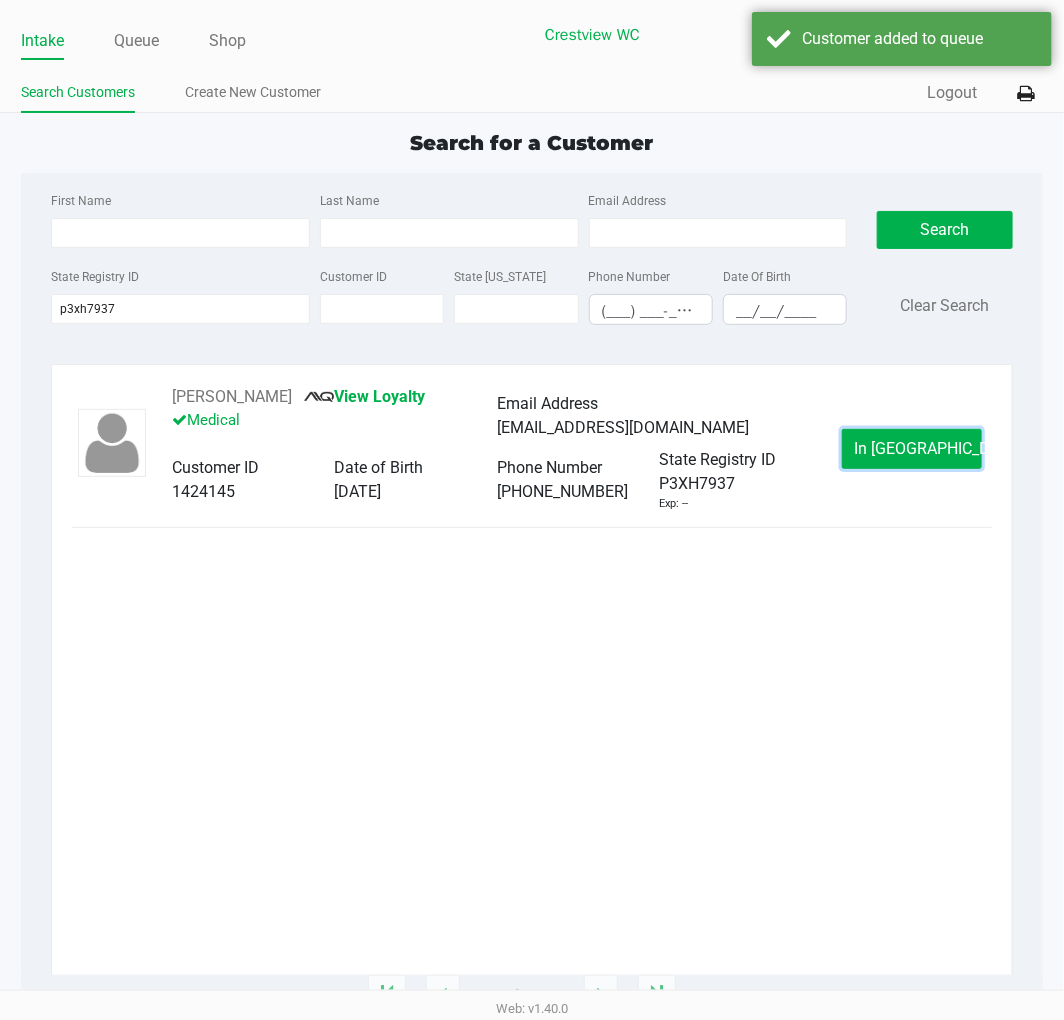click on "In Queue" 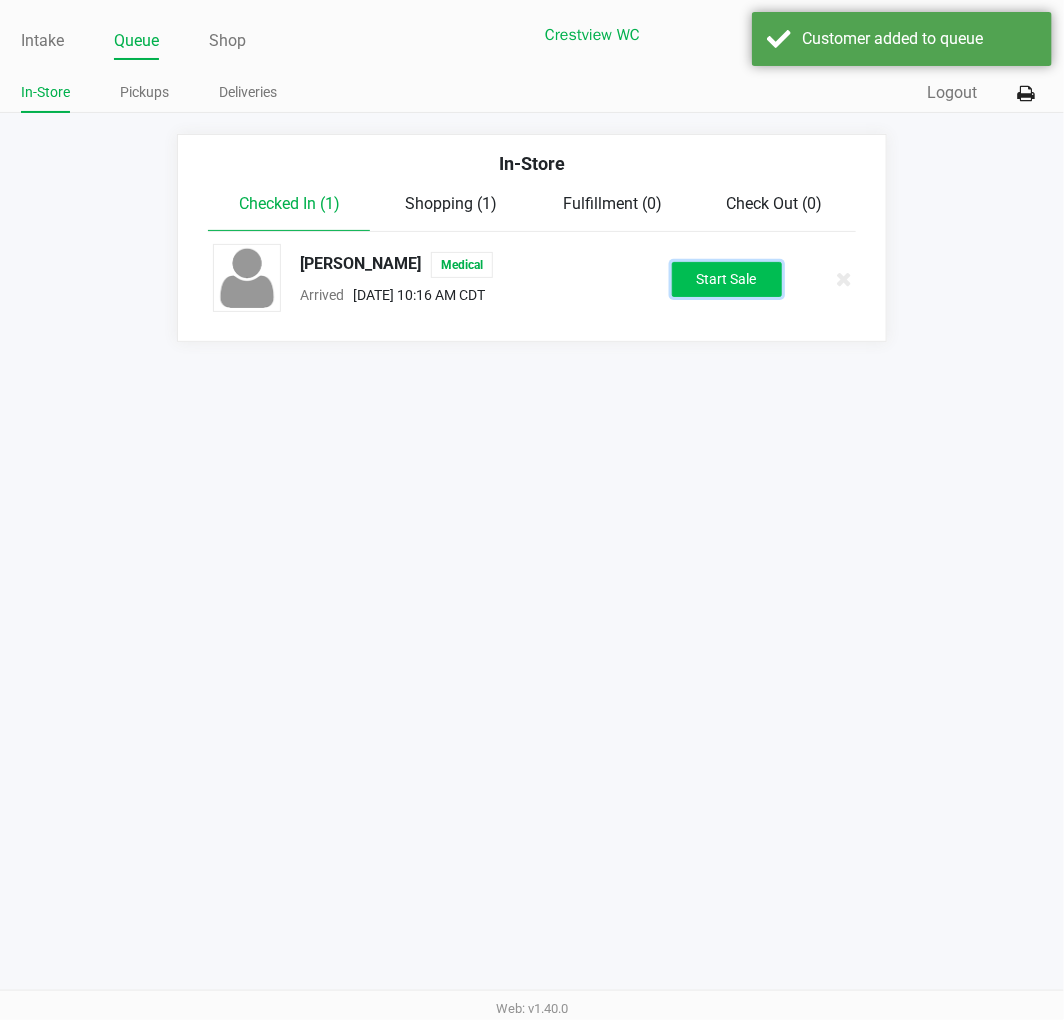 click on "Start Sale" 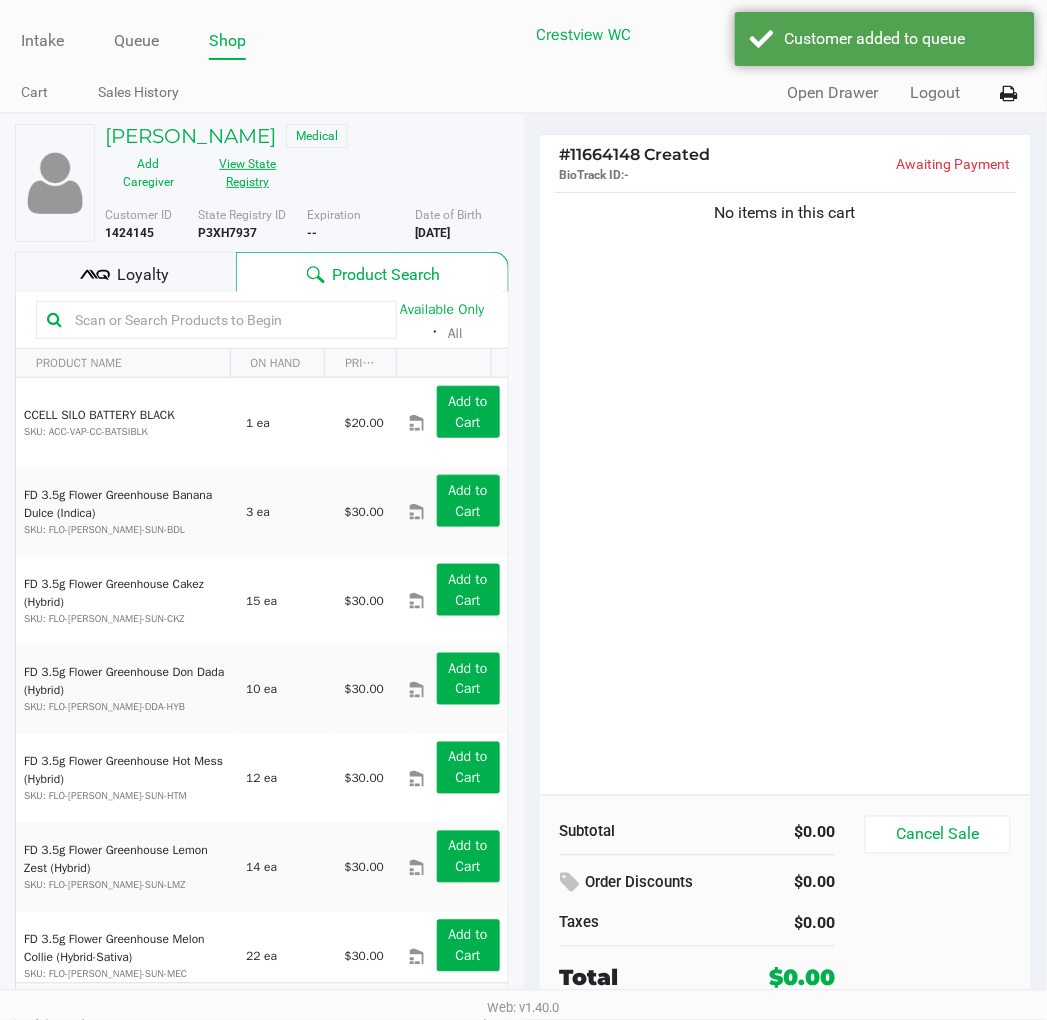 click on "View State Registry" 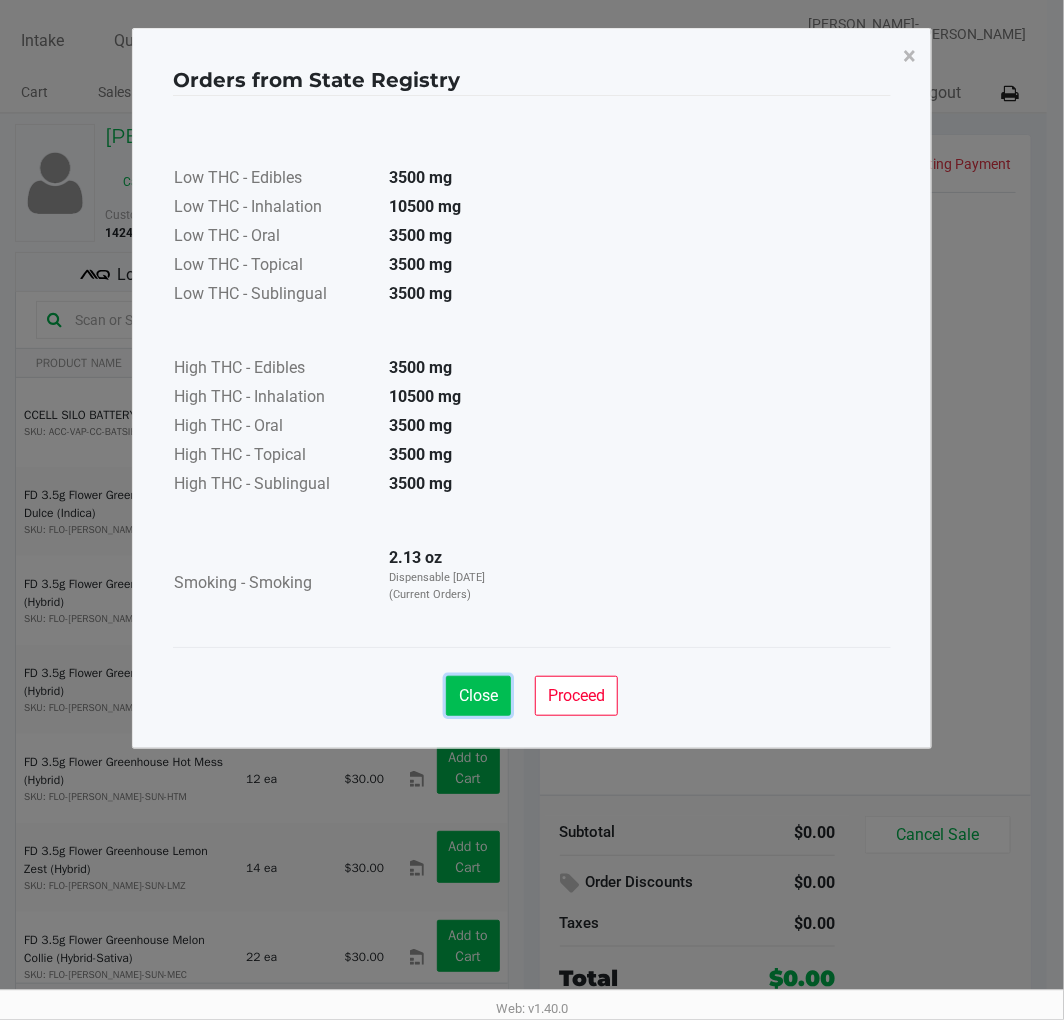 click on "Close" 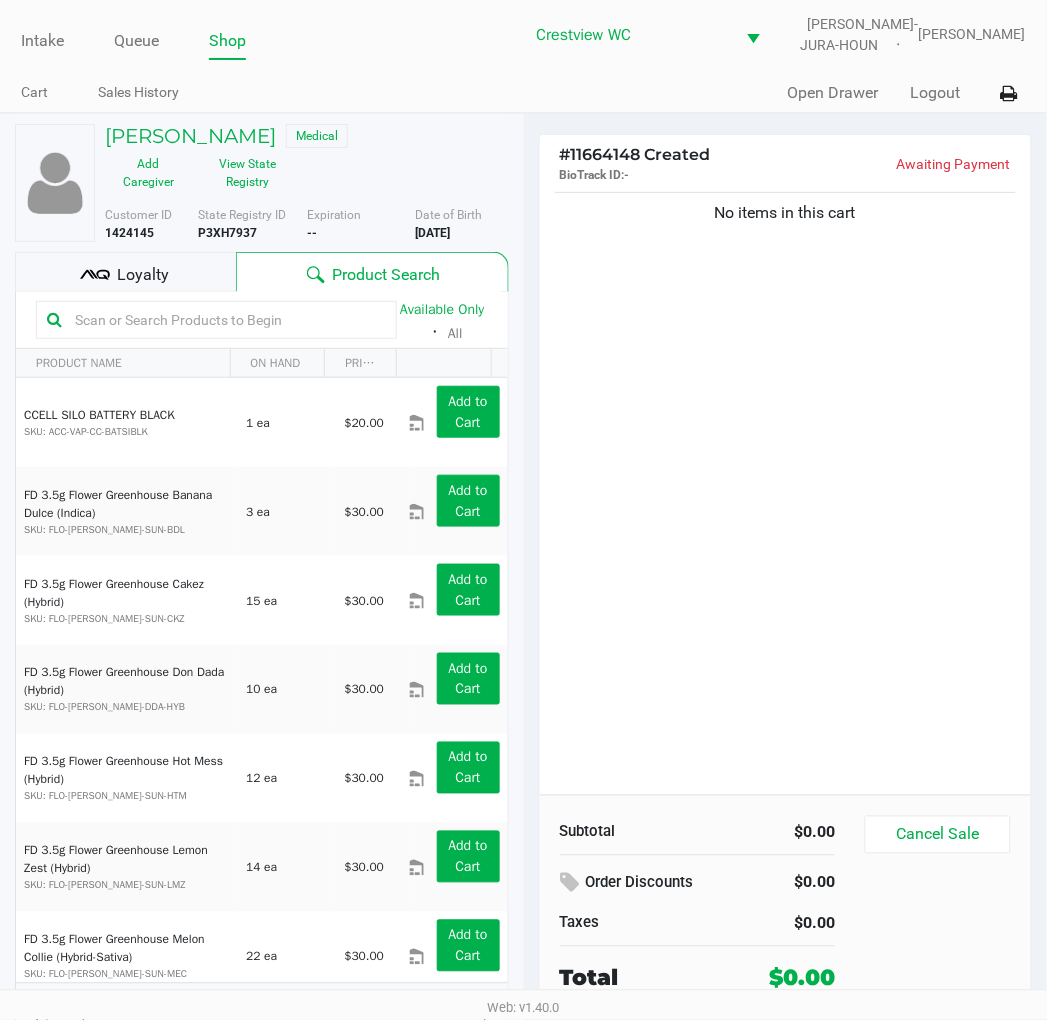 click 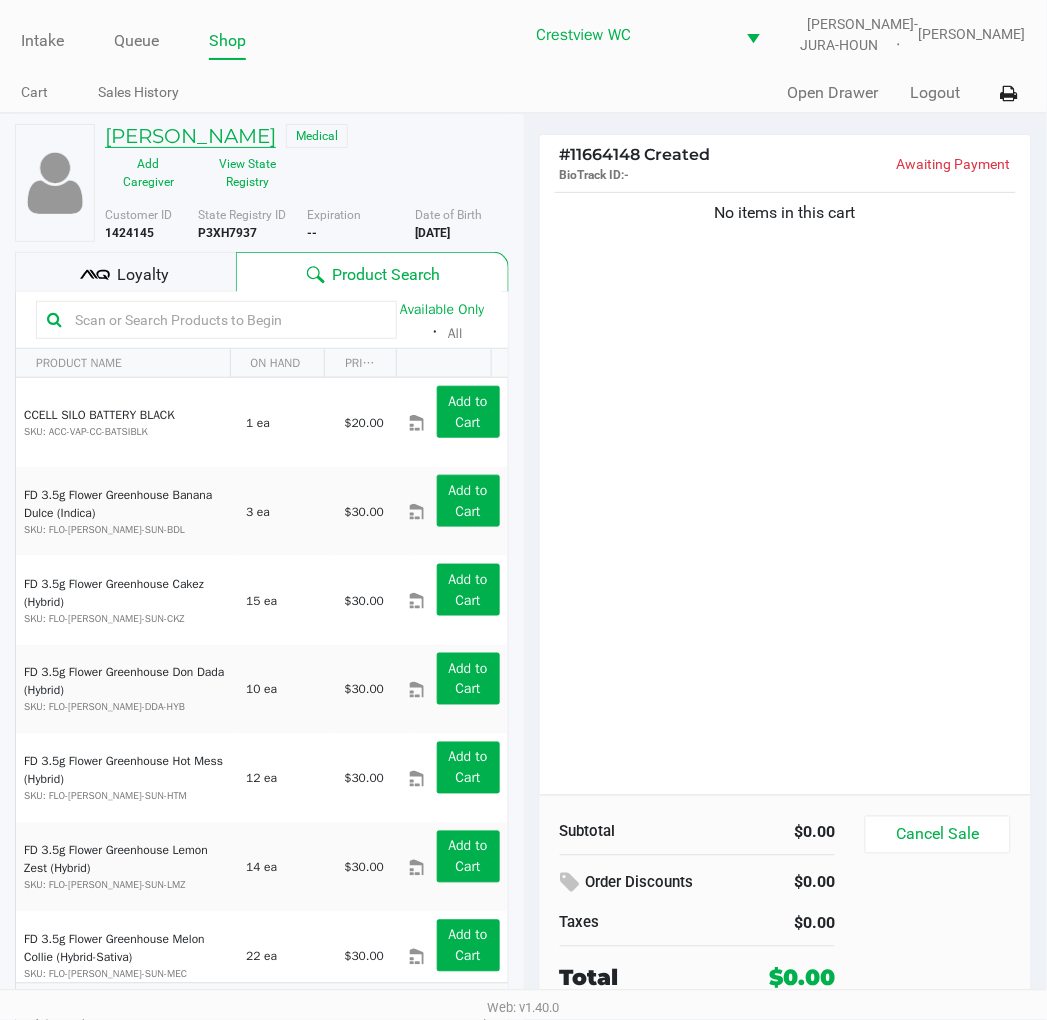 click on "TONYA HEATH" 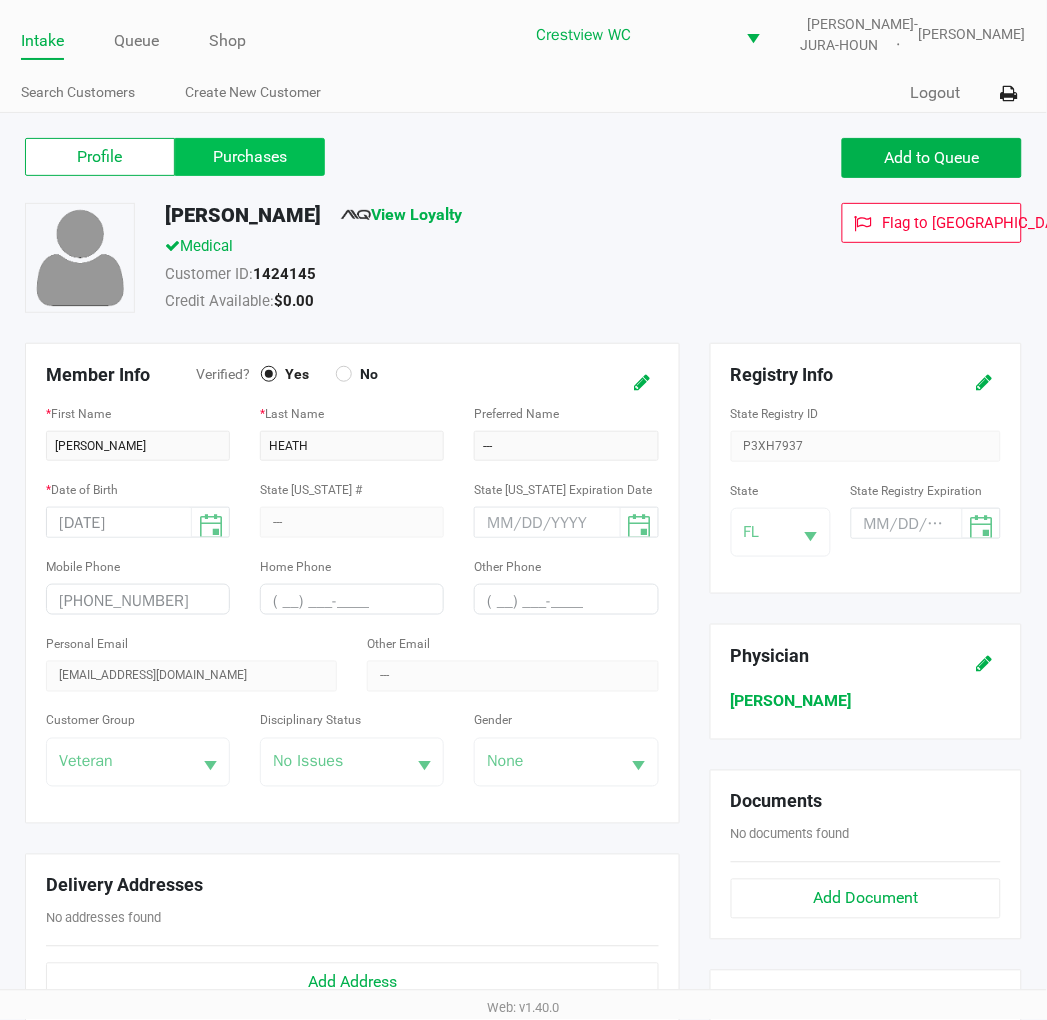click on "Purchases" 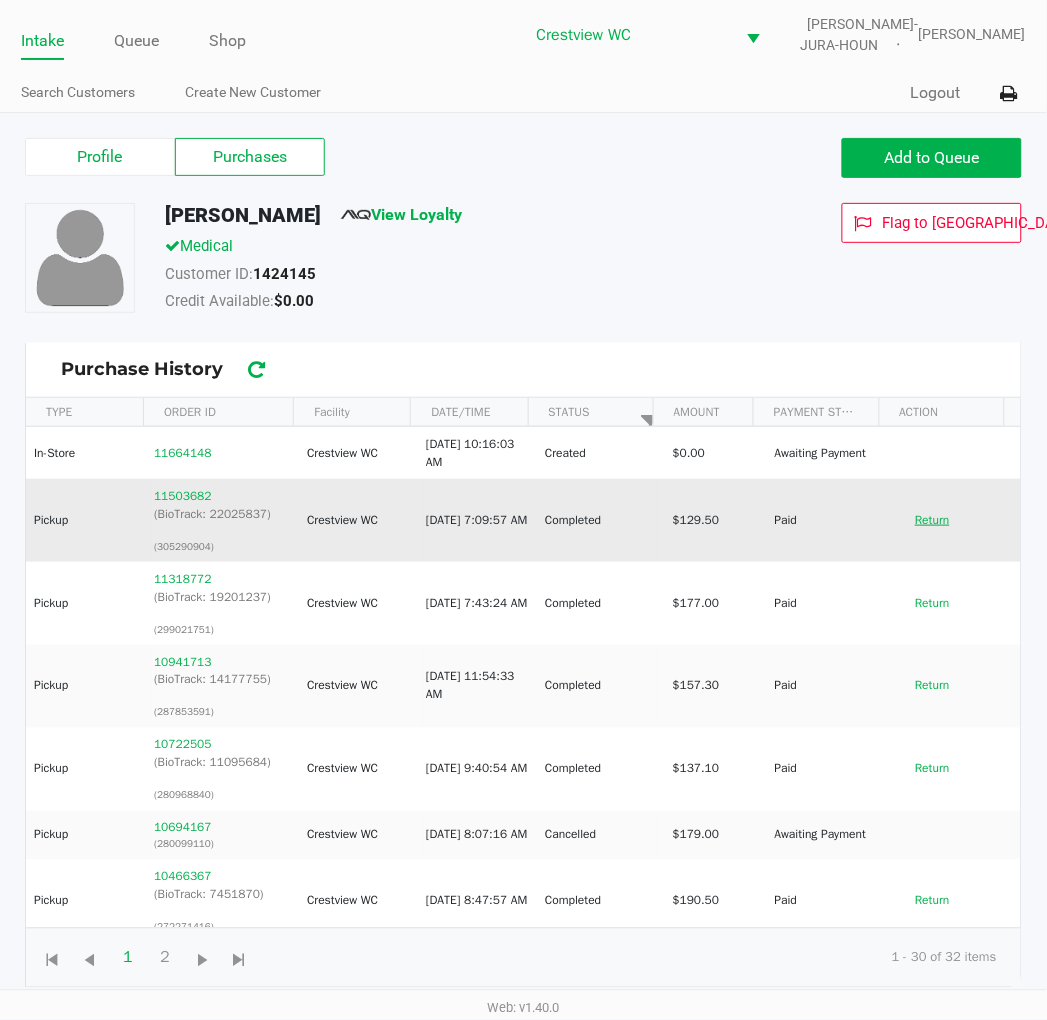 click on "Return" 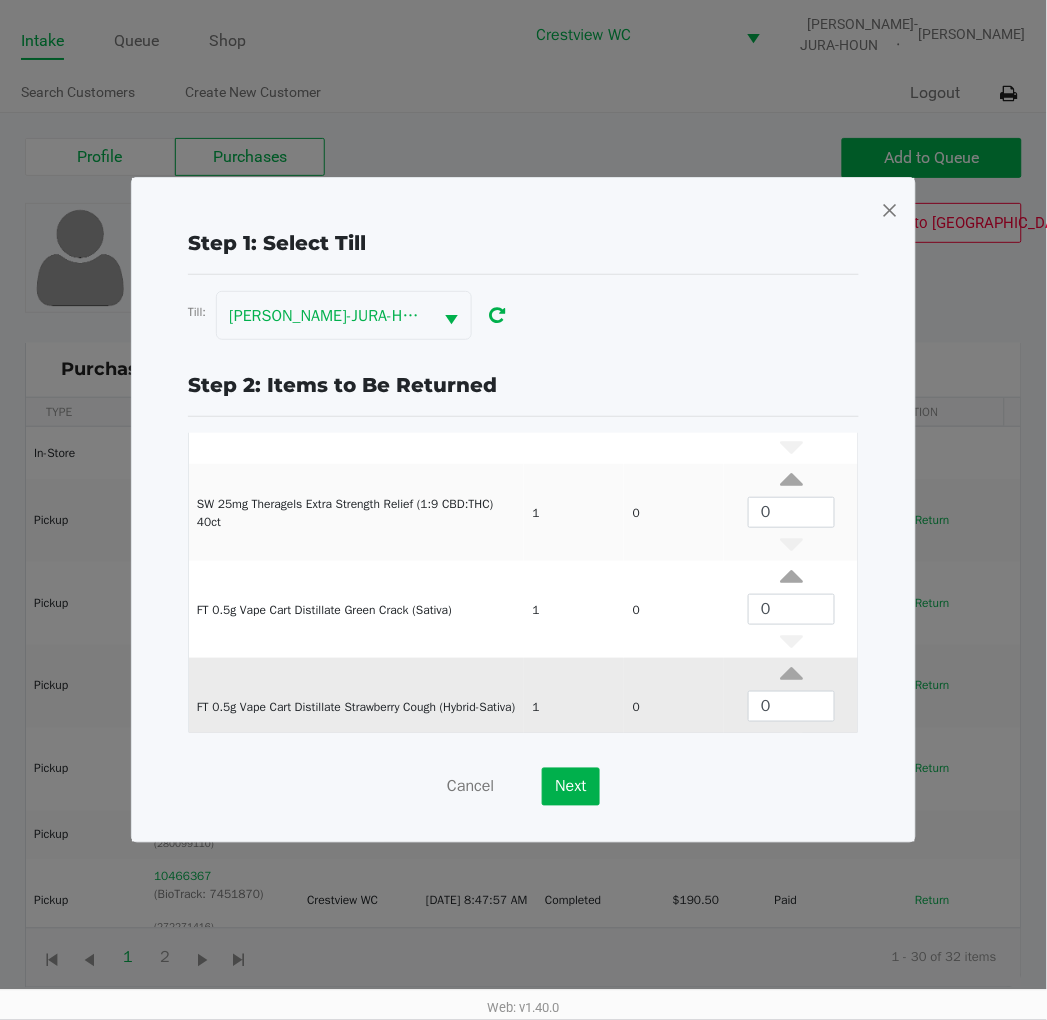 scroll, scrollTop: 366, scrollLeft: 0, axis: vertical 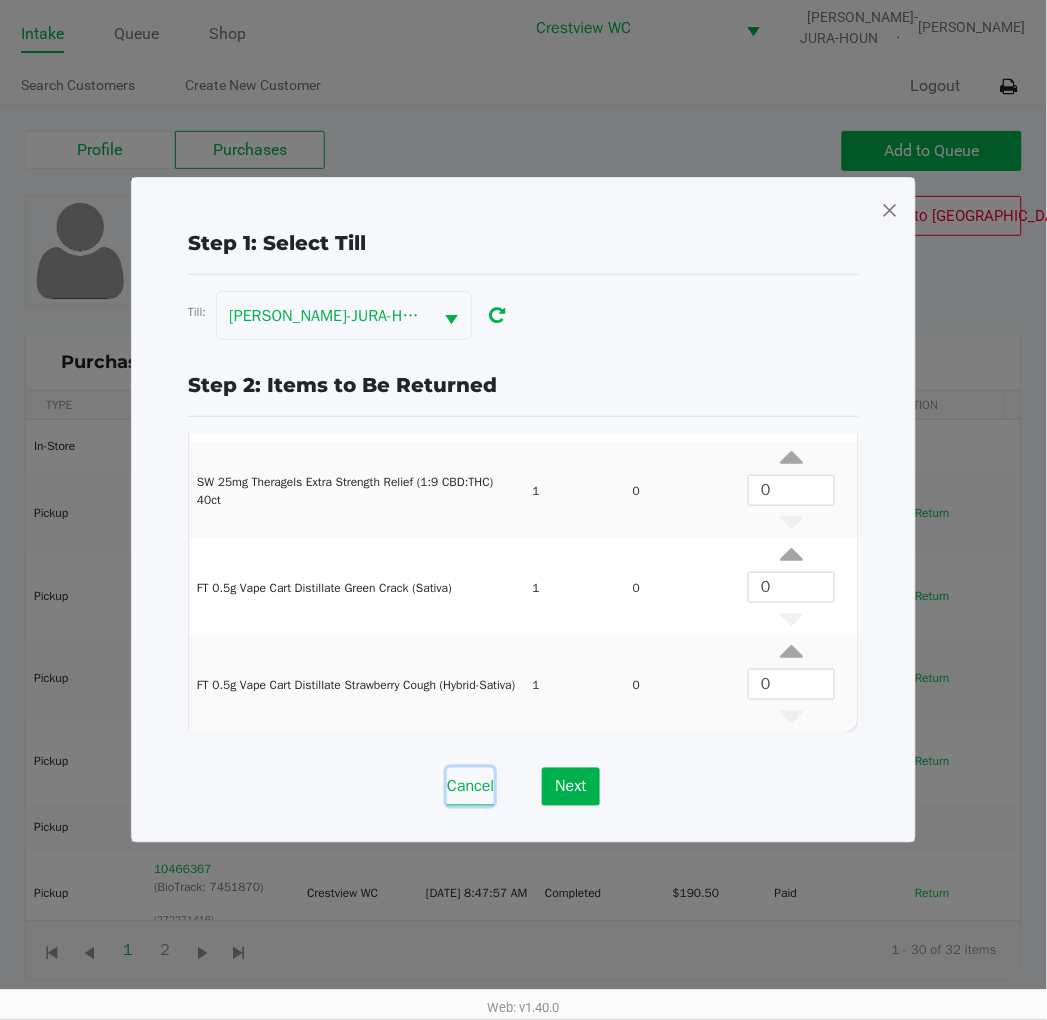 click on "Cancel" at bounding box center [470, 787] 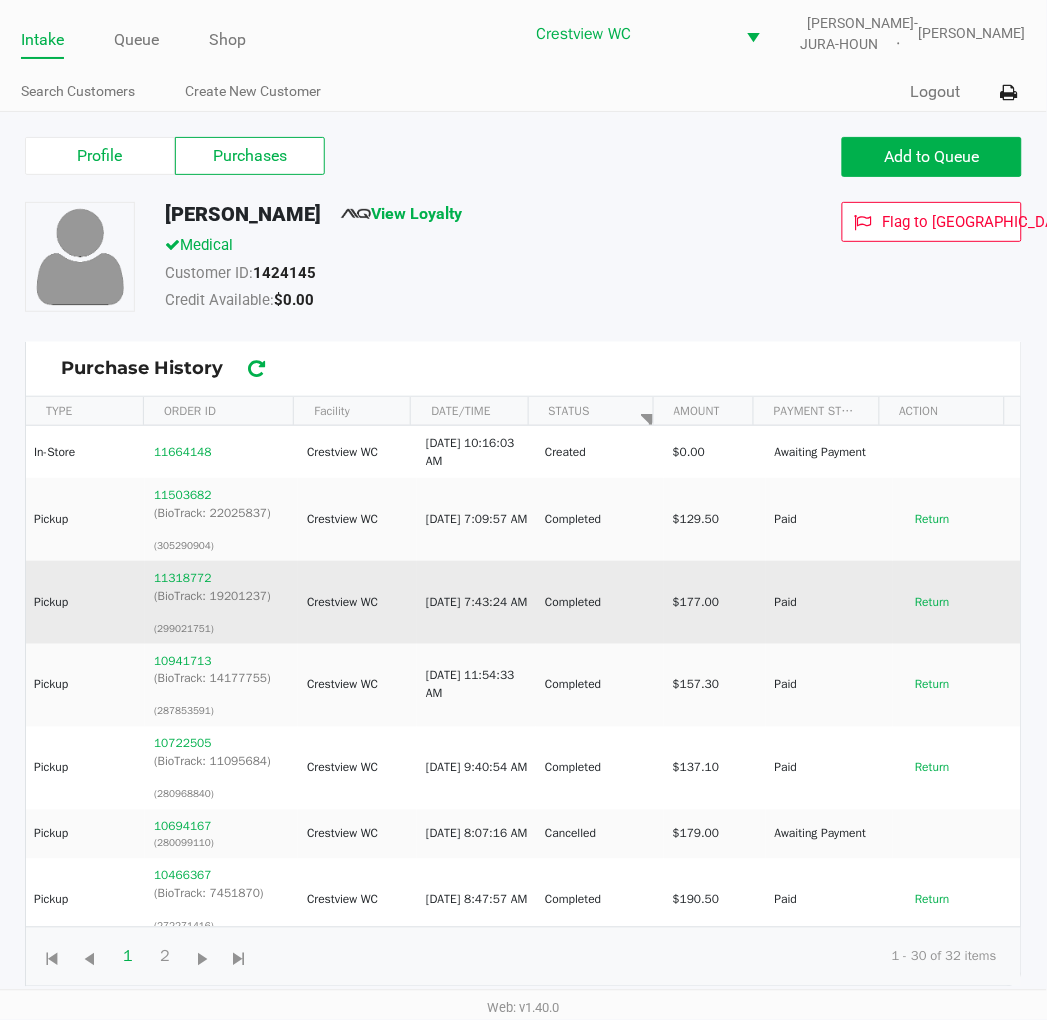 scroll, scrollTop: 0, scrollLeft: 0, axis: both 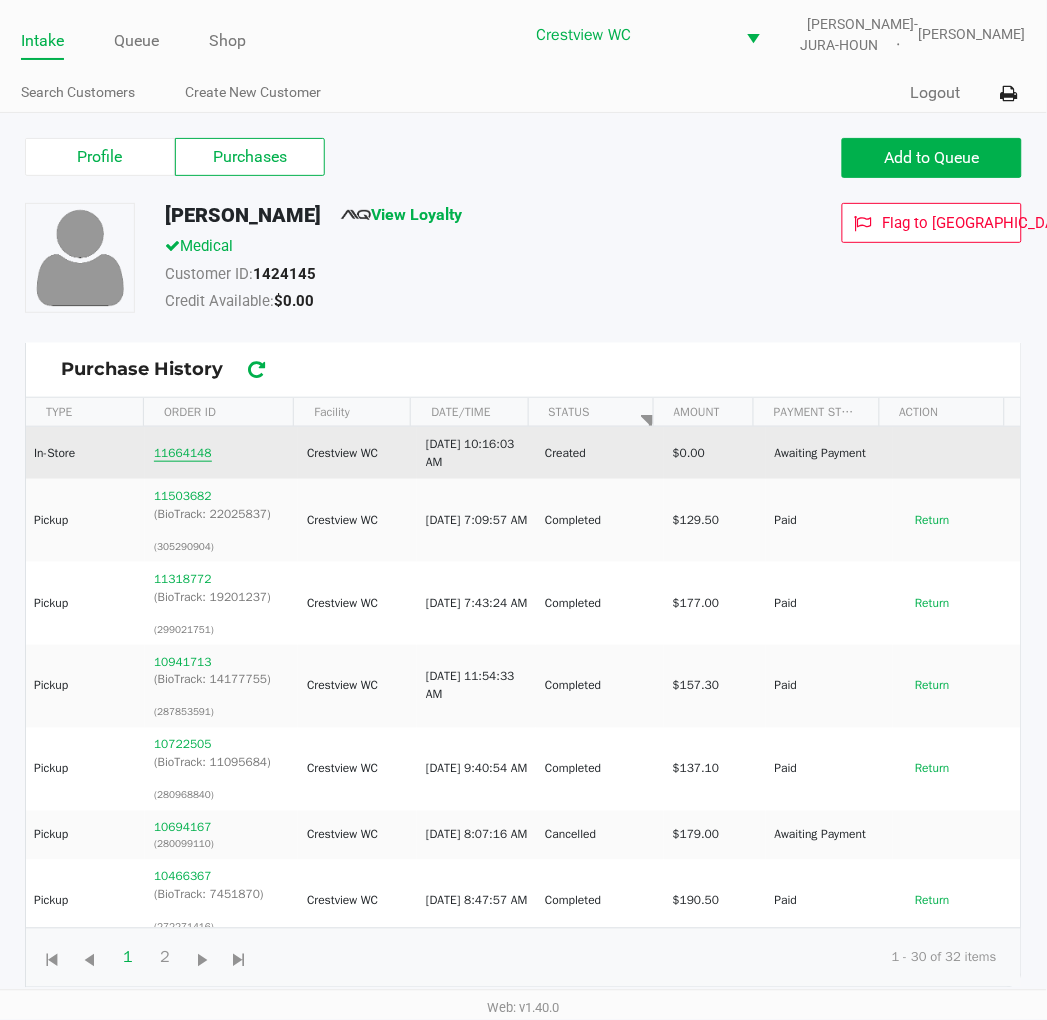 click on "11664148" 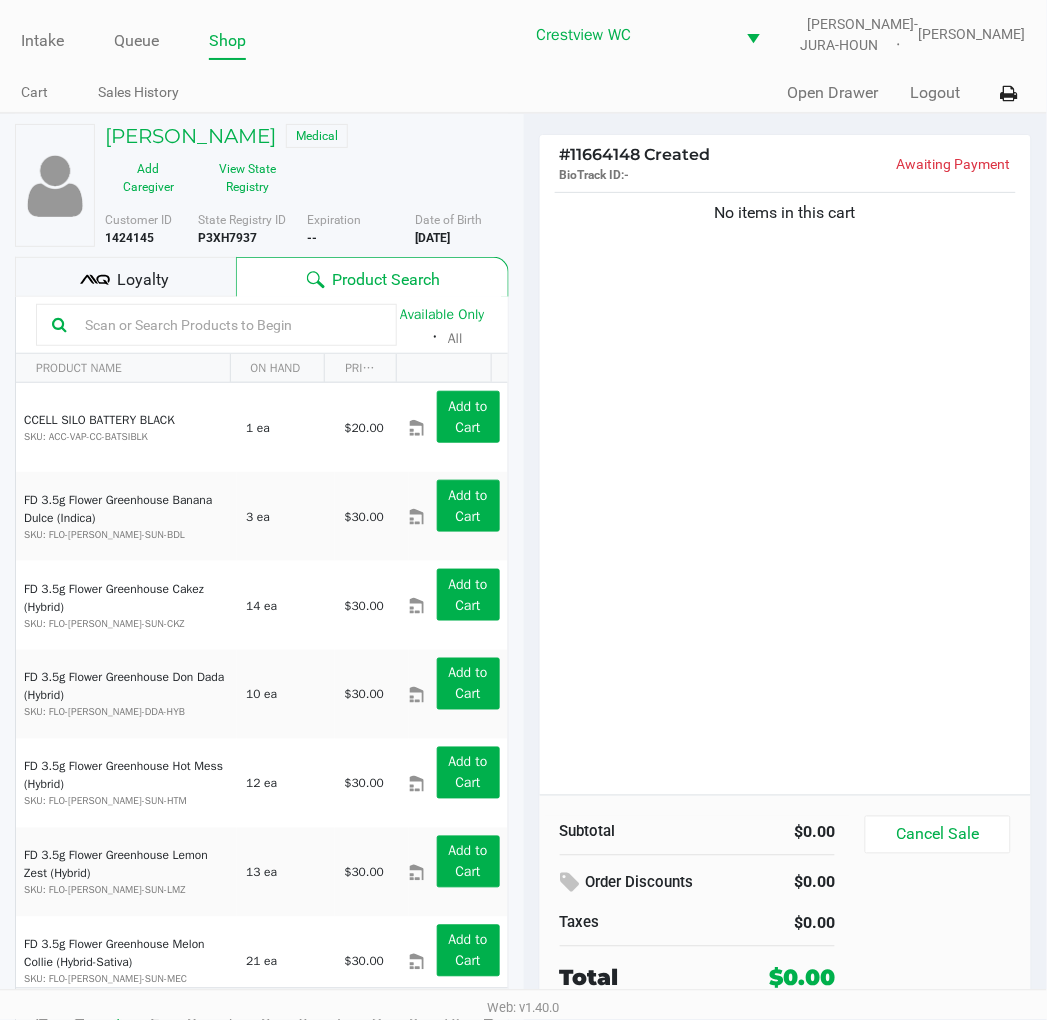 click on "Loyalty" 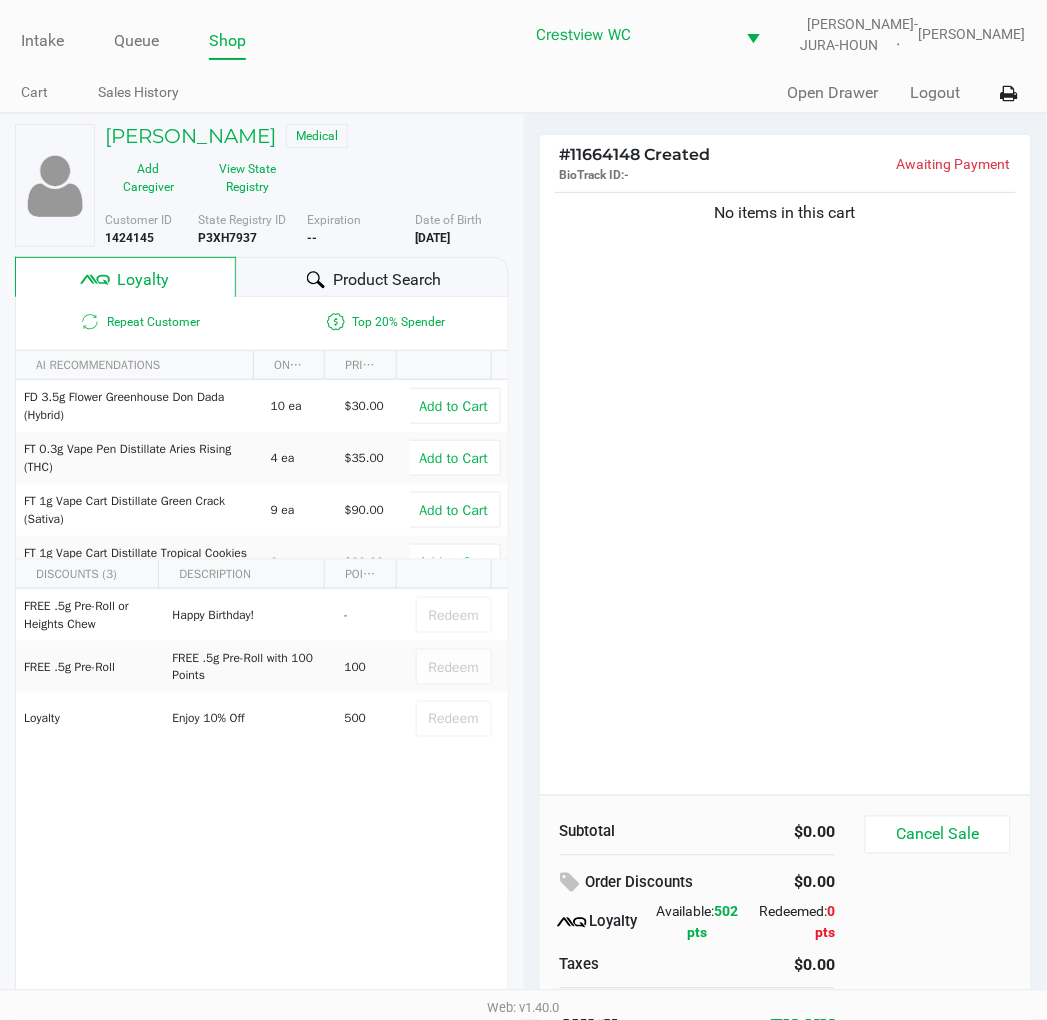 click on "Repeat Customer
Top 20% Spender   AI RECOMMENDATIONS  ON HAND PRICE  FD 3.5g Flower Greenhouse Don Dada (Hybrid)   10 ea   $30.00   Add to Cart   FT 0.3g Vape Pen Distillate Aries Rising (THC)   4 ea   $35.00   Add to Cart   FT 1g Vape Cart Distillate Green Crack (Sativa)   9 ea   $90.00   Add to Cart   FT 1g Vape Cart Distillate Tropical Cookies (Sativa)   2 ea   $90.00   Add to Cart   FT 3.5g Cannabis Flower Apples N Bananas x Pancakes Jealousy (Hybrid)   11 ea   $50.00   Add to Cart   FT 3.5g Cannabis Flower Fried Ice Cream (Hybrid)   19 ea   $50.00   Add to Cart   FT 3.5g Cannabis Flower Top Gear (Indica)   14 ea   $50.00   Add to Cart   HT 200mg Dark Chocolate Bar Live Rosin (THC)   38 ea   $70.00   Add to Cart   SW 1g FSO Syringe Sativa Blend   5 ea   $55.00   Add to Cart   DISCOUNTS (3)   DESCRIPTION  POINTS  FREE .5g Pre-Roll or Heights Chew   -   100" 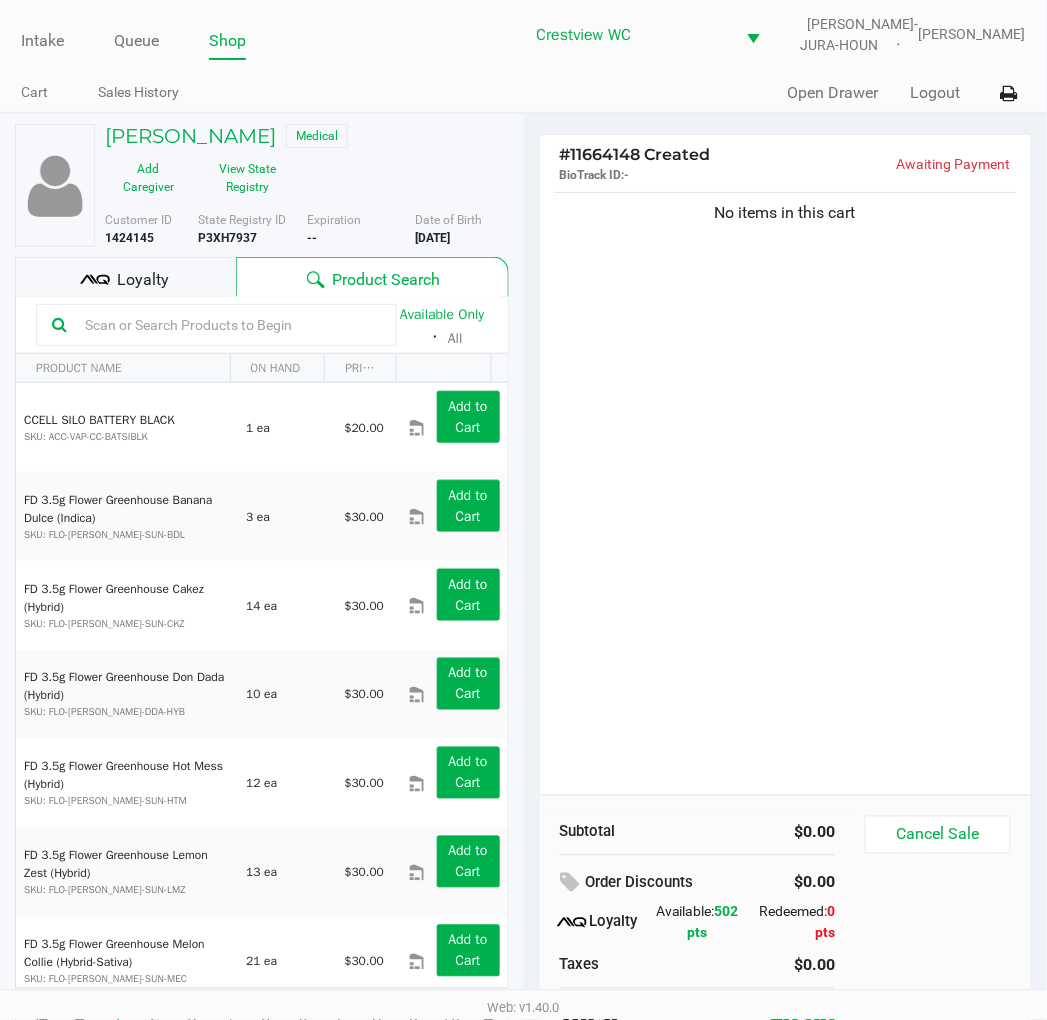 click 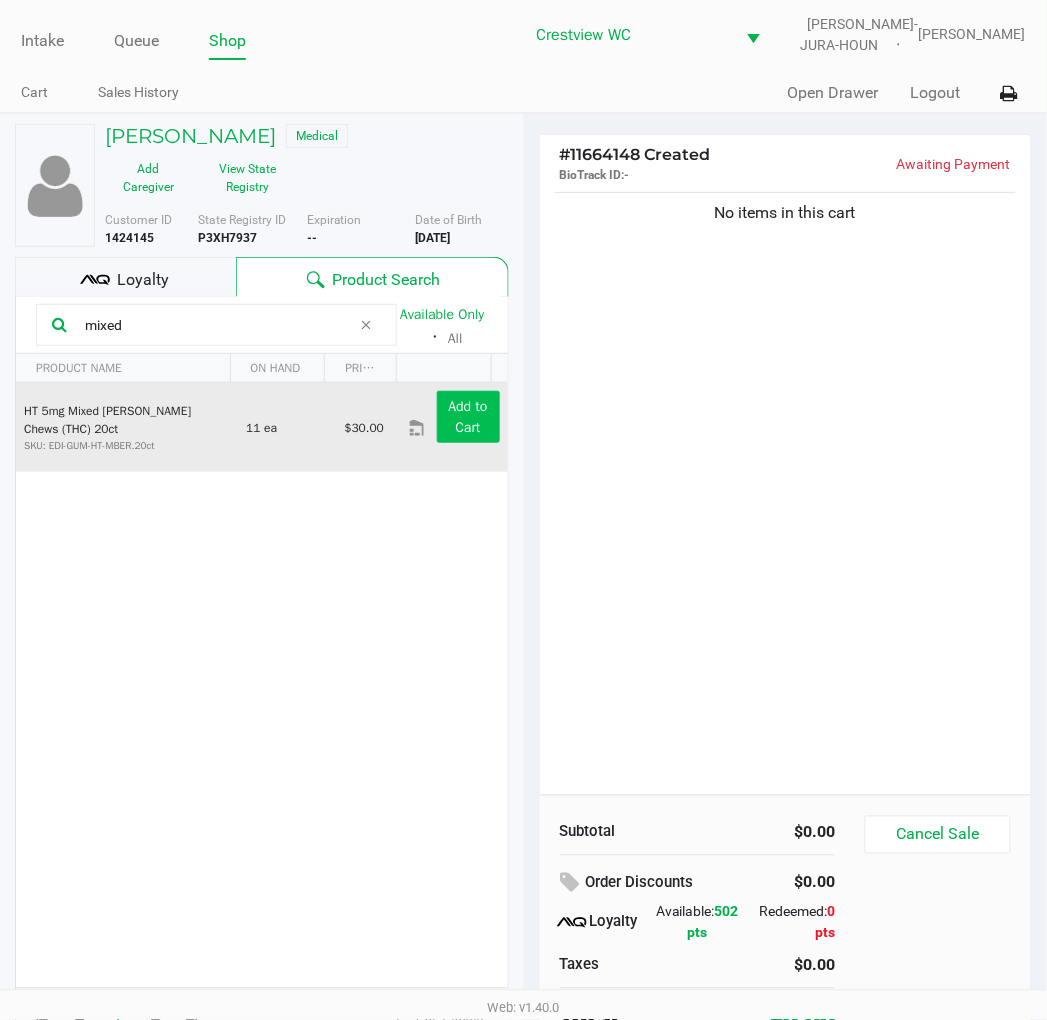 type on "mixed" 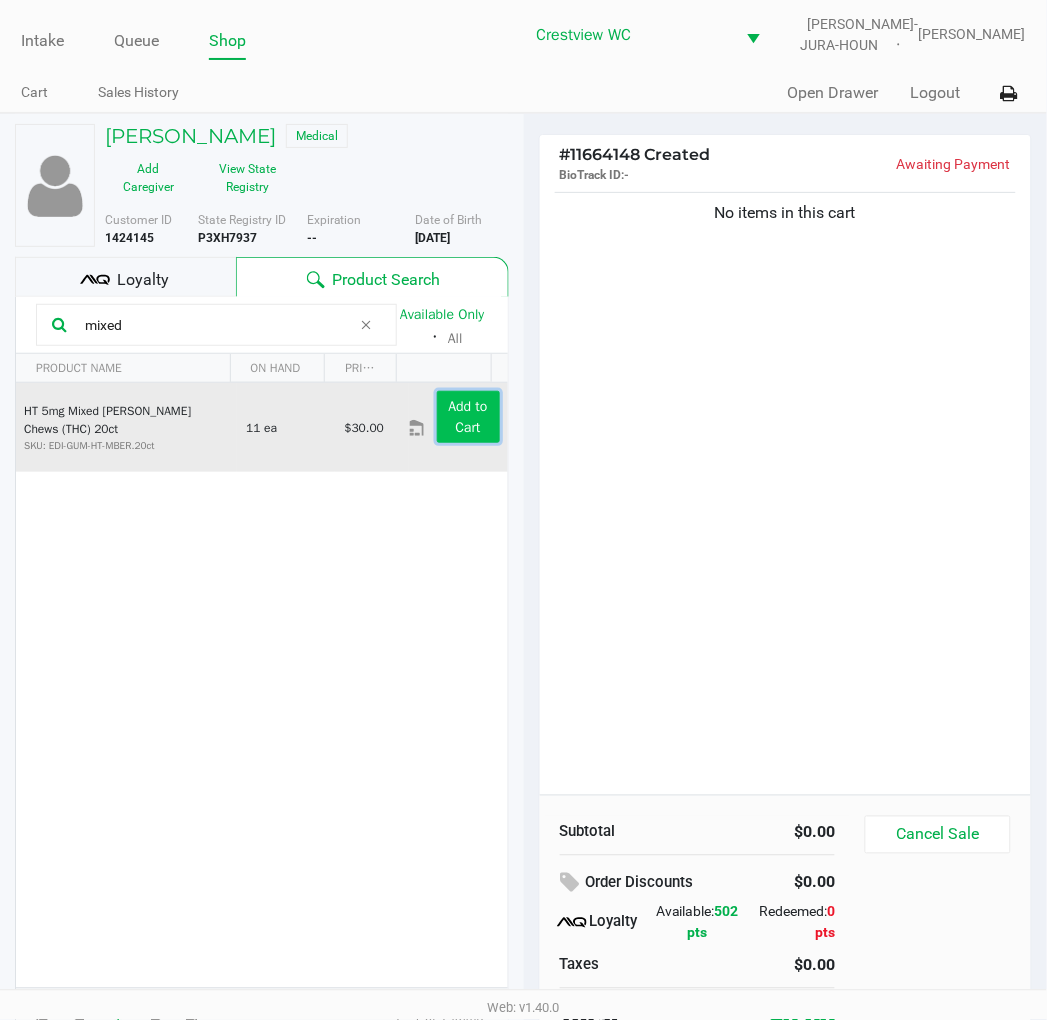 click on "Add to Cart" 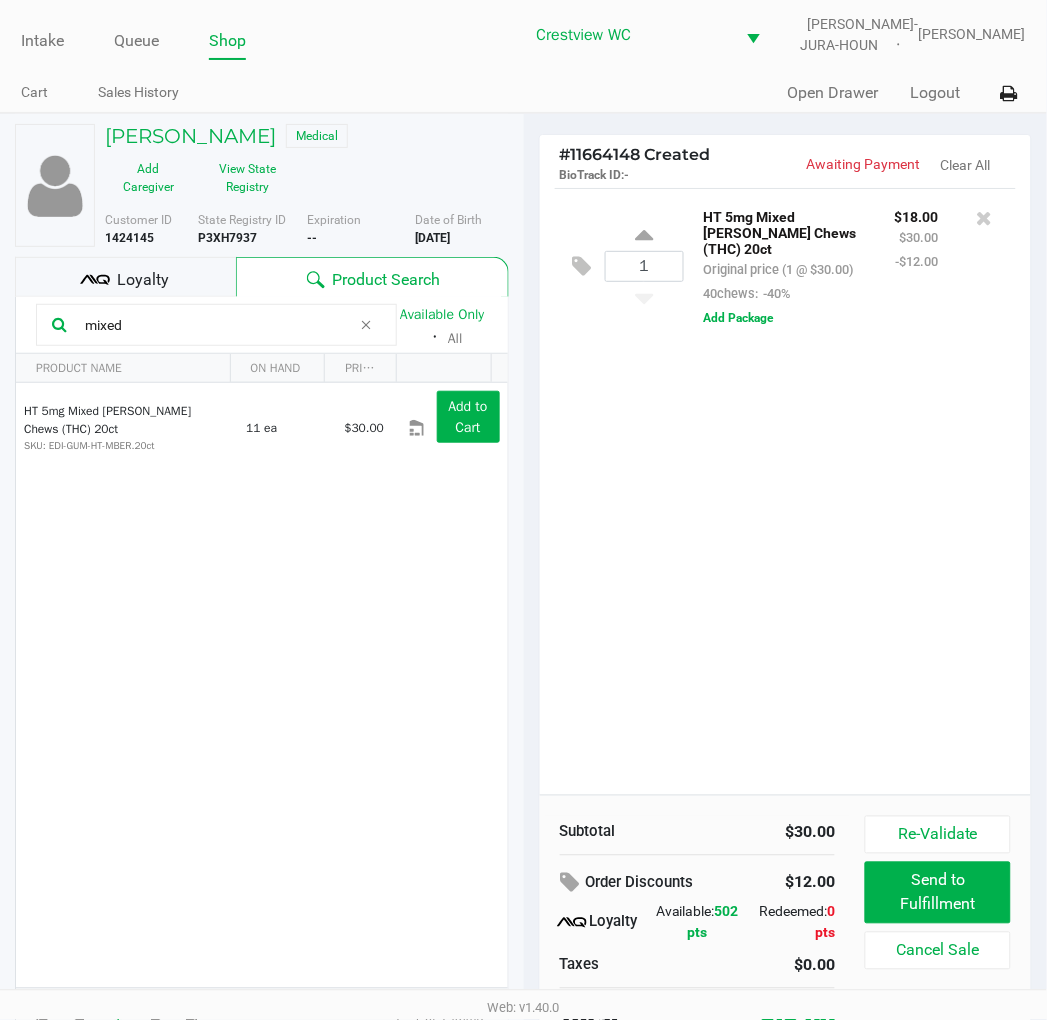 click 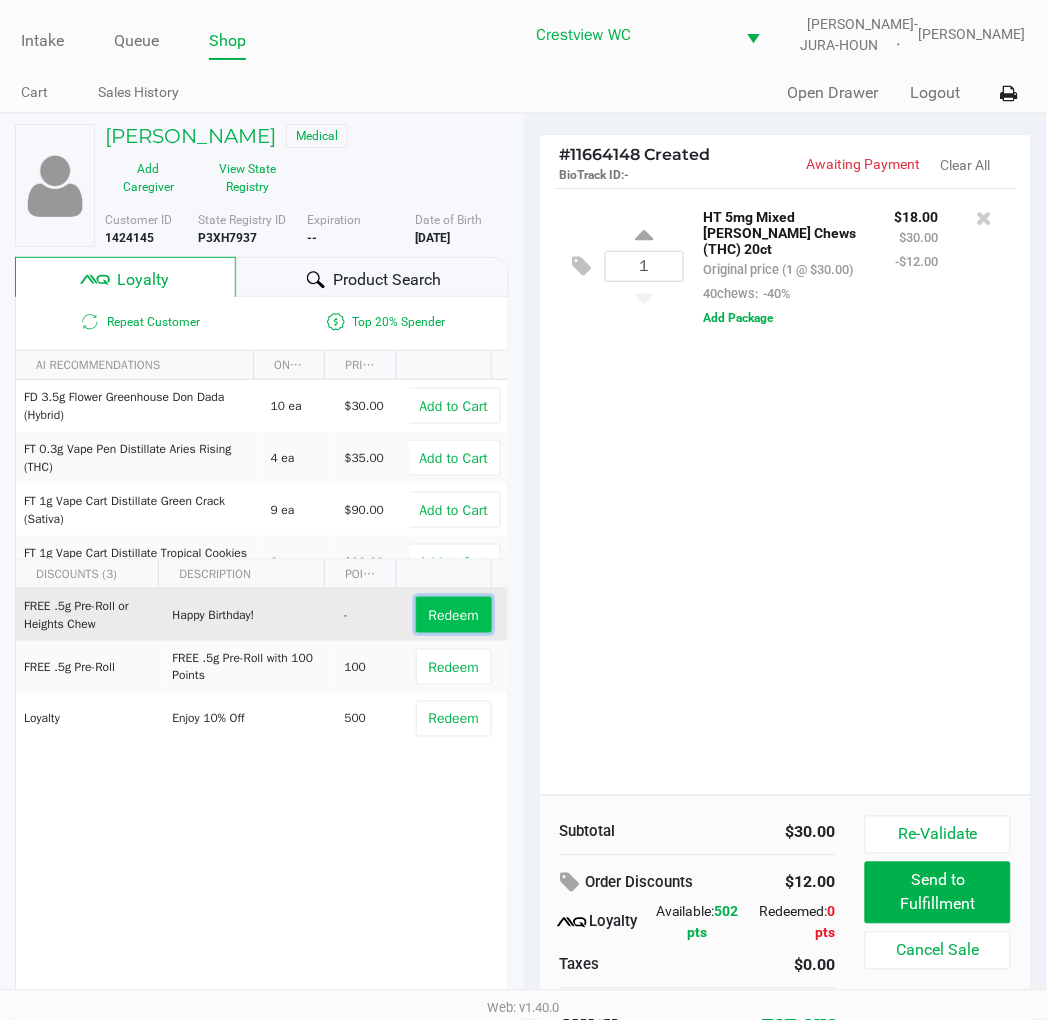 click on "Redeem" 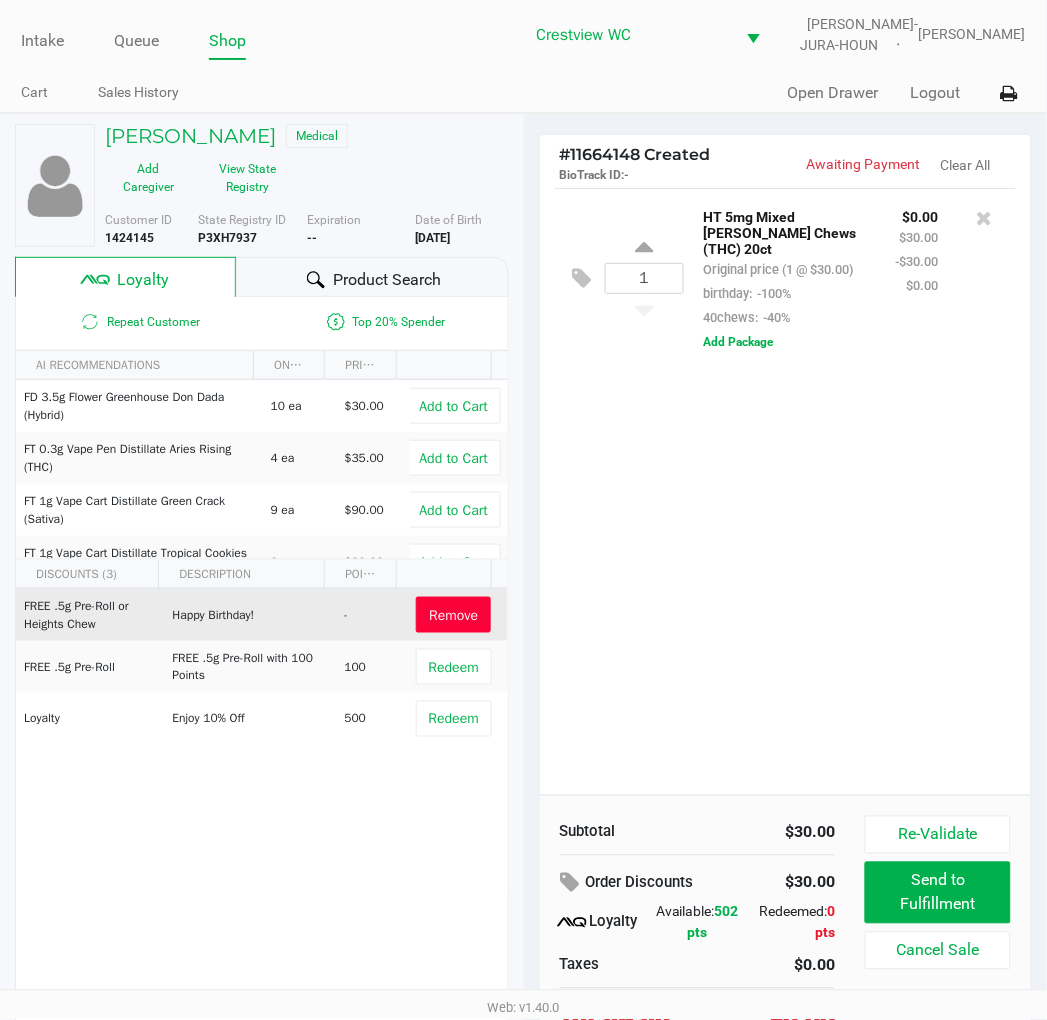 click on "Product Search" 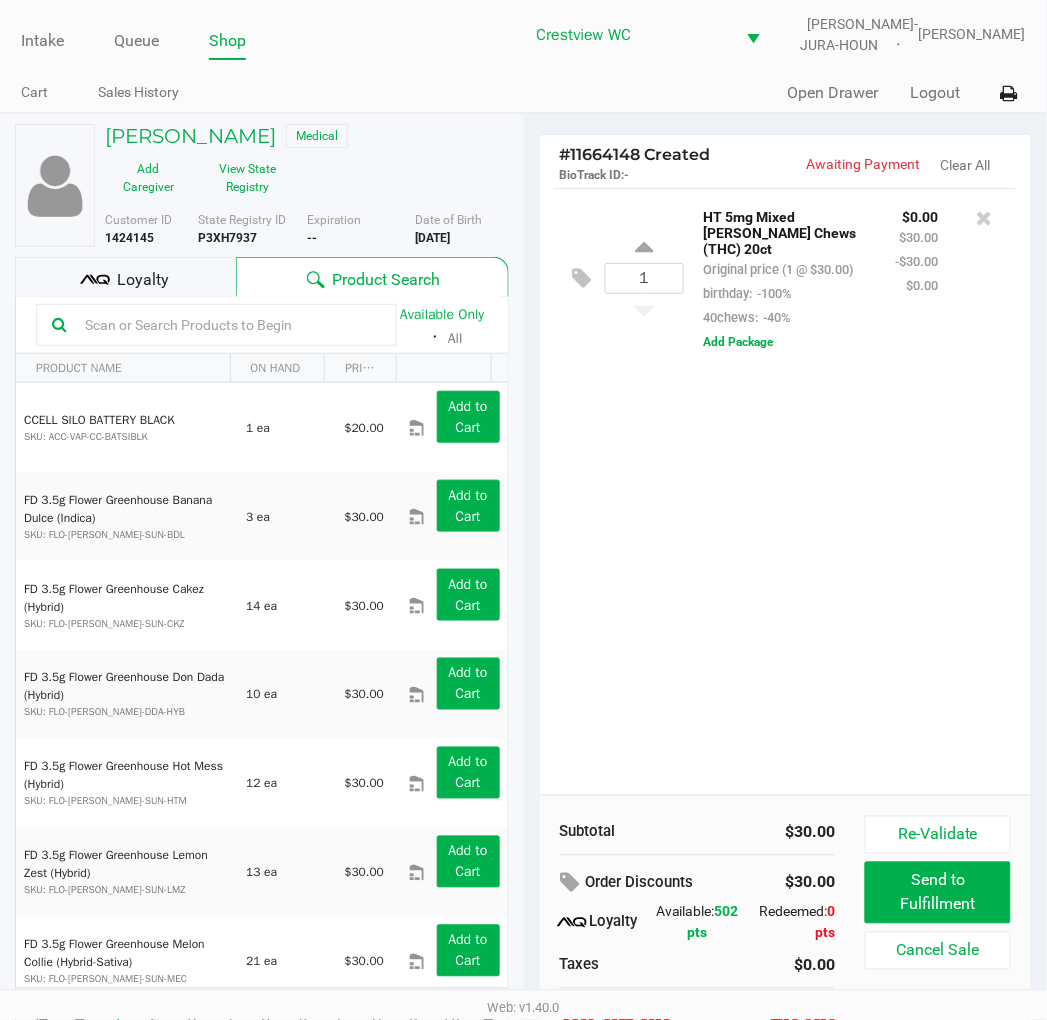 click 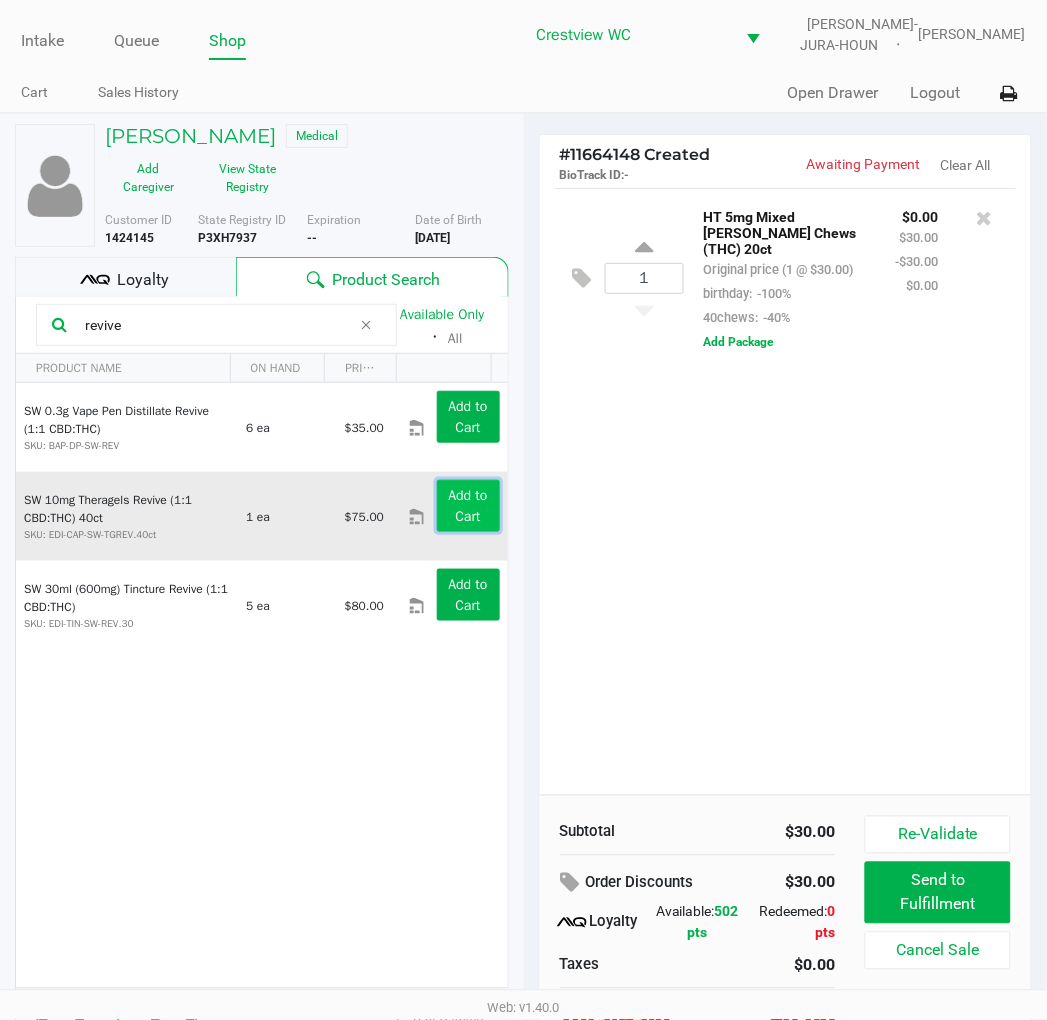 click on "Add to Cart" 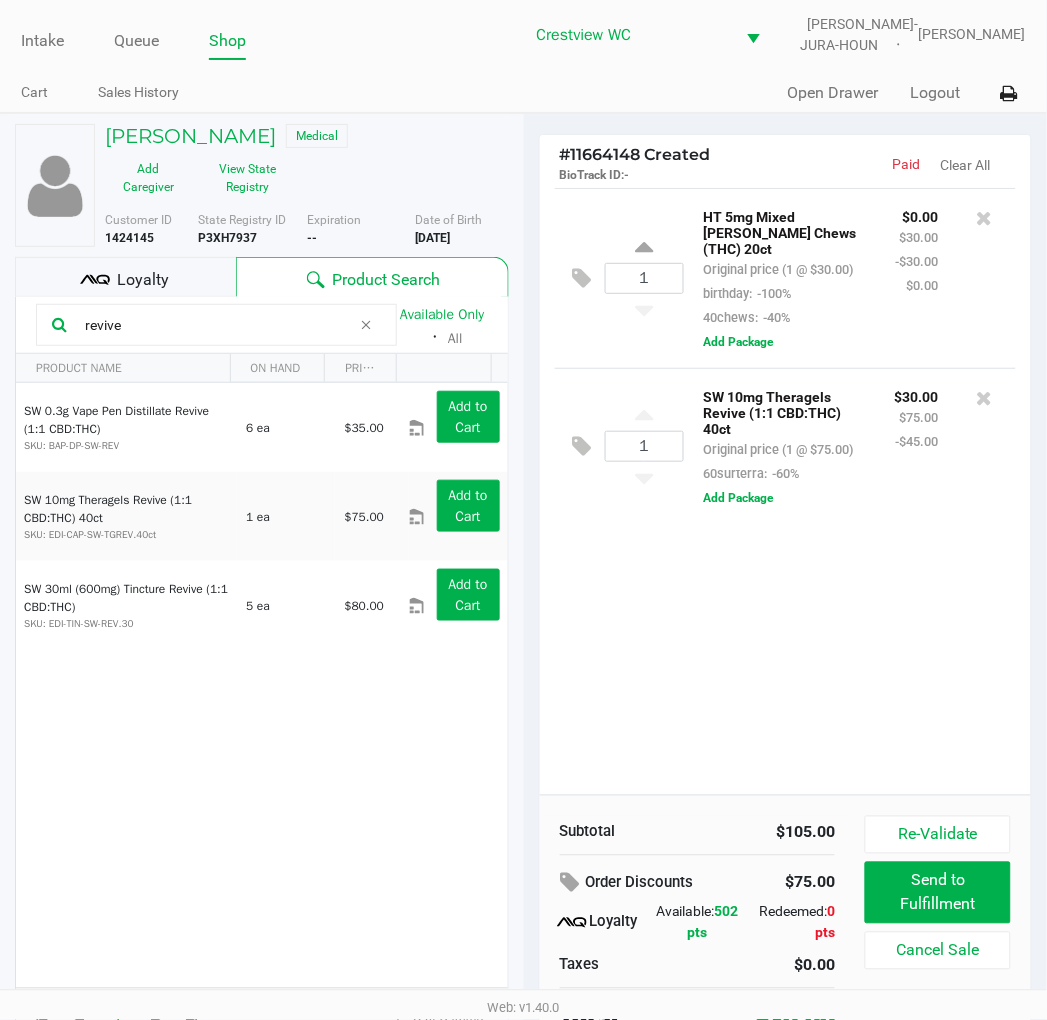 drag, startPoint x: 17, startPoint y: 340, endPoint x: -2, endPoint y: 332, distance: 20.615528 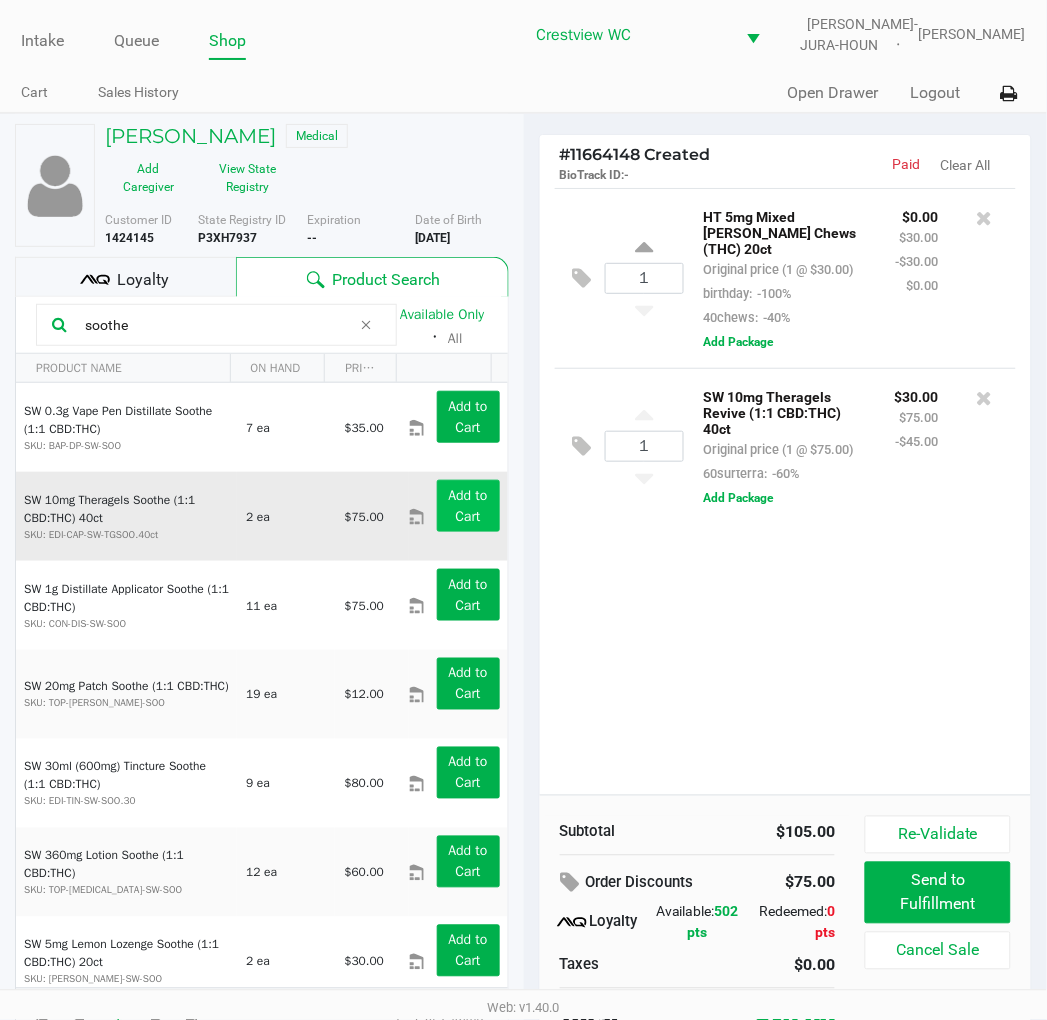 type on "soothe" 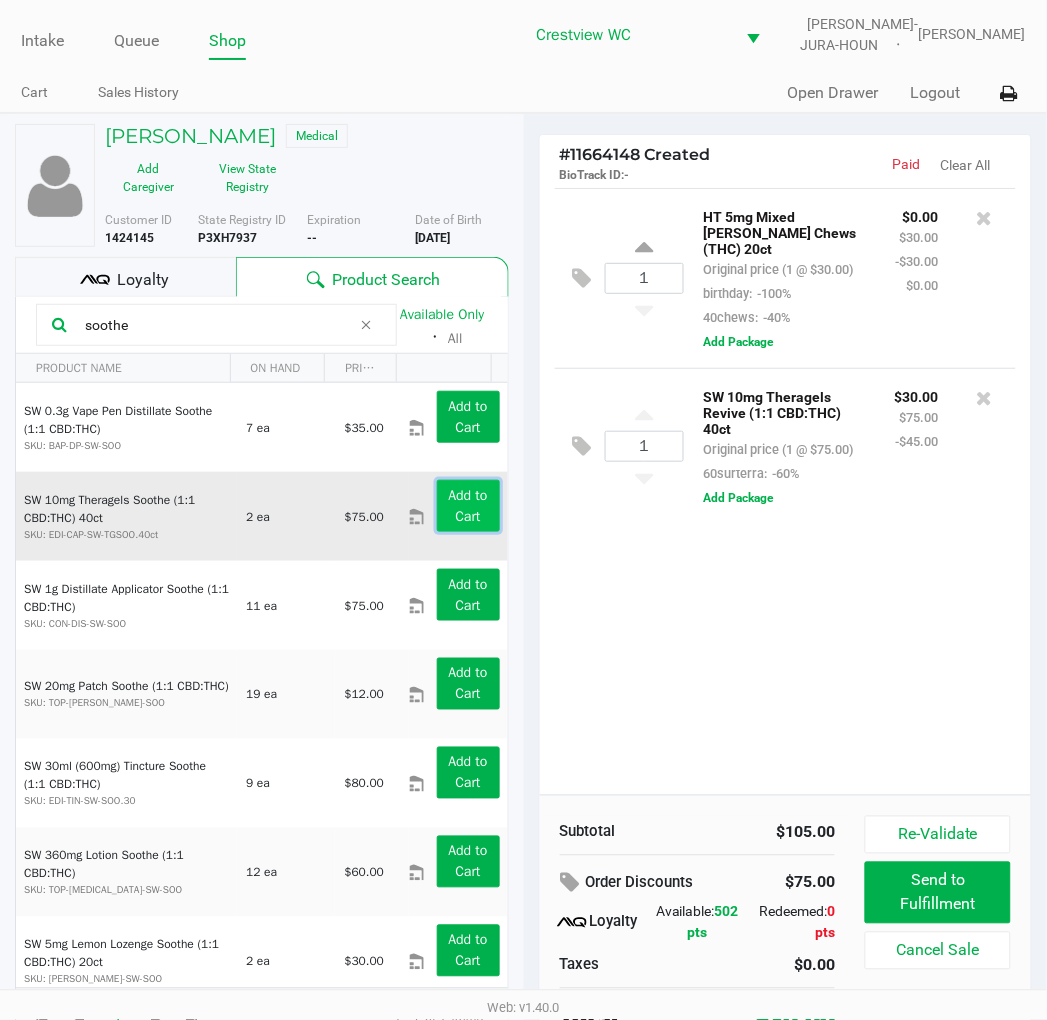 click on "Add to Cart" 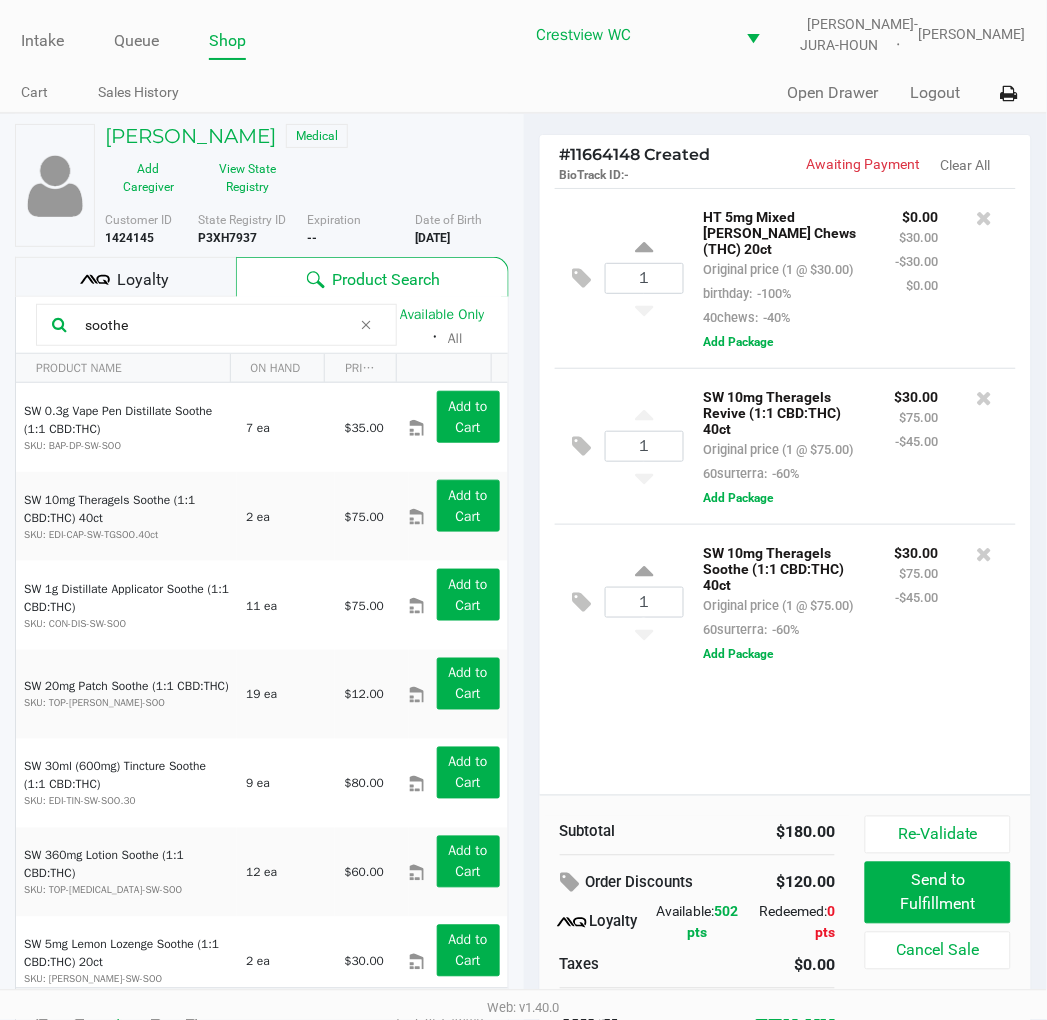 click on "1" 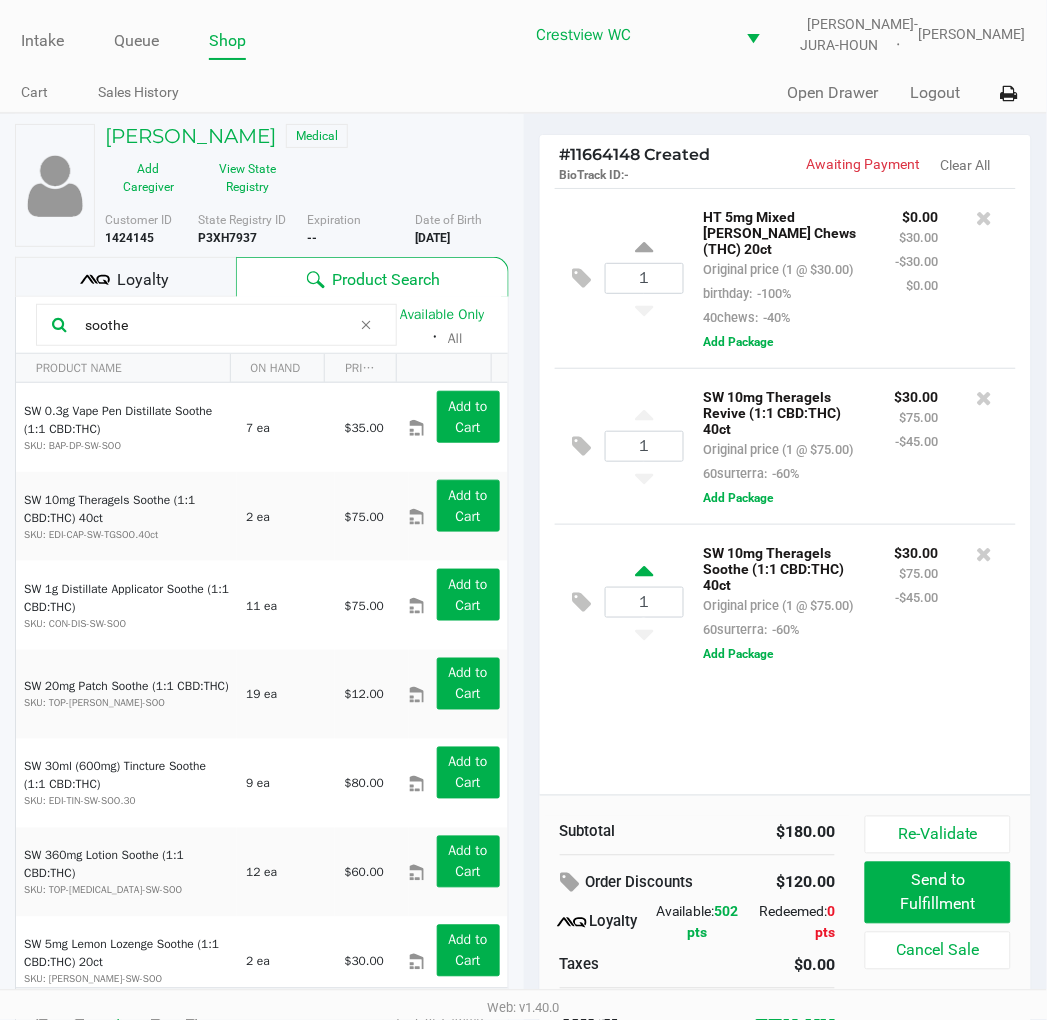 click 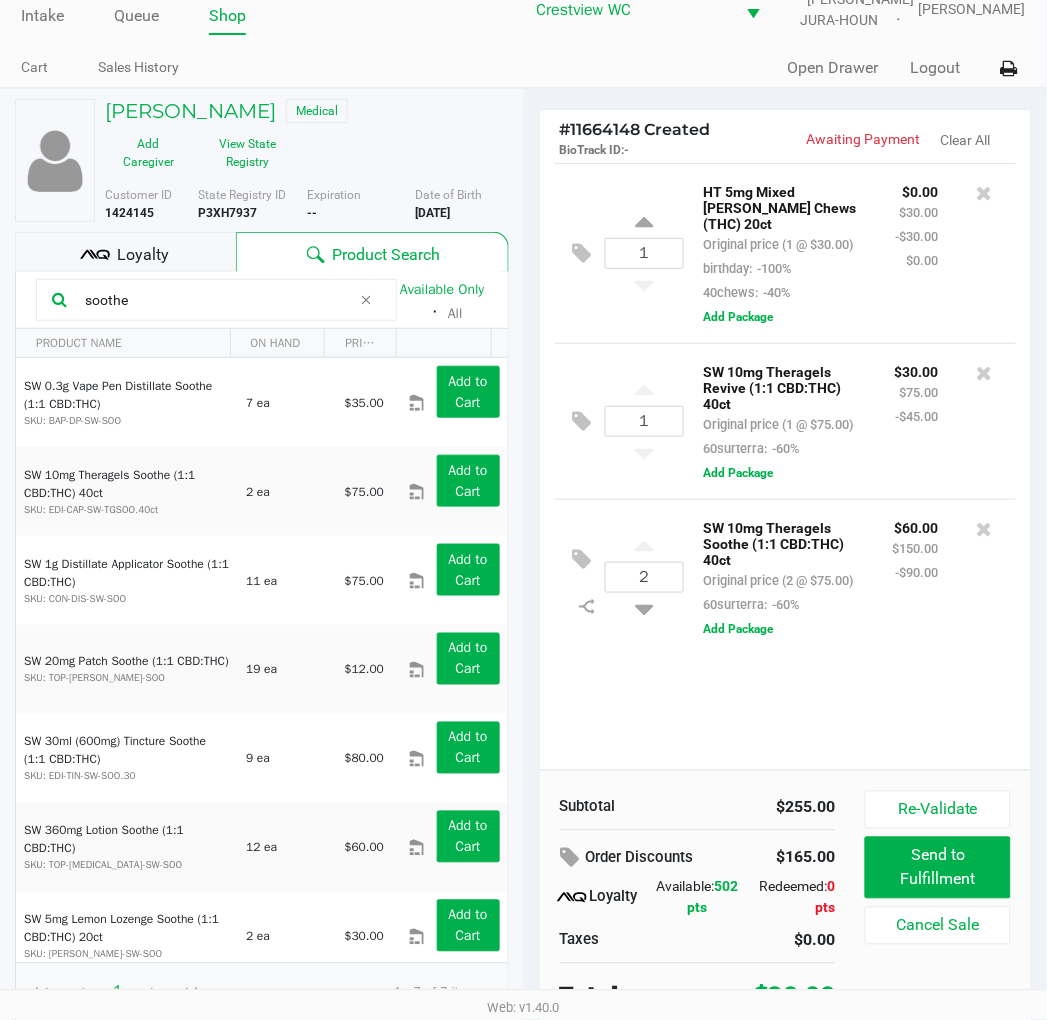 scroll, scrollTop: 38, scrollLeft: 0, axis: vertical 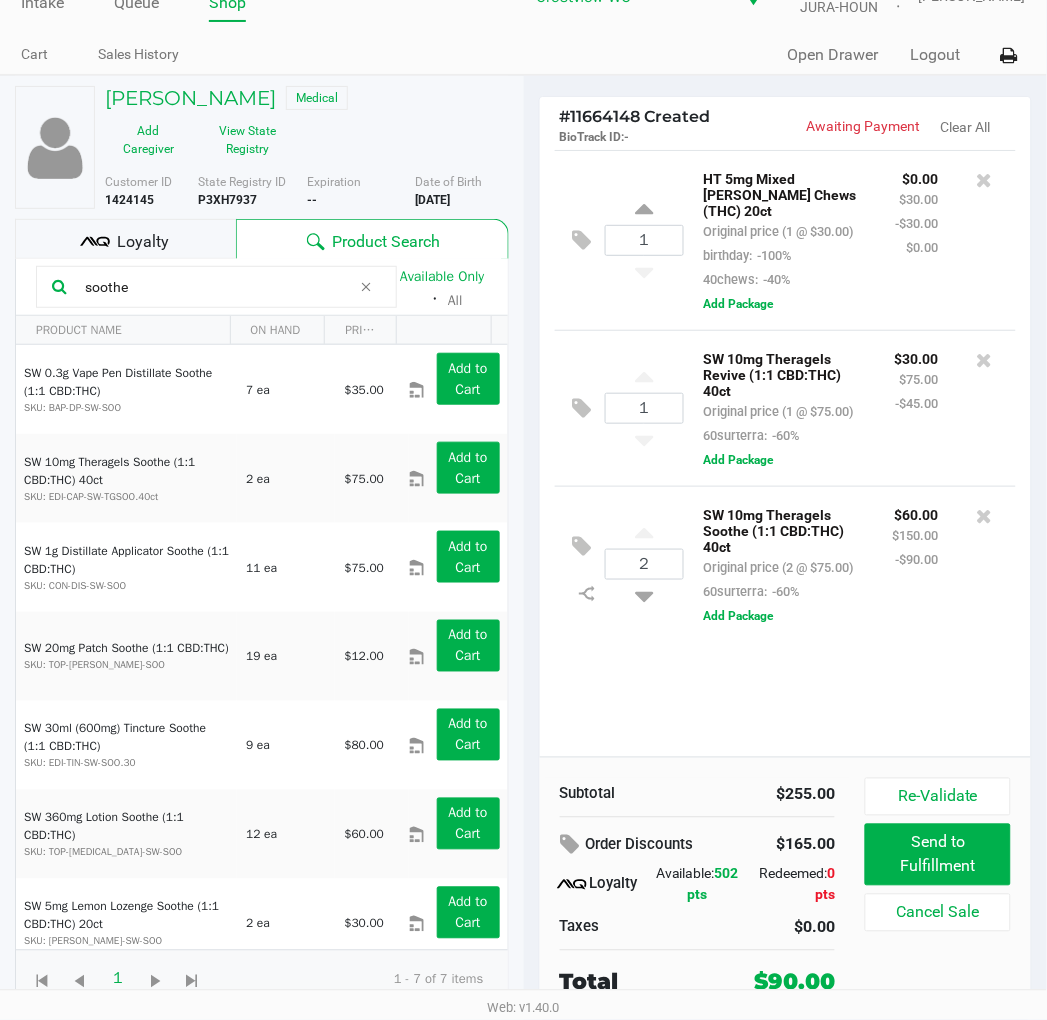 drag, startPoint x: 67, startPoint y: 285, endPoint x: -2, endPoint y: 271, distance: 70.40597 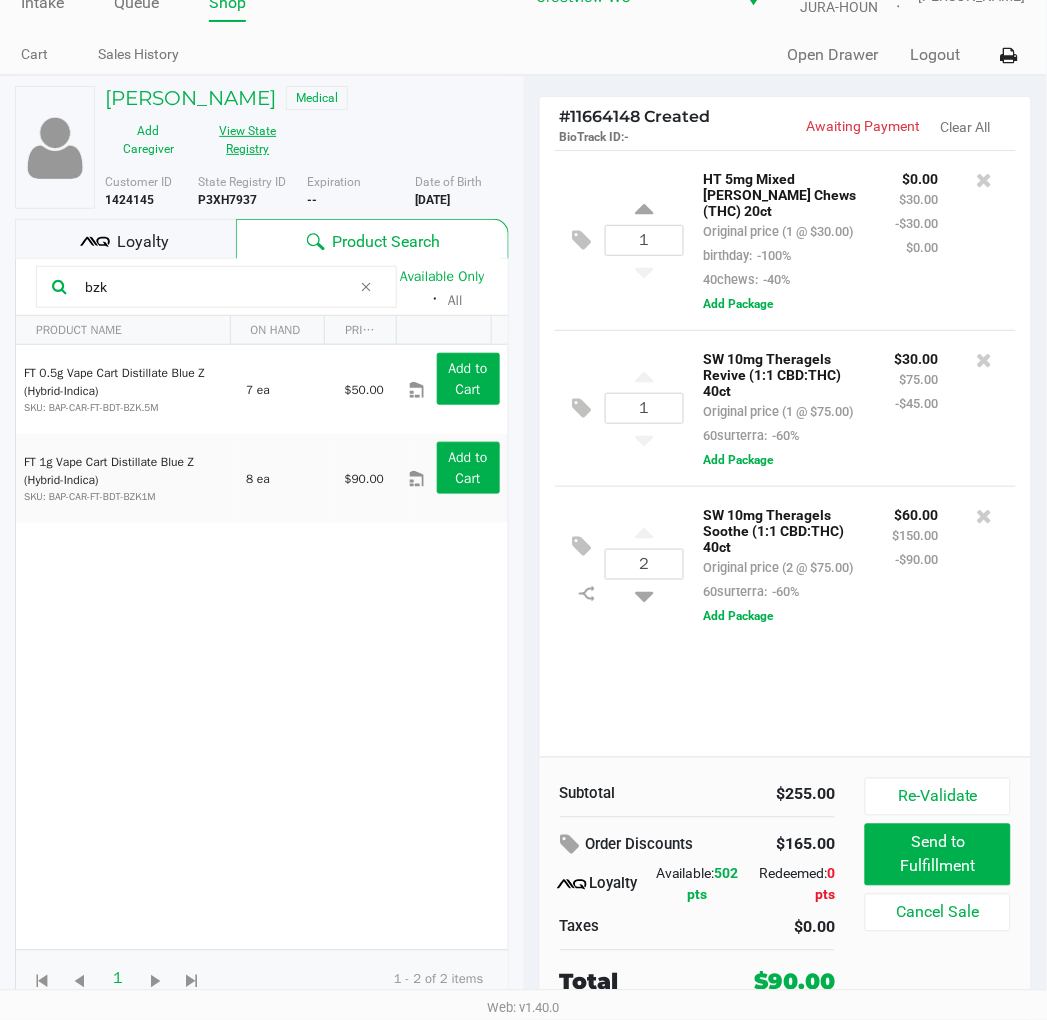 type on "bzk" 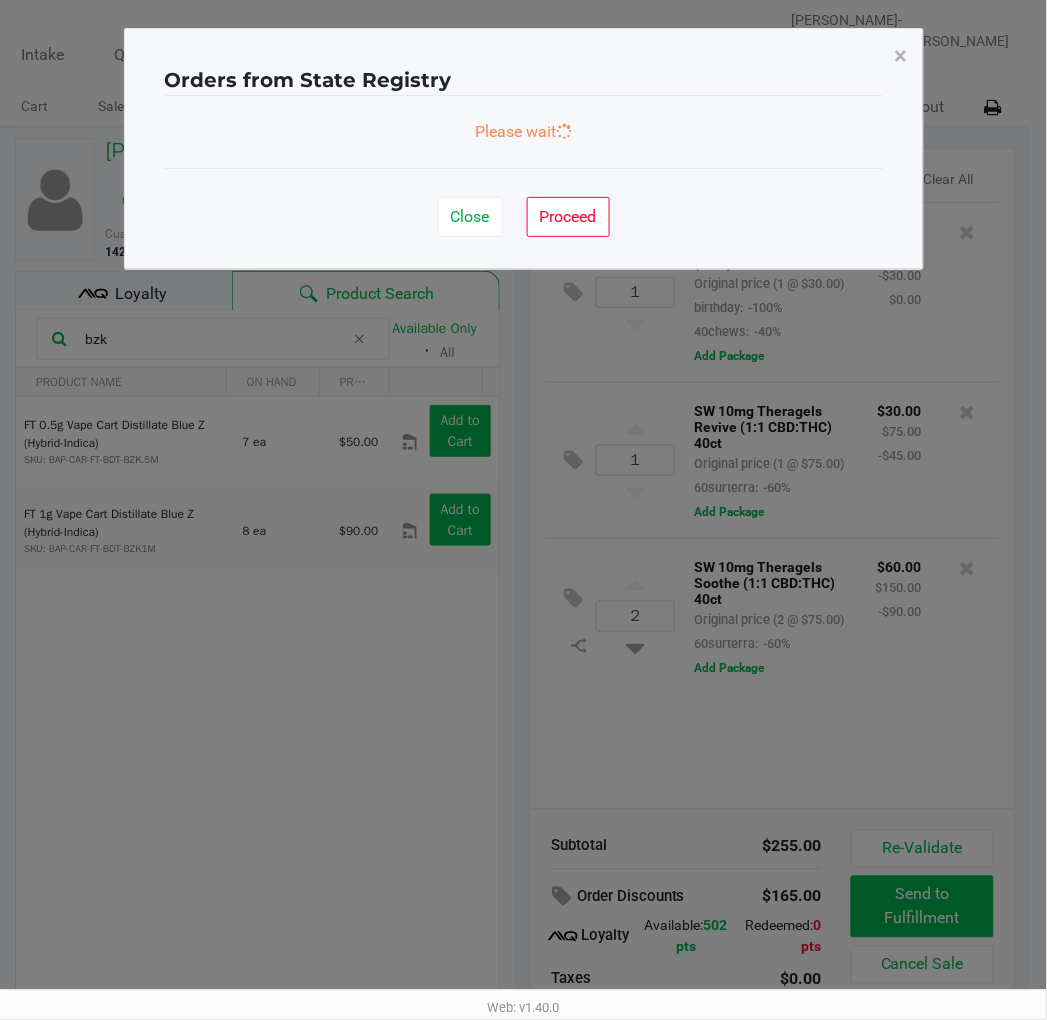 scroll, scrollTop: 0, scrollLeft: 0, axis: both 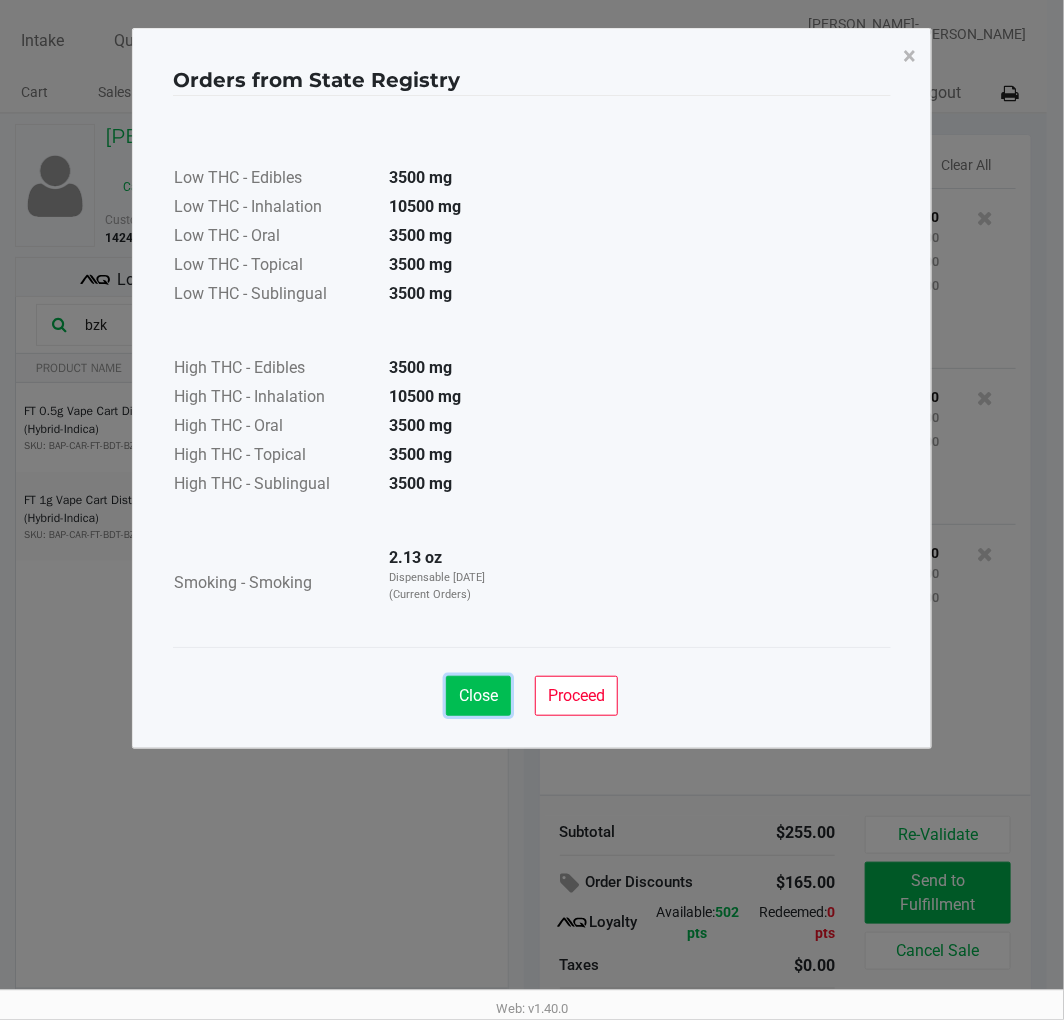 click on "Close" 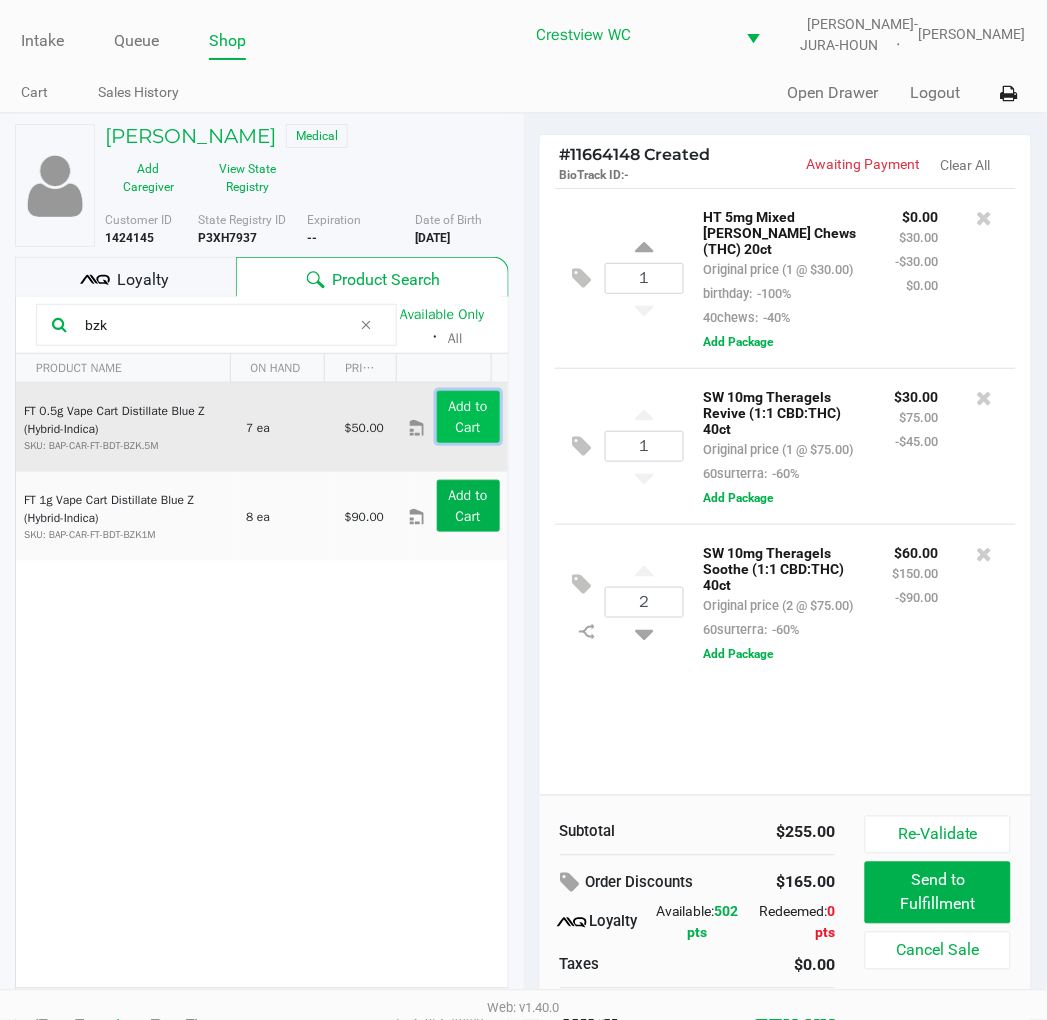 click on "Add to Cart" 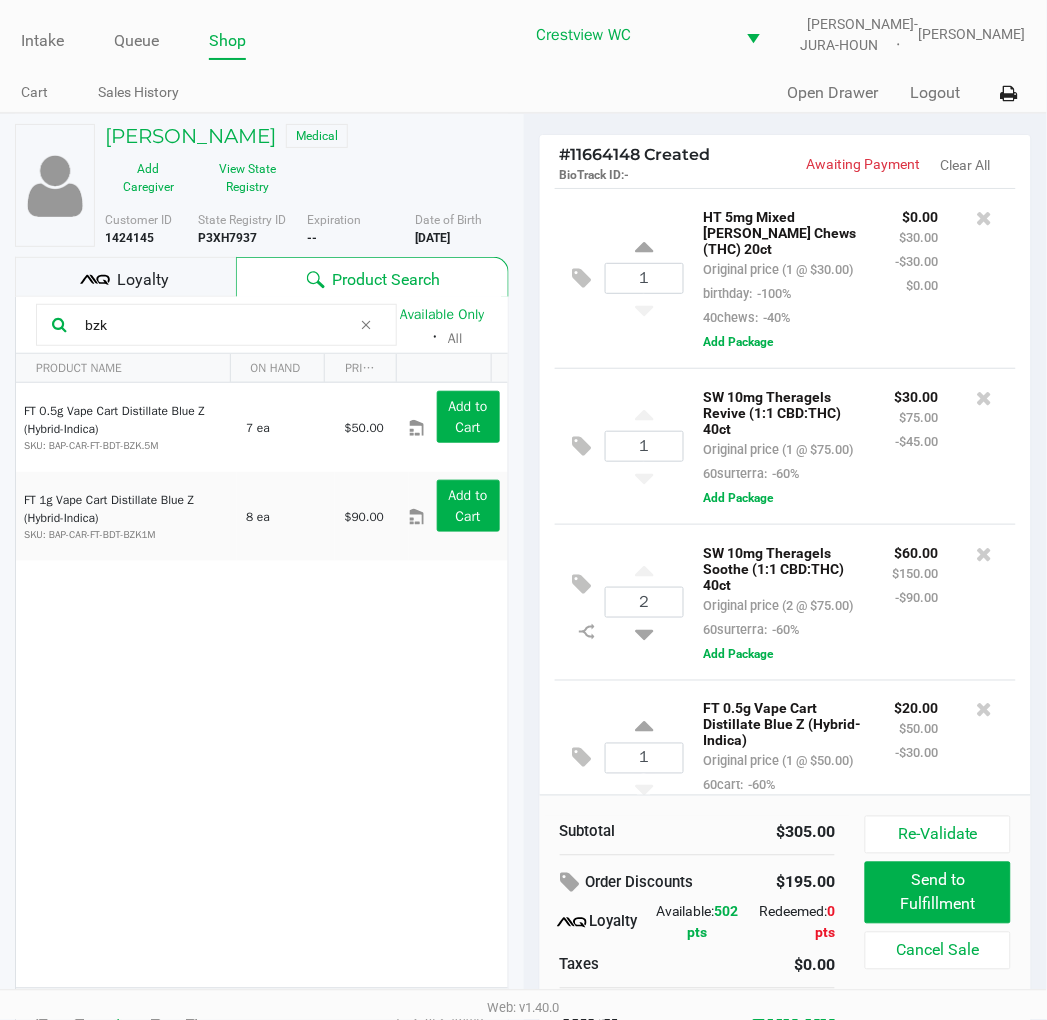 scroll, scrollTop: 128, scrollLeft: 0, axis: vertical 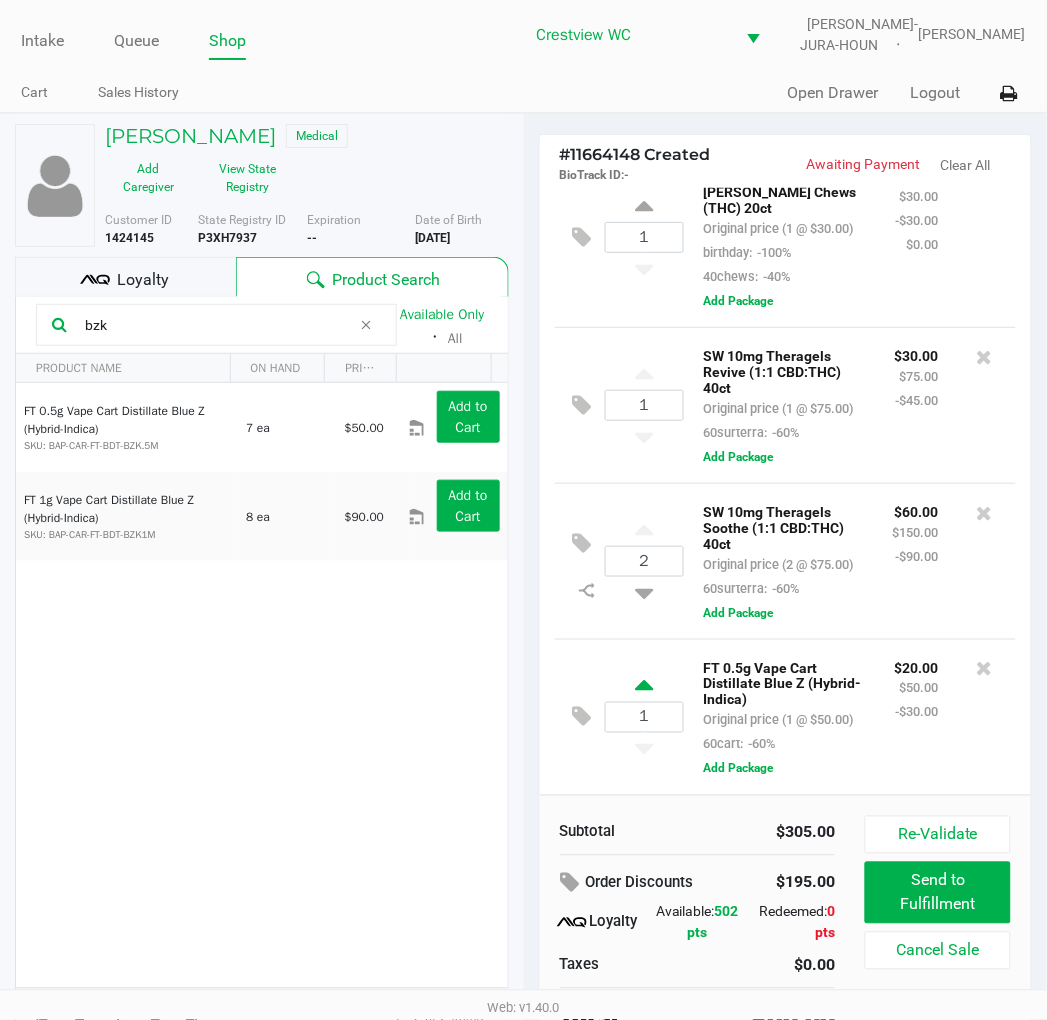 click 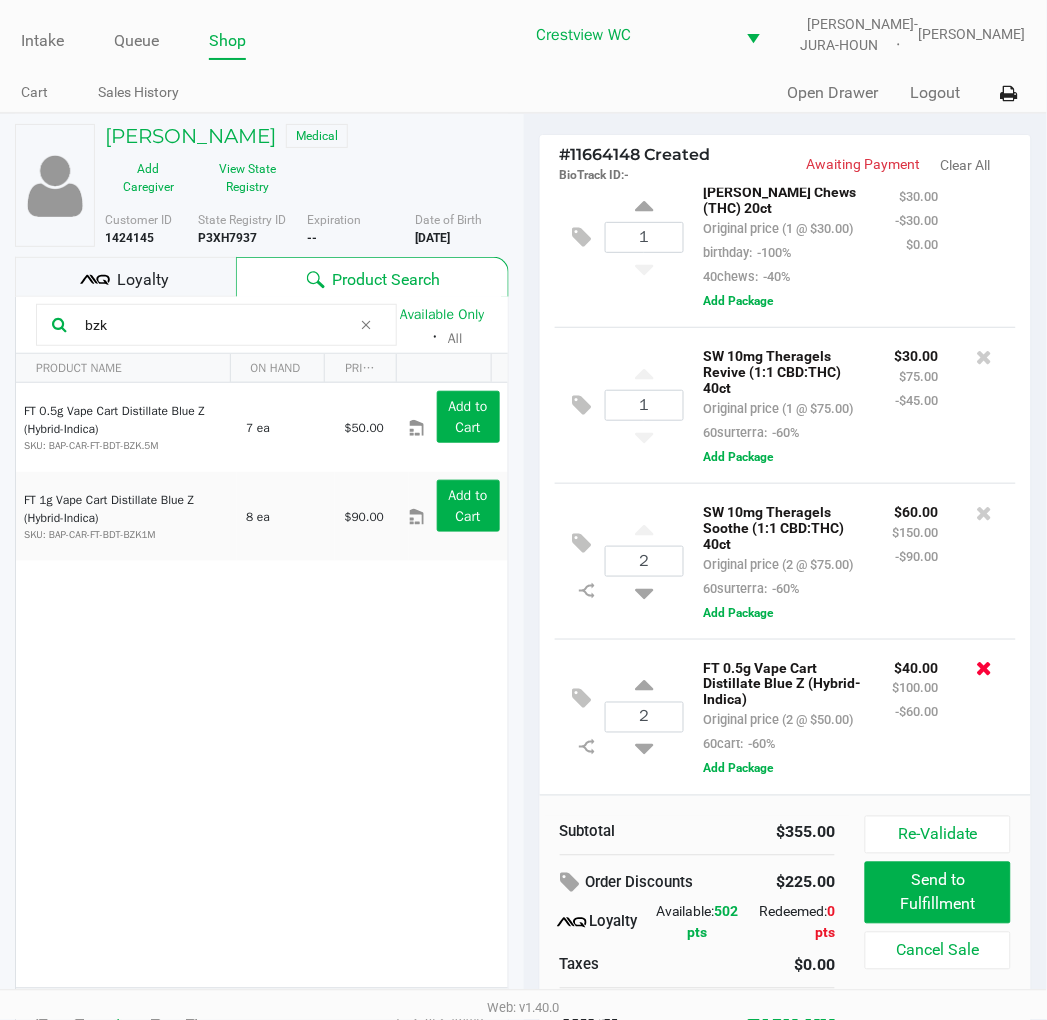 click 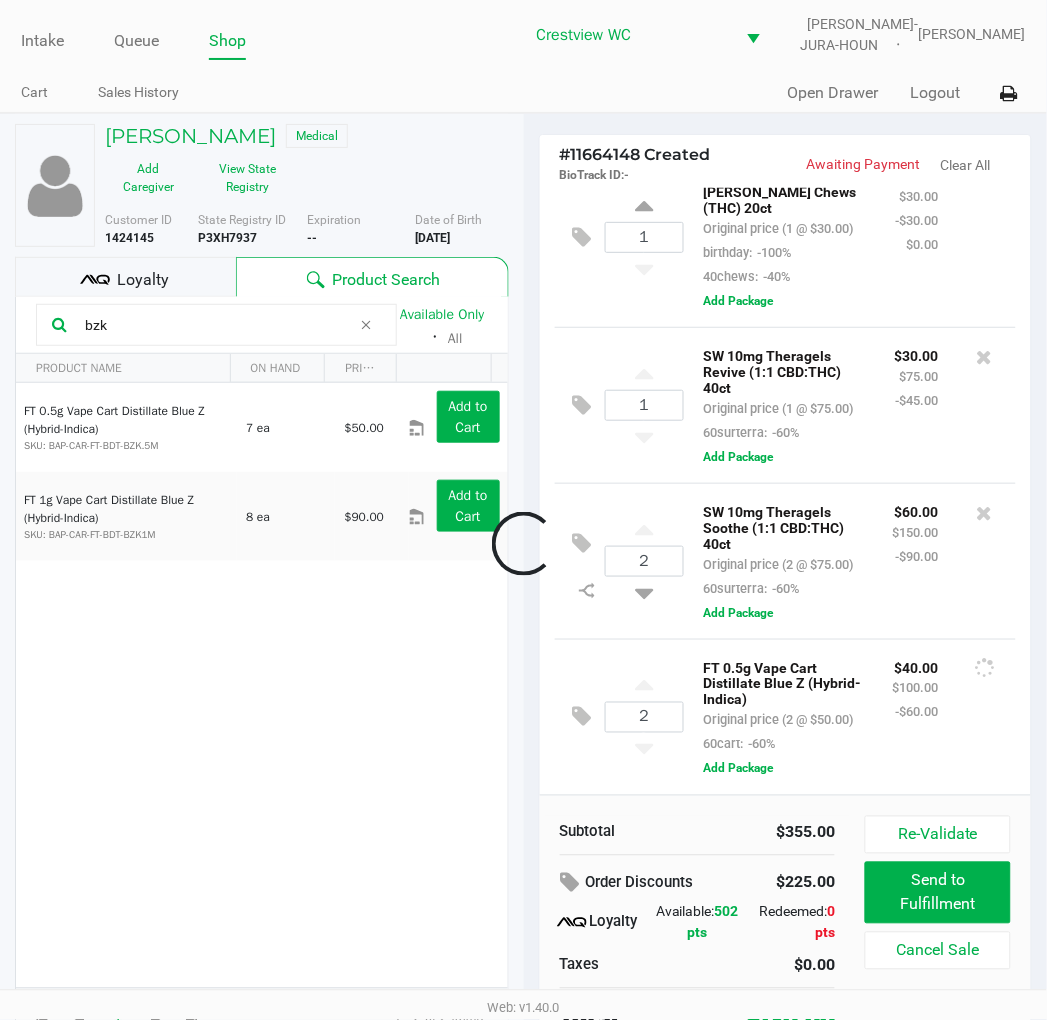 scroll, scrollTop: 0, scrollLeft: 0, axis: both 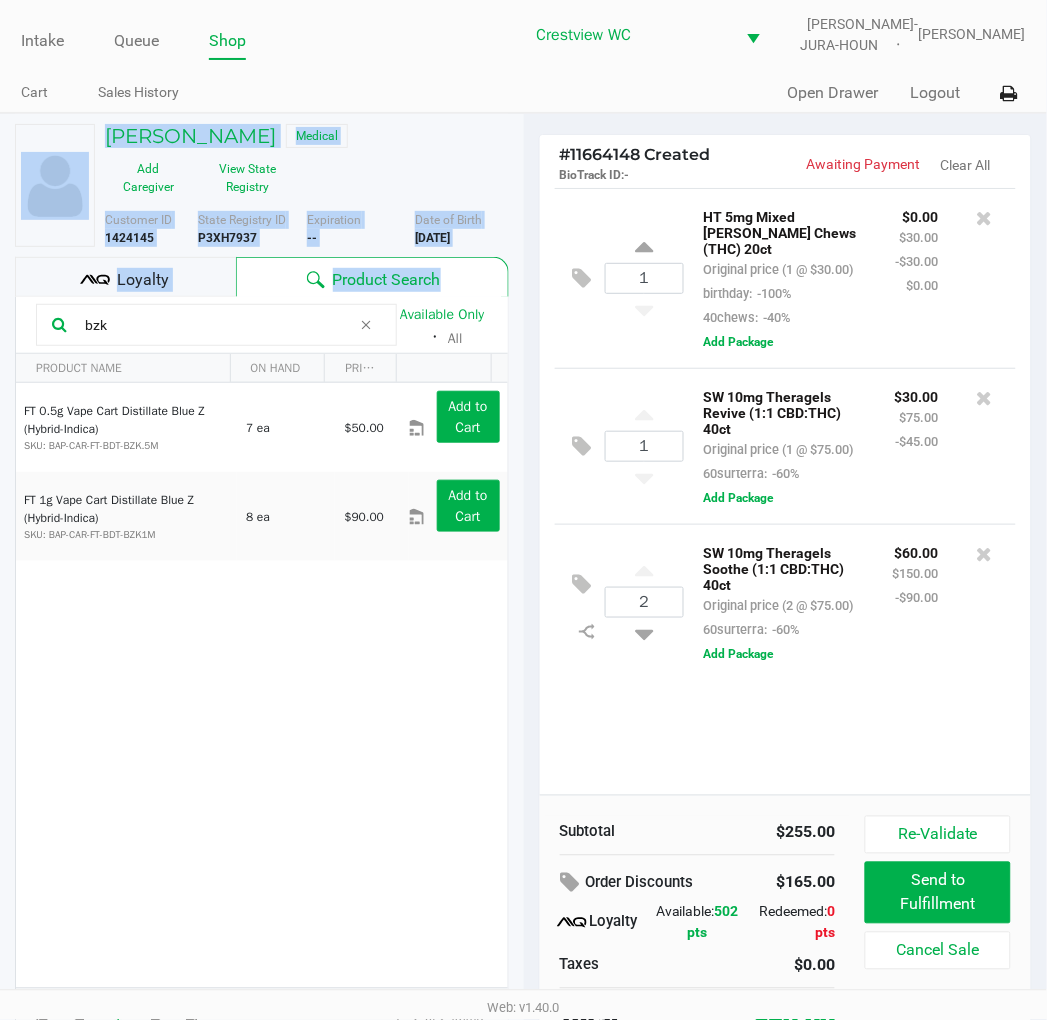 drag, startPoint x: 114, startPoint y: 338, endPoint x: 96, endPoint y: 333, distance: 18.681541 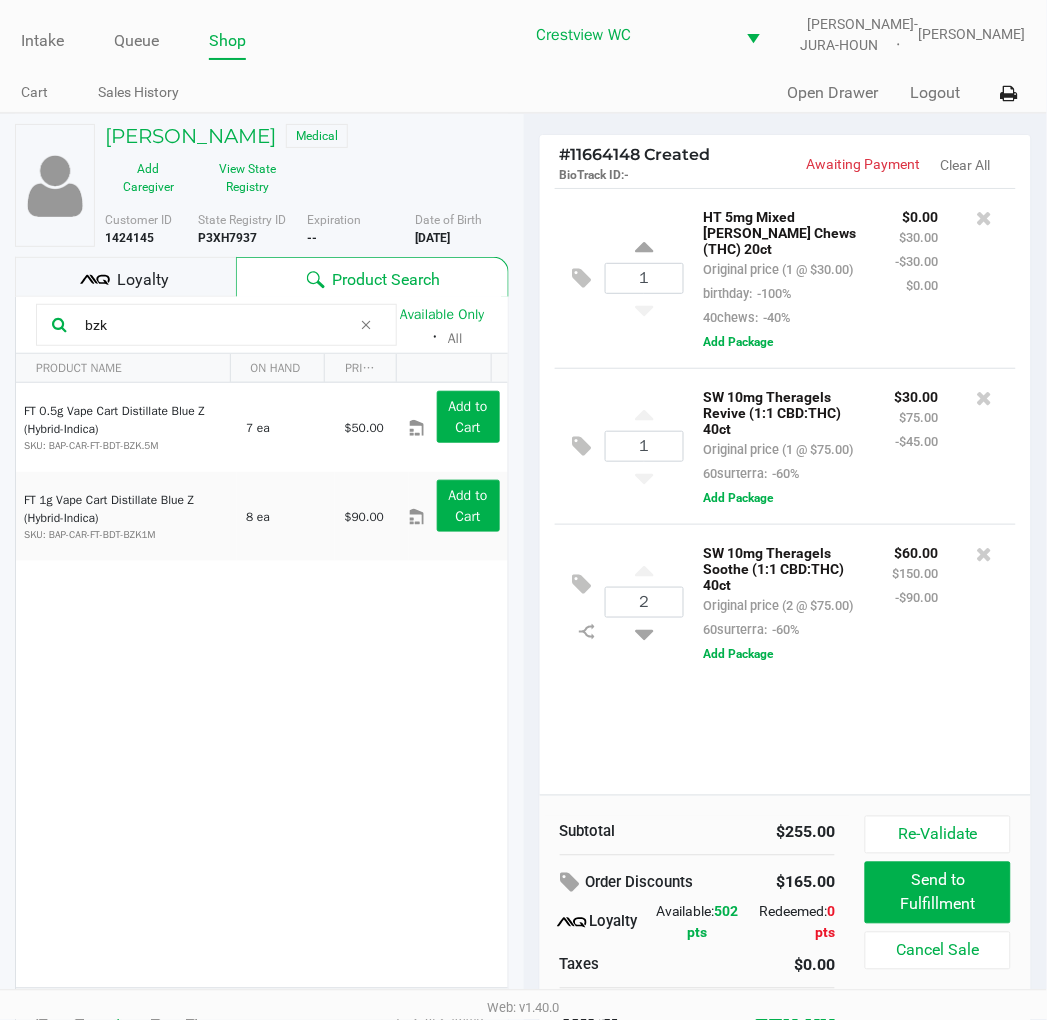 click on "bzk" 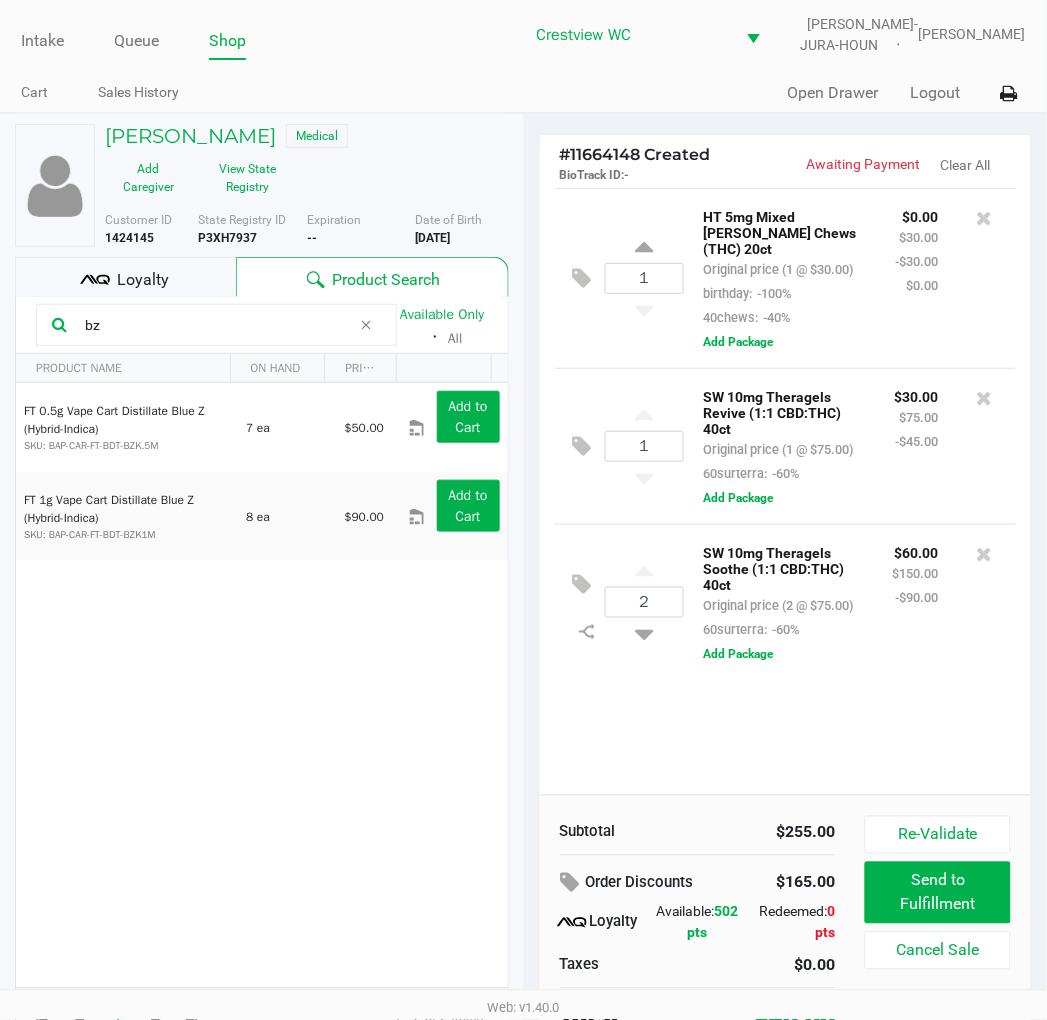 type on "b" 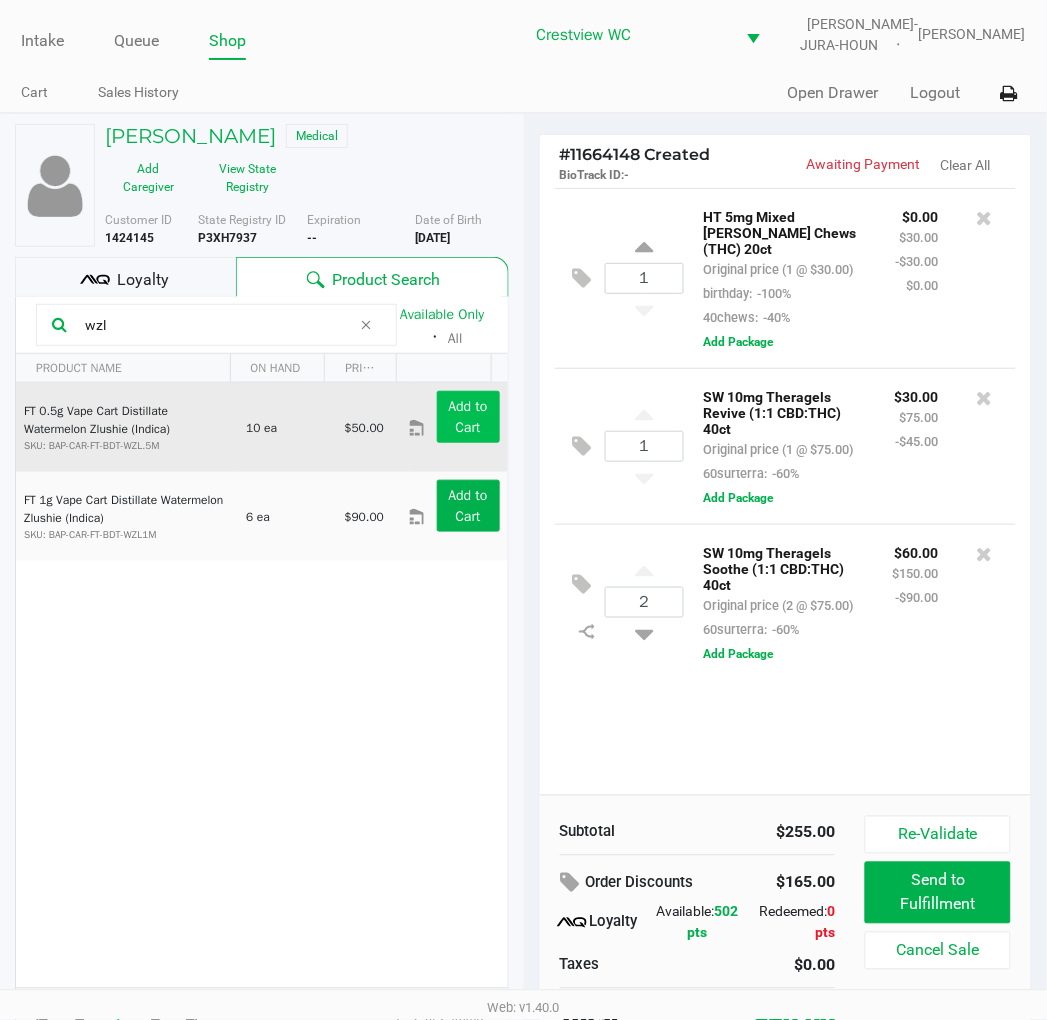 type on "wzl" 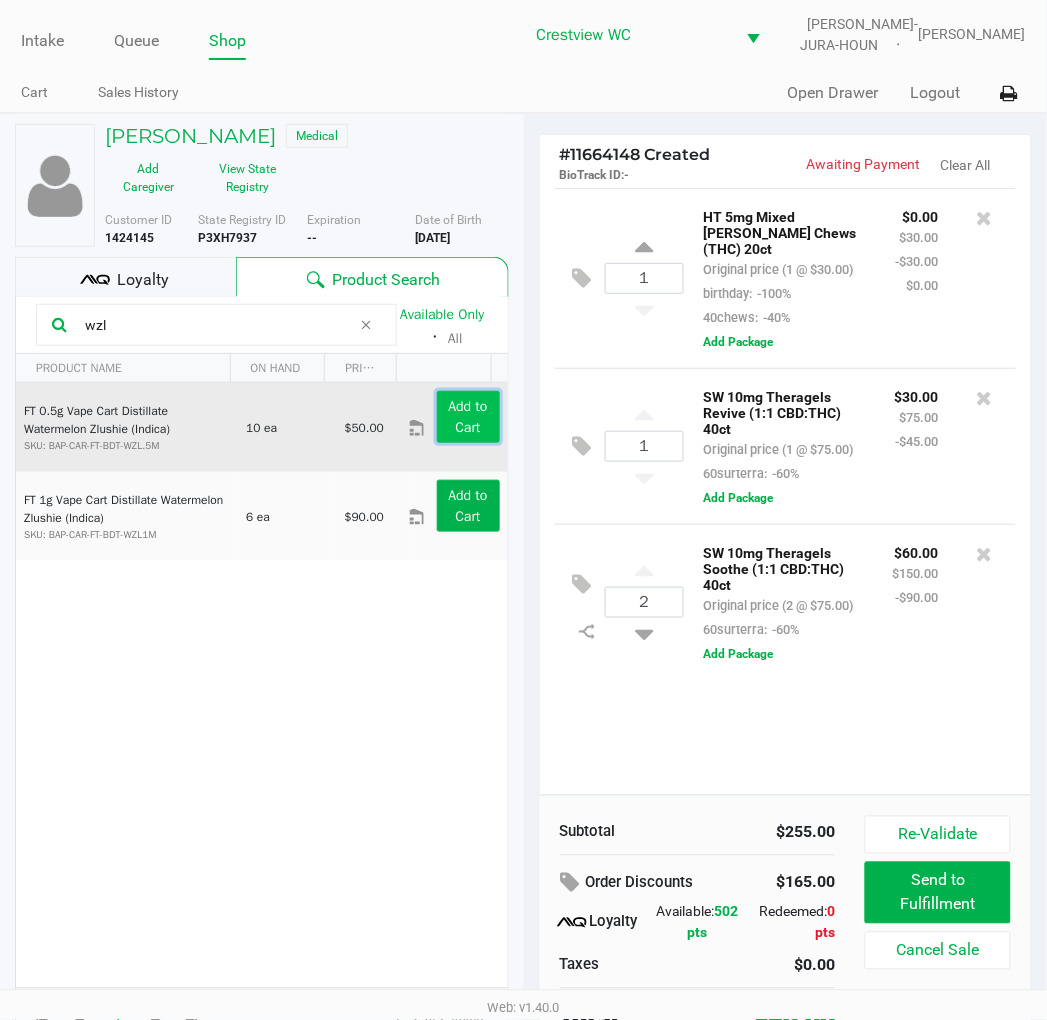 click on "Add to Cart" 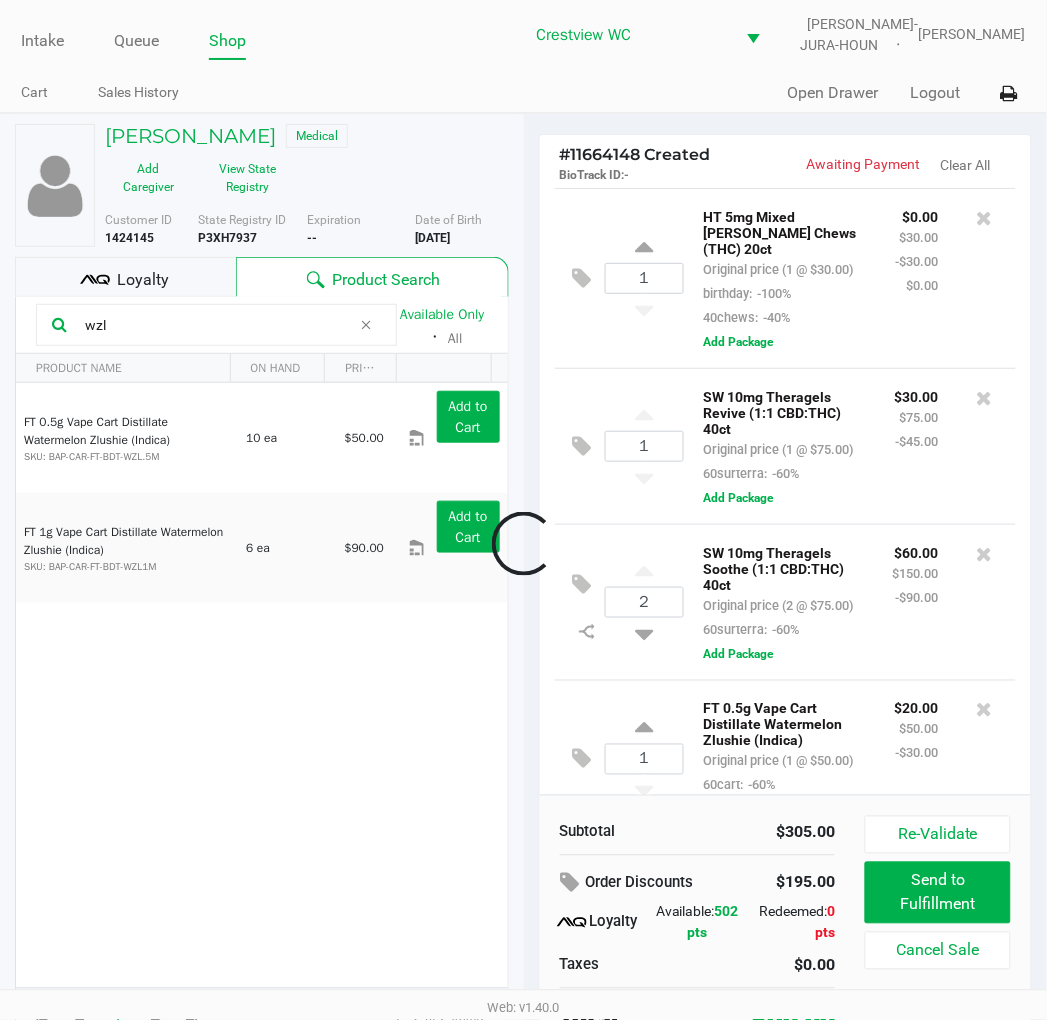 scroll, scrollTop: 128, scrollLeft: 0, axis: vertical 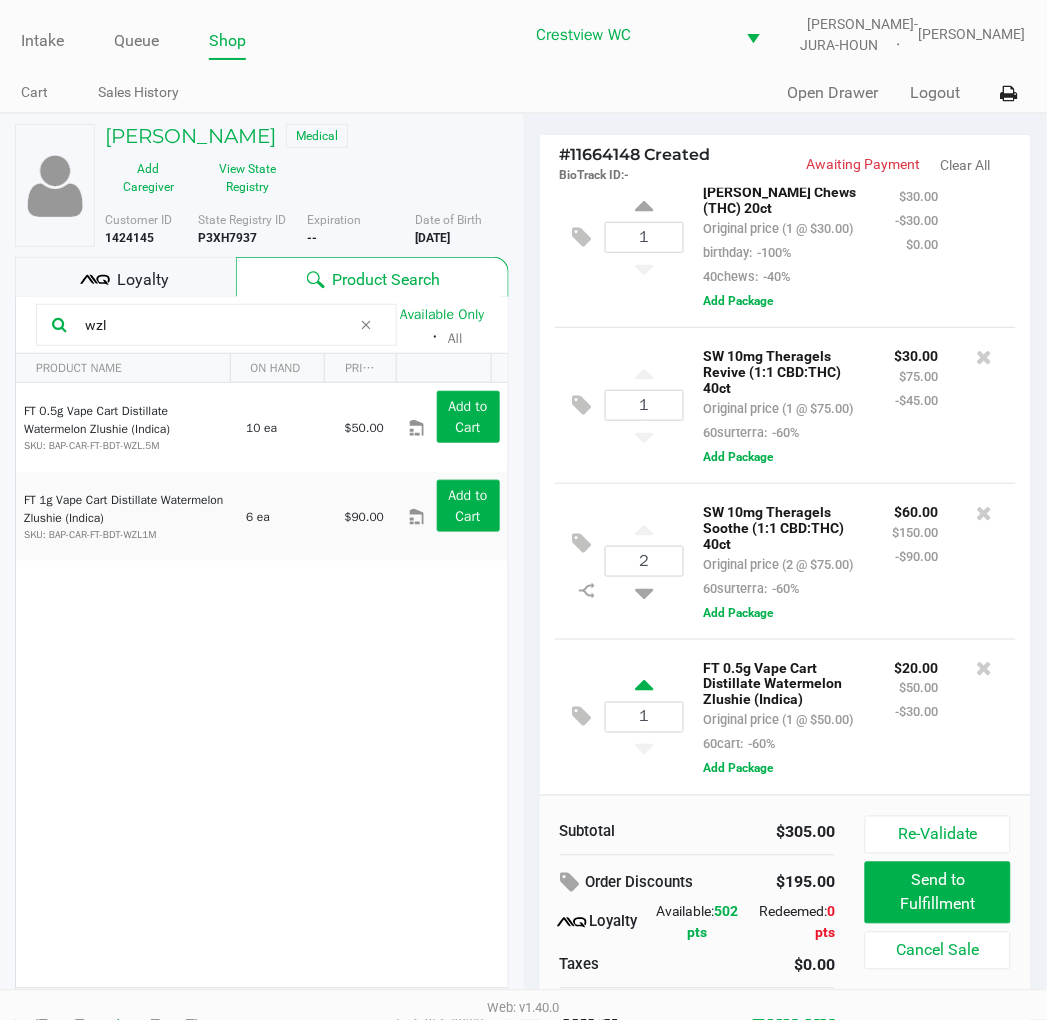 click 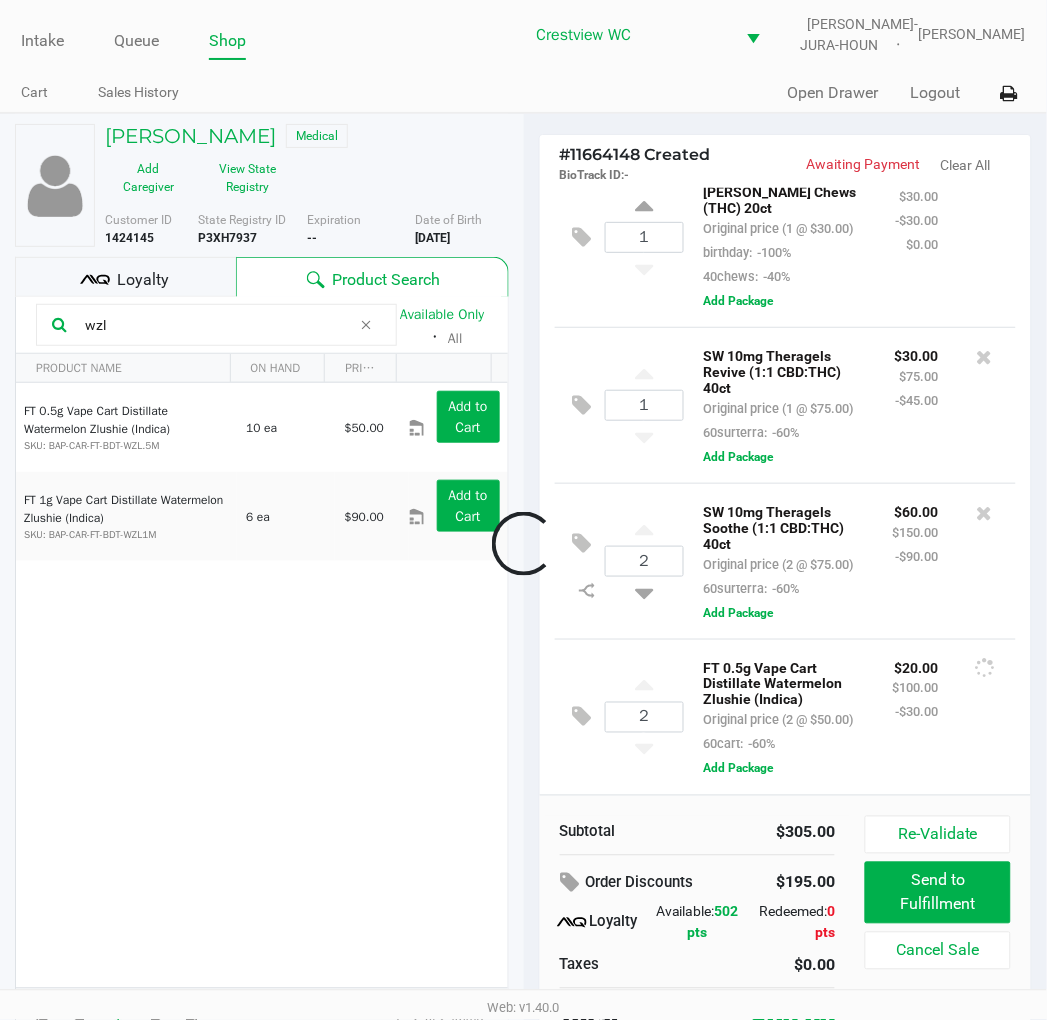 click 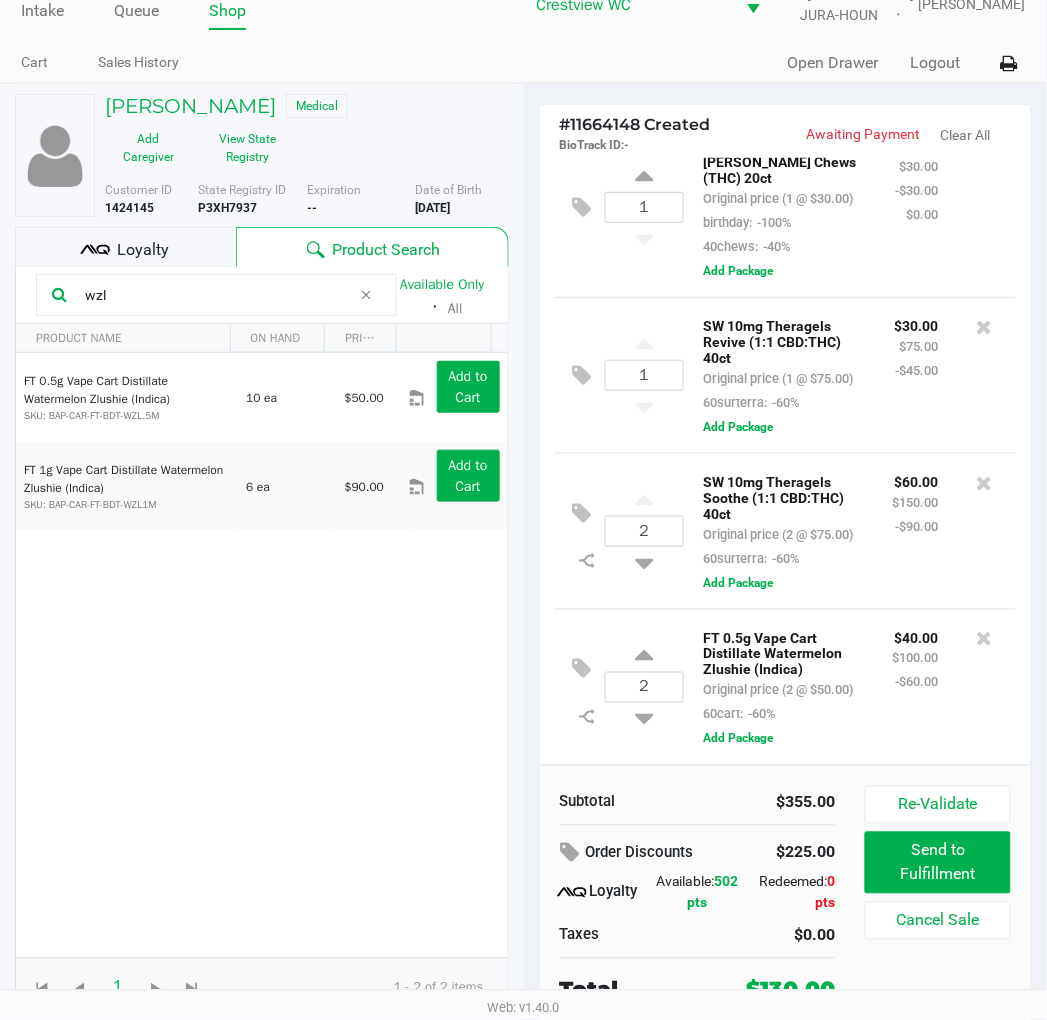 scroll, scrollTop: 38, scrollLeft: 0, axis: vertical 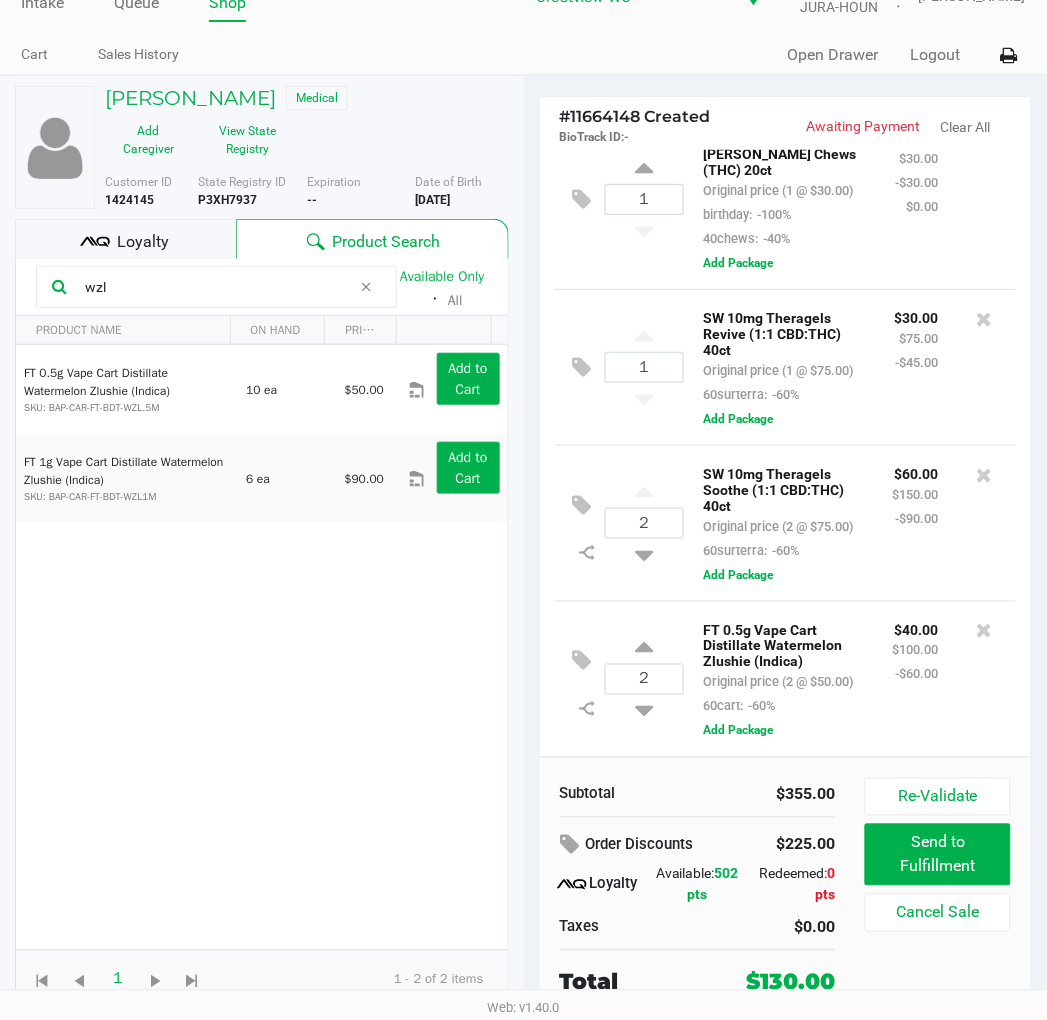 click on "Loyalty" 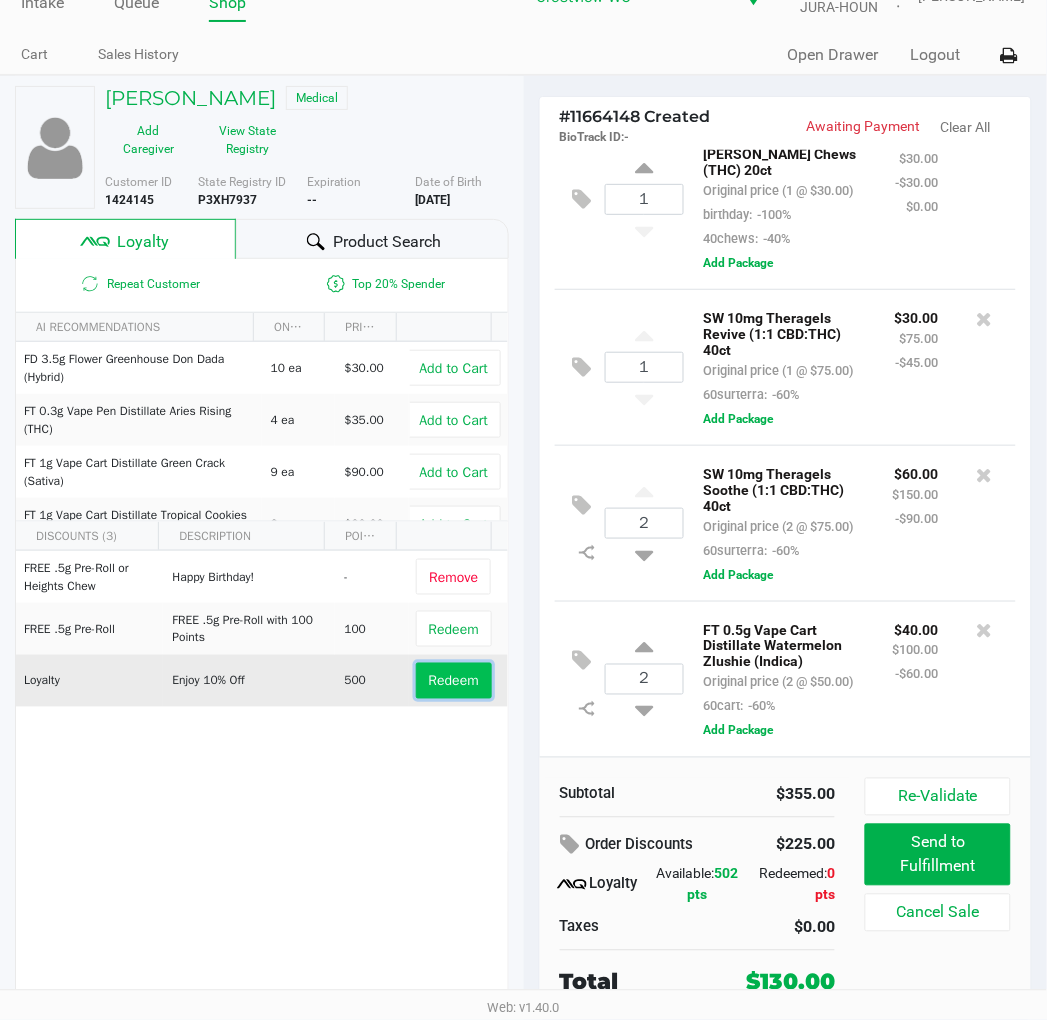 click on "Redeem" 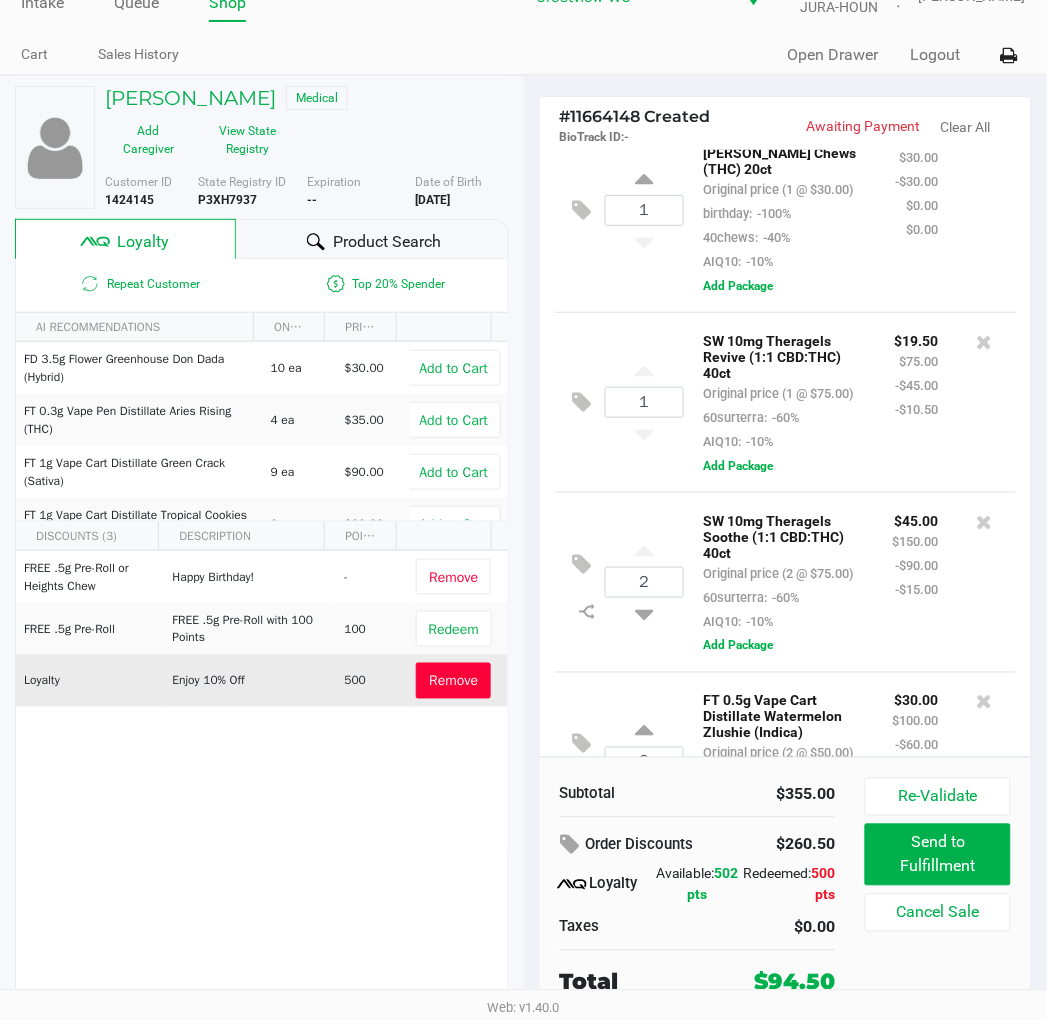 scroll, scrollTop: 3, scrollLeft: 0, axis: vertical 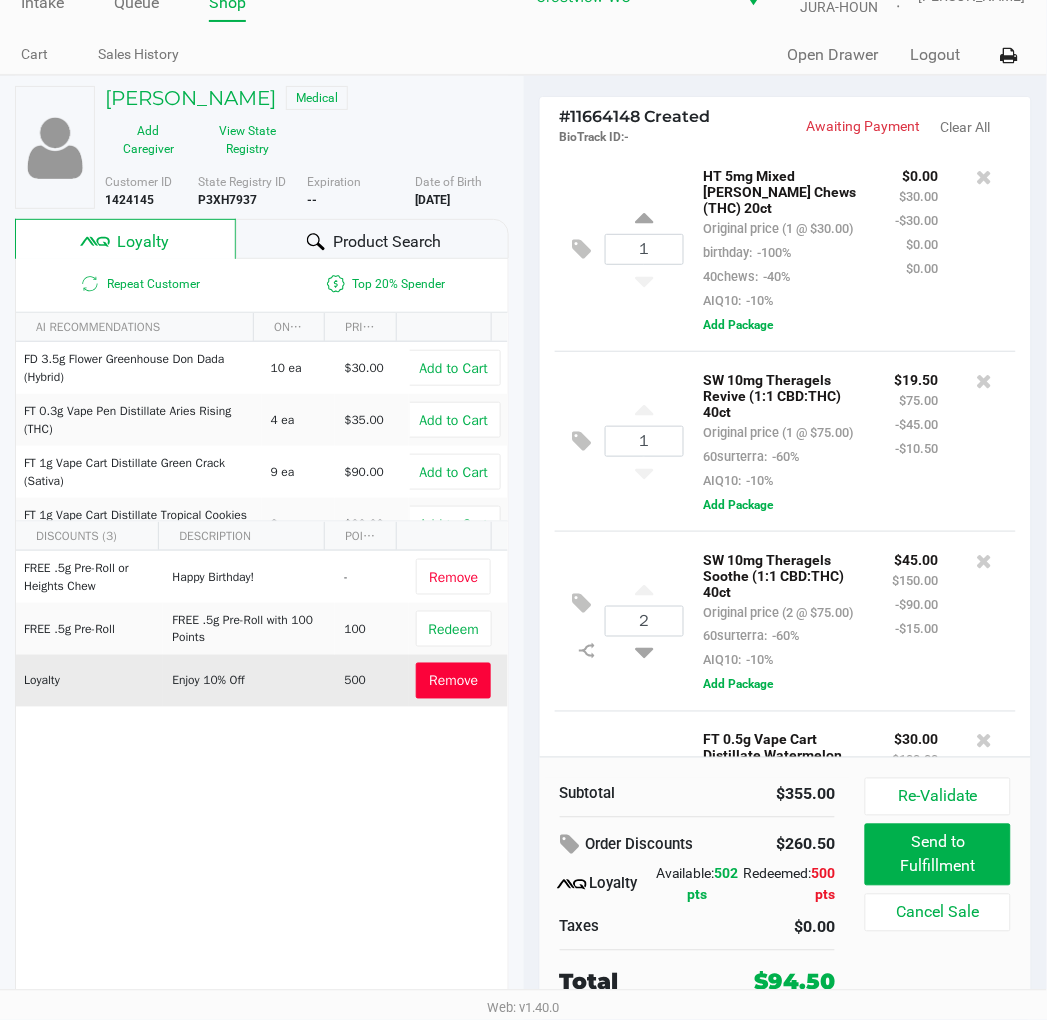 click on "FREE .5g Pre-Roll or Heights Chew   Happy Birthday!    -   Remove   FREE .5g  Pre-Roll   FREE .5g Pre-Roll with 100 Points   100   Redeem   Loyalty   Enjoy 10% Off    500   Remove" 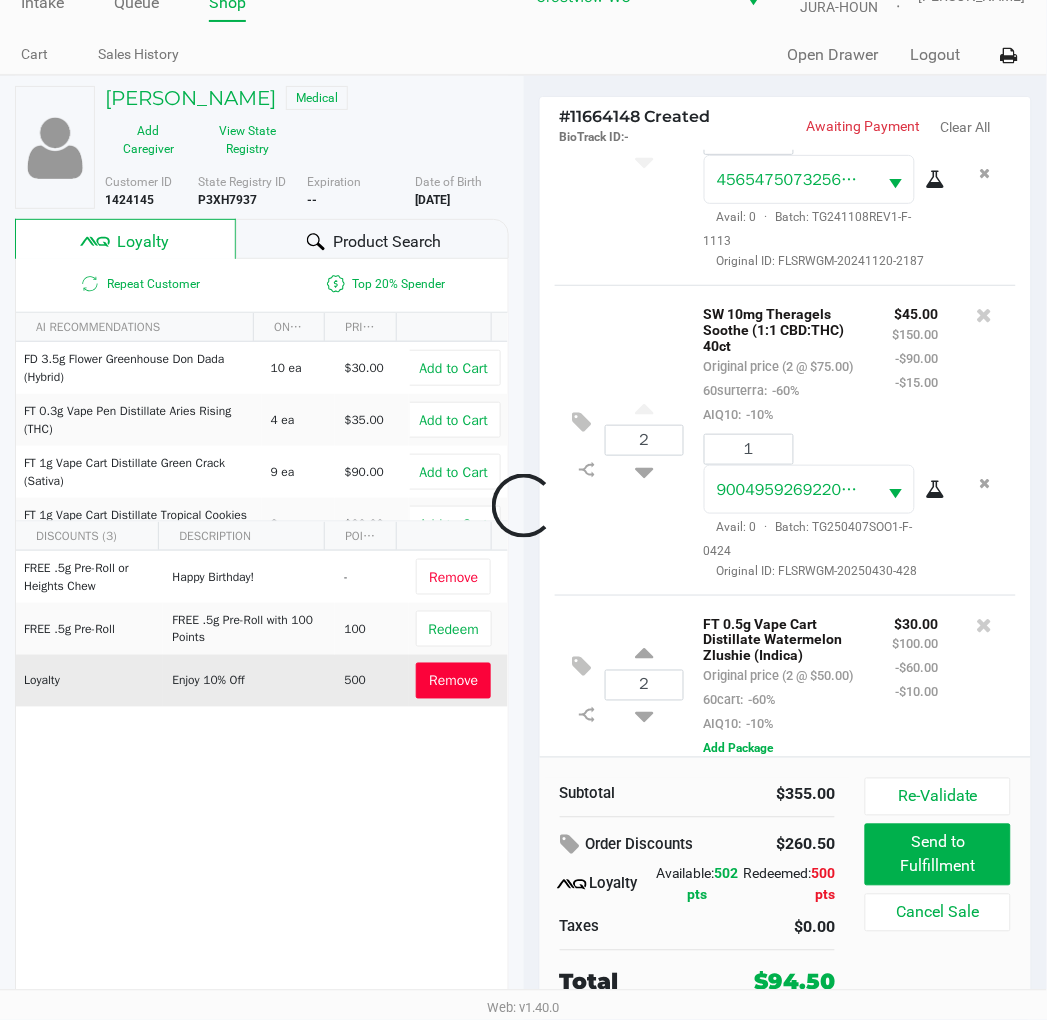 scroll, scrollTop: 615, scrollLeft: 0, axis: vertical 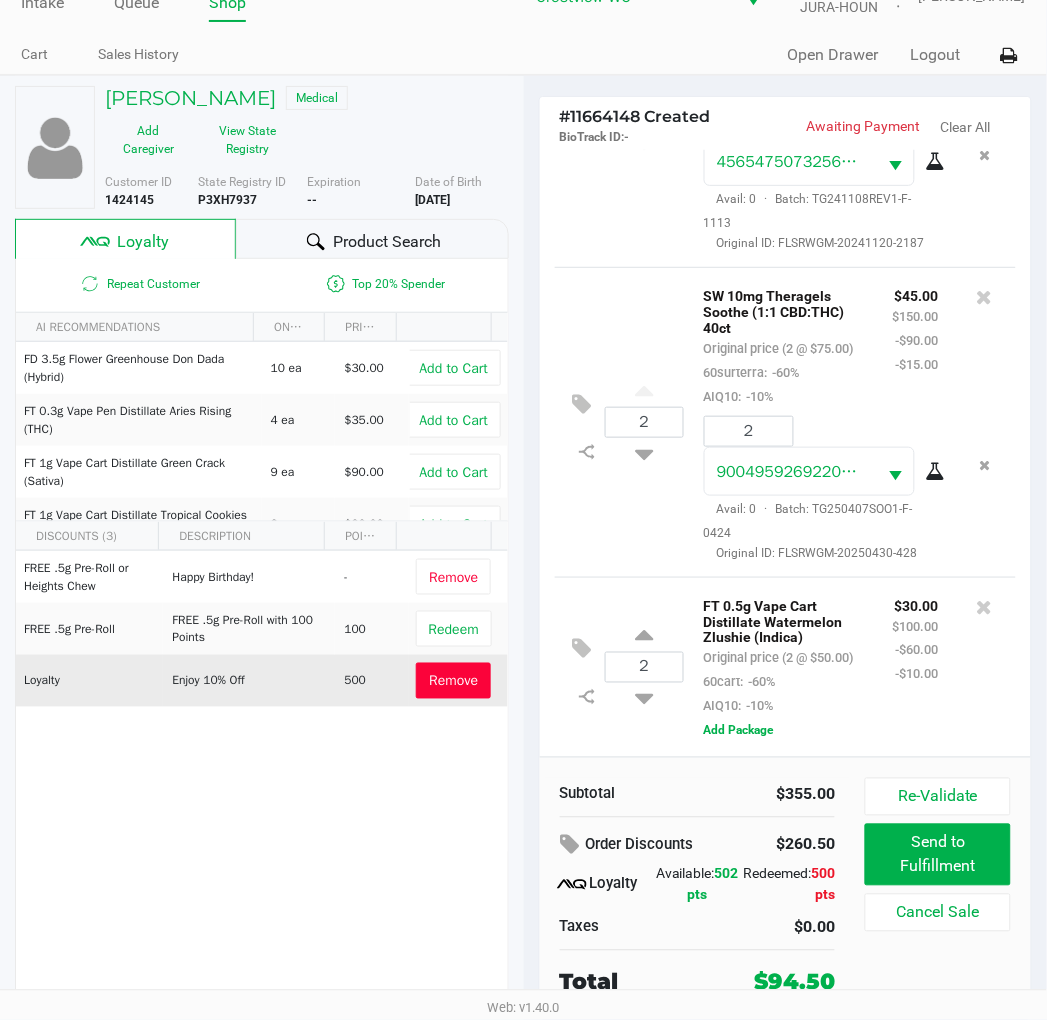click on "FREE .5g Pre-Roll or Heights Chew   Happy Birthday!    -   Remove   FREE .5g  Pre-Roll   FREE .5g Pre-Roll with 100 Points   100   Redeem   Loyalty   Enjoy 10% Off    500   Remove" 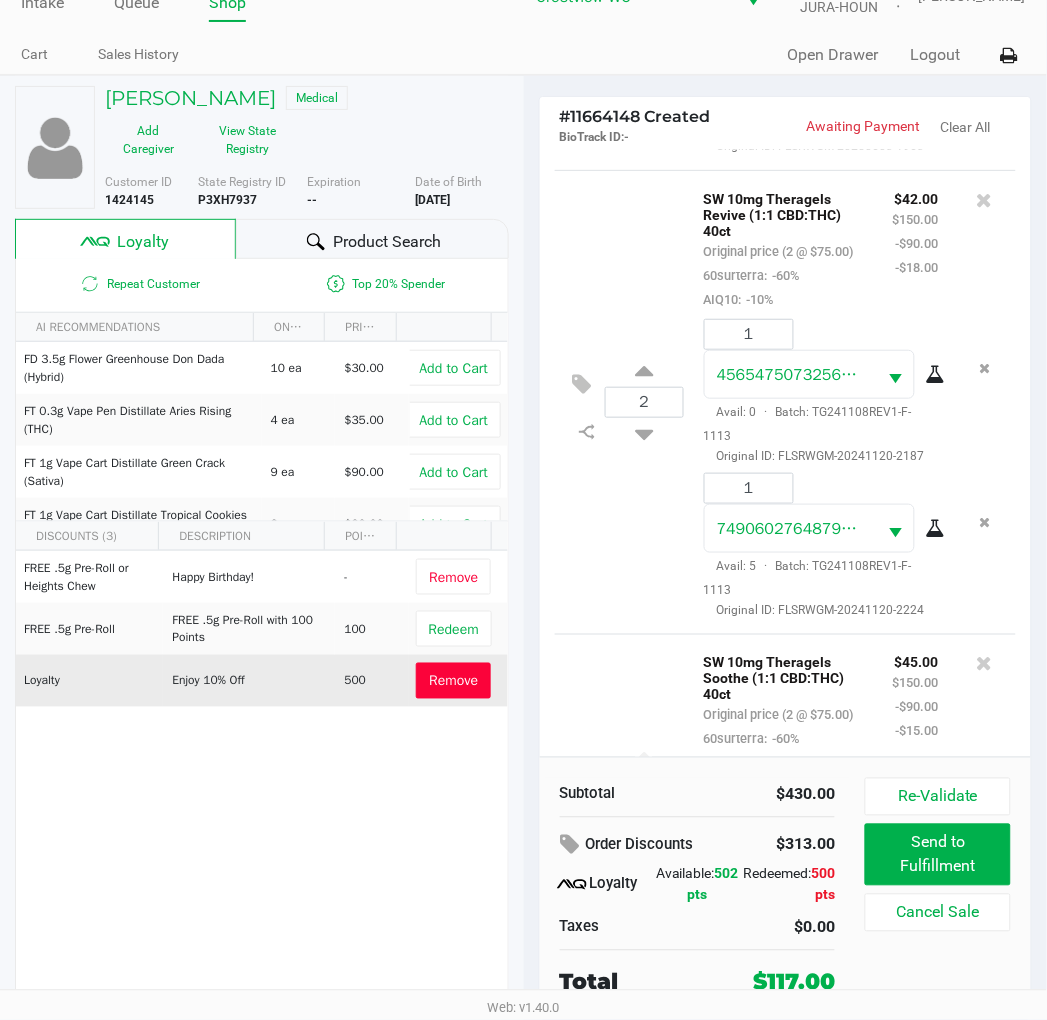 scroll, scrollTop: 770, scrollLeft: 0, axis: vertical 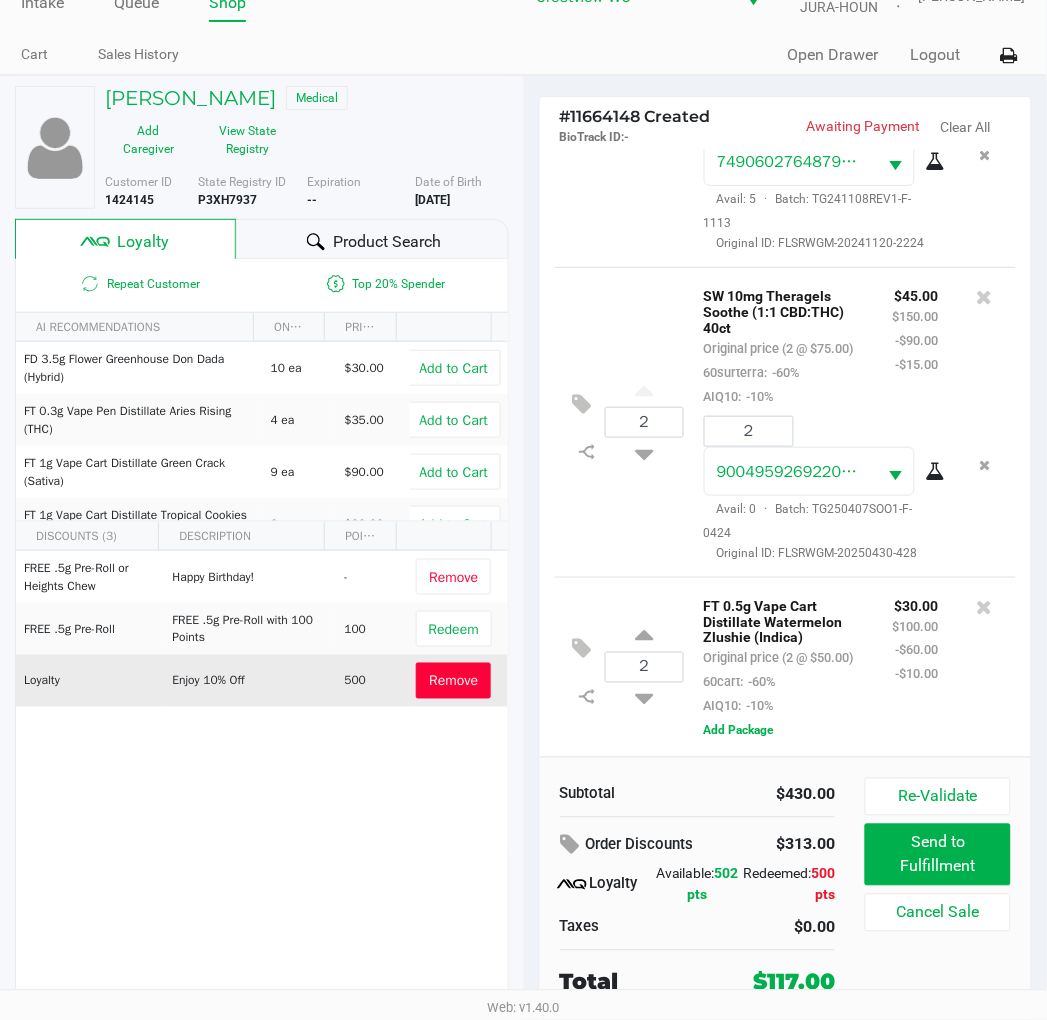 click on "Repeat Customer
Top 20% Spender   AI RECOMMENDATIONS  ON HAND PRICE  FD 3.5g Flower Greenhouse Don Dada (Hybrid)   10 ea   $30.00   Add to Cart   FT 0.3g Vape Pen Distillate Aries Rising (THC)   4 ea   $35.00   Add to Cart   FT 1g Vape Cart Distillate Green Crack (Sativa)   9 ea   $90.00   Add to Cart   FT 1g Vape Cart Distillate Tropical Cookies (Sativa)   2 ea   $90.00   Add to Cart   FT 3.5g Cannabis Flower Apples N Bananas x Pancakes Jealousy (Hybrid)   11 ea   $50.00   Add to Cart   FT 3.5g Cannabis Flower Fried Ice Cream (Hybrid)   19 ea   $50.00   Add to Cart   FT 3.5g Cannabis Flower Top Gear (Indica)   14 ea   $50.00   Add to Cart   HT 200mg Dark Chocolate Bar Live Rosin (THC)   38 ea   $70.00   Add to Cart   SW 1g FSO Syringe Sativa Blend   5 ea   $55.00   Add to Cart   DISCOUNTS (3)   DESCRIPTION  POINTS  FREE .5g Pre-Roll or Heights Chew   -   100" 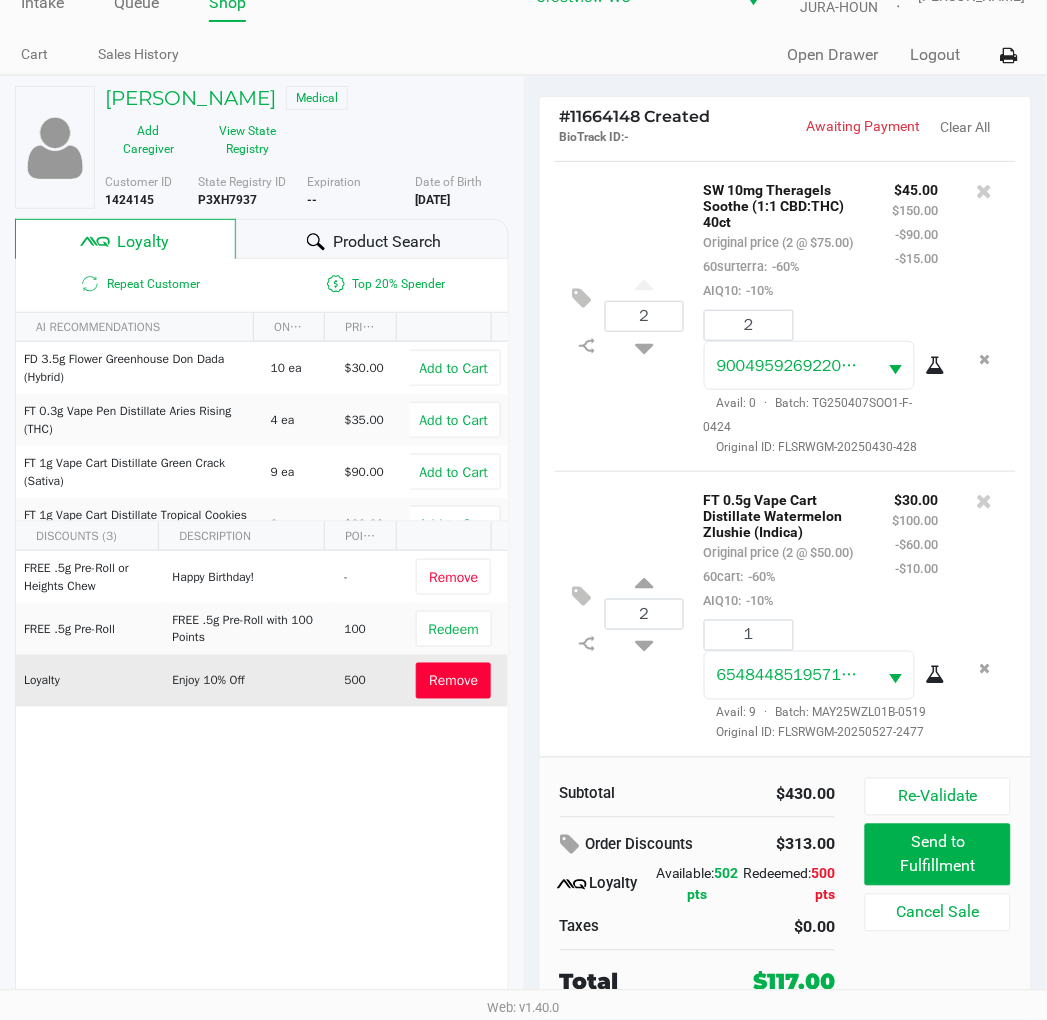 scroll, scrollTop: 900, scrollLeft: 0, axis: vertical 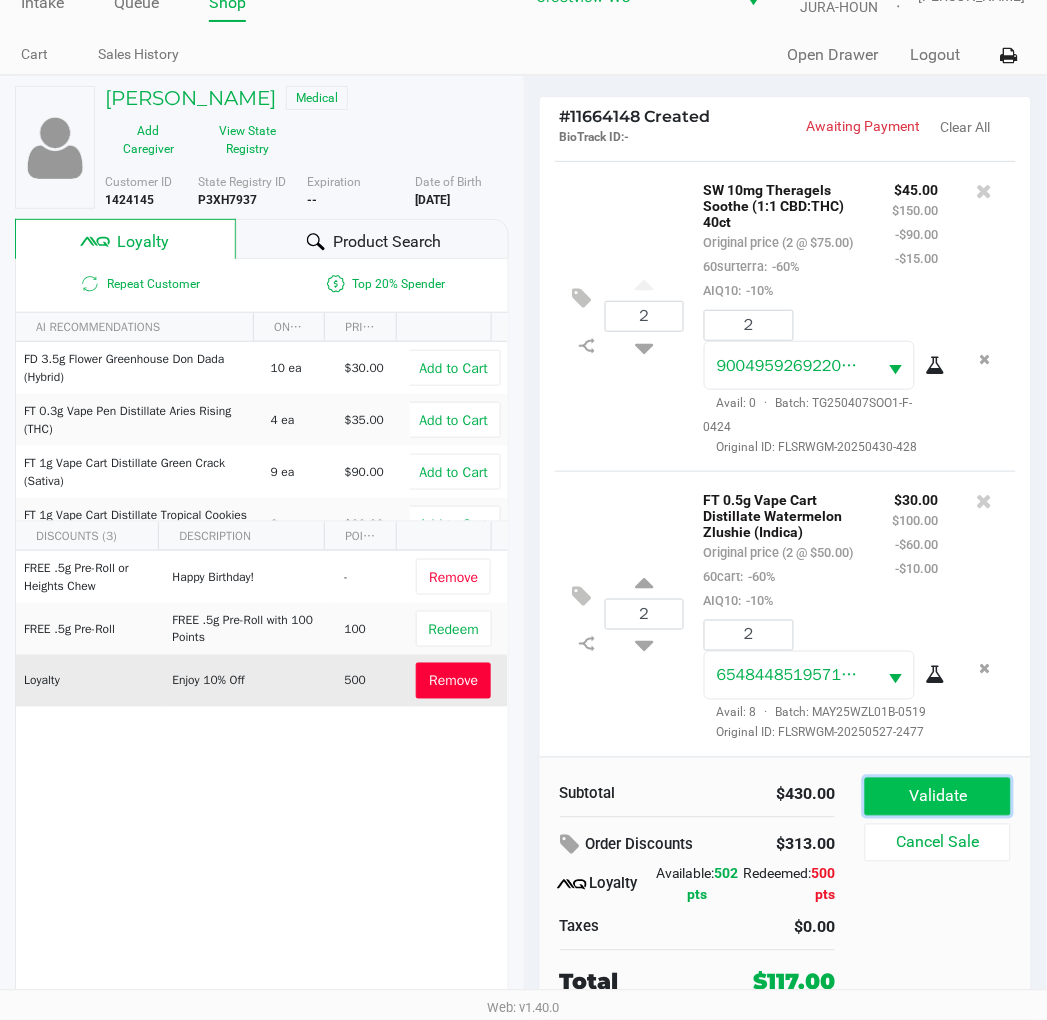 click on "Validate" 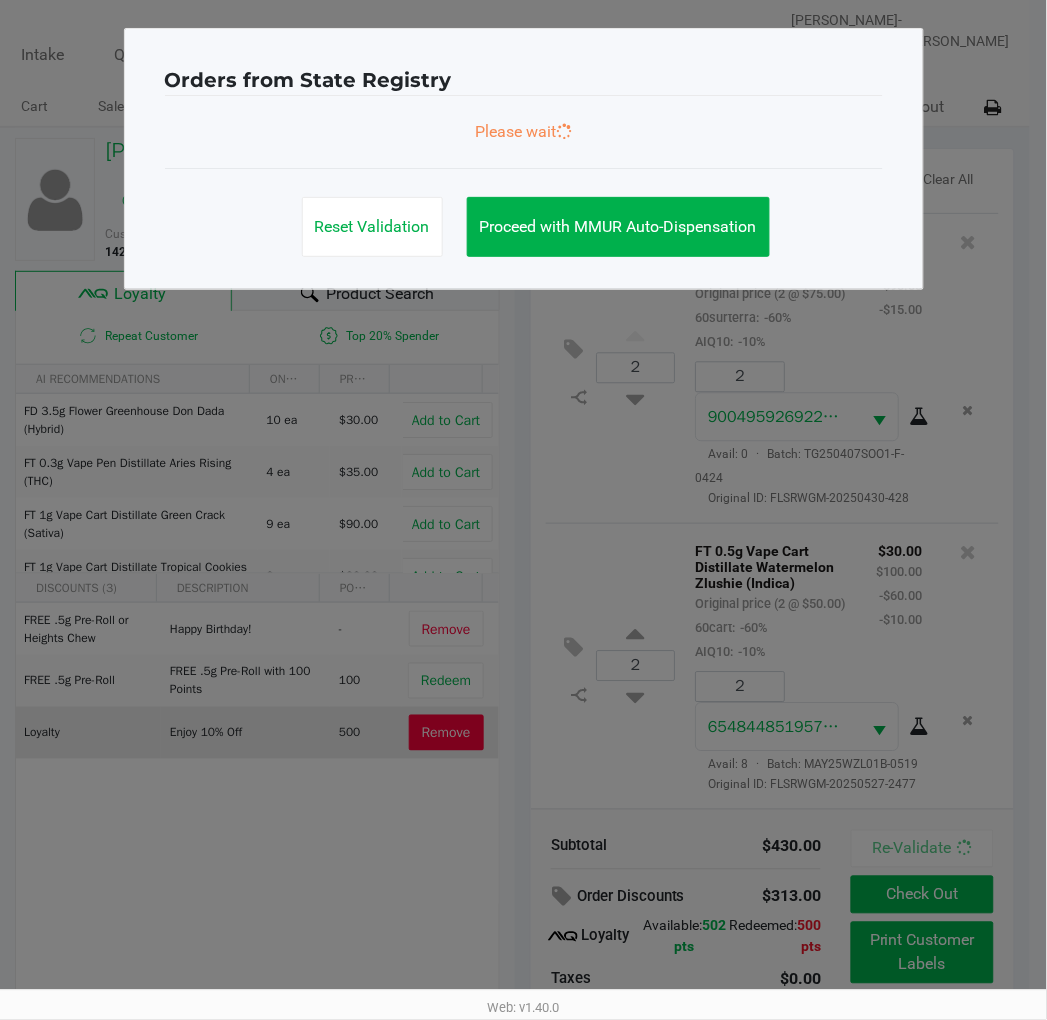 scroll, scrollTop: 0, scrollLeft: 0, axis: both 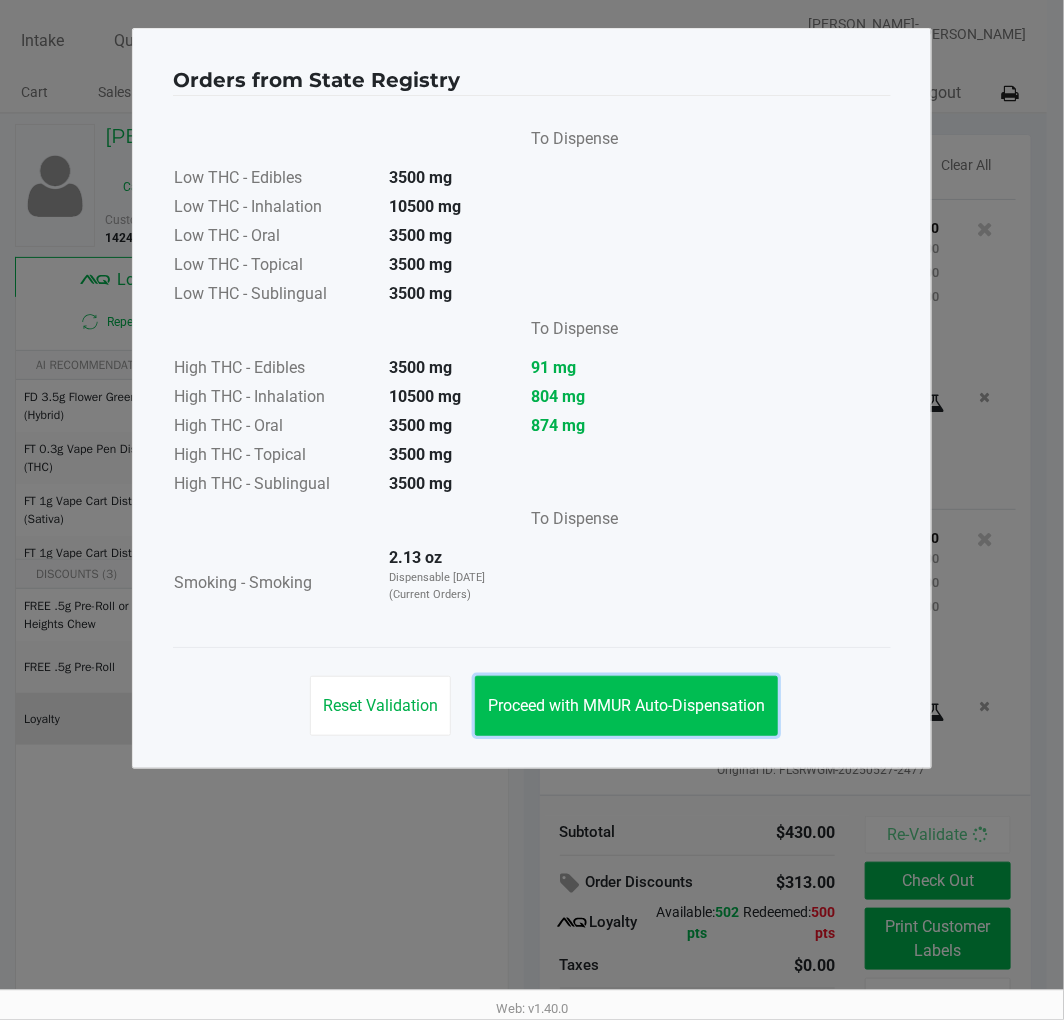 click on "Proceed with MMUR Auto-Dispensation" 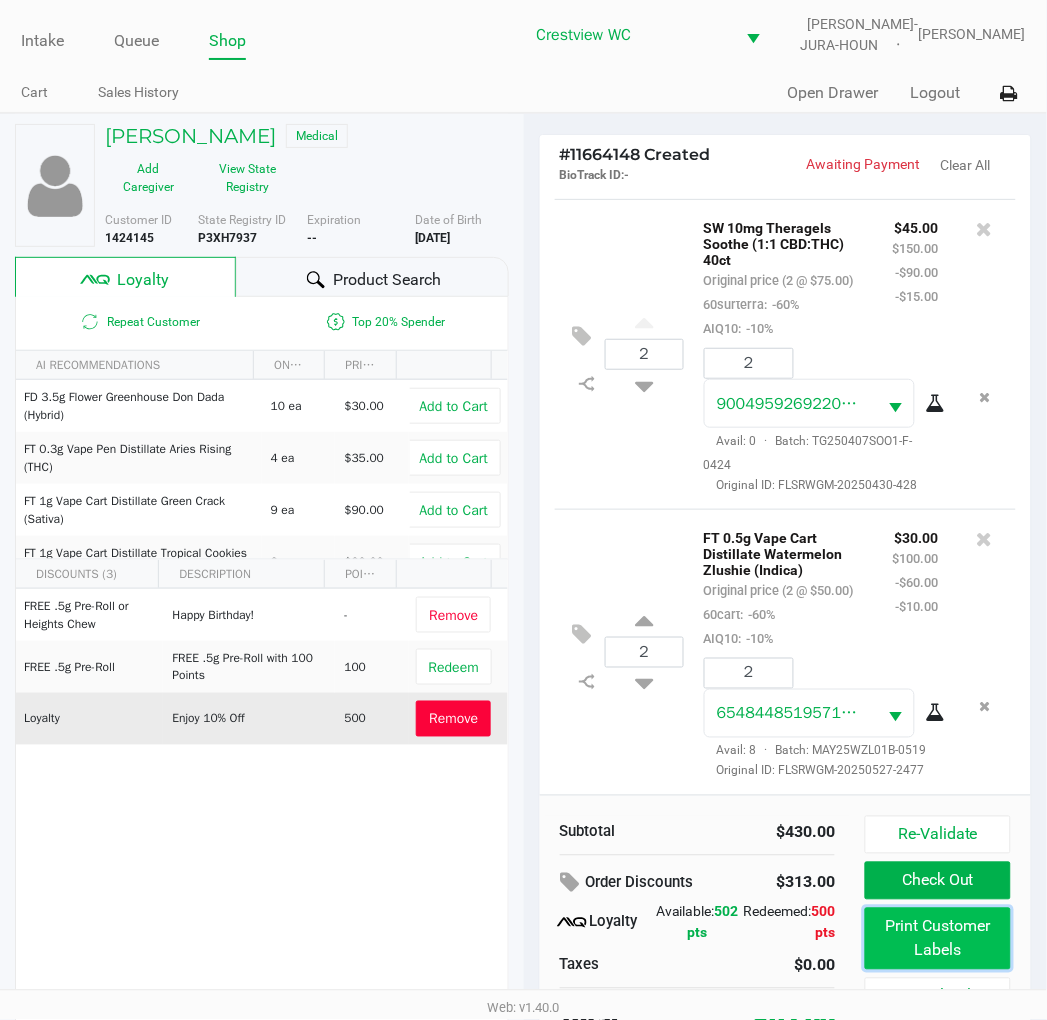 click on "Print Customer Labels" 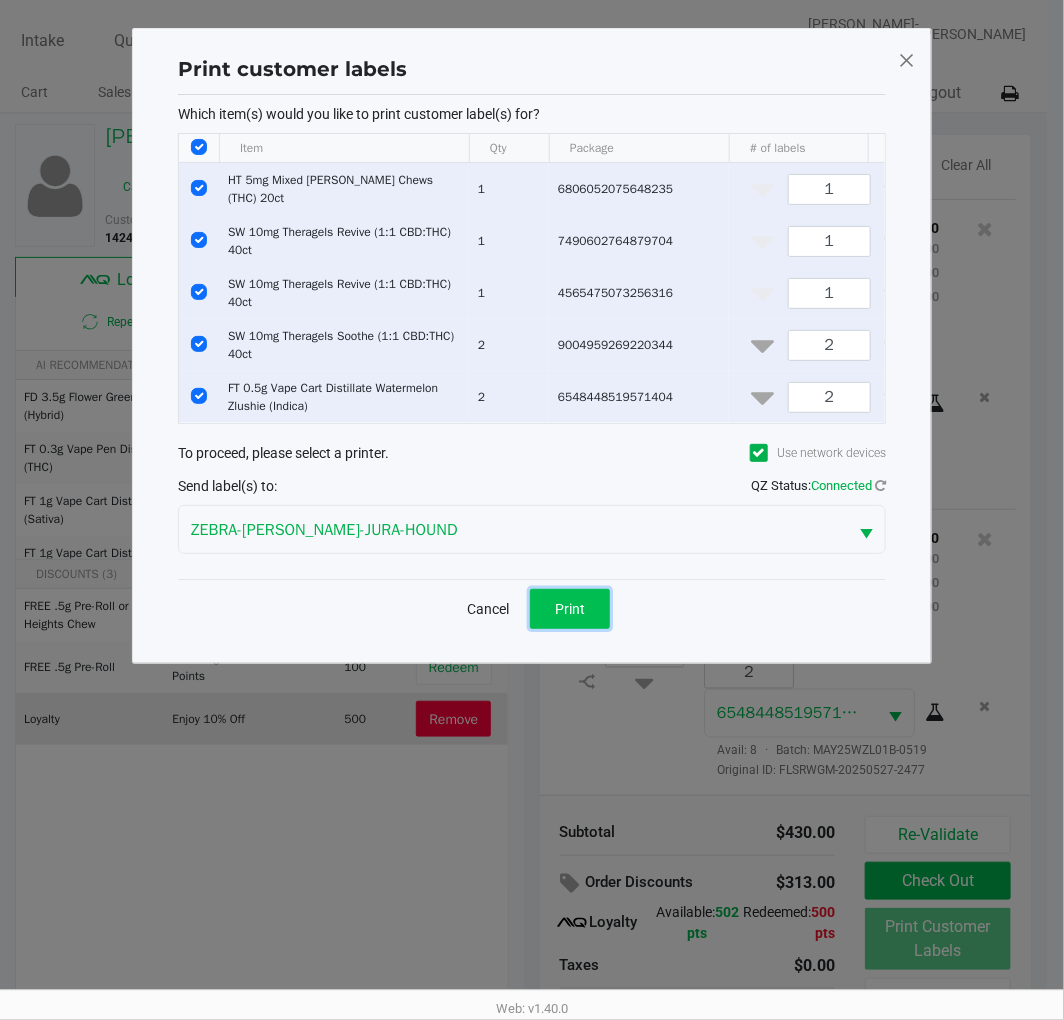 click on "Print" 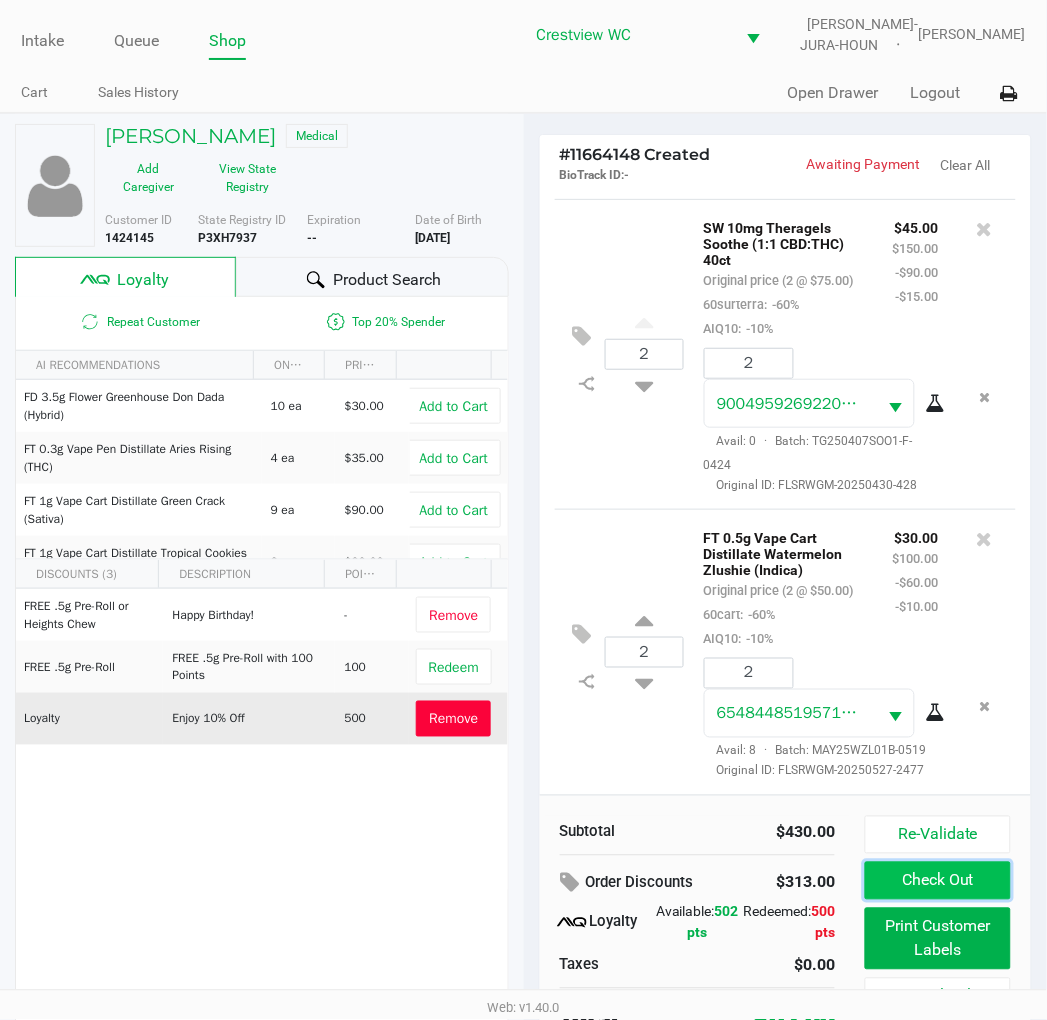 click on "Check Out" 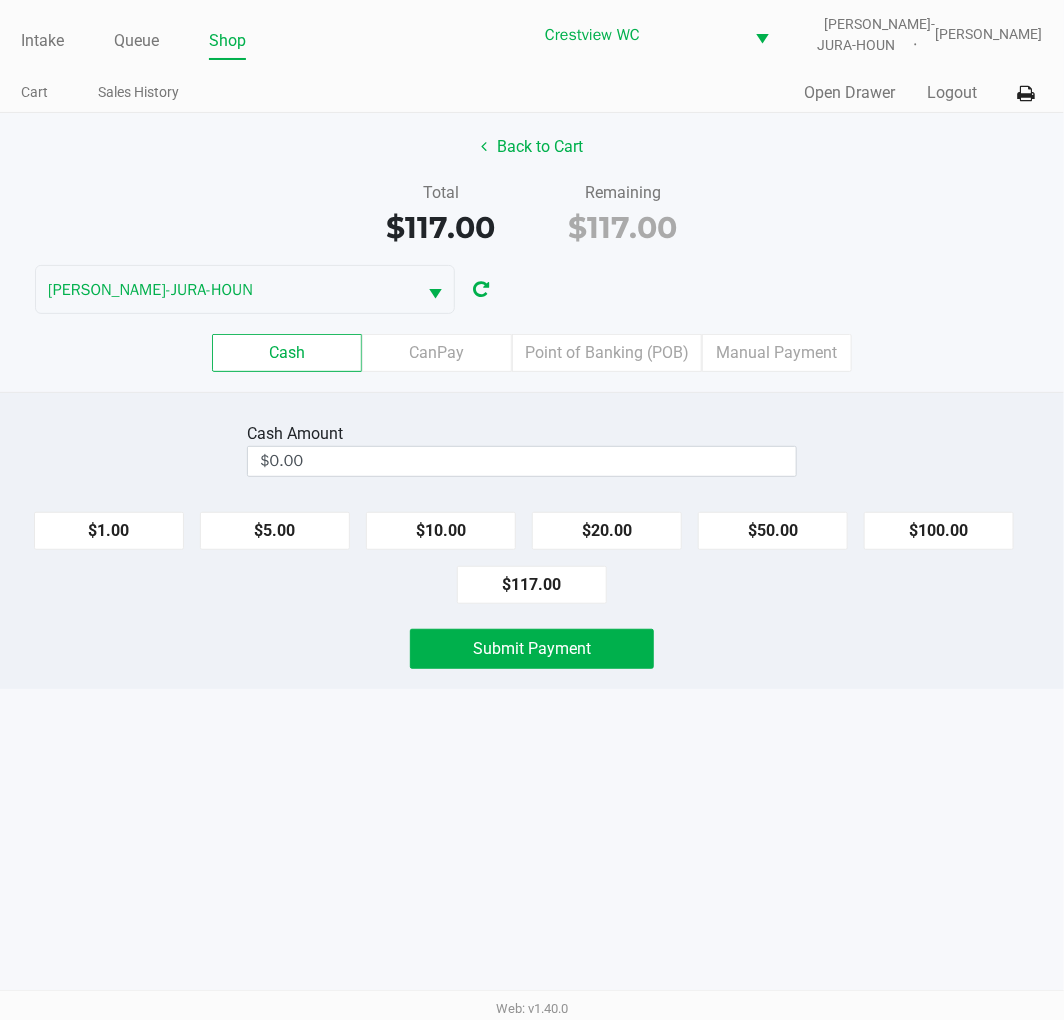 click on "Intake Queue Shop Crestview WC  BRUNO-JURA-HOUN   Carmen Vinciguerra  Cart Sales History  Quick Sale   Open Drawer   Logout  Back to Cart   Total   $117.00   Remaining   $117.00  BRUNO-JURA-HOUN  Cash   CanPay   Point of Banking (POB)   Manual Payment   Cash  Amount  $0.00  $1.00   $5.00   $10.00   $20.00   $50.00   $100.00   $117.00   Submit Payment   Web: v1.40.0" at bounding box center [532, 510] 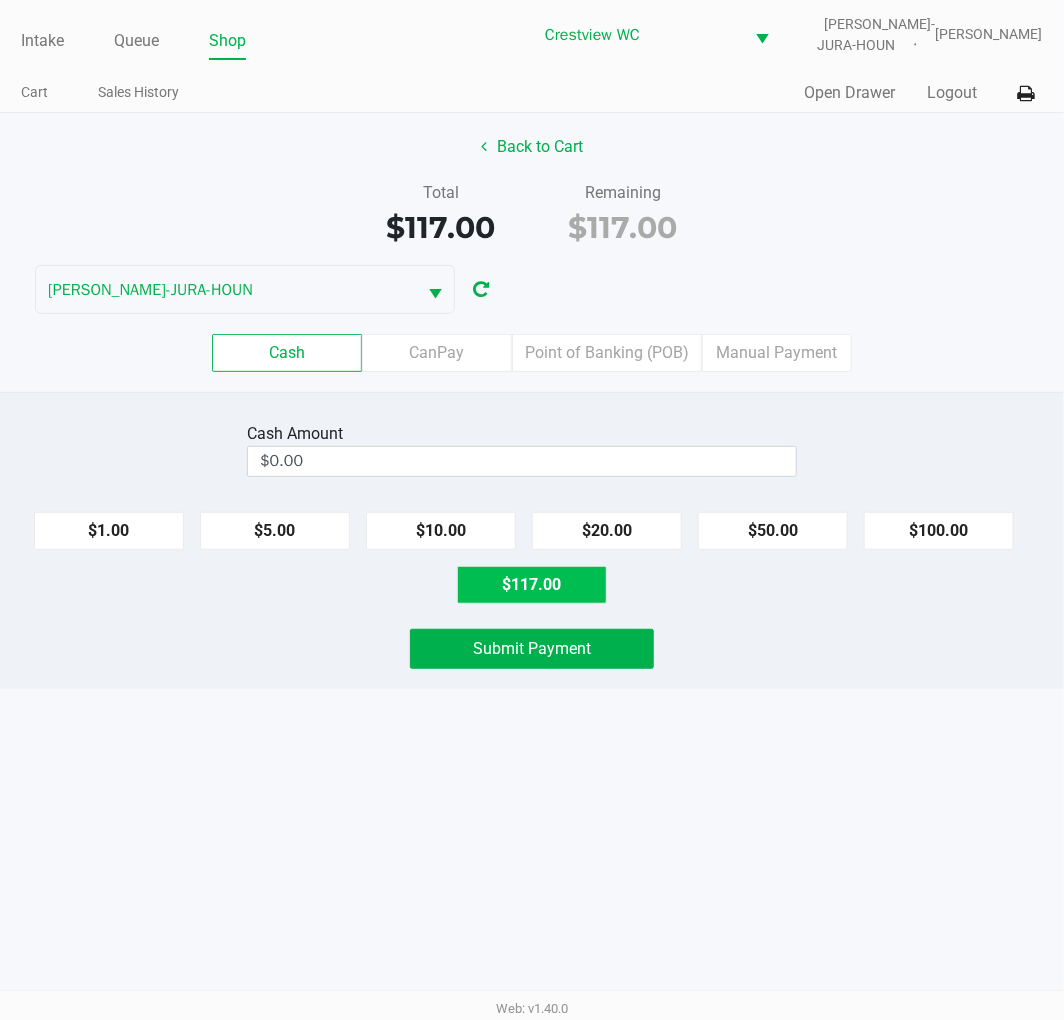 click on "$117.00" 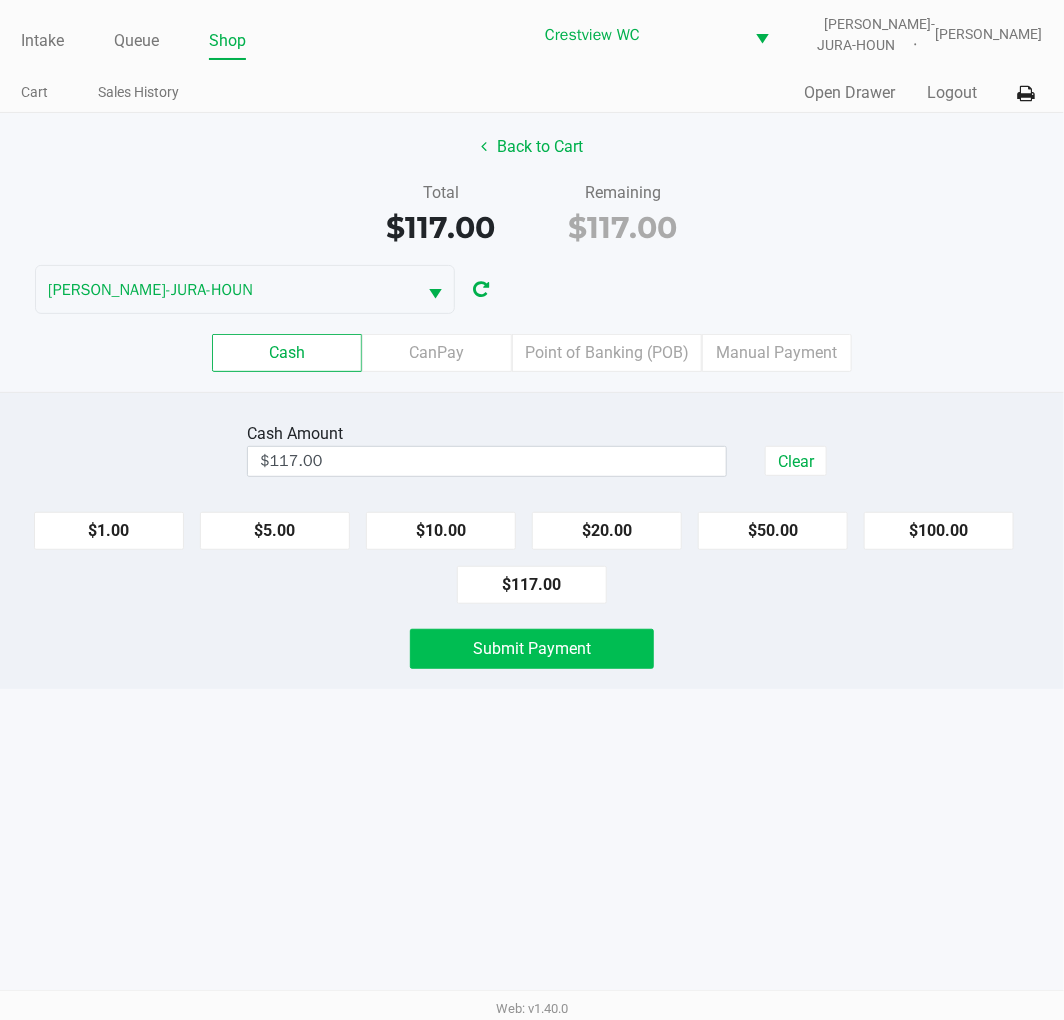 click on "Submit Payment" 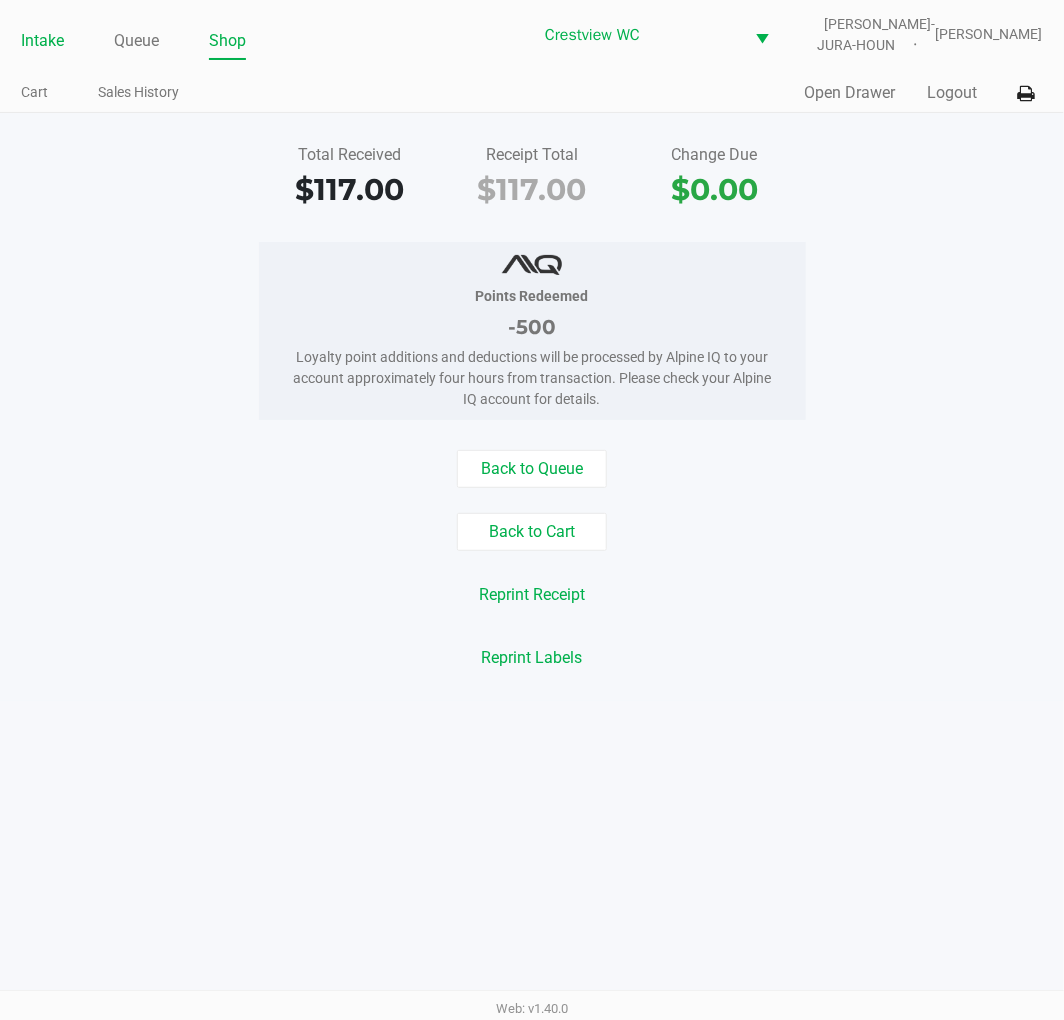 click on "Intake" 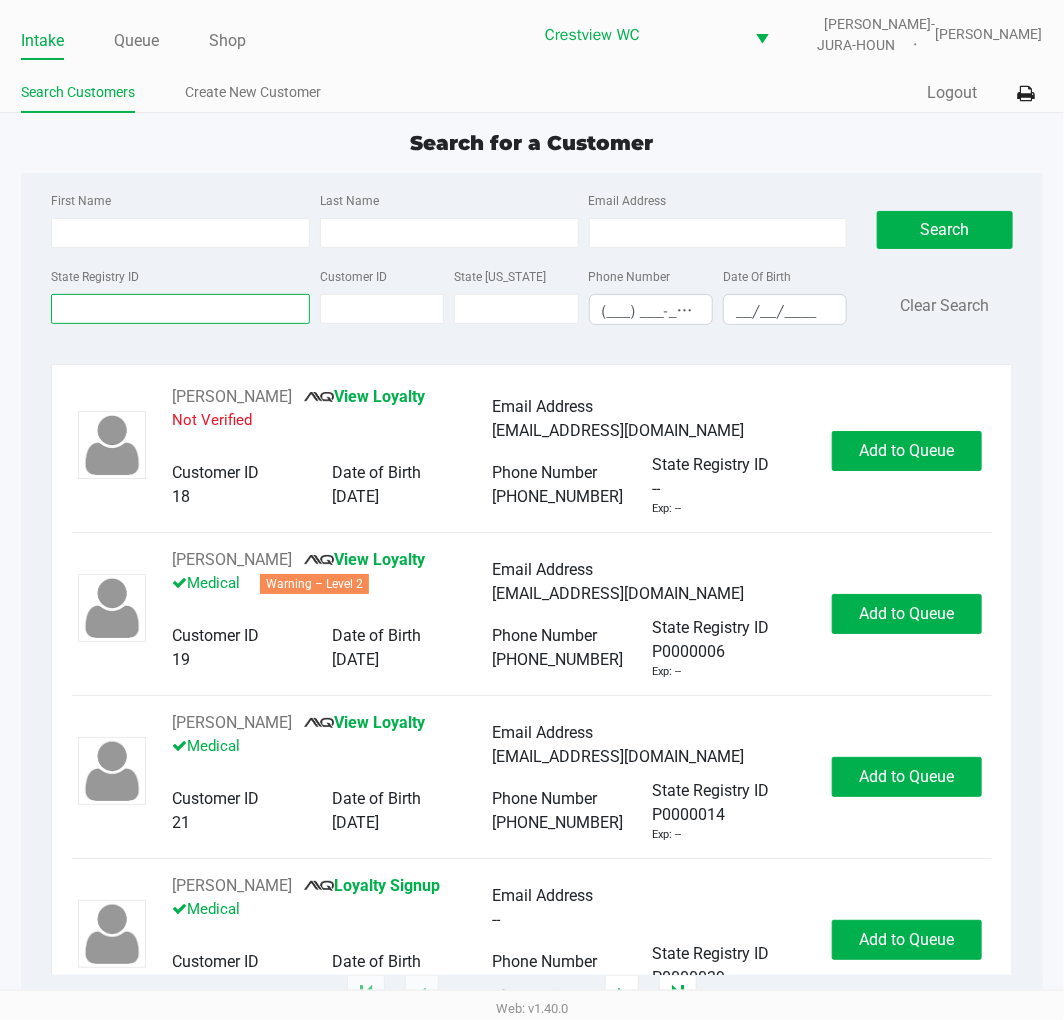 click on "State Registry ID" at bounding box center (180, 309) 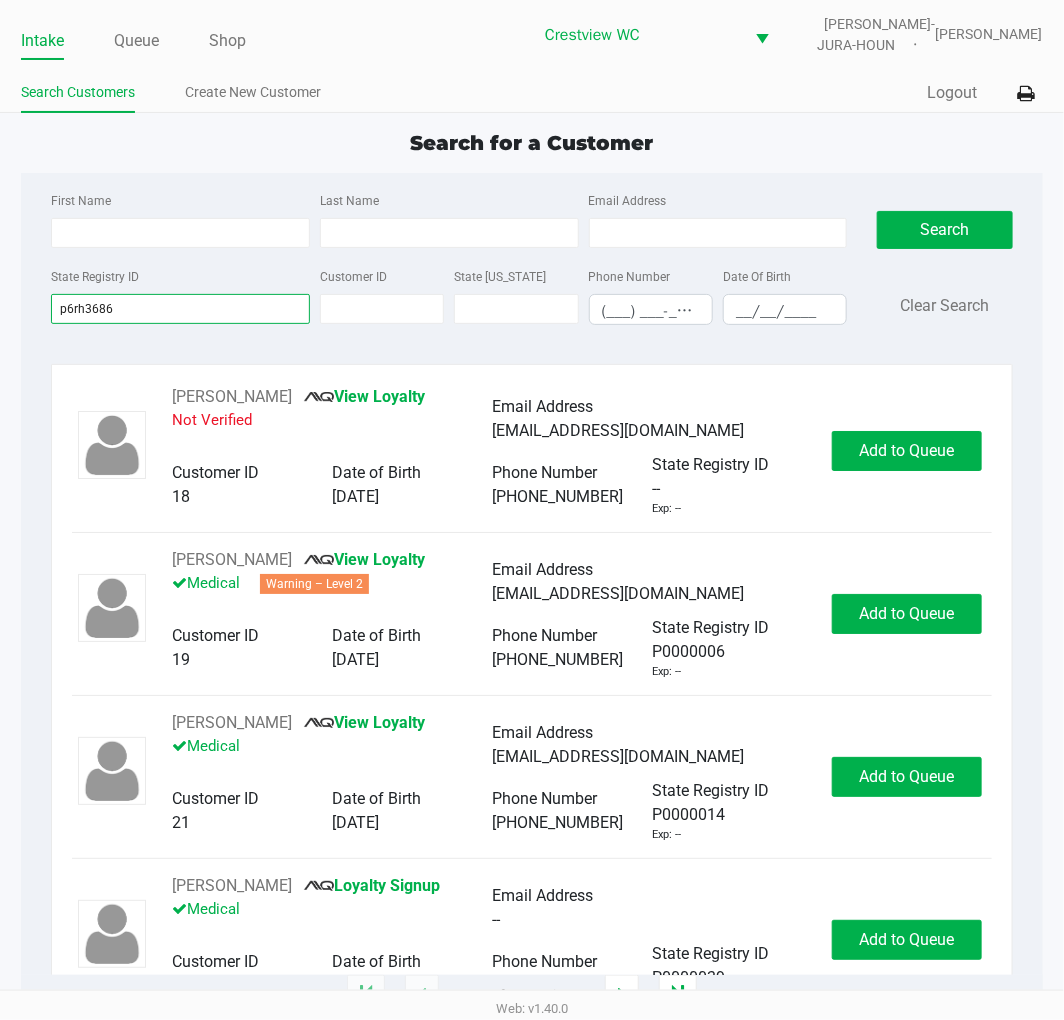 type on "p6rh3686" 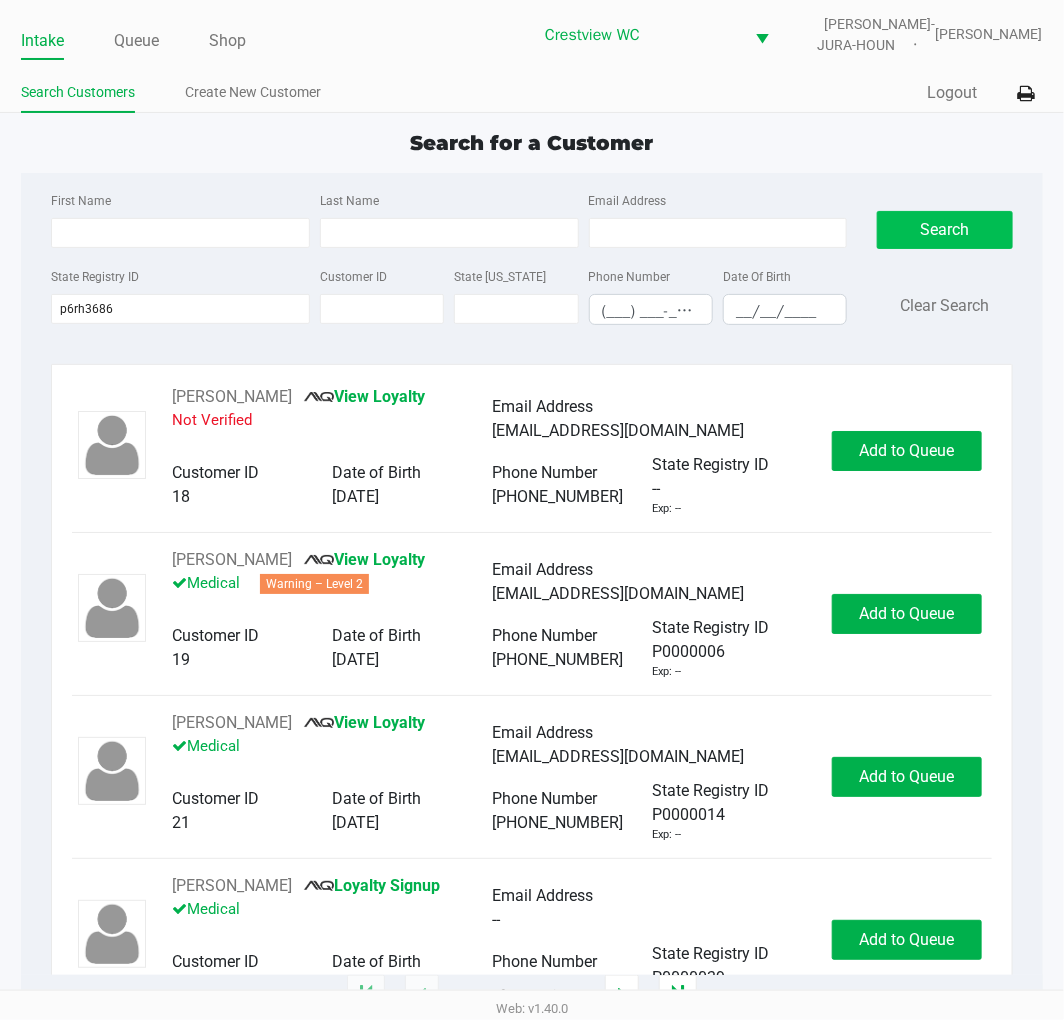 click on "Search" 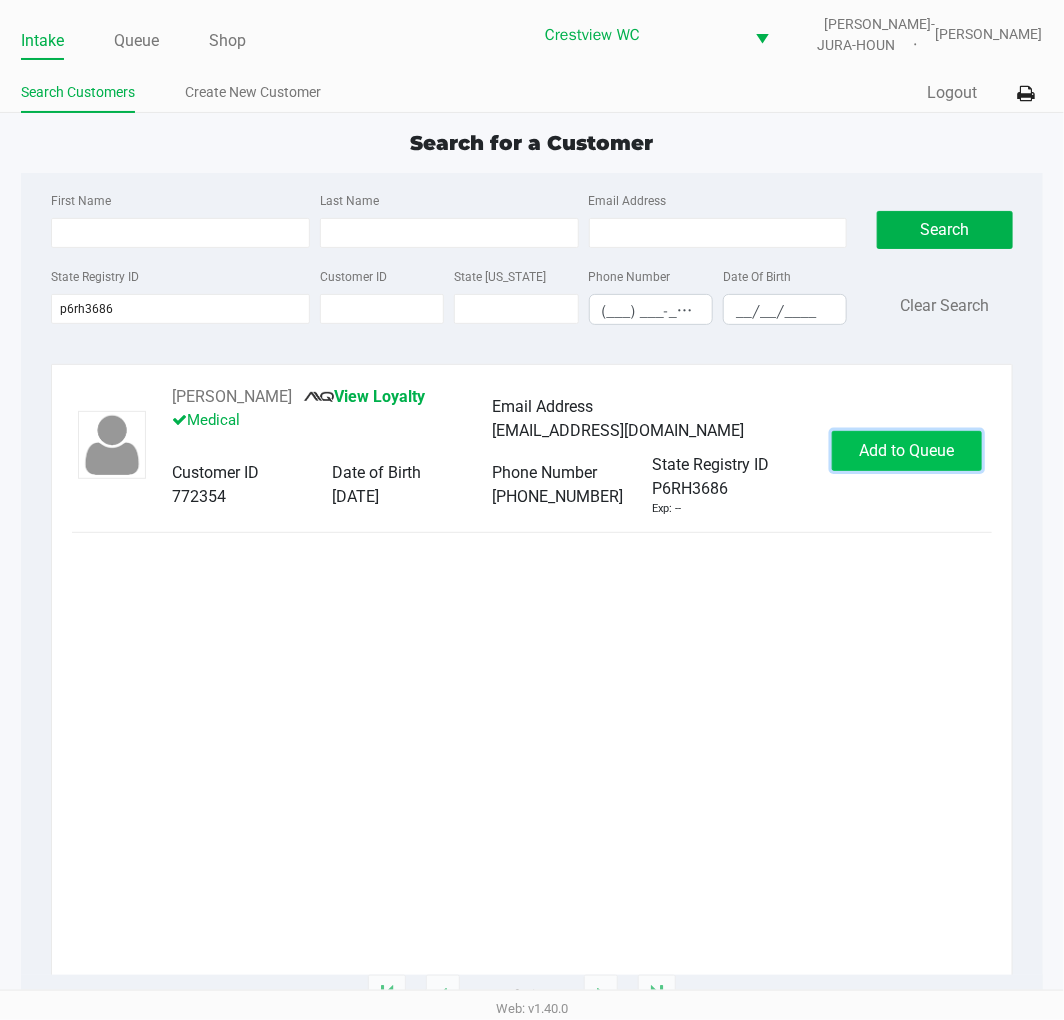 click on "Add to Queue" 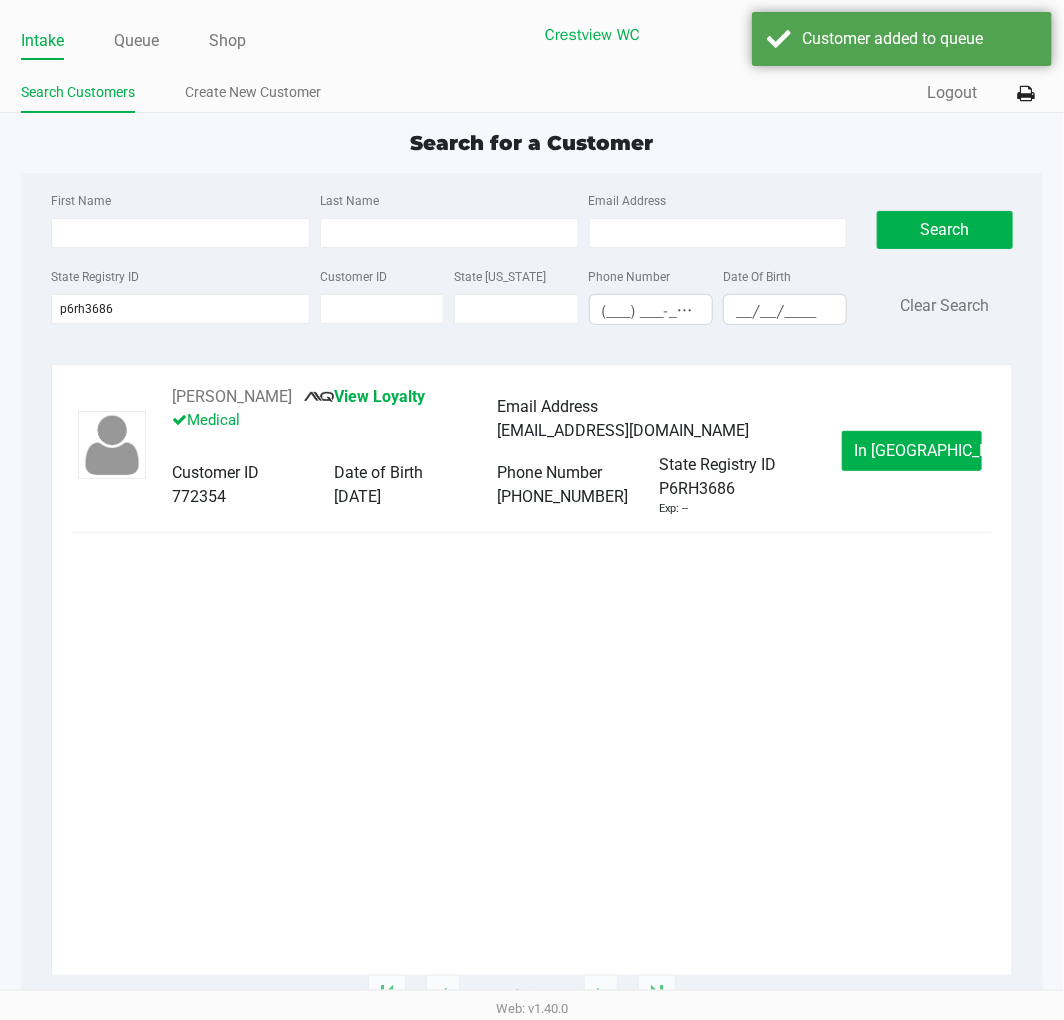 click on "Sam HIGHT       View Loyalty   Medical   Email Address   samhight1999@gmail.com   Customer ID   772354   Date of Birth   01/04/1999   Phone Number   (484) 689-9343   State Registry ID   P6RH3686   Exp: --   In Queue" 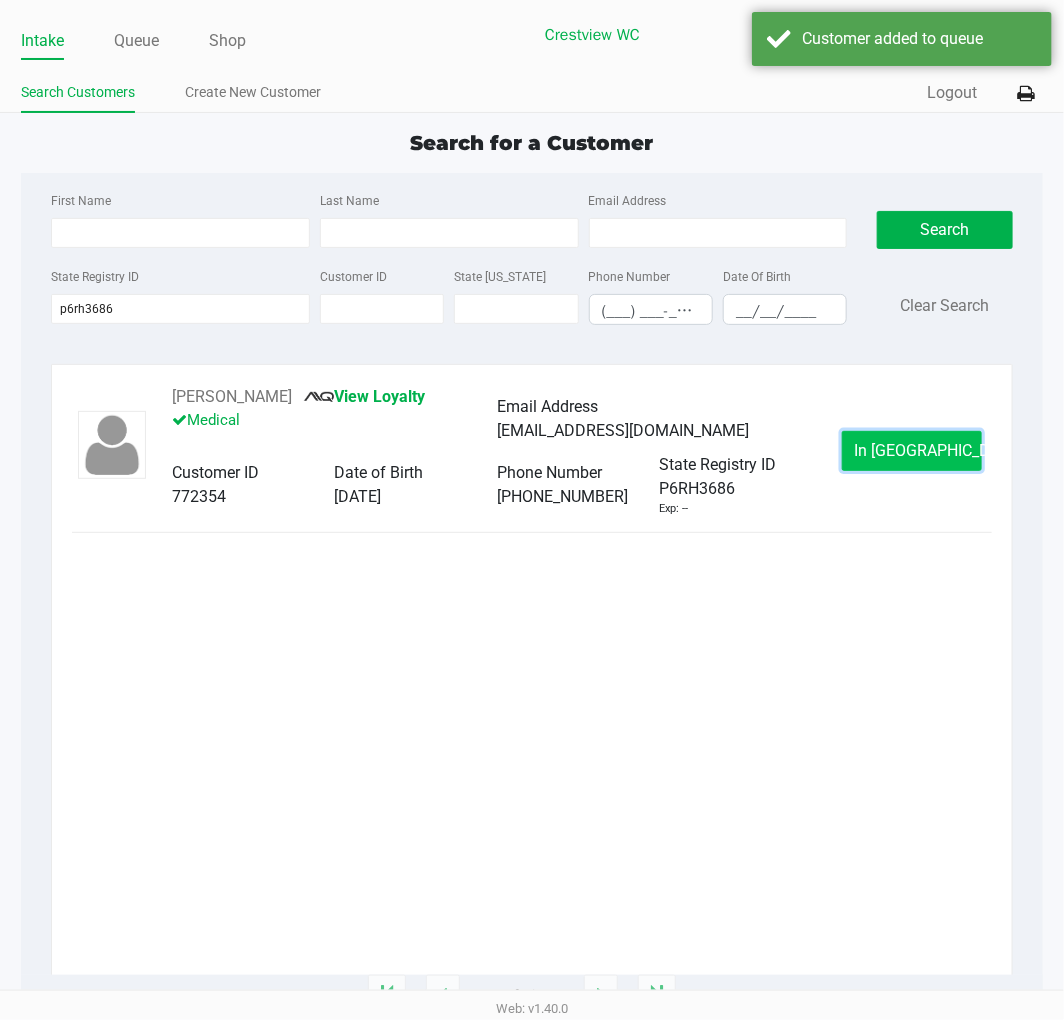 click on "In Queue" 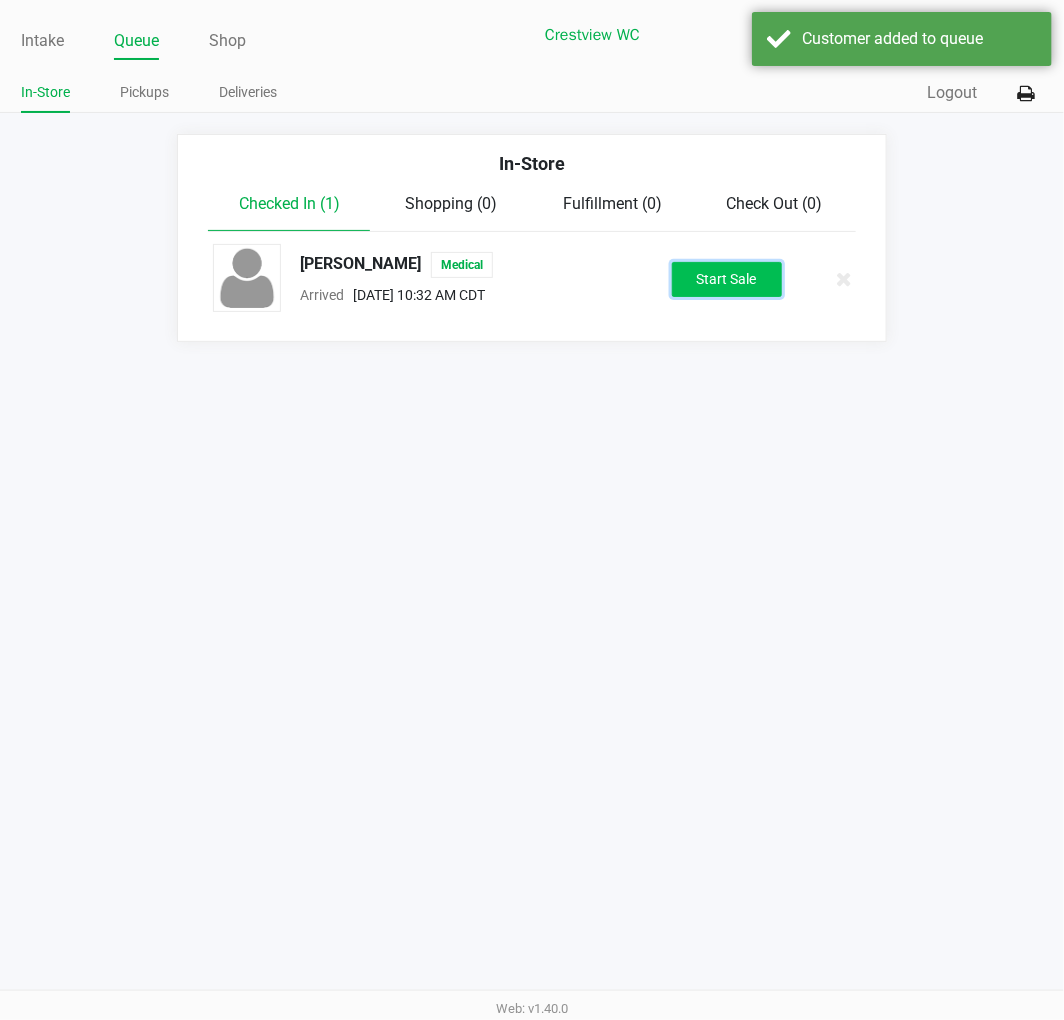 click on "Start Sale" 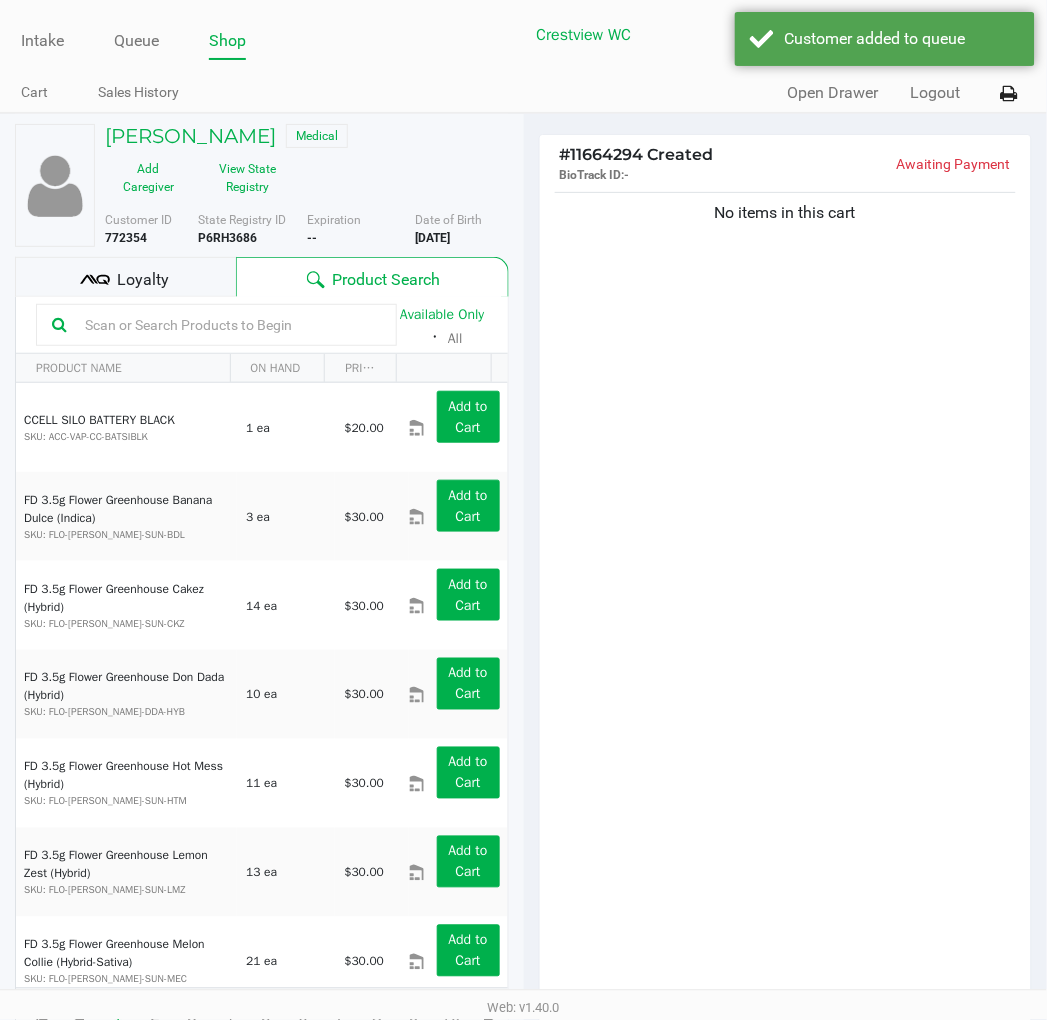 click on "Loyalty" 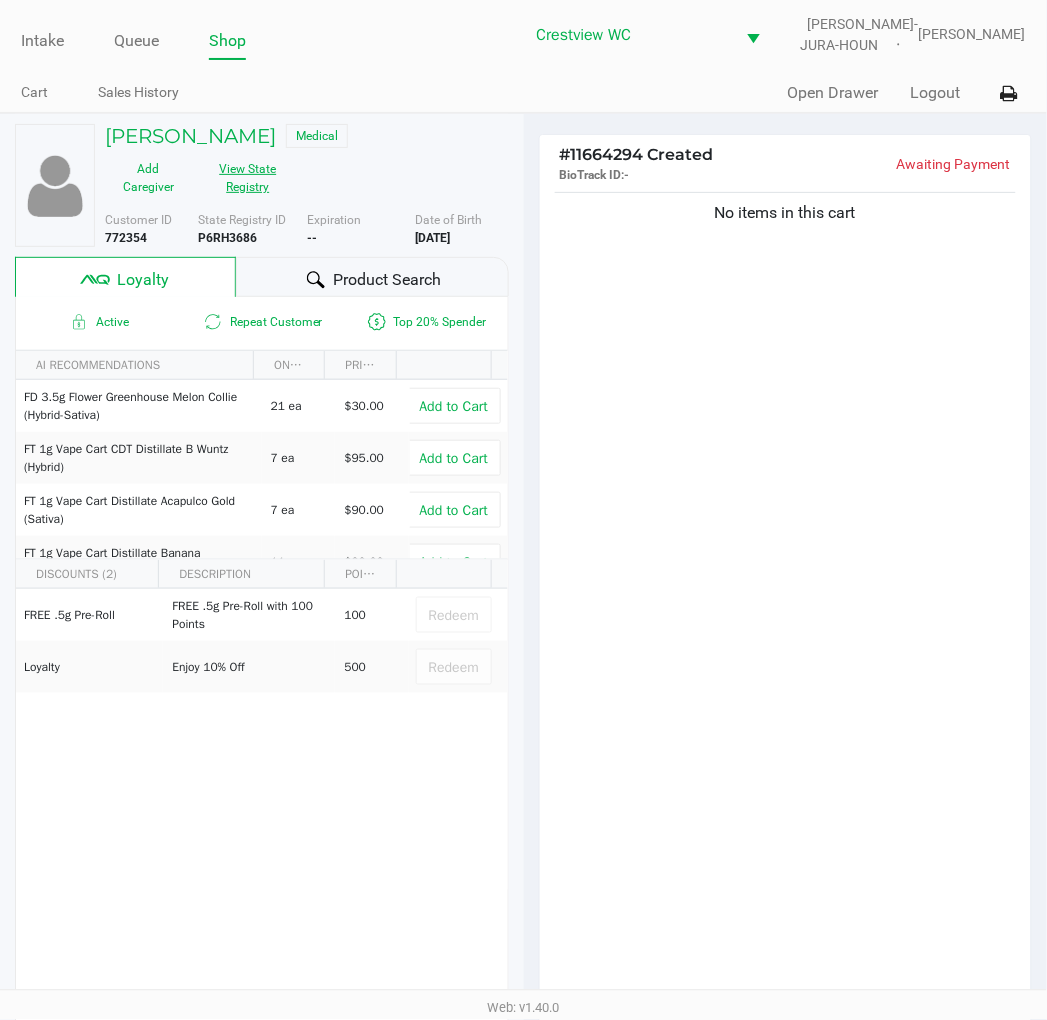 click on "View State Registry" 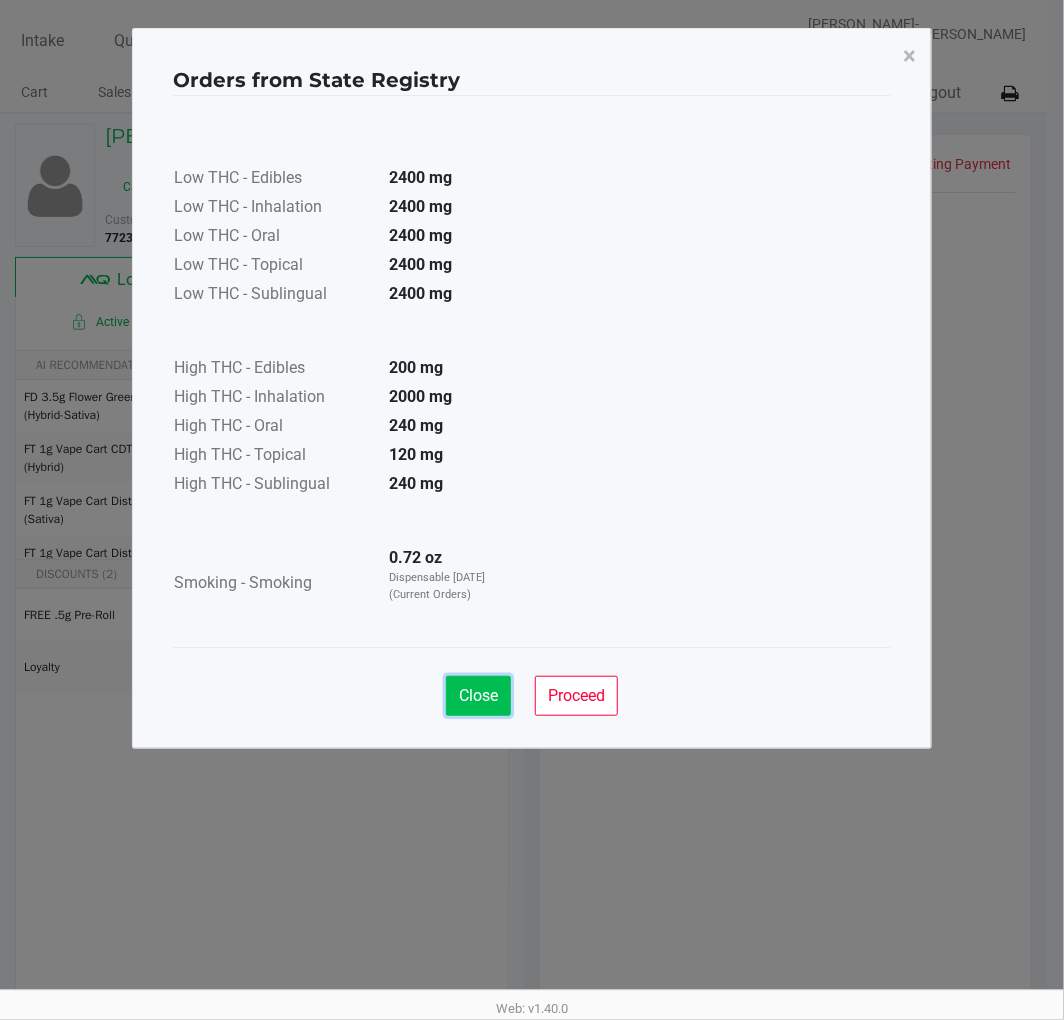 click on "Close" 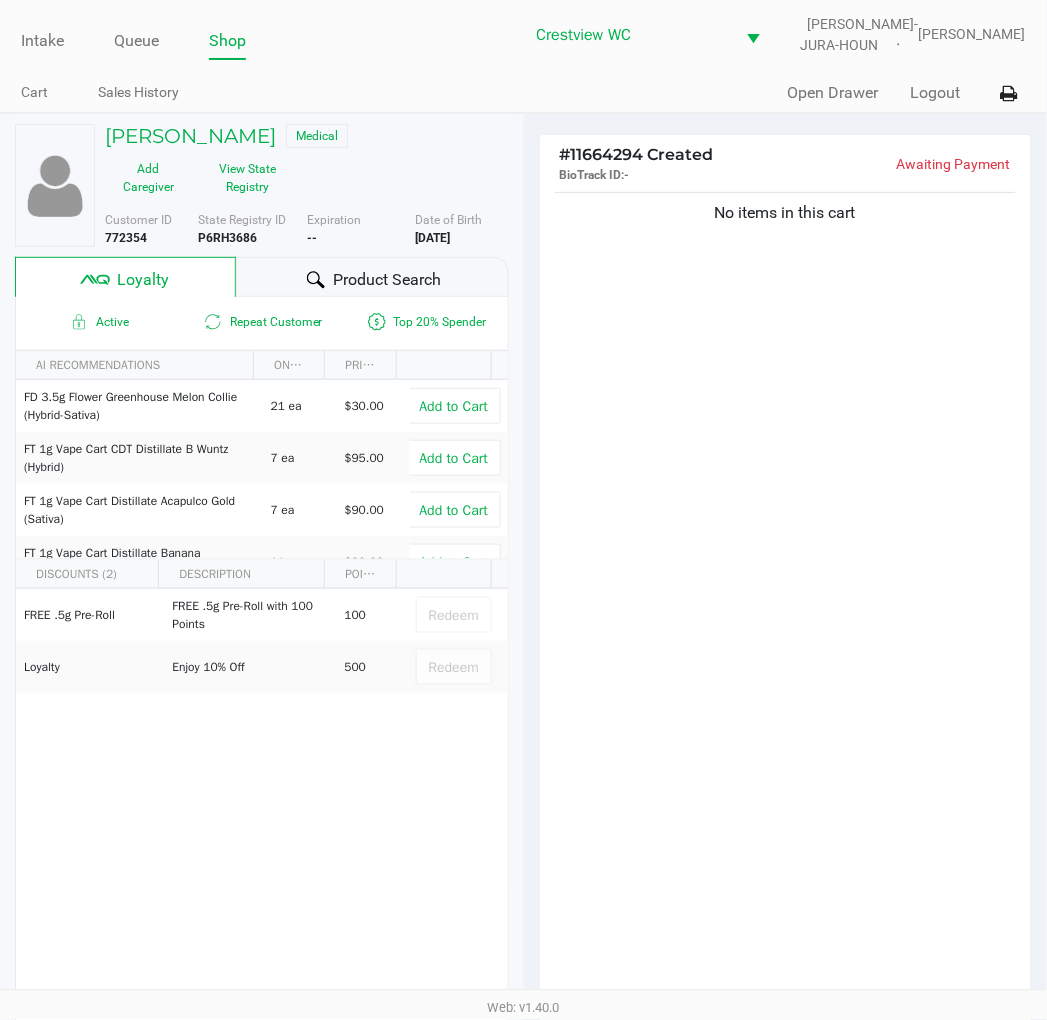 click on "FREE .5g  Pre-Roll   FREE .5g Pre-Roll with 100 Points   100   Redeem   Loyalty   Enjoy 10% Off    500   Redeem" 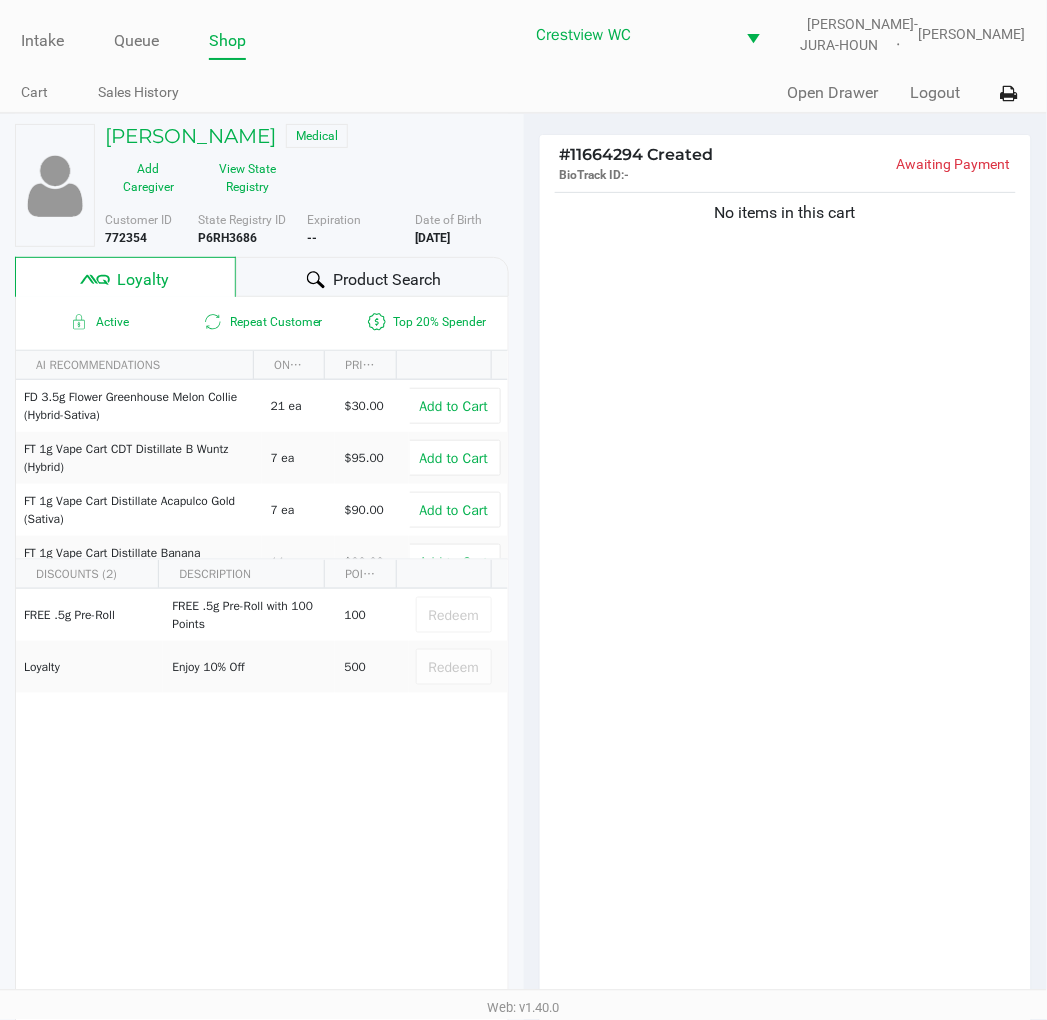 click on "No items in this cart" 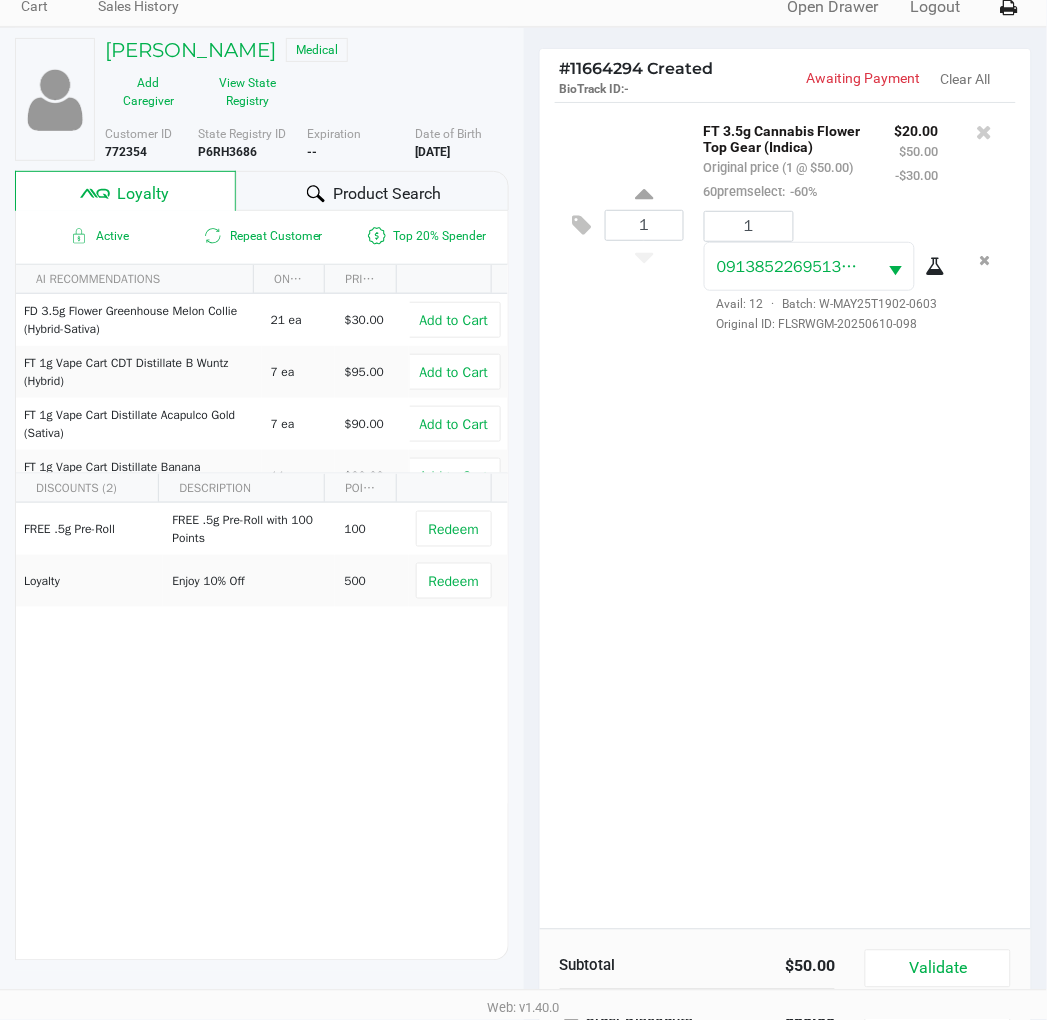 scroll, scrollTop: 258, scrollLeft: 0, axis: vertical 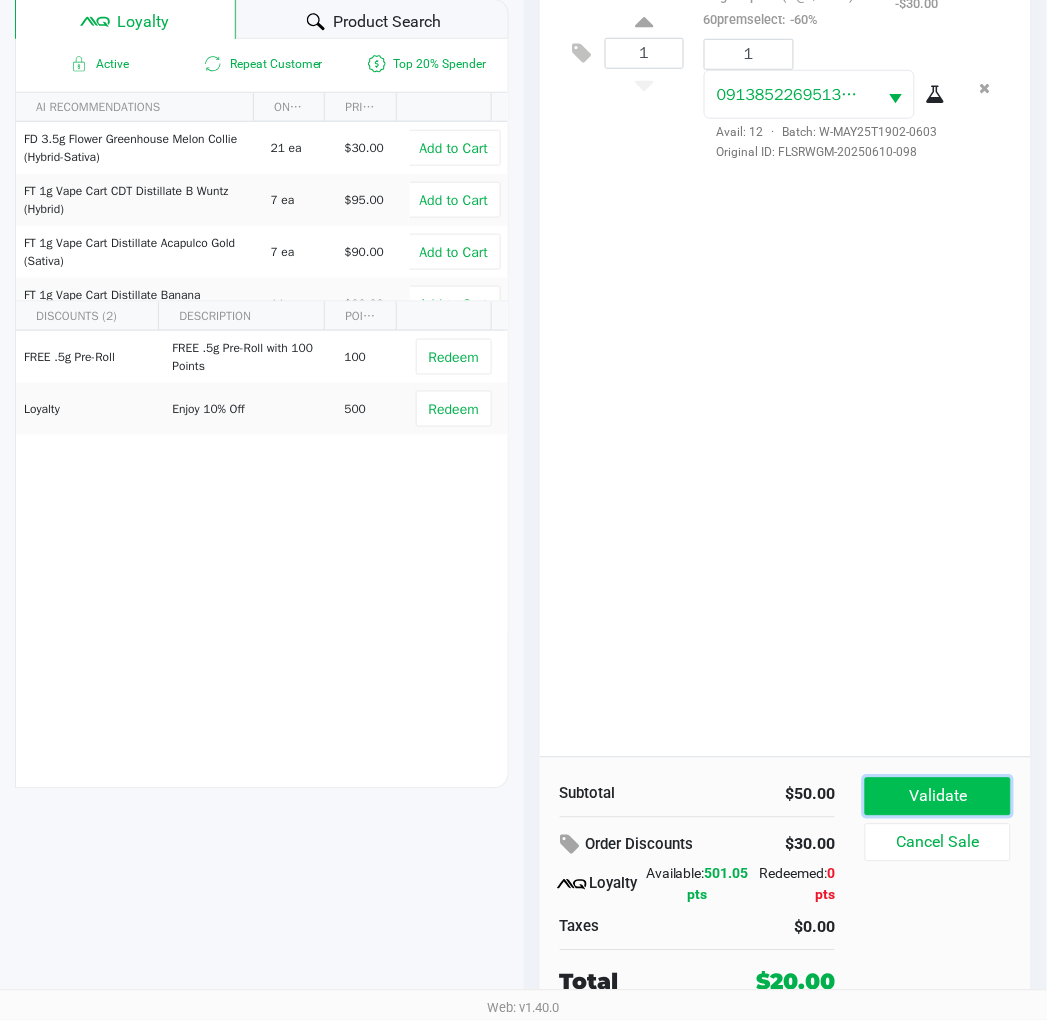 click on "Validate" 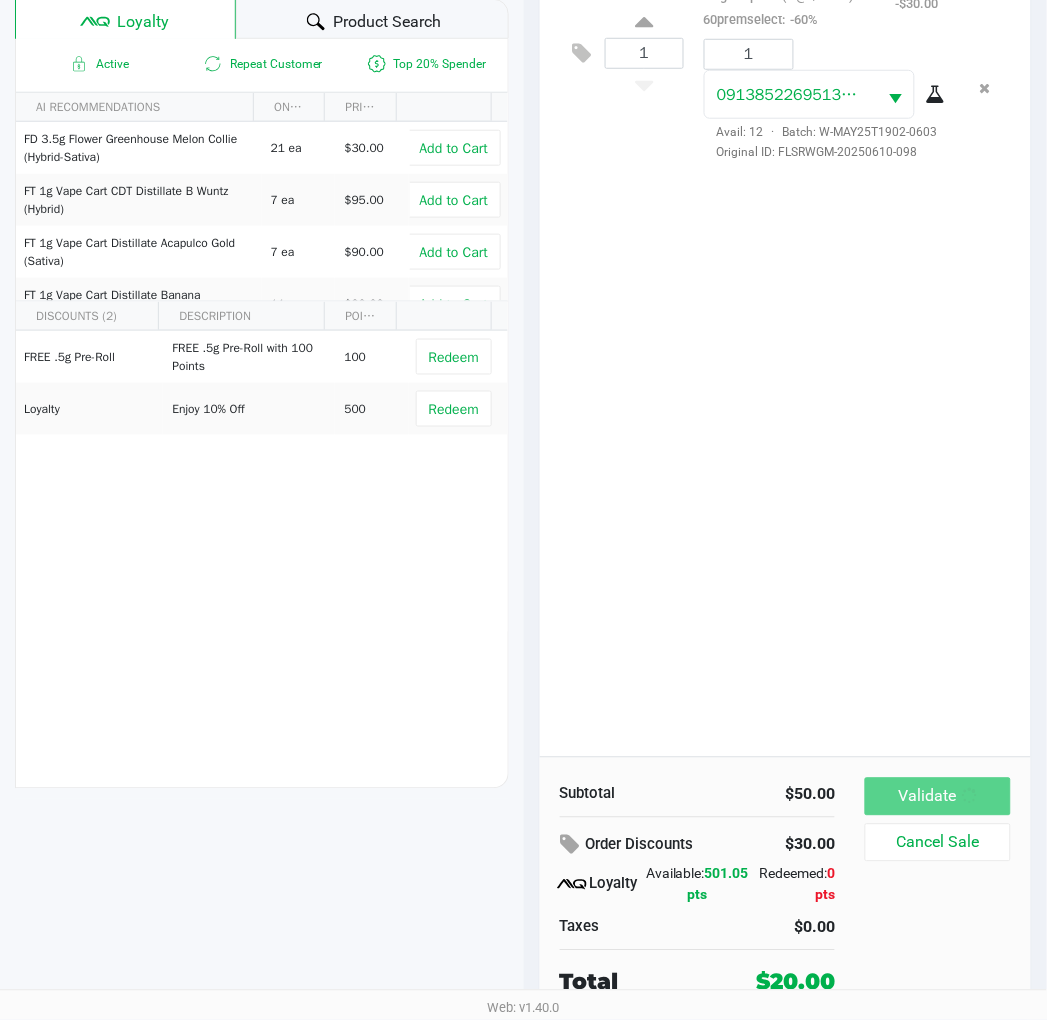 scroll, scrollTop: 0, scrollLeft: 0, axis: both 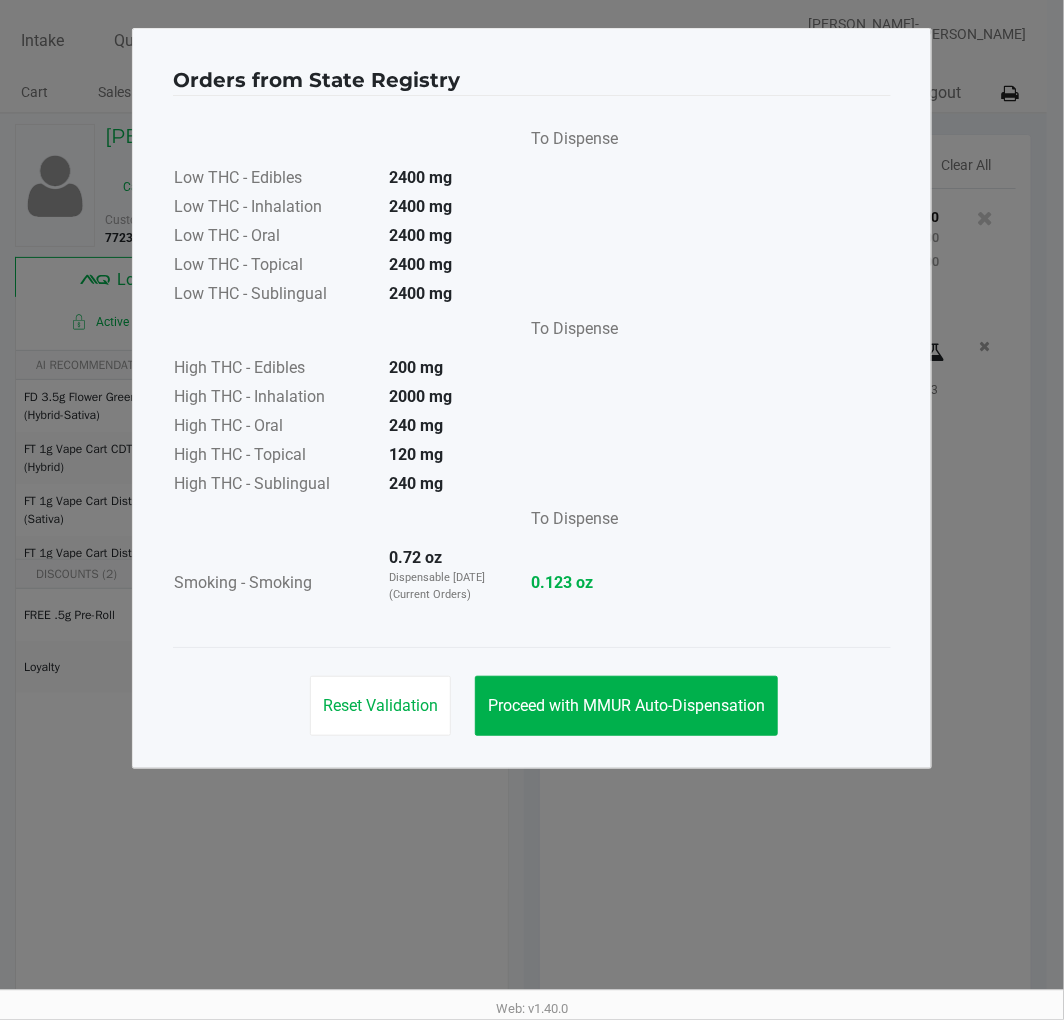 click on "Proceed with MMUR Auto-Dispensation" 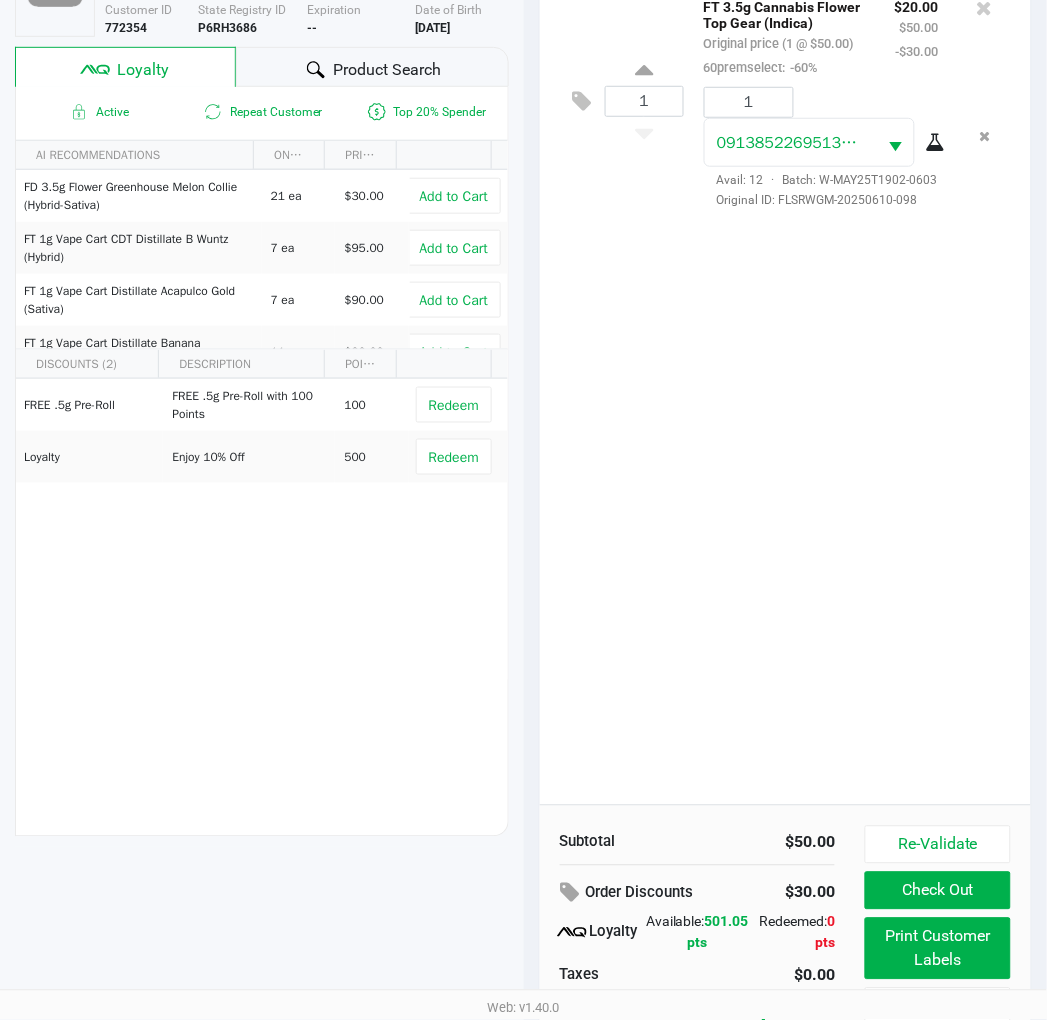 scroll, scrollTop: 258, scrollLeft: 0, axis: vertical 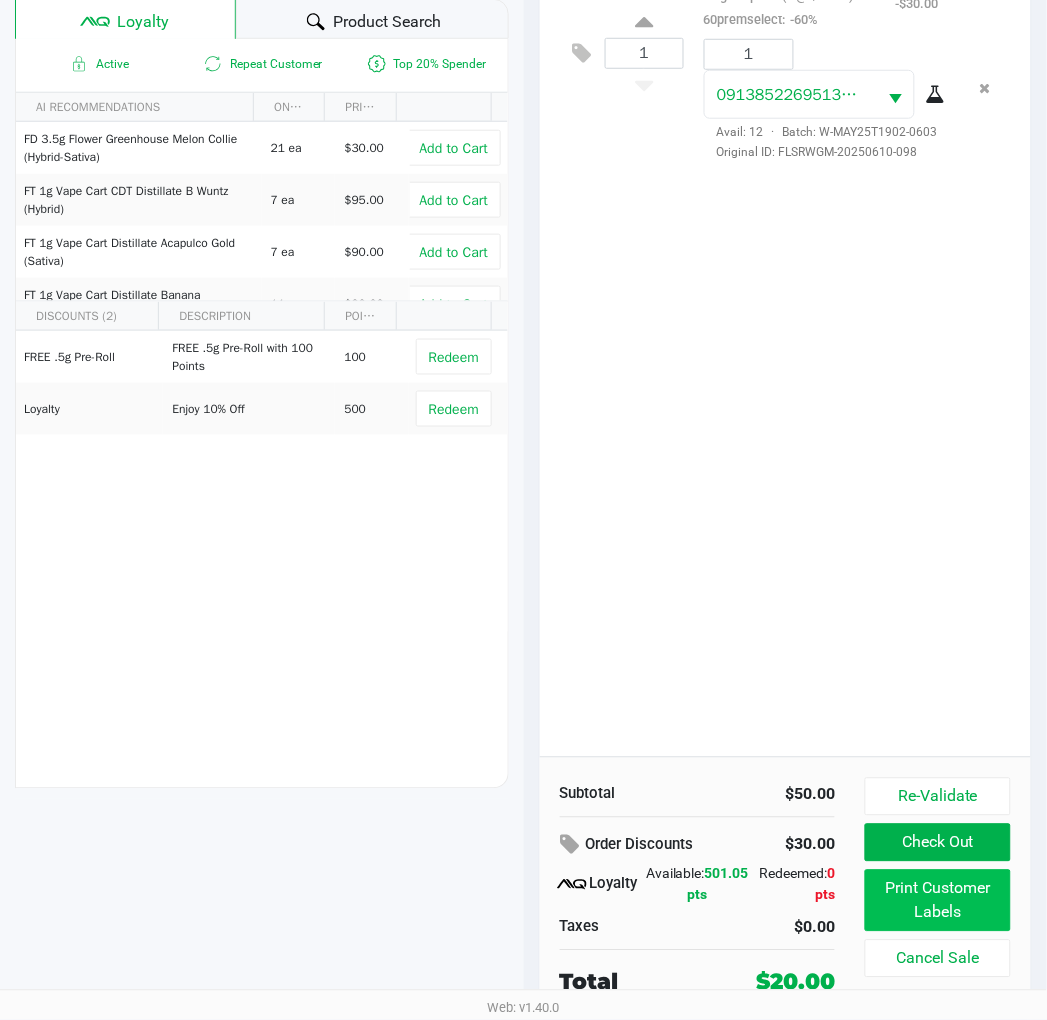 click on "Print Customer Labels" 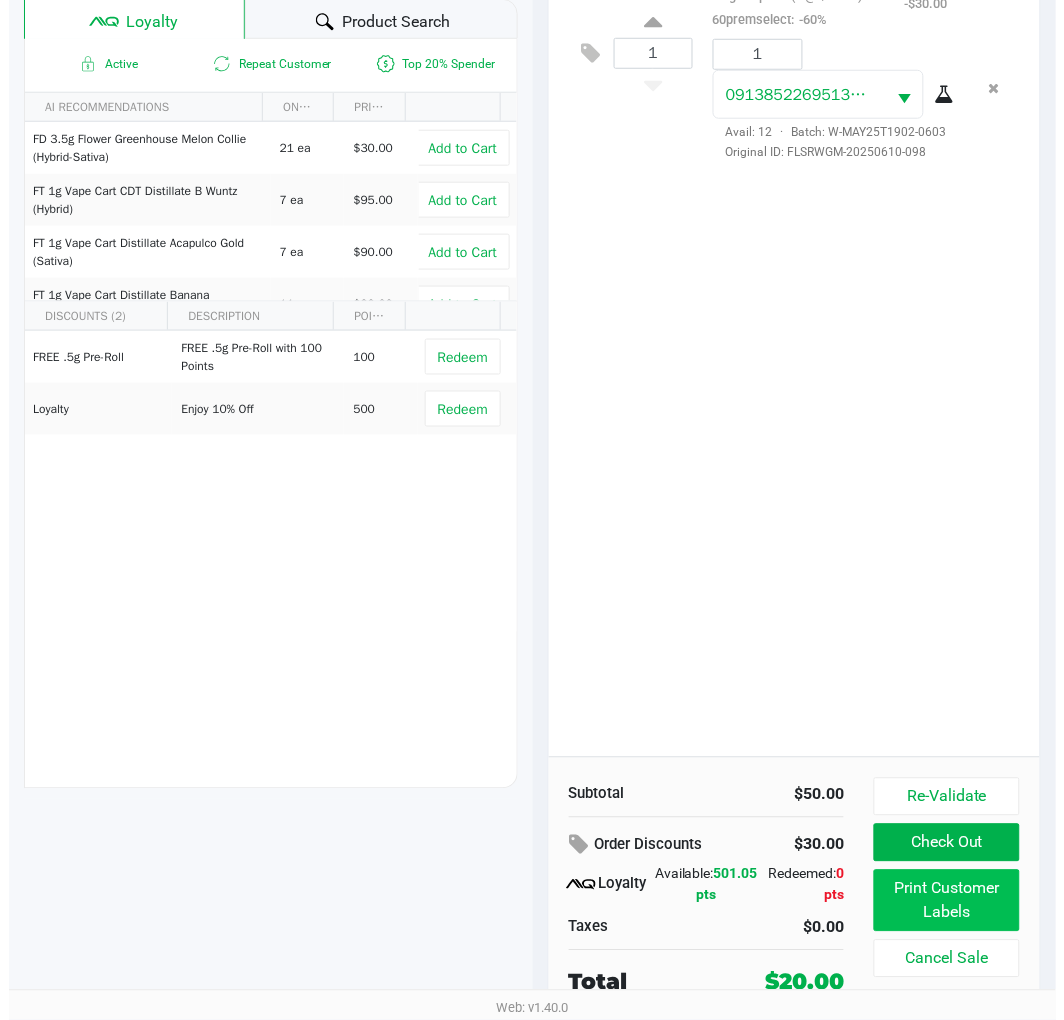 scroll, scrollTop: 0, scrollLeft: 0, axis: both 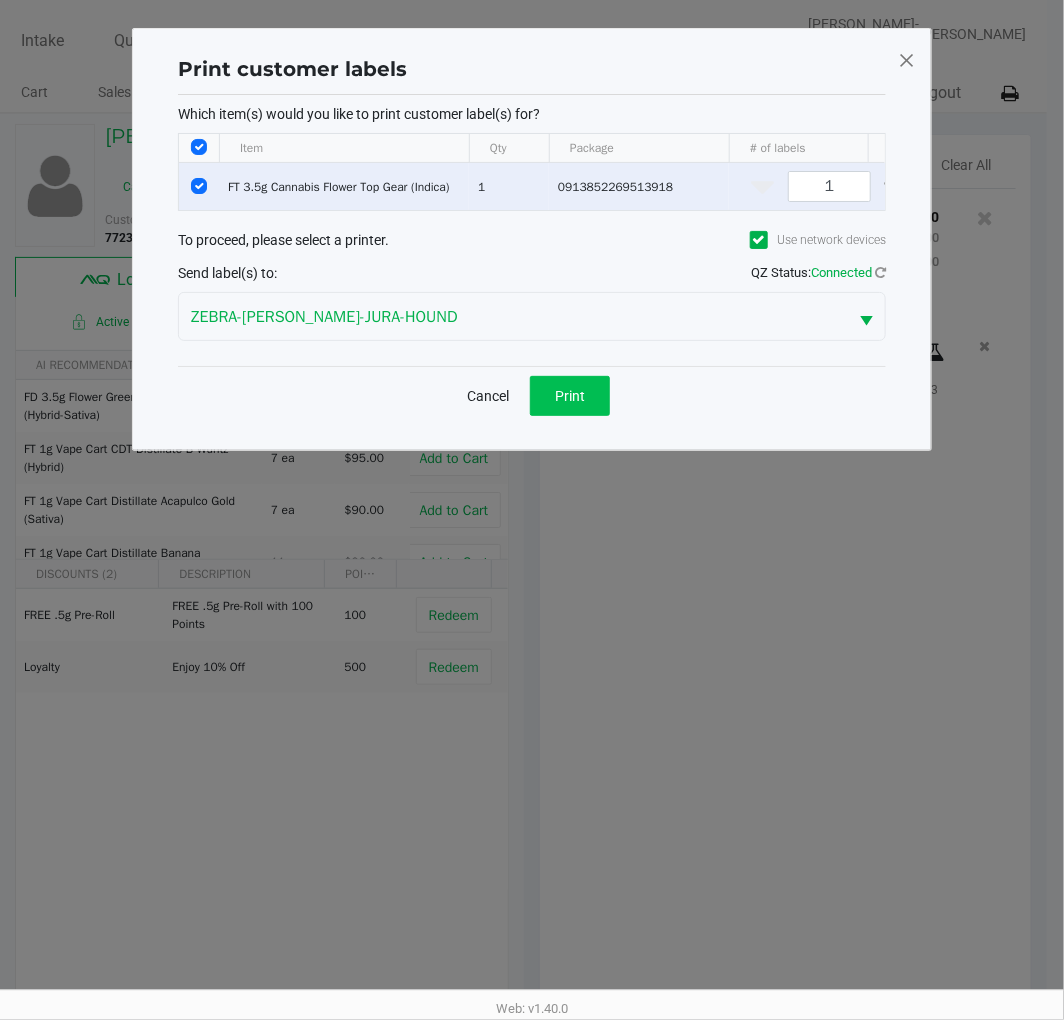 click on "Print" 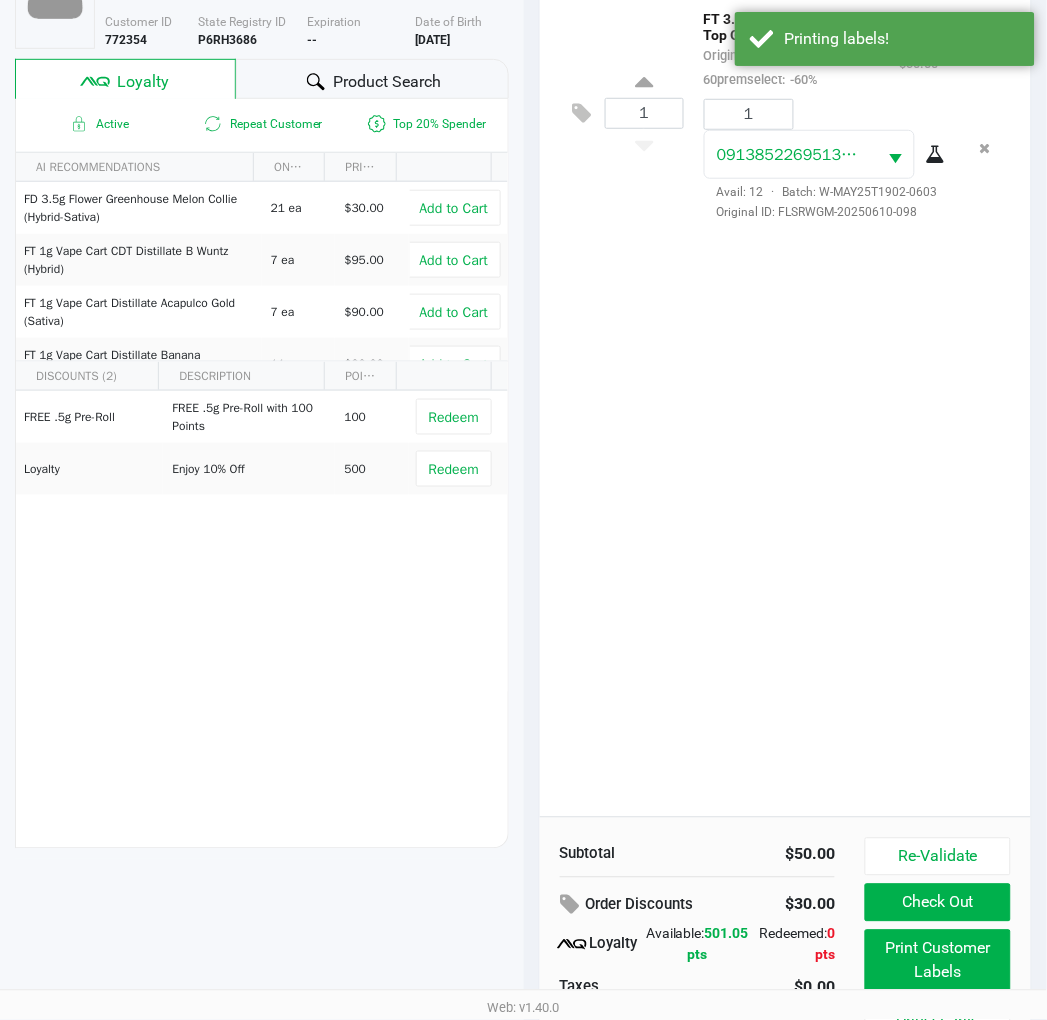 scroll, scrollTop: 258, scrollLeft: 0, axis: vertical 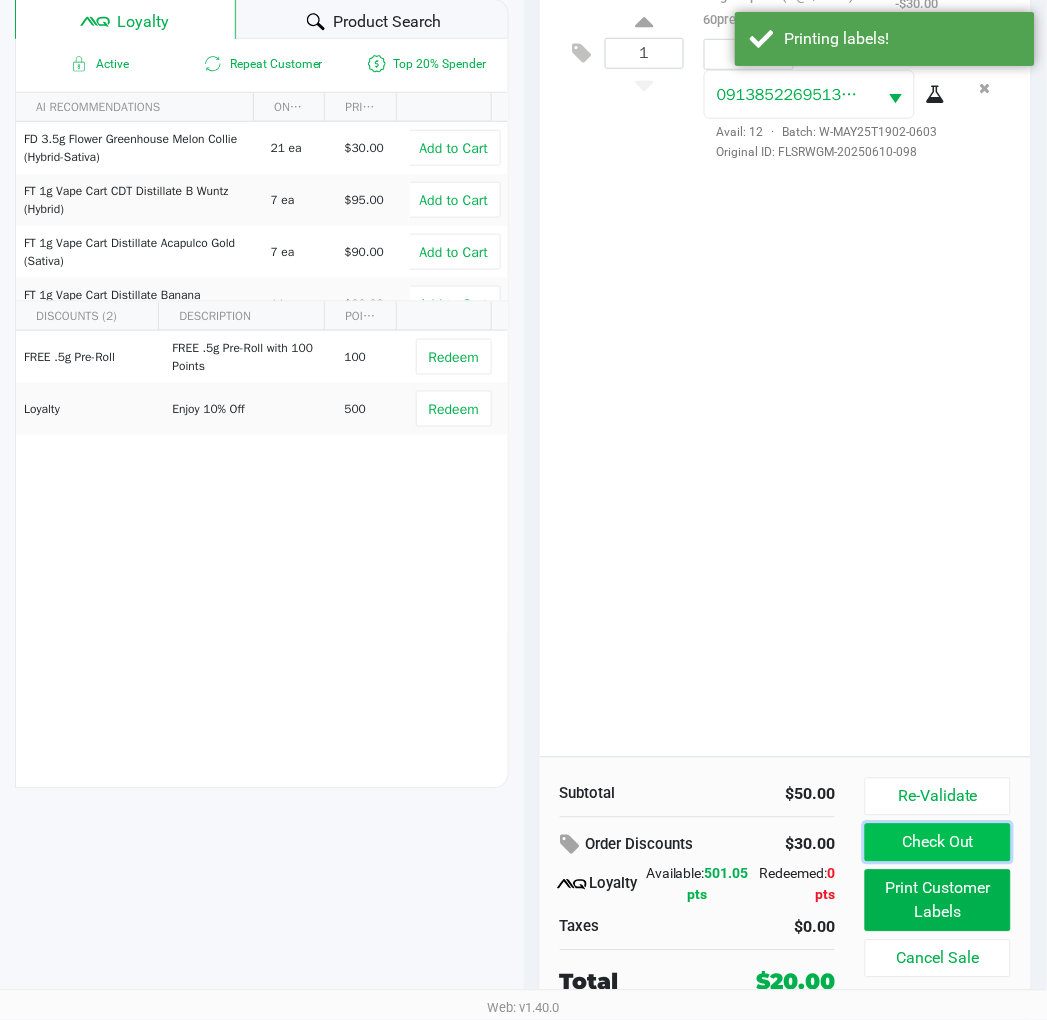 click on "Check Out" 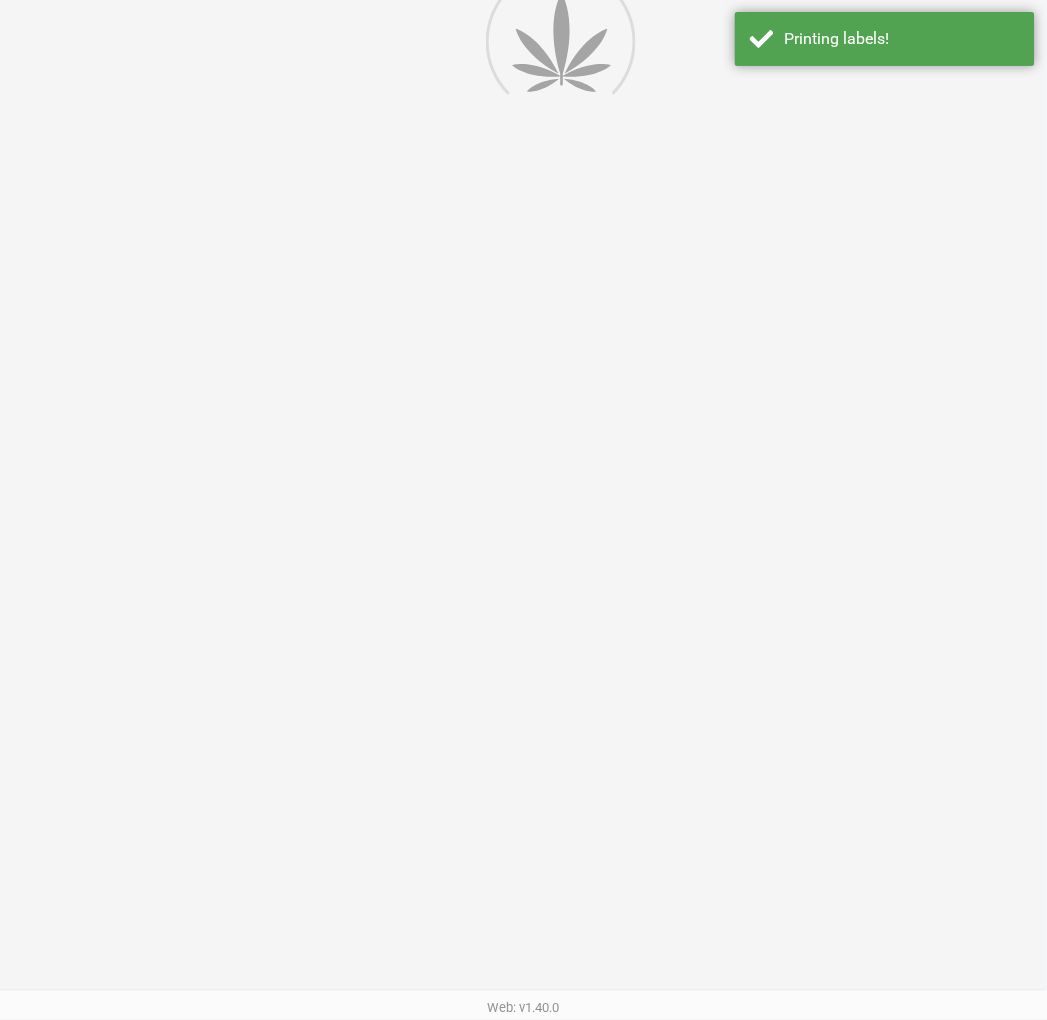 scroll, scrollTop: 0, scrollLeft: 0, axis: both 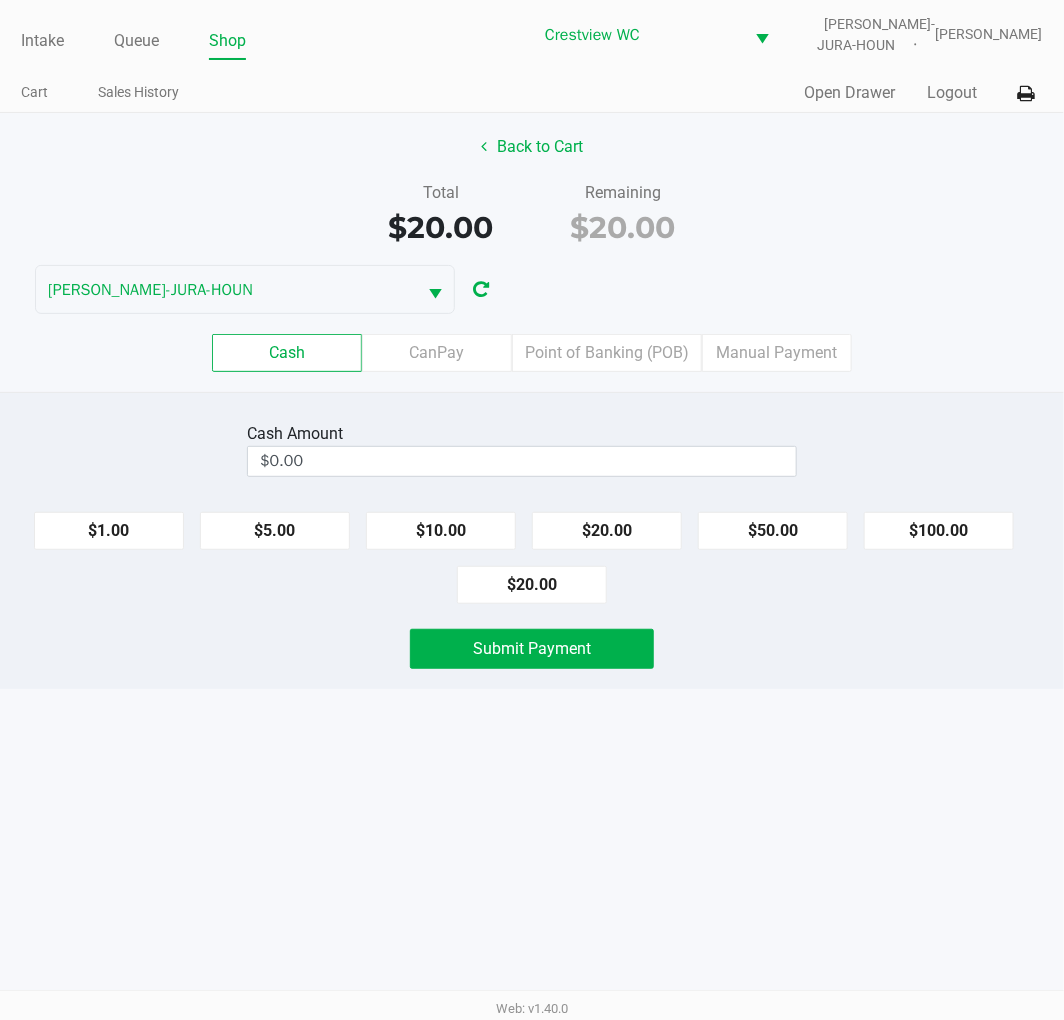 click on "Intake Queue Shop Crestview WC  BRUNO-JURA-HOUN   Carmen Vinciguerra  Cart Sales History  Quick Sale   Open Drawer   Logout  Back to Cart   Total   $20.00   Remaining   $20.00  BRUNO-JURA-HOUN  Cash   CanPay   Point of Banking (POB)   Manual Payment   Cash  Amount  $0.00  $1.00   $5.00   $10.00   $20.00   $50.00   $100.00   $20.00   Submit Payment   Web: v1.40.0" at bounding box center (532, 510) 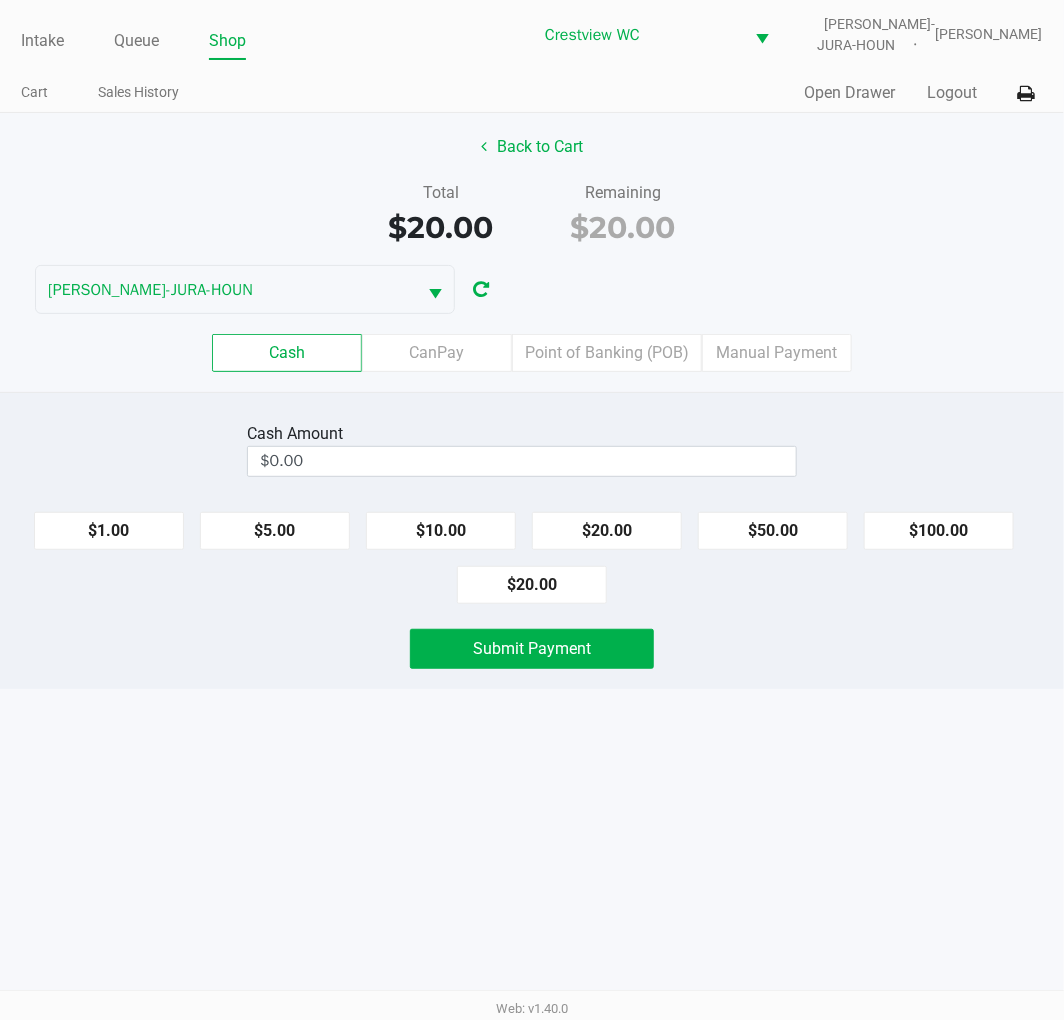 click on "Intake Queue Shop Crestview WC  BRUNO-JURA-HOUN   Carmen Vinciguerra  Cart Sales History  Quick Sale   Open Drawer   Logout  Back to Cart   Total   $20.00   Remaining   $20.00  BRUNO-JURA-HOUN  Cash   CanPay   Point of Banking (POB)   Manual Payment   Cash  Amount  $0.00  $1.00   $5.00   $10.00   $20.00   $50.00   $100.00   $20.00   Submit Payment   Web: v1.40.0" at bounding box center [532, 510] 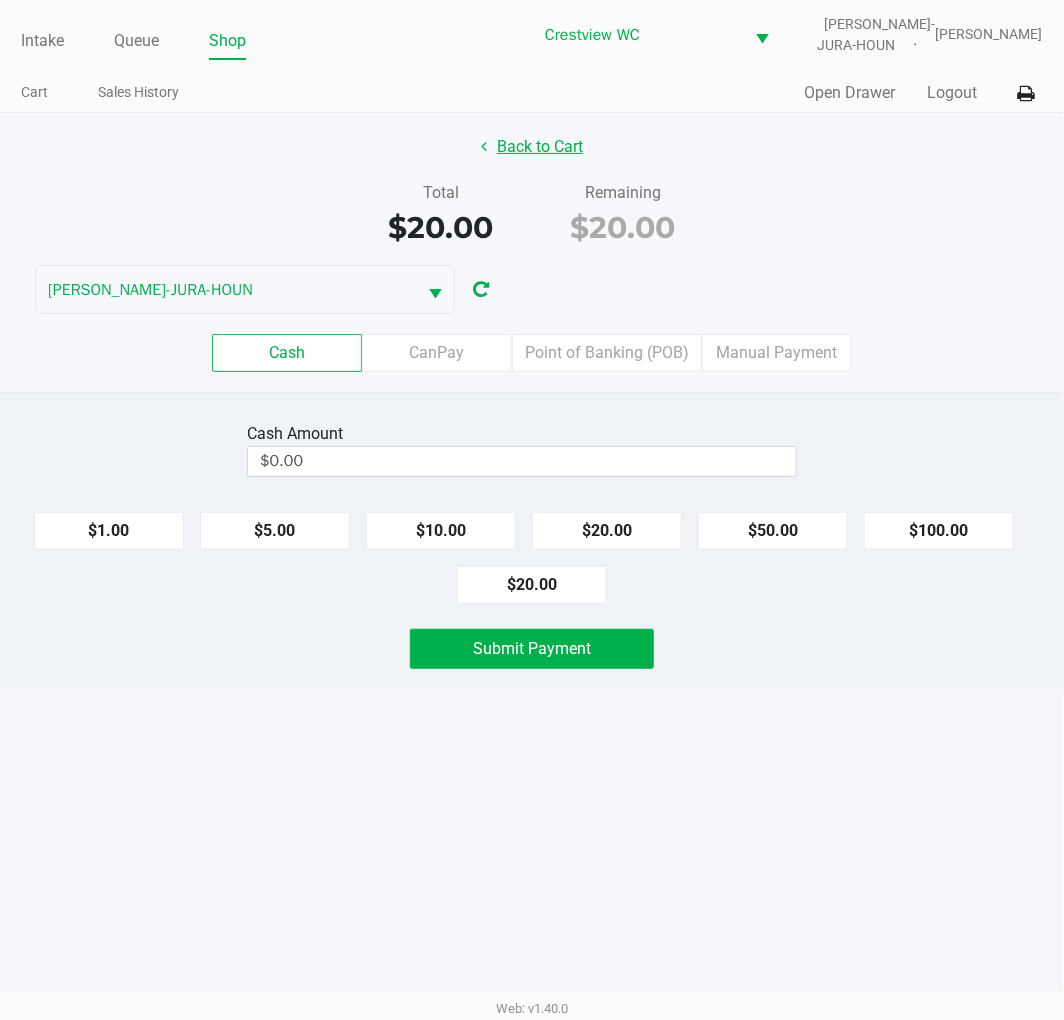 click on "Back to Cart" 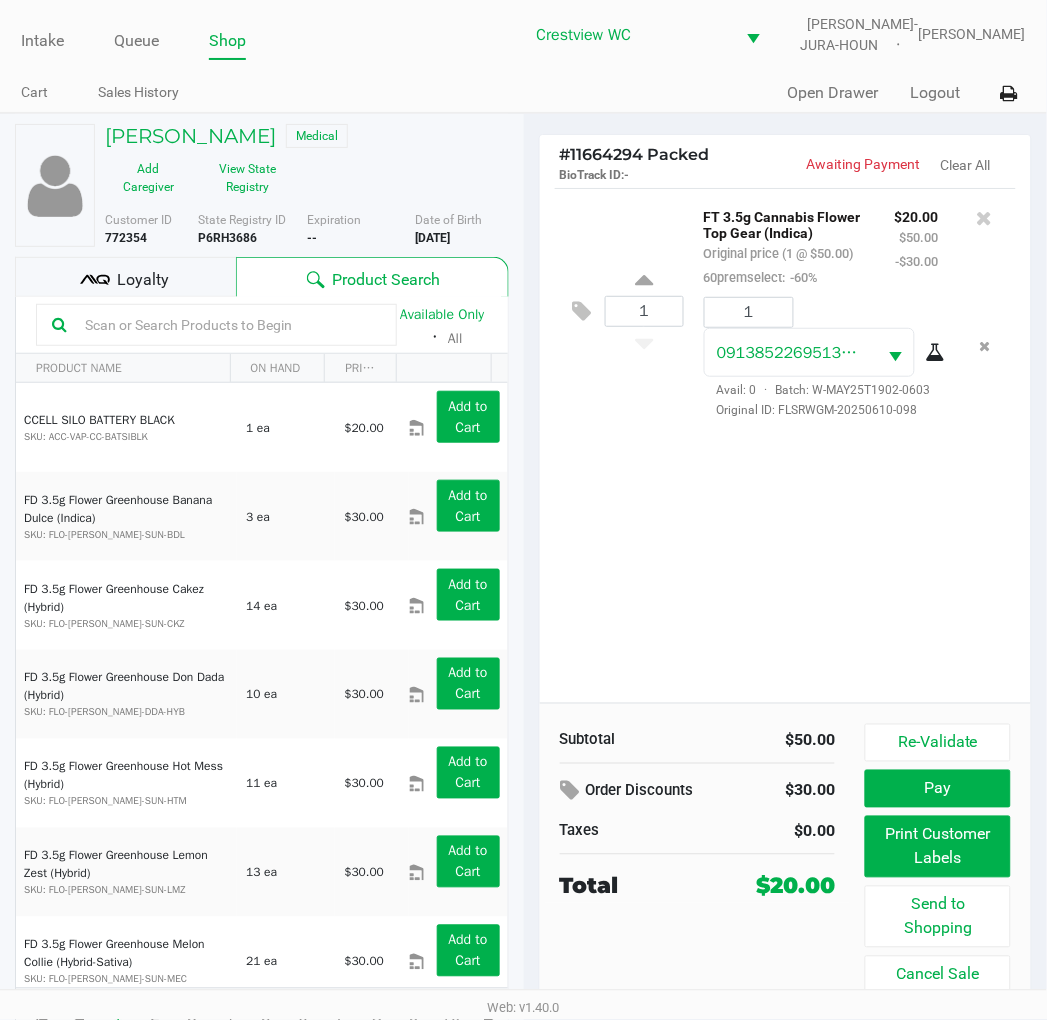 click on "Loyalty" 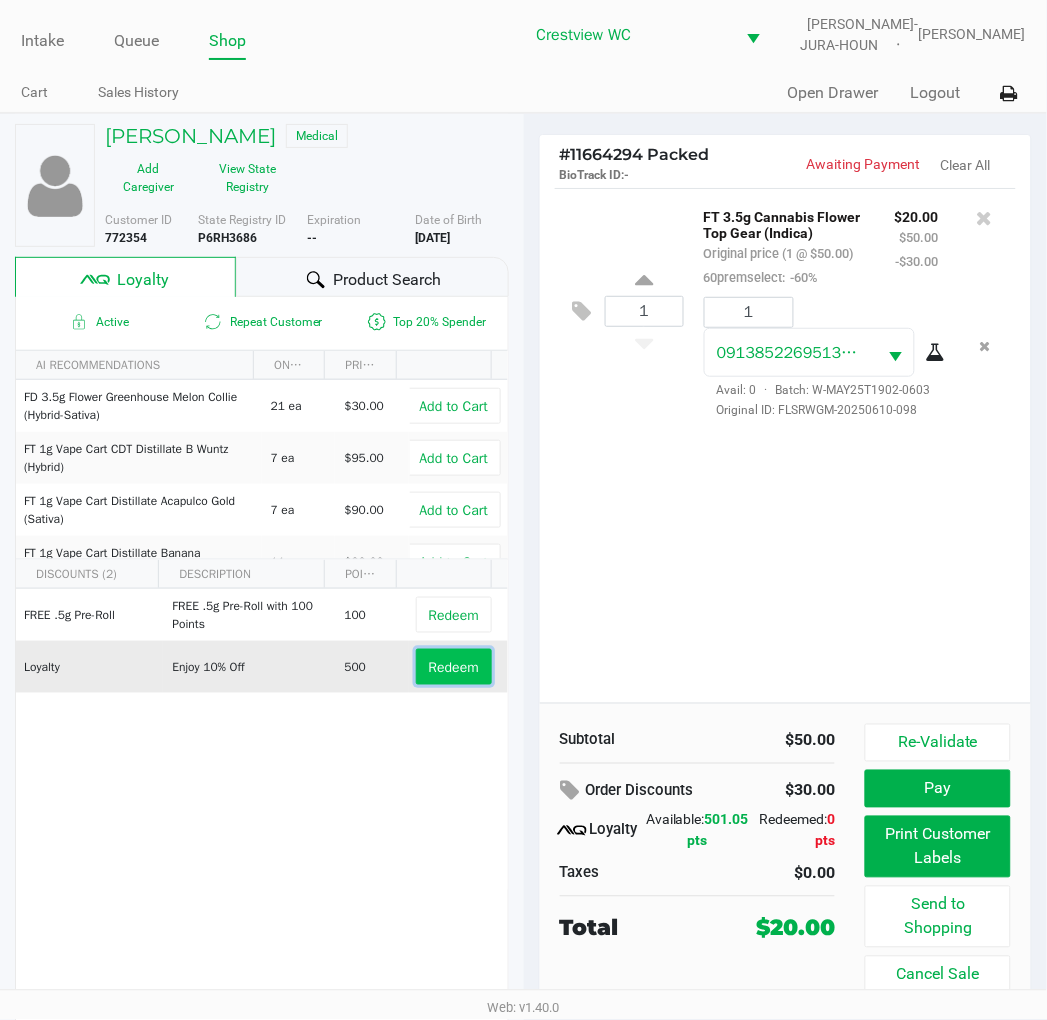 click on "Redeem" 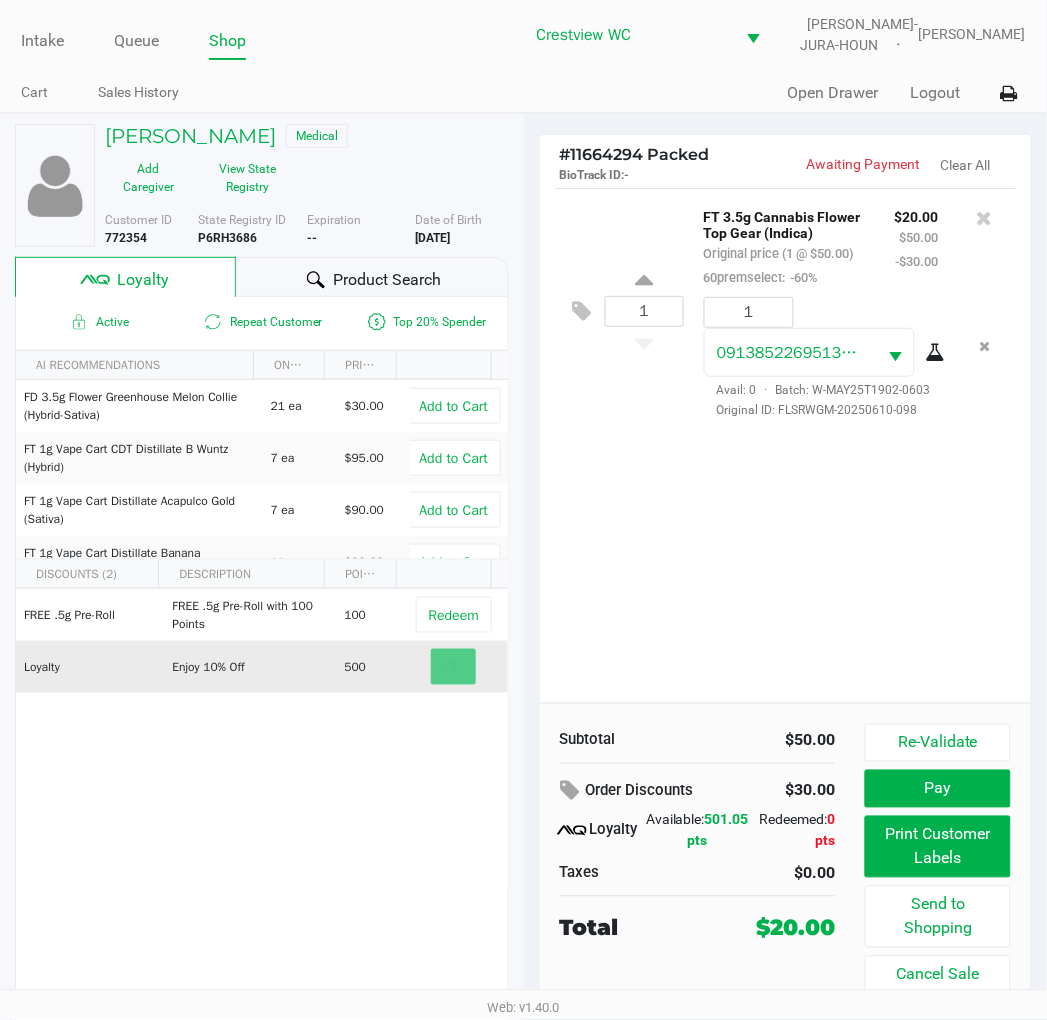 scroll, scrollTop: 37, scrollLeft: 0, axis: vertical 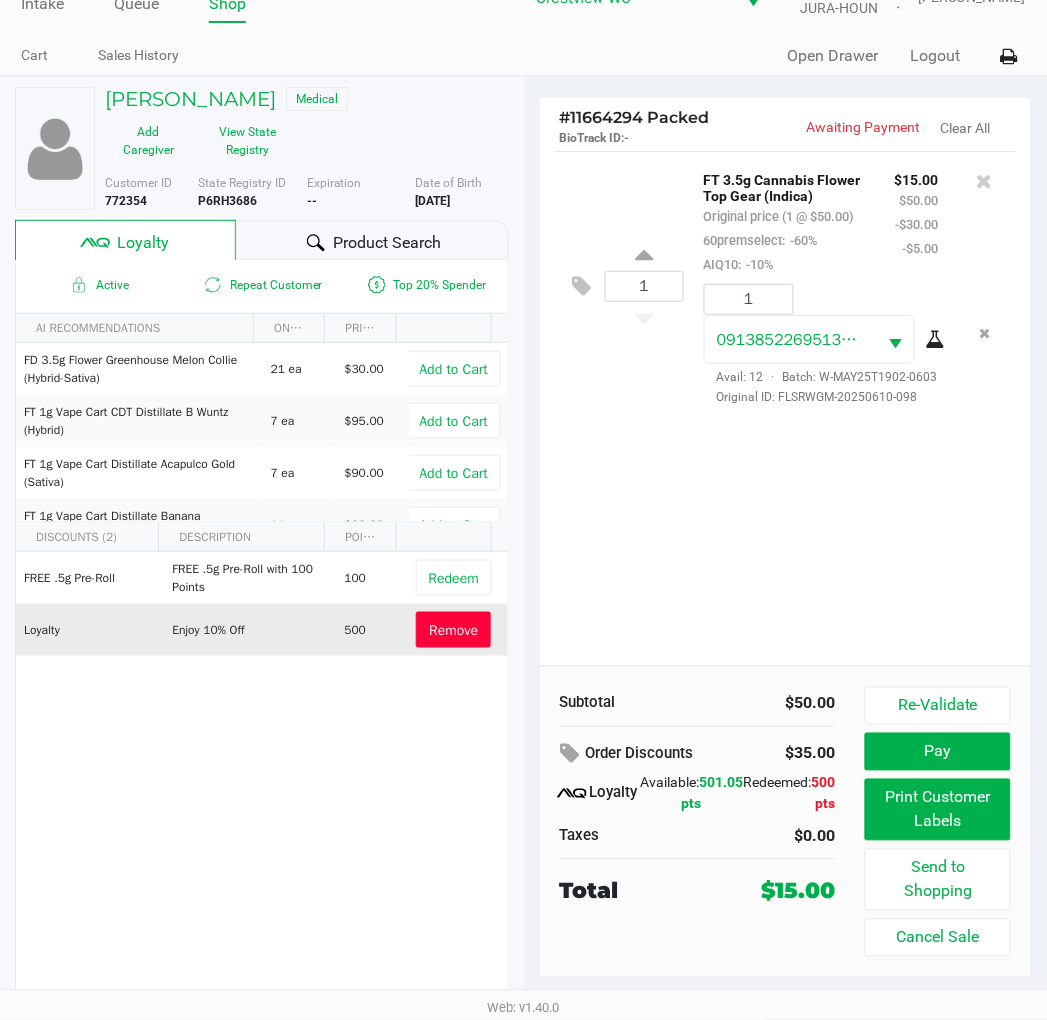 click on "Pay" 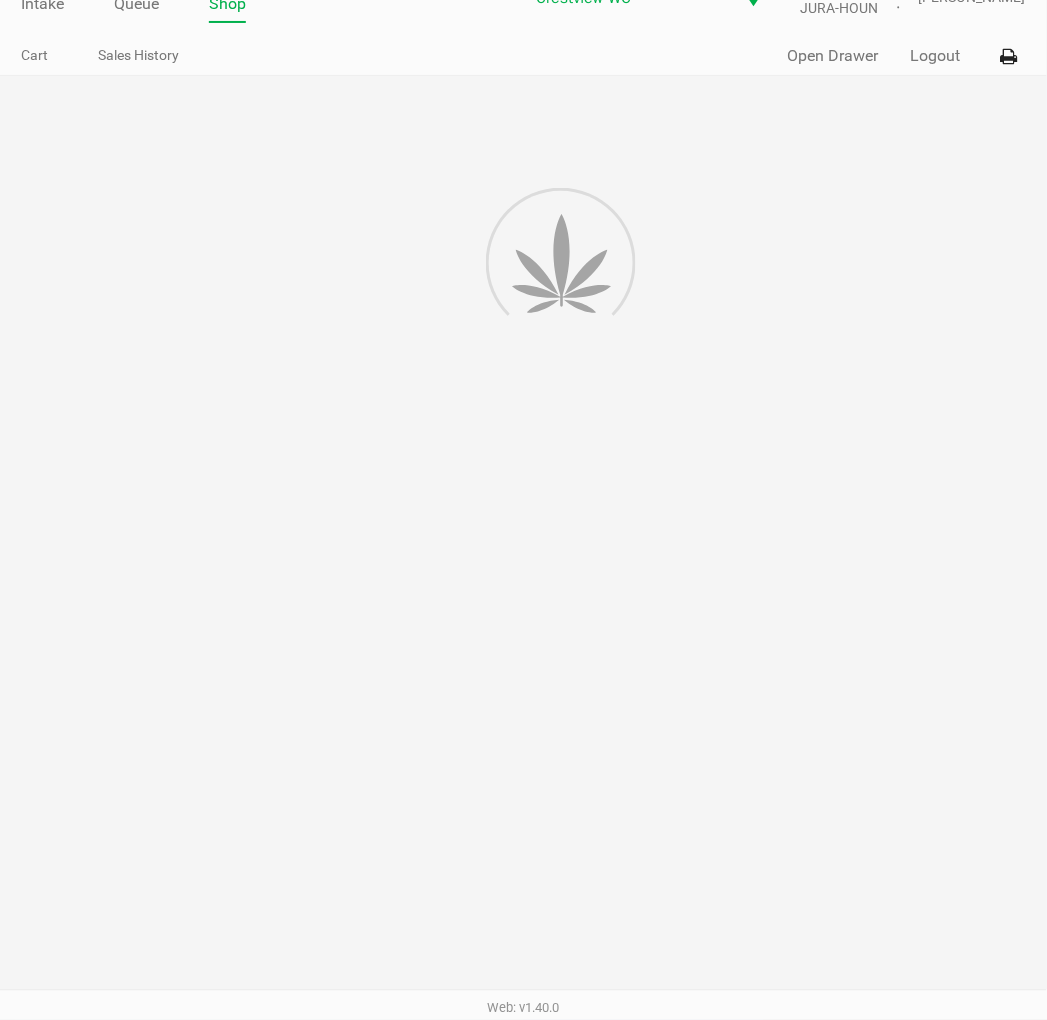 scroll, scrollTop: 0, scrollLeft: 0, axis: both 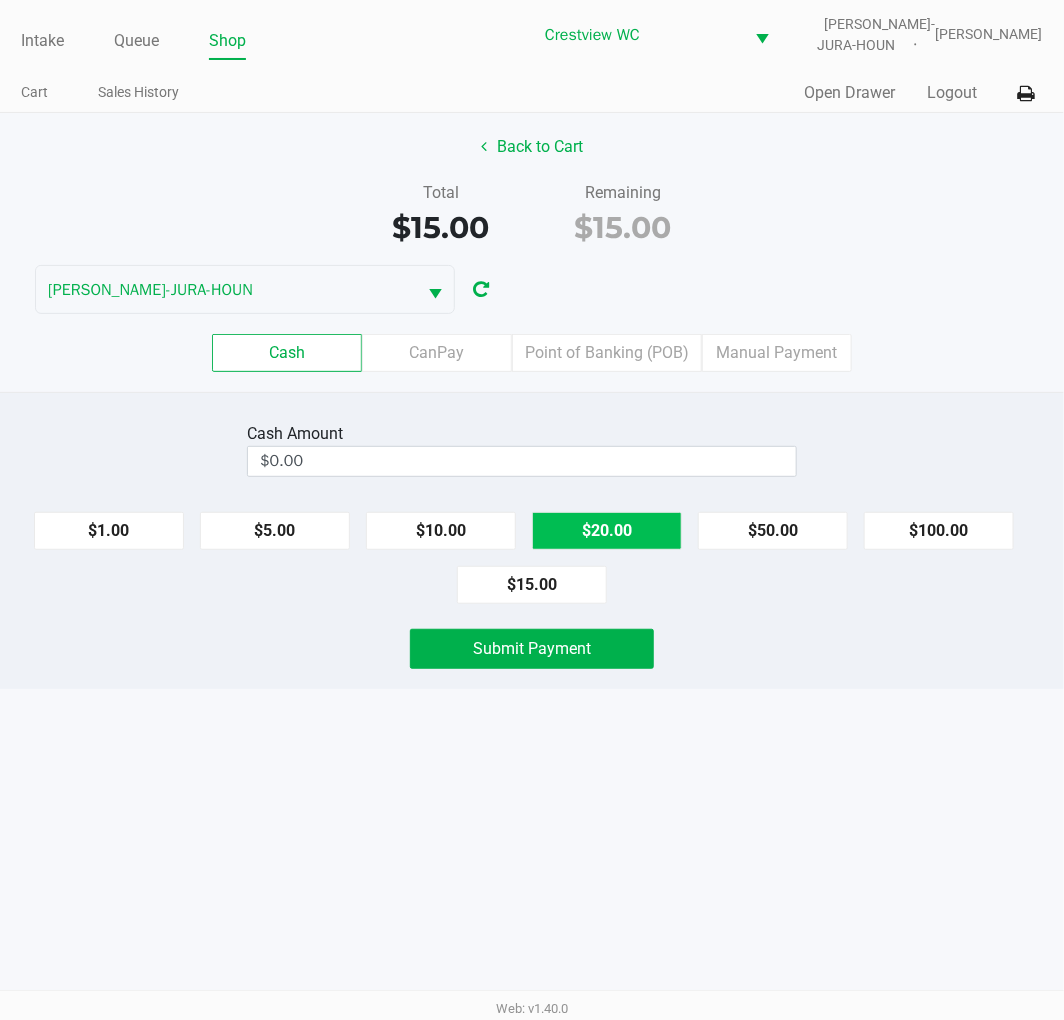 click on "$20.00" 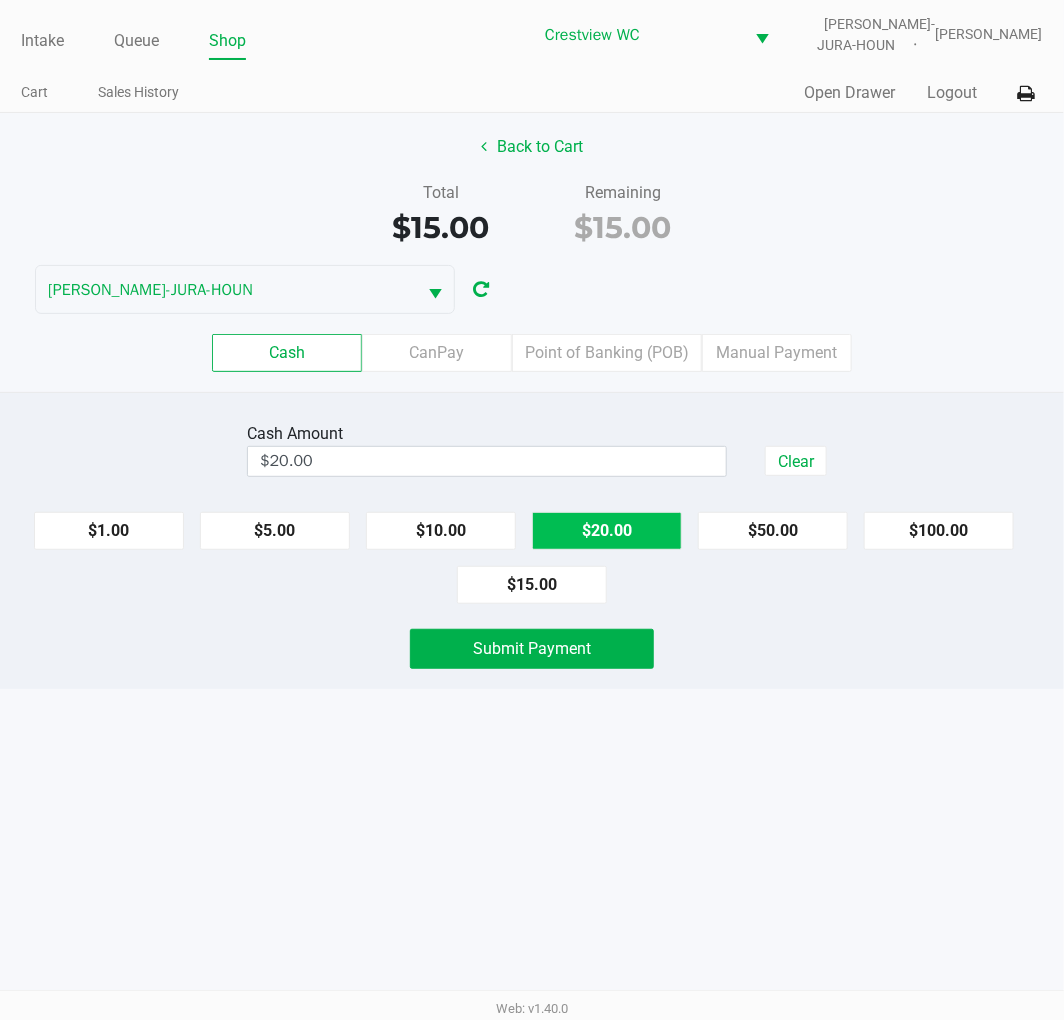 click on "Submit Payment" 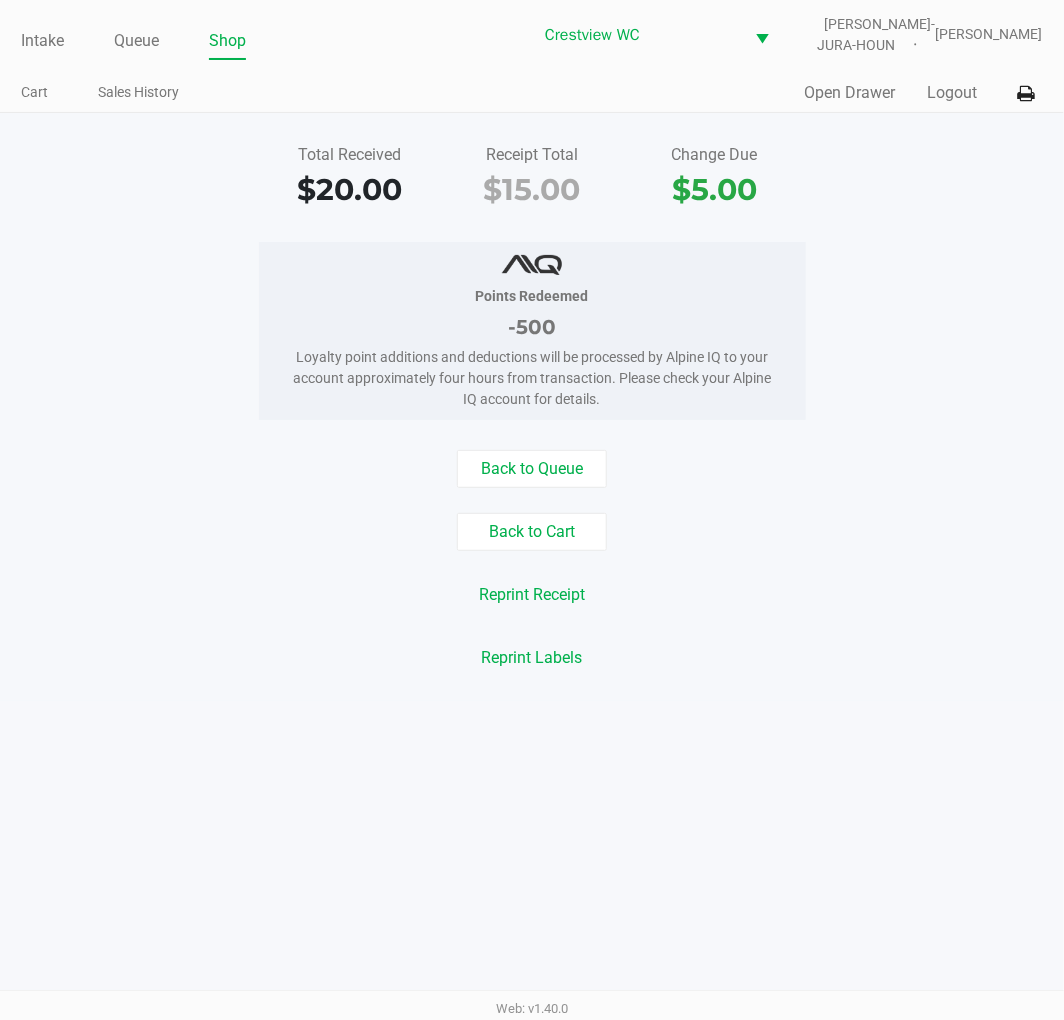 click on "Open Drawer" 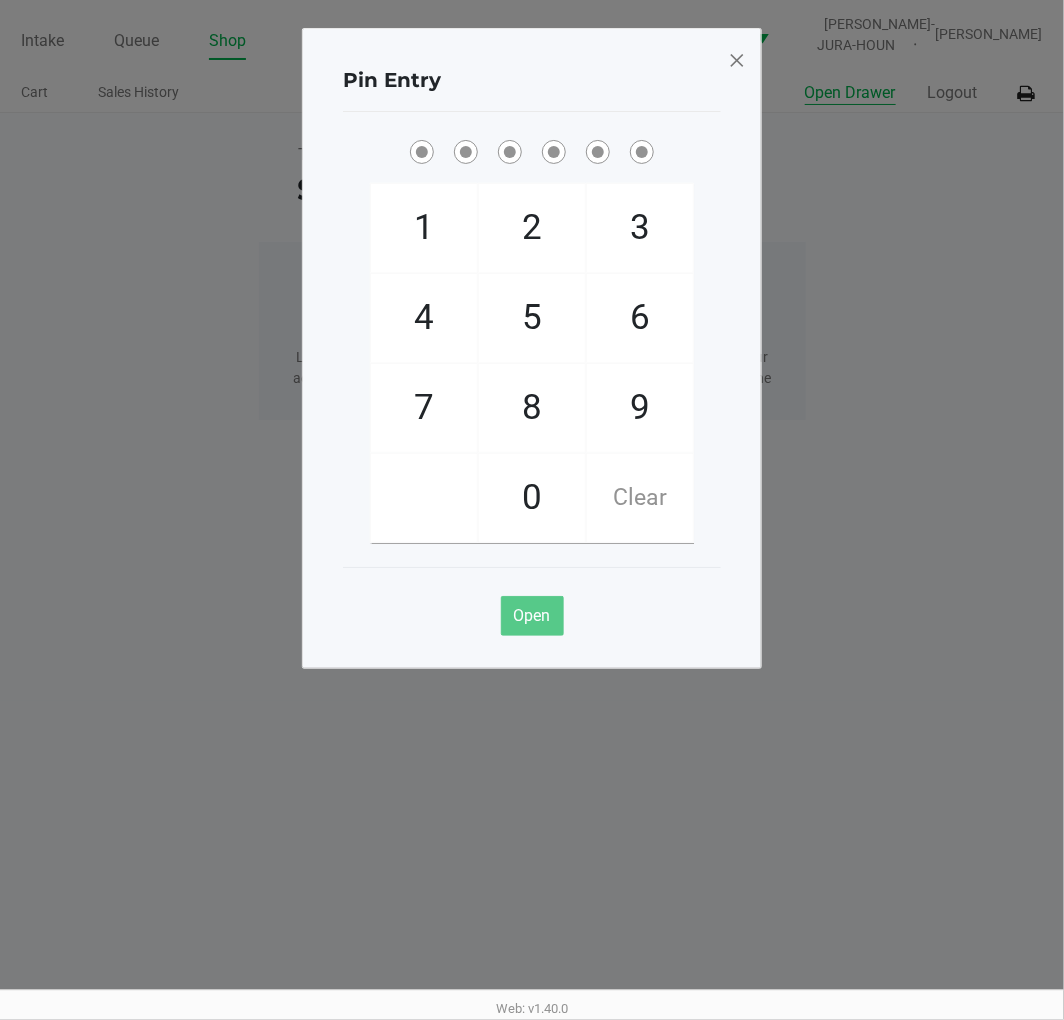 type 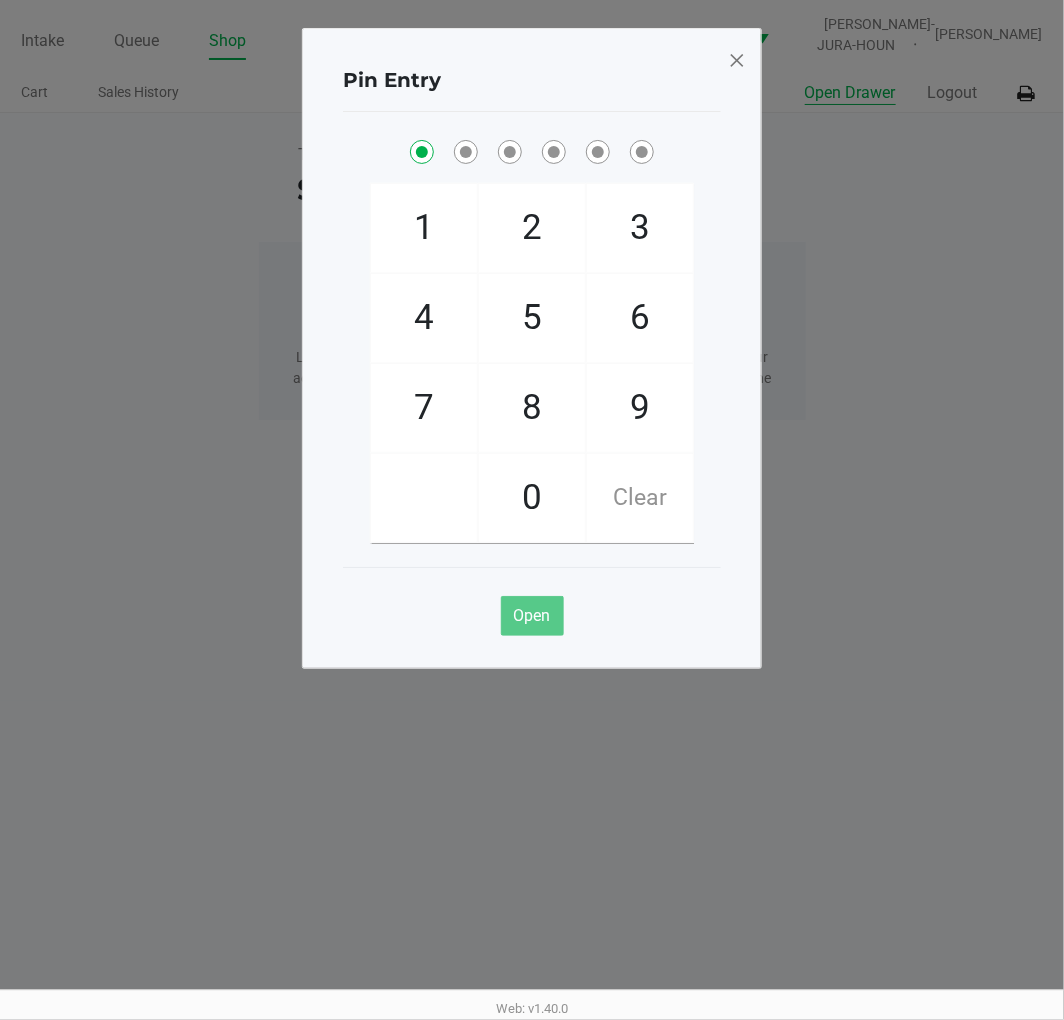checkbox on "true" 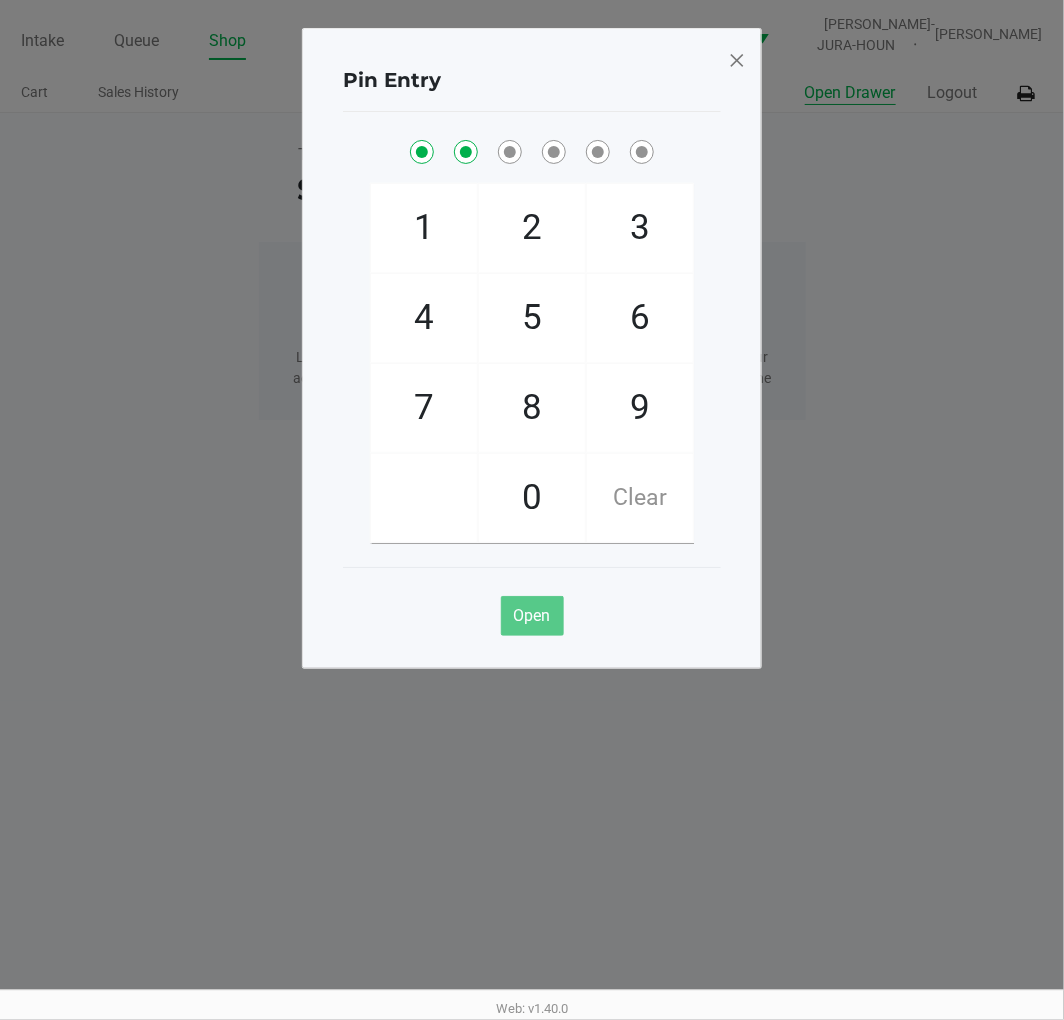 checkbox on "true" 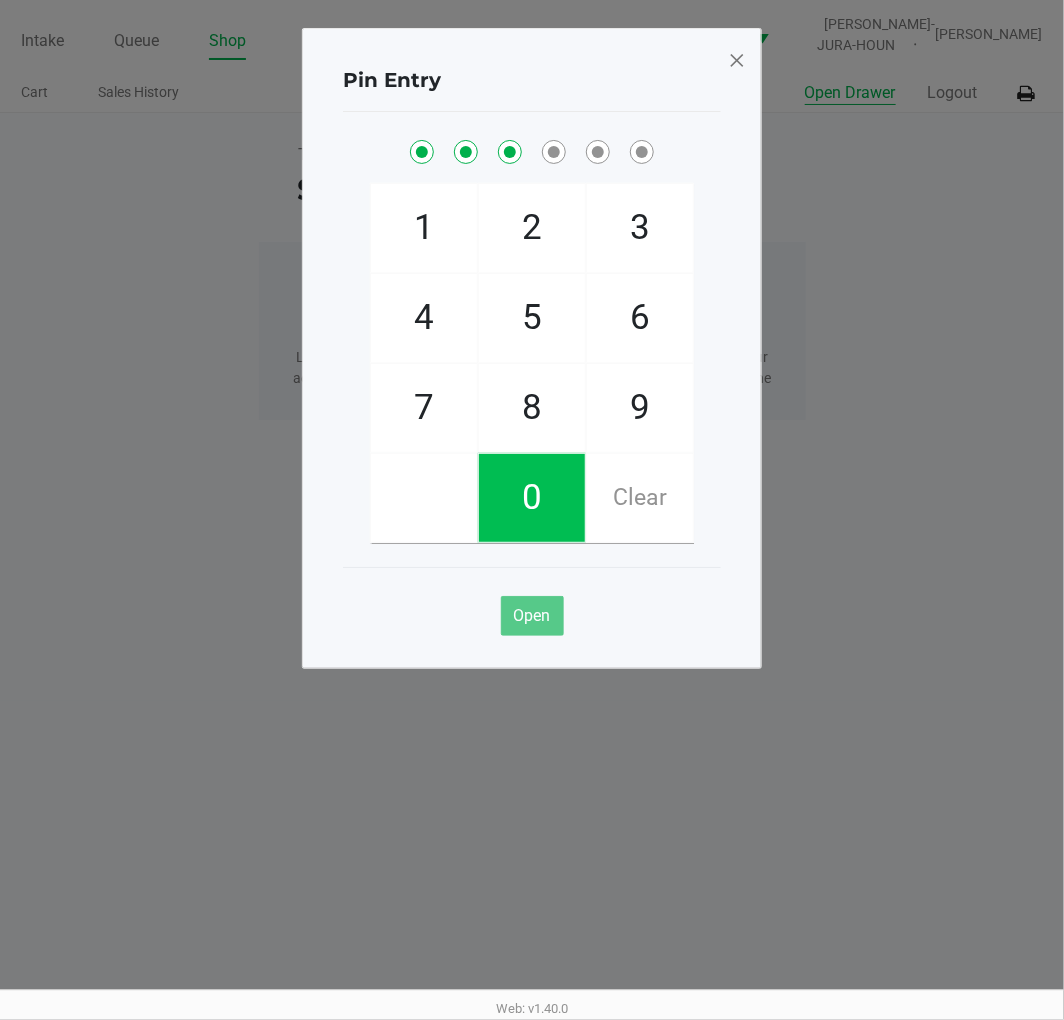 checkbox on "true" 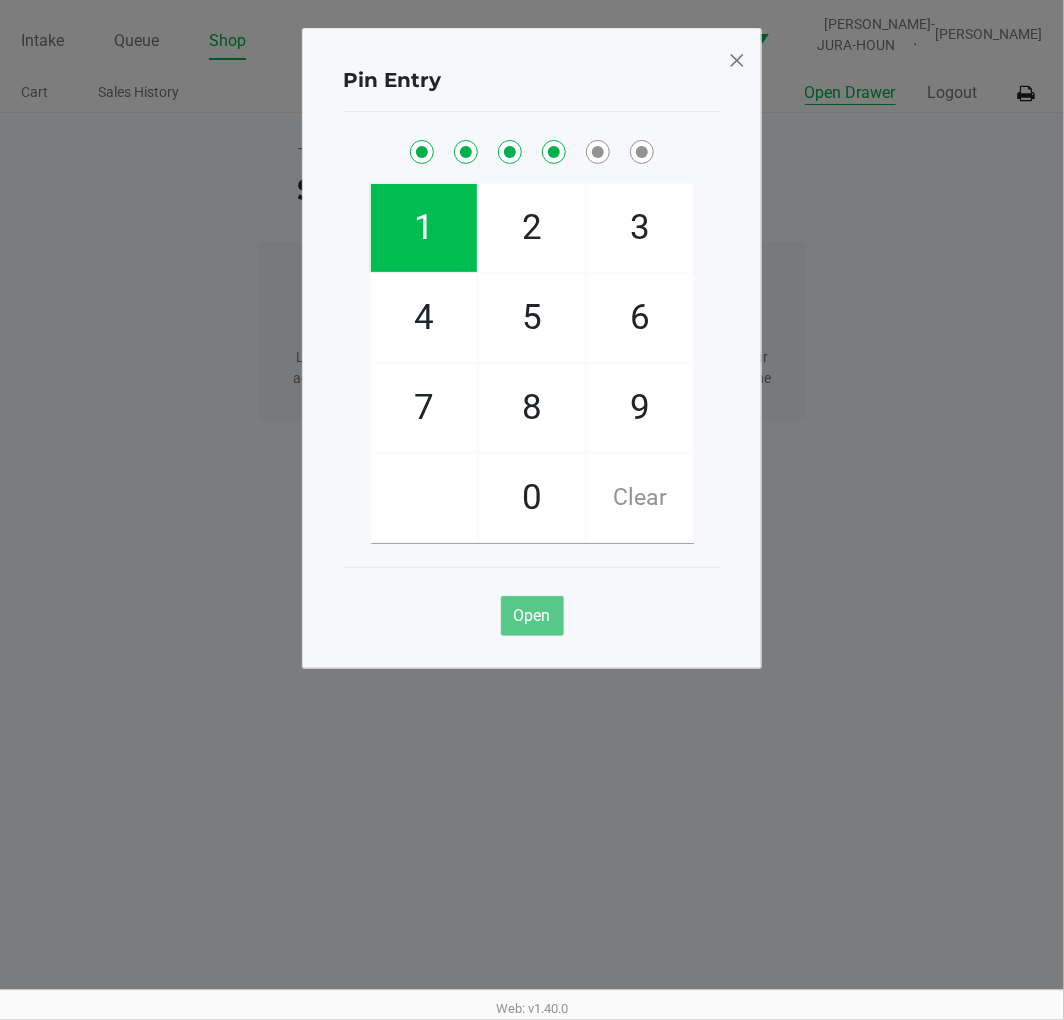 checkbox on "true" 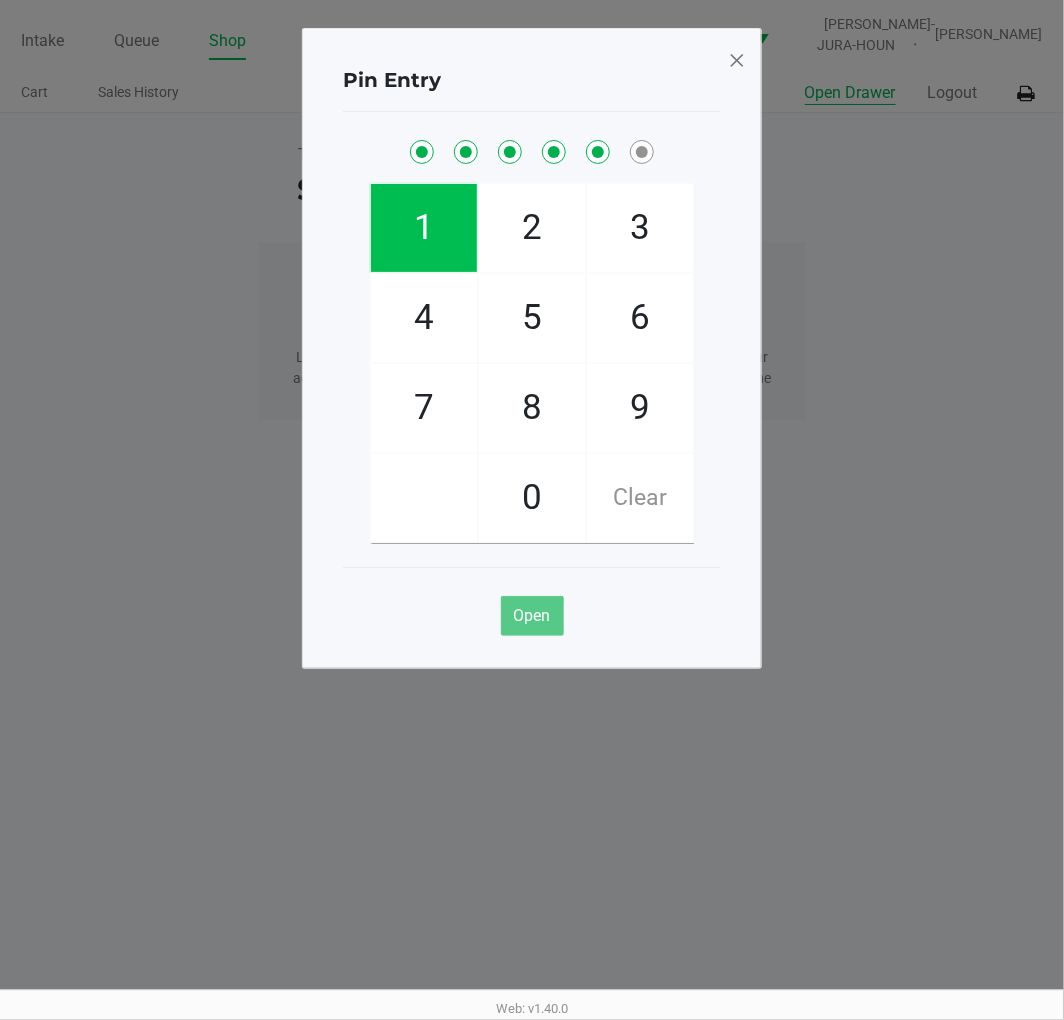 checkbox on "true" 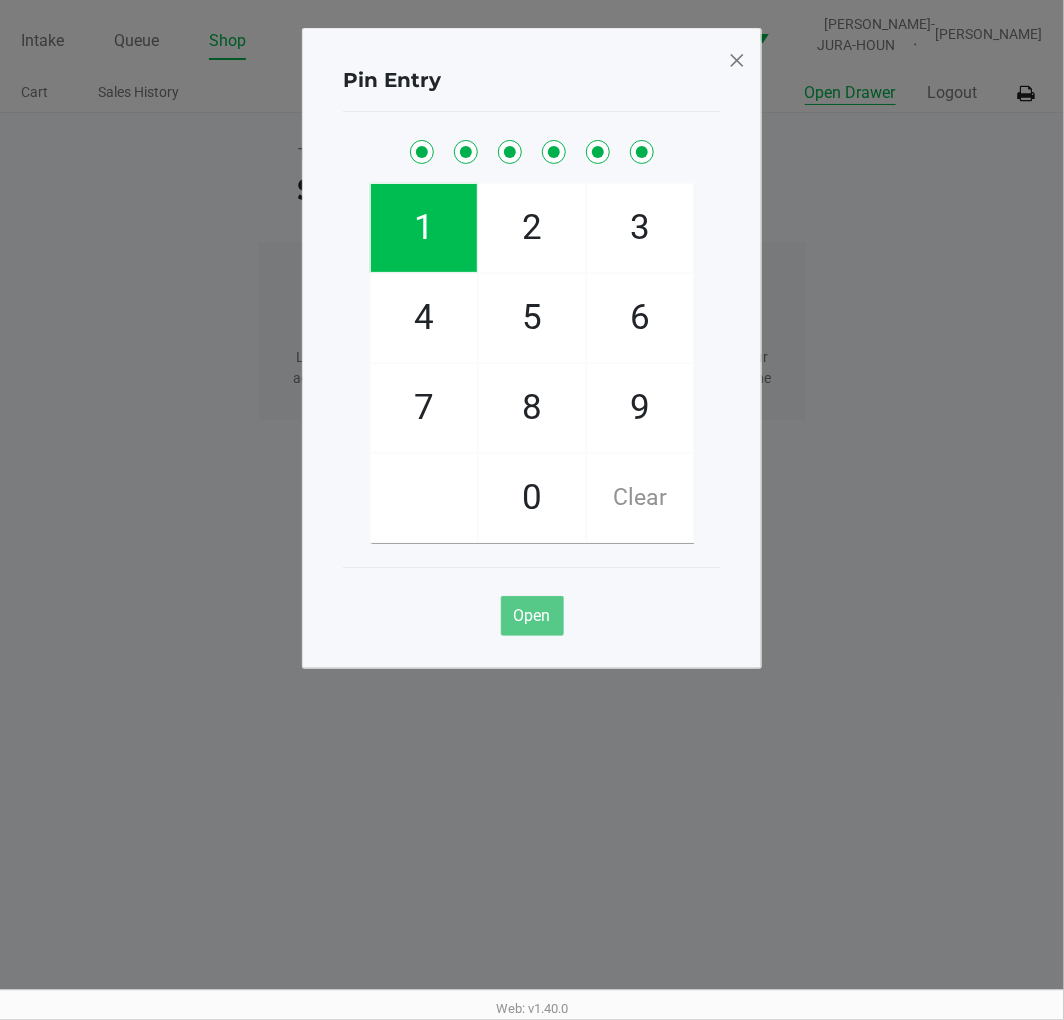 checkbox on "true" 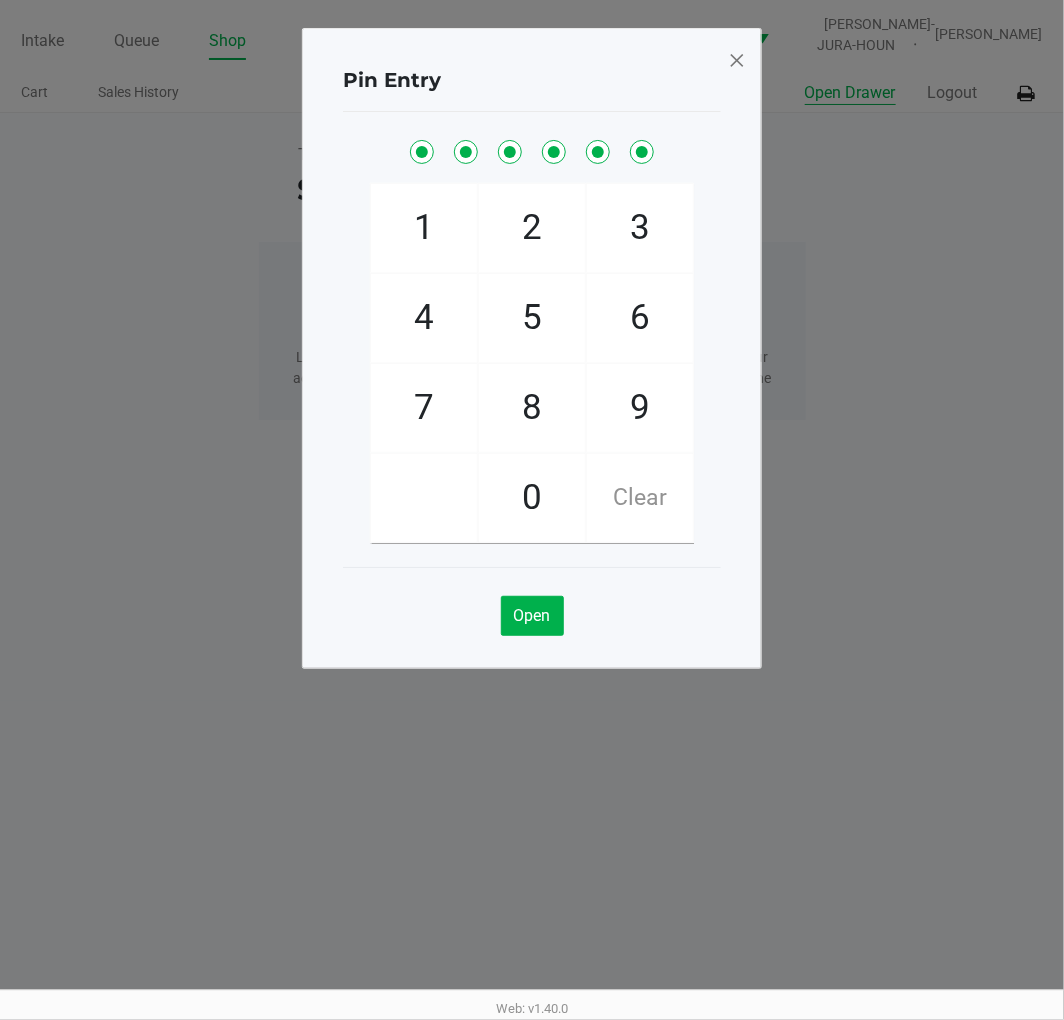 click 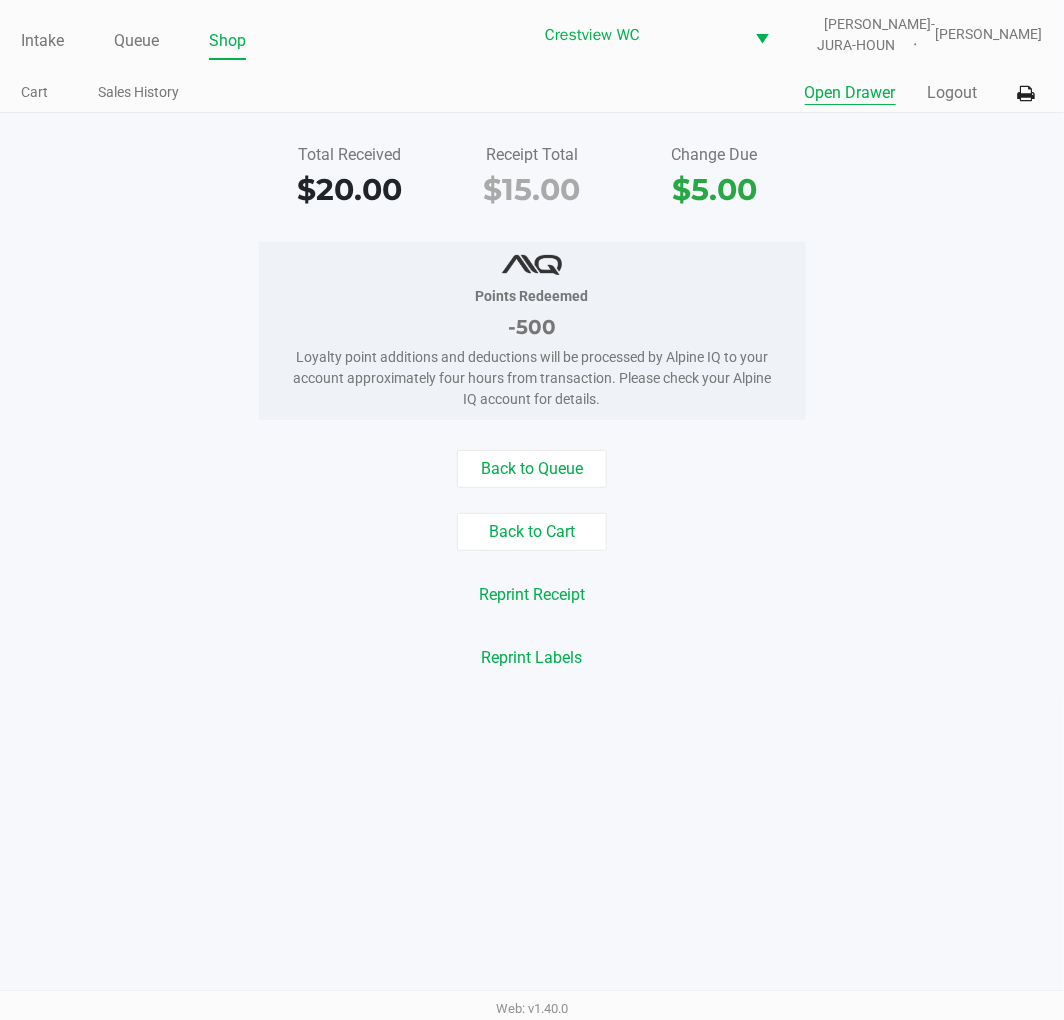 click on "Back to Queue   Back to Cart   Reprint Receipt   Reprint Labels" 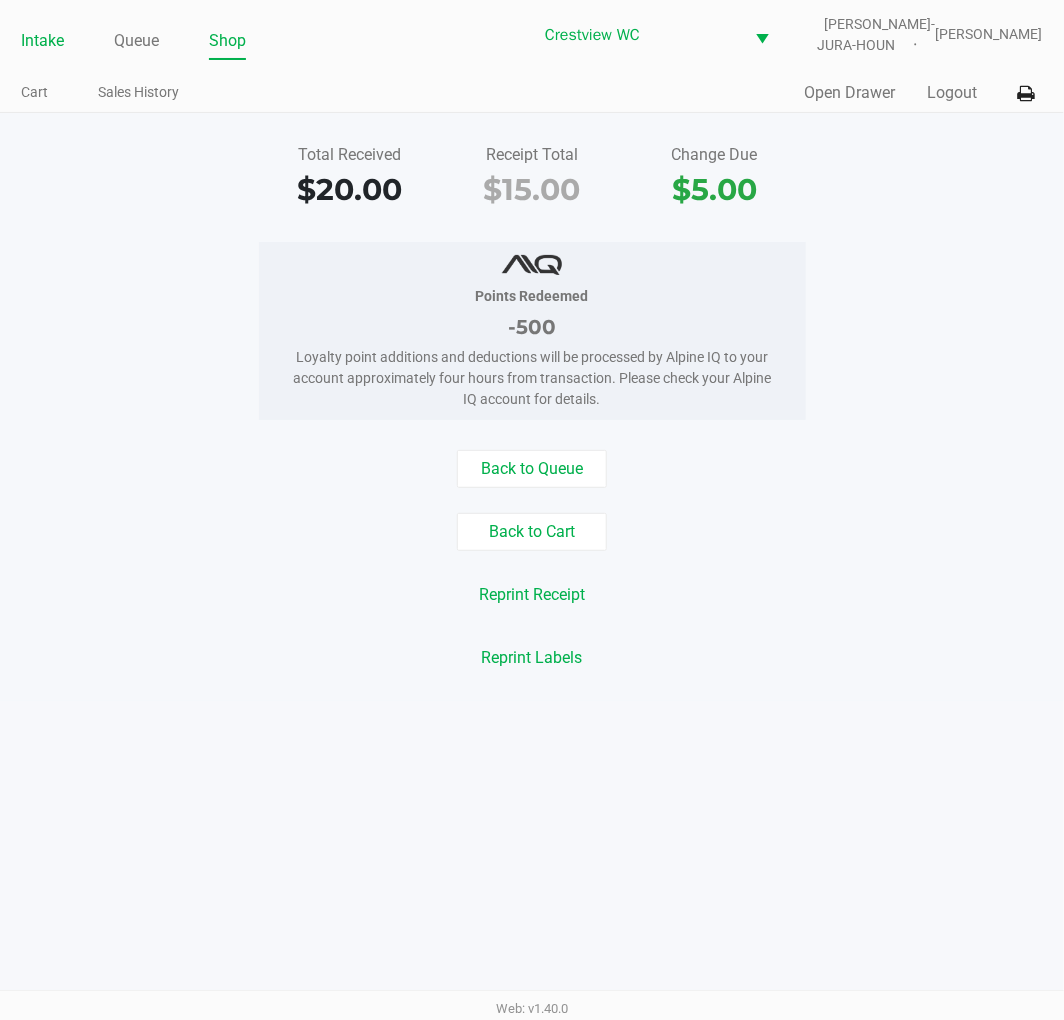 click on "Intake" 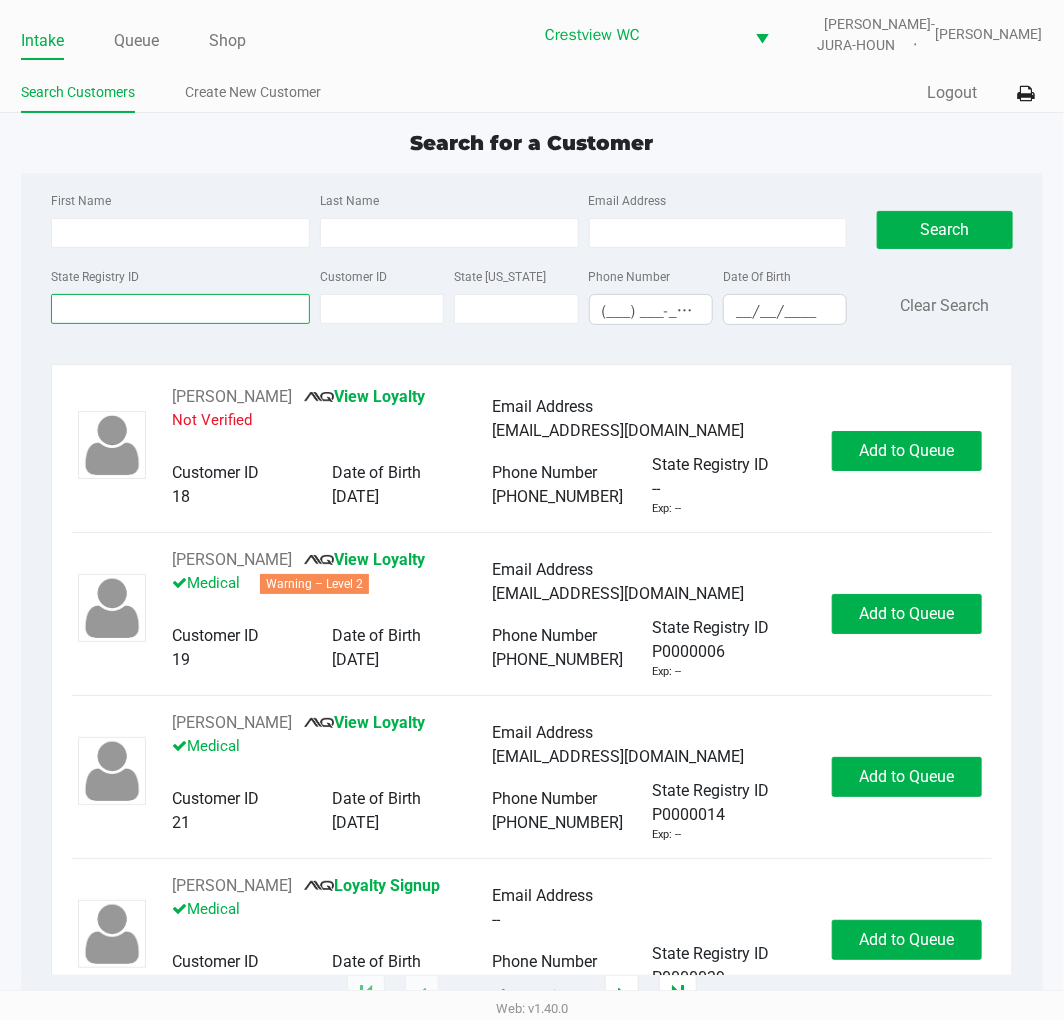 click on "State Registry ID" at bounding box center (180, 309) 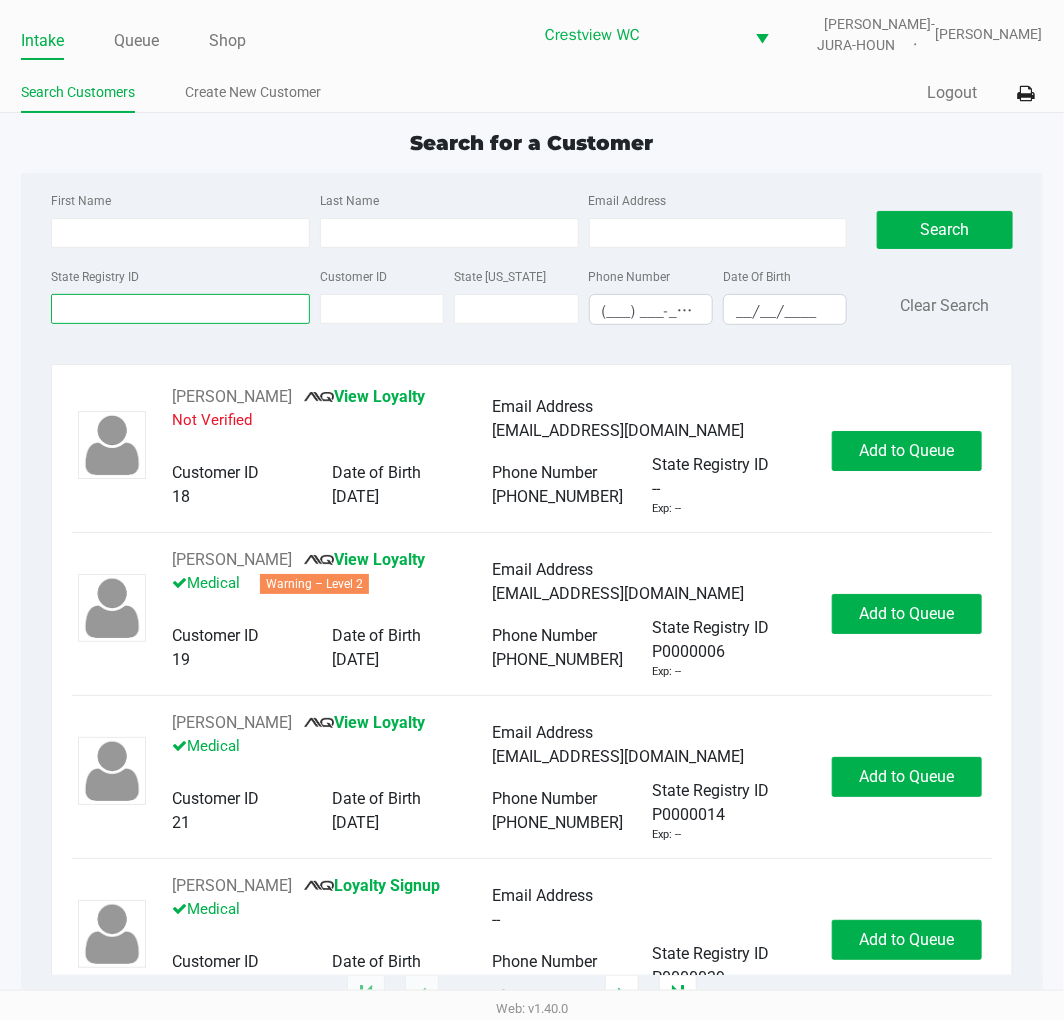 click on "State Registry ID" at bounding box center (180, 309) 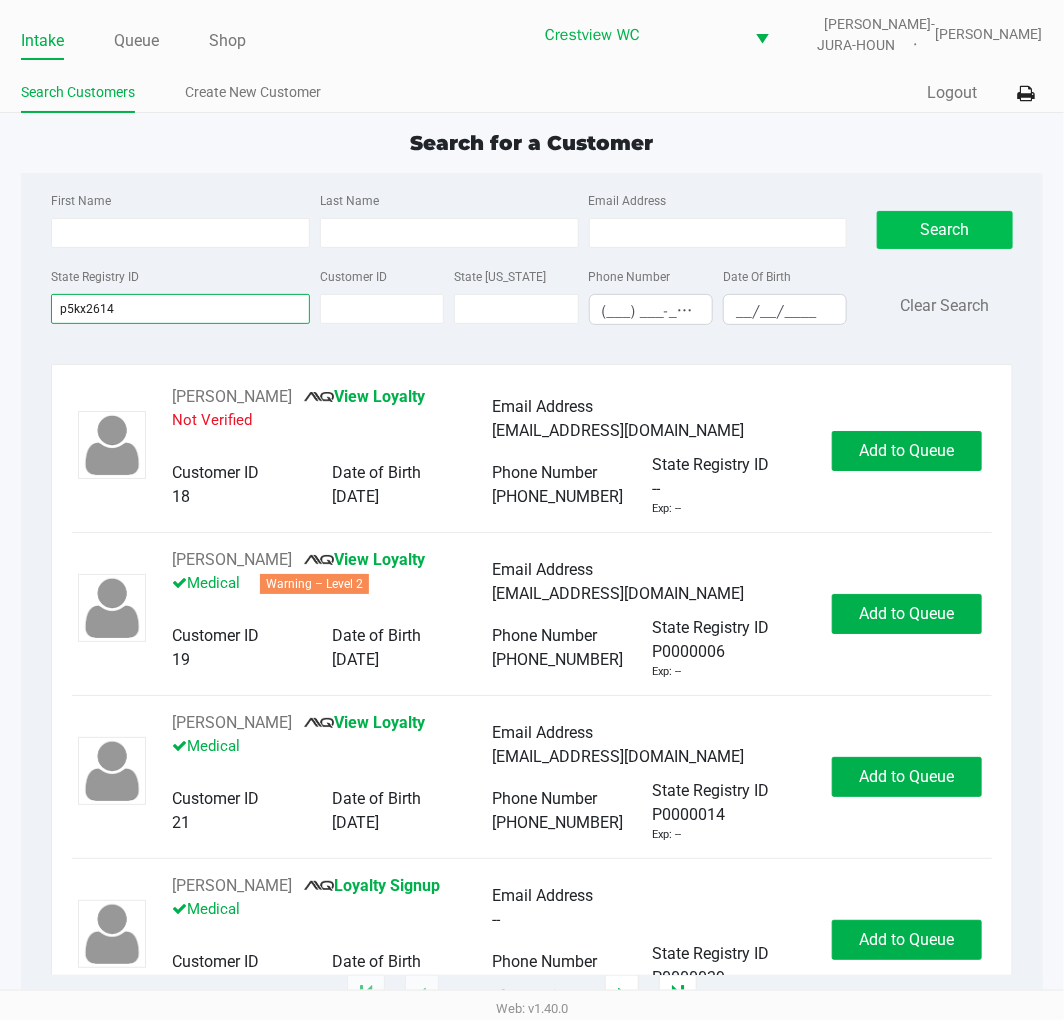 type on "p5kx2614" 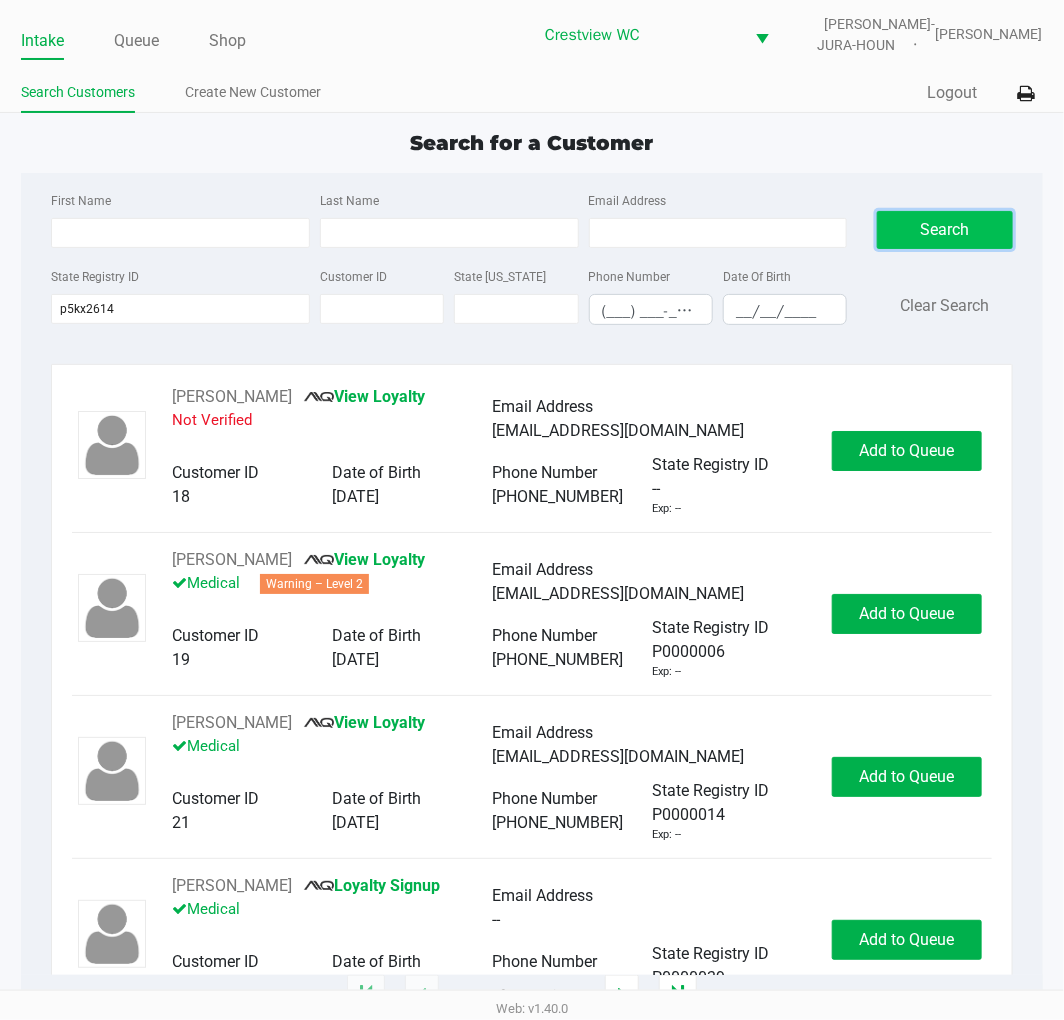 click on "Search" 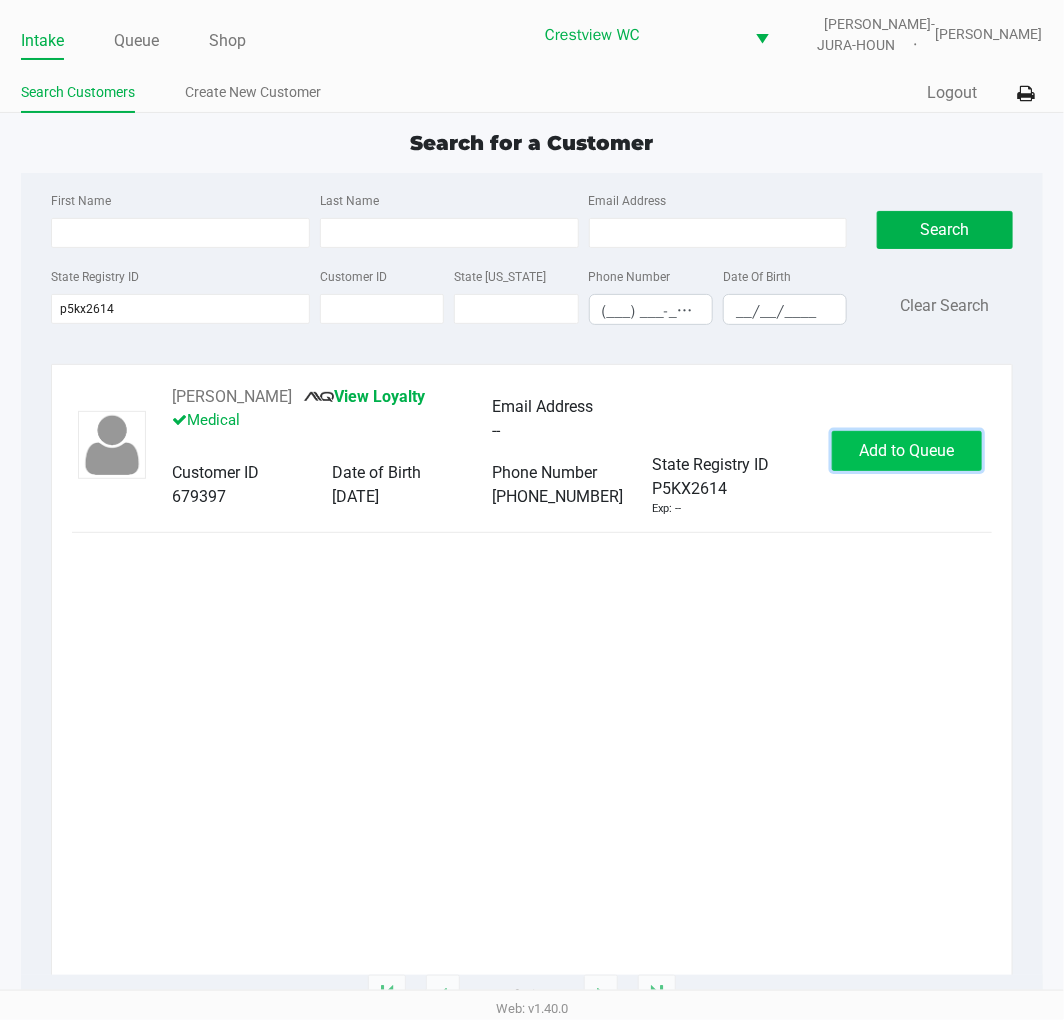 click on "Add to Queue" 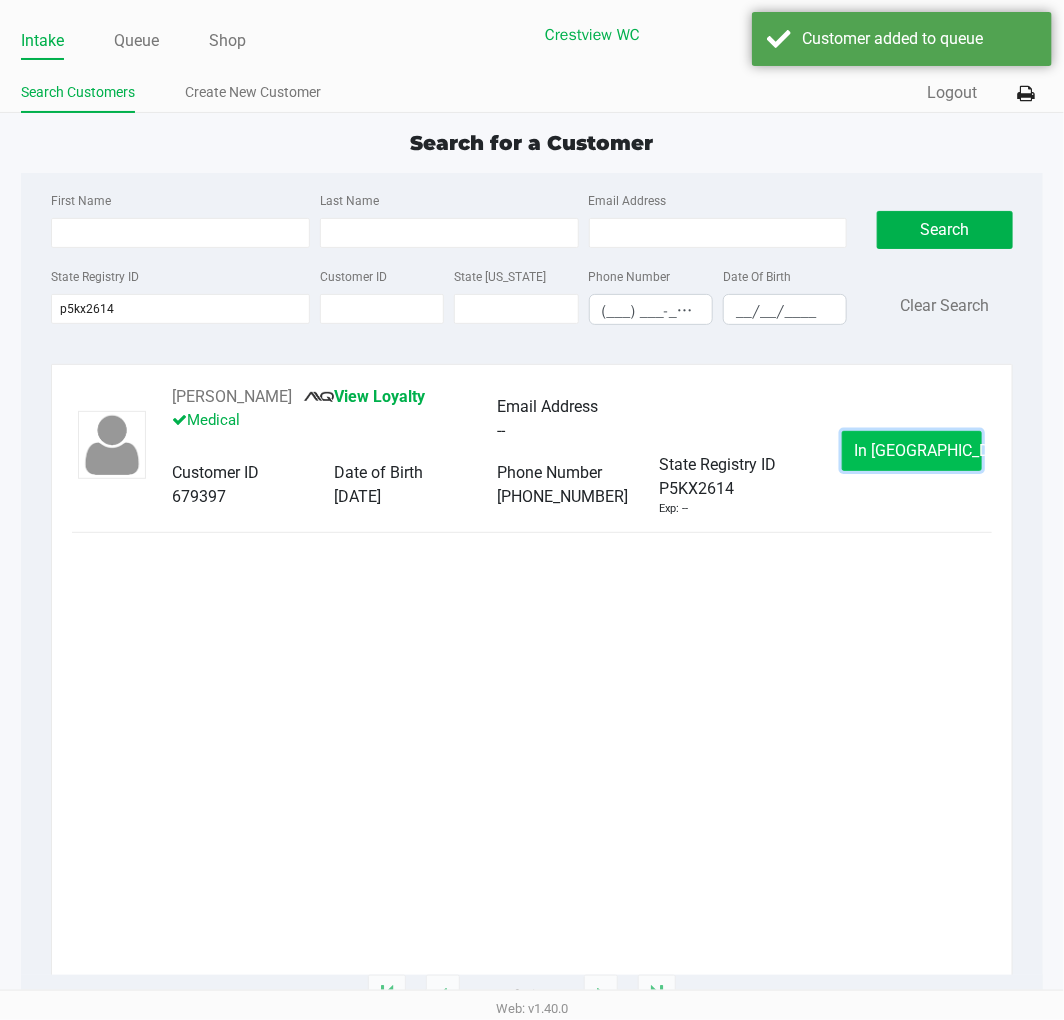 click on "In Queue" 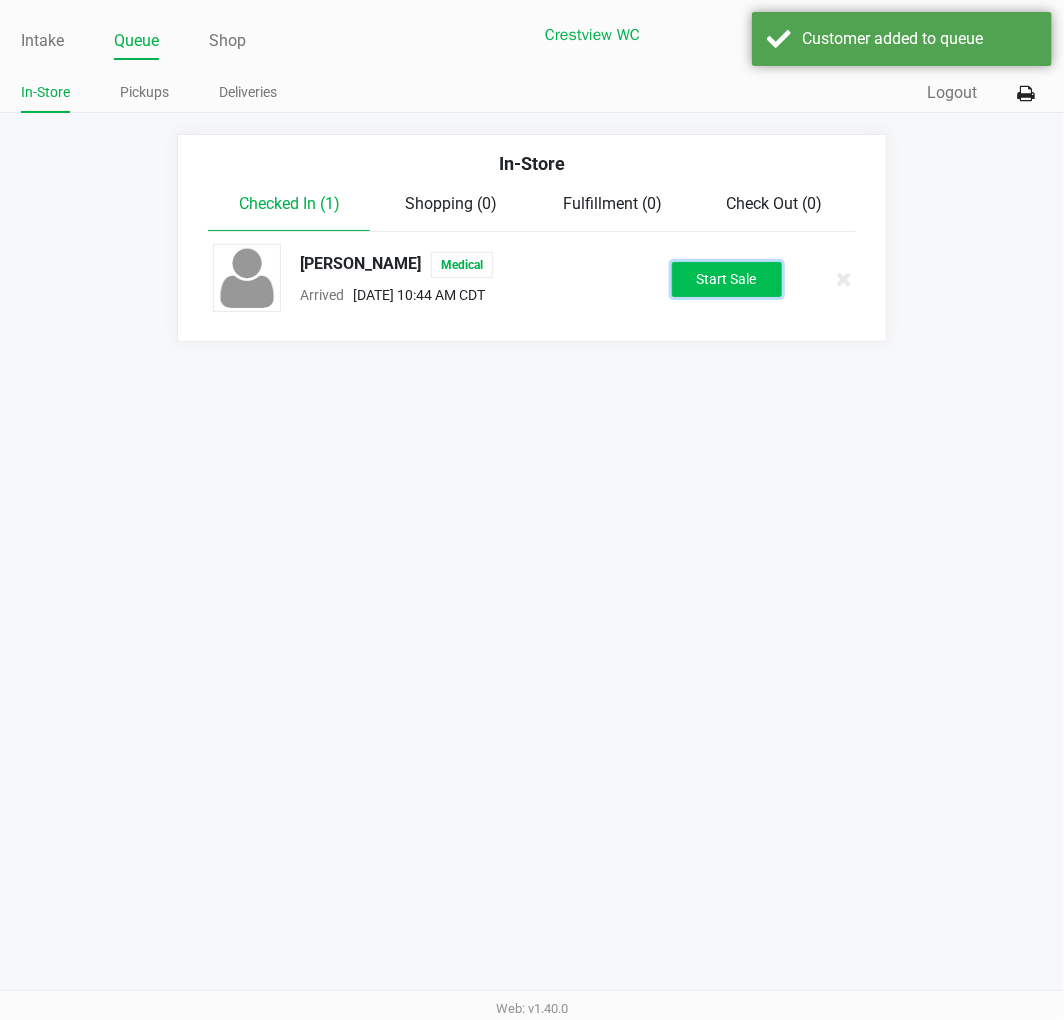 click on "Start Sale" 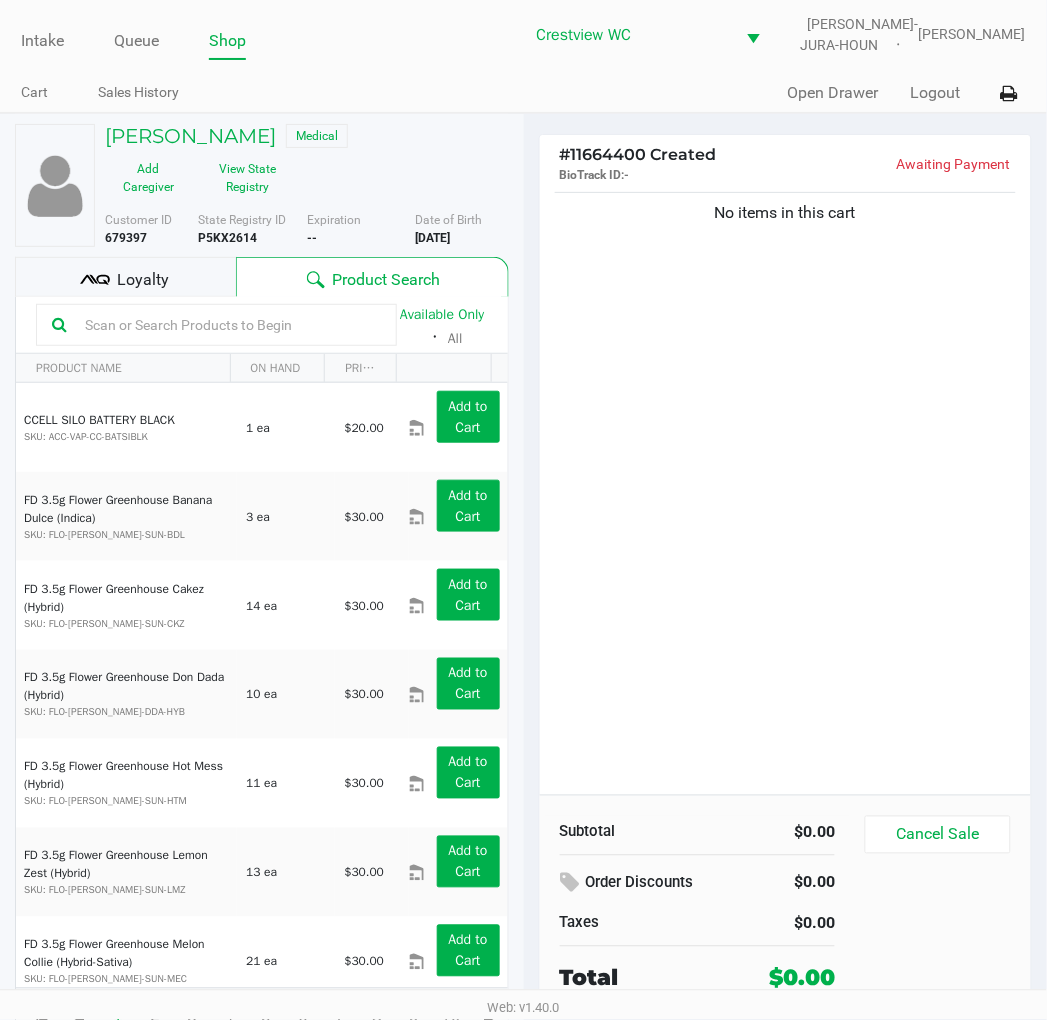 click on "Loyalty" 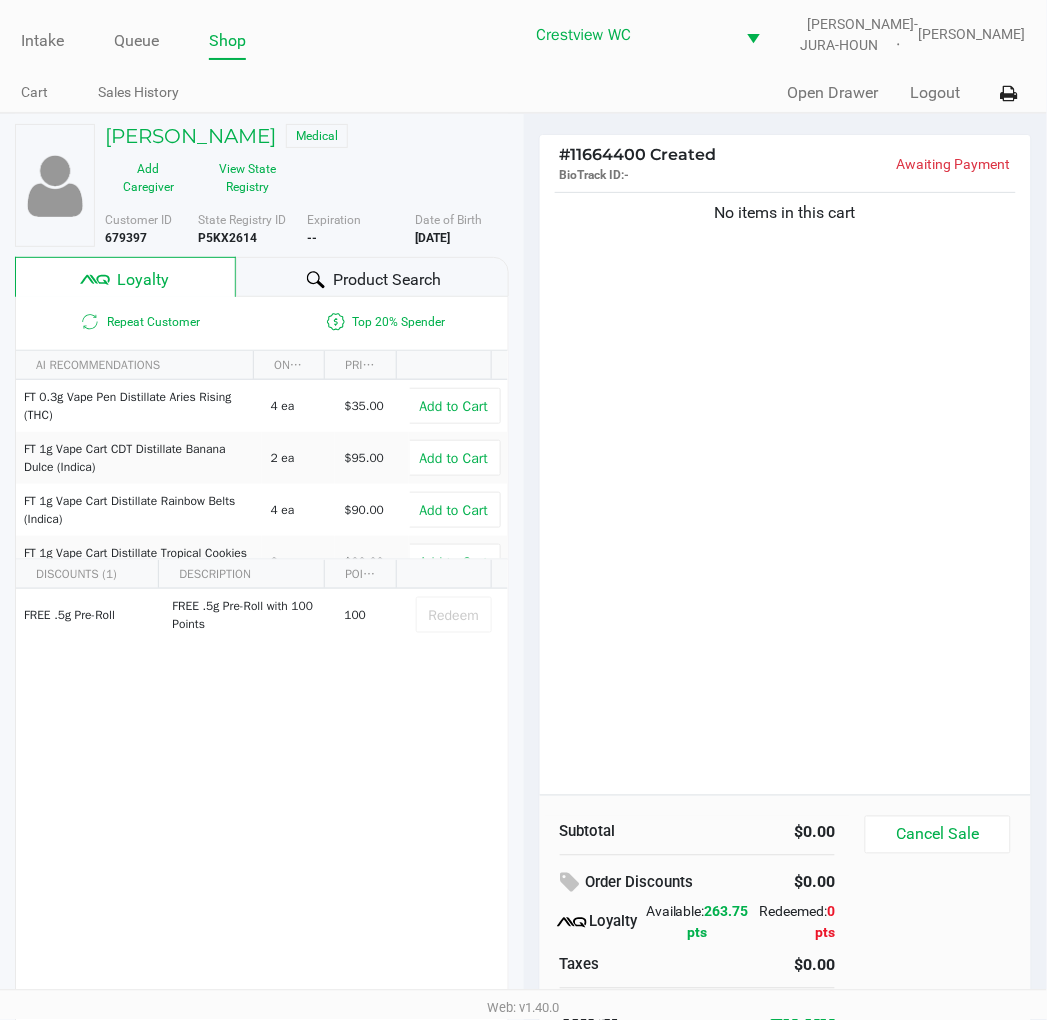 click on "Product Search" 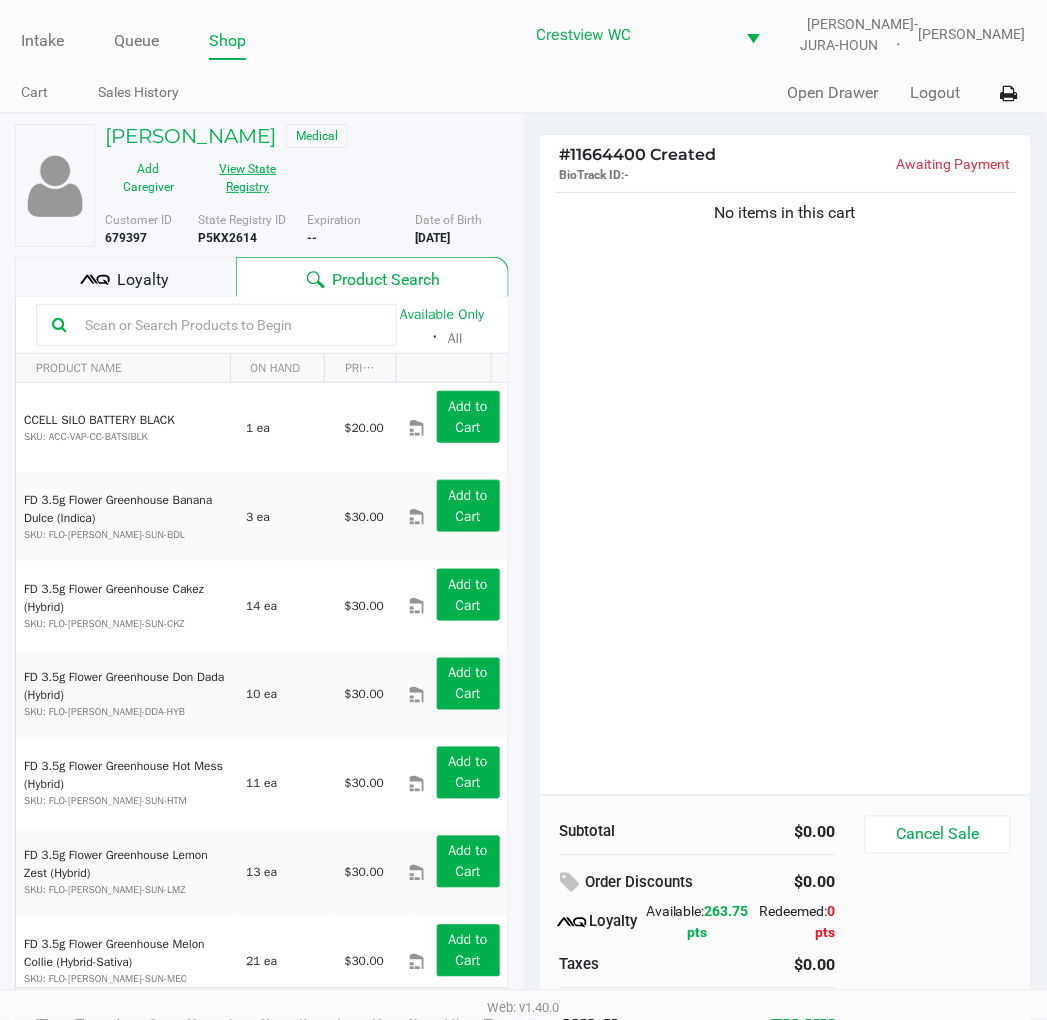 click on "View State Registry" 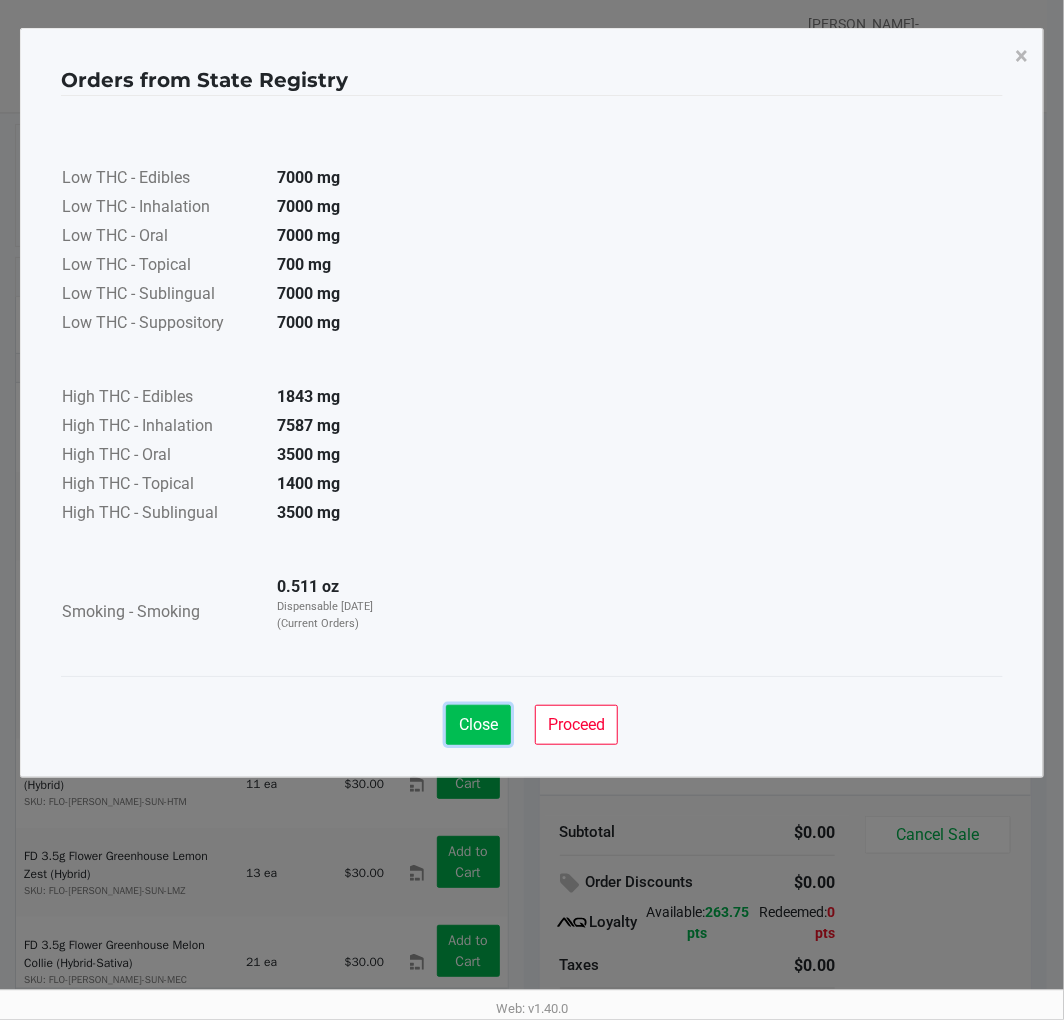 click on "Close" 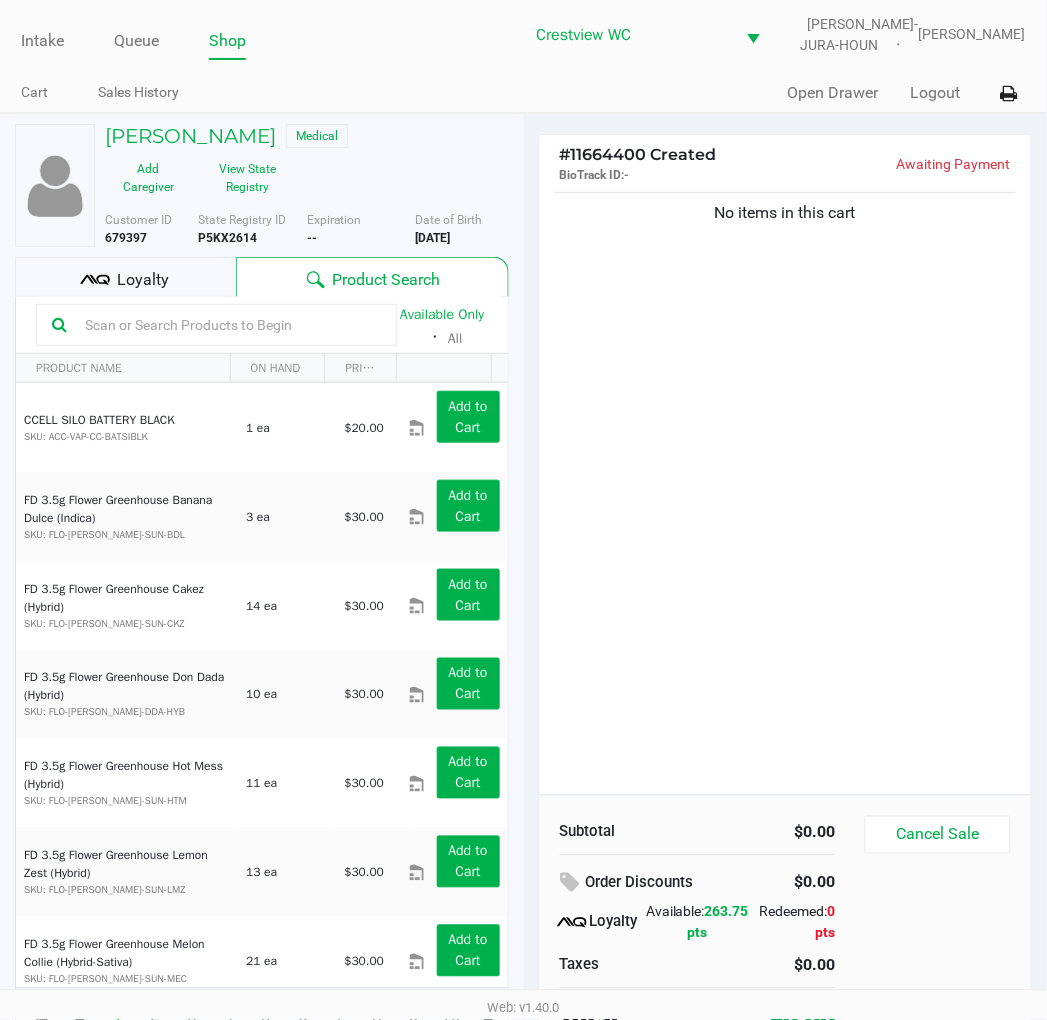 click 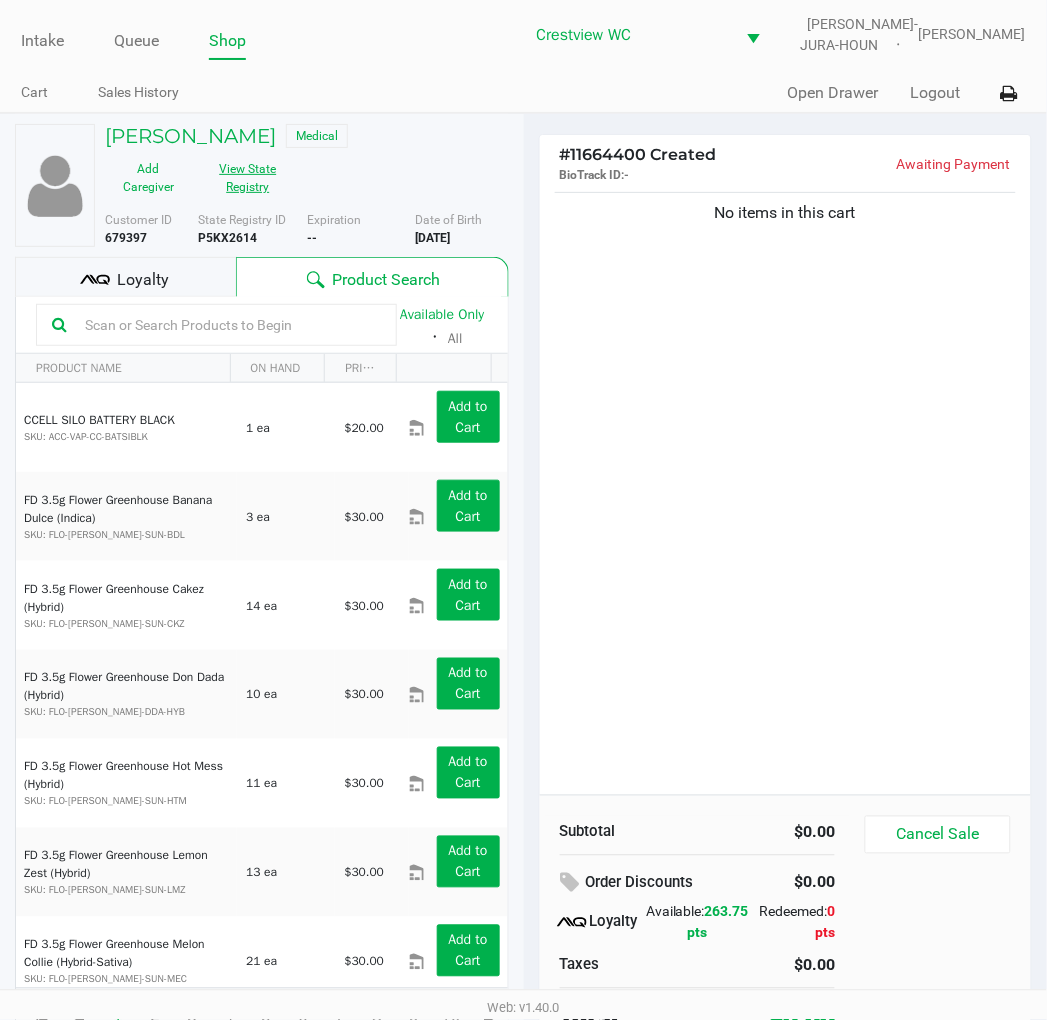 click on "View State Registry" 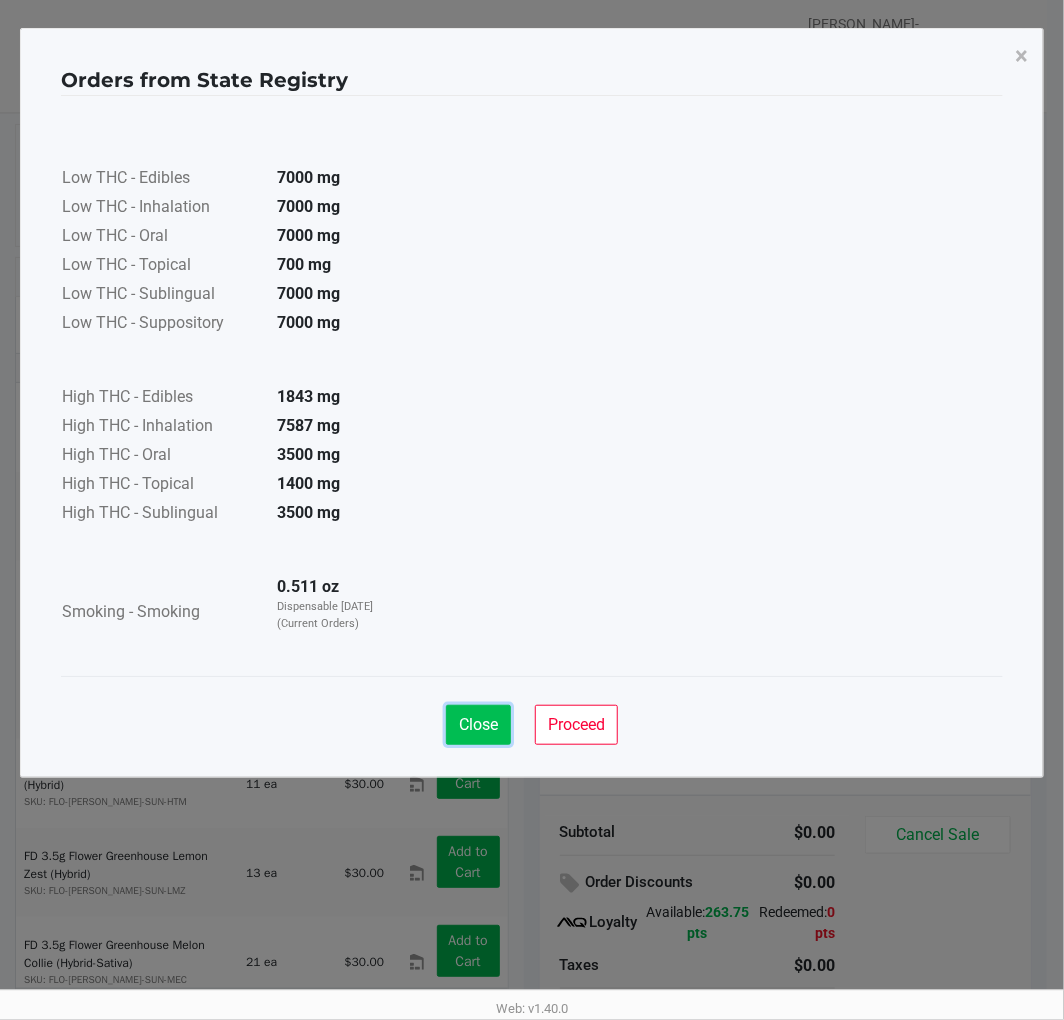 click on "Close" 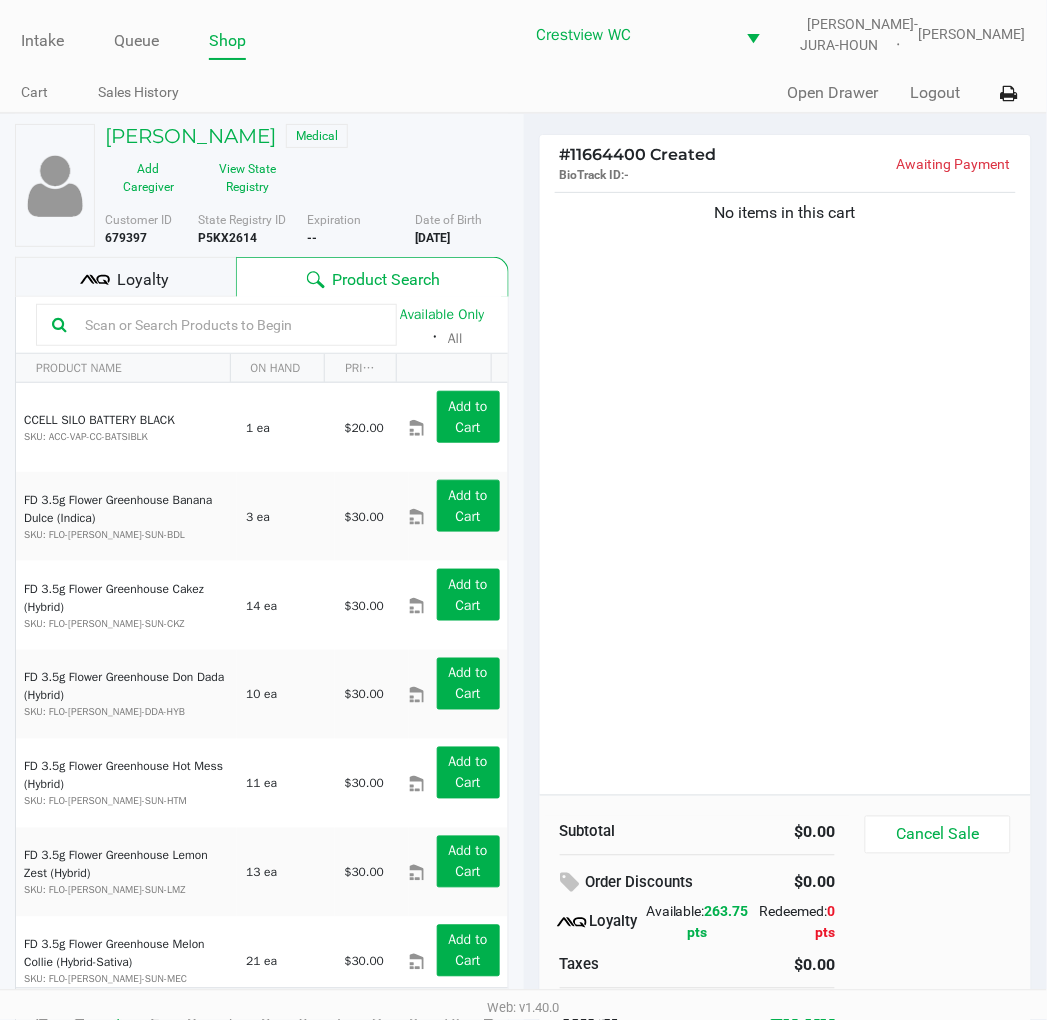 click 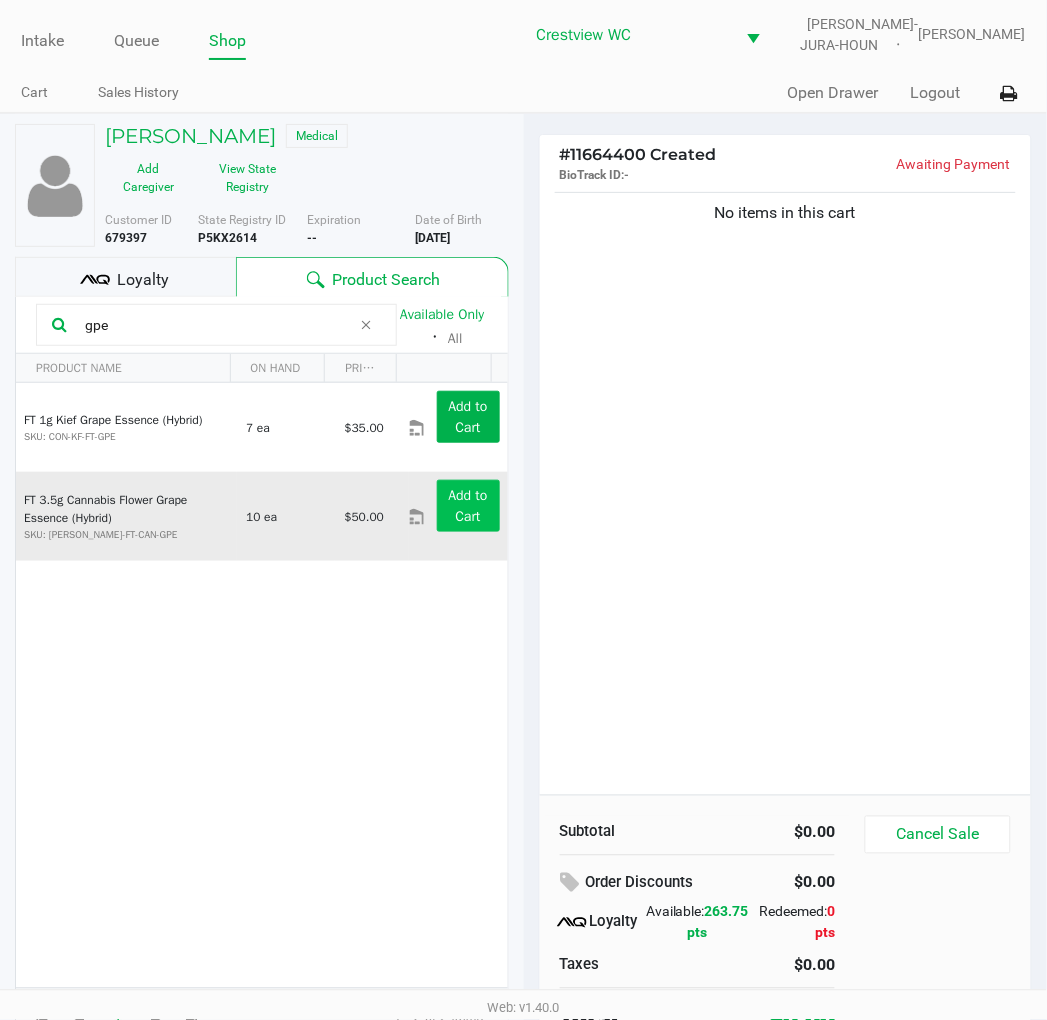 type on "gpe" 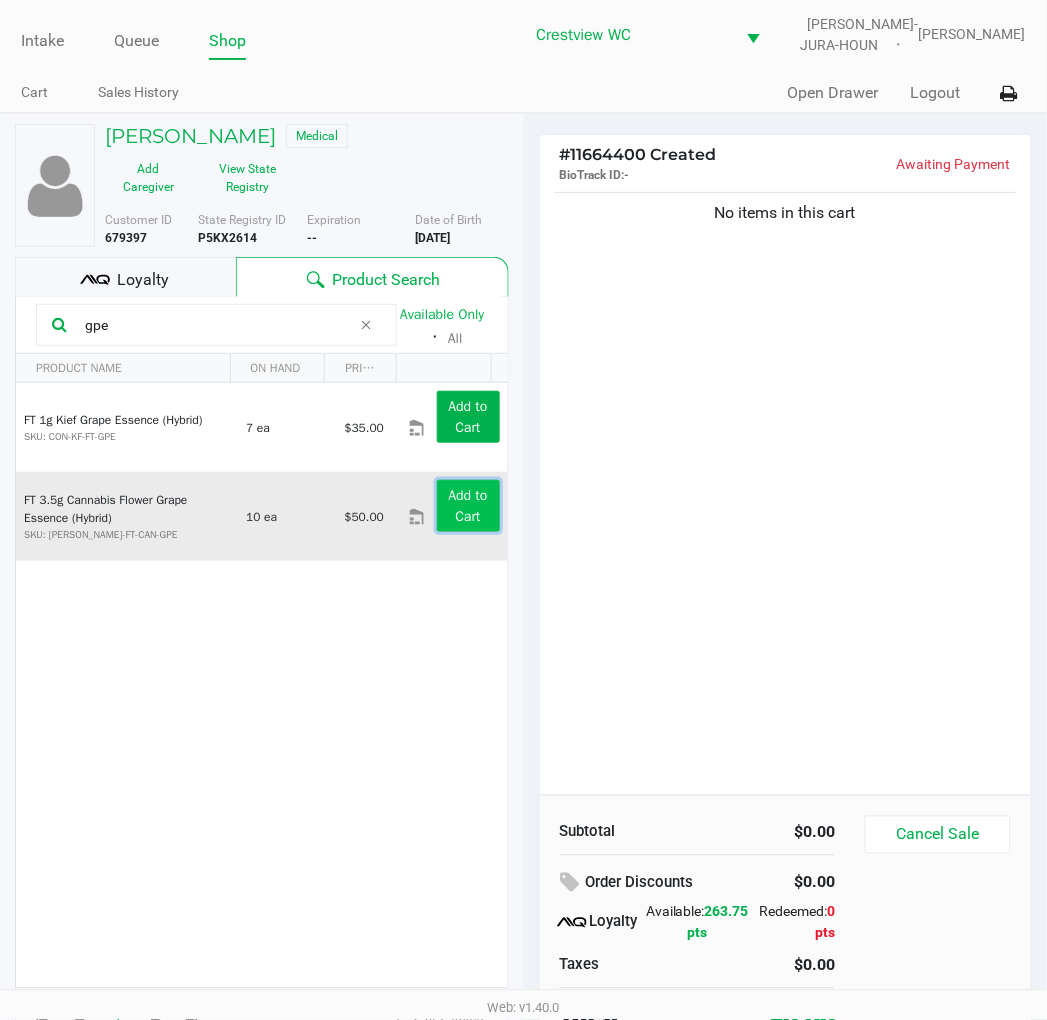 click on "Add to Cart" 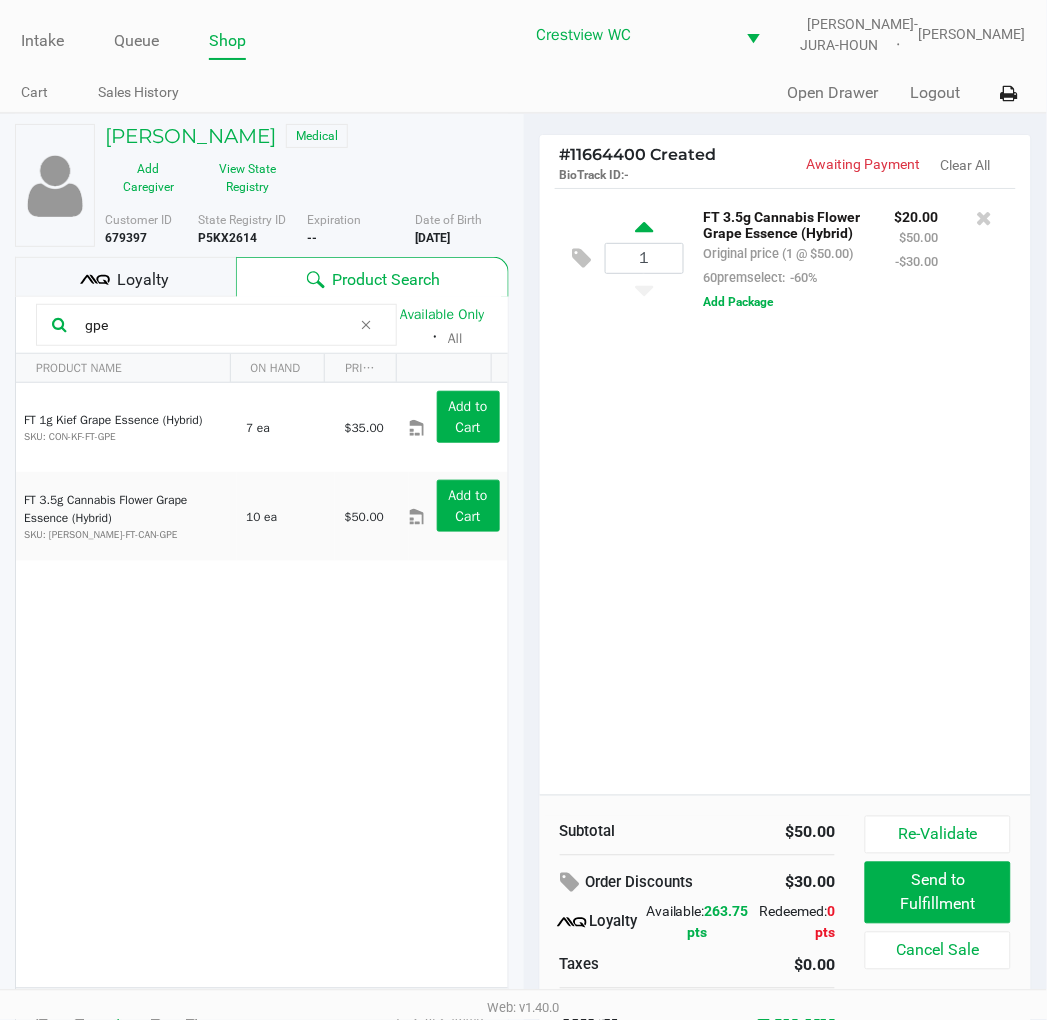 click 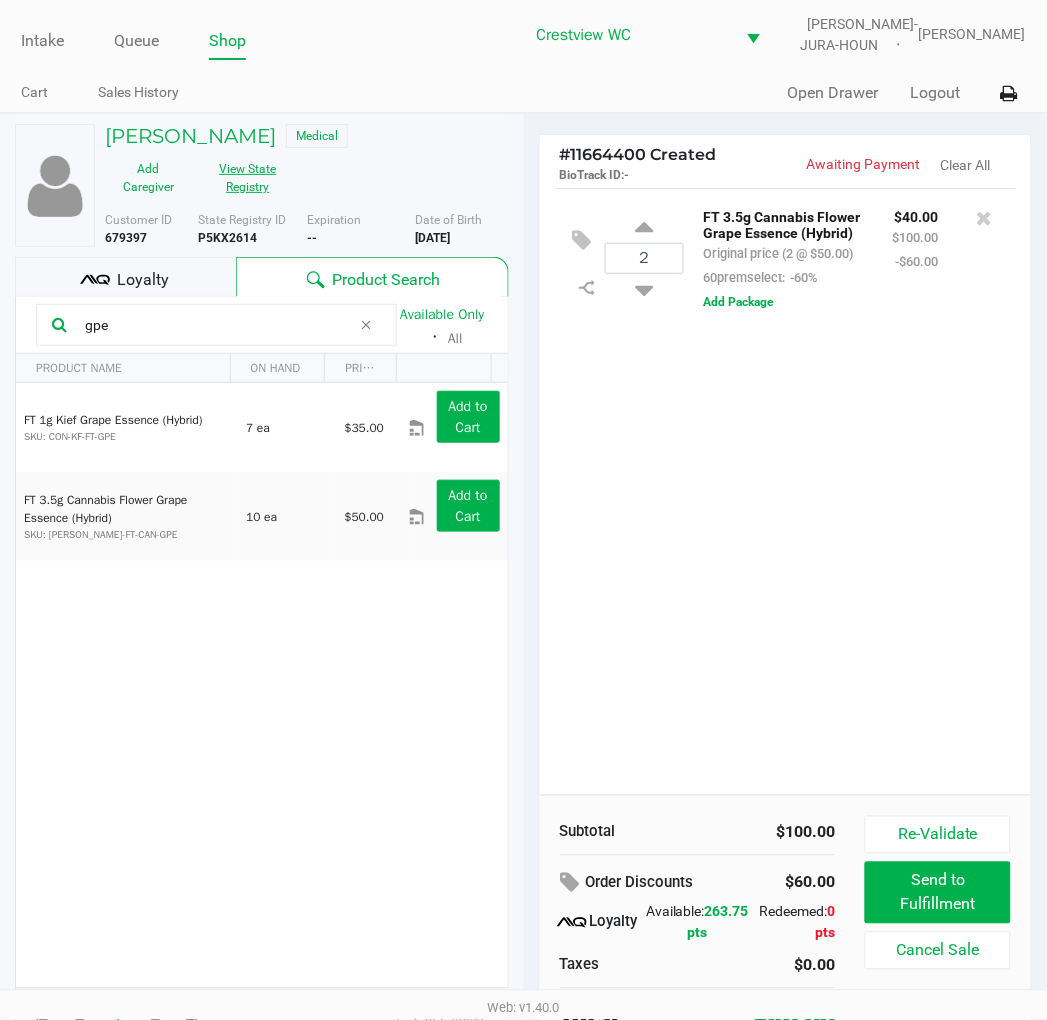 click on "View State Registry" 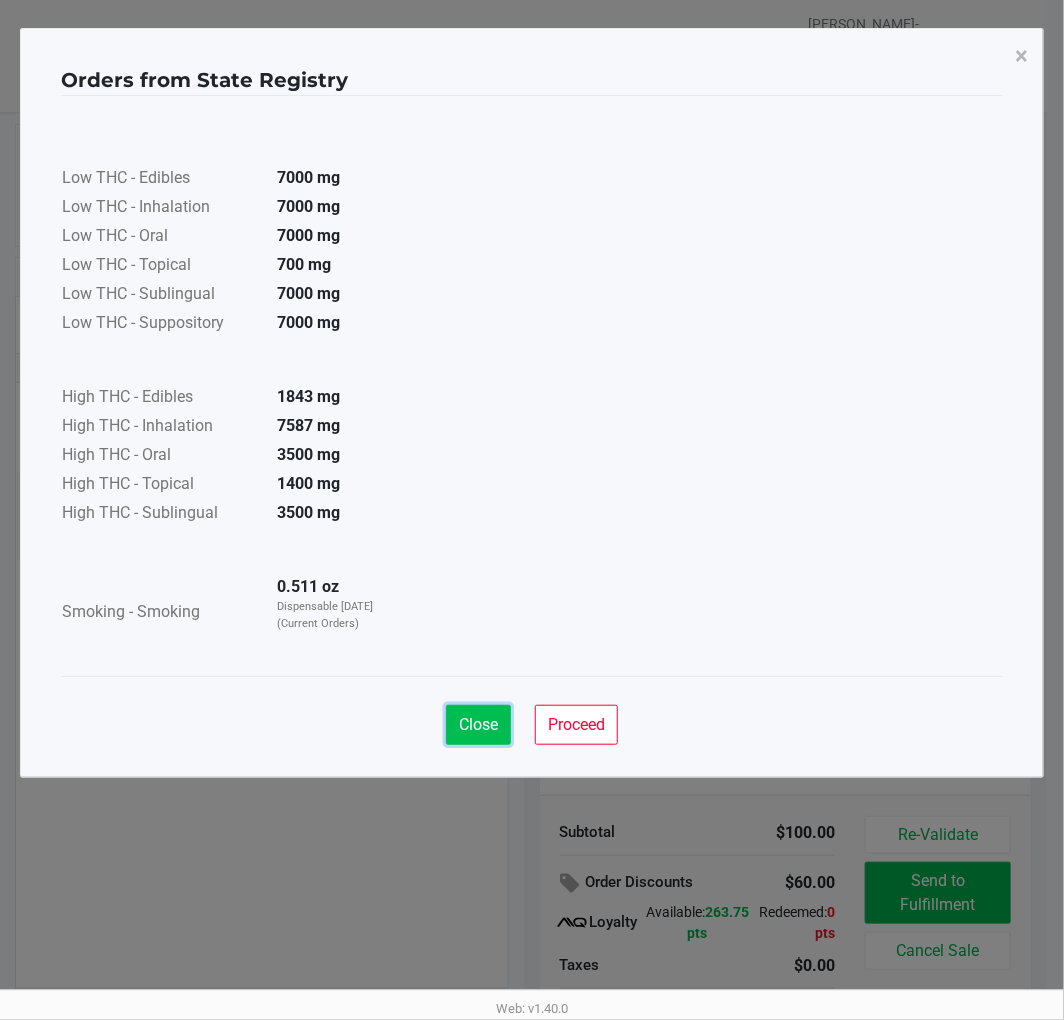 click on "Close" 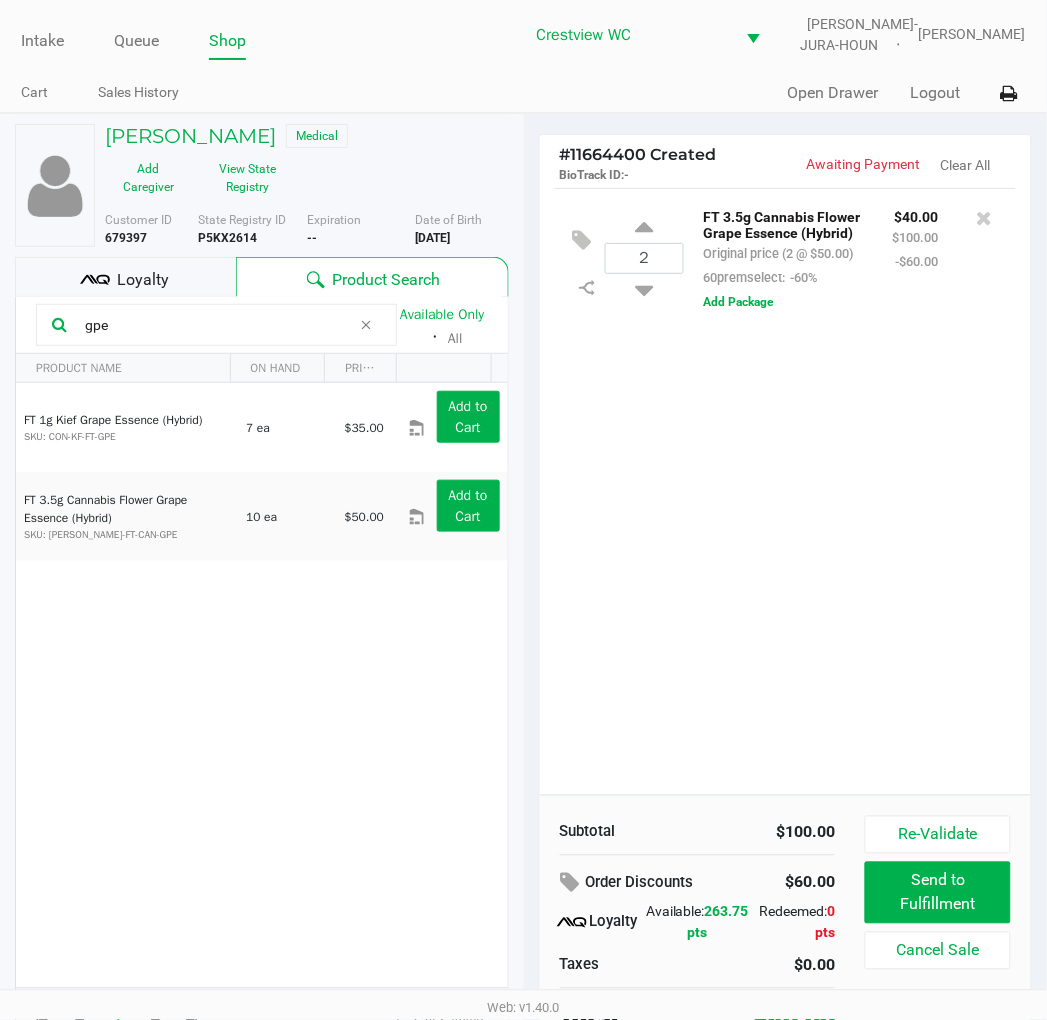 drag, startPoint x: 123, startPoint y: 341, endPoint x: -2, endPoint y: 332, distance: 125.32358 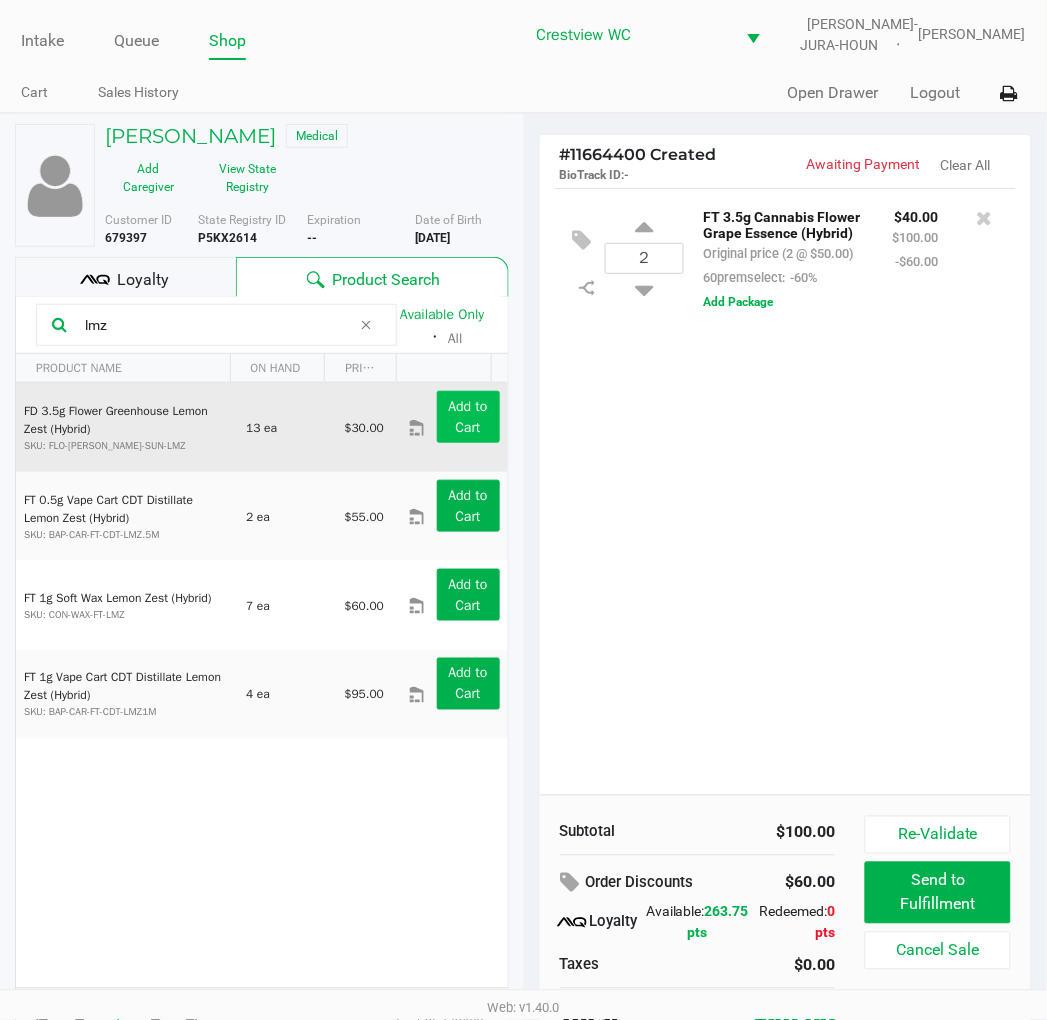type on "lmz" 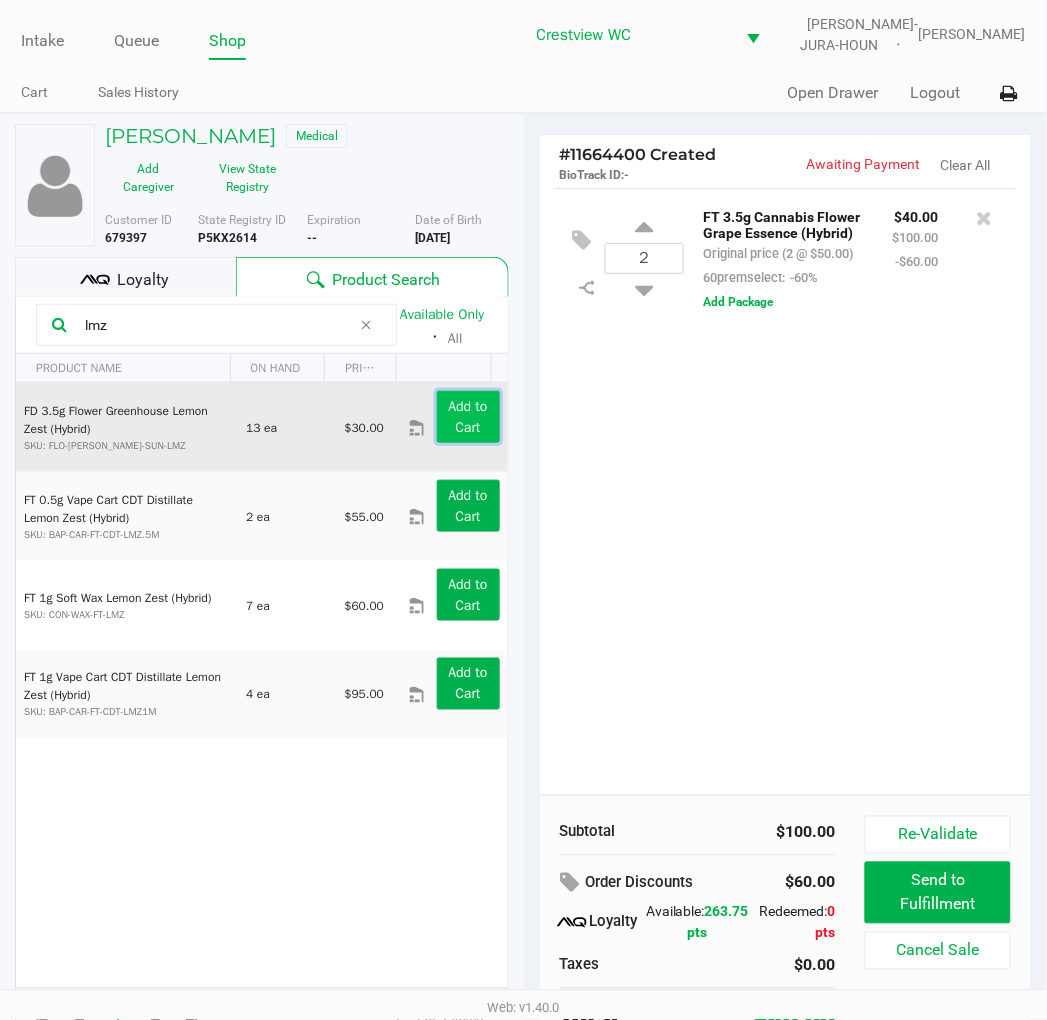 click on "Add to Cart" 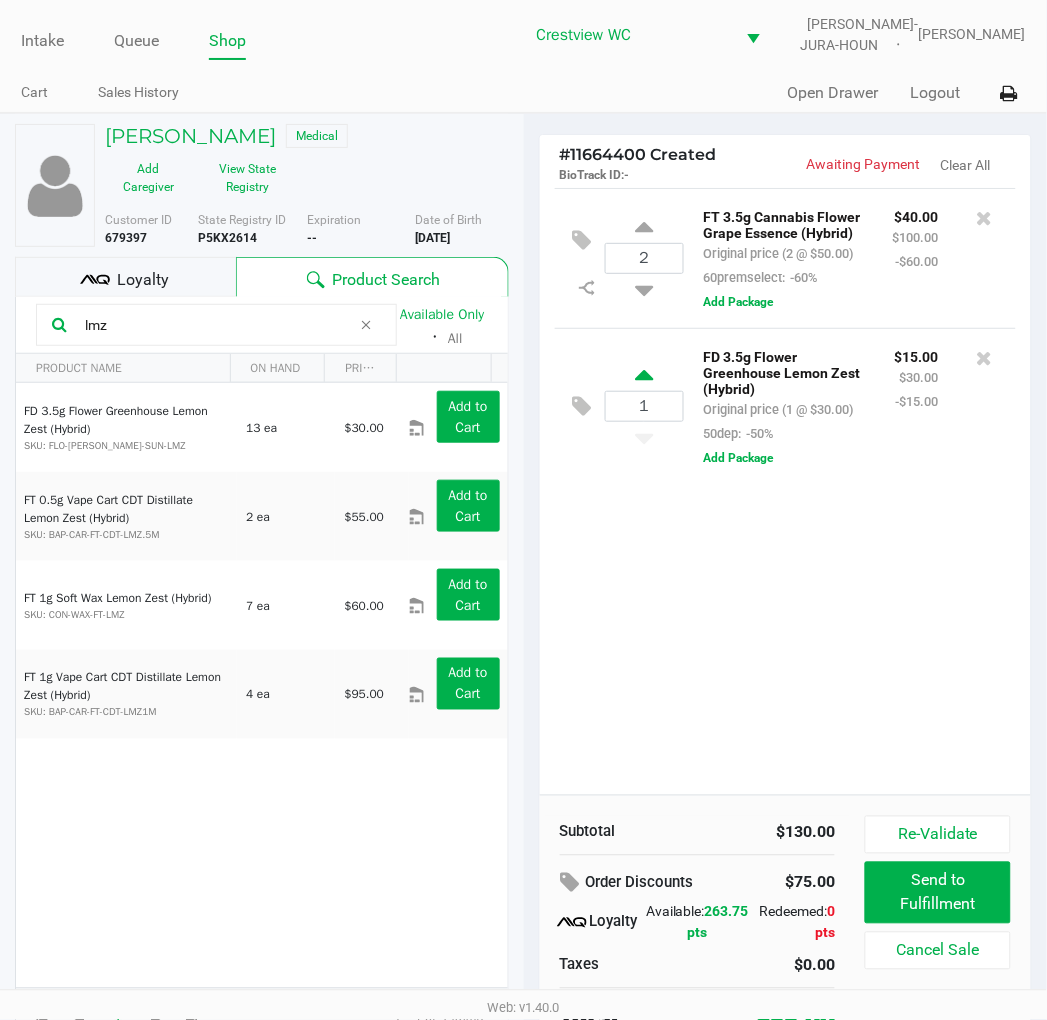 click 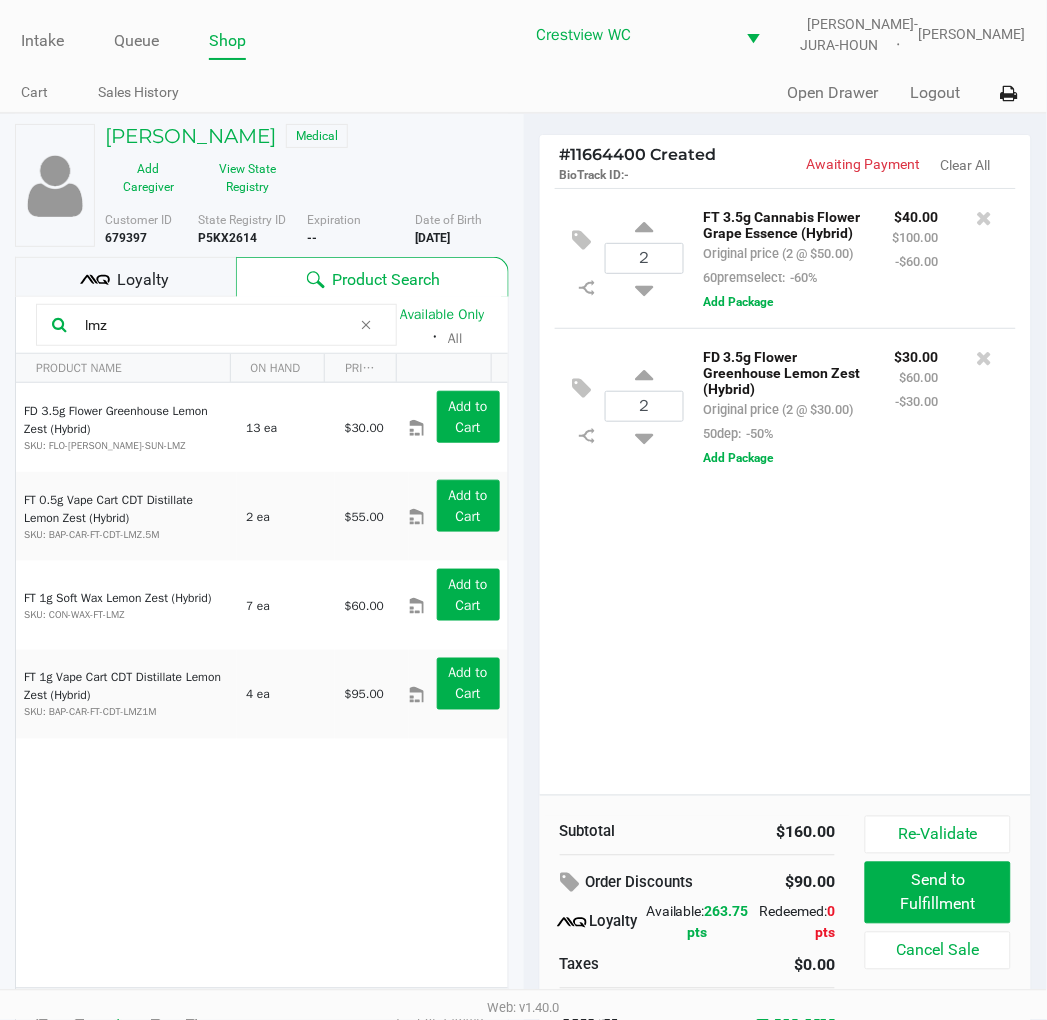 click on "Loyalty" 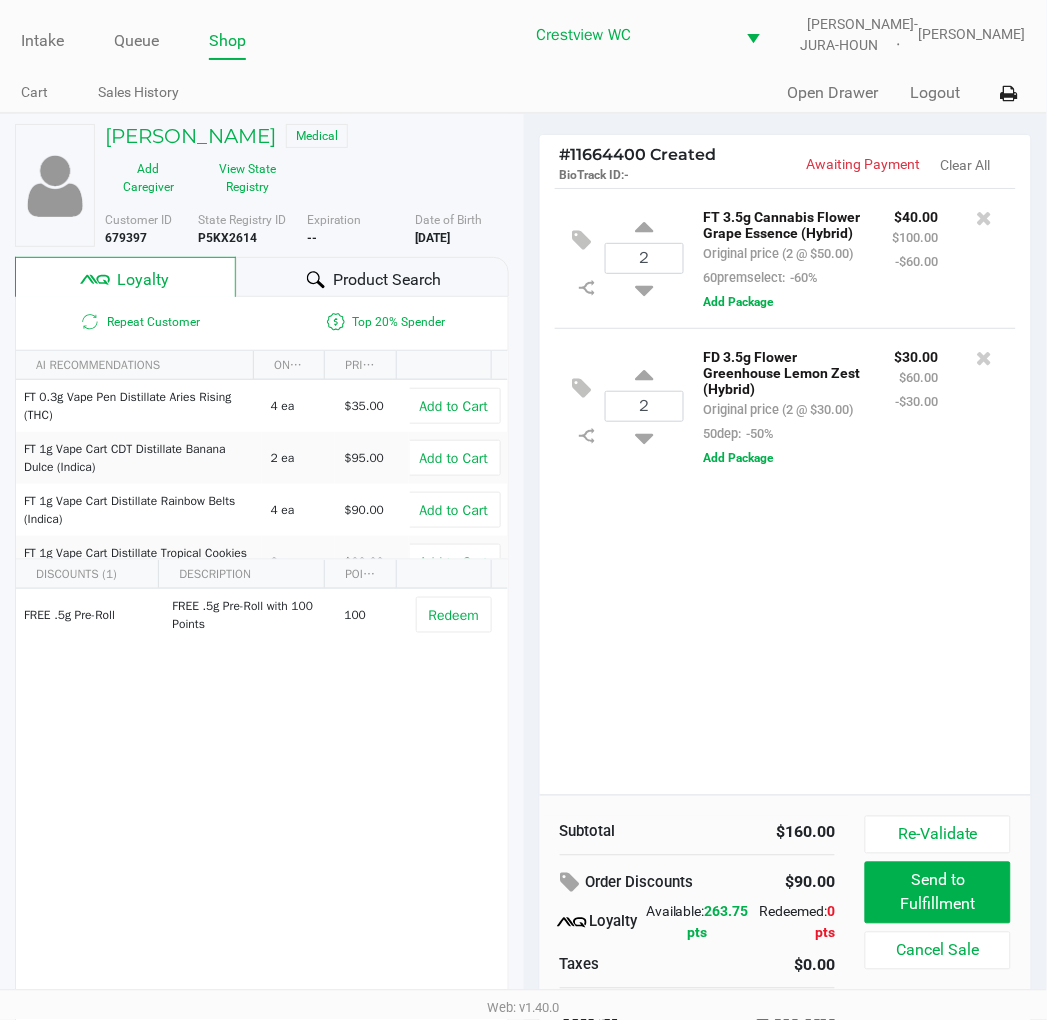 click on "Product Search" 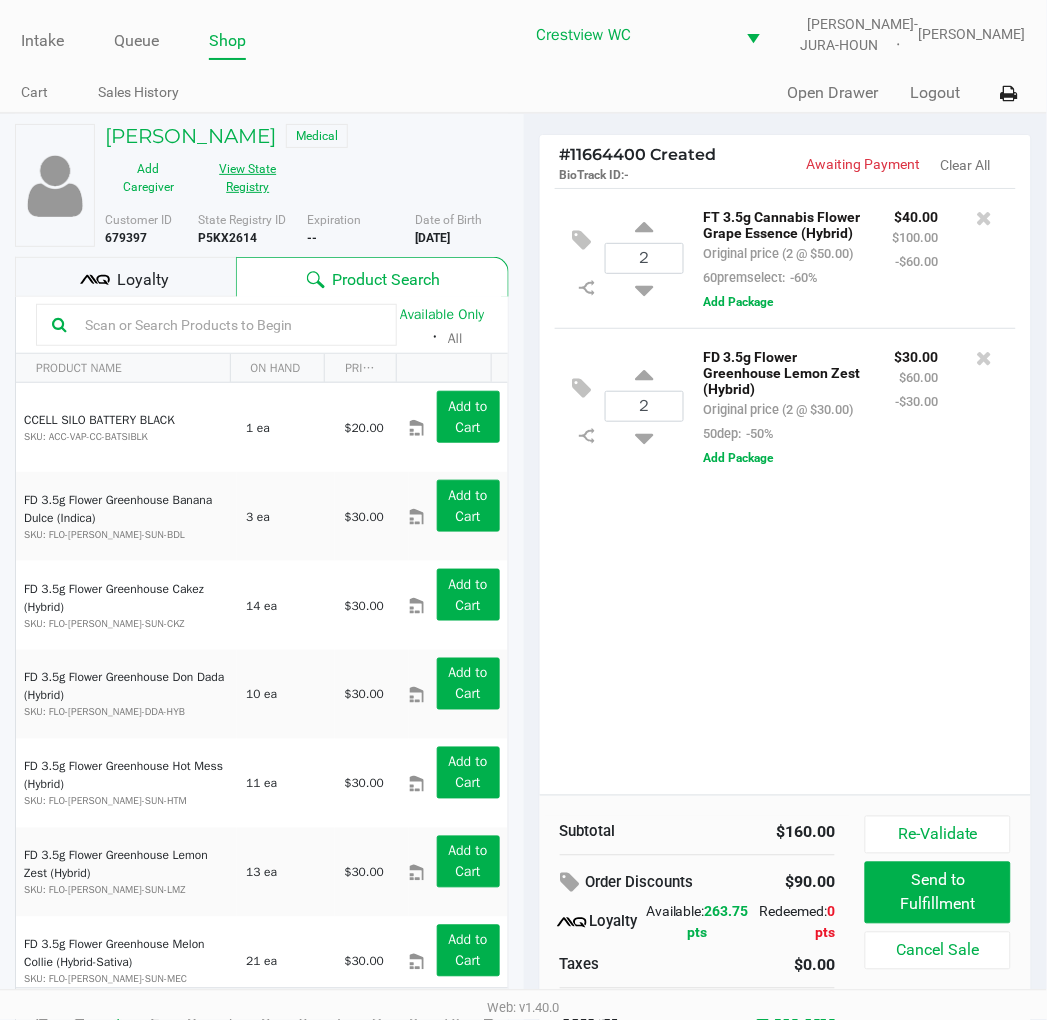 click on "View State Registry" 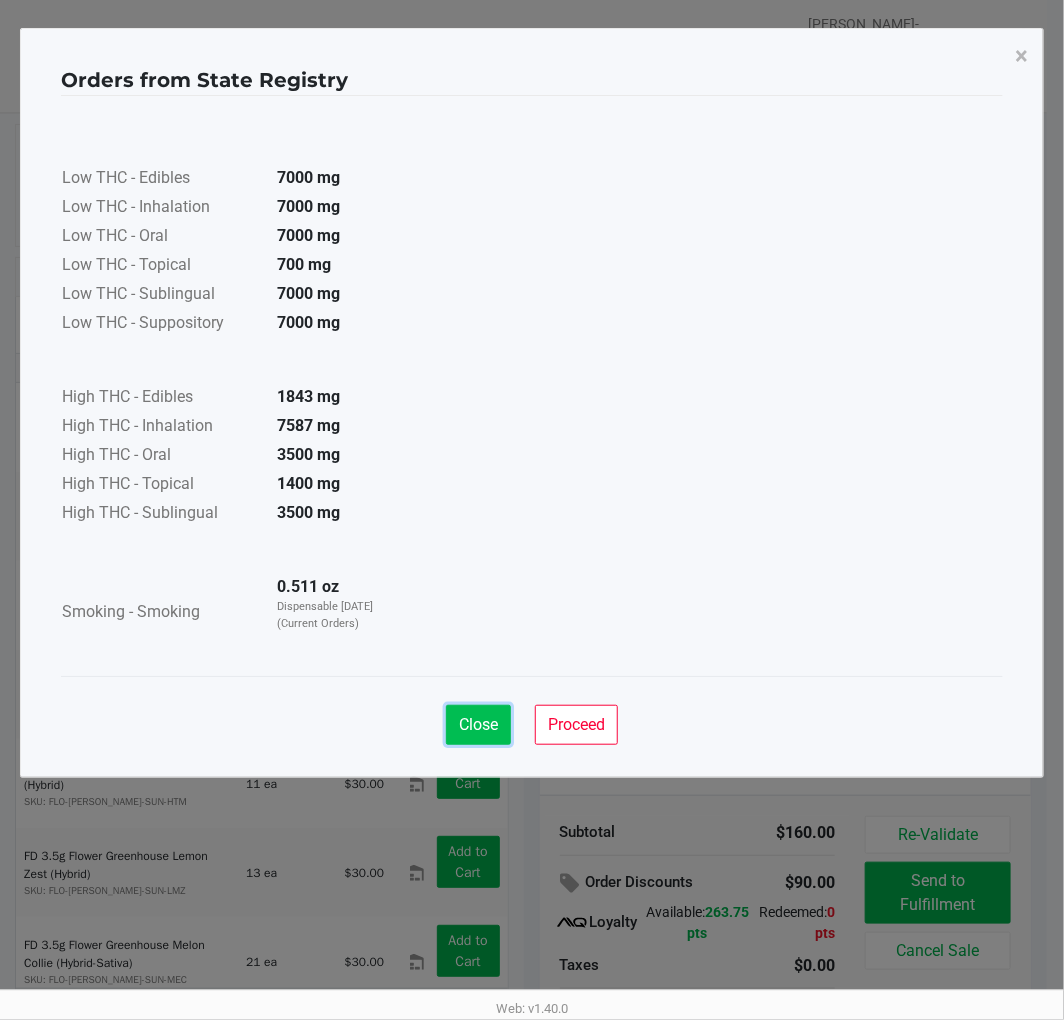 click on "Close" 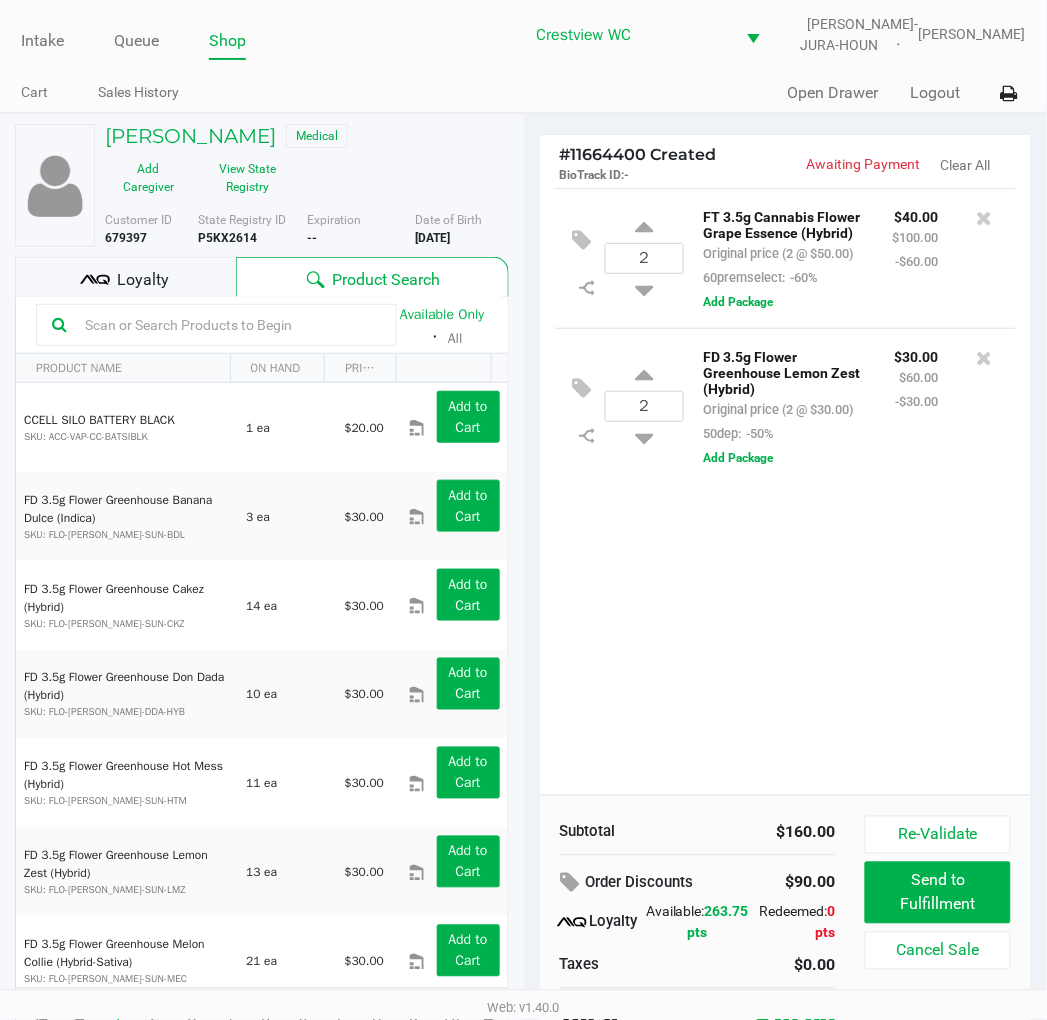 click 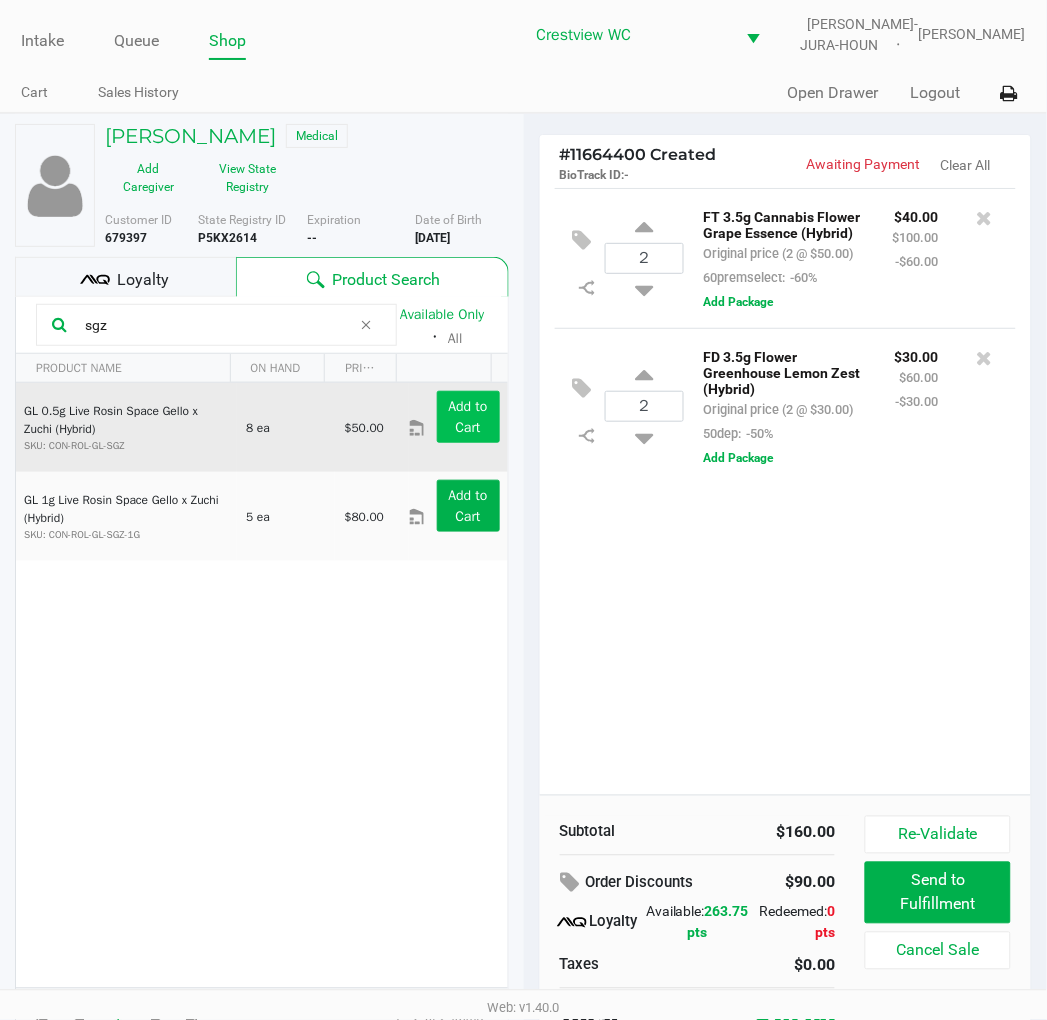 type on "sgz" 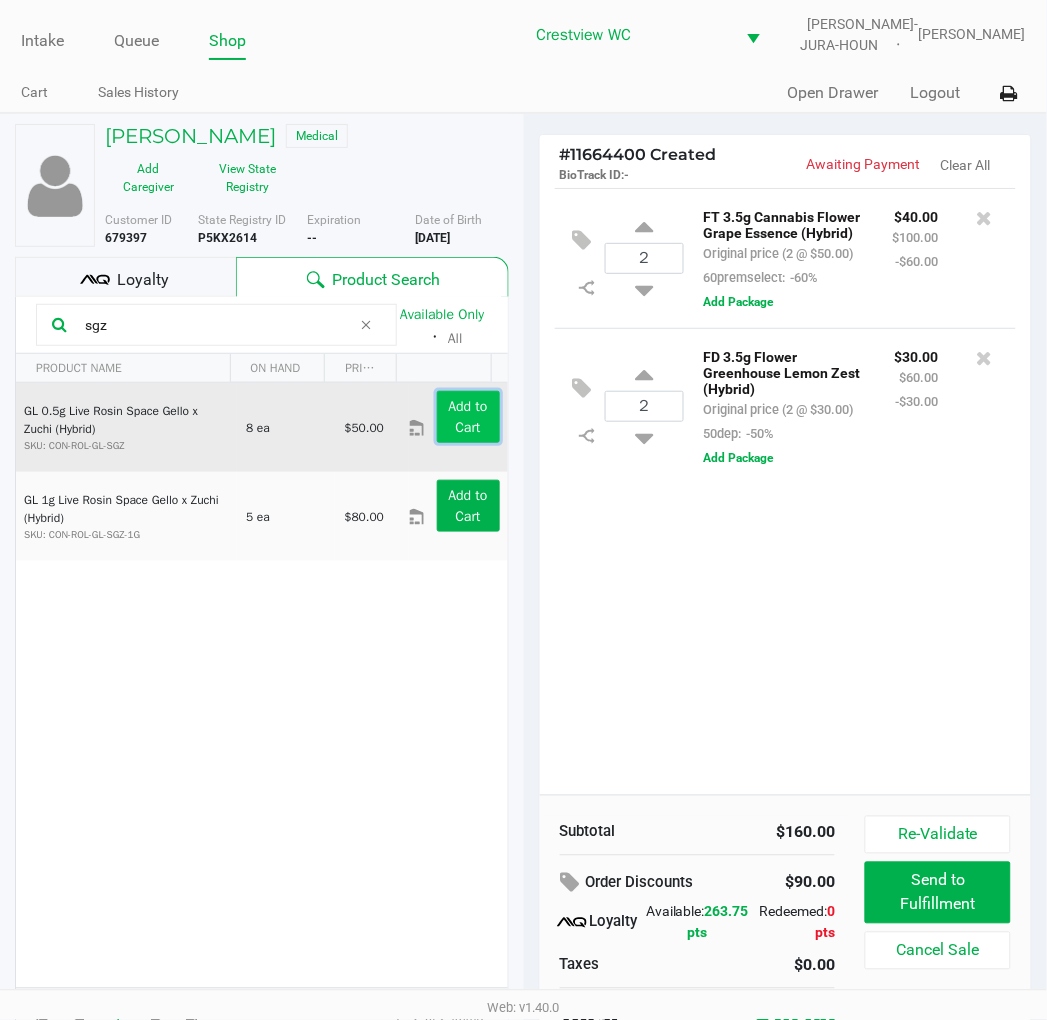 click on "Add to Cart" 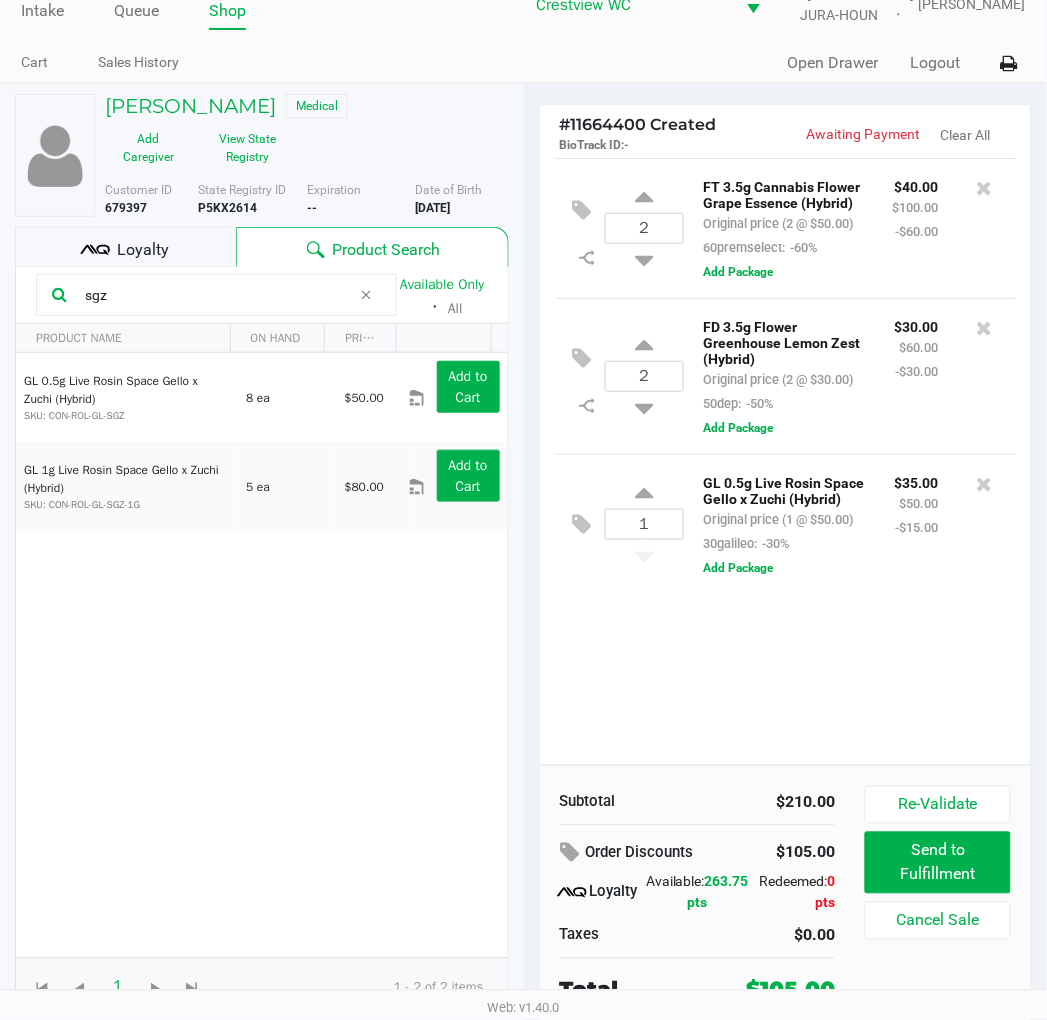 scroll, scrollTop: 38, scrollLeft: 0, axis: vertical 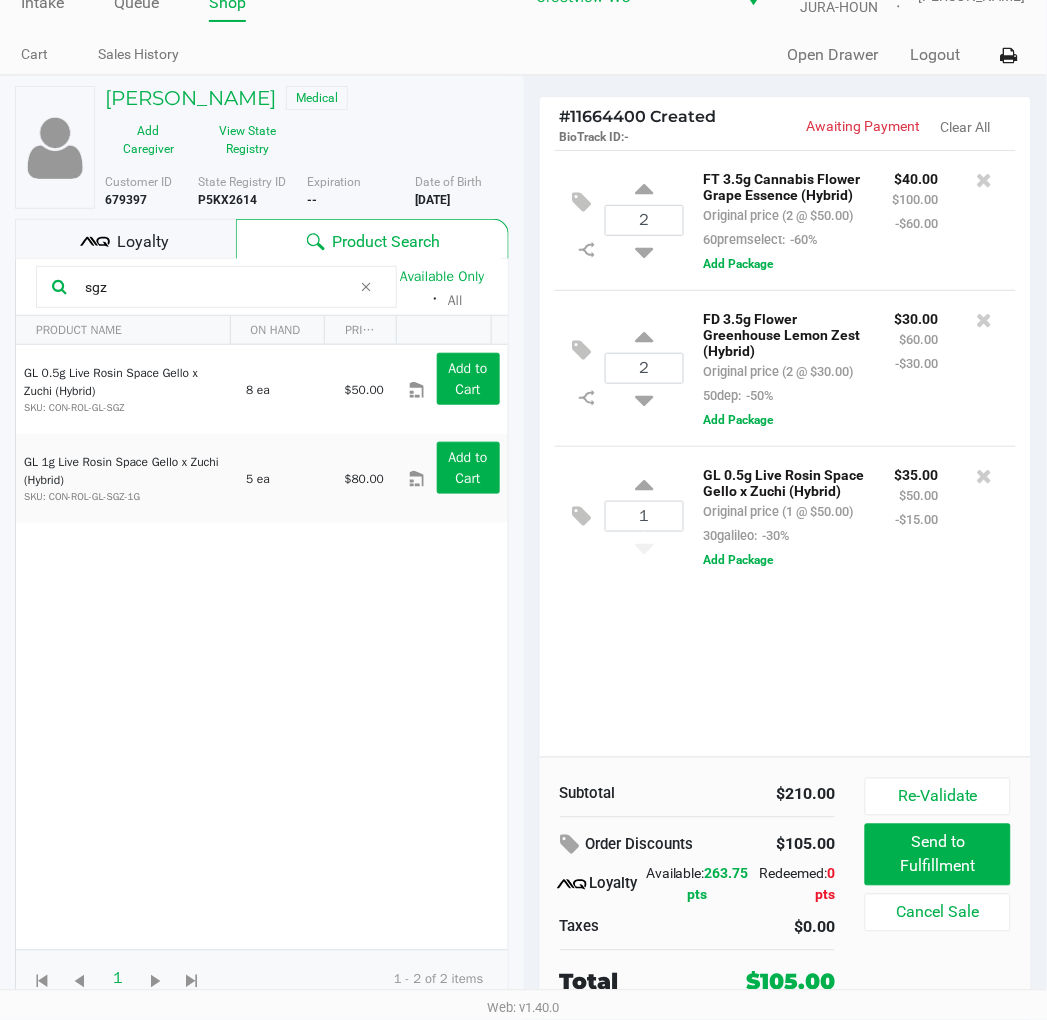 click on "Loyalty" 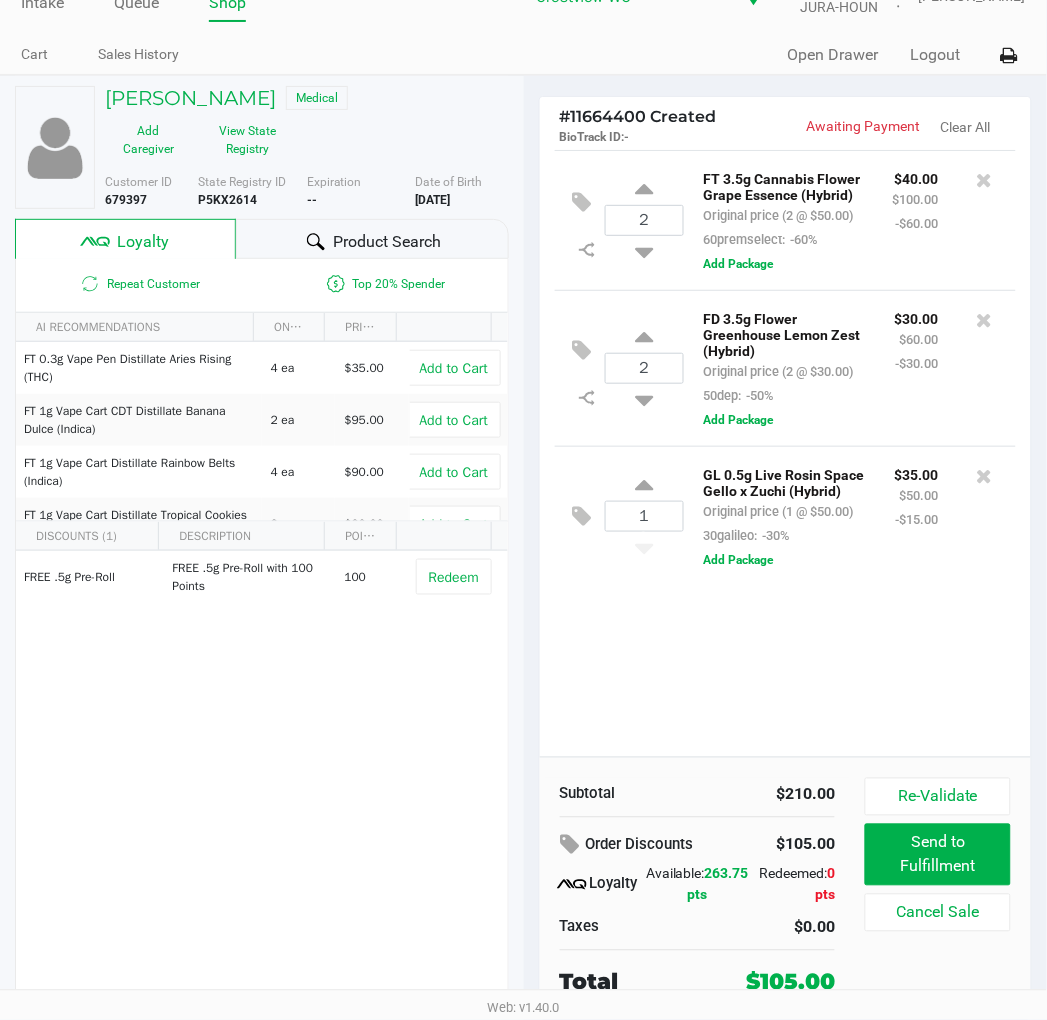 click on "Product Search" 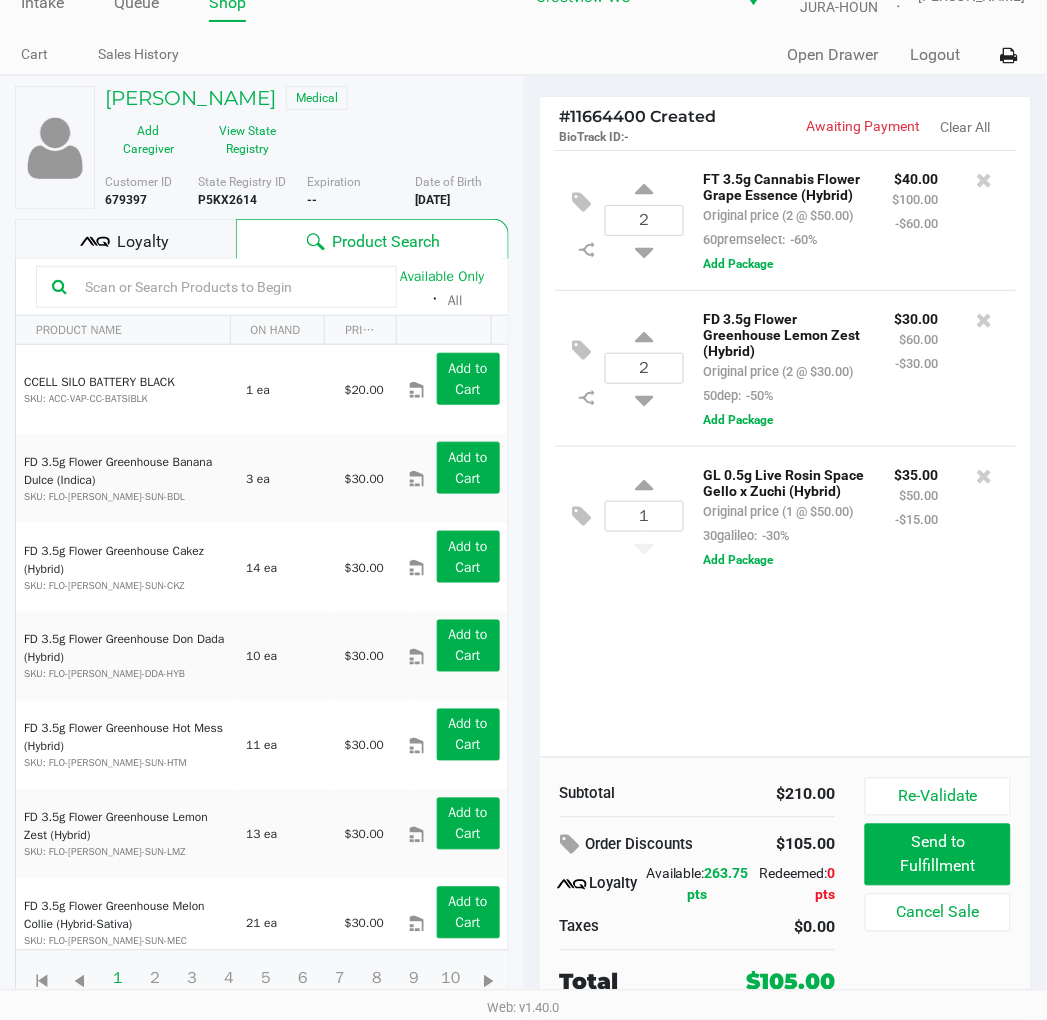 click on "Michael OLDHAM II   Medical   Add Caregiver   View State Registry" 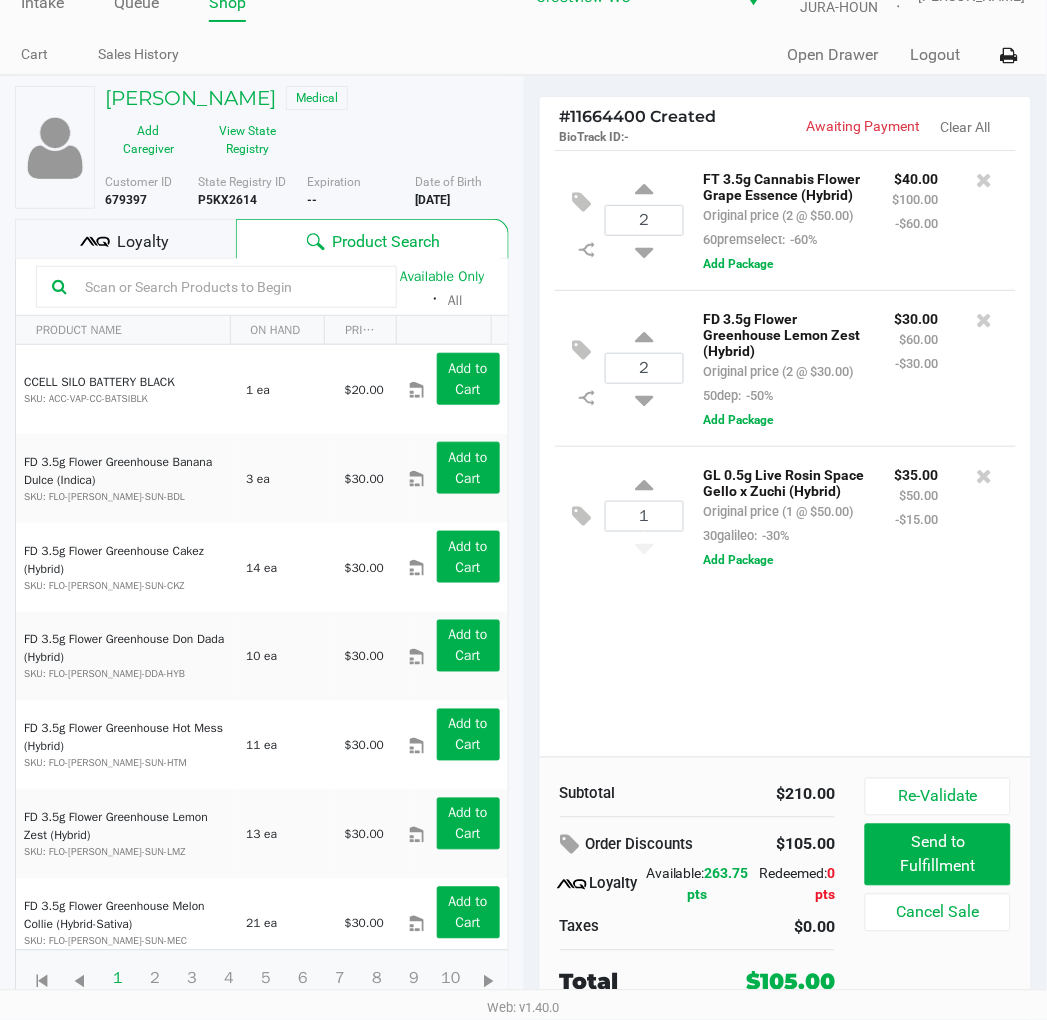 click on "2  FT 3.5g Cannabis Flower Grape Essence (Hybrid)   Original price (2 @ $50.00)  60premselect:  -60% $40.00 $100.00 -$60.00  Add Package
2  FD 3.5g Flower Greenhouse Lemon Zest (Hybrid)   Original price (2 @ $30.00)  50dep:  -50% $30.00 $60.00 -$30.00  Add Package  1  GL 0.5g Live Rosin Space Gello x Zuchi (Hybrid)   Original price (1 @ $50.00)  30galileo:  -30% $35.00 $50.00 -$15.00  Add Package" 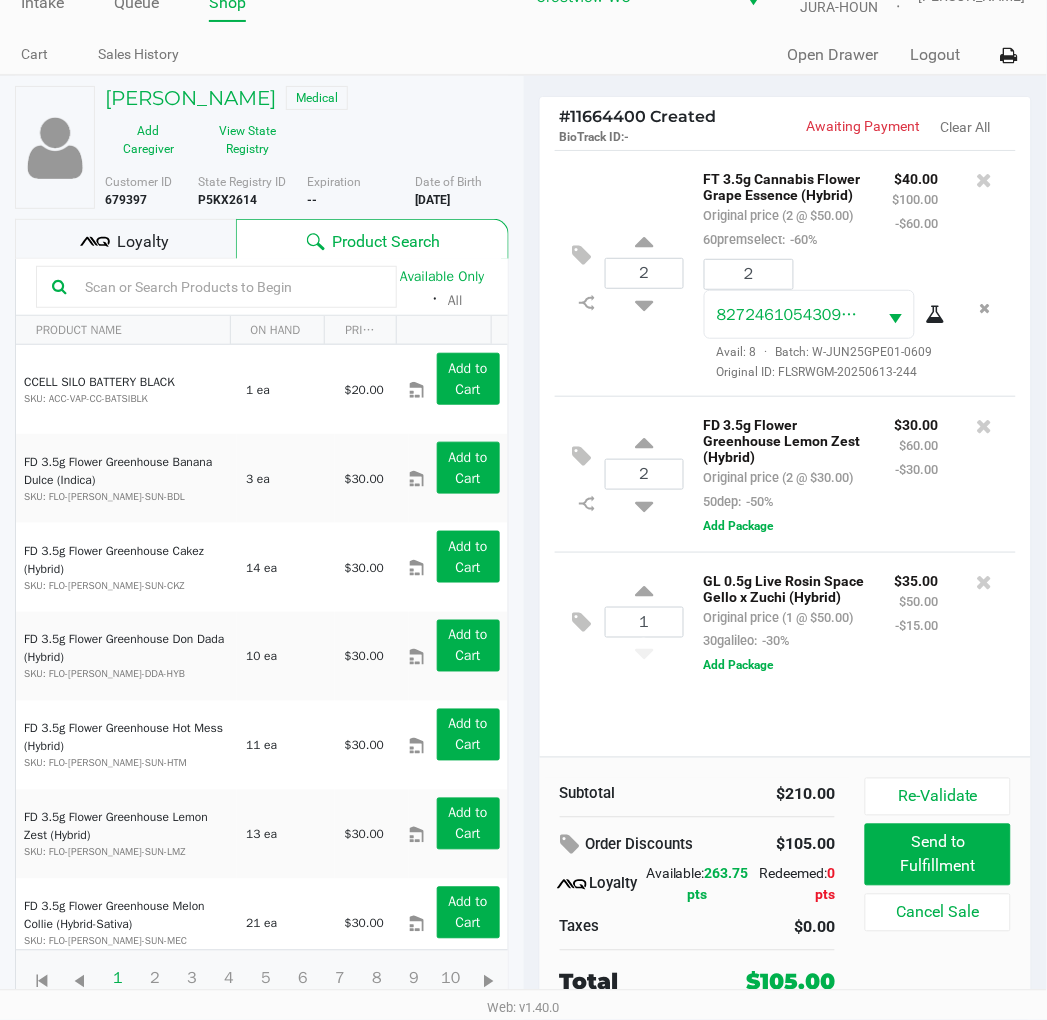 click on "2  FT 3.5g Cannabis Flower Grape Essence (Hybrid)   Original price (2 @ $50.00)  60premselect:  -60% $40.00 $100.00 -$60.00 2 8272461054309391  Avail: 8  ·  Batch: W-JUN25GPE01-0609   Original ID: FLSRWGM-20250613-244
2  FD 3.5g Flower Greenhouse Lemon Zest (Hybrid)   Original price (2 @ $30.00)  50dep:  -50% $30.00 $60.00 -$30.00  Add Package  1  GL 0.5g Live Rosin Space Gello x Zuchi (Hybrid)   Original price (1 @ $50.00)  30galileo:  -30% $35.00 $50.00 -$15.00  Add Package" 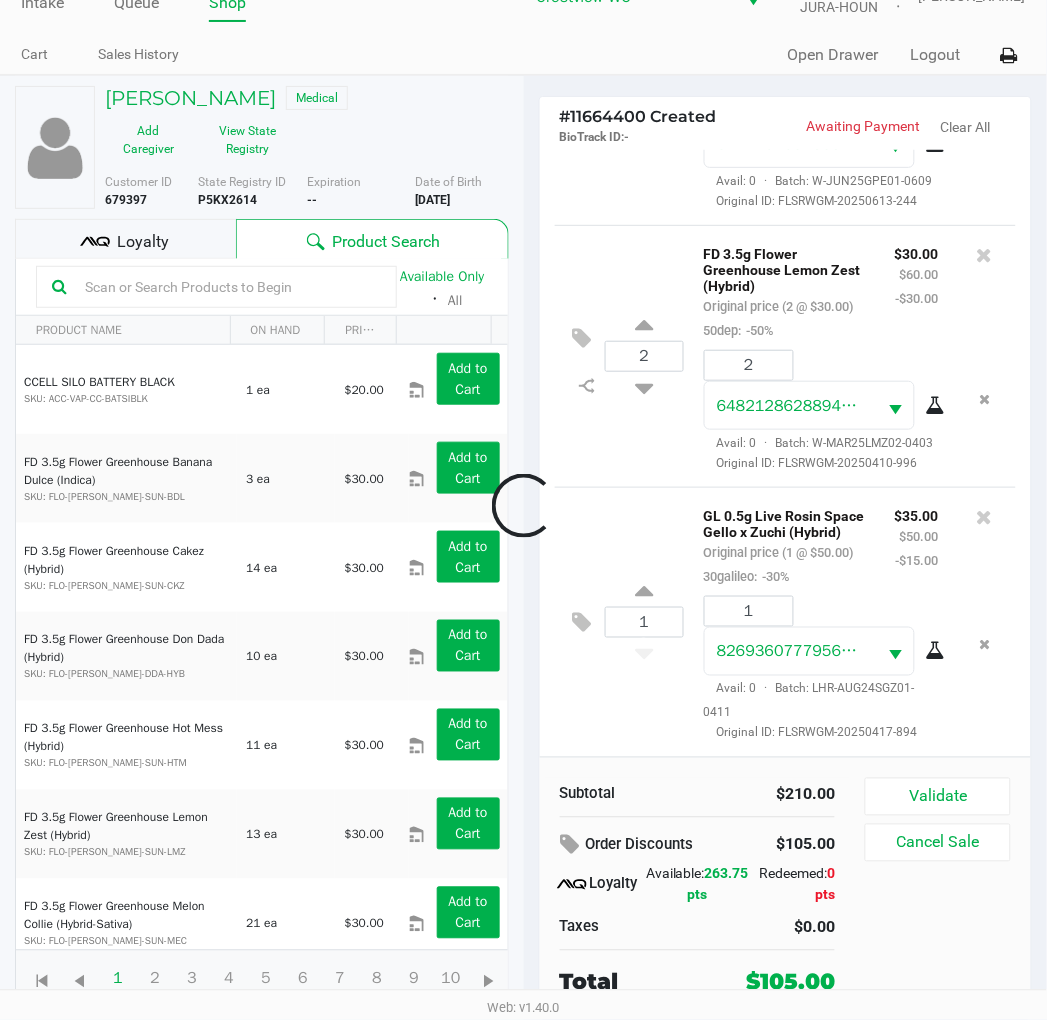 scroll, scrollTop: 330, scrollLeft: 0, axis: vertical 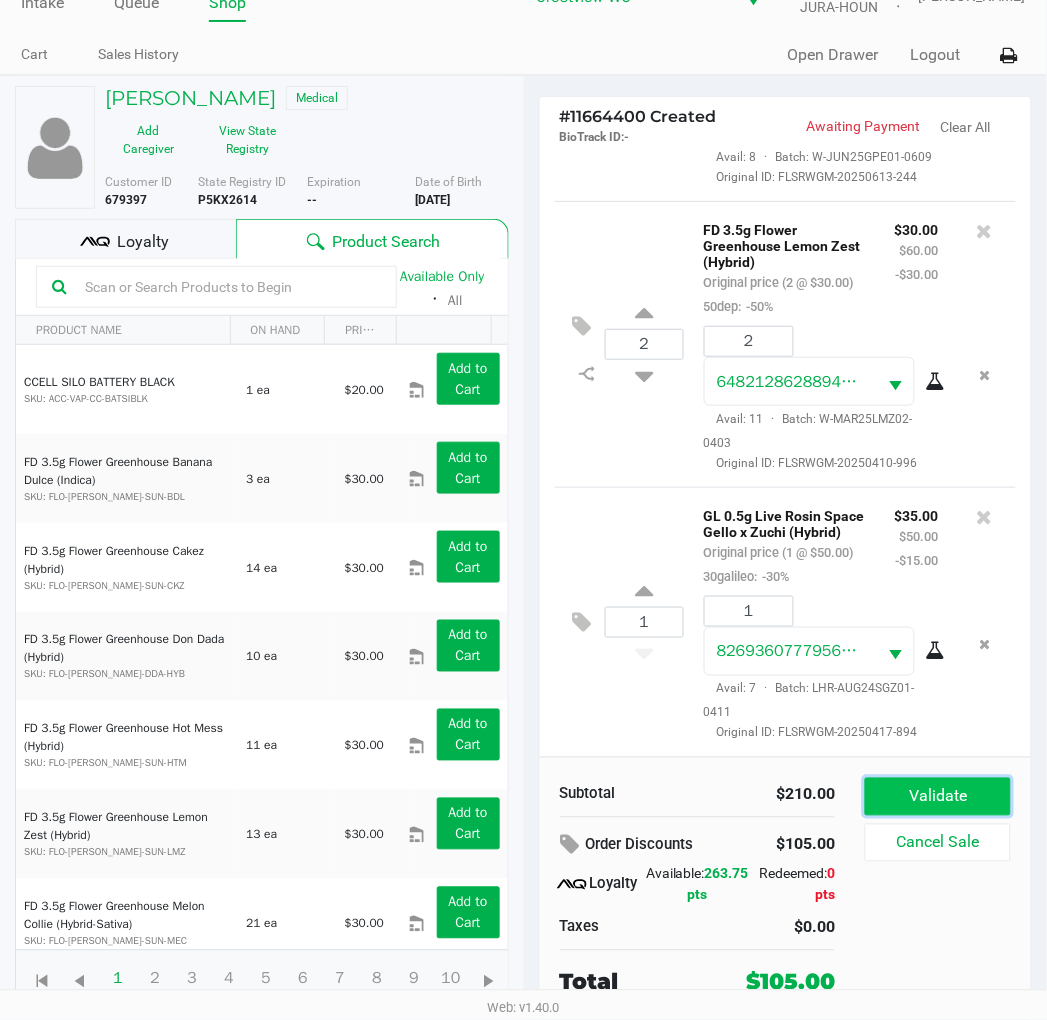 click on "Validate" 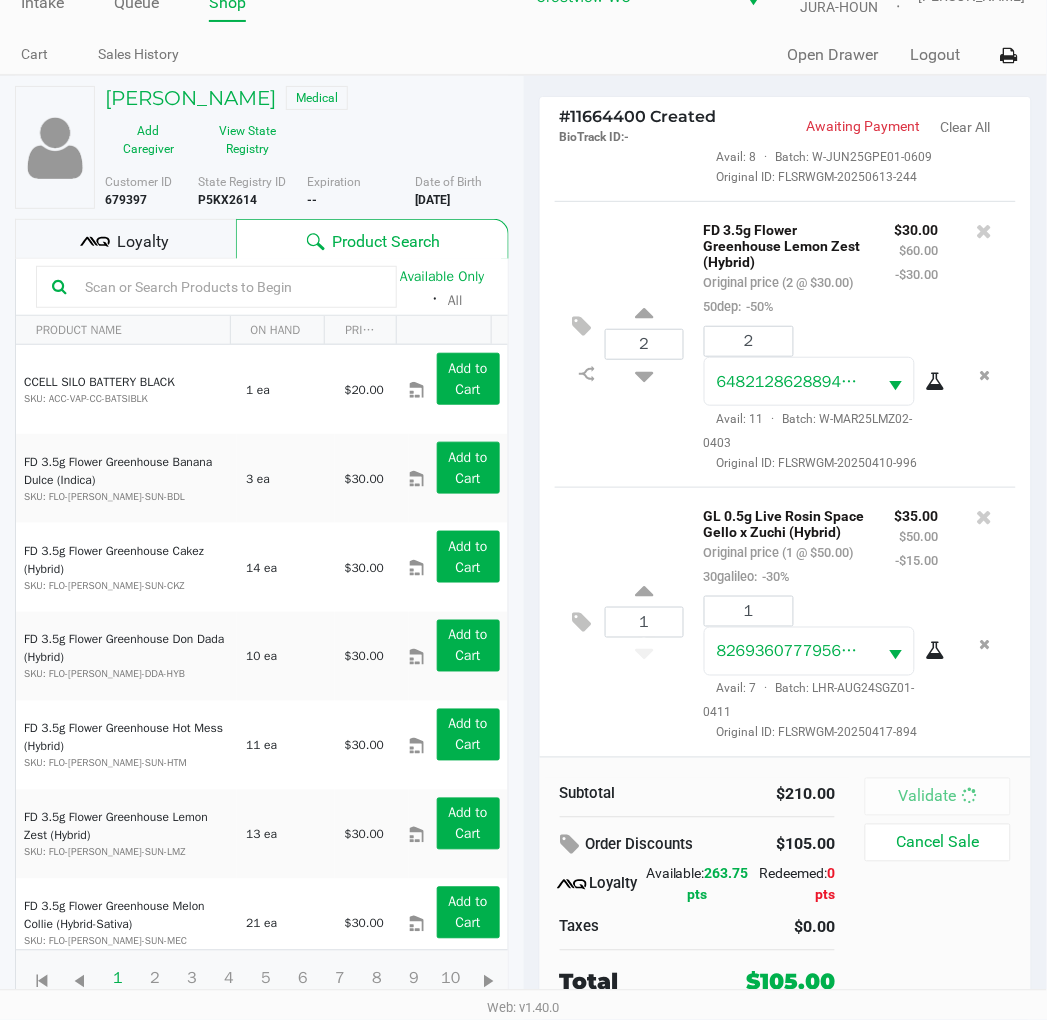 scroll, scrollTop: 0, scrollLeft: 0, axis: both 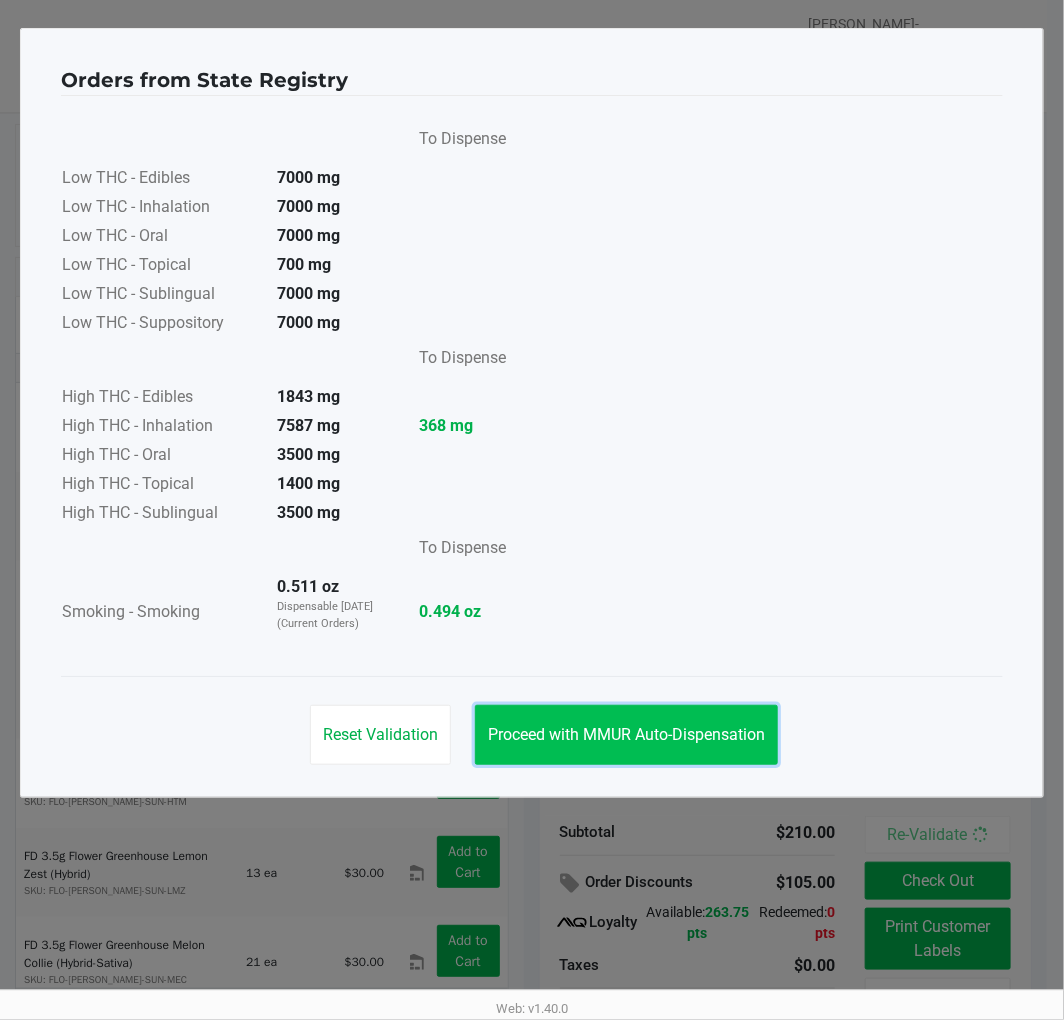 click on "Proceed with MMUR Auto-Dispensation" 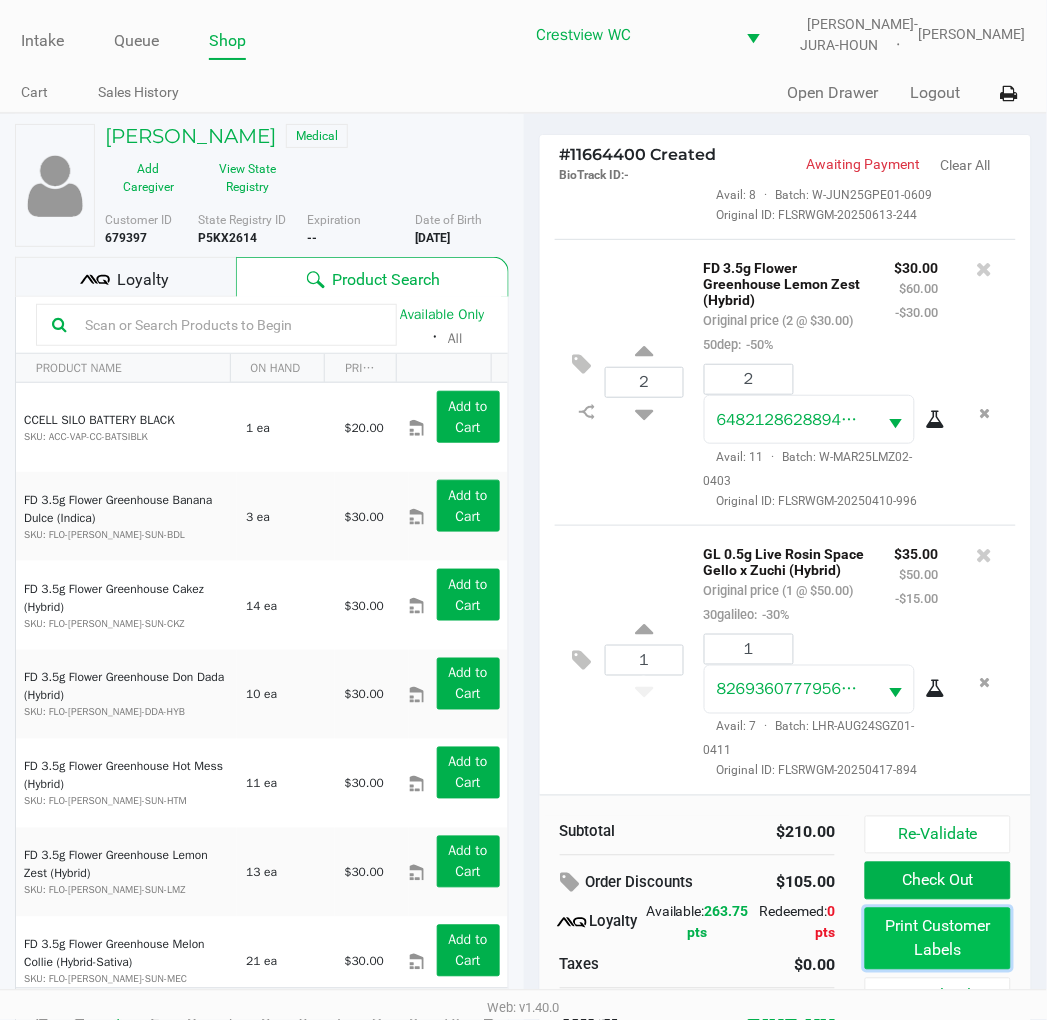 click on "Print Customer Labels" 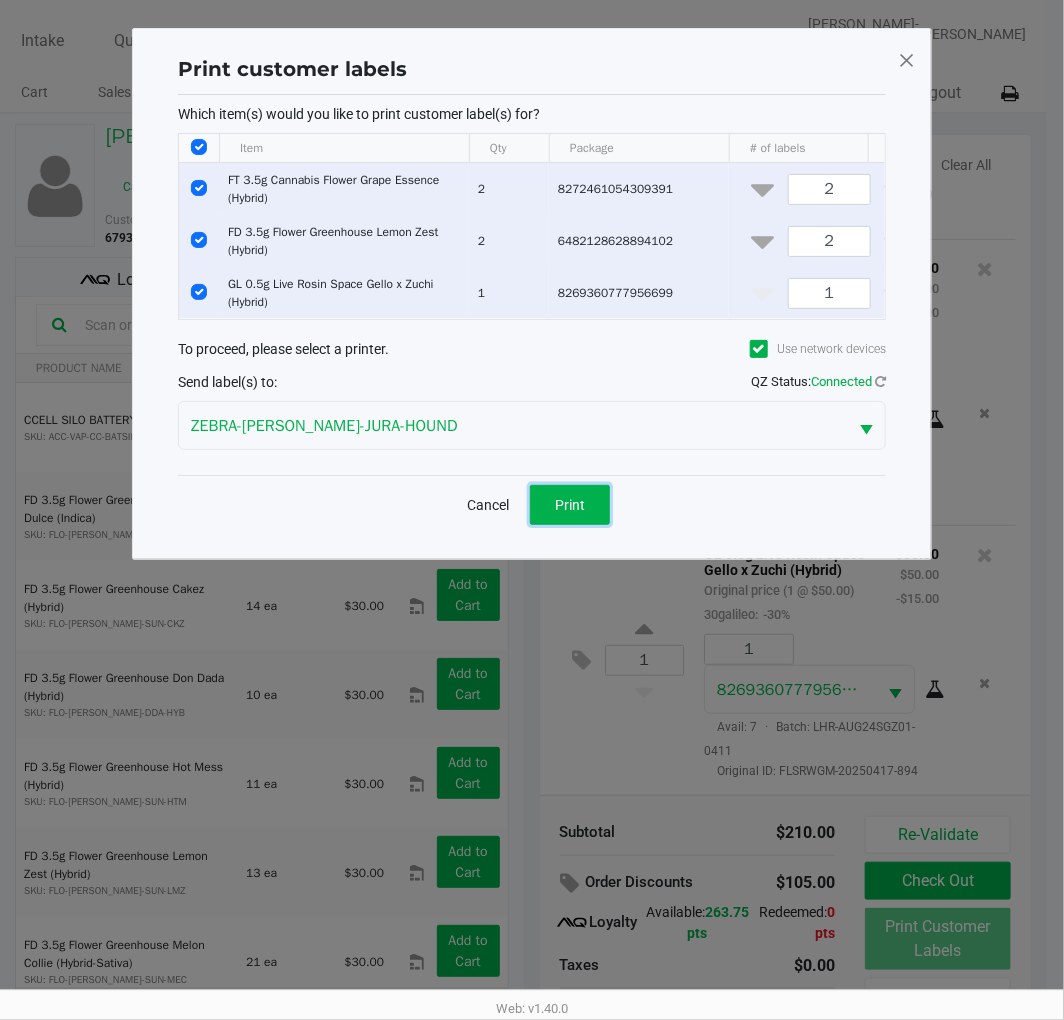 click on "Print" 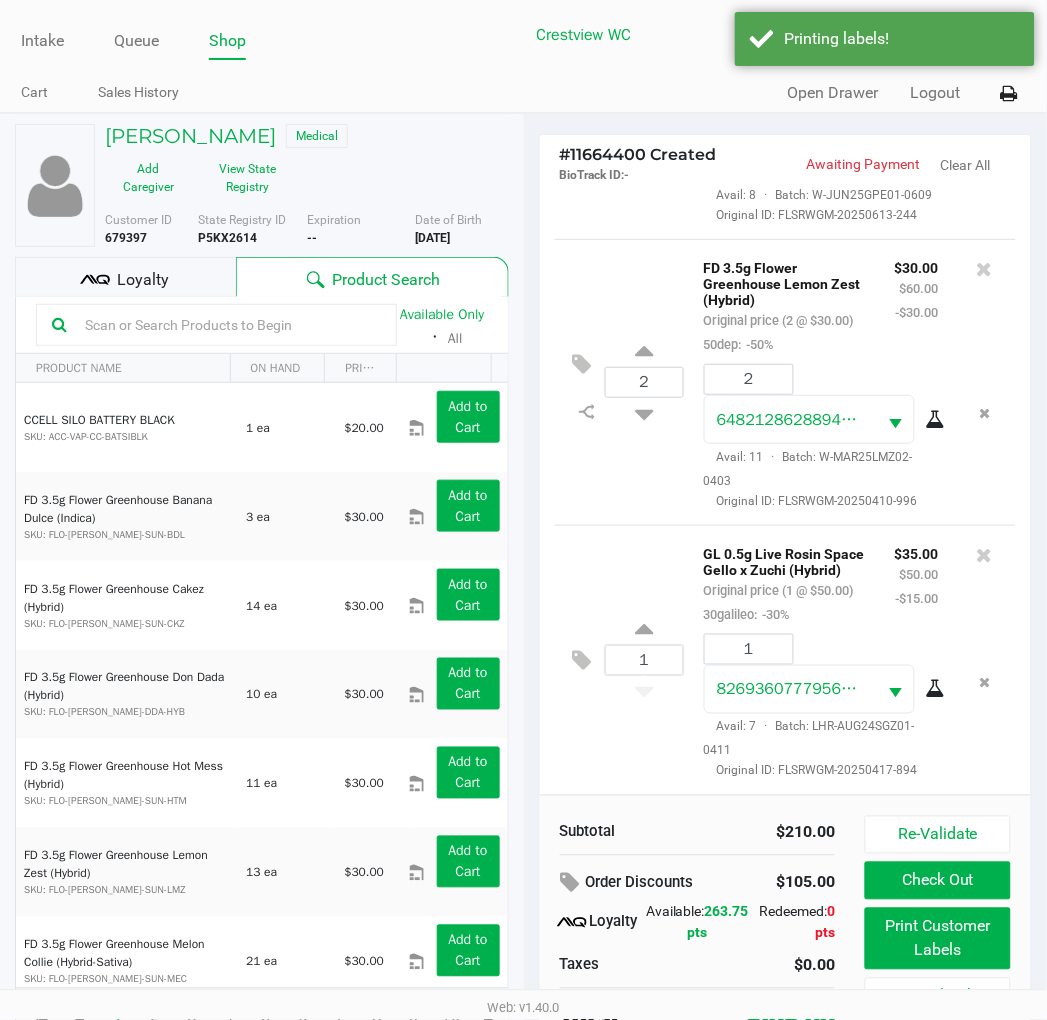 click on "Check Out" 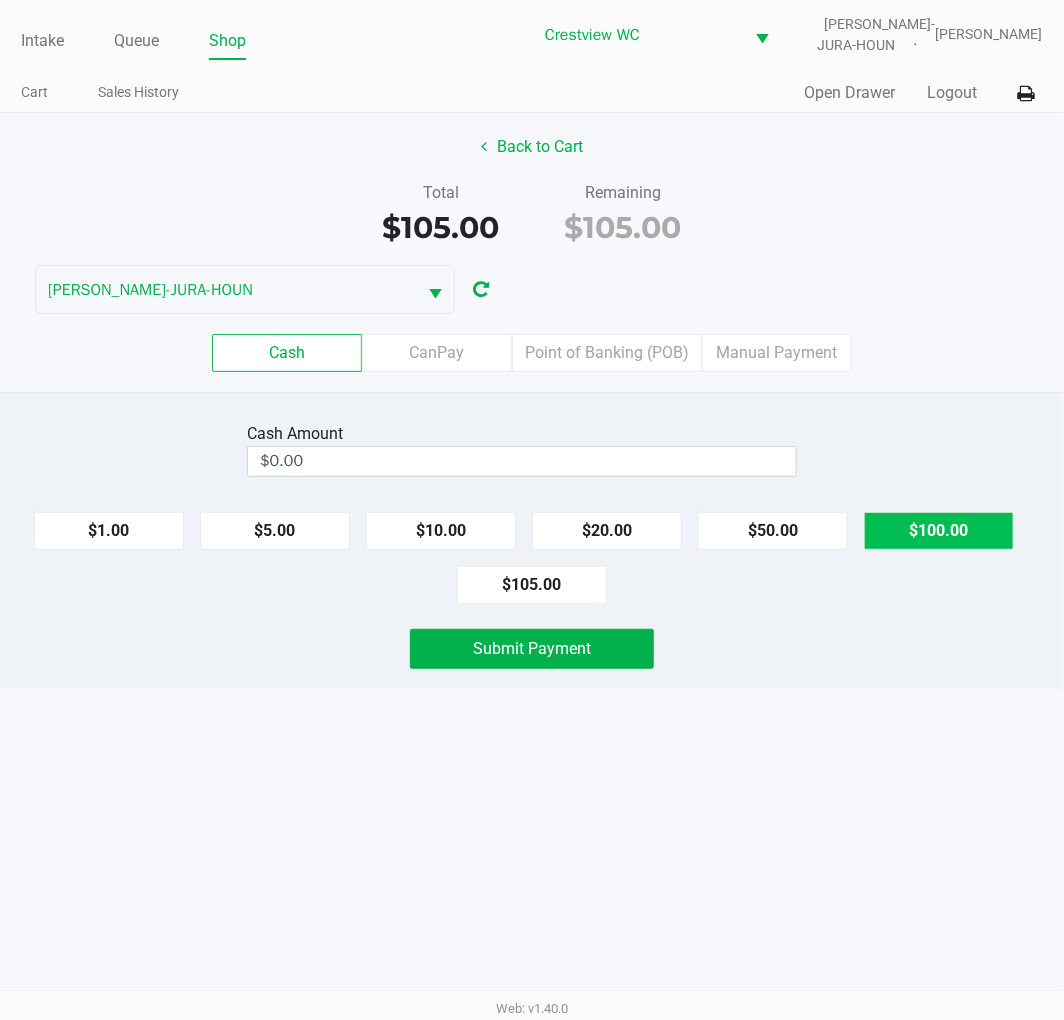 click on "$100.00" 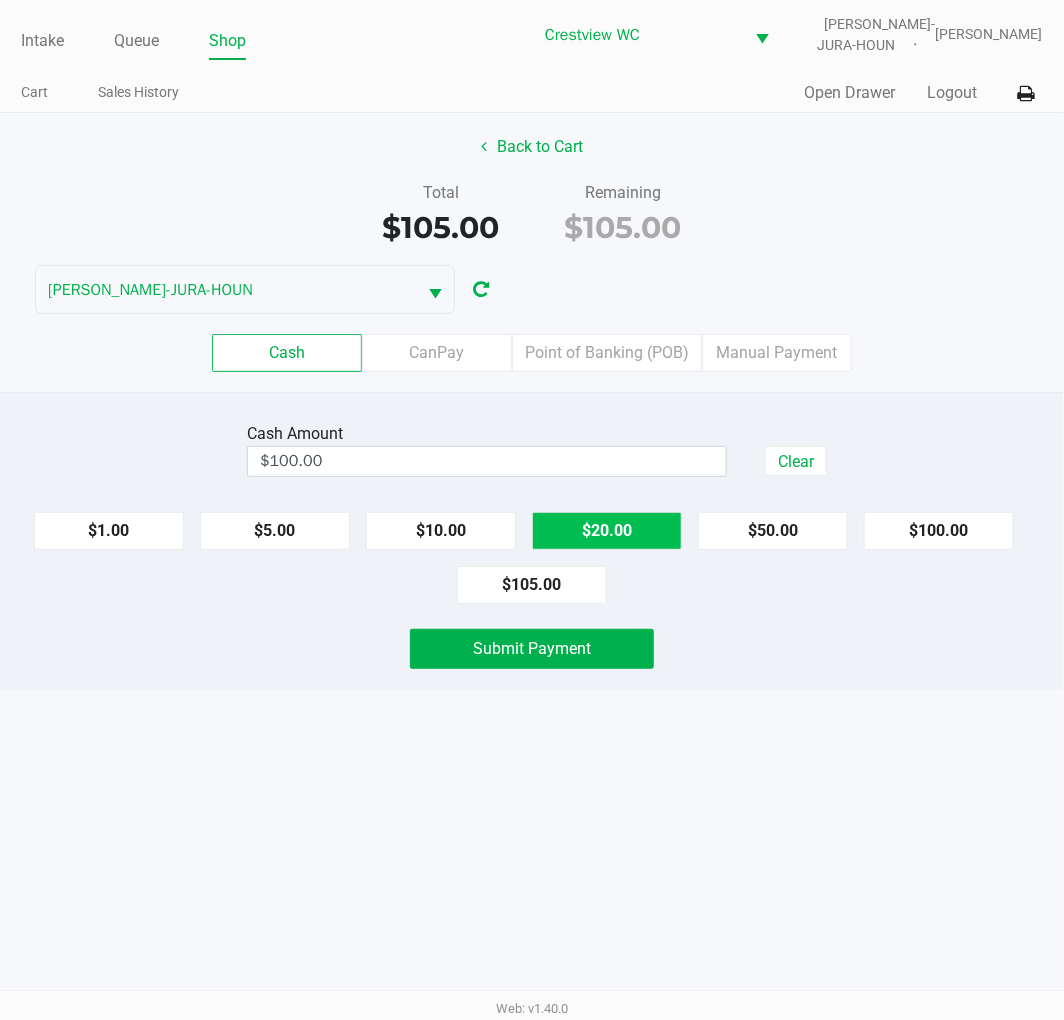 click on "$20.00" 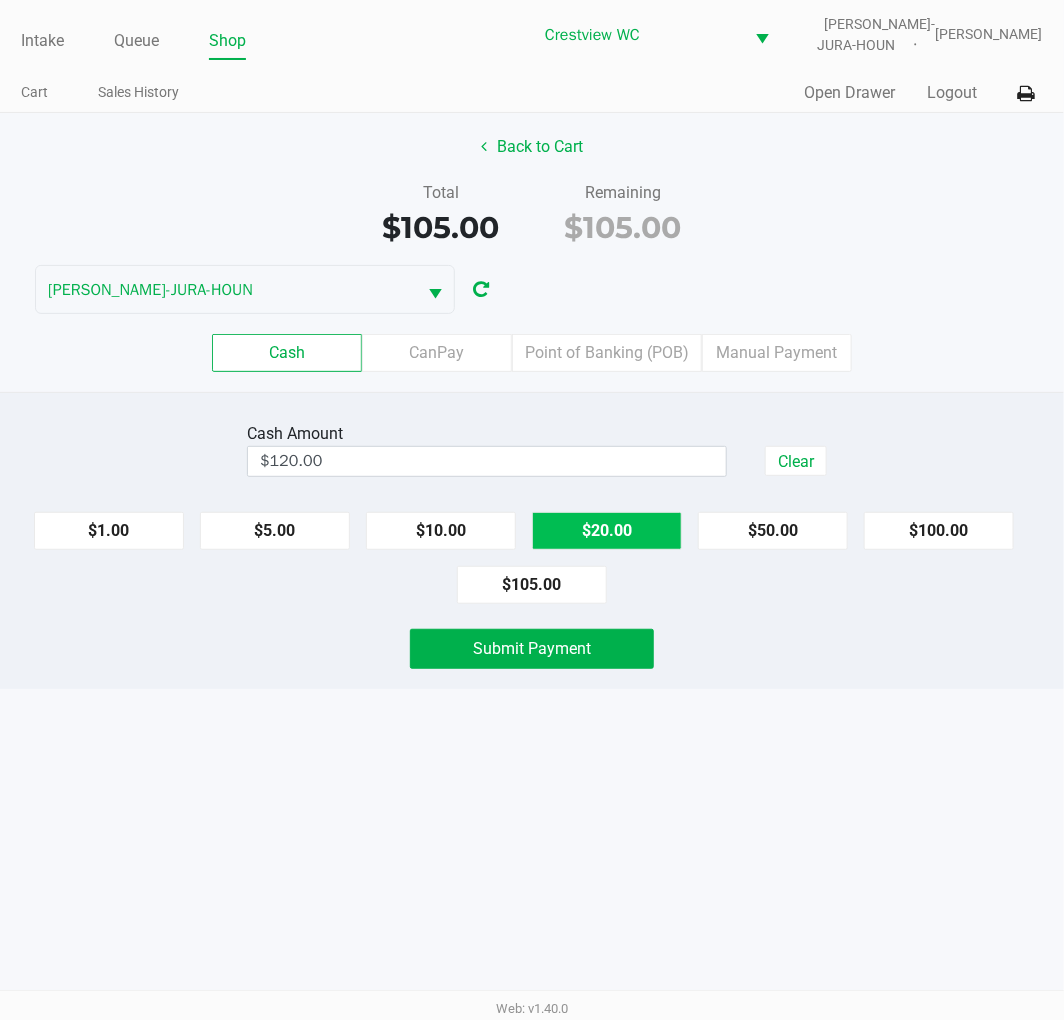 click on "Submit Payment" 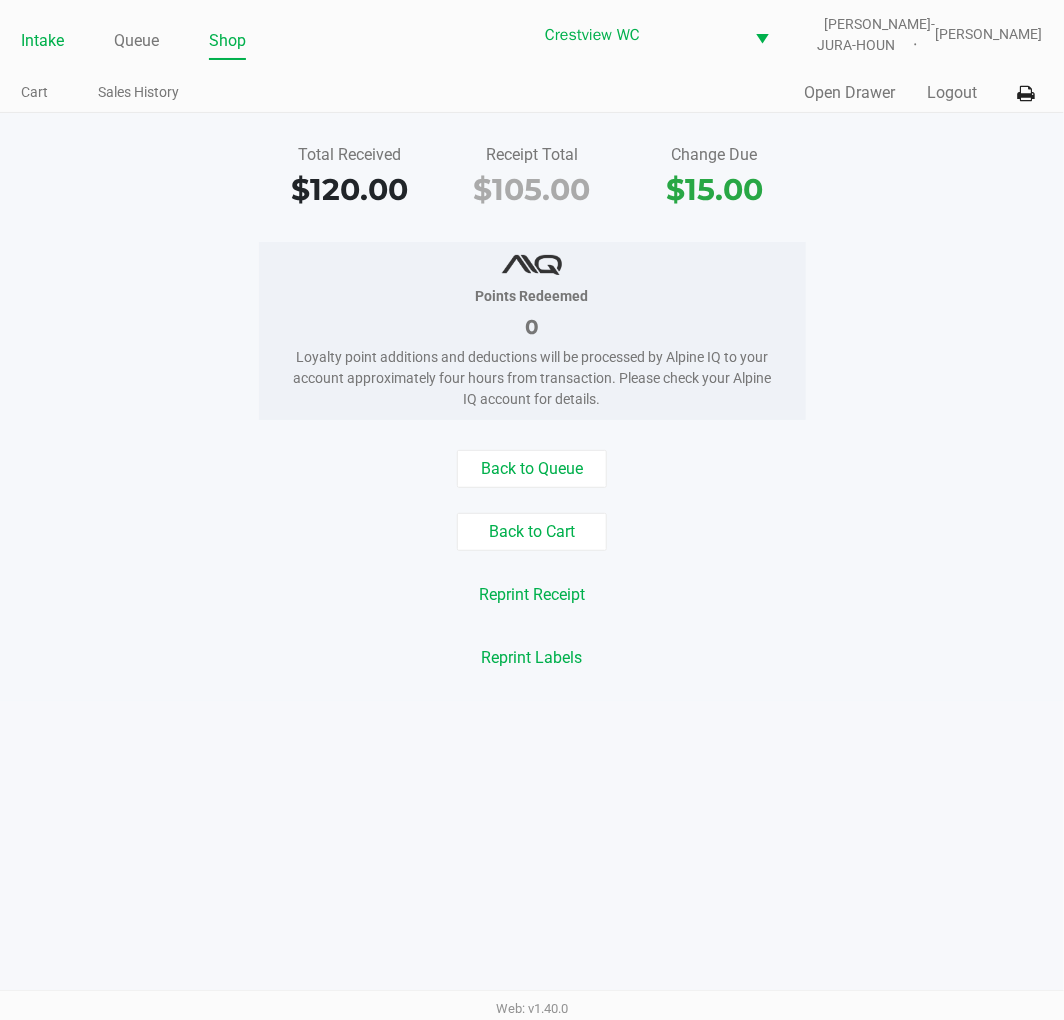 click on "Intake" 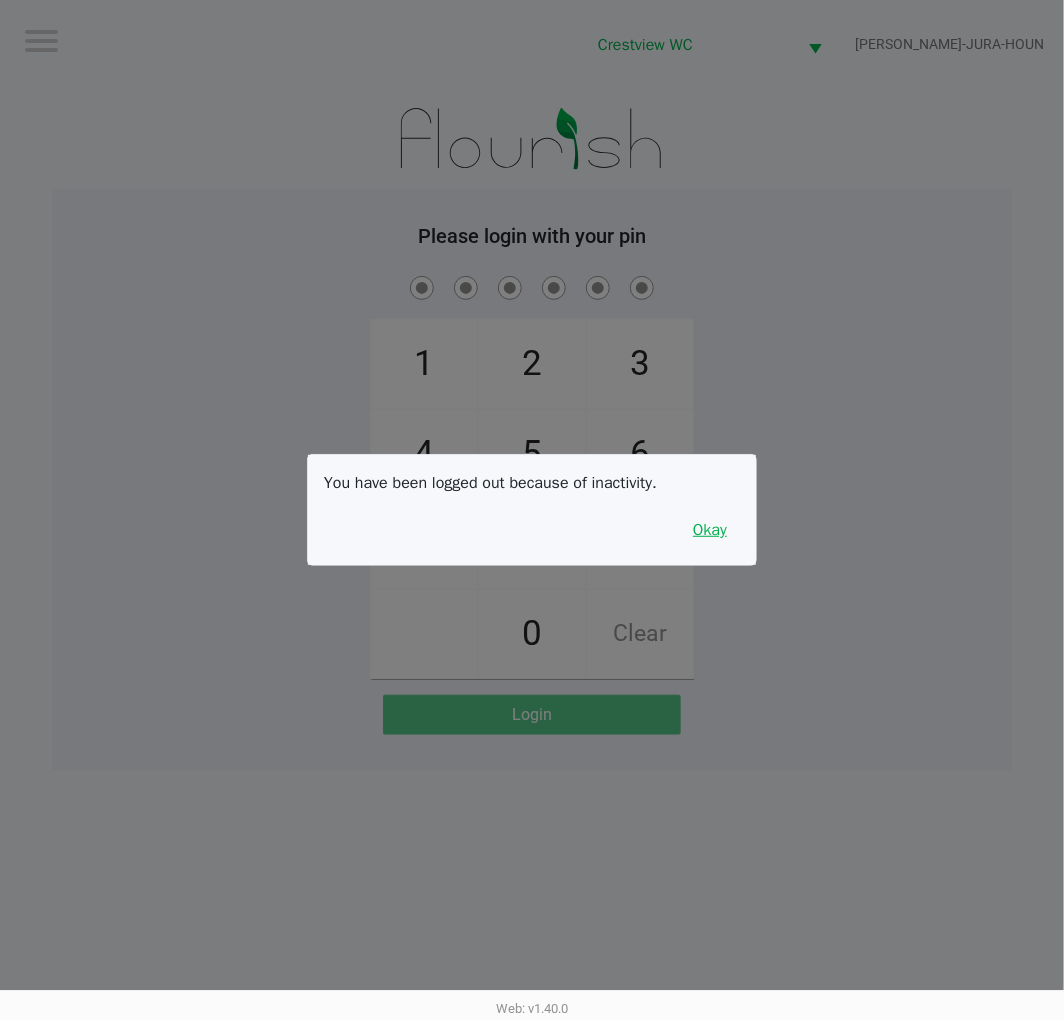 click on "Okay" at bounding box center (710, 530) 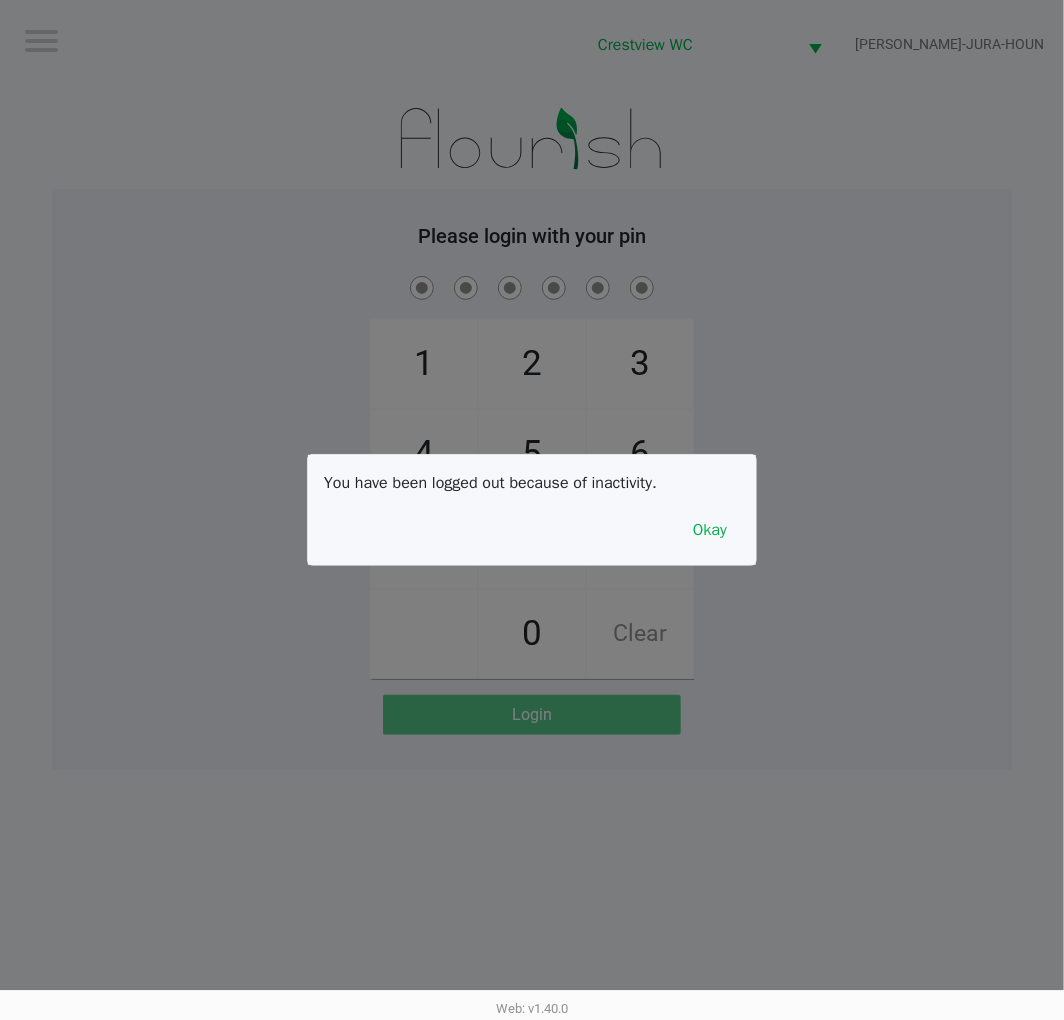 click on "1   4   7       2   5   8   0   3   6   9   Clear" 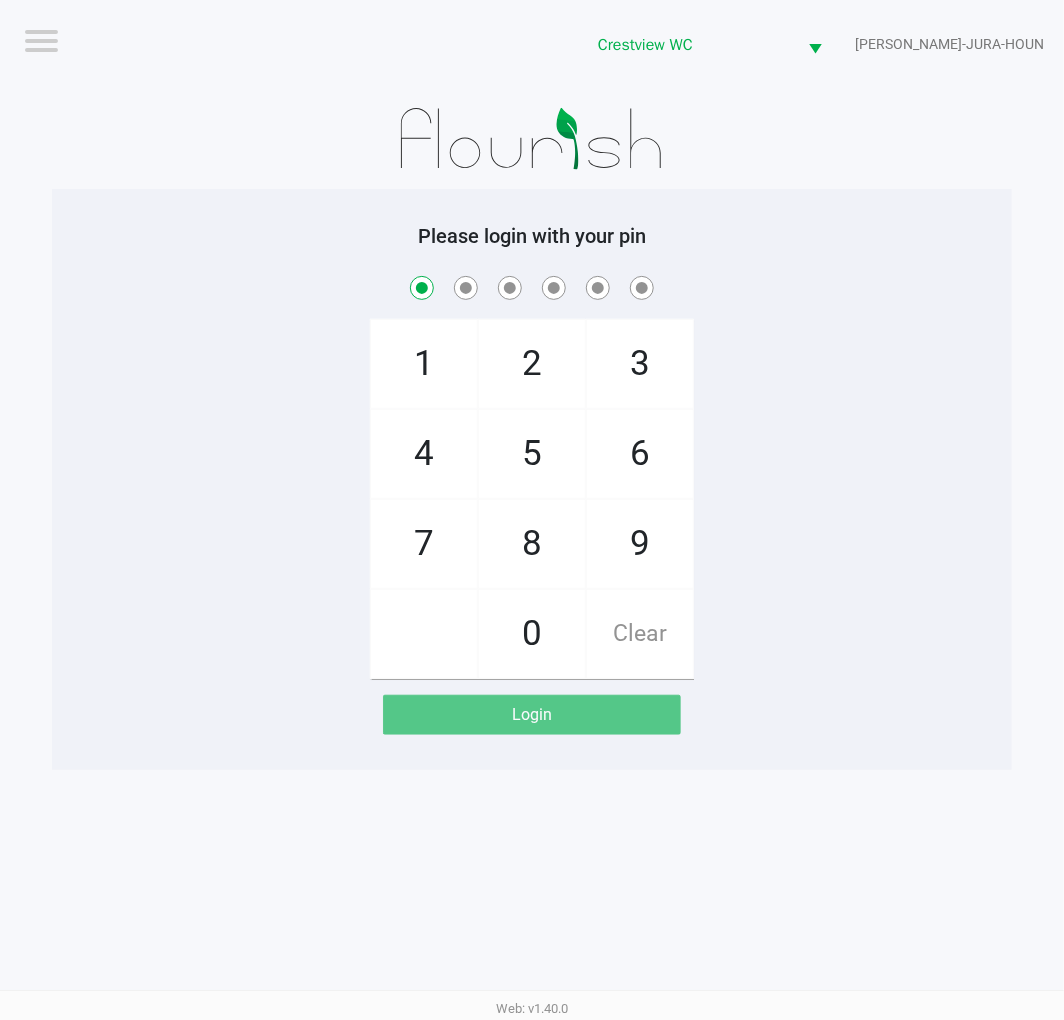 checkbox on "true" 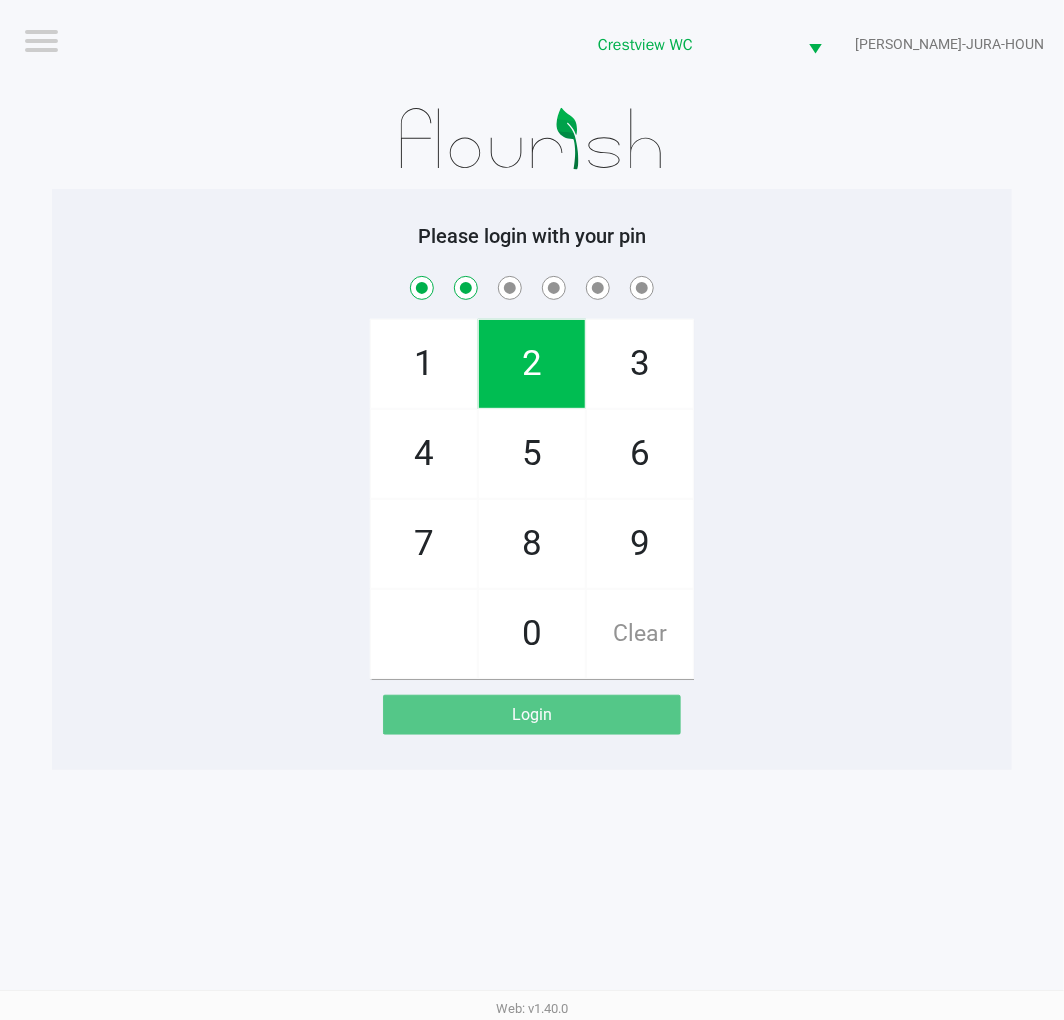 checkbox on "true" 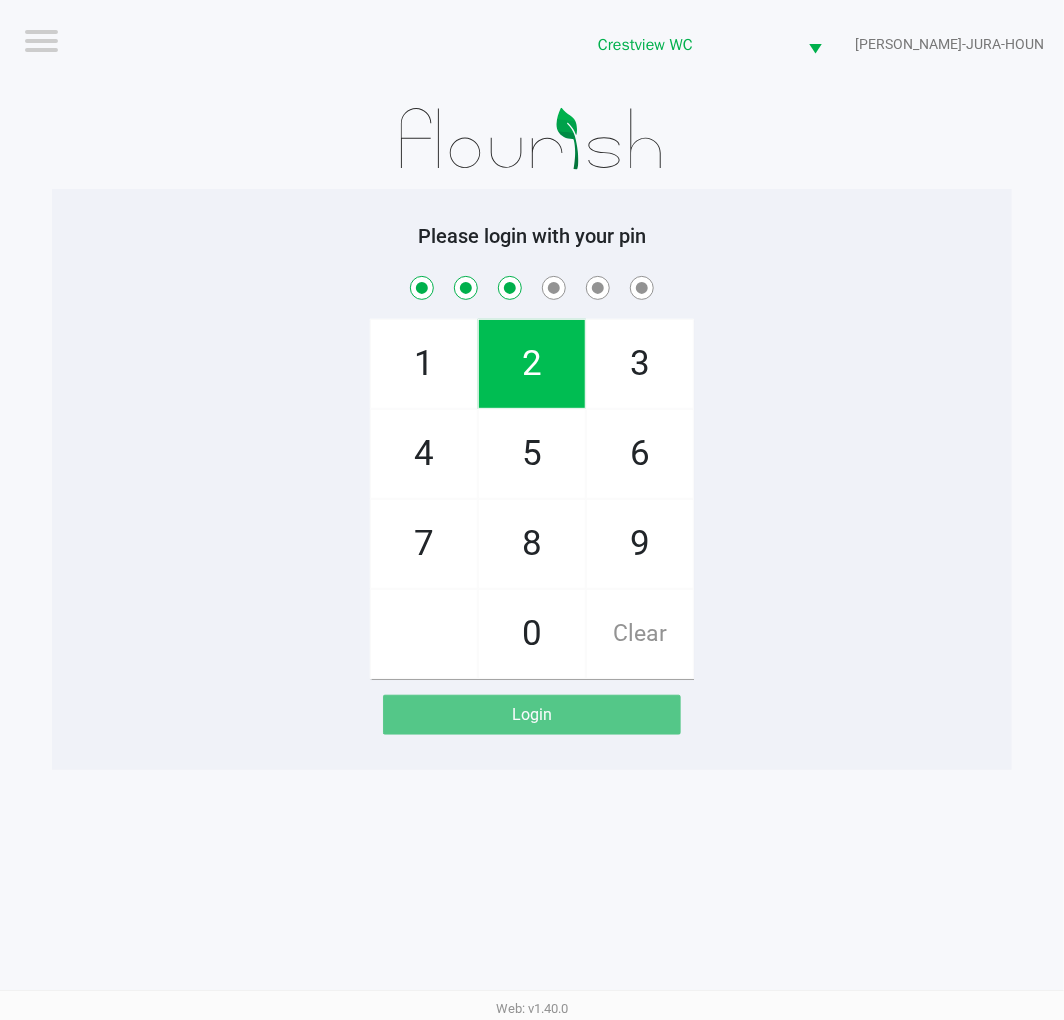 checkbox on "true" 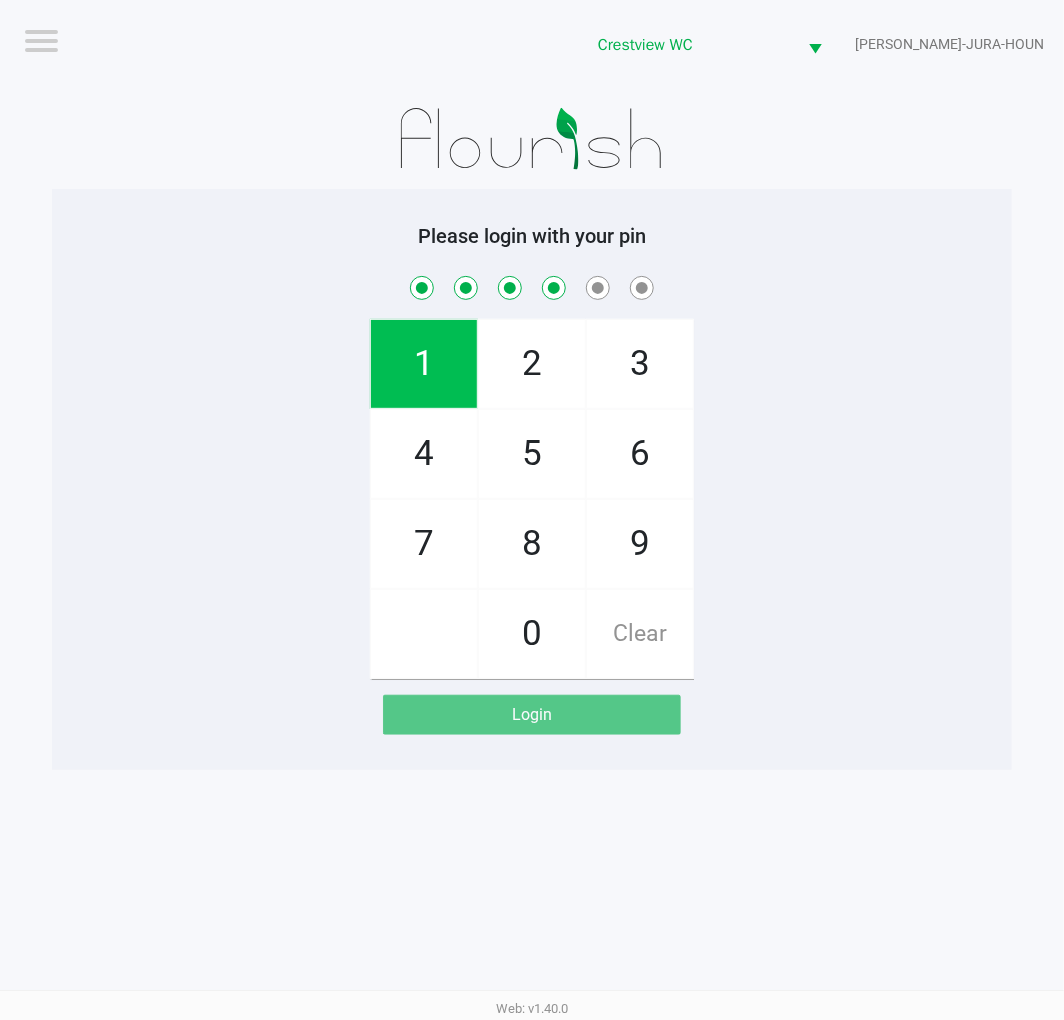 checkbox on "true" 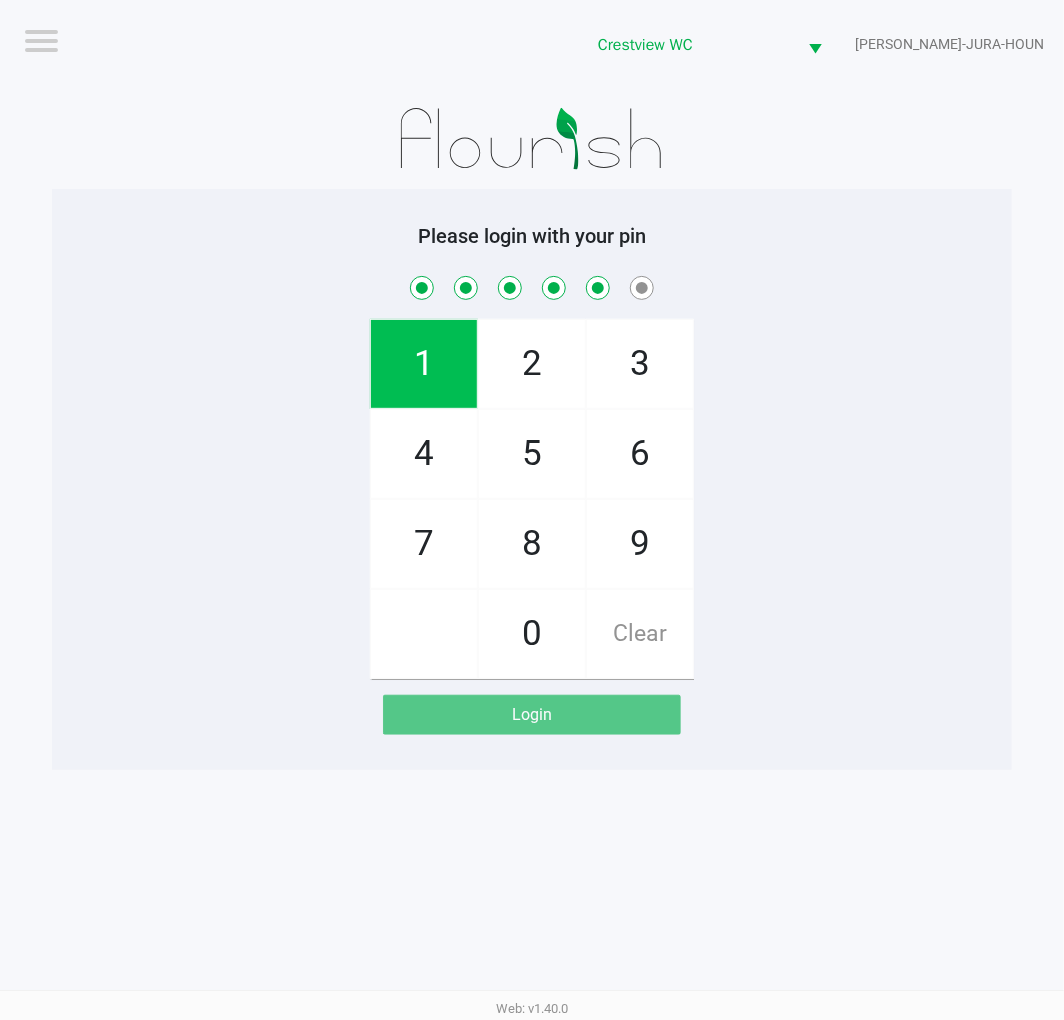 checkbox on "true" 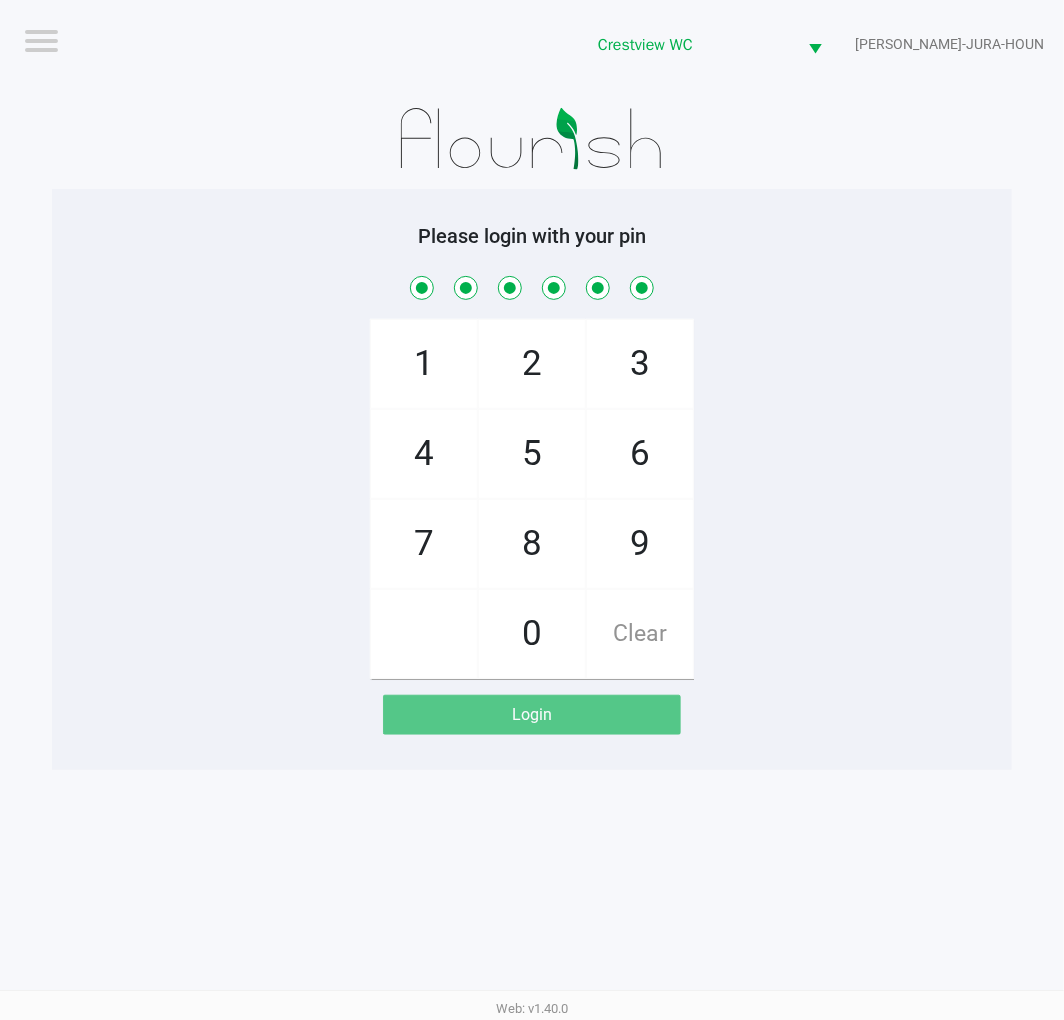checkbox on "true" 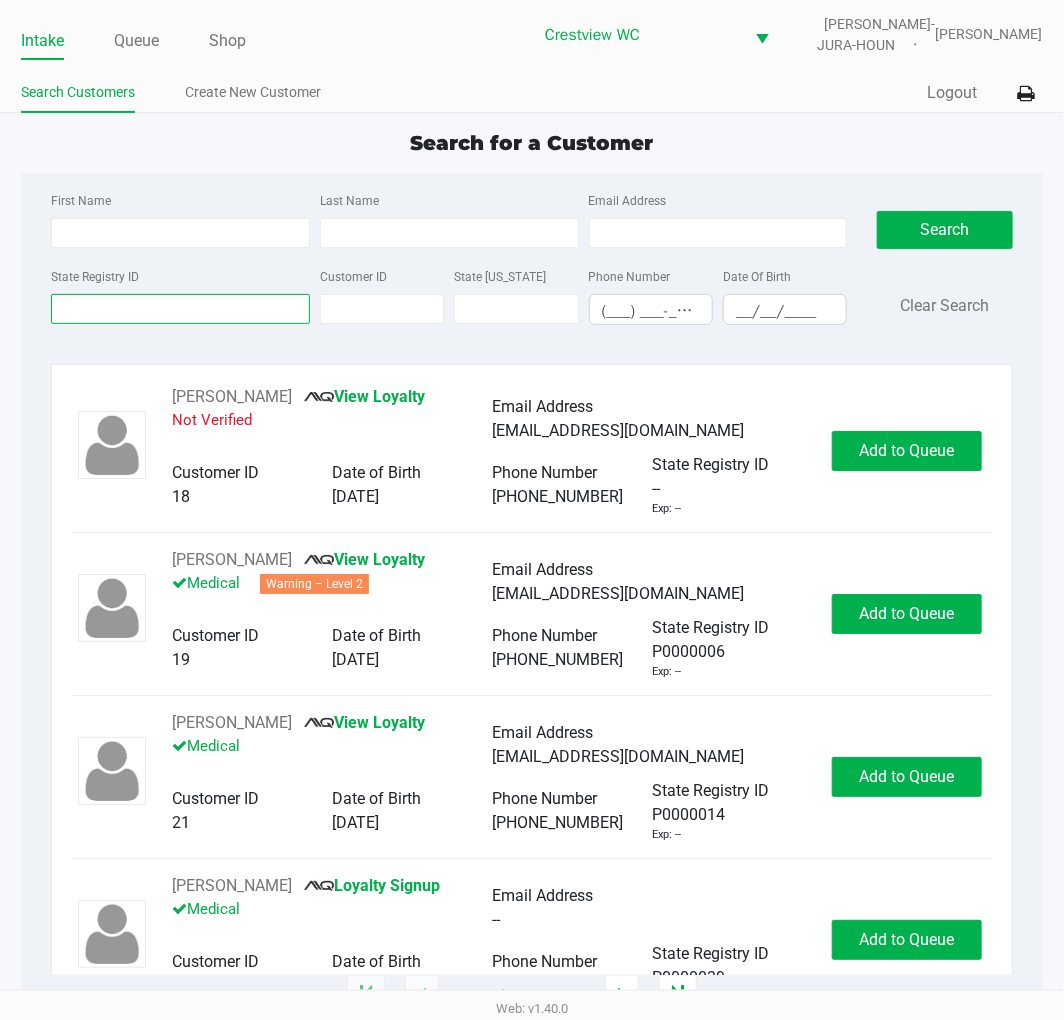 click on "State Registry ID" 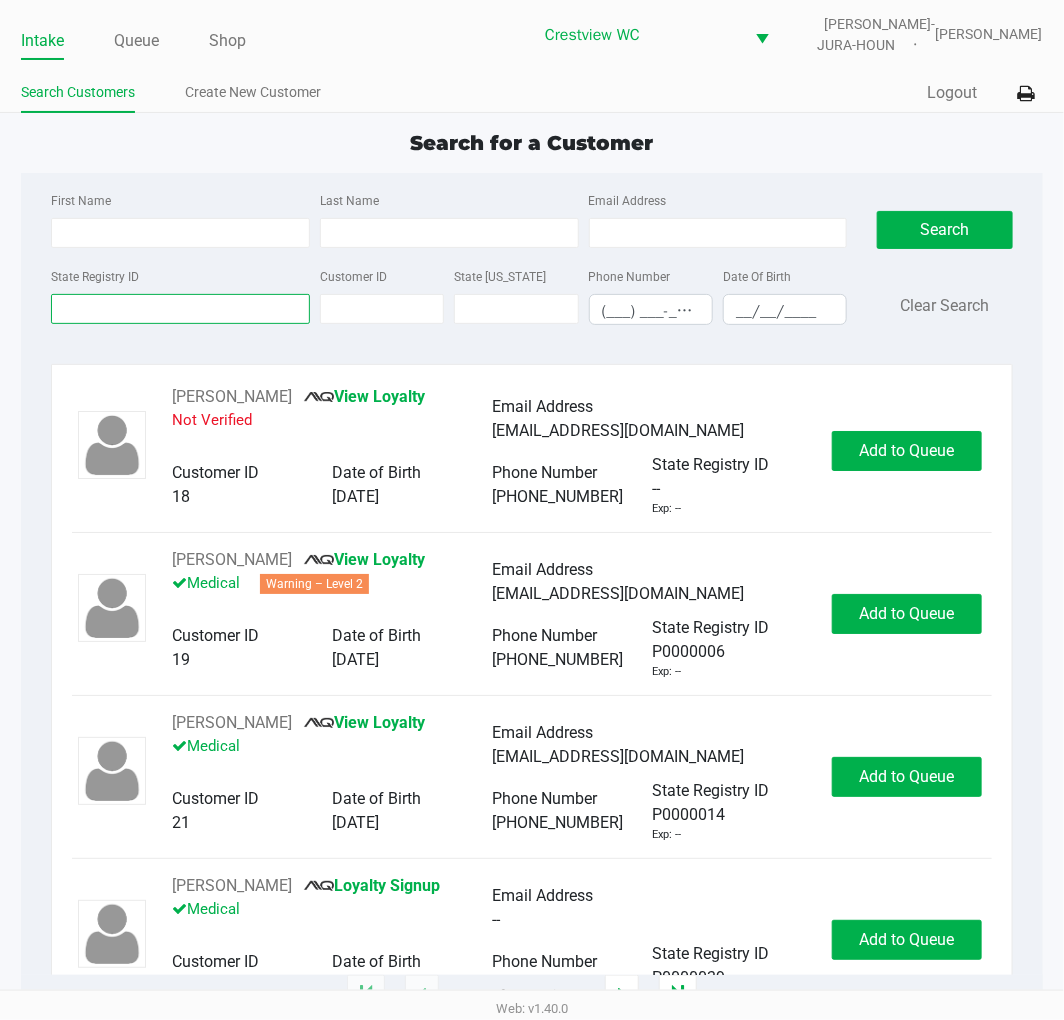 click on "State Registry ID" at bounding box center [180, 309] 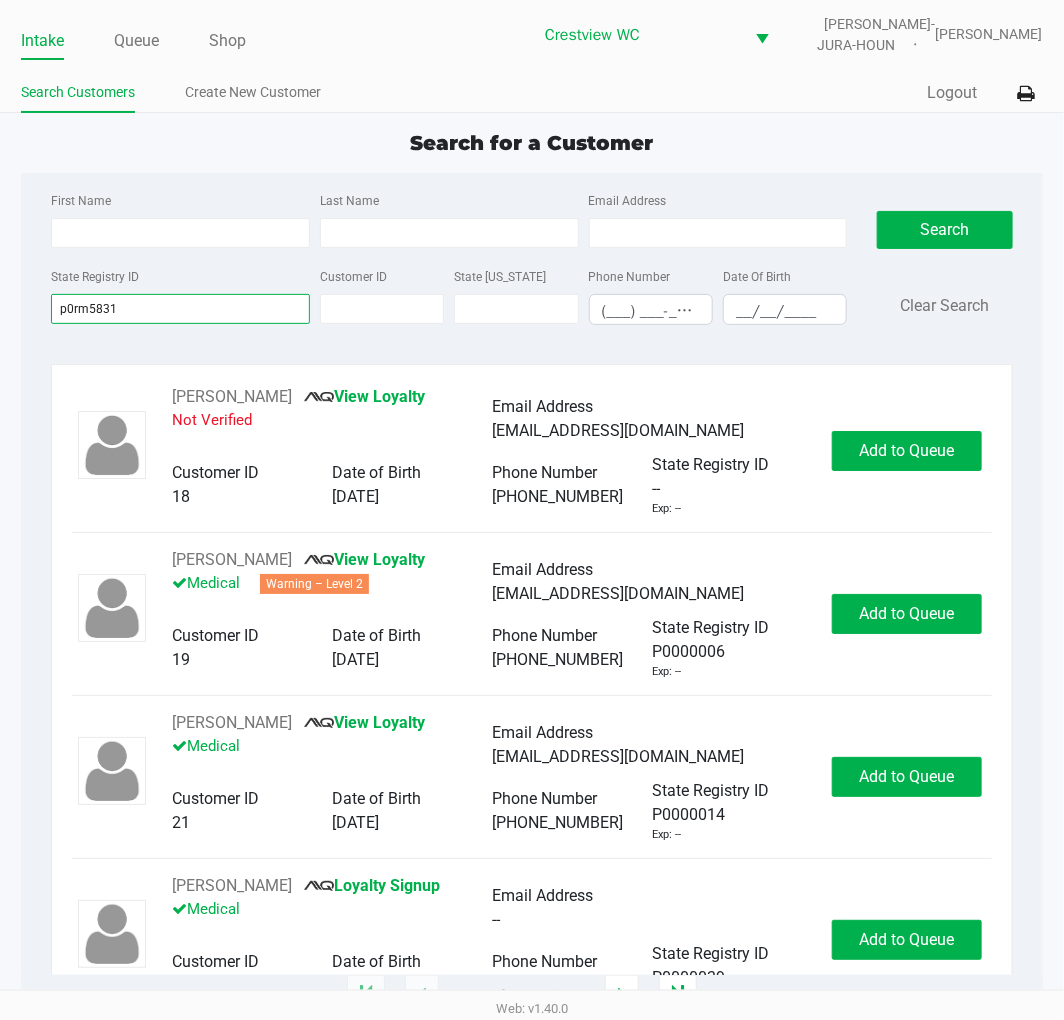 type on "p0rm5831" 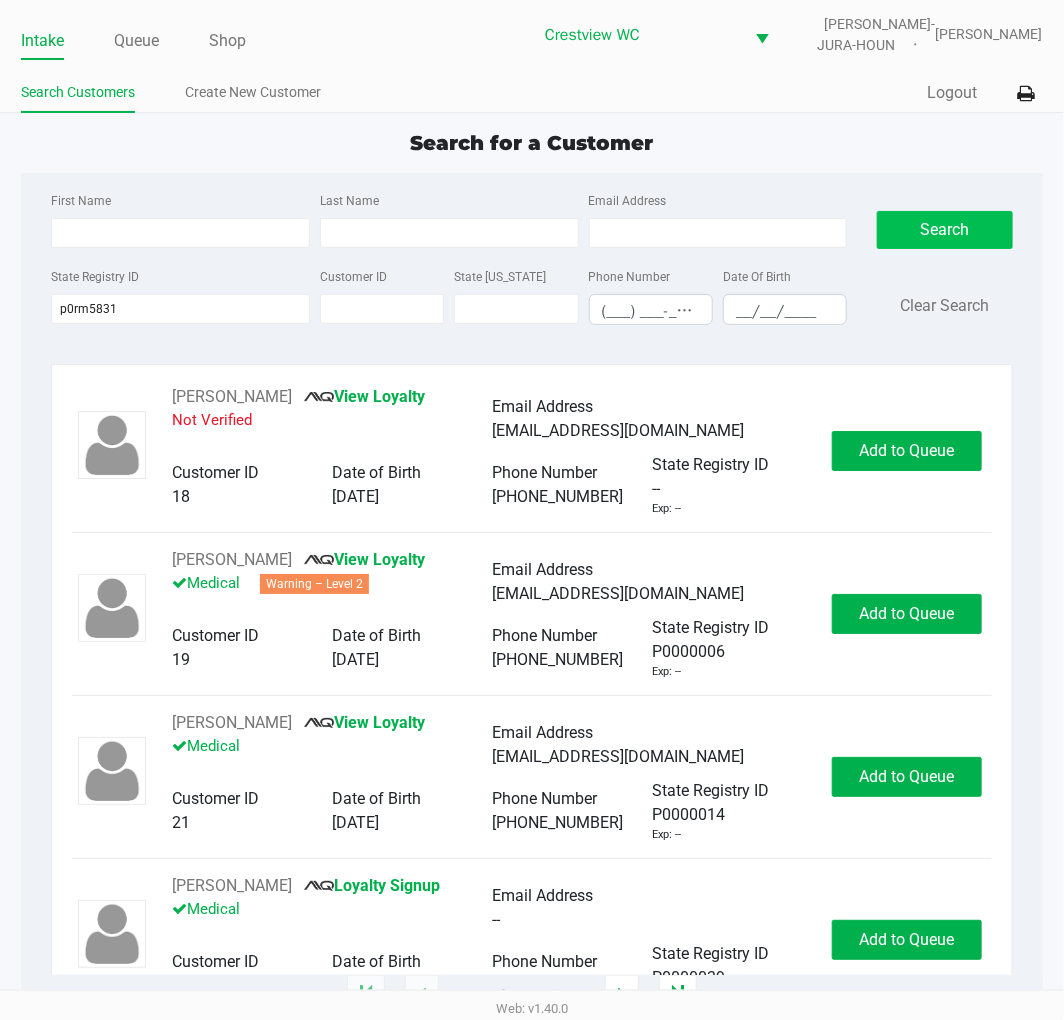 click on "Search" 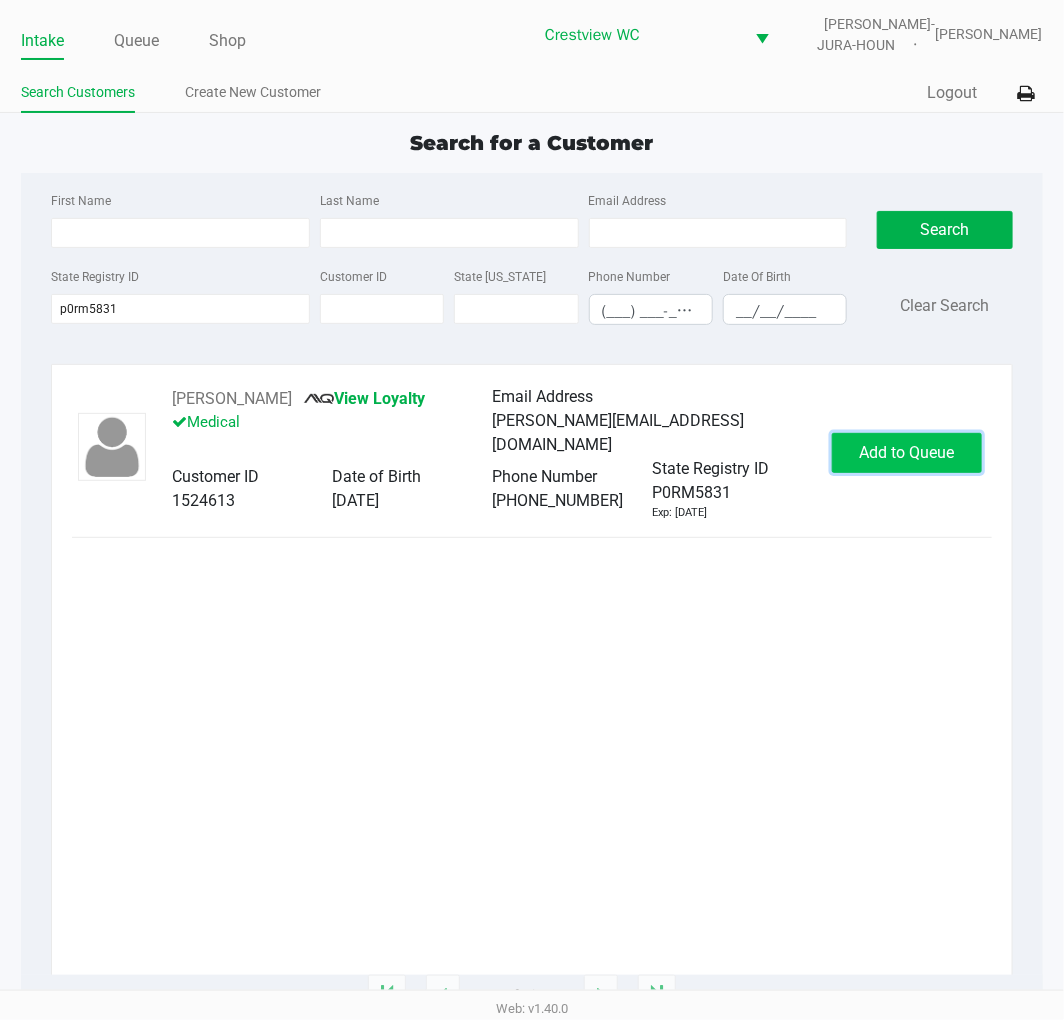 click on "Add to Queue" 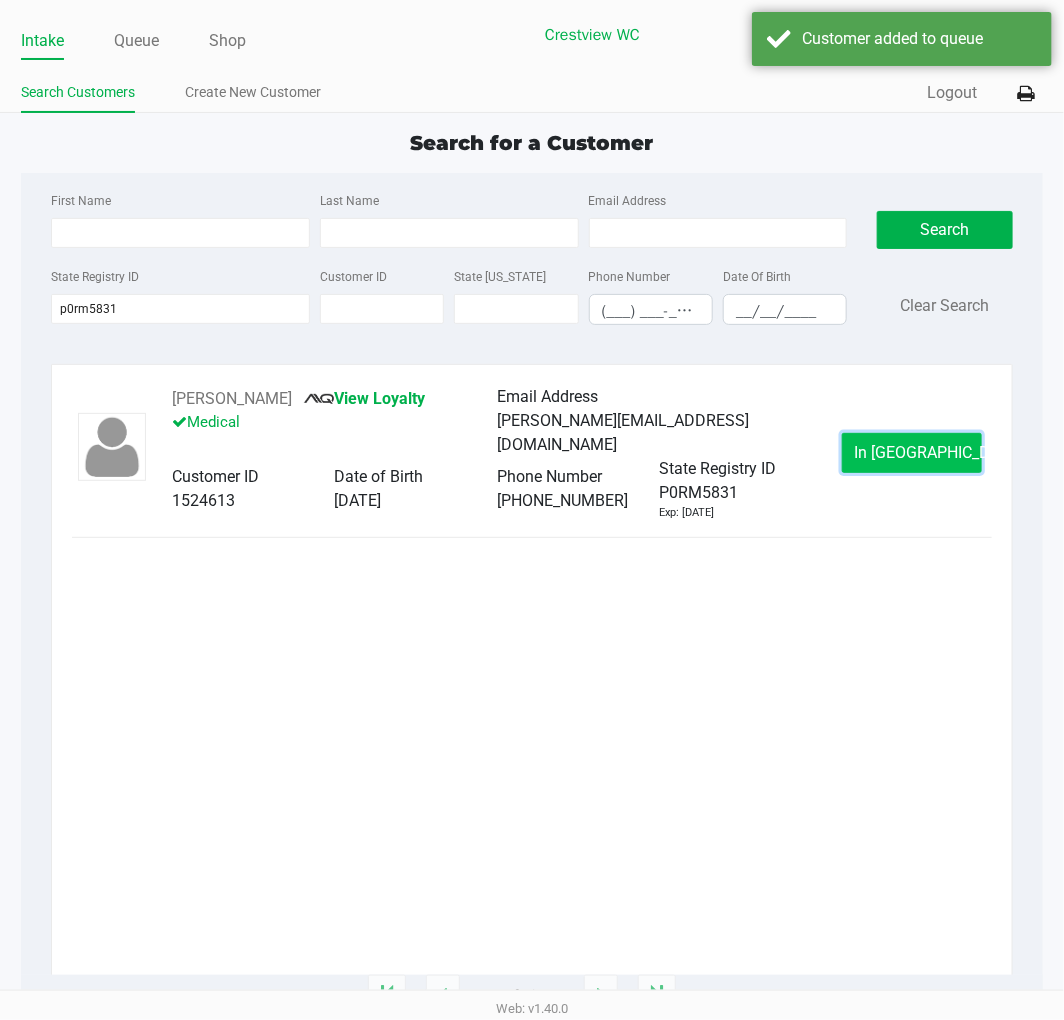 click on "In Queue" 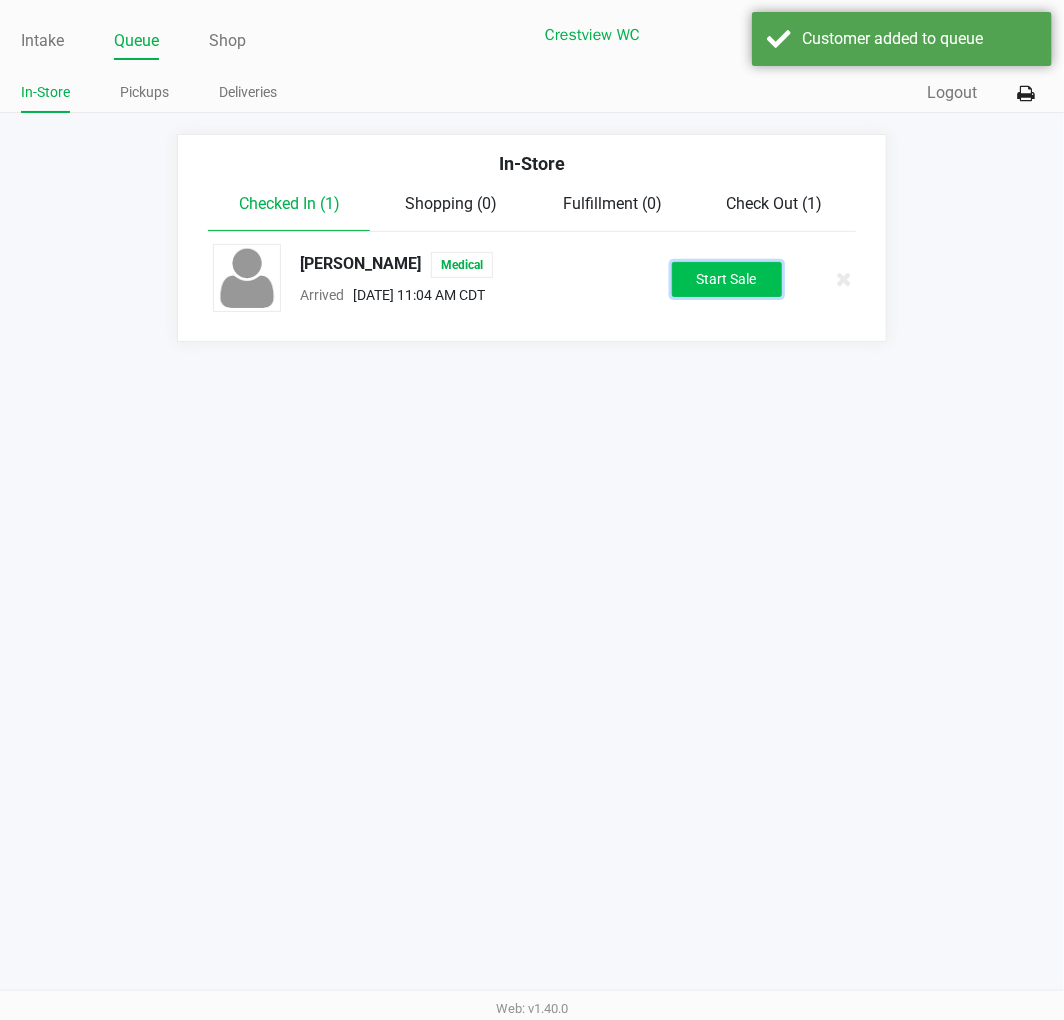click on "Start Sale" 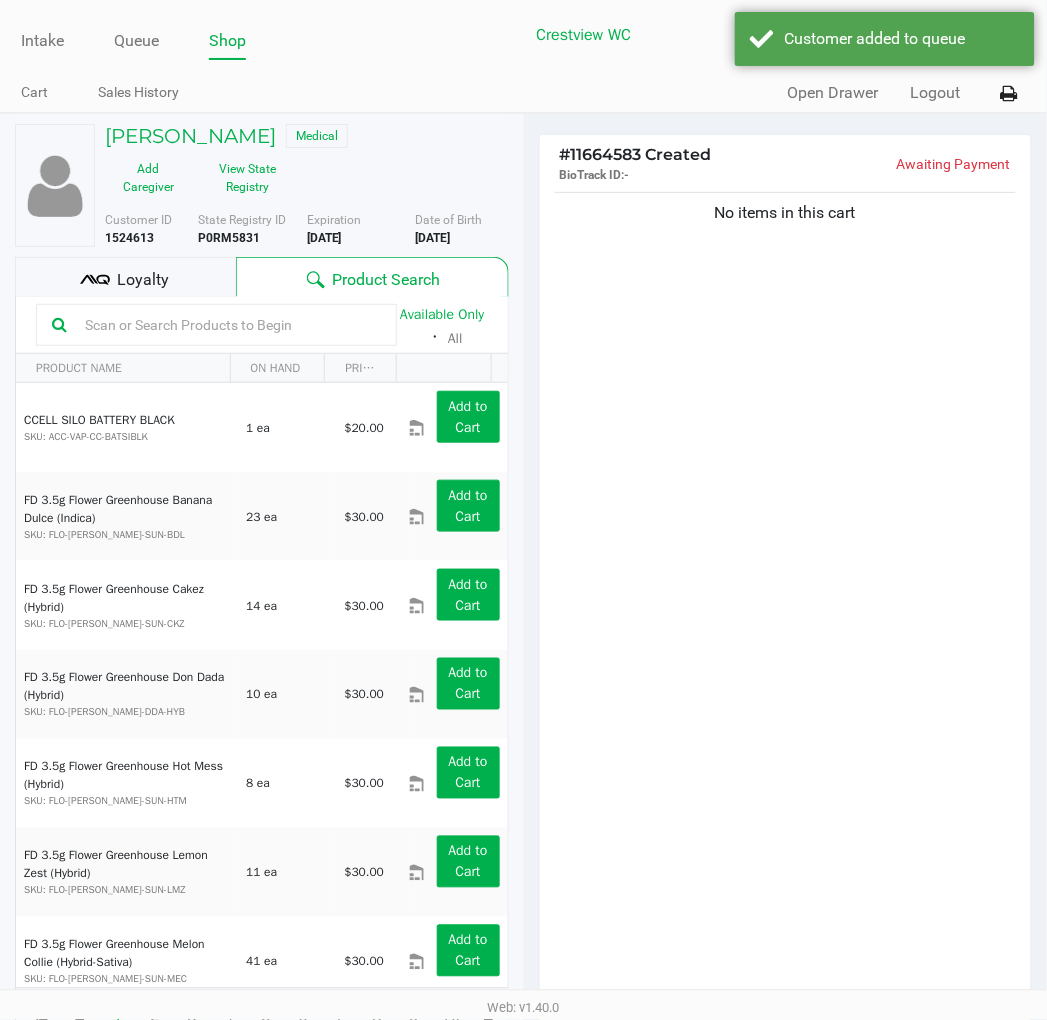 click 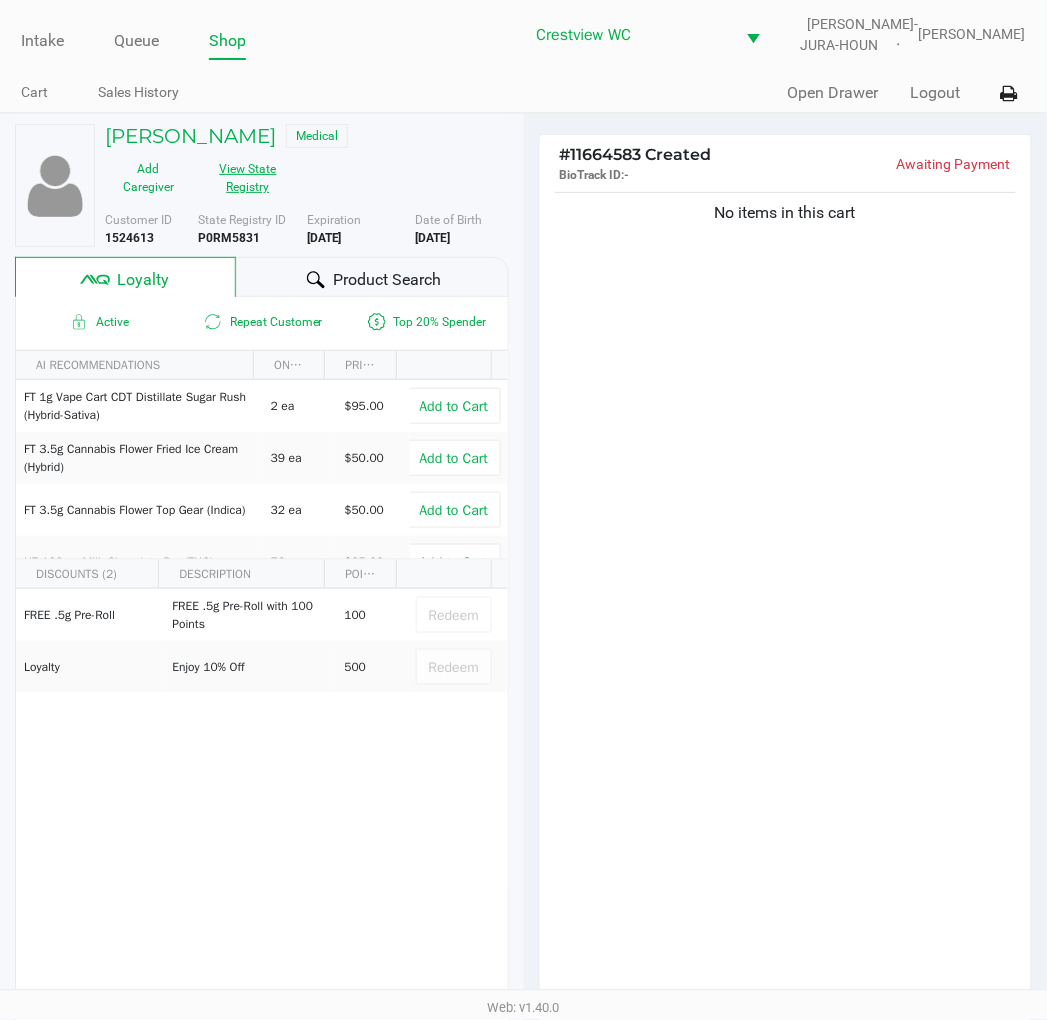 click on "View State Registry" 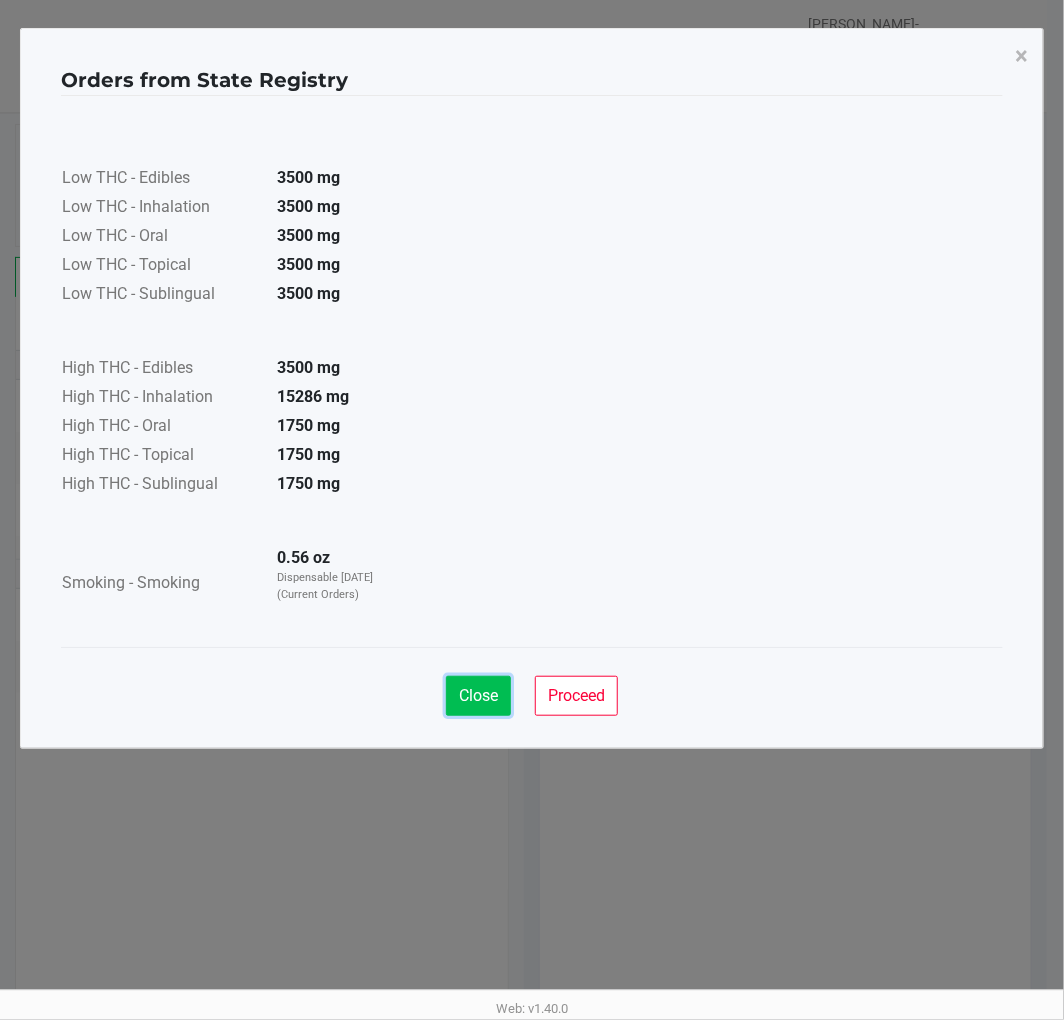 click on "Close" 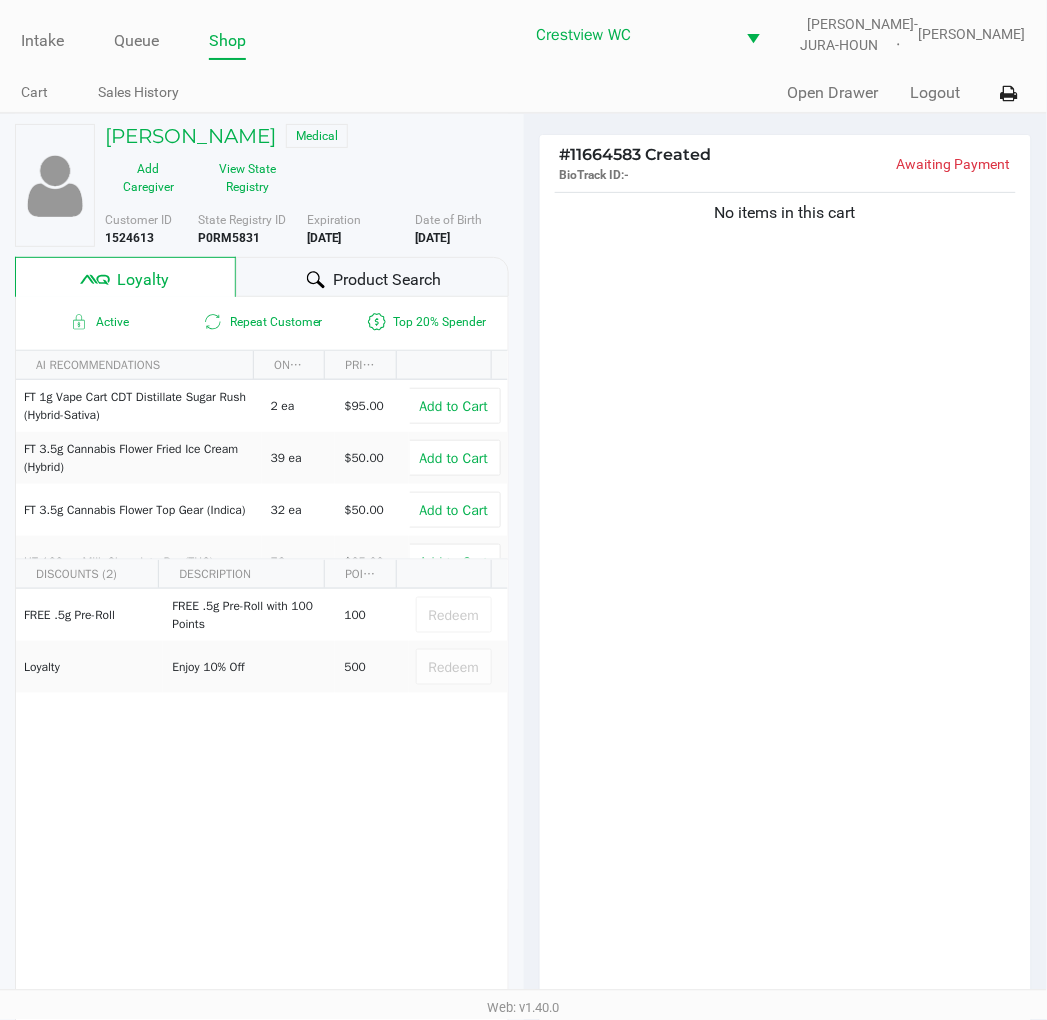 click on "FREE .5g  Pre-Roll   FREE .5g Pre-Roll with 100 Points   100   Redeem   Loyalty   Enjoy 10% Off    500   Redeem" 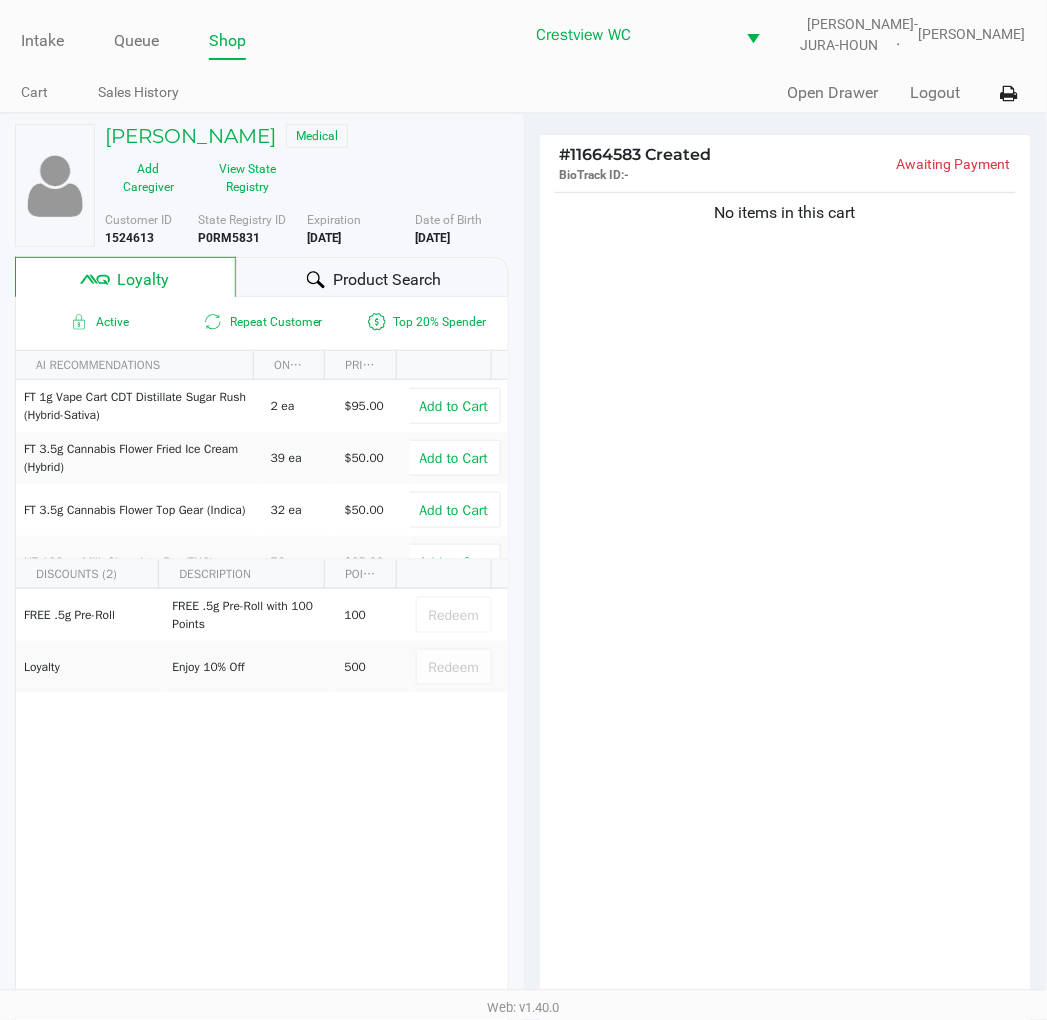 click on "Product Search" 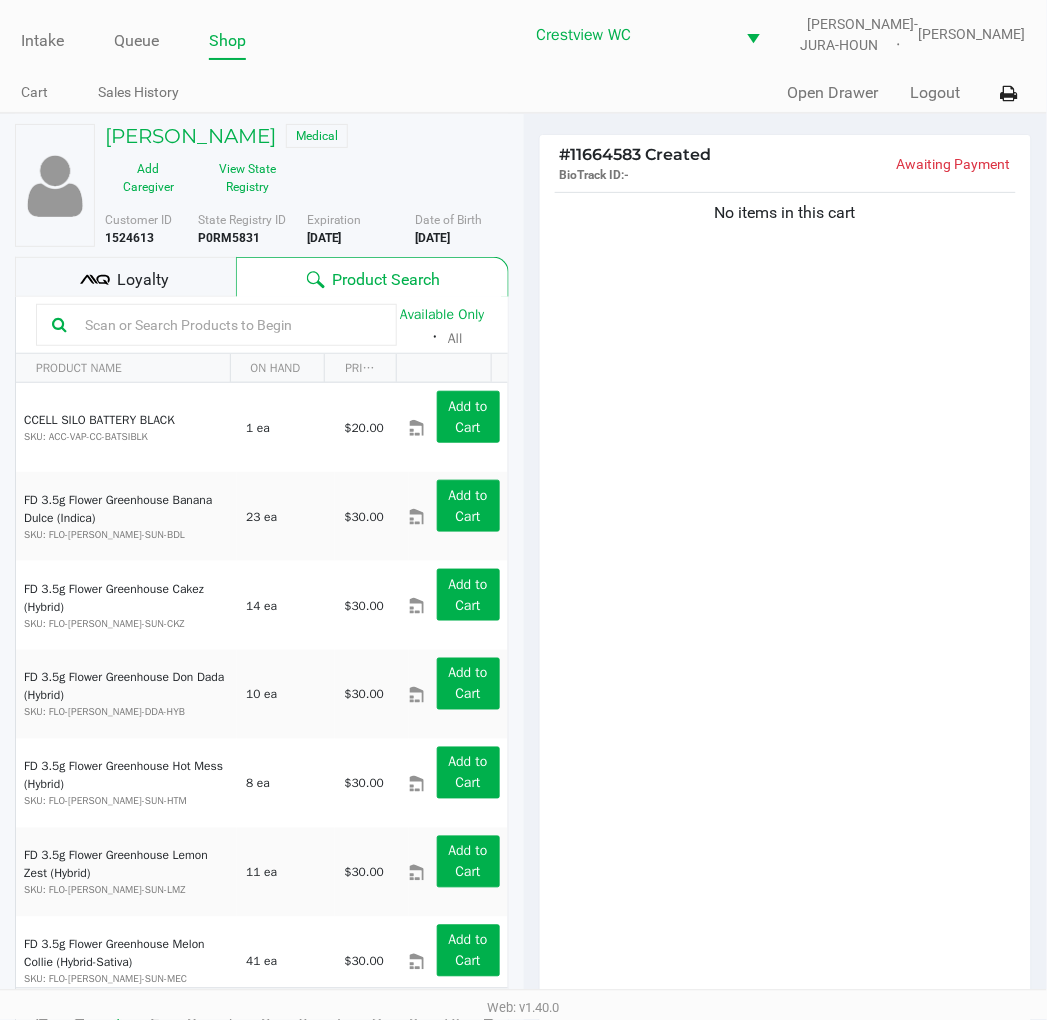 click 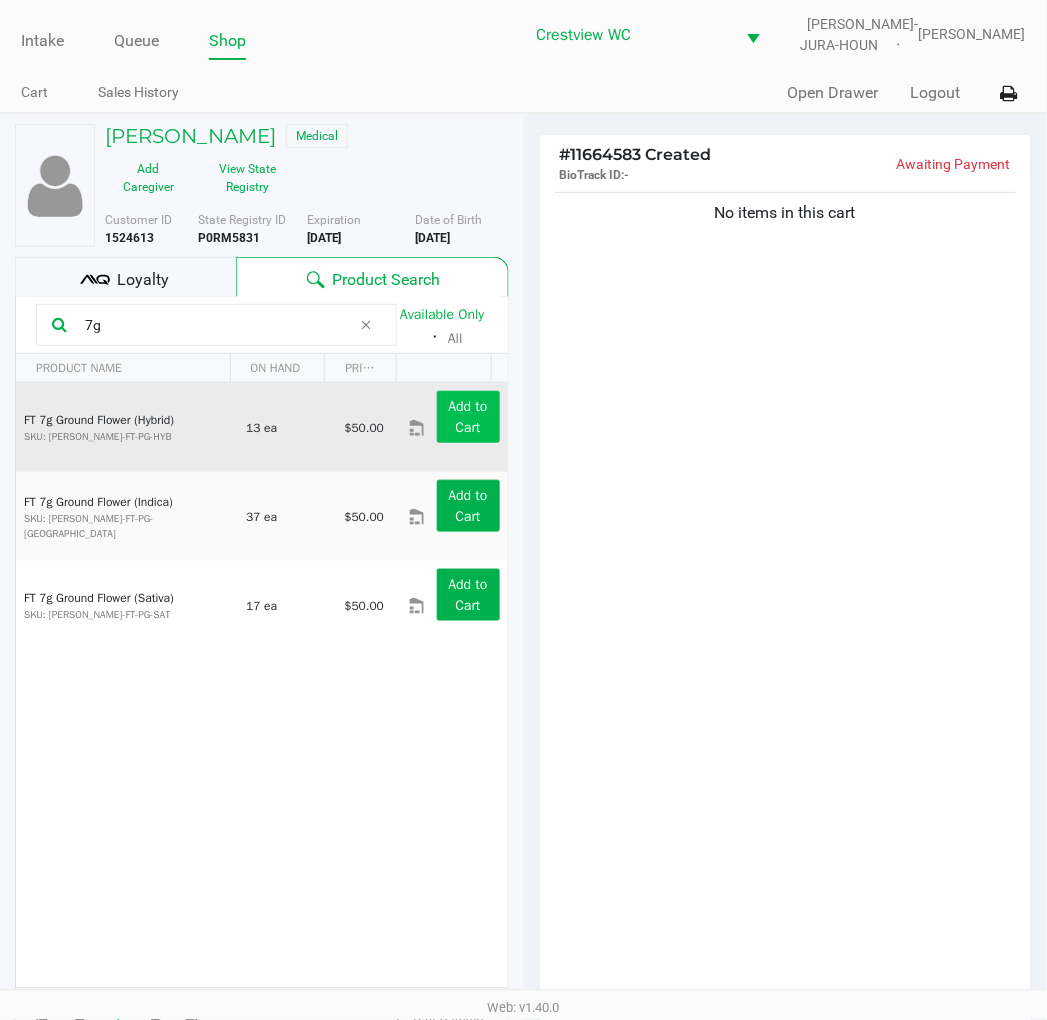 type on "7g" 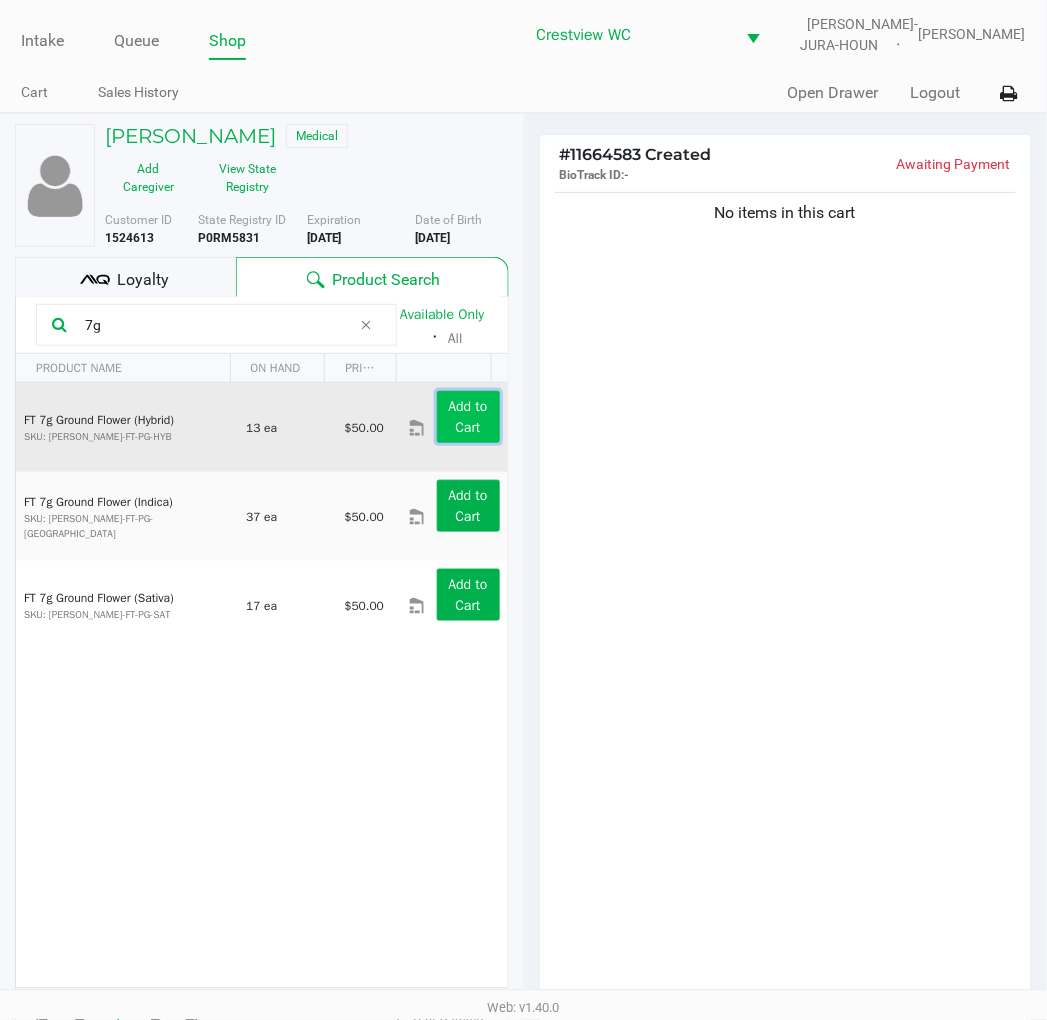 click on "Add to Cart" 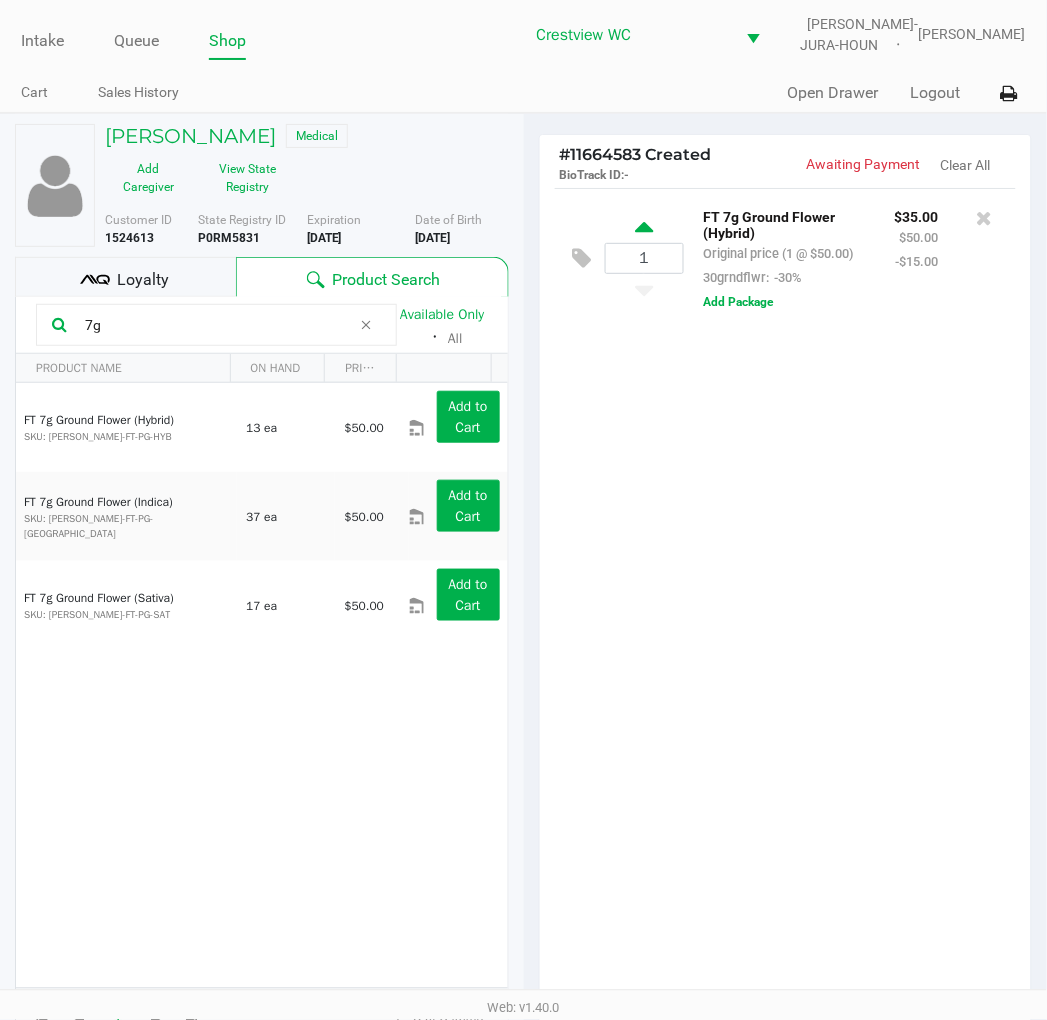 click 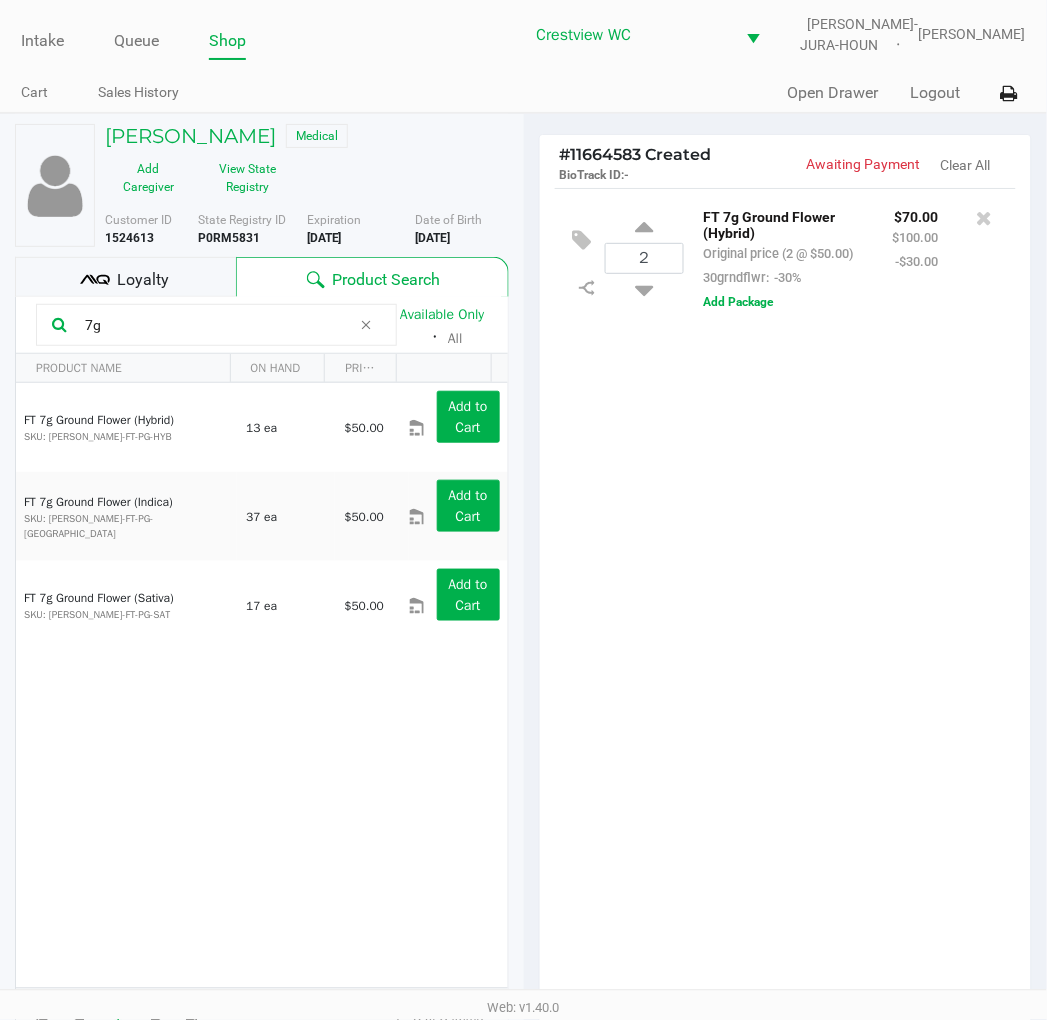 click on "Loyalty" 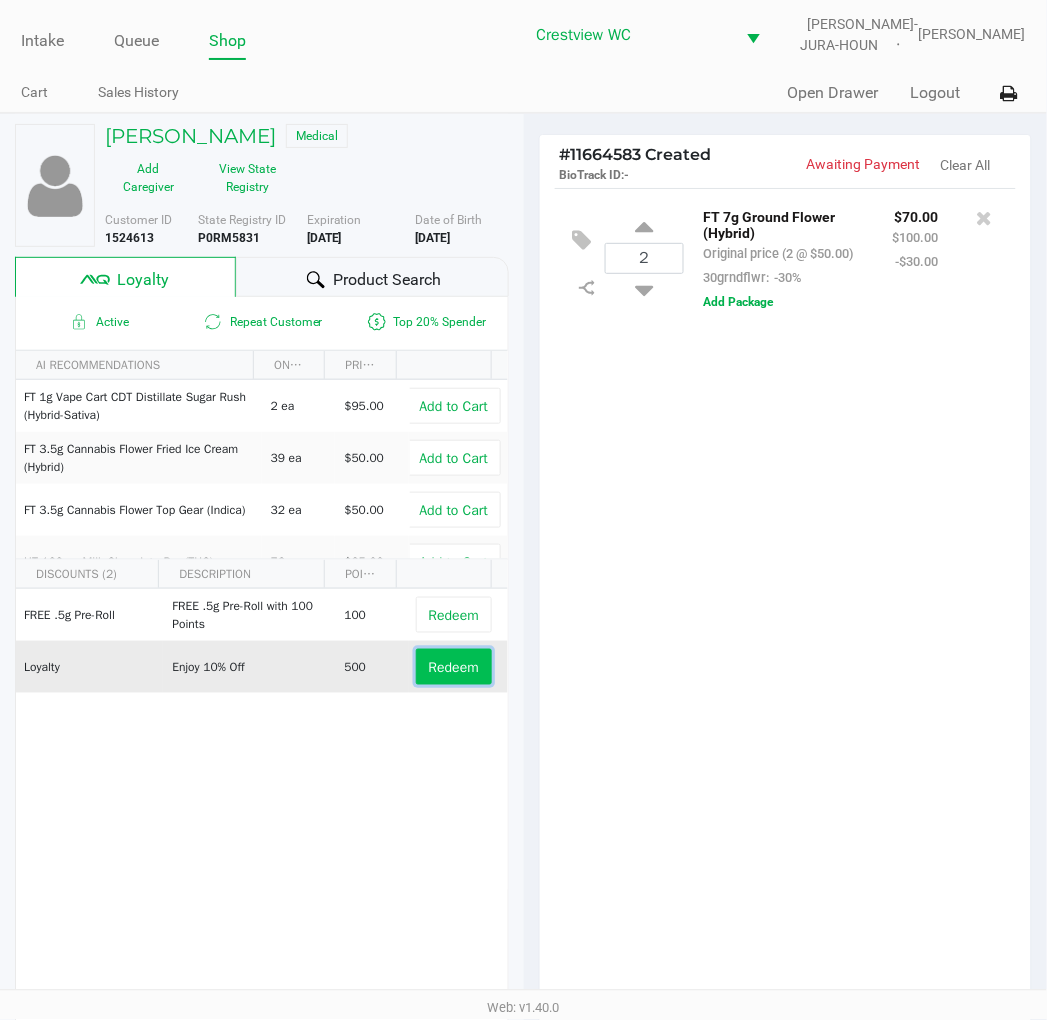 click on "Redeem" 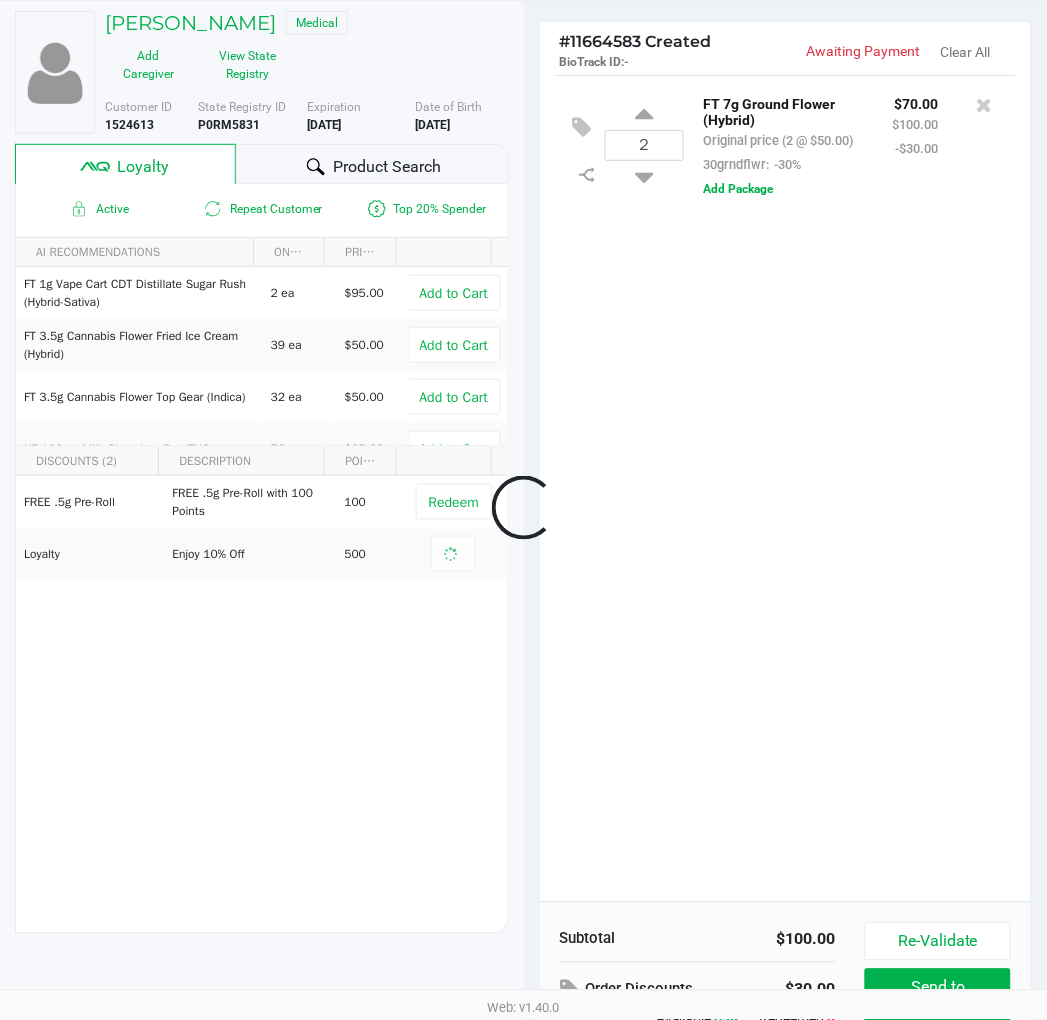 scroll, scrollTop: 258, scrollLeft: 0, axis: vertical 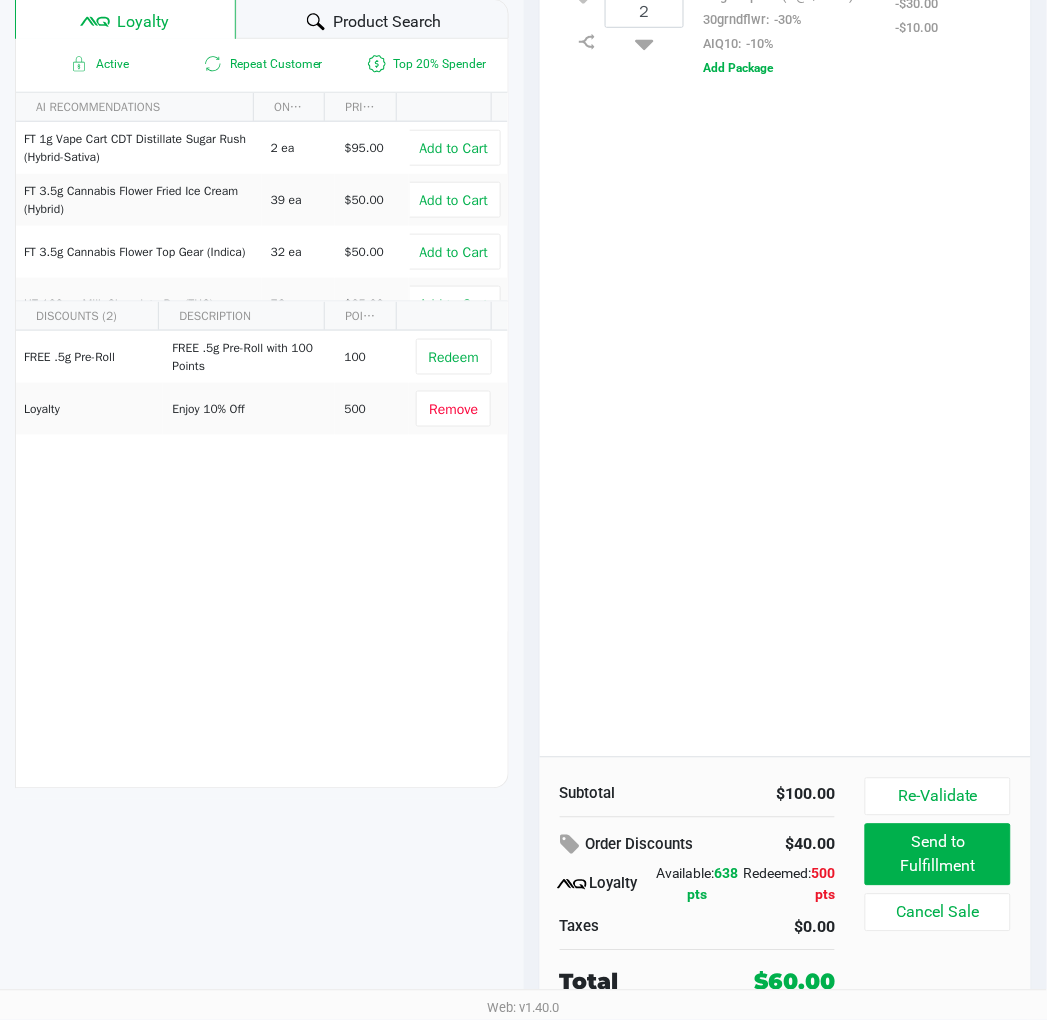 click on "Active
Repeat Customer
Top 20% Spender   AI RECOMMENDATIONS  ON HAND PRICE  FT 1g Vape Cart CDT Distillate Sugar Rush (Hybrid-Sativa)   2 ea   $95.00   Add to Cart   FT 3.5g Cannabis Flower Fried Ice Cream (Hybrid)   39 ea   $50.00   Add to Cart   FT 3.5g Cannabis Flower Top Gear (Indica)   32 ea   $50.00   Add to Cart   HT 100mg Milk Chocolate Bar (THC)   76 ea   $25.00   Add to Cart   HT 5mg Tangerine Chews (THC) 20ct   22 ea   $30.00   Add to Cart   SW 1g FSO Syringe Sativa Blend   5 ea   $55.00   Add to Cart   DISCOUNTS (2)   DESCRIPTION  POINTS  FREE .5g  Pre-Roll   FREE .5g Pre-Roll with 100 Points   100   Redeem   Loyalty   Enjoy 10% Off    500   Remove" 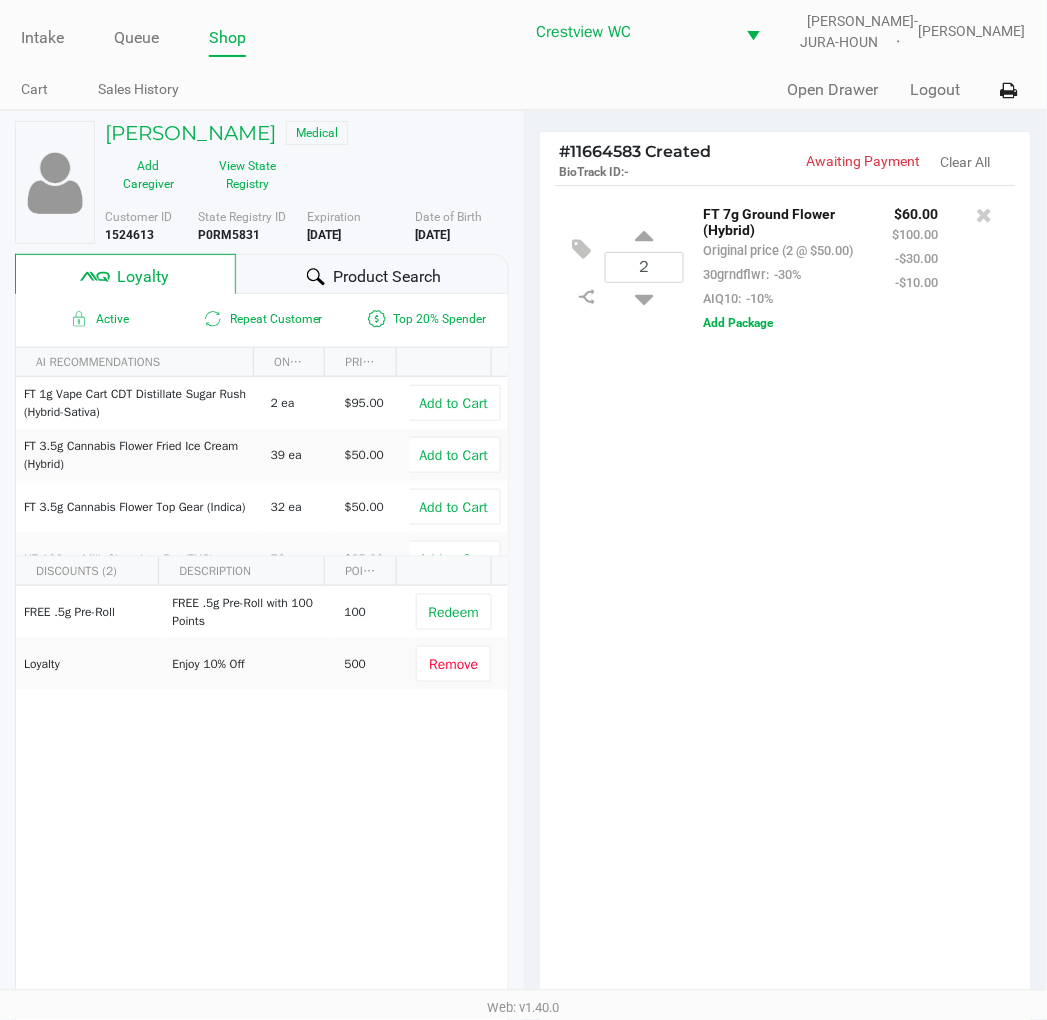 scroll, scrollTop: 0, scrollLeft: 0, axis: both 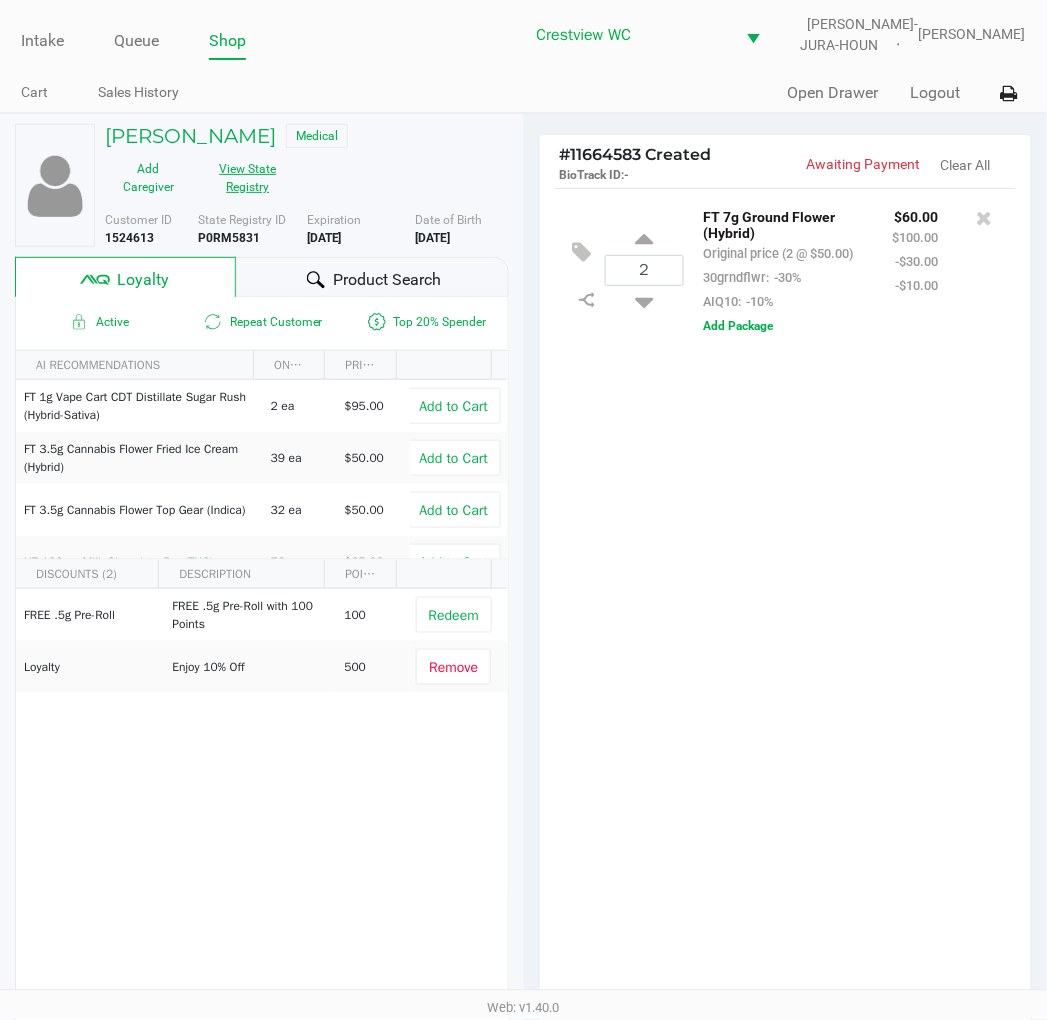 click on "View State Registry" 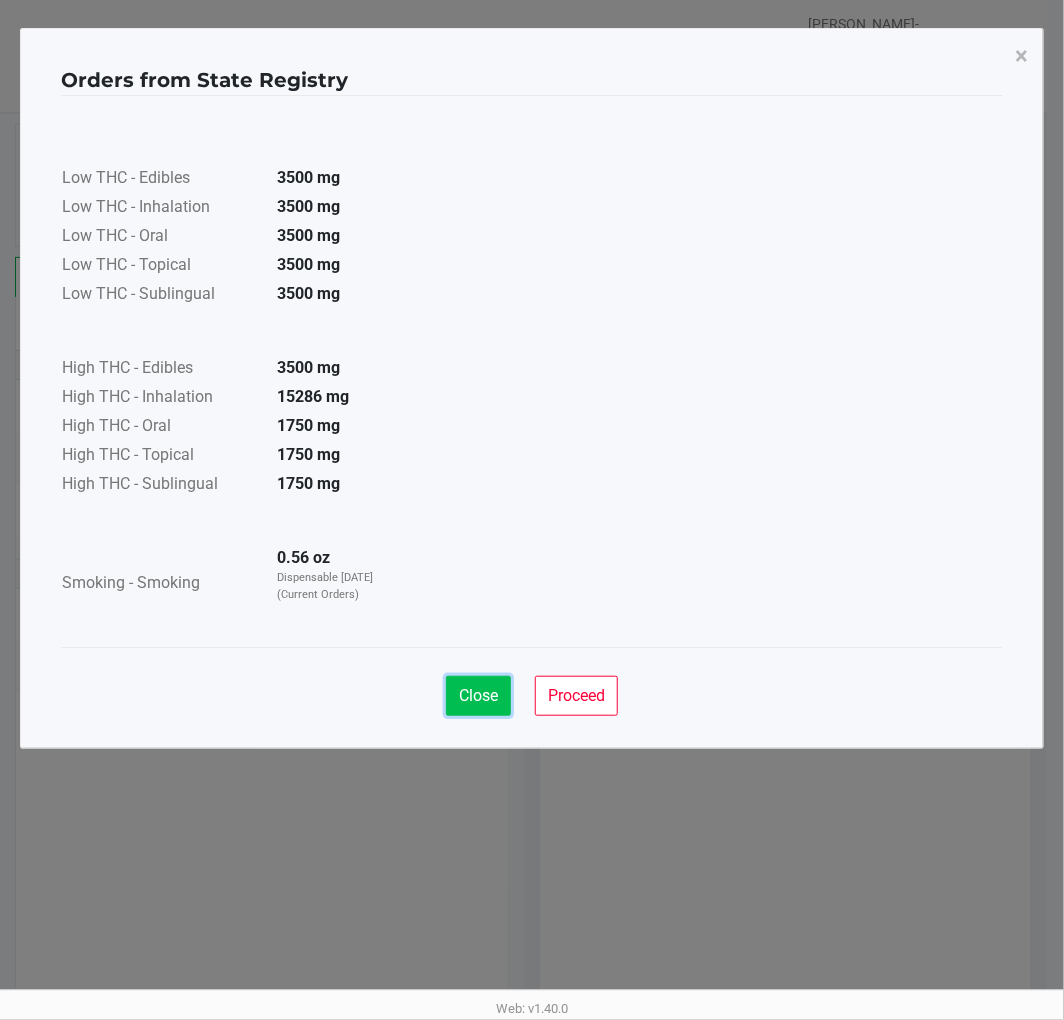 click on "Close" 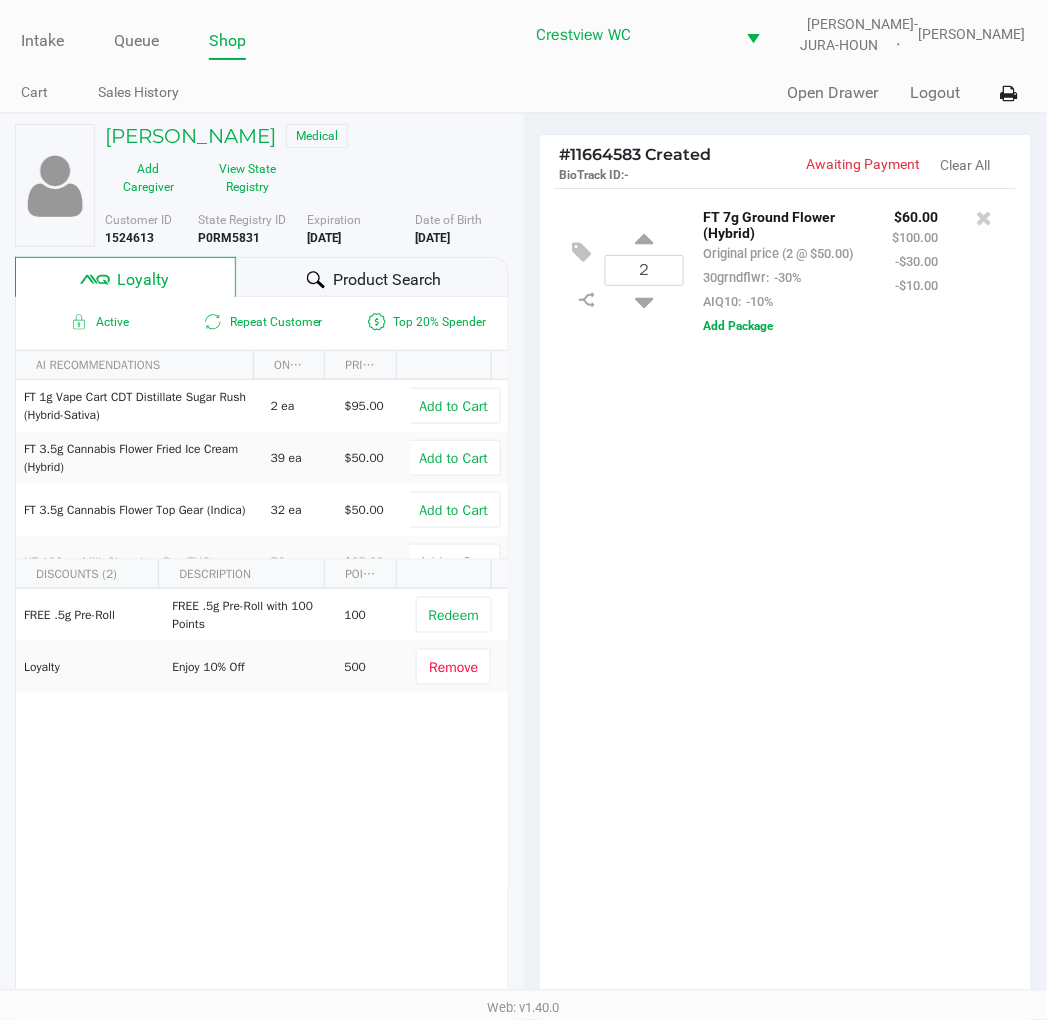click on "2  FT 7g Ground Flower (Hybrid)   Original price (2 @ $50.00)  30grndflwr:  -30%  AIQ10:  -10% $60.00 $100.00 -$30.00 -$10.00  Add Package" 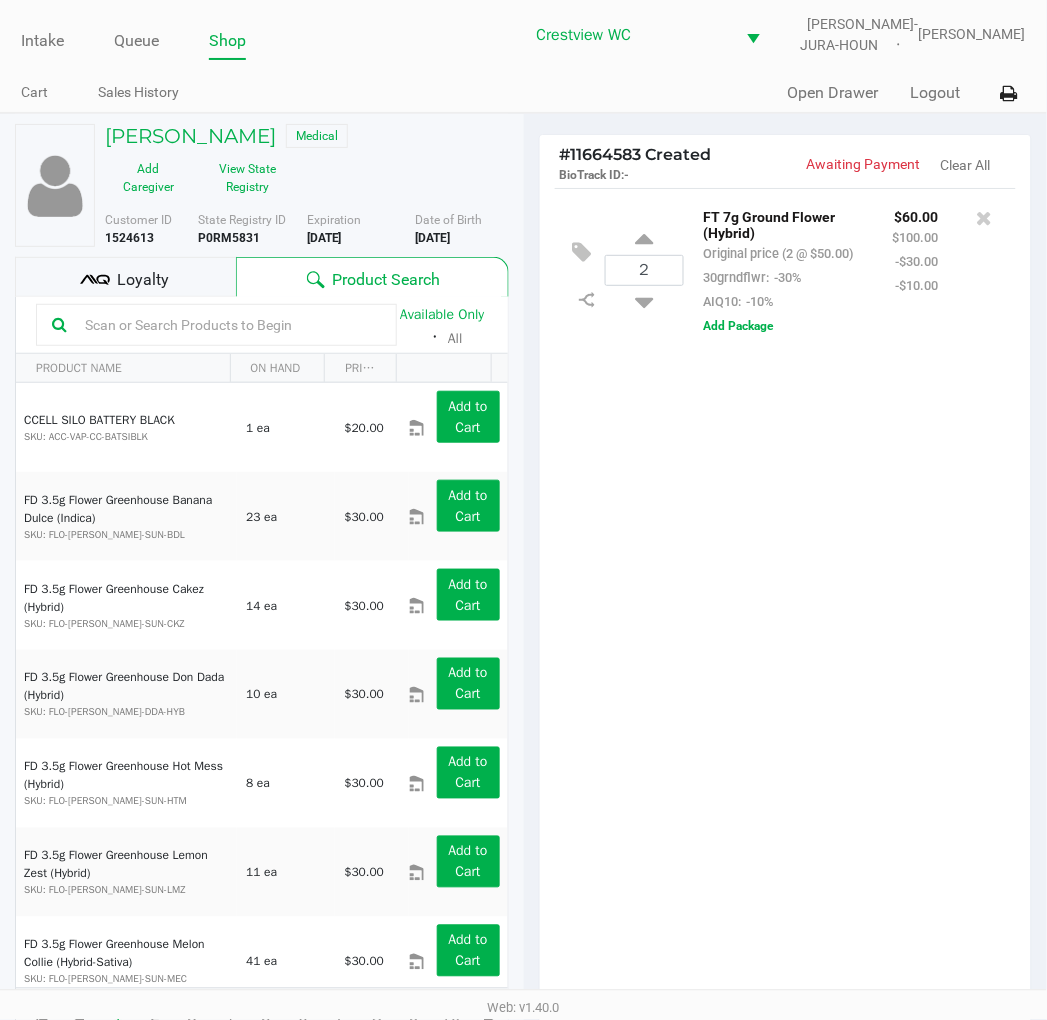 click 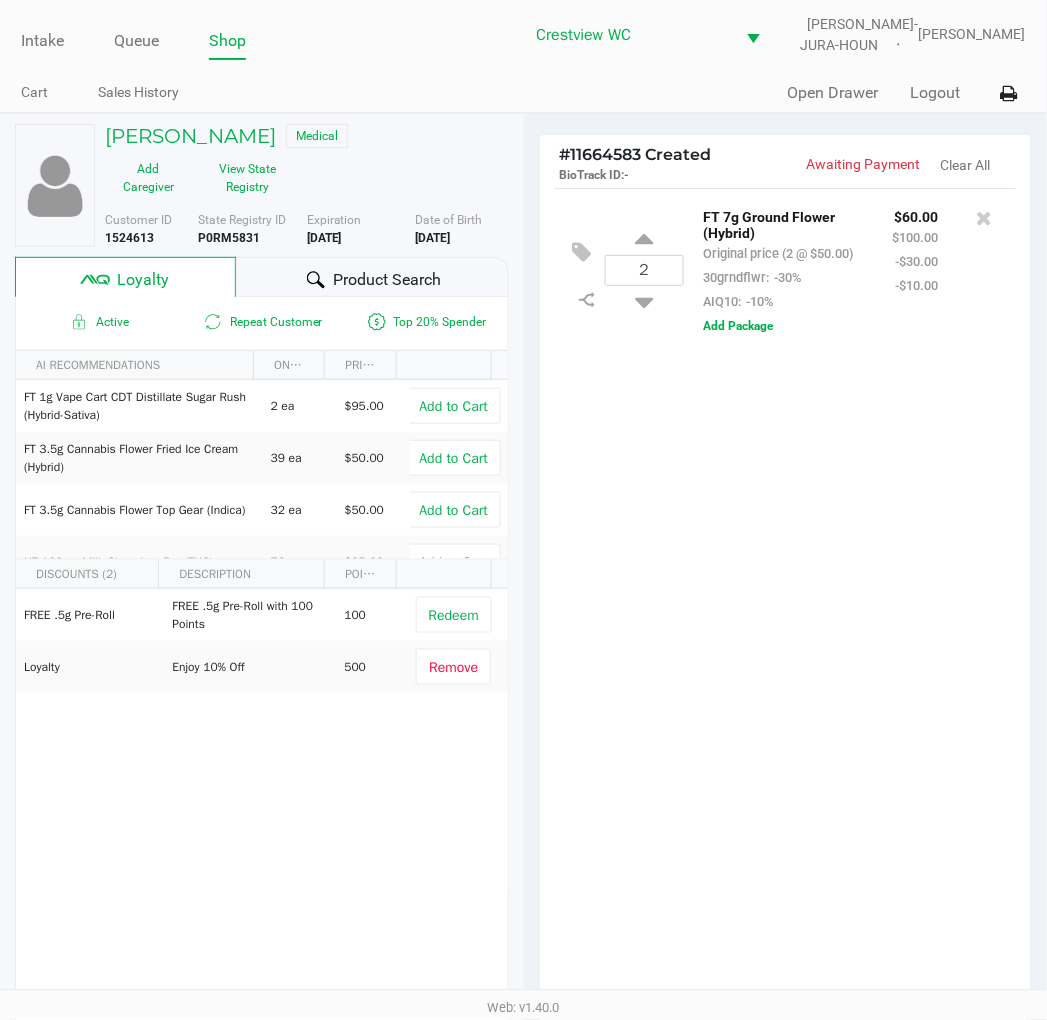 click on "Product Search" 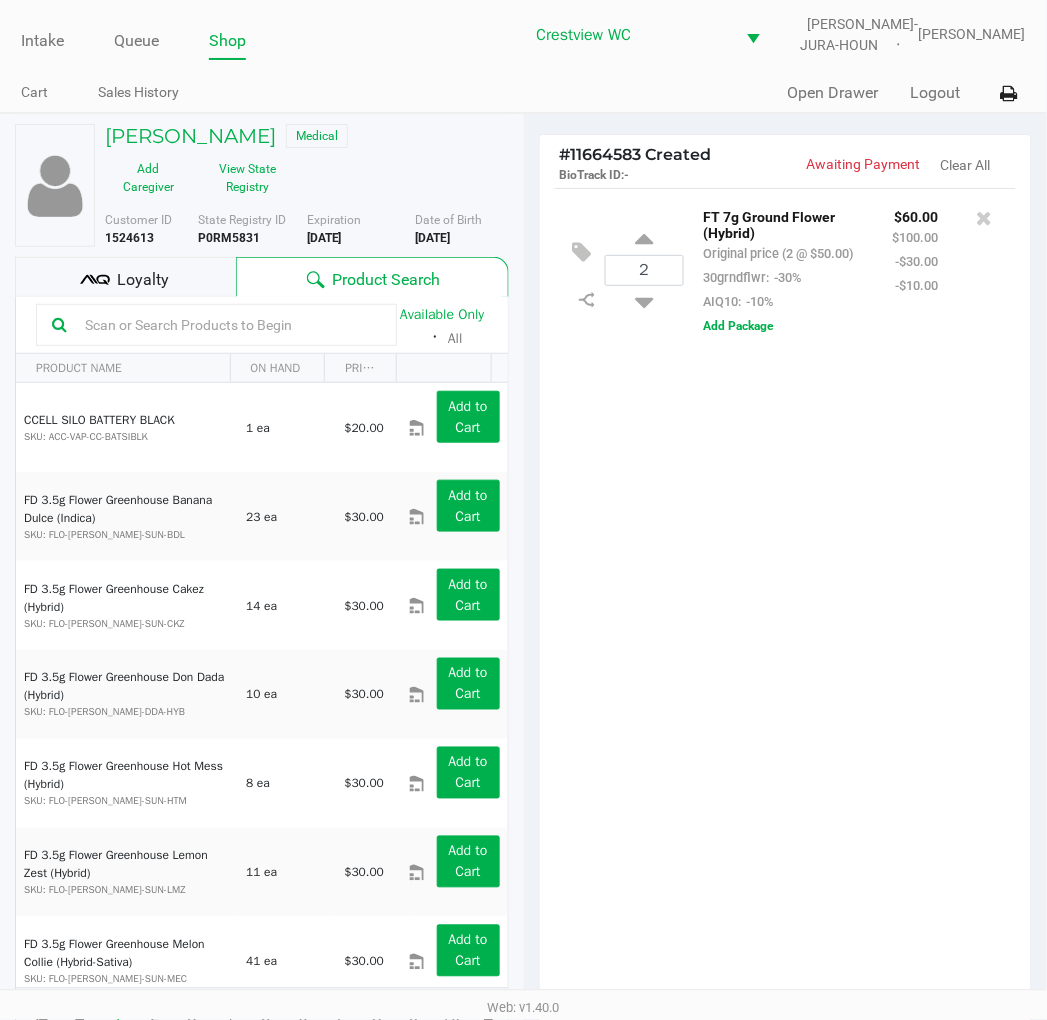 click 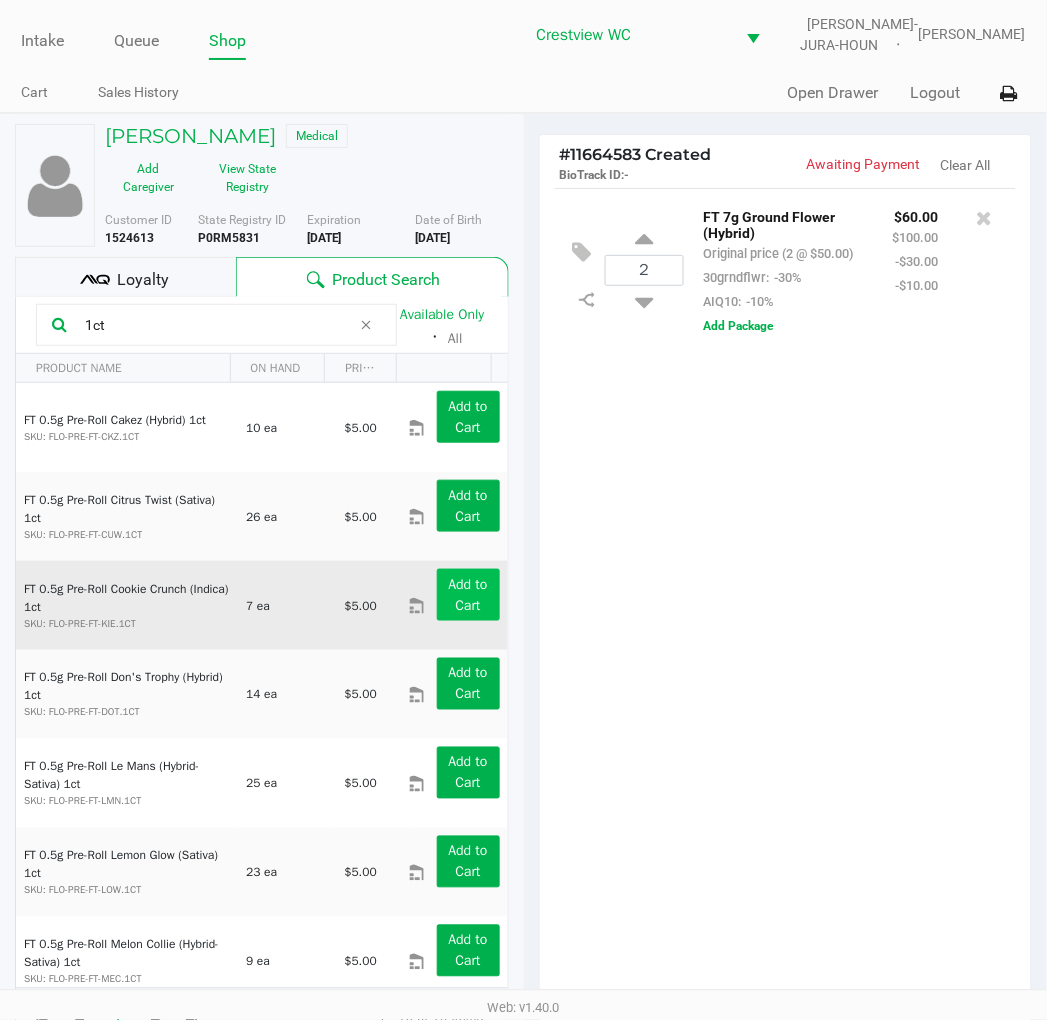 type on "1ct" 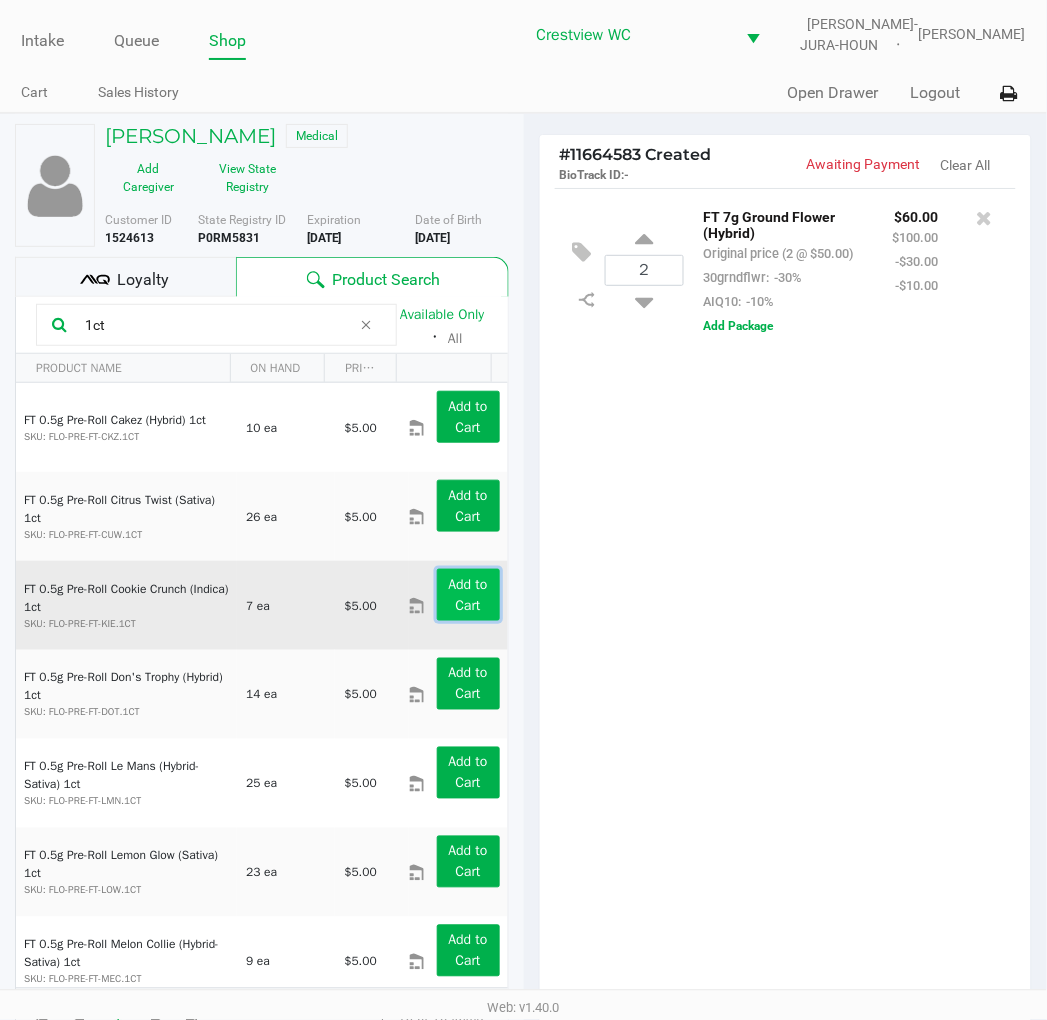 click on "Add to Cart" 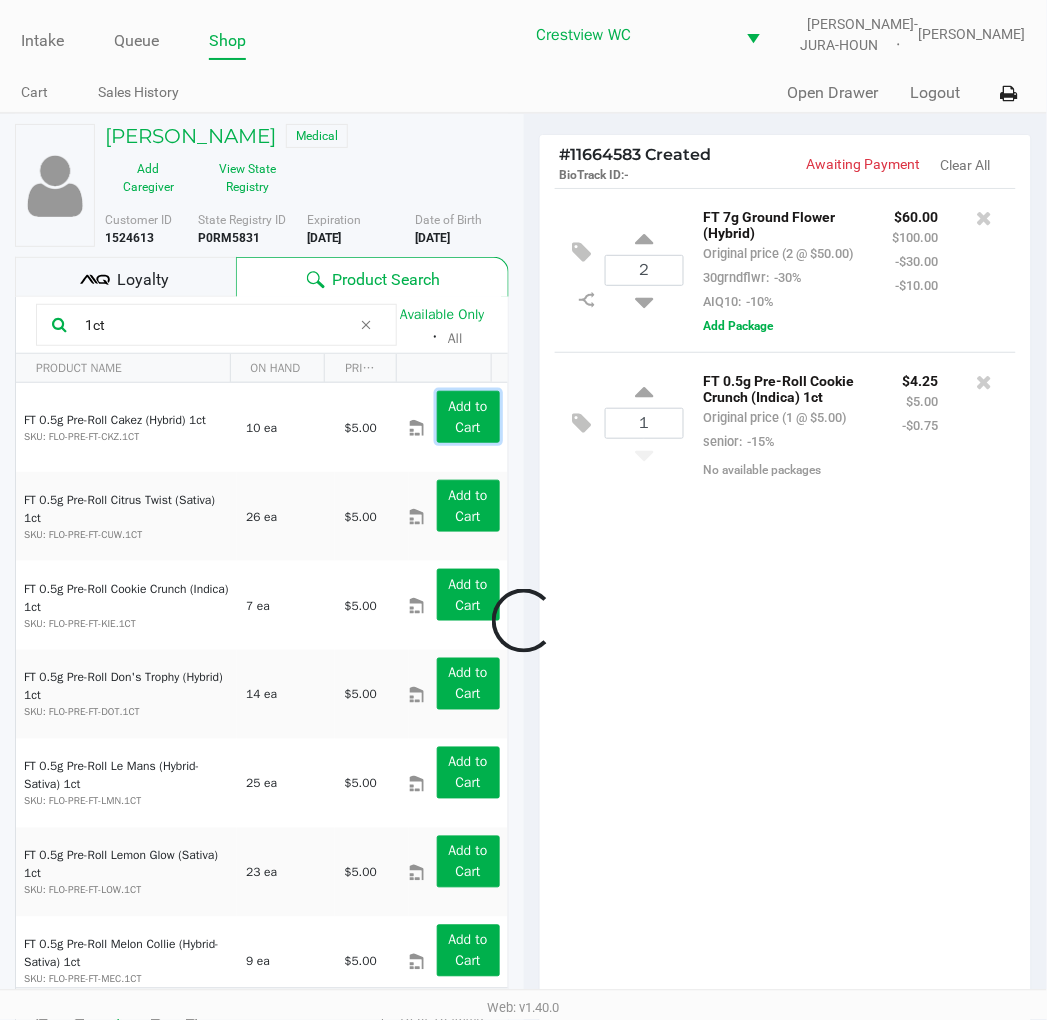 click on "Add to Cart" 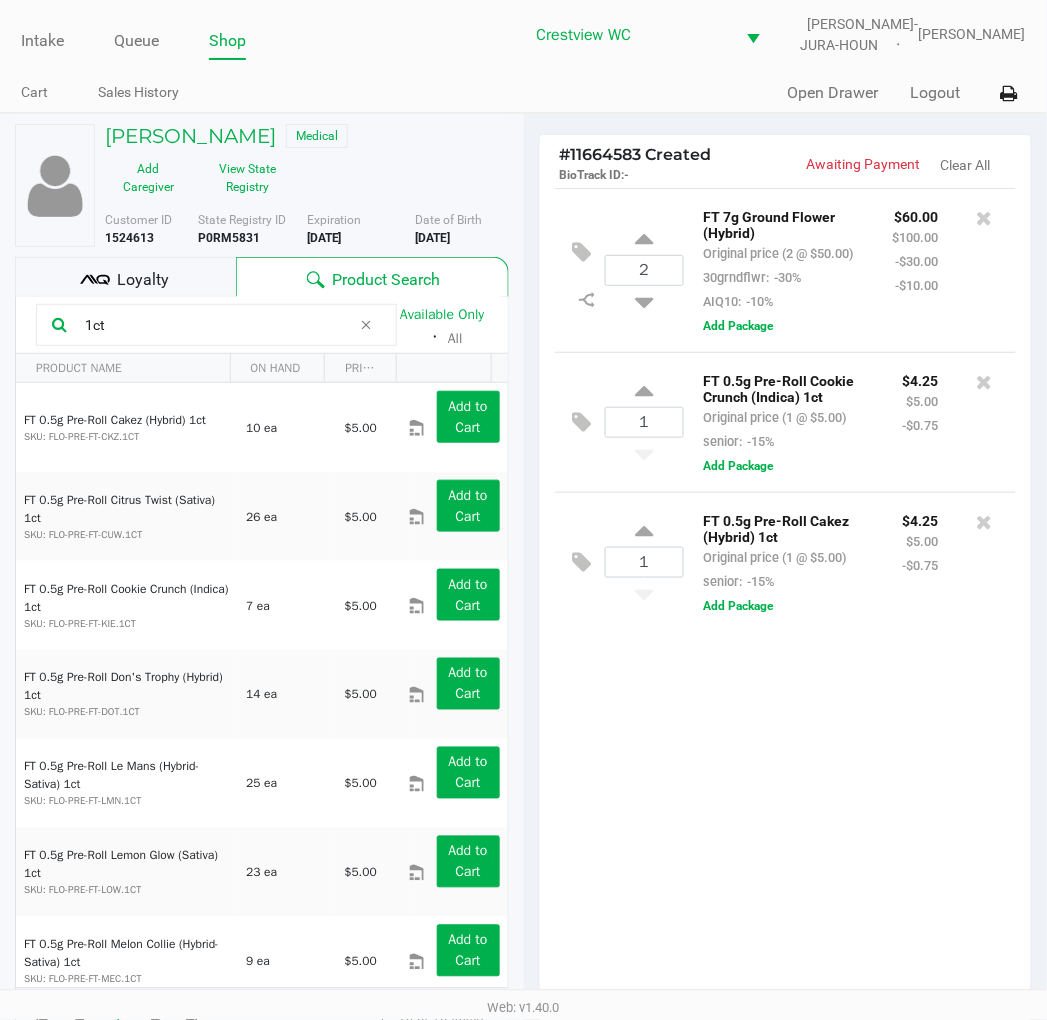 click 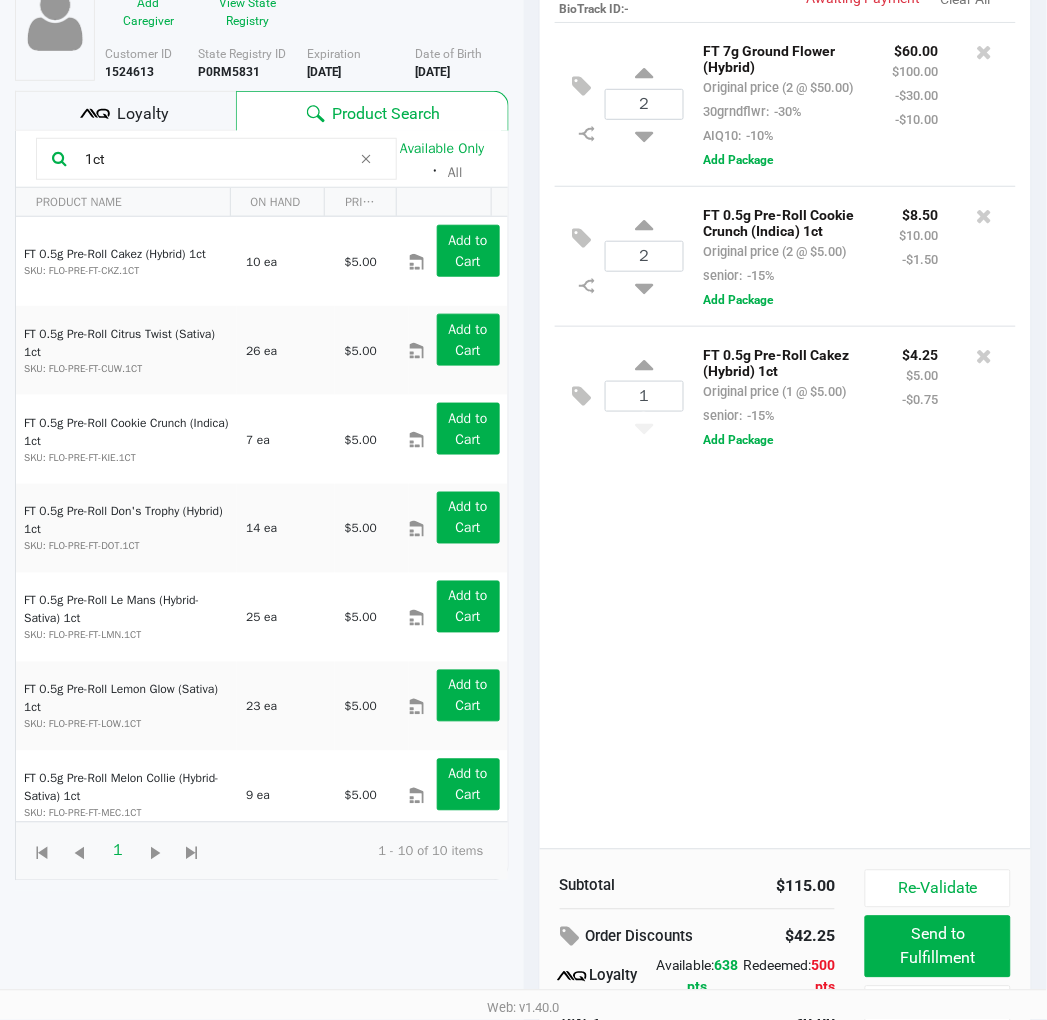 scroll, scrollTop: 0, scrollLeft: 0, axis: both 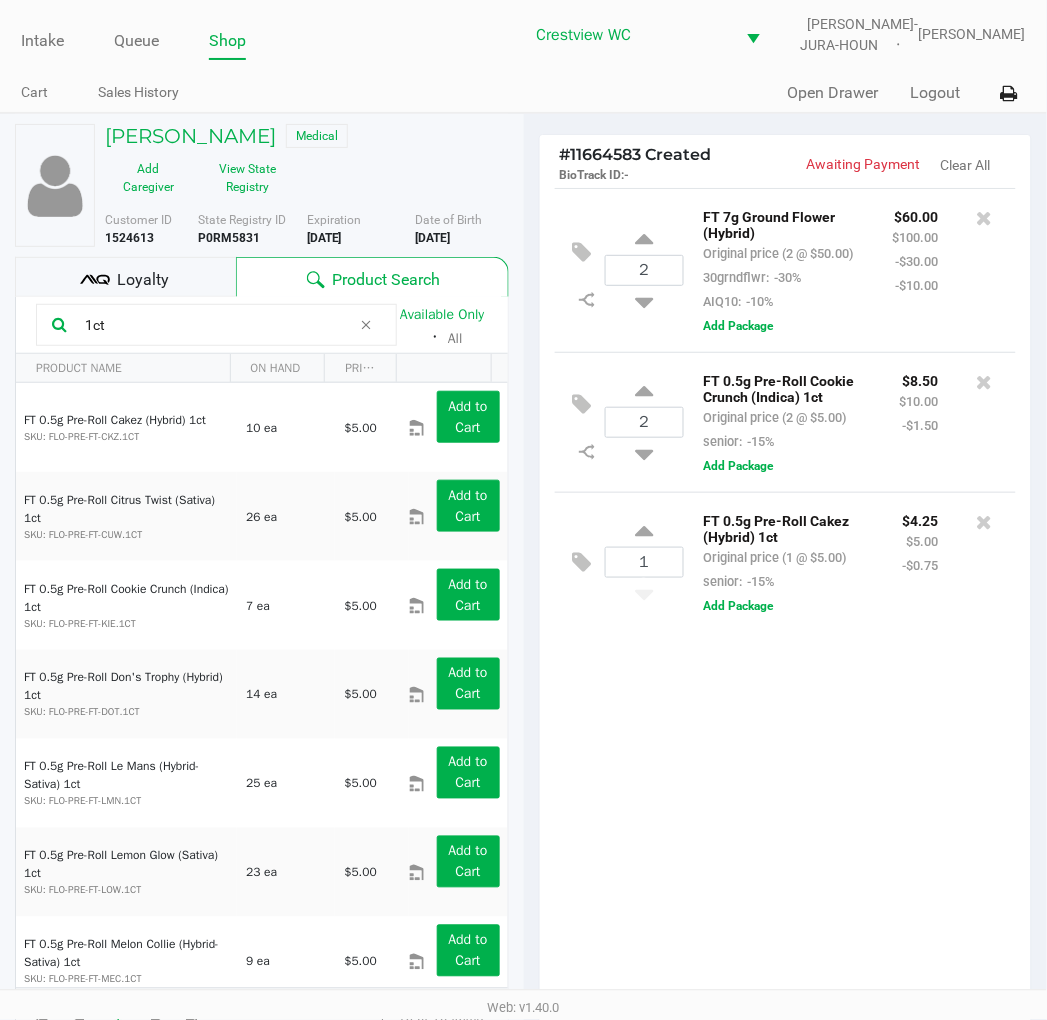 click on "2  FT 7g Ground Flower (Hybrid)   Original price (2 @ $50.00)  30grndflwr:  -30%  AIQ10:  -10% $60.00 $100.00 -$30.00 -$10.00  Add Package
2  FT 0.5g Pre-Roll Cookie Crunch (Indica) 1ct   Original price (2 @ $5.00)  senior:  -15% $8.50 $10.00 -$1.50  Add Package  1  FT 0.5g Pre-Roll Cakez (Hybrid) 1ct   Original price (1 @ $5.00)  senior:  -15% $4.25 $5.00 -$0.75  Add Package" 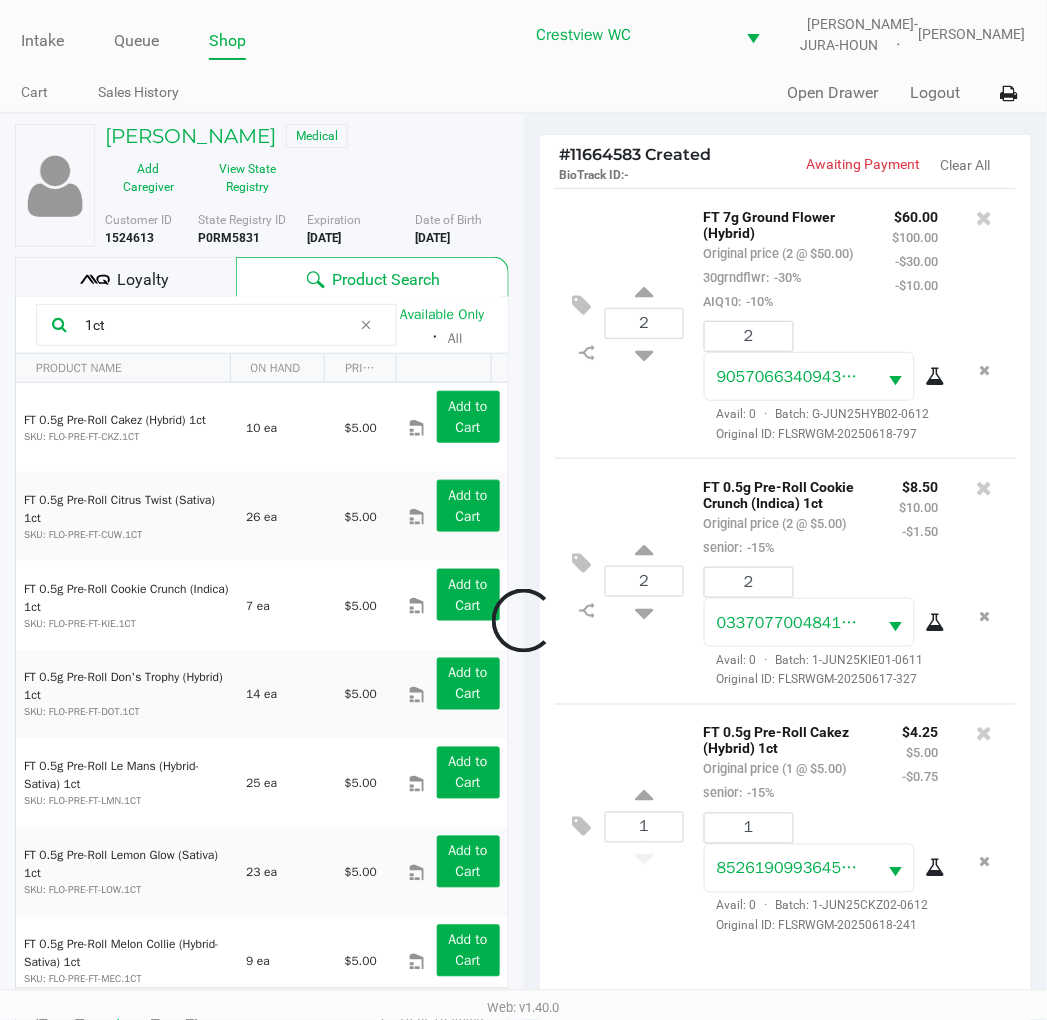 scroll, scrollTop: 258, scrollLeft: 0, axis: vertical 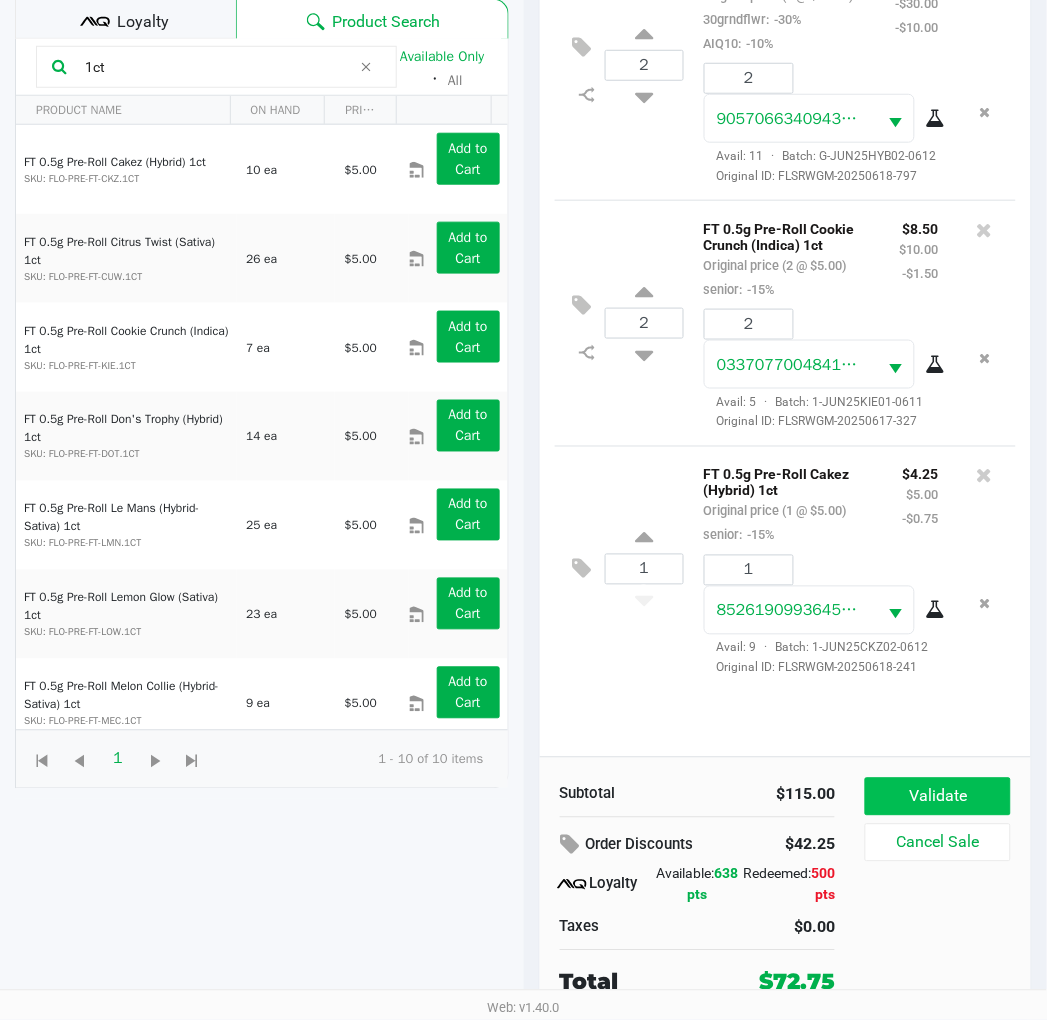 click on "Validate" 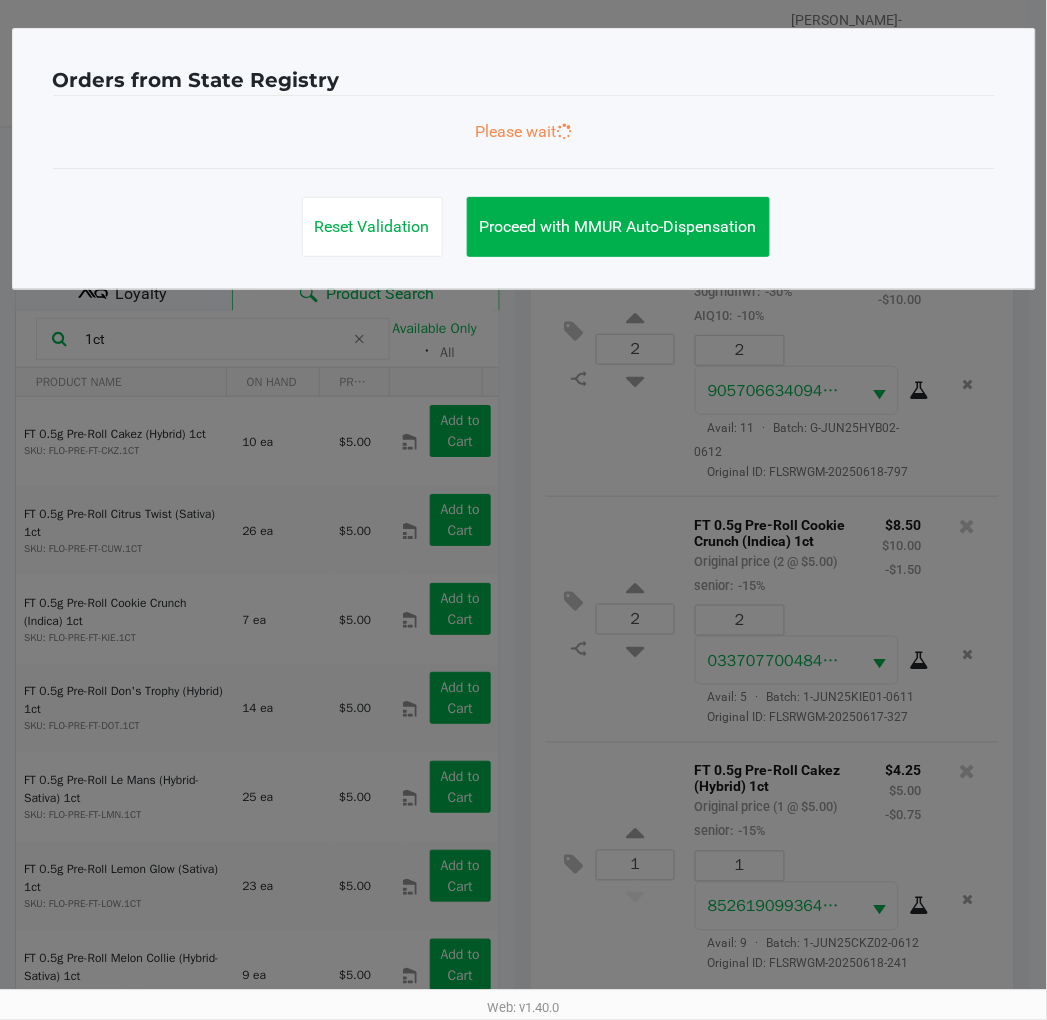 scroll, scrollTop: 0, scrollLeft: 0, axis: both 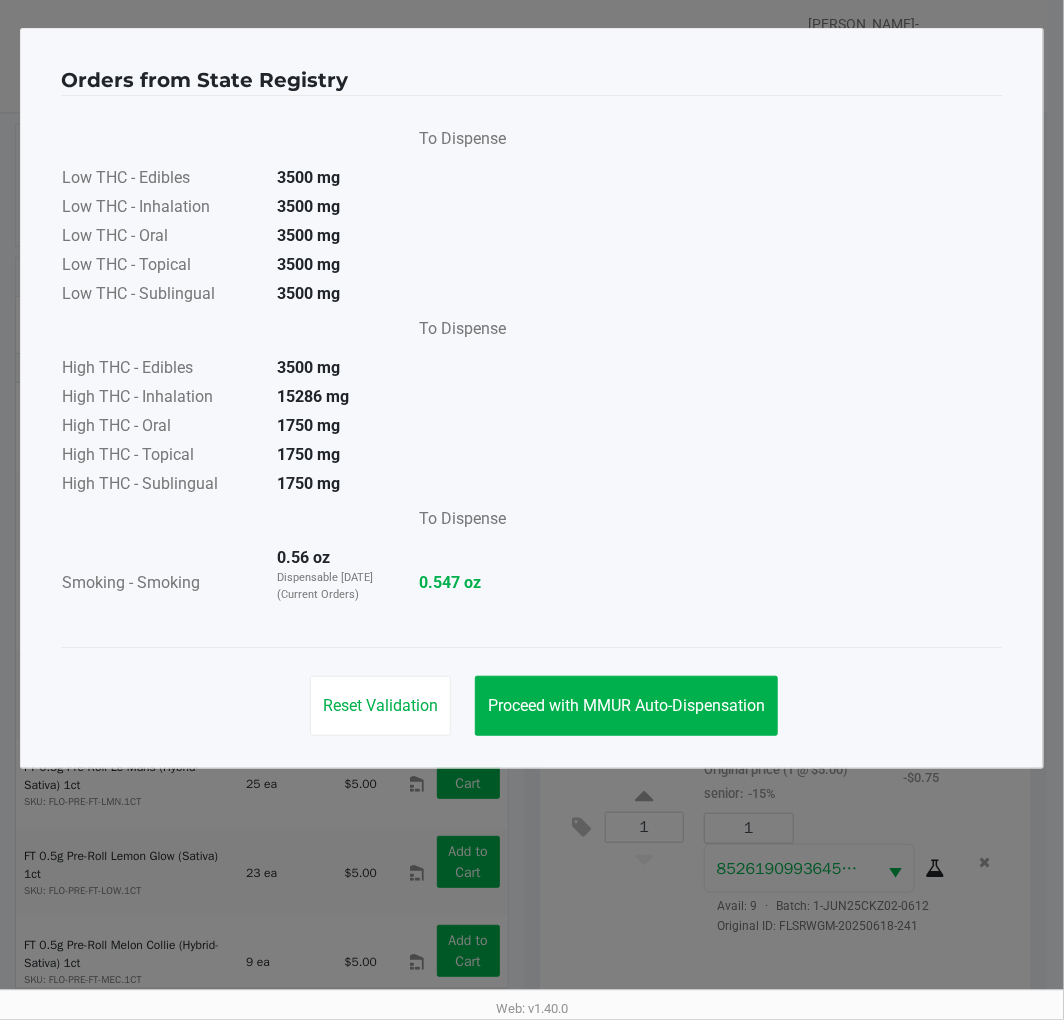 click on "Proceed with MMUR Auto-Dispensation" 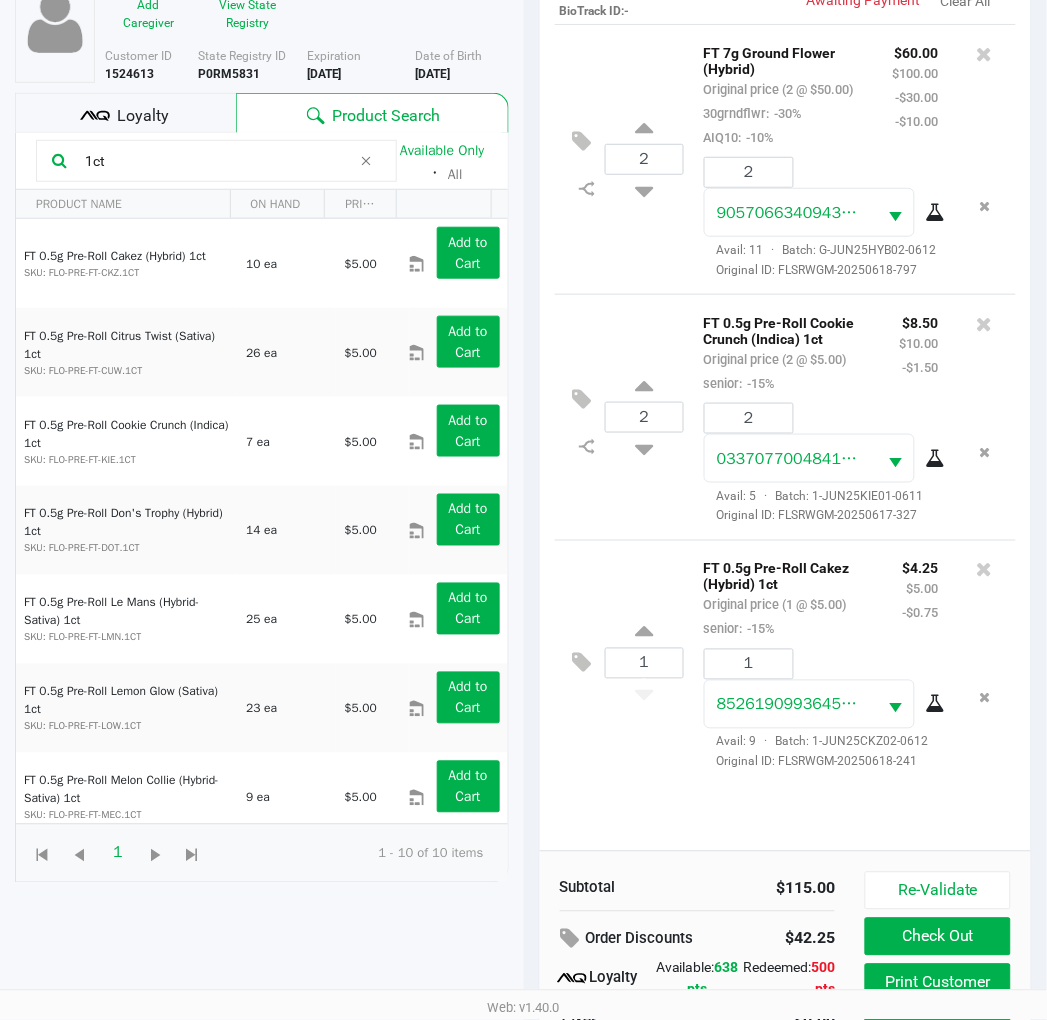 scroll, scrollTop: 258, scrollLeft: 0, axis: vertical 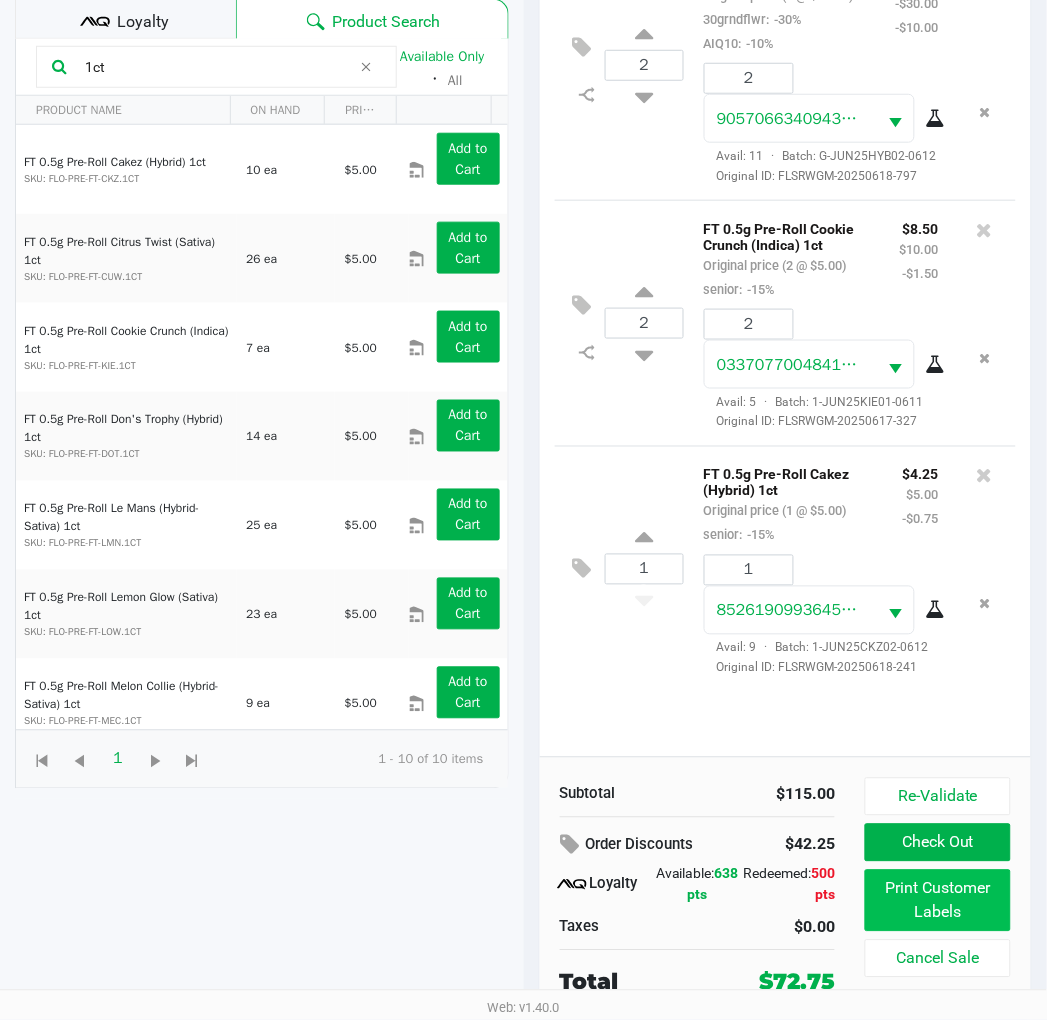 click on "Print Customer Labels" 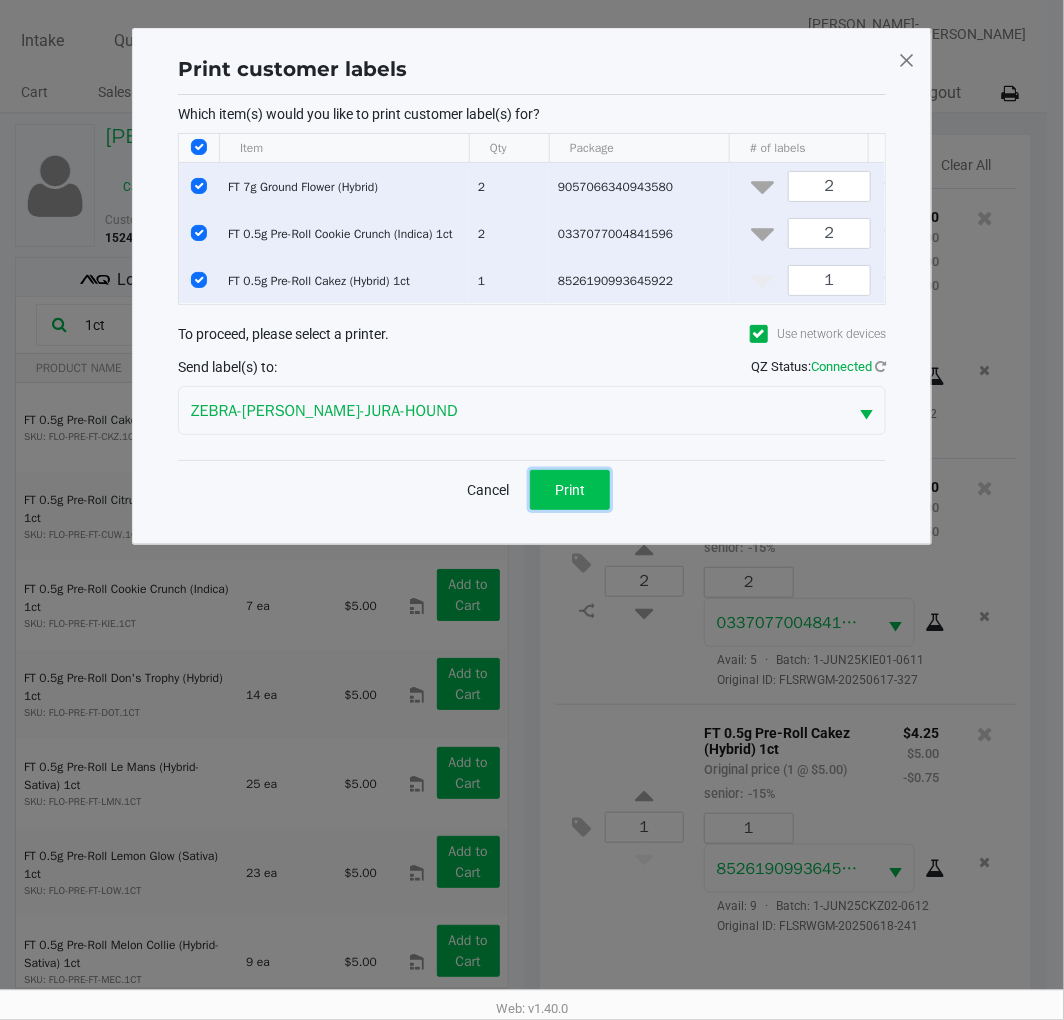click on "Print" 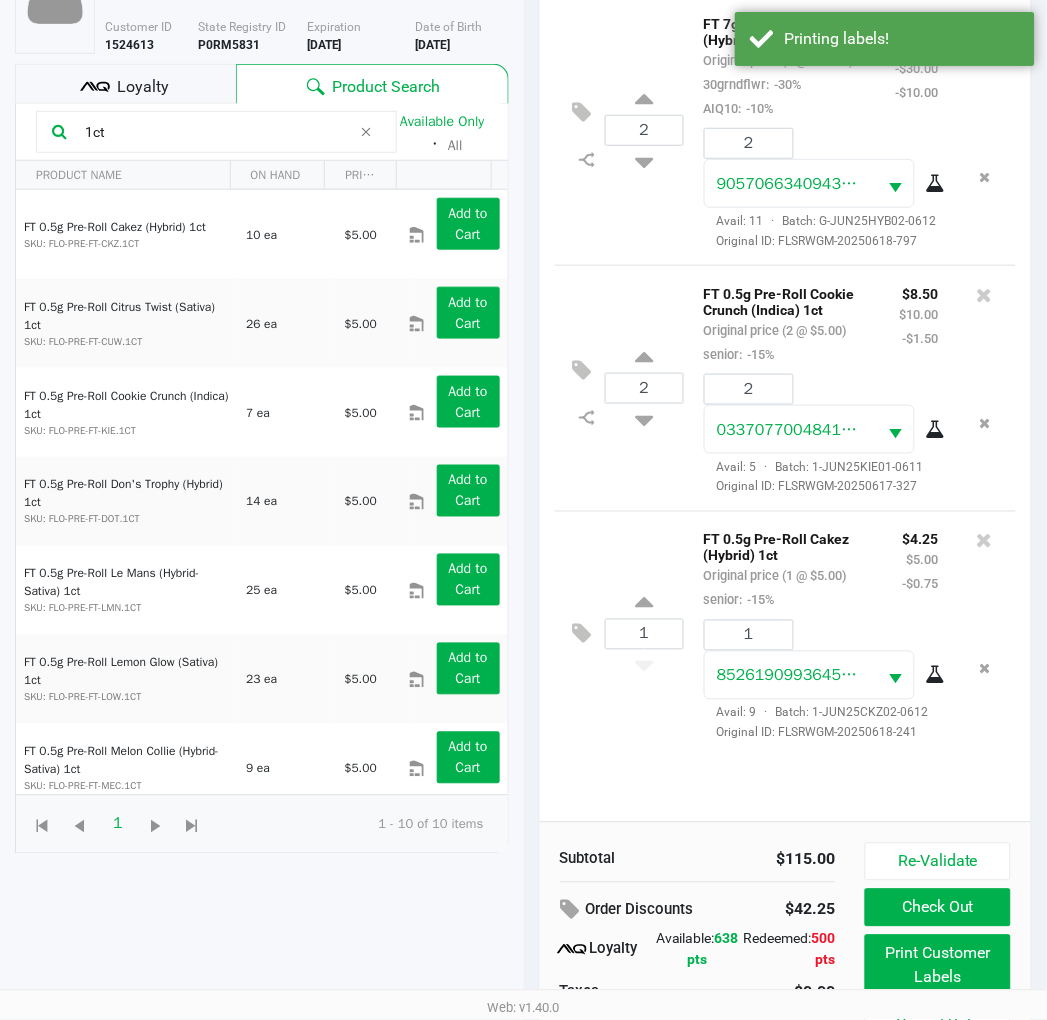 scroll, scrollTop: 258, scrollLeft: 0, axis: vertical 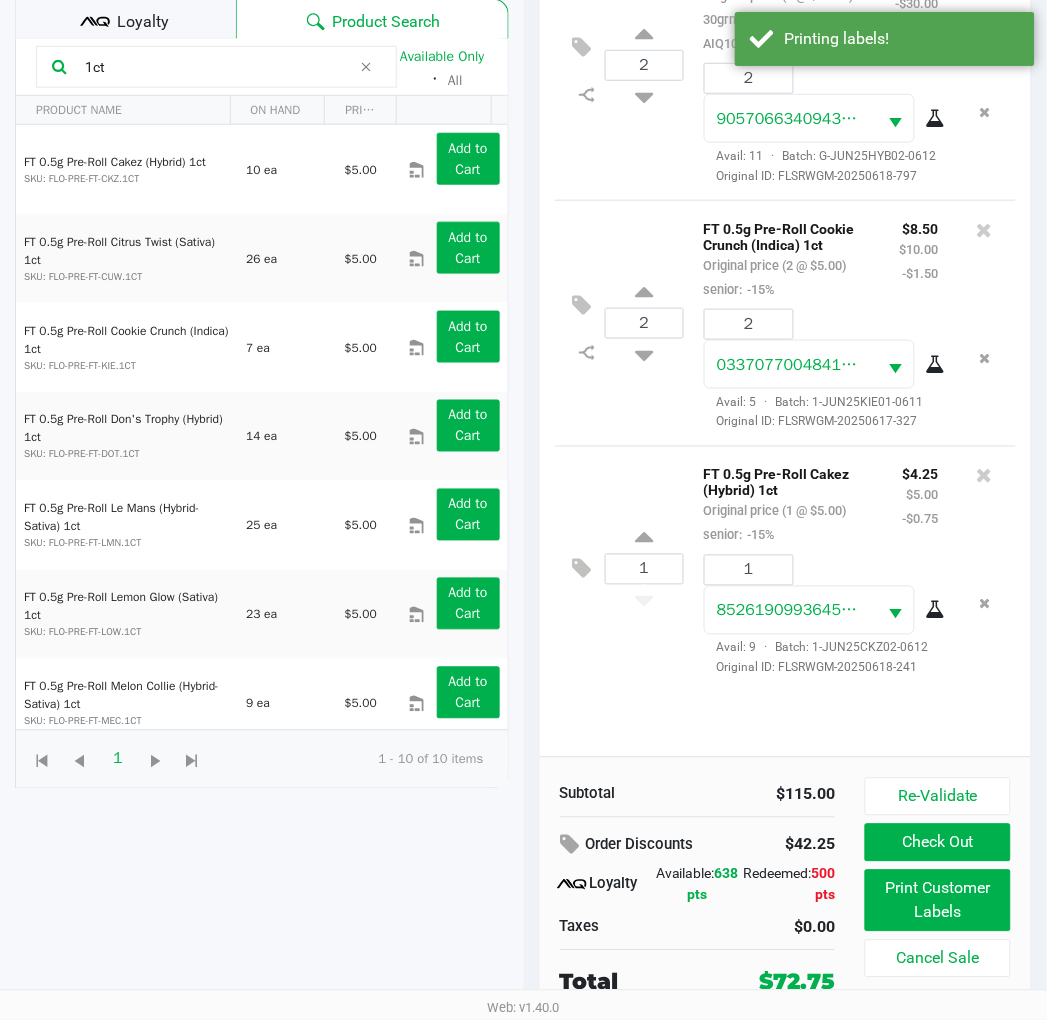 click on "Check Out" 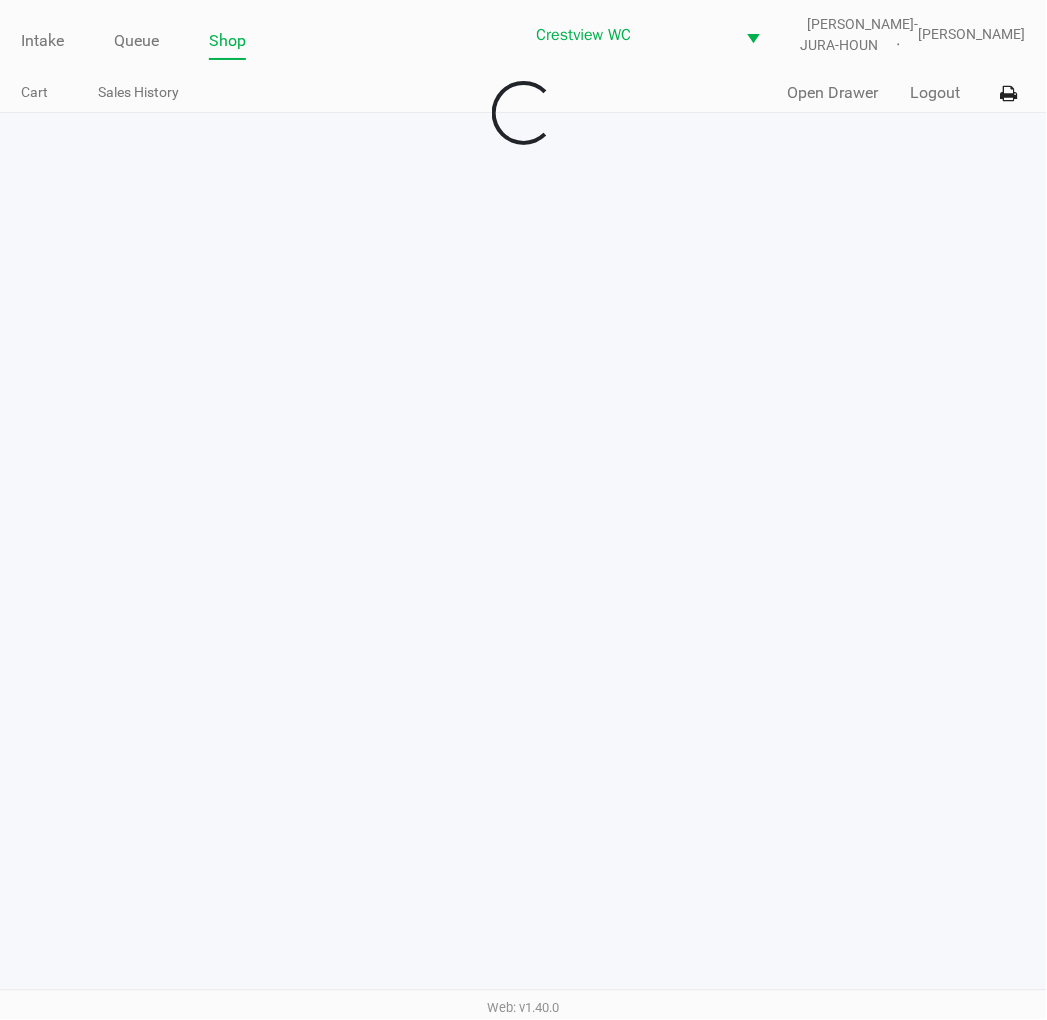 scroll, scrollTop: 0, scrollLeft: 0, axis: both 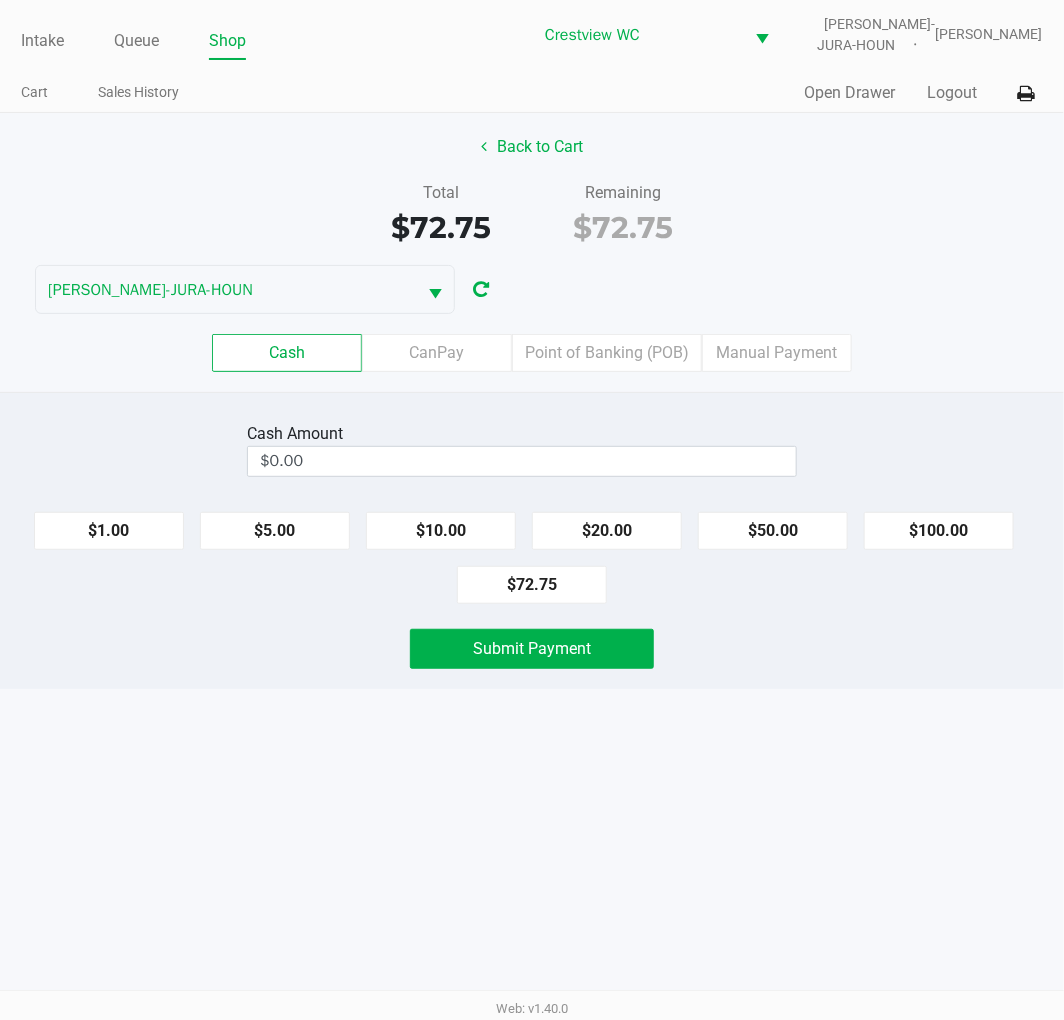 click on "Point of Banking (POB)" 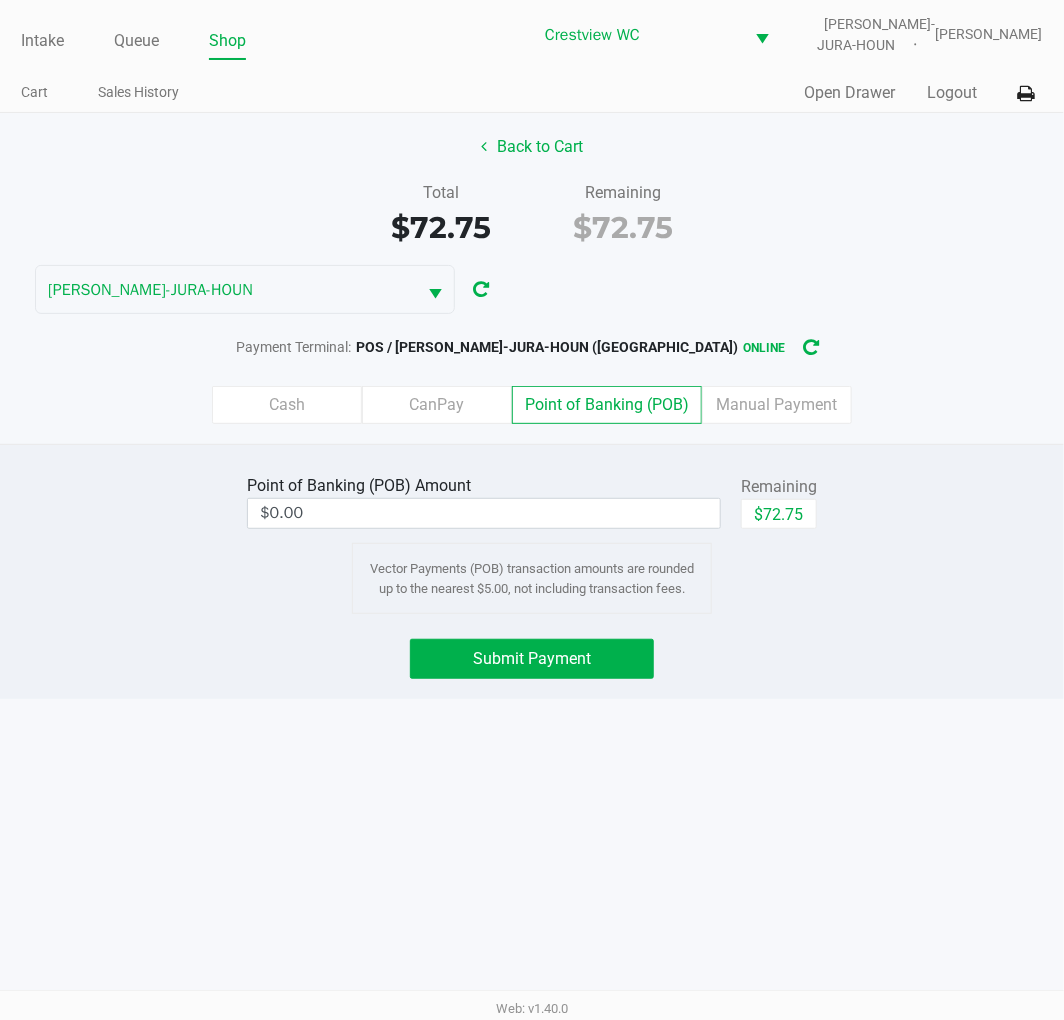 click on "$72.75" 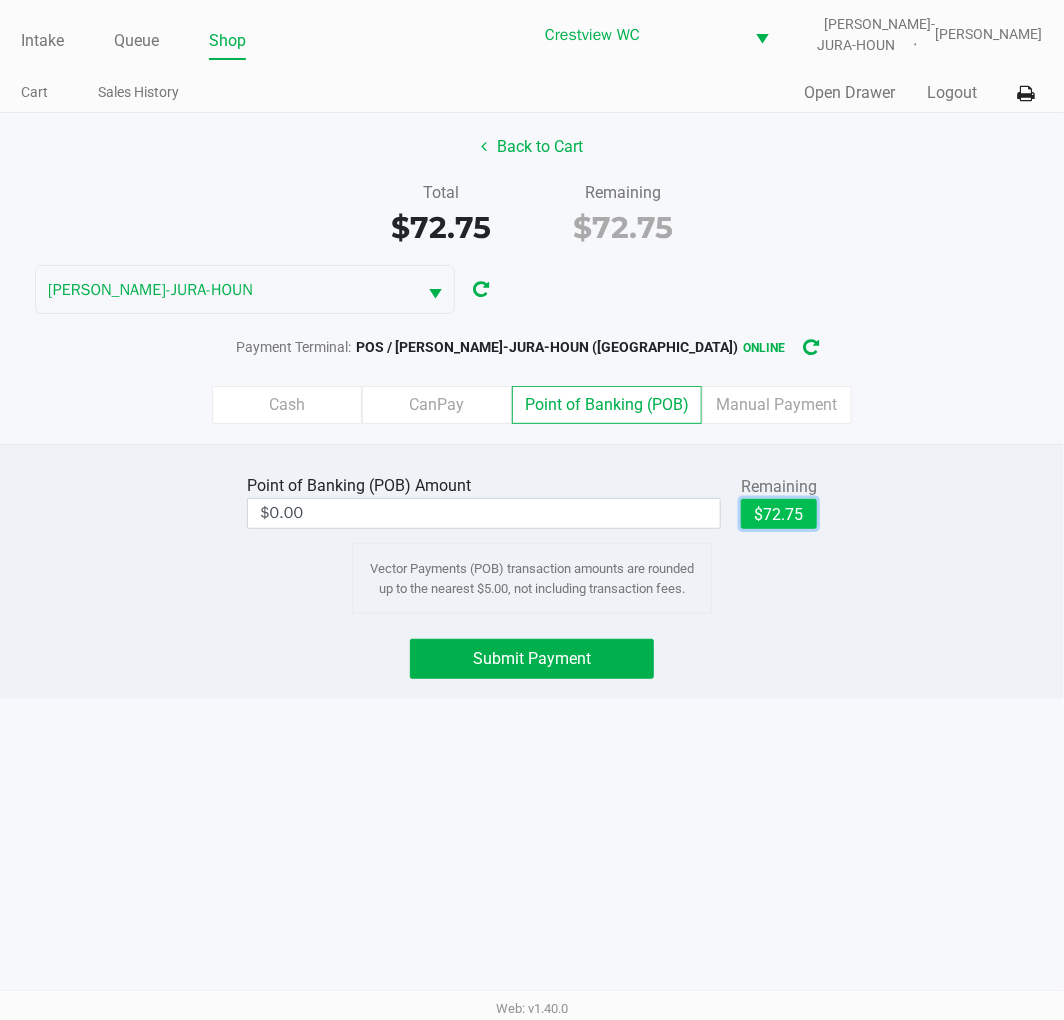 type on "$72.75" 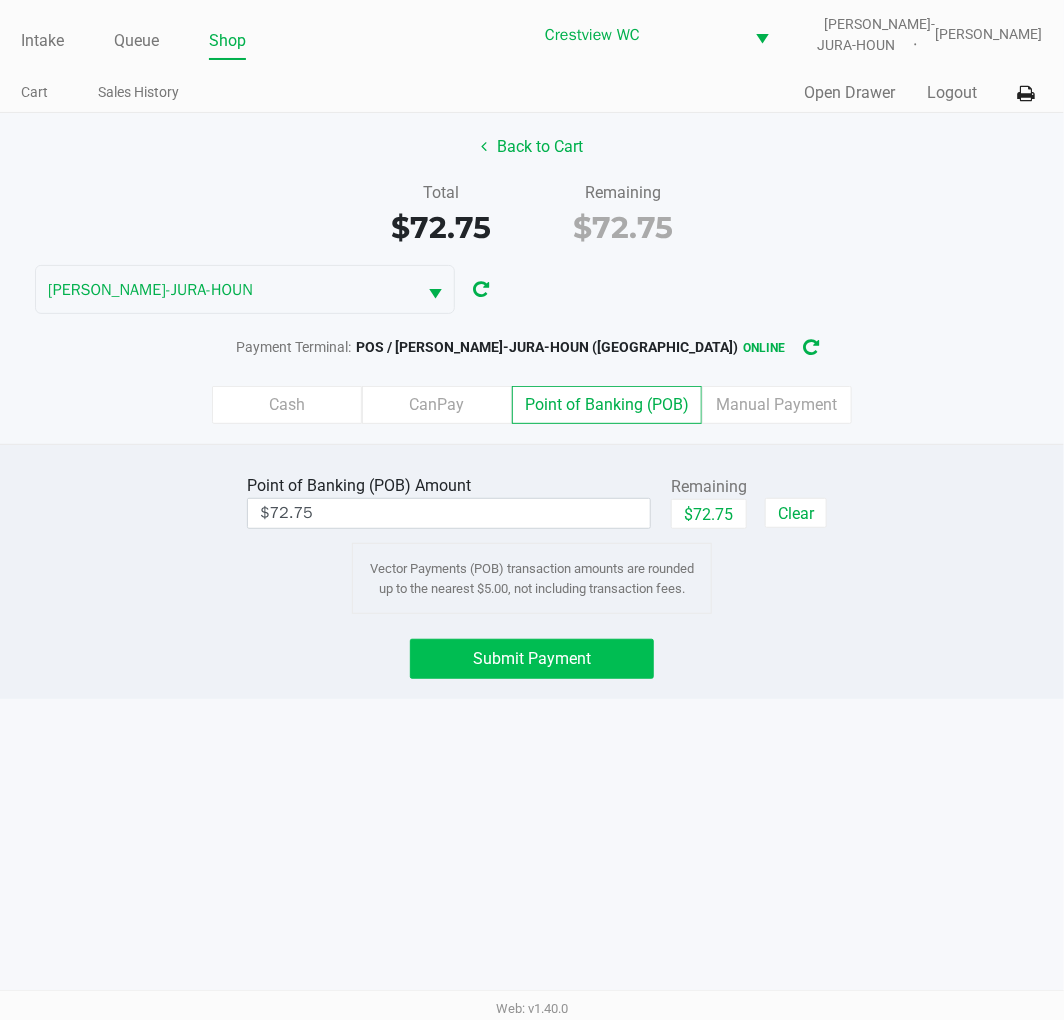click on "Submit Payment" 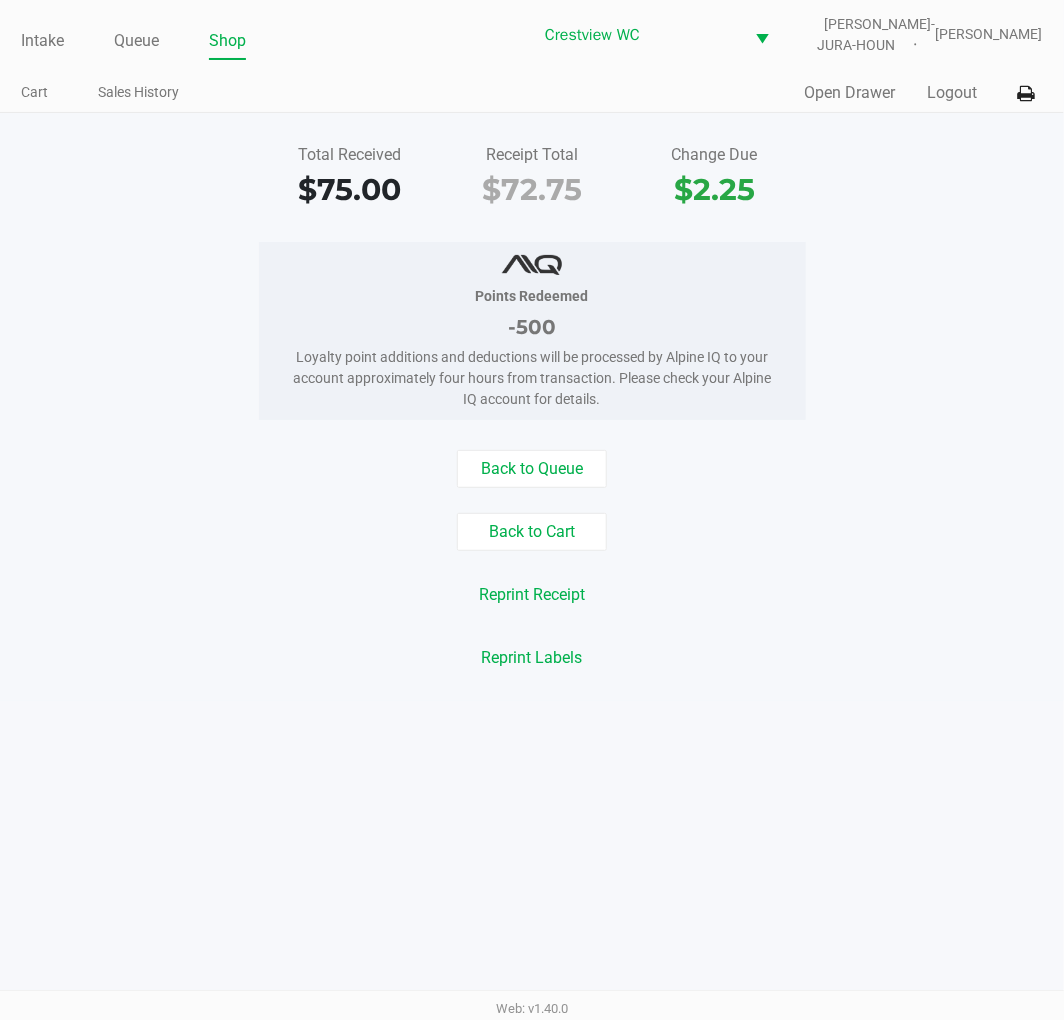 click on "Open Drawer" 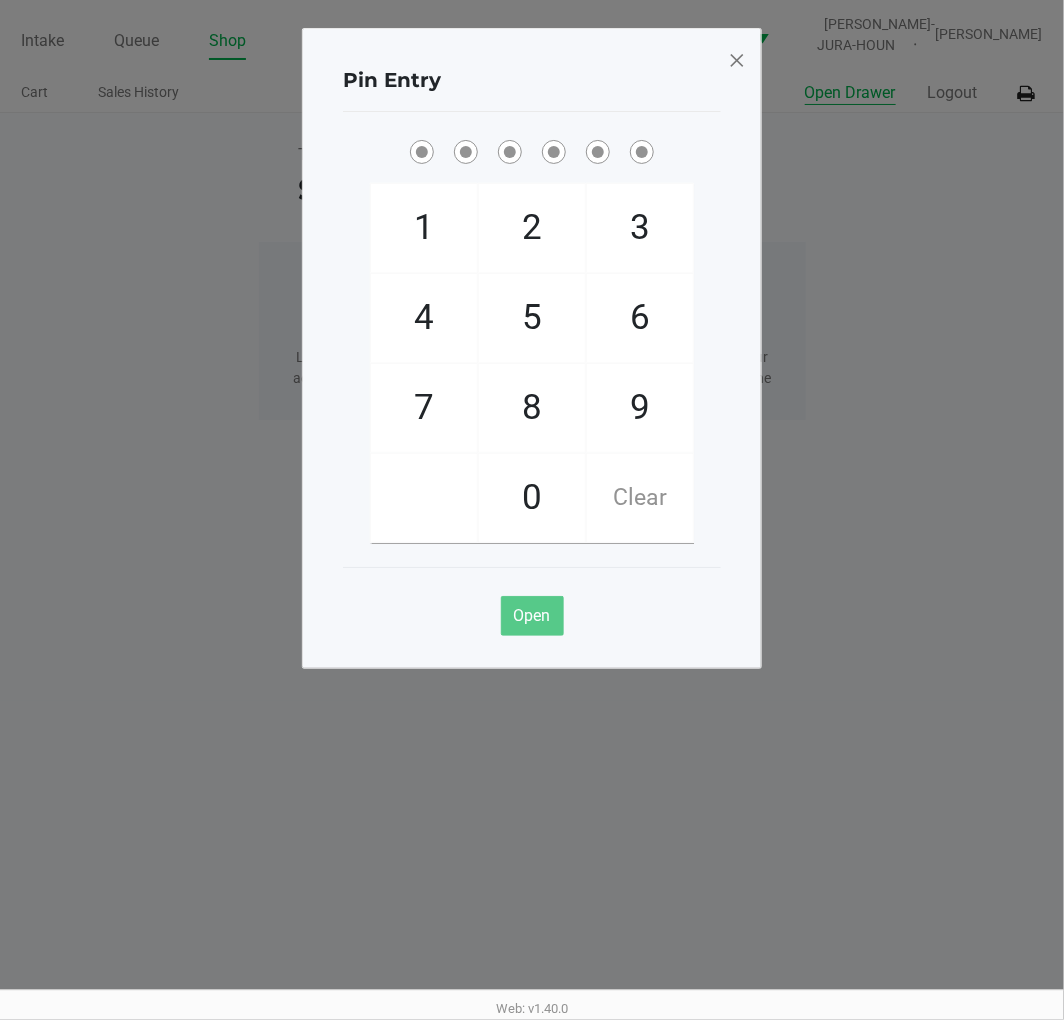 type 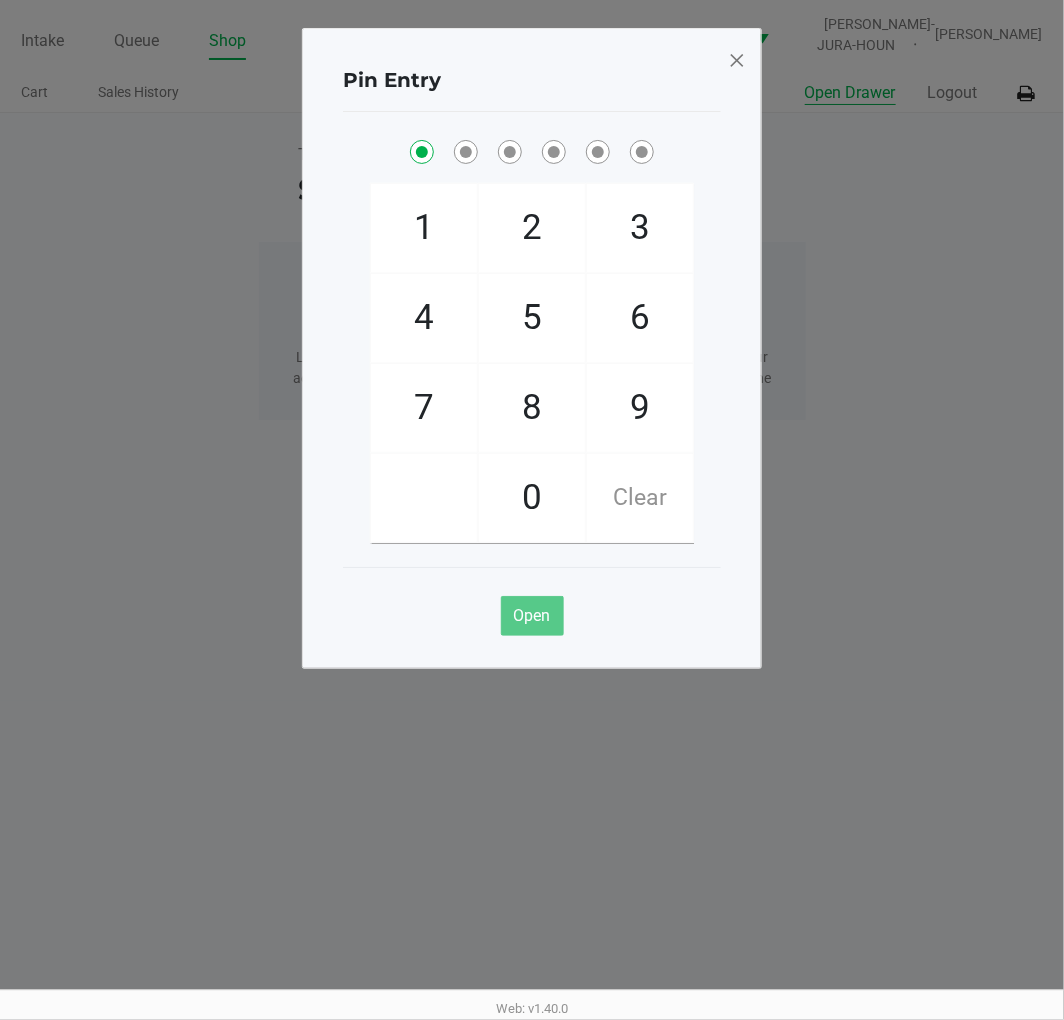 checkbox on "true" 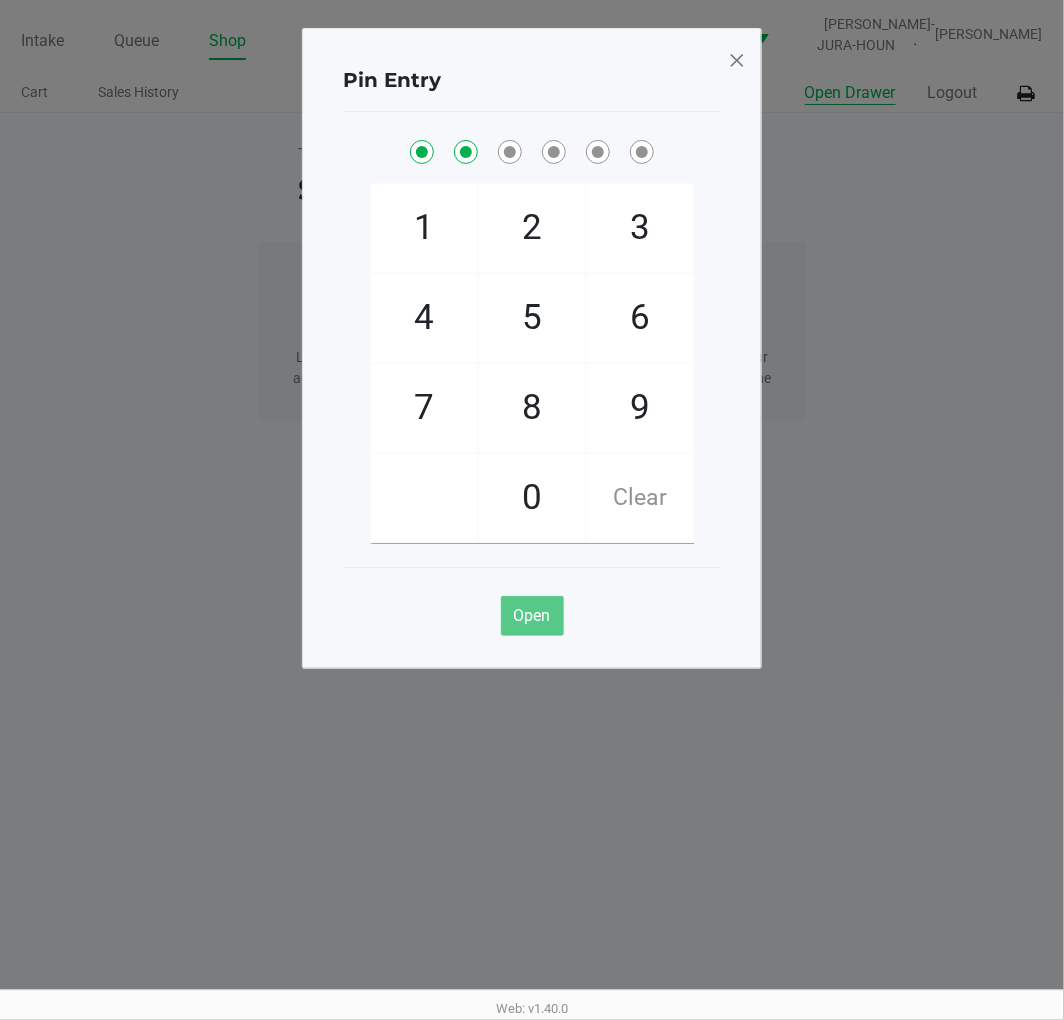 checkbox on "true" 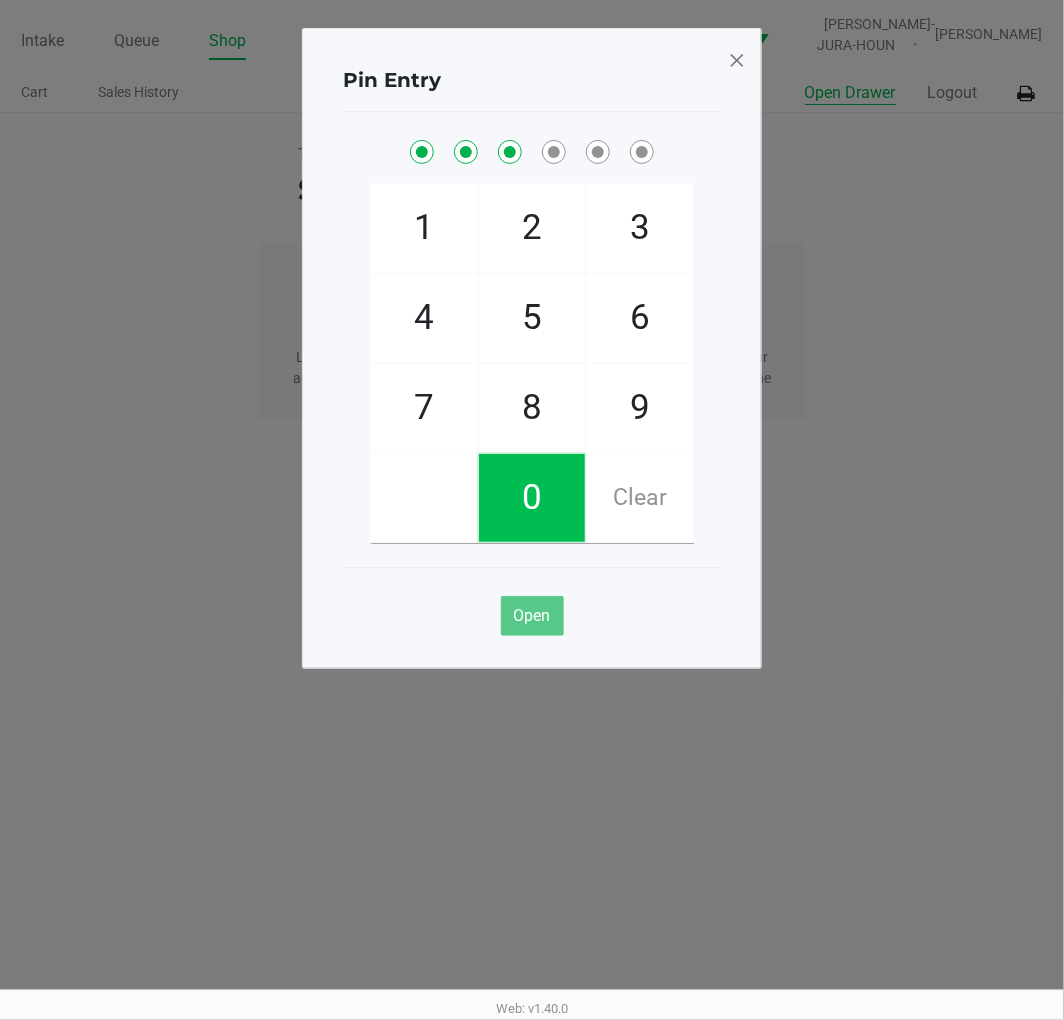 checkbox on "true" 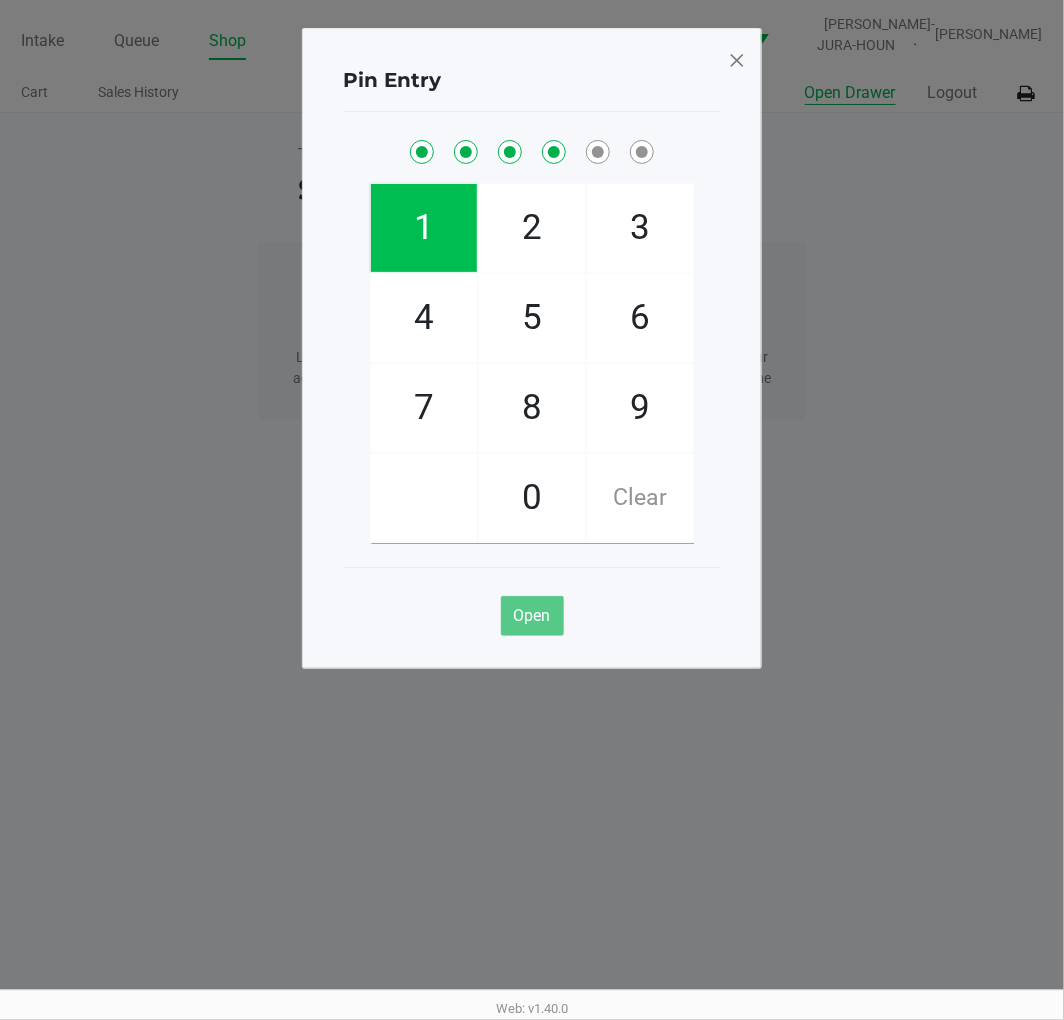 checkbox on "true" 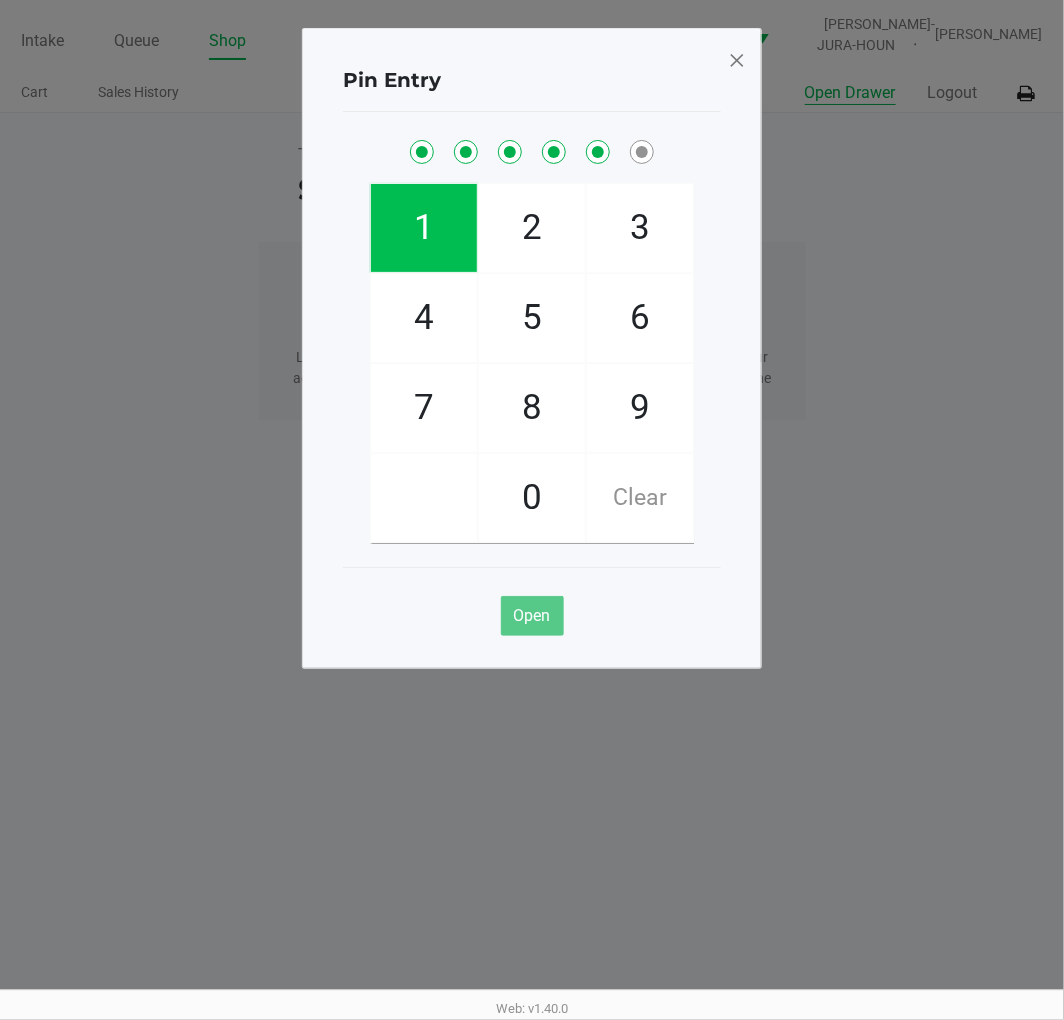 checkbox on "true" 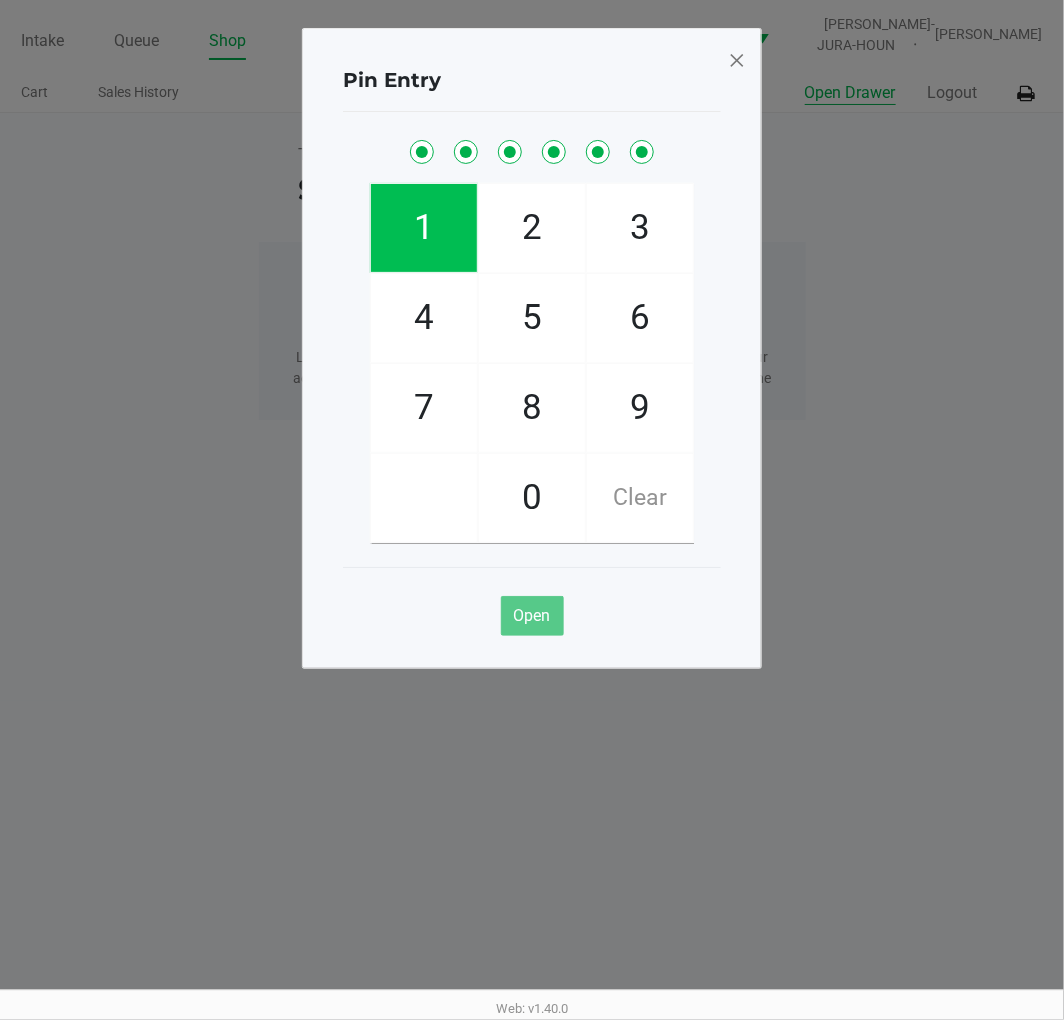 checkbox on "true" 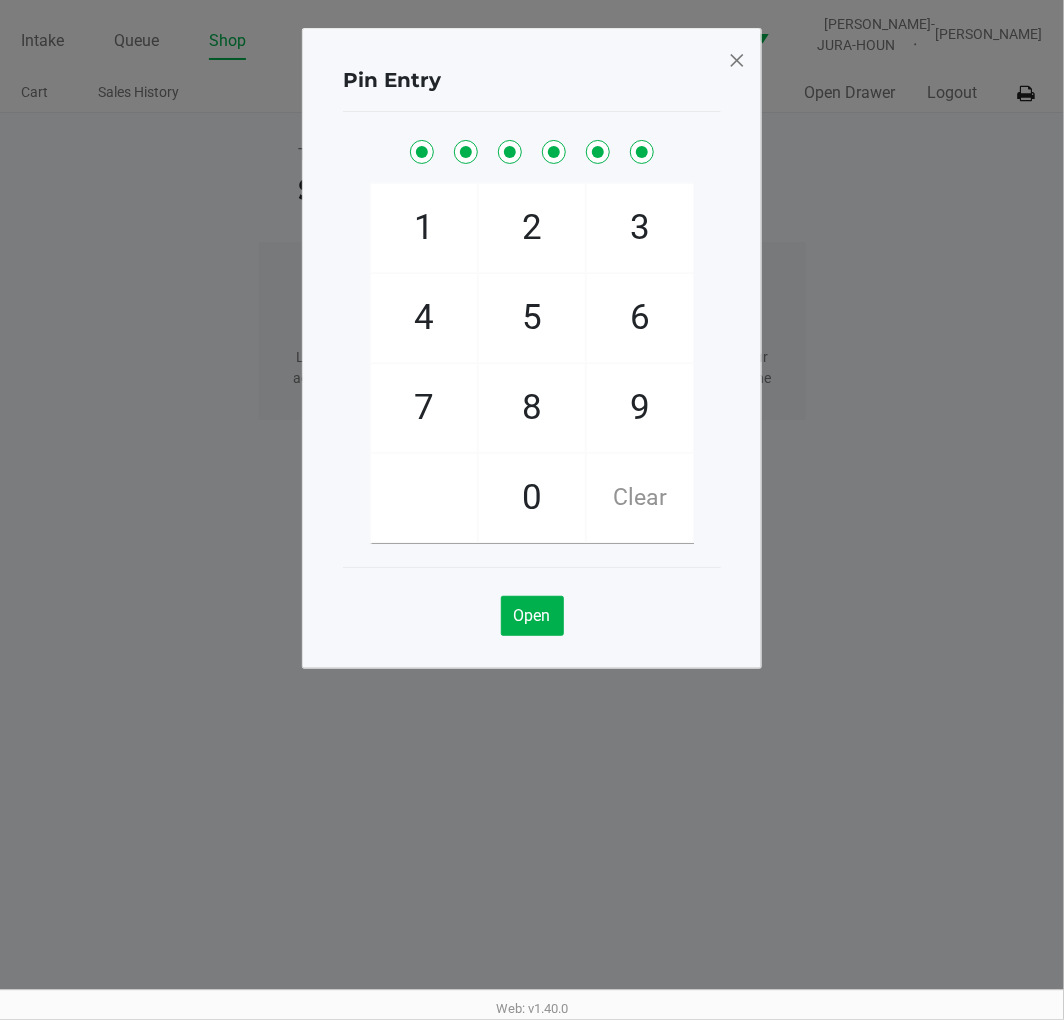 click 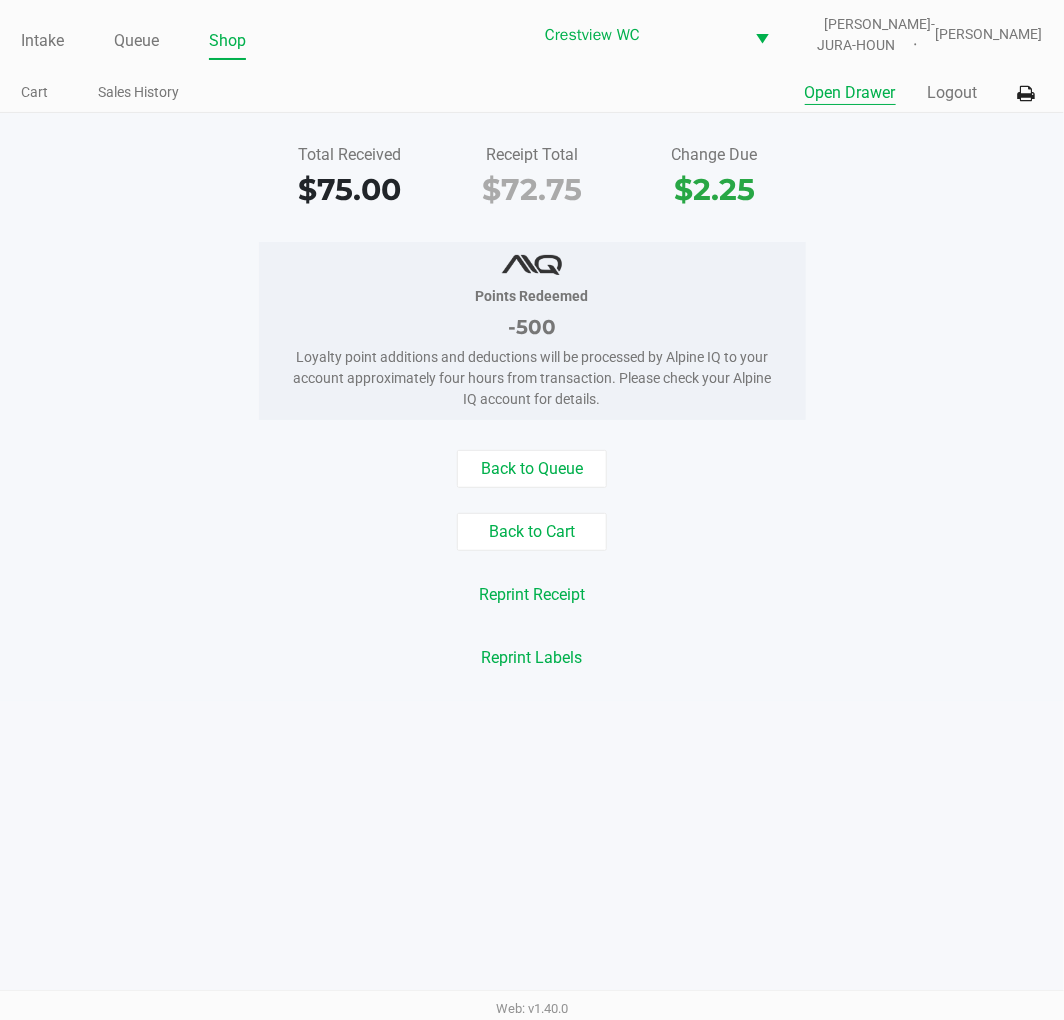 click on "Logout" 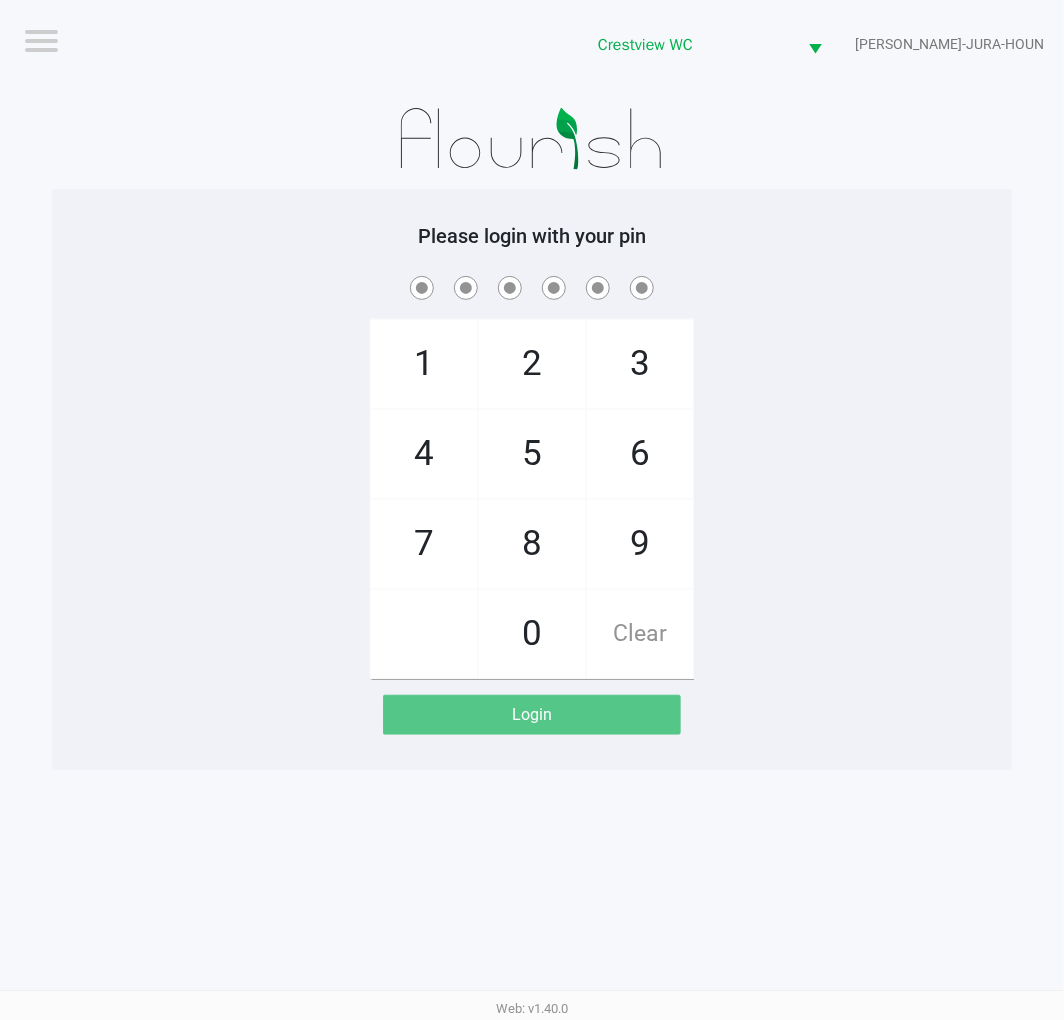 click on "1   4   7       2   5   8   0   3   6   9   Clear" 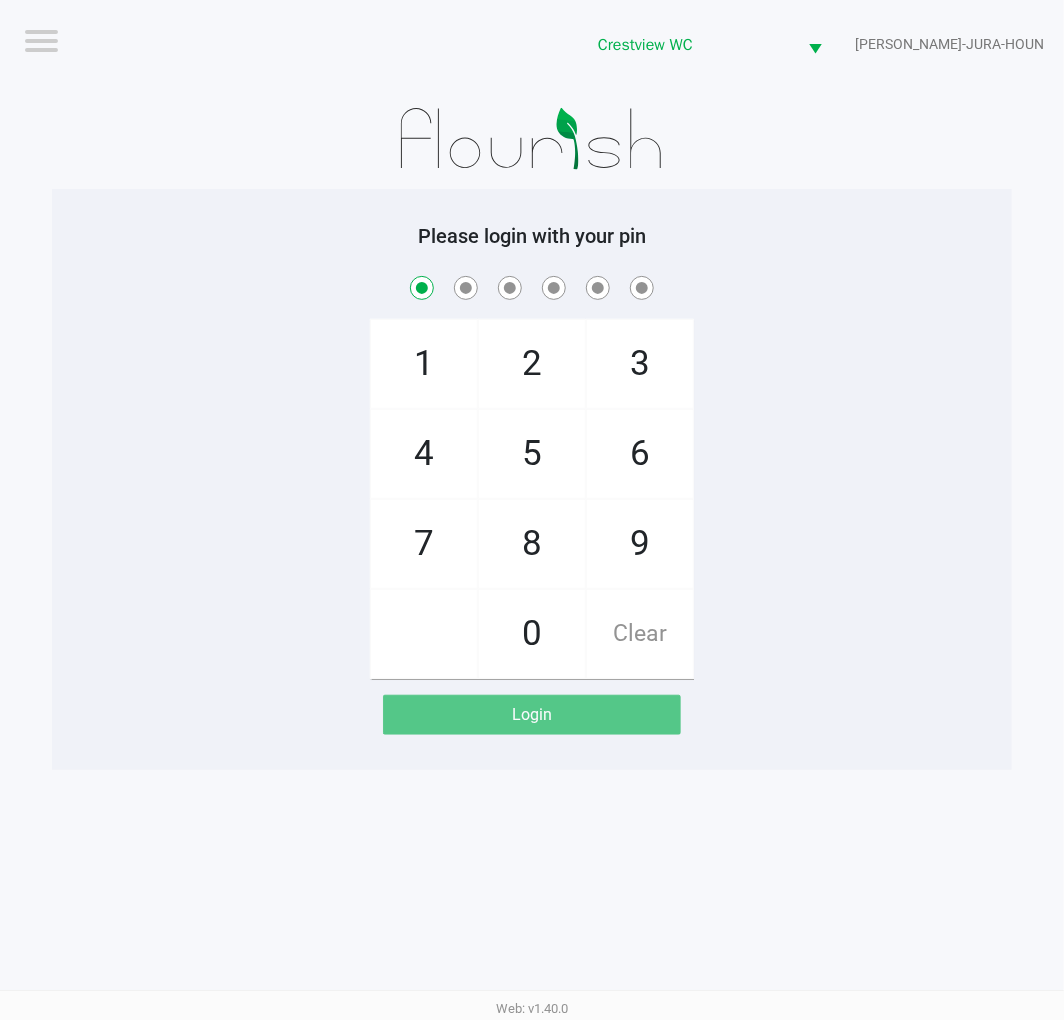 checkbox on "true" 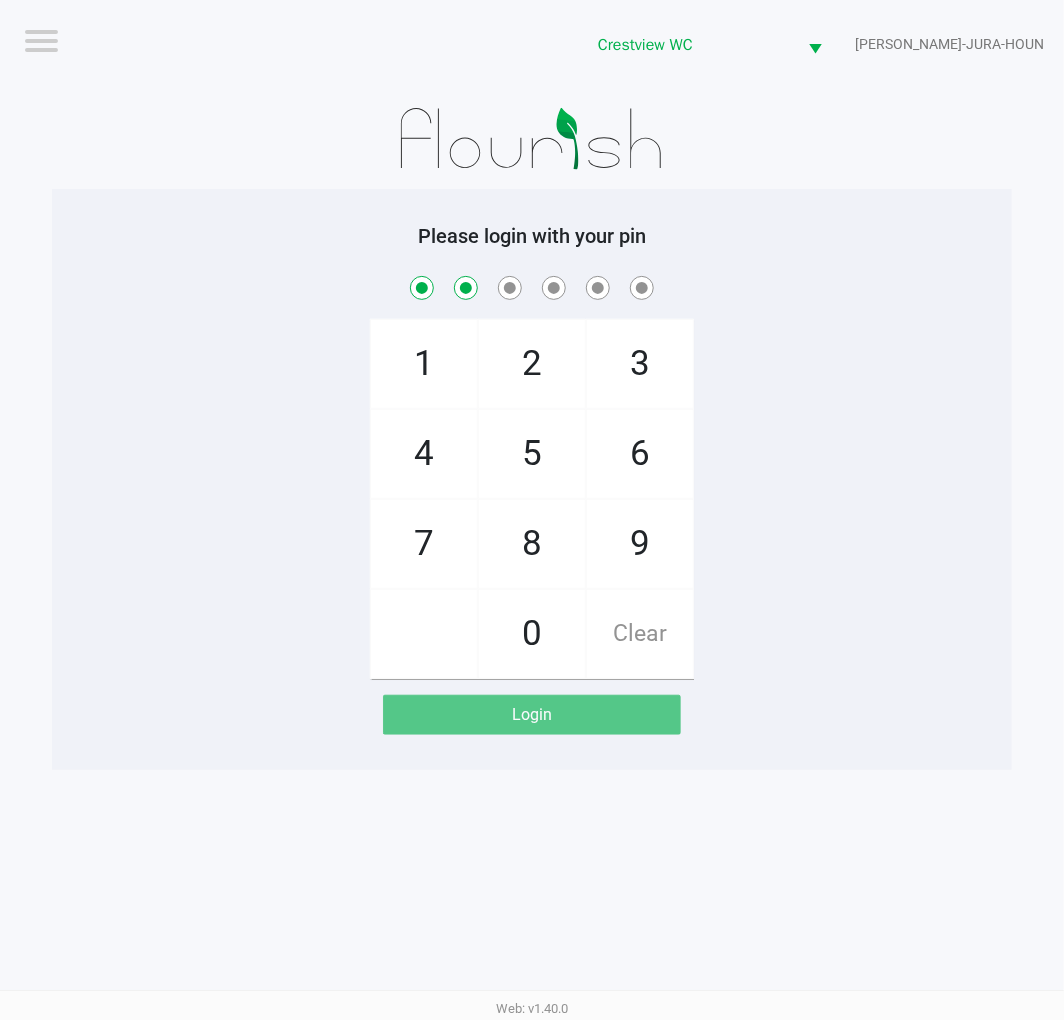 checkbox on "true" 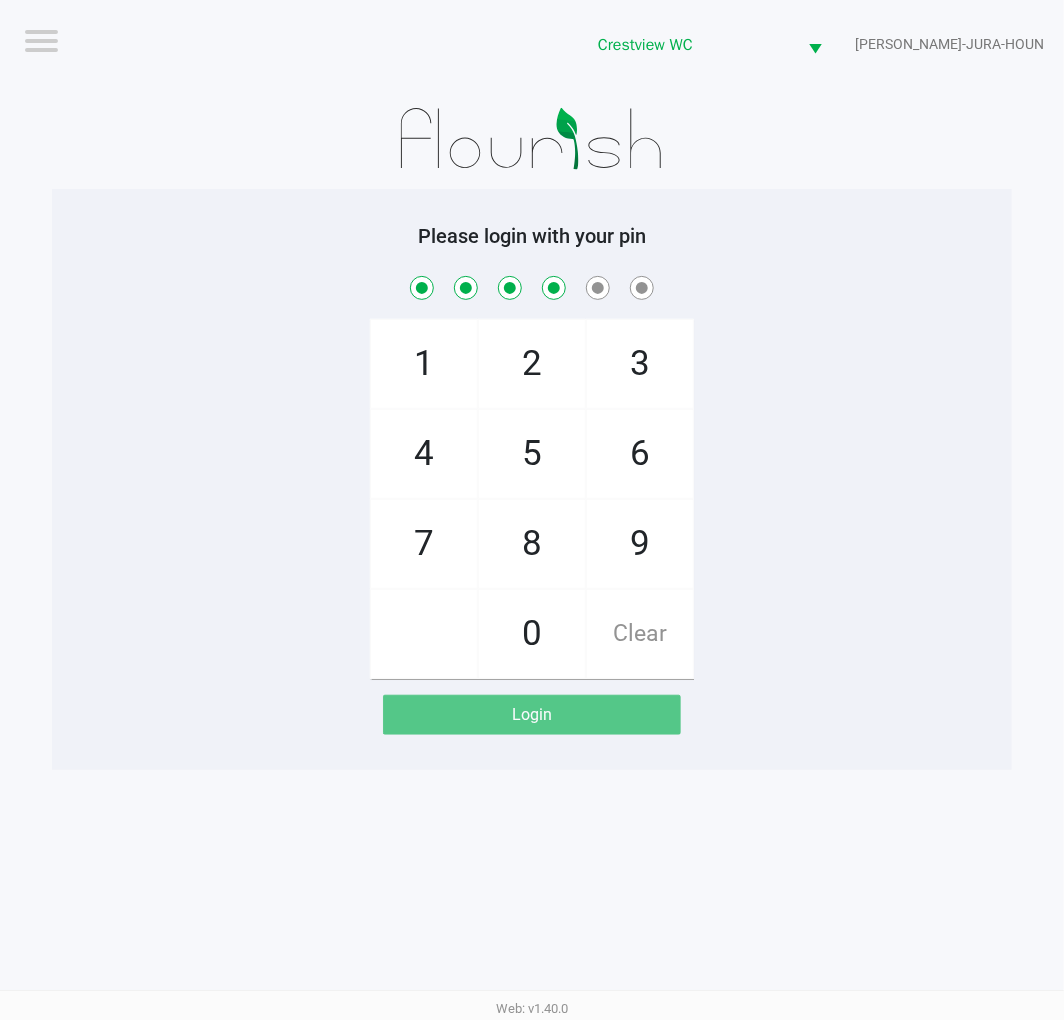 checkbox on "true" 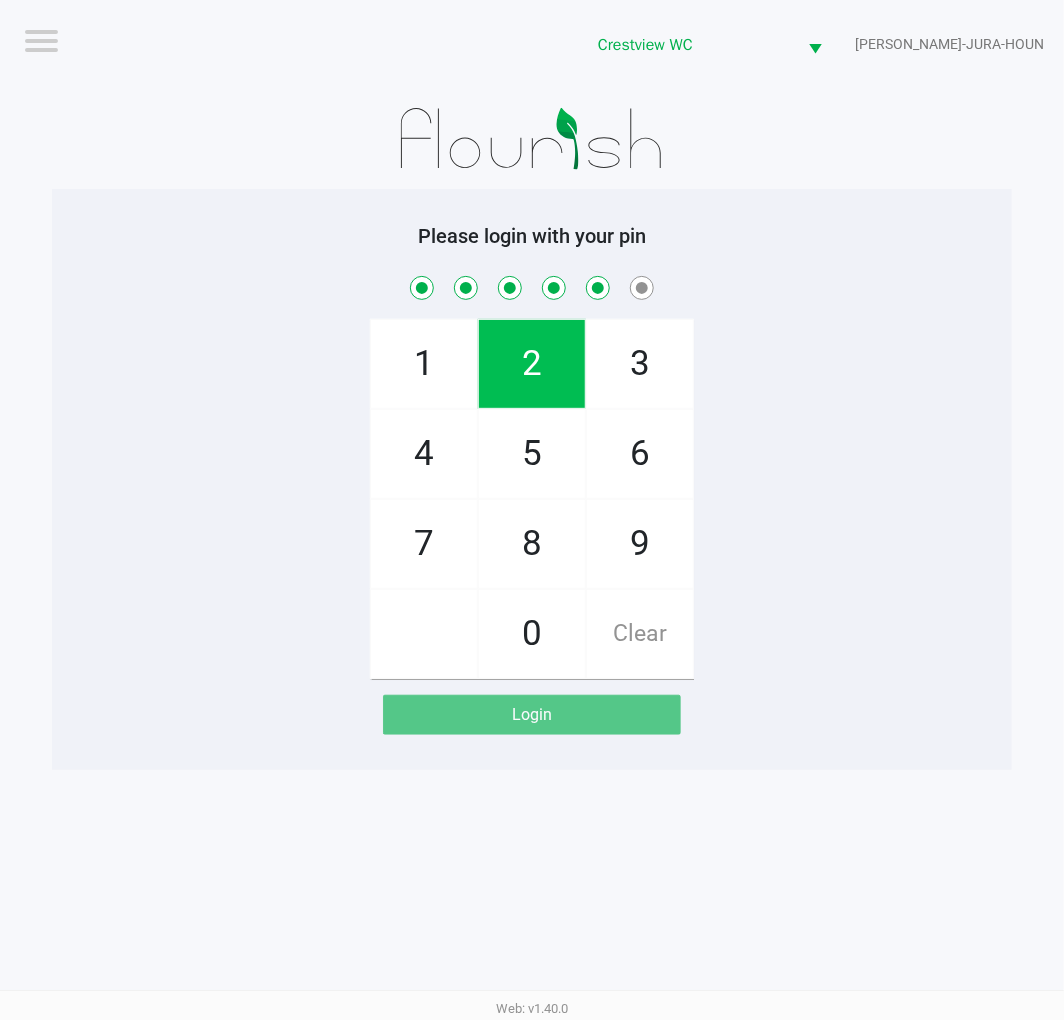 checkbox on "true" 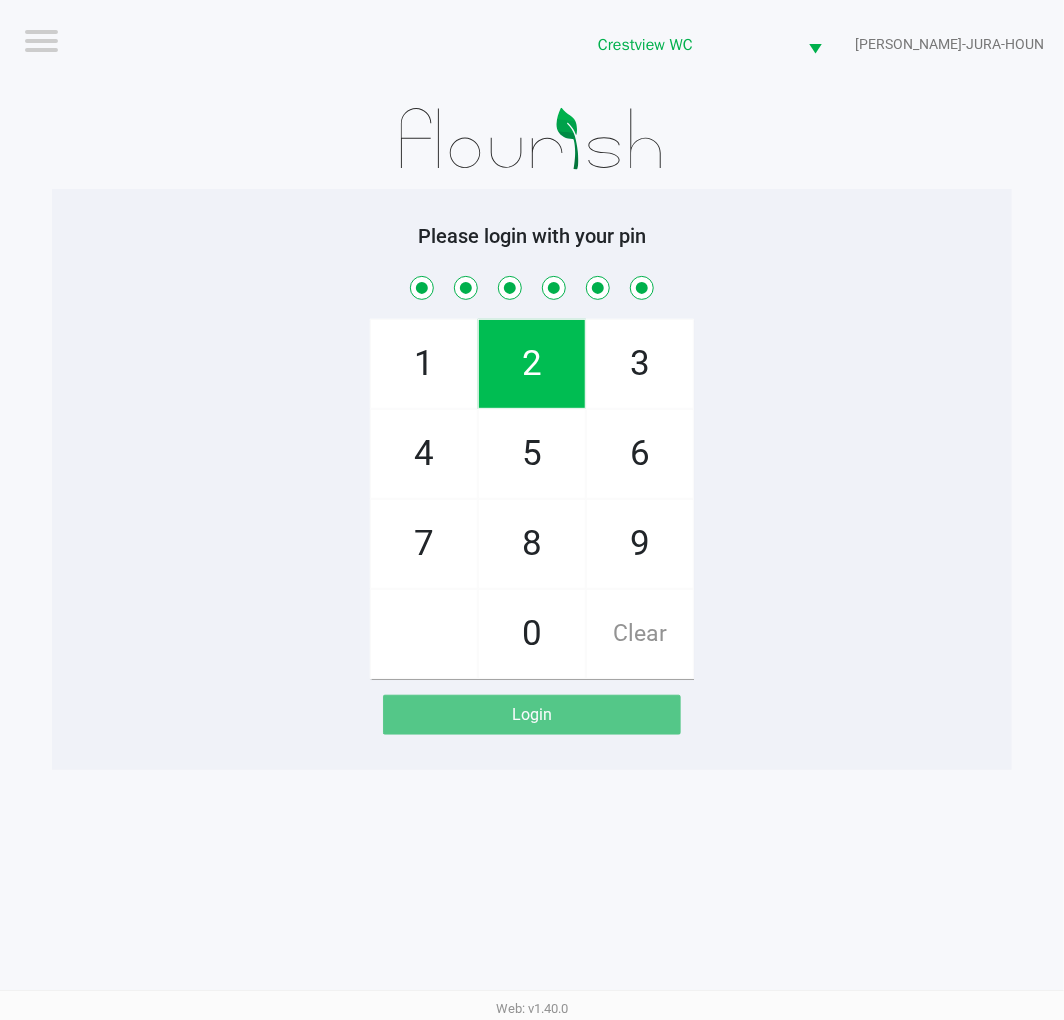 checkbox on "true" 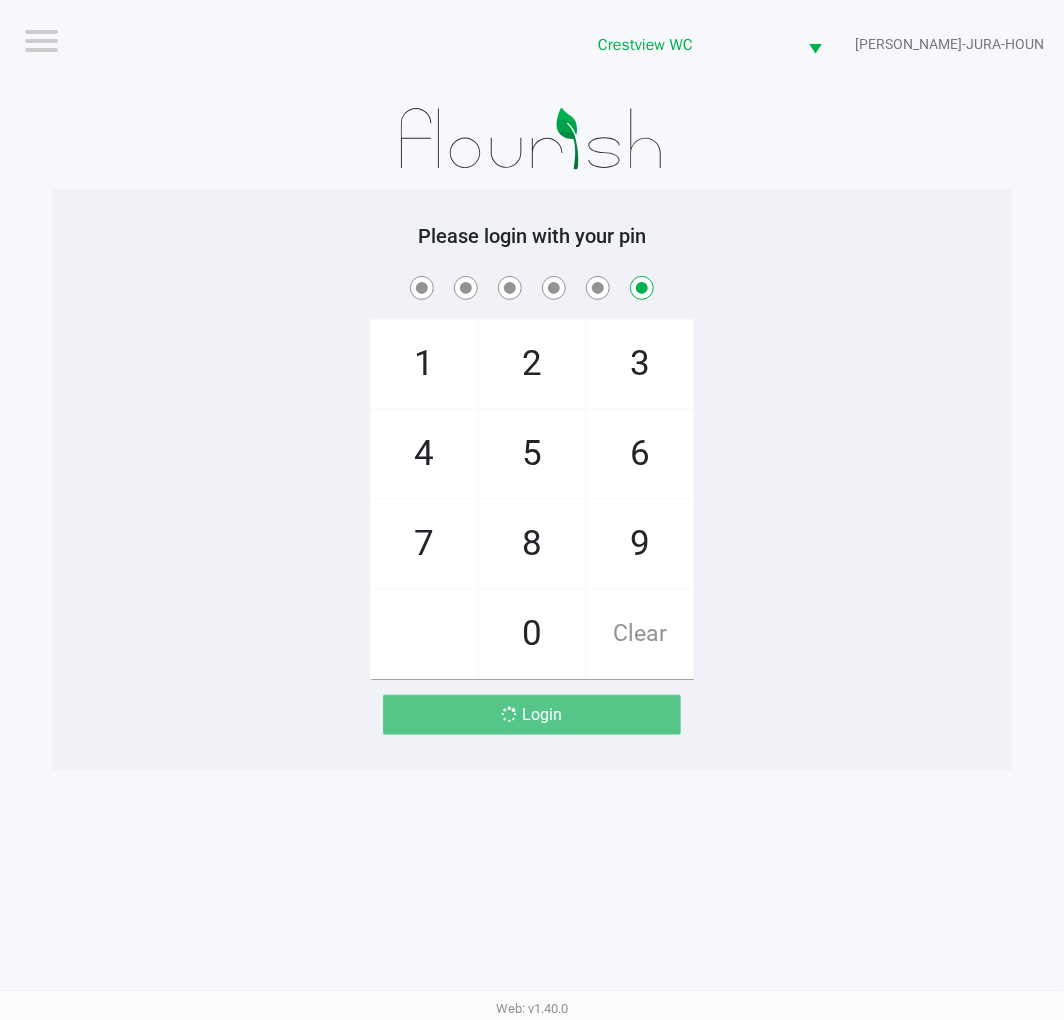 checkbox on "false" 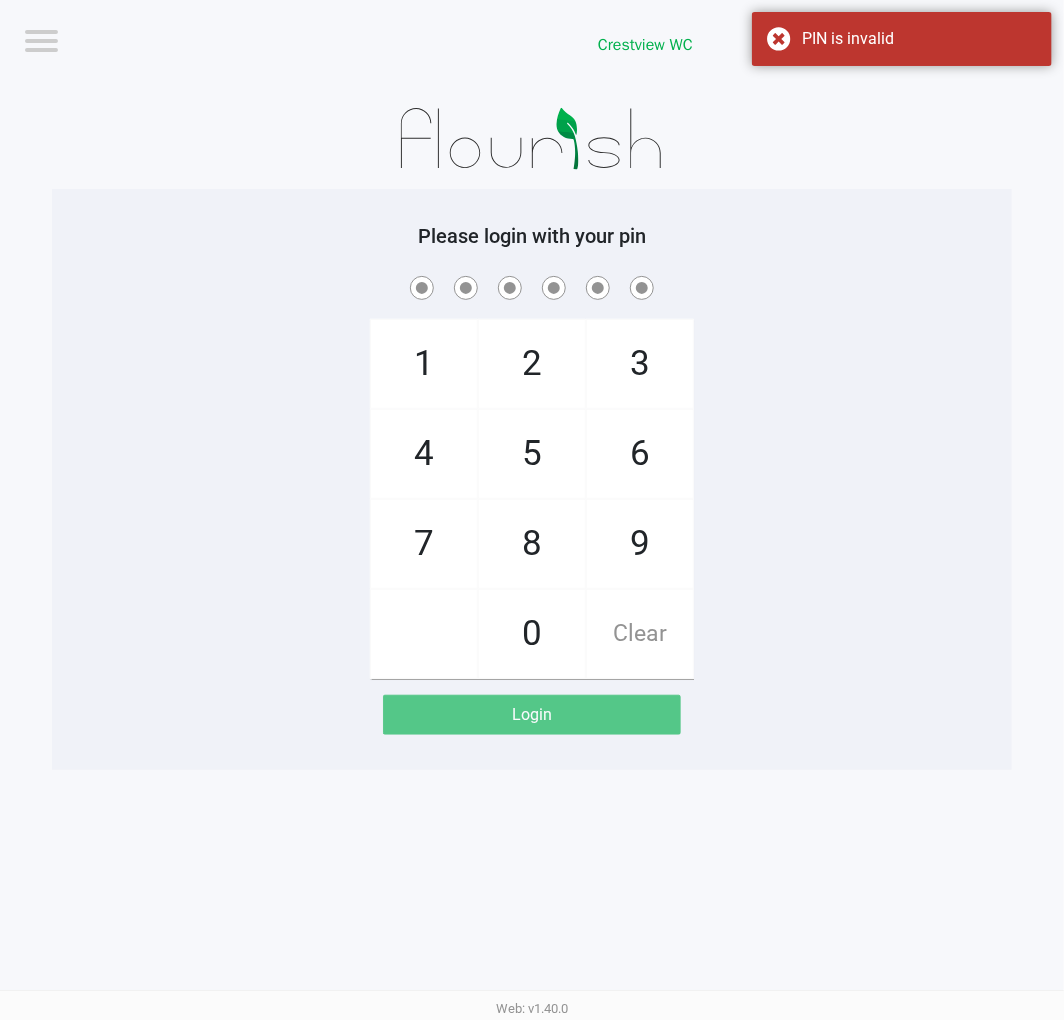click on "1   4   7       2   5   8   0   3   6   9   Clear" 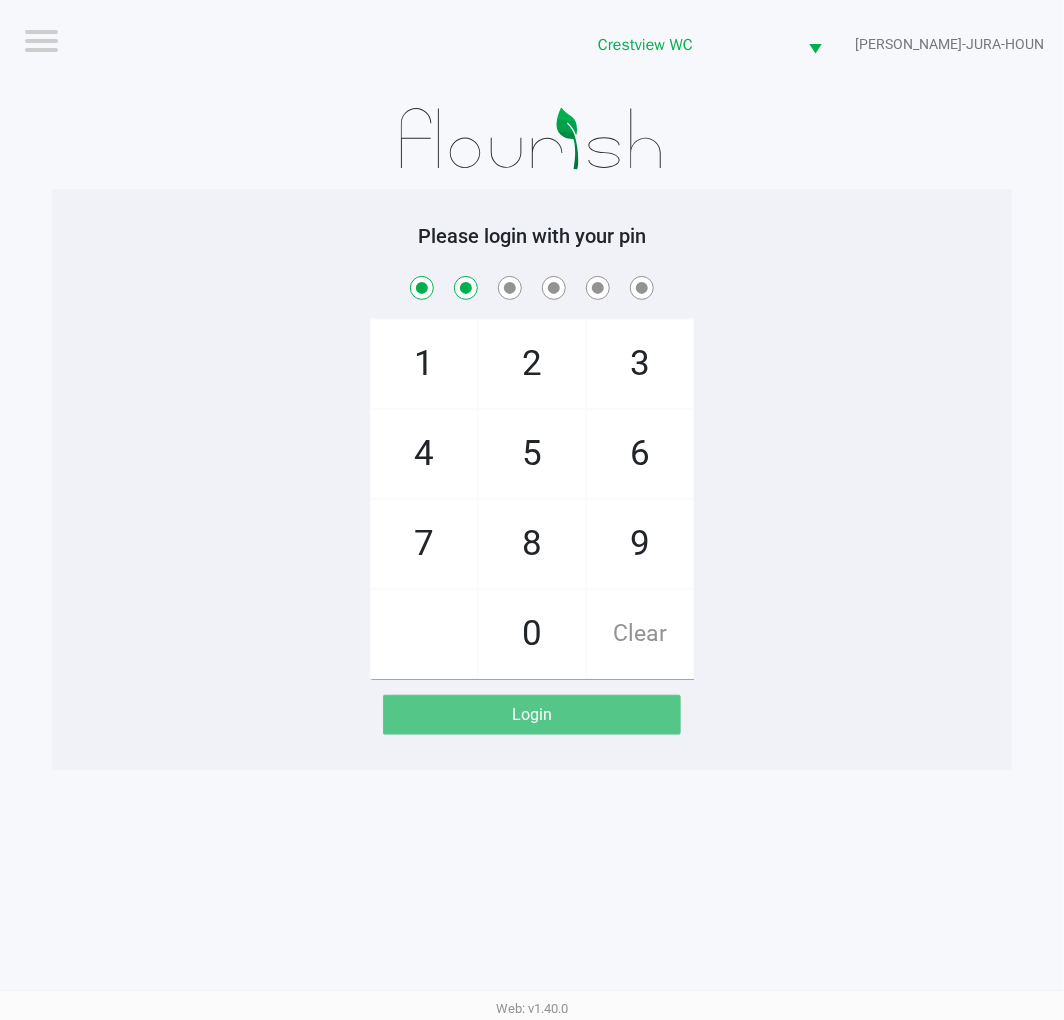 checkbox on "true" 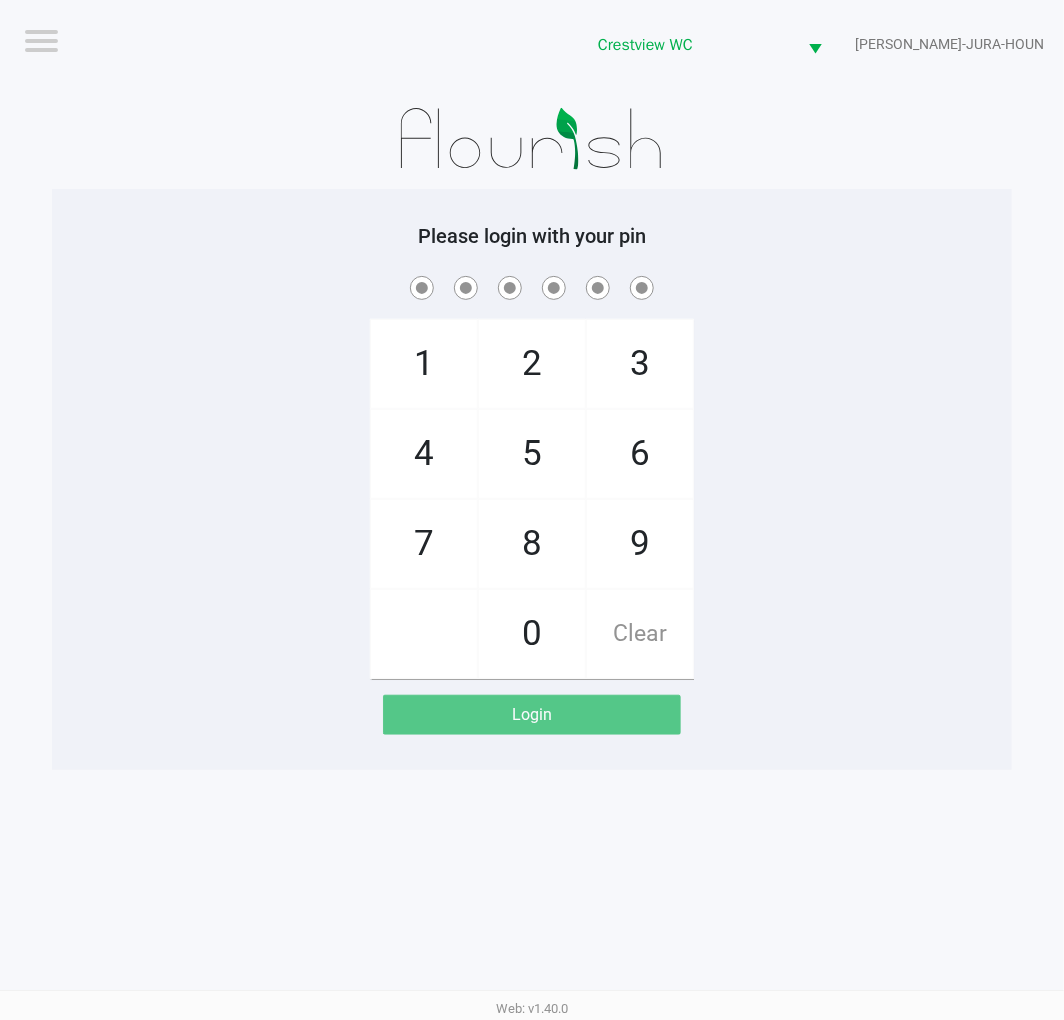 checkbox on "true" 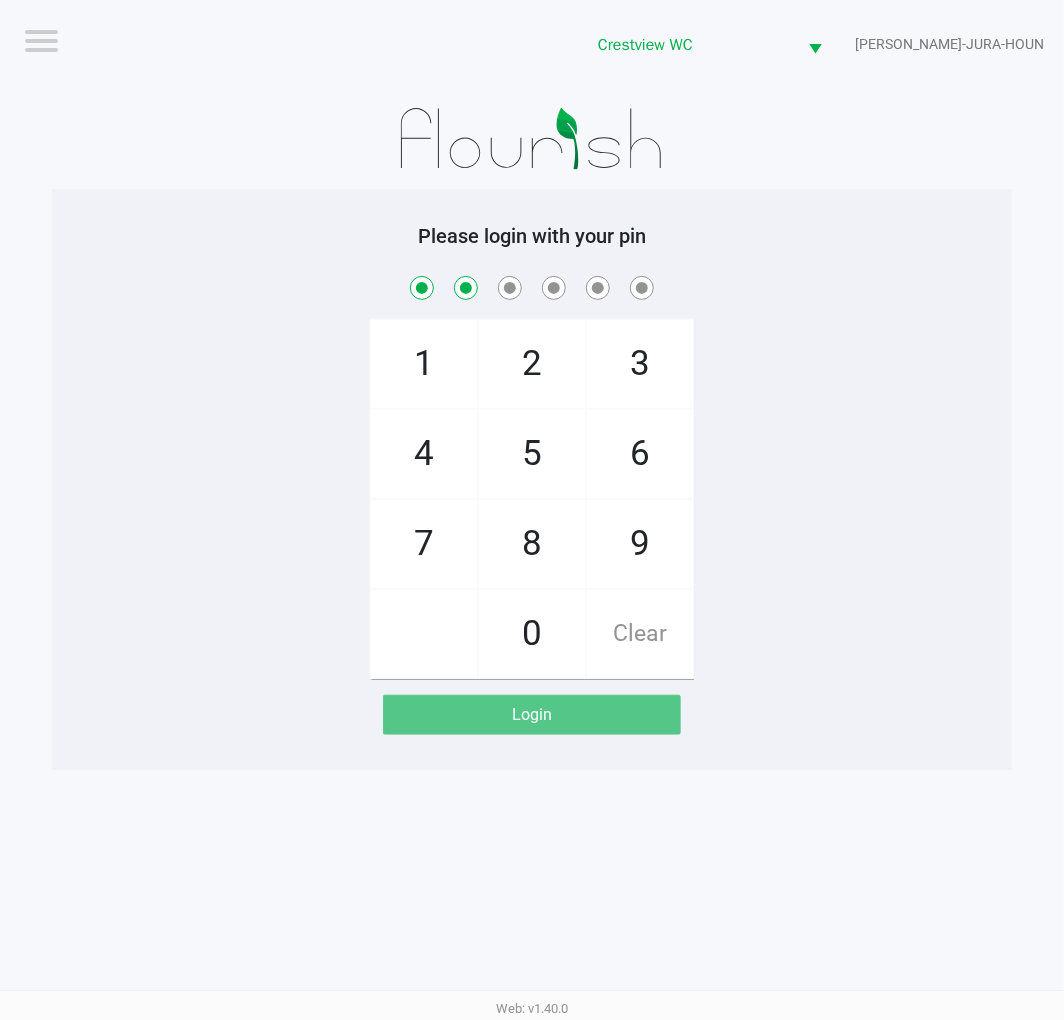checkbox on "true" 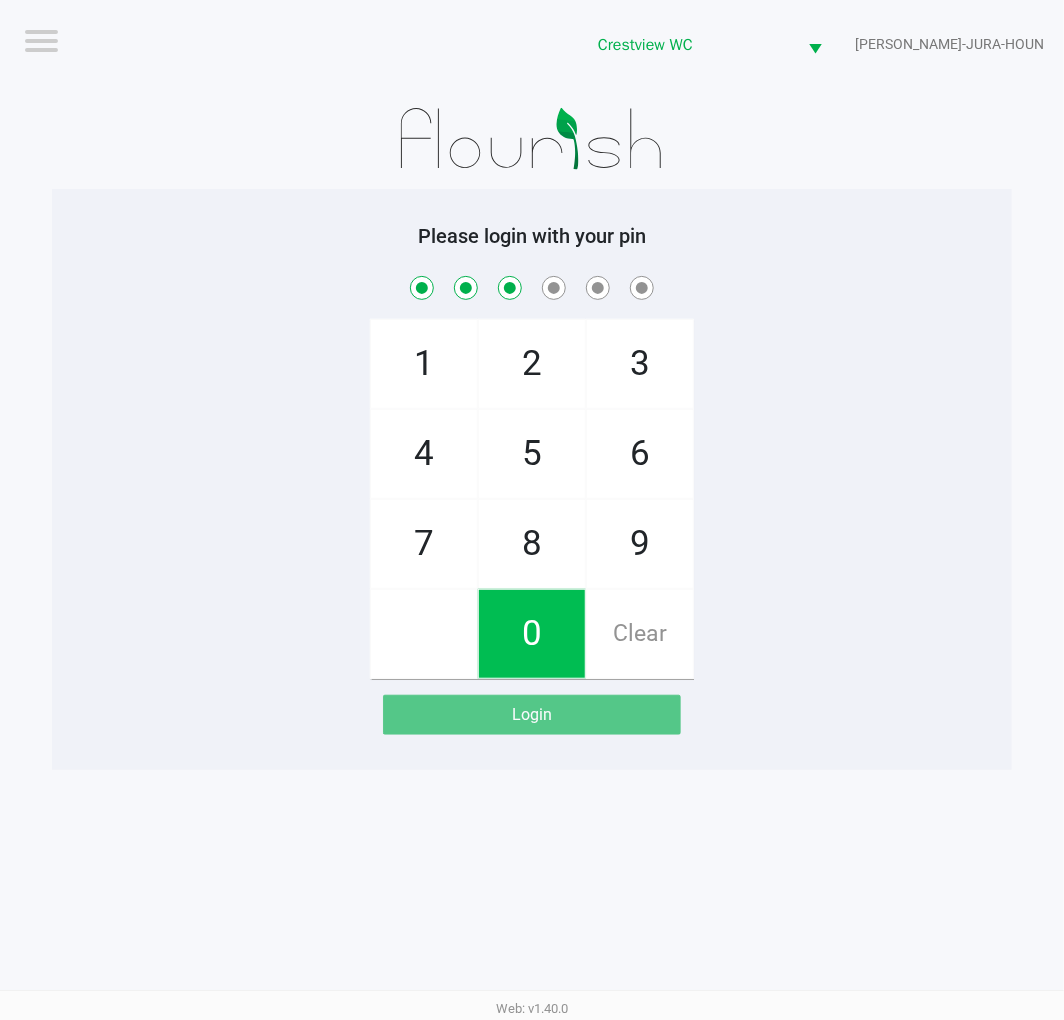 checkbox on "true" 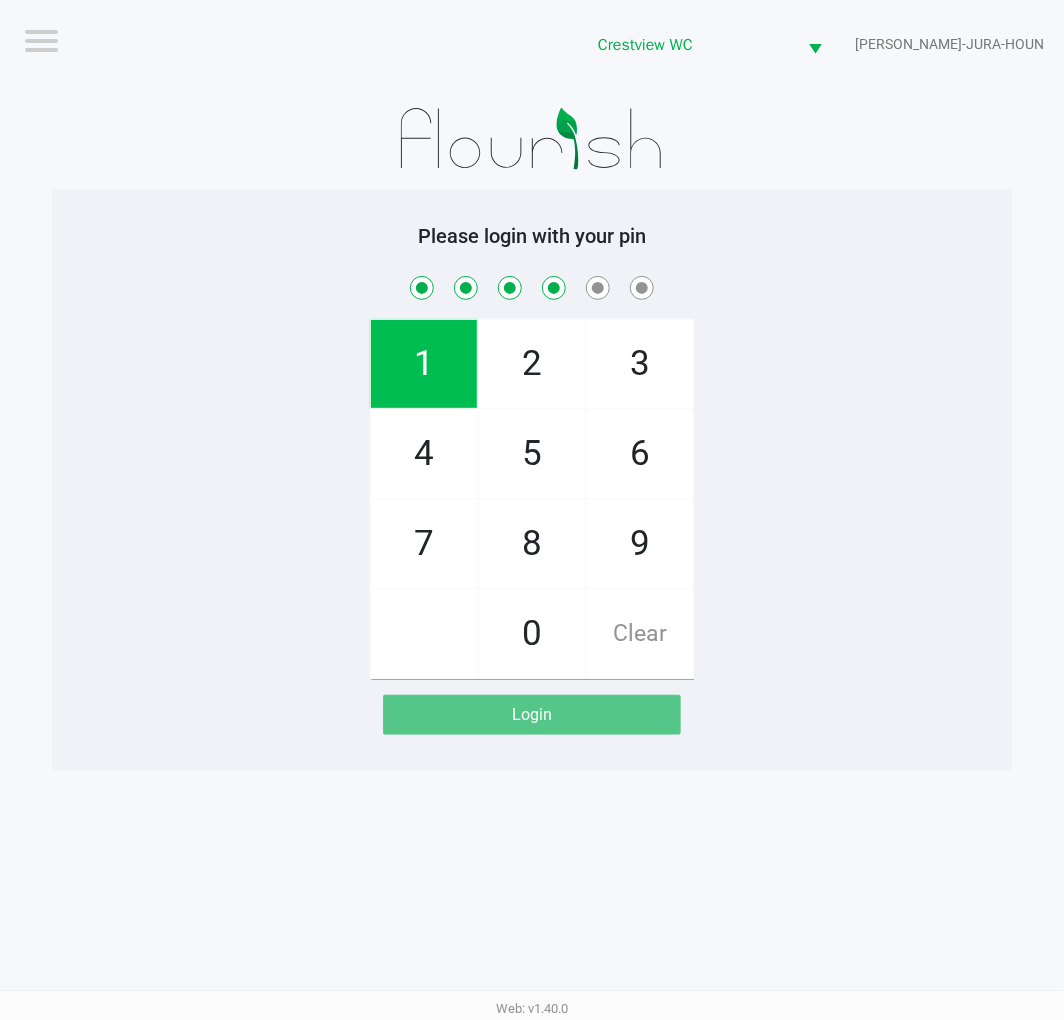 checkbox on "true" 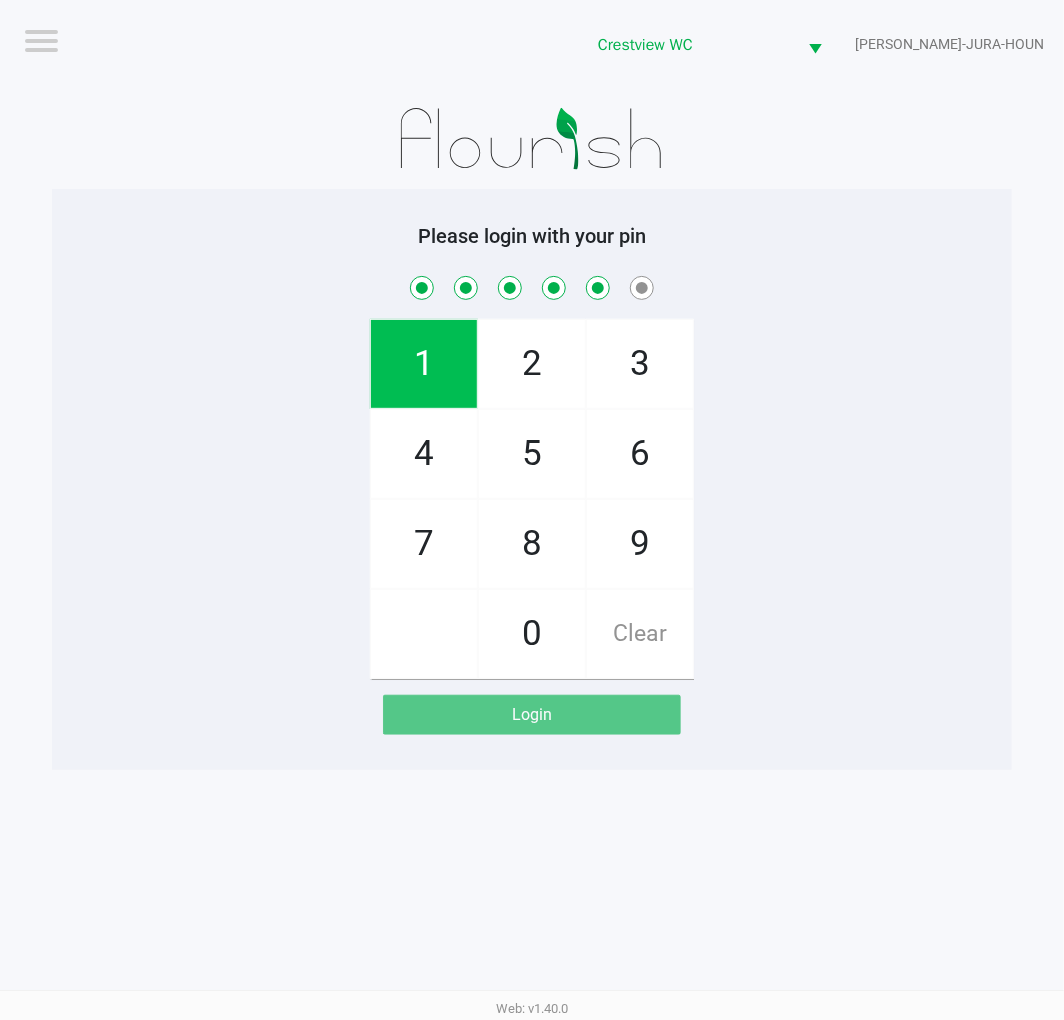 checkbox on "true" 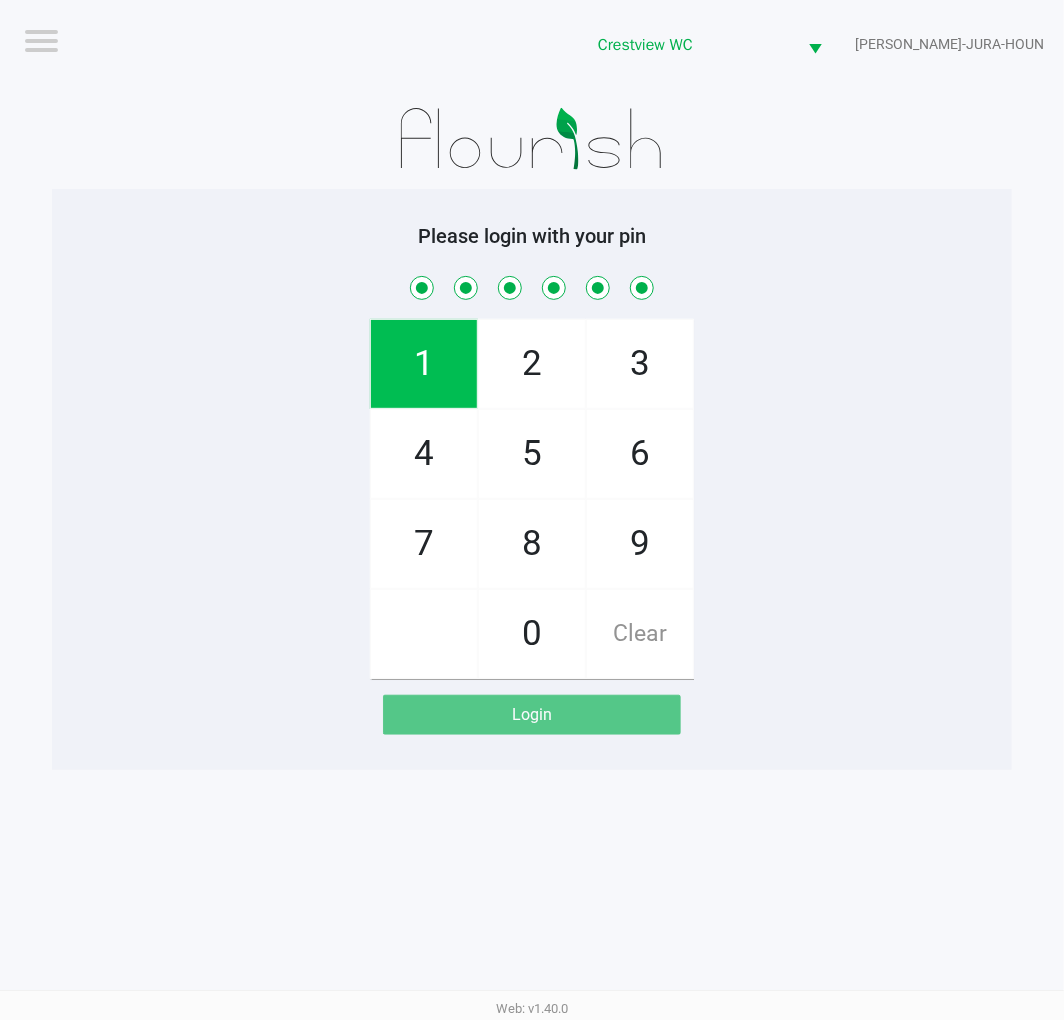 checkbox on "true" 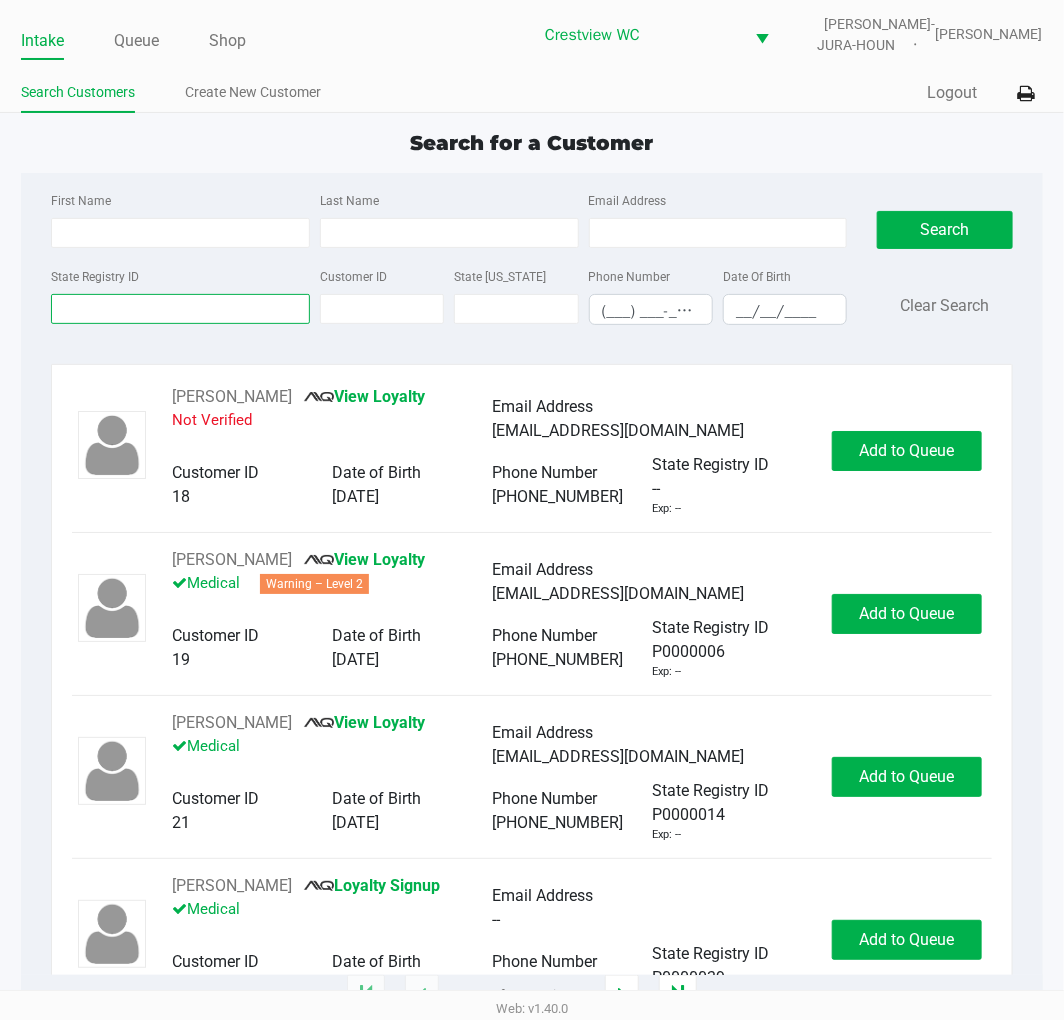 click on "State Registry ID" at bounding box center [180, 309] 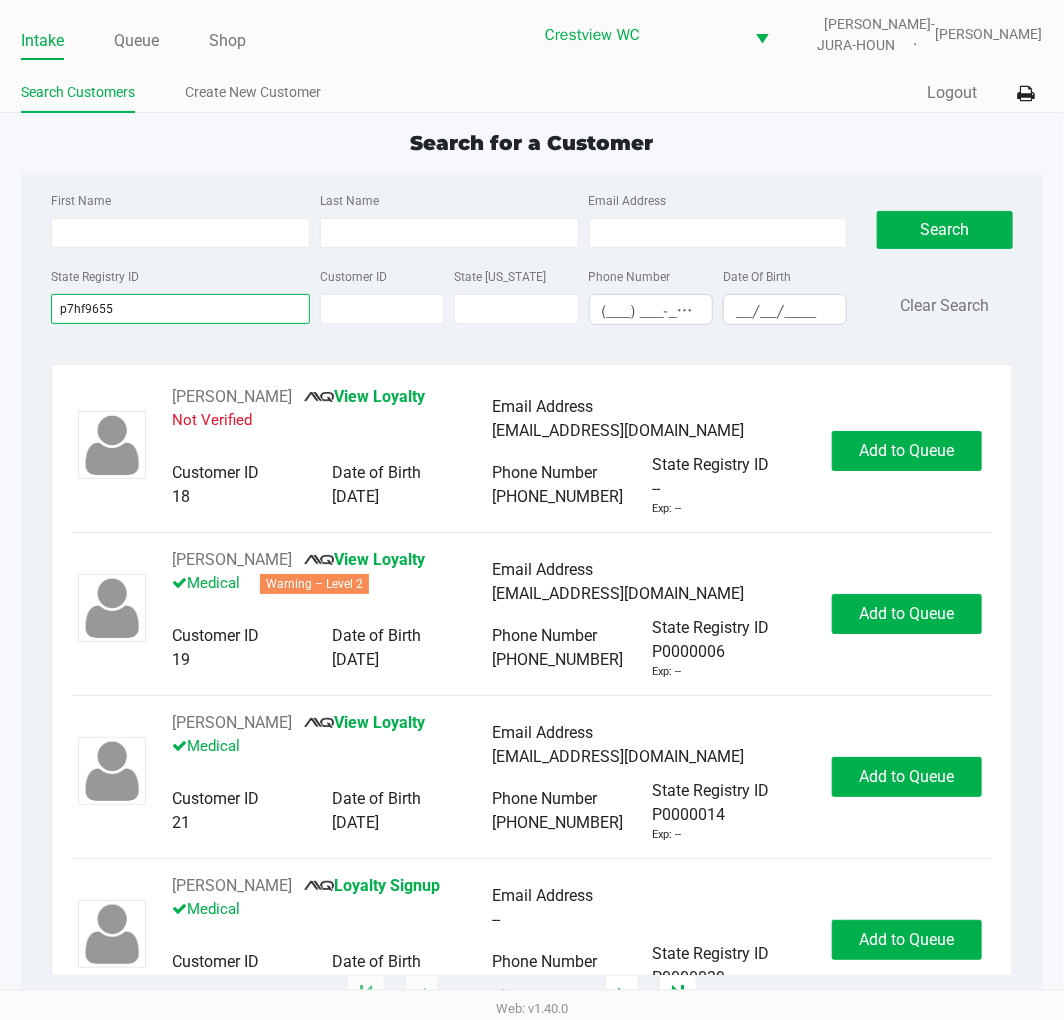 type on "p7hf9655" 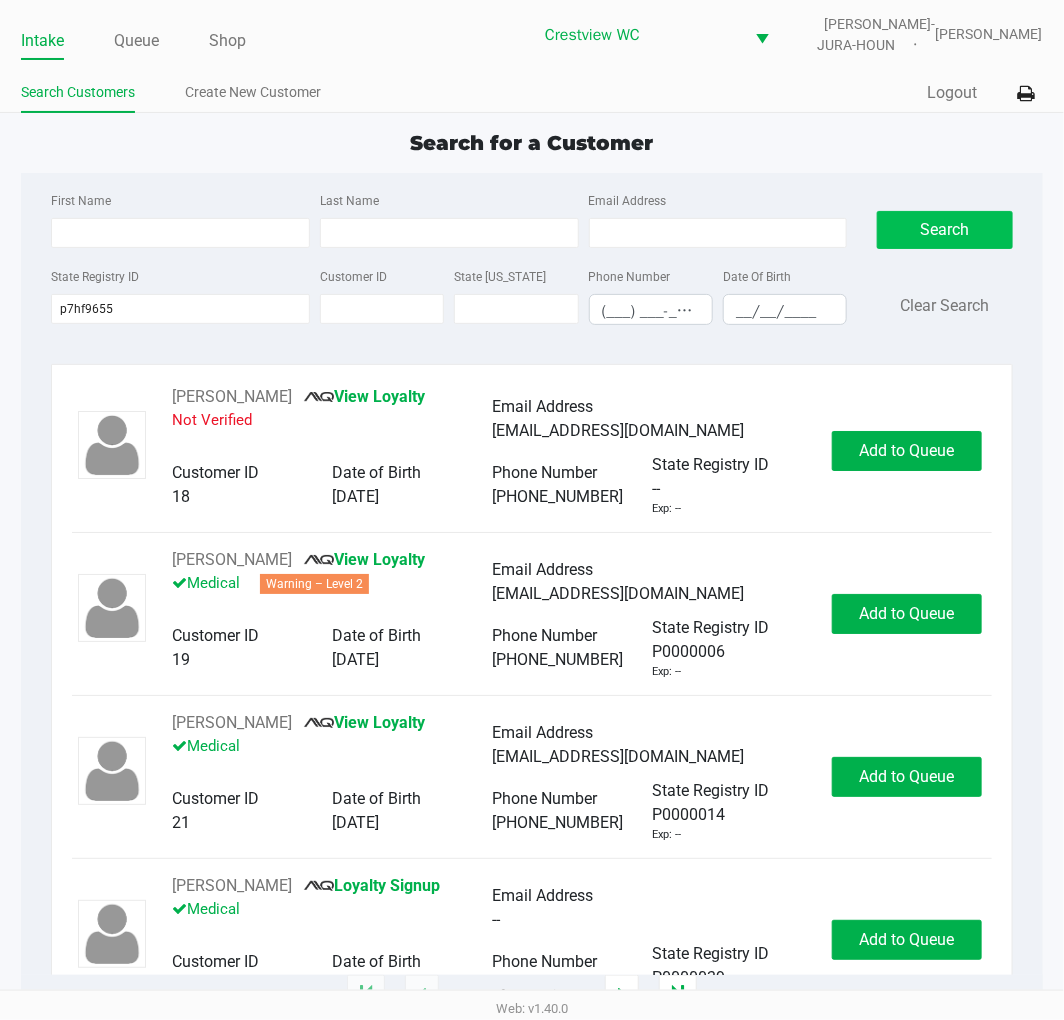 click on "Search" 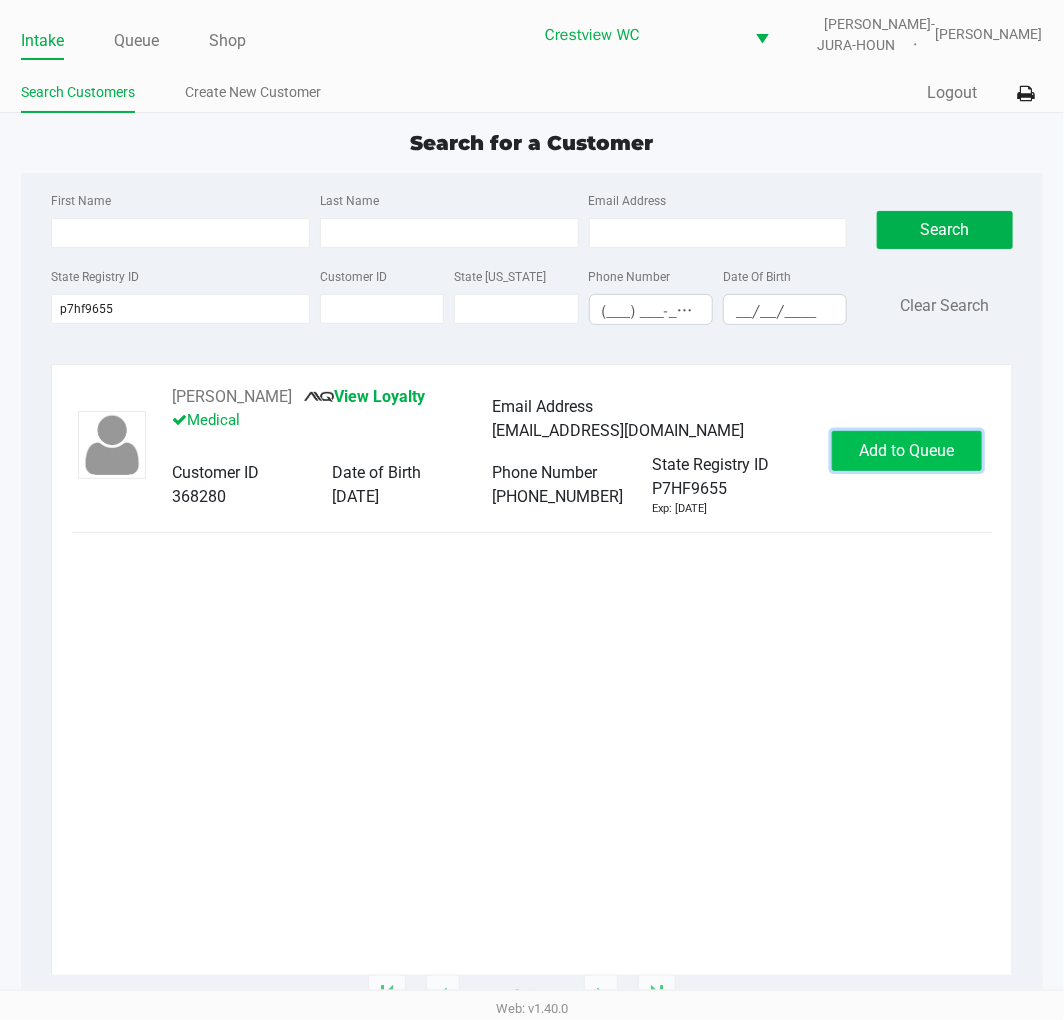 click on "Add to Queue" 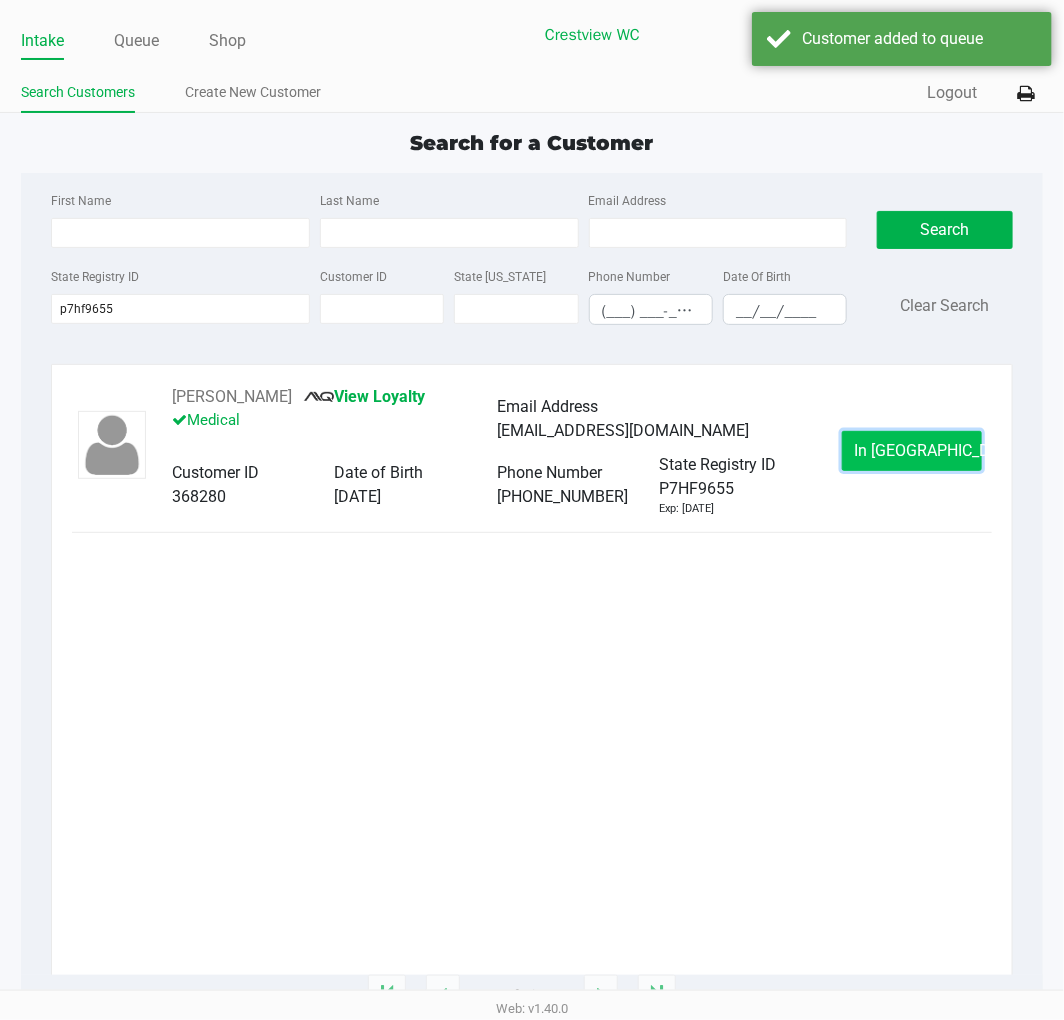 click on "In Queue" 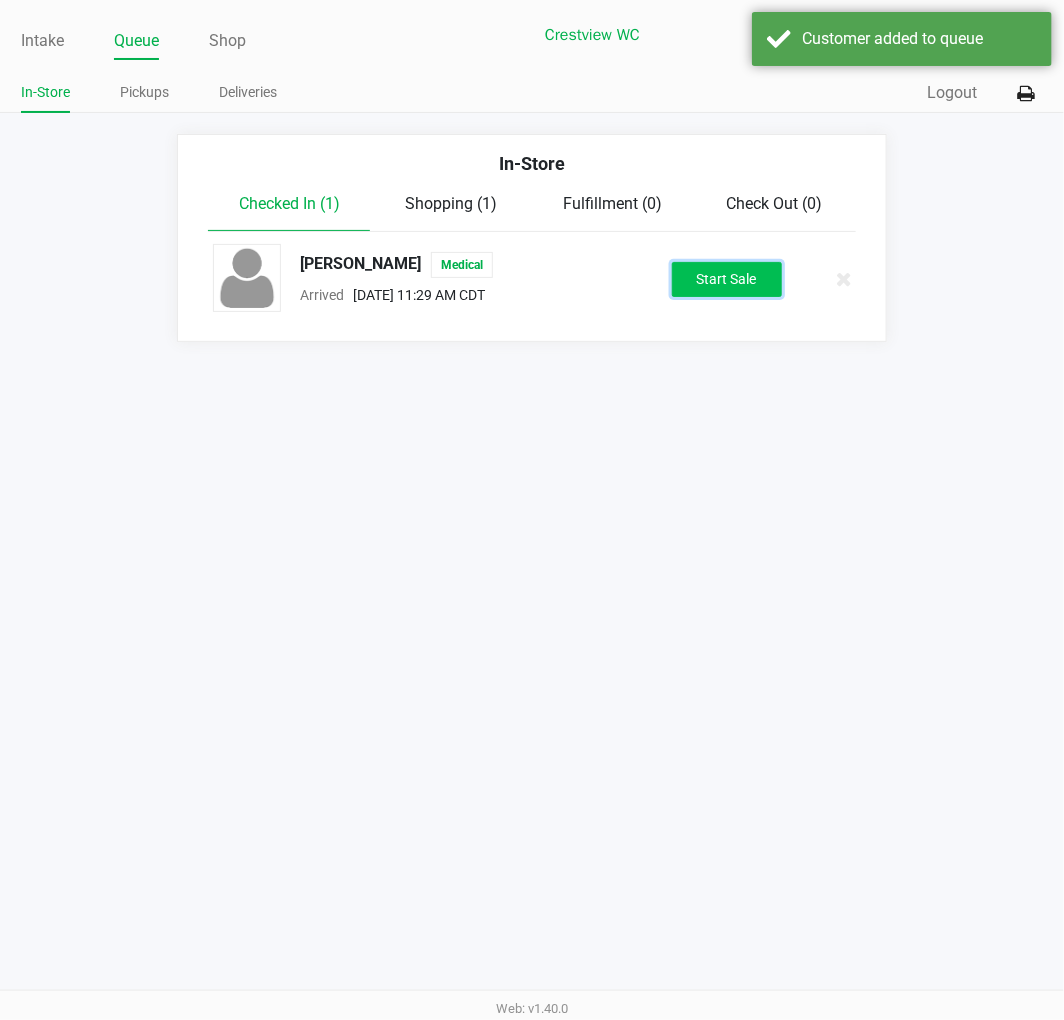 click on "Start Sale" 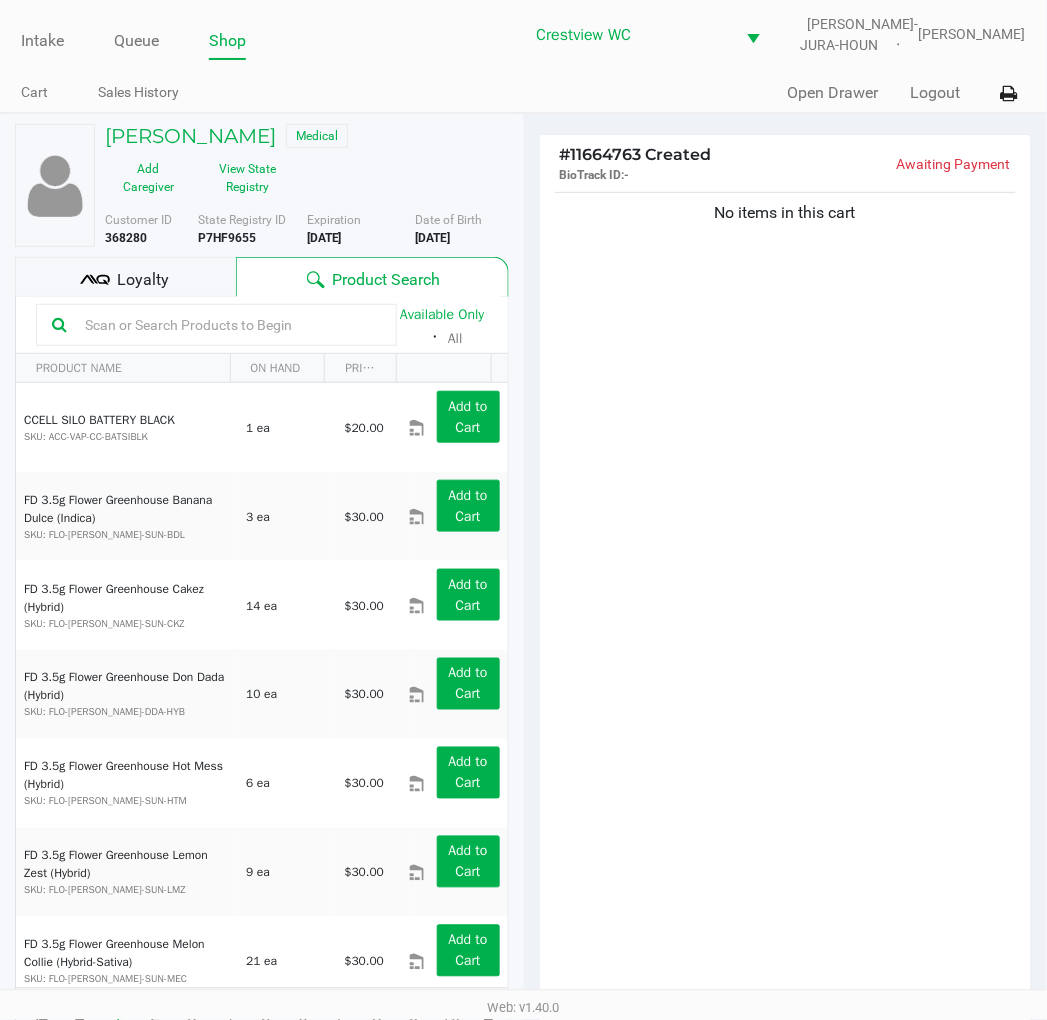 click on "Loyalty" 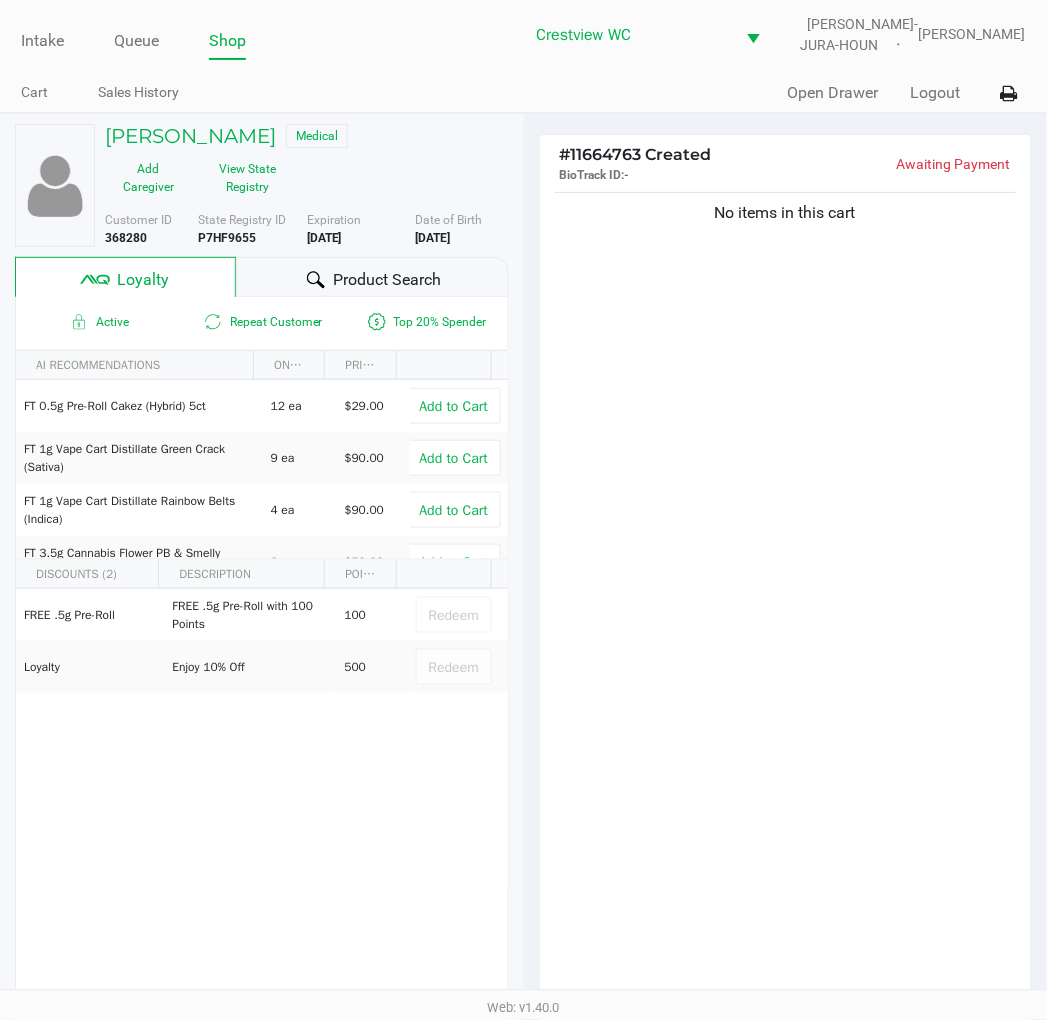 click on "Product Search" 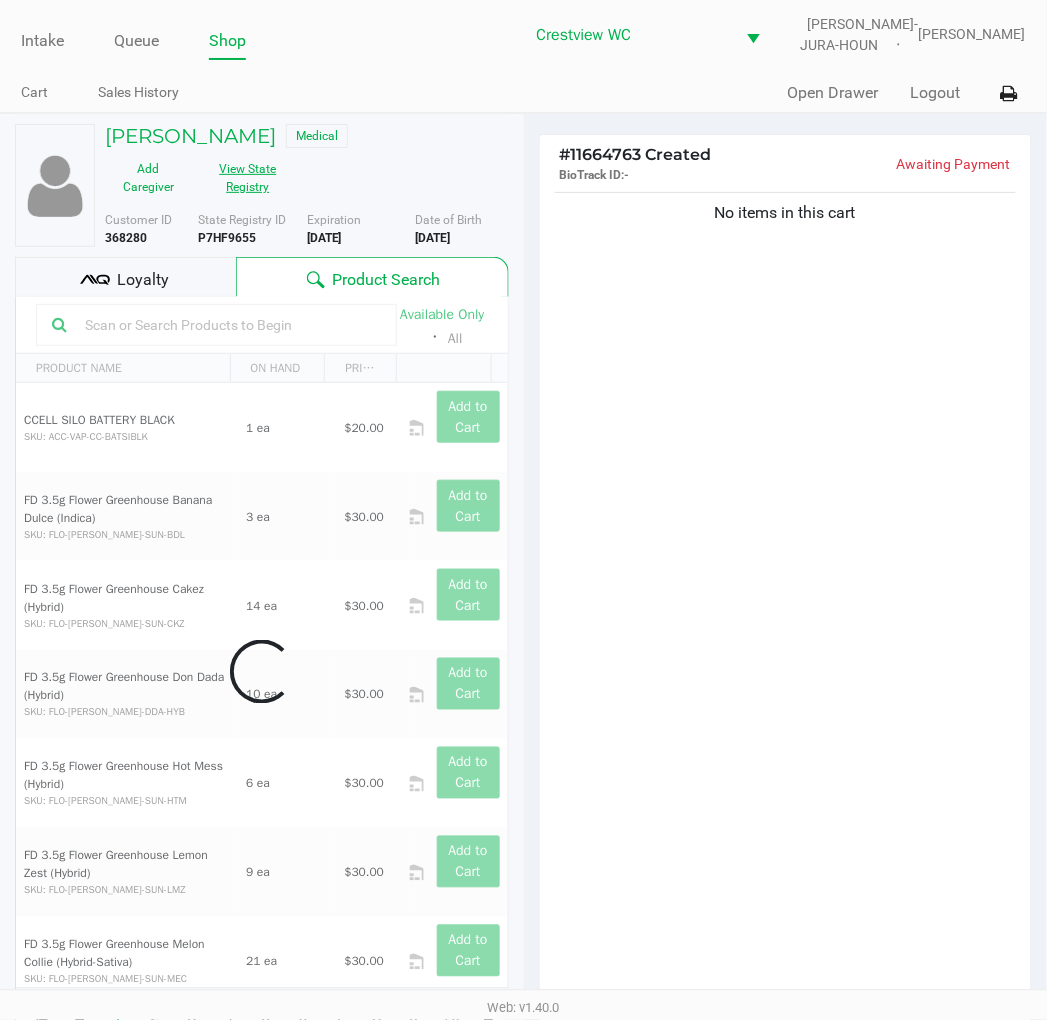 click on "View State Registry" 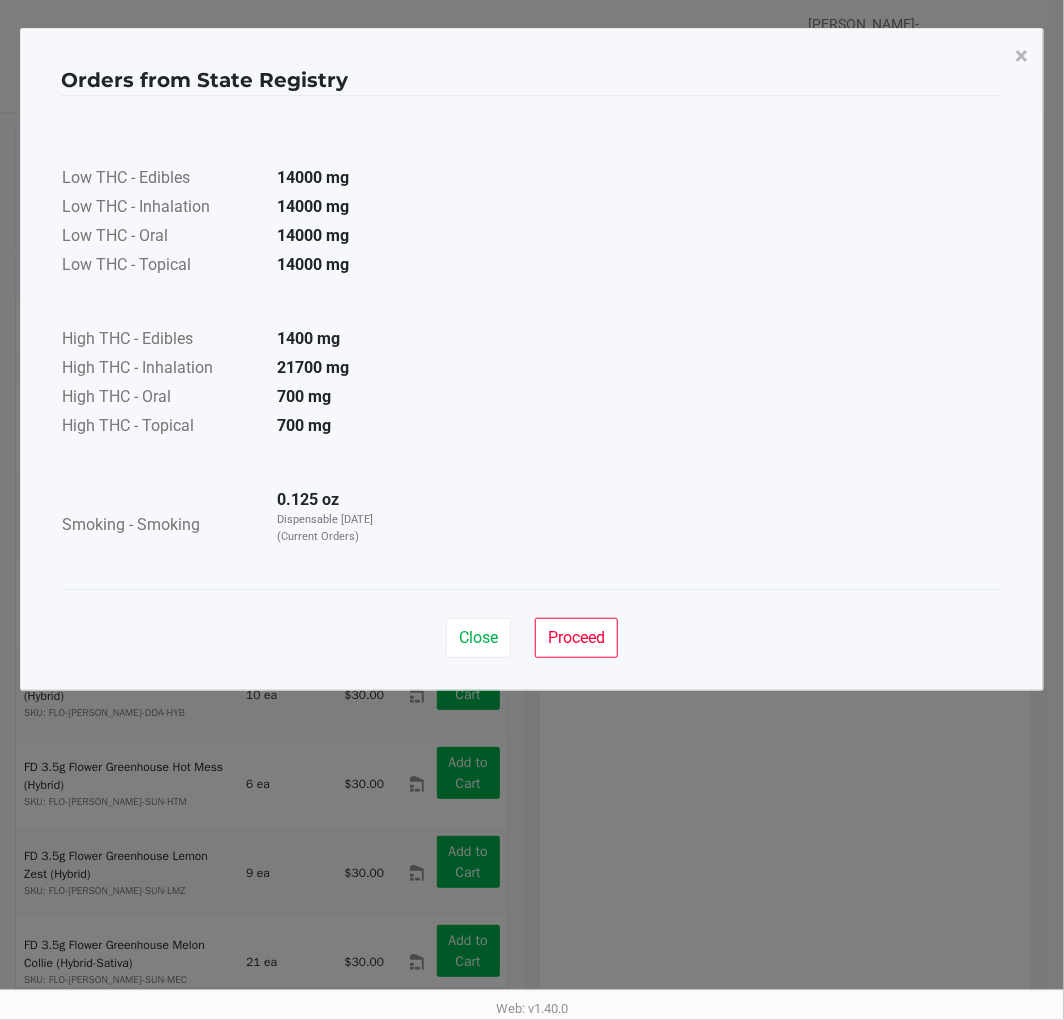 click on "Close   Proceed" 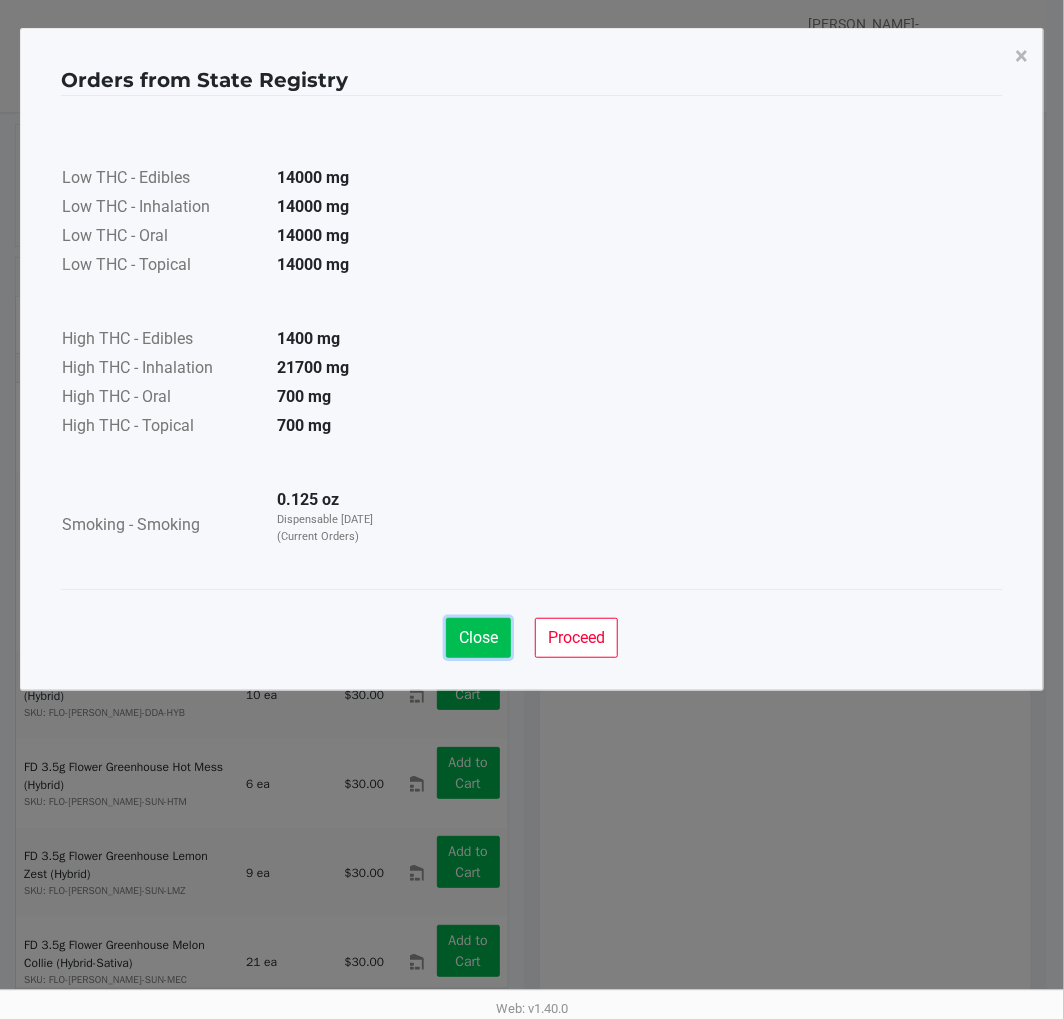 click on "Close" 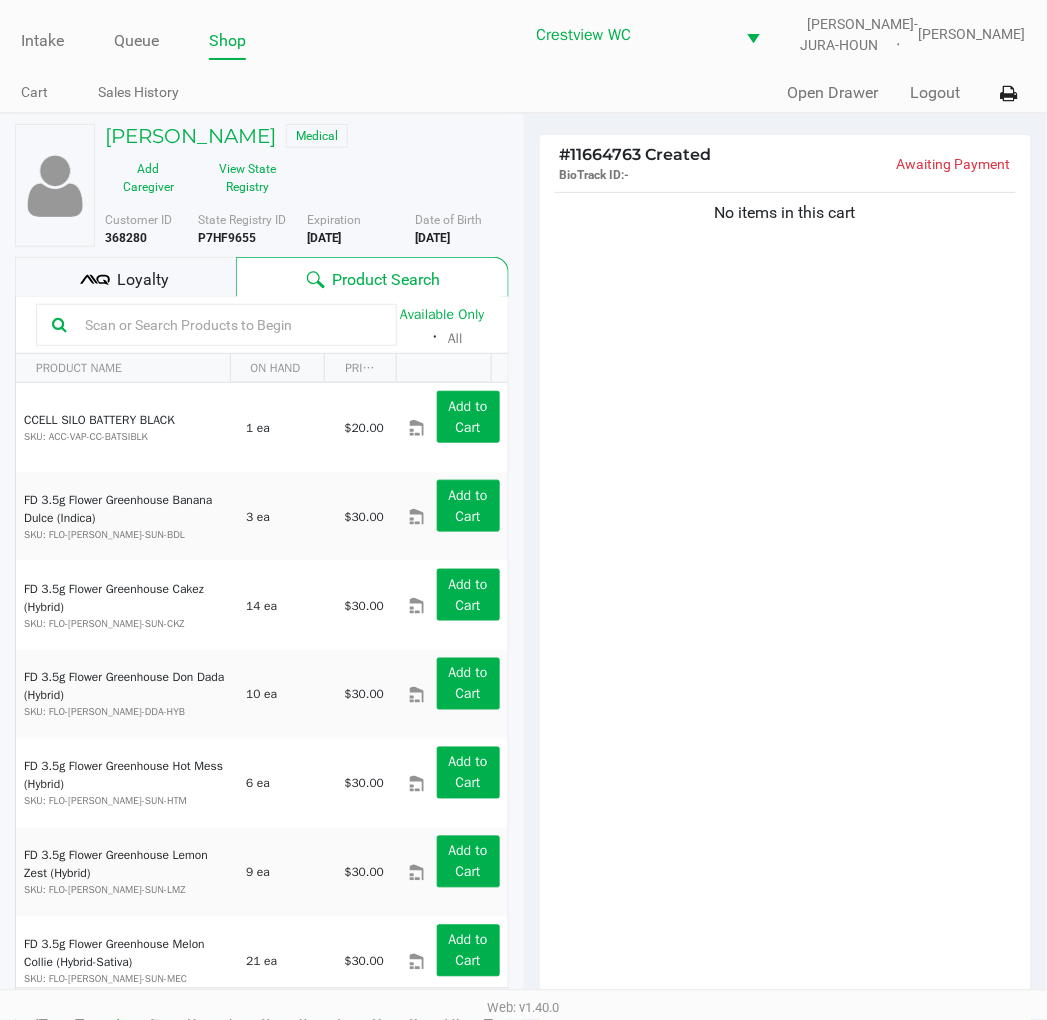 click on "Close   Proceed" 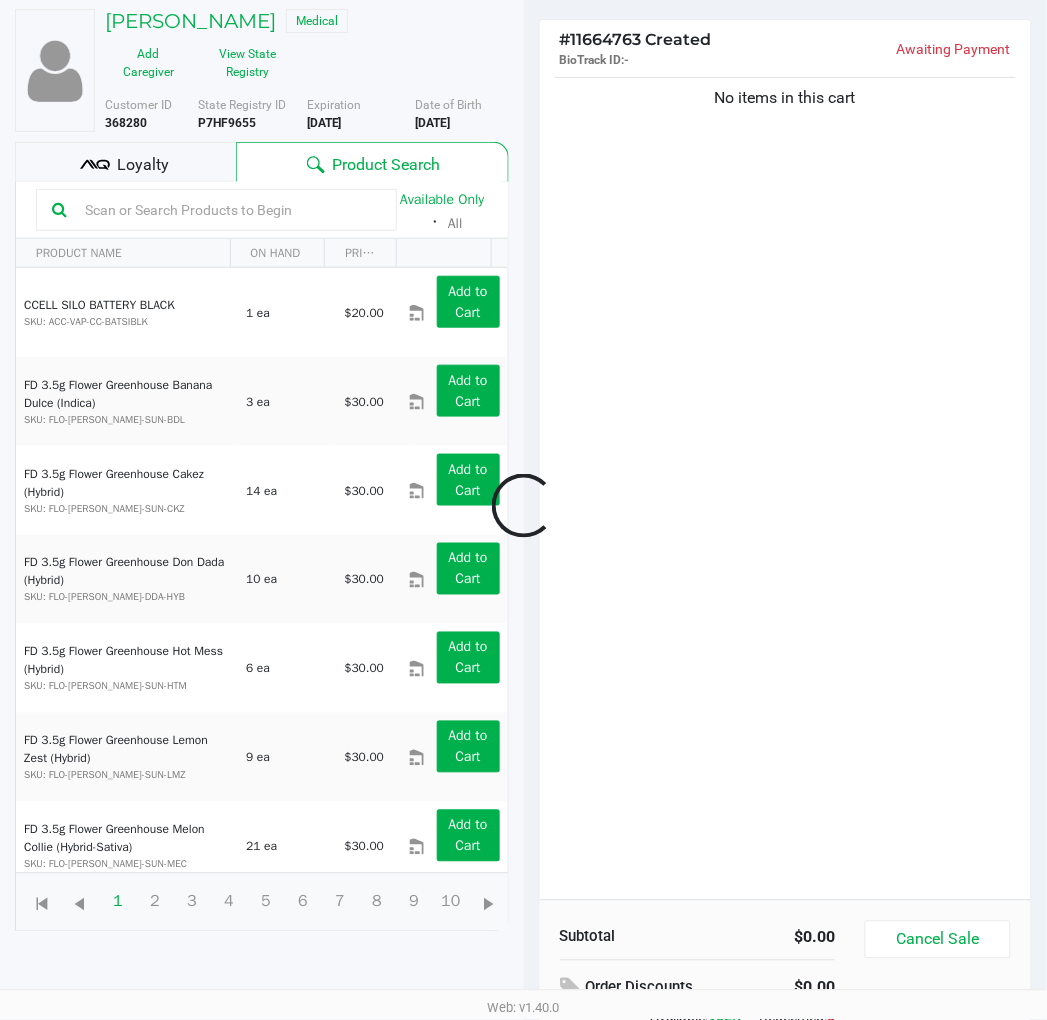 scroll, scrollTop: 257, scrollLeft: 0, axis: vertical 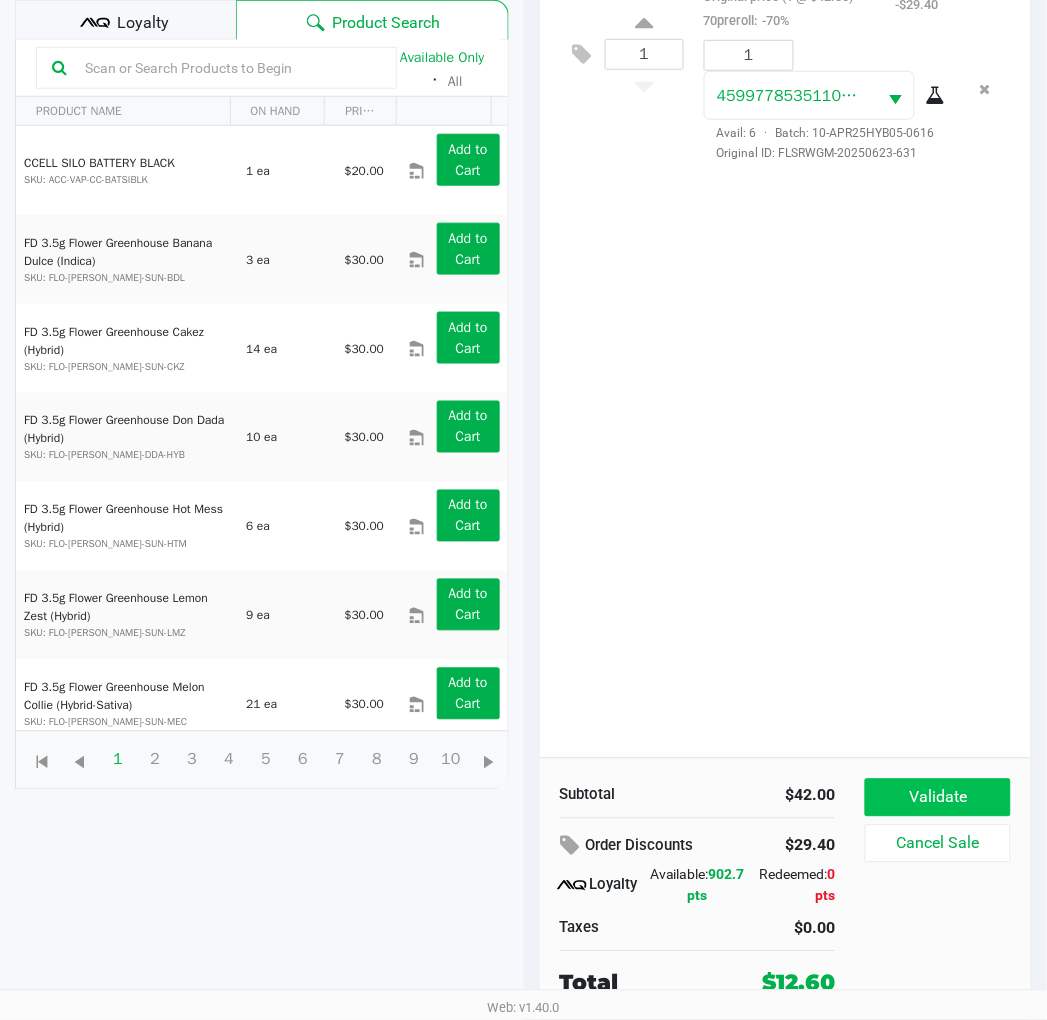 click on "Validate" 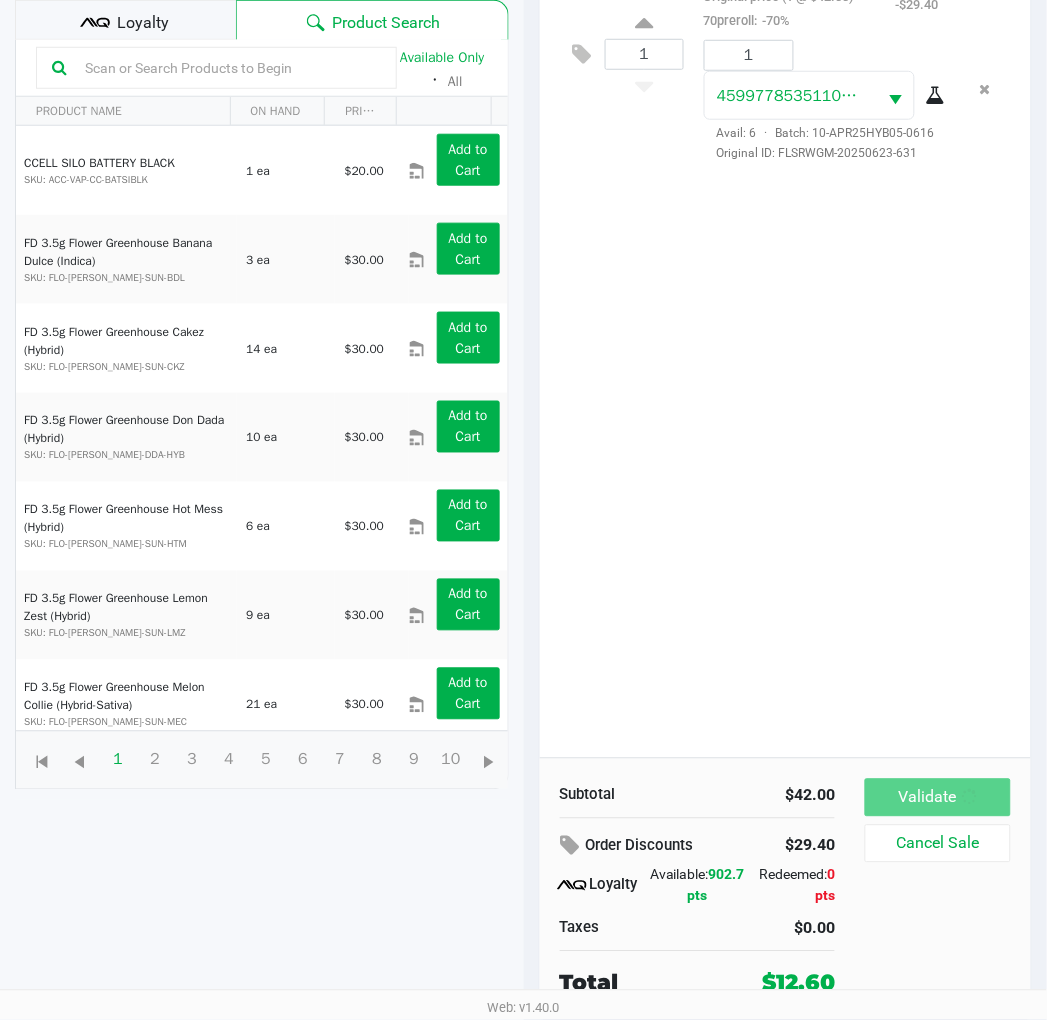 scroll, scrollTop: 0, scrollLeft: 0, axis: both 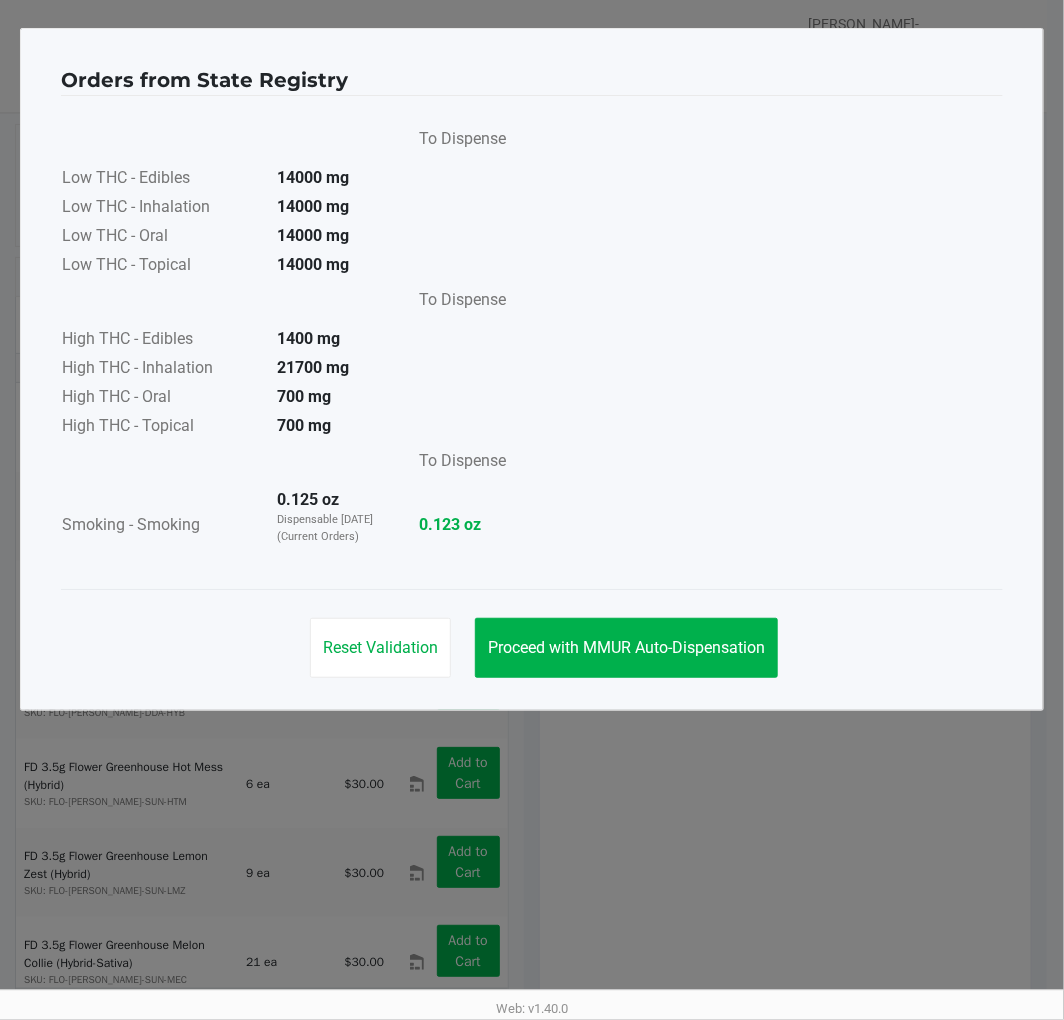 click on "Proceed with MMUR Auto-Dispensation" 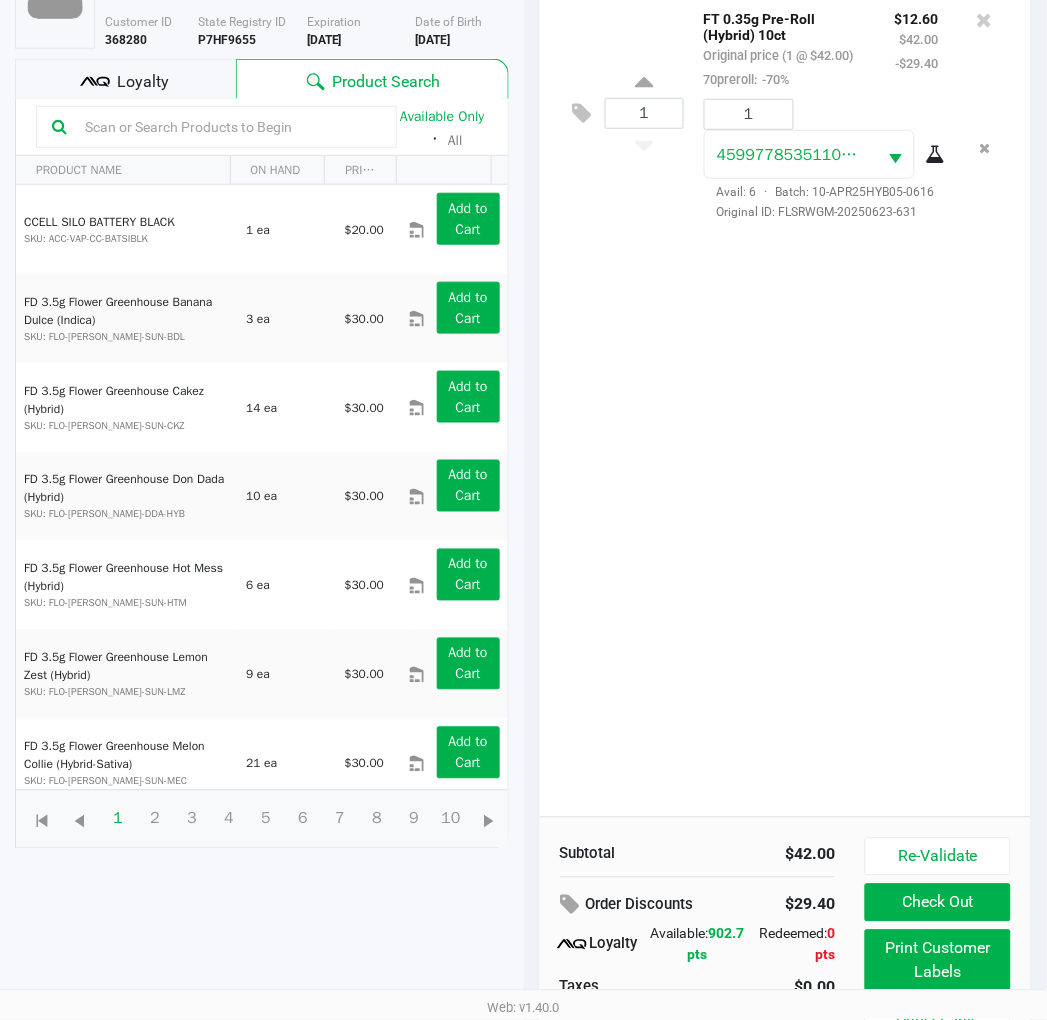 scroll, scrollTop: 258, scrollLeft: 0, axis: vertical 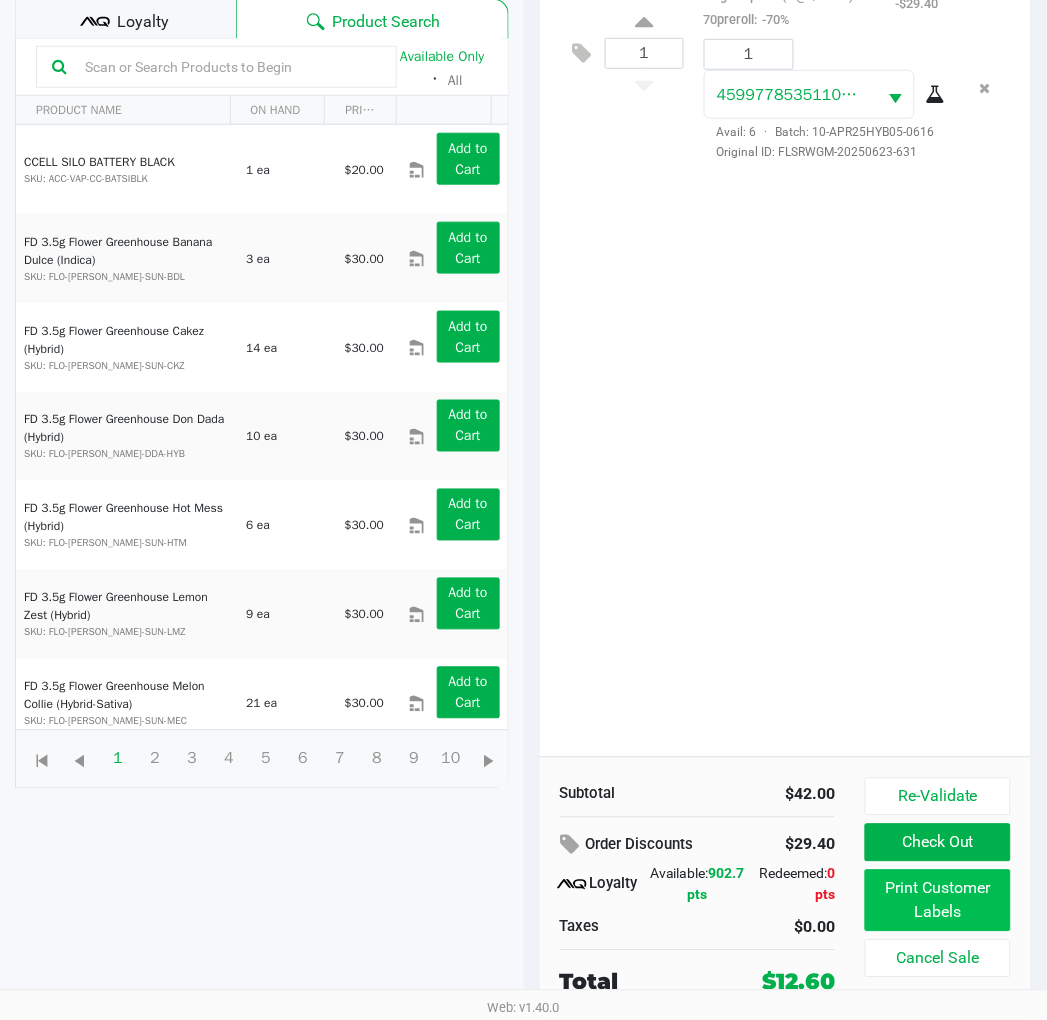 click on "Print Customer Labels" 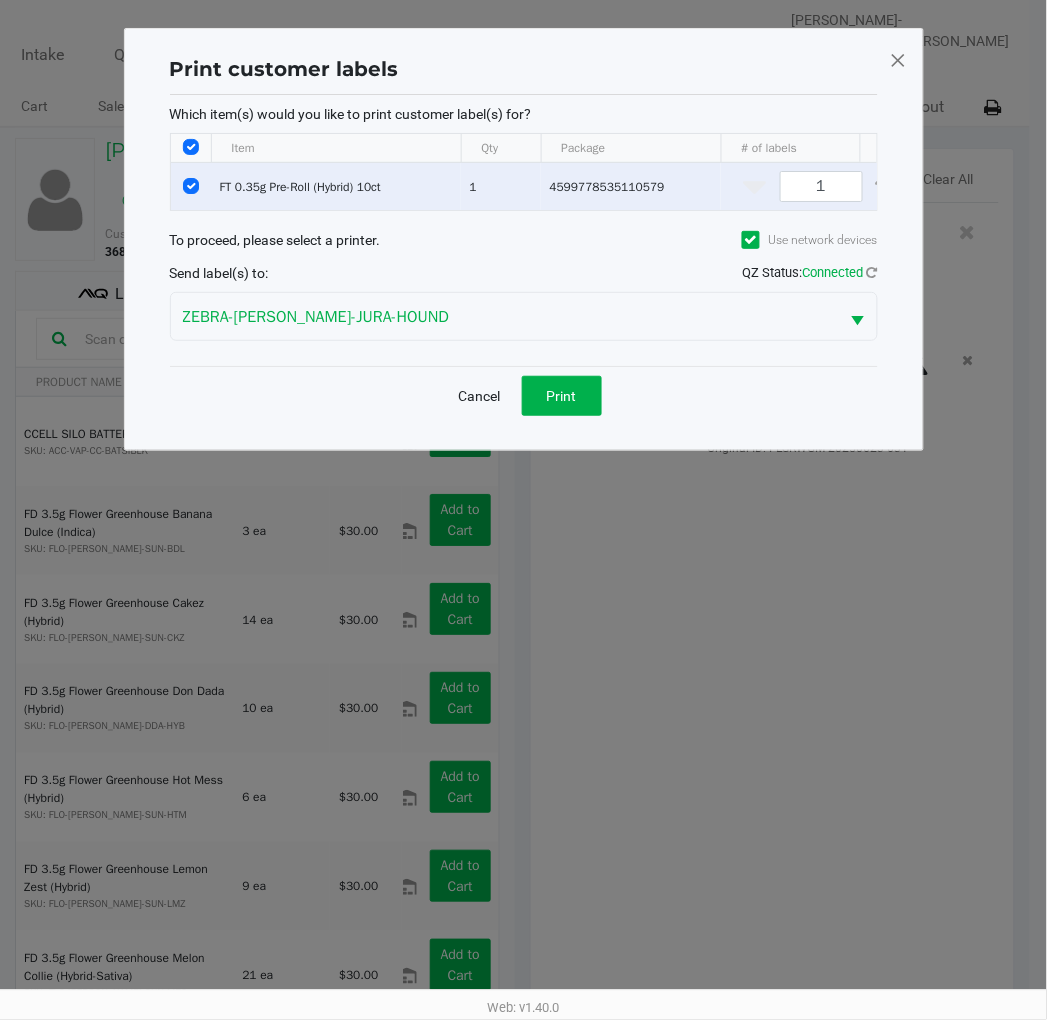scroll, scrollTop: 0, scrollLeft: 0, axis: both 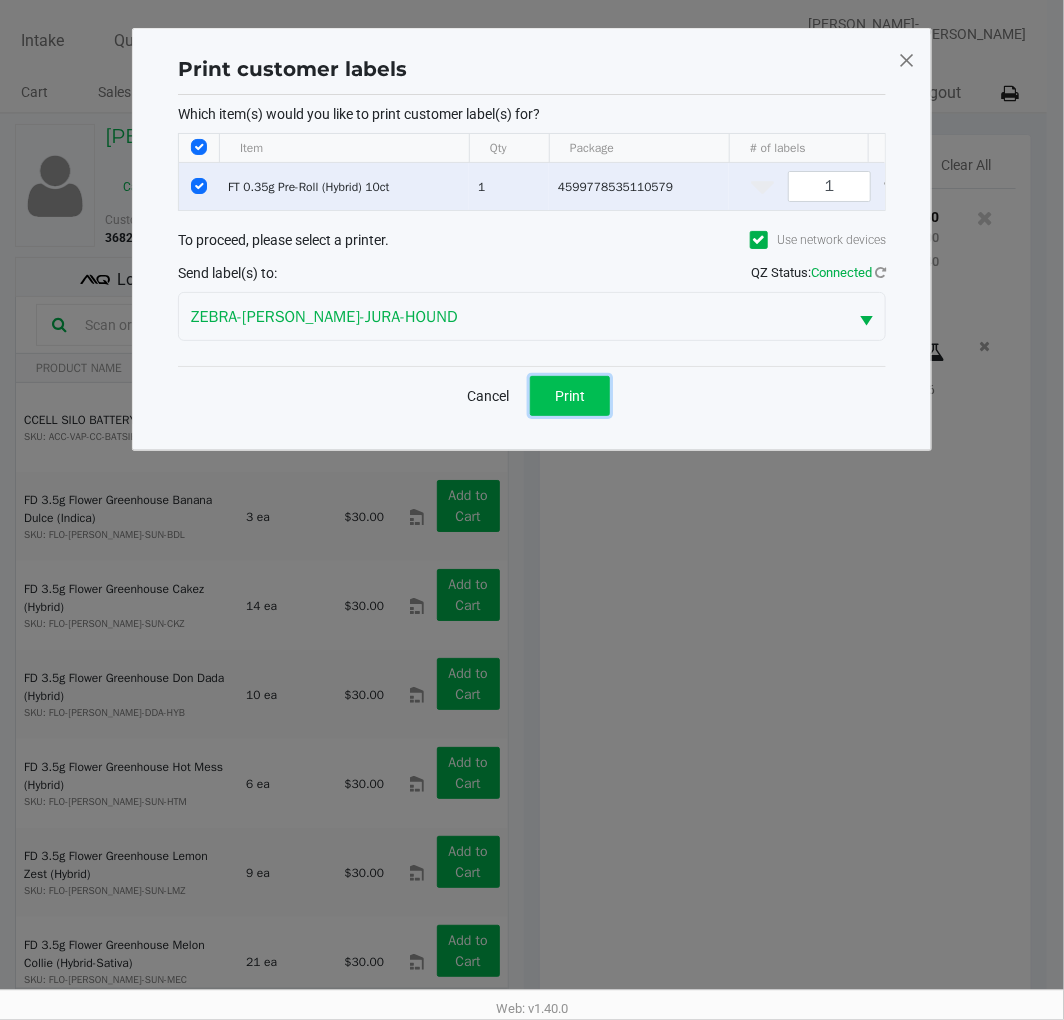 click on "Print" 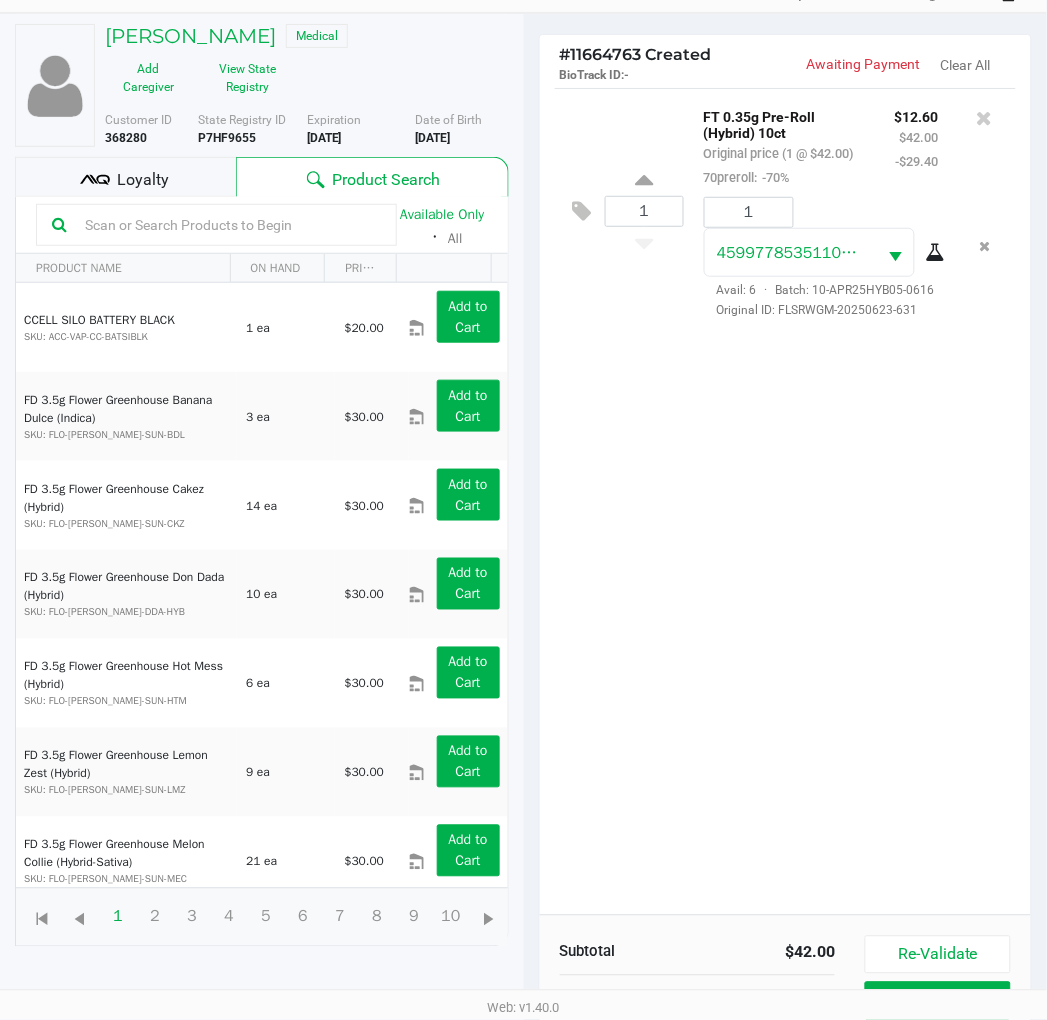 scroll, scrollTop: 258, scrollLeft: 0, axis: vertical 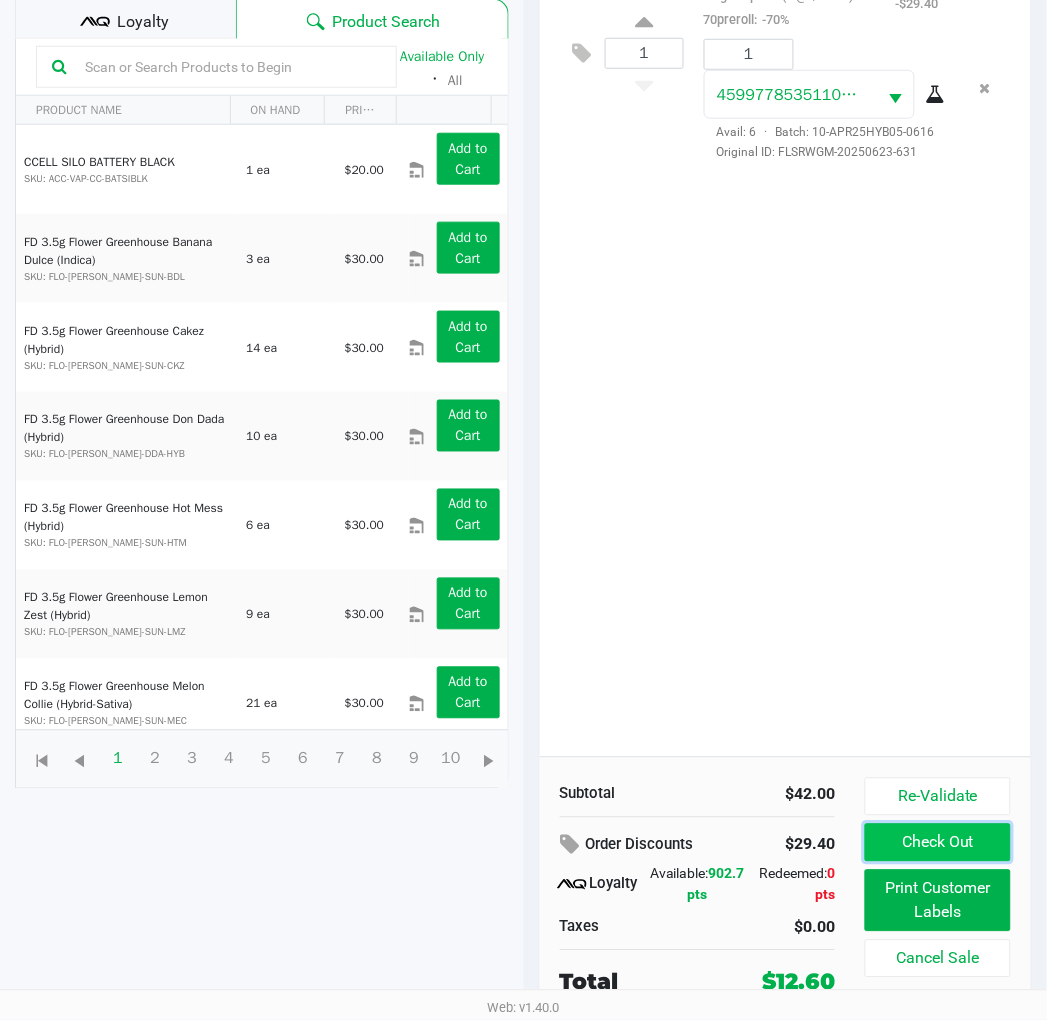 click on "Check Out" 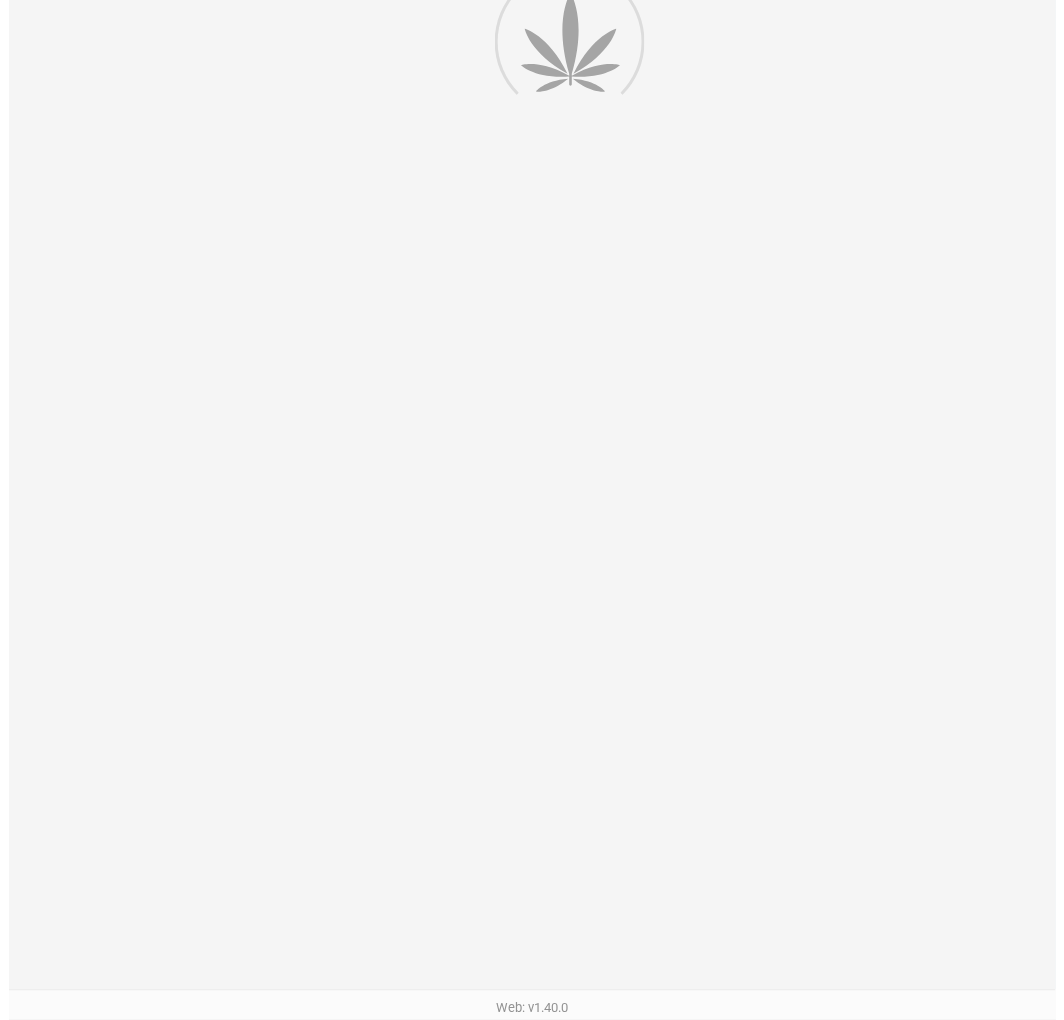 scroll, scrollTop: 0, scrollLeft: 0, axis: both 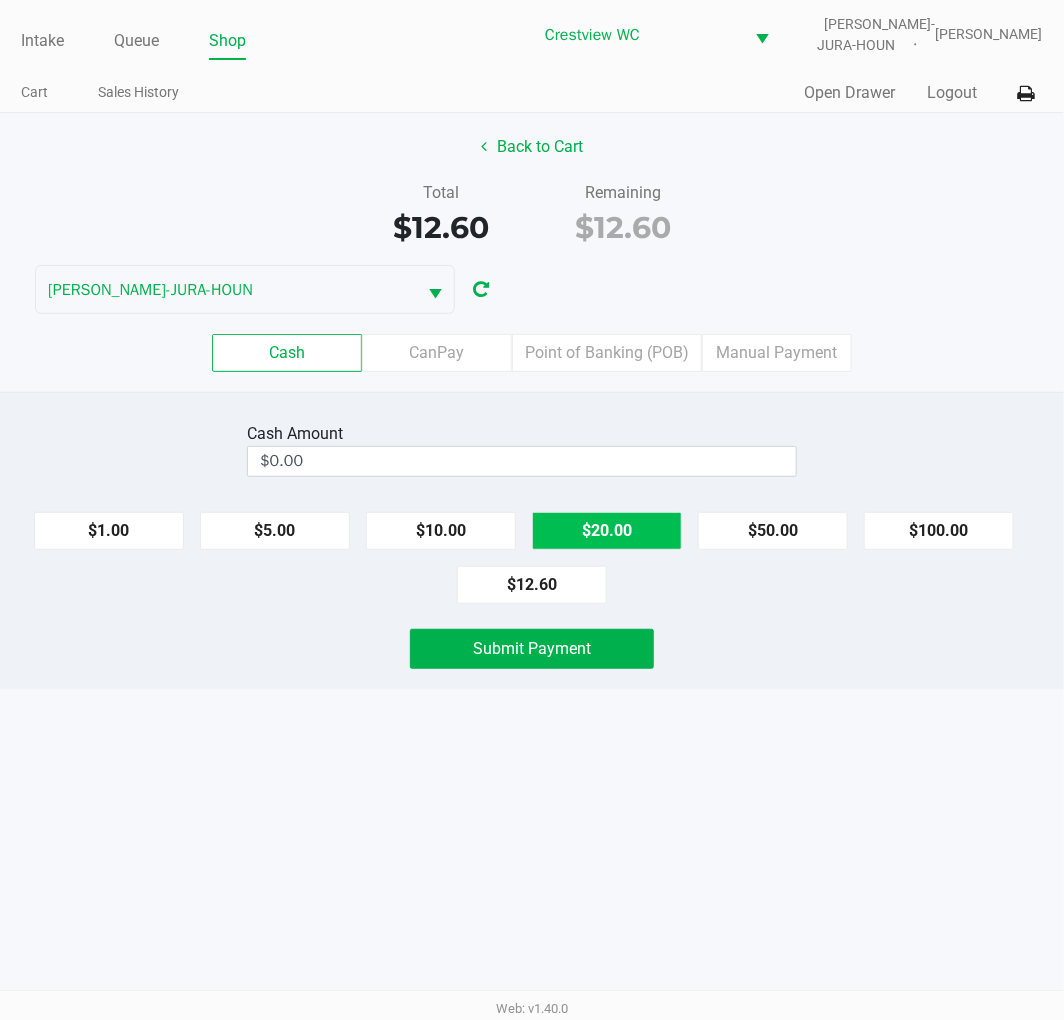 click on "$20.00" 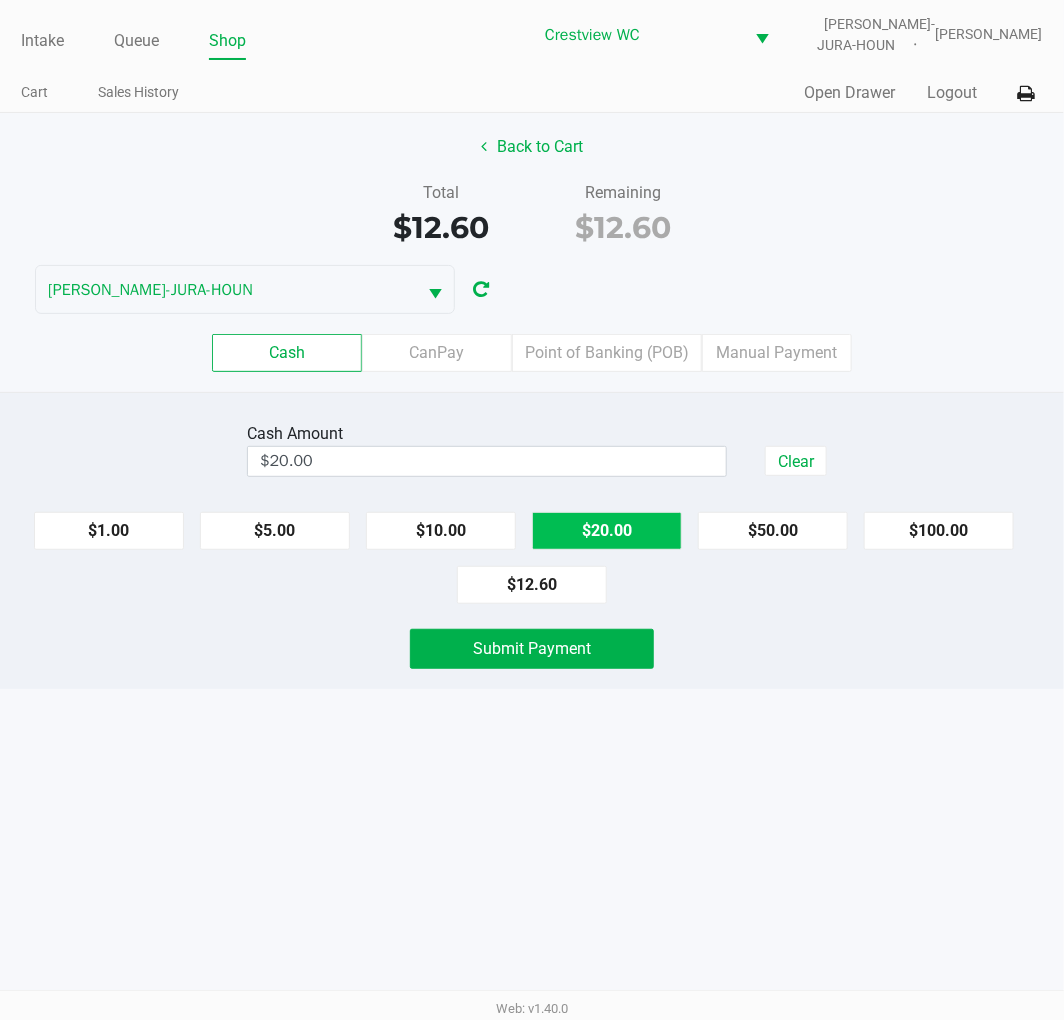 click on "Submit Payment" 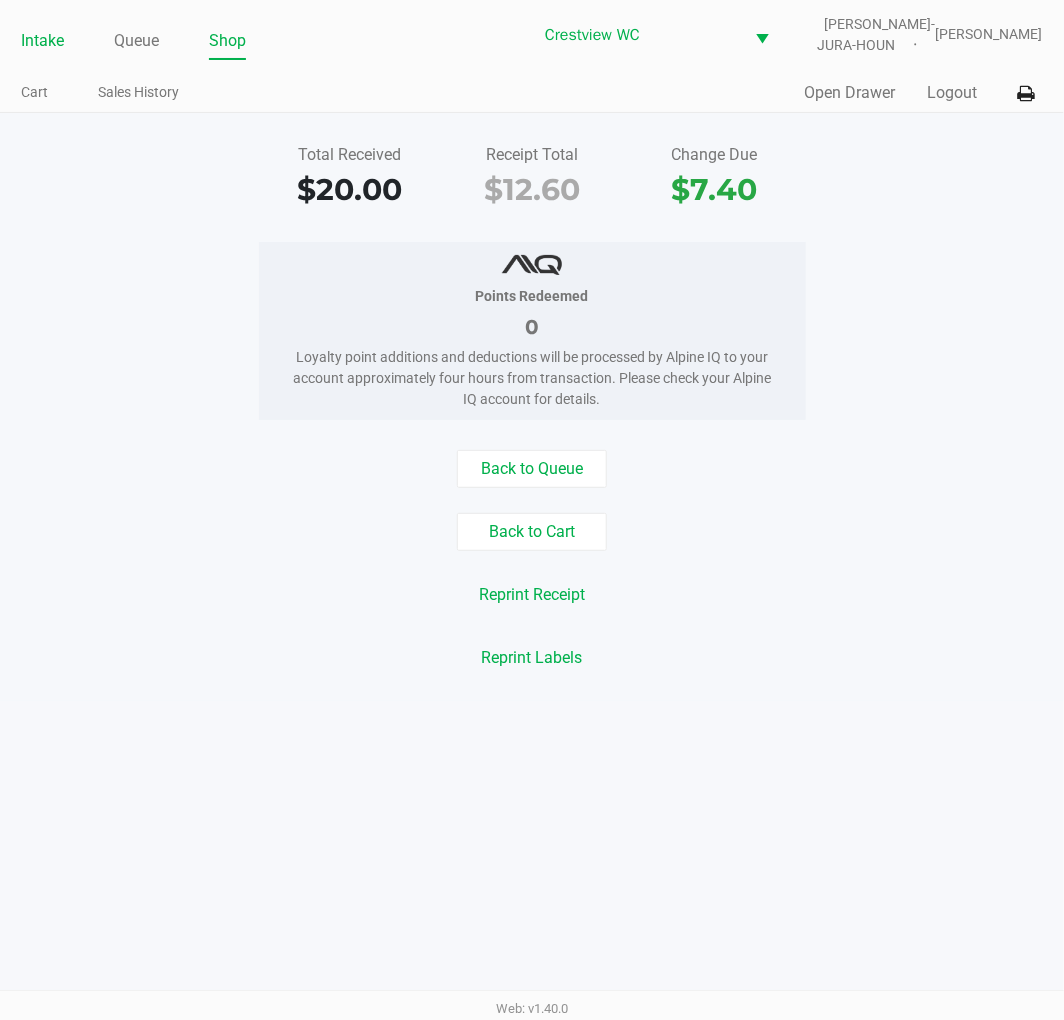 click on "Cart" 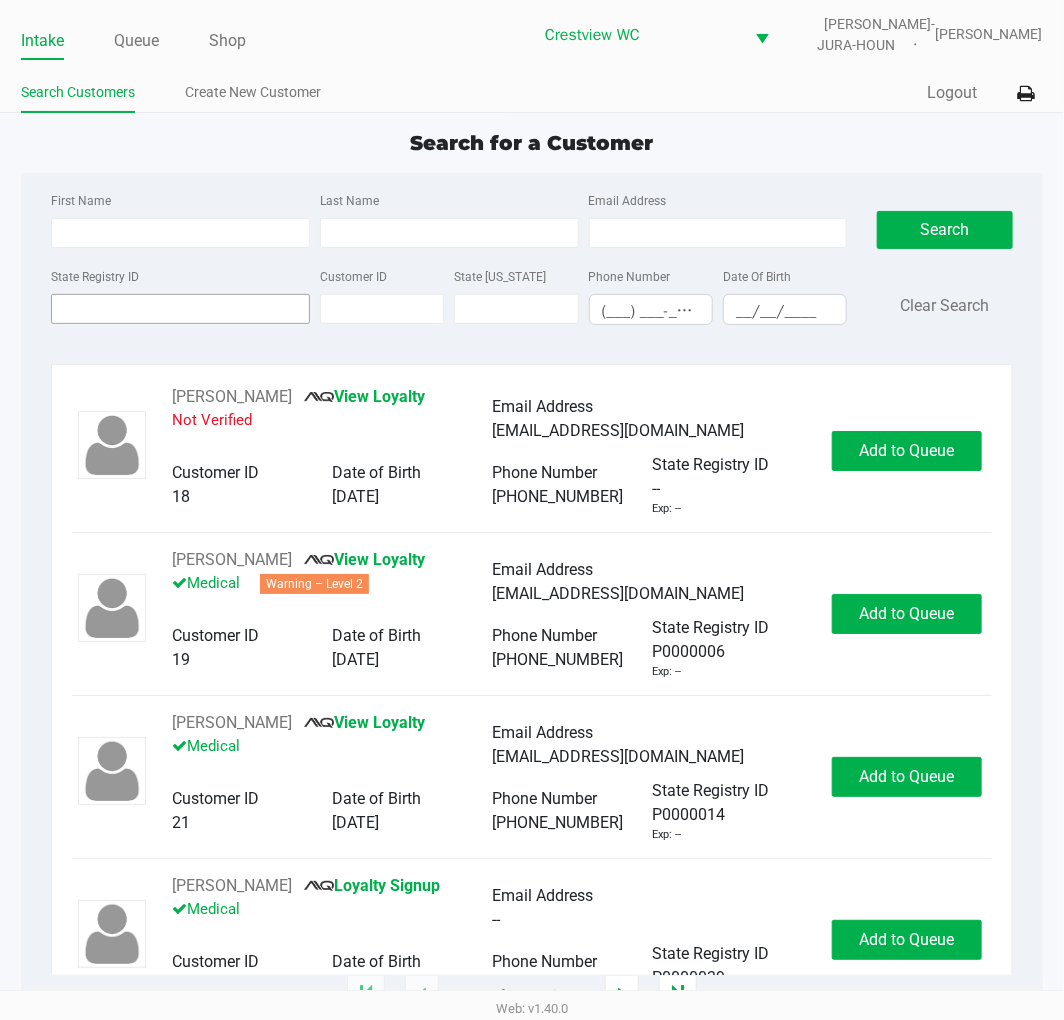 click on "State Registry ID" at bounding box center (180, 309) 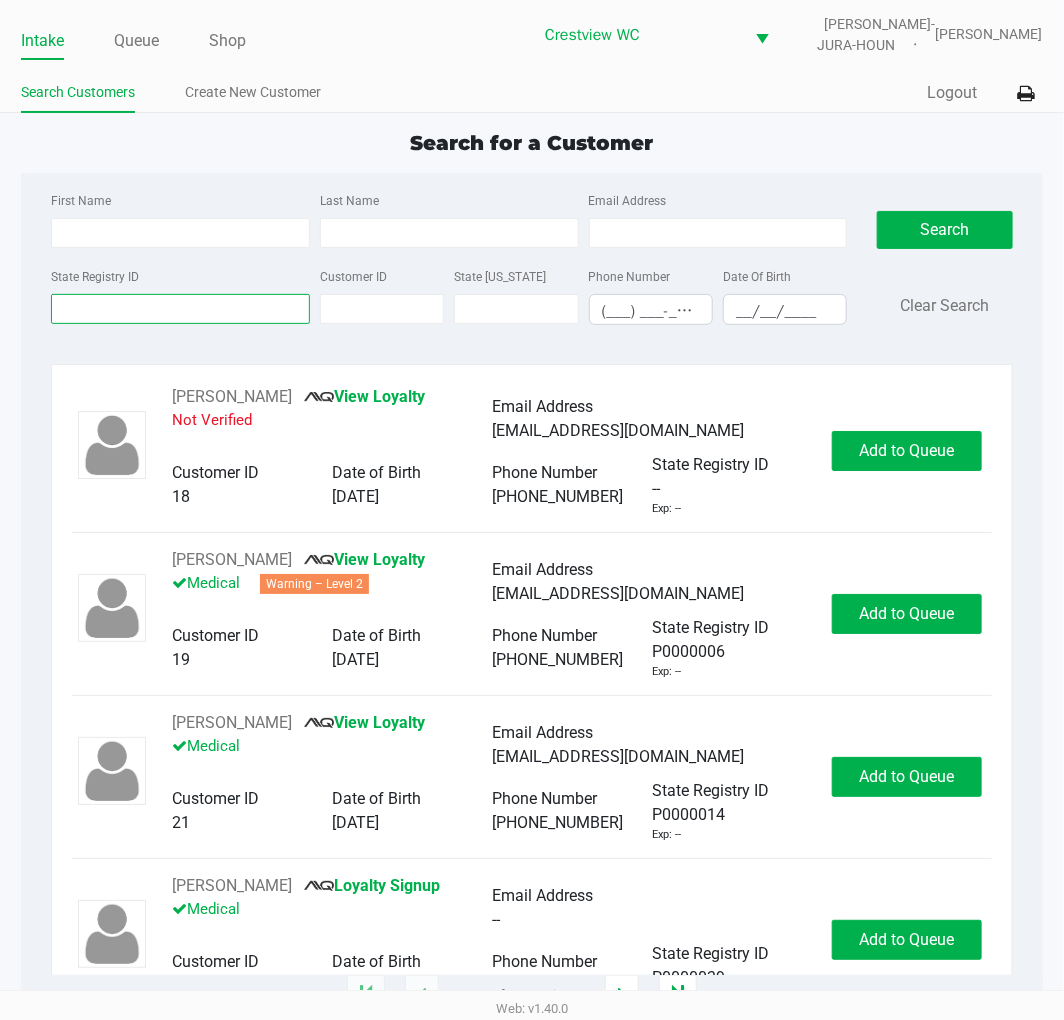 click on "State Registry ID" at bounding box center (180, 309) 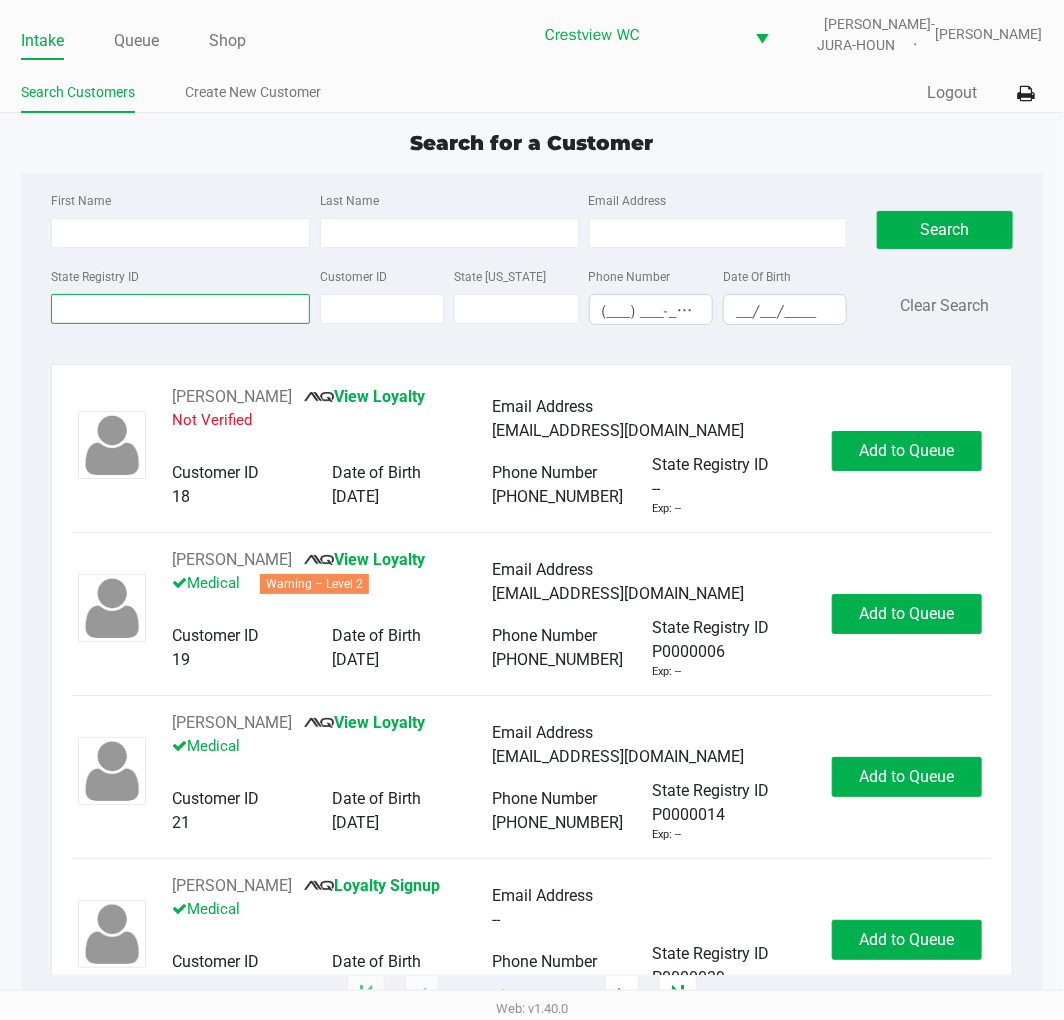 click on "State Registry ID" at bounding box center (180, 309) 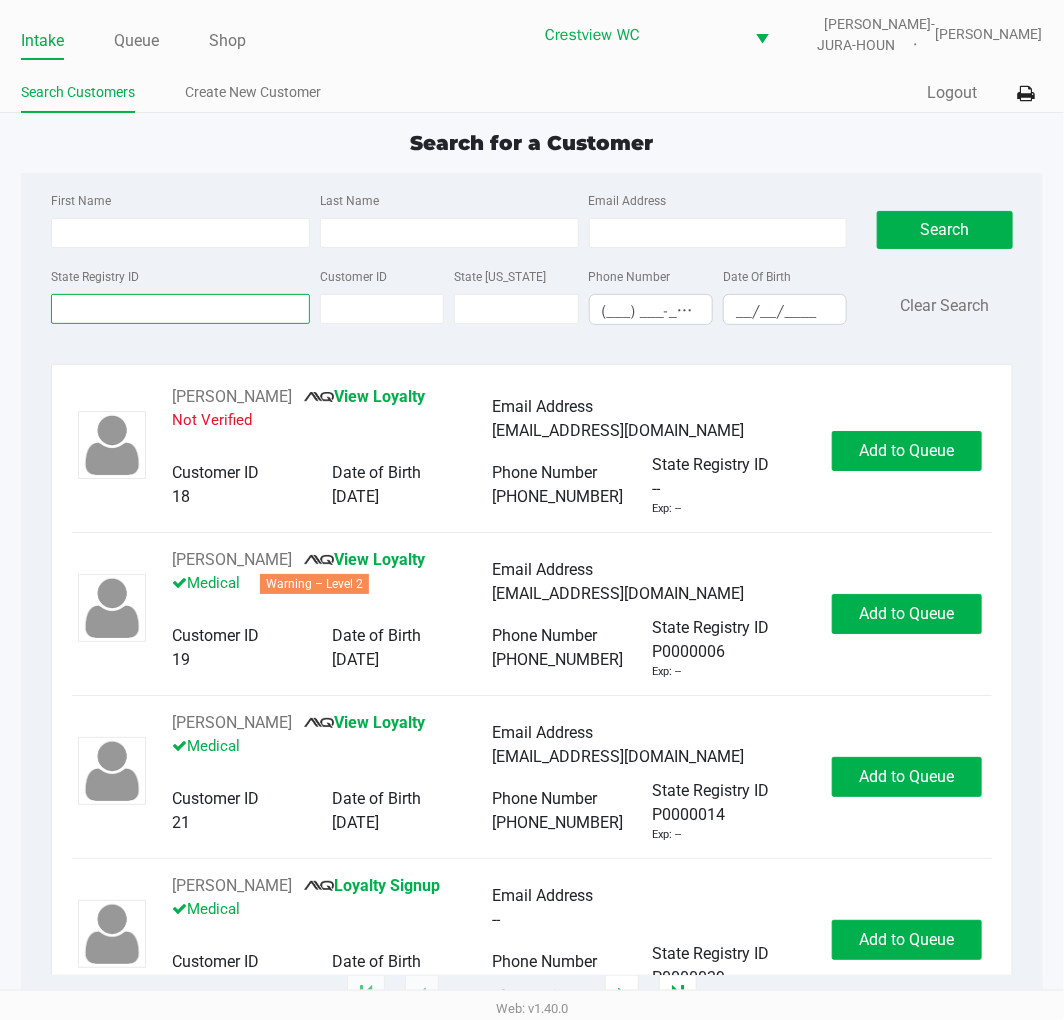 click on "State Registry ID" at bounding box center (180, 309) 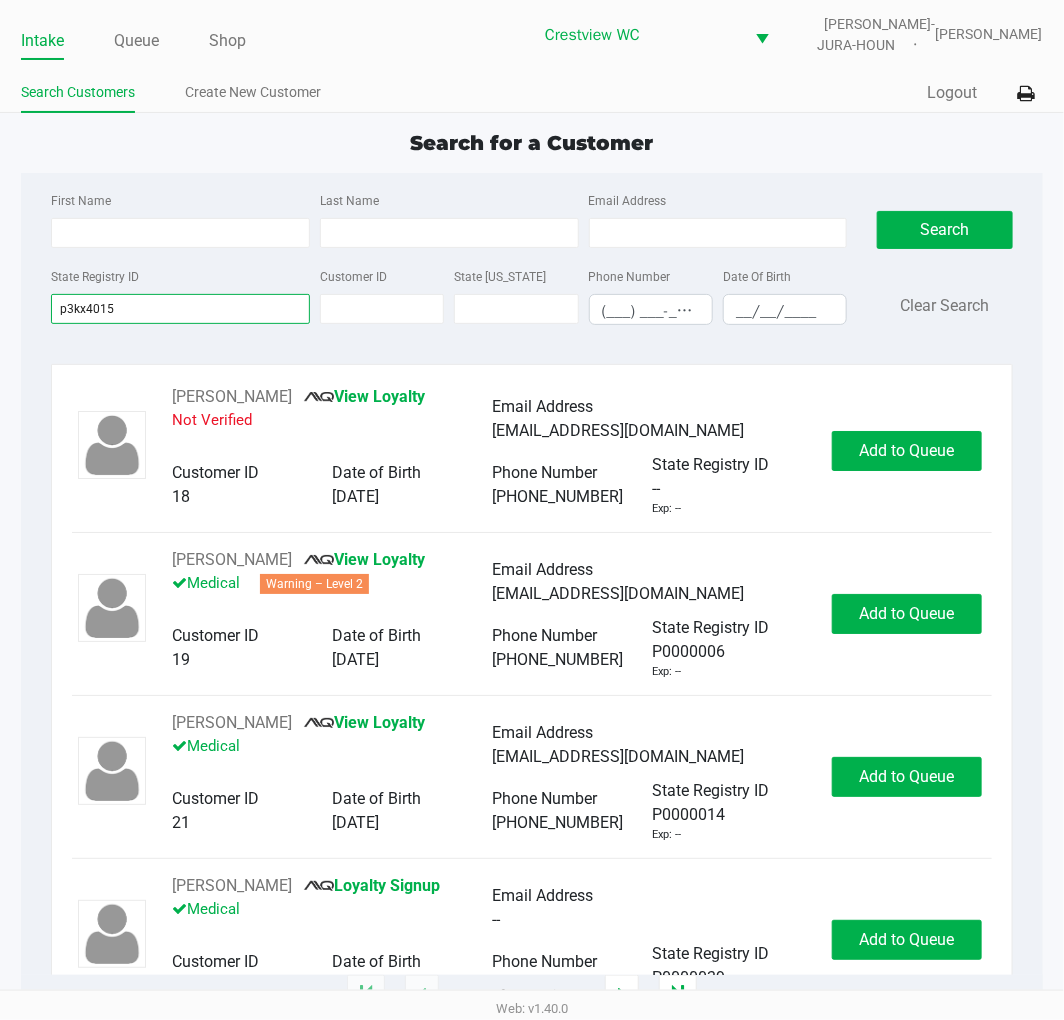 type on "p3kx4015" 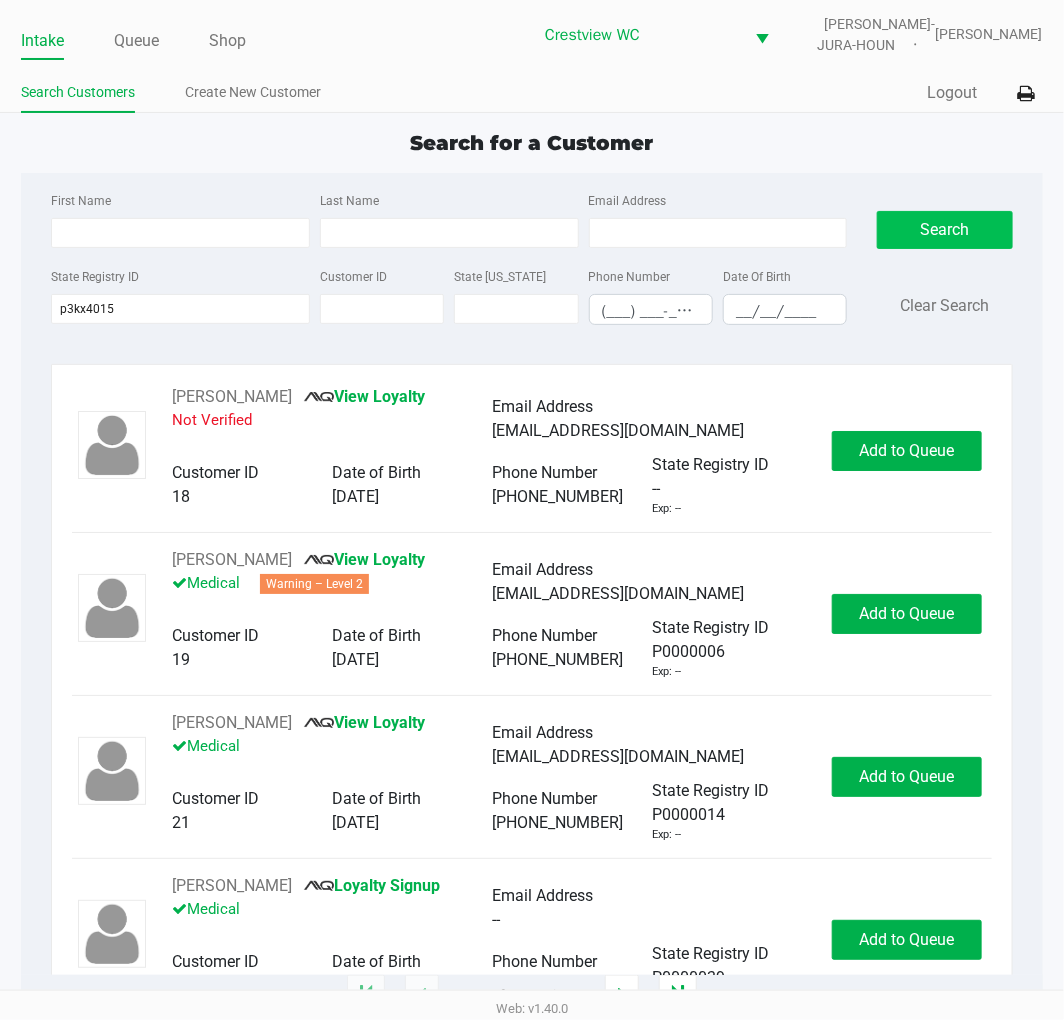 click on "Search" 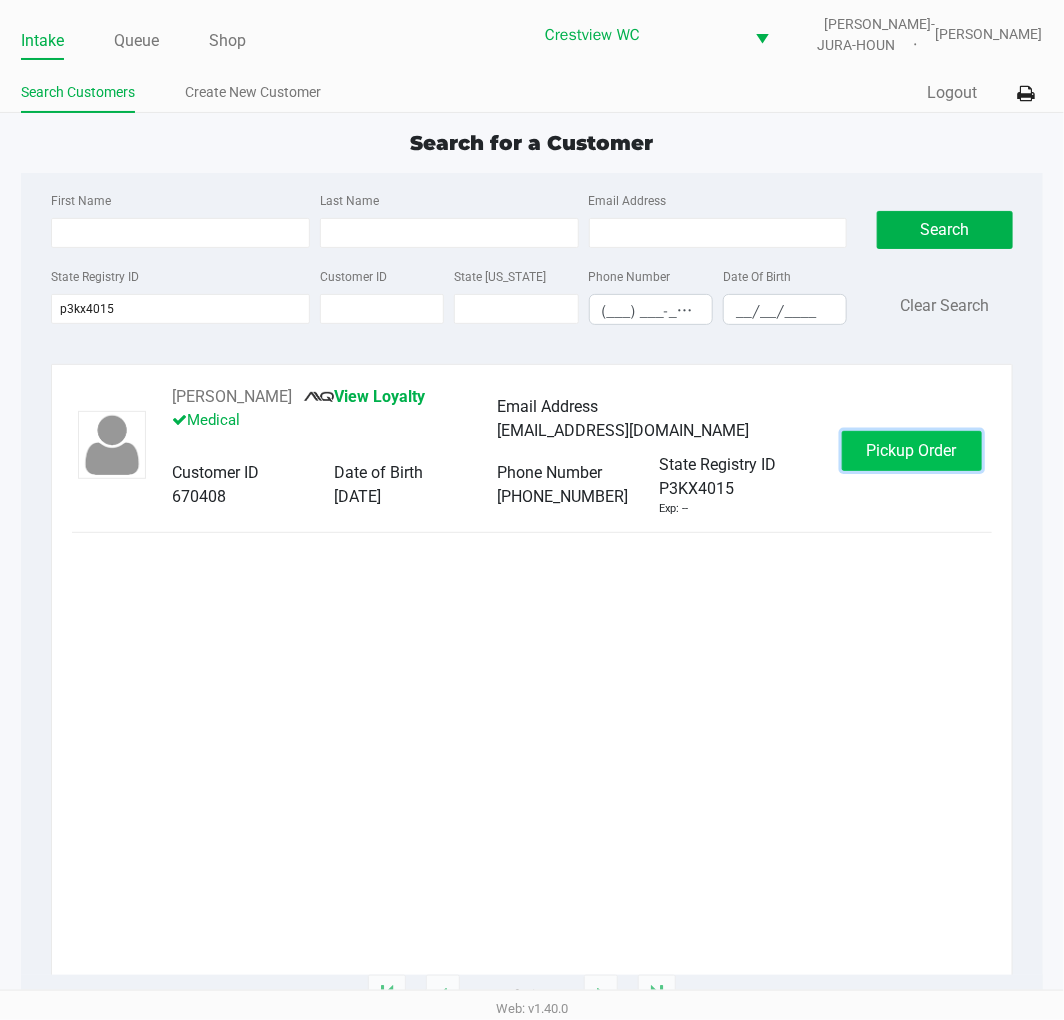 click on "Pickup Order" 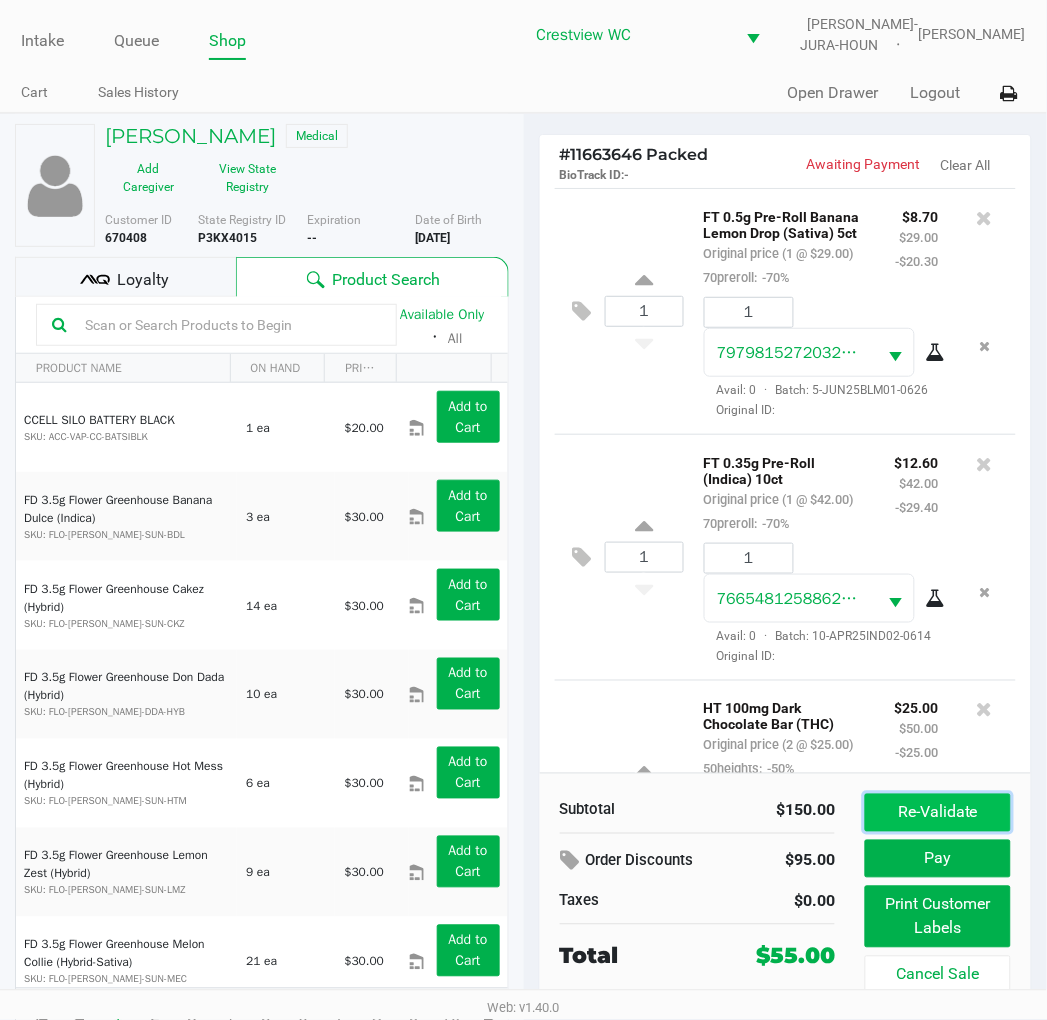 click on "Re-Validate" 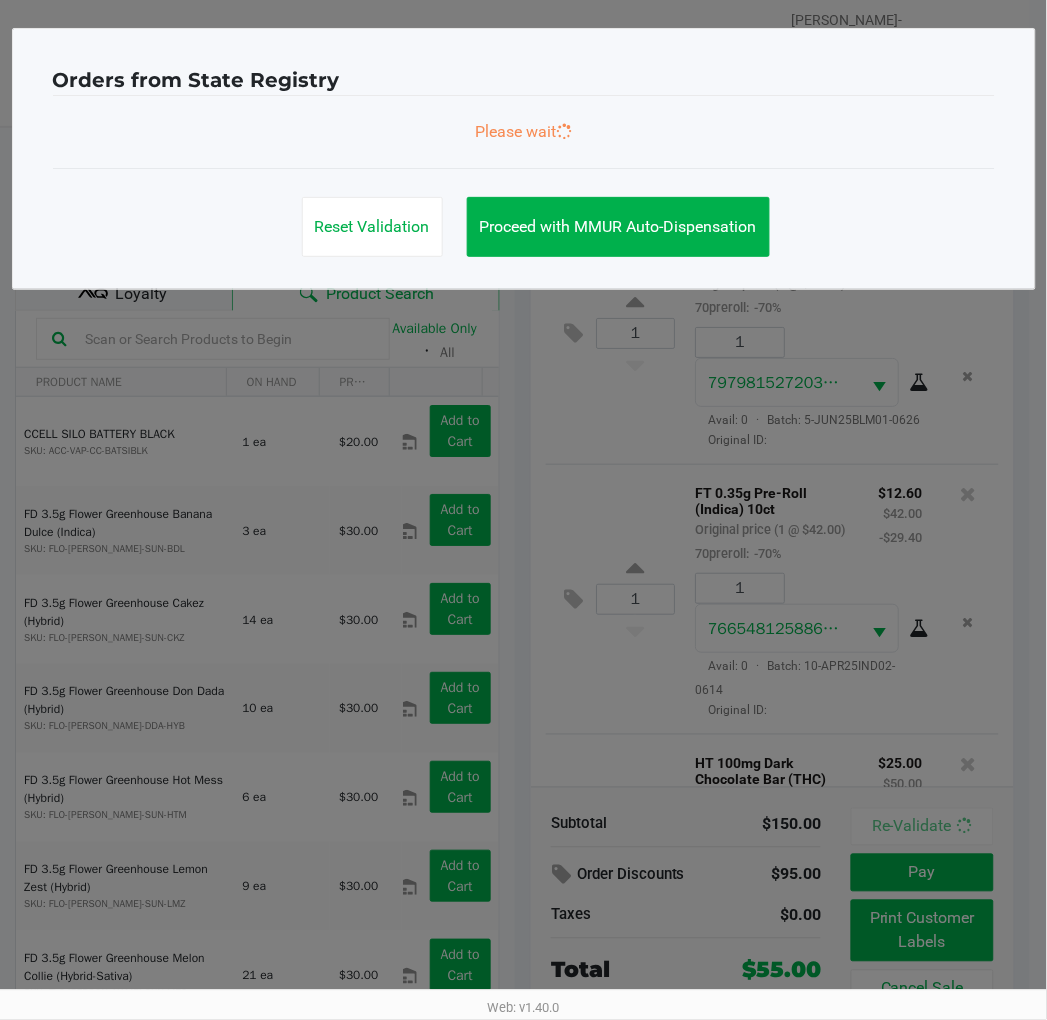 scroll, scrollTop: 630, scrollLeft: 0, axis: vertical 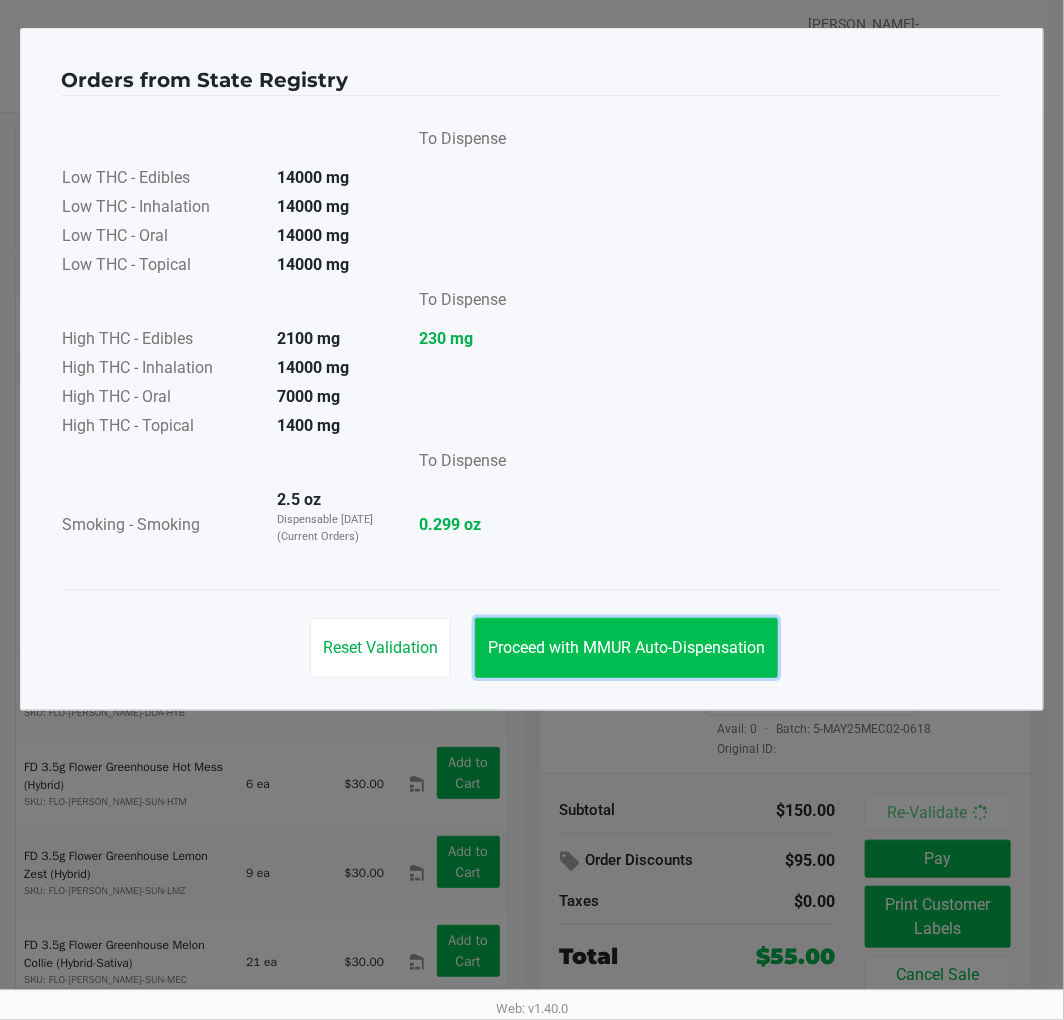 click on "Proceed with MMUR Auto-Dispensation" 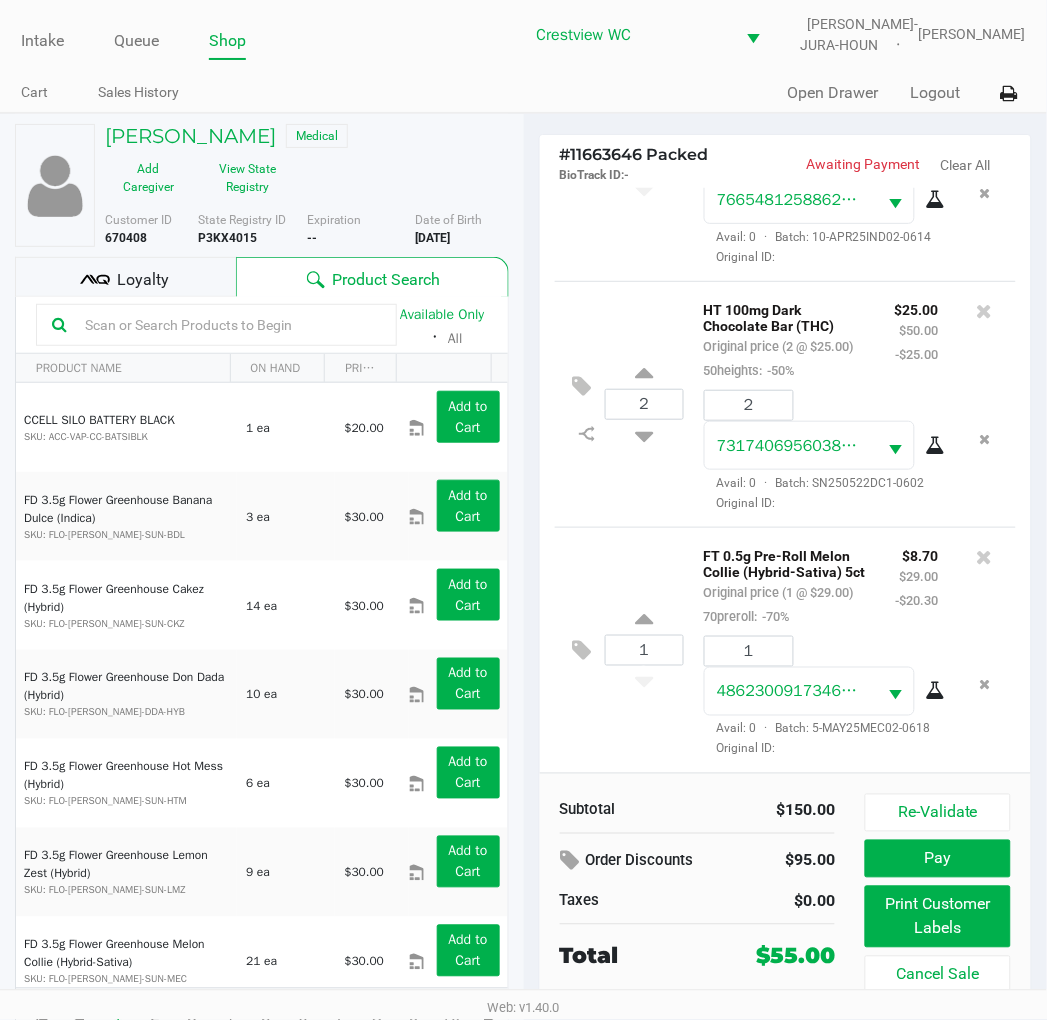 click on "Loyalty" 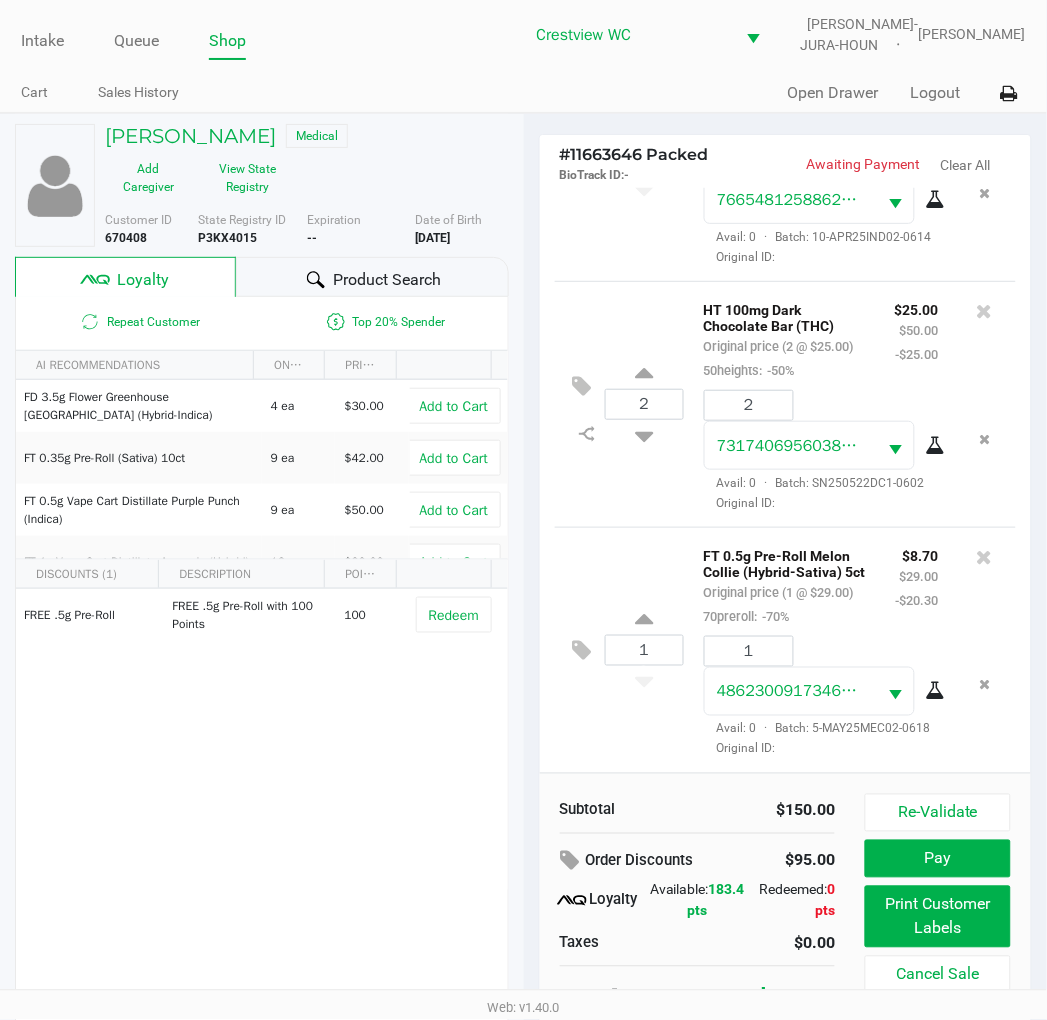 click on "Product Search" 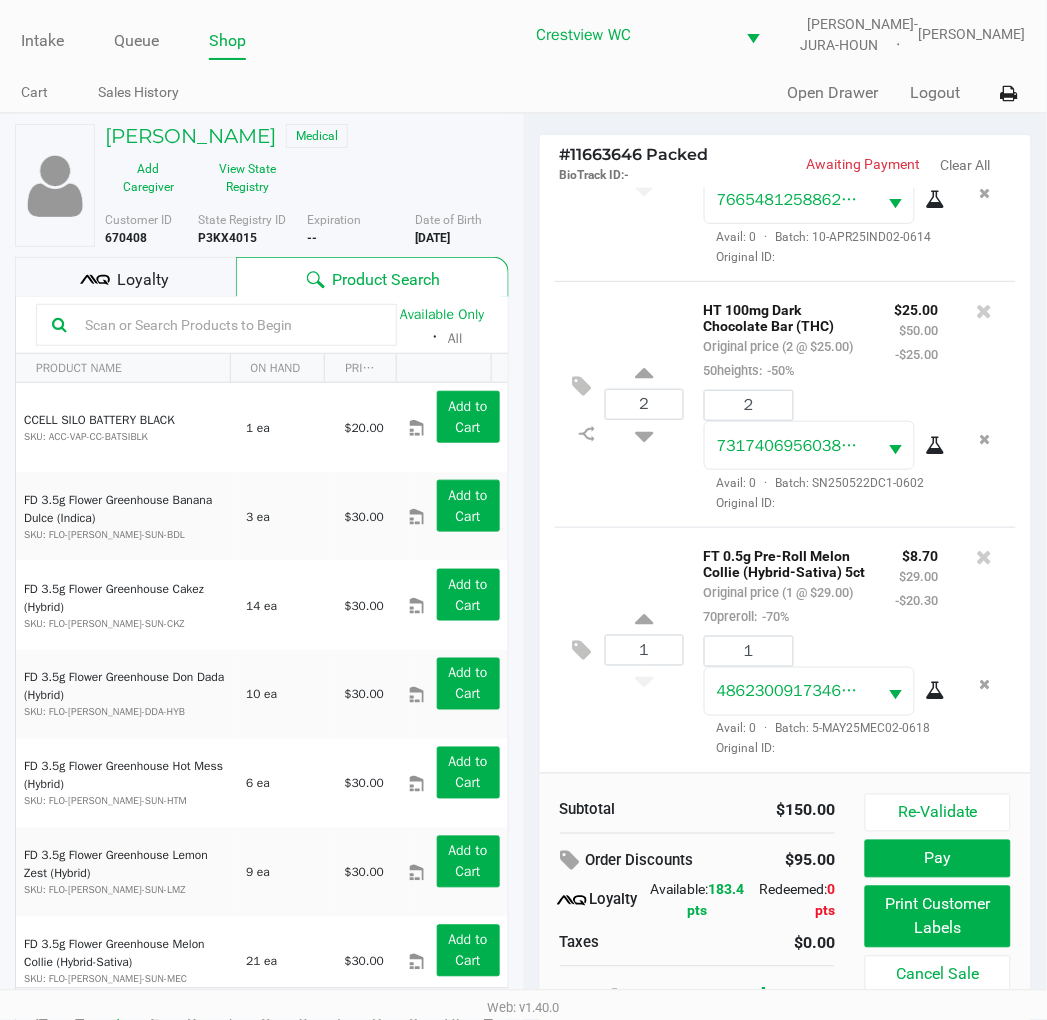 click 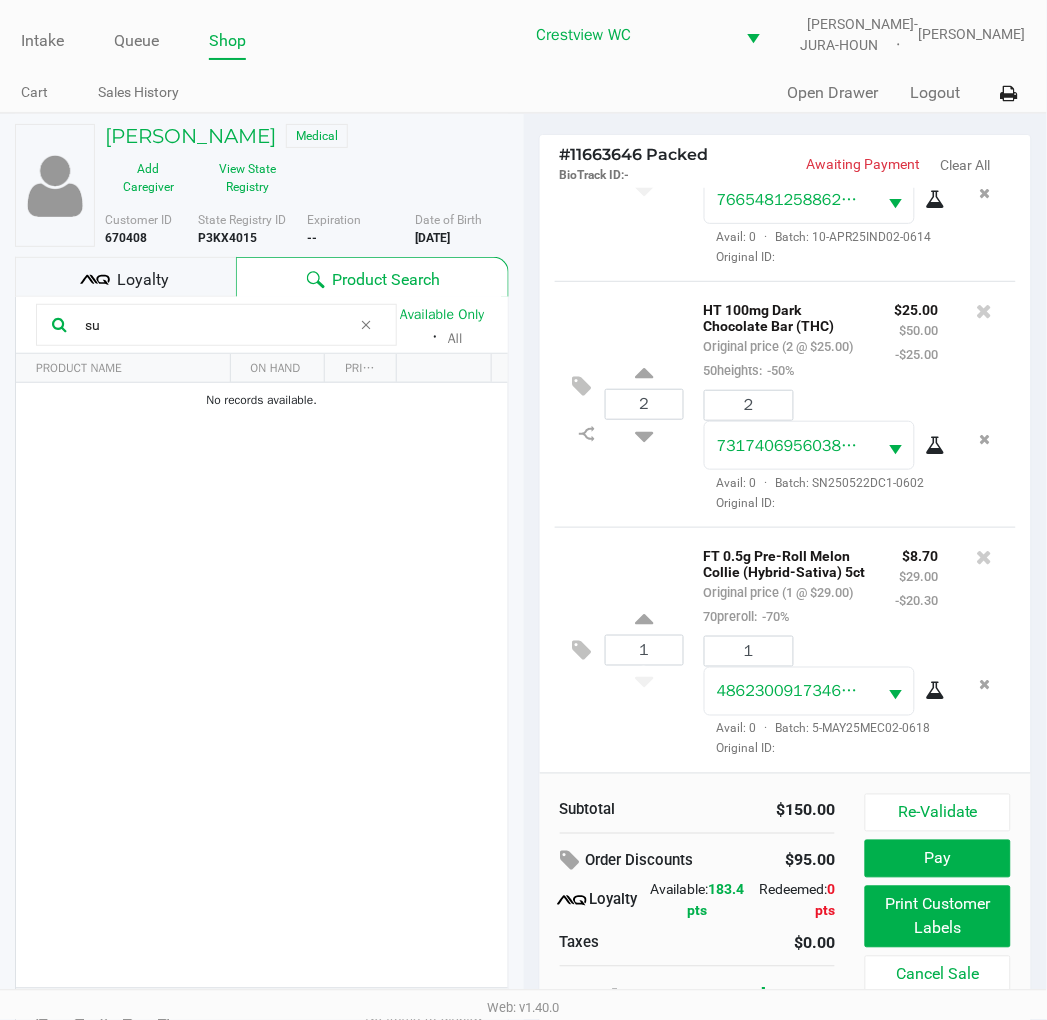 type on "s" 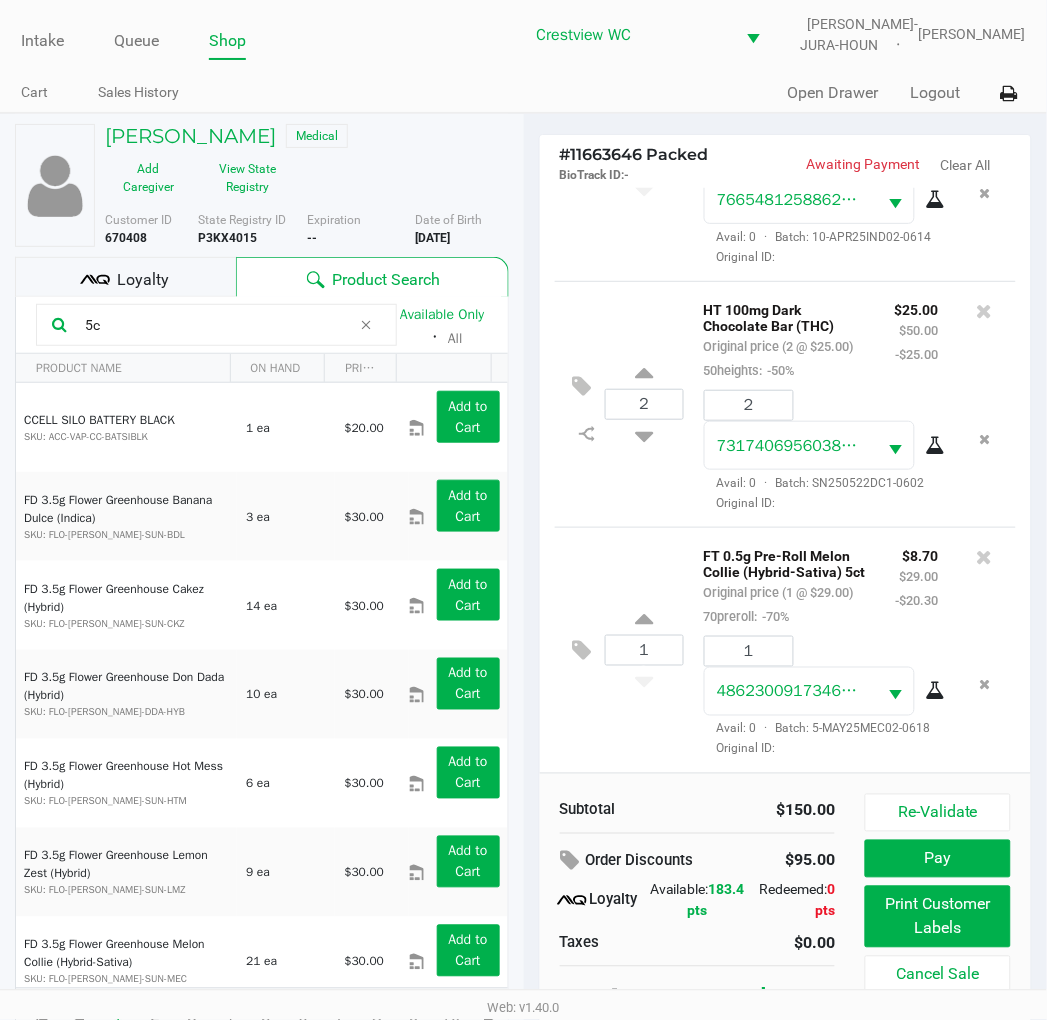 type on "5ct" 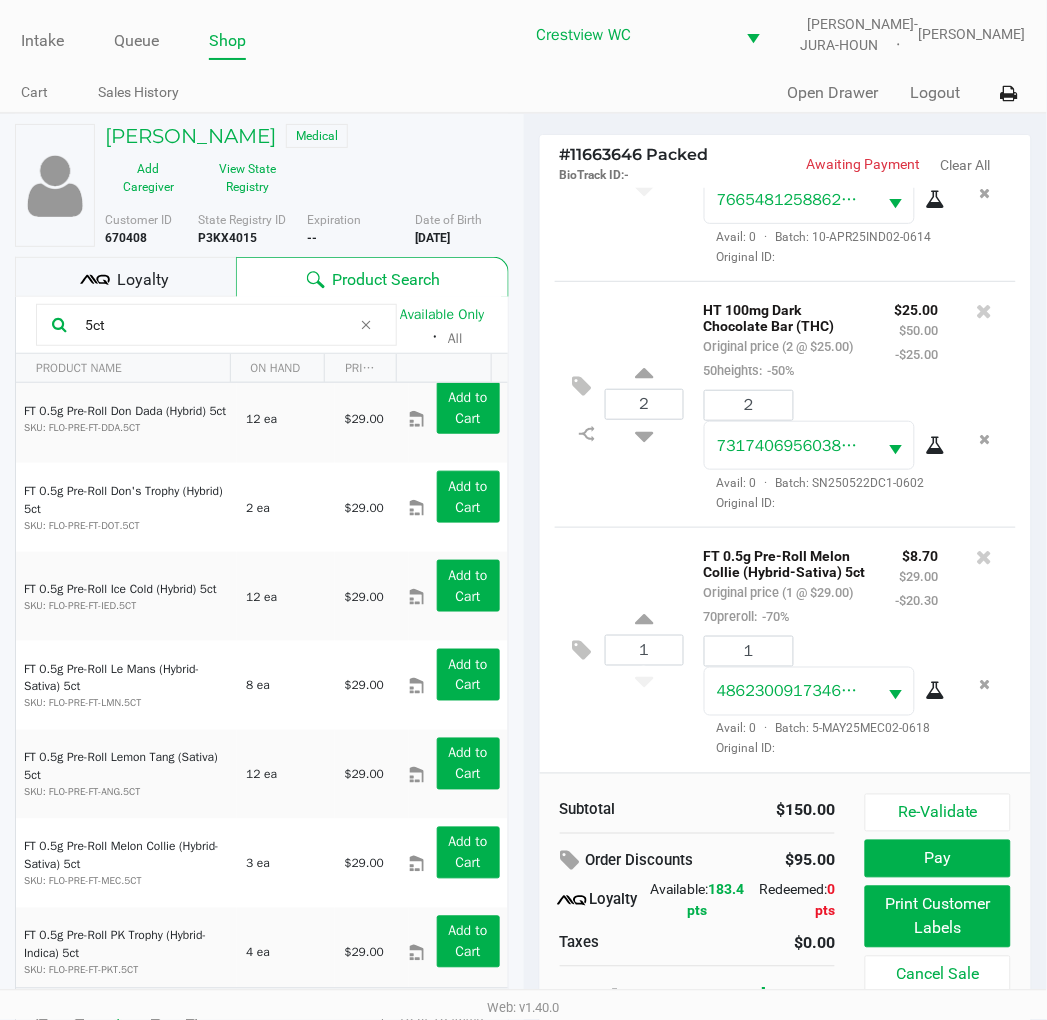 scroll, scrollTop: 841, scrollLeft: 0, axis: vertical 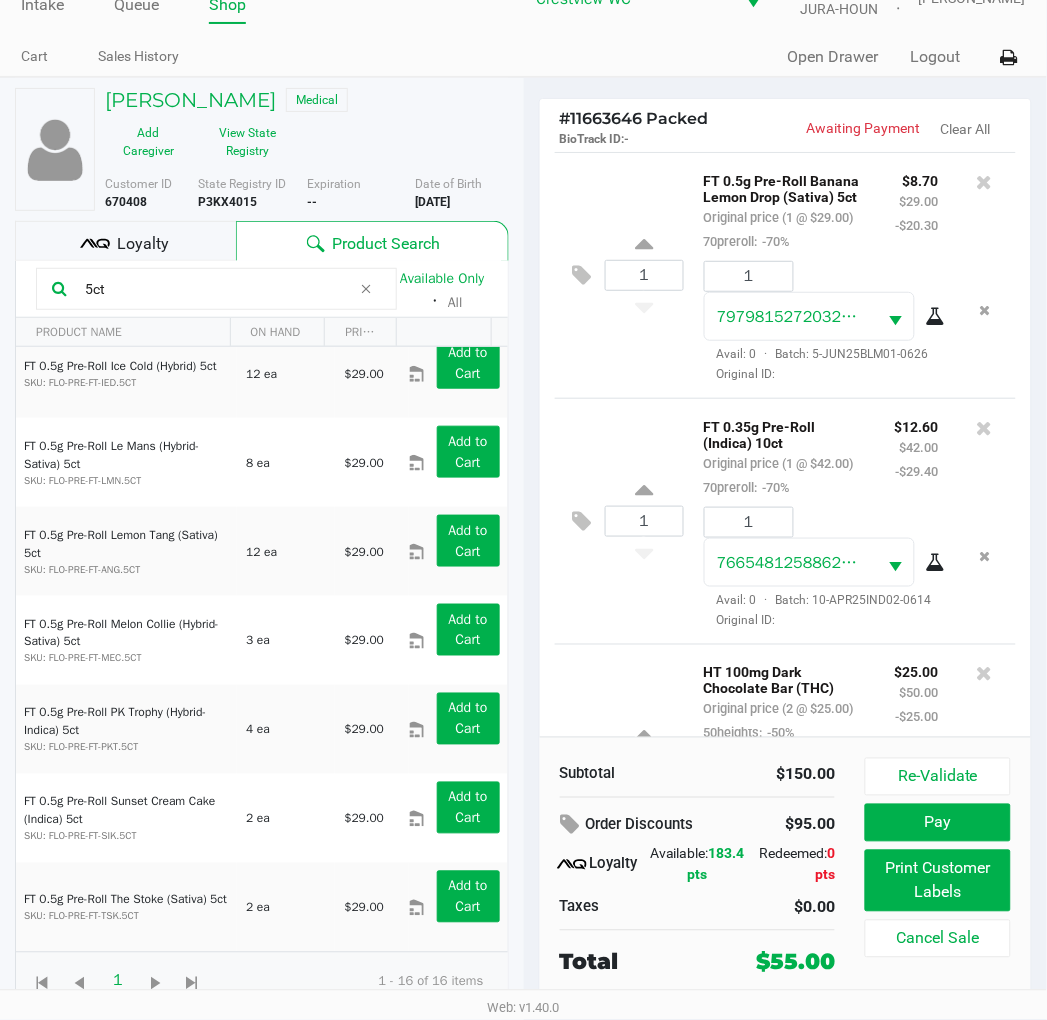 click on "Loyalty" 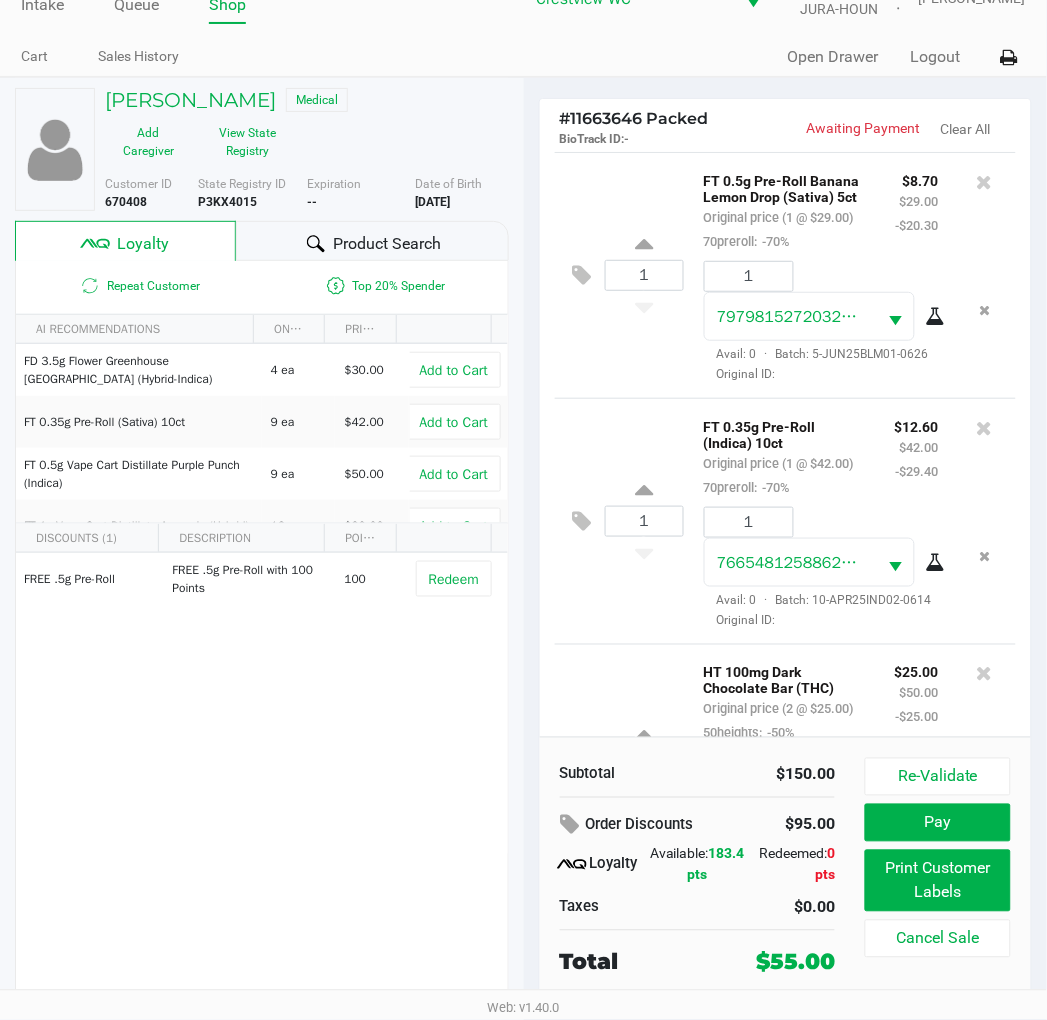 scroll, scrollTop: 37, scrollLeft: 0, axis: vertical 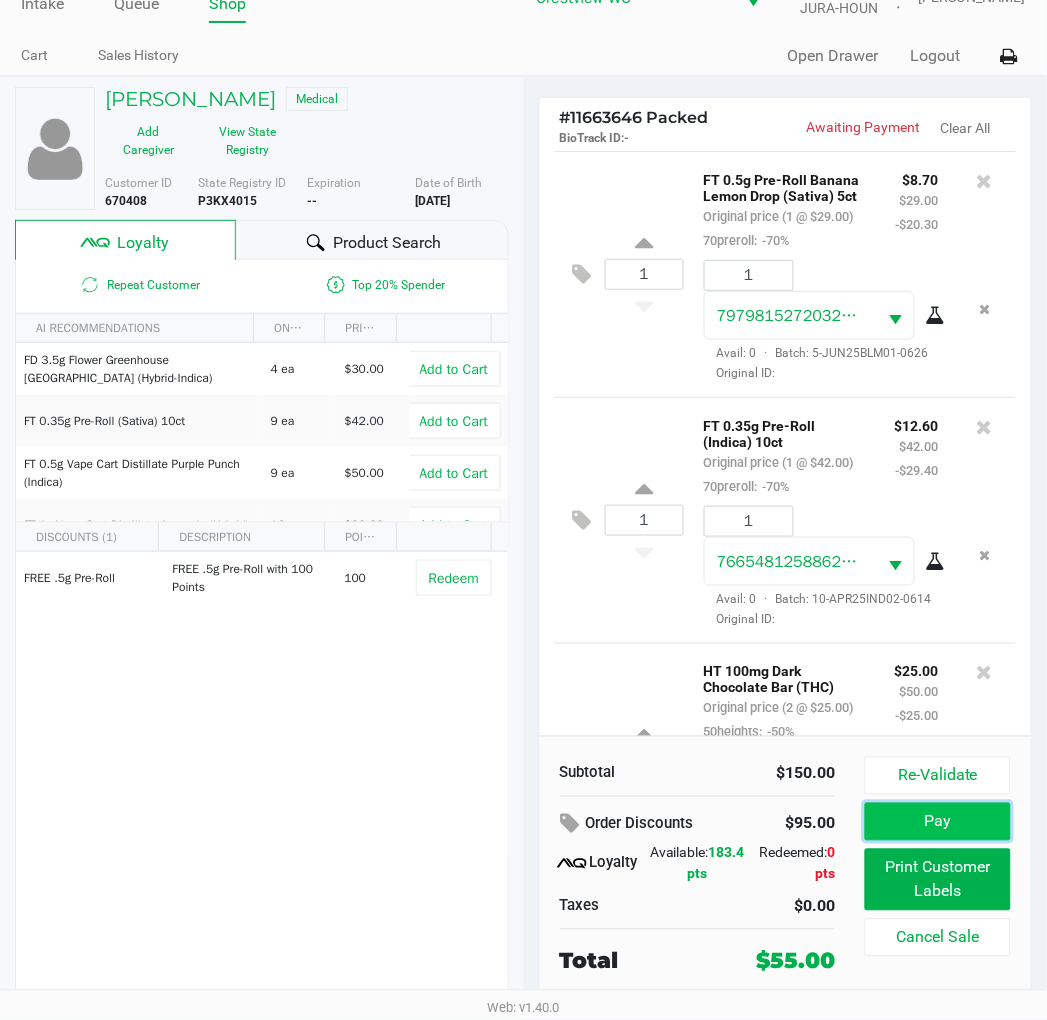 click on "Pay" 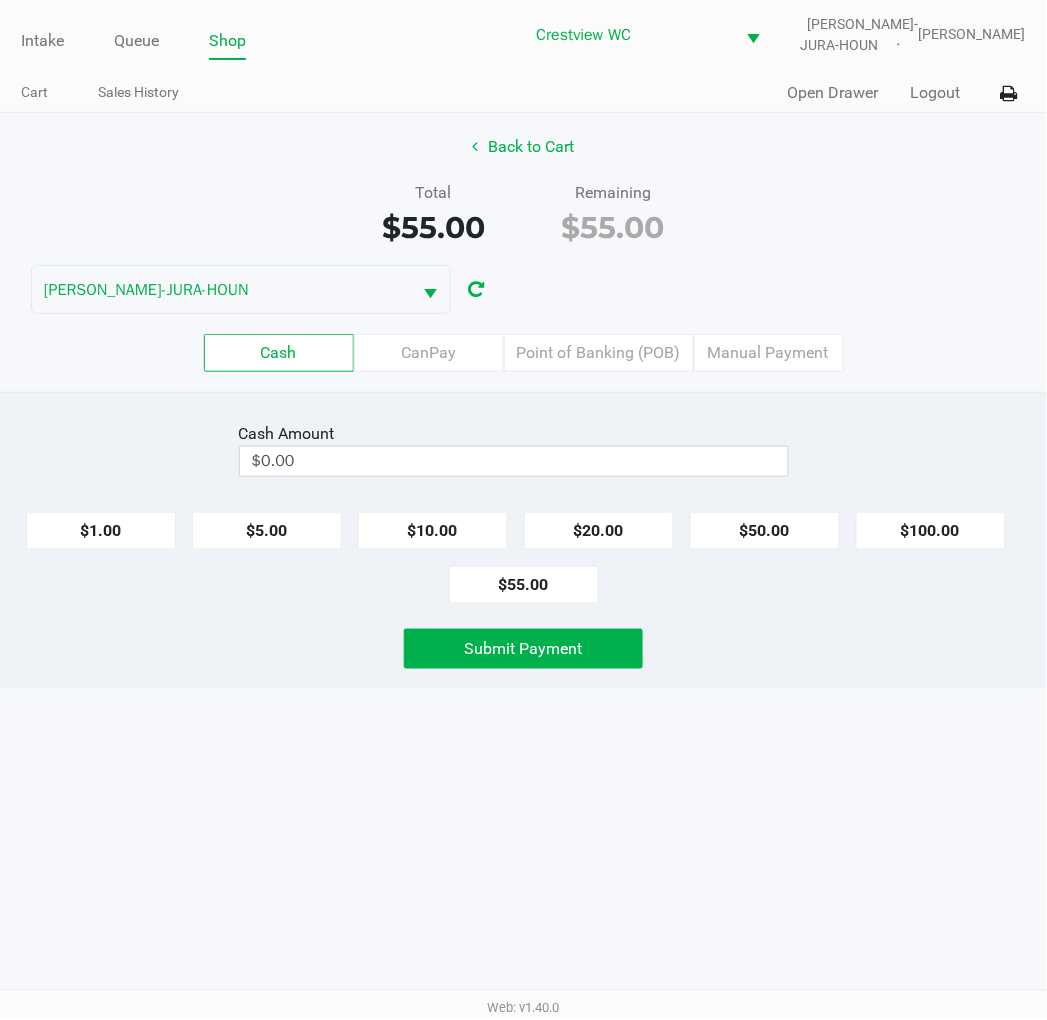 scroll, scrollTop: 0, scrollLeft: 0, axis: both 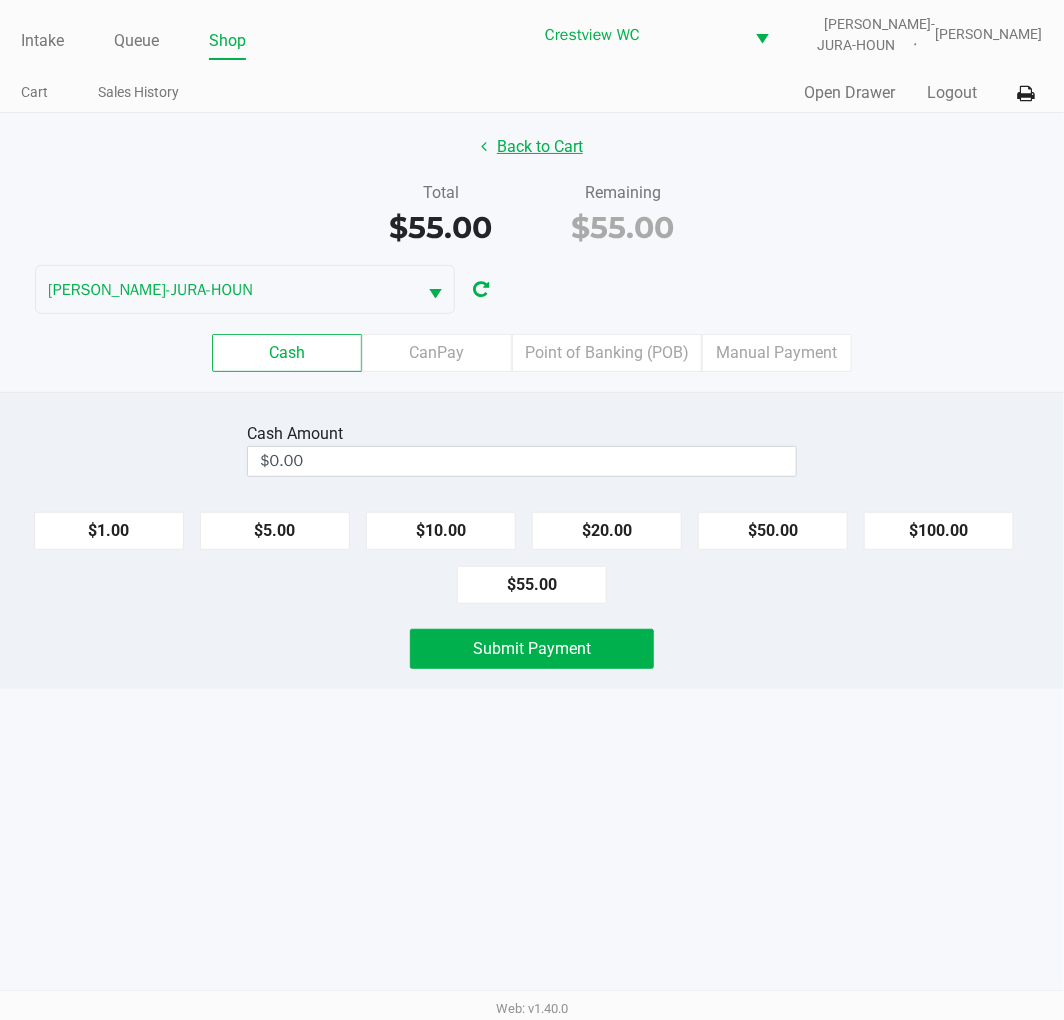 click on "Back to Cart" 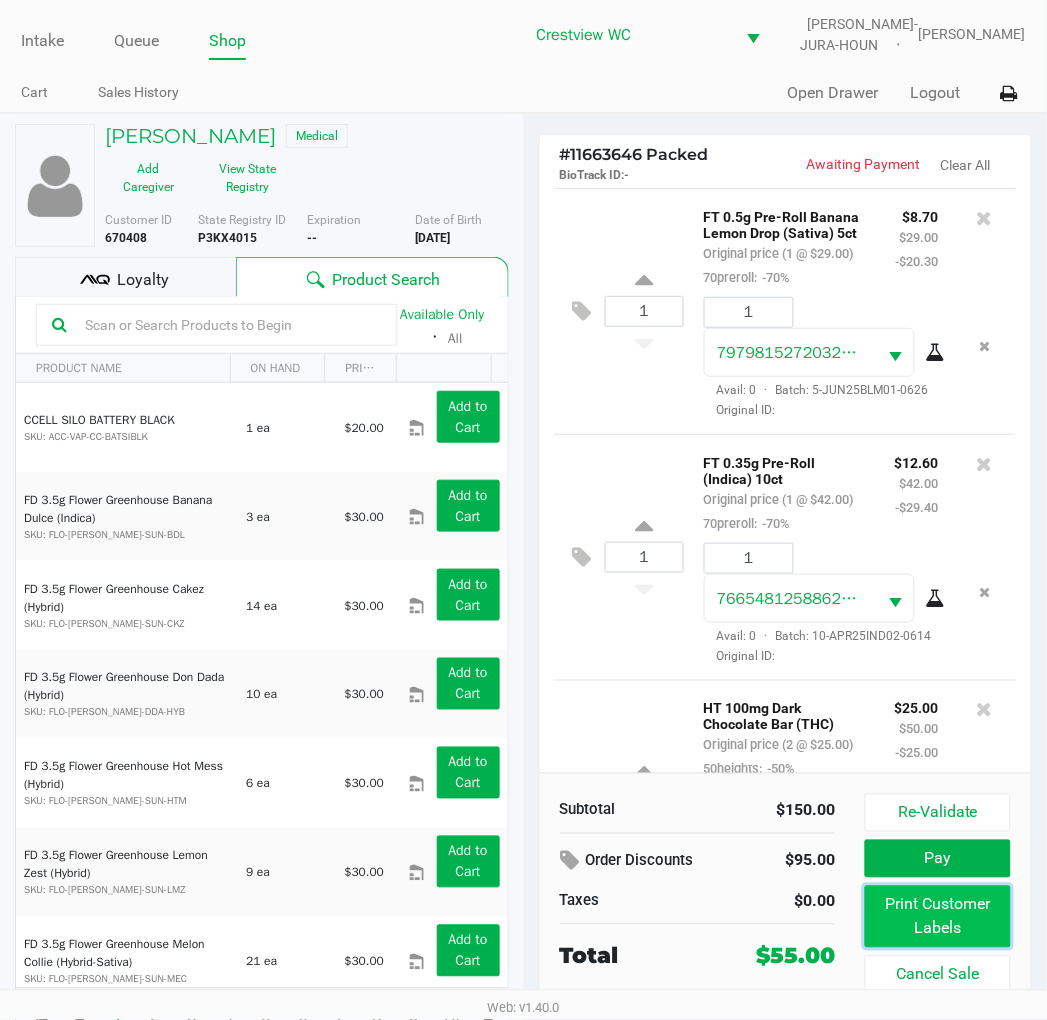 click on "Print Customer Labels" 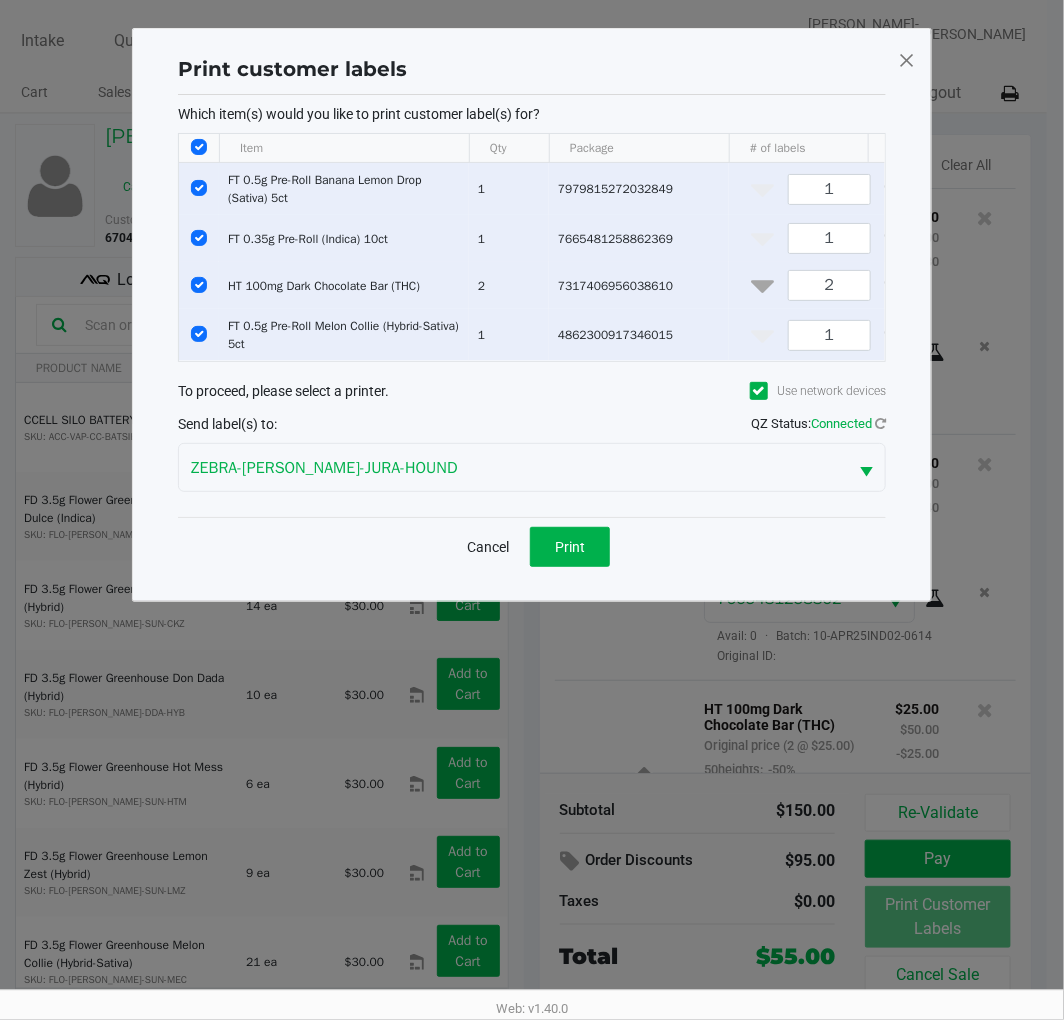 click on "Print customer labels  Which item(s) would you like to print customer label(s) for?  Item Qty Package # of labels  FT 0.5g Pre-Roll Banana Lemon Drop (Sativa) 5ct   1   7979815272032849  1  FT 0.35g Pre-Roll (Indica) 10ct   1   7665481258862369  1  HT 100mg Dark Chocolate Bar (THC)   2   7317406956038610  2  FT 0.5g Pre-Roll Melon Collie (Hybrid-Sativa) 5ct   1   4862300917346015  1 To proceed, please select a printer.  Use network devices  Send label(s) to:  QZ Status:   Connected  ZEBRA-BRUNO-JURA-HOUND  Cancel   Print" 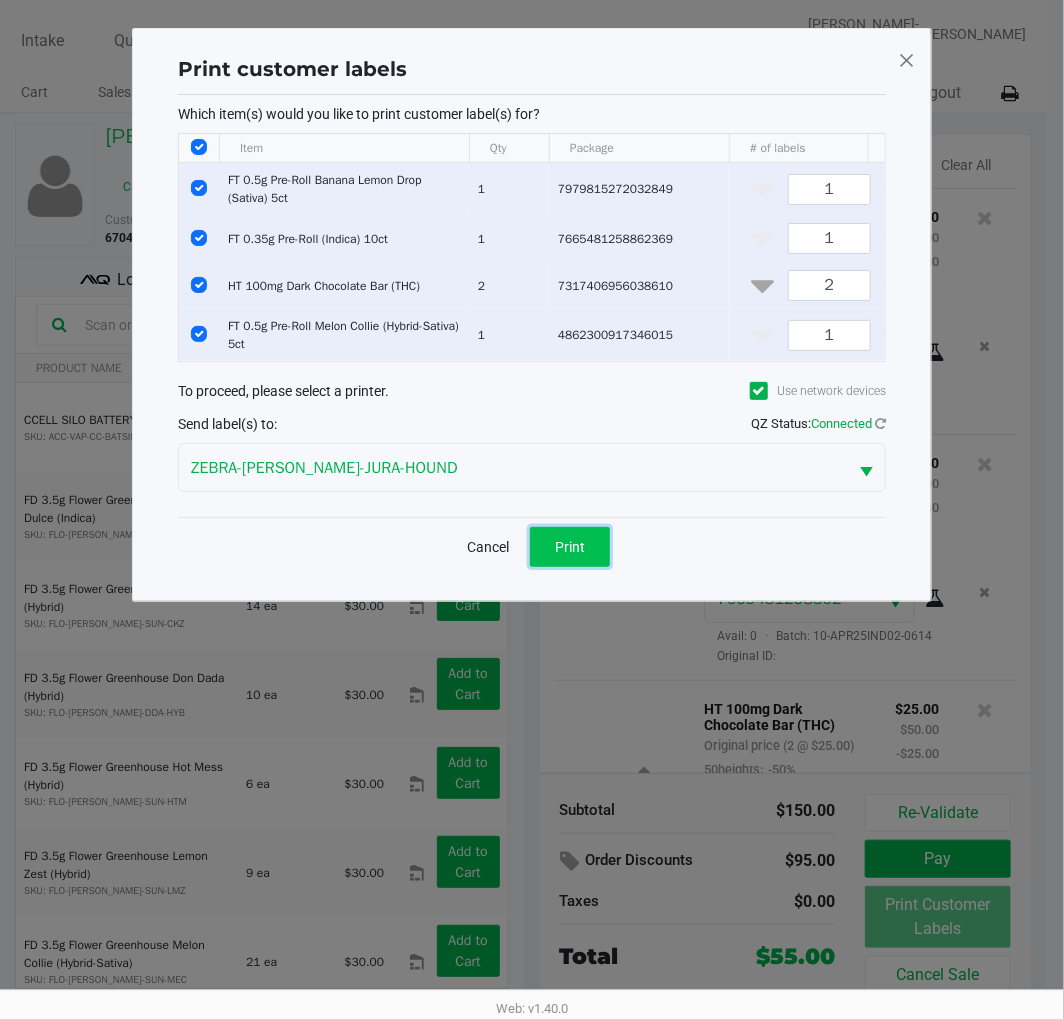 click on "Print" 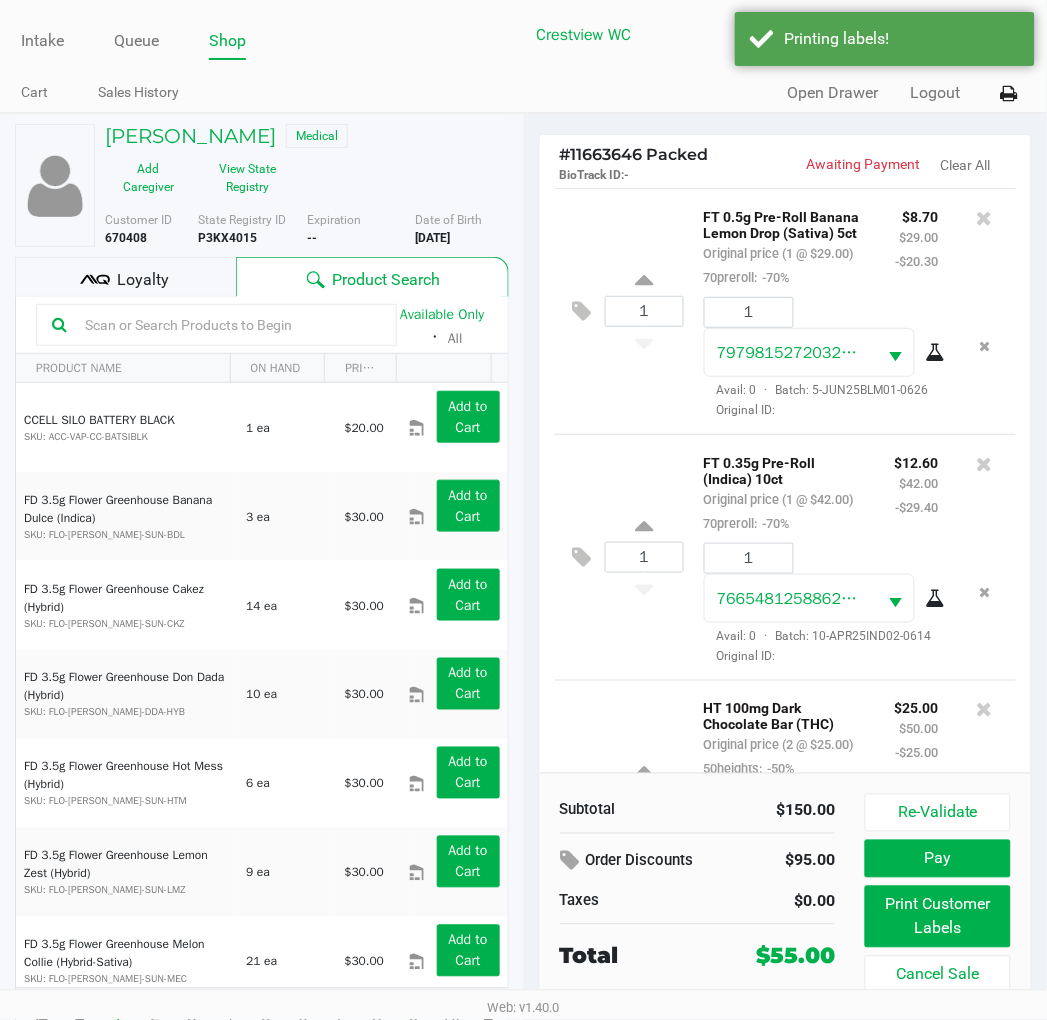 click on "Pay" 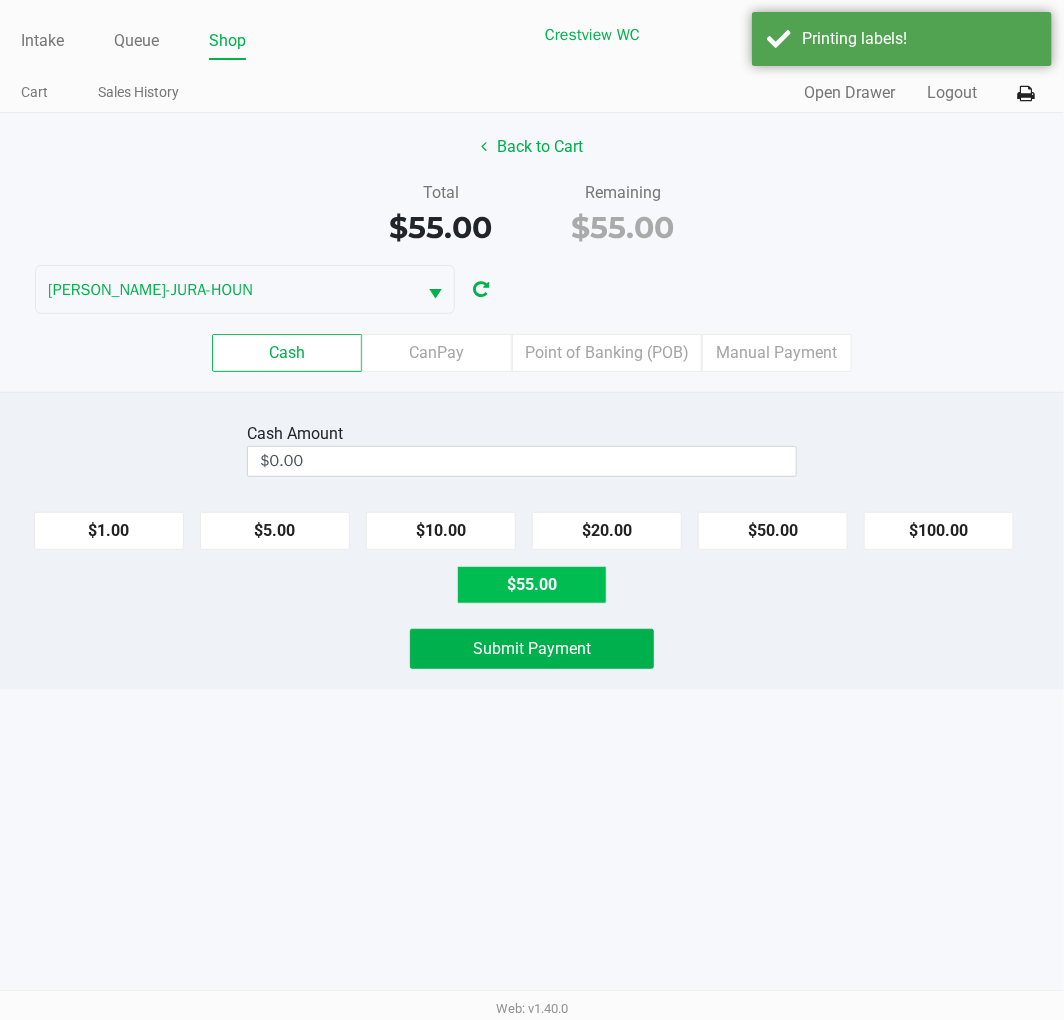 click on "$55.00" 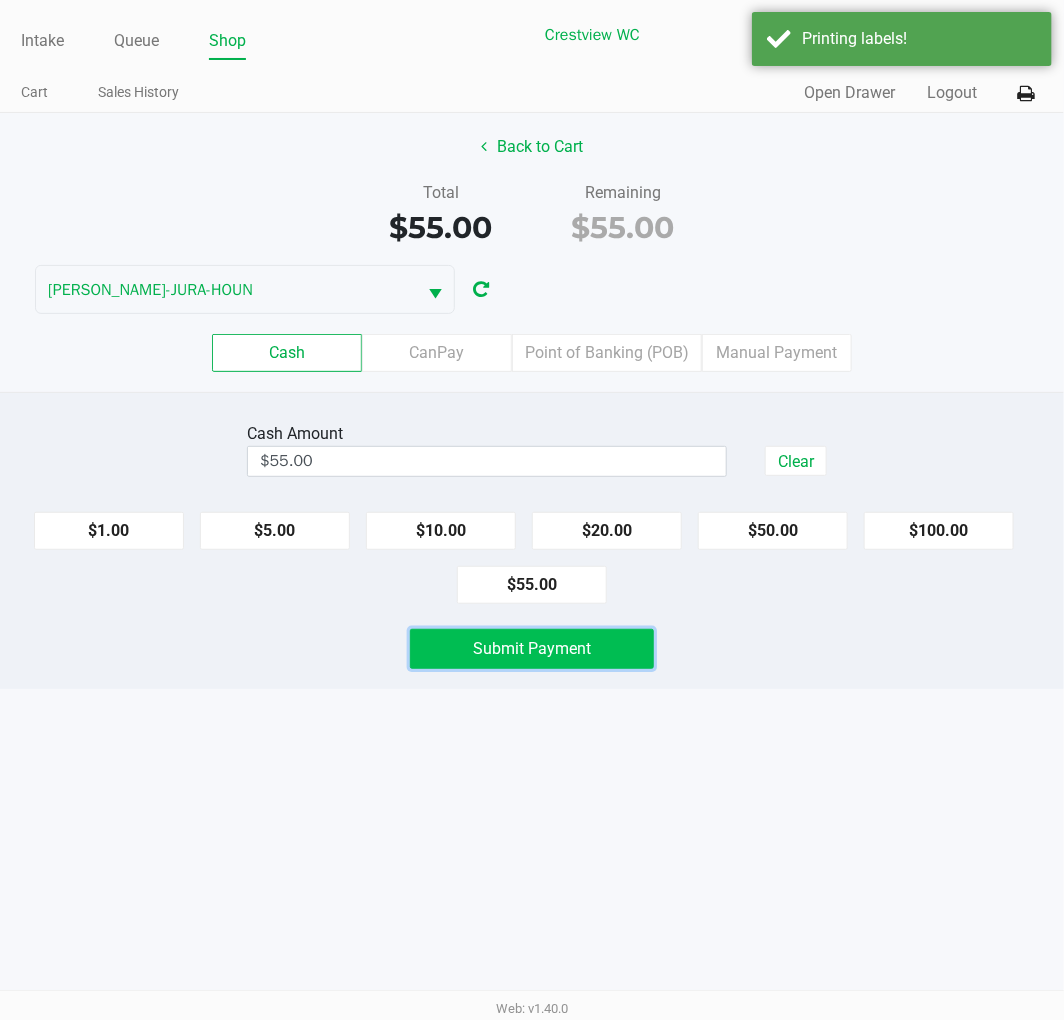 click on "Submit Payment" 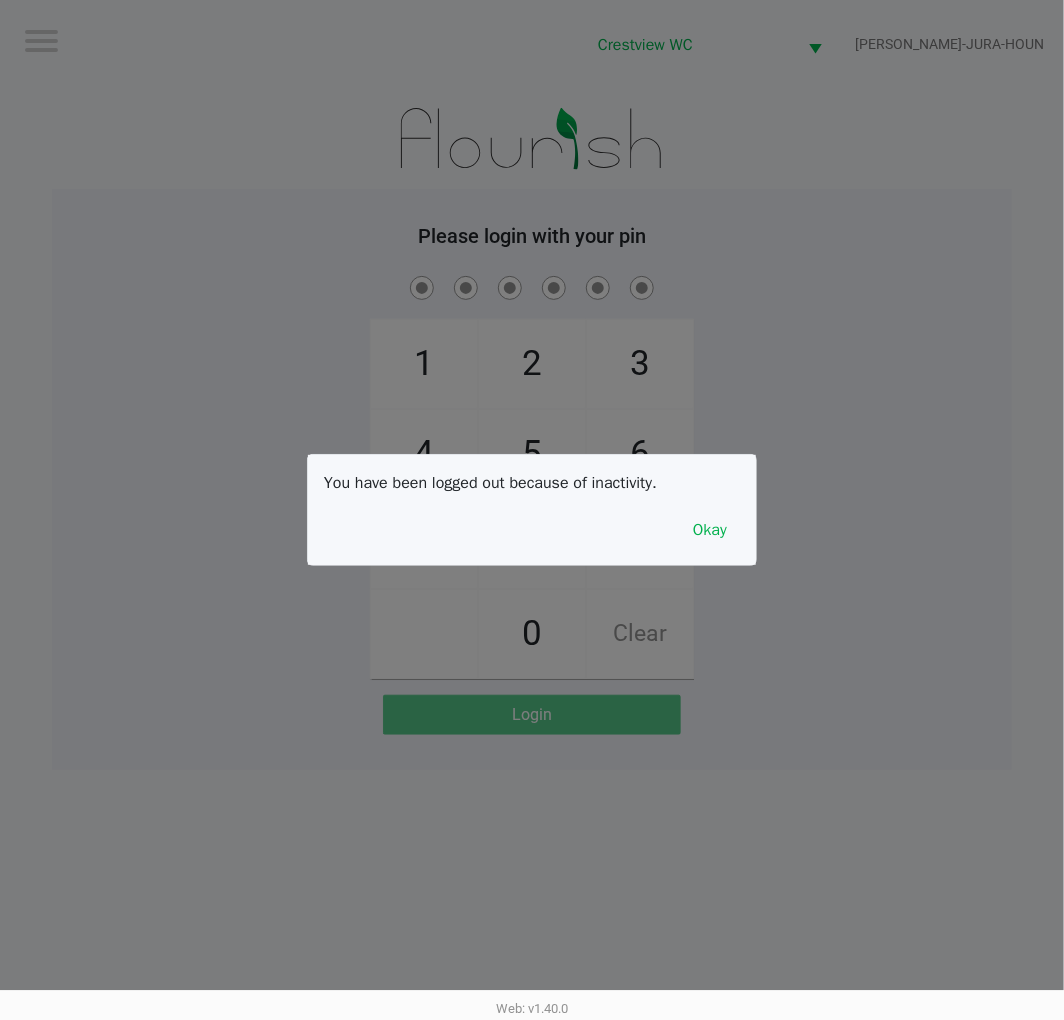 click 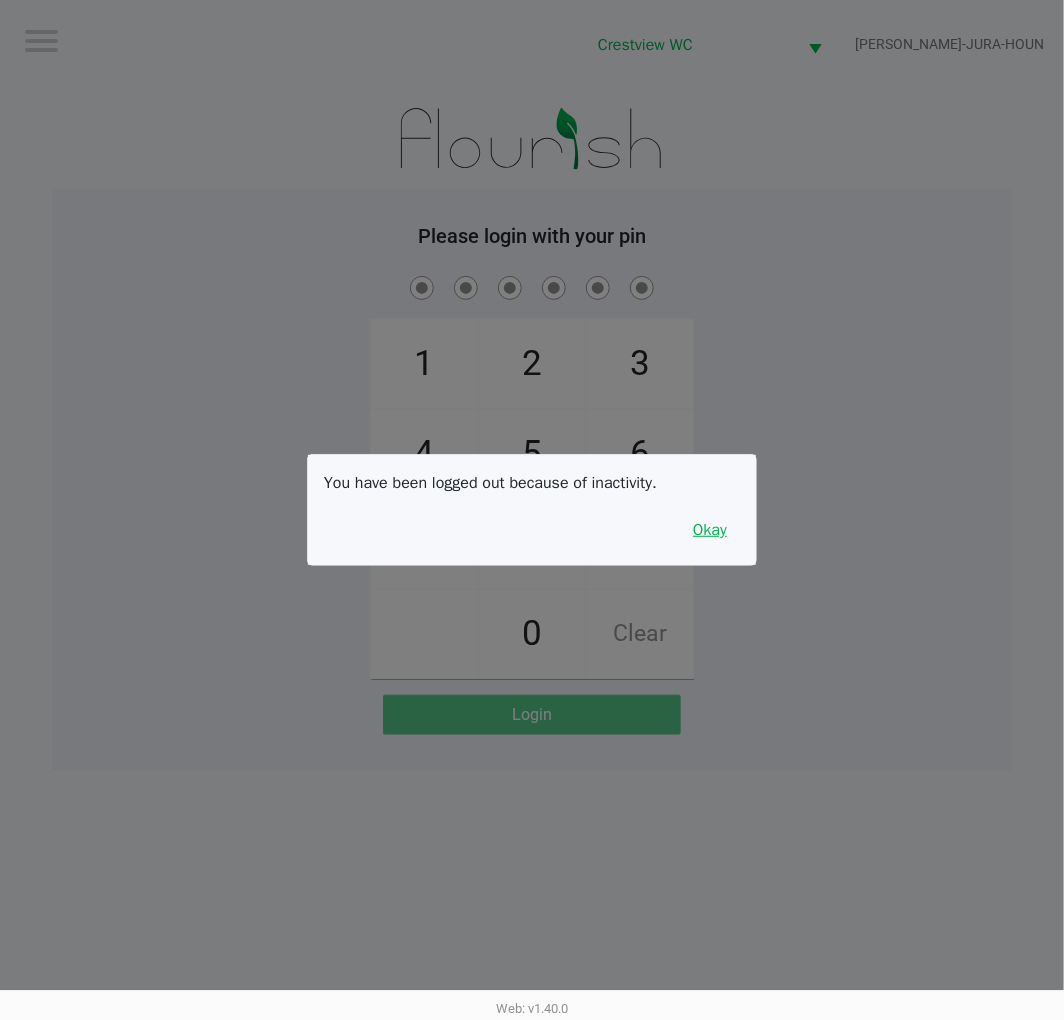 click on "Okay" at bounding box center [710, 530] 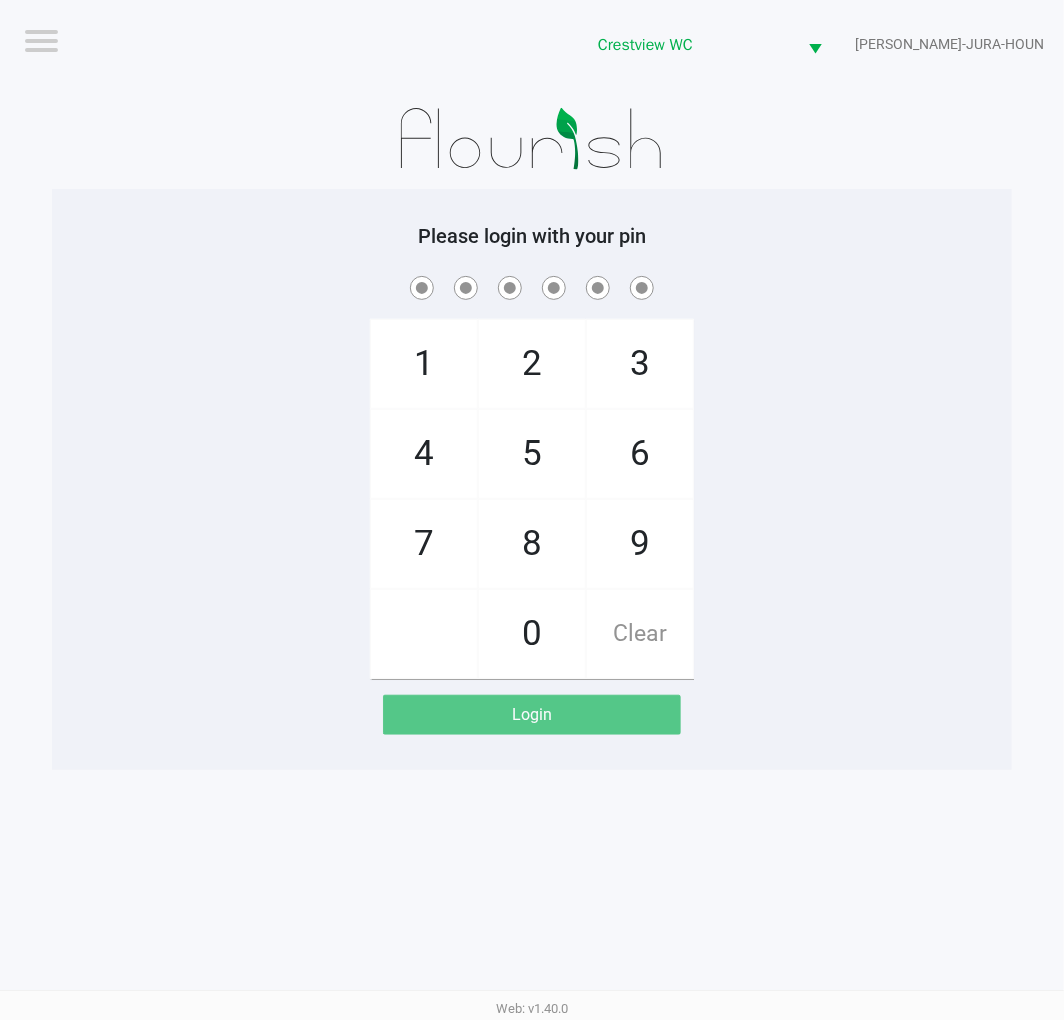 click on "1   4   7       2   5   8   0   3   6   9   Clear" 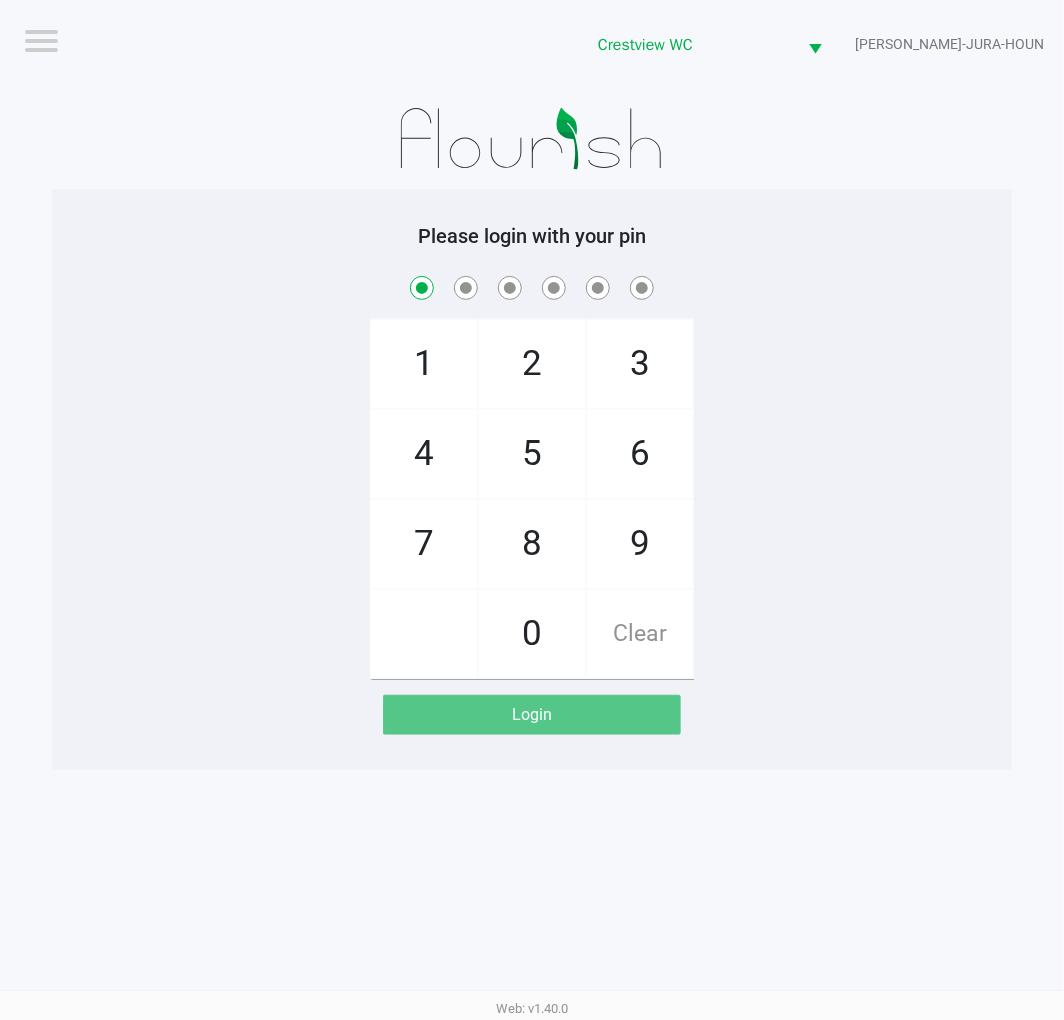 checkbox on "true" 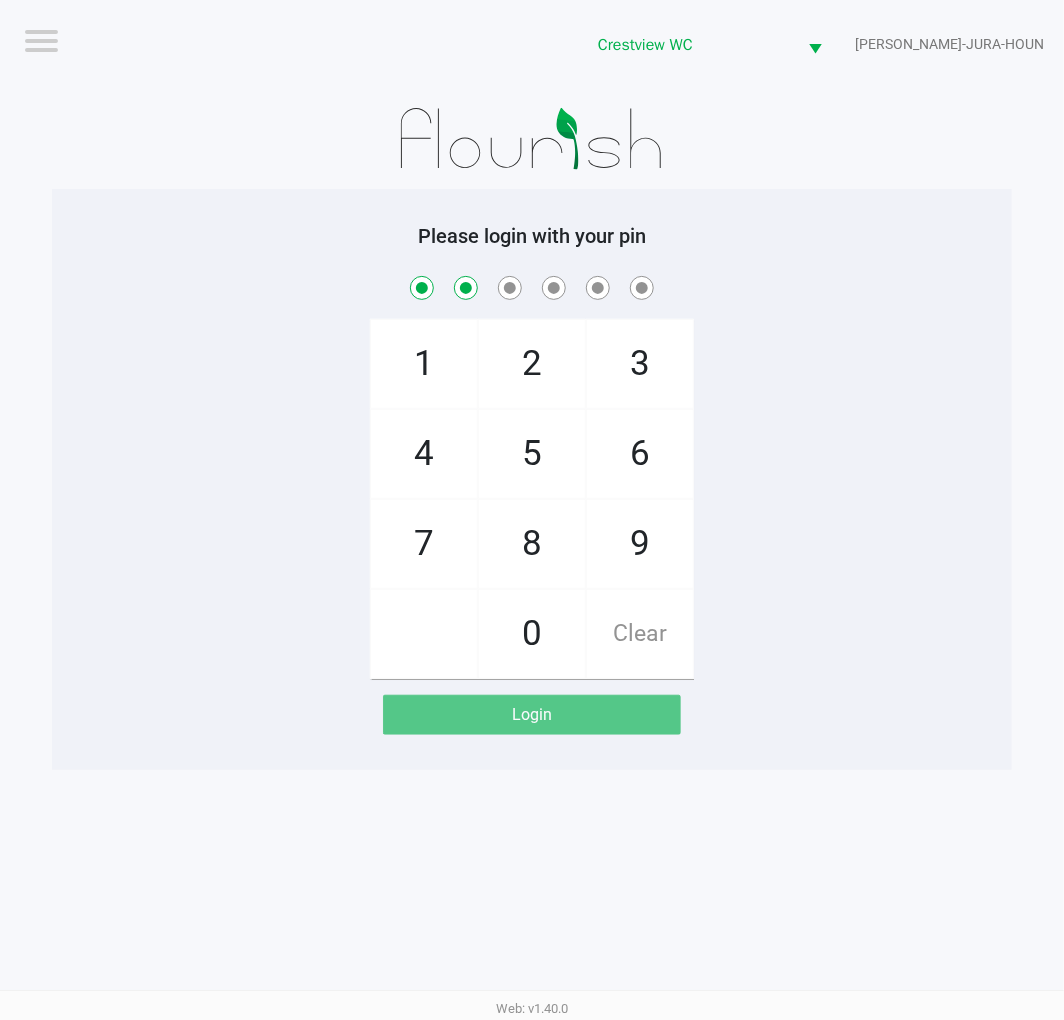checkbox on "true" 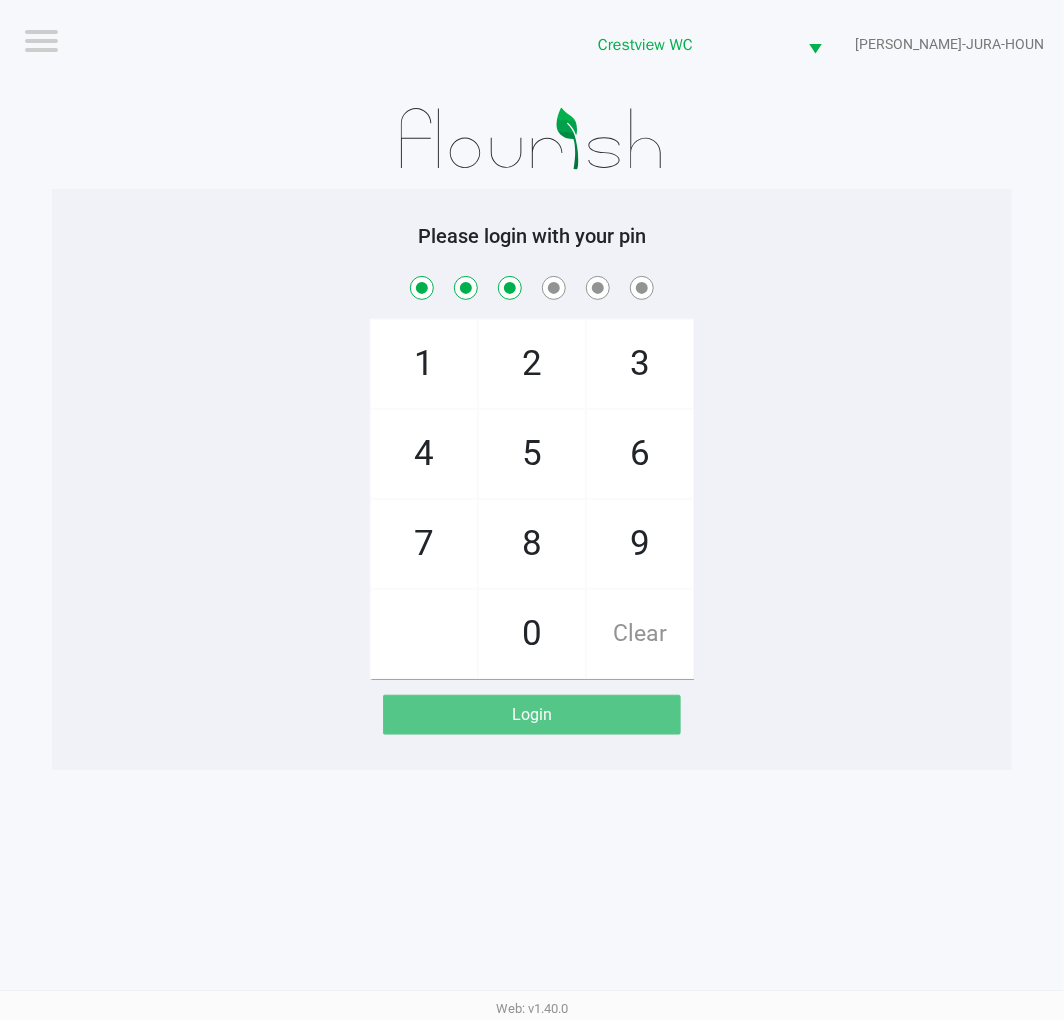 checkbox on "true" 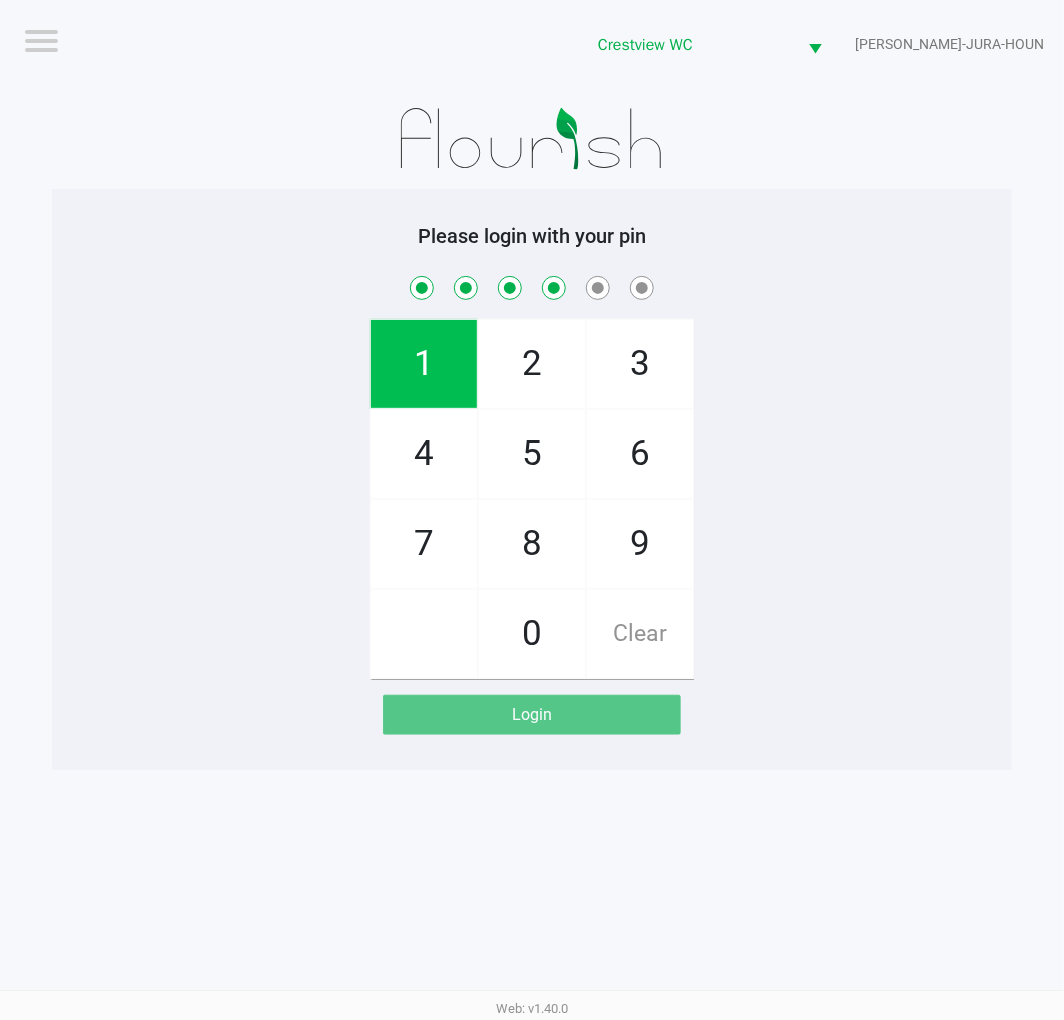 checkbox on "true" 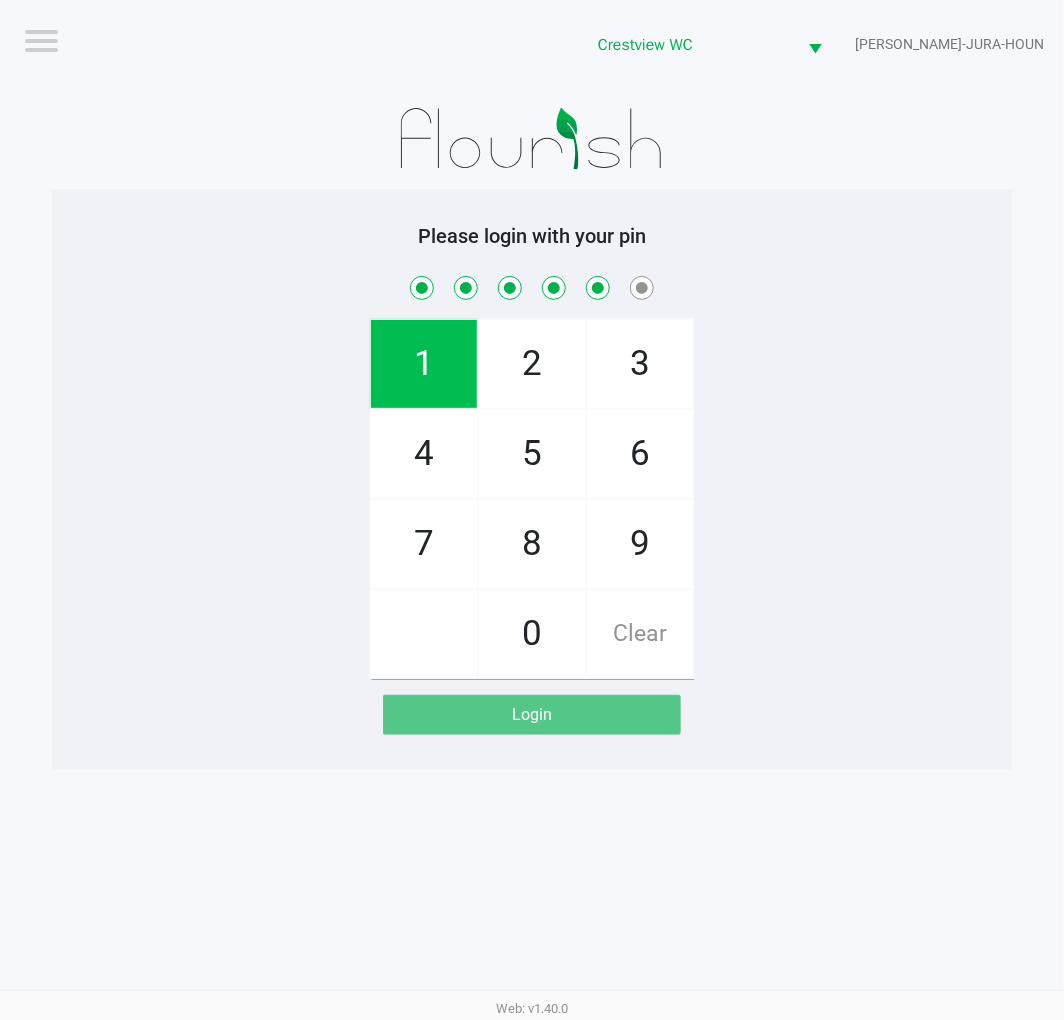 checkbox on "true" 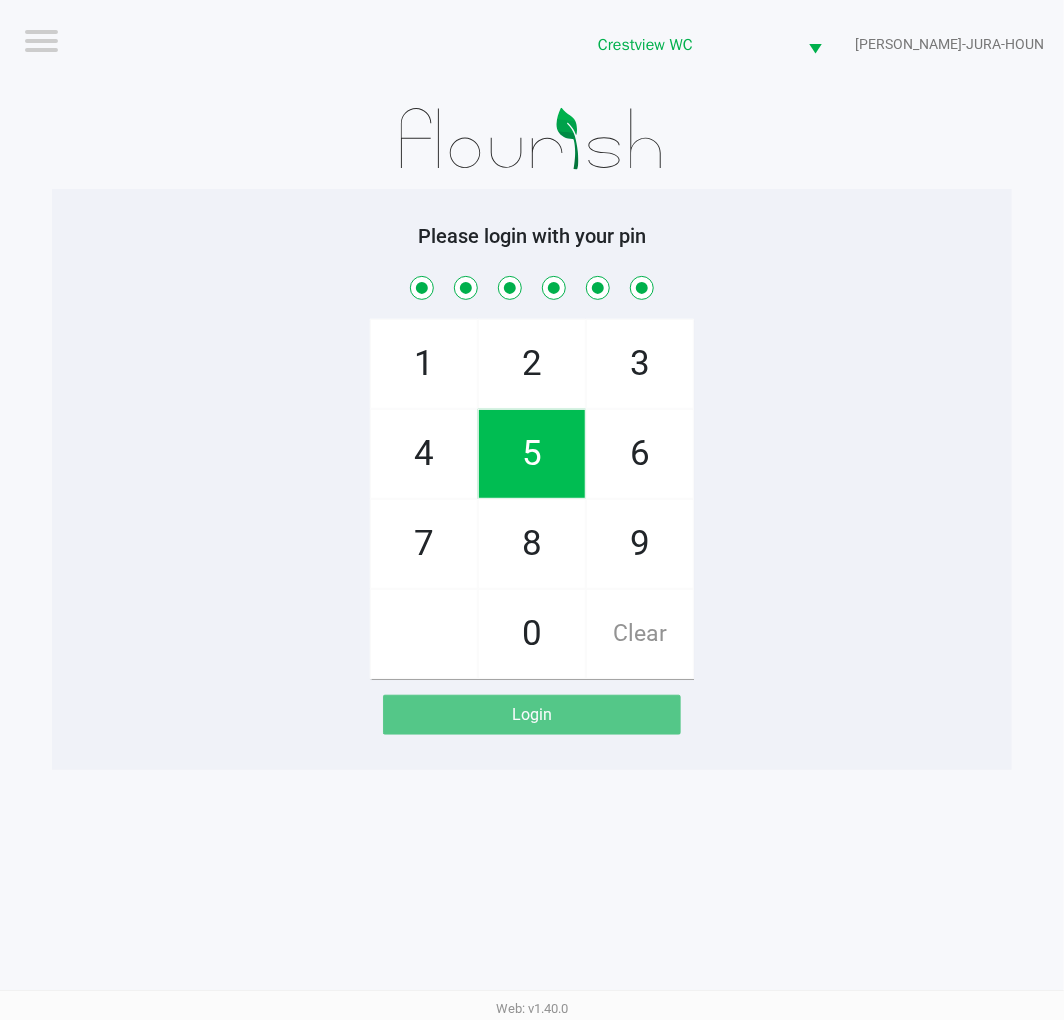 checkbox on "true" 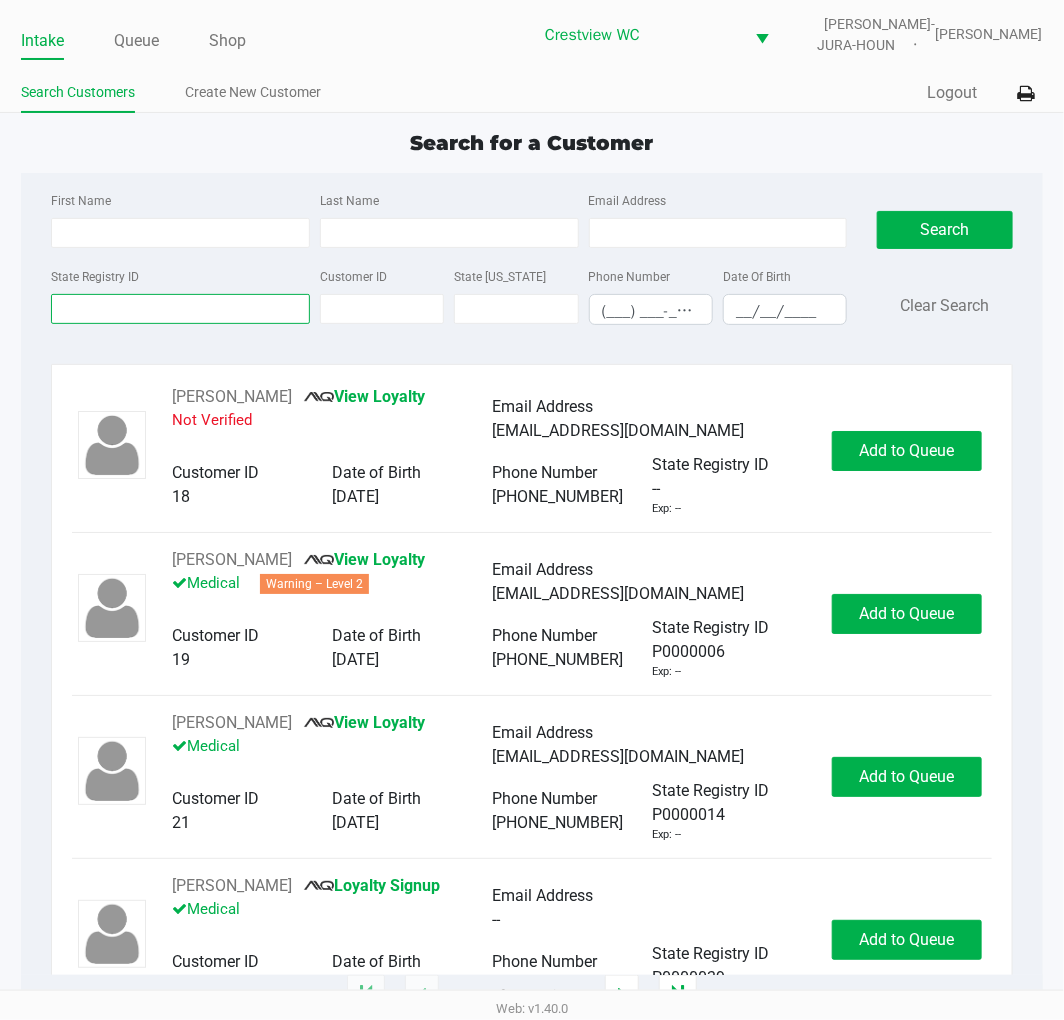click on "State Registry ID" at bounding box center [180, 309] 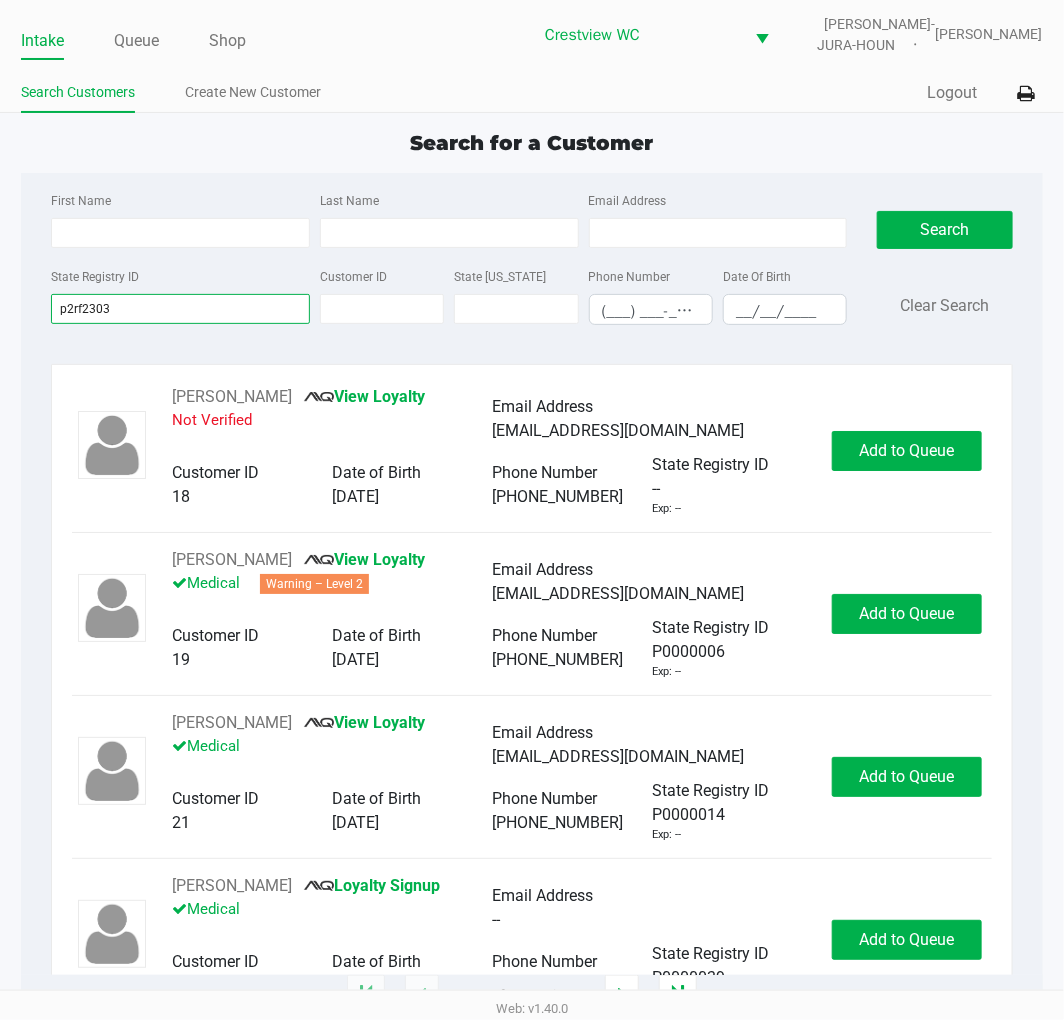 type on "p2rf2303" 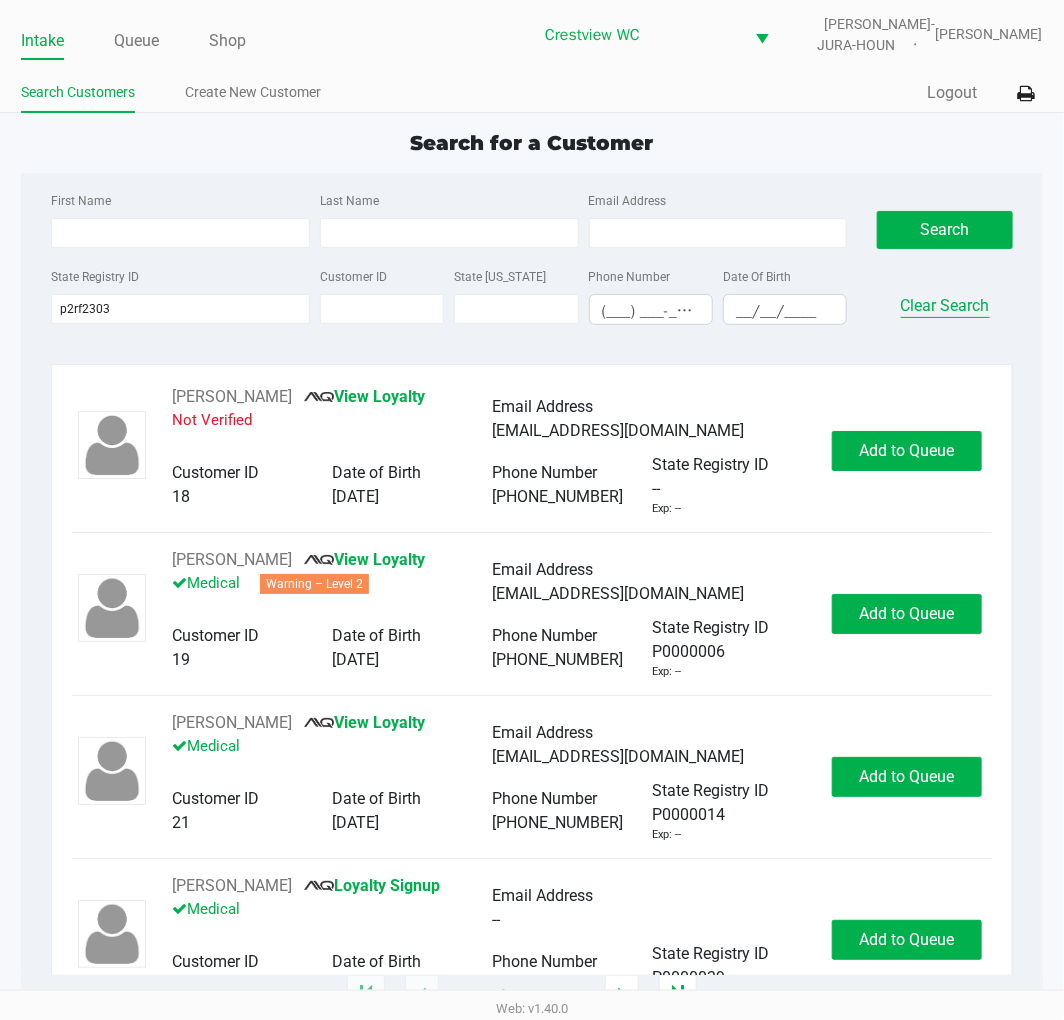 click on "Clear Search" 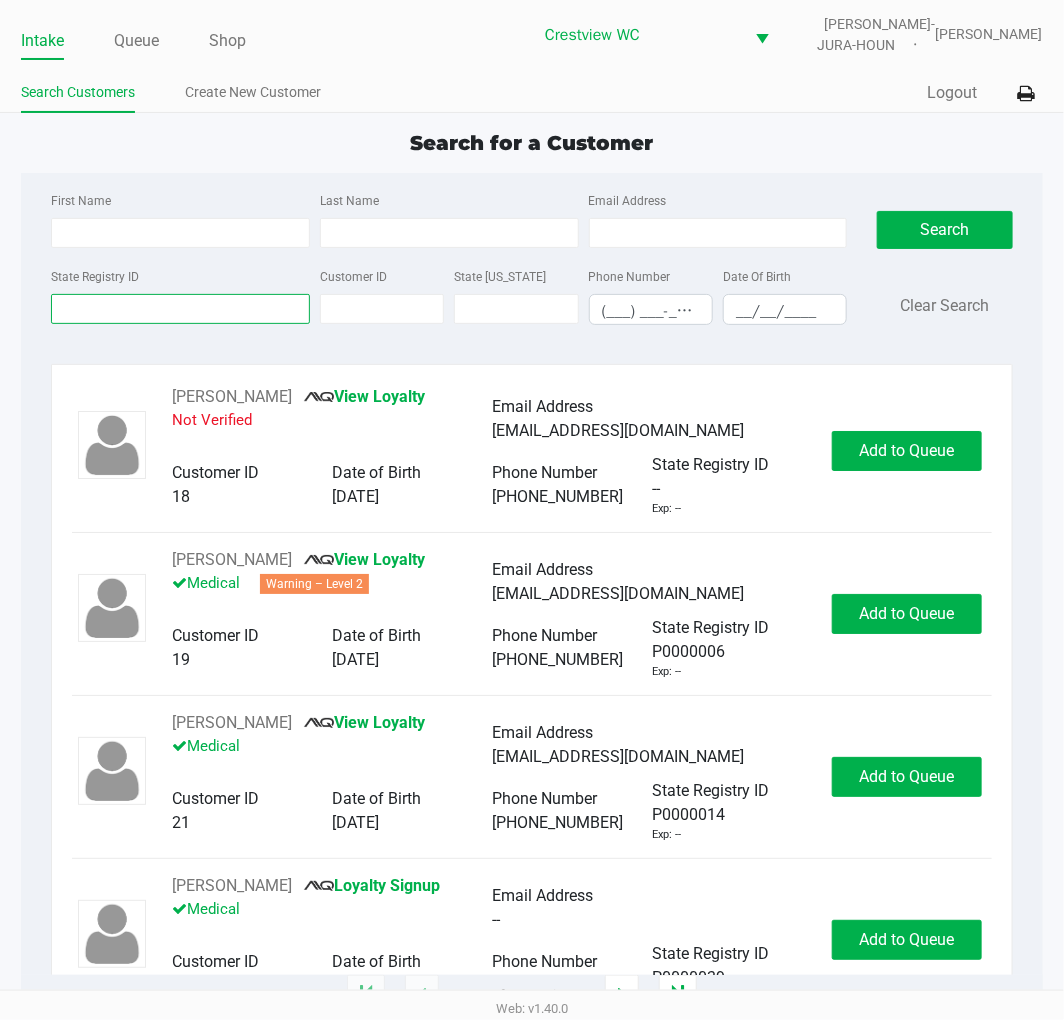 click on "State Registry ID" at bounding box center [180, 309] 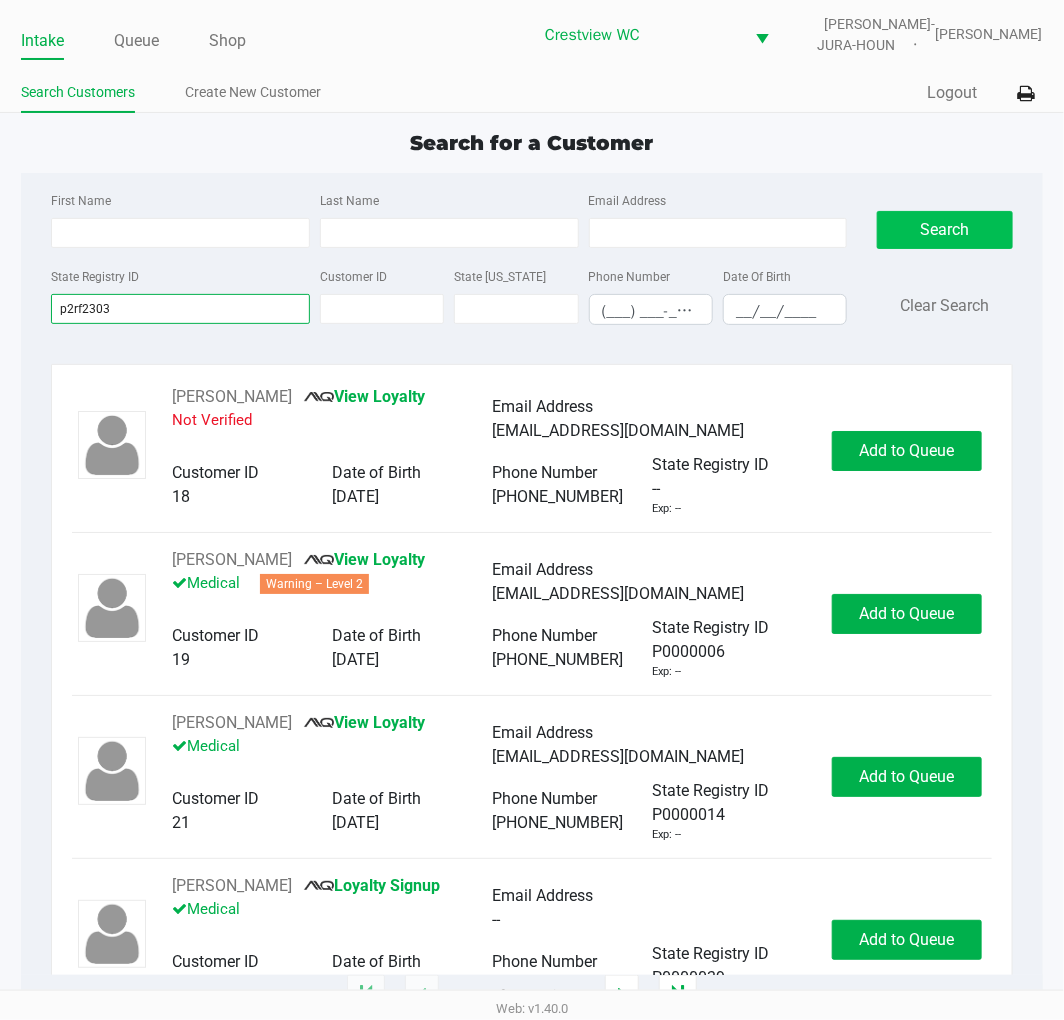 type on "p2rf2303" 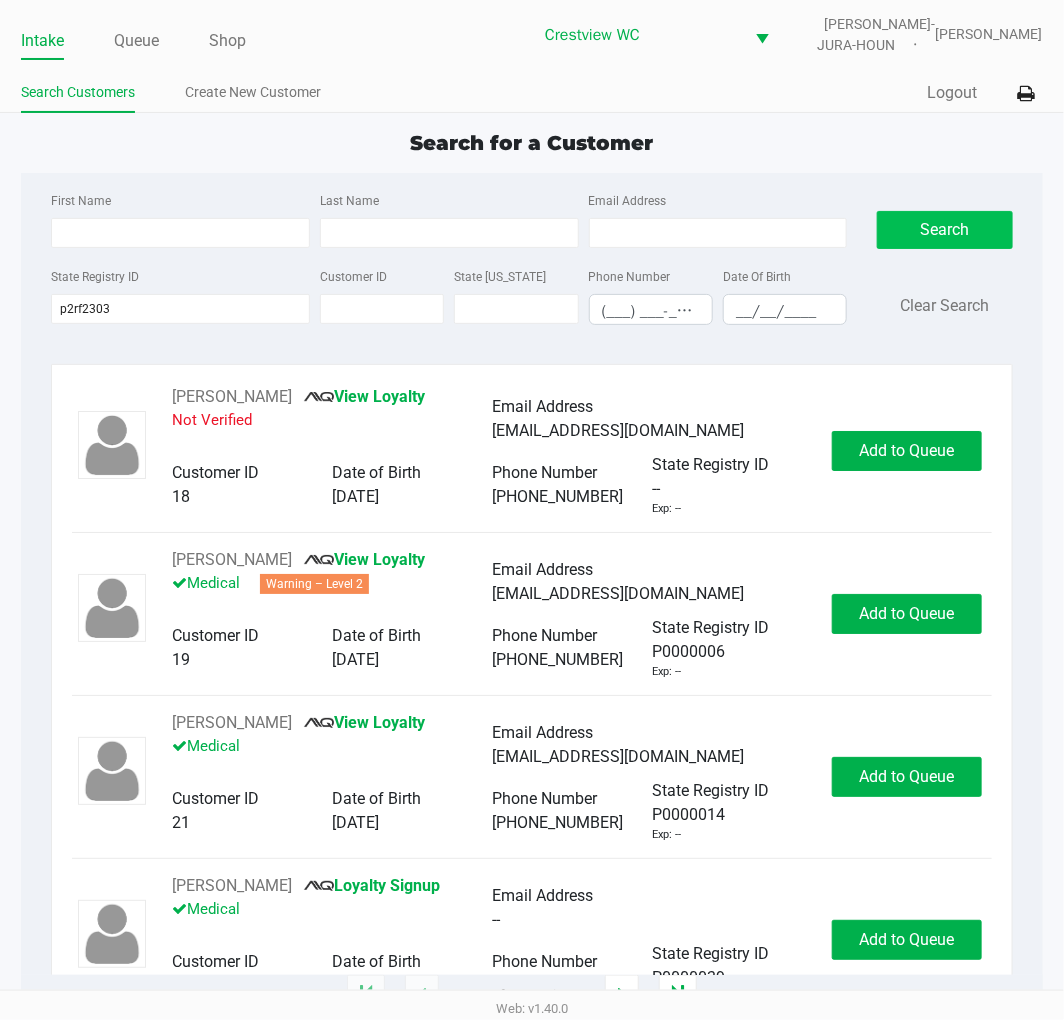 click on "Search" 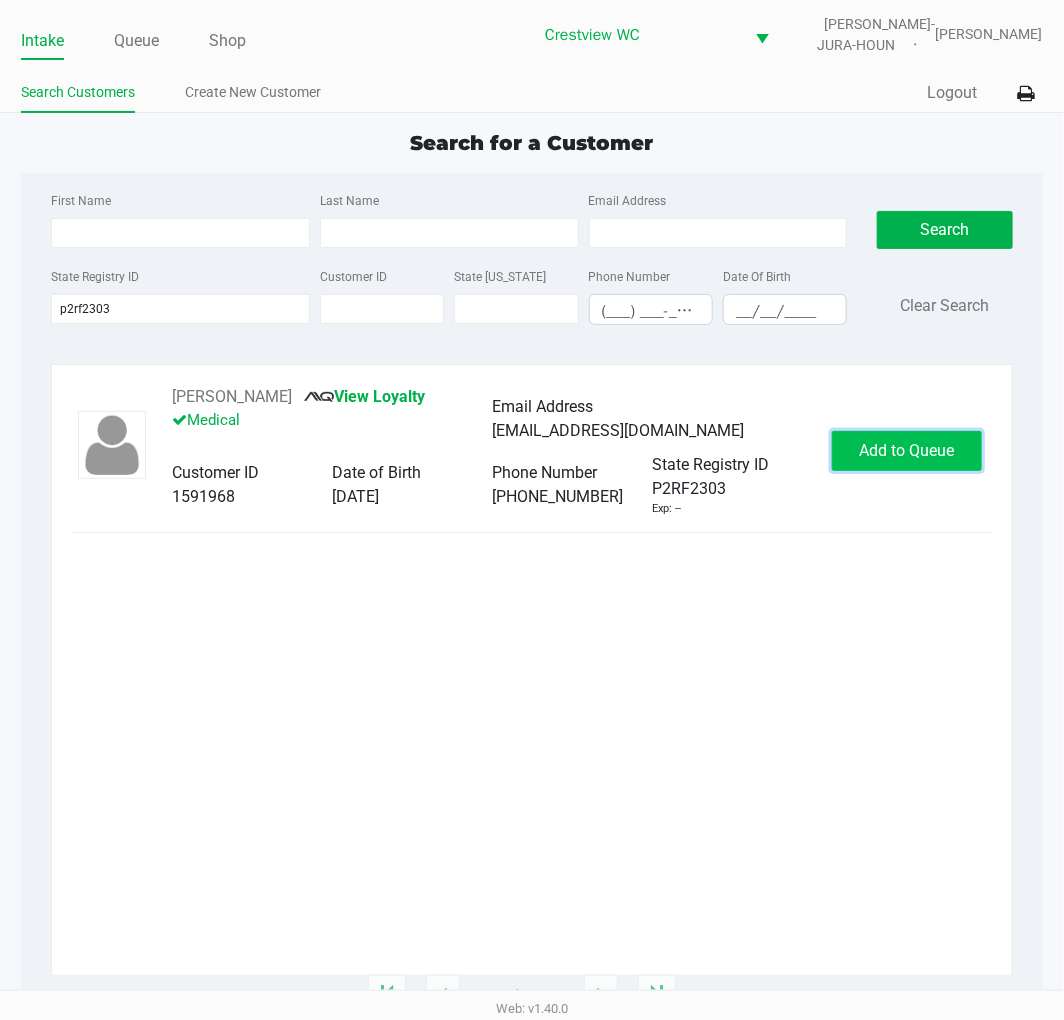 click on "Add to Queue" 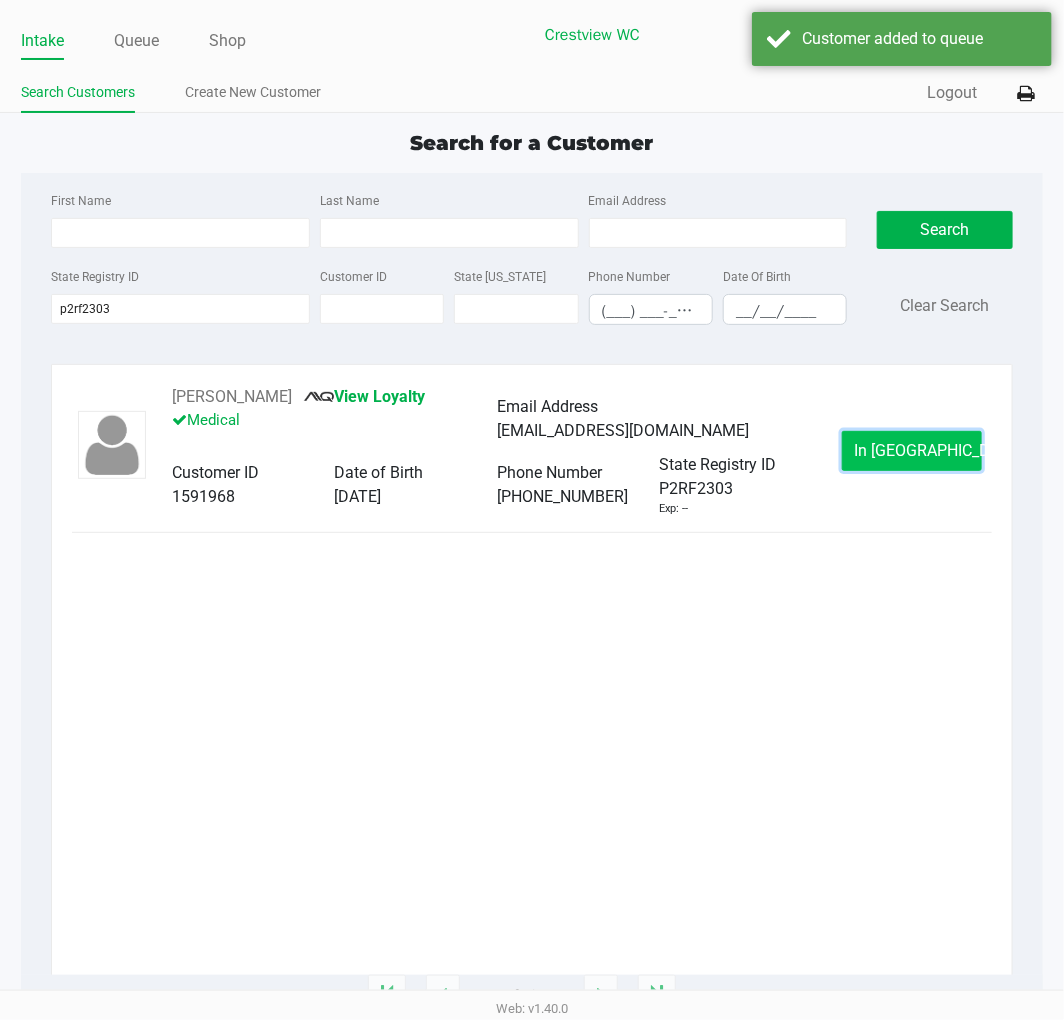 click on "In Queue" 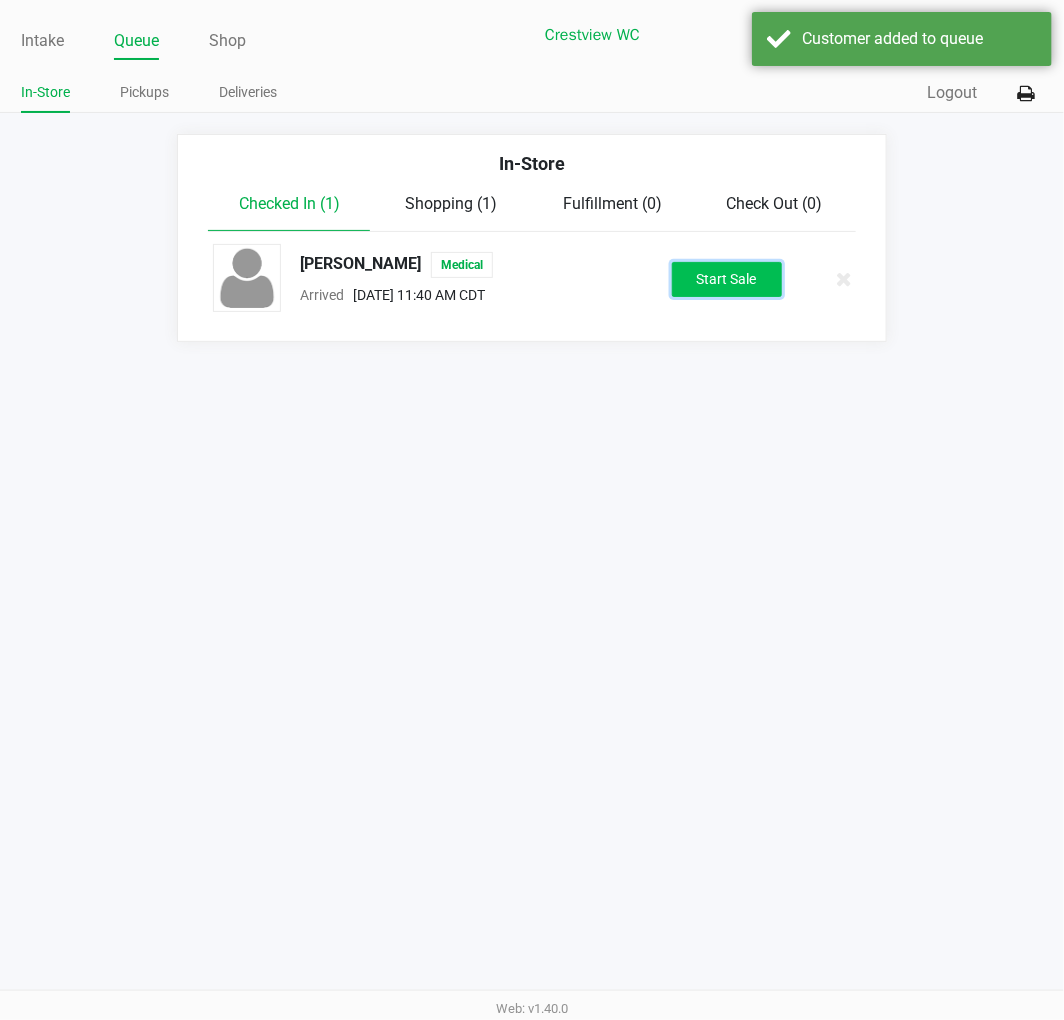 click on "Start Sale" 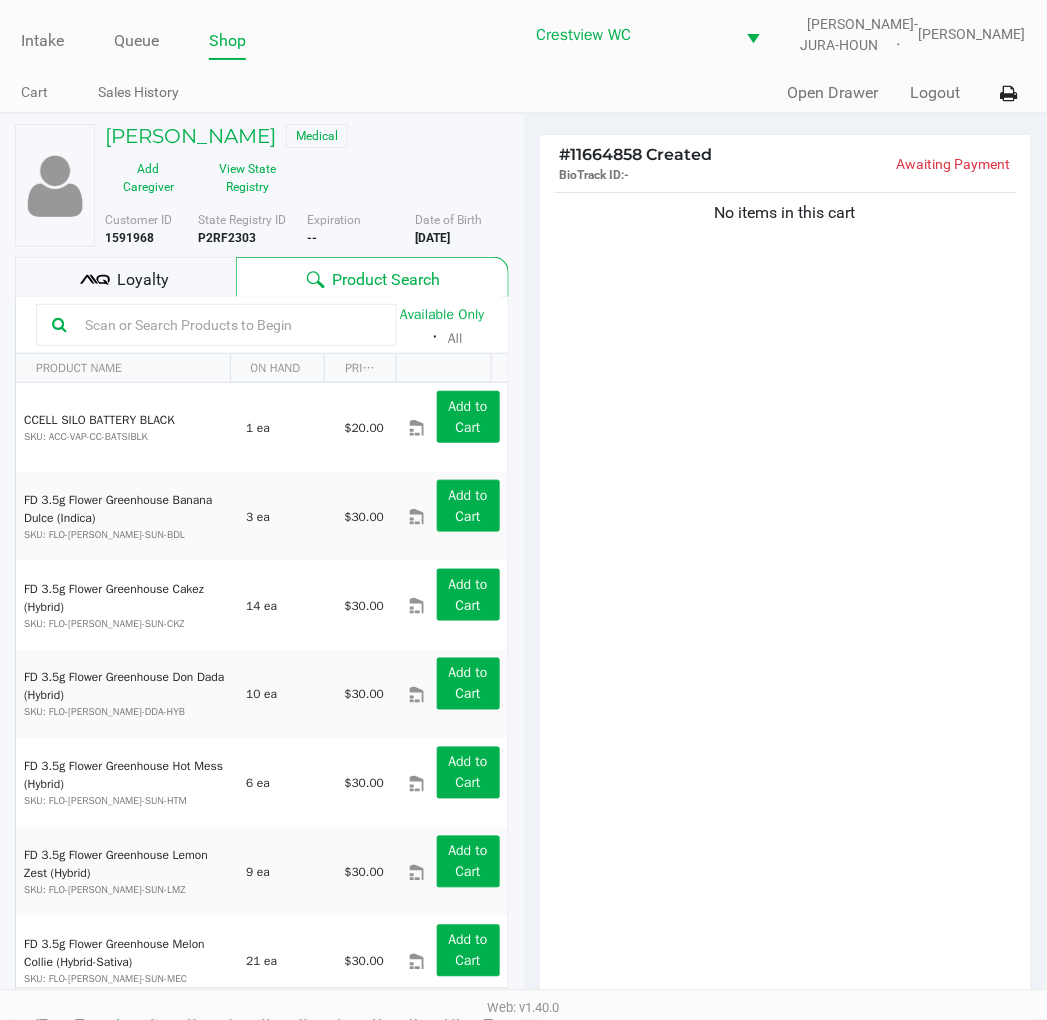 click on "Loyalty" 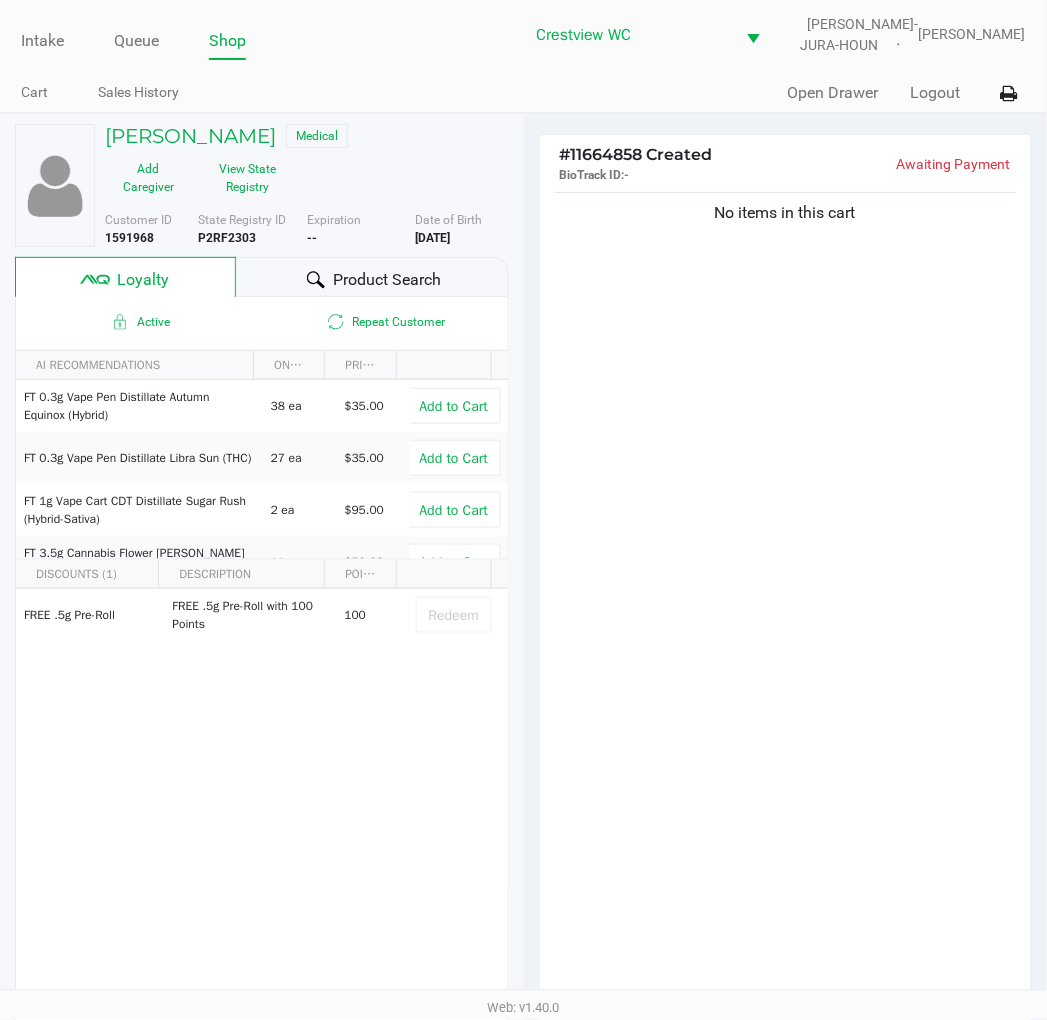 click on "Product Search" 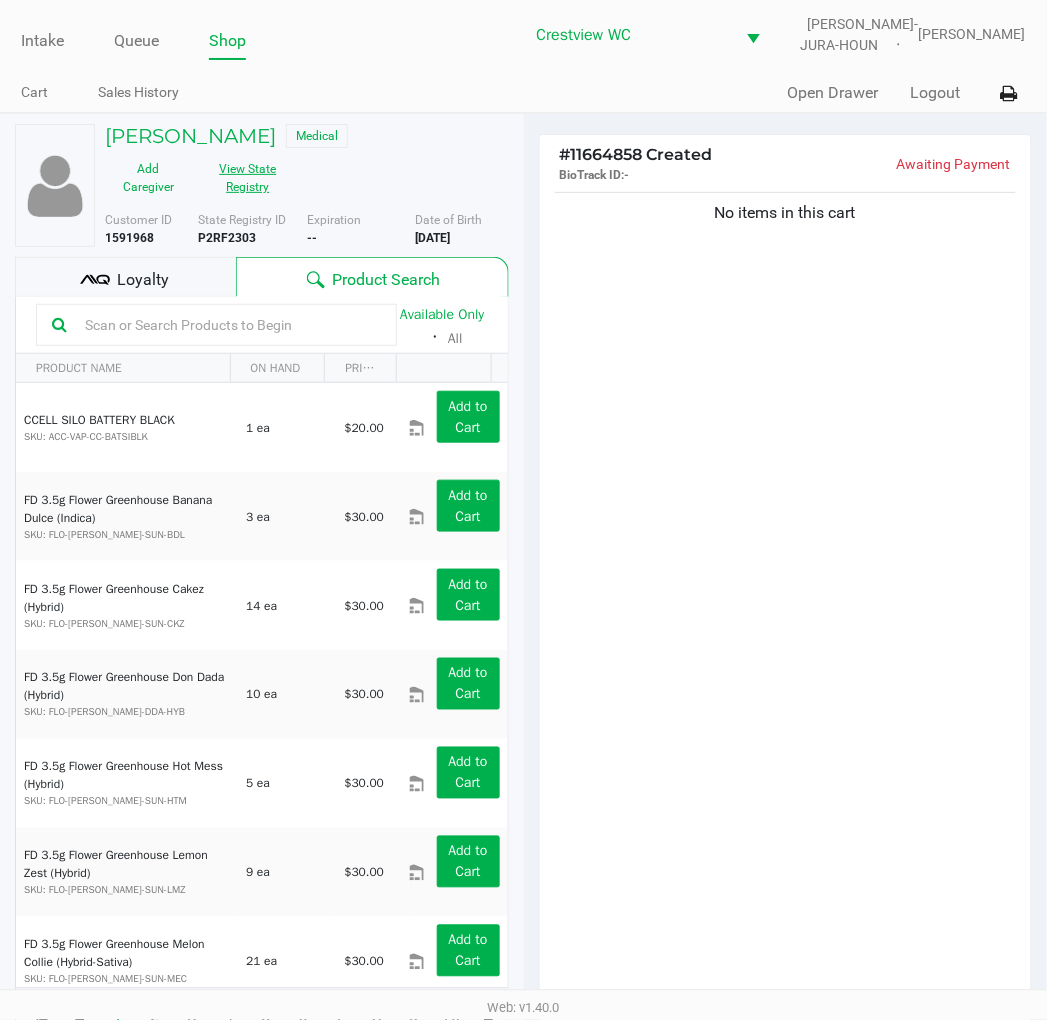 click on "View State Registry" 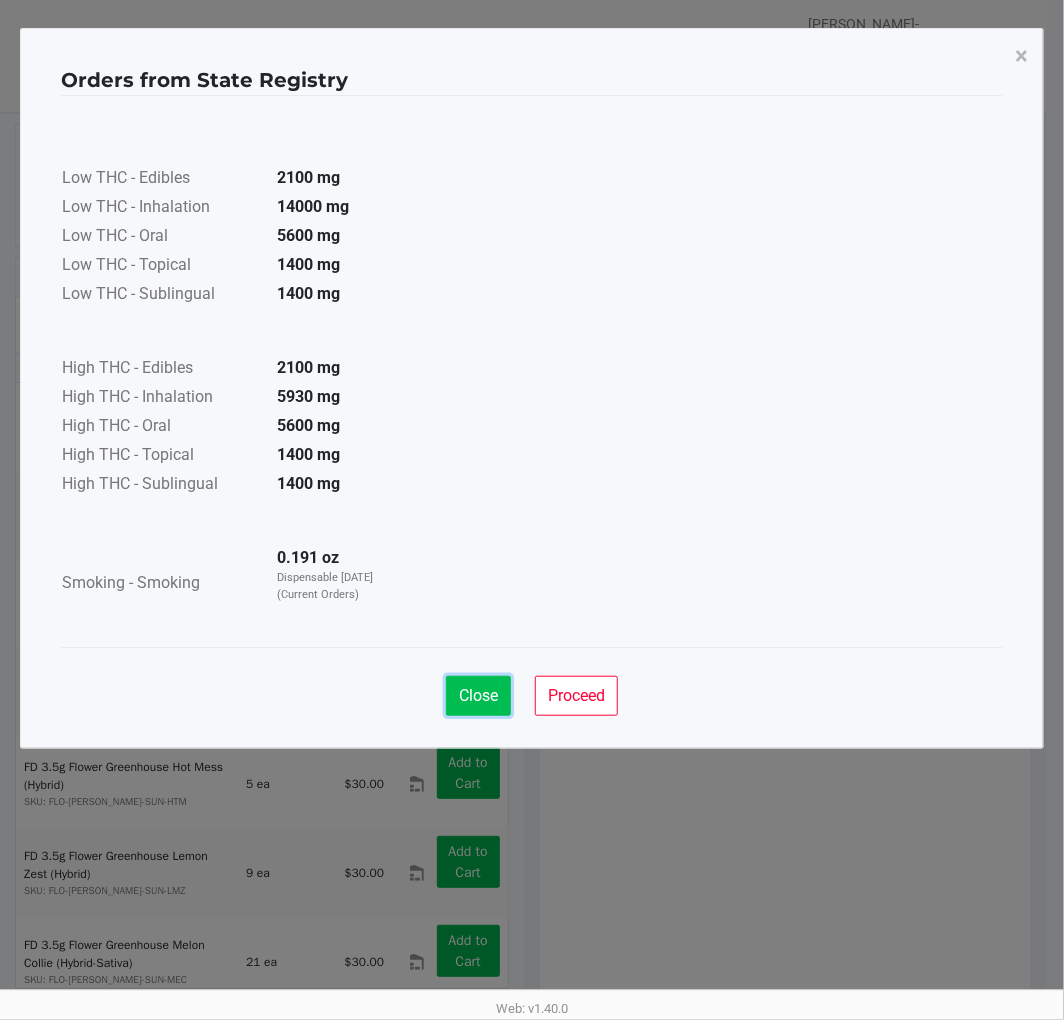click on "Close" 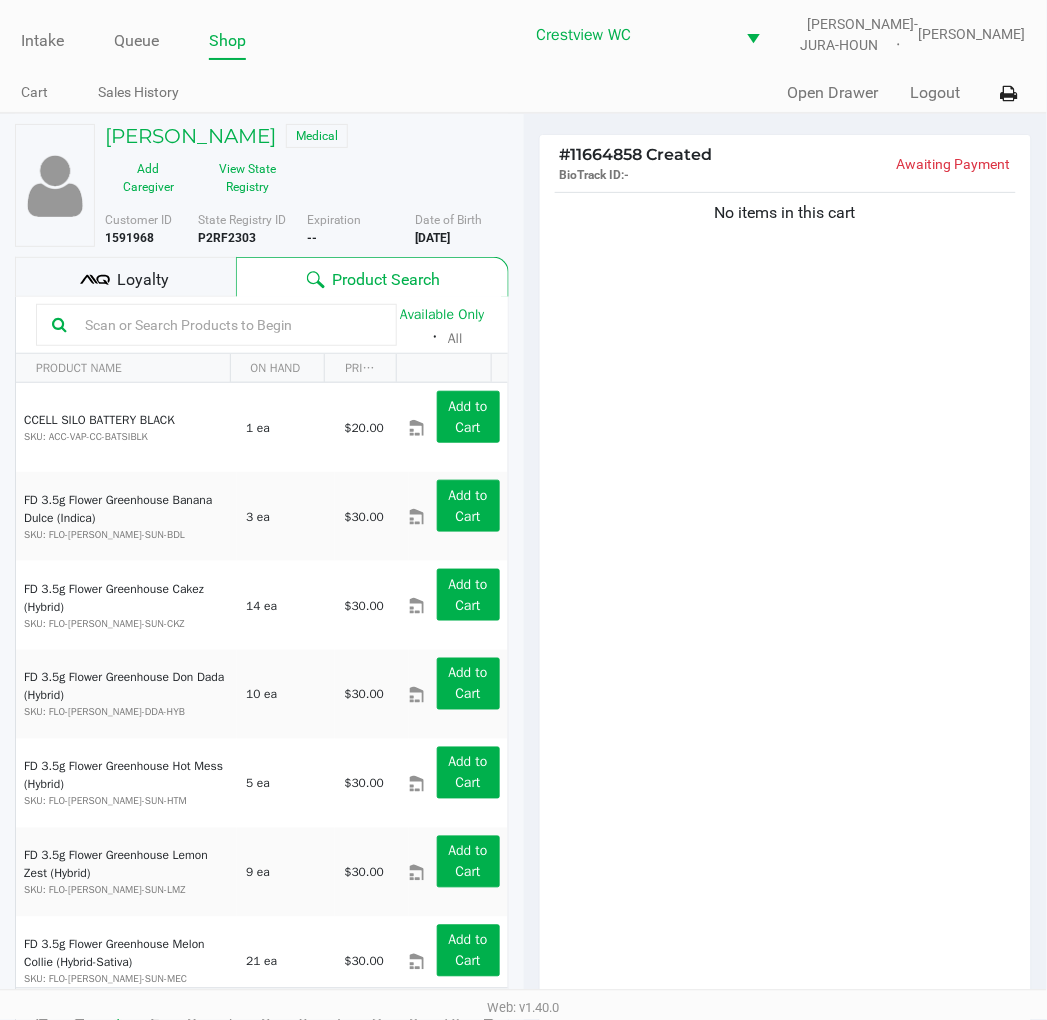 click on "Available Only  ᛫  All" 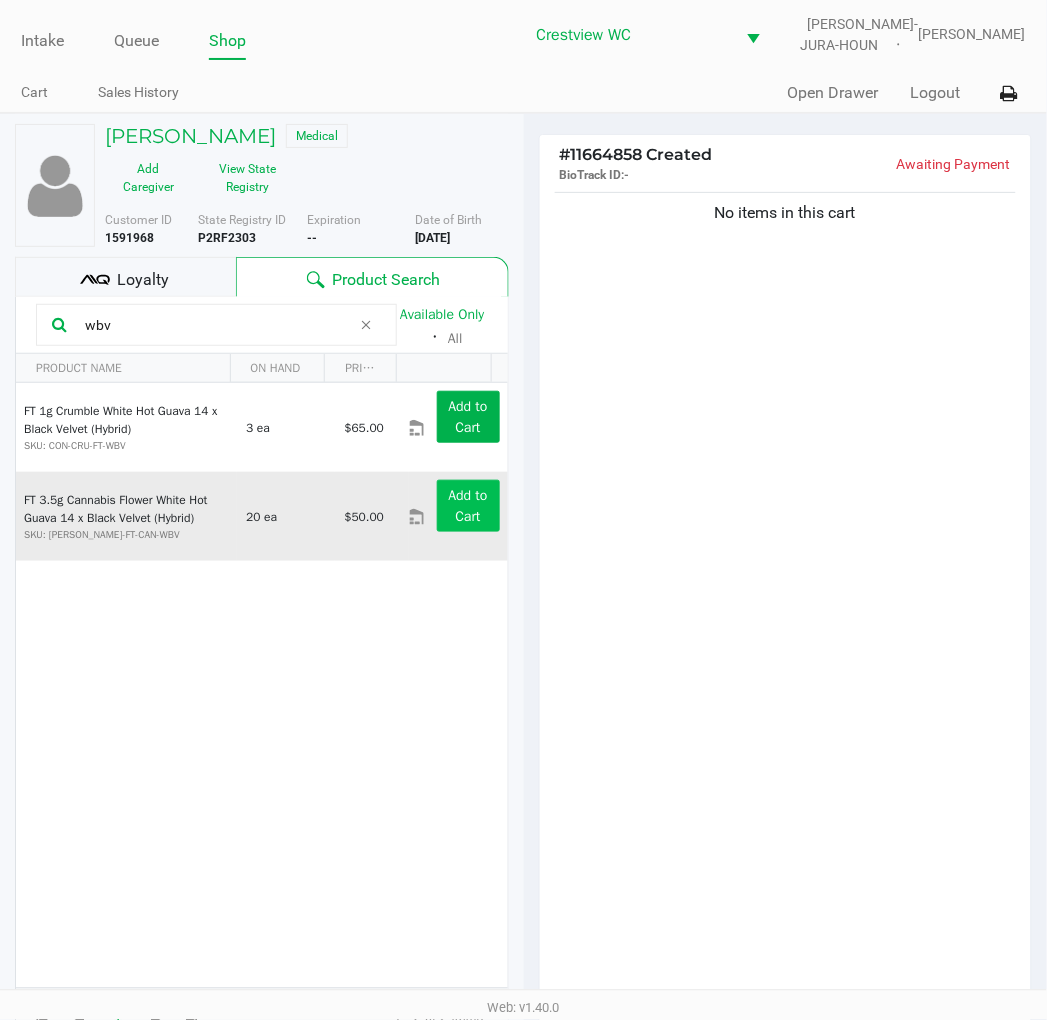 type on "wbv" 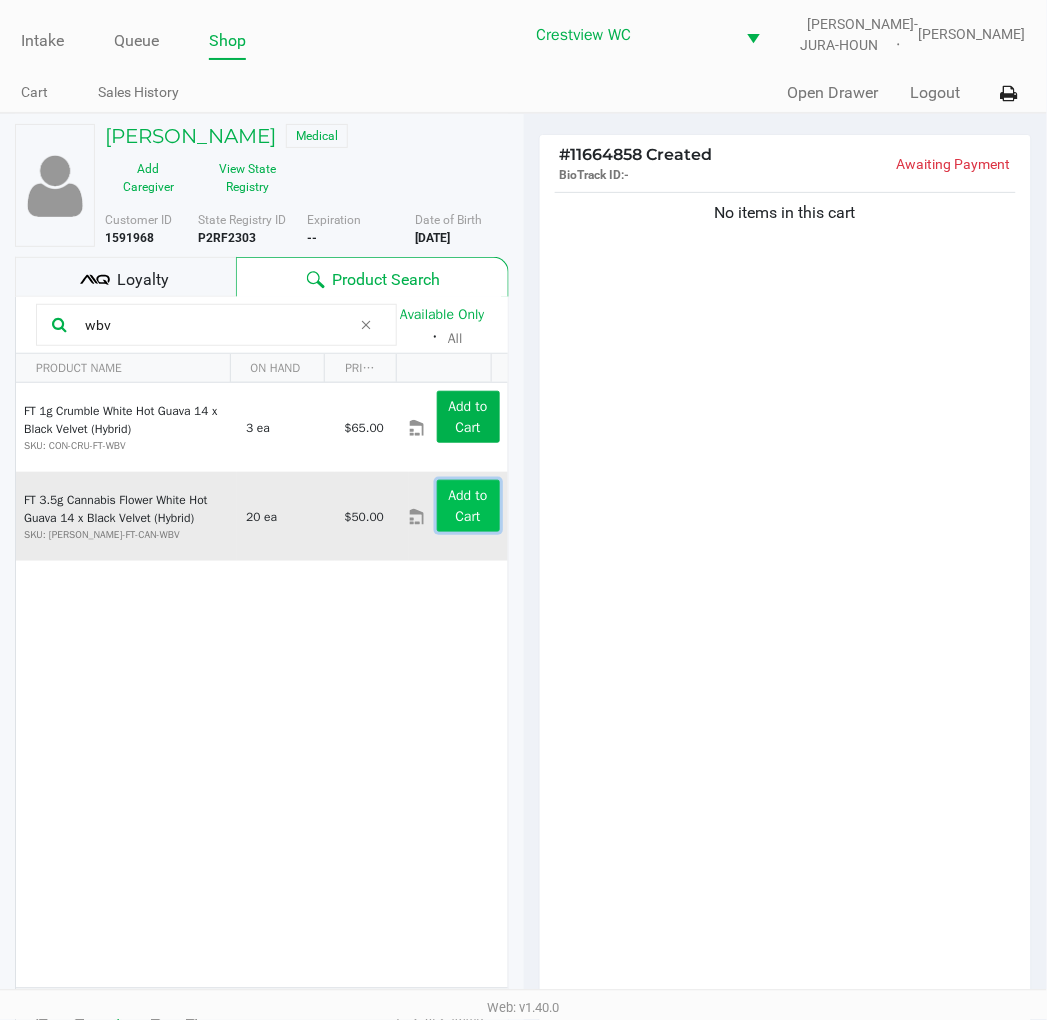 click on "Add to Cart" 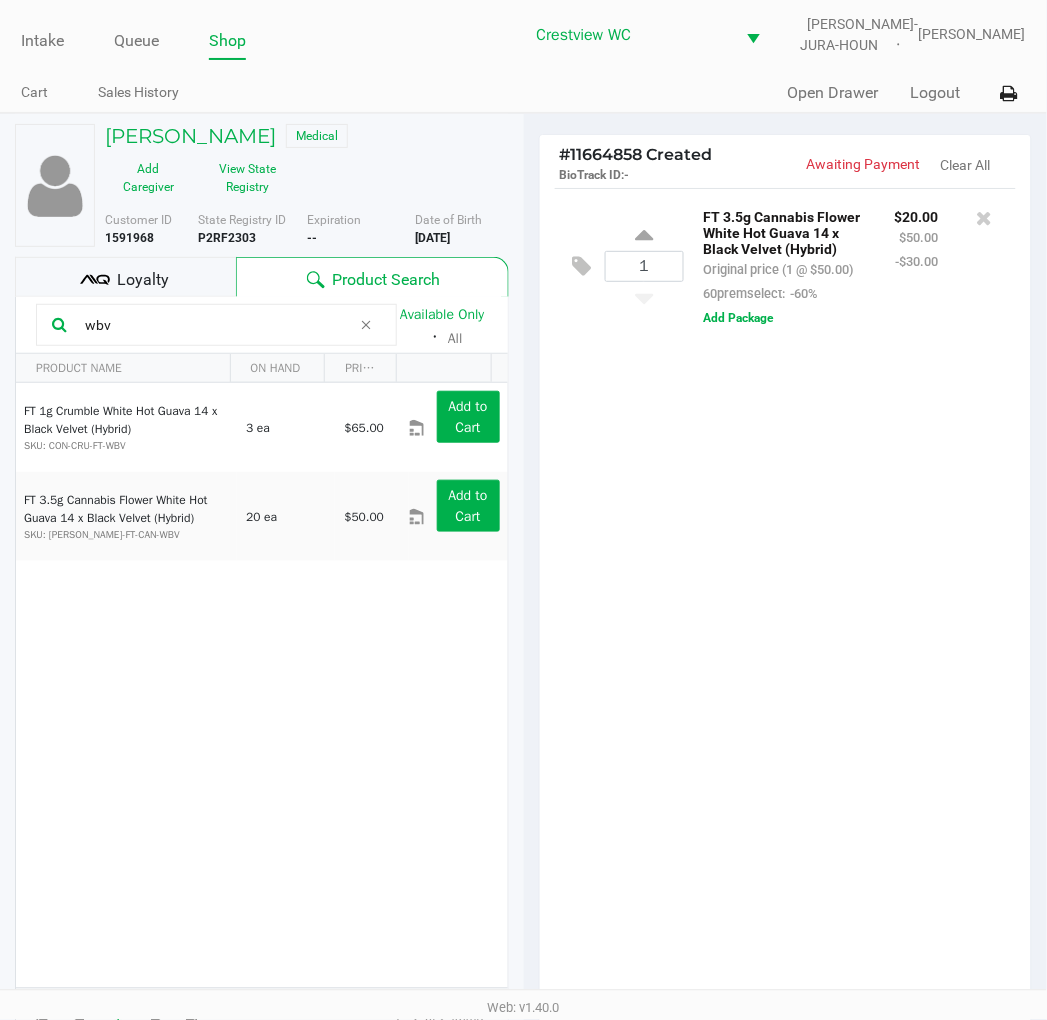drag, startPoint x: 120, startPoint y: 338, endPoint x: 16, endPoint y: 337, distance: 104.00481 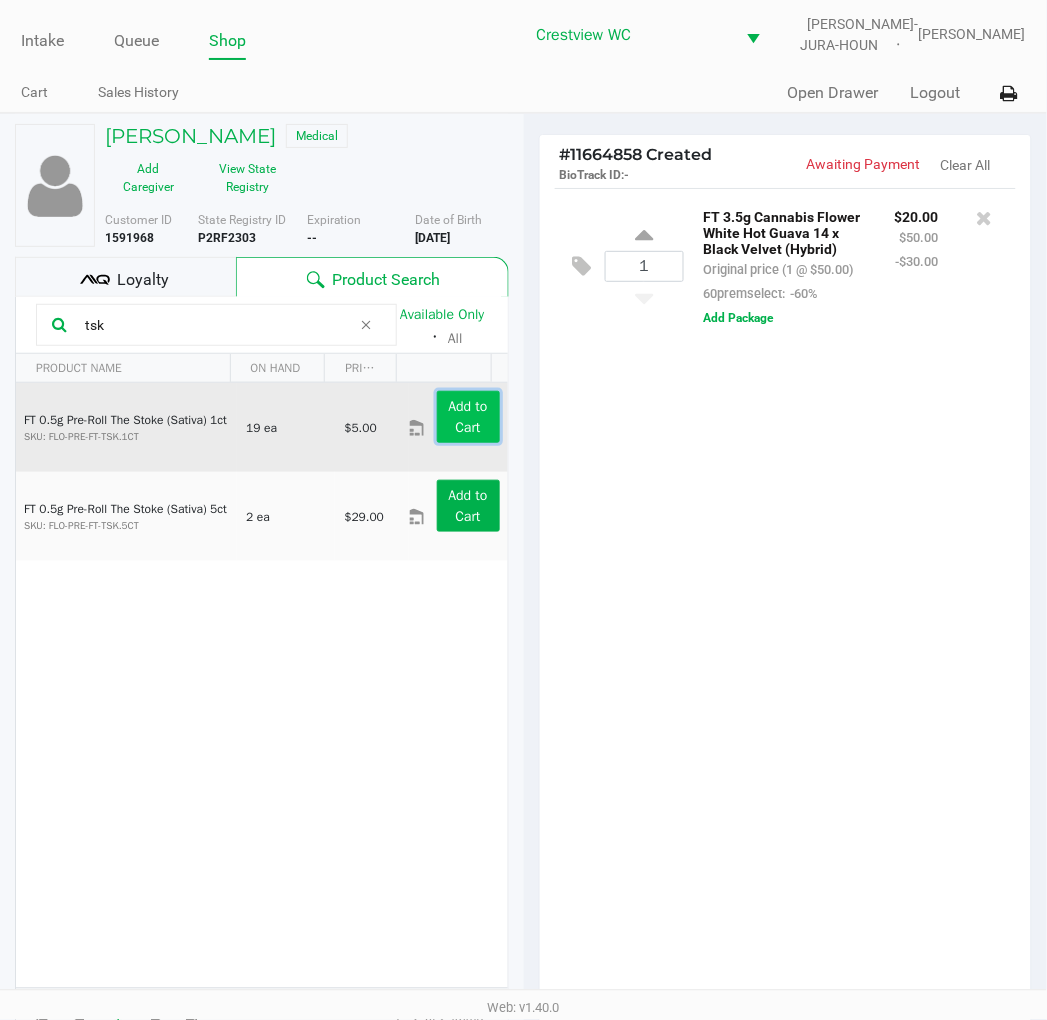 click on "Add to Cart" 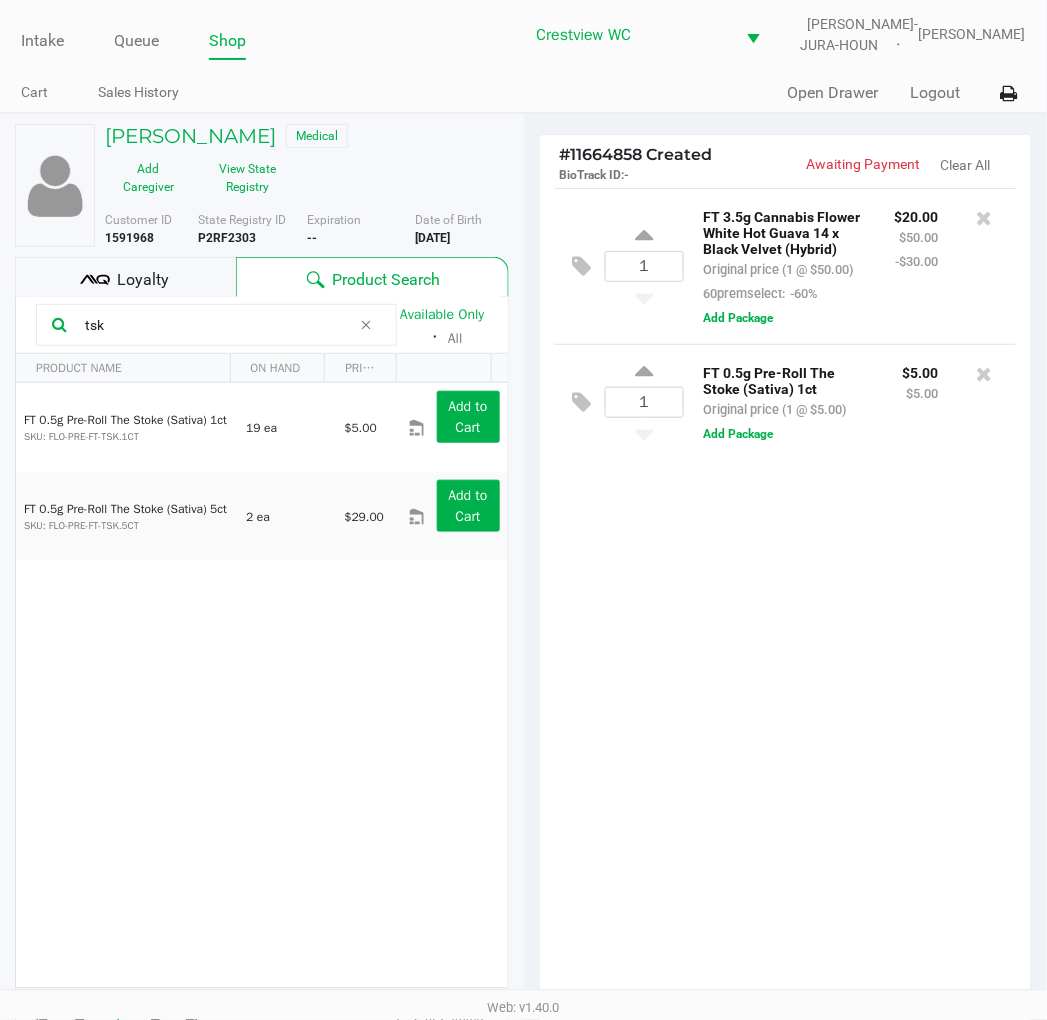 drag, startPoint x: 121, startPoint y: 330, endPoint x: -2, endPoint y: 344, distance: 123.79418 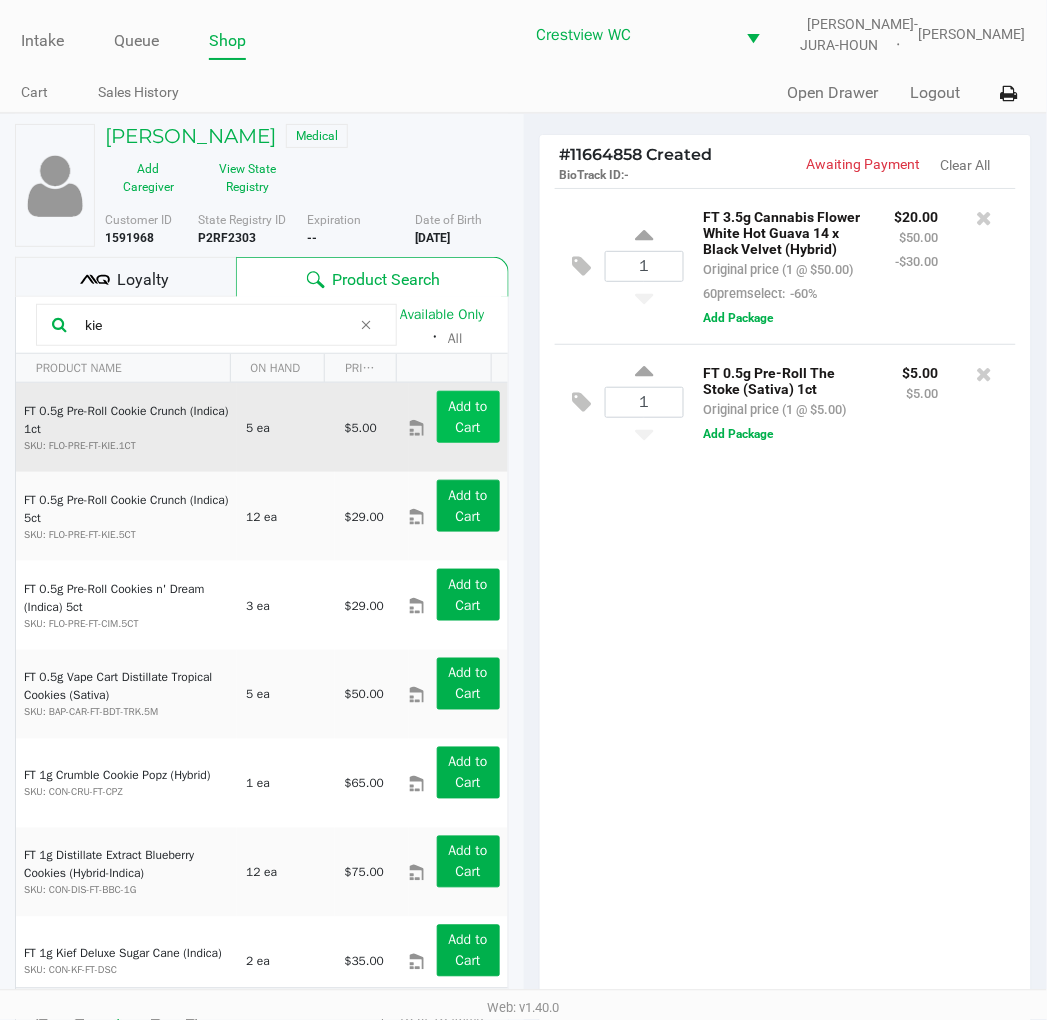 type on "kie" 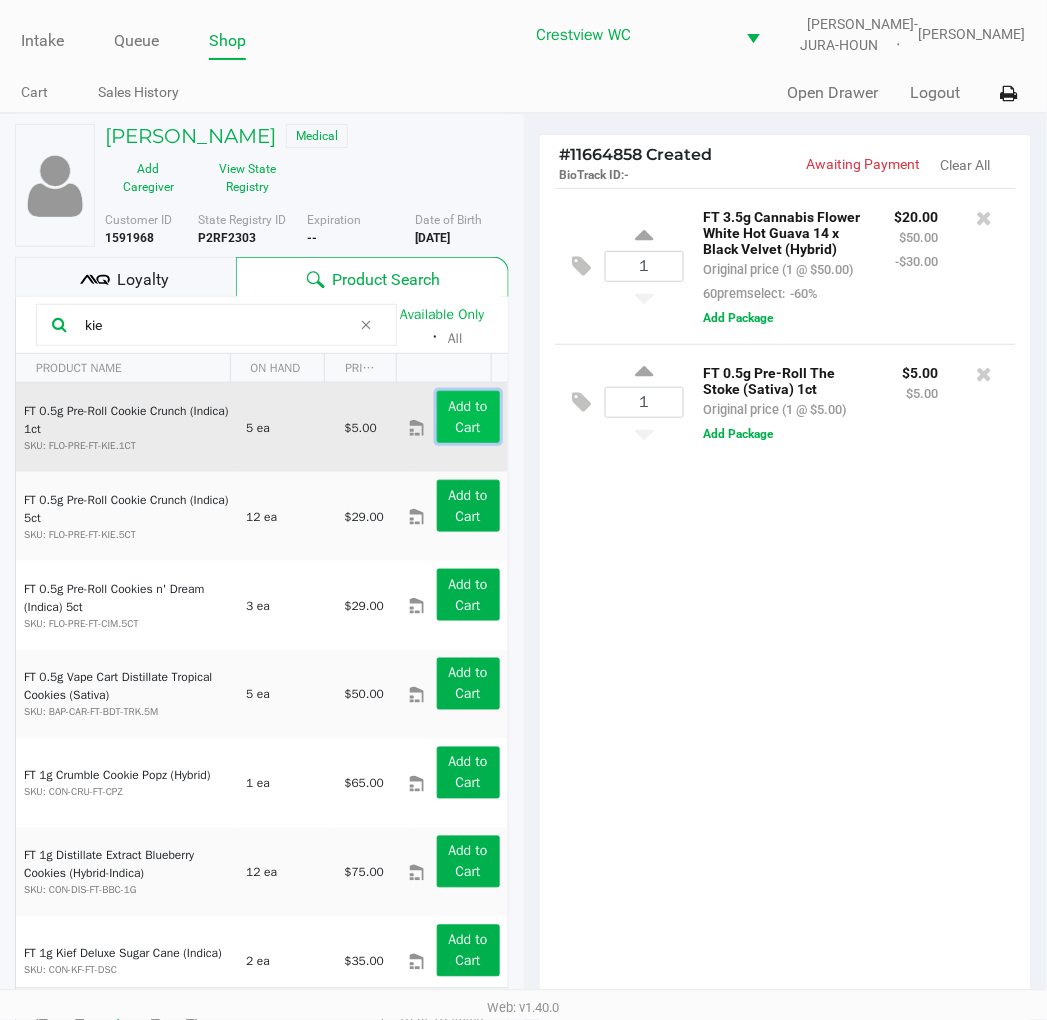click on "Add to Cart" 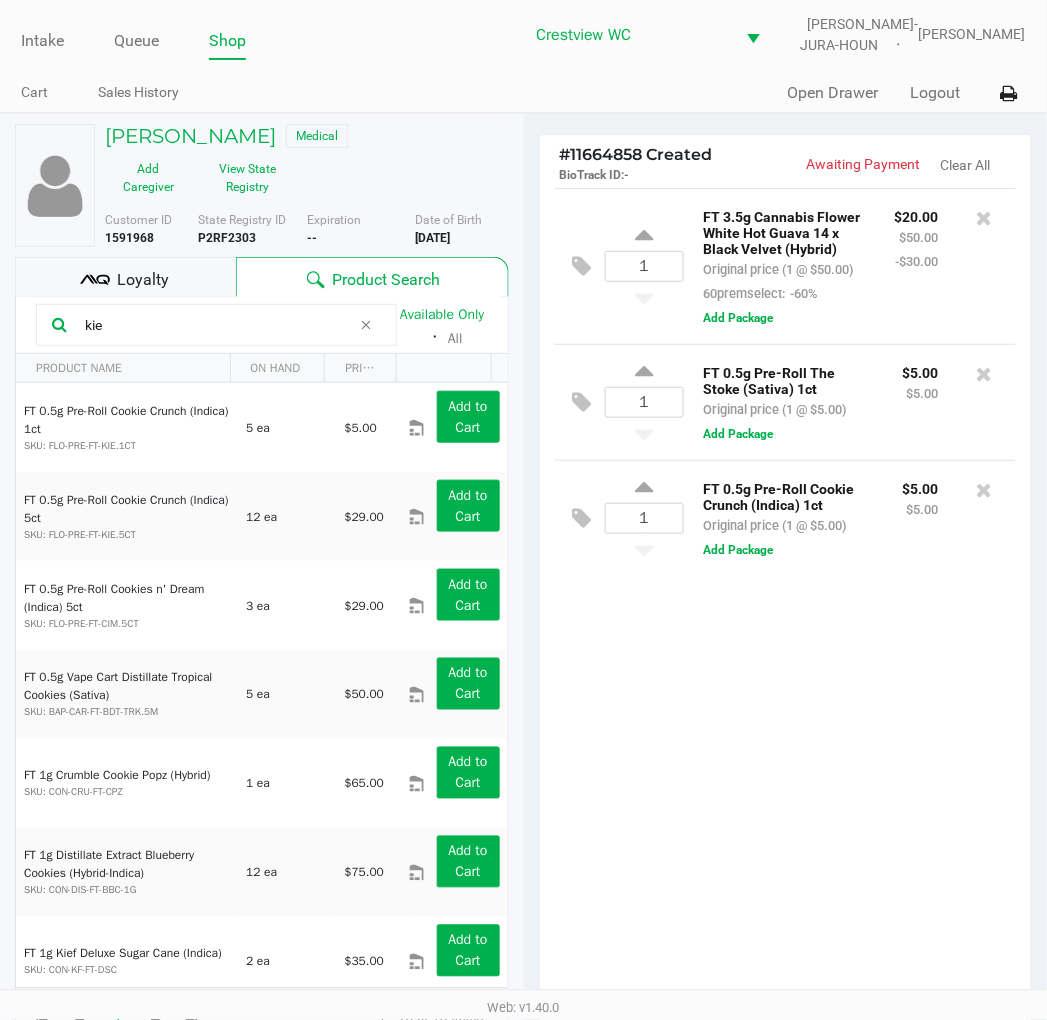 click on "1  FT 3.5g Cannabis Flower White Hot Guava 14 x Black Velvet (Hybrid)   Original price (1 @ $50.00)  60premselect:  -60% $20.00 $50.00 -$30.00  Add Package  1  FT 0.5g Pre-Roll The Stoke (Sativa) 1ct   Original price (1 @ $5.00) $5.00 $5.00  Add Package  1  FT 0.5g Pre-Roll Cookie Crunch (Indica) 1ct   Original price (1 @ $5.00) $5.00 $5.00  Add Package" 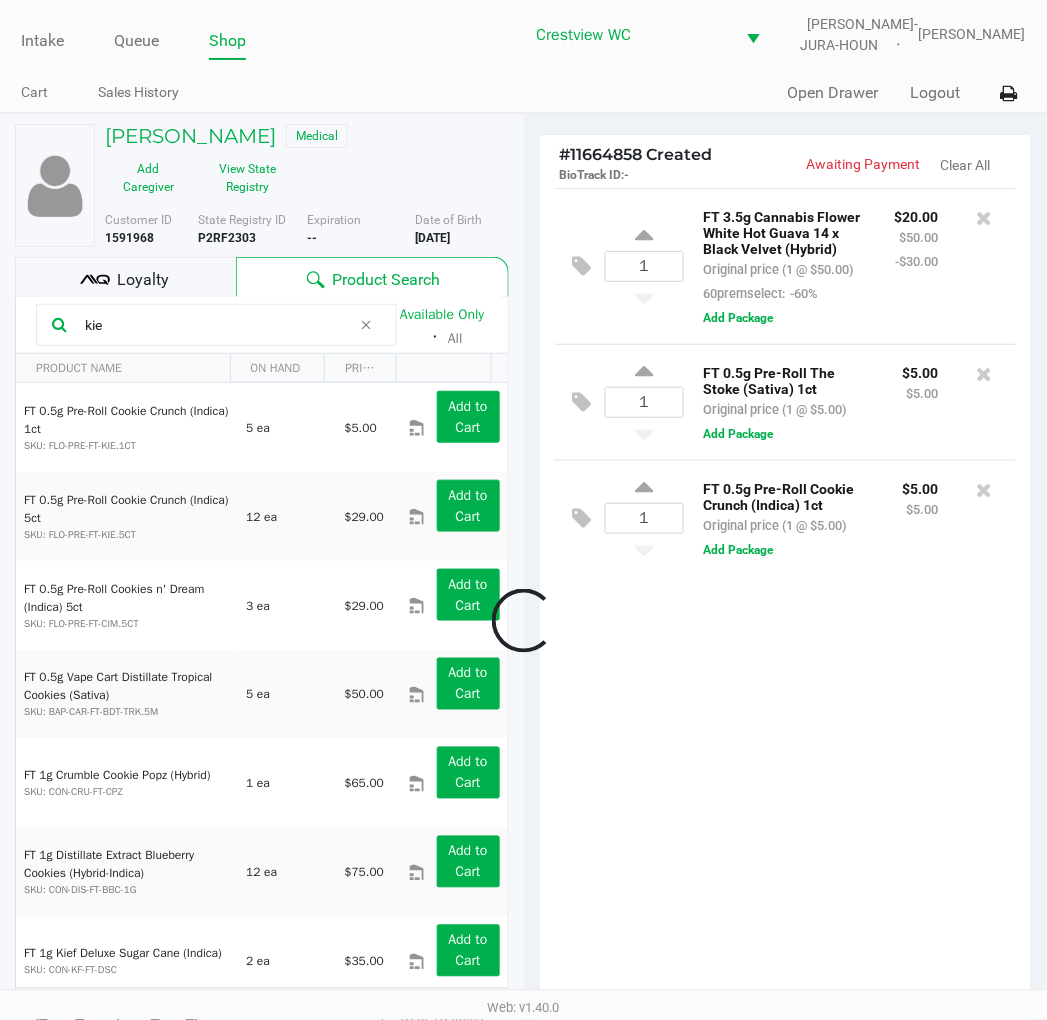 click 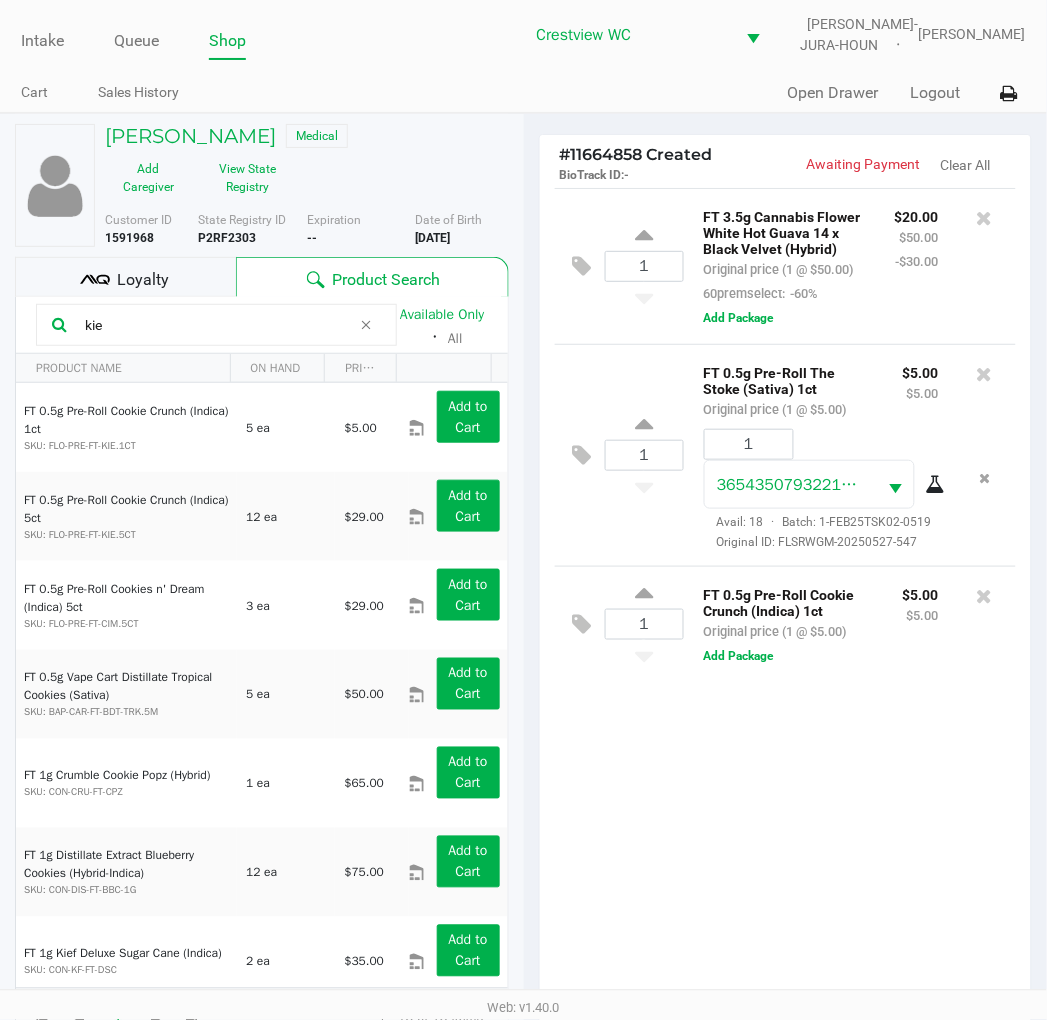 click on "Loyalty" 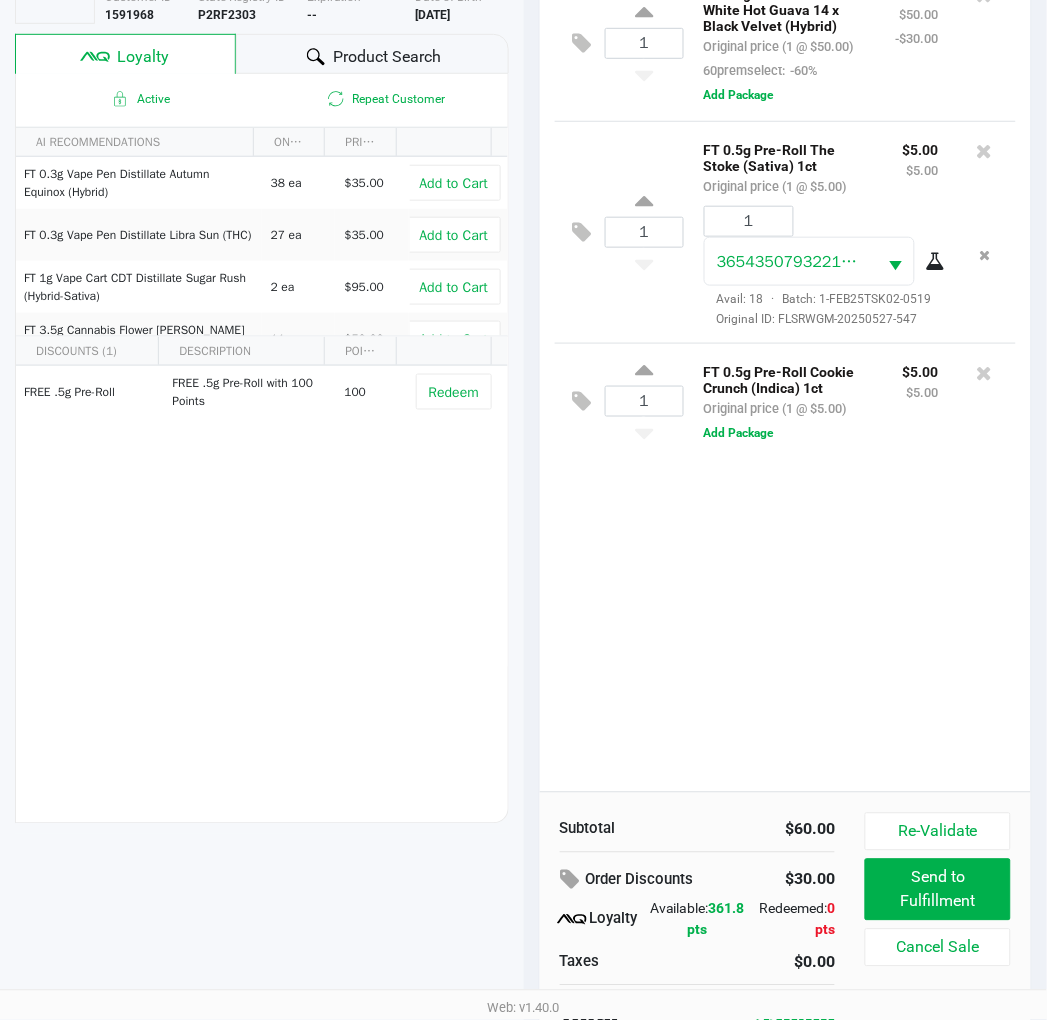 scroll, scrollTop: 258, scrollLeft: 0, axis: vertical 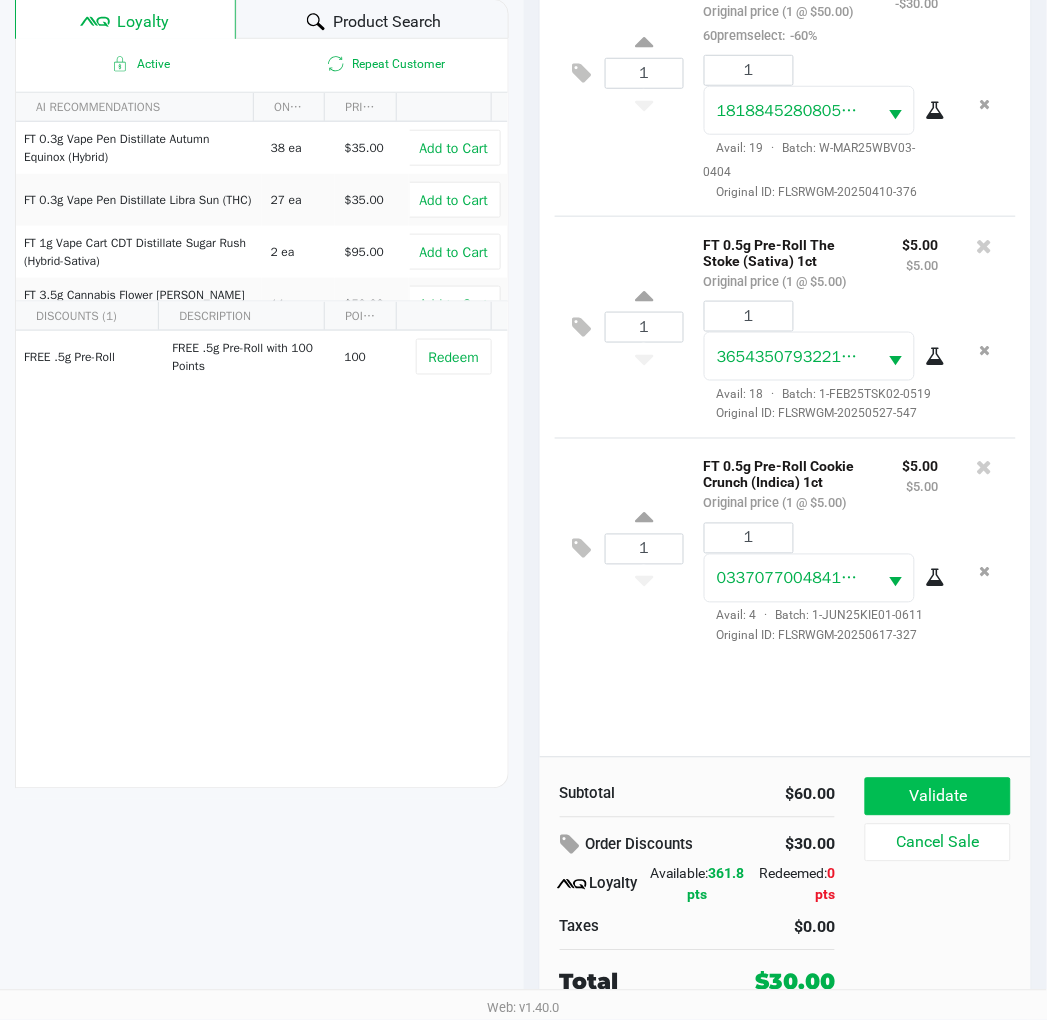 click on "Validate" 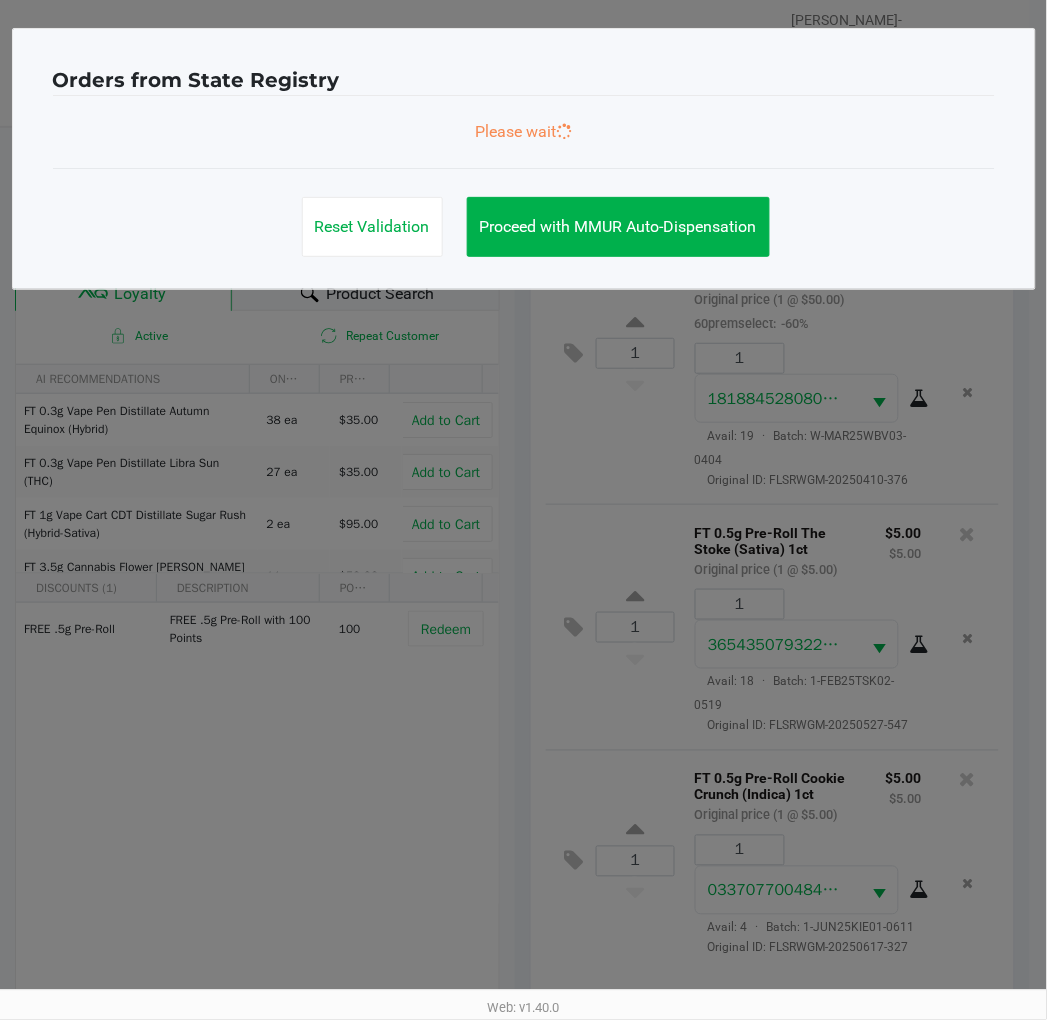 scroll, scrollTop: 0, scrollLeft: 0, axis: both 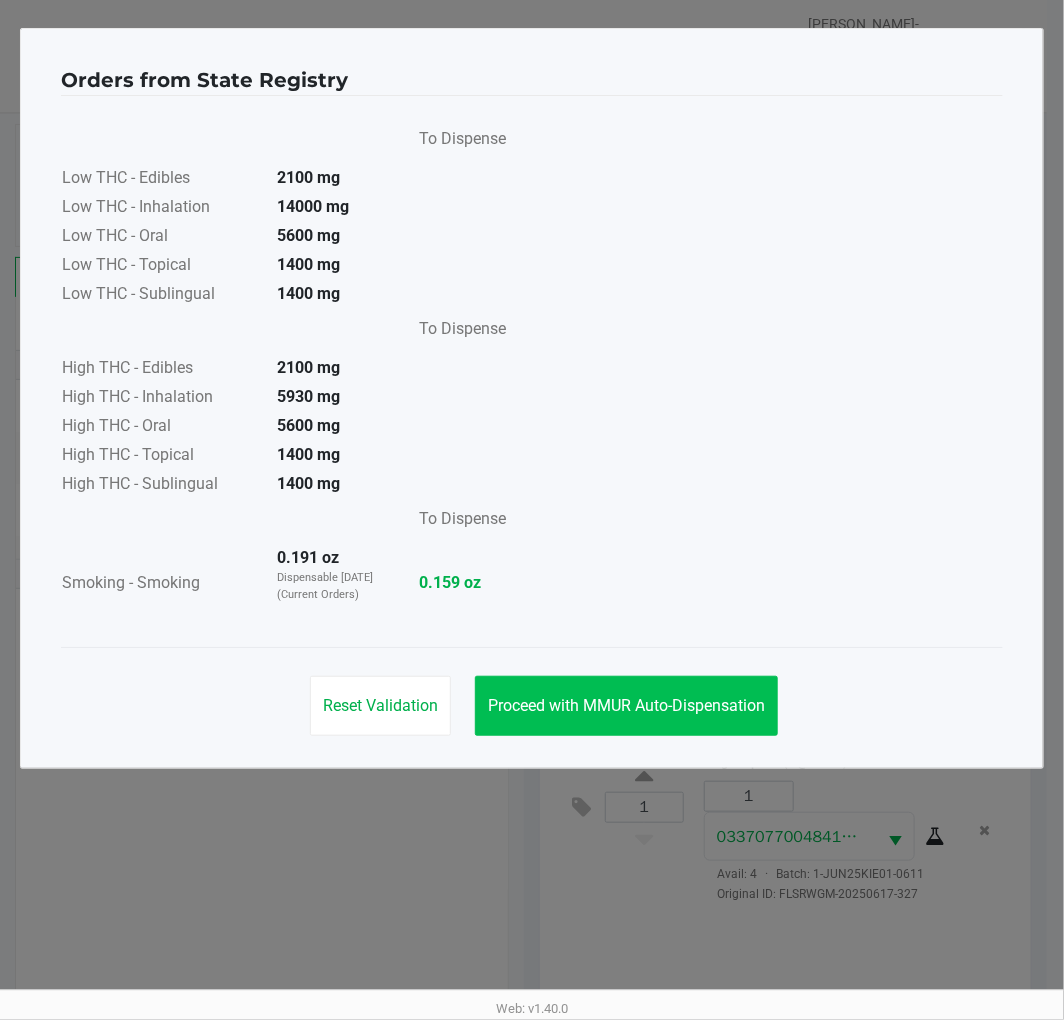 click on "Proceed with MMUR Auto-Dispensation" 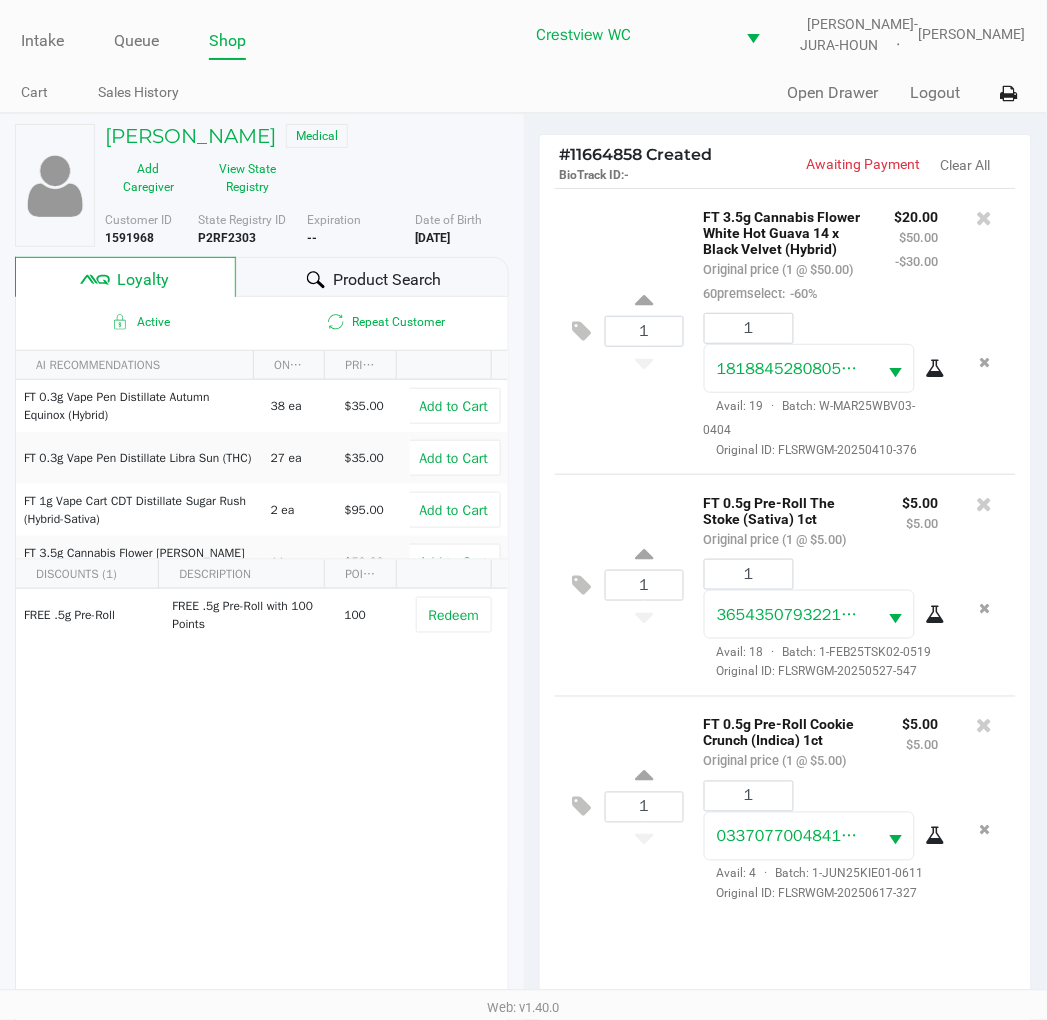 click on "Orders from State Registry       To Dispense   Low THC - Edibles  2100 mg  Low THC - Inhalation  14000 mg  Low THC - Oral  5600 mg  Low THC - Topical  1400 mg  Low THC - Sublingual  1400 mg      To Dispense   High THC - Edibles  2100 mg  High THC - Inhalation  5930 mg  High THC - Oral  5600 mg  High THC - Topical  1400 mg  High THC - Sublingual  1400 mg      To Dispense   Smoking - Smoking  0.191 oz  Dispensable Today (Current Orders)   0.159 oz   Reset Validation   Proceed with MMUR Auto-Dispensation" 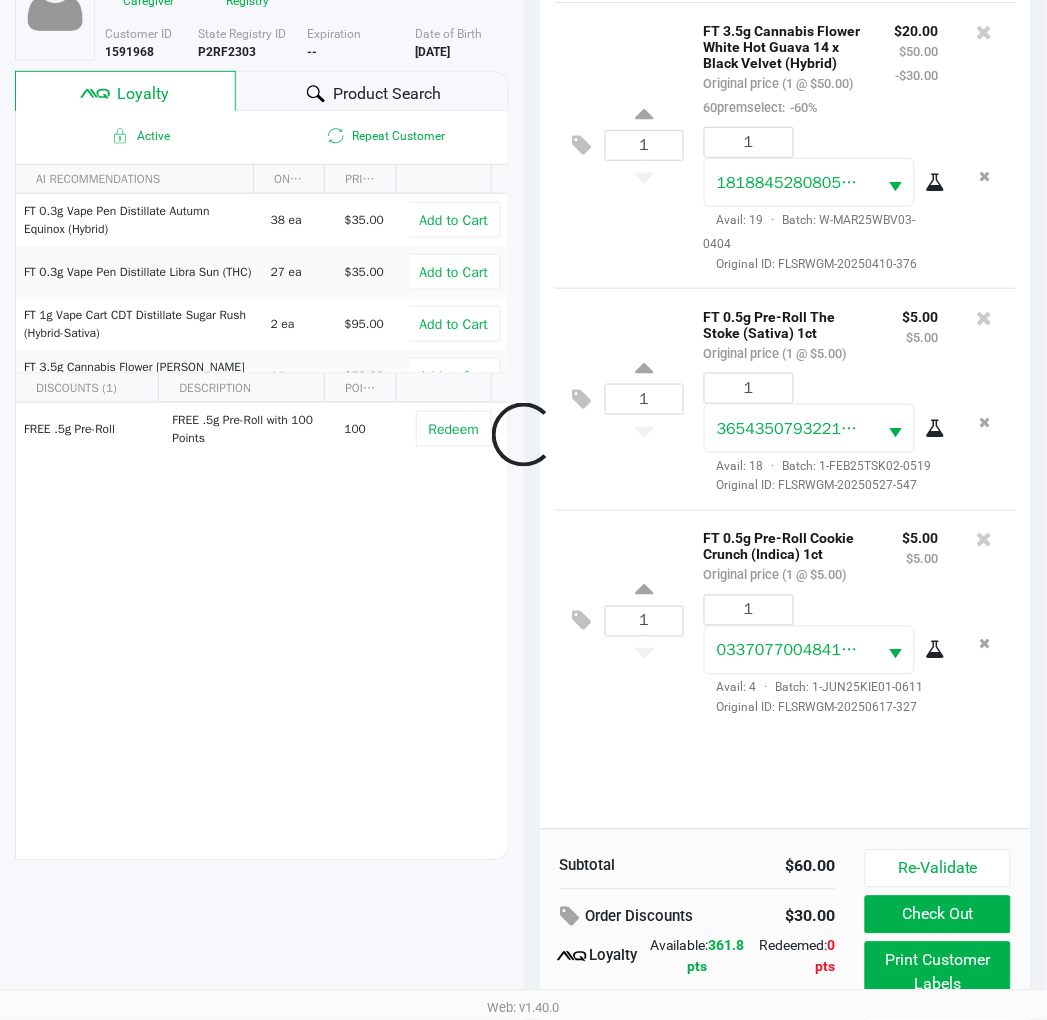 scroll, scrollTop: 258, scrollLeft: 0, axis: vertical 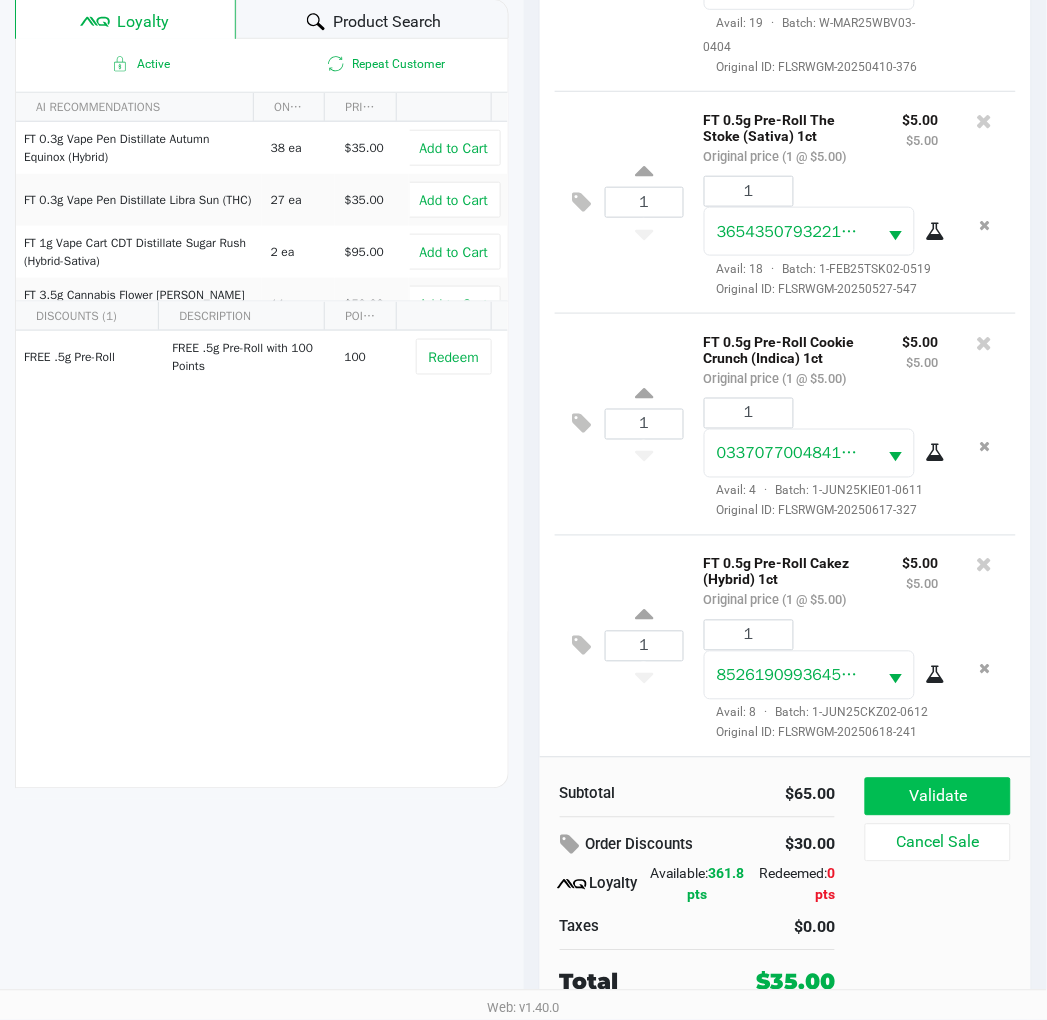 click on "Validate" 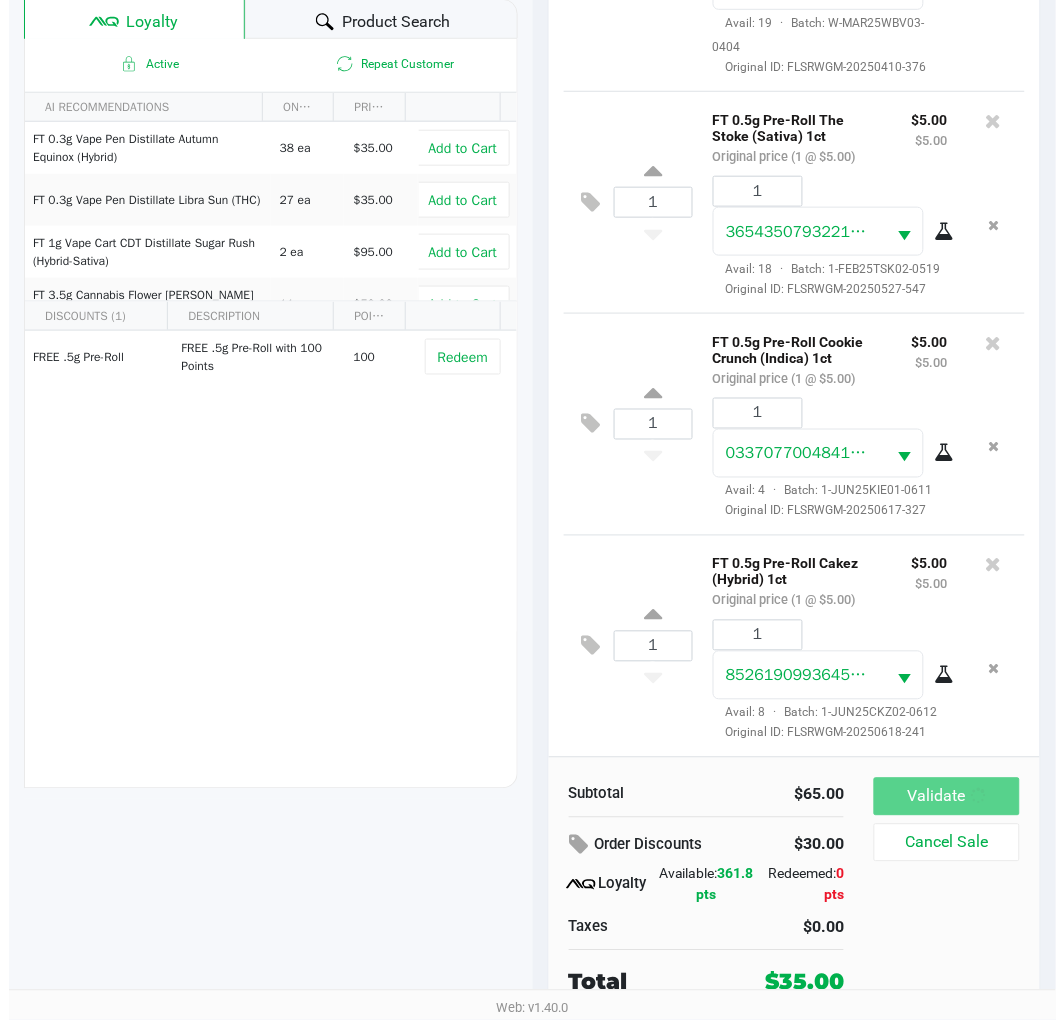 scroll, scrollTop: 0, scrollLeft: 0, axis: both 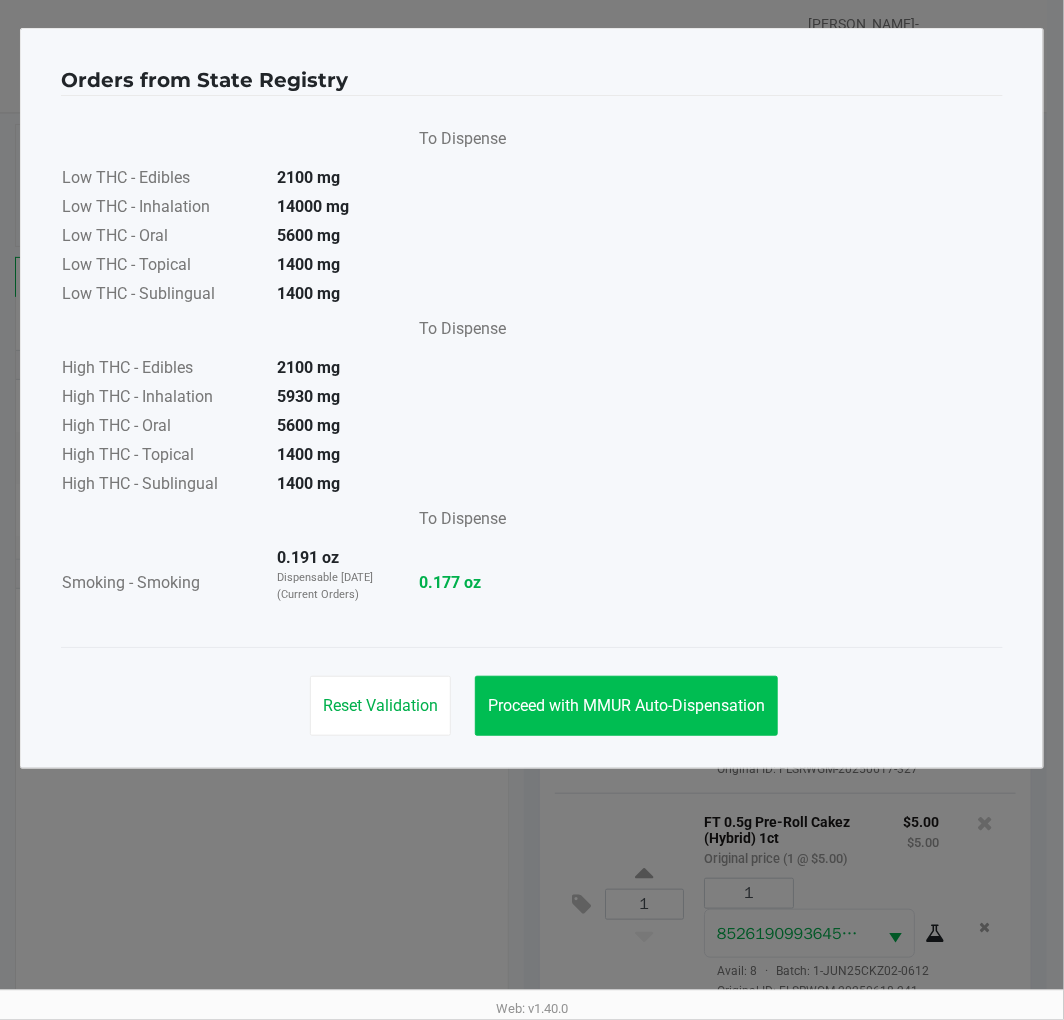 click on "Proceed with MMUR Auto-Dispensation" 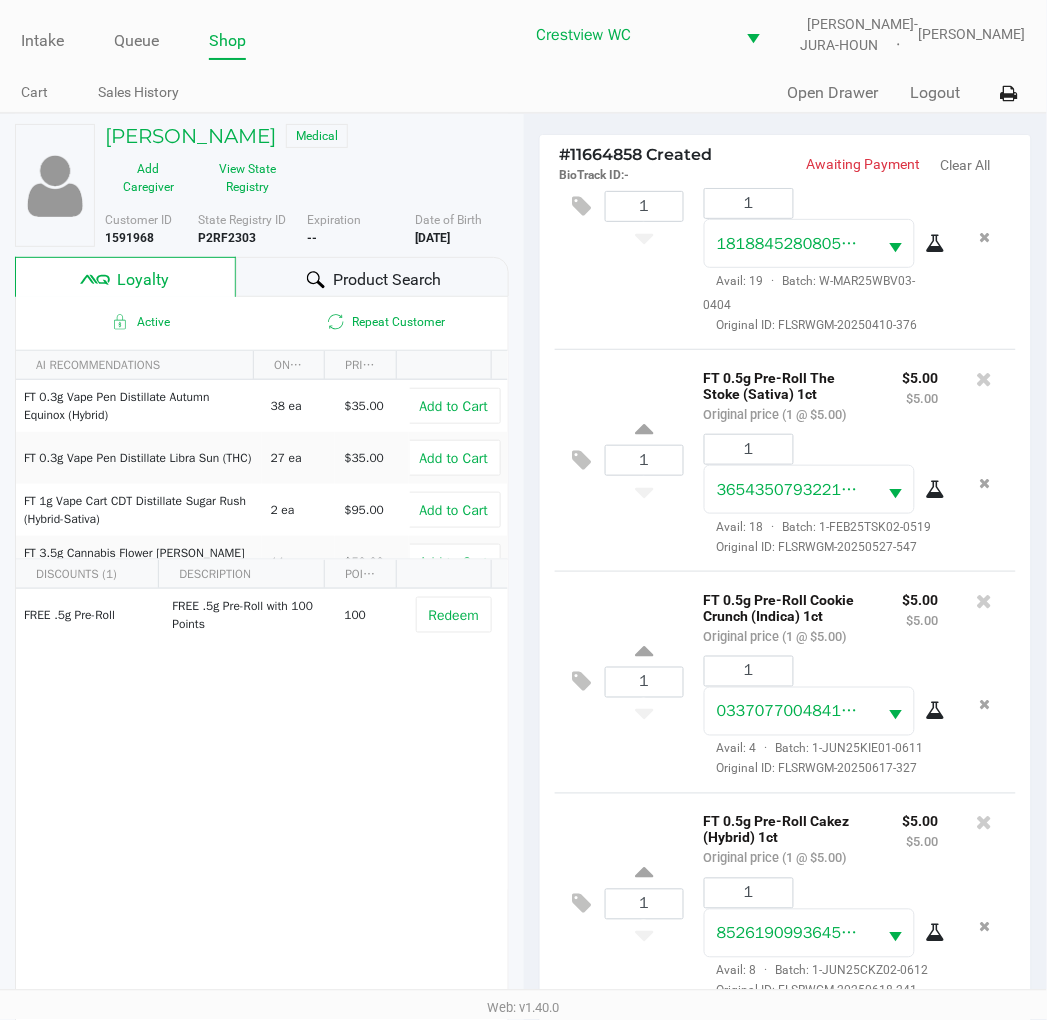scroll, scrollTop: 258, scrollLeft: 0, axis: vertical 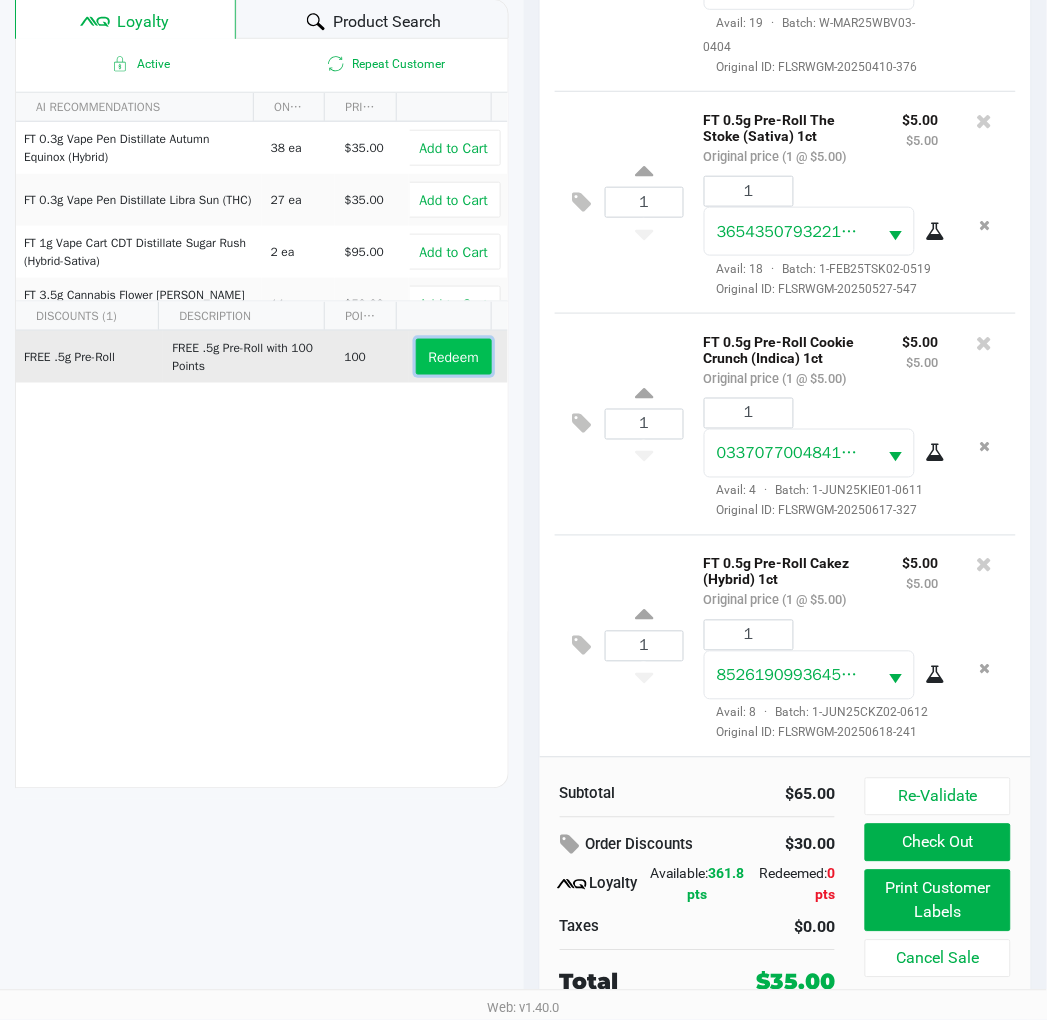 click on "Redeem" 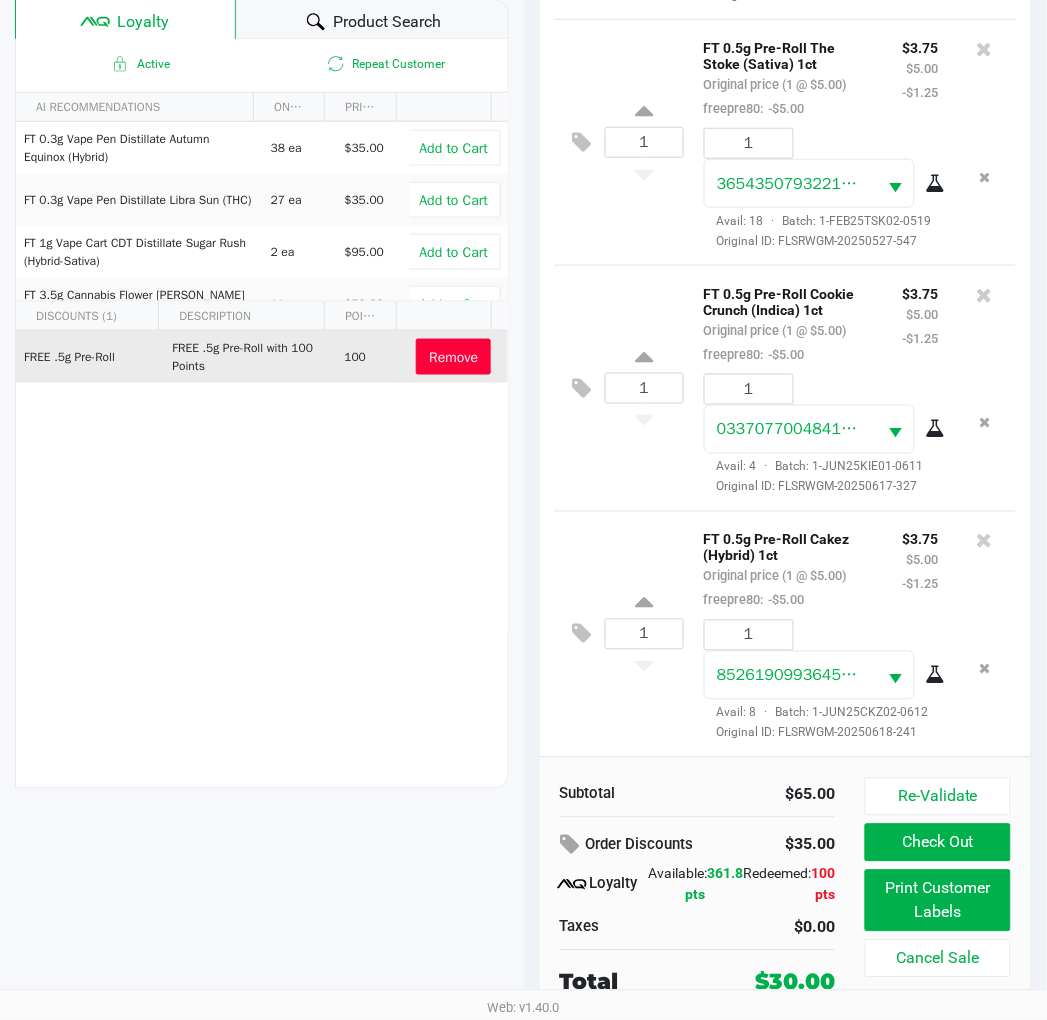 scroll, scrollTop: 341, scrollLeft: 0, axis: vertical 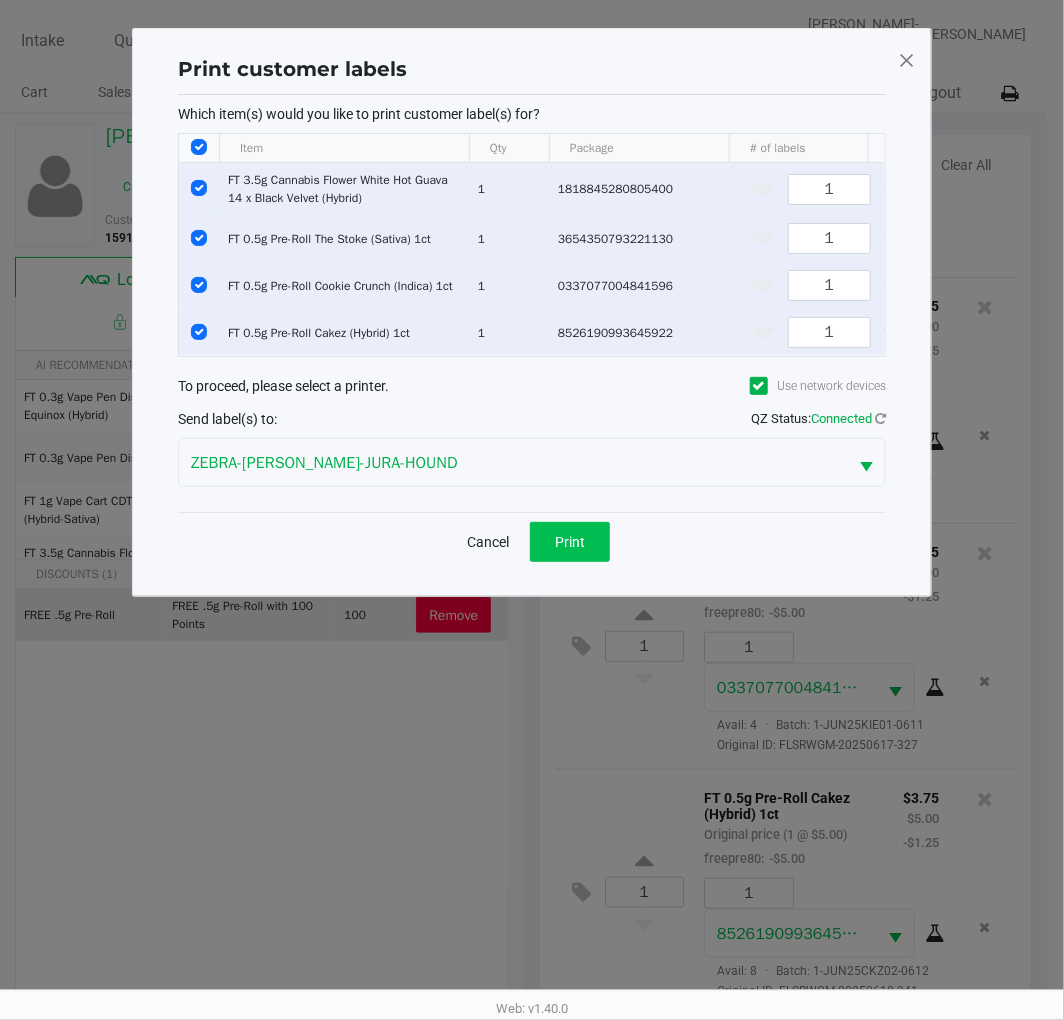 click on "Print" 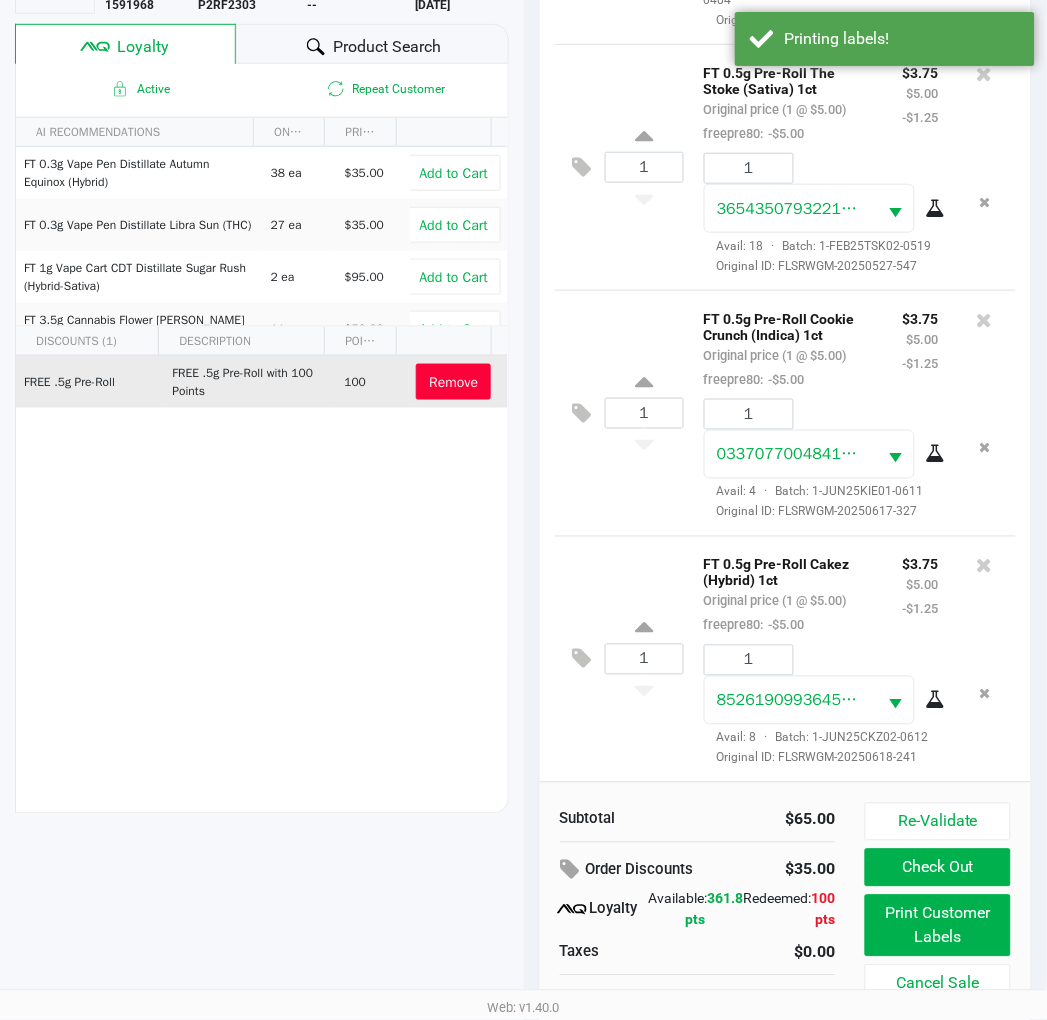 scroll, scrollTop: 258, scrollLeft: 0, axis: vertical 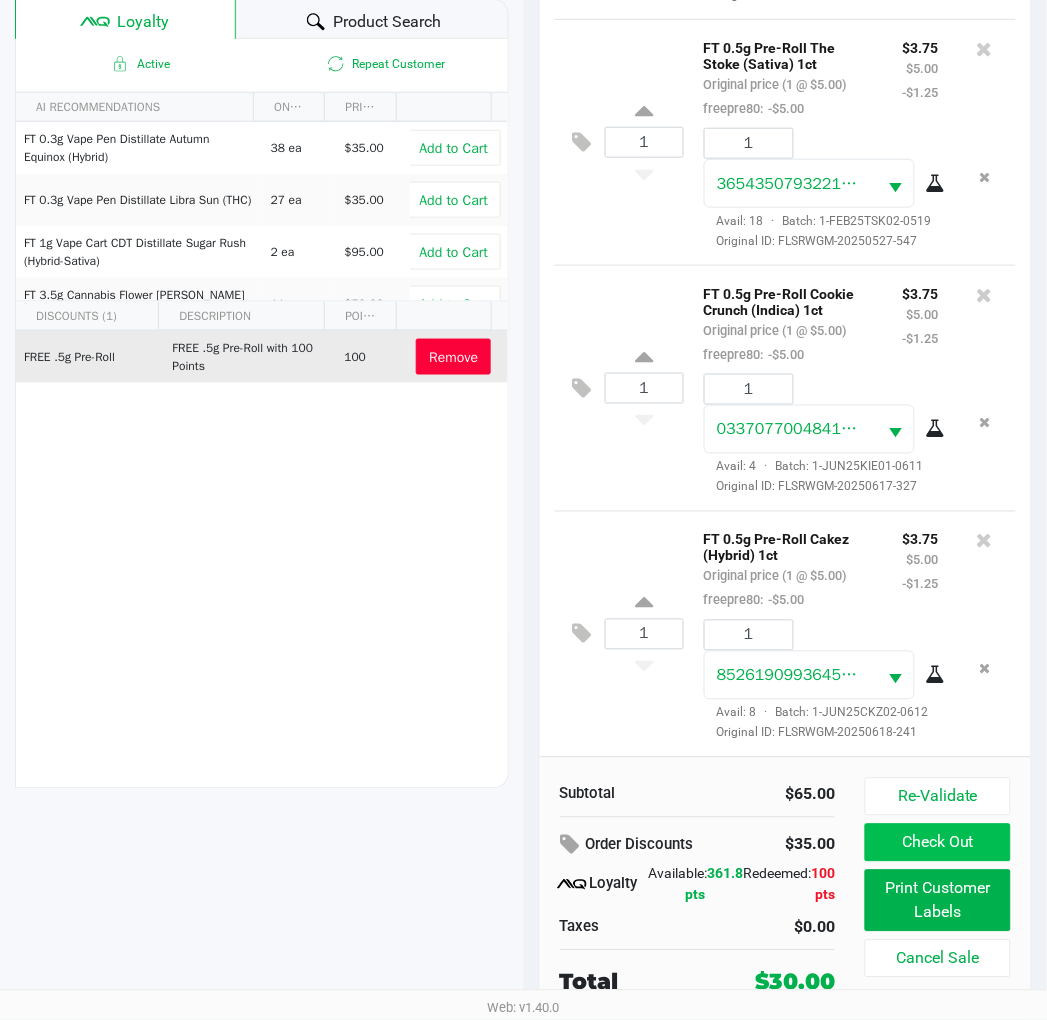 click on "Check Out" 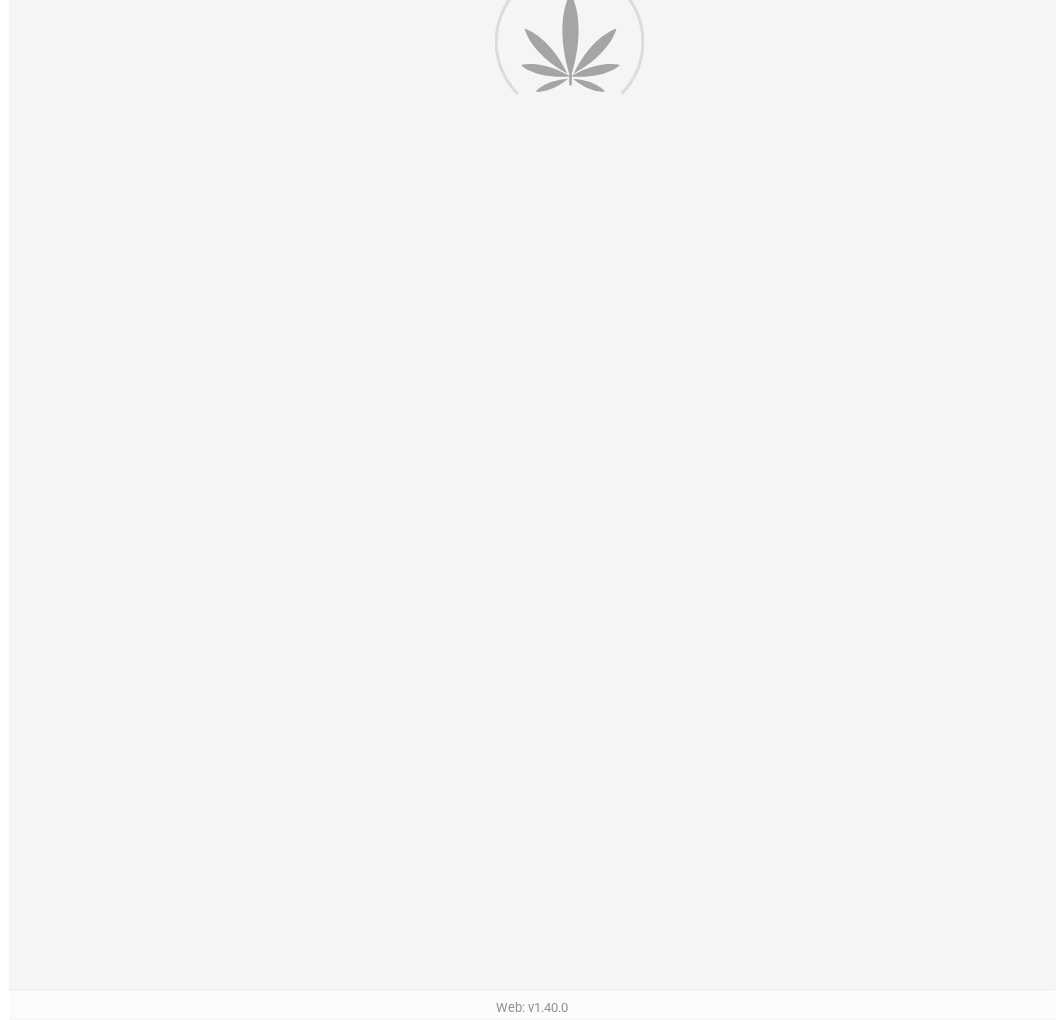 scroll, scrollTop: 0, scrollLeft: 0, axis: both 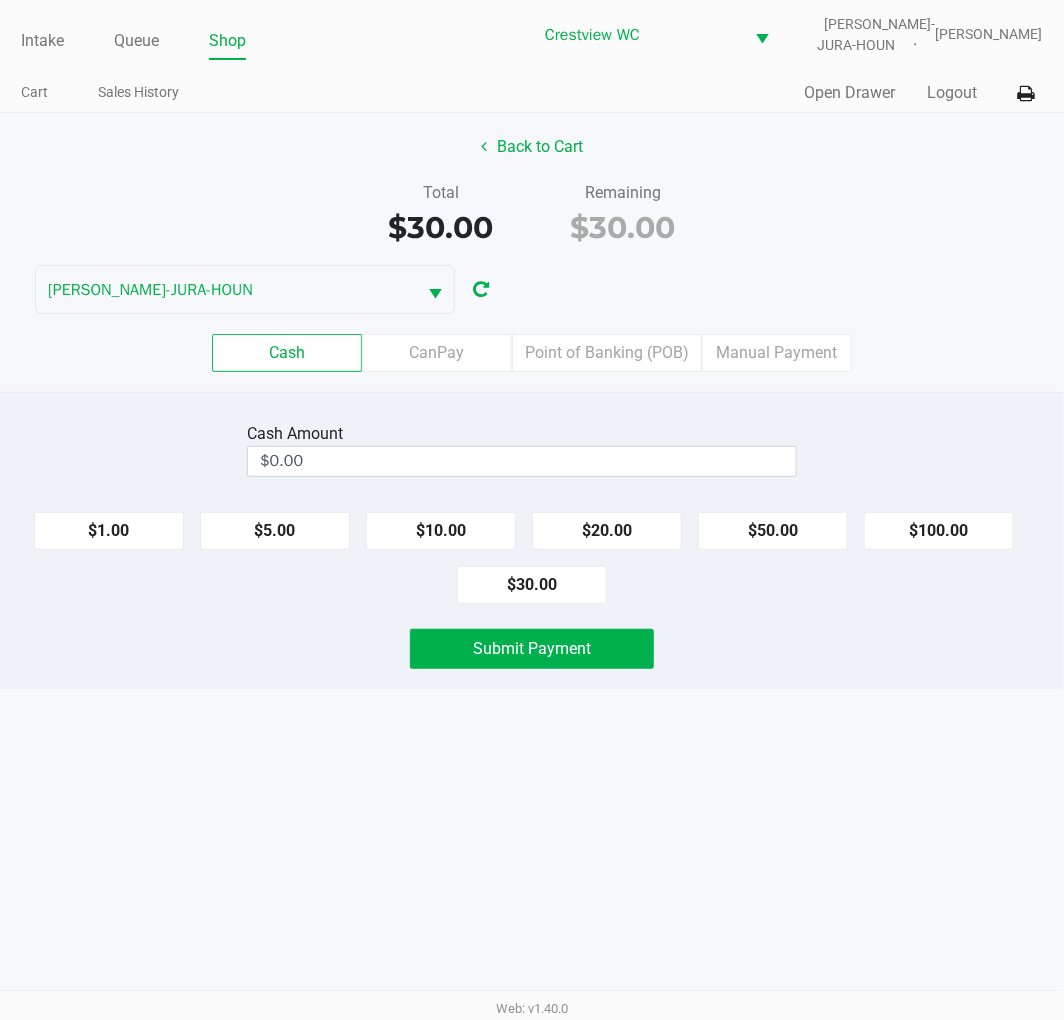 click on "Back to Cart" 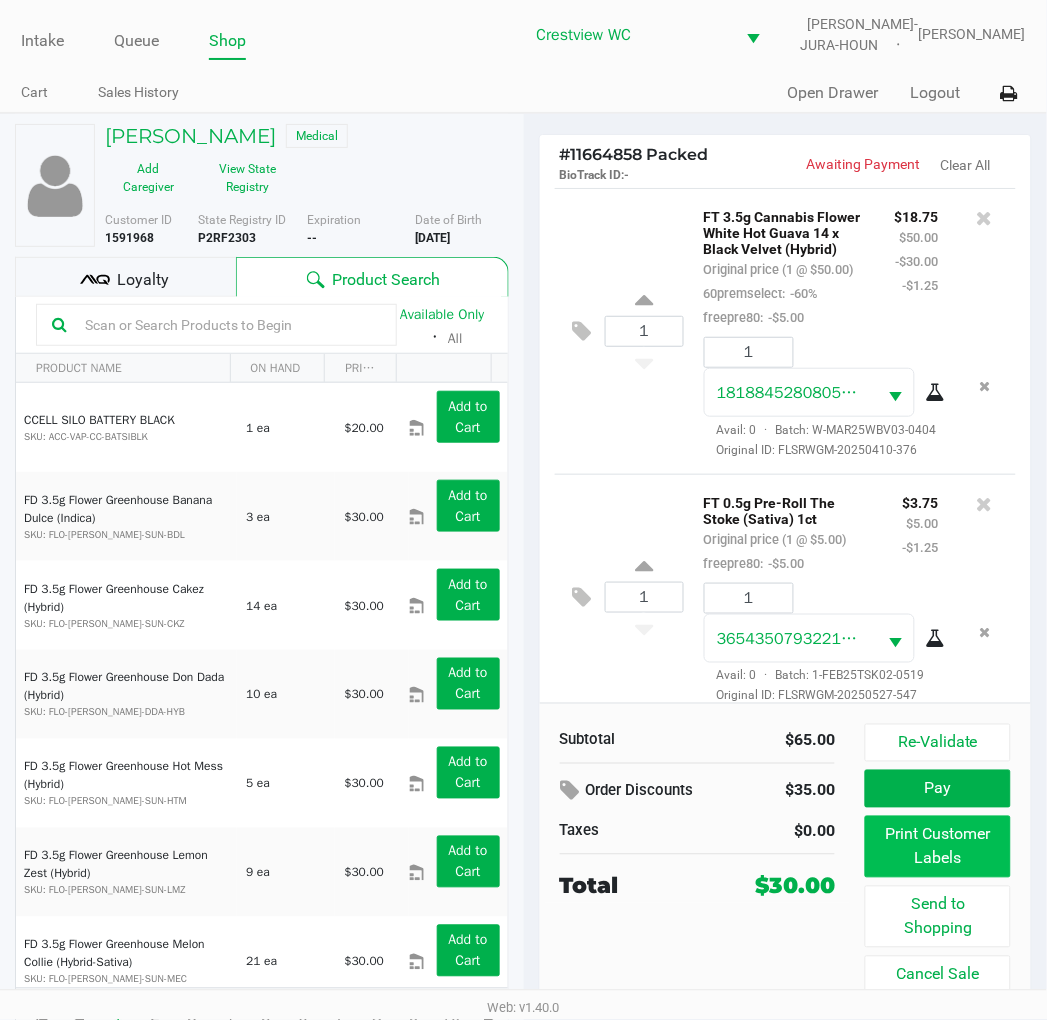 click on "Print Customer Labels" 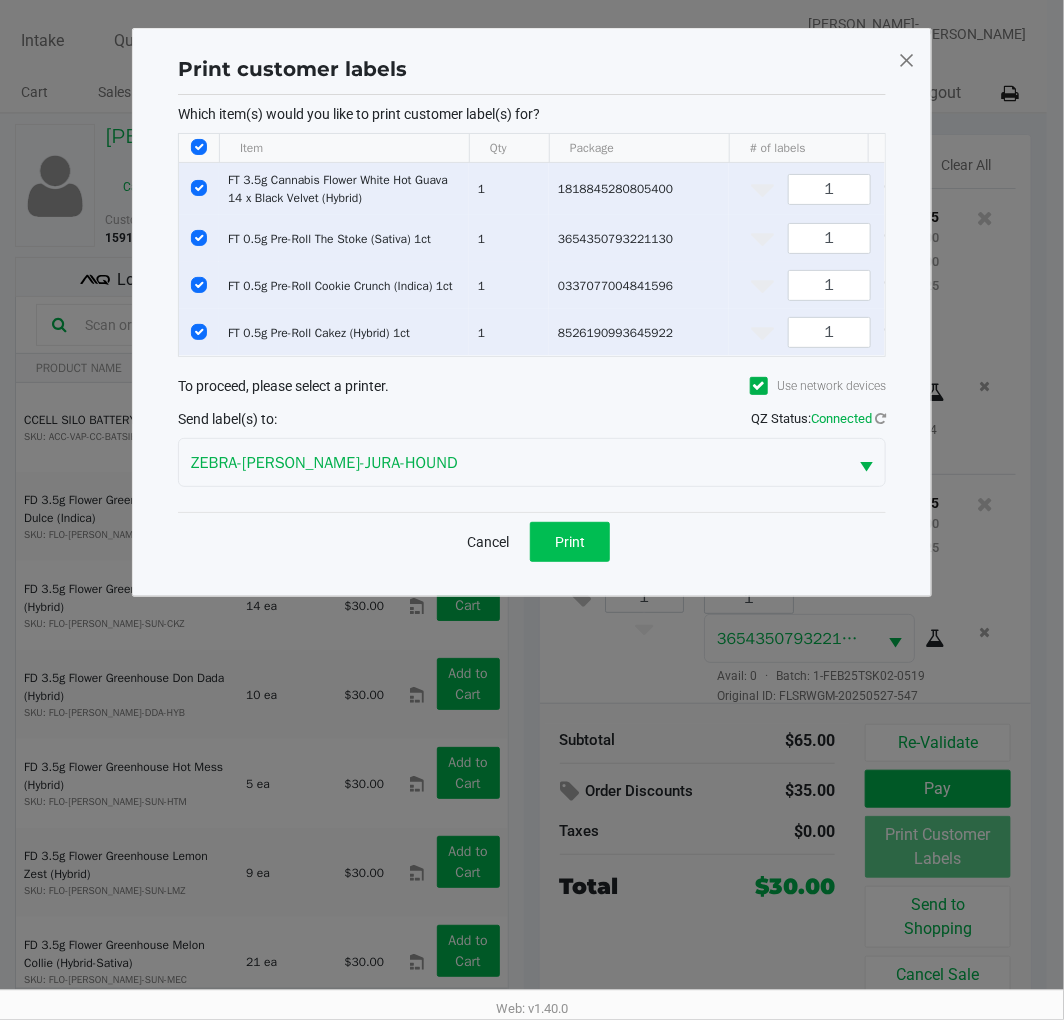 click on "Print" 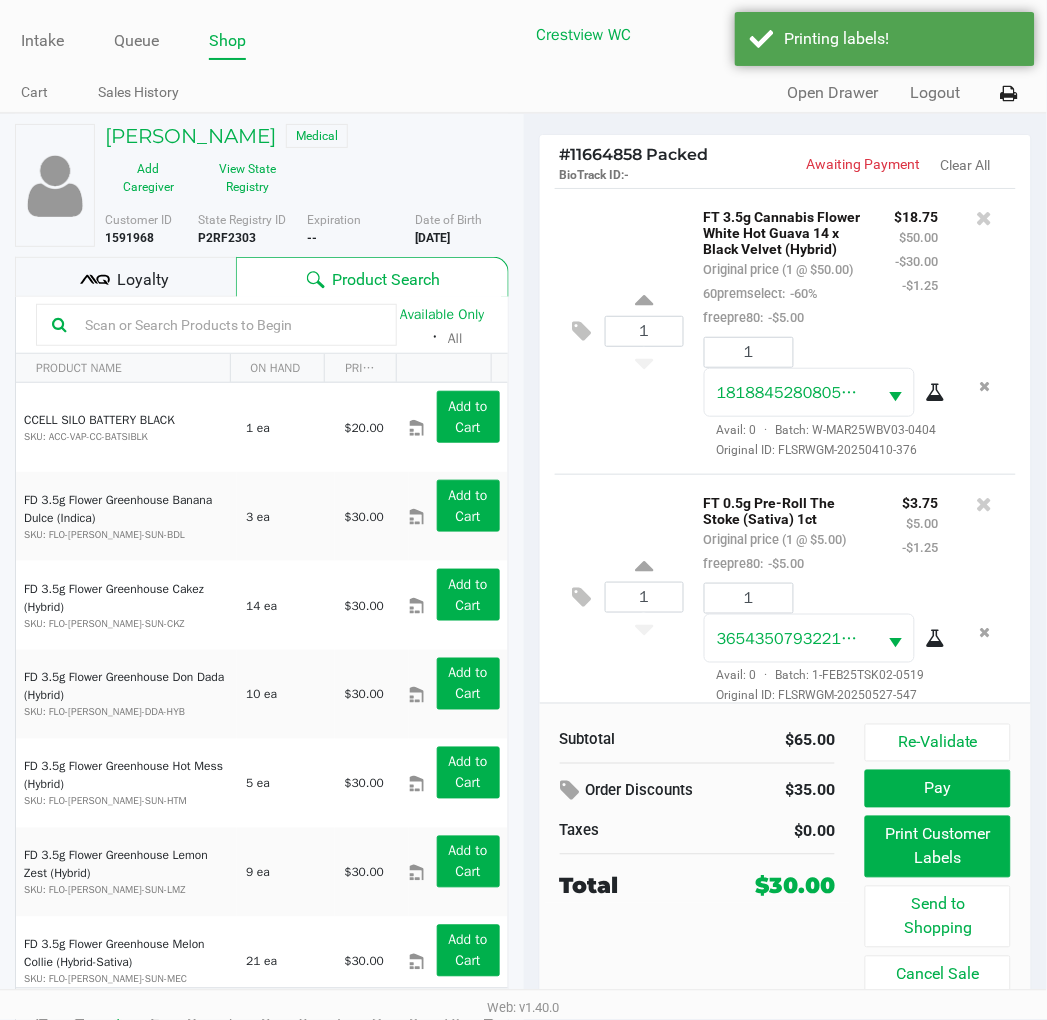 click on "Pay" 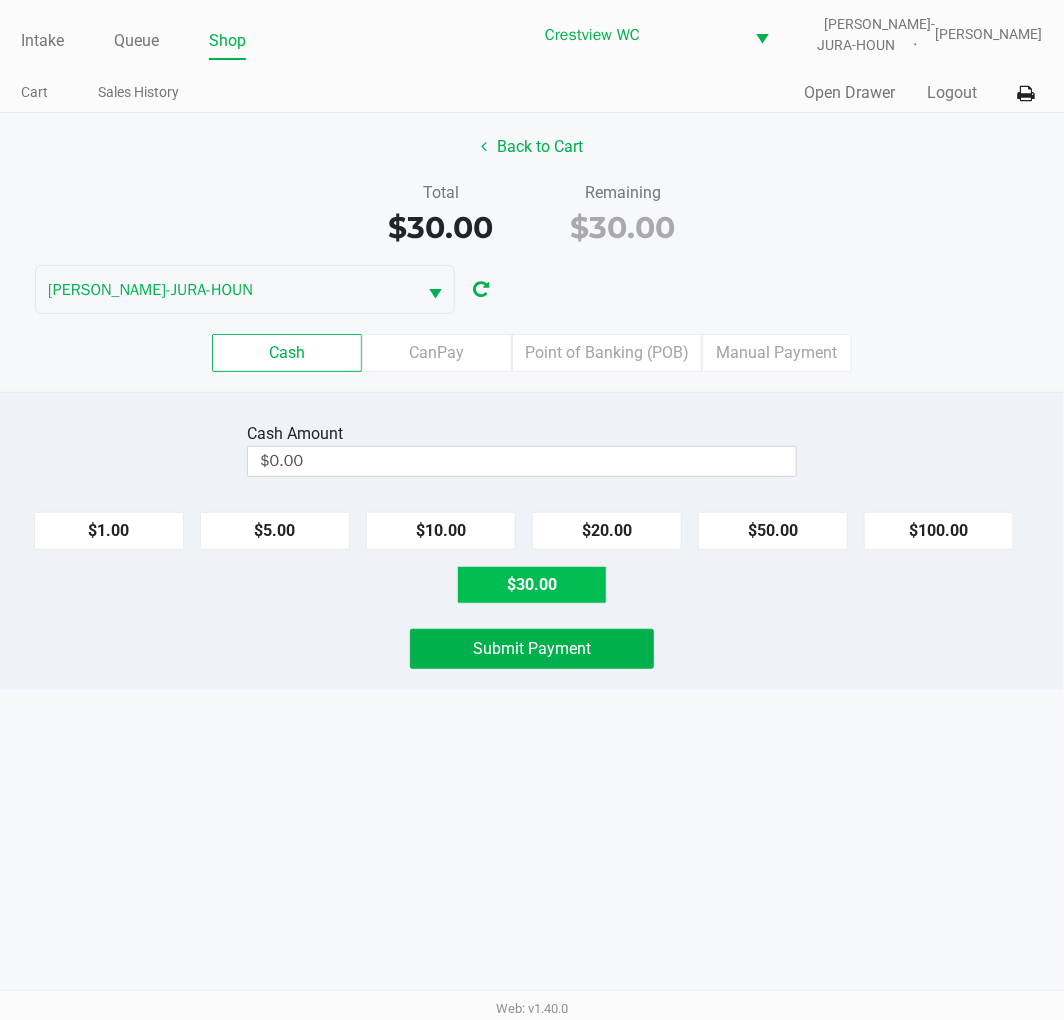 click on "$30.00" 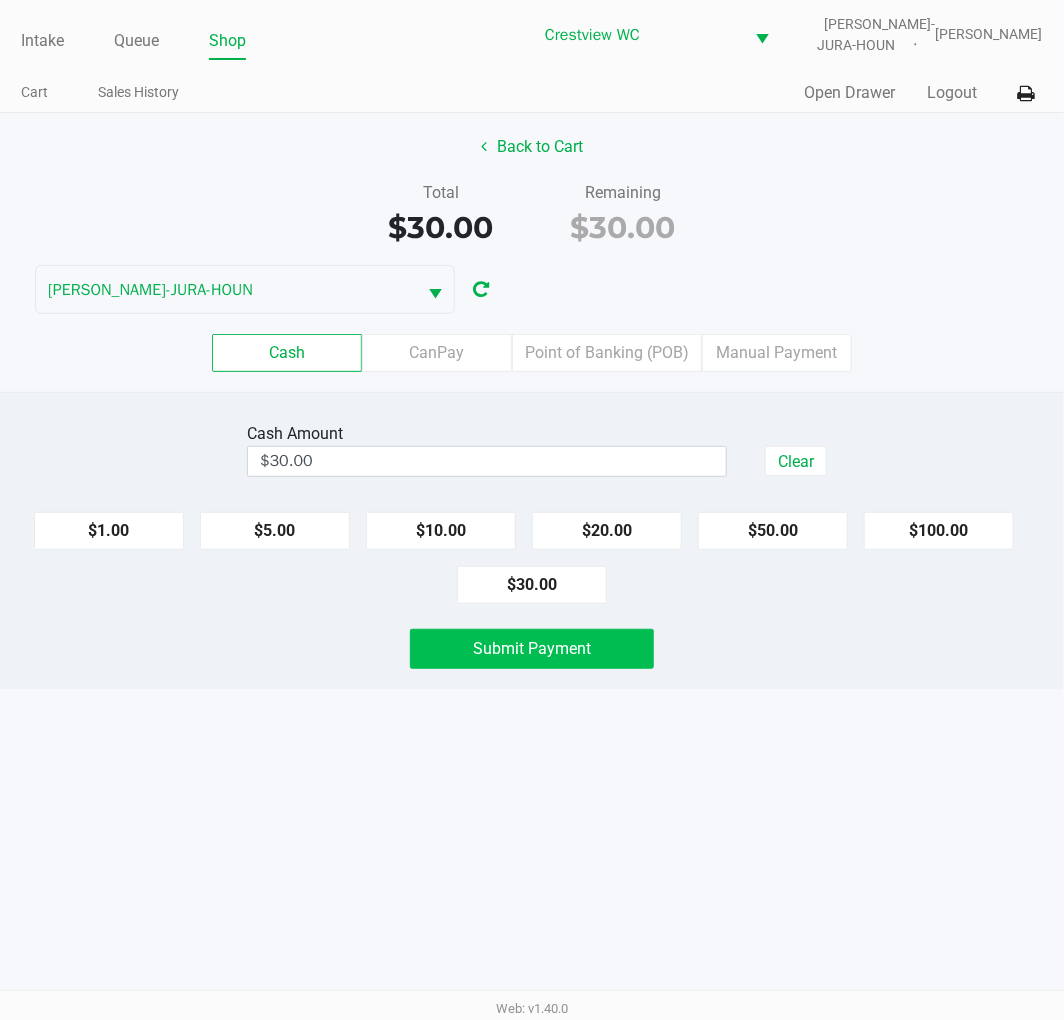 click on "Submit Payment" 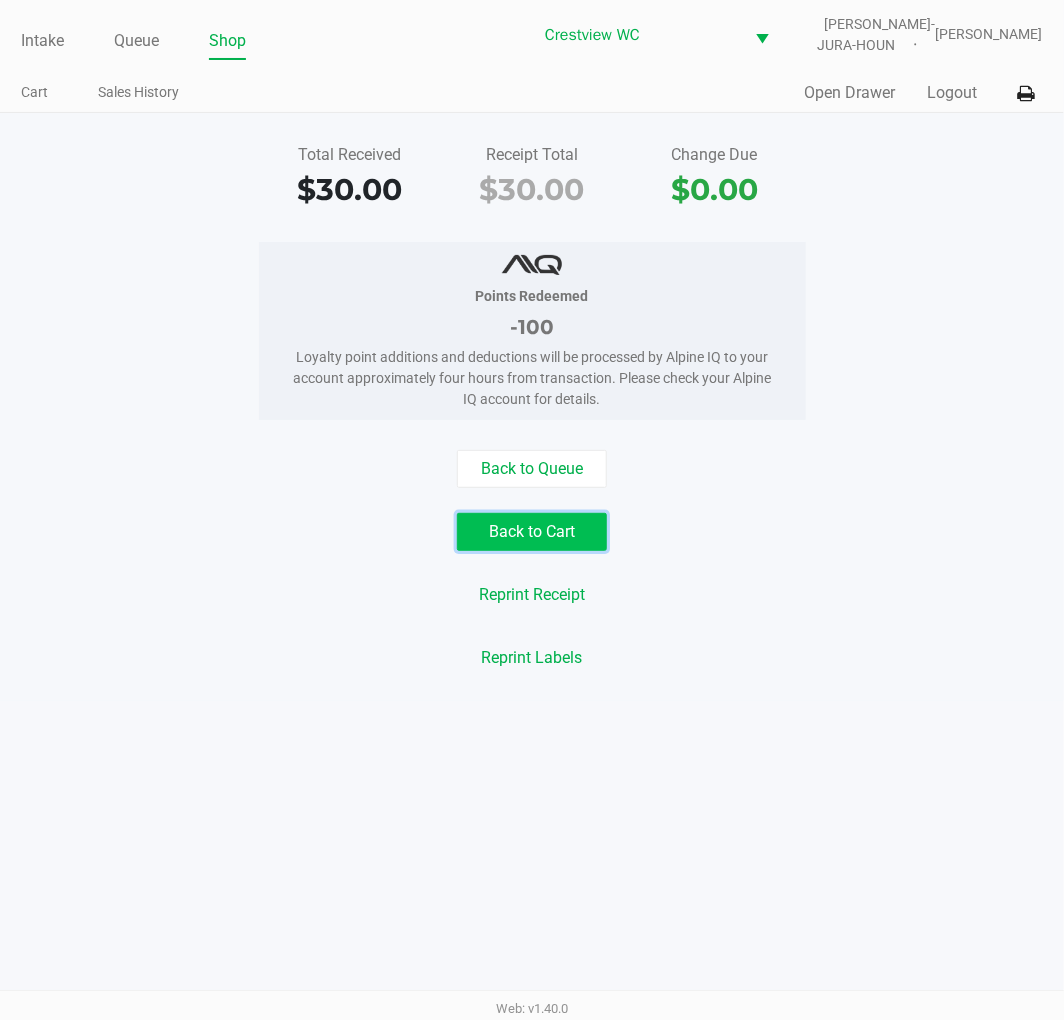 click on "Back to Cart" 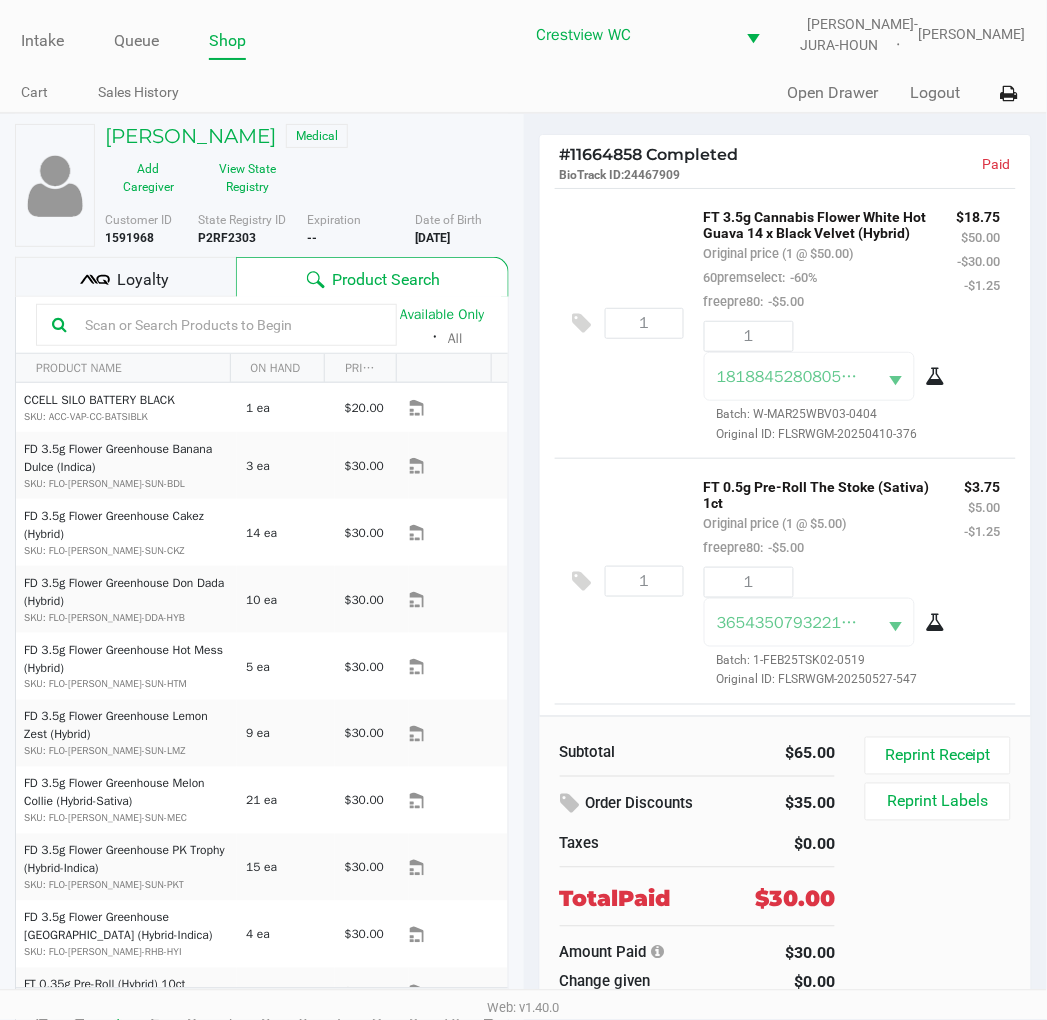 click on "P2RF2303" 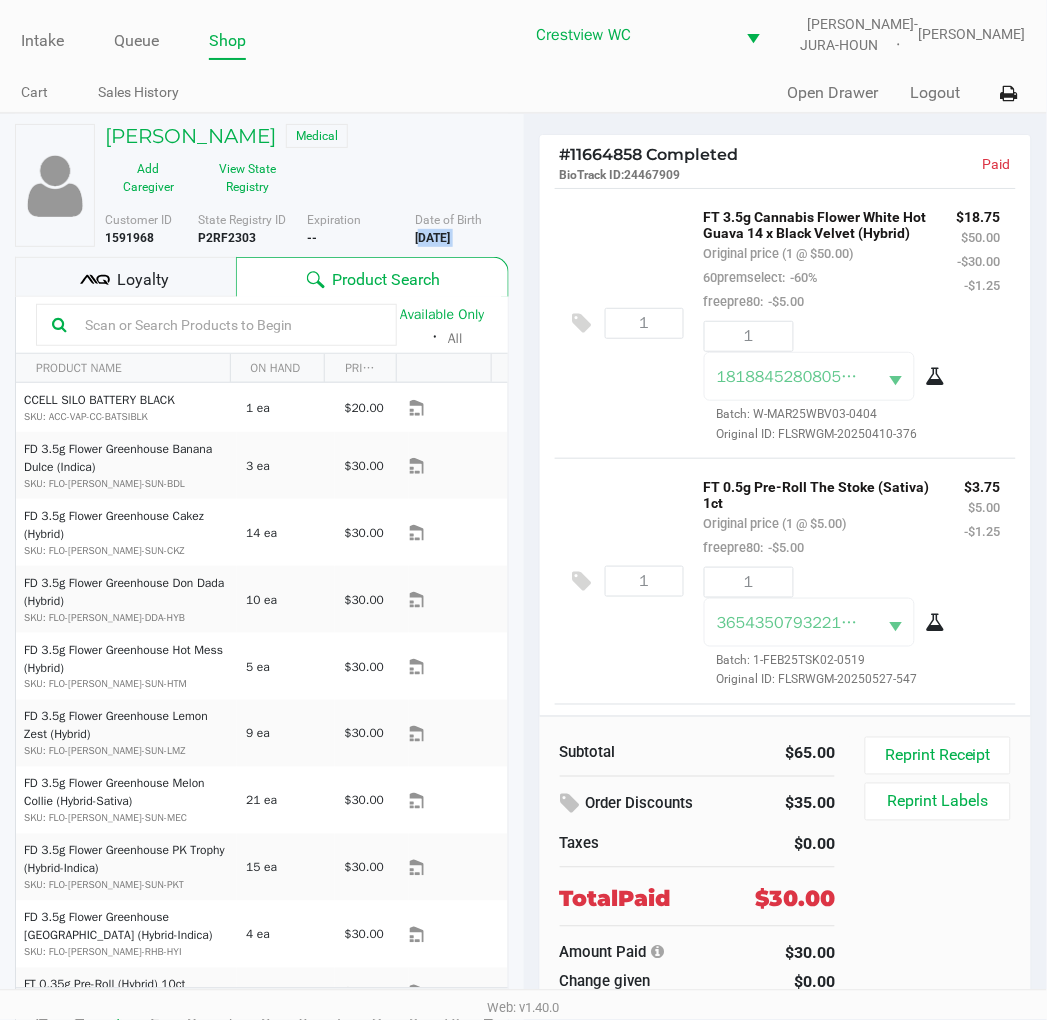 click on "9/21/1983" 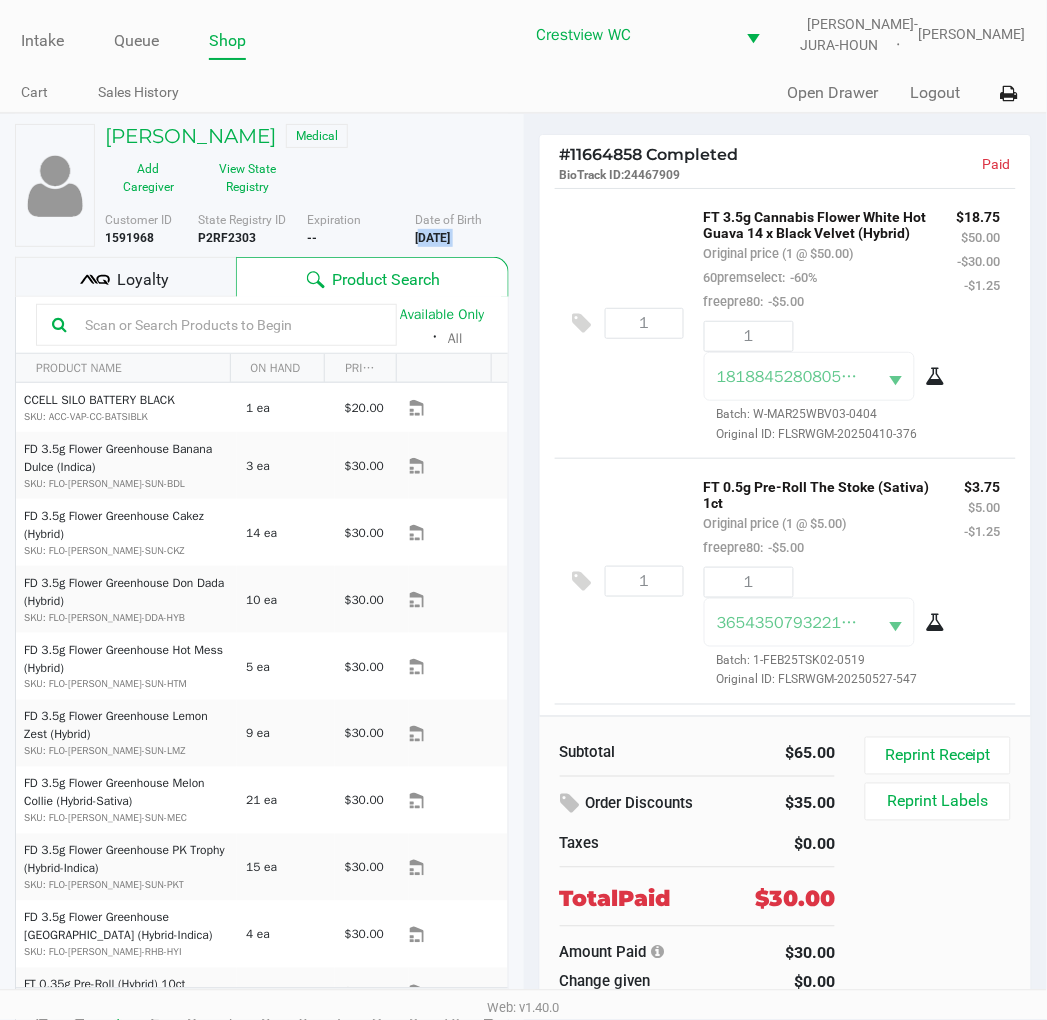 copy on "9/21/1983" 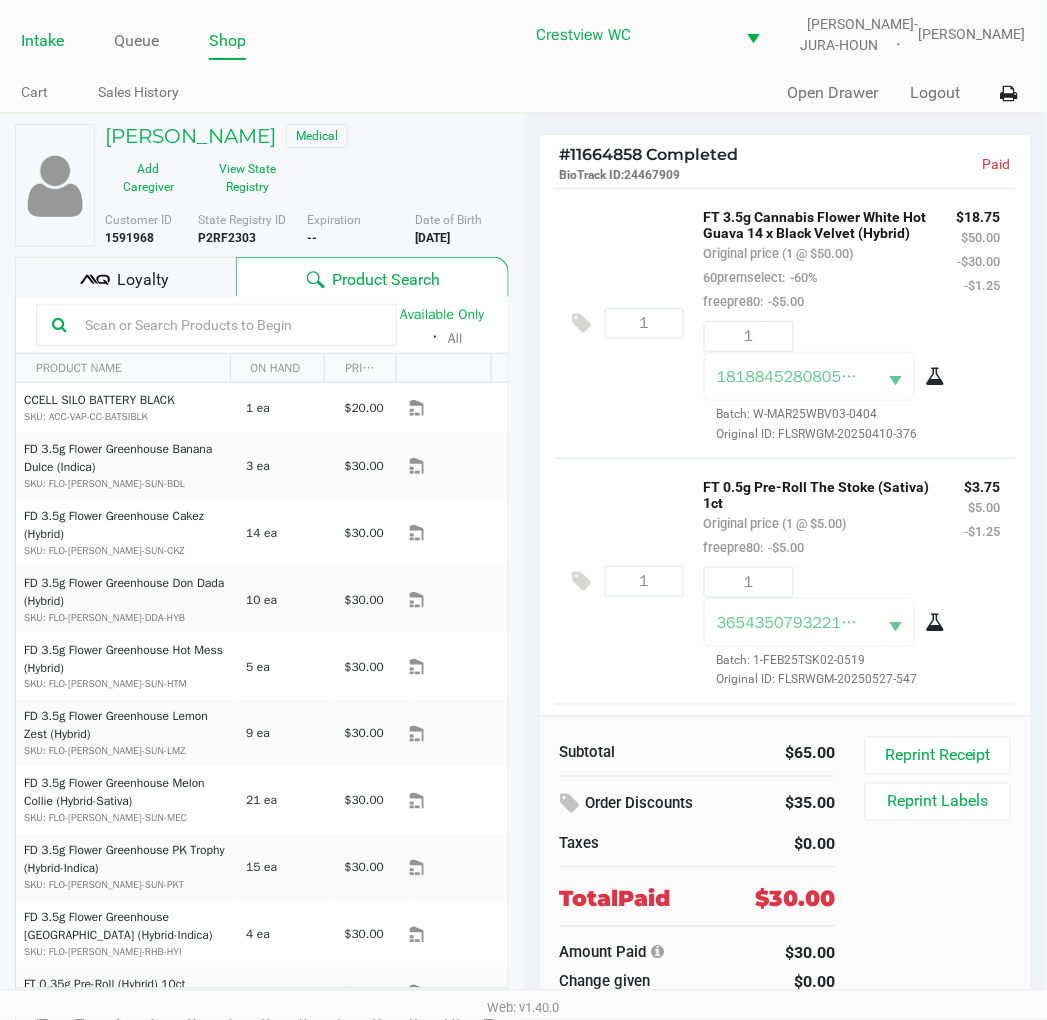 click on "Intake" 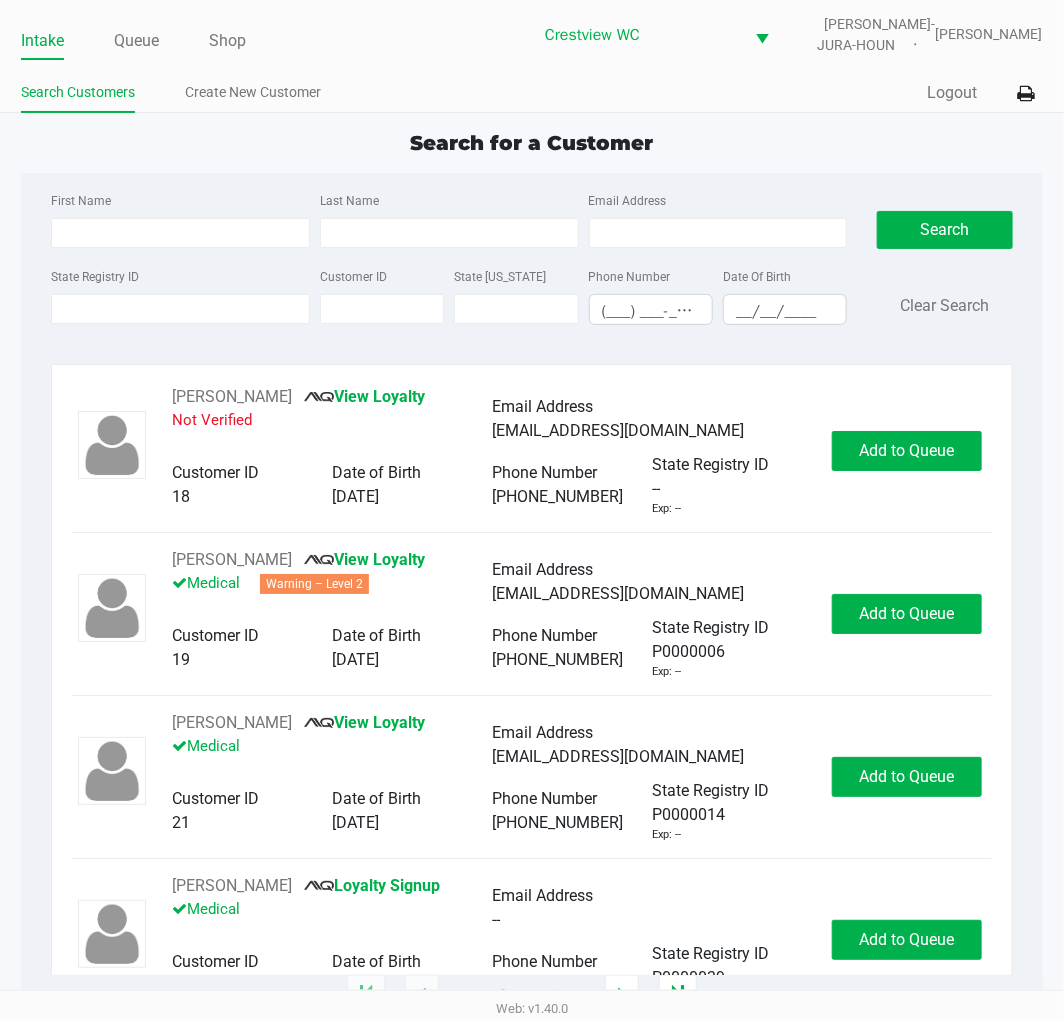 click on "Search for a Customer" 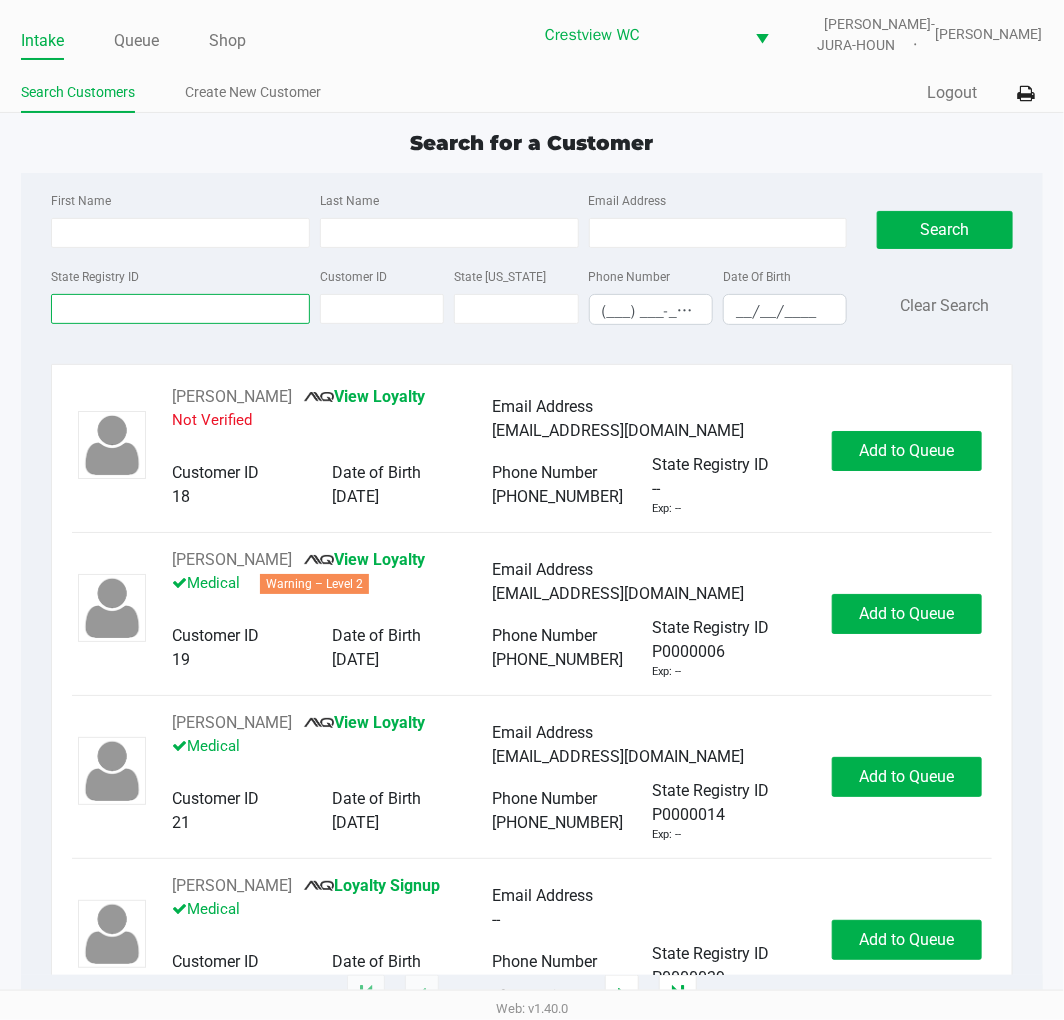 click on "State Registry ID" at bounding box center (180, 309) 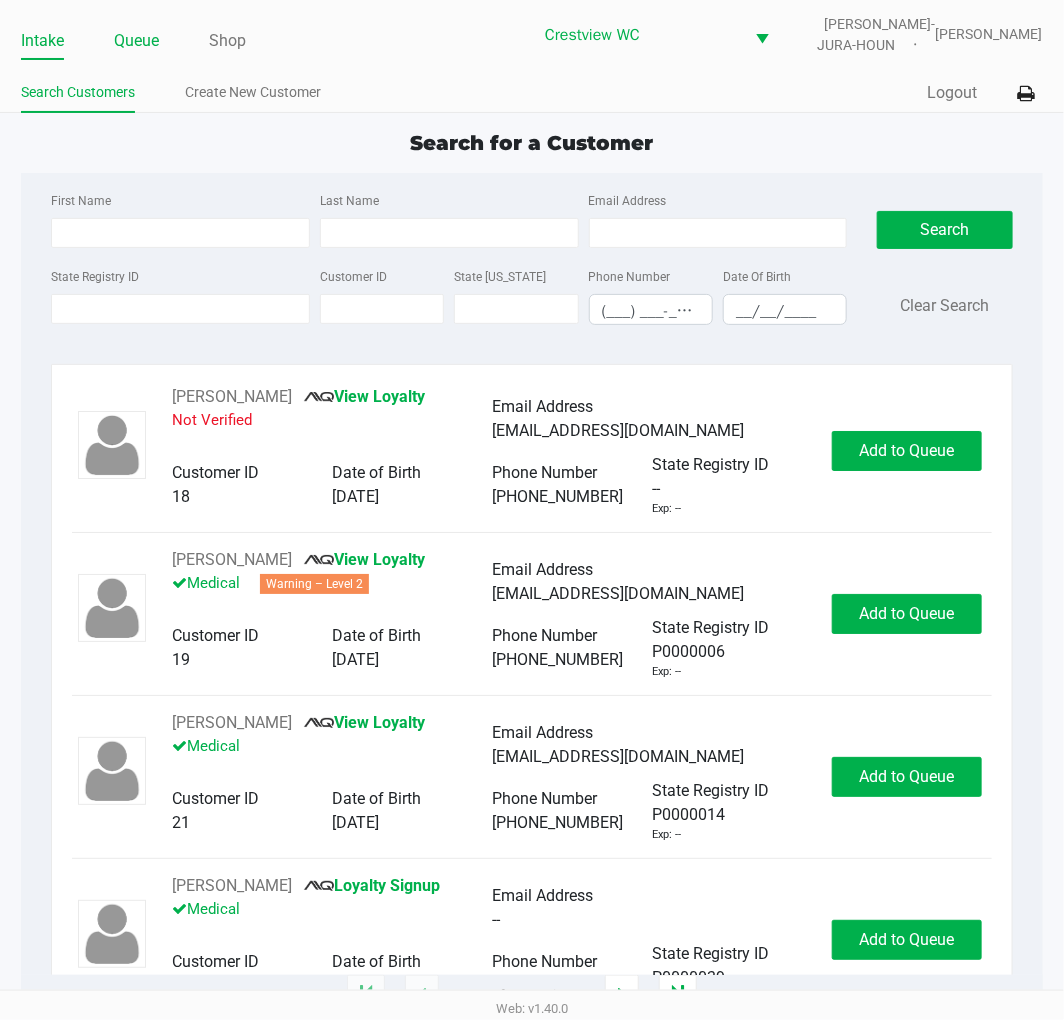 click on "Queue" 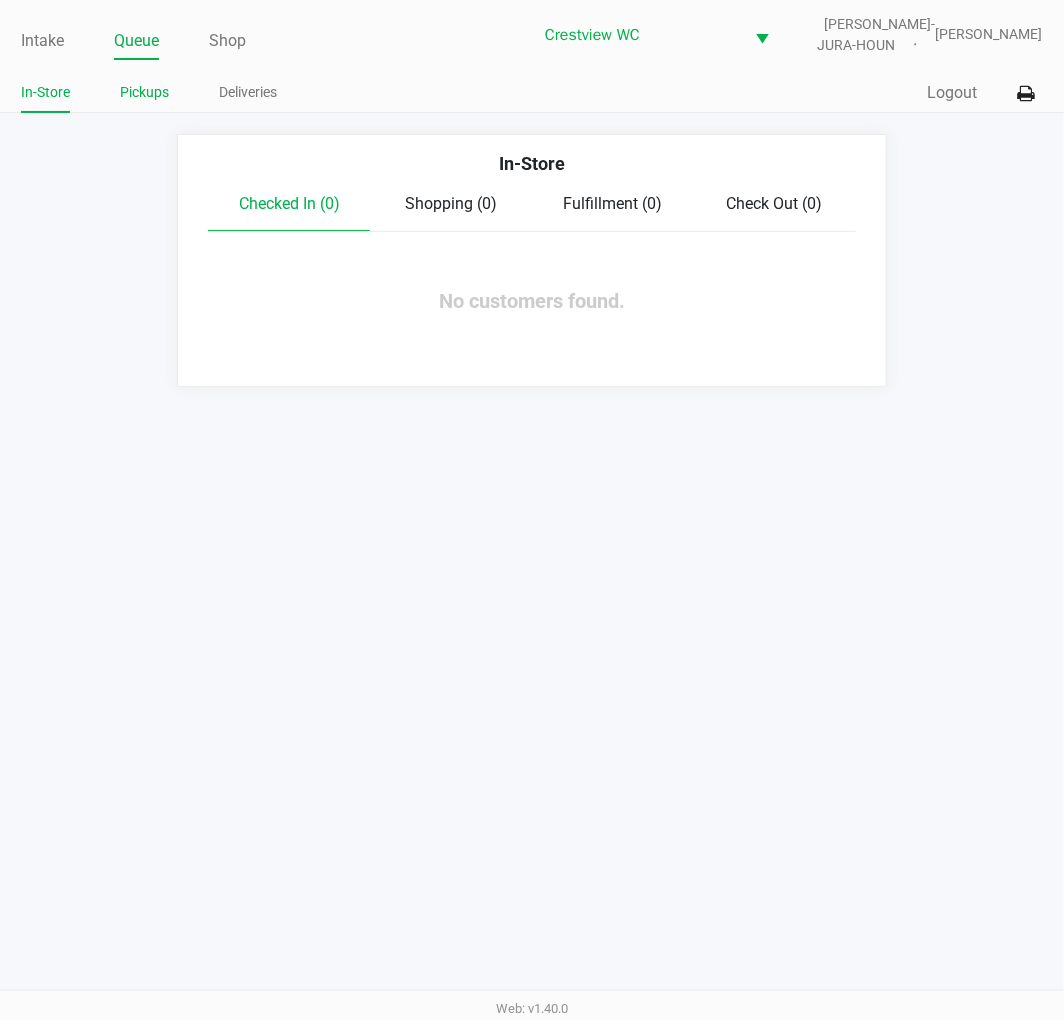 click on "Pickups" 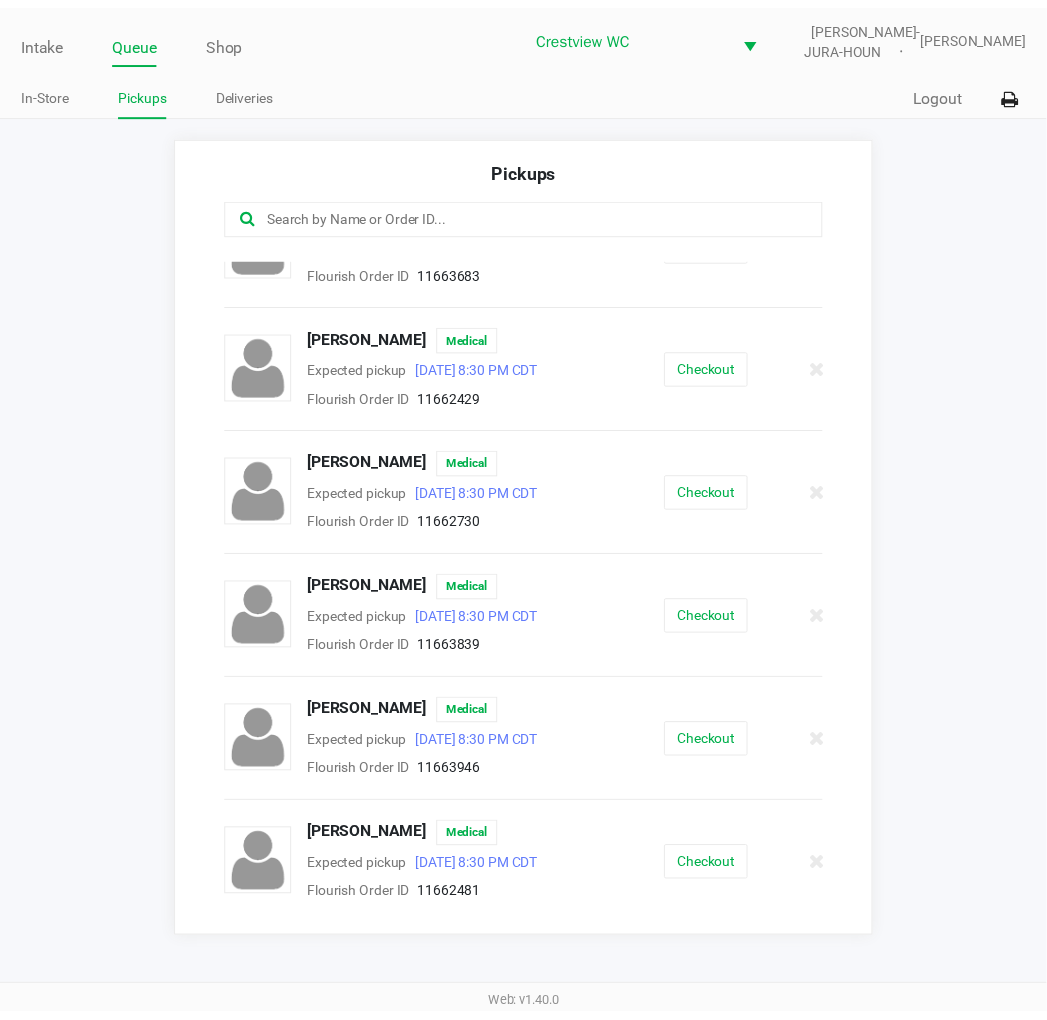 scroll, scrollTop: 444, scrollLeft: 0, axis: vertical 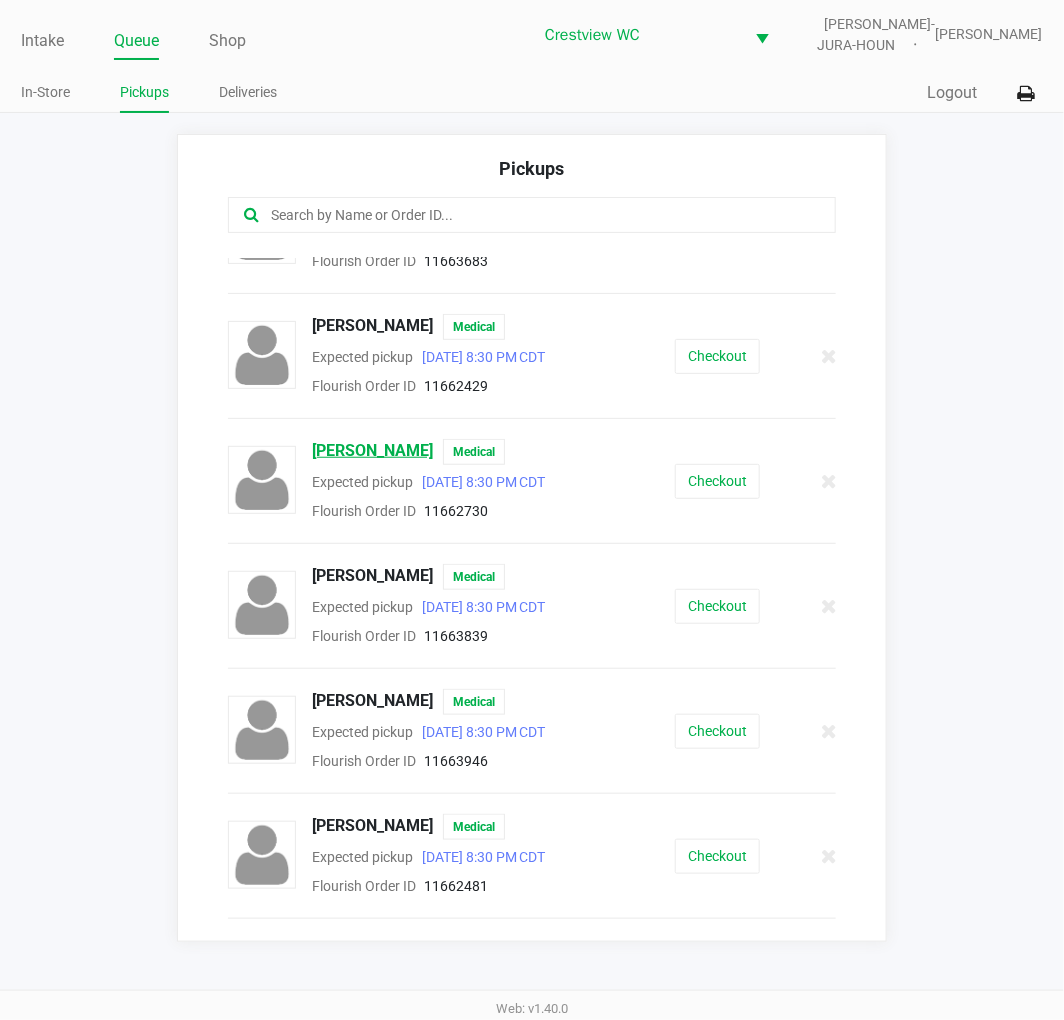 click on "CANDACE DAVISSON" 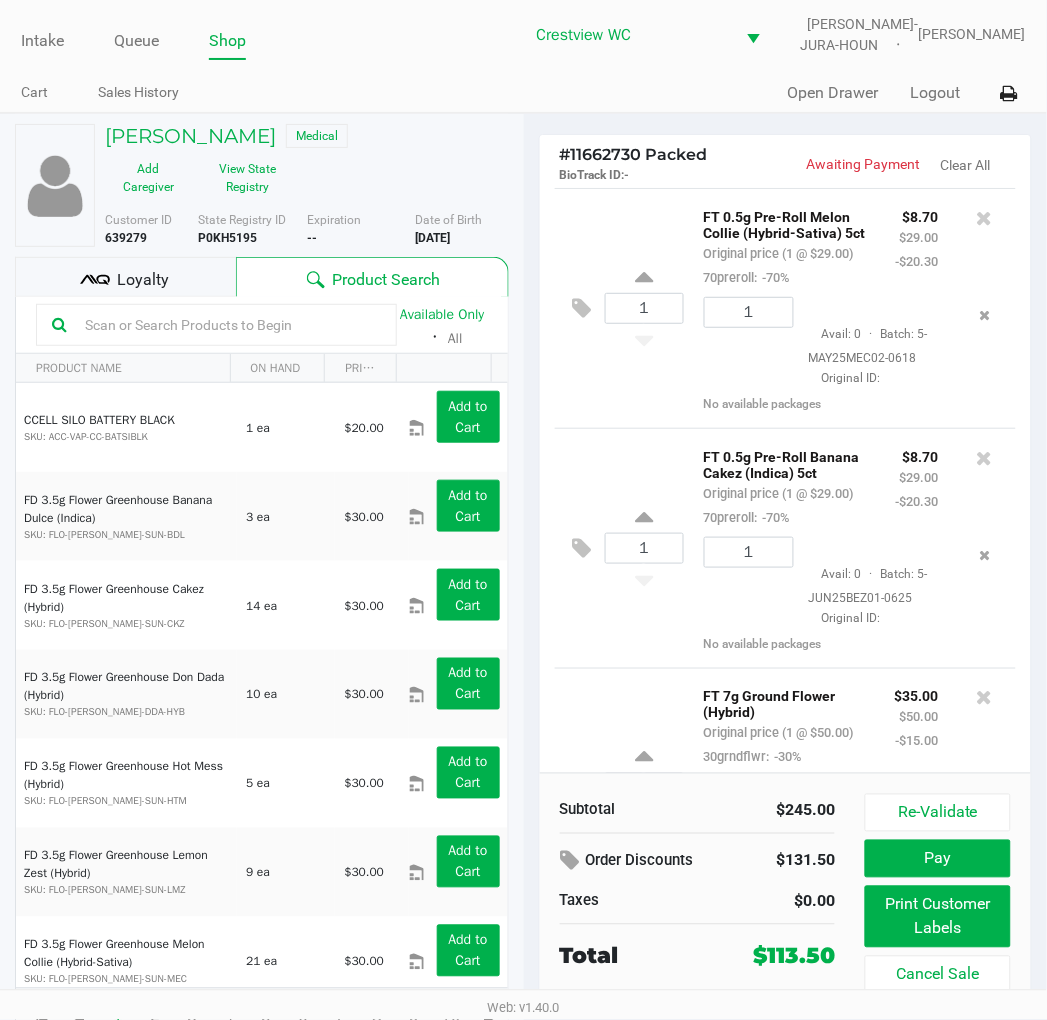 click on "Loyalty" 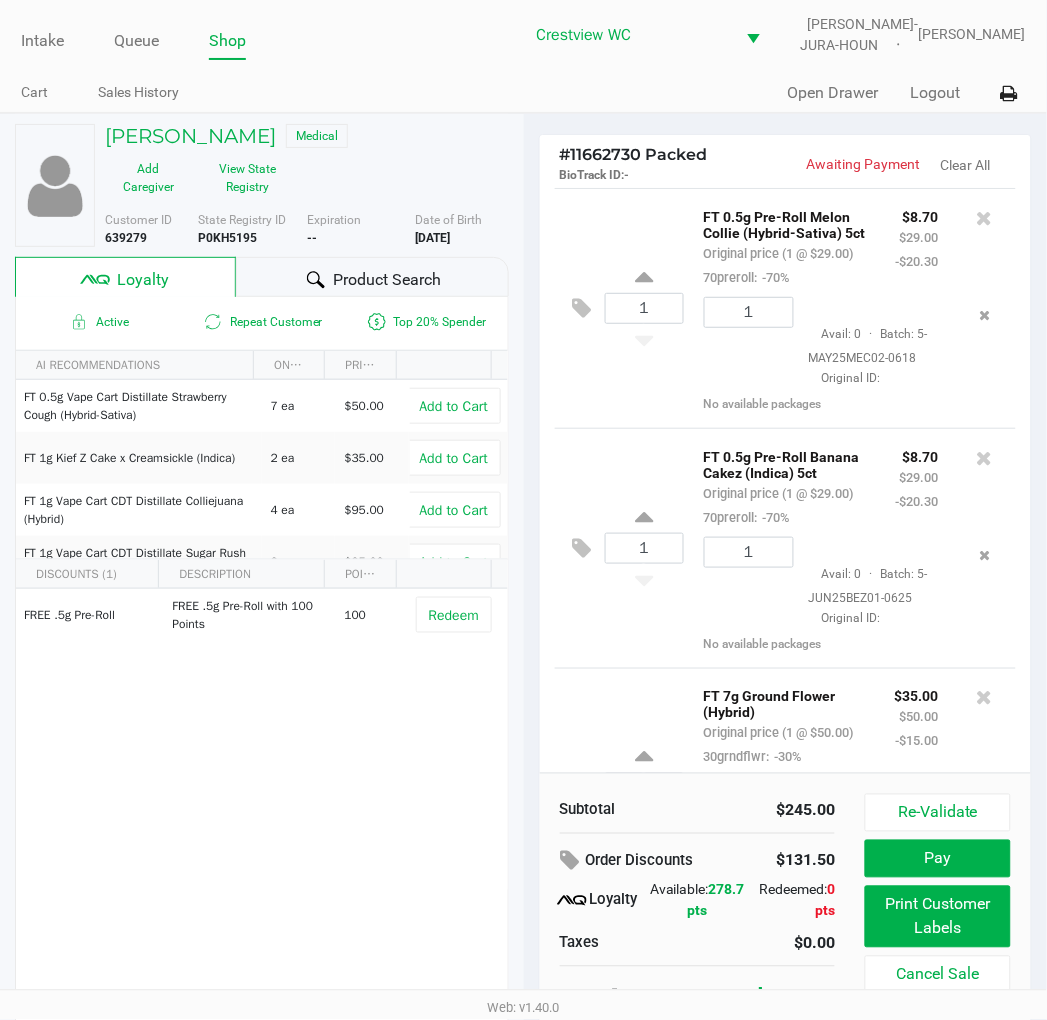 click on "Product Search" 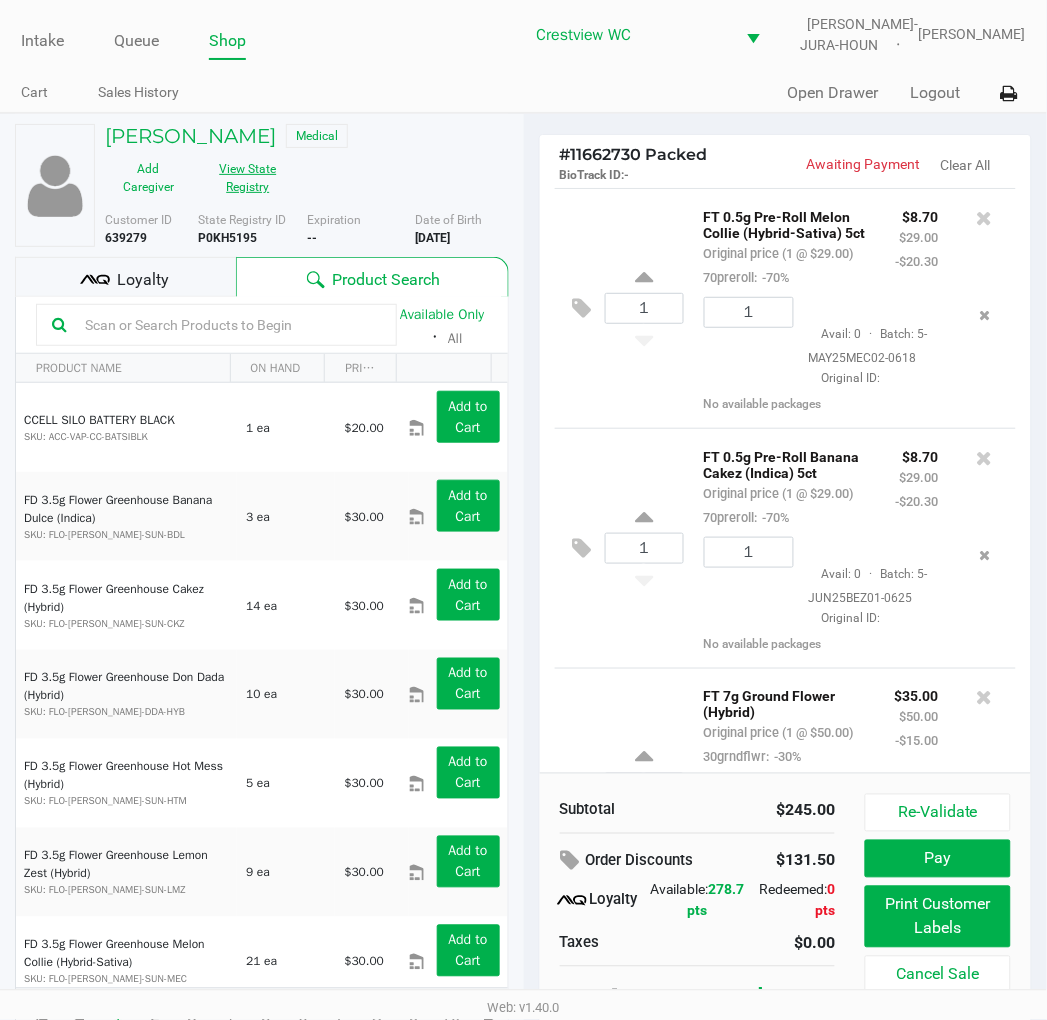 click on "View State Registry" 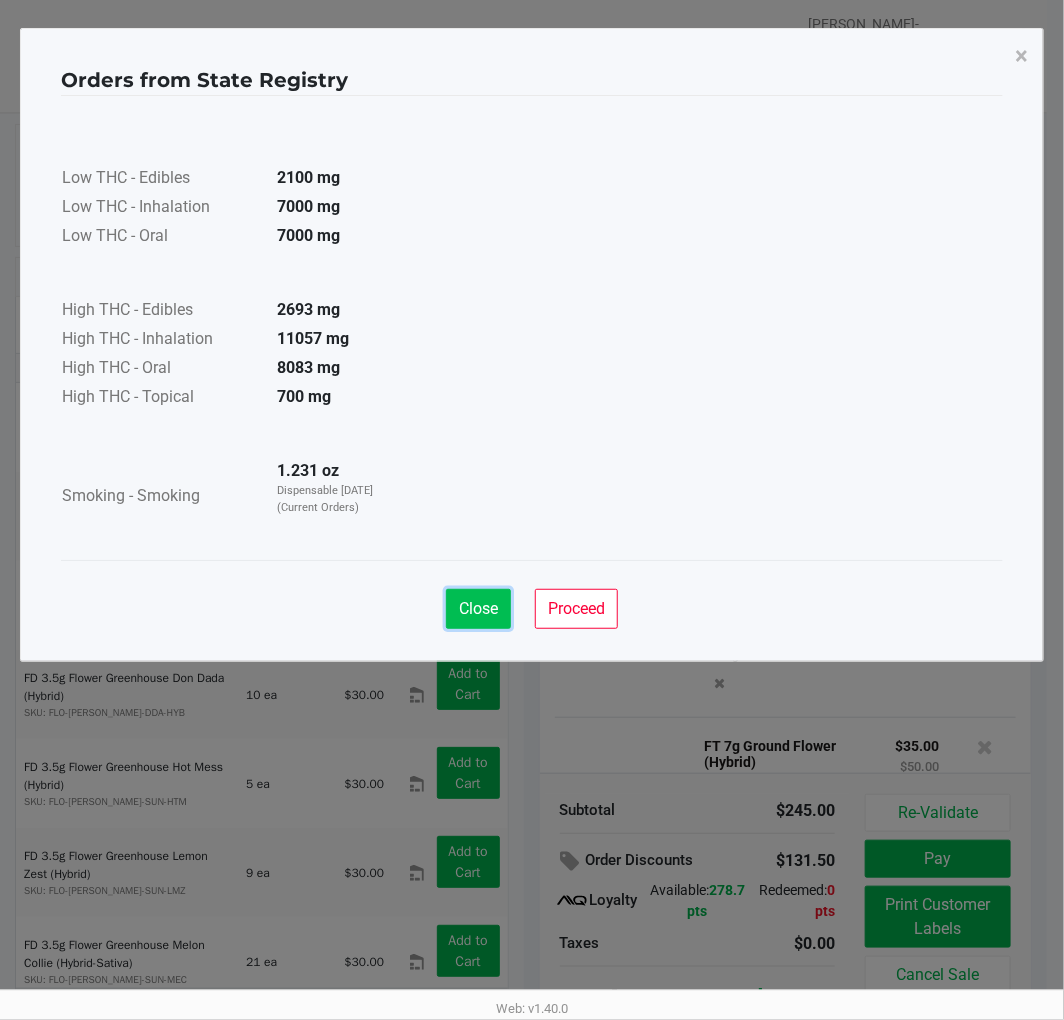 click on "Close" 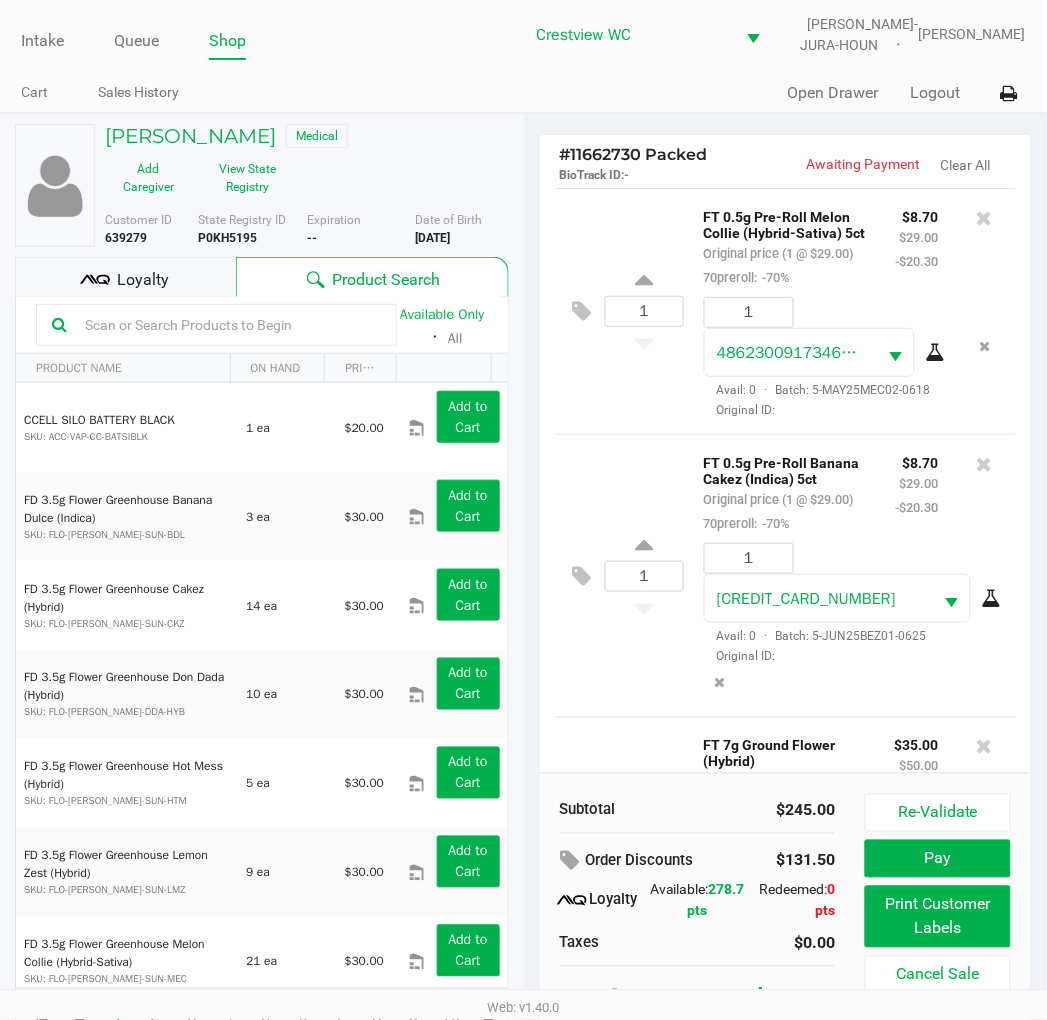 click on "CANDACE DAVISSON   Medical" 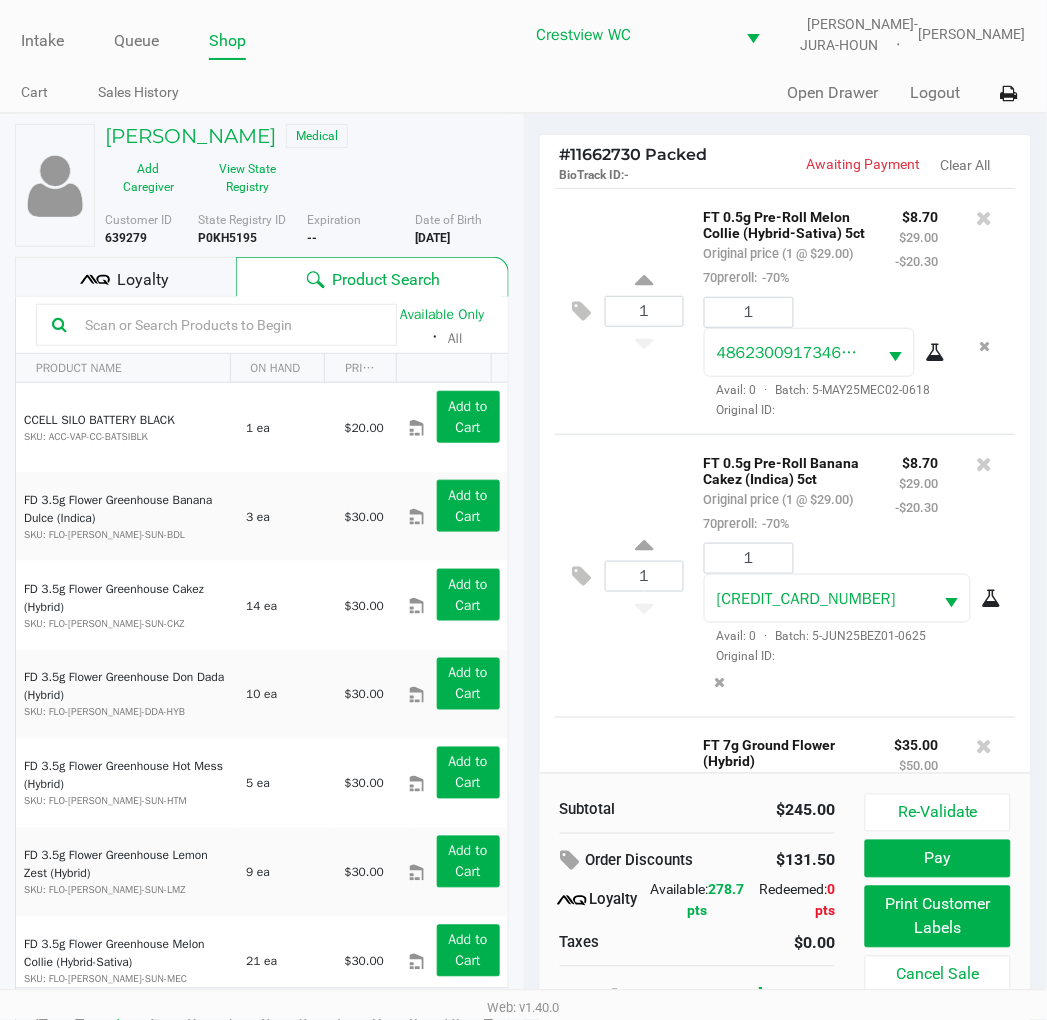 scroll, scrollTop: 37, scrollLeft: 0, axis: vertical 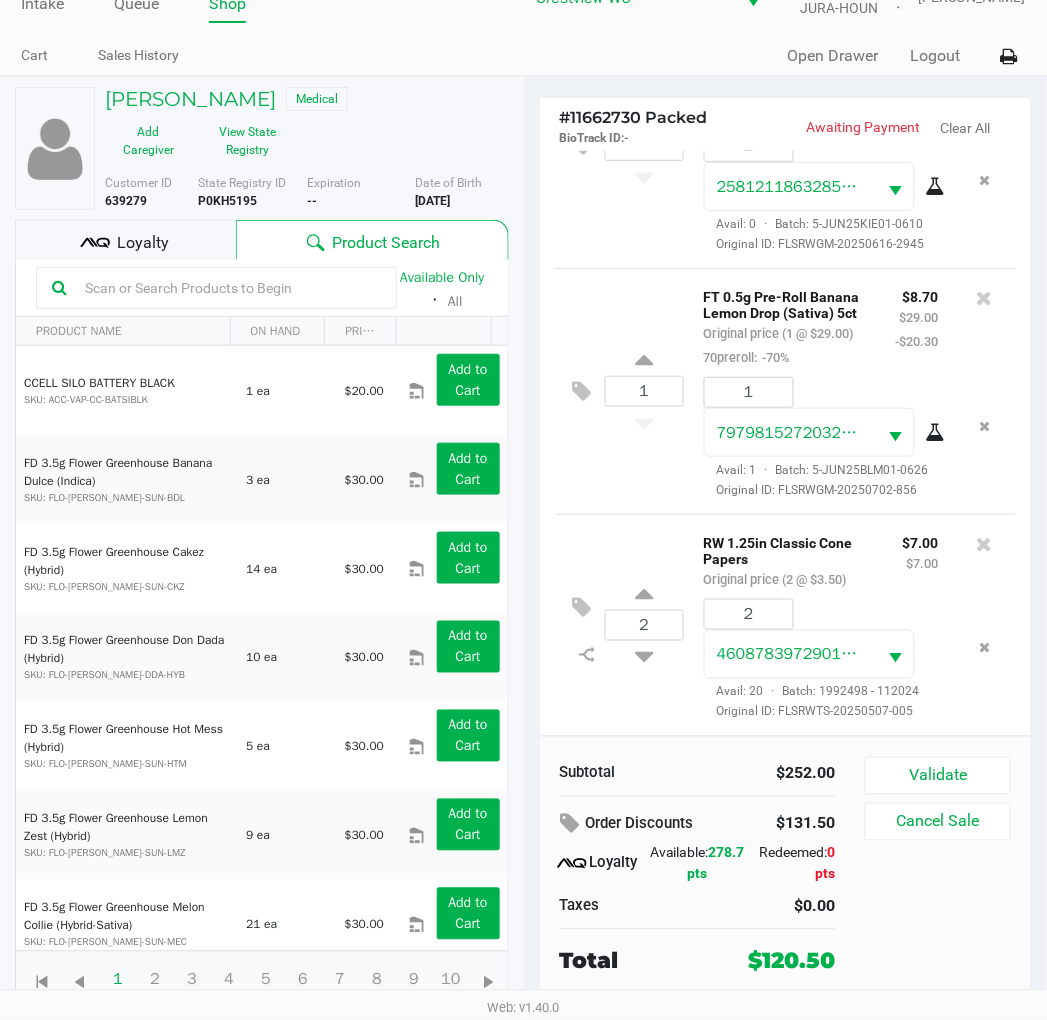 click on "Loyalty" 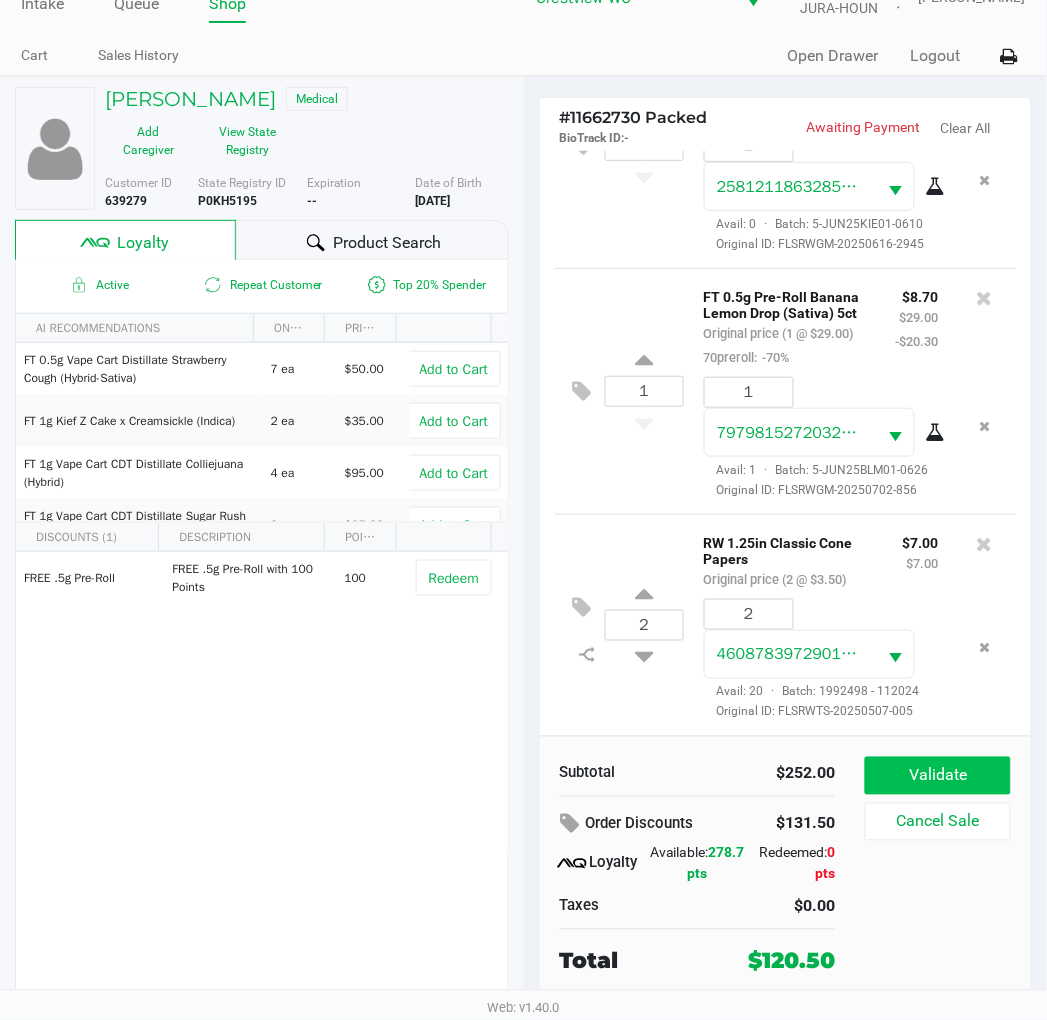 click on "Validate" 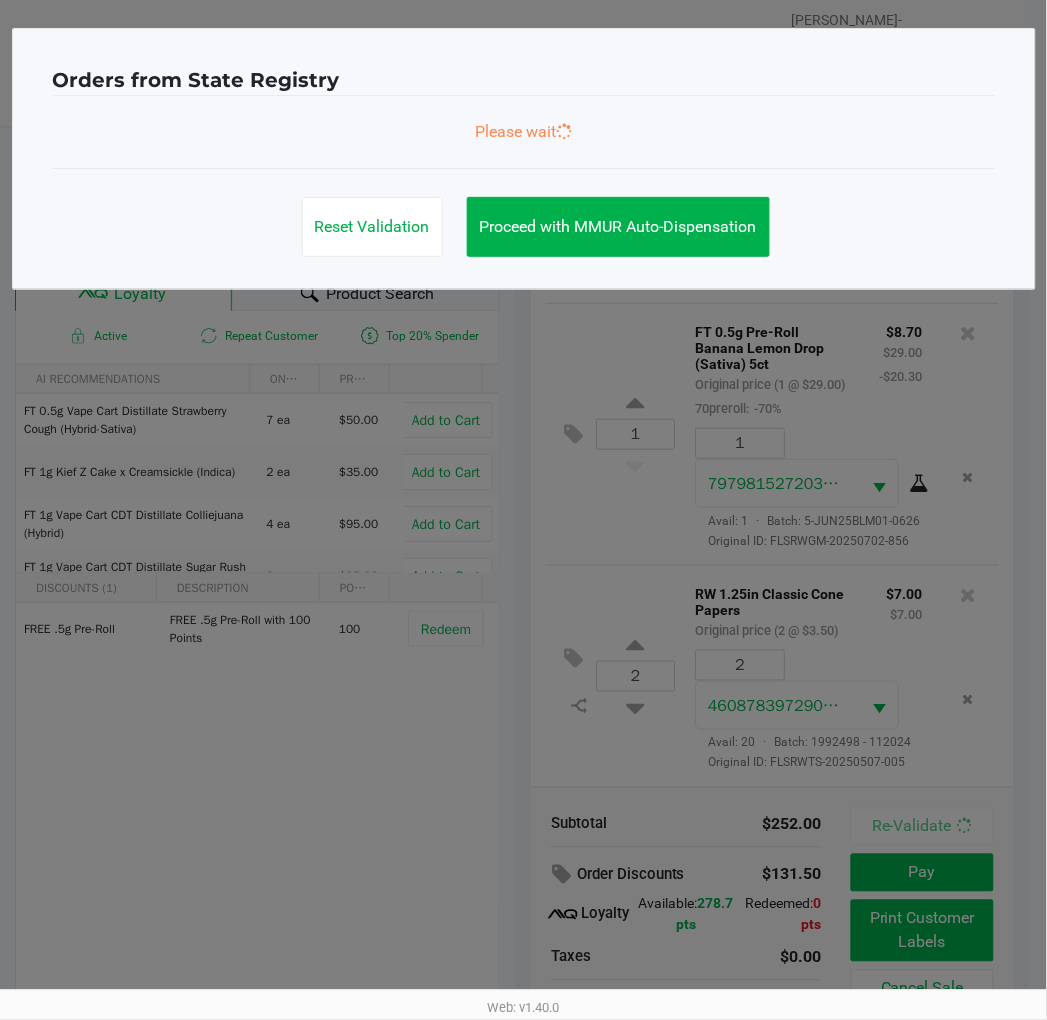 scroll, scrollTop: 0, scrollLeft: 0, axis: both 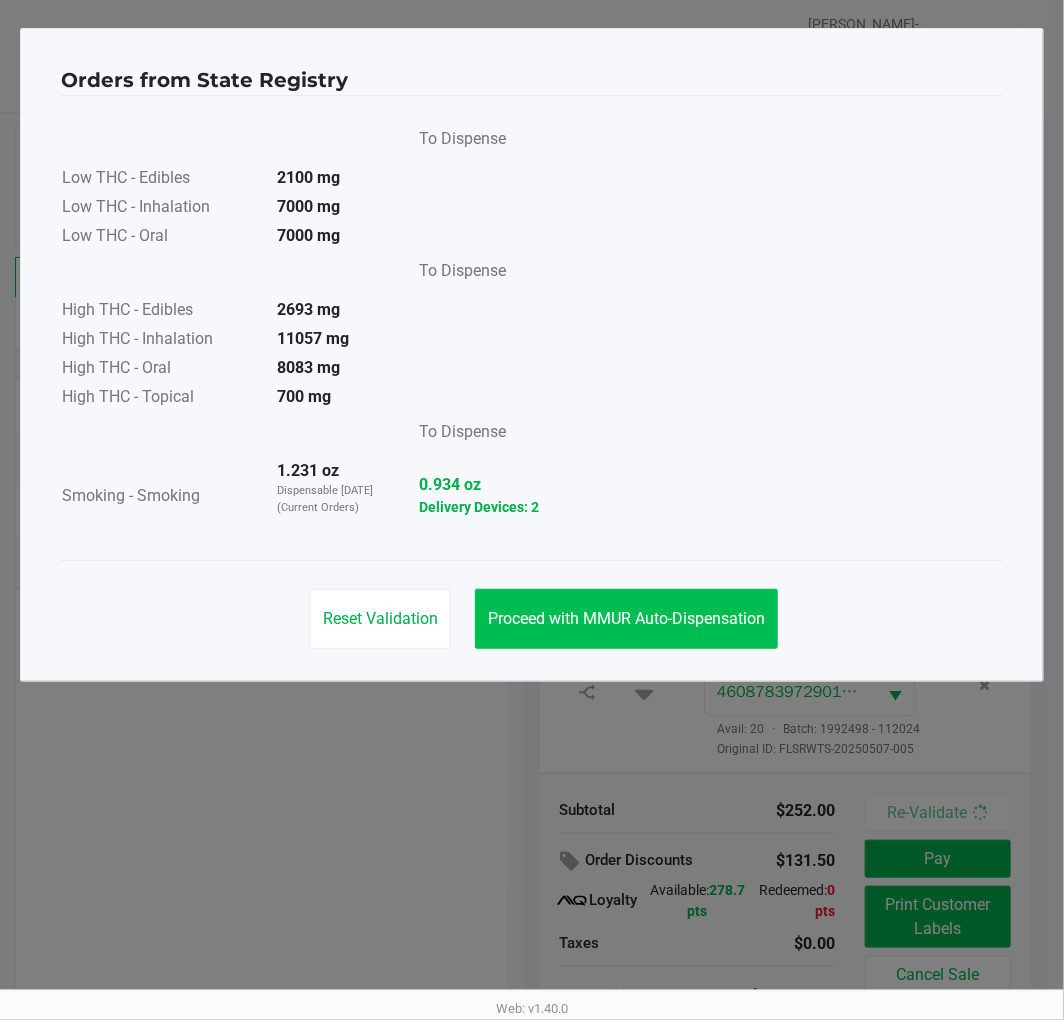 click on "Proceed with MMUR Auto-Dispensation" 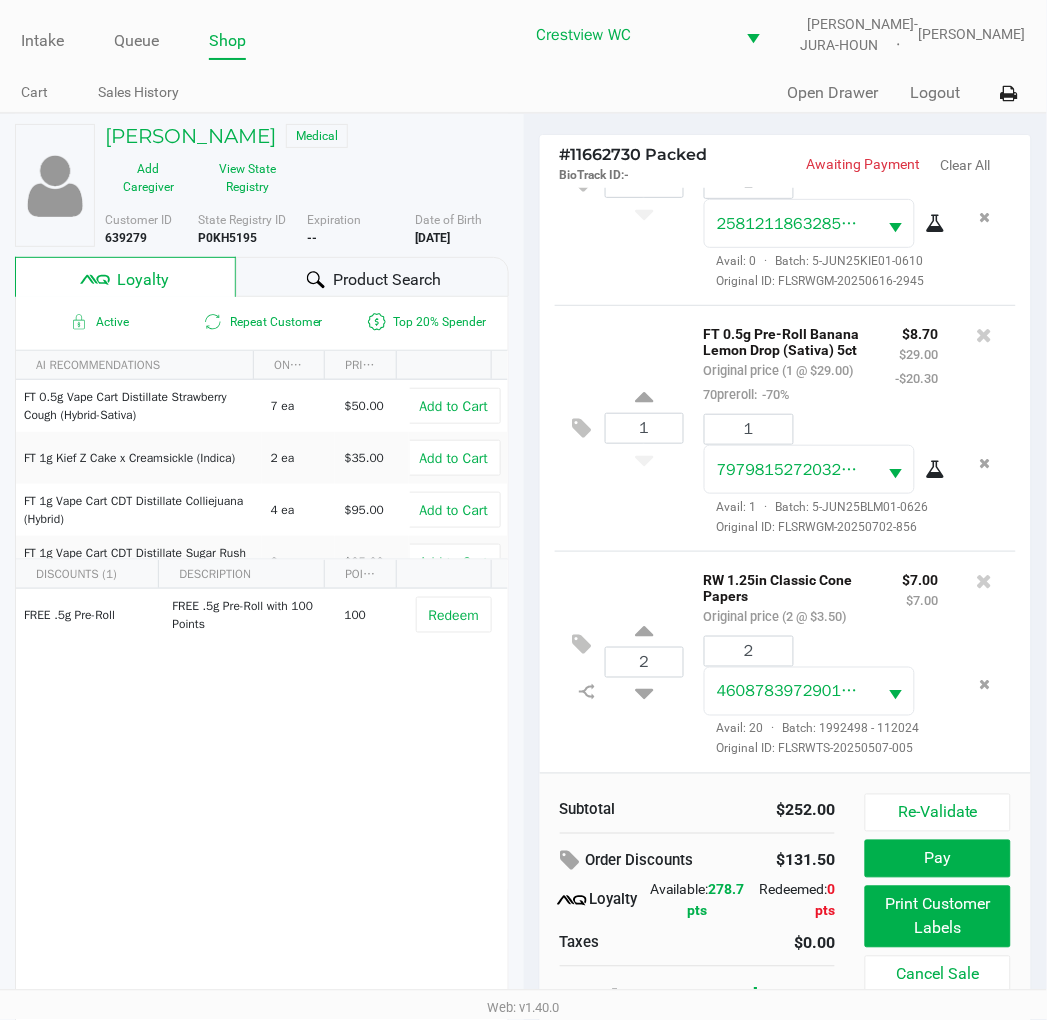 scroll, scrollTop: 37, scrollLeft: 0, axis: vertical 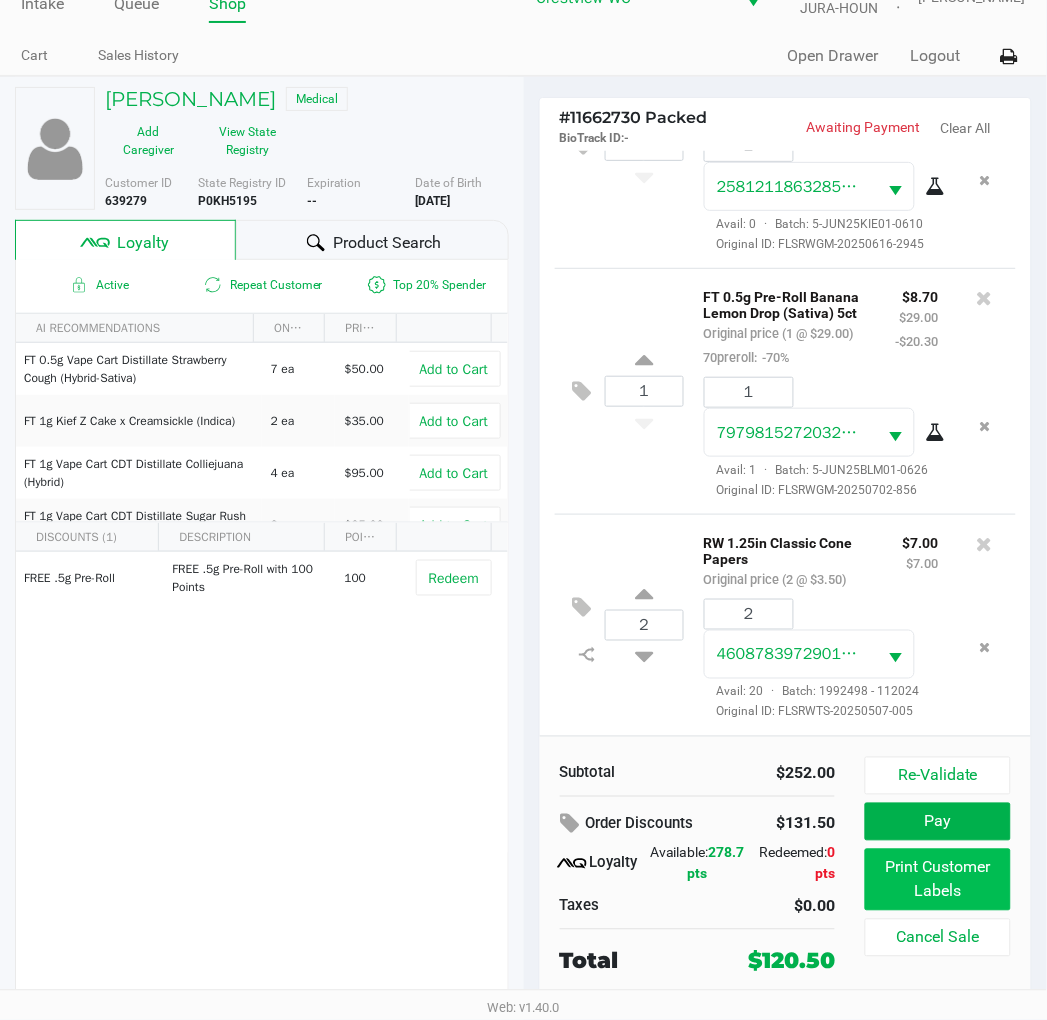 click on "Print Customer Labels" 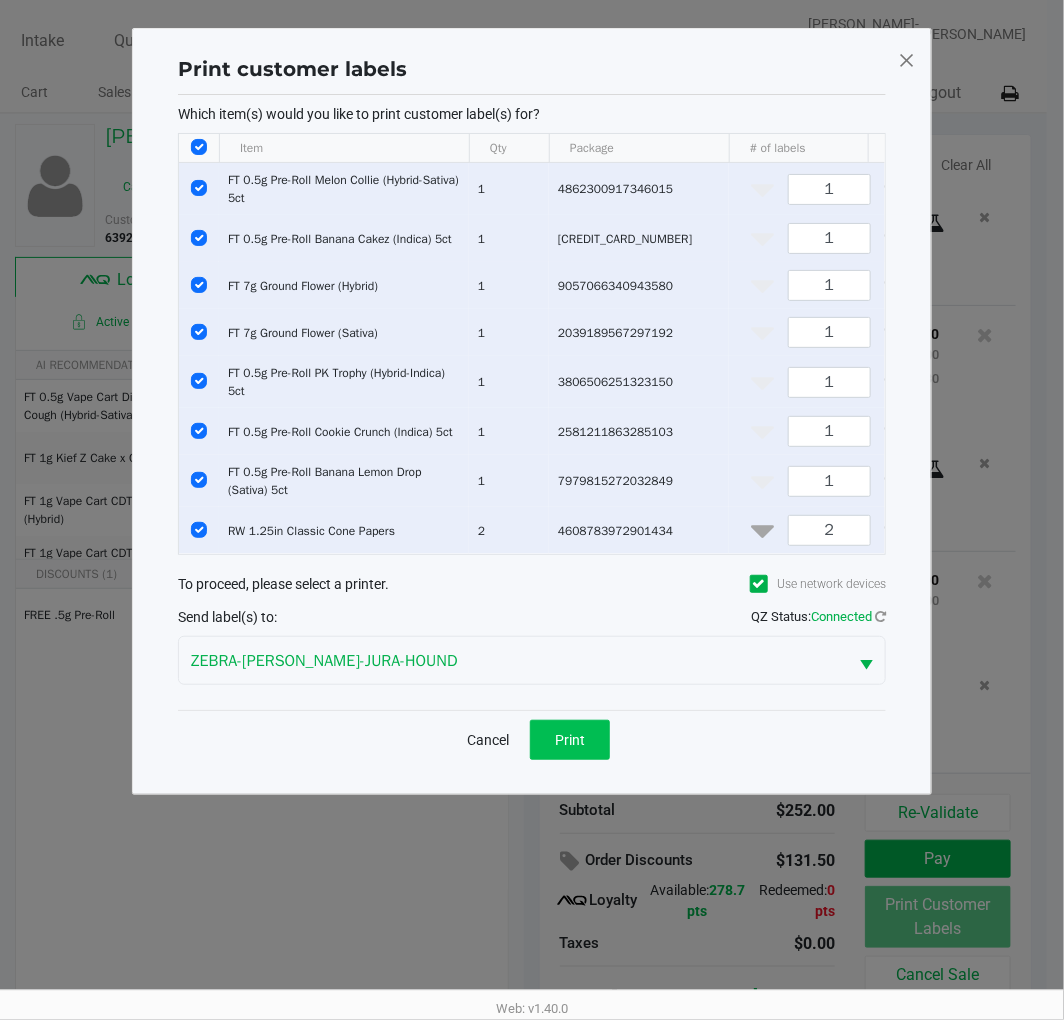 click on "Print" 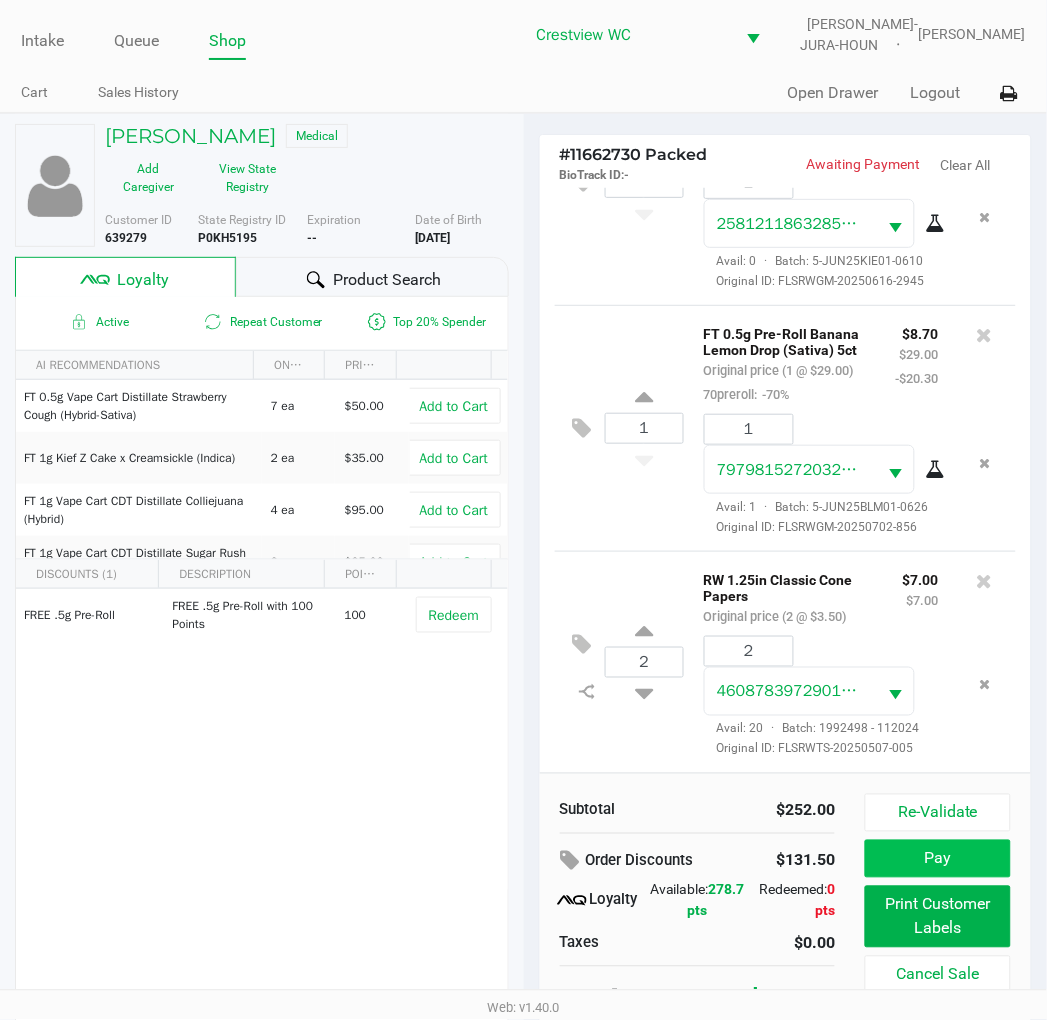 click on "Pay" 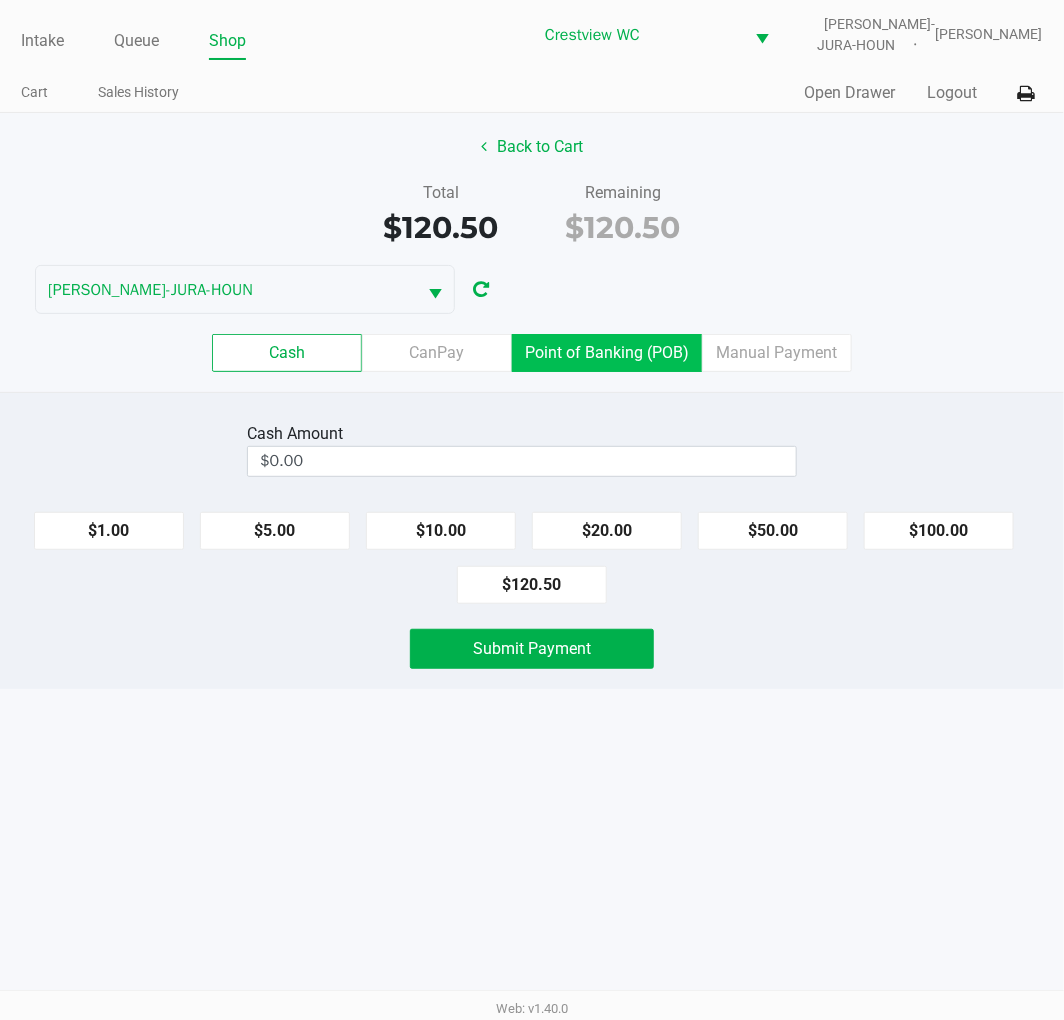 click on "Point of Banking (POB)" 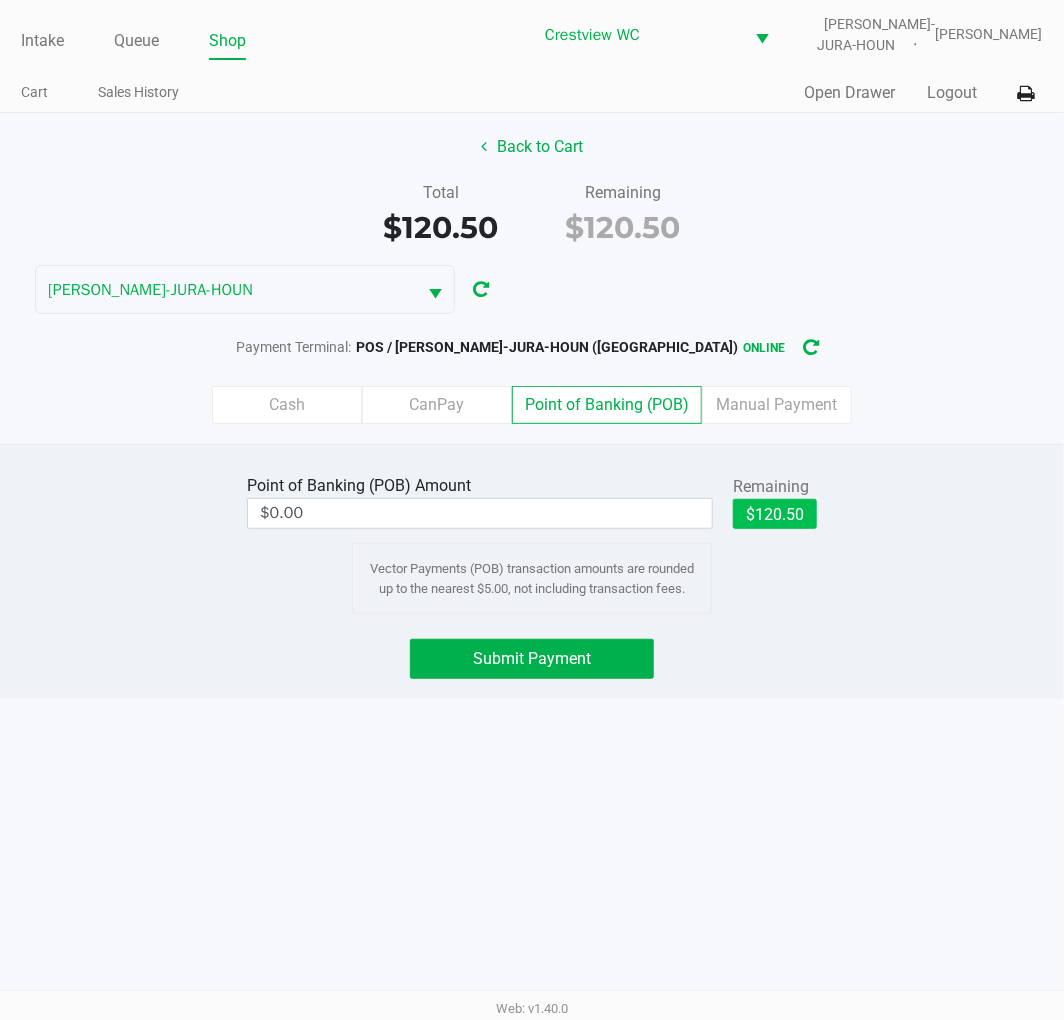 click on "$120.50" 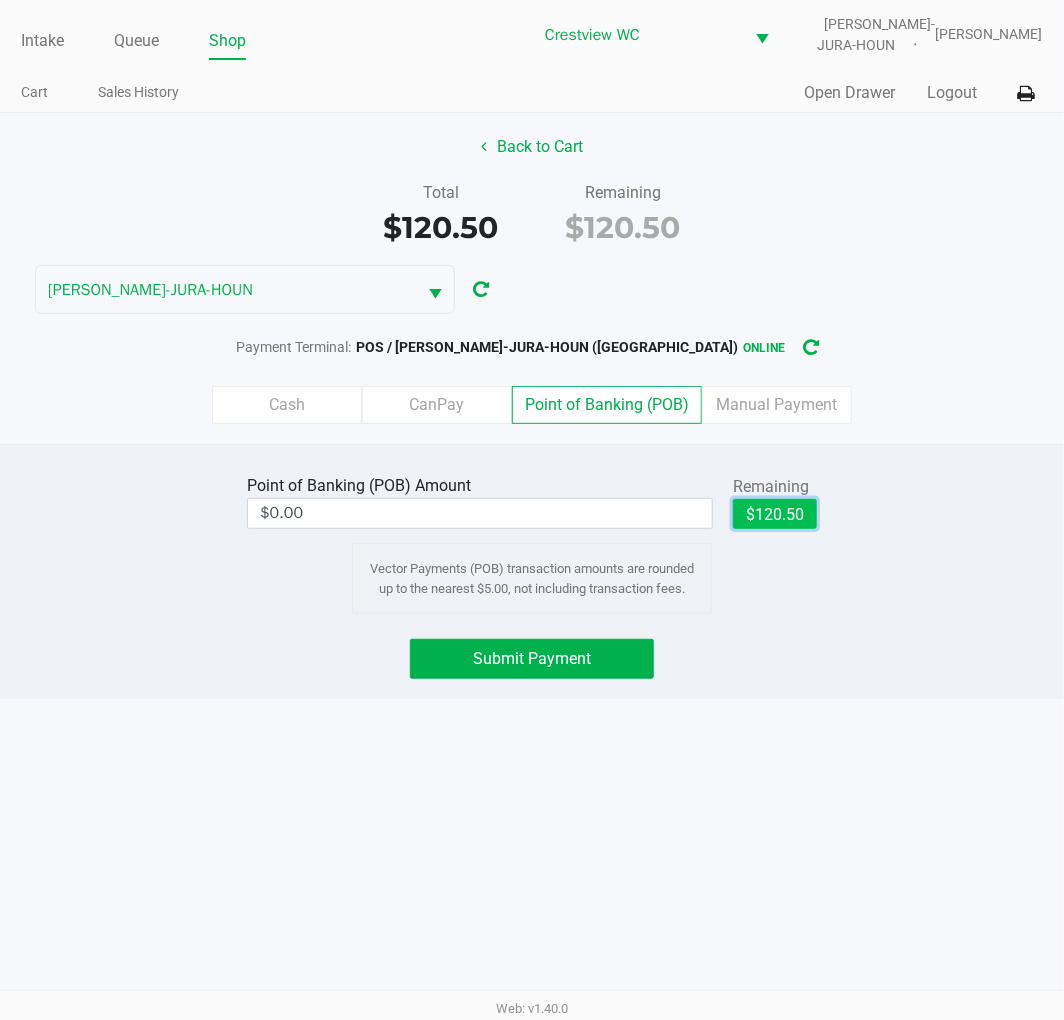 type on "$120.50" 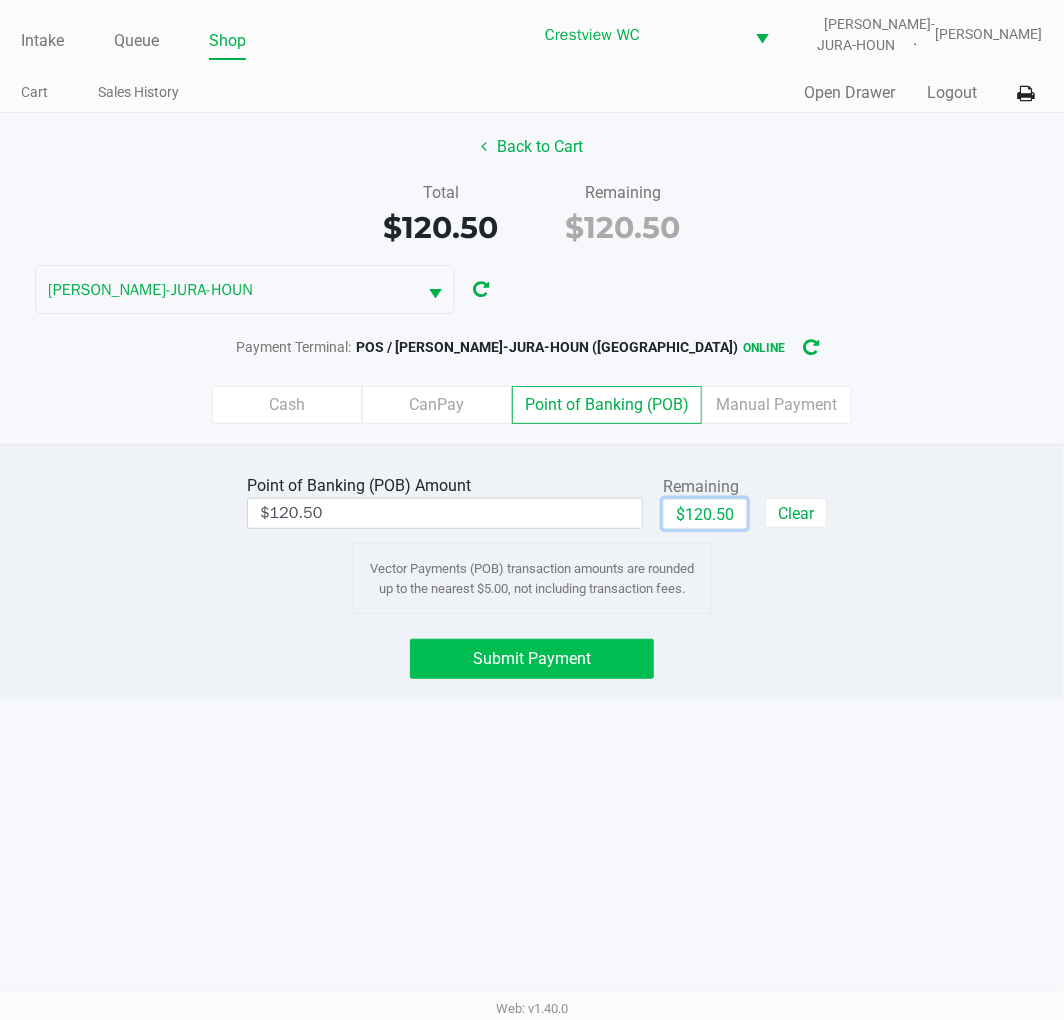 click on "Submit Payment" 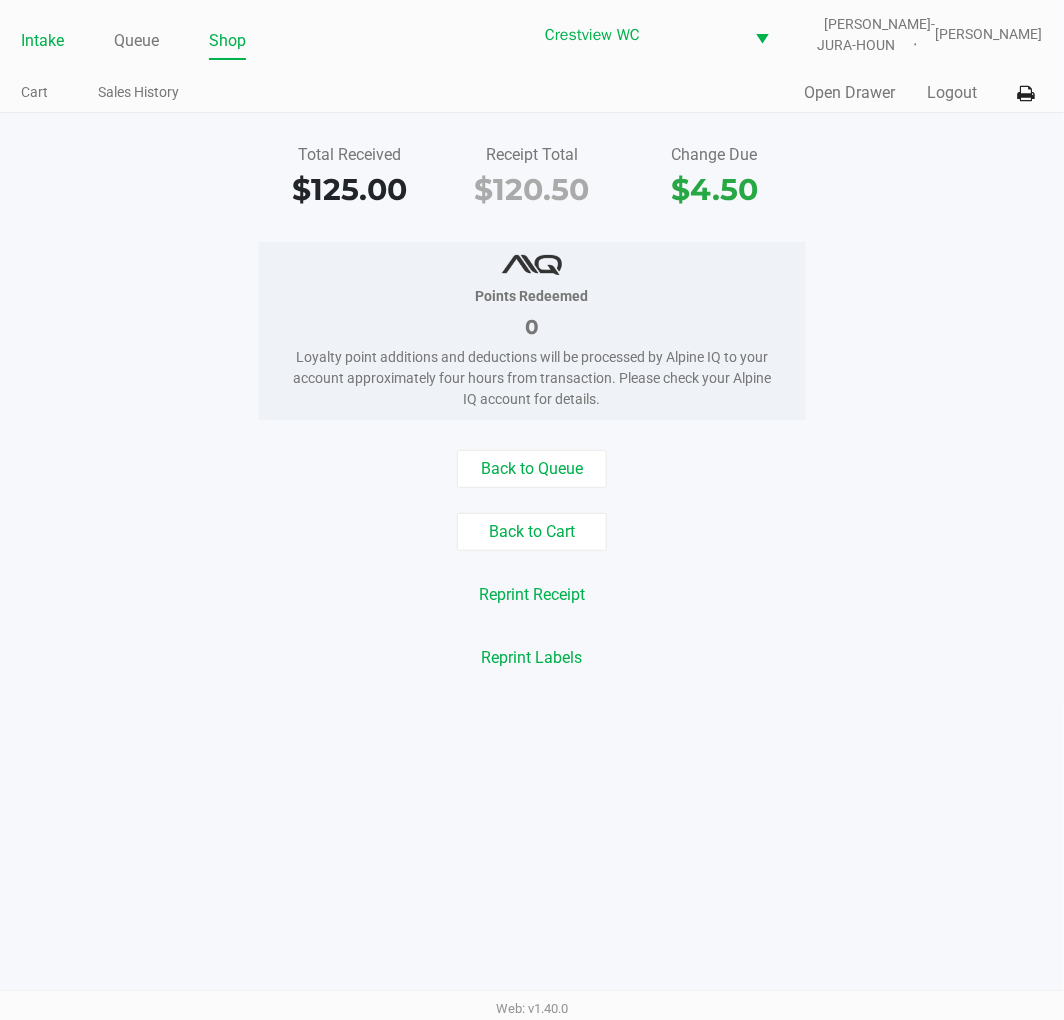 click on "Intake" 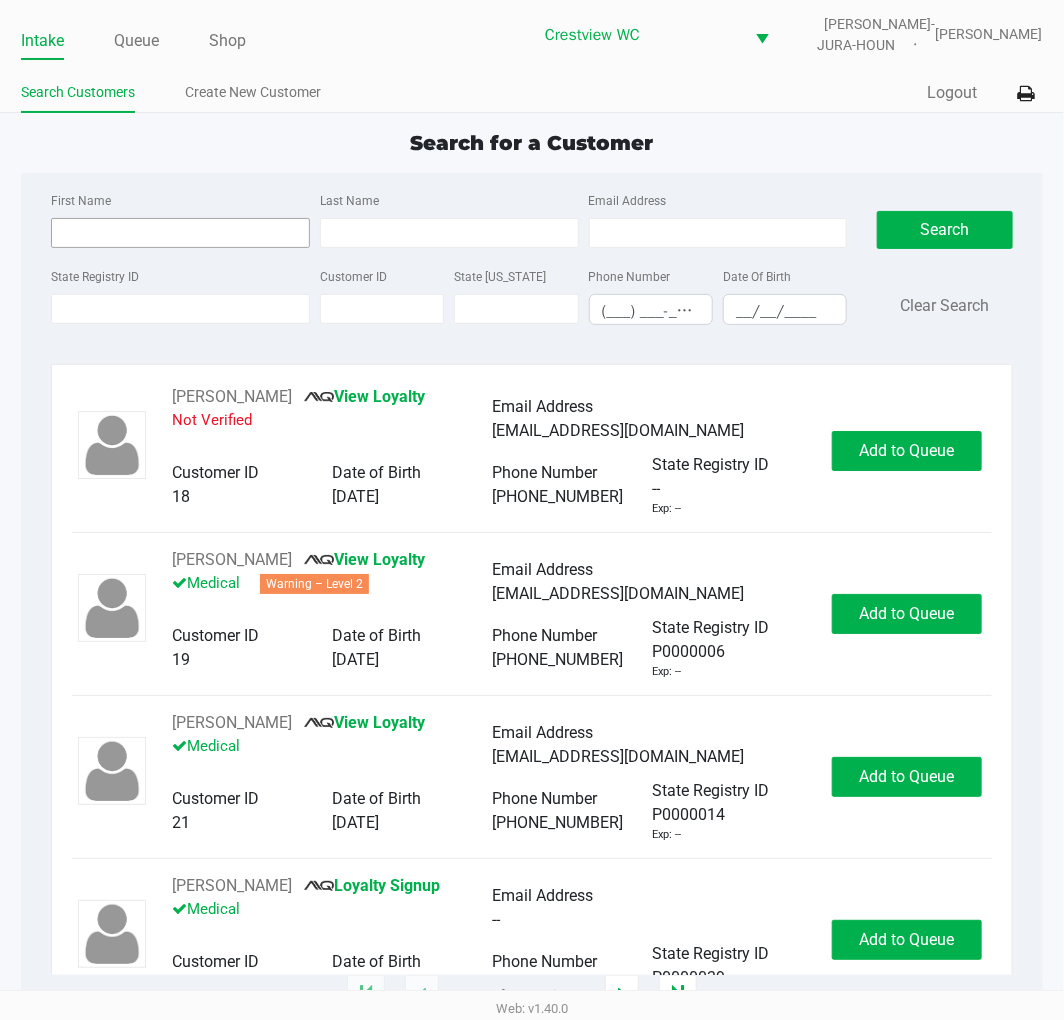 click on "First Name" at bounding box center (180, 233) 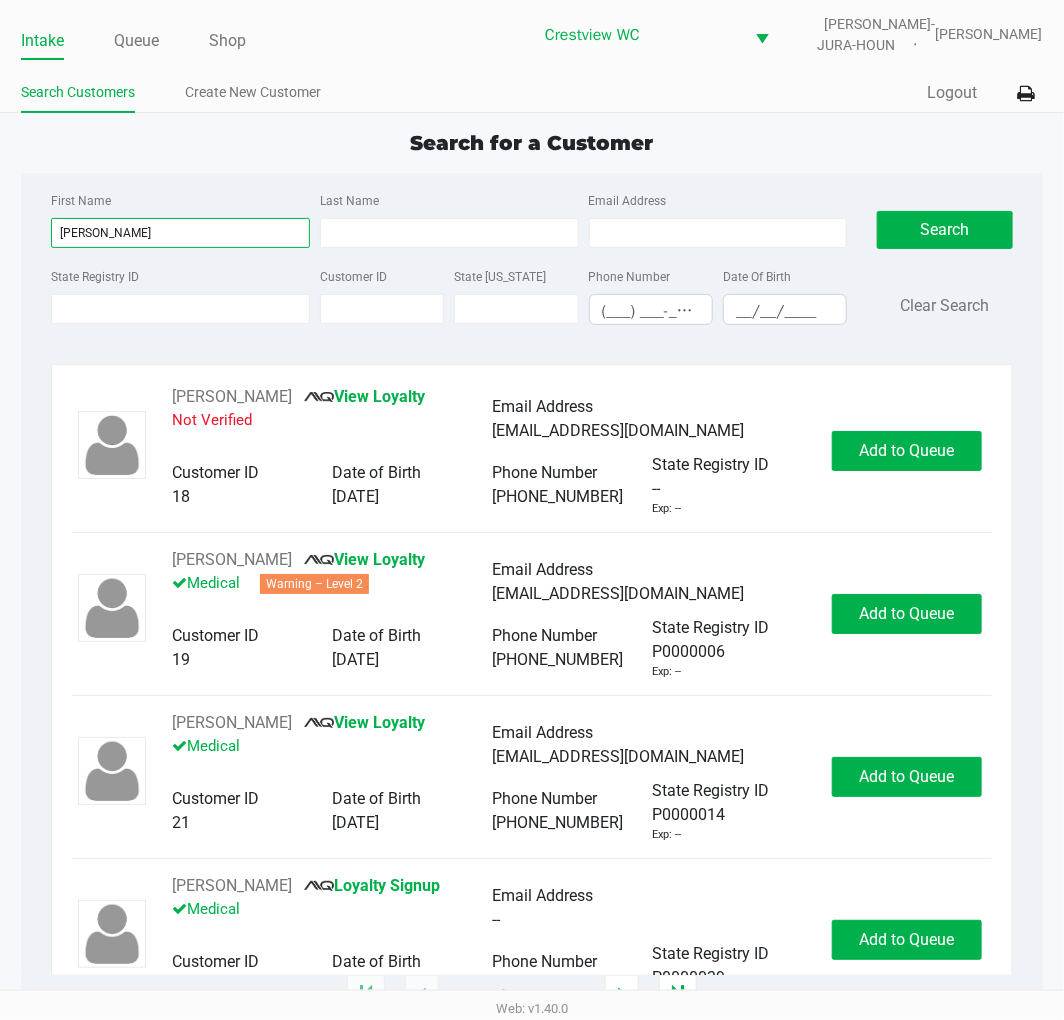 type on "ashley" 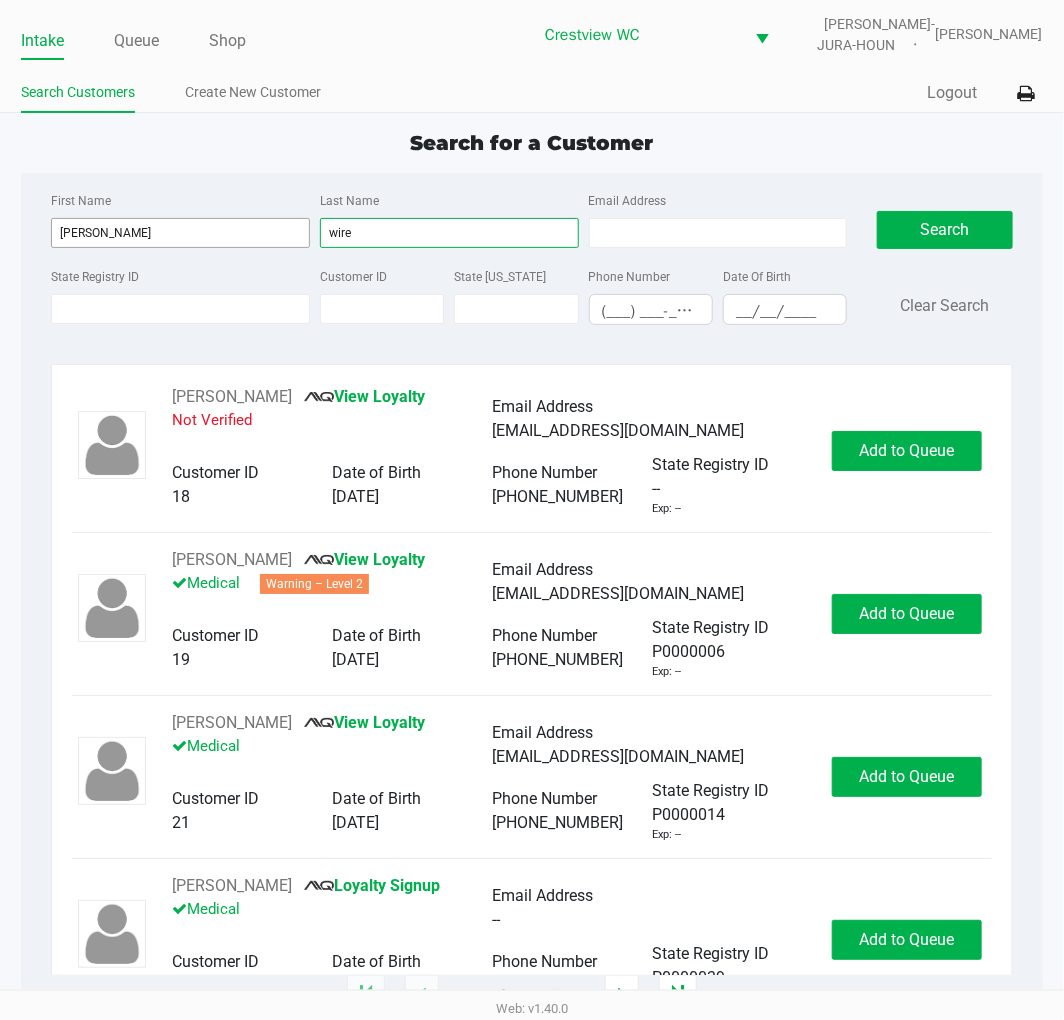 type on "wire" 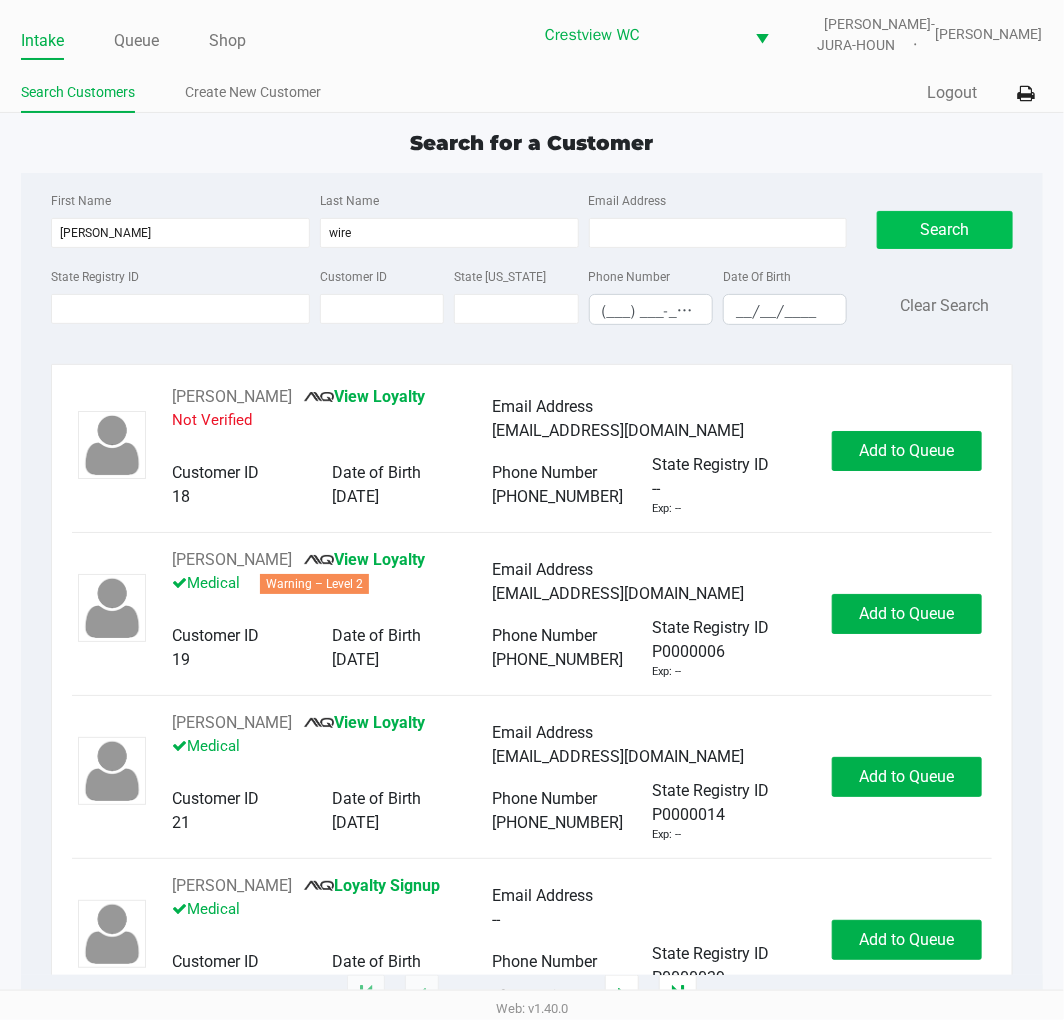 click on "Search" 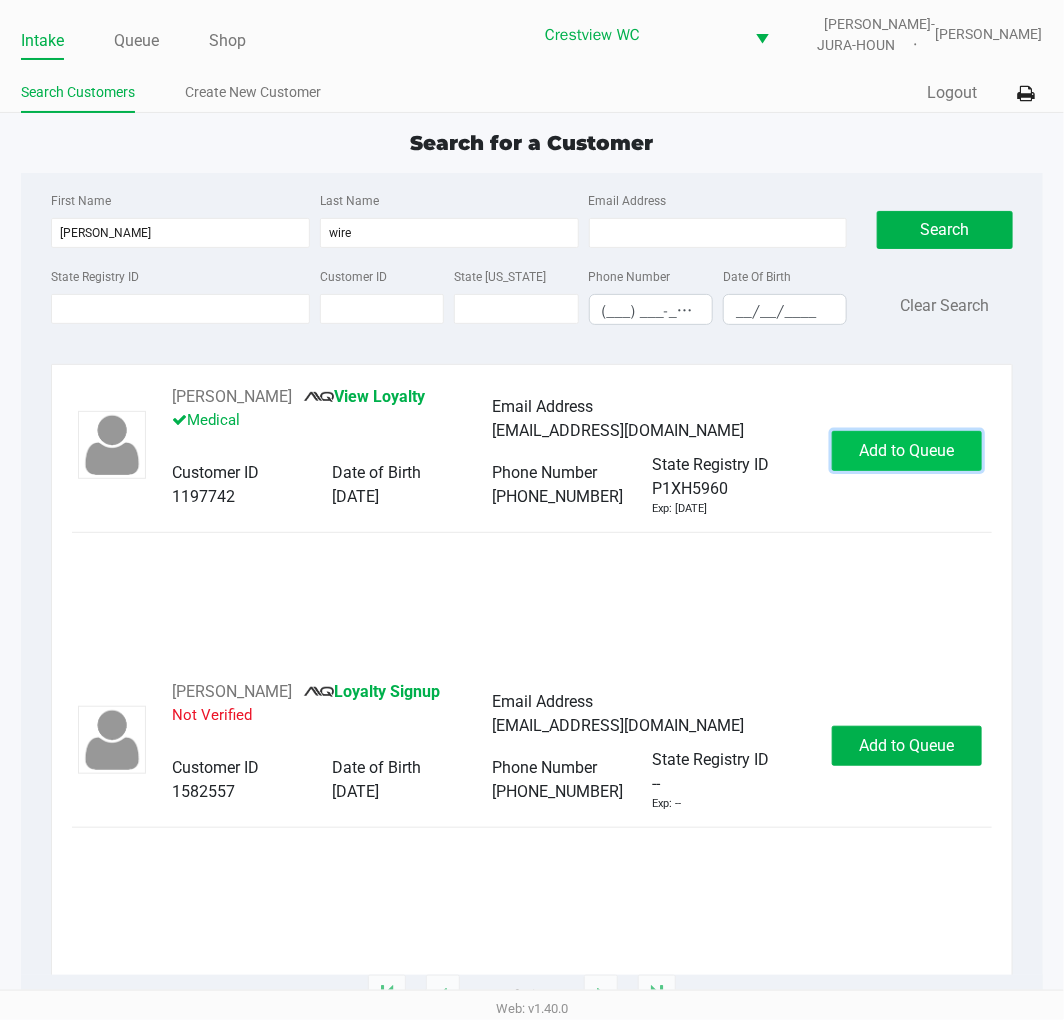 click on "Add to Queue" 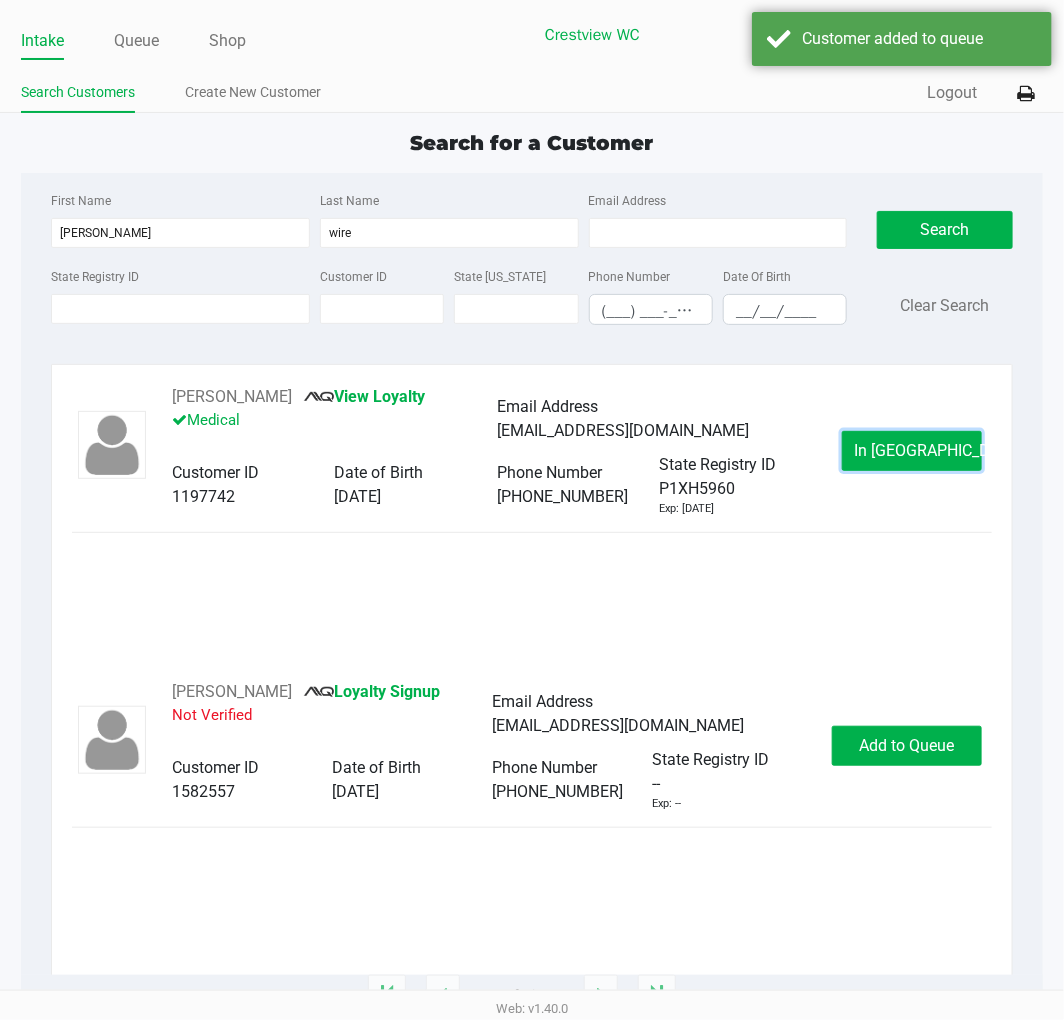 click on "In Queue" 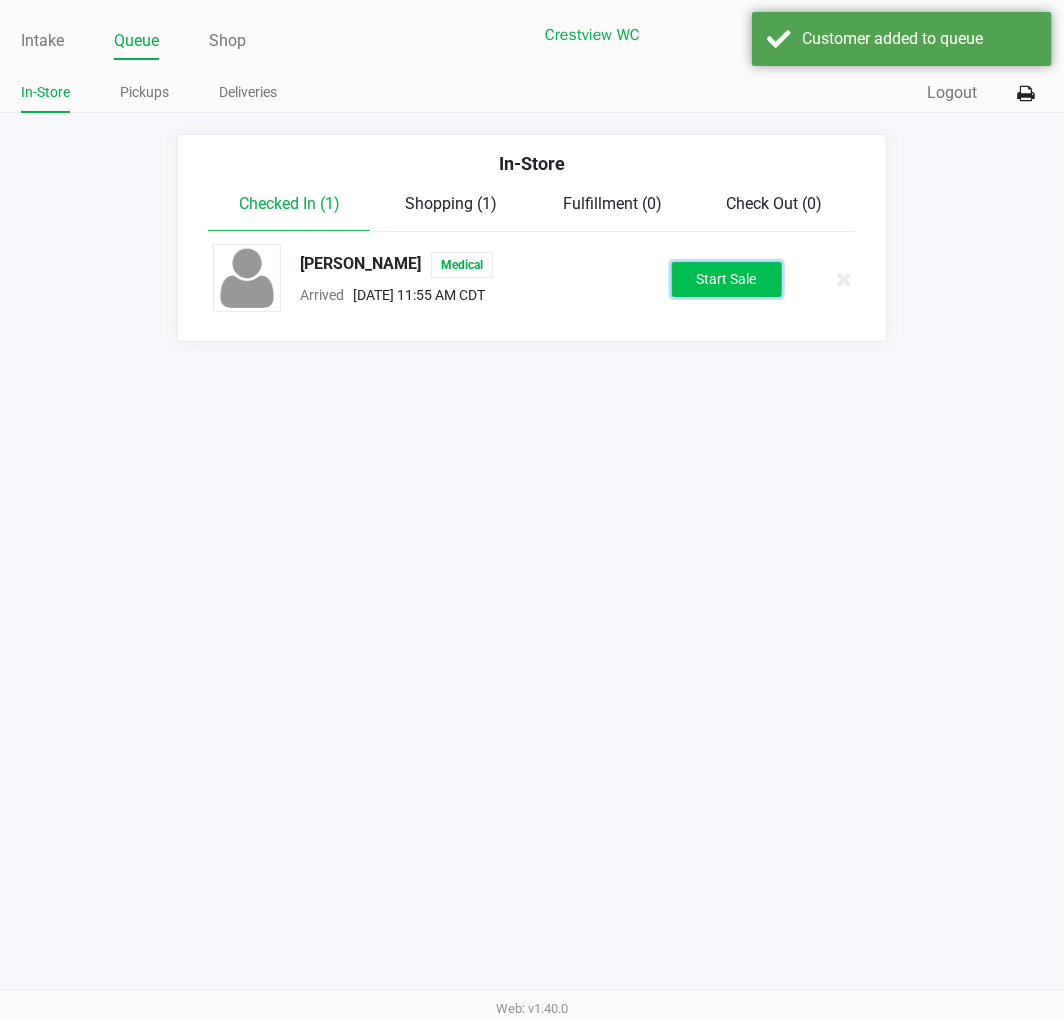 click on "Start Sale" 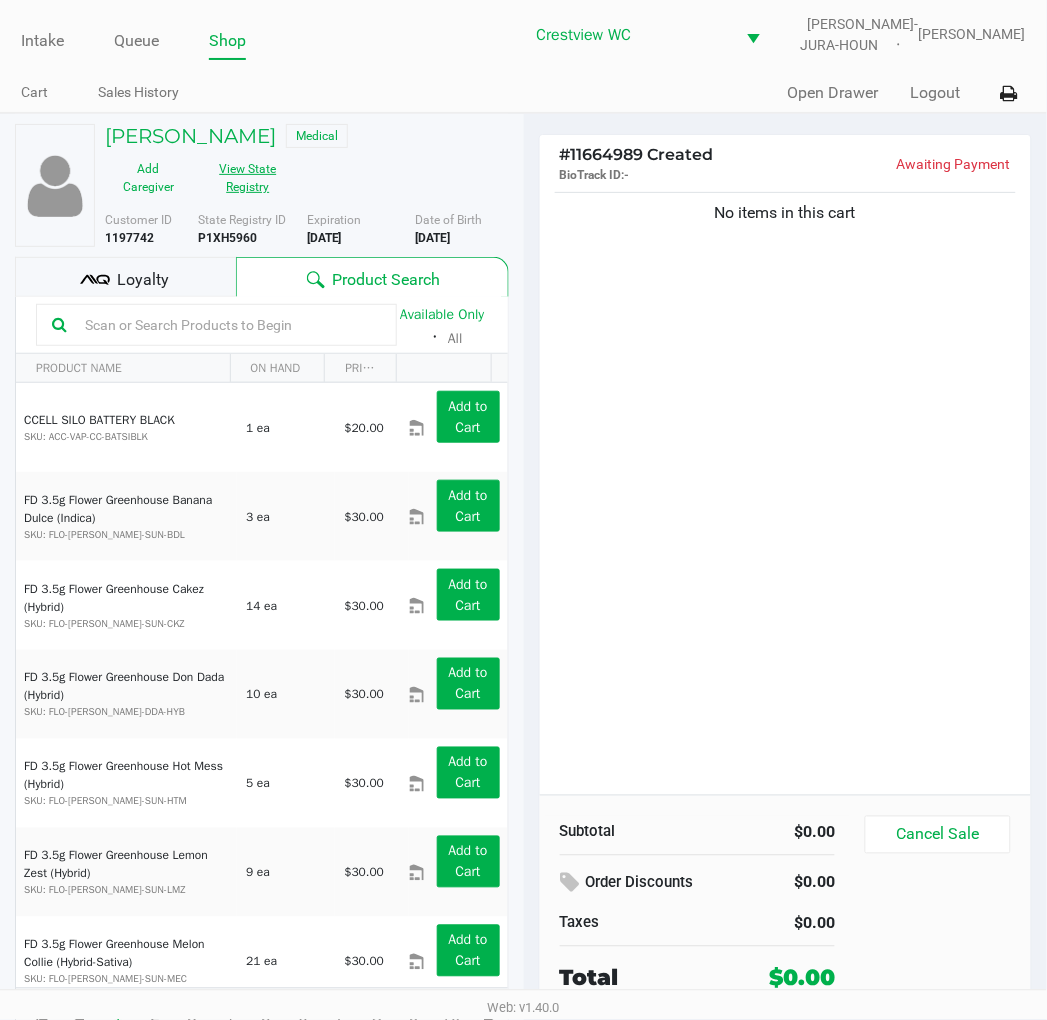 click on "View State Registry" 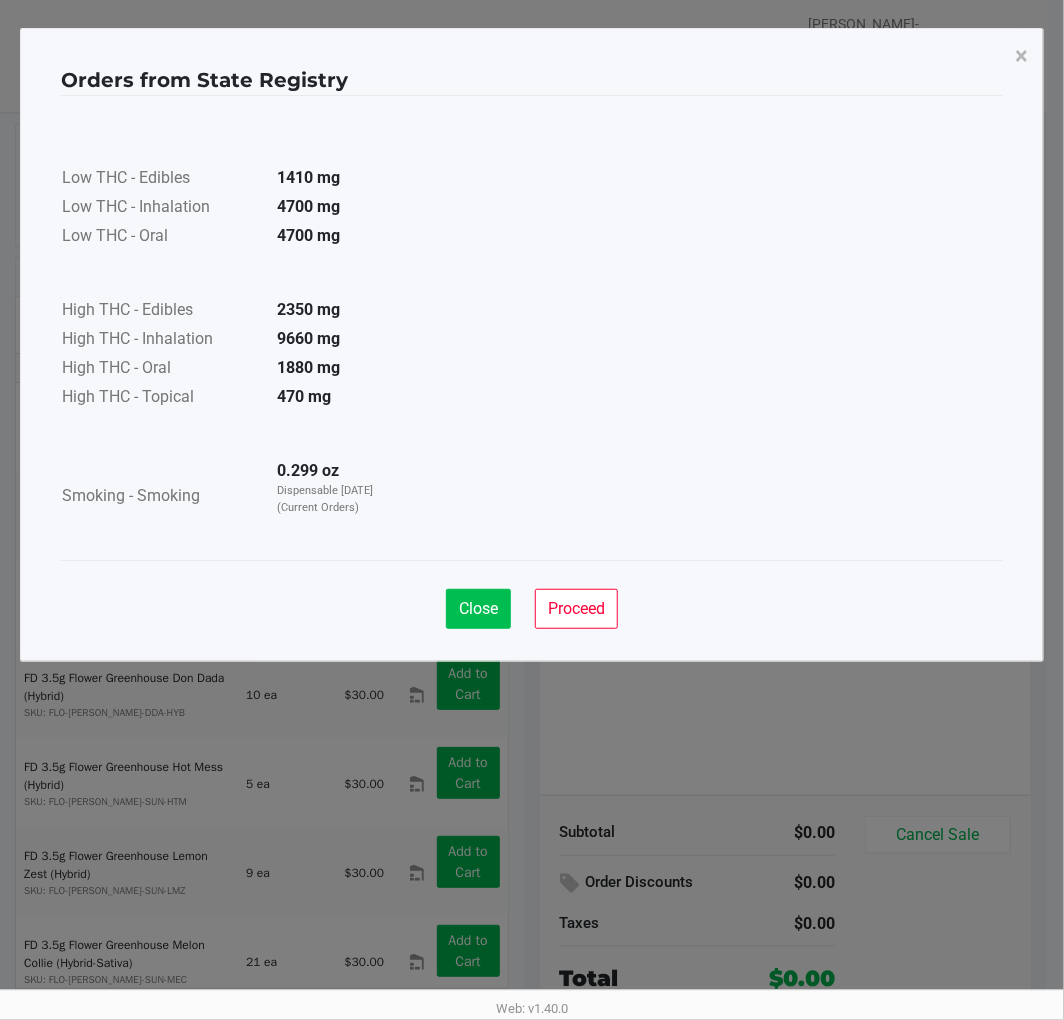 click on "Close" 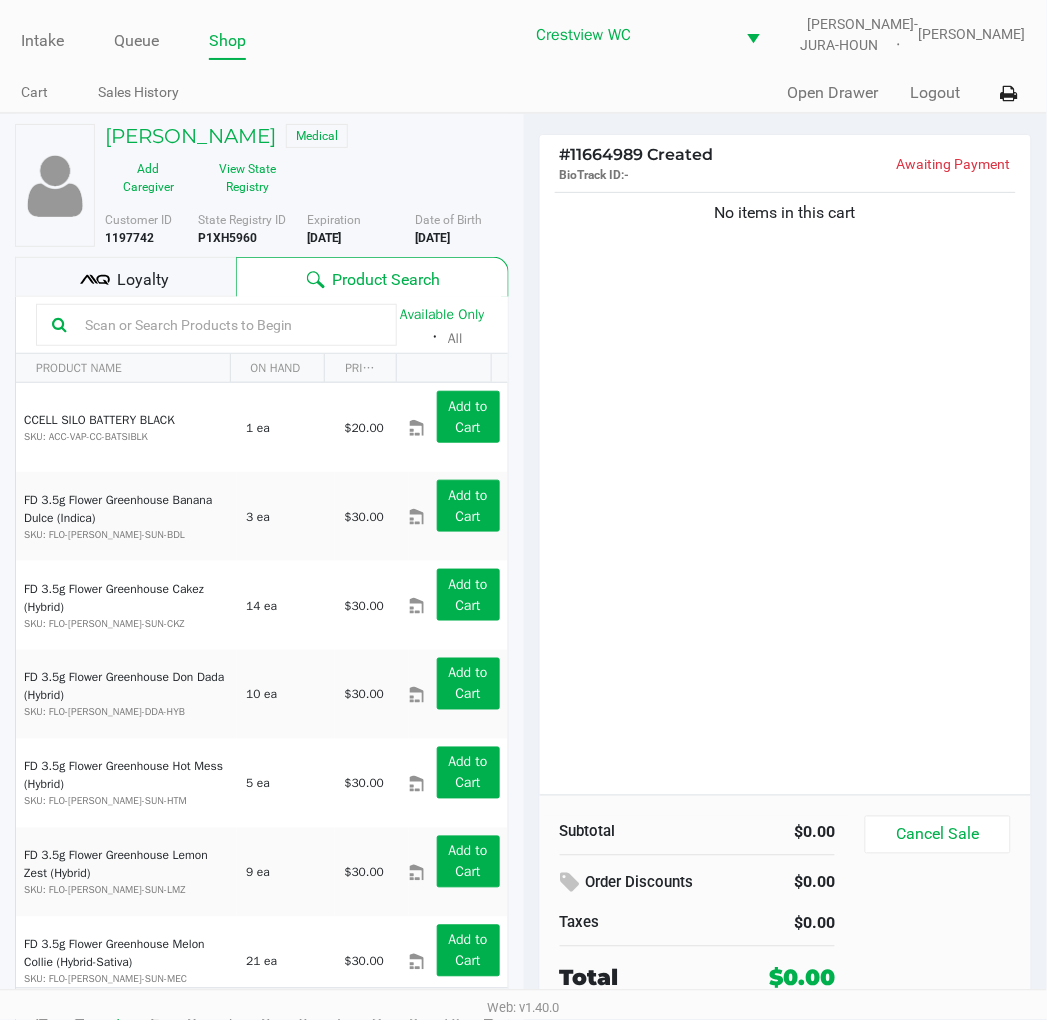 click on "Close   Proceed" 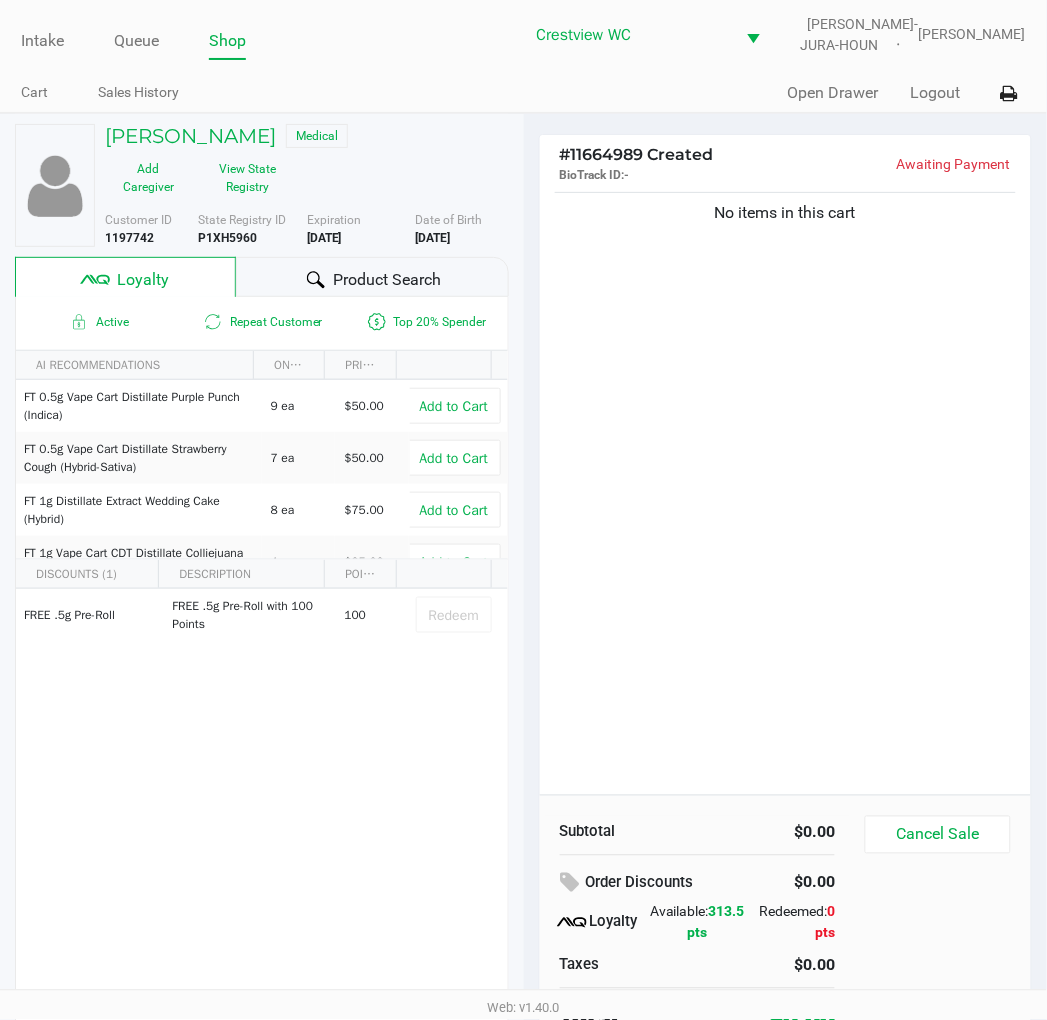 click on "No items in this cart" 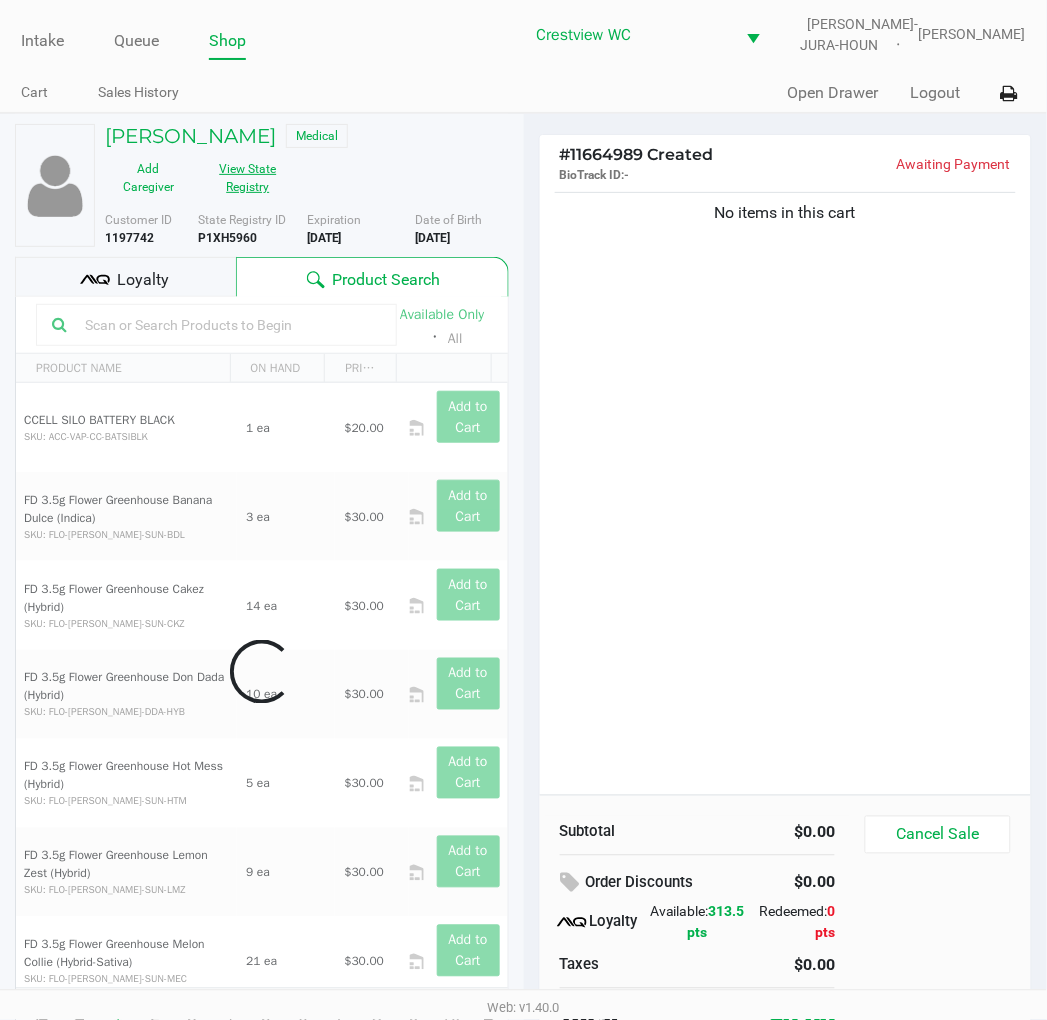 click on "View State Registry" 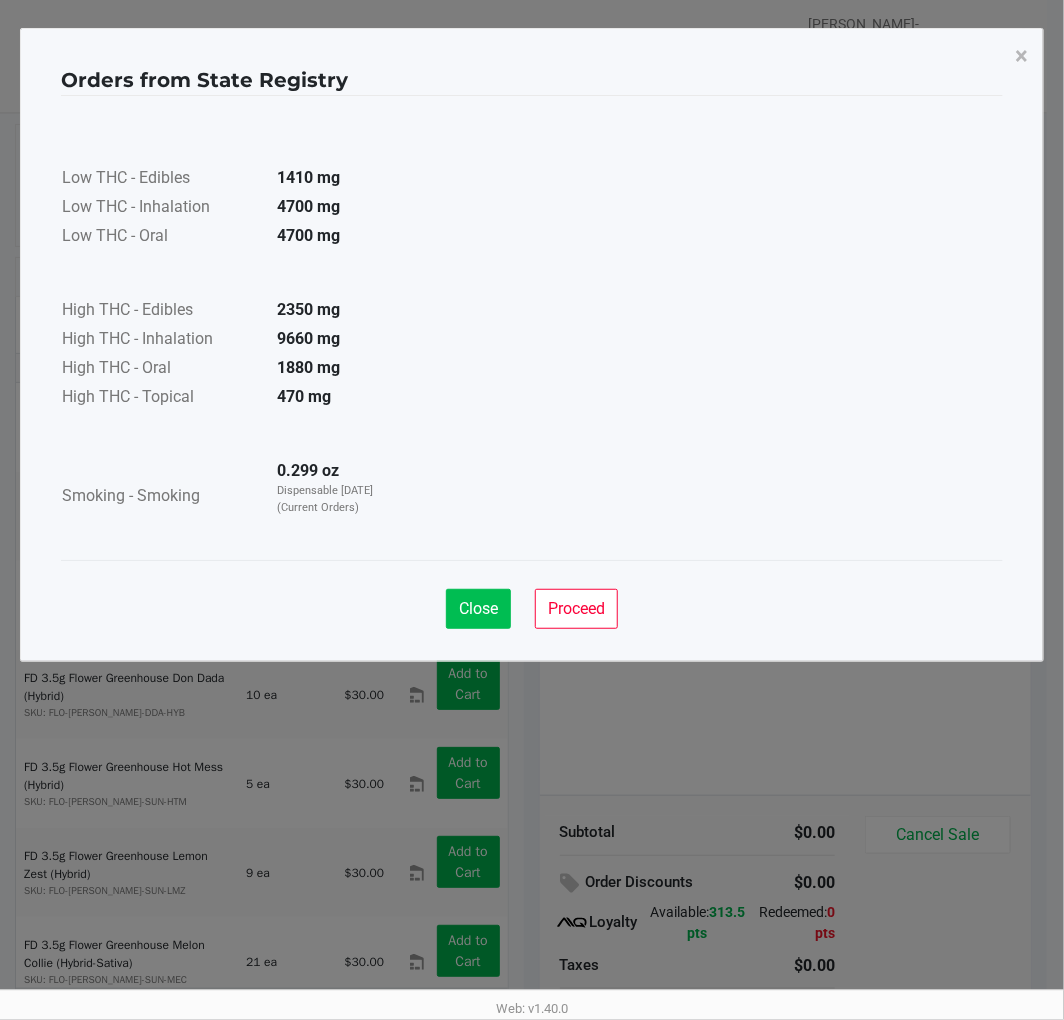 click on "Close" 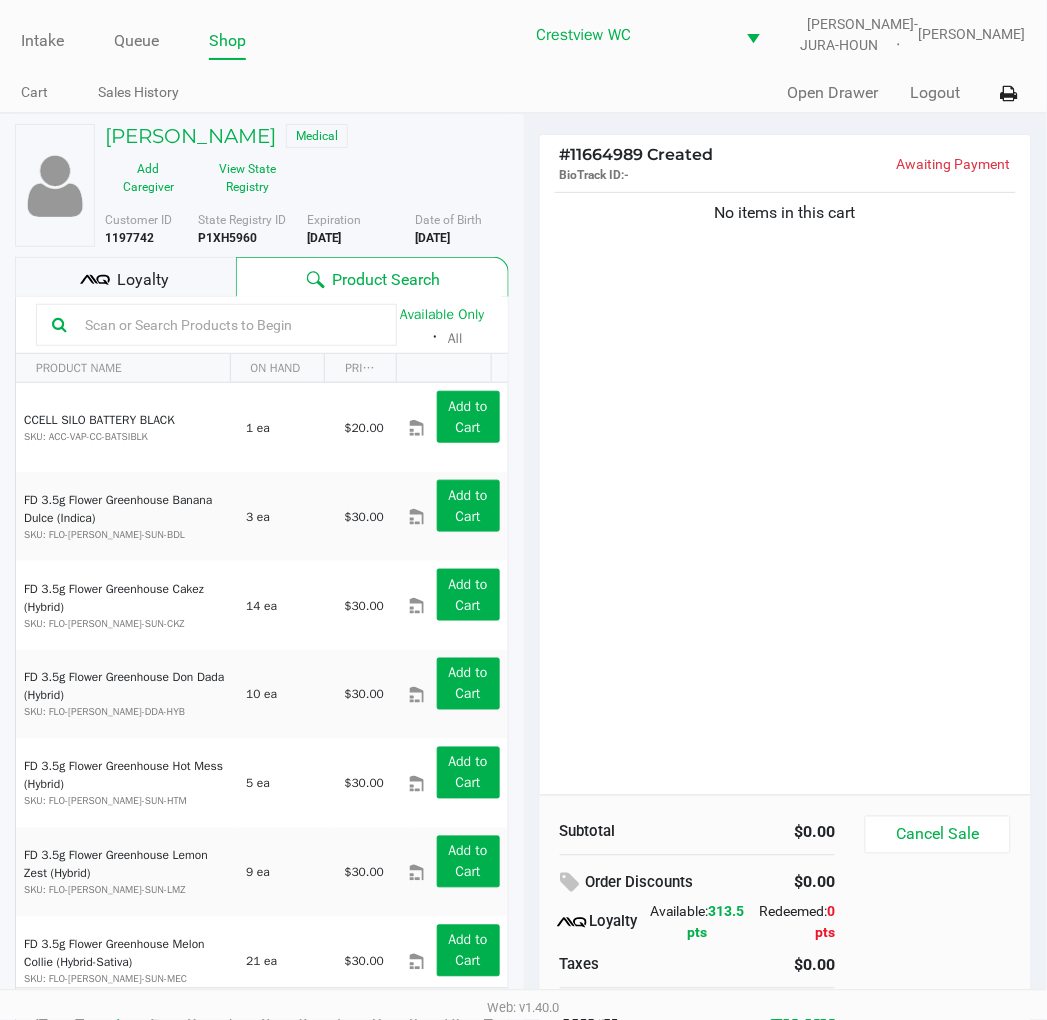 click on "Low THC - Edibles  1410 mg  Low THC - Inhalation  4700 mg  Low THC - Oral  4700 mg      High THC - Edibles  2350 mg  High THC - Inhalation  9660 mg  High THC - Oral  1880 mg  High THC - Topical  470 mg      Smoking - Smoking  0.299 oz  Dispensable Today (Current Orders)" 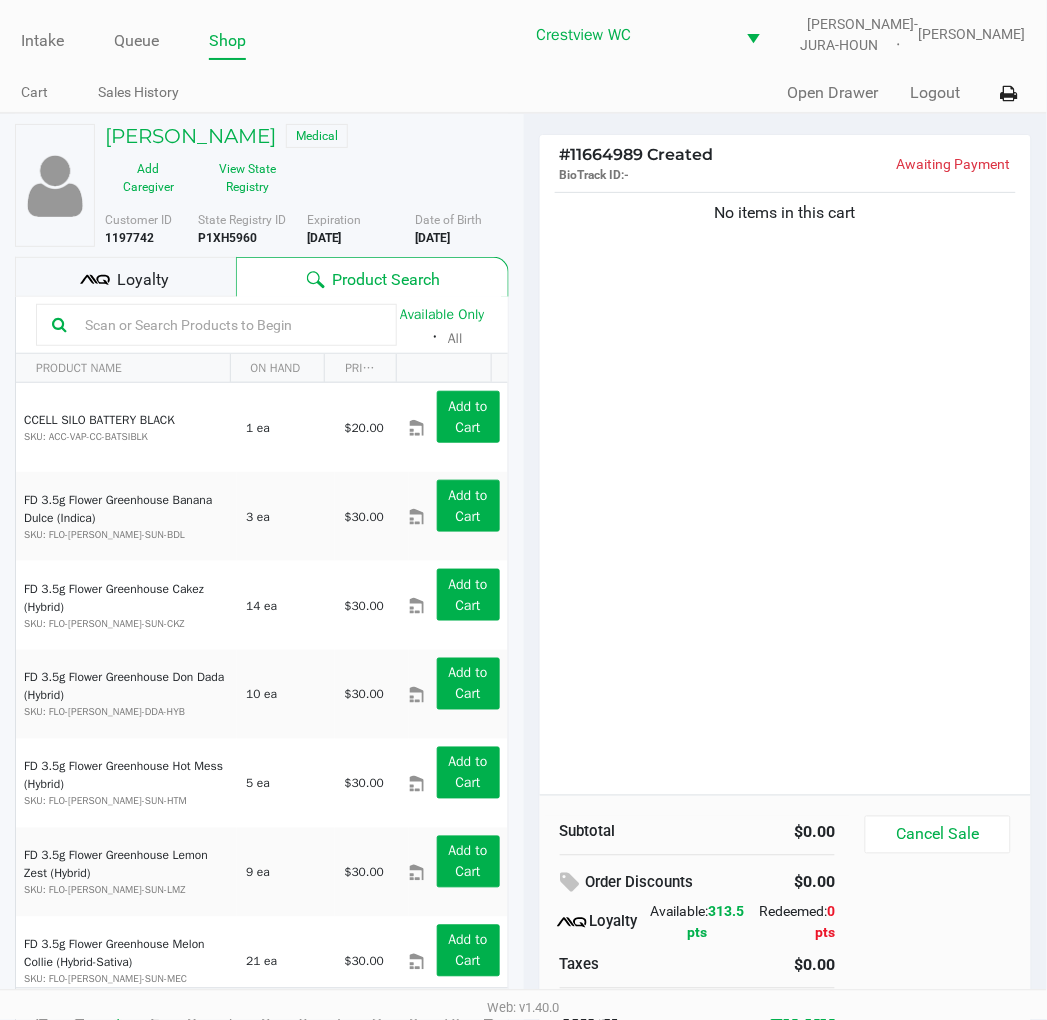 click 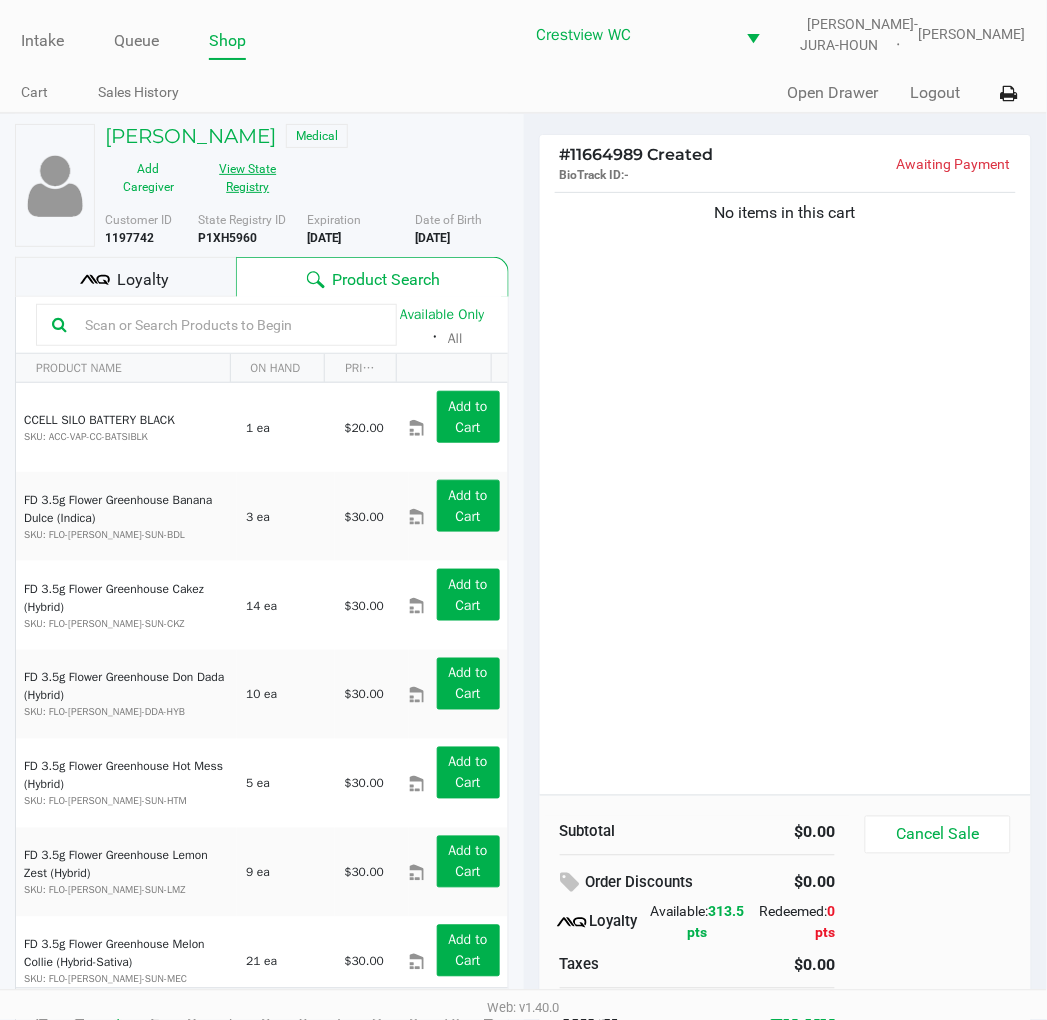 click on "View State Registry" 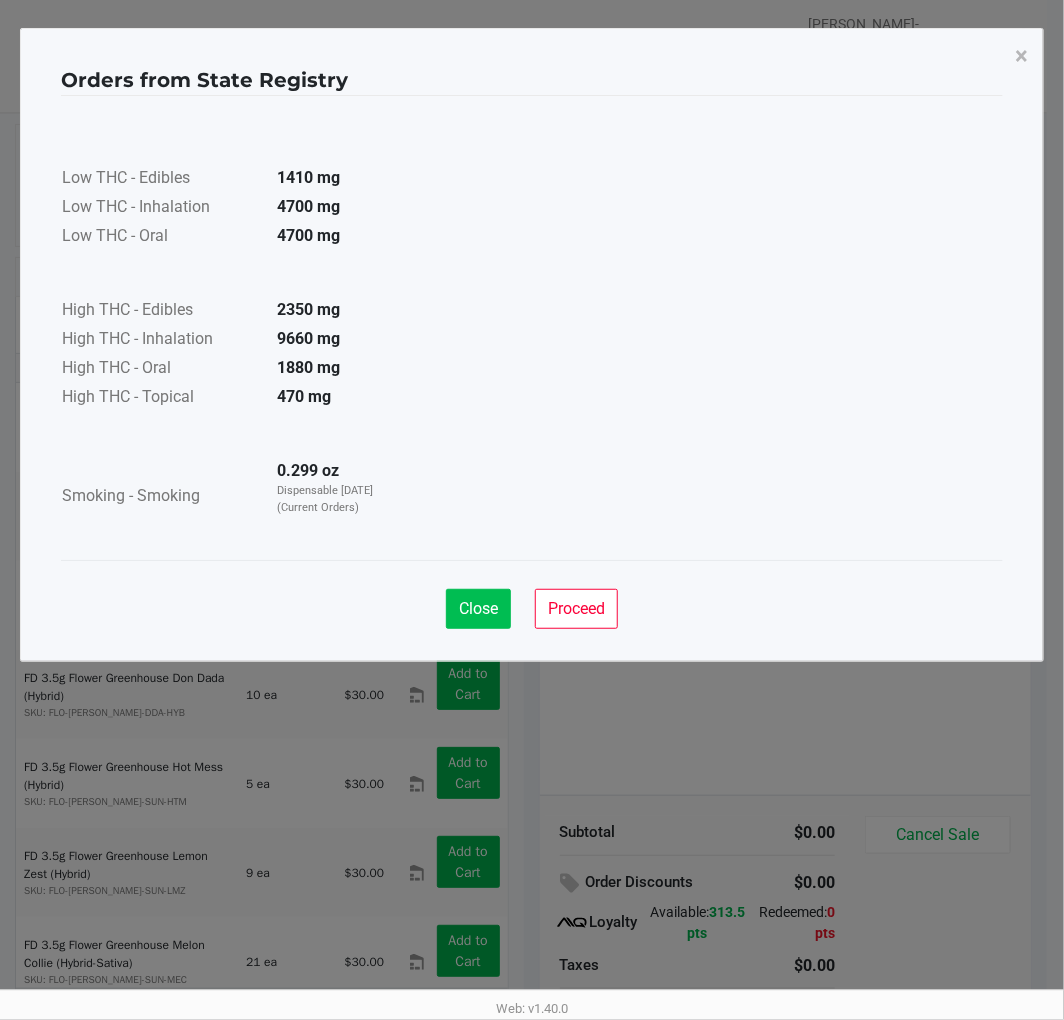 click on "Close" 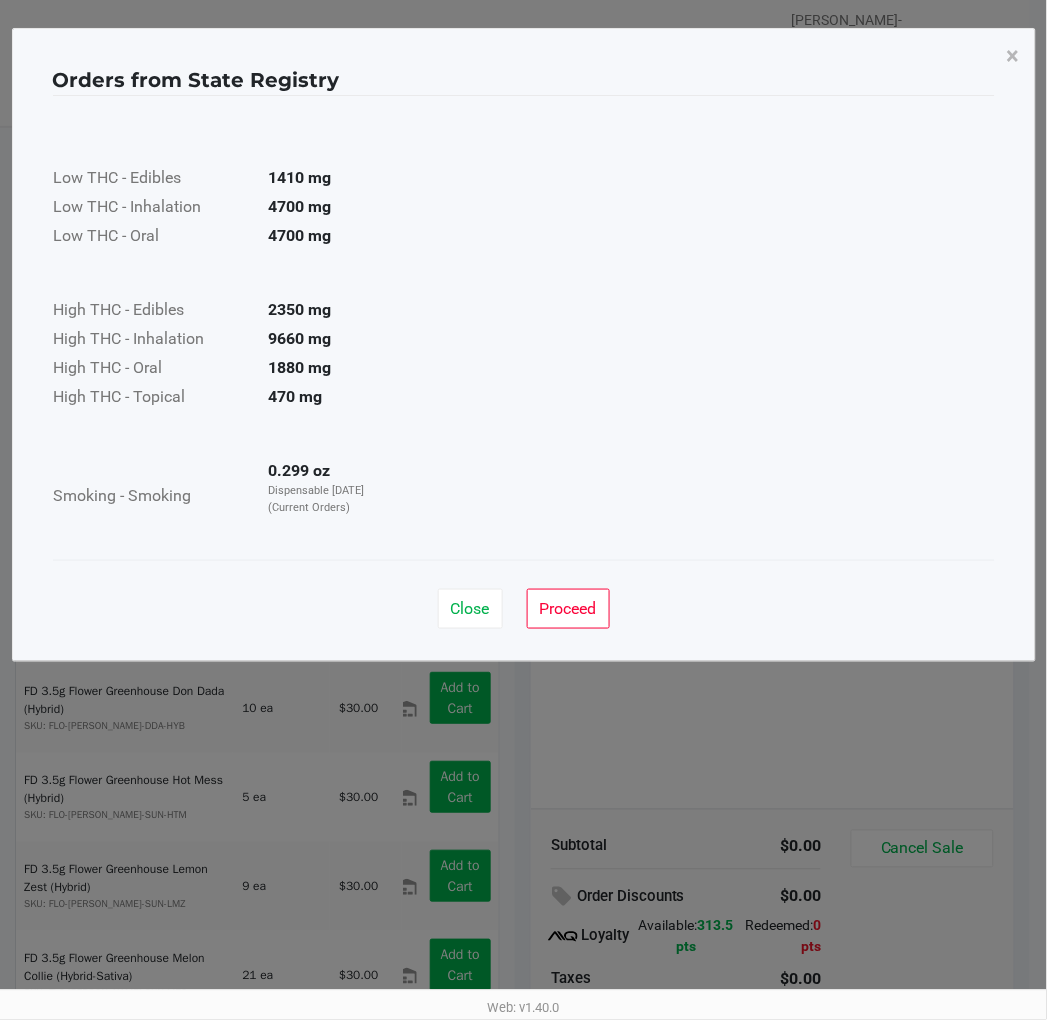 click on "Close   Proceed" 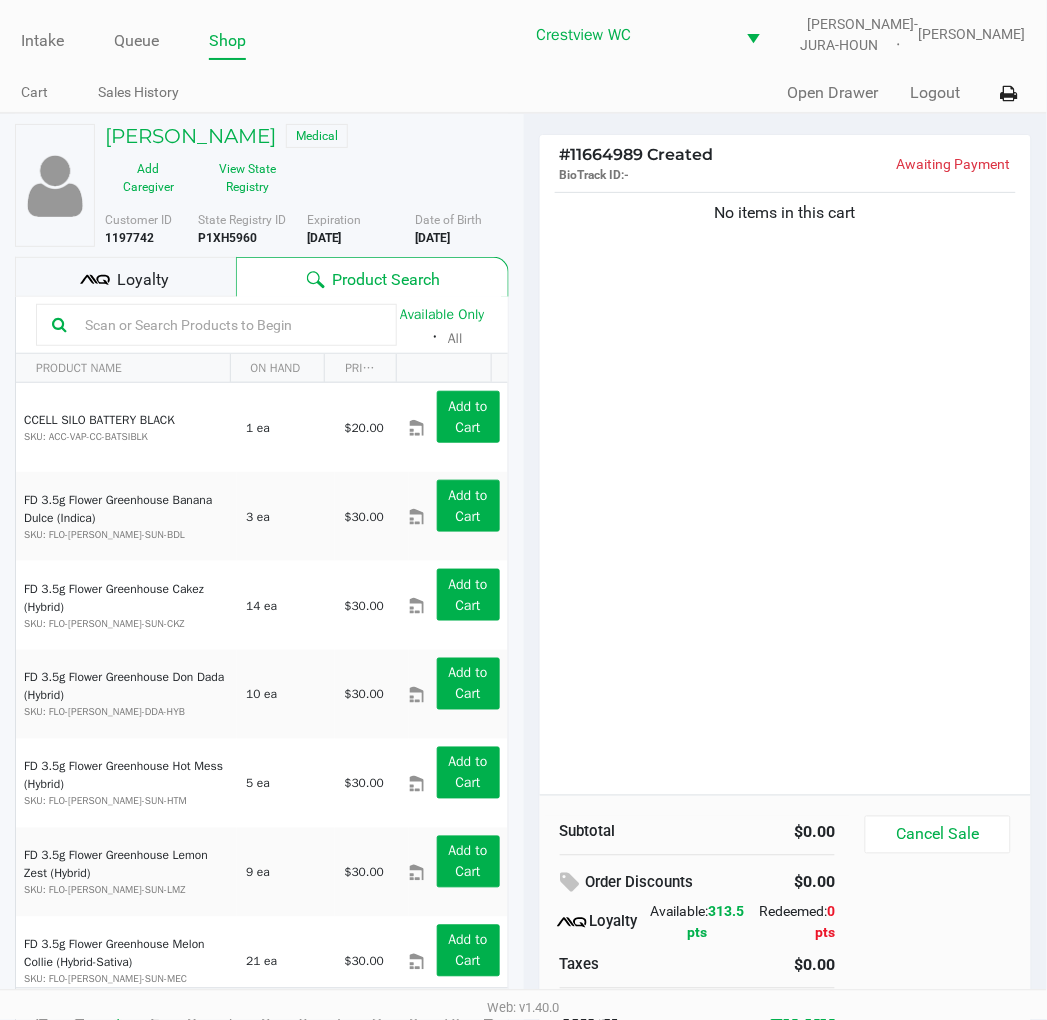 click 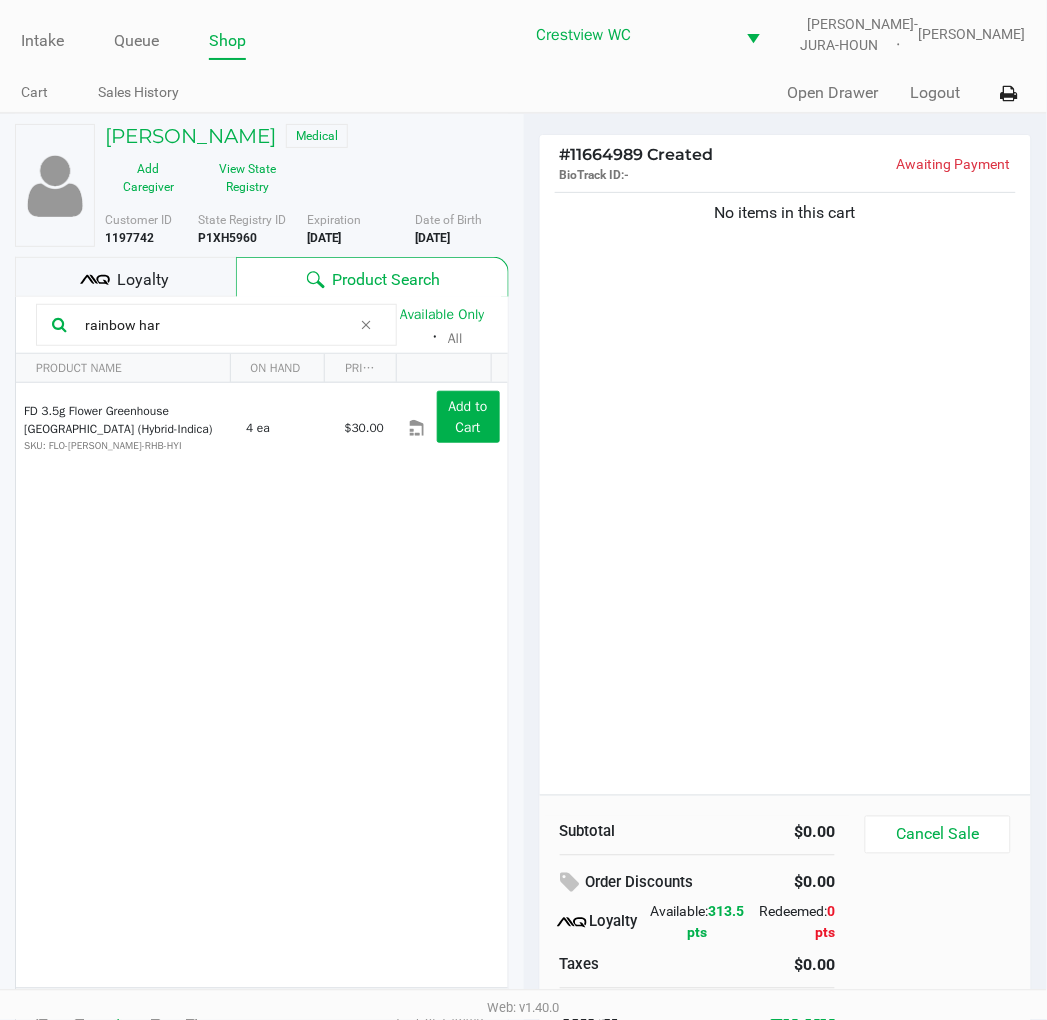 type on "rainbow har" 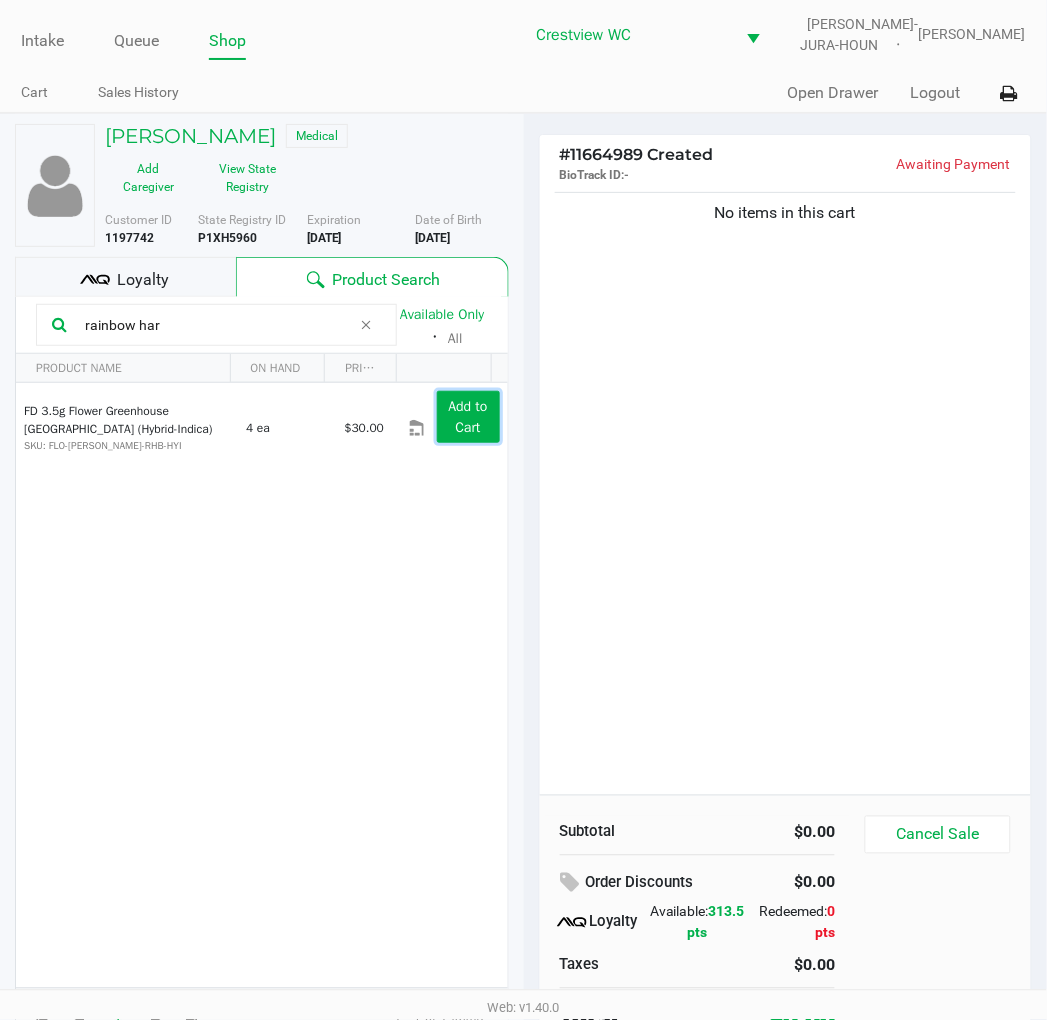 click on "Add to Cart" 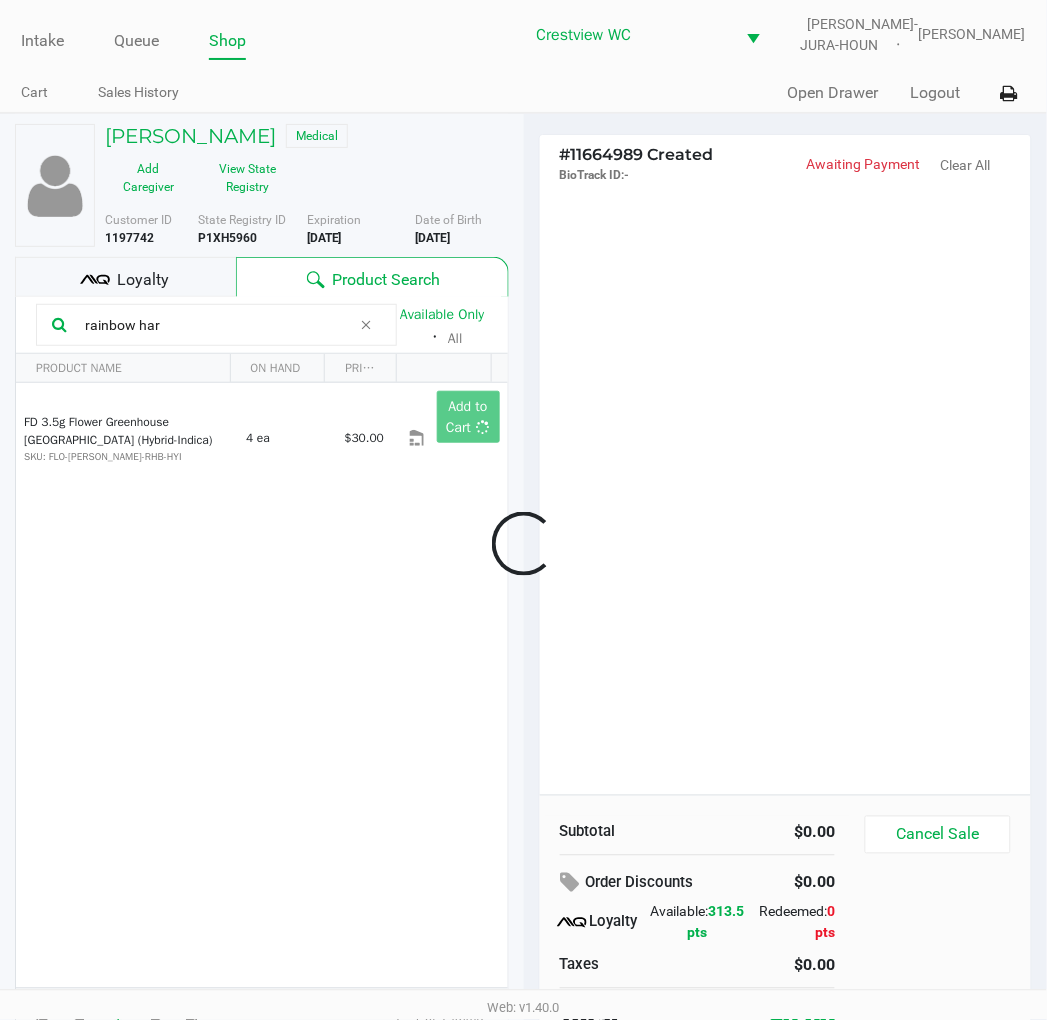 scroll, scrollTop: 38, scrollLeft: 0, axis: vertical 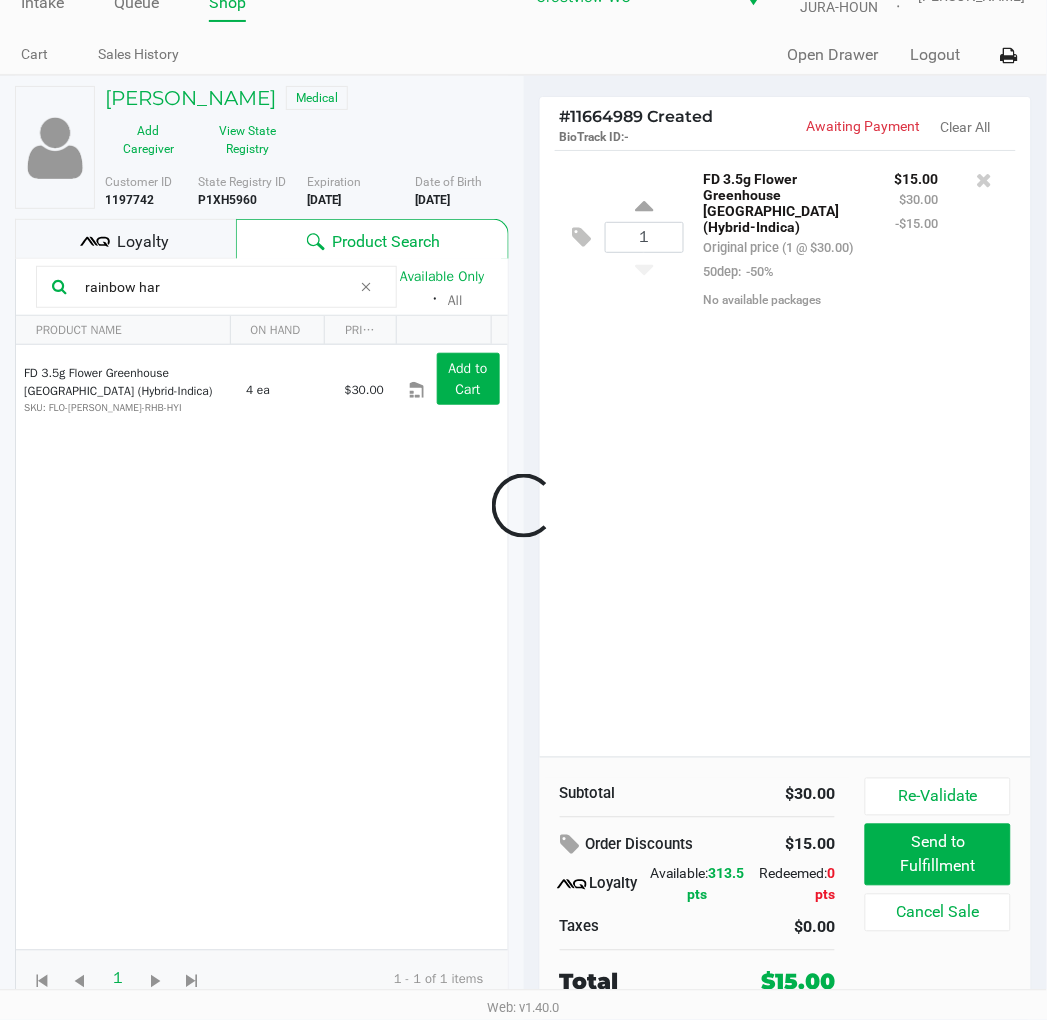 click 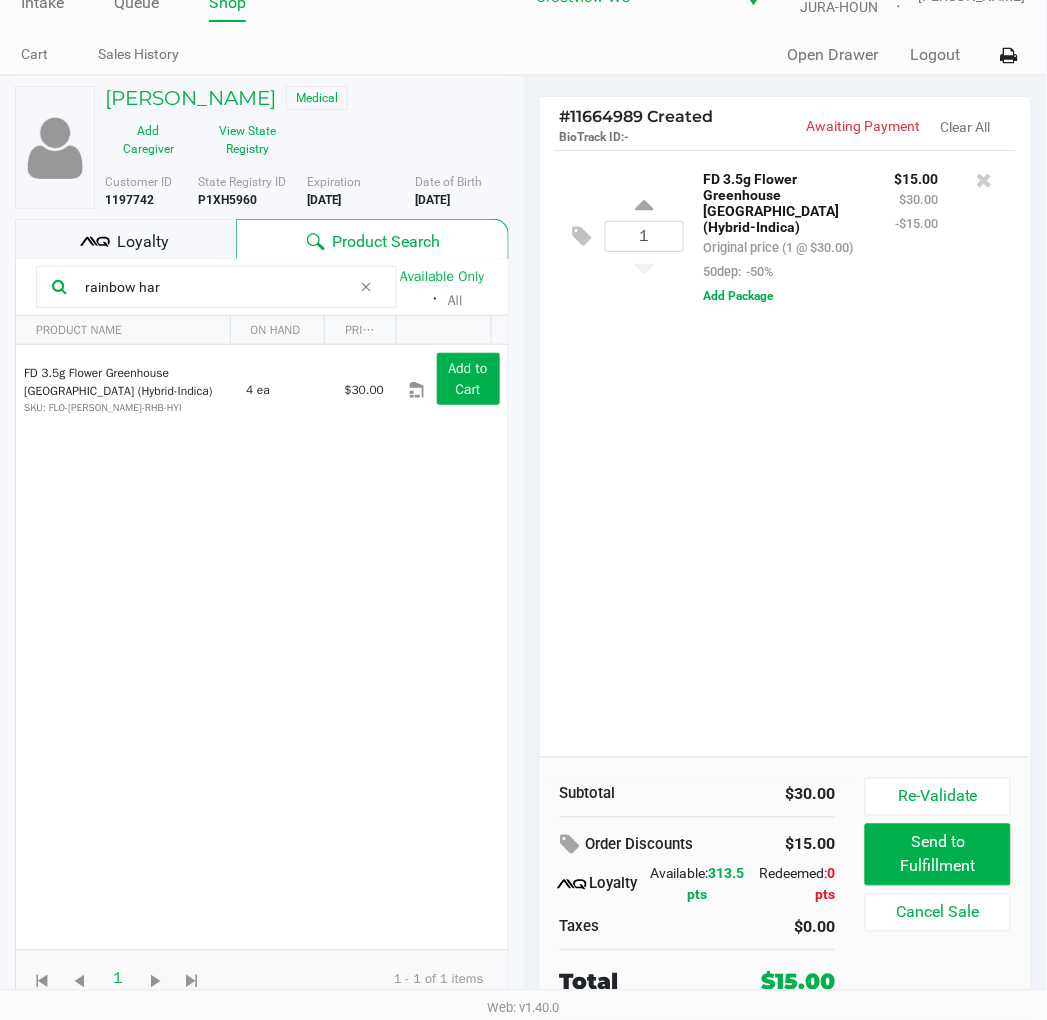 click on "1  FD 3.5g Flower Greenhouse Rainbow Harbor (Hybrid-Indica)   Original price (1 @ $30.00)  50dep:  -50% $15.00 $30.00 -$15.00  Add Package" 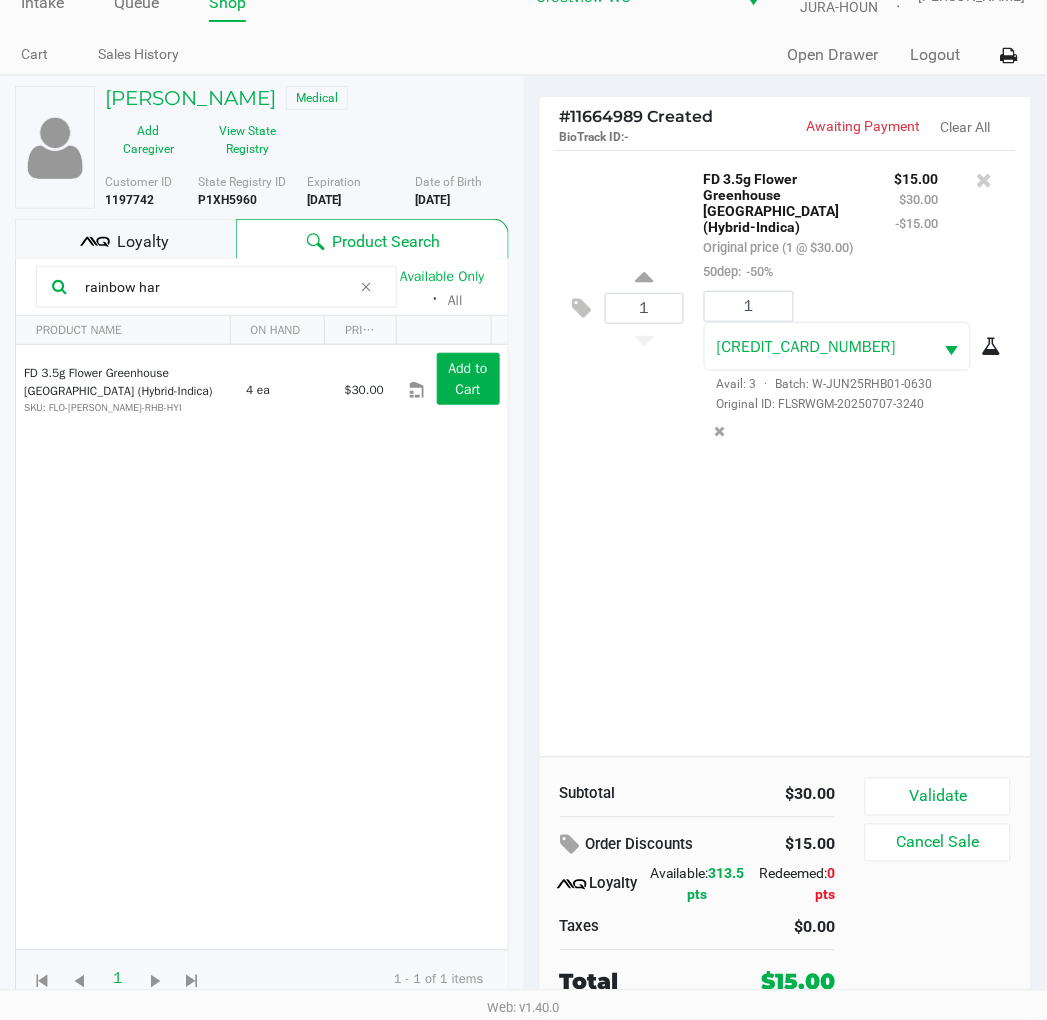 click on "Validate" 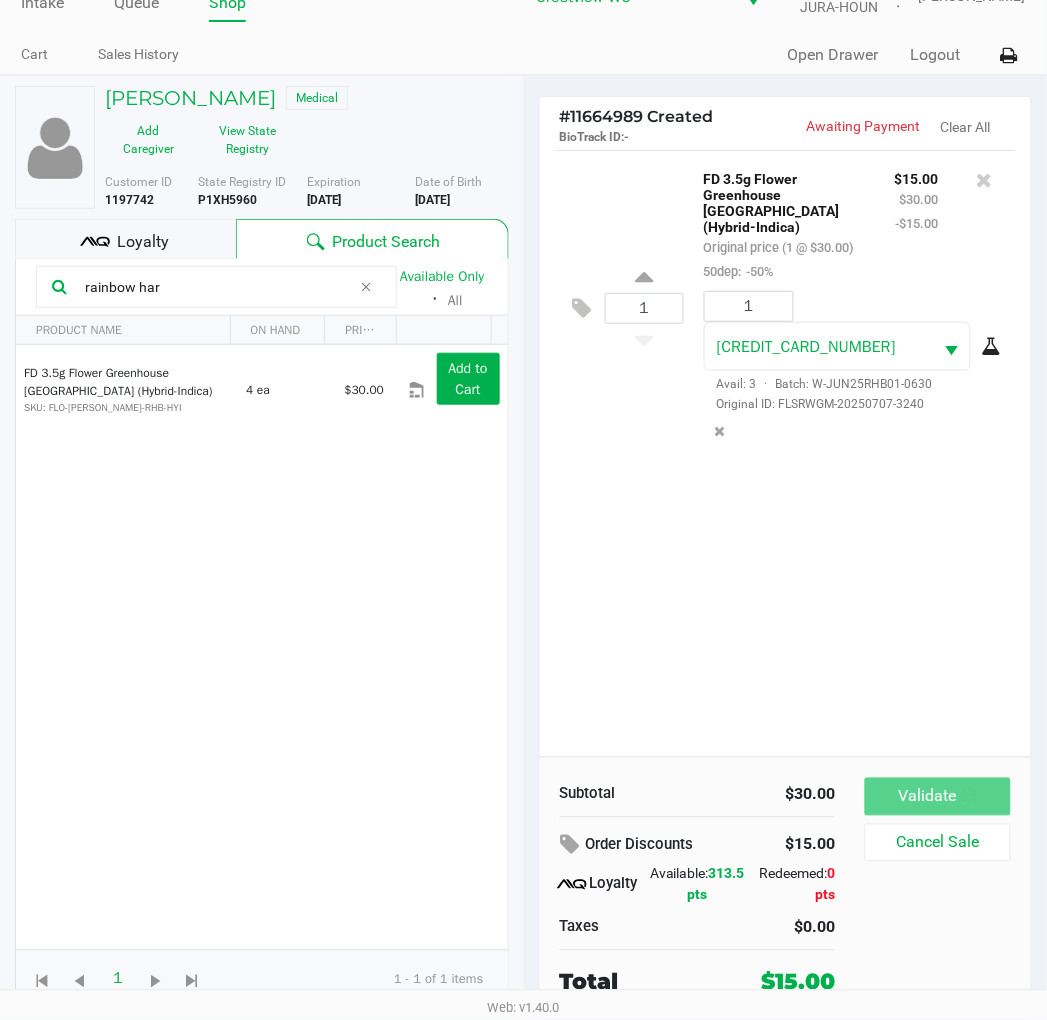 scroll, scrollTop: 0, scrollLeft: 0, axis: both 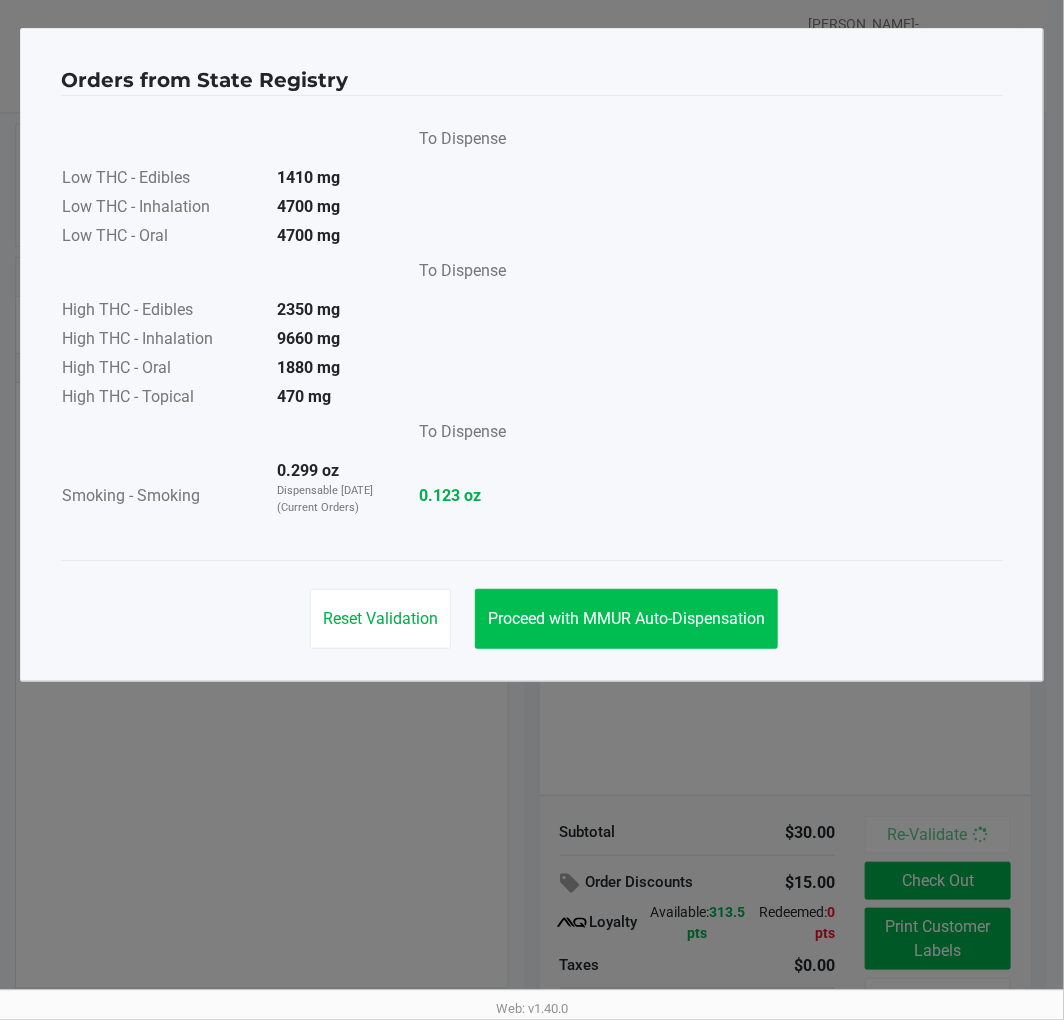click on "Proceed with MMUR Auto-Dispensation" 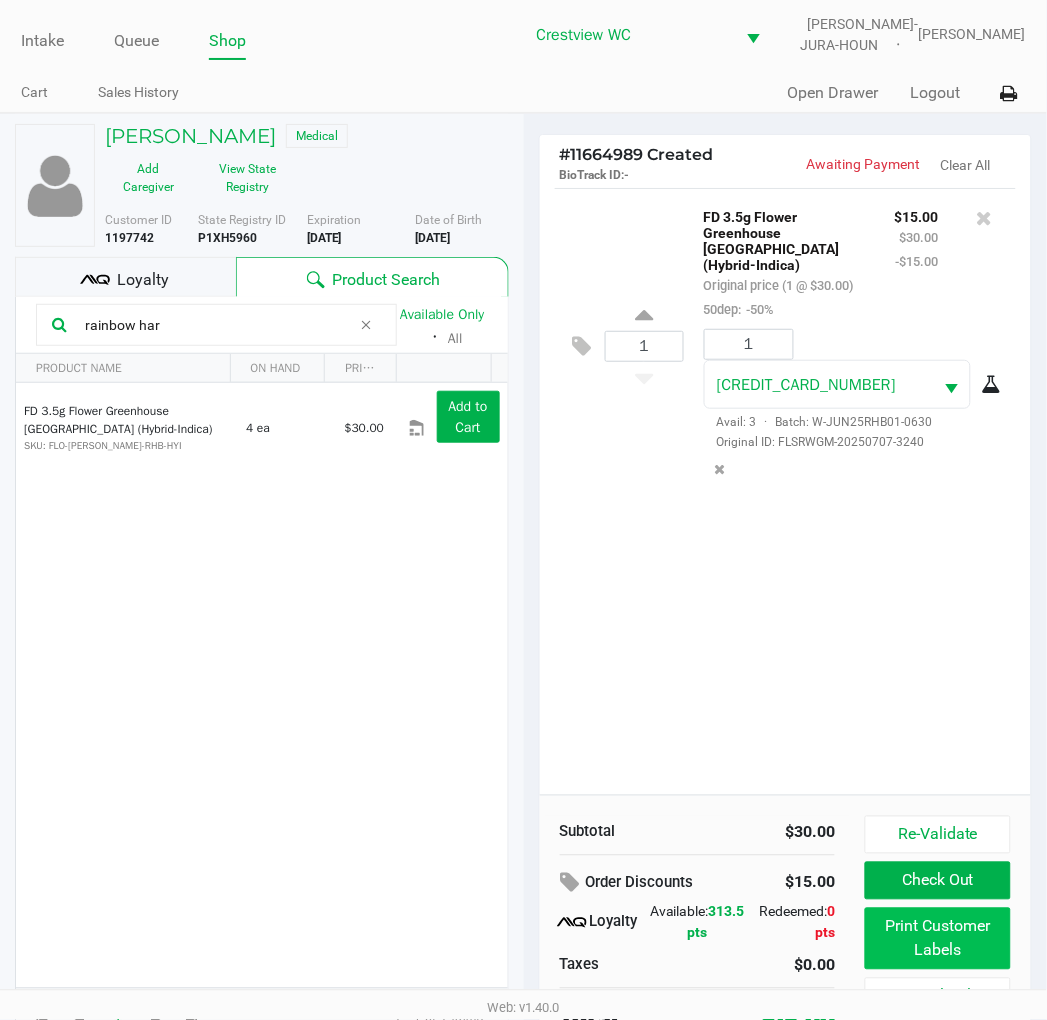 click on "Print Customer Labels" 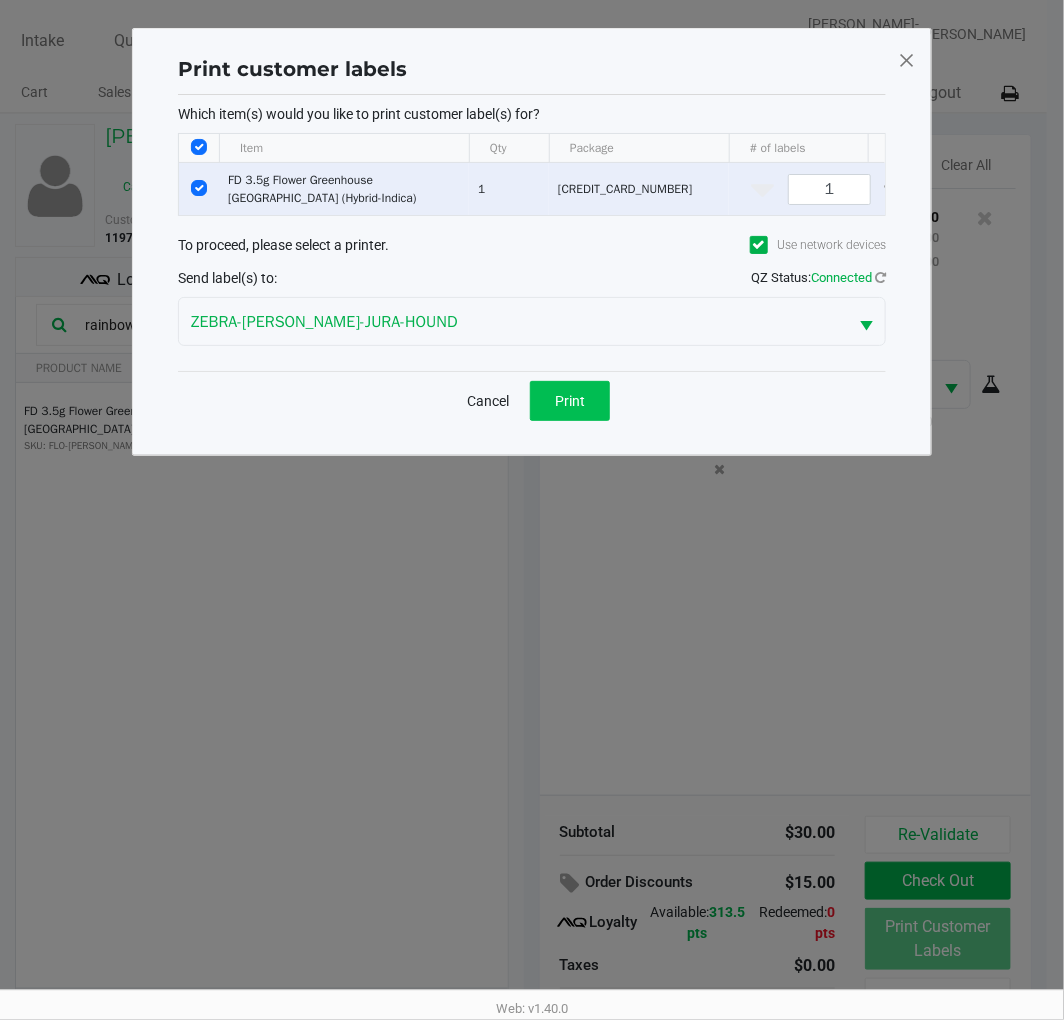 click on "Print" 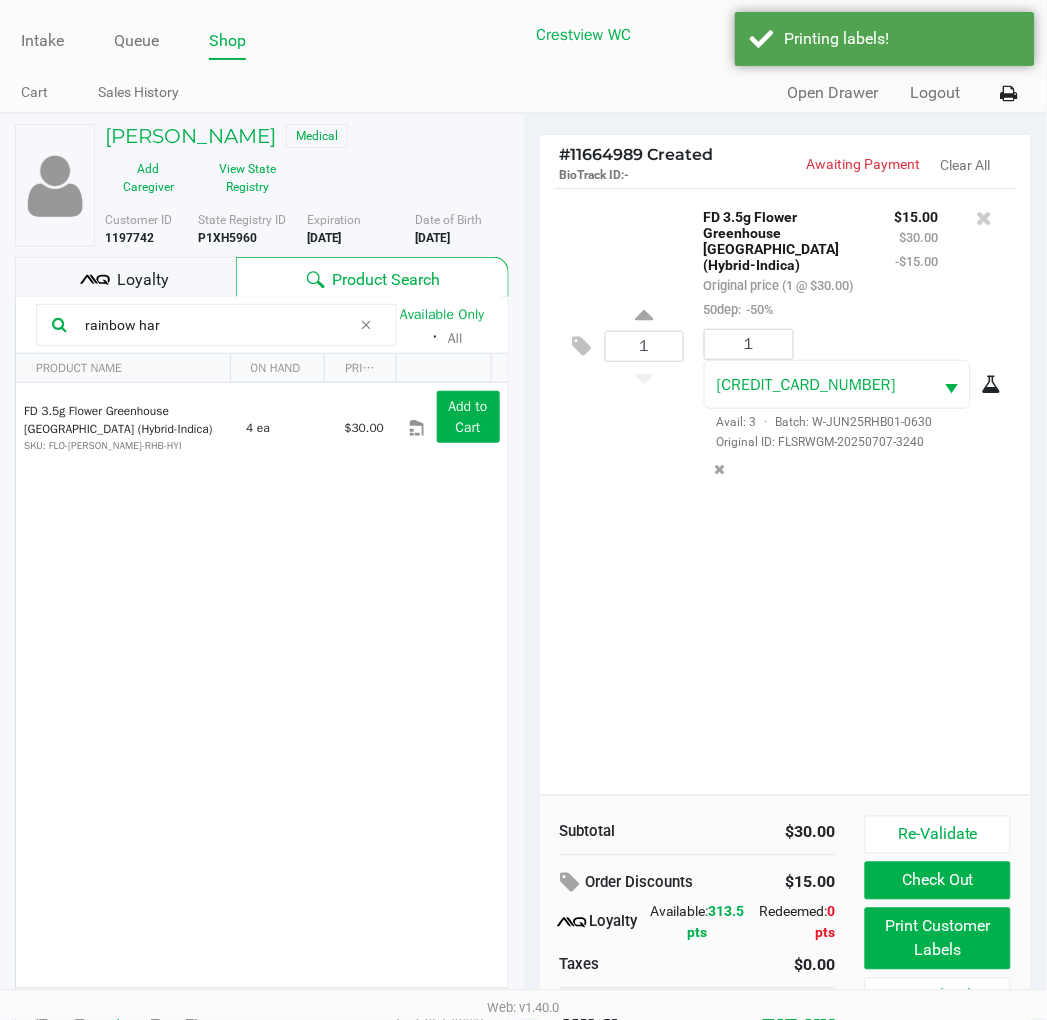 click on "Check Out" 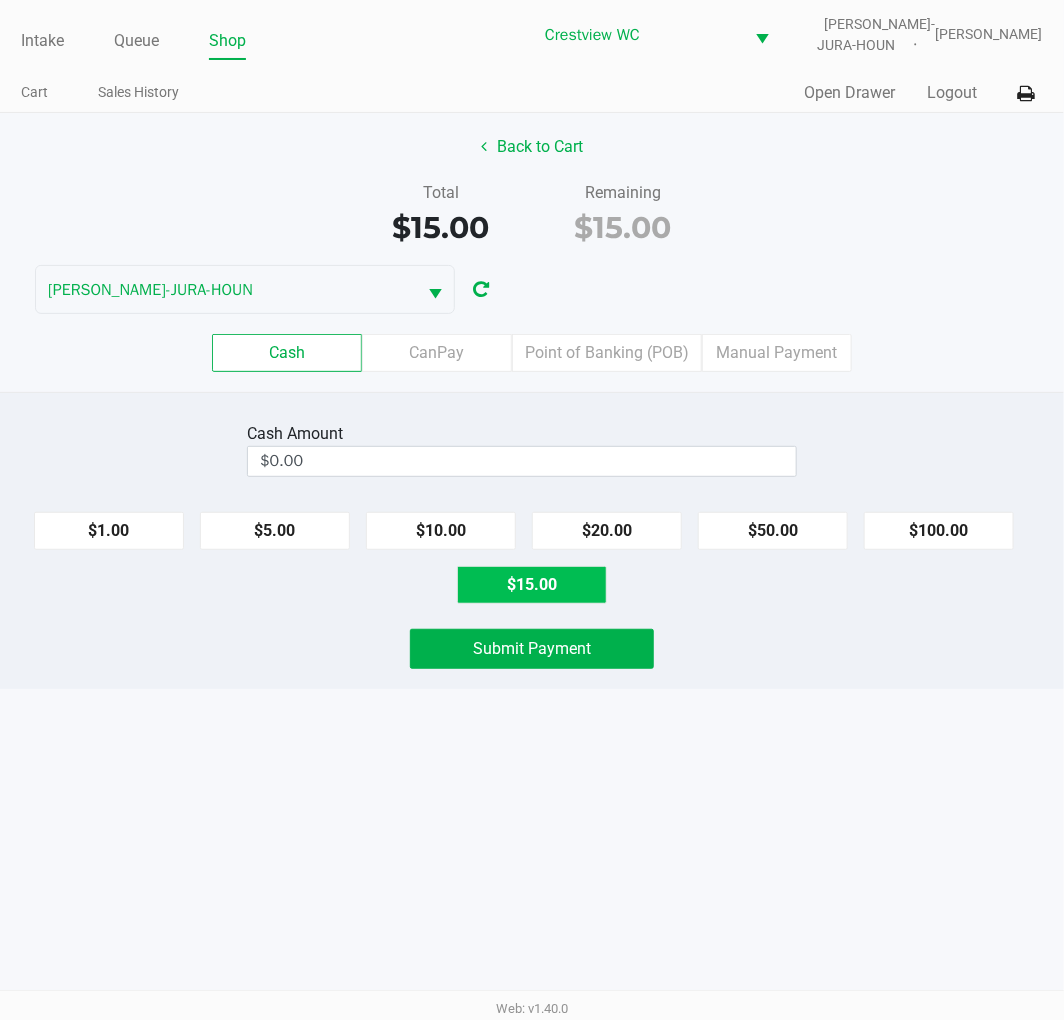 click on "$15.00" 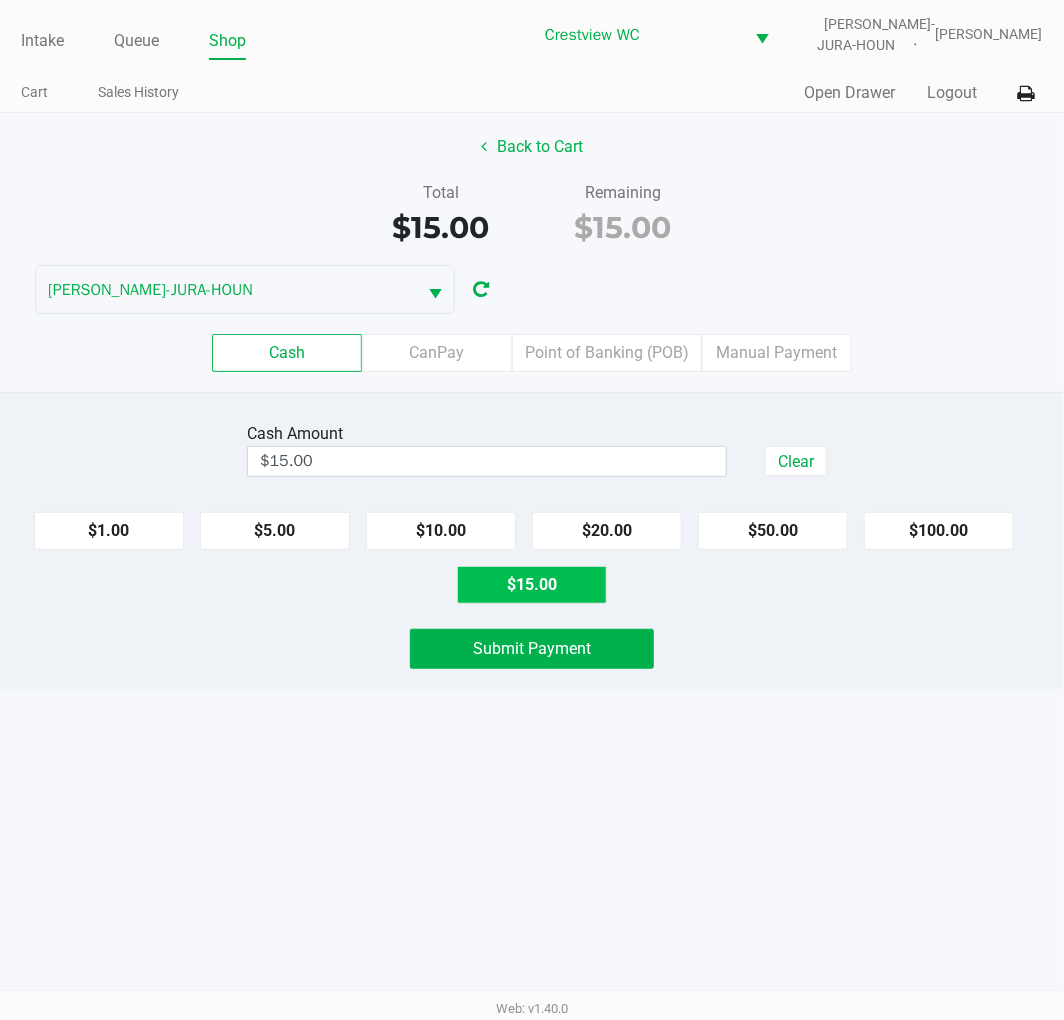 click on "Submit Payment" 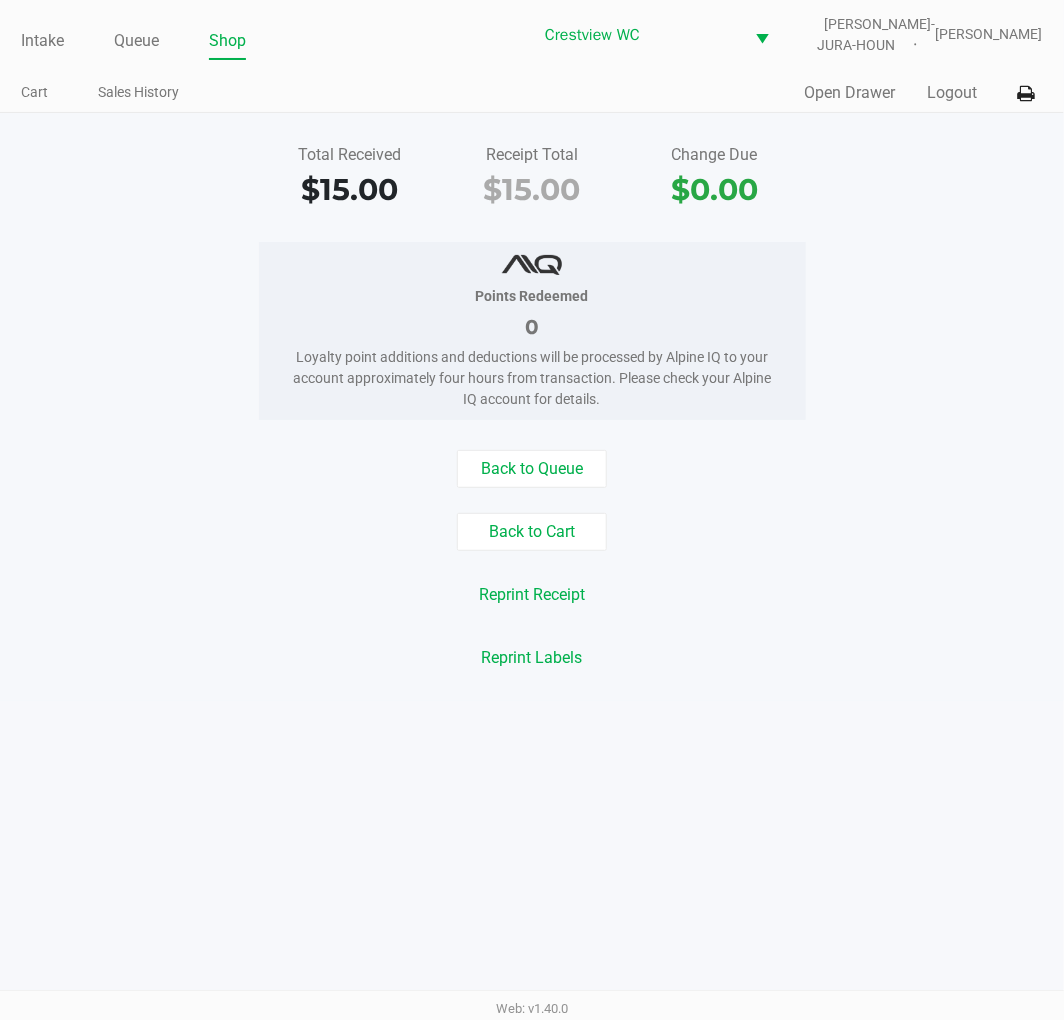 click on "Intake" 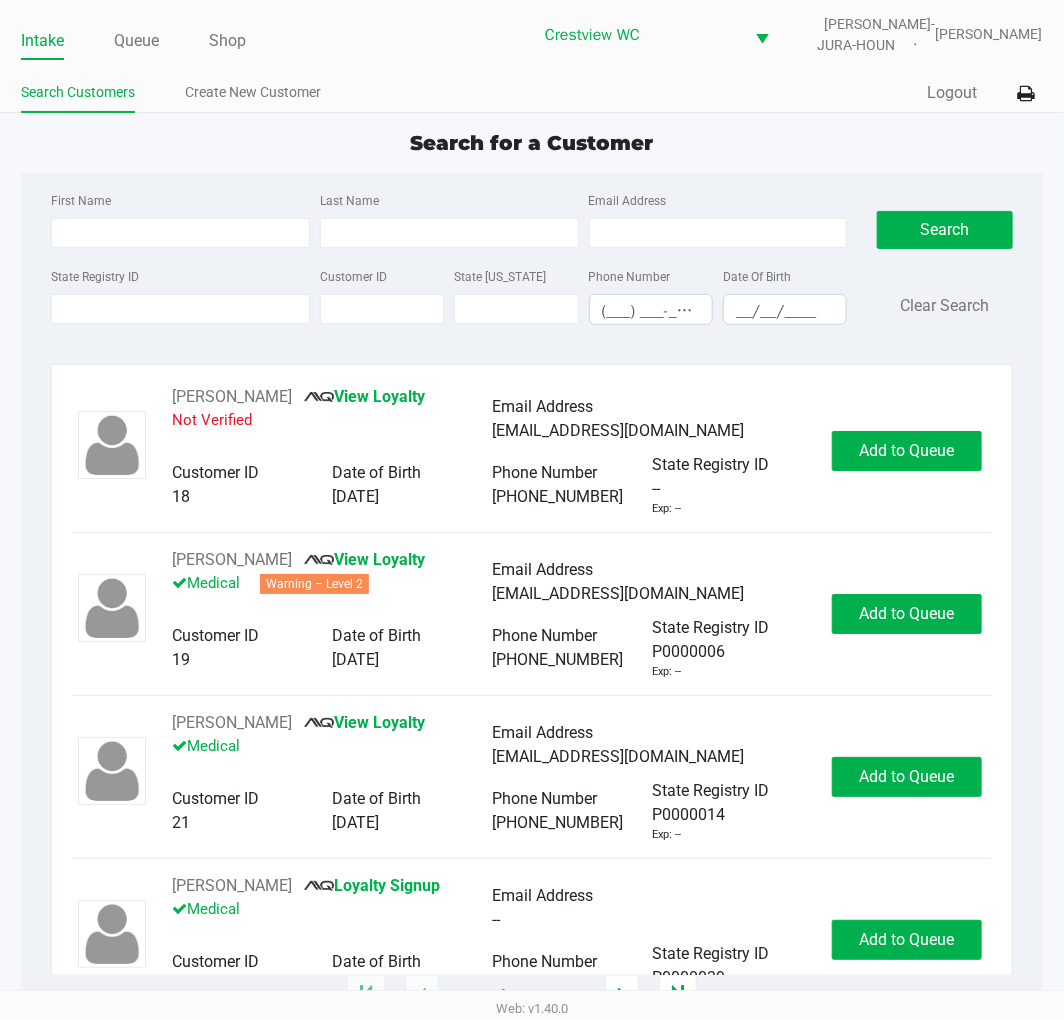 click on "State Registry ID" at bounding box center [180, 309] 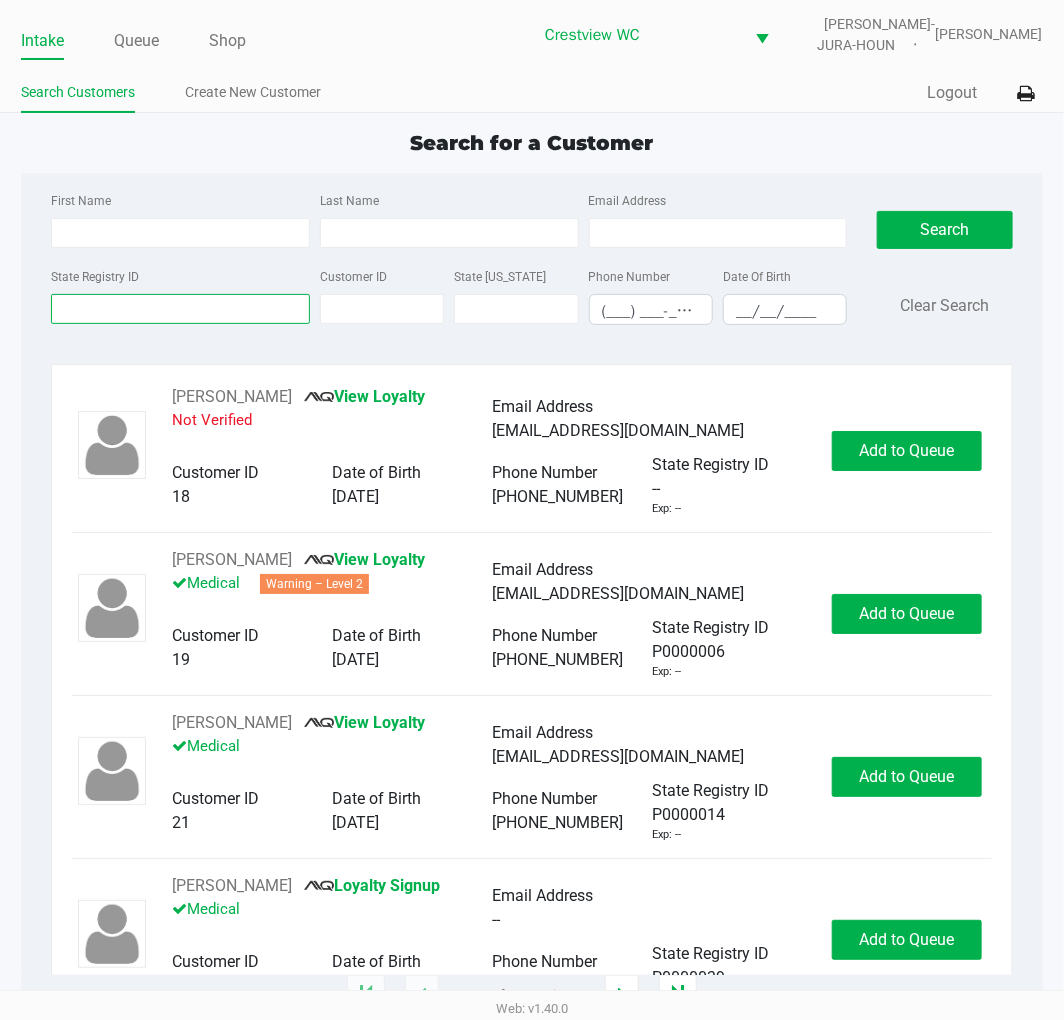 click on "State Registry ID" at bounding box center (180, 309) 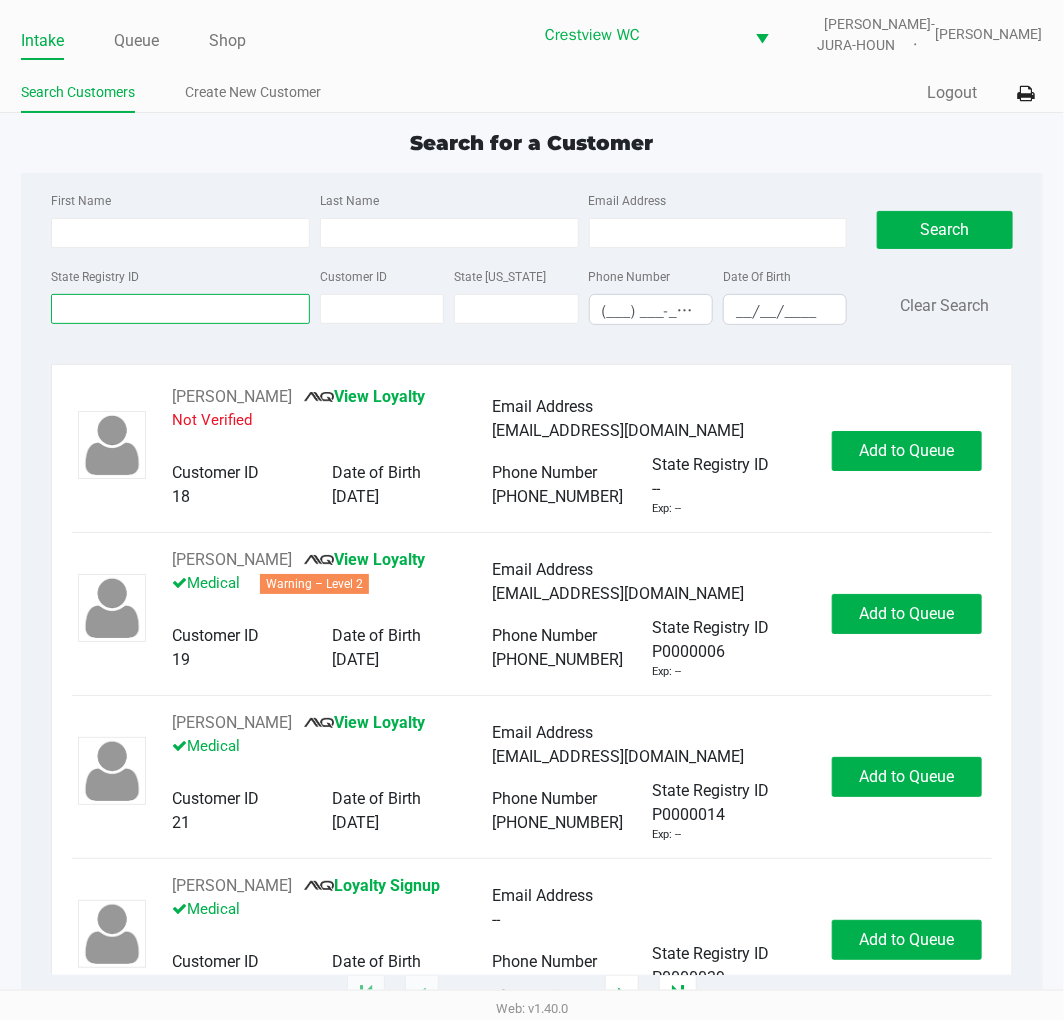 click on "State Registry ID" at bounding box center [180, 309] 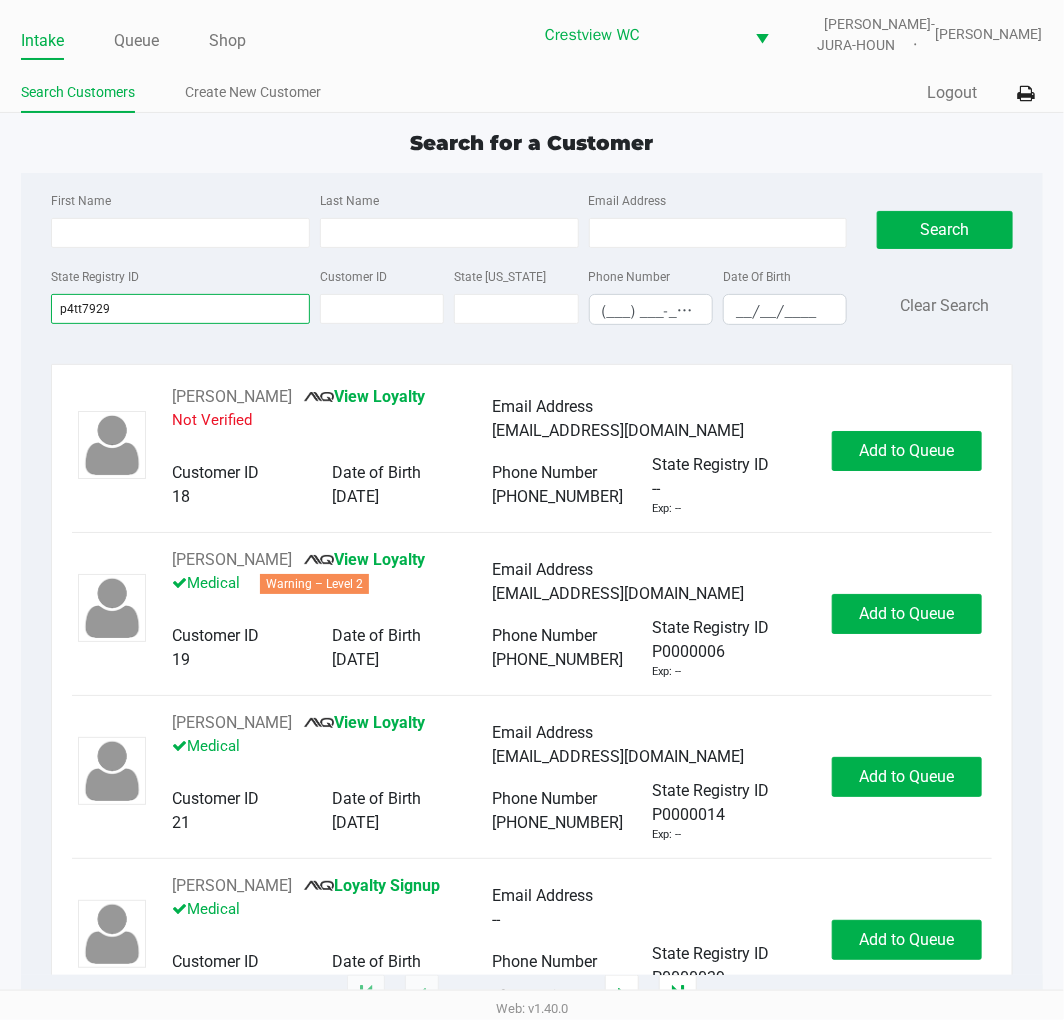 type on "p4tt7929" 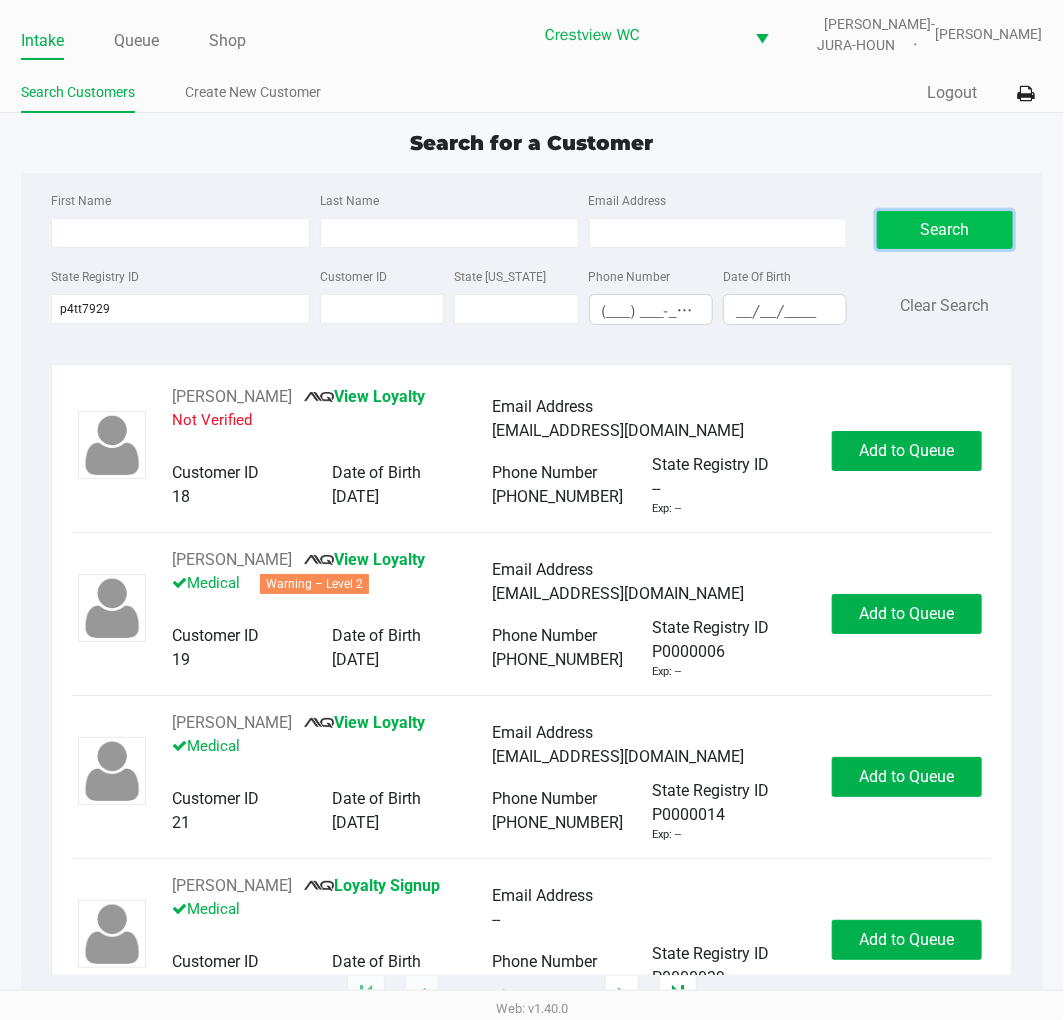 click on "Search" 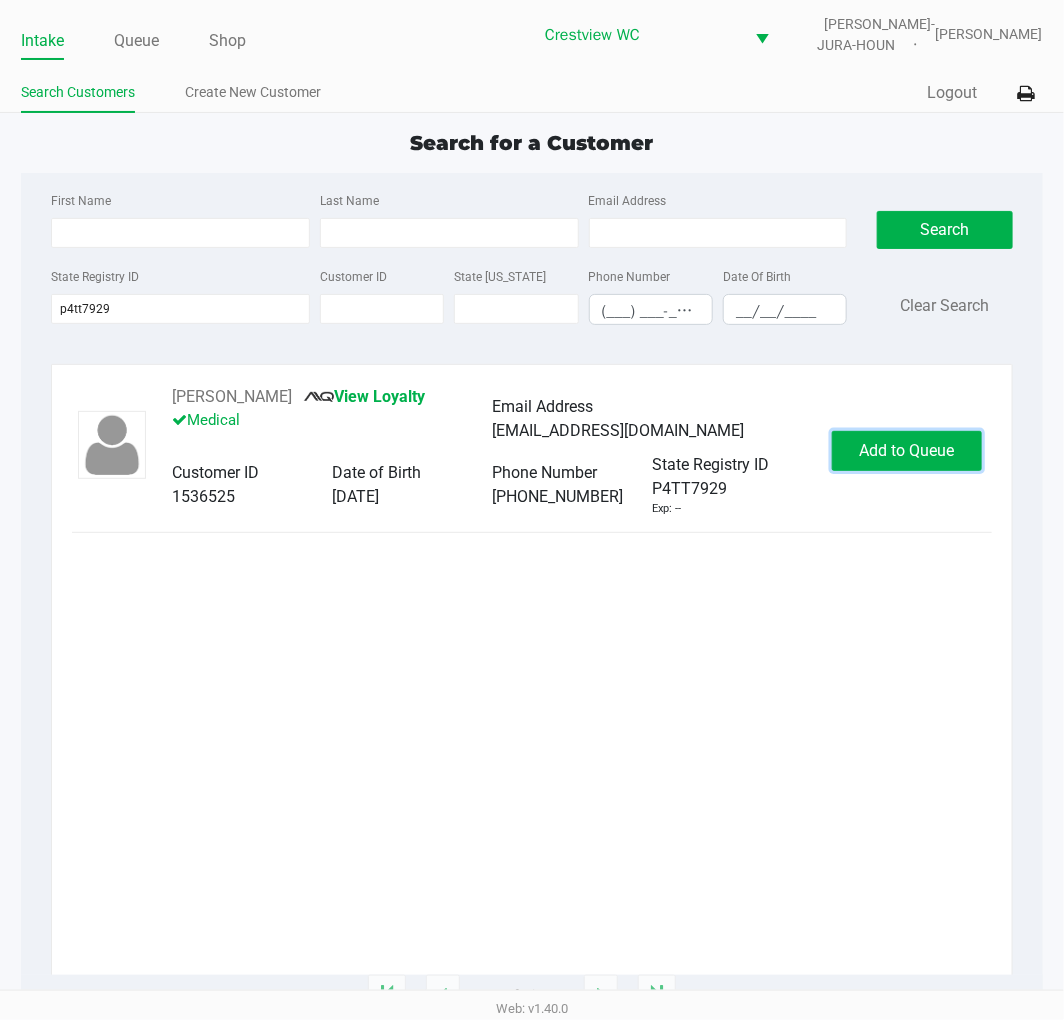 click on "Add to Queue" 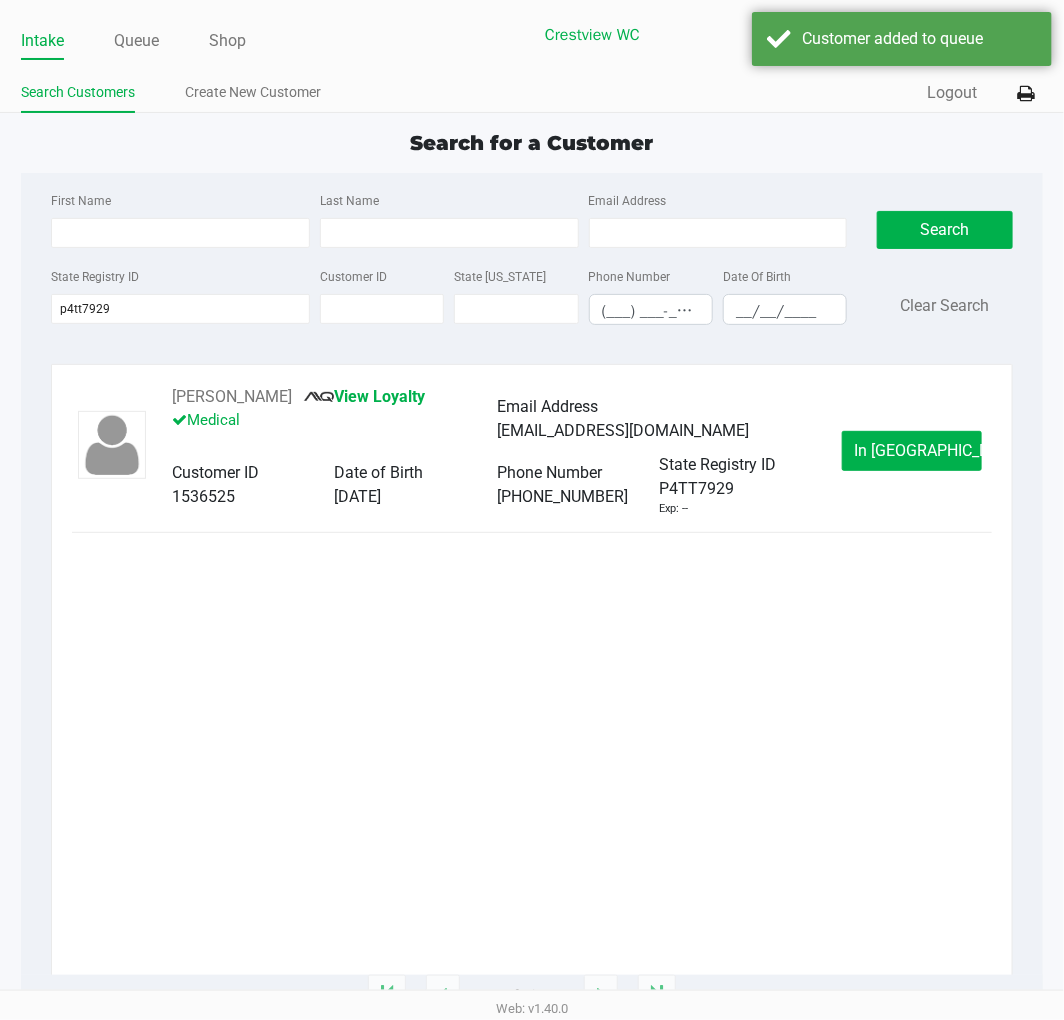 click on "KRISTIE MORWAY       View Loyalty   Medical   Email Address   kmorway1973@yahoo.com   Customer ID   1536525   Date of Birth   06/22/1955   Phone Number   (248) 459-1073   State Registry ID   P4TT7929   Exp: --   In Queue" 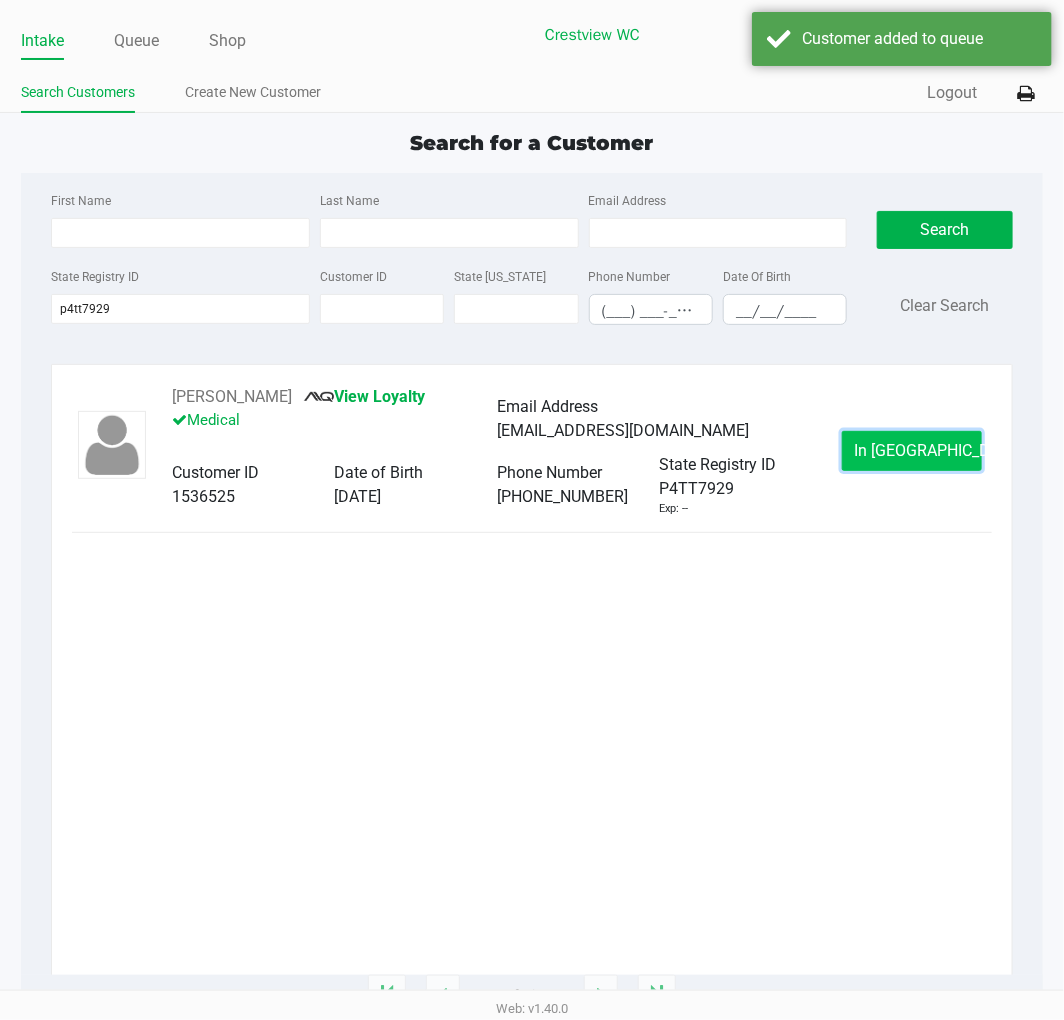 click on "In Queue" 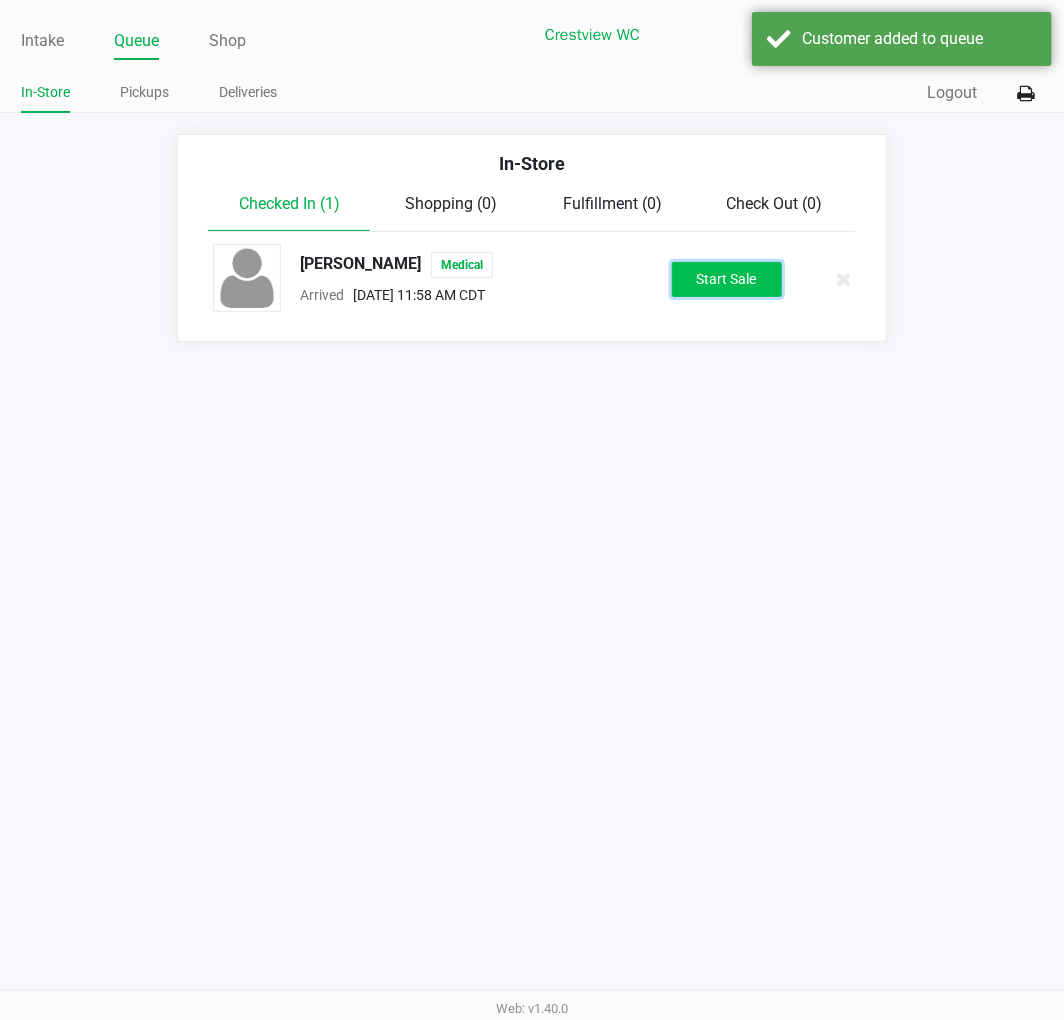 click on "Start Sale" 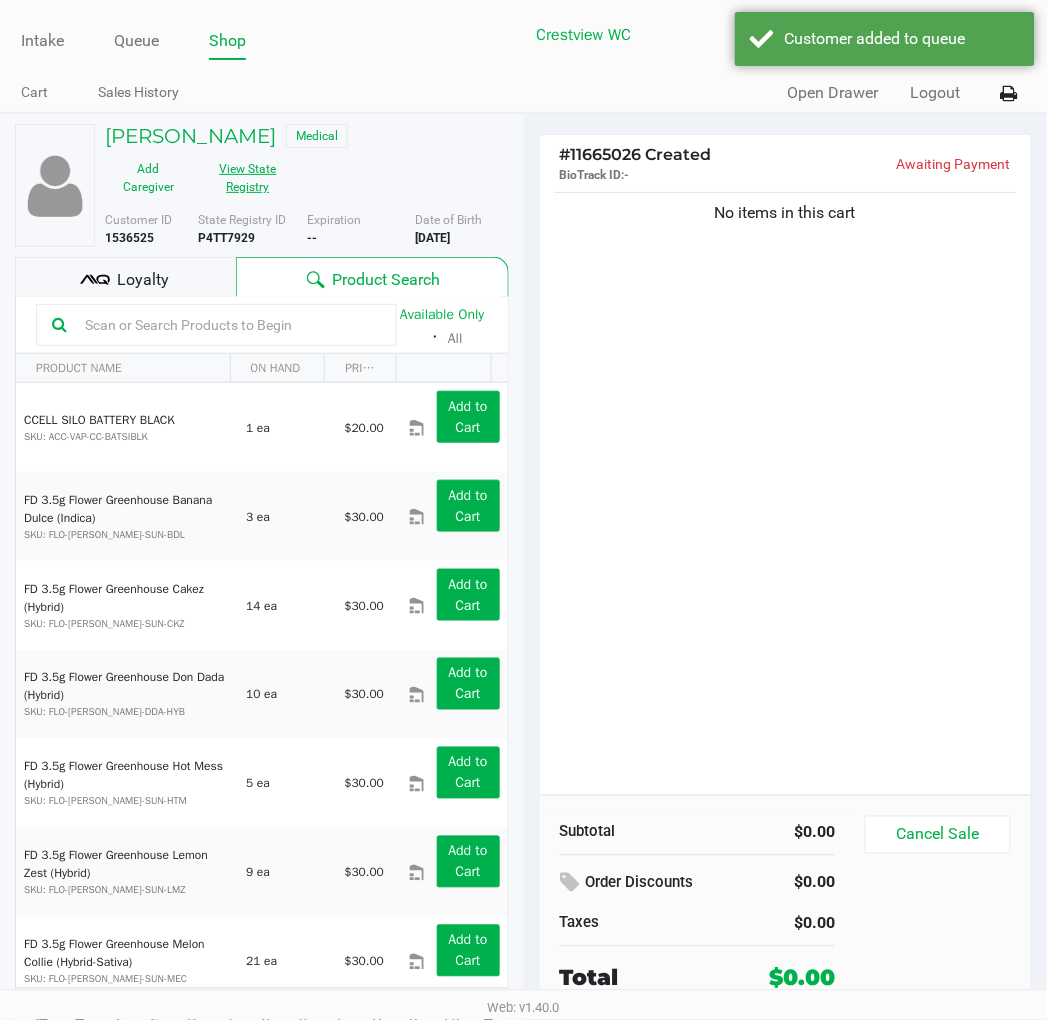 click on "View State Registry" 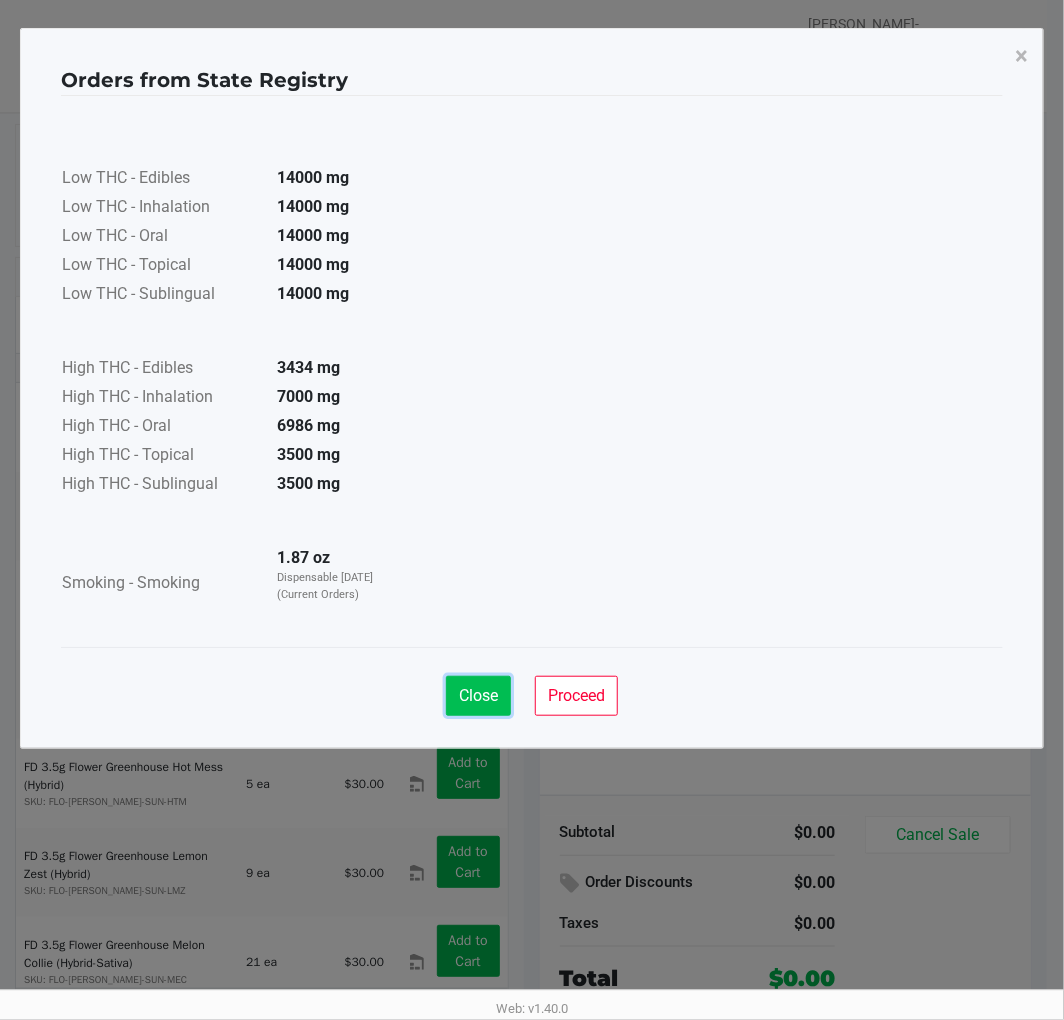 click on "Close" 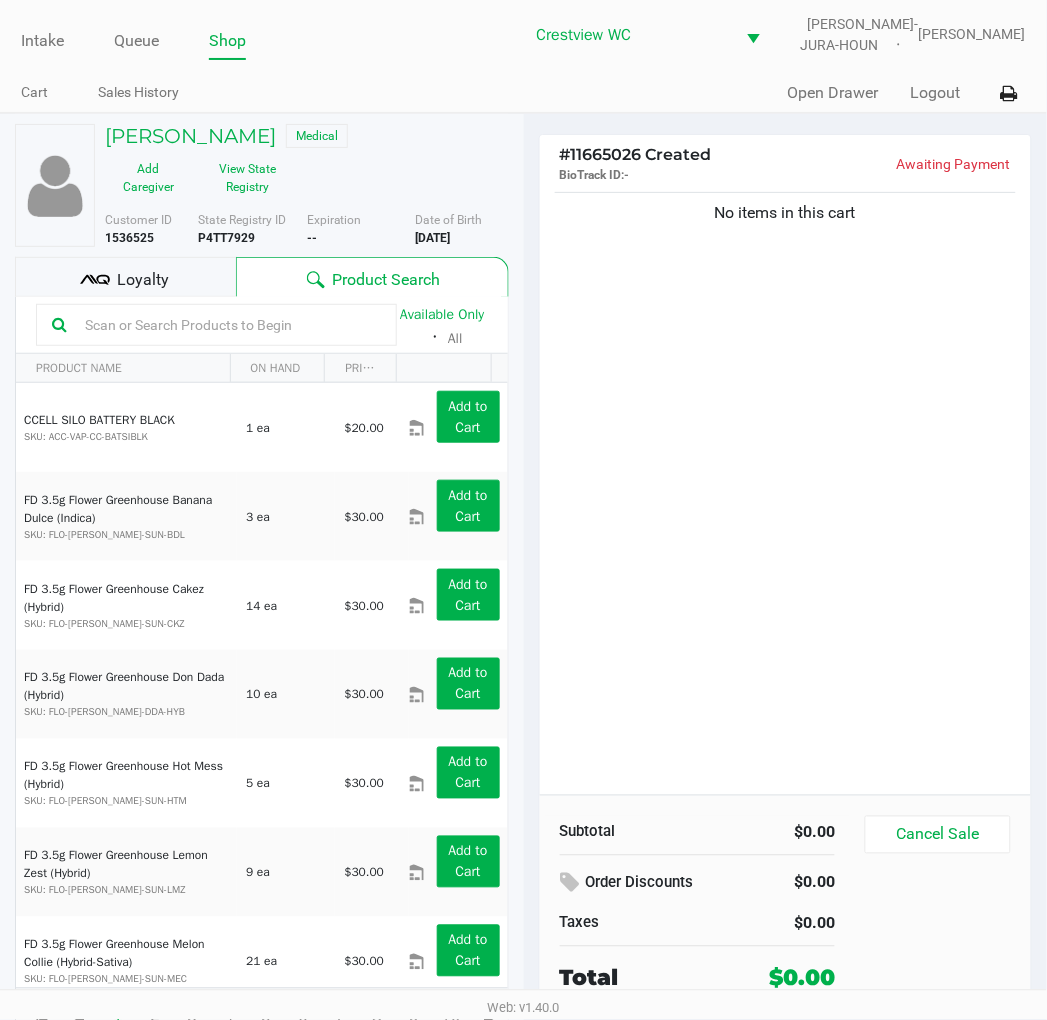 drag, startPoint x: 156, startPoint y: 267, endPoint x: 365, endPoint y: 267, distance: 209 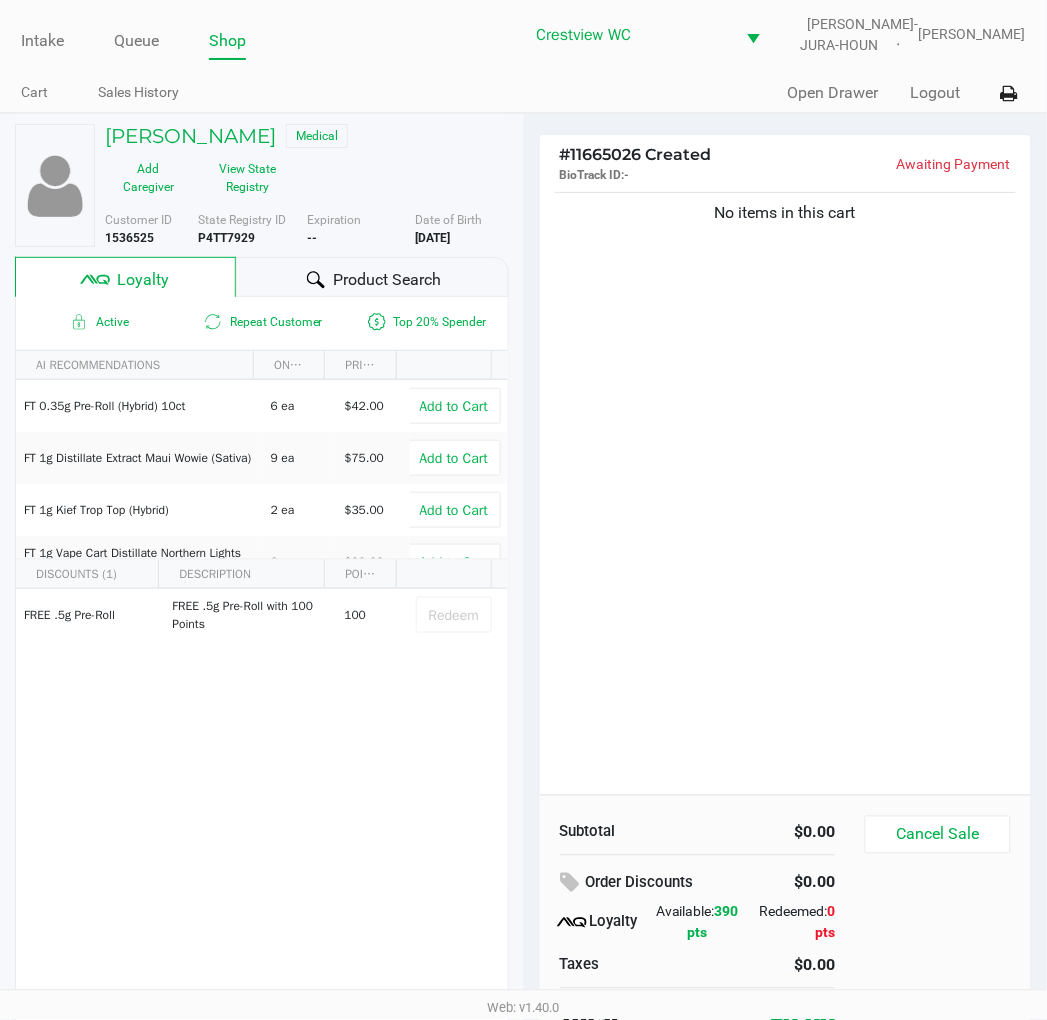 click on "KRISTIE MORWAY   Medical" 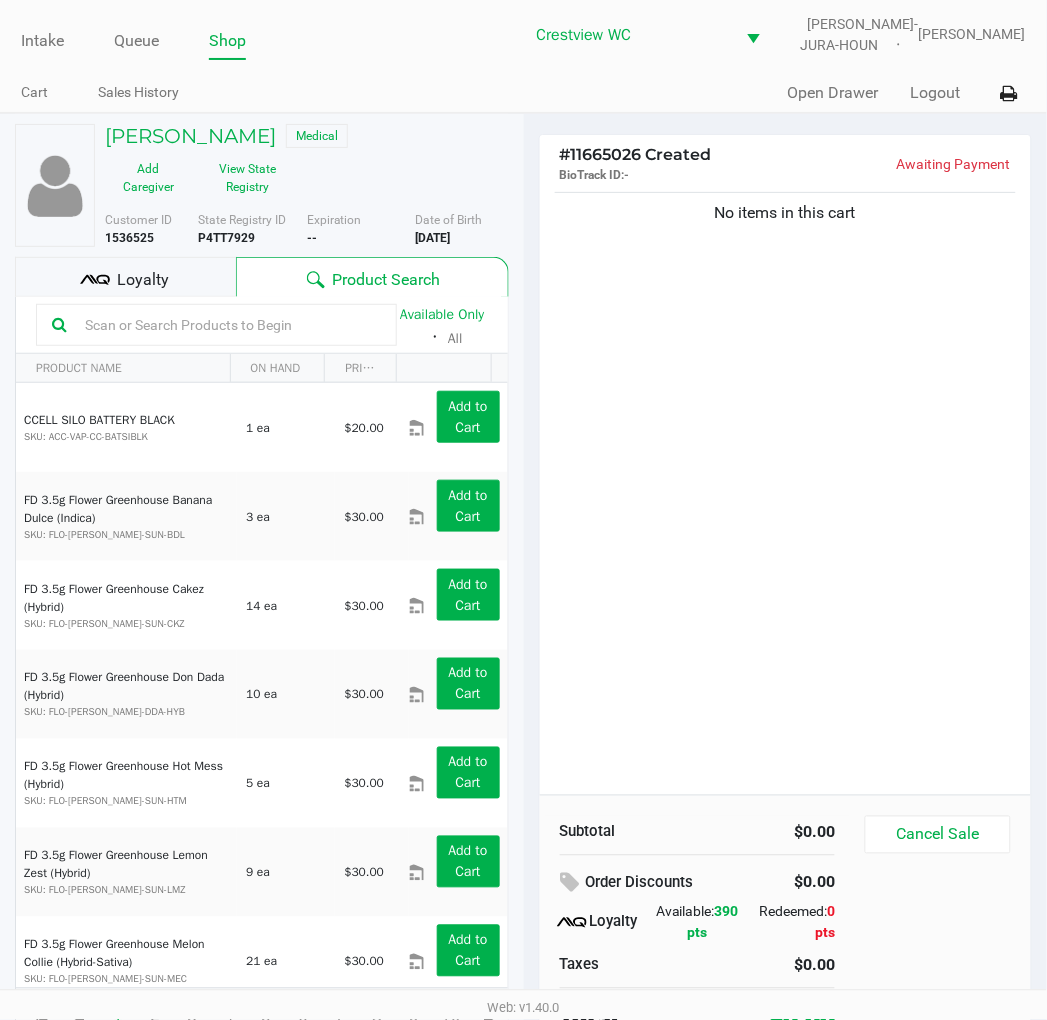 click 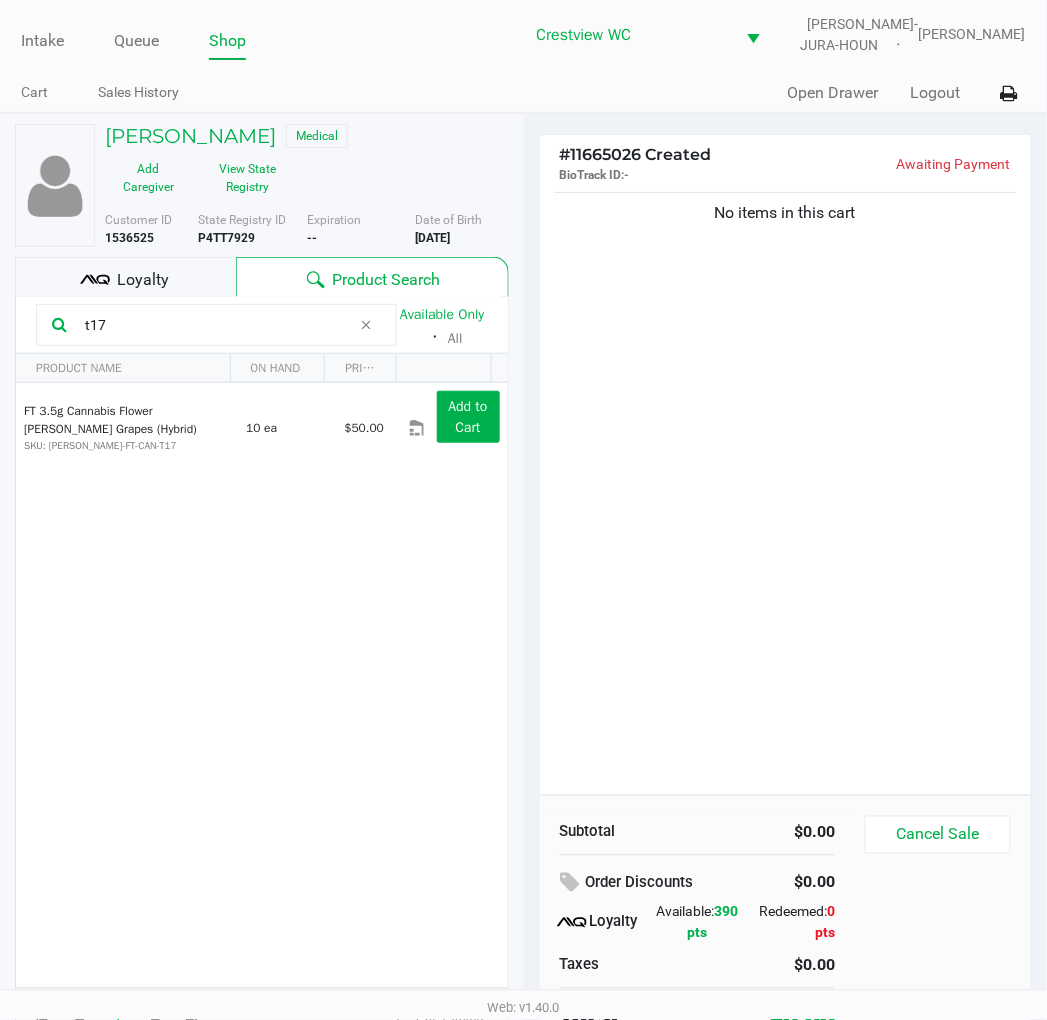 type on "t17" 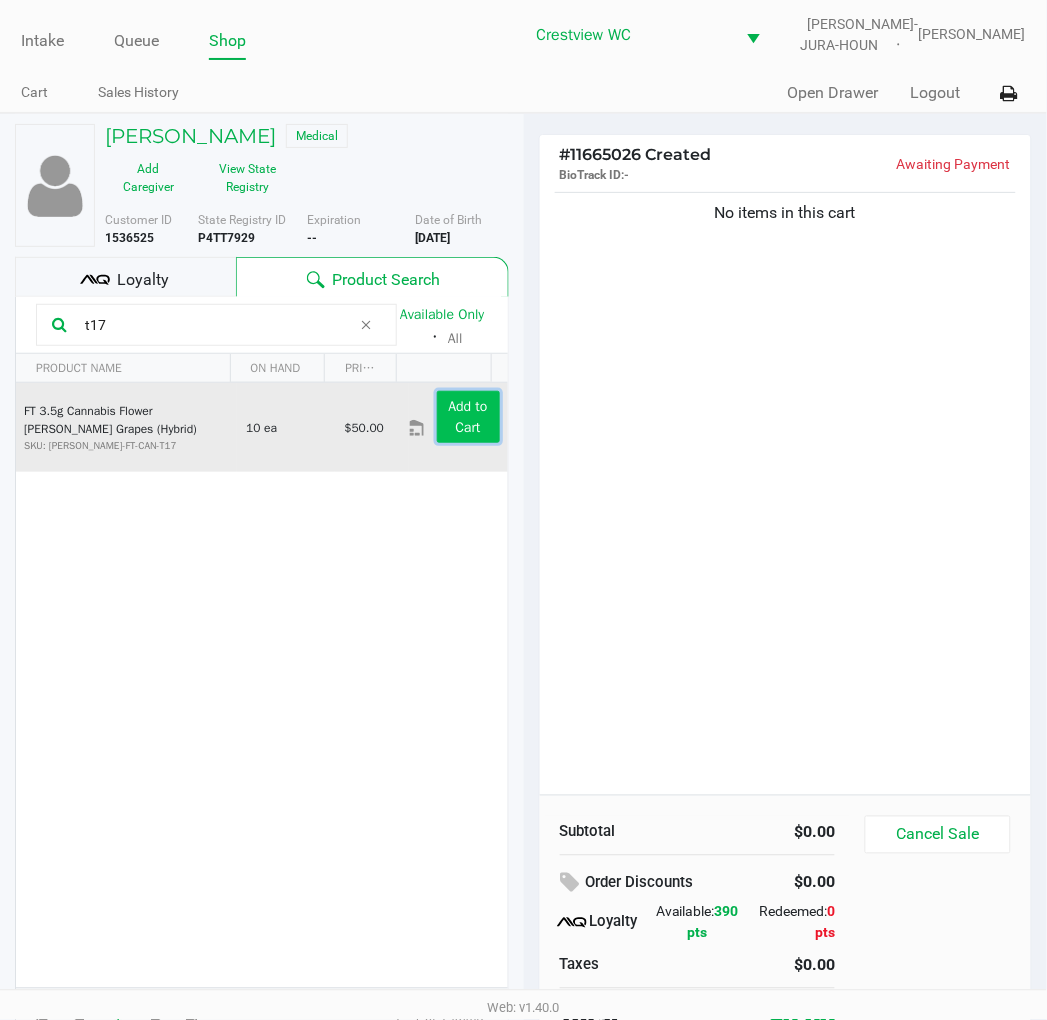 click on "Add to Cart" 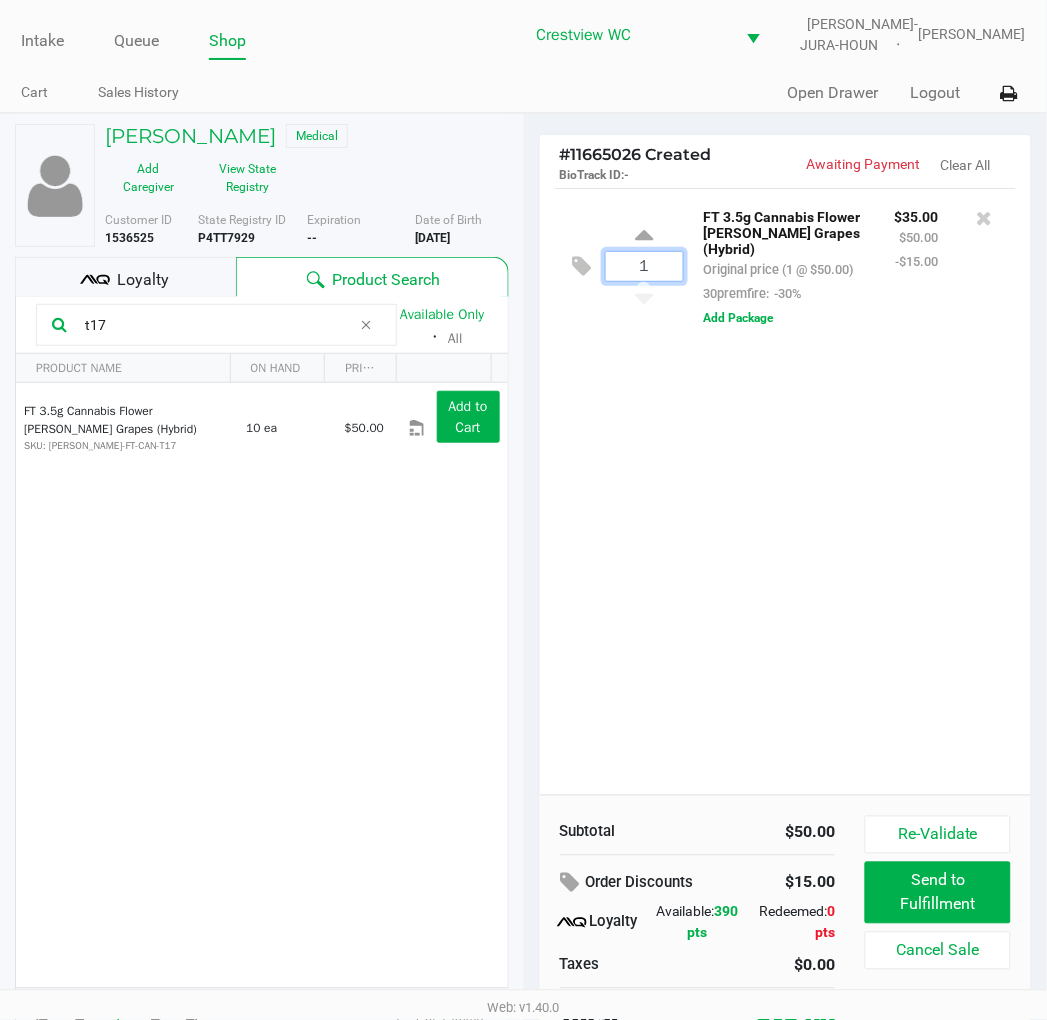 click on "1" at bounding box center [644, 266] 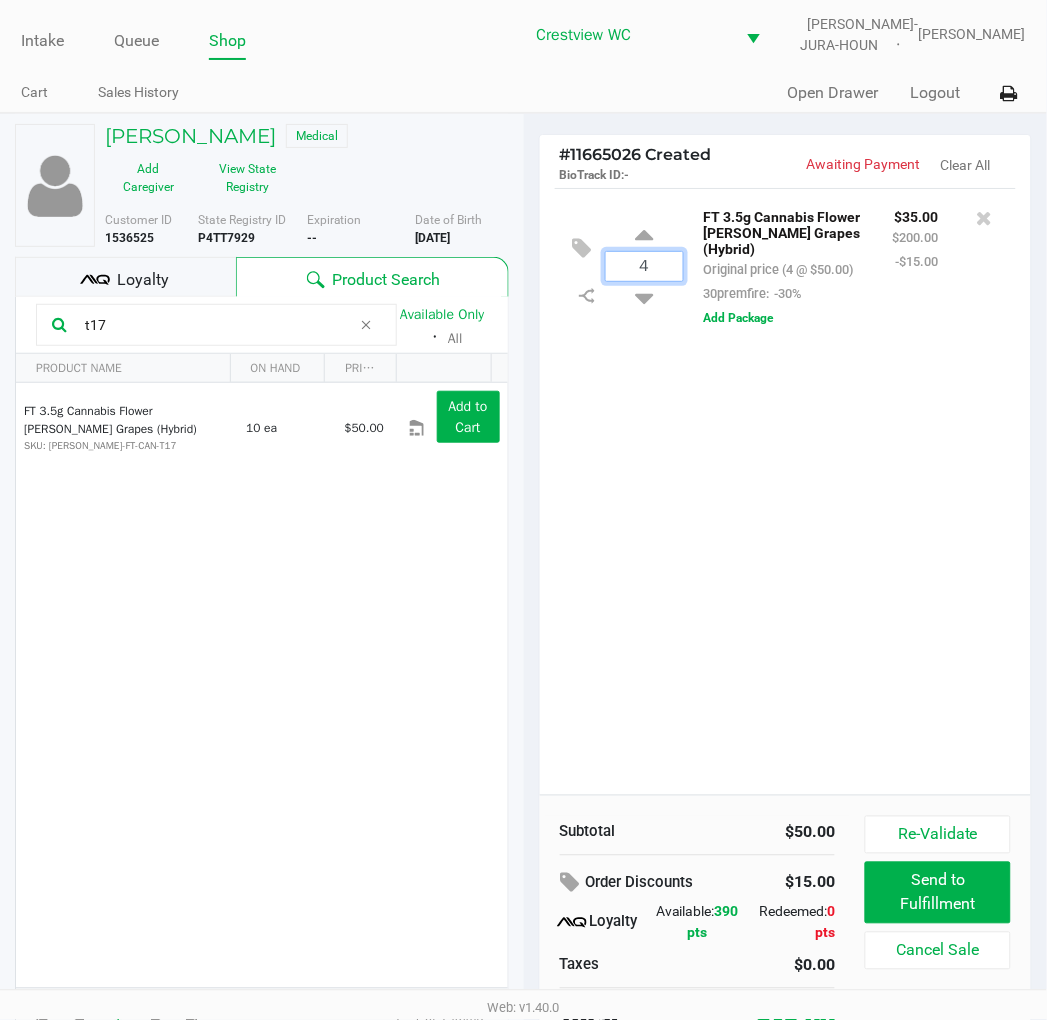 type on "4" 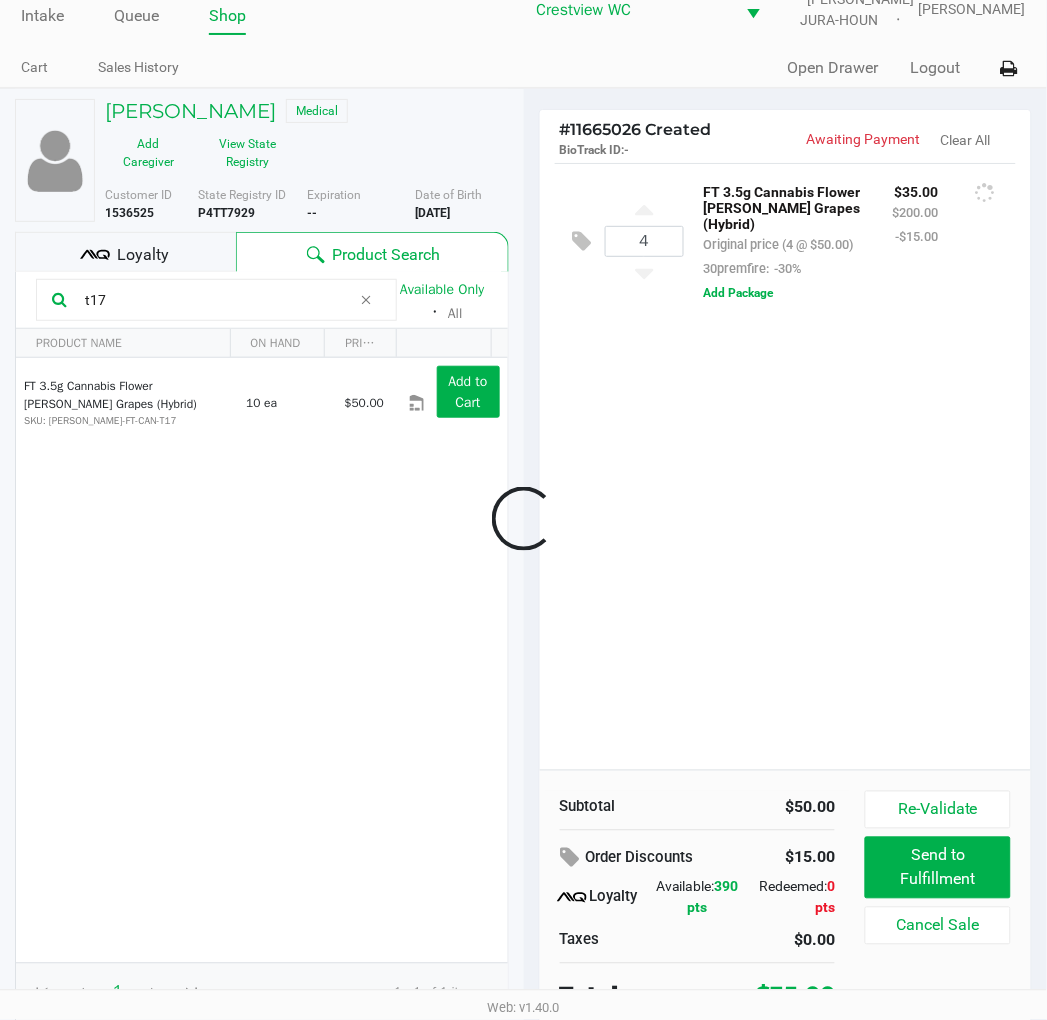 scroll, scrollTop: 38, scrollLeft: 0, axis: vertical 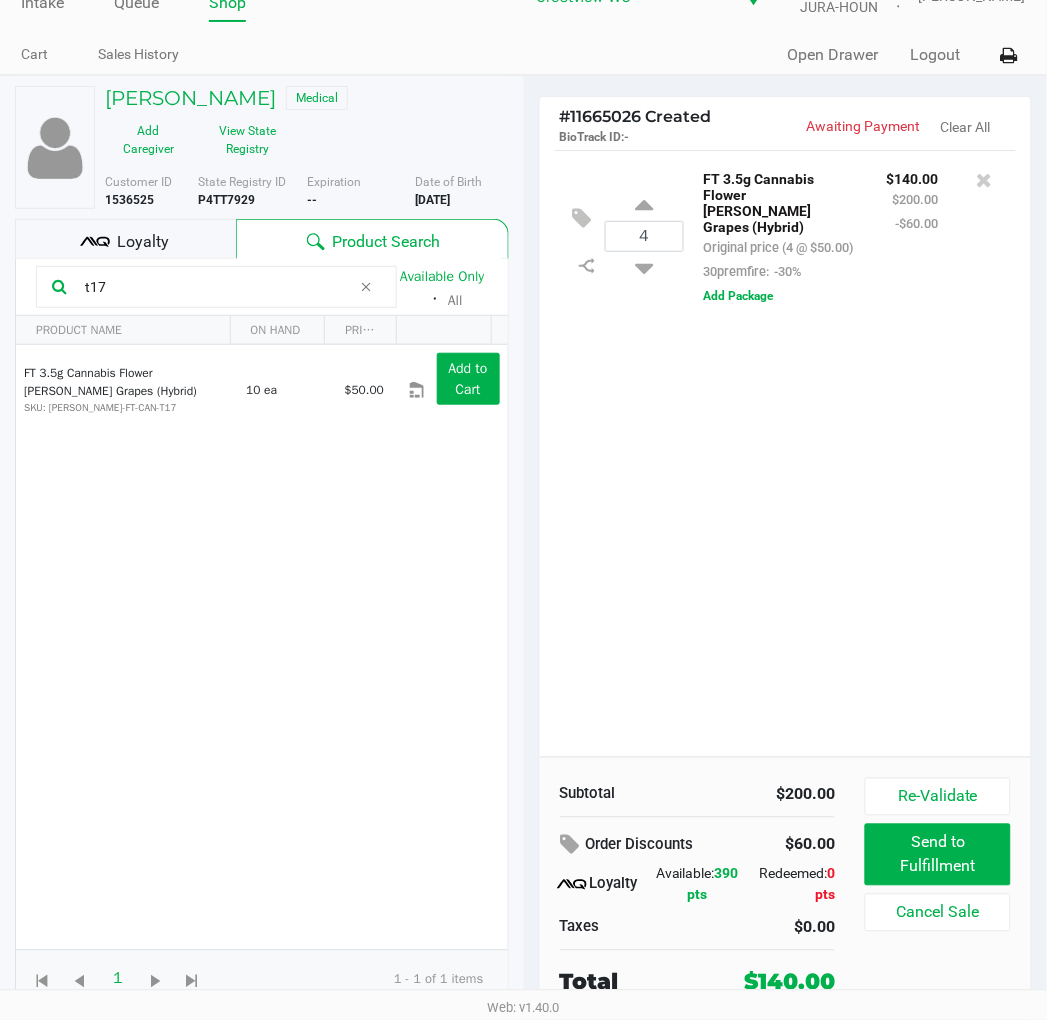 click on "Loyalty" 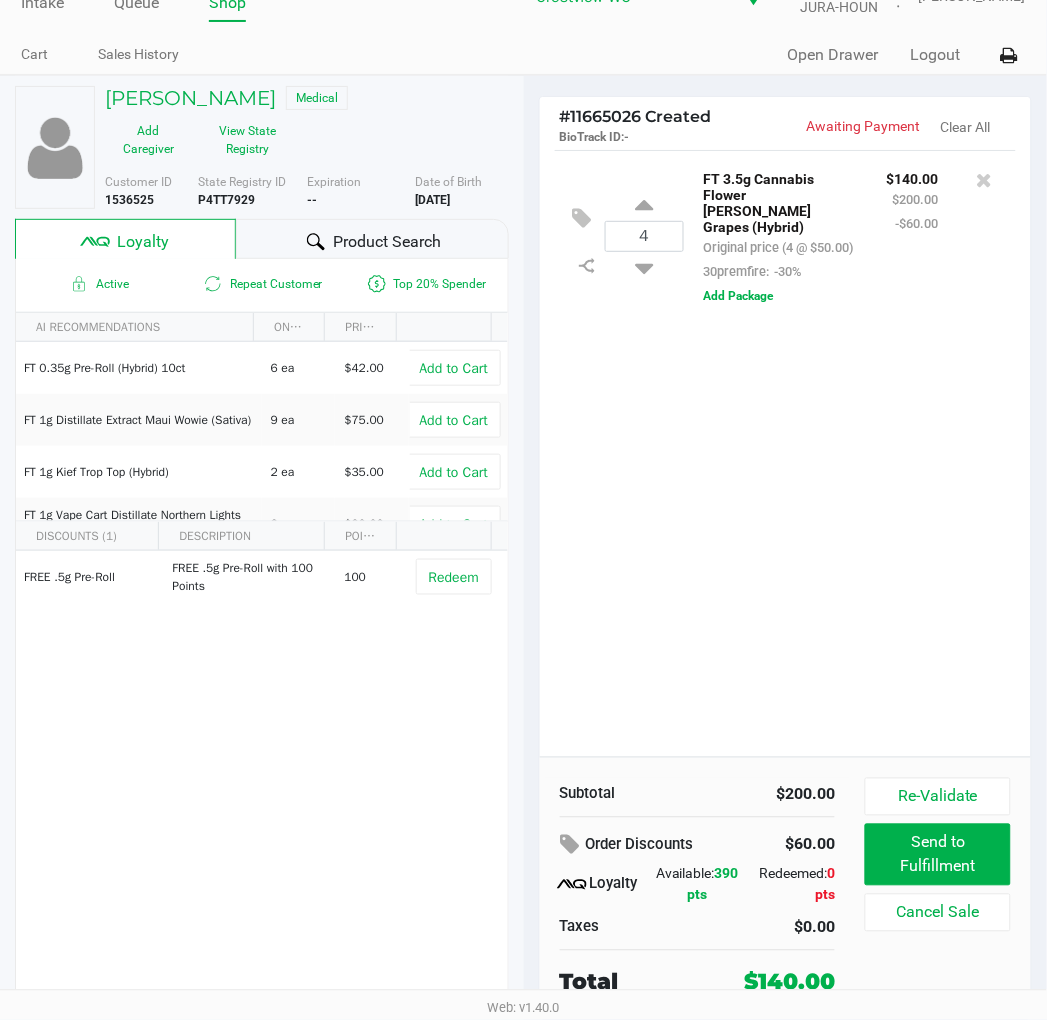click 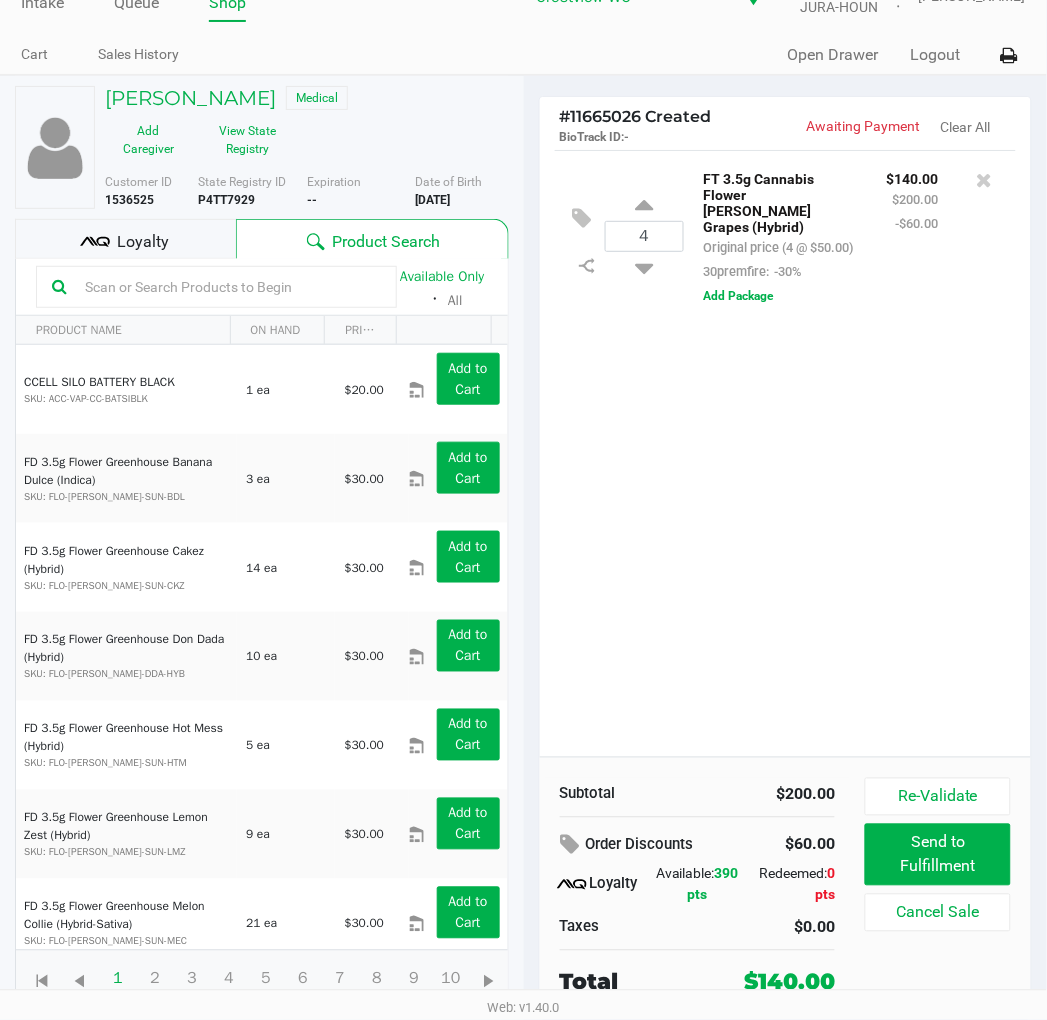 click on "KRISTIE MORWAY   Medical   Add Caregiver   View State Registry" 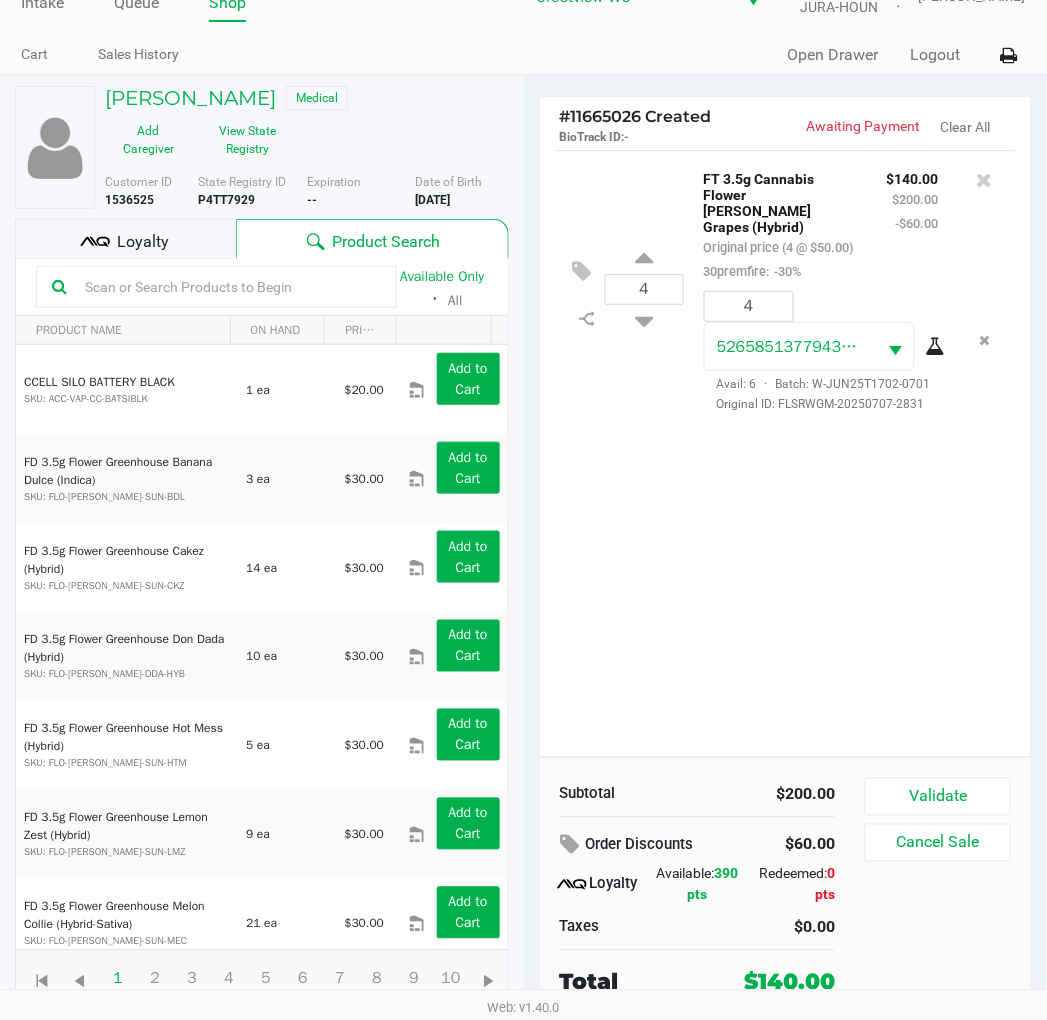 click on "Validate" 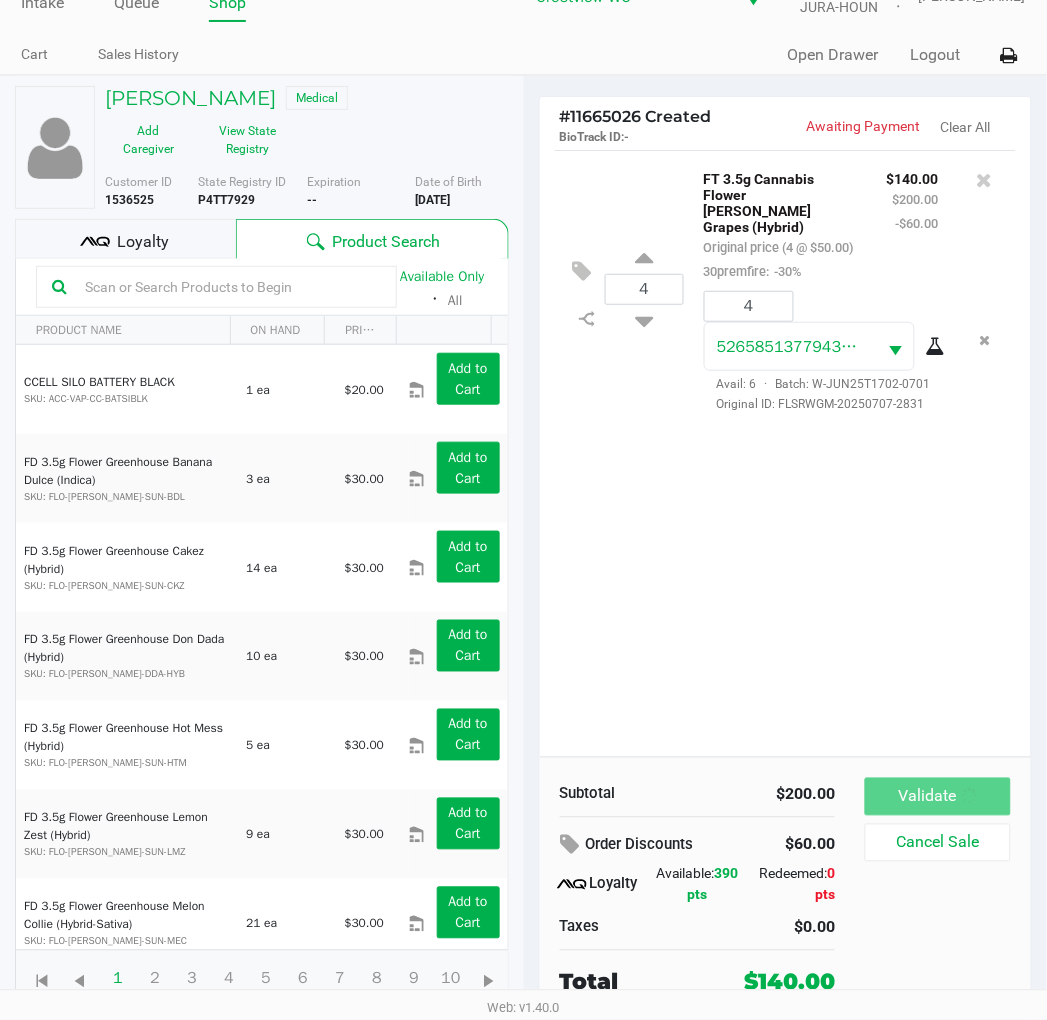 scroll, scrollTop: 0, scrollLeft: 0, axis: both 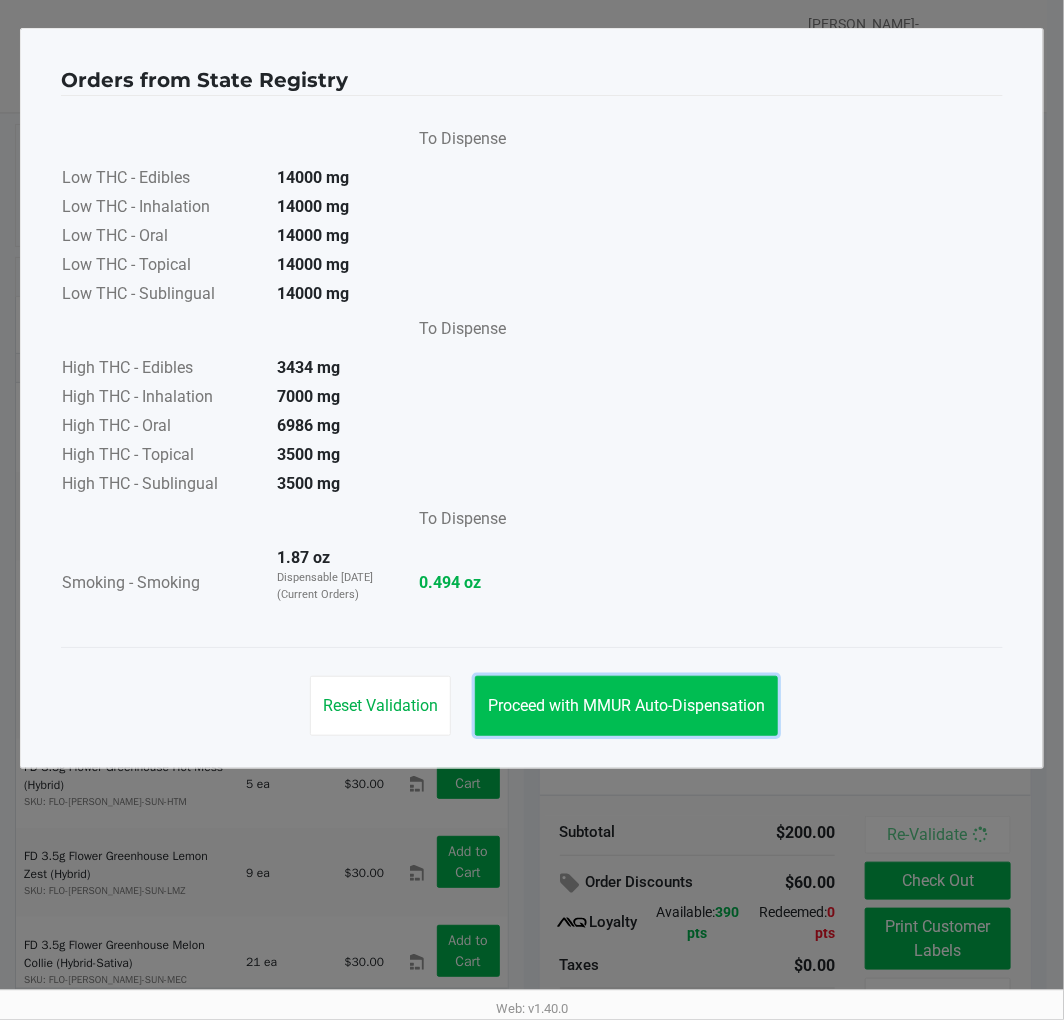 click on "Proceed with MMUR Auto-Dispensation" 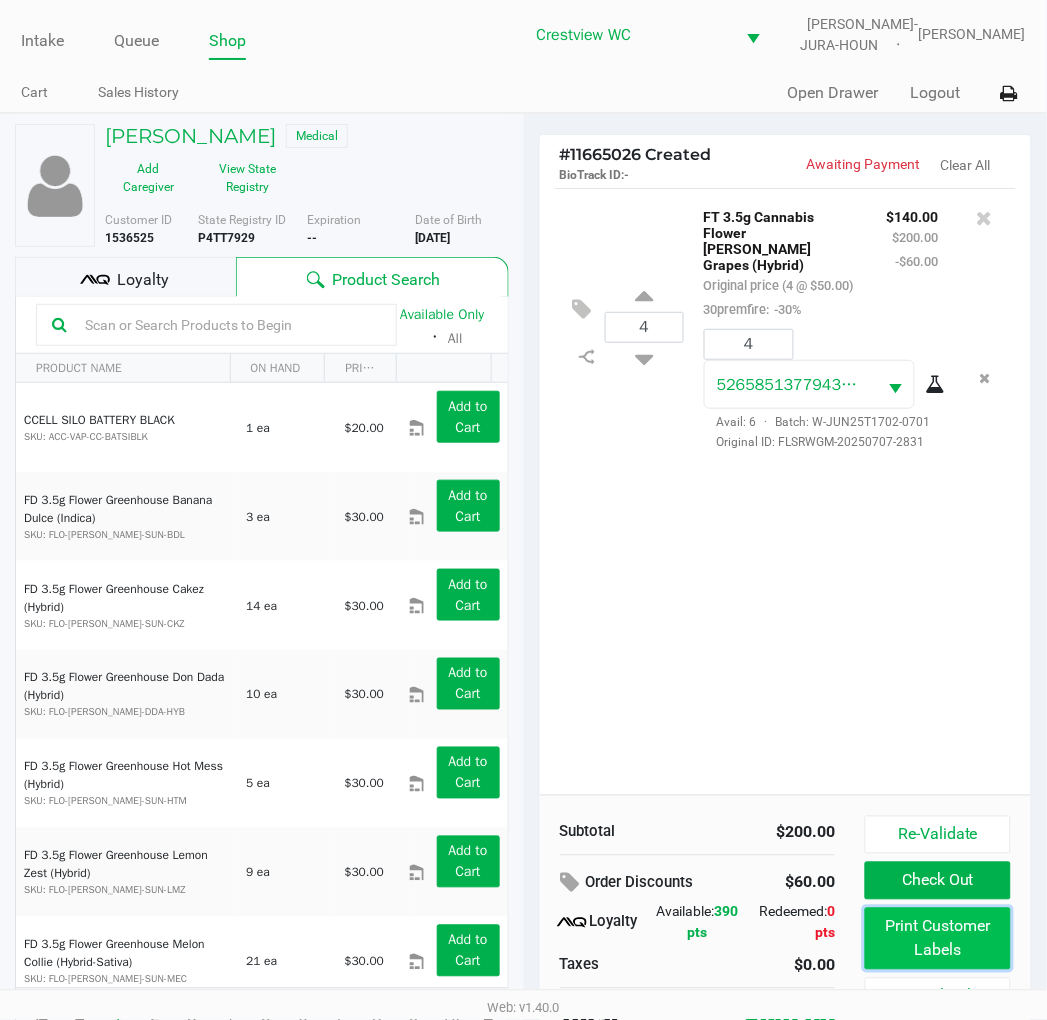 click on "Print Customer Labels" 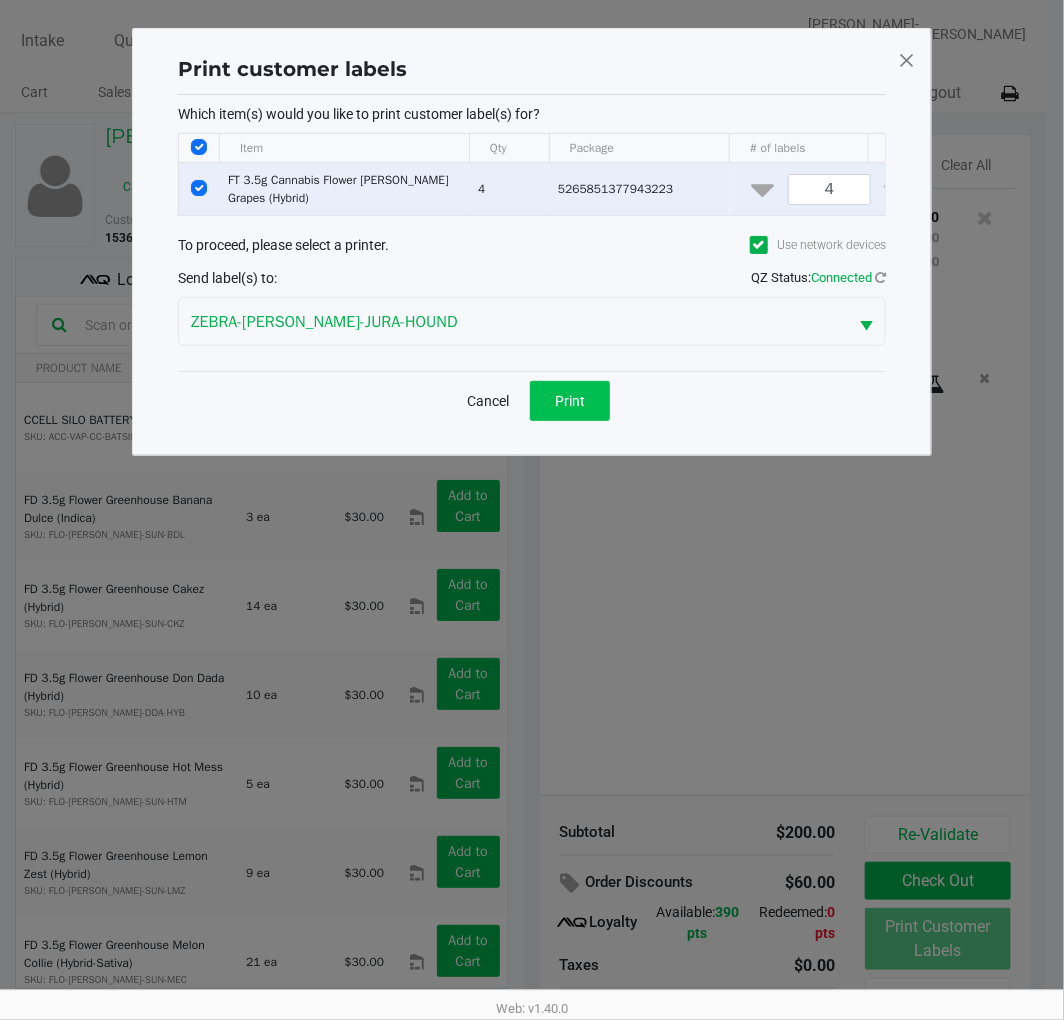 click on "Print" 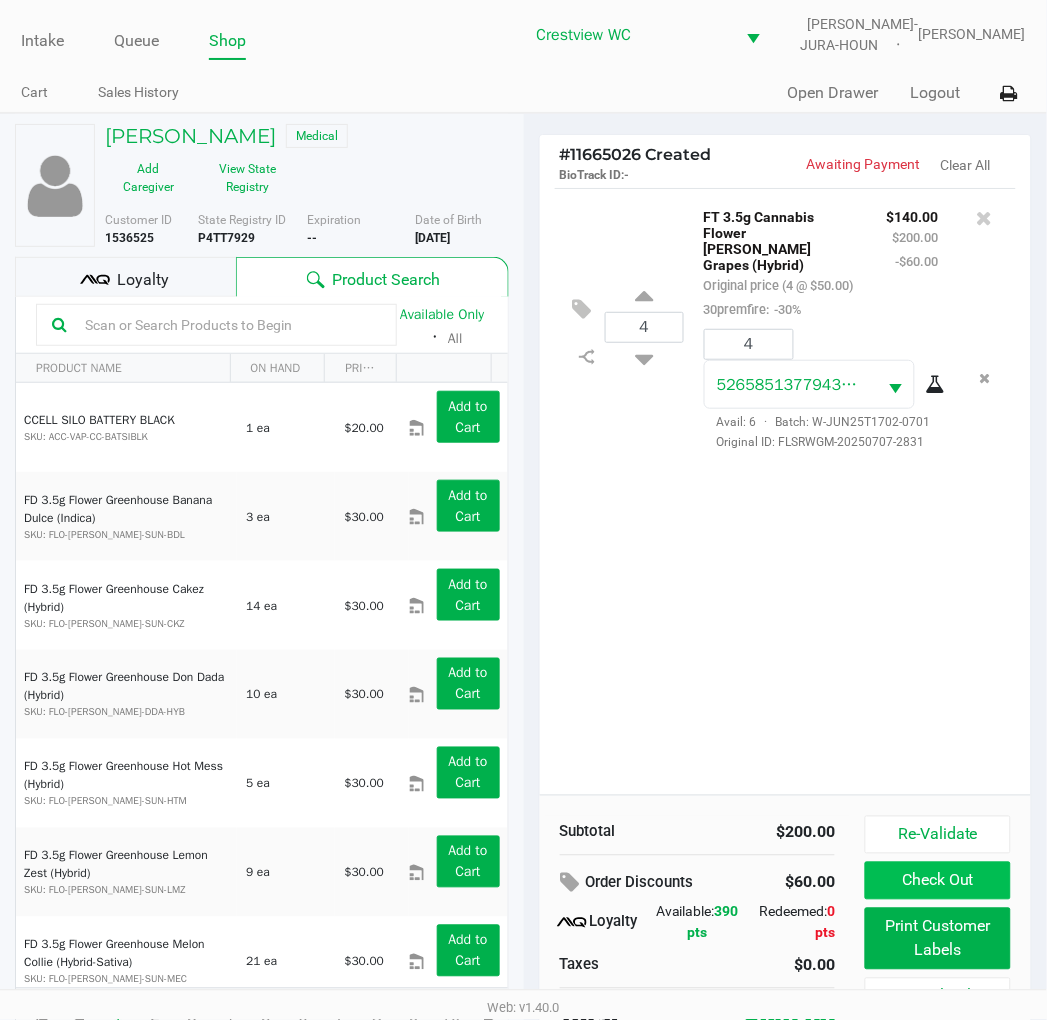 click on "Check Out" 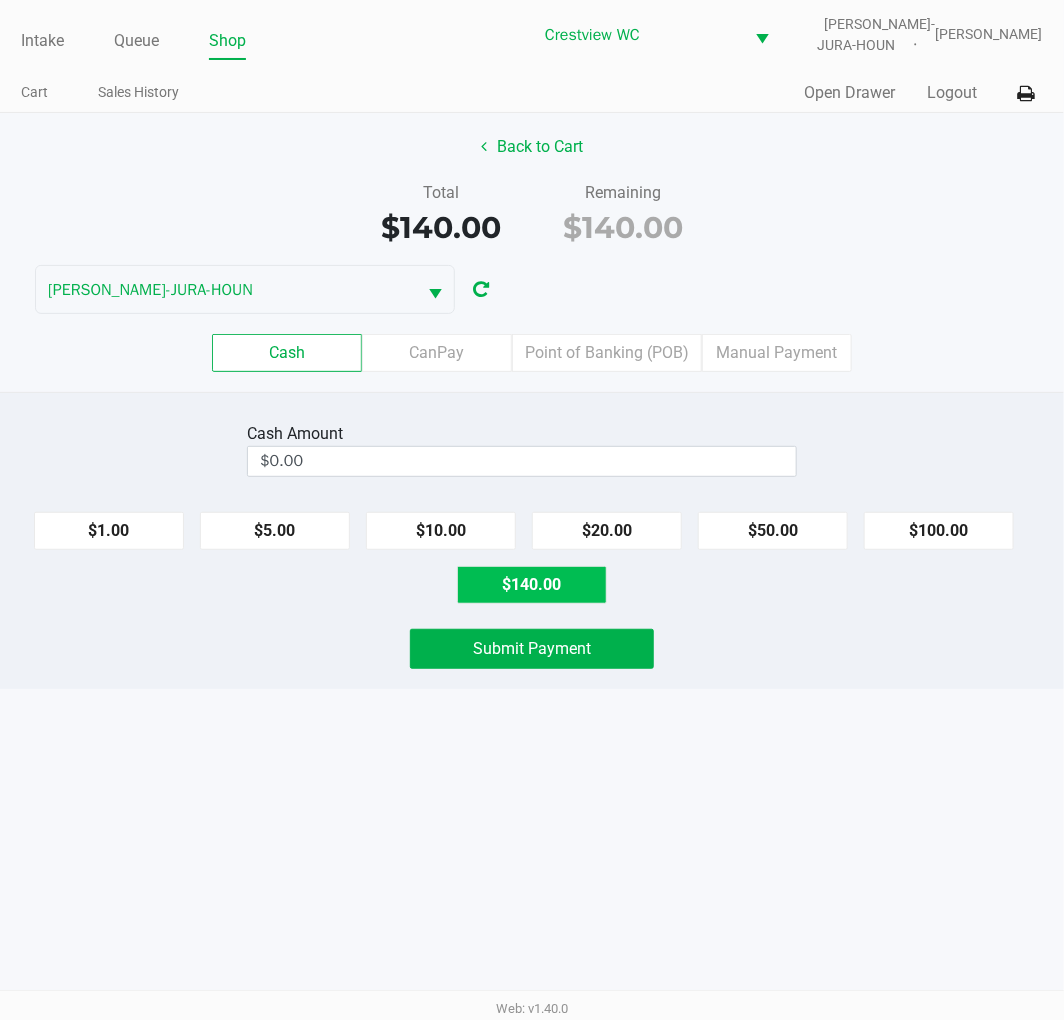 click on "$140.00" 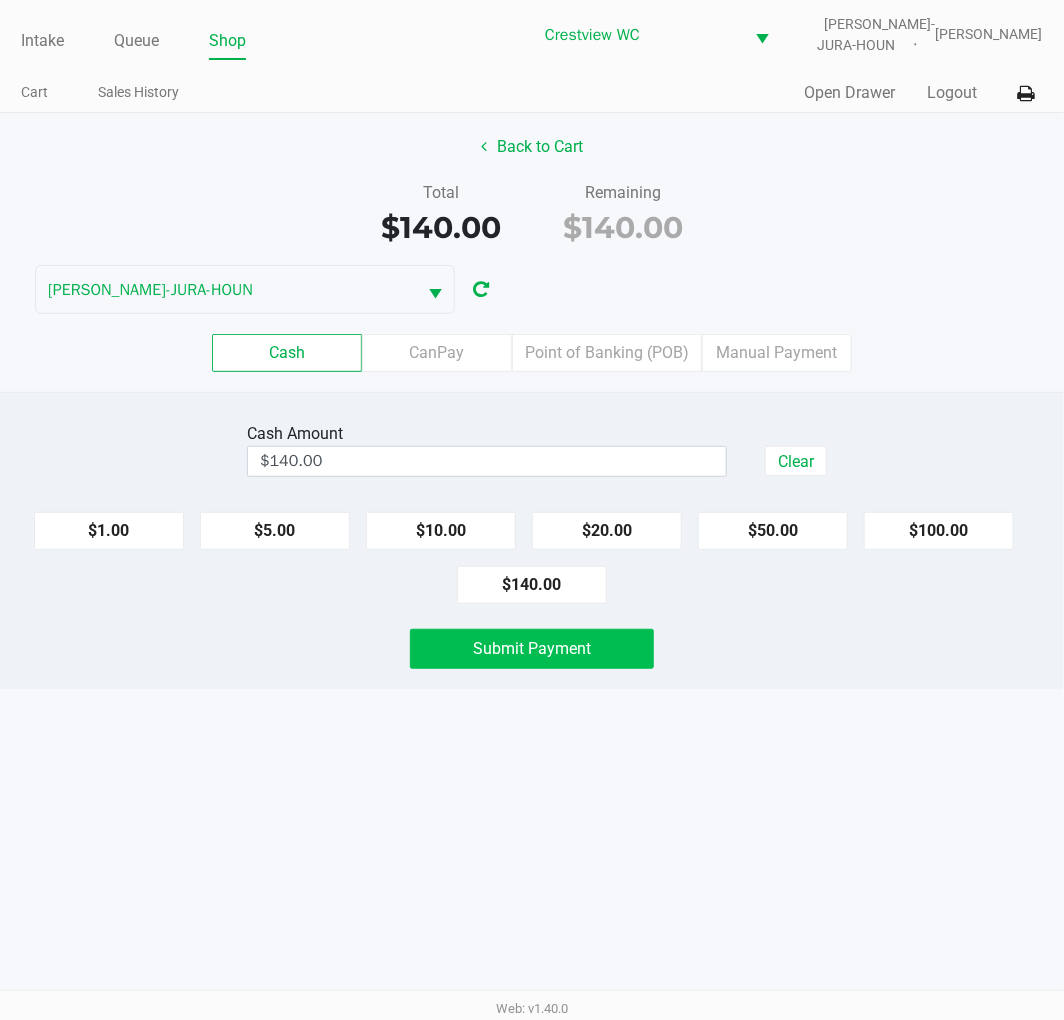 click on "Submit Payment" 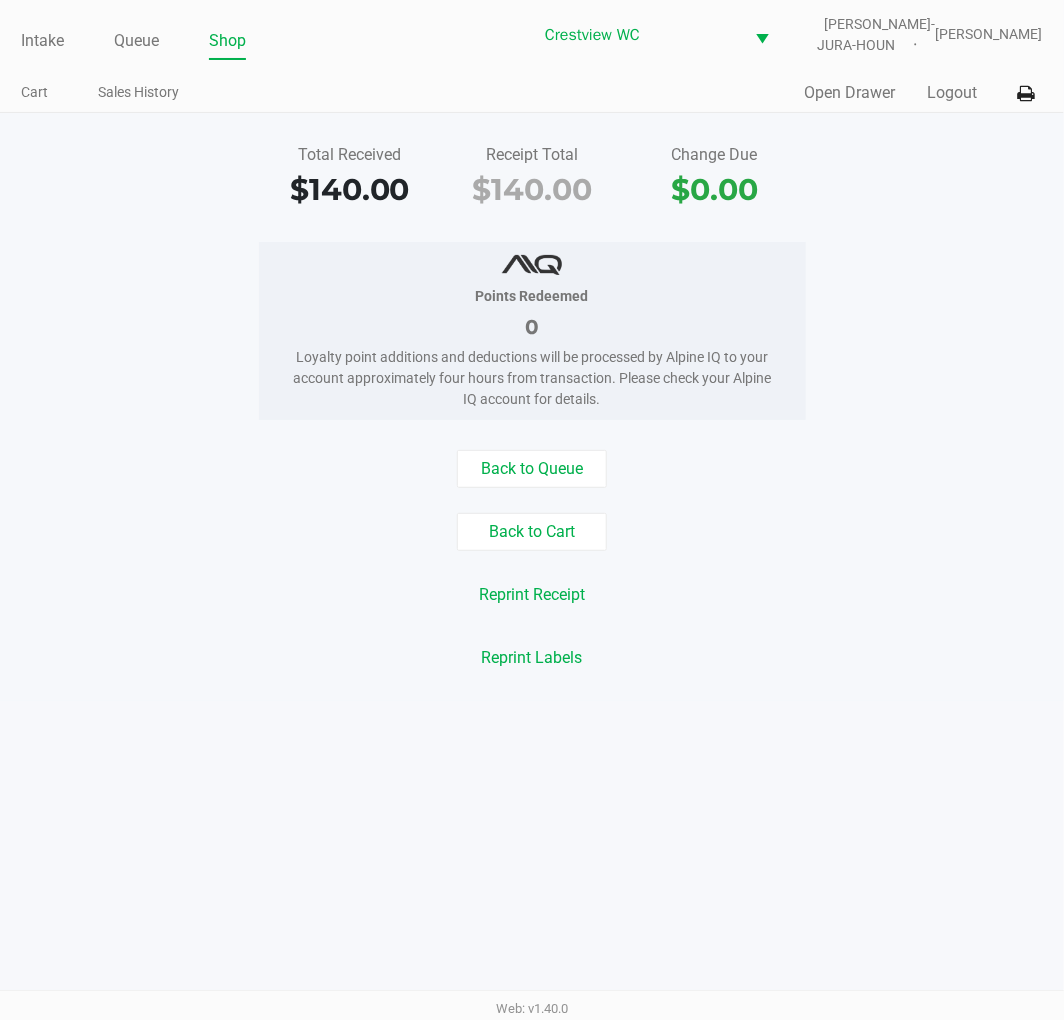 click on "Intake" 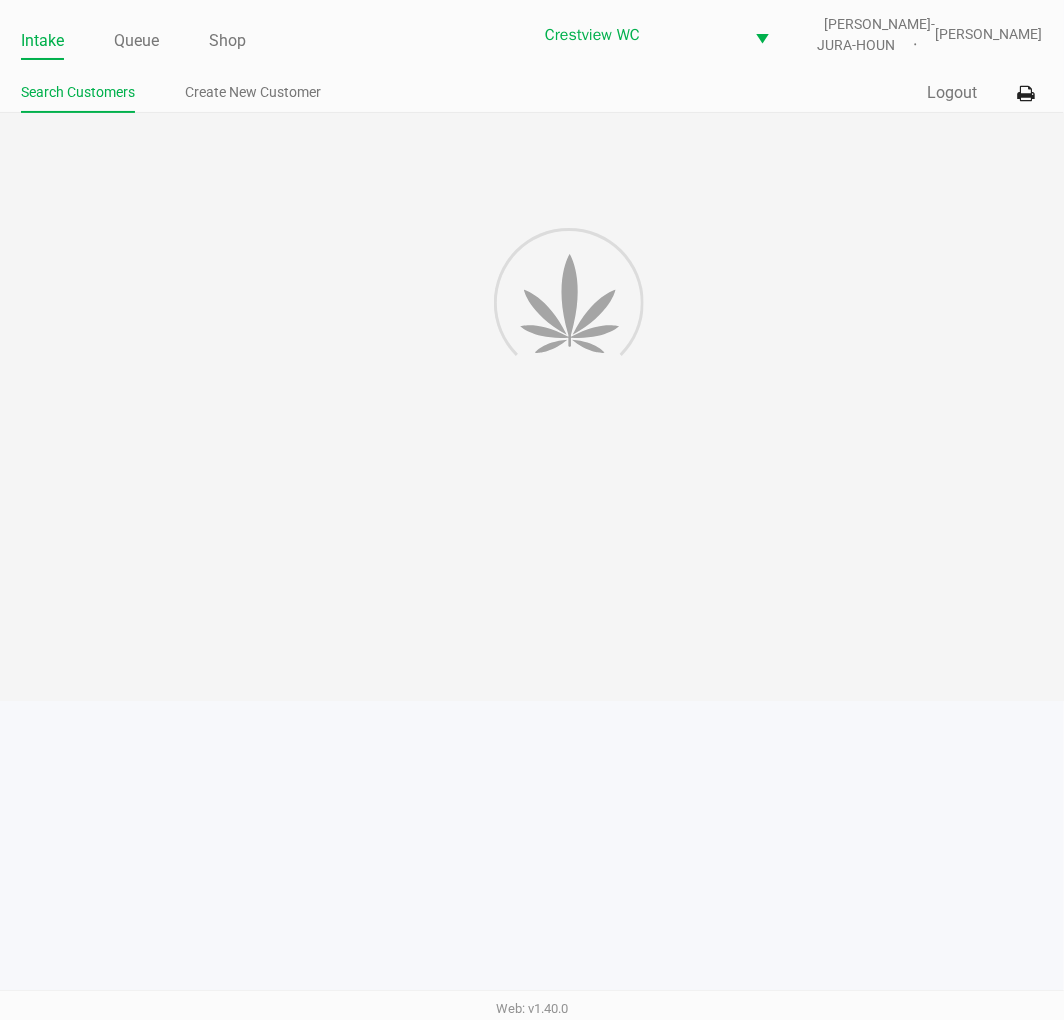 click on "Intake" 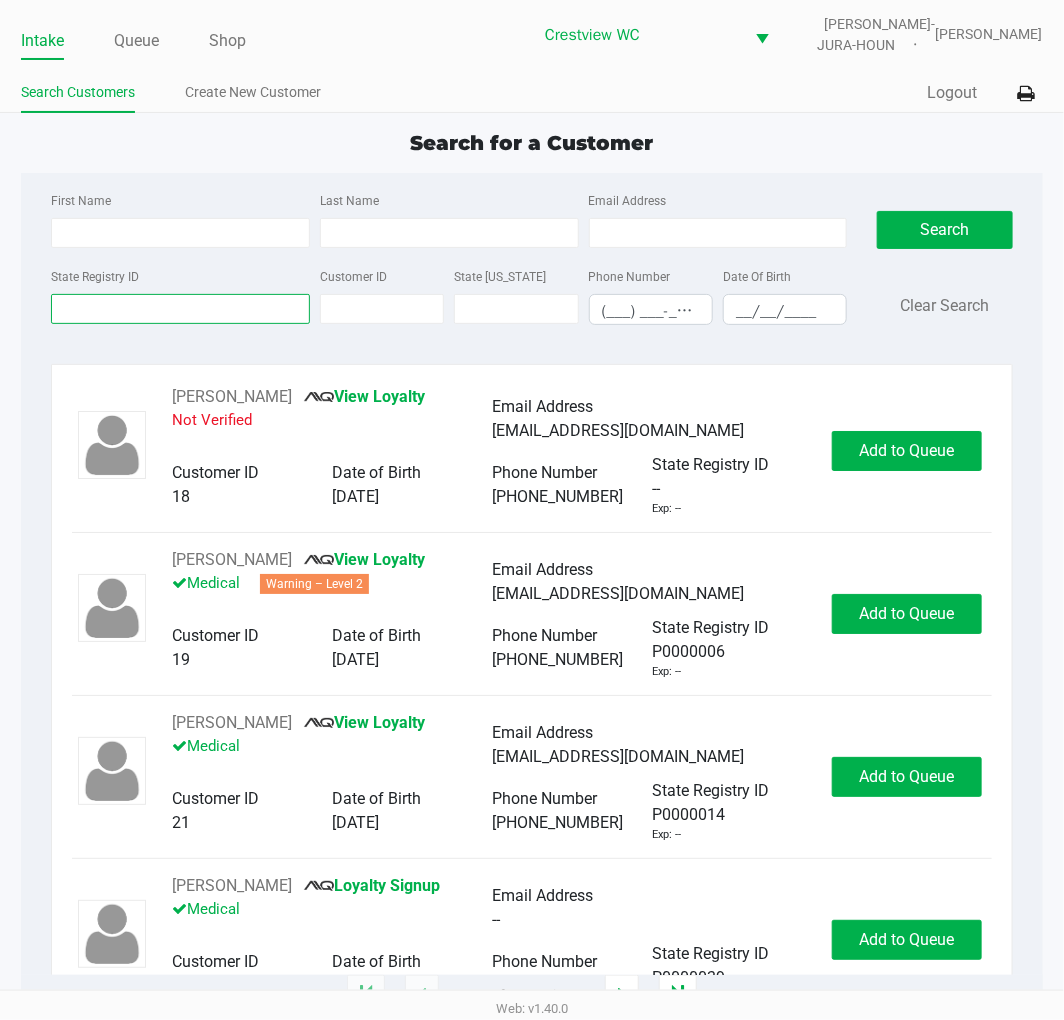 click on "State Registry ID" at bounding box center [180, 309] 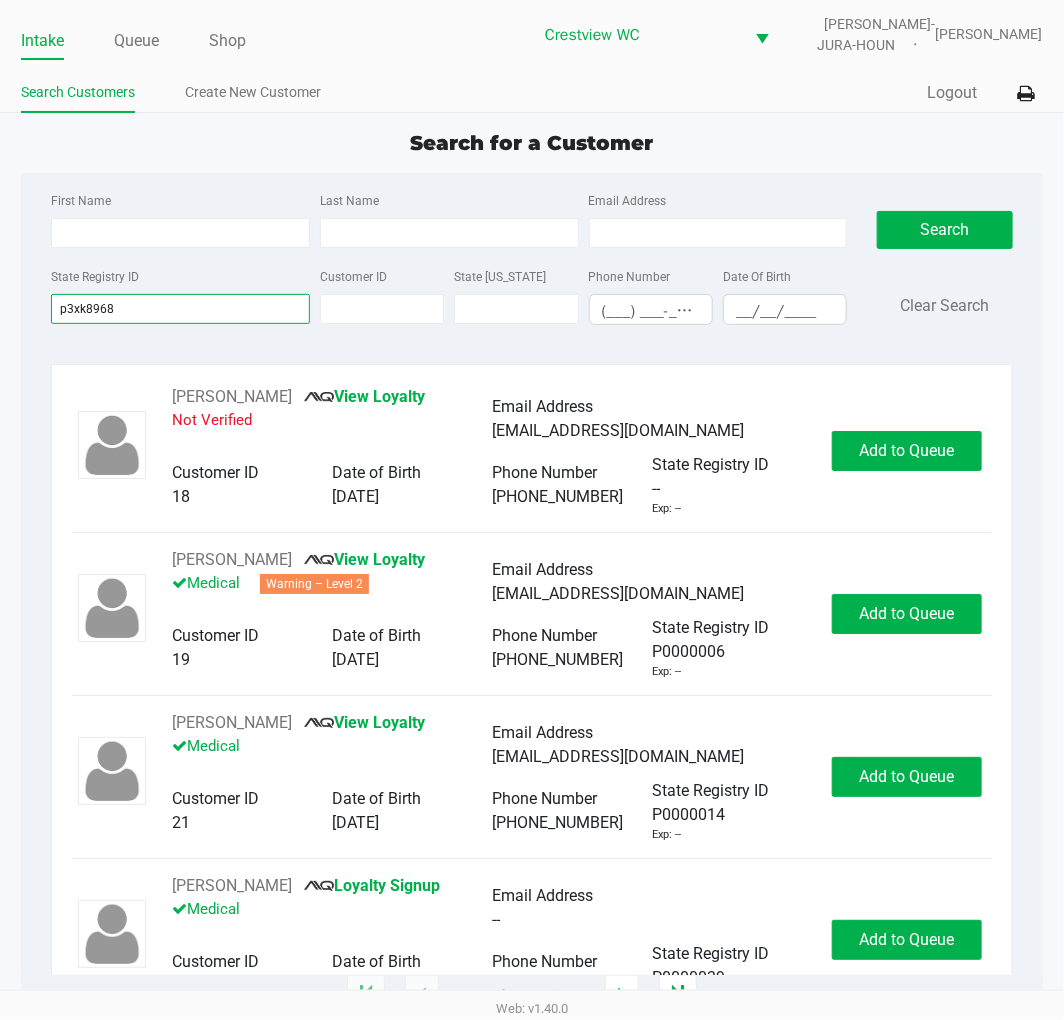 type on "p3xk8968" 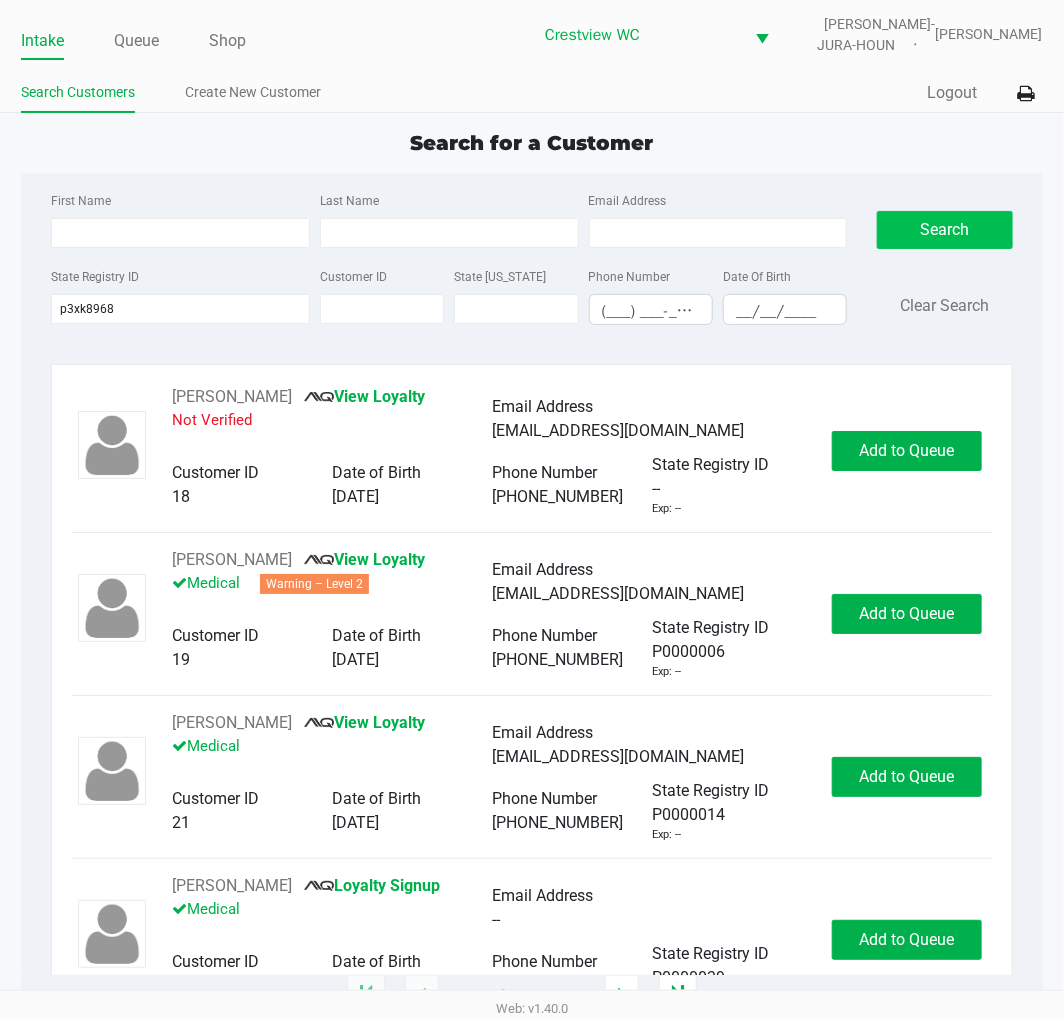 click on "Search" 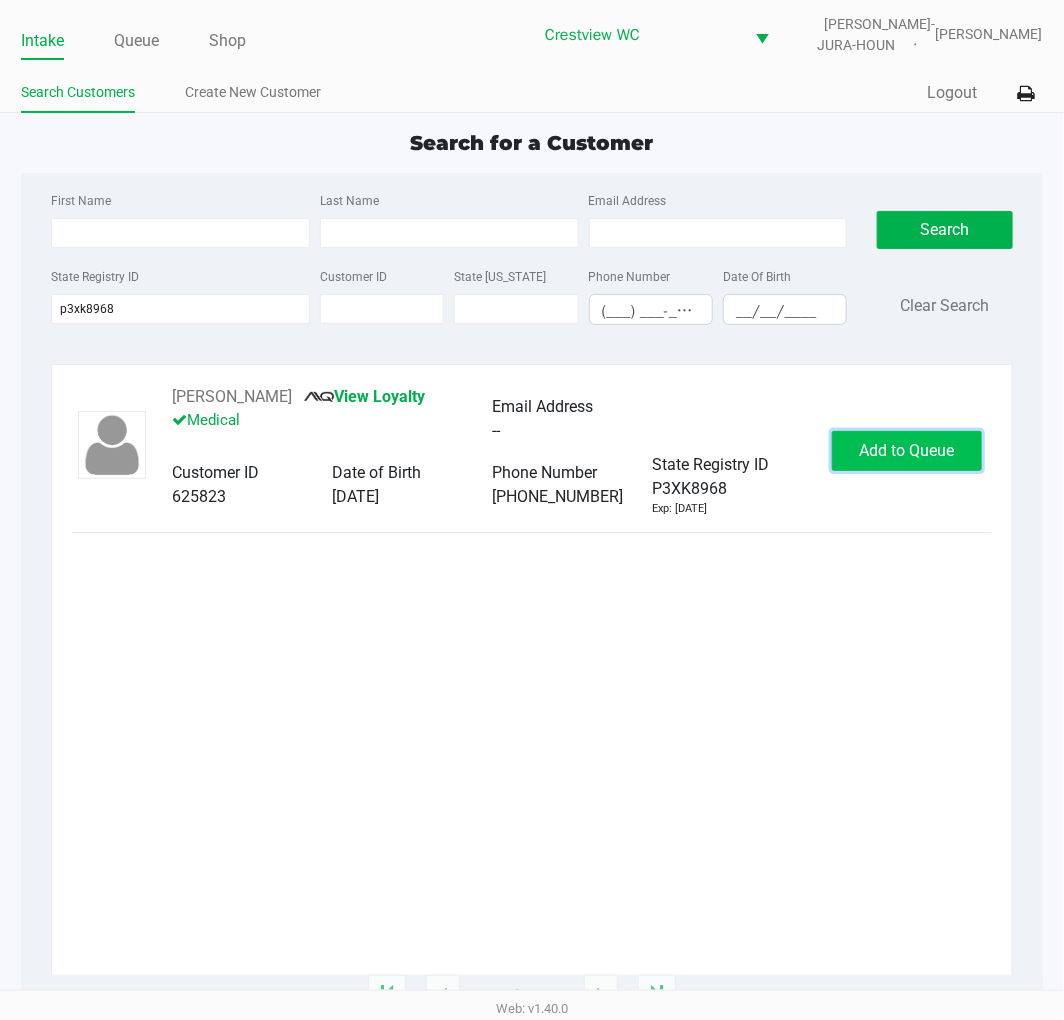 click on "Add to Queue" 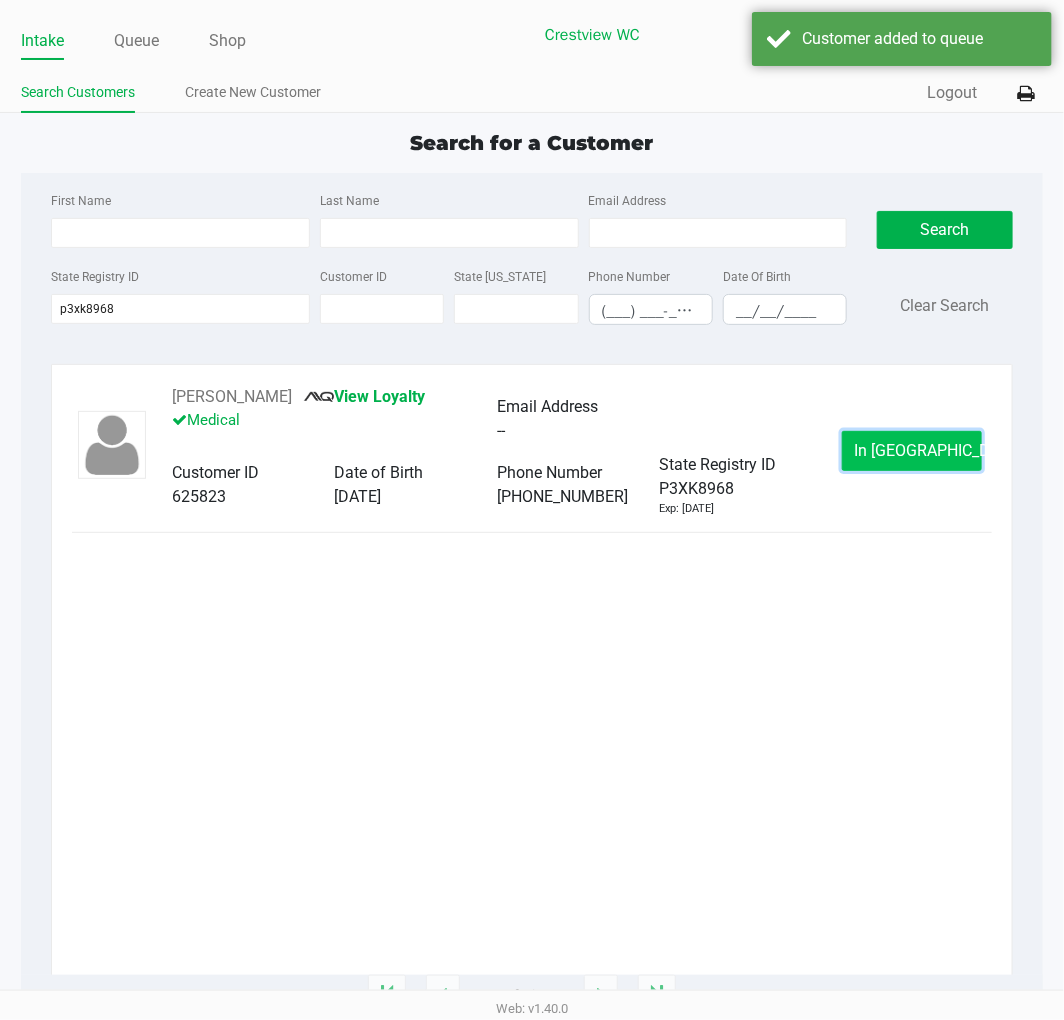 click on "In Queue" 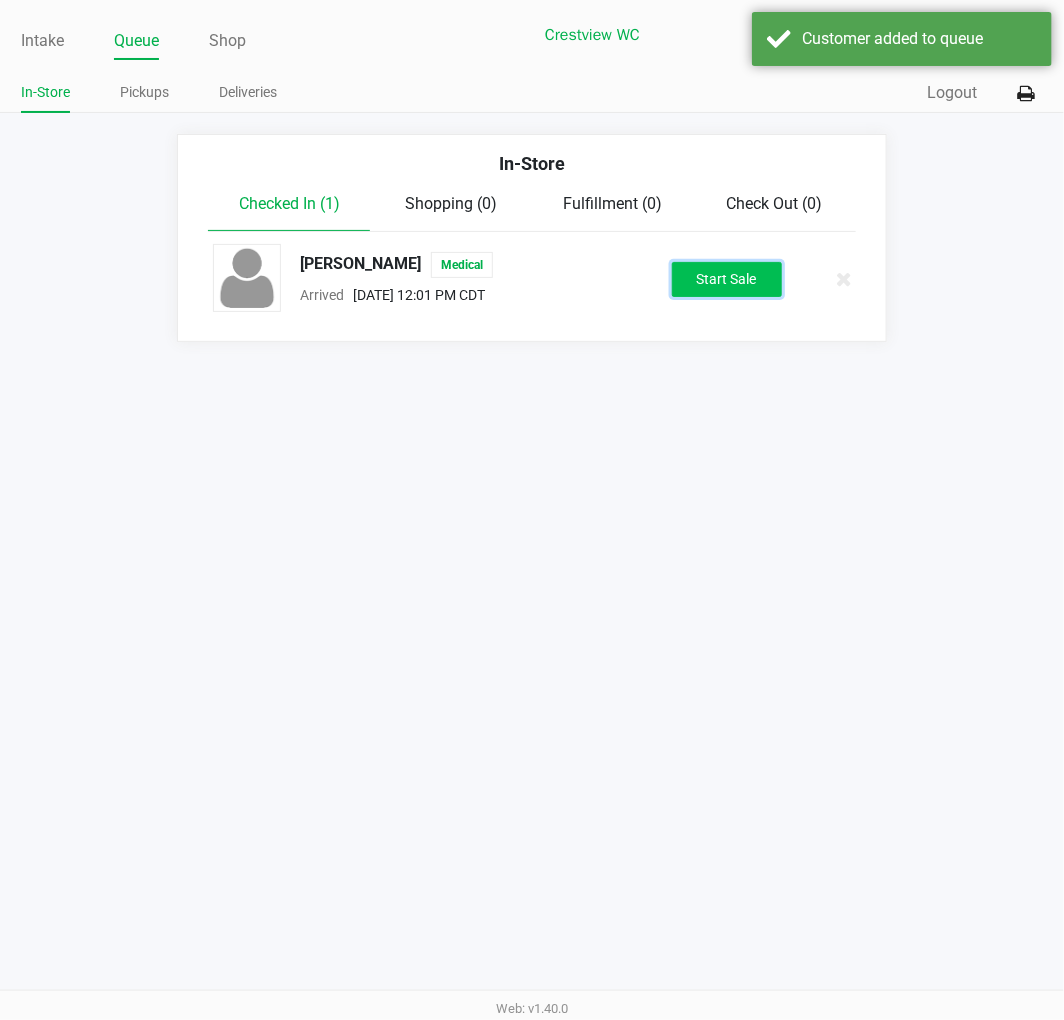 click on "Start Sale" 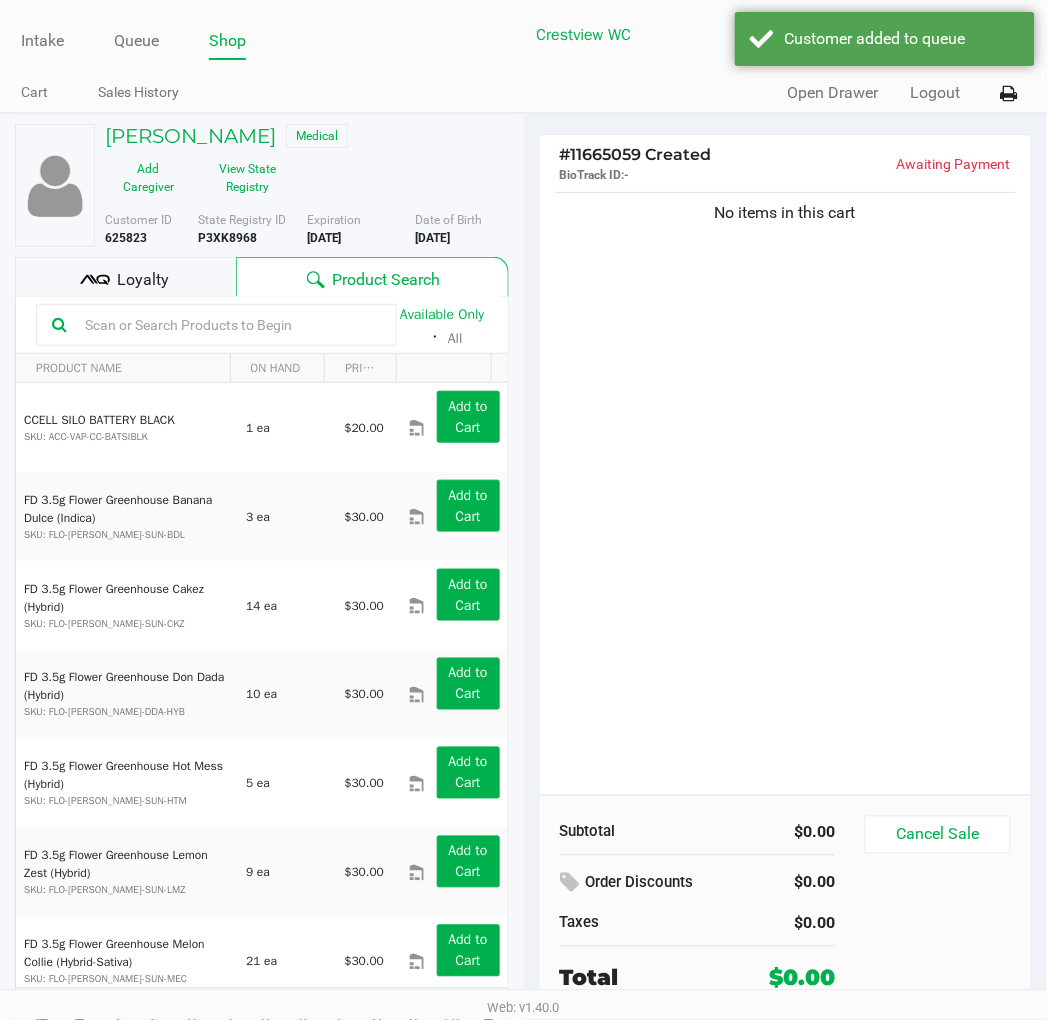 click on "Loyalty" 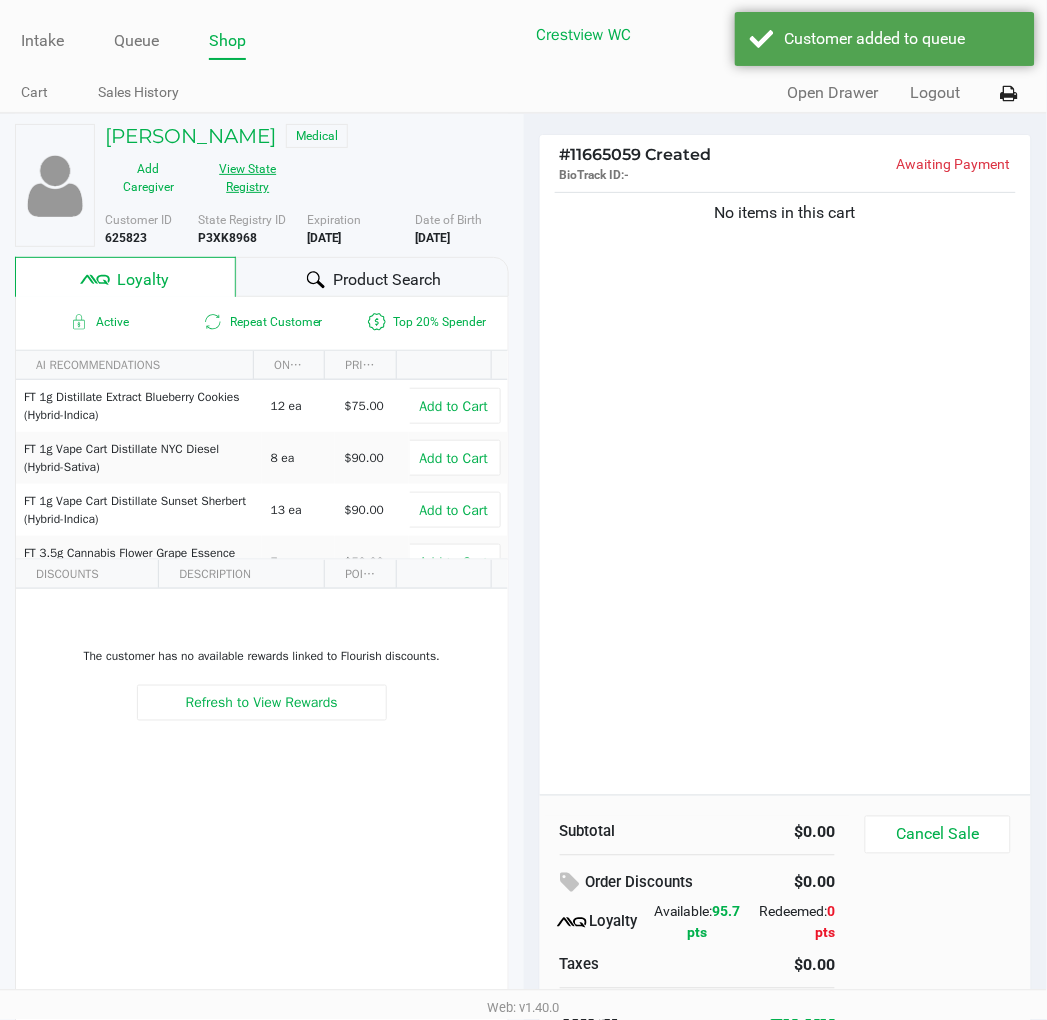 click on "View State Registry" 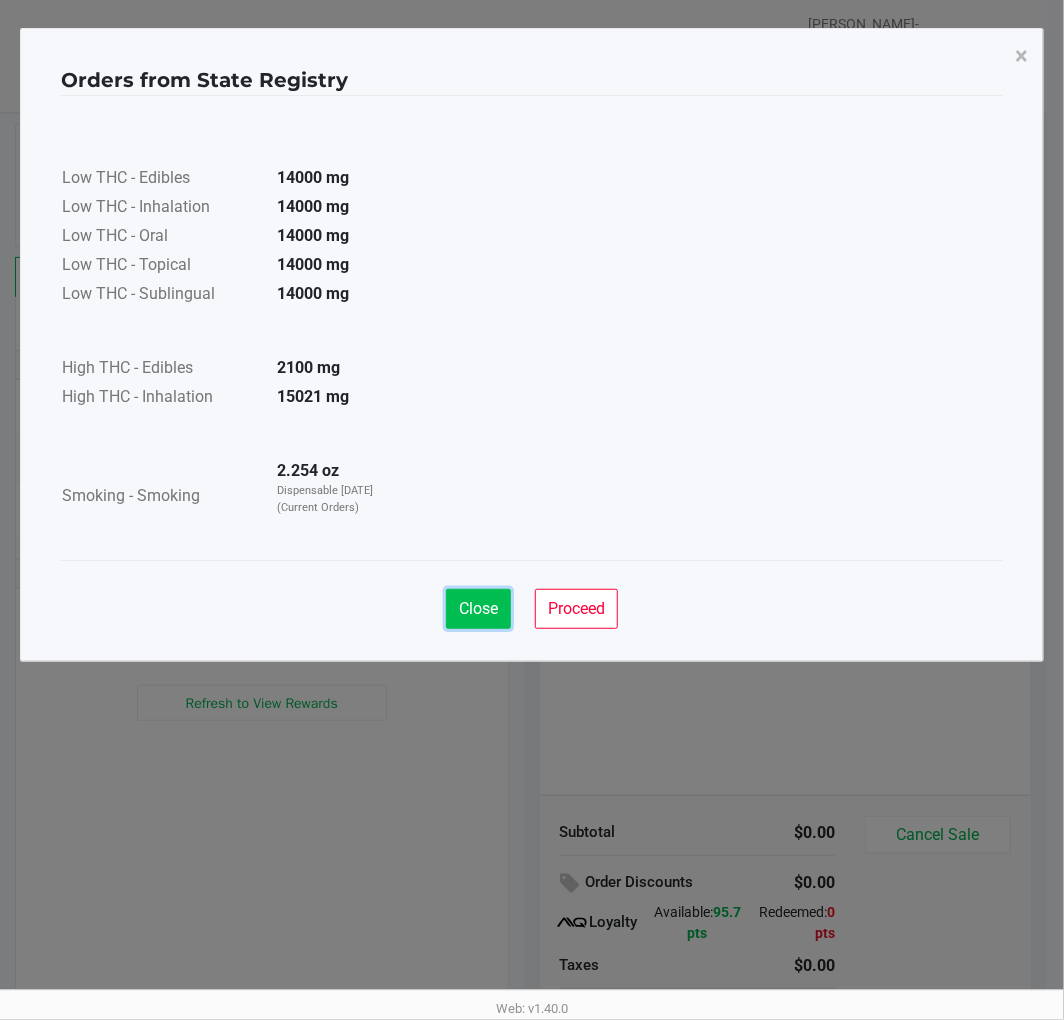 click on "Close" 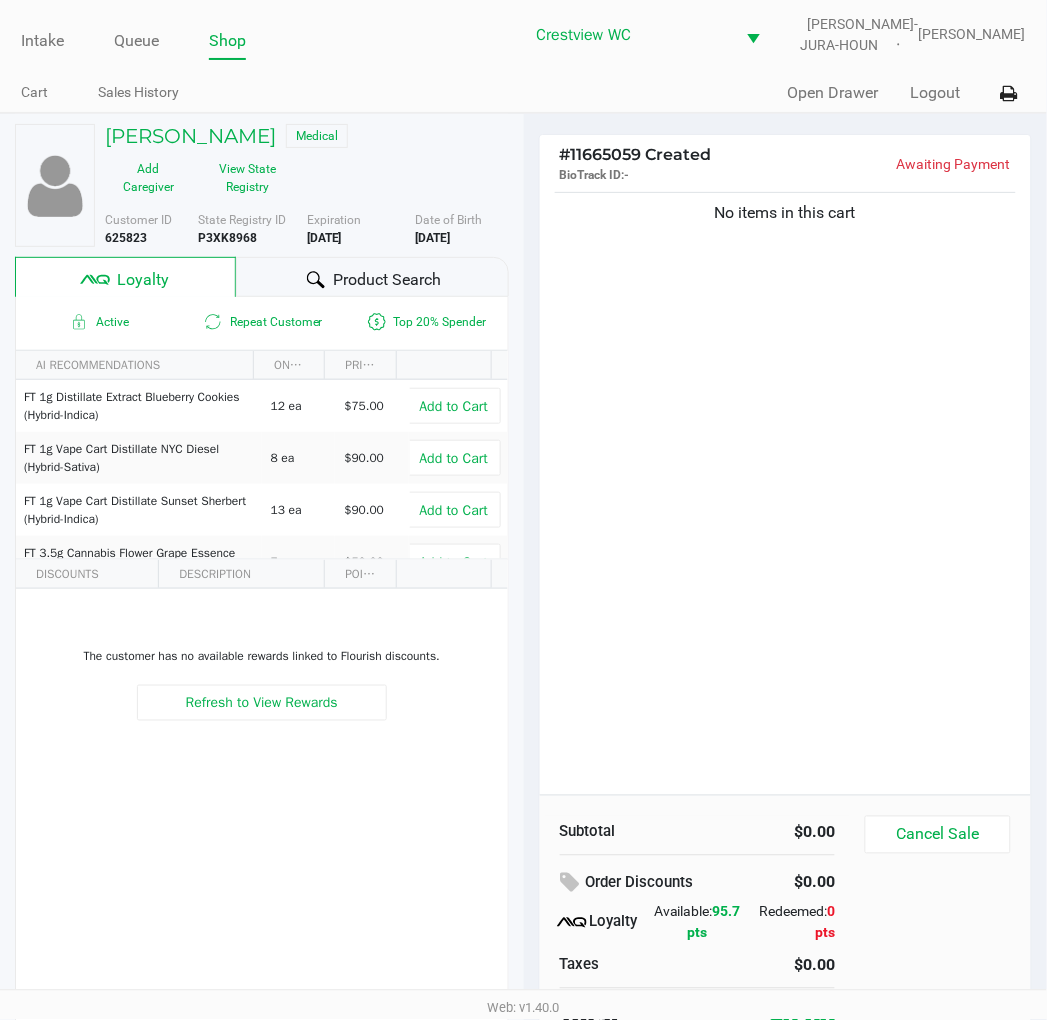 click on "Low THC - Edibles  14000 mg  Low THC - Inhalation  14000 mg  Low THC - Oral  14000 mg  Low THC - Topical  14000 mg  Low THC - Sublingual  14000 mg      High THC - Edibles  2100 mg  High THC - Inhalation  15021 mg      Smoking - Smoking  2.254 oz  Dispensable Today (Current Orders)" 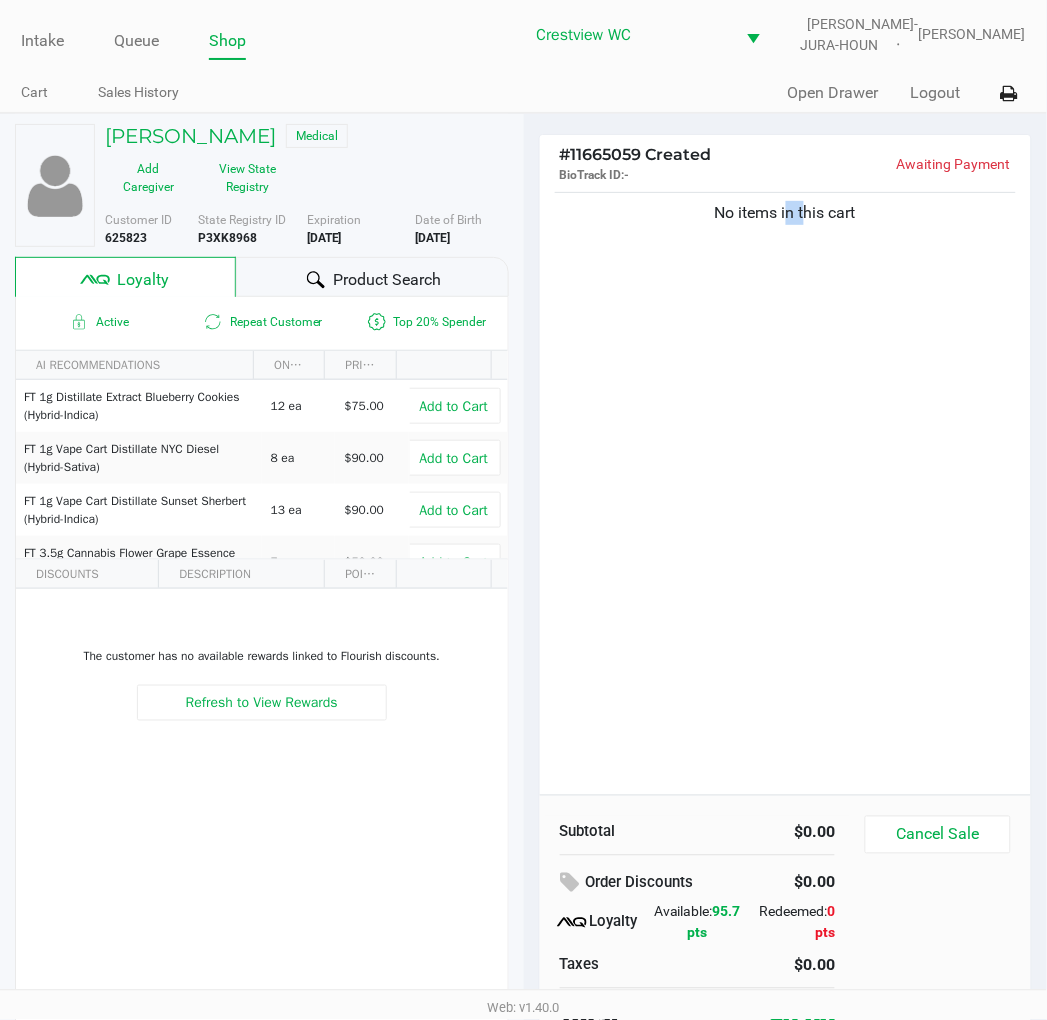 click on "No items in this cart" 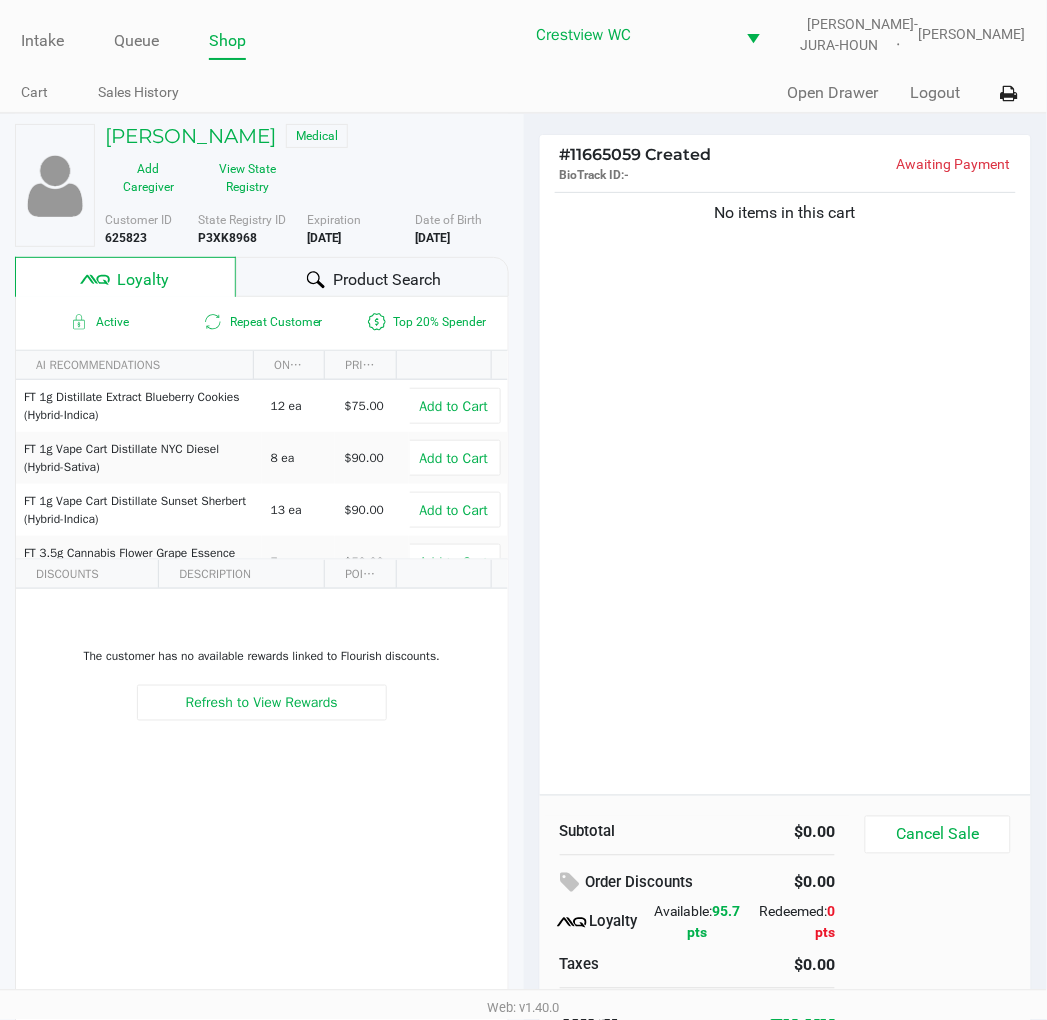 click on "No items in this cart" 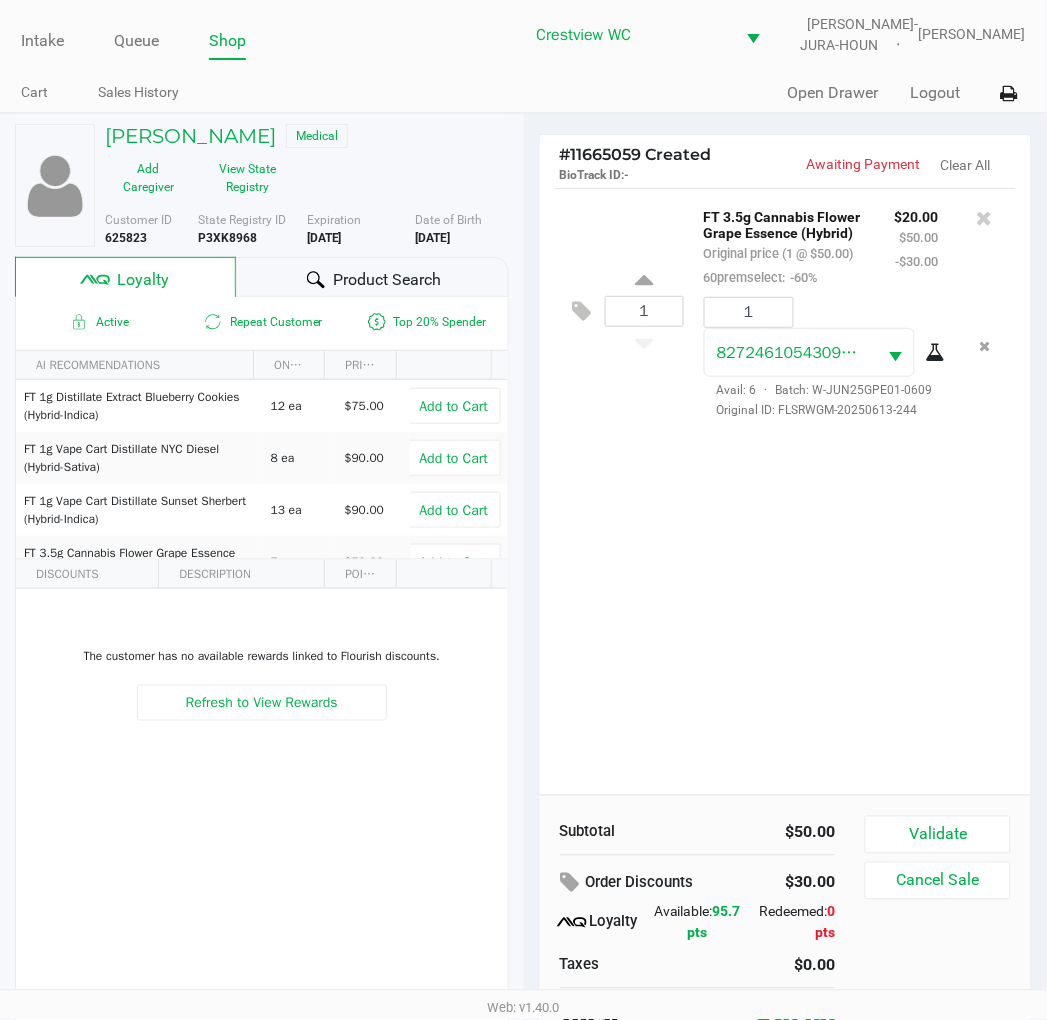 click on "Validate" 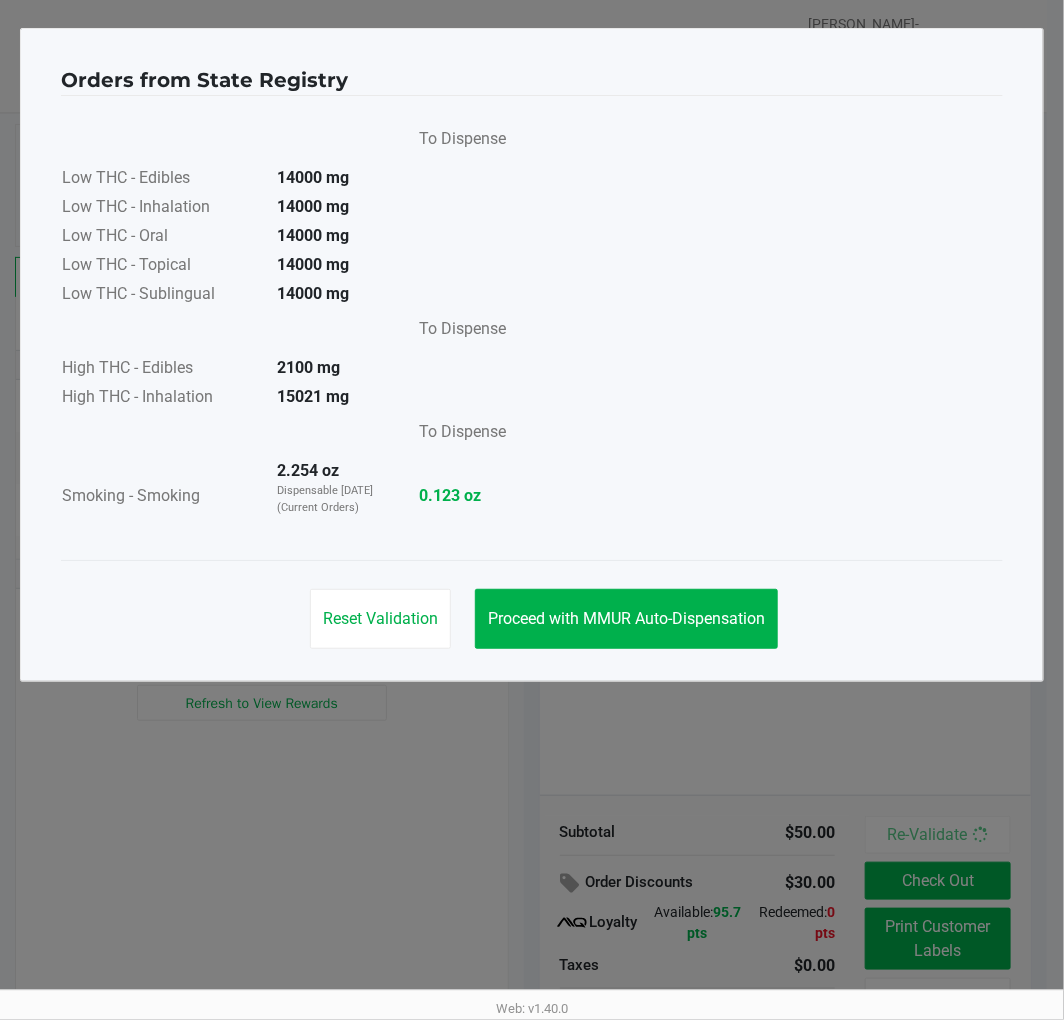 click on "Proceed with MMUR Auto-Dispensation" 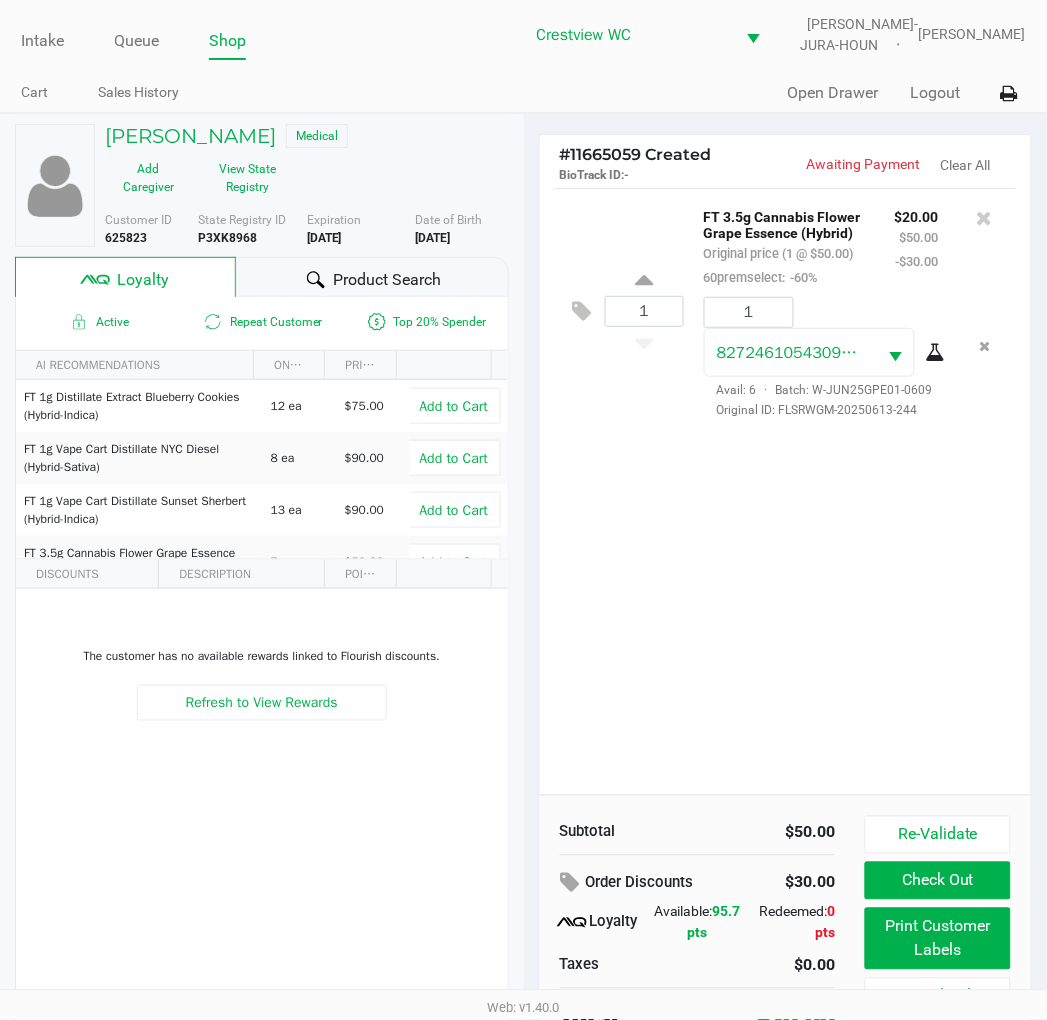 click on "Print Customer Labels" 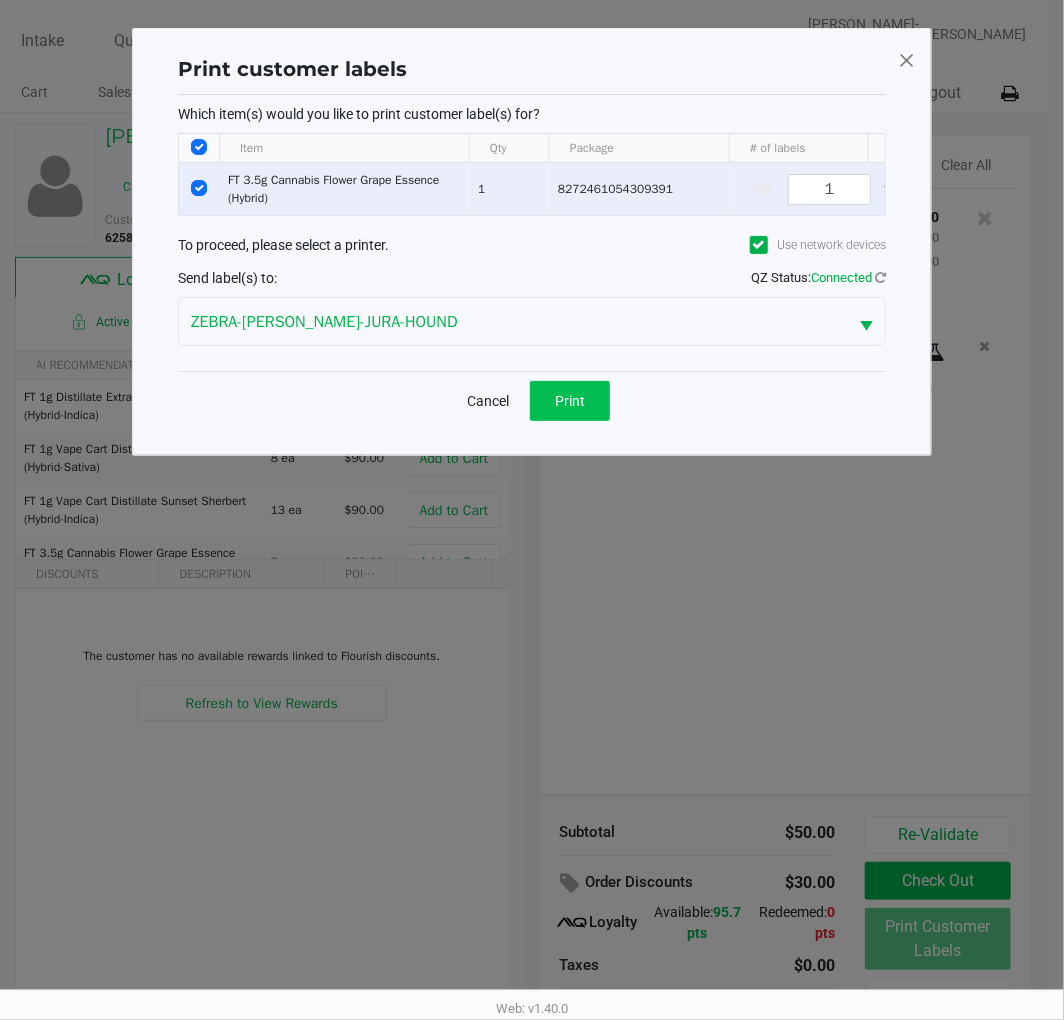 click on "Print" 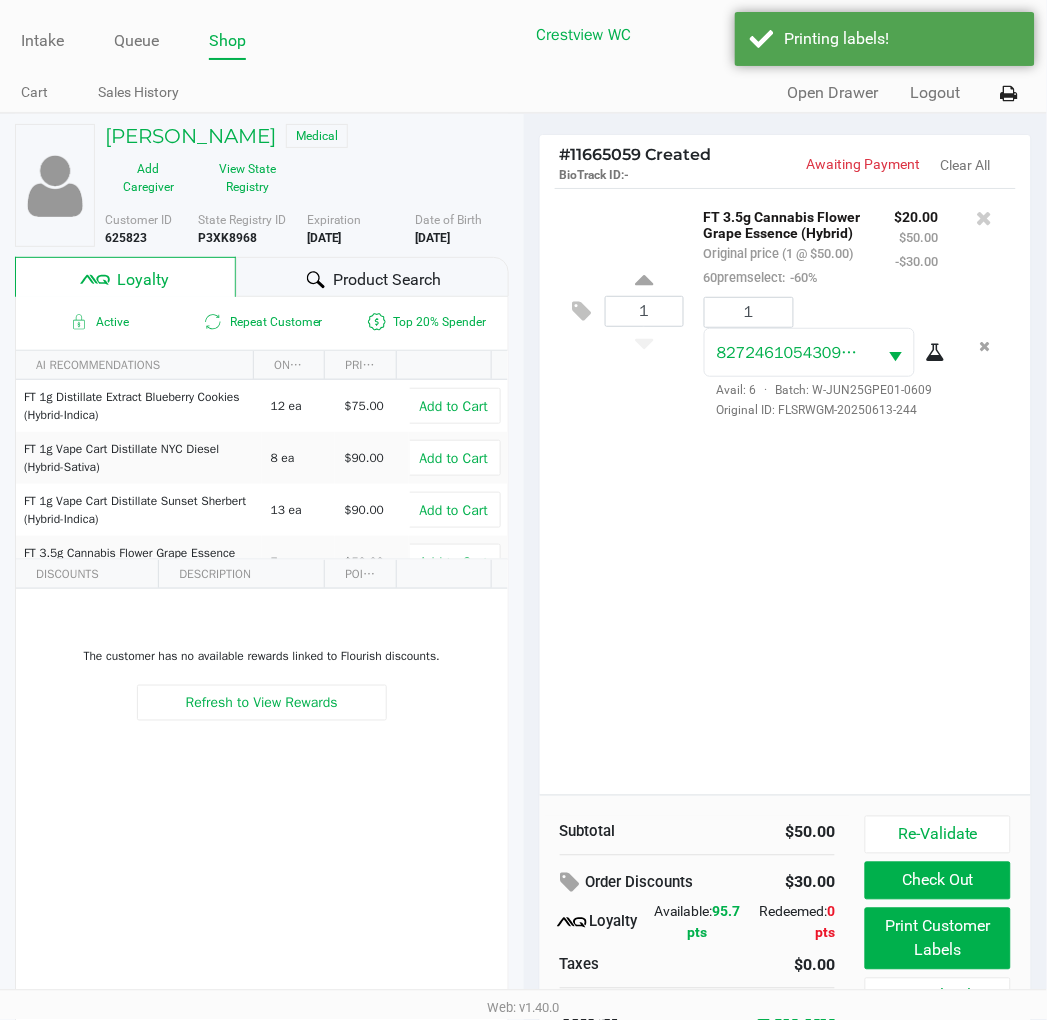click on "Print customer labels  Which item(s) would you like to print customer label(s) for?  Item Qty Package # of labels  FT 3.5g Cannabis Flower Grape Essence (Hybrid)   1   8272461054309391  1 To proceed, please select a printer.  Use network devices  Send label(s) to:  QZ Status:   Connected  ZEBRA-BRUNO-JURA-HOUND  Cancel   Print" 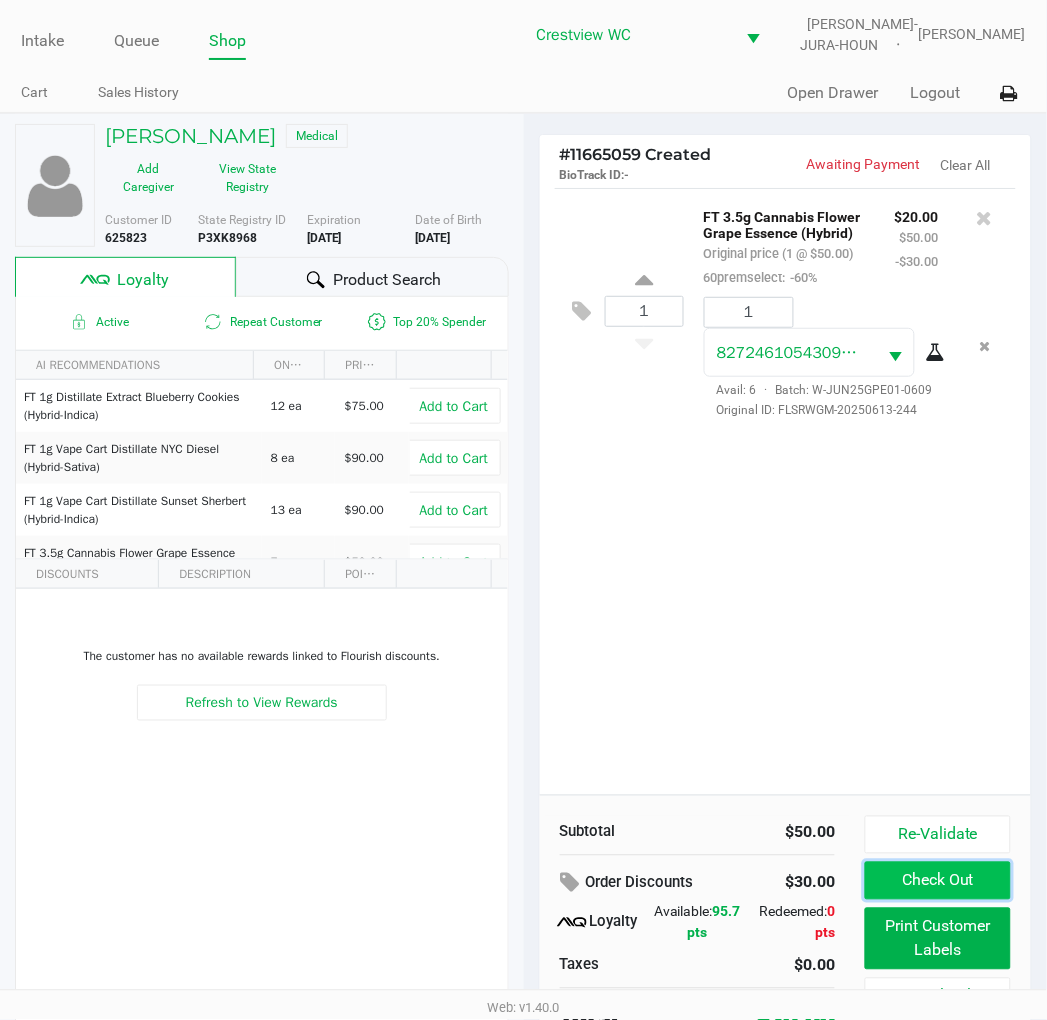 click on "Check Out" 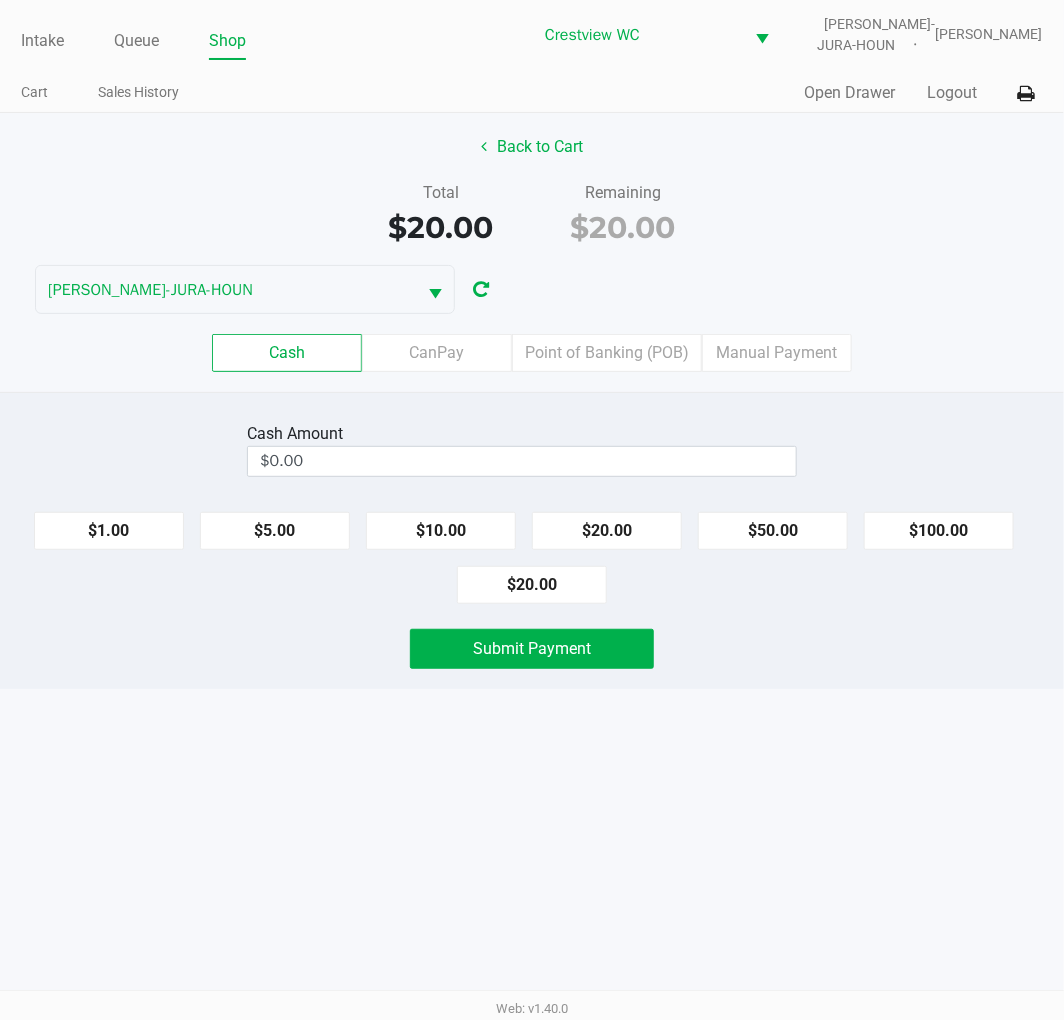 click on "$20.00" 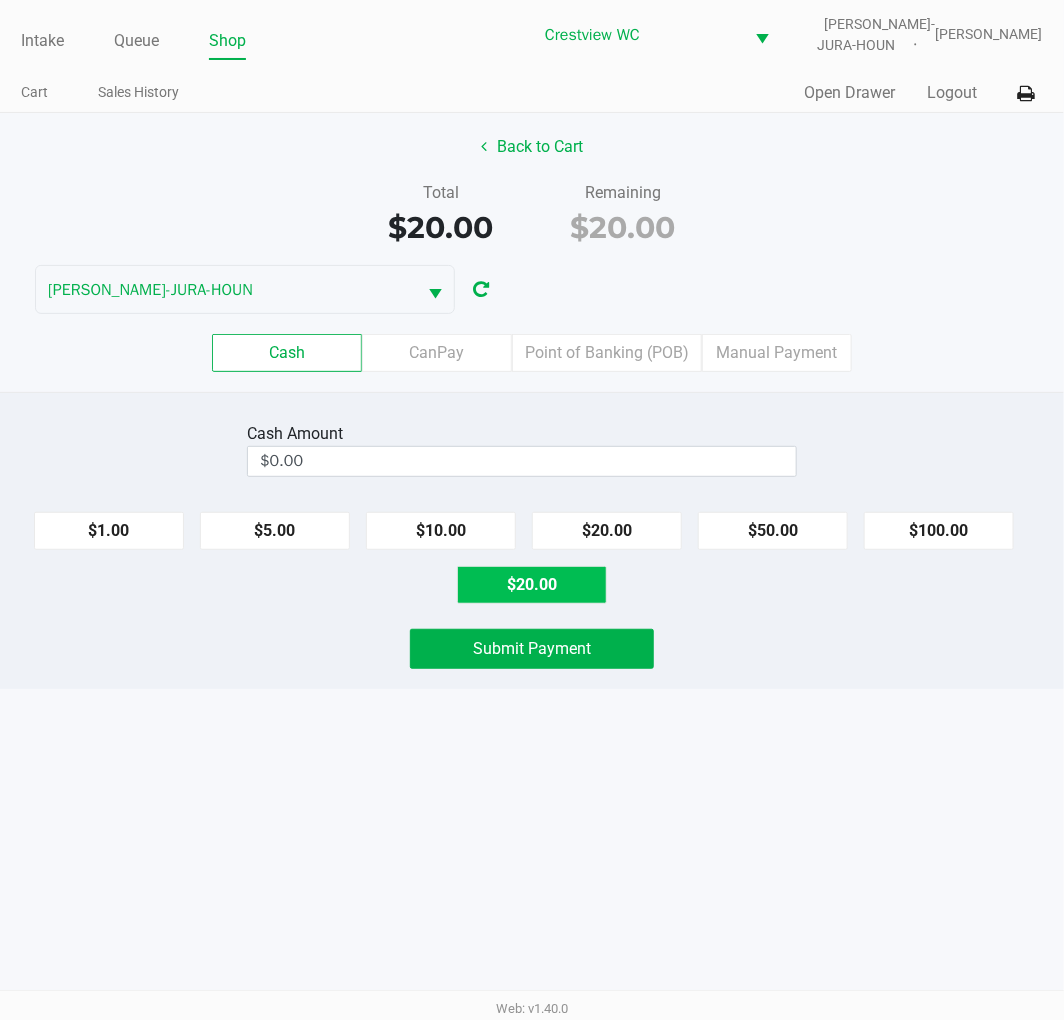 type on "$20.00" 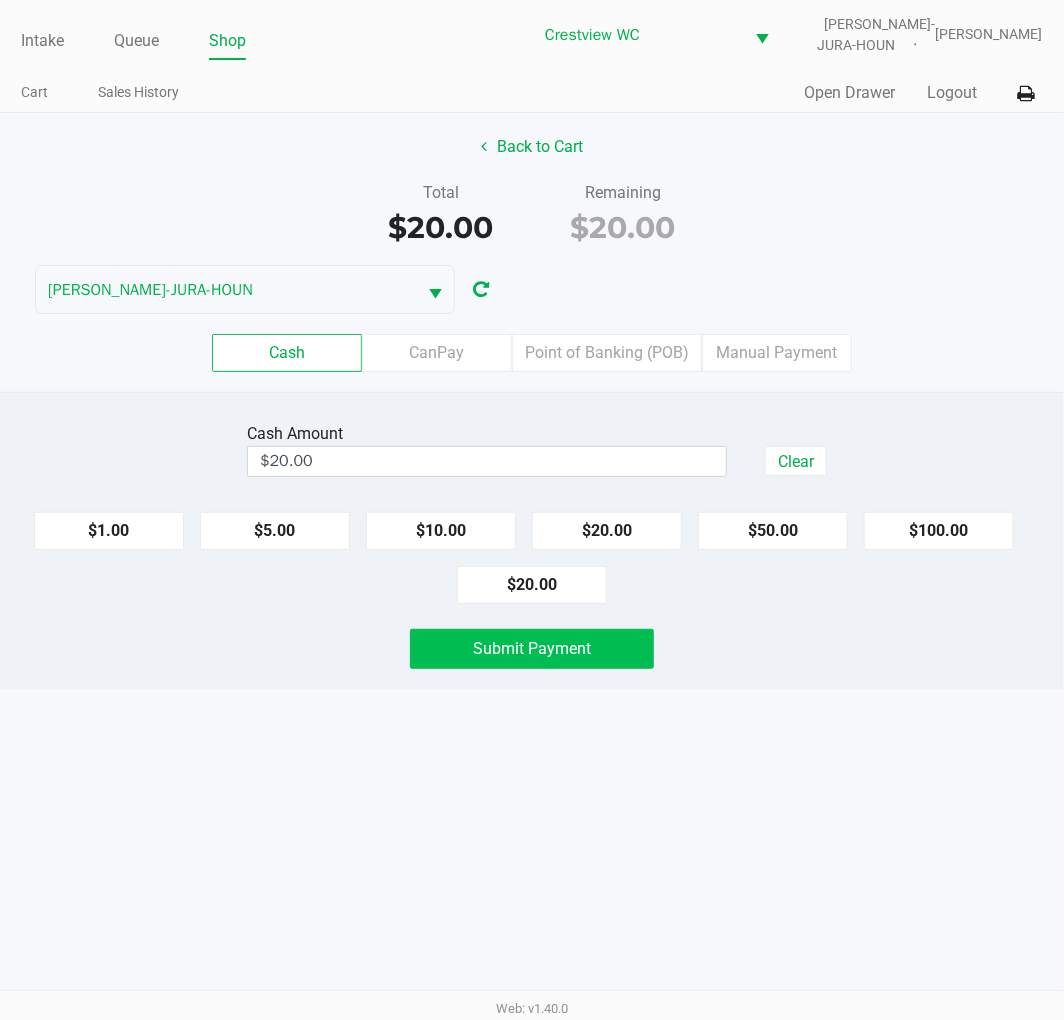 click on "Submit Payment" 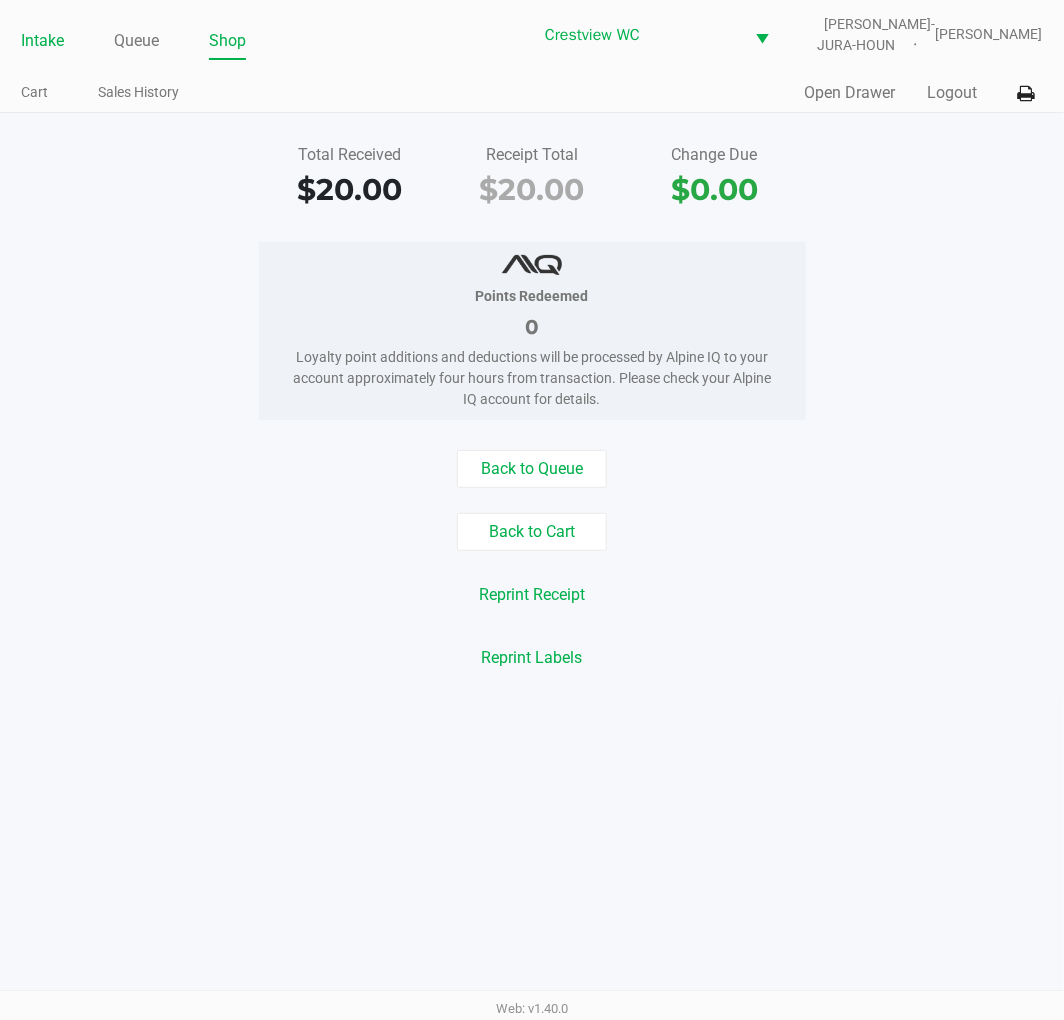 click on "Intake" 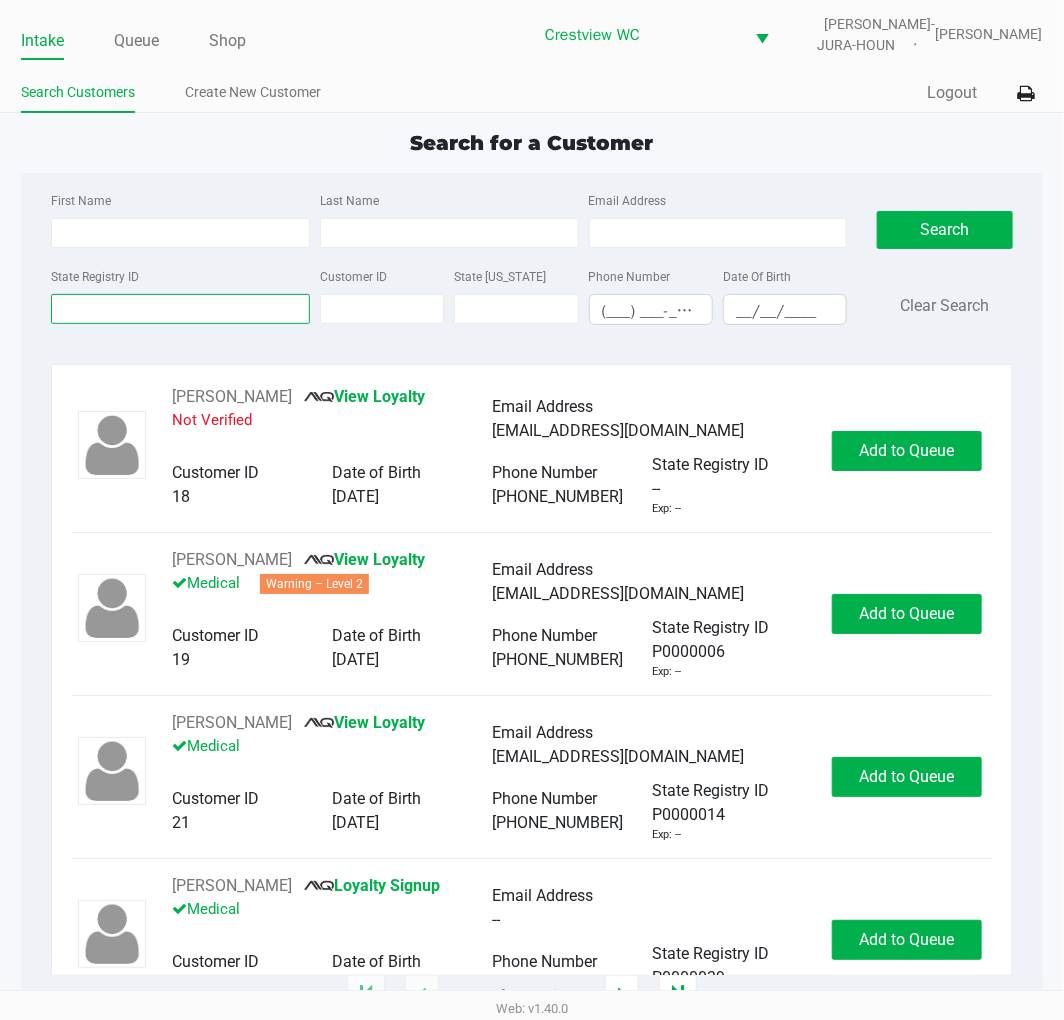 click on "State Registry ID" at bounding box center [180, 309] 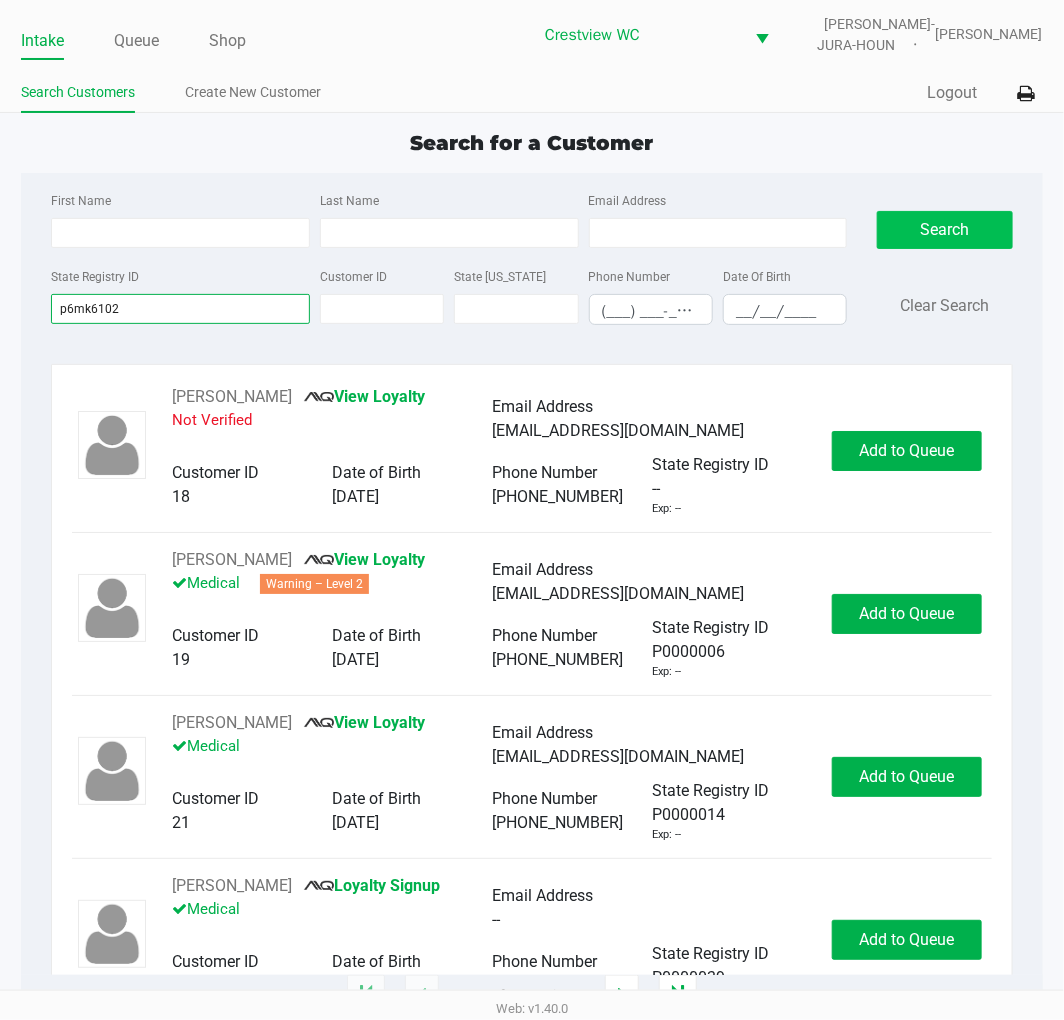 type on "p6mk6102" 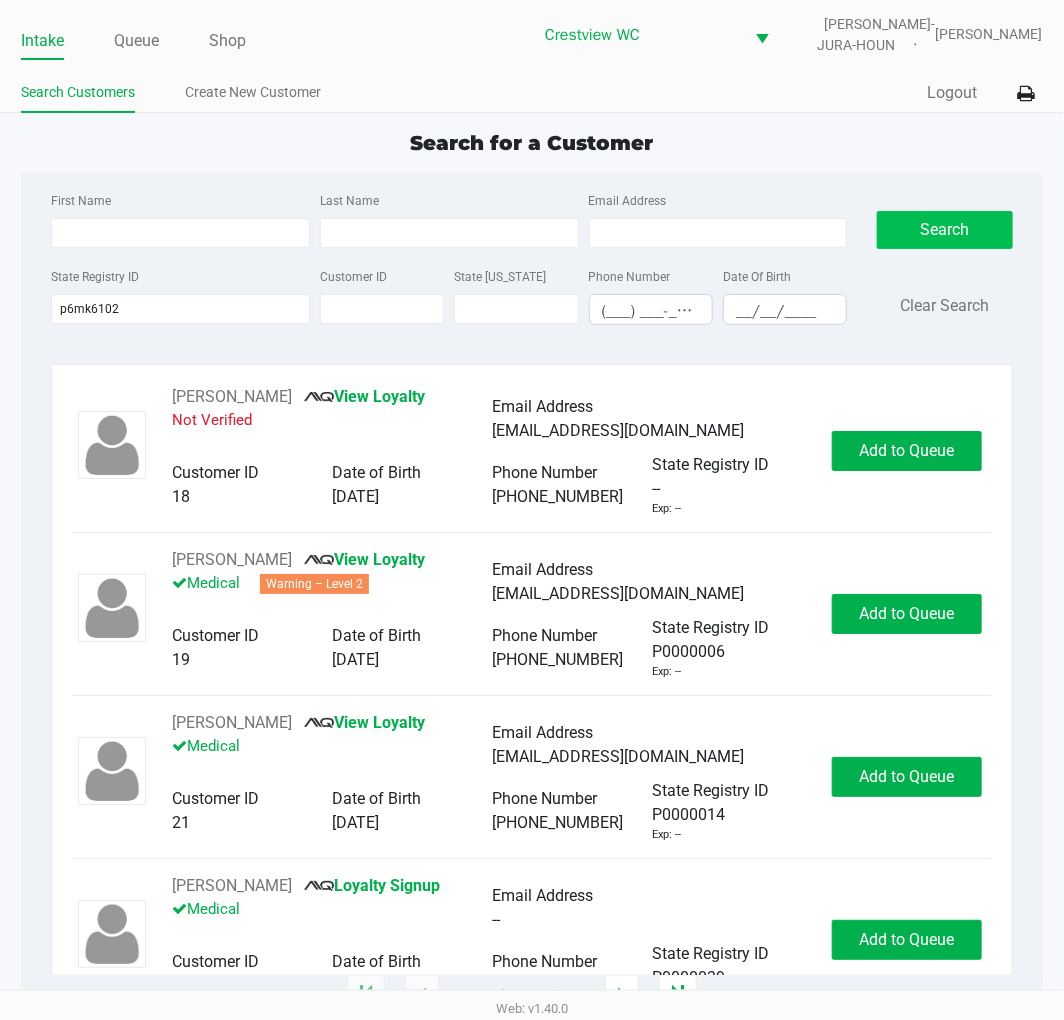 click on "Search" 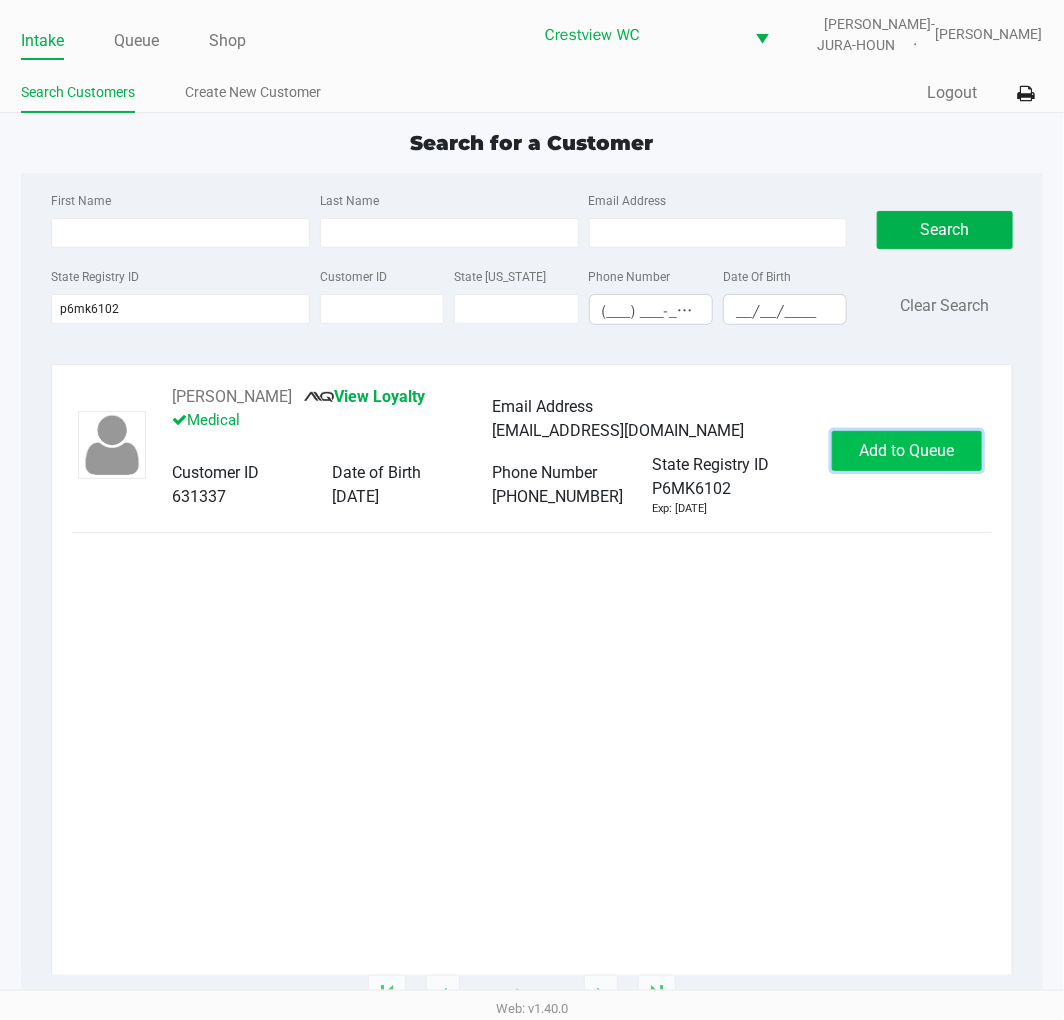 click on "Add to Queue" 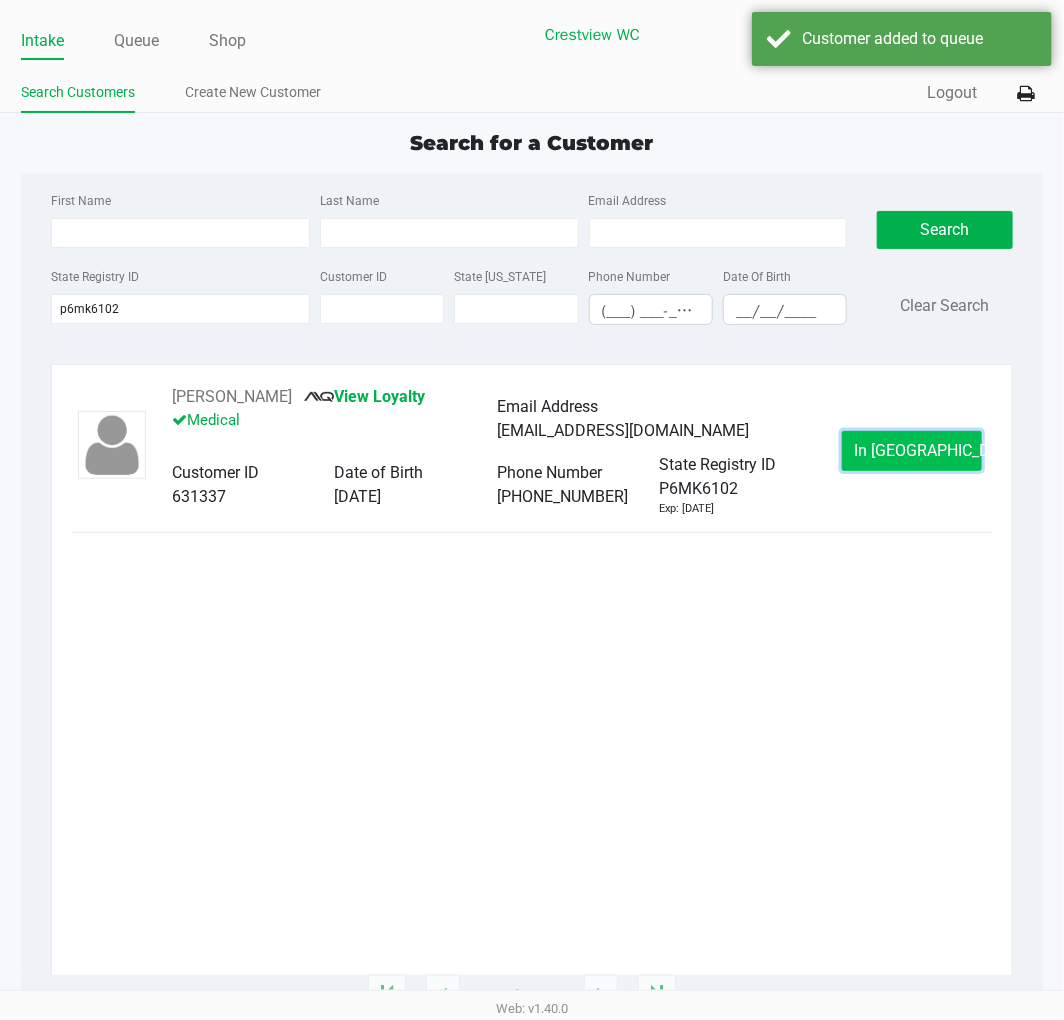 click on "In Queue" 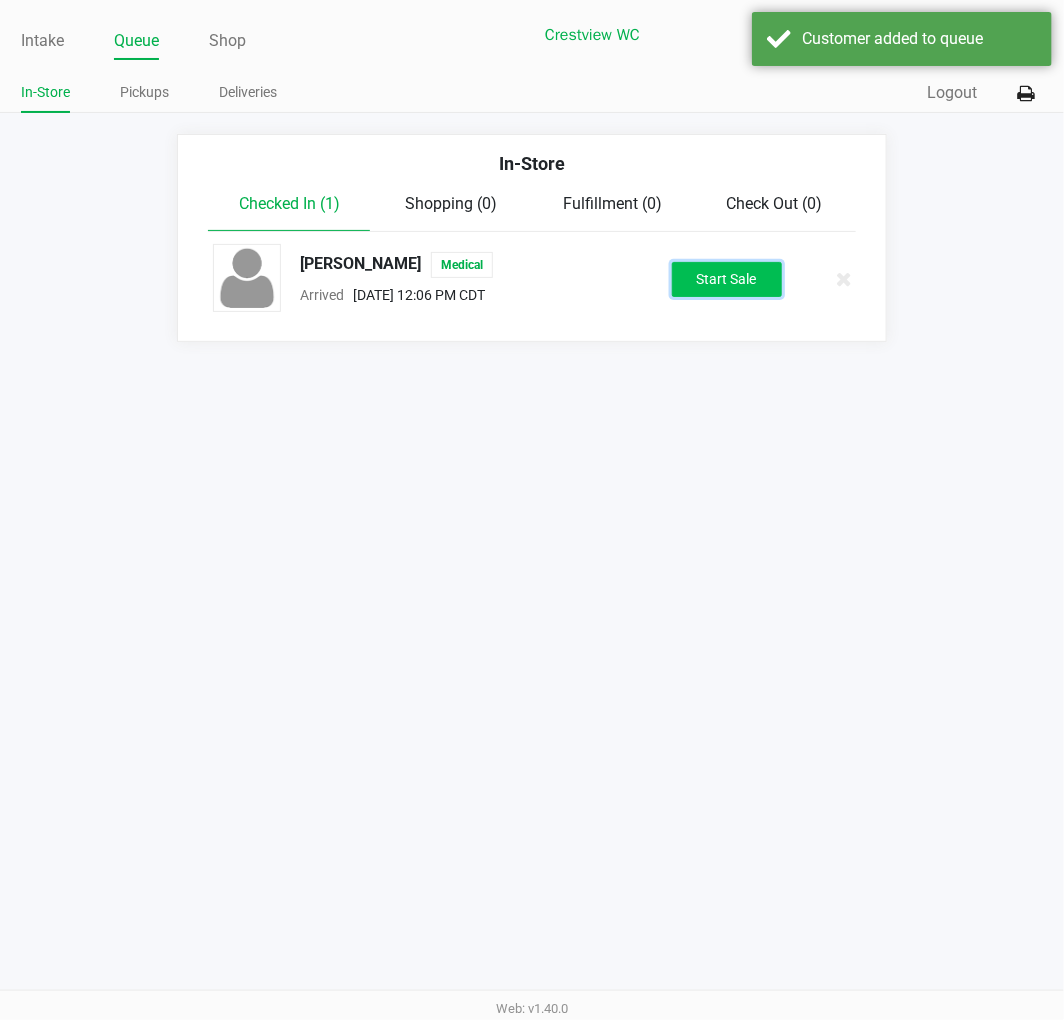 click on "Start Sale" 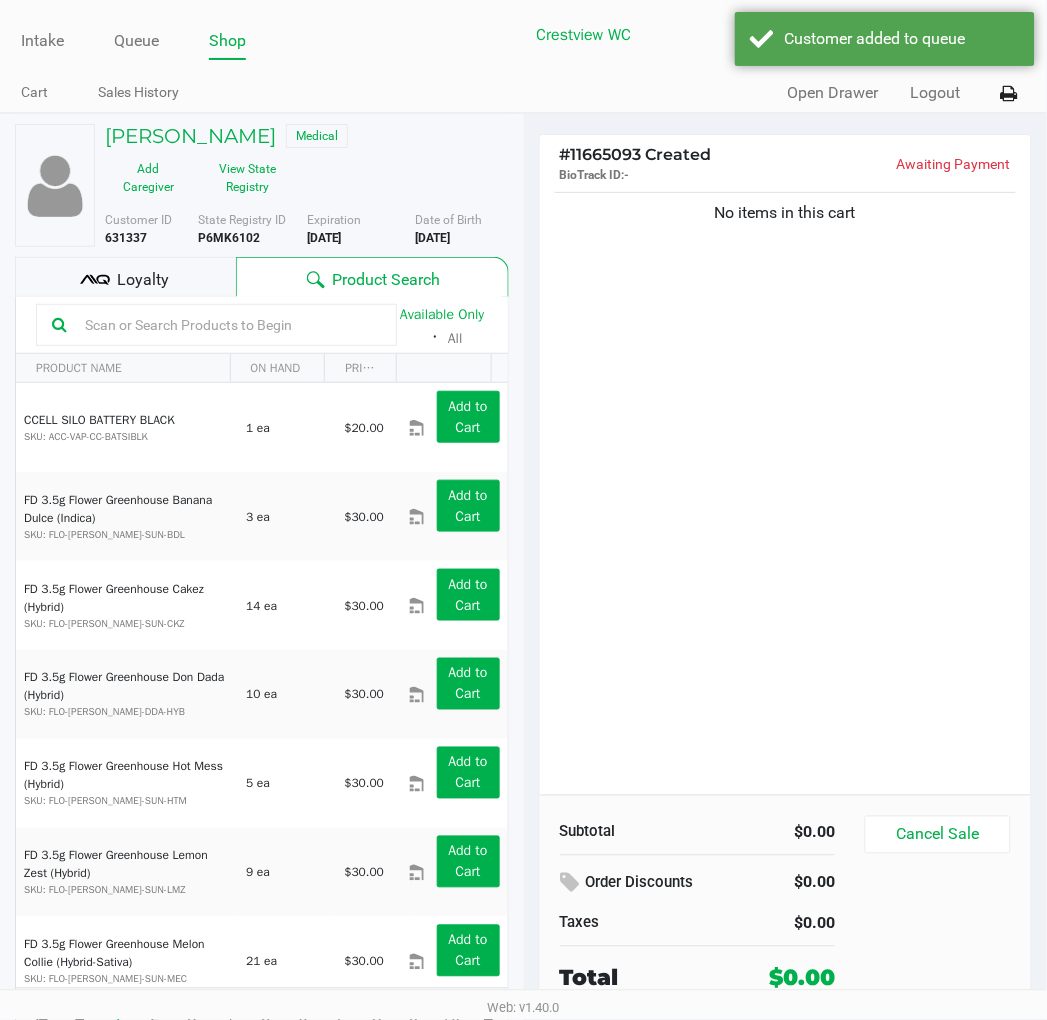 click on "Loyalty" 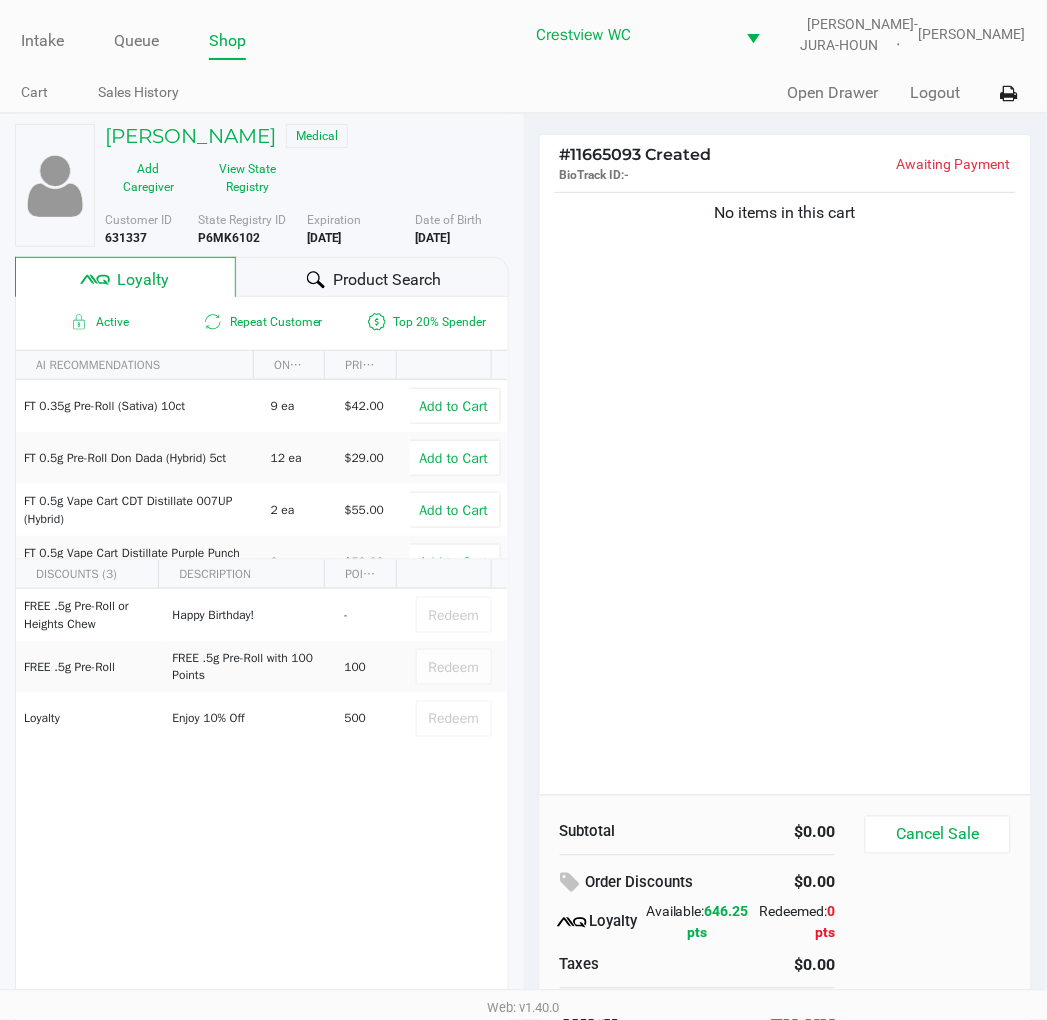 click on "Product Search" 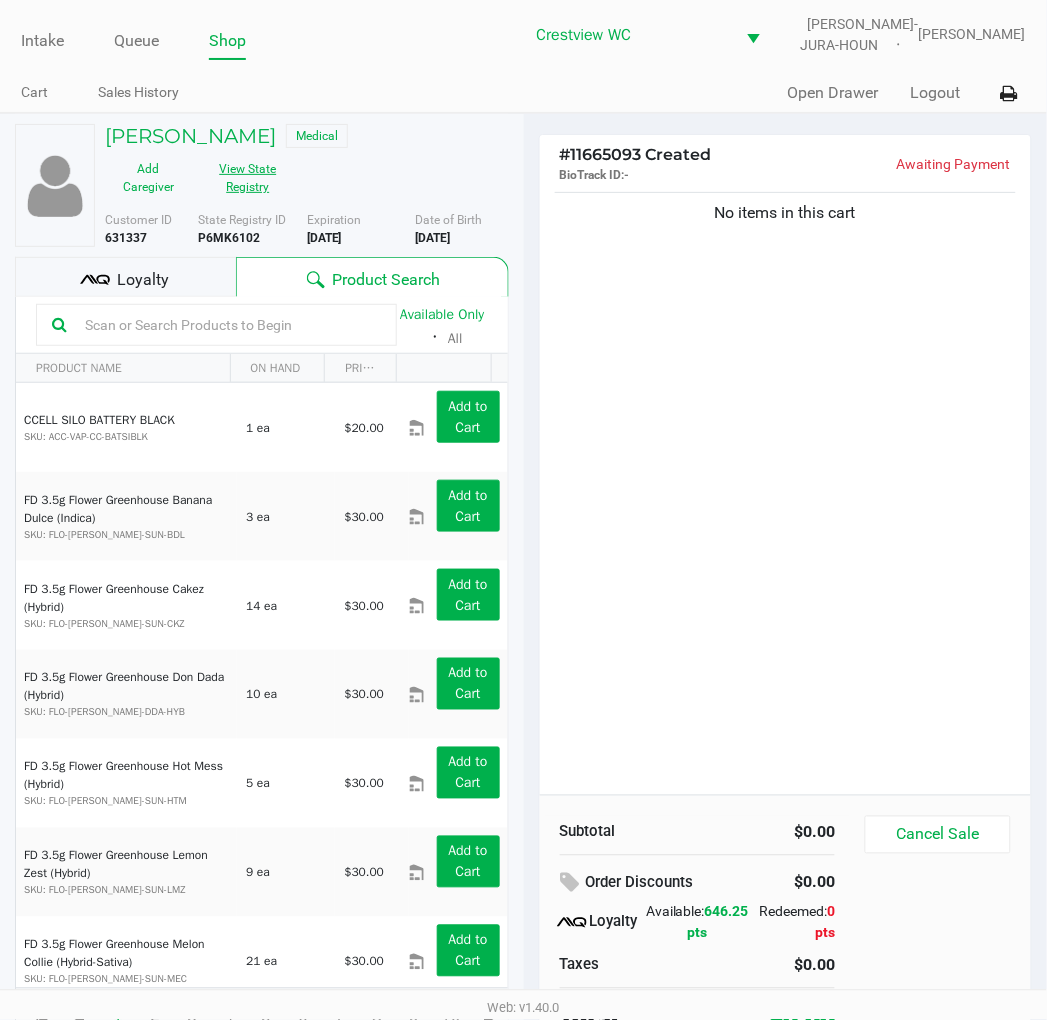 click on "View State Registry" 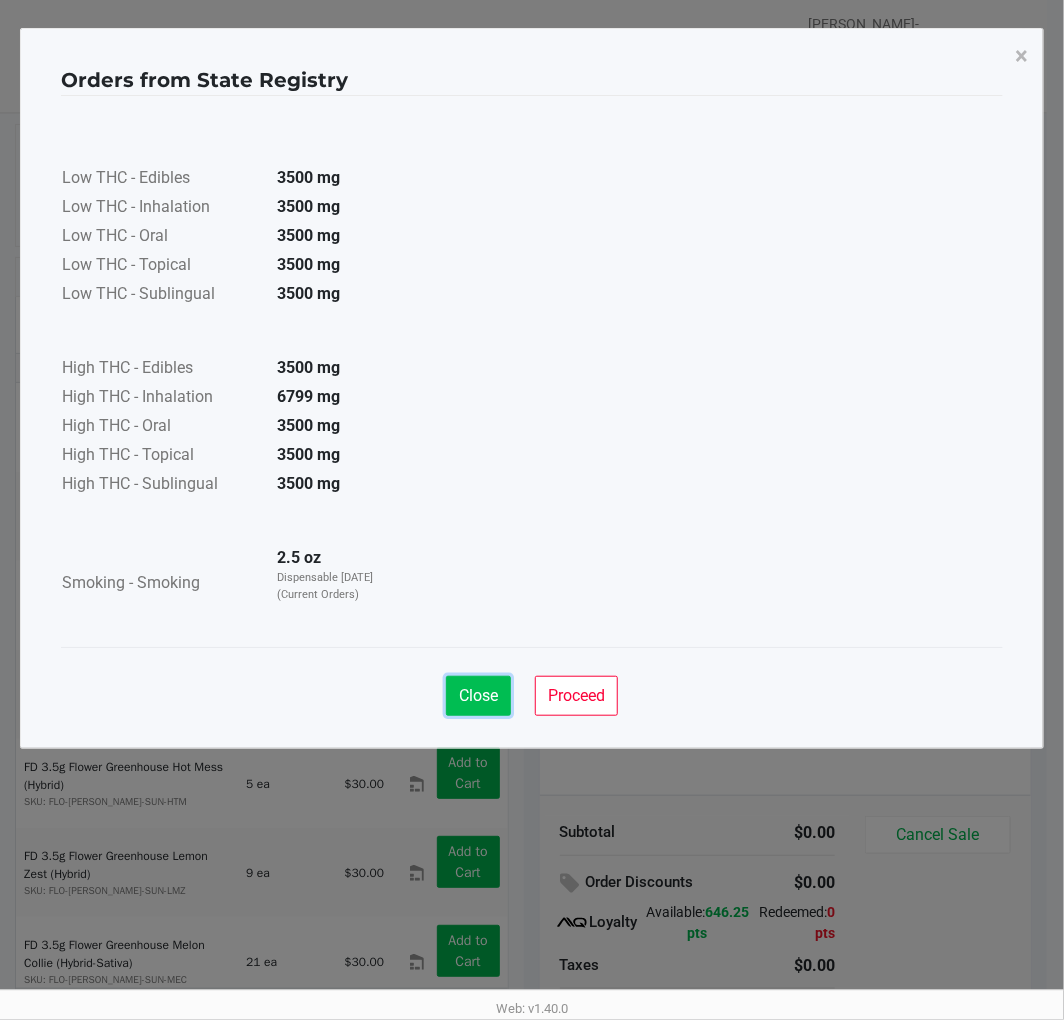 click on "Close" 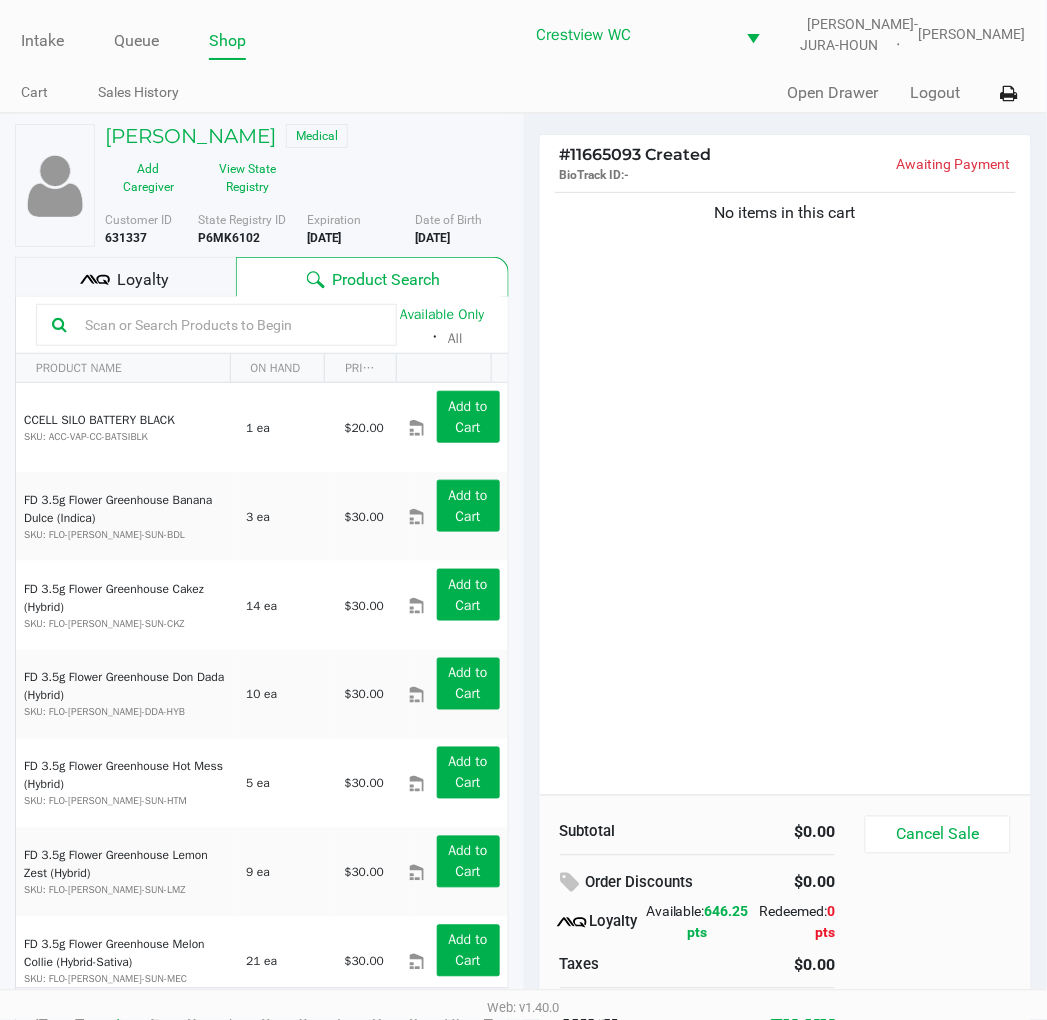 click on "Loyalty" 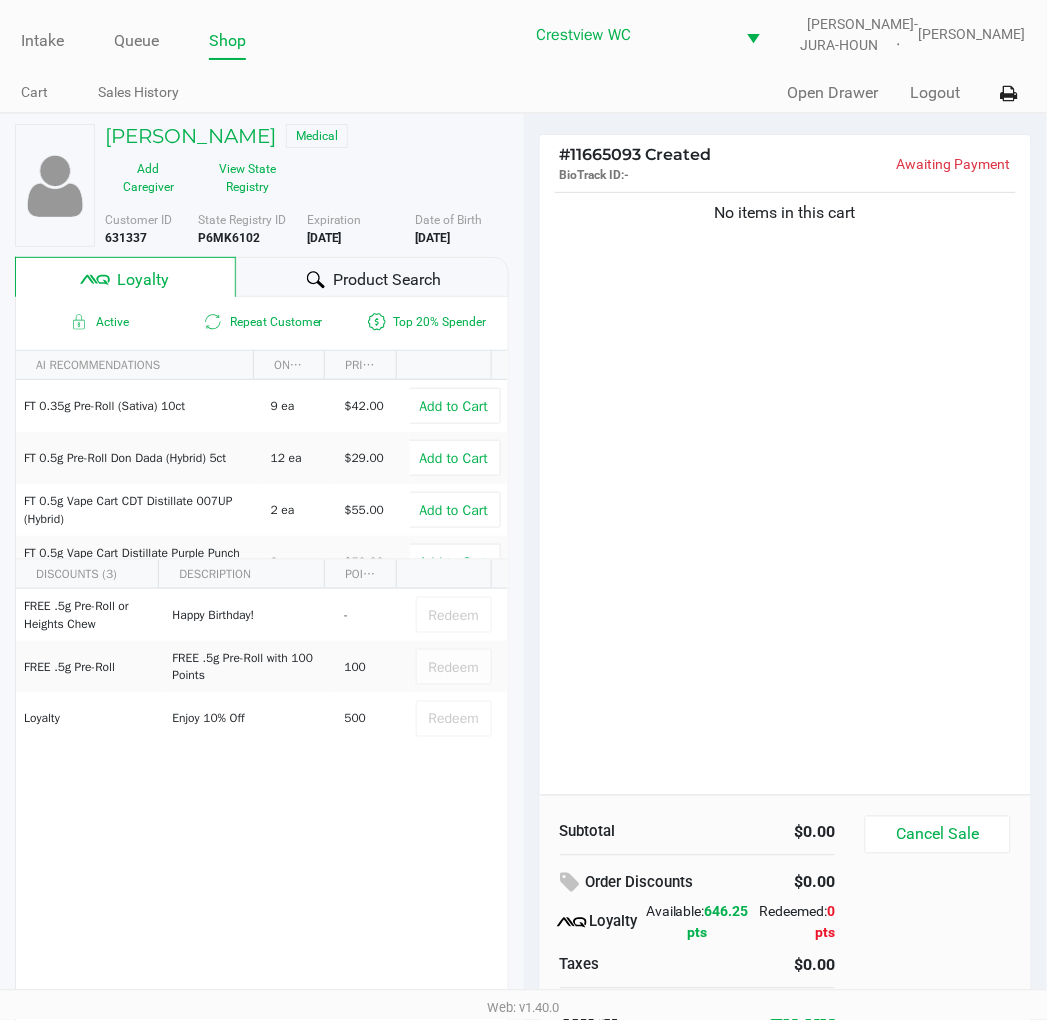 click on "Product Search" 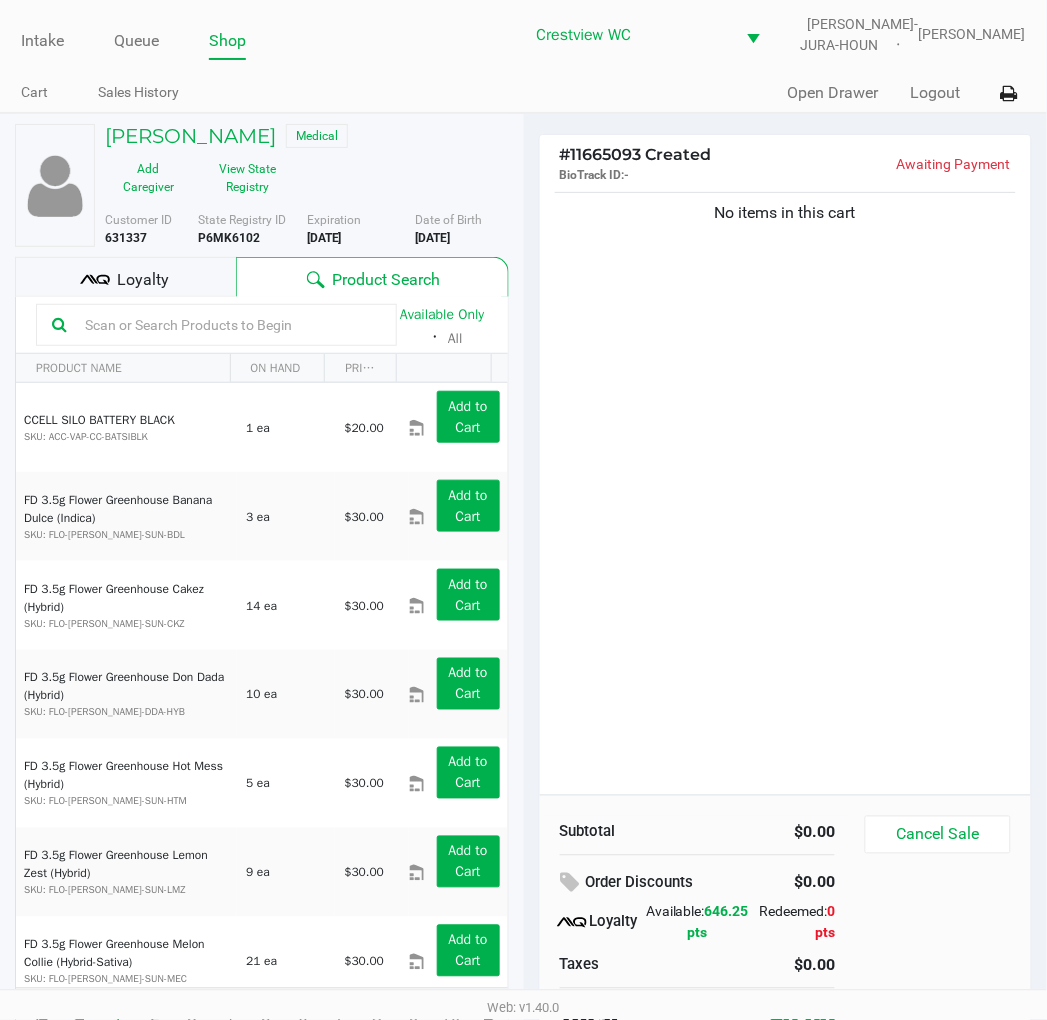 click 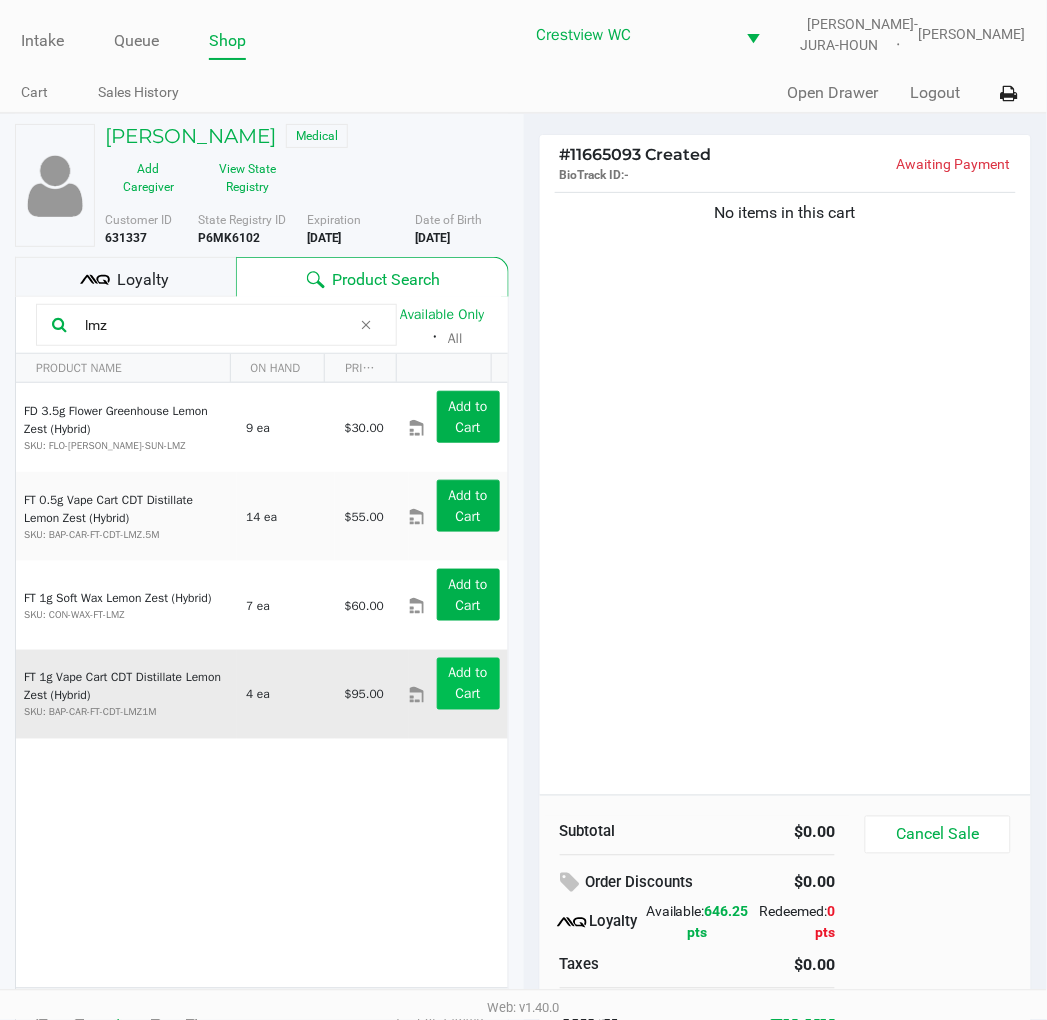 type on "lmz" 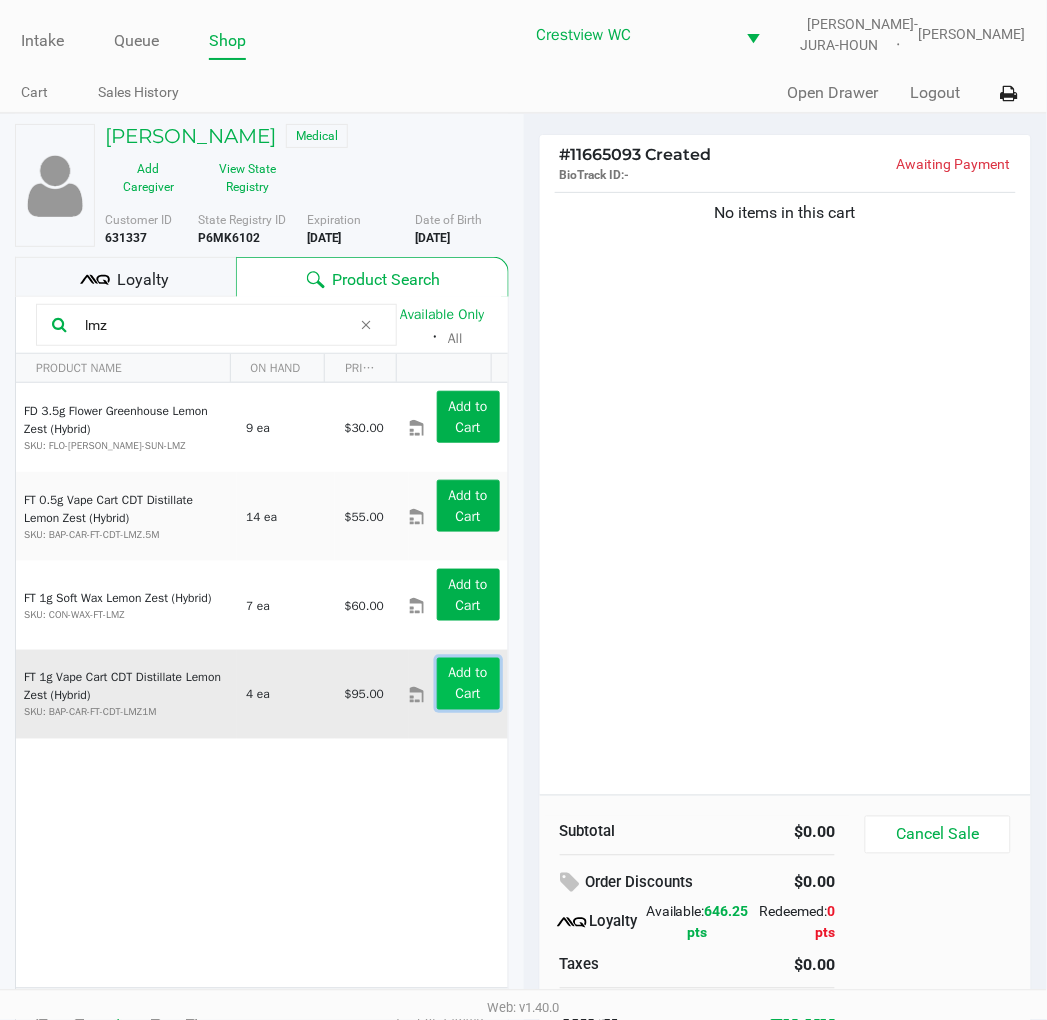 click on "Add to Cart" 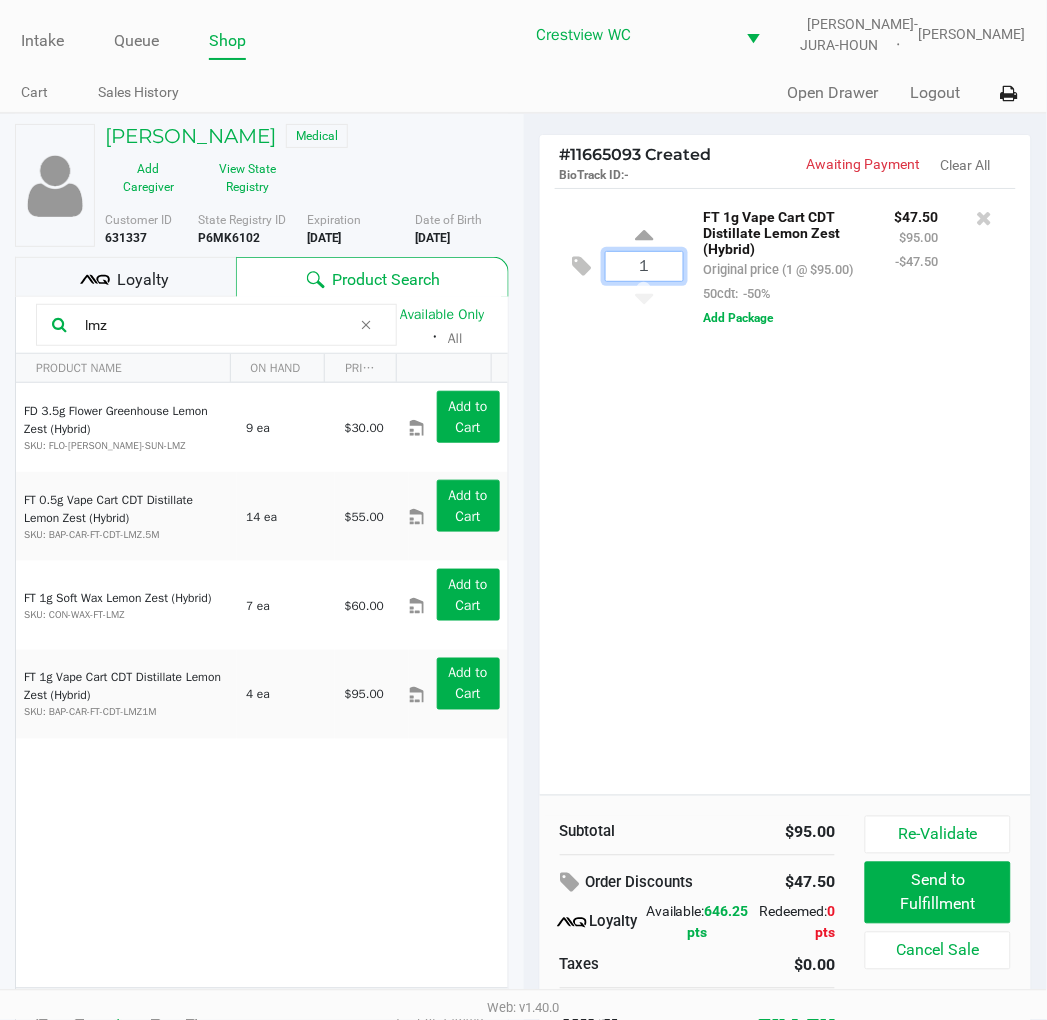 click on "1" at bounding box center [644, 266] 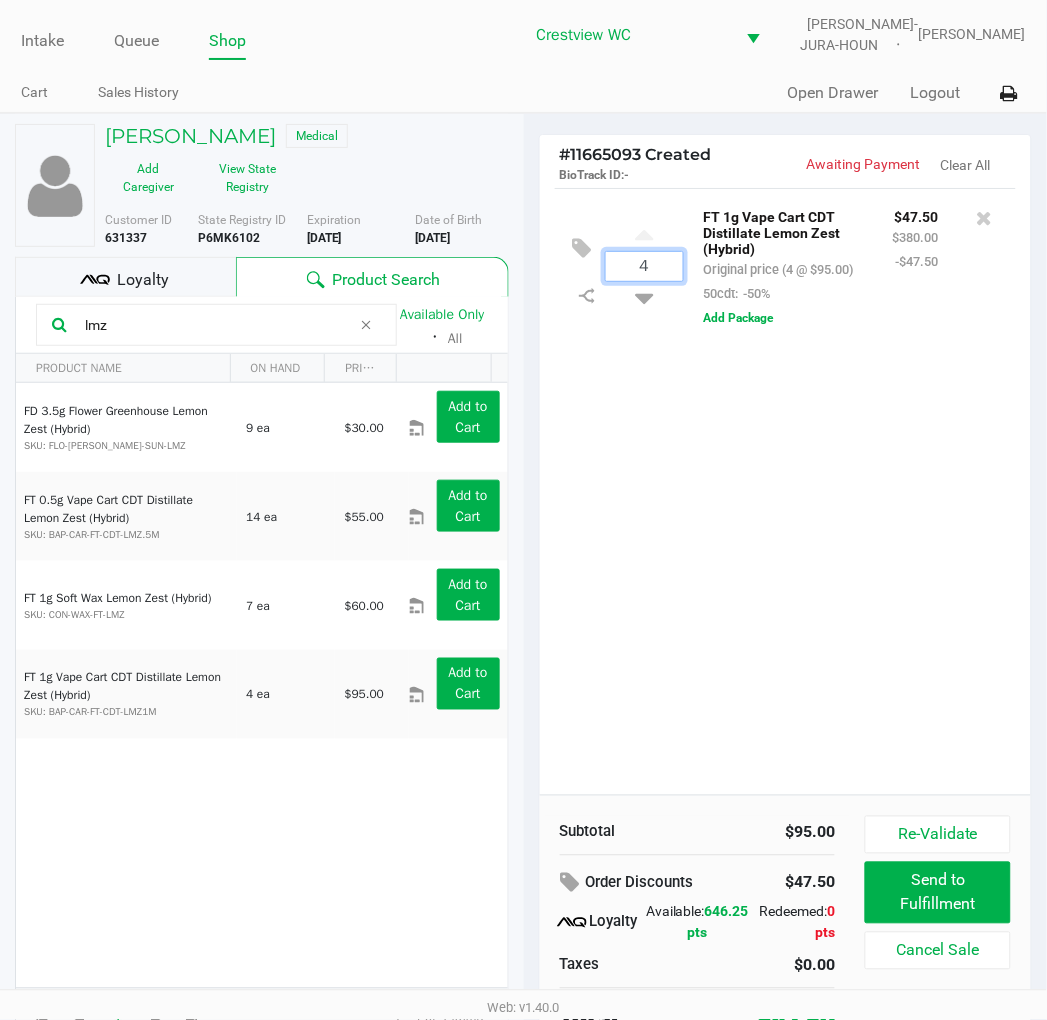 type on "4" 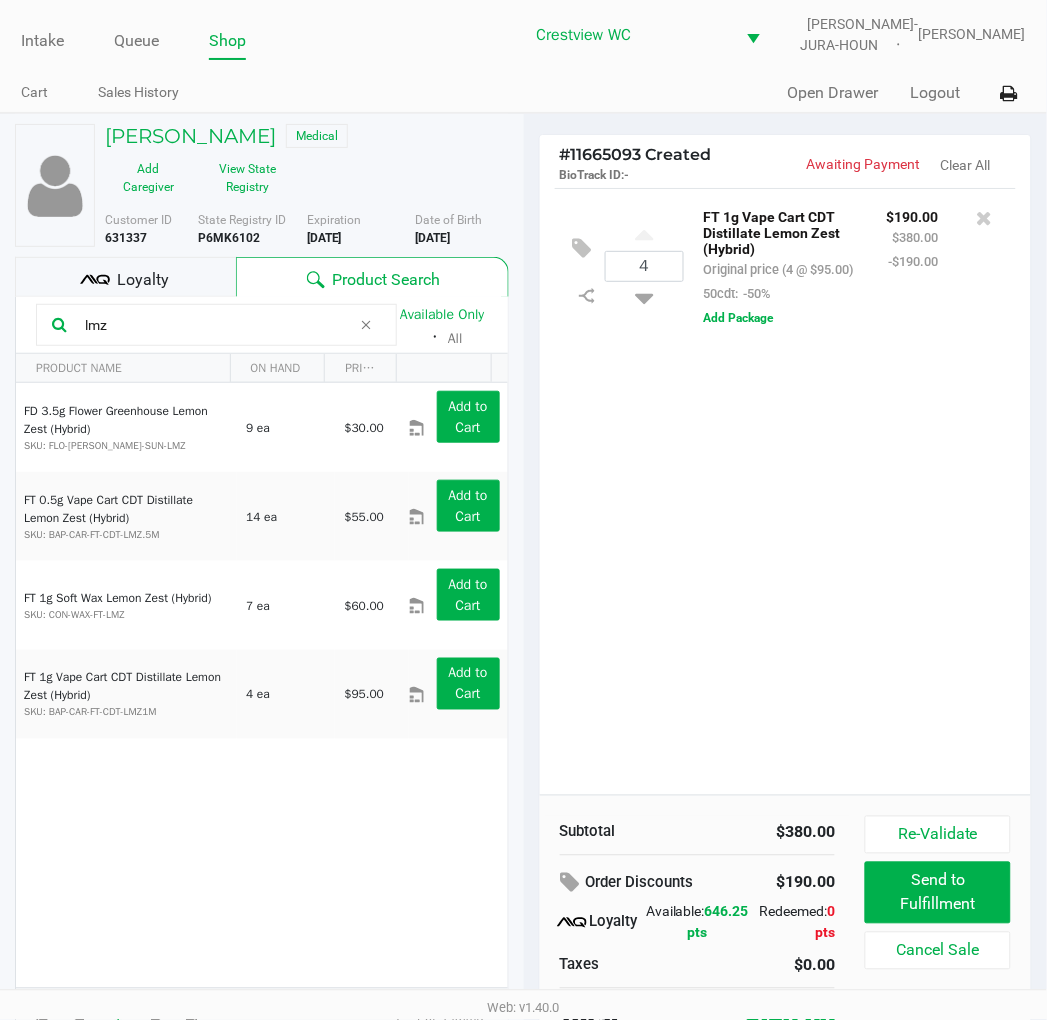 drag, startPoint x: 106, startPoint y: 333, endPoint x: -2, endPoint y: 333, distance: 108 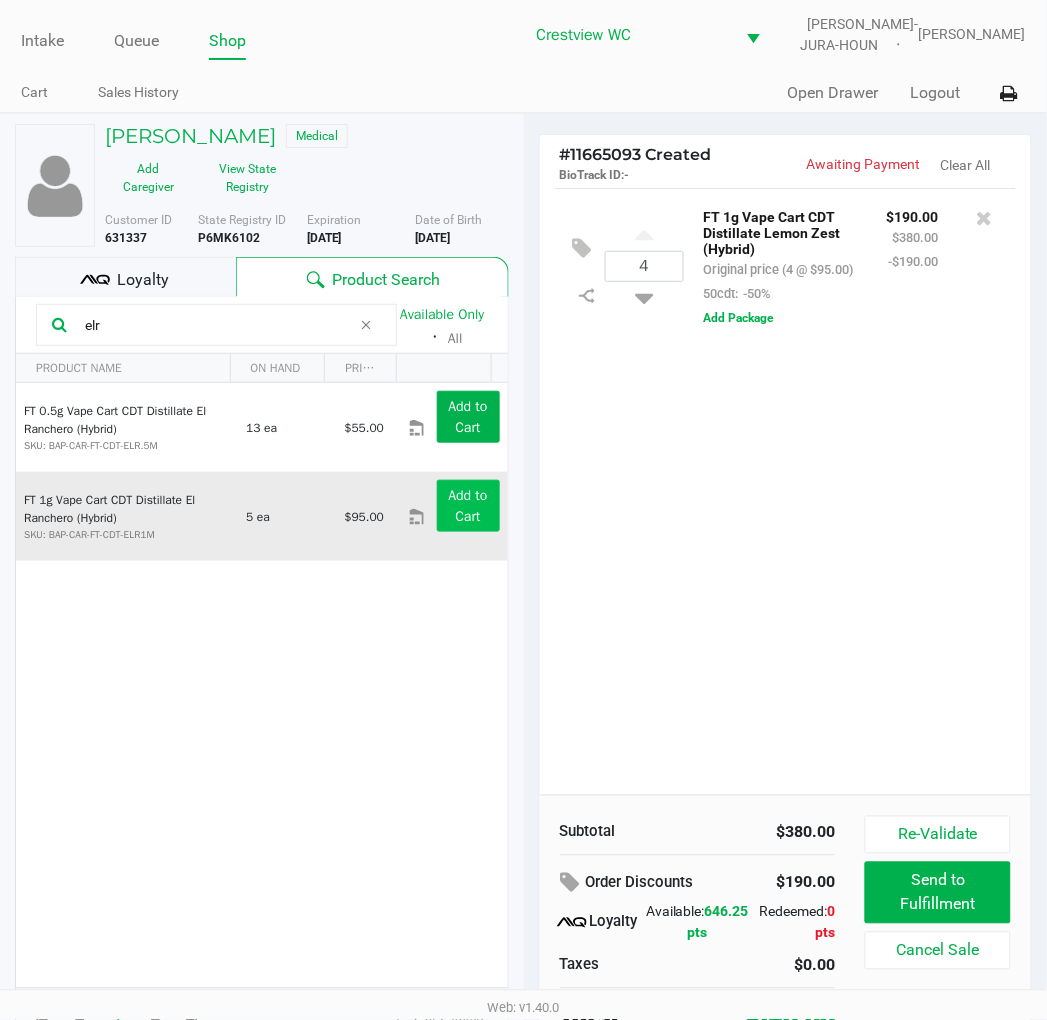 type on "elr" 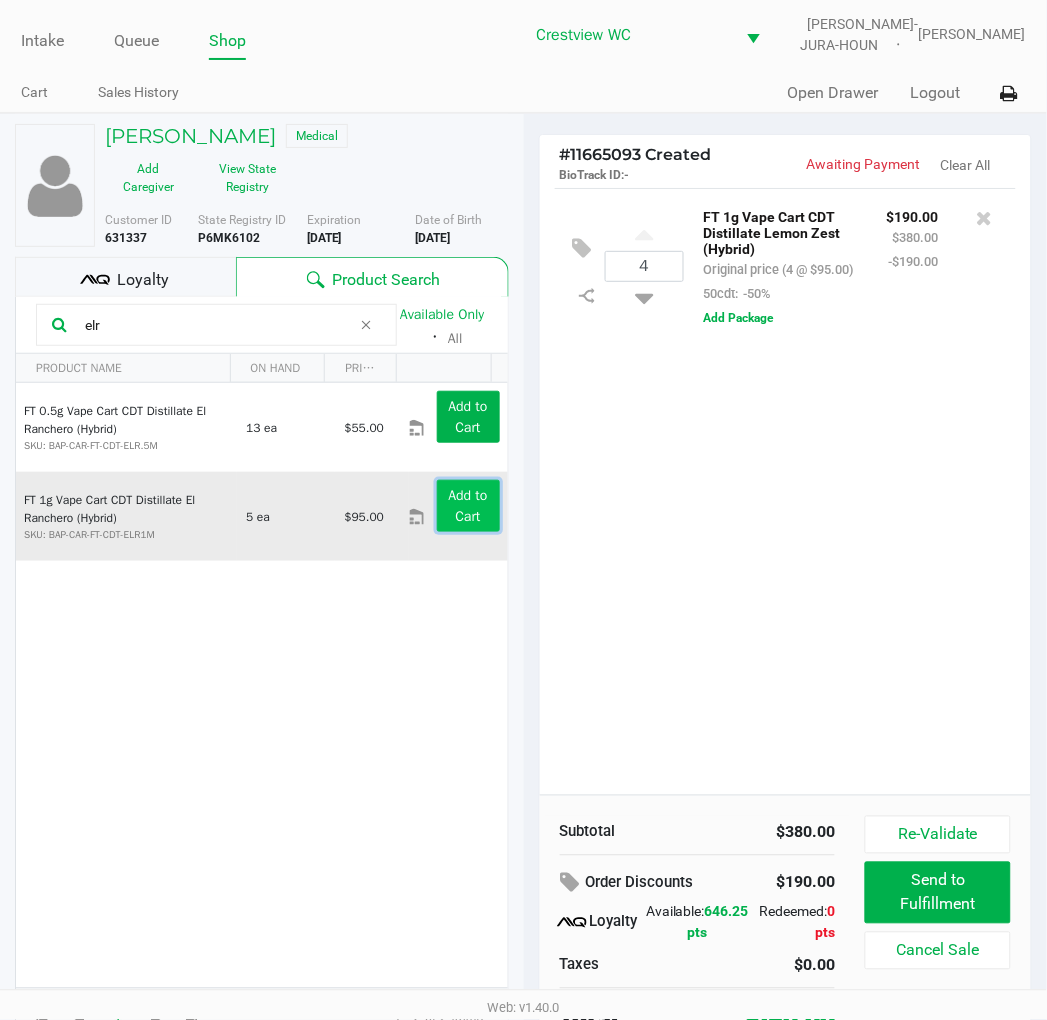 click on "Add to Cart" 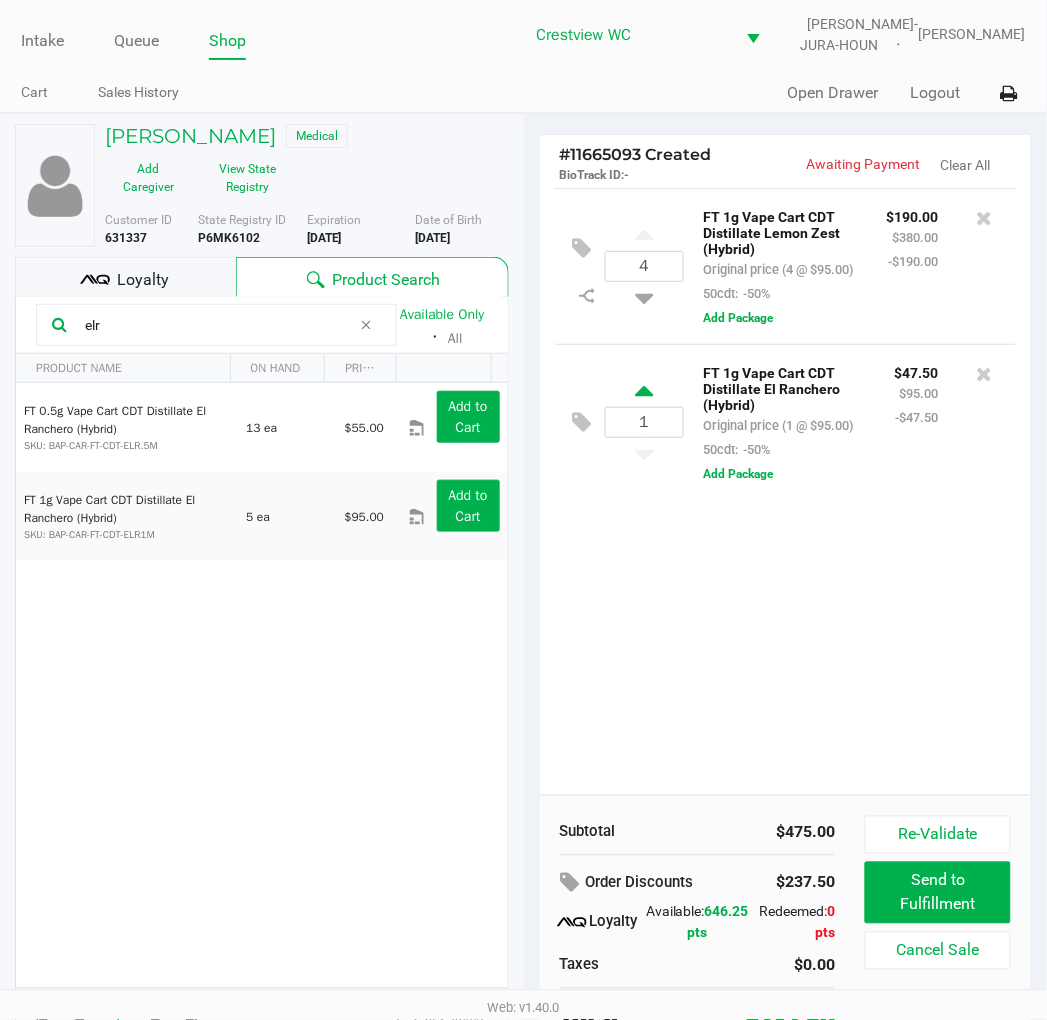 click 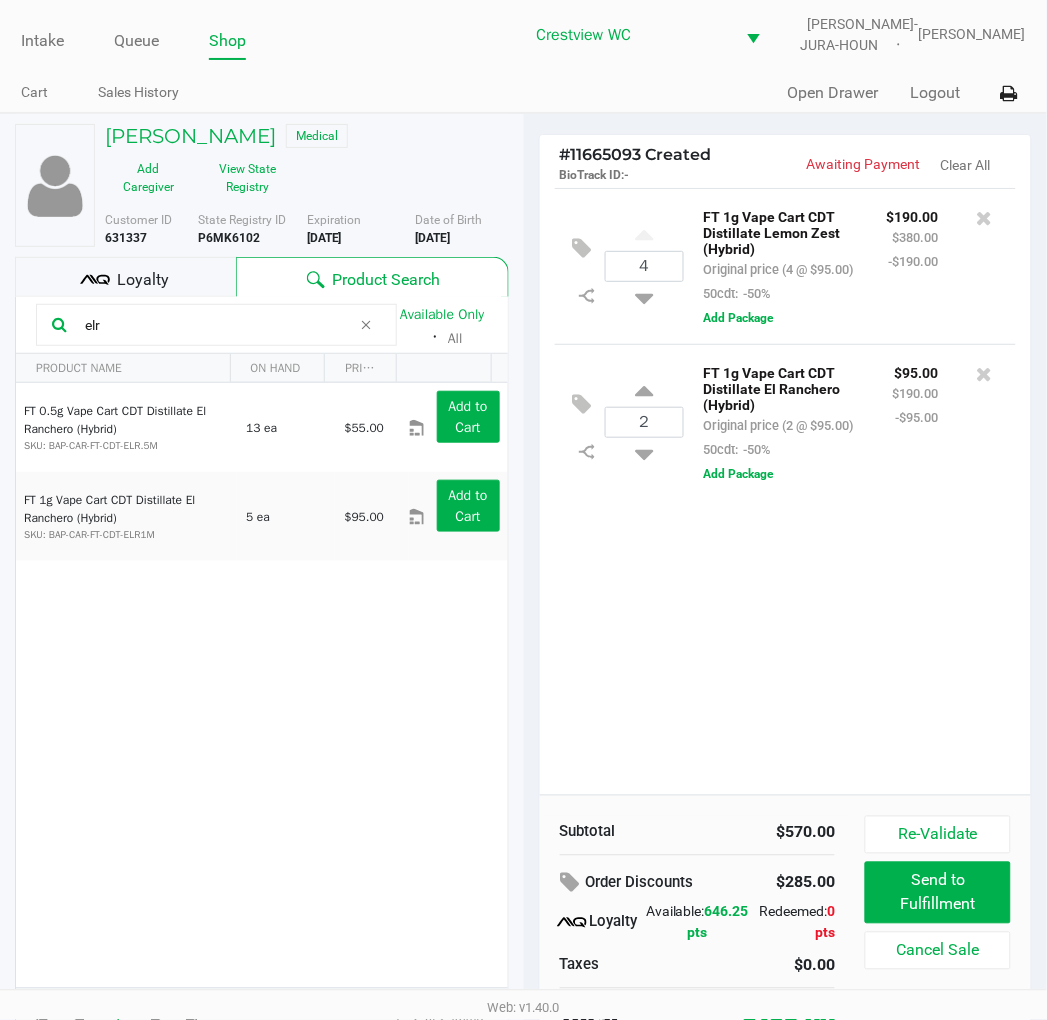 click 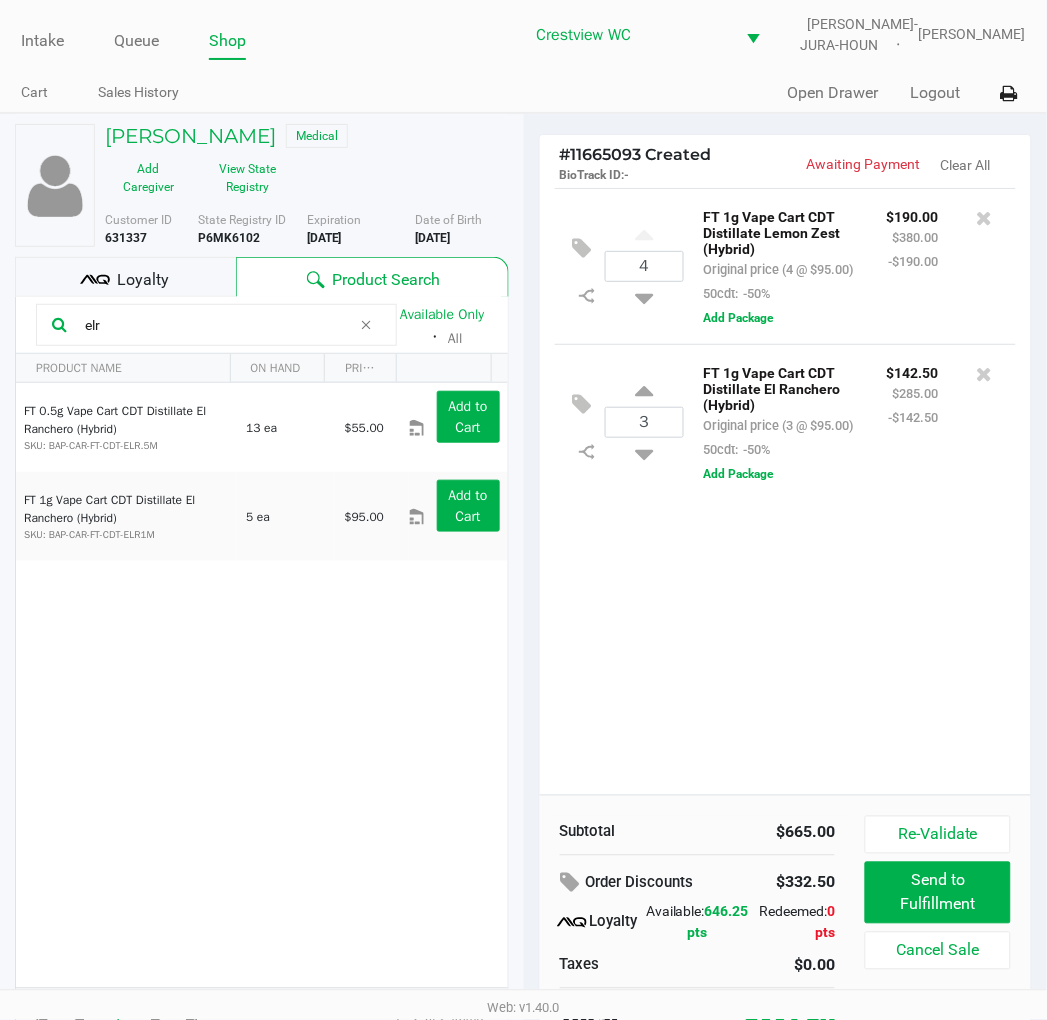 click on "Loyalty" 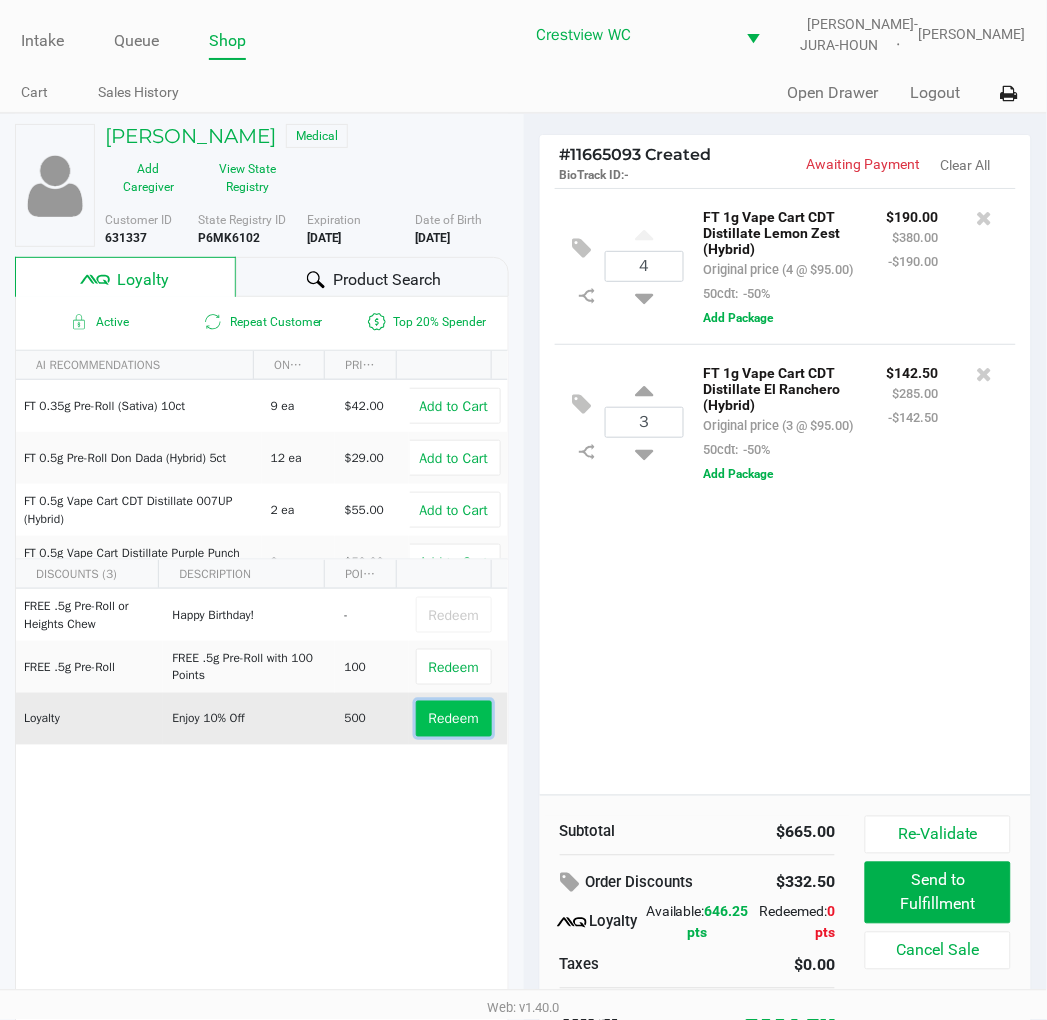 click on "Redeem" 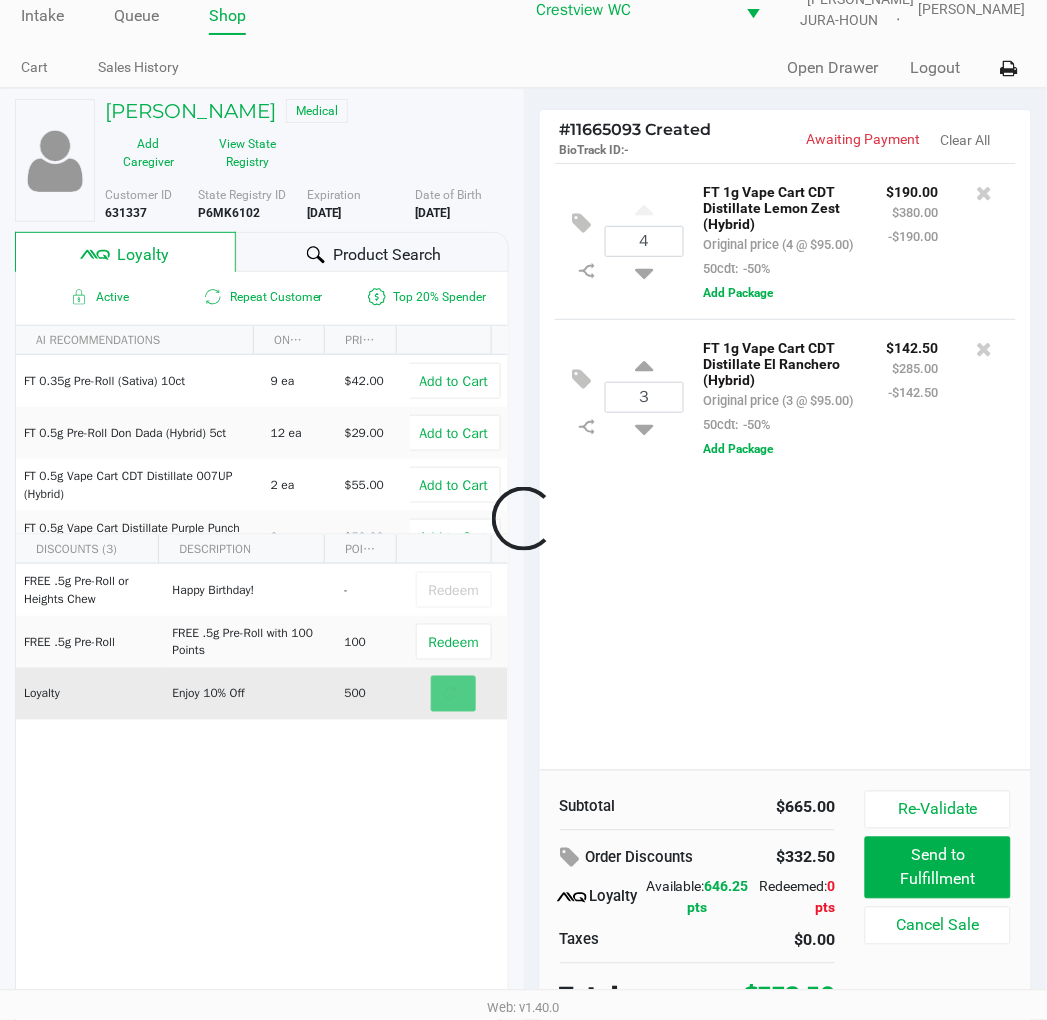 scroll, scrollTop: 38, scrollLeft: 0, axis: vertical 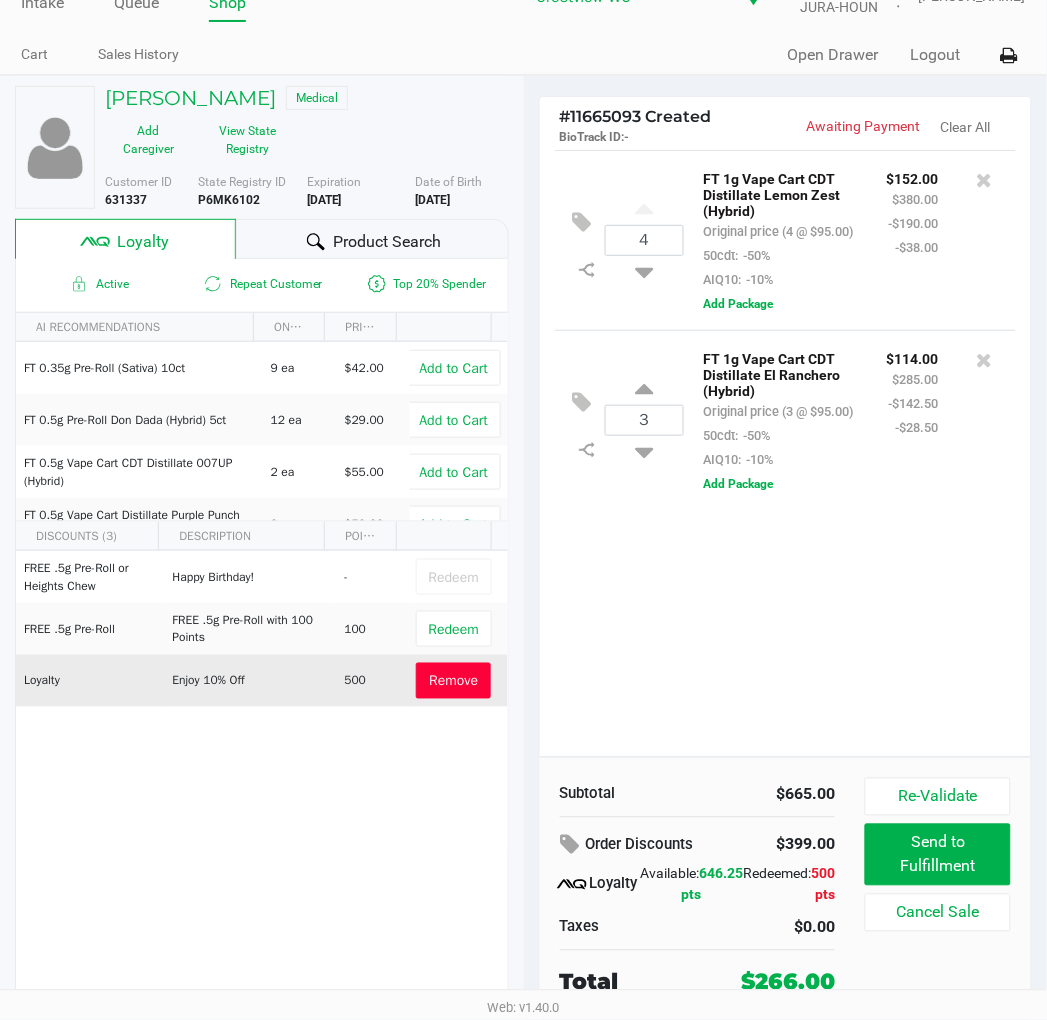 click on "4  FT 1g Vape Cart CDT Distillate Lemon Zest (Hybrid)   Original price (4 @ $95.00)  50cdt:  -50%  AIQ10:  -10% $152.00 $380.00 -$190.00 -$38.00  Add Package
3  FT 1g Vape Cart CDT Distillate El Ranchero (Hybrid)   Original price (3 @ $95.00)  50cdt:  -50%  AIQ10:  -10% $114.00 $285.00 -$142.50 -$28.50  Add Package" 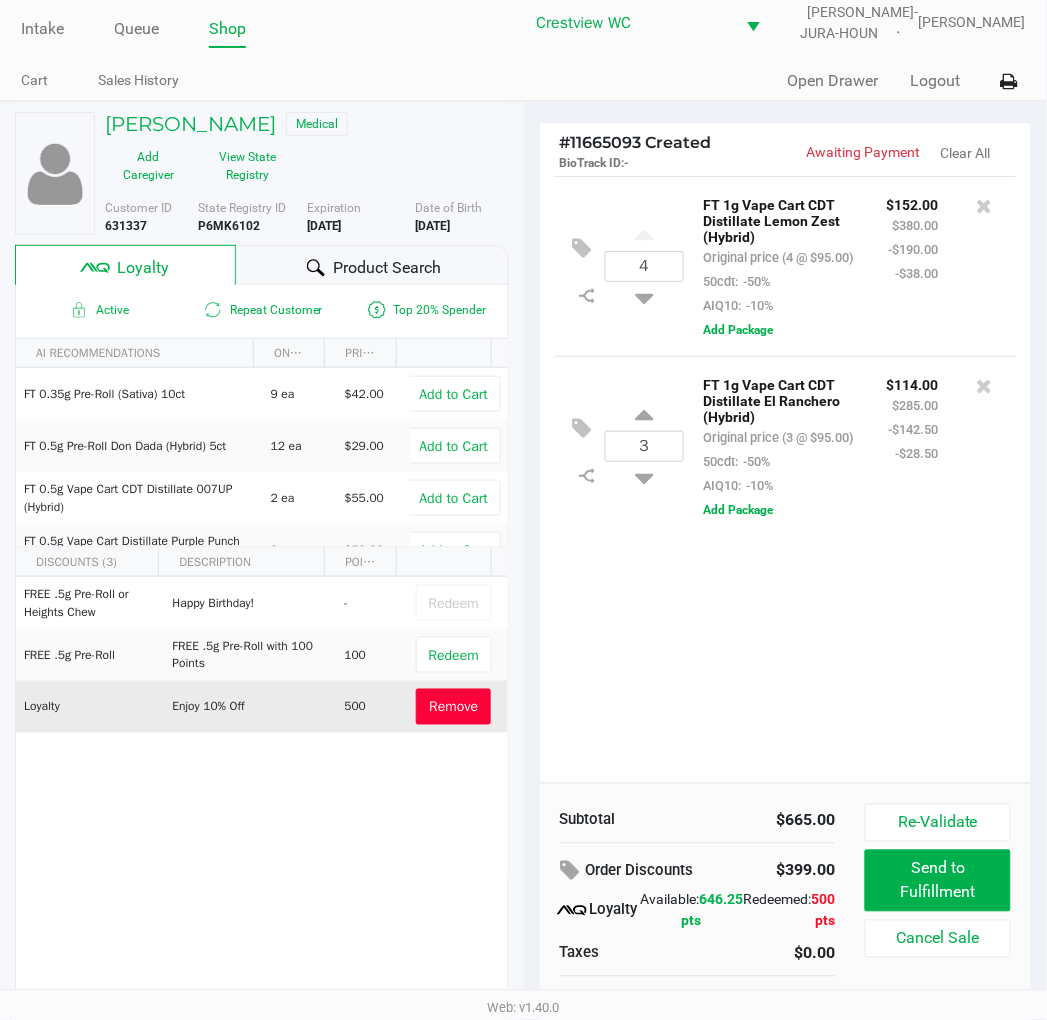 scroll, scrollTop: 0, scrollLeft: 0, axis: both 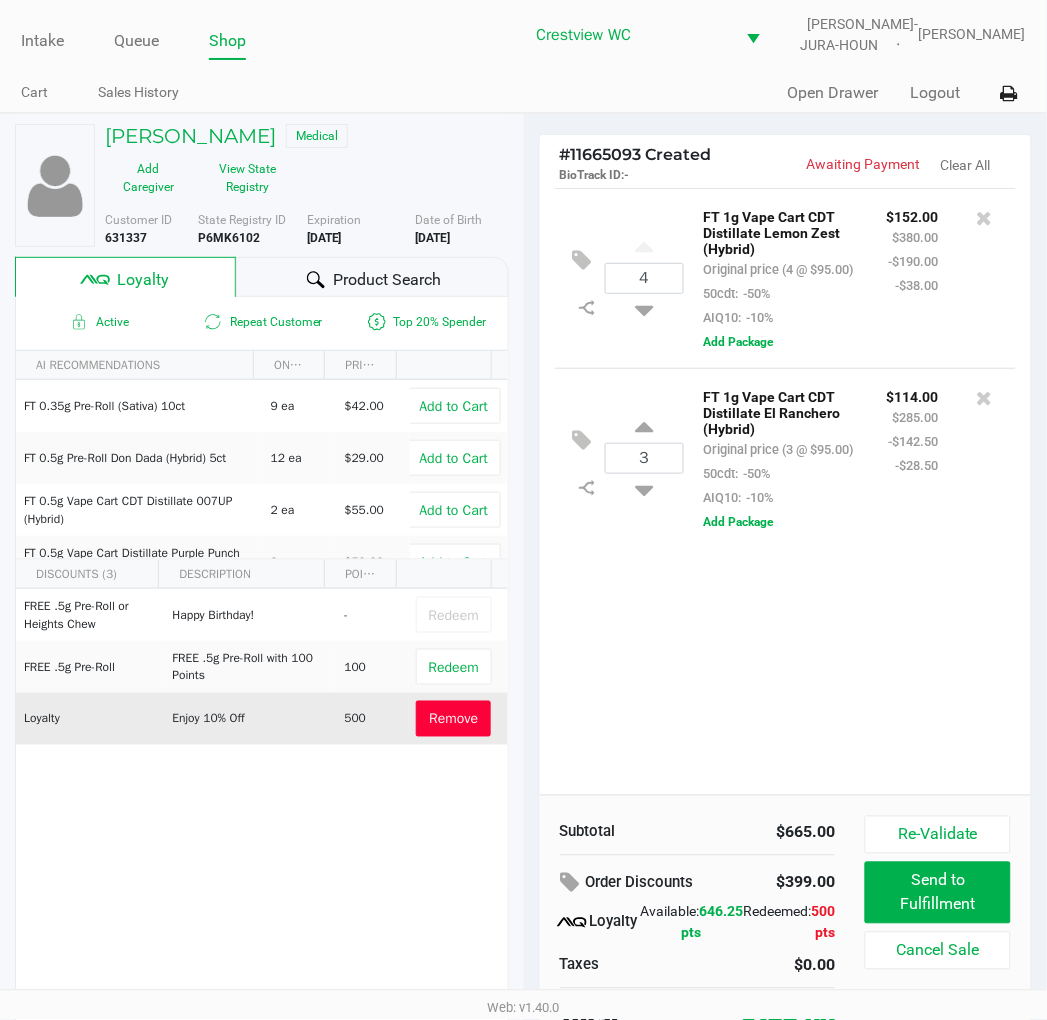 click on "4  FT 1g Vape Cart CDT Distillate Lemon Zest (Hybrid)   Original price (4 @ $95.00)  50cdt:  -50%  AIQ10:  -10% $152.00 $380.00 -$190.00 -$38.00  Add Package
3  FT 1g Vape Cart CDT Distillate El Ranchero (Hybrid)   Original price (3 @ $95.00)  50cdt:  -50%  AIQ10:  -10% $114.00 $285.00 -$142.50 -$28.50  Add Package" 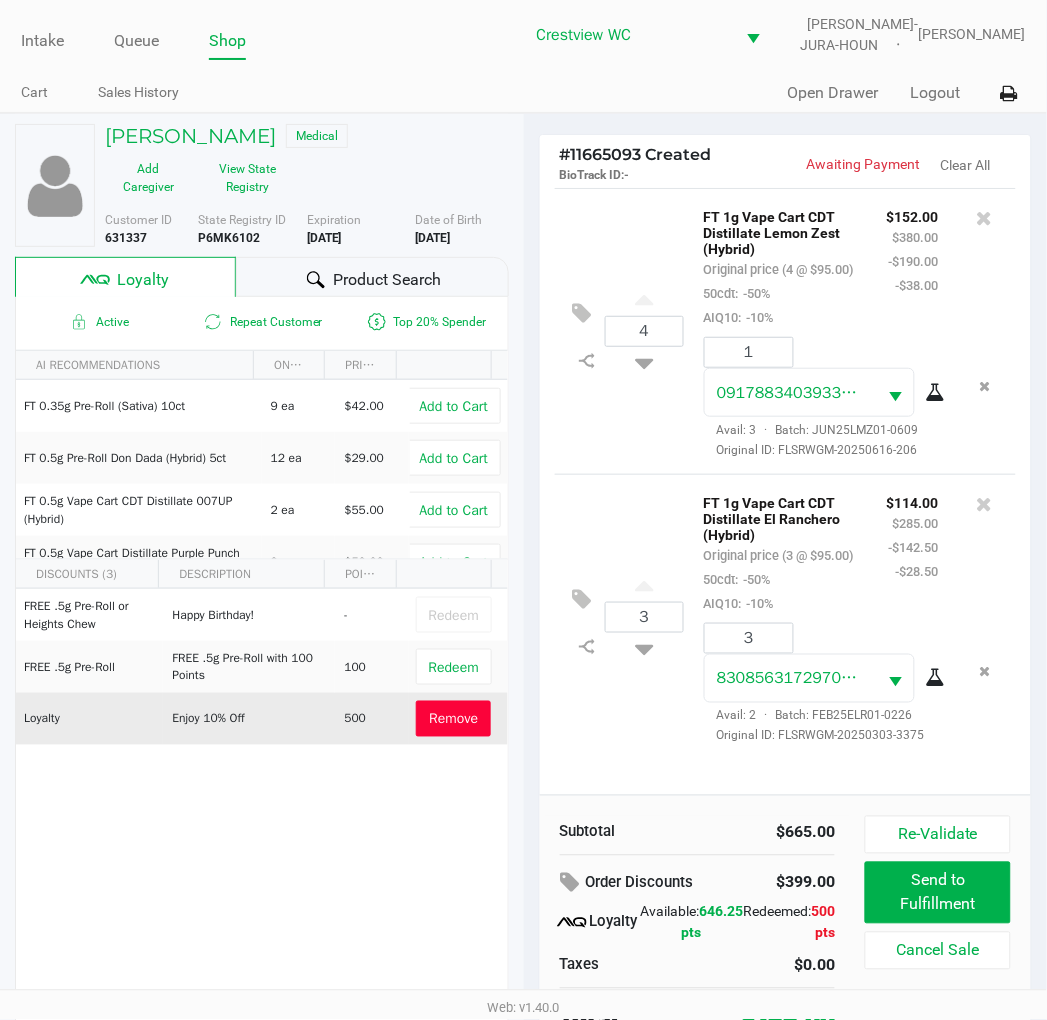 scroll, scrollTop: 17, scrollLeft: 0, axis: vertical 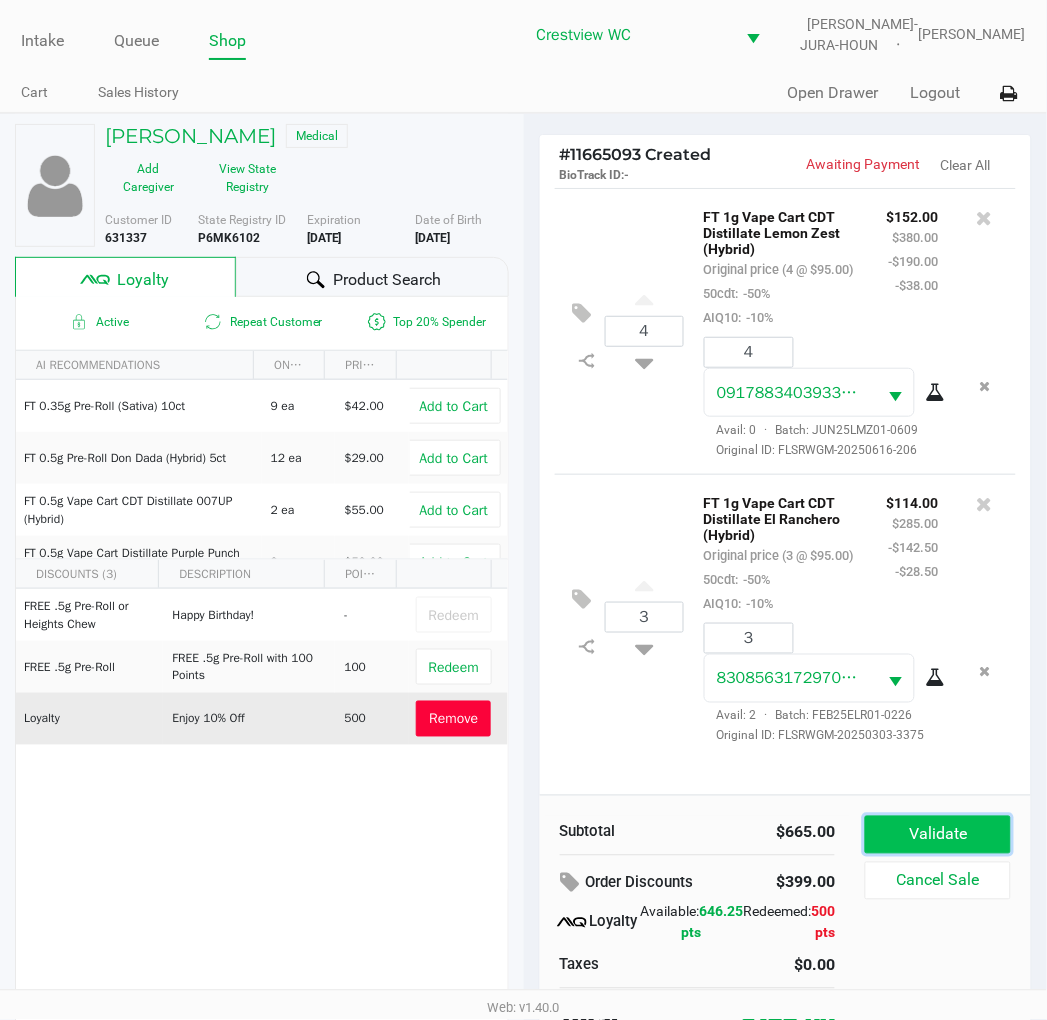 click on "Validate" 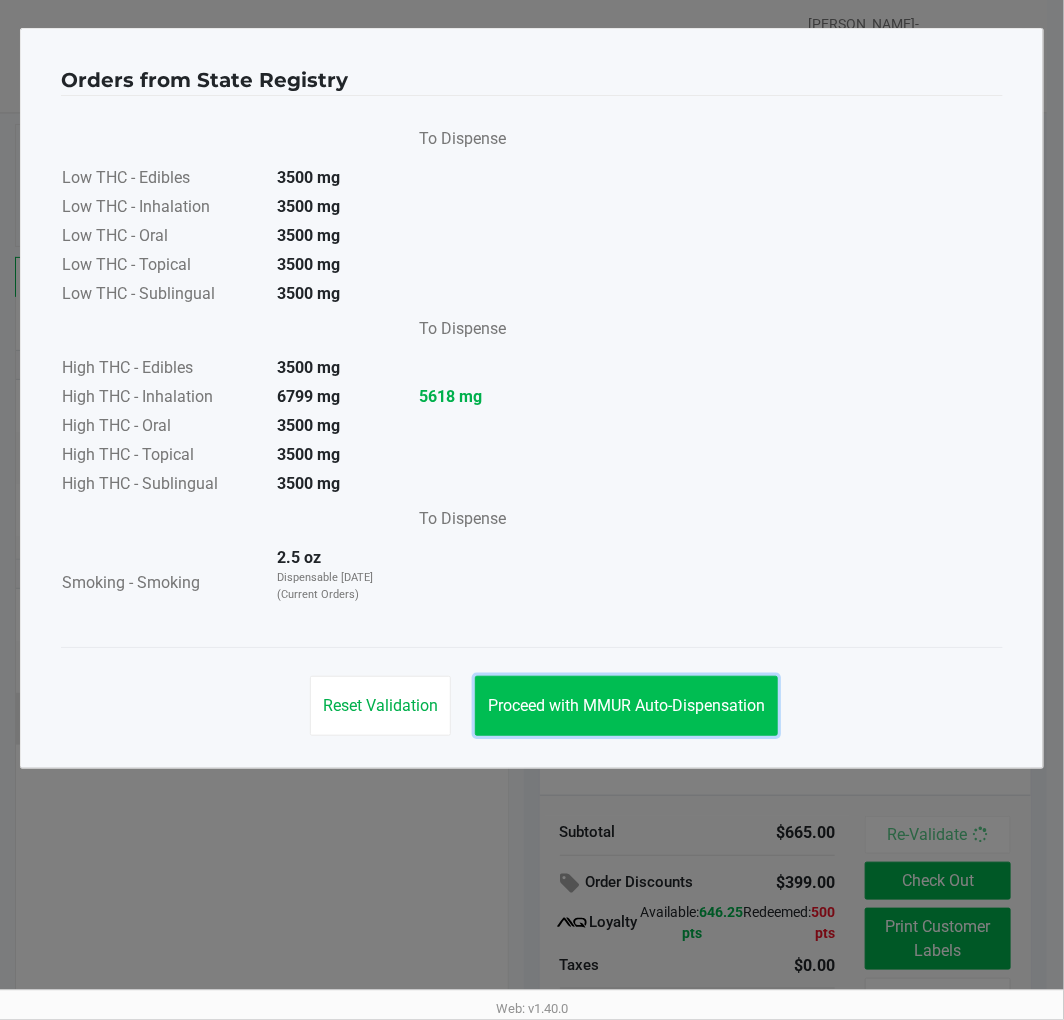 click on "Proceed with MMUR Auto-Dispensation" 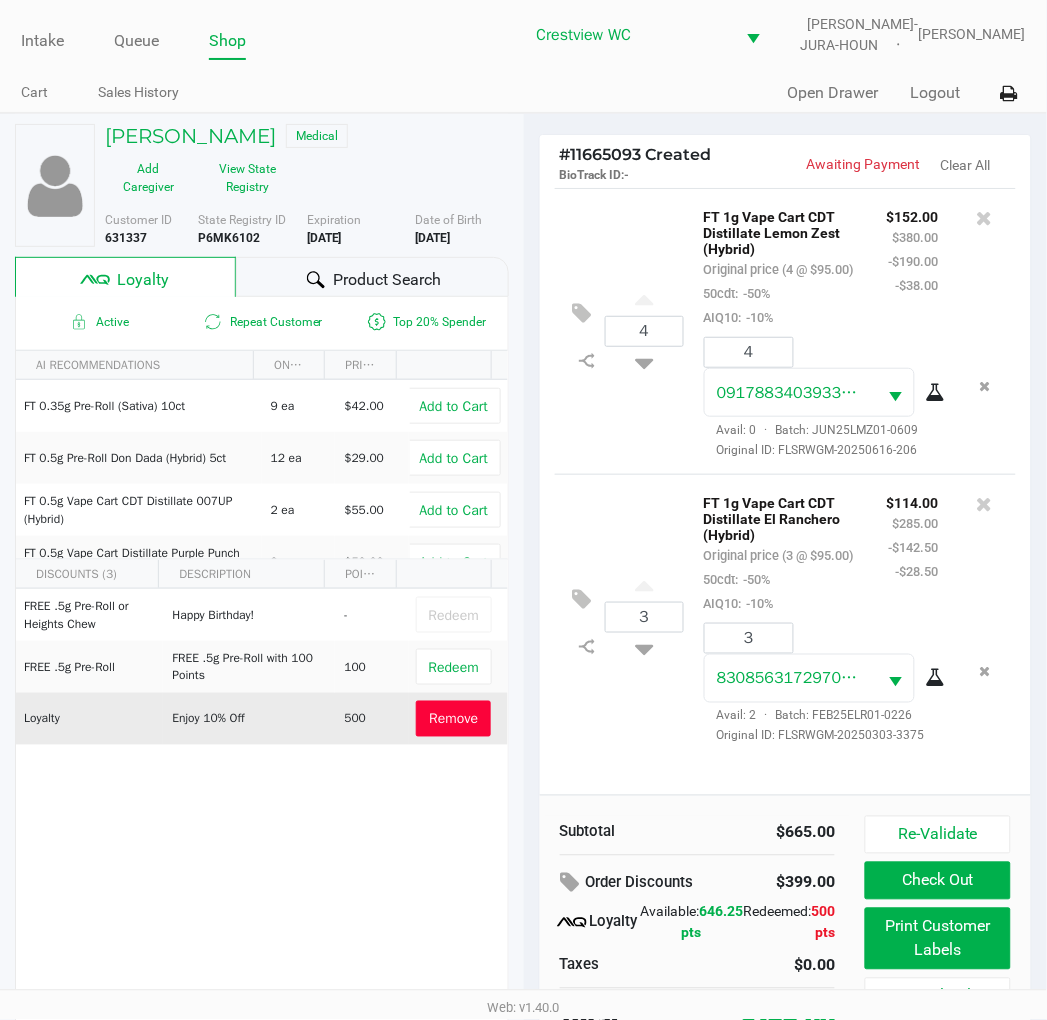 click on "FREE .5g Pre-Roll or Heights Chew   Happy Birthday!    -   Redeem   FREE .5g  Pre-Roll   FREE .5g Pre-Roll with 100 Points   100   Redeem   Loyalty   Enjoy 10% Off    500   Remove" 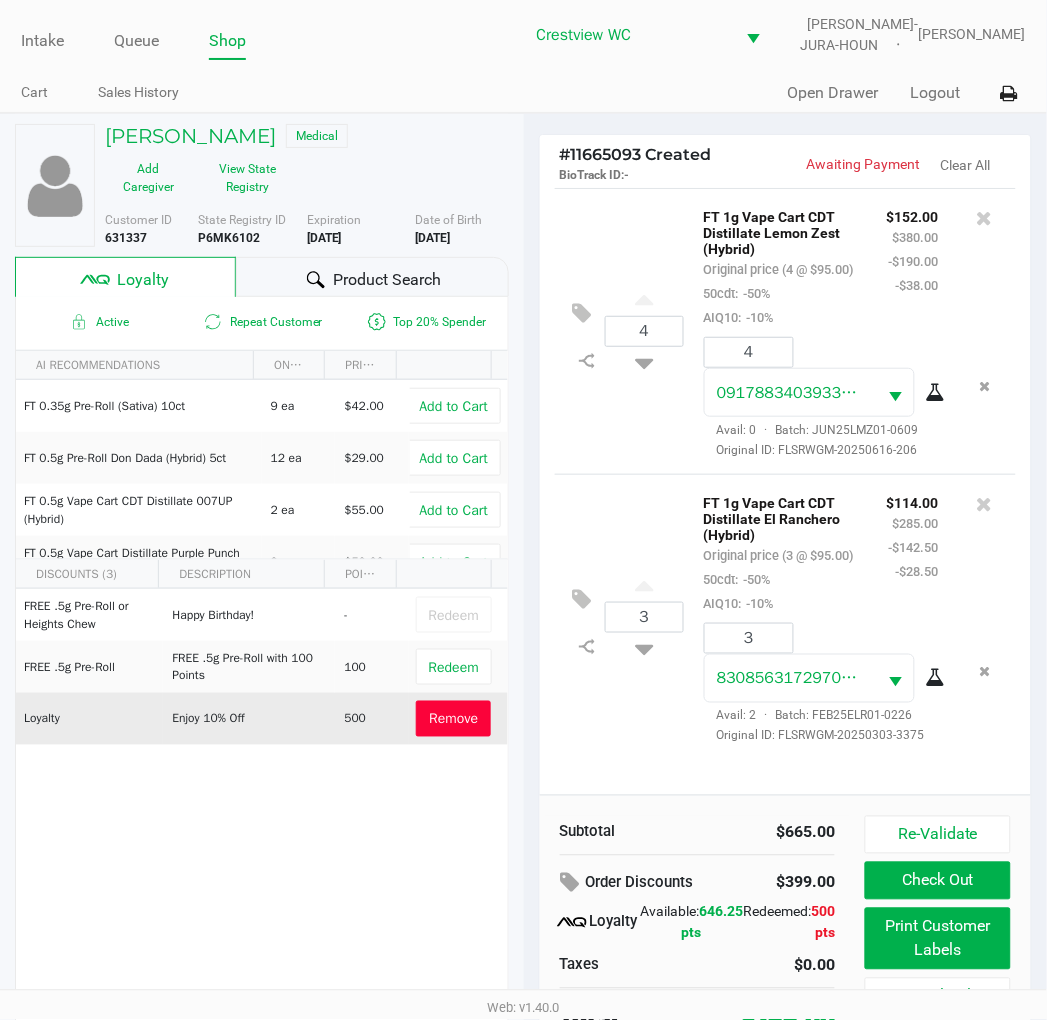click on "FREE .5g Pre-Roll or Heights Chew   Happy Birthday!    -   Redeem   FREE .5g  Pre-Roll   FREE .5g Pre-Roll with 100 Points   100   Redeem   Loyalty   Enjoy 10% Off    500   Remove" 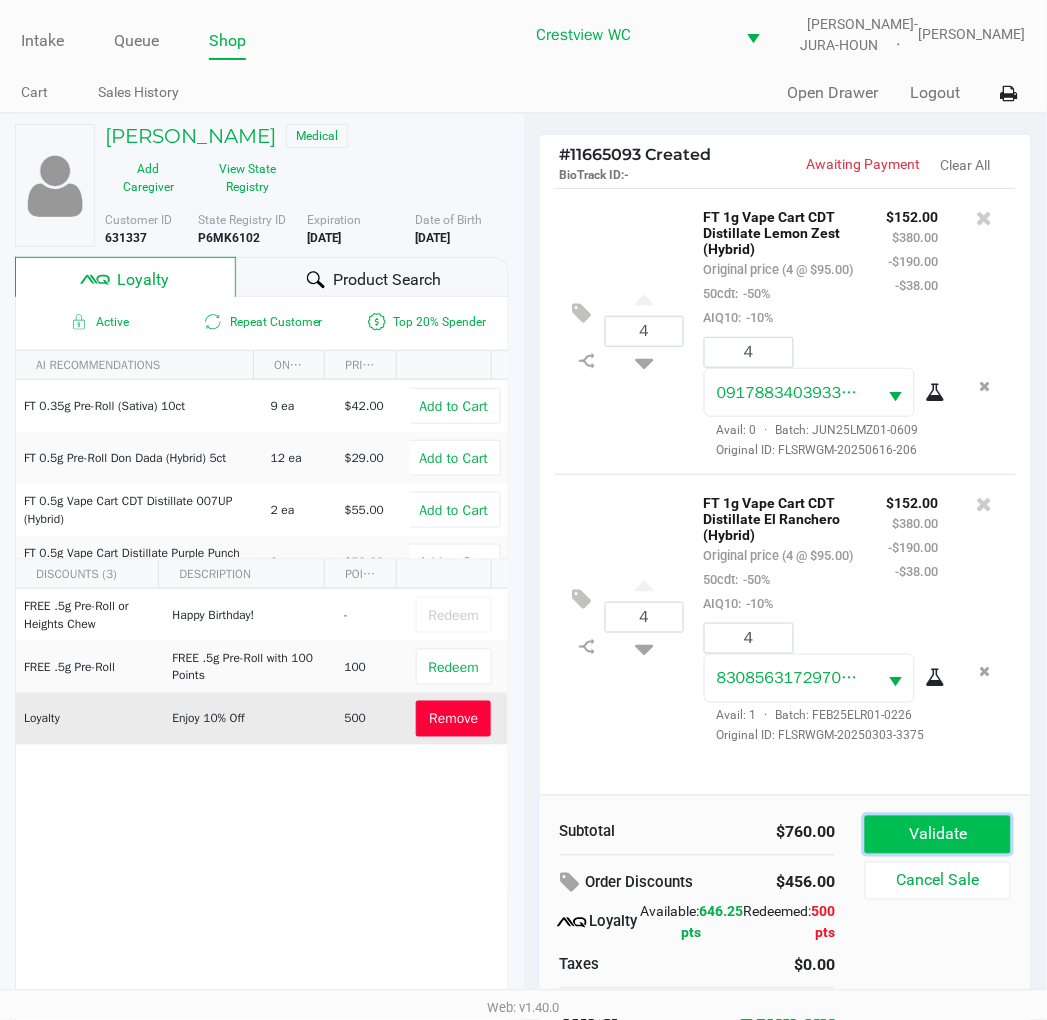click on "Validate" 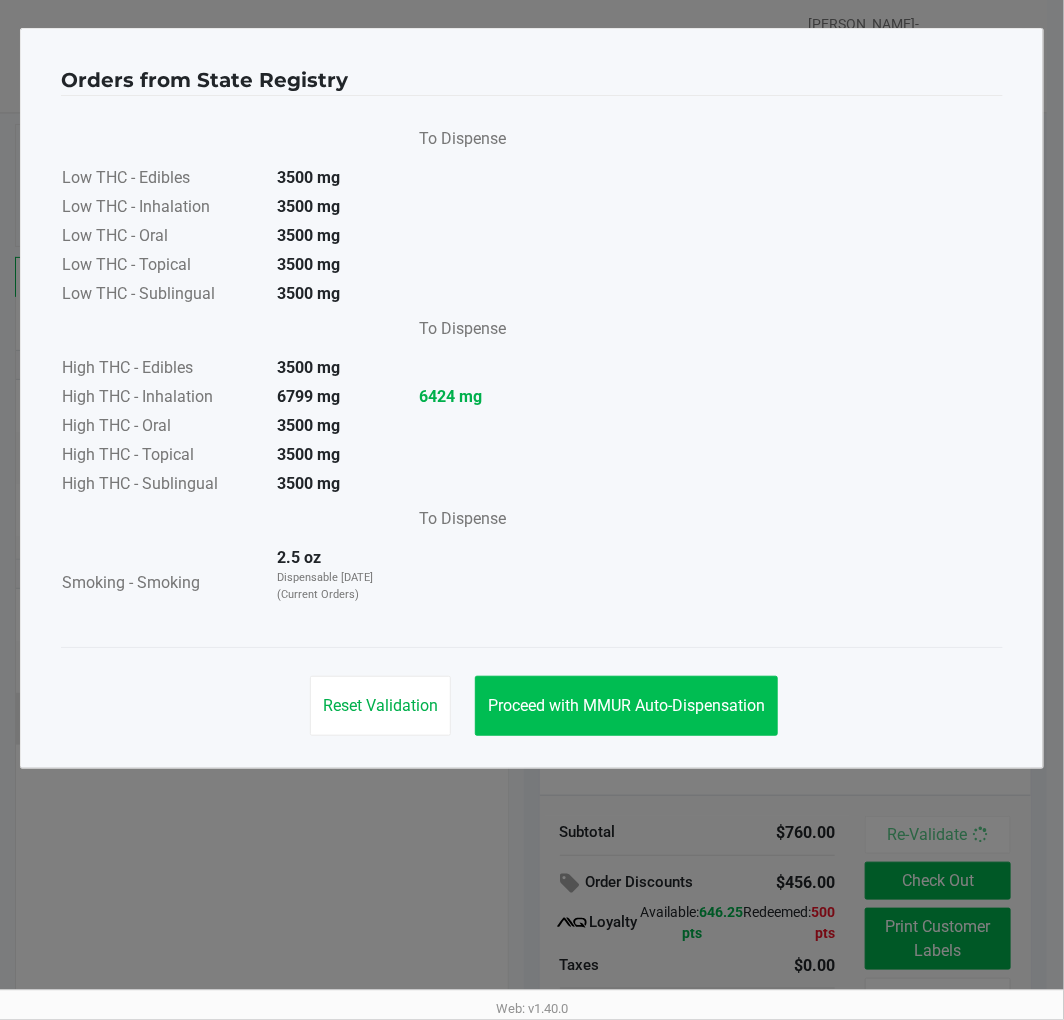 click on "Proceed with MMUR Auto-Dispensation" 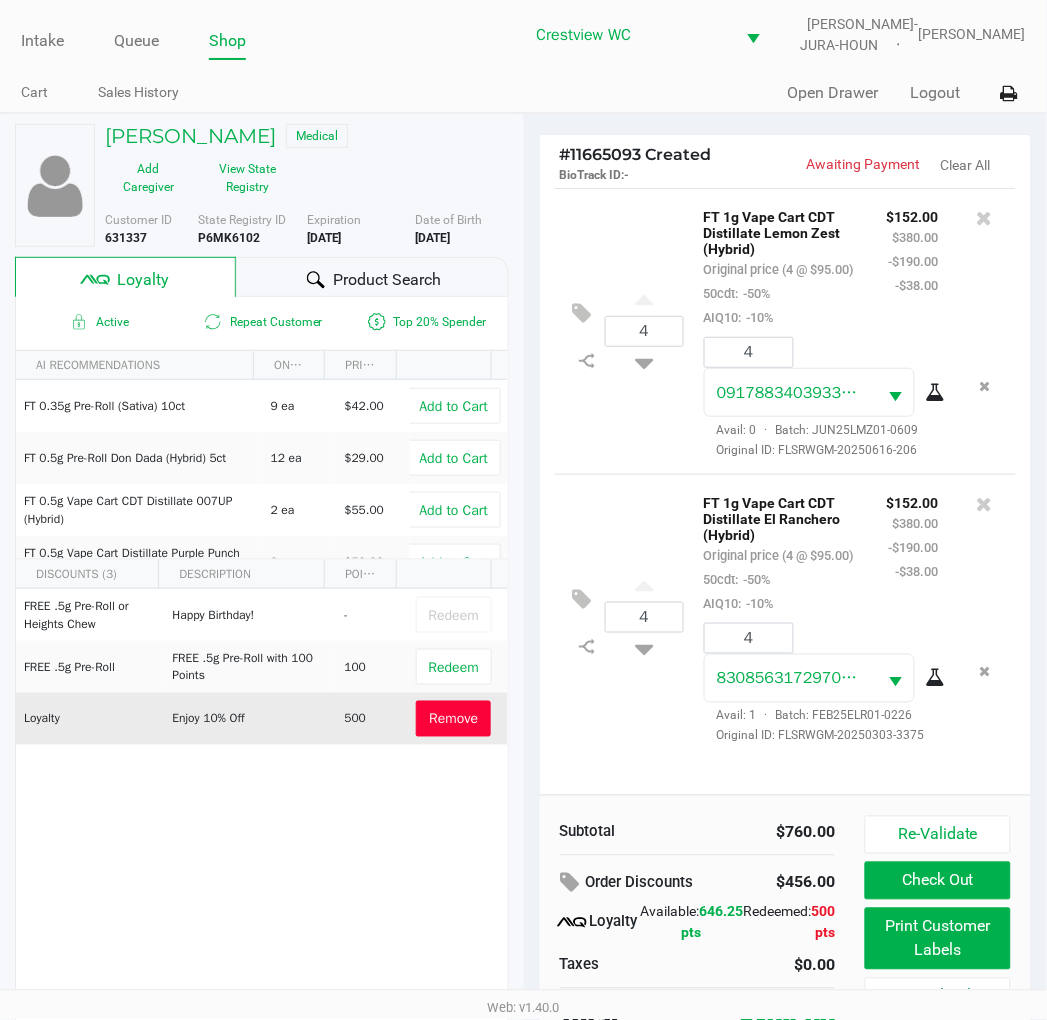 scroll, scrollTop: 38, scrollLeft: 0, axis: vertical 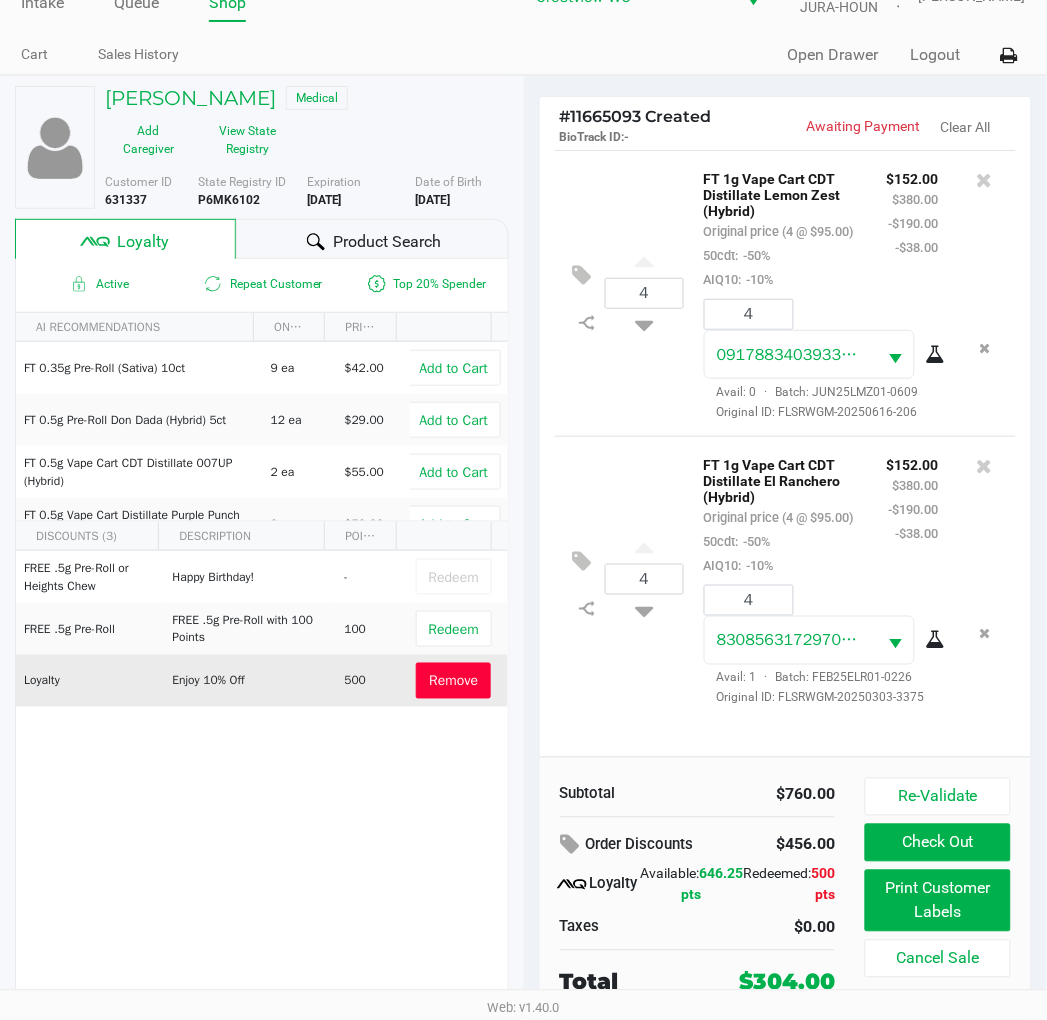 click on "FREE .5g Pre-Roll or Heights Chew   Happy Birthday!    -   Redeem   FREE .5g  Pre-Roll   FREE .5g Pre-Roll with 100 Points   100   Redeem   Loyalty   Enjoy 10% Off    500   Remove" 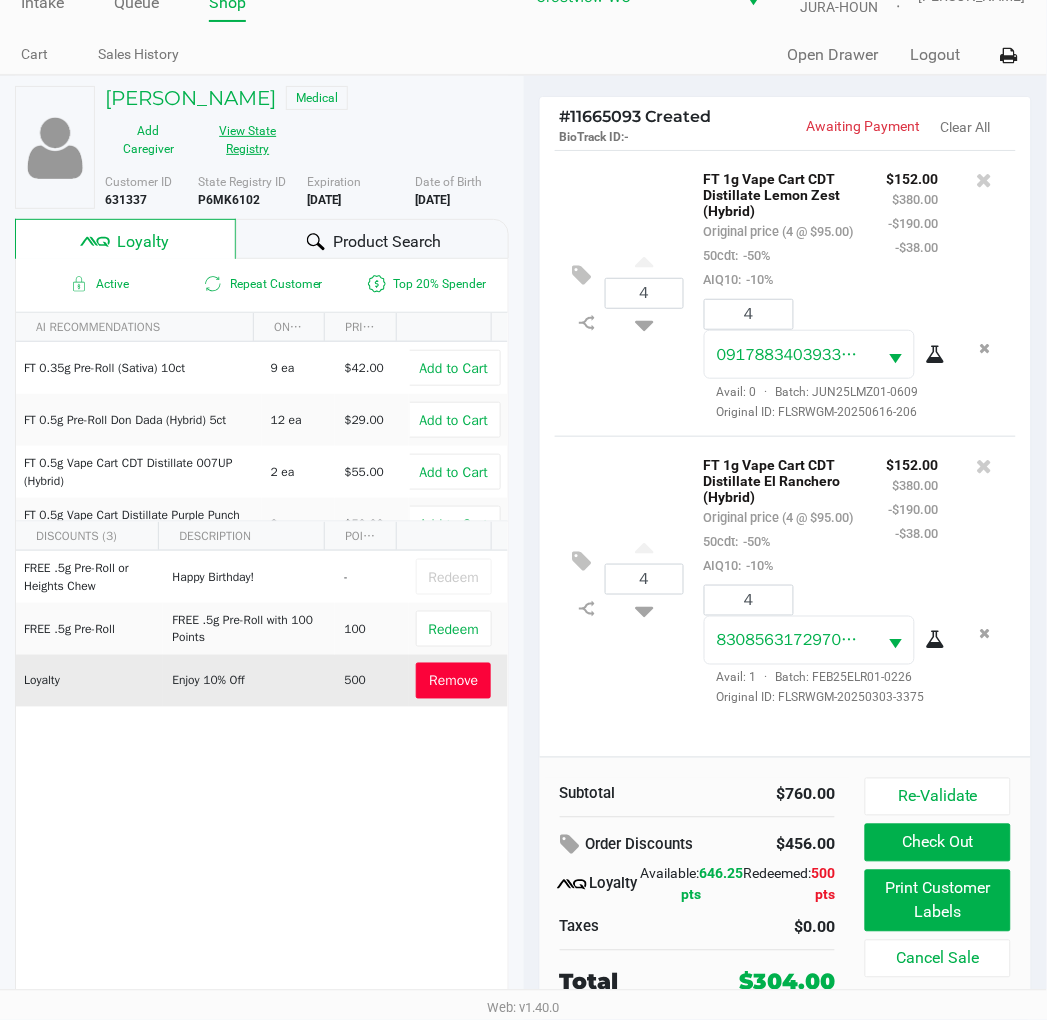 click on "View State Registry" 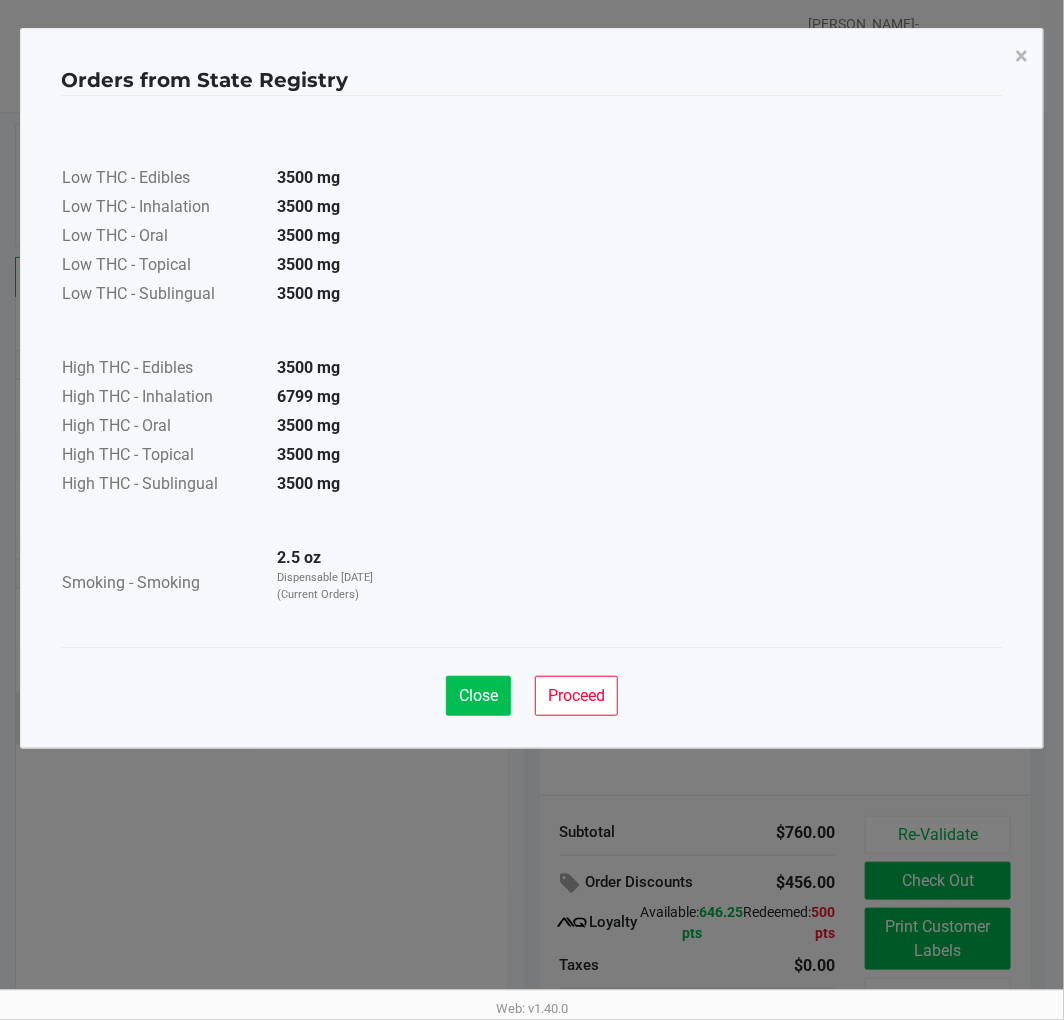 click on "Close" 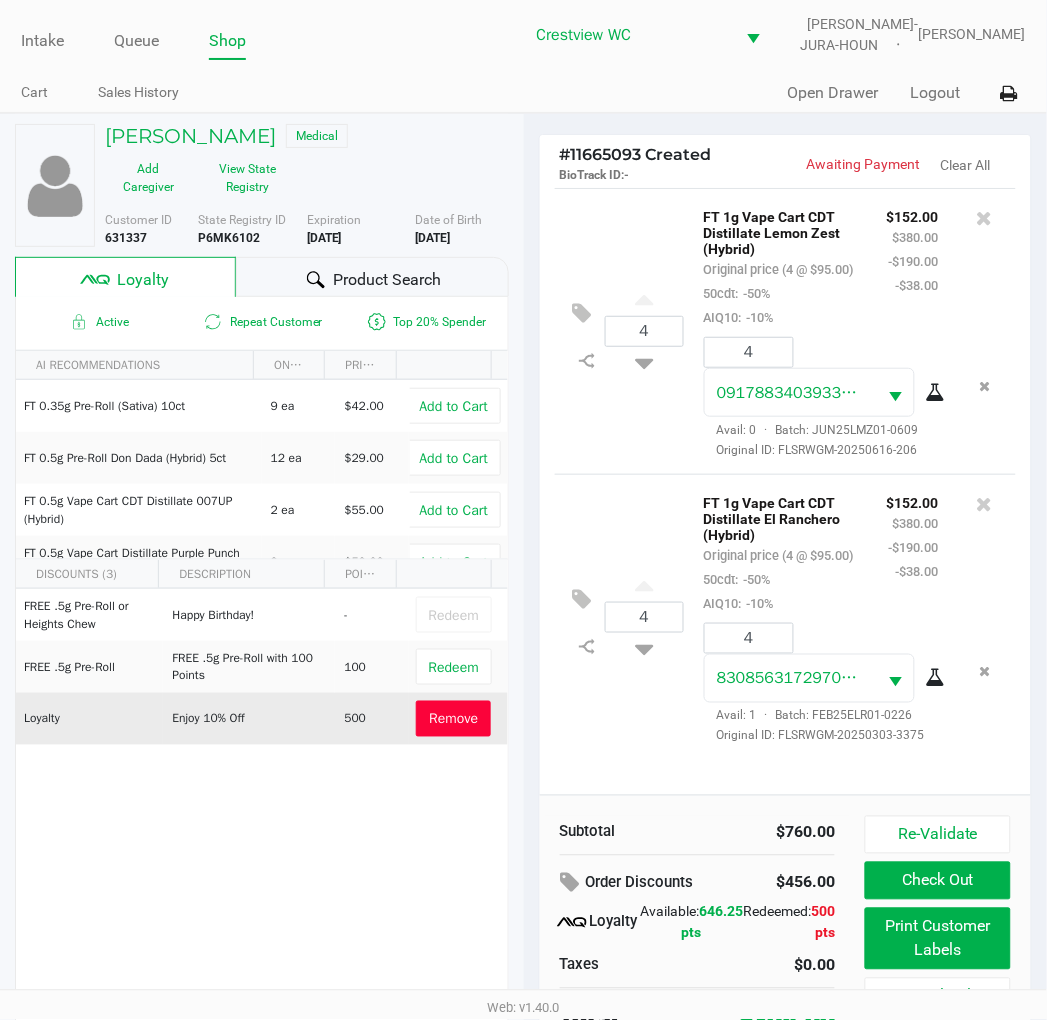 click on "FREE .5g Pre-Roll or Heights Chew   Happy Birthday!    -   Redeem   FREE .5g  Pre-Roll   FREE .5g Pre-Roll with 100 Points   100   Redeem   Loyalty   Enjoy 10% Off    500   Remove" 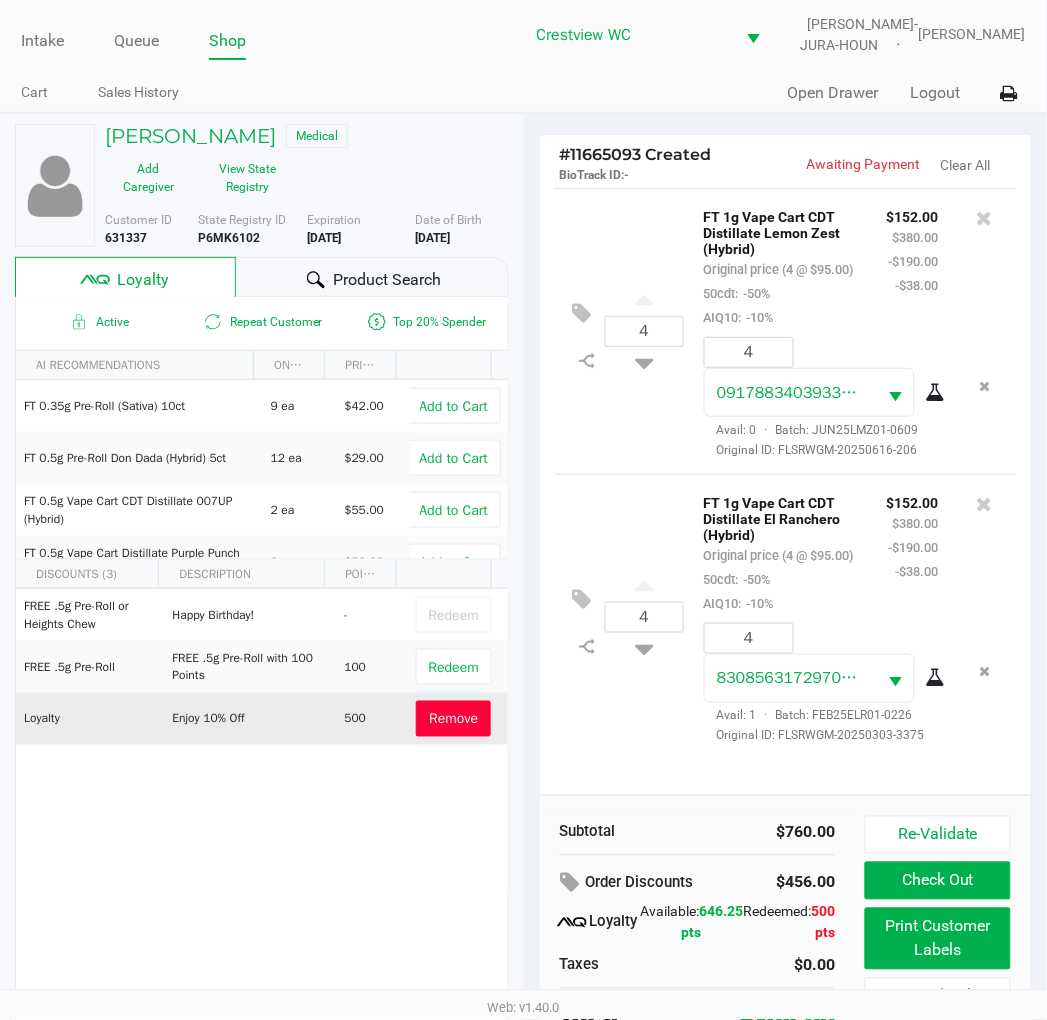 click on "FREE .5g Pre-Roll or Heights Chew   Happy Birthday!    -   Redeem   FREE .5g  Pre-Roll   FREE .5g Pre-Roll with 100 Points   100   Redeem   Loyalty   Enjoy 10% Off    500   Remove" 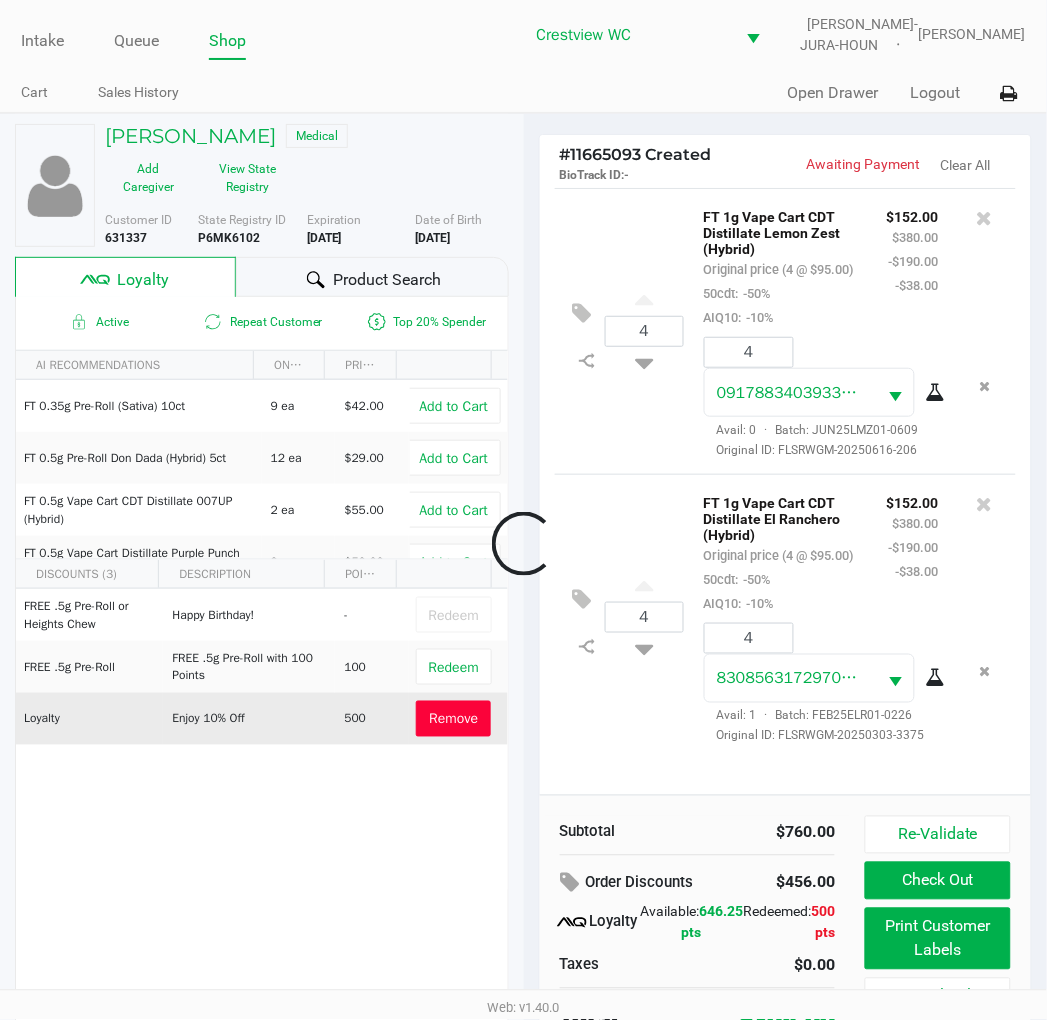 click 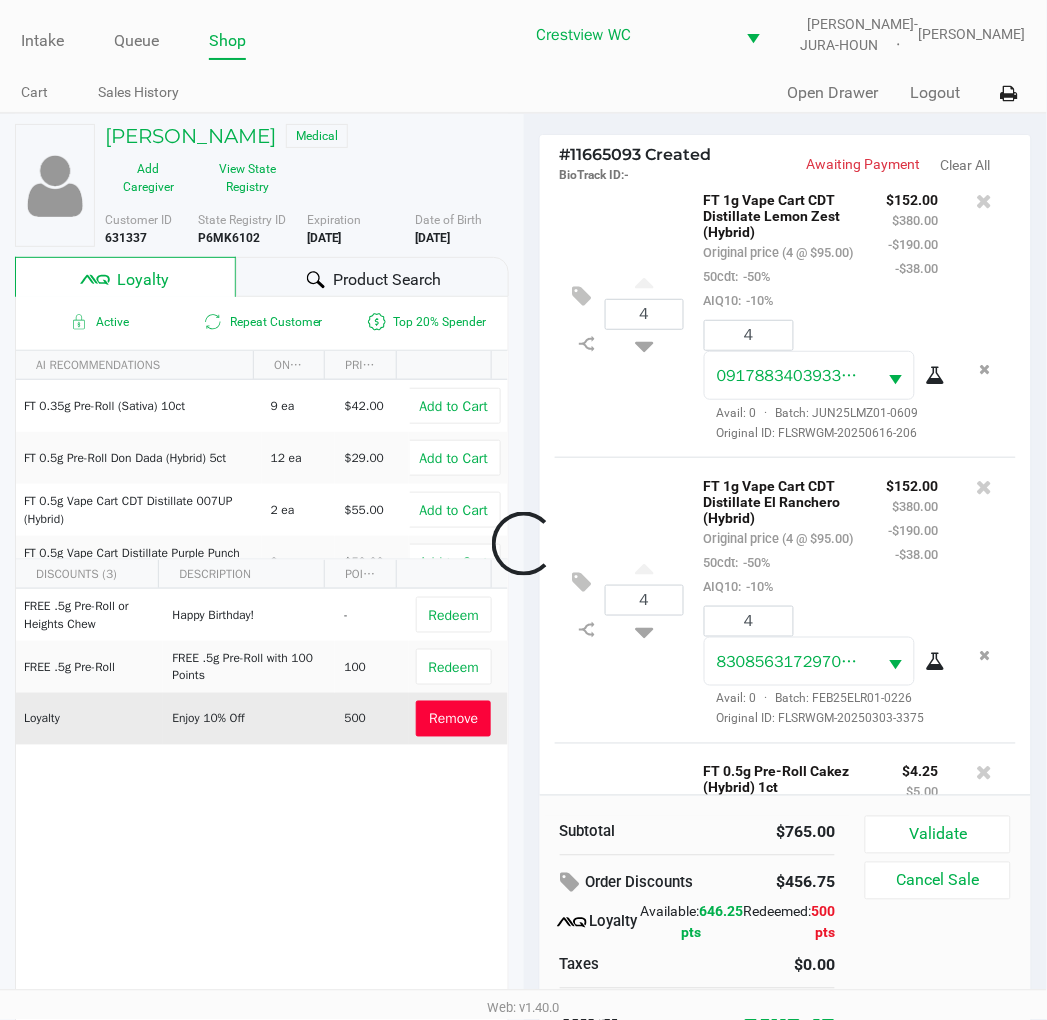 scroll, scrollTop: 258, scrollLeft: 0, axis: vertical 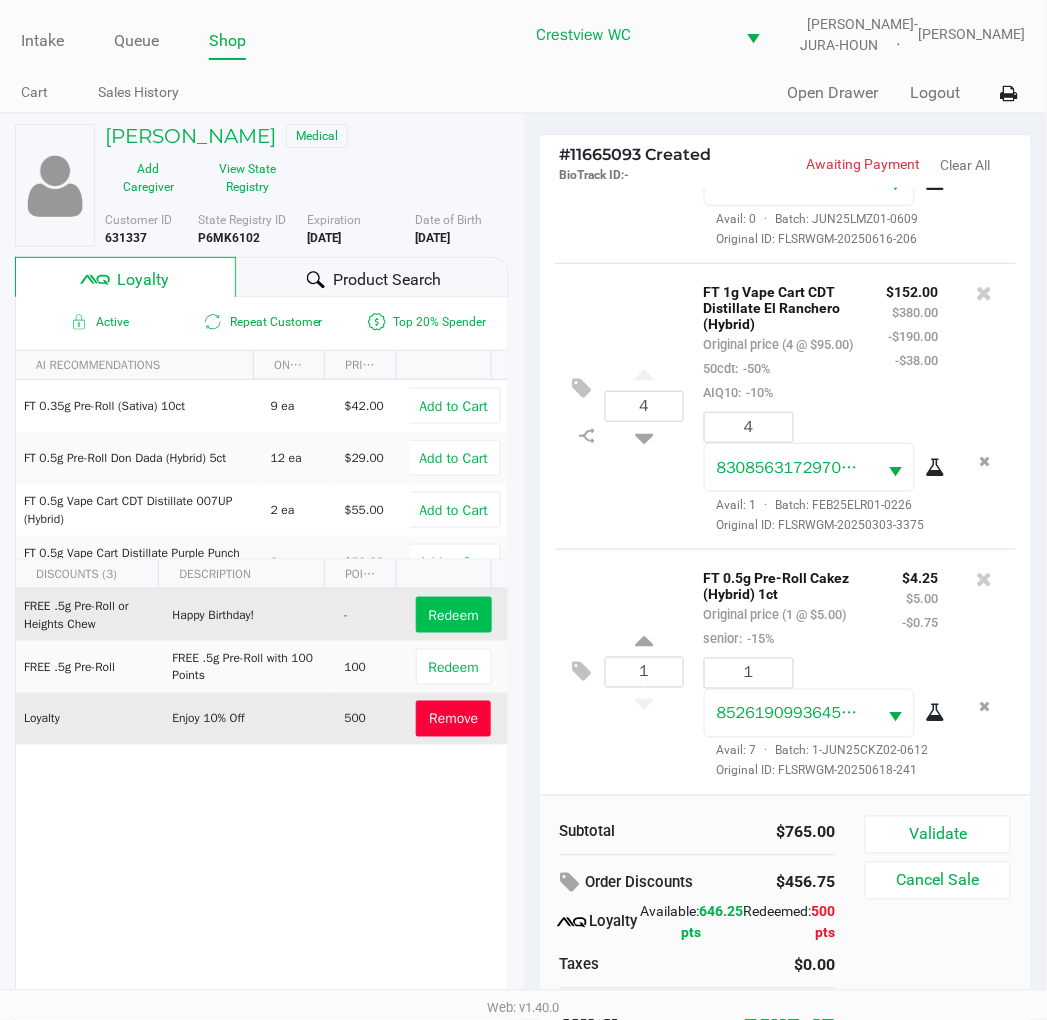 click on "Redeem" 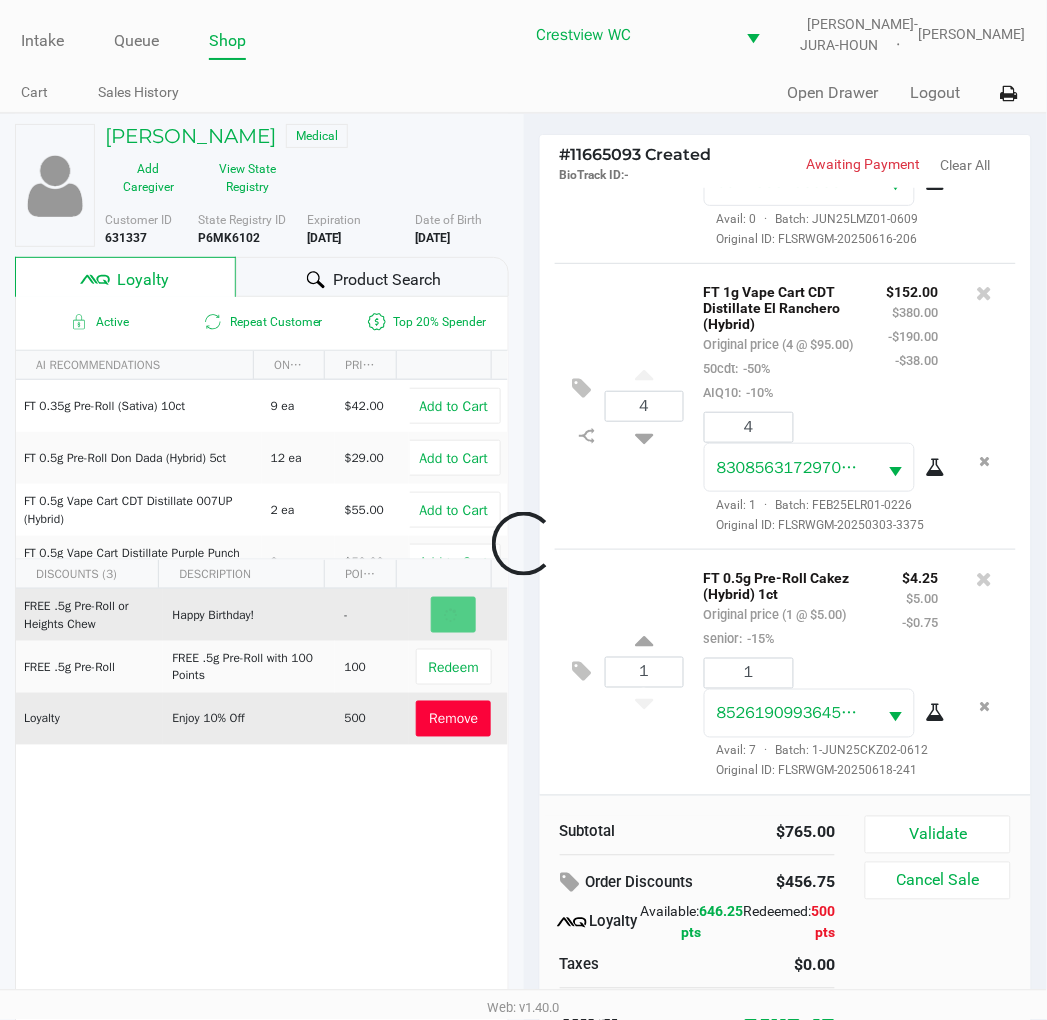 scroll, scrollTop: 38, scrollLeft: 0, axis: vertical 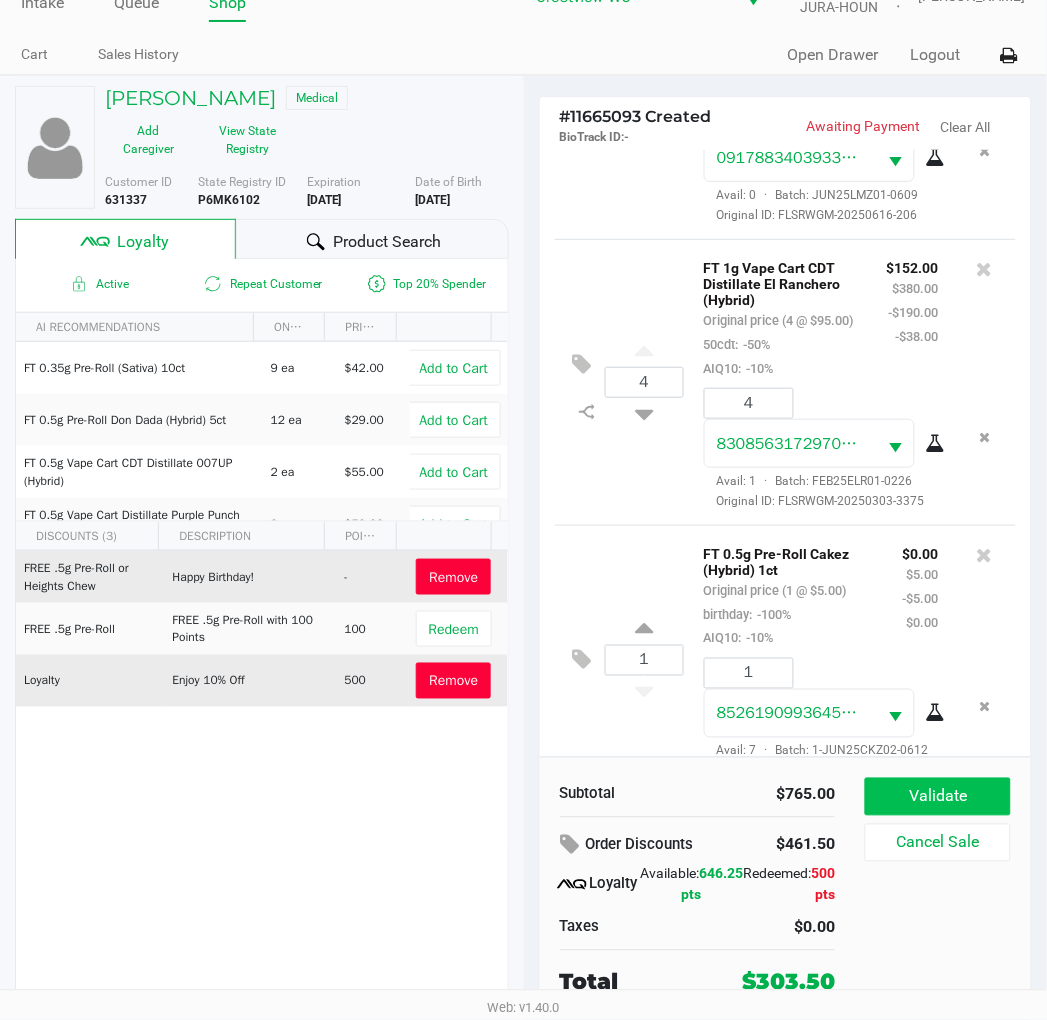 click on "Validate" 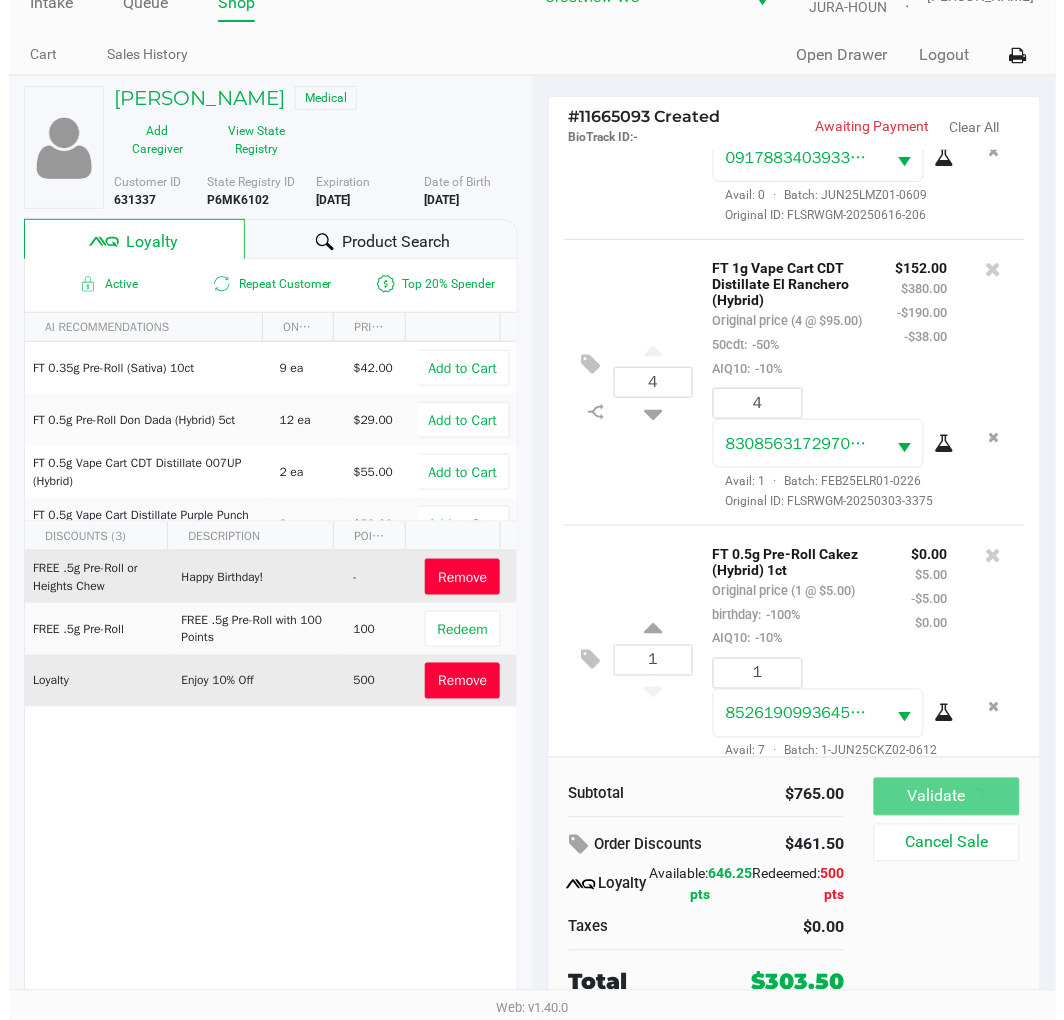 scroll, scrollTop: 0, scrollLeft: 0, axis: both 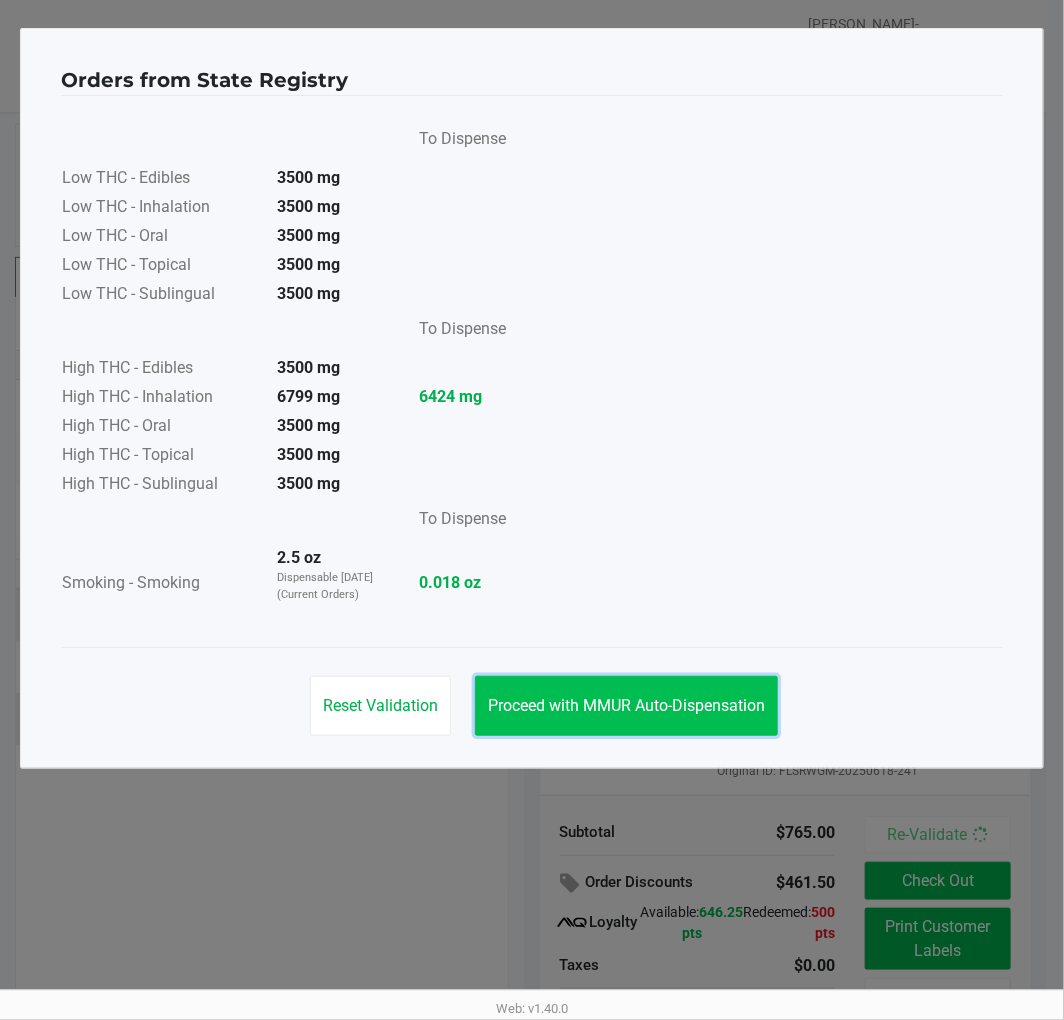 click on "Proceed with MMUR Auto-Dispensation" 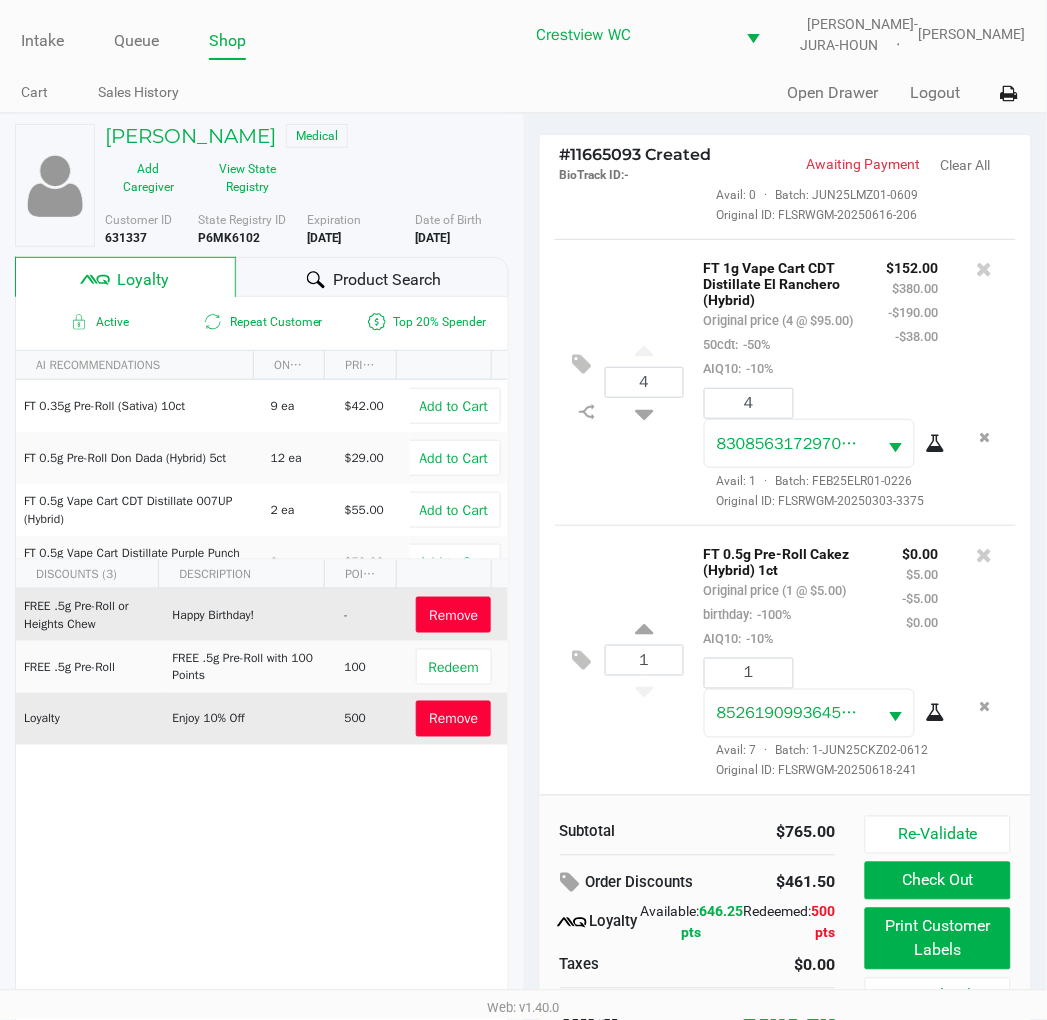 scroll, scrollTop: 38, scrollLeft: 0, axis: vertical 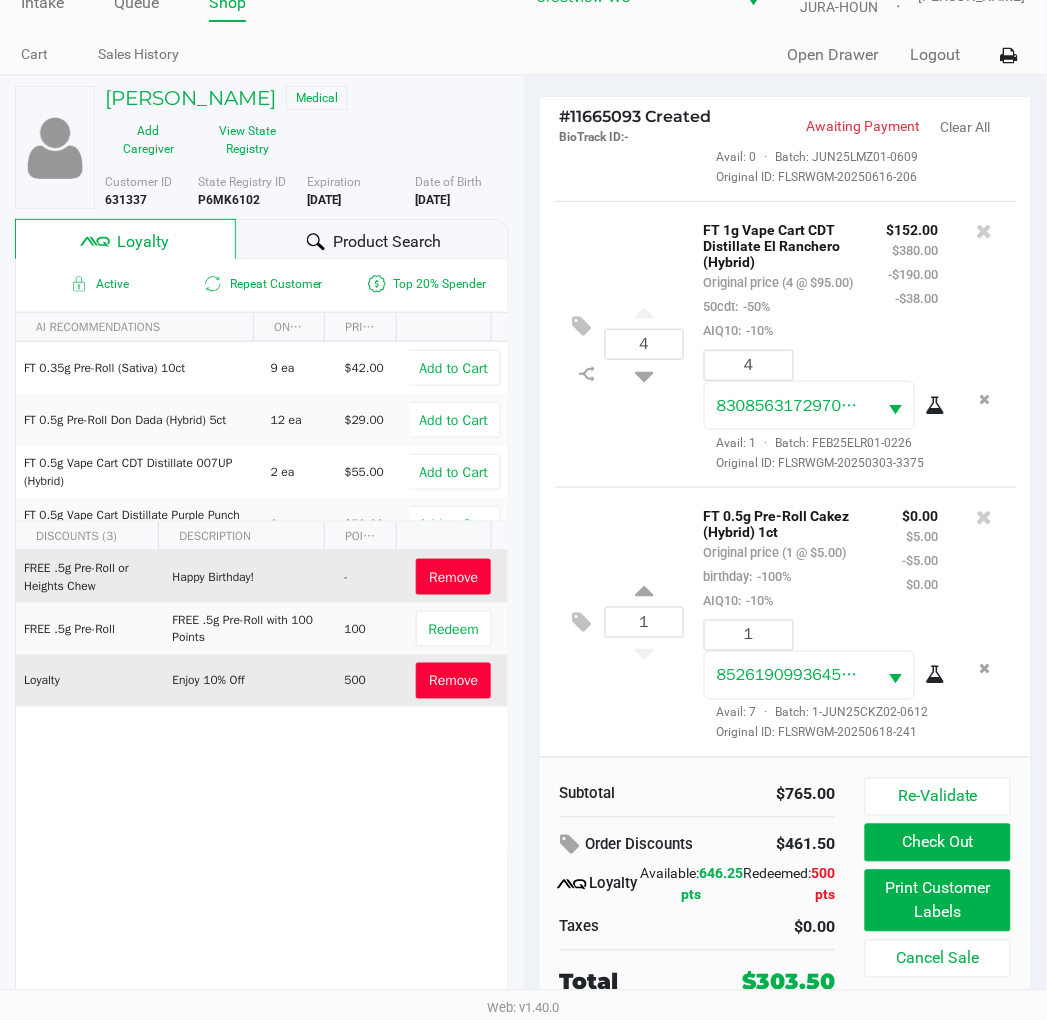 click on "Print Customer Labels" 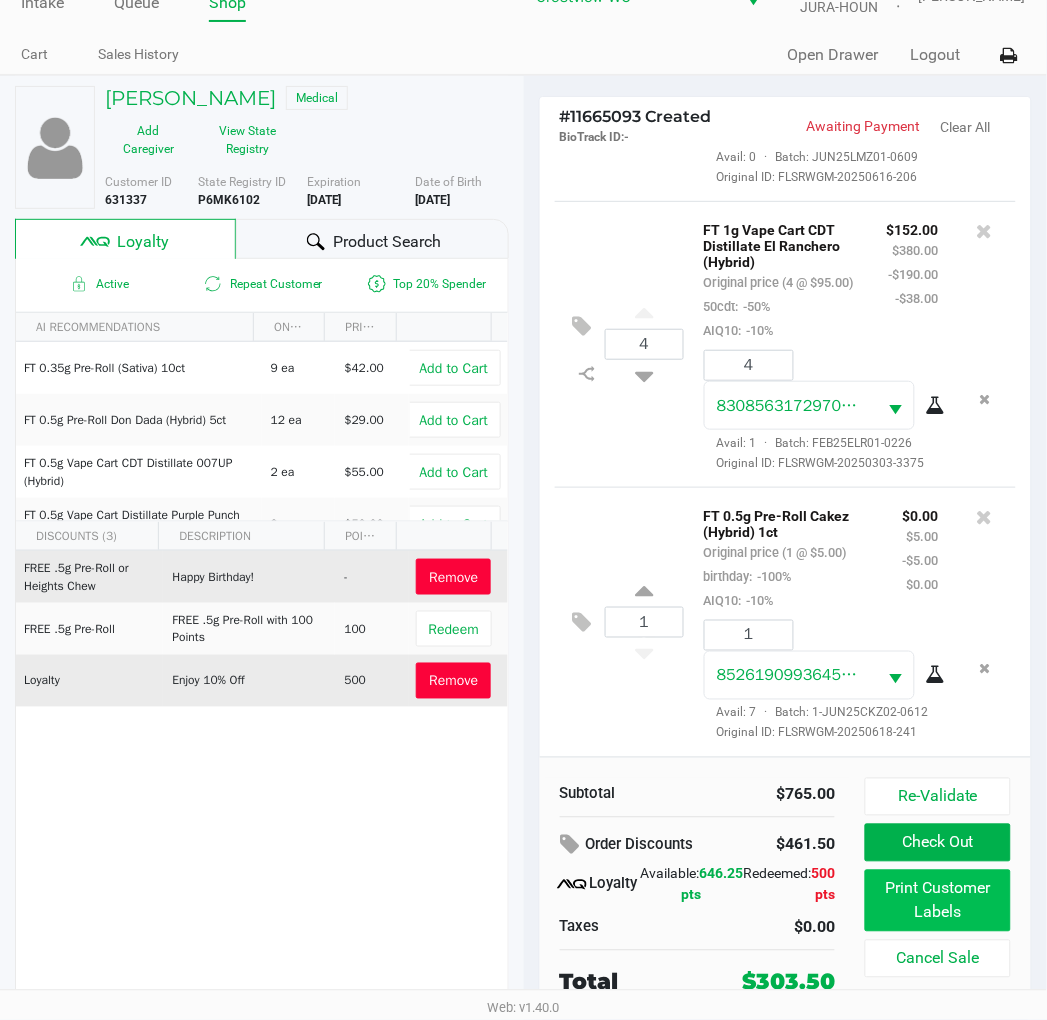 scroll, scrollTop: 0, scrollLeft: 0, axis: both 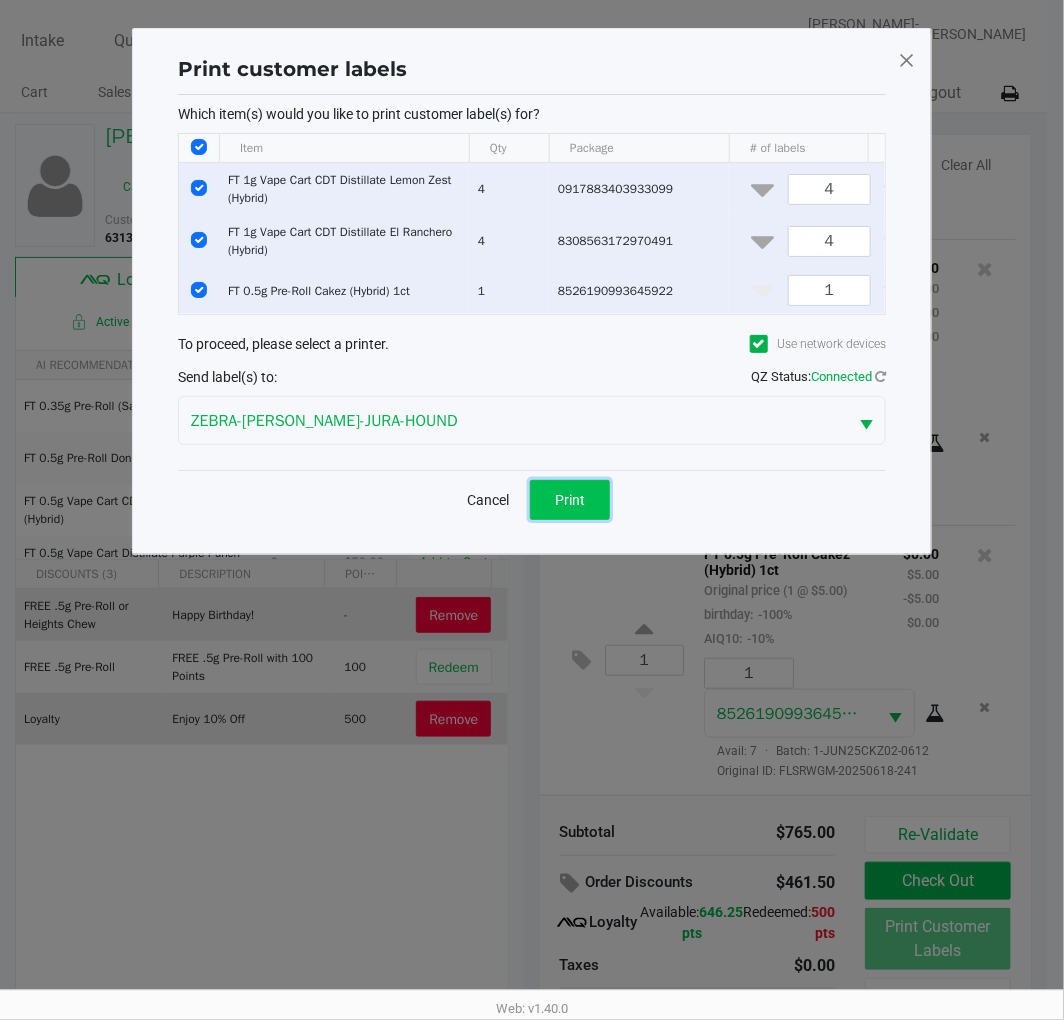 click on "Print" 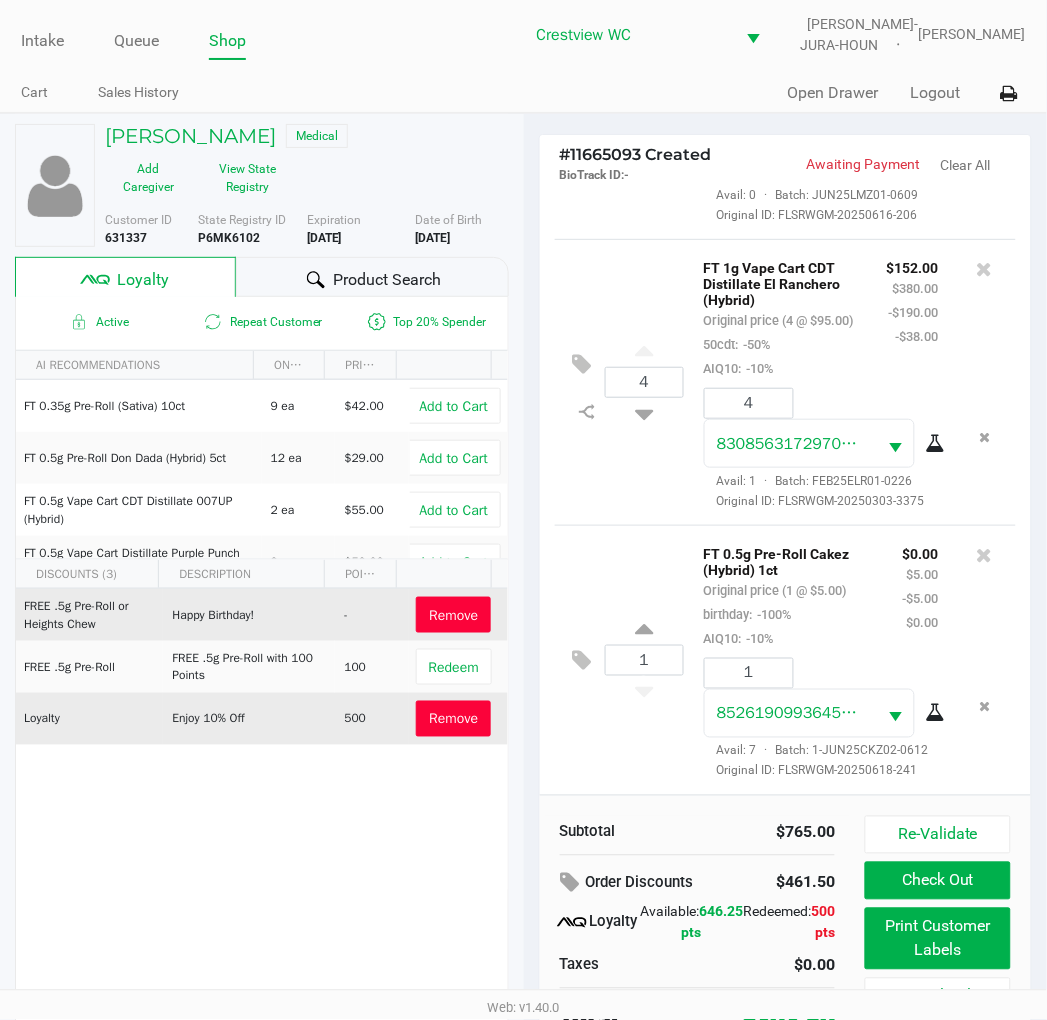 scroll, scrollTop: 38, scrollLeft: 0, axis: vertical 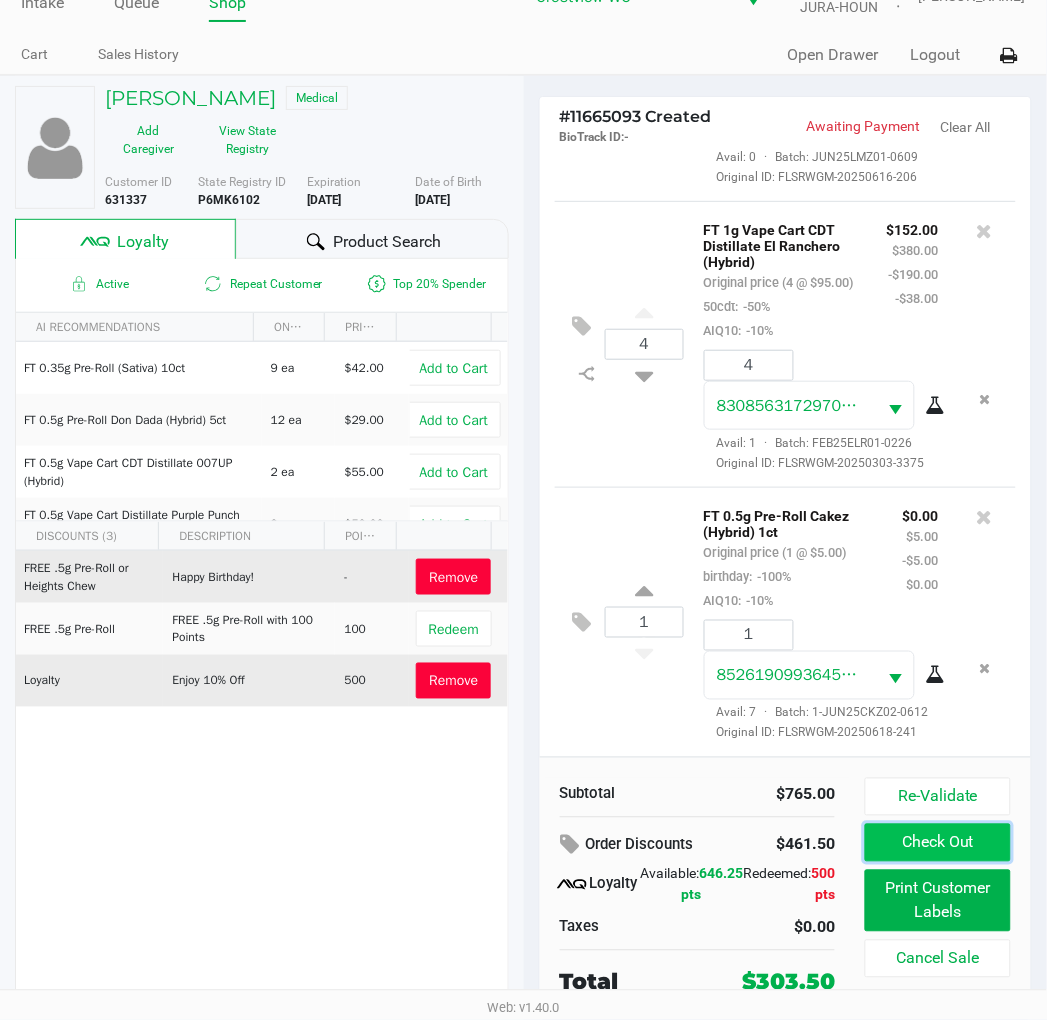 click on "Check Out" 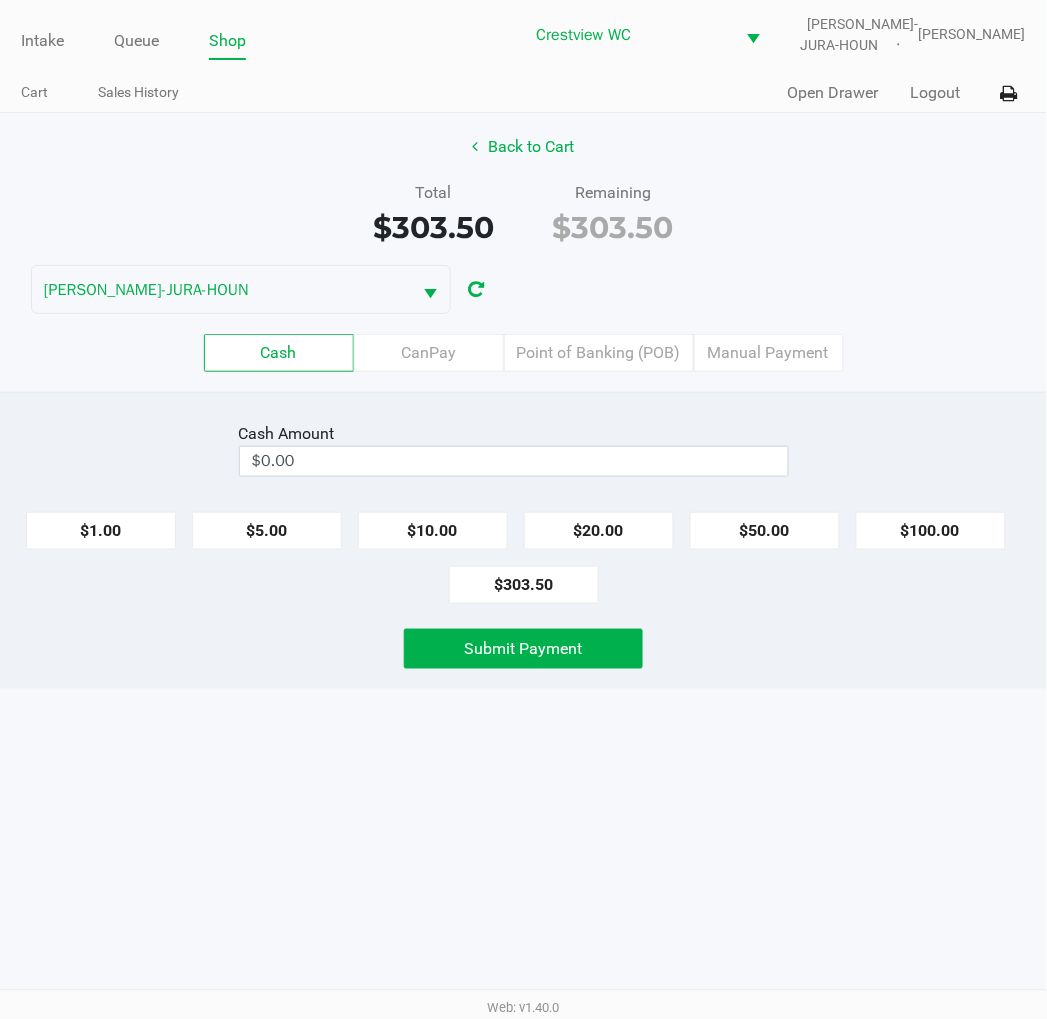 scroll, scrollTop: 0, scrollLeft: 0, axis: both 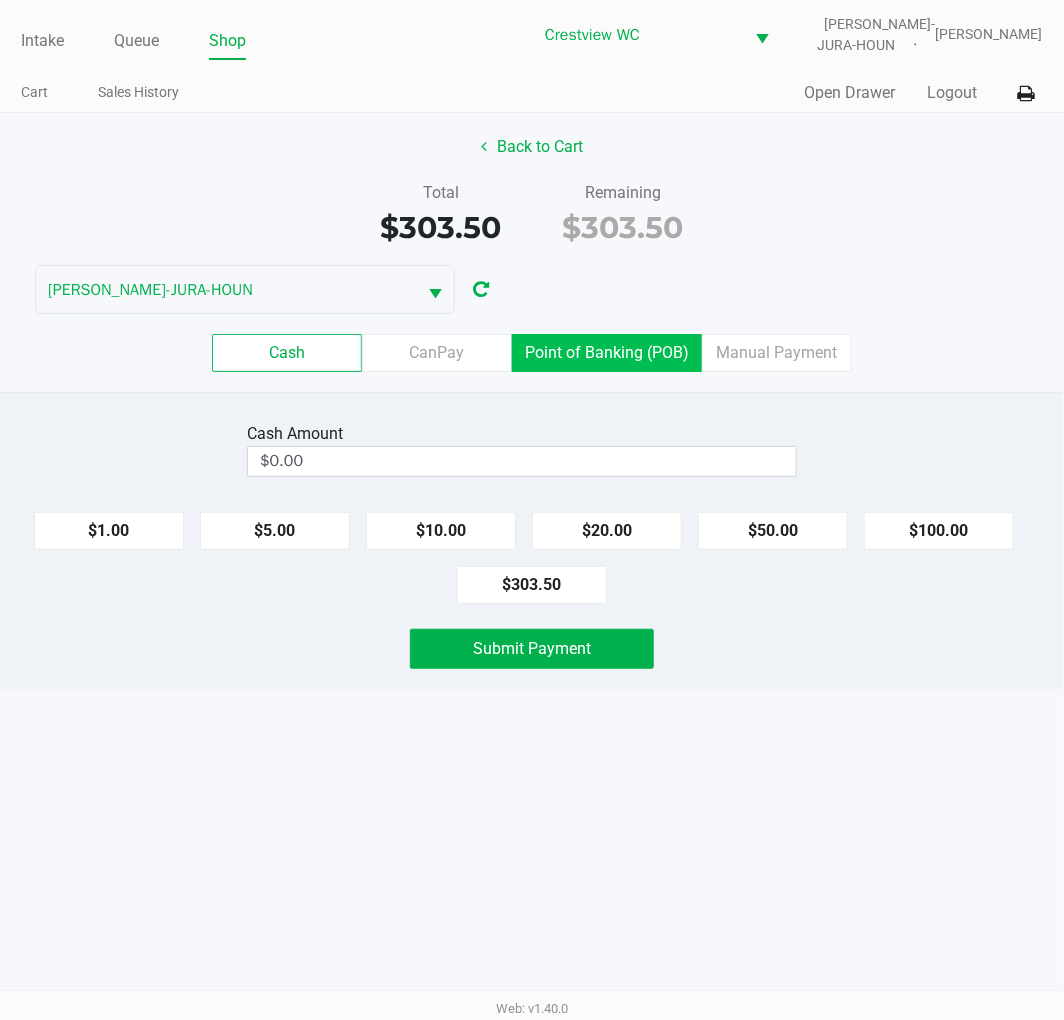 click on "Point of Banking (POB)" 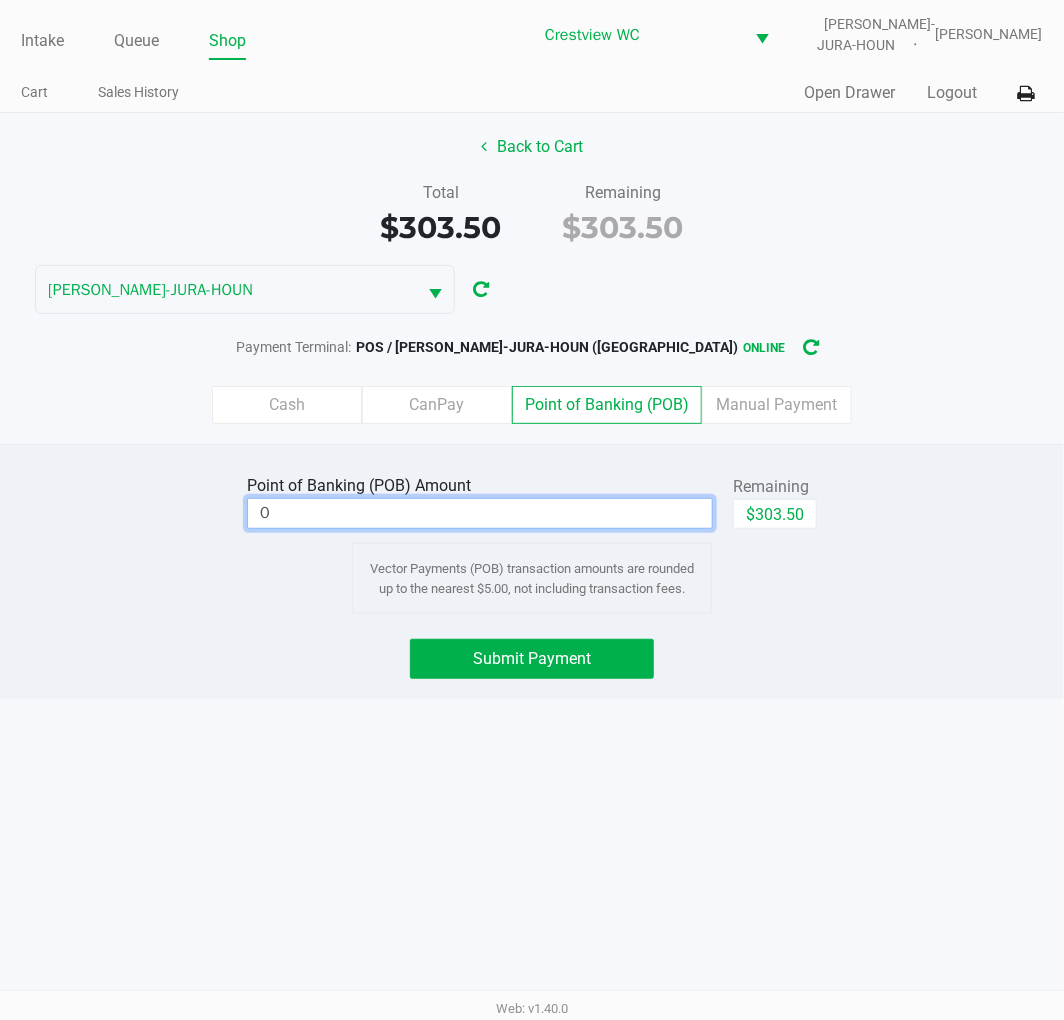 click on "0" at bounding box center (480, 513) 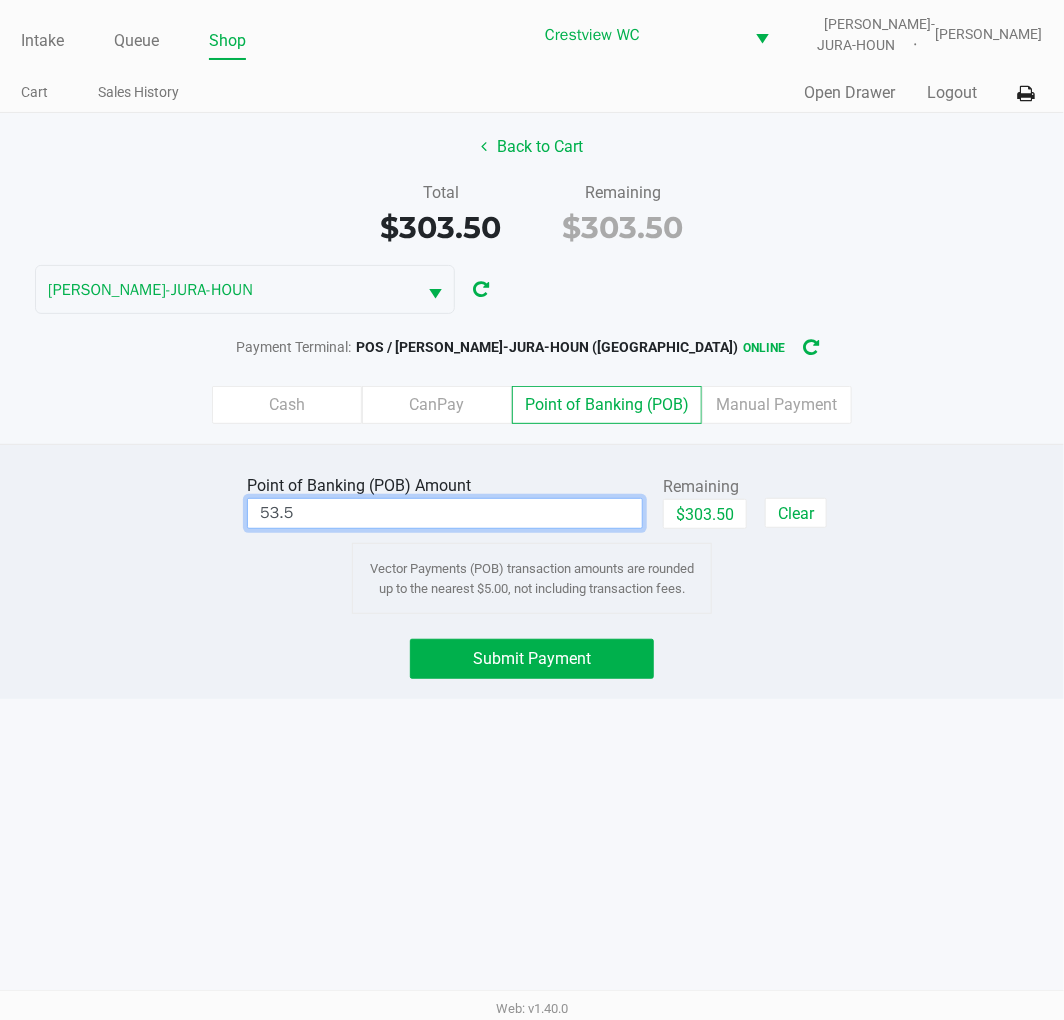 click on "Intake Queue Shop Crestview WC  BRUNO-JURA-HOUN   Carmen Vinciguerra  Cart Sales History  Quick Sale   Open Drawer   Logout  Back to Cart   Total   $303.50   Remaining   $303.50  BRUNO-JURA-HOUN  Payment Terminal:   POS / BRUNO-JURA-HOUN (Crestview)   online   Cash   CanPay   Point of Banking (POB)   Manual Payment   Point of Banking (POB)  Amount  53.5  Remaining   $303.50   Clear  Vector Payments (POB) transaction amounts are rounded up to the nearest $5.00, not including transaction fees.  Submit Payment   Web: v1.40.0" at bounding box center [532, 510] 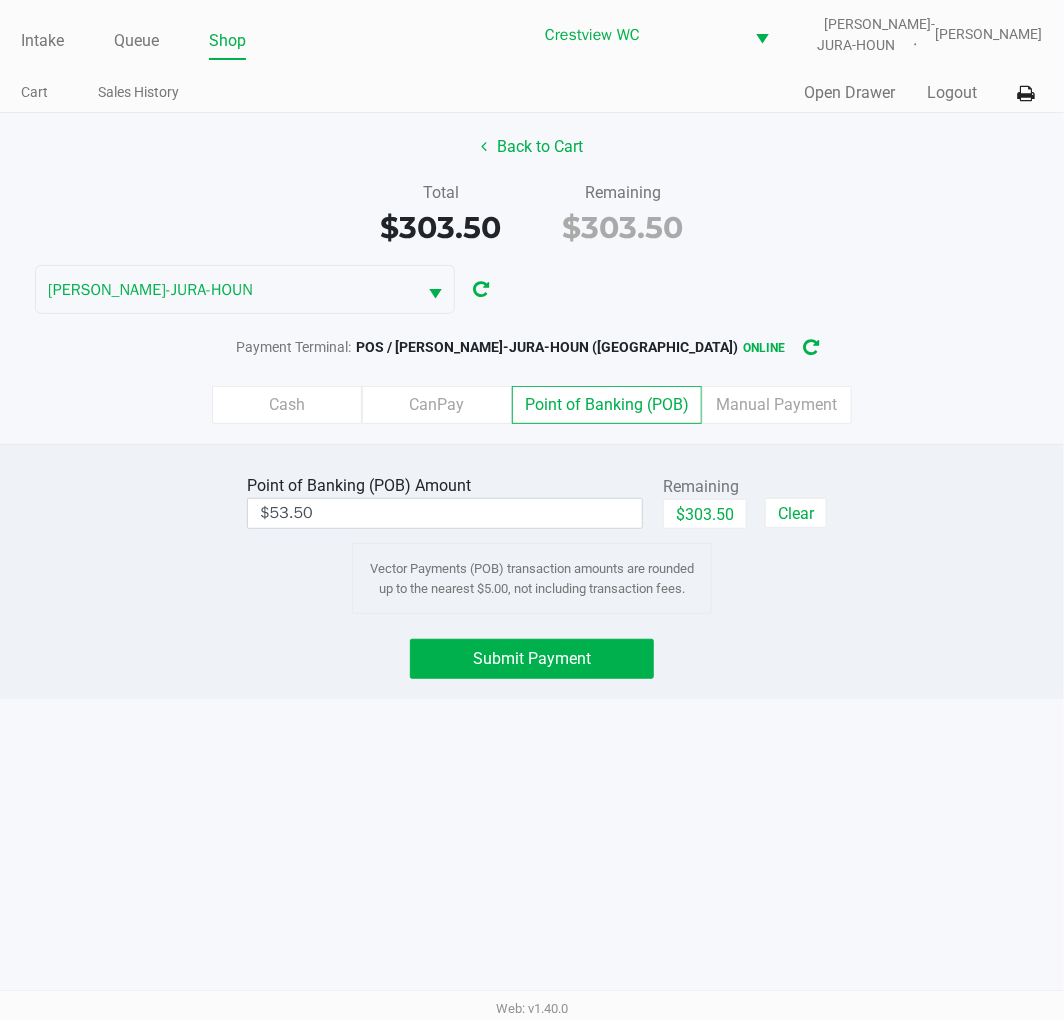 click on "Submit Payment" 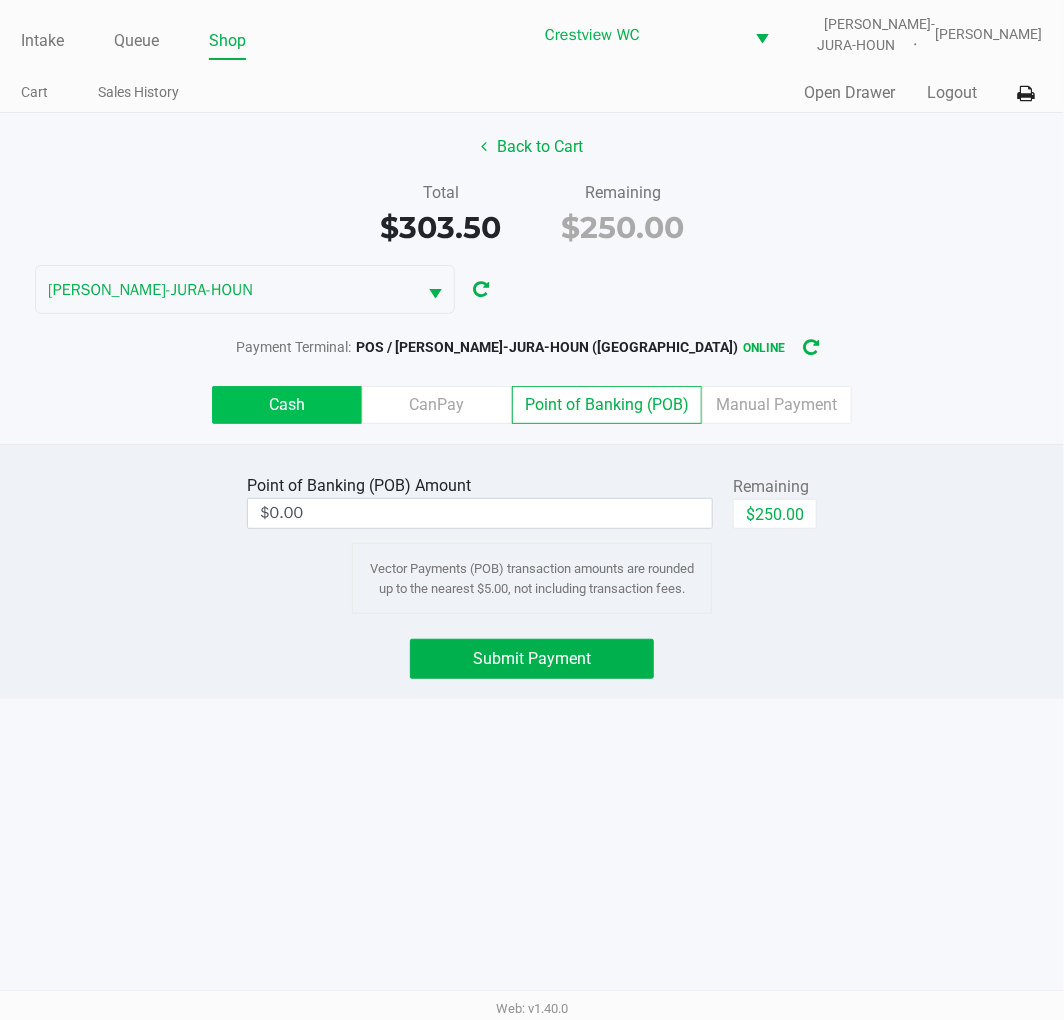 click on "Cash" 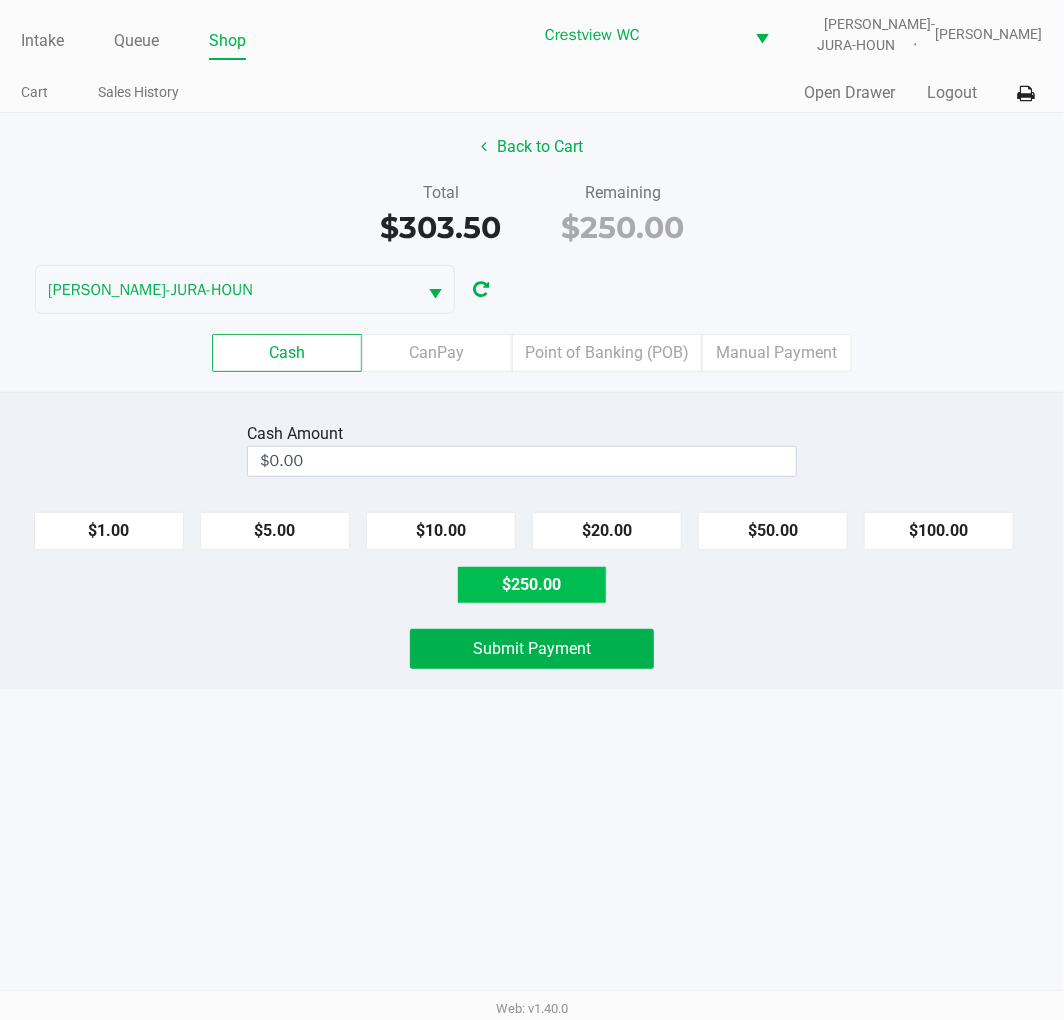 click on "$250.00" 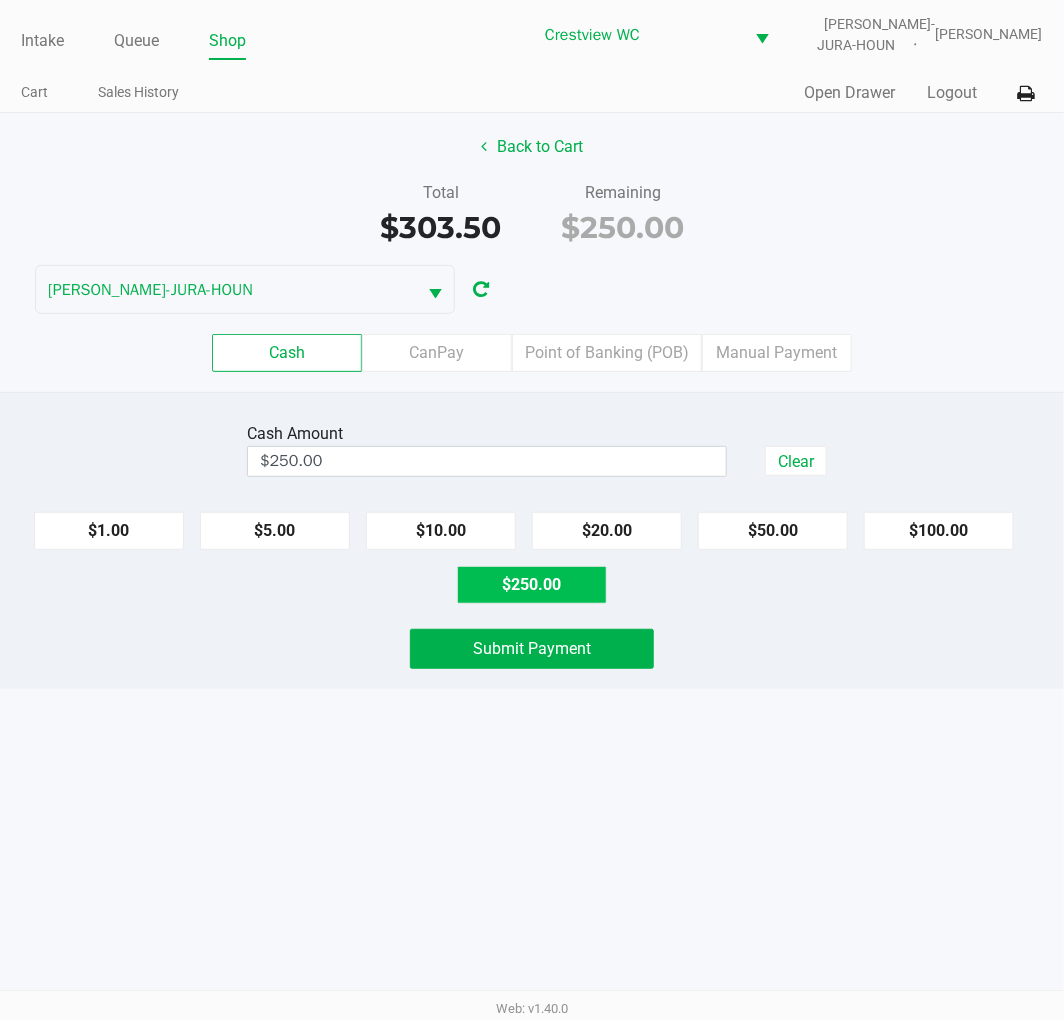 click on "Submit Payment" 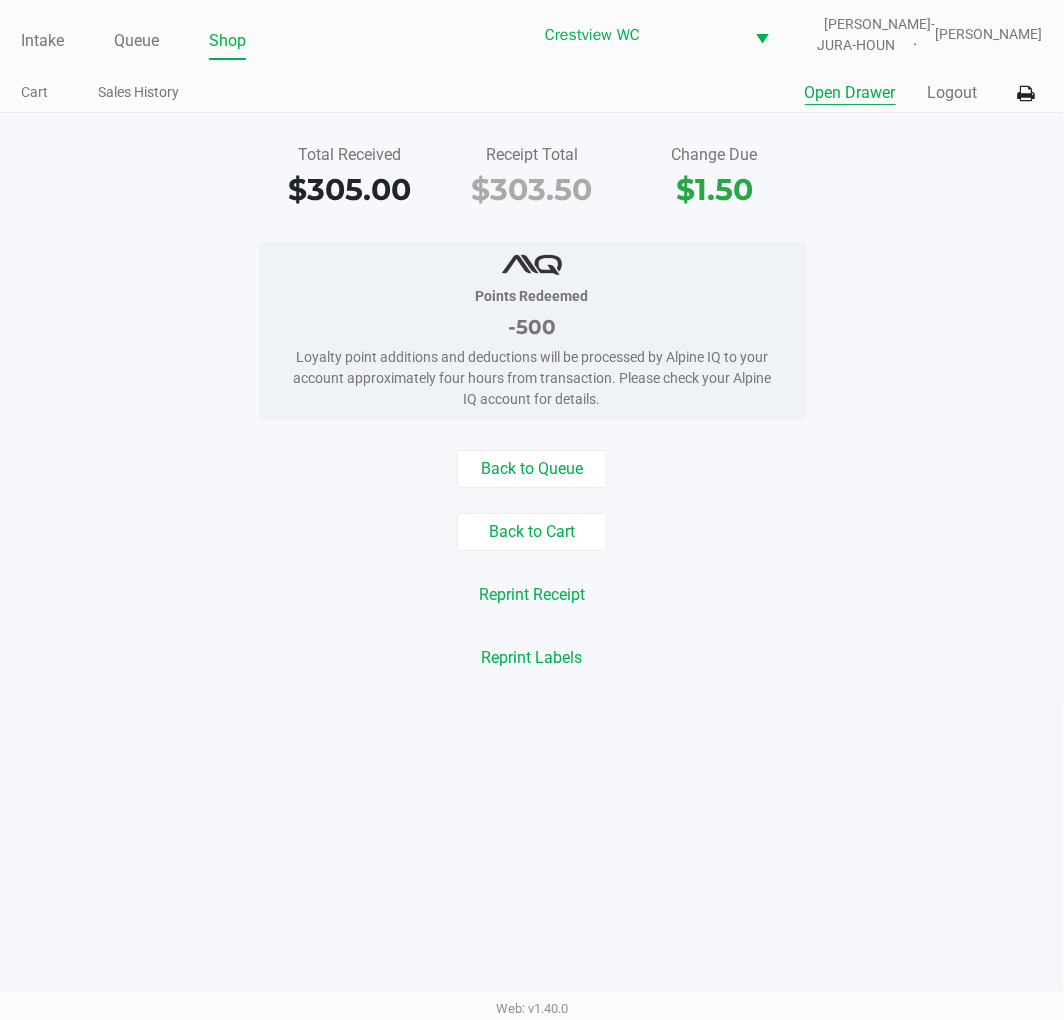 click on "Open Drawer" 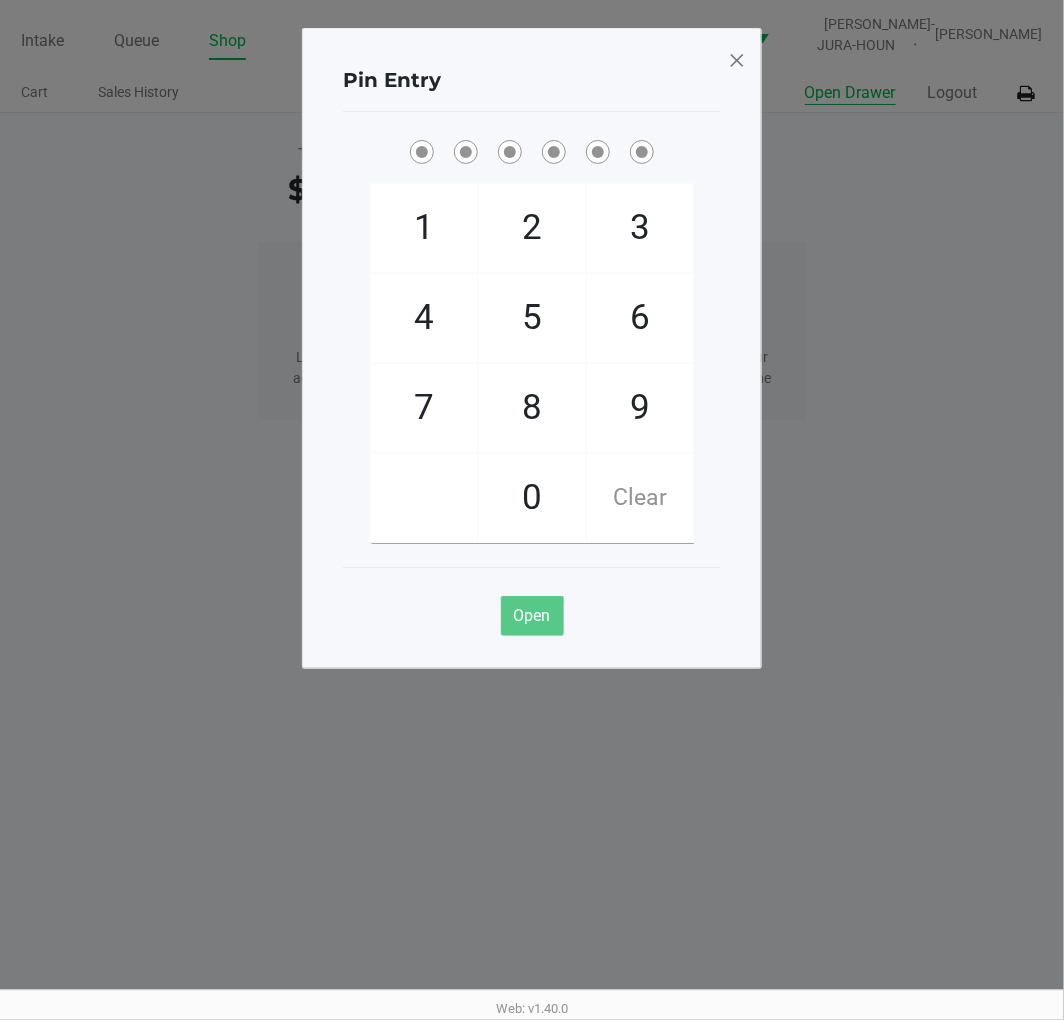 type 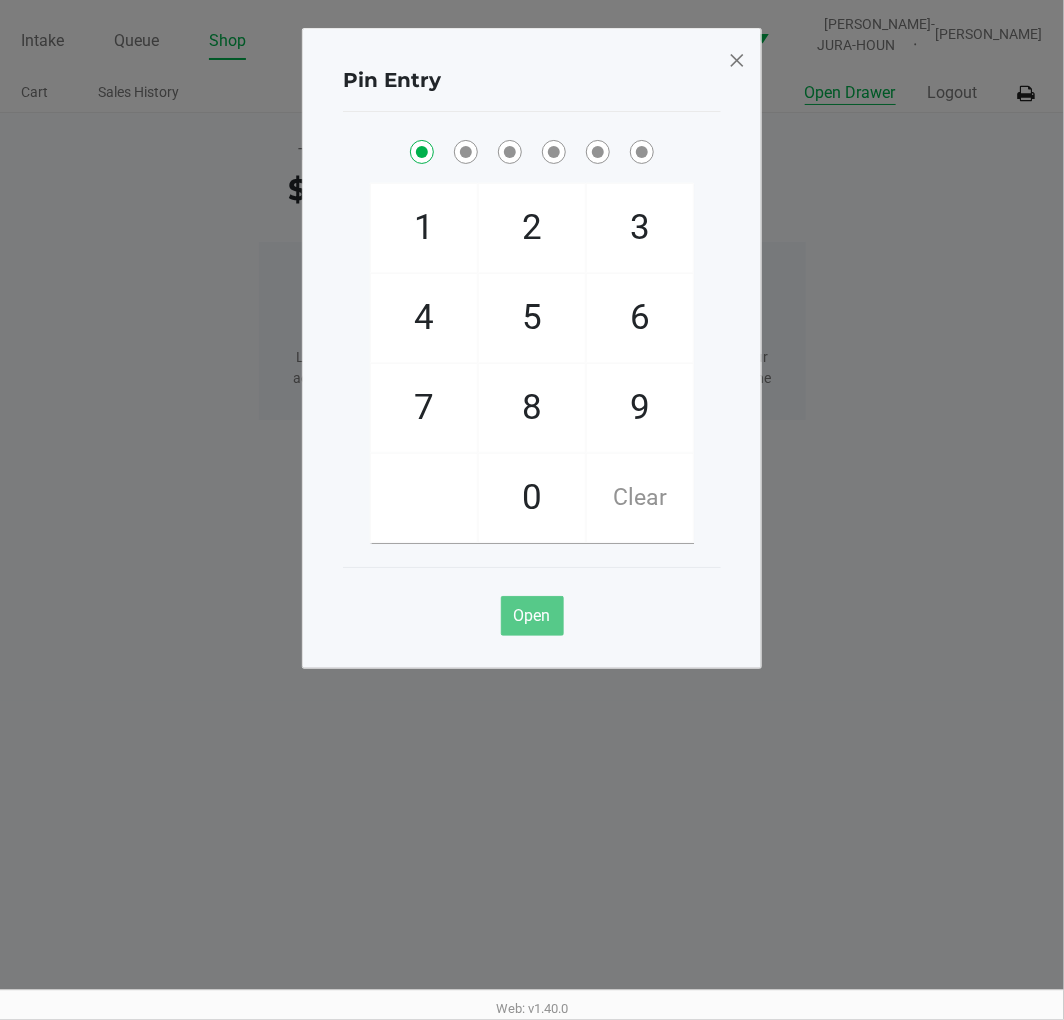 checkbox on "true" 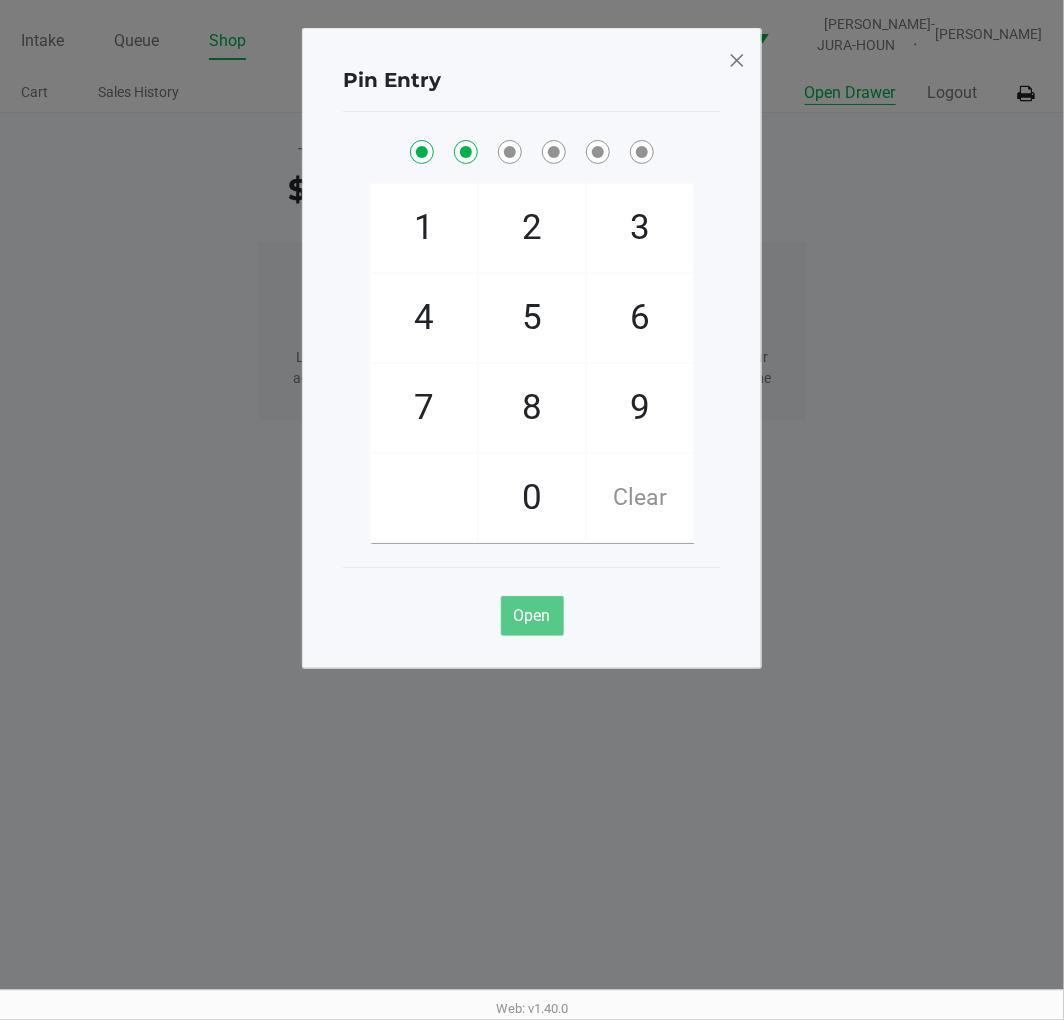 checkbox on "true" 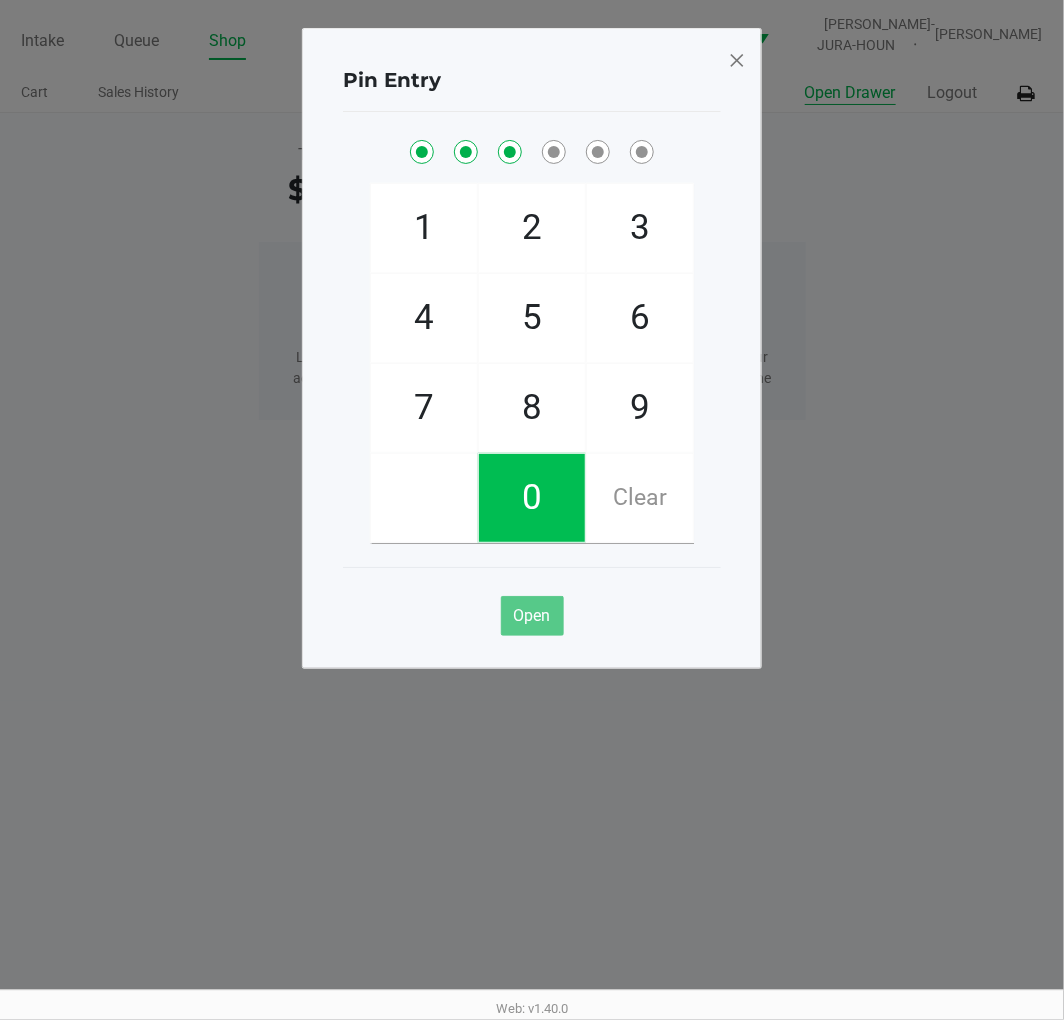 checkbox on "true" 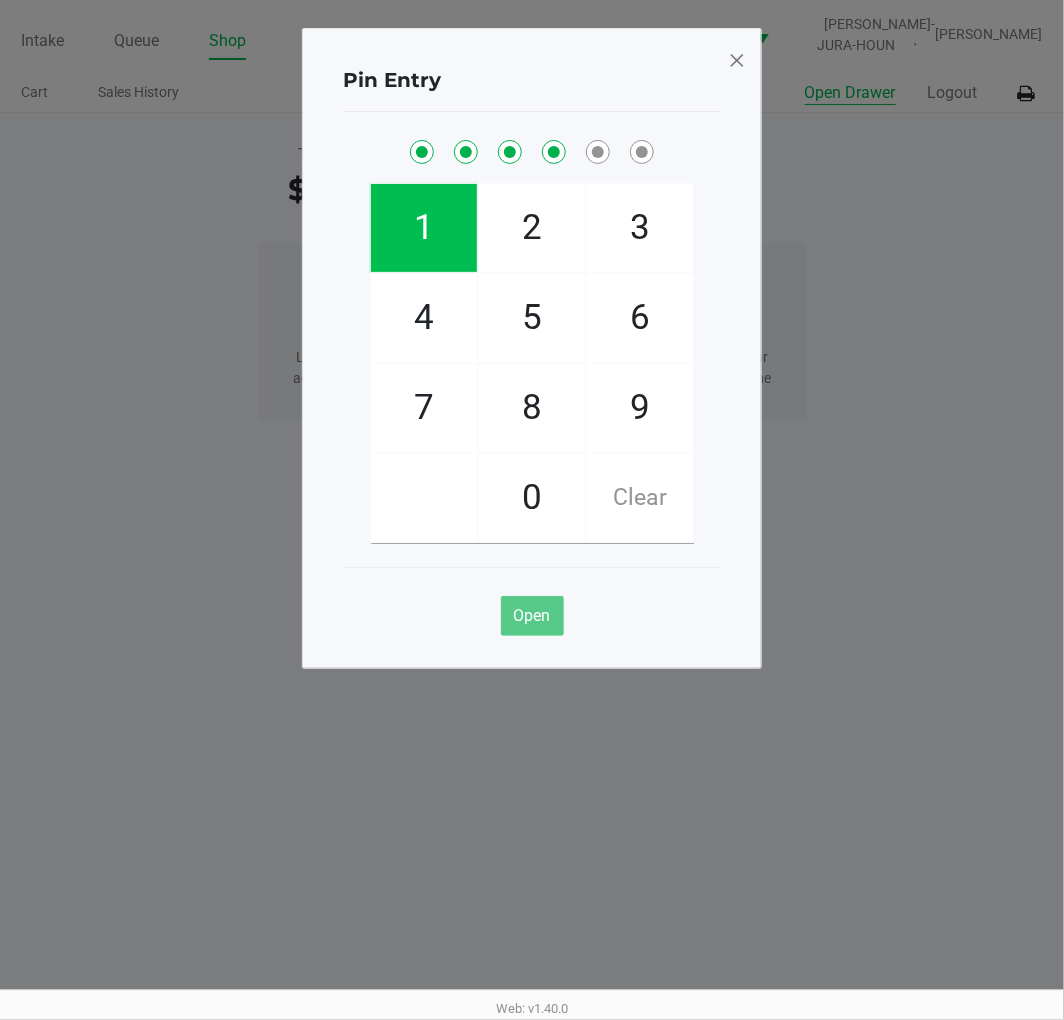 checkbox on "true" 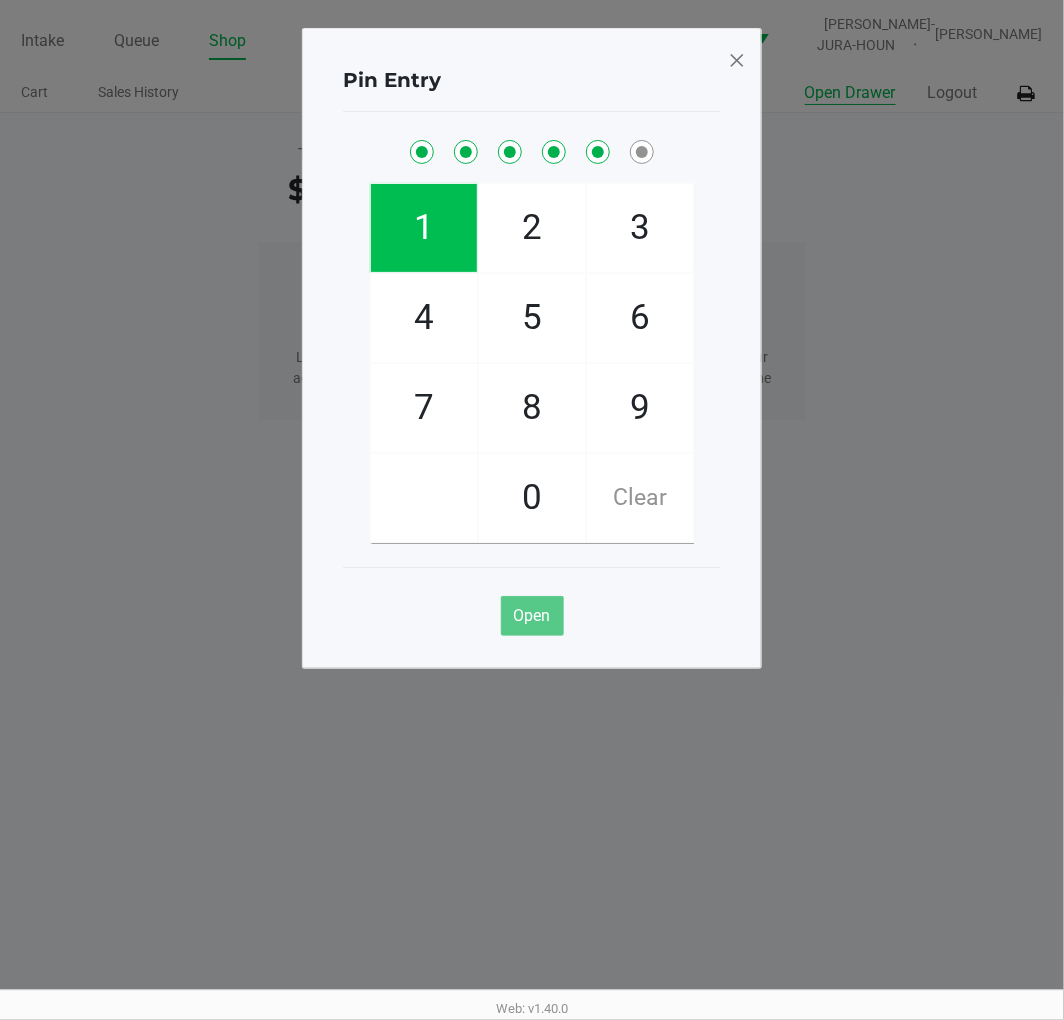 checkbox on "true" 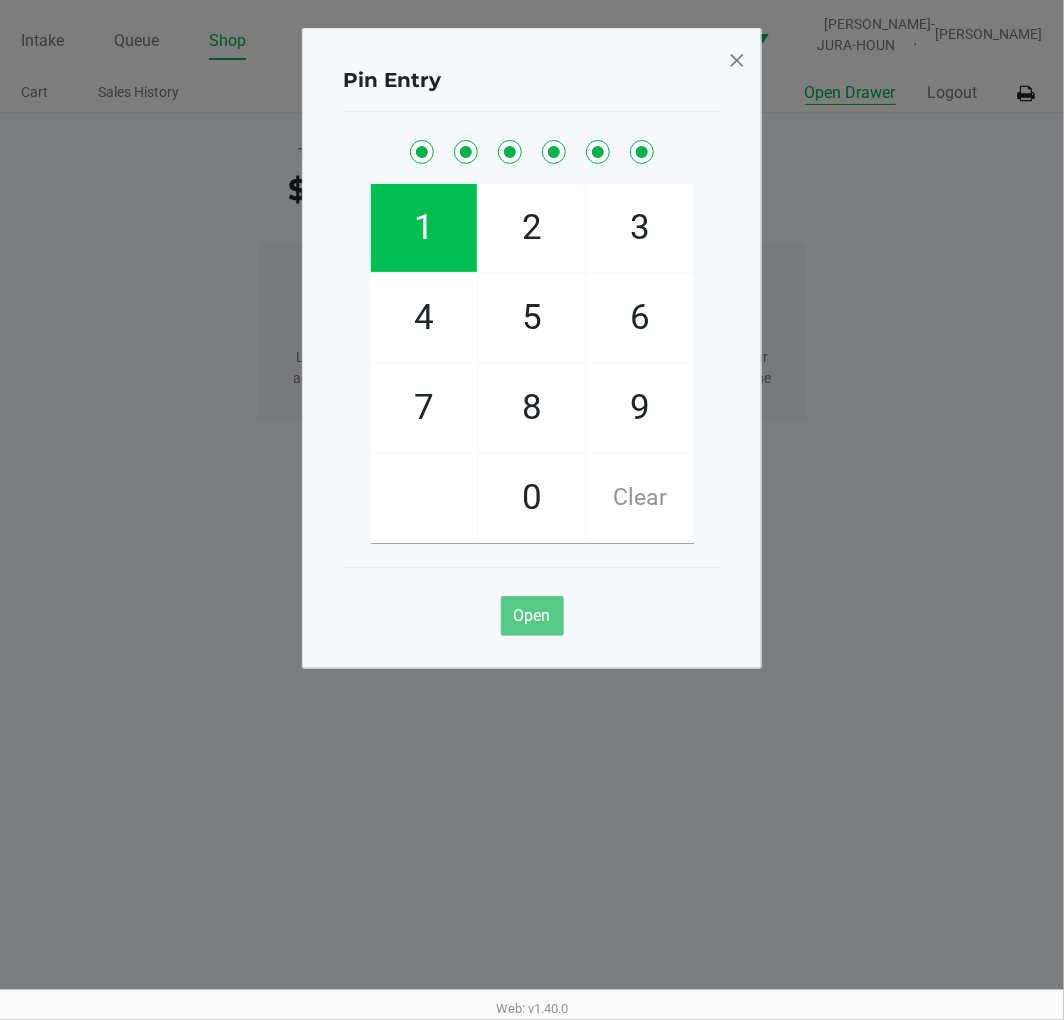 checkbox on "true" 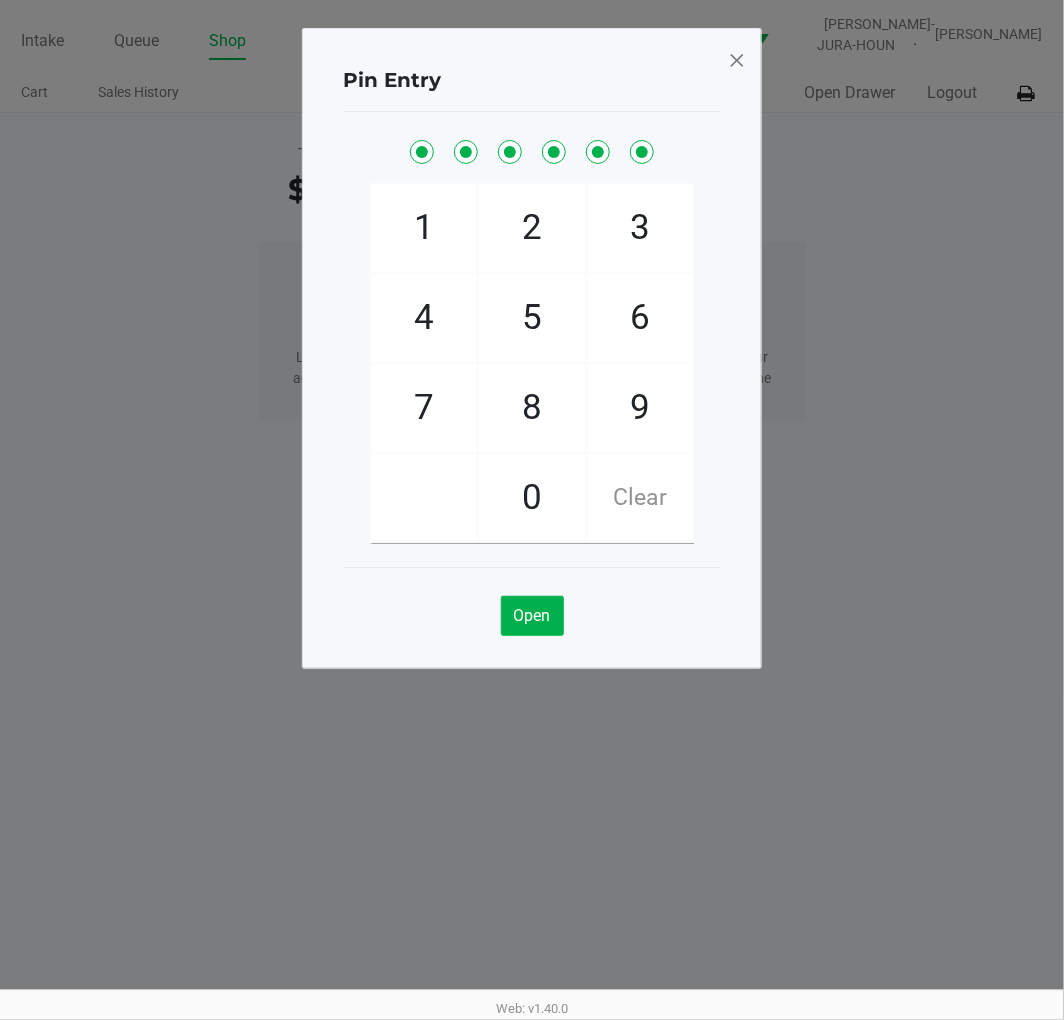 click on "Pin Entry  1   4   7       2   5   8   0   3   6   9   Clear   Open" 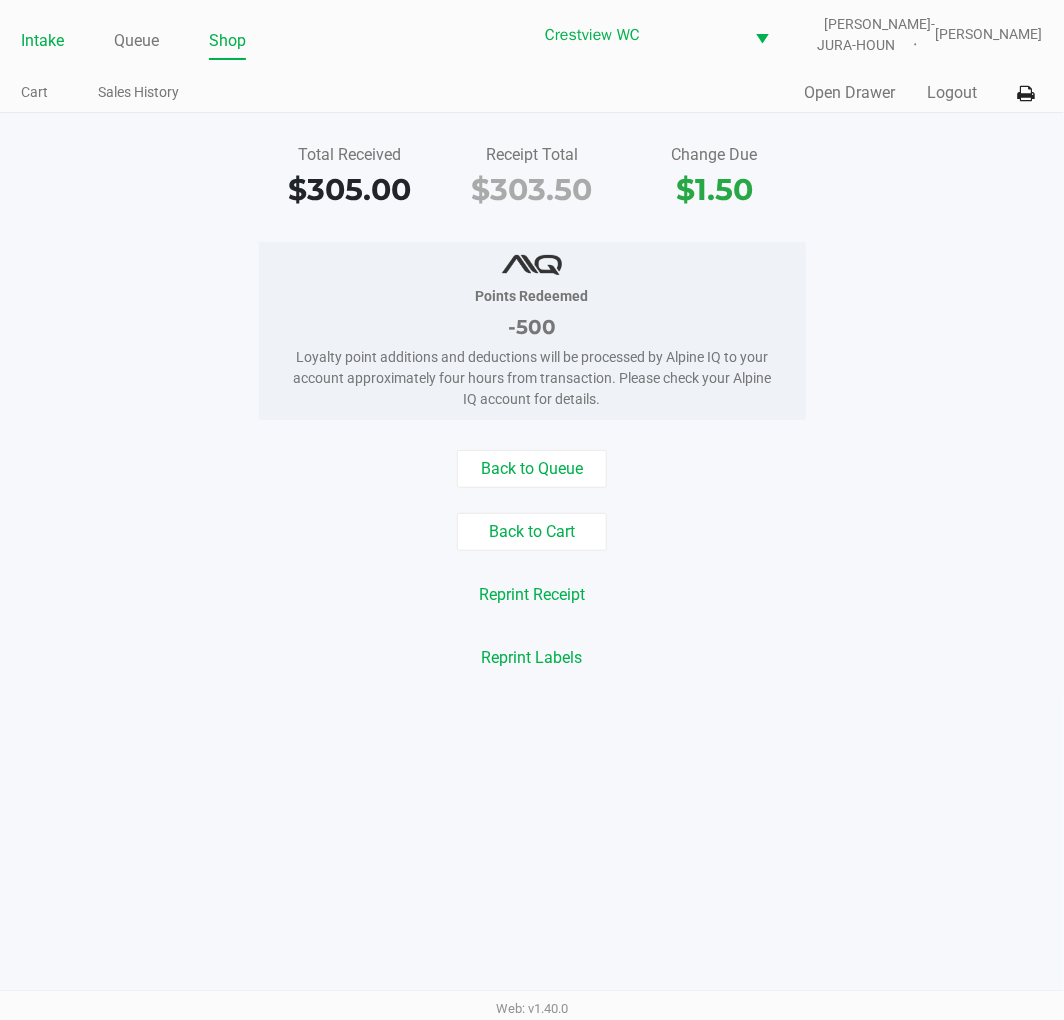 click on "Intake" 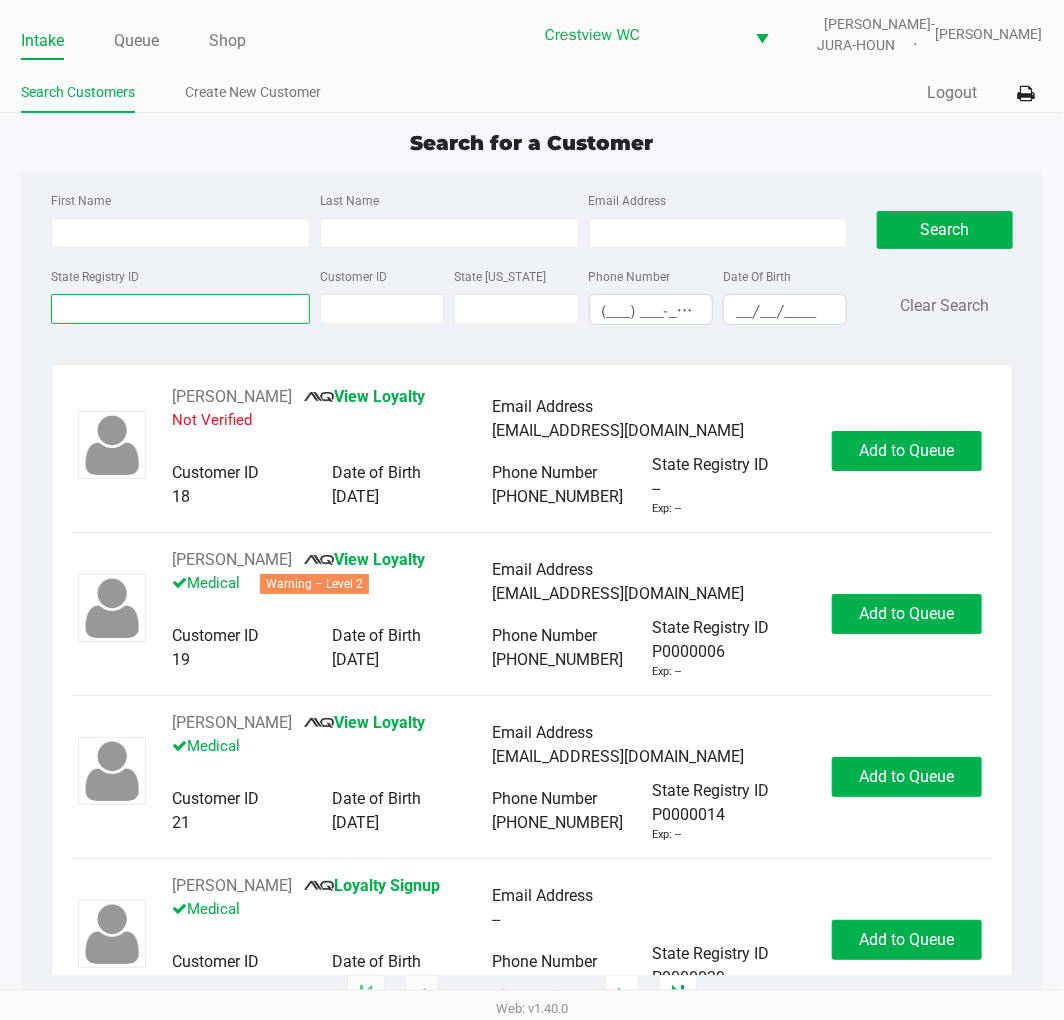 click on "State Registry ID" at bounding box center (180, 309) 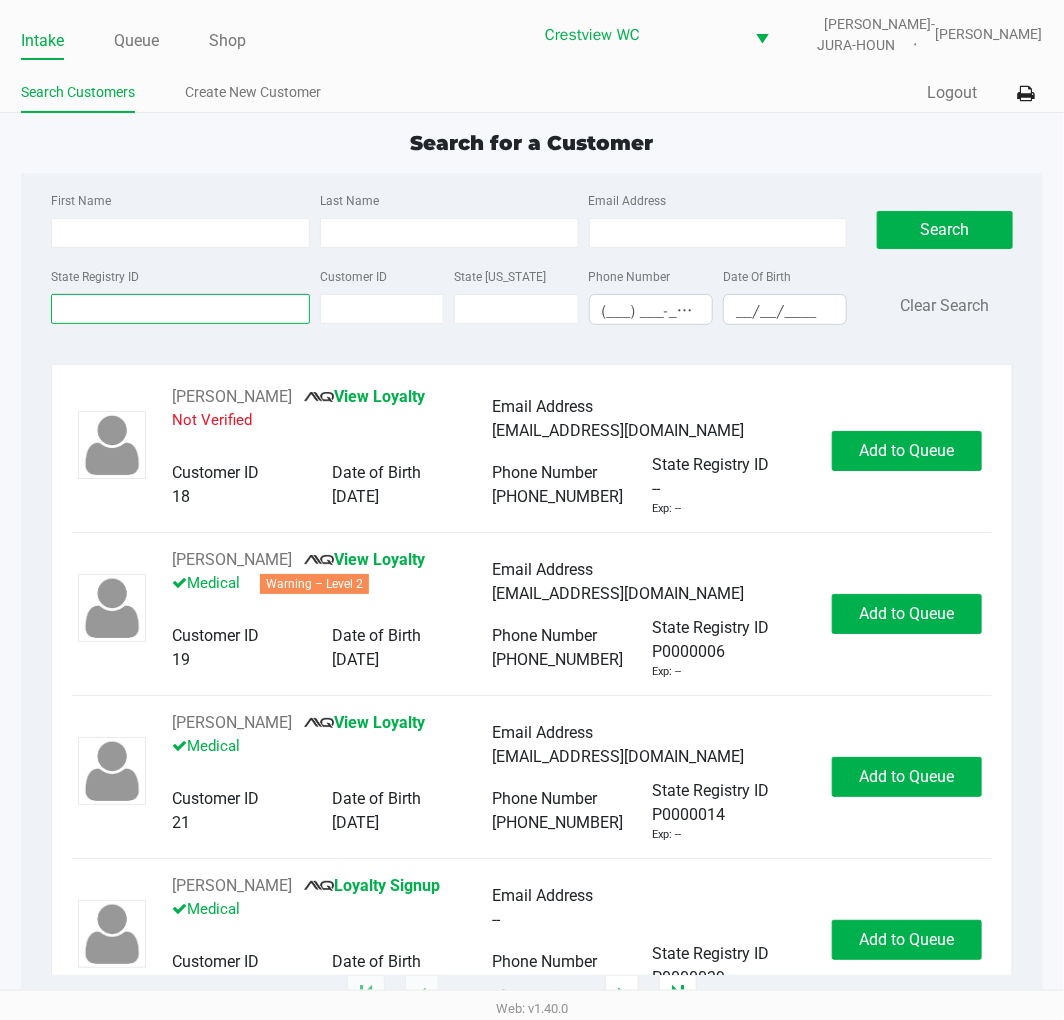 click on "State Registry ID" at bounding box center [180, 309] 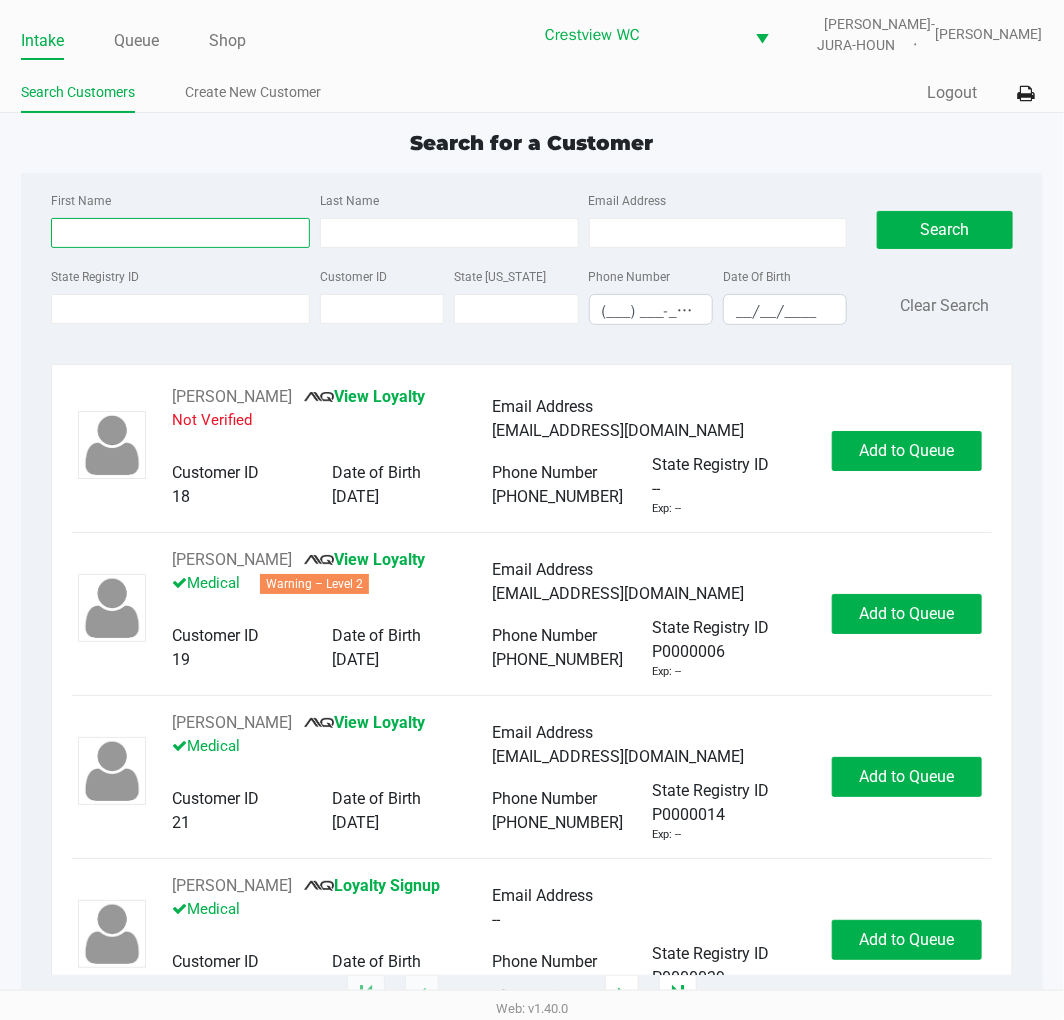 click on "First Name" at bounding box center (180, 233) 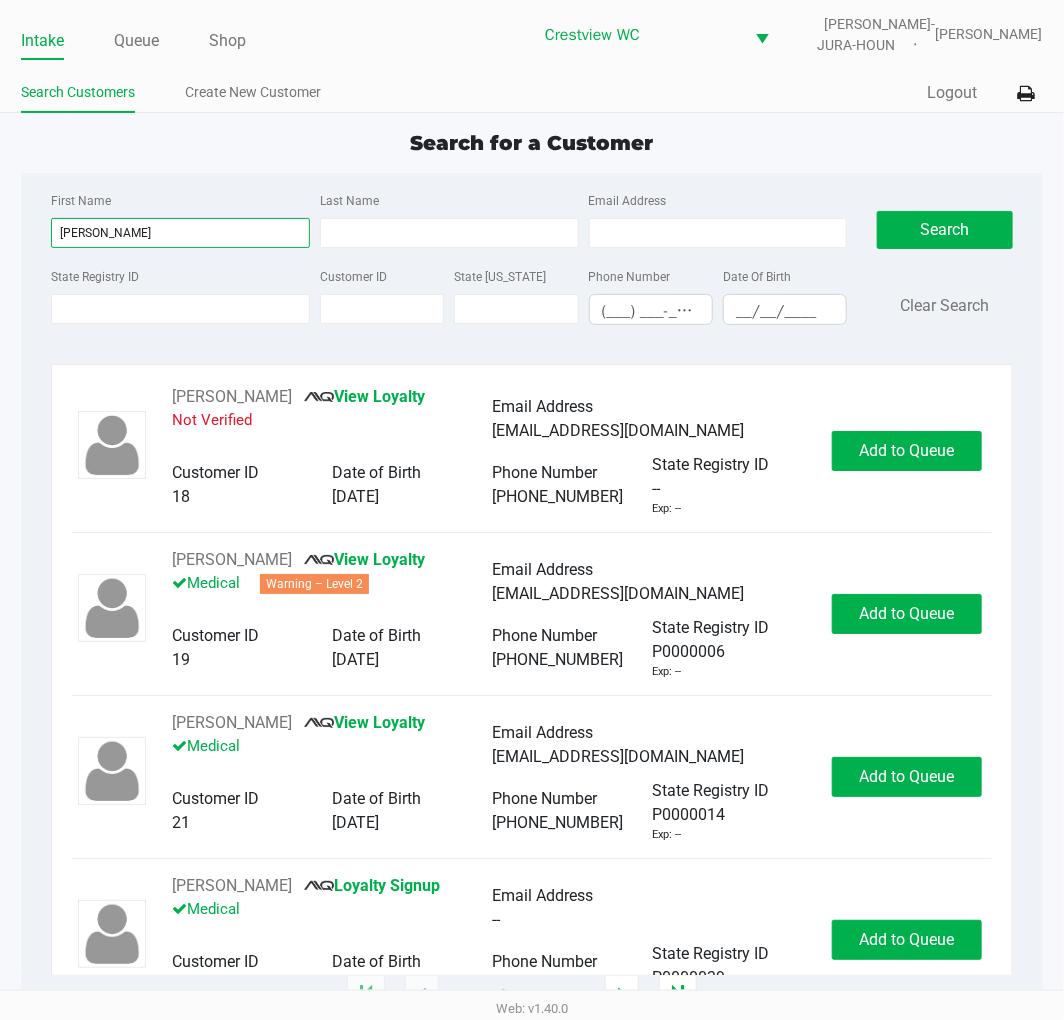 type on "justin" 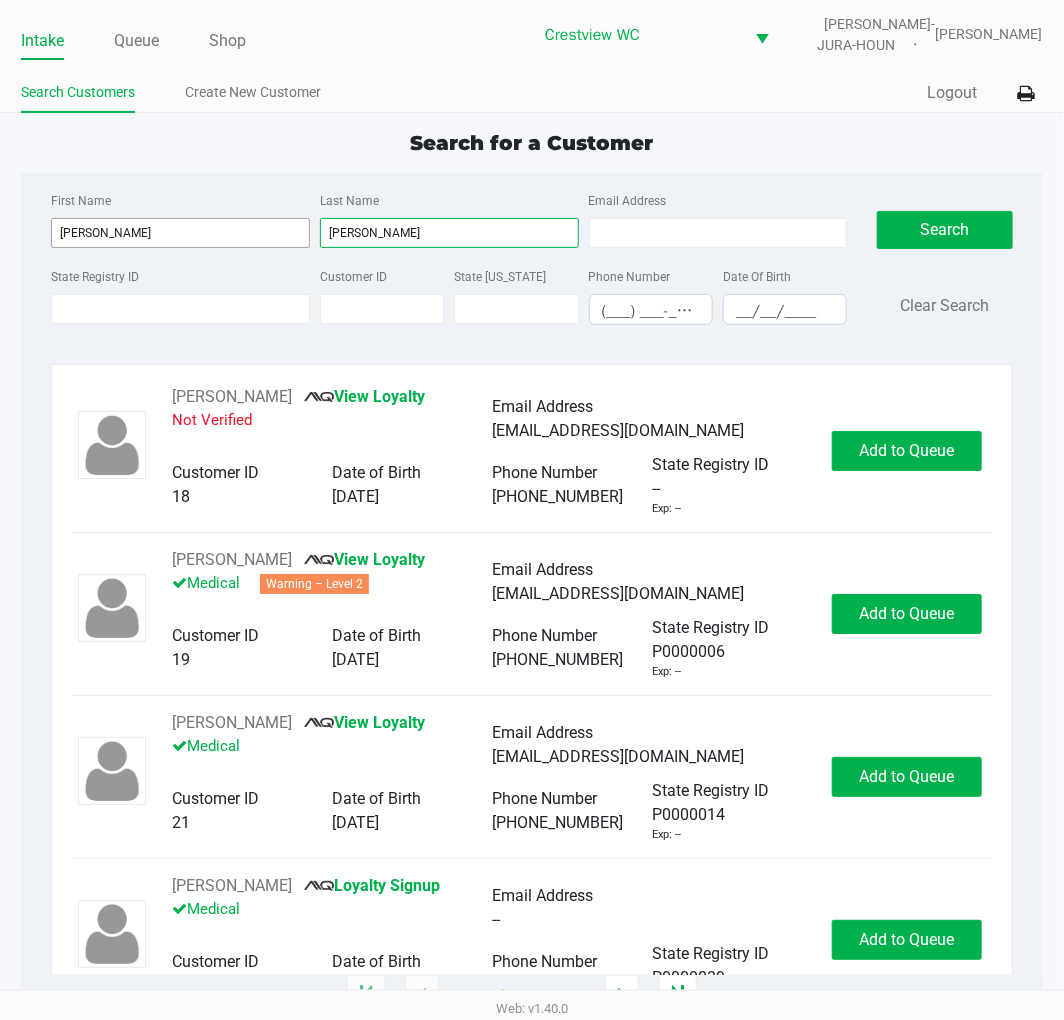 type on "josey" 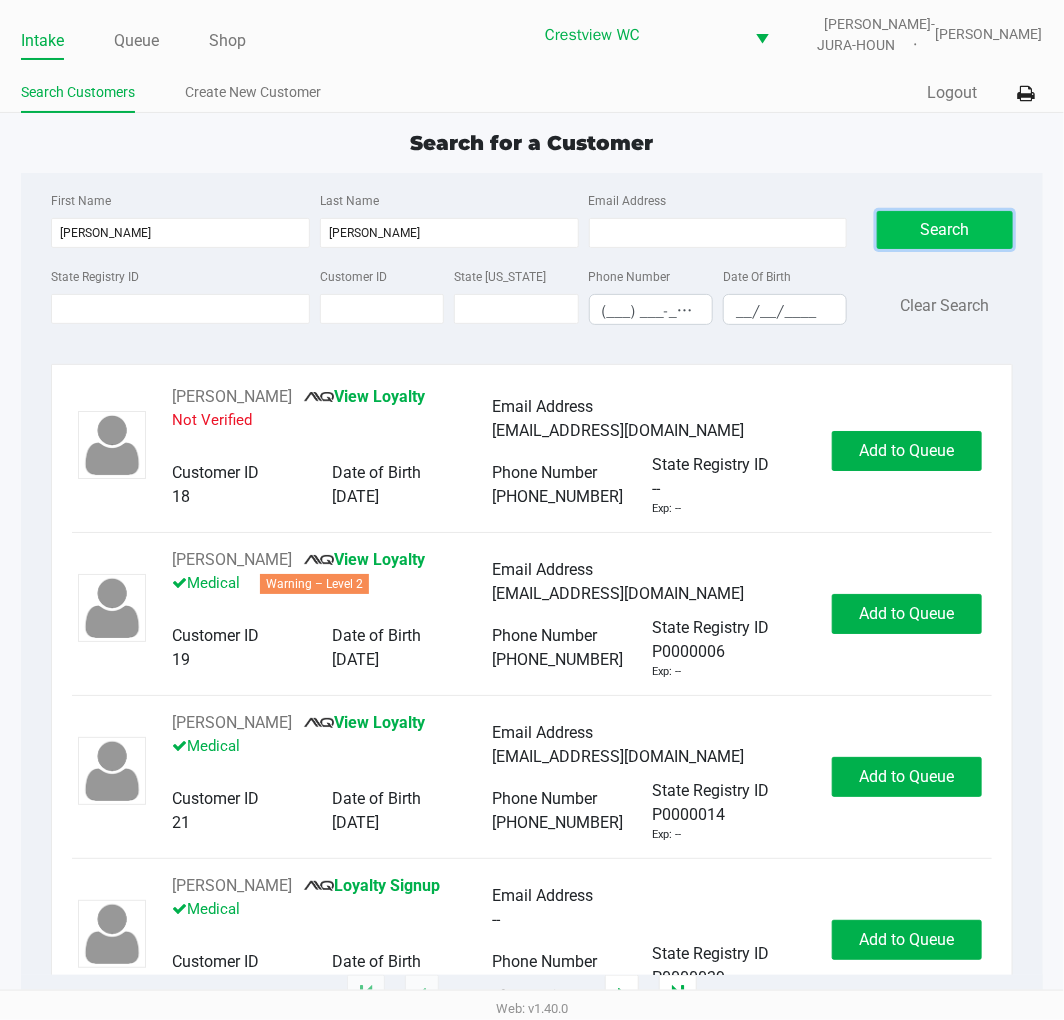 click on "Search" 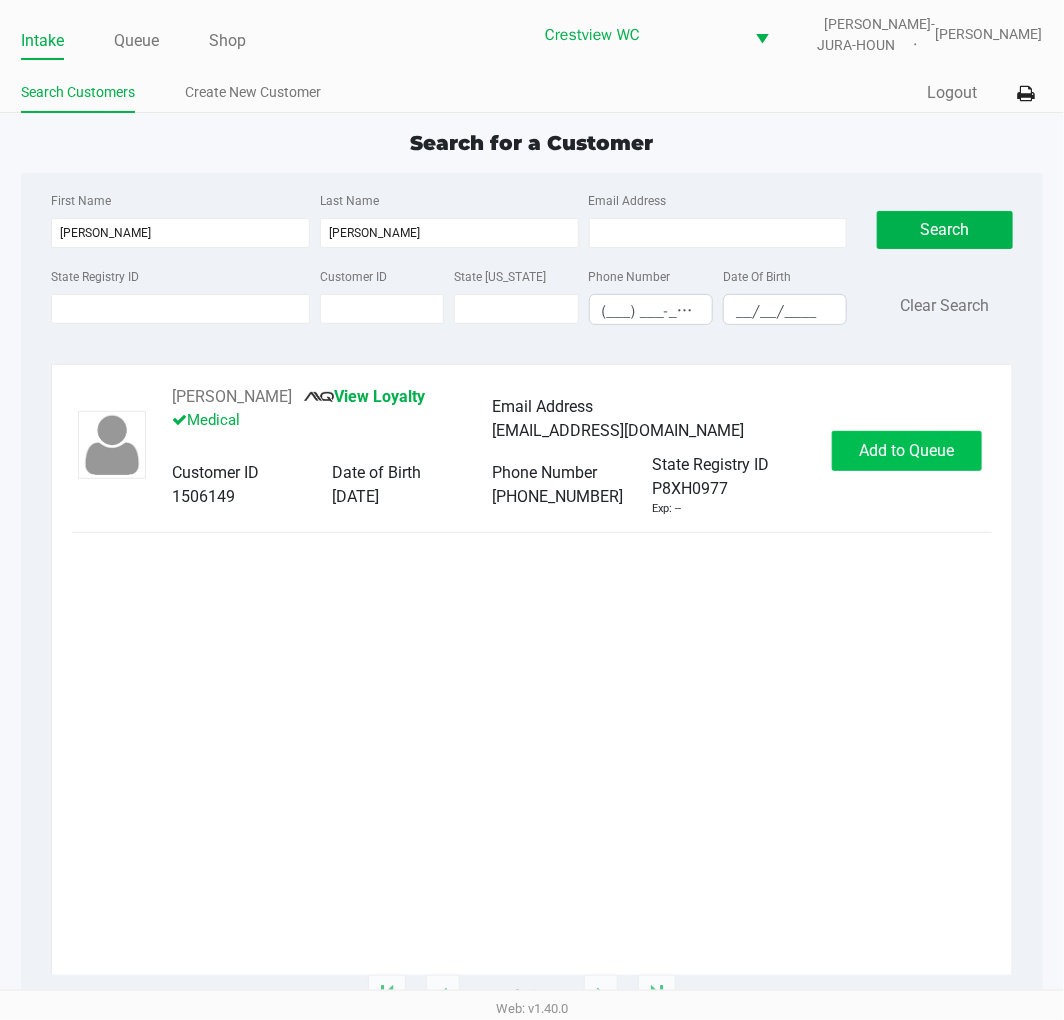click on "Add to Queue" 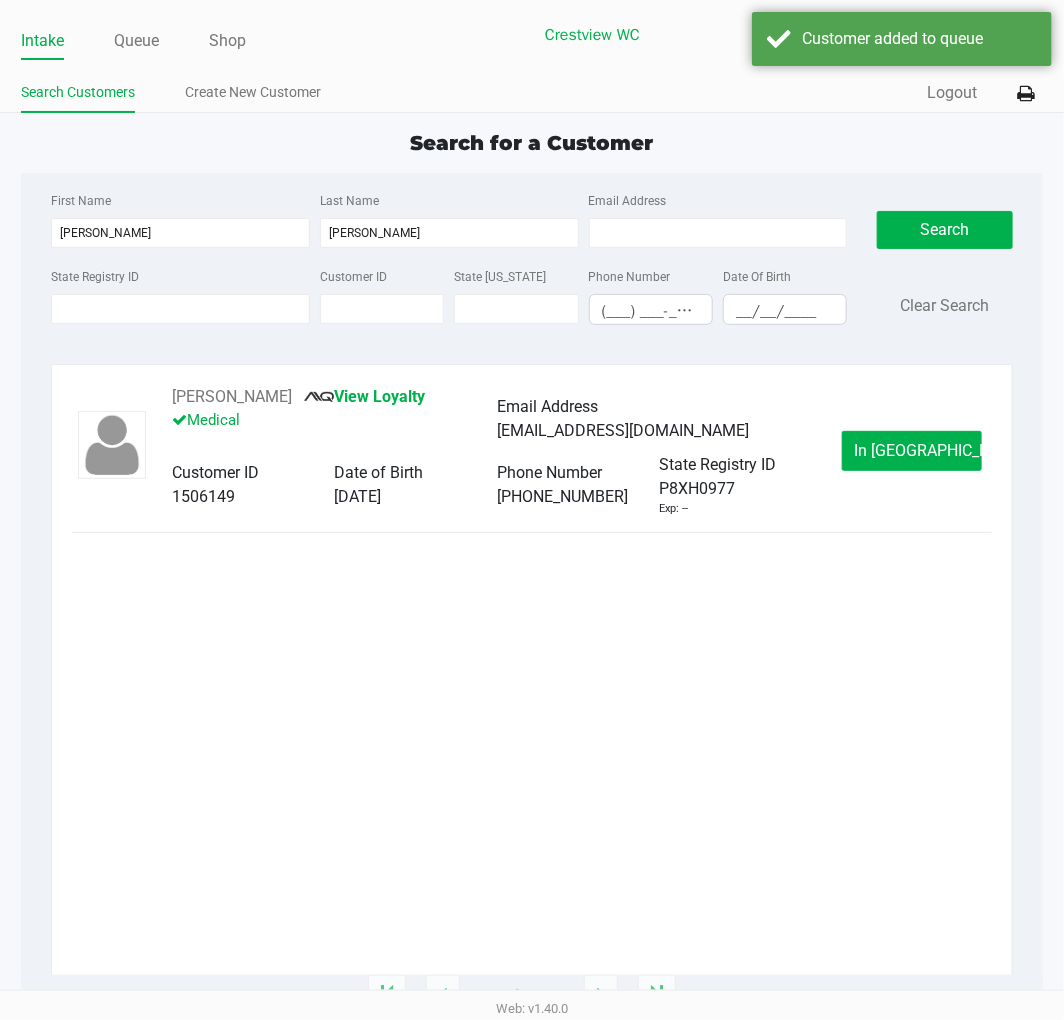 click on "In Queue" 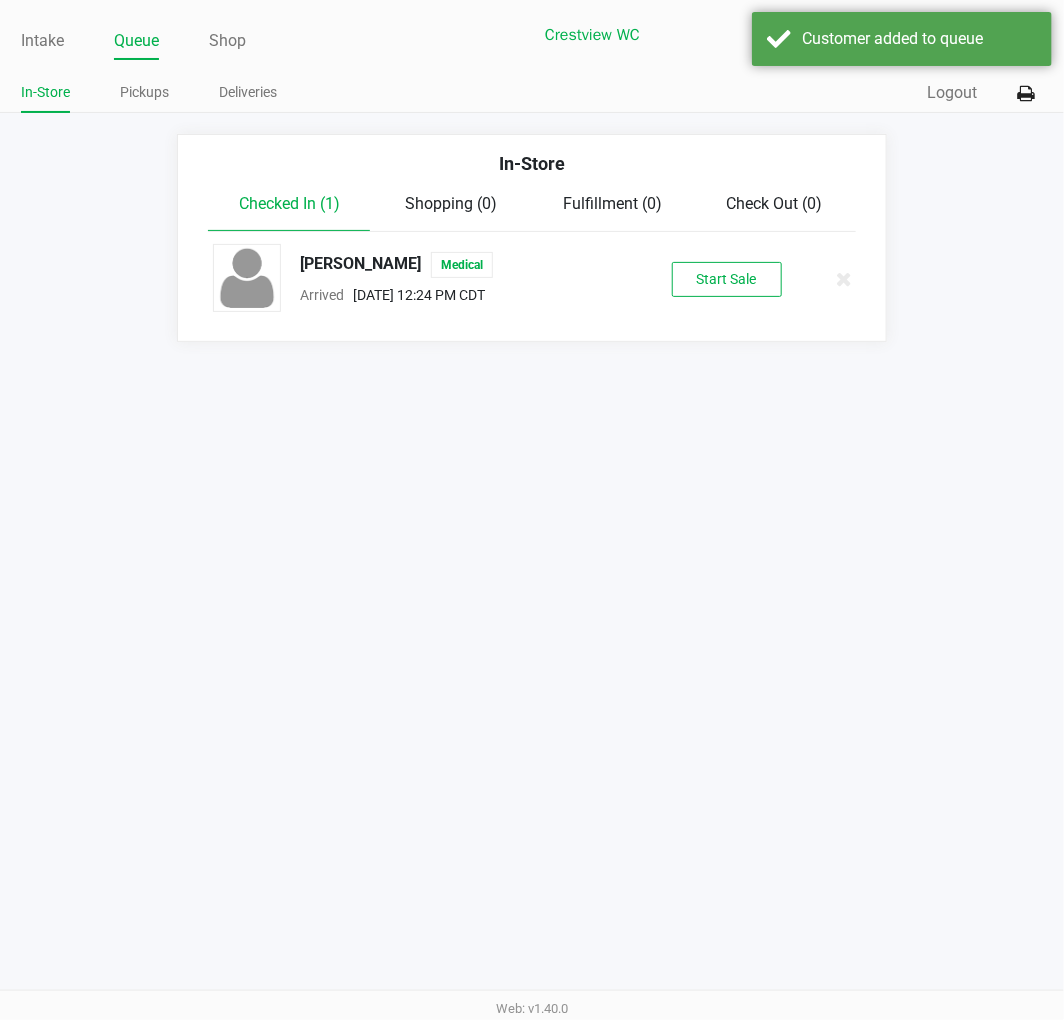 click on "Start Sale" 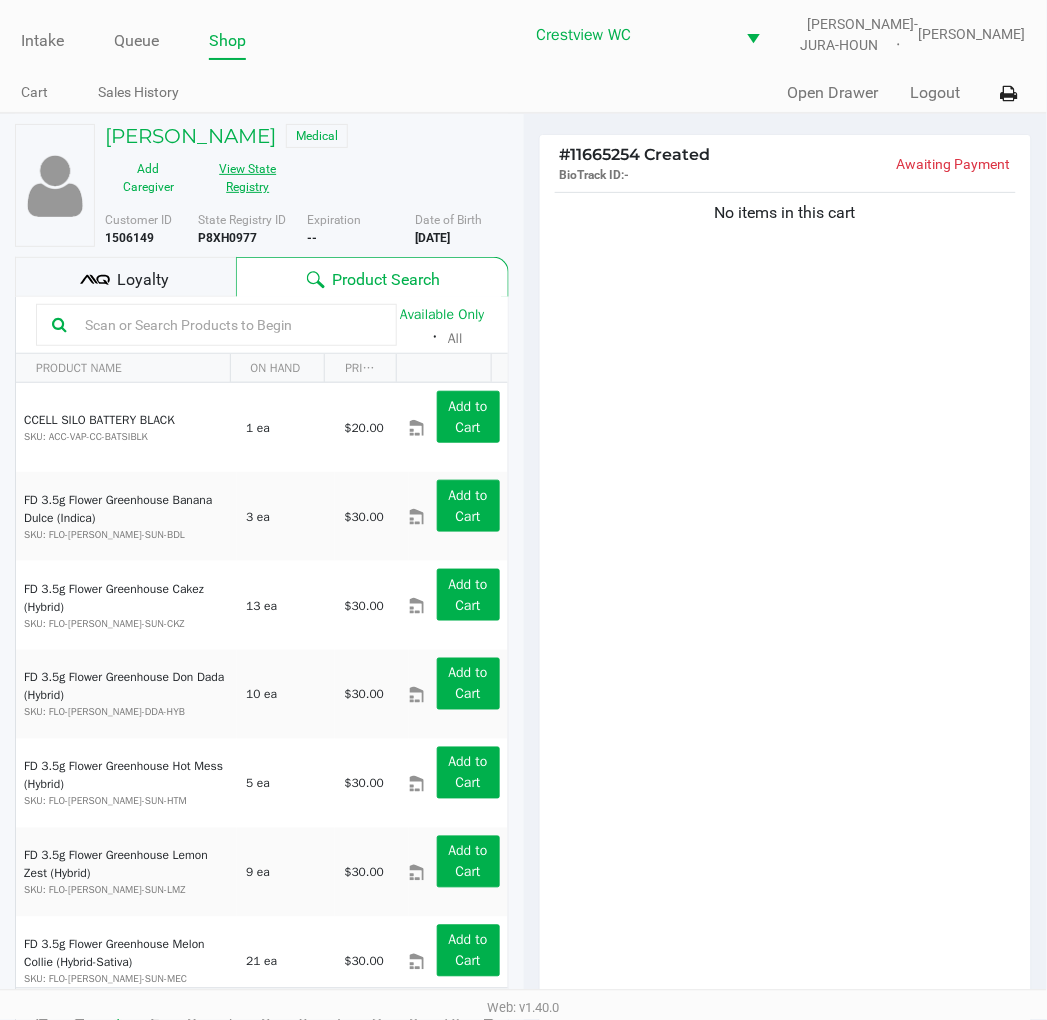 click on "View State Registry" 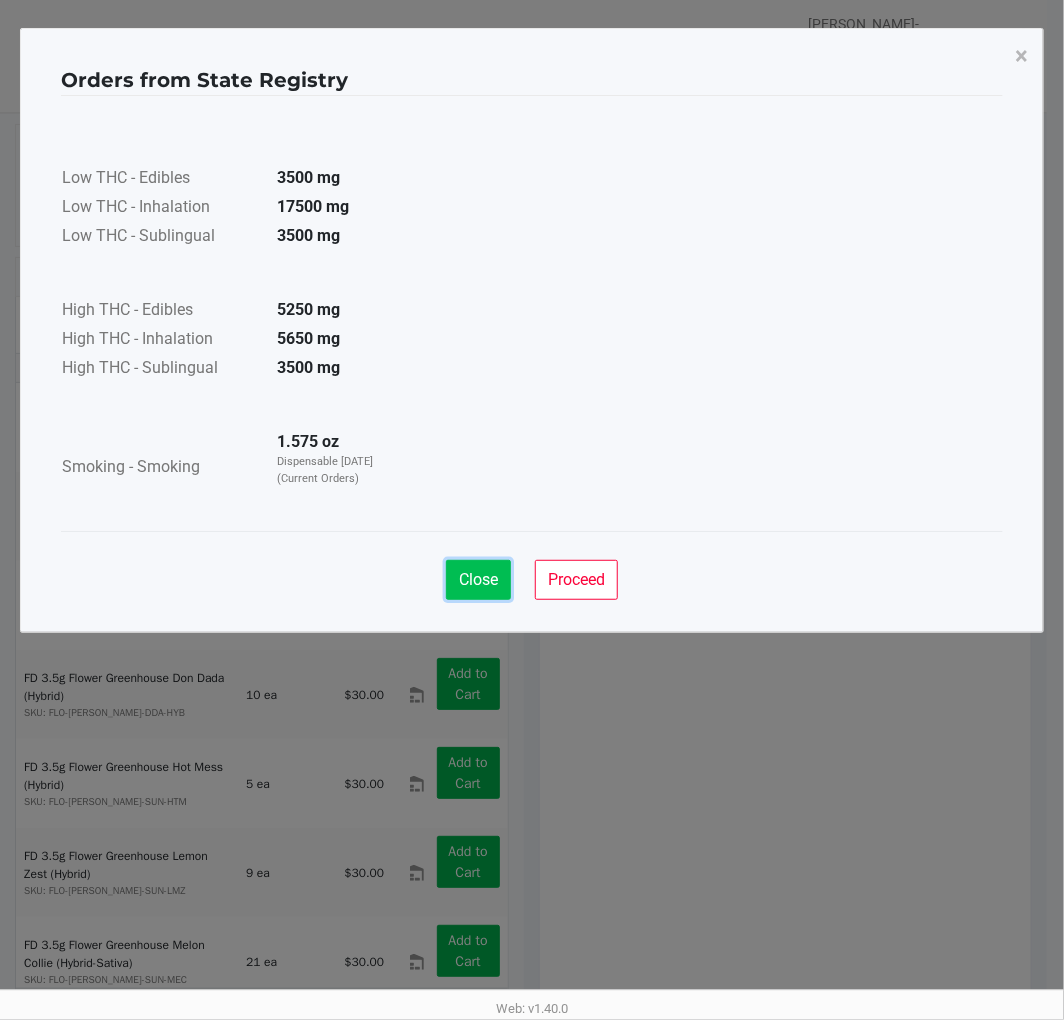 click on "Close" 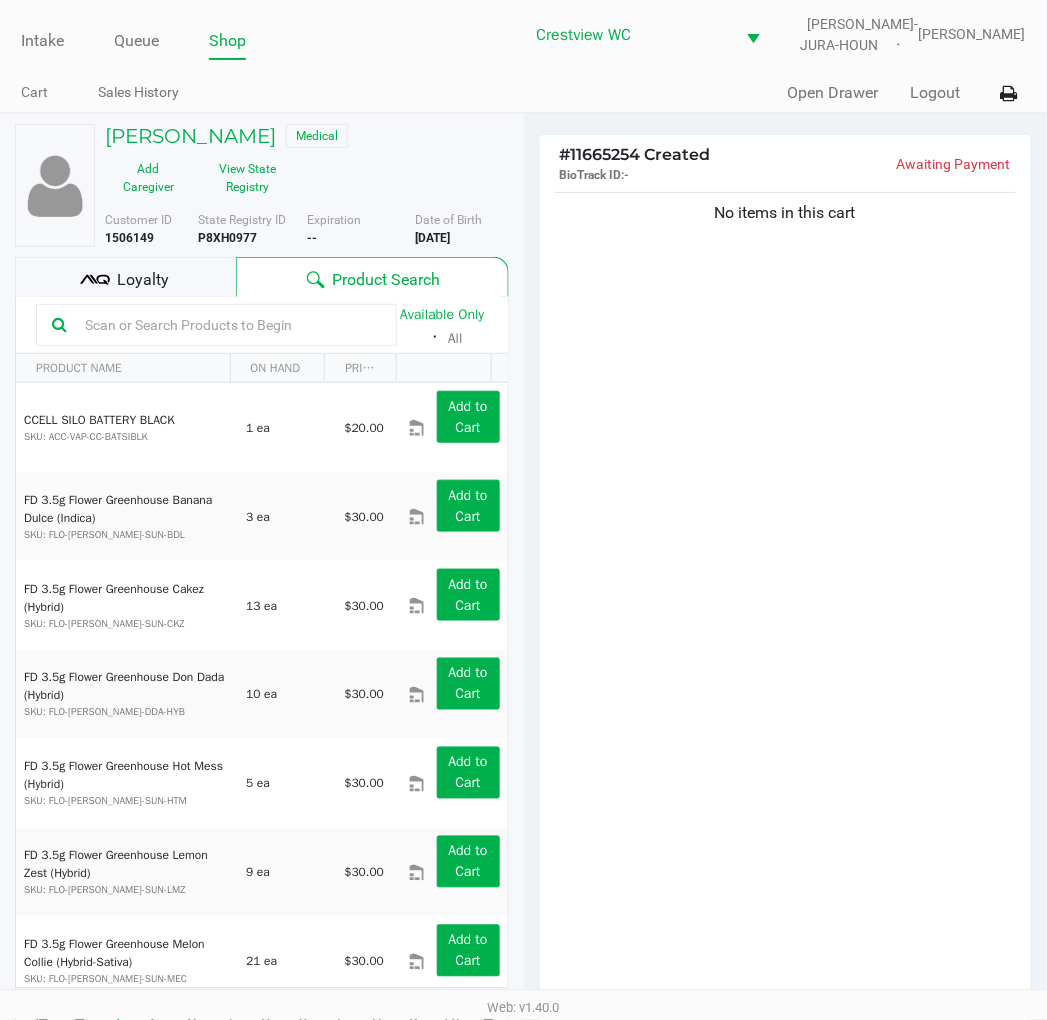 click 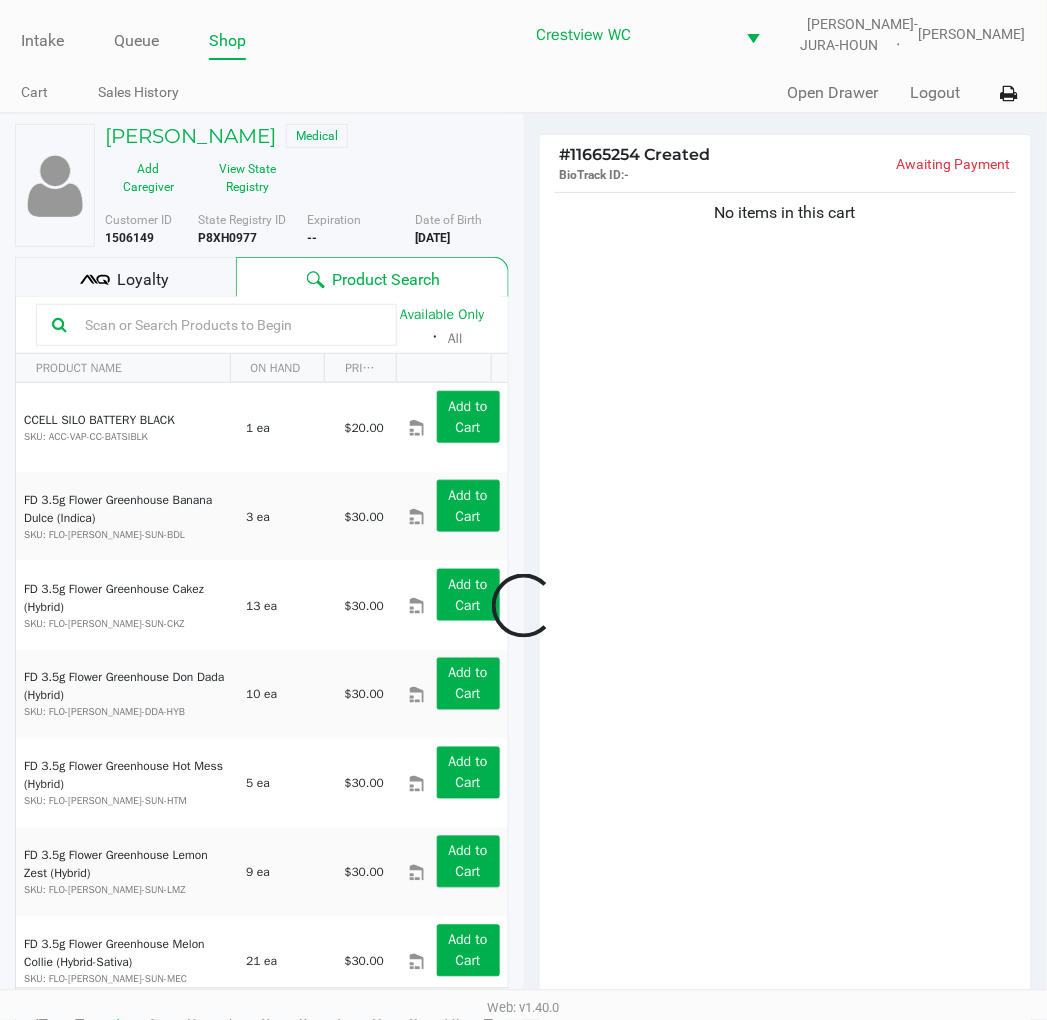 scroll, scrollTop: 217, scrollLeft: 0, axis: vertical 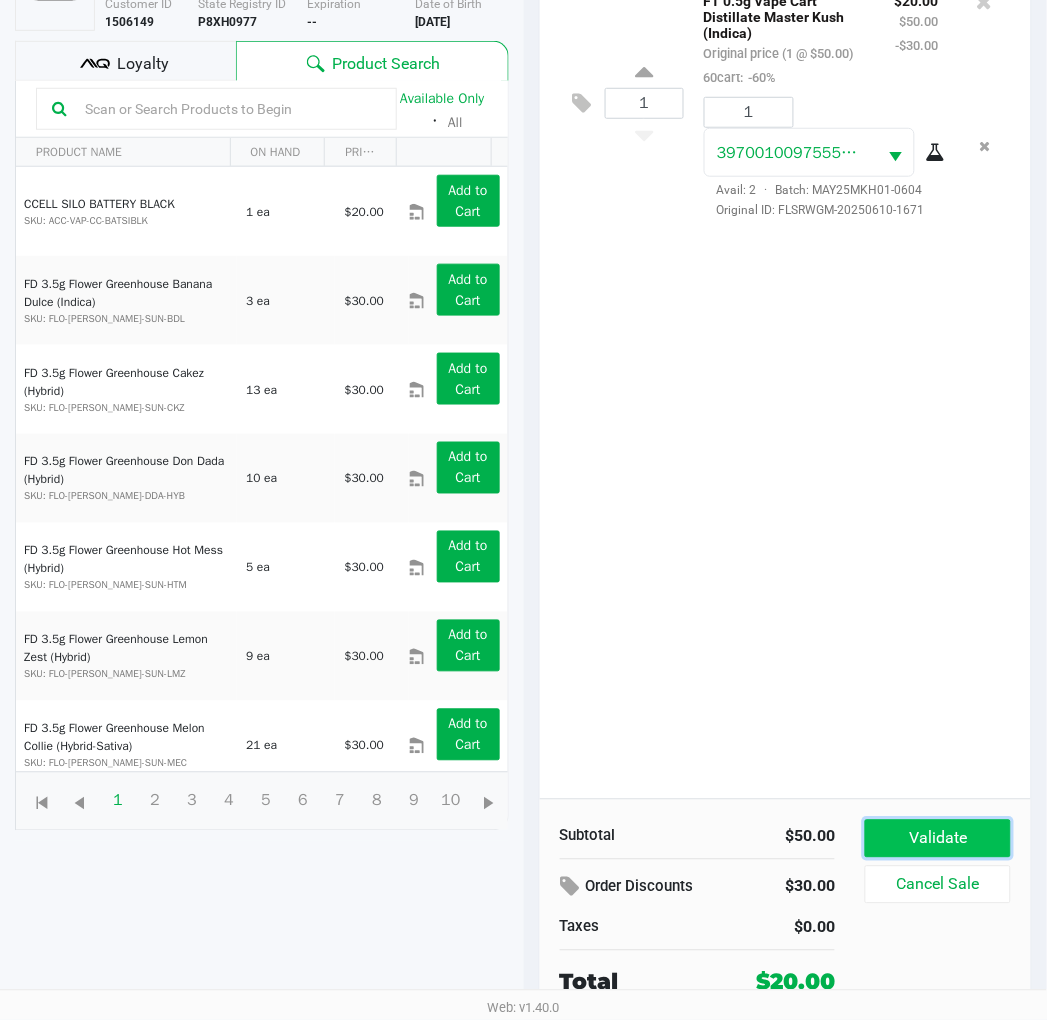 click on "Validate" 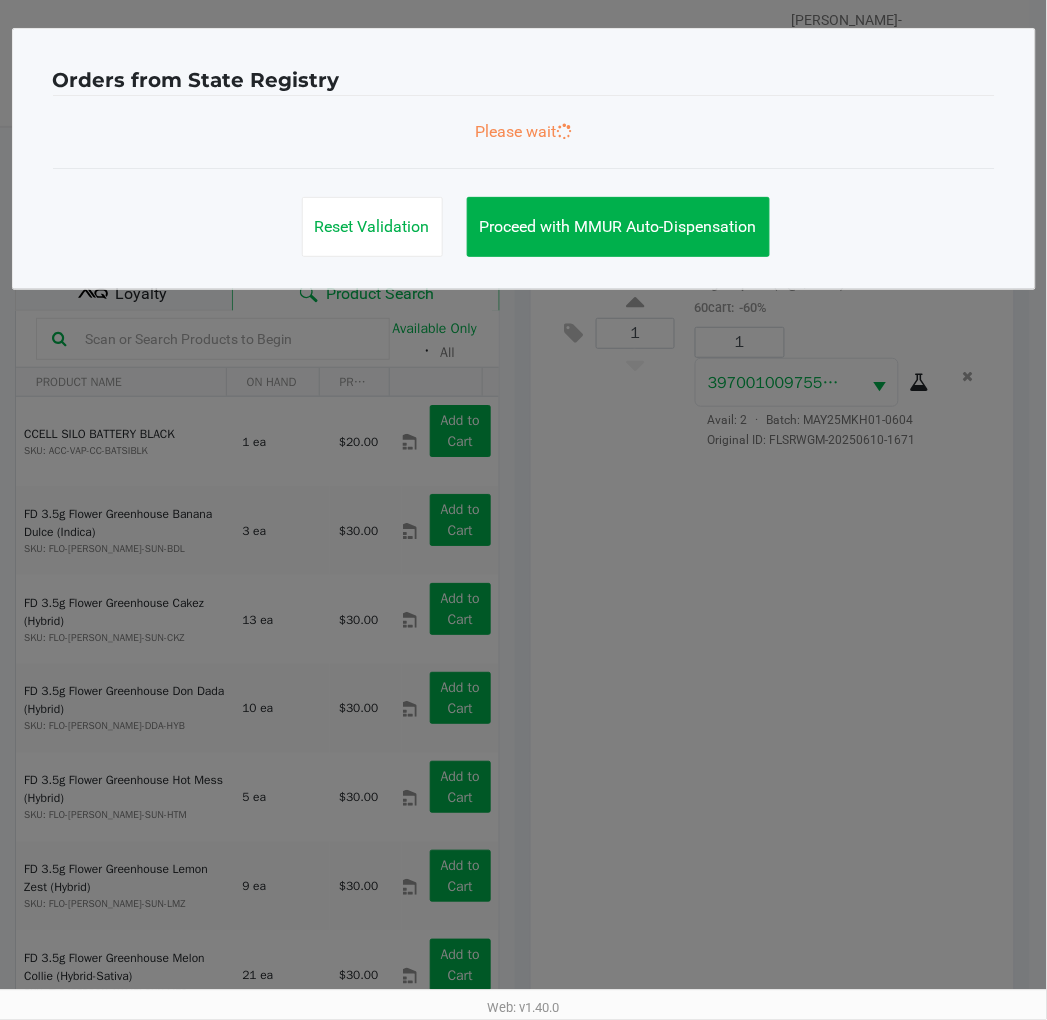 scroll, scrollTop: 0, scrollLeft: 0, axis: both 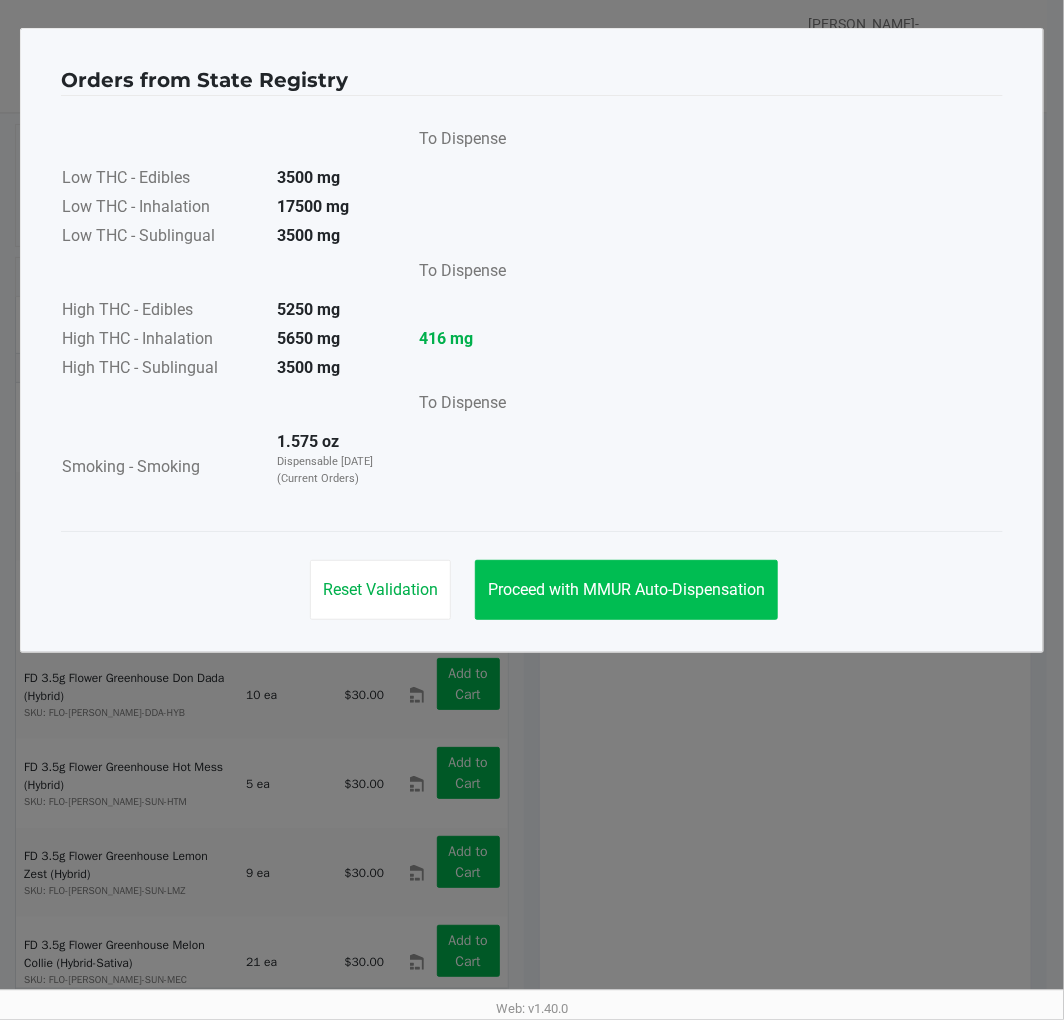 click on "Proceed with MMUR Auto-Dispensation" 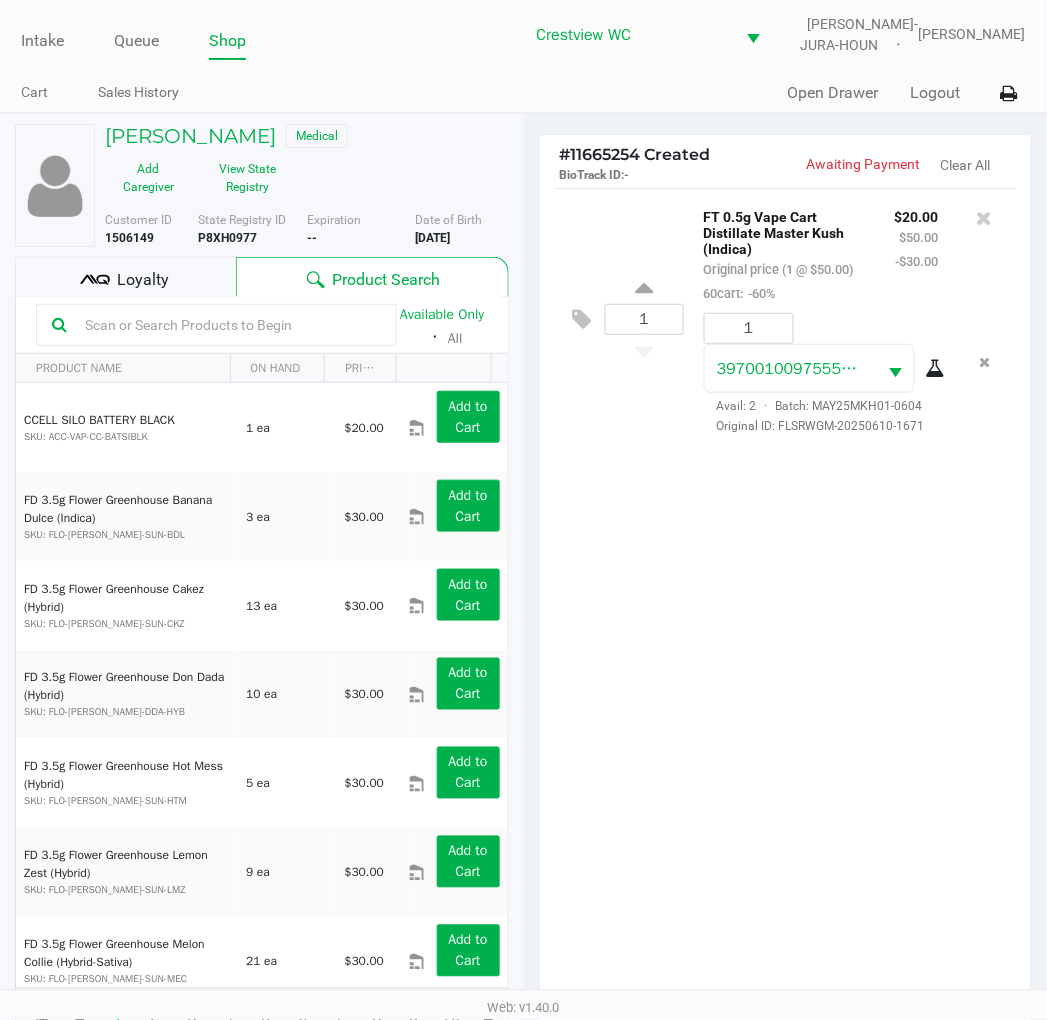 scroll, scrollTop: 238, scrollLeft: 0, axis: vertical 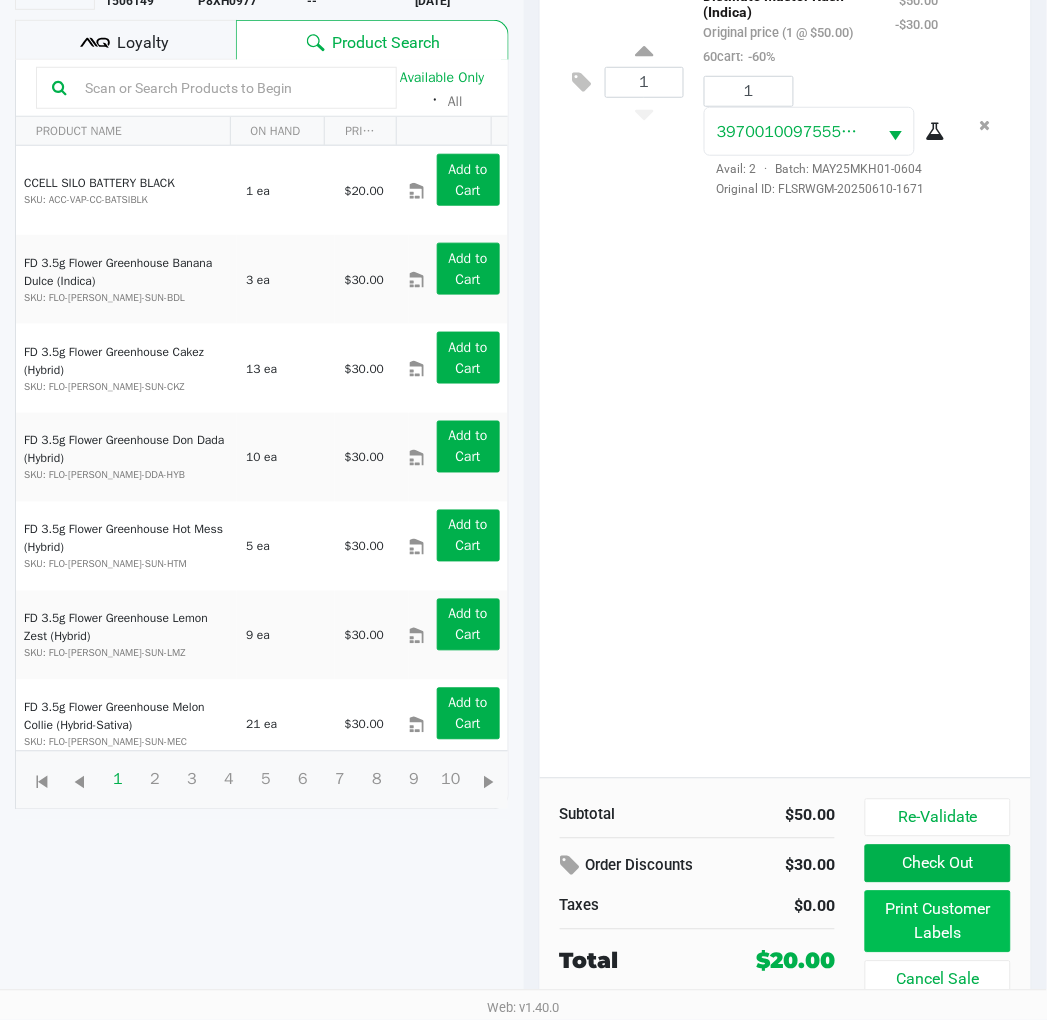 click on "Print Customer Labels" 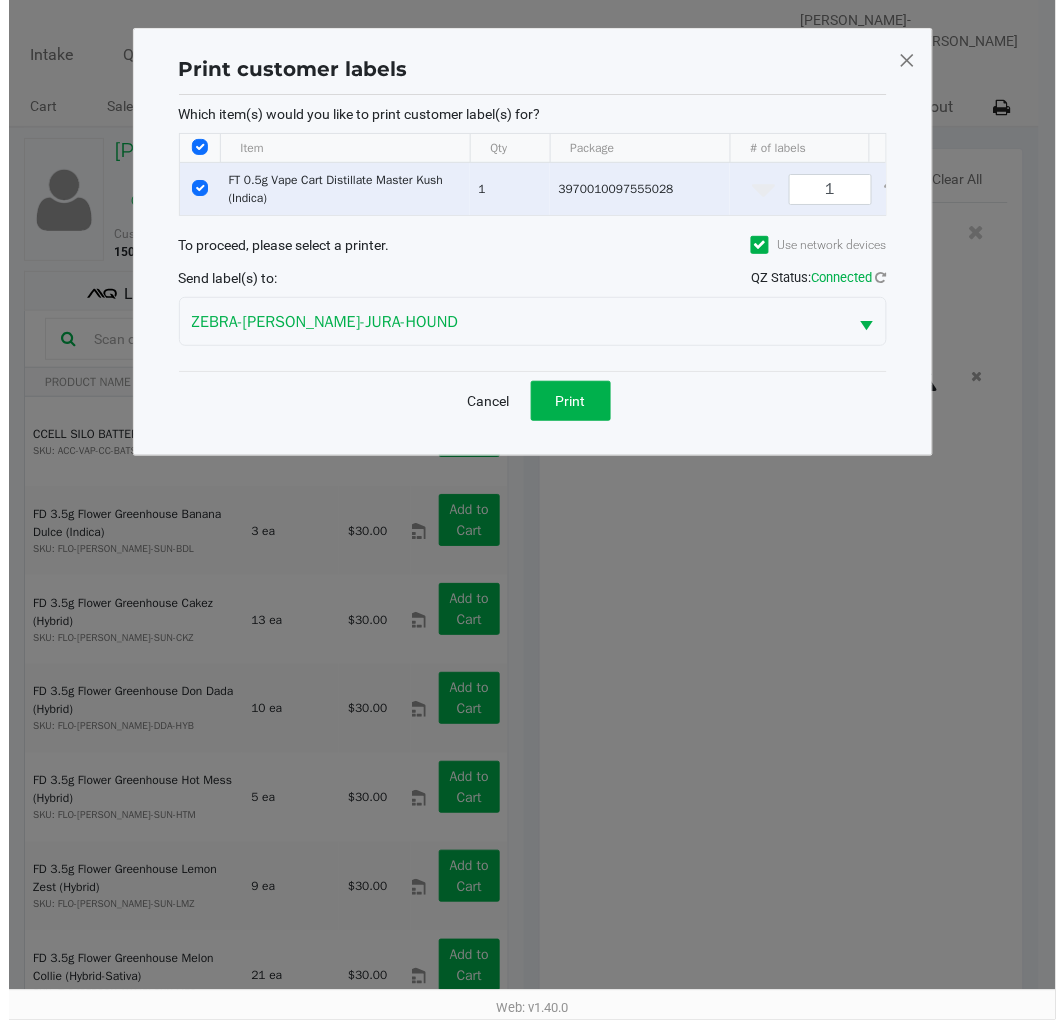scroll, scrollTop: 0, scrollLeft: 0, axis: both 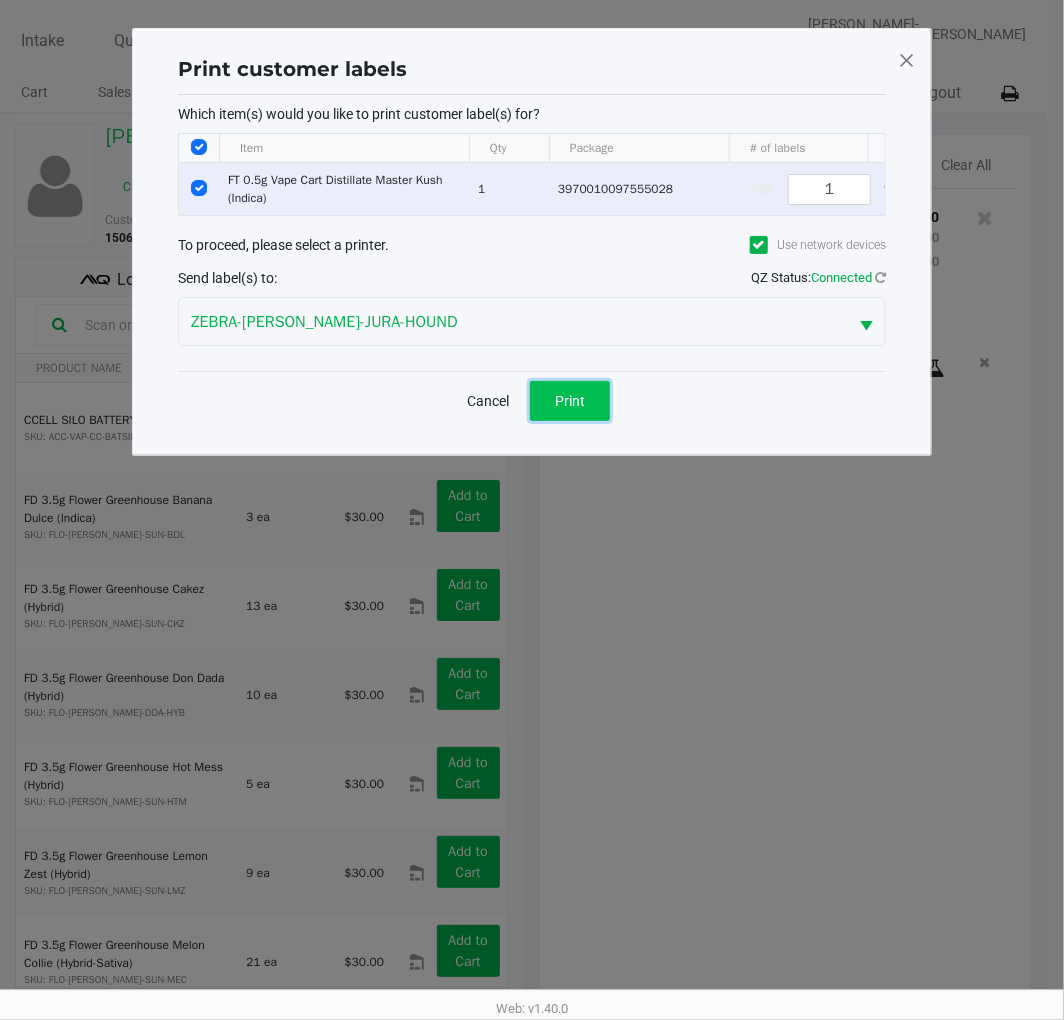 click on "Print" 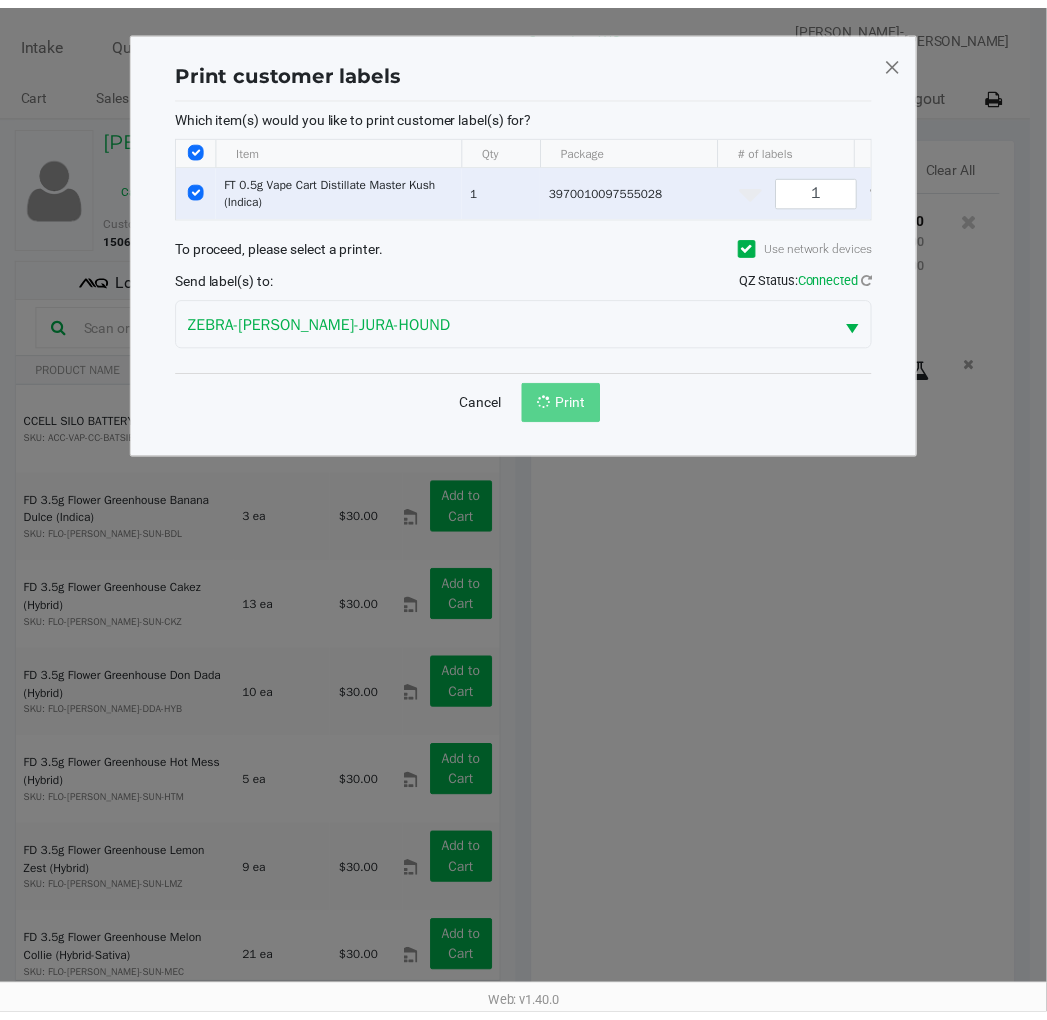 scroll, scrollTop: 238, scrollLeft: 0, axis: vertical 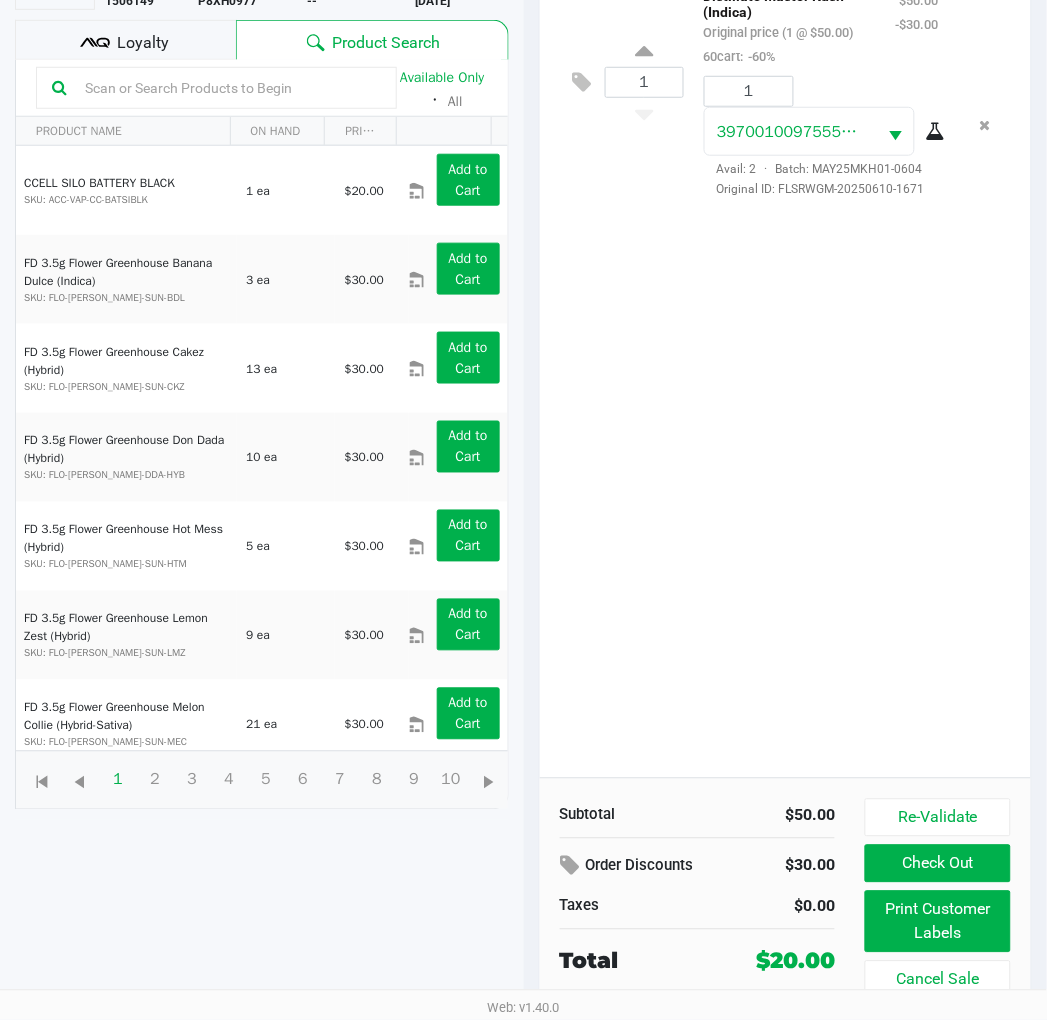 click on "Check Out" 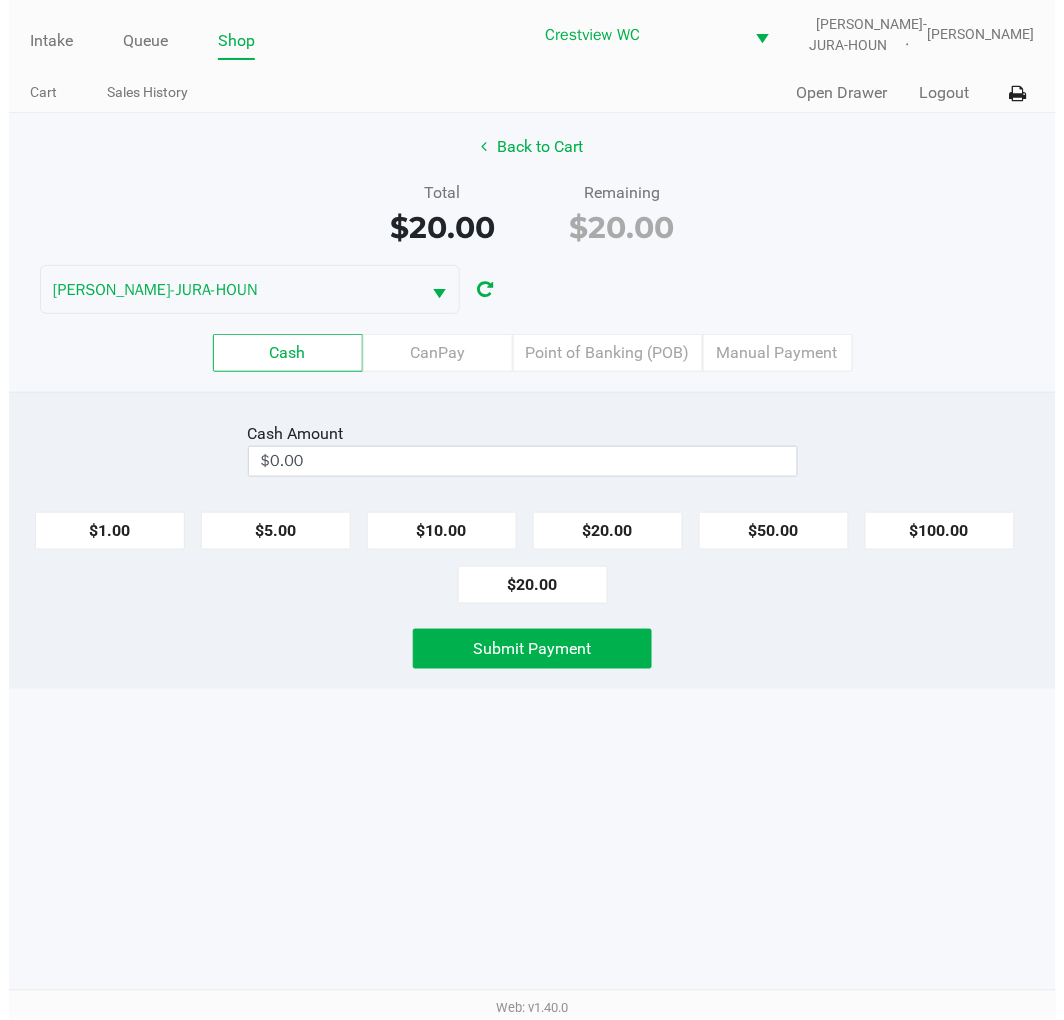 scroll, scrollTop: 0, scrollLeft: 0, axis: both 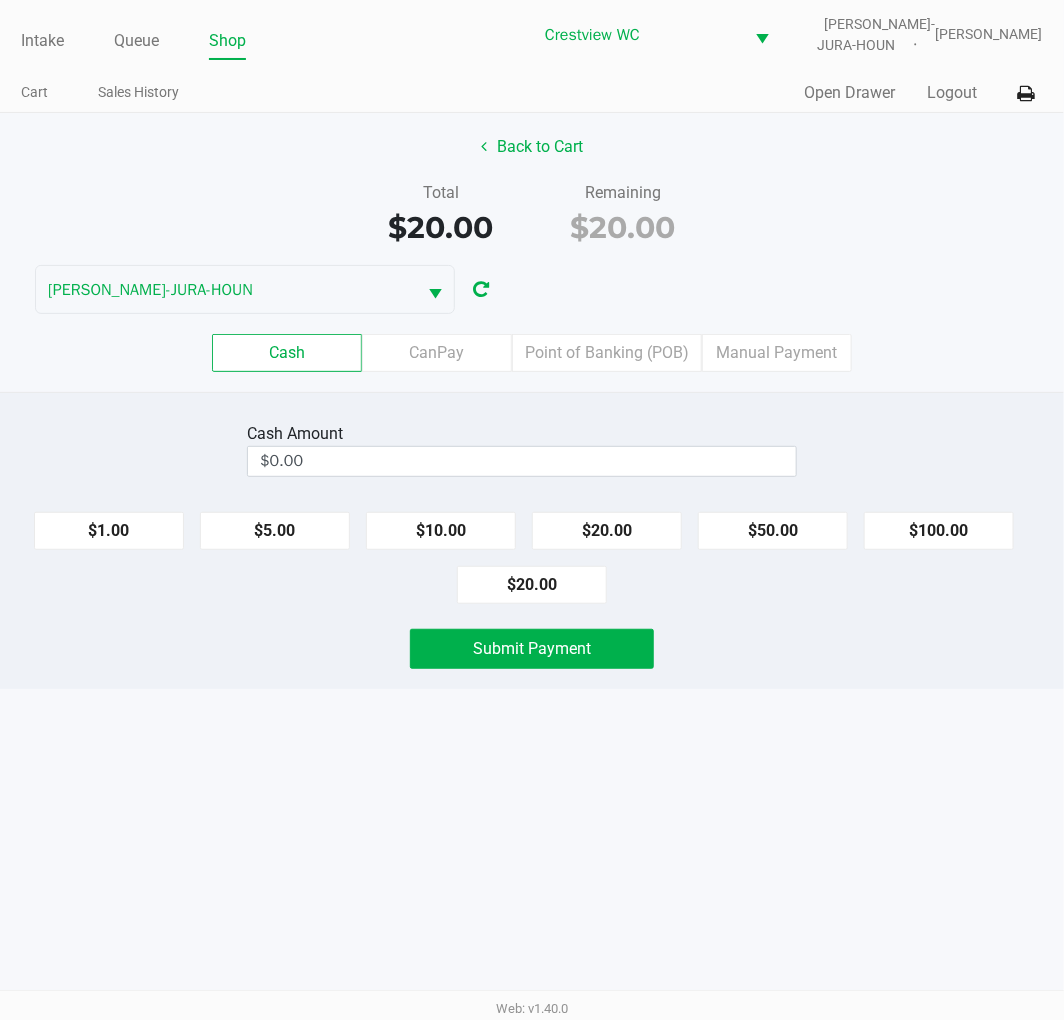 click on "$20.00" 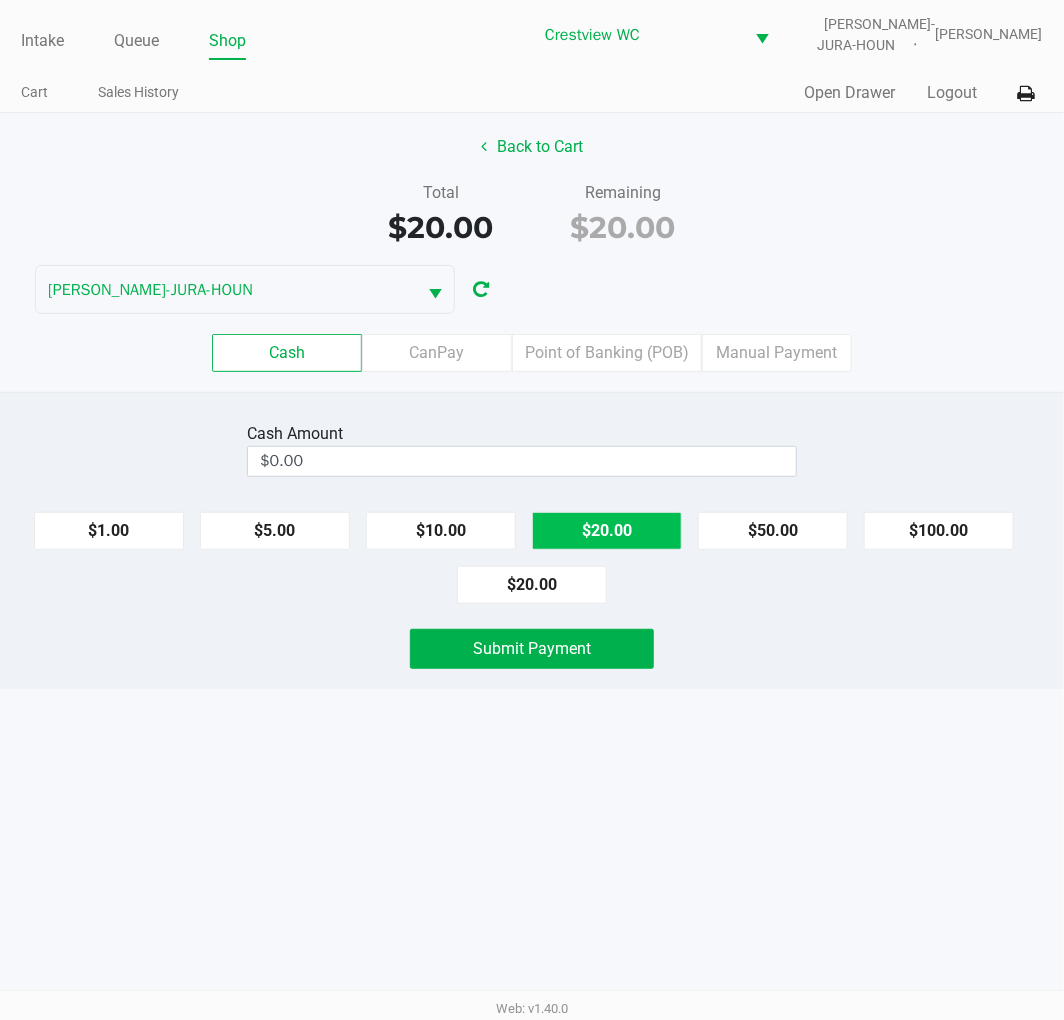 type on "$20.00" 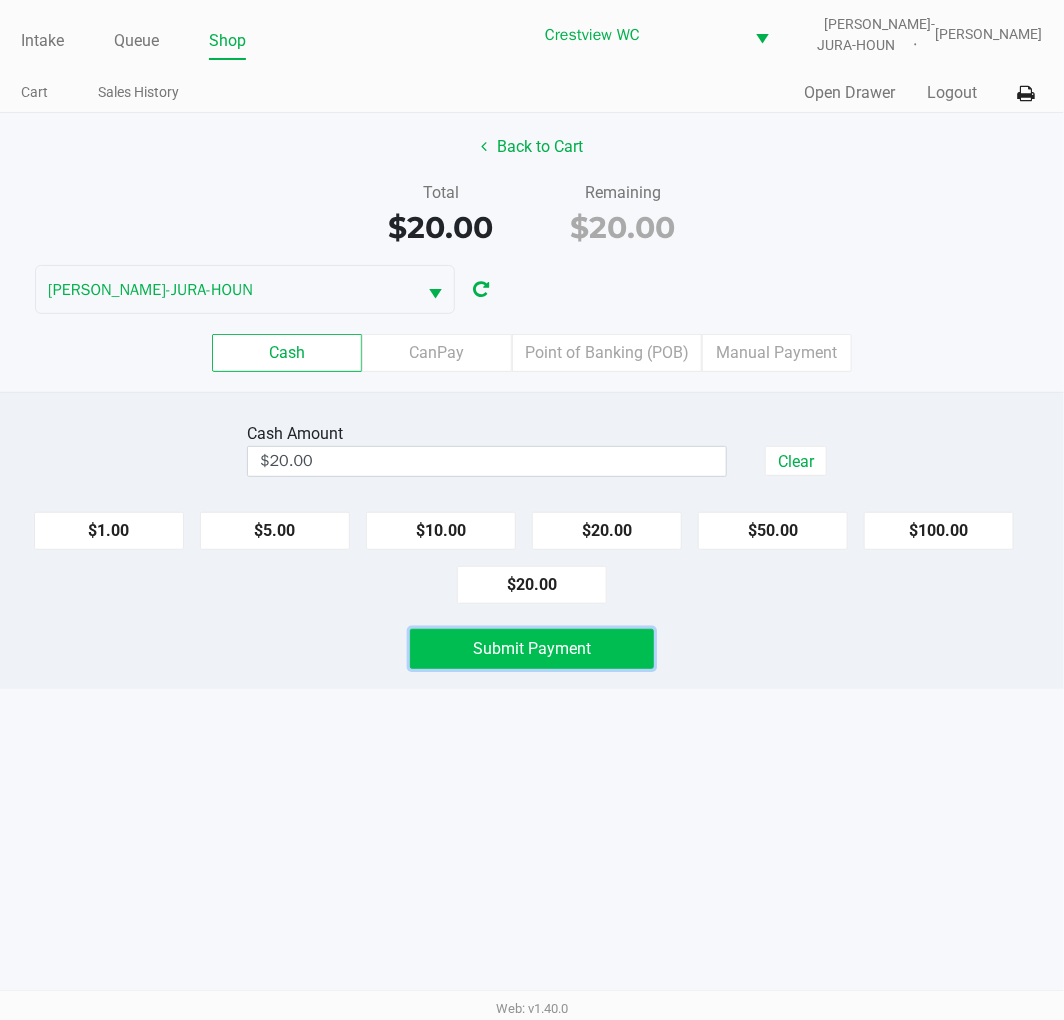 click on "Submit Payment" 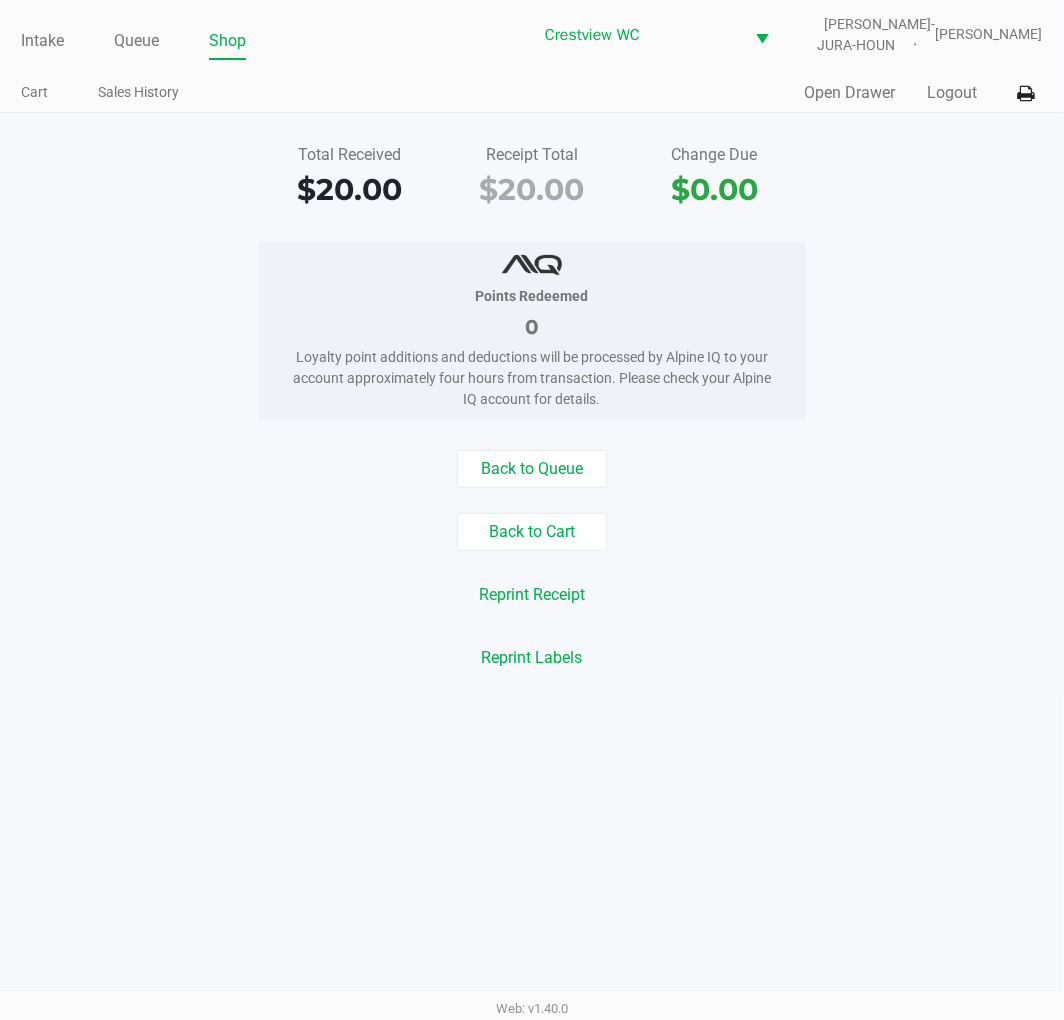 click on "Intake" 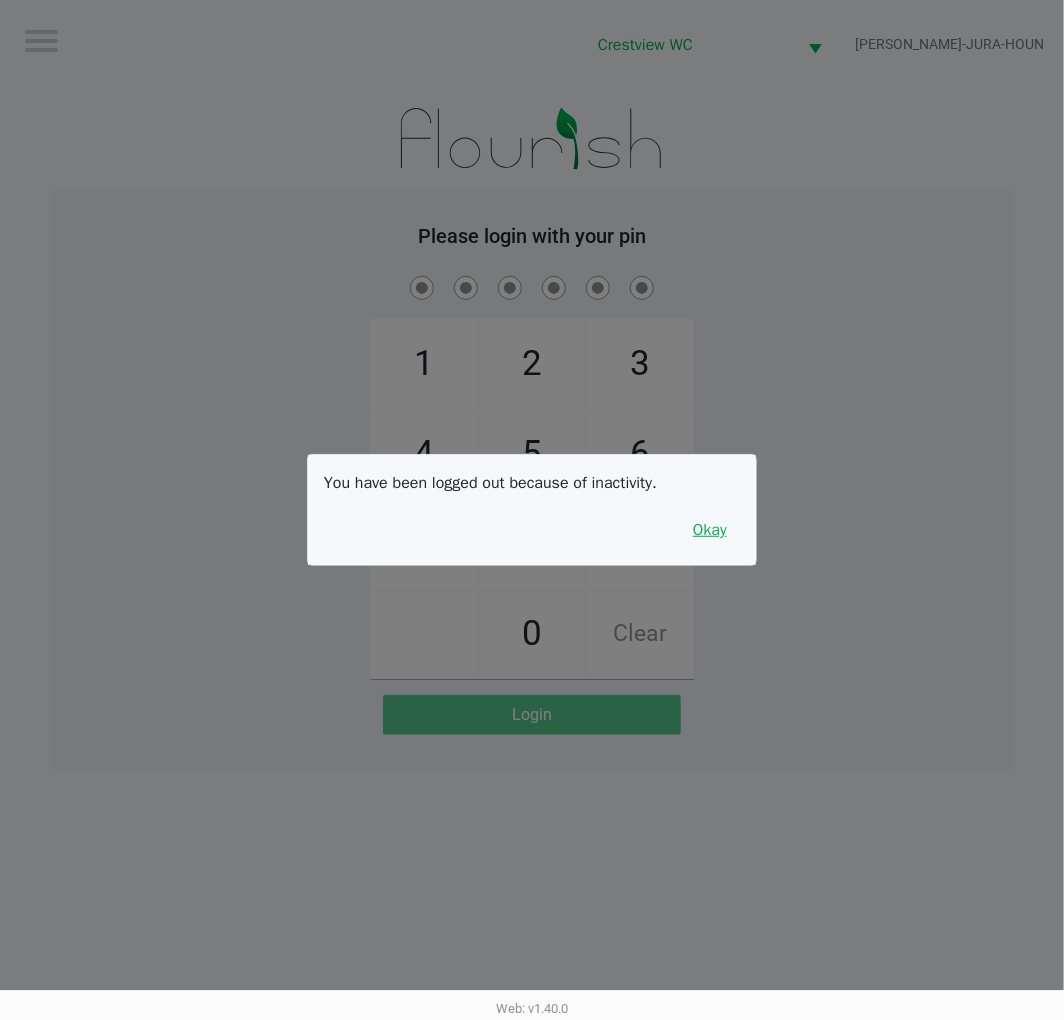 click on "Okay" at bounding box center (710, 530) 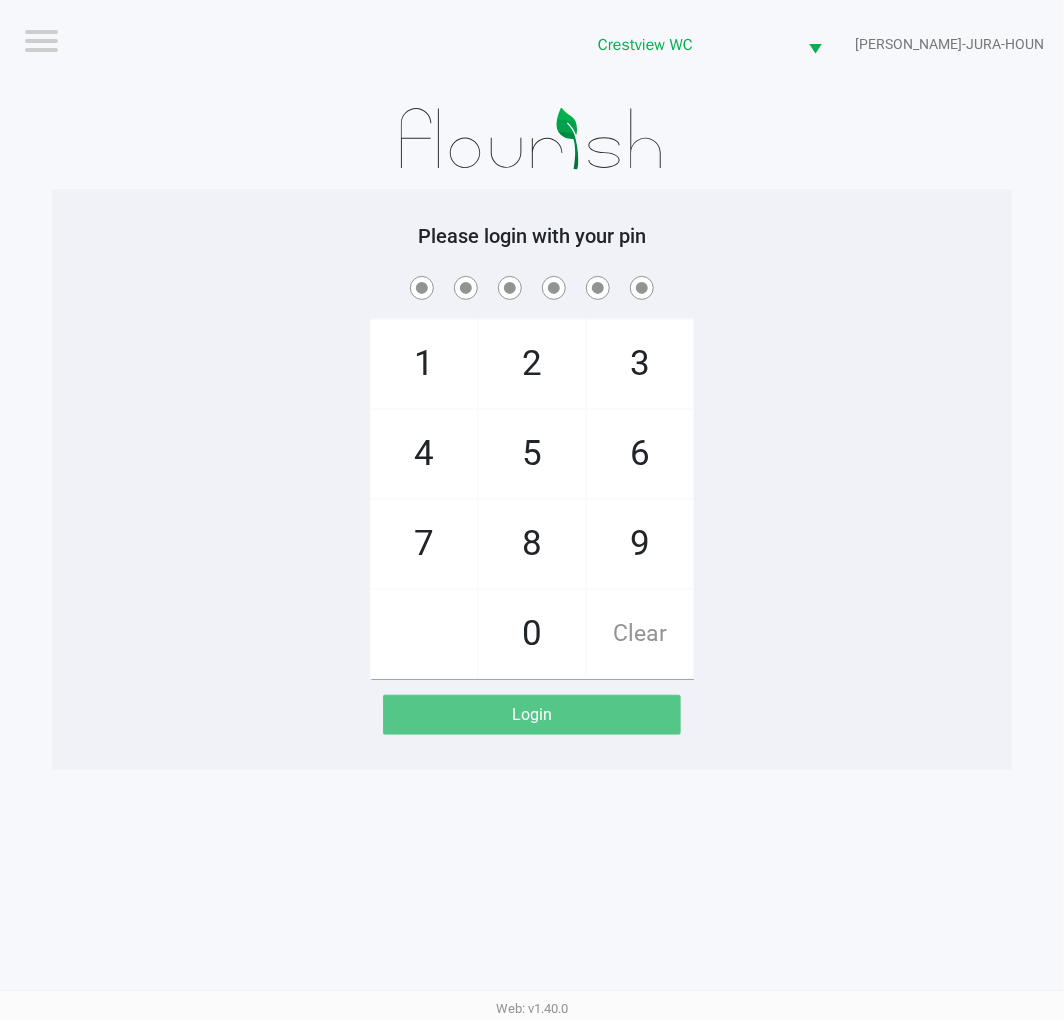 click on "1   4   7       2   5   8   0   3   6   9   Clear" 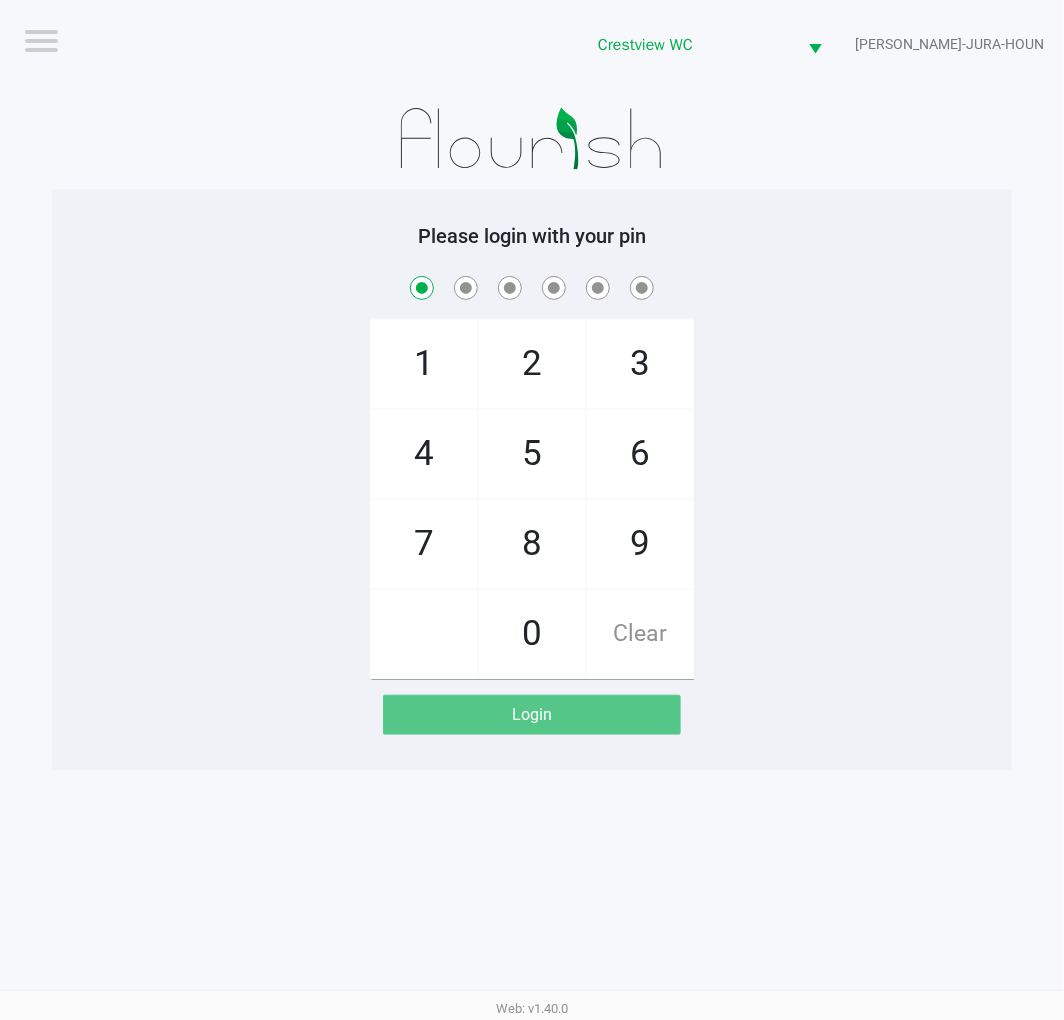 checkbox on "true" 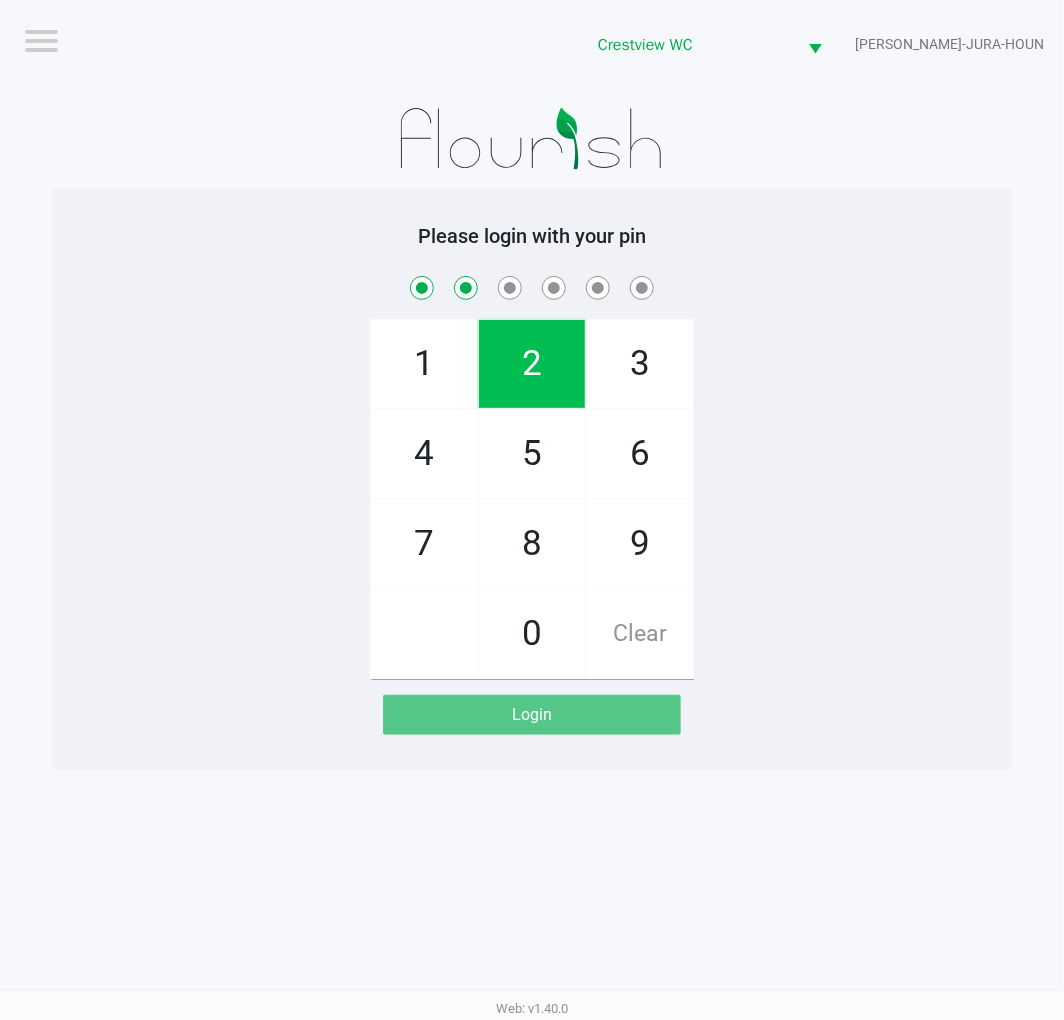 checkbox on "true" 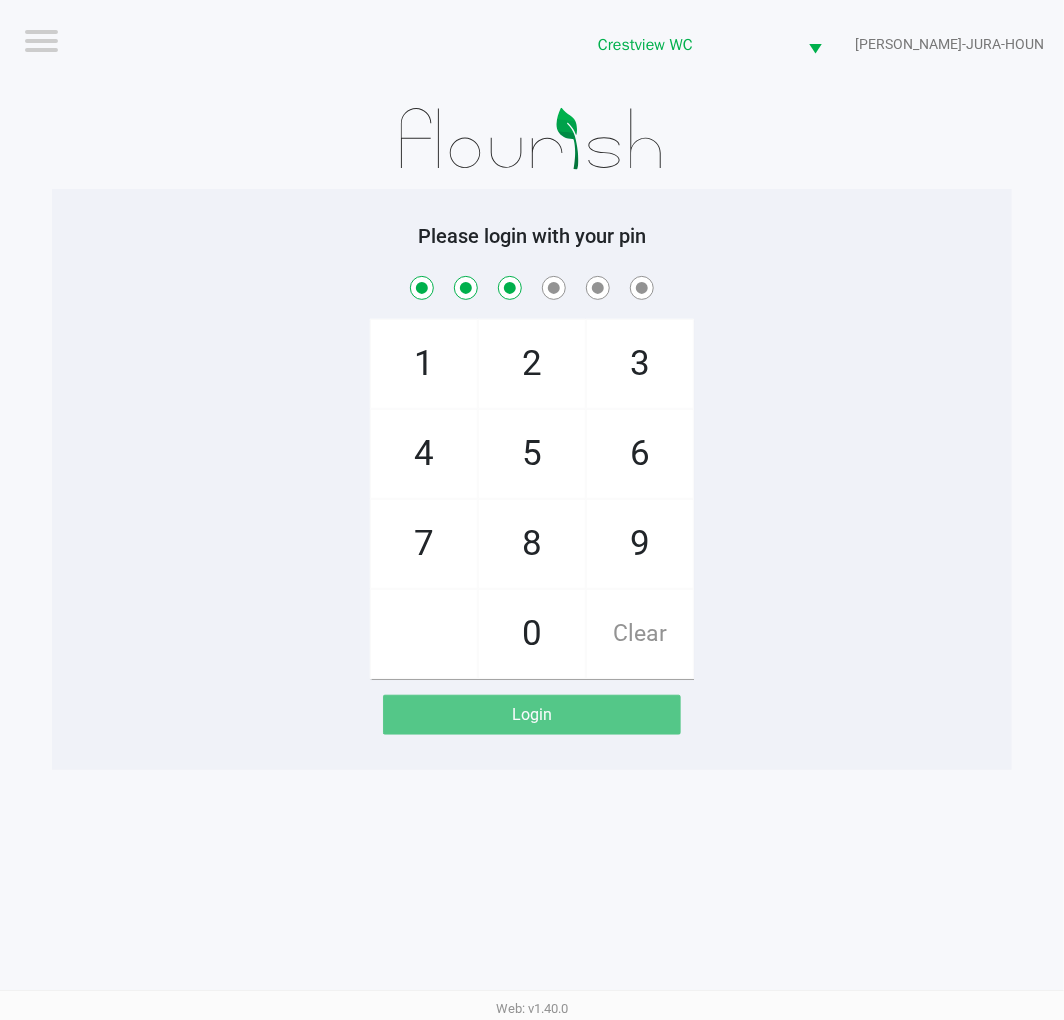 checkbox on "true" 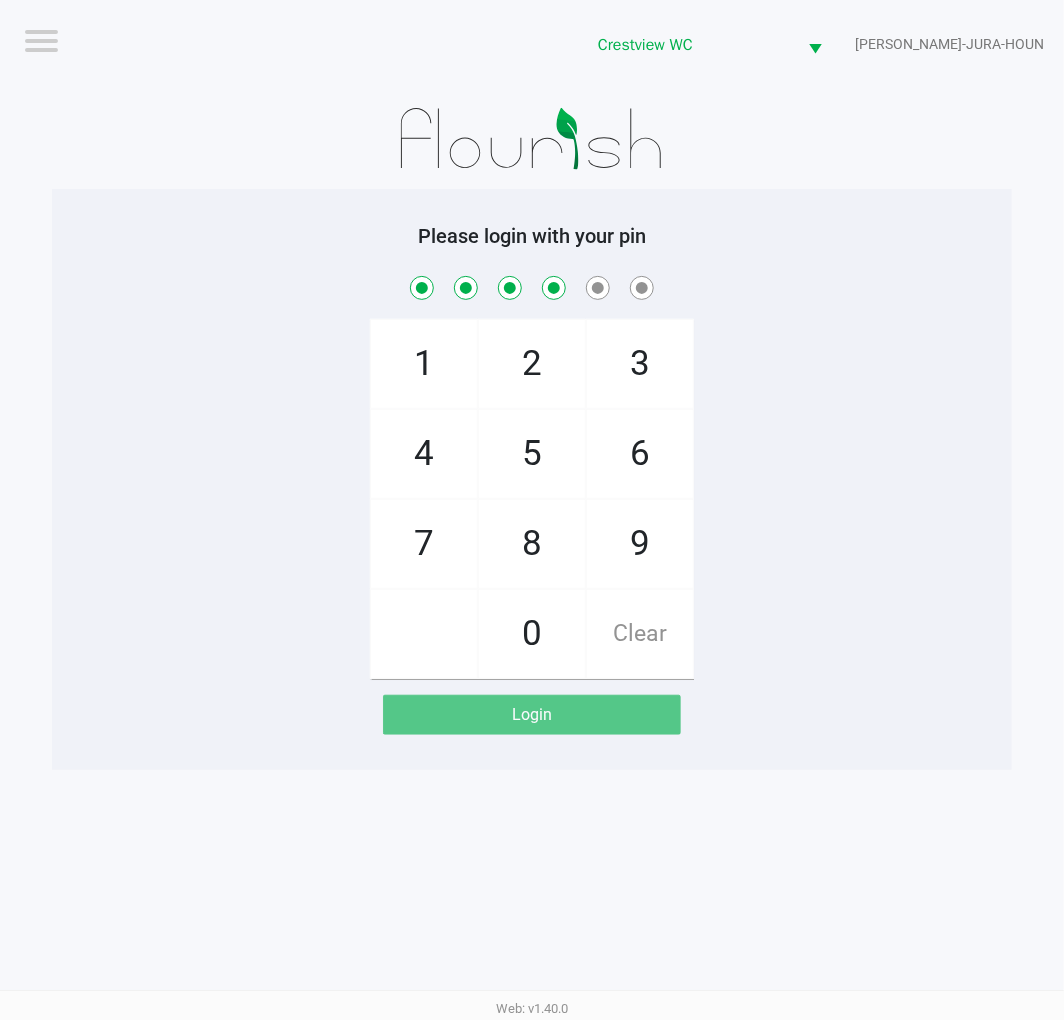 checkbox on "true" 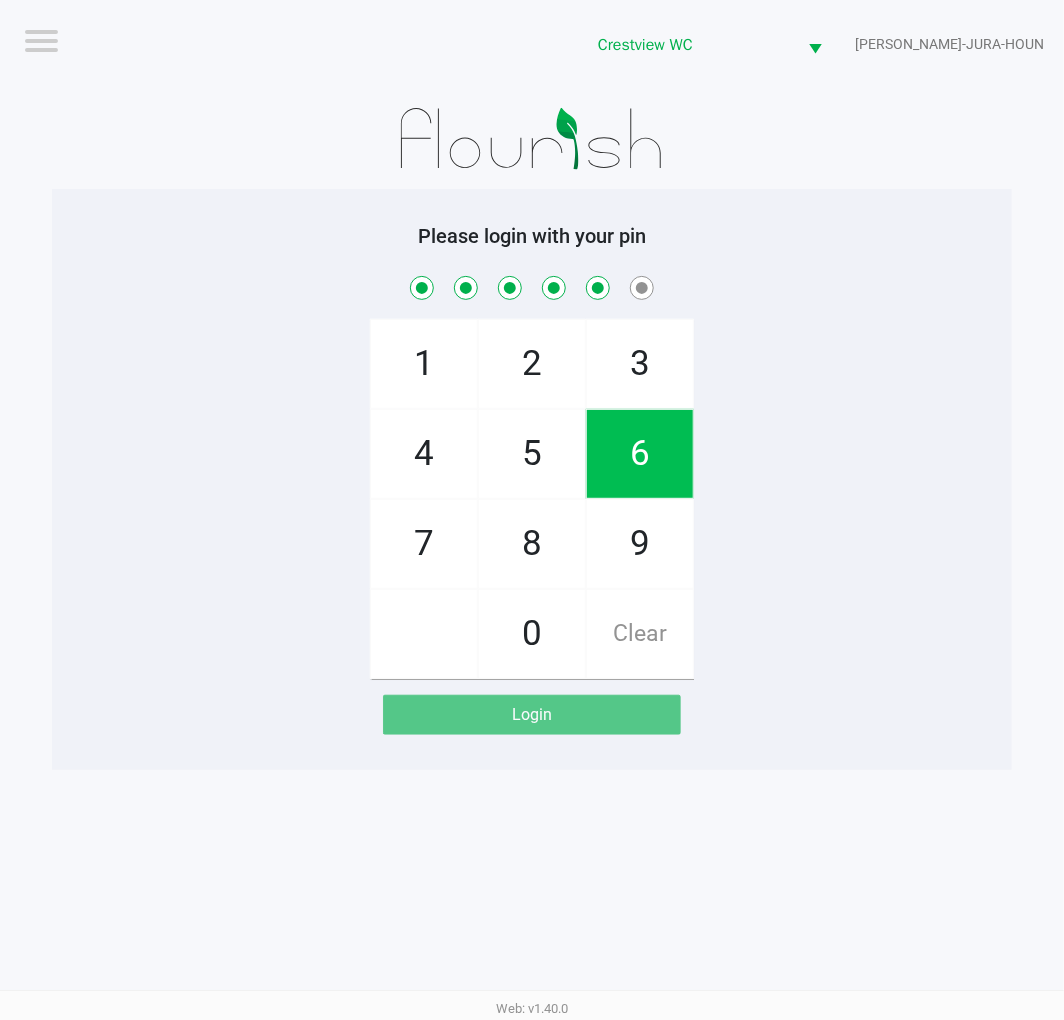 checkbox on "true" 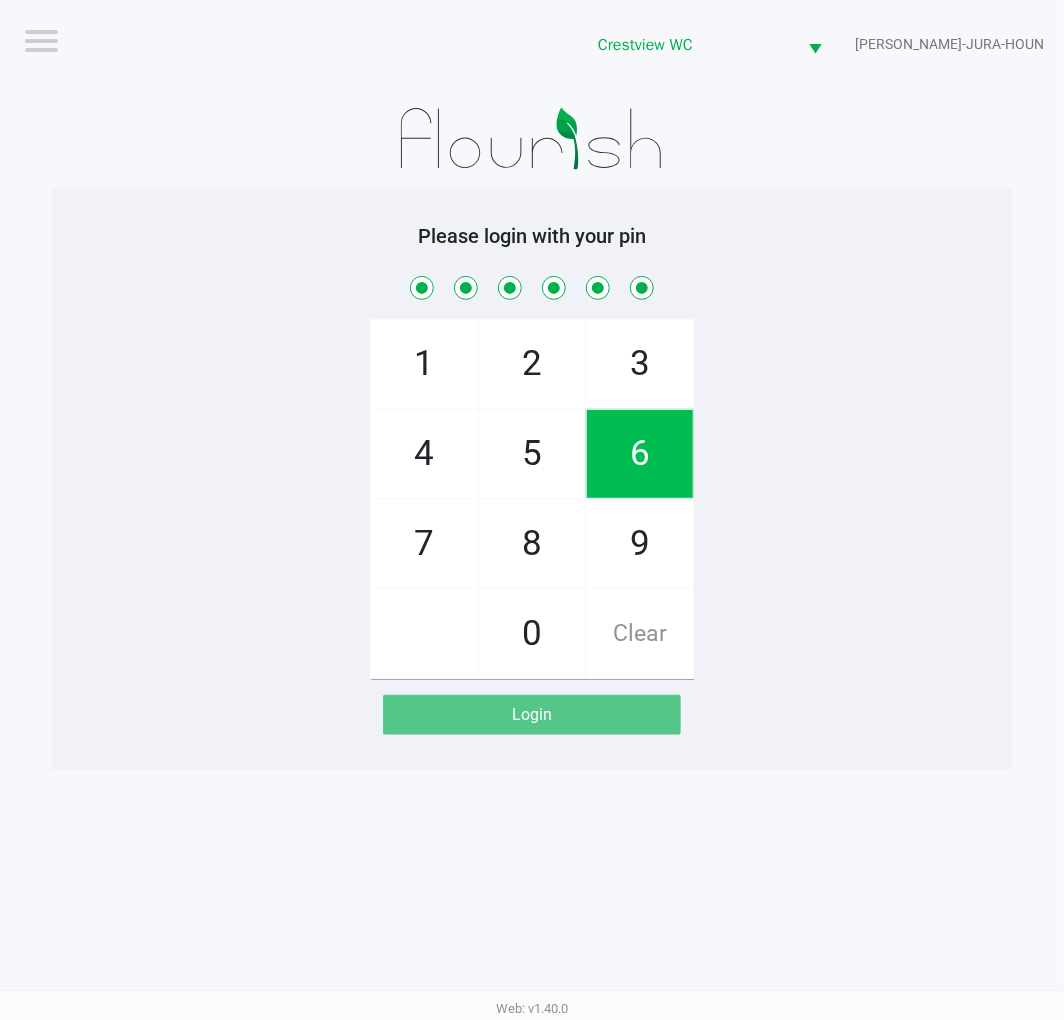 checkbox on "true" 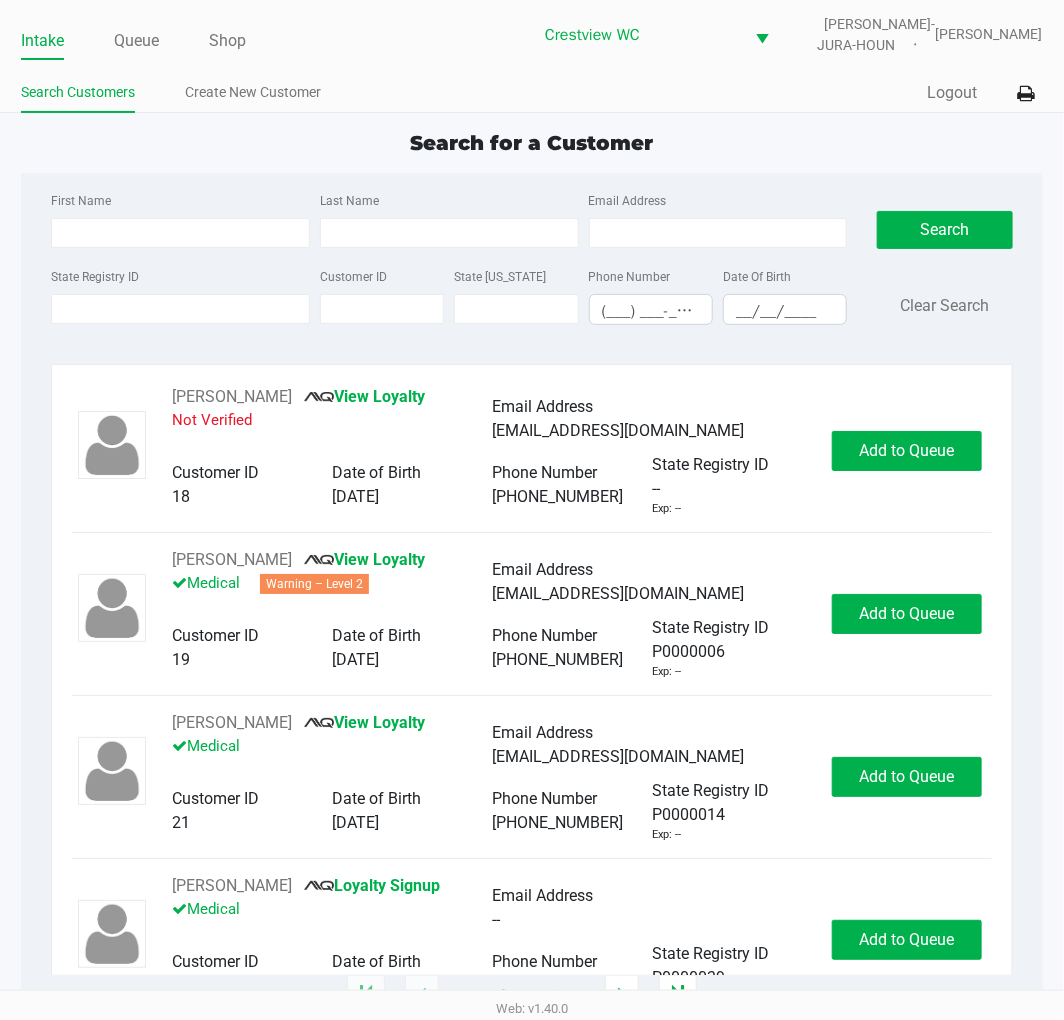 click on "State Registry ID Customer ID State ID Phone Number (___) ___-____ Date Of Birth __/__/____" 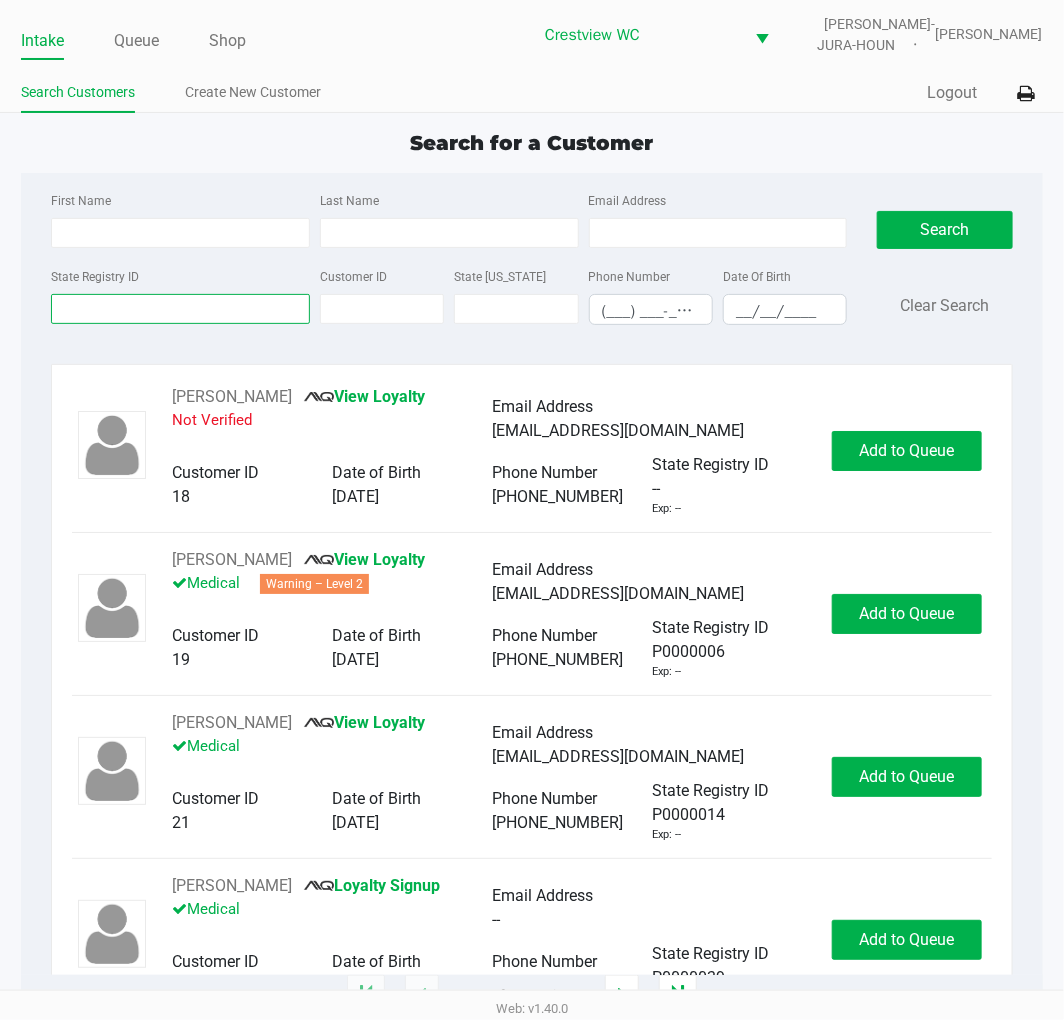 click on "State Registry ID" at bounding box center [180, 309] 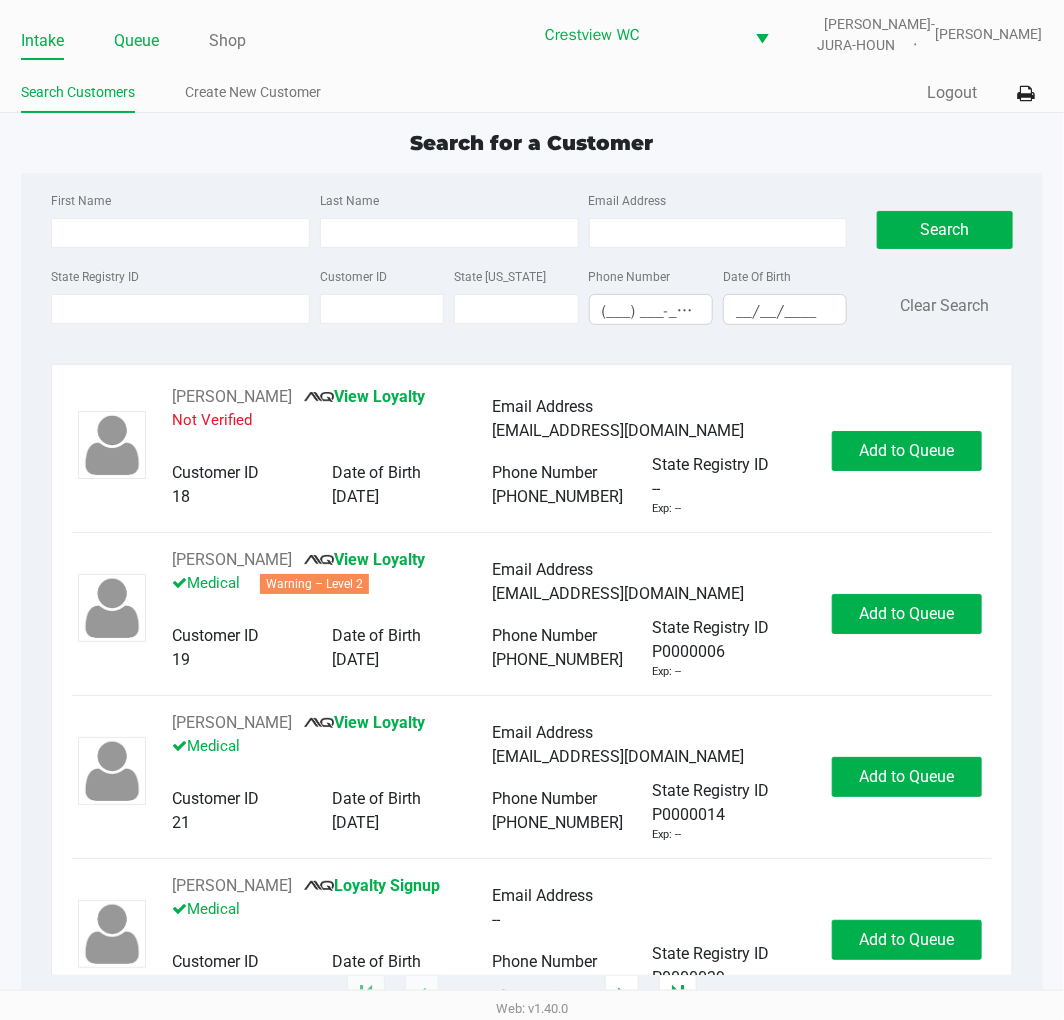 click on "Queue" 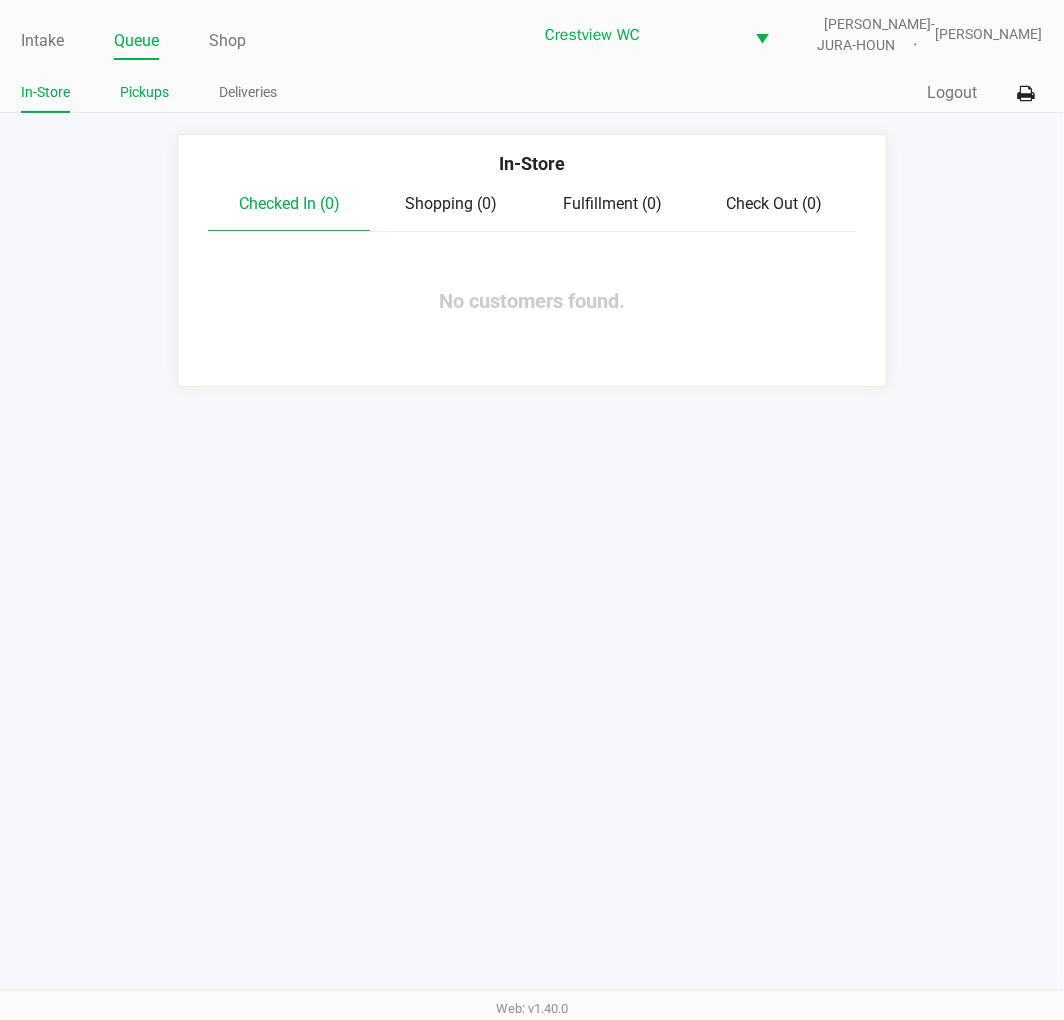 click on "Pickups" 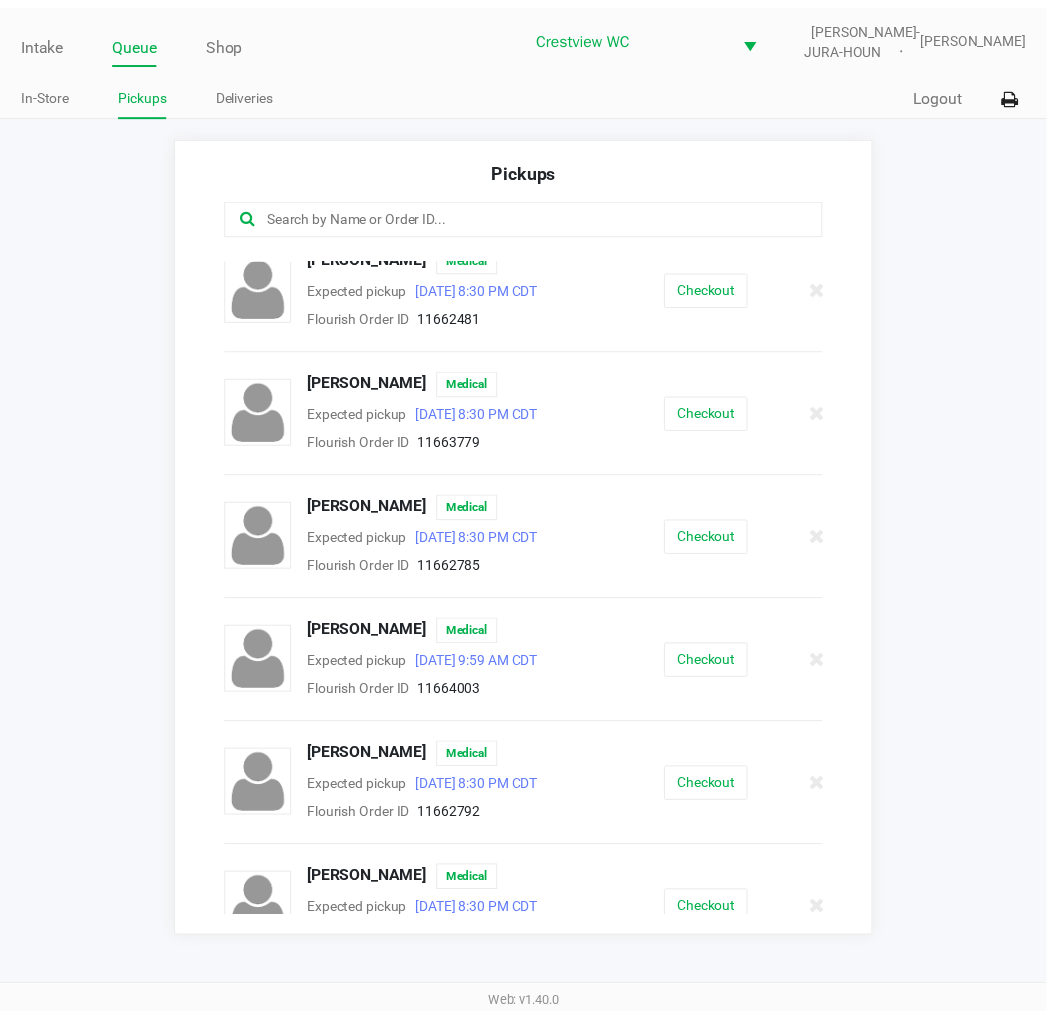 scroll, scrollTop: 1425, scrollLeft: 0, axis: vertical 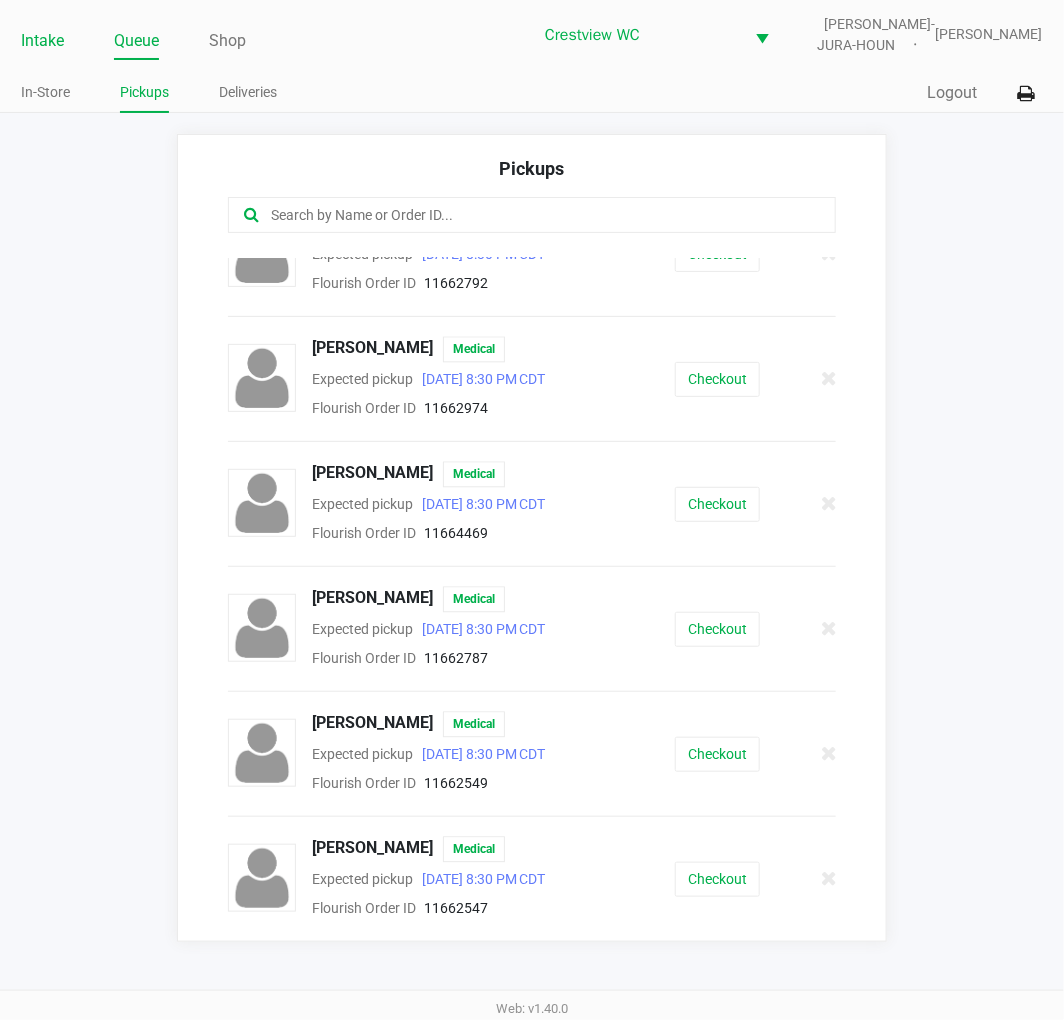 click on "Intake" 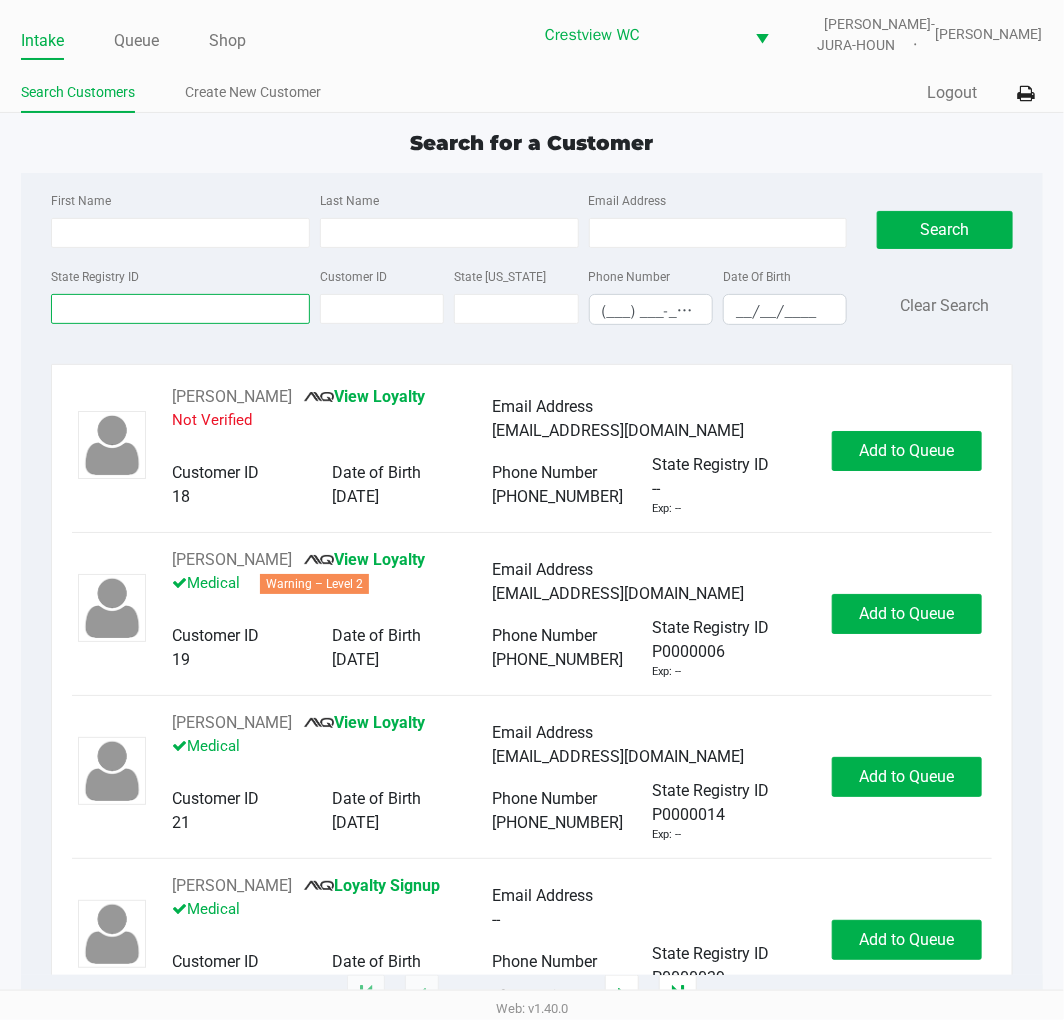 click on "State Registry ID" at bounding box center [180, 309] 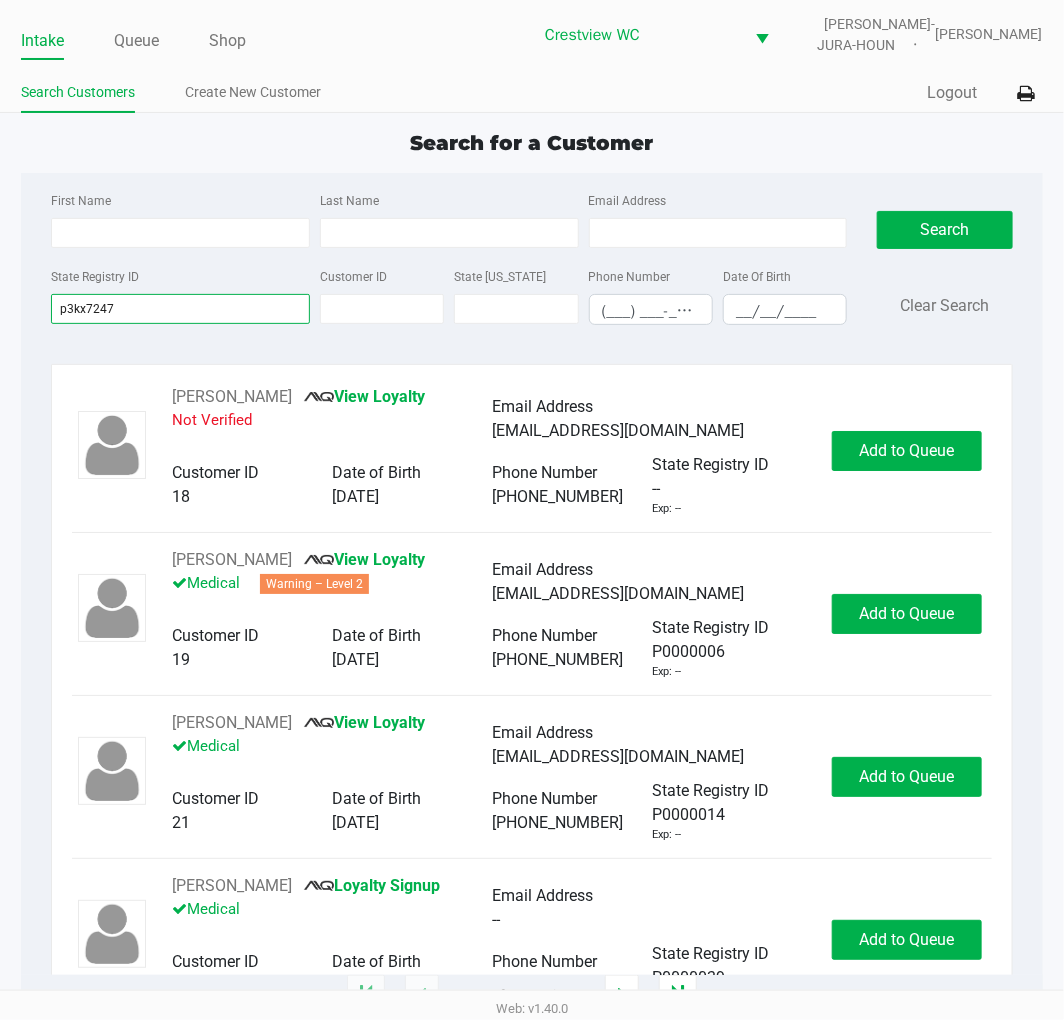 type on "p3kx7247" 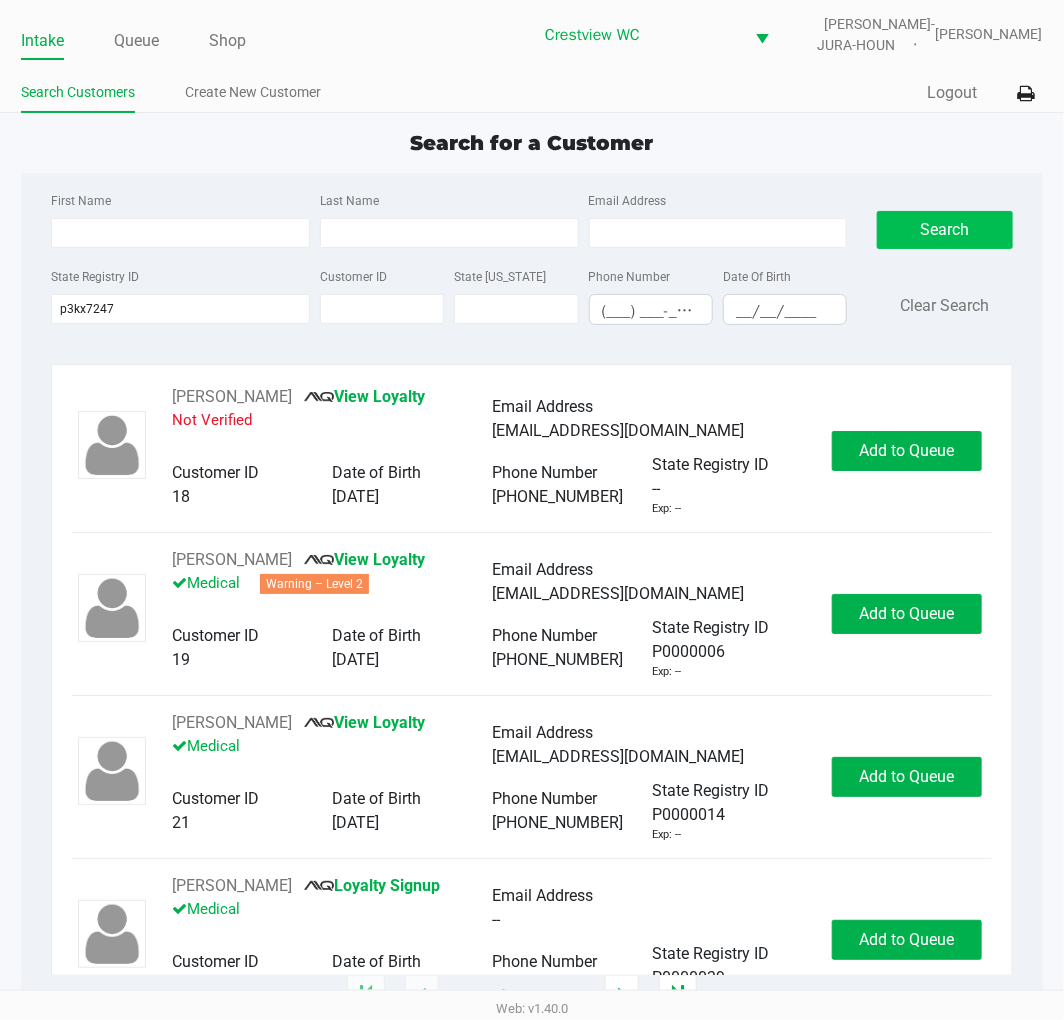 click on "Search" 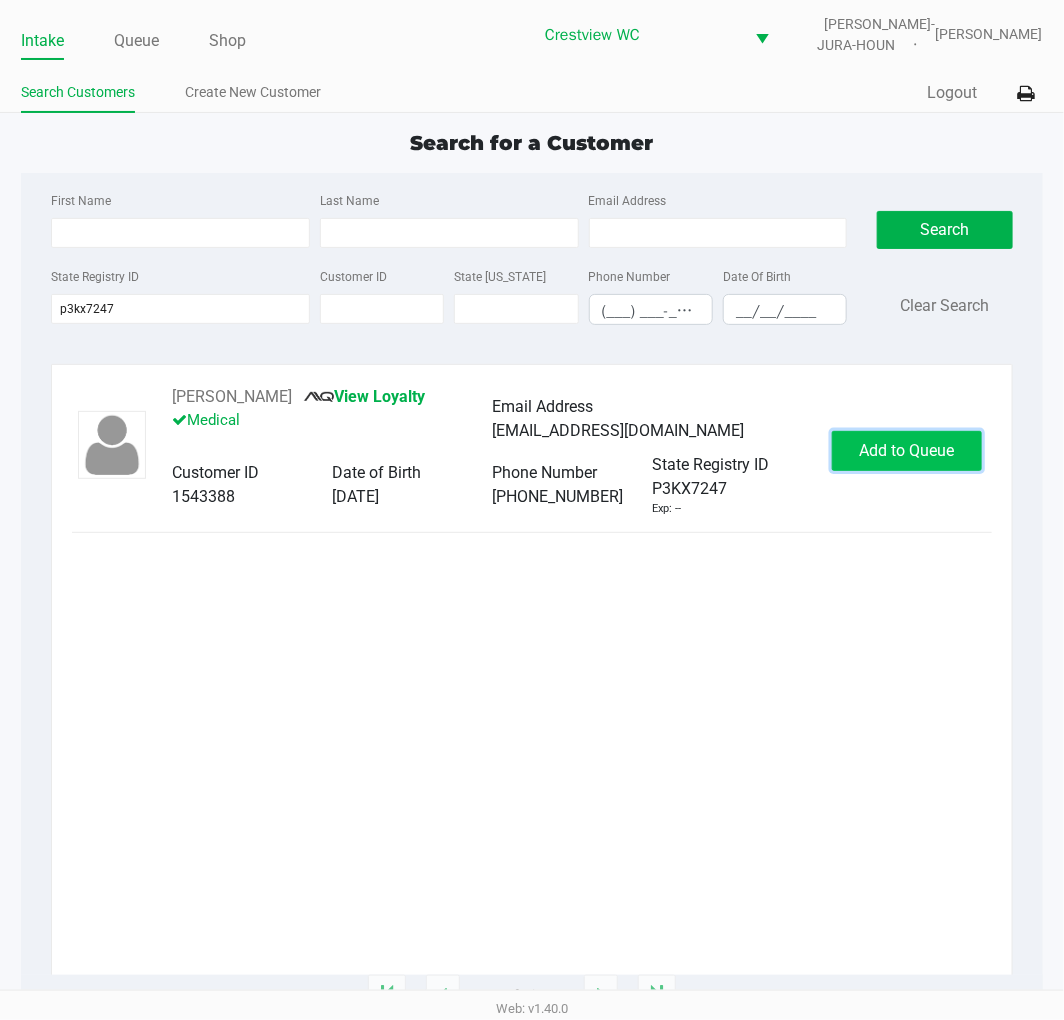 click on "Add to Queue" 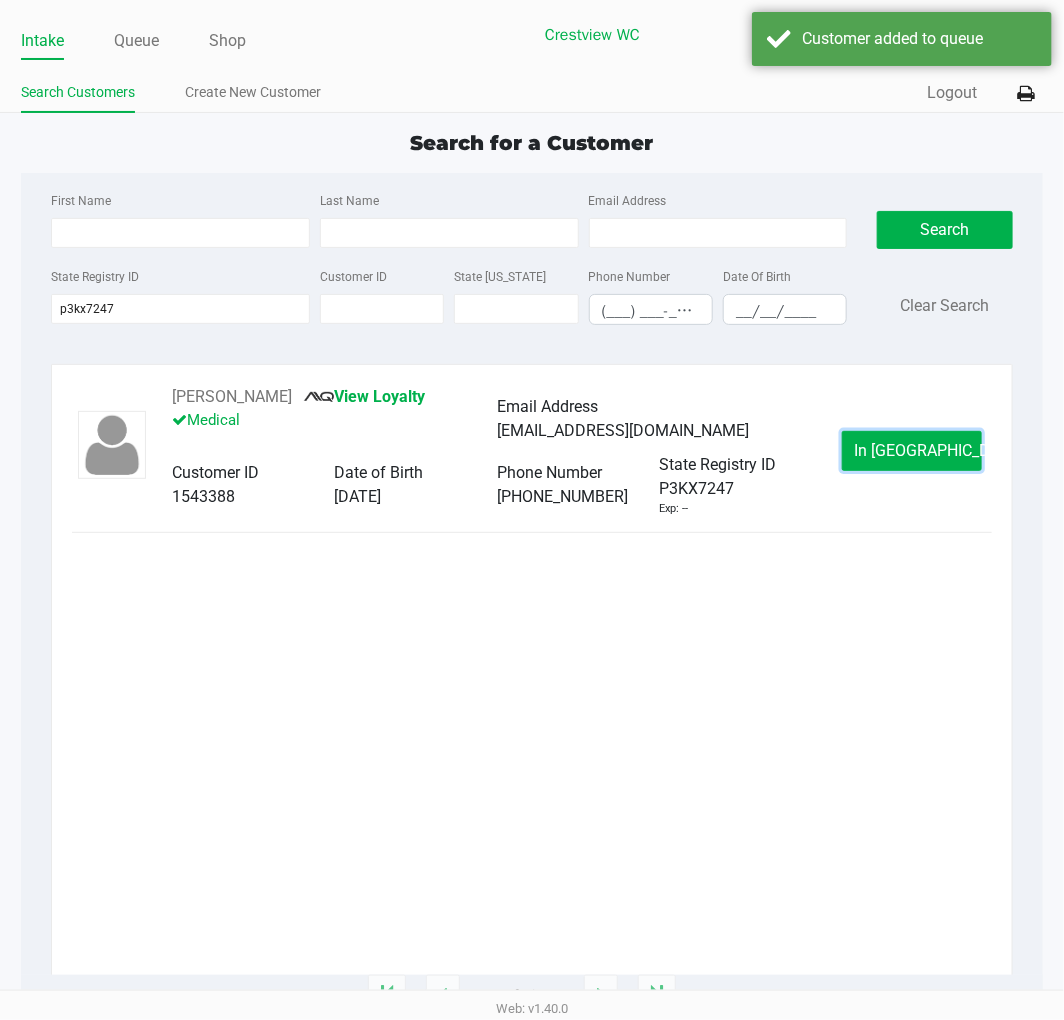 click on "In Queue" 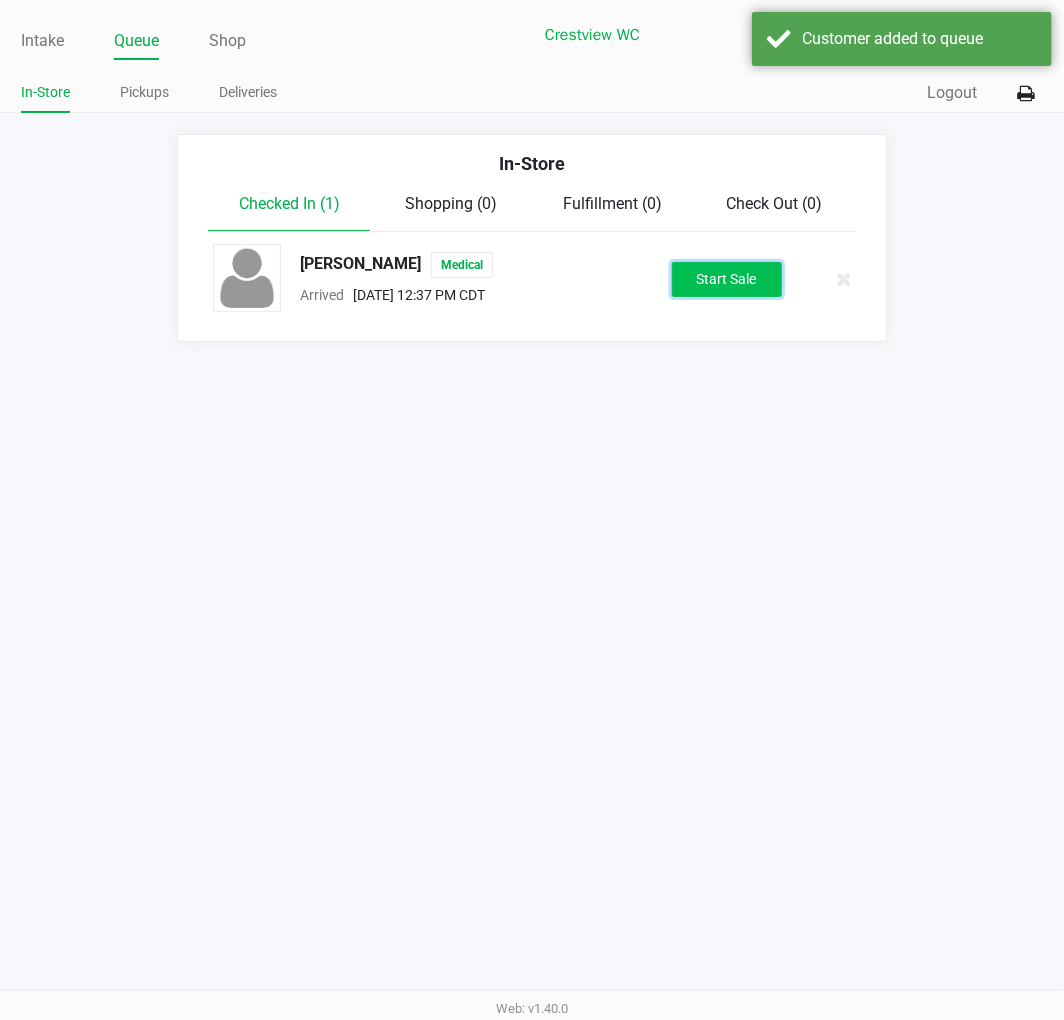 click on "Start Sale" 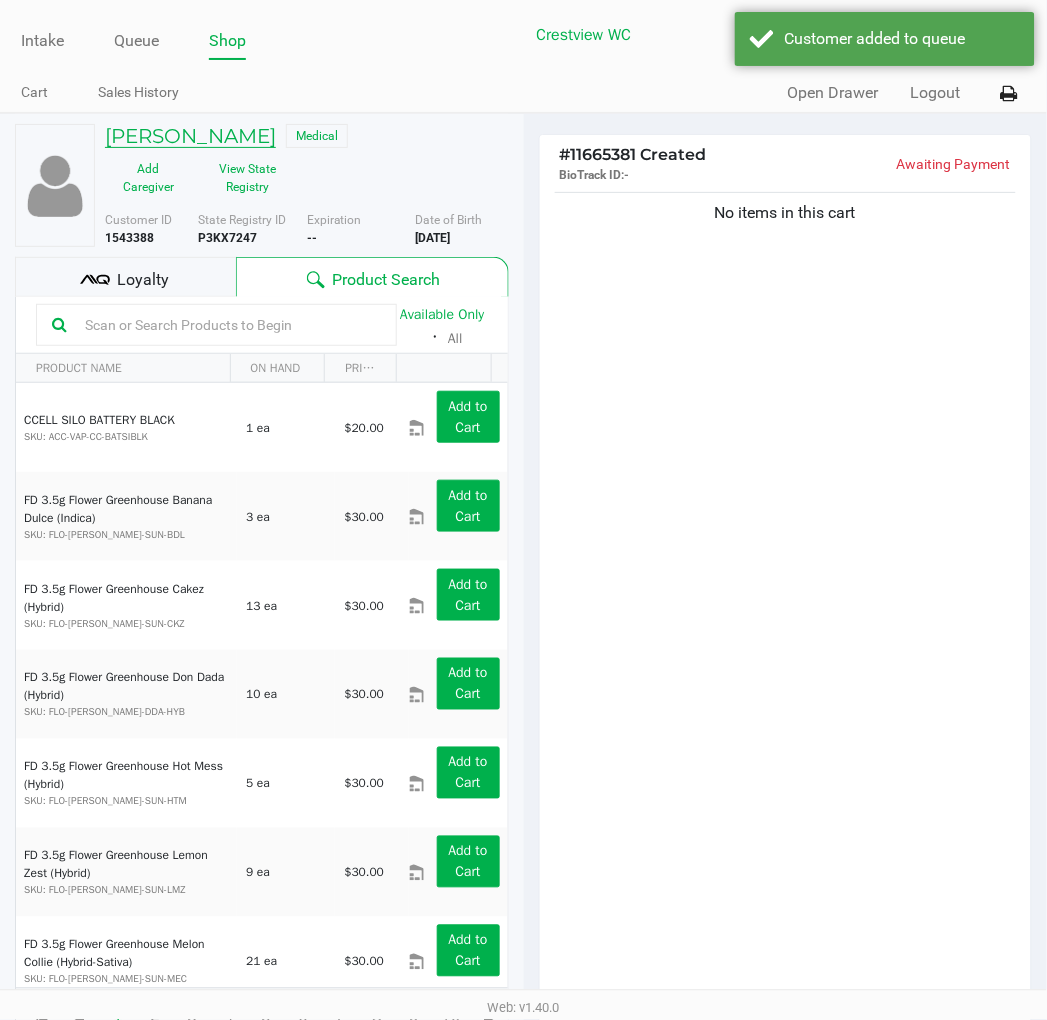 click on "PAMELA WILSON" 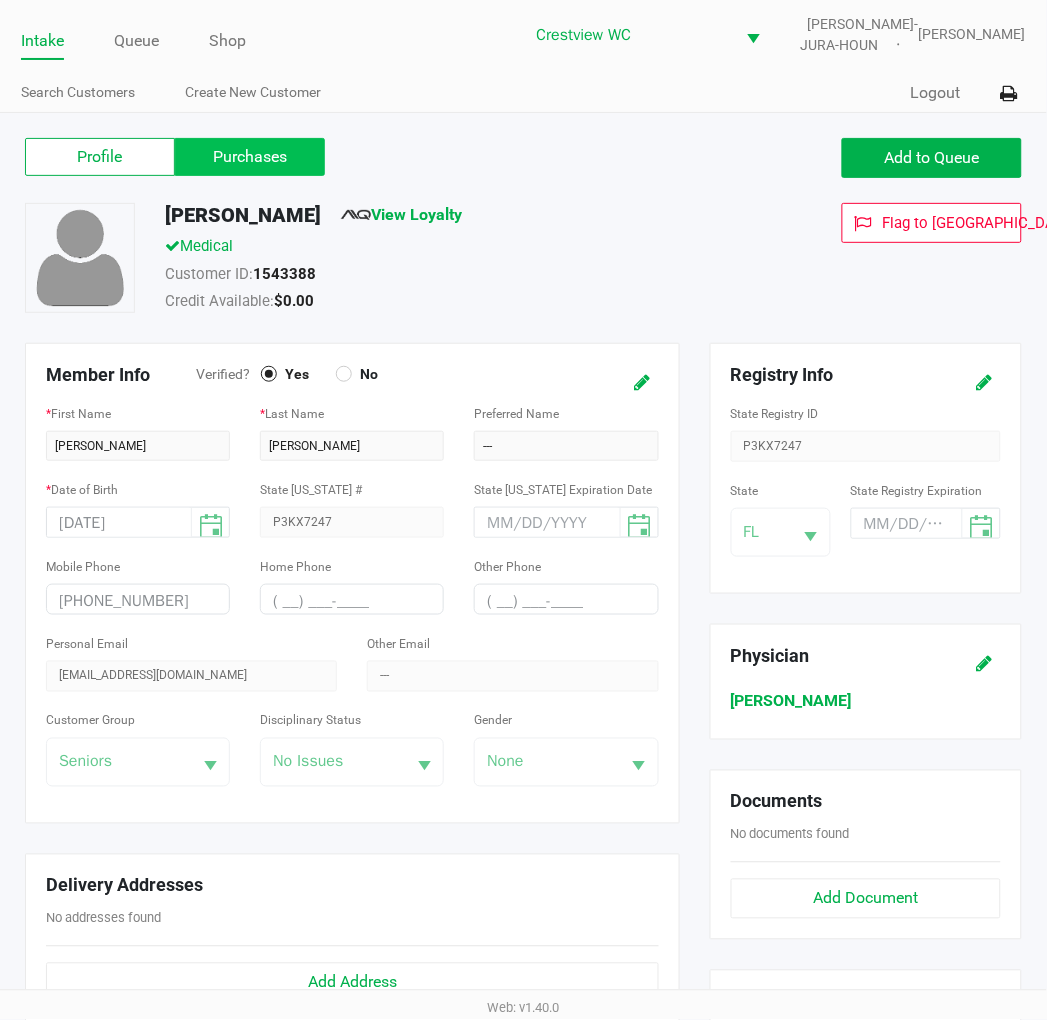 click on "Purchases" 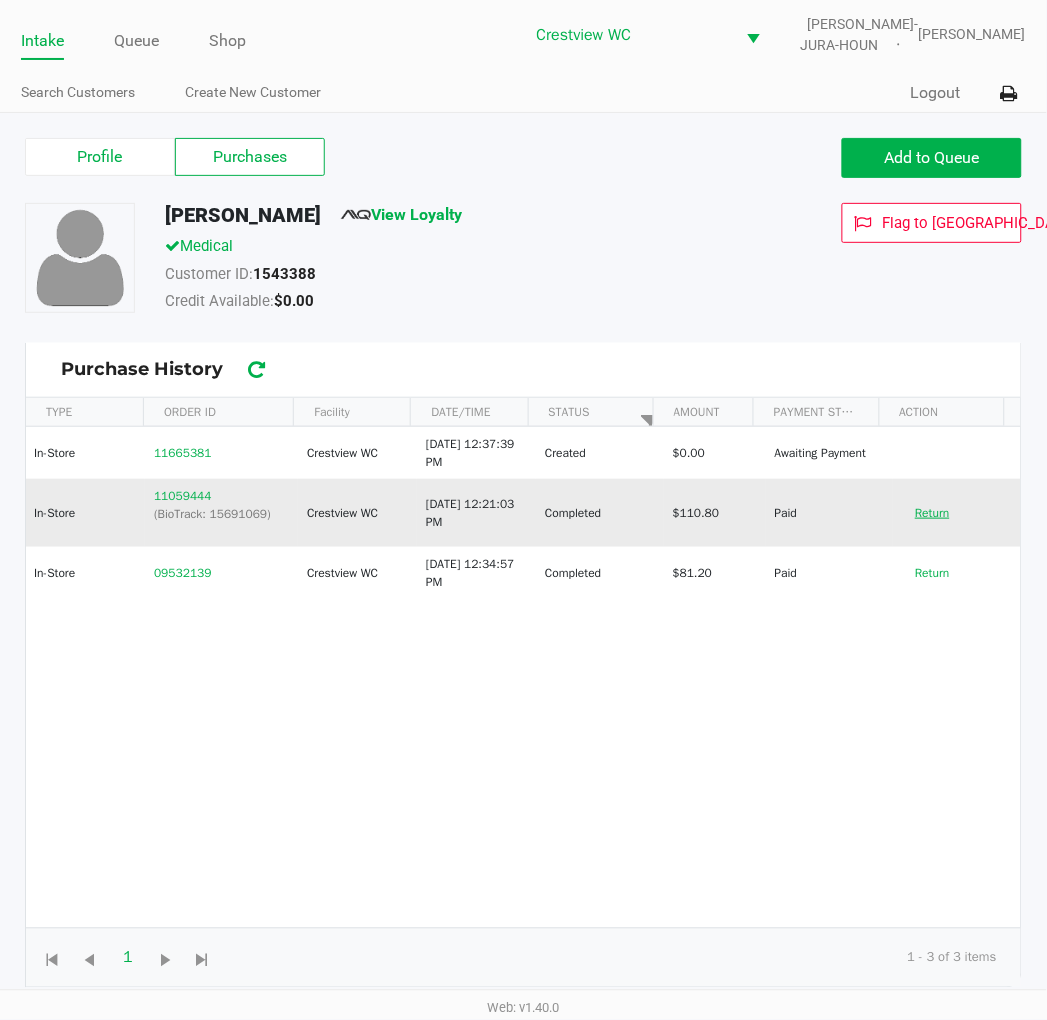 click on "Return" 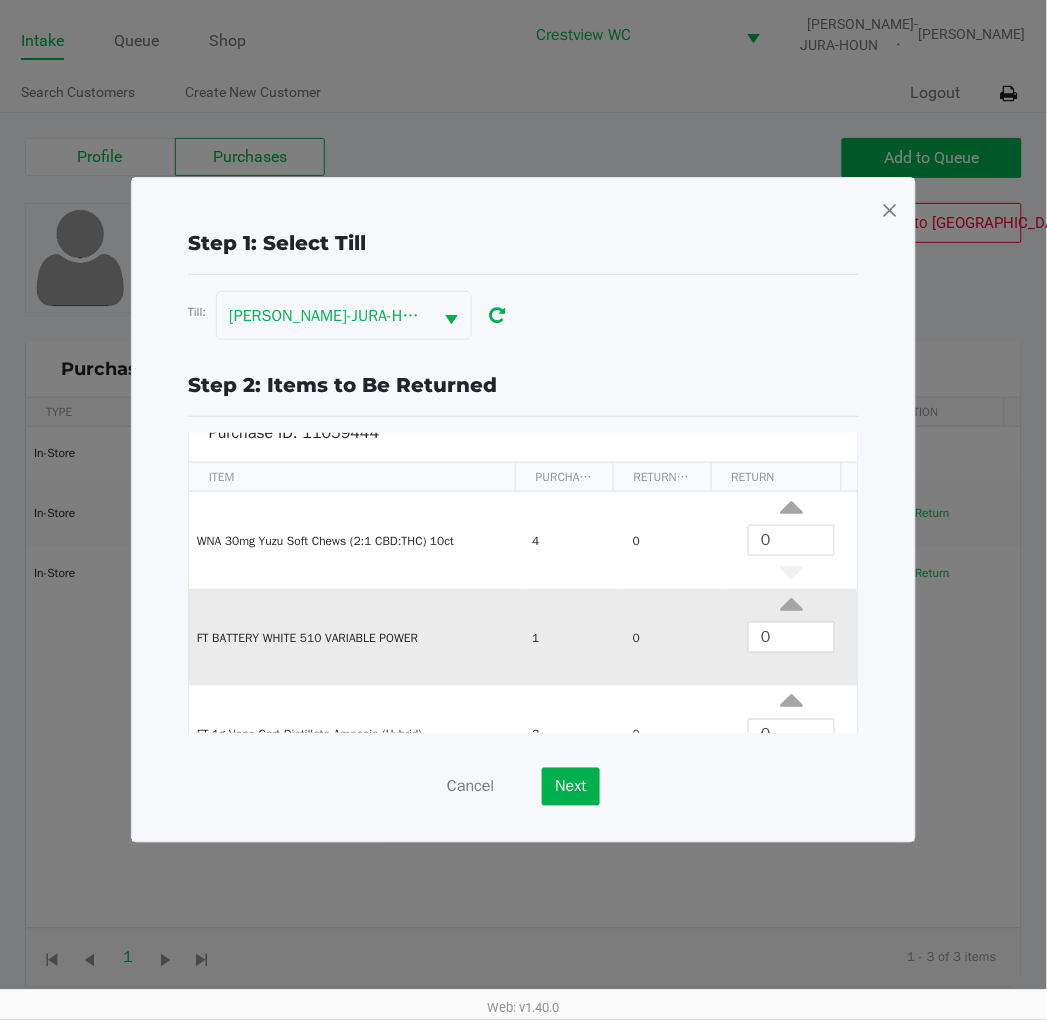 scroll, scrollTop: 0, scrollLeft: 0, axis: both 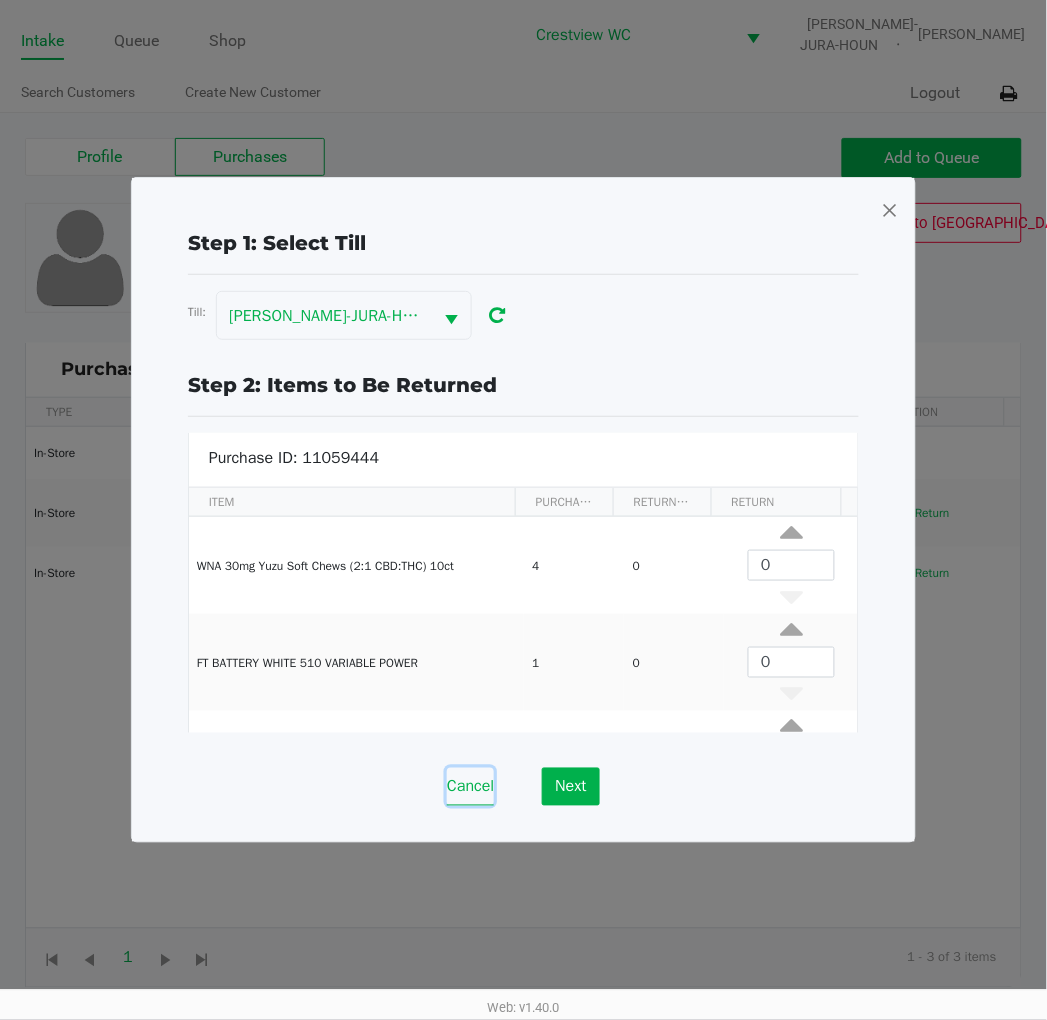 click on "Cancel" at bounding box center [470, 787] 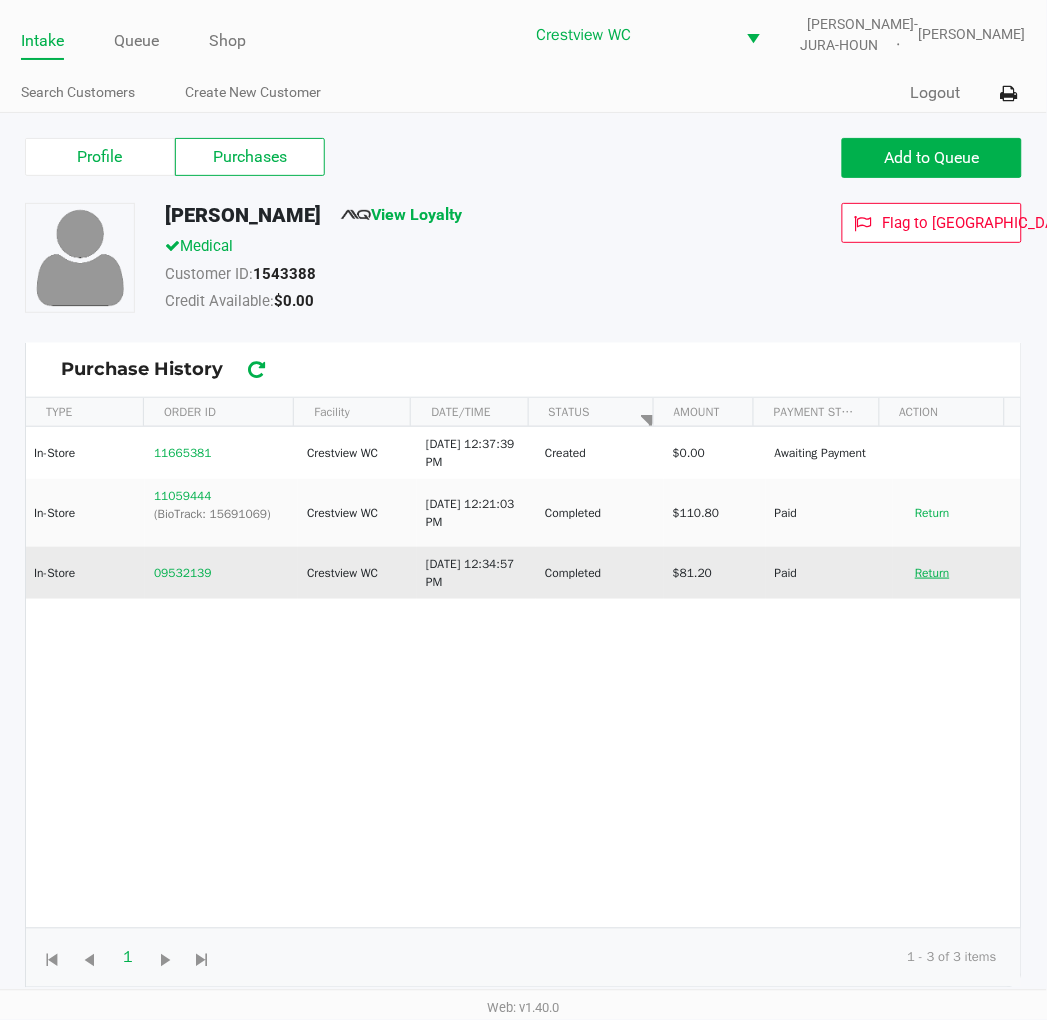 click on "Return" 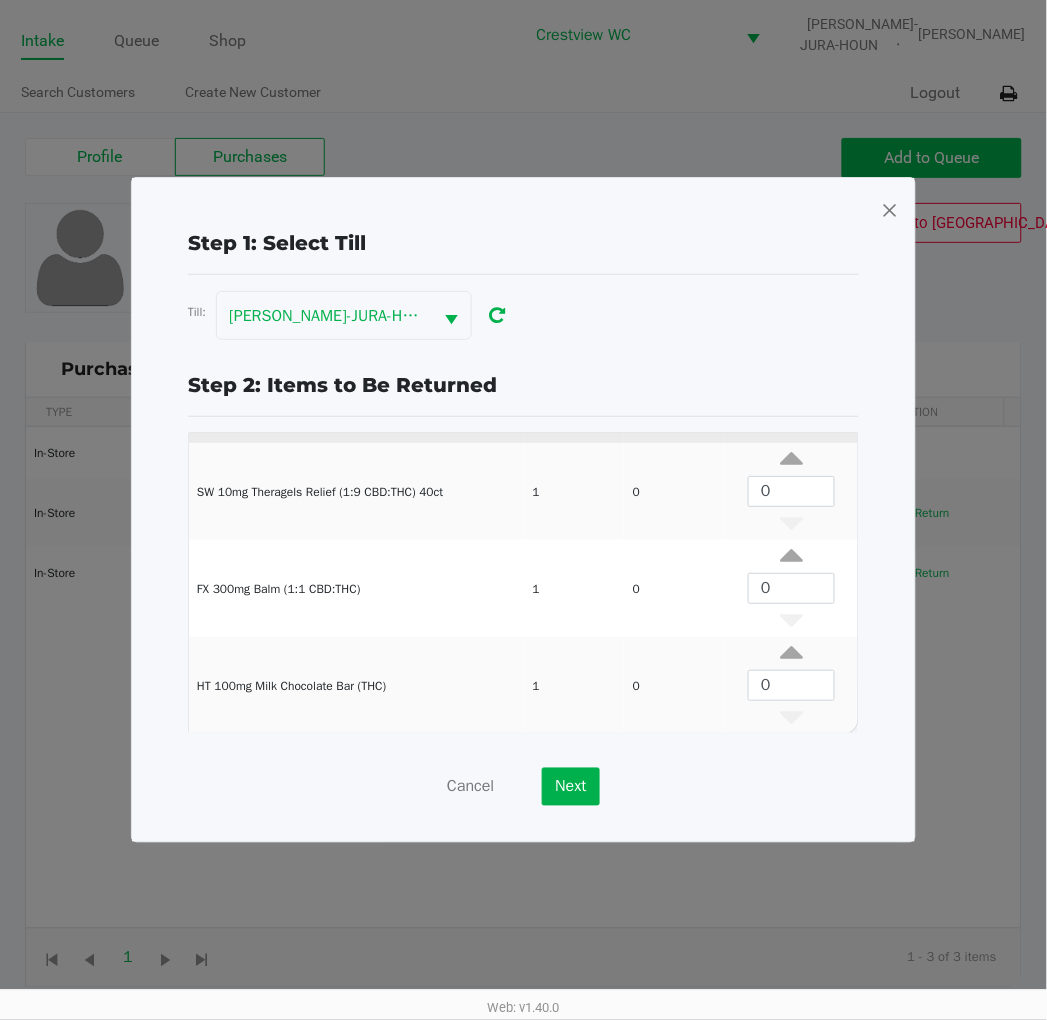 scroll, scrollTop: 173, scrollLeft: 0, axis: vertical 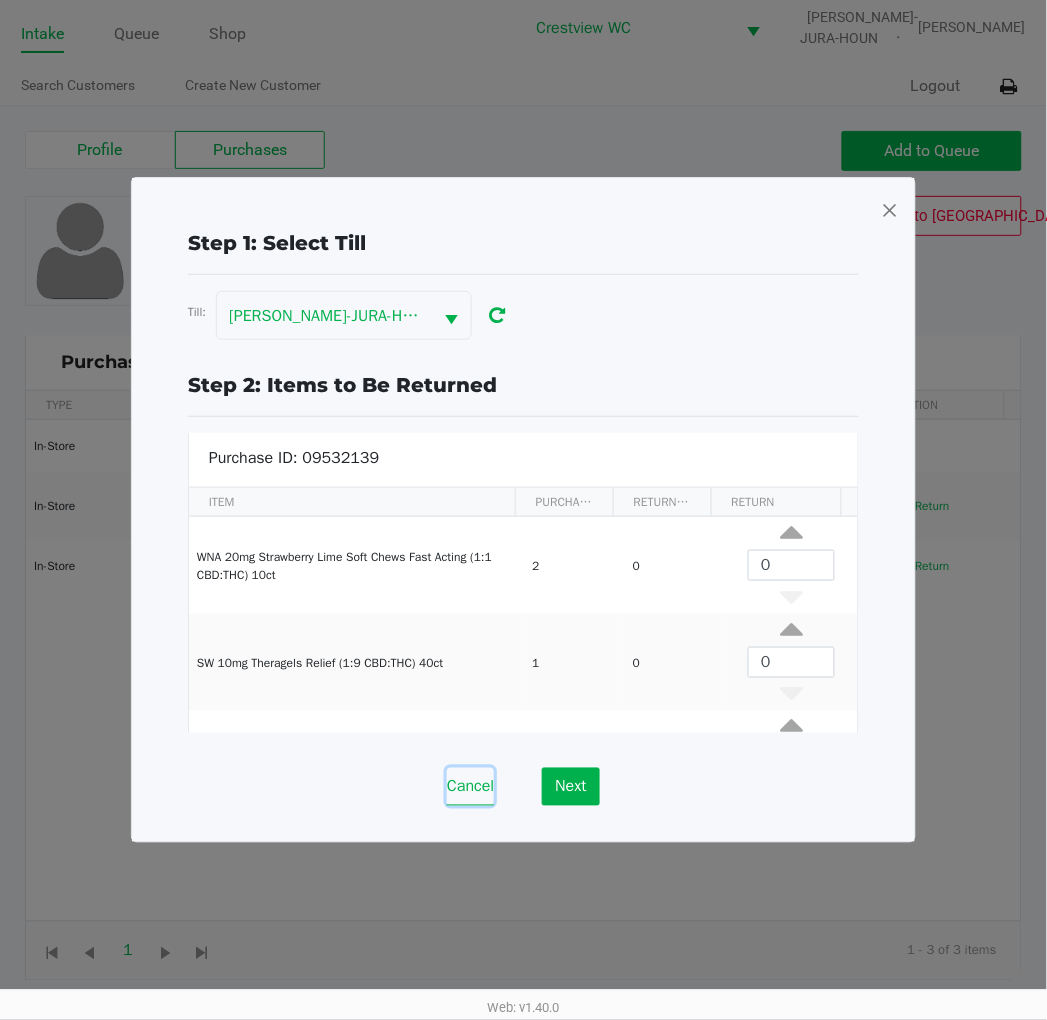 click on "Cancel" at bounding box center (470, 787) 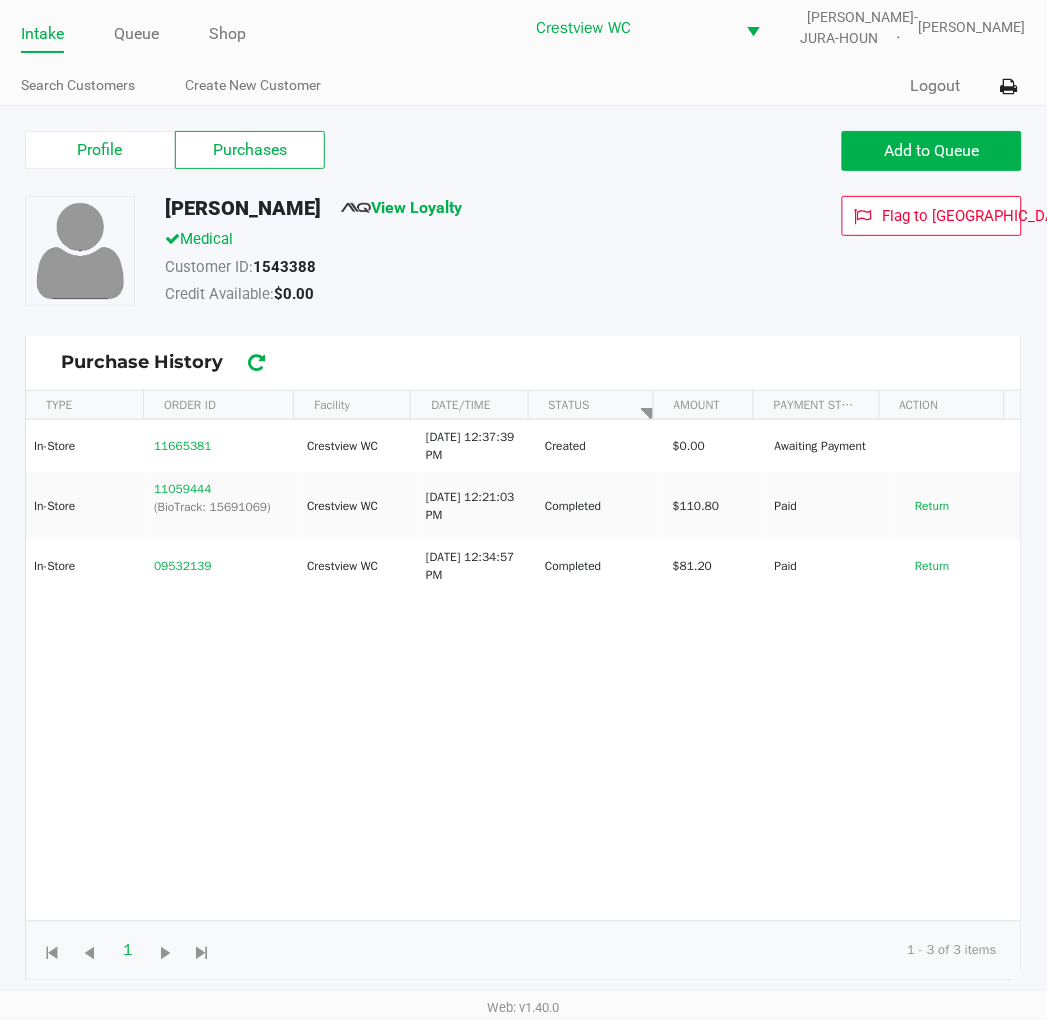 click on "In-Store  11665381  Crestview WC  Jul 21, 2025, 12:37:39 PM  Created  $0.00   Awaiting Payment  In-Store  11059444   (BioTrack: 15691069)  Crestview WC  Apr 4, 2025, 12:21:03 PM  Completed  $110.80   Paid   Return  In-Store  09532139  Crestview WC  Jul 9, 2024, 12:34:57 PM  Completed  $81.20   Paid   Return" 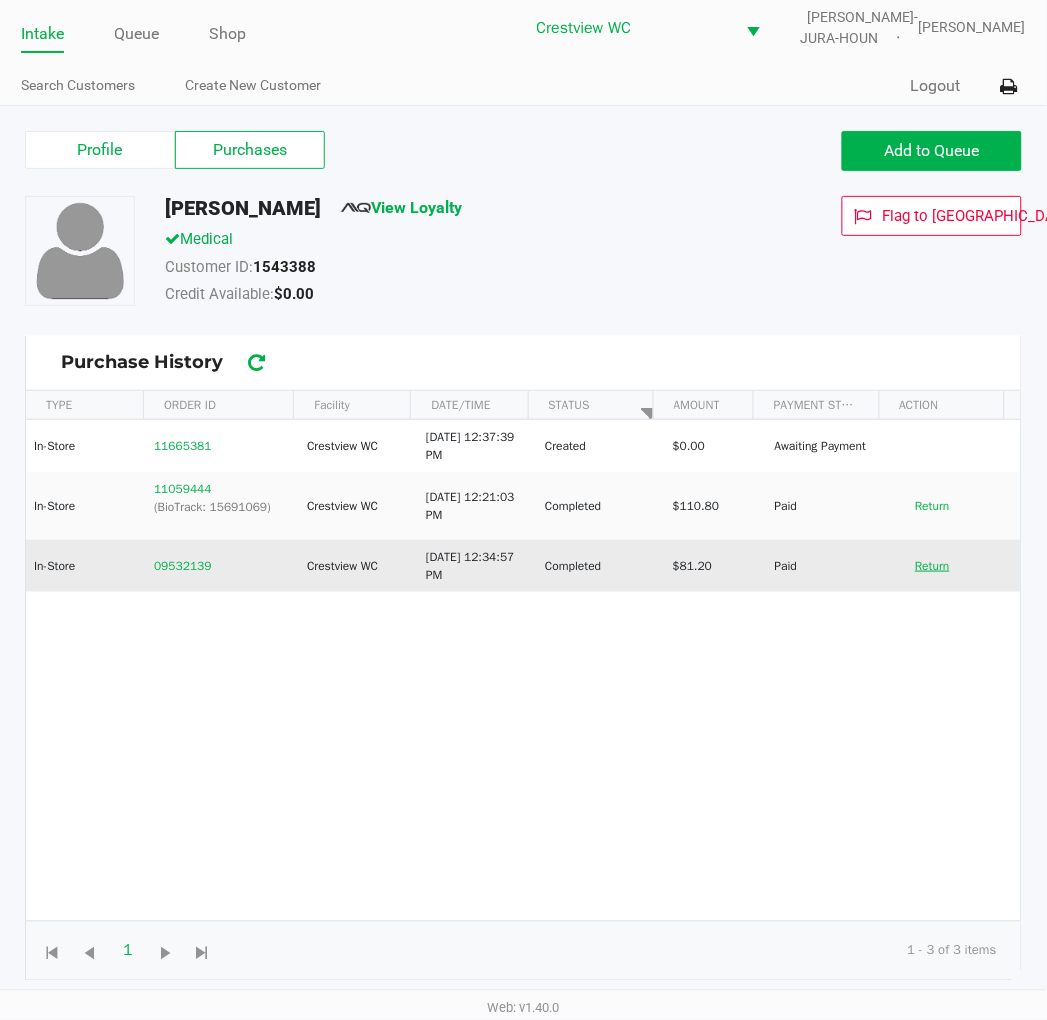 click on "Return" 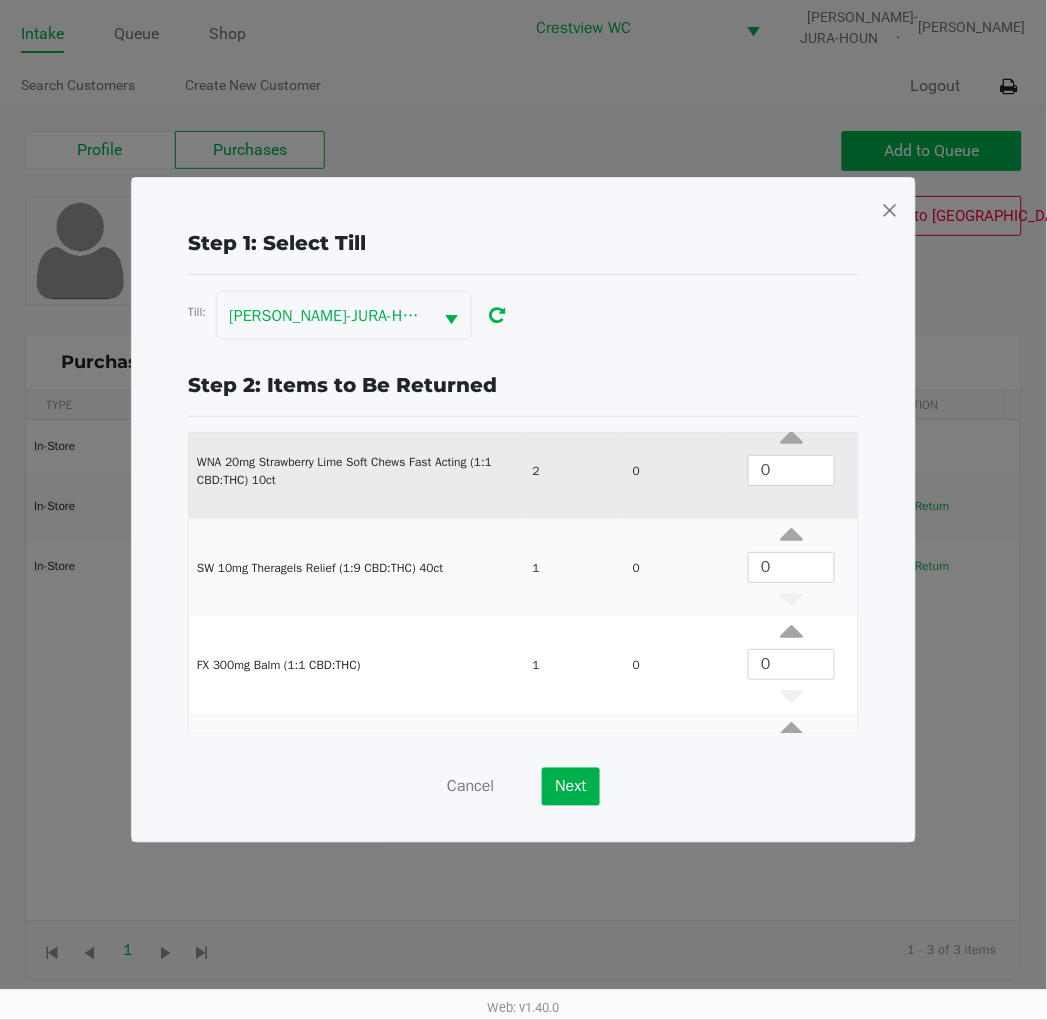 scroll, scrollTop: 173, scrollLeft: 0, axis: vertical 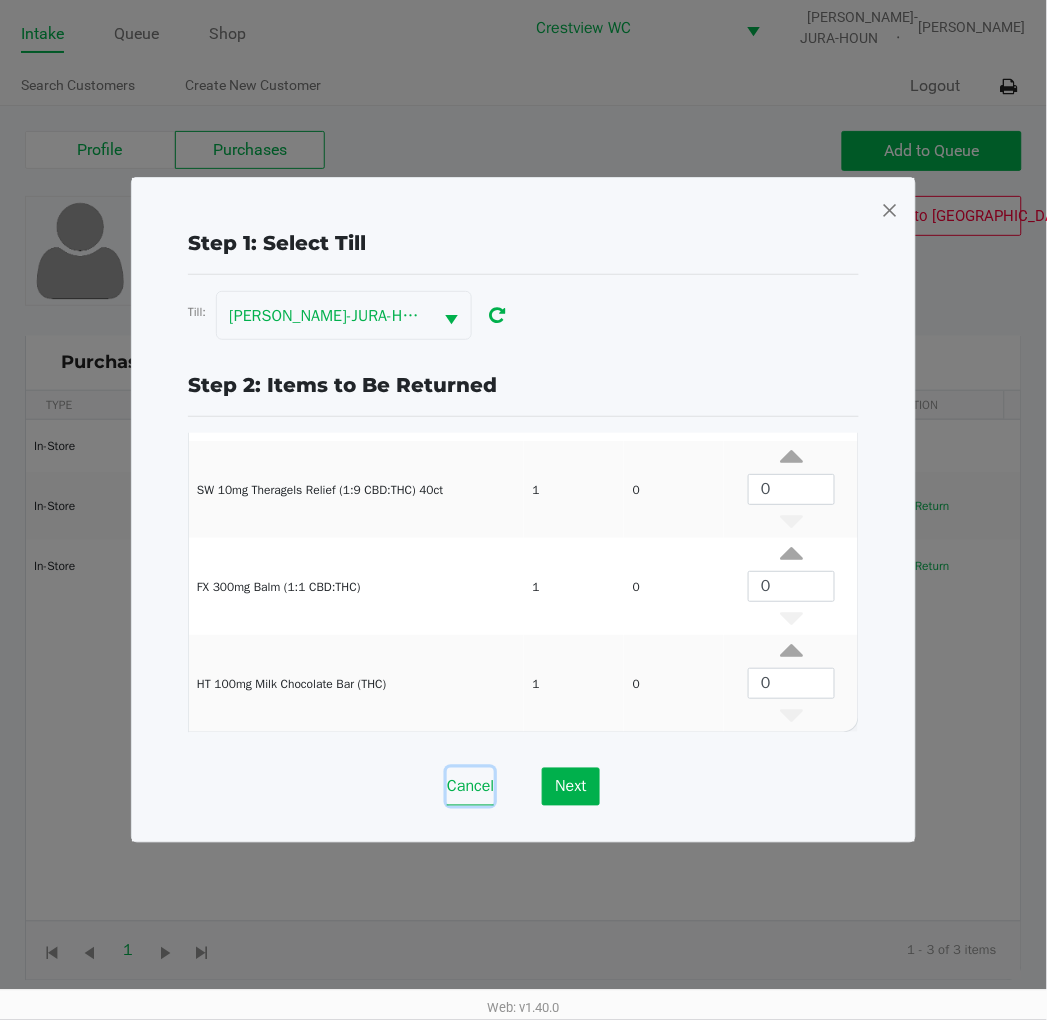 click on "Cancel" at bounding box center (470, 787) 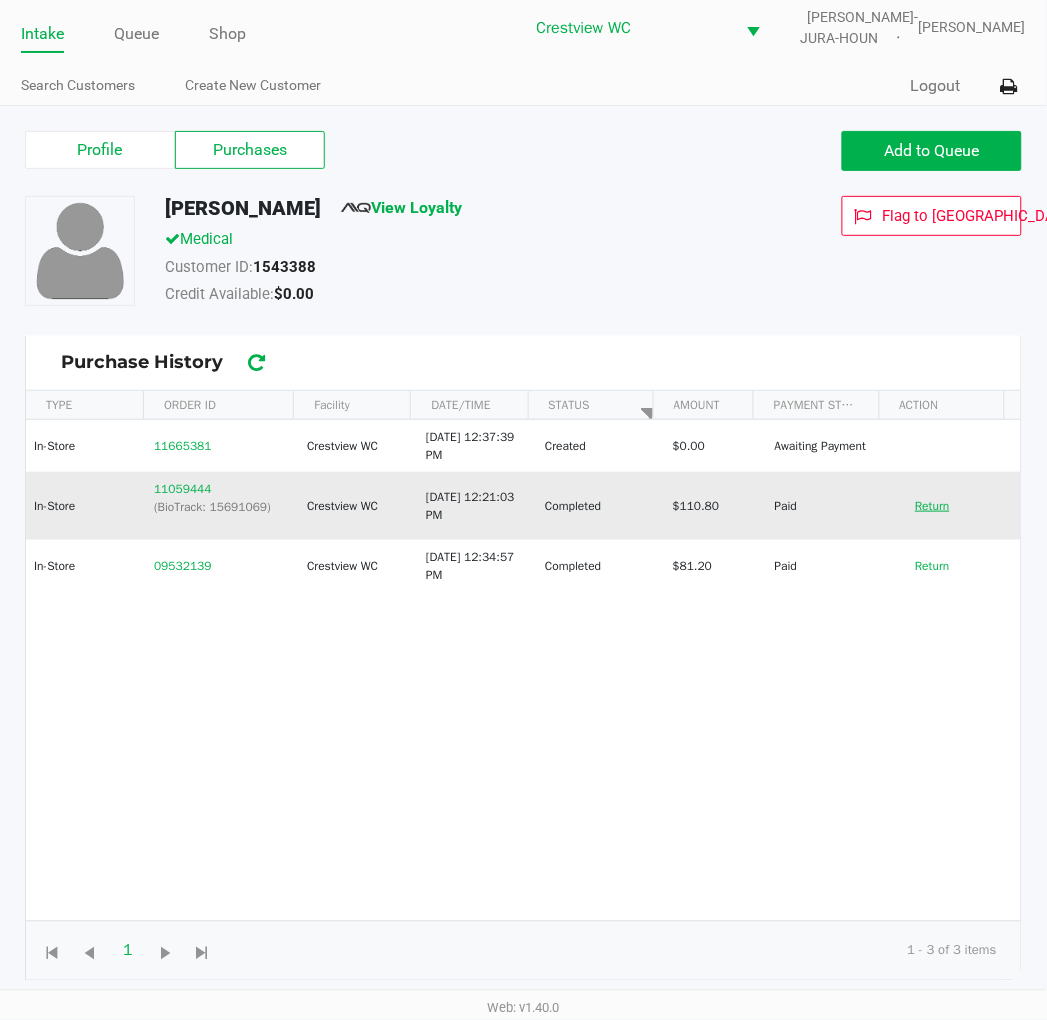 click on "Return" 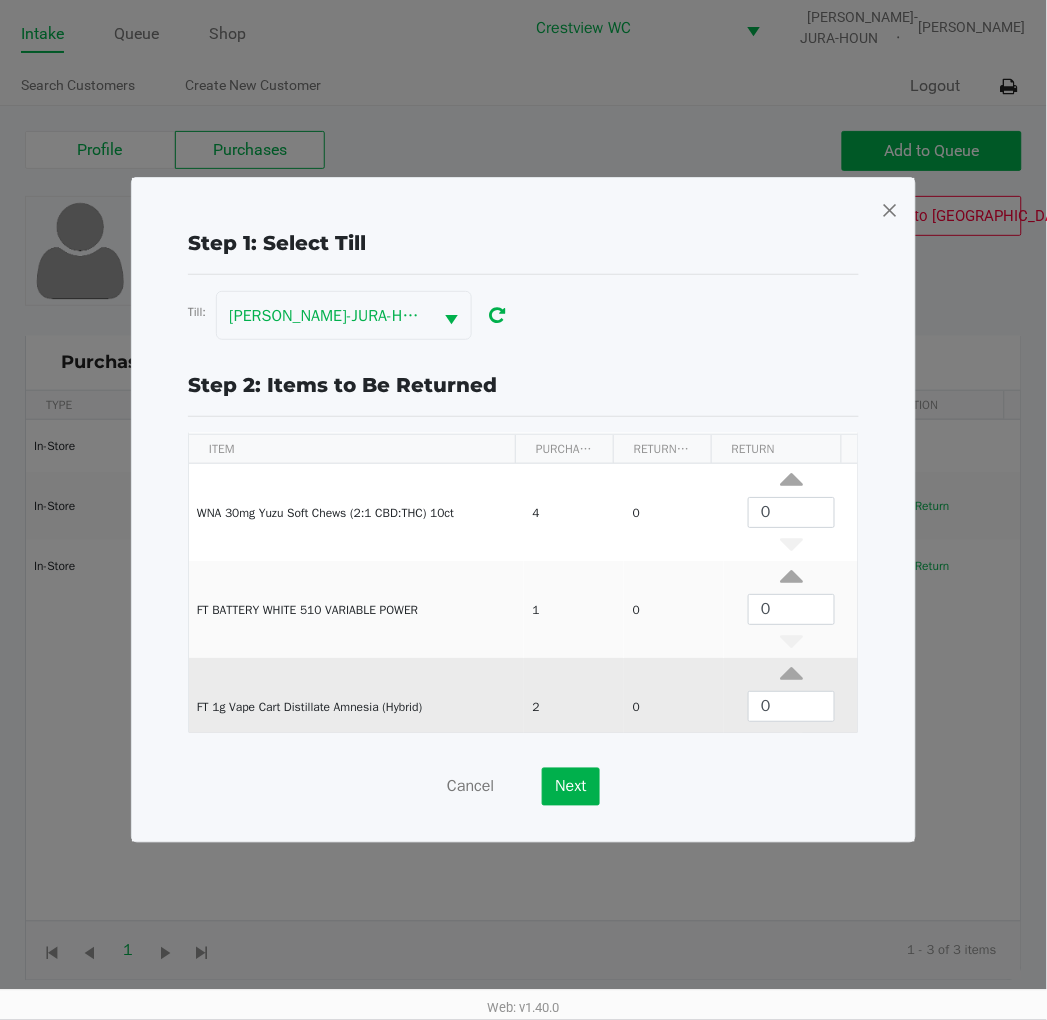 scroll, scrollTop: 76, scrollLeft: 0, axis: vertical 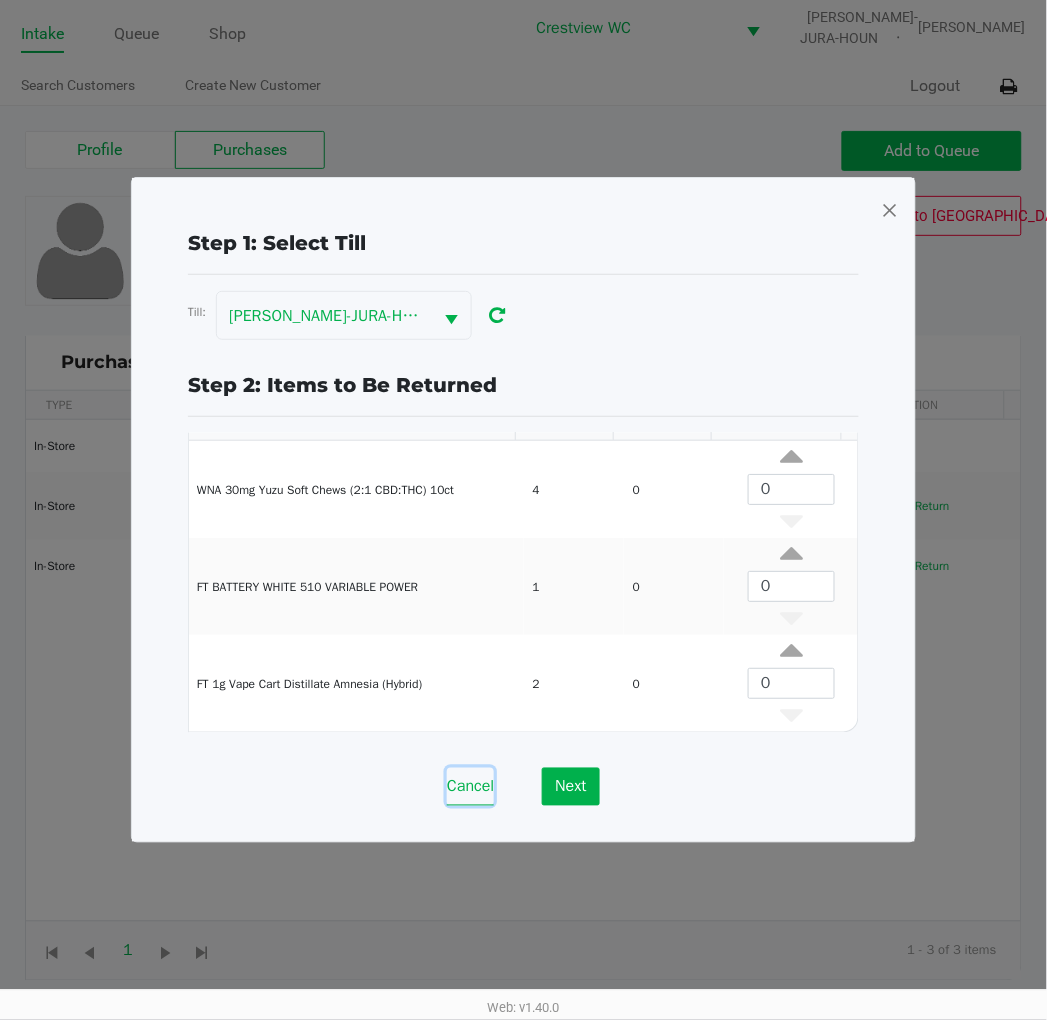 click on "Cancel" at bounding box center (470, 787) 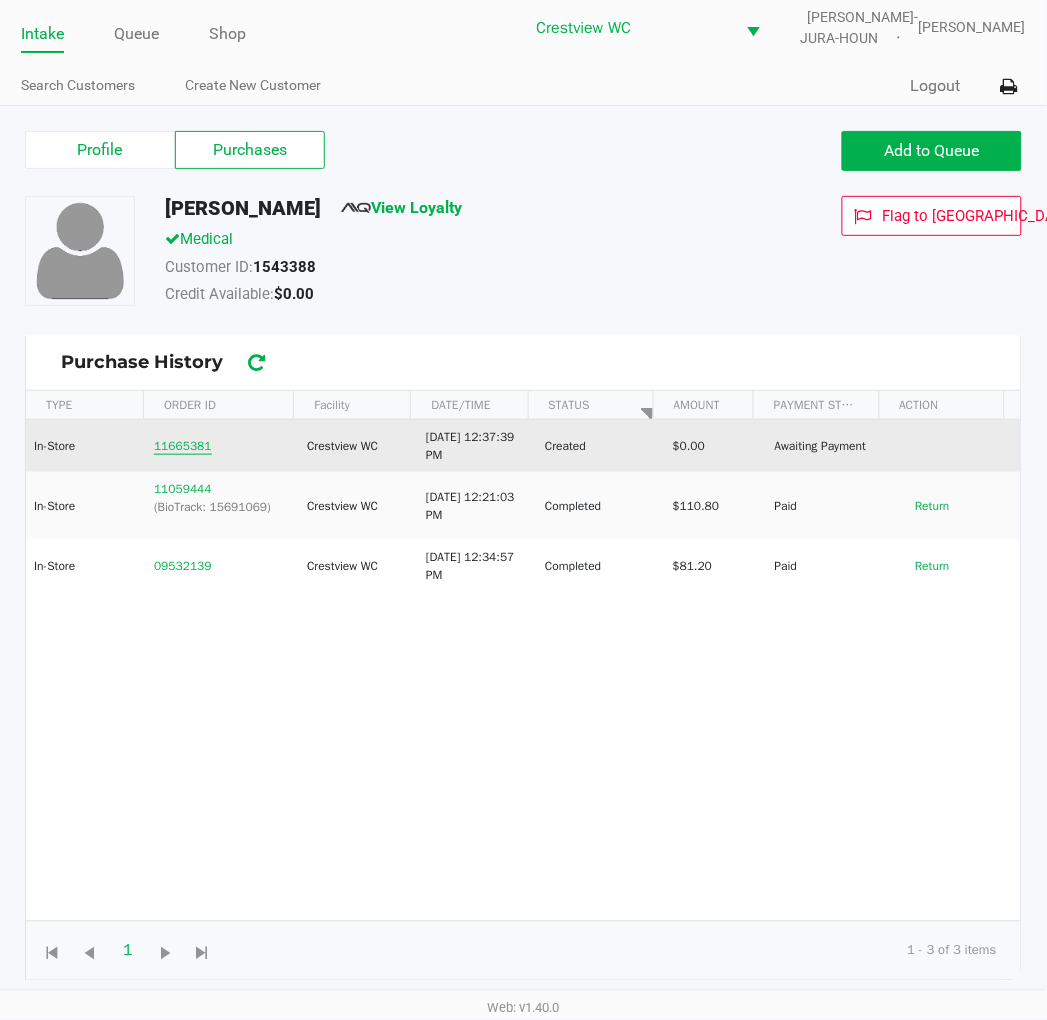 click on "11665381" 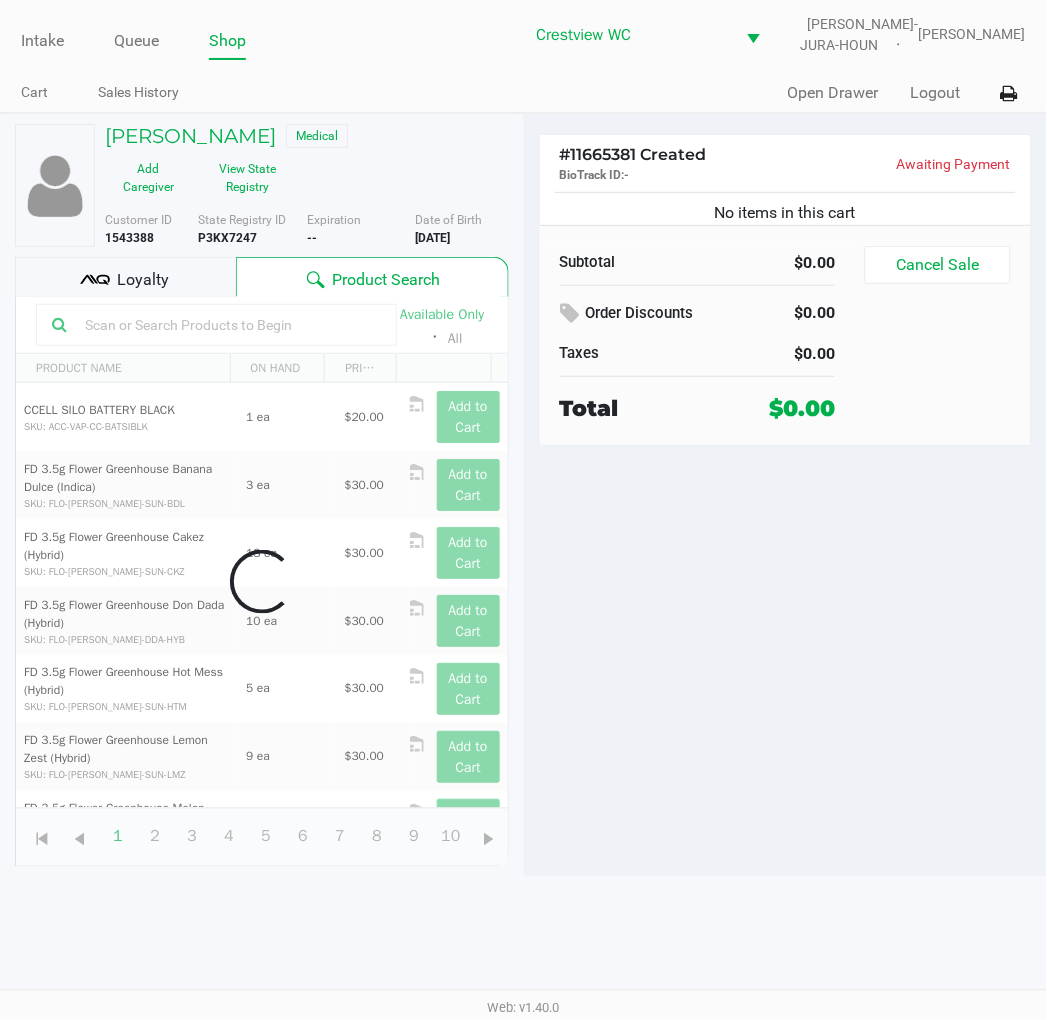 scroll, scrollTop: 0, scrollLeft: 0, axis: both 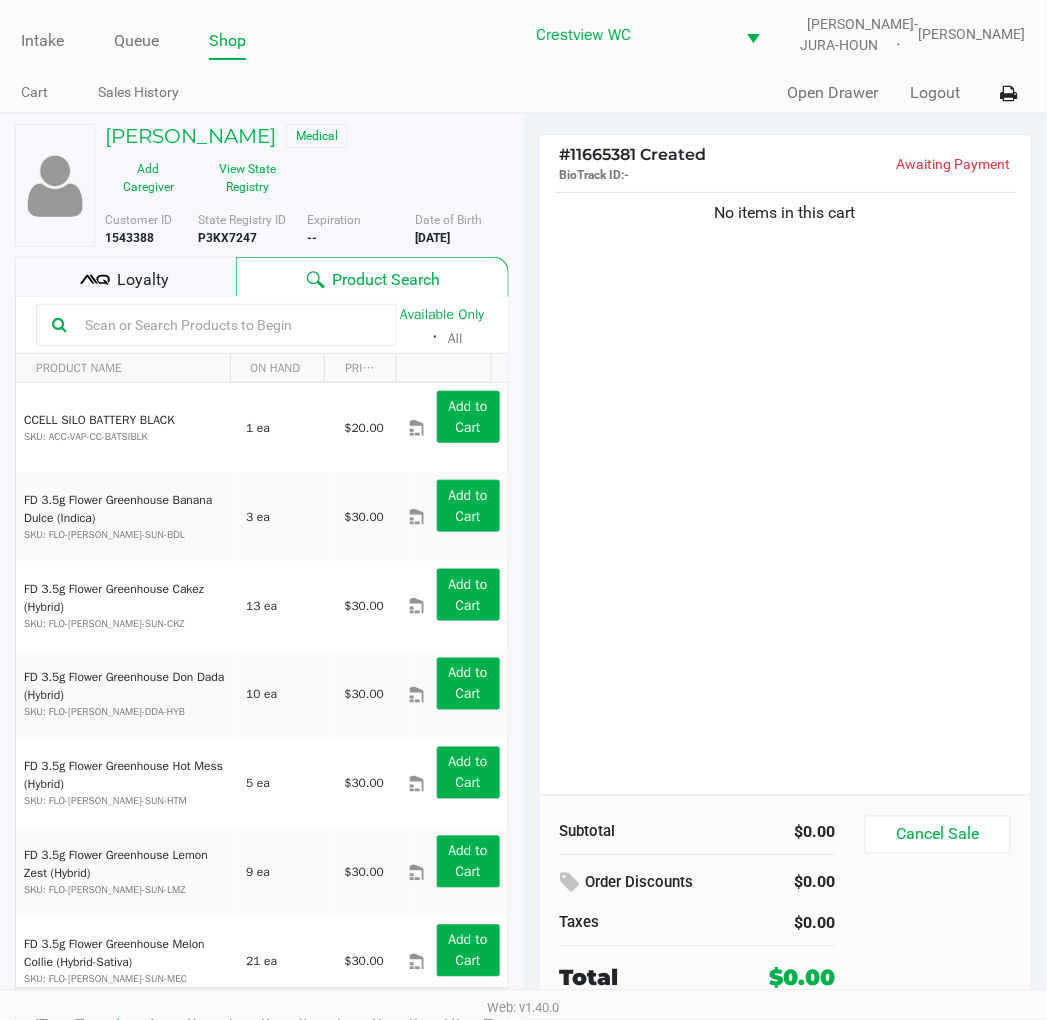 click 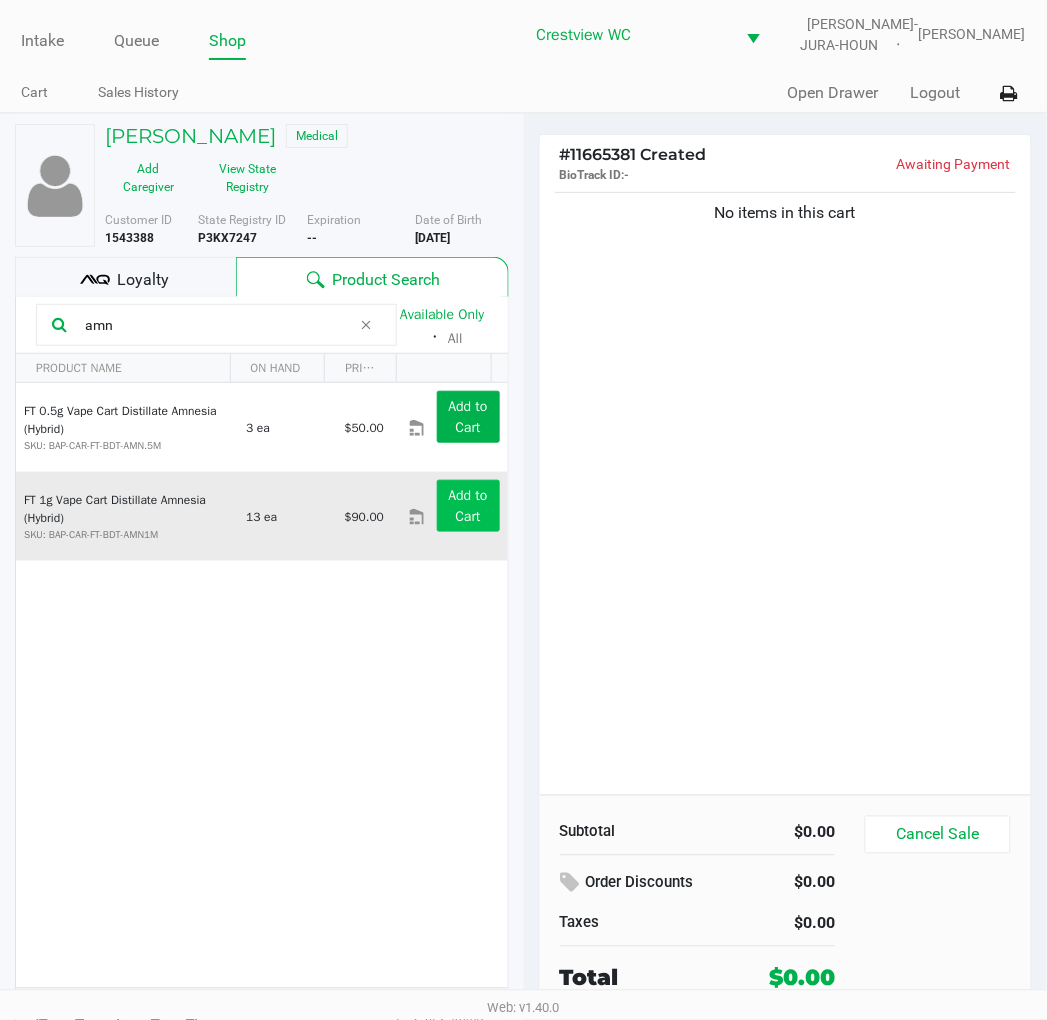 type on "amn" 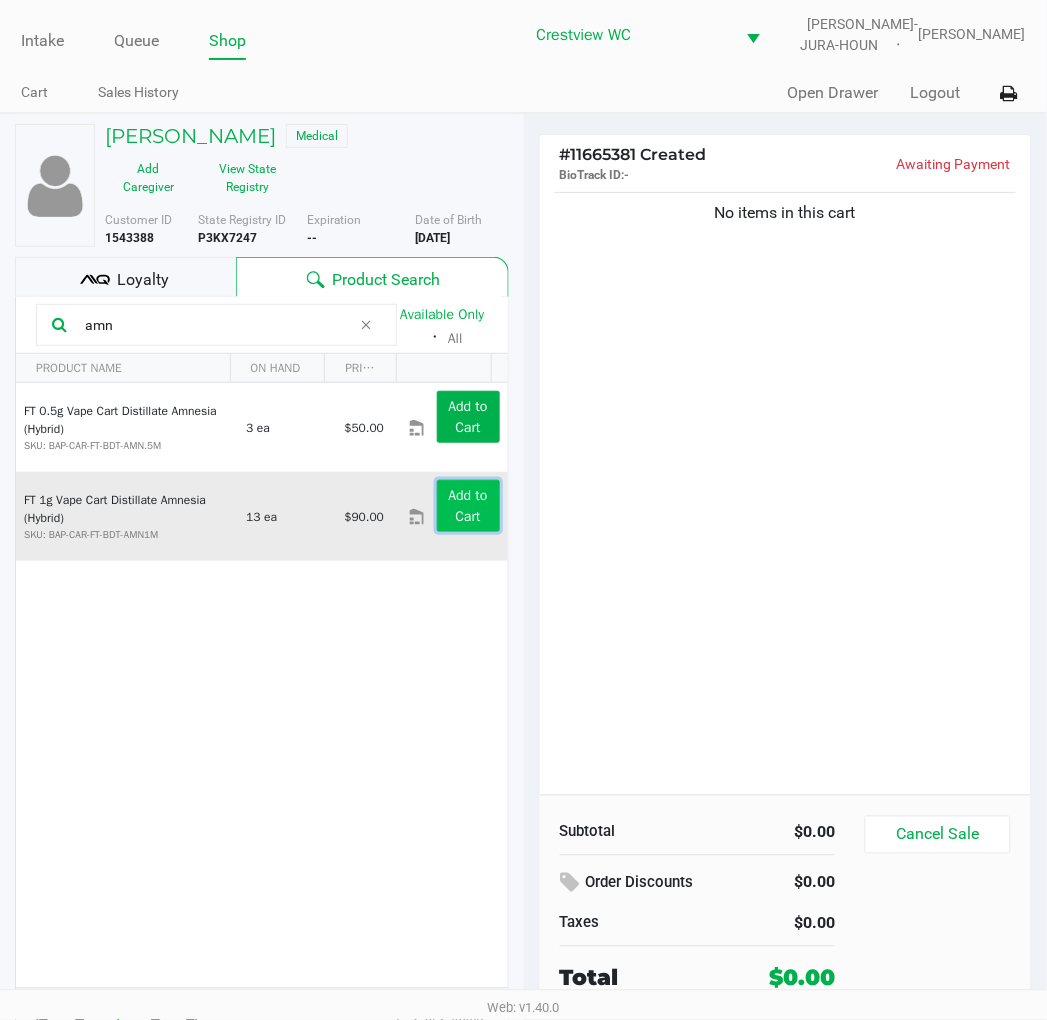click on "Add to Cart" 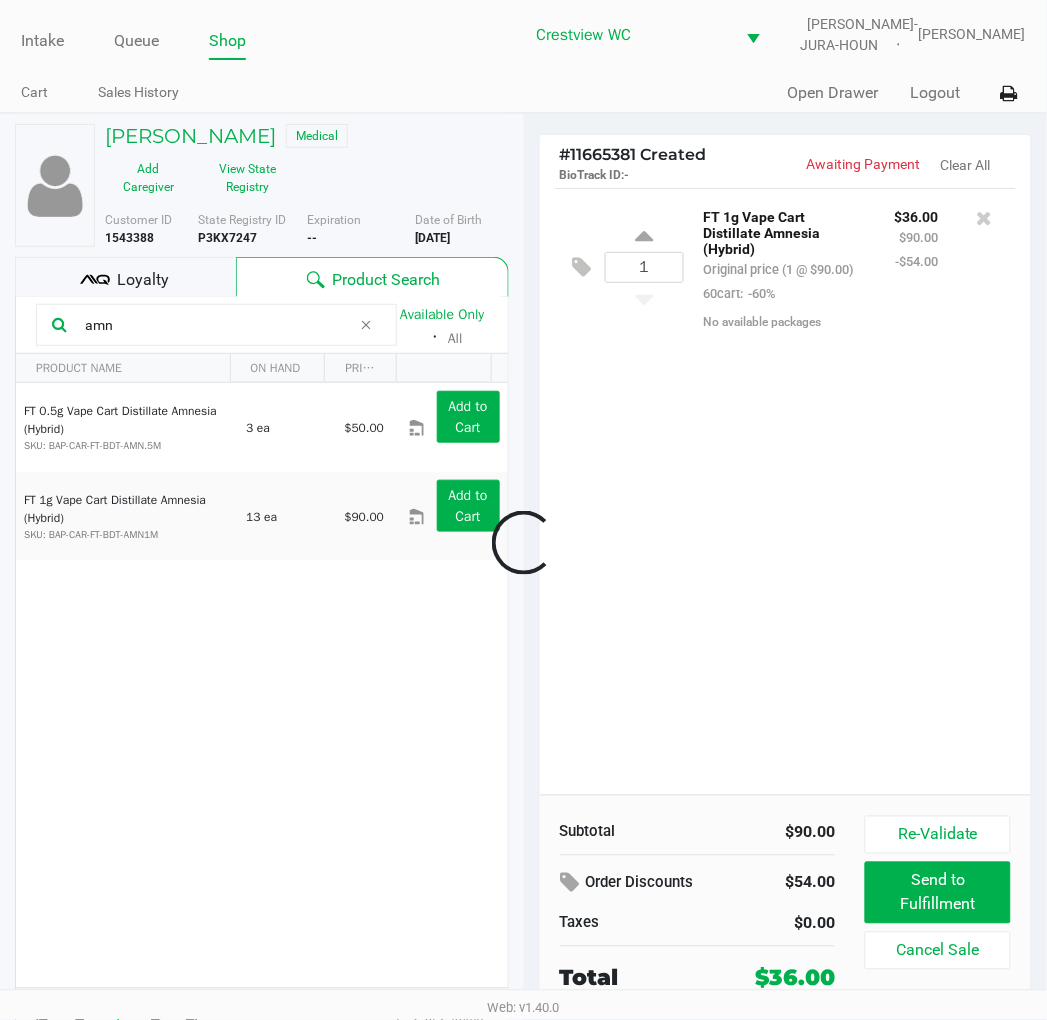 click on "1  FT 1g Vape Cart Distillate Amnesia (Hybrid)   Original price (1 @ $90.00)  60cart:  -60% $36.00 $90.00 -$54.00  No available packages" 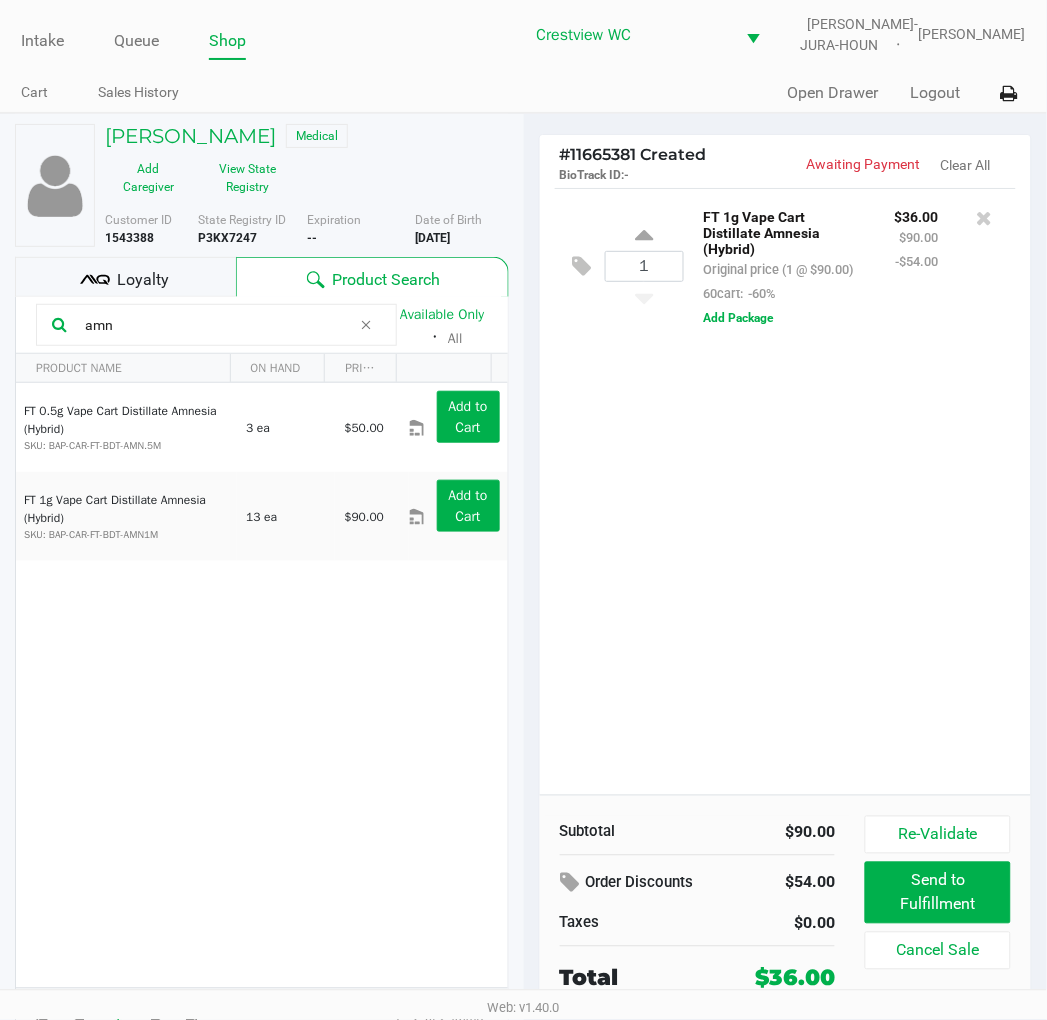 click on "Loyalty" 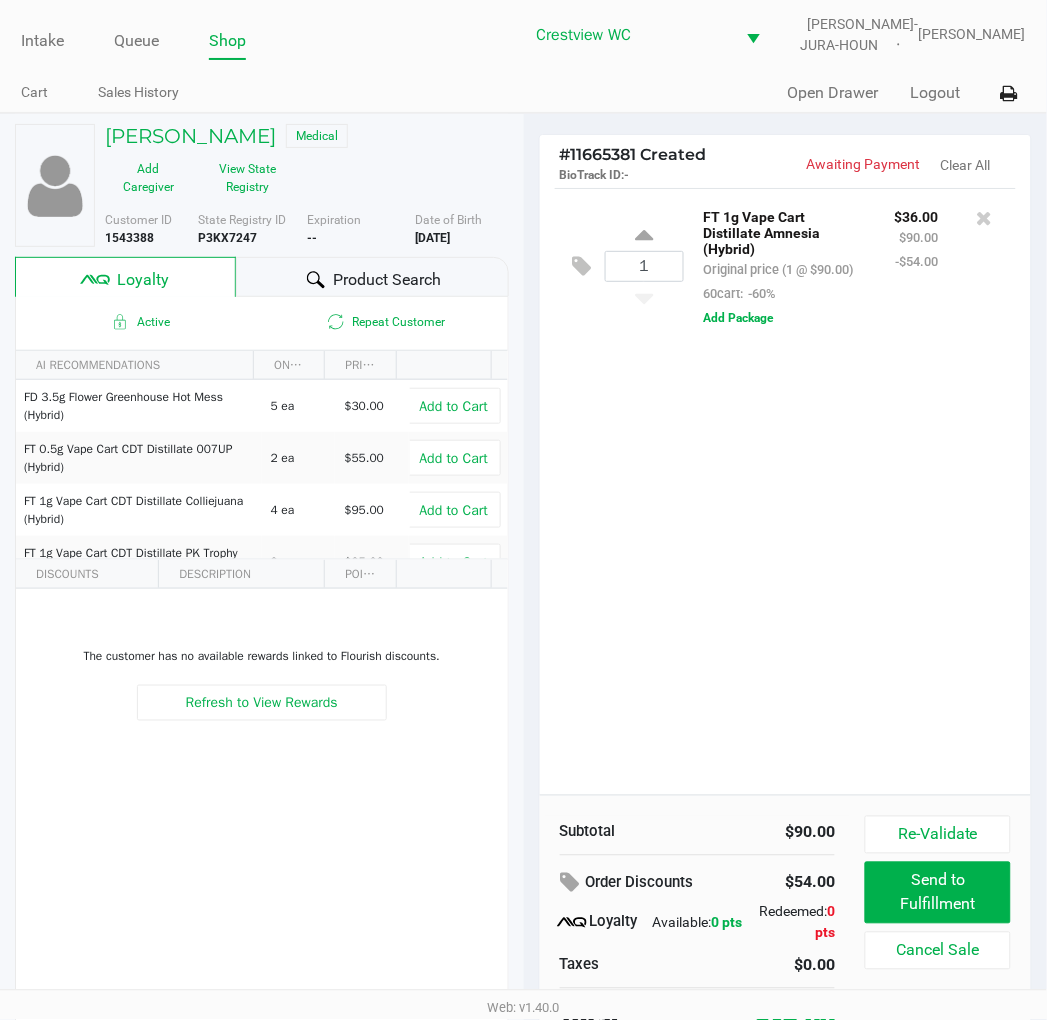 click on "Product Search" 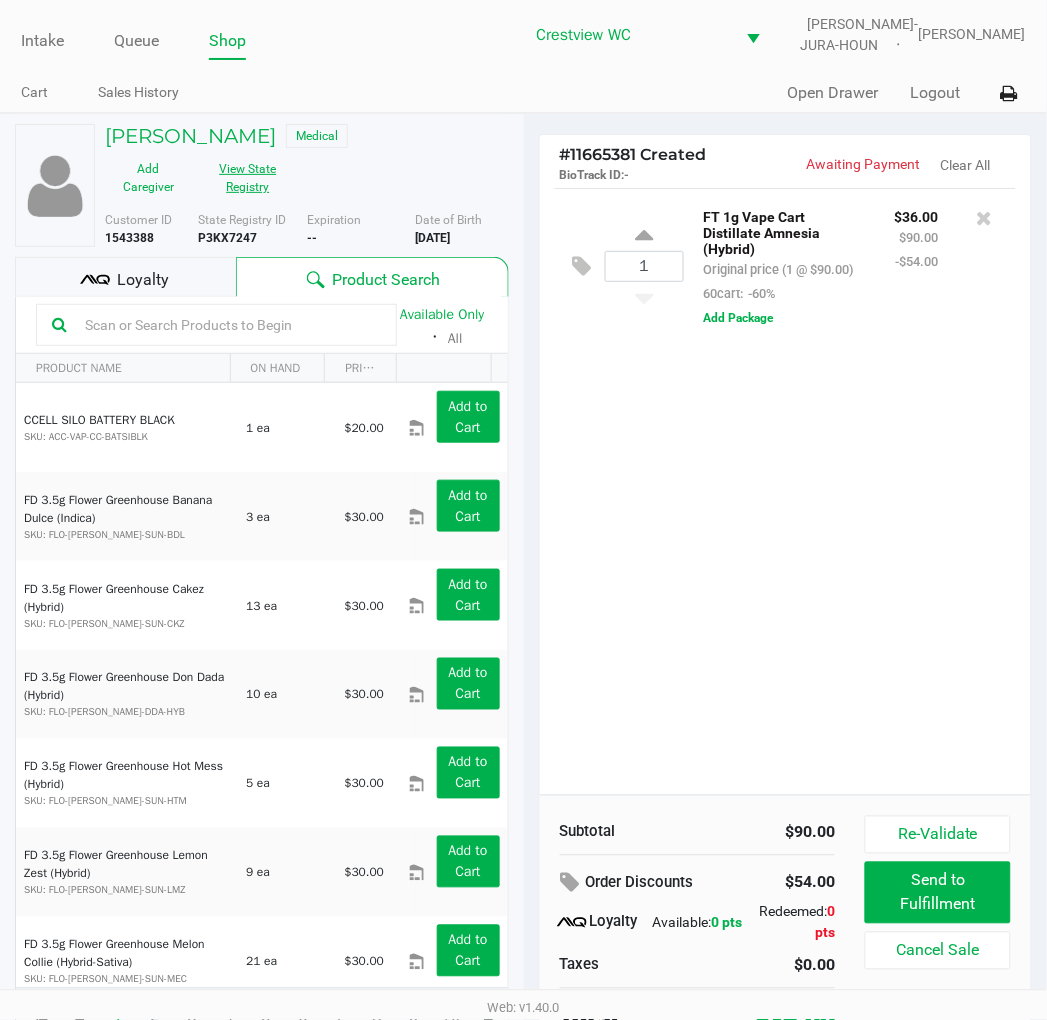 drag, startPoint x: 242, startPoint y: 177, endPoint x: 256, endPoint y: 178, distance: 14.035668 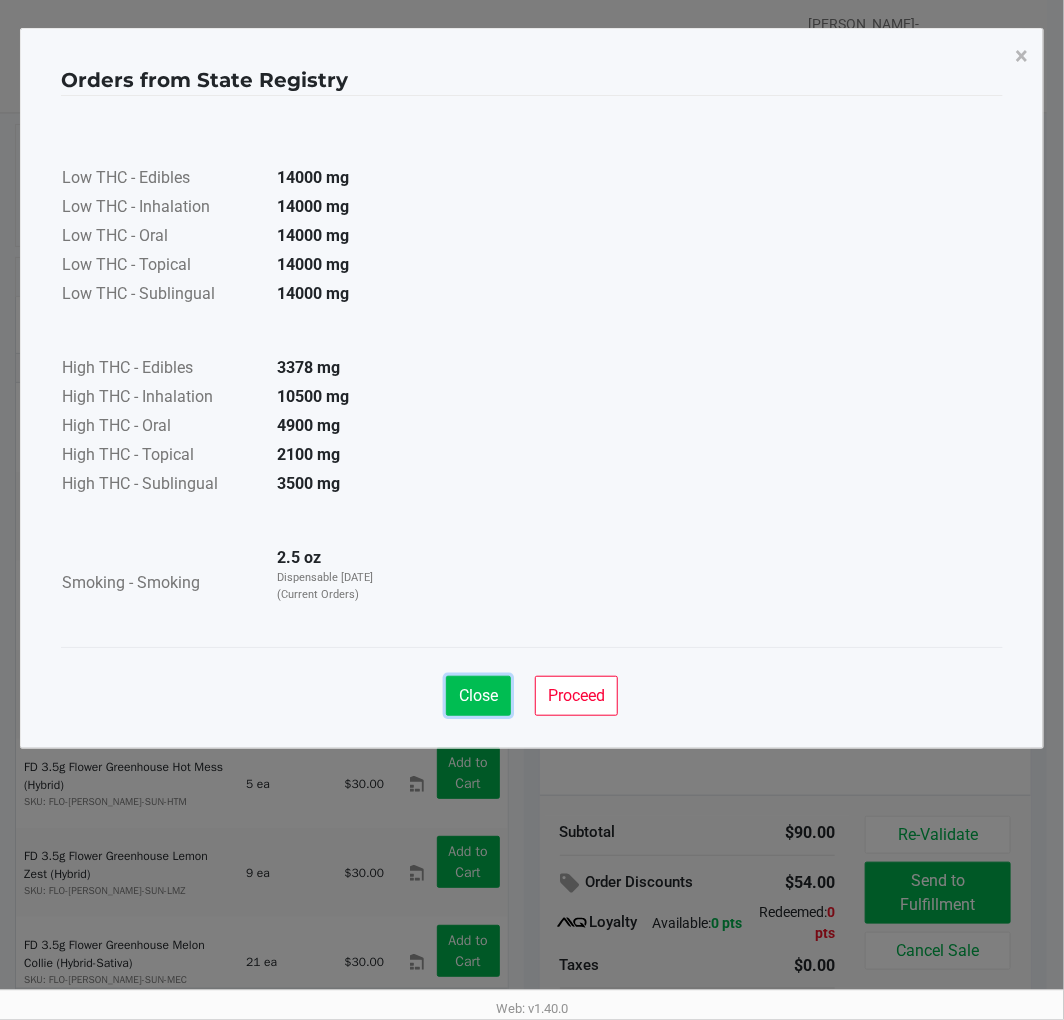 click on "Close" 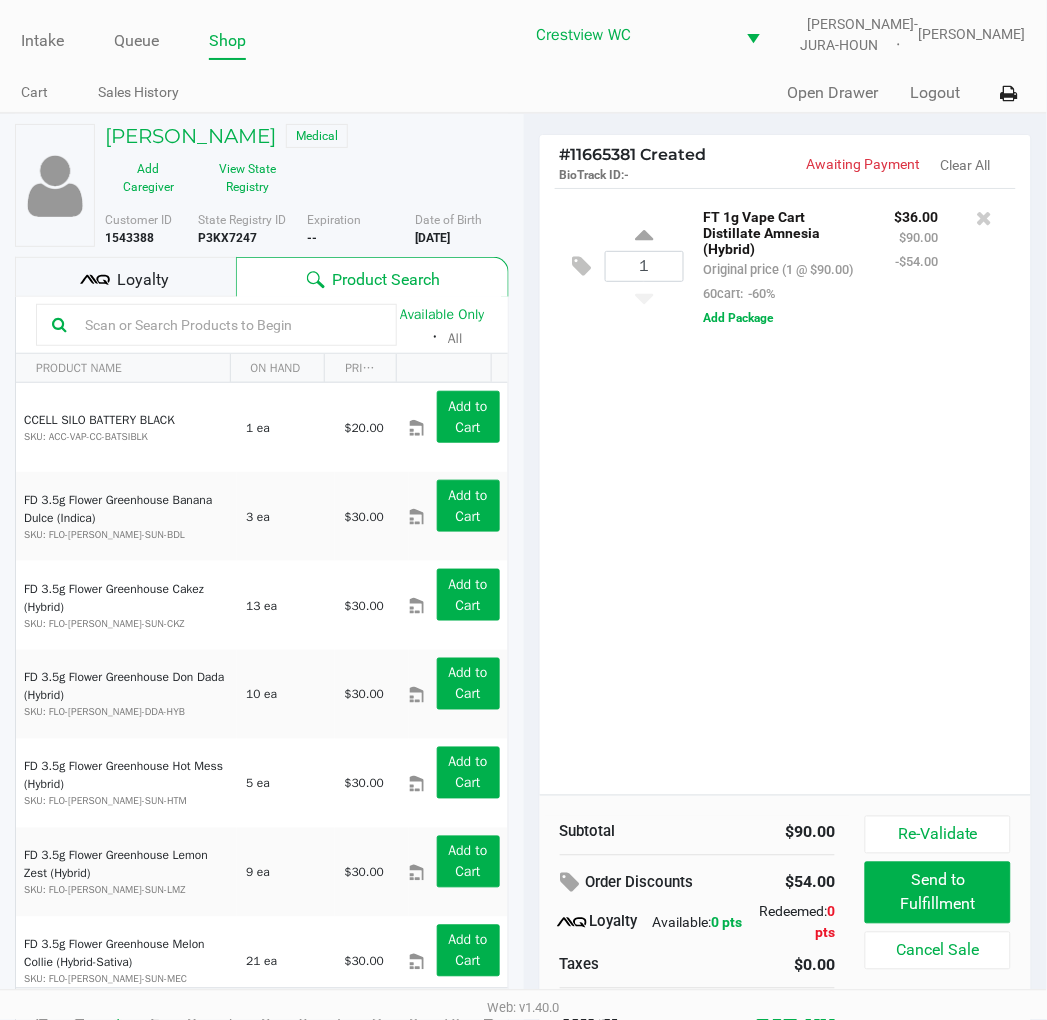 click on "Low THC - Edibles  14000 mg  Low THC - Inhalation  14000 mg  Low THC - Oral  14000 mg  Low THC - Topical  14000 mg  Low THC - Sublingual  14000 mg      High THC - Edibles  3378 mg  High THC - Inhalation  10500 mg  High THC - Oral  4900 mg  High THC - Topical  2100 mg  High THC - Sublingual  3500 mg      Smoking - Smoking  2.5 oz  Dispensable Today (Current Orders)" 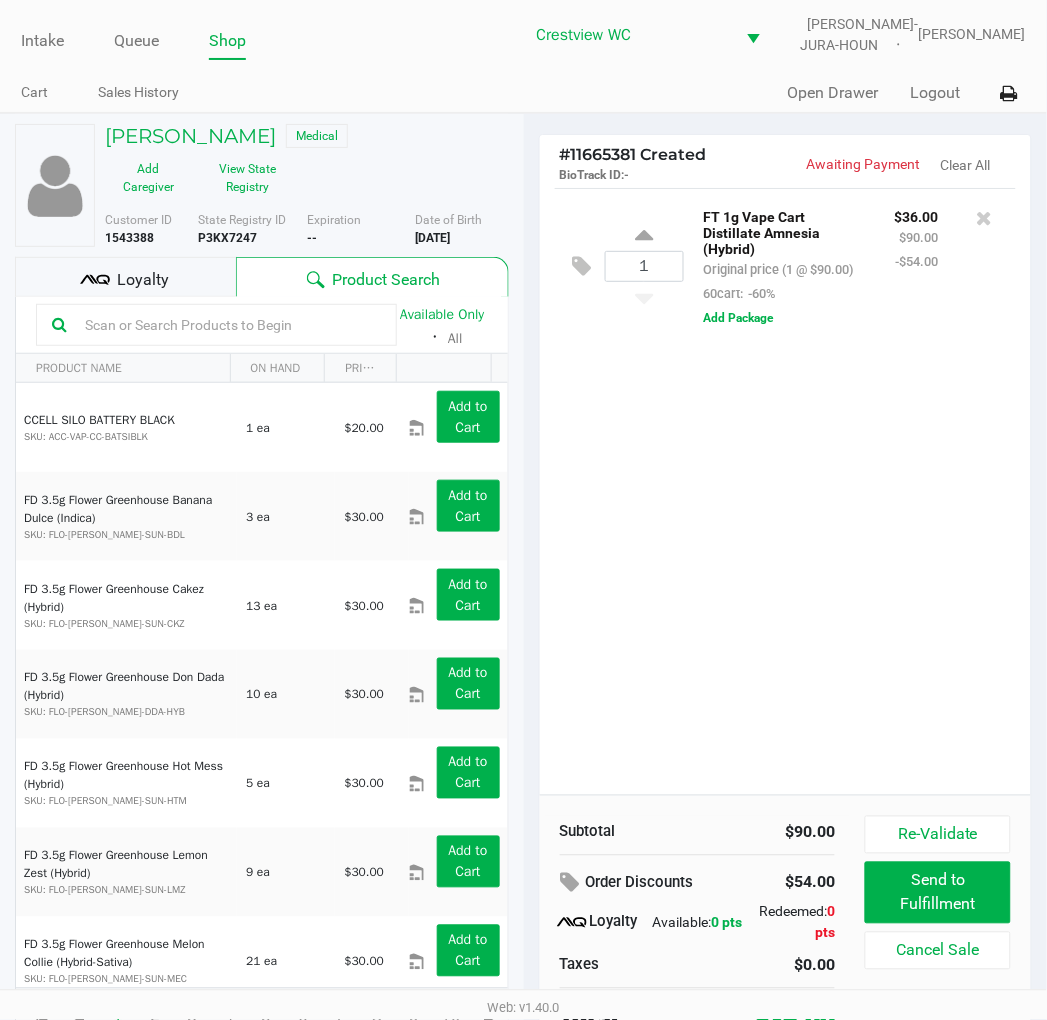 click 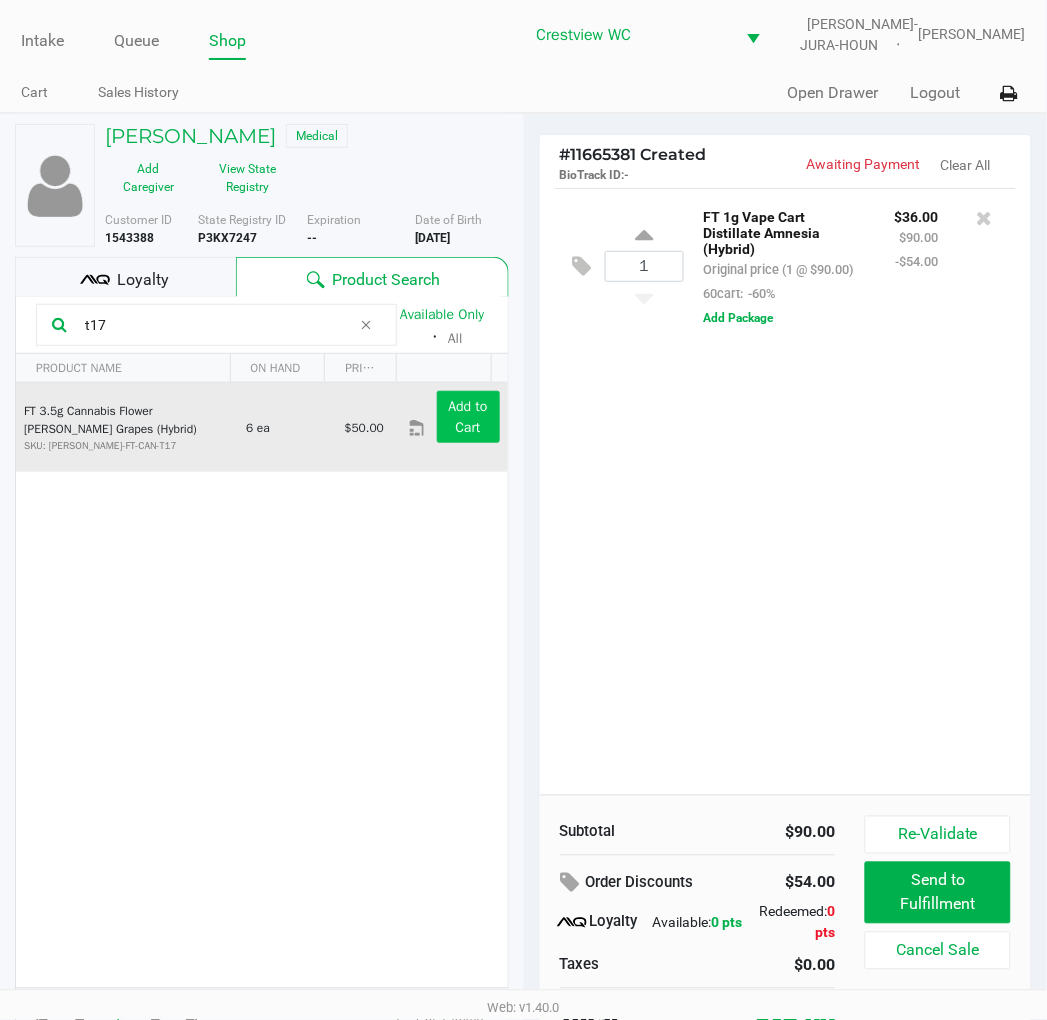 type on "t17" 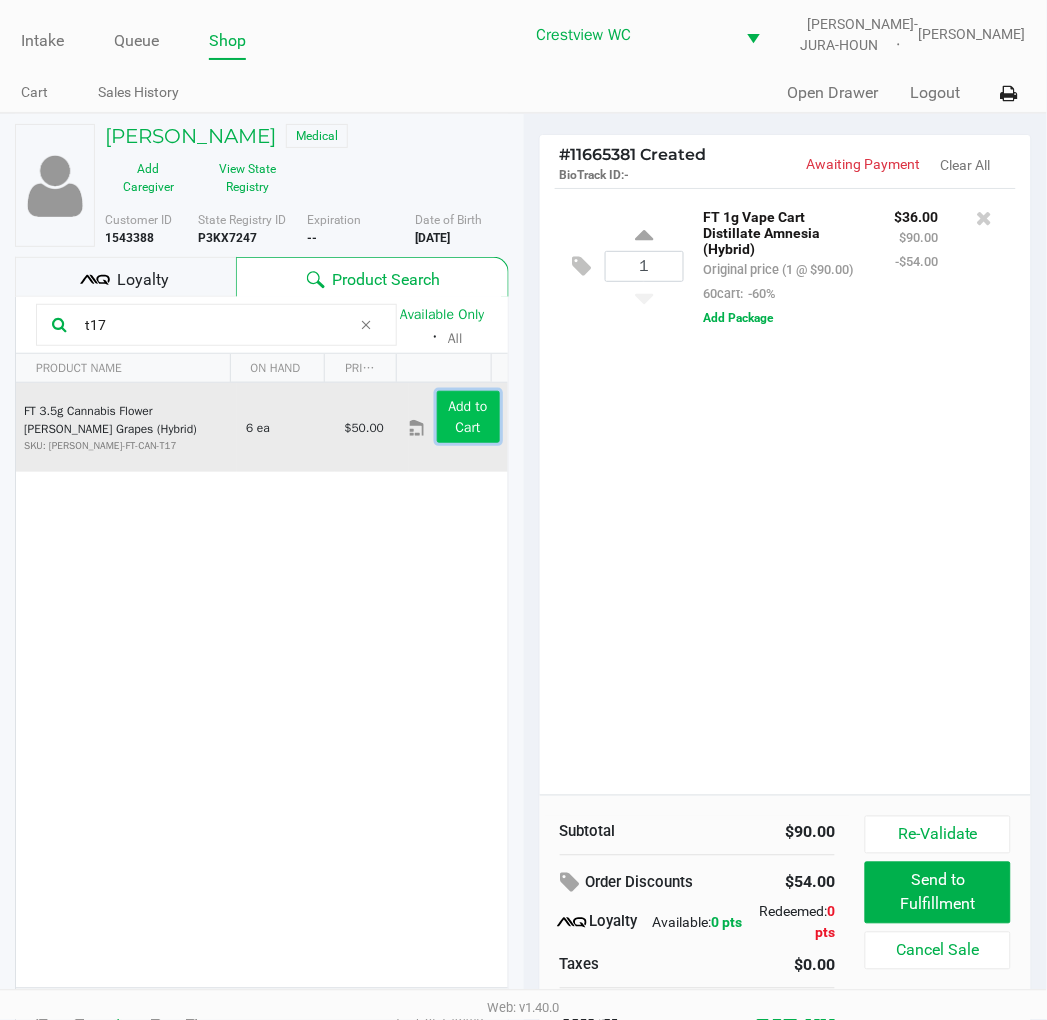 click on "Add to Cart" 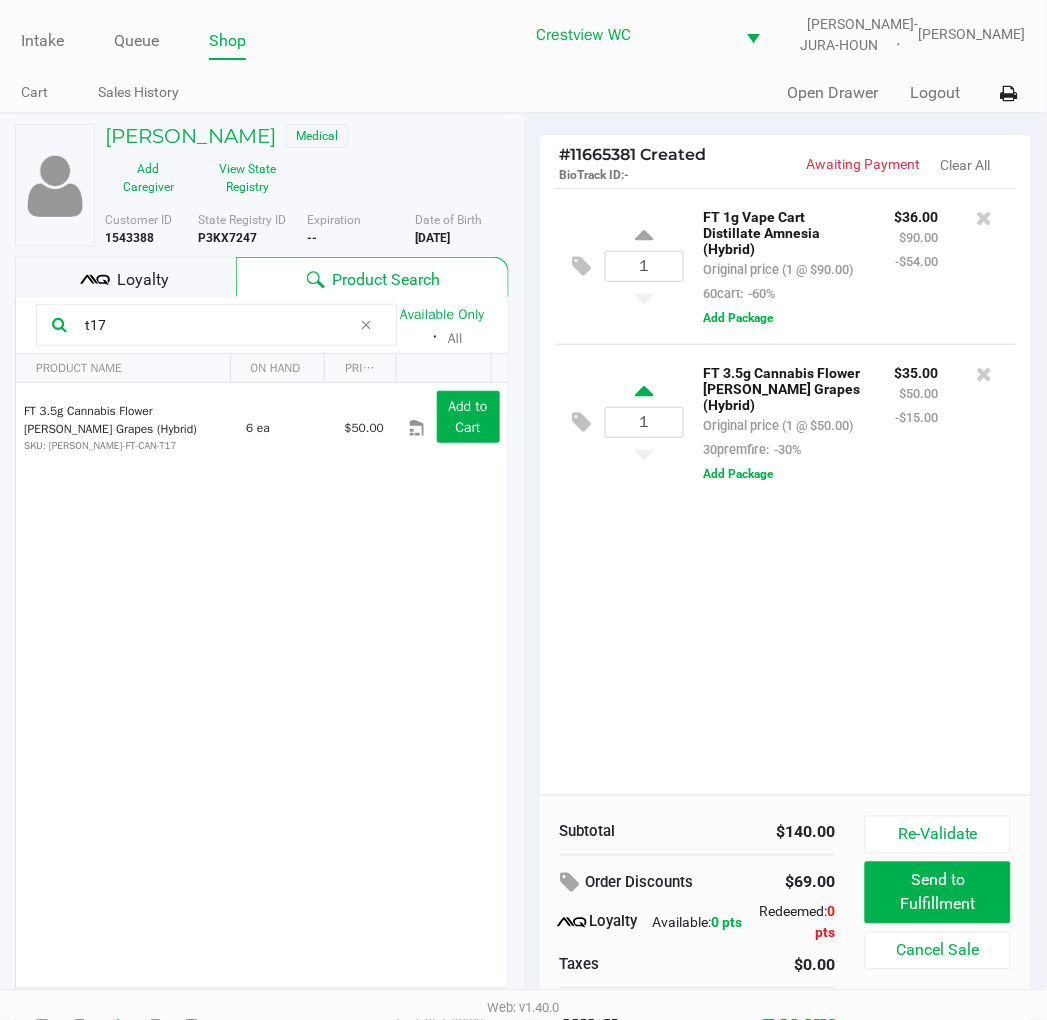 click 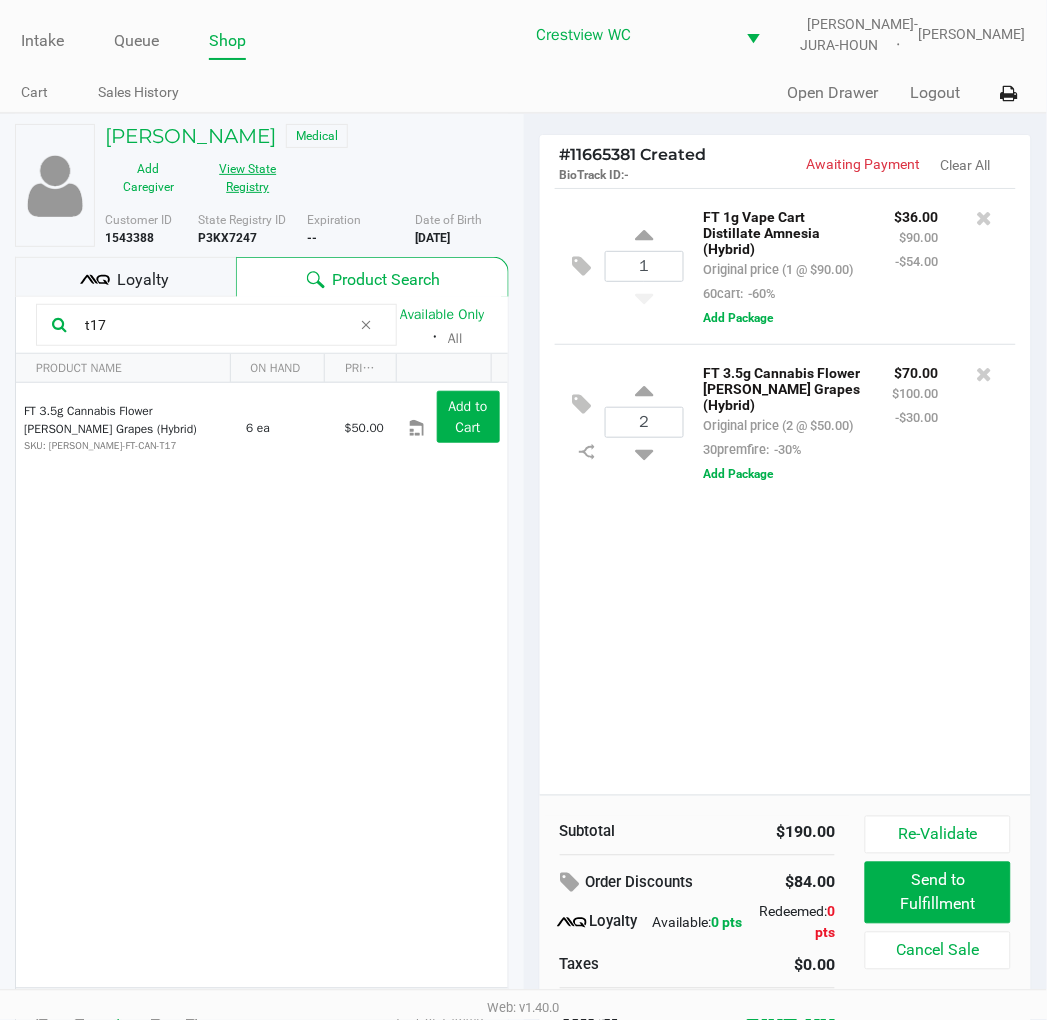 click on "View State Registry" 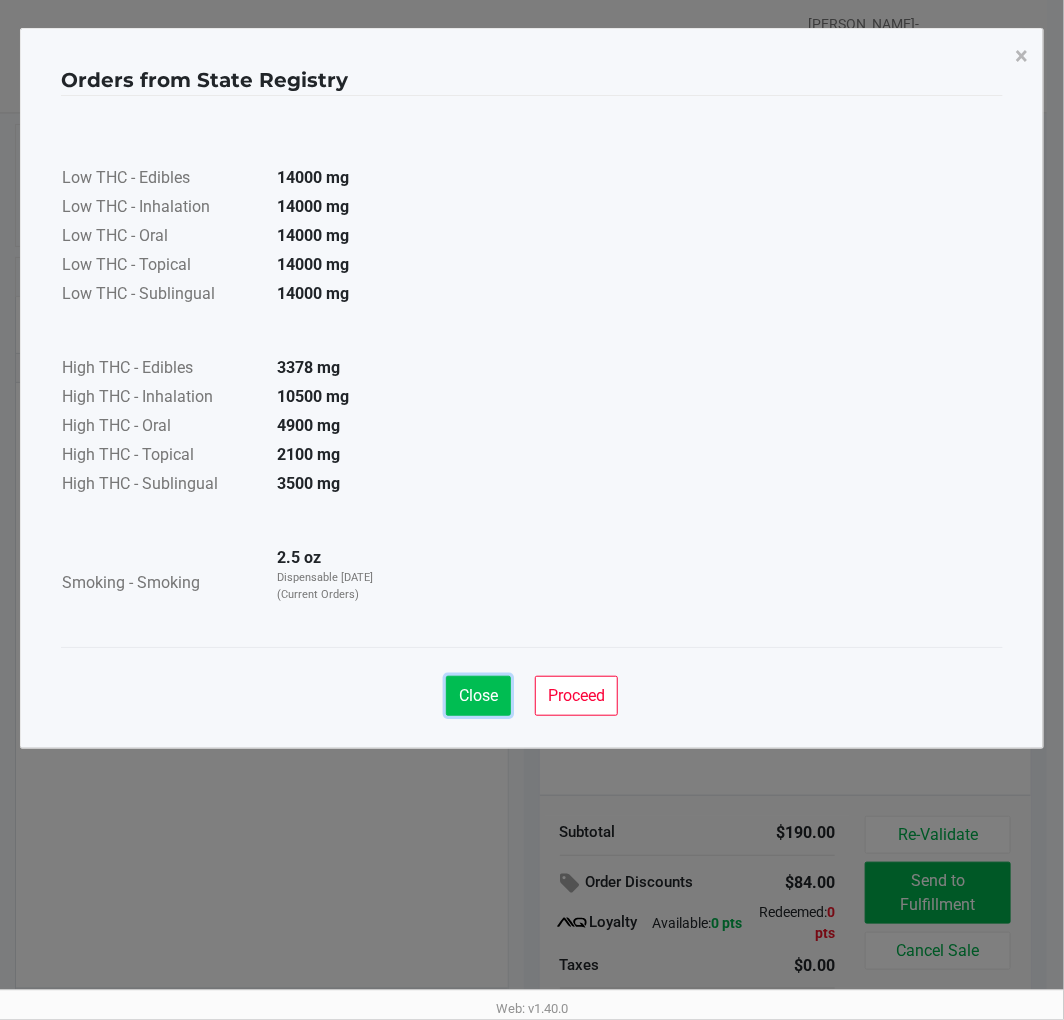 click on "Close" 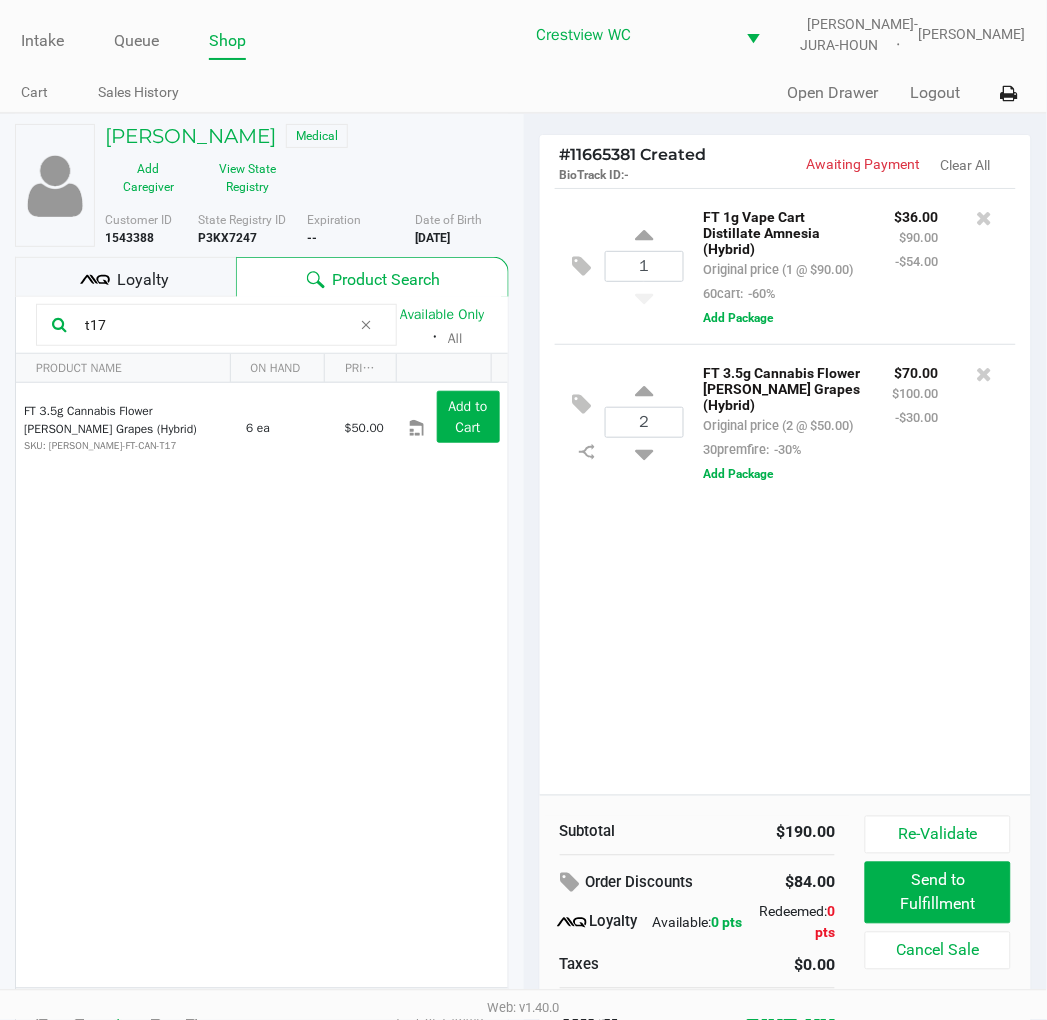 click on "Loyalty" 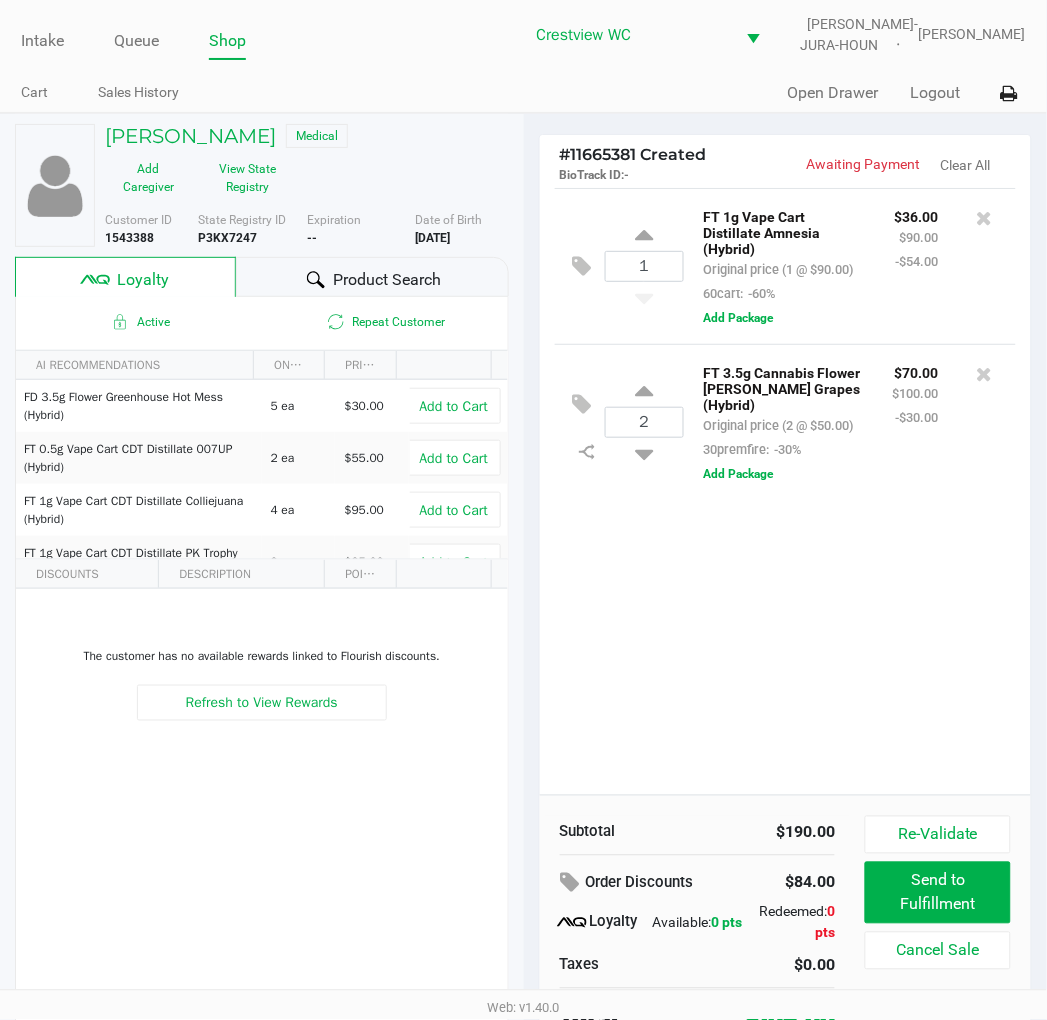 click on "Product Search" 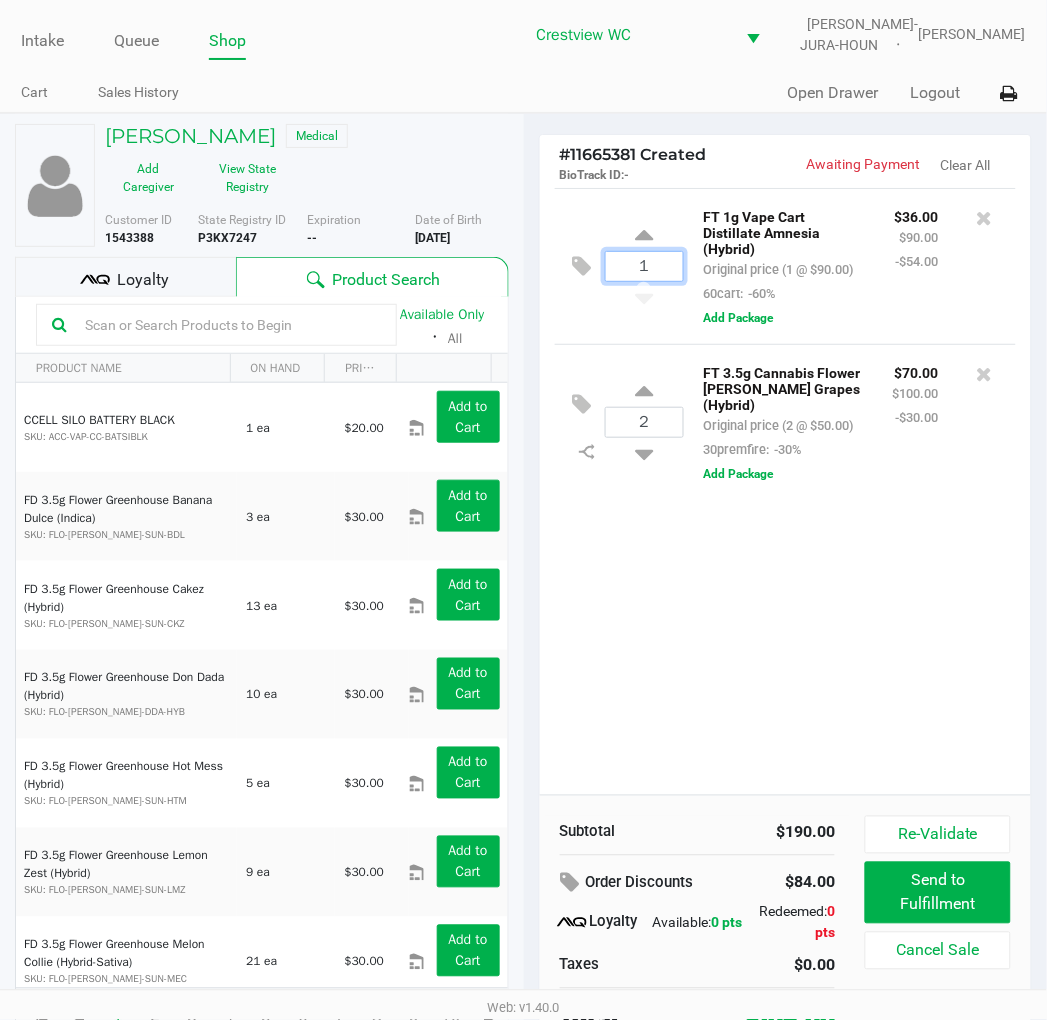 click on "1" at bounding box center (644, 266) 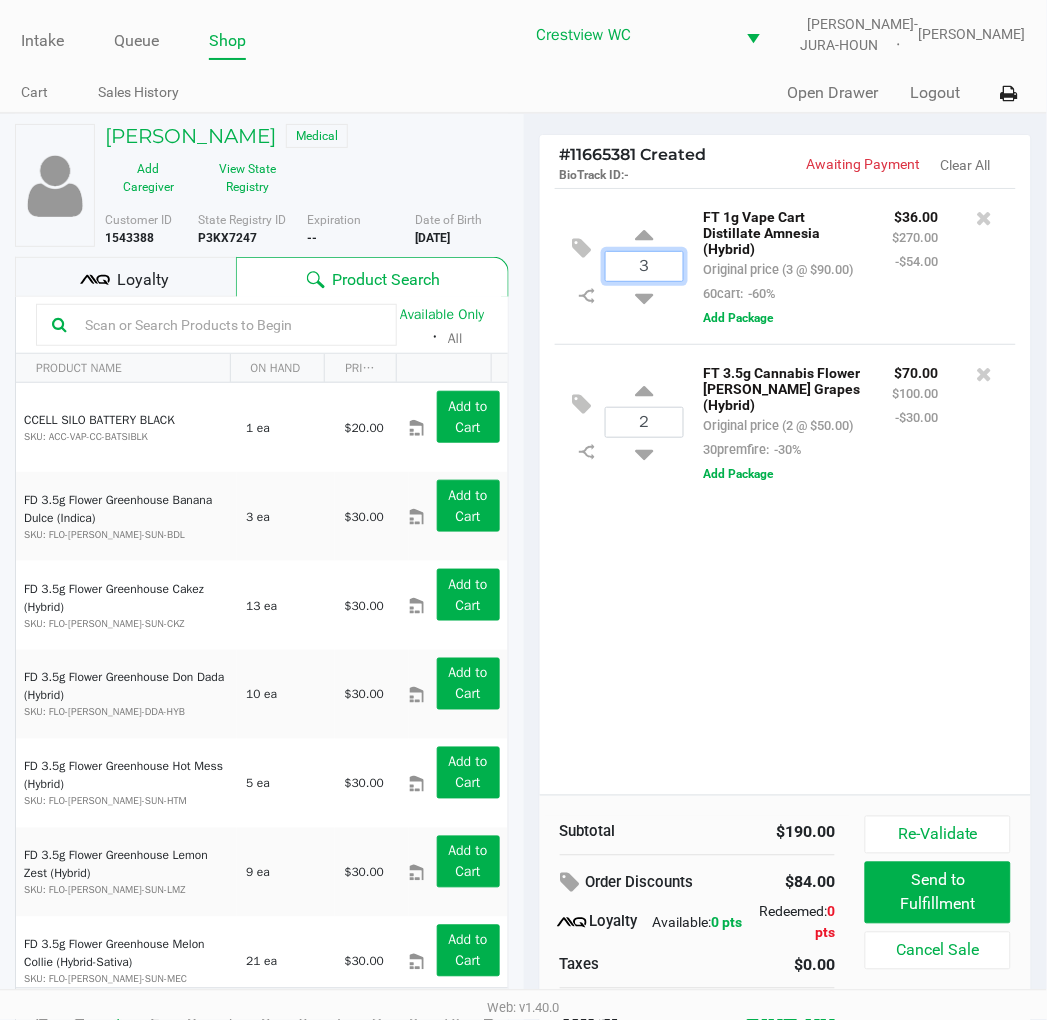 type on "3" 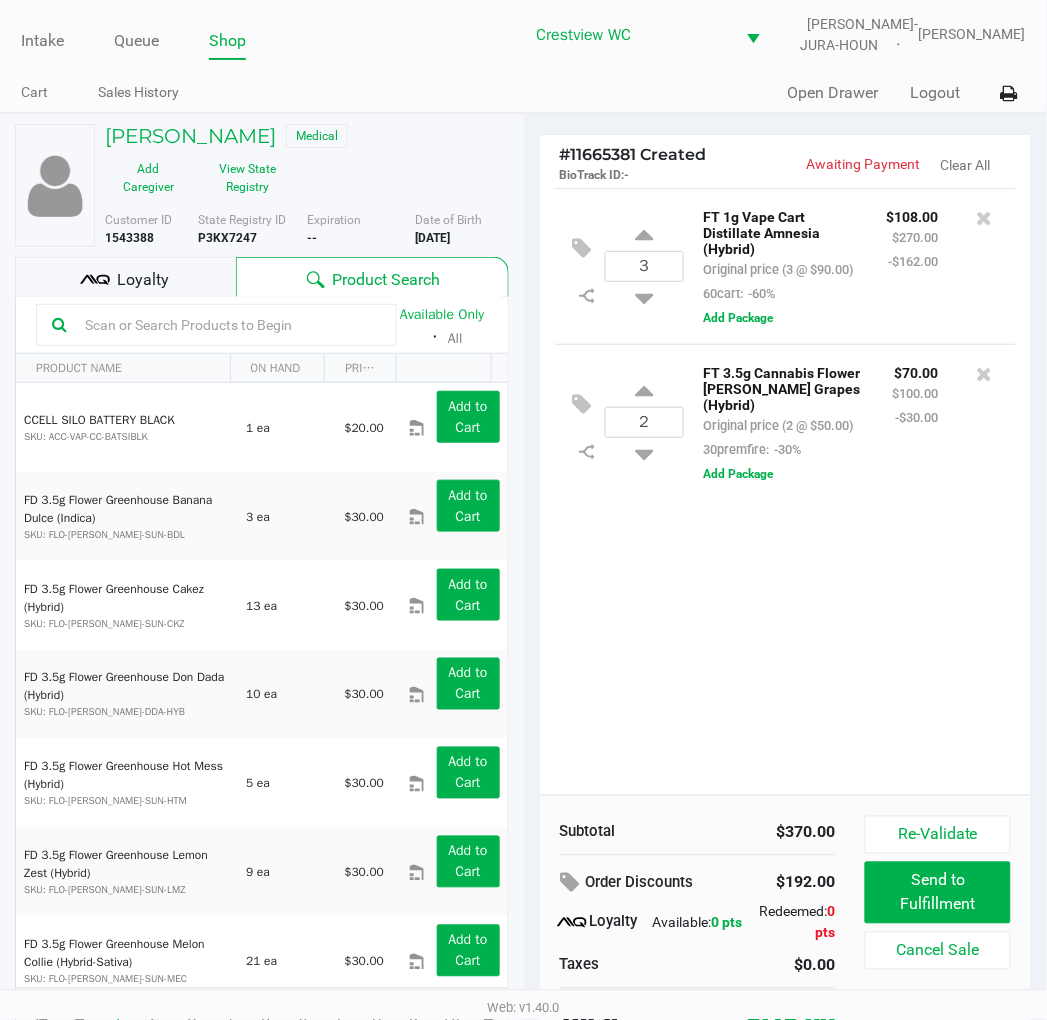 click 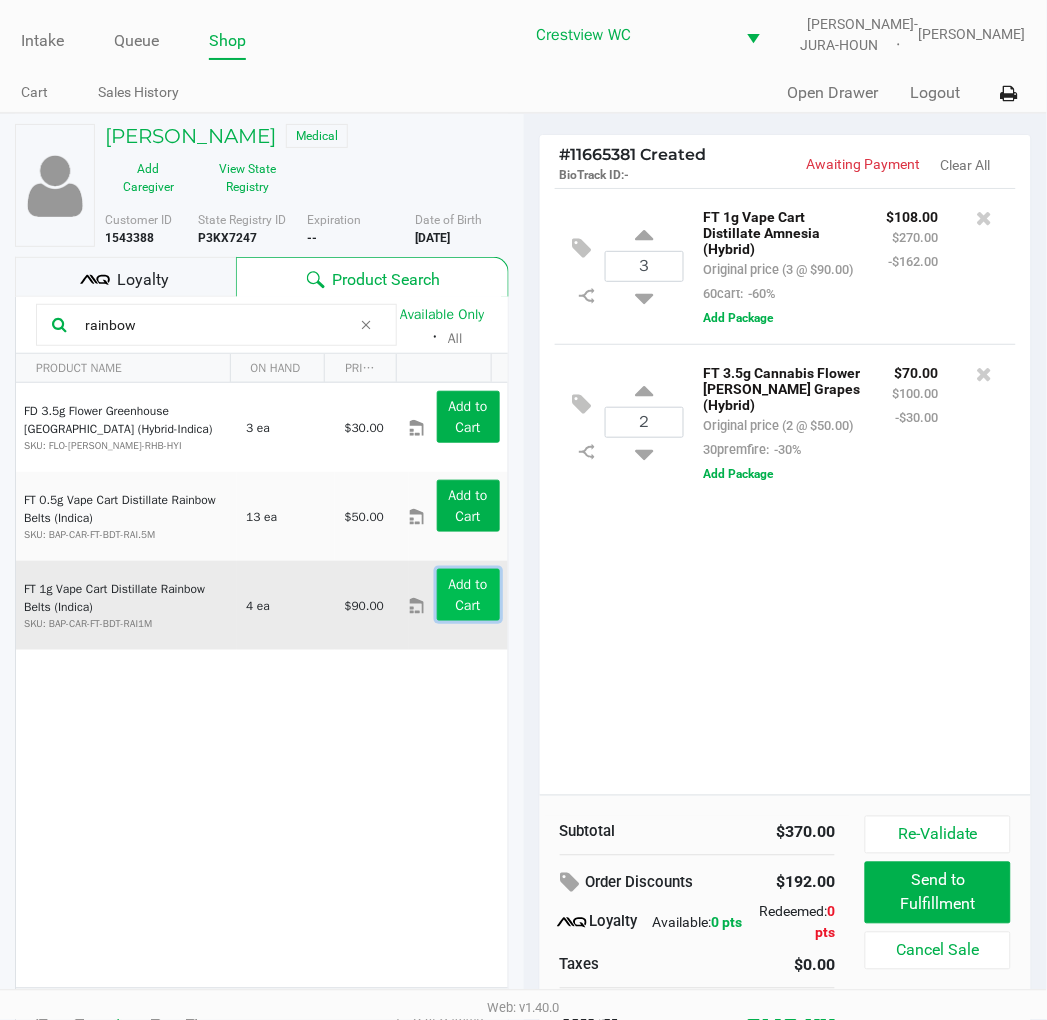 click on "Add to Cart" 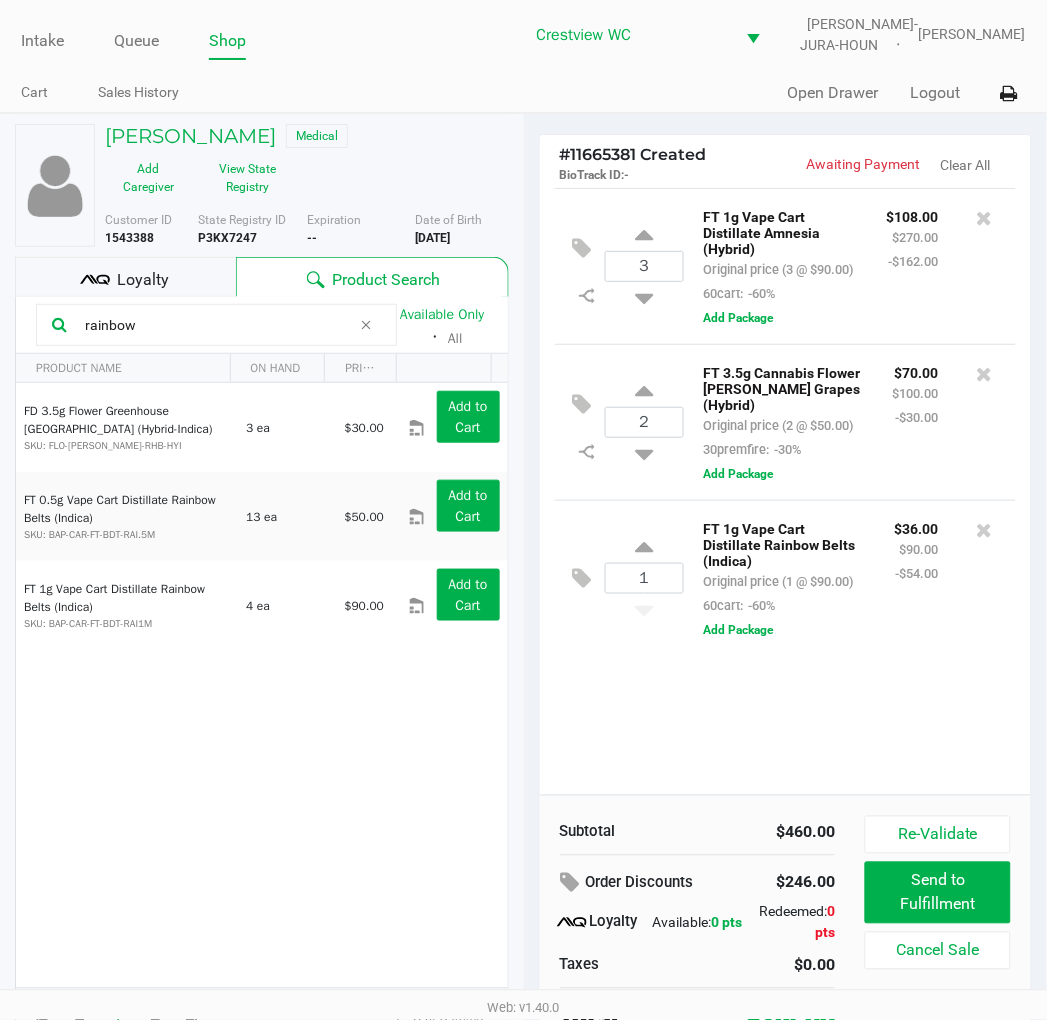 drag, startPoint x: 162, startPoint y: 337, endPoint x: 44, endPoint y: 336, distance: 118.004234 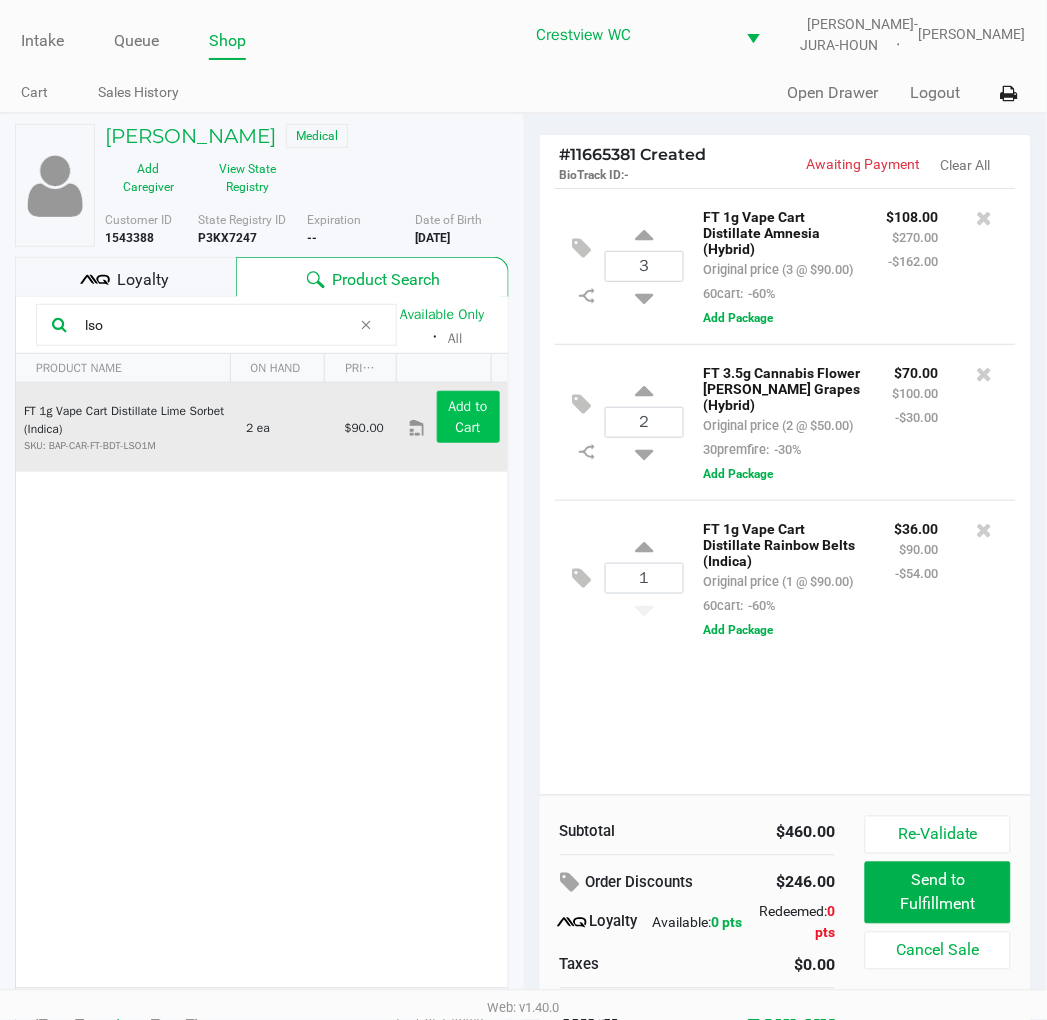 type on "lso" 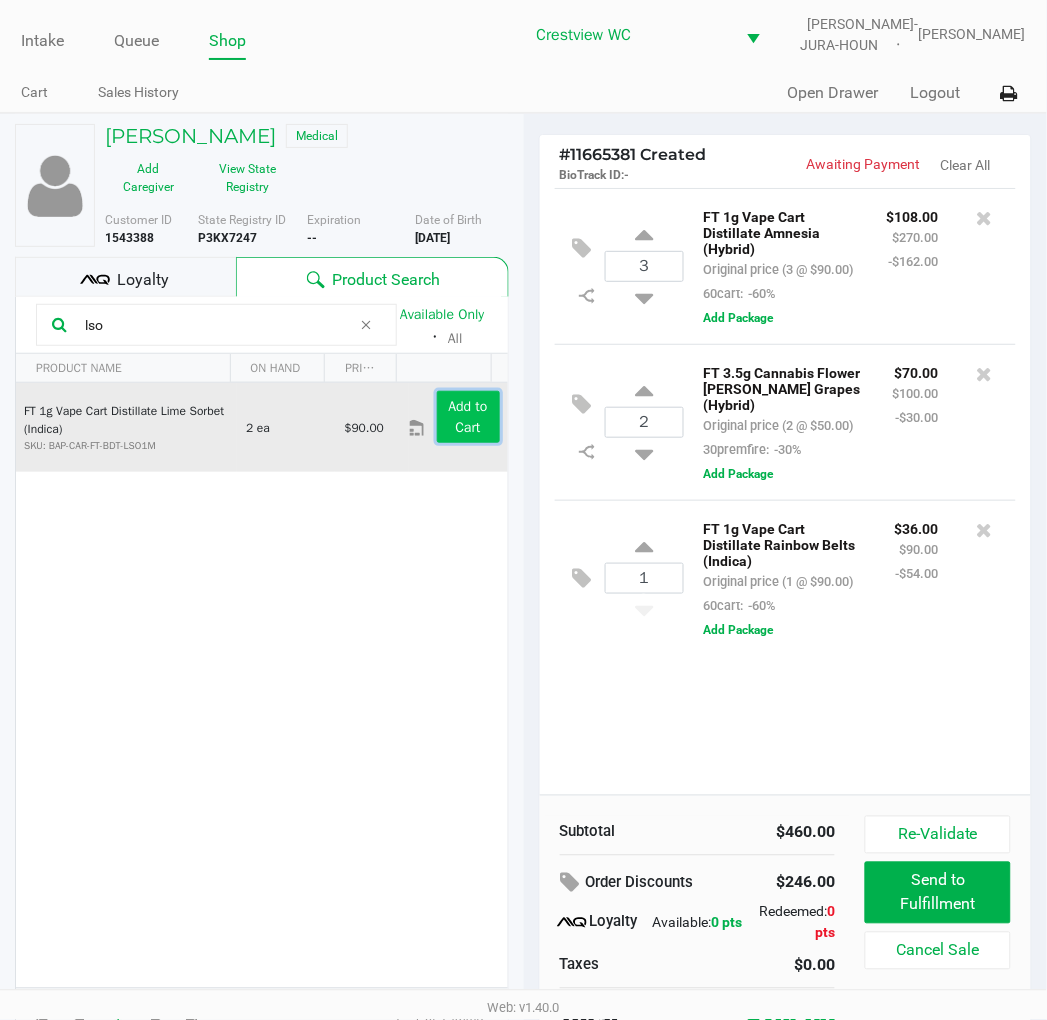 click on "Add to Cart" 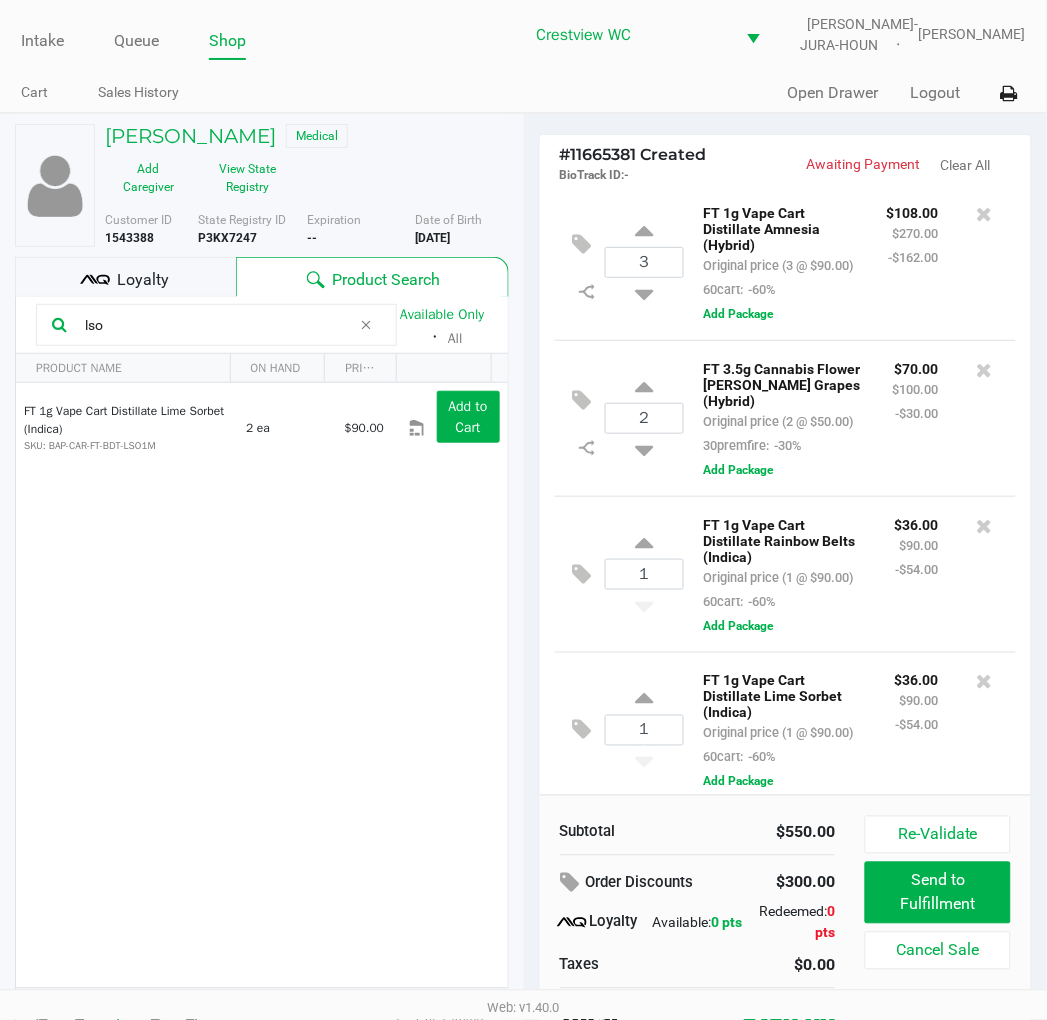 scroll, scrollTop: 0, scrollLeft: 0, axis: both 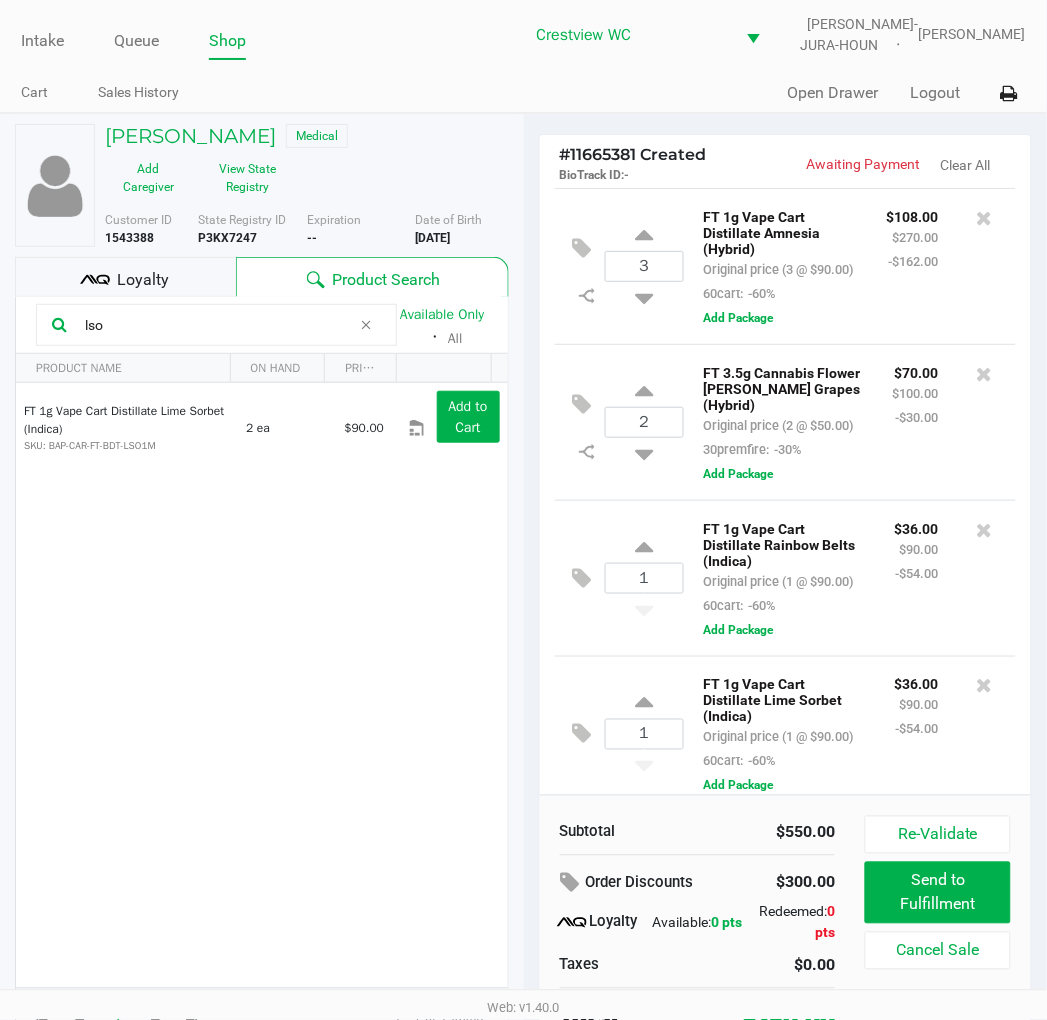 click on "PAMELA WILSON   Medical   Add Caregiver   View State Registry" 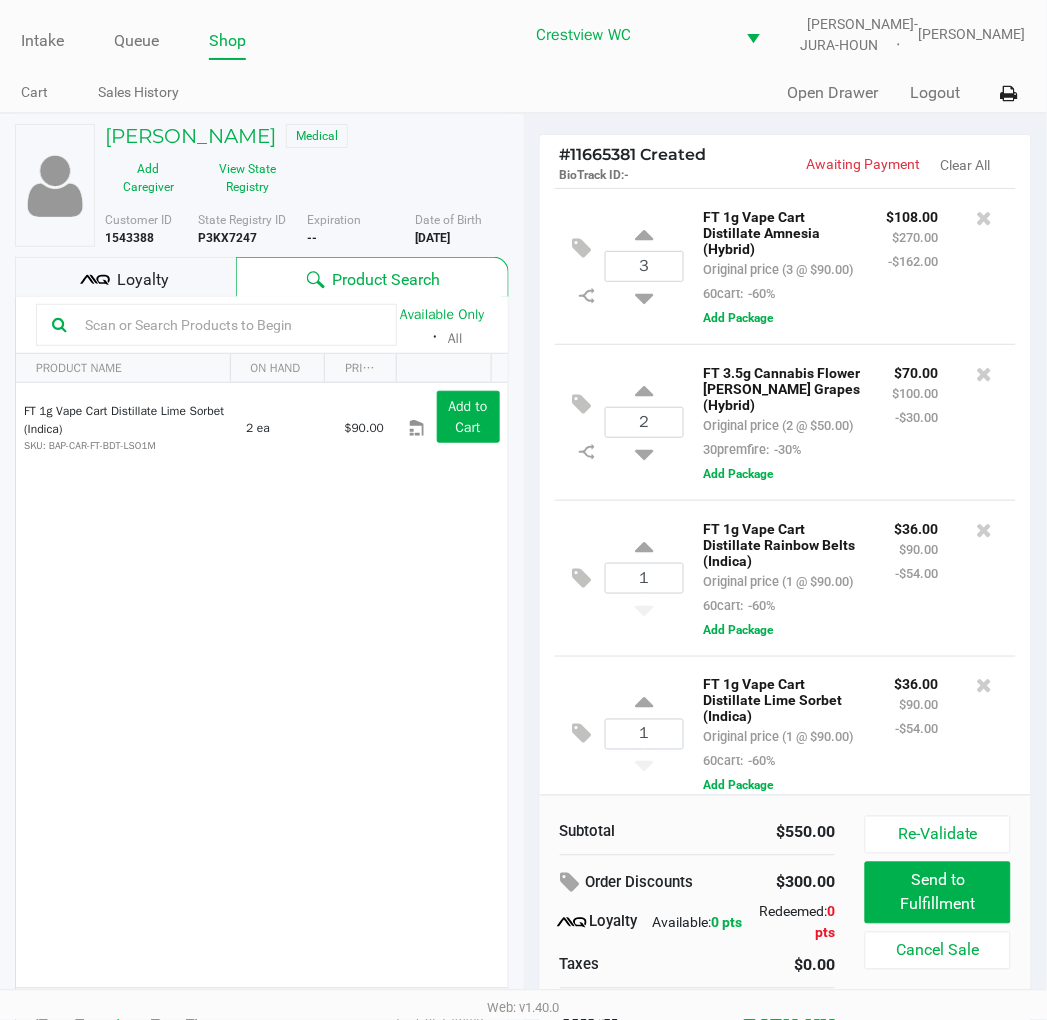 type 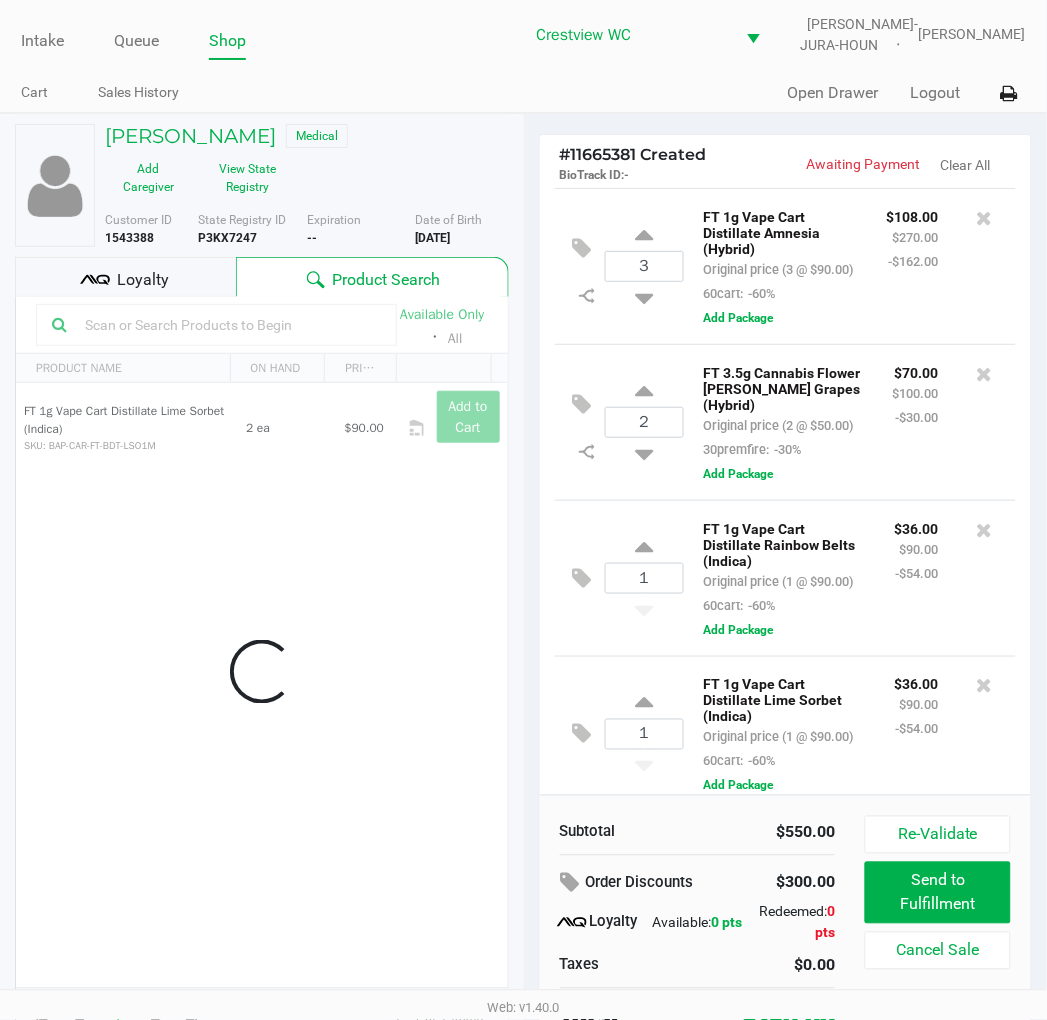 click 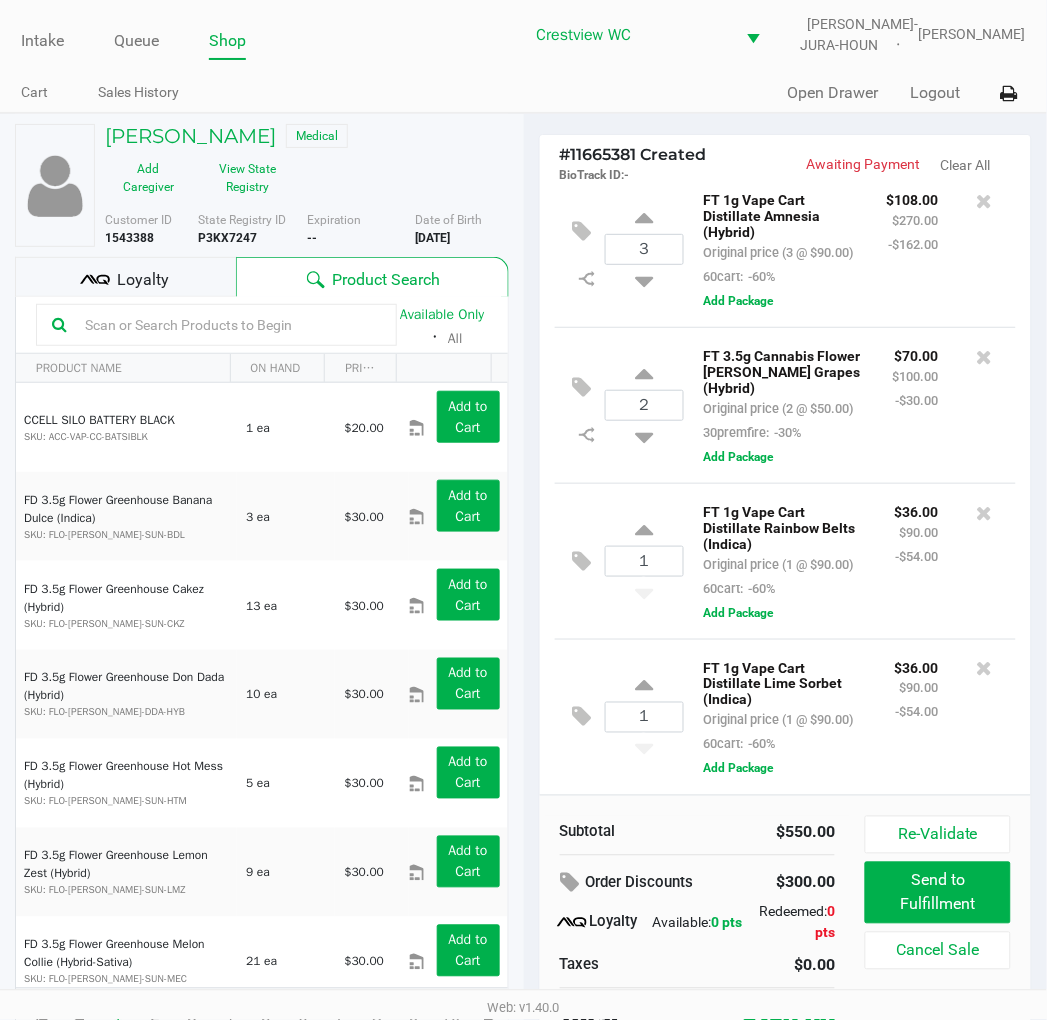 scroll, scrollTop: 0, scrollLeft: 0, axis: both 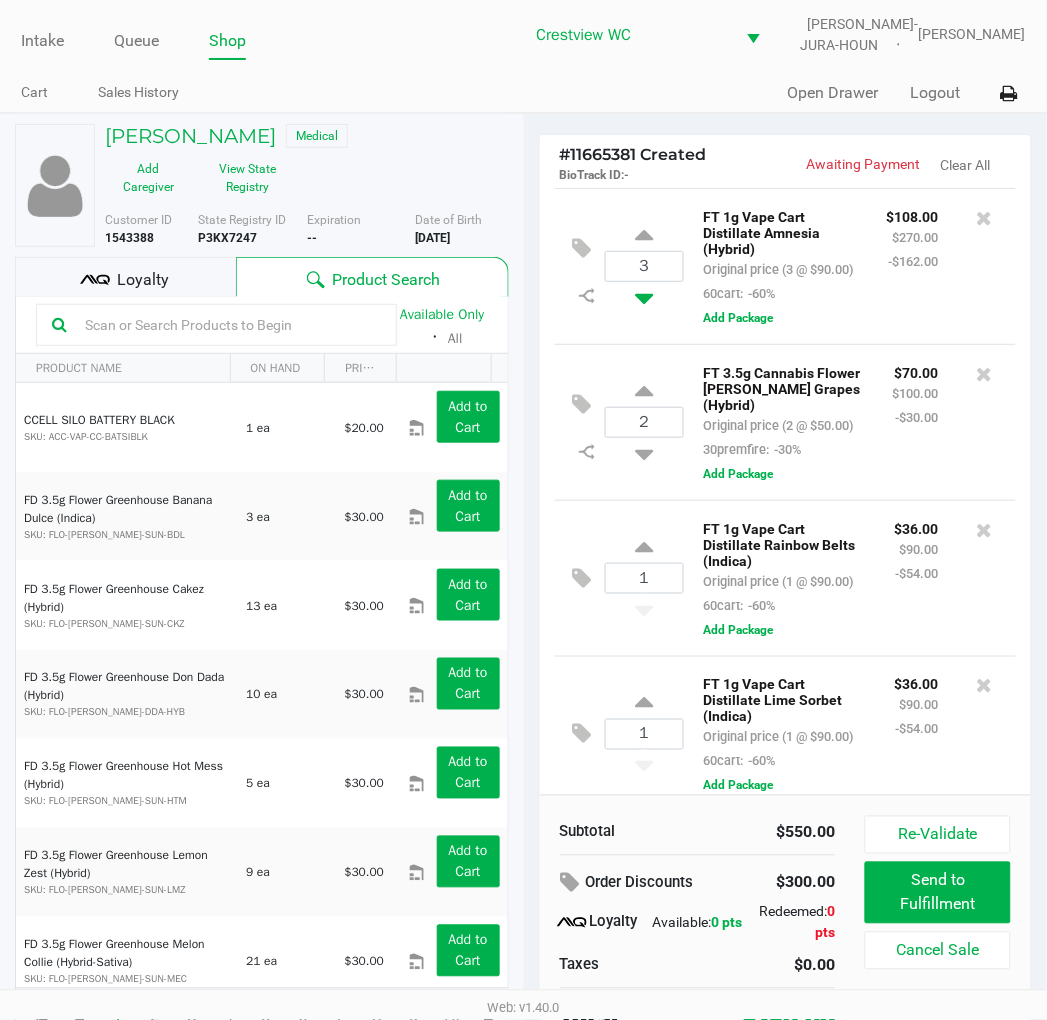 click 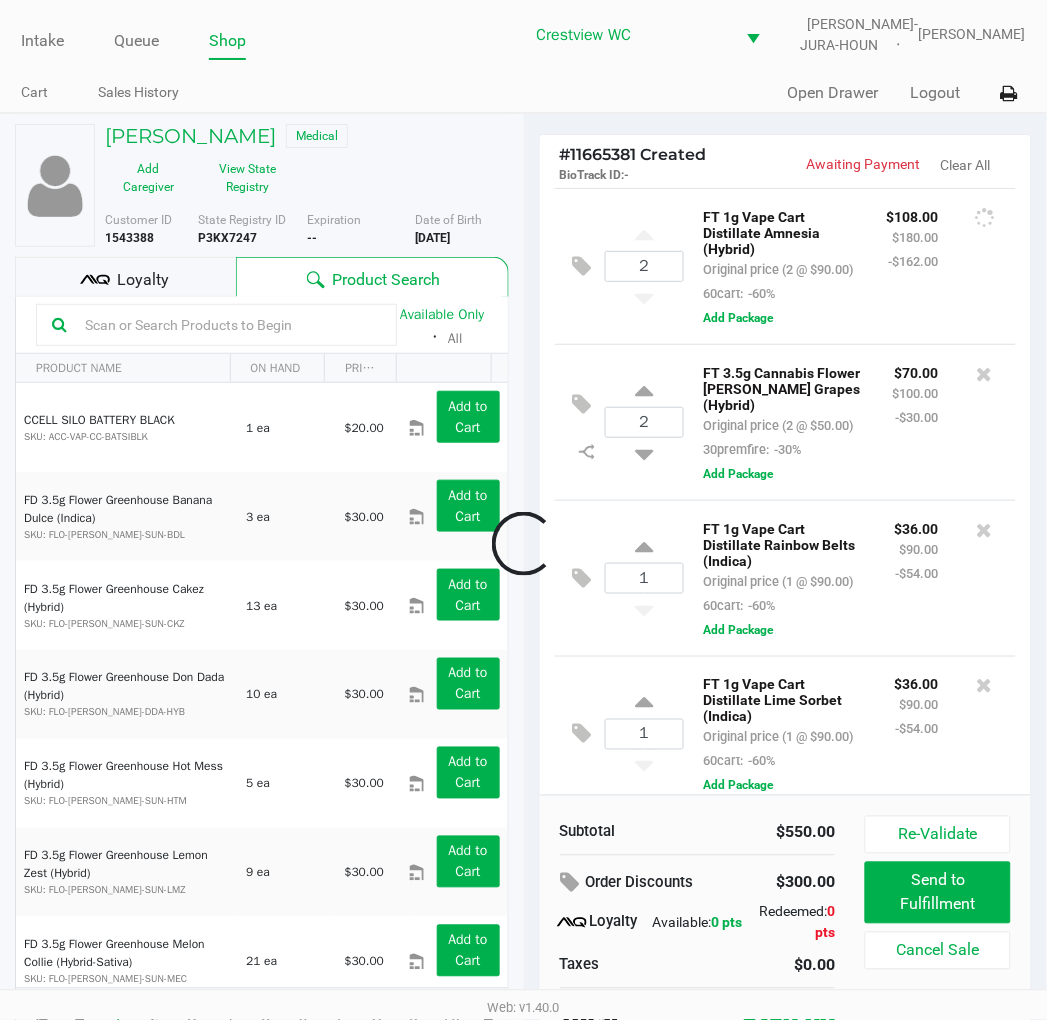 scroll, scrollTop: 122, scrollLeft: 0, axis: vertical 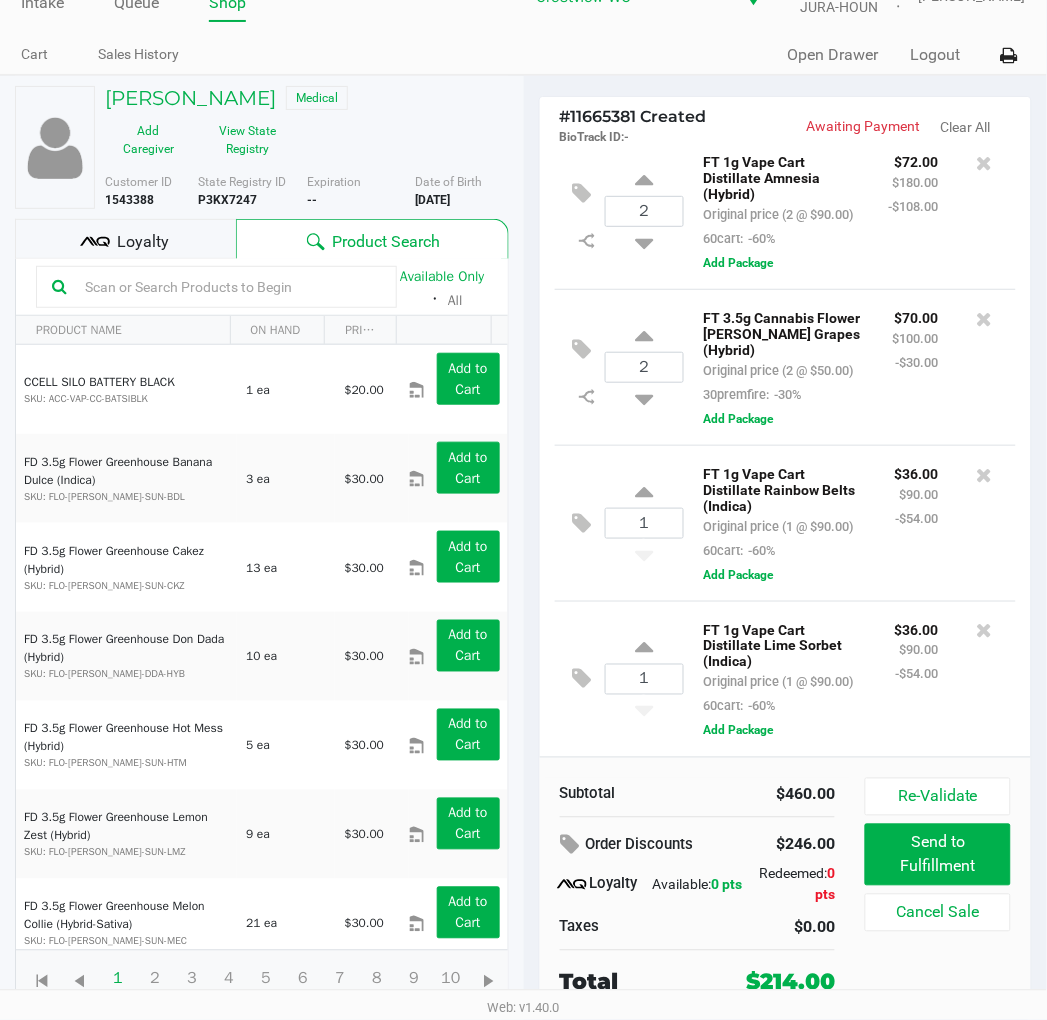 click 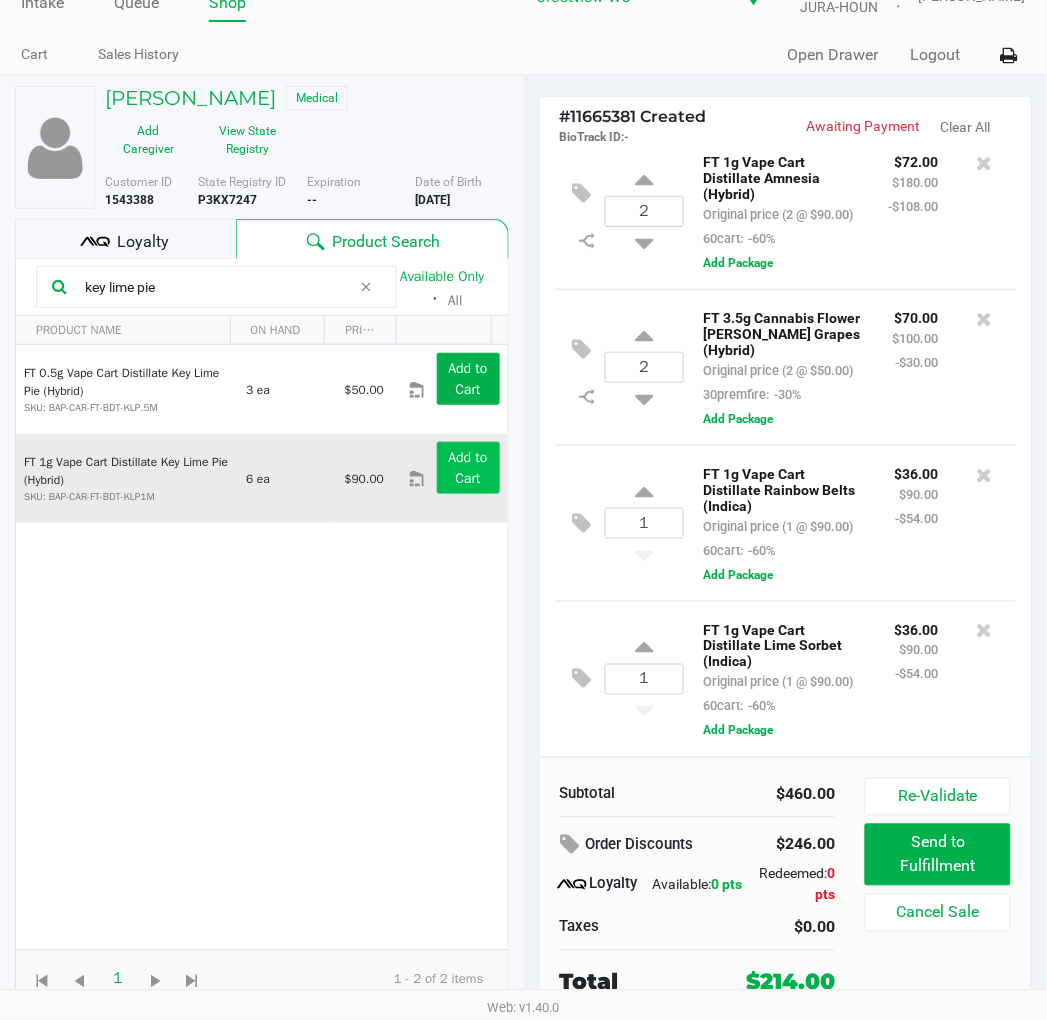 type on "key lime pie" 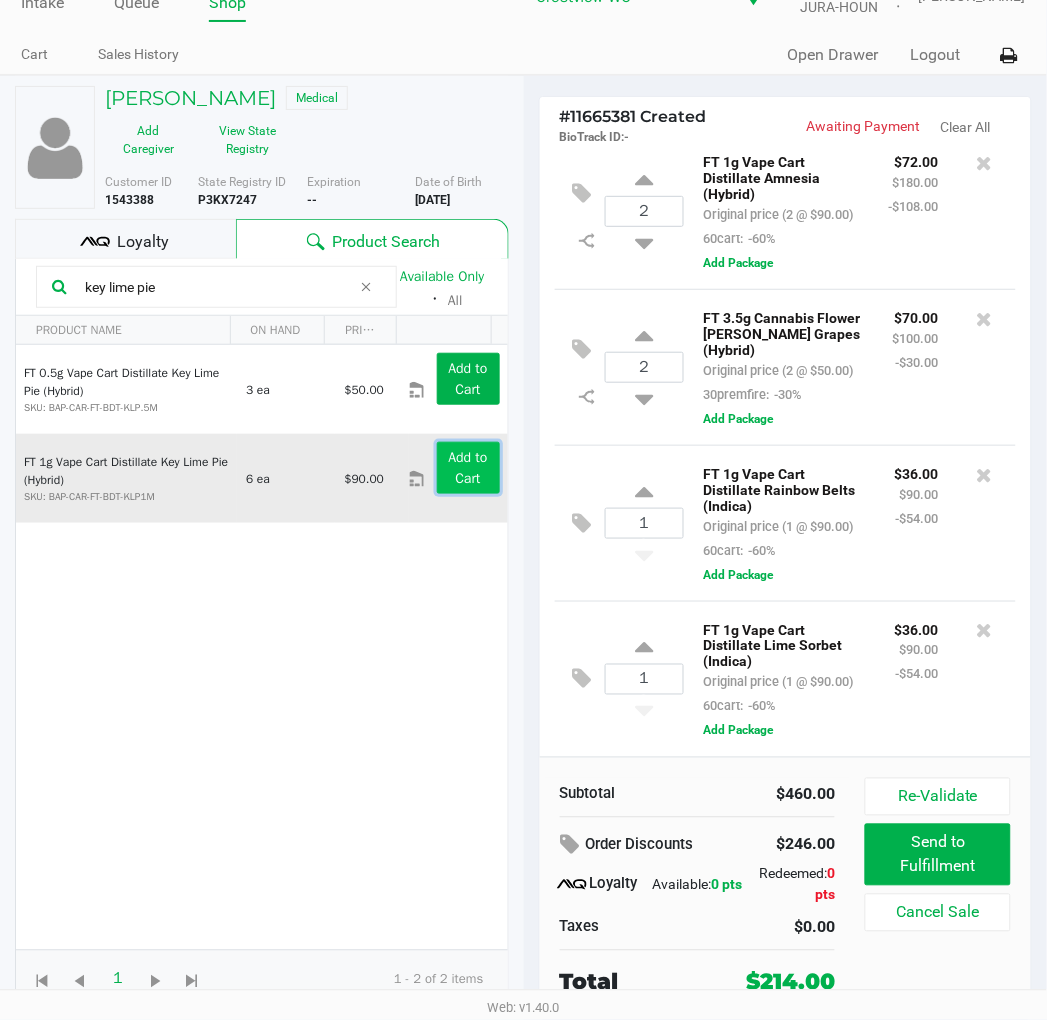 click on "Add to Cart" 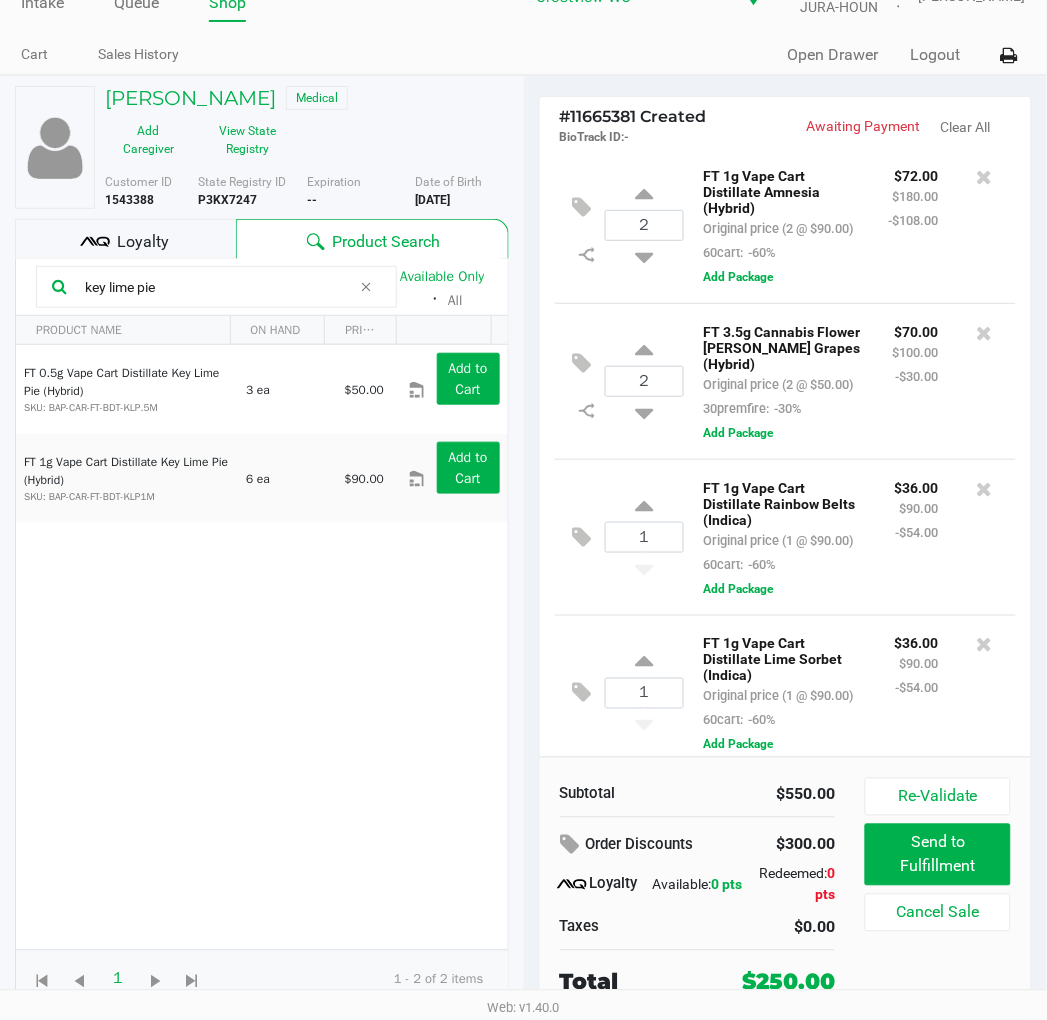 scroll, scrollTop: 0, scrollLeft: 0, axis: both 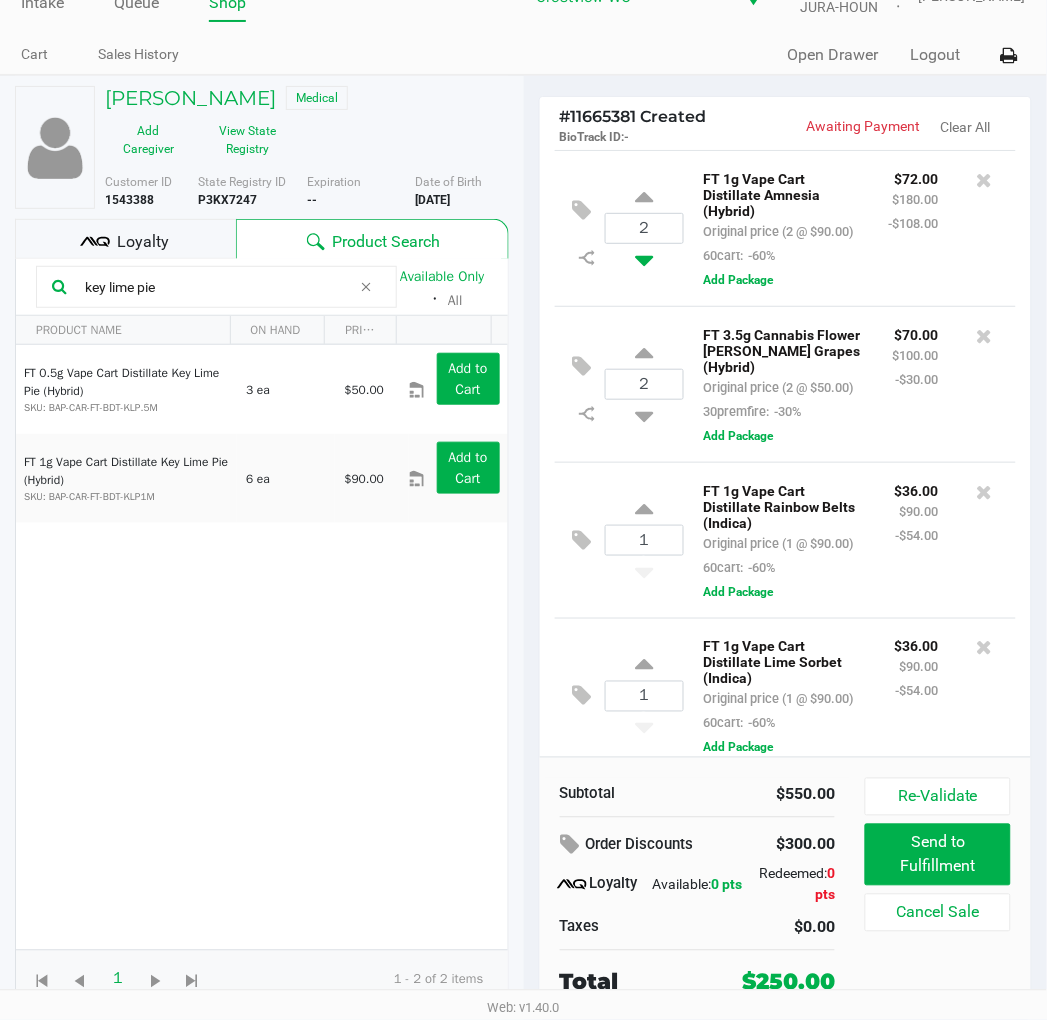 click 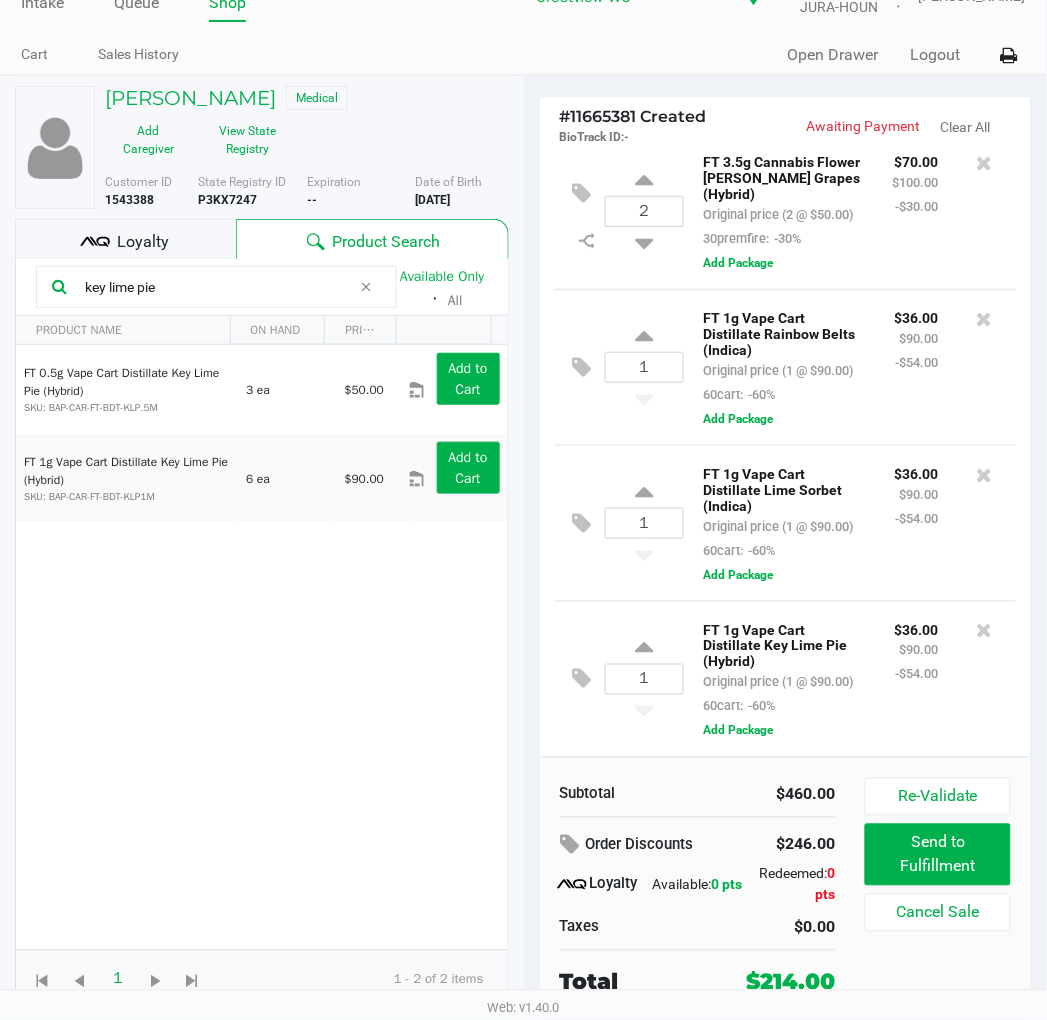 scroll, scrollTop: 0, scrollLeft: 0, axis: both 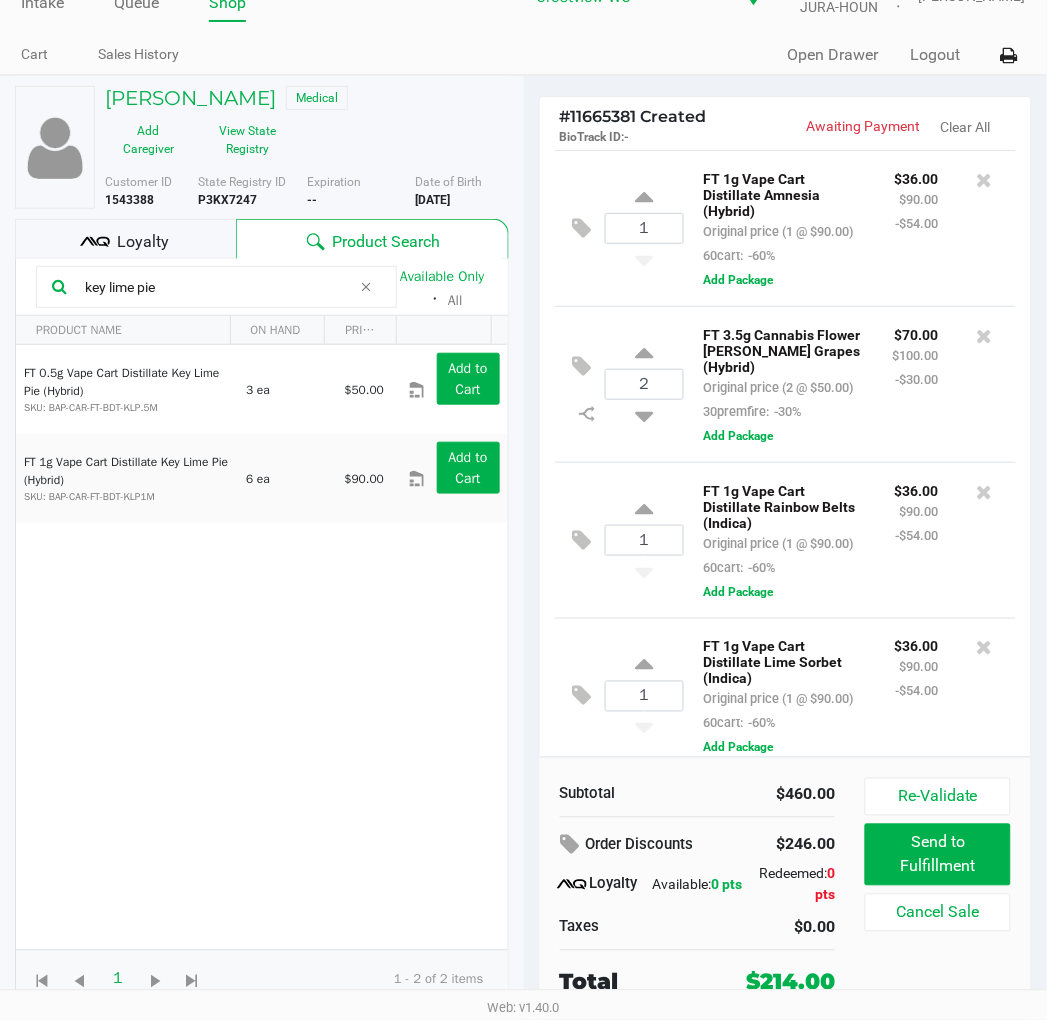click on "Loyalty" 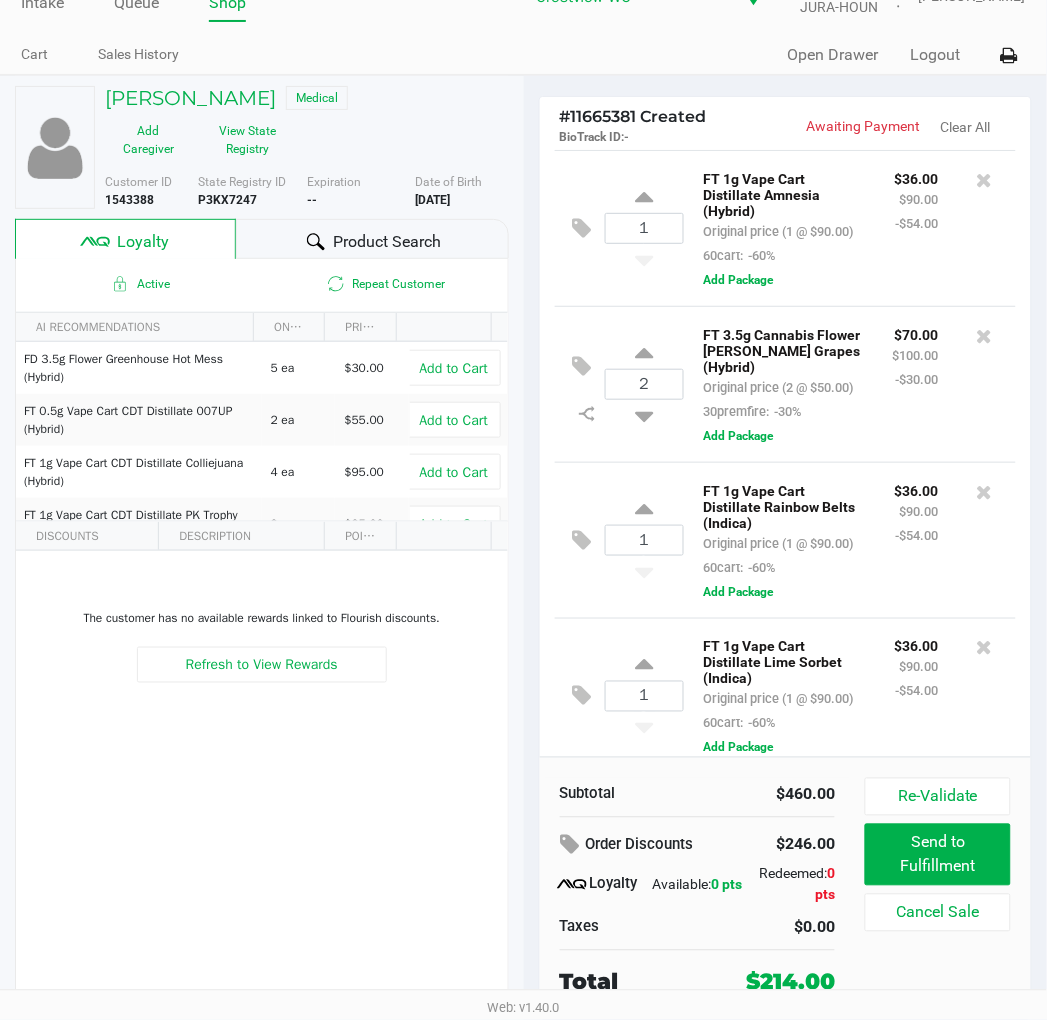 click on "Product Search" 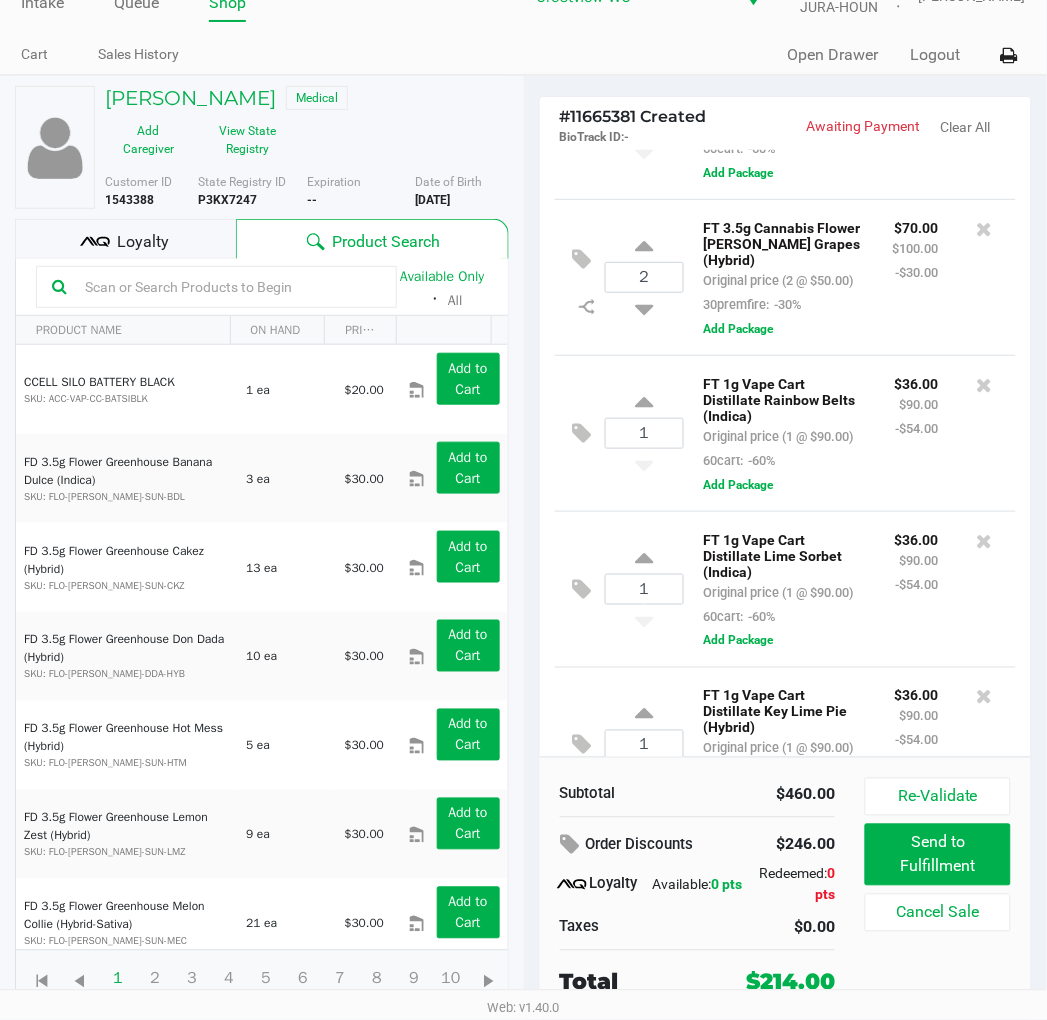 scroll, scrollTop: 0, scrollLeft: 0, axis: both 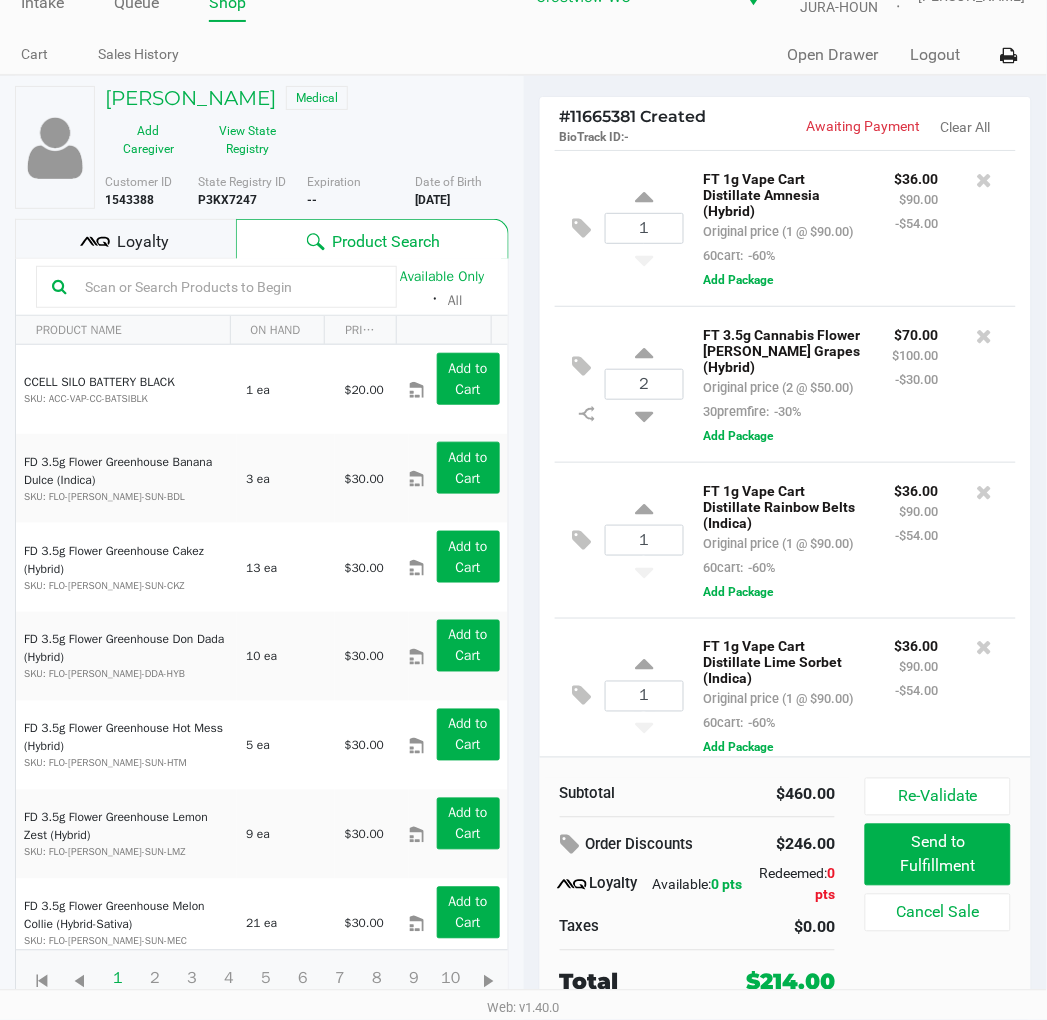 click 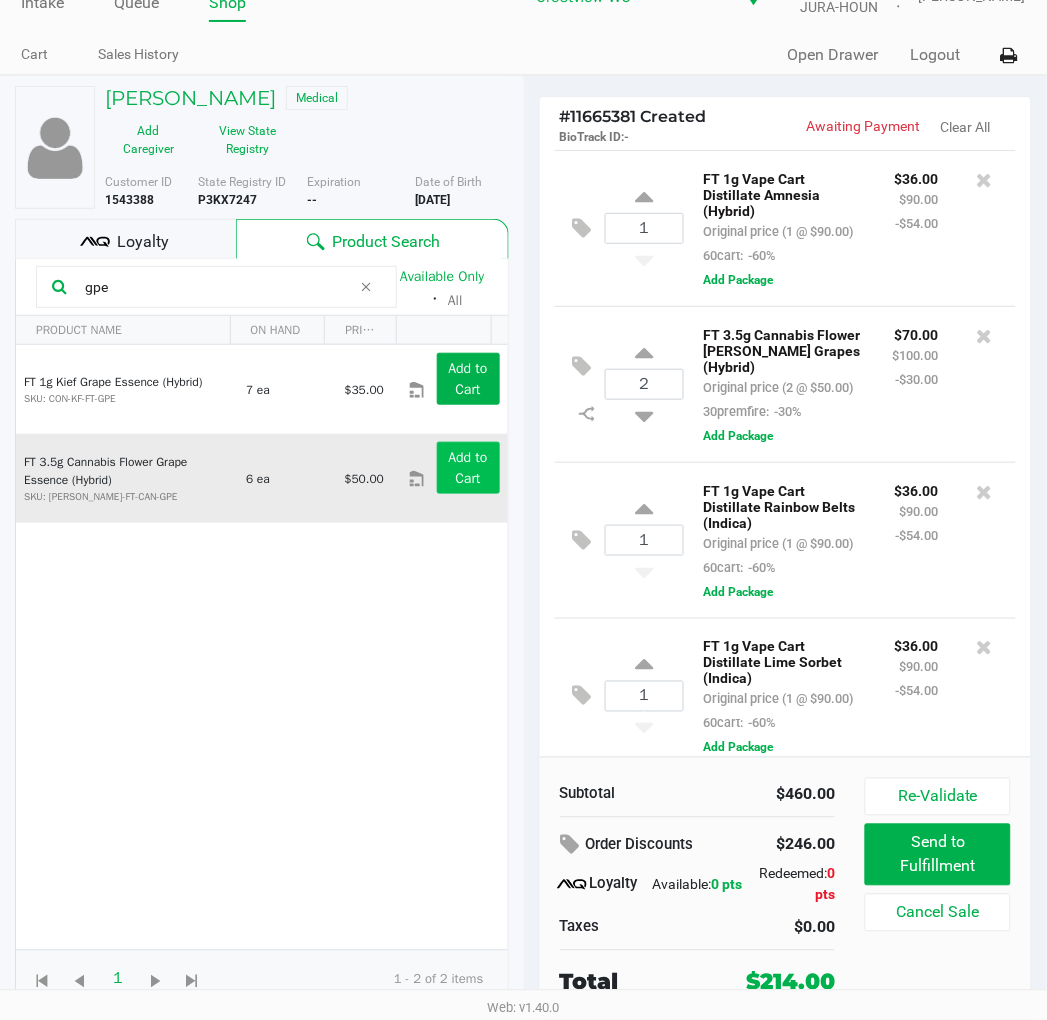 type on "gpe" 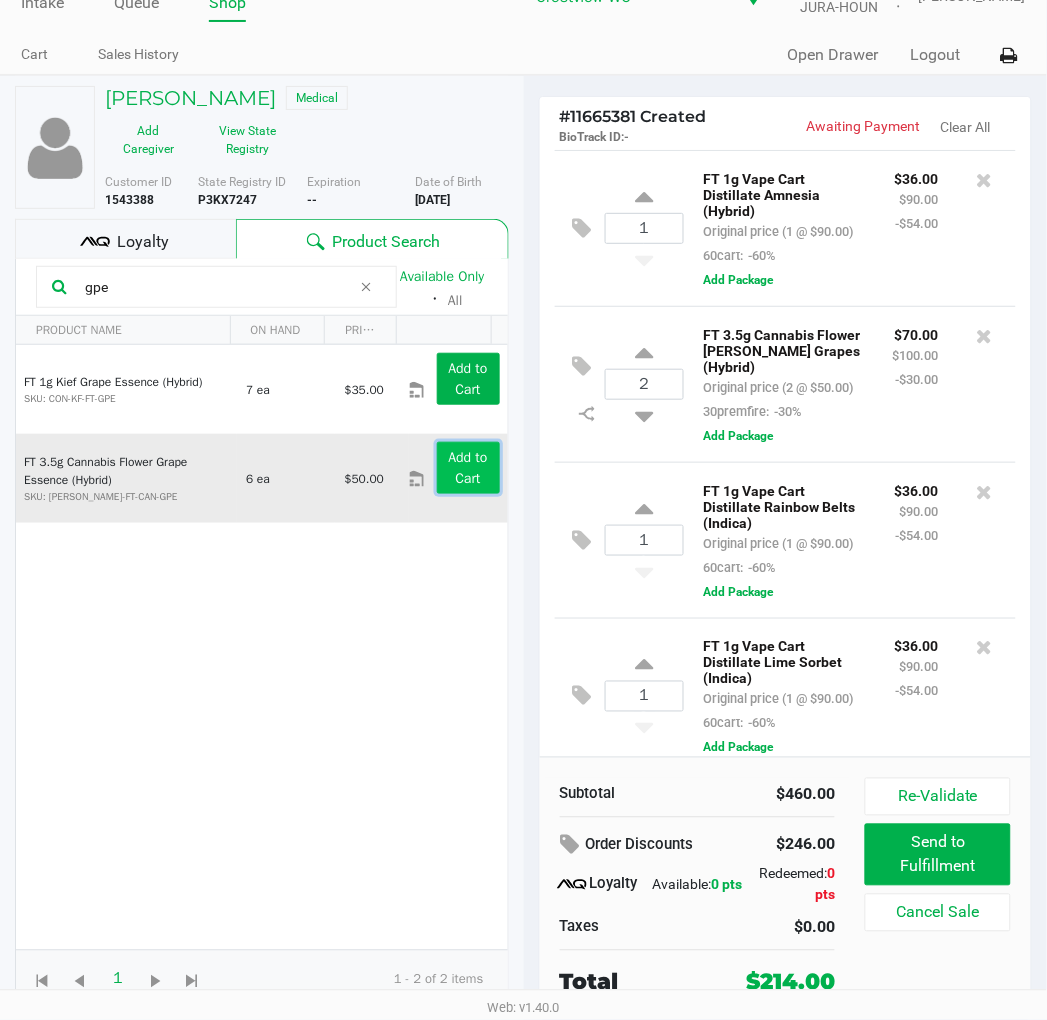 click on "Add to Cart" 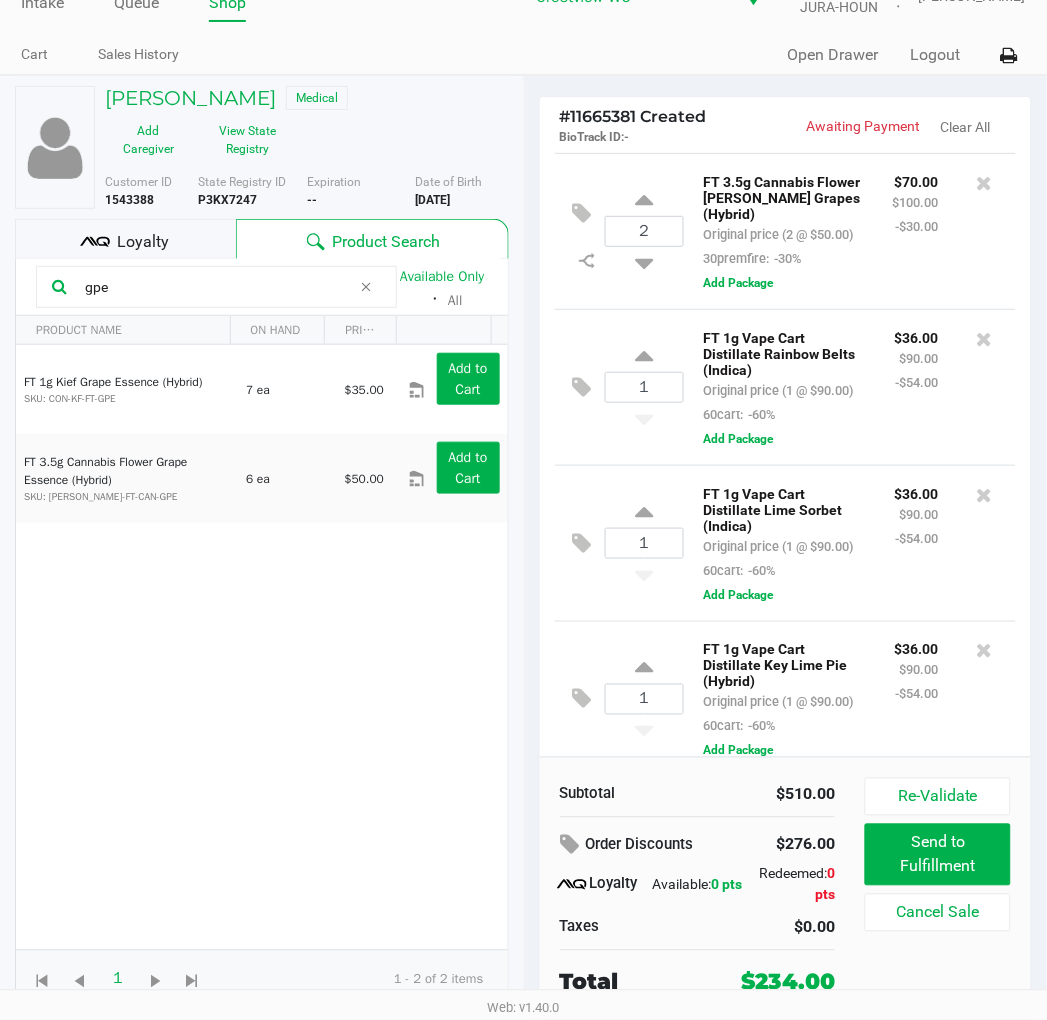scroll, scrollTop: 0, scrollLeft: 0, axis: both 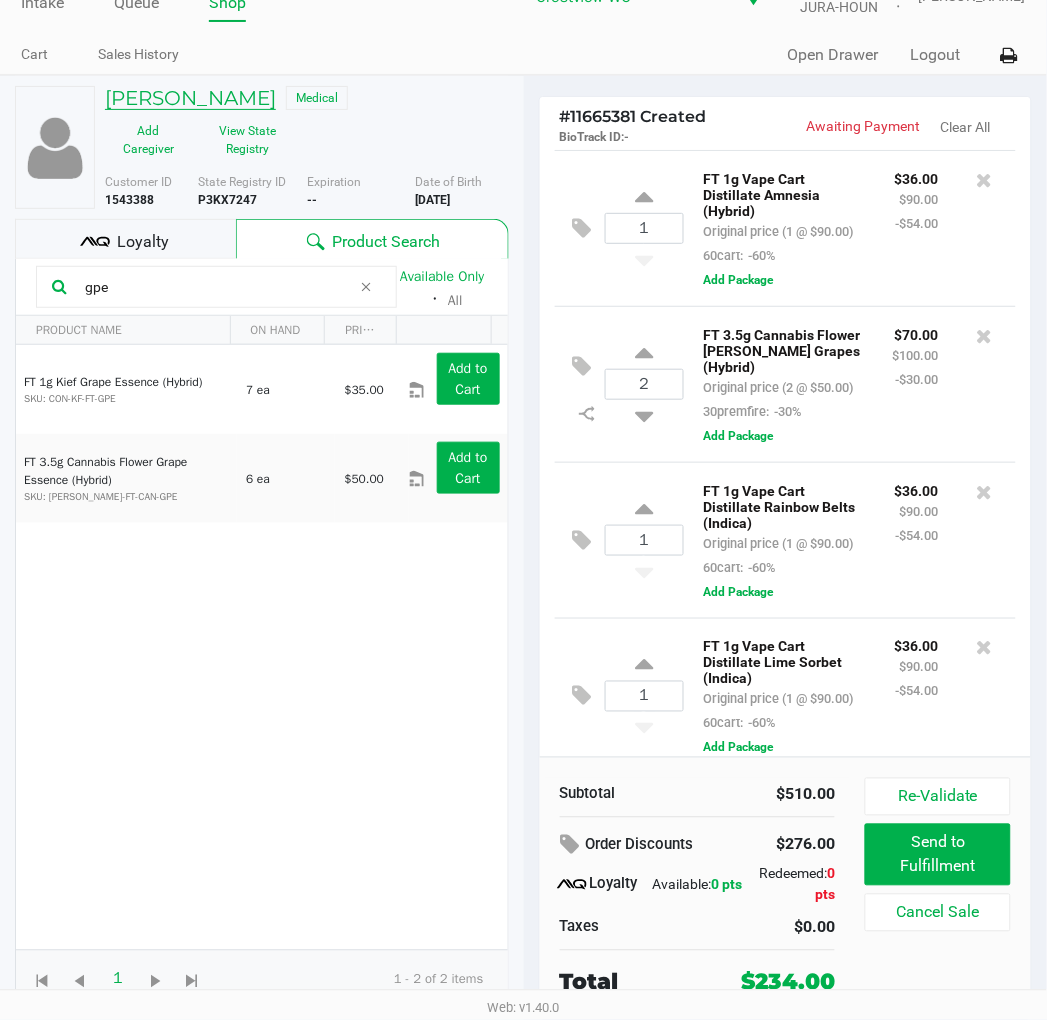 click on "PAMELA WILSON" 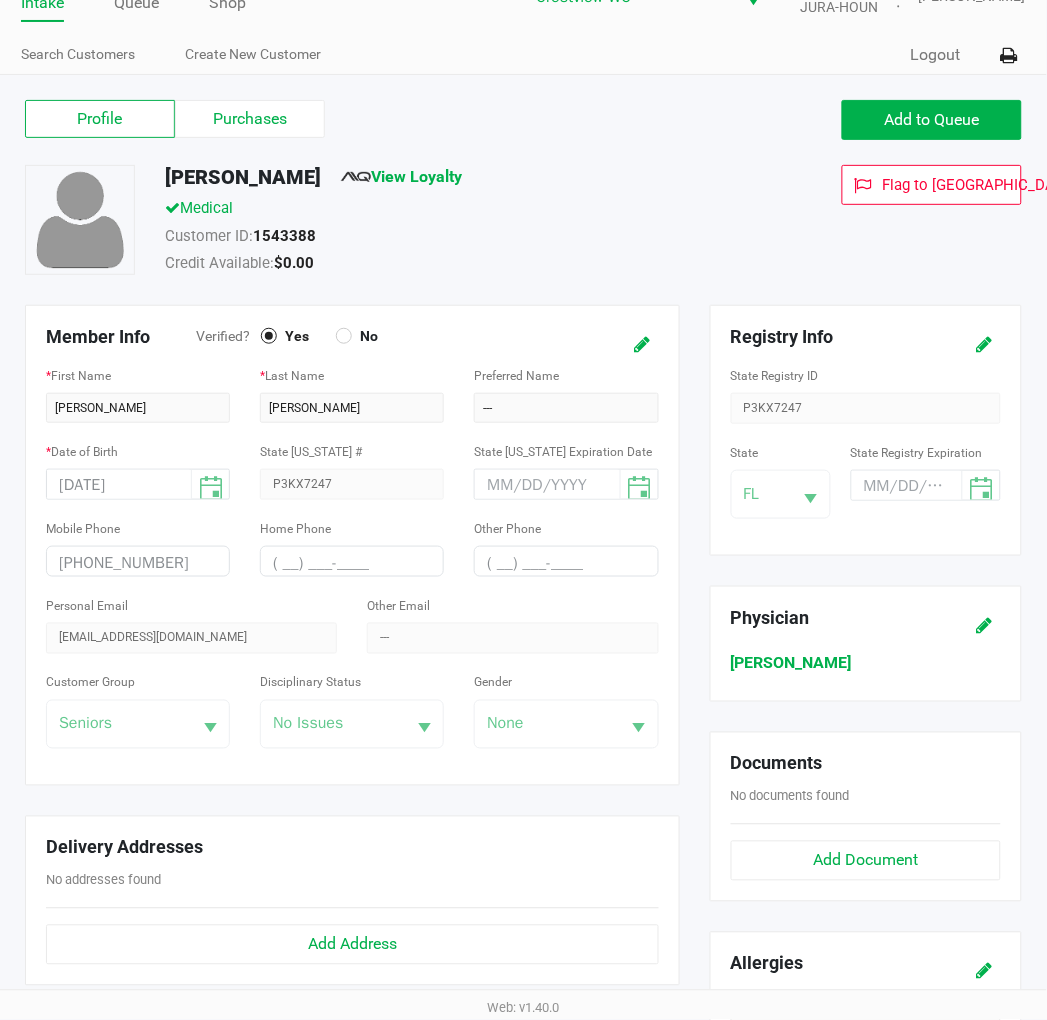 click on "Purchases" 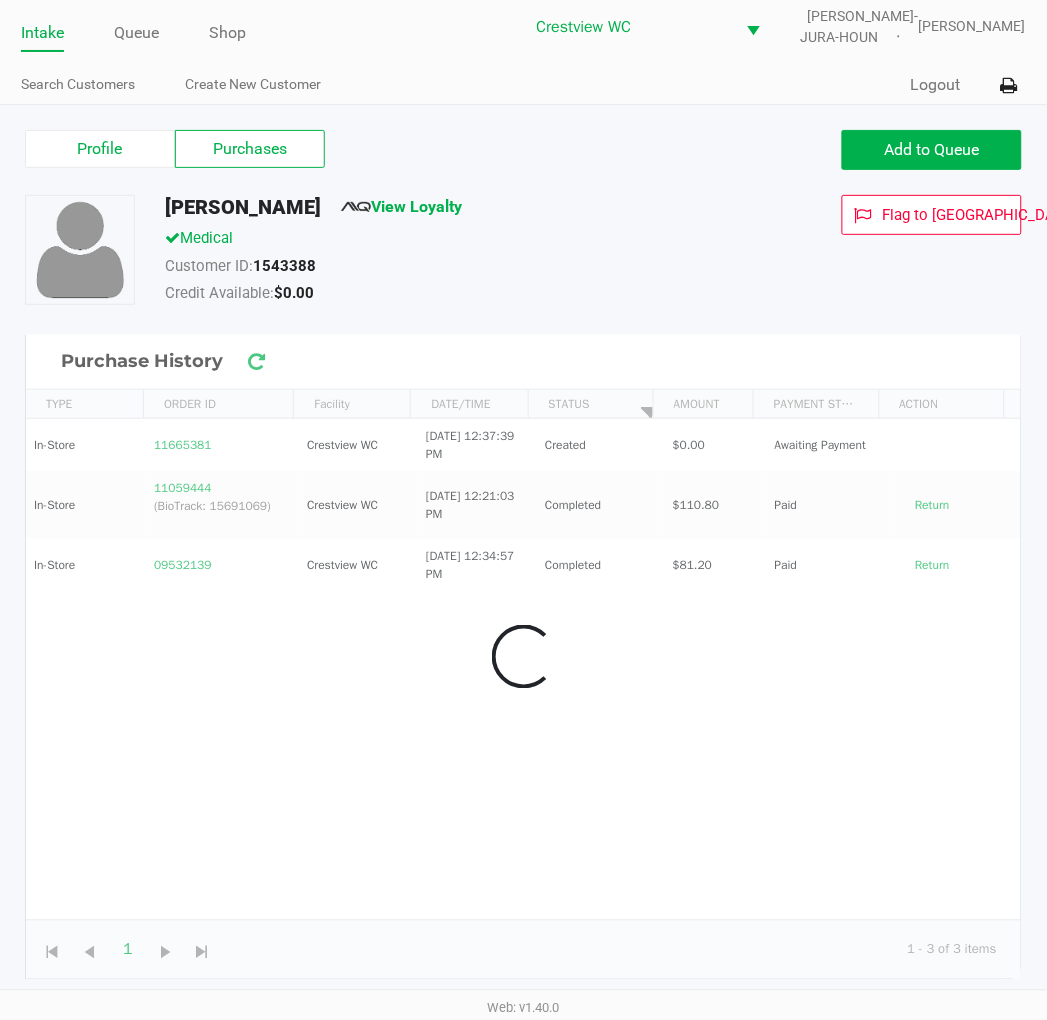 scroll, scrollTop: 7, scrollLeft: 0, axis: vertical 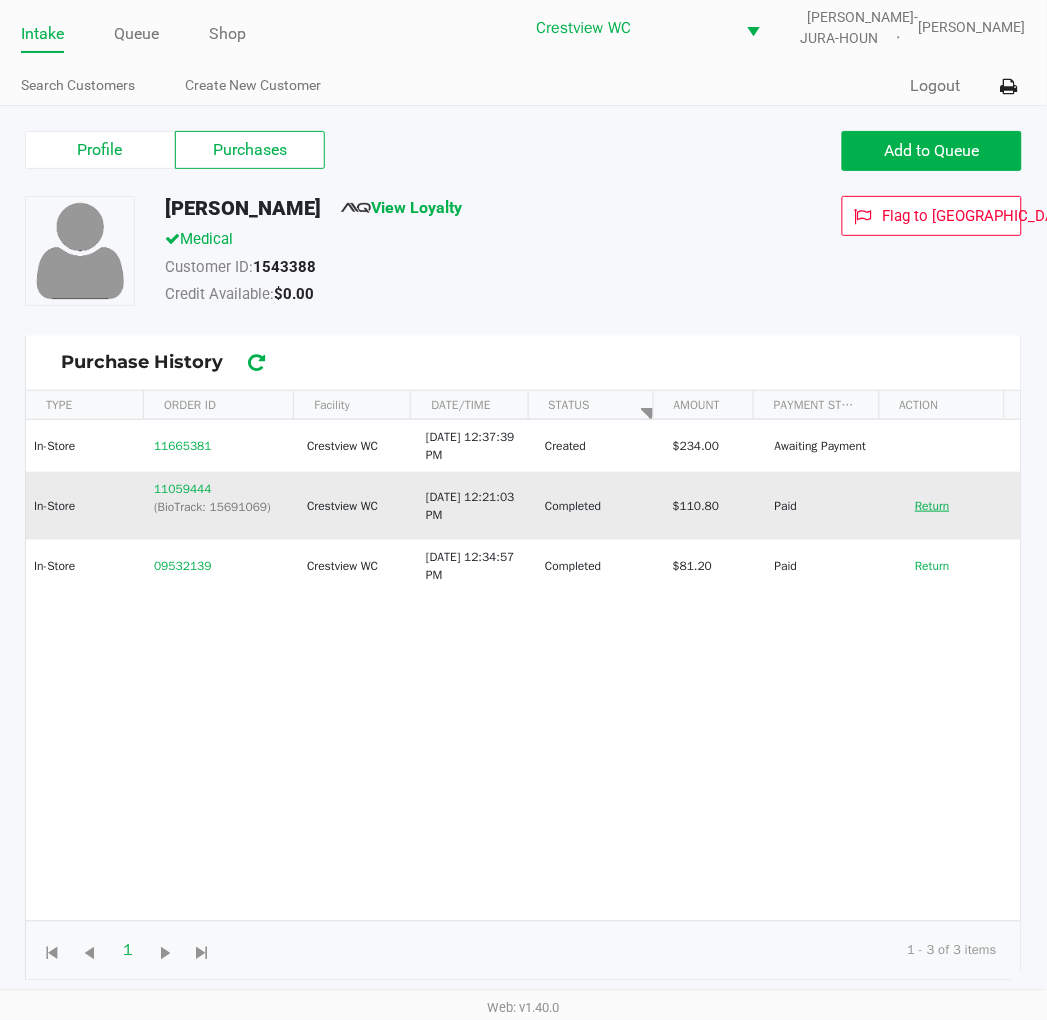 click on "Return" 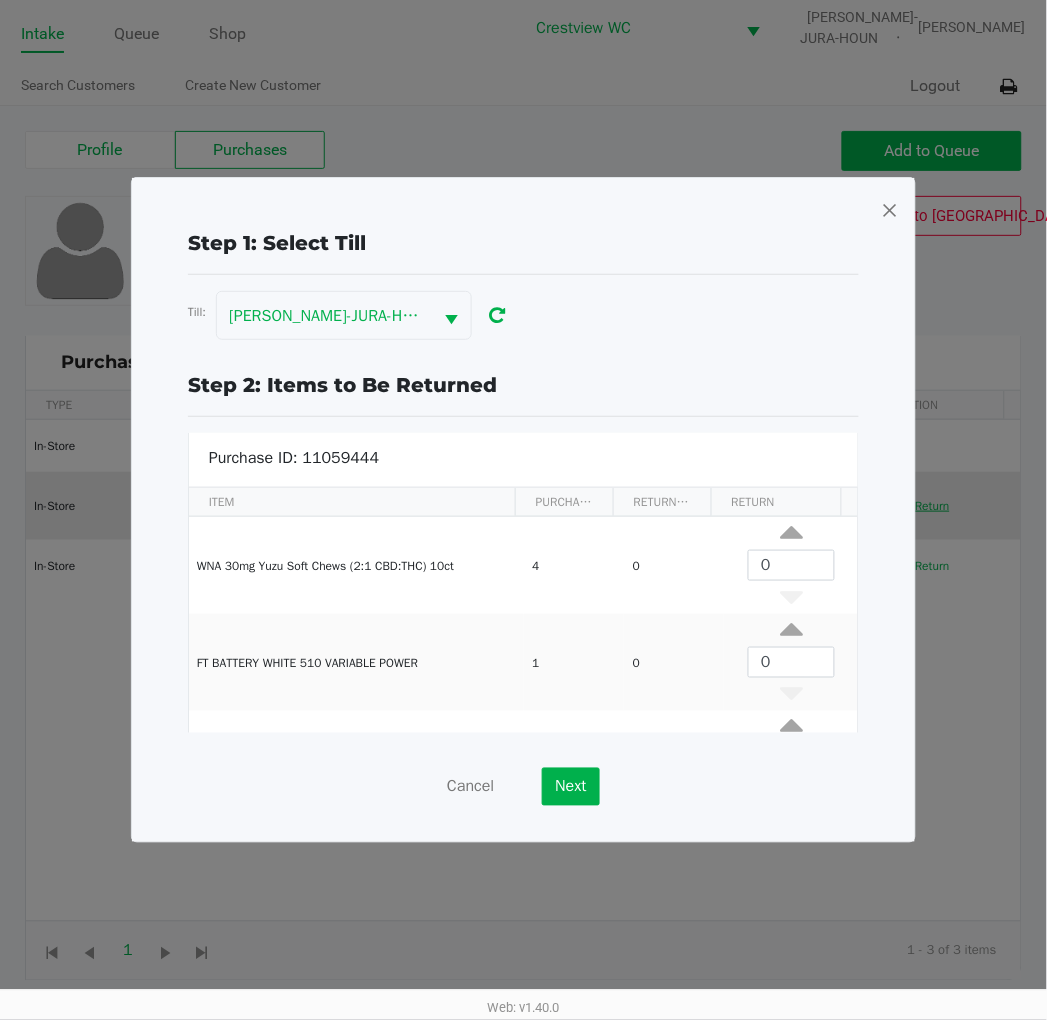 scroll, scrollTop: 76, scrollLeft: 0, axis: vertical 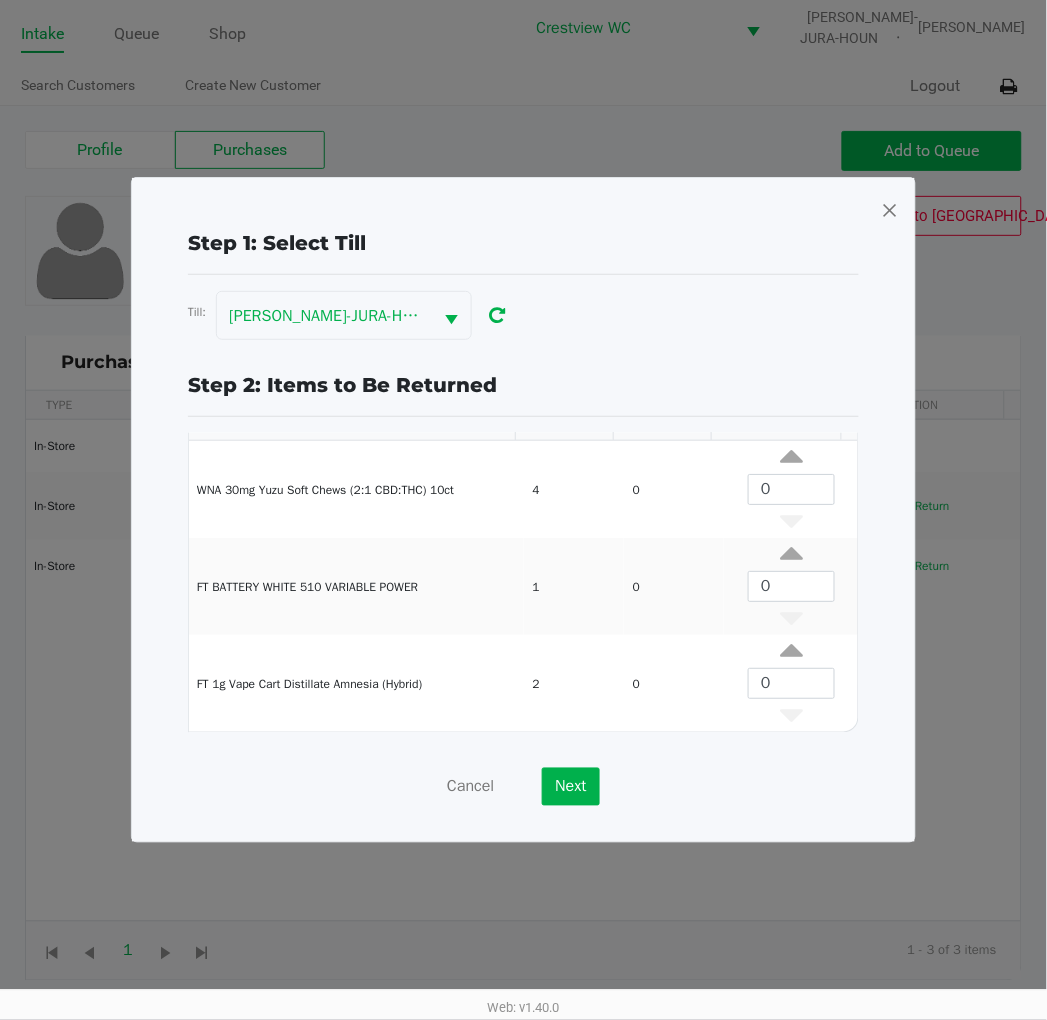 click on "Step 1: Select Till   Till:  BRUNO-JURA-HOUN  Step 2: Items to Be Returned   Purchase ID: 11059444  ITEM PURCHASED RETURNED RETURN  WNA 30mg Yuzu Soft Chews (2:1 CBD:THC) 10ct  4 0 0  FT BATTERY WHITE 510 VARIABLE POWER  1 0 0  FT 1g Vape Cart Distillate Amnesia (Hybrid)  2 0 0  Cancel   Next" at bounding box center (523, 510) 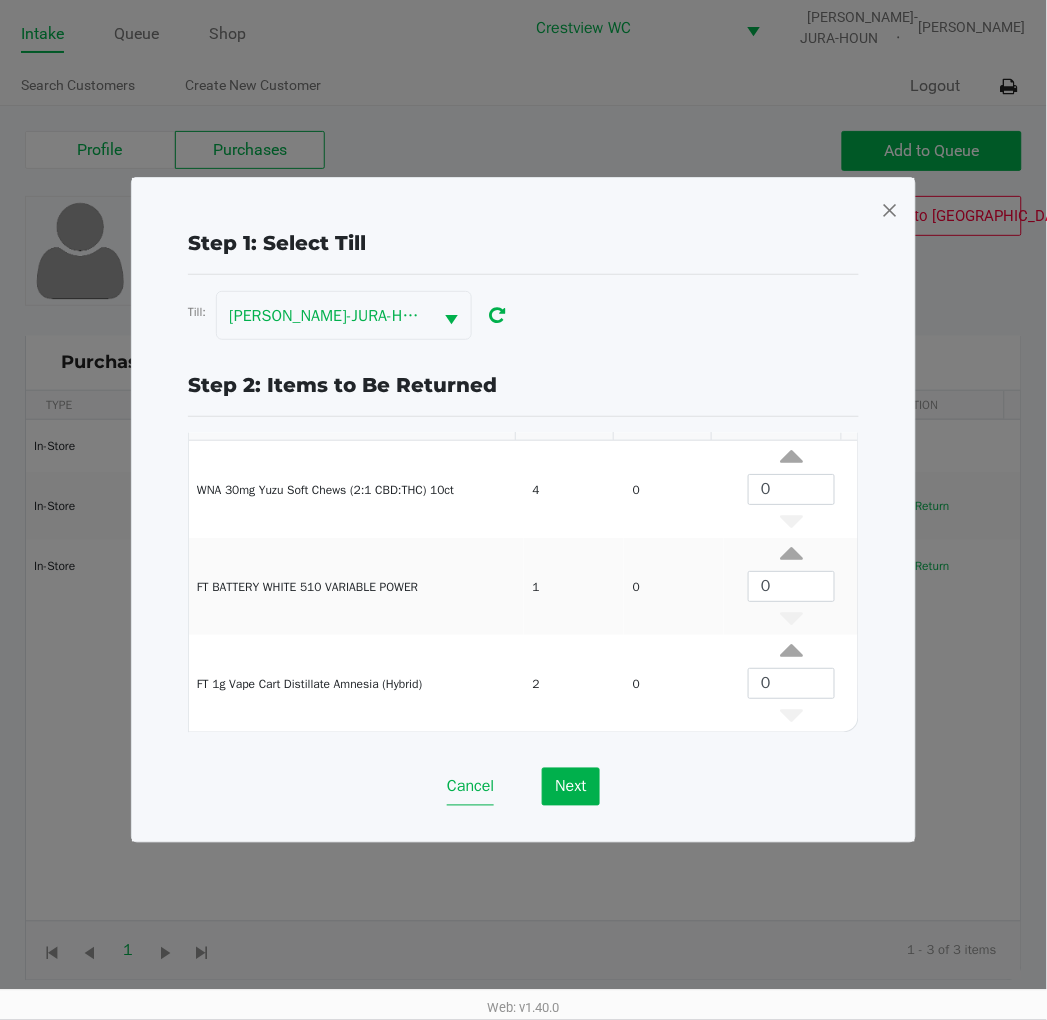 click on "Cancel" at bounding box center (470, 787) 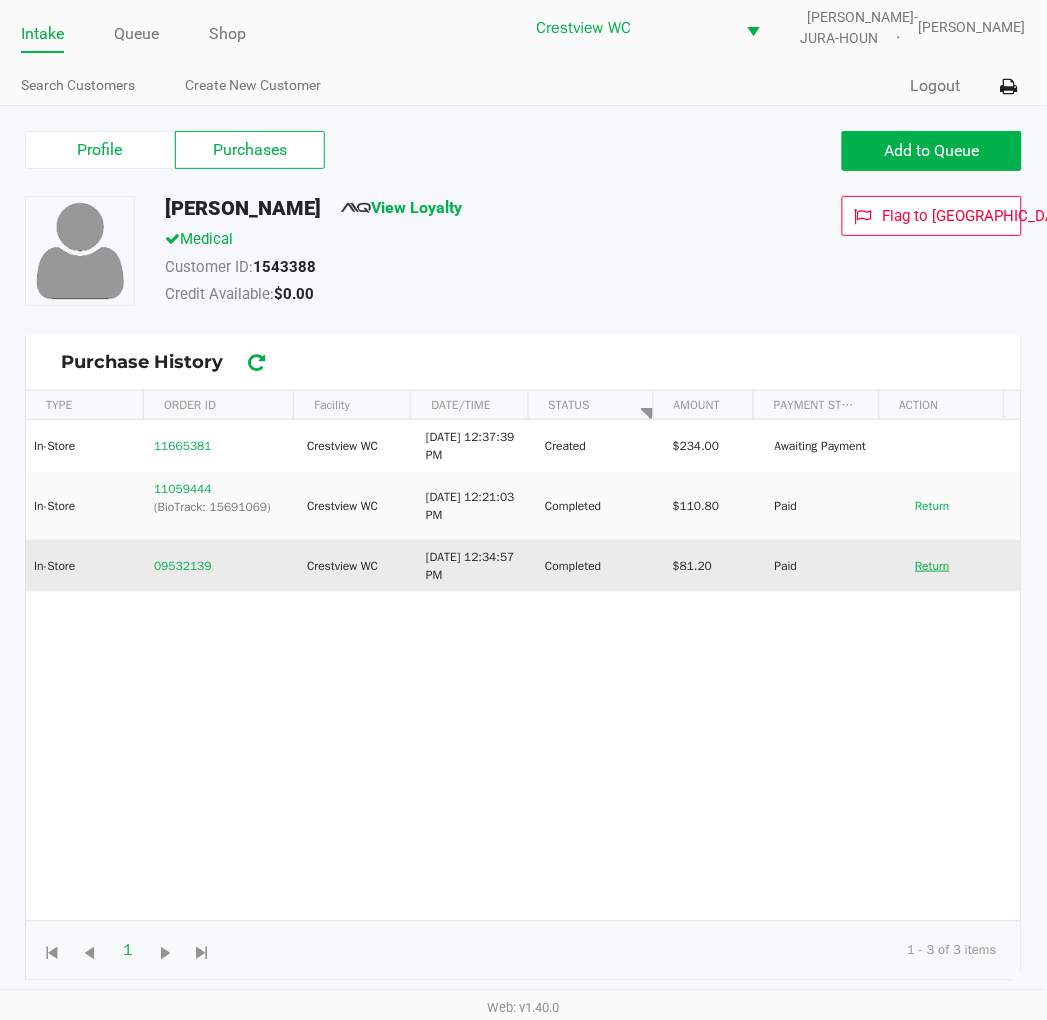 click on "Return" 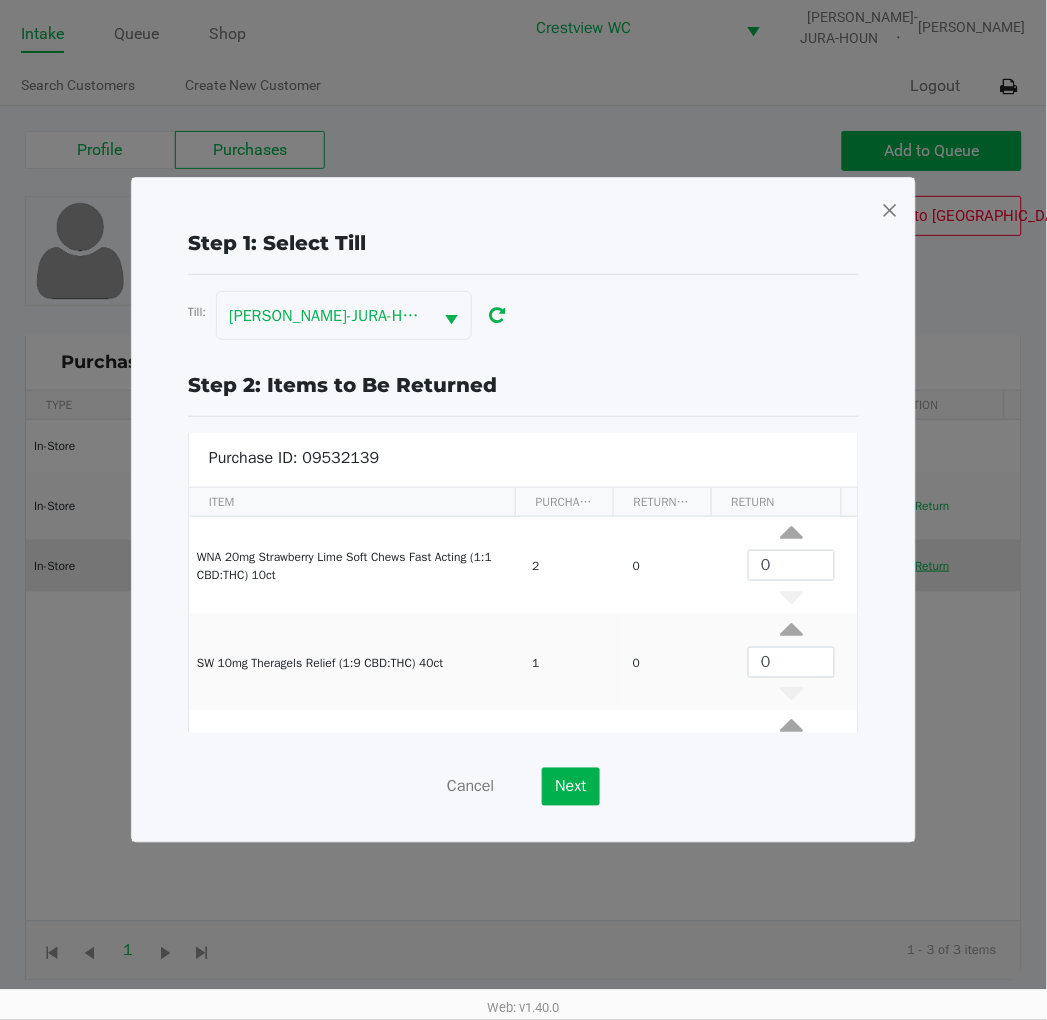 scroll, scrollTop: 173, scrollLeft: 0, axis: vertical 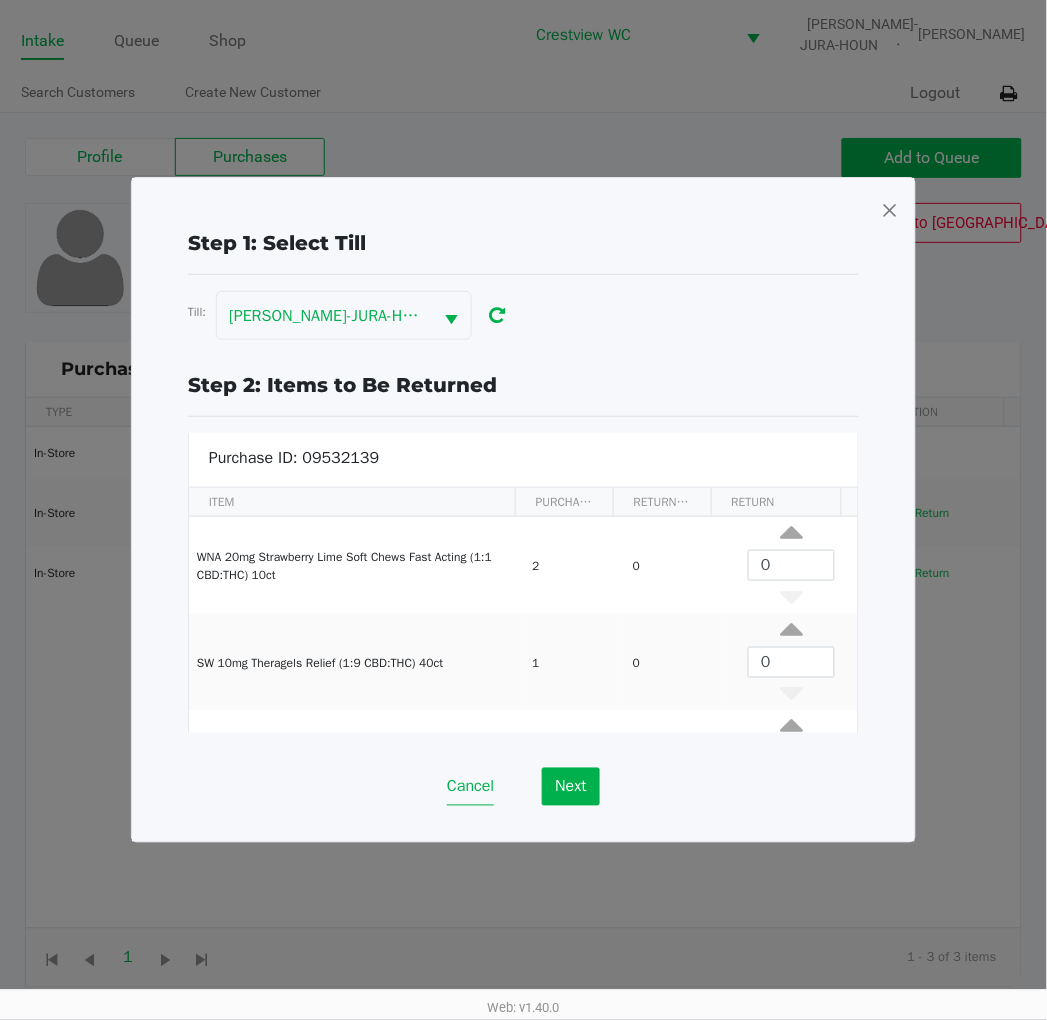 click on "Cancel" at bounding box center [470, 787] 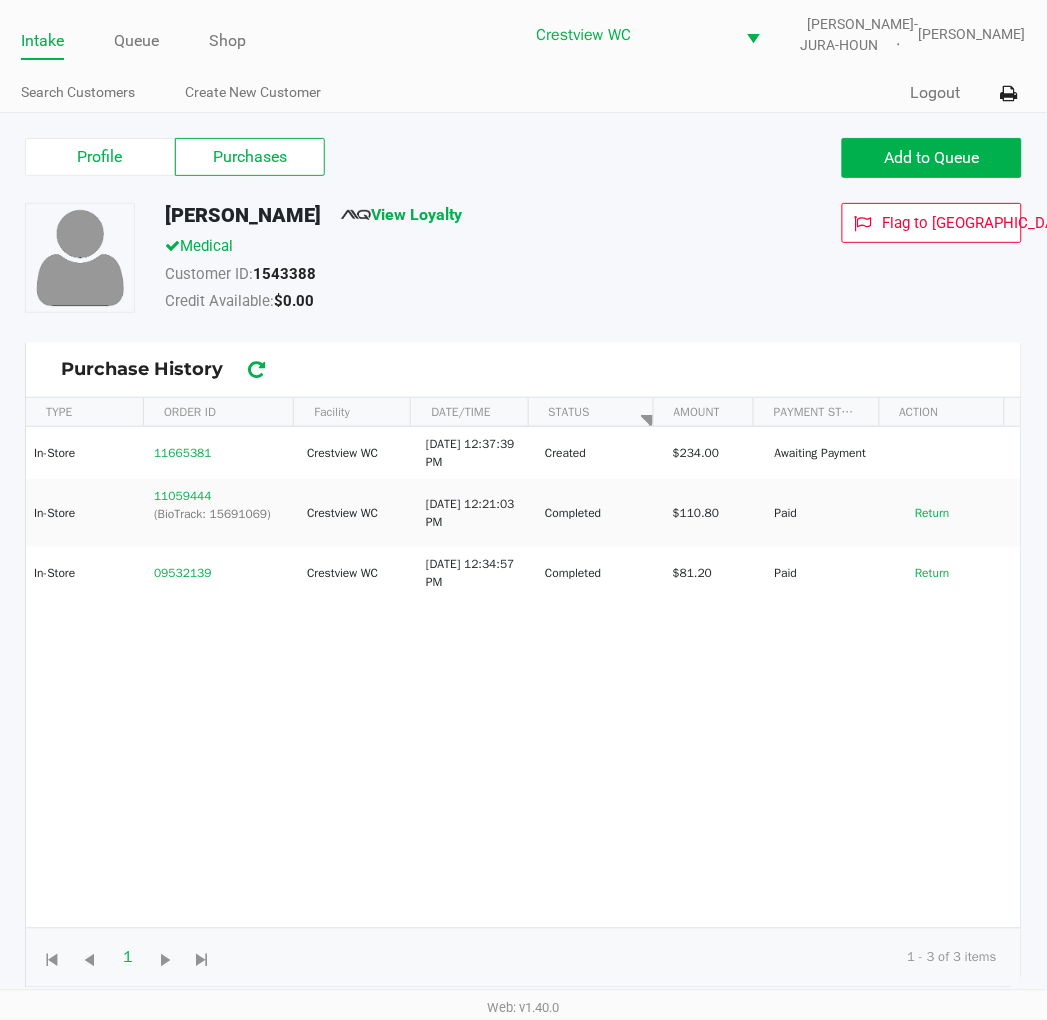click on "Return" 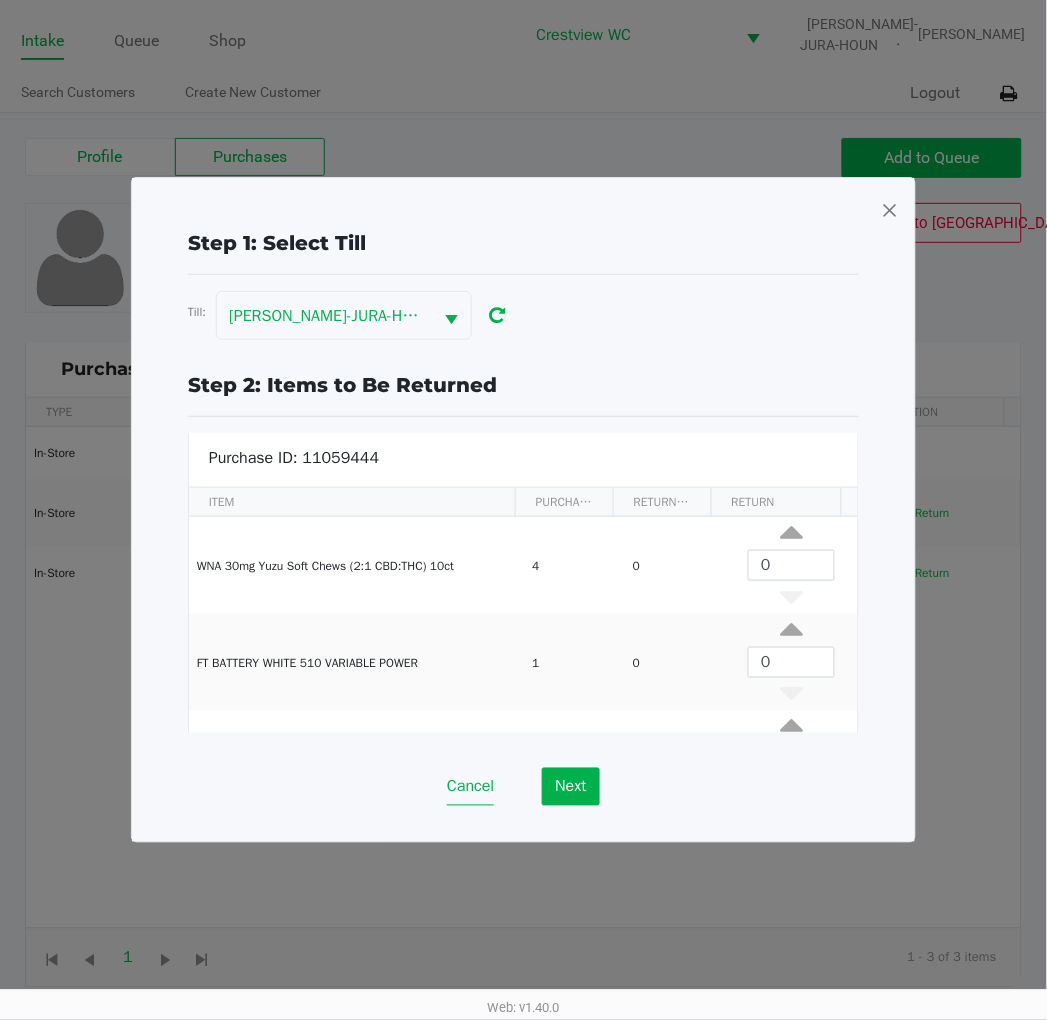 click on "Cancel" at bounding box center [470, 787] 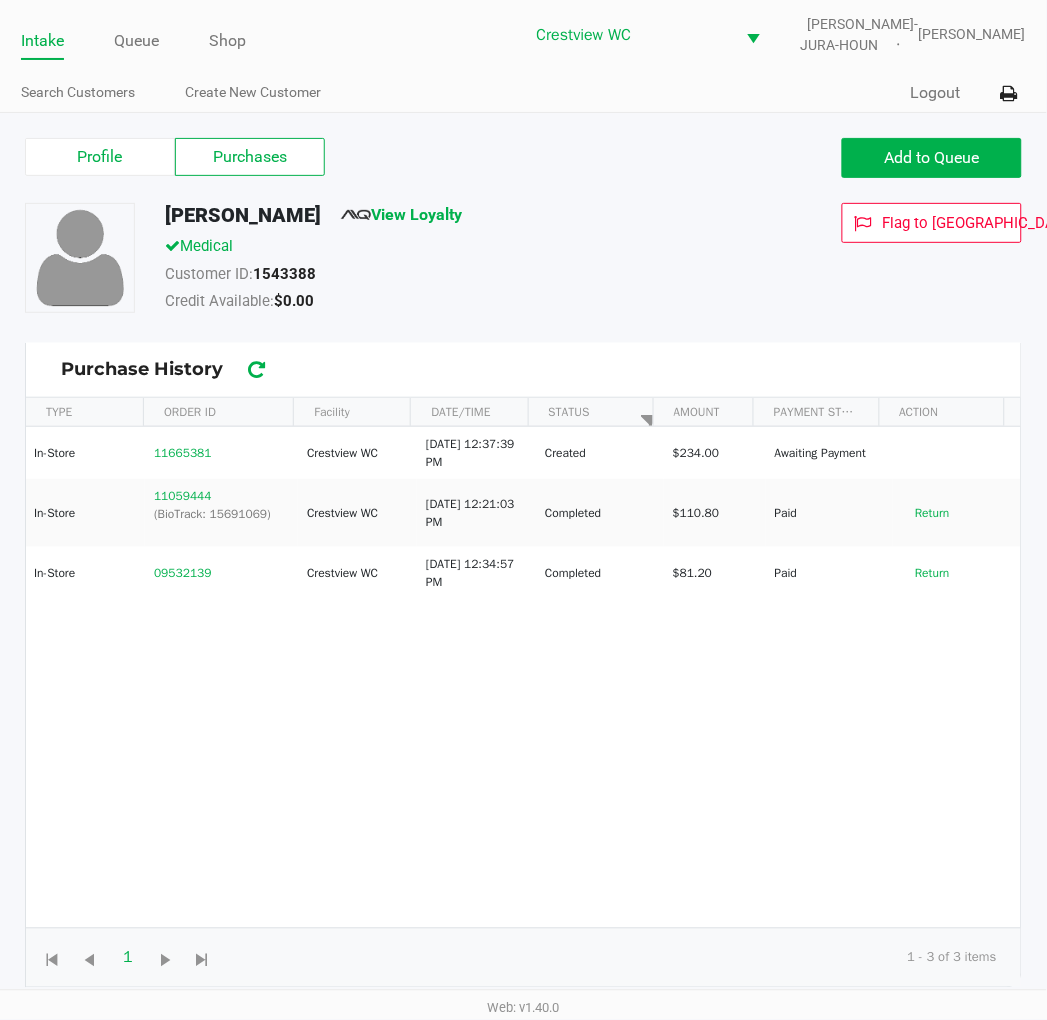 click on "11665381" 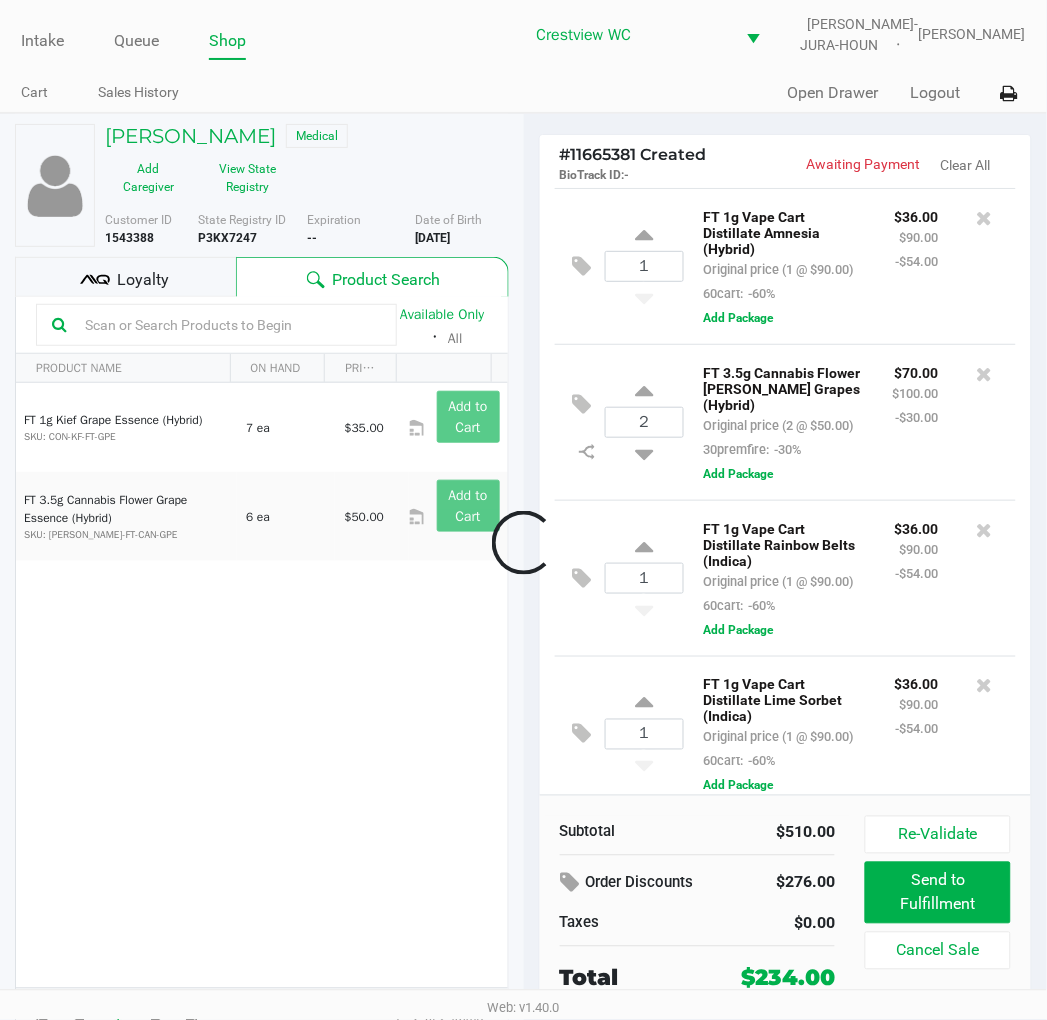 scroll, scrollTop: 486, scrollLeft: 0, axis: vertical 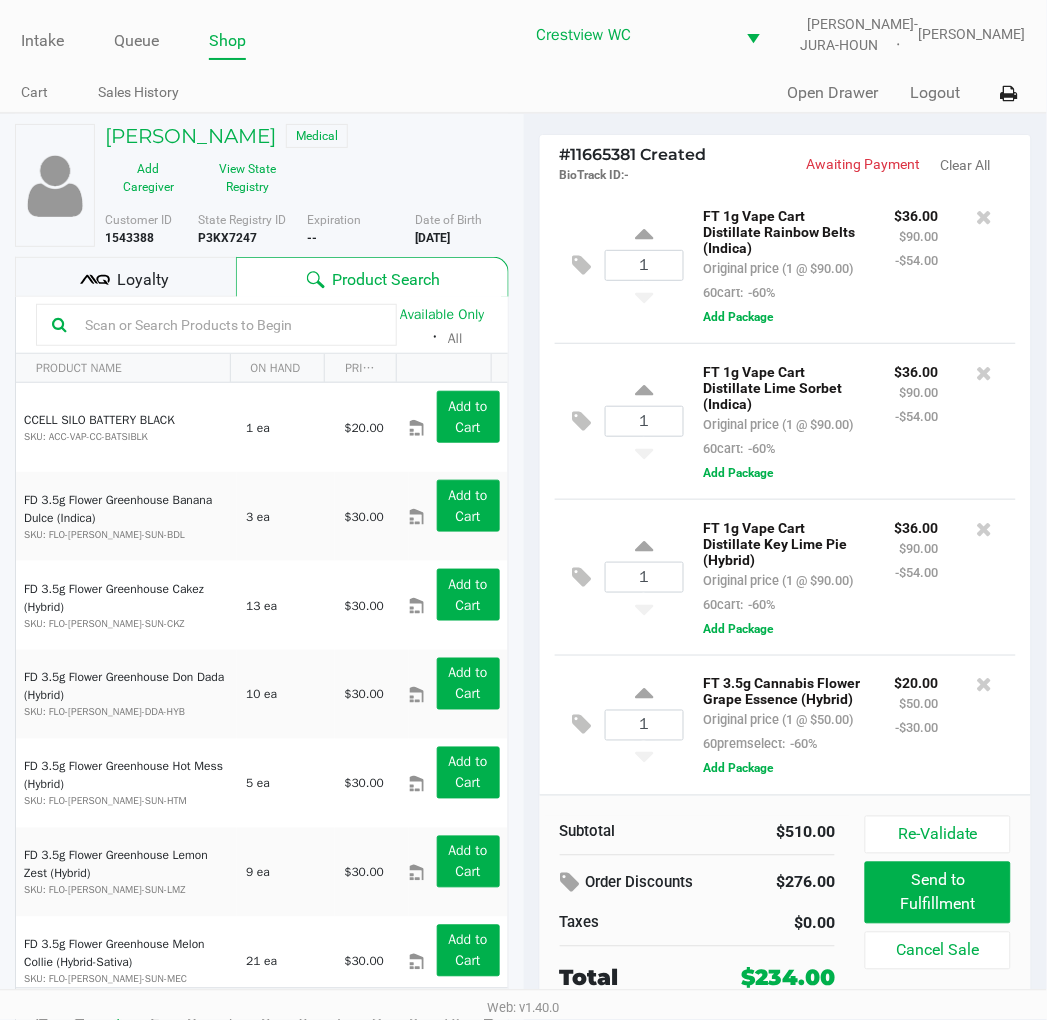 click 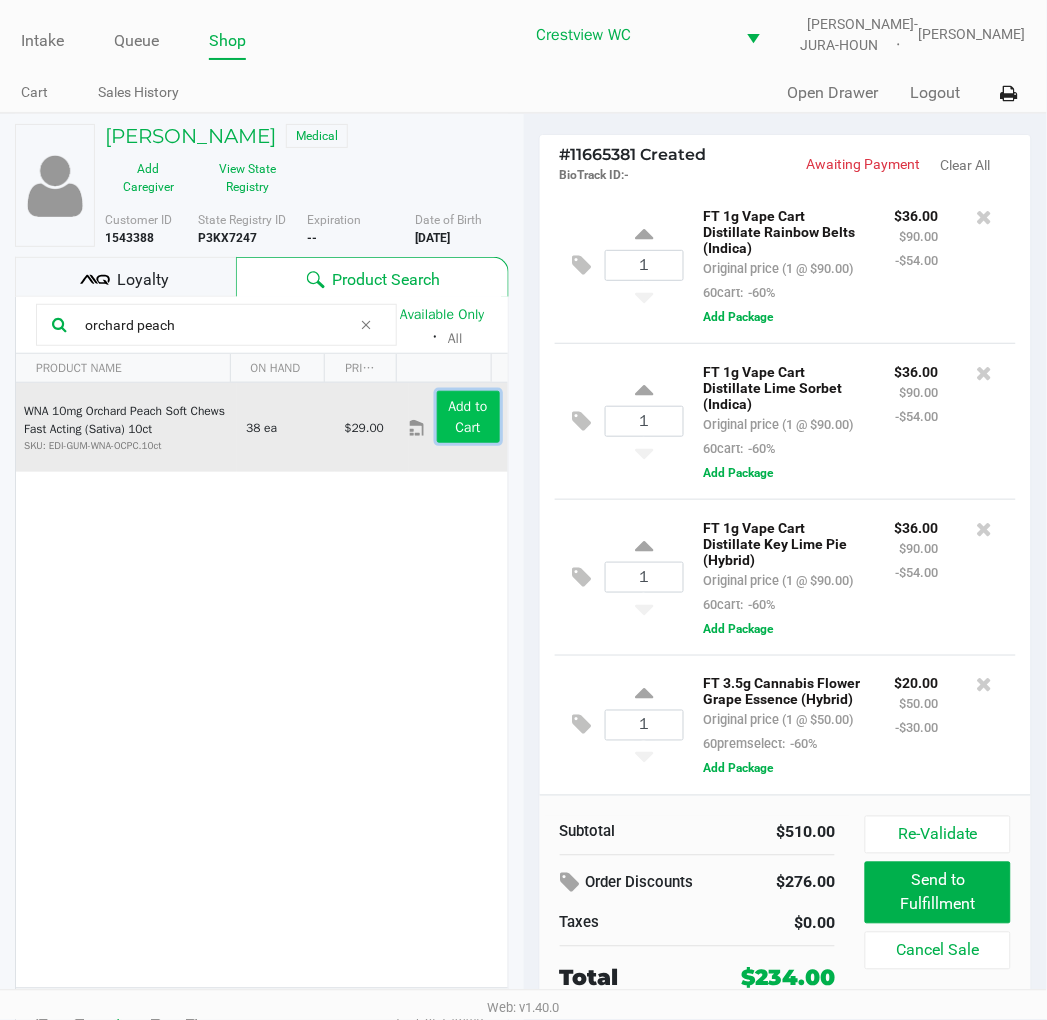 click on "Add to Cart" 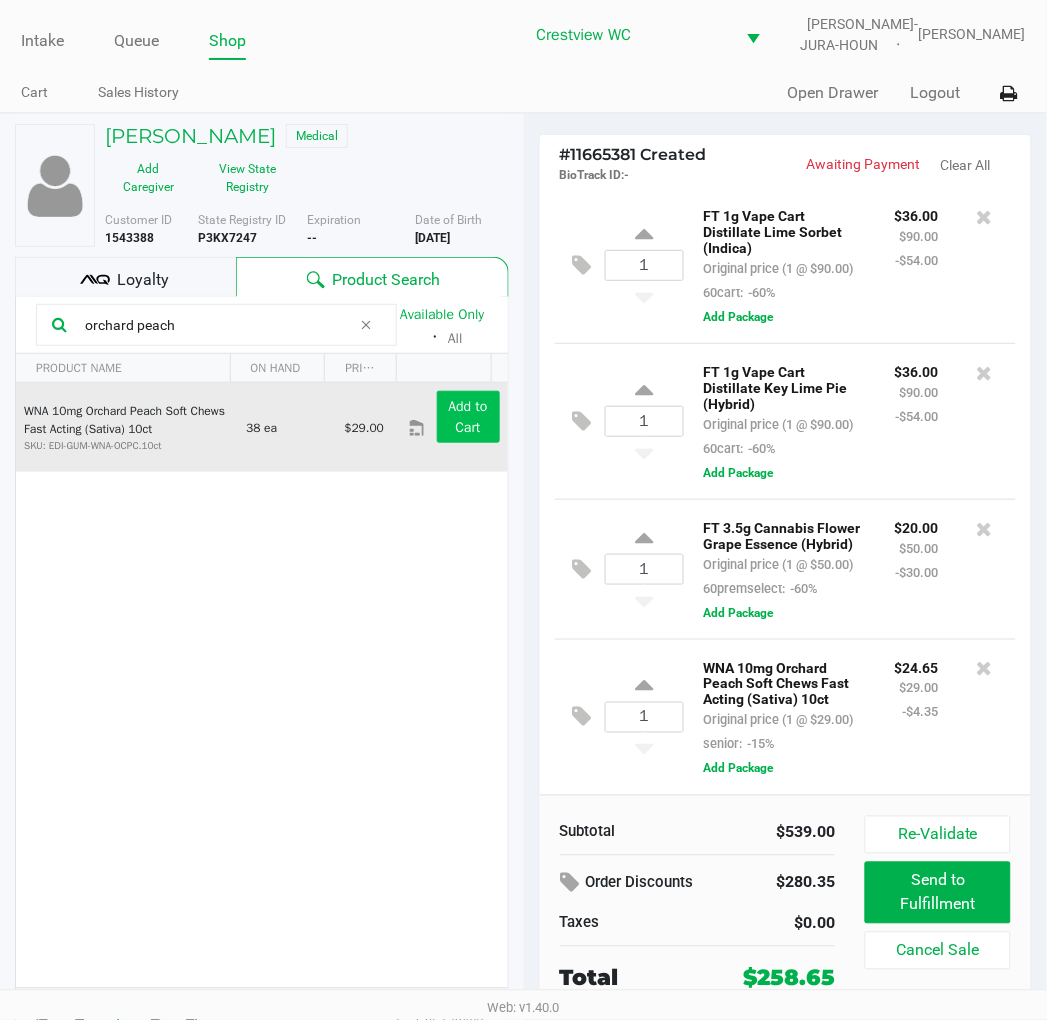 scroll, scrollTop: 668, scrollLeft: 0, axis: vertical 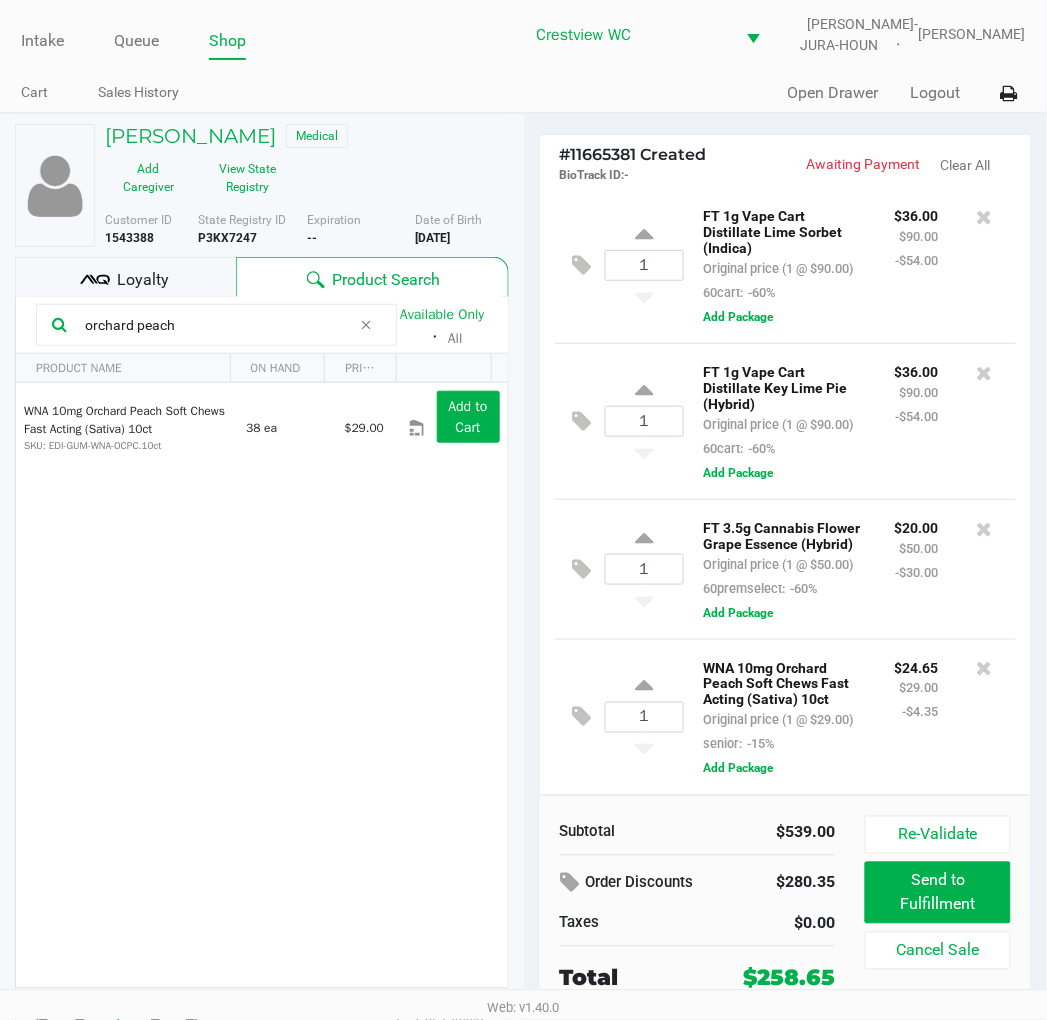 click on "orchard peach" 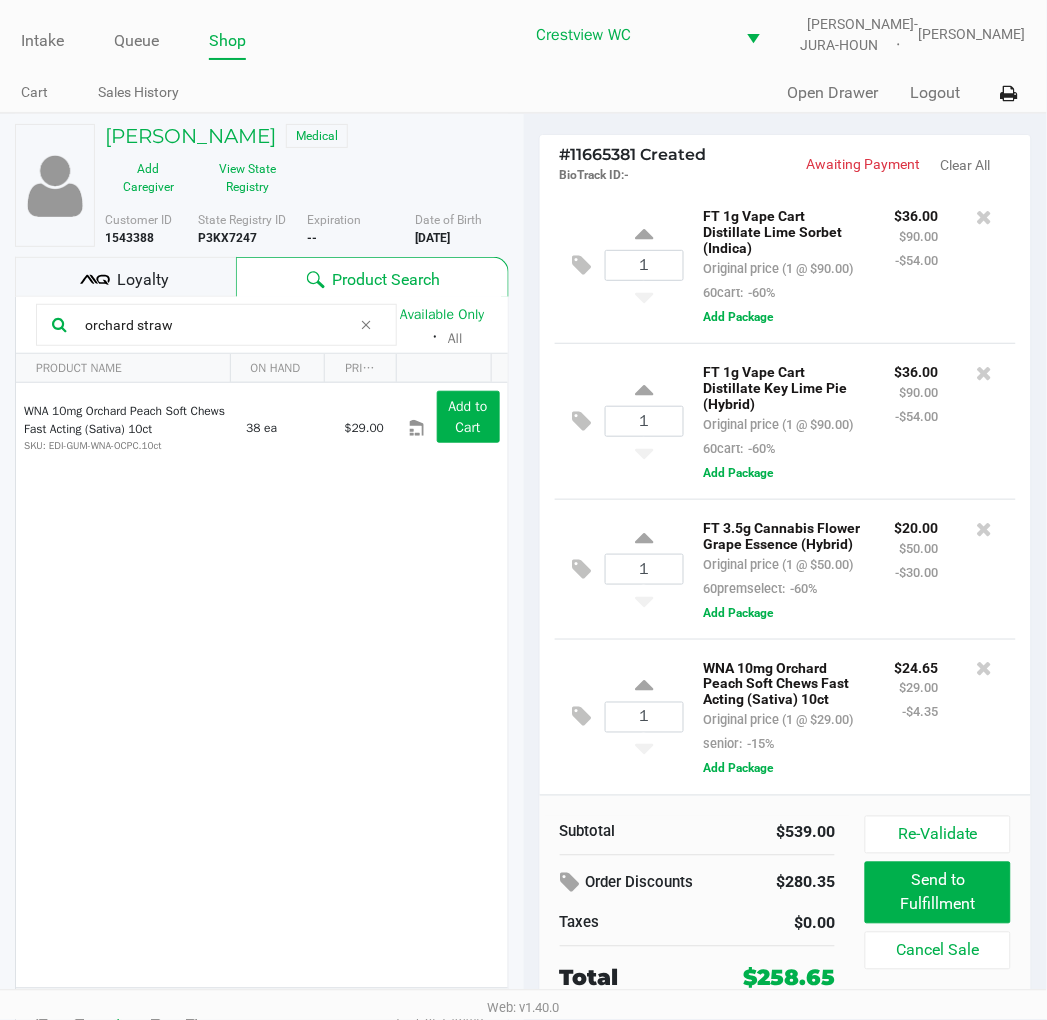type on "orchard" 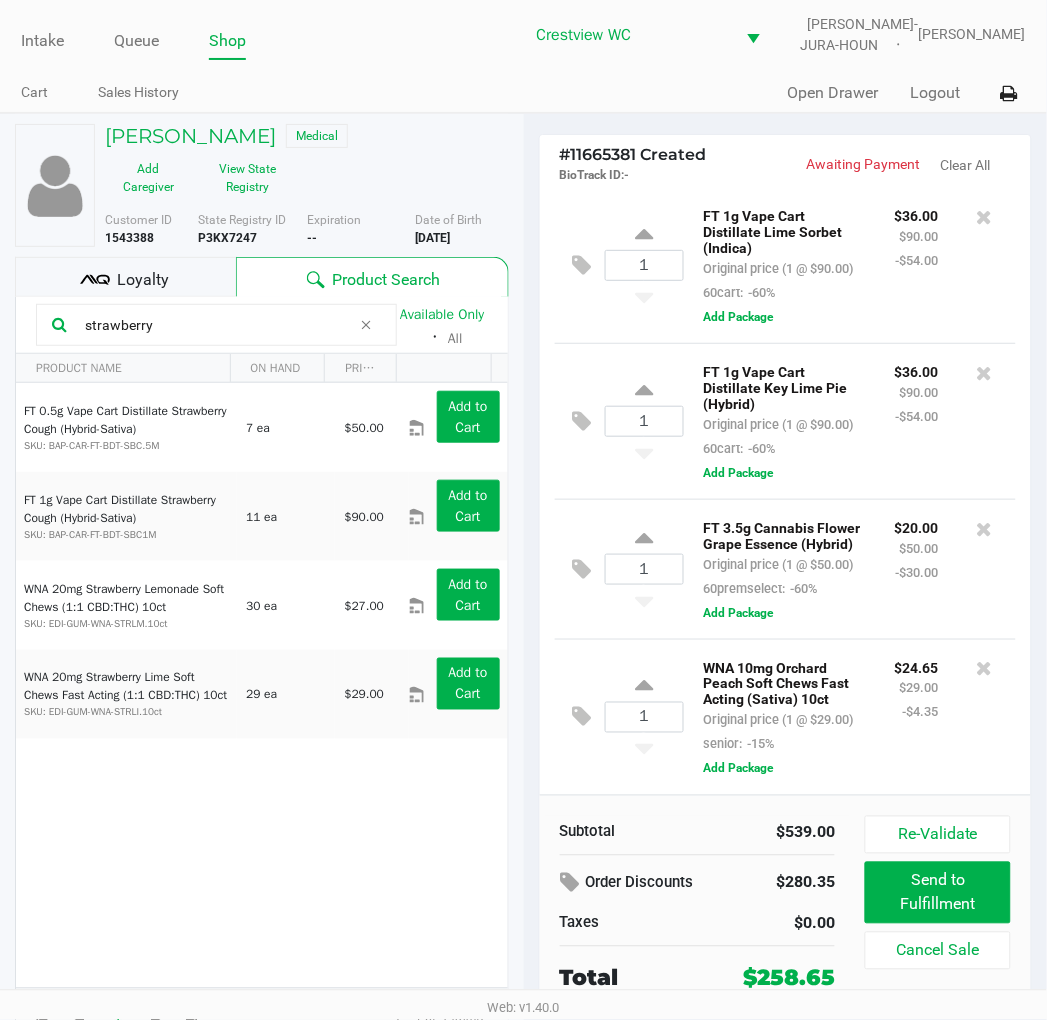 type on "strawberry" 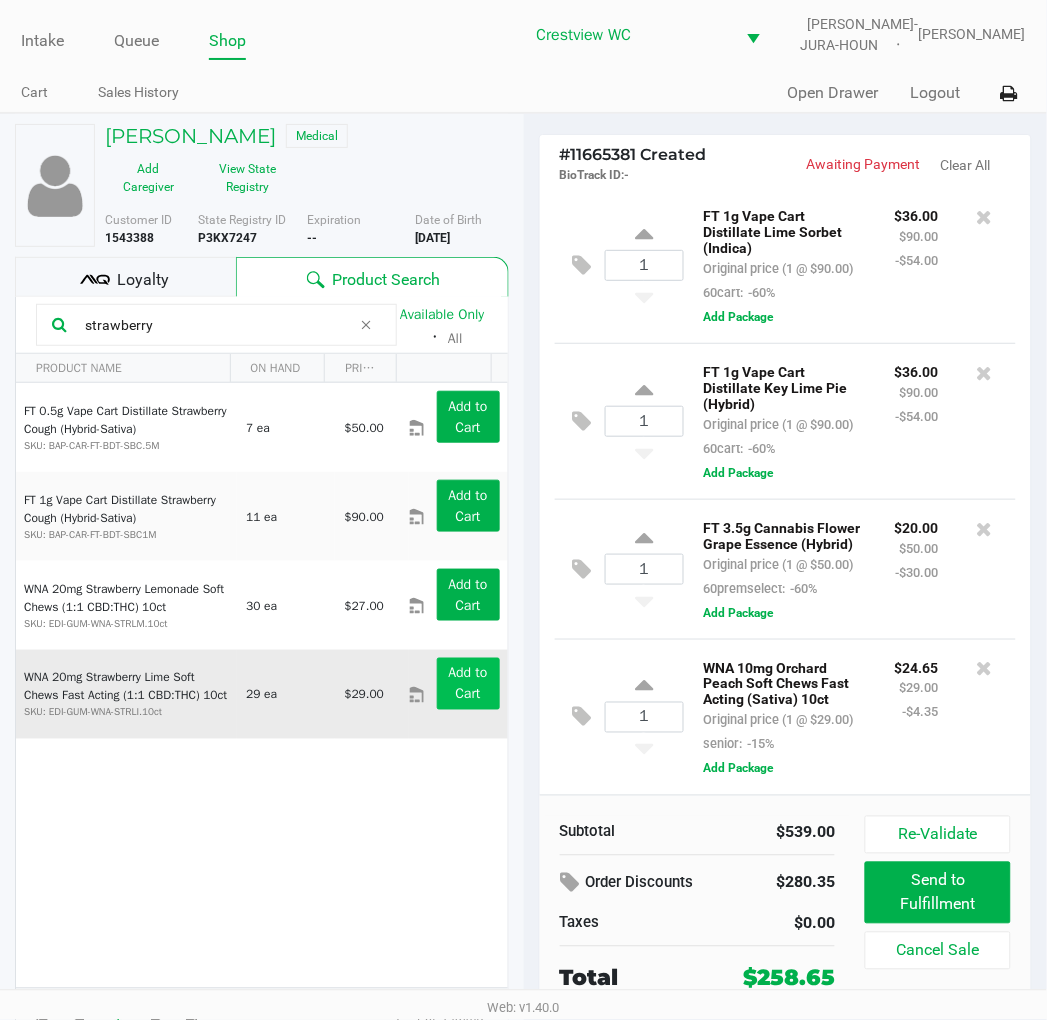 click on "Add to Cart" 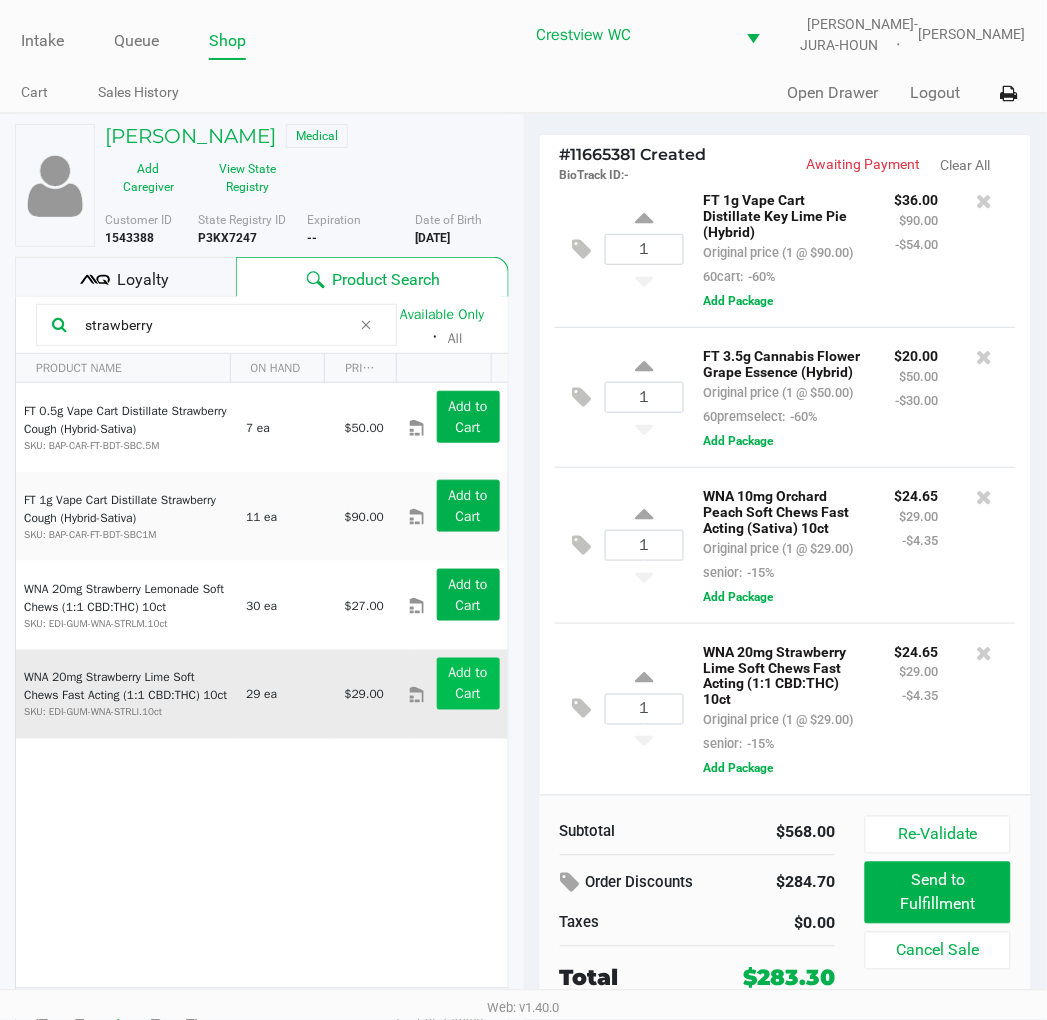 scroll, scrollTop: 867, scrollLeft: 0, axis: vertical 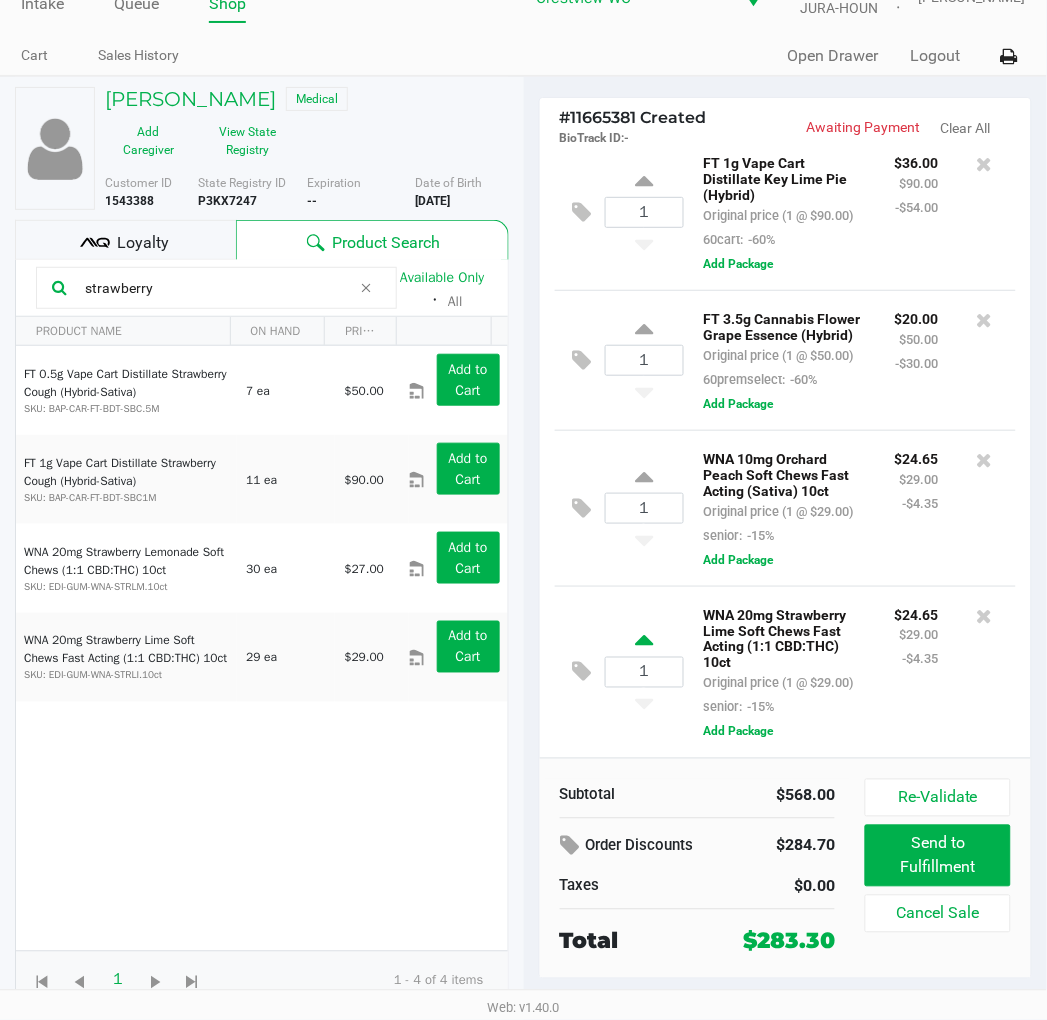click 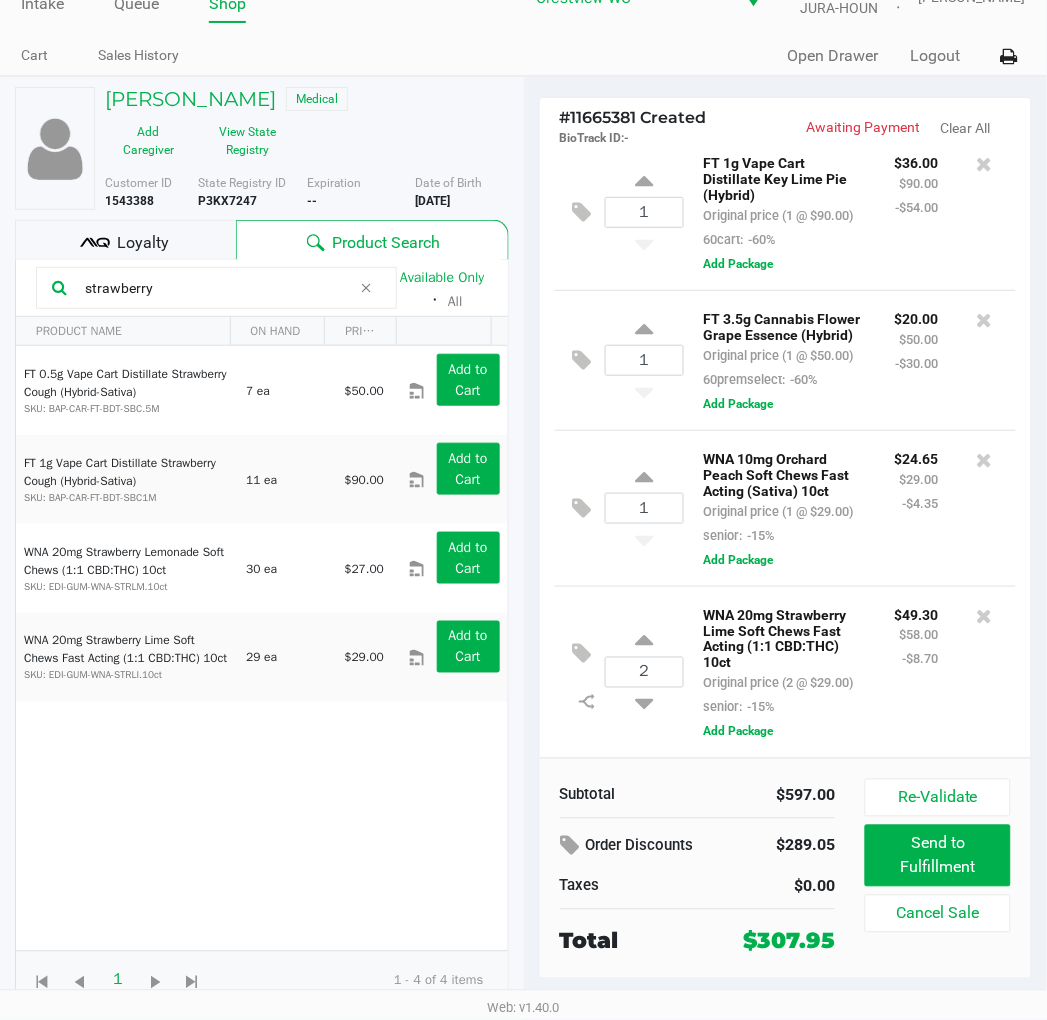 click on "PAMELA WILSON   Medical   Add Caregiver   View State Registry" 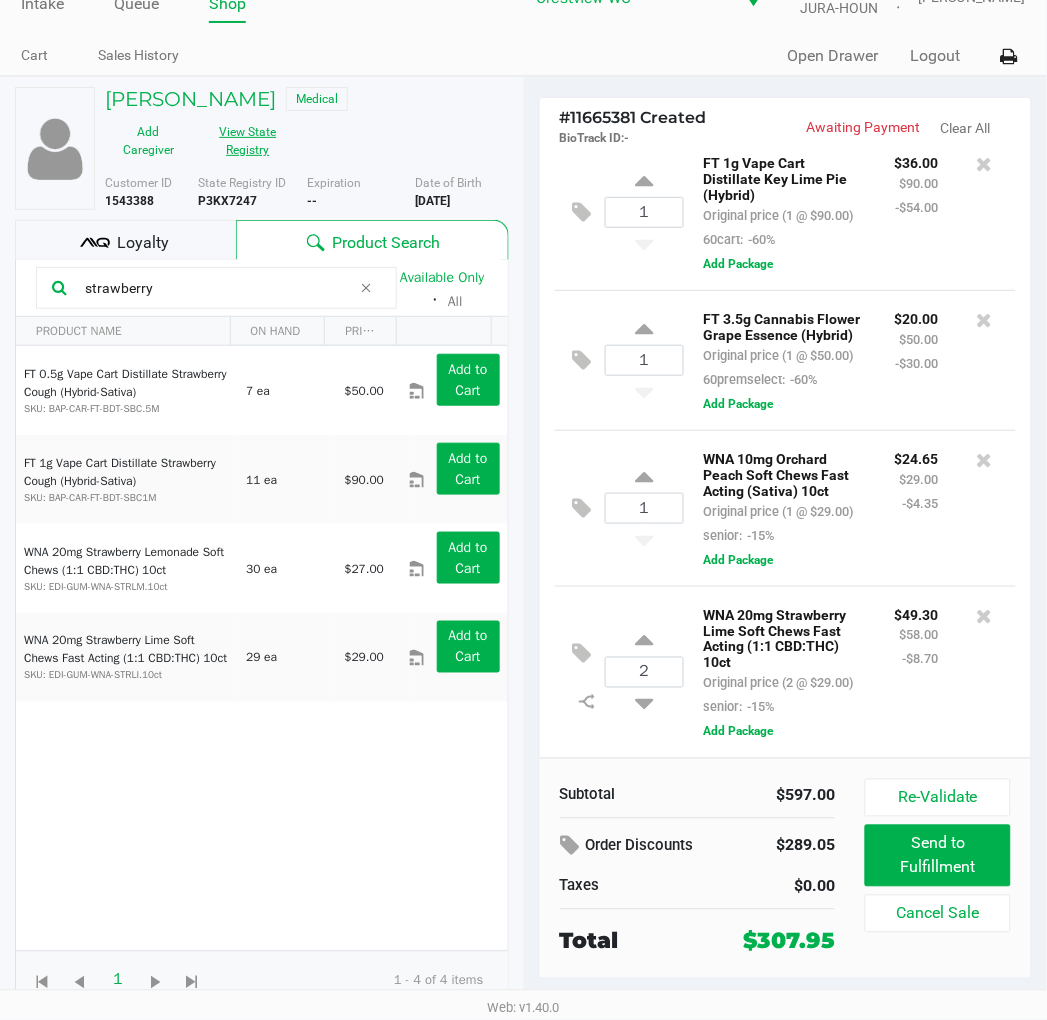 scroll, scrollTop: 0, scrollLeft: 0, axis: both 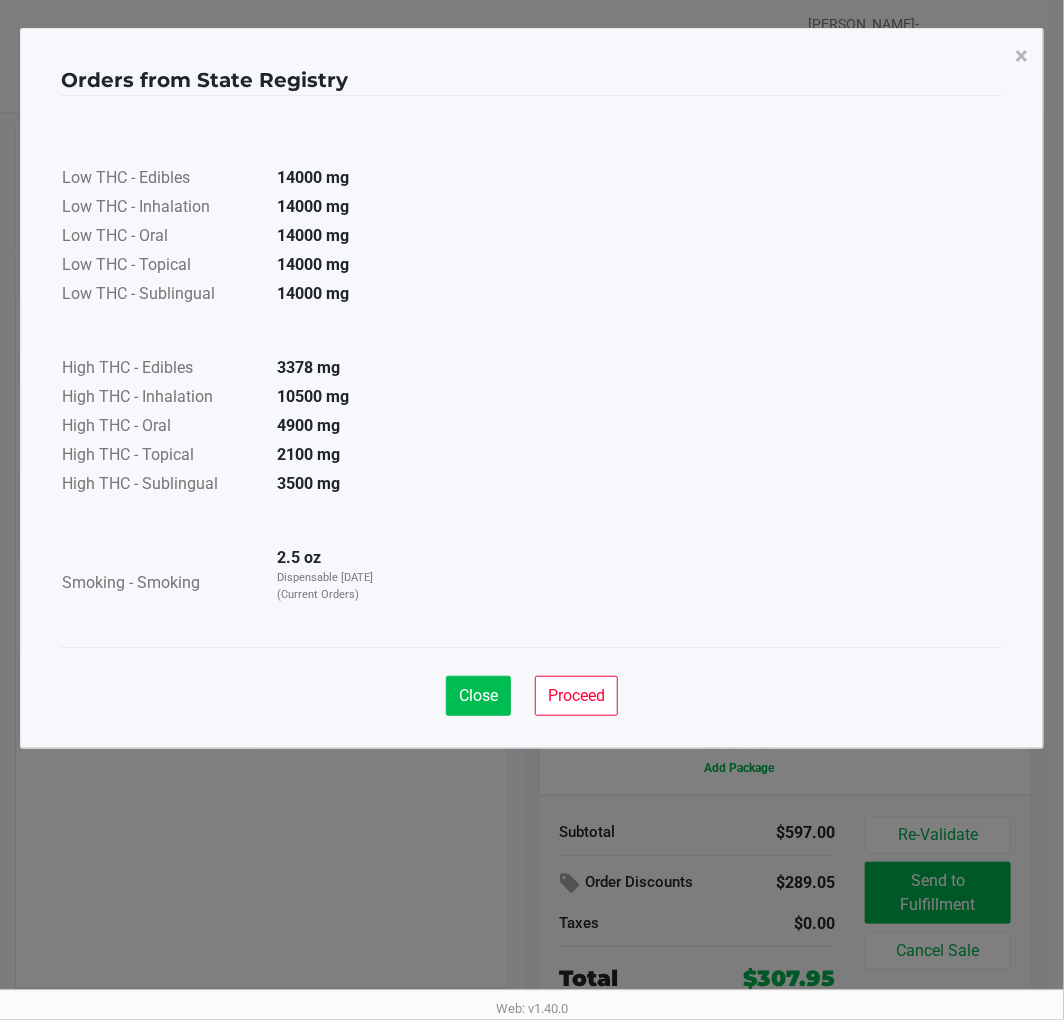 click on "Close" 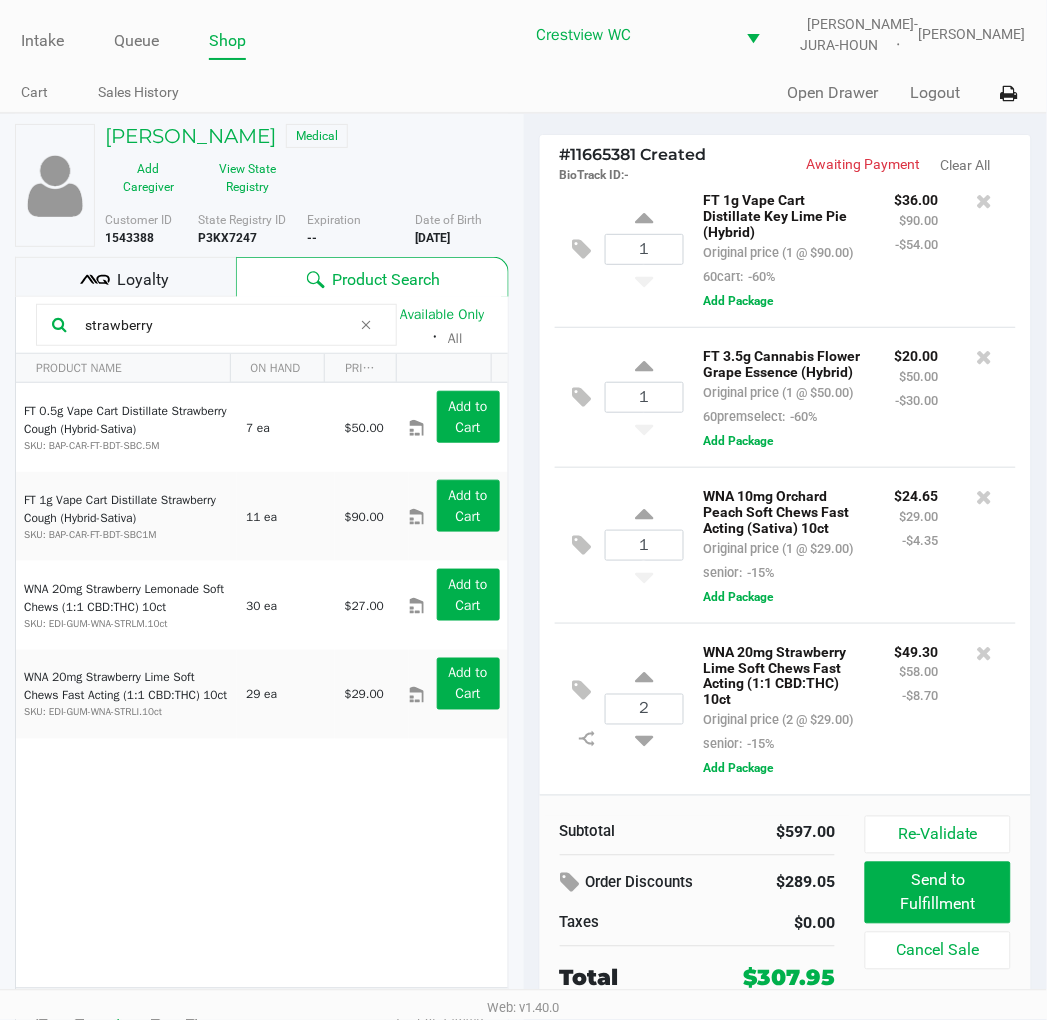 click on "FT 0.5g Vape Cart Distillate Strawberry Cough (Hybrid-Sativa)  SKU: BAP-CAR-FT-BDT-SBC.5M  7 ea   $50.00  Add to Cart  FT 1g Vape Cart Distillate Strawberry Cough (Hybrid-Sativa)  SKU: BAP-CAR-FT-BDT-SBC1M  11 ea   $90.00  Add to Cart  WNA 20mg Strawberry Lemonade Soft Chews (1:1 CBD:THC) 10ct  SKU: EDI-GUM-WNA-STRLM.10ct  30 ea   $27.00  Add to Cart  WNA 20mg Strawberry Lime Soft Chews Fast Acting (1:1 CBD:THC) 10ct  SKU: EDI-GUM-WNA-STRLI.10ct  29 ea   $29.00  Add to Cart" 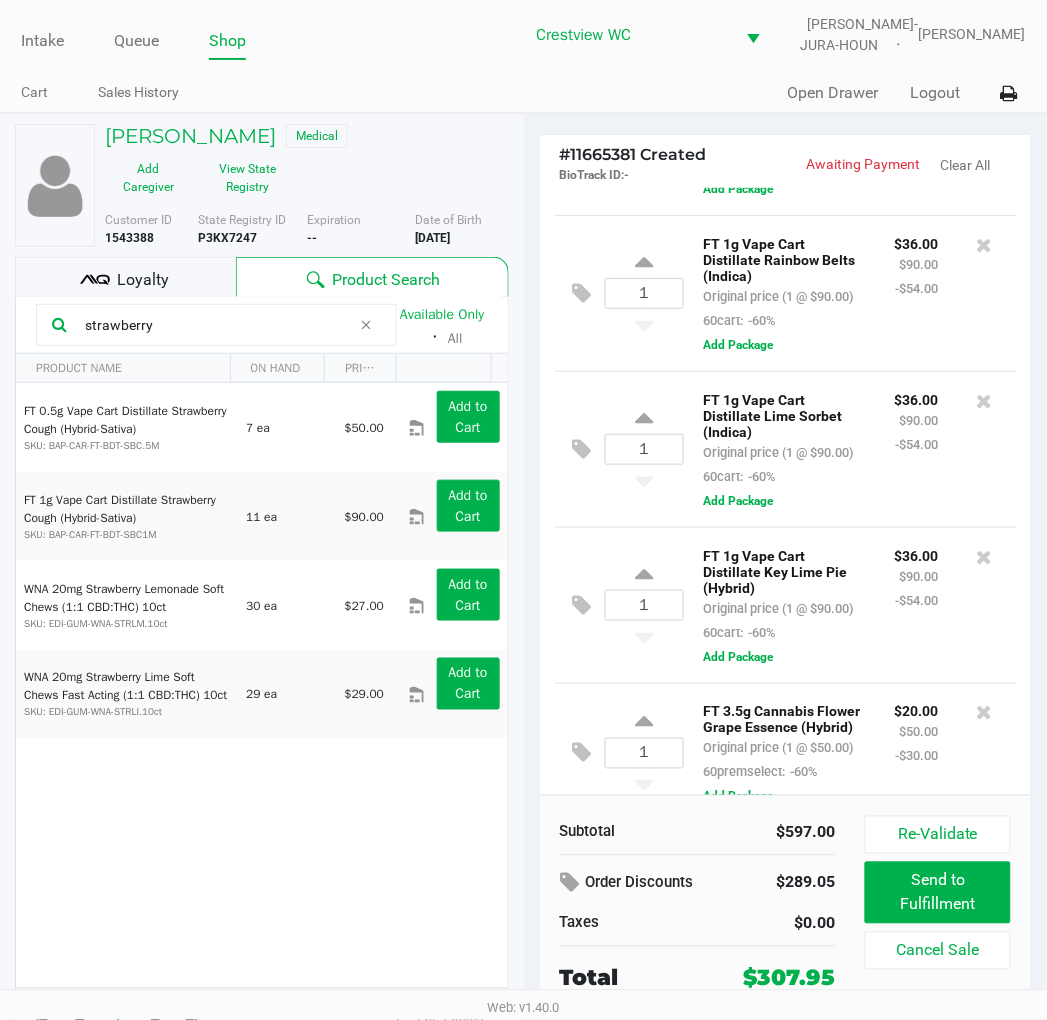 scroll, scrollTop: 267, scrollLeft: 0, axis: vertical 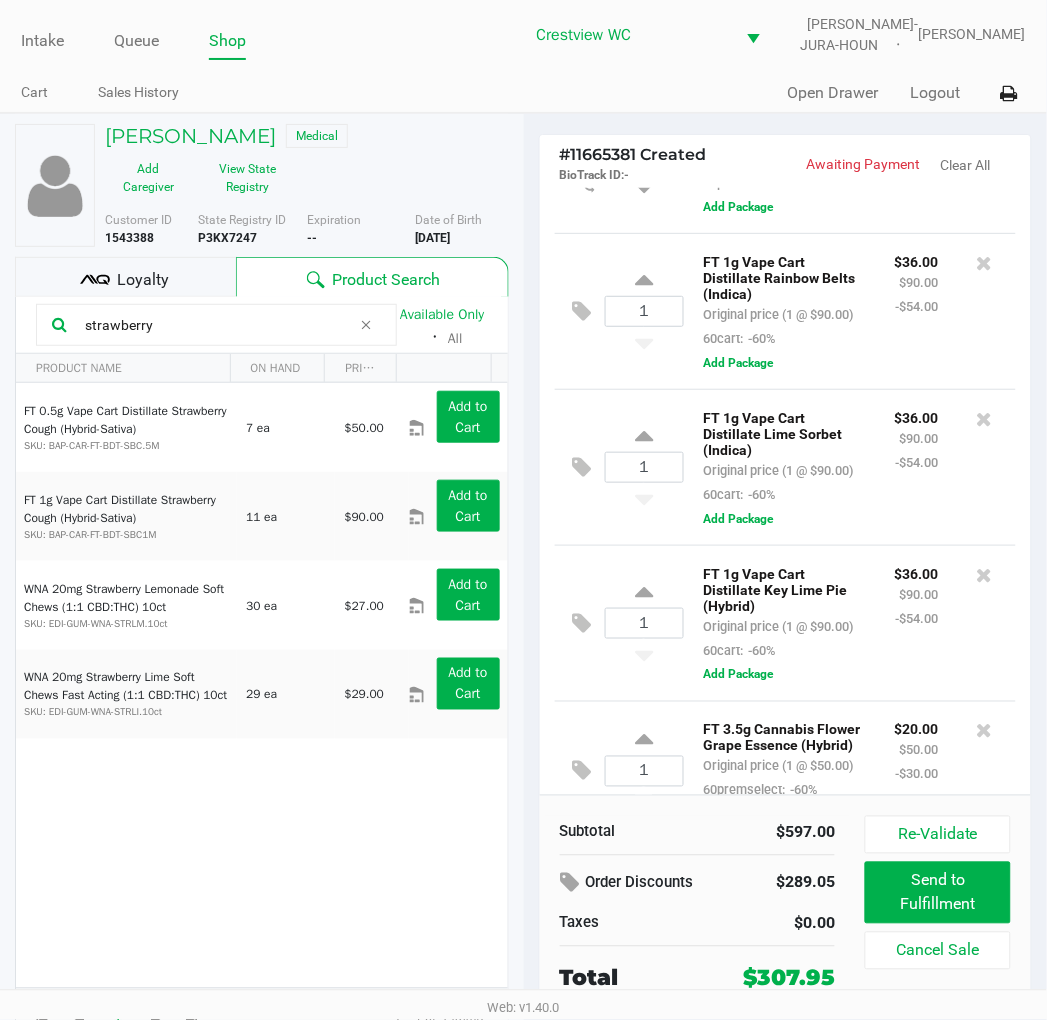 click on "Loyalty" 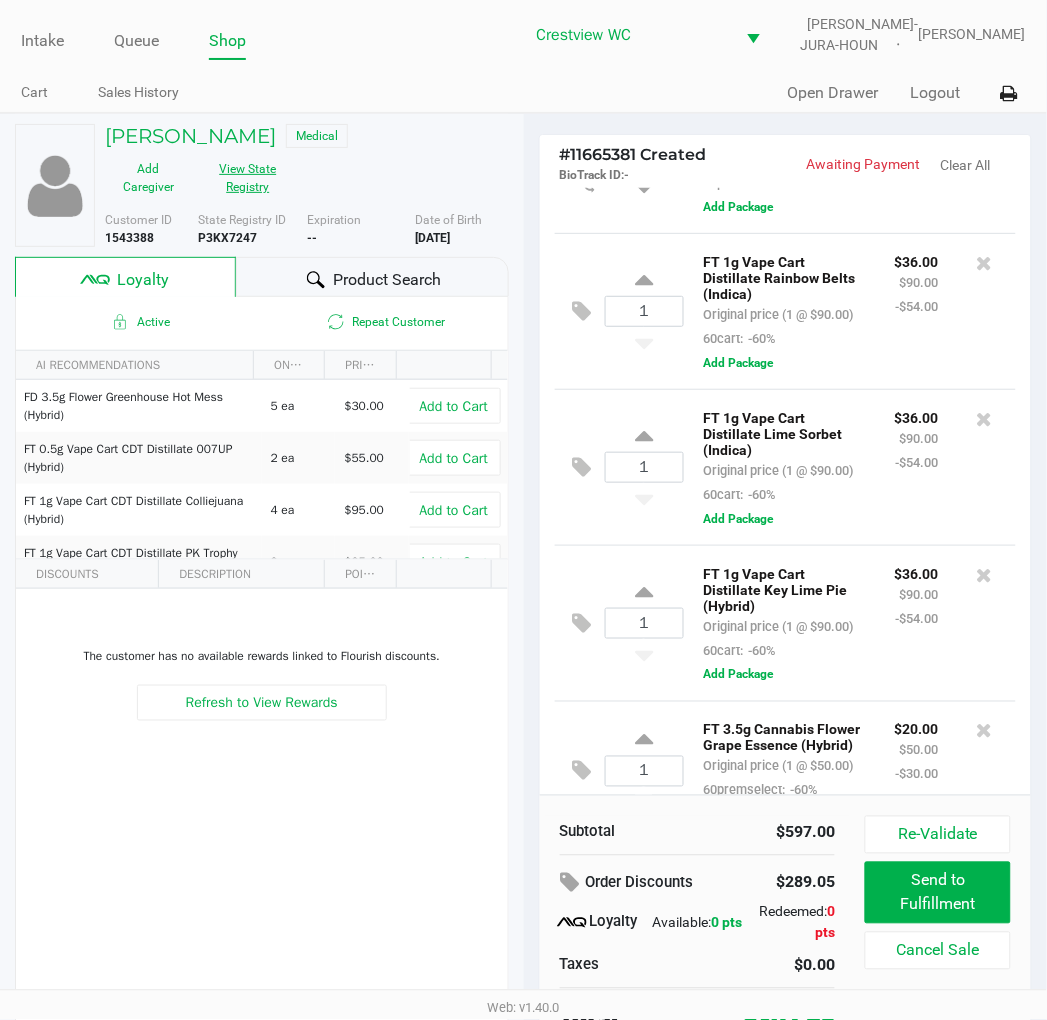 click on "View State Registry" 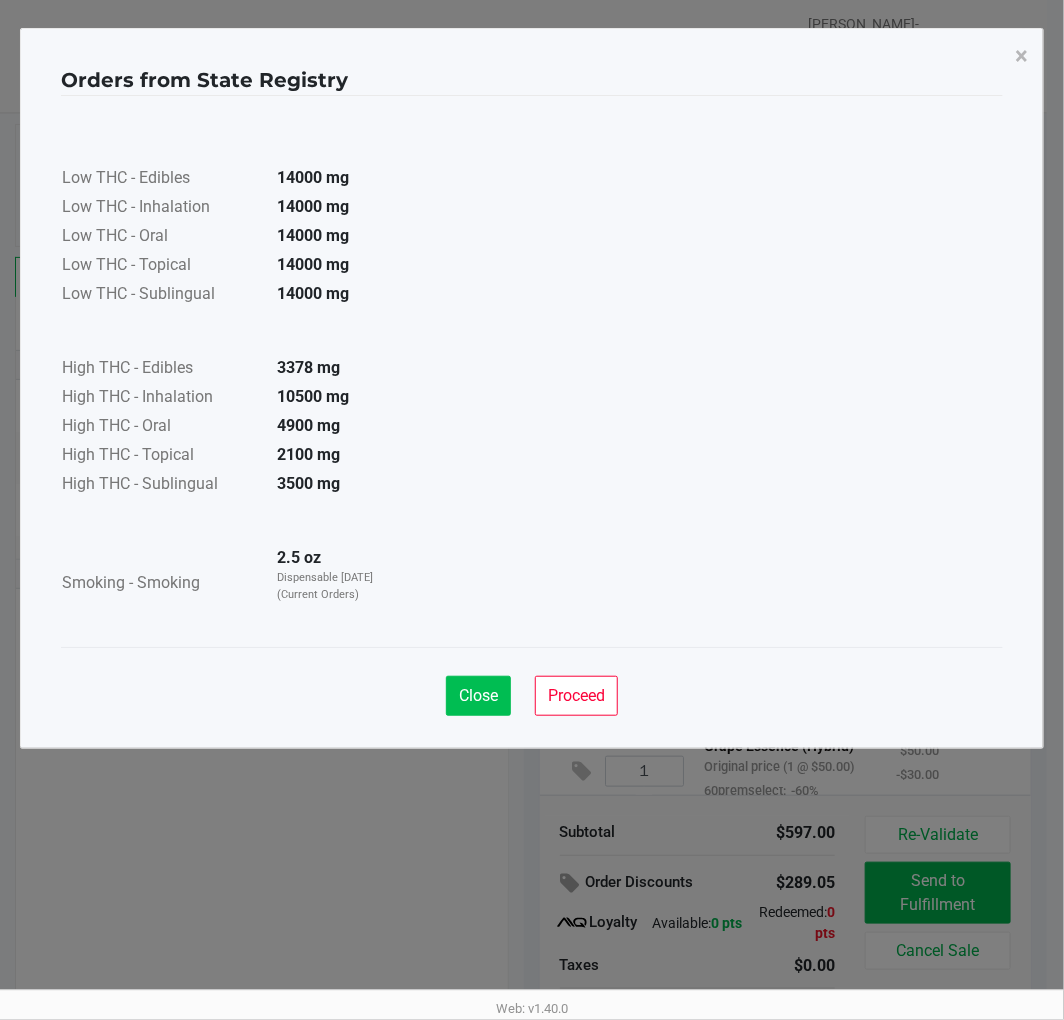 click on "Close" 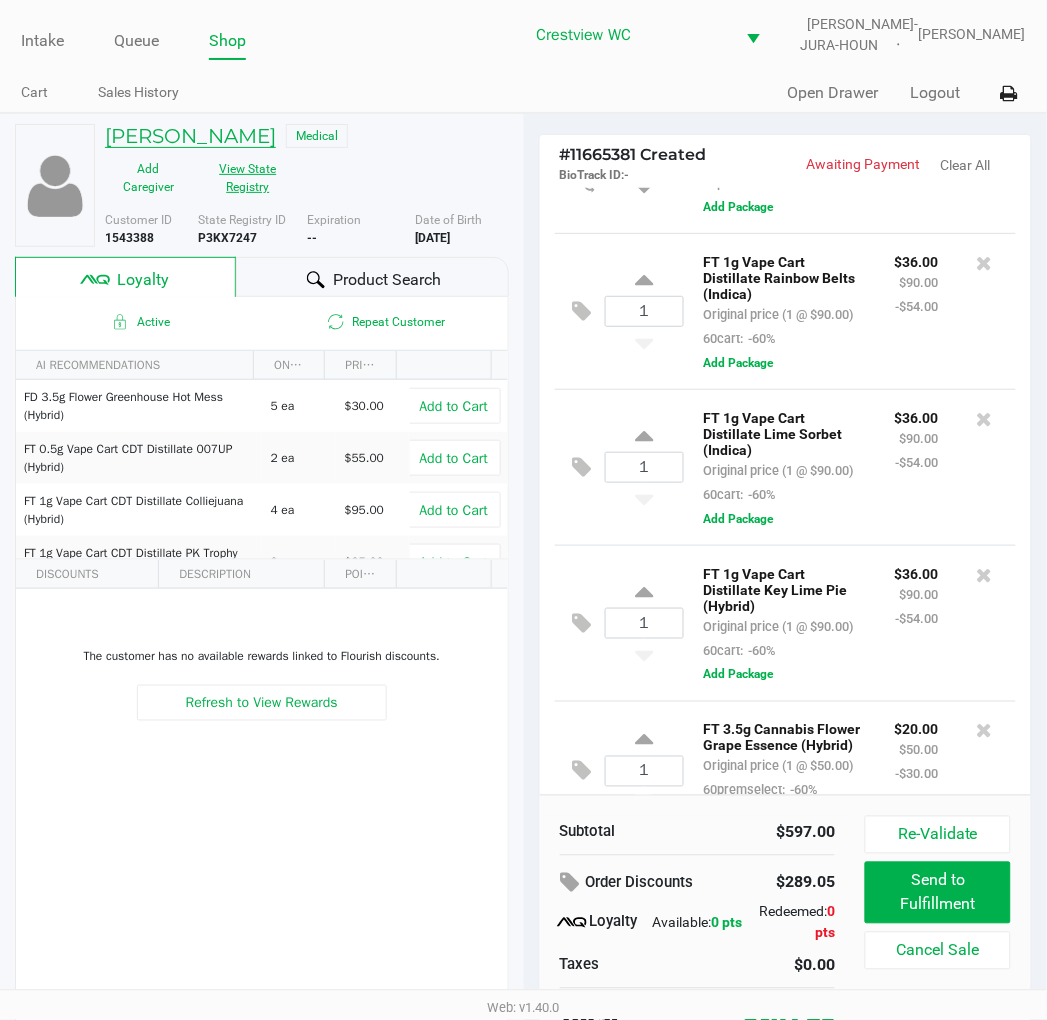 click on "PAMELA WILSON" 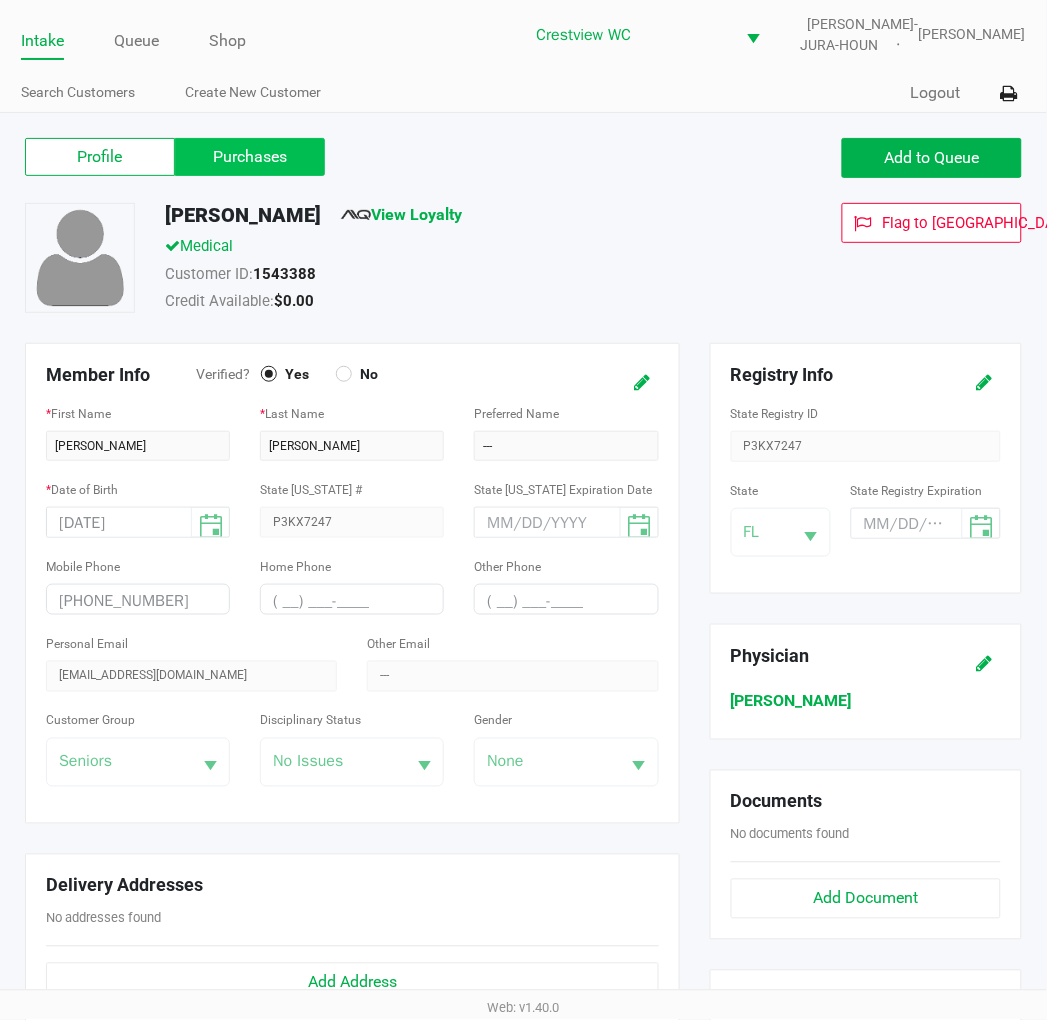 click on "Purchases" 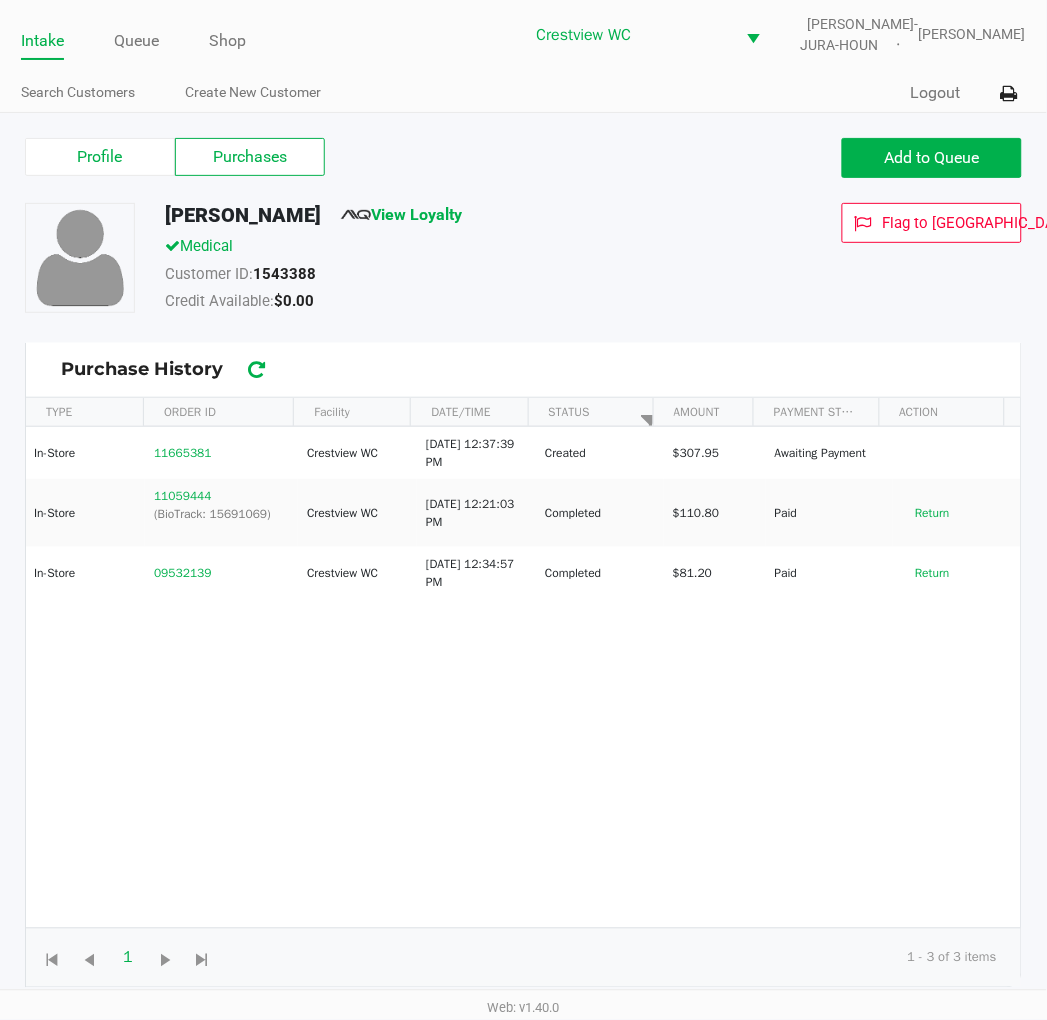 click on "Return" 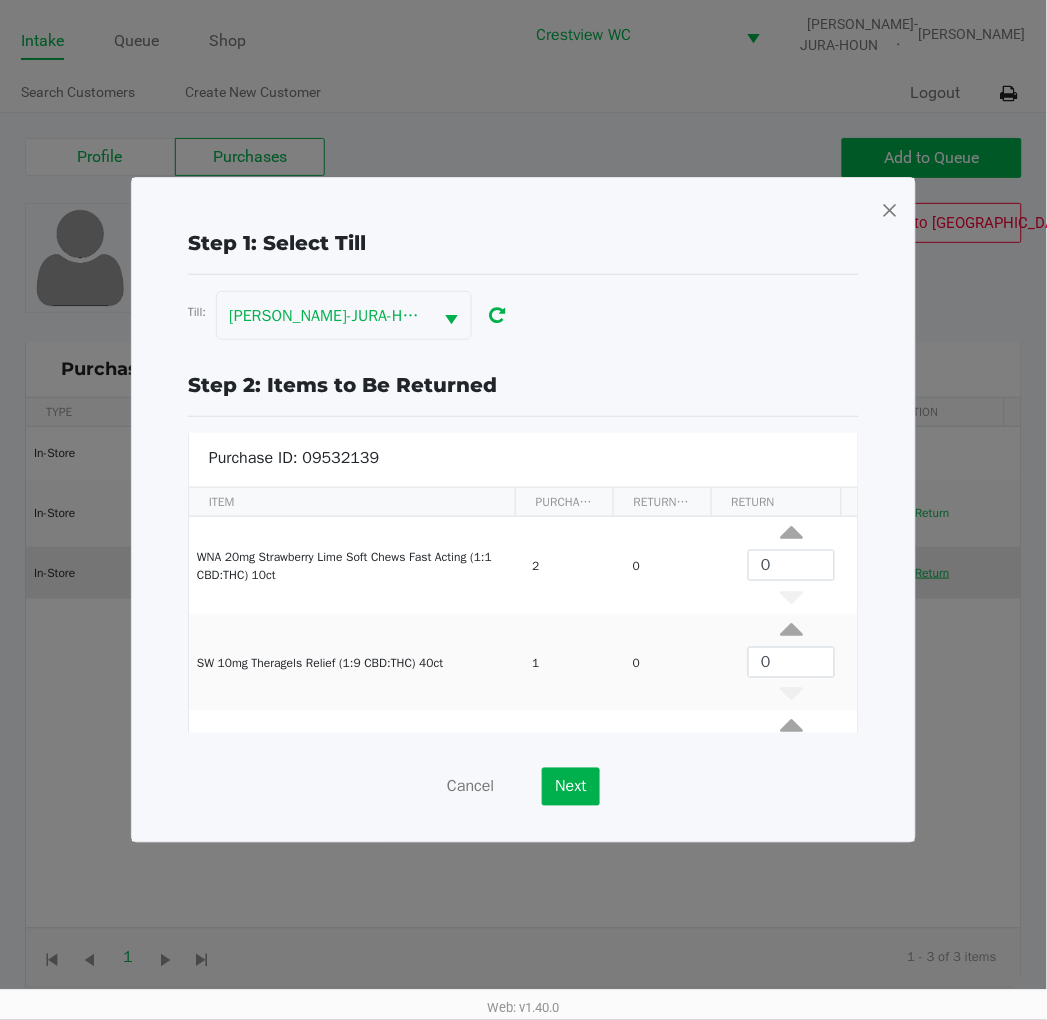 scroll, scrollTop: 173, scrollLeft: 0, axis: vertical 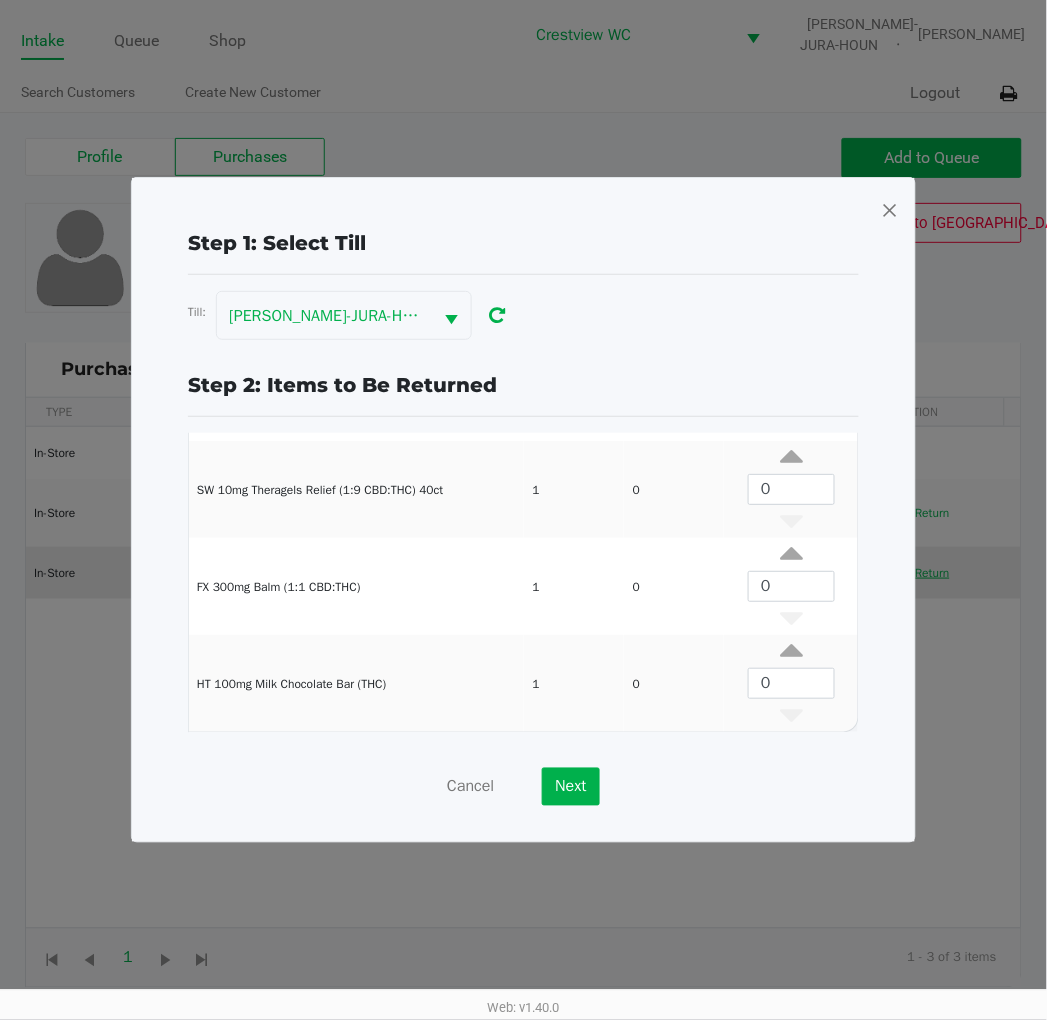 click on "Cancel" at bounding box center [470, 787] 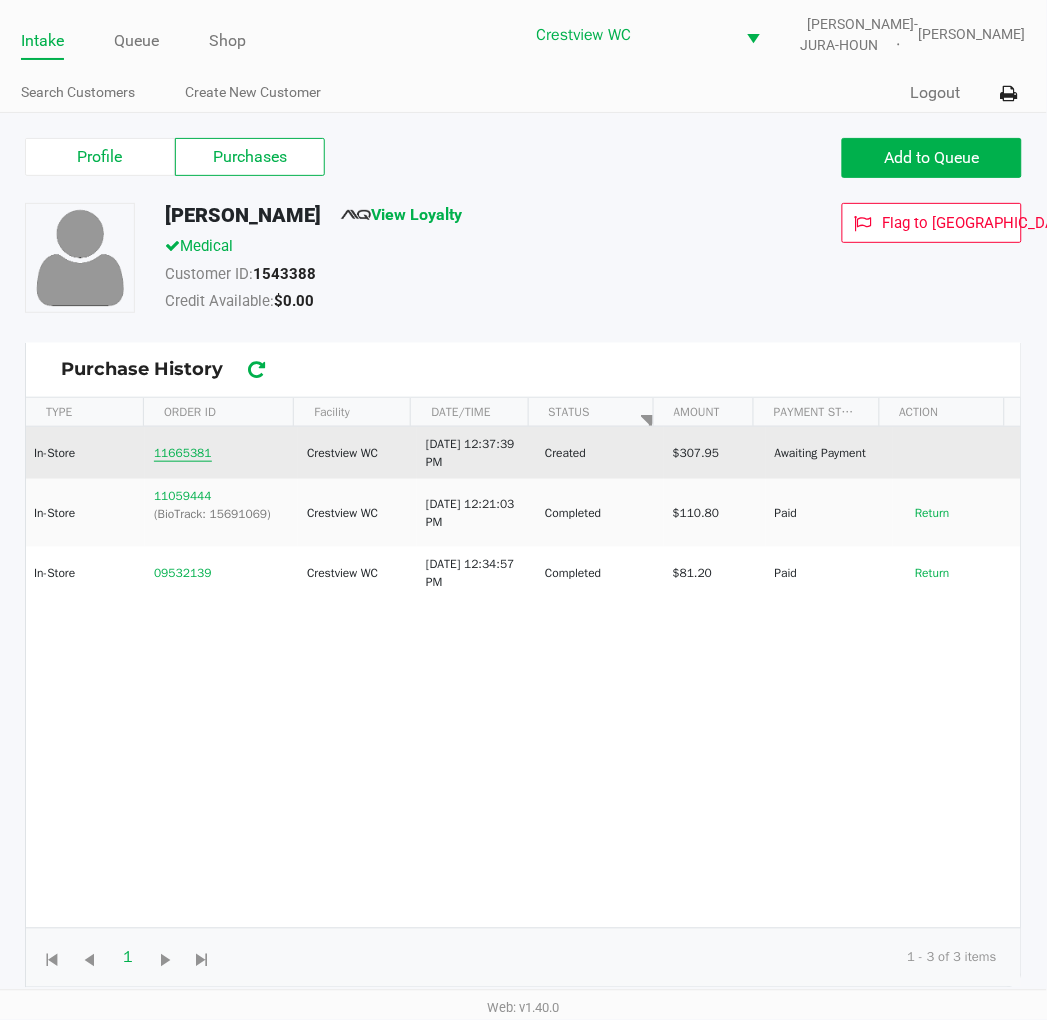 click on "11665381" 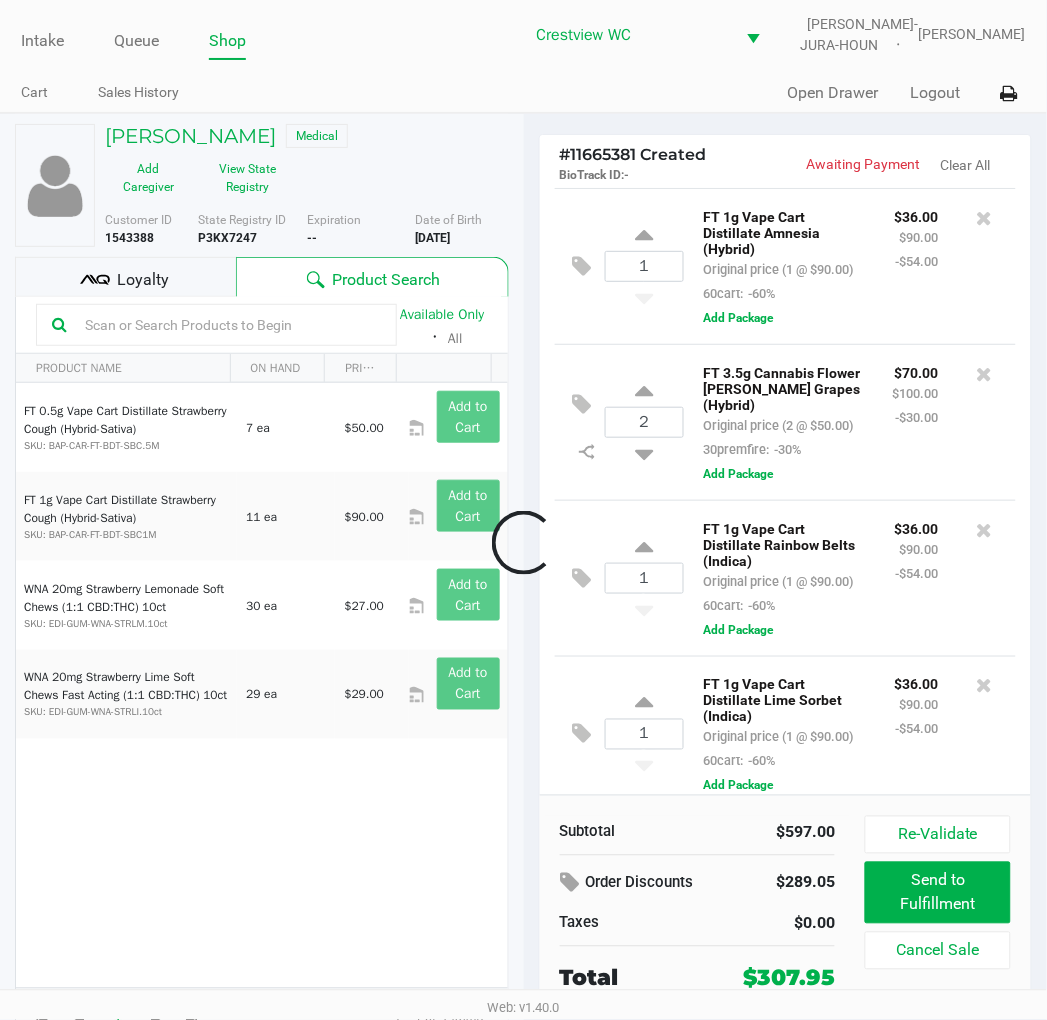click 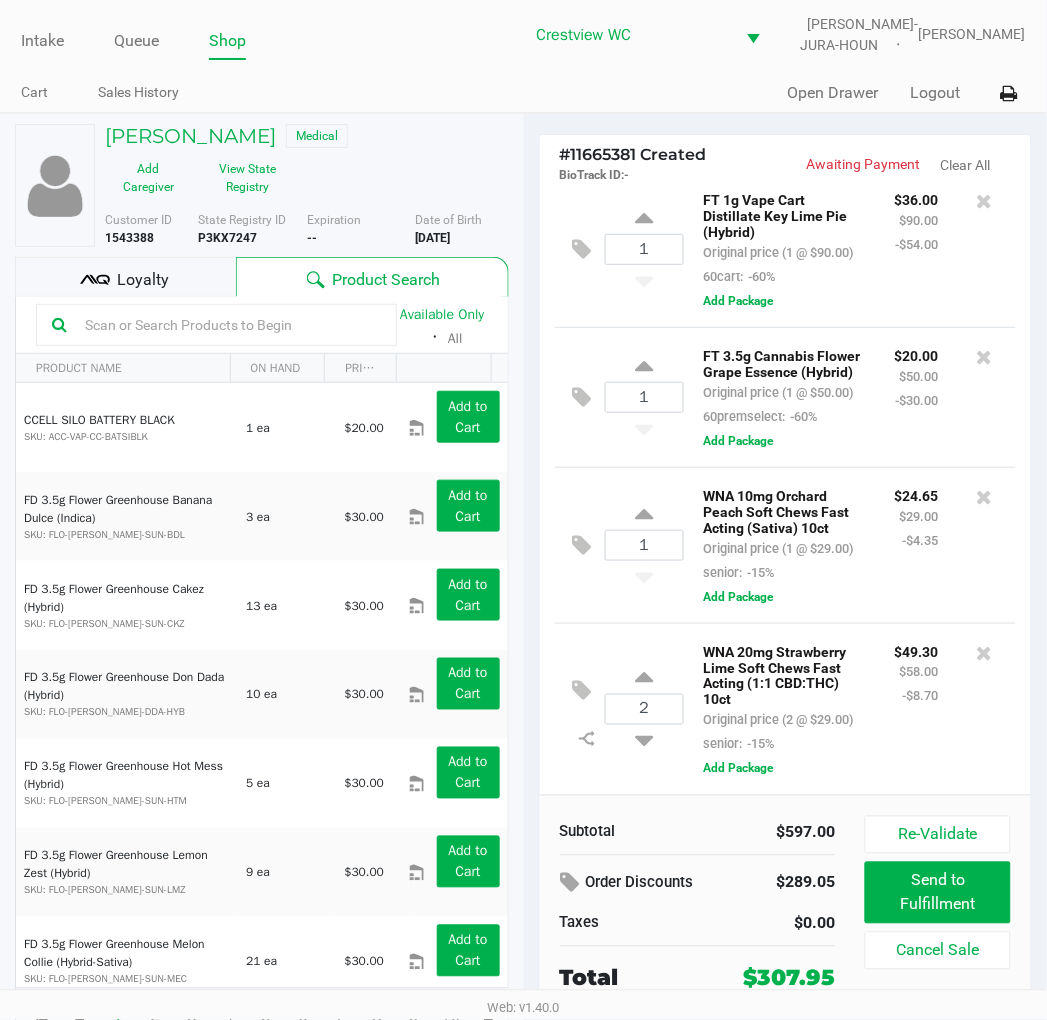 click 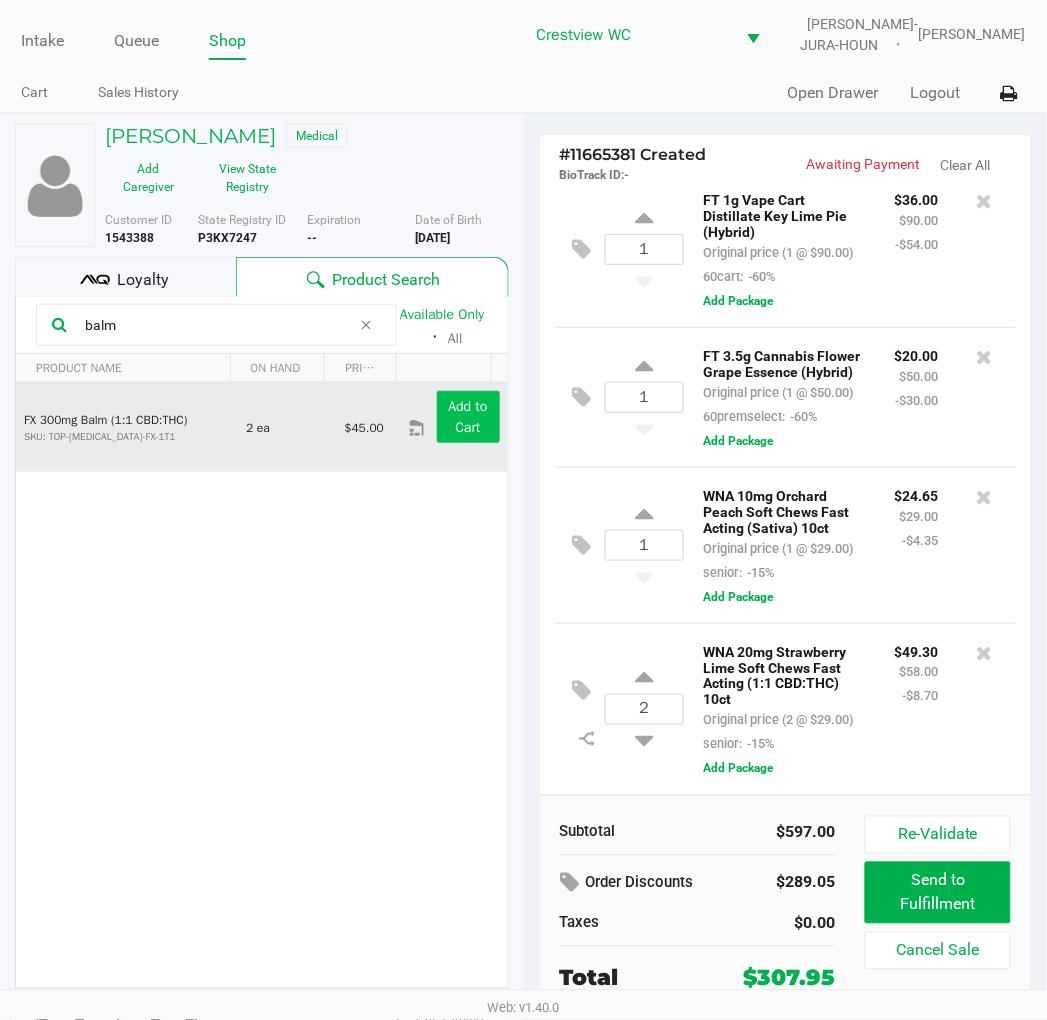type on "balm" 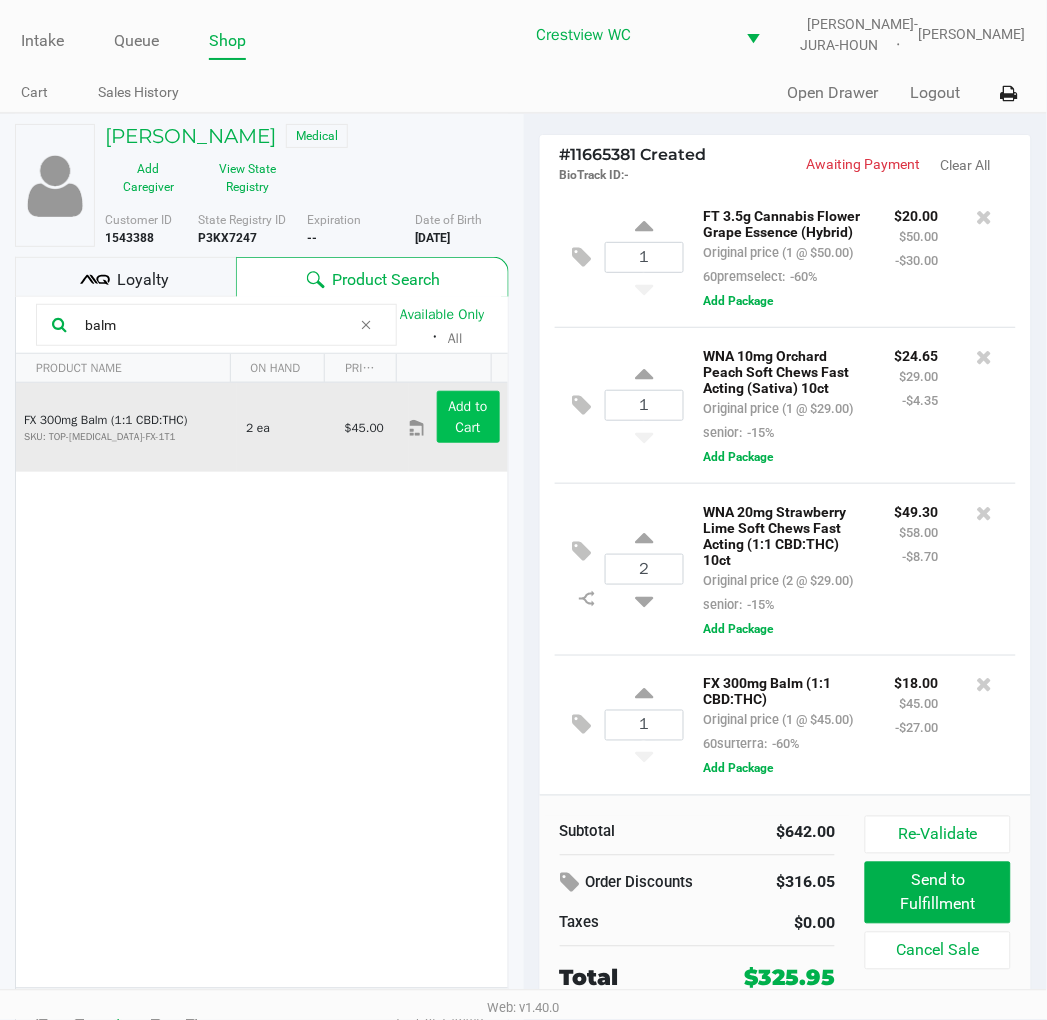 scroll, scrollTop: 1032, scrollLeft: 0, axis: vertical 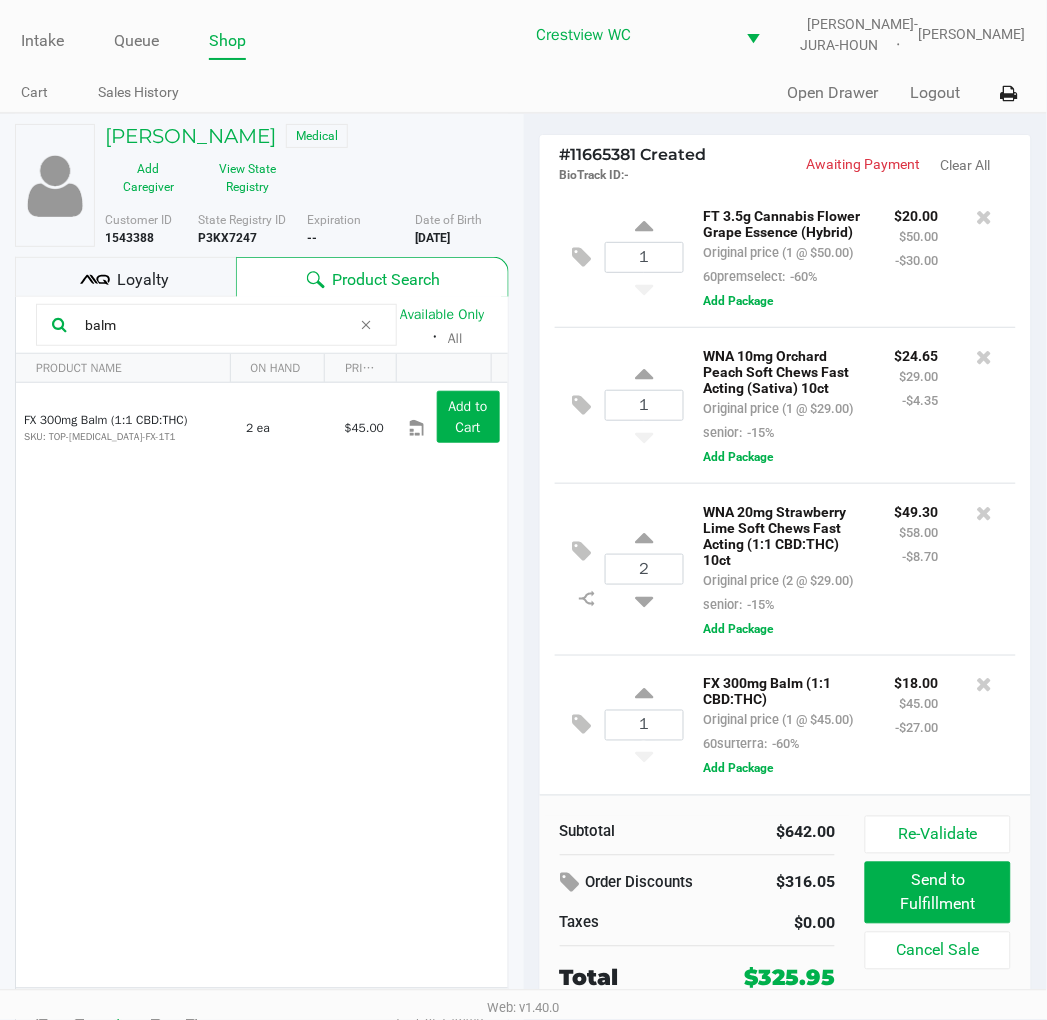 click on "FX 300mg Balm (1:1 CBD:THC)  SKU: TOP-BAL-FX-1T1  2 ea   $45.00  Add to Cart" 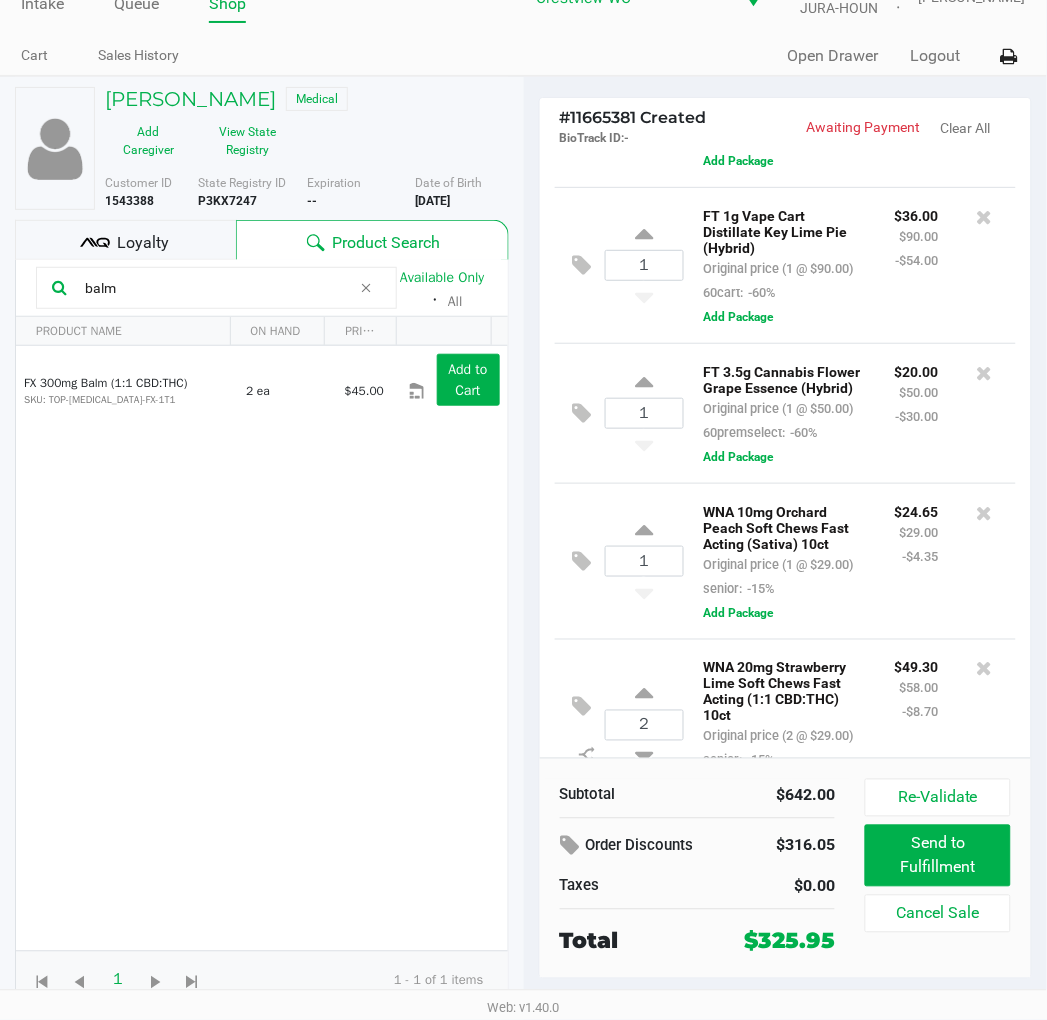scroll, scrollTop: 1032, scrollLeft: 0, axis: vertical 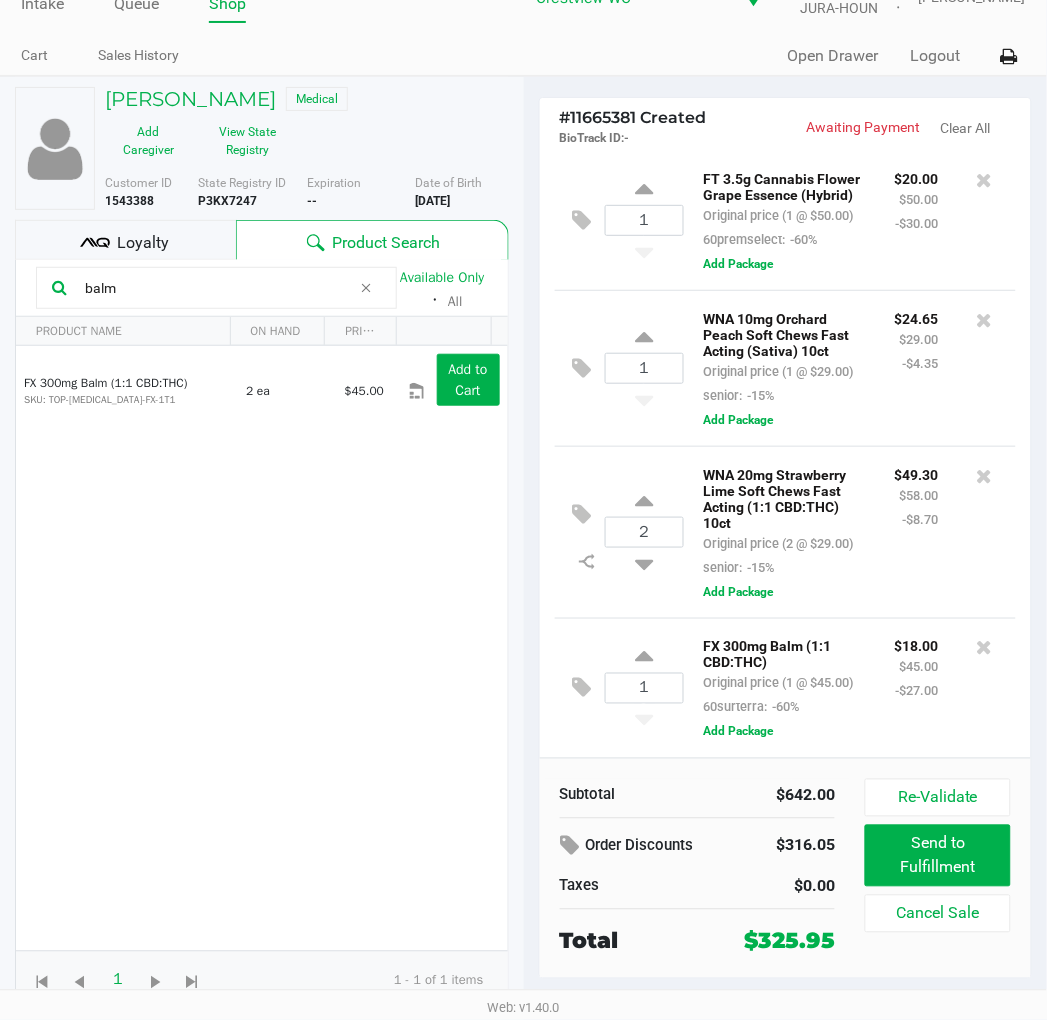 click on "FX 300mg Balm (1:1 CBD:THC)  SKU: TOP-BAL-FX-1T1  2 ea   $45.00  Add to Cart" 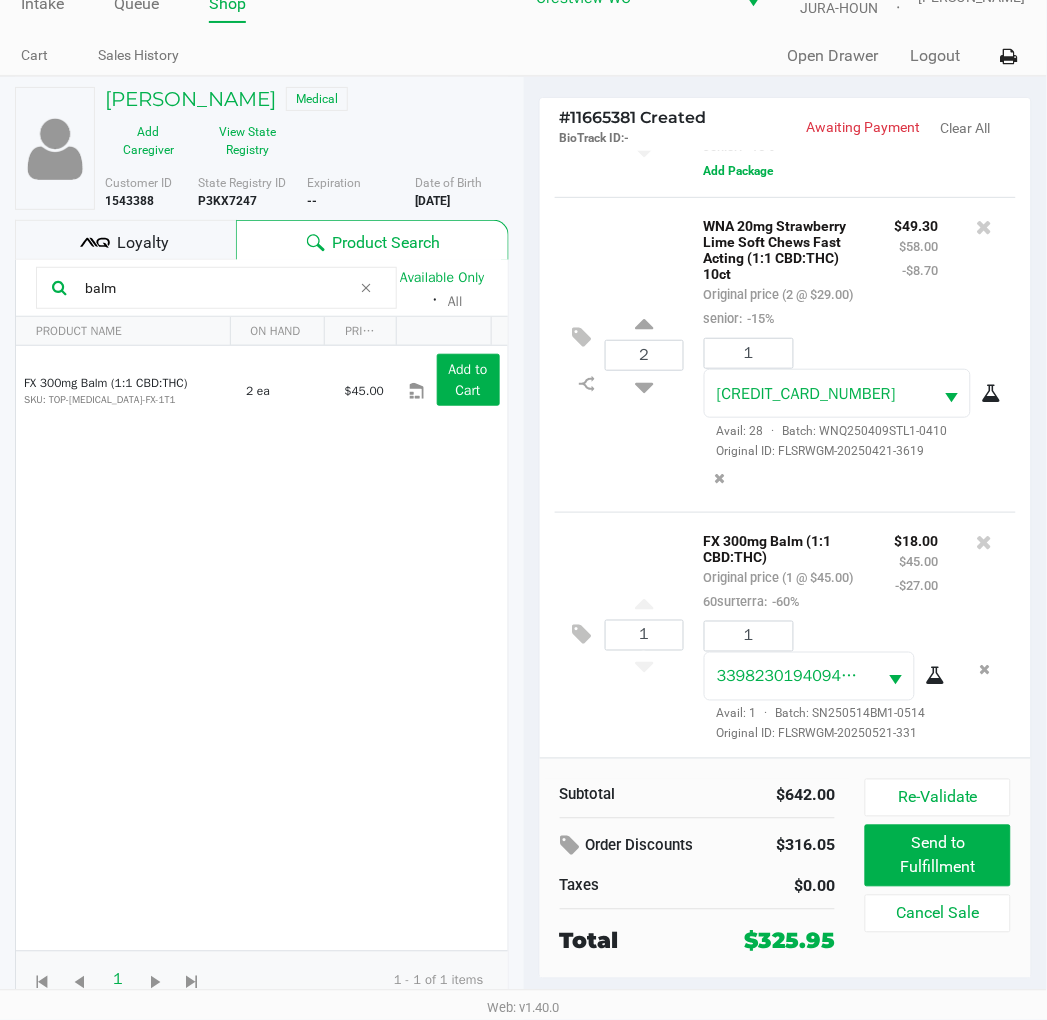 scroll, scrollTop: 1293, scrollLeft: 0, axis: vertical 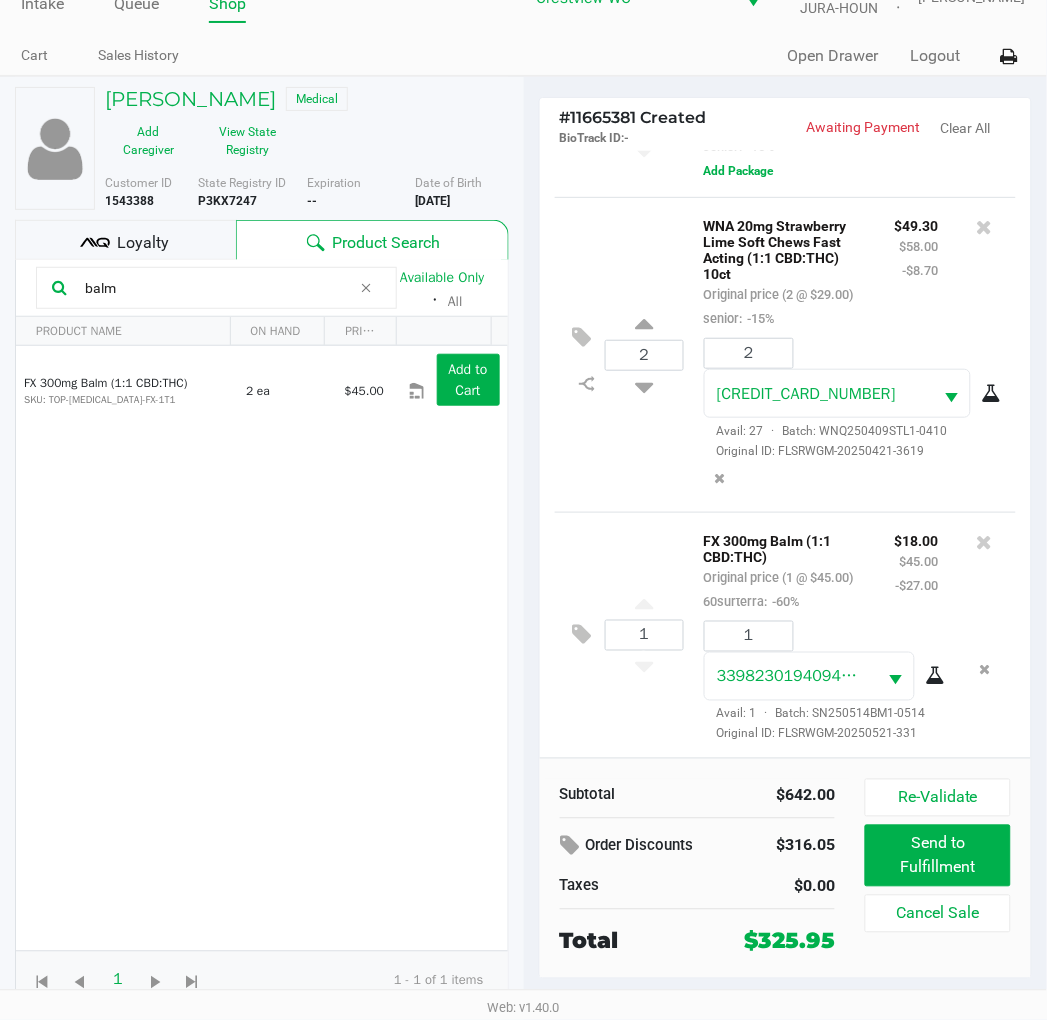 click on "FX 300mg Balm (1:1 CBD:THC)  SKU: TOP-BAL-FX-1T1  2 ea   $45.00  Add to Cart" 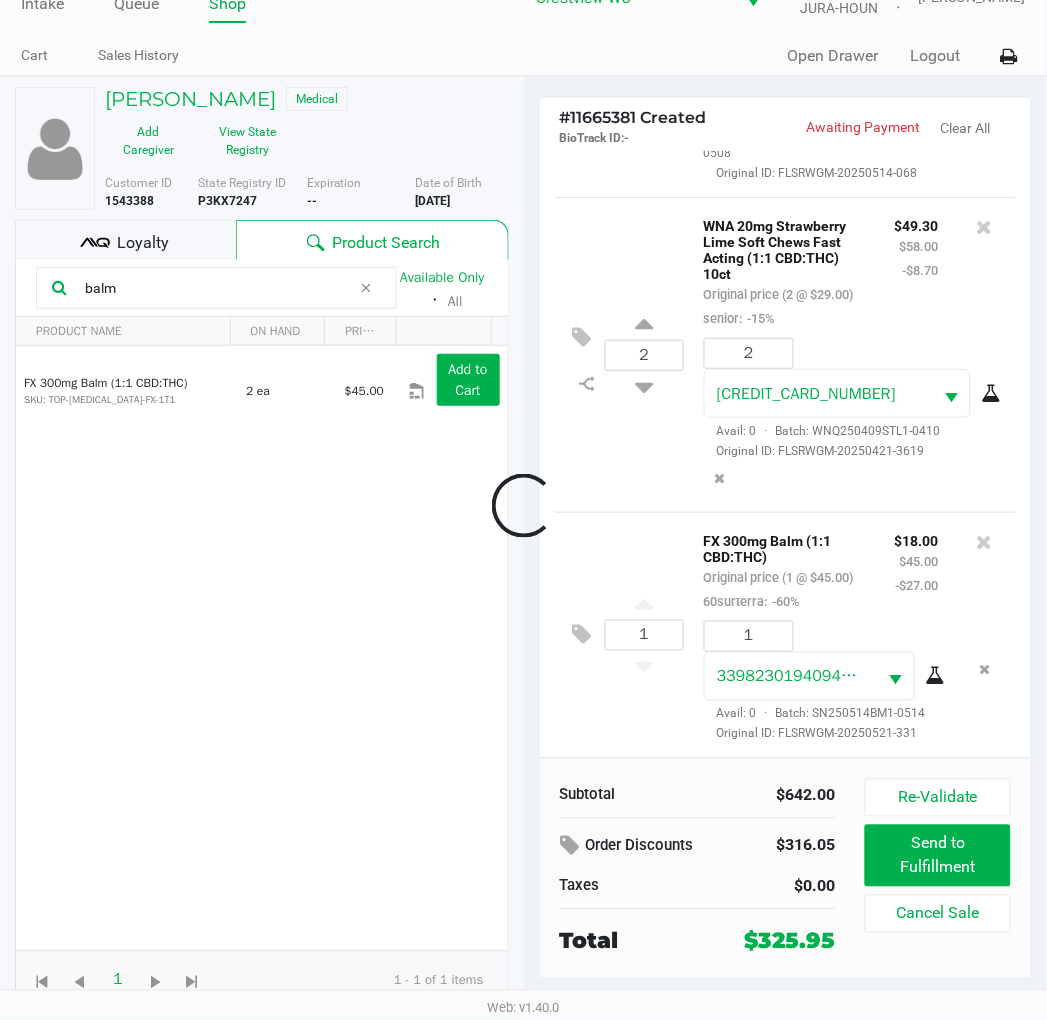 scroll, scrollTop: 1423, scrollLeft: 0, axis: vertical 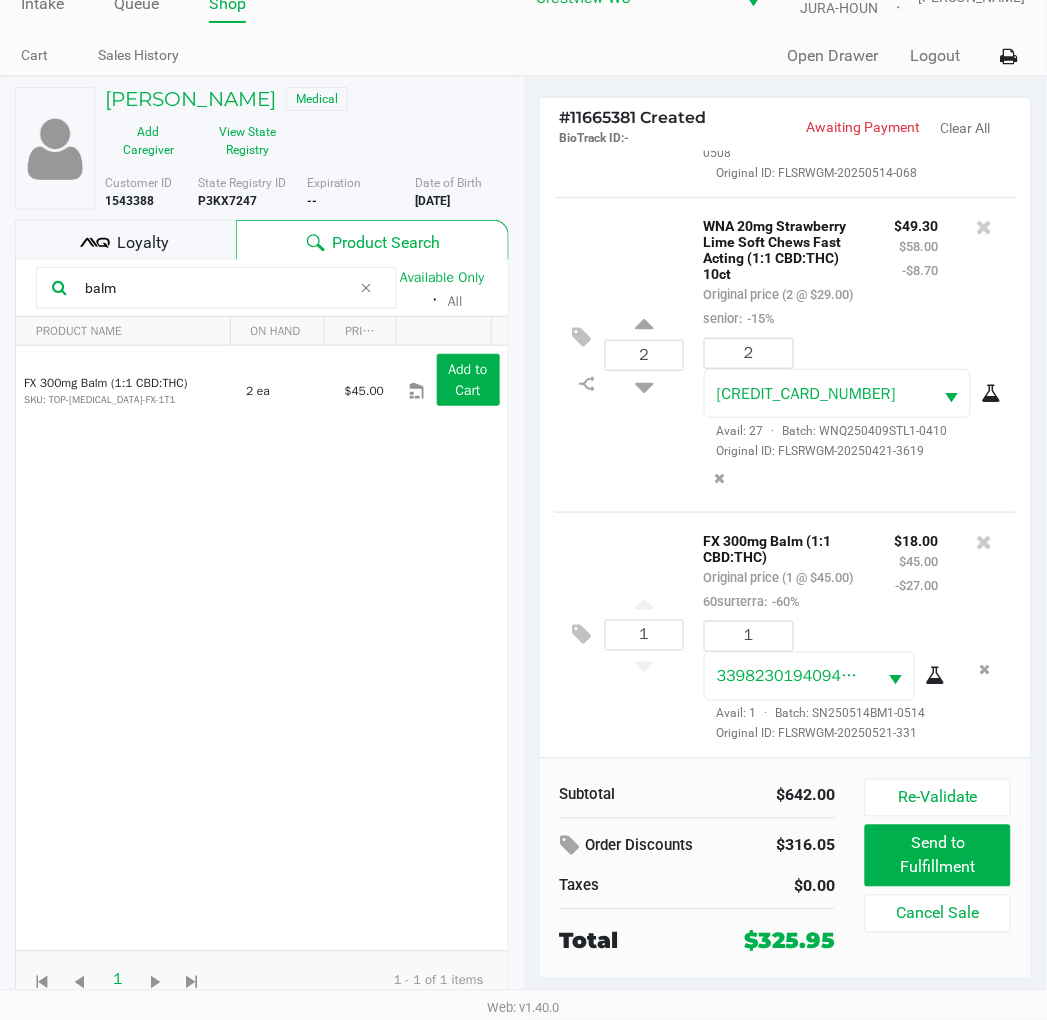 click on "FX 300mg Balm (1:1 CBD:THC)  SKU: TOP-BAL-FX-1T1  2 ea   $45.00  Add to Cart" 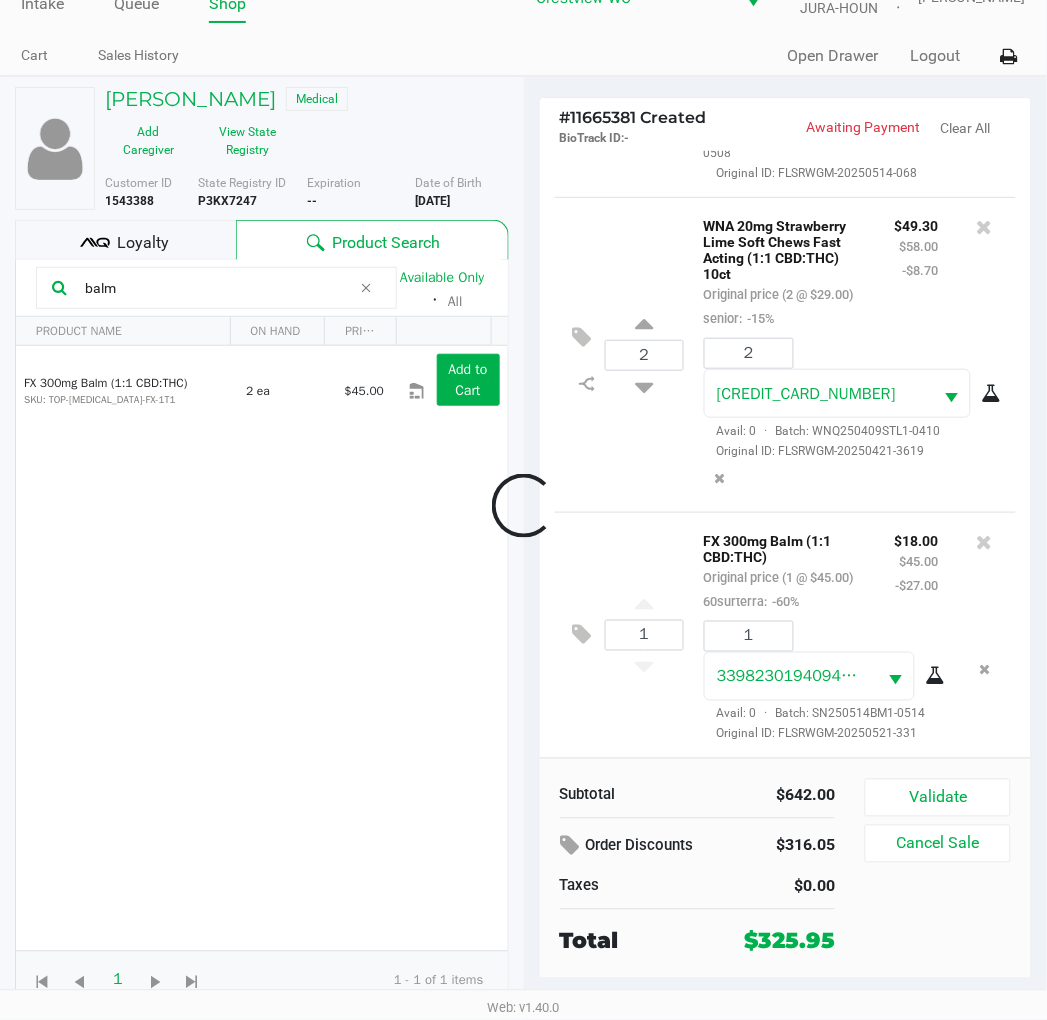 scroll, scrollTop: 2204, scrollLeft: 0, axis: vertical 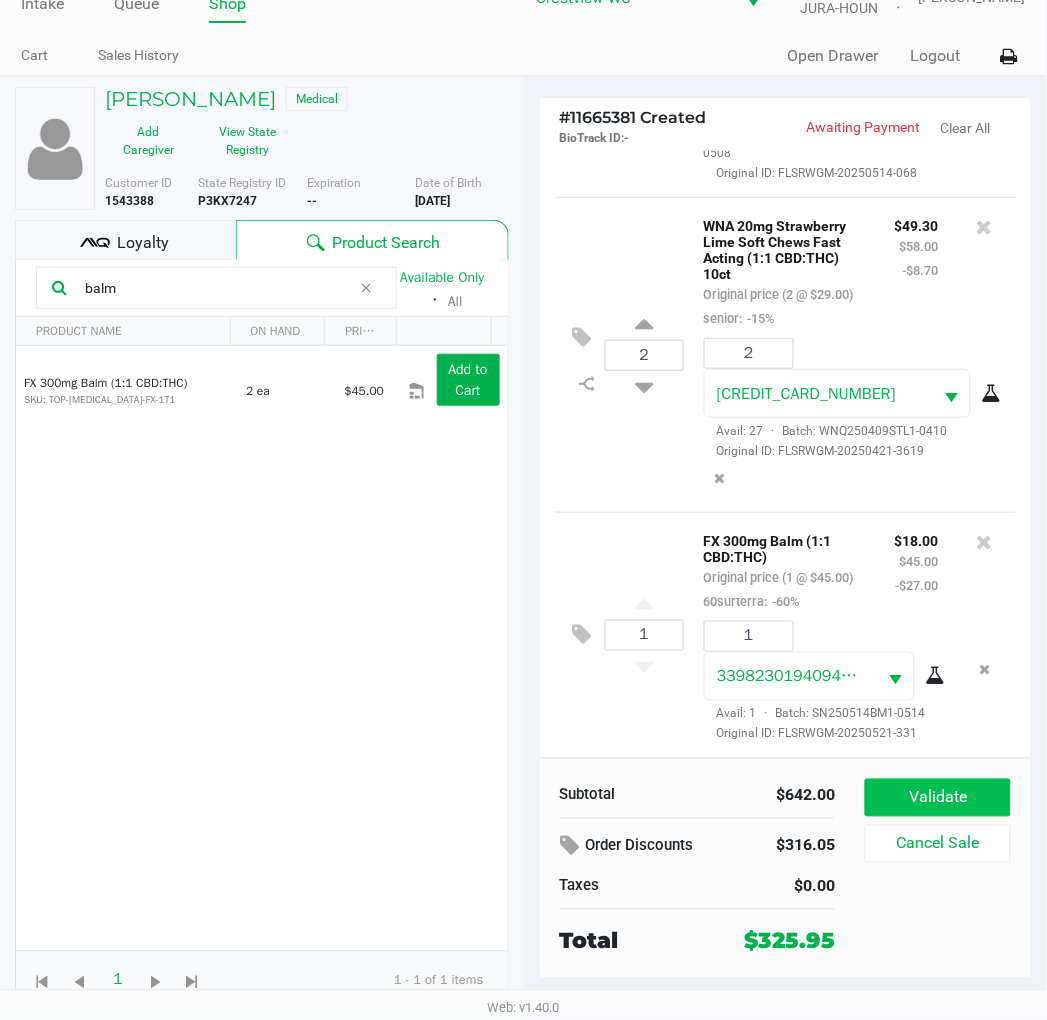 click on "Validate" 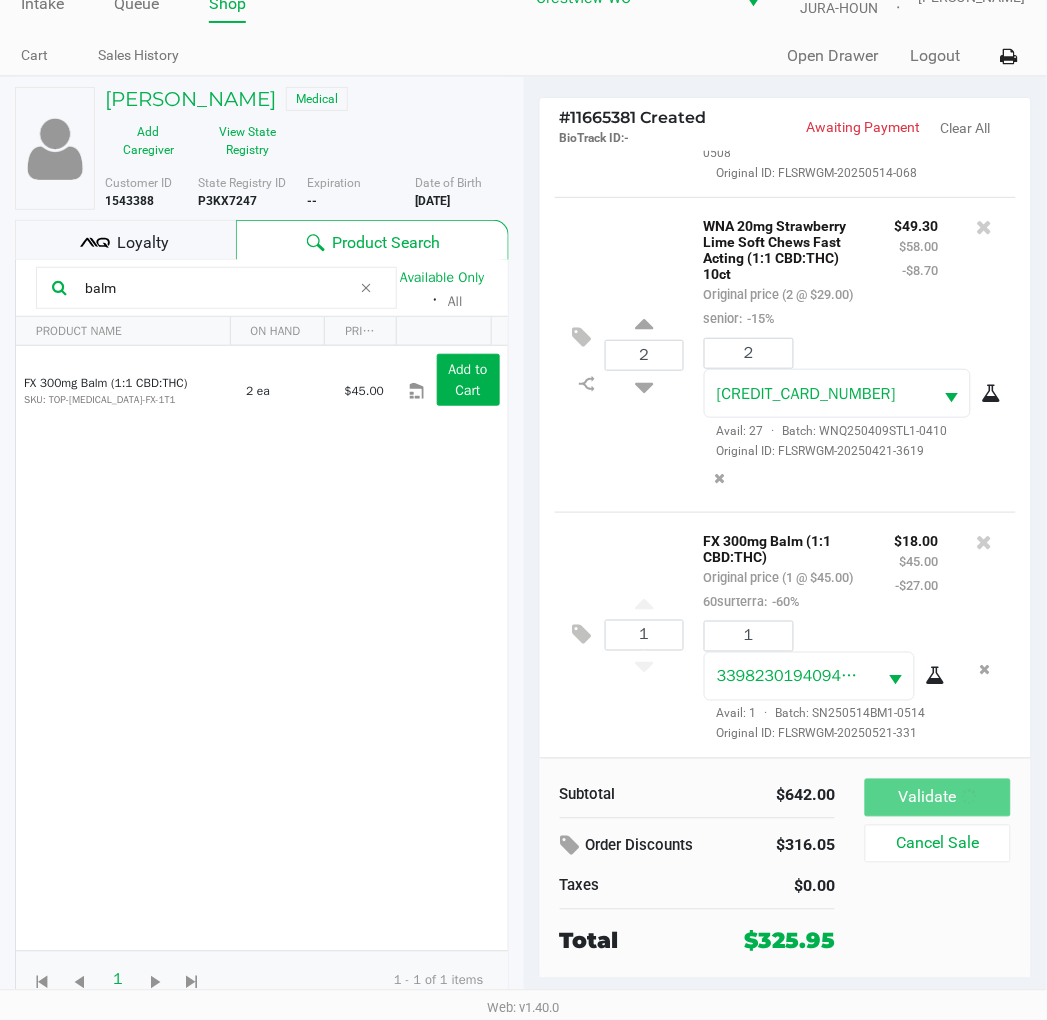 scroll, scrollTop: 0, scrollLeft: 0, axis: both 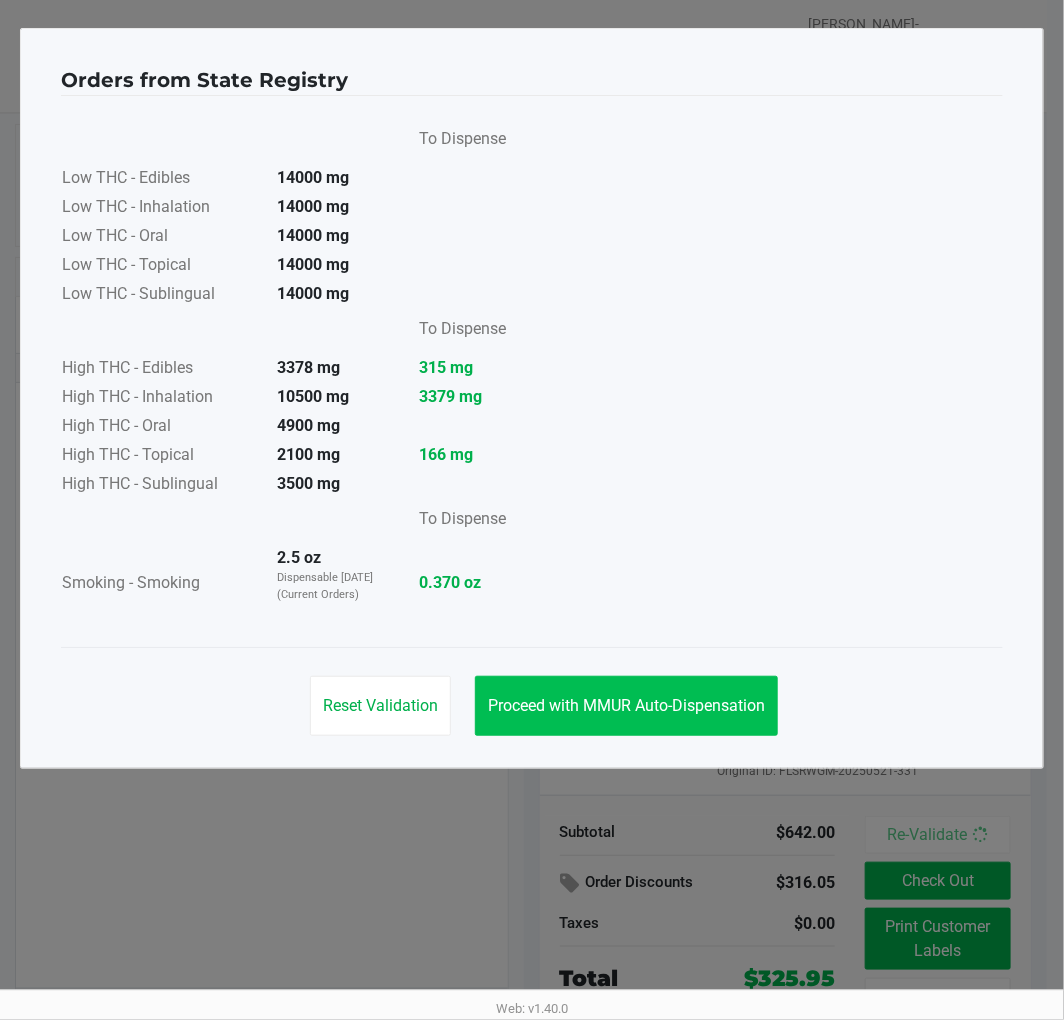 click on "Proceed with MMUR Auto-Dispensation" 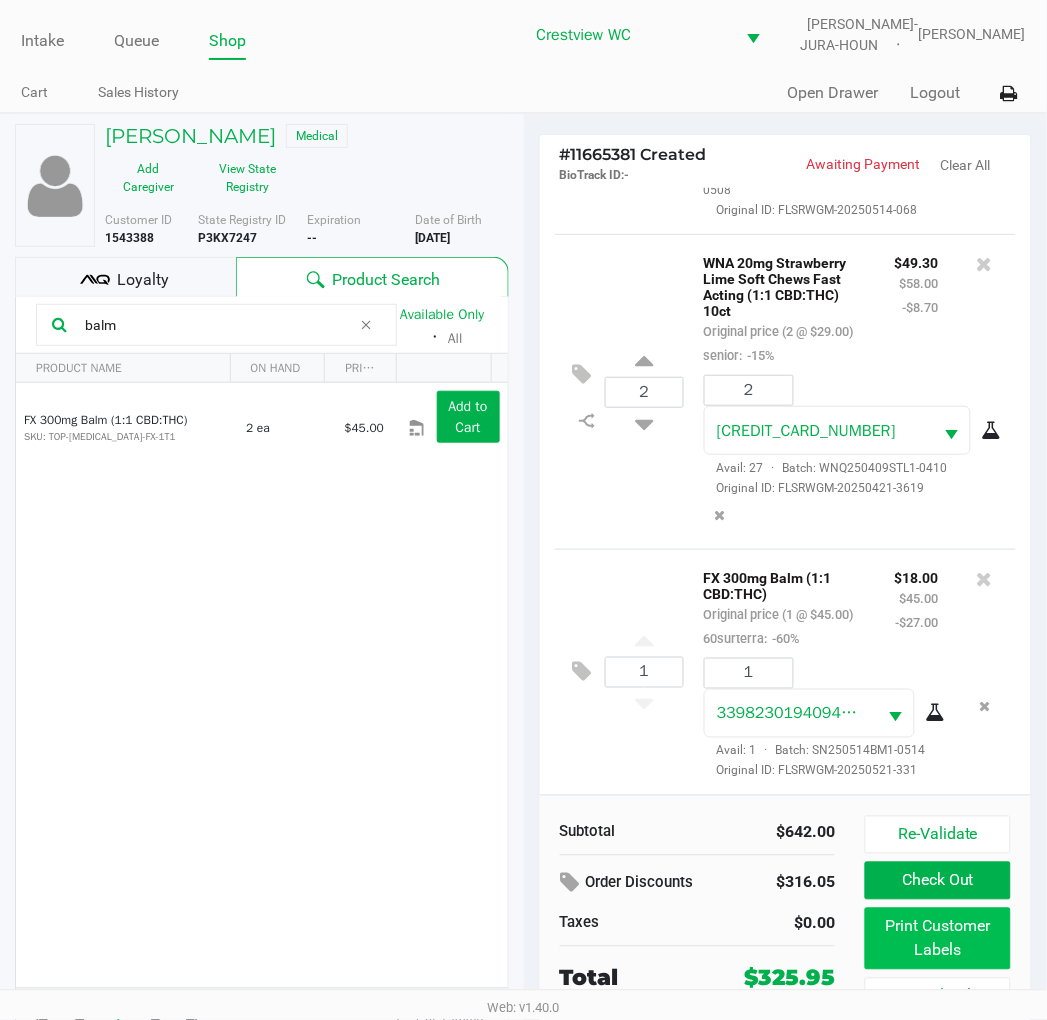click on "Print Customer Labels" 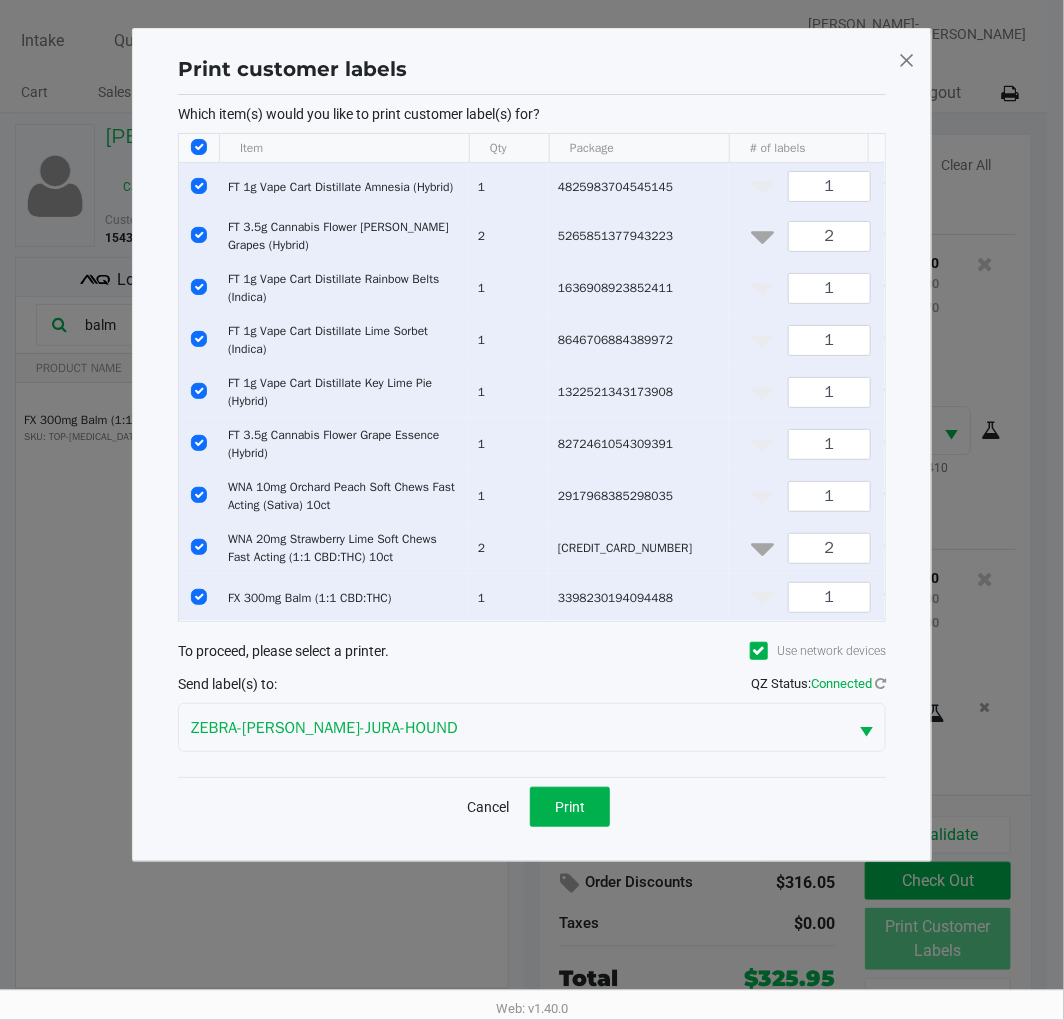 click on "Print" 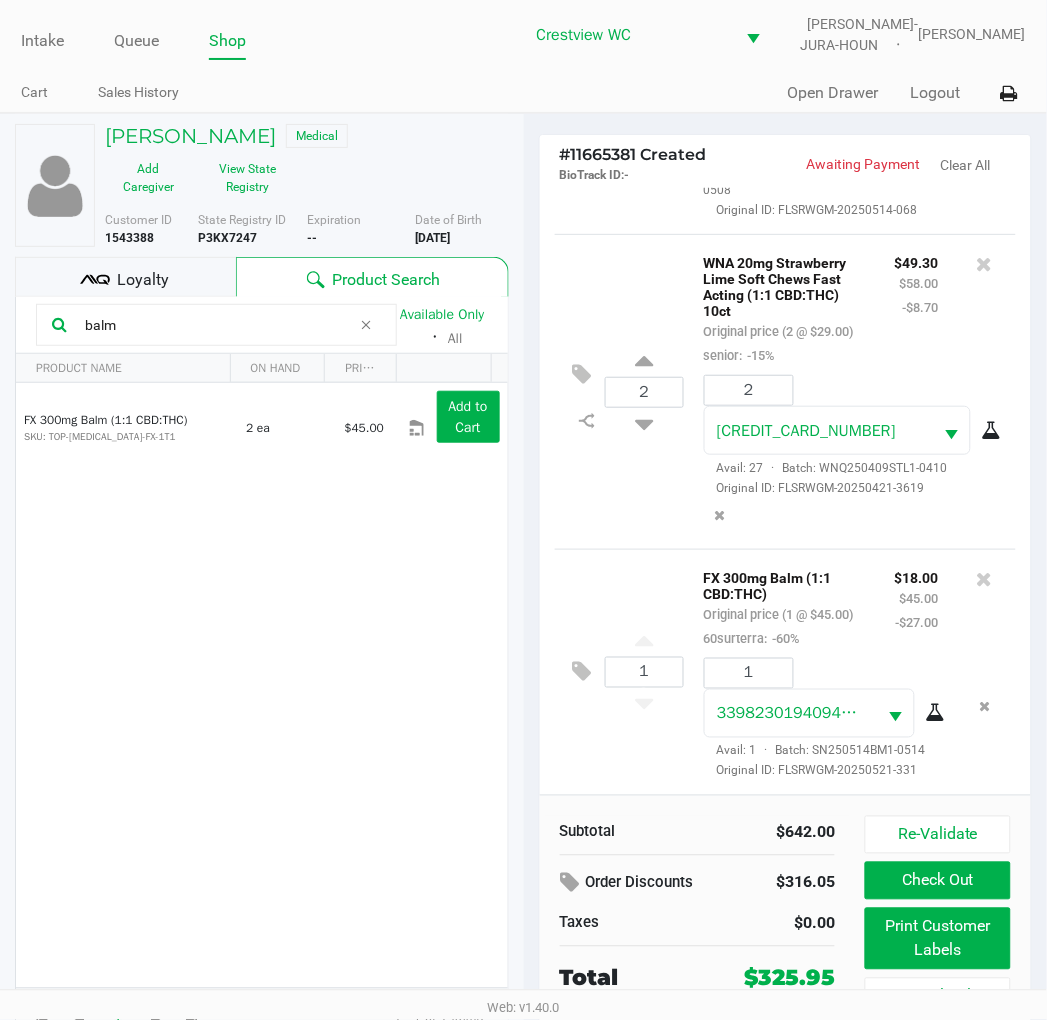 click on "FX 300mg Balm (1:1 CBD:THC)  SKU: TOP-BAL-FX-1T1  2 ea   $45.00  Add to Cart" 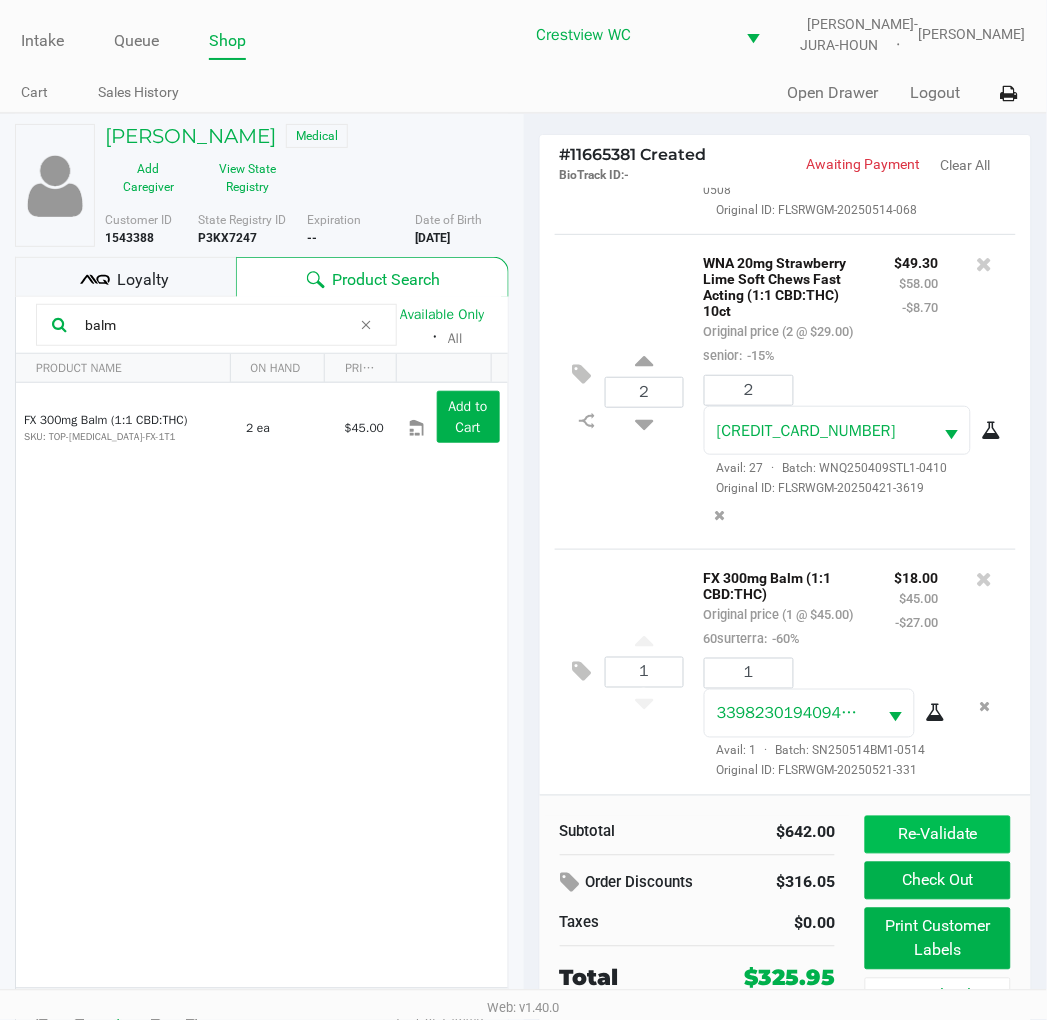click on "Re-Validate" 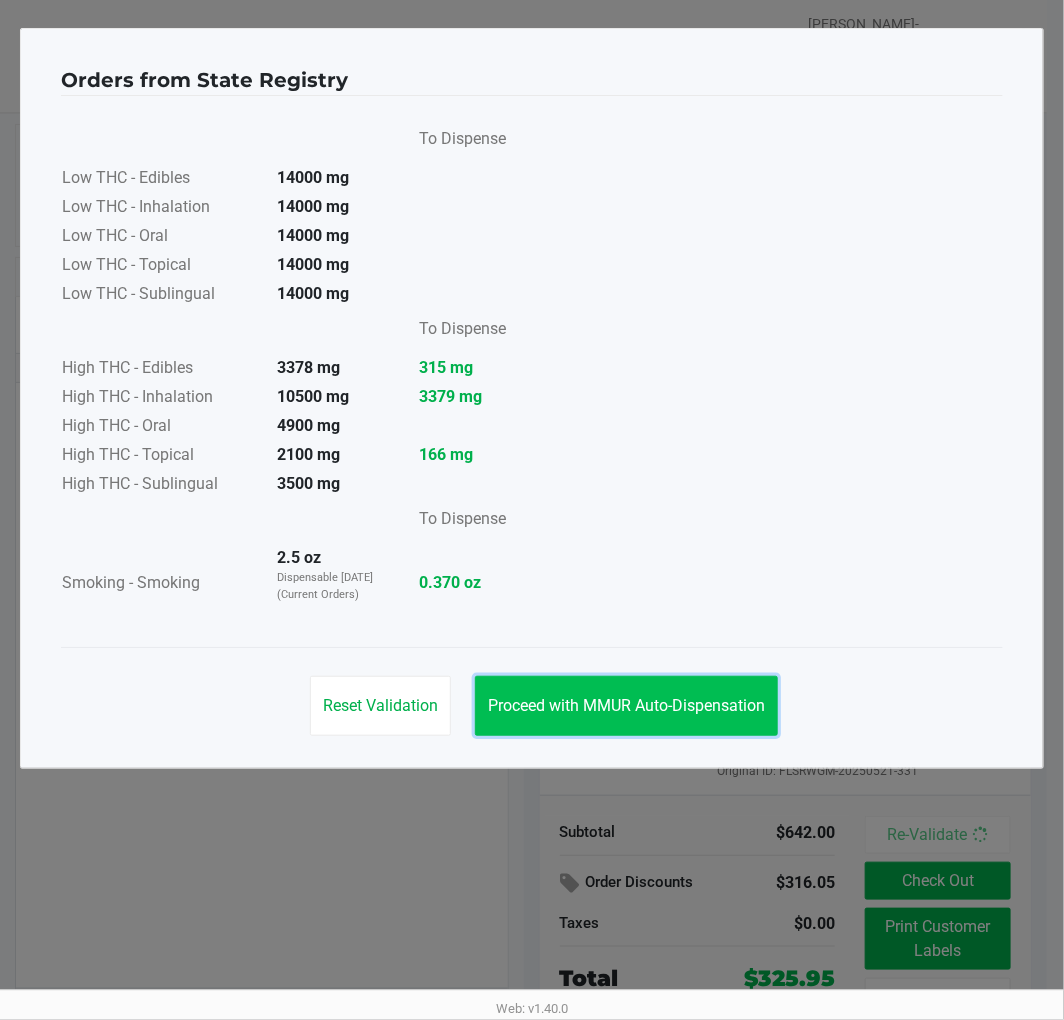 click on "Proceed with MMUR Auto-Dispensation" 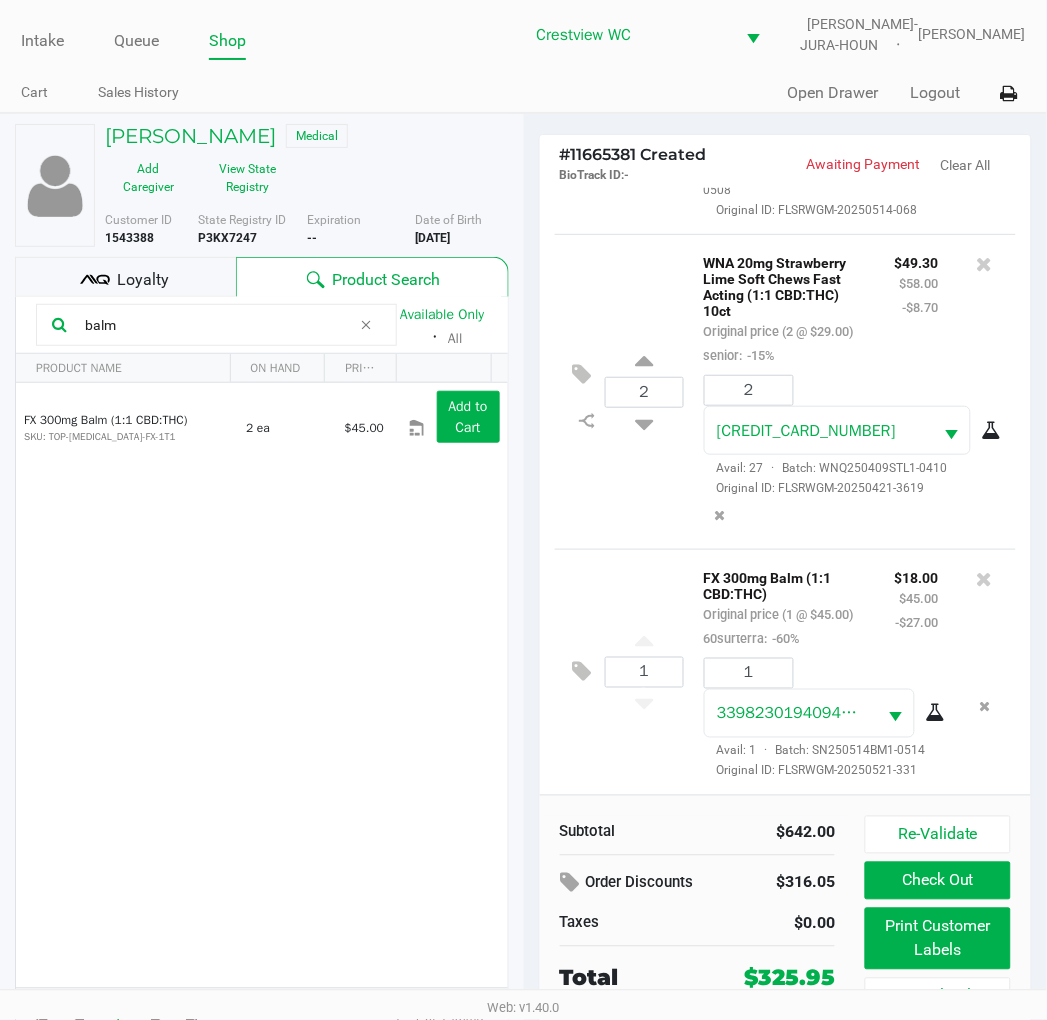 click on "Orders from State Registry       To Dispense   Low THC - Edibles  14000 mg  Low THC - Inhalation  14000 mg  Low THC - Oral  14000 mg  Low THC - Topical  14000 mg  Low THC - Sublingual  14000 mg      To Dispense   High THC - Edibles  3378 mg  315 mg   High THC - Inhalation  10500 mg  3379 mg   High THC - Oral  4900 mg  High THC - Topical  2100 mg  166 mg   High THC - Sublingual  3500 mg      To Dispense   Smoking - Smoking  2.5 oz  Dispensable Today (Current Orders)   0.370 oz   Reset Validation   Proceed with MMUR Auto-Dispensation" 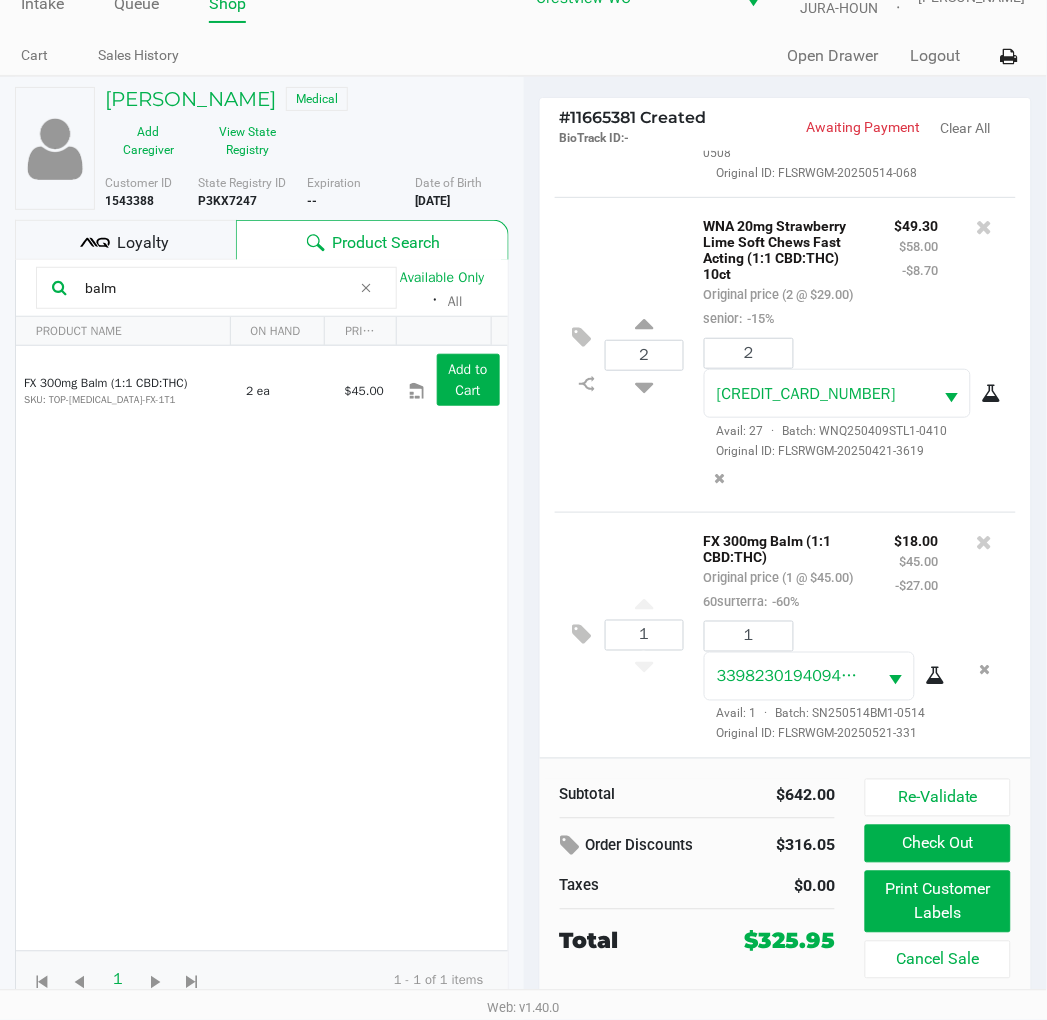click on "FX 300mg Balm (1:1 CBD:THC)  SKU: TOP-BAL-FX-1T1  2 ea   $45.00  Add to Cart" 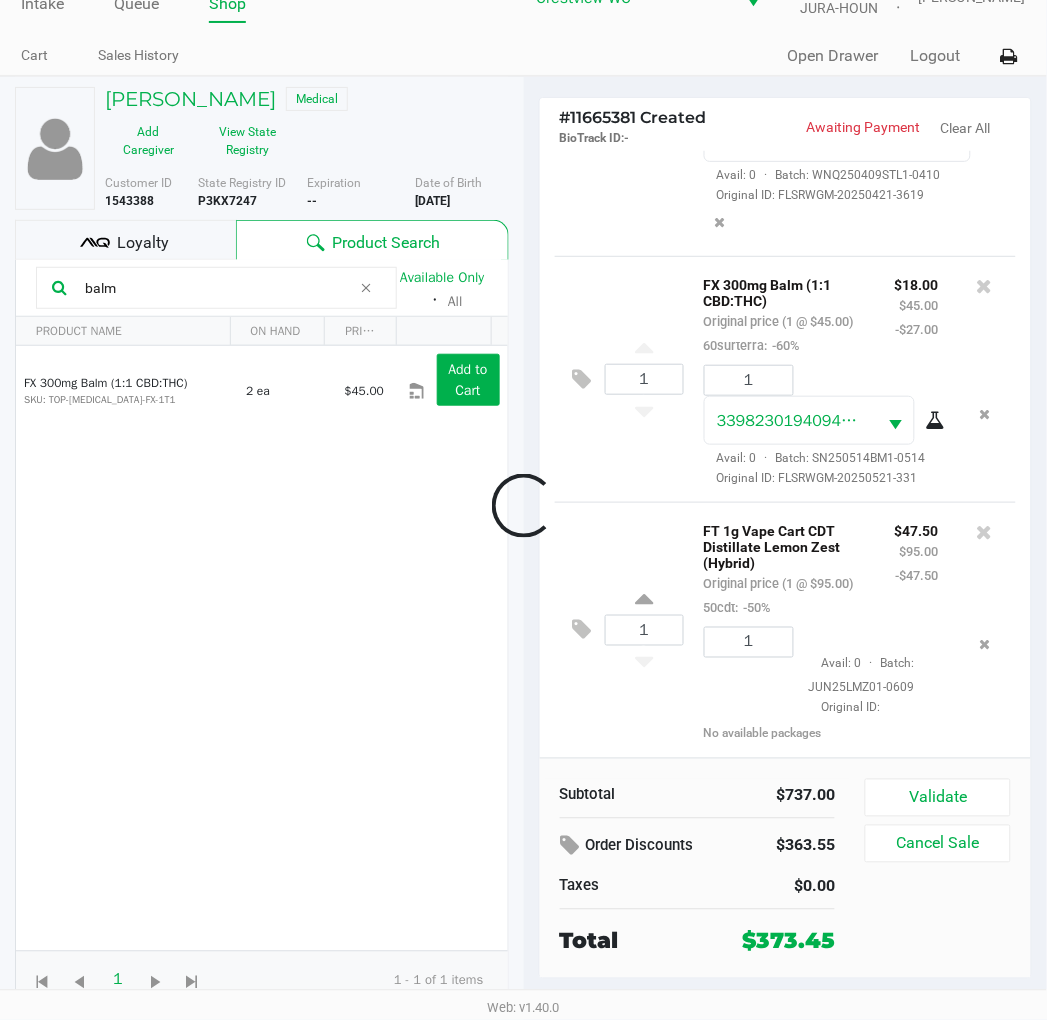 scroll, scrollTop: 2486, scrollLeft: 0, axis: vertical 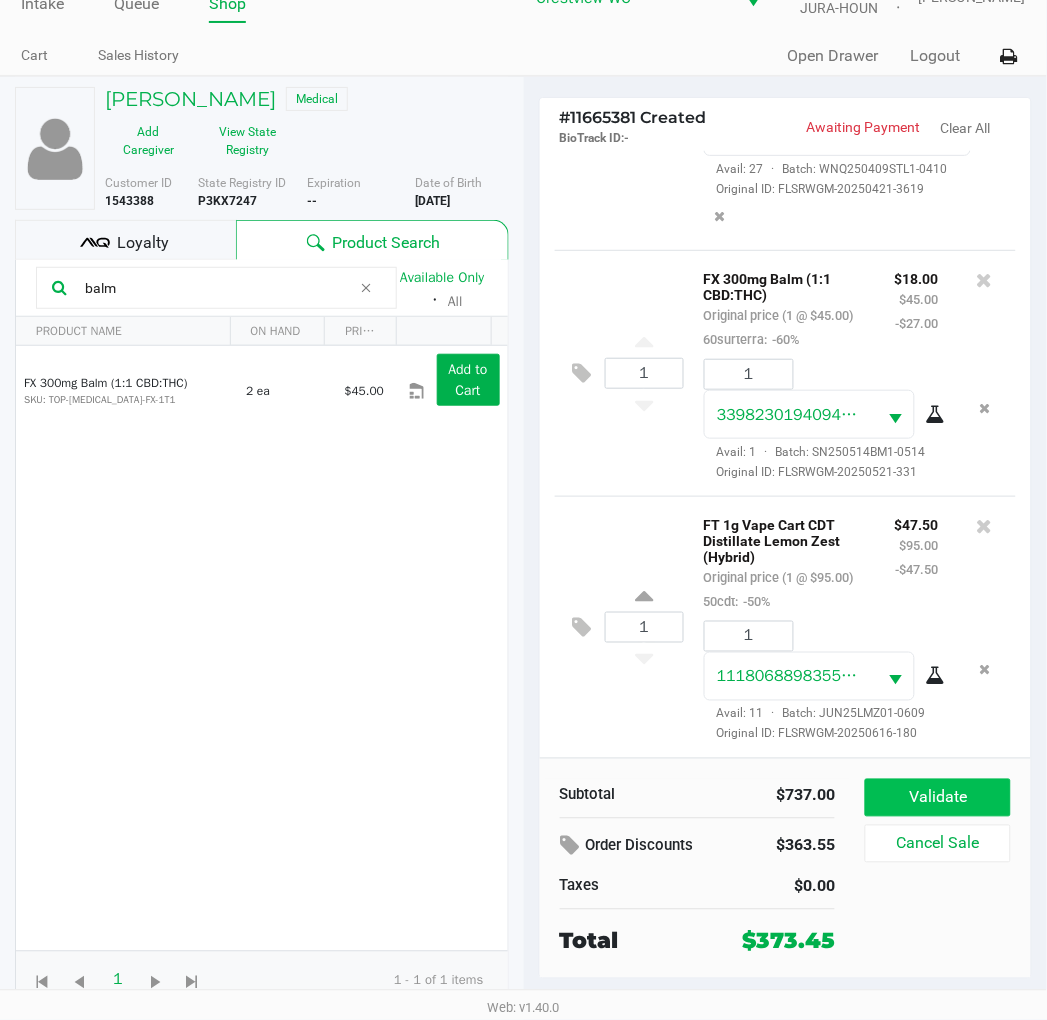 click on "Validate" 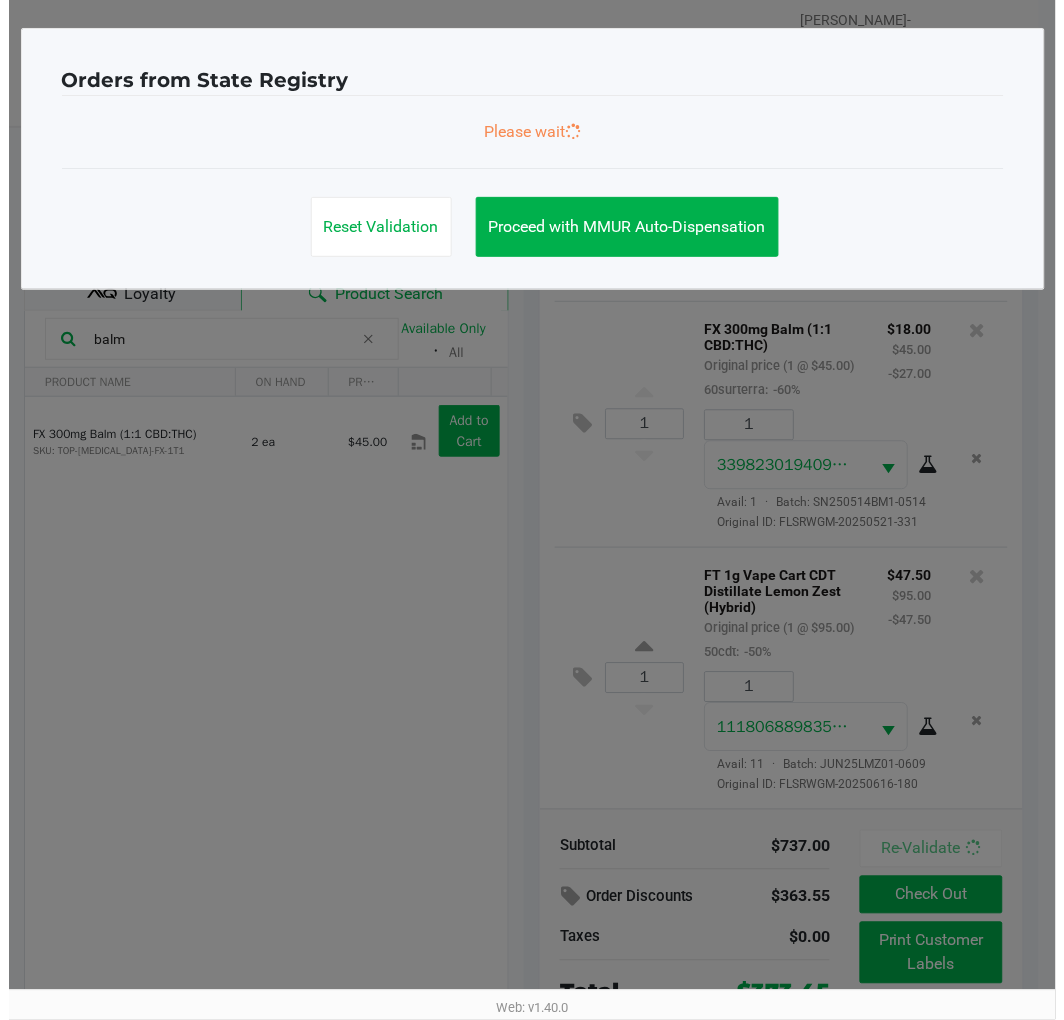 scroll, scrollTop: 0, scrollLeft: 0, axis: both 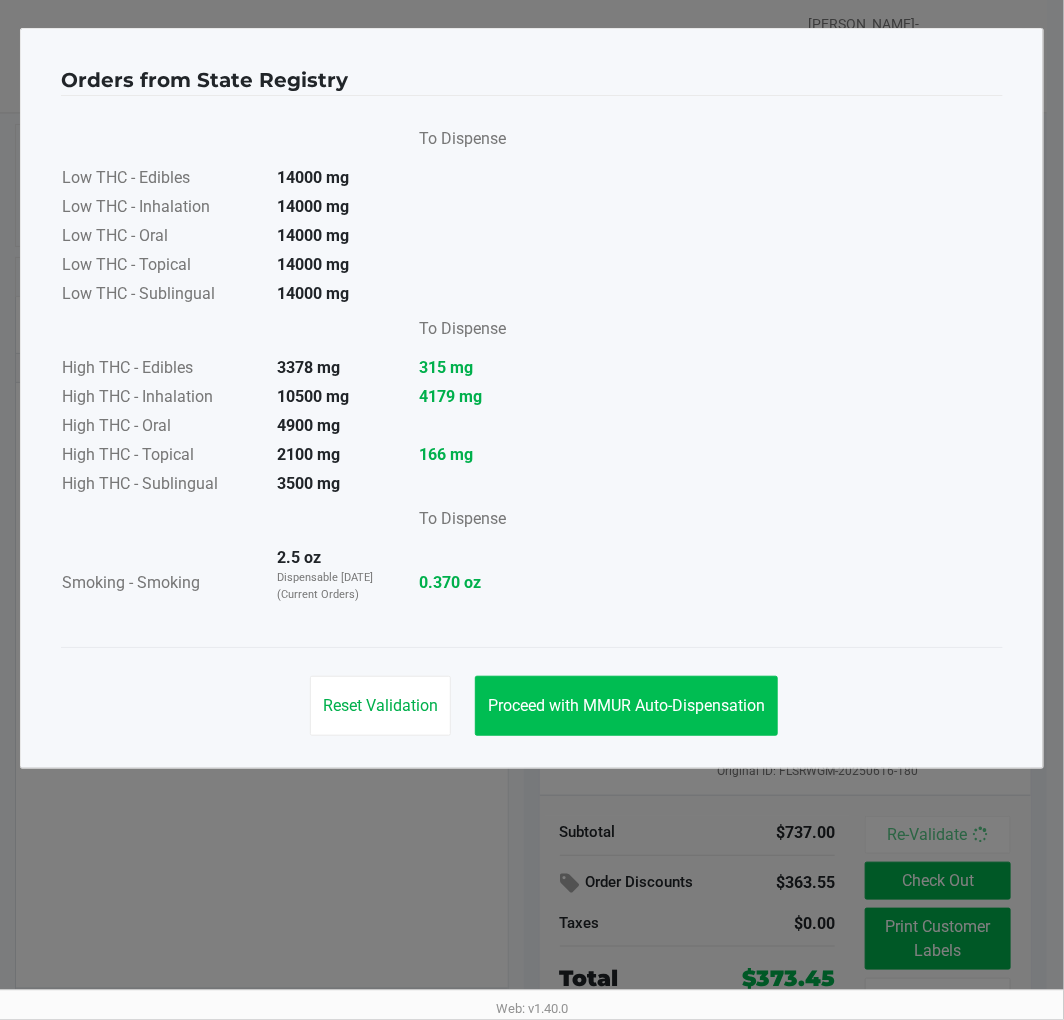 click on "Proceed with MMUR Auto-Dispensation" 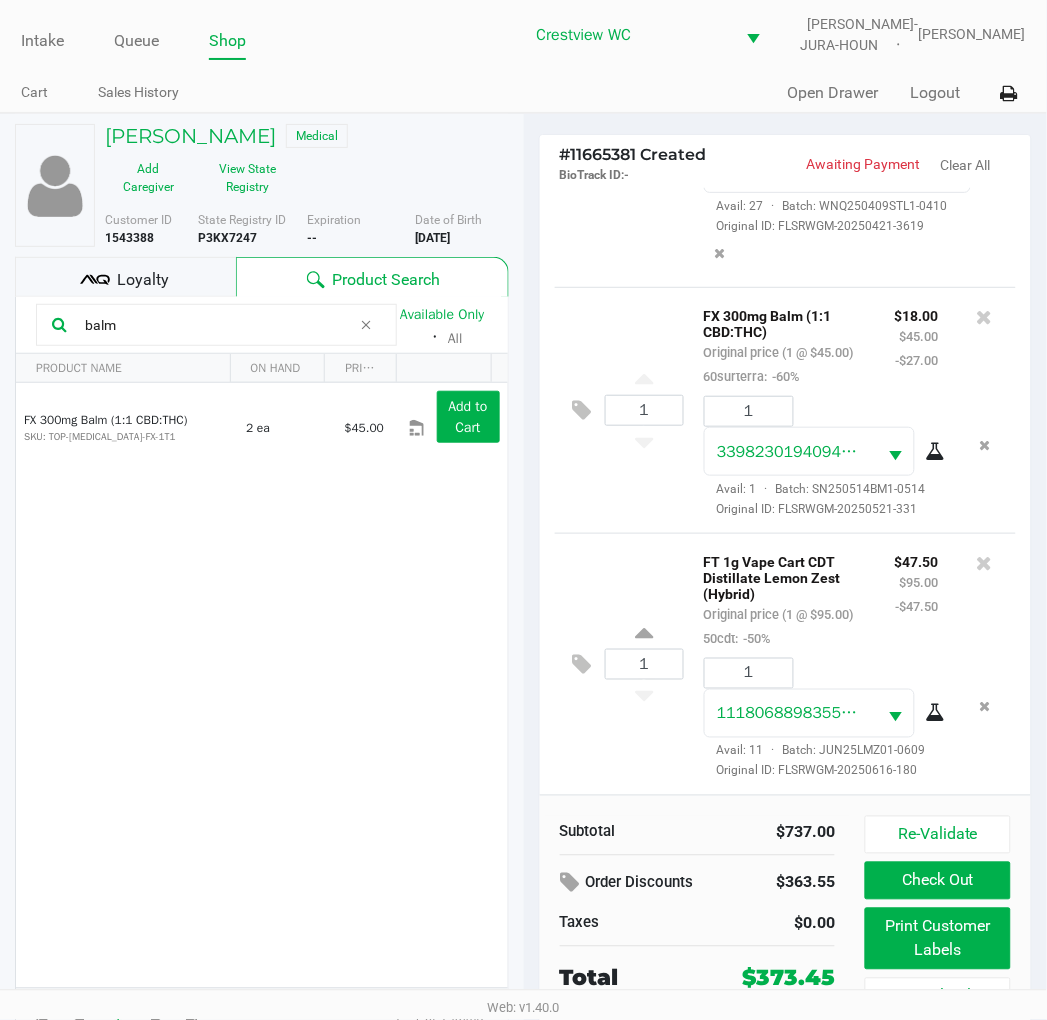 click on "Print Customer Labels" 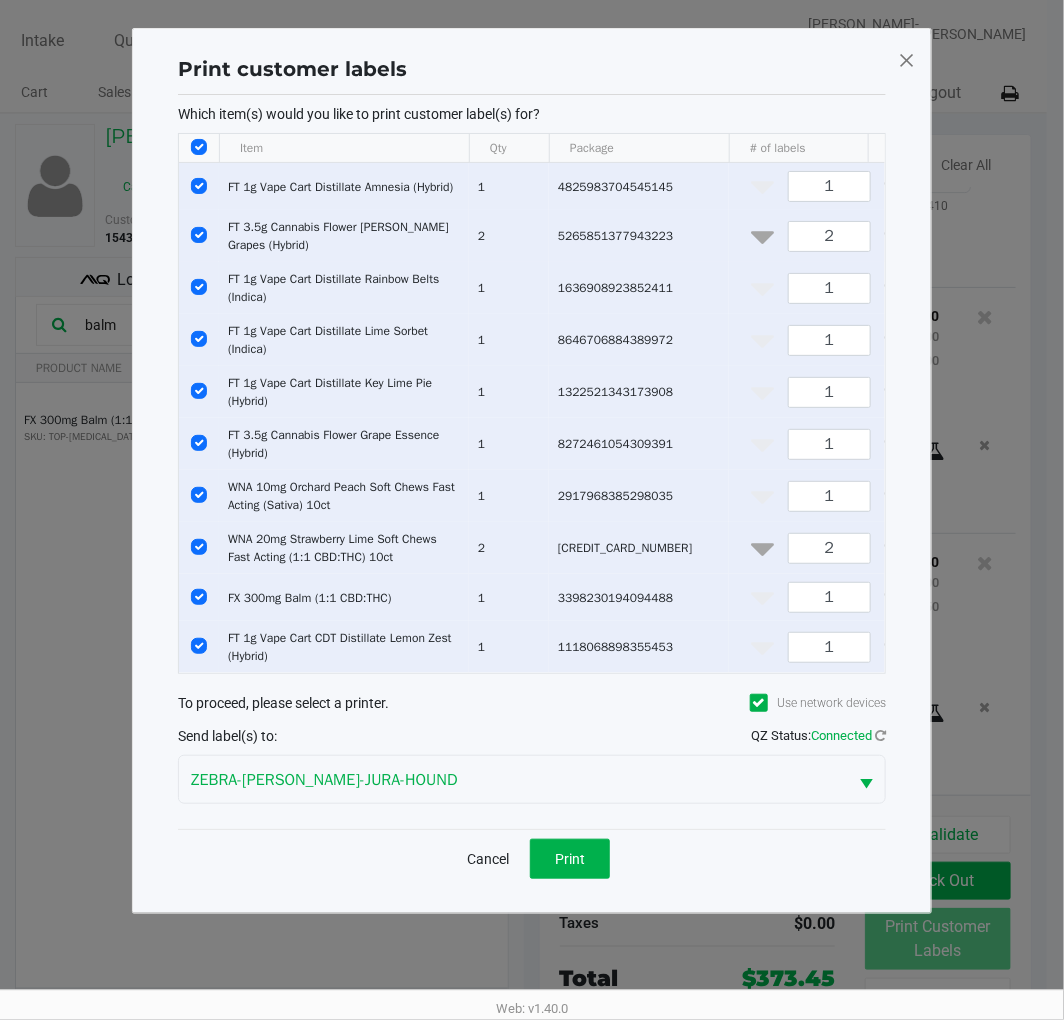 click on "Print" 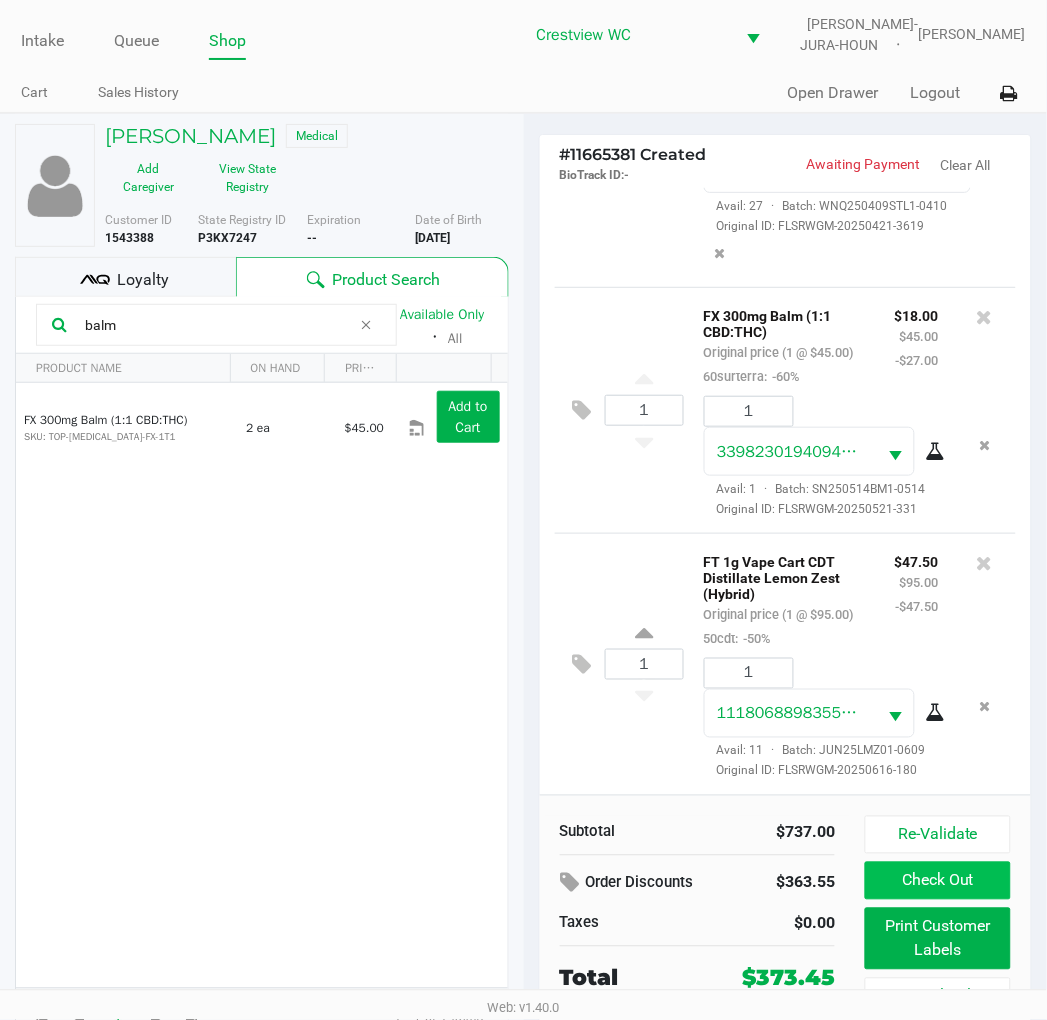 click on "Check Out" 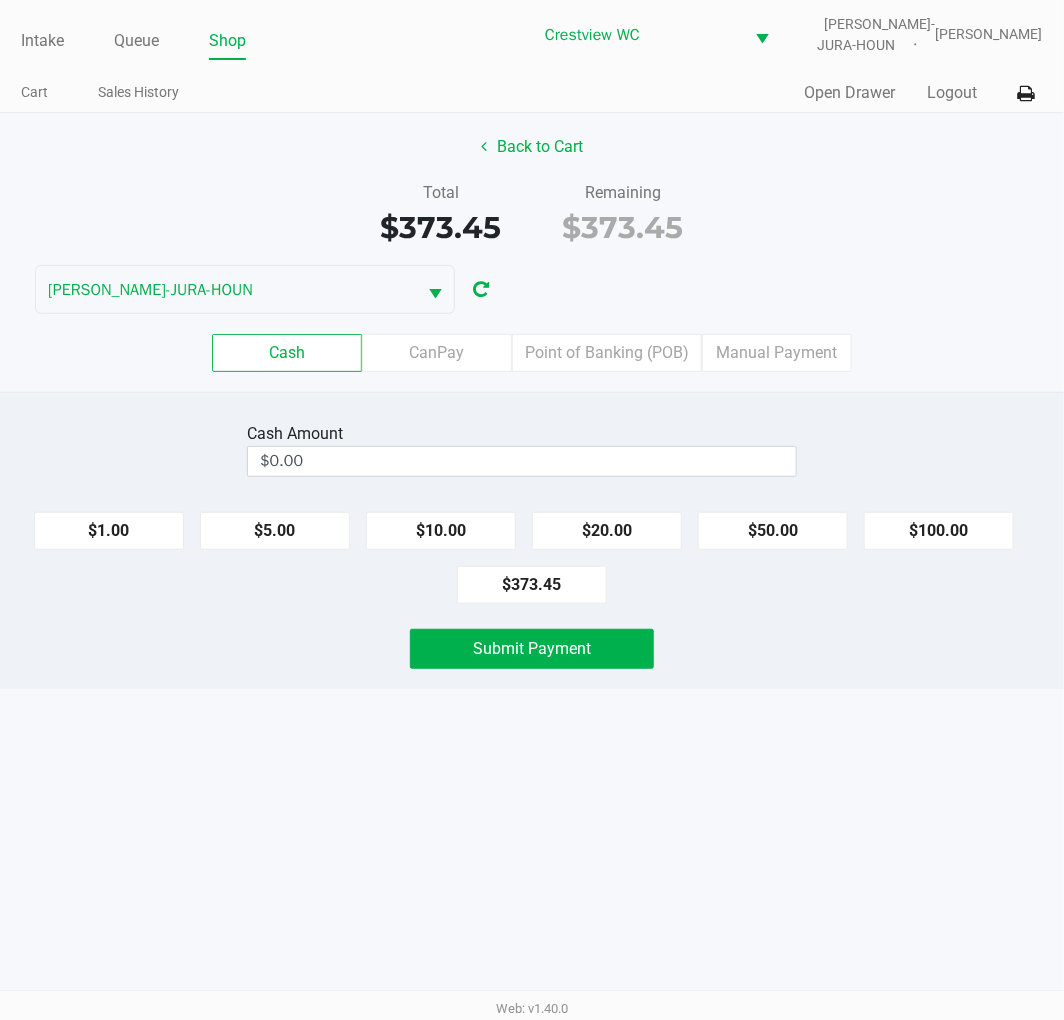 click on "Intake Queue Shop Crestview WC  BRUNO-JURA-HOUN   Carmen Vinciguerra  Cart Sales History  Quick Sale   Open Drawer   Logout  Back to Cart   Total   $373.45   Remaining   $373.45  BRUNO-JURA-HOUN  Cash   CanPay   Point of Banking (POB)   Manual Payment   Cash  Amount  $0.00  $1.00   $5.00   $10.00   $20.00   $50.00   $100.00   $373.45   Submit Payment   Web: v1.40.0" at bounding box center [532, 510] 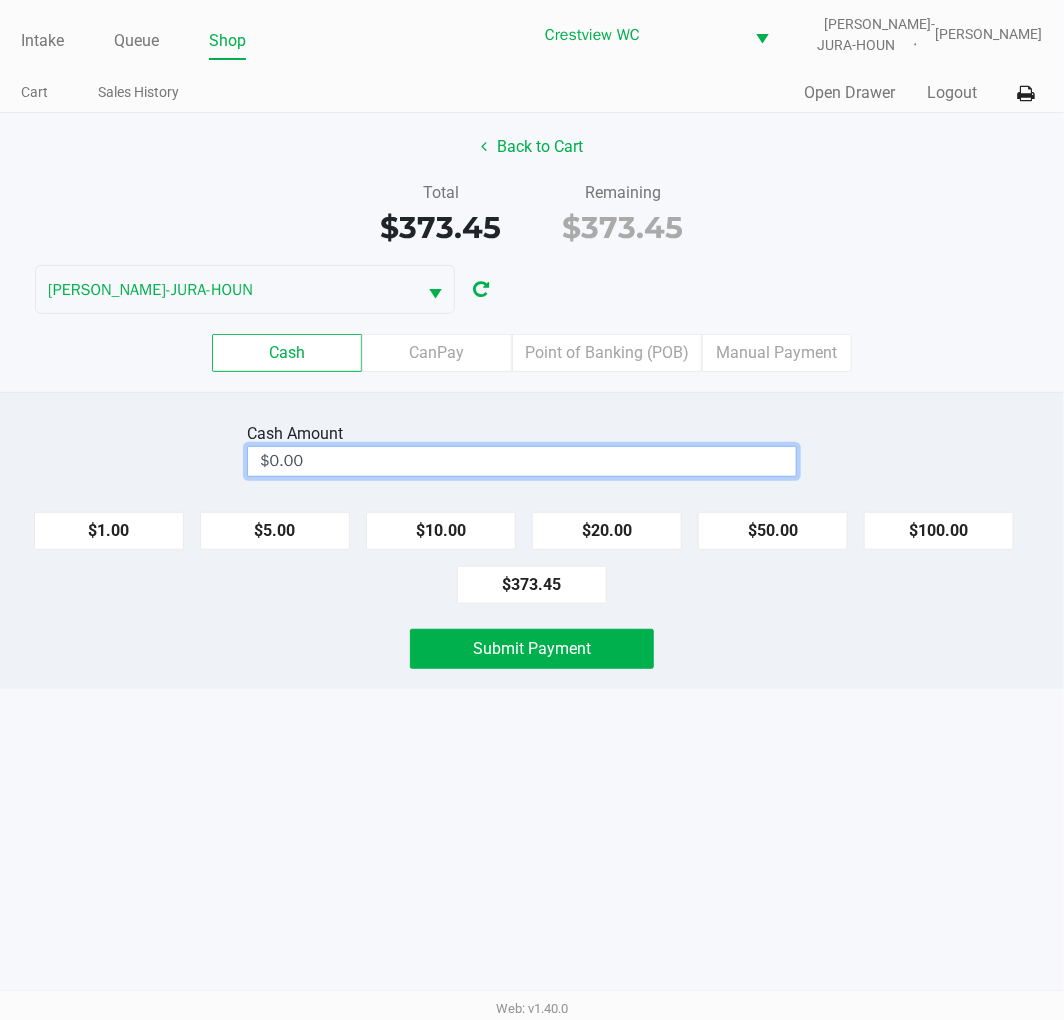 click on "$0.00" at bounding box center [522, 461] 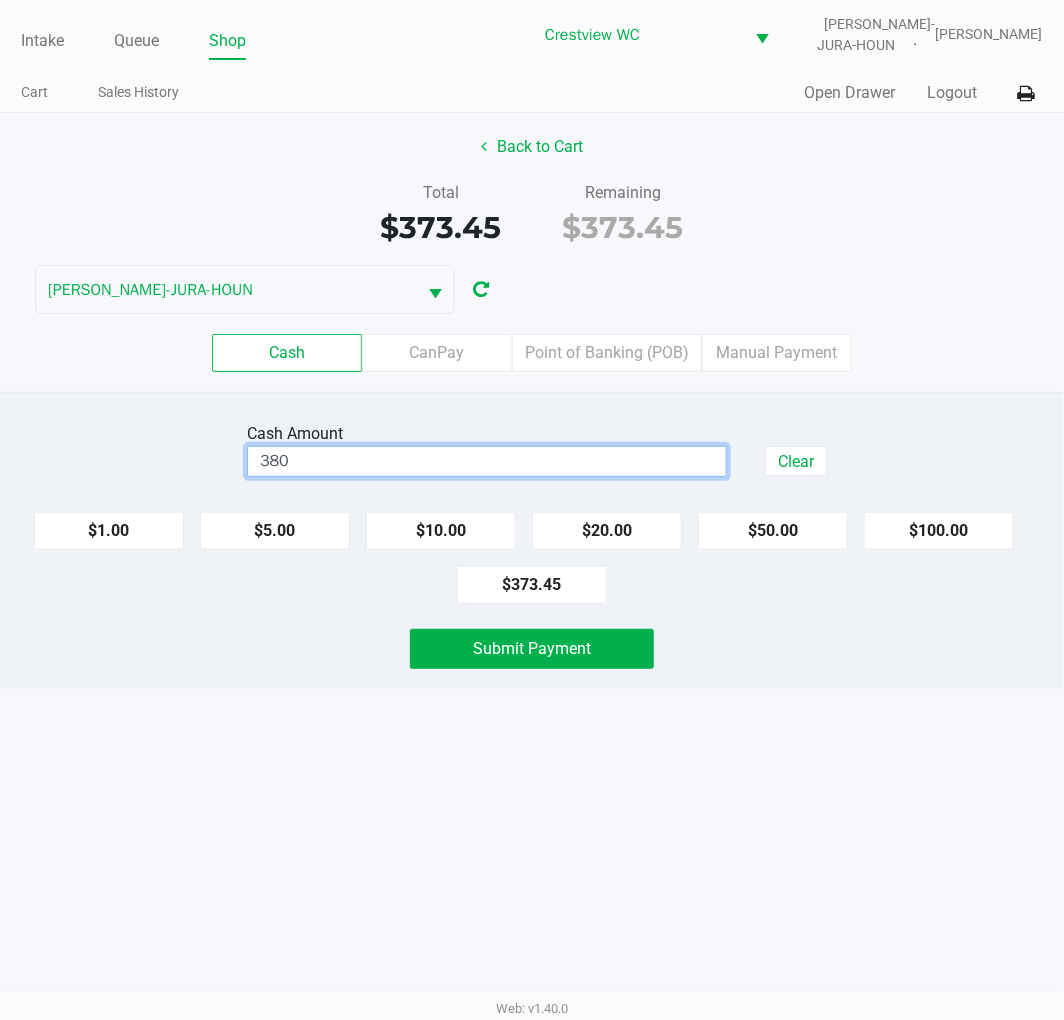 click on "Intake Queue Shop Crestview WC  BRUNO-JURA-HOUN   Carmen Vinciguerra  Cart Sales History  Quick Sale   Open Drawer   Logout  Back to Cart   Total   $373.45   Remaining   $373.45  BRUNO-JURA-HOUN  Cash   CanPay   Point of Banking (POB)   Manual Payment   Cash  Amount  380  Clear   $1.00   $5.00   $10.00   $20.00   $50.00   $100.00   $373.45   Submit Payment   Web: v1.40.0" at bounding box center [532, 510] 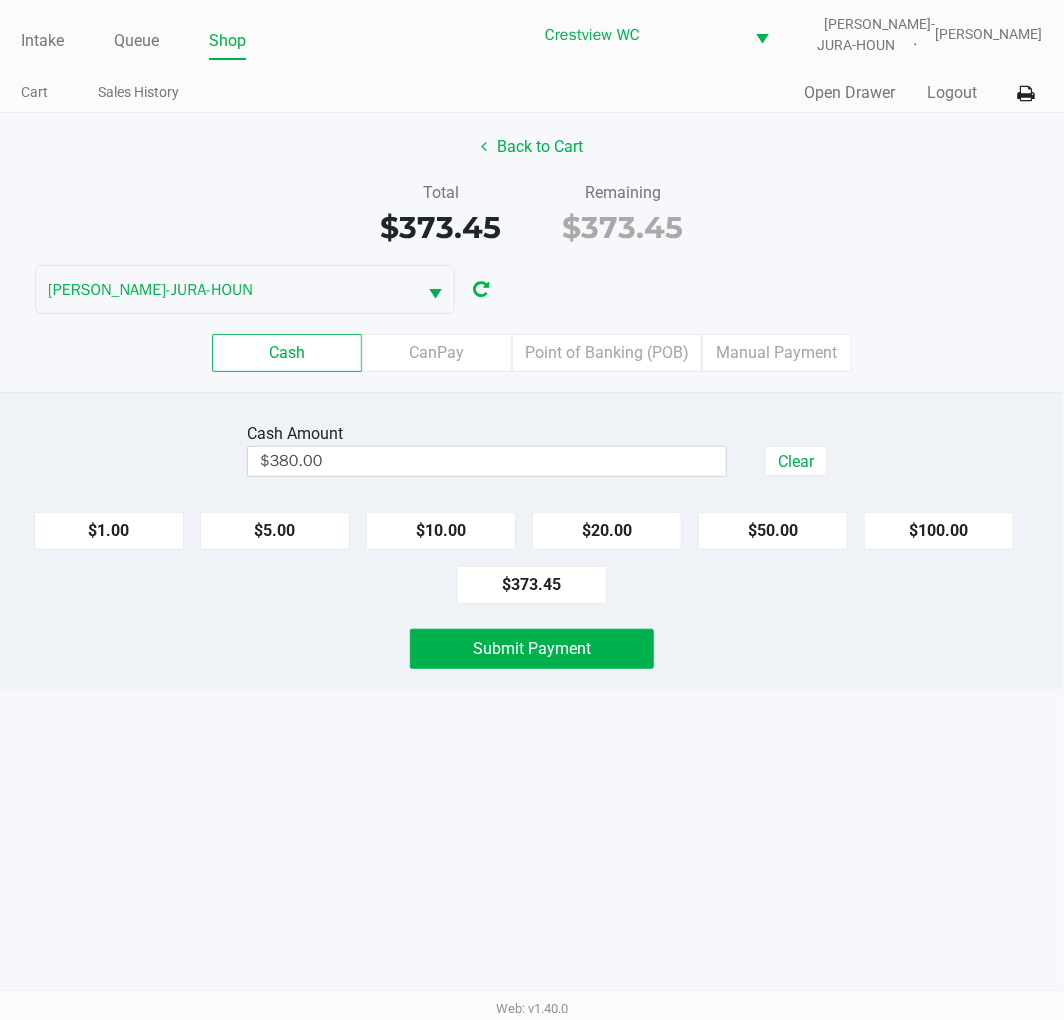 click on "Submit Payment" 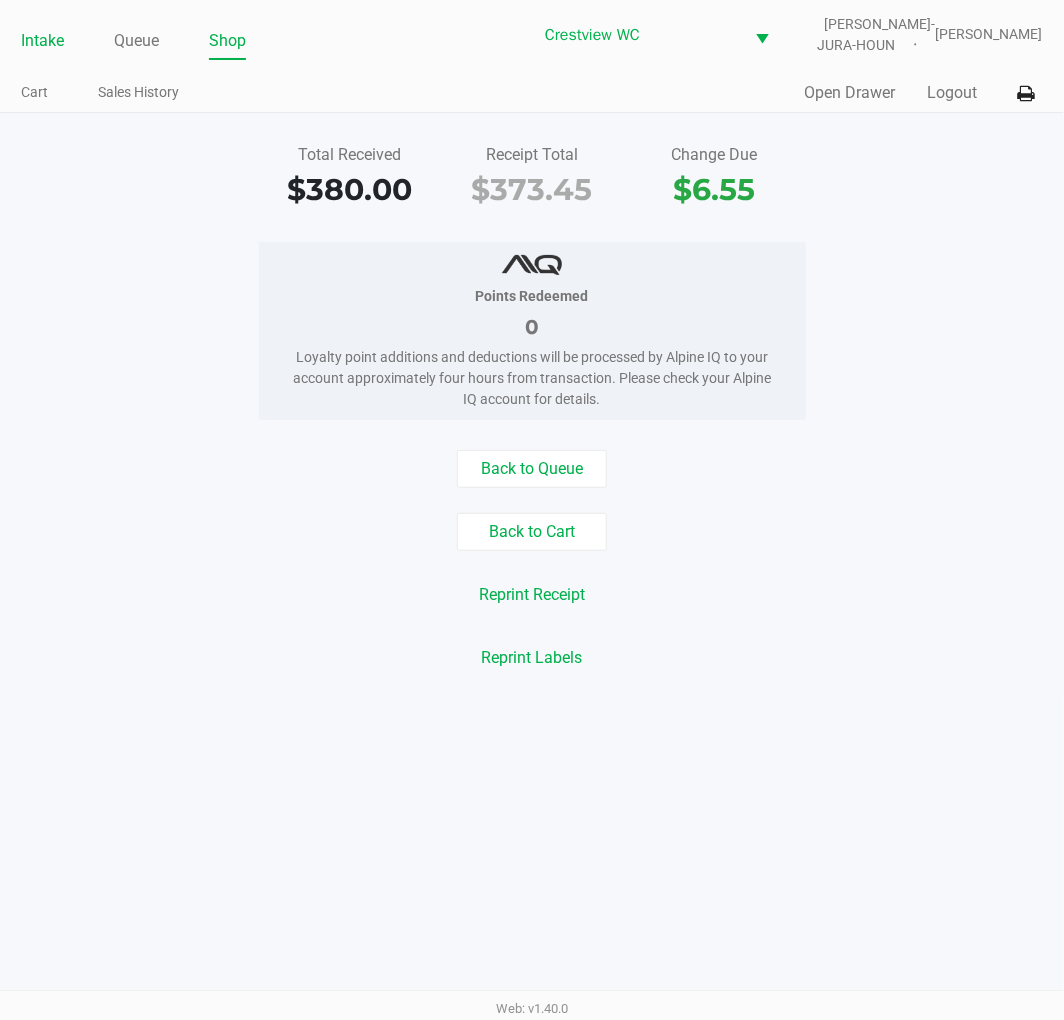 click on "Intake" 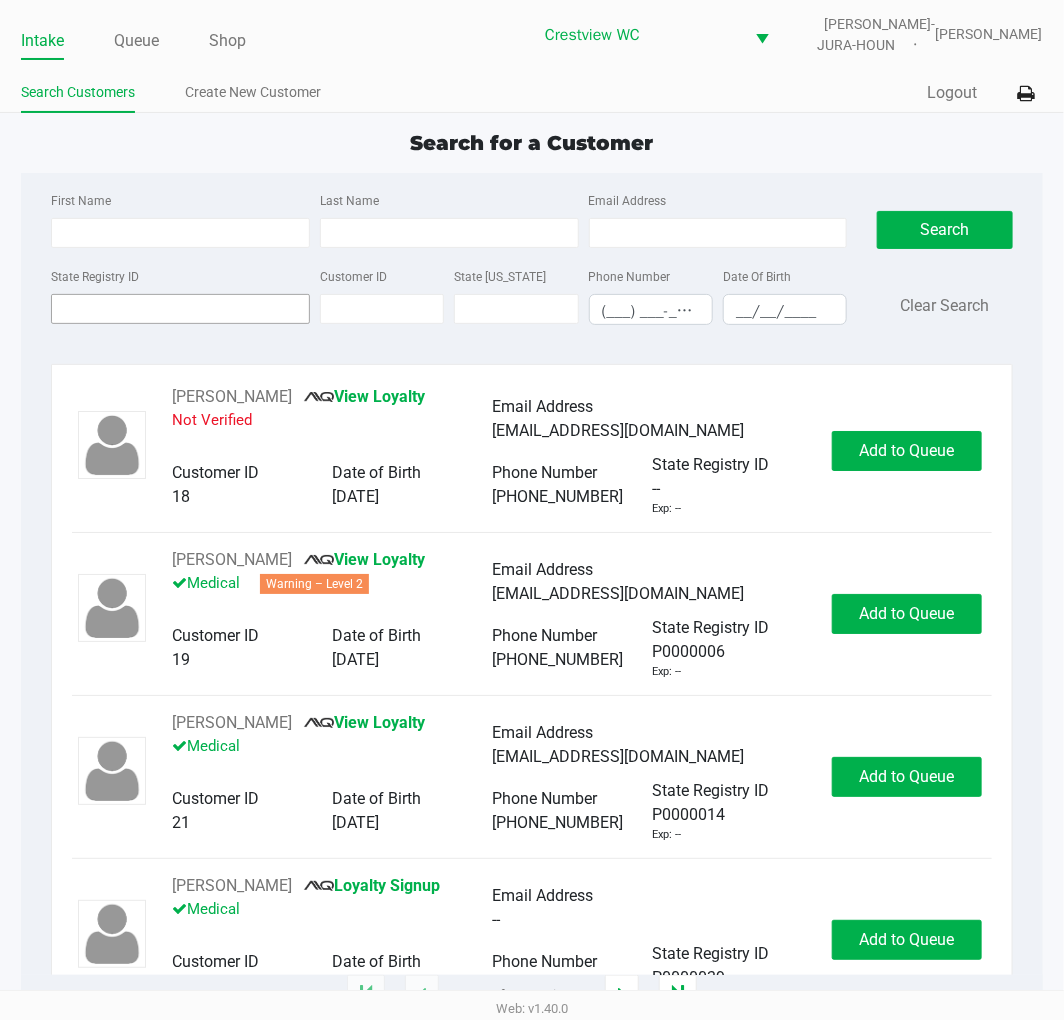 click on "State Registry ID" at bounding box center [180, 309] 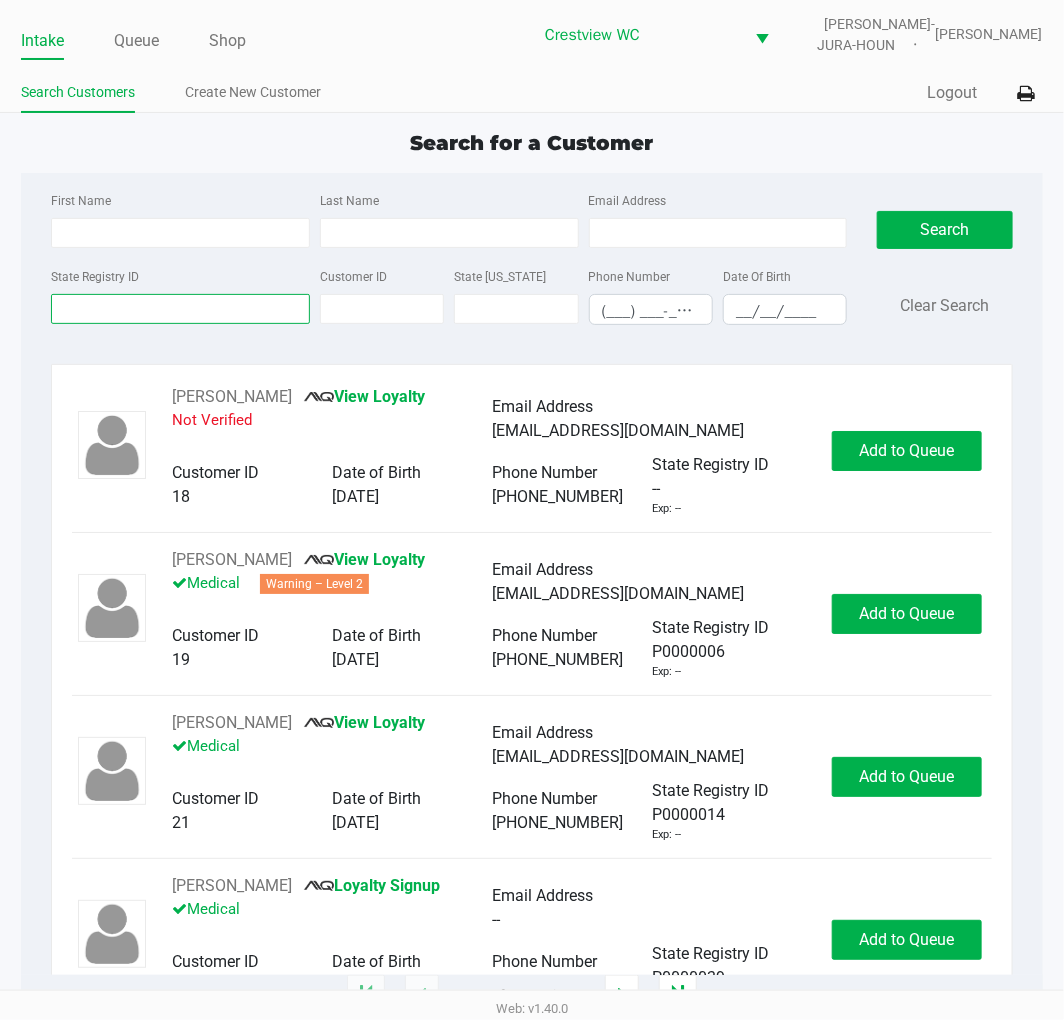 click on "State Registry ID" at bounding box center (180, 309) 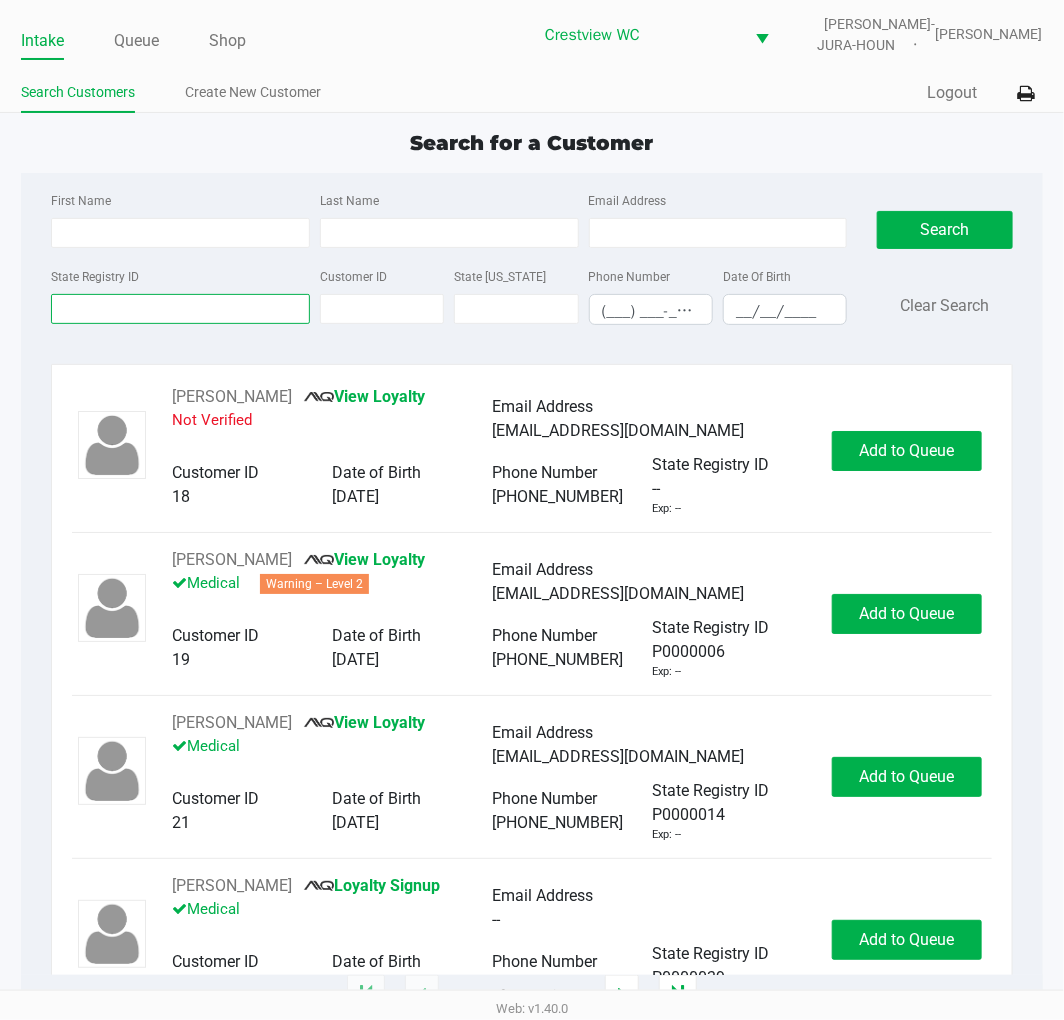 click on "State Registry ID" at bounding box center [180, 309] 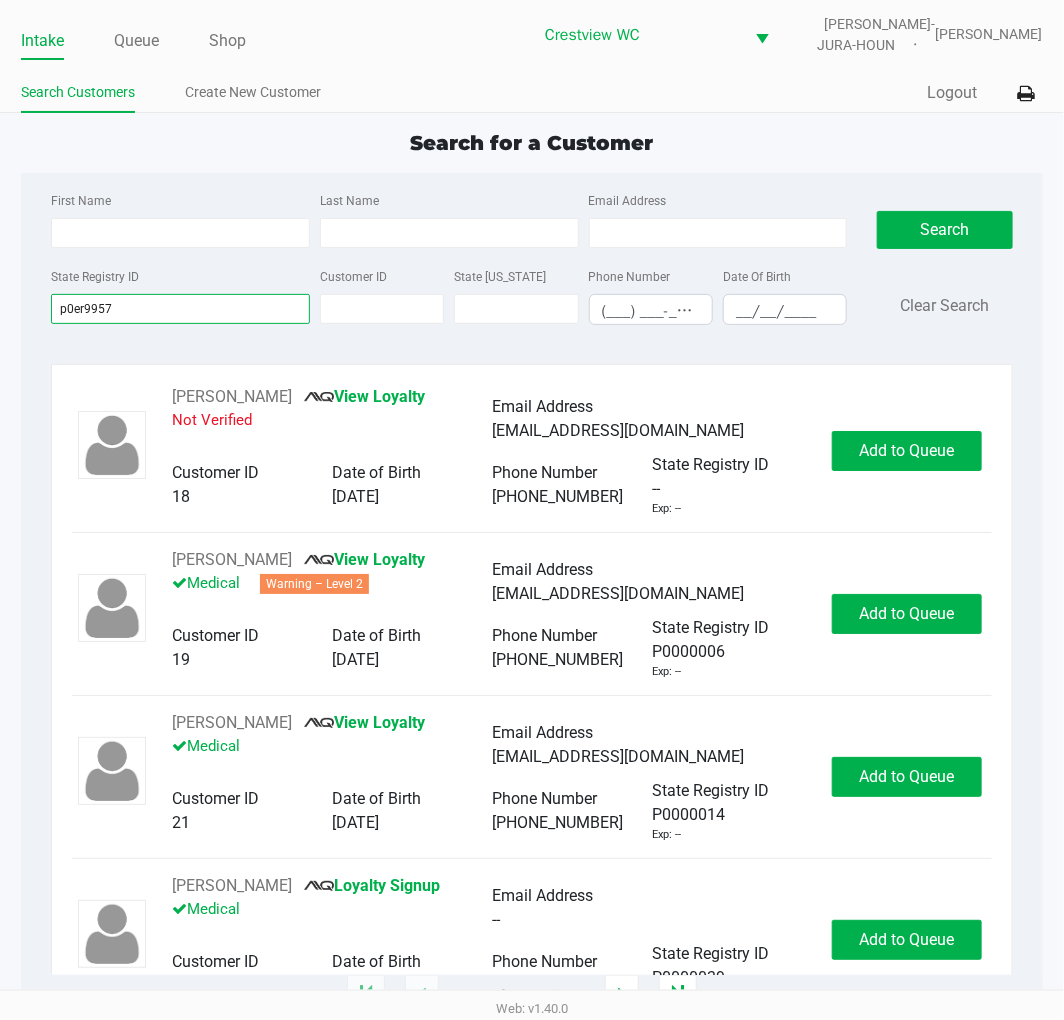 type on "p0er9957" 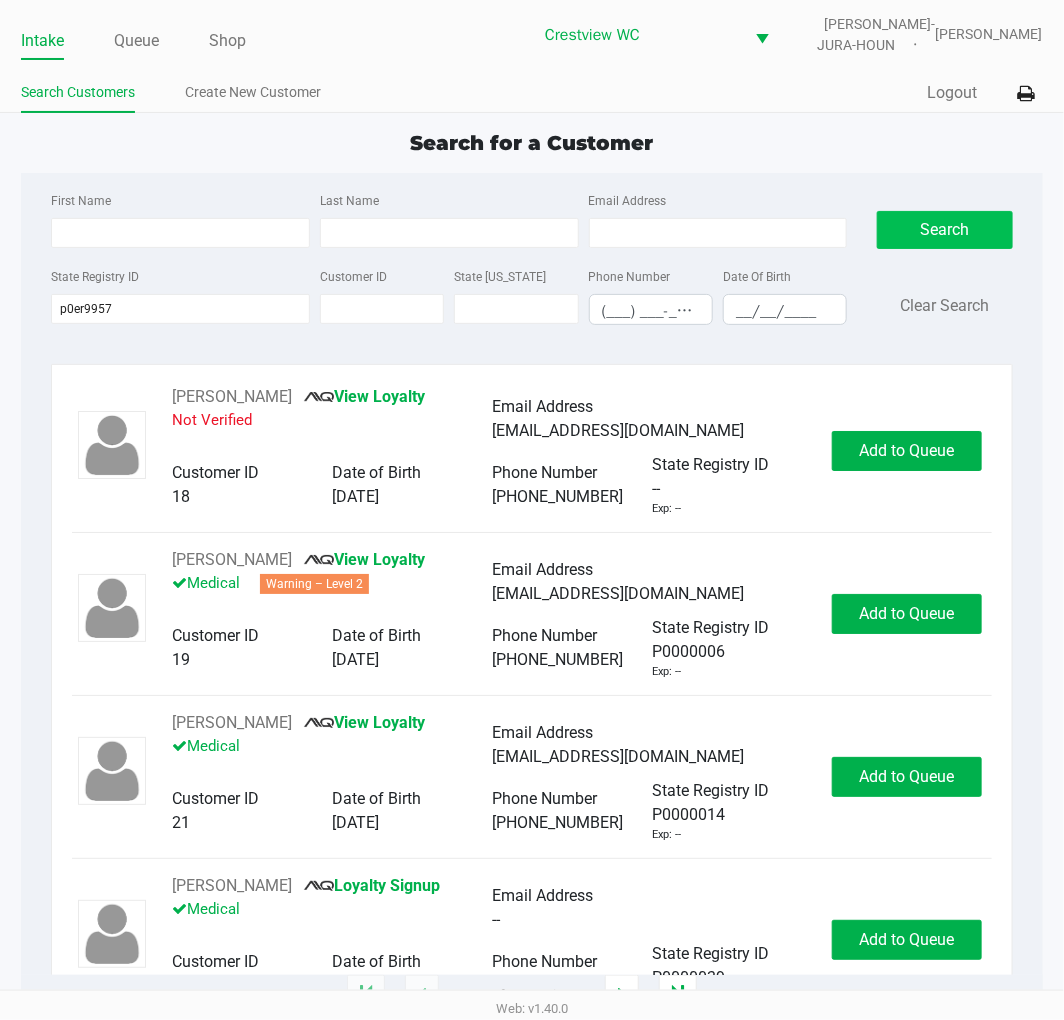 click on "Search" 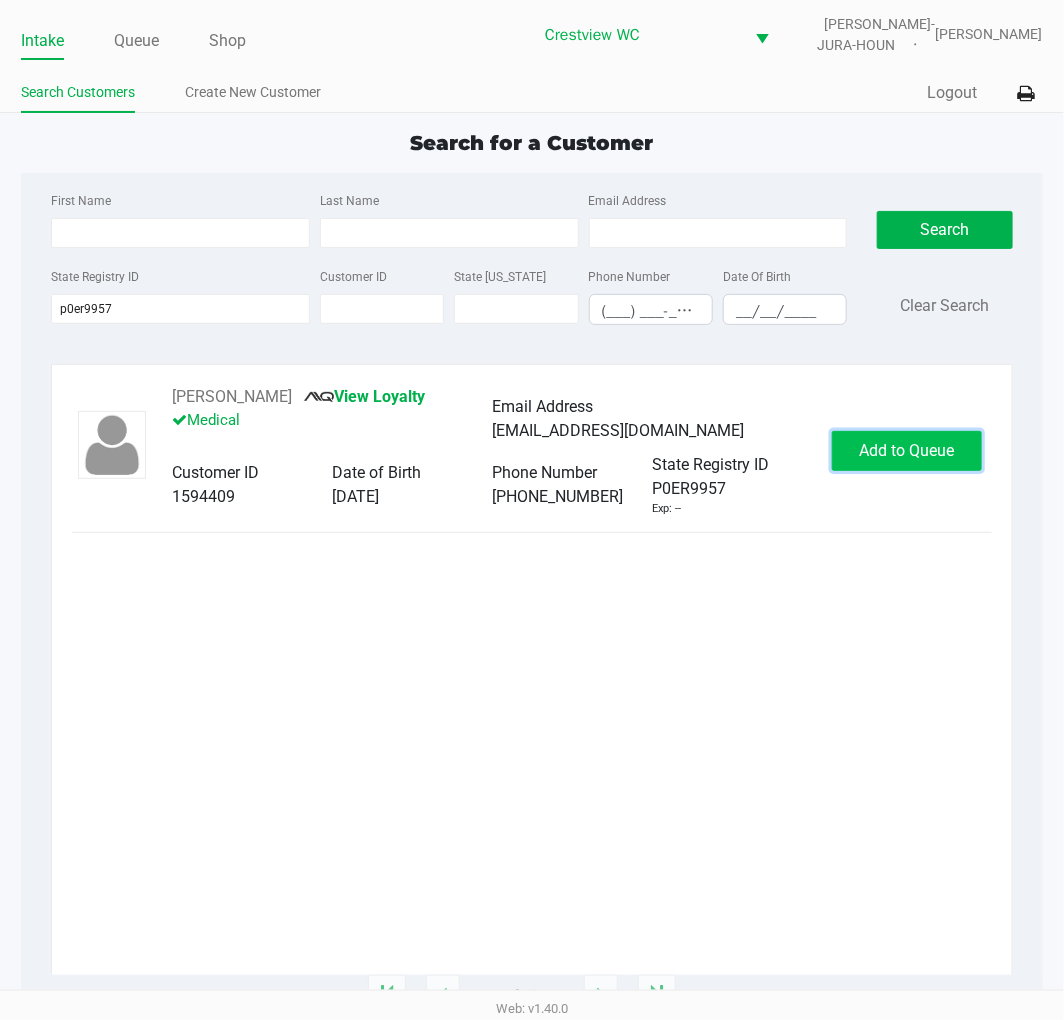 click on "Add to Queue" 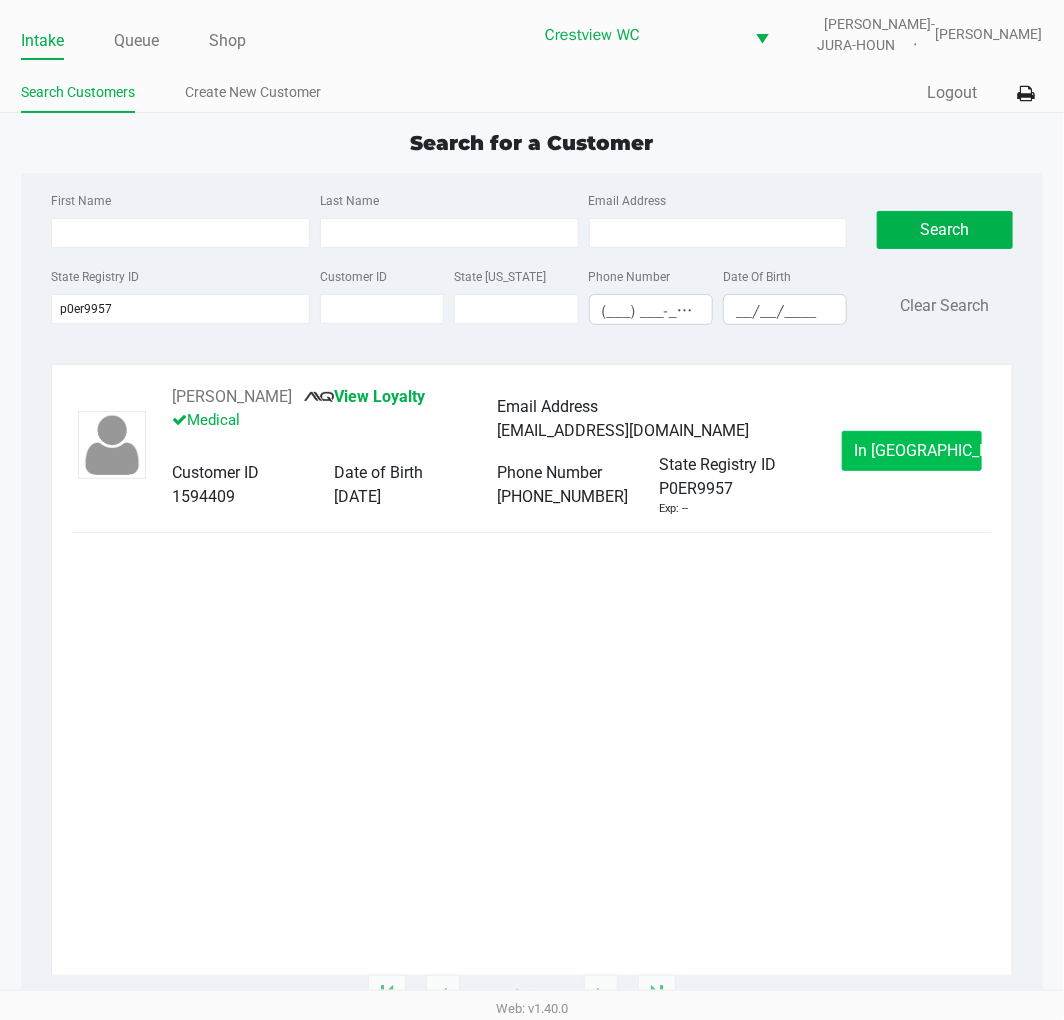 click on "In Queue" 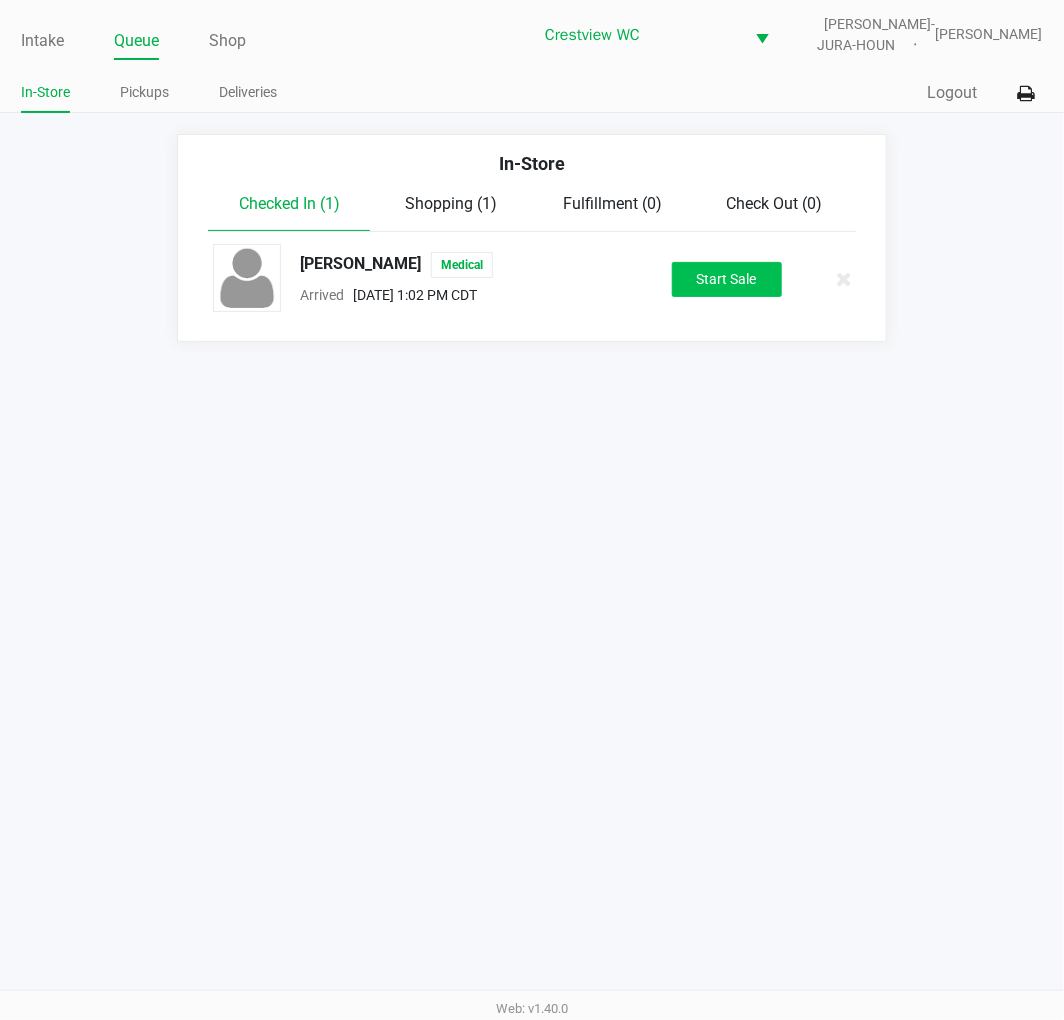 click on "Start Sale" 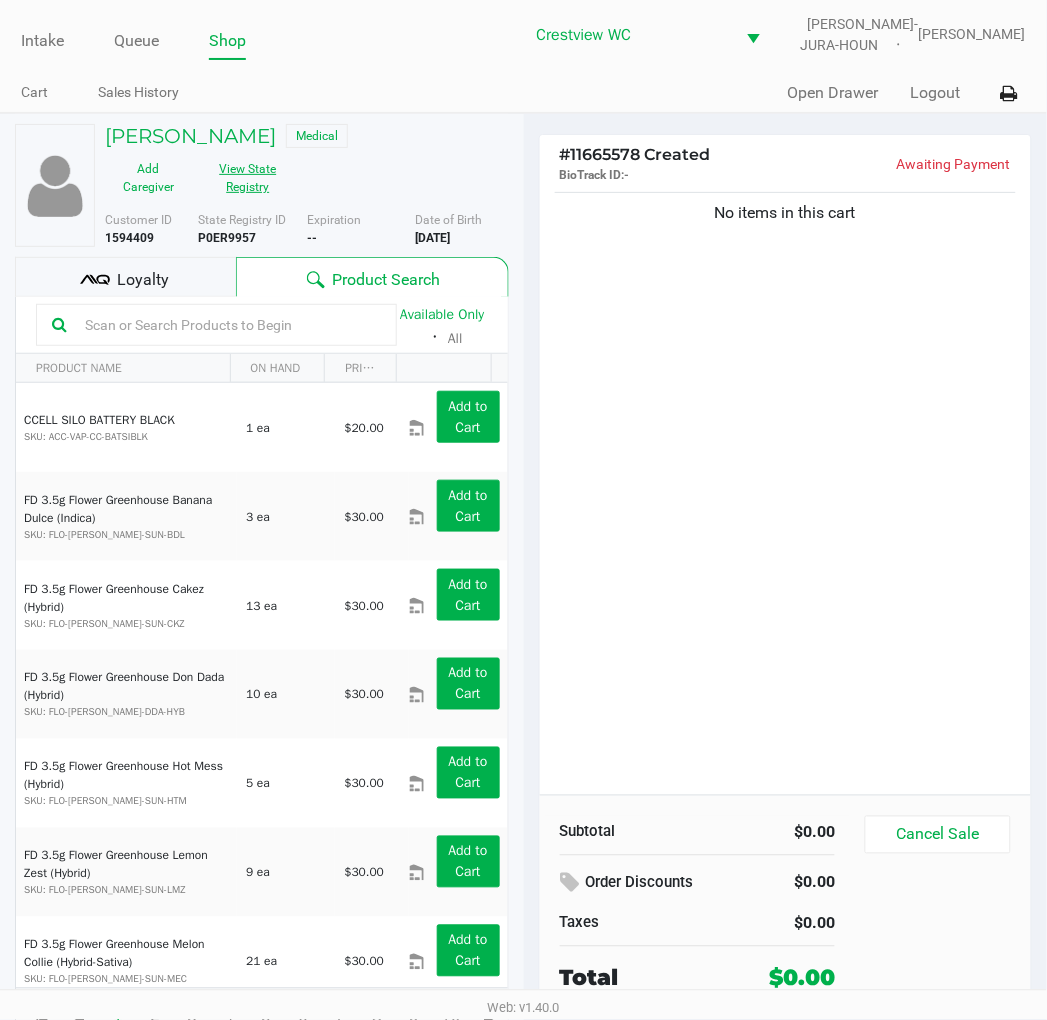 click on "View State Registry" 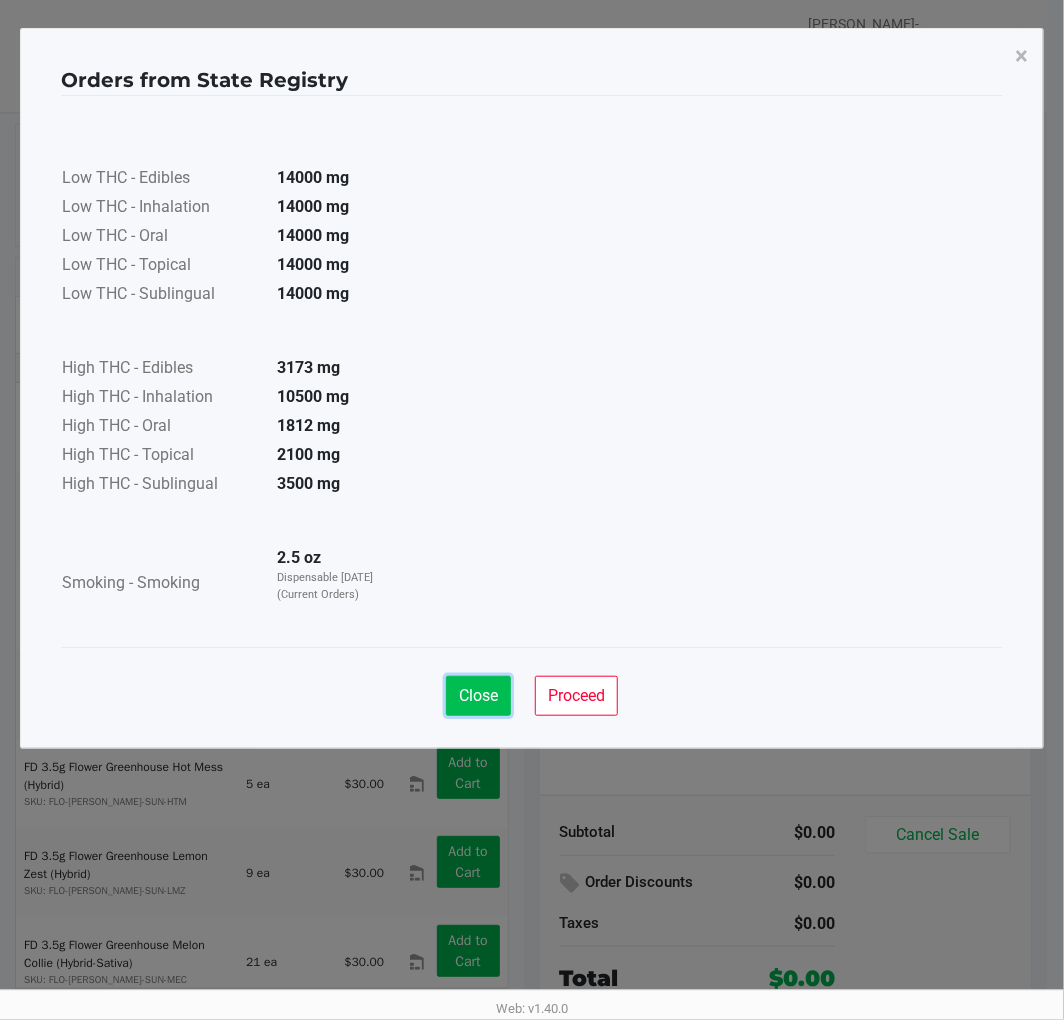 click on "Close" 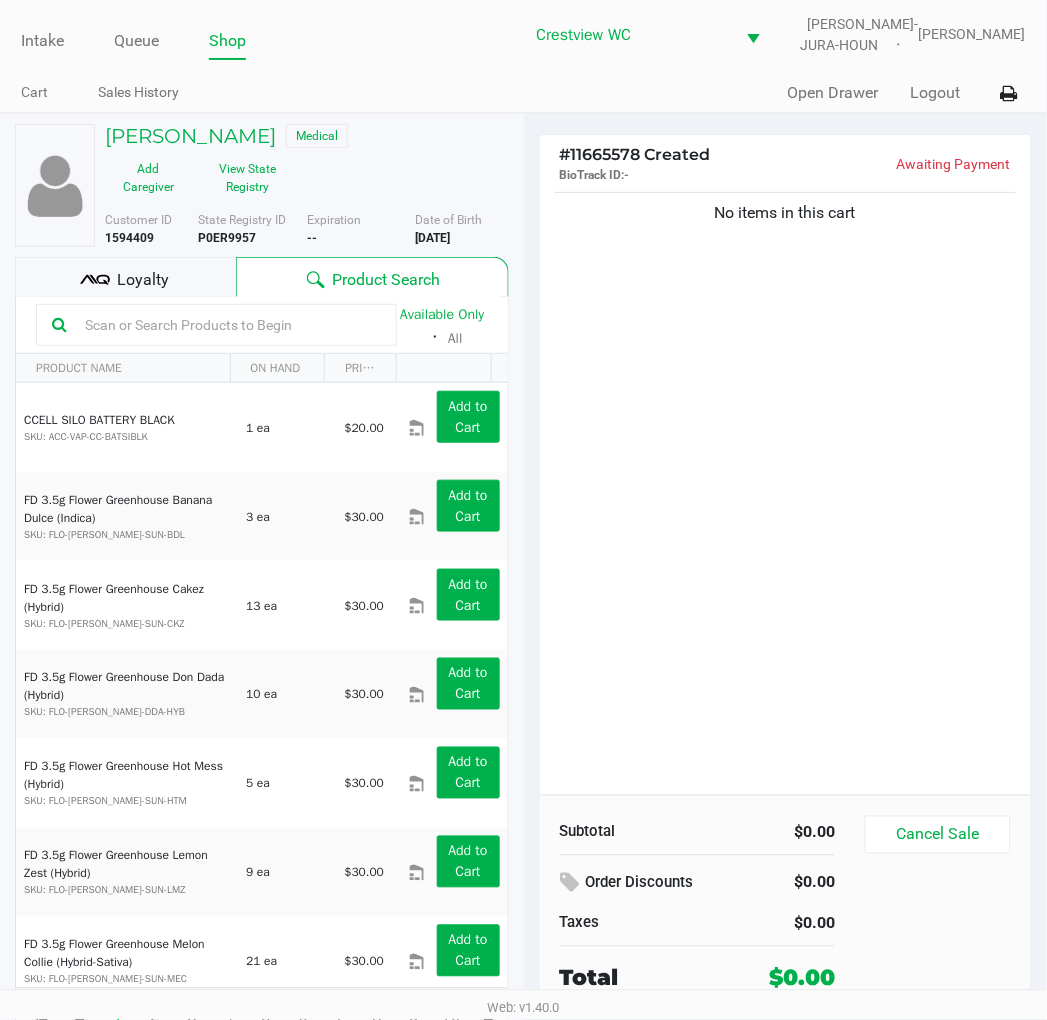 click on "No items in this cart" 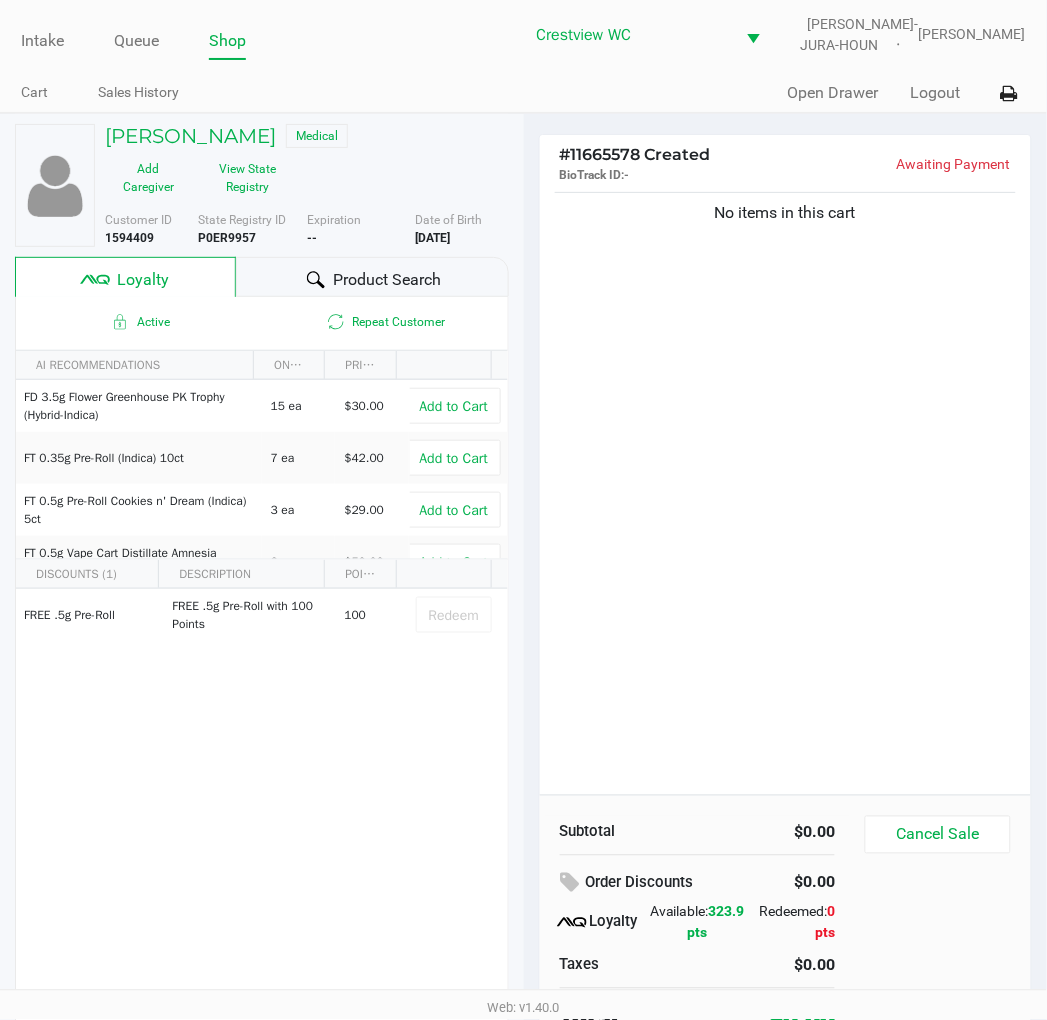 click on "Product Search" 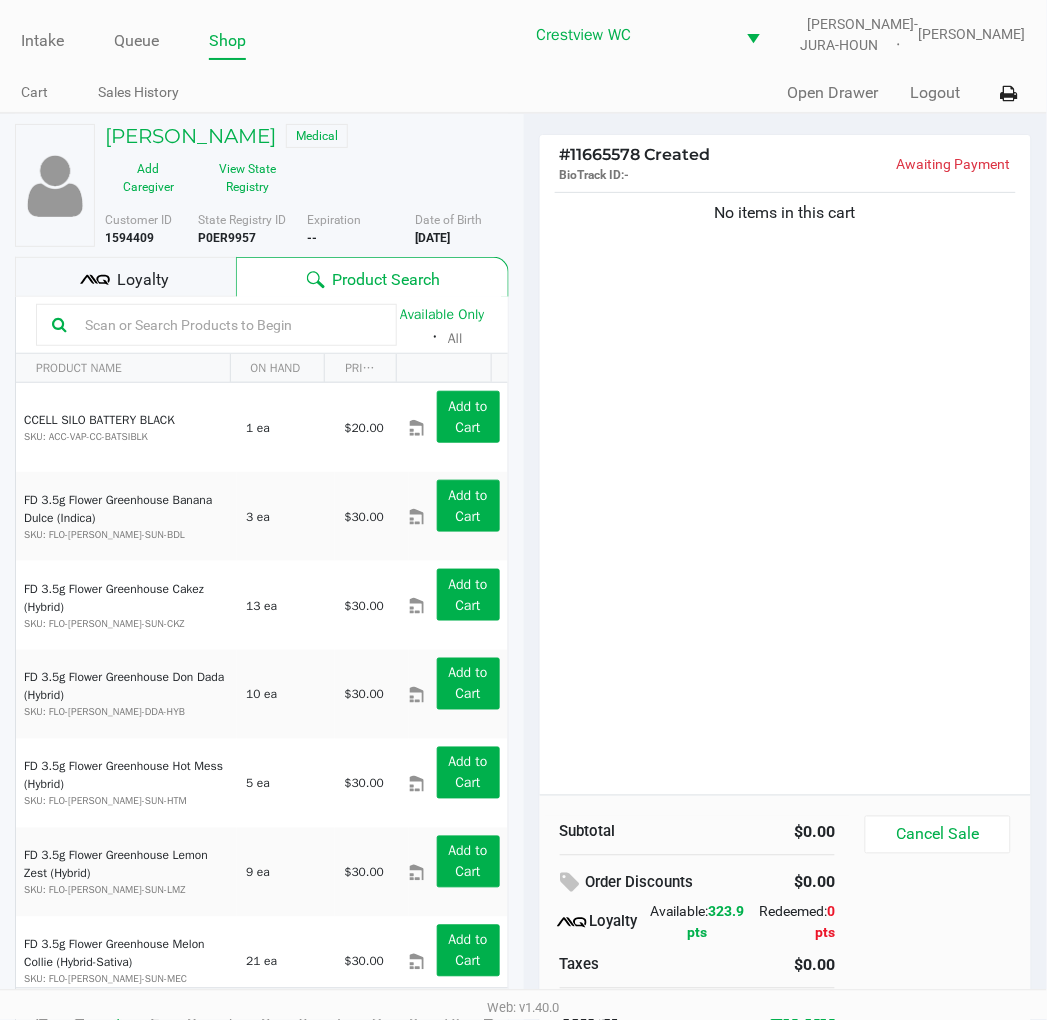 click 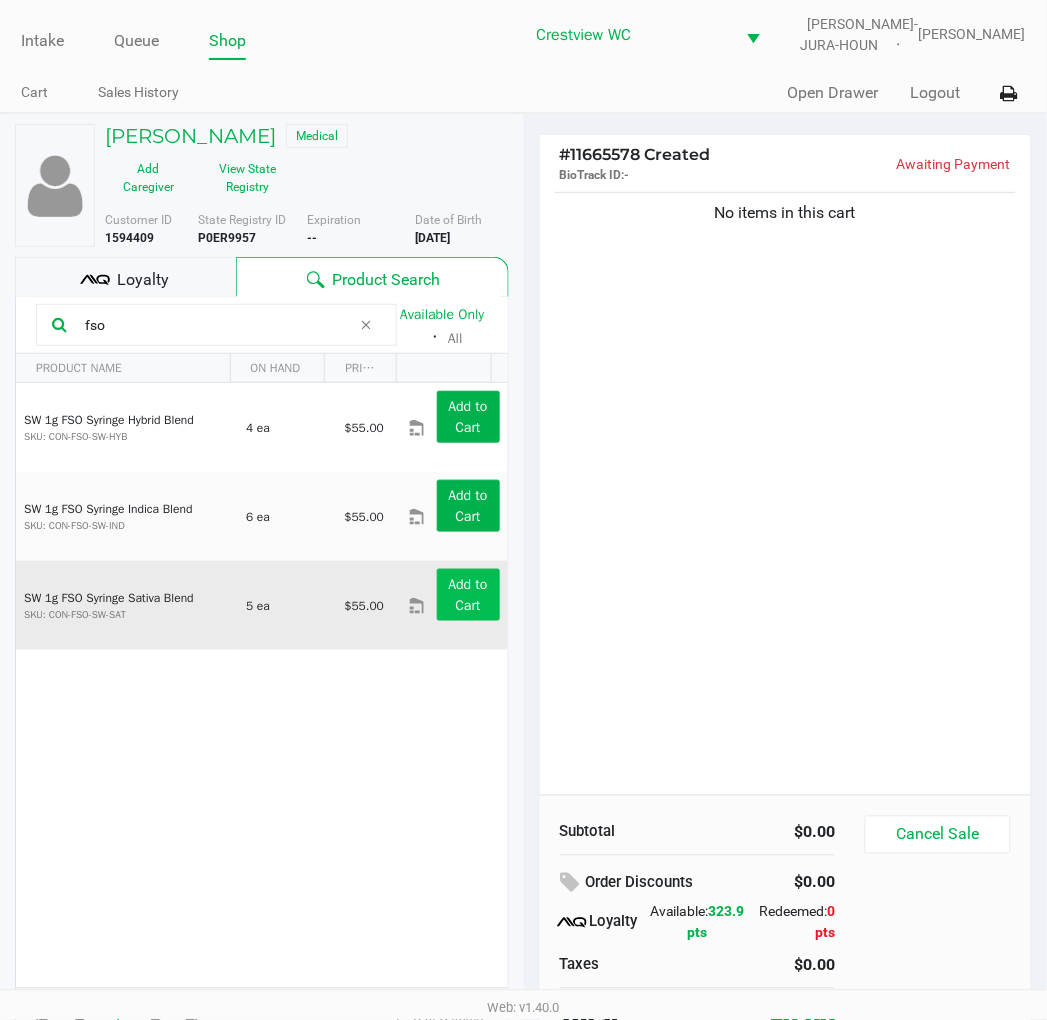 type on "fso" 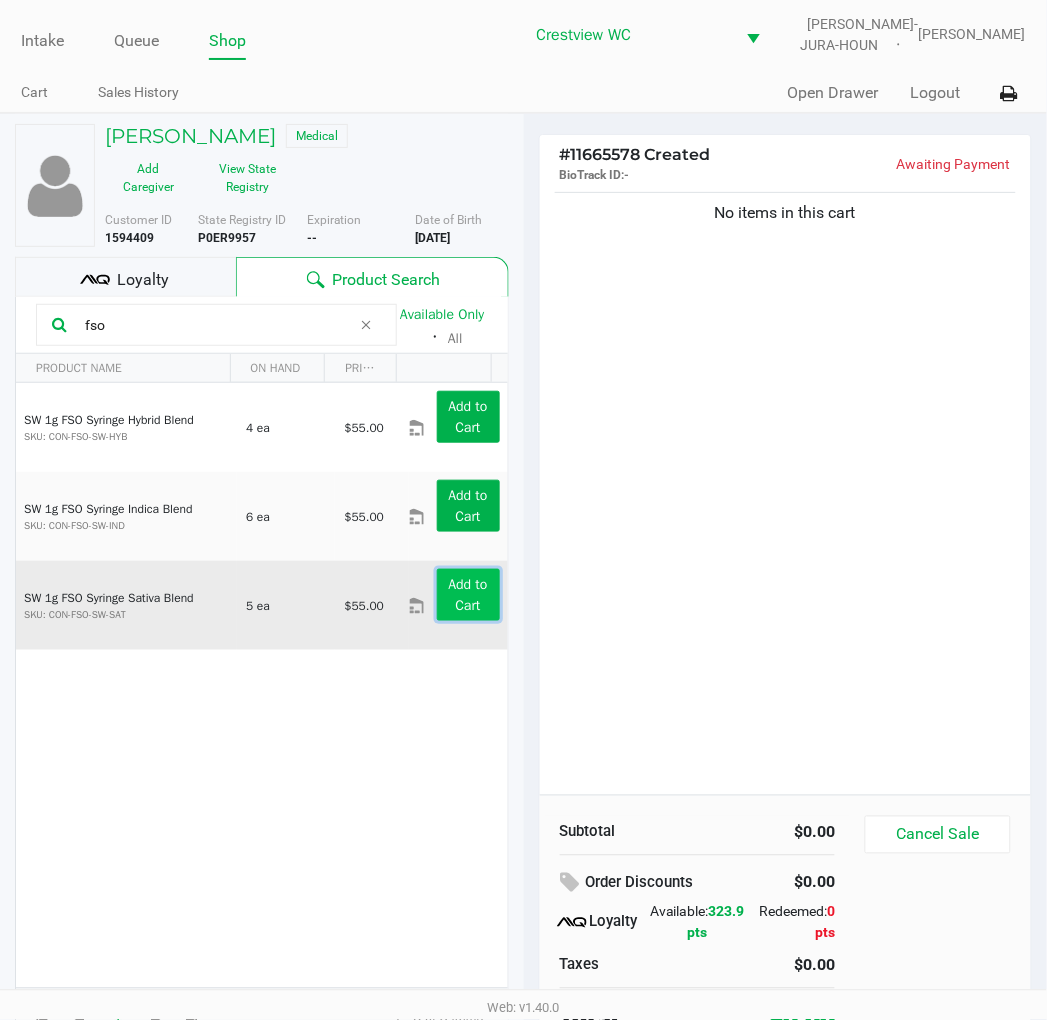 click on "Add to Cart" 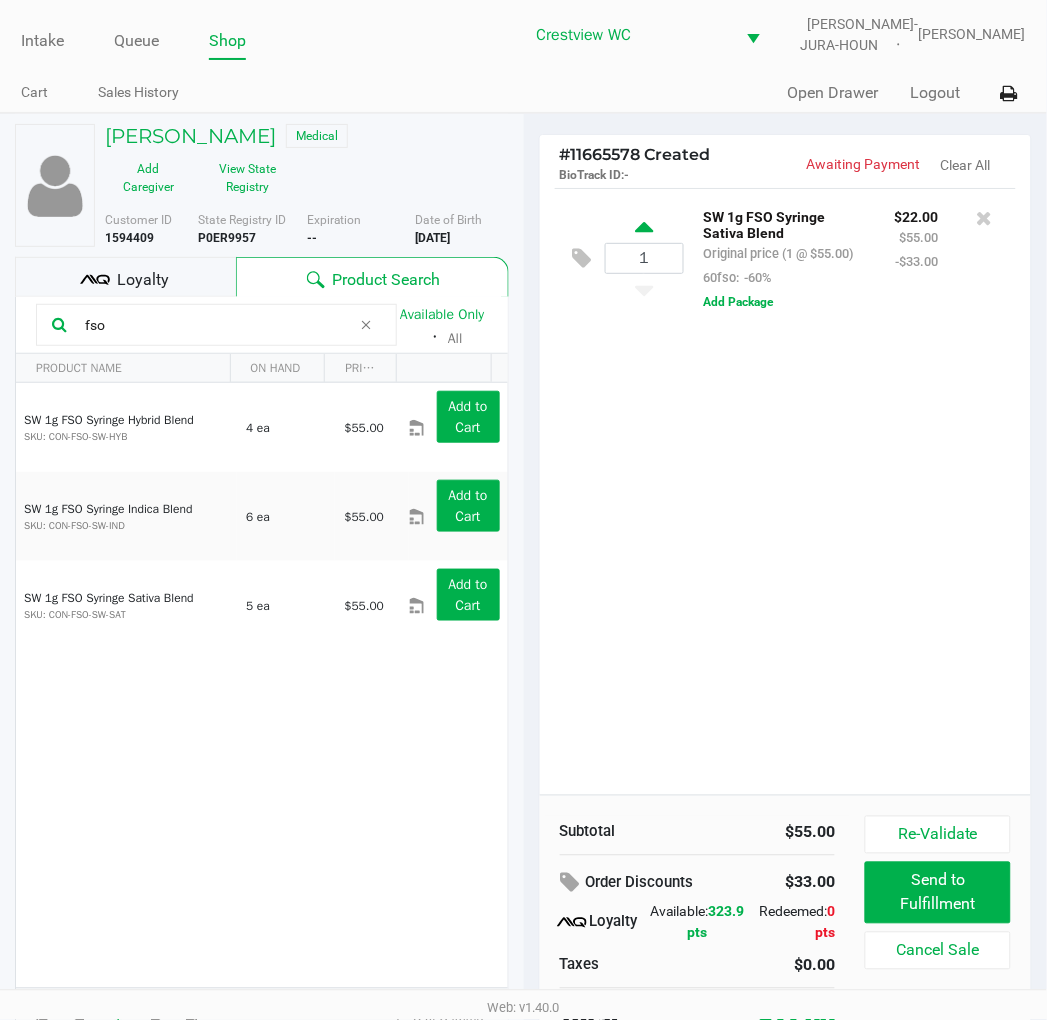 click 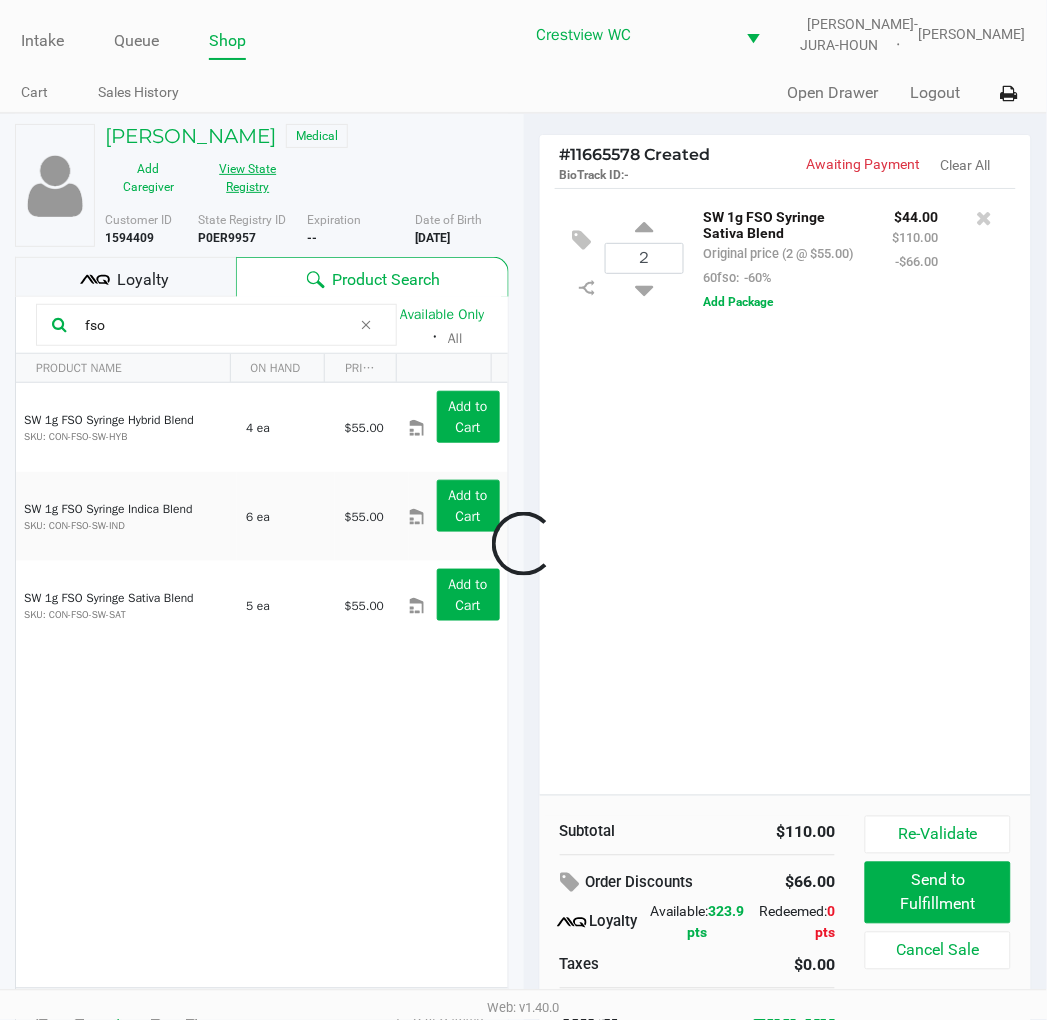 click on "View State Registry" 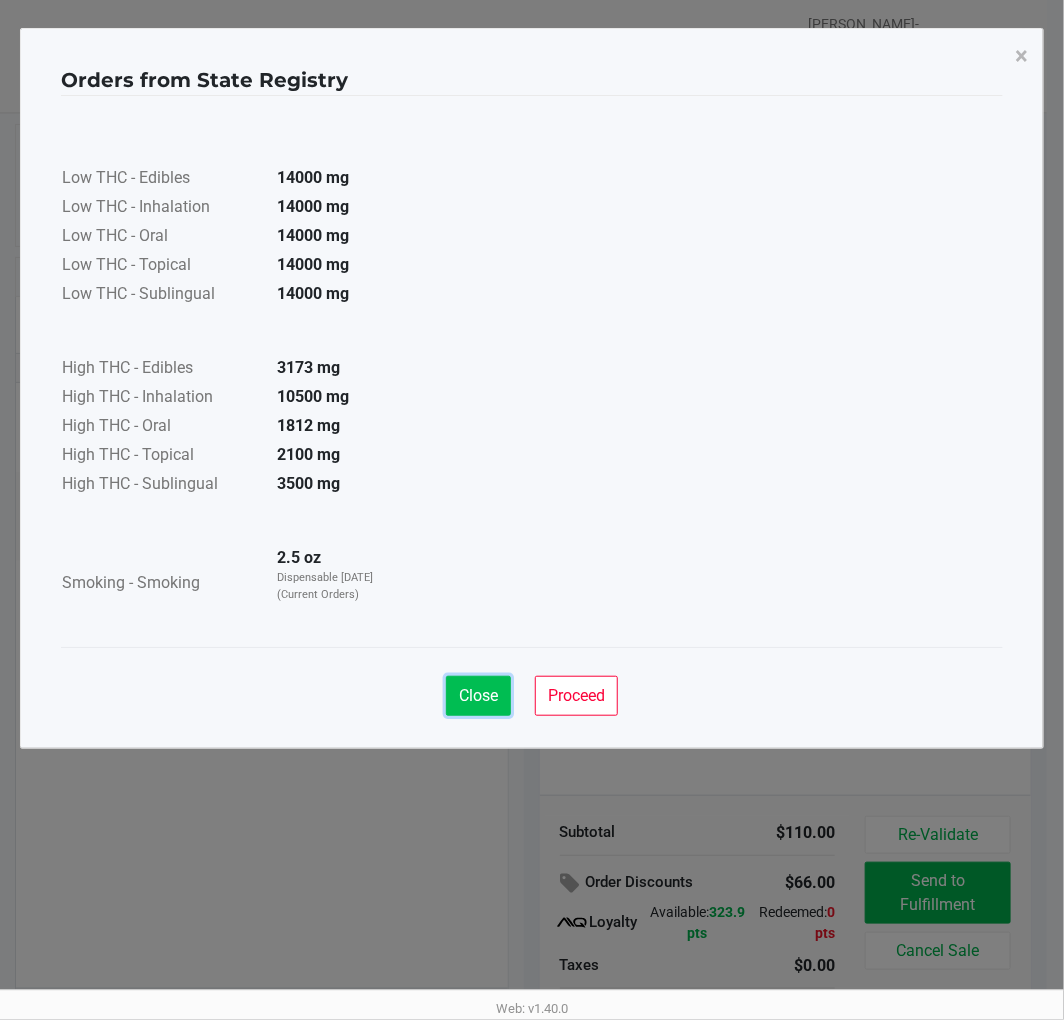 click on "Close" 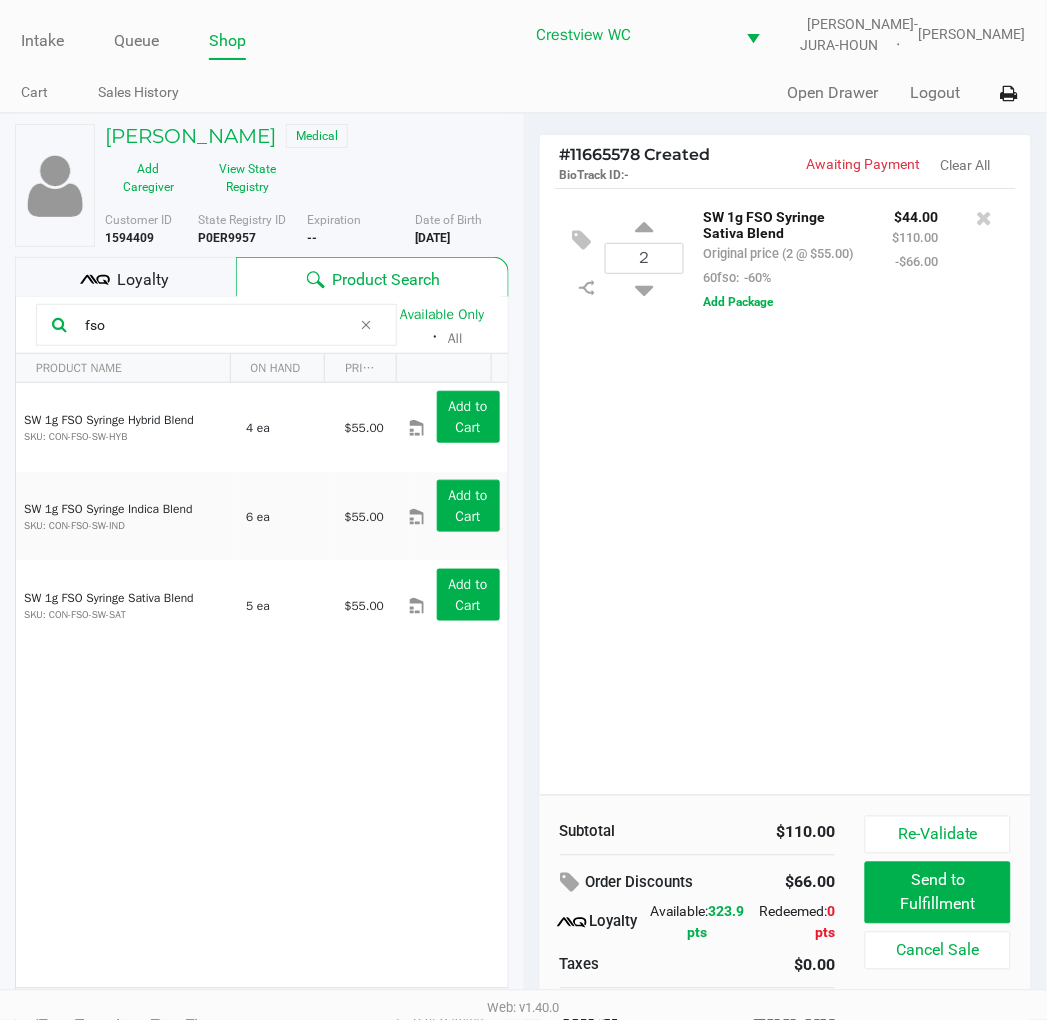 click on "2  SW 1g FSO Syringe Sativa Blend   Original price (2 @ $55.00)  60fso:  -60% $44.00 $110.00 -$66.00  Add Package" 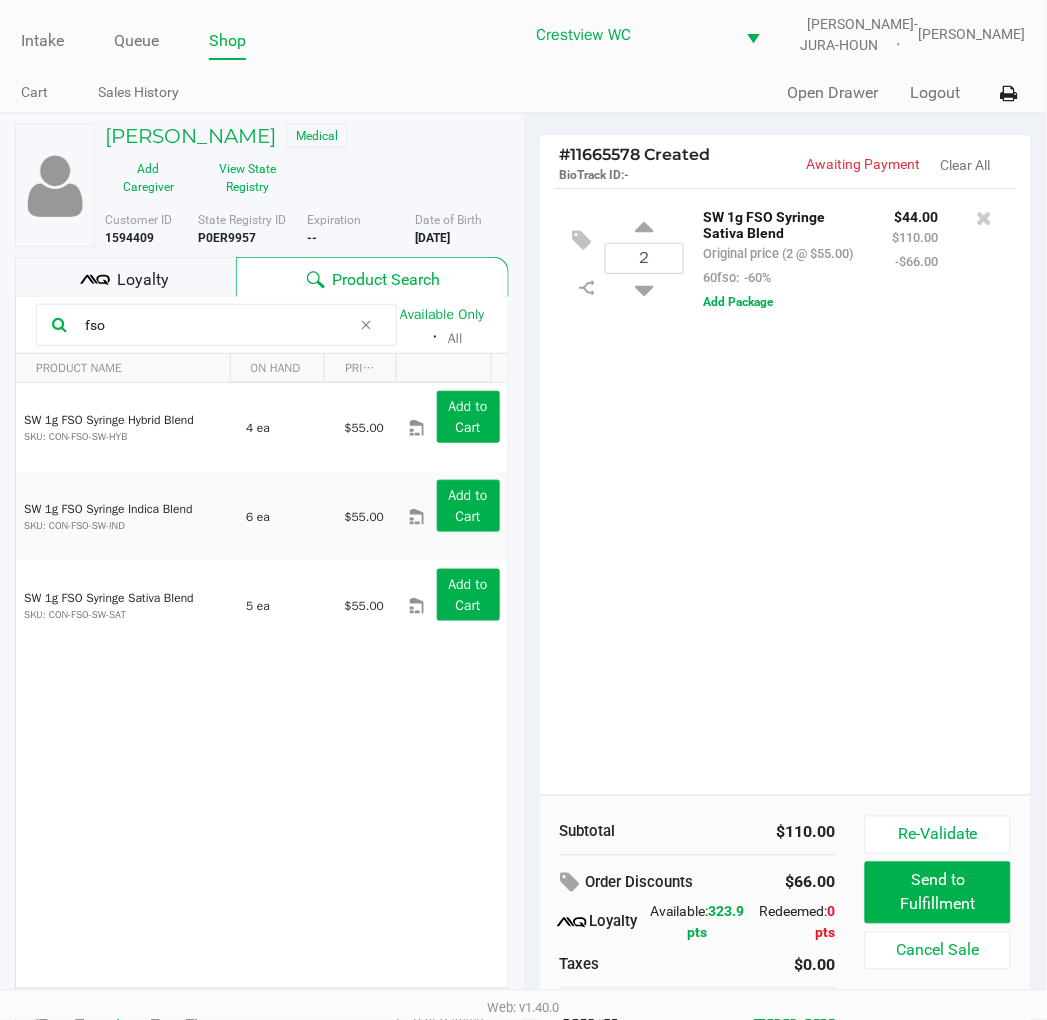 click on "2  SW 1g FSO Syringe Sativa Blend   Original price (2 @ $55.00)  60fso:  -60% $44.00 $110.00 -$66.00  Add Package" 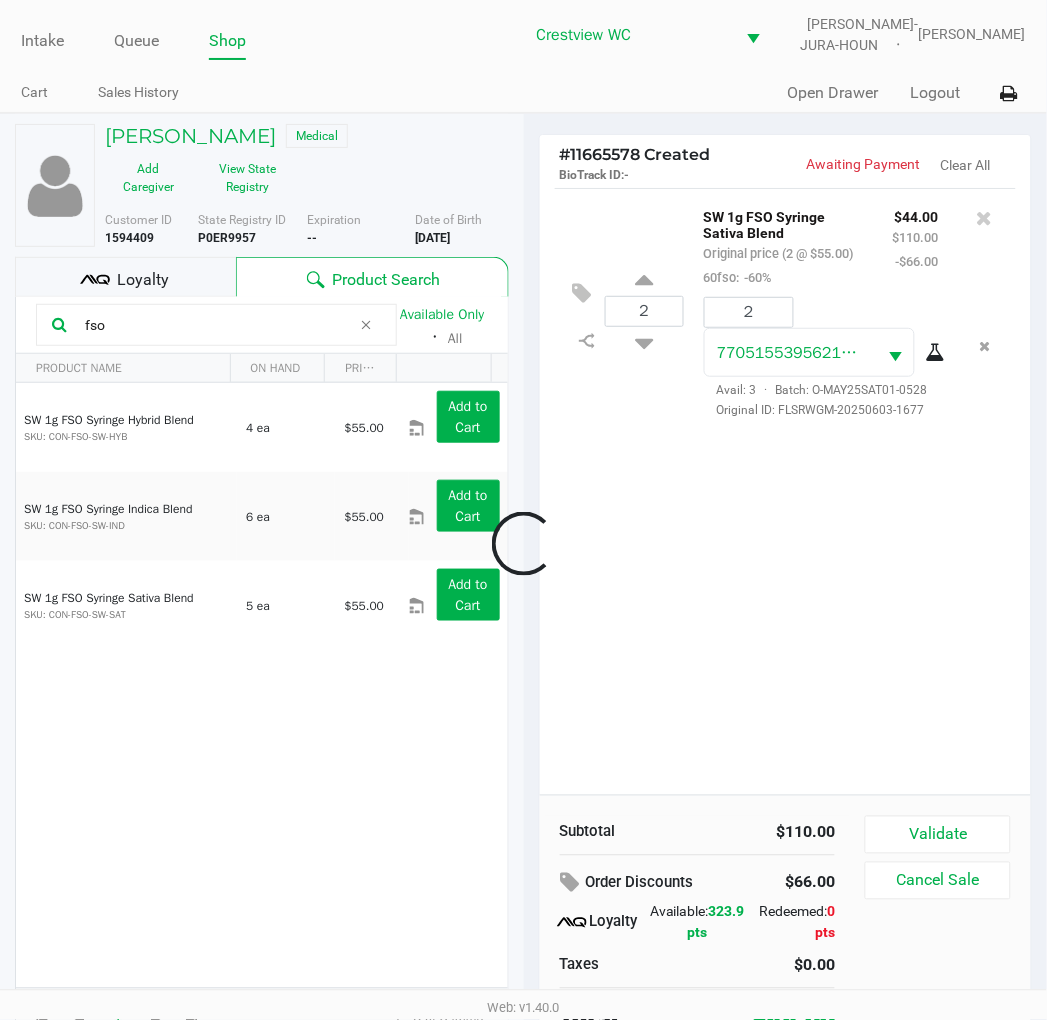 scroll, scrollTop: 38, scrollLeft: 0, axis: vertical 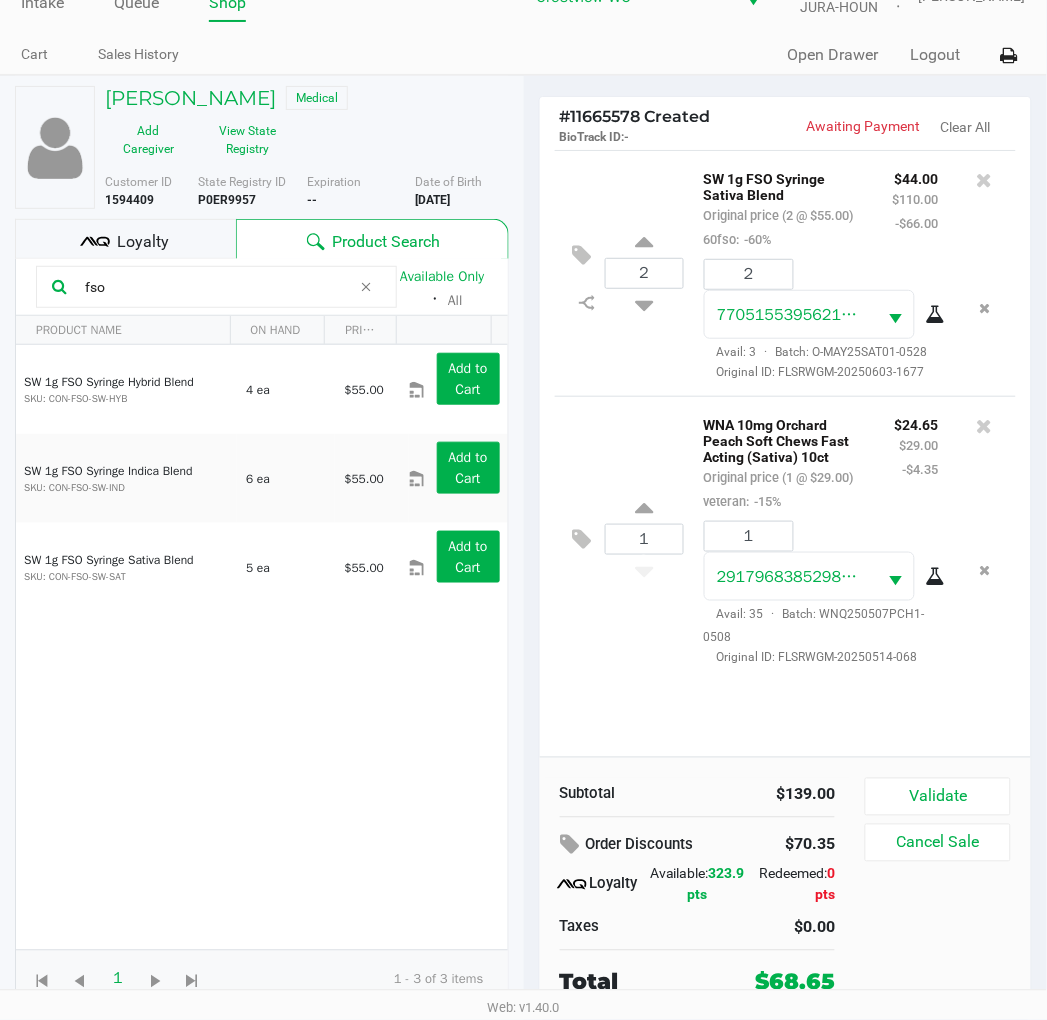 click on "Loyalty" 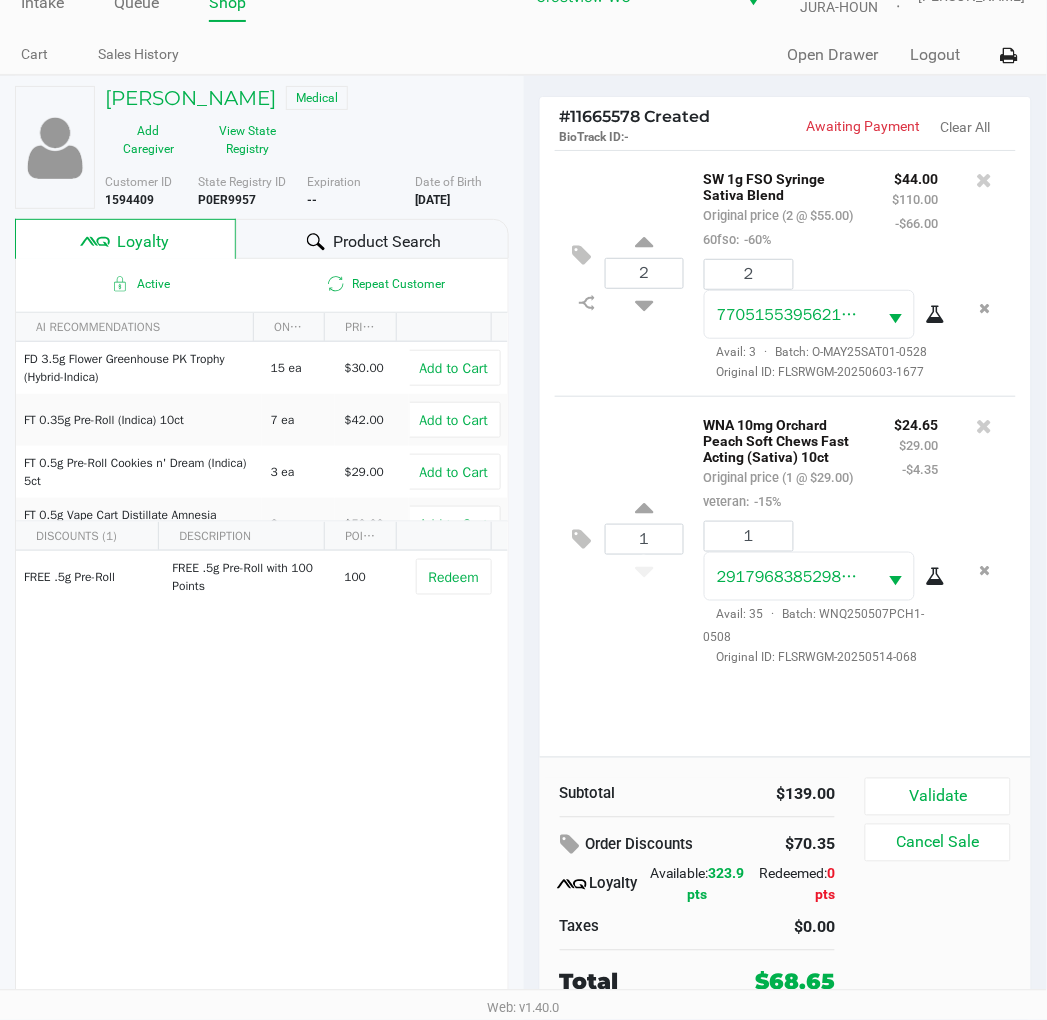 click on "Validate" 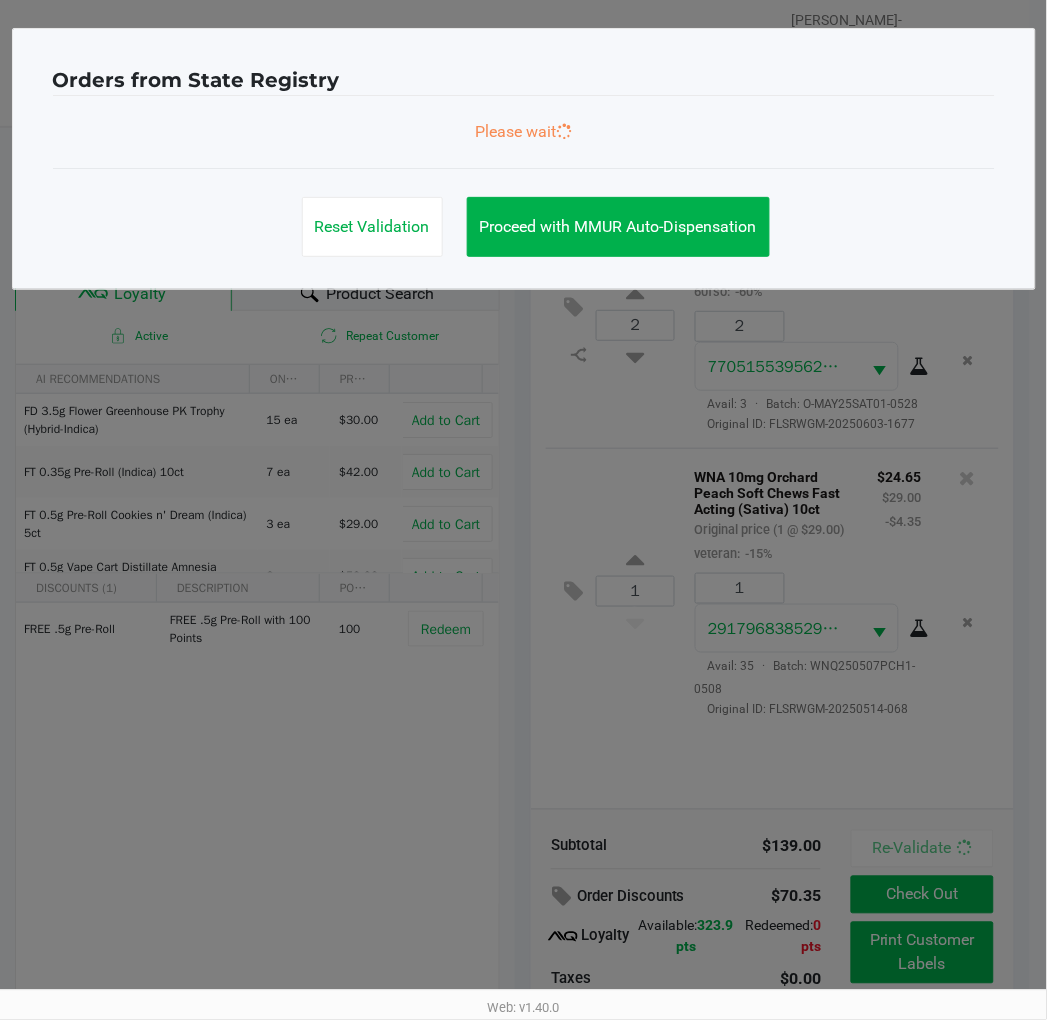 scroll, scrollTop: 0, scrollLeft: 0, axis: both 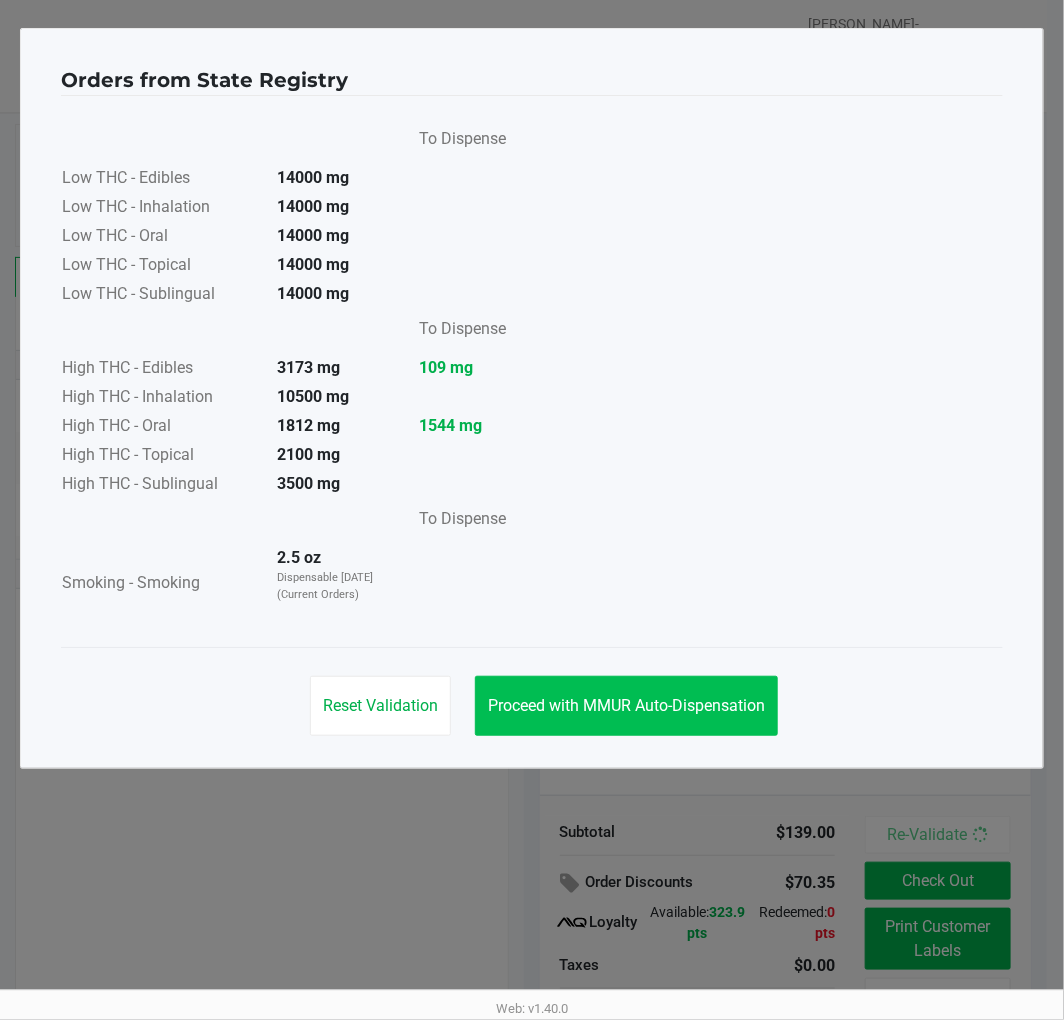 click on "Proceed with MMUR Auto-Dispensation" 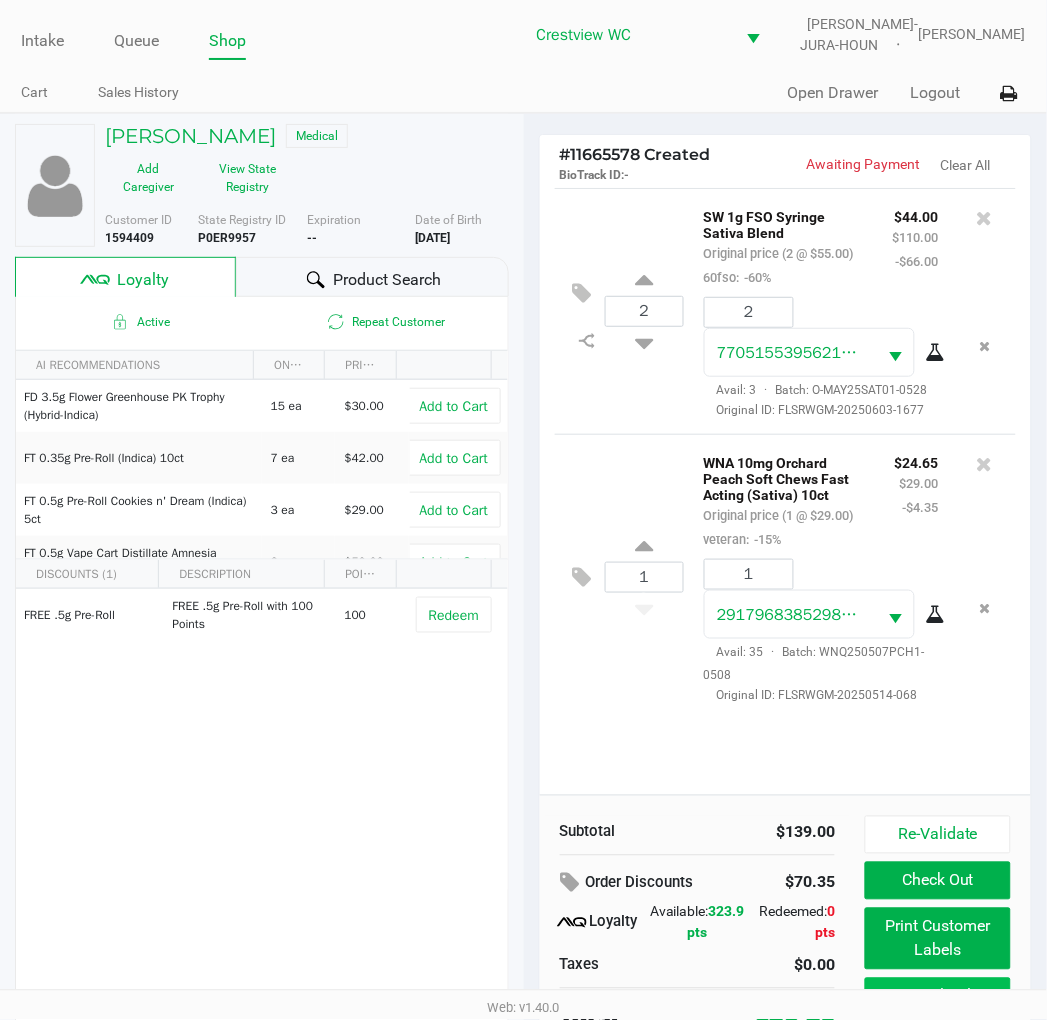 click on "Cancel Sale" 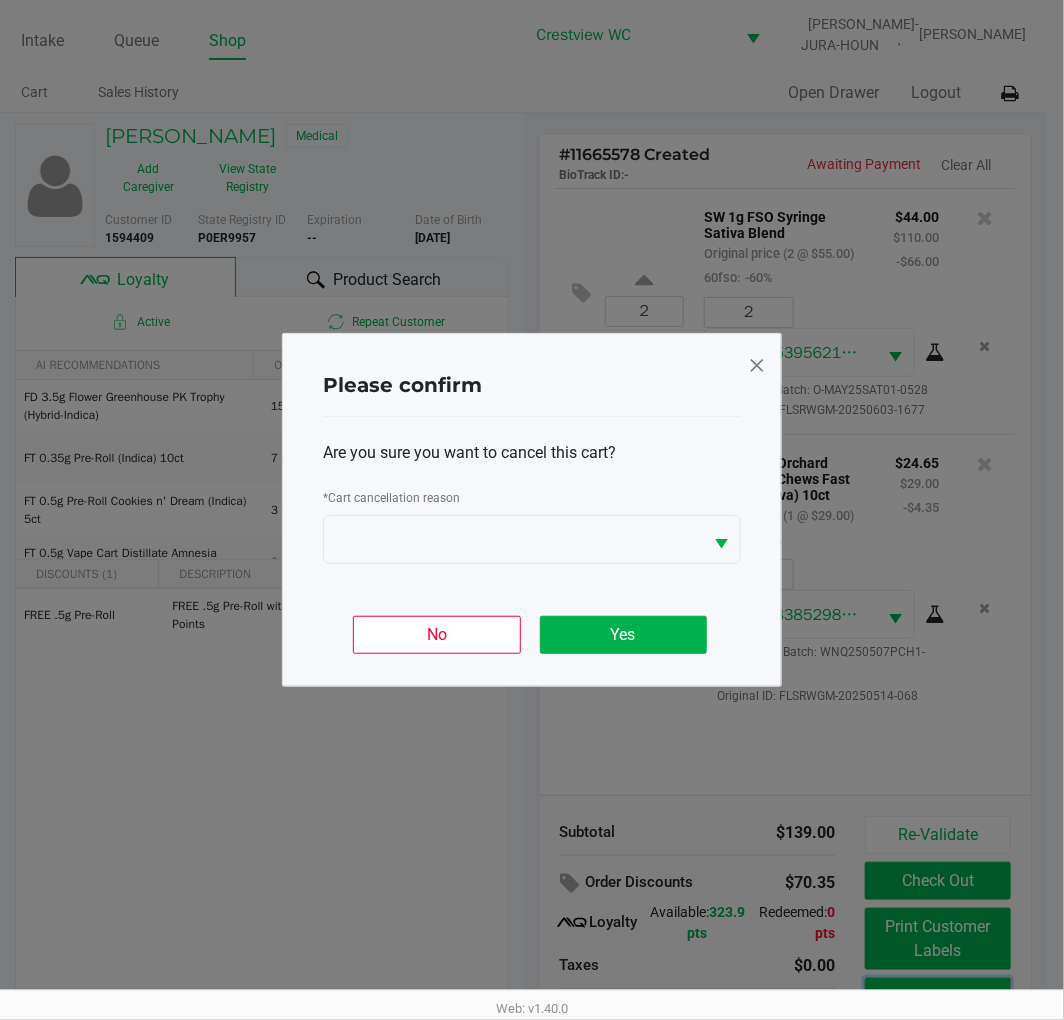 click on "No" 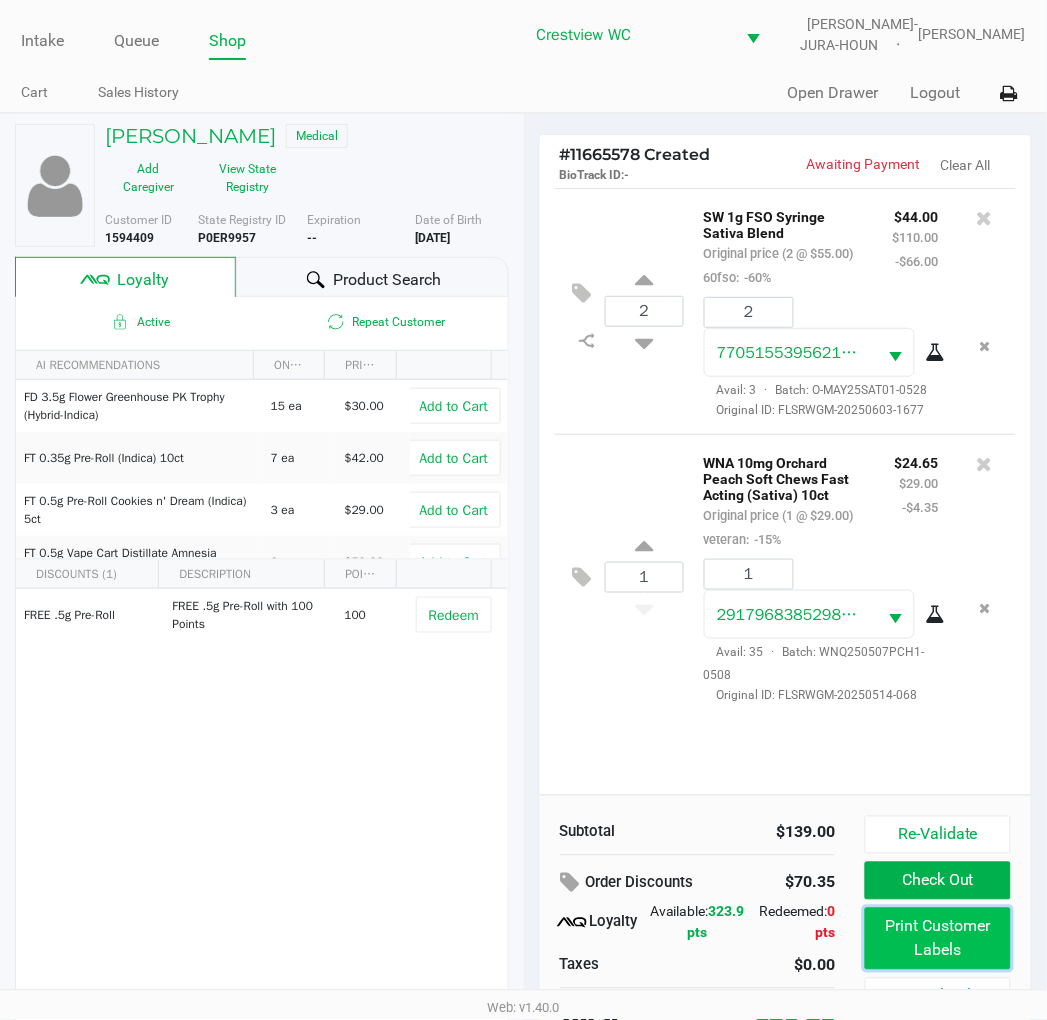 click on "Print Customer Labels" 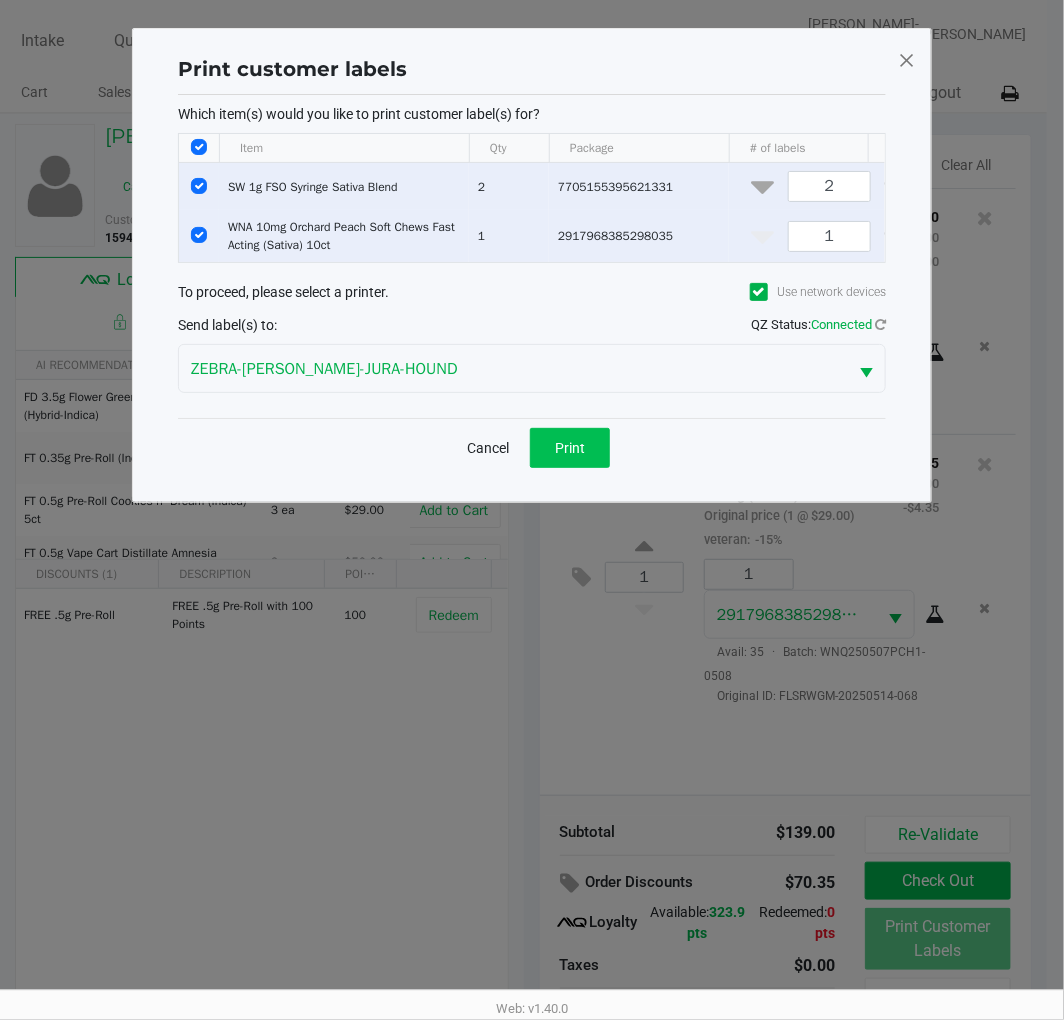 click on "Print" 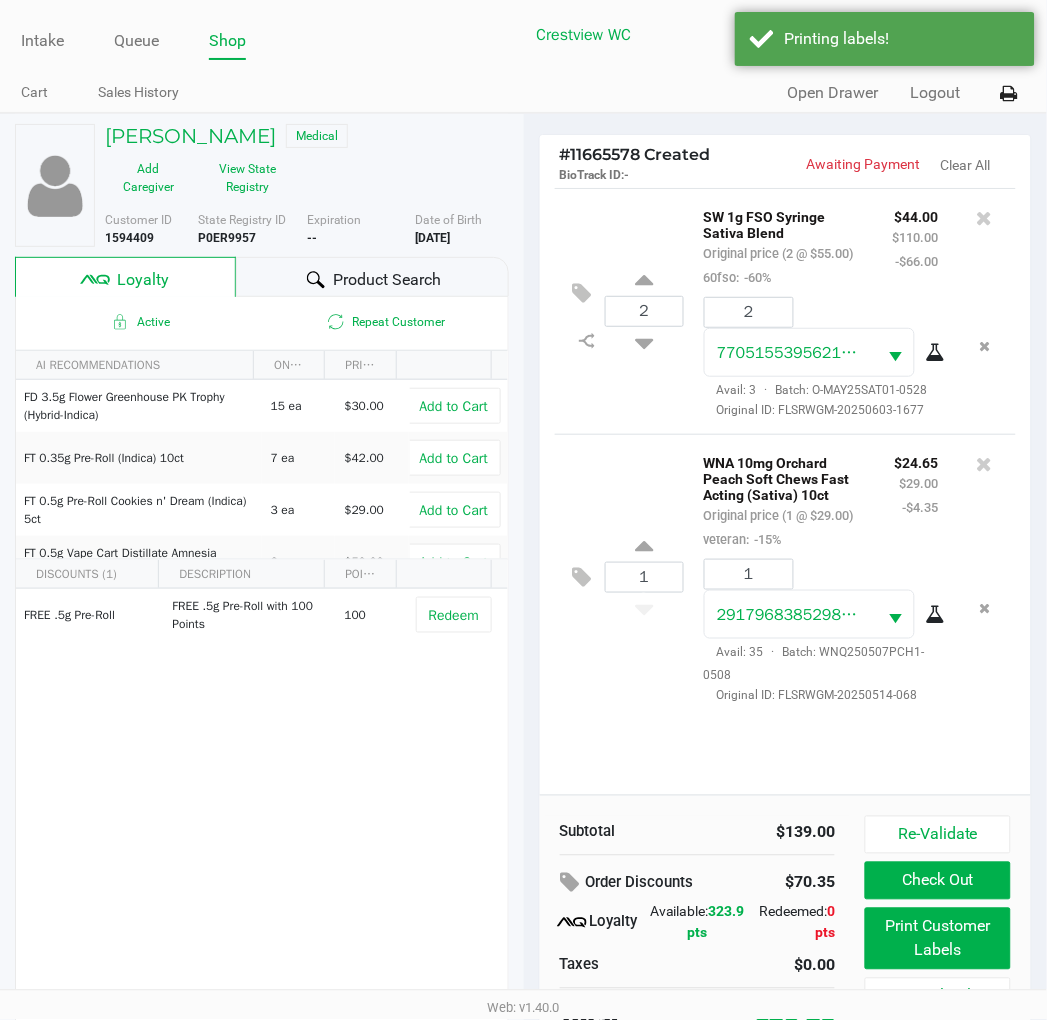 scroll, scrollTop: 38, scrollLeft: 0, axis: vertical 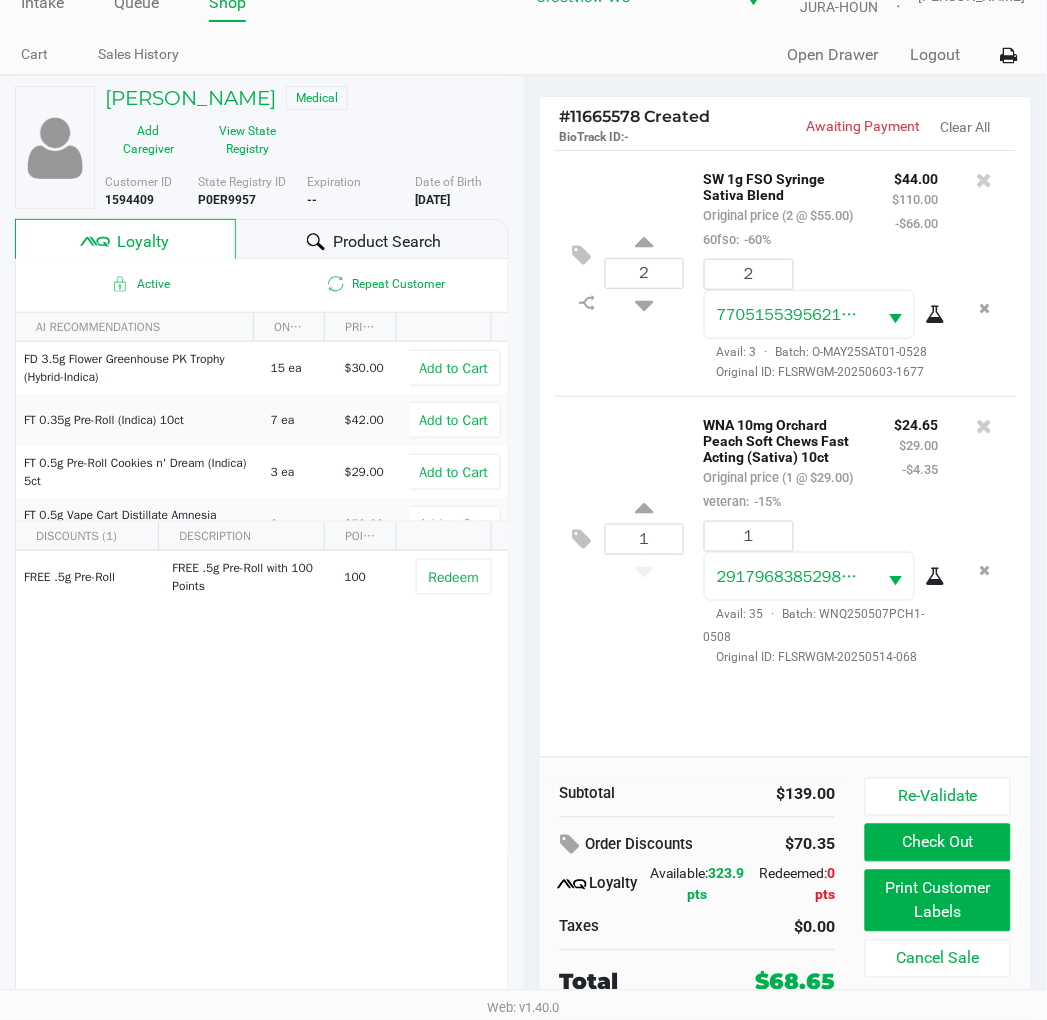 click on "Check Out" 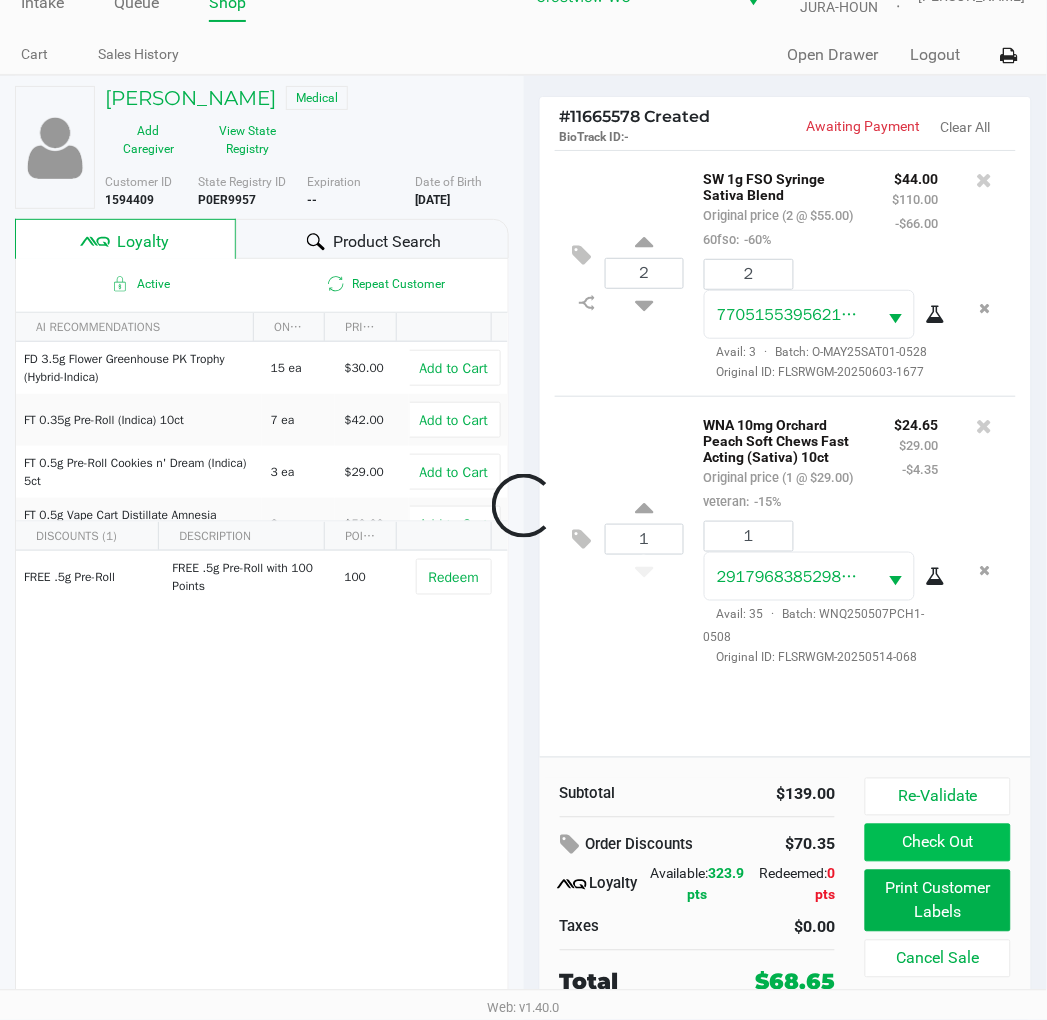 scroll, scrollTop: 1, scrollLeft: 0, axis: vertical 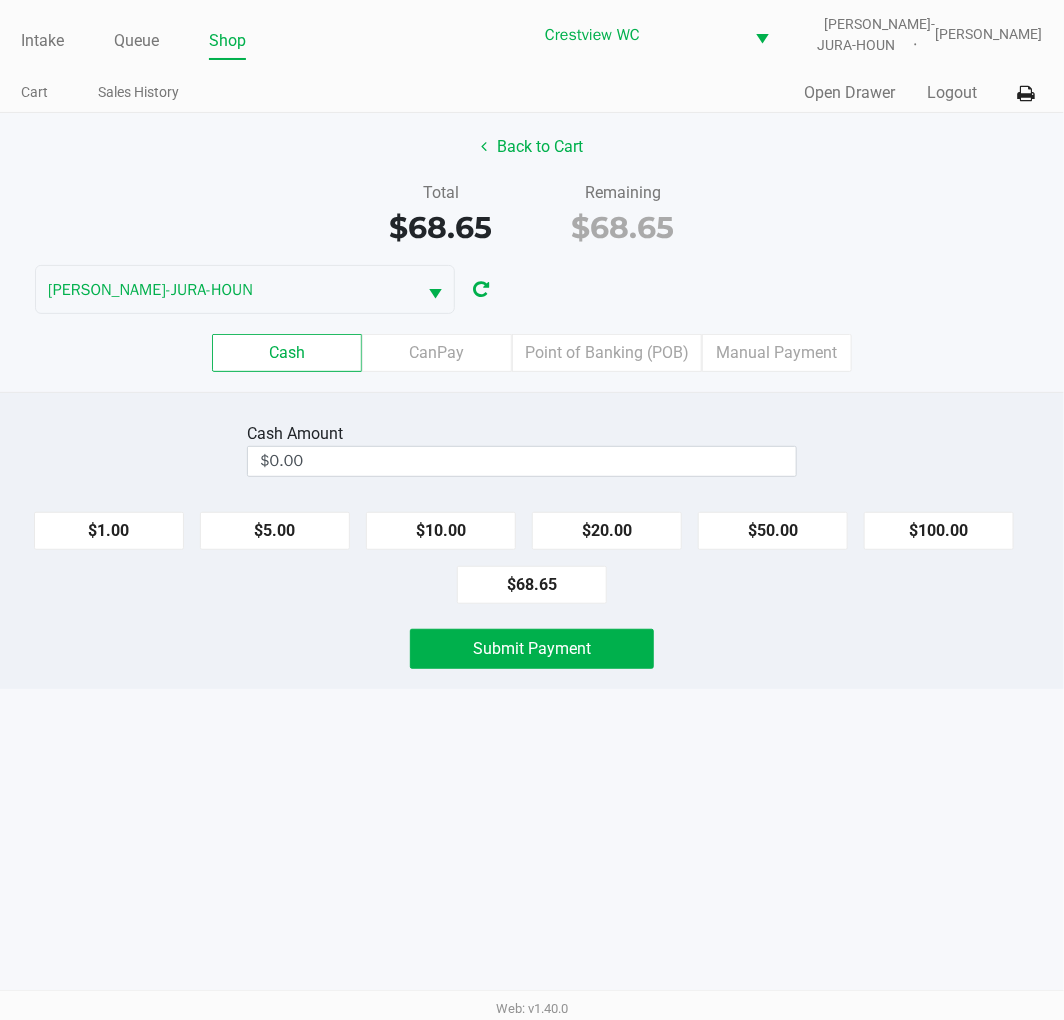 click on "Point of Banking (POB)" 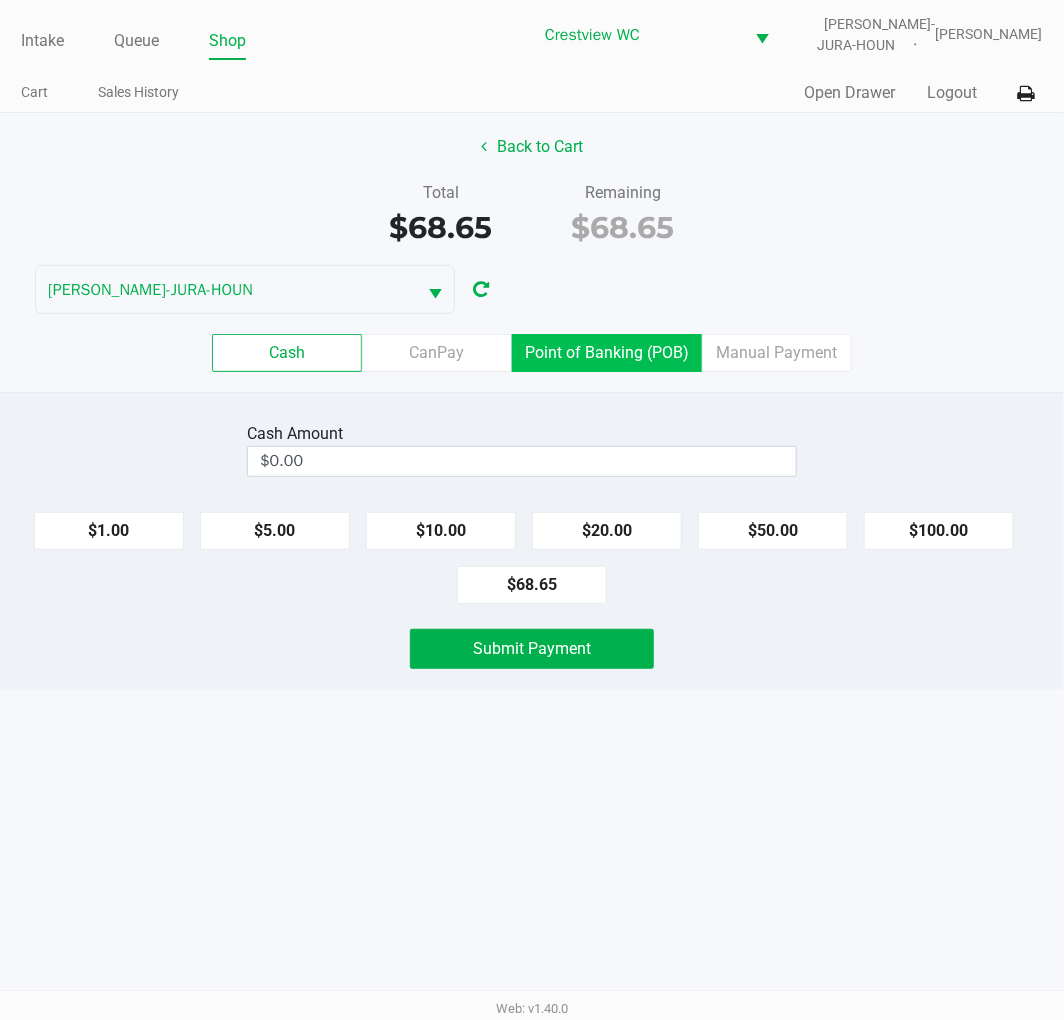 click on "Point of Banking (POB)" at bounding box center [0, 0] 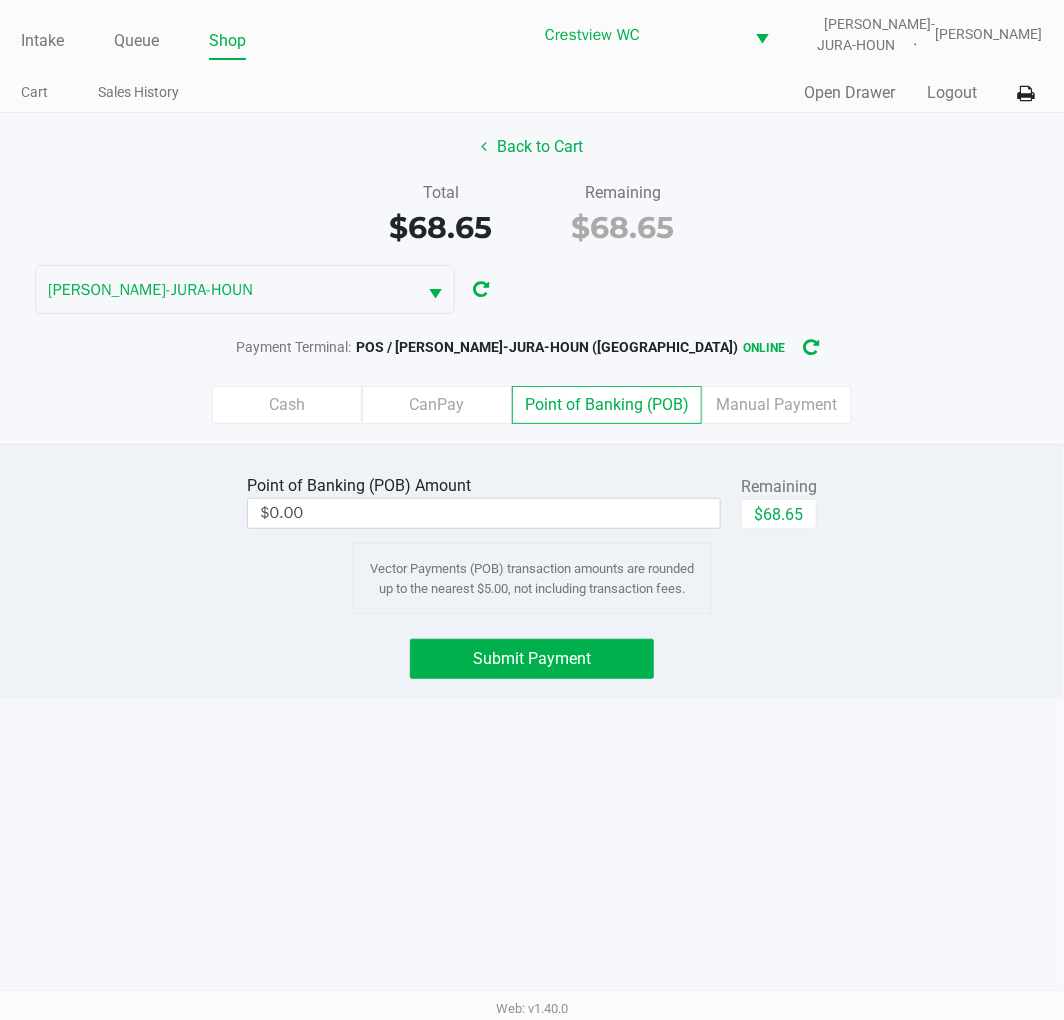 click on "$68.65" 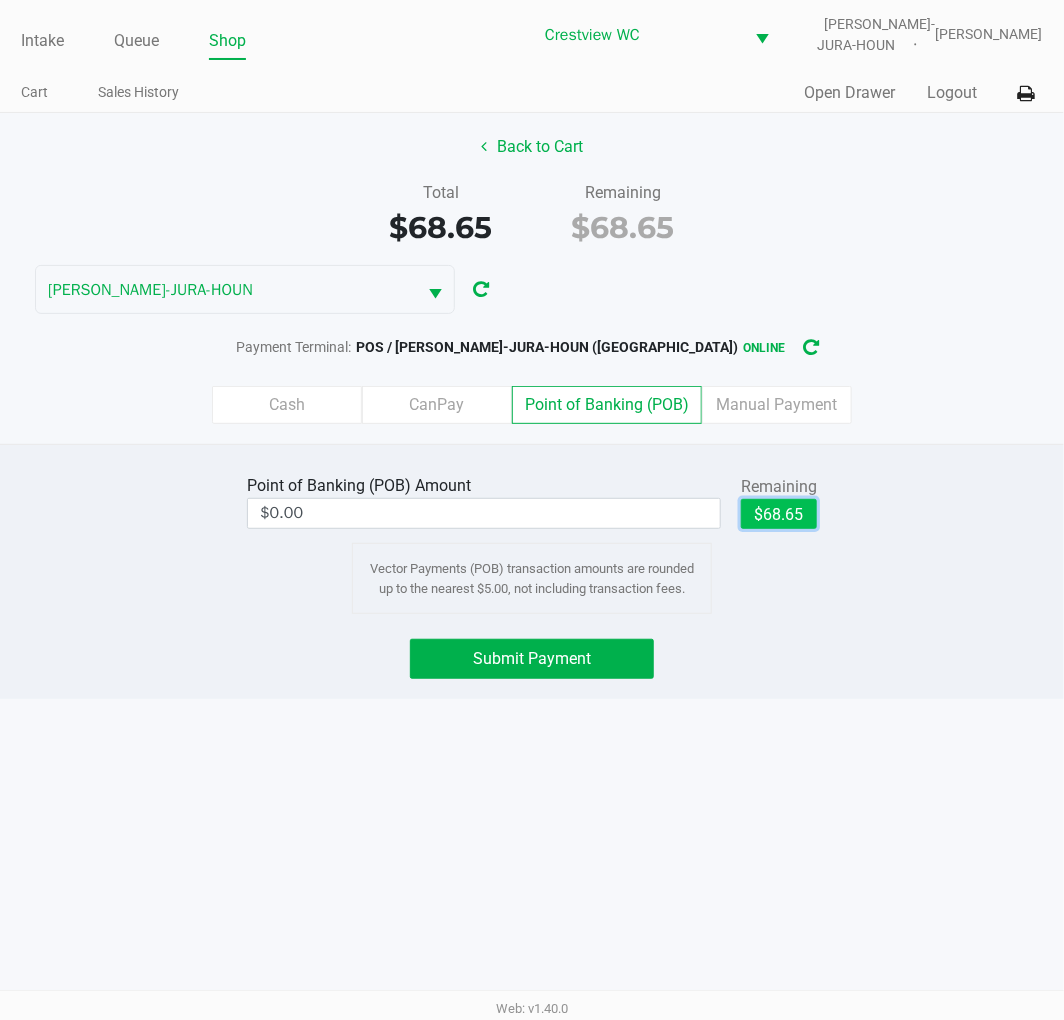 type on "$68.65" 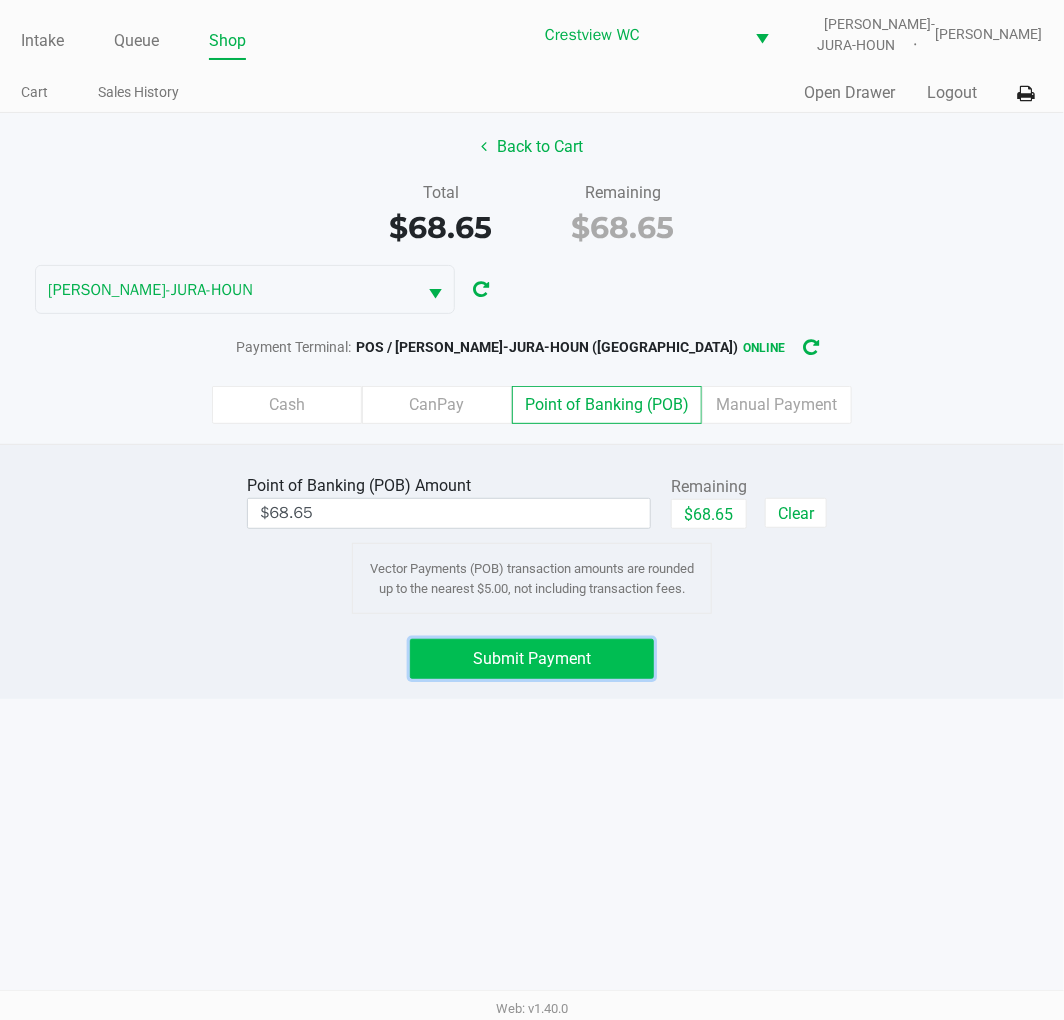 click on "Submit Payment" 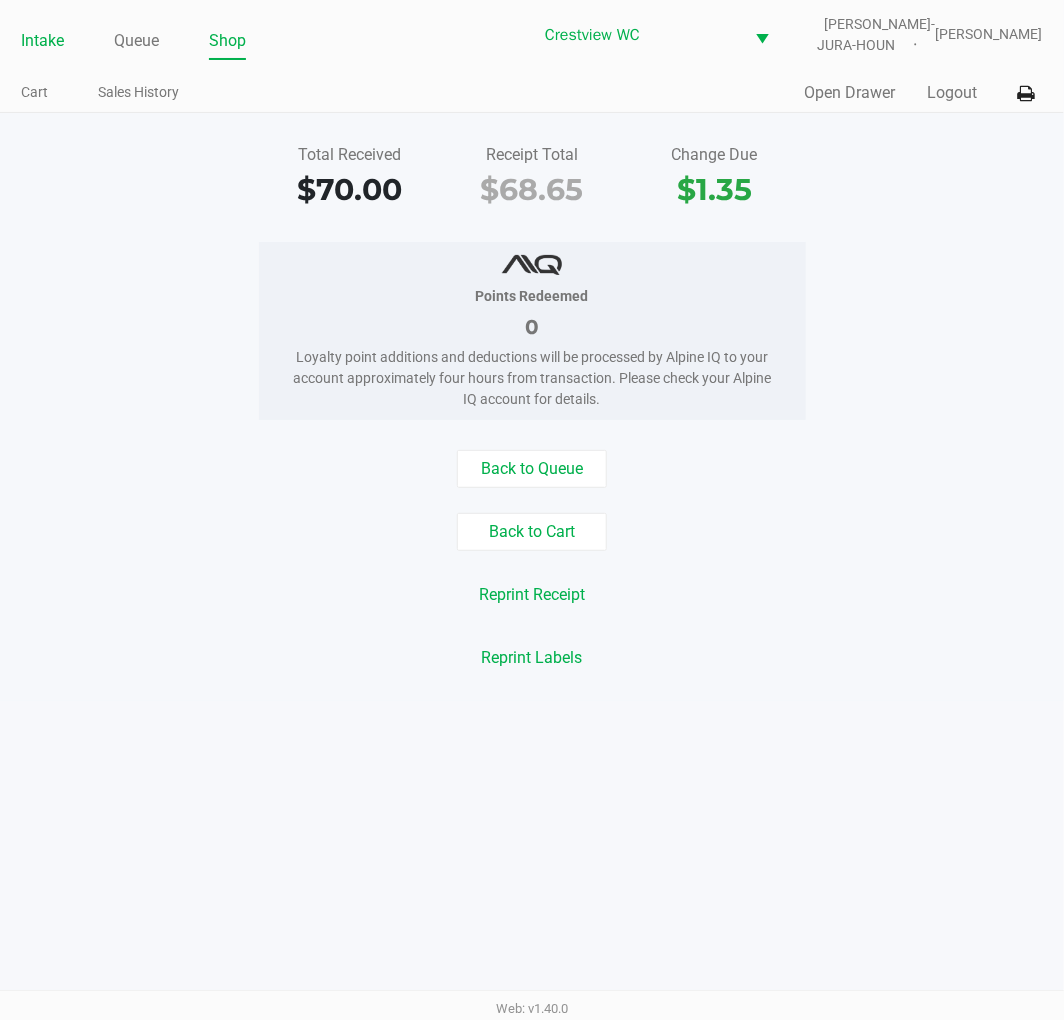 click on "Intake" 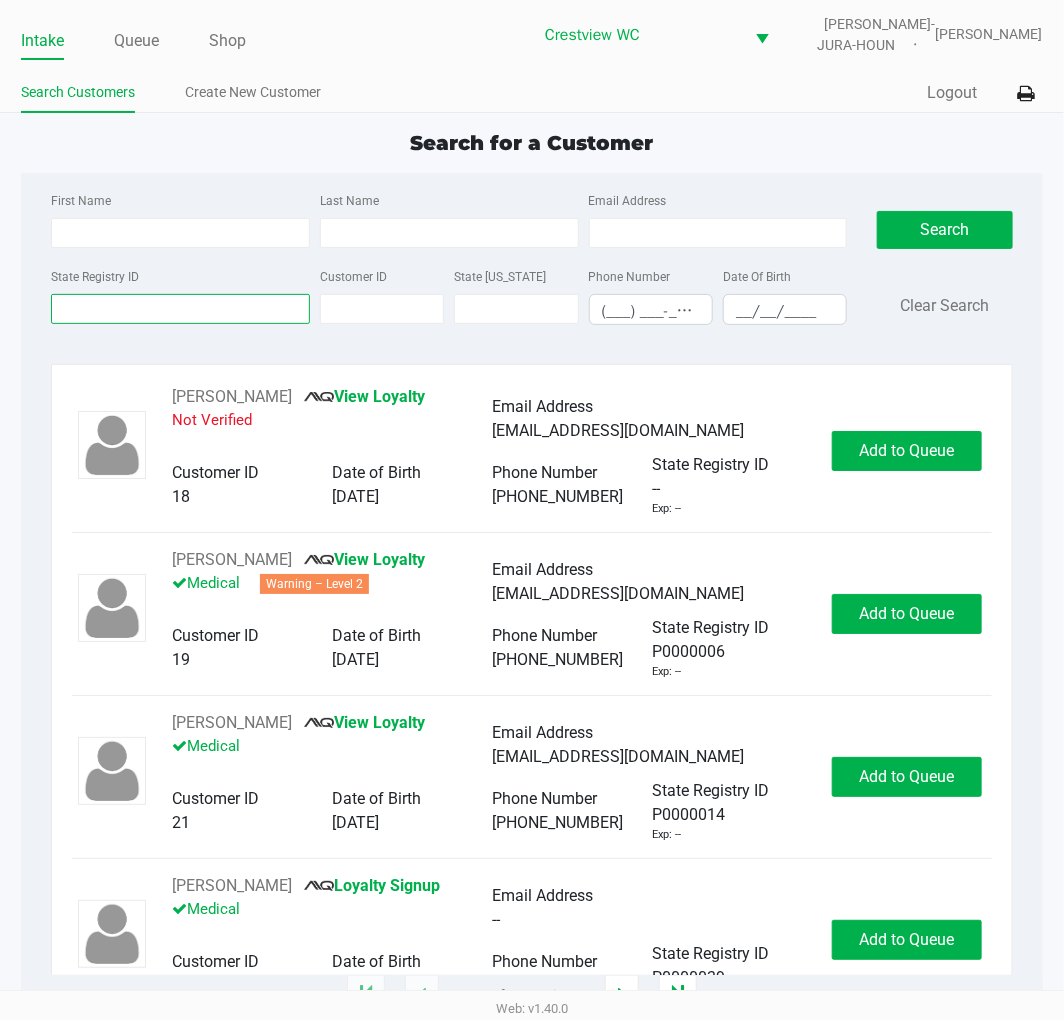 click on "State Registry ID" at bounding box center [180, 309] 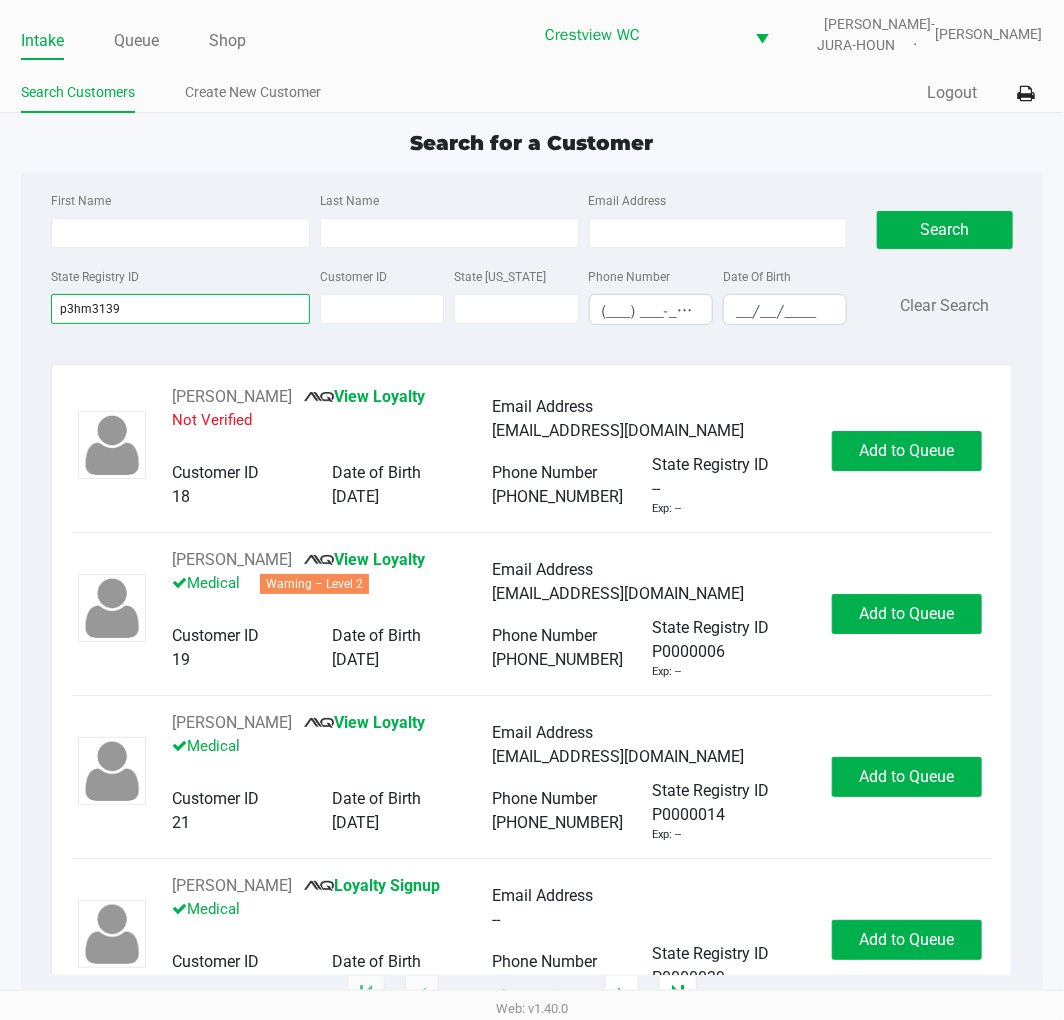 type on "p3hm3139" 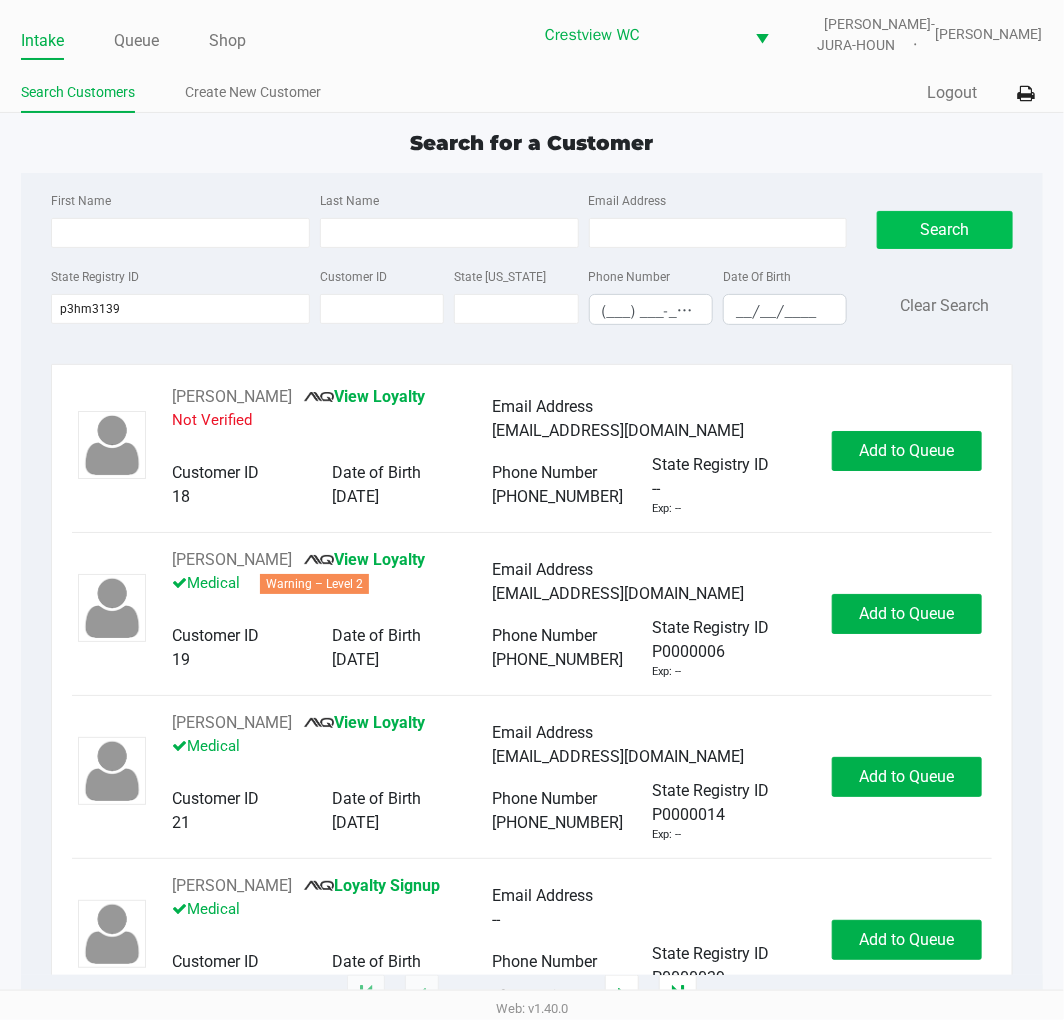 click on "Search" 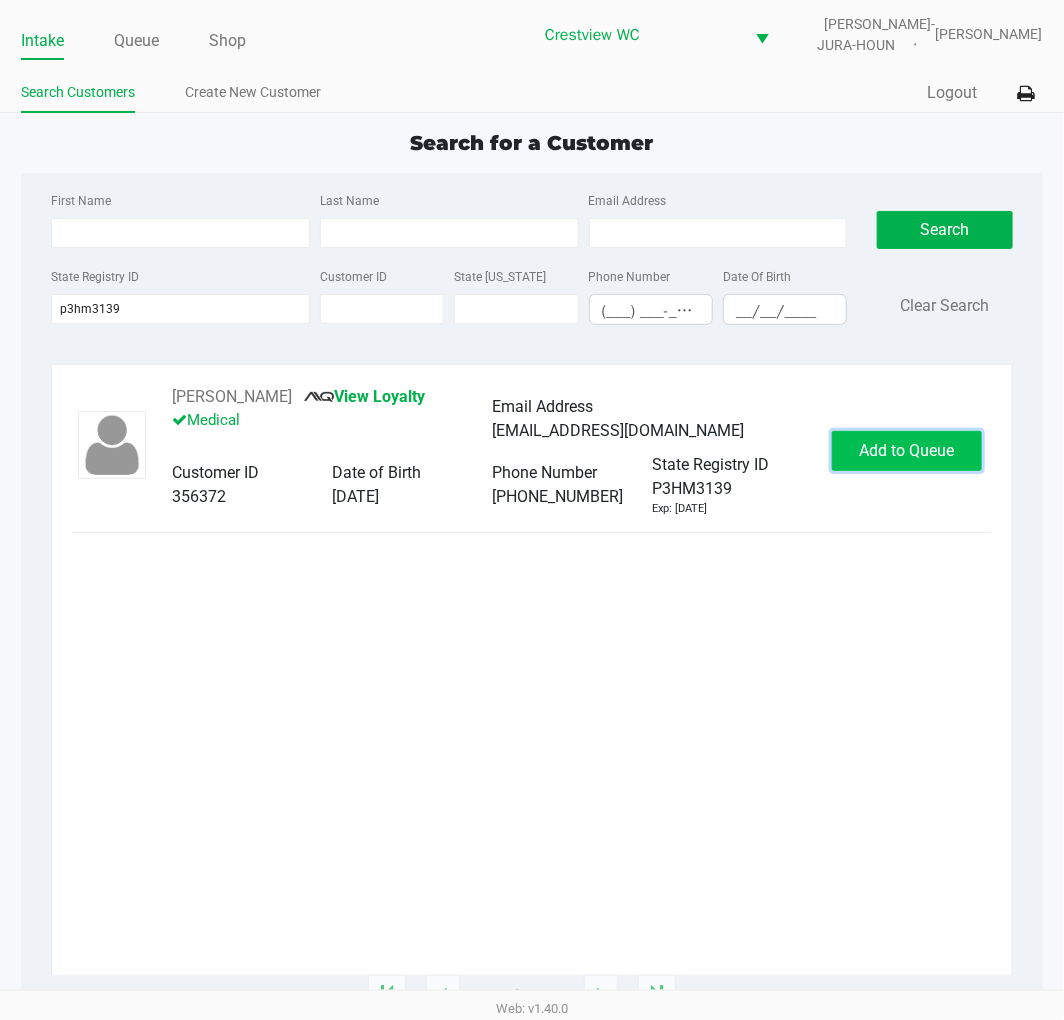 click on "Add to Queue" 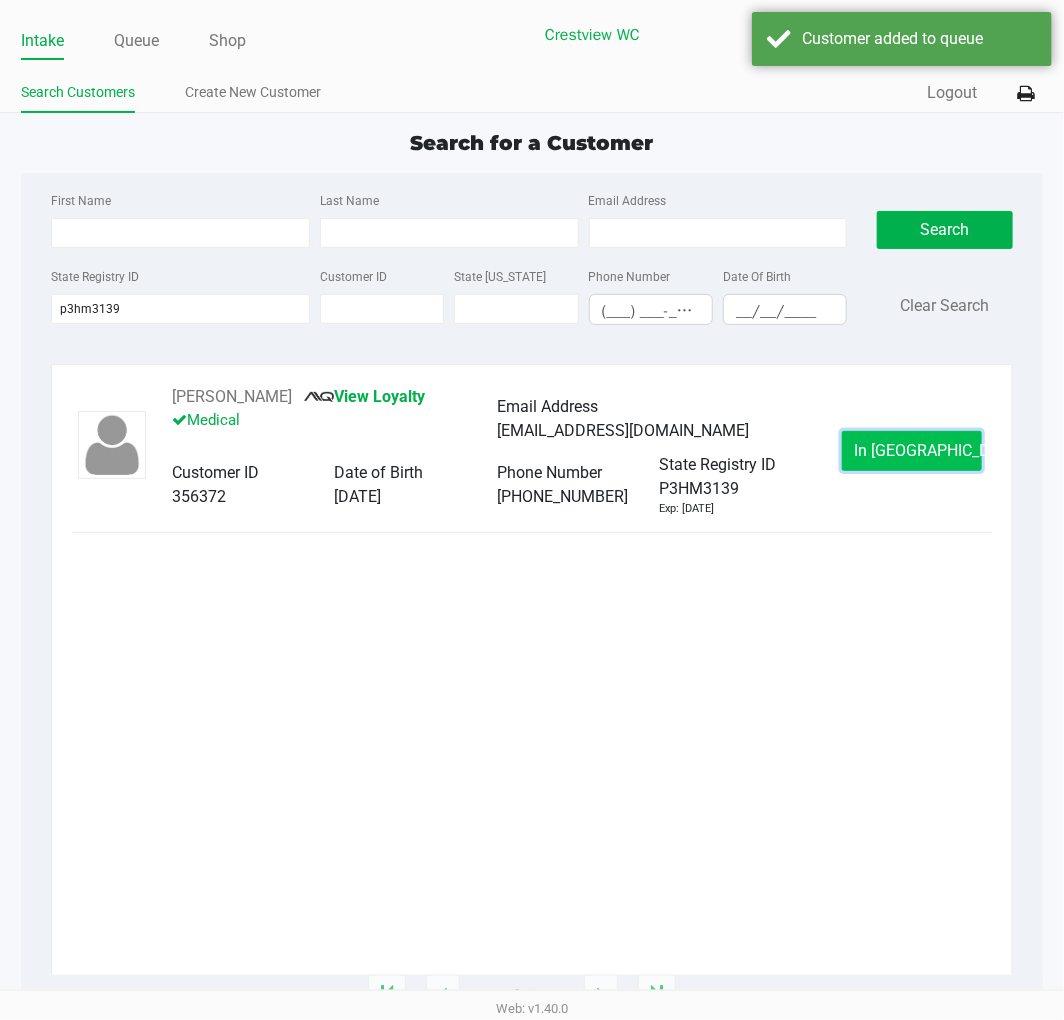 click on "In Queue" 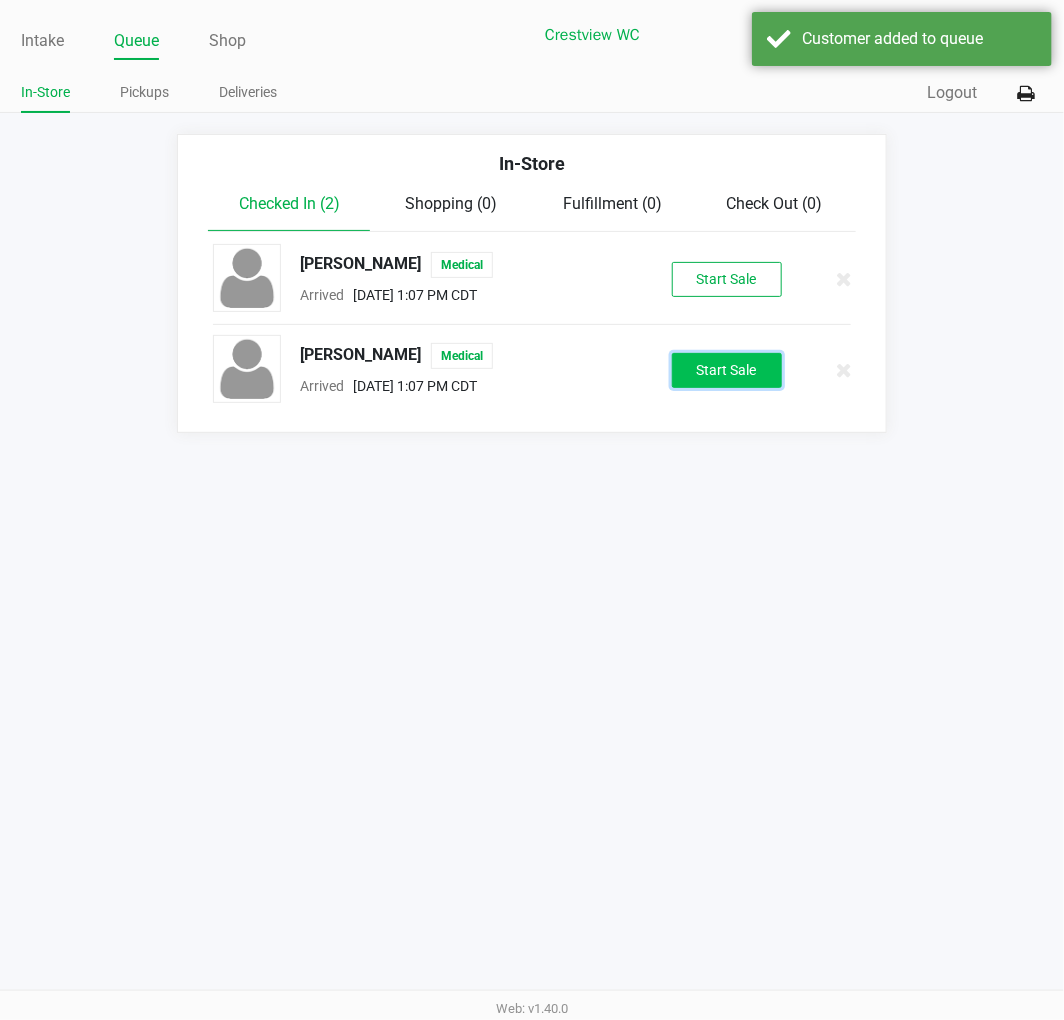 click on "Start Sale" 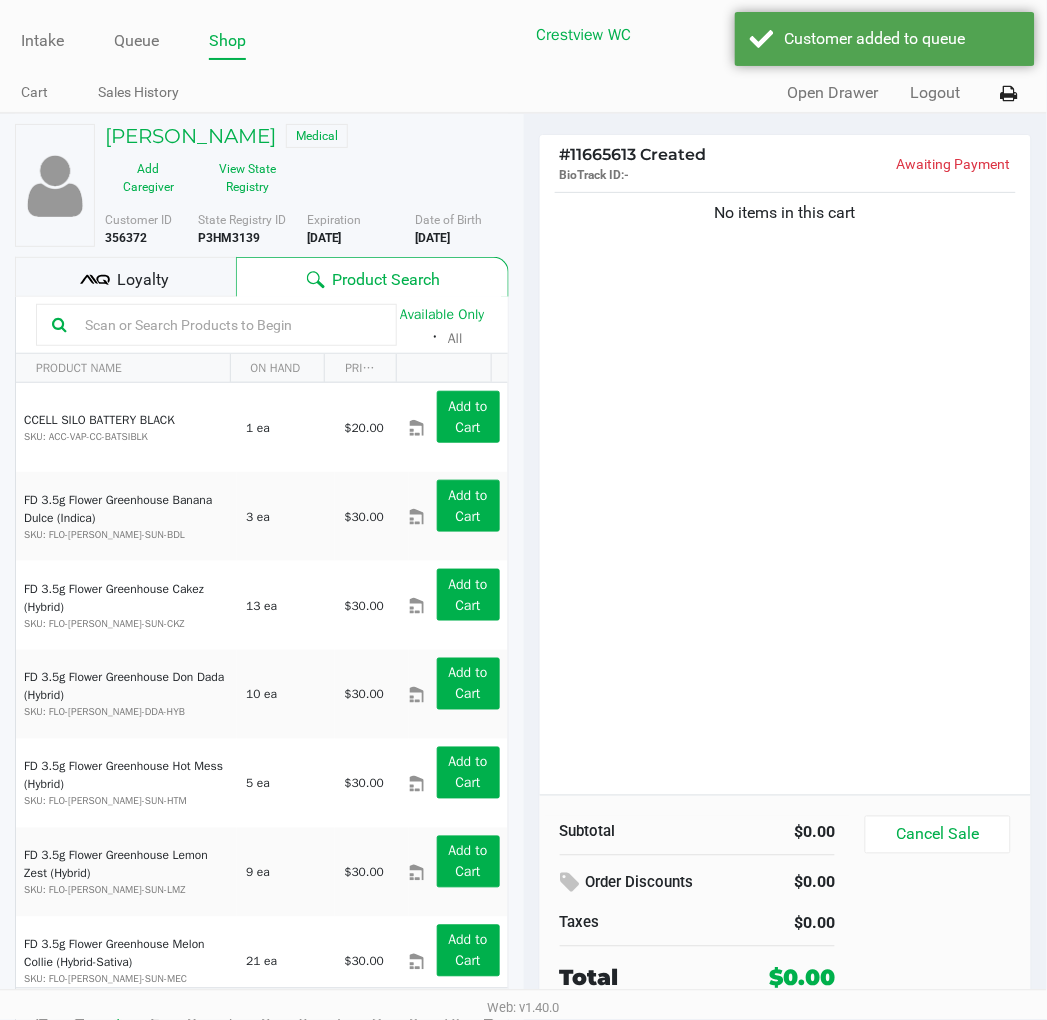 click 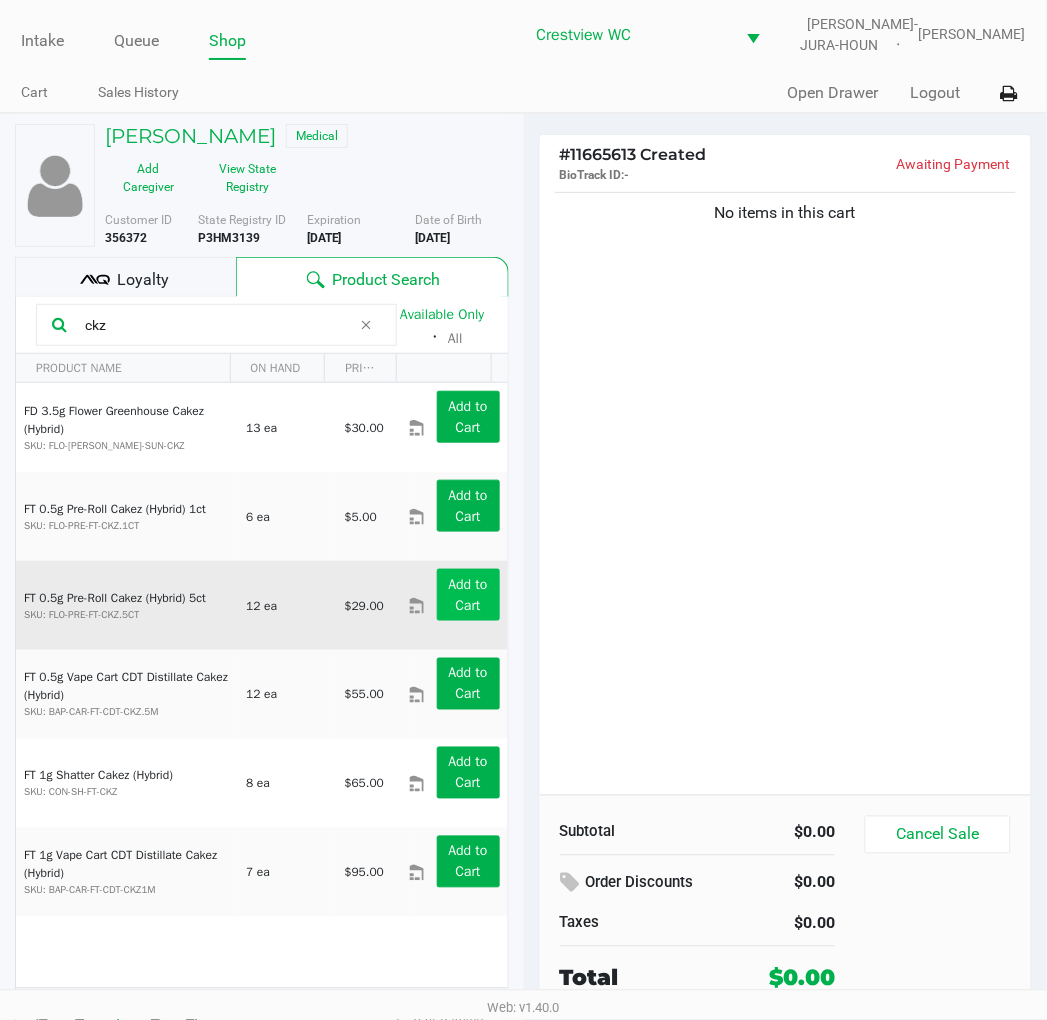type on "ckz" 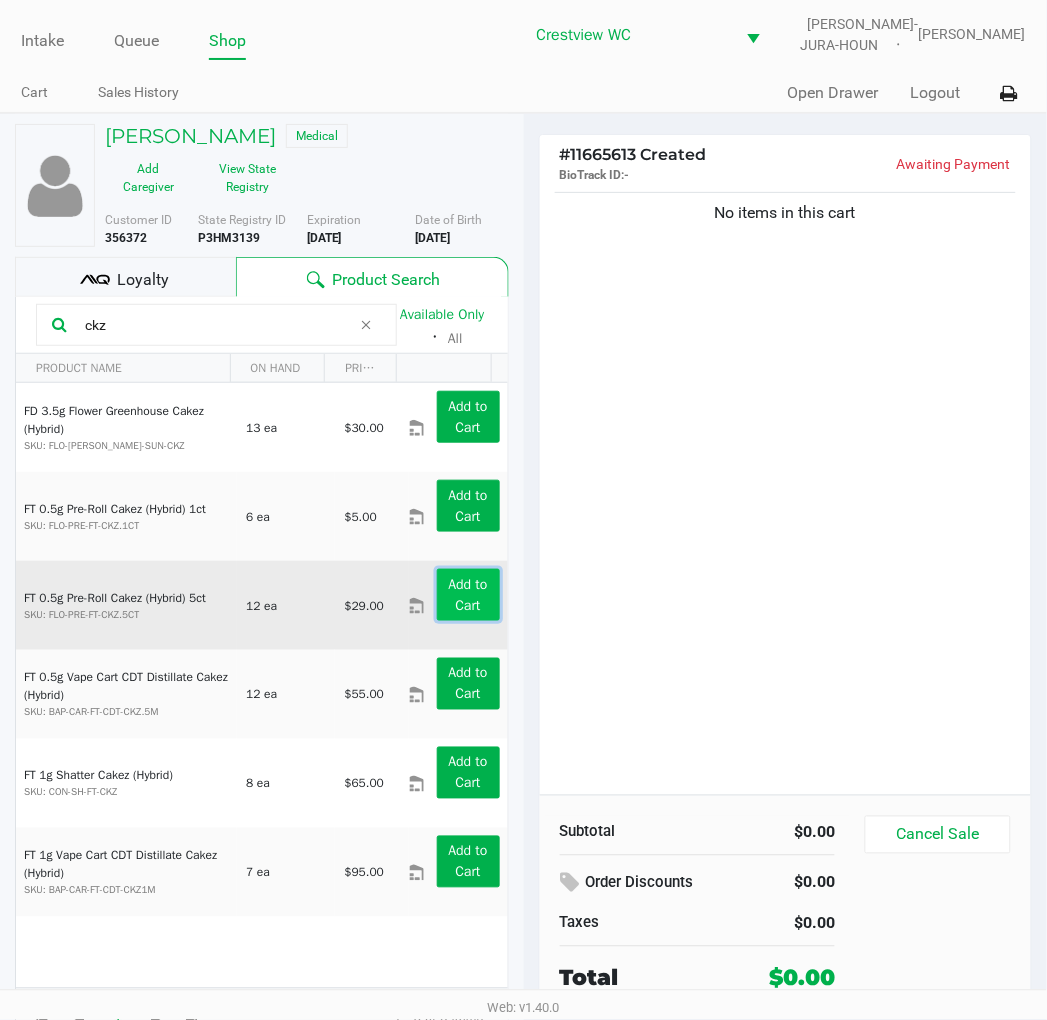 click on "Add to Cart" 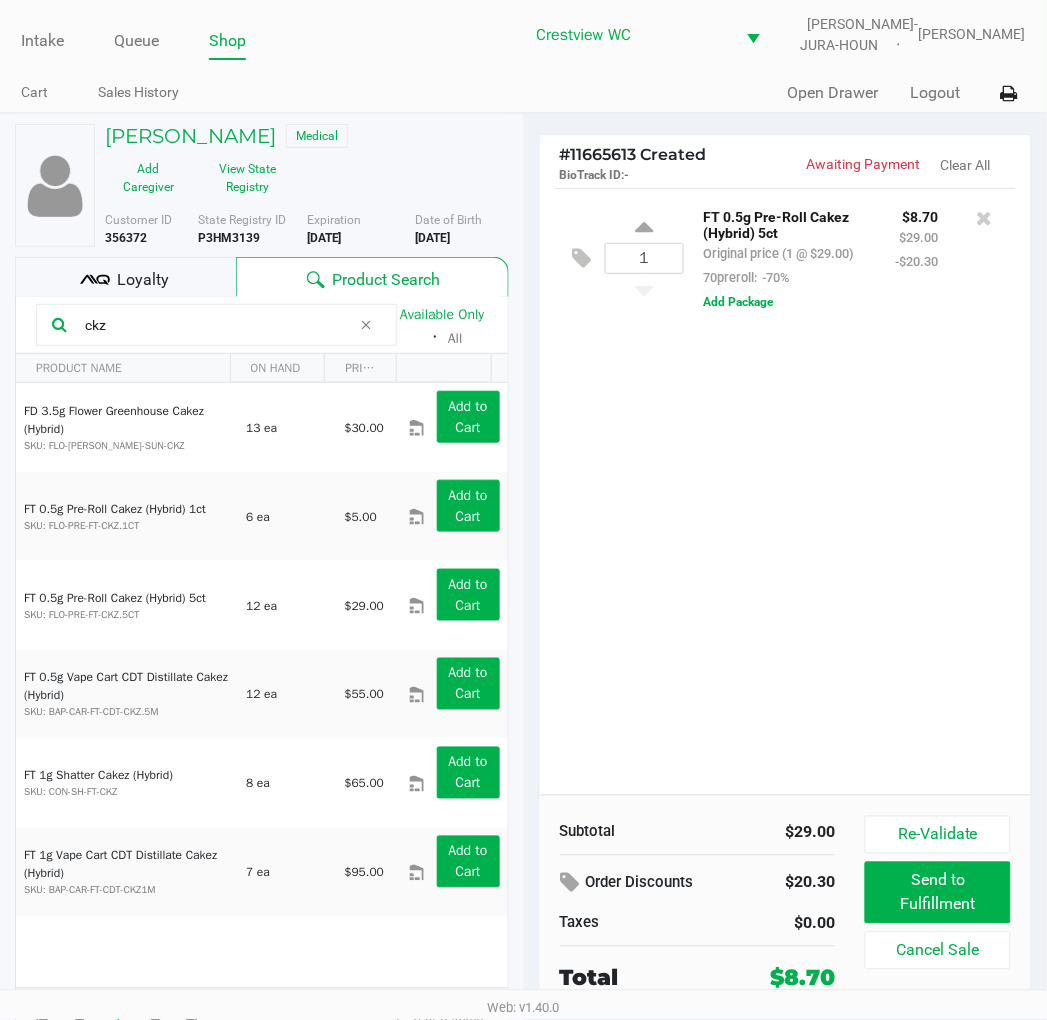 click on "Loyalty" 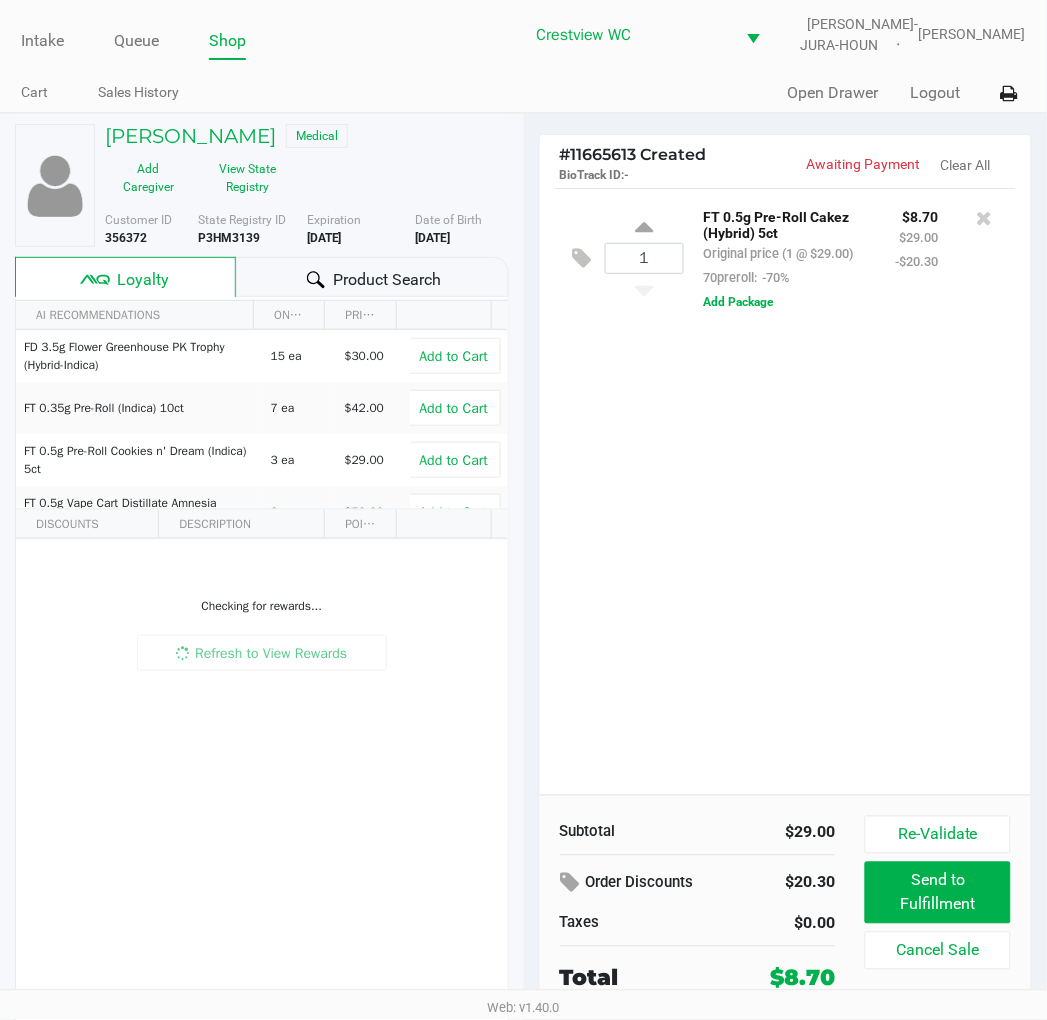 click on "Product Search" 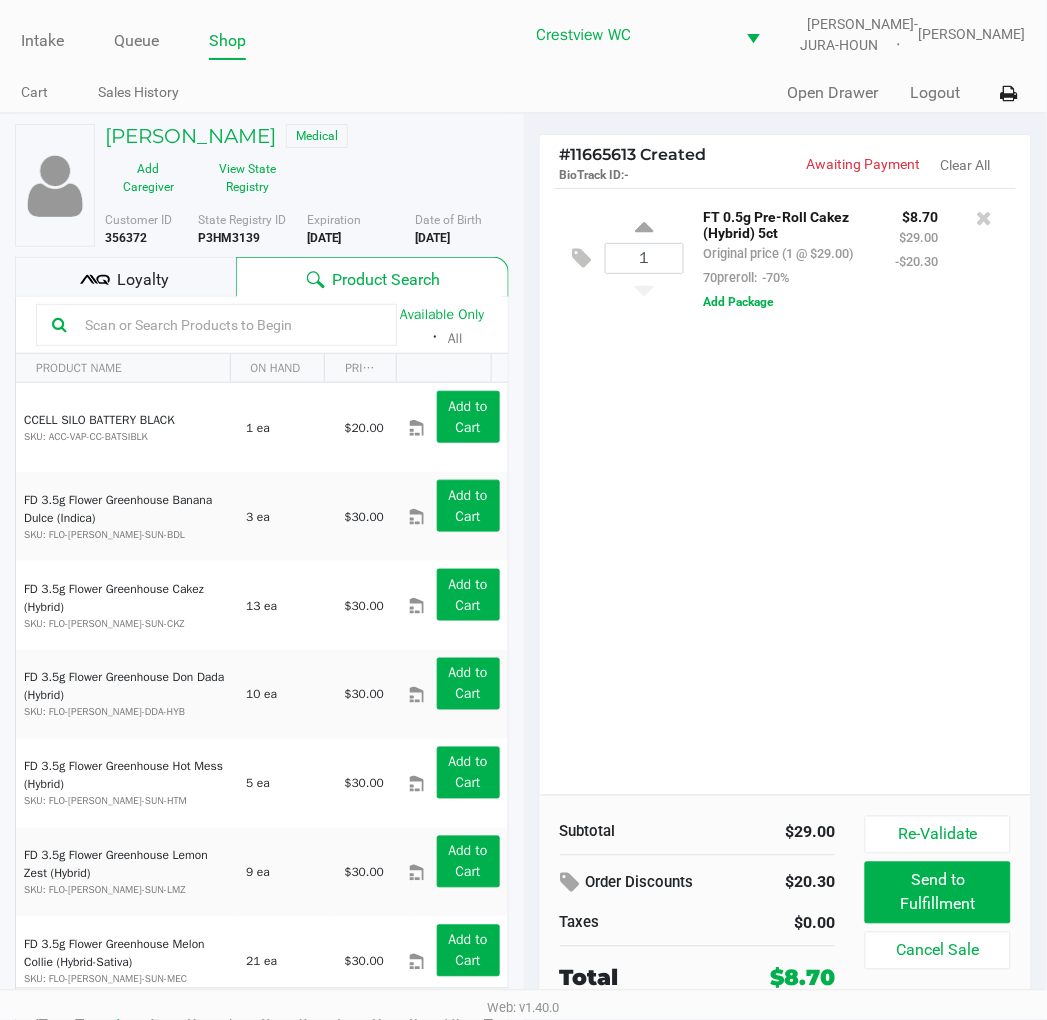 click on "Loyalty" 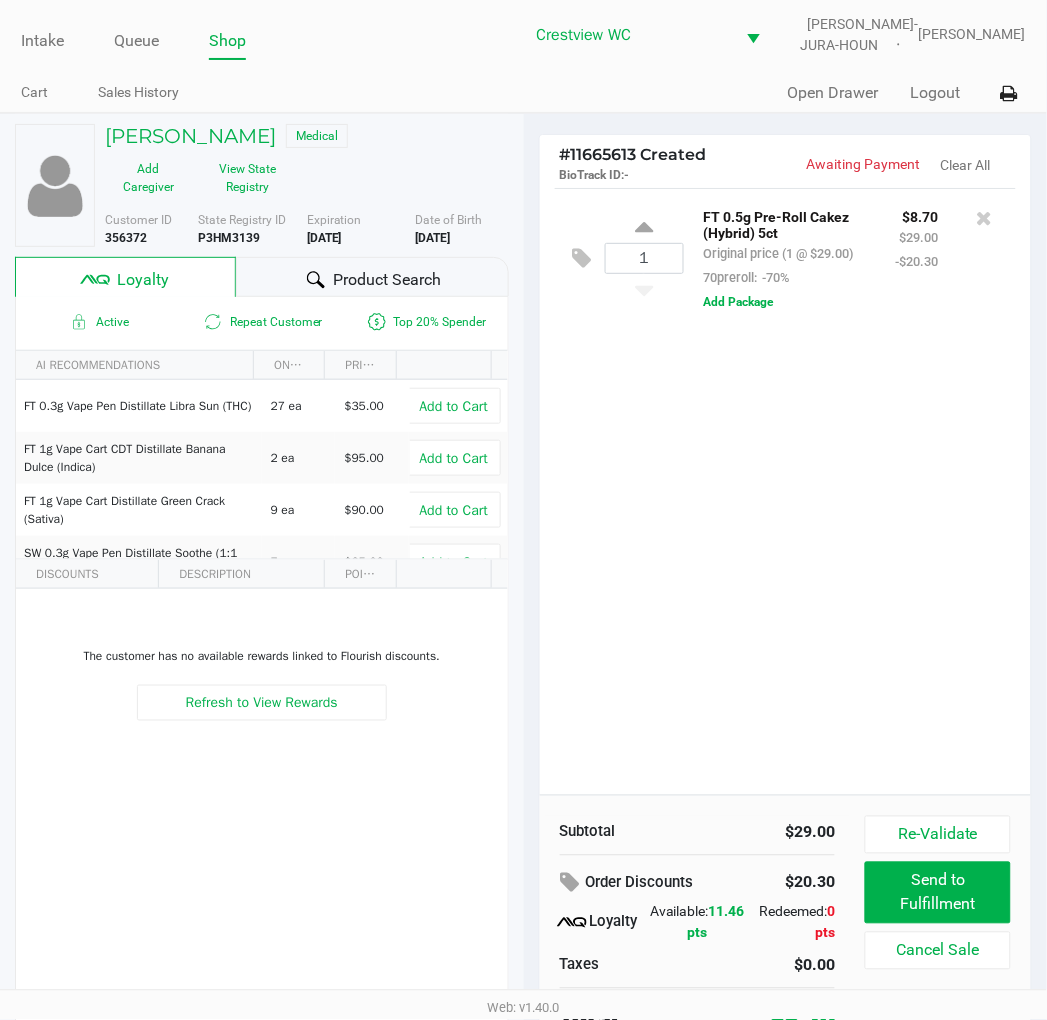 click on "Sara Weiershauser   Medical" 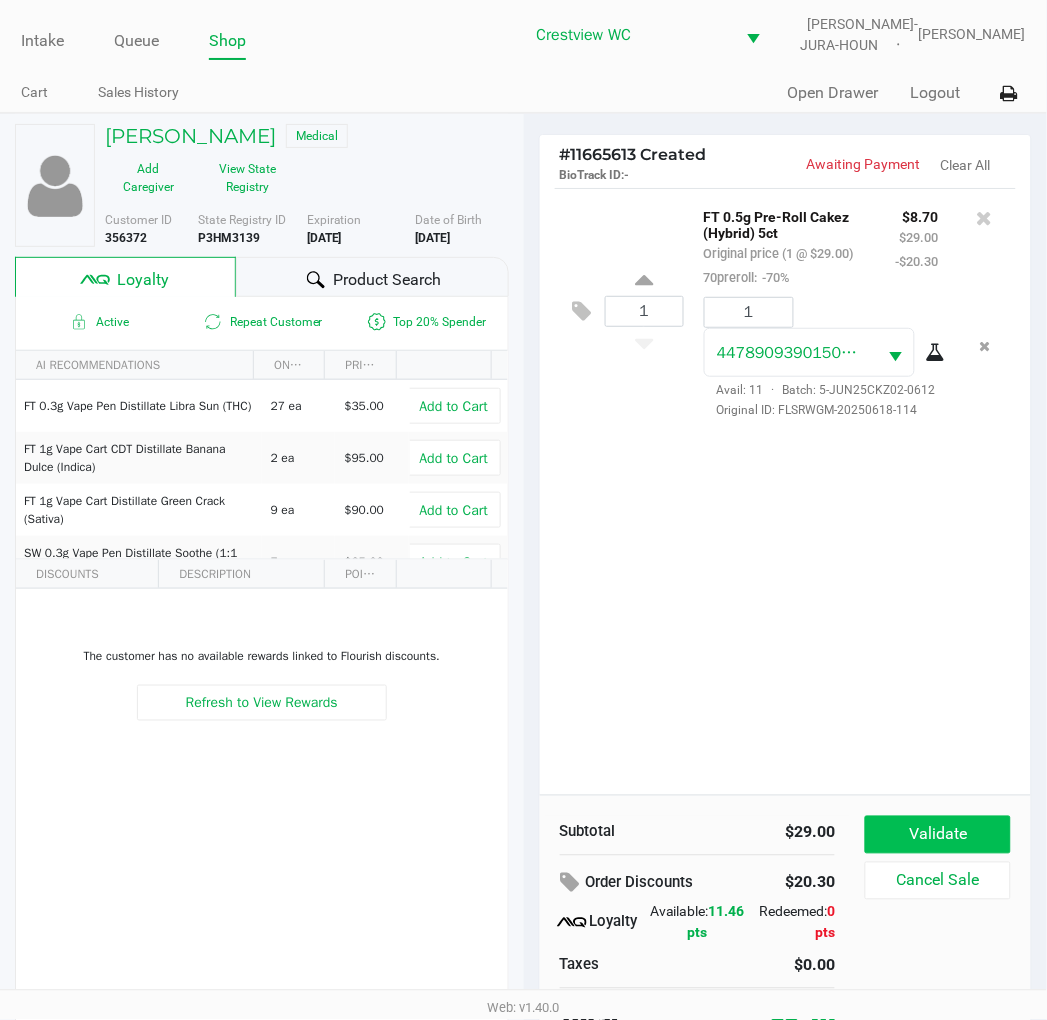 click on "Validate" 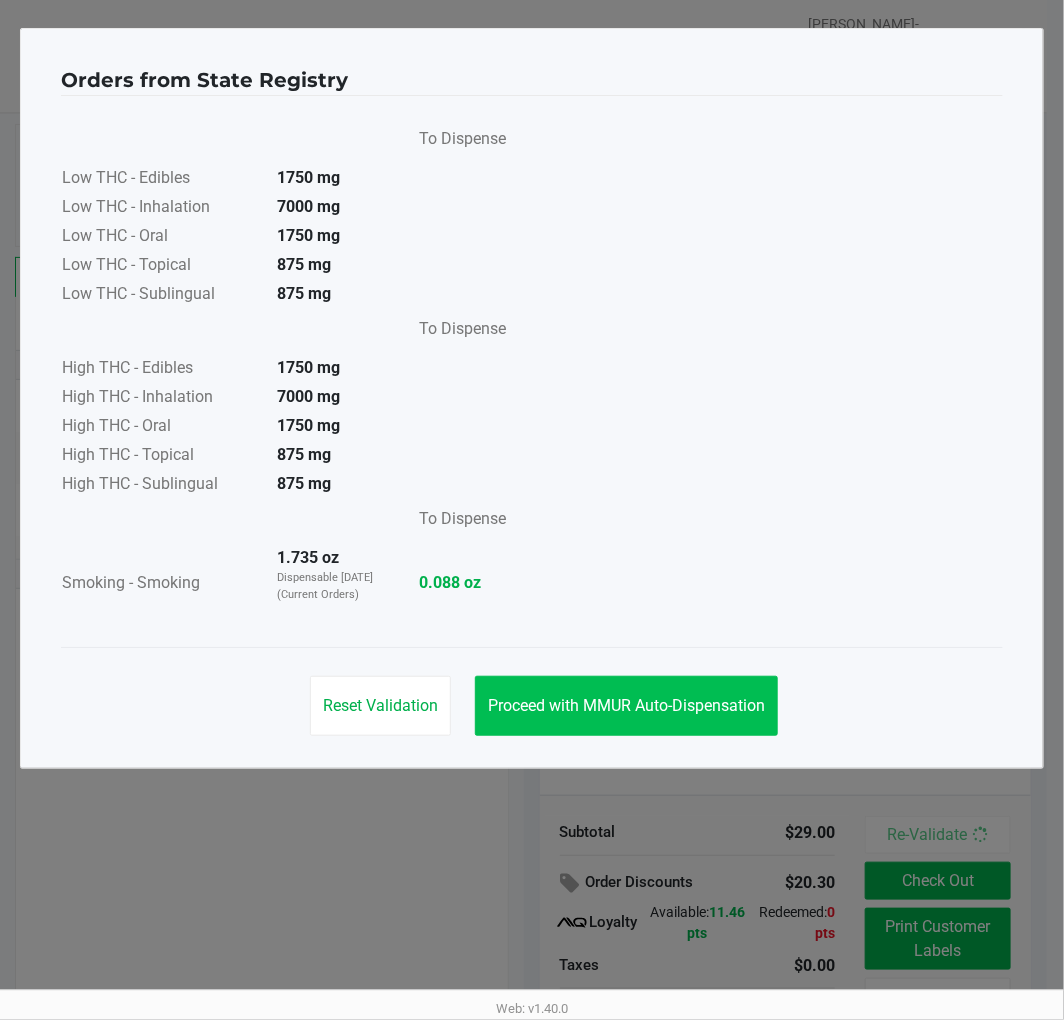 click on "Proceed with MMUR Auto-Dispensation" 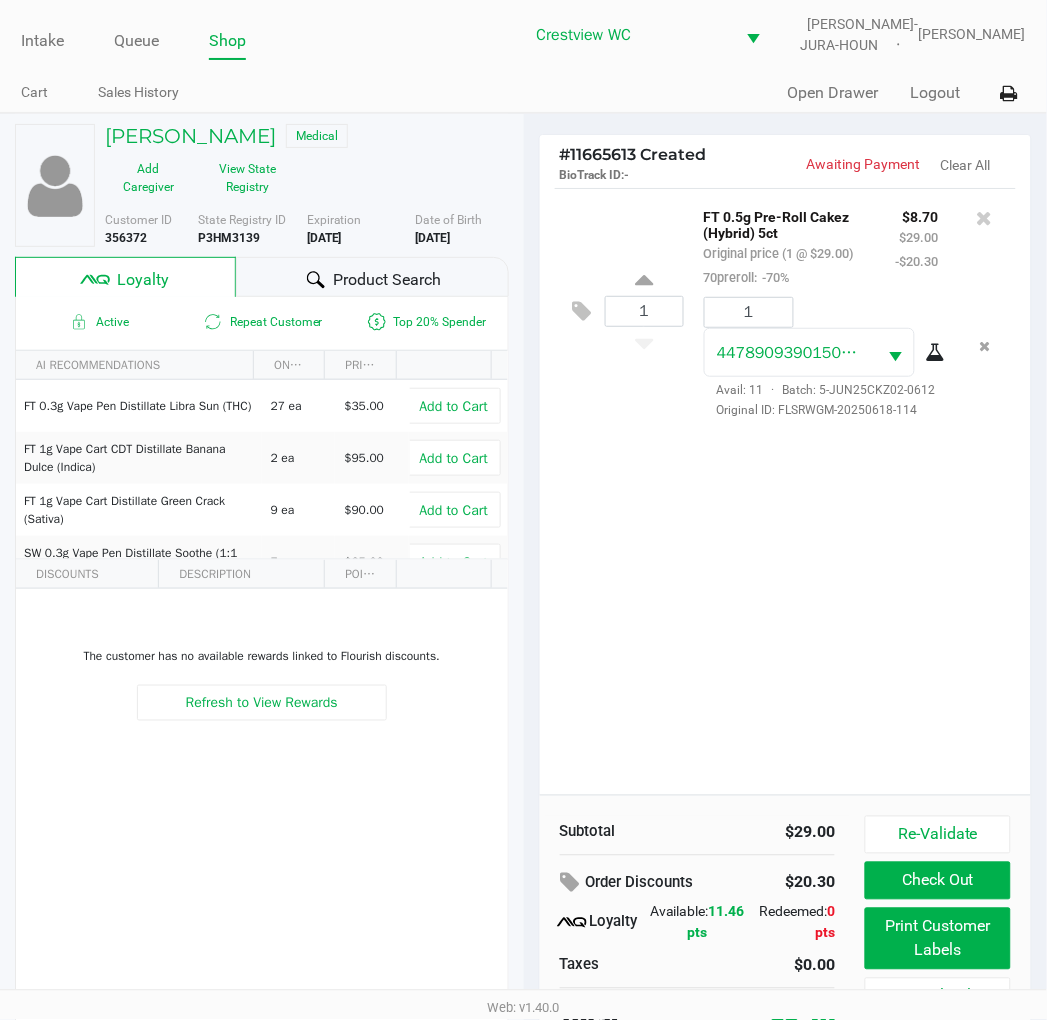 click on "Print Customer Labels" 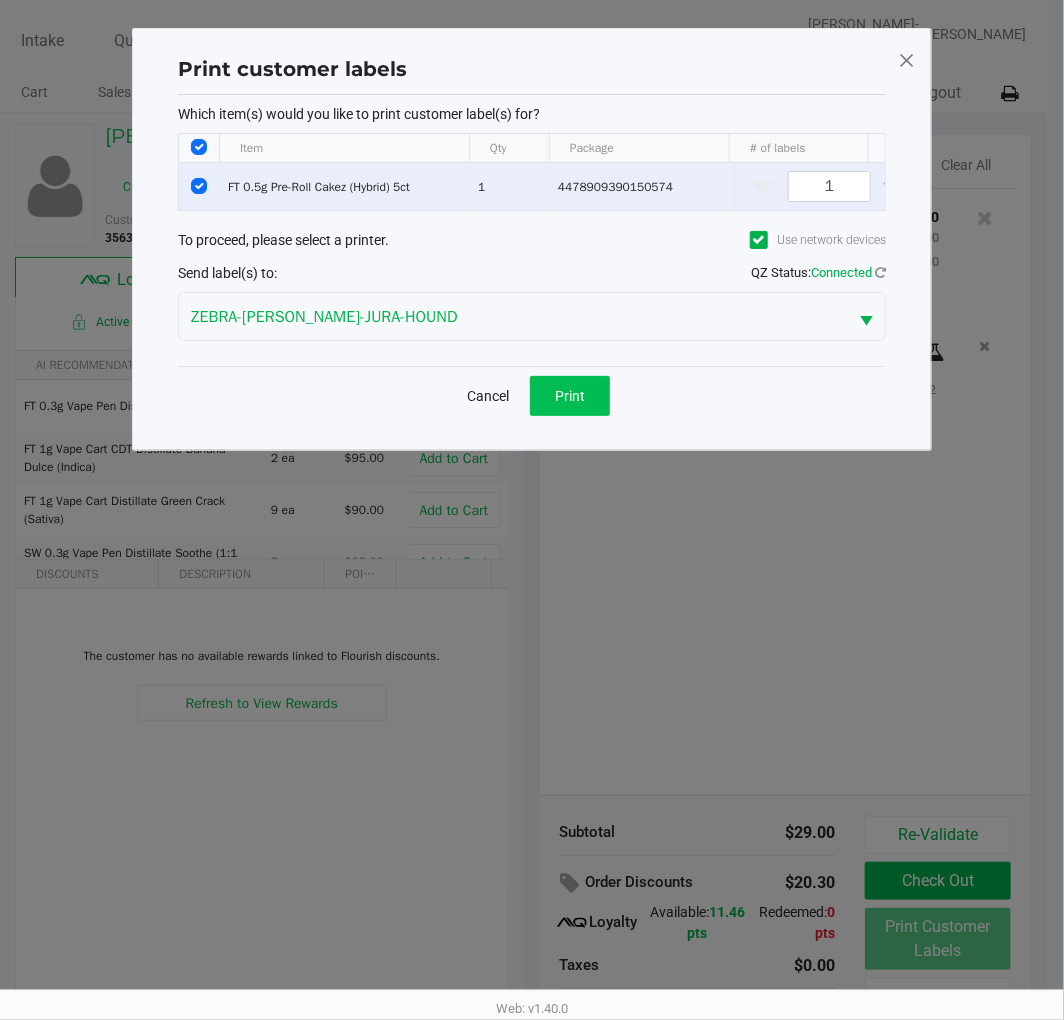 click on "Print" 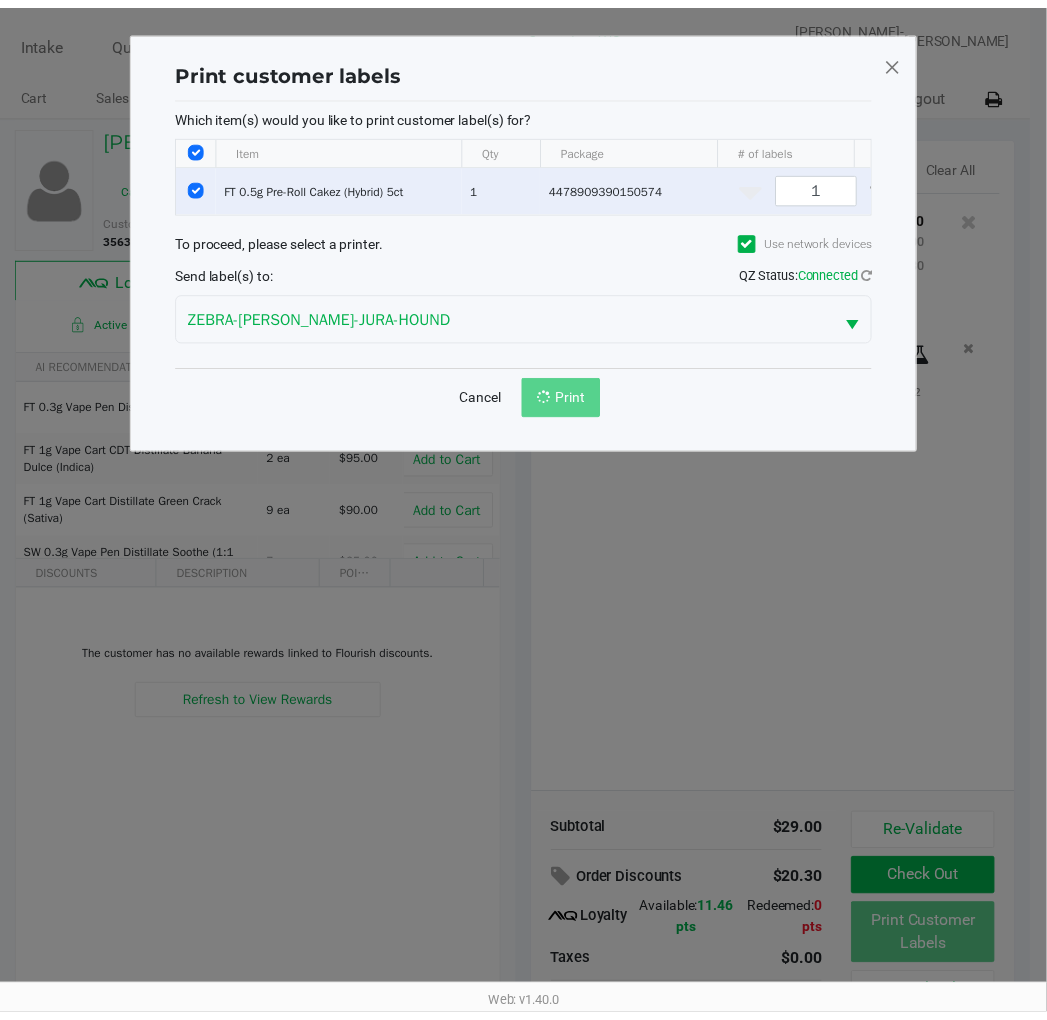 scroll, scrollTop: 38, scrollLeft: 0, axis: vertical 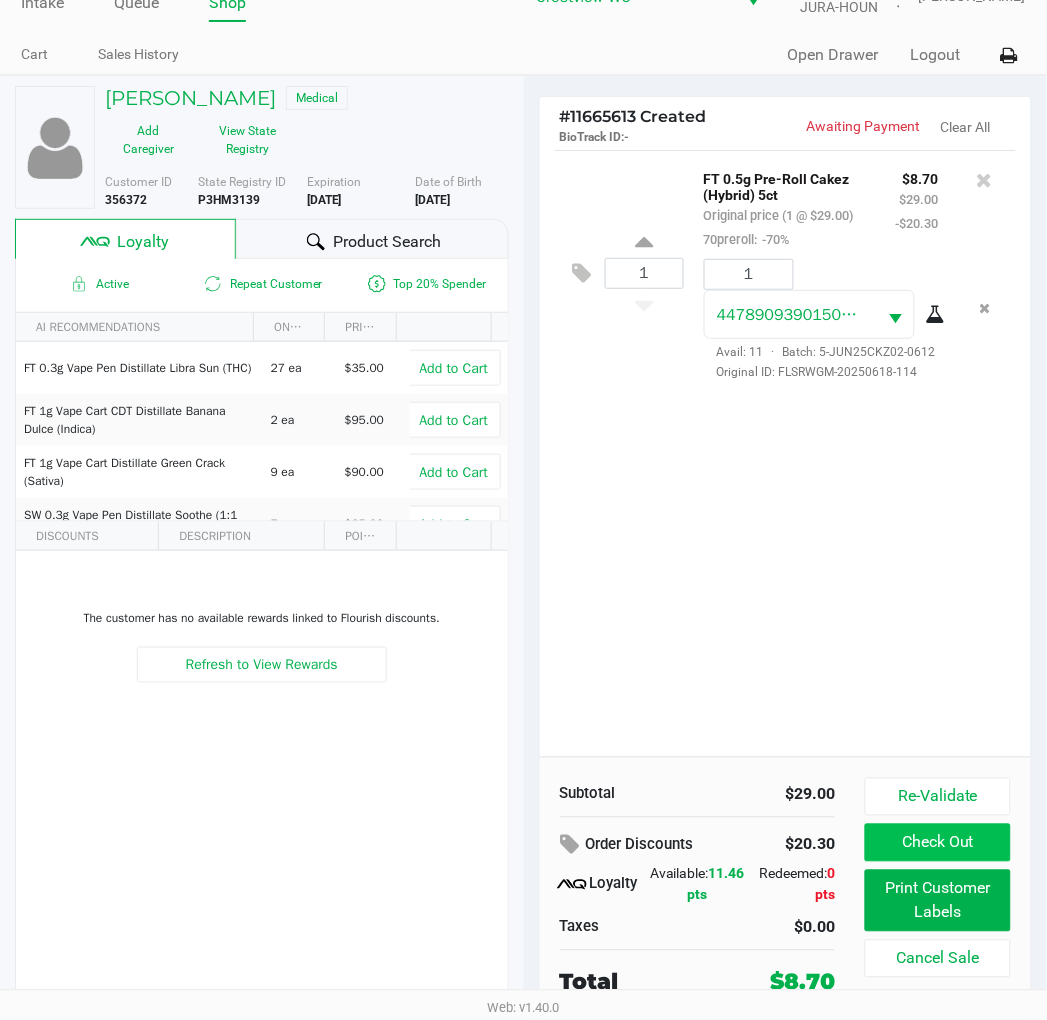 click on "Check Out" 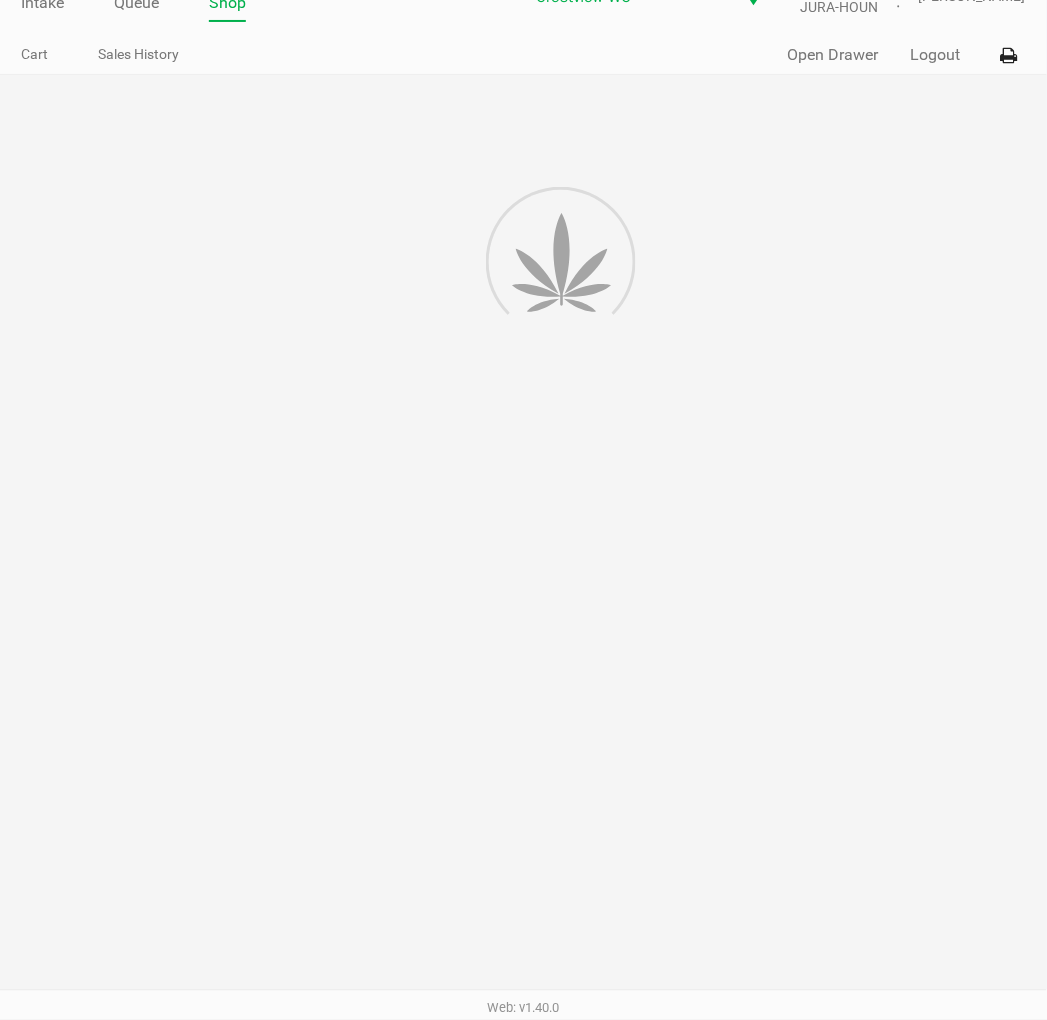 scroll, scrollTop: 0, scrollLeft: 0, axis: both 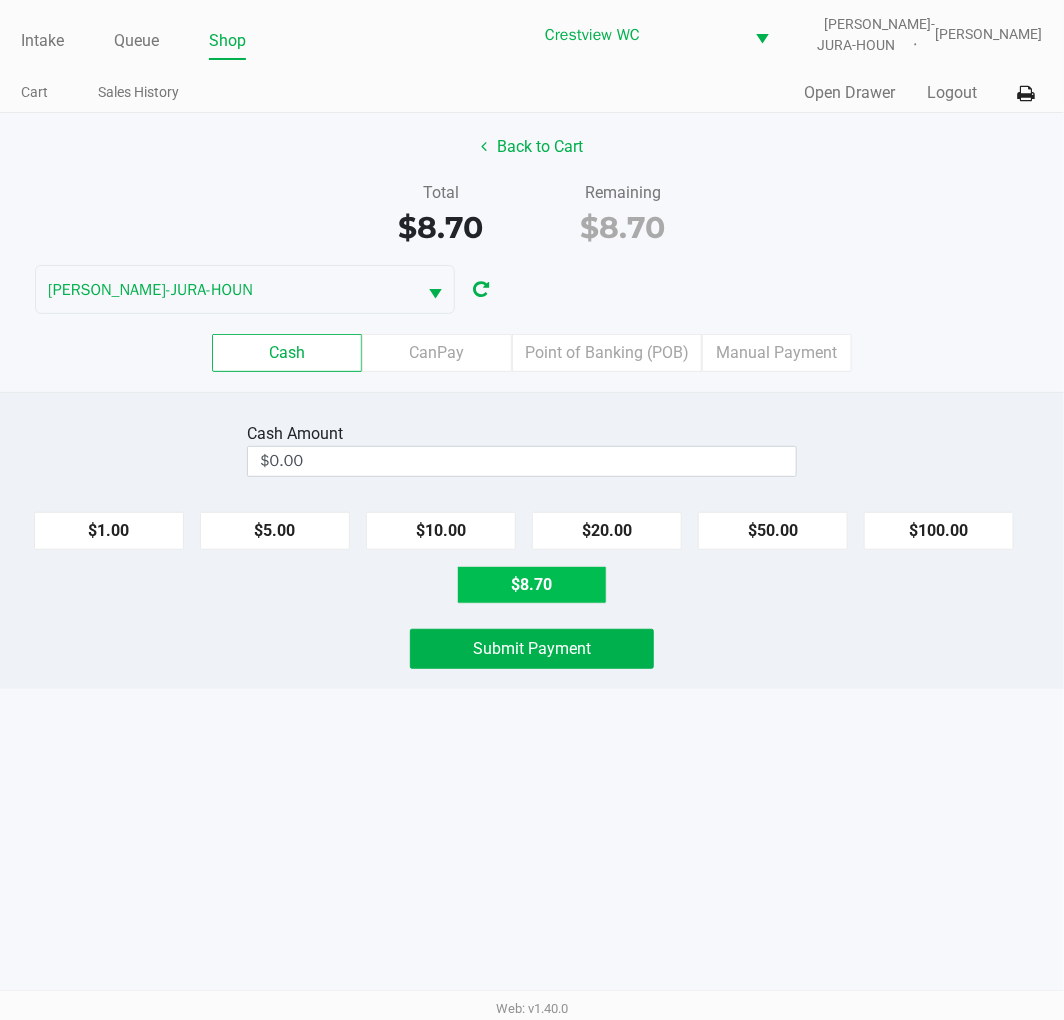 click on "$8.70" 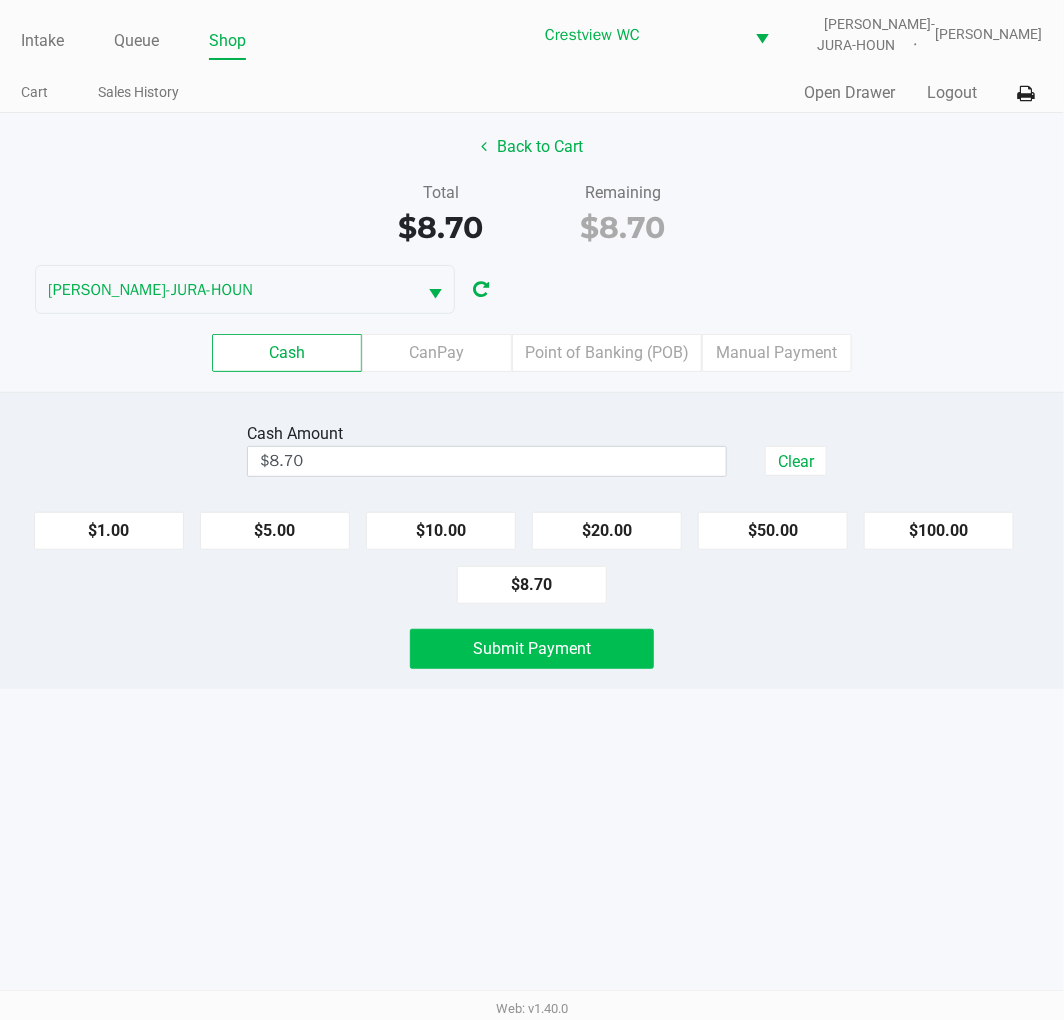 click on "Submit Payment" 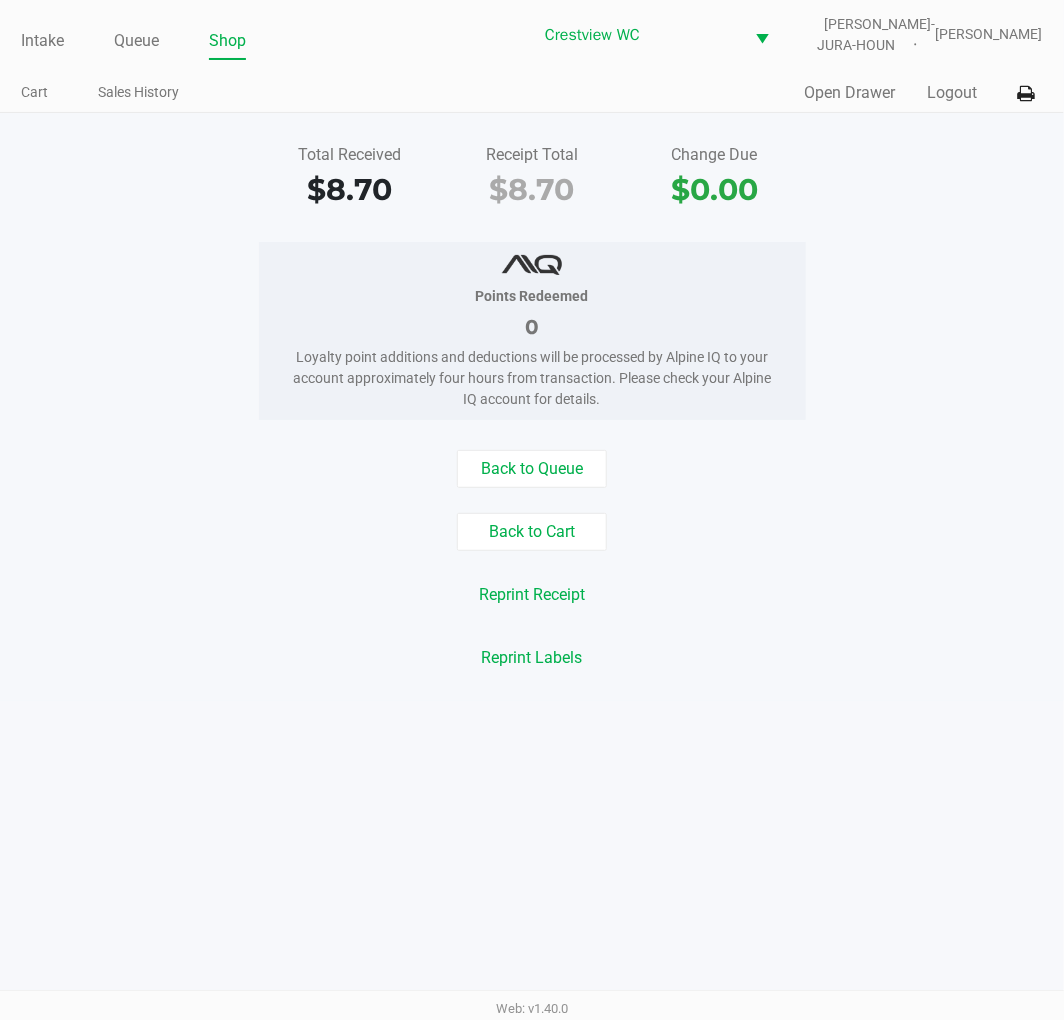 click on "Intake" 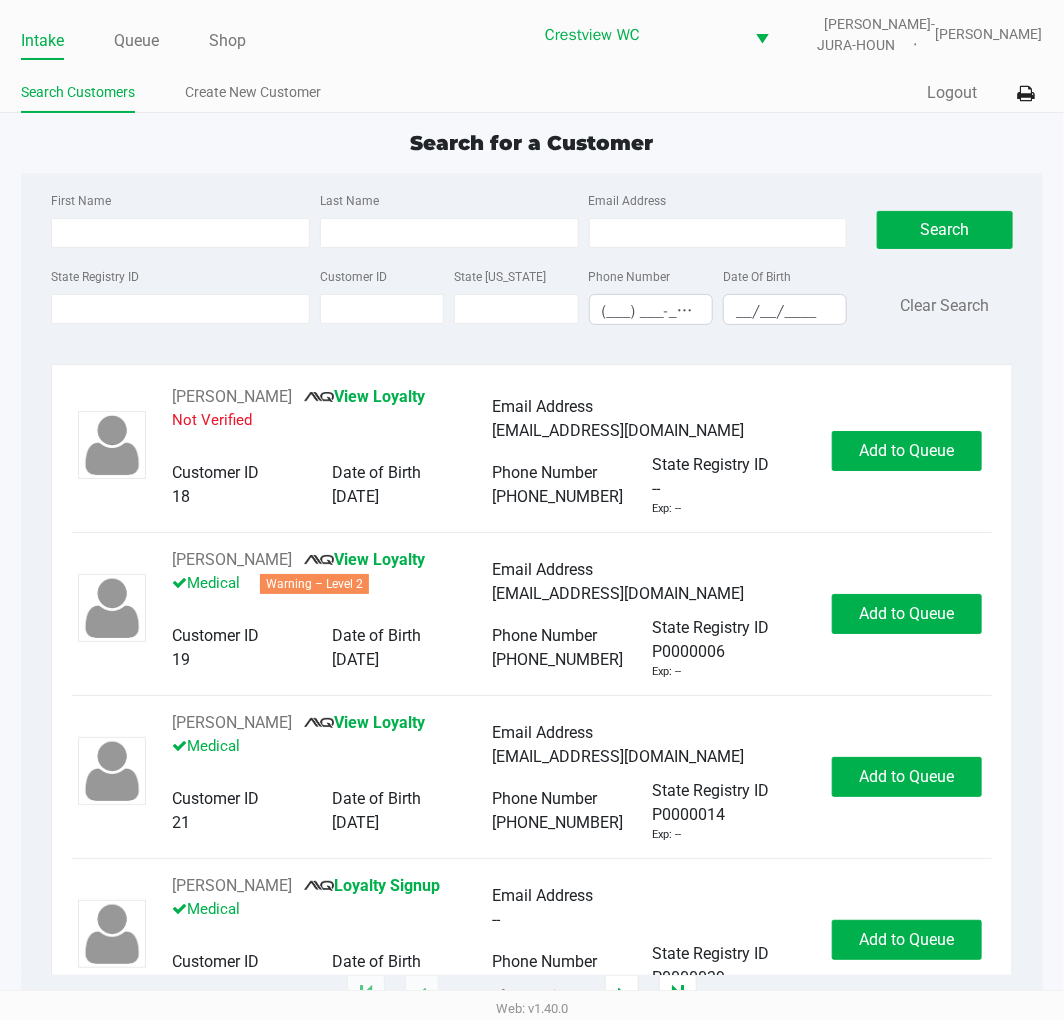 click on "State Registry ID" at bounding box center [180, 309] 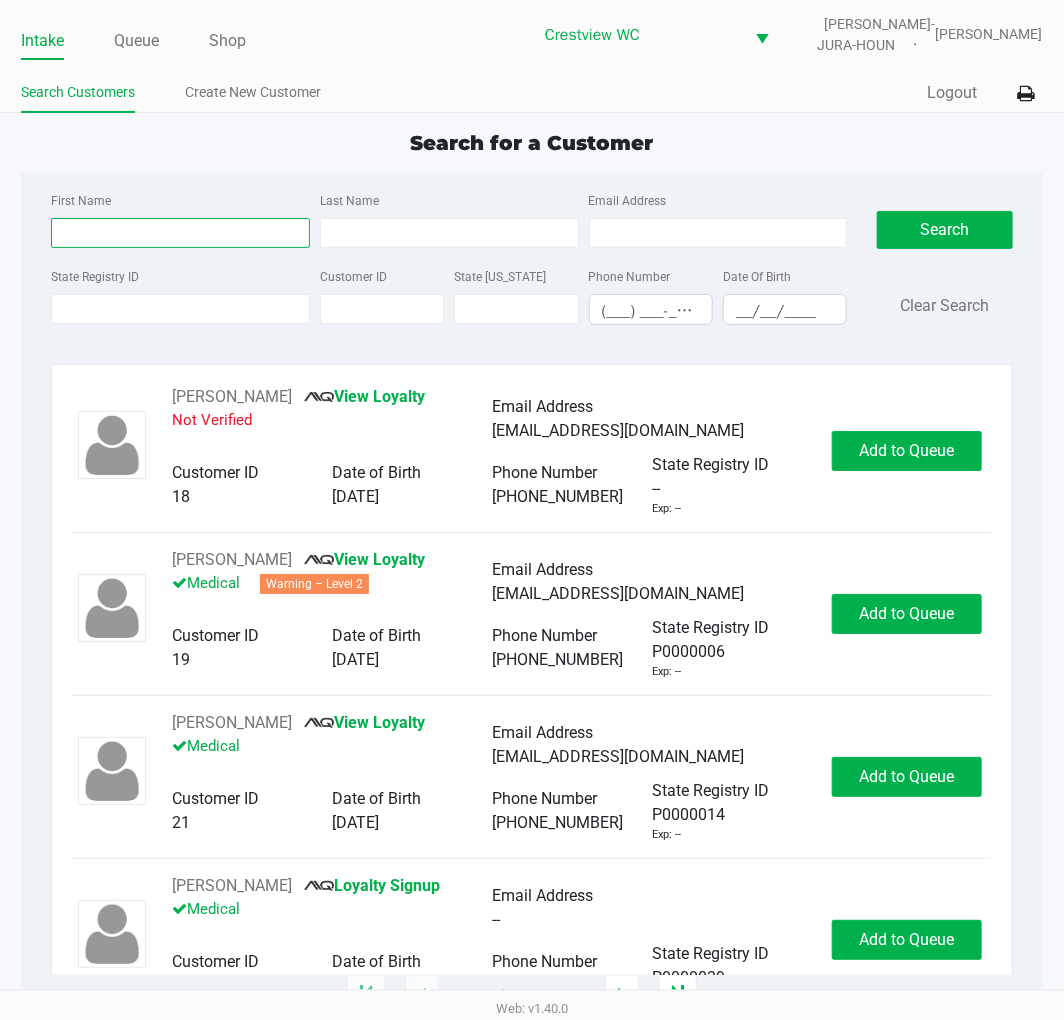 click on "First Name" at bounding box center [180, 233] 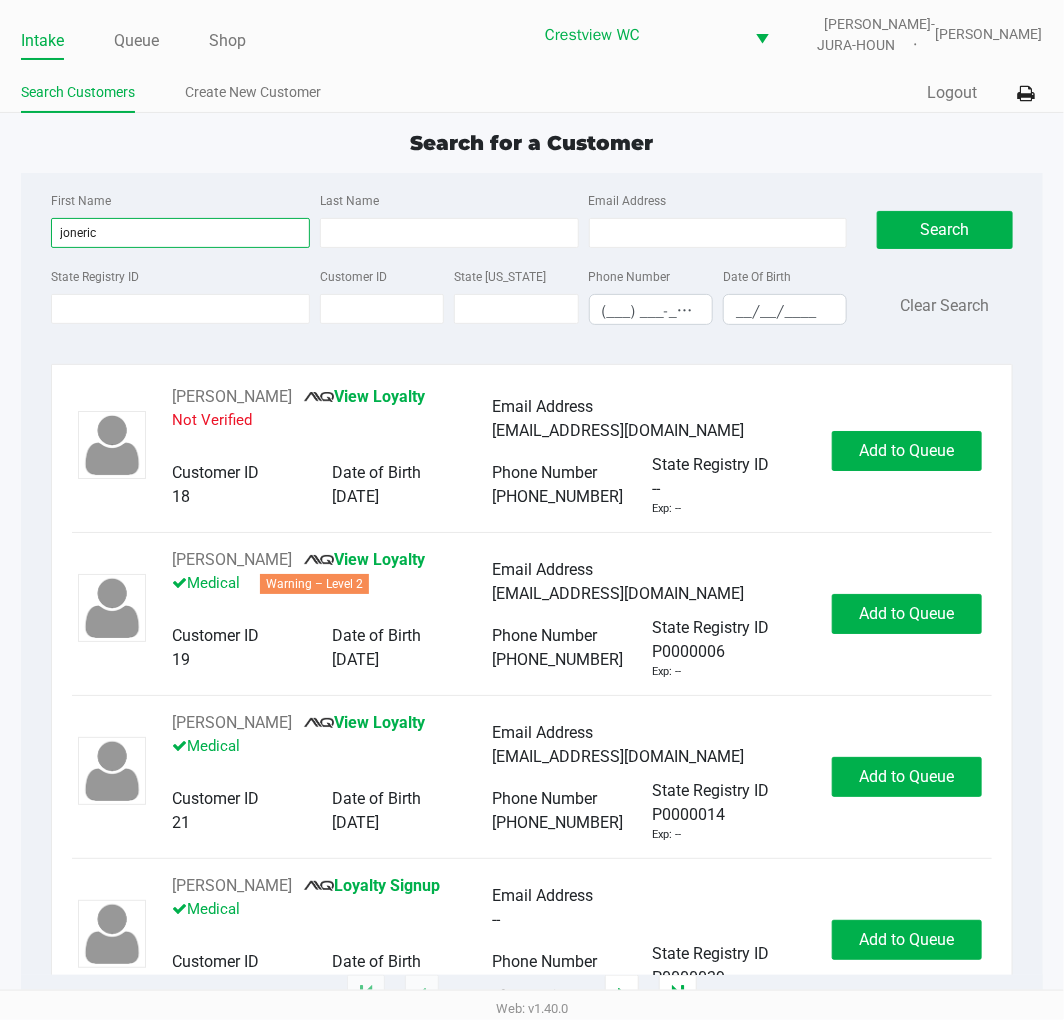 type on "joneric" 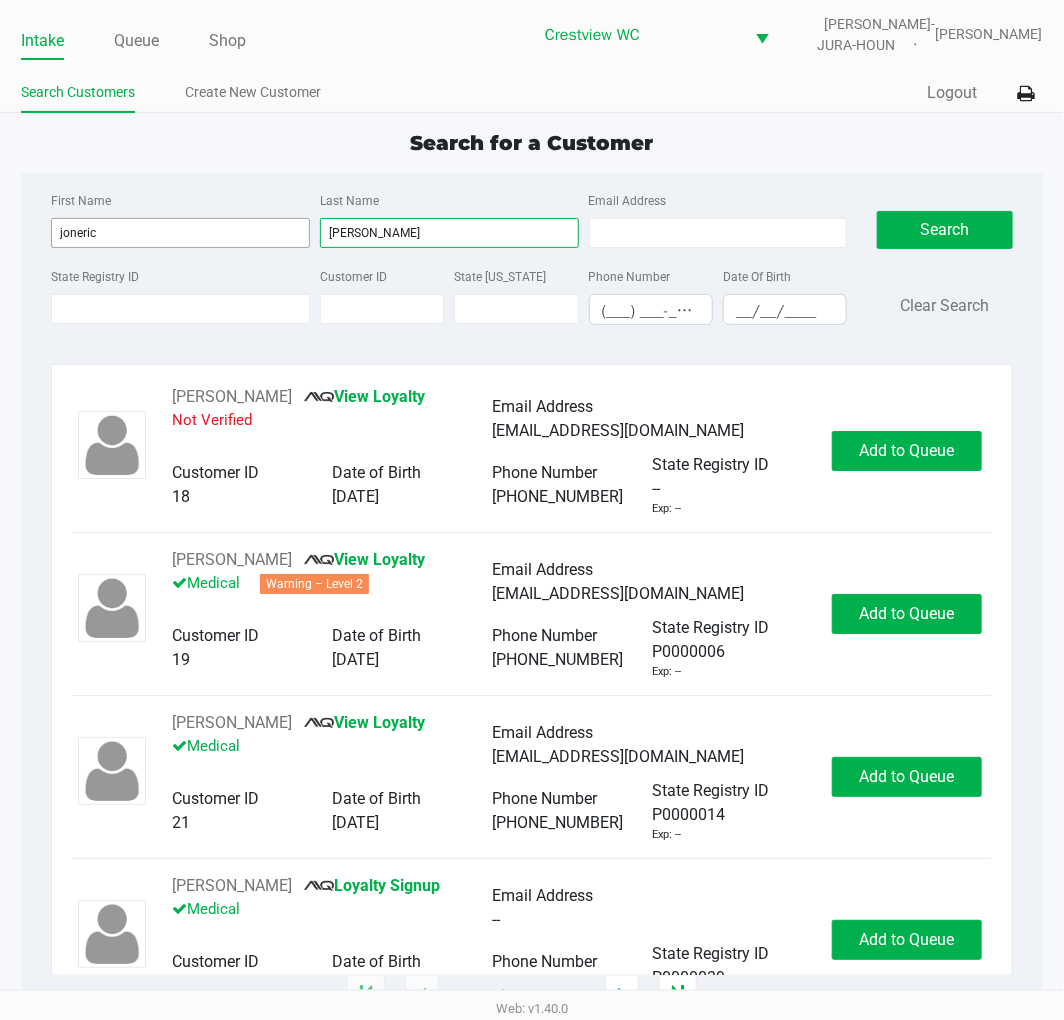 type on "cartwright" 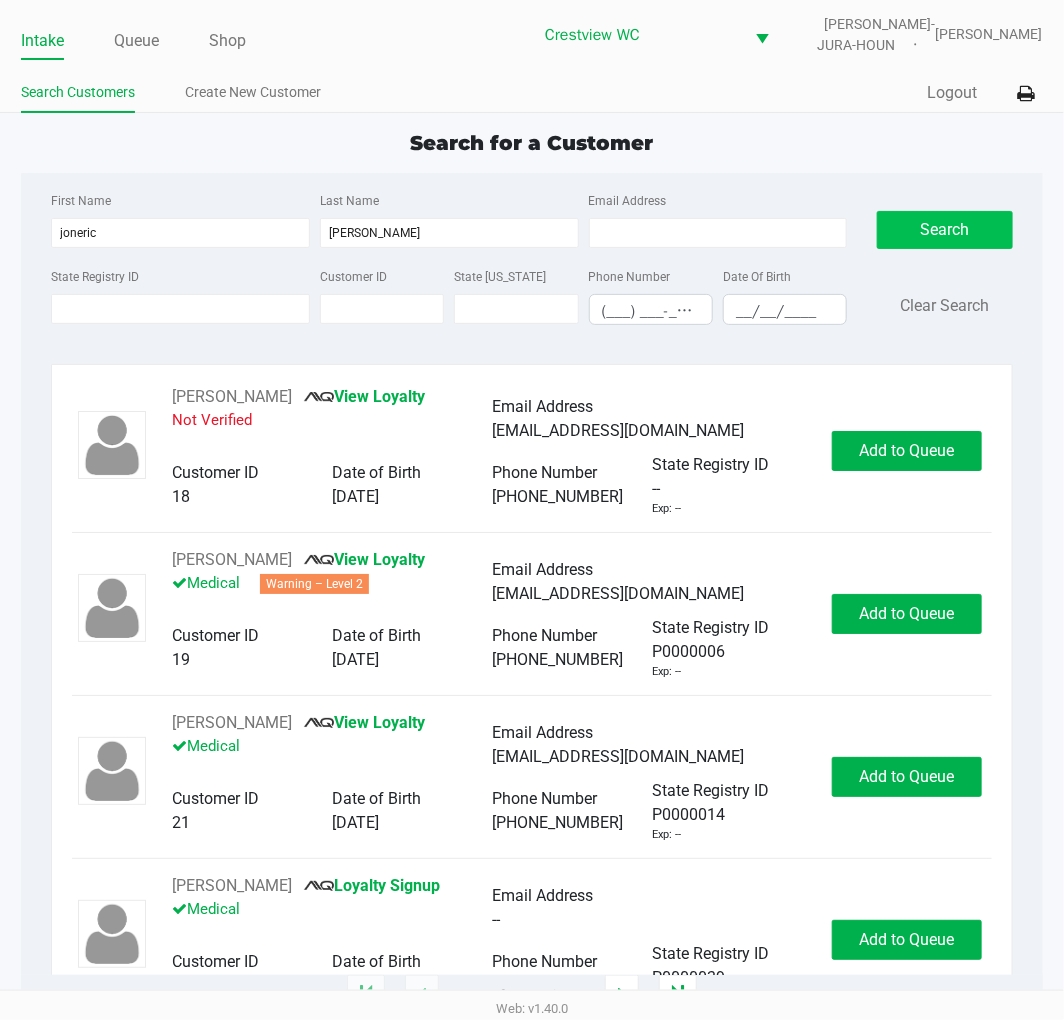 click on "Search" 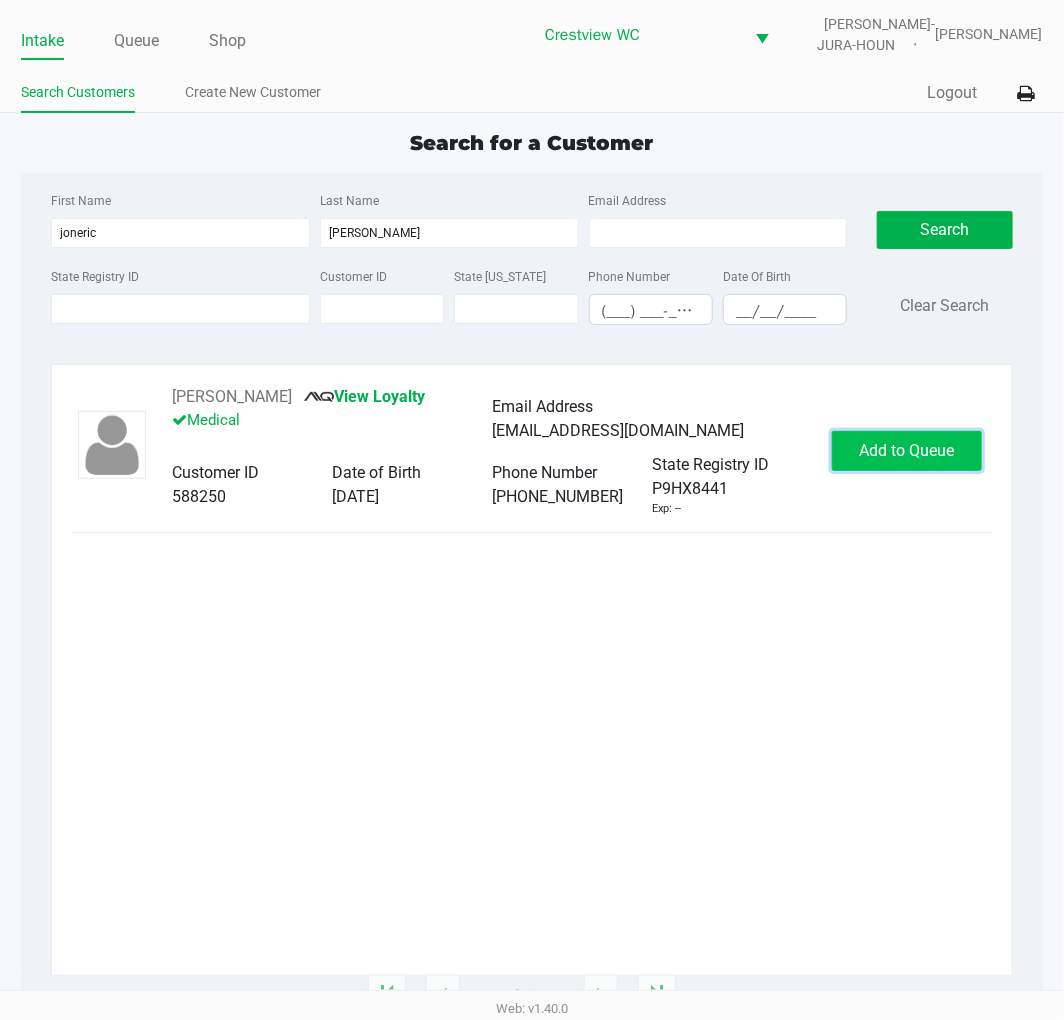 click on "Add to Queue" 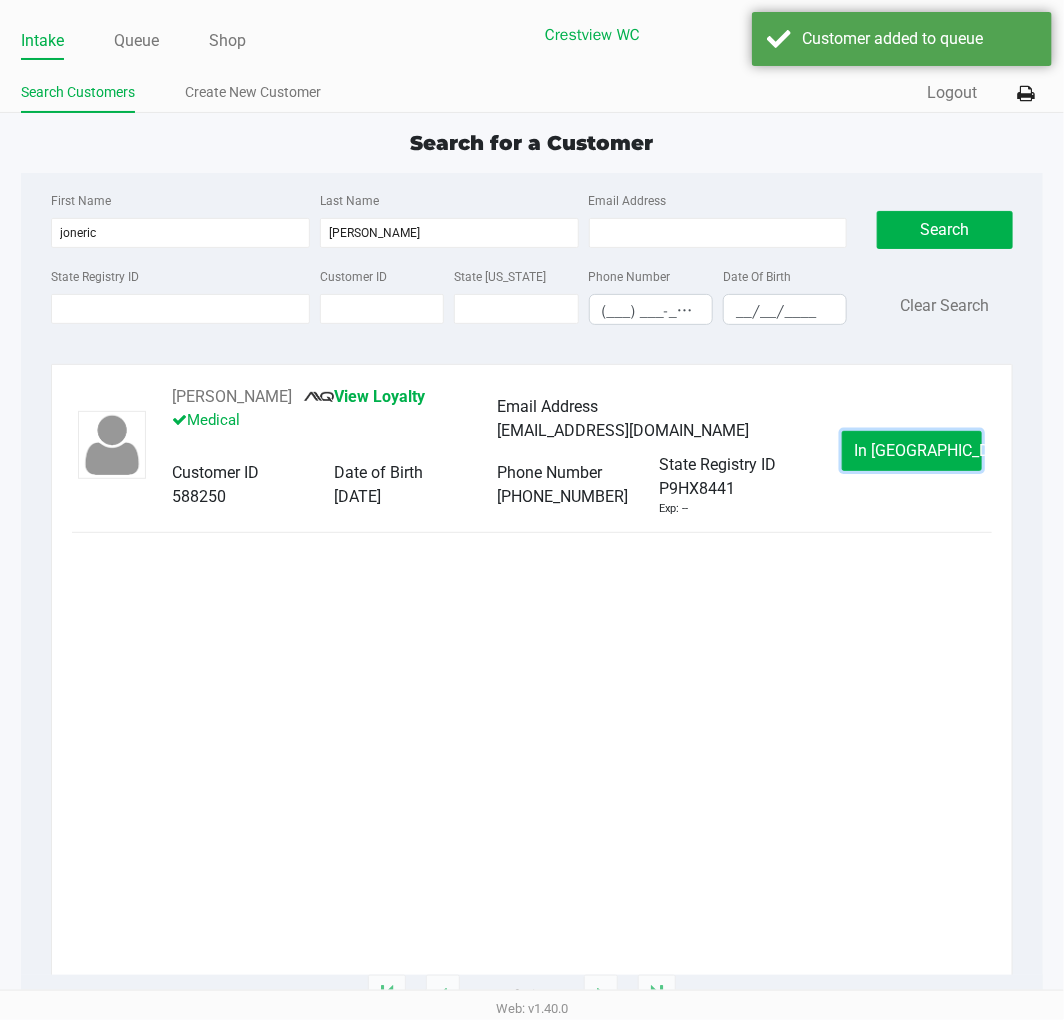 click on "In Queue" 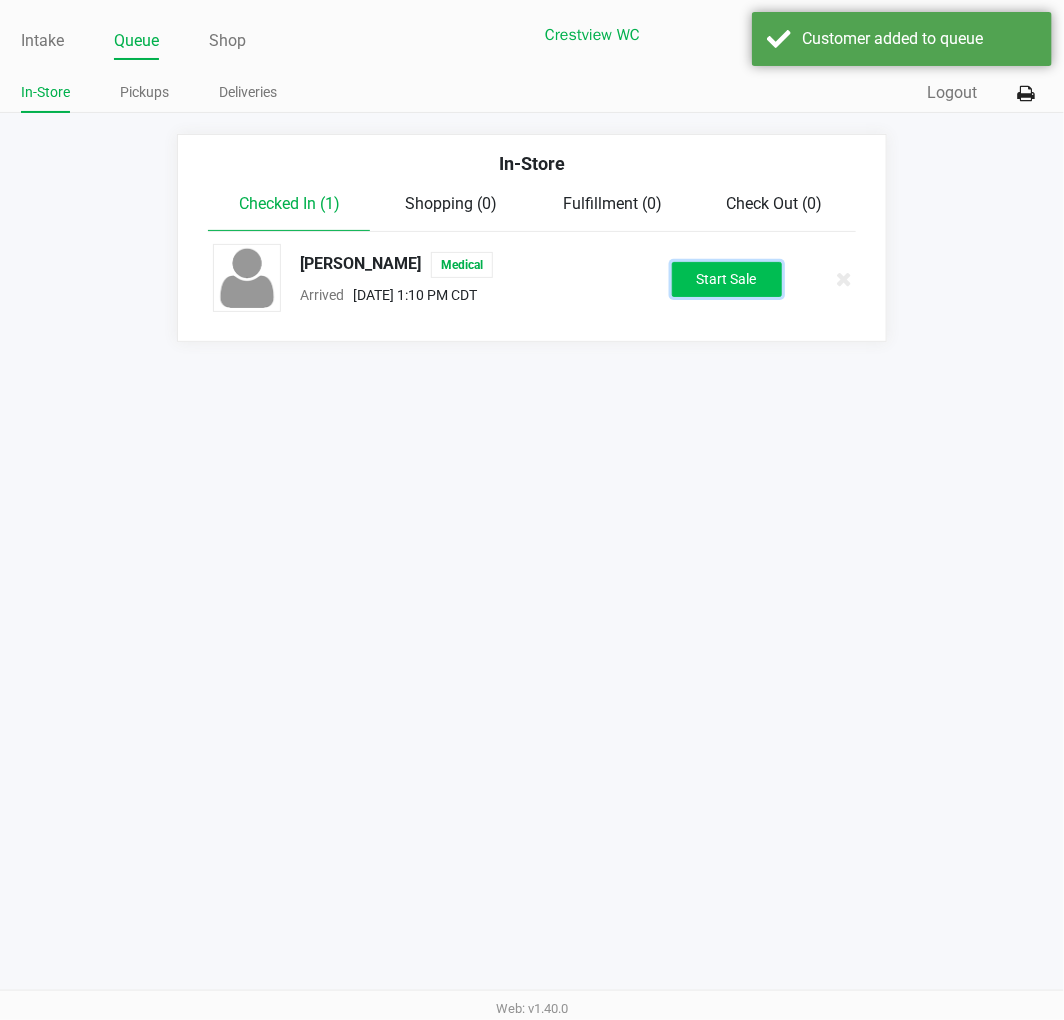 click on "Start Sale" 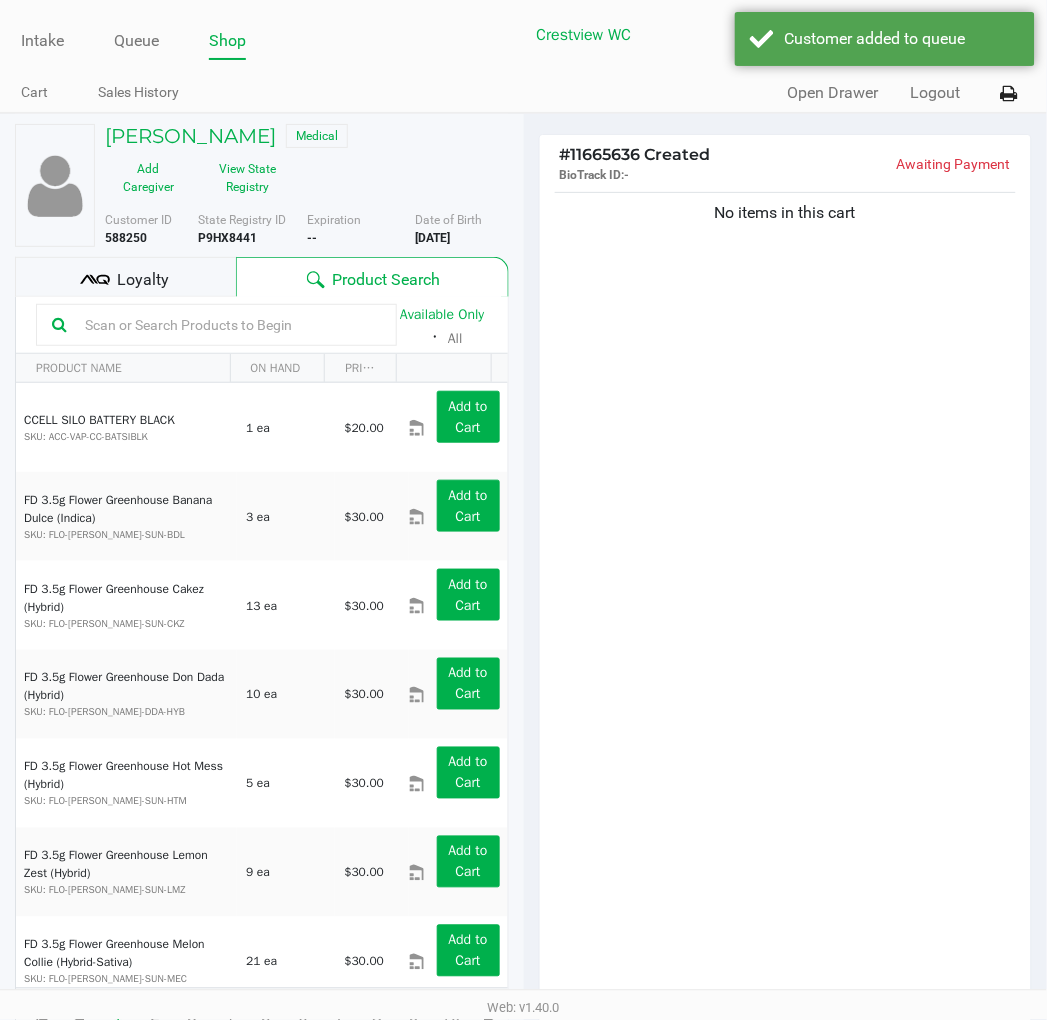 click on "Loyalty" 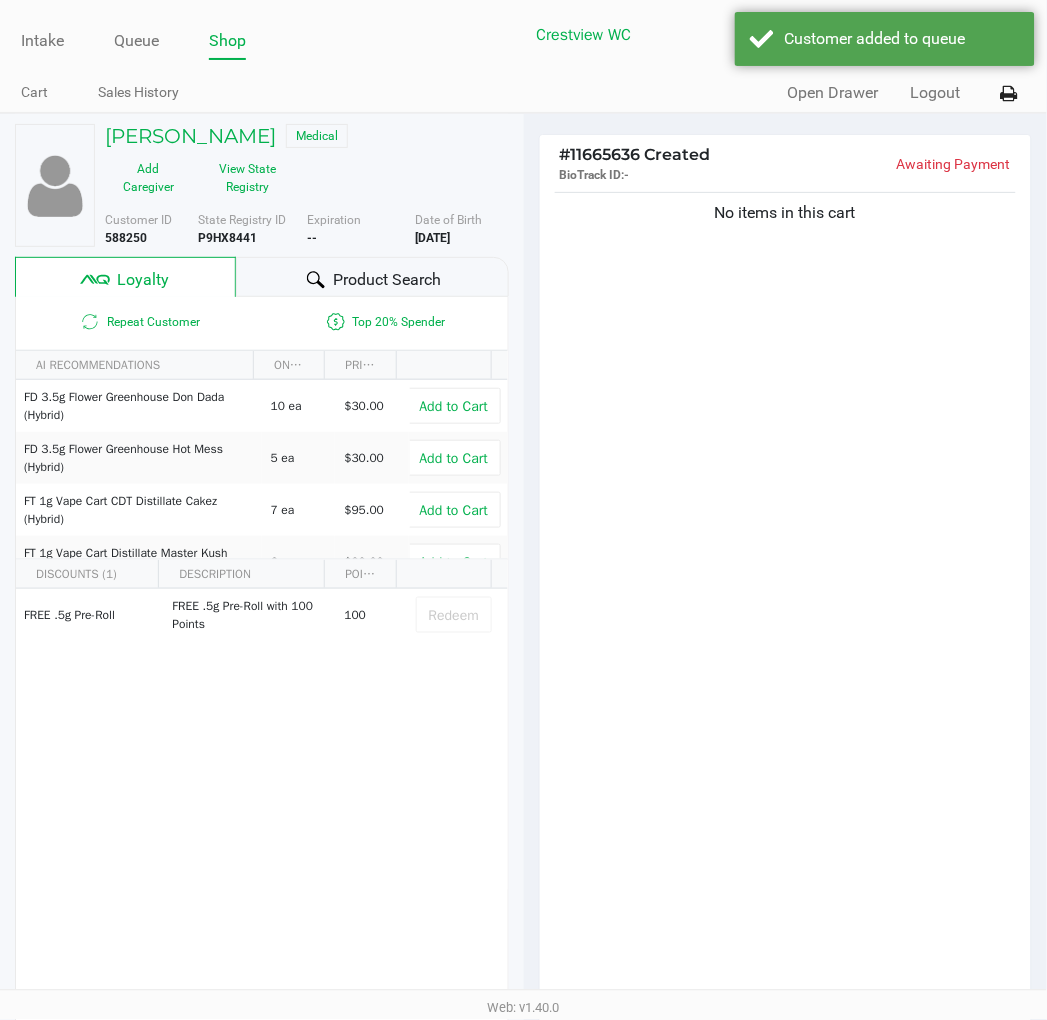 click 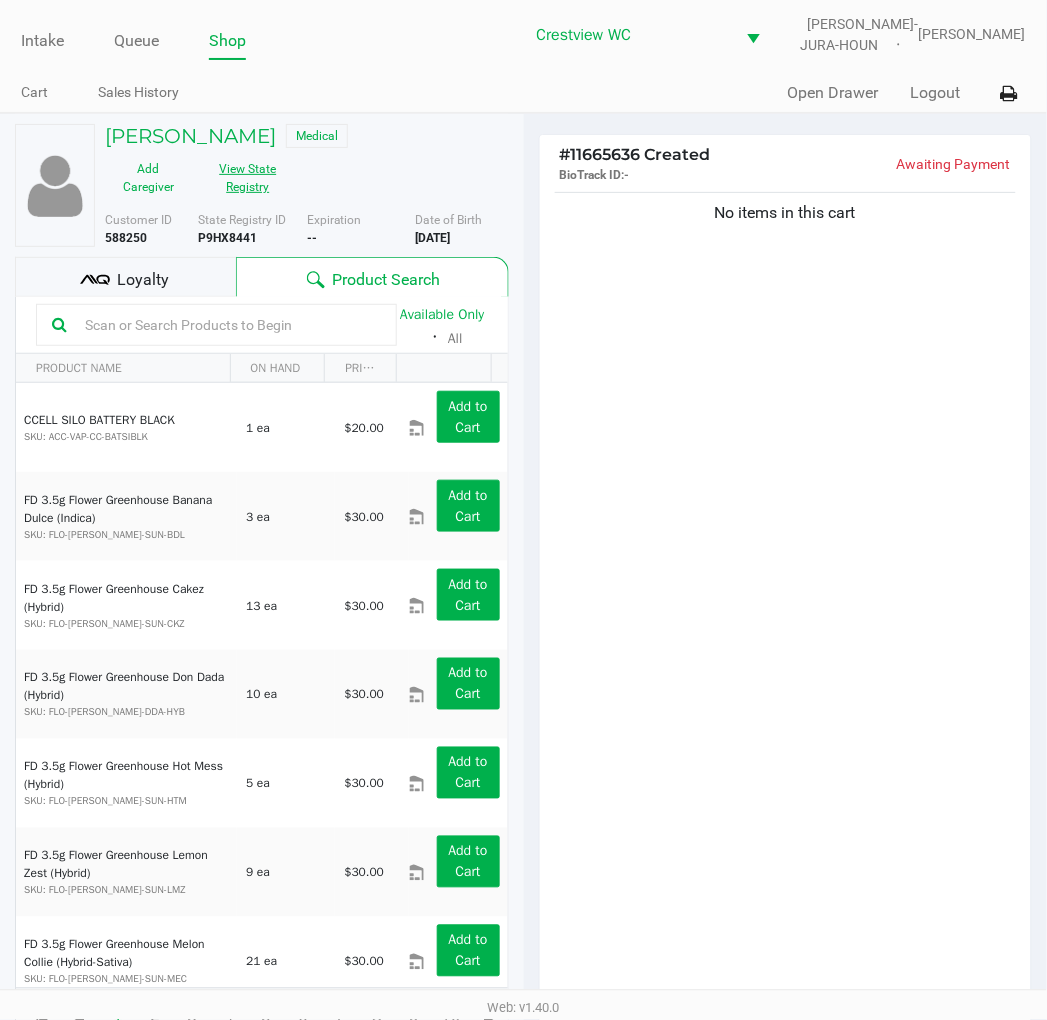 click on "View State Registry" 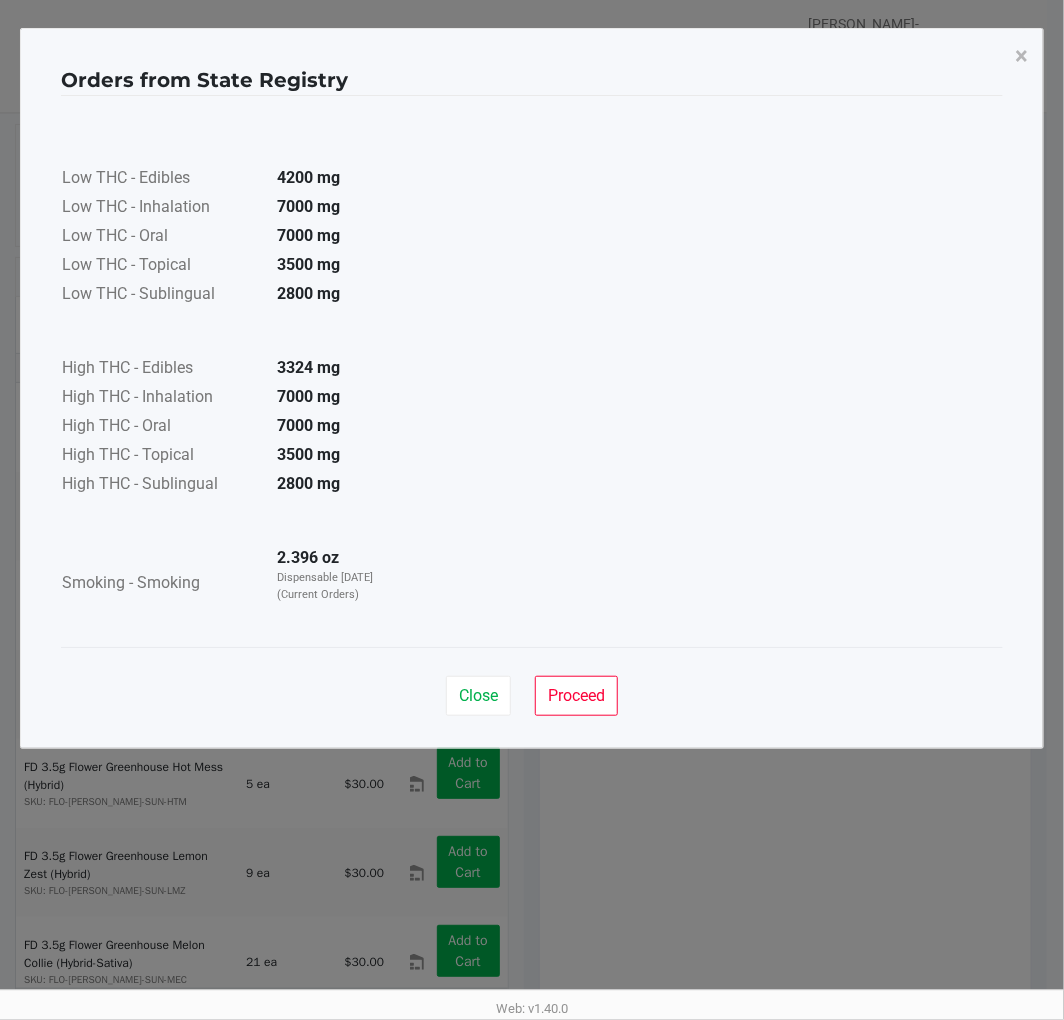 click on "Close   Proceed" 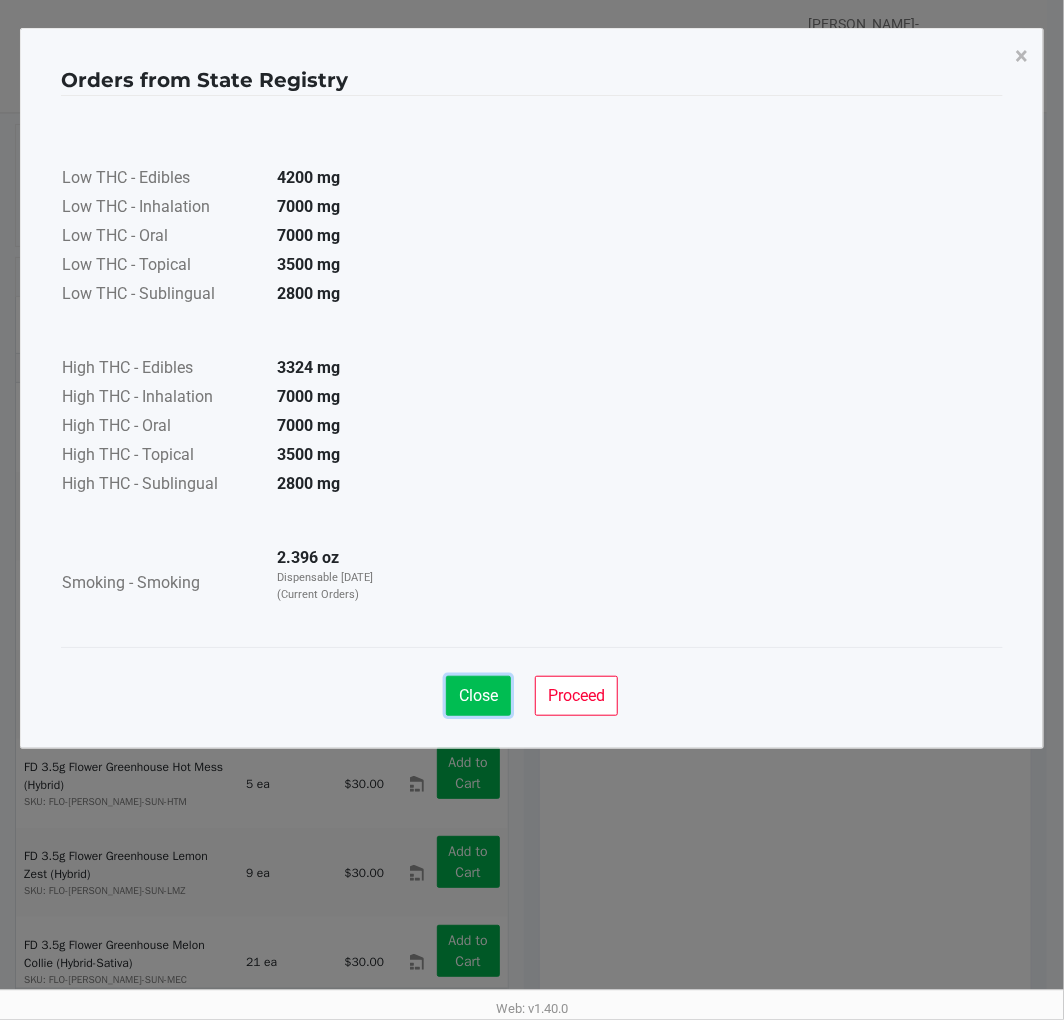click on "Close" 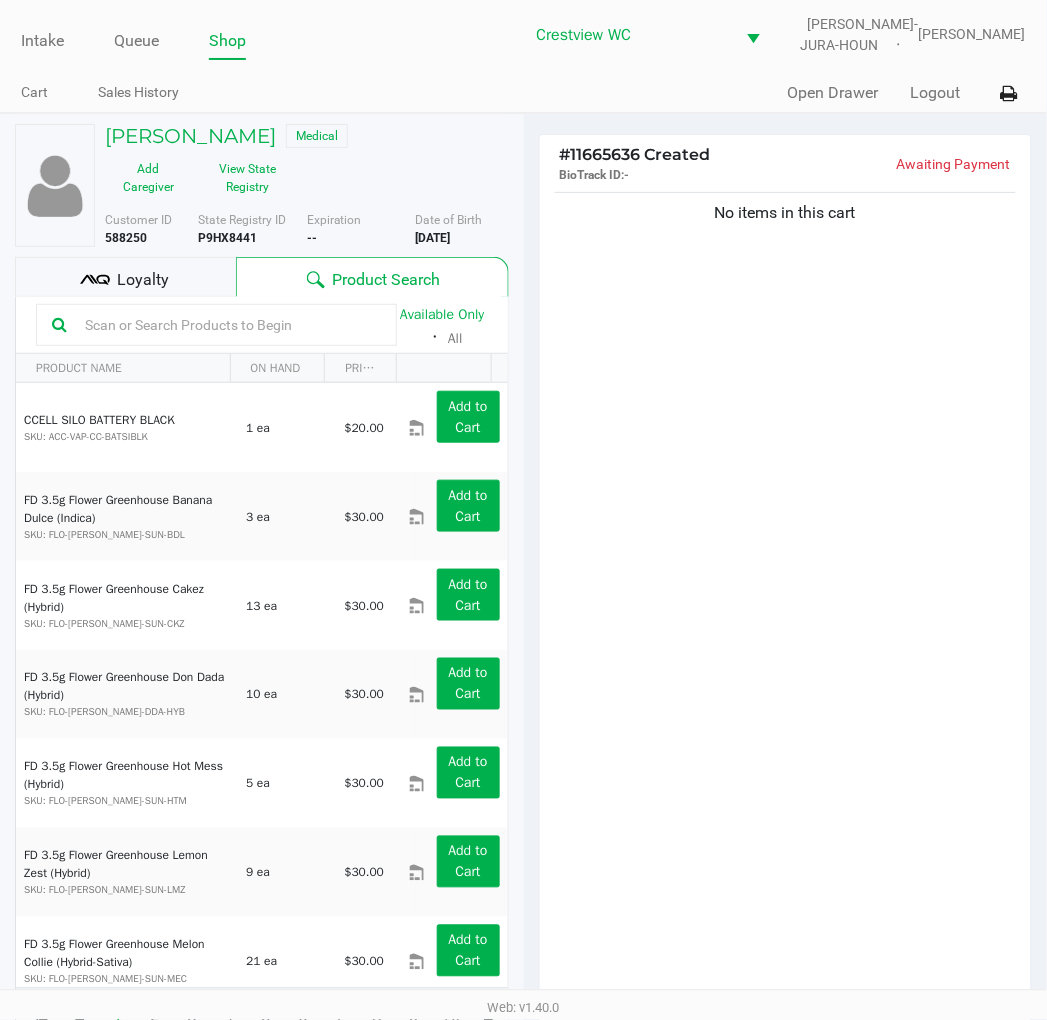 click on "No items in this cart" 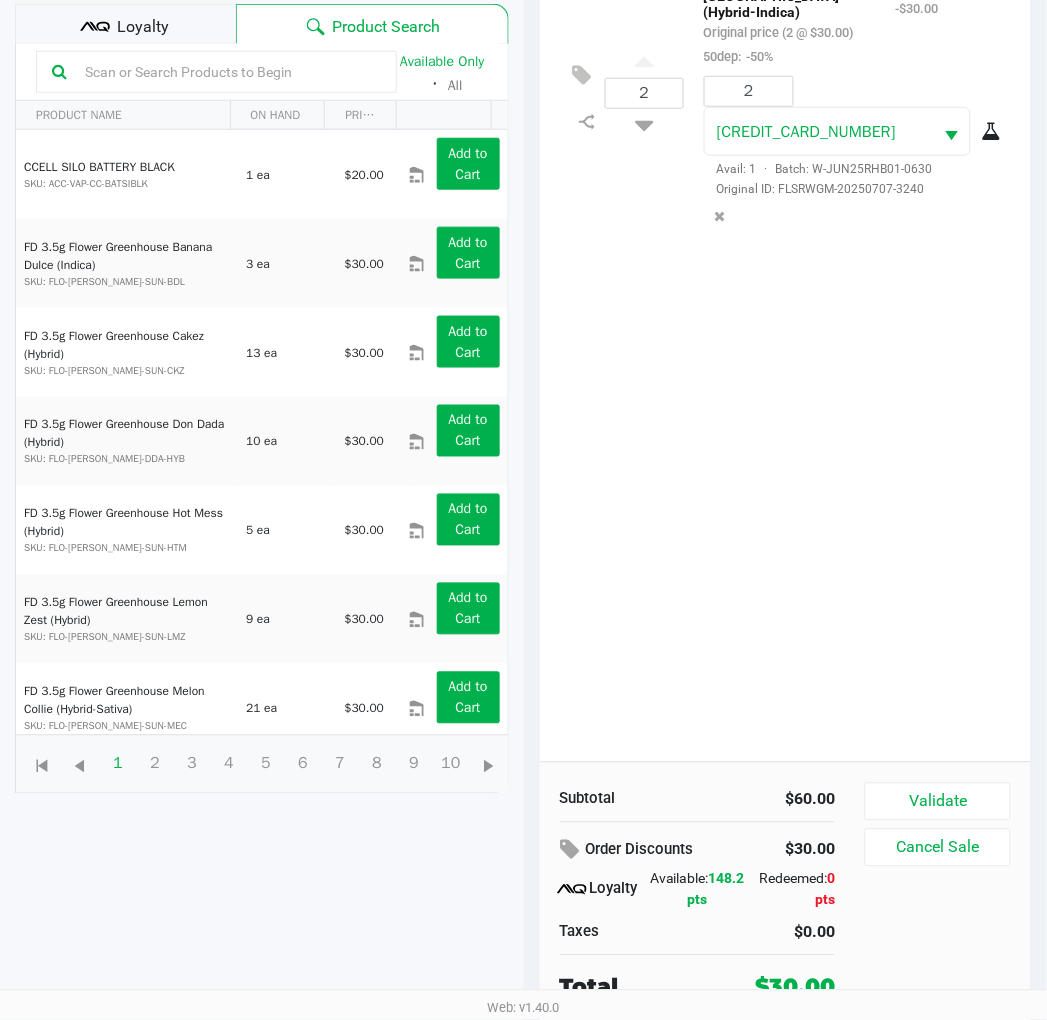 scroll, scrollTop: 258, scrollLeft: 0, axis: vertical 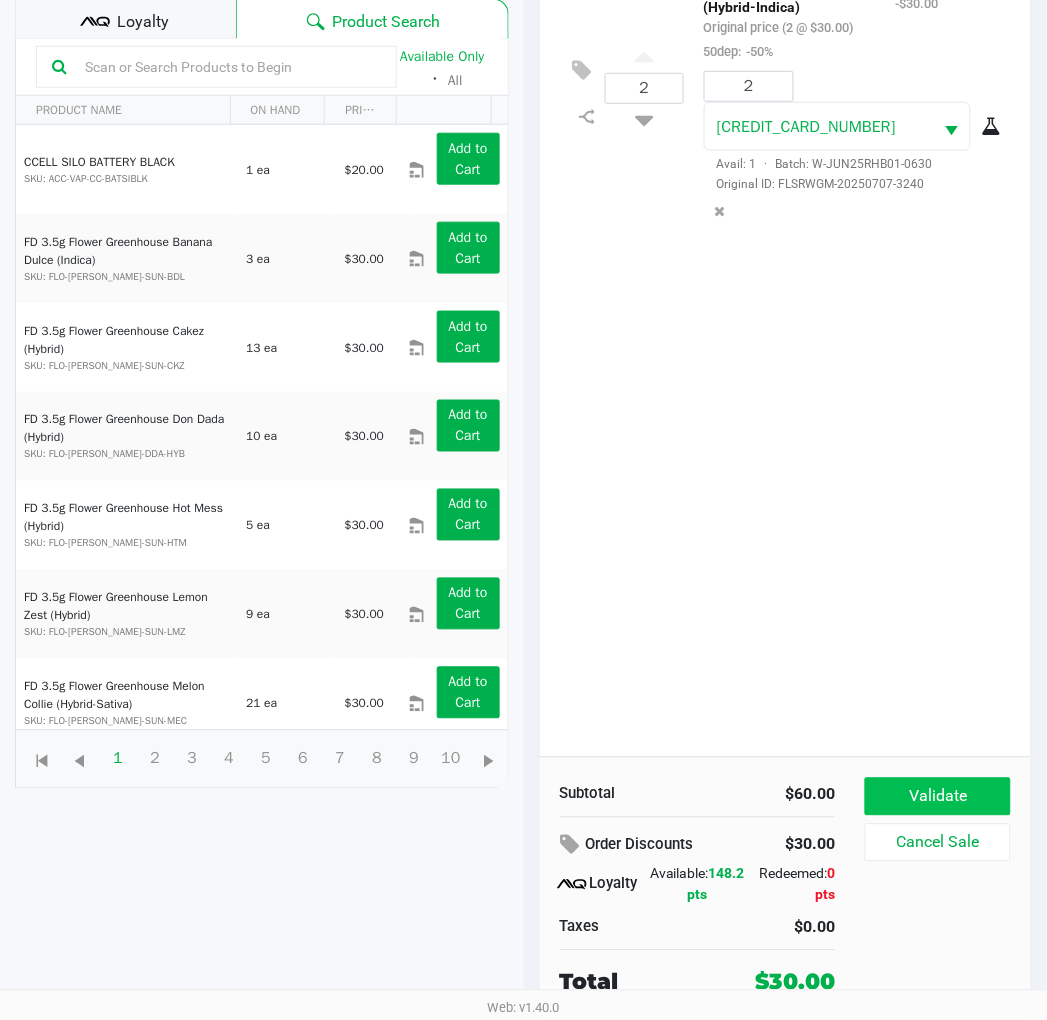 click on "Validate" 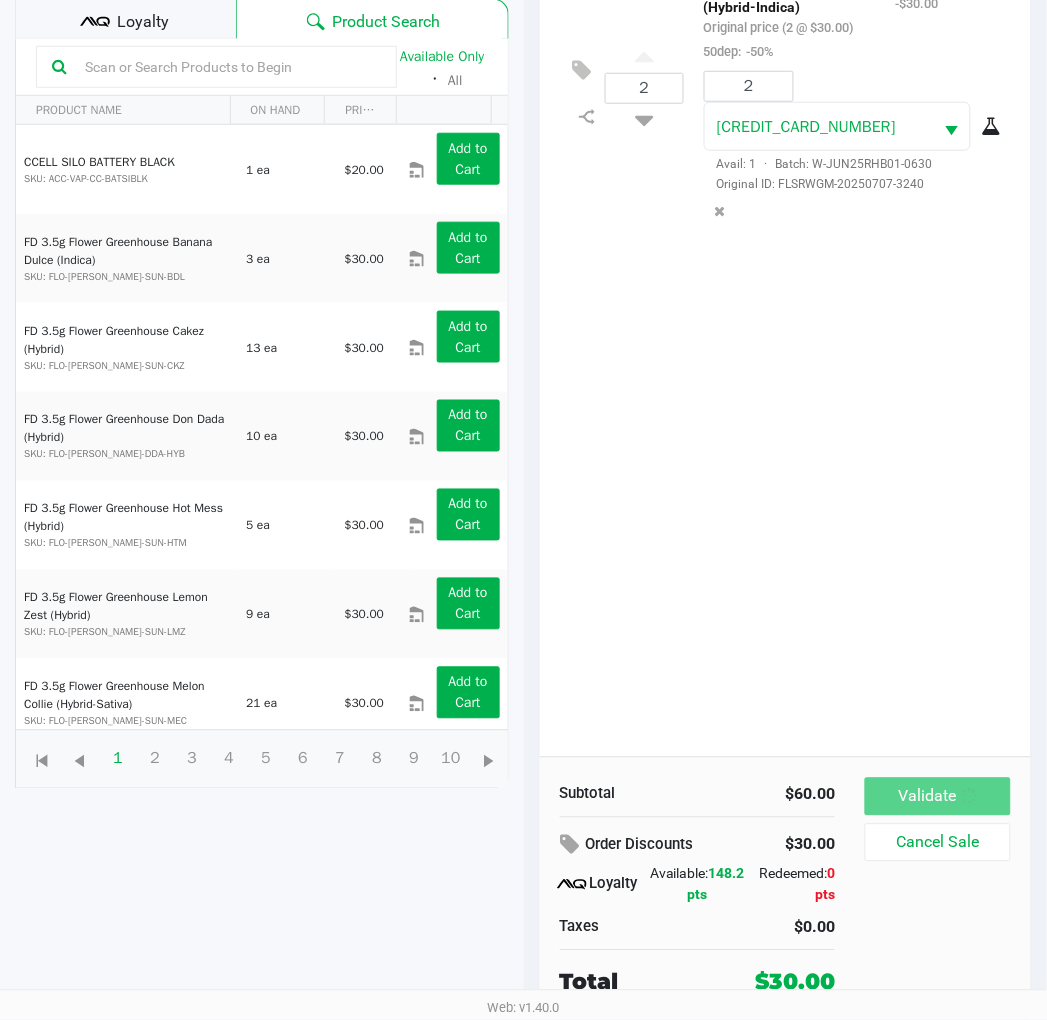 scroll, scrollTop: 0, scrollLeft: 0, axis: both 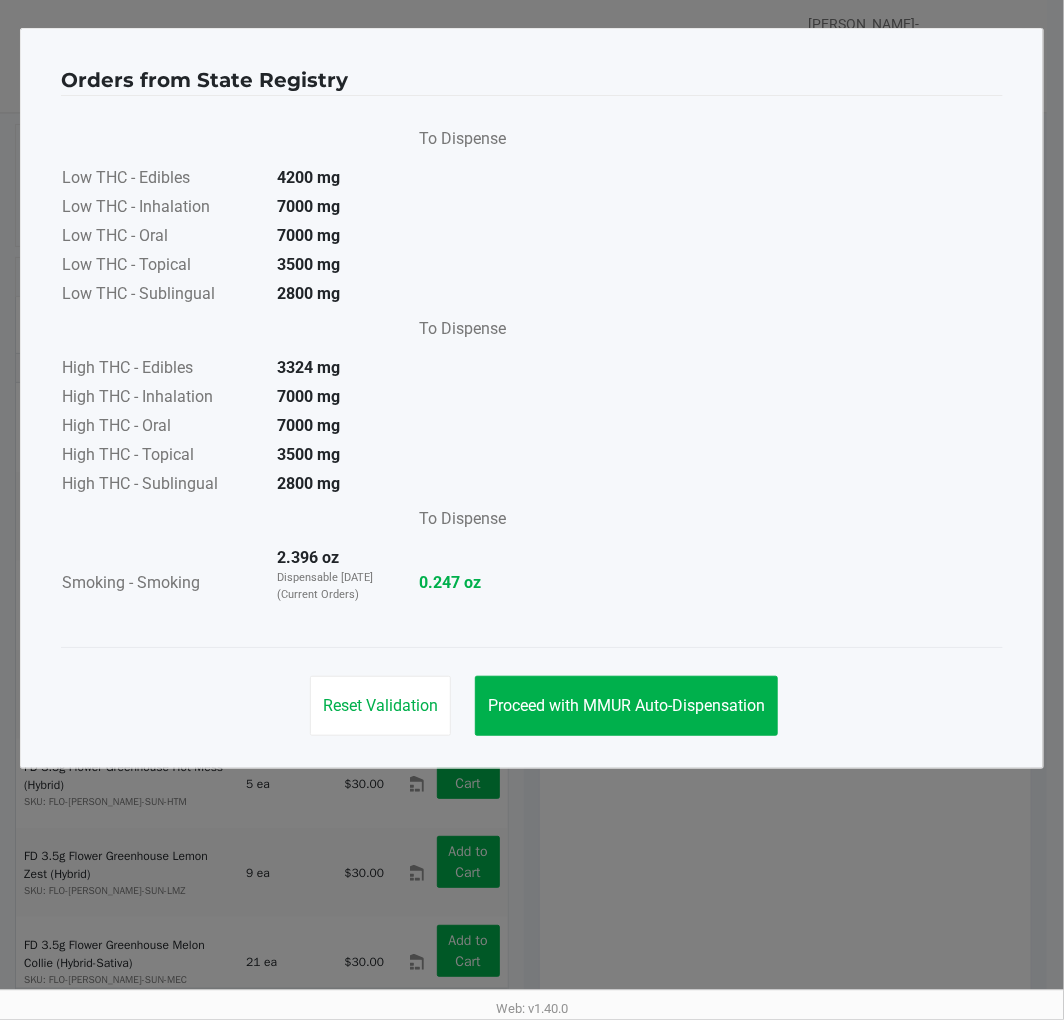 click on "Proceed with MMUR Auto-Dispensation" 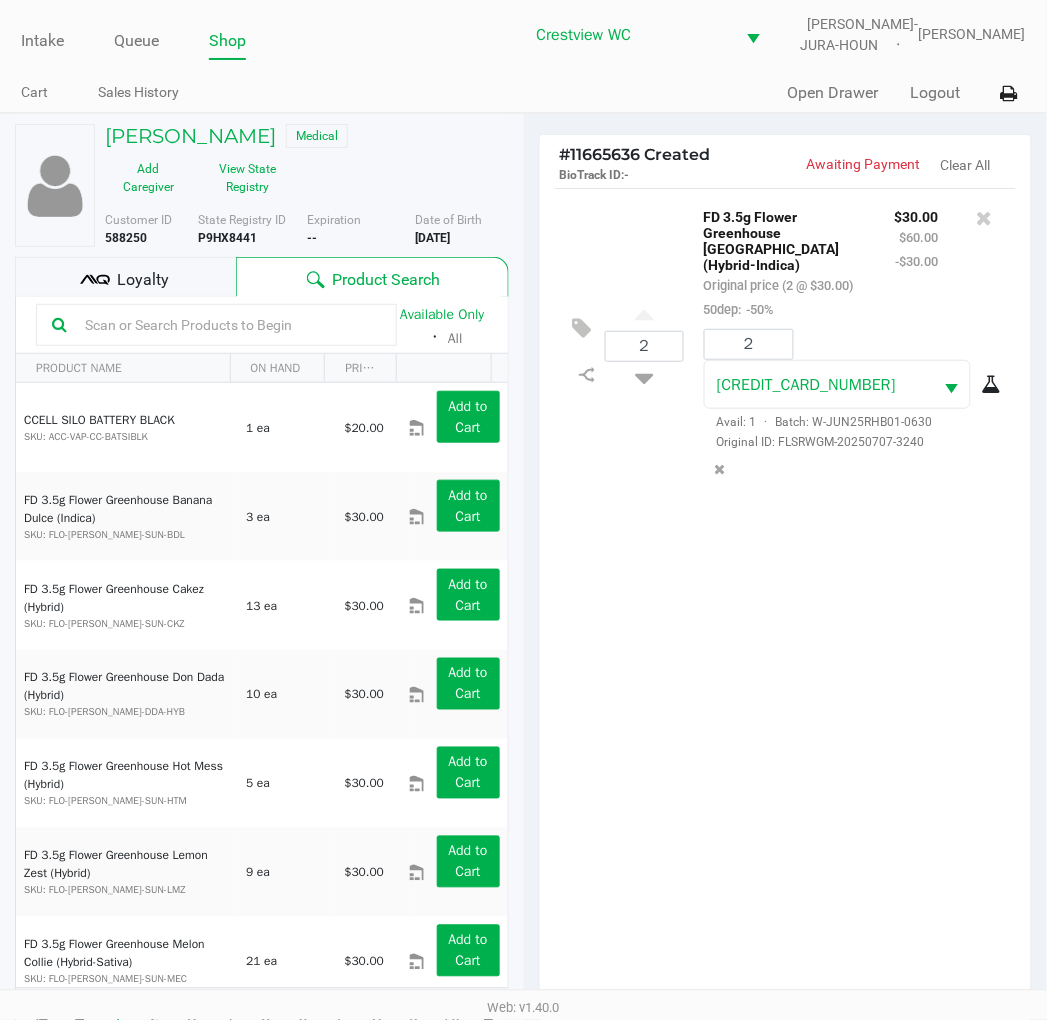 scroll, scrollTop: 258, scrollLeft: 0, axis: vertical 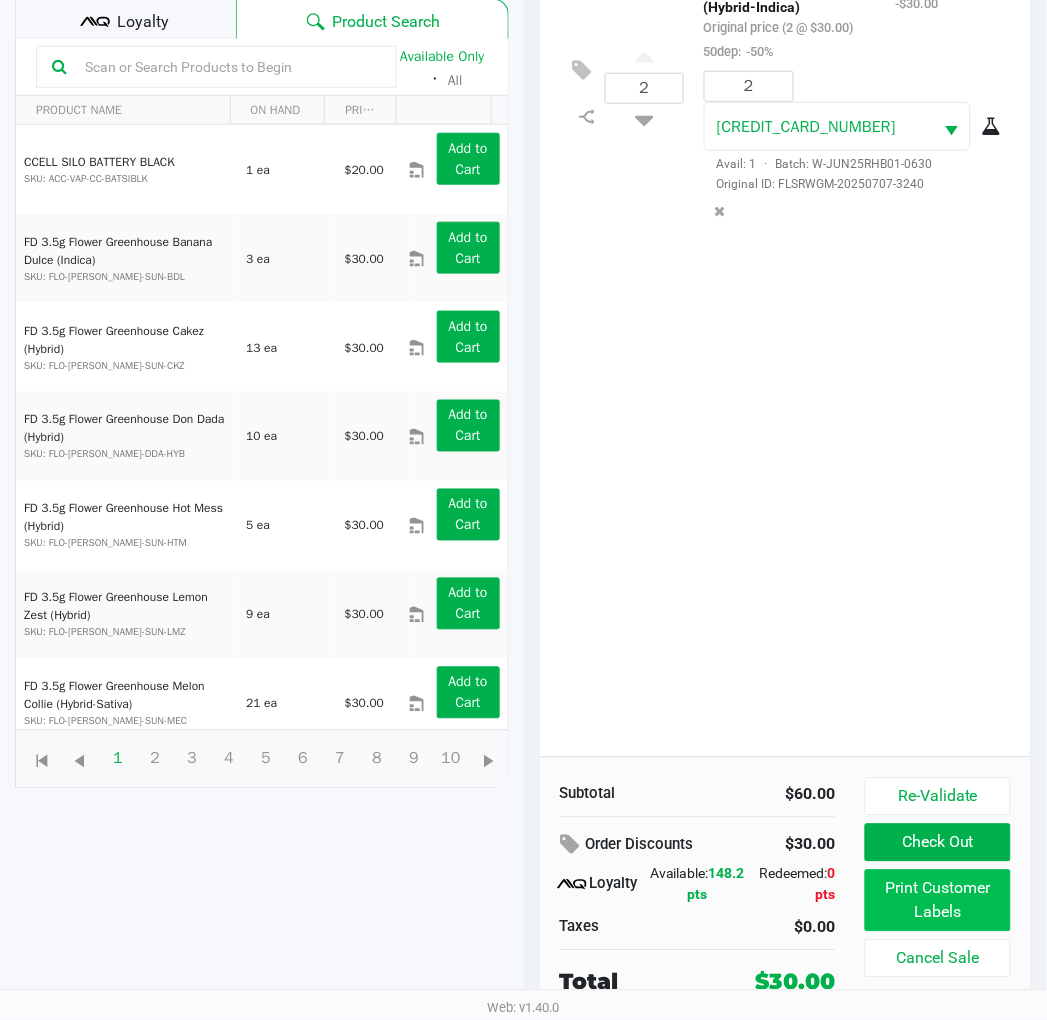 click on "Print Customer Labels" 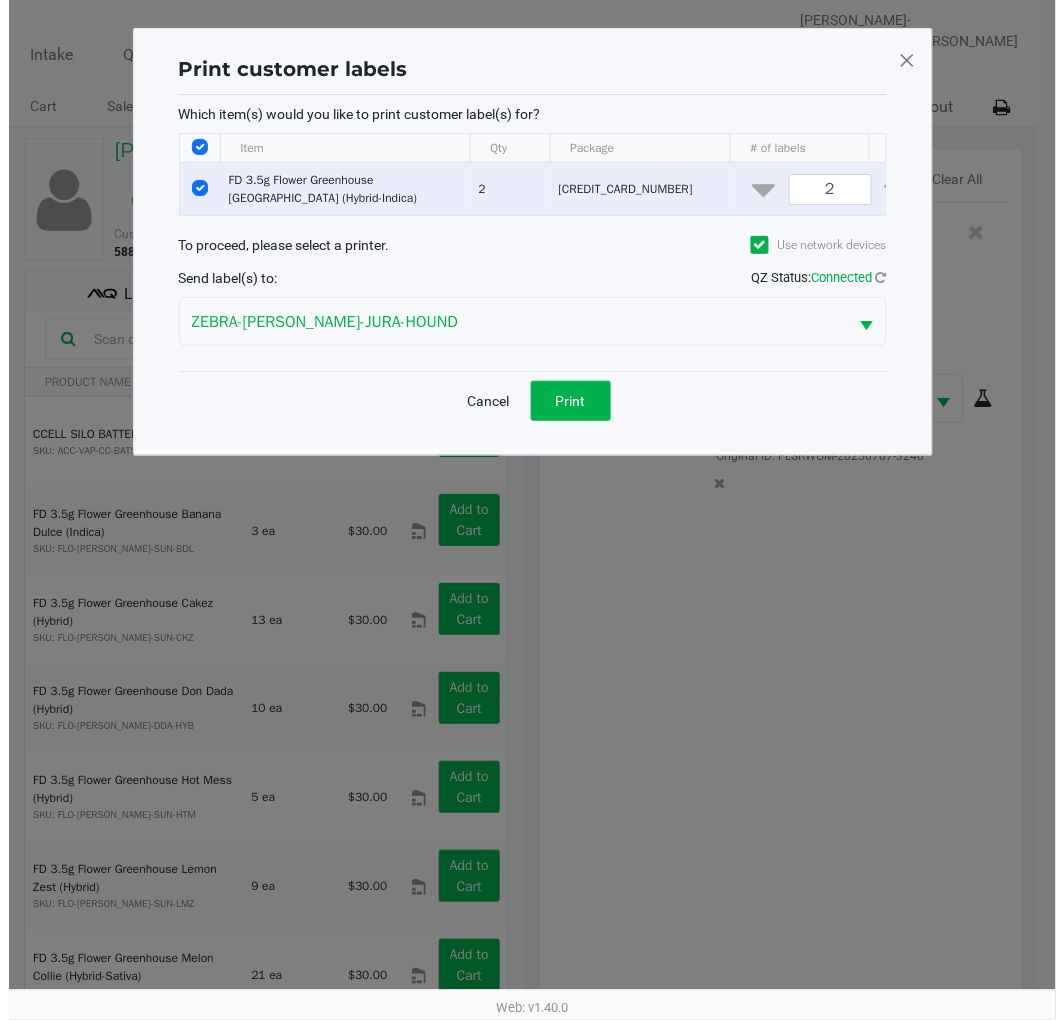 scroll, scrollTop: 0, scrollLeft: 0, axis: both 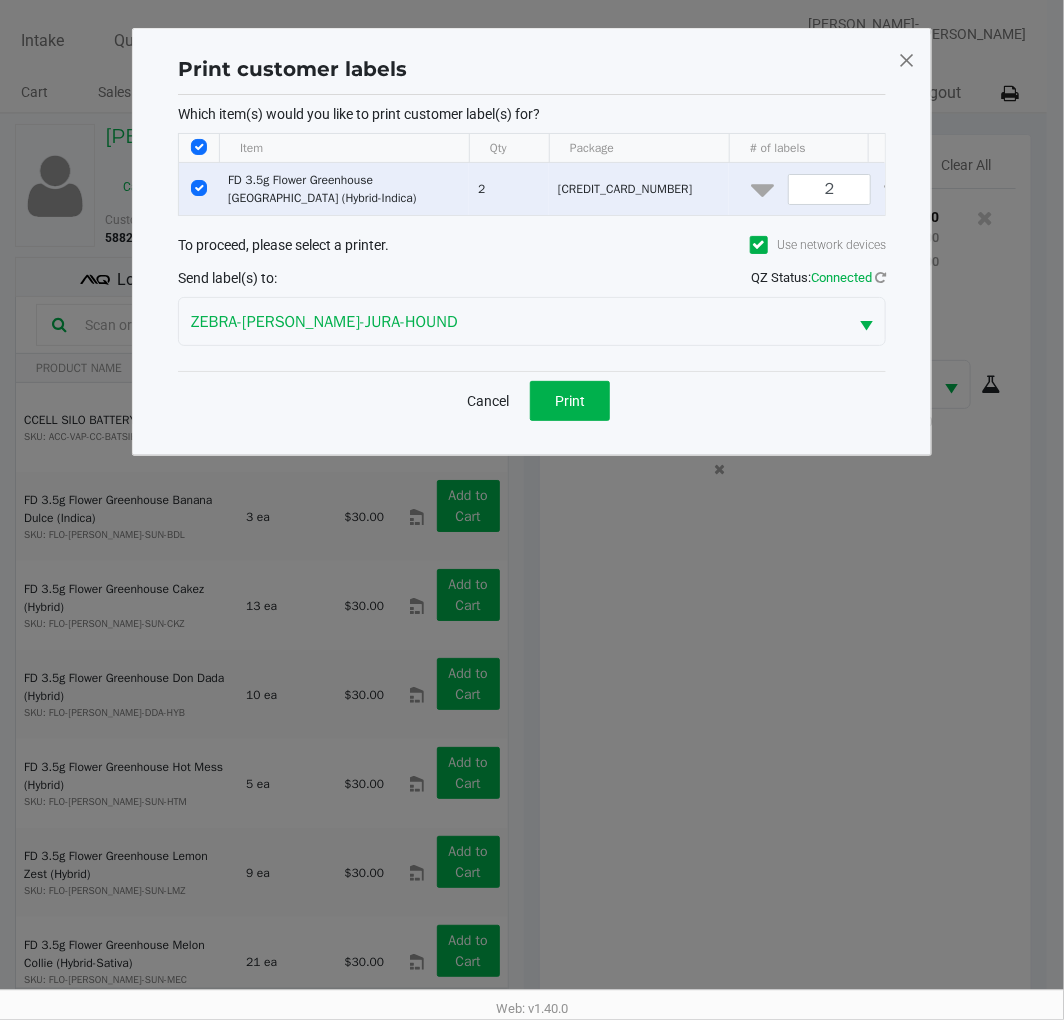 click on "Print" 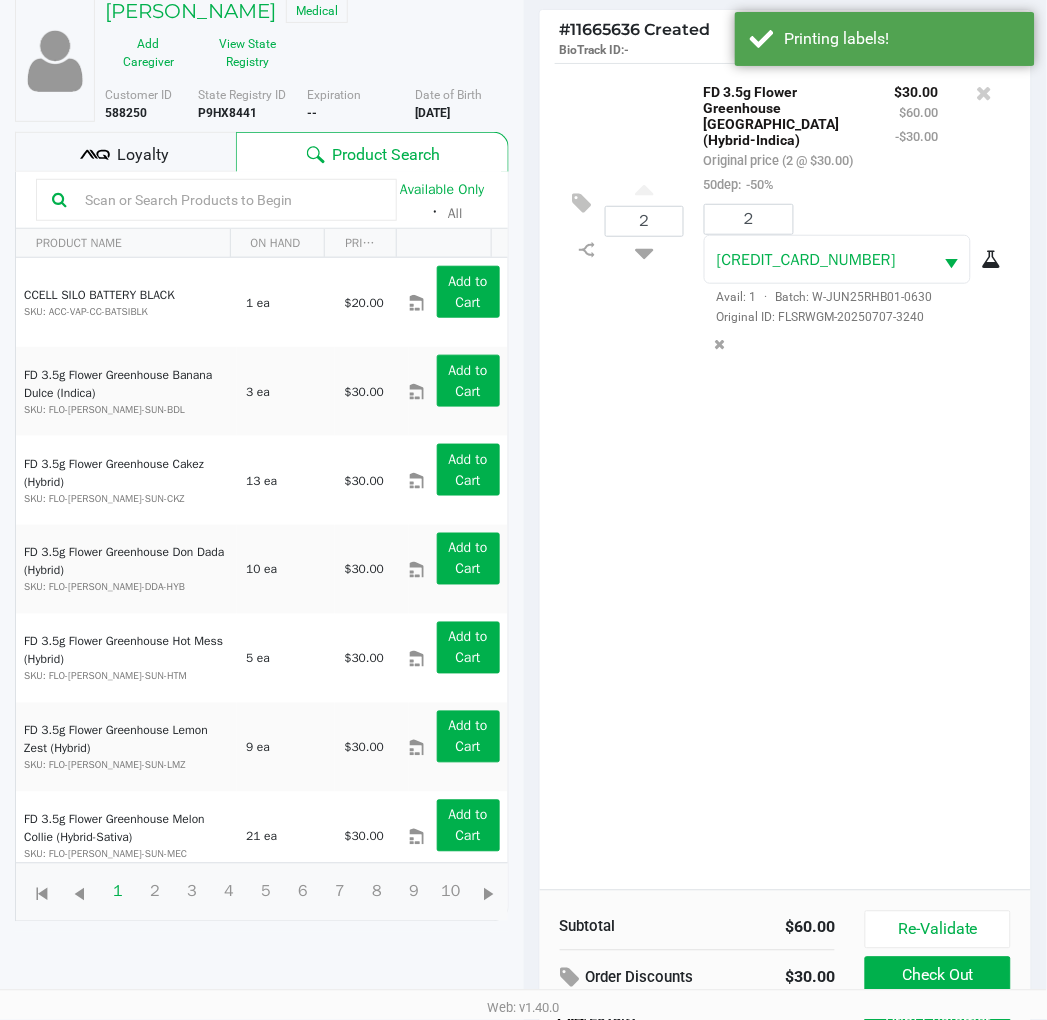 scroll, scrollTop: 0, scrollLeft: 0, axis: both 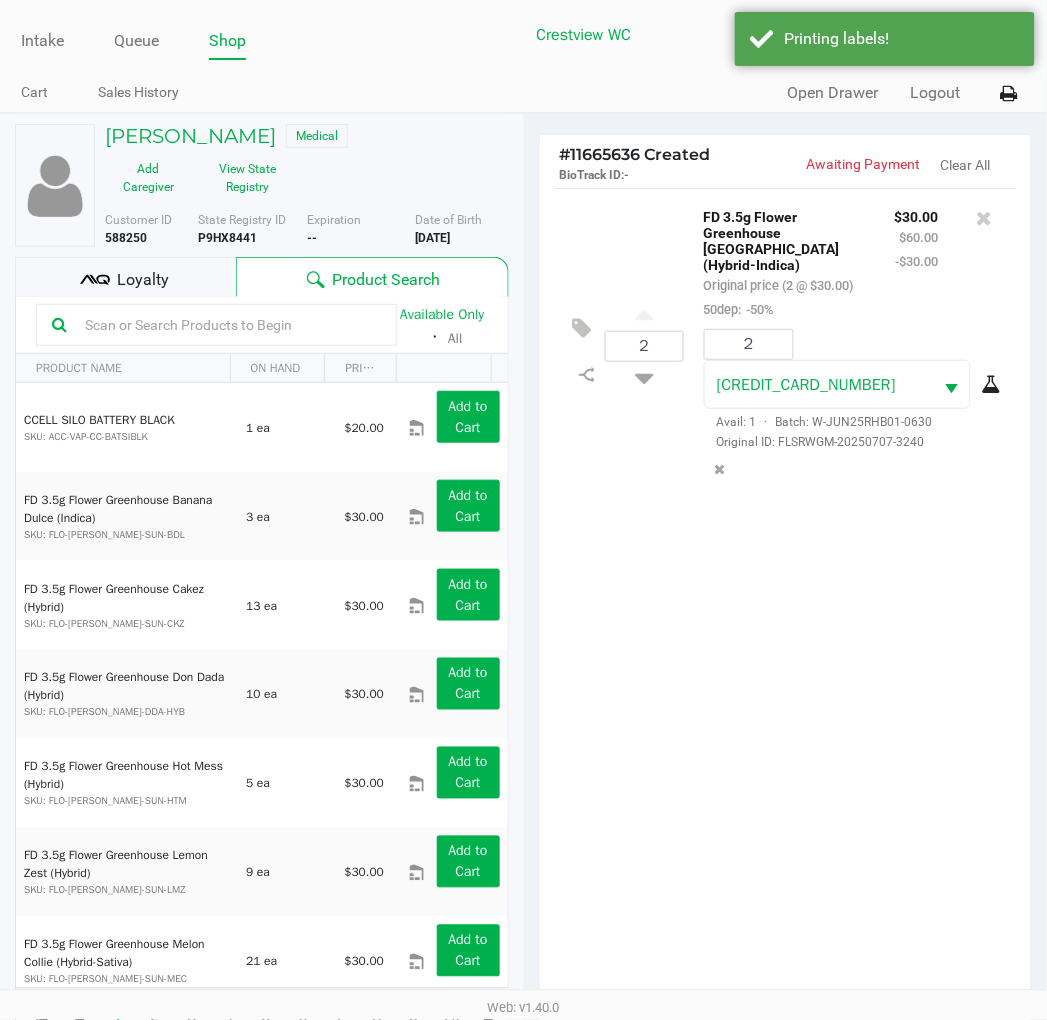 click on "Loyalty" 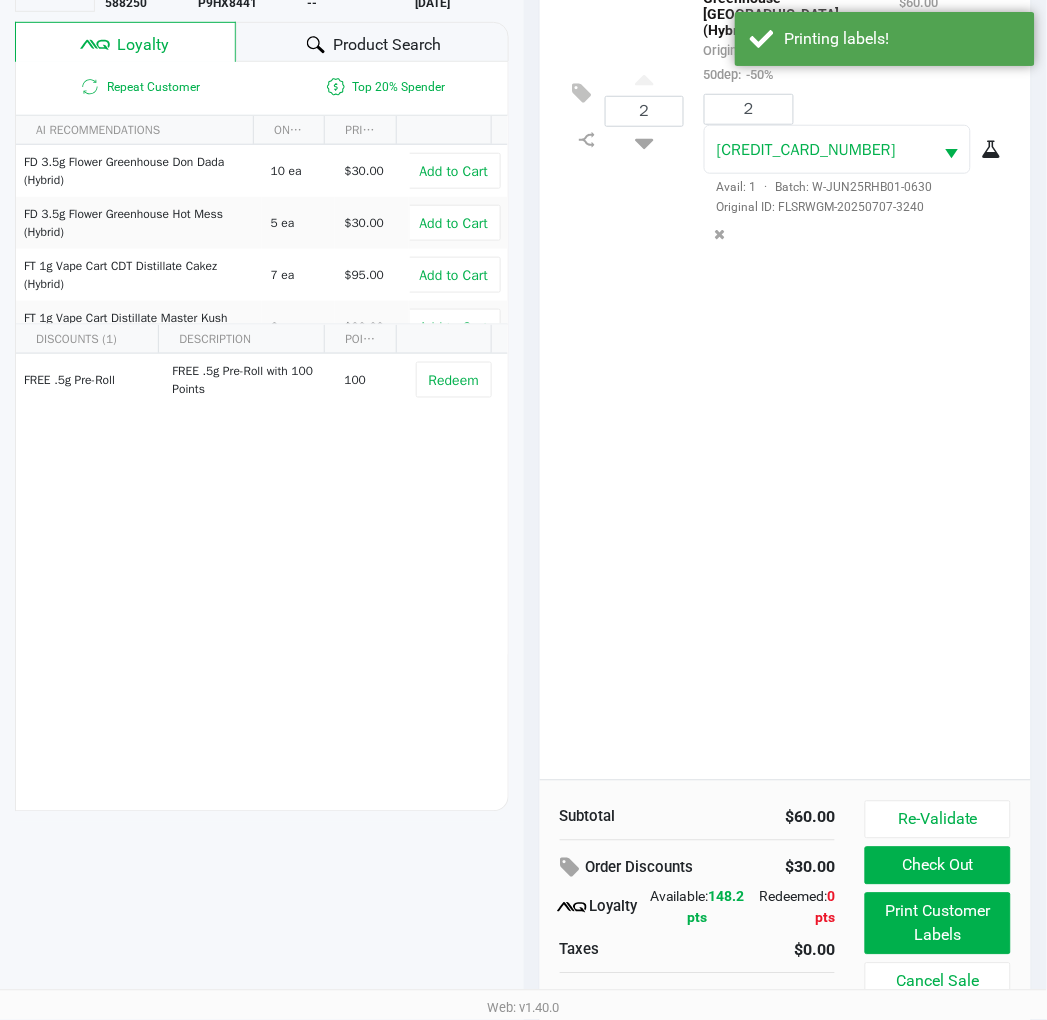 scroll, scrollTop: 258, scrollLeft: 0, axis: vertical 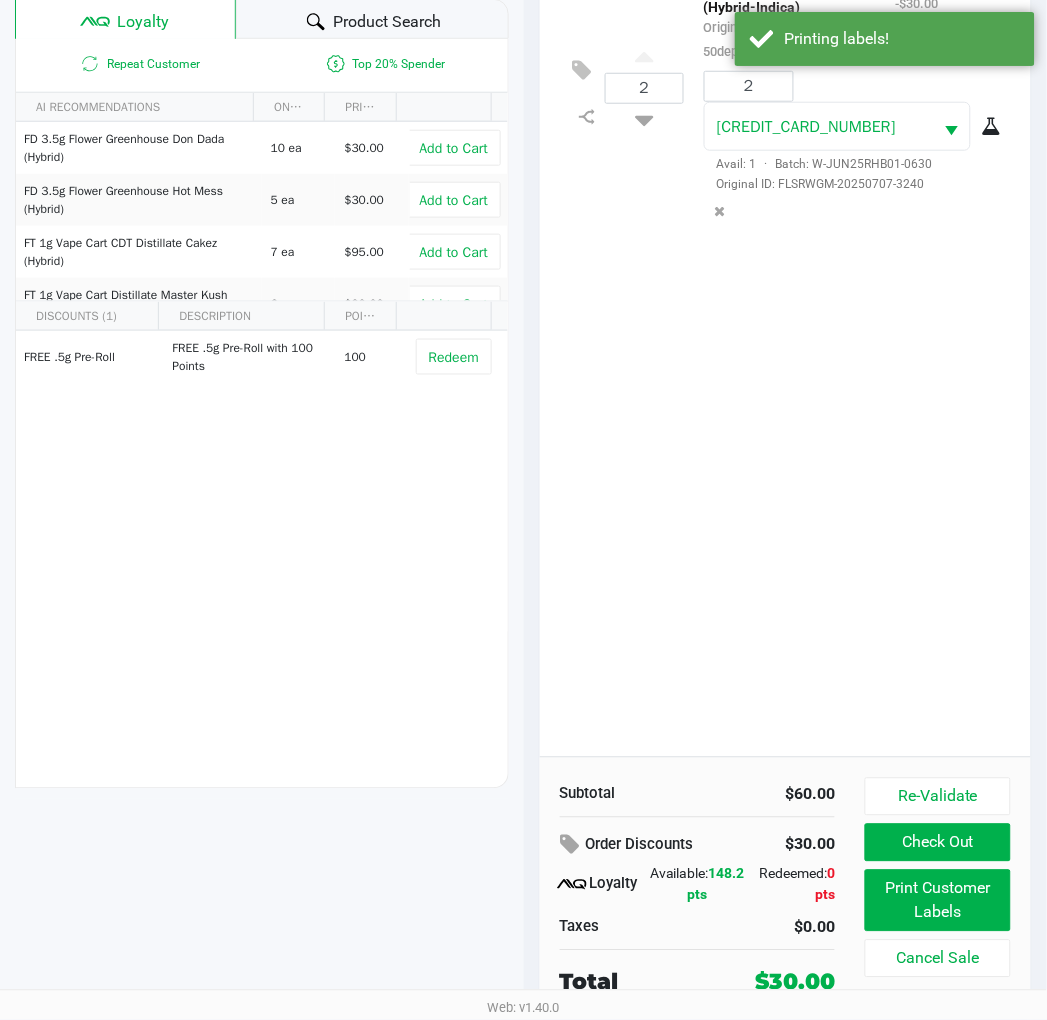 click on "Check Out" 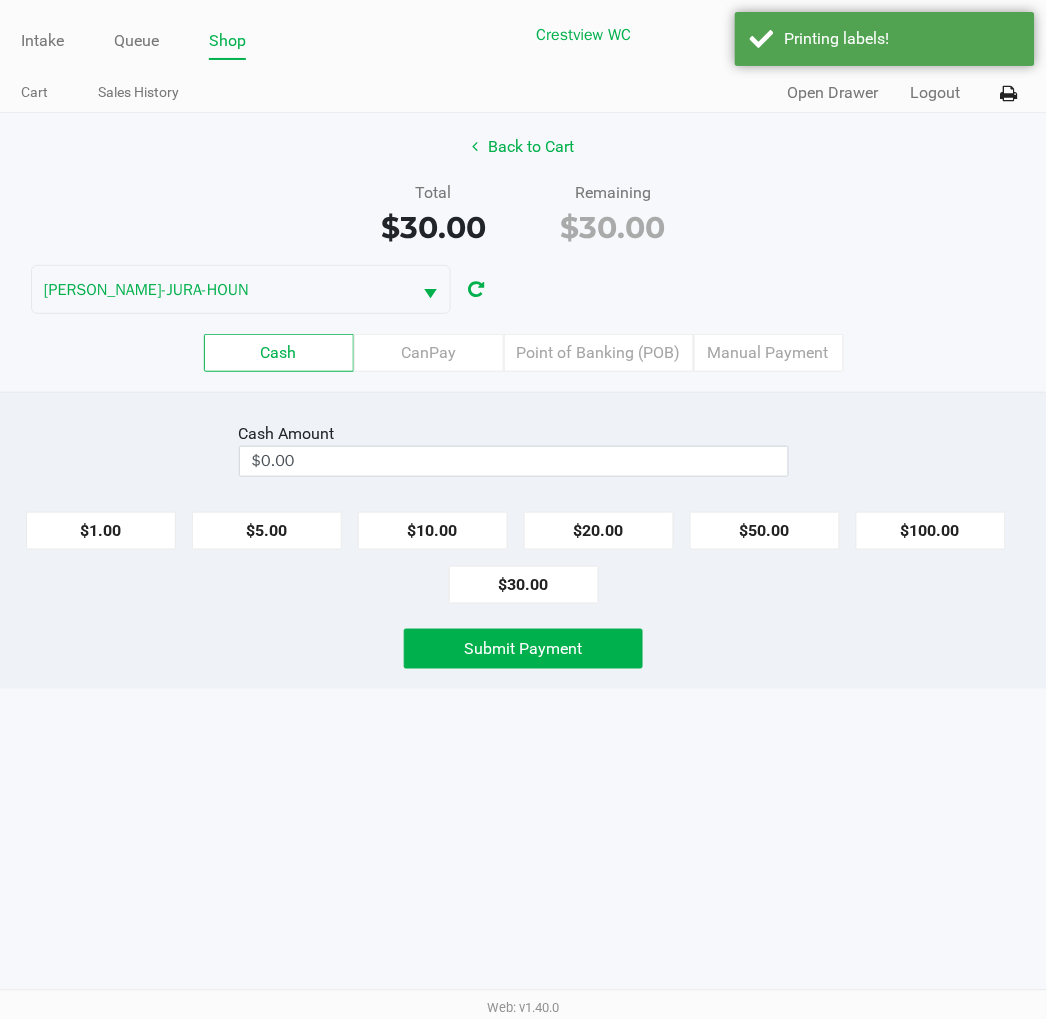 scroll, scrollTop: 0, scrollLeft: 0, axis: both 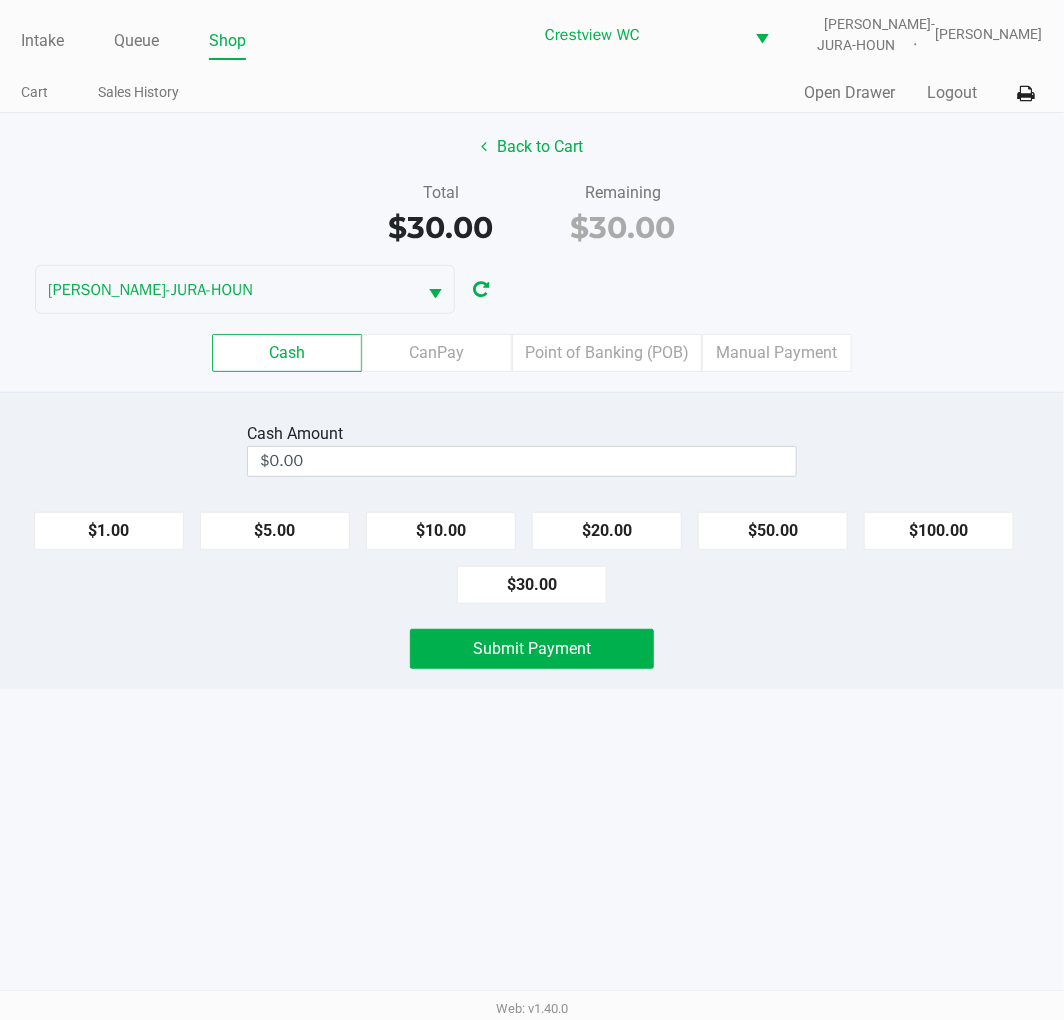 click on "$30.00" 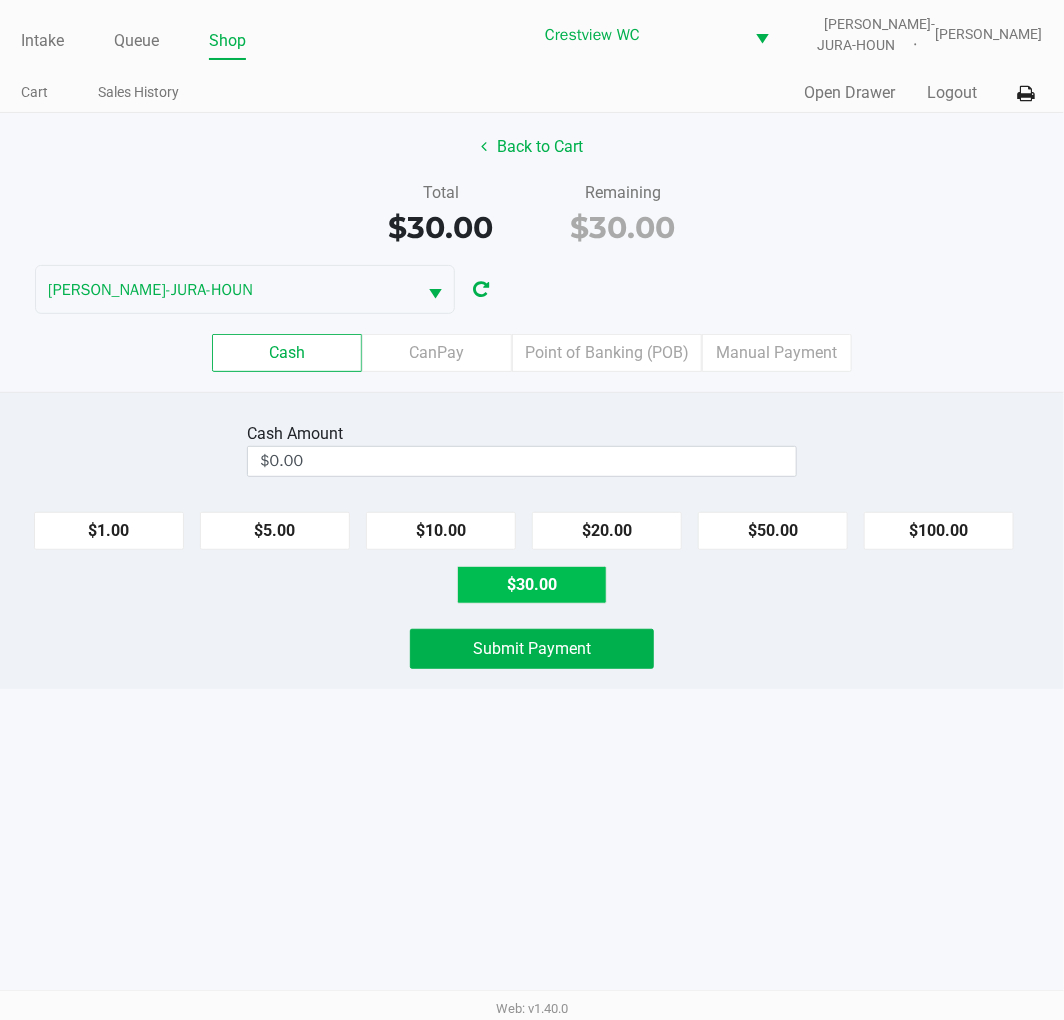 type on "$30.00" 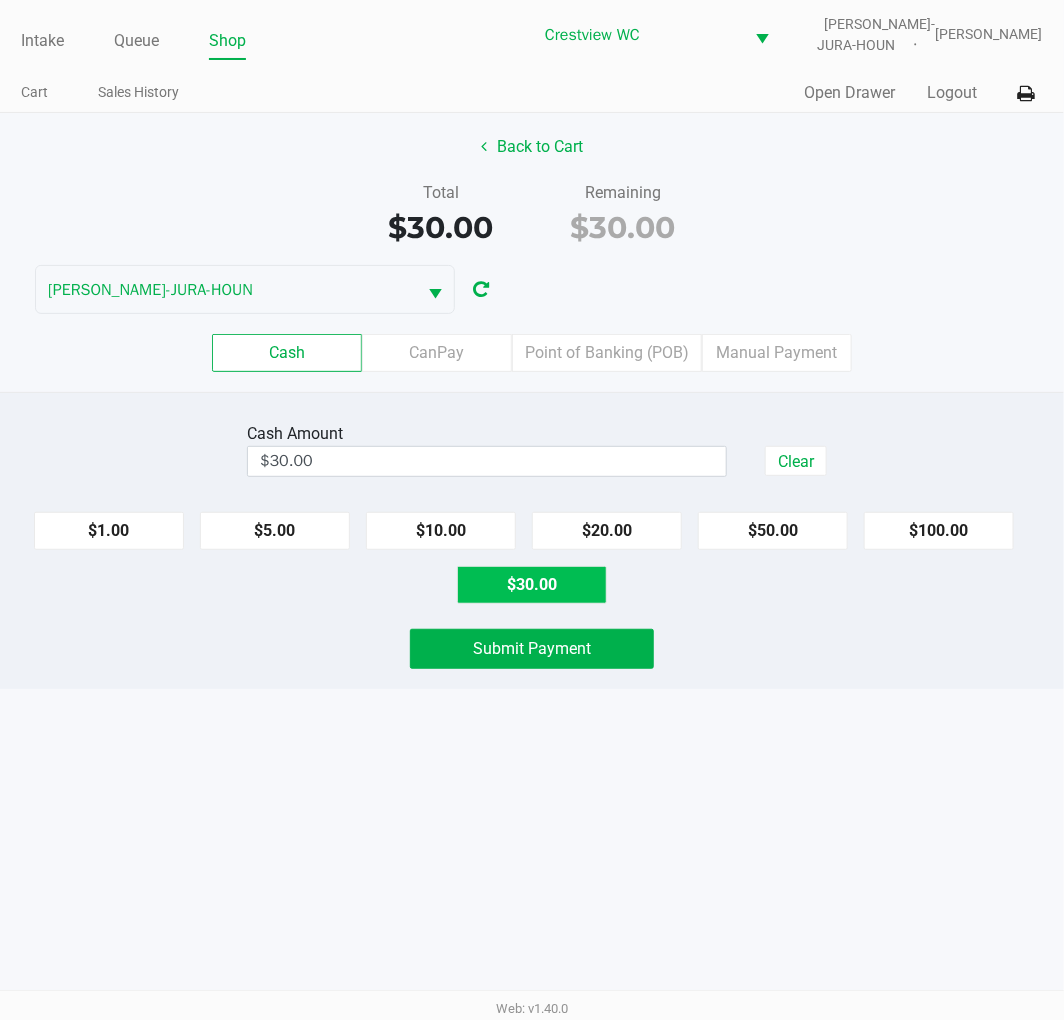 click on "Submit Payment" 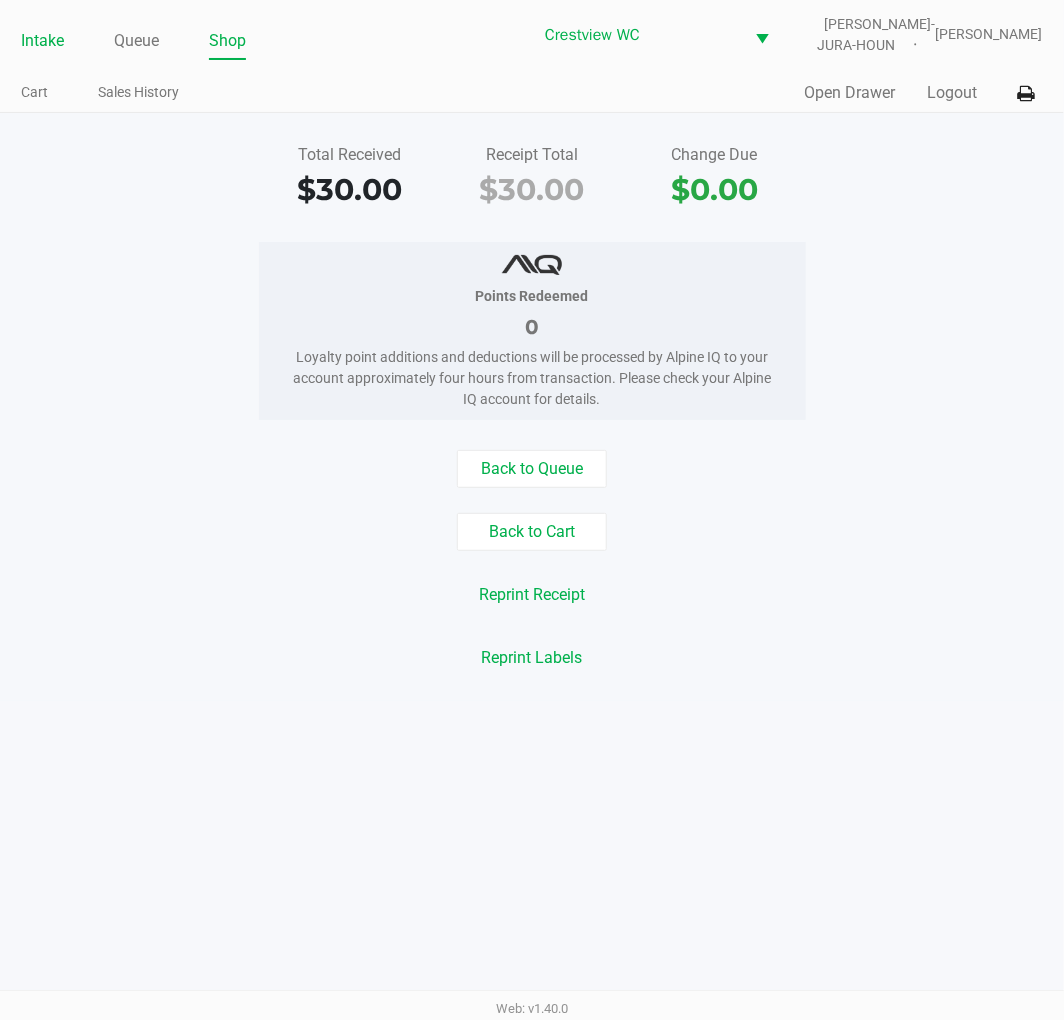 click on "Intake" 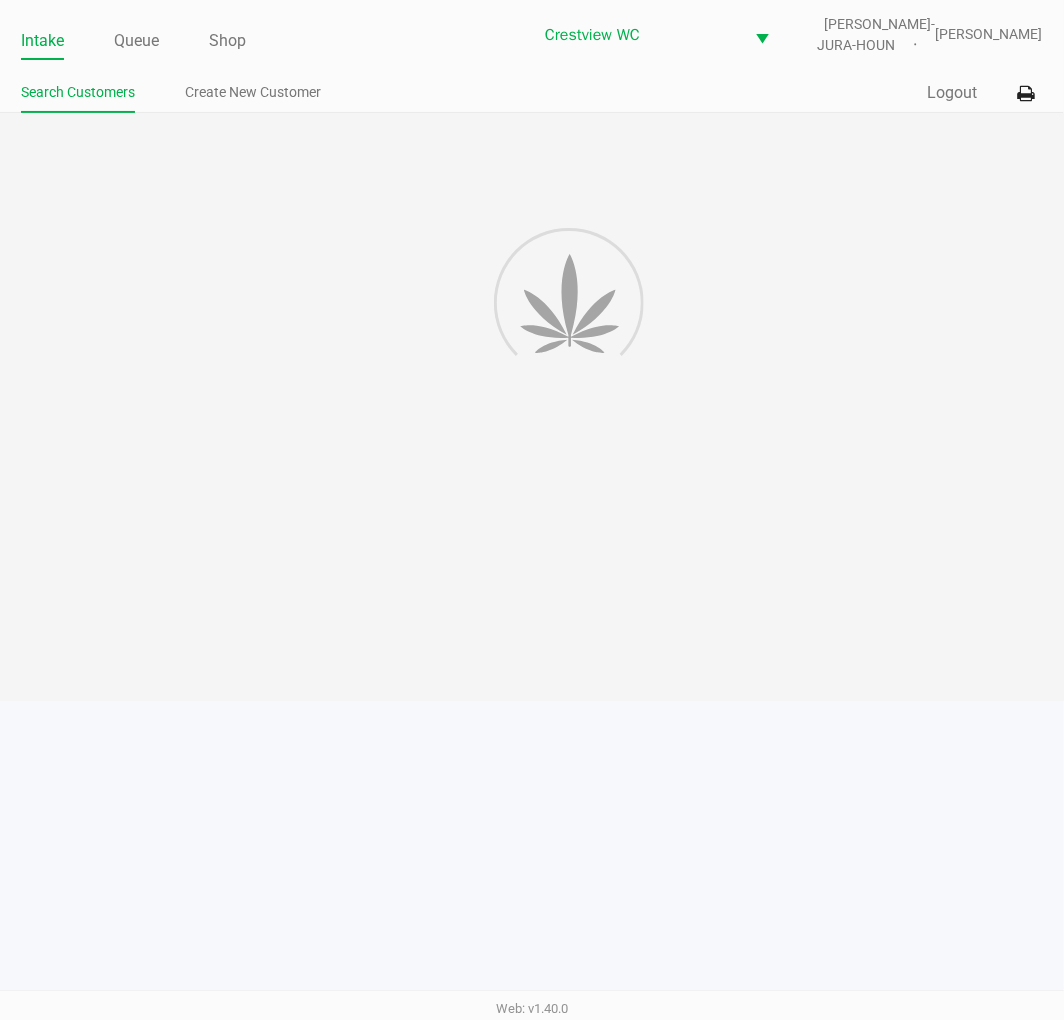 click on "Intake" 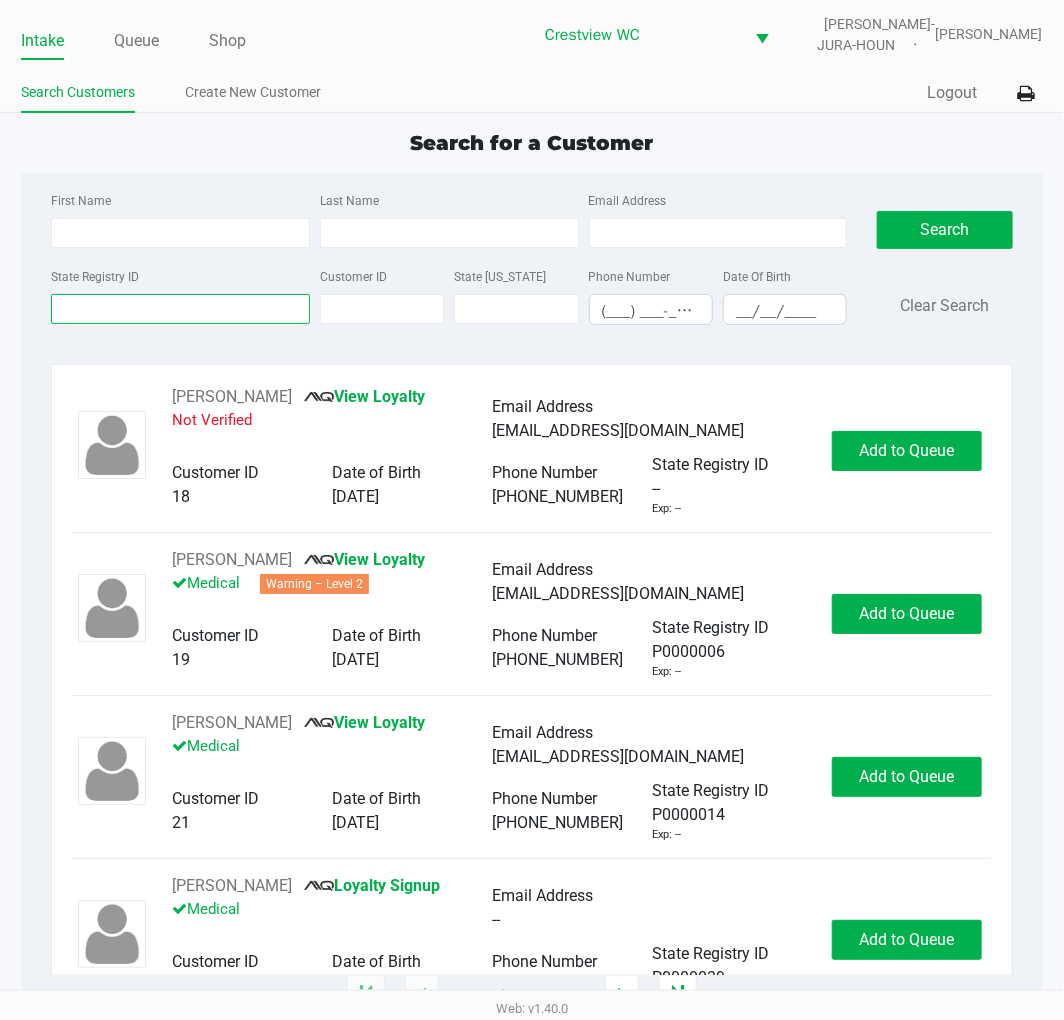 click on "State Registry ID" at bounding box center (180, 309) 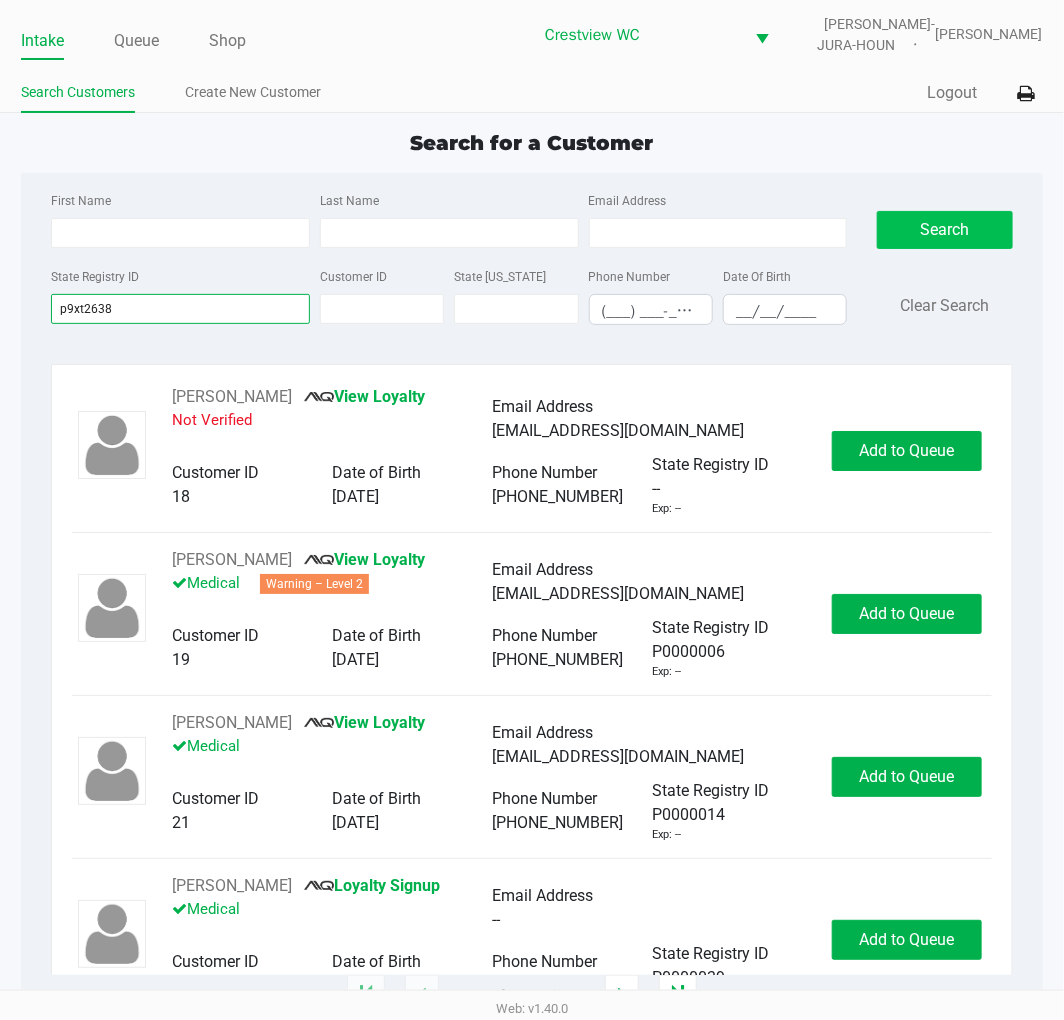 type on "p9xt2638" 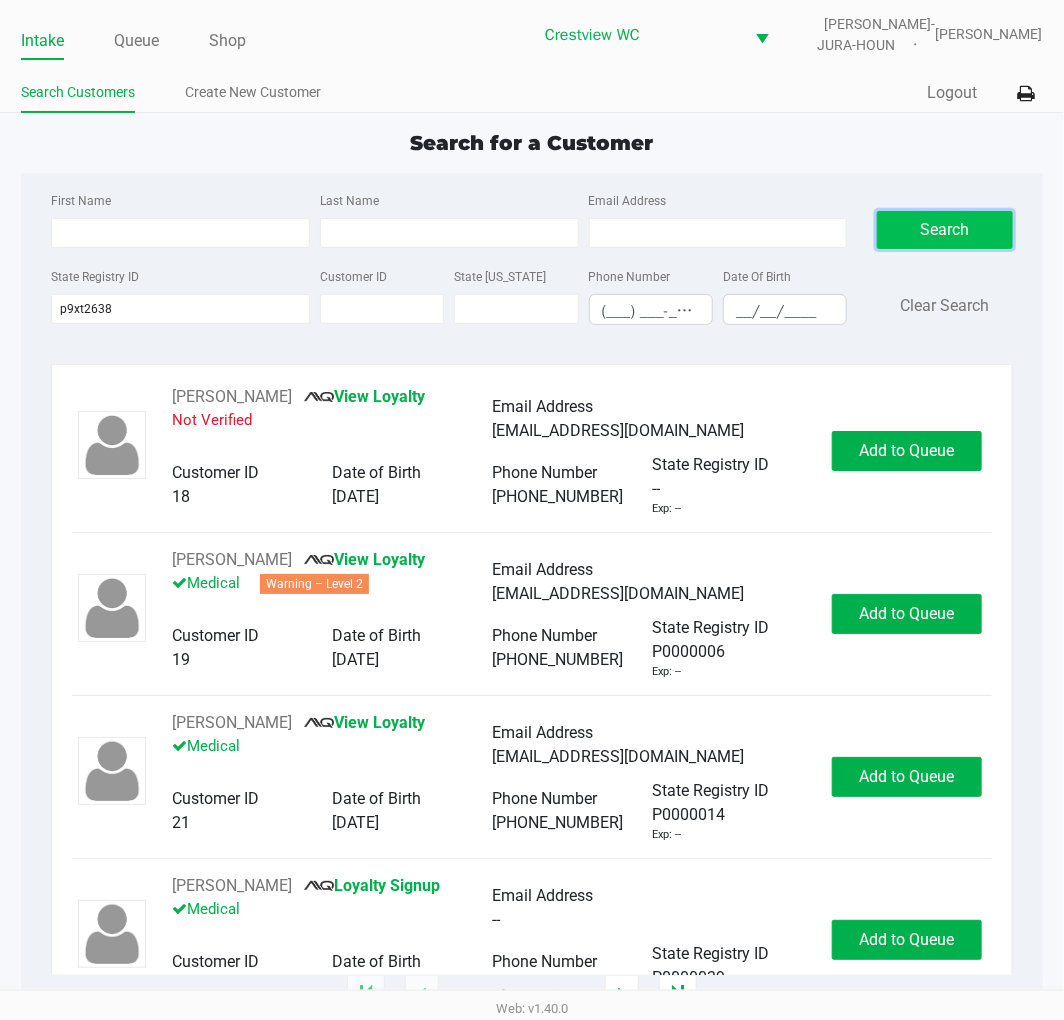 click on "Search" 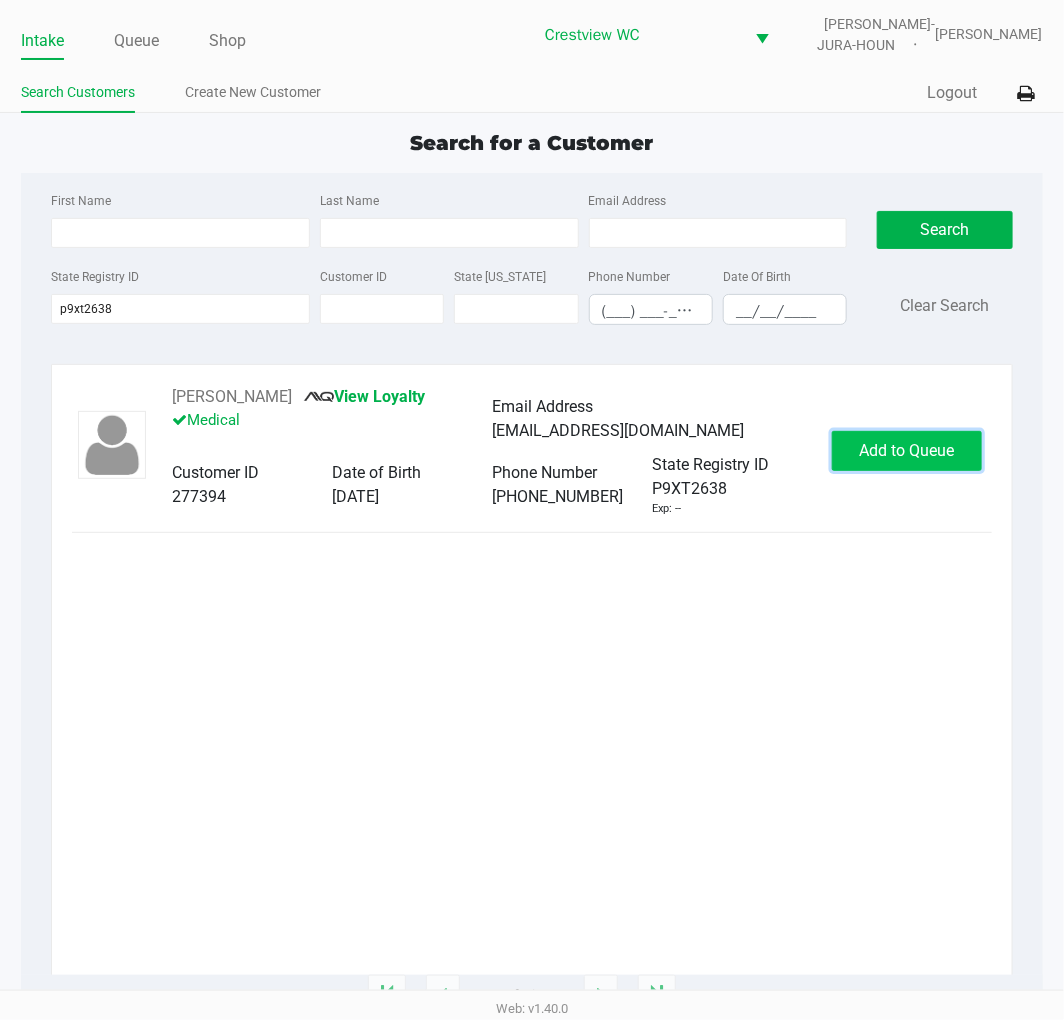 click on "Add to Queue" 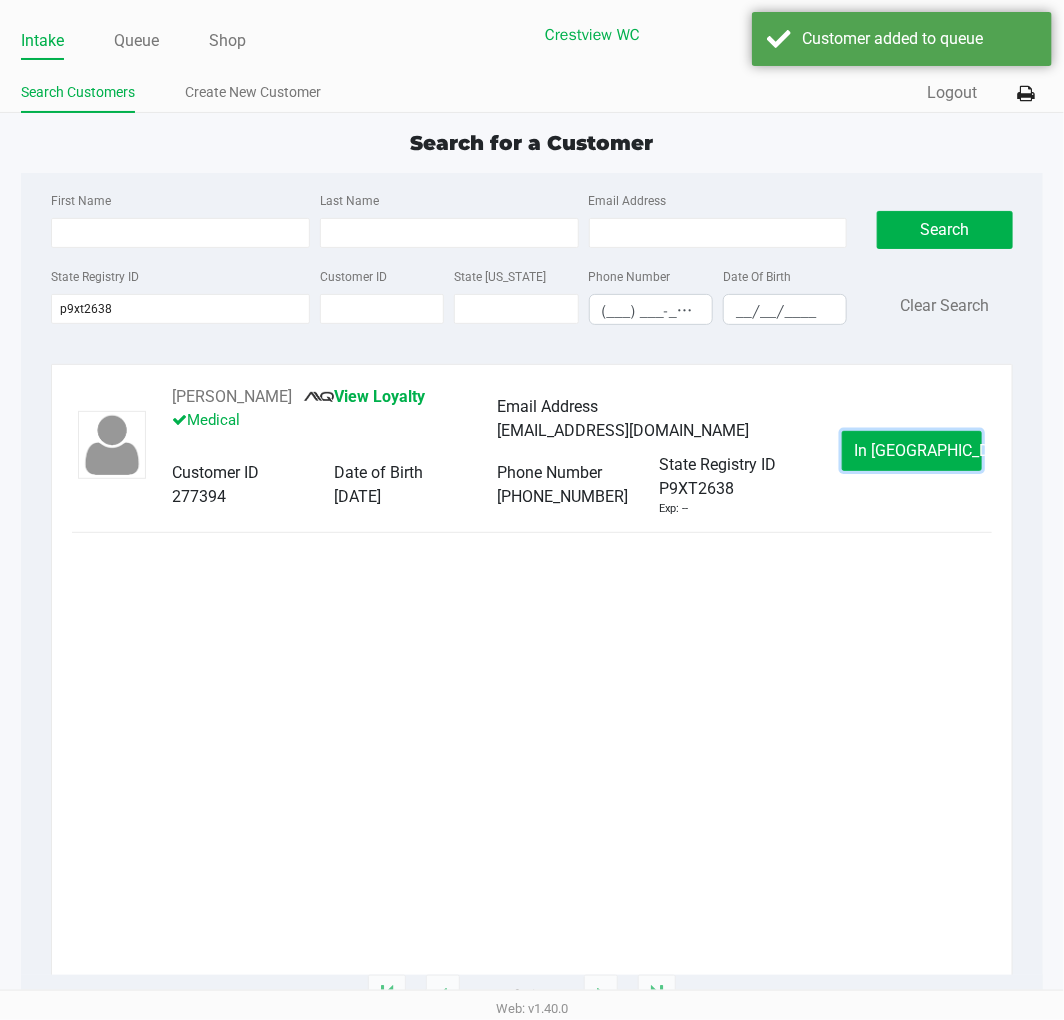 click on "In Queue" 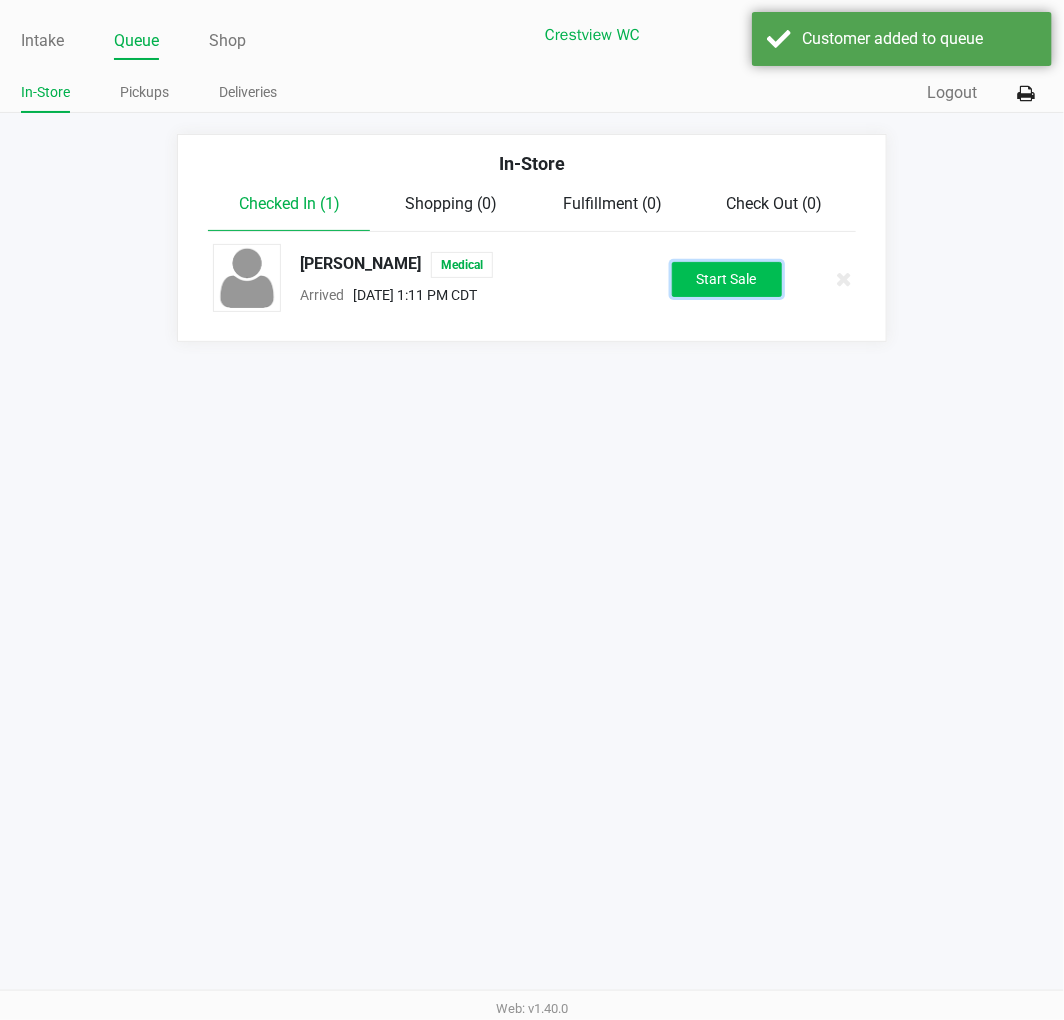 click on "Start Sale" 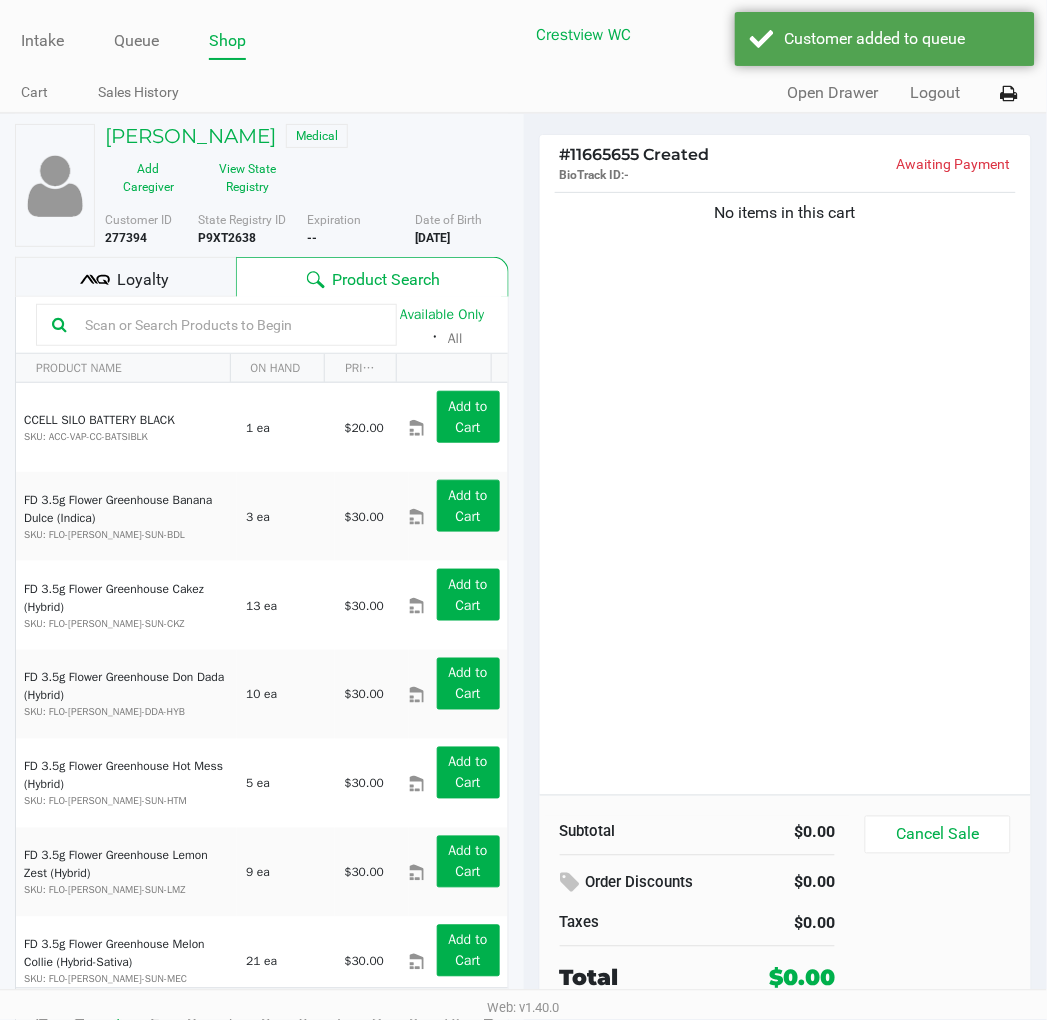 click on "Loyalty" 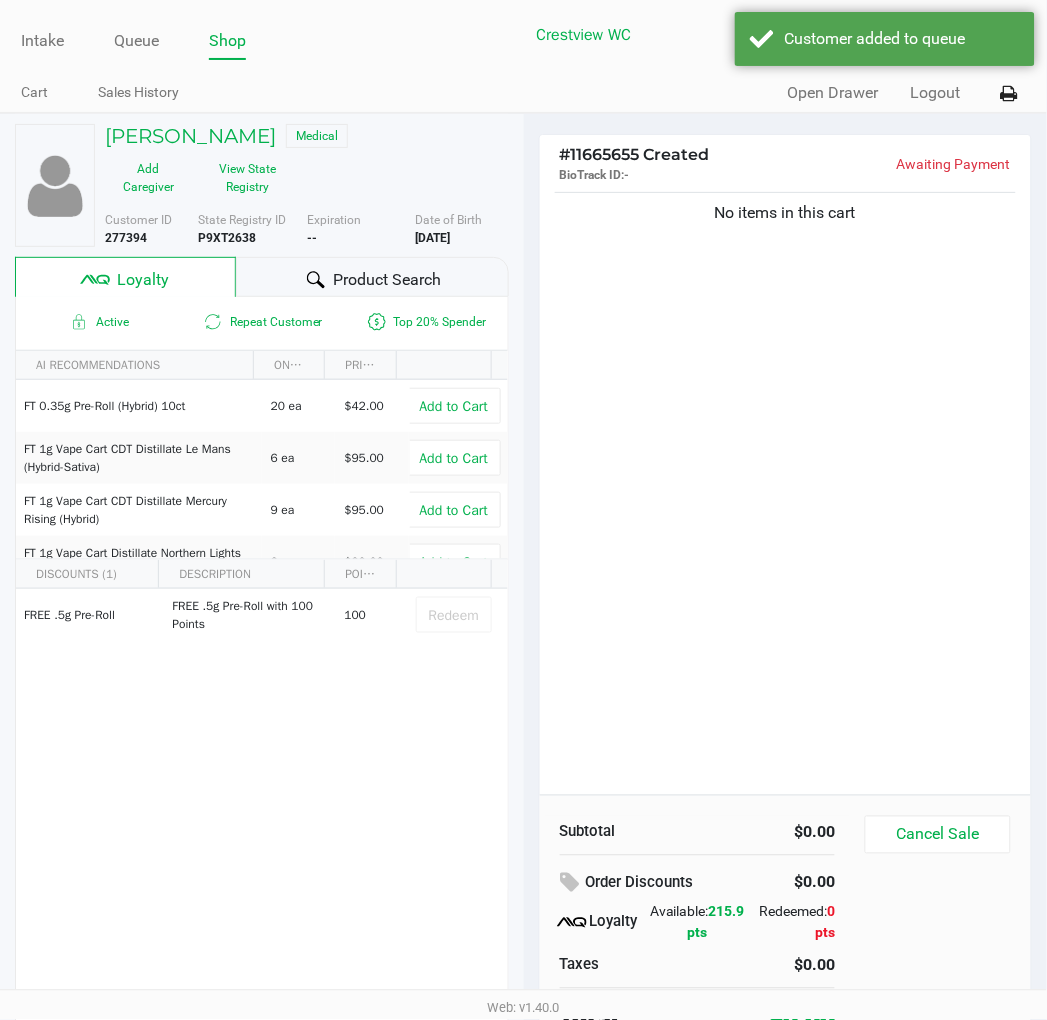 click 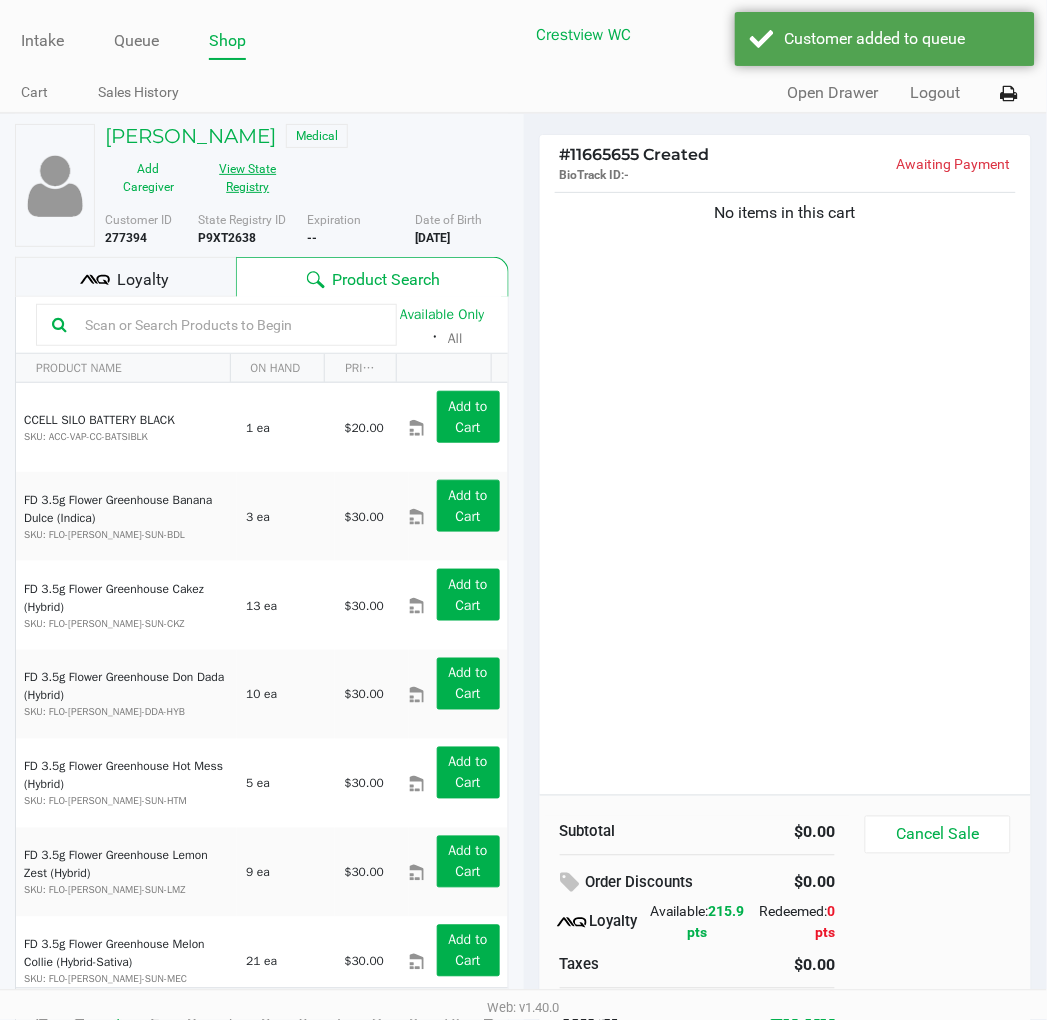 click on "View State Registry" 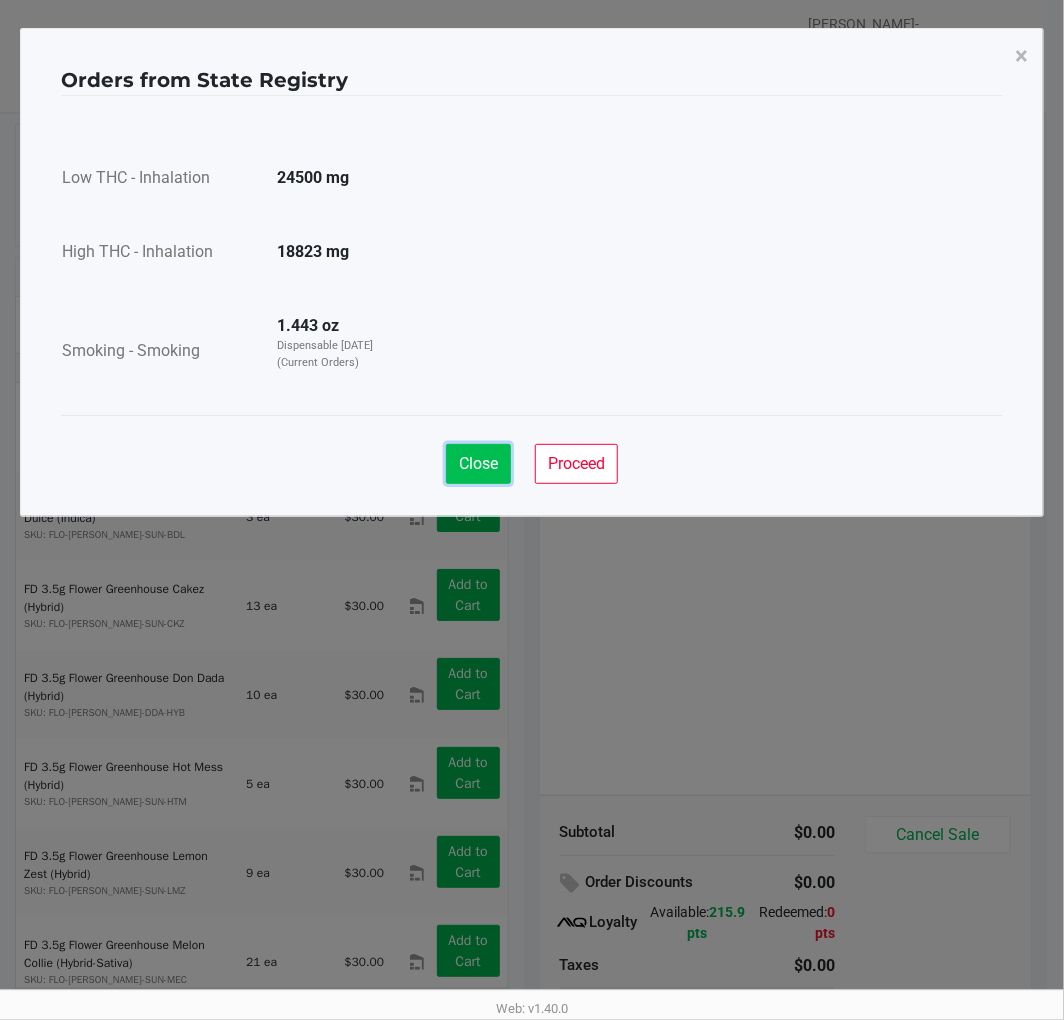 click on "Close" 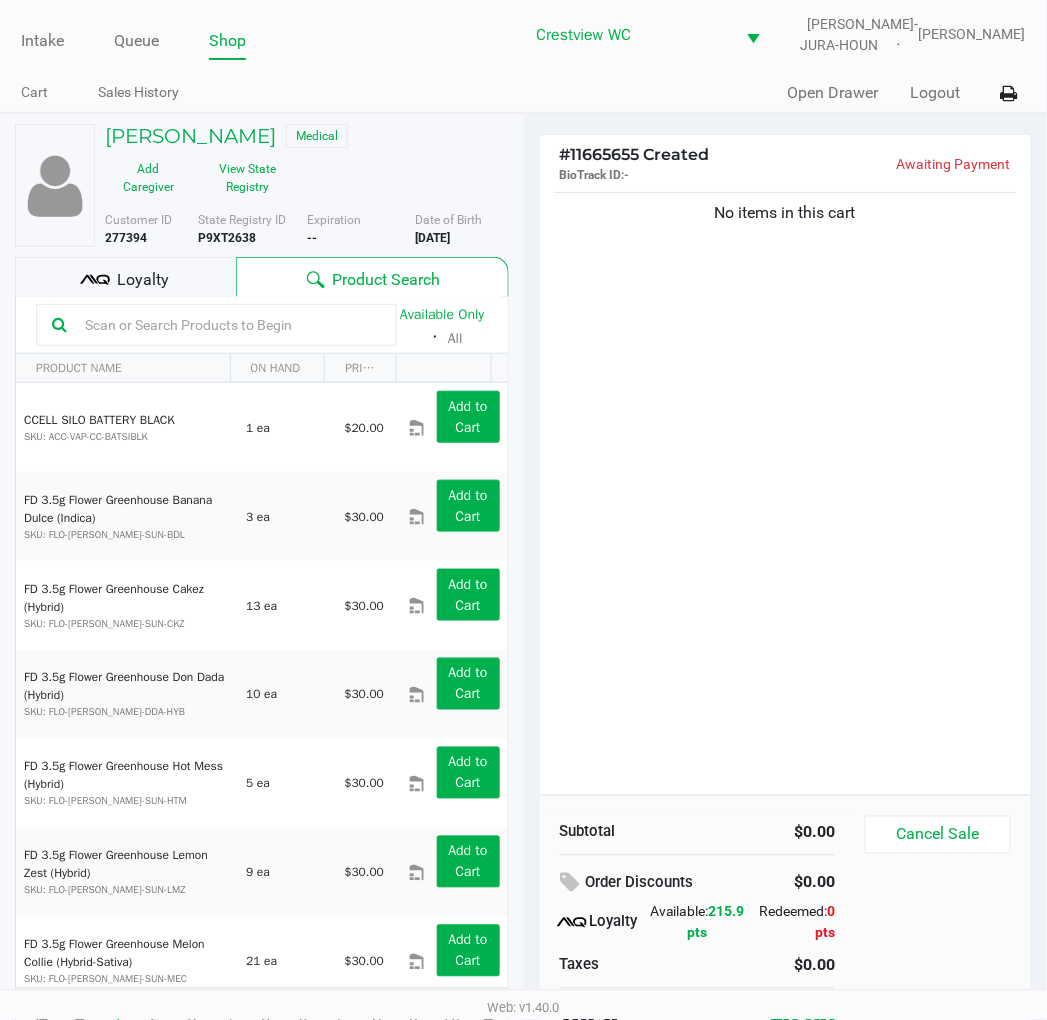 click on "Loyalty" 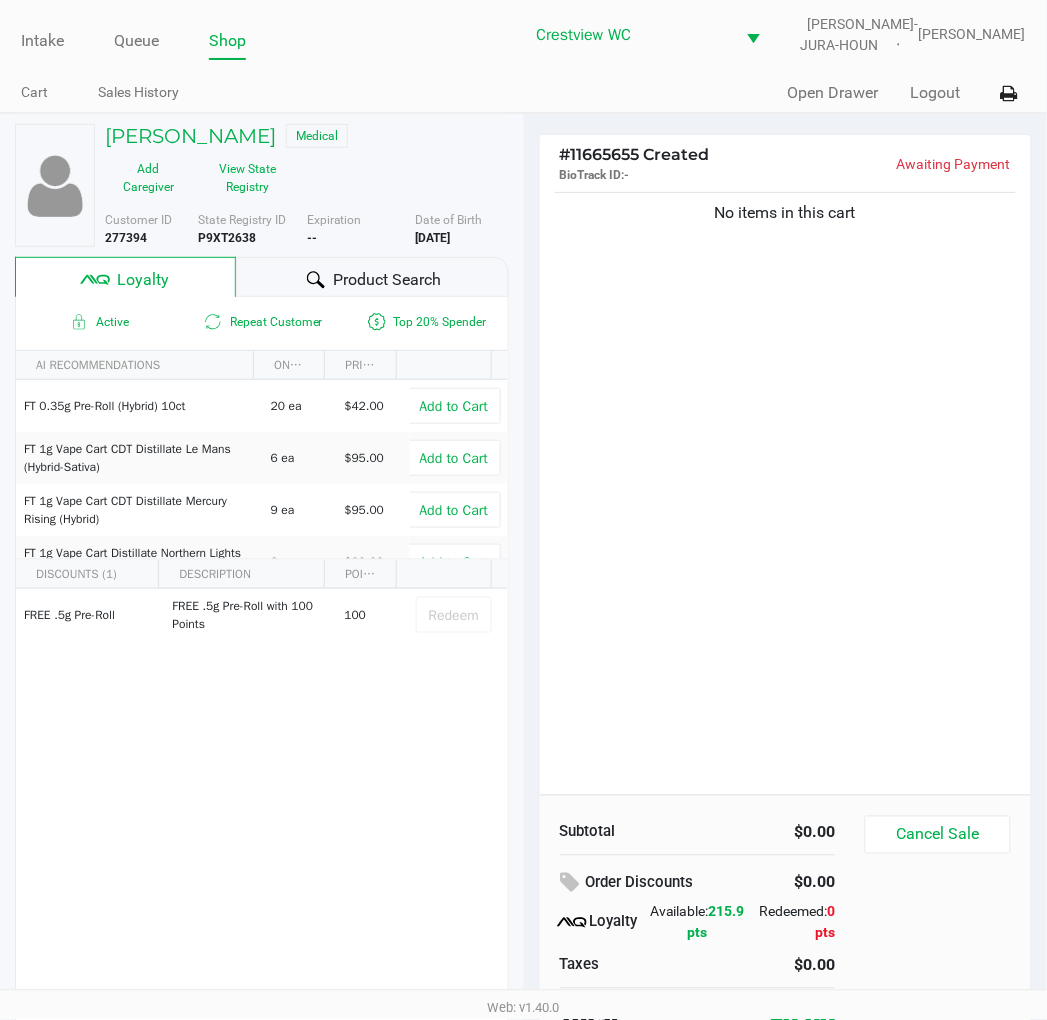click 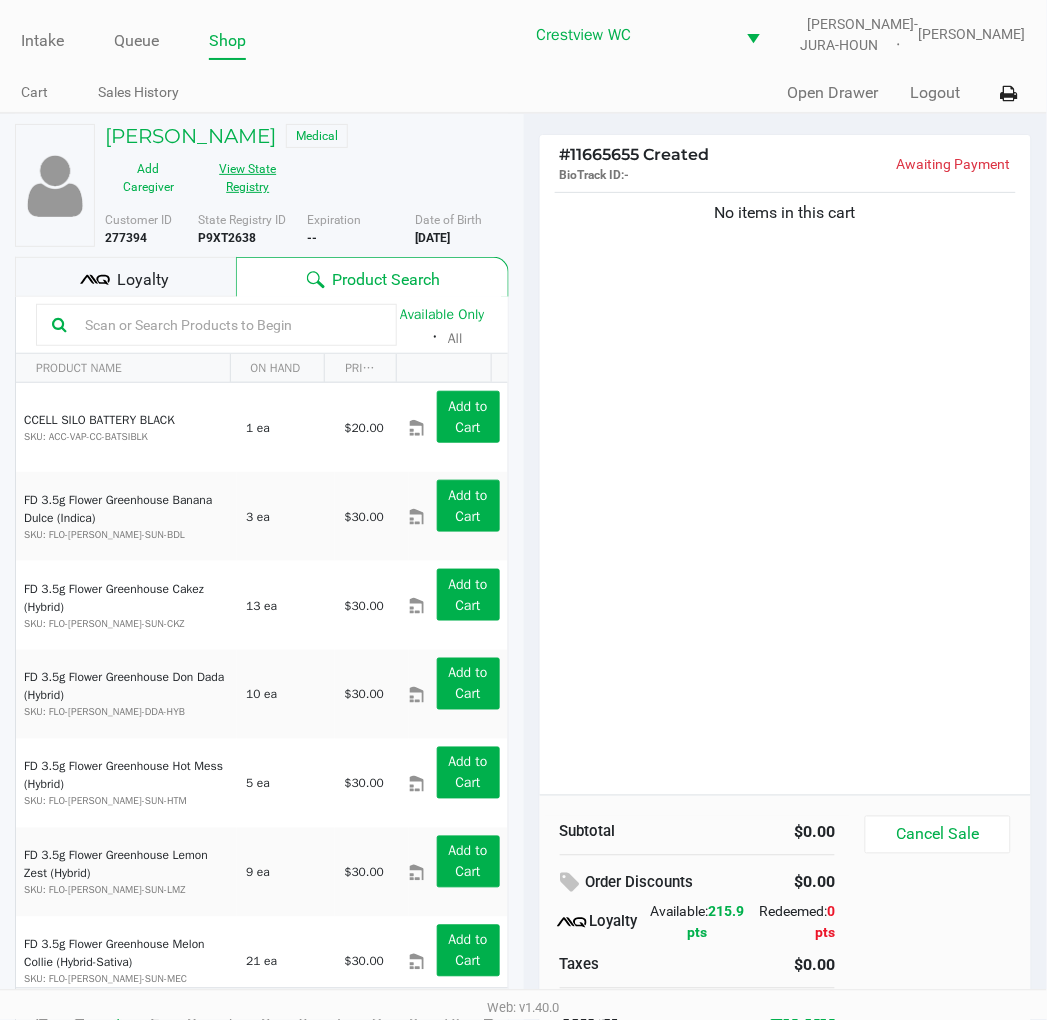 click on "View State Registry" 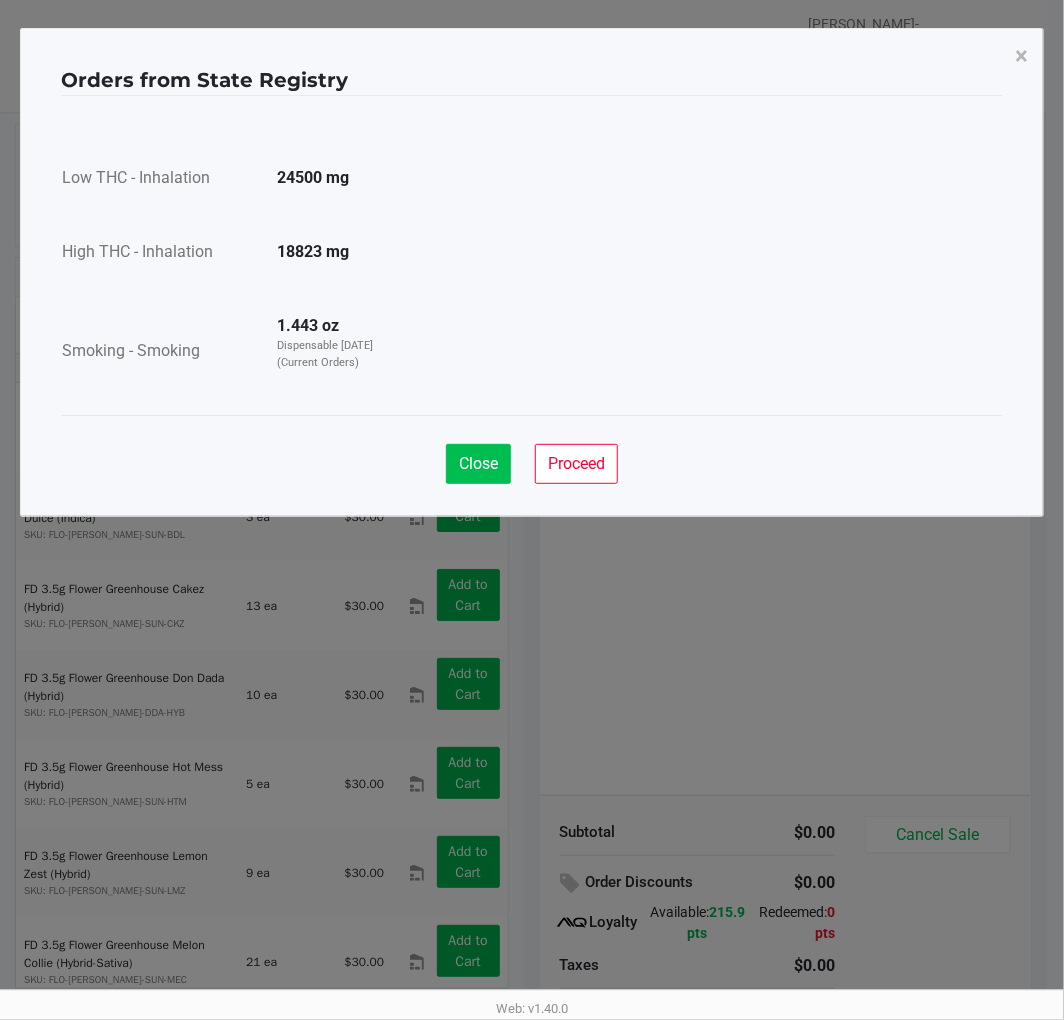 click on "Close" 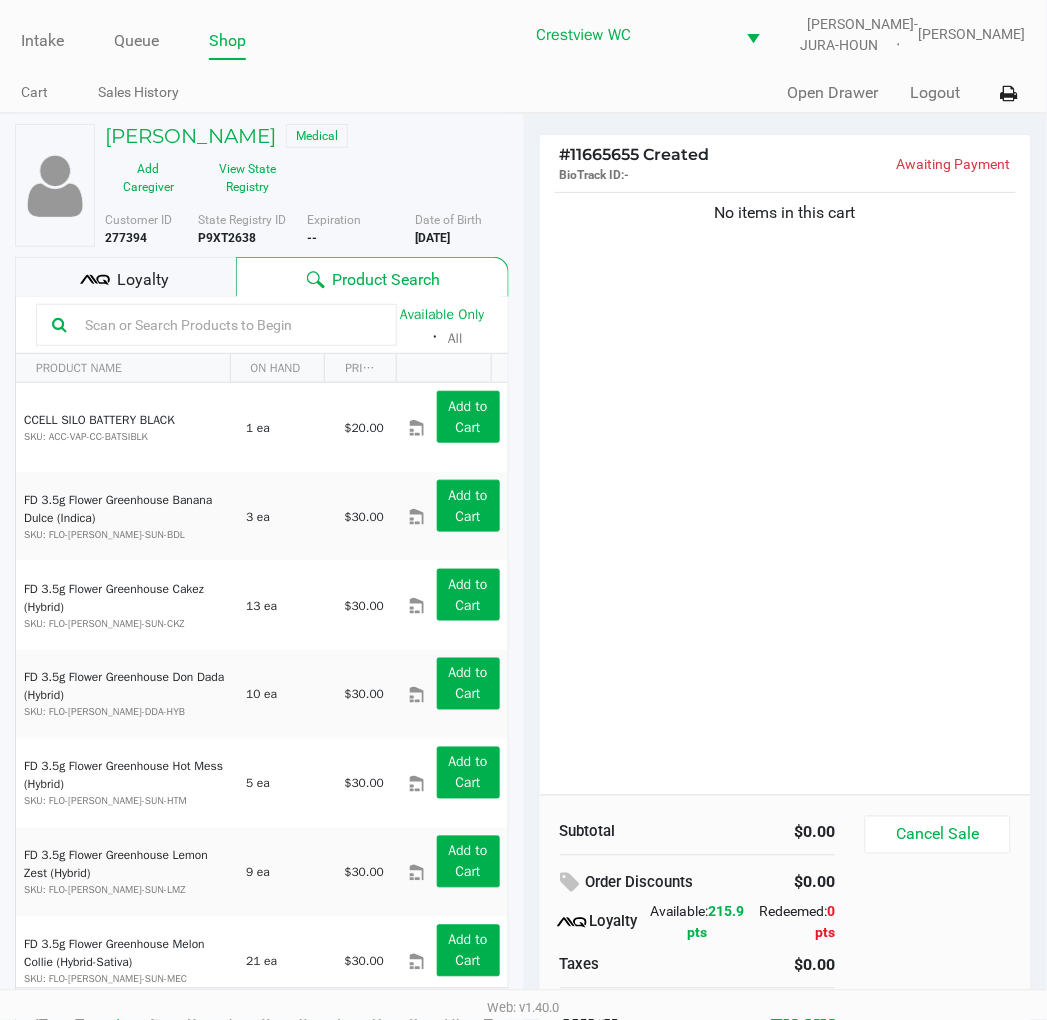 click on "Product Search" 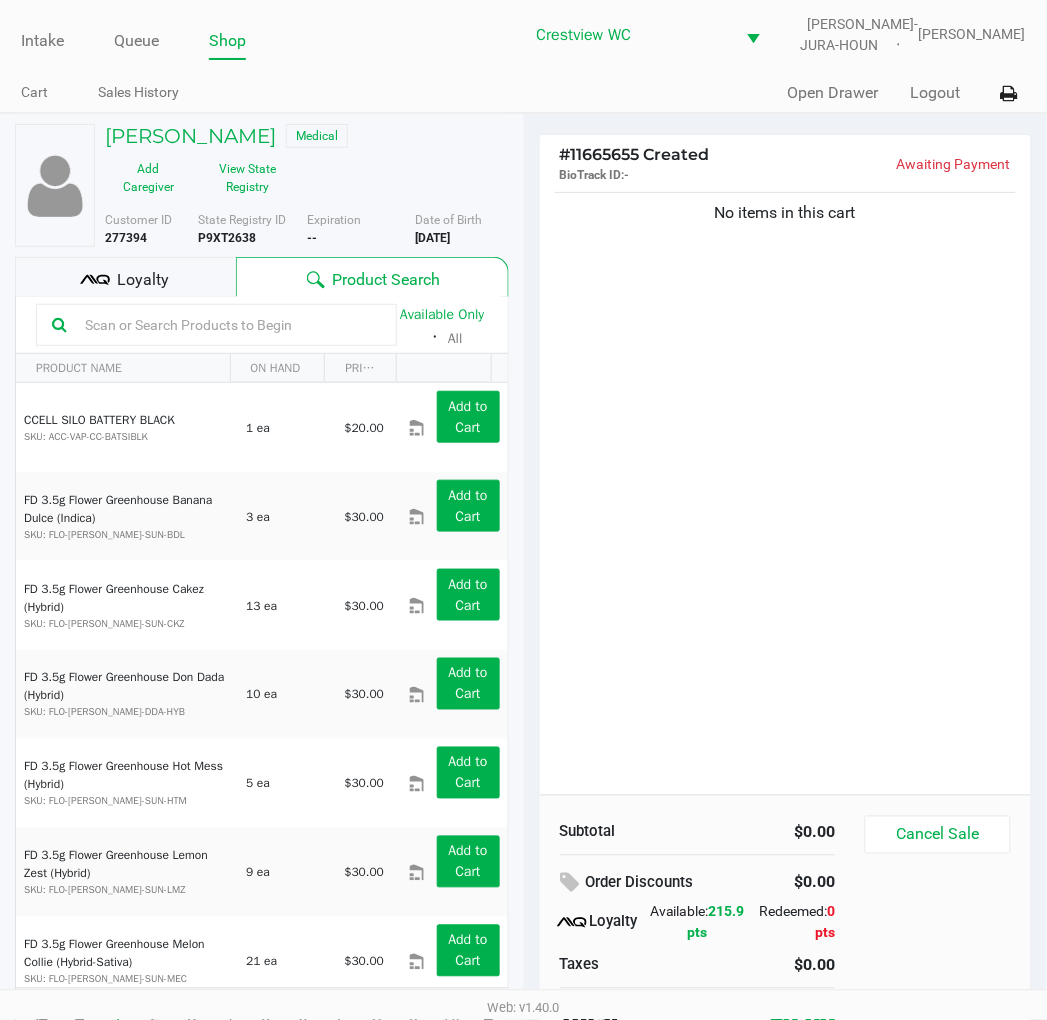 click 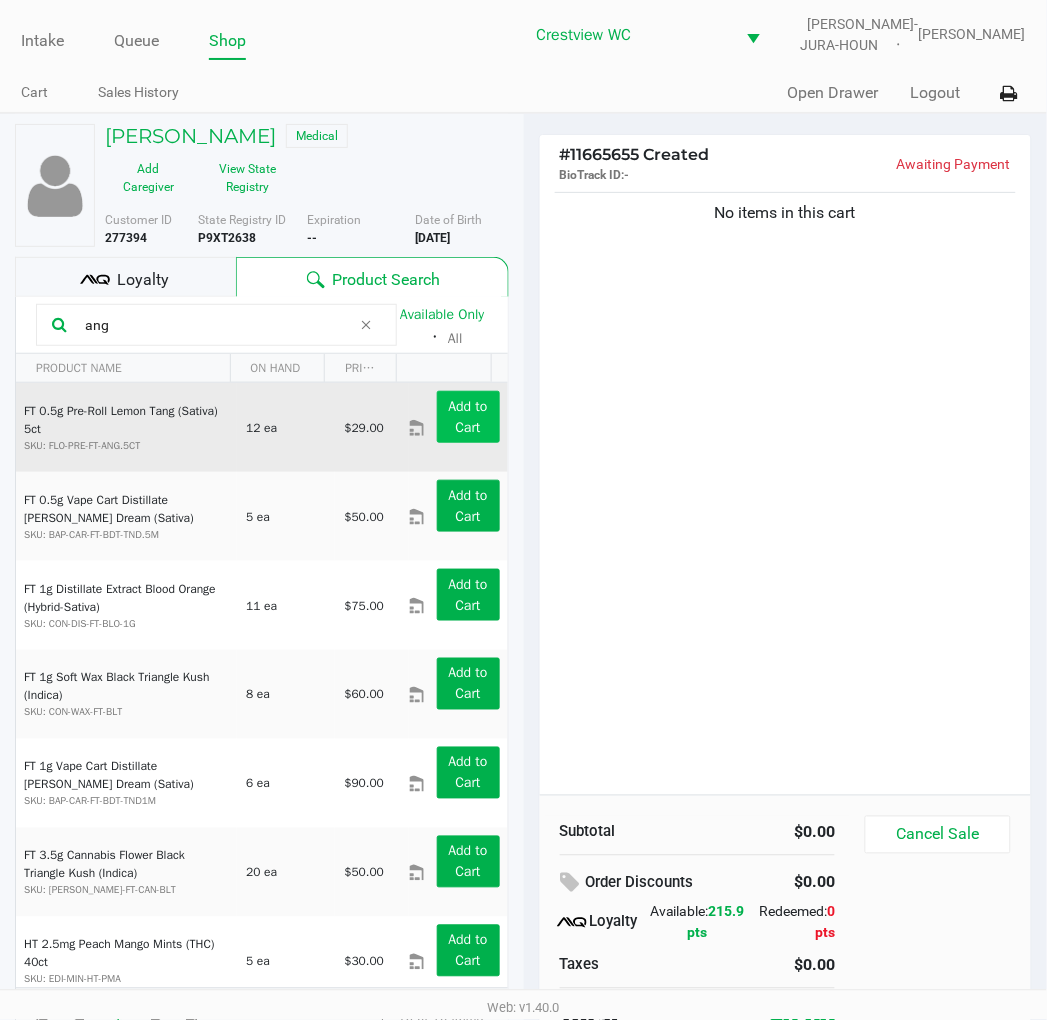 type on "ang" 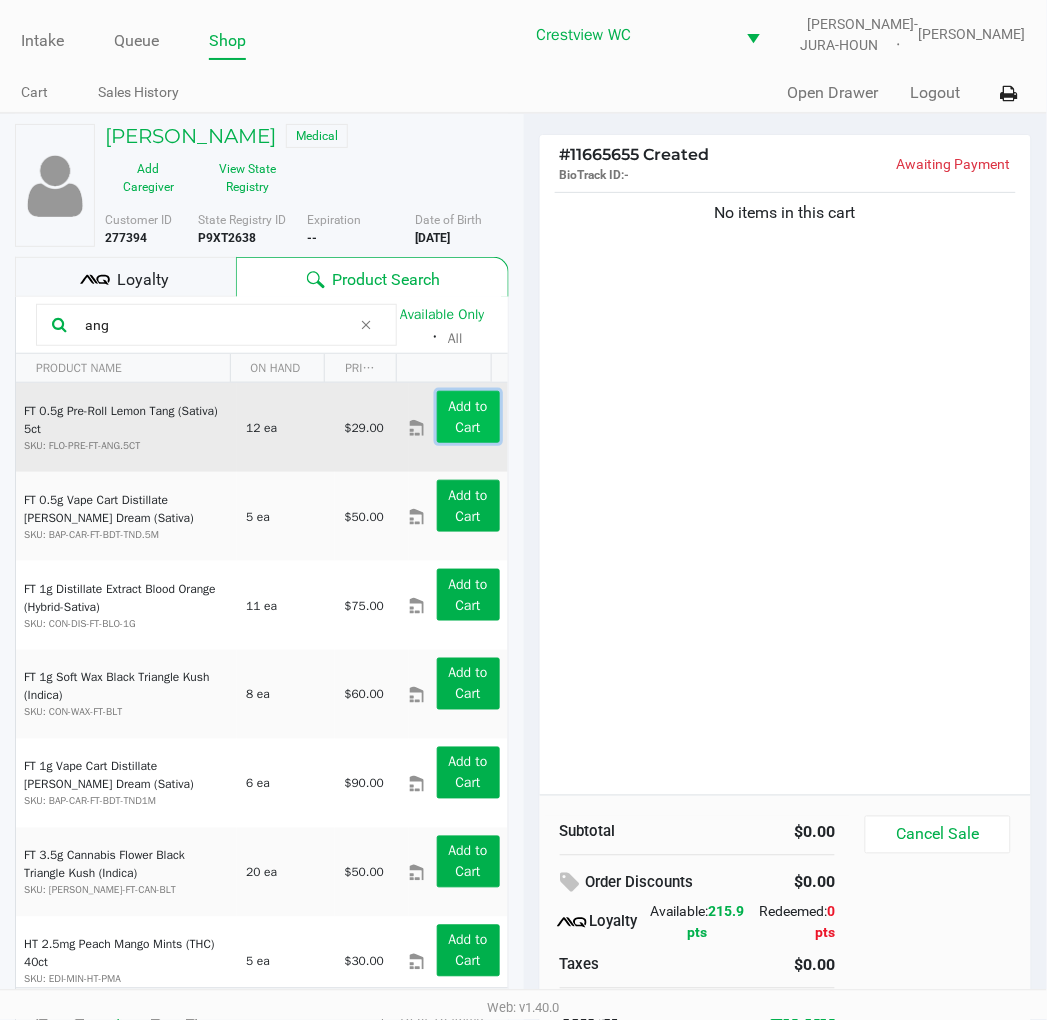 click on "Add to Cart" 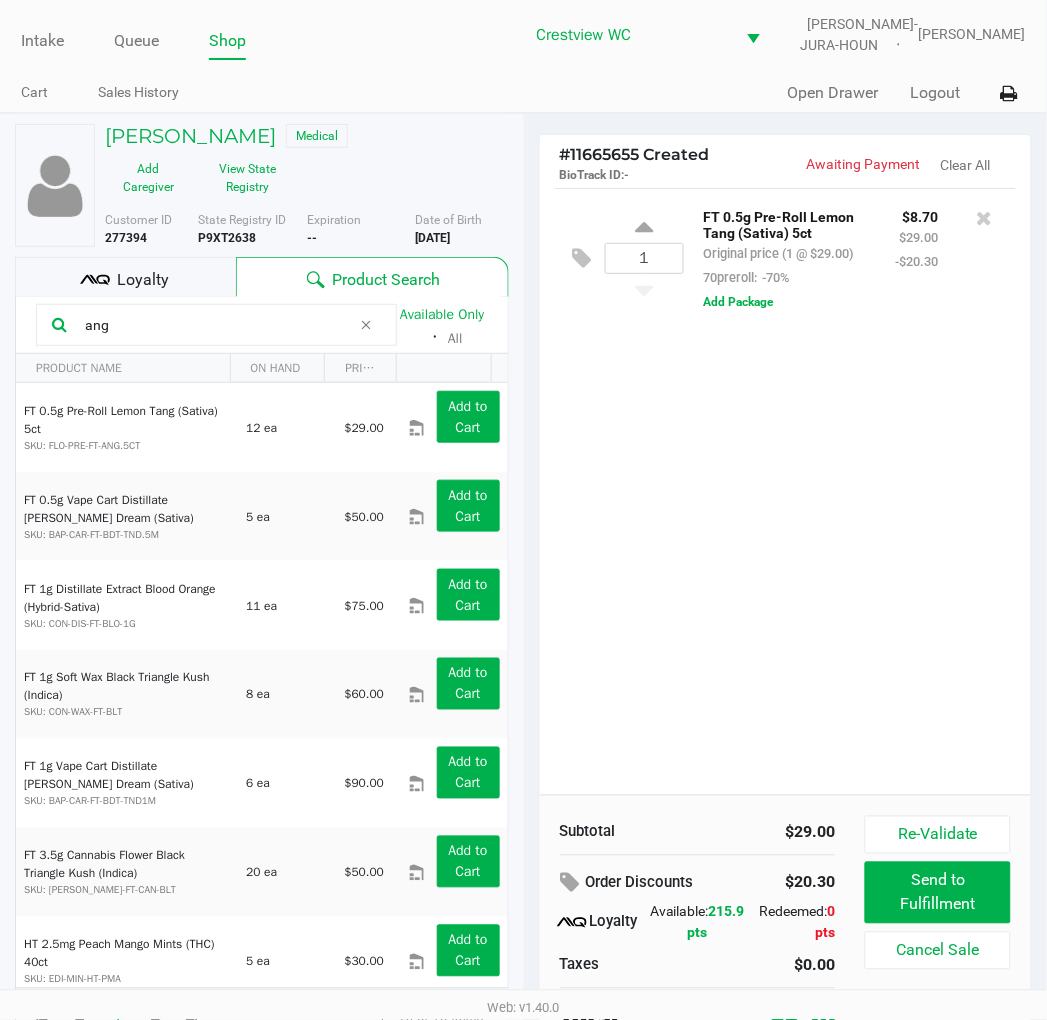 drag, startPoint x: 143, startPoint y: 335, endPoint x: 23, endPoint y: 320, distance: 120.93387 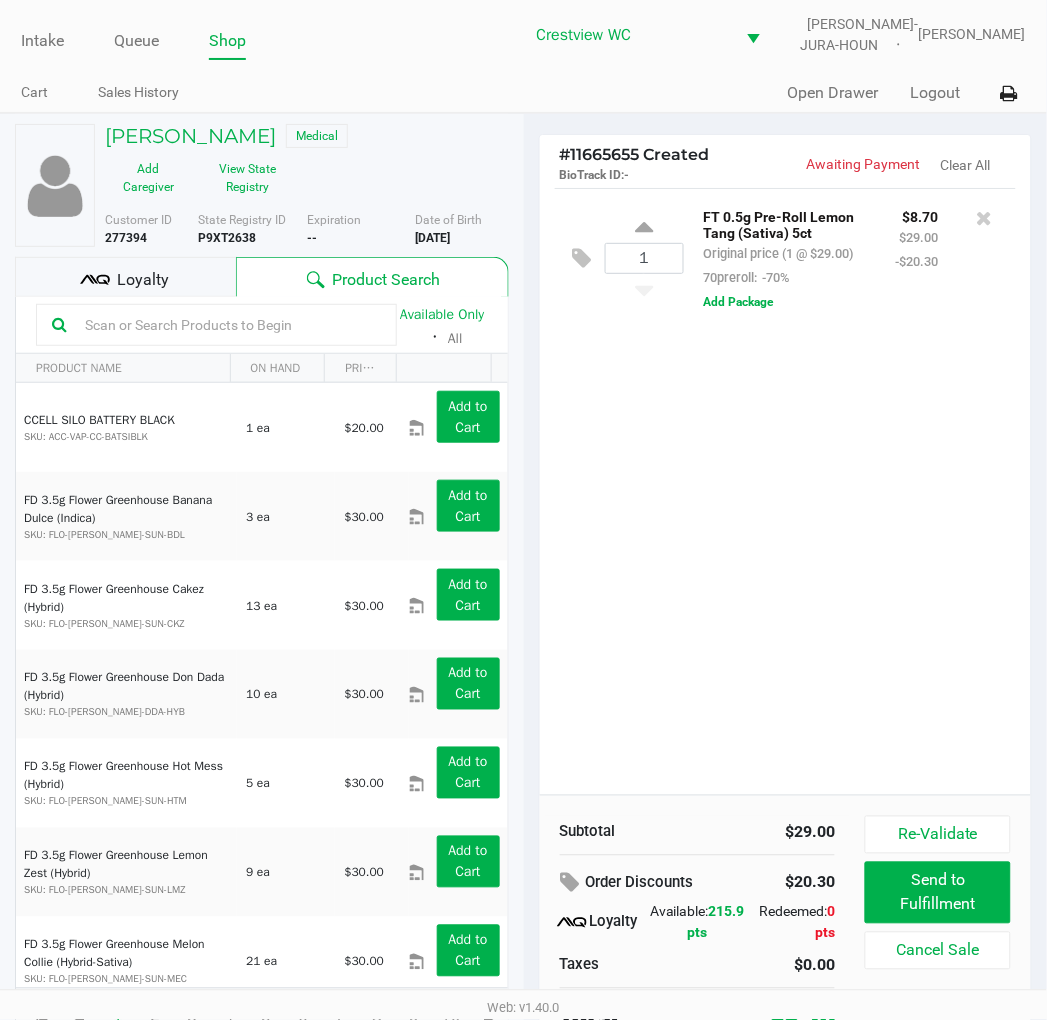 click 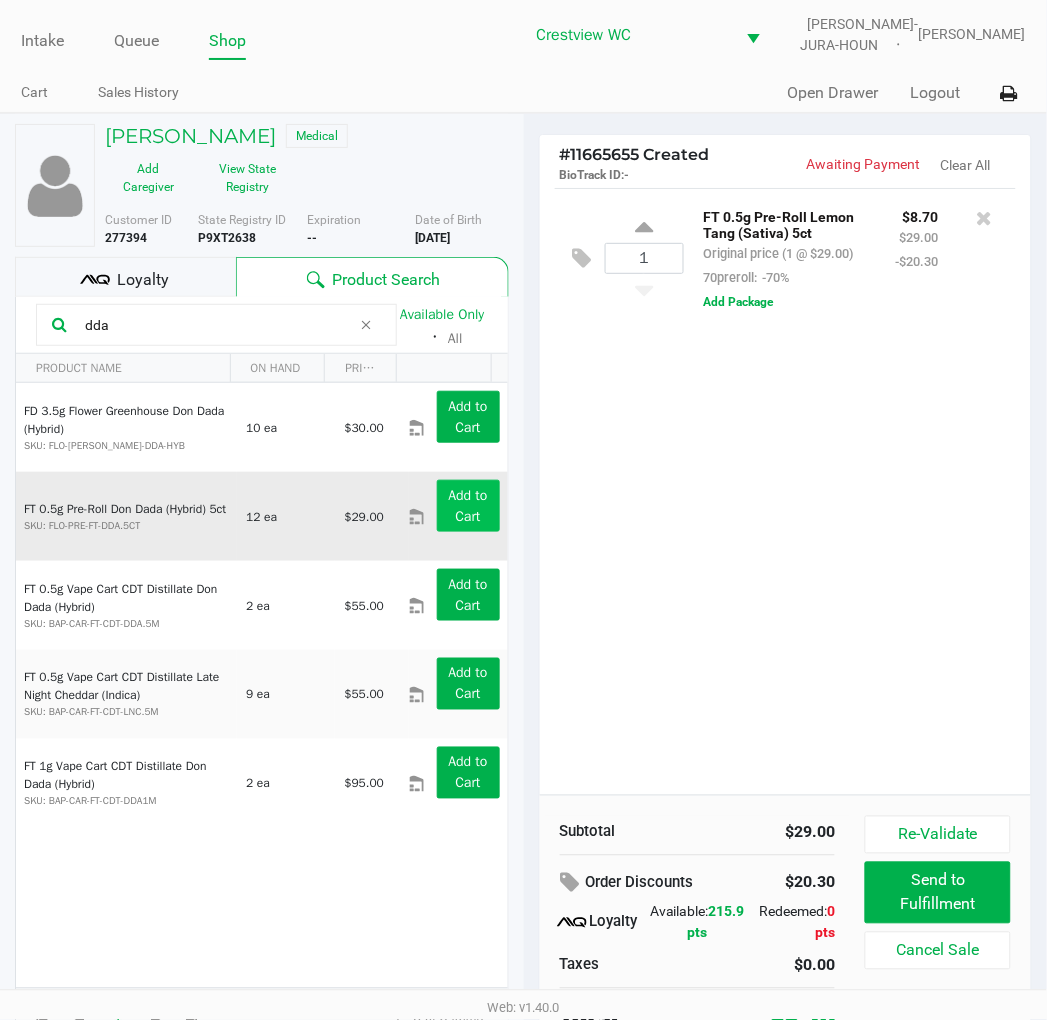 type on "dda" 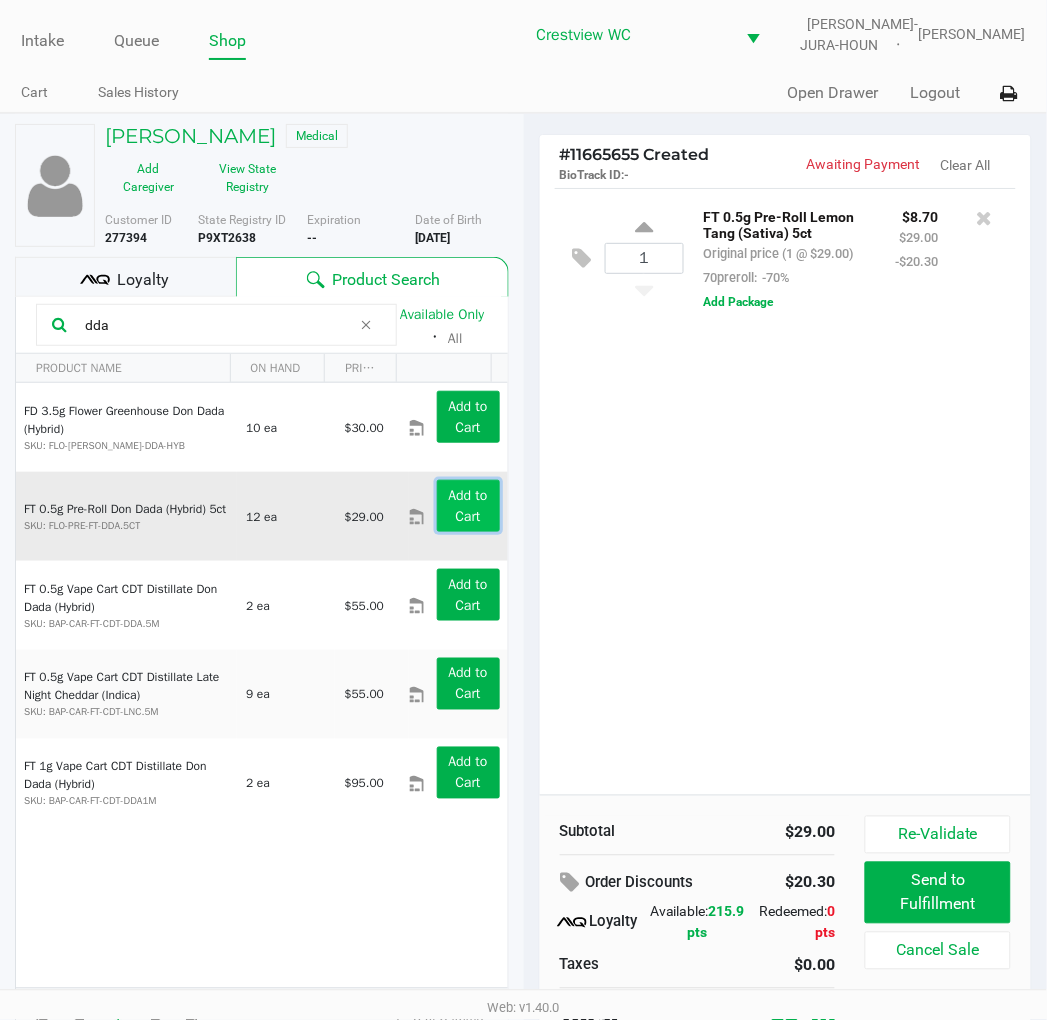 click on "Add to Cart" 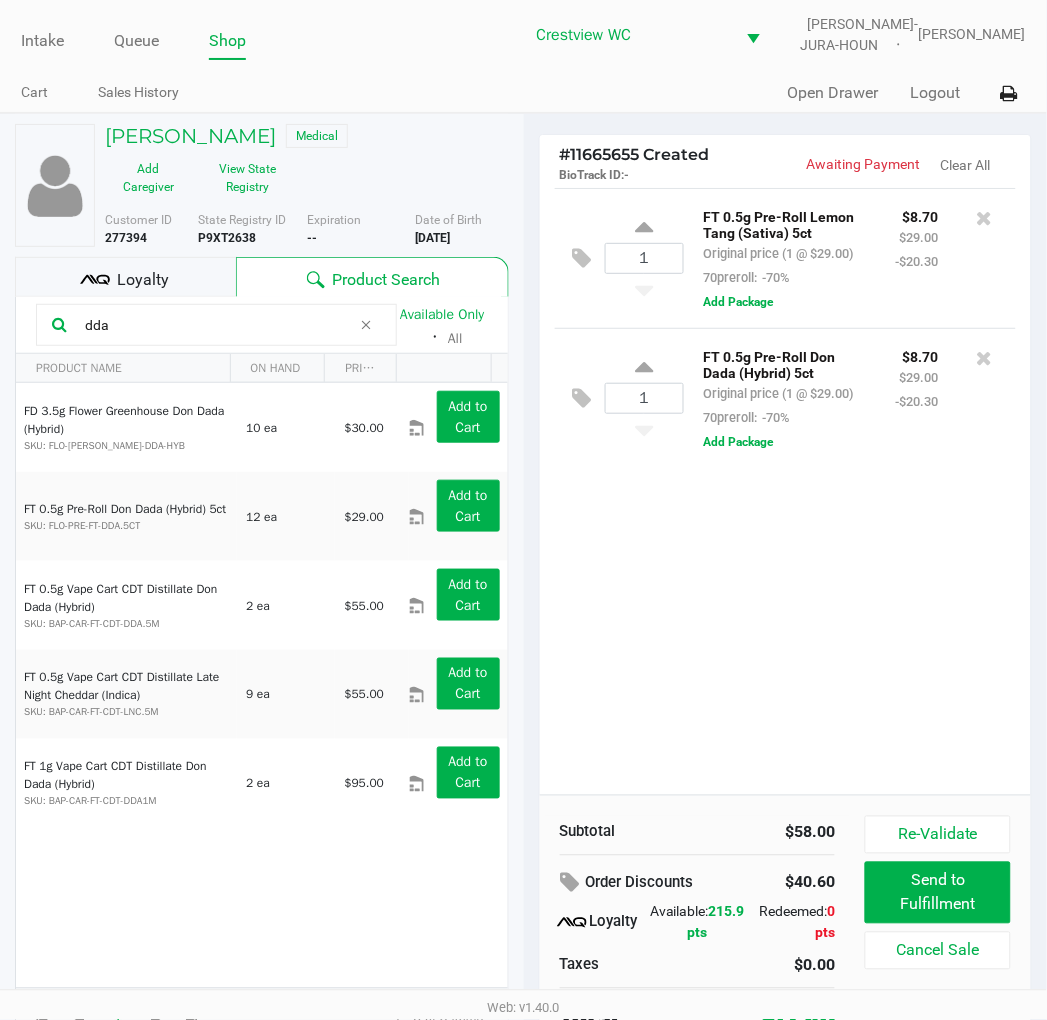 drag, startPoint x: 144, startPoint y: 337, endPoint x: -2, endPoint y: 321, distance: 146.8741 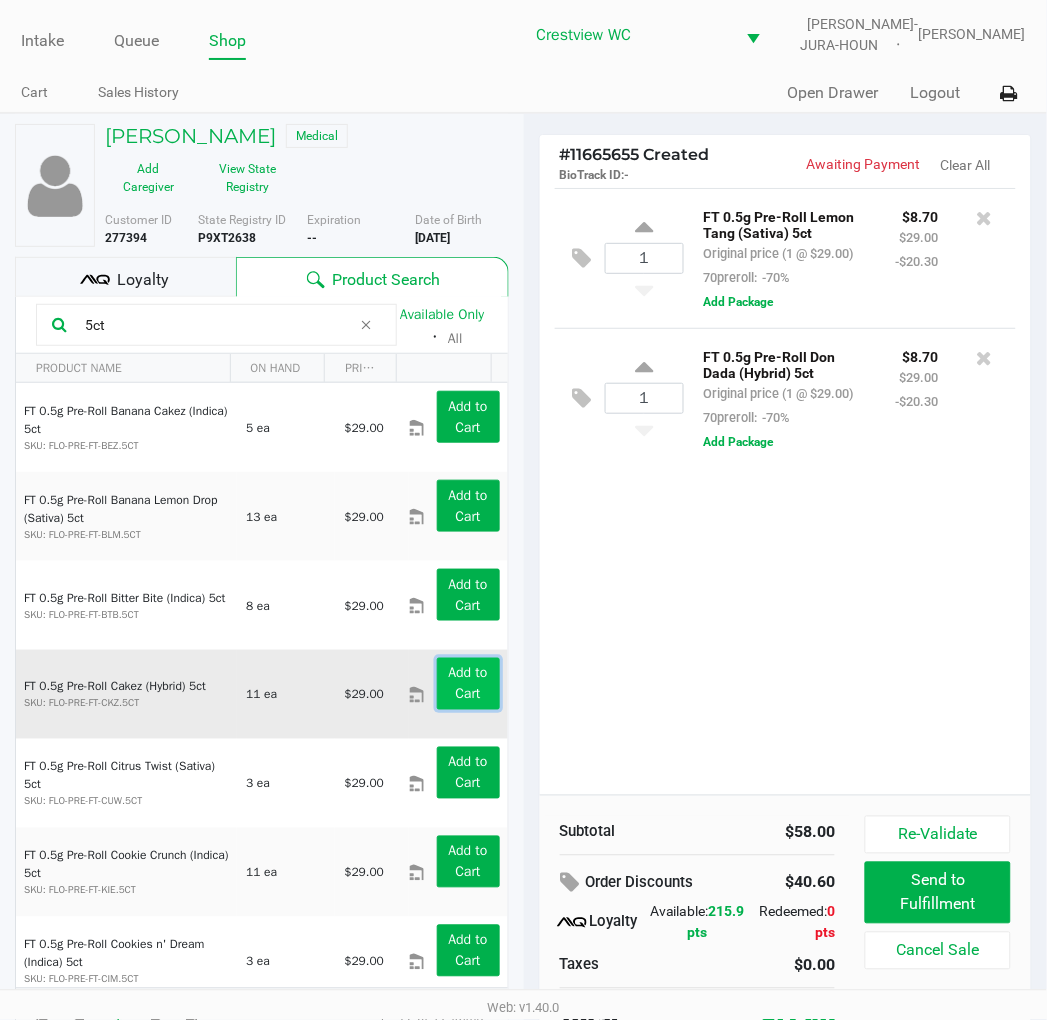 click on "Add to Cart" 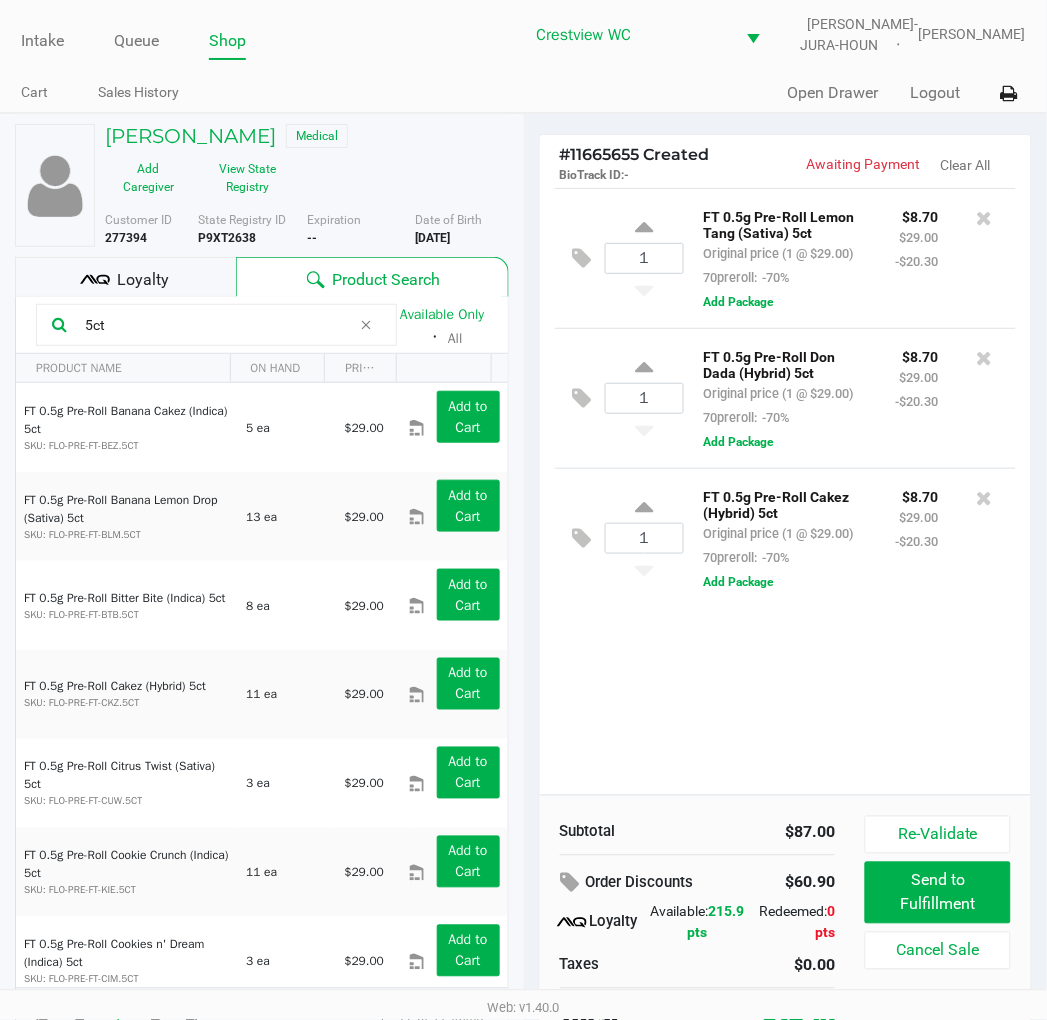 drag, startPoint x: 127, startPoint y: 334, endPoint x: -2, endPoint y: 315, distance: 130.39172 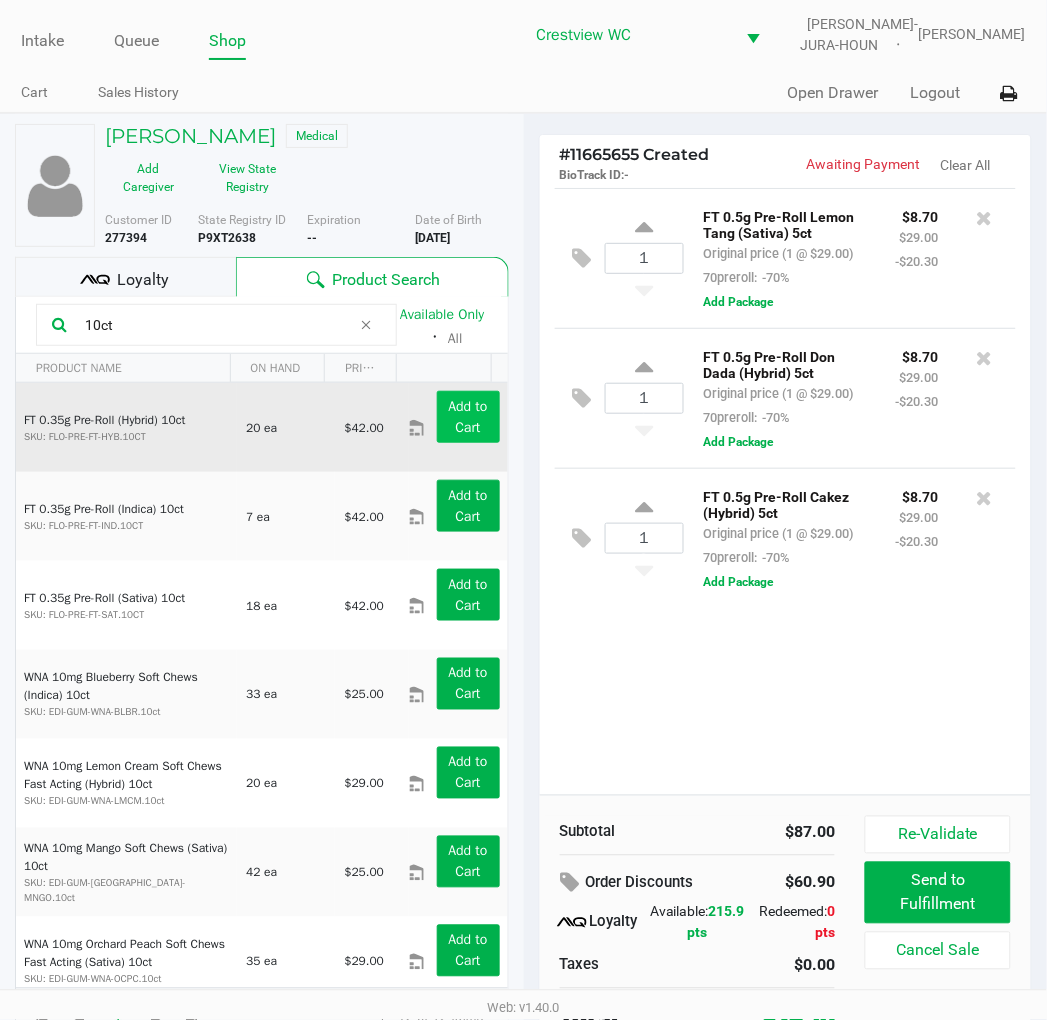 type on "10ct" 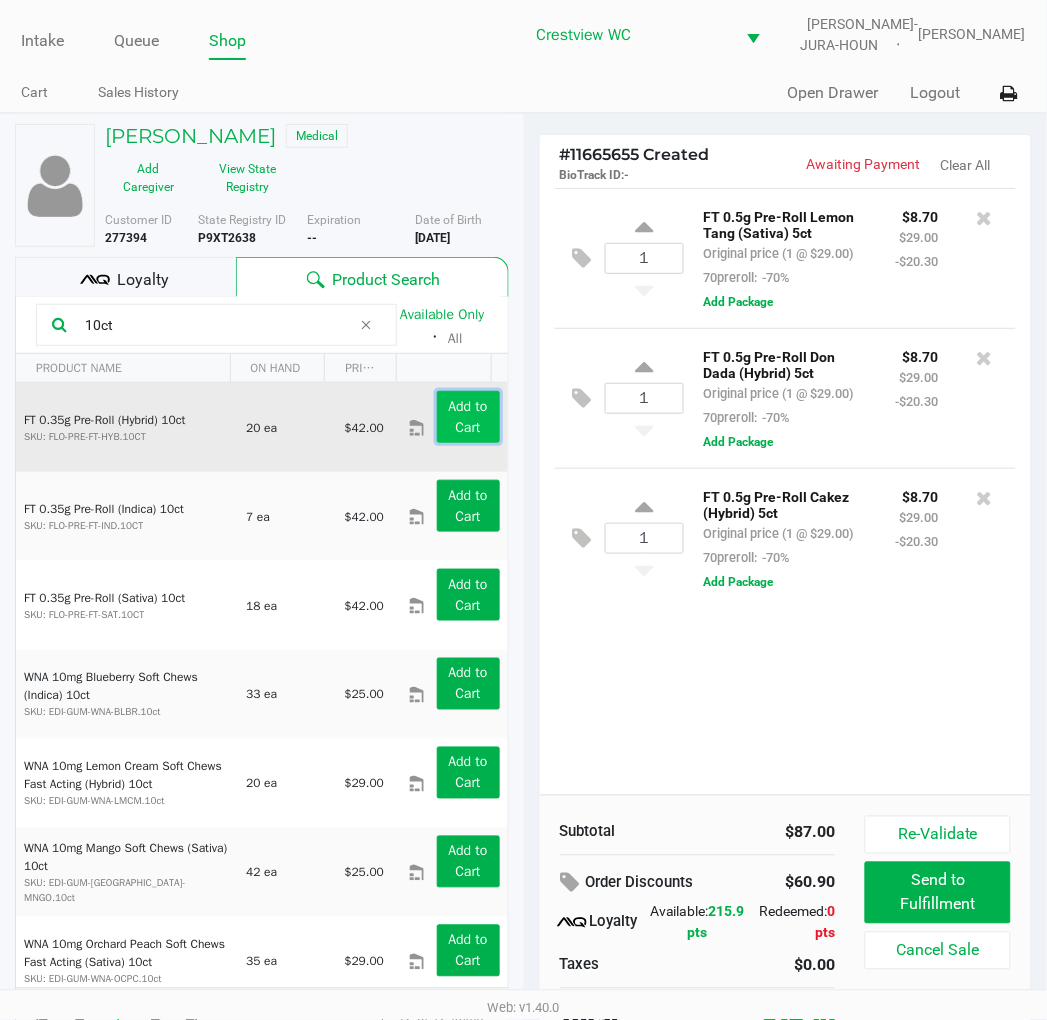 click on "Add to Cart" 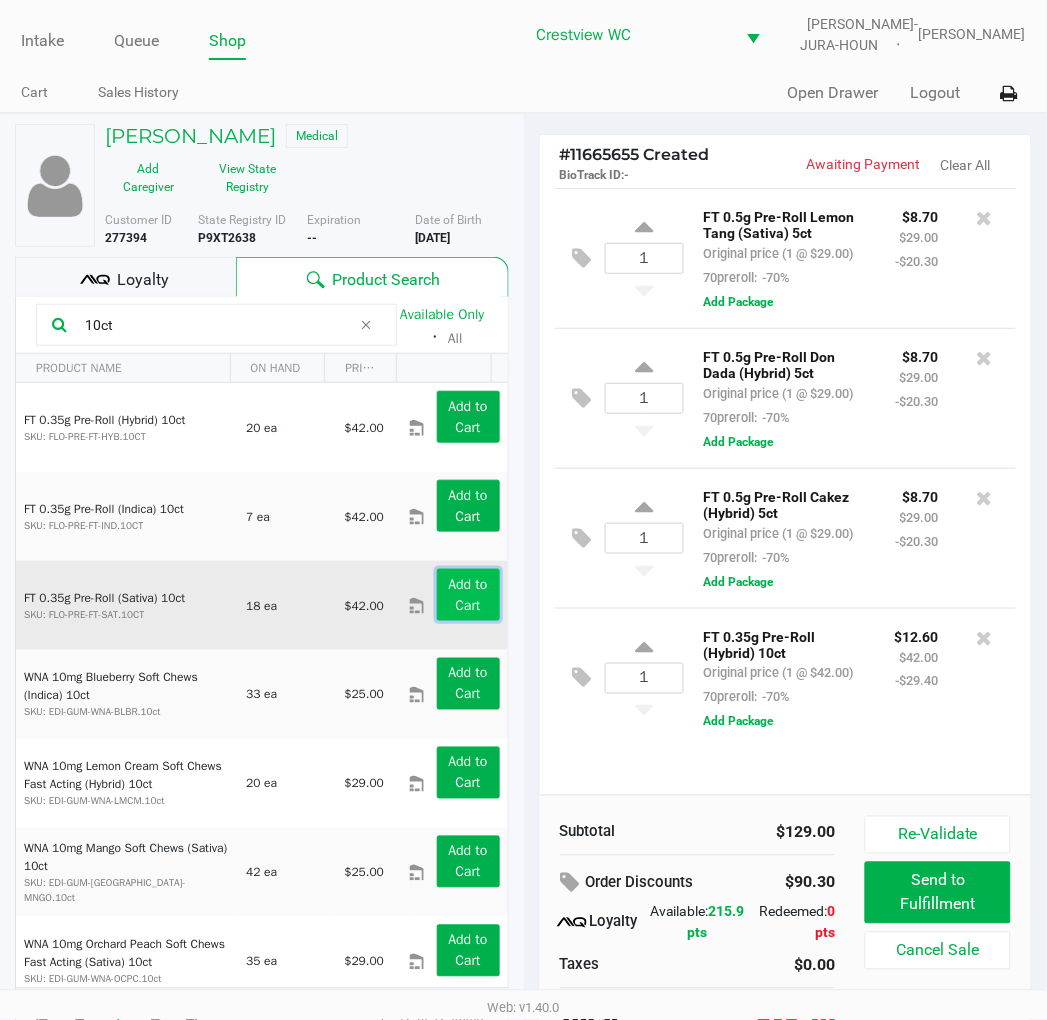 click on "Add to Cart" 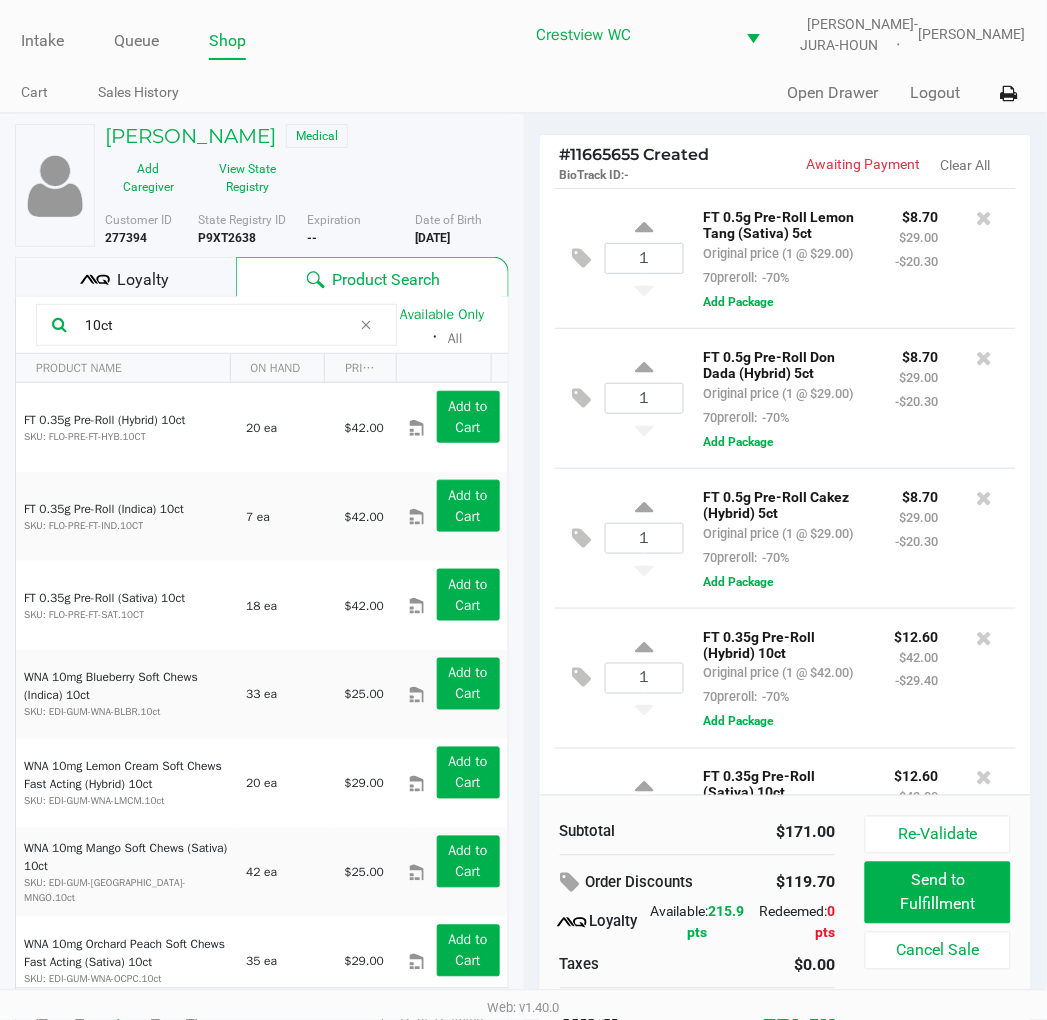 scroll, scrollTop: 237, scrollLeft: 0, axis: vertical 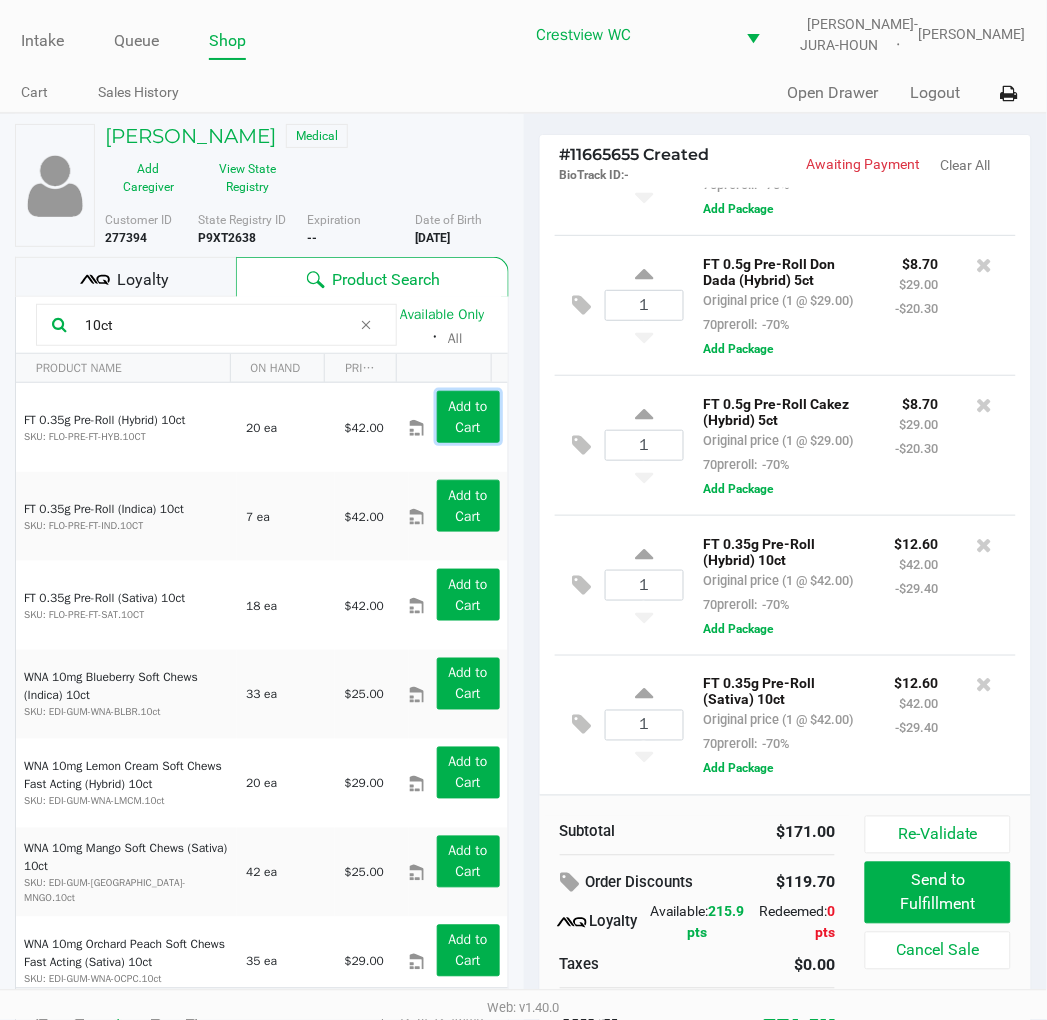 click on "Add to Cart" 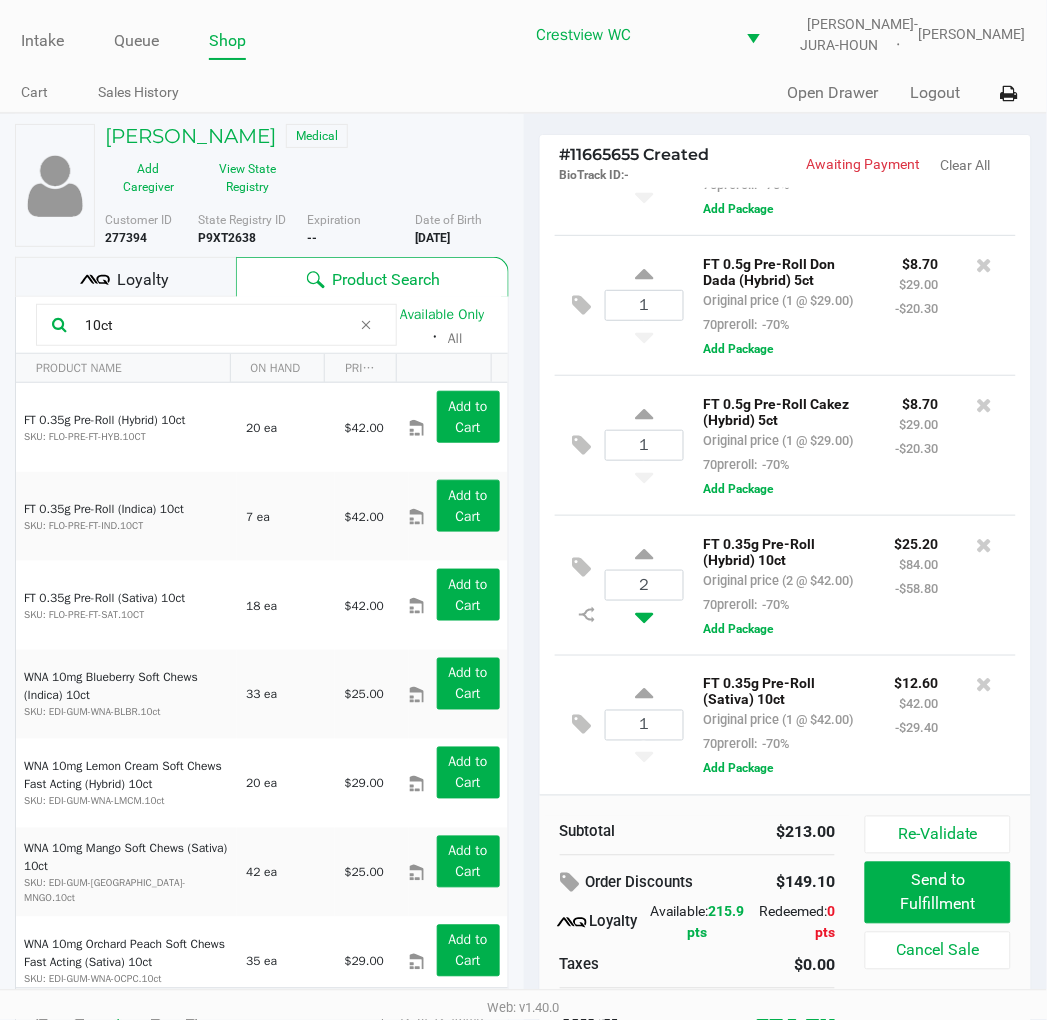 click 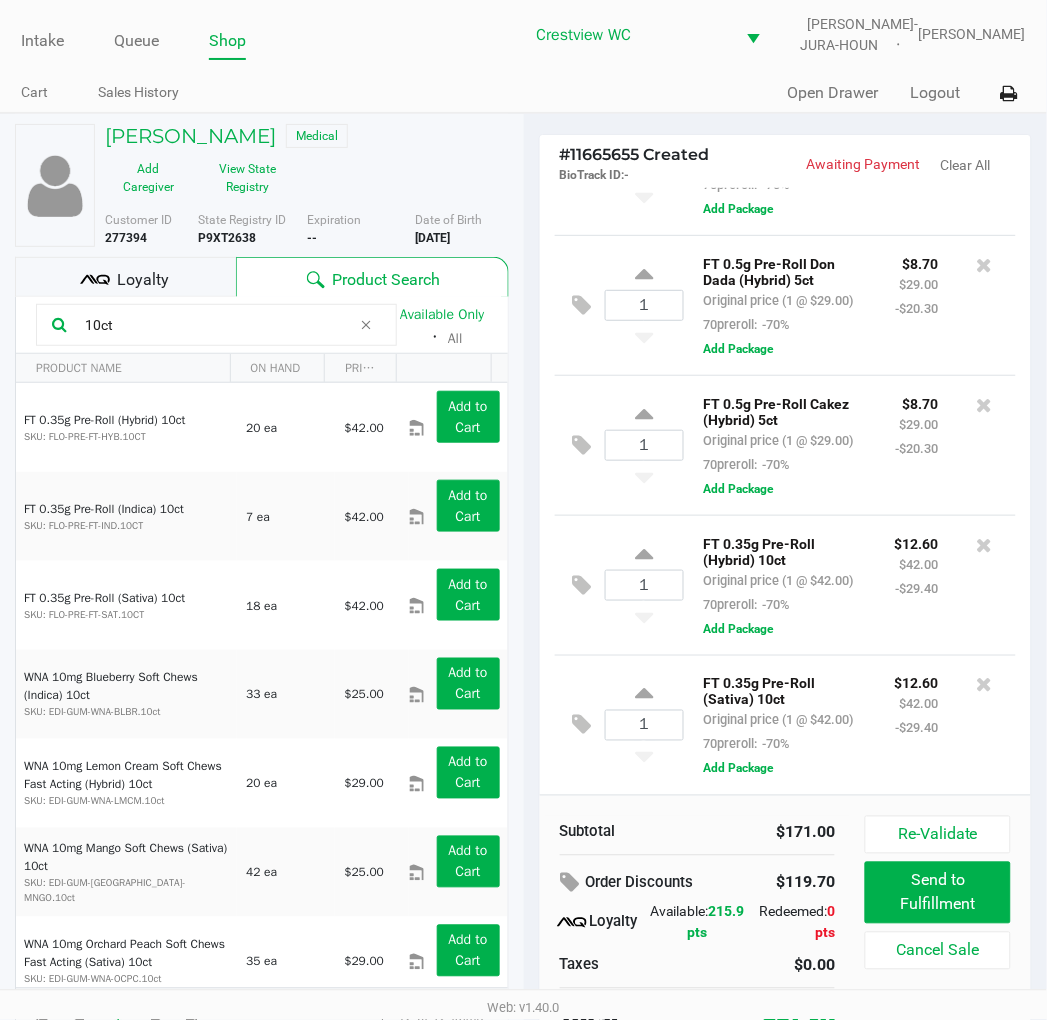 click on "10ct" 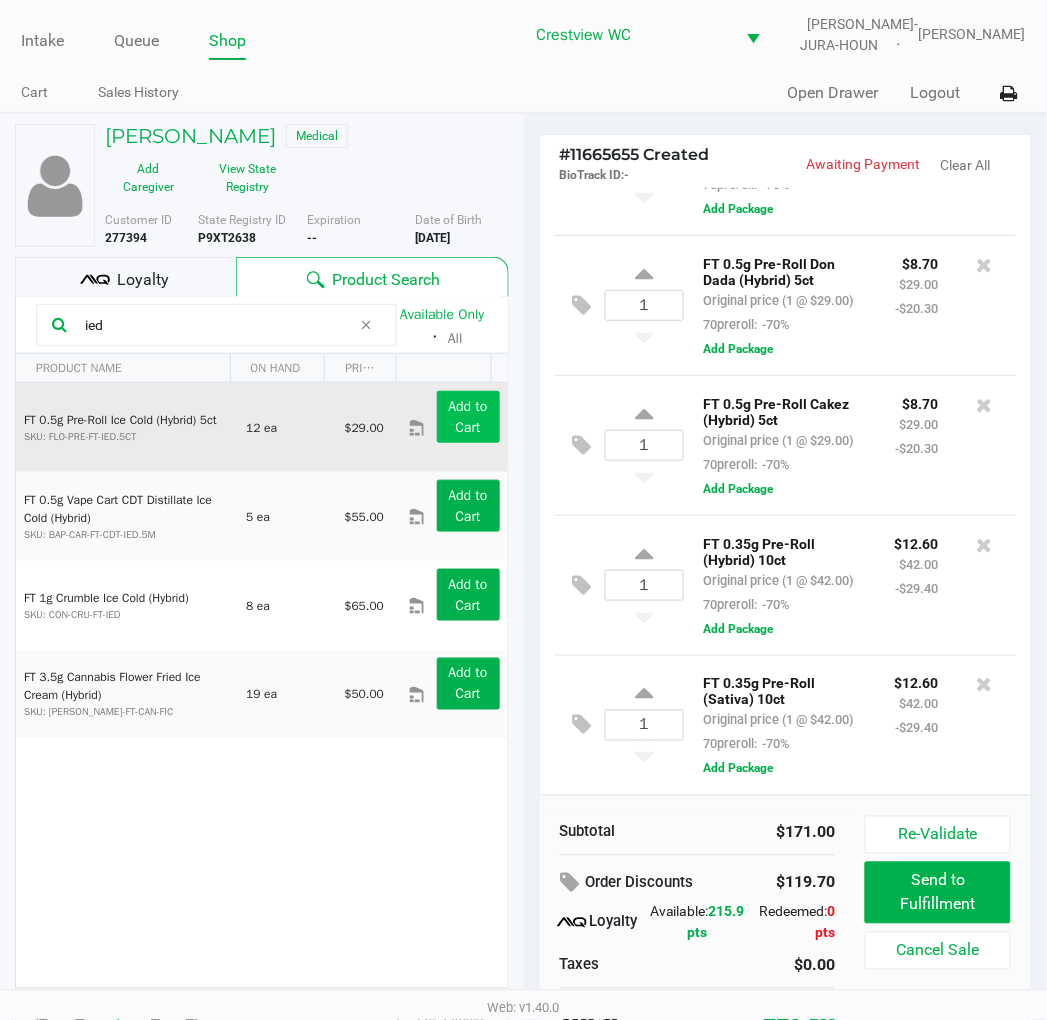 type on "ied" 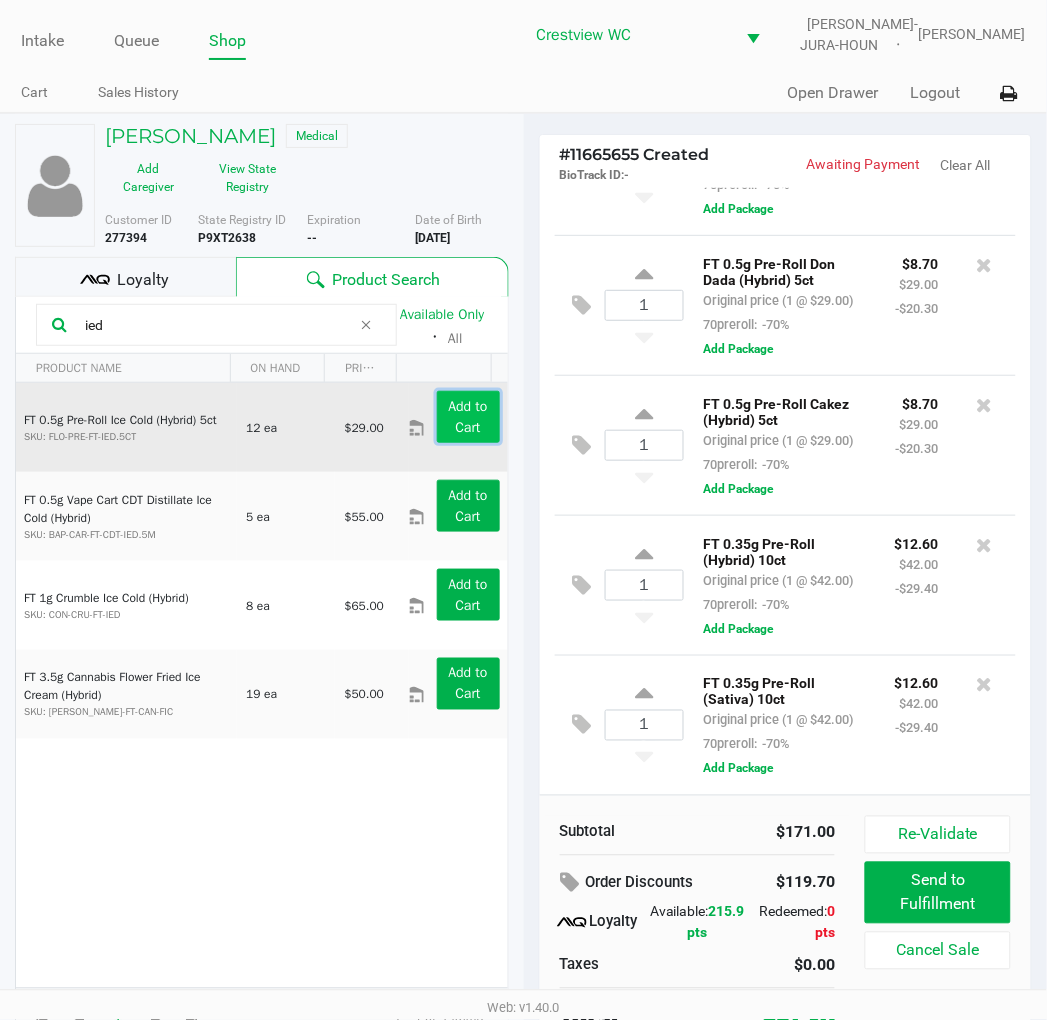 click on "Add to Cart" 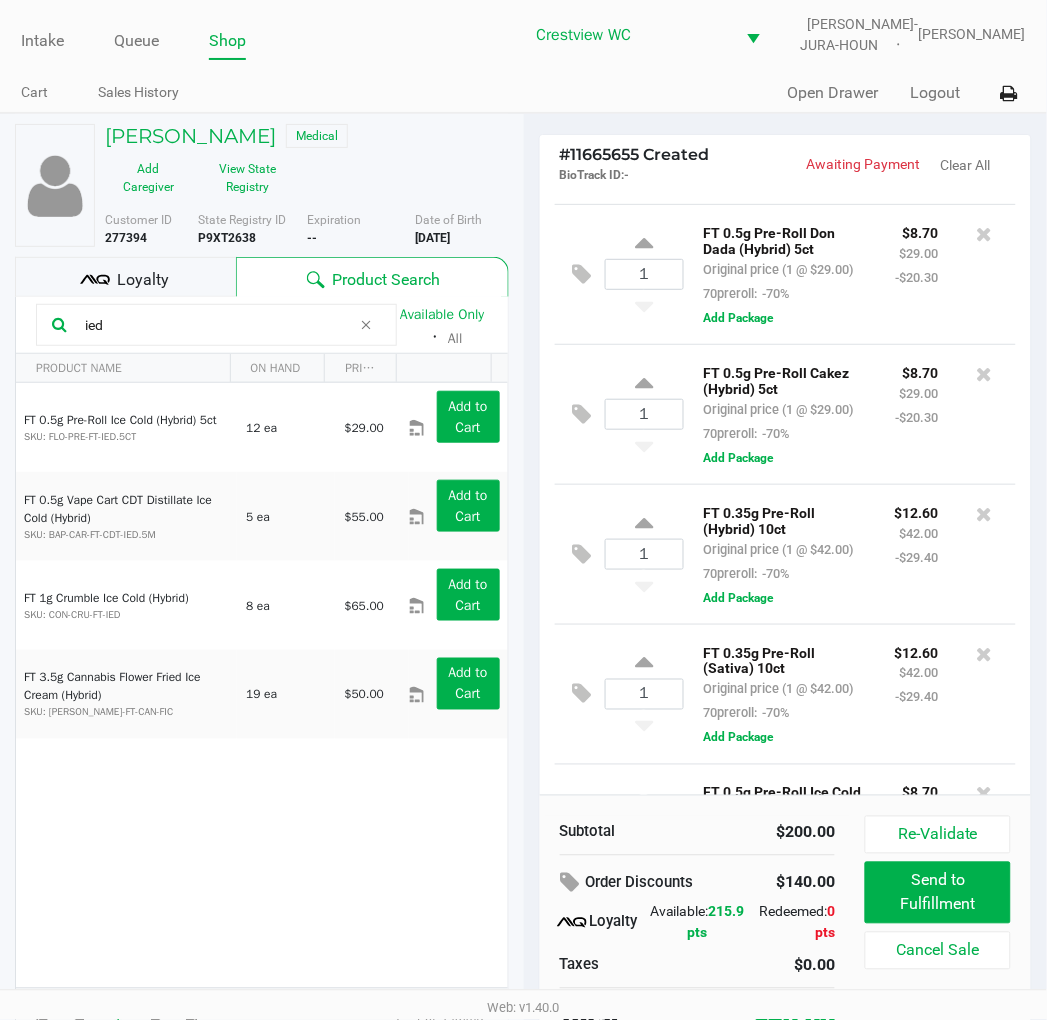 scroll, scrollTop: 403, scrollLeft: 0, axis: vertical 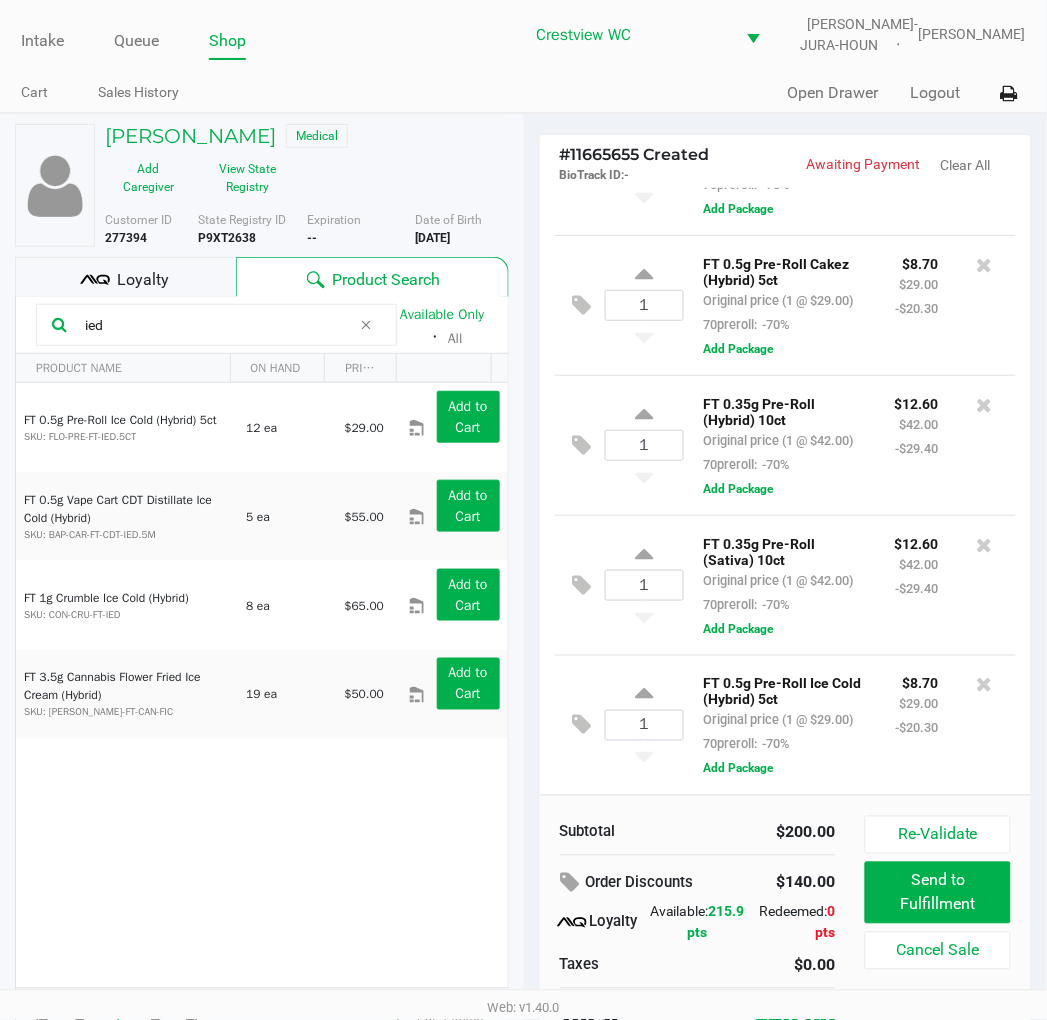 click 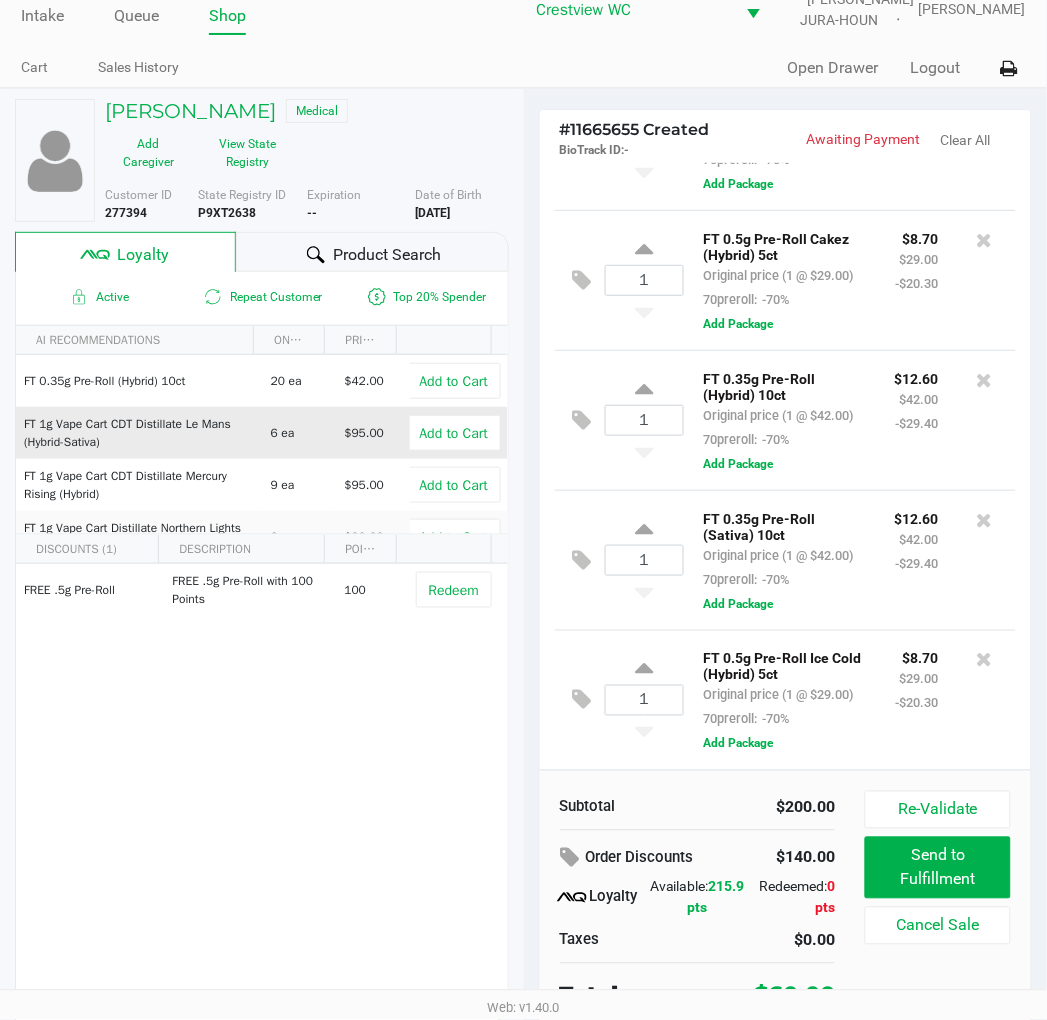 scroll, scrollTop: 38, scrollLeft: 0, axis: vertical 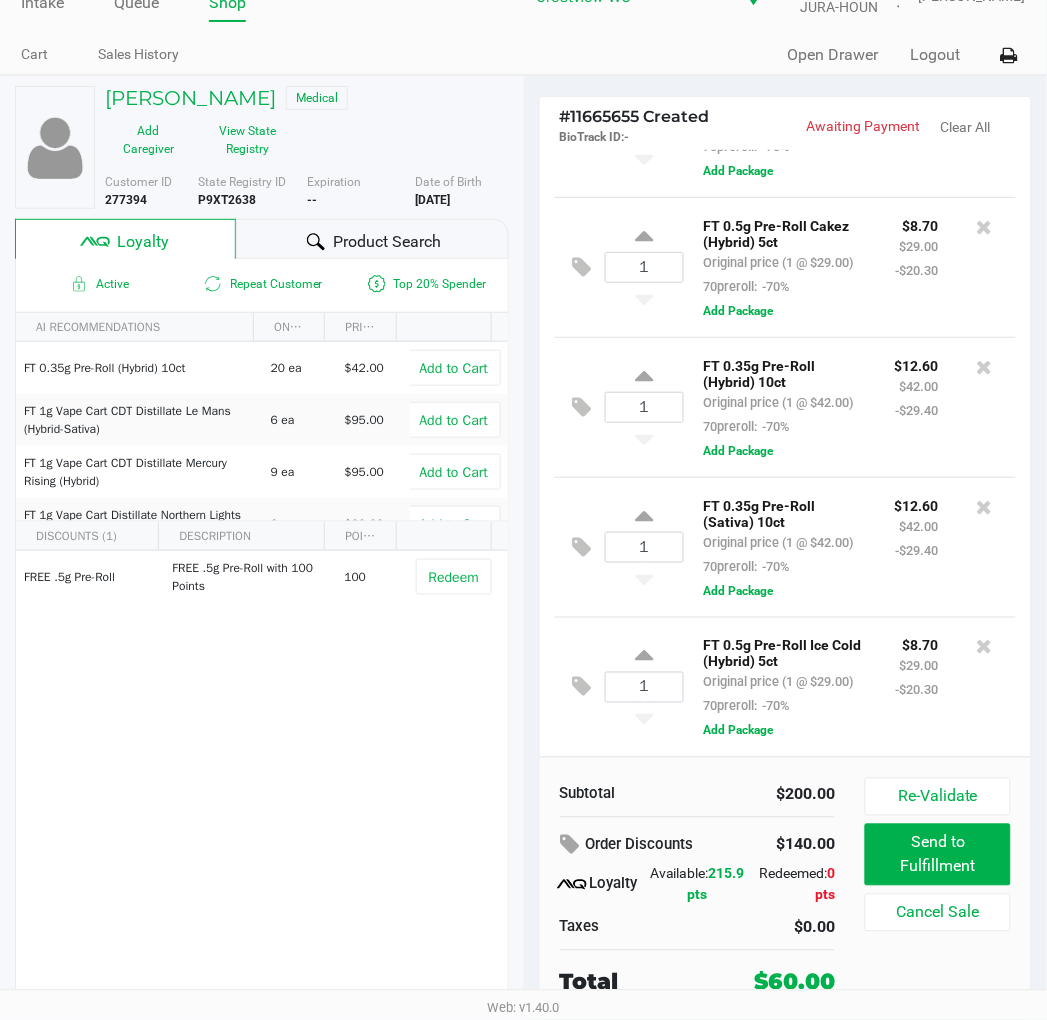 click on "Product Search" 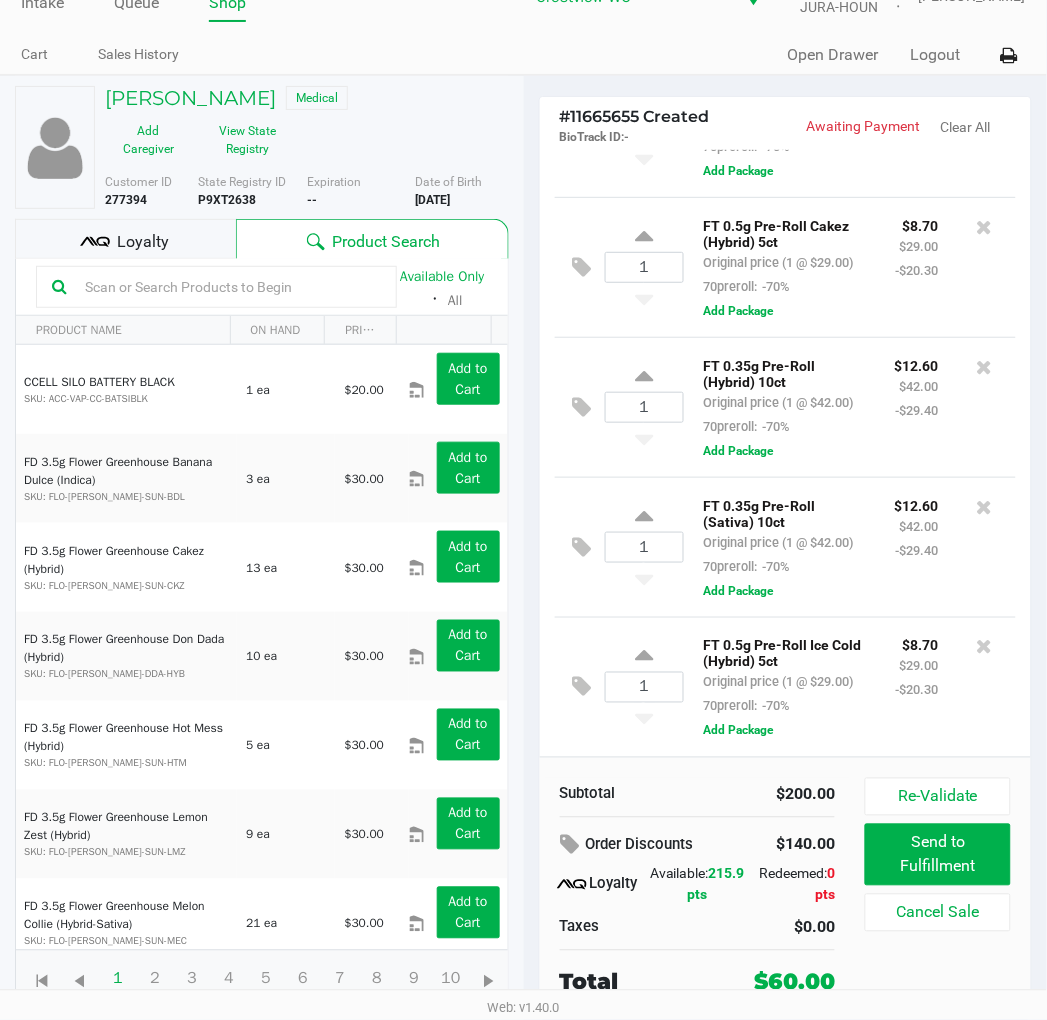 click 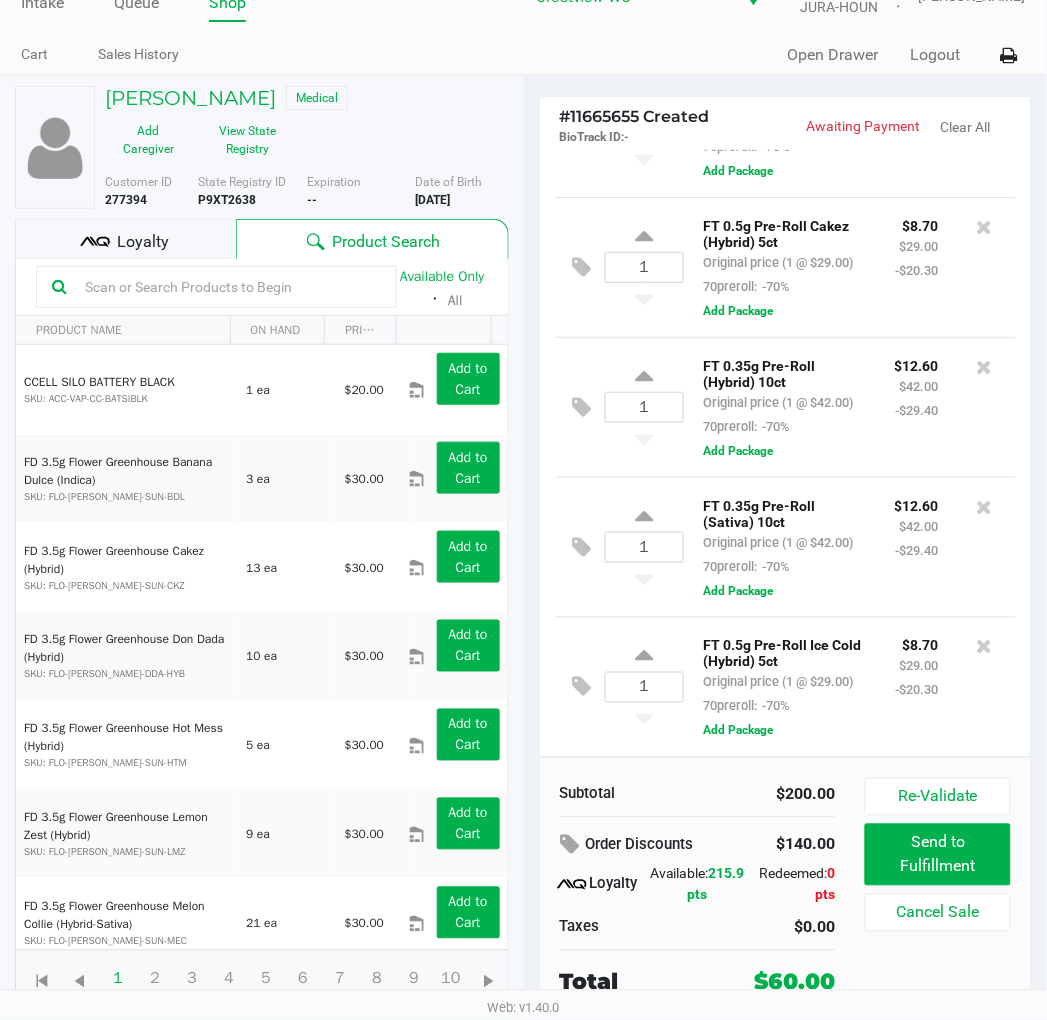 click 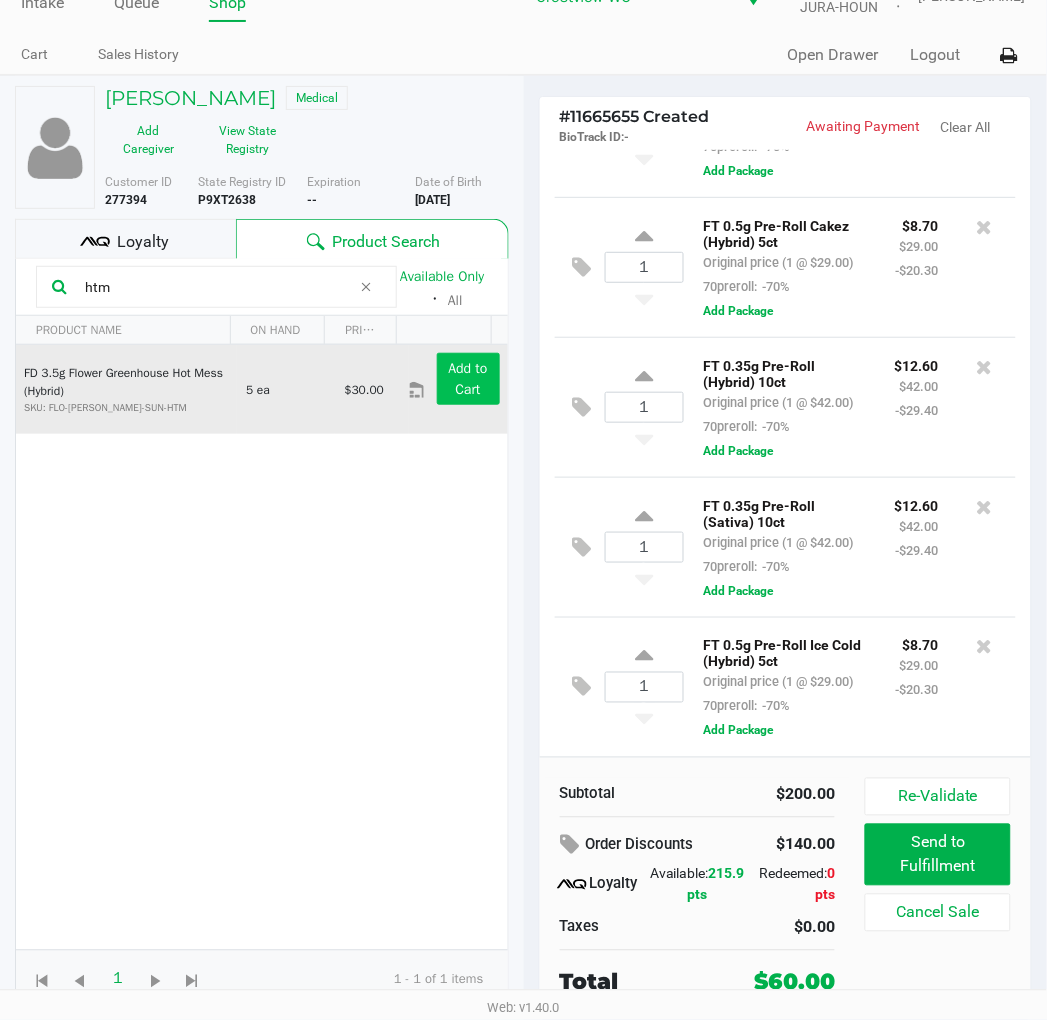 type on "htm" 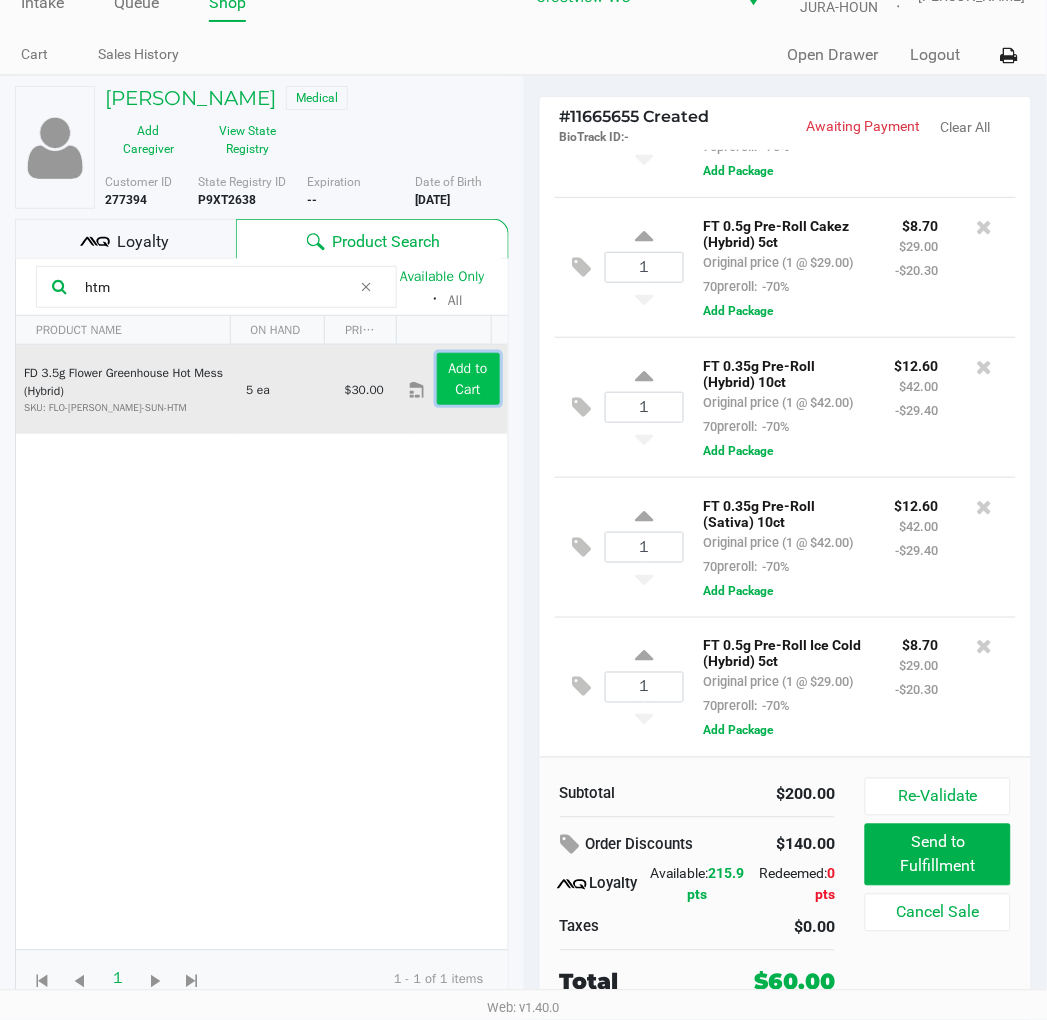 click on "Add to Cart" 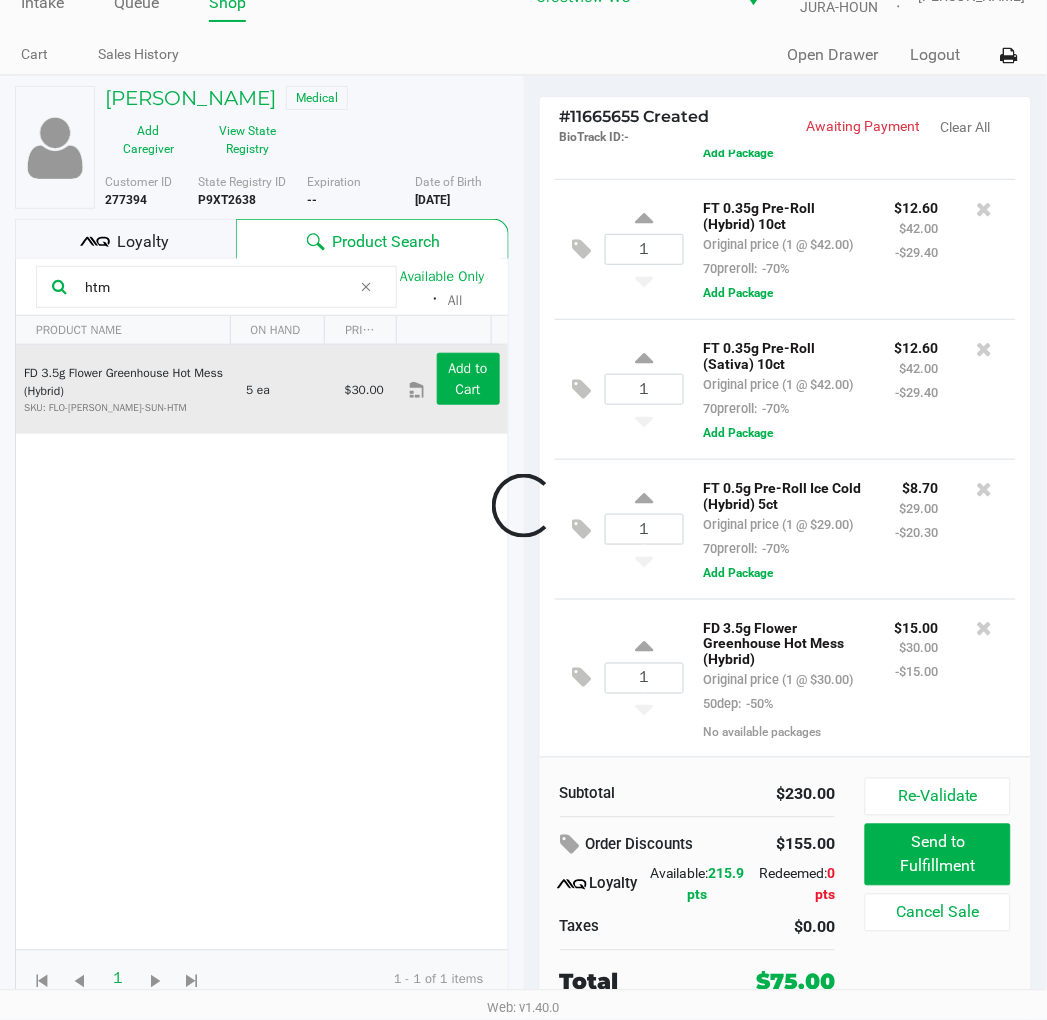 scroll, scrollTop: 585, scrollLeft: 0, axis: vertical 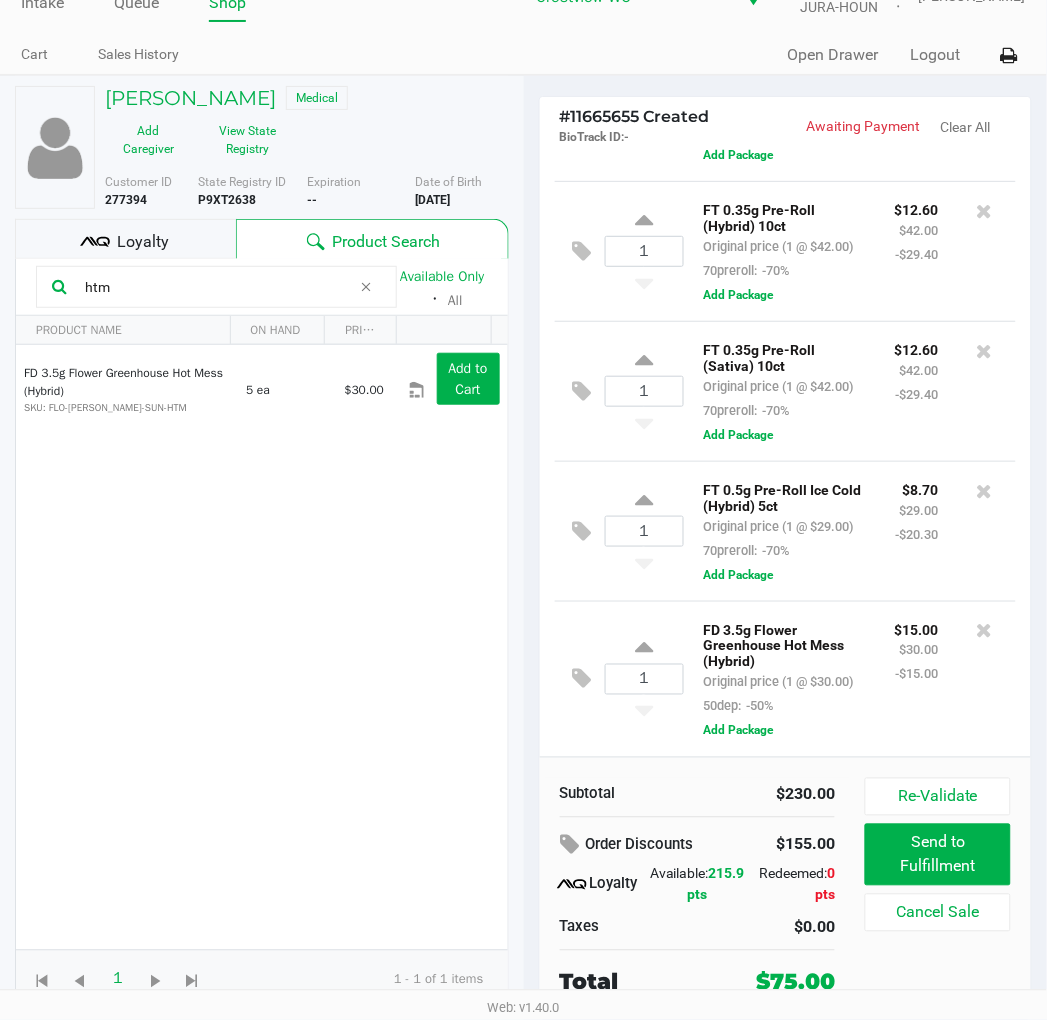 click on "FD 3.5g Flower Greenhouse Hot Mess (Hybrid)  SKU: FLO-BUD-FD-SUN-HTM  5 ea   $30.00  Add to Cart" 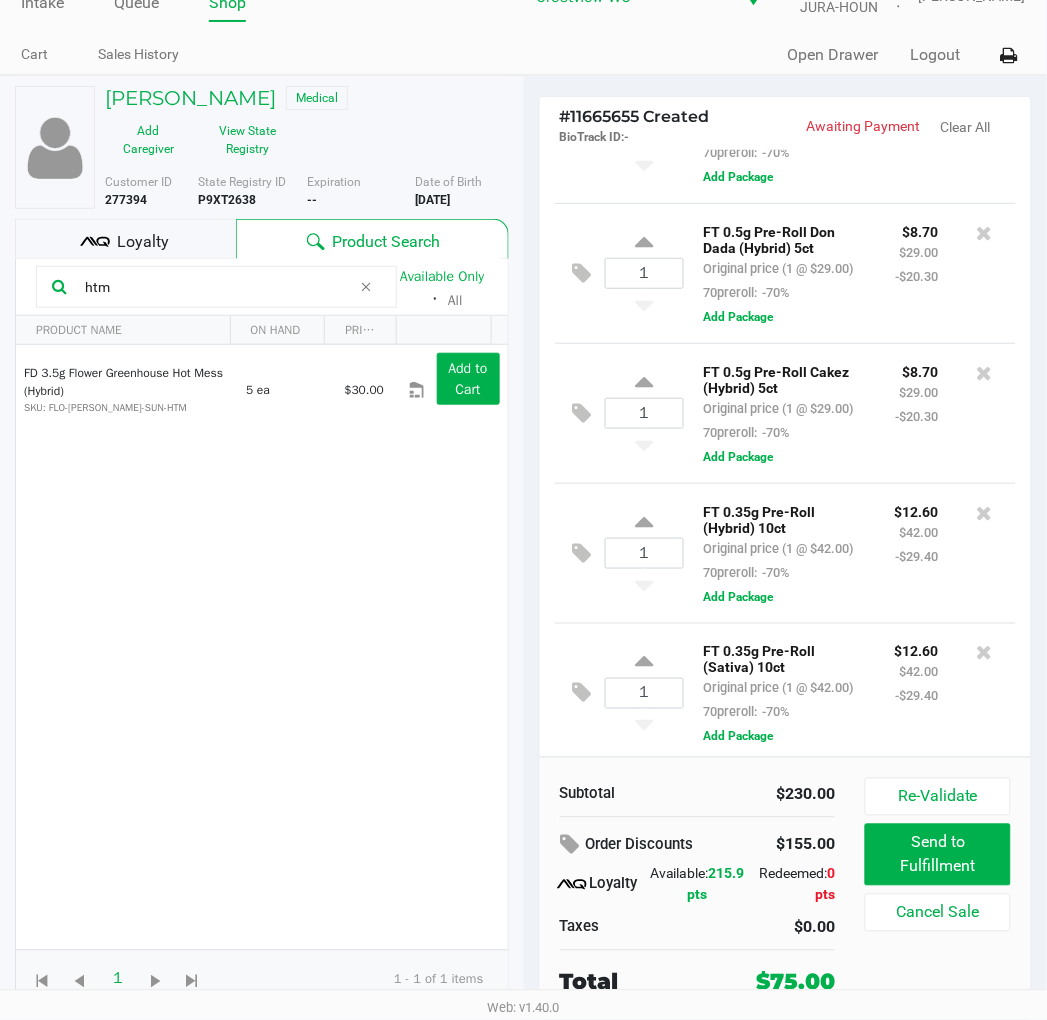 scroll, scrollTop: 0, scrollLeft: 0, axis: both 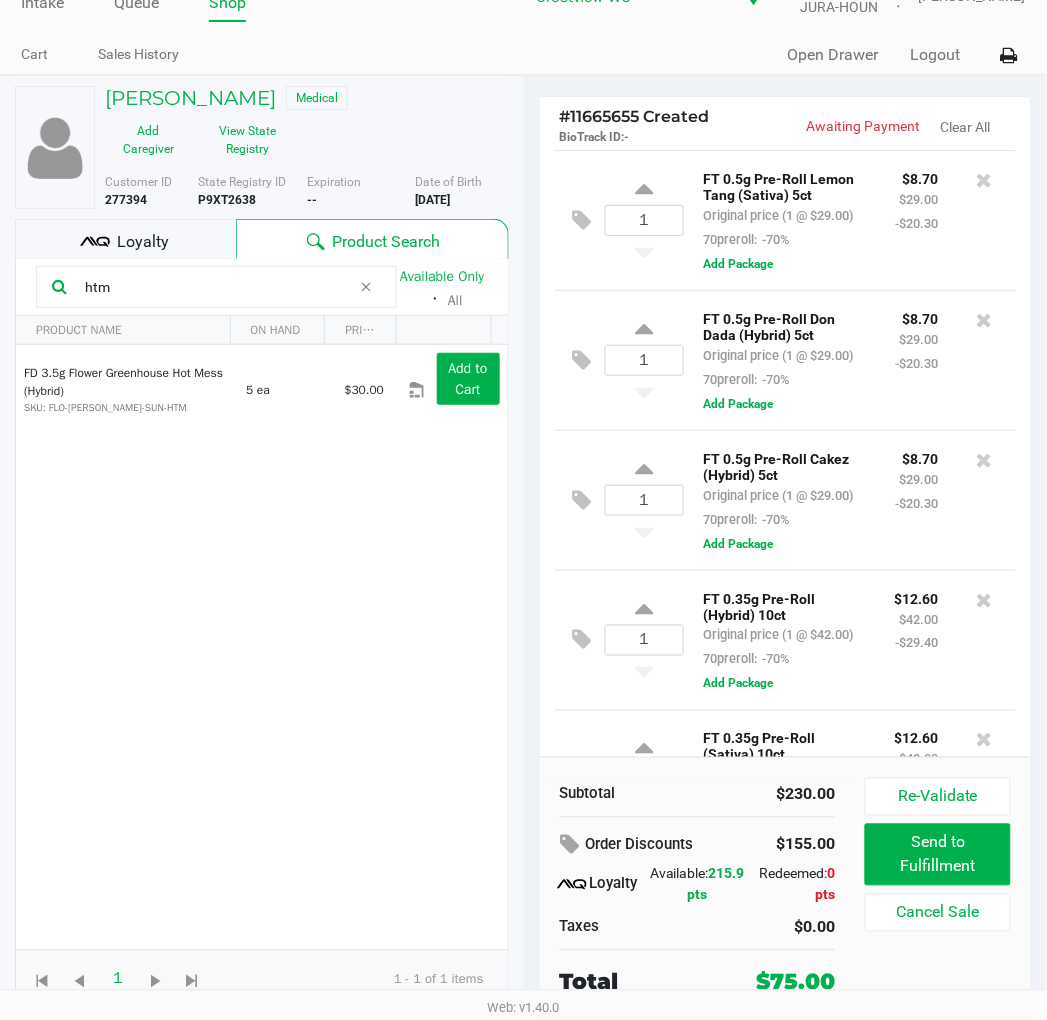 click on "FD 3.5g Flower Greenhouse Hot Mess (Hybrid)  SKU: FLO-BUD-FD-SUN-HTM  5 ea   $30.00  Add to Cart" 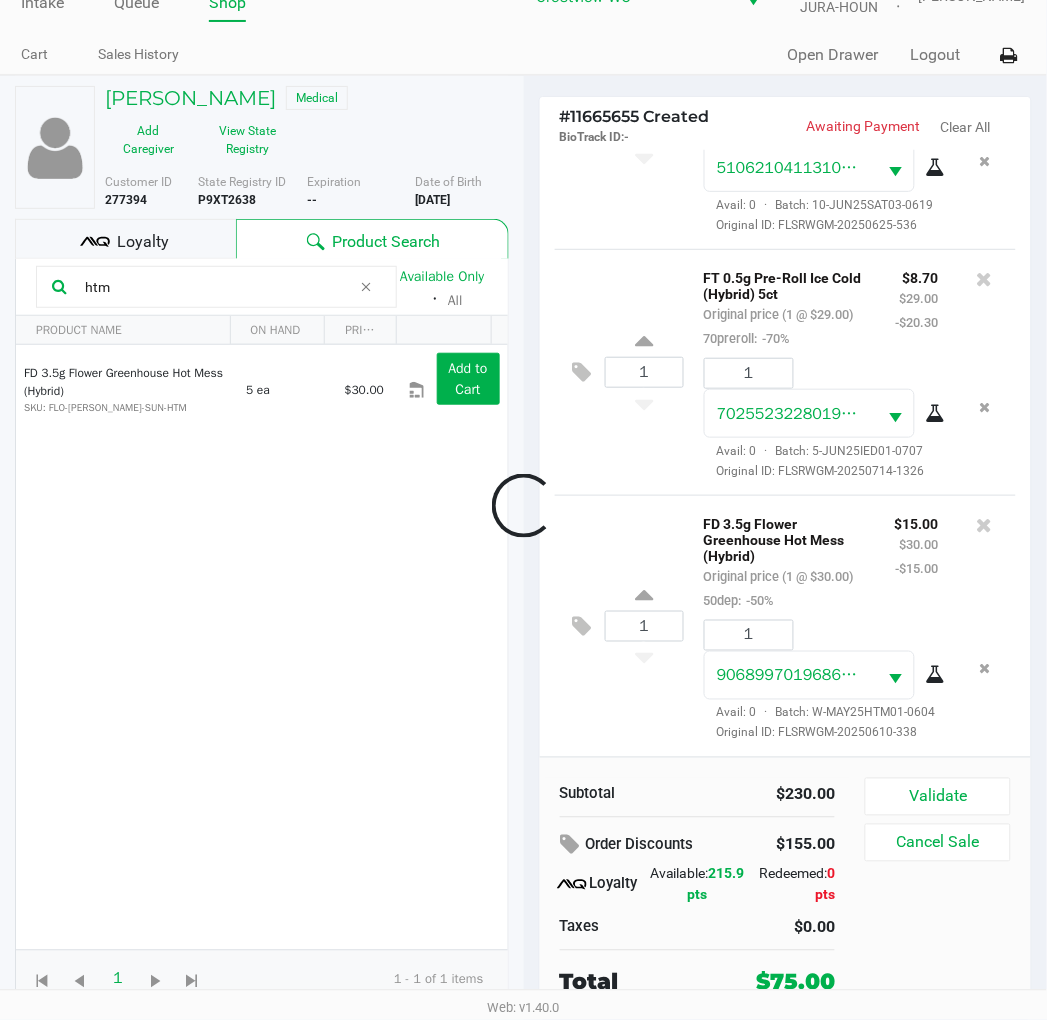 scroll, scrollTop: 1496, scrollLeft: 0, axis: vertical 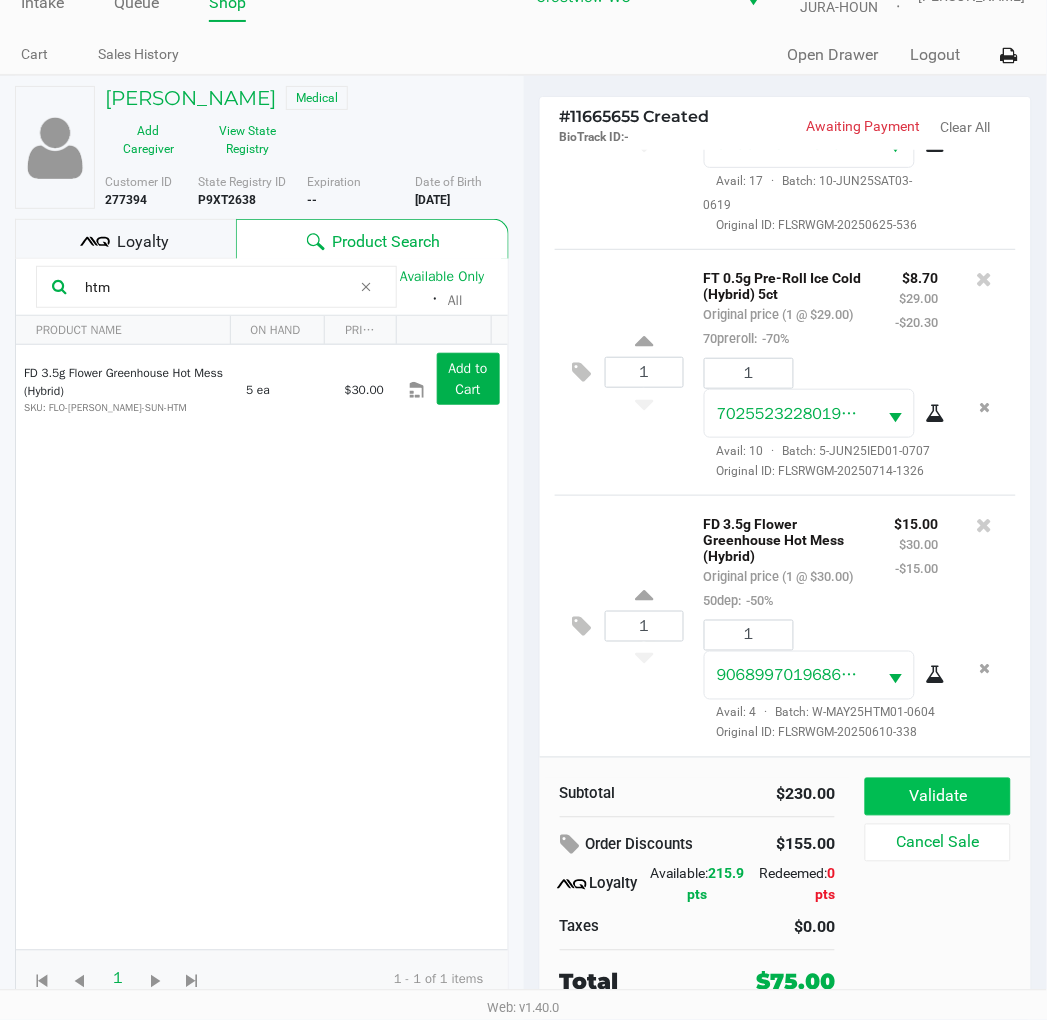 click on "Validate" 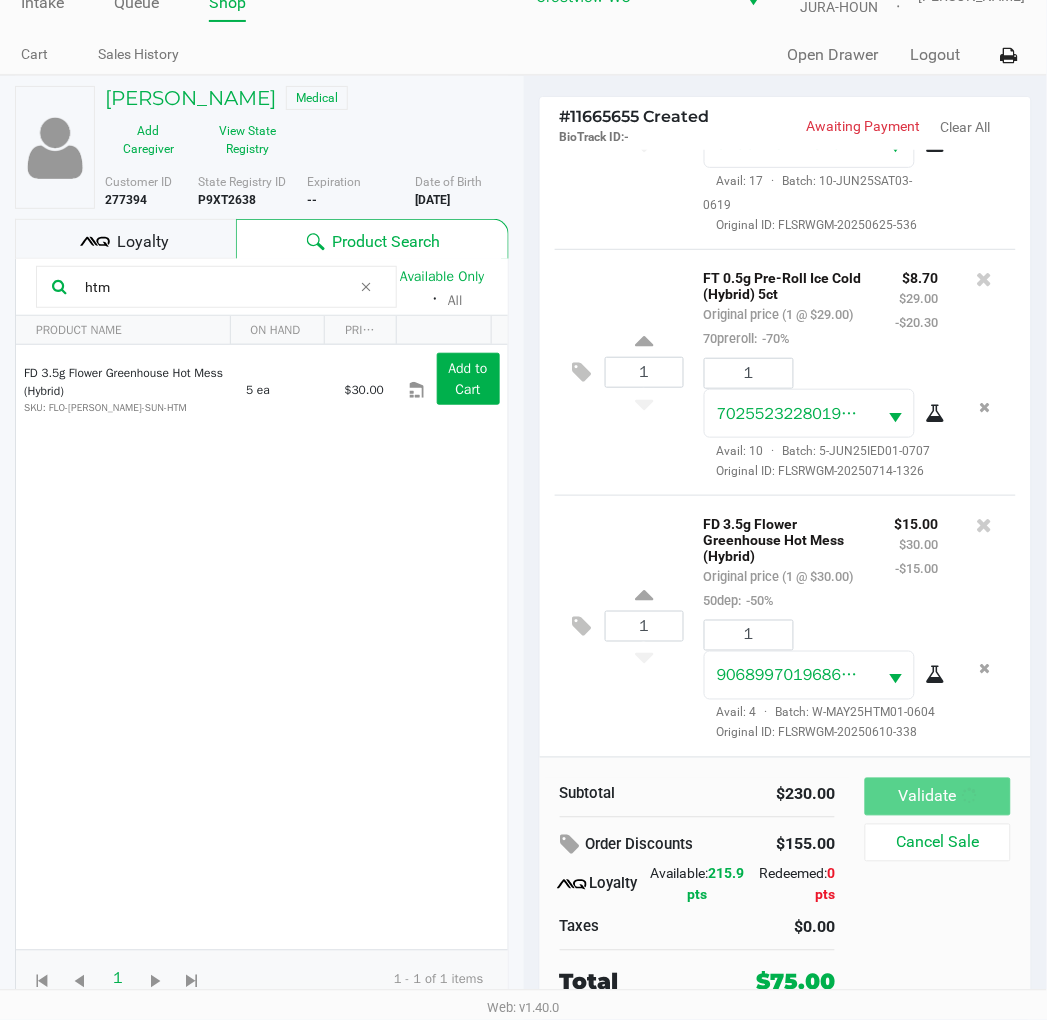 scroll, scrollTop: 0, scrollLeft: 0, axis: both 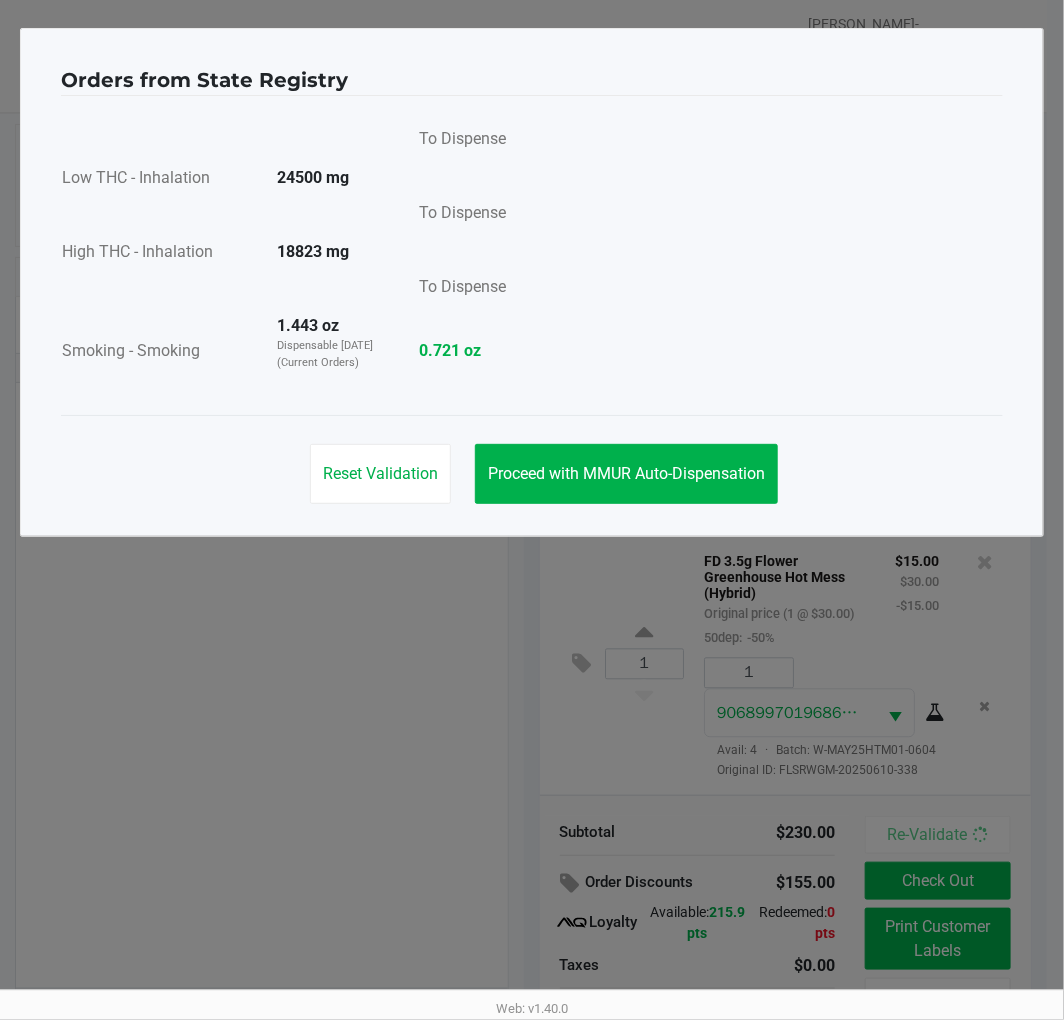 click on "Proceed with MMUR Auto-Dispensation" 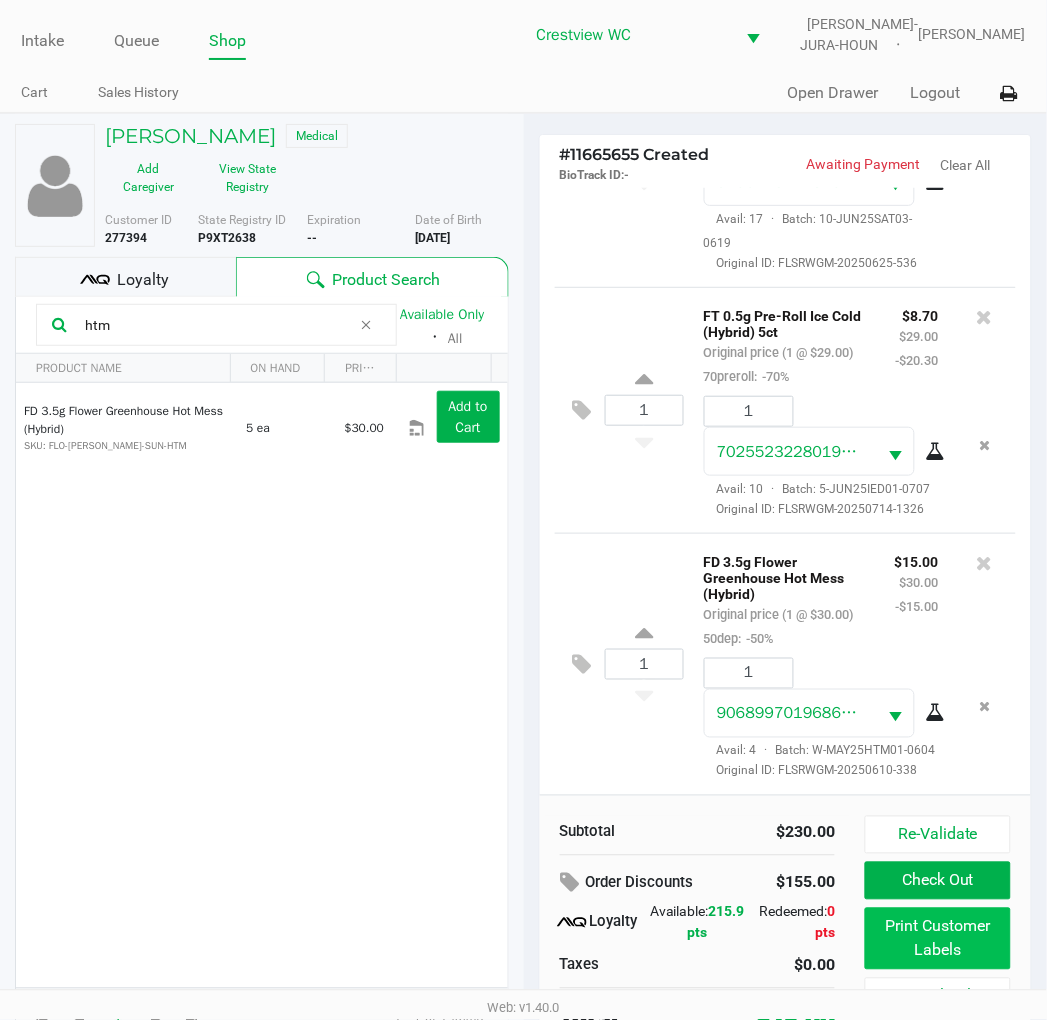 click on "Print Customer Labels" 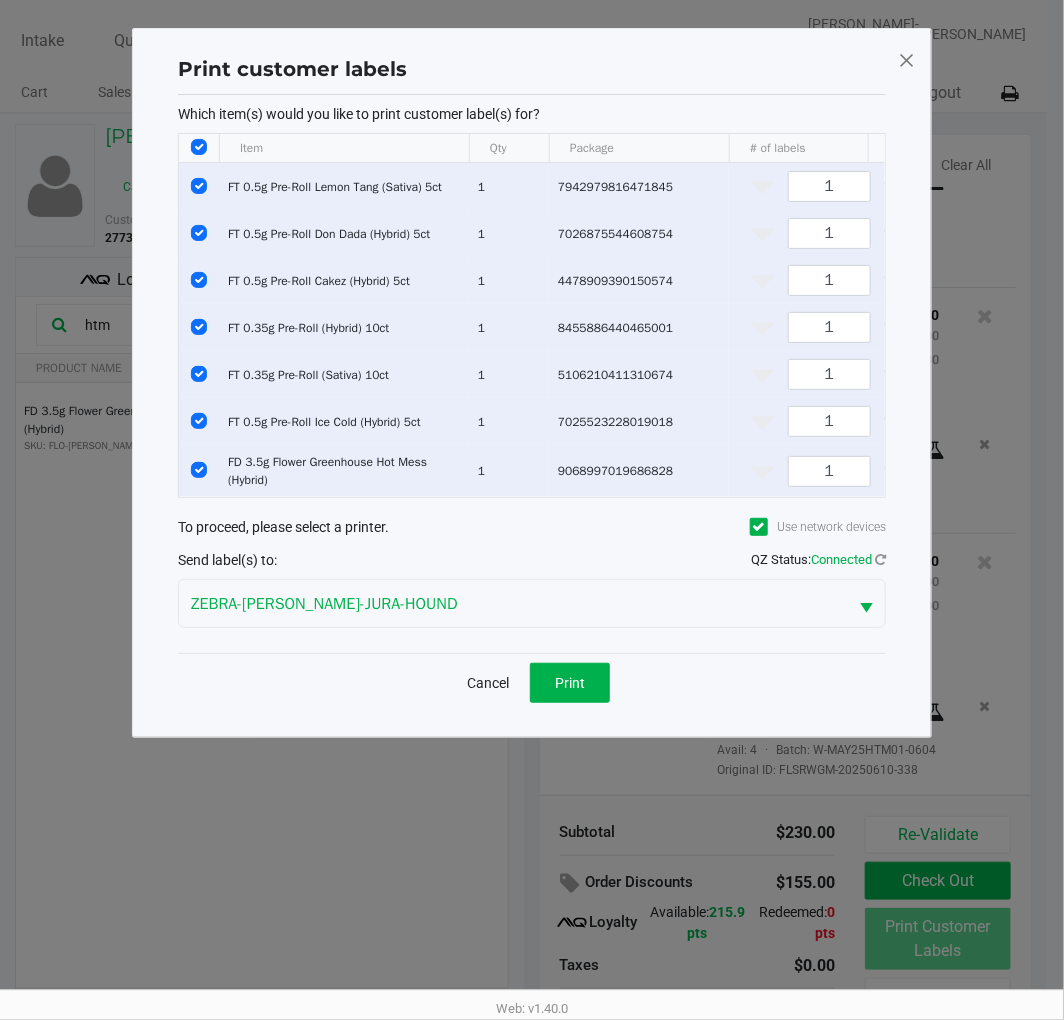 click on "Print" 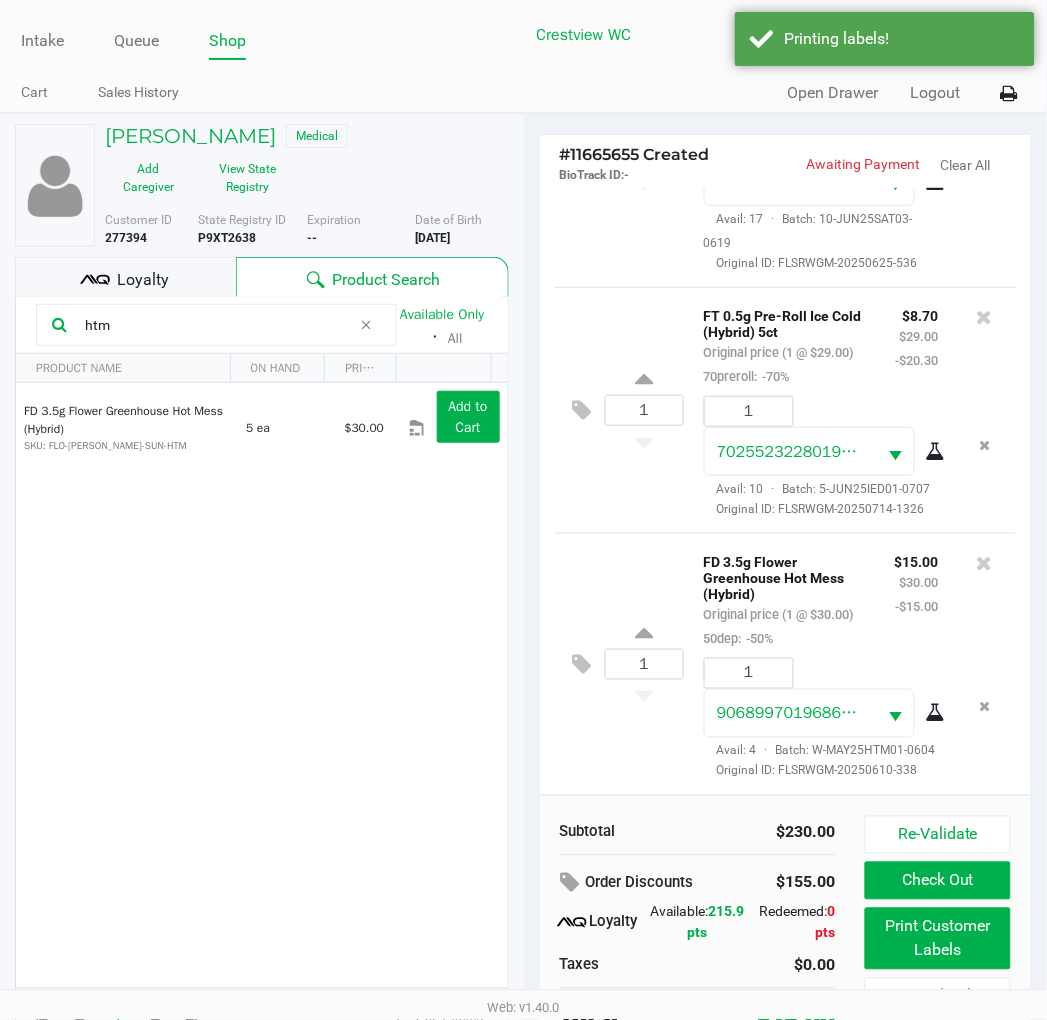 scroll, scrollTop: 38, scrollLeft: 0, axis: vertical 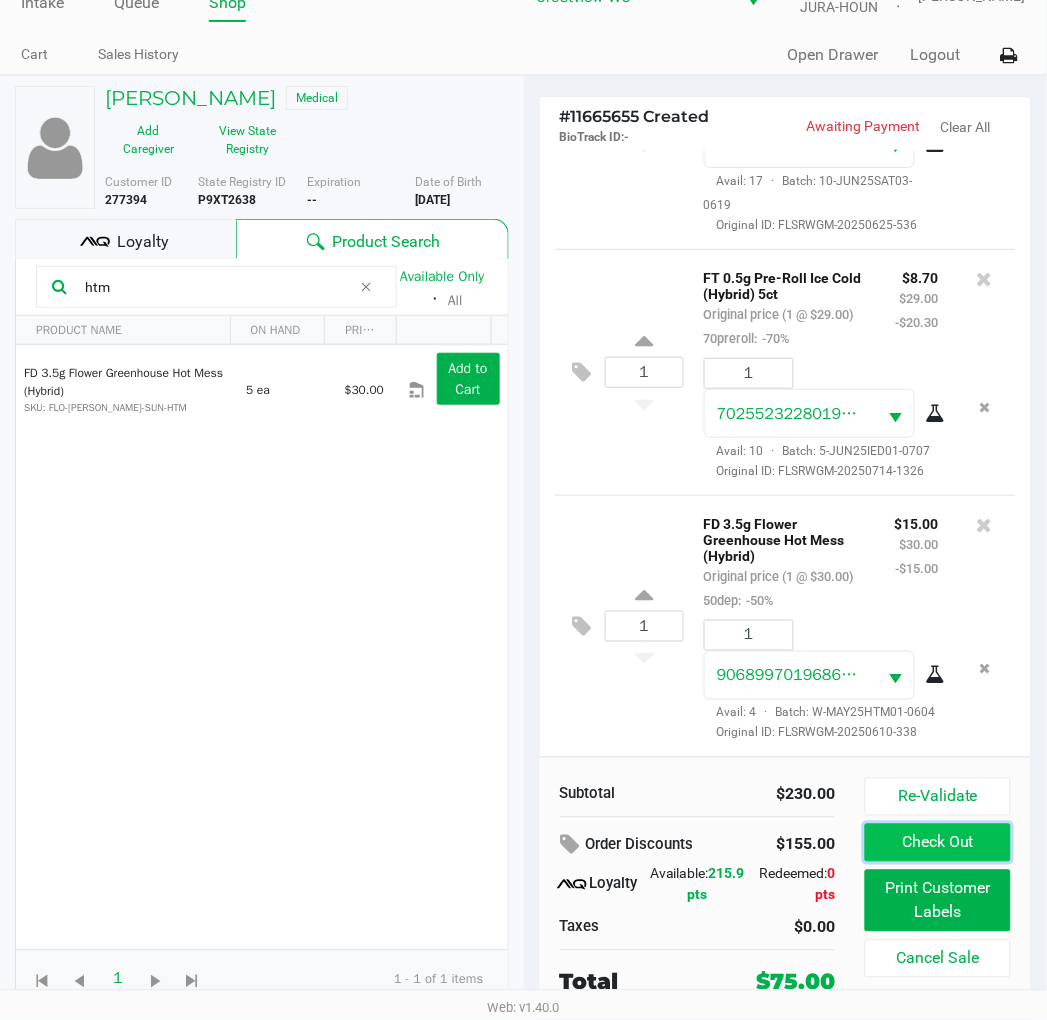 click on "Check Out" 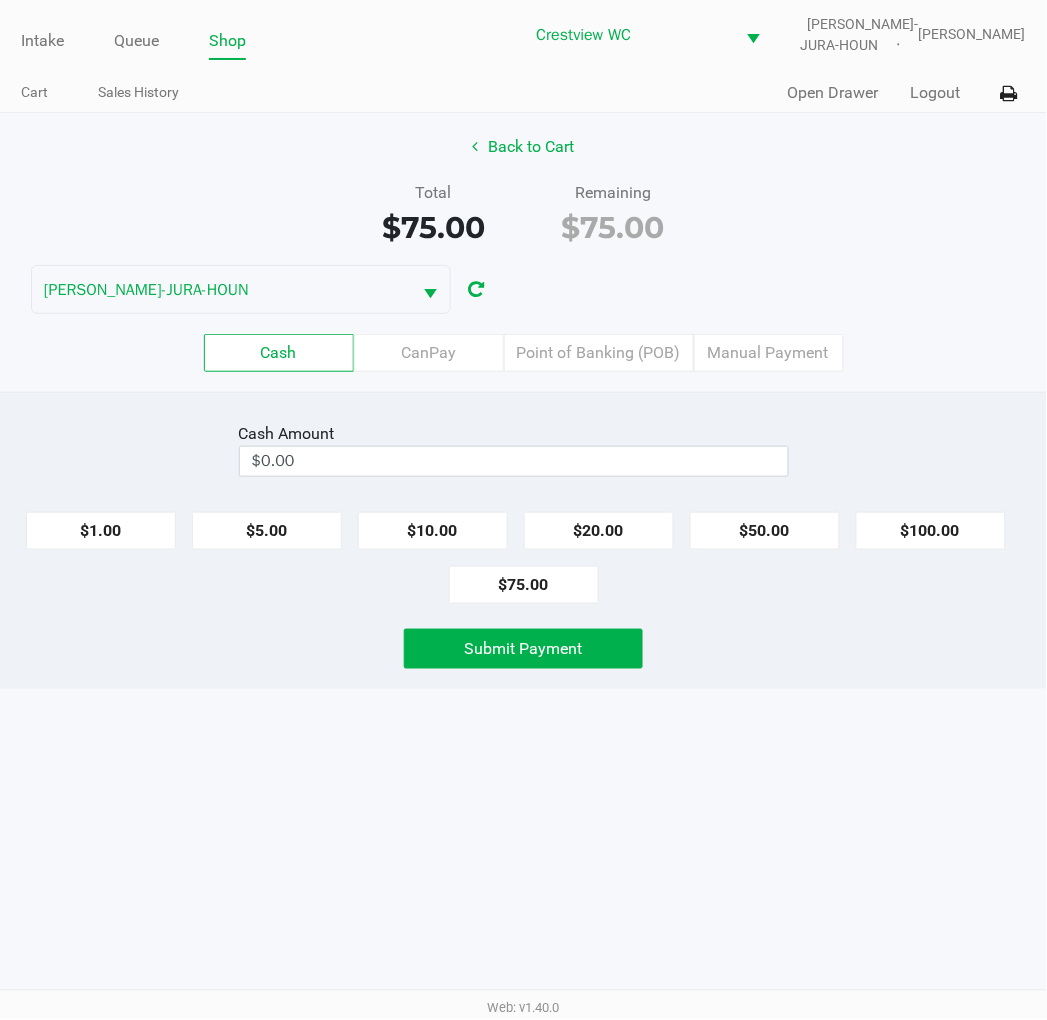scroll, scrollTop: 0, scrollLeft: 0, axis: both 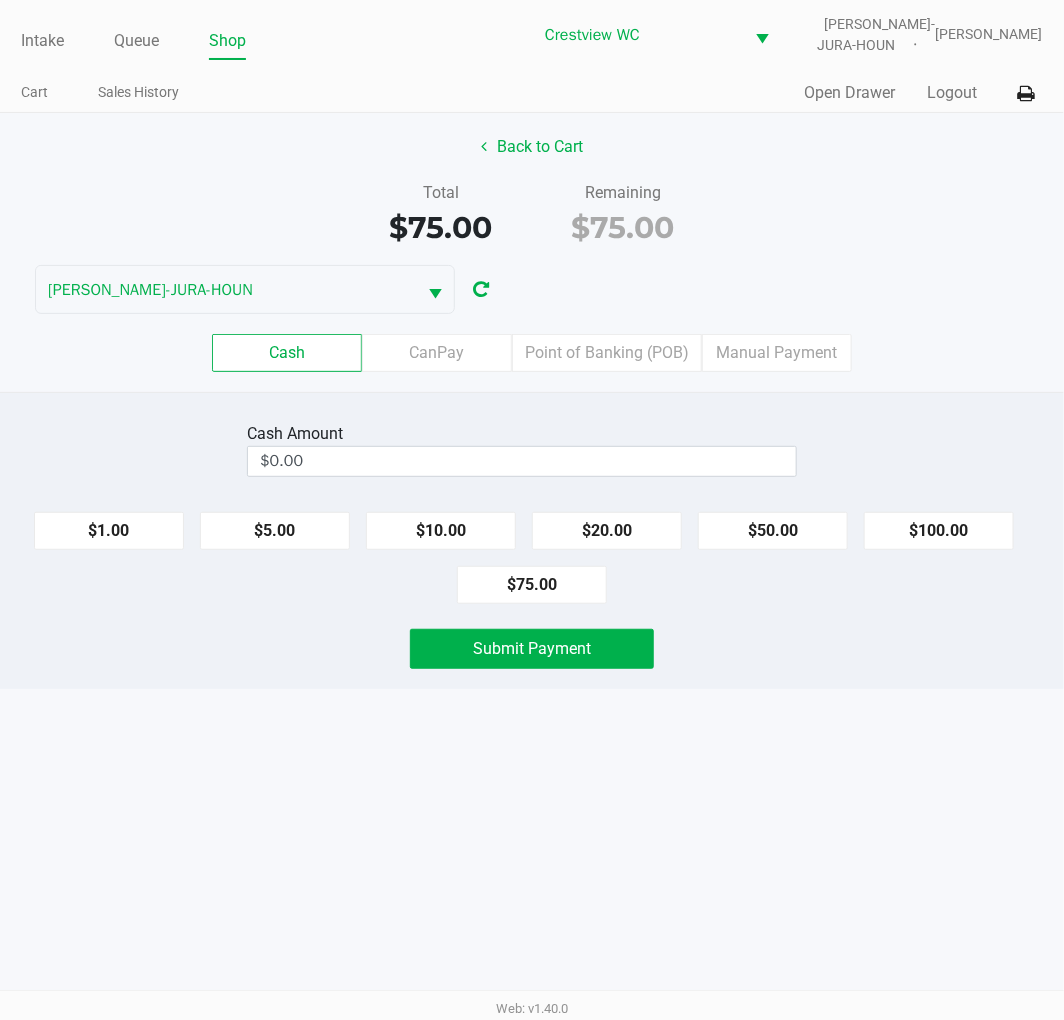 click on "Point of Banking (POB)" 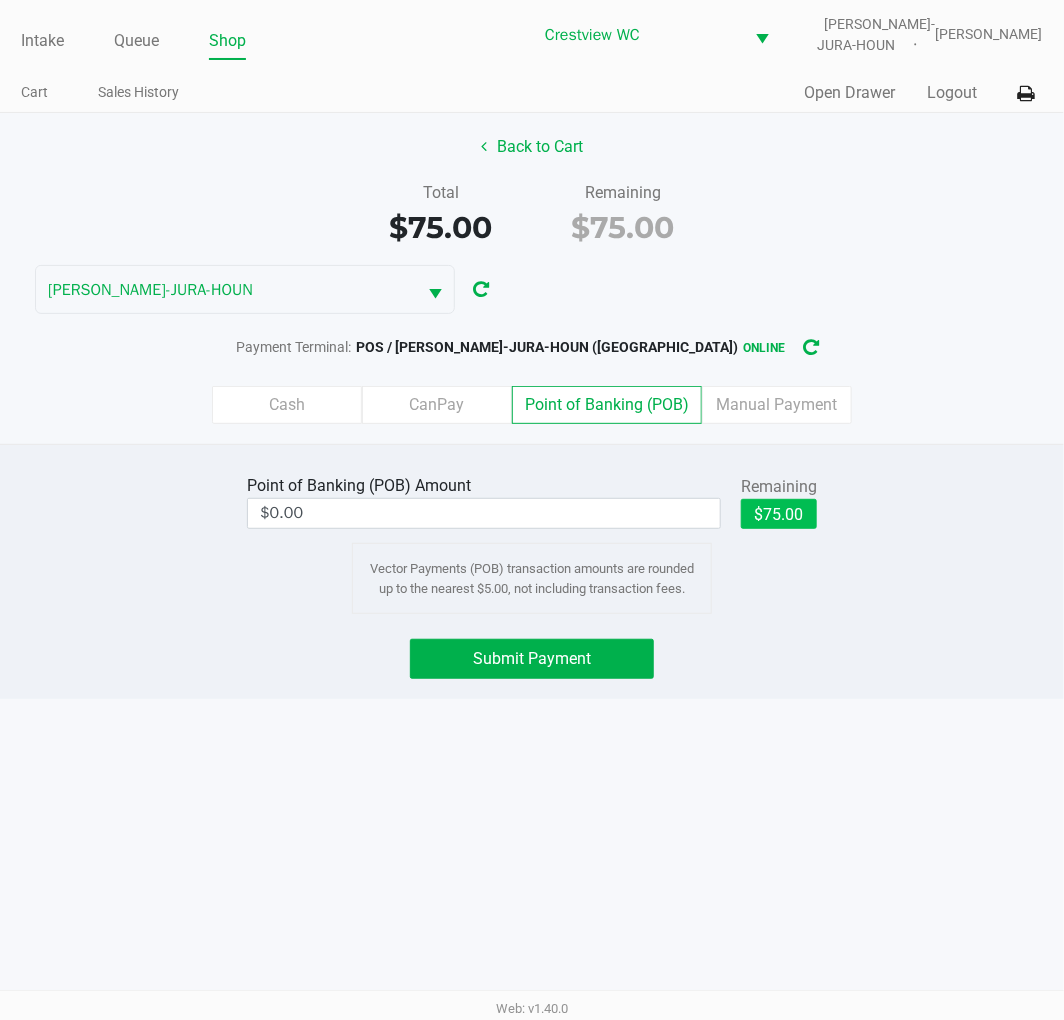 click on "$75.00" 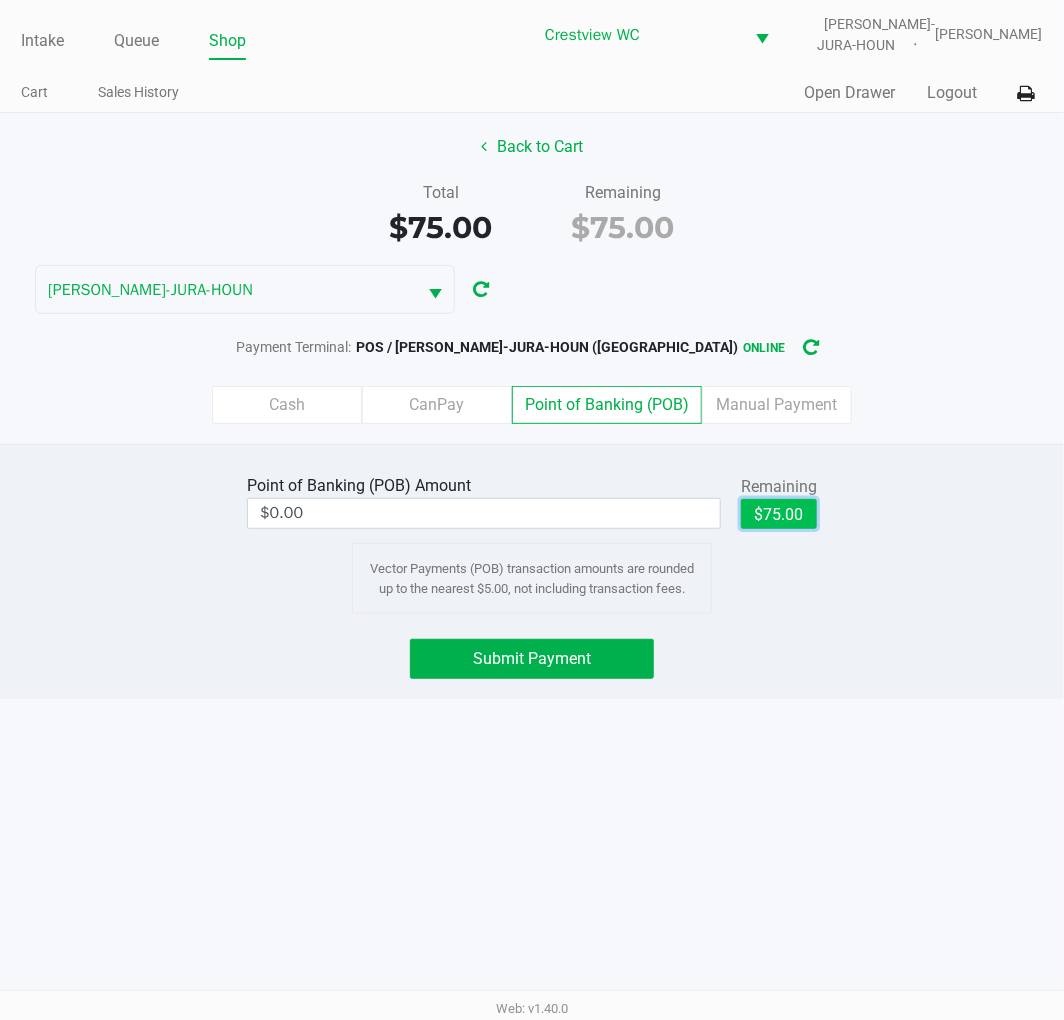 type on "$75.00" 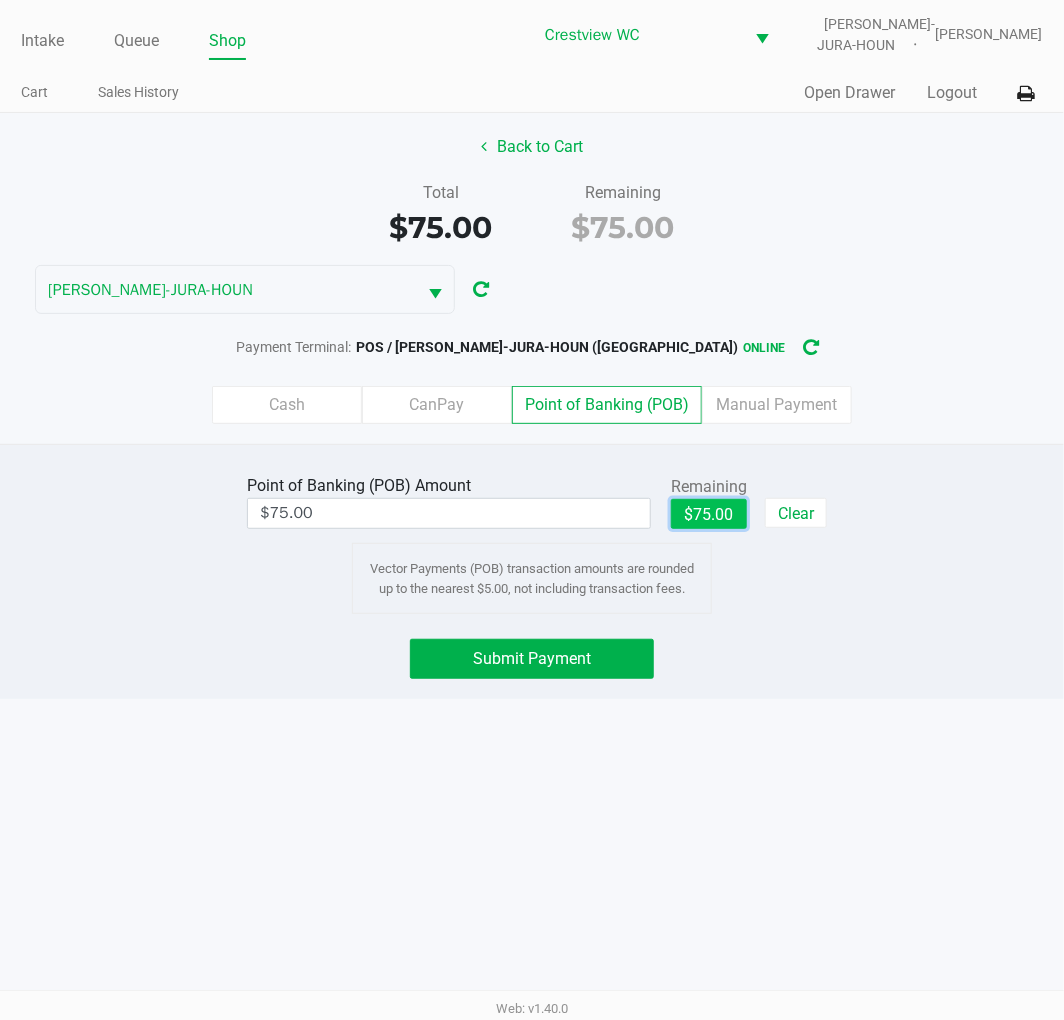 click on "Submit Payment" 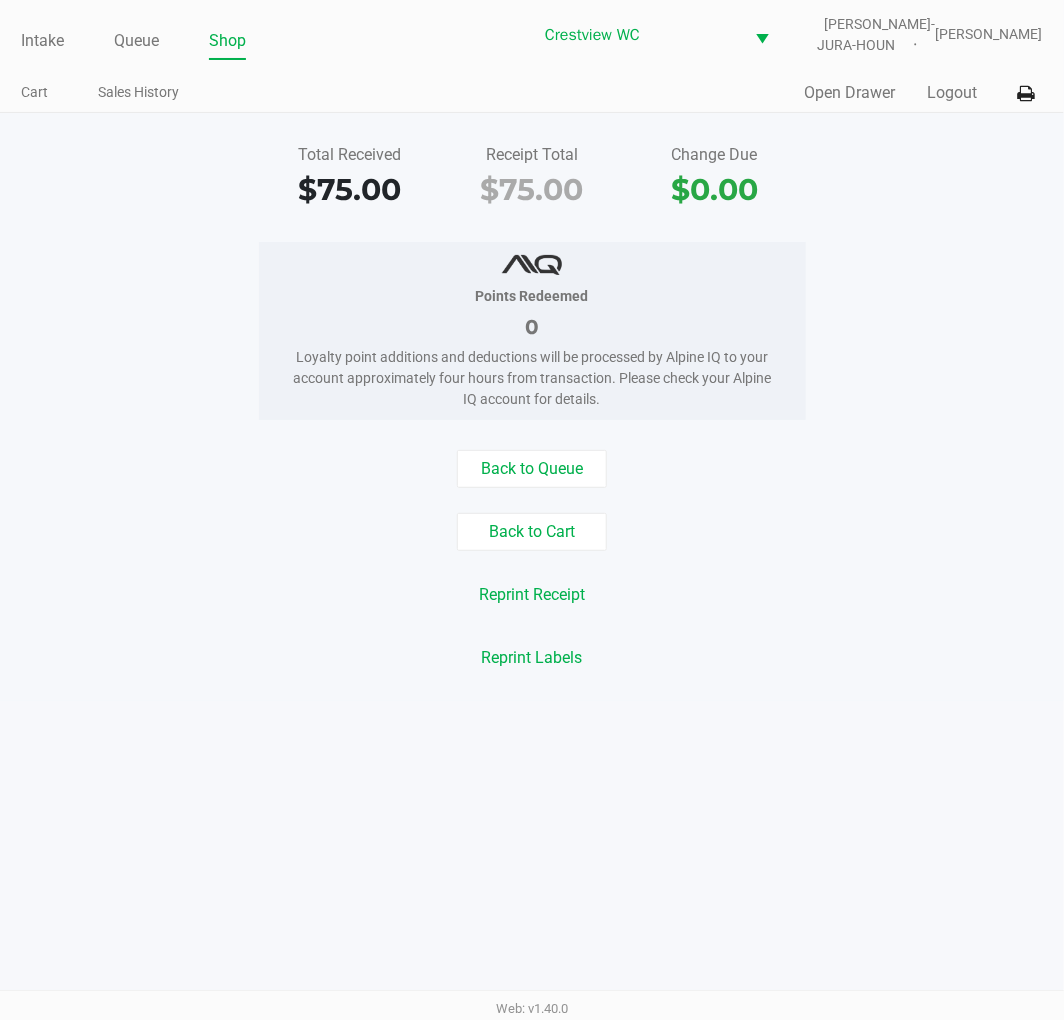 click on "Open Drawer" 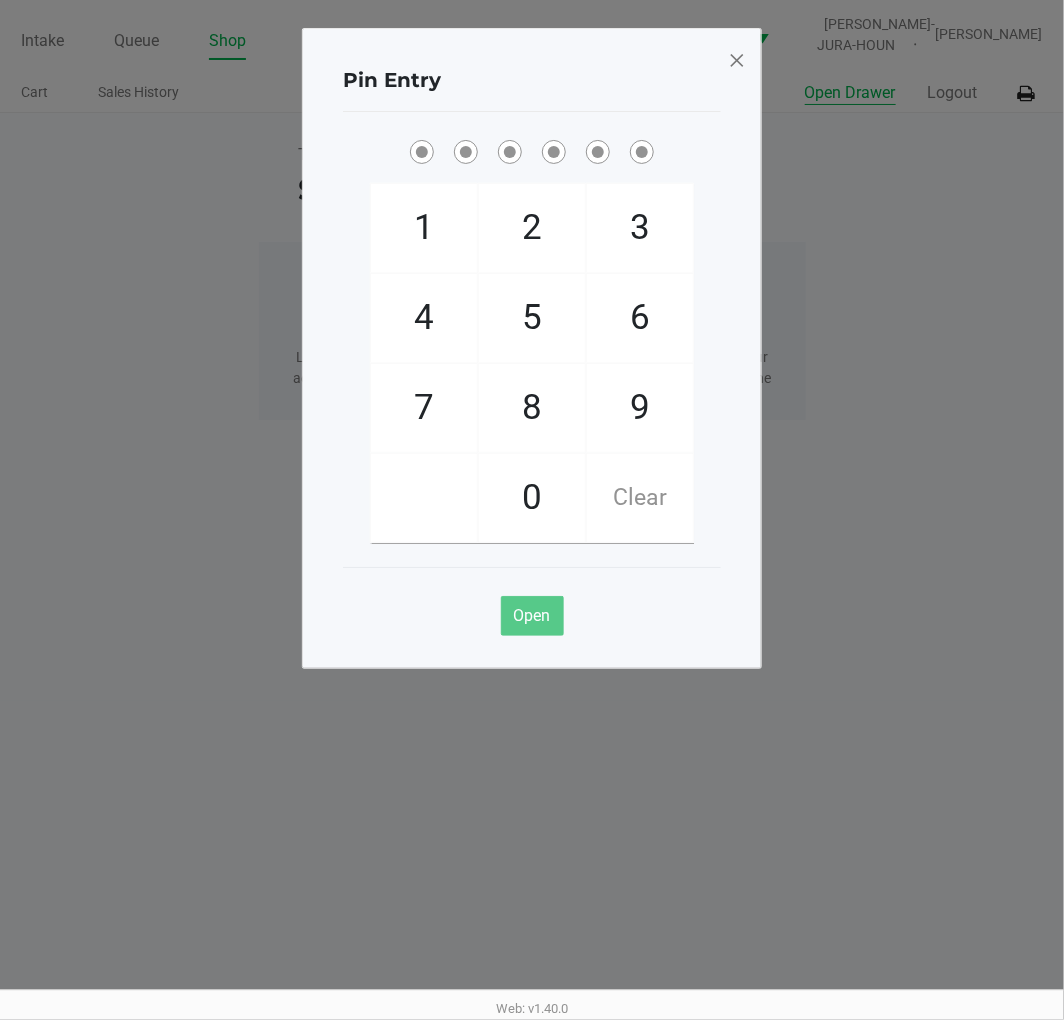 type 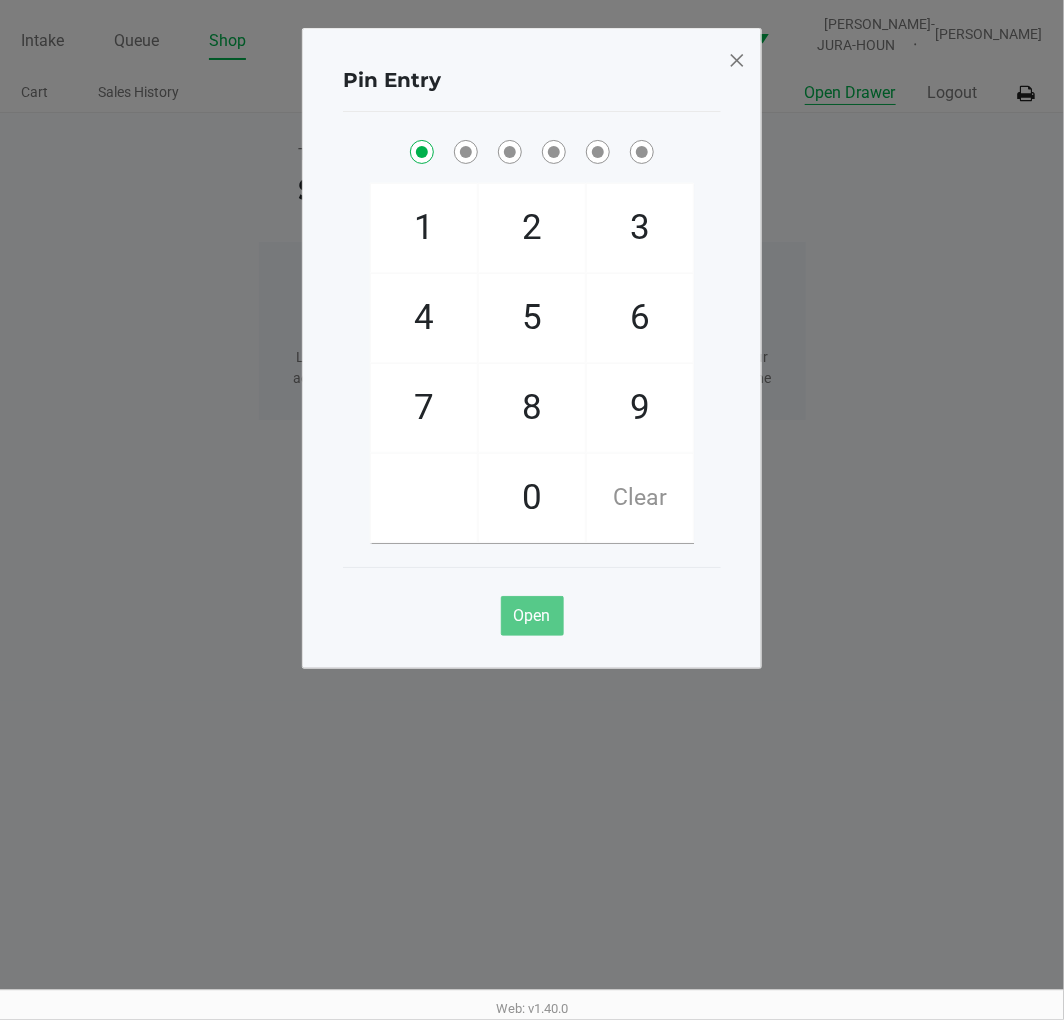 checkbox on "true" 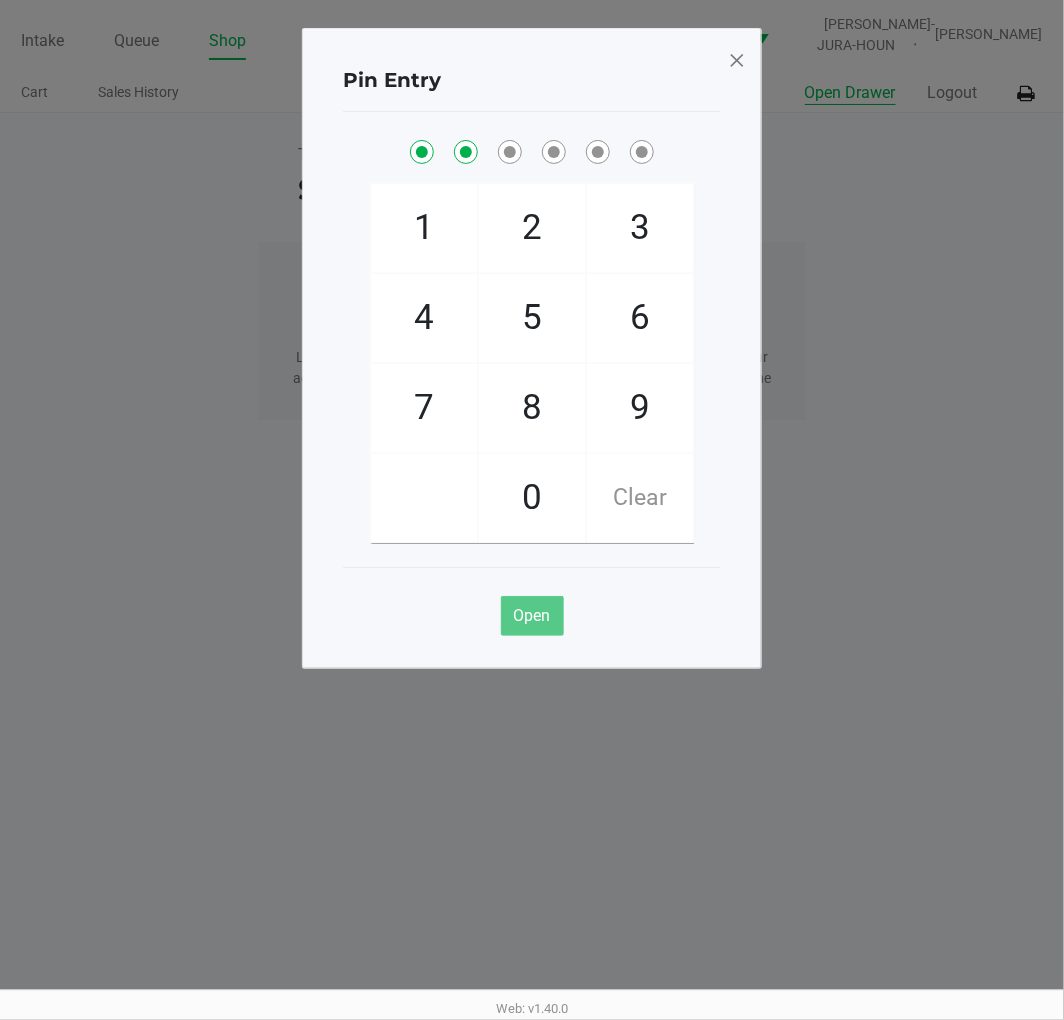 checkbox on "true" 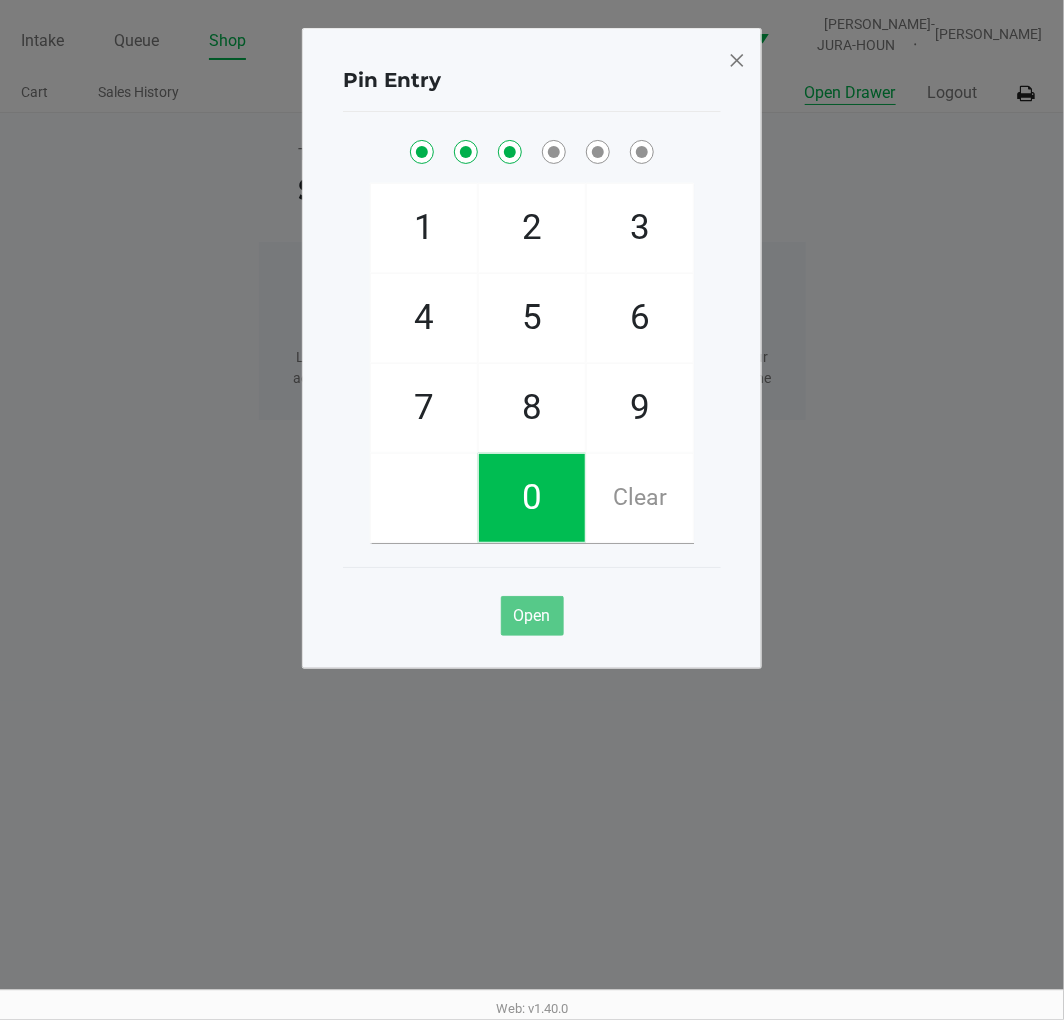 checkbox on "true" 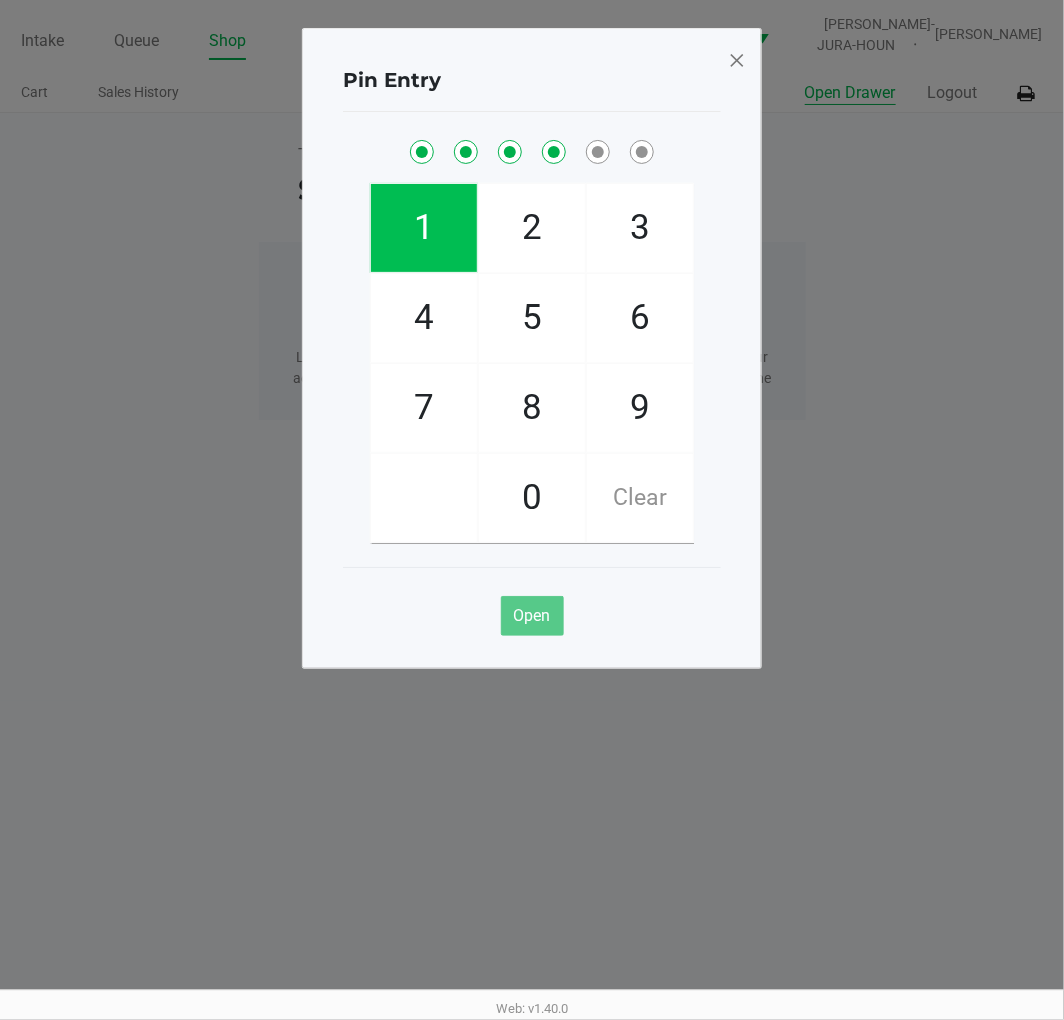 checkbox on "true" 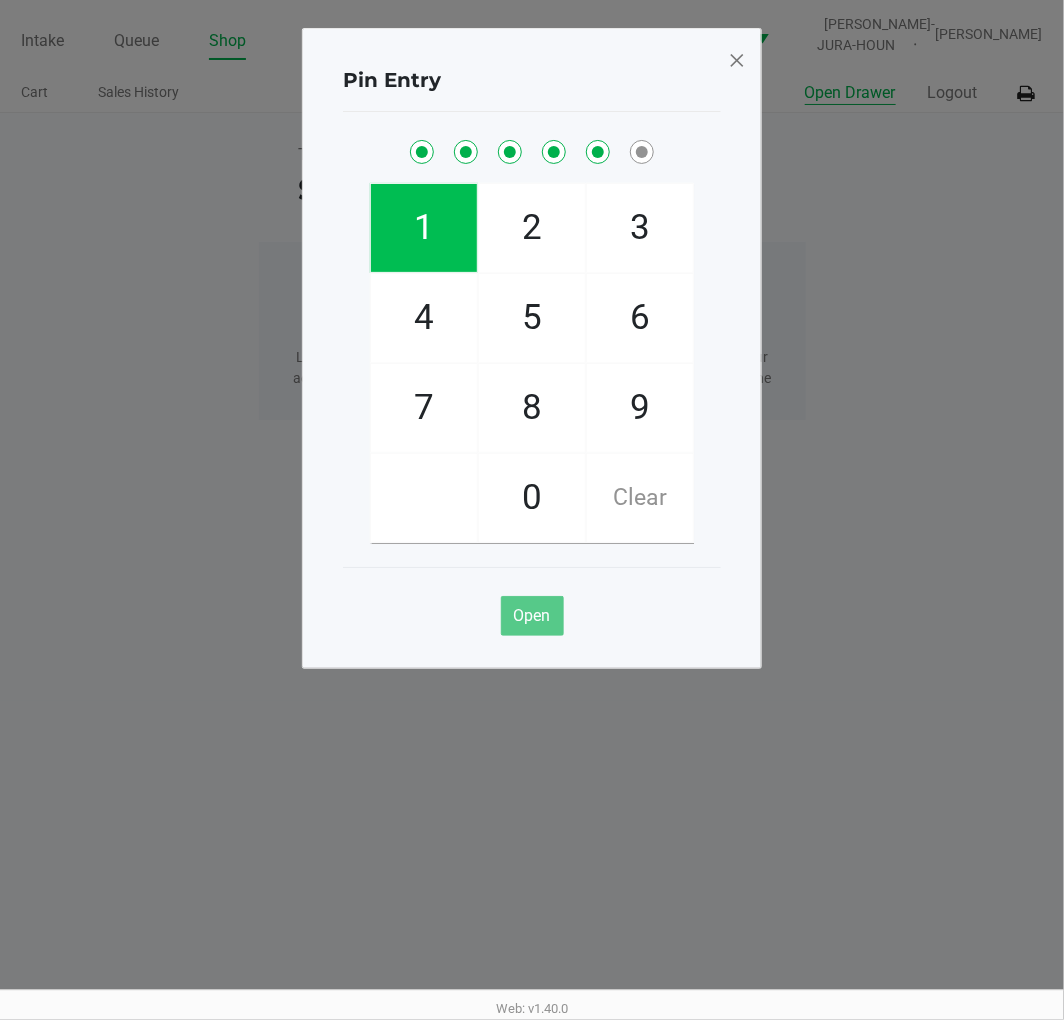 checkbox on "true" 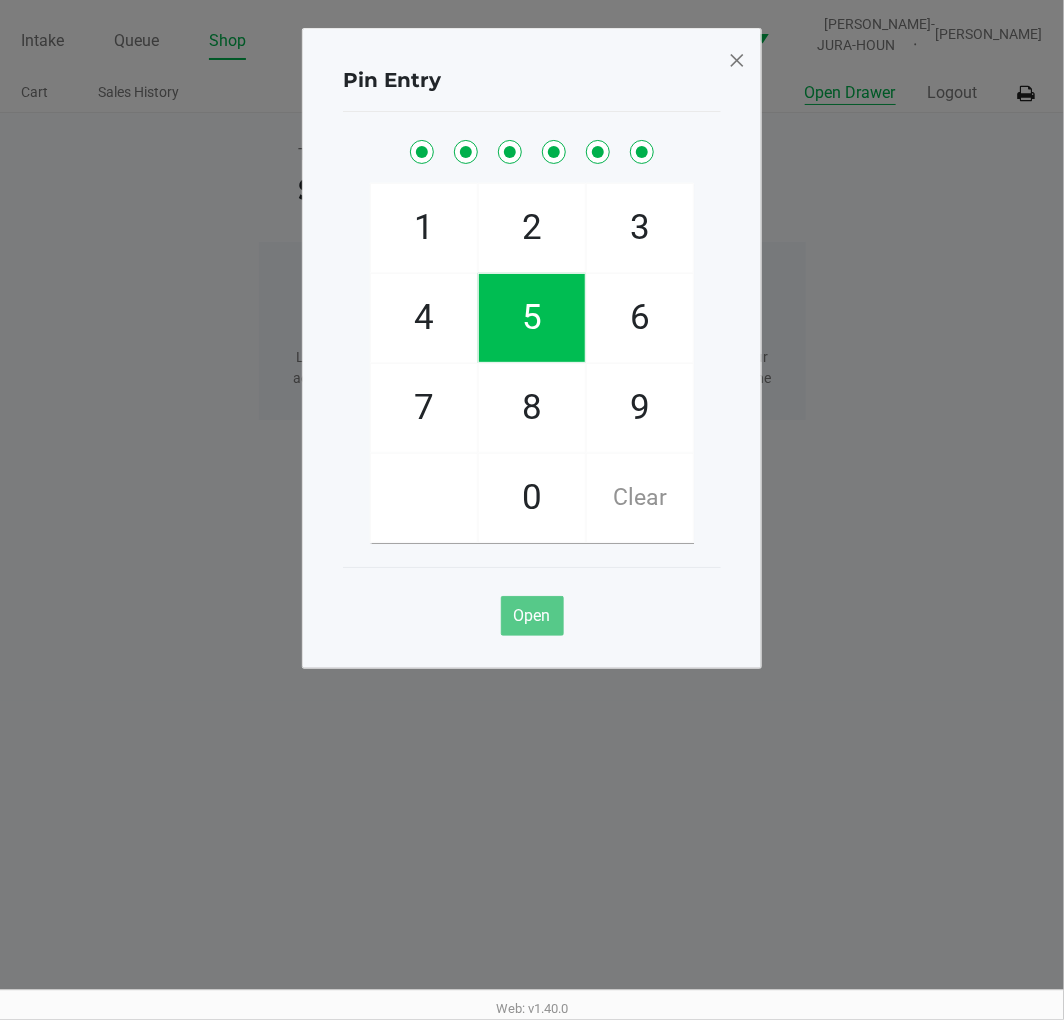 checkbox on "true" 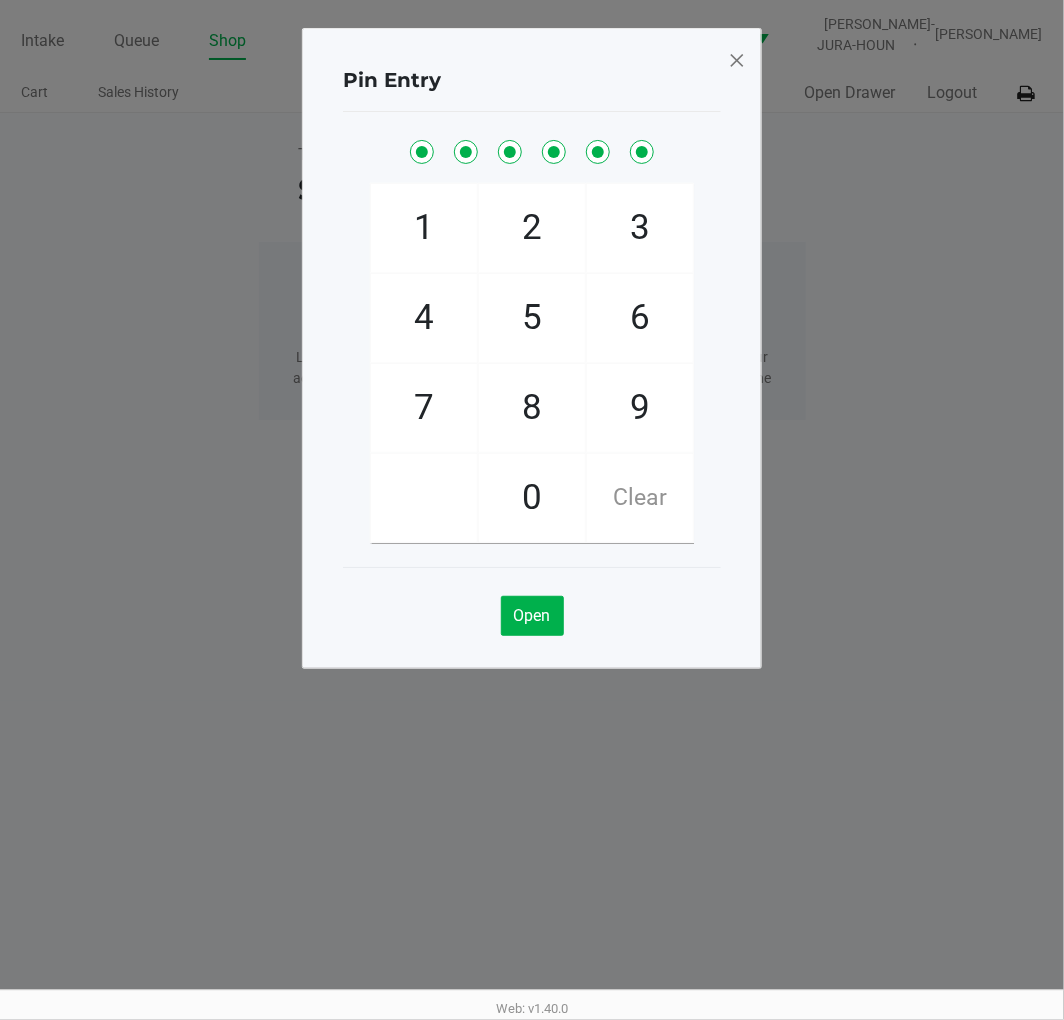 click 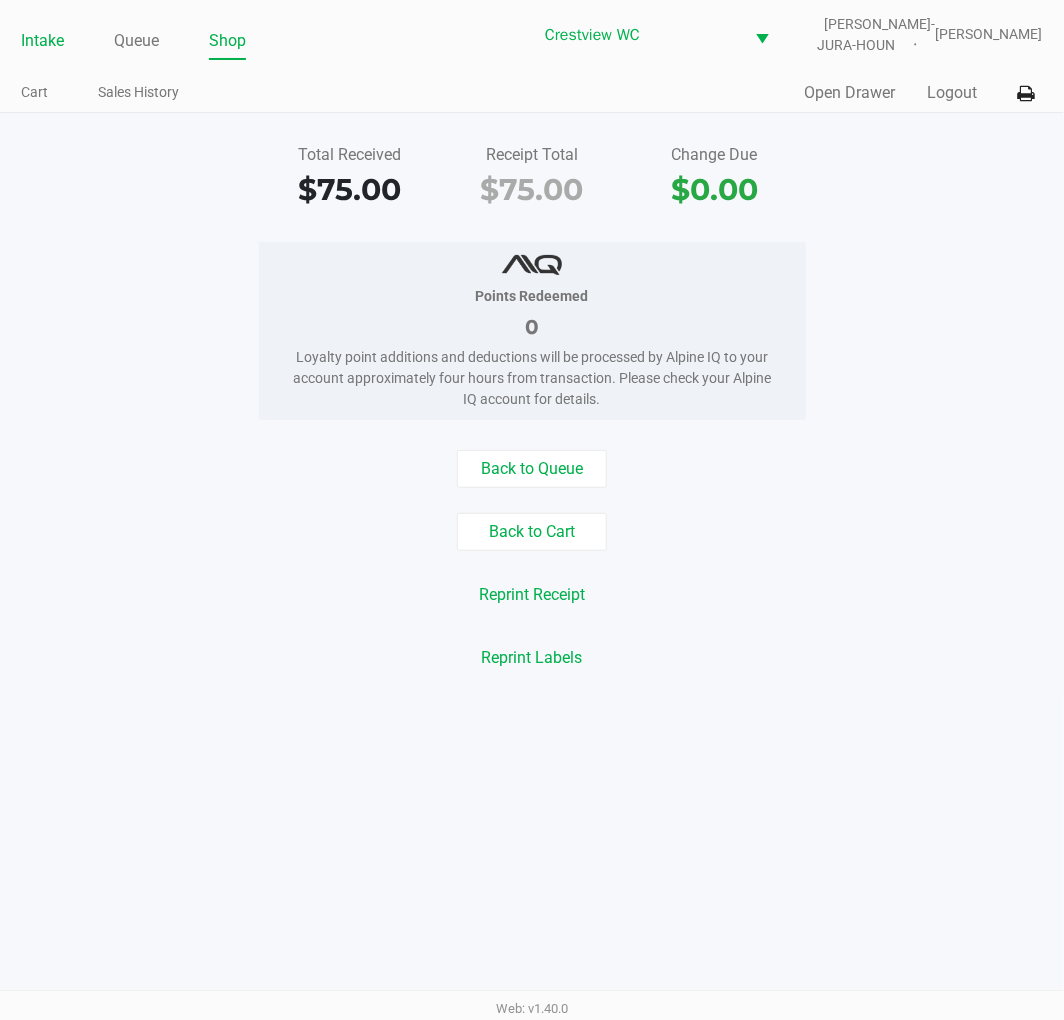 click on "Intake" 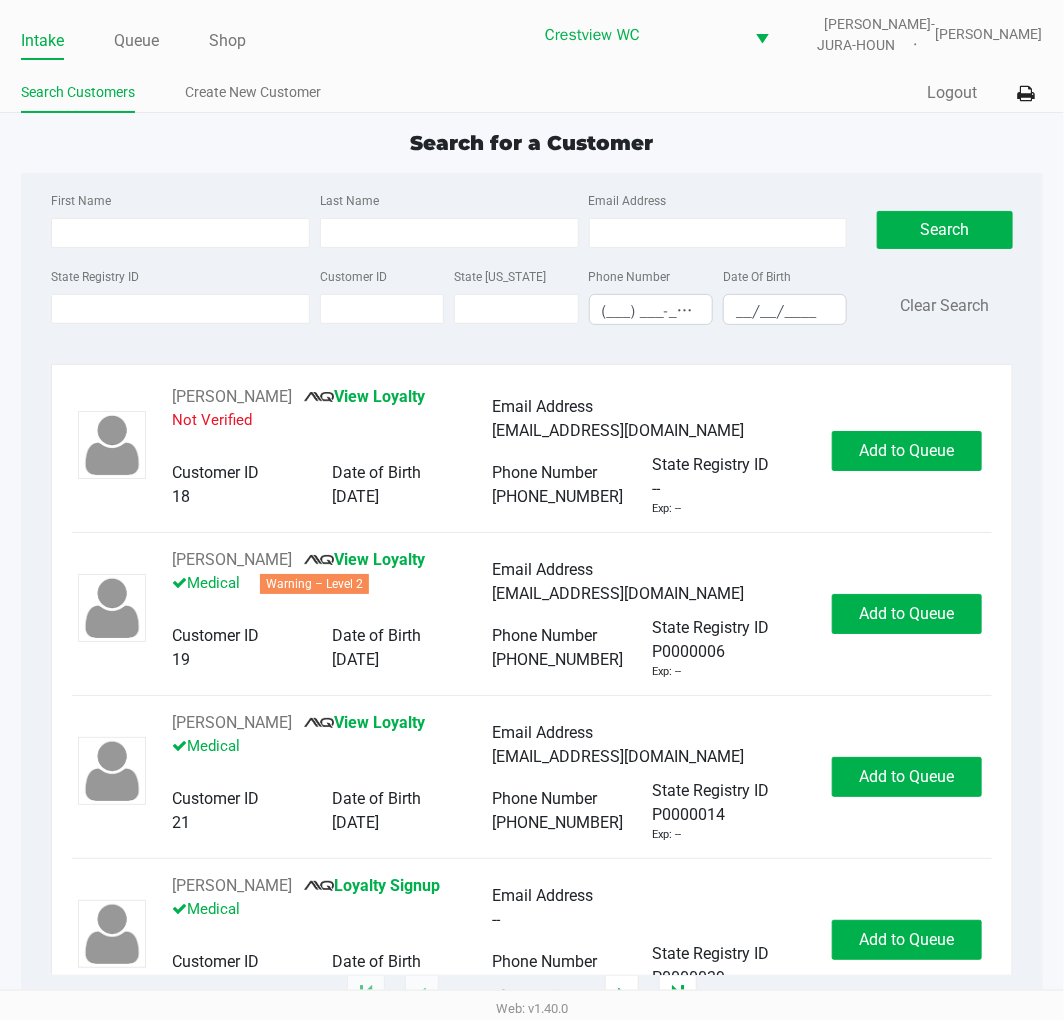 click on "Shop" 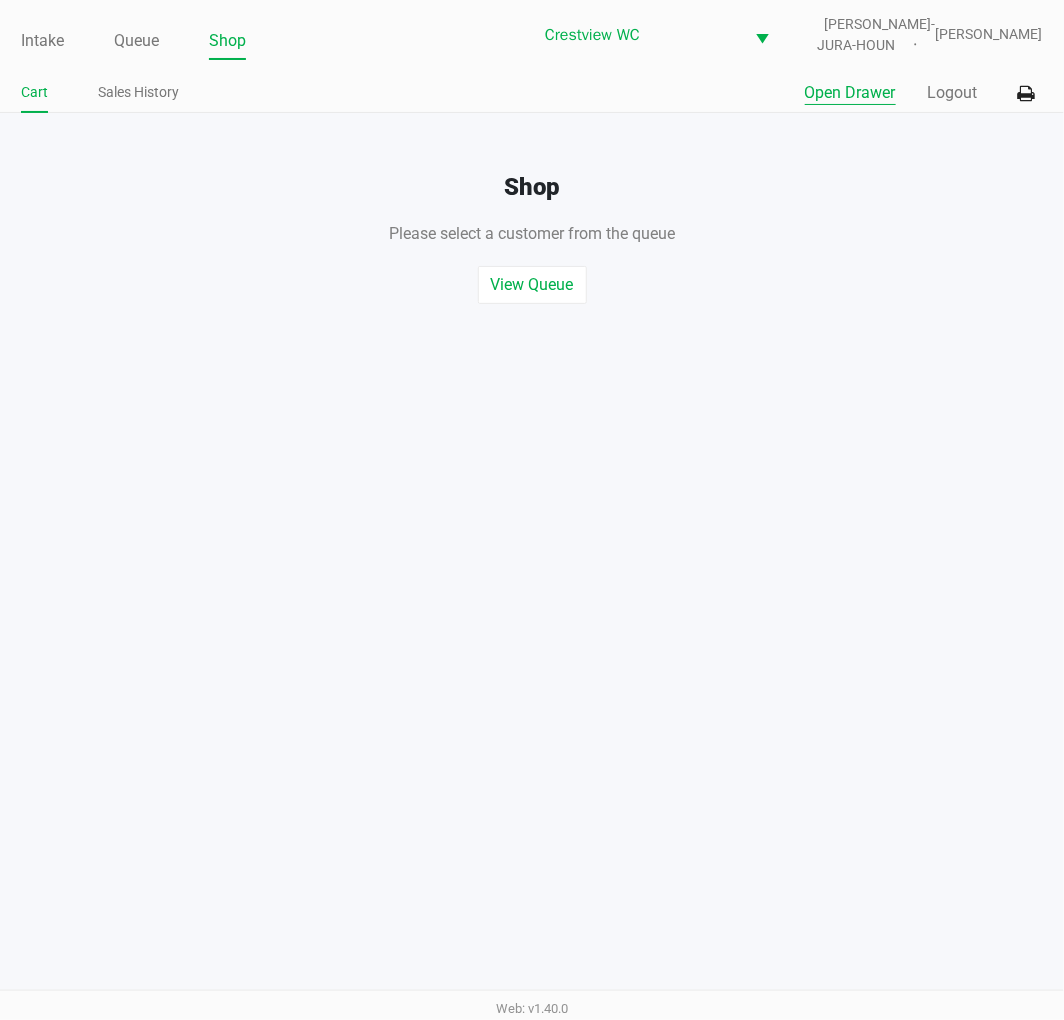 click on "Open Drawer" 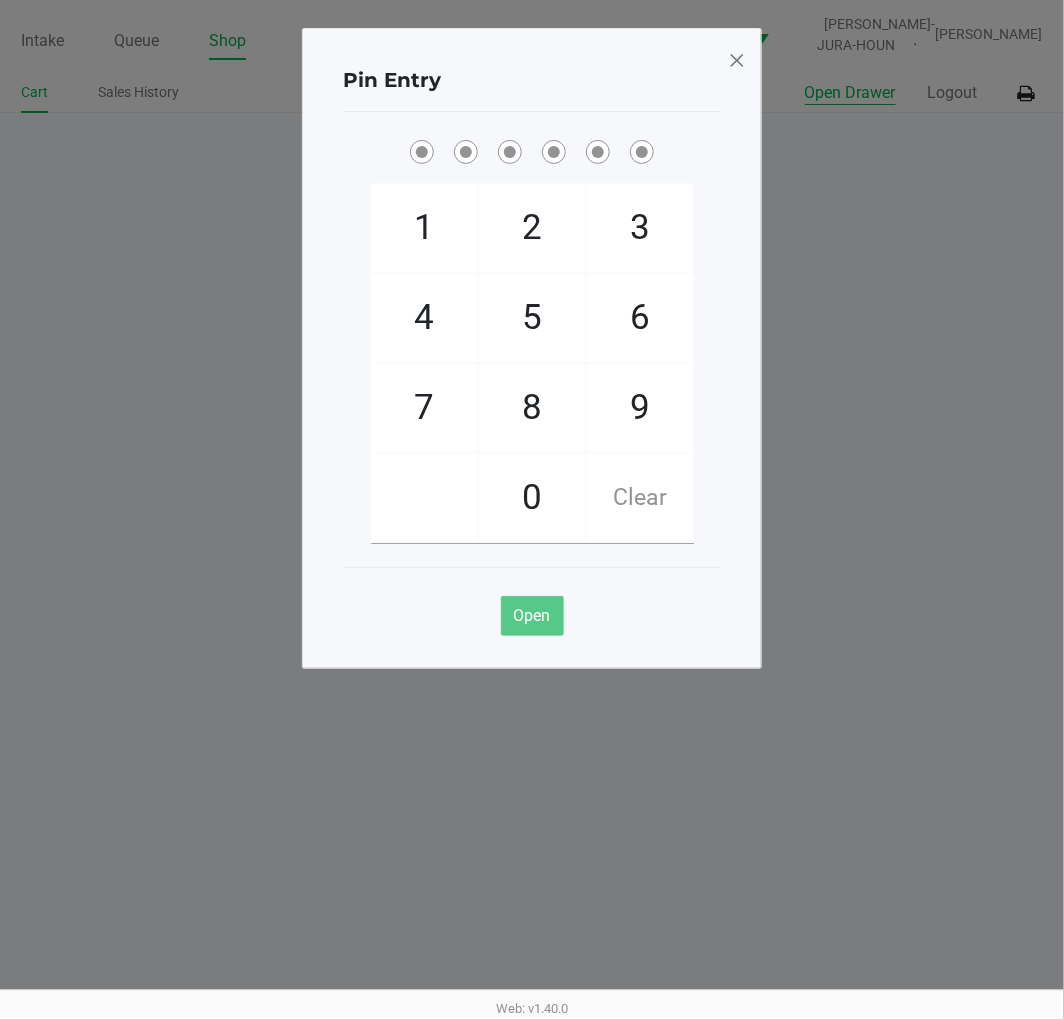 type 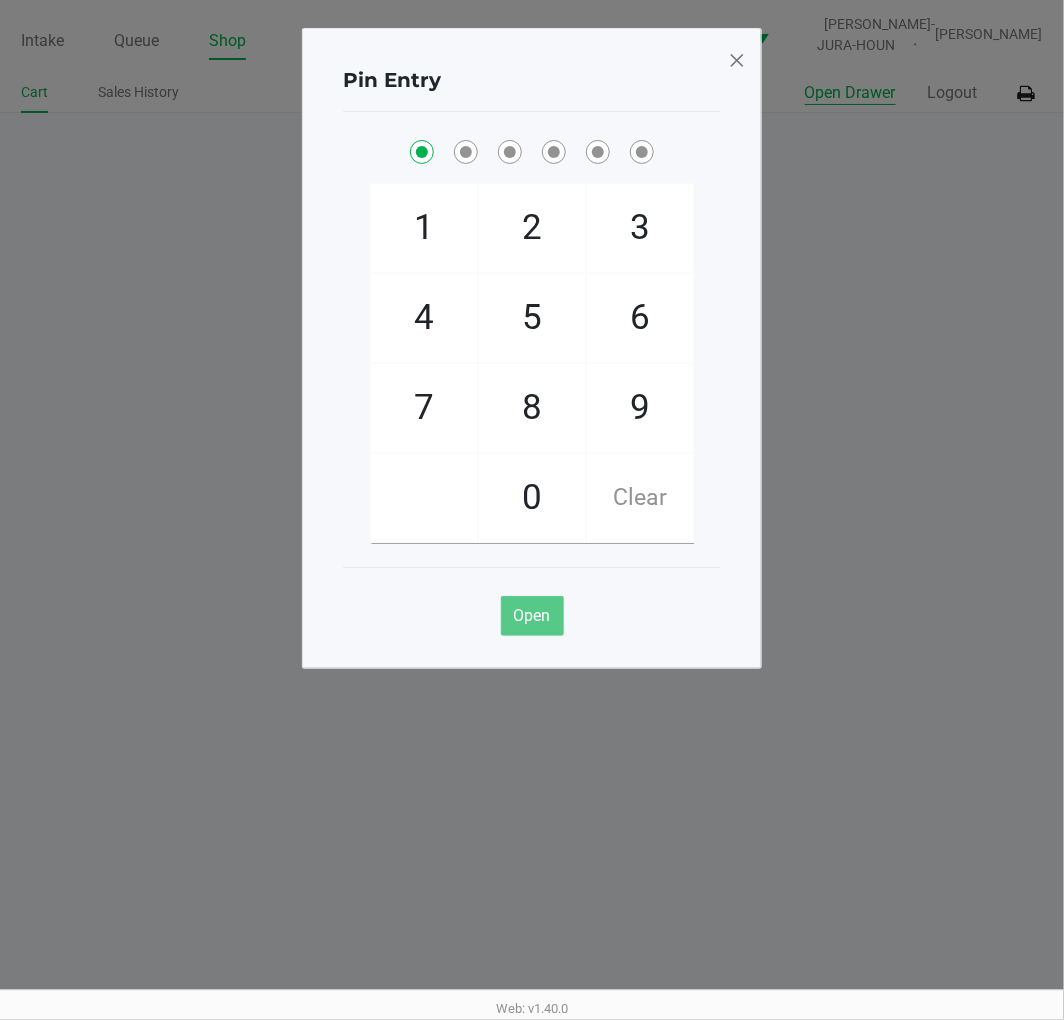 checkbox on "true" 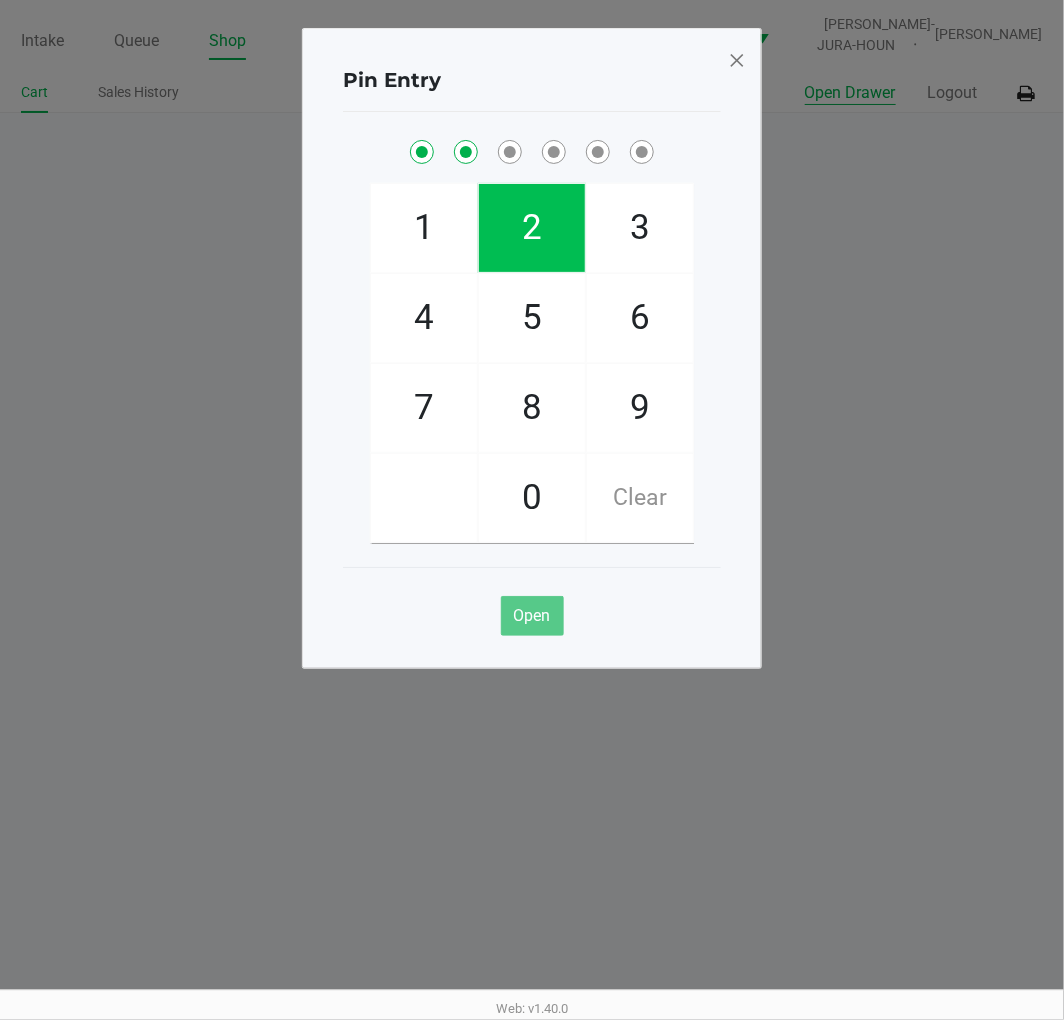 checkbox on "true" 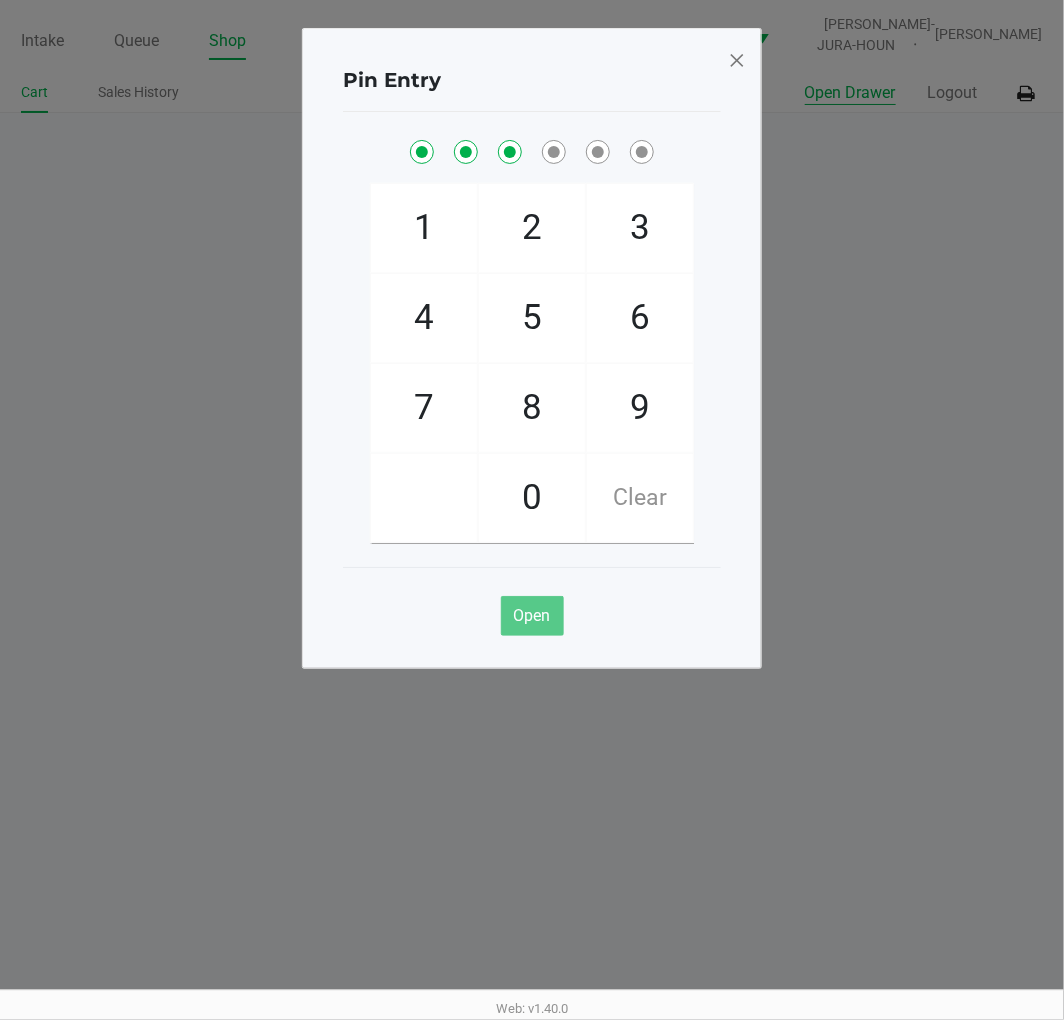 checkbox on "true" 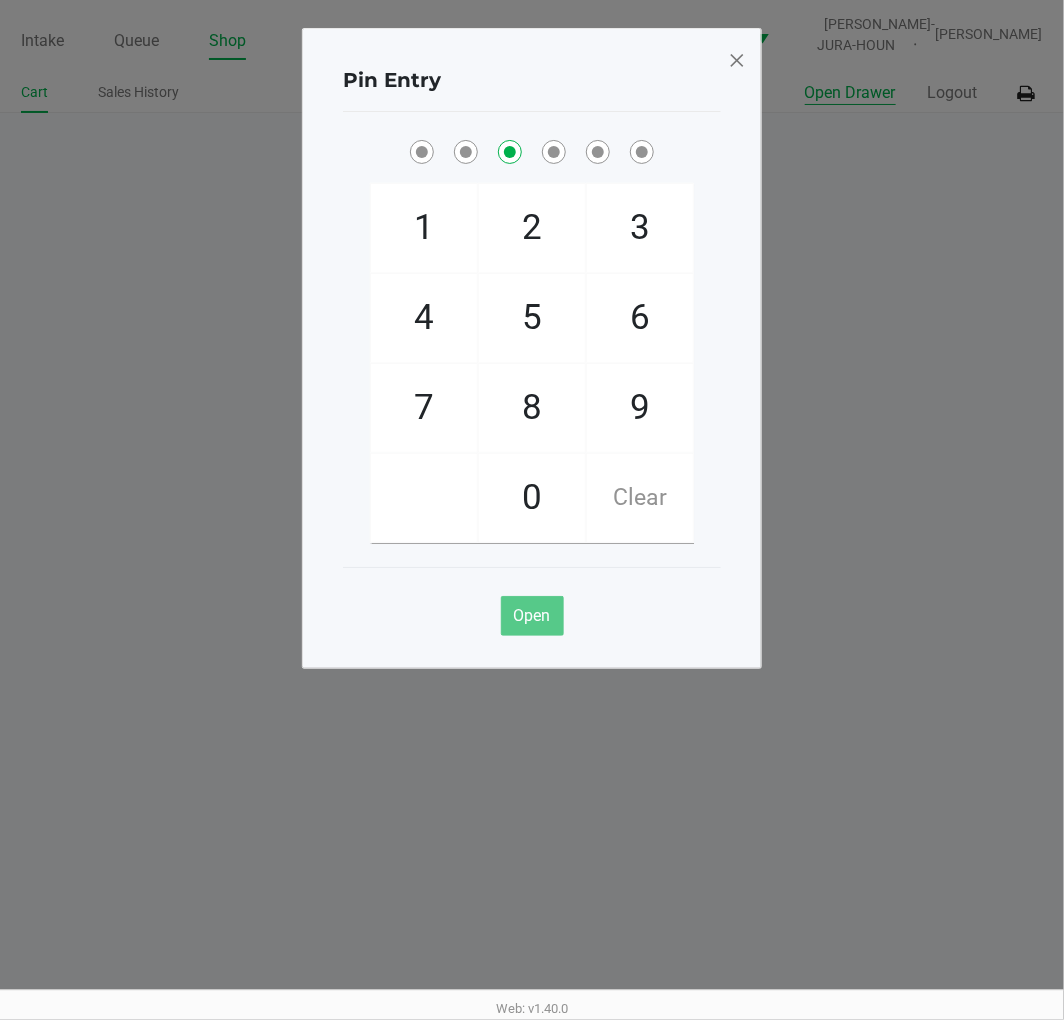 checkbox on "false" 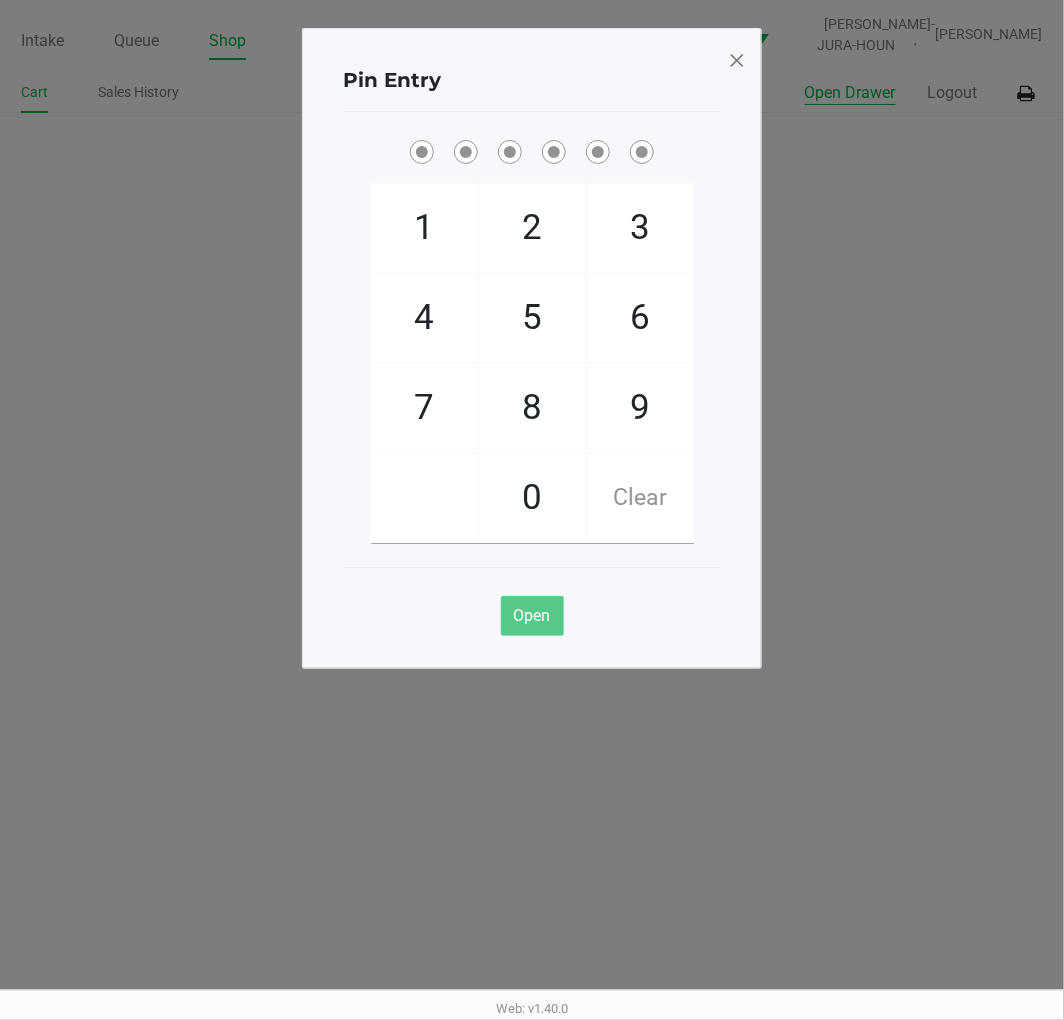 checkbox on "true" 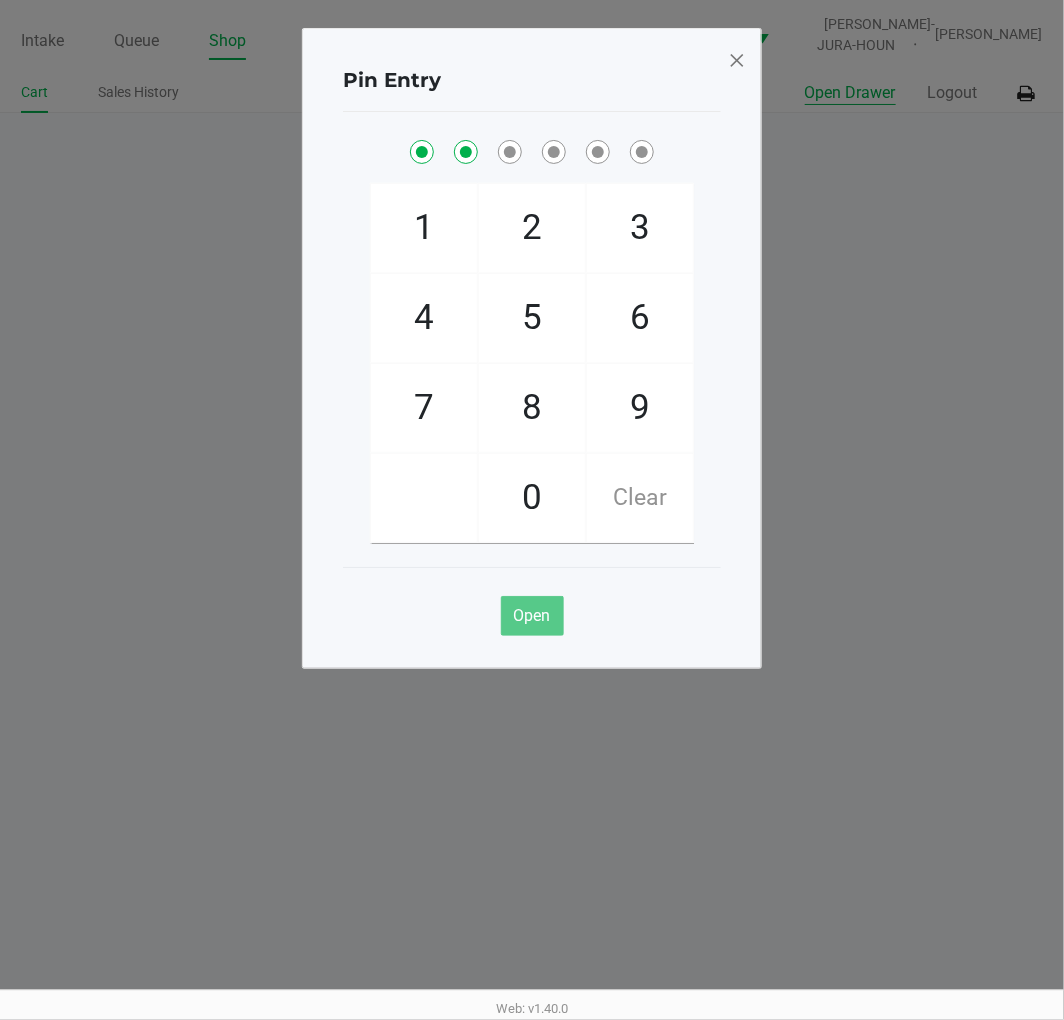 checkbox on "true" 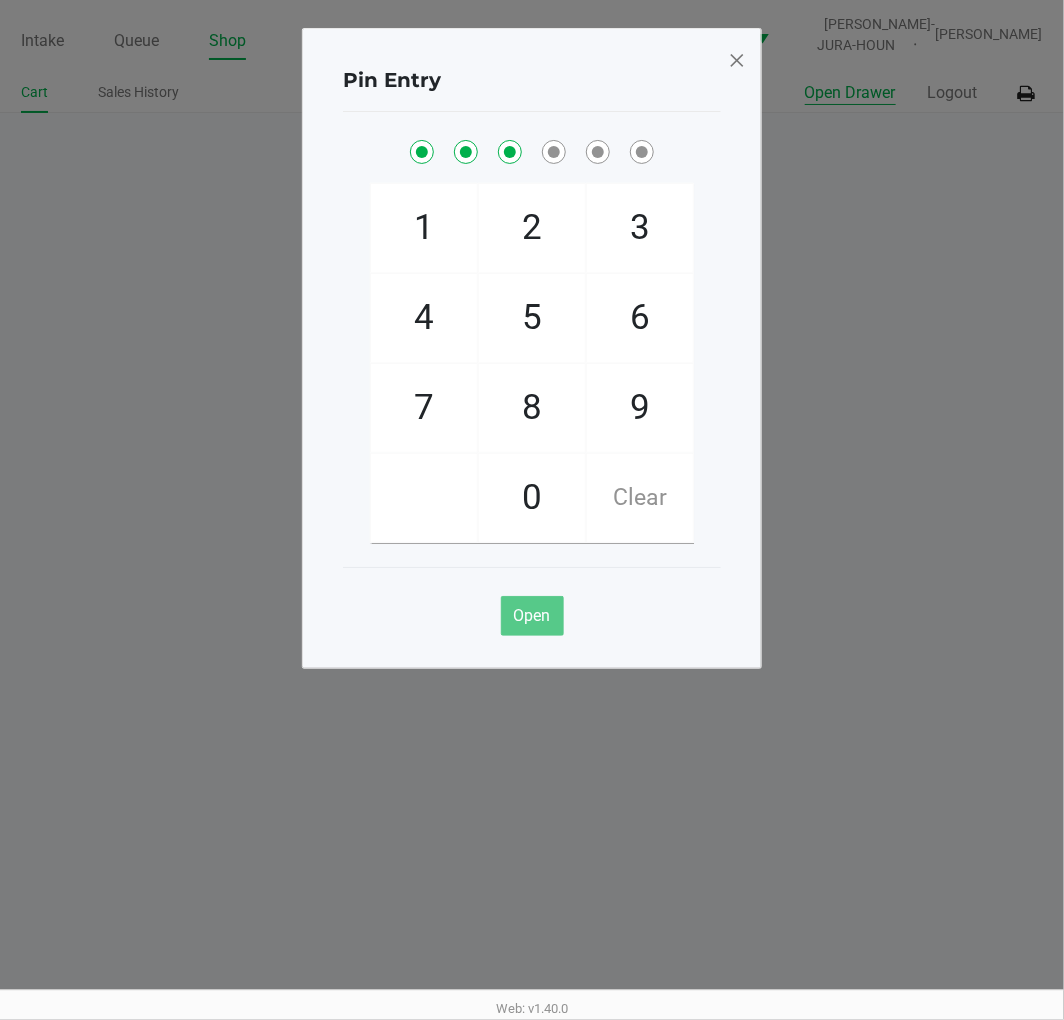 checkbox on "true" 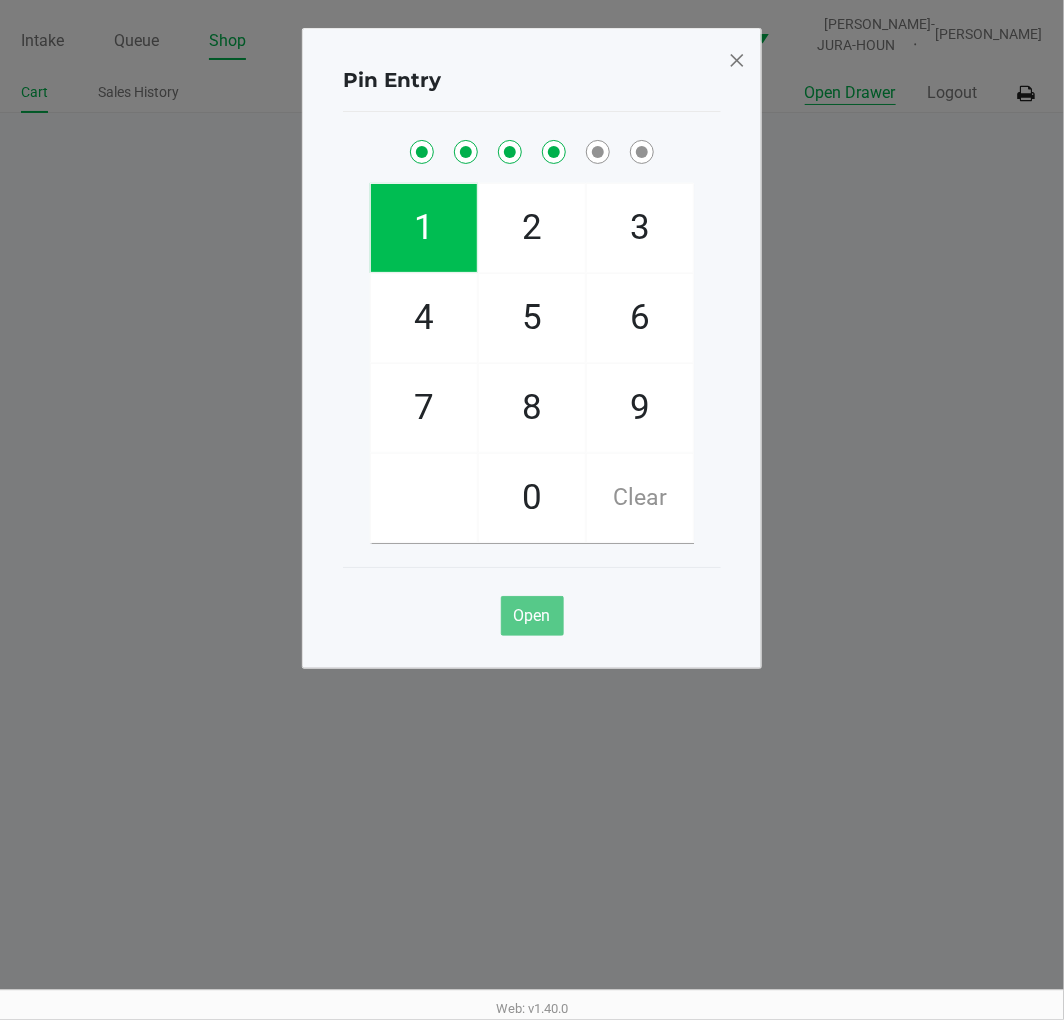 checkbox on "true" 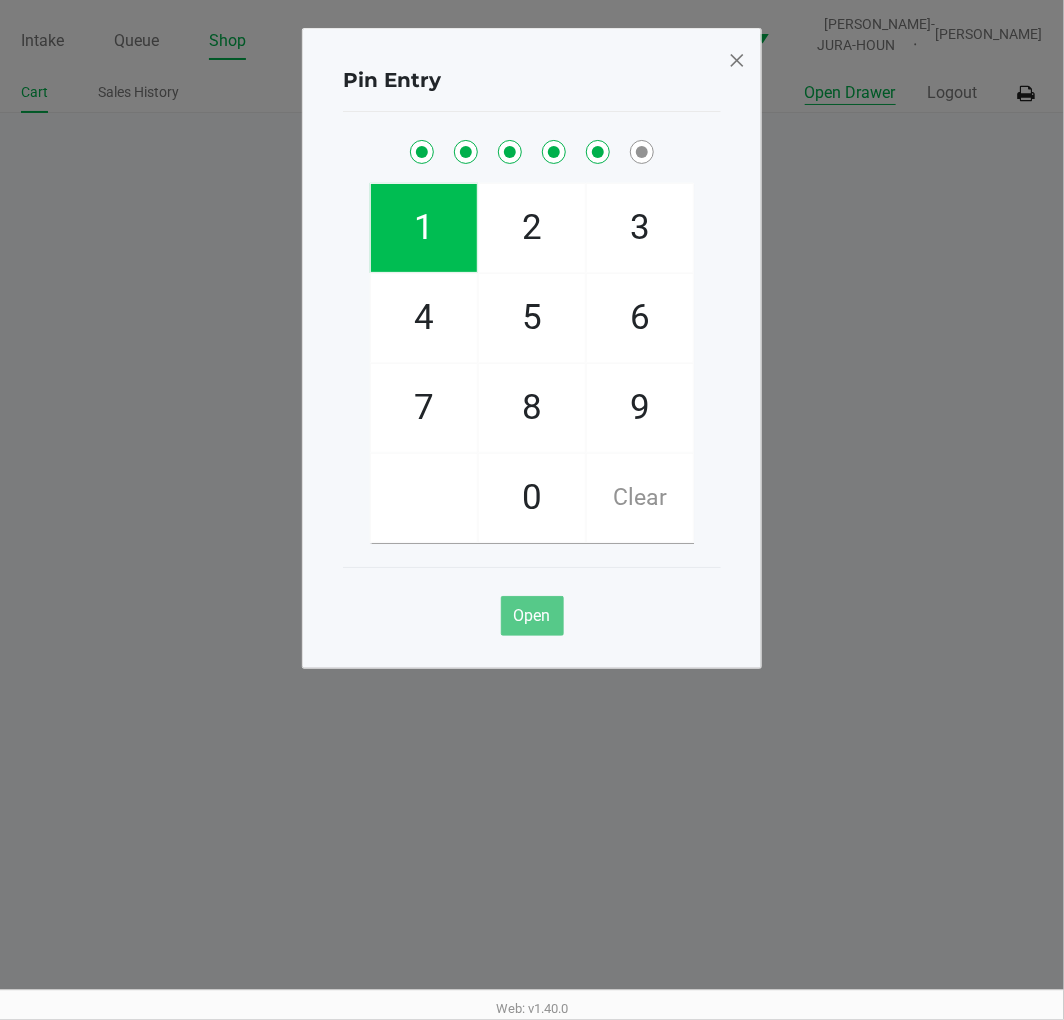 checkbox on "true" 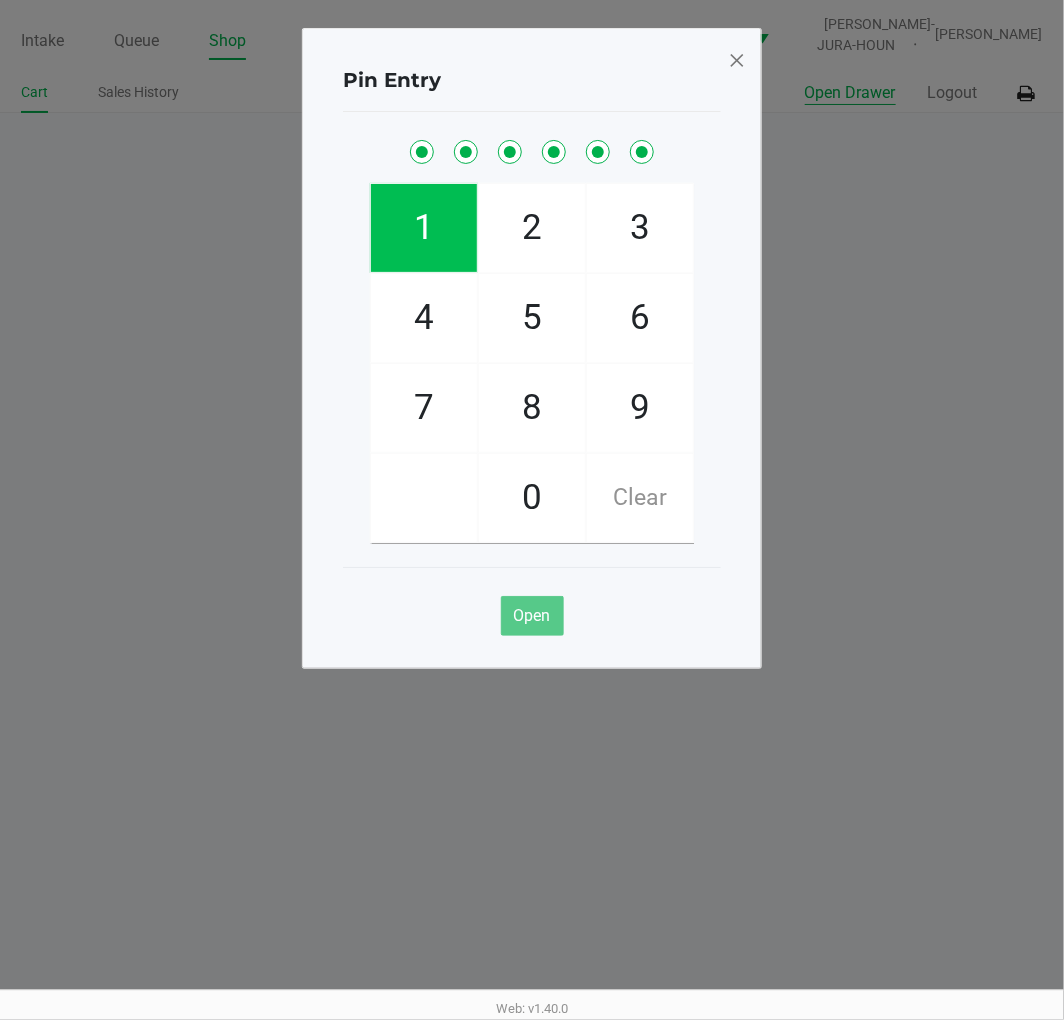 checkbox on "true" 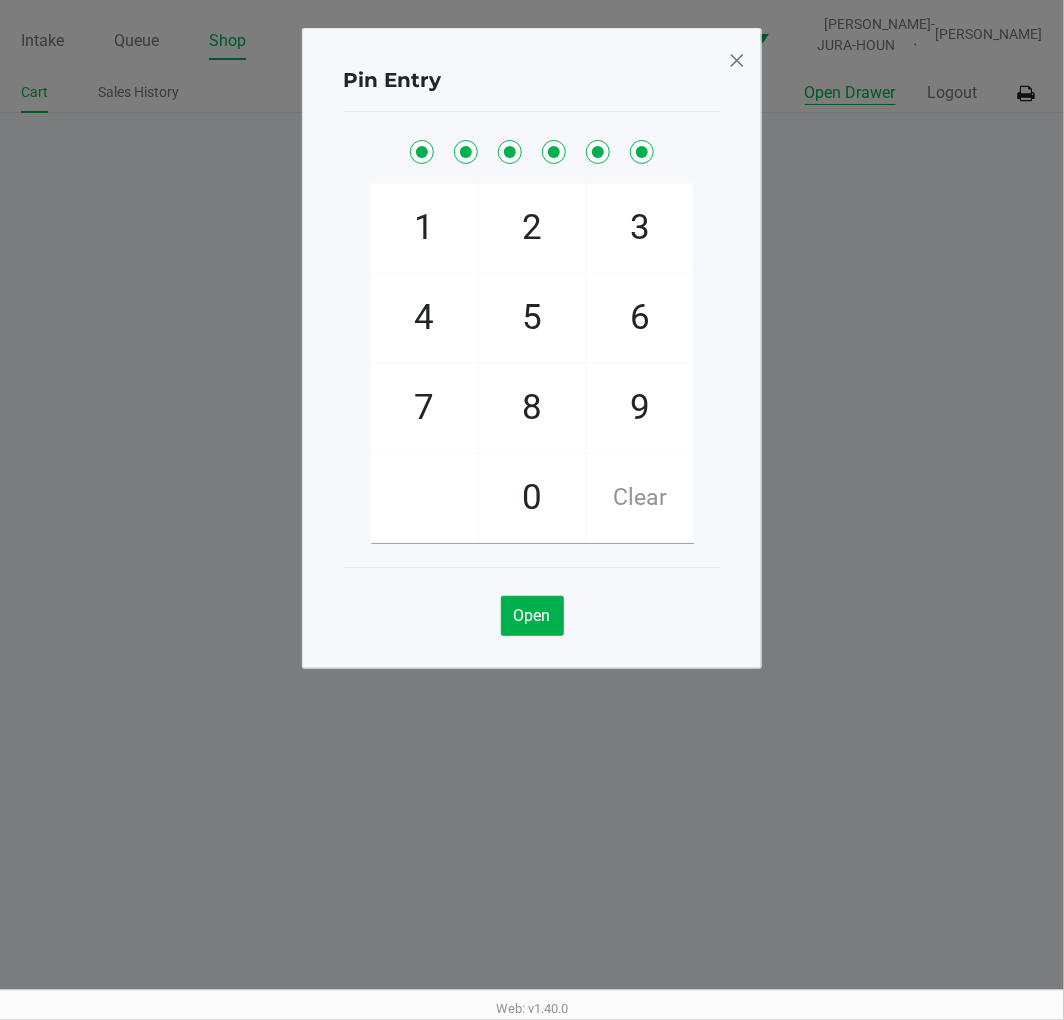 click on "Open" 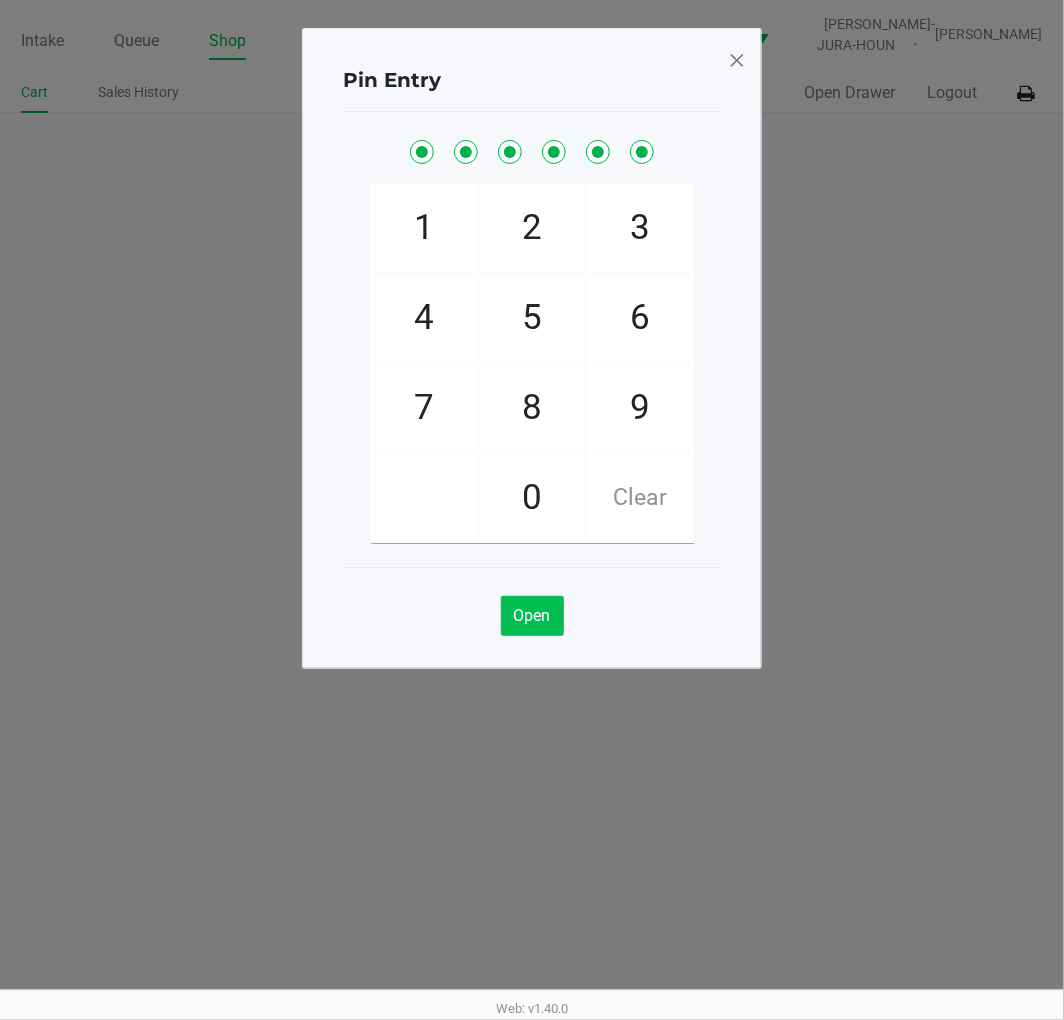 click on "Open" 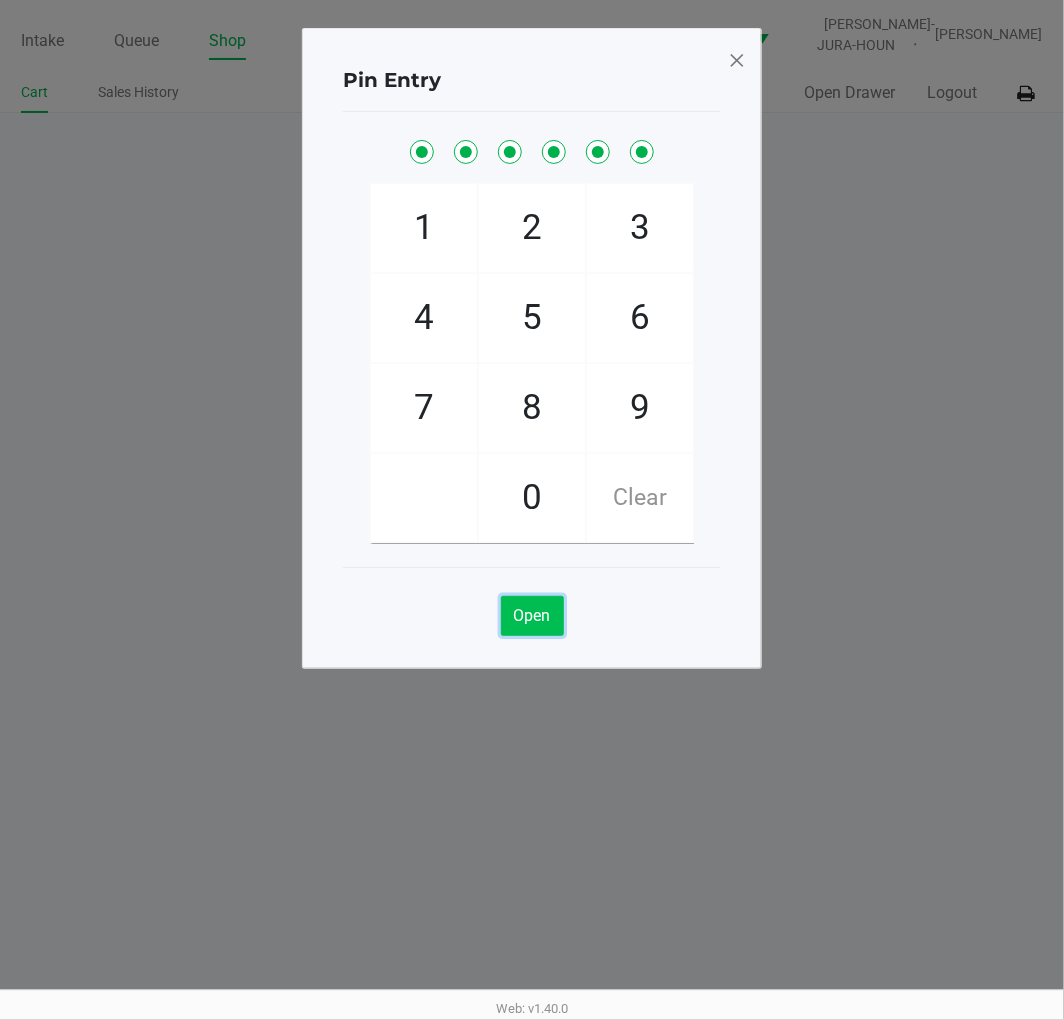 click 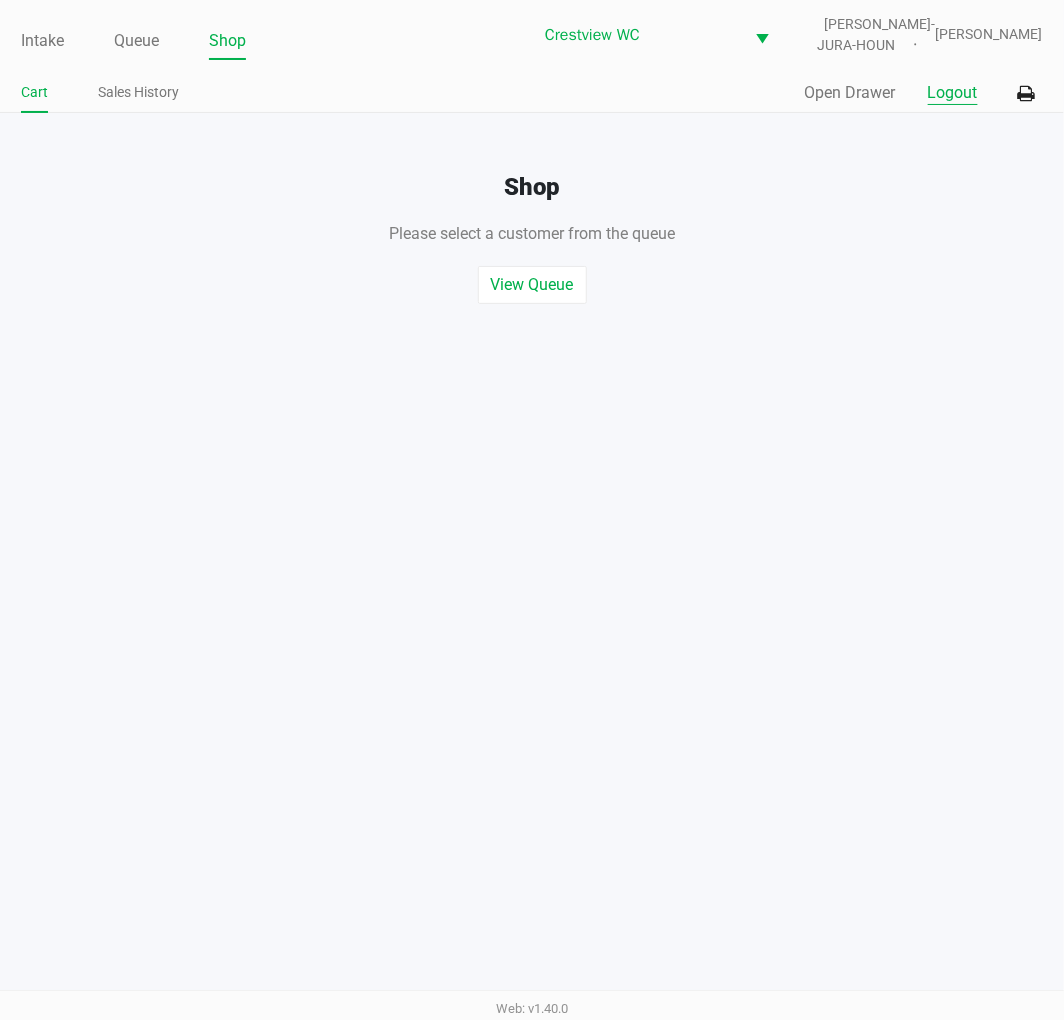 click on "Logout" 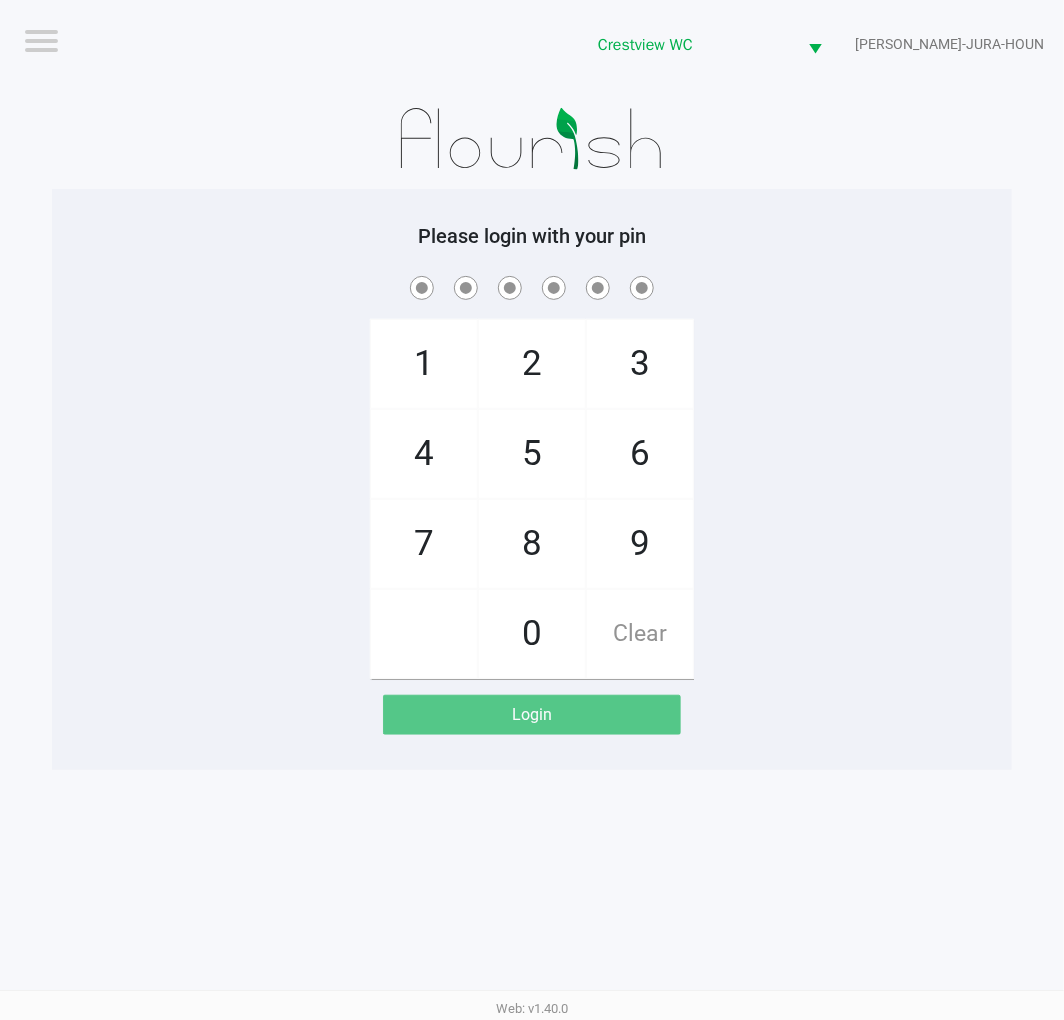 click on "Please login with your pin  1   4   7       2   5   8   0   3   6   9   Clear   Login" 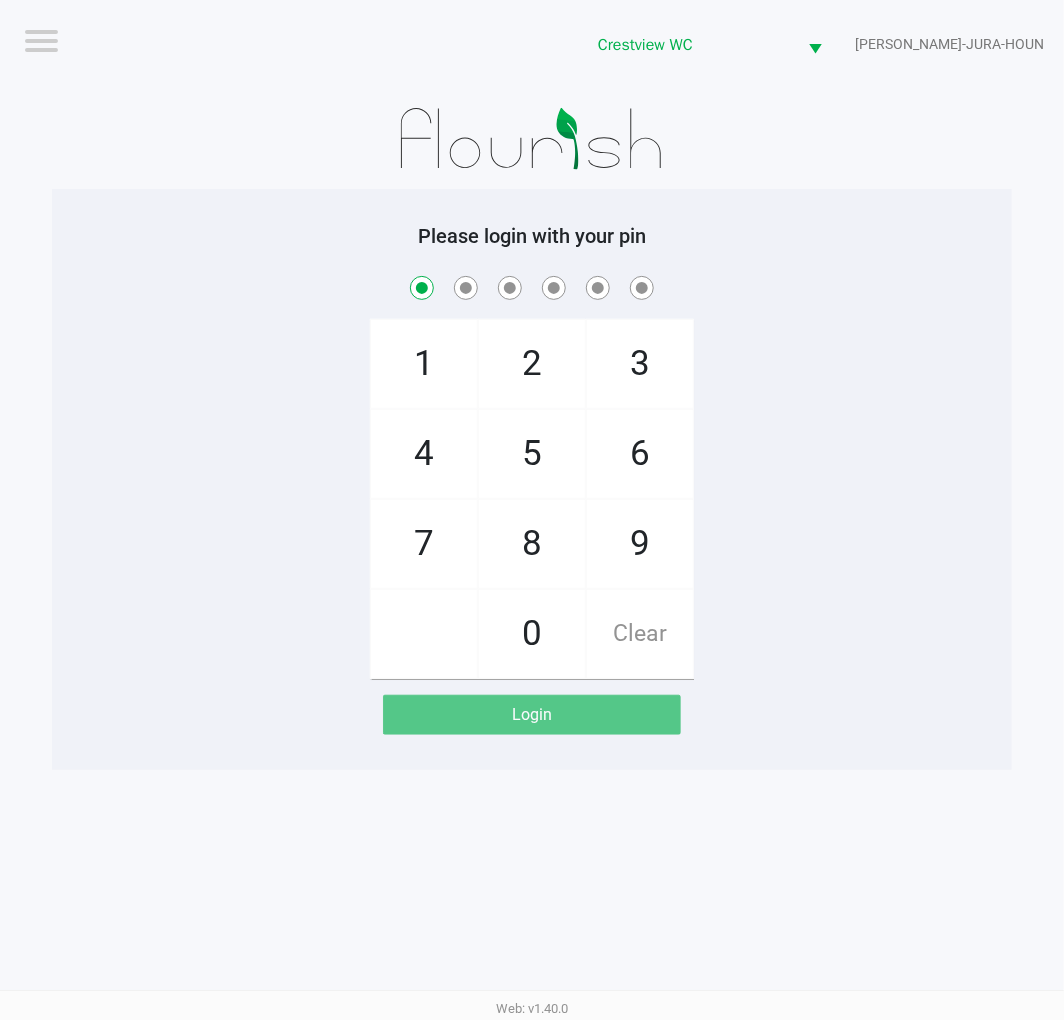 checkbox on "true" 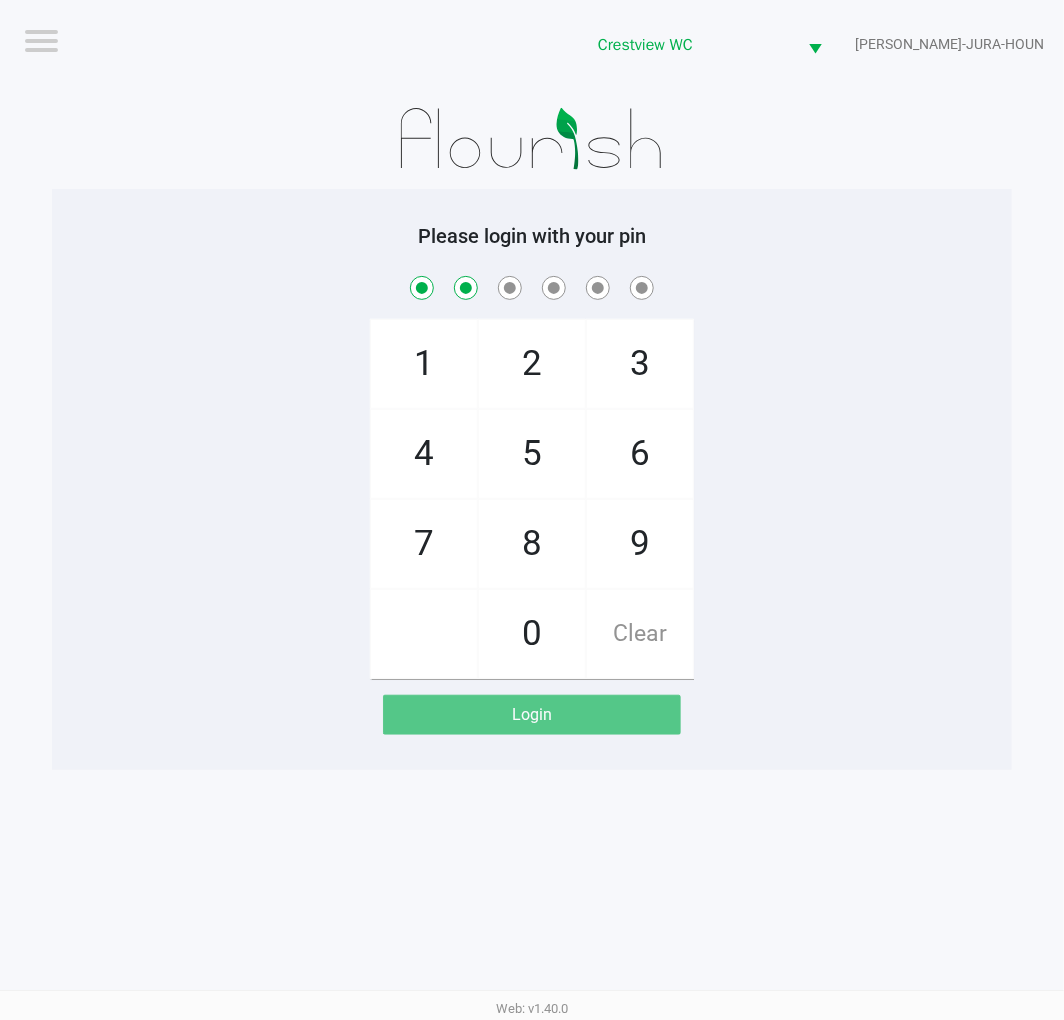 checkbox on "true" 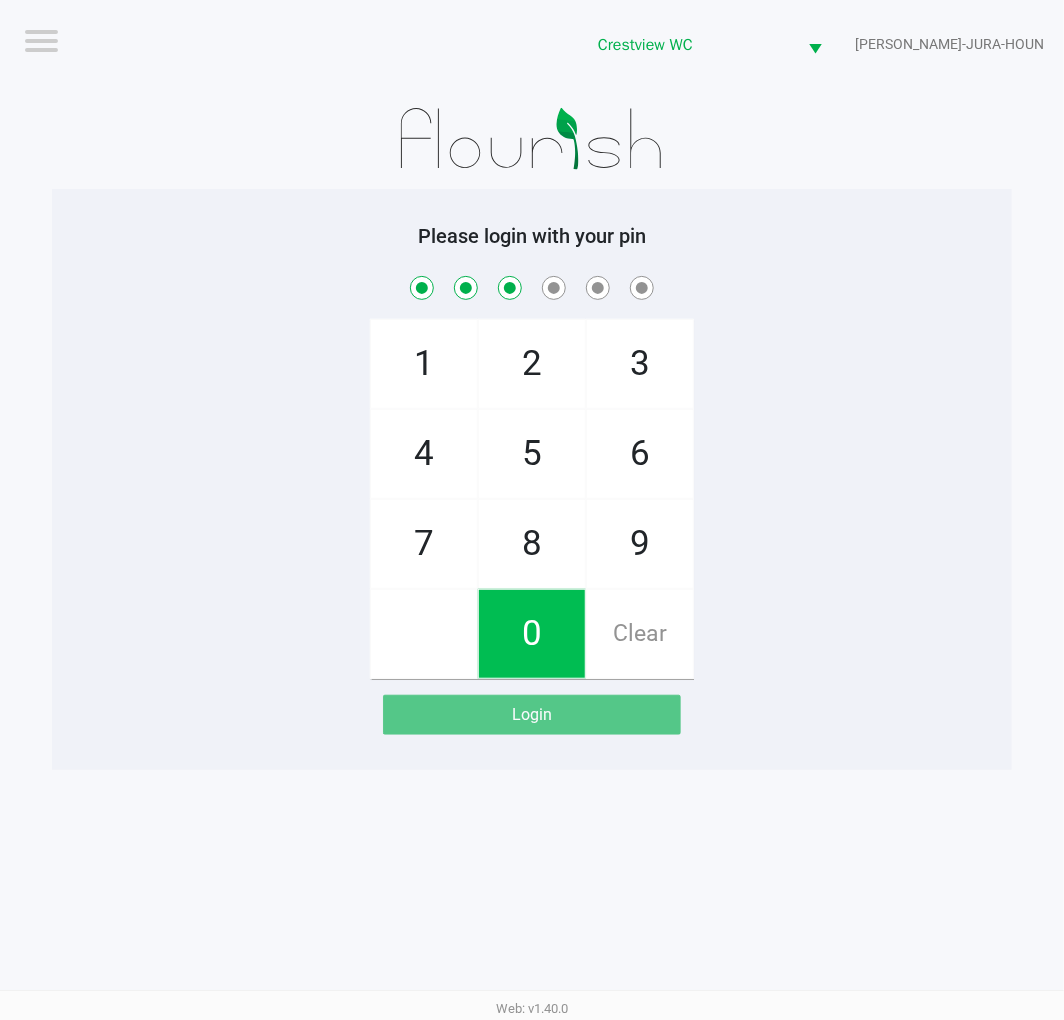 checkbox on "true" 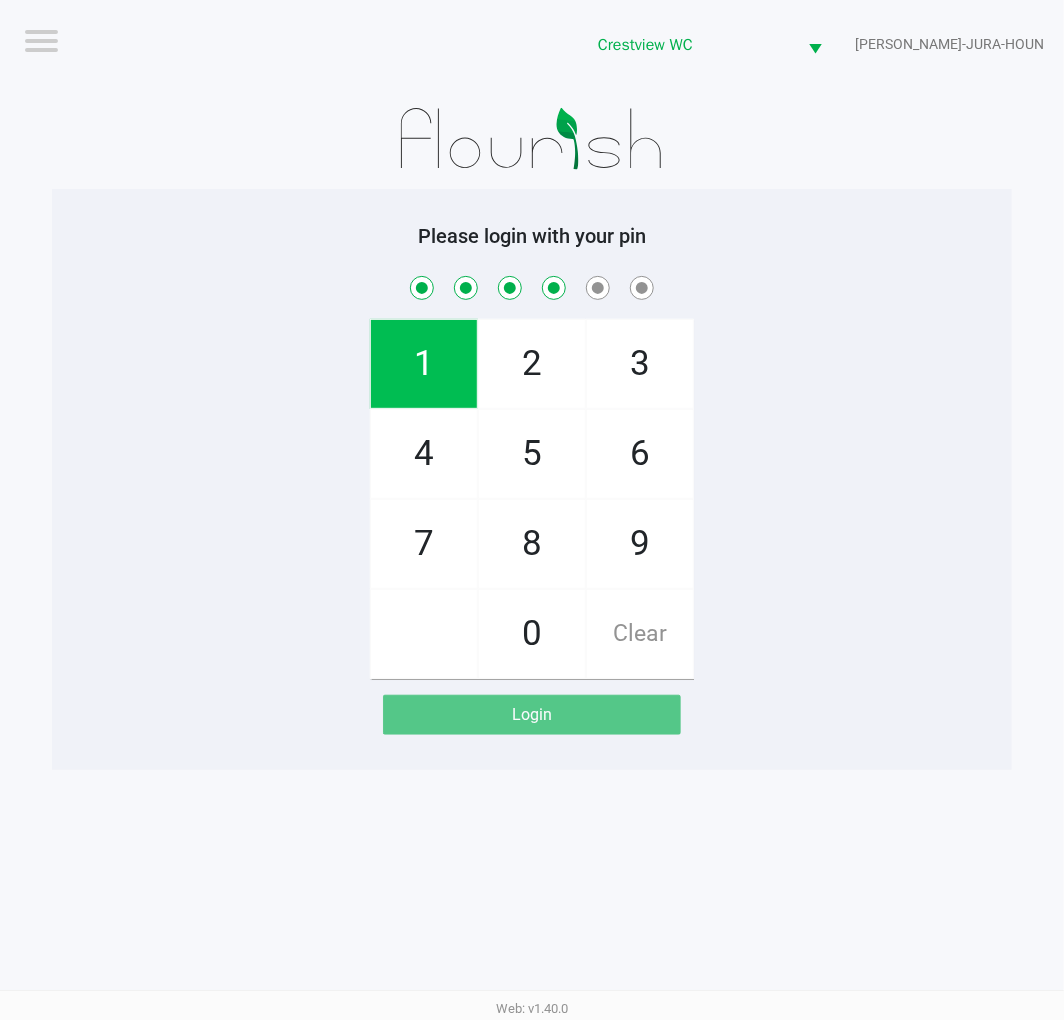 checkbox on "true" 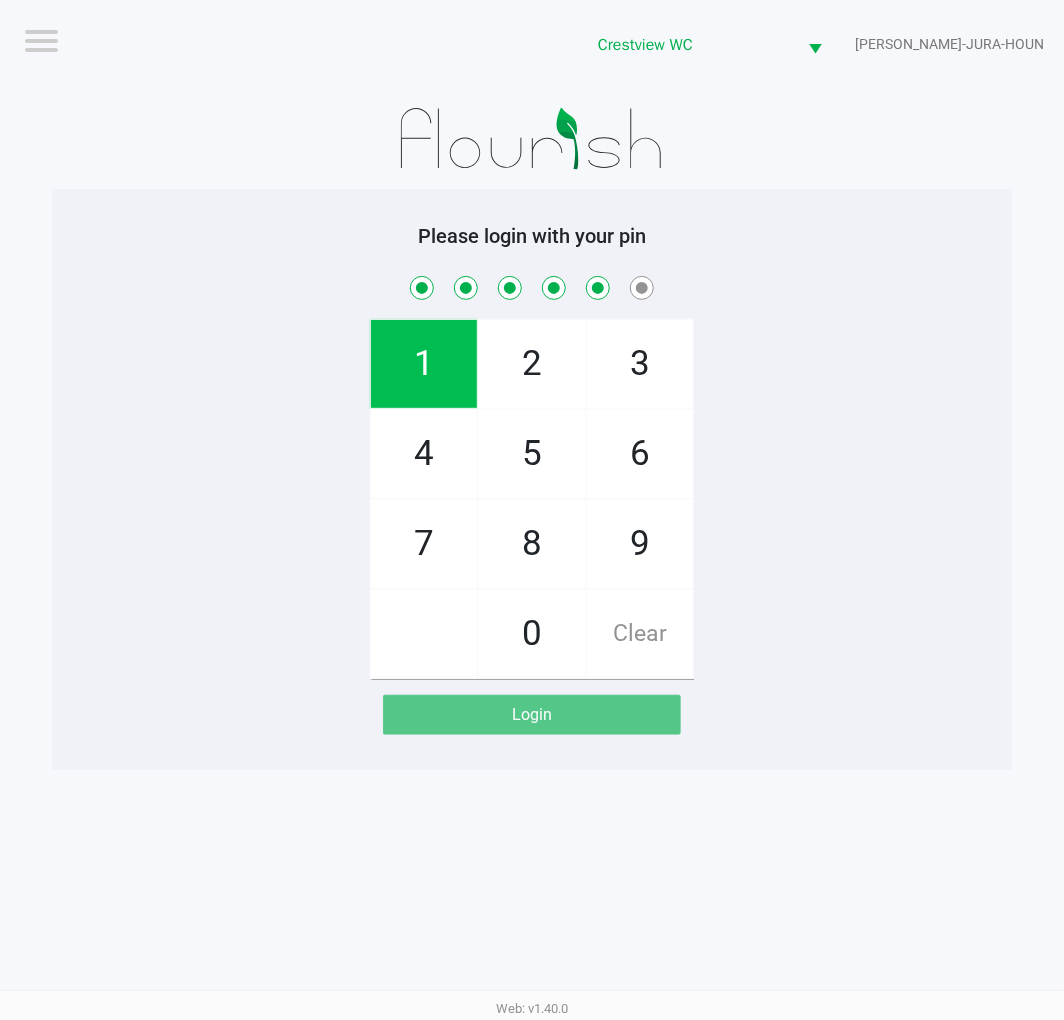 checkbox on "true" 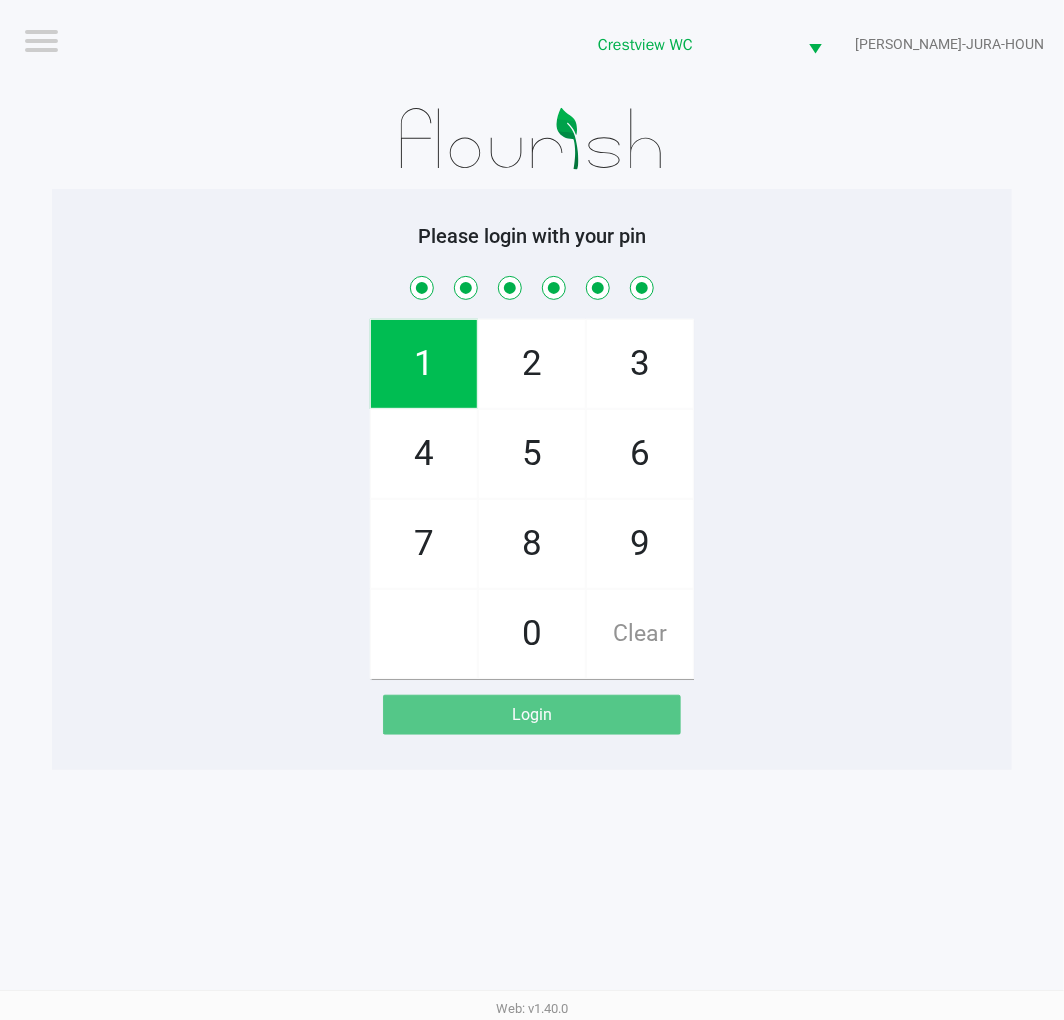 checkbox on "true" 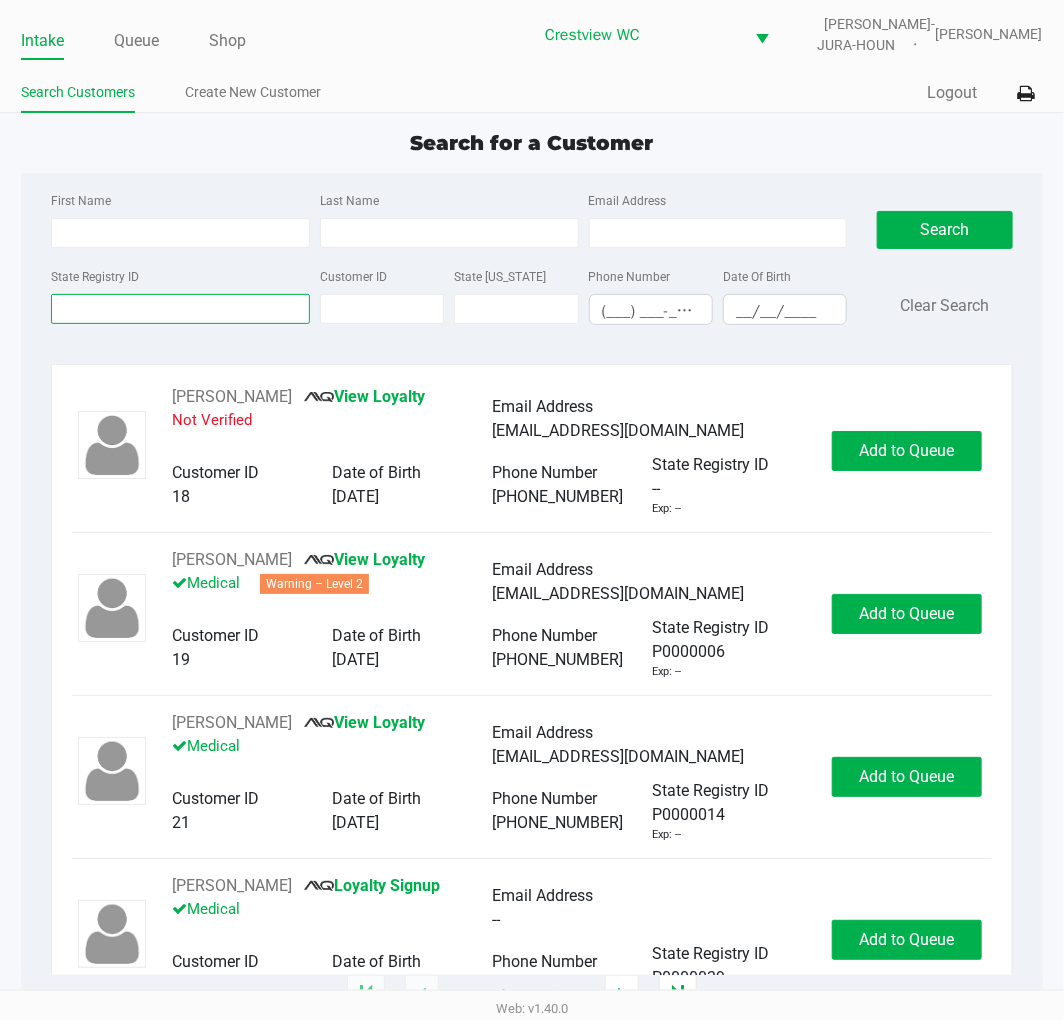 click on "State Registry ID" at bounding box center (180, 309) 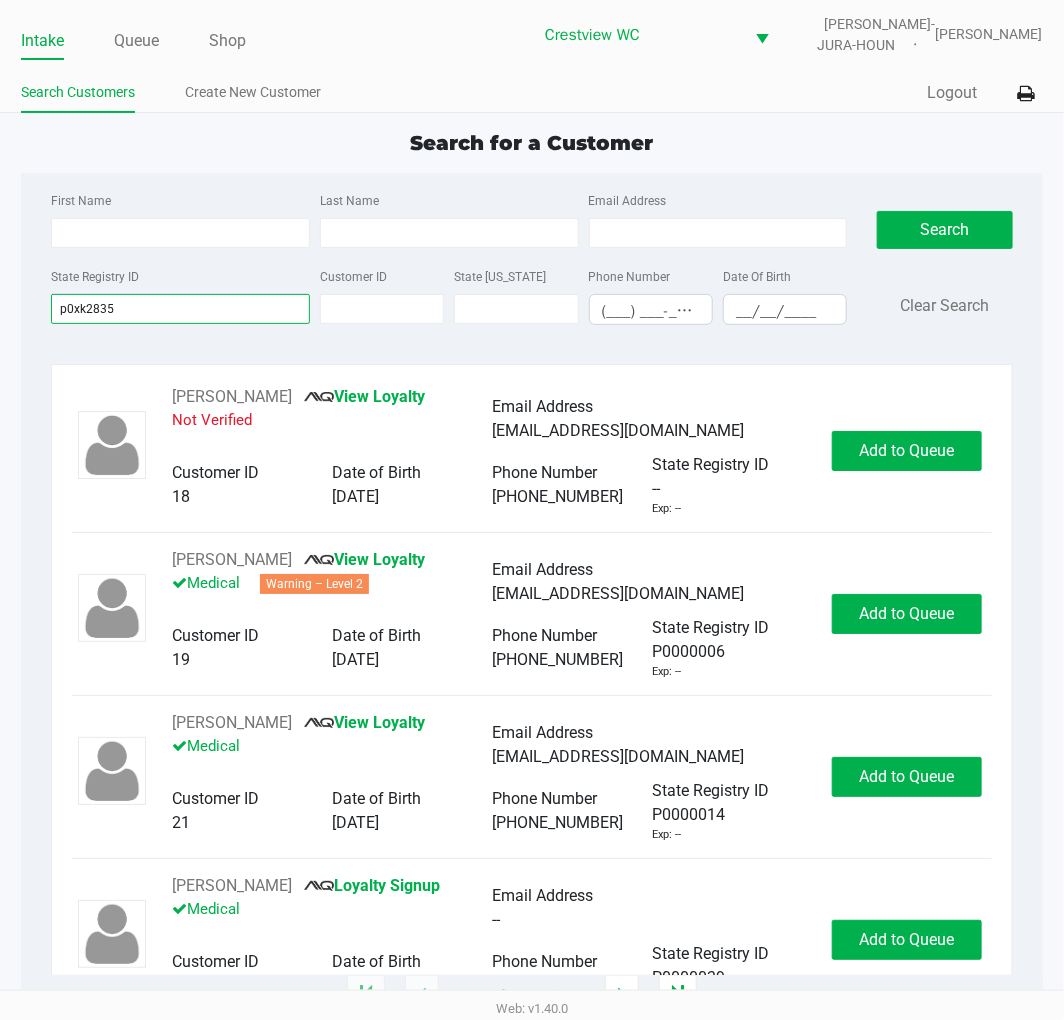 type on "p0xk2835" 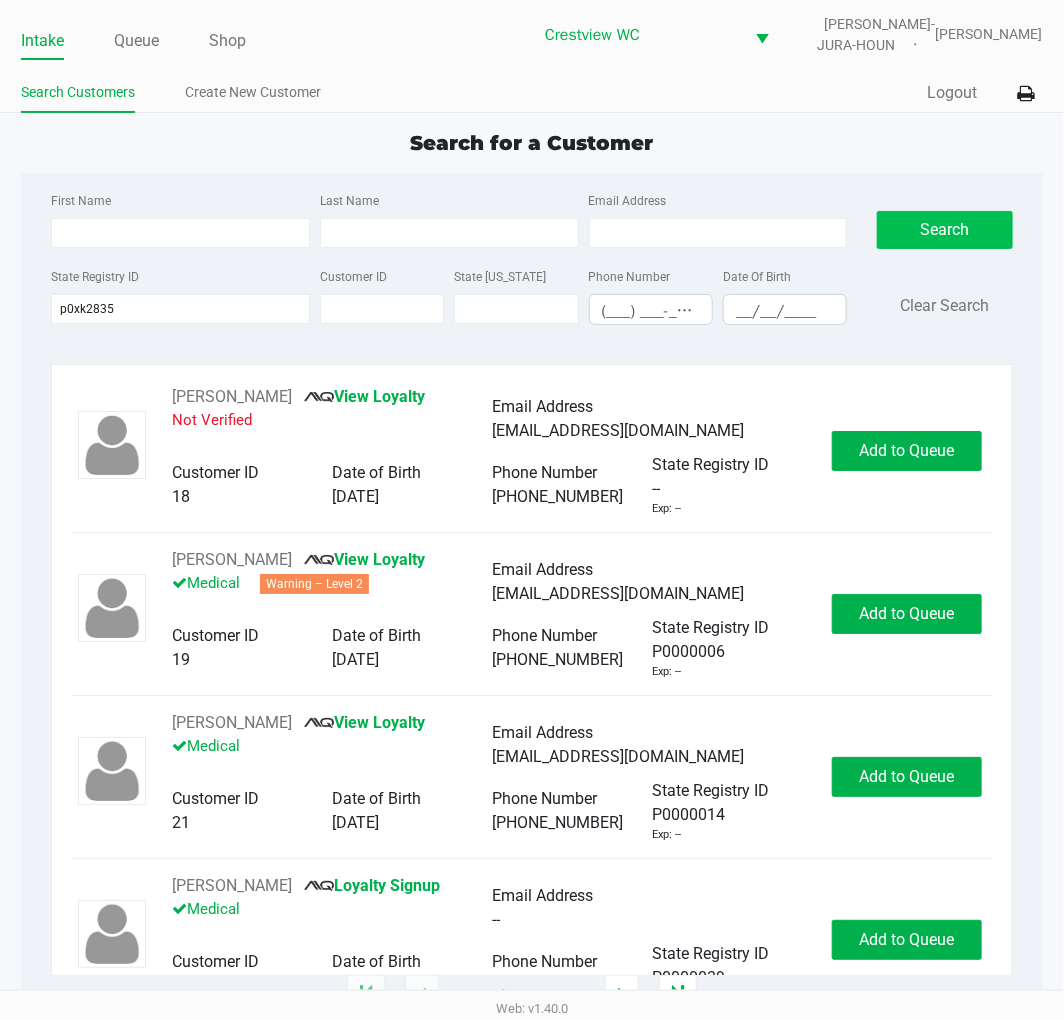 click on "Search" 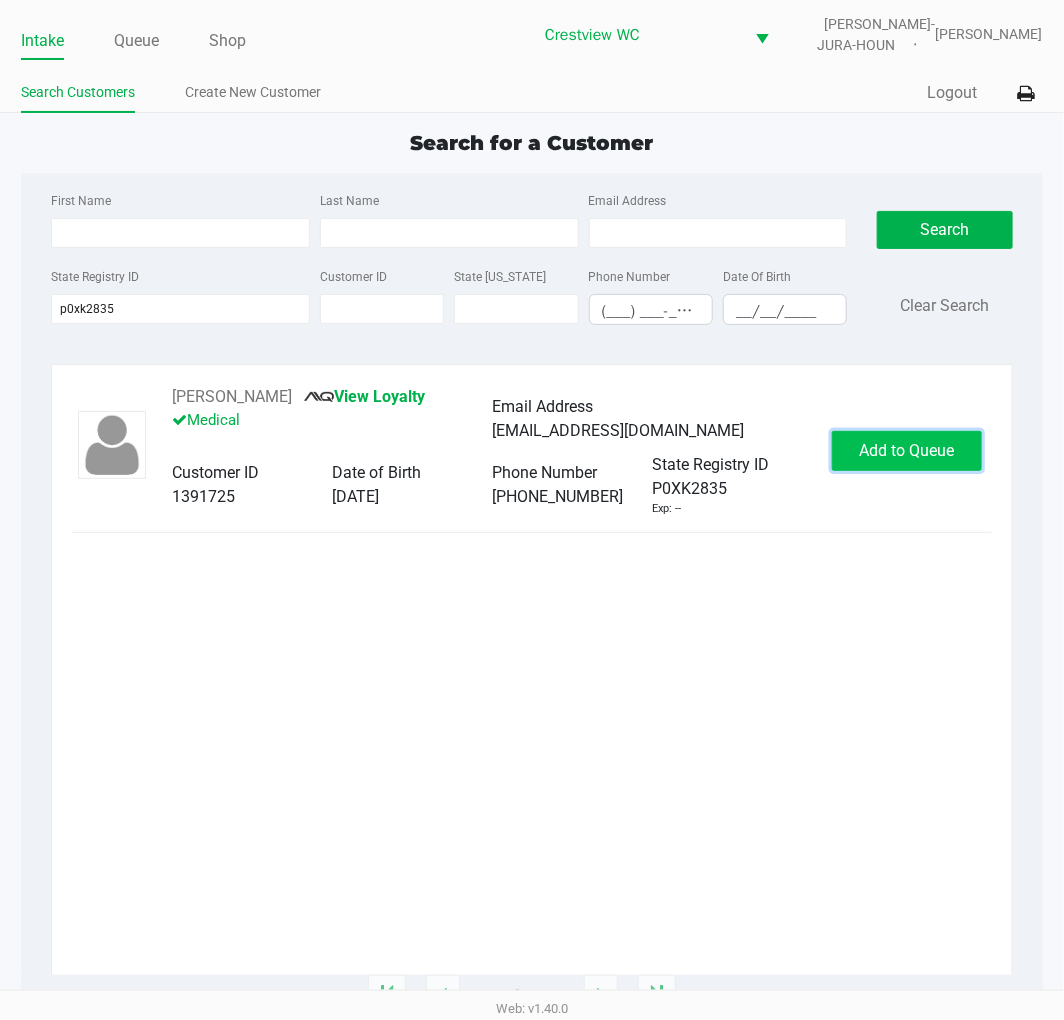 click on "Add to Queue" 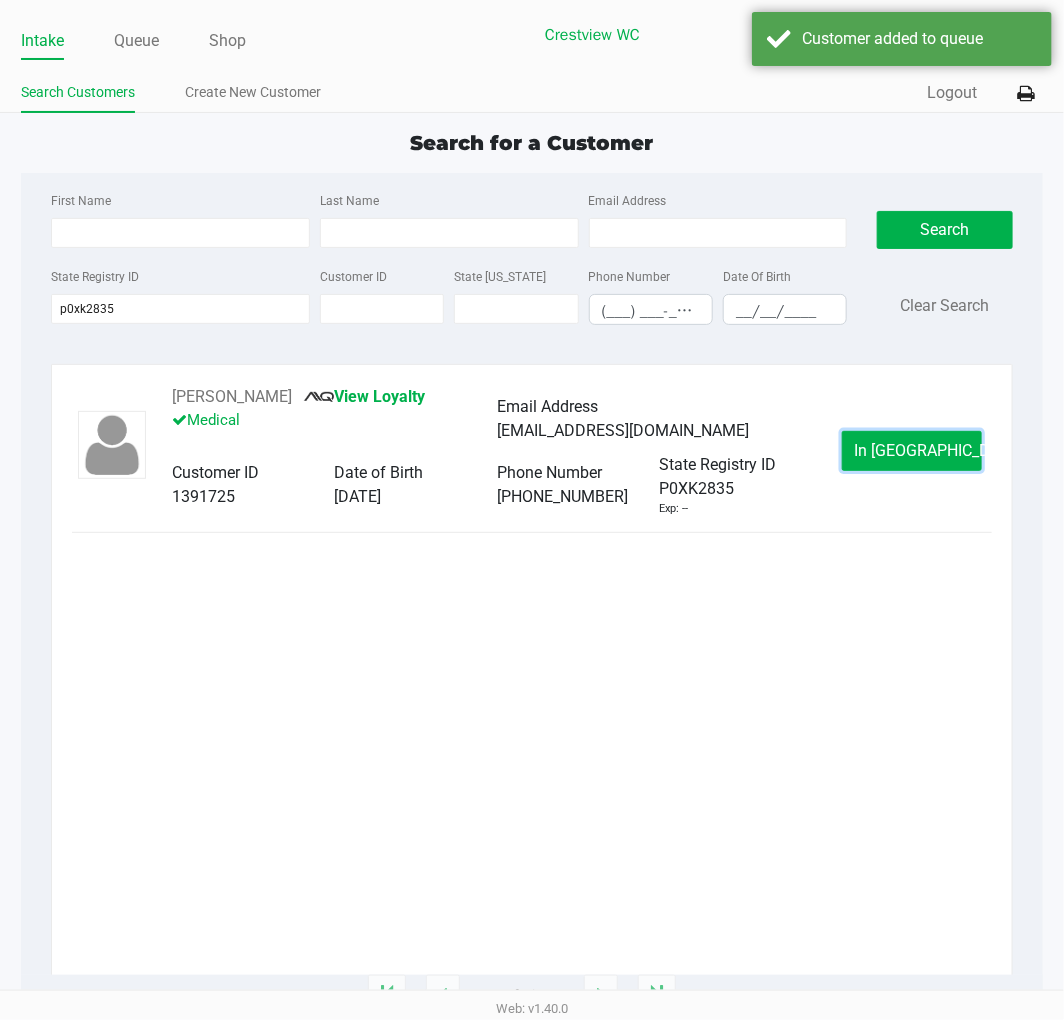click on "In Queue" 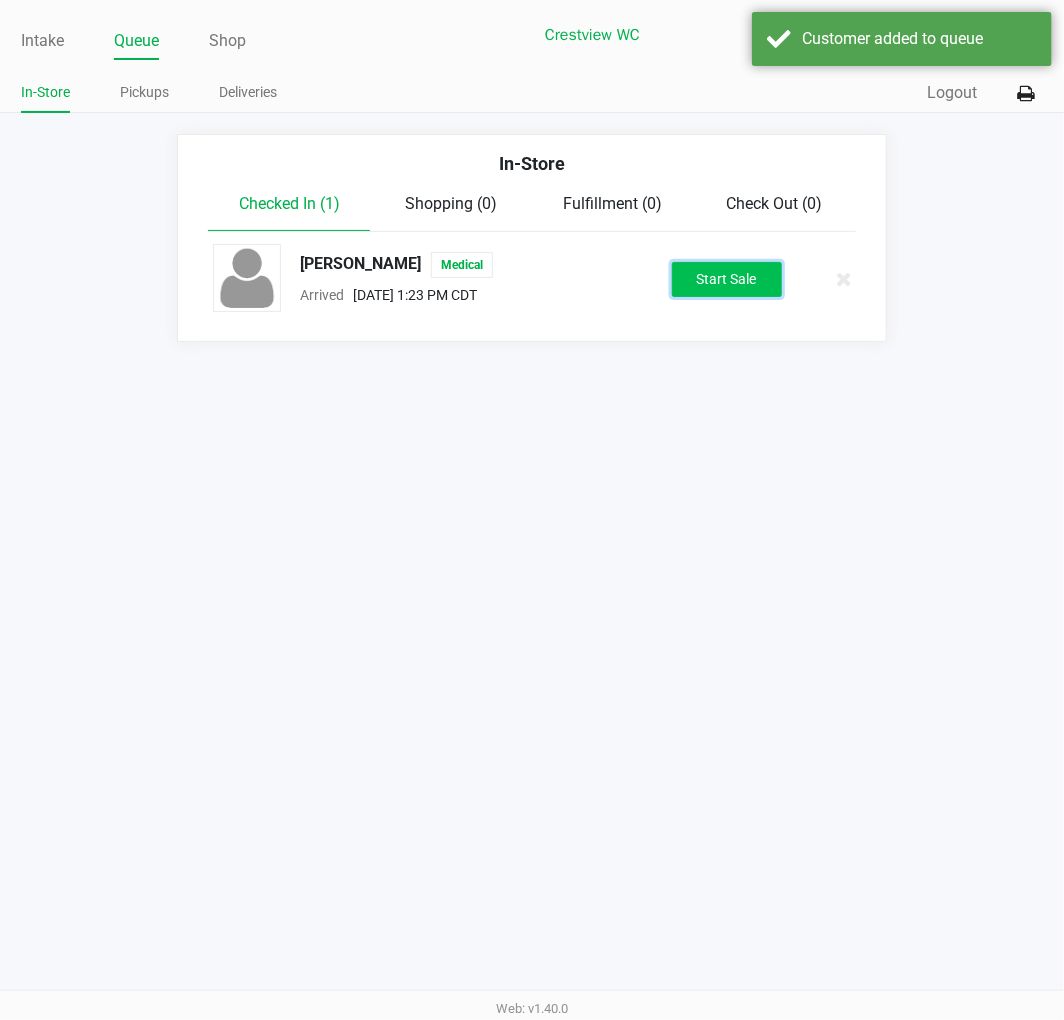 click on "Start Sale" 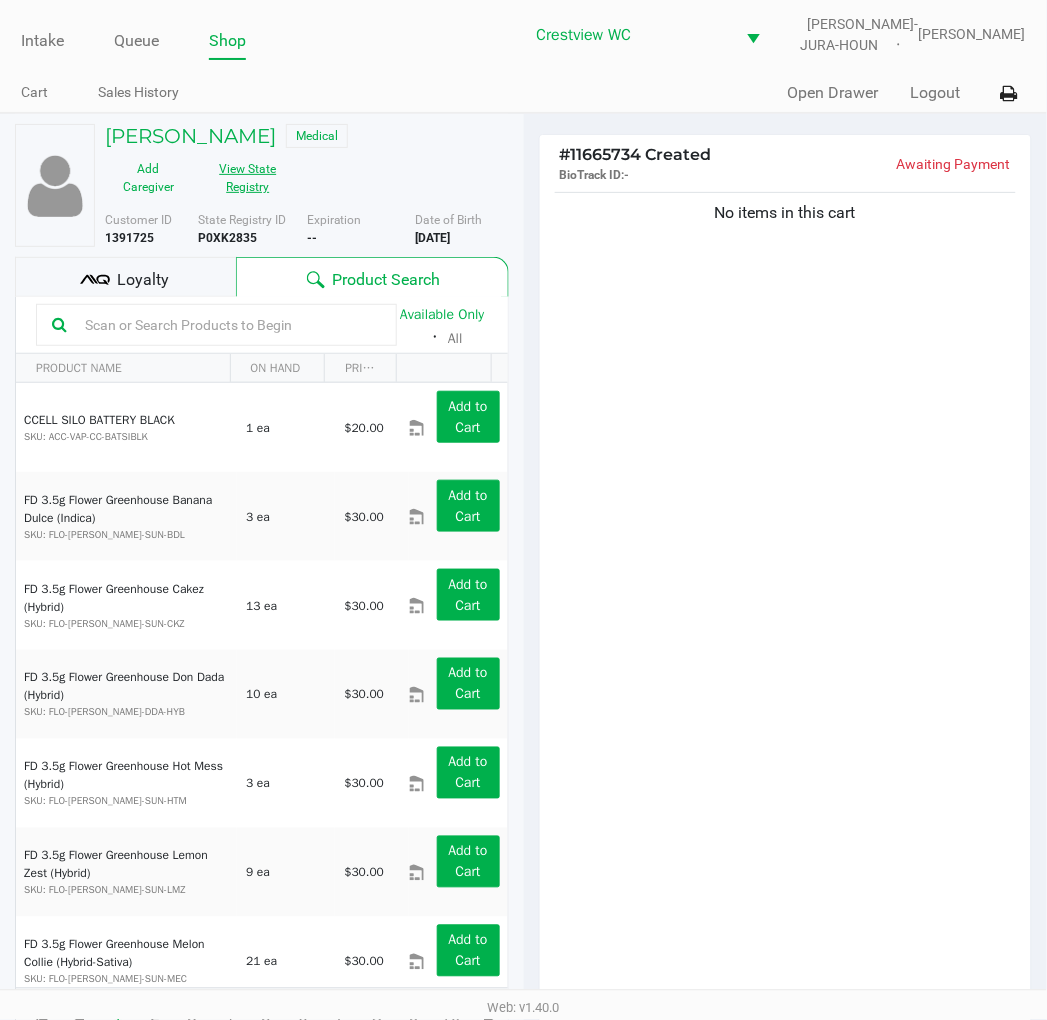 click on "View State Registry" 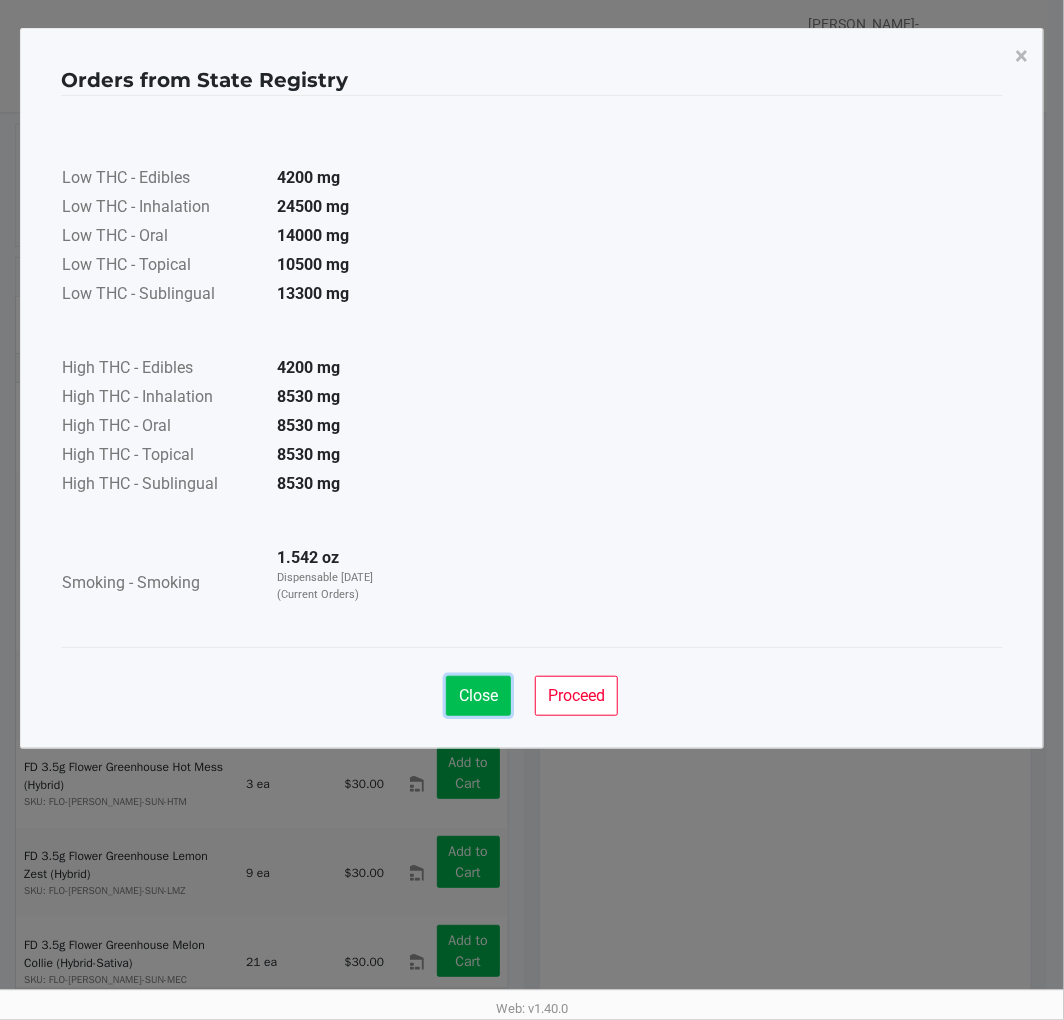 click on "Close" 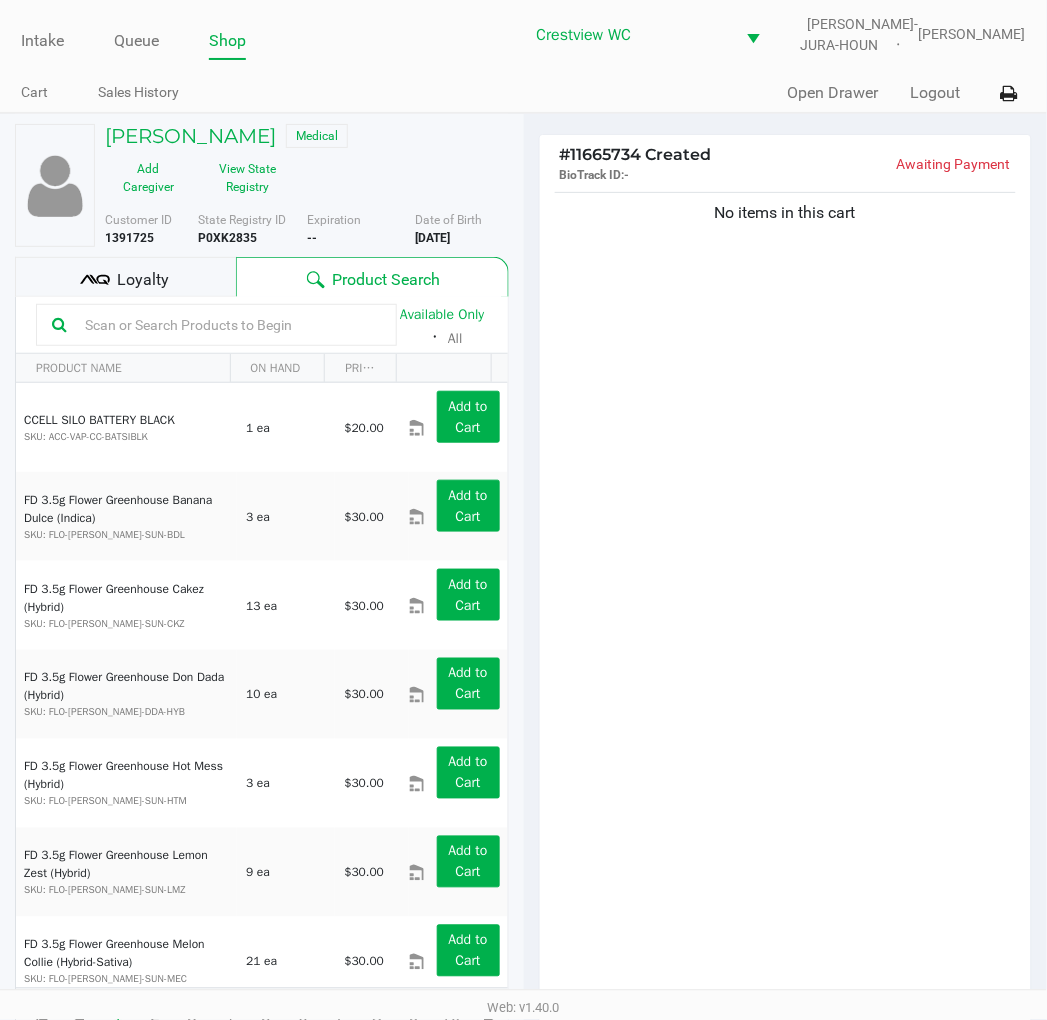 click on "No items in this cart" 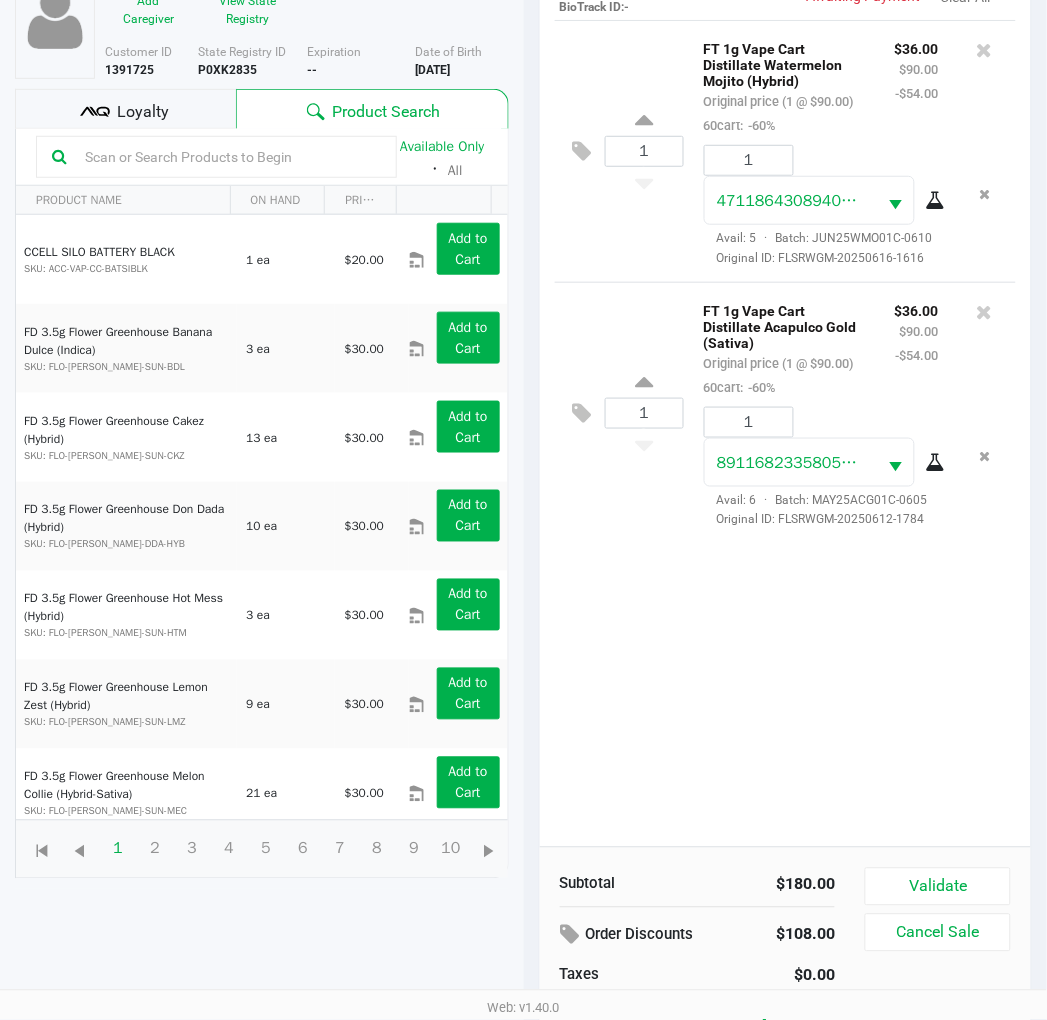 scroll, scrollTop: 217, scrollLeft: 0, axis: vertical 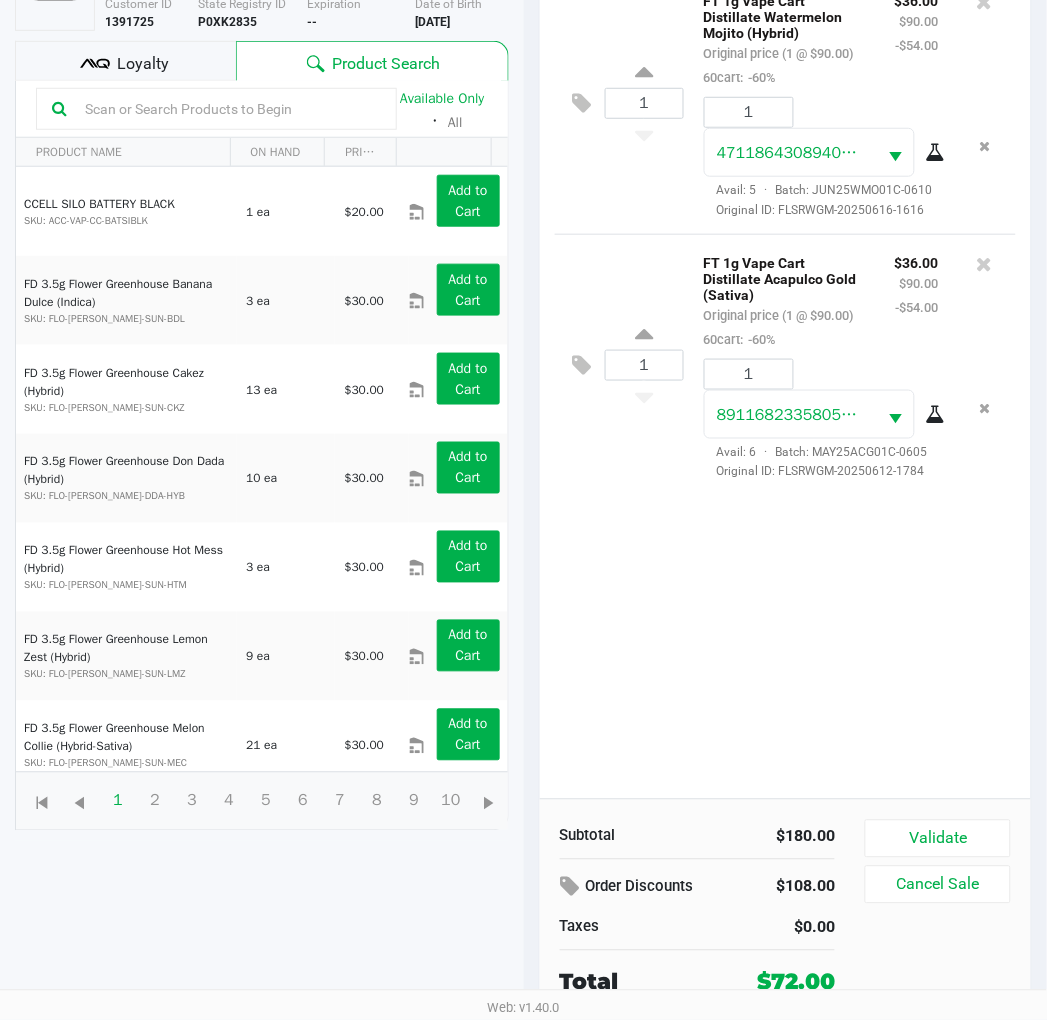 click on "Loyalty" 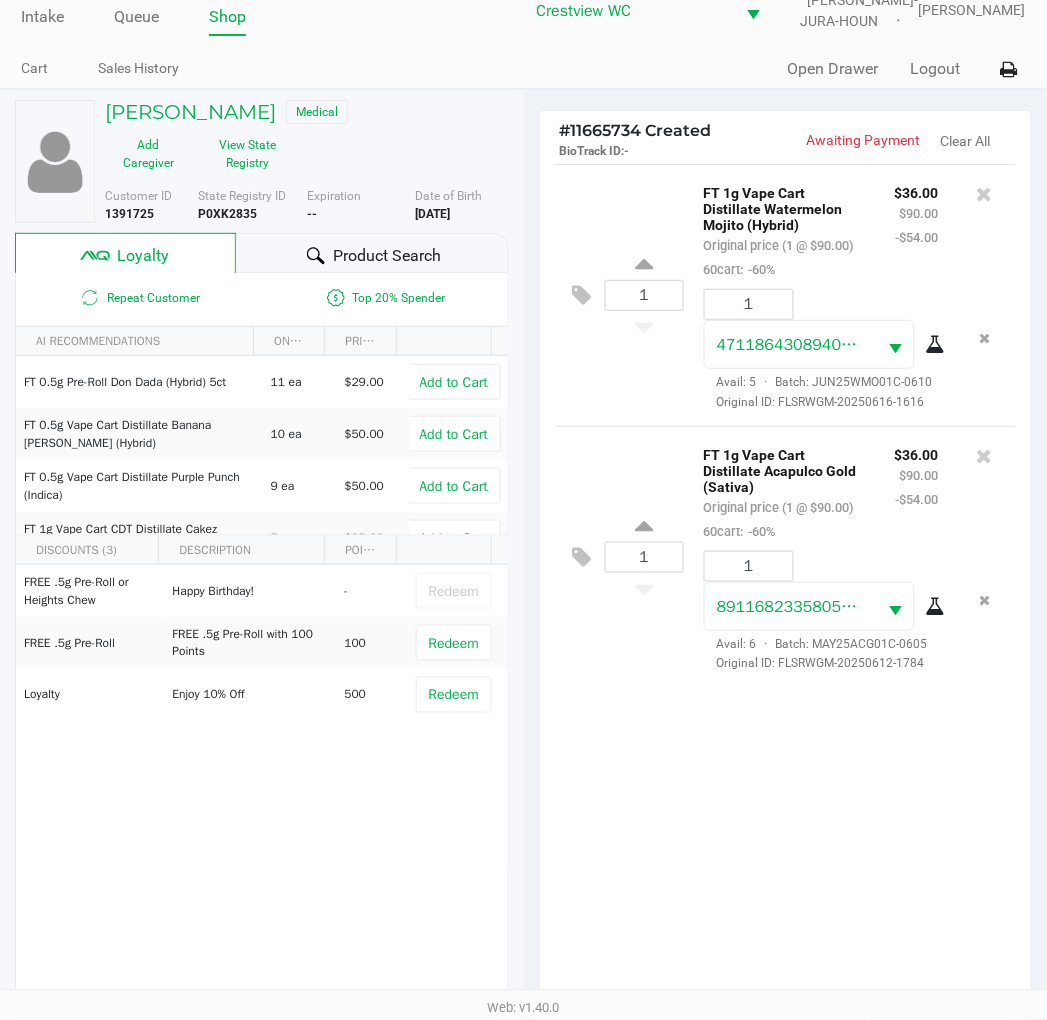 scroll, scrollTop: 3, scrollLeft: 0, axis: vertical 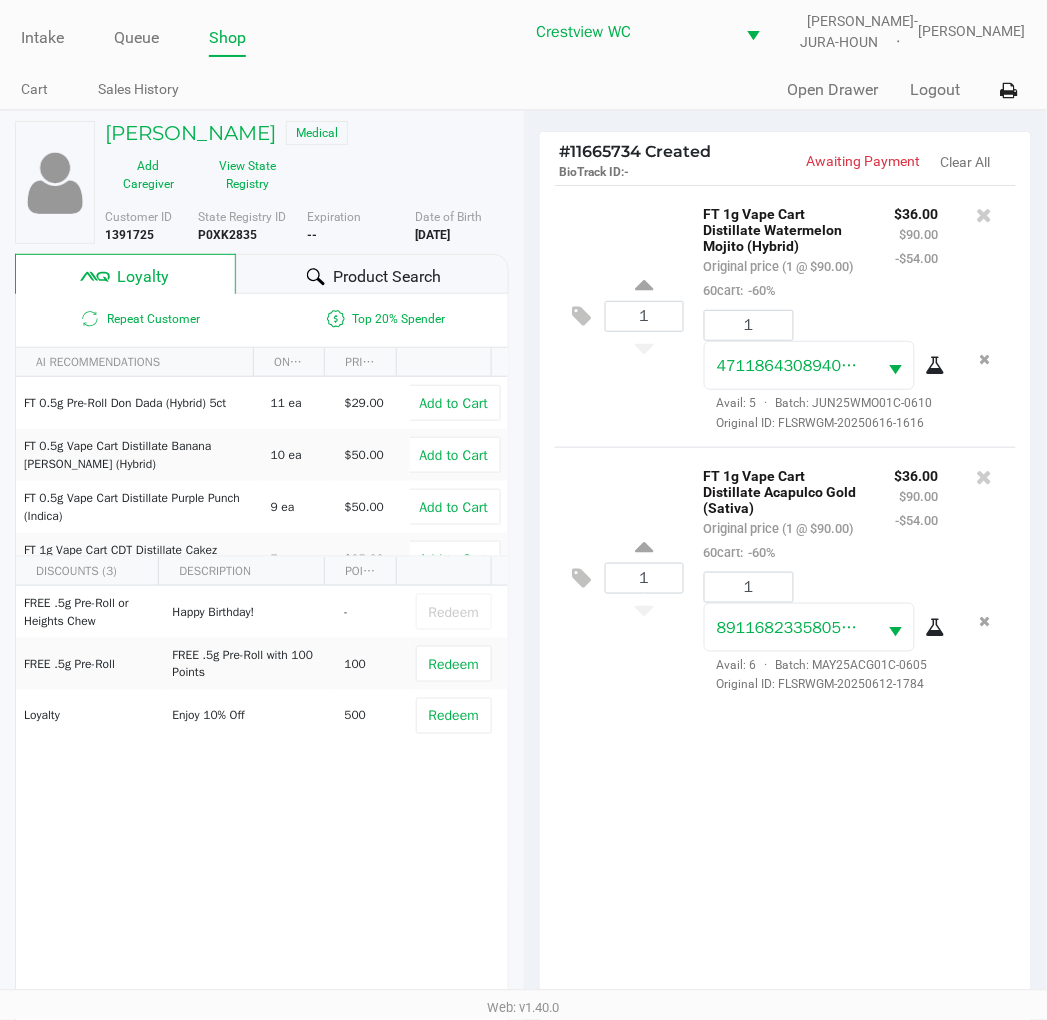 click on "1  FT 1g Vape Cart Distillate Watermelon Mojito (Hybrid)   Original price (1 @ $90.00)  60cart:  -60% $36.00 $90.00 -$54.00 1 4711864308940628  Avail: 5  ·  Batch: JUN25WMO01C-0610   Original ID: FLSRWGM-20250616-1616  1  FT 1g Vape Cart Distillate Acapulco Gold (Sativa)   Original price (1 @ $90.00)  60cart:  -60% $36.00 $90.00 -$54.00 1 8911682335805625  Avail: 6  ·  Batch: MAY25ACG01C-0605   Original ID: FLSRWGM-20250612-1784" 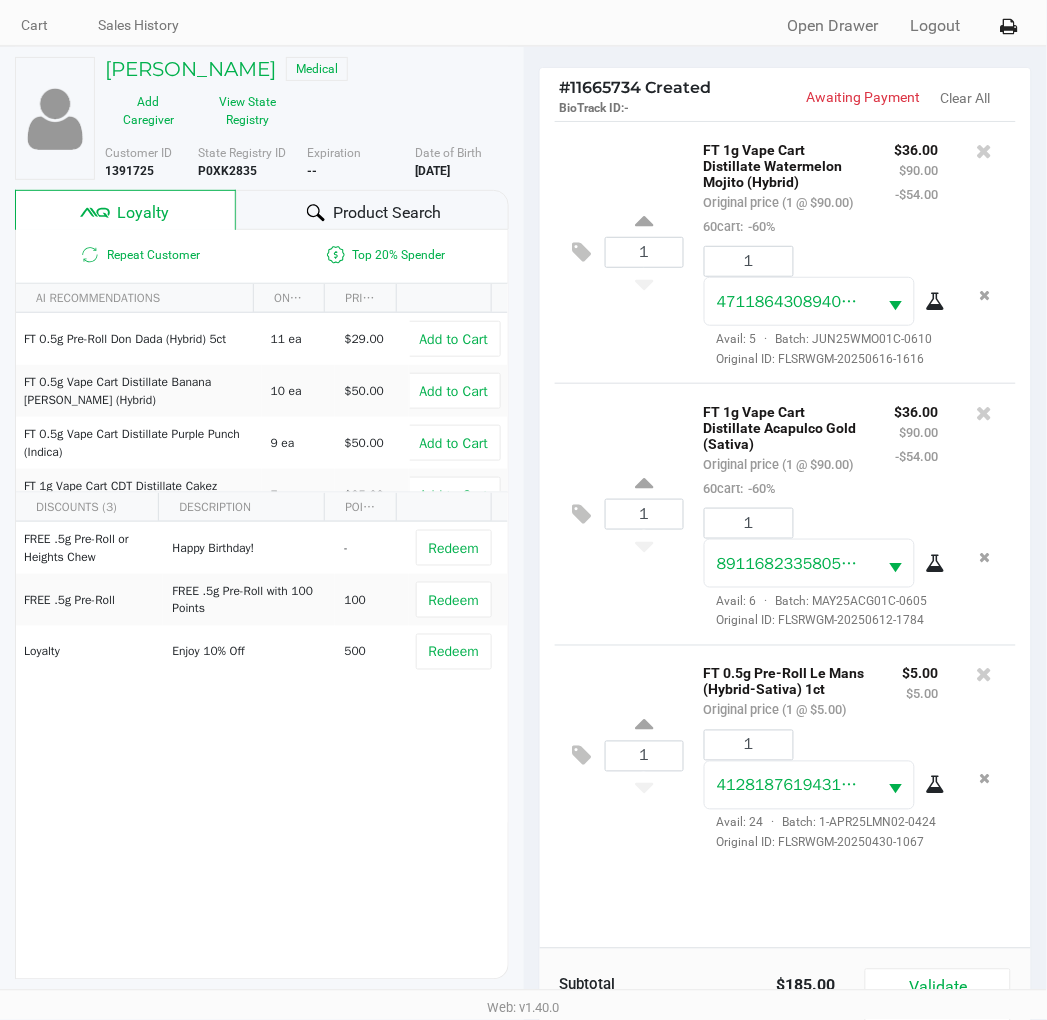 click on "Redeem" 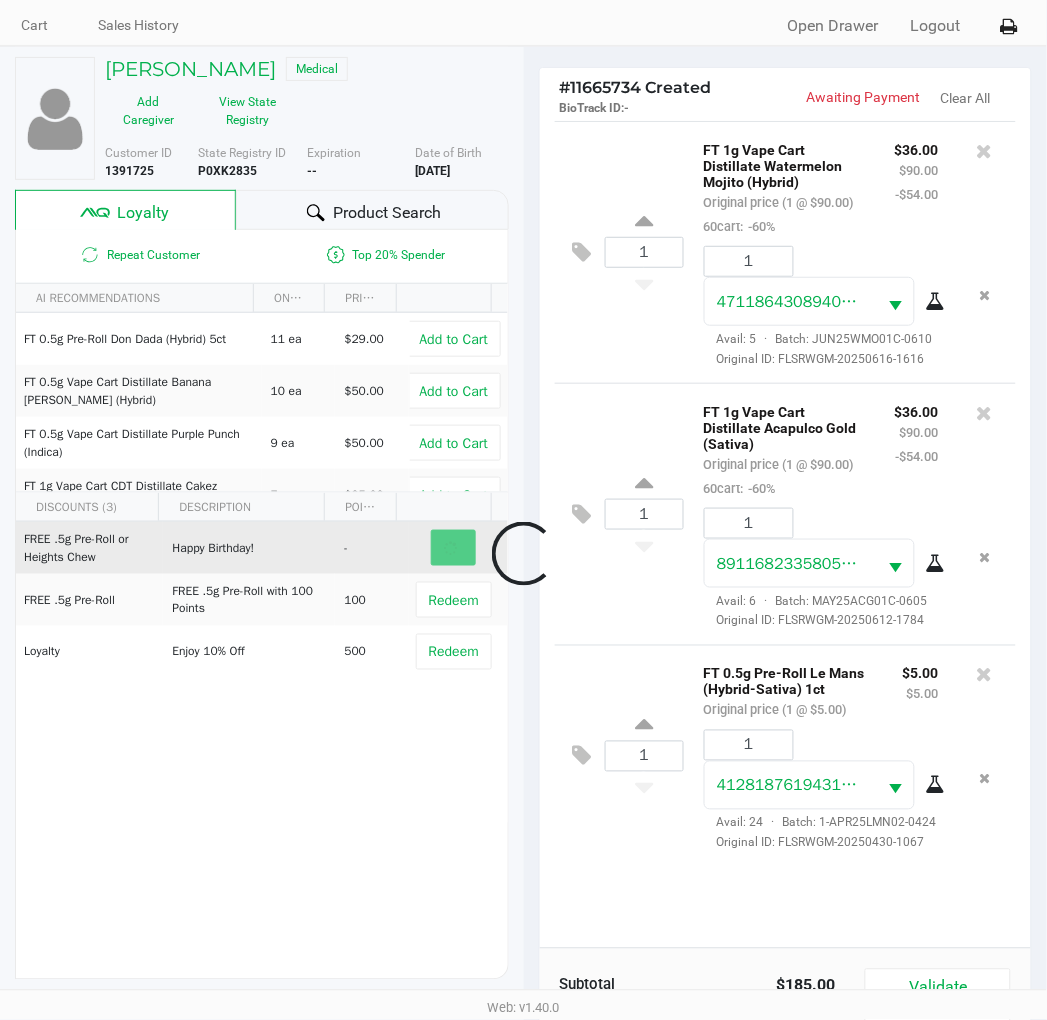 scroll, scrollTop: 258, scrollLeft: 0, axis: vertical 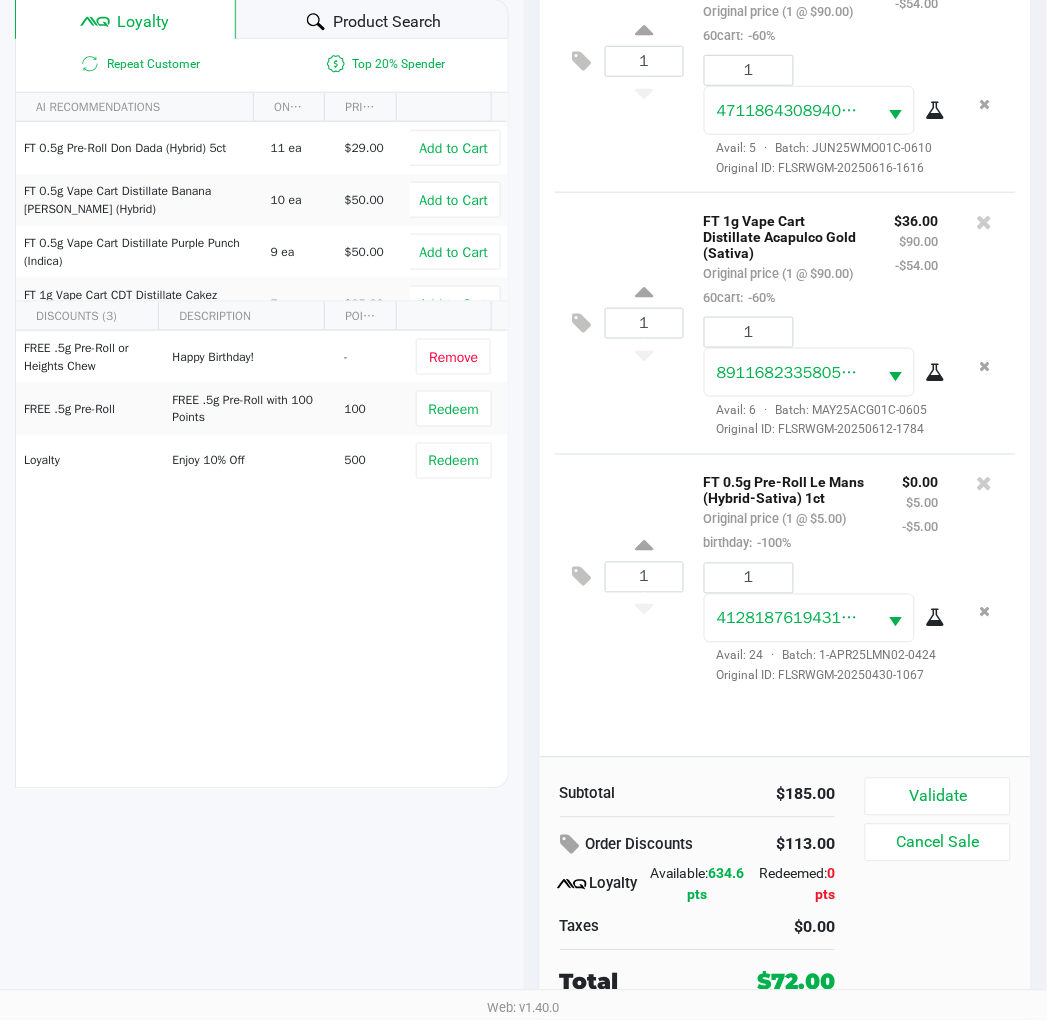 click on "FREE .5g Pre-Roll or Heights Chew   Happy Birthday!    -   Remove   FREE .5g  Pre-Roll   FREE .5g Pre-Roll with 100 Points   100   Redeem   Loyalty   Enjoy 10% Off    500   Redeem" 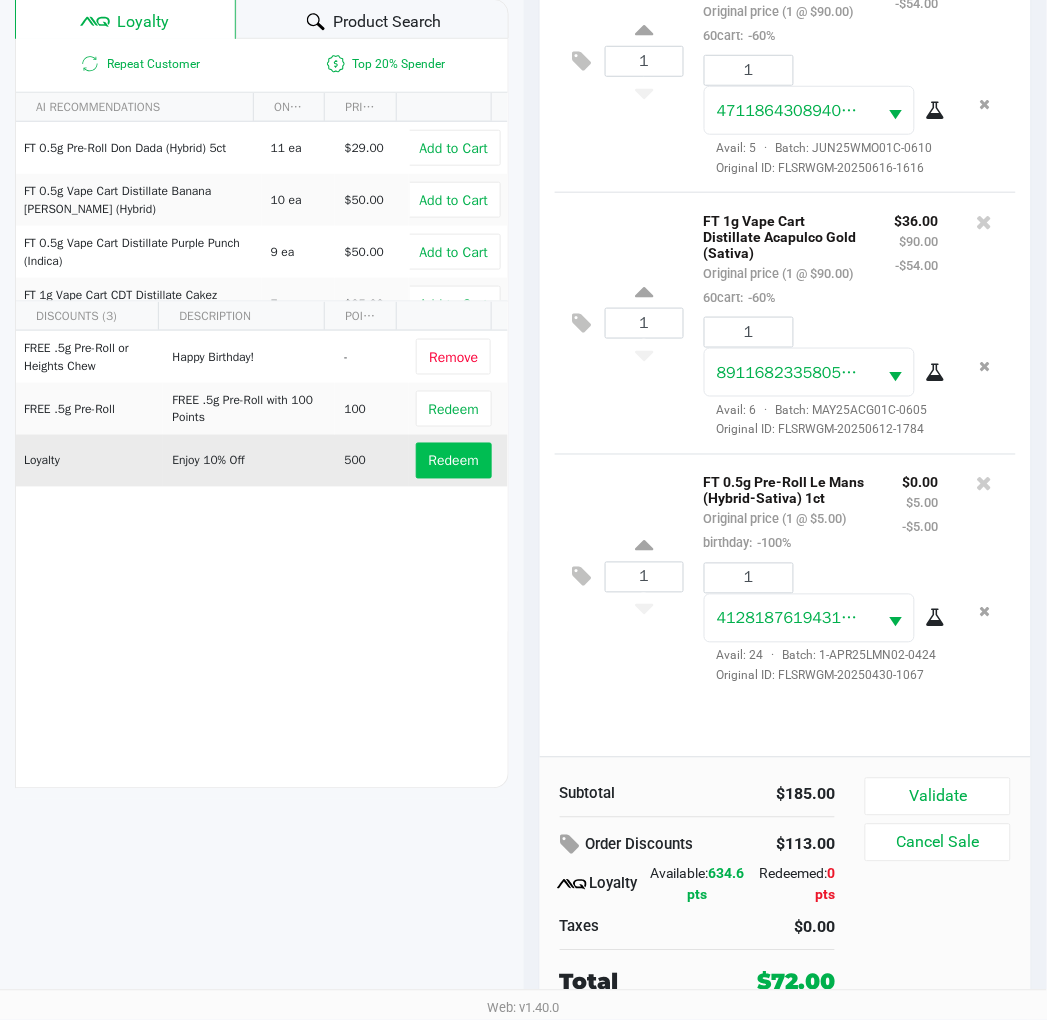 click on "Redeem" 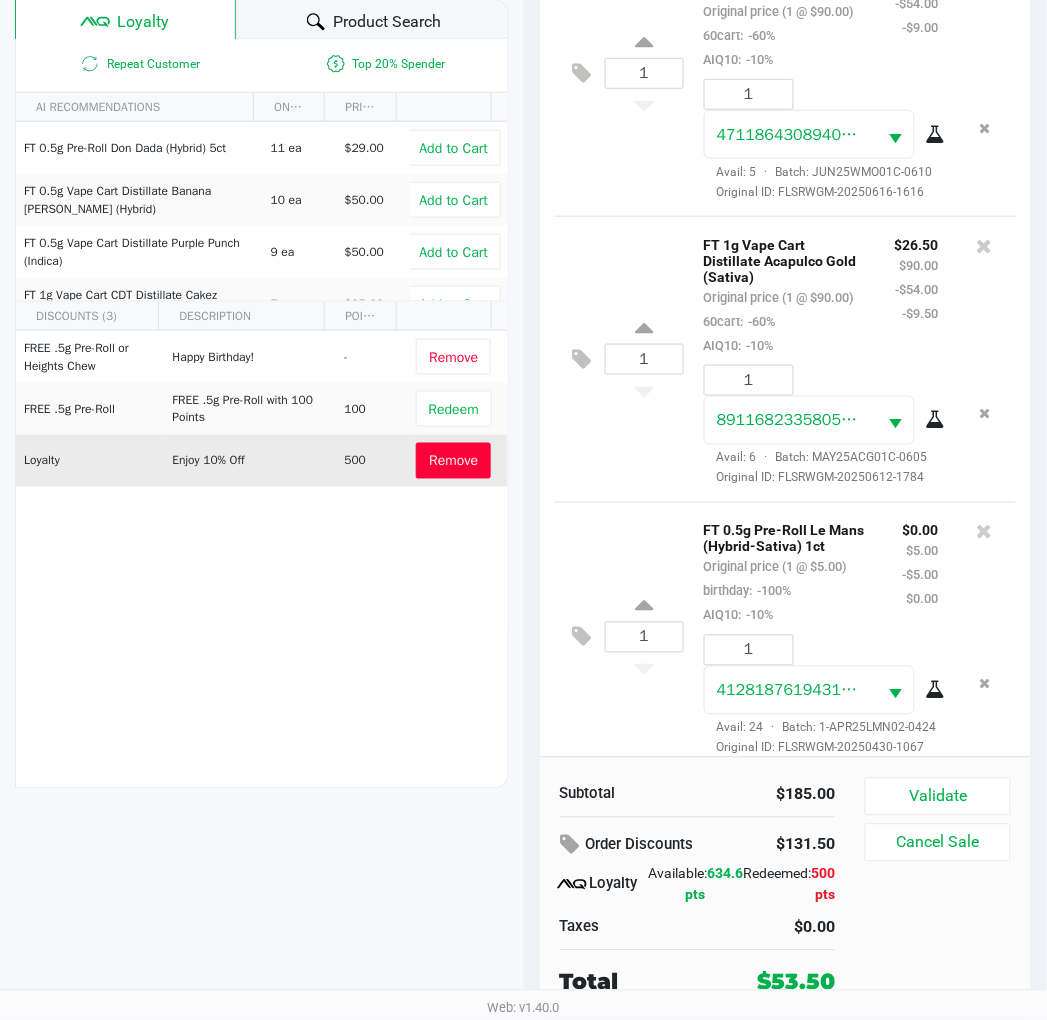 scroll, scrollTop: 158, scrollLeft: 0, axis: vertical 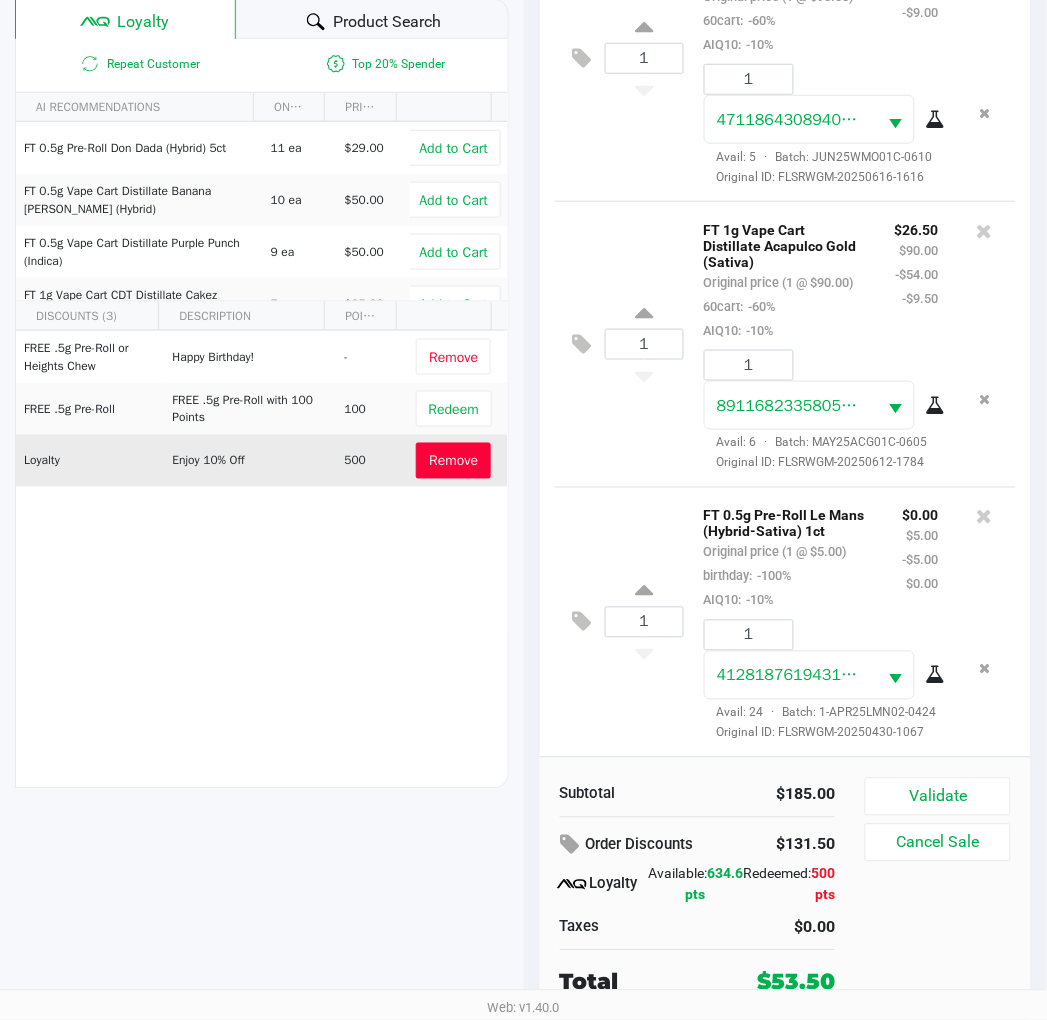 click on "Repeat Customer
Top 20% Spender   AI RECOMMENDATIONS  ON HAND PRICE  FT 0.5g Pre-Roll Don Dada (Hybrid) 5ct   11 ea   $29.00   Add to Cart   FT 0.5g Vape Cart Distillate Banana Runtz (Hybrid)   10 ea   $50.00   Add to Cart   FT 0.5g Vape Cart Distillate Purple Punch (Indica)   9 ea   $50.00   Add to Cart   FT 1g Vape Cart CDT Distillate Cakez (Hybrid)   7 ea   $95.00   Add to Cart   FT 1g Vape Cart CDT Distillate Dulce De Fresa (Hybrid)   5 ea   $95.00   Add to Cart   FT 1g Vape Cart Distillate Amnesia (Hybrid)   12 ea   $90.00   Add to Cart   FT 1g Vape Cart Distillate Sunset Sherbert (Hybrid-Indica)   13 ea   $90.00   Add to Cart   FT 3.5g Cannabis Flower Georgia Runtz (Hybrid)   14 ea   $50.00   Add to Cart   HT 2.5mg Peppermint Mints (THC) 40ct   4 ea   $30.00   Add to Cart   DISCOUNTS (3)   DESCRIPTION  POINTS  FREE .5g Pre-Roll or Heights Chew   -   100" 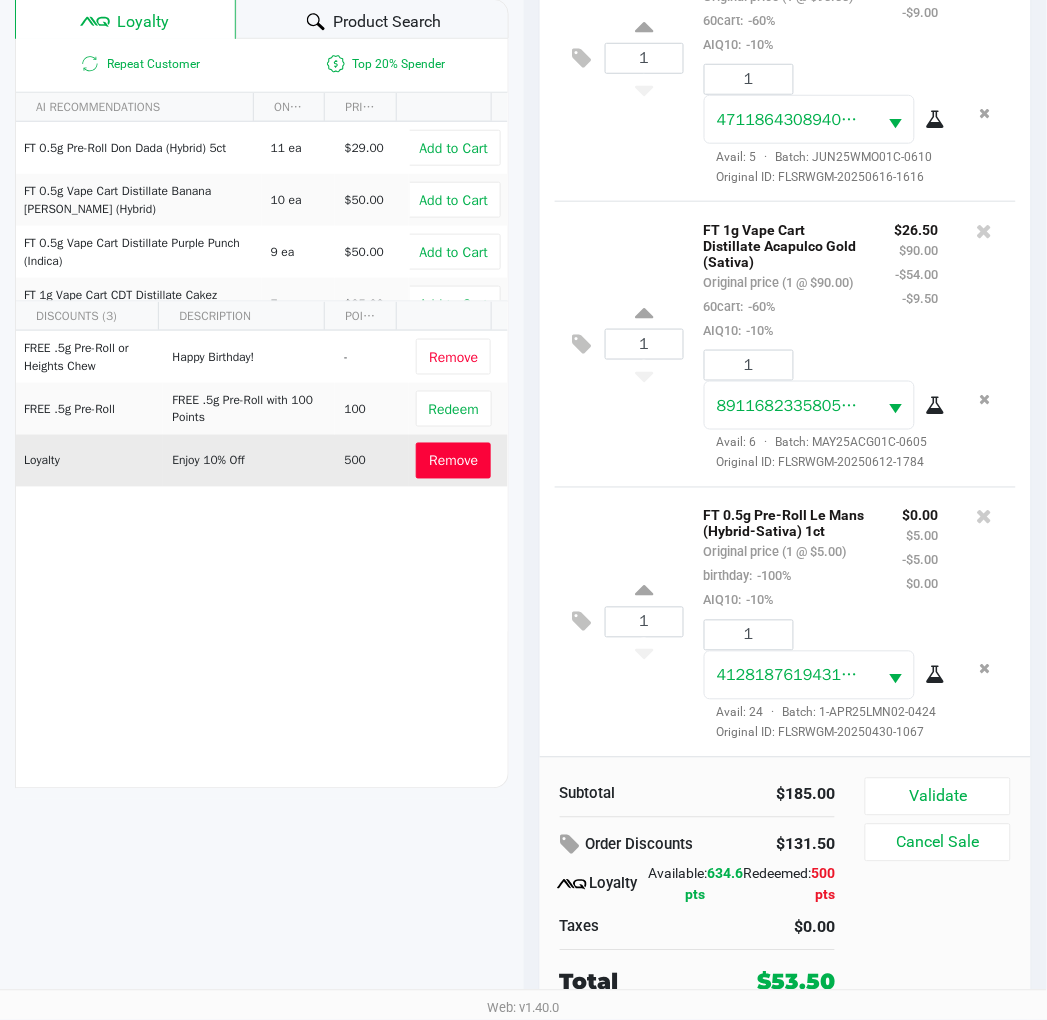 click on "Validate" 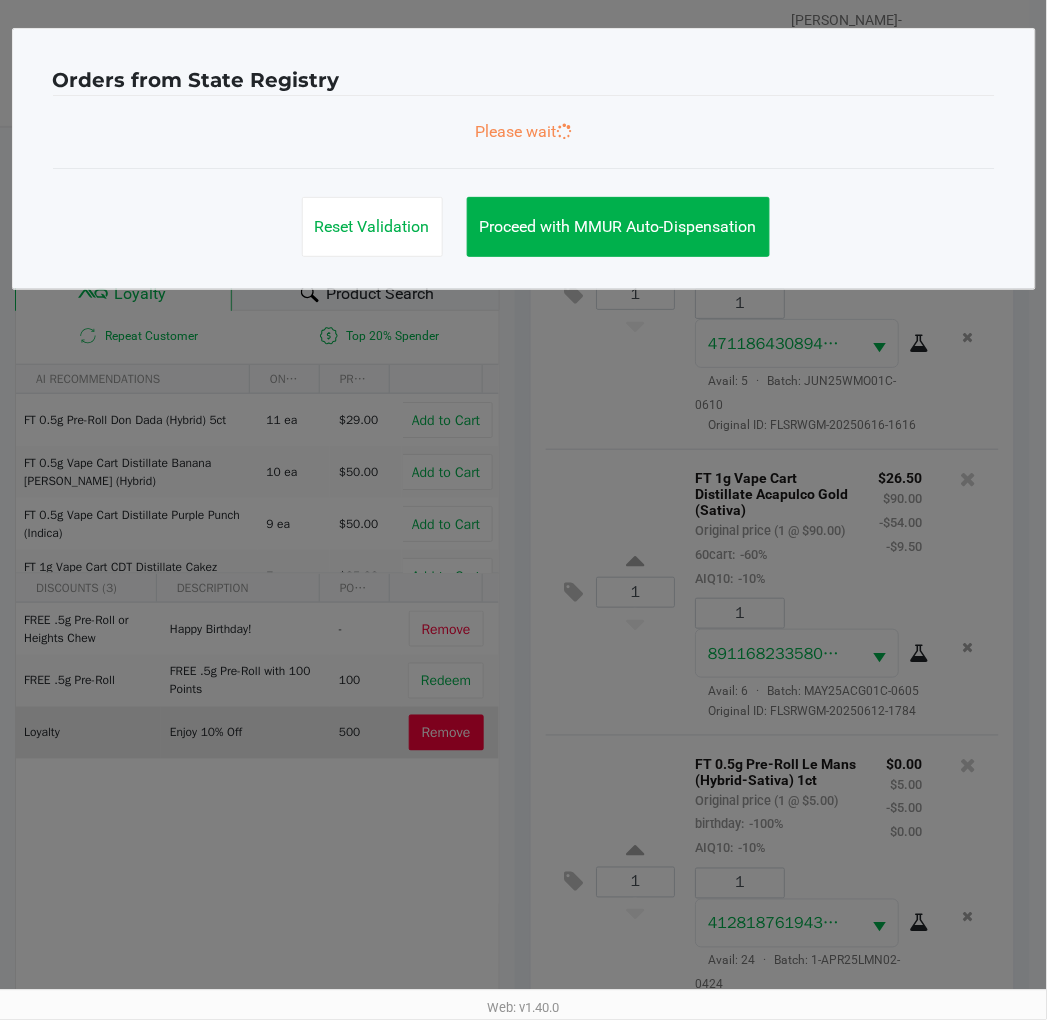 scroll, scrollTop: 0, scrollLeft: 0, axis: both 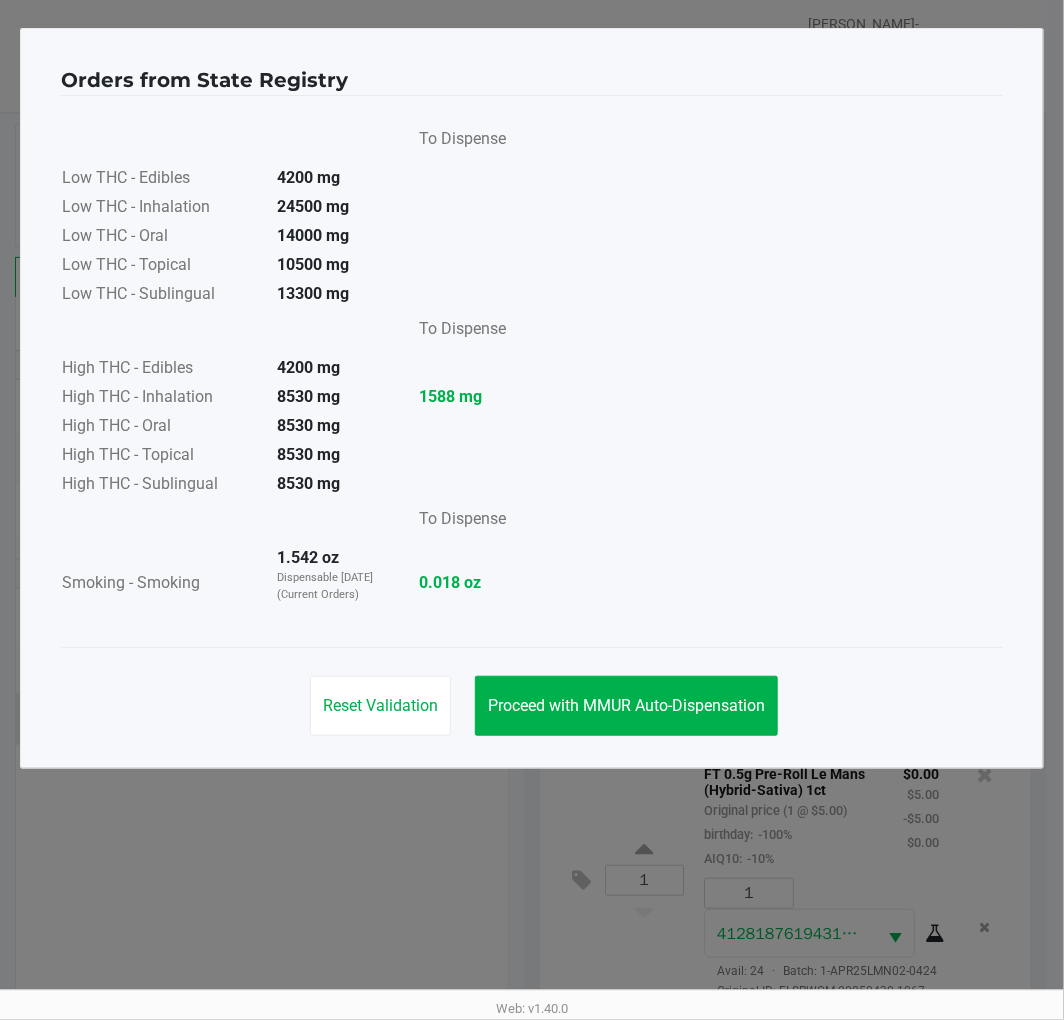 click on "Proceed with MMUR Auto-Dispensation" 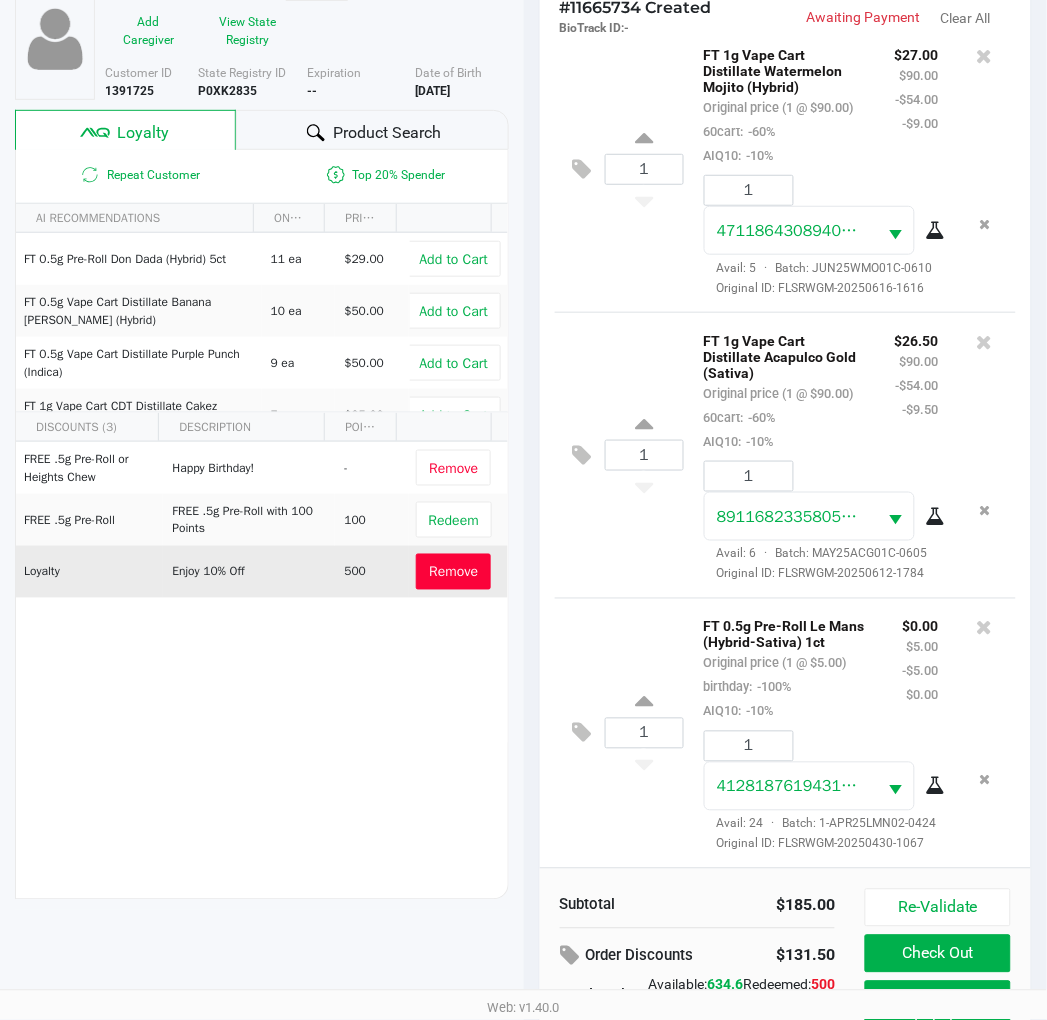 scroll, scrollTop: 258, scrollLeft: 0, axis: vertical 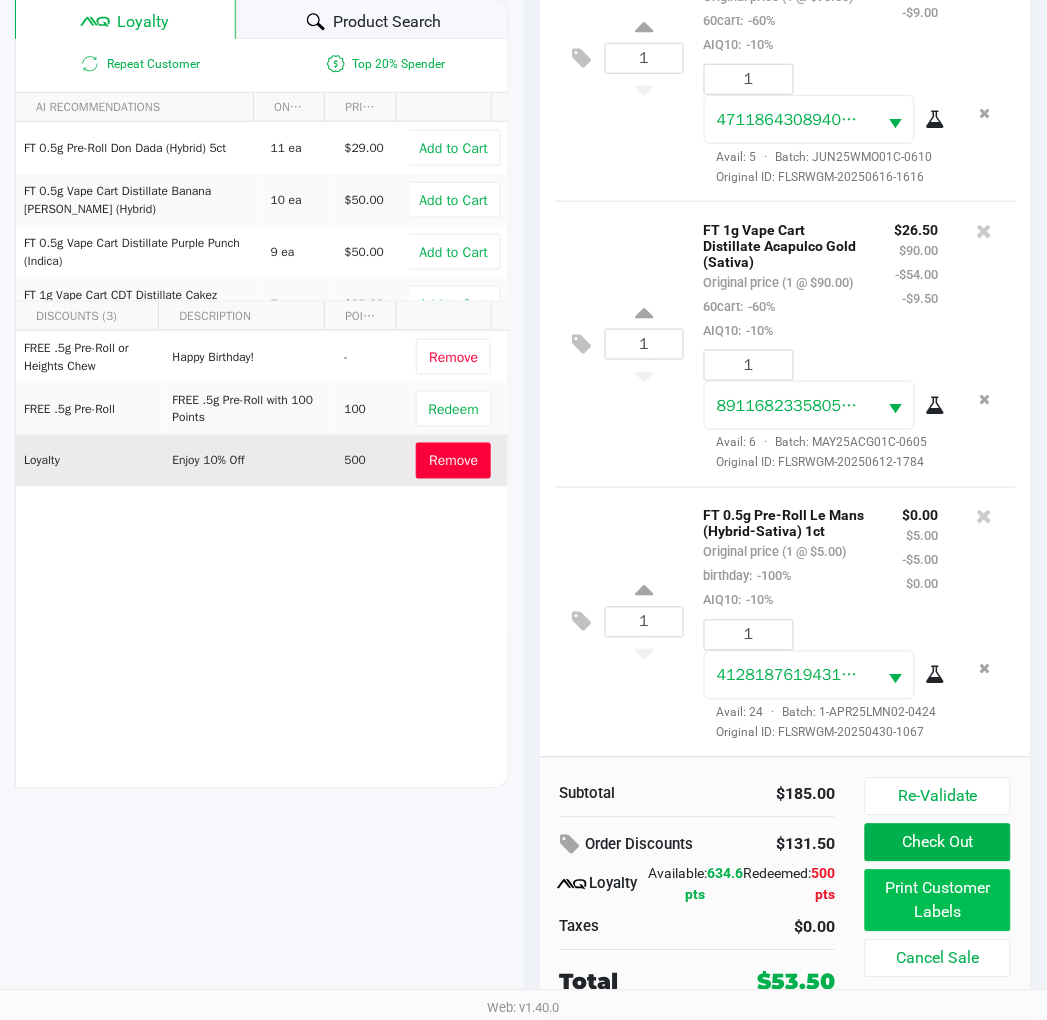 click on "Print Customer Labels" 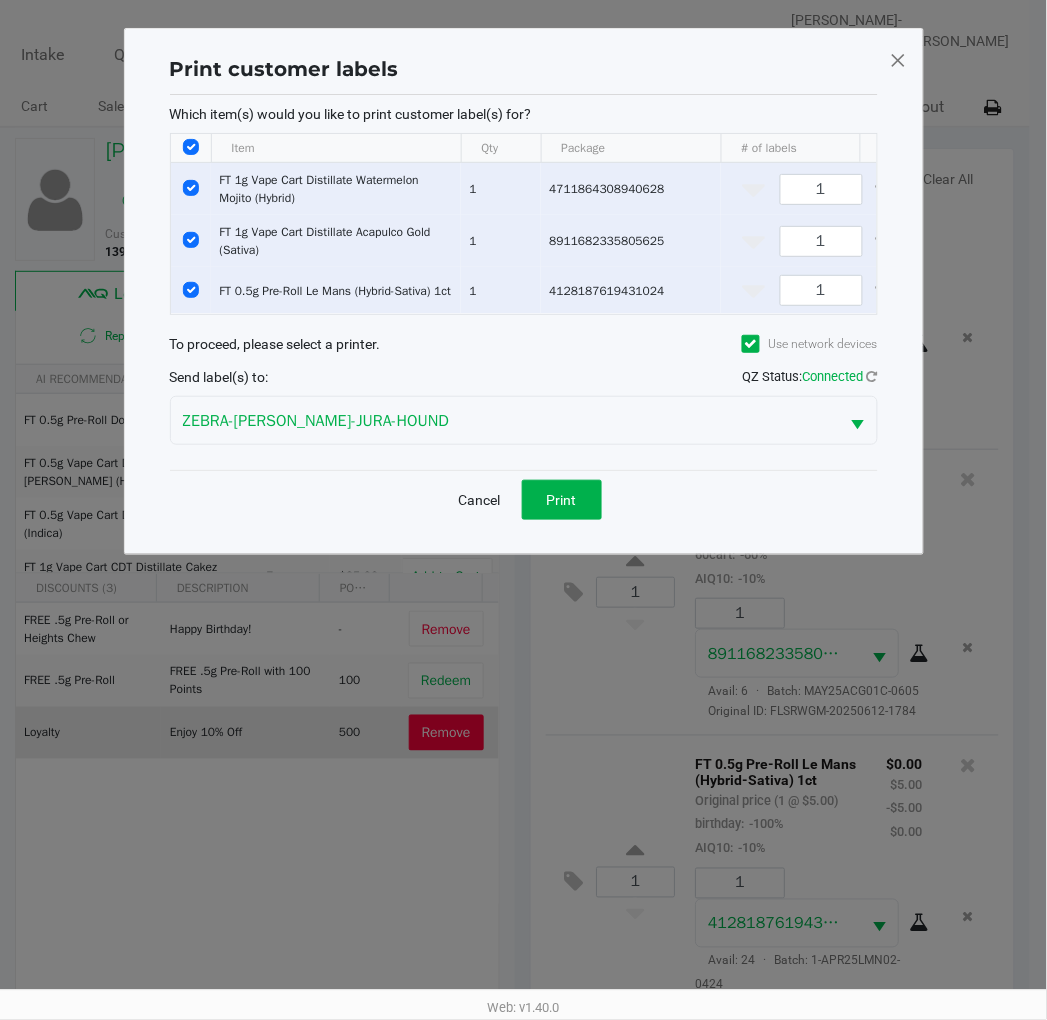 scroll, scrollTop: 0, scrollLeft: 0, axis: both 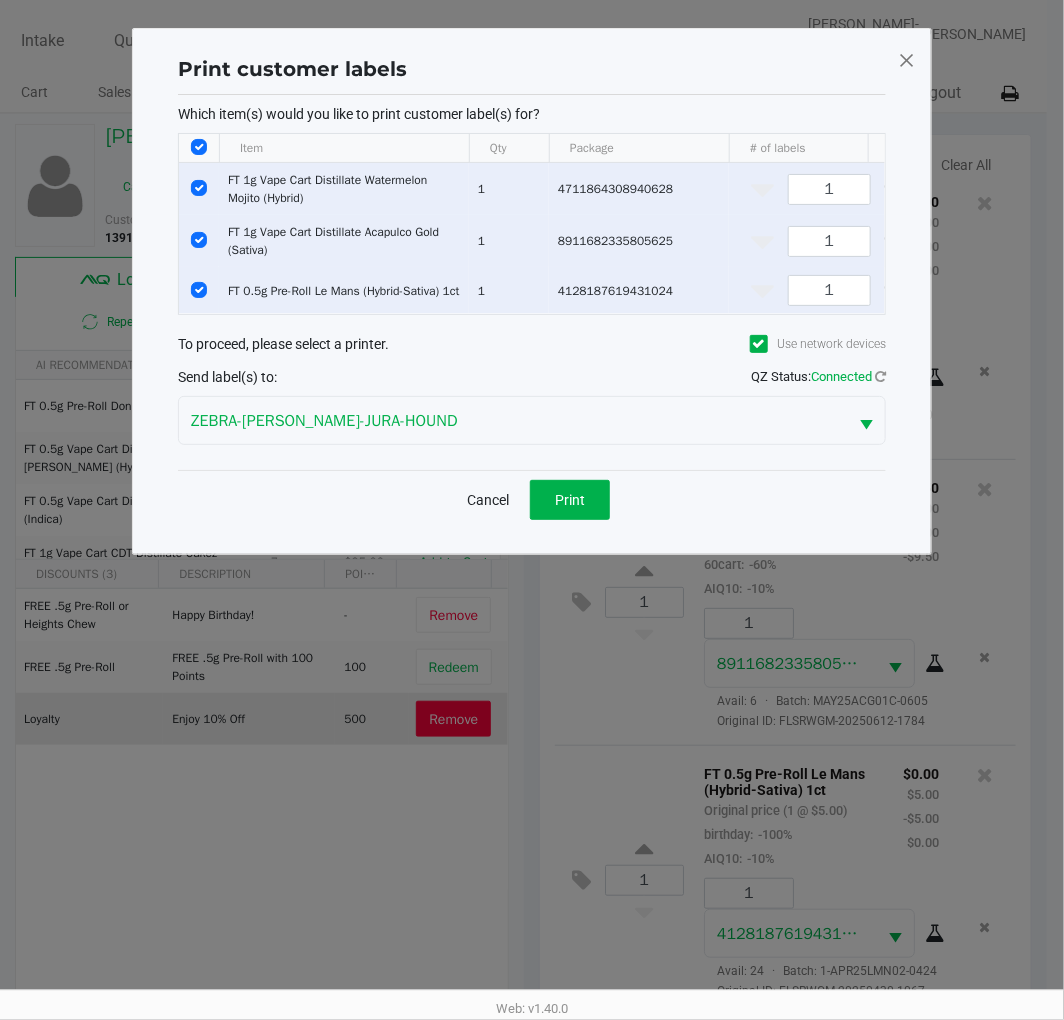 click on "Print" 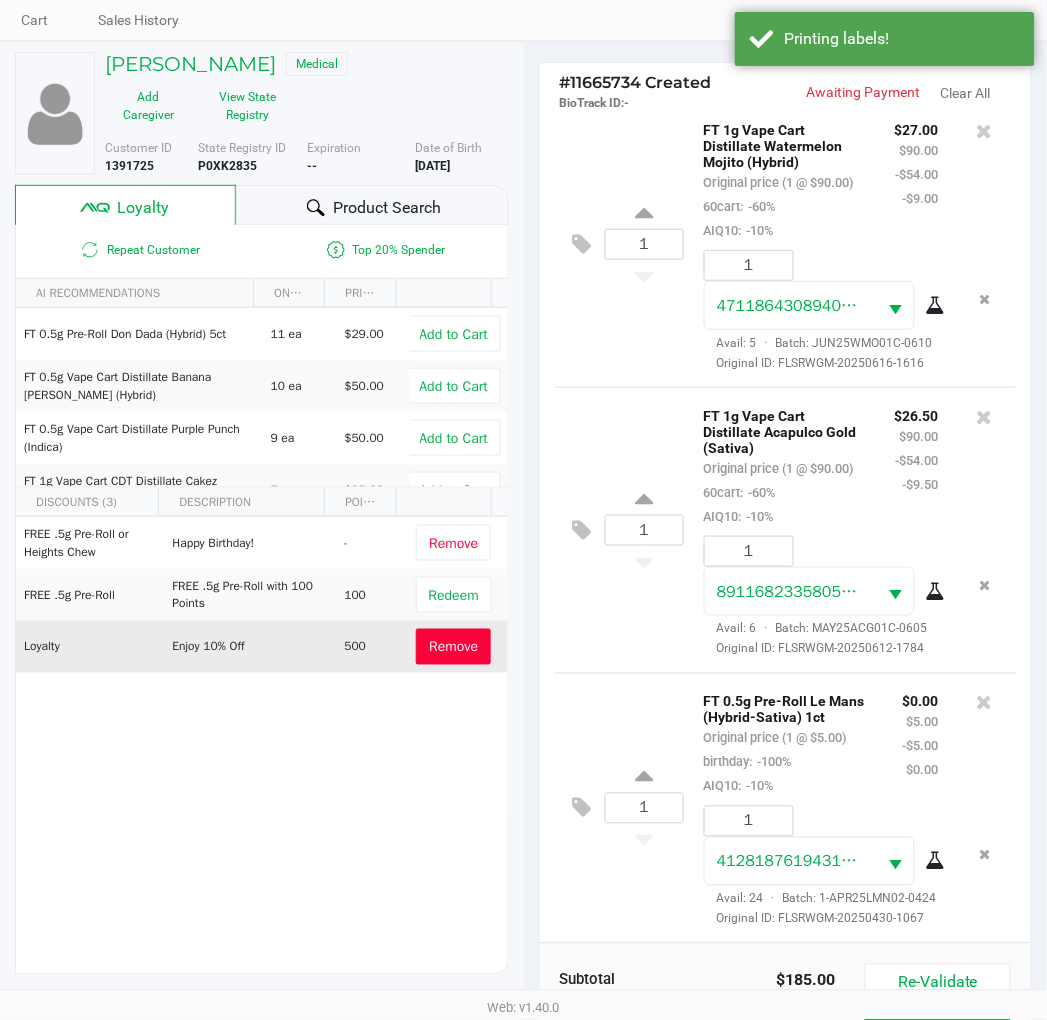 scroll, scrollTop: 258, scrollLeft: 0, axis: vertical 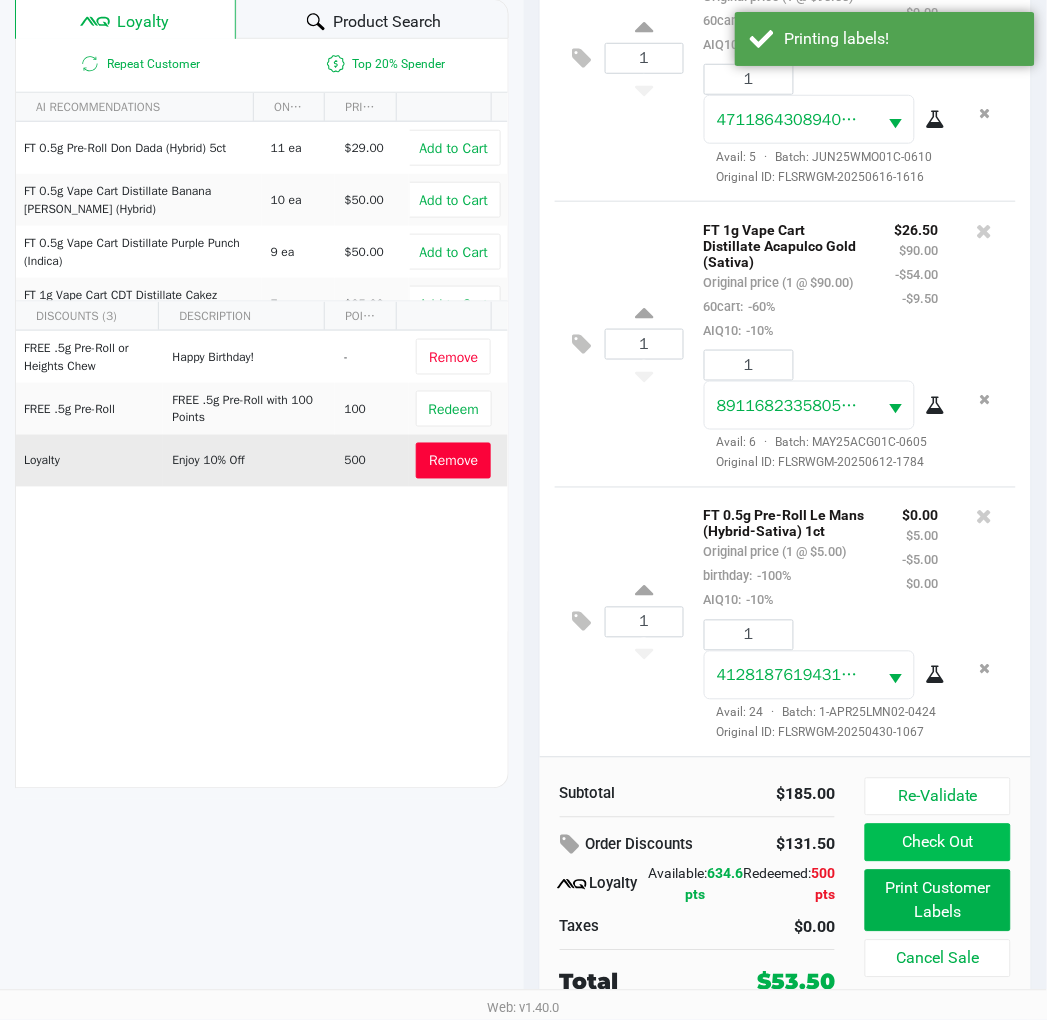 click on "Check Out" 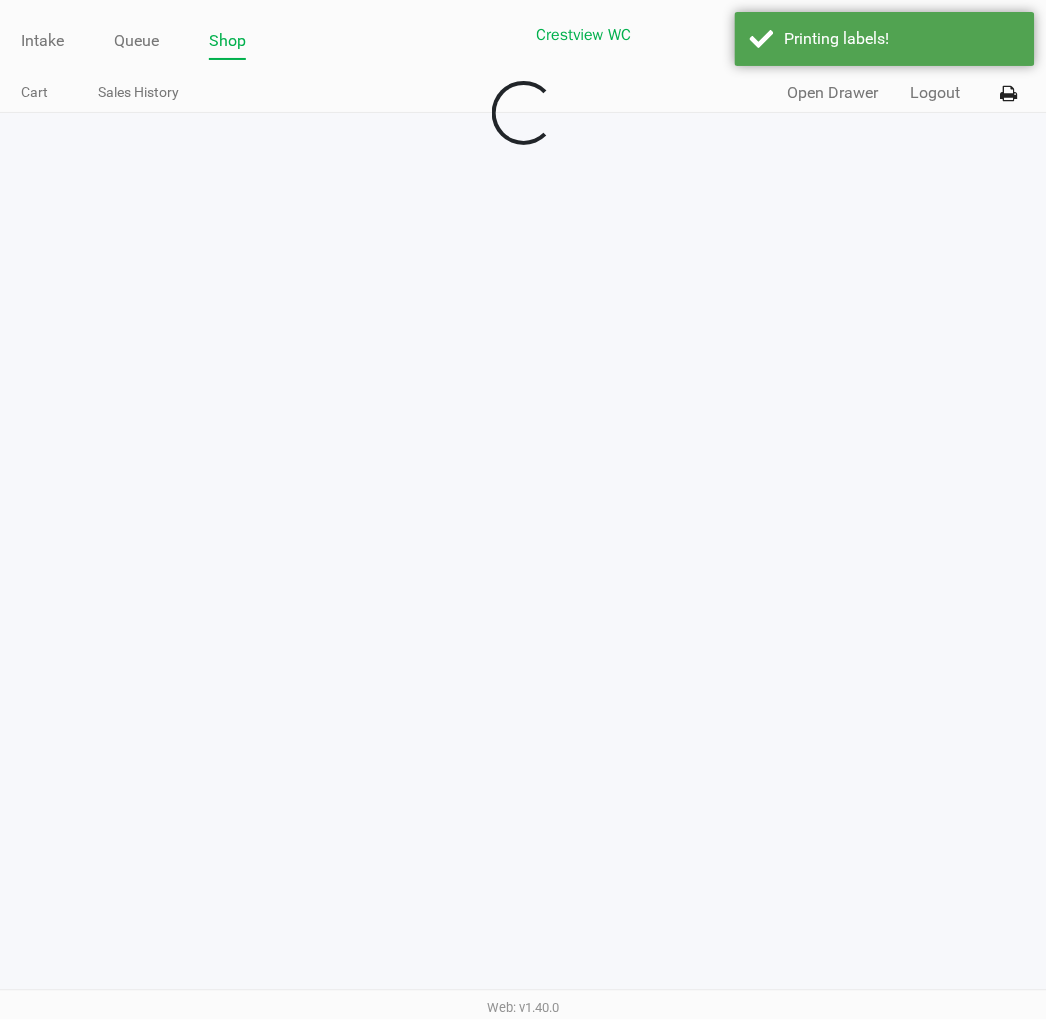 scroll, scrollTop: 0, scrollLeft: 0, axis: both 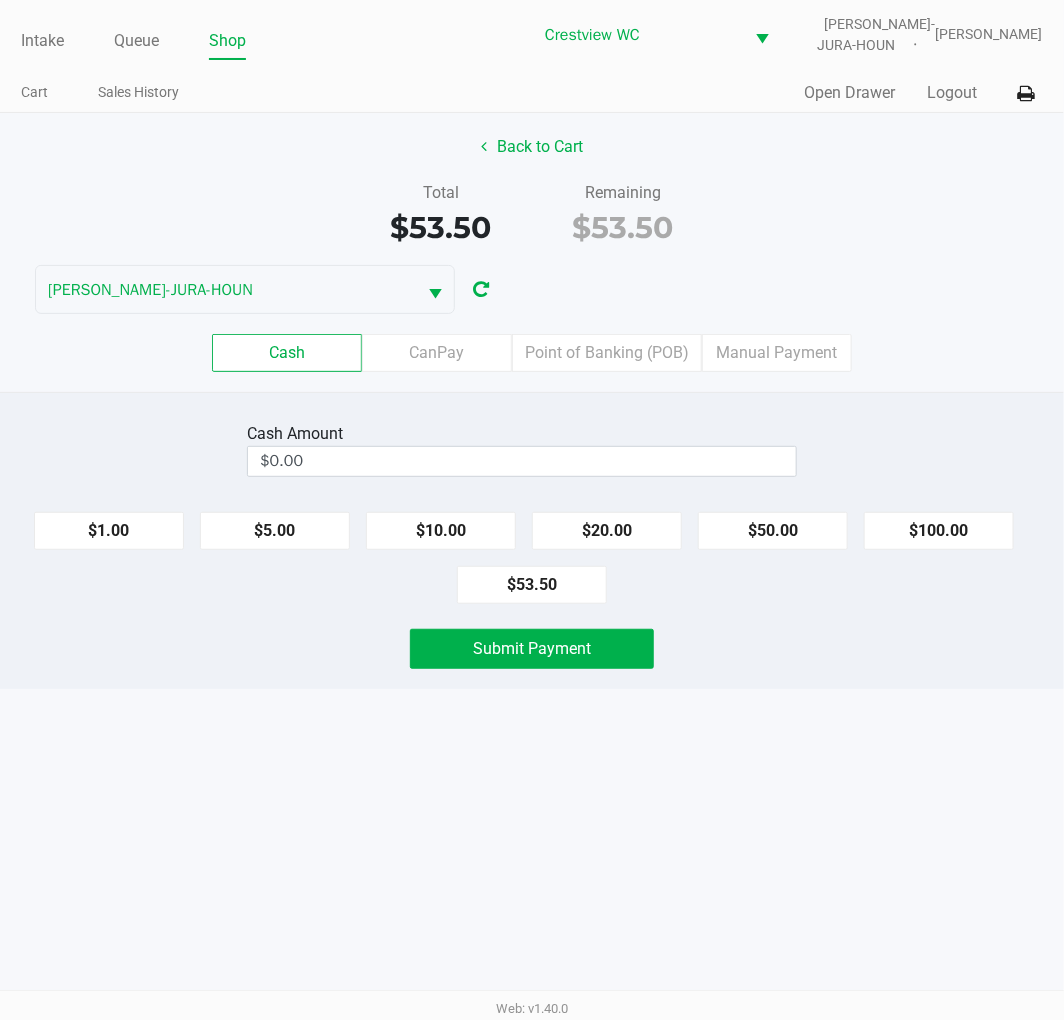 click on "Cash   CanPay   Point of Banking (POB)   Manual Payment" 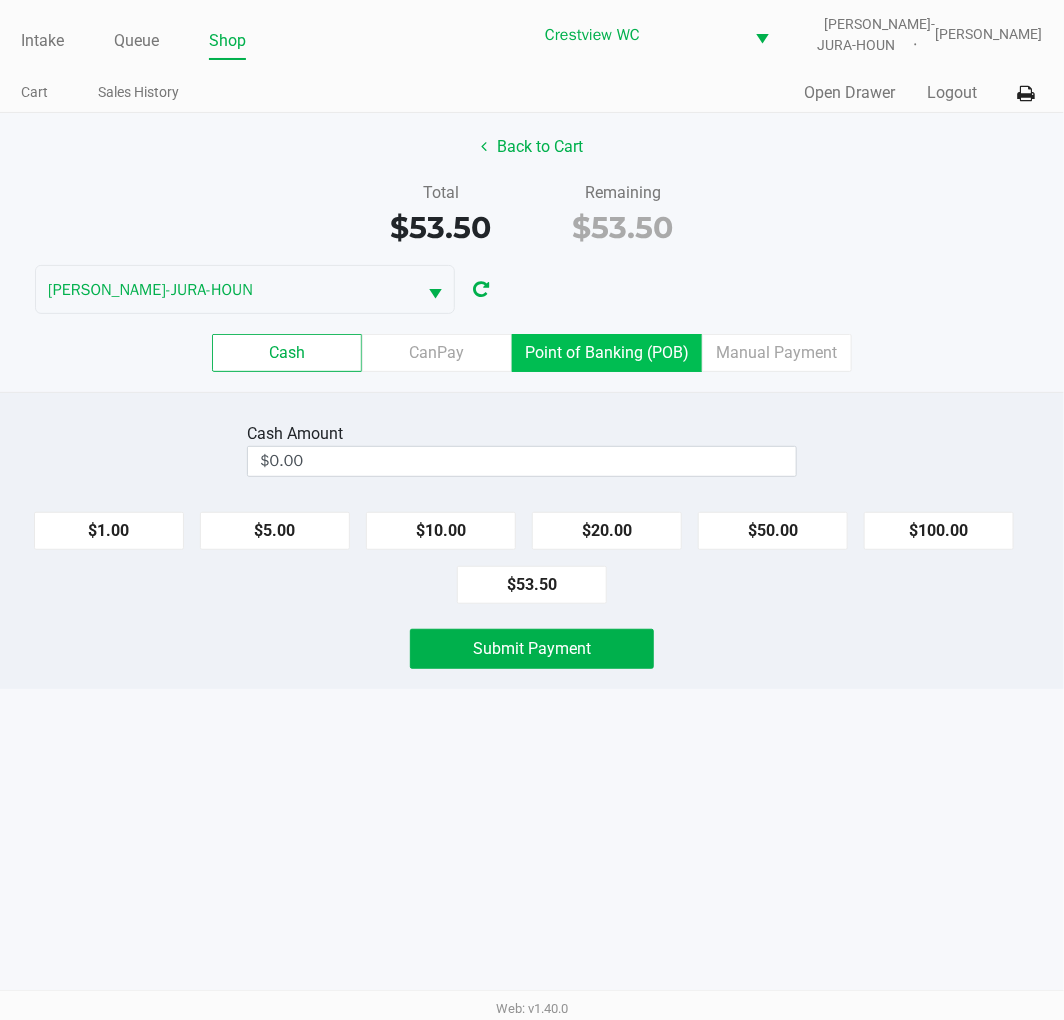 click on "Point of Banking (POB)" 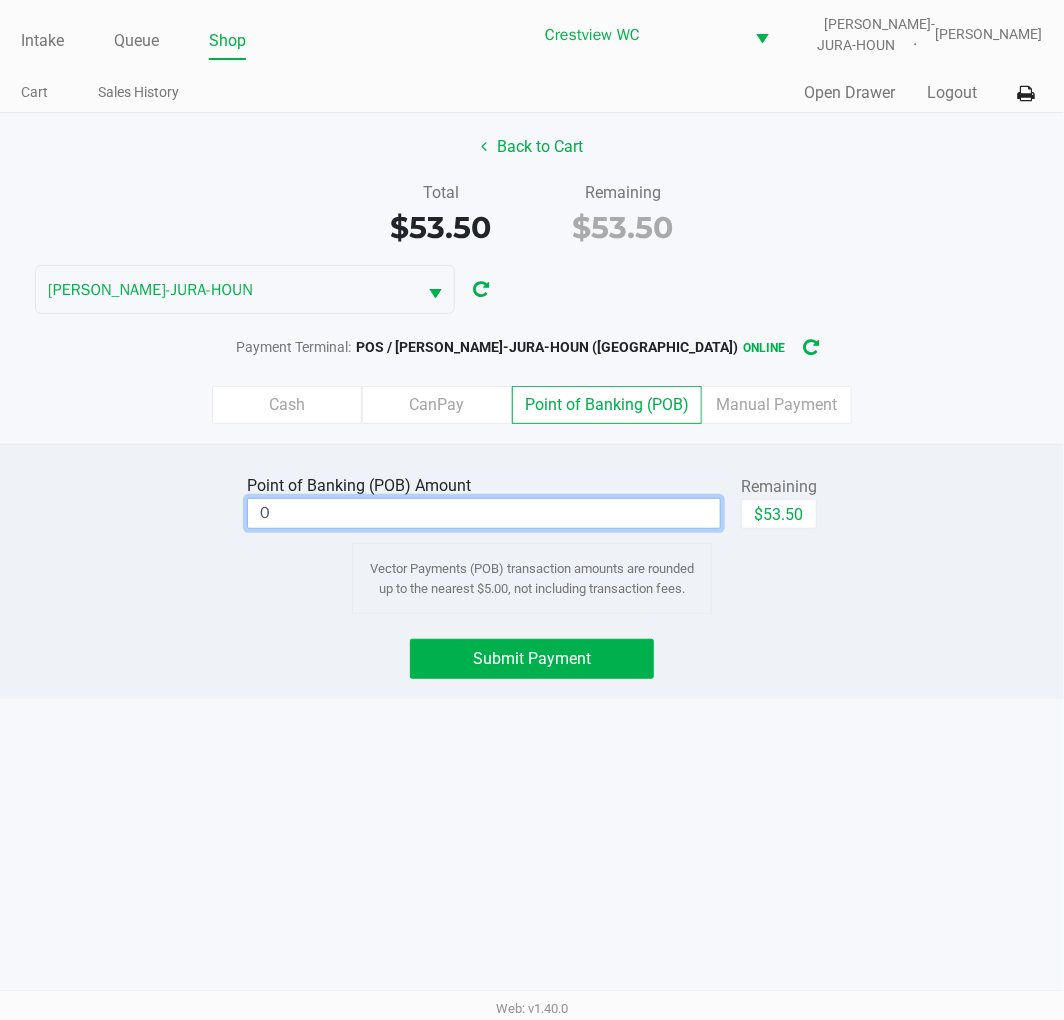 click on "0" at bounding box center (484, 513) 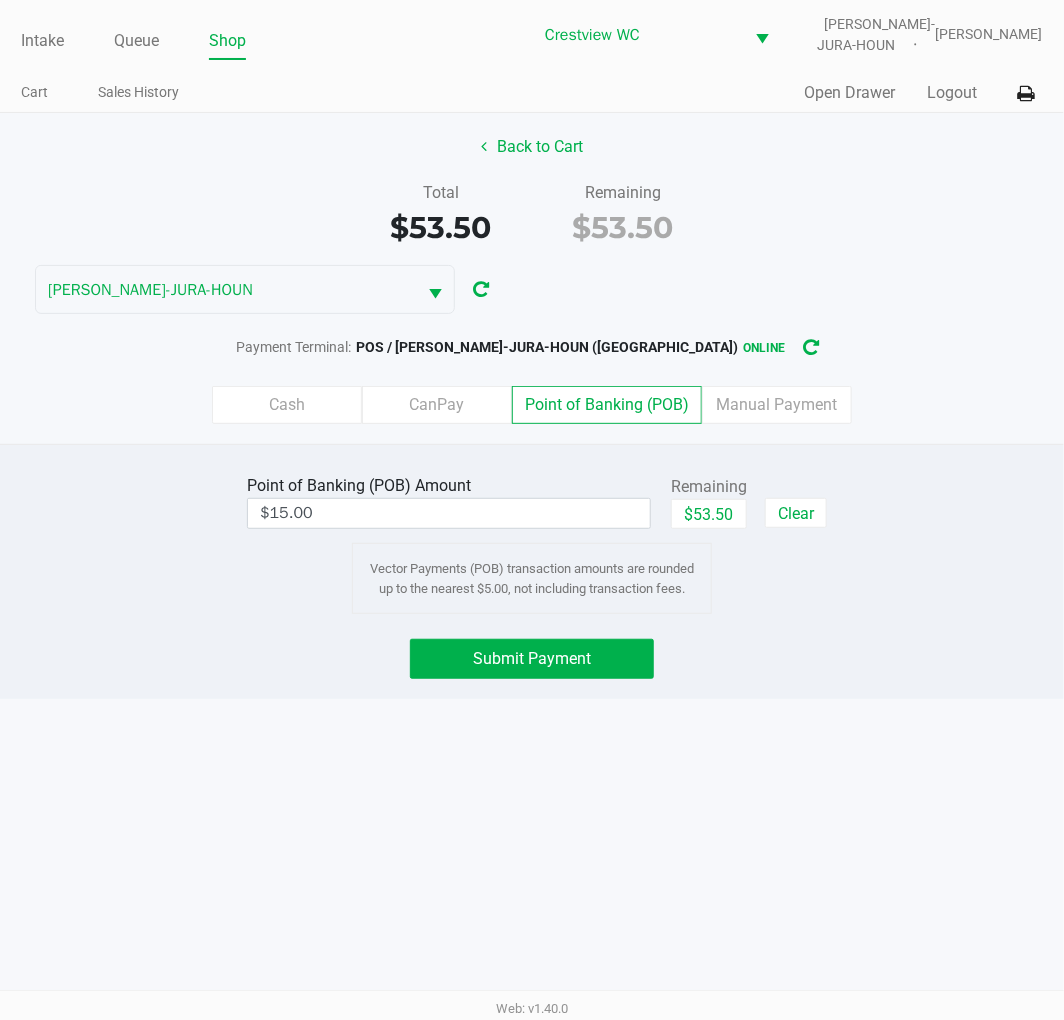 click on "Intake Queue Shop Crestview WC  BRUNO-JURA-HOUN   Carmen Vinciguerra  Cart Sales History  Quick Sale   Open Drawer   Logout  Back to Cart   Total   $53.50   Remaining   $53.50  BRUNO-JURA-HOUN  Payment Terminal:   POS / BRUNO-JURA-HOUN (Crestview)   online   Cash   CanPay   Point of Banking (POB)   Manual Payment   Point of Banking (POB)  Amount  $15.00  Remaining   $53.50   Clear  Vector Payments (POB) transaction amounts are rounded up to the nearest $5.00, not including transaction fees.  Submit Payment   Web: v1.40.0" at bounding box center (532, 510) 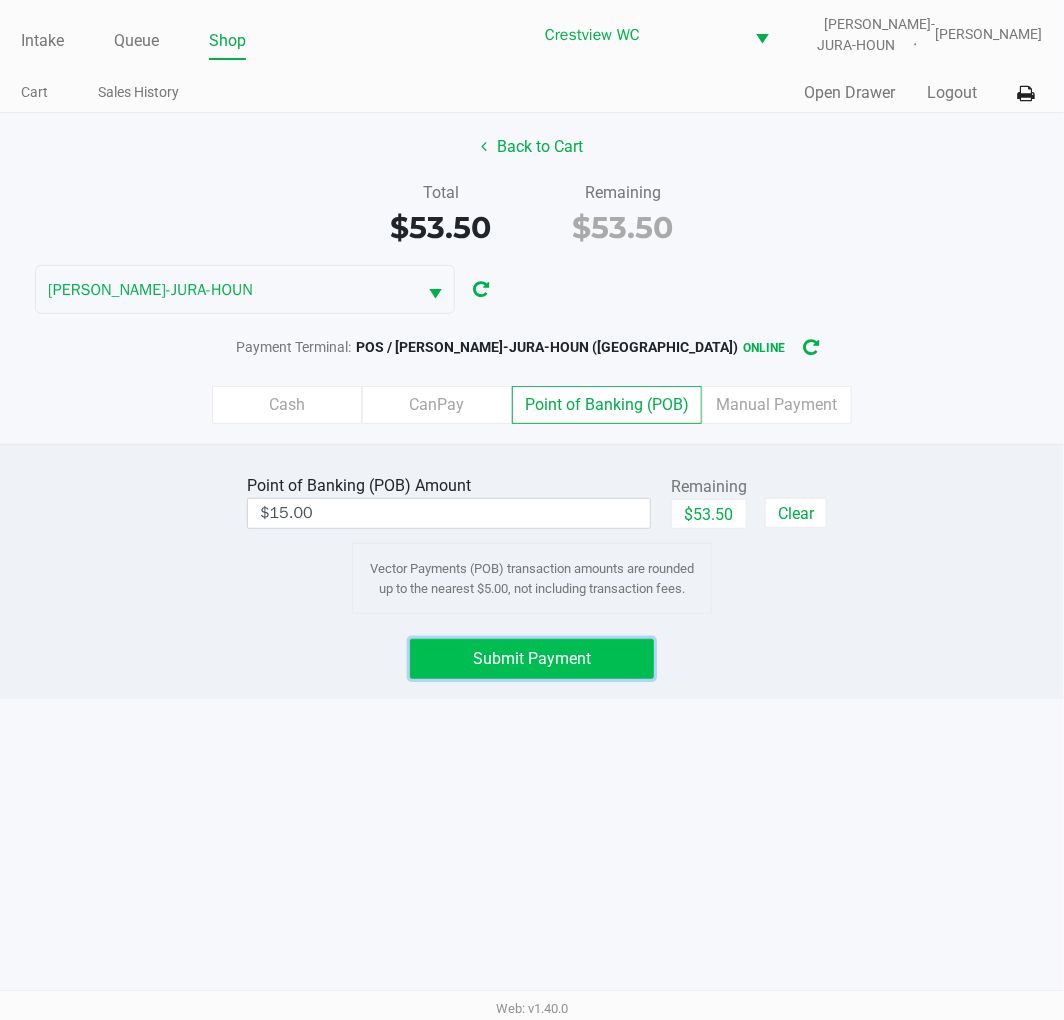 click on "Submit Payment" 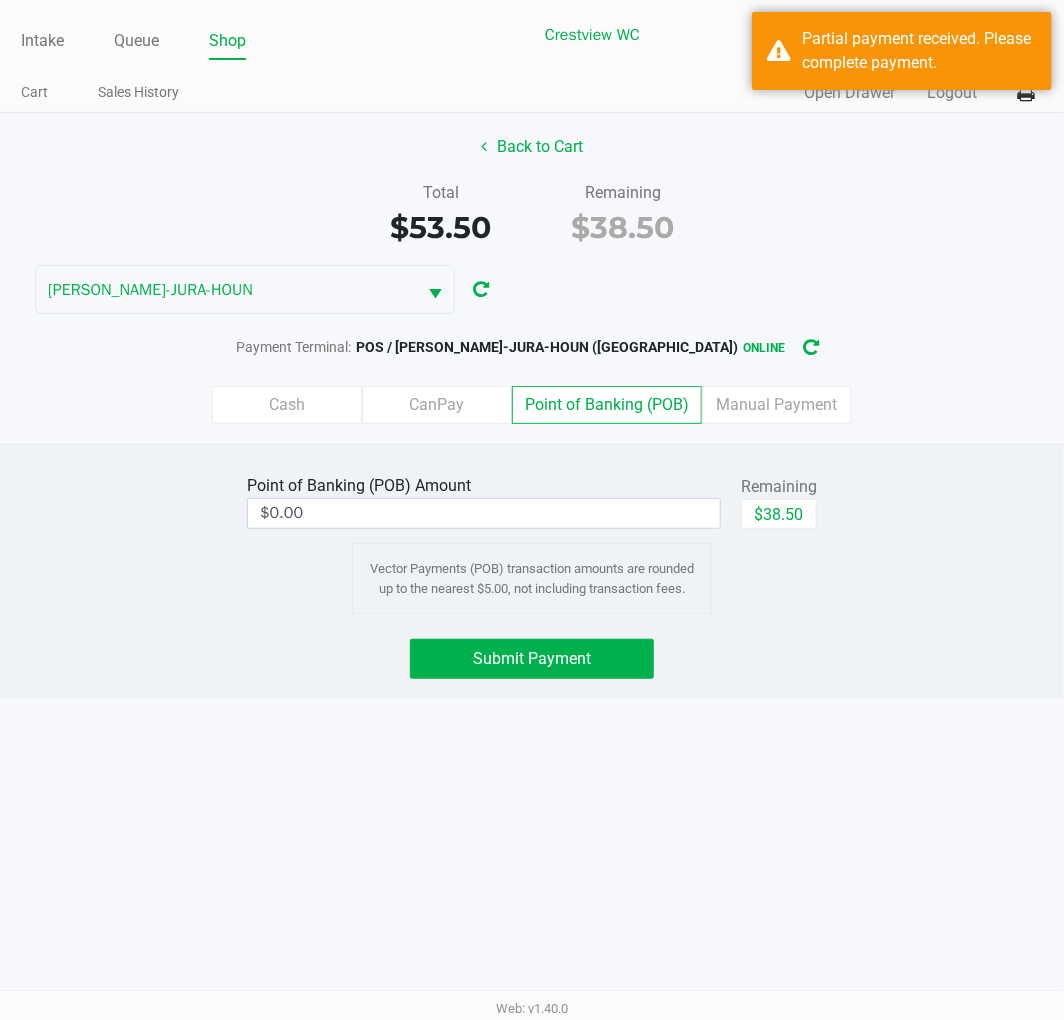 click on "Cash" 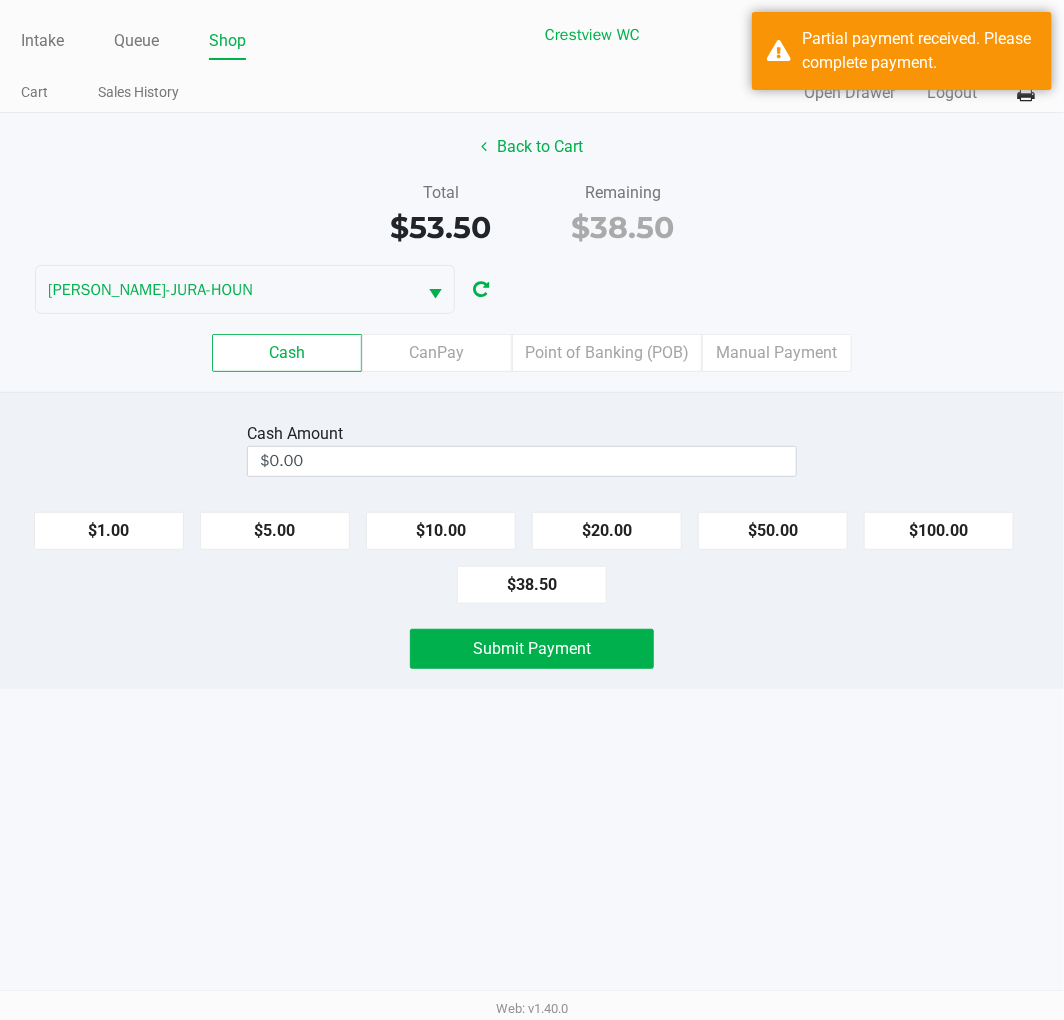 click on "Intake Queue Shop Crestview WC  BRUNO-JURA-HOUN   Carmen Vinciguerra  Cart Sales History  Quick Sale   Open Drawer   Logout  Back to Cart   Total   $53.50   Remaining   $38.50  BRUNO-JURA-HOUN  Cash   CanPay   Point of Banking (POB)   Manual Payment   Cash  Amount  $0.00  $1.00   $5.00   $10.00   $20.00   $50.00   $100.00   $38.50   Submit Payment   Web: v1.40.0" at bounding box center (532, 510) 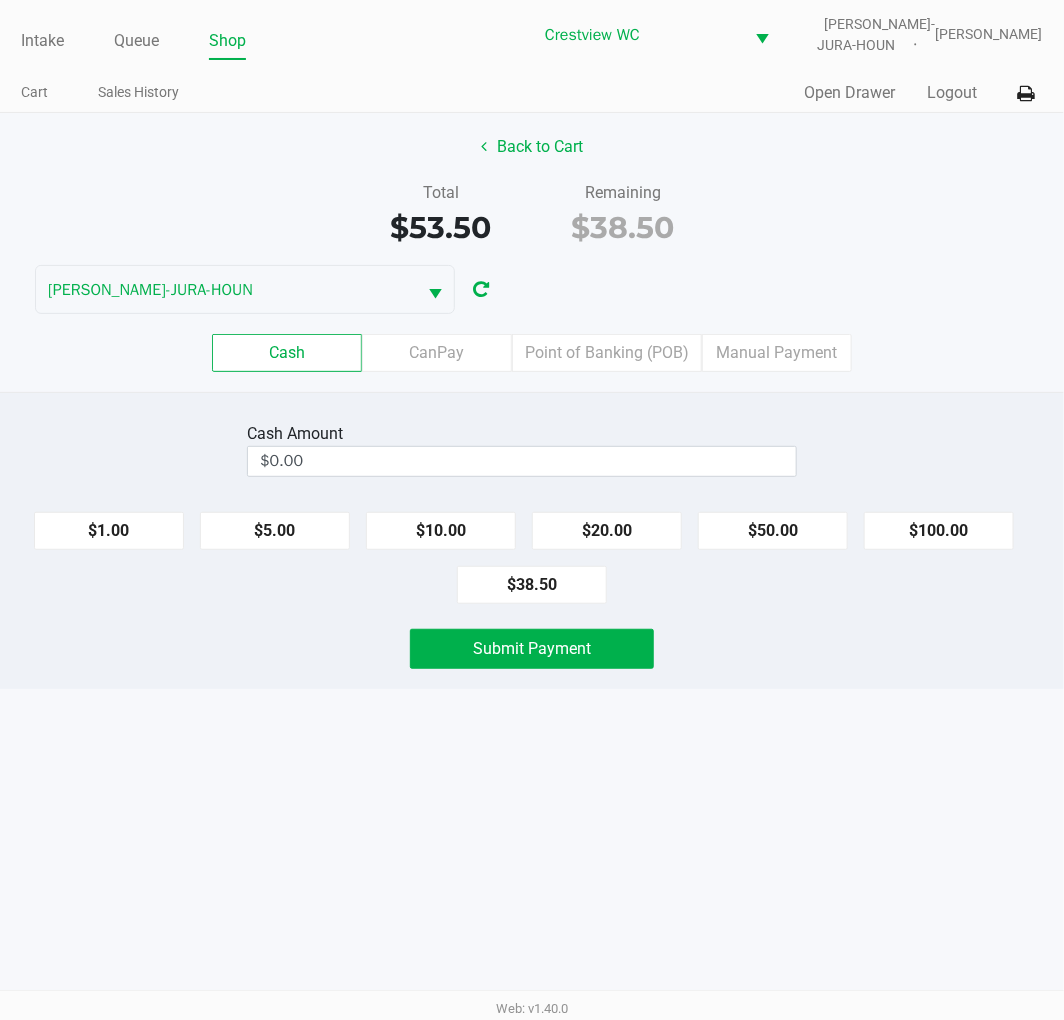 click on "$38.50" 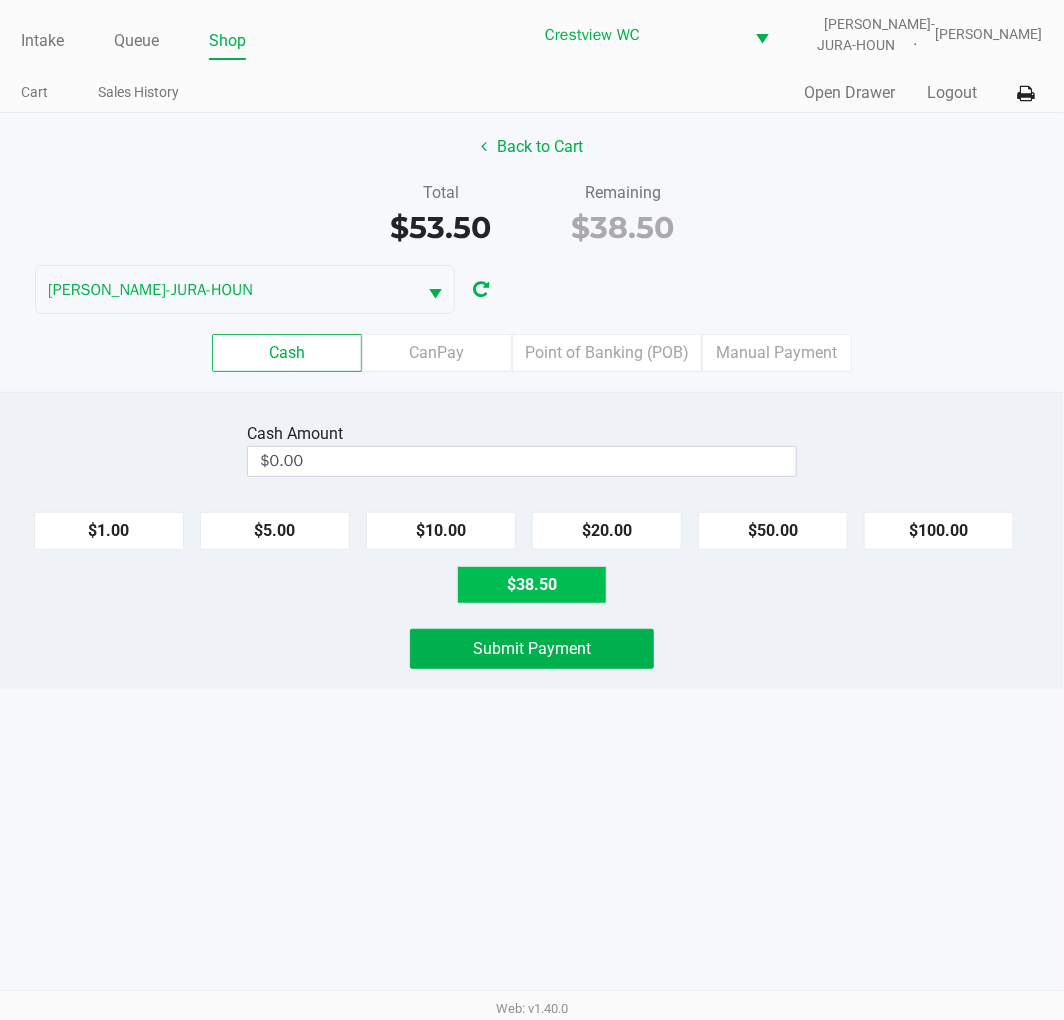 type on "$38.50" 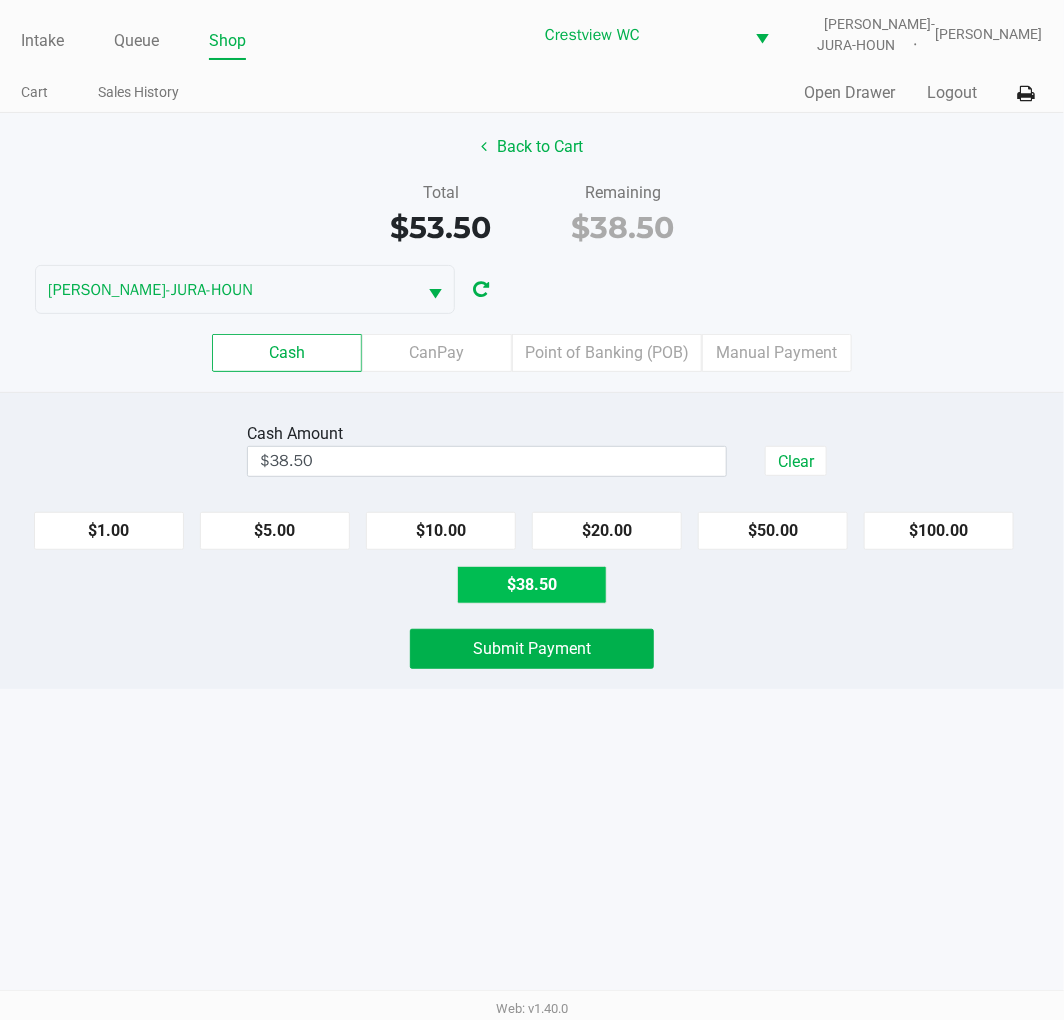 click on "Submit Payment" 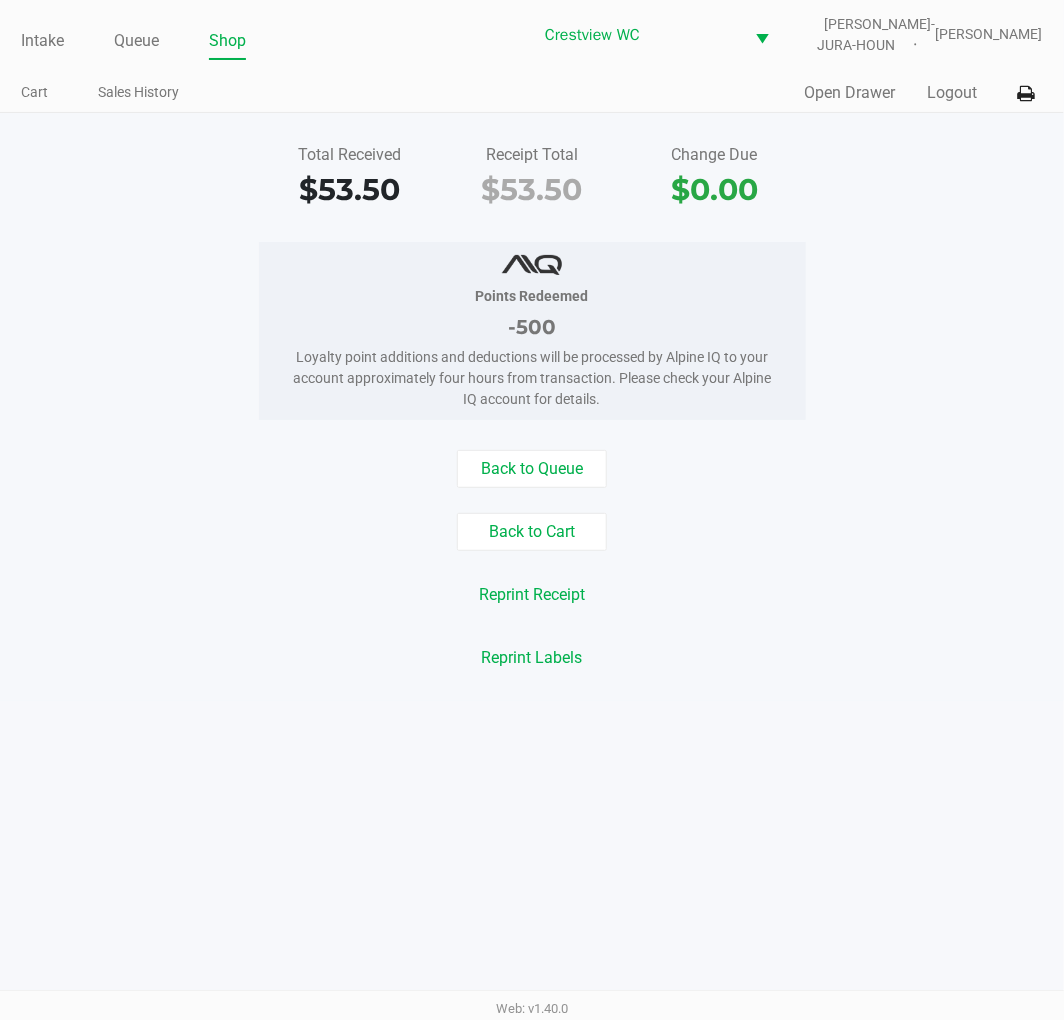 click on "Intake" 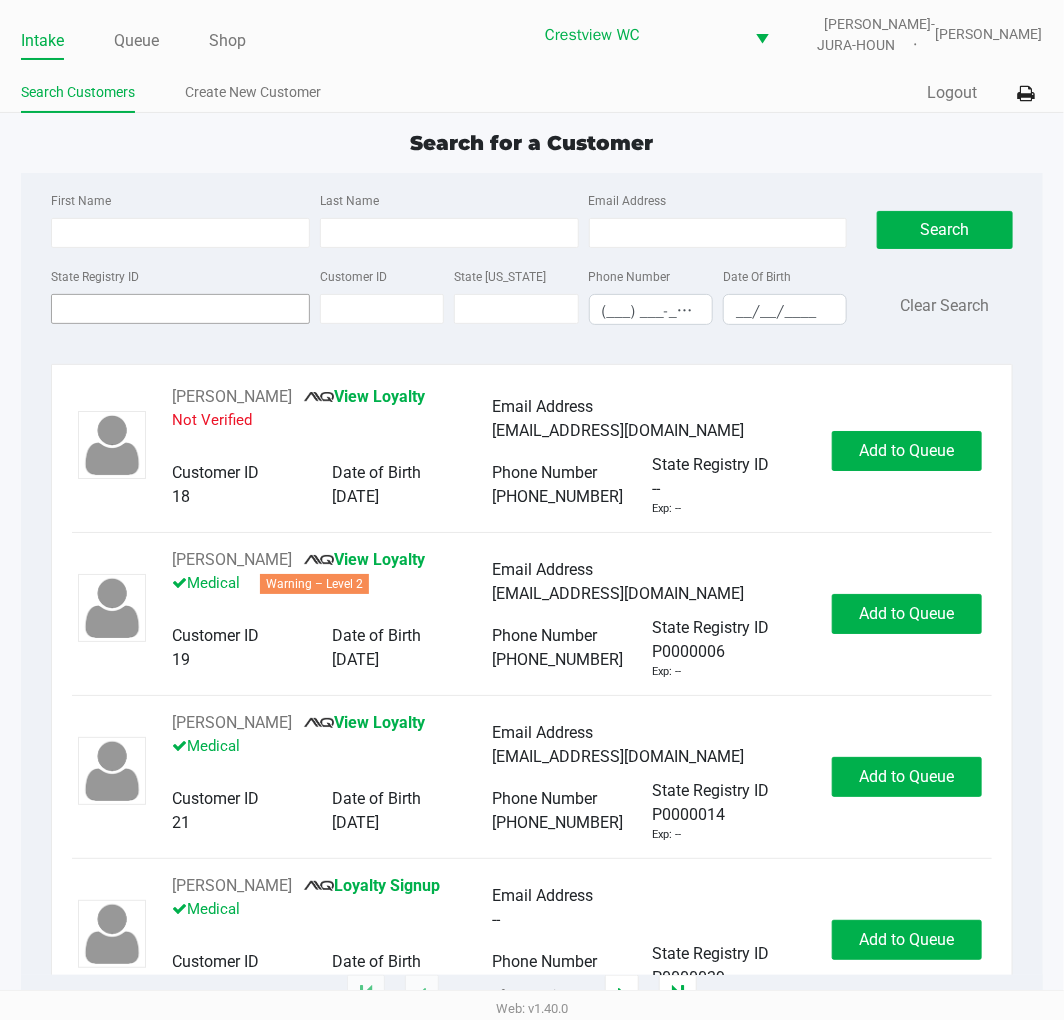 click on "State Registry ID" at bounding box center (180, 309) 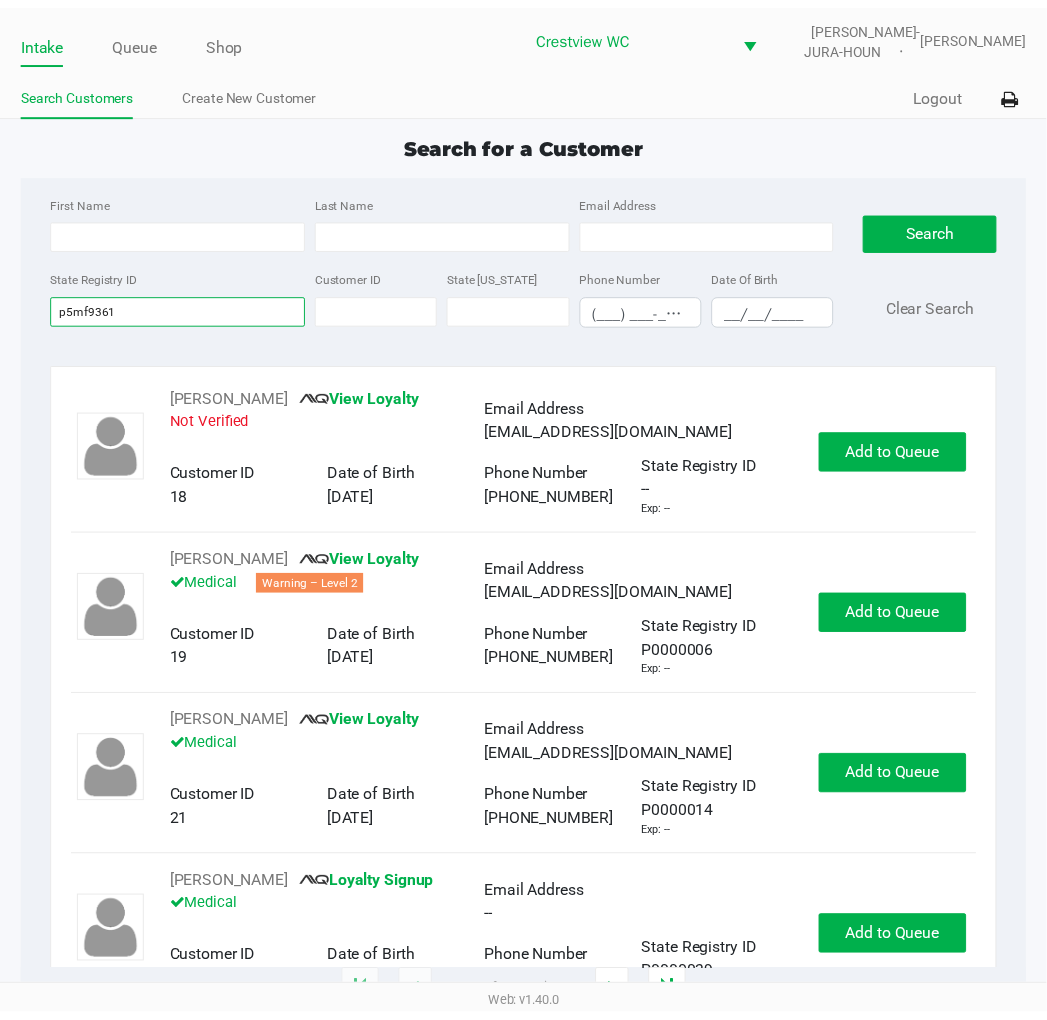 type 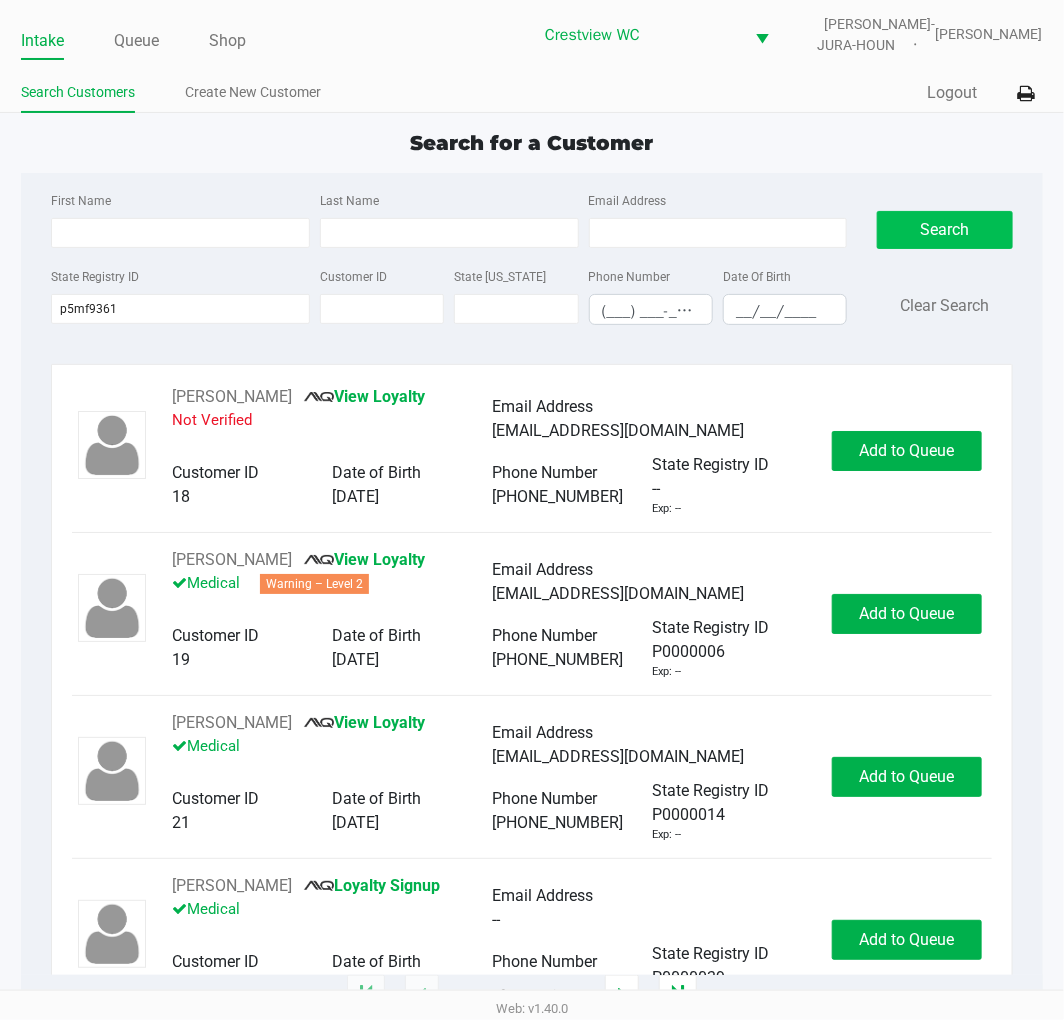 click on "Search" 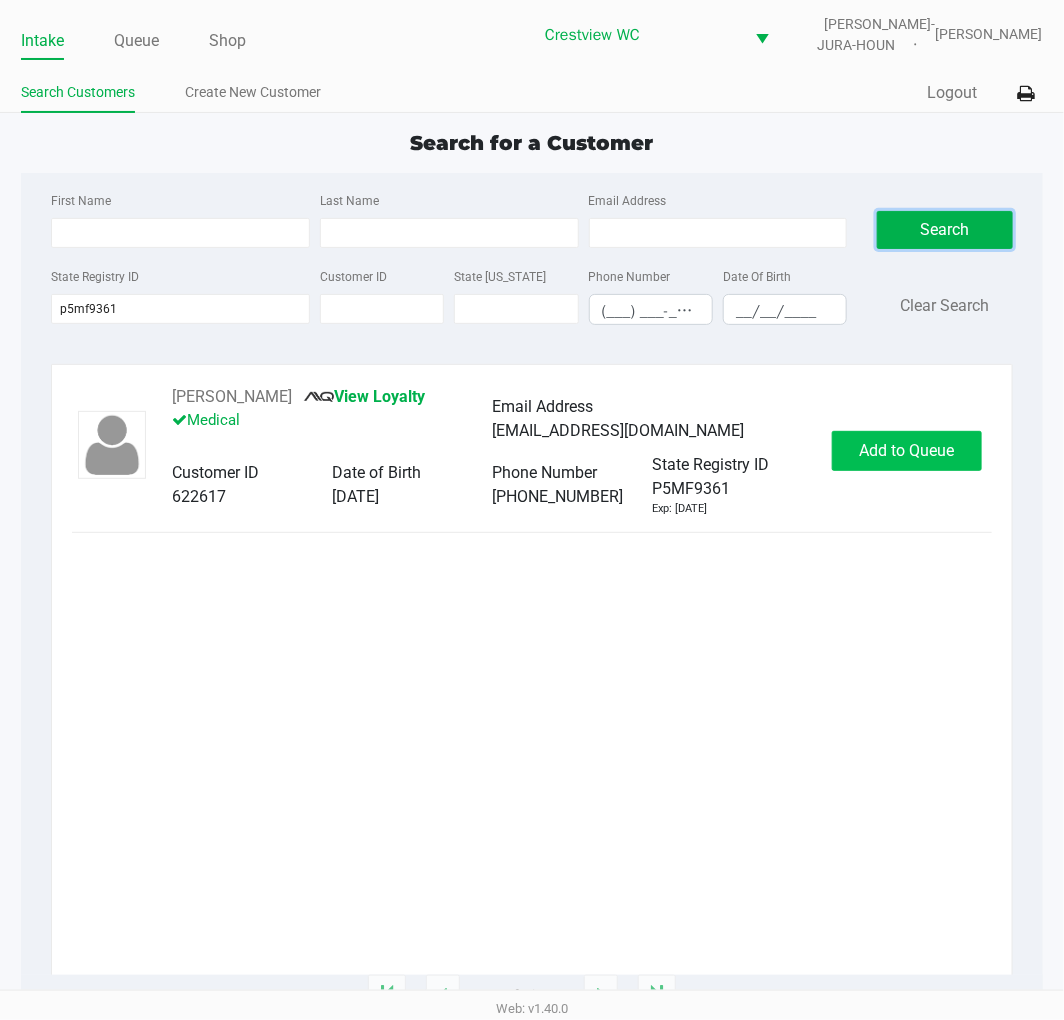click on "Add to Queue" 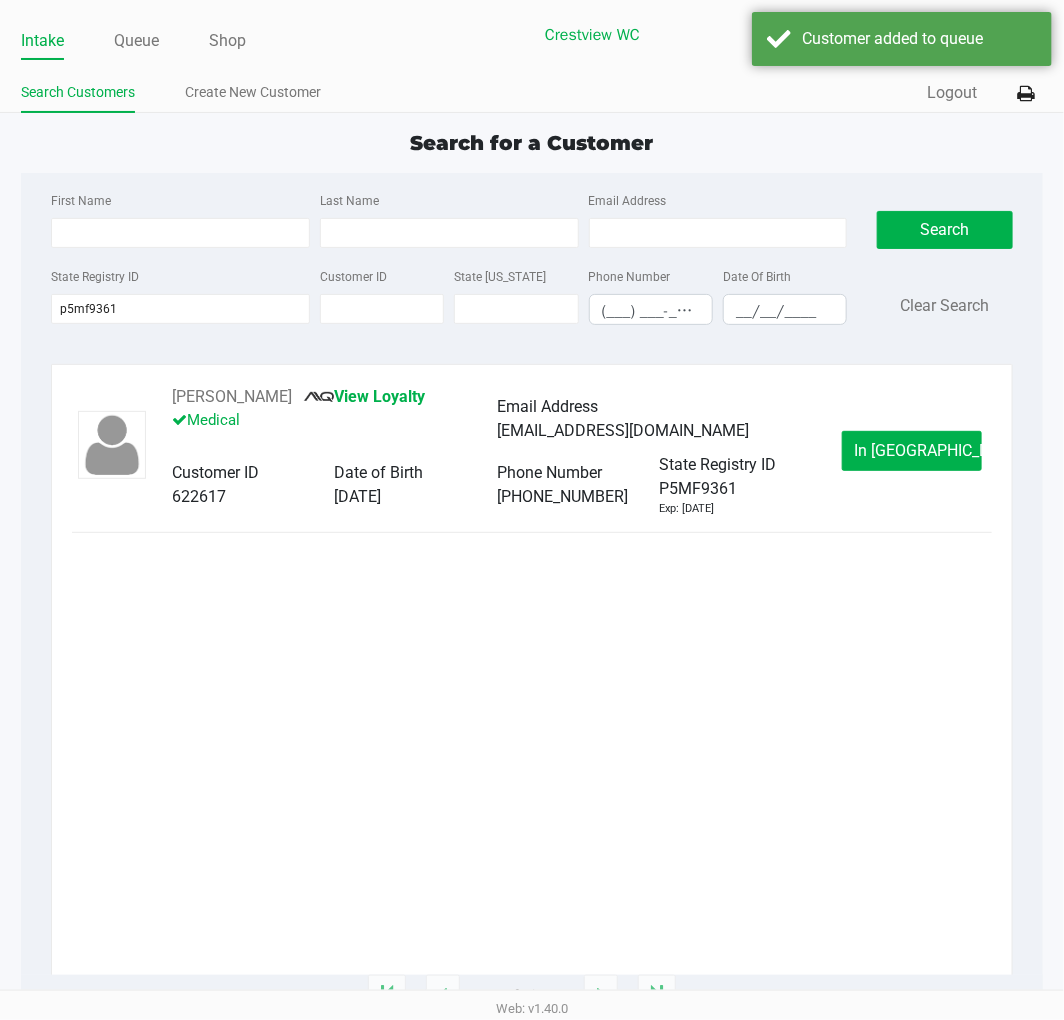 click on "In Queue" 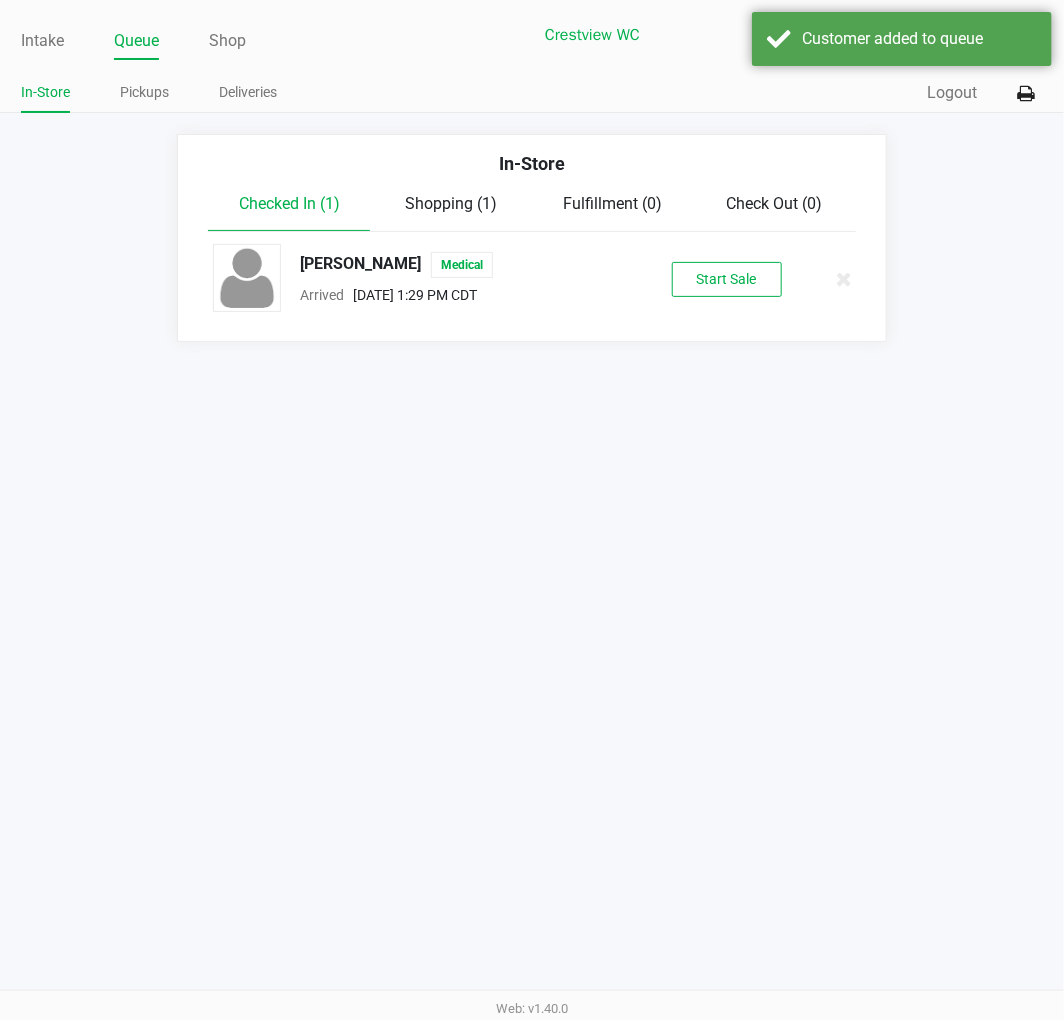 click on "Start Sale" 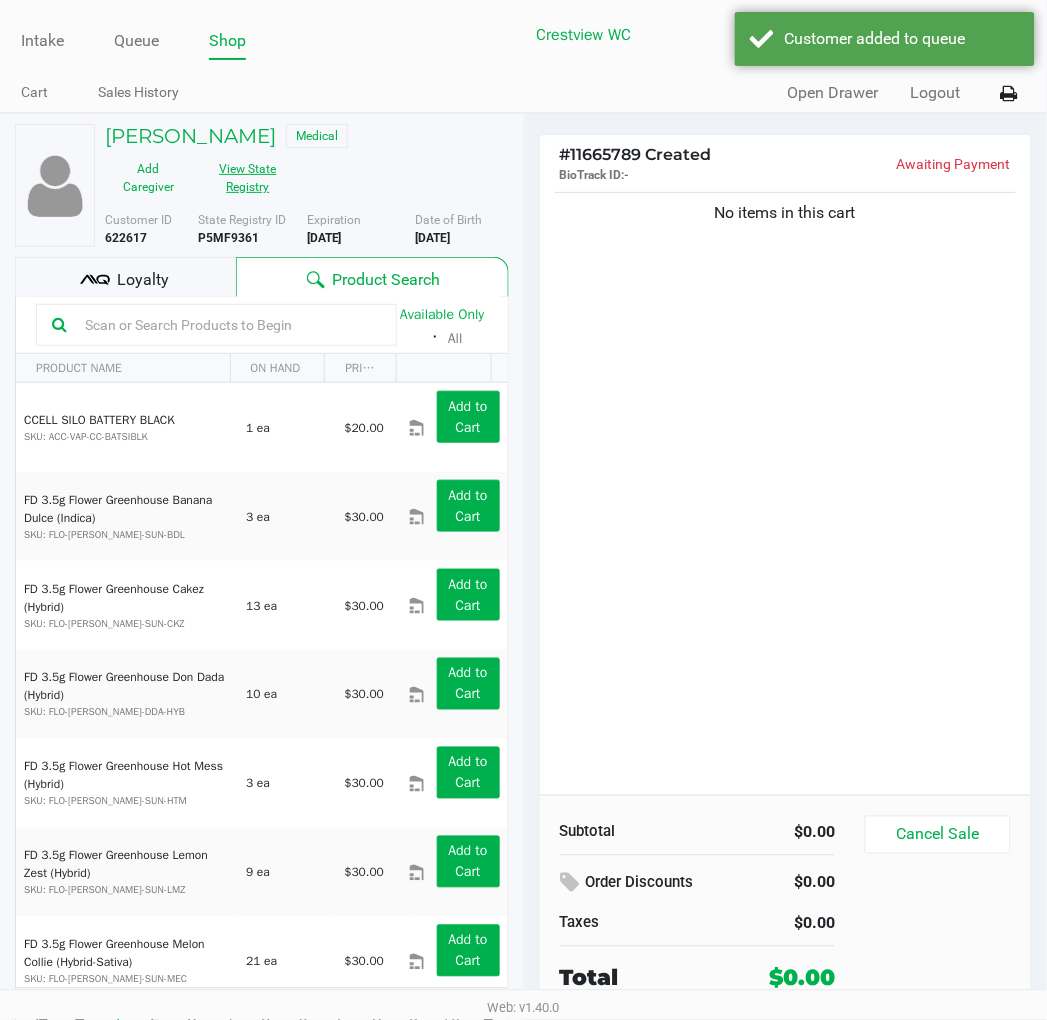 click on "View State Registry" 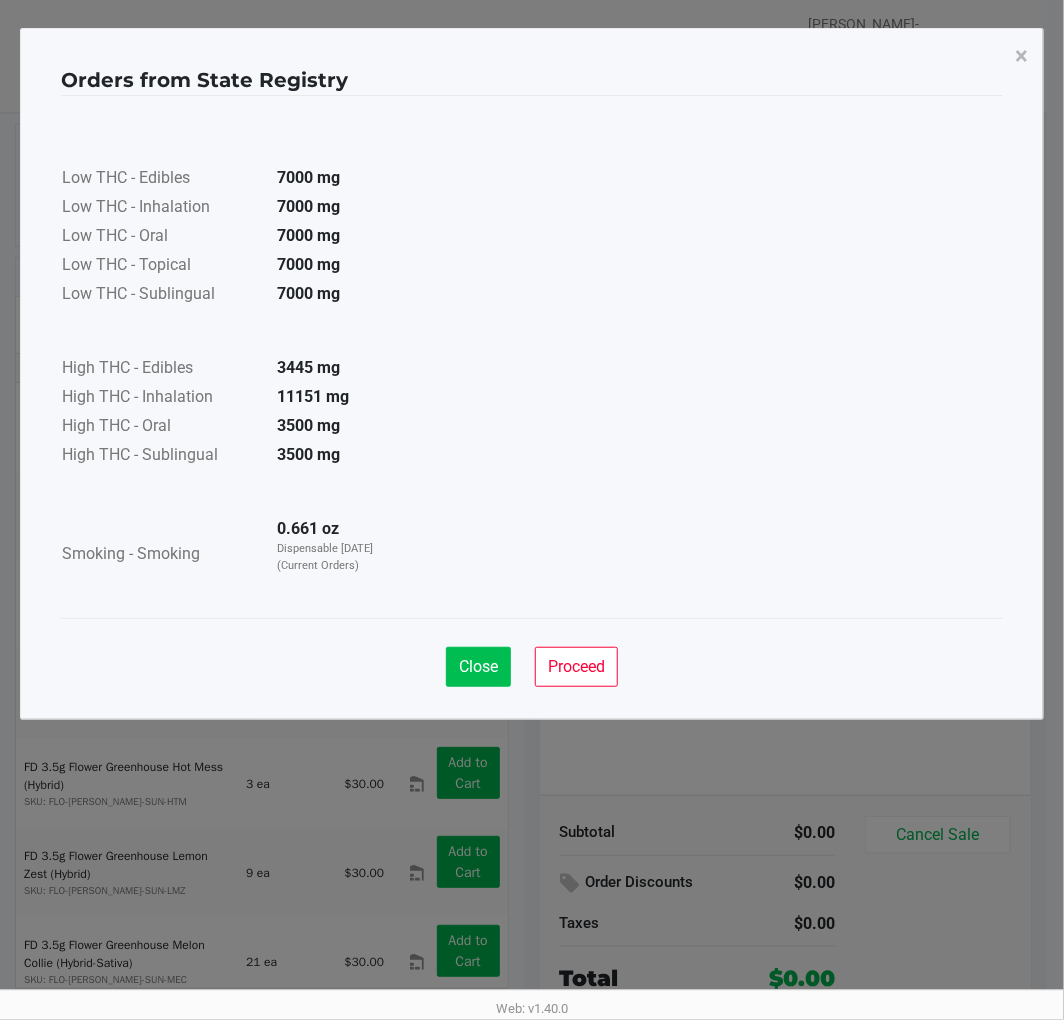 click on "Close" 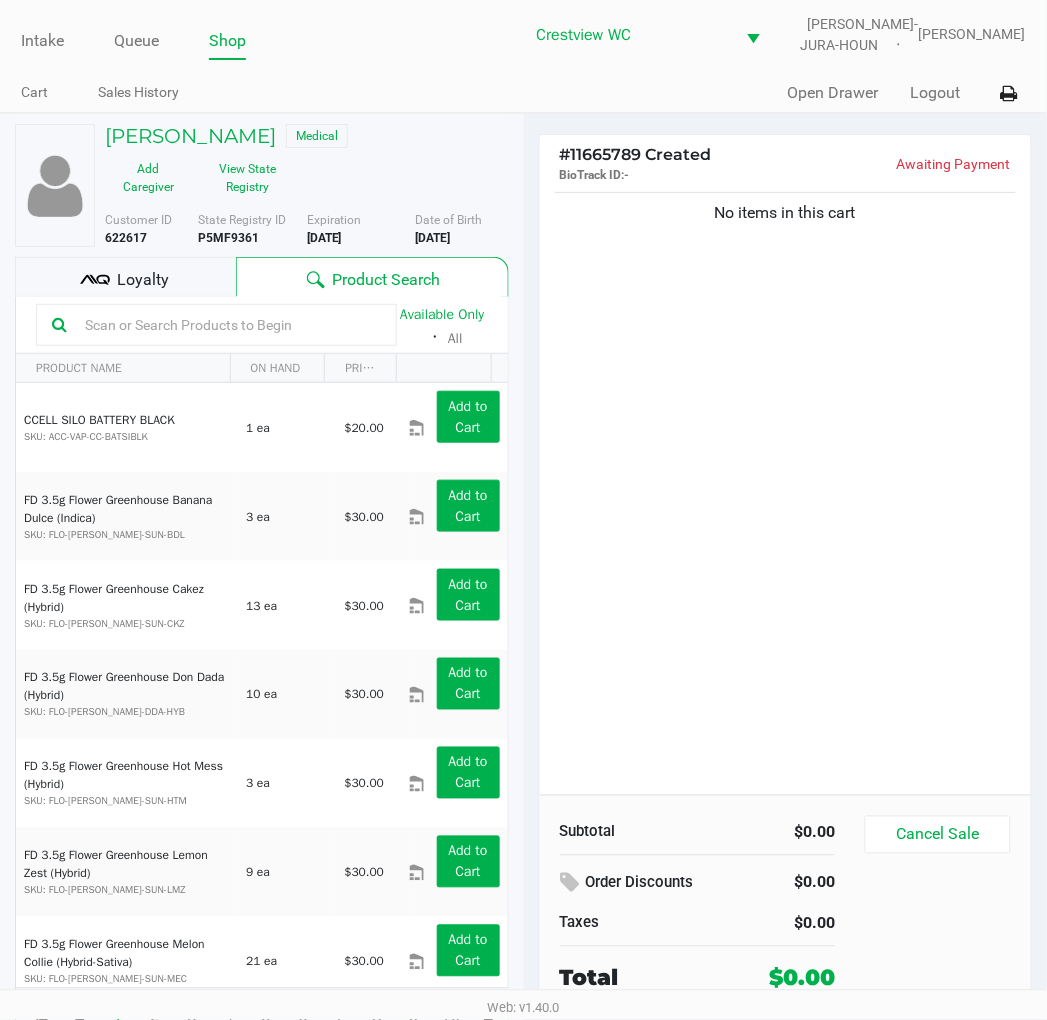 click on "No items in this cart" 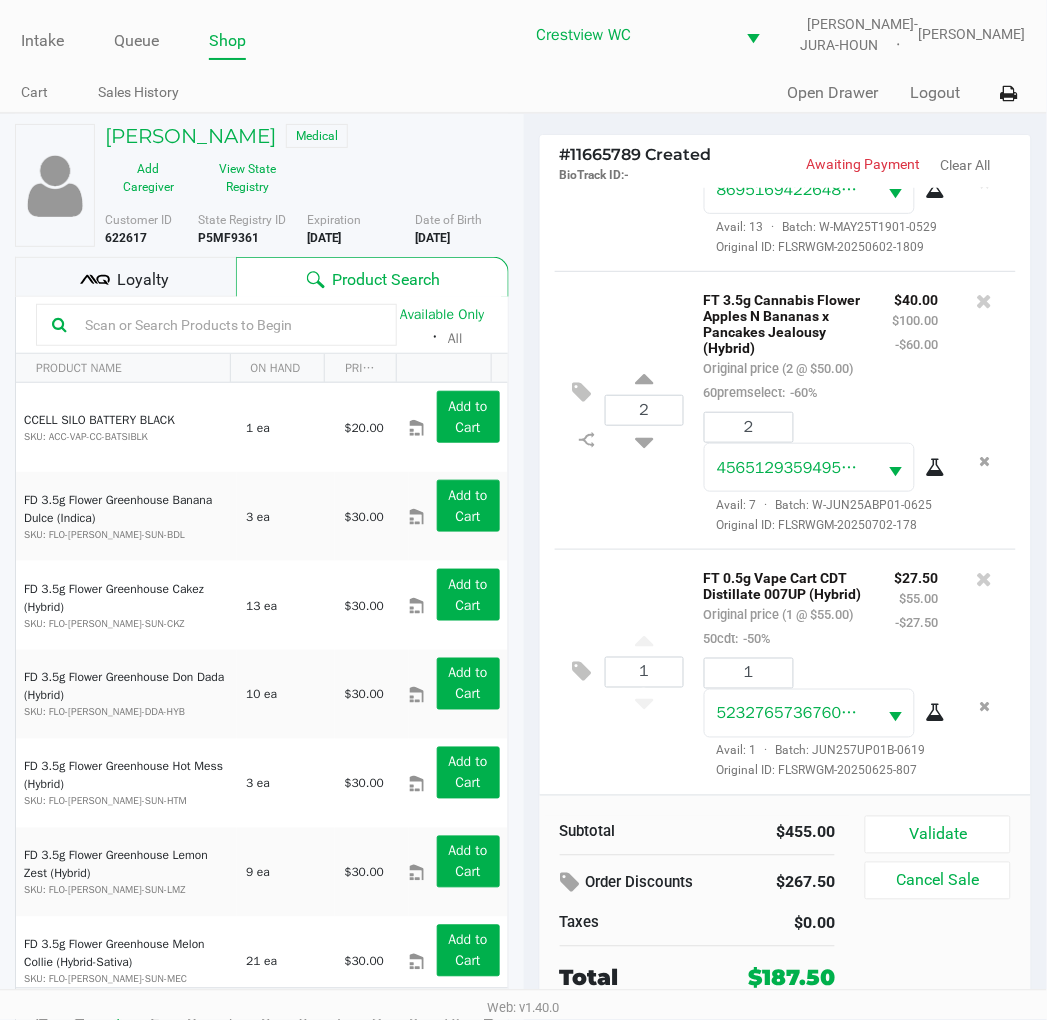 scroll, scrollTop: 658, scrollLeft: 0, axis: vertical 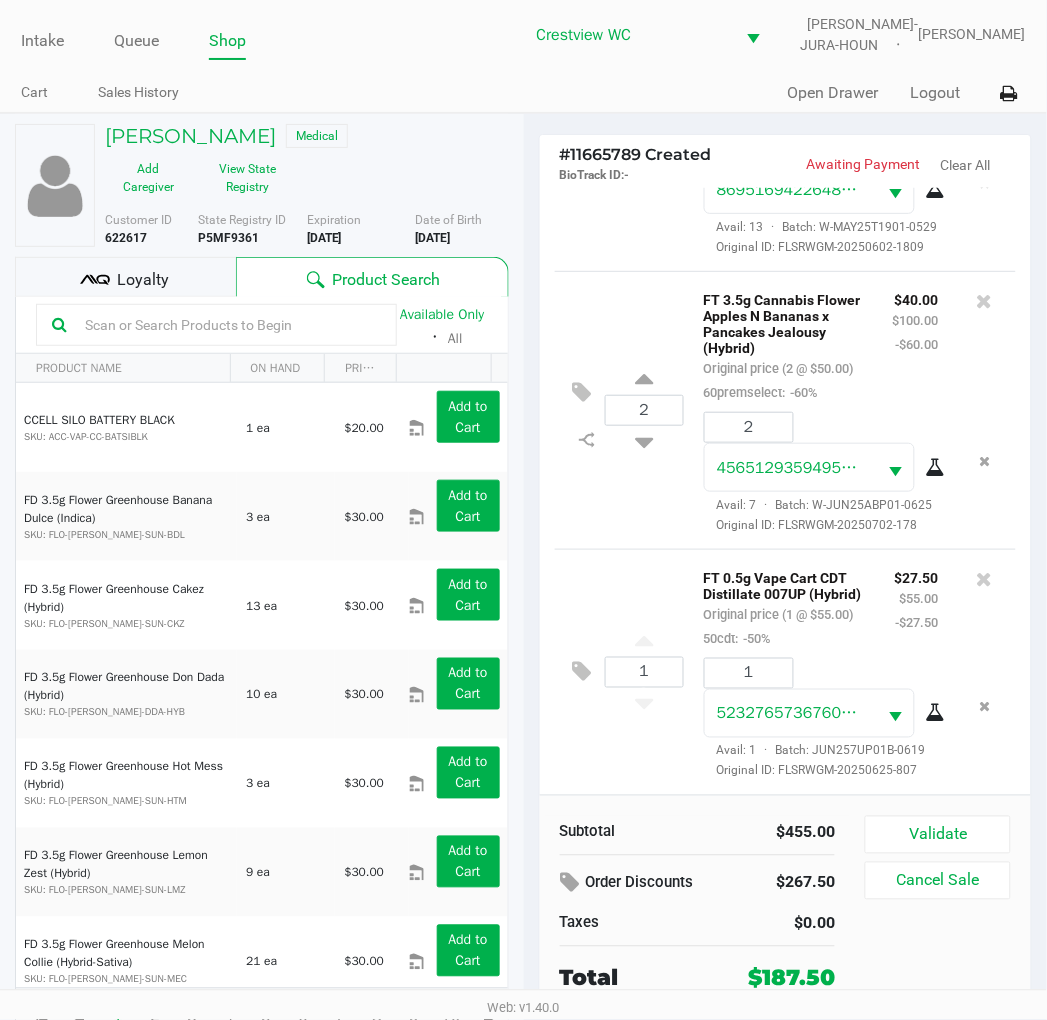 click on "Loyalty" 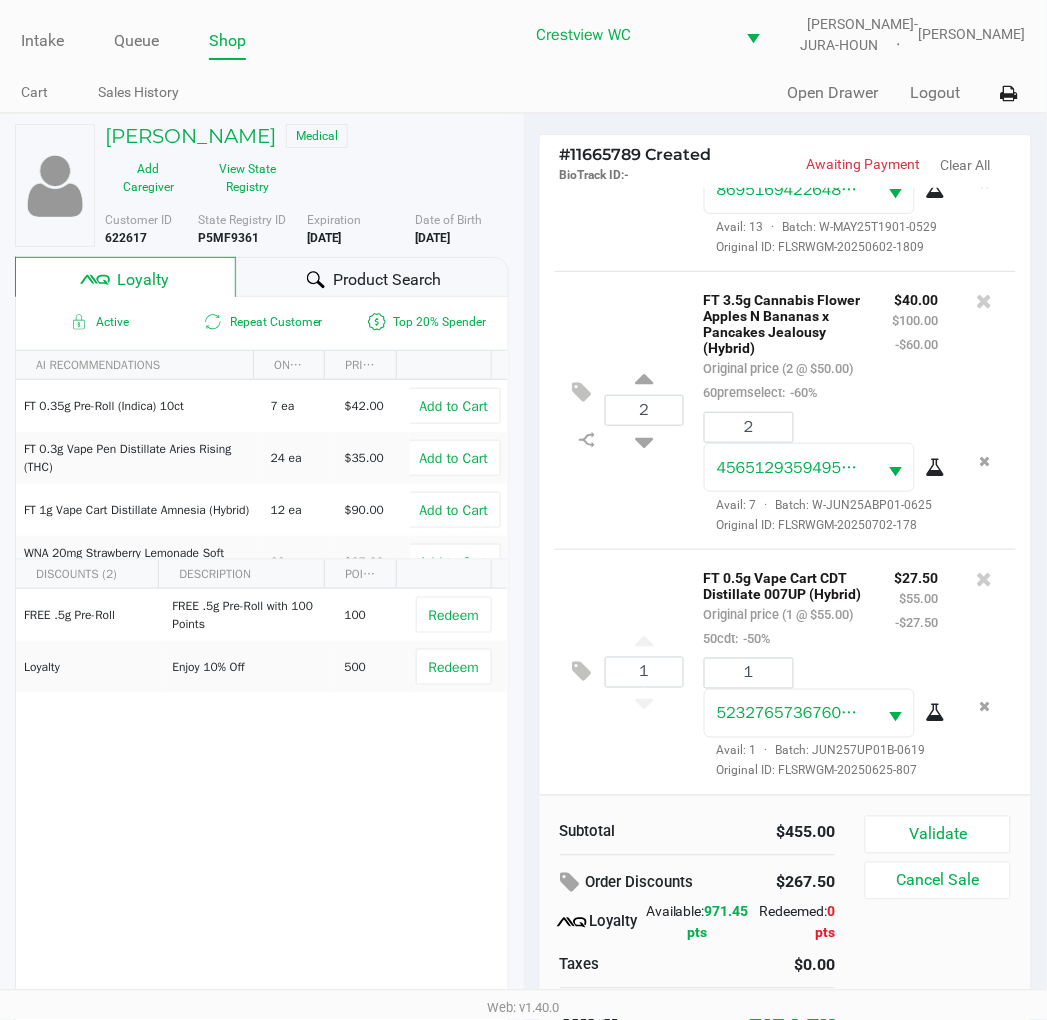scroll, scrollTop: 38, scrollLeft: 0, axis: vertical 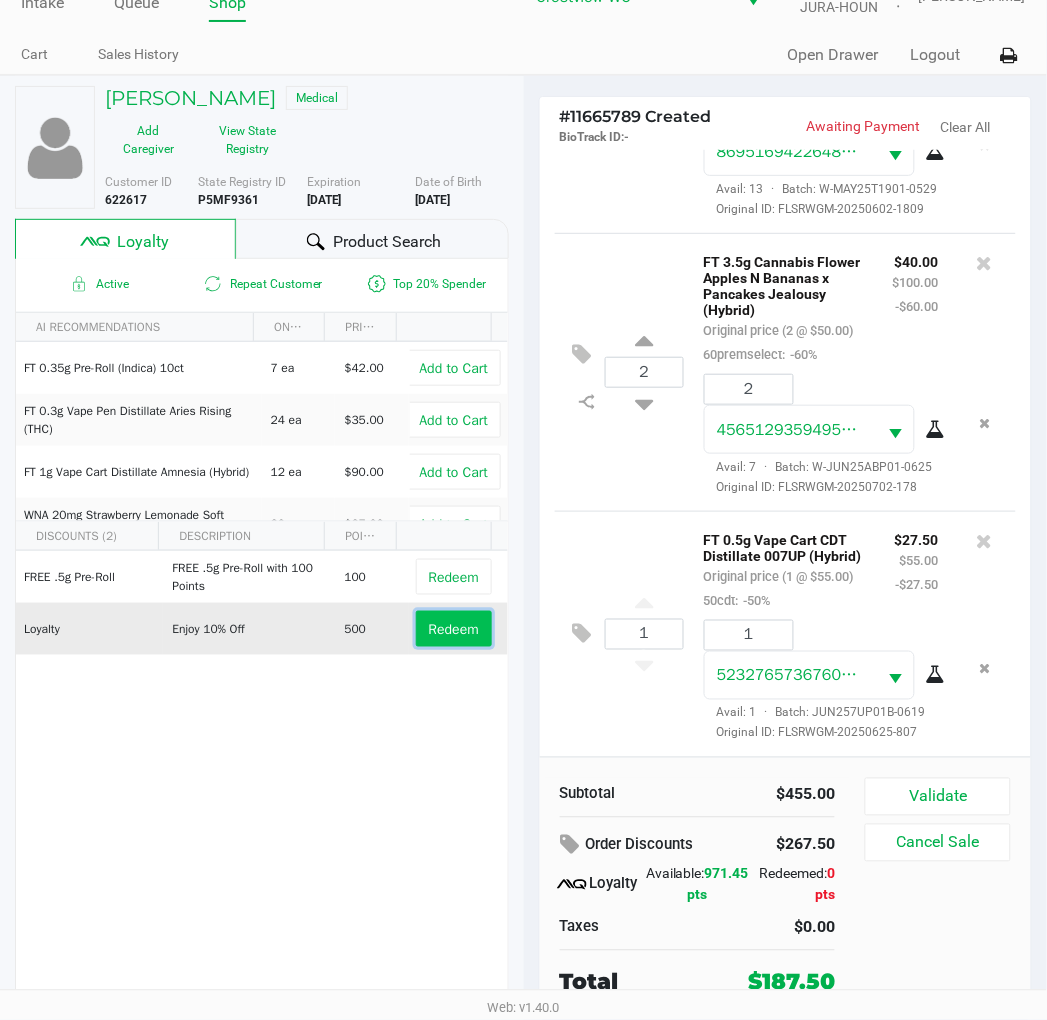 click on "Redeem" 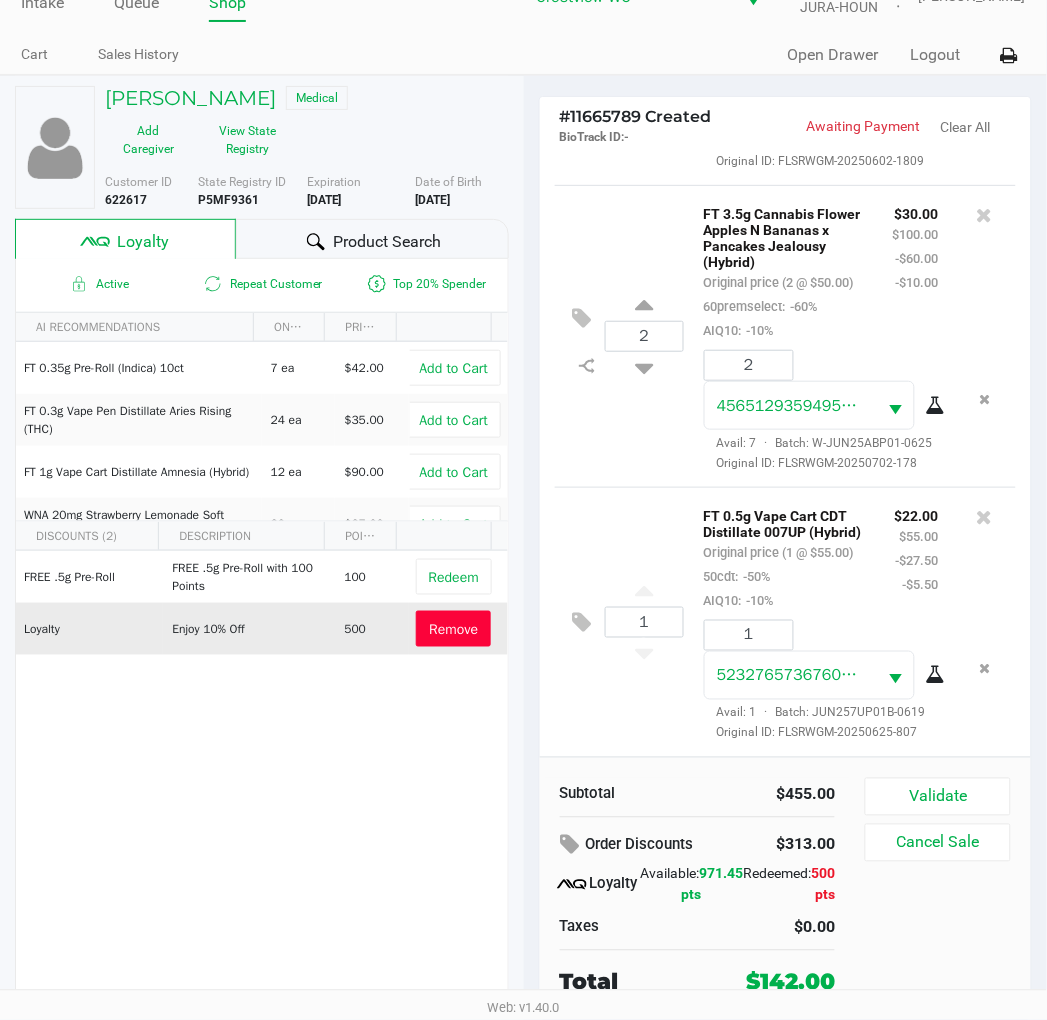 scroll, scrollTop: 755, scrollLeft: 0, axis: vertical 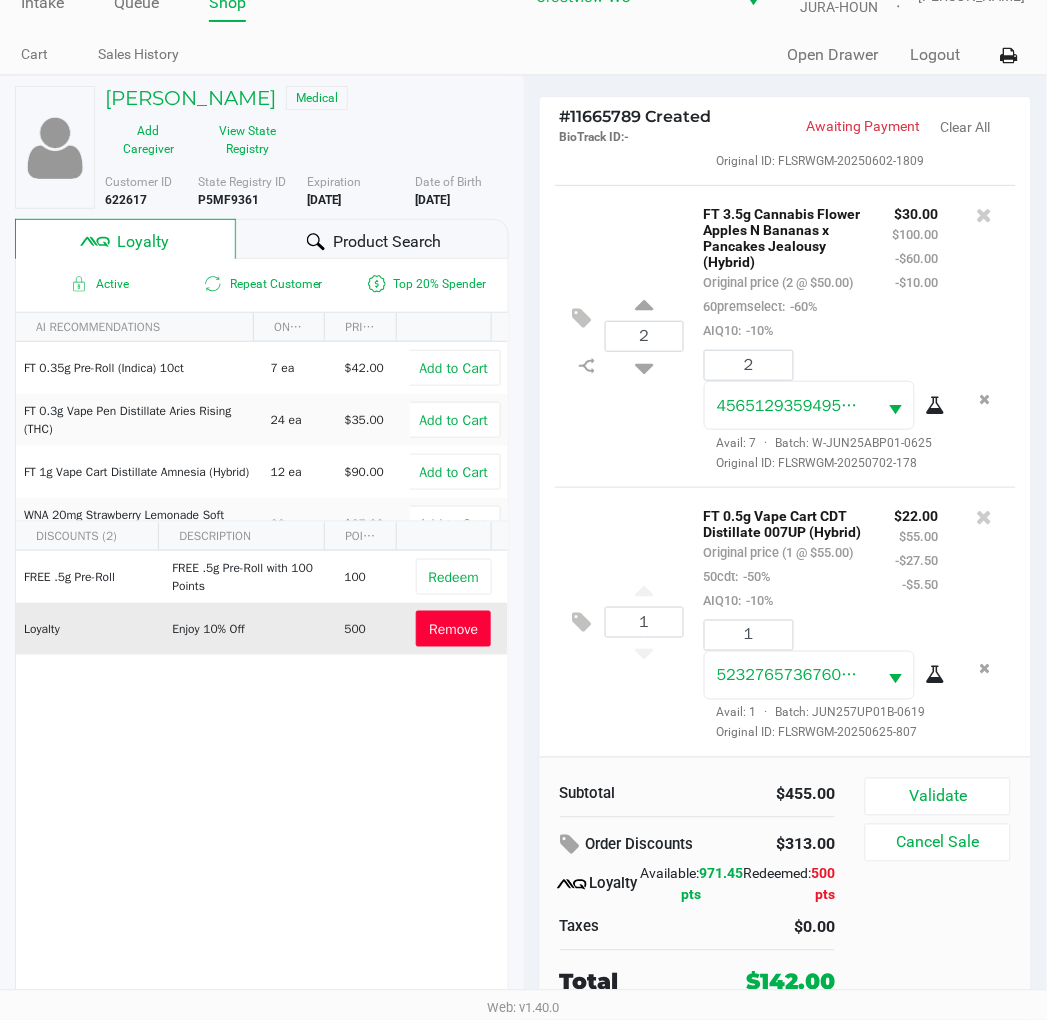 click on "Validate" 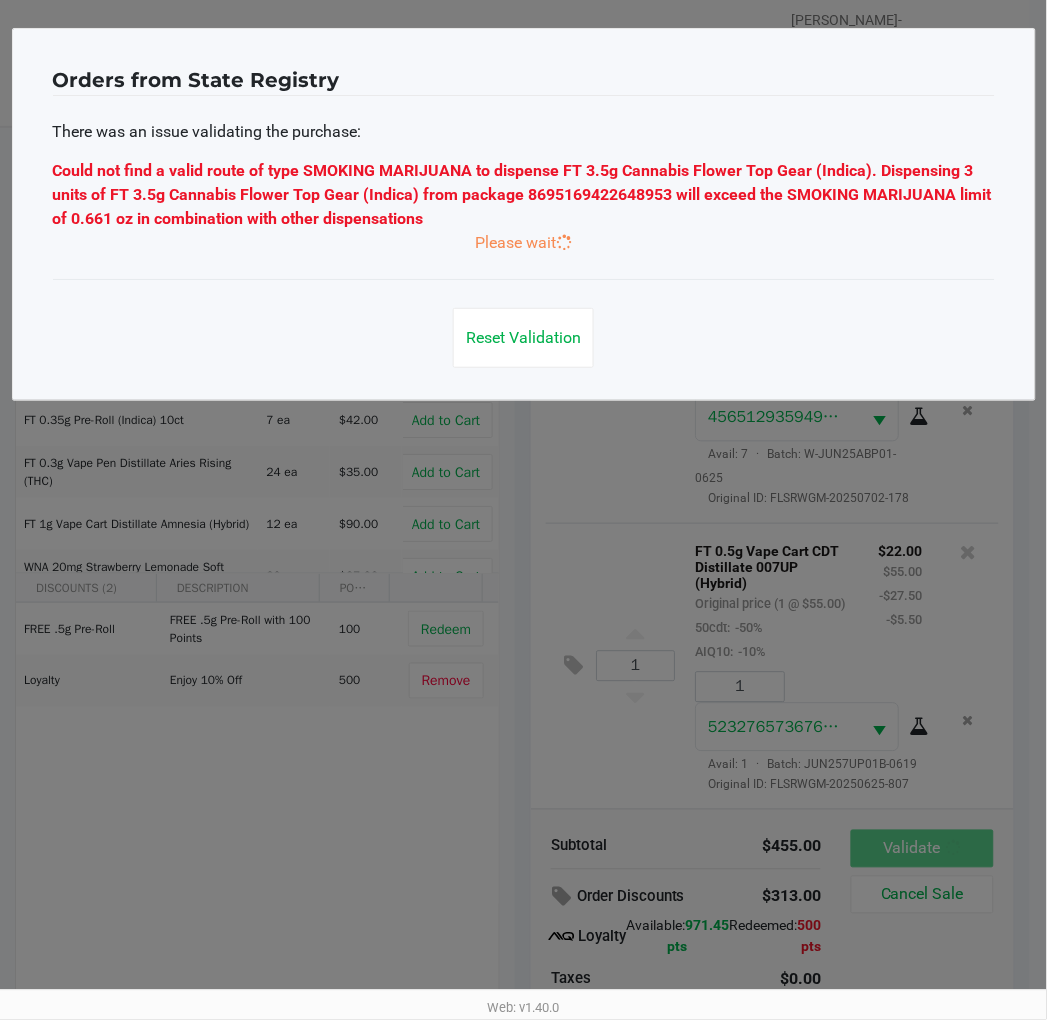 scroll, scrollTop: 0, scrollLeft: 0, axis: both 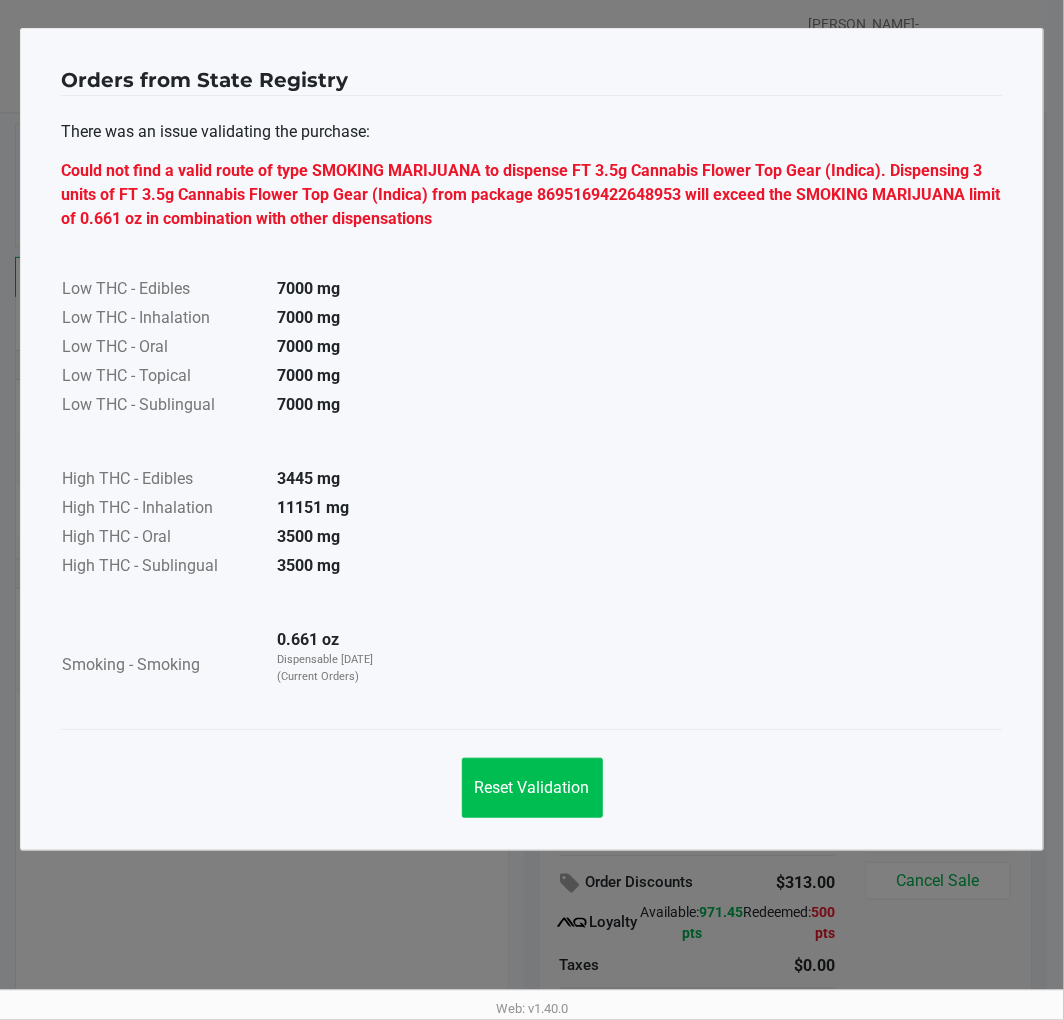 click on "Reset Validation" 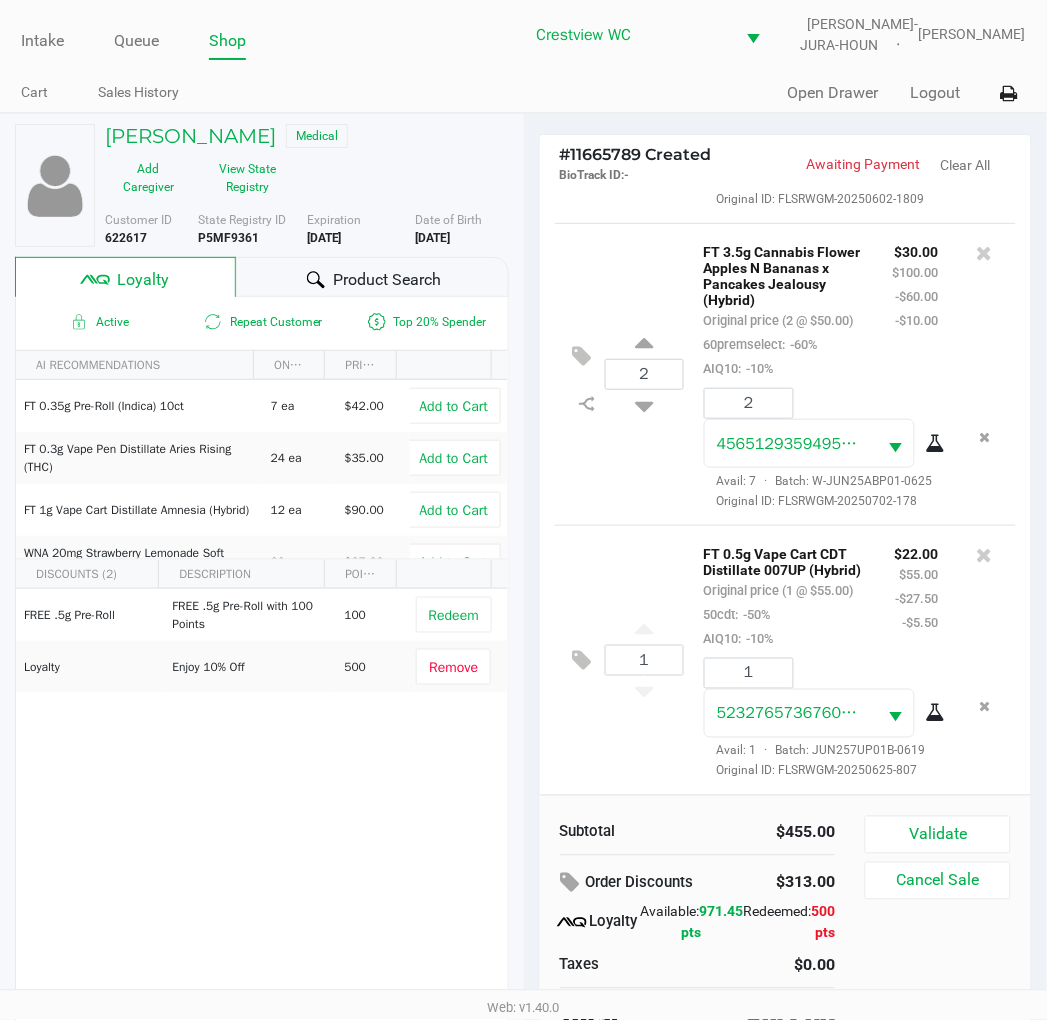 click on "View State Registry" 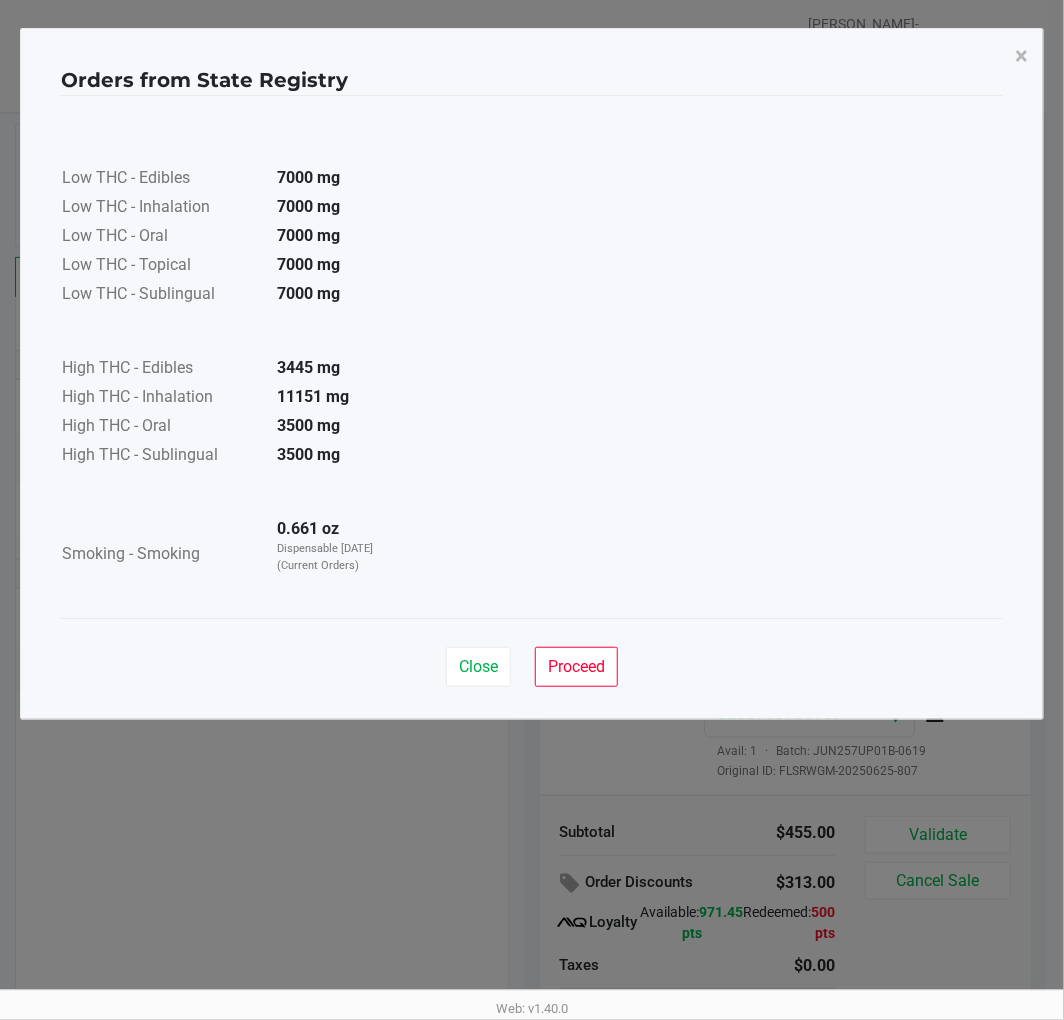 click on "Close" 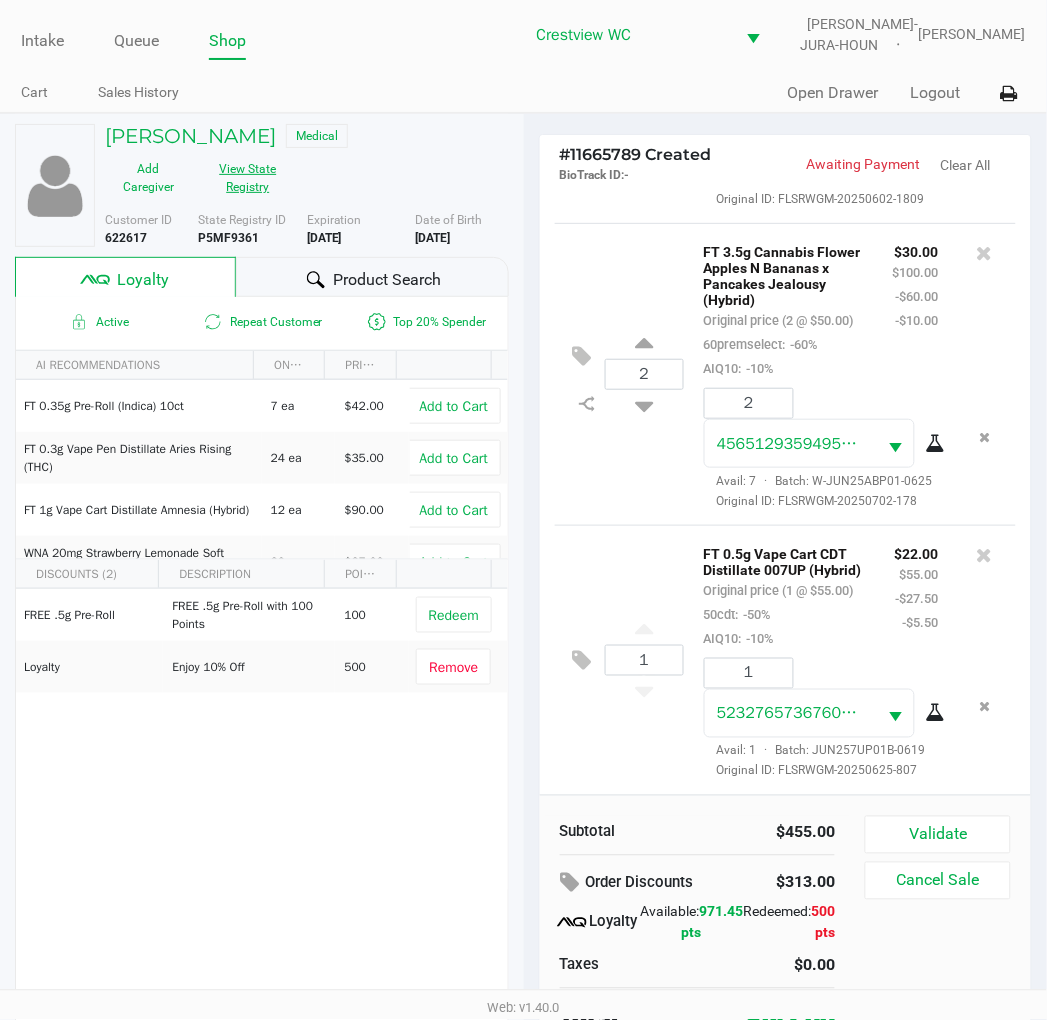 click on "Orders from State Registry  ×      Low THC - Edibles  7000 mg  Low THC - Inhalation  7000 mg  Low THC - Oral  7000 mg  Low THC - Topical  7000 mg  Low THC - Sublingual  7000 mg      High THC - Edibles  3445 mg  High THC - Inhalation  11151 mg  High THC - Oral  3500 mg  High THC - Sublingual  3500 mg      Smoking - Smoking  0.661 oz  Dispensable Today (Current Orders)   Close   Proceed" 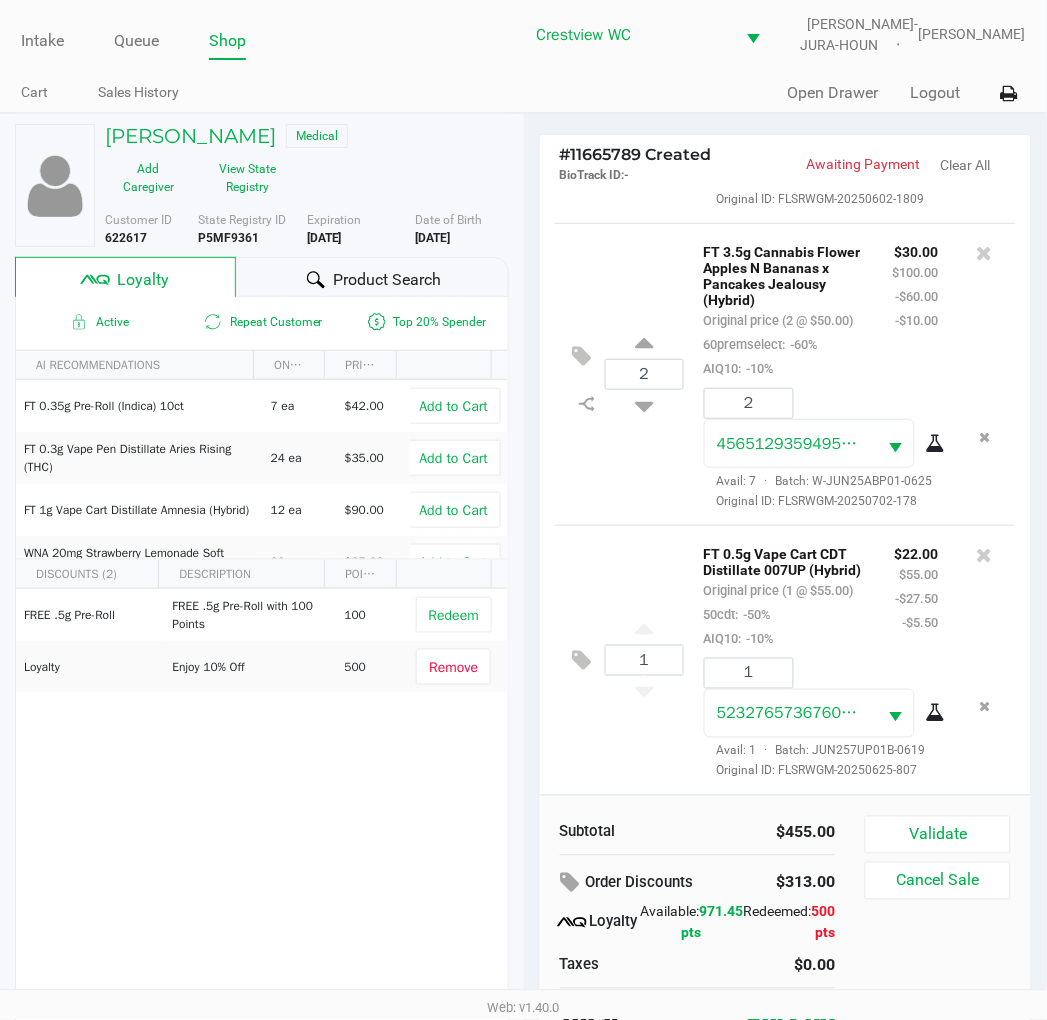click on "FREE .5g  Pre-Roll   FREE .5g Pre-Roll with 100 Points   100   Redeem   Loyalty   Enjoy 10% Off    500   Remove" 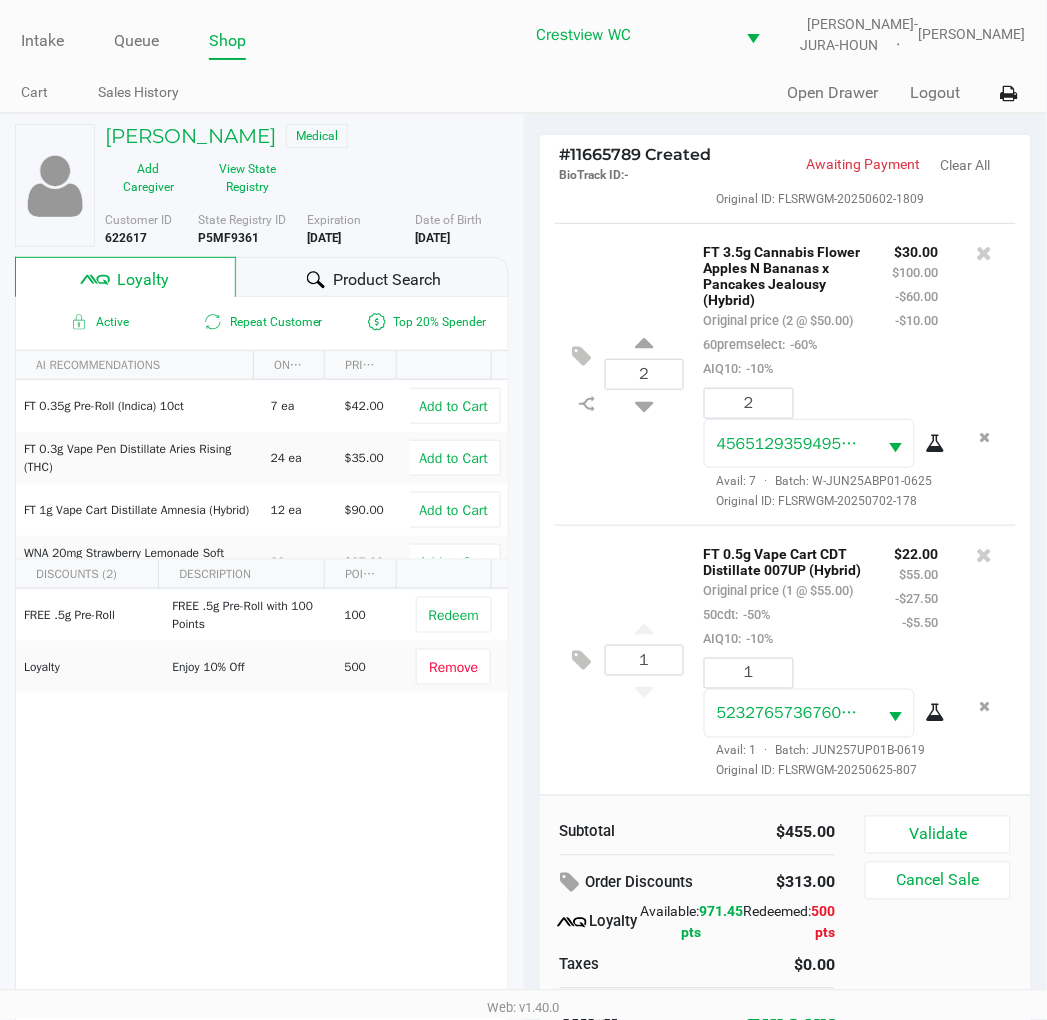 scroll, scrollTop: 540, scrollLeft: 0, axis: vertical 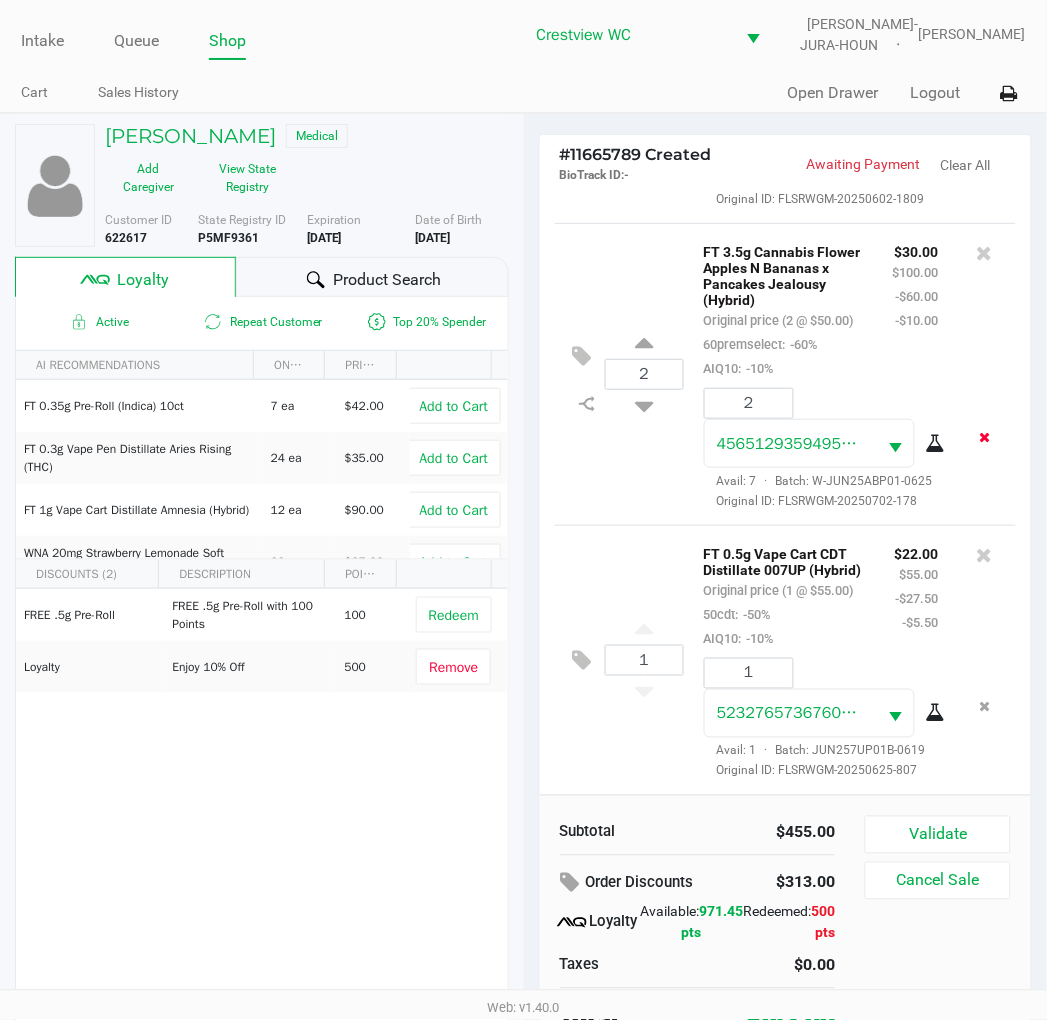 click 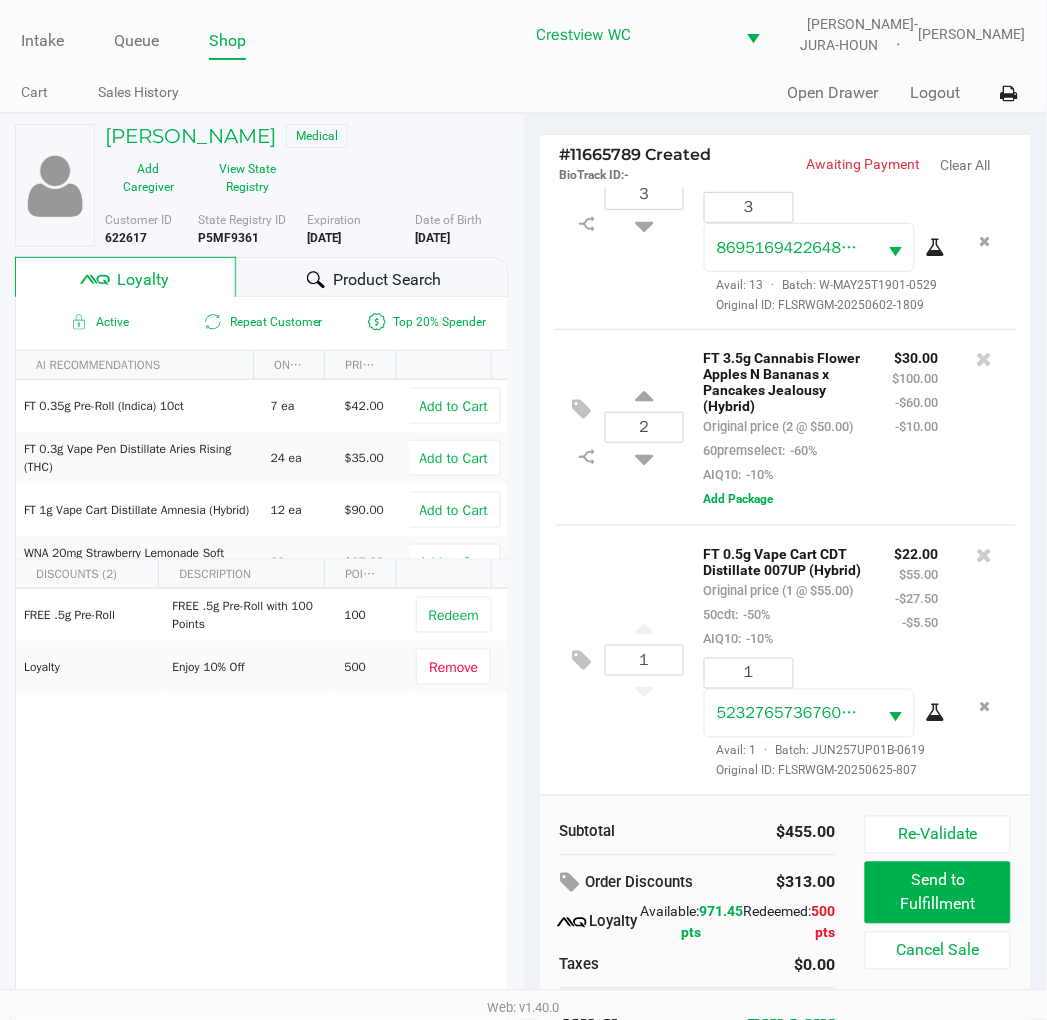 scroll, scrollTop: 446, scrollLeft: 0, axis: vertical 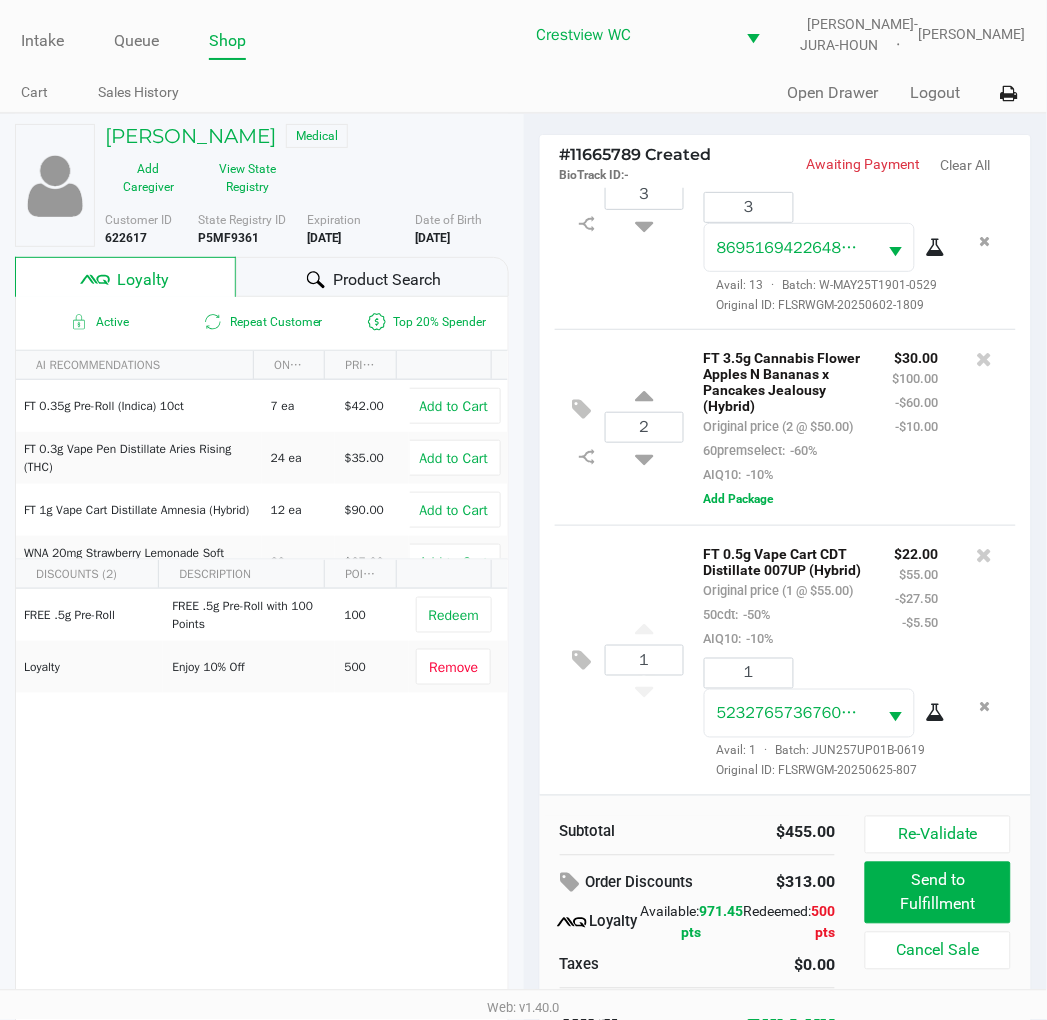 click 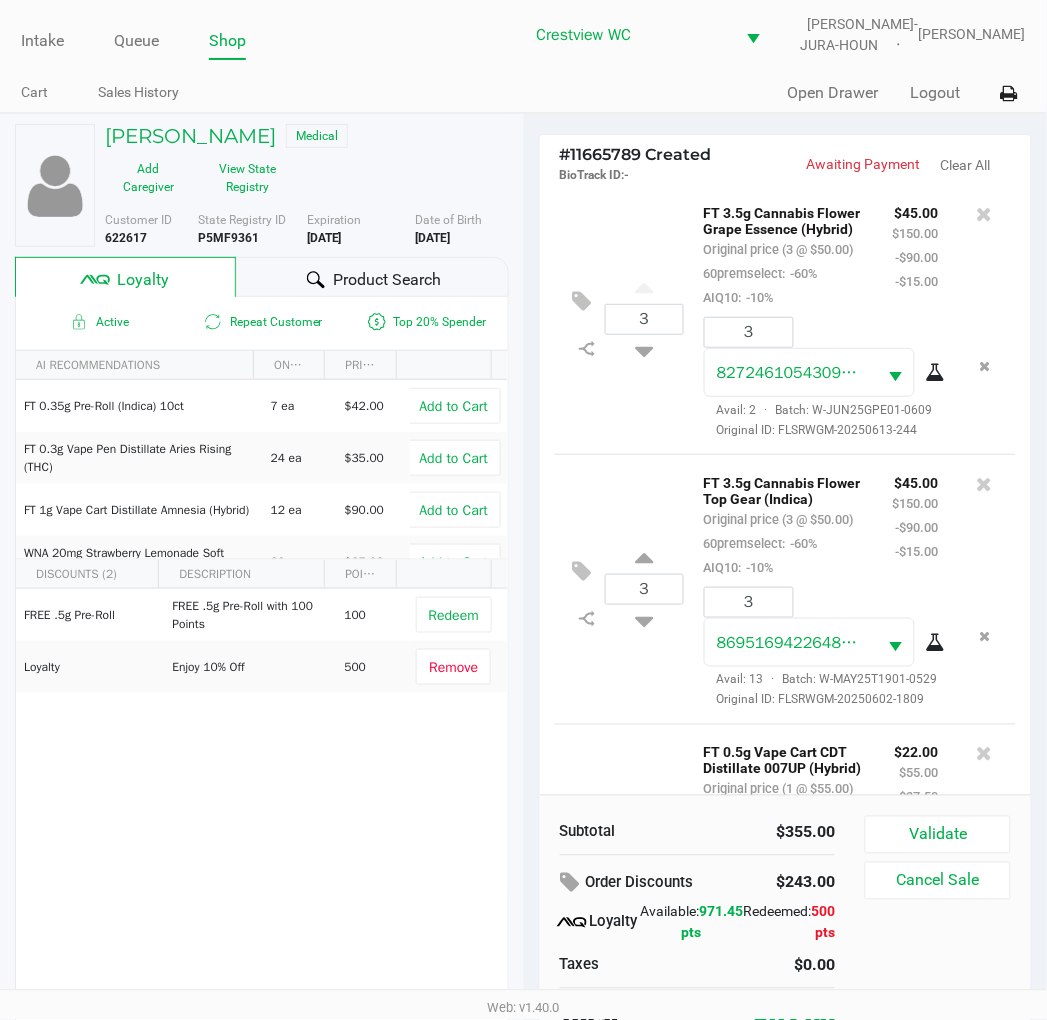 scroll, scrollTop: 0, scrollLeft: 0, axis: both 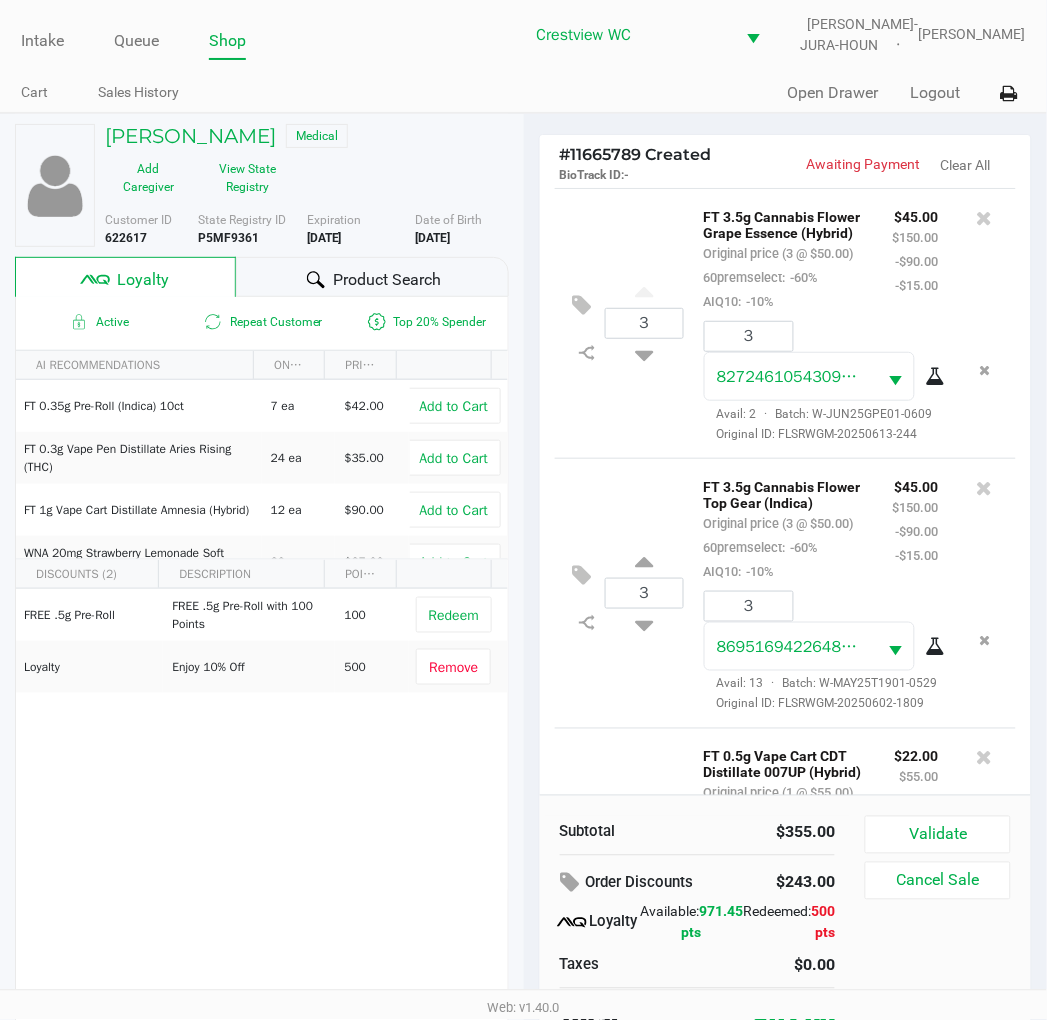 click 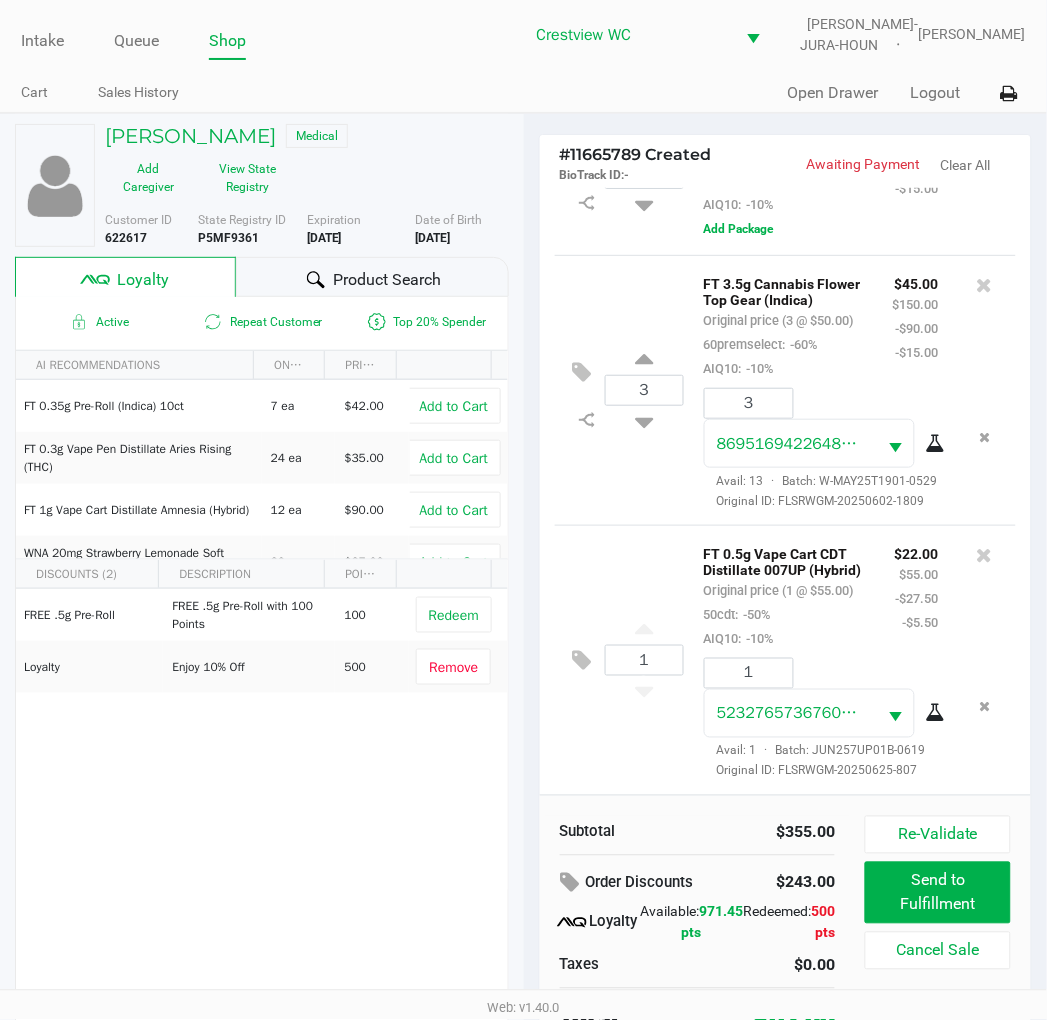 scroll, scrollTop: 0, scrollLeft: 0, axis: both 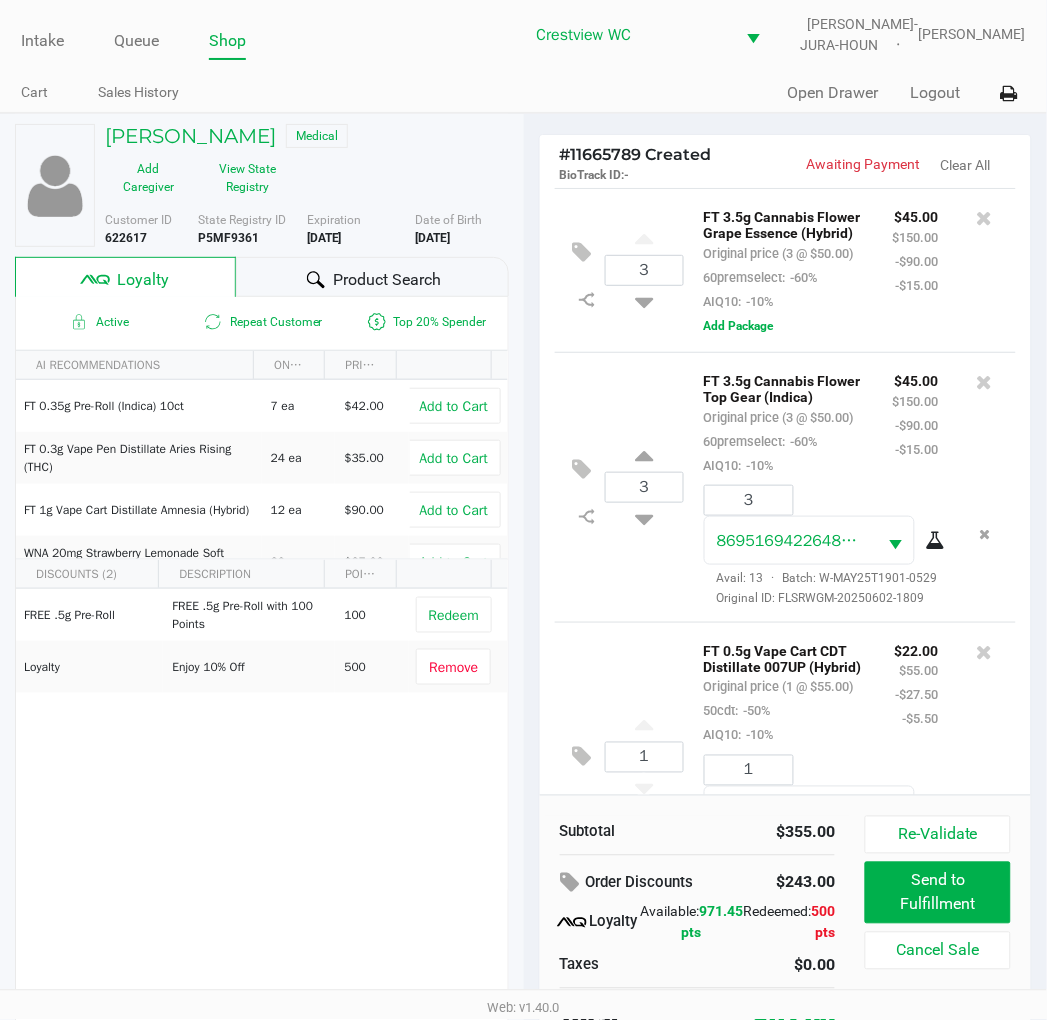 click 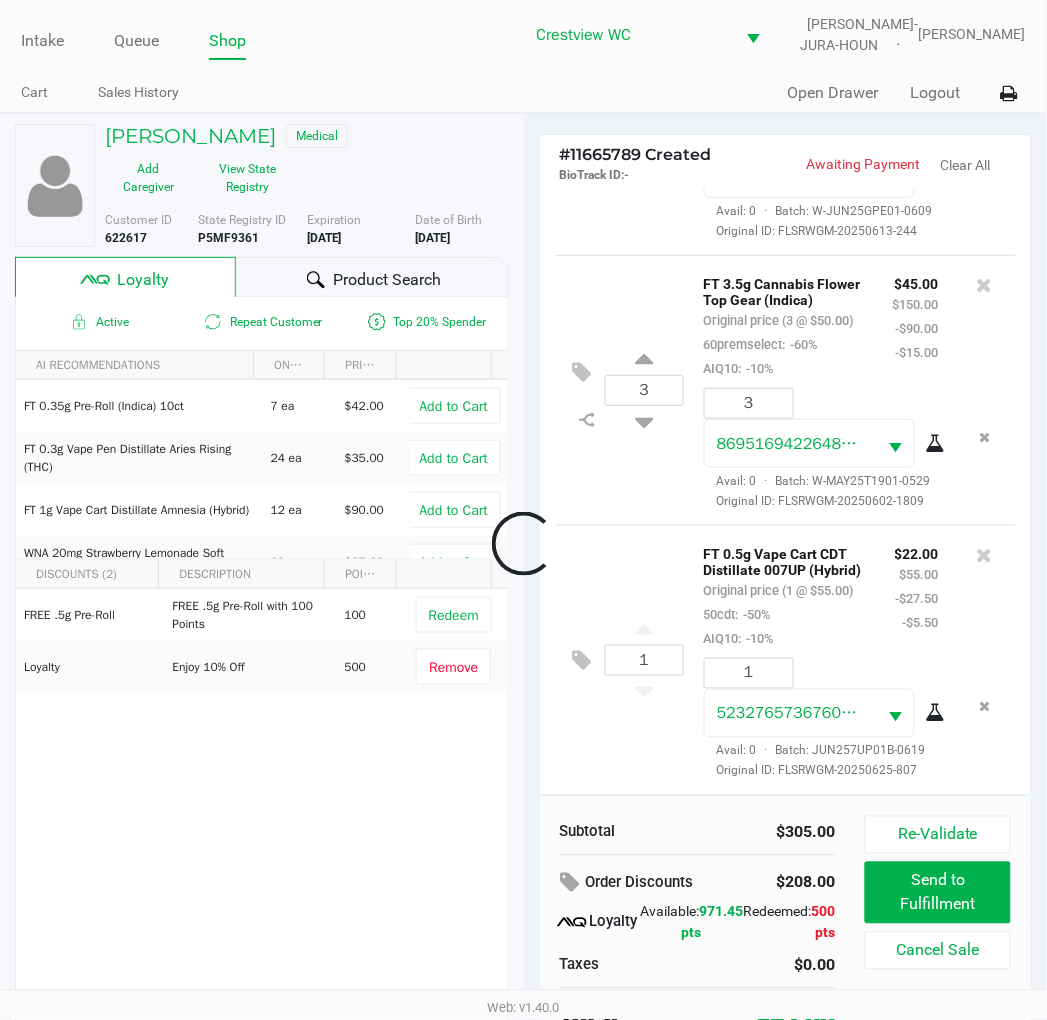 scroll, scrollTop: 402, scrollLeft: 0, axis: vertical 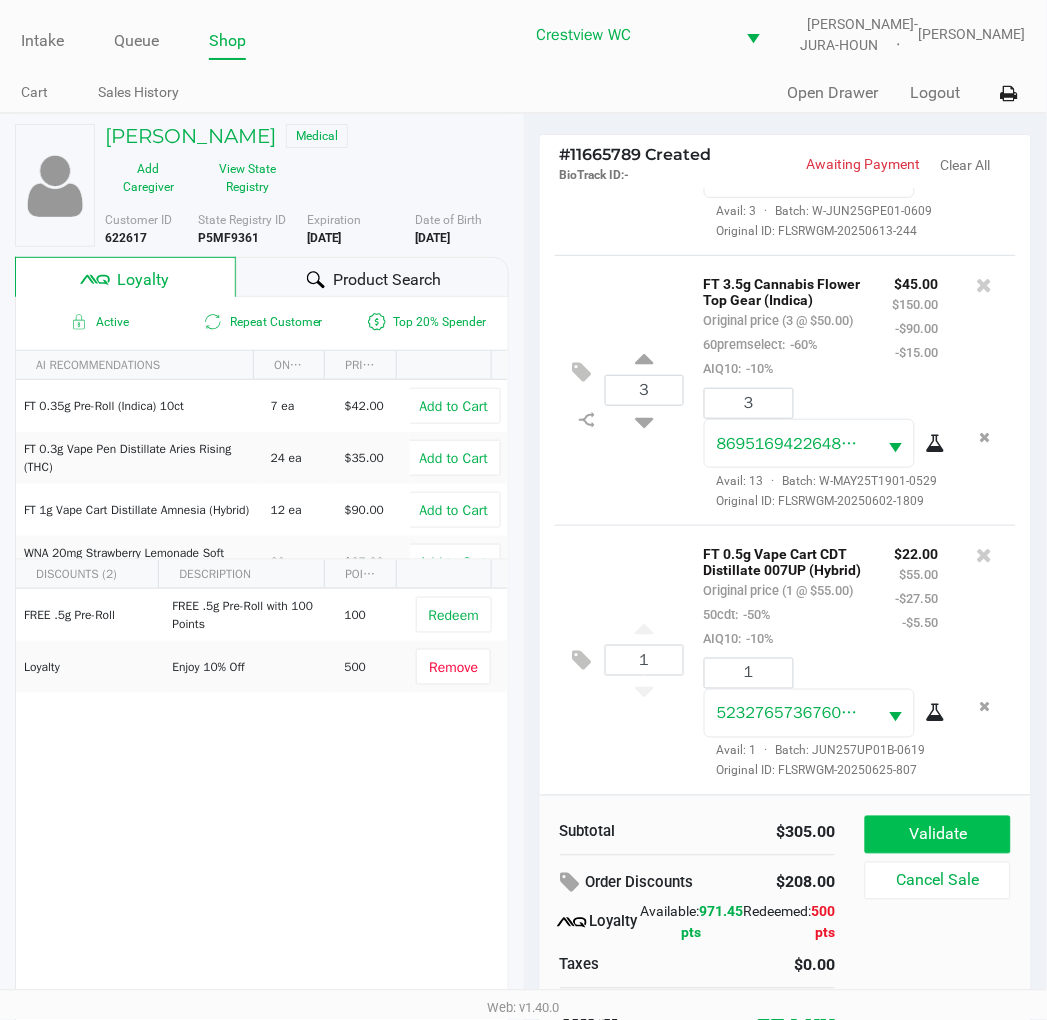click on "Validate" 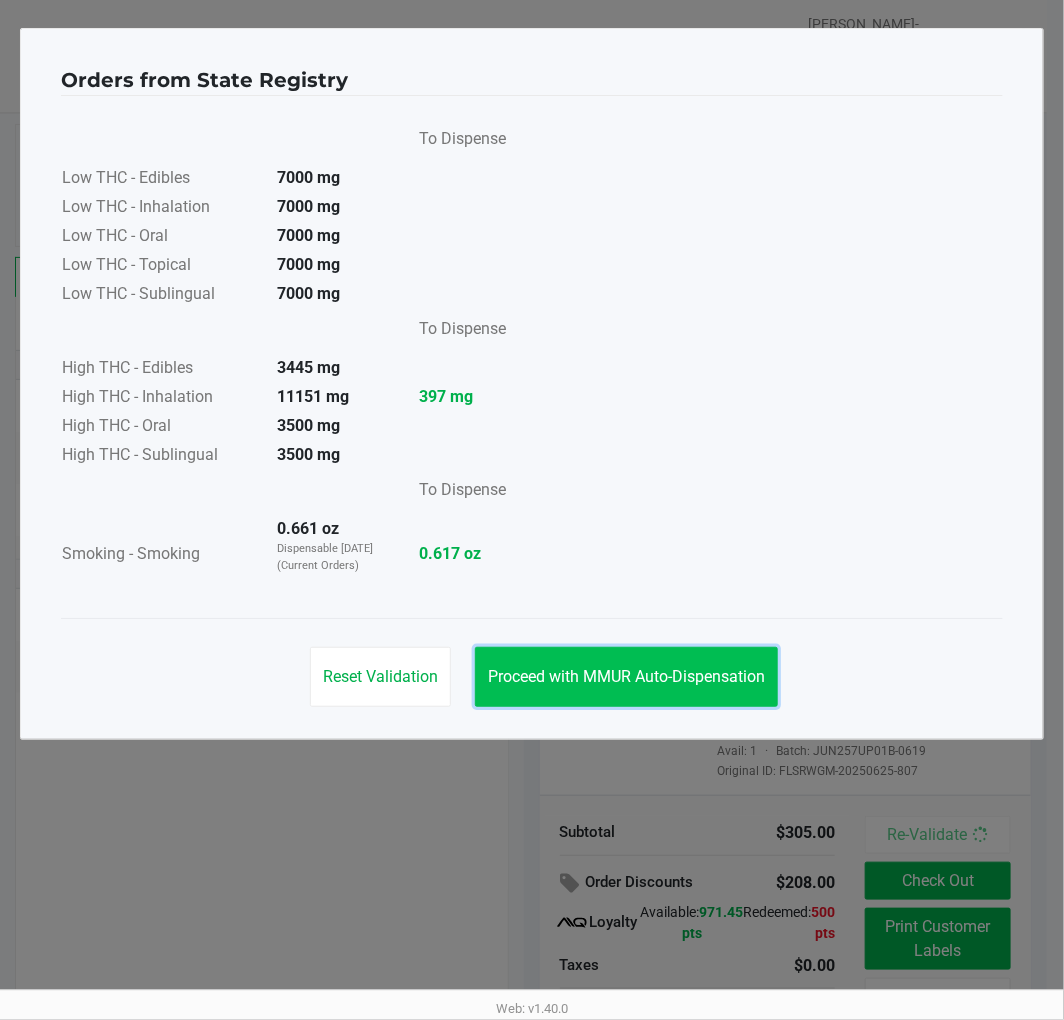 click on "Proceed with MMUR Auto-Dispensation" 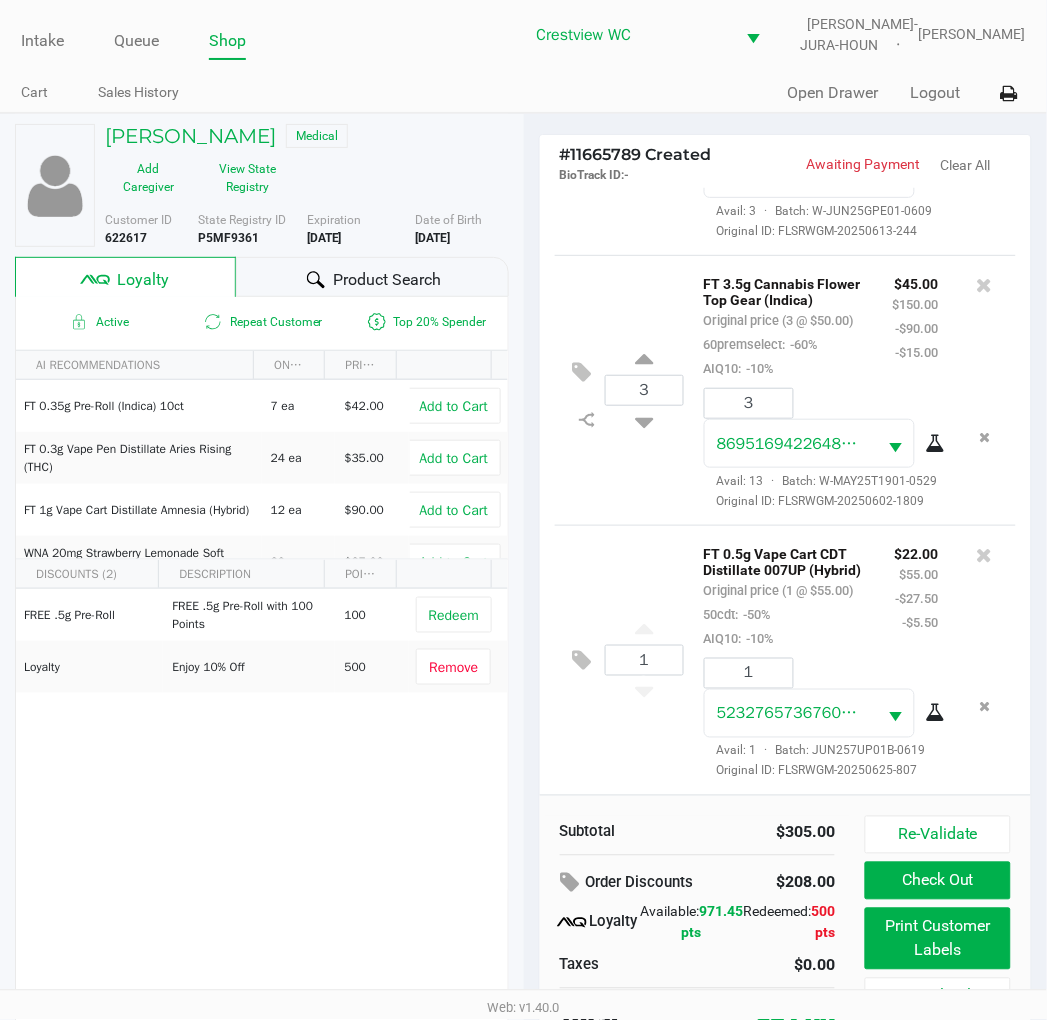 scroll, scrollTop: 38, scrollLeft: 0, axis: vertical 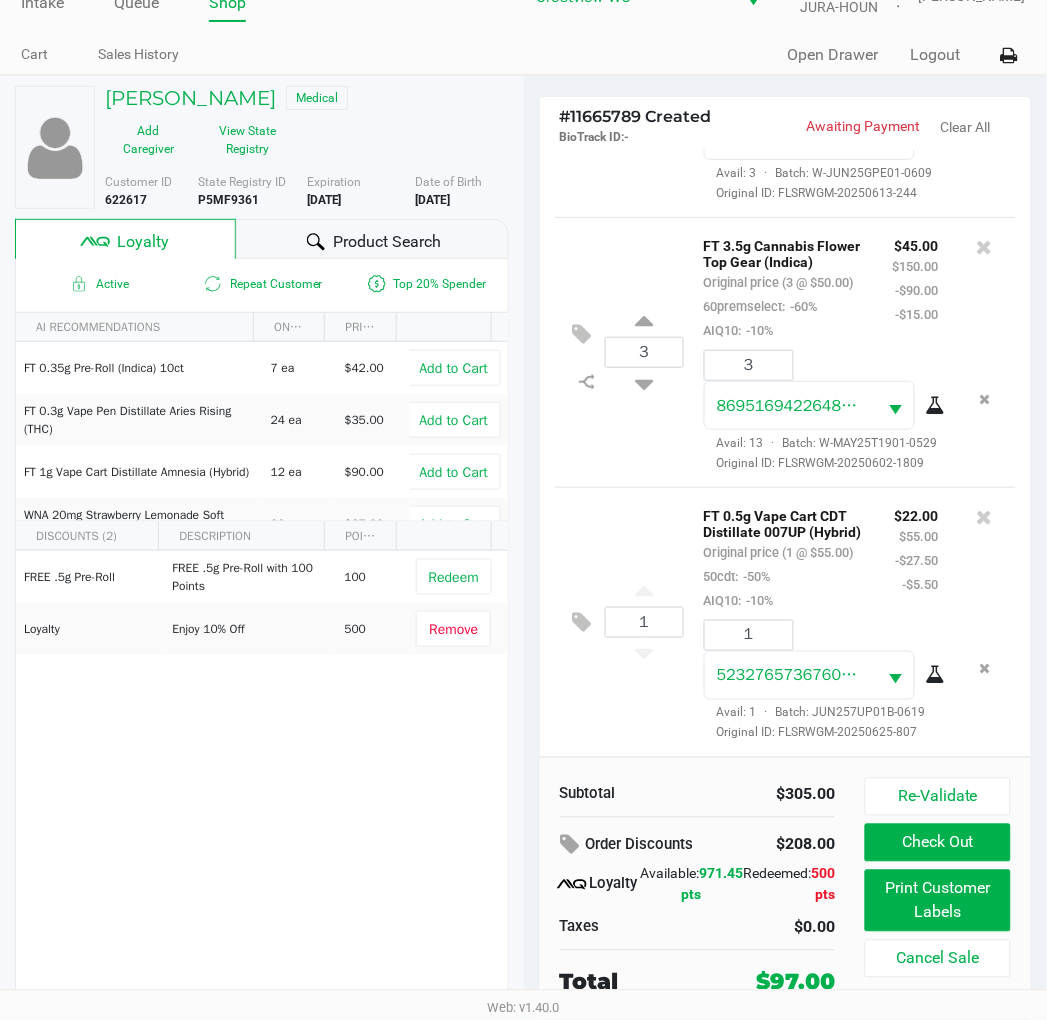 click on "Active
Repeat Customer
Top 20% Spender   AI RECOMMENDATIONS  ON HAND PRICE  FT 0.35g Pre-Roll (Indica) 10ct   7 ea   $42.00   Add to Cart   FT 0.3g Vape Pen Distillate Aries Rising (THC)   24 ea   $35.00   Add to Cart   FT 1g Vape Cart Distillate Amnesia (Hybrid)   12 ea   $90.00   Add to Cart   WNA 20mg Strawberry Lemonade Soft Chews (1:1 CBD:THC) 10ct   30 ea   $27.00   Add to Cart   DISCOUNTS (2)   DESCRIPTION  POINTS  FREE .5g  Pre-Roll   FREE .5g Pre-Roll with 100 Points   100   Redeem   Loyalty   Enjoy 10% Off    500   Remove" 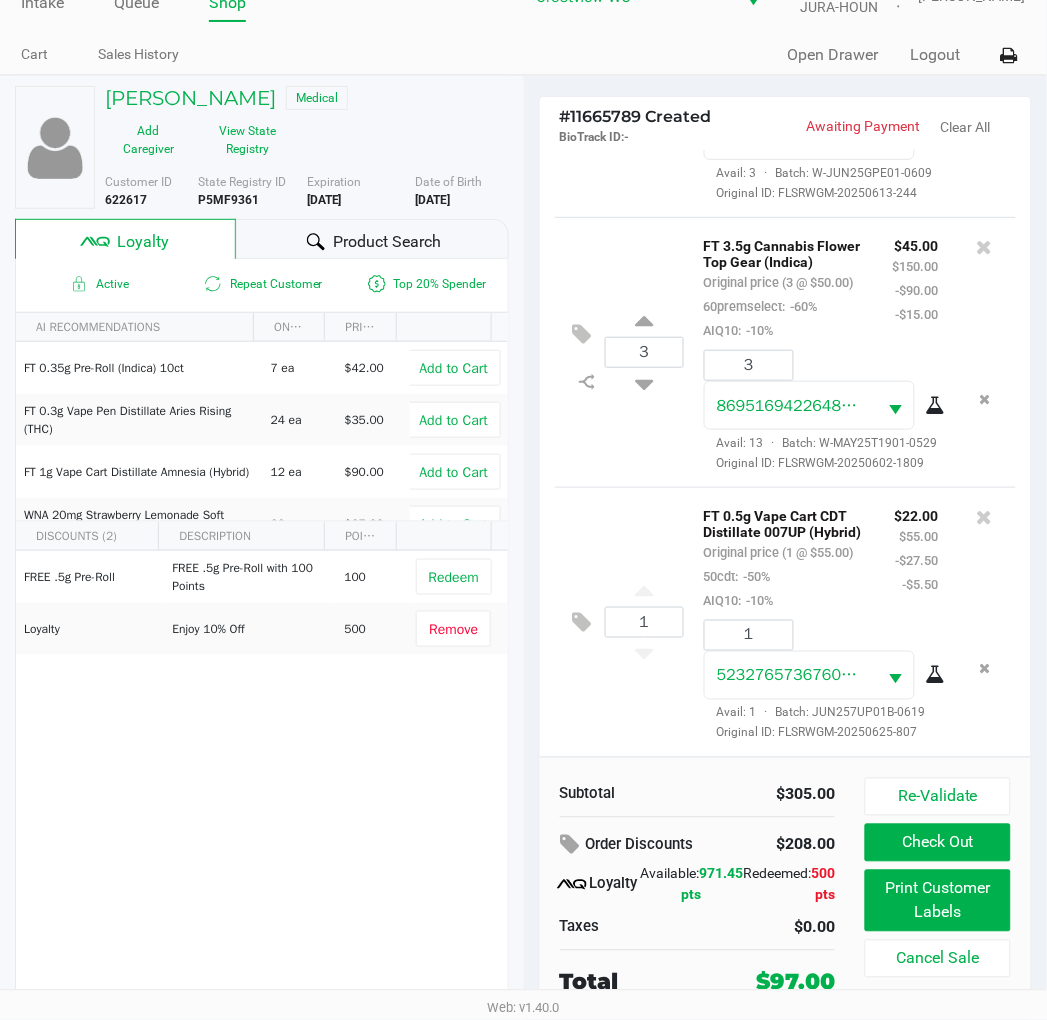 click on "FREE .5g  Pre-Roll   FREE .5g Pre-Roll with 100 Points   100   Redeem   Loyalty   Enjoy 10% Off    500   Remove" 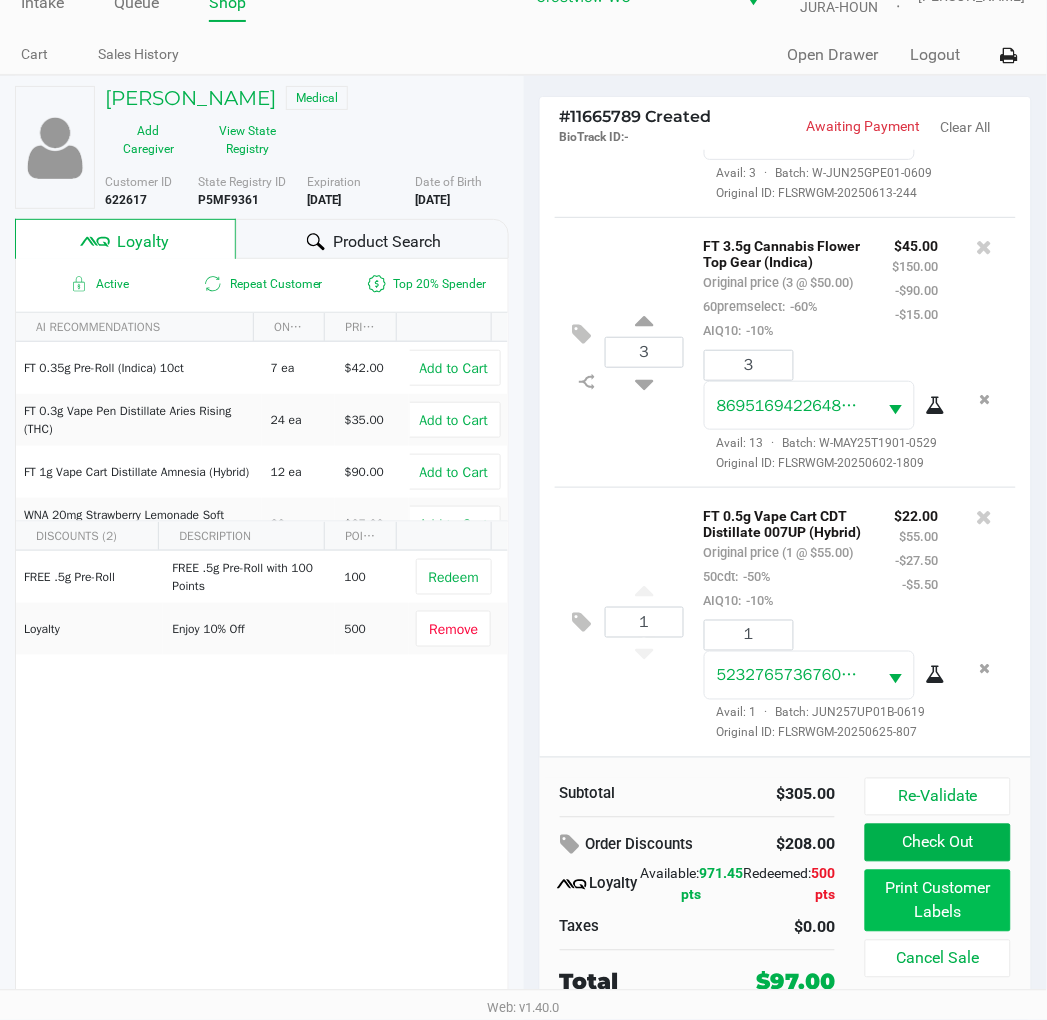 click on "Print Customer Labels" 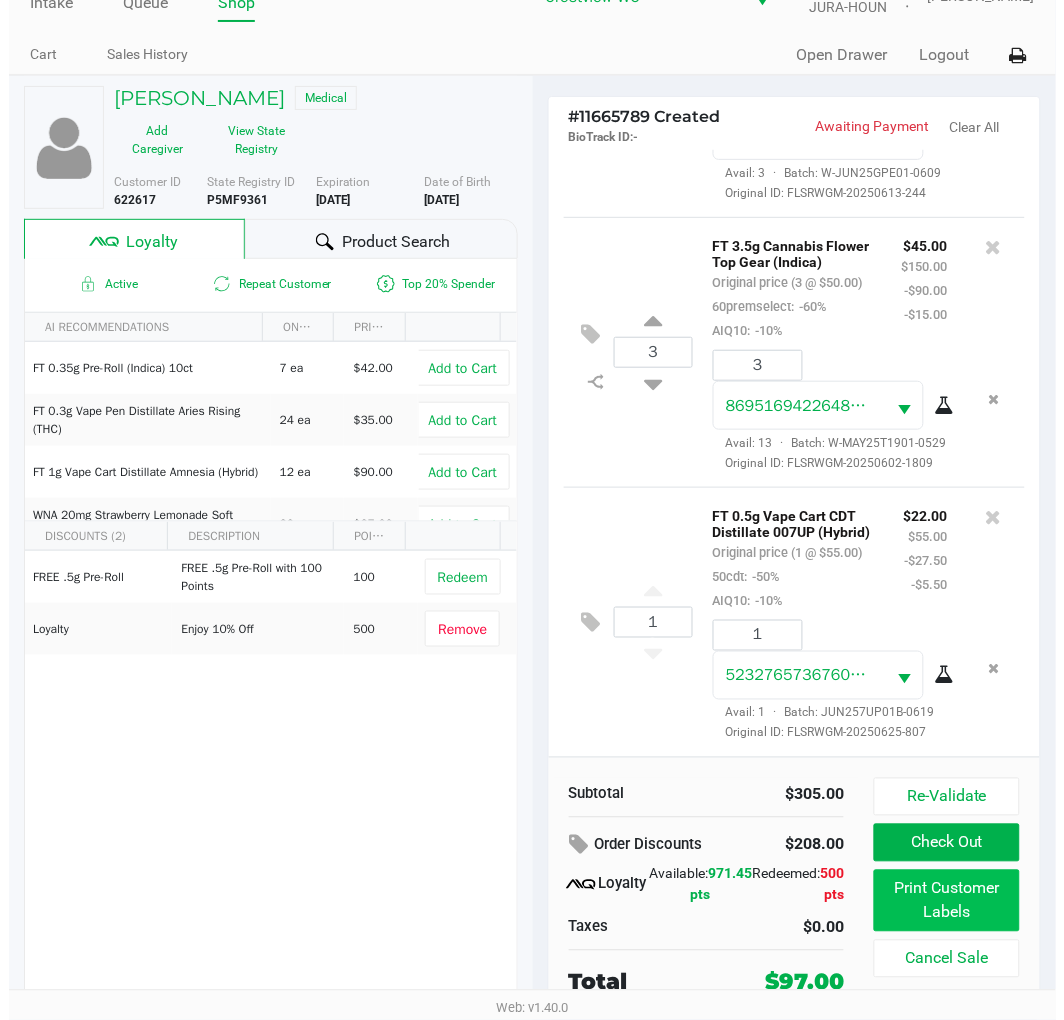 scroll, scrollTop: 0, scrollLeft: 0, axis: both 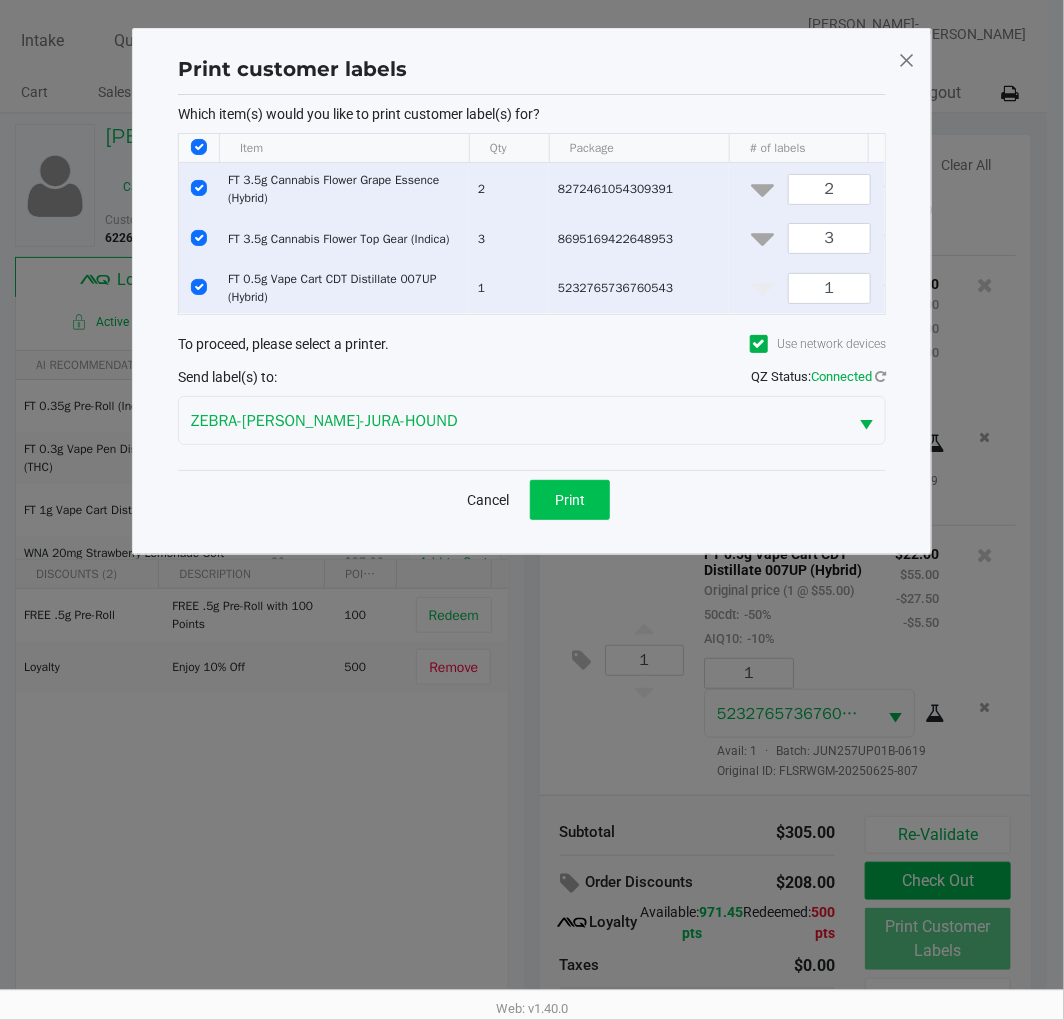 click on "Print" 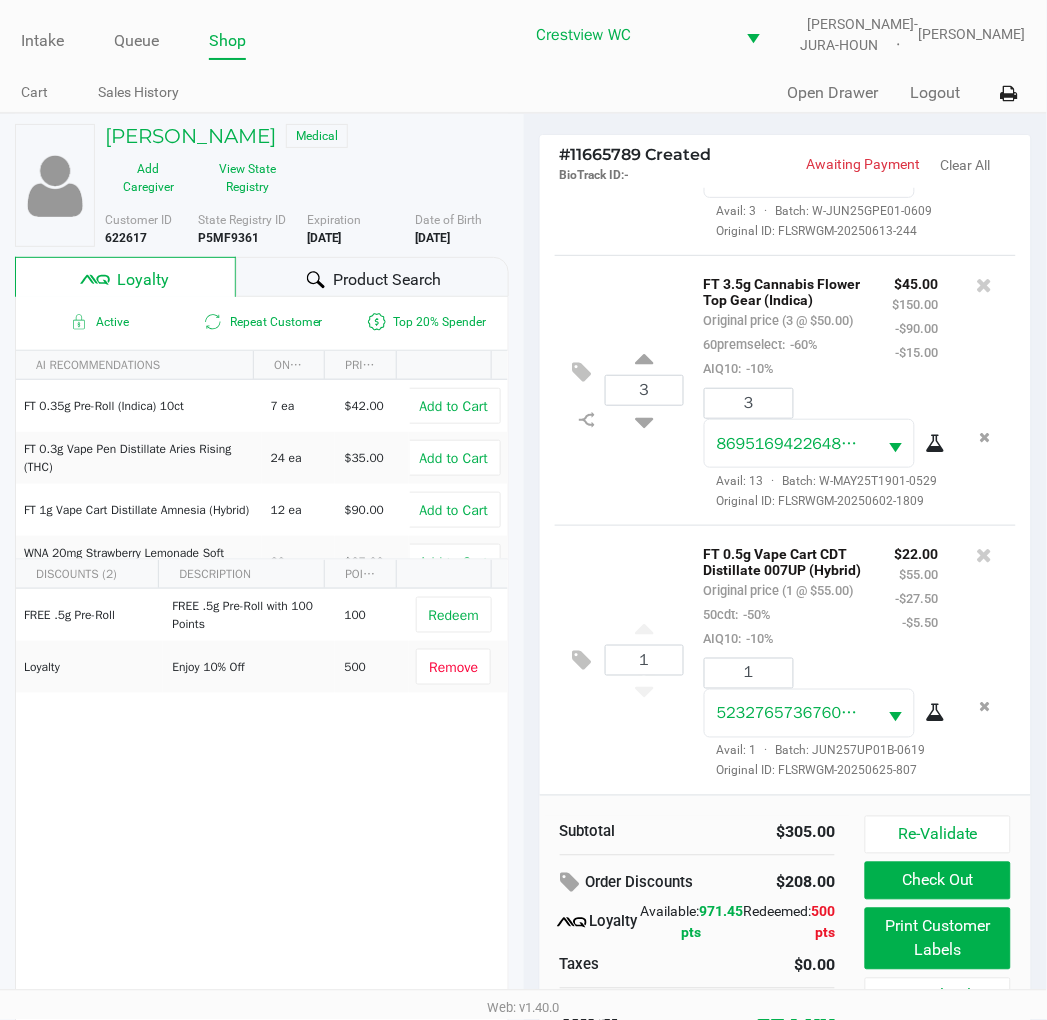 click on "Check Out" 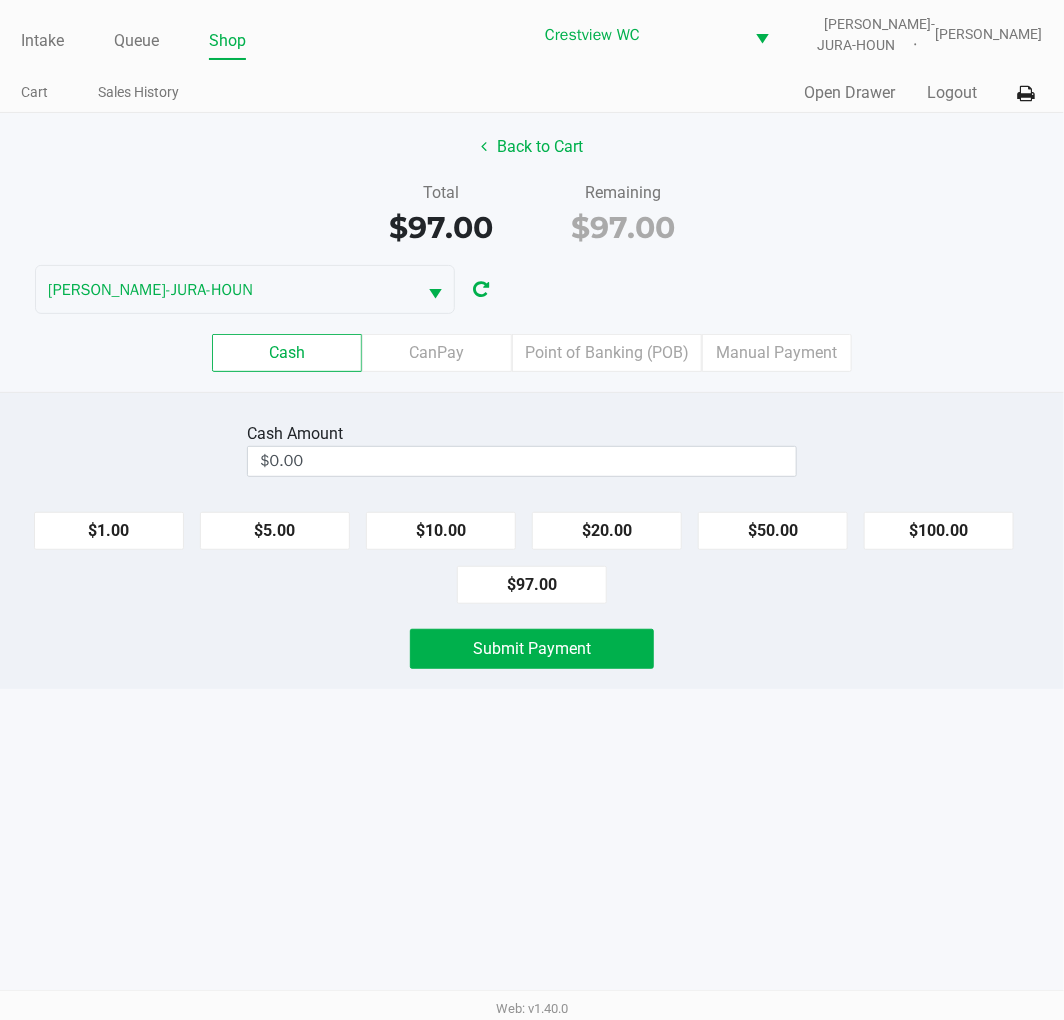 click on "$100.00" 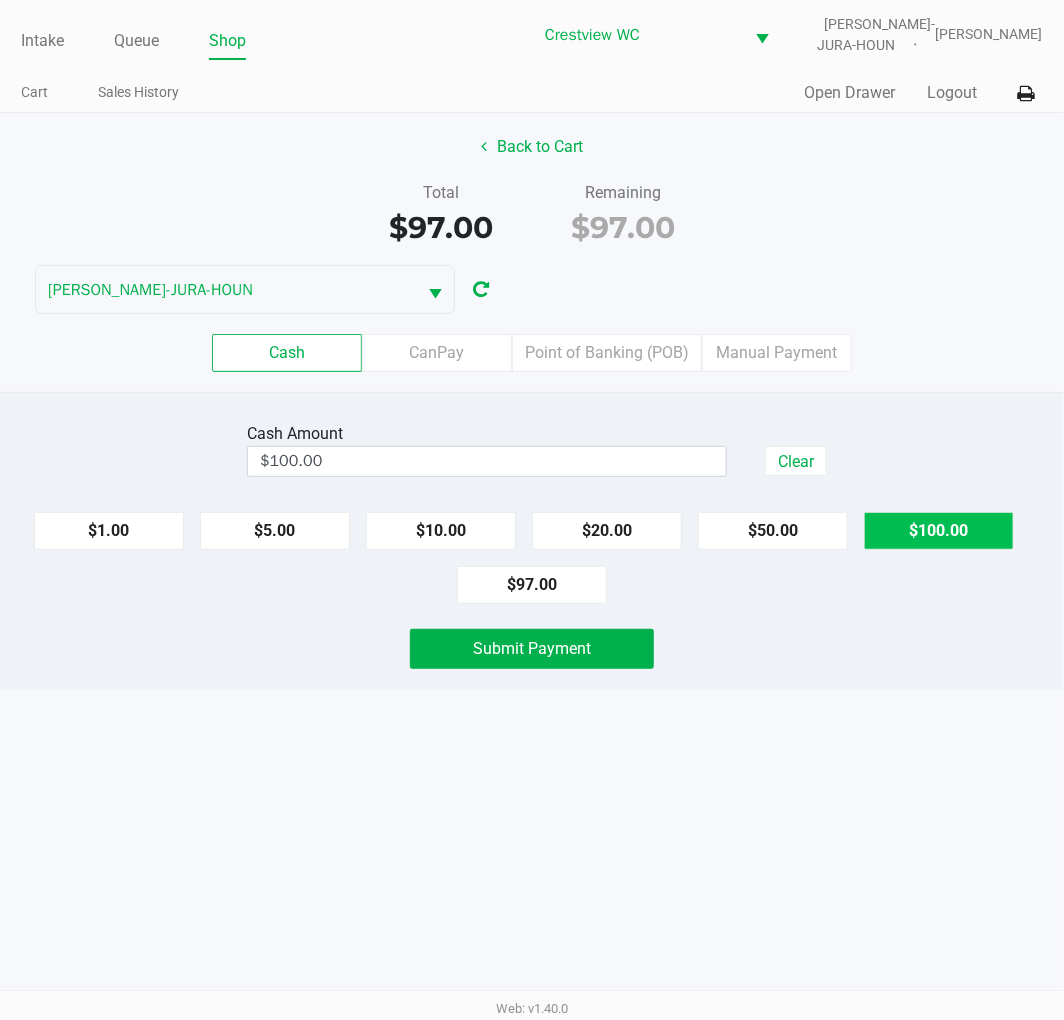 click on "Submit Payment" 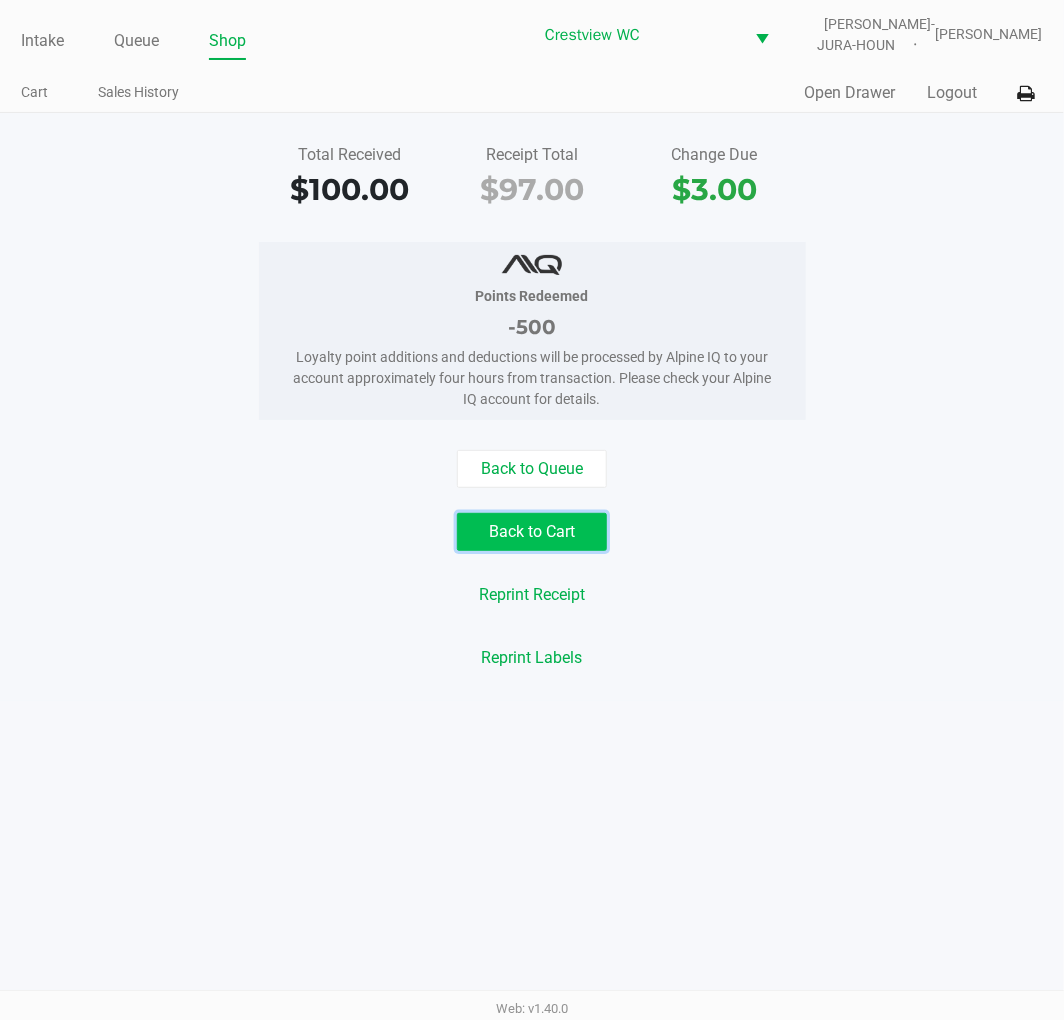 click on "Back to Cart" 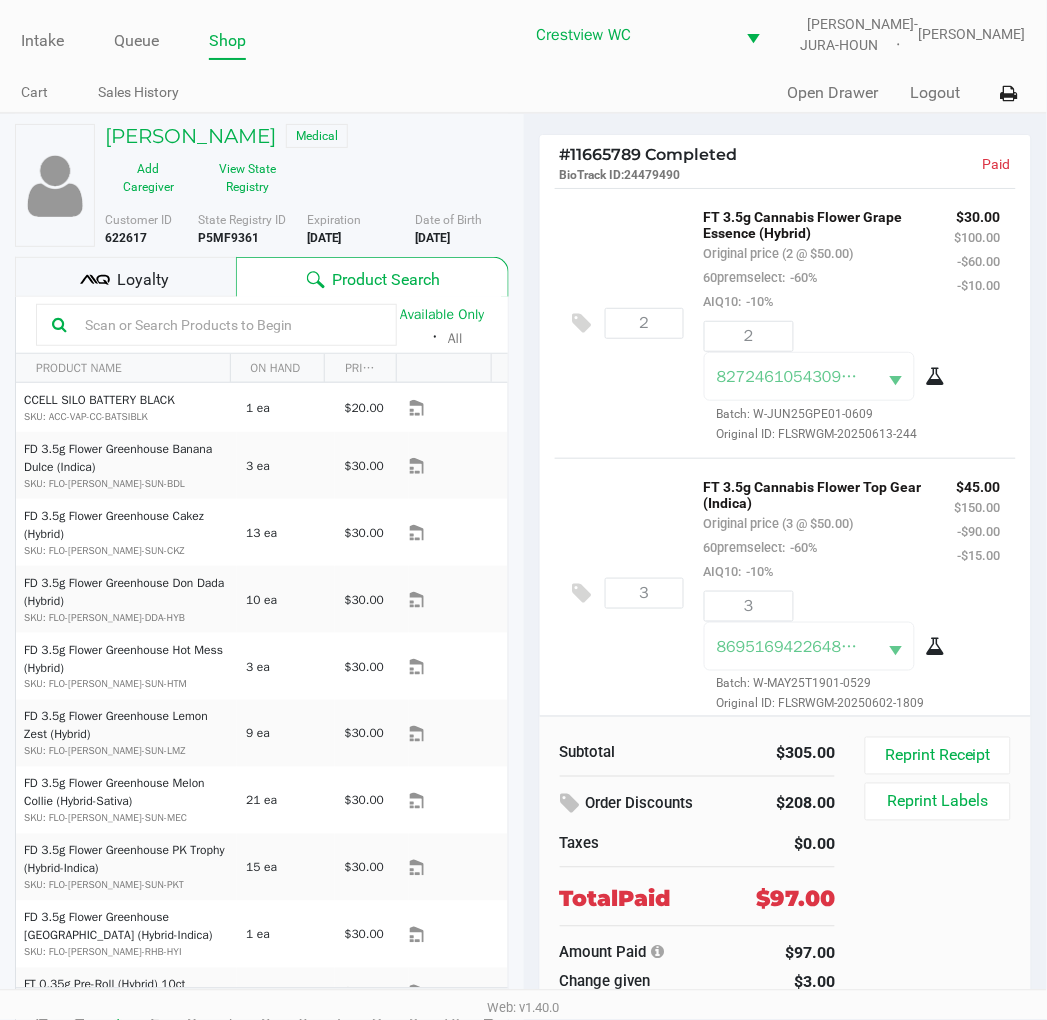 click on "P5MF9361" 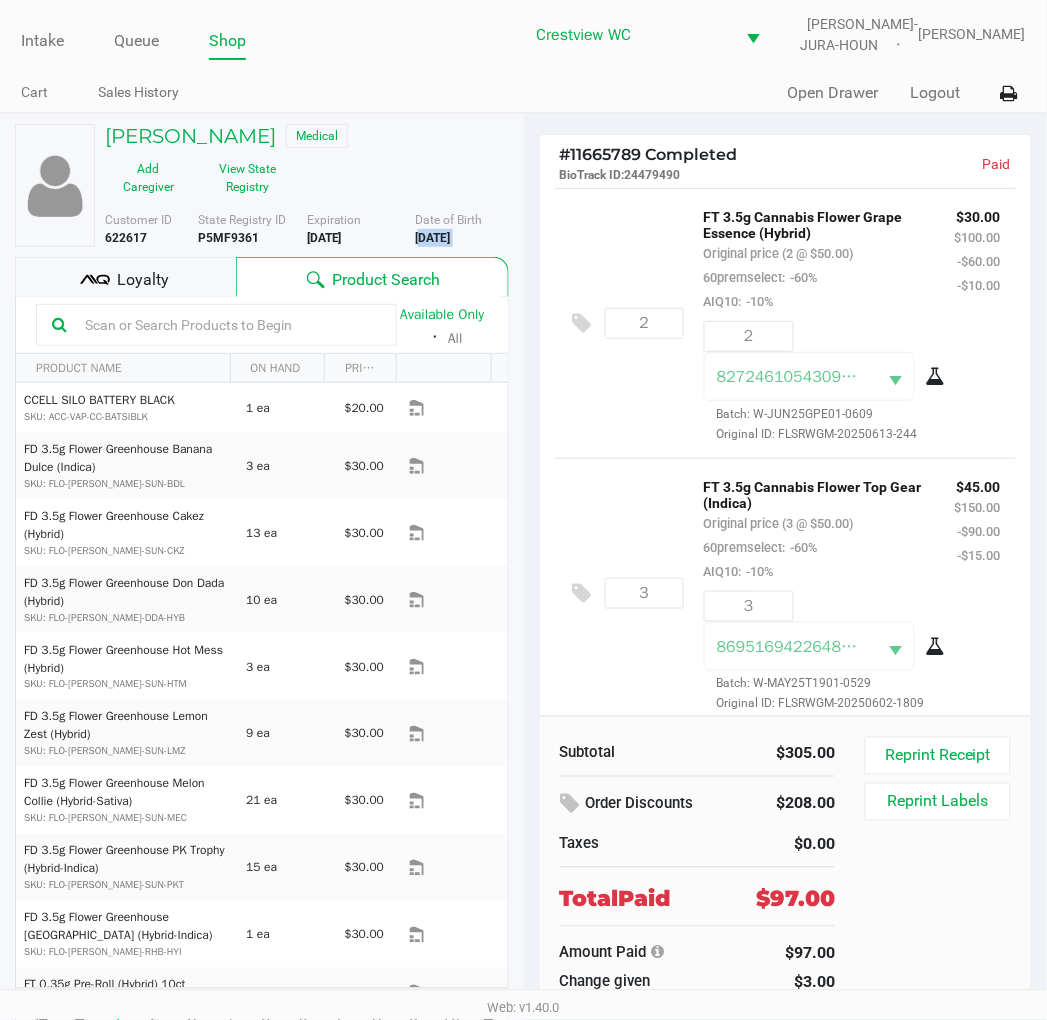 click on "11/29/1972" 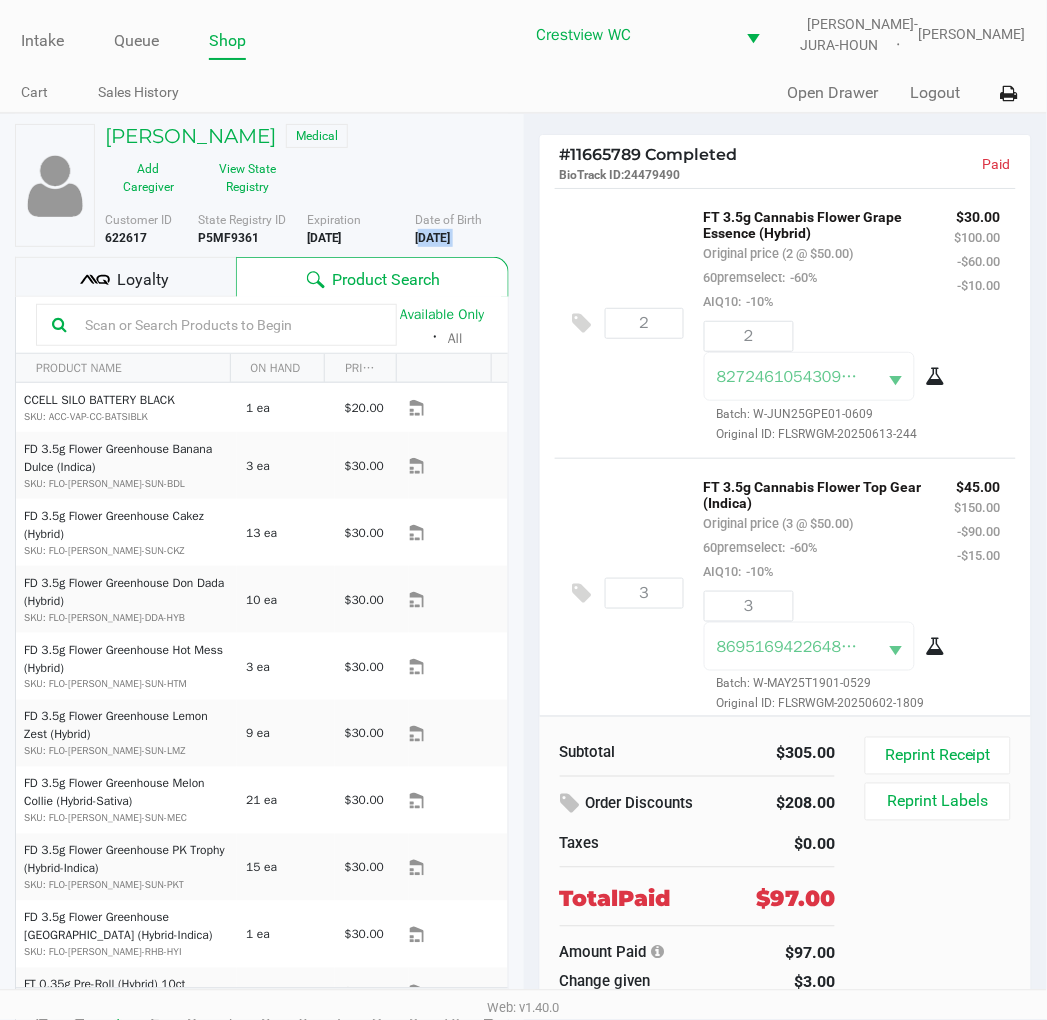 copy on "11/29/1972" 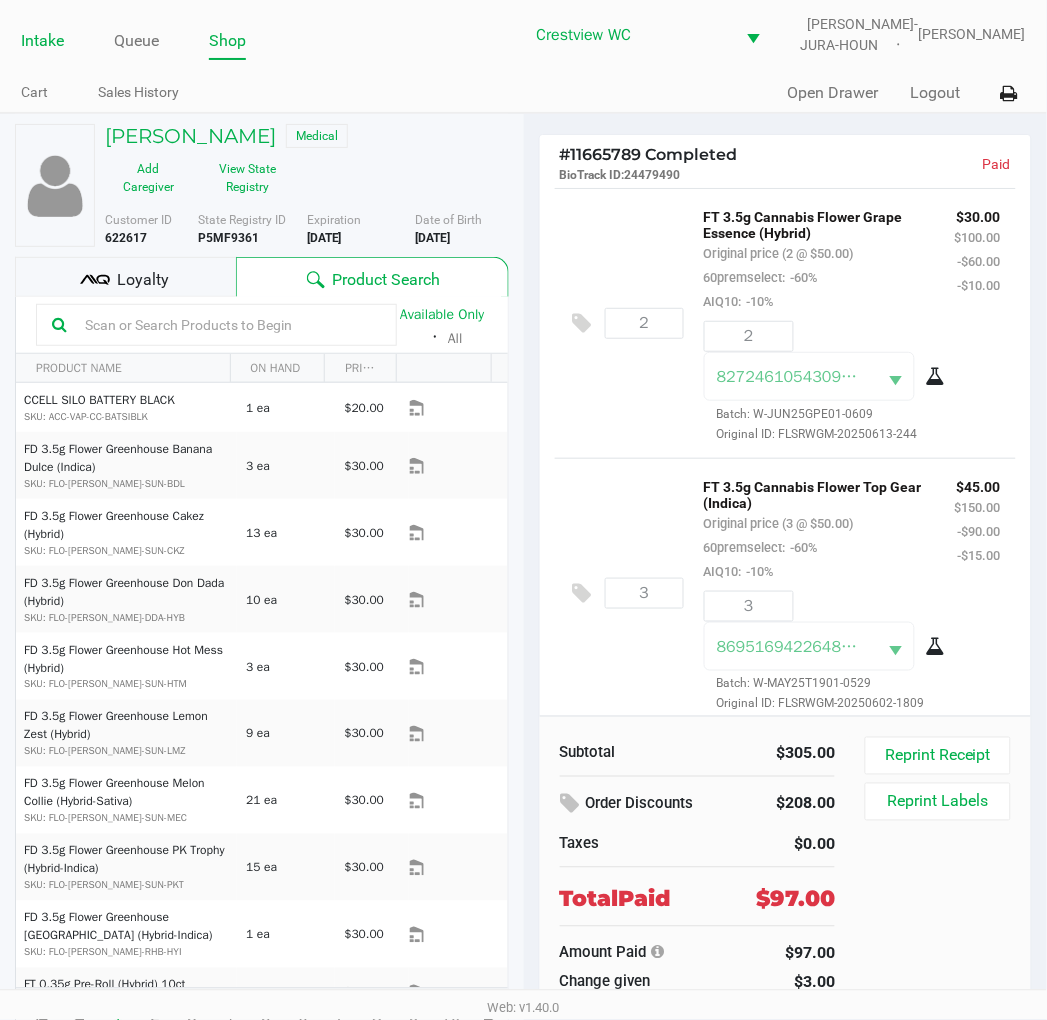 click on "Intake" 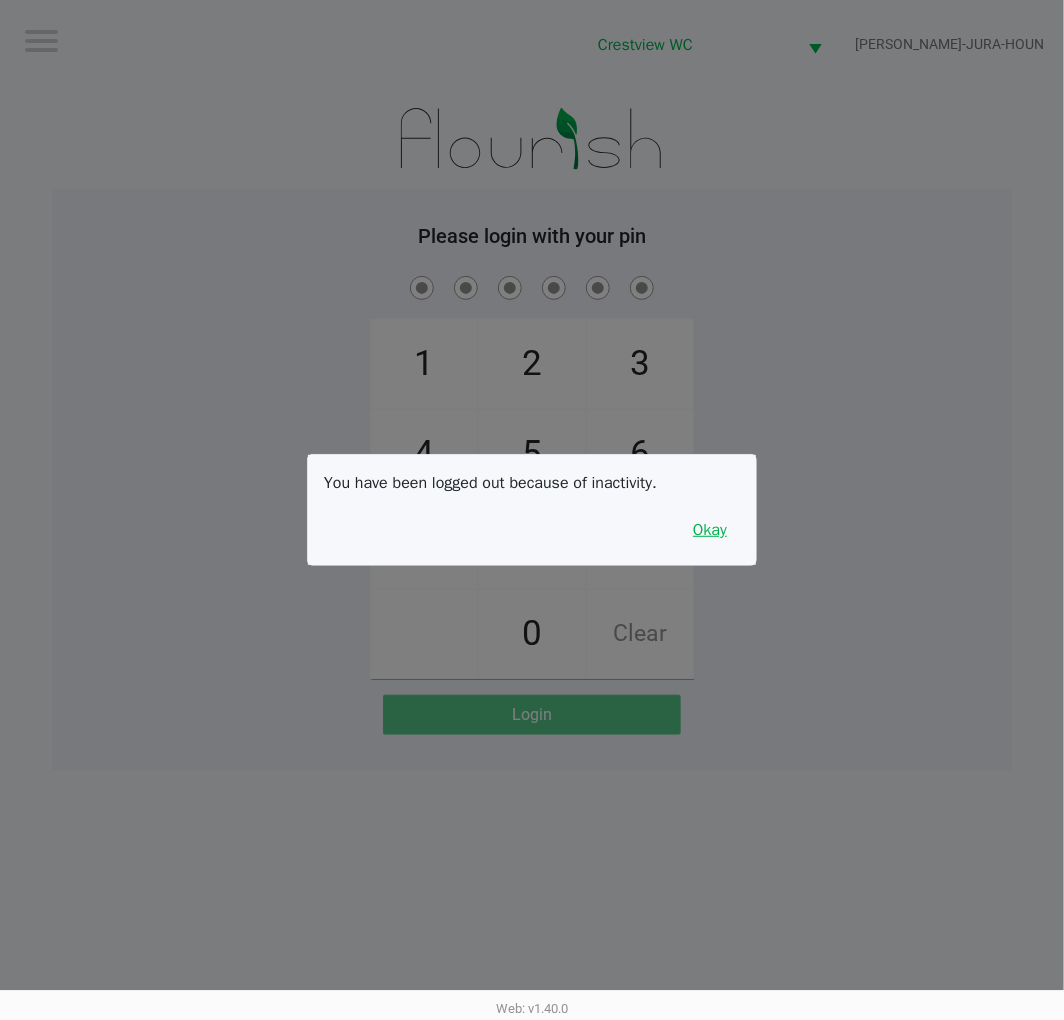 click on "Okay" at bounding box center (710, 530) 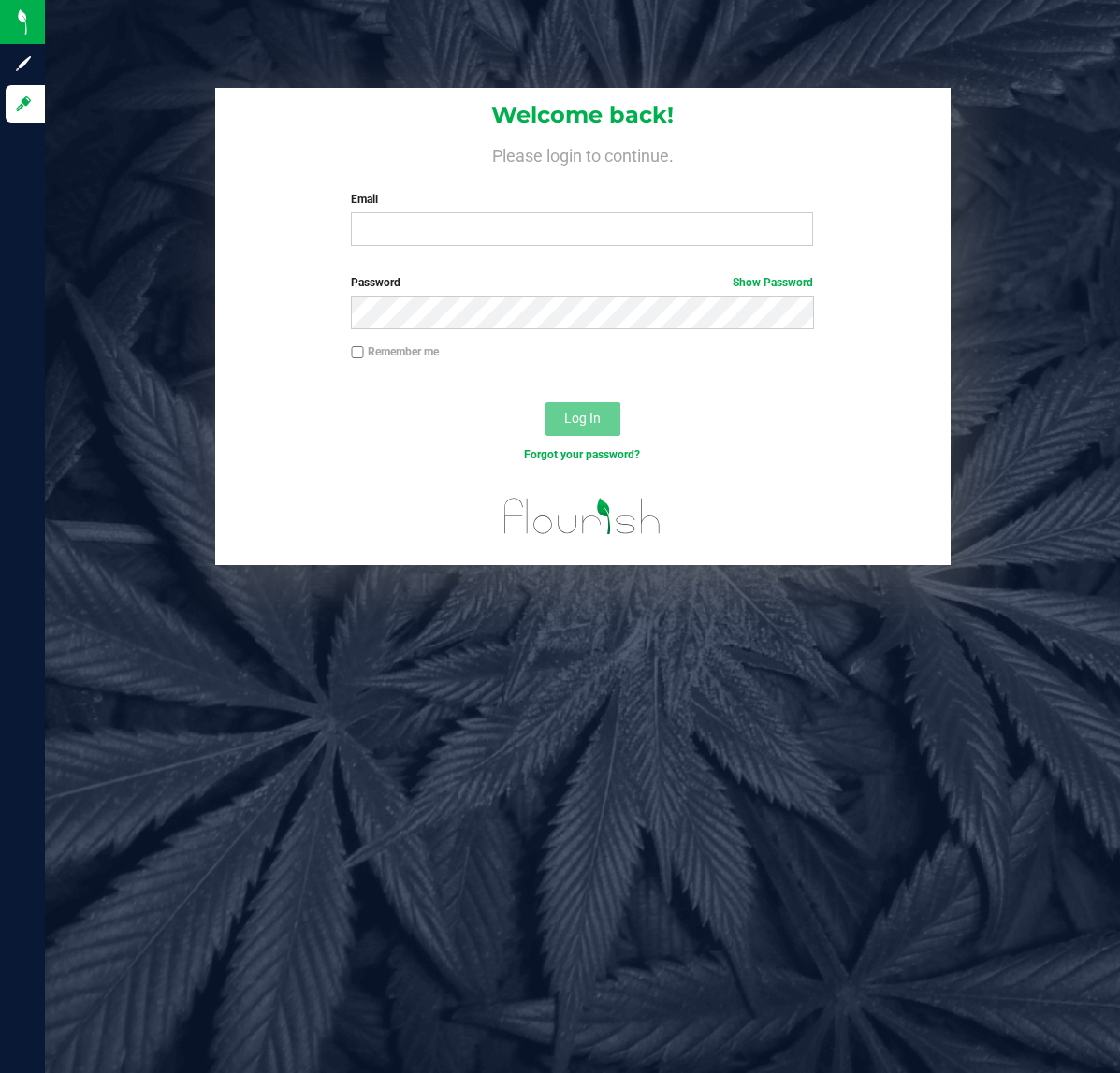 scroll, scrollTop: 0, scrollLeft: 0, axis: both 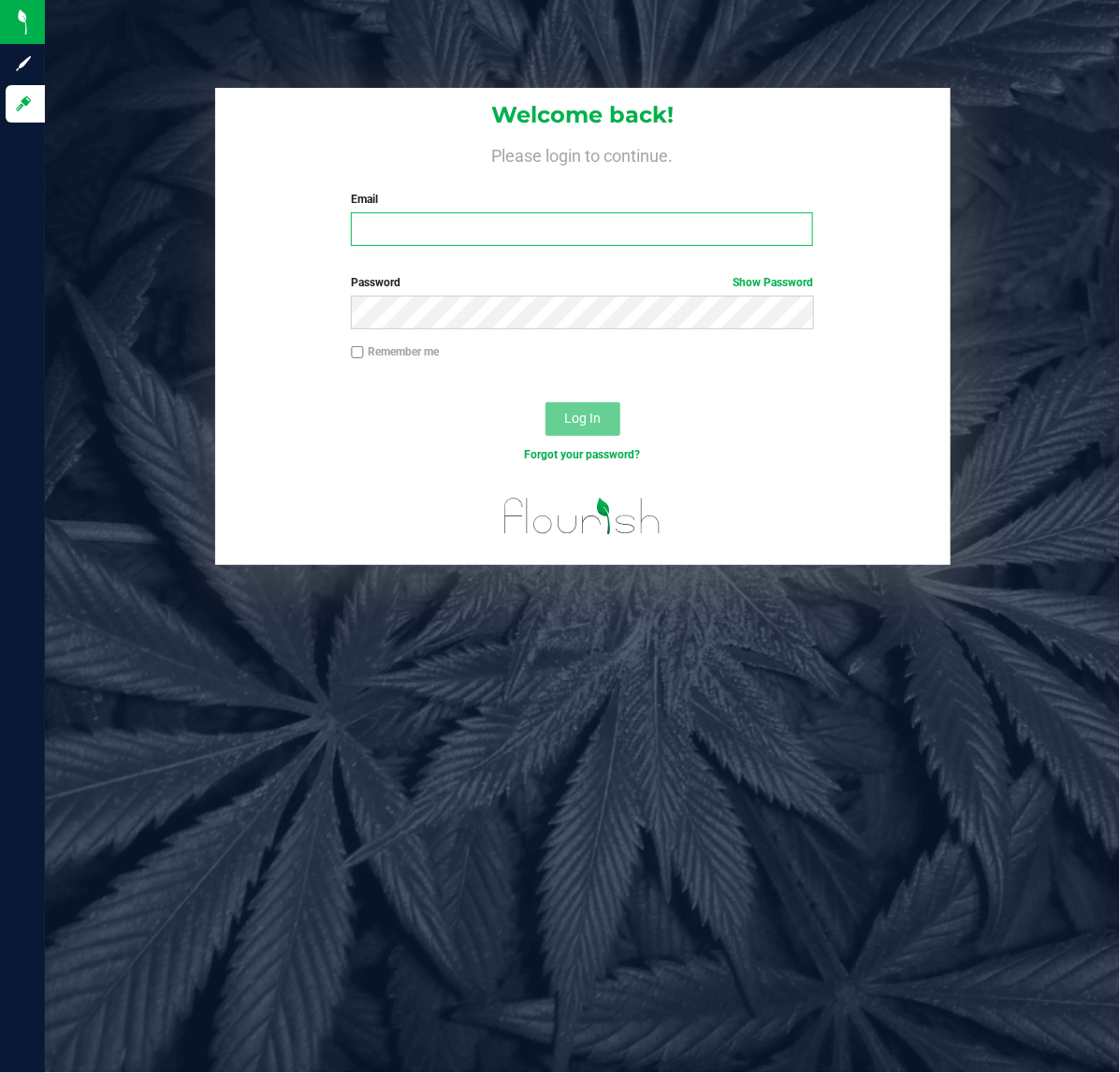 click on "Email" at bounding box center (582, 229) 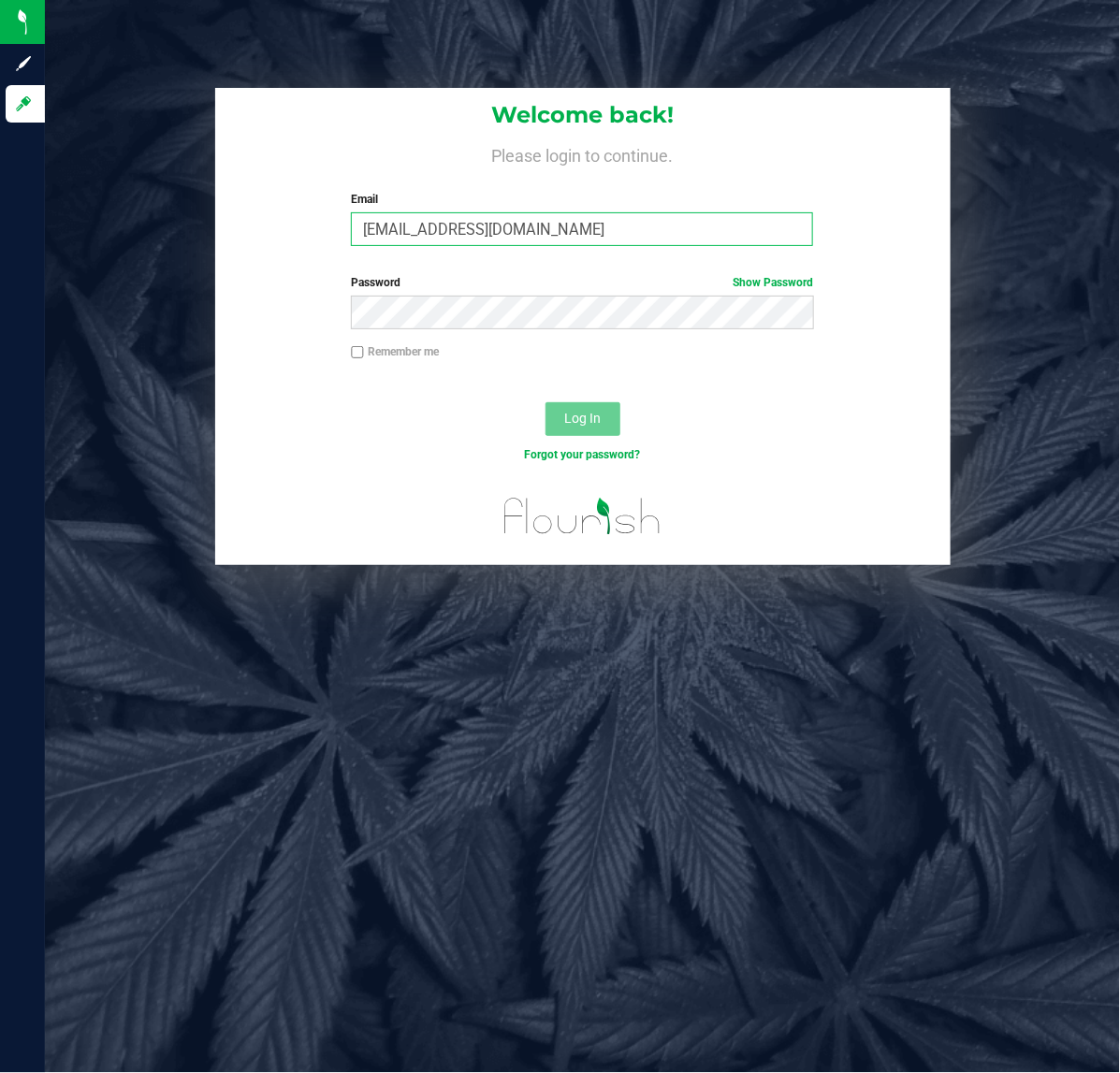 type on "[EMAIL_ADDRESS][DOMAIN_NAME]" 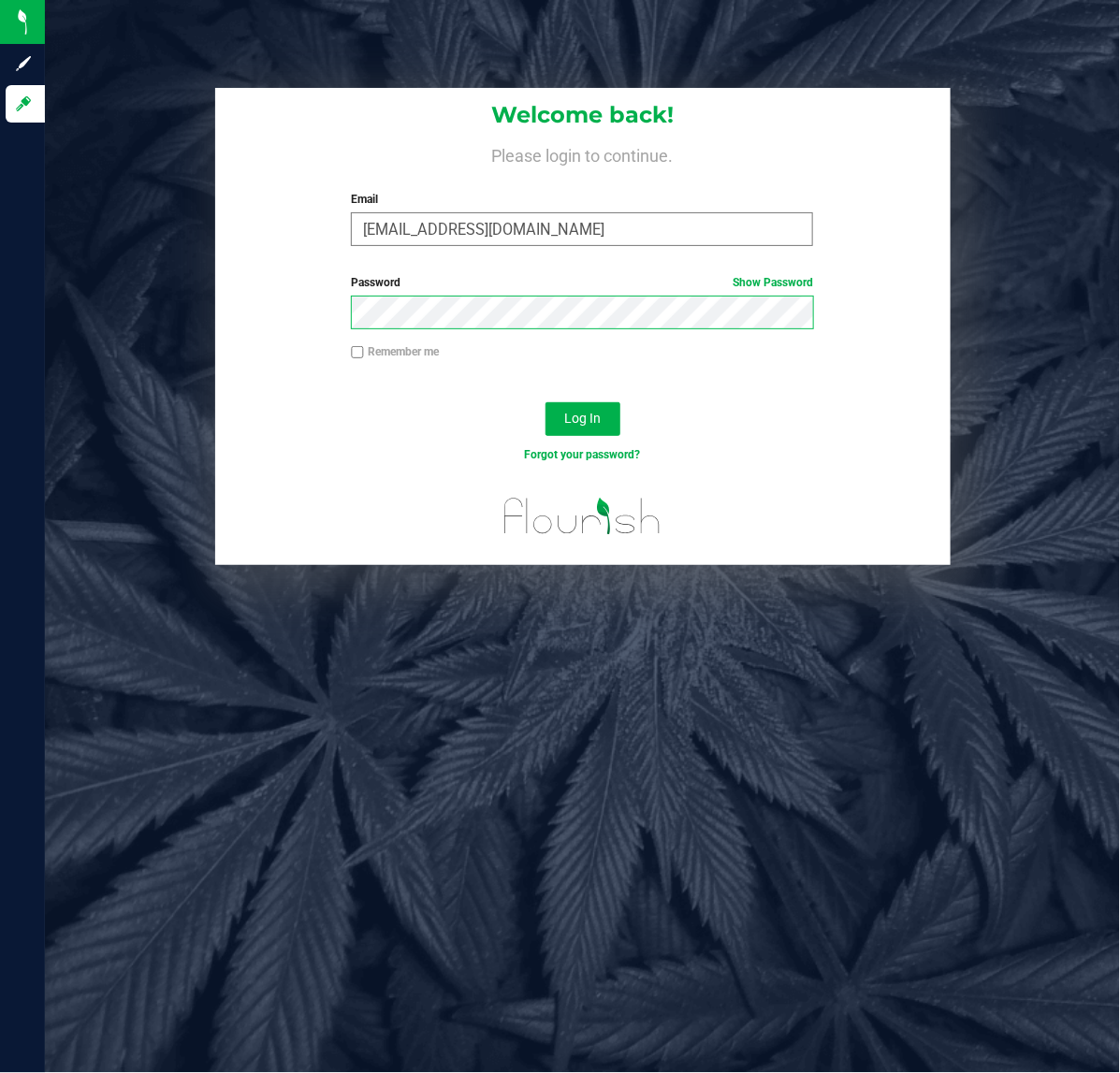 click on "Log In" at bounding box center (583, 419) 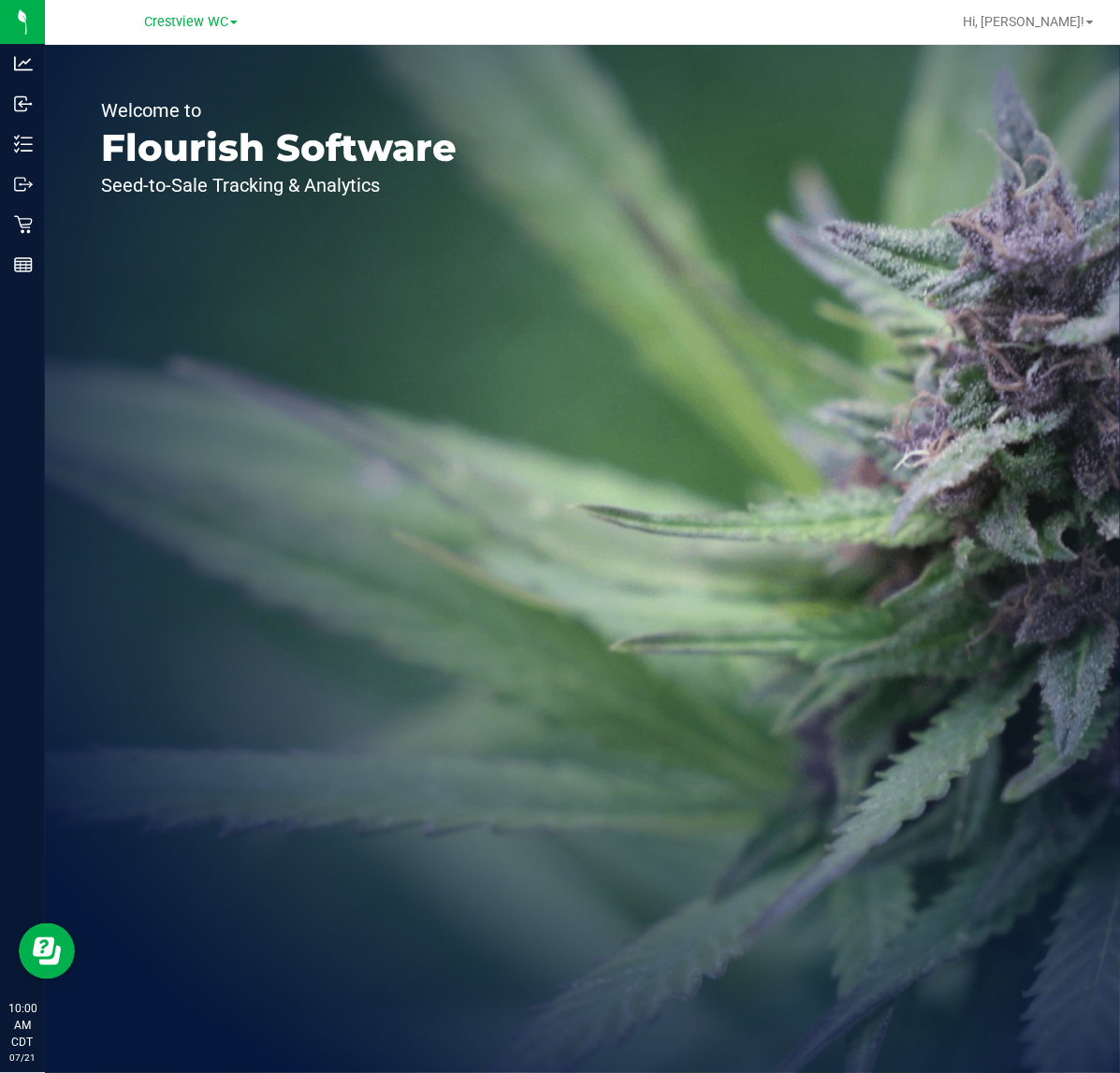 scroll, scrollTop: 0, scrollLeft: 0, axis: both 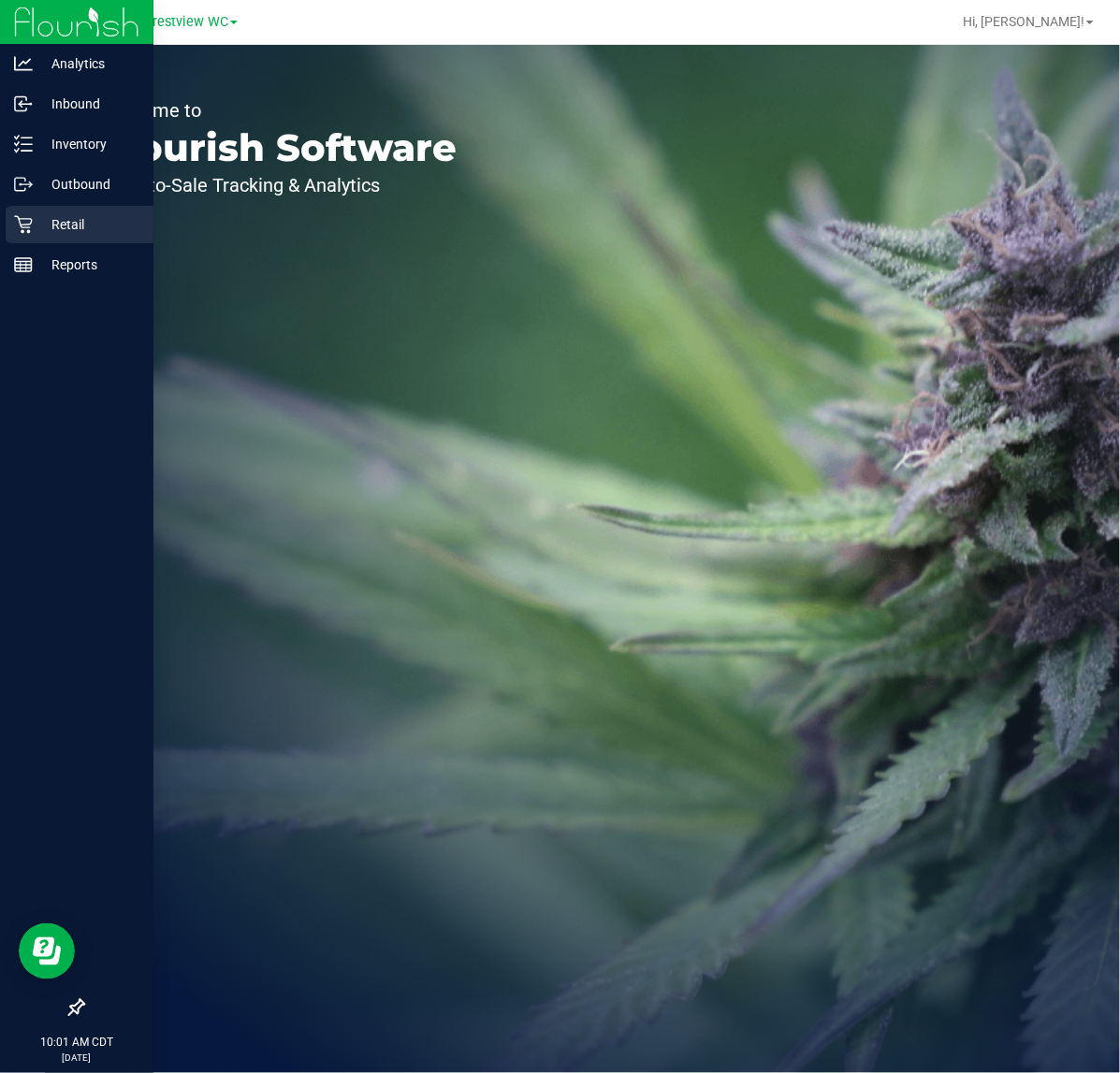 click on "Retail" at bounding box center (89, 225) 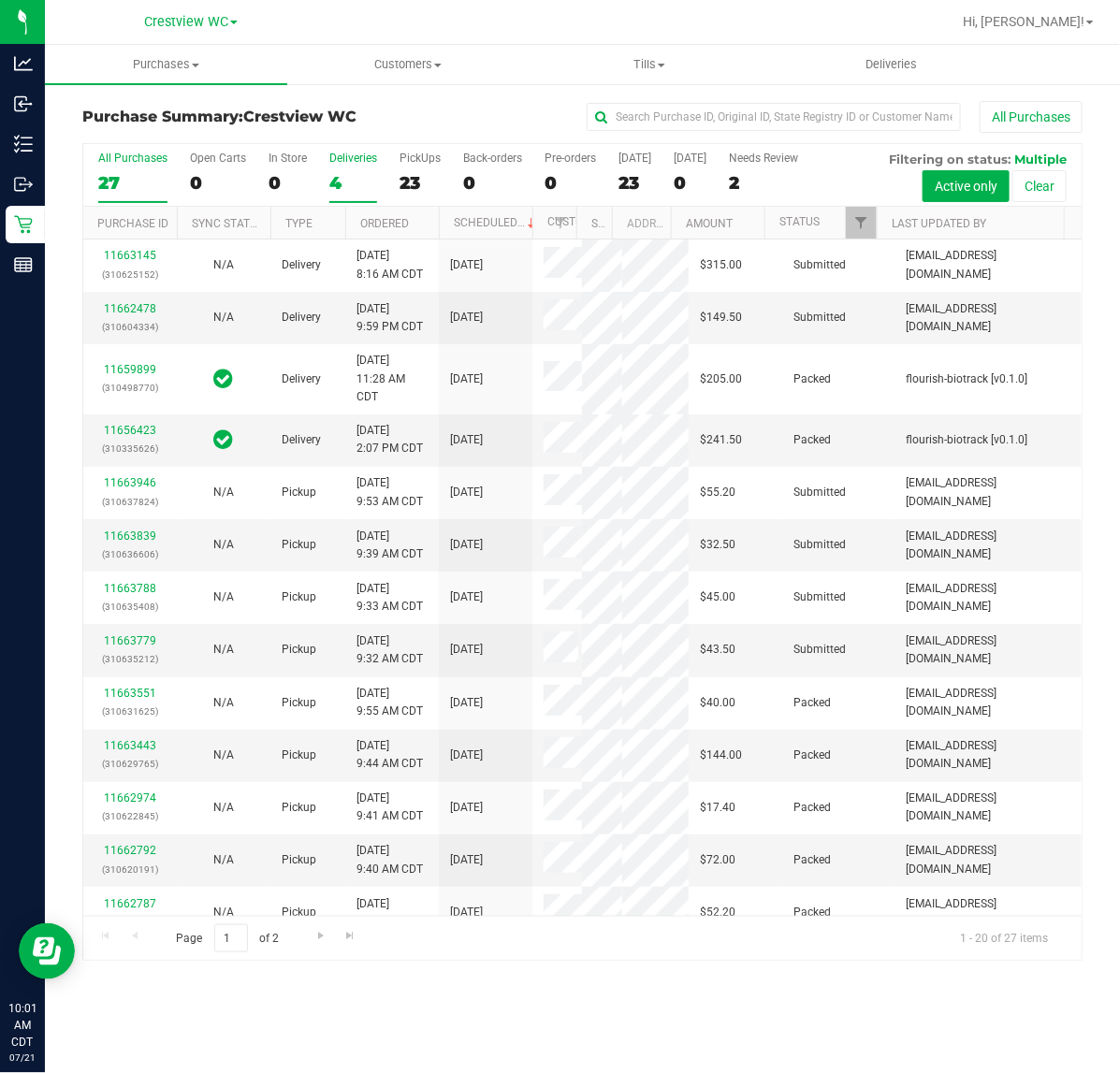 click on "Deliveries
4" at bounding box center (353, 177) 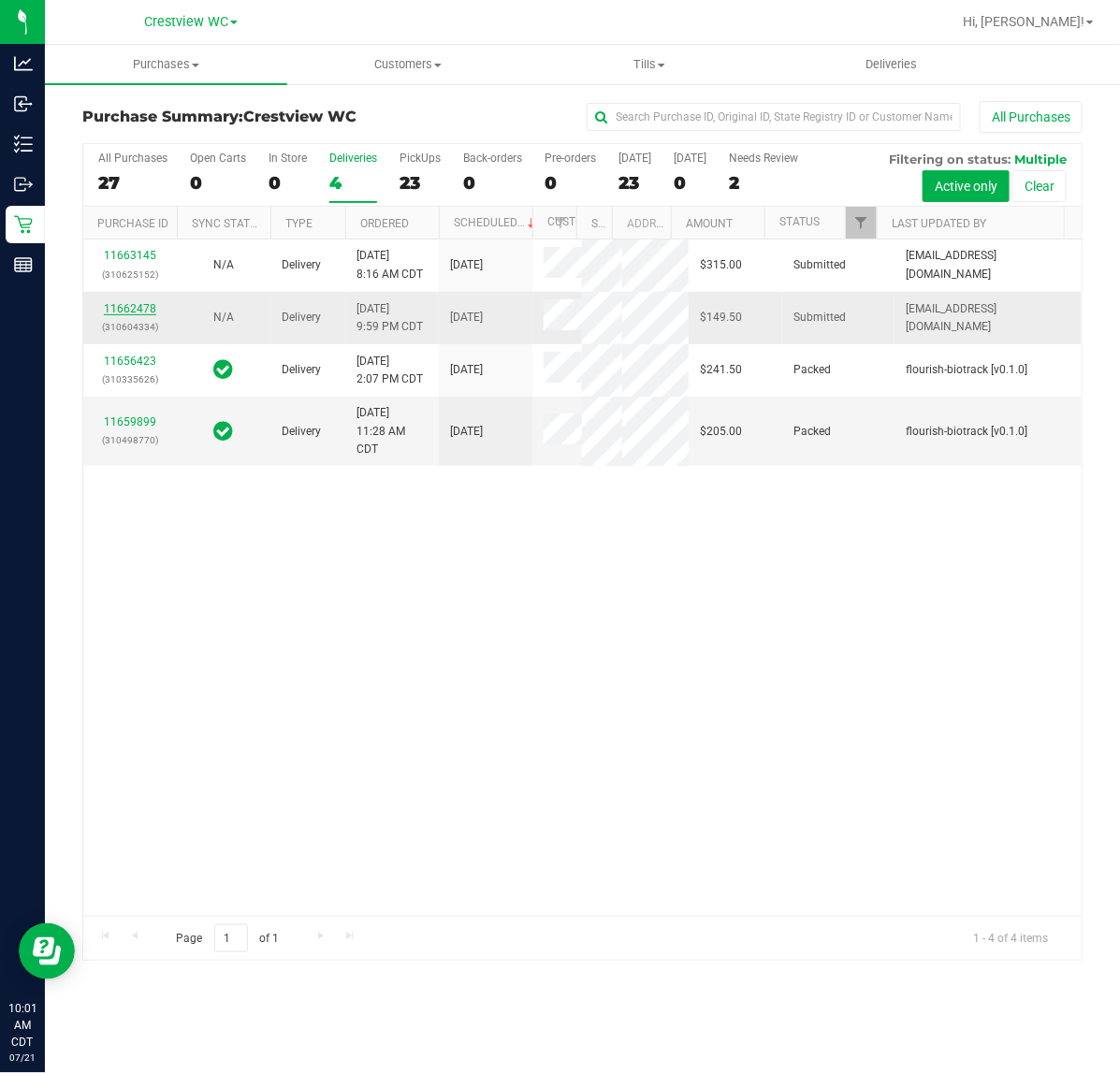 click on "11662478" at bounding box center (130, 309) 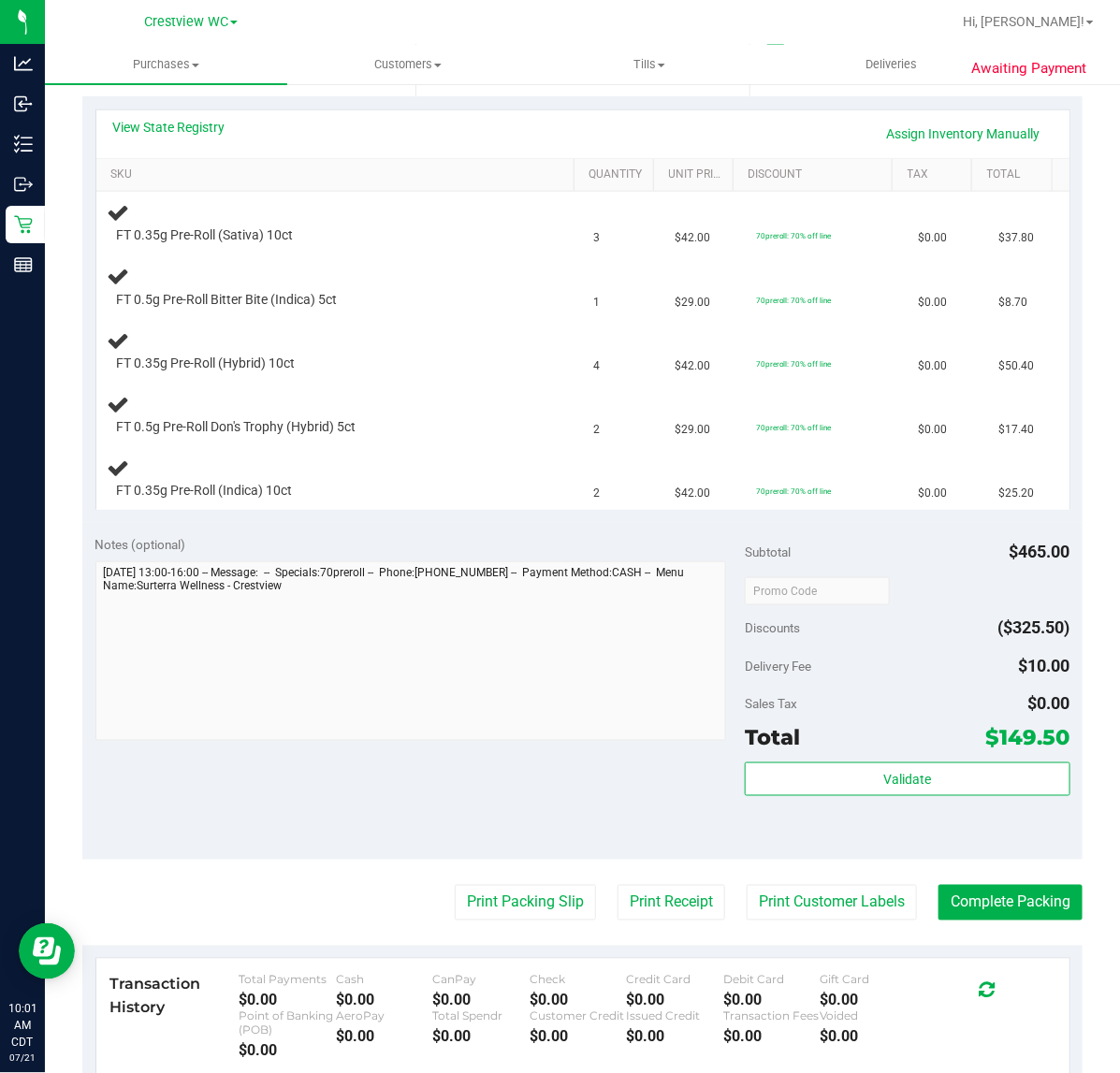 scroll, scrollTop: 351, scrollLeft: 0, axis: vertical 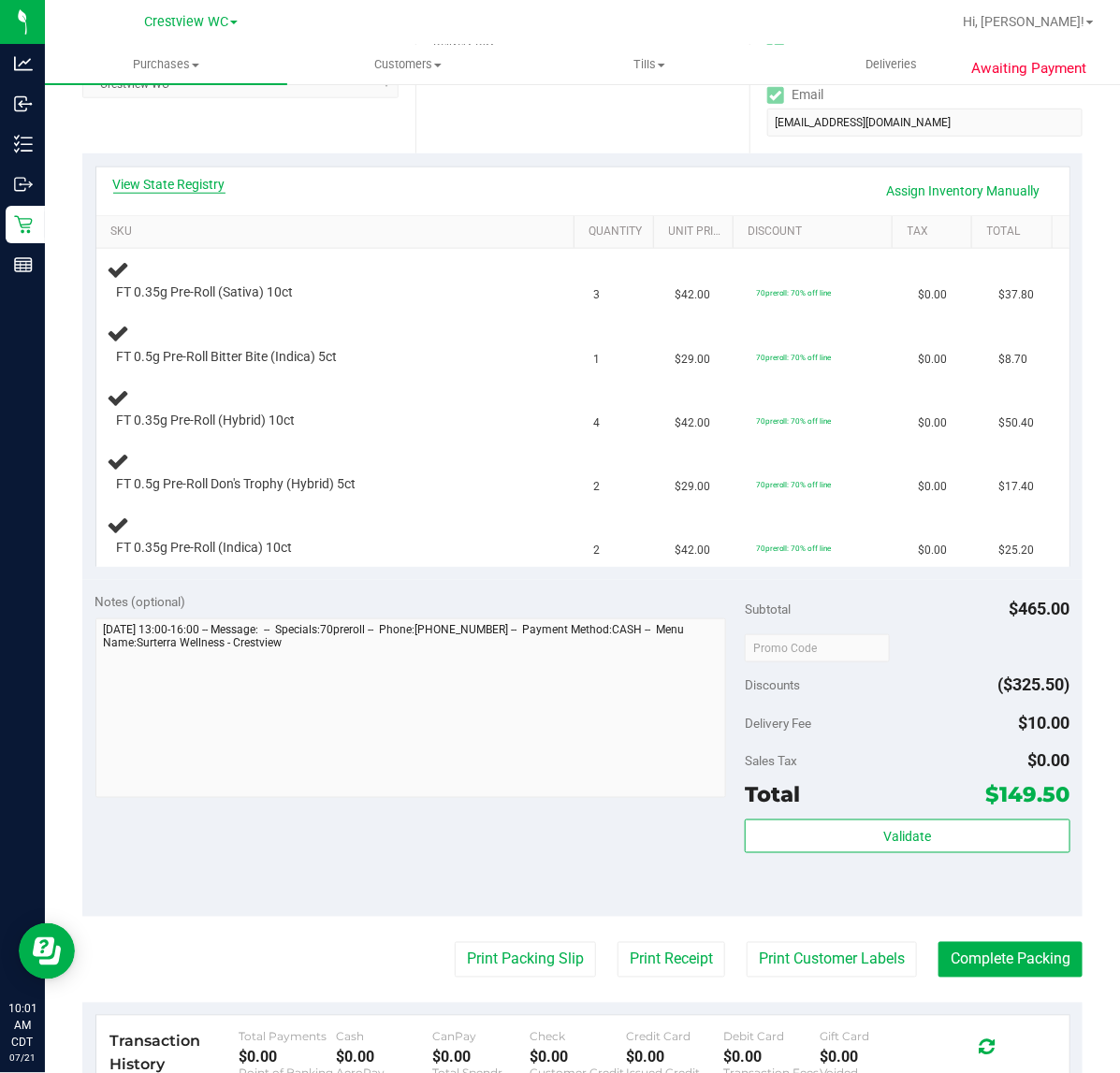 click on "View State Registry" at bounding box center (169, 184) 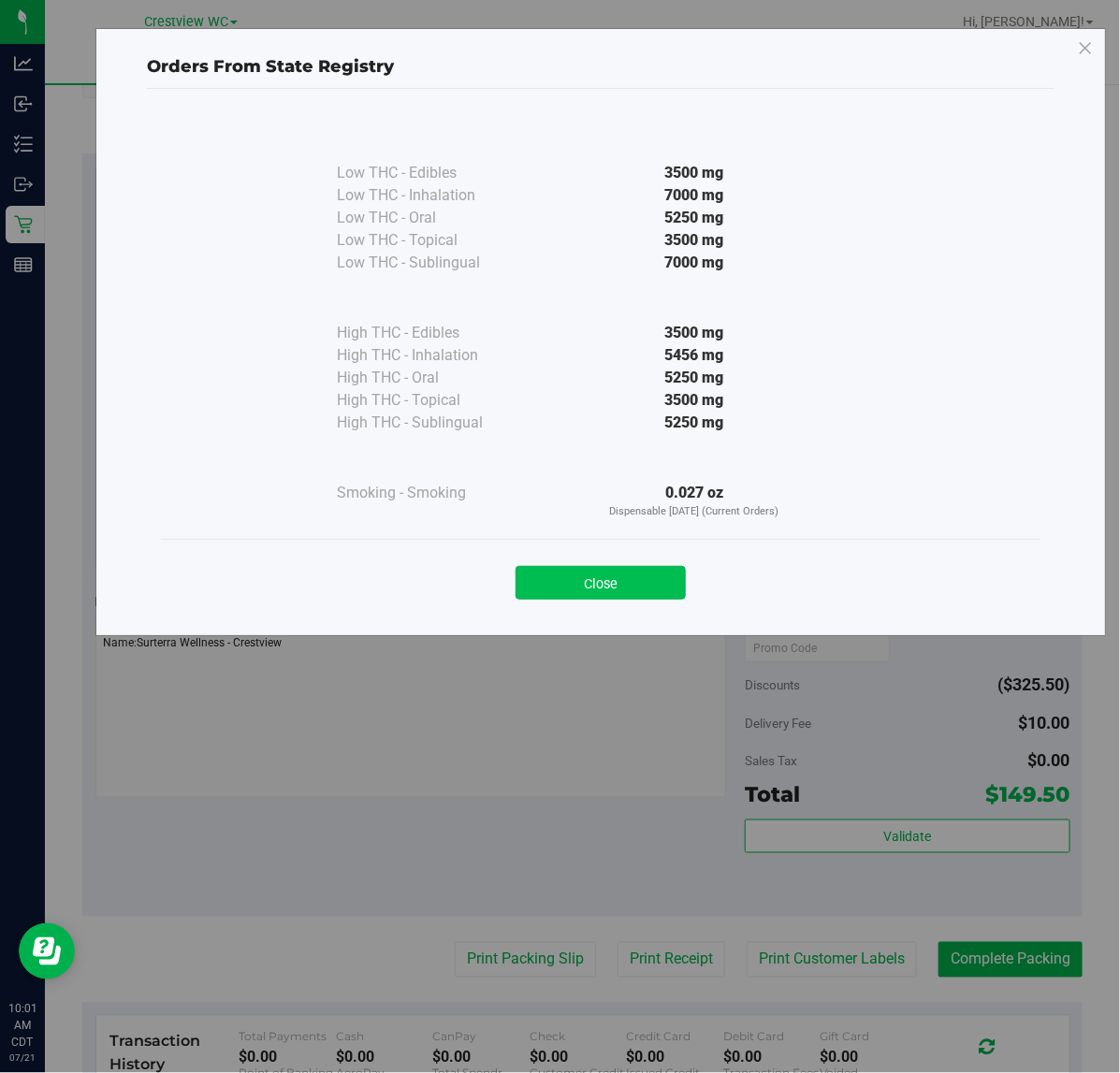 click on "Close" at bounding box center (601, 583) 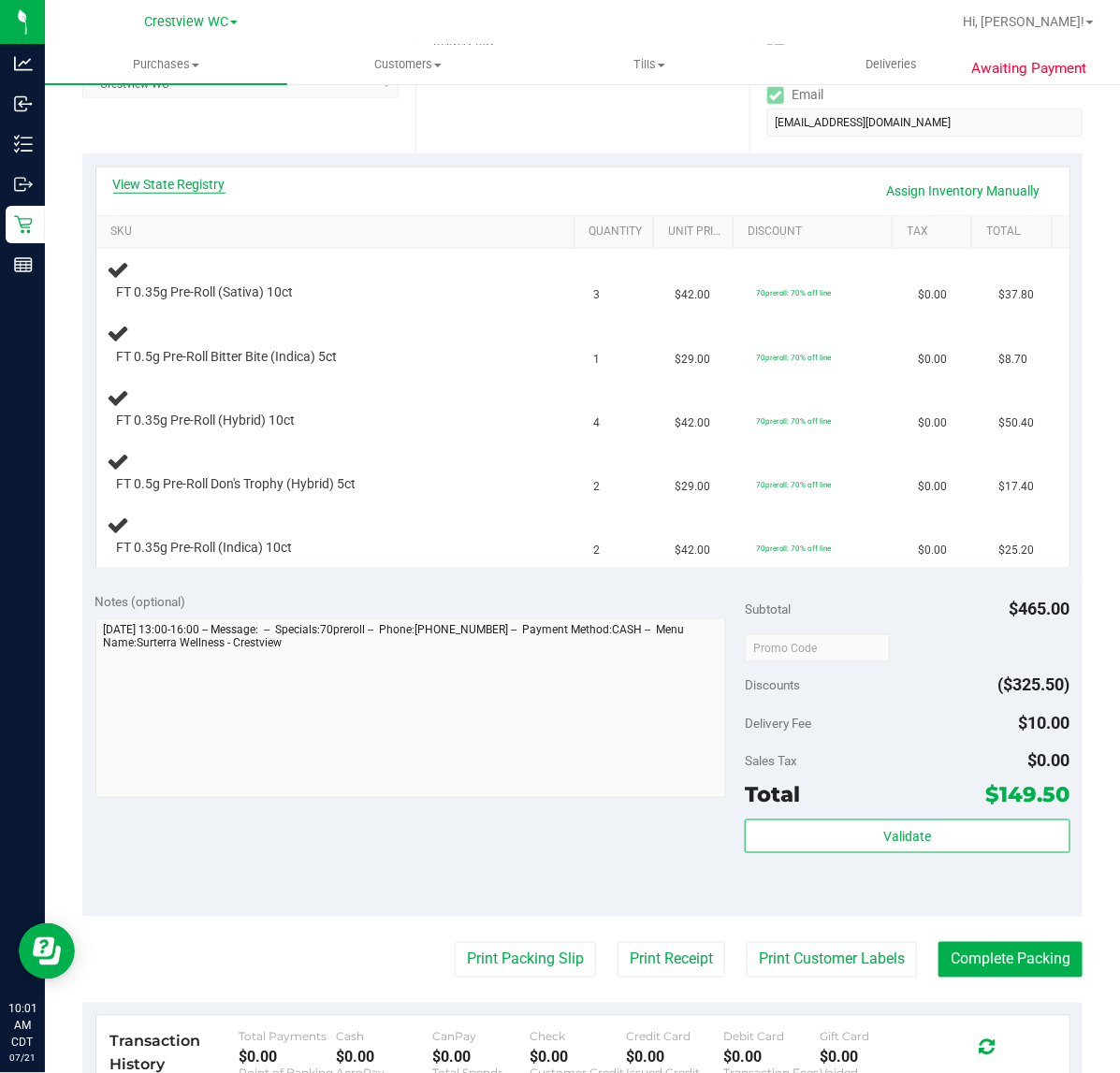 click on "View State Registry" at bounding box center (169, 184) 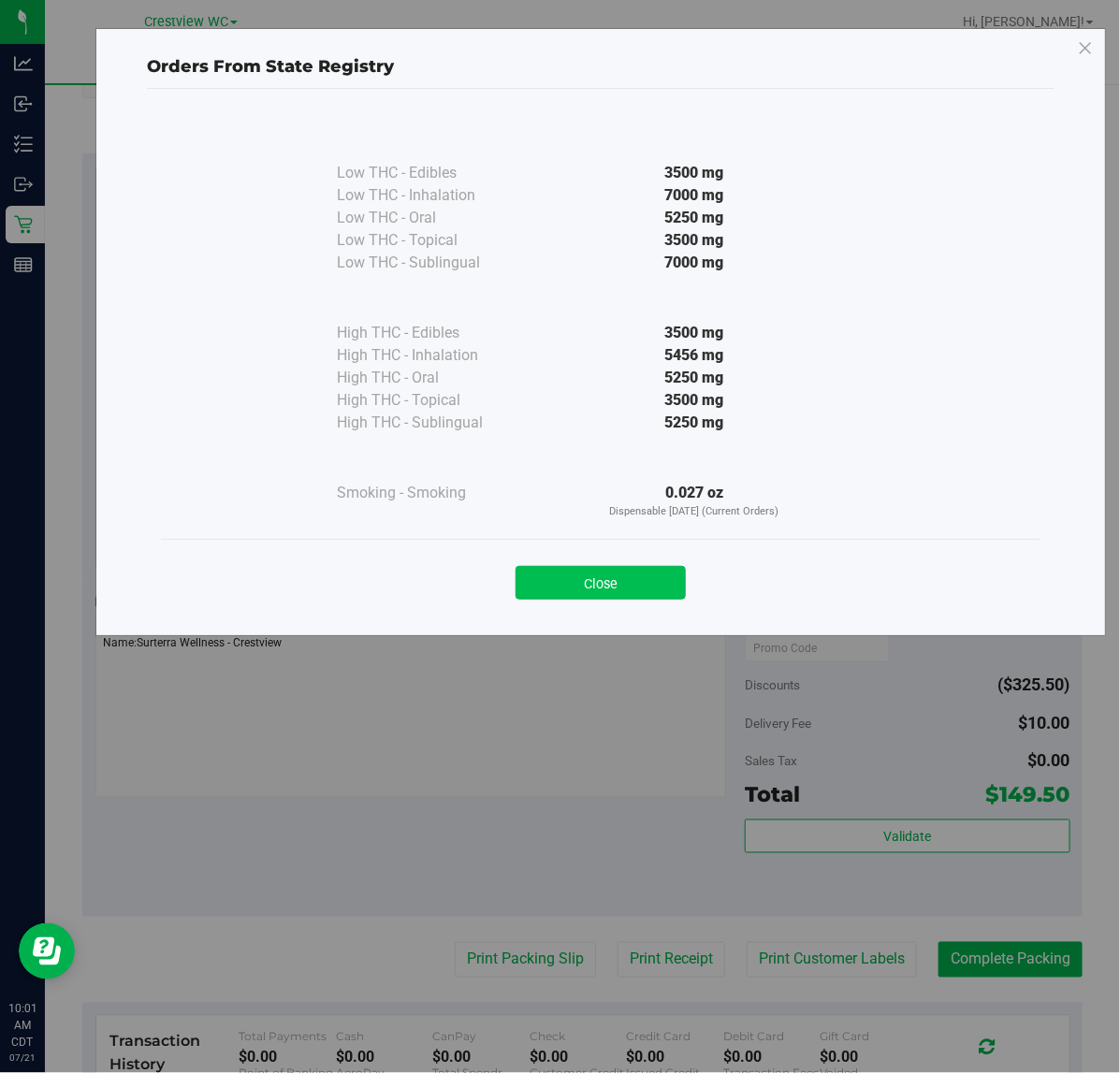 click on "Close" at bounding box center (601, 583) 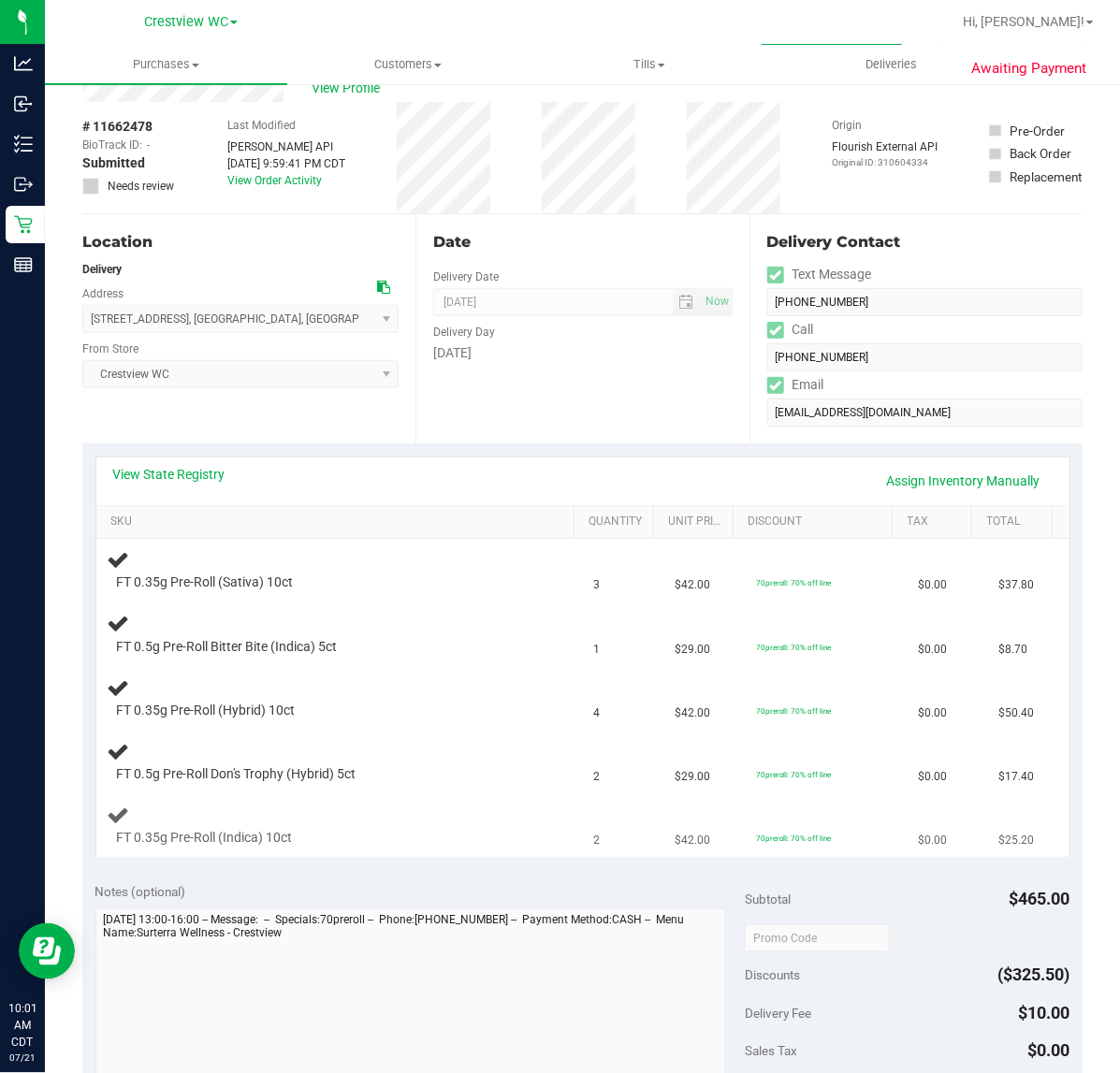 scroll, scrollTop: 0, scrollLeft: 0, axis: both 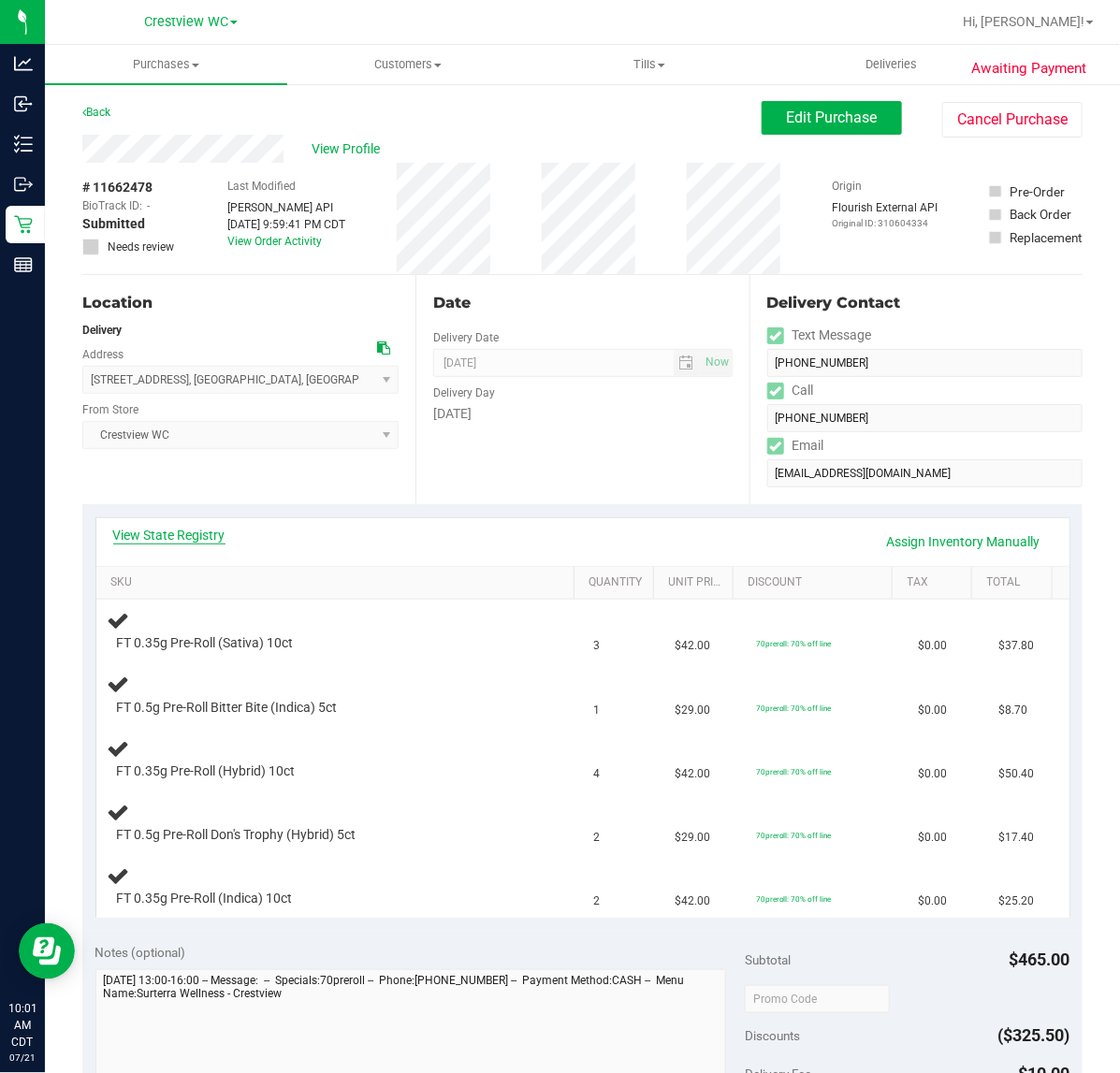 click on "View State Registry" at bounding box center [169, 535] 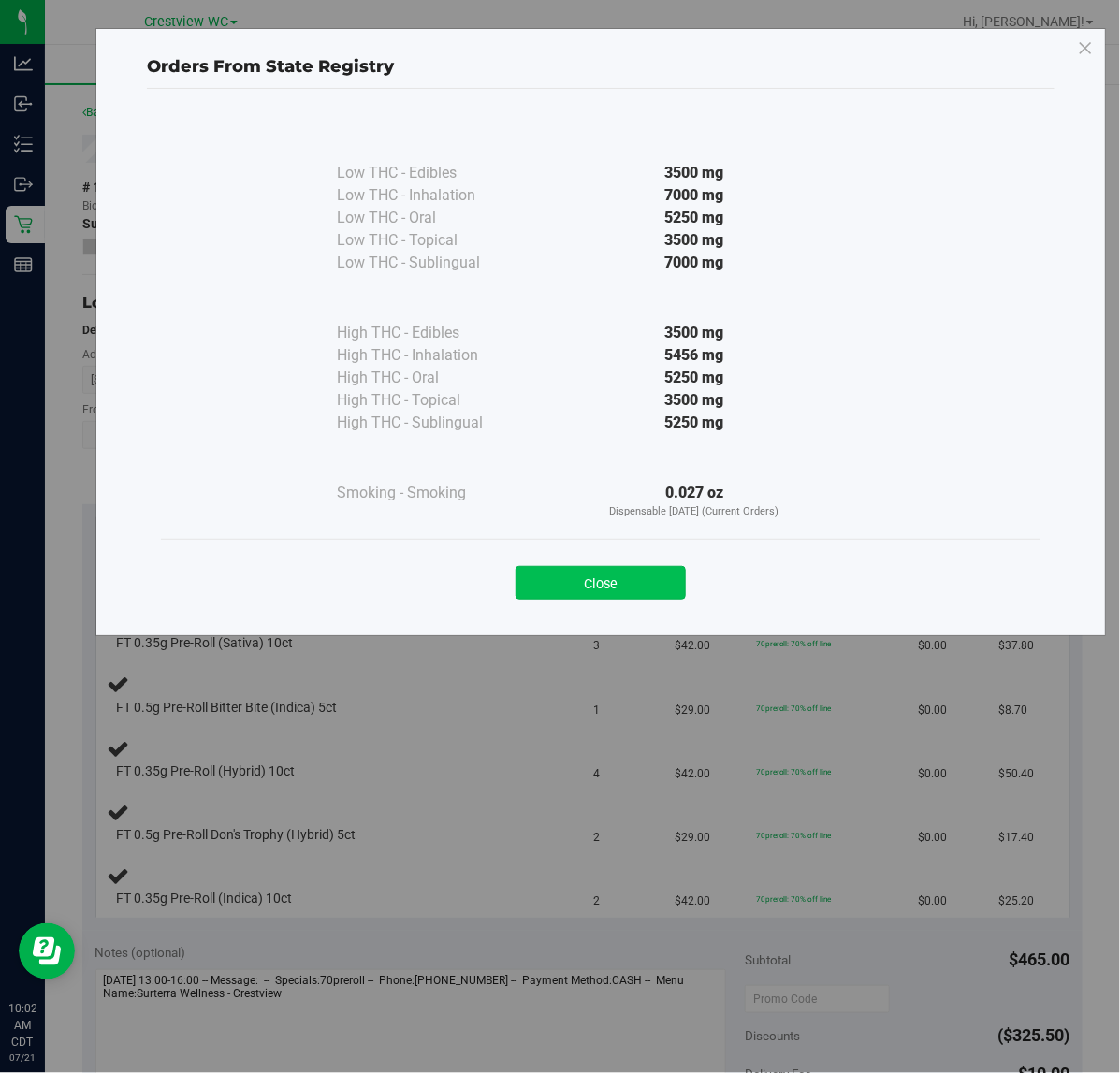 click on "Close" at bounding box center (601, 583) 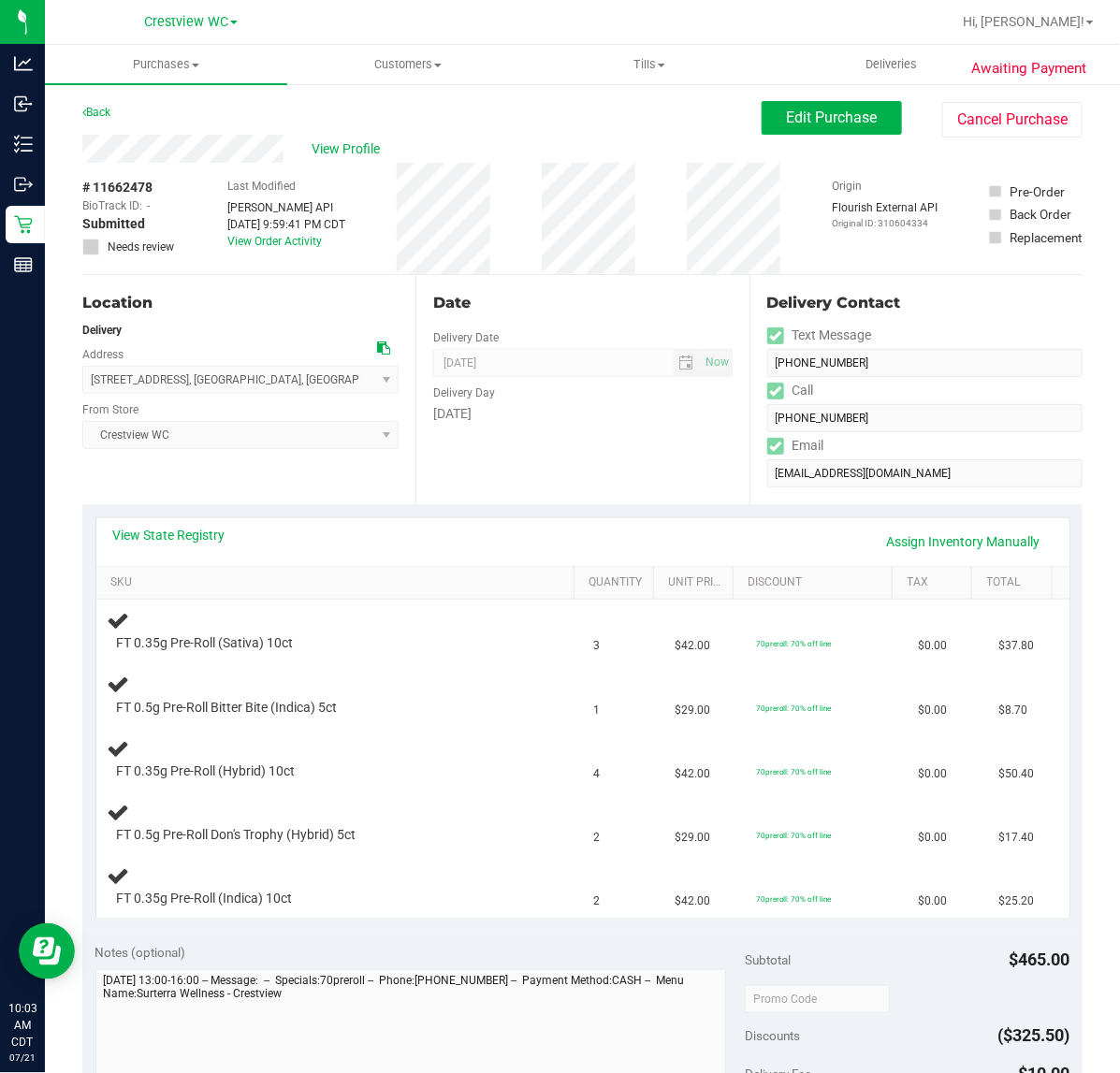 click on "Location
Delivery
Address
44 Oleander Ave
, Defuniak Springs
, FL
32433
Select address 44 Oleander Ave
From Store
Crestview WC Select Store Bonita Springs WC Boynton Beach WC Bradenton WC Brandon WC Brooksville WC Call Center Clermont WC Crestview WC Deerfield Beach WC Delray Beach WC Deltona WC Ft Walton Beach WC Ft. Lauderdale WC Ft. Myers WC Gainesville WC Jax Atlantic WC JAX DC REP Jax WC Key West WC Lakeland WC Largo WC Lehigh Acres DC REP Merritt Island WC Miami 72nd WC Miami Beach WC Miami Dadeland WC Miramar DC REP New Port Richey WC Ocala WC" at bounding box center (249, 389) 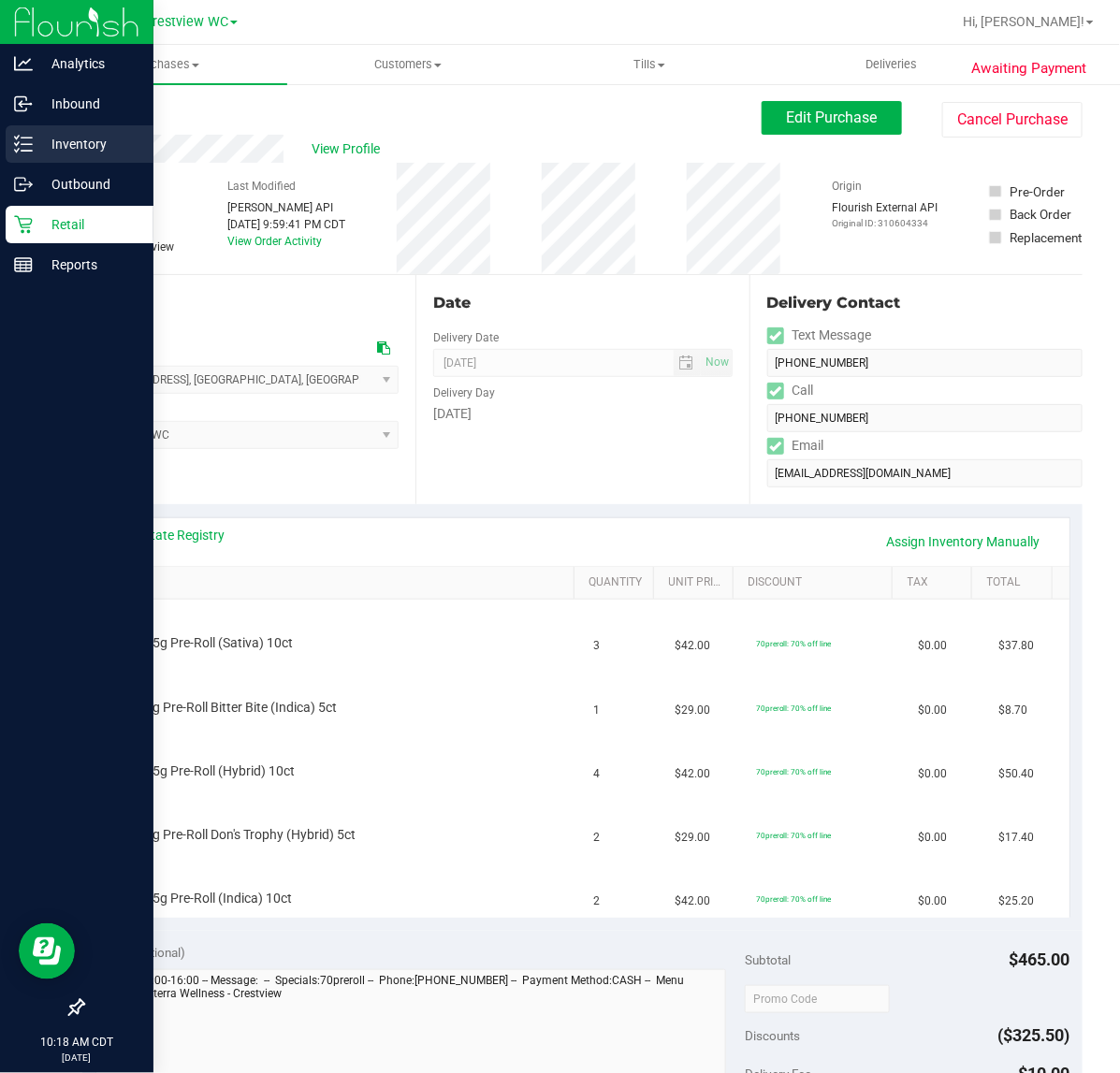 click on "Inventory" at bounding box center [89, 144] 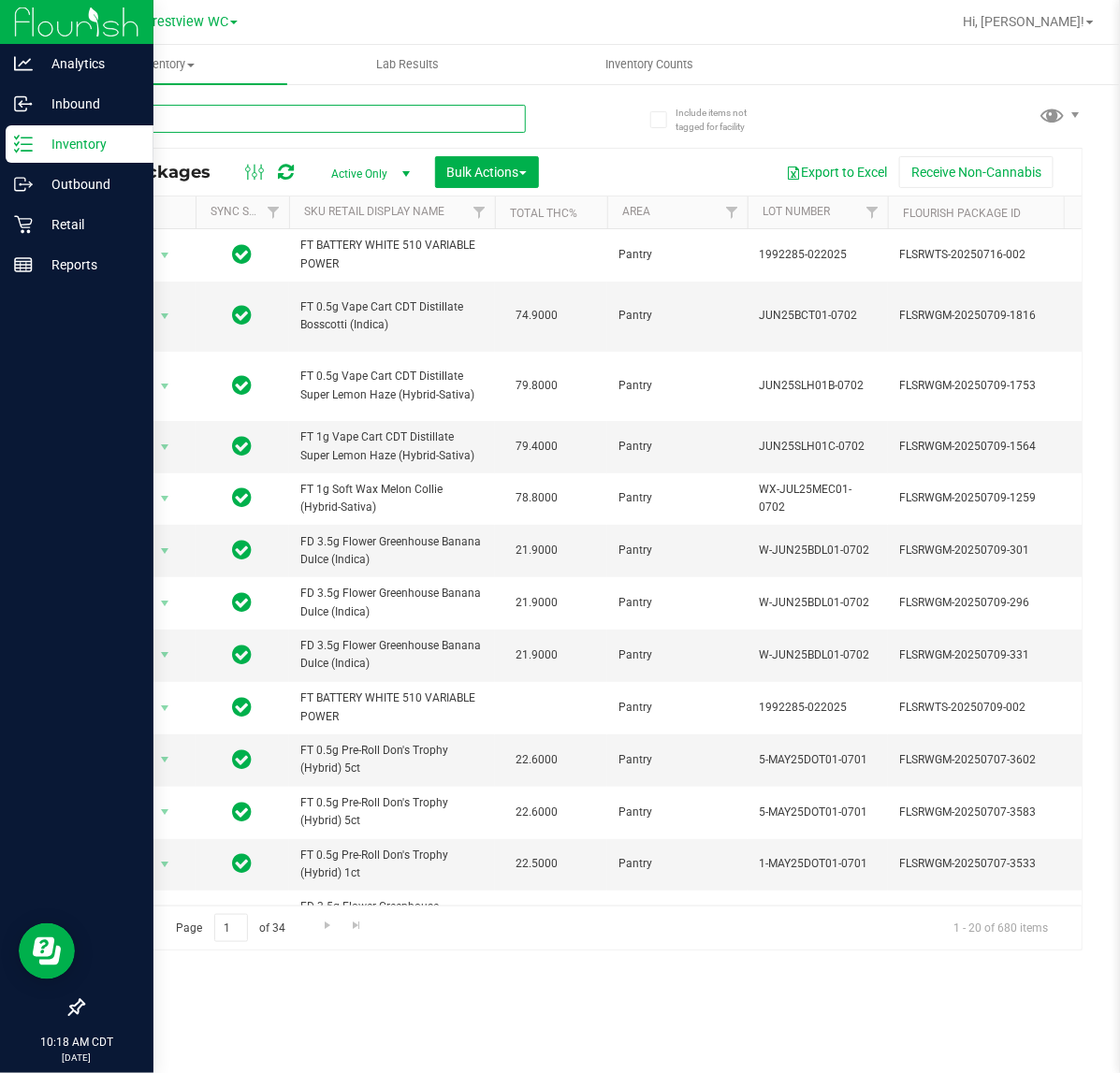 click at bounding box center (304, 119) 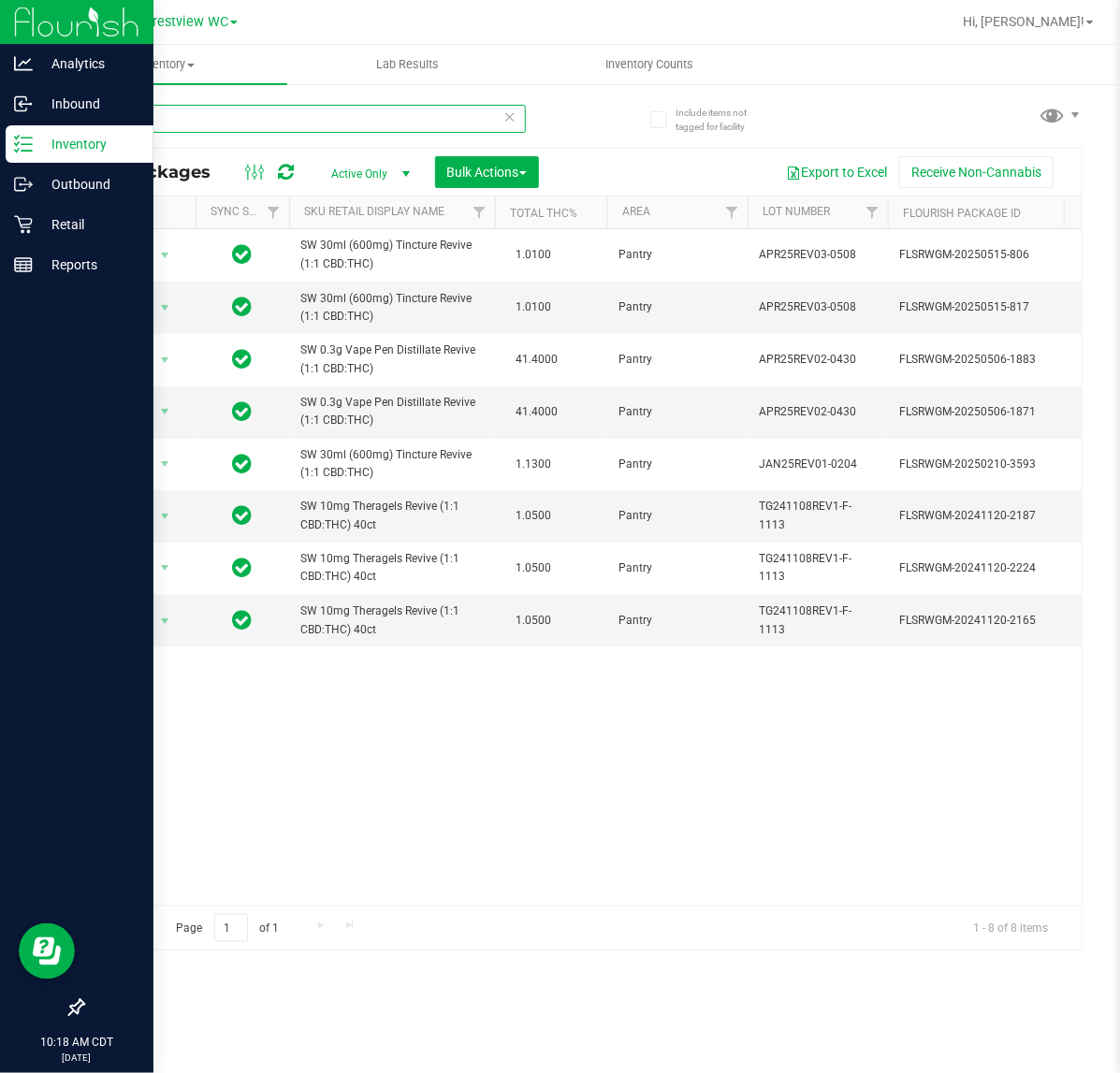 scroll, scrollTop: 0, scrollLeft: 254, axis: horizontal 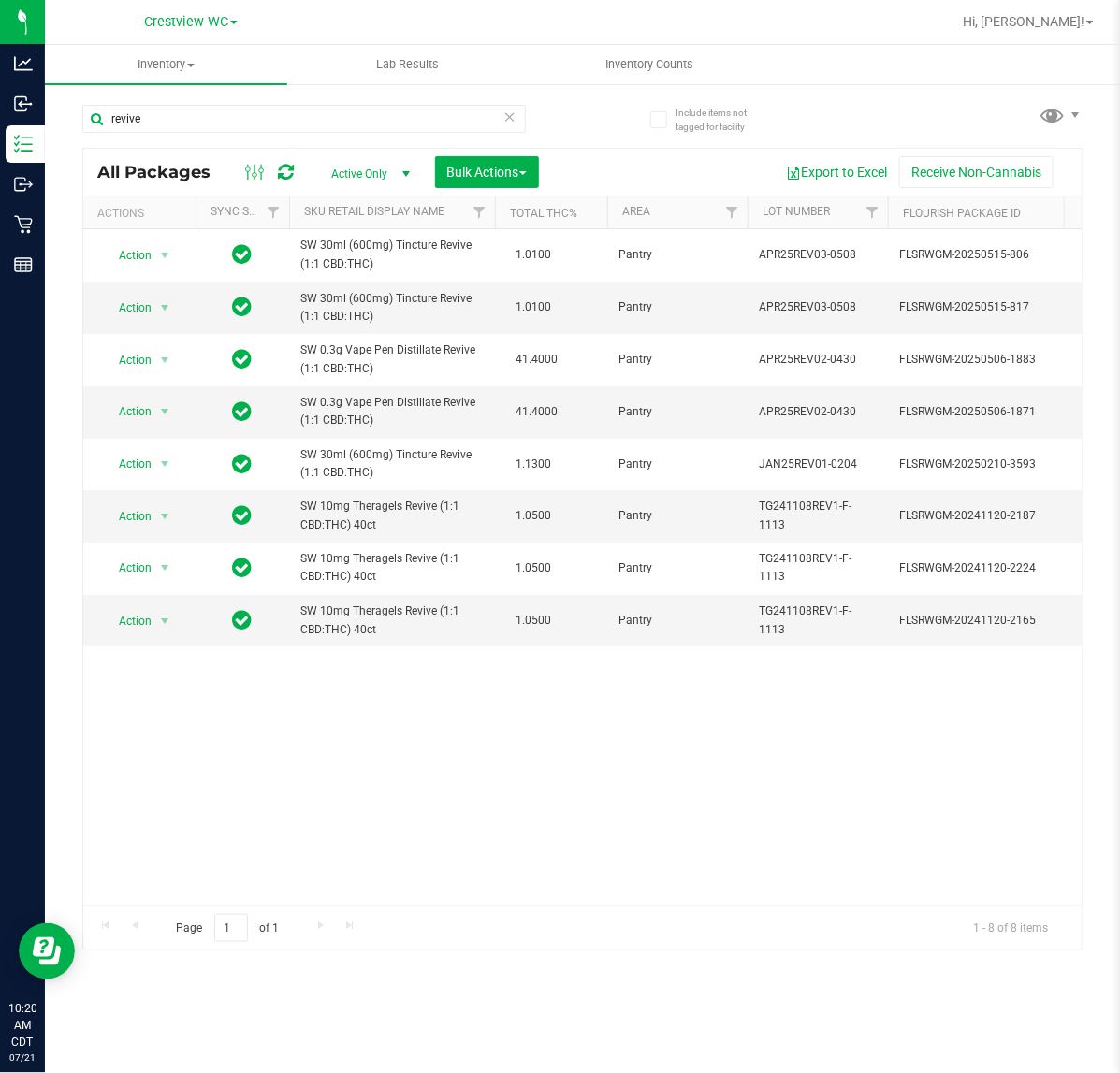 click on "Action Action Edit attributes Global inventory Locate package Package audit log Print package label Print product labels Unlock package
SW 30ml (600mg) Tincture Revive (1:1 CBD:THC)
1.0100
Pantry
APR25REV03-0508
FLSRWGM-20250515-806
6460258100265690
18
0
18
00000579
Created
EDI-TIN-SW-REV.30
SW - TINCTURE - 30ML - 600MG - REV - 1CBD-1THC" at bounding box center [582, 567] 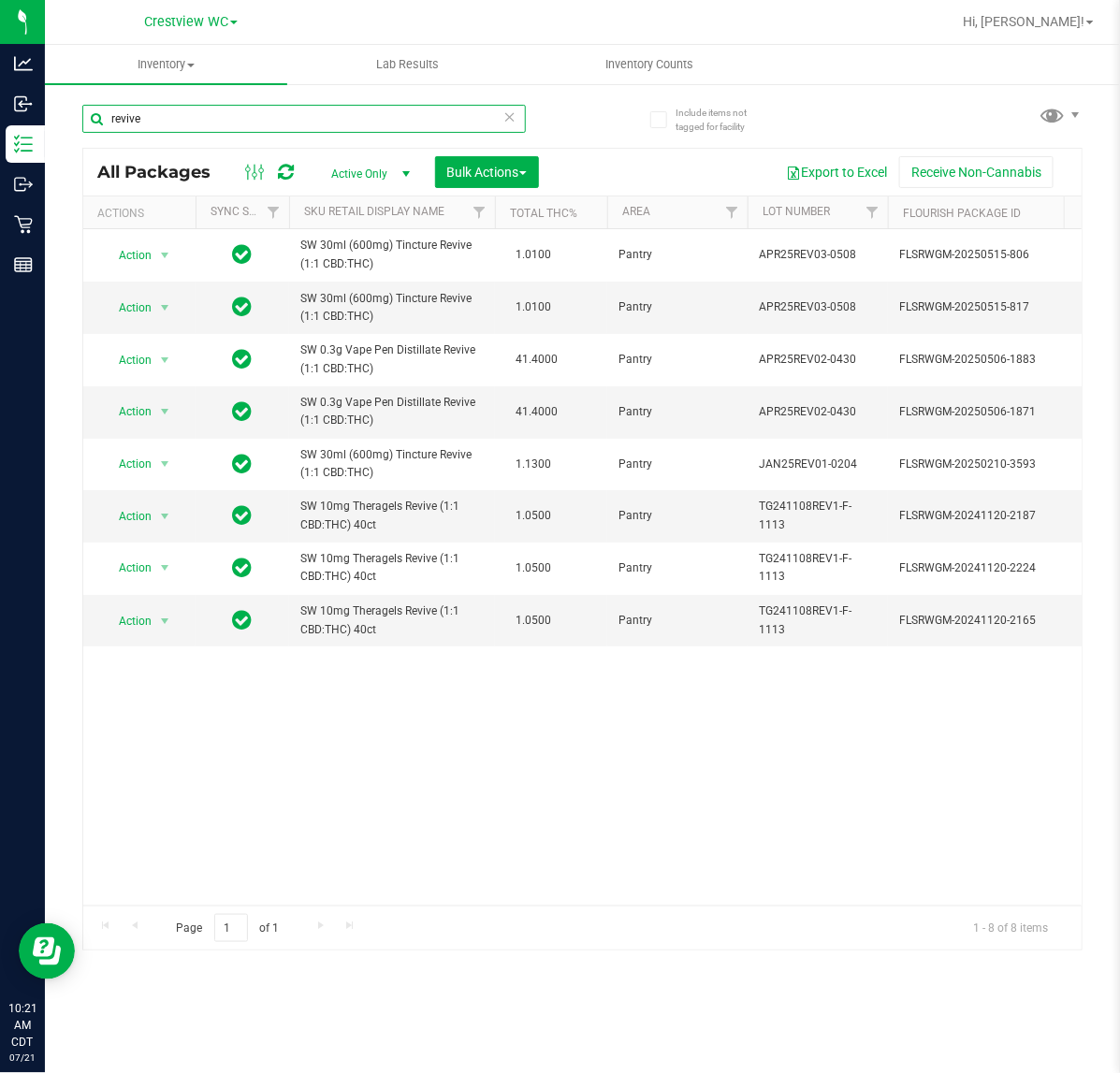 drag, startPoint x: 203, startPoint y: 117, endPoint x: -32, endPoint y: 105, distance: 235.30618 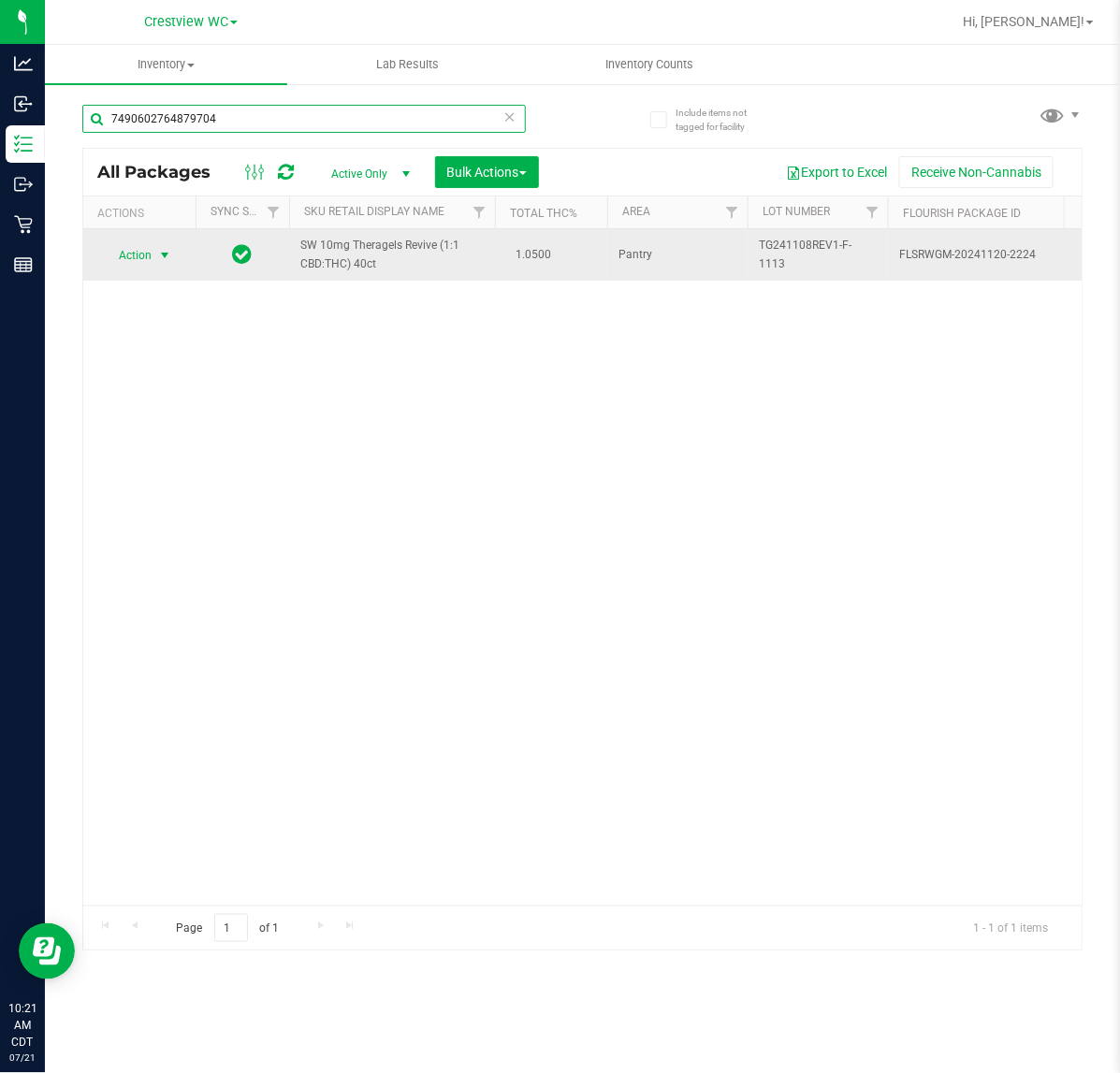 type on "7490602764879704" 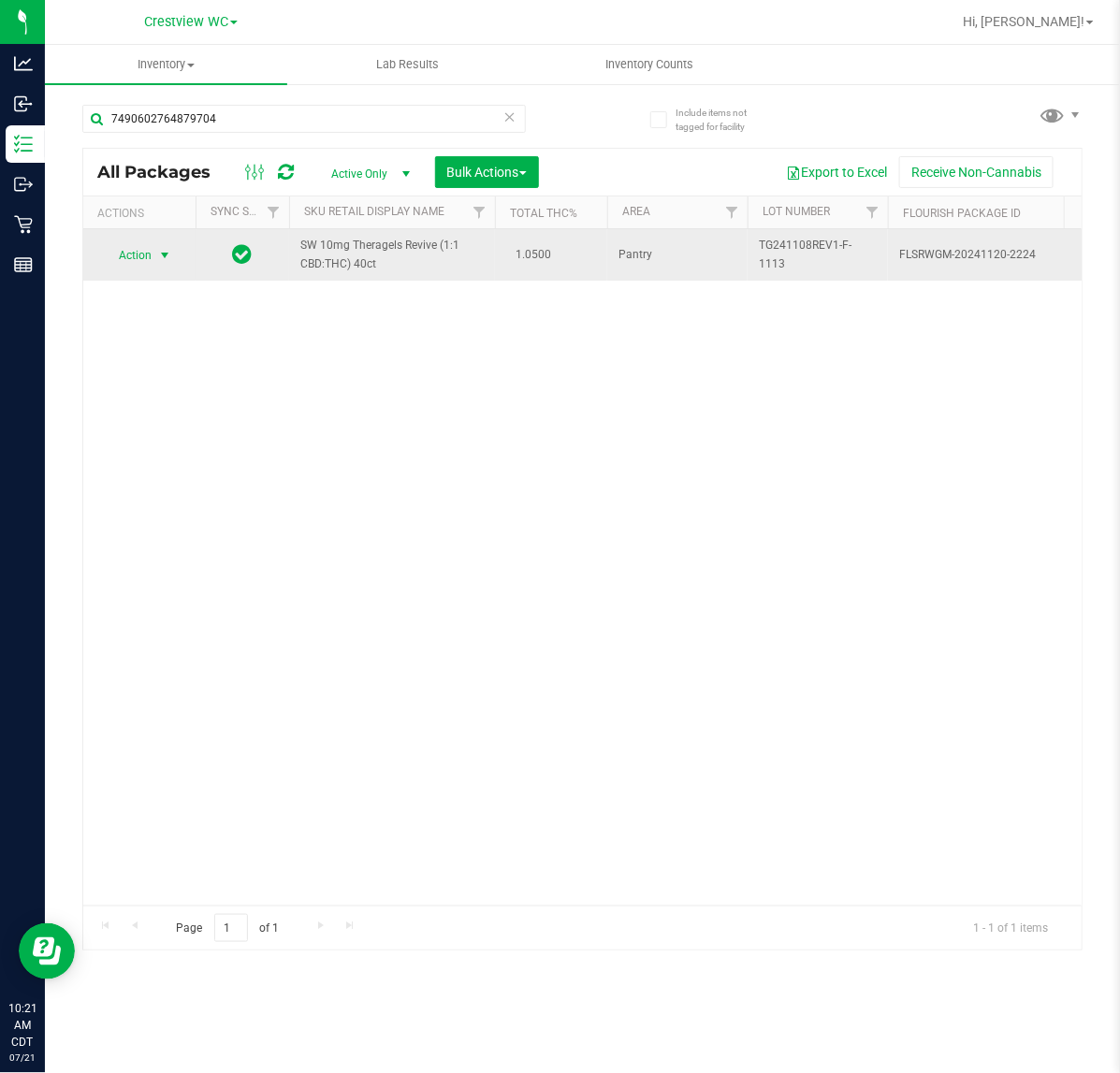 click at bounding box center (165, 255) 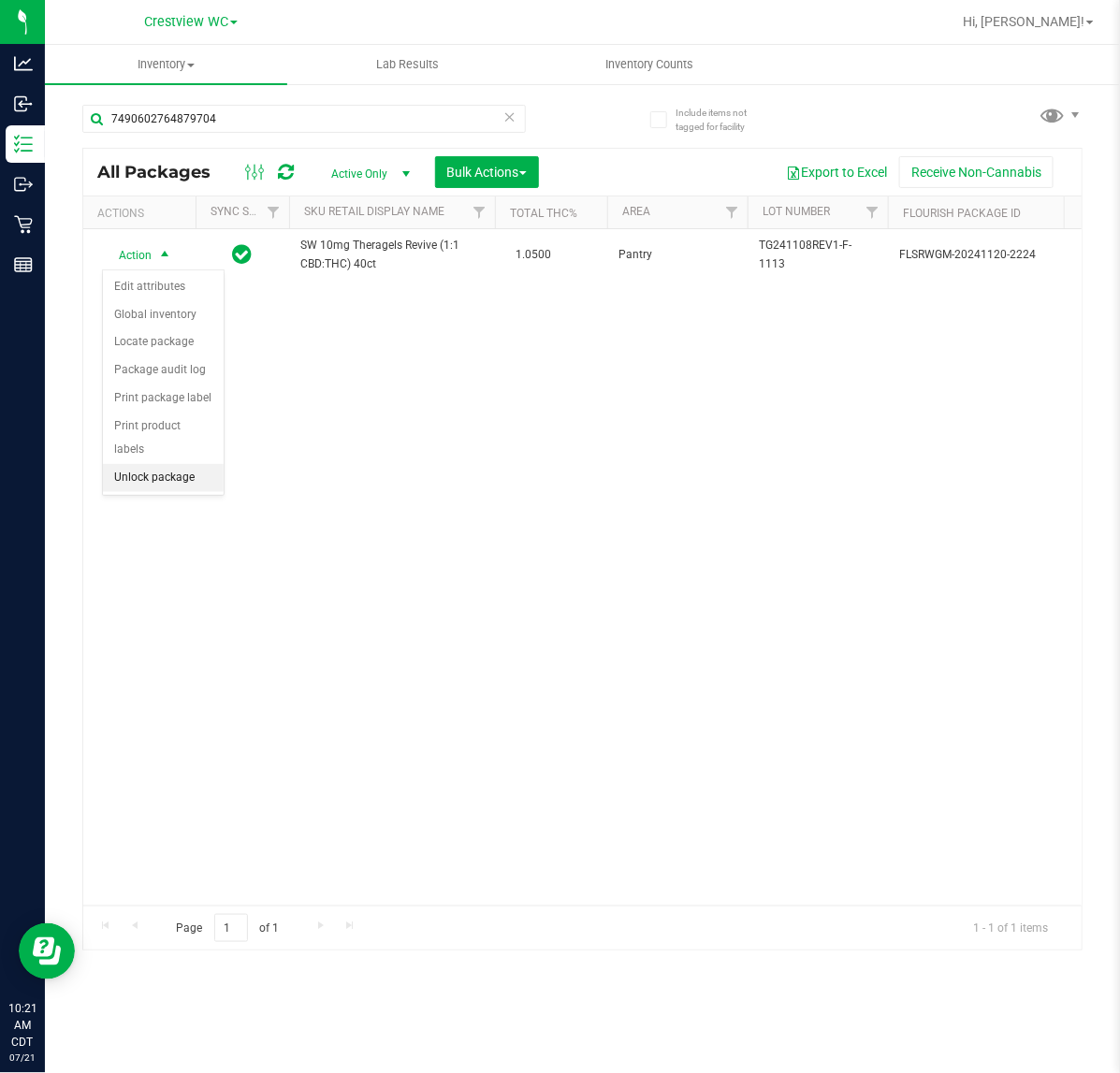 click on "Unlock package" at bounding box center [163, 478] 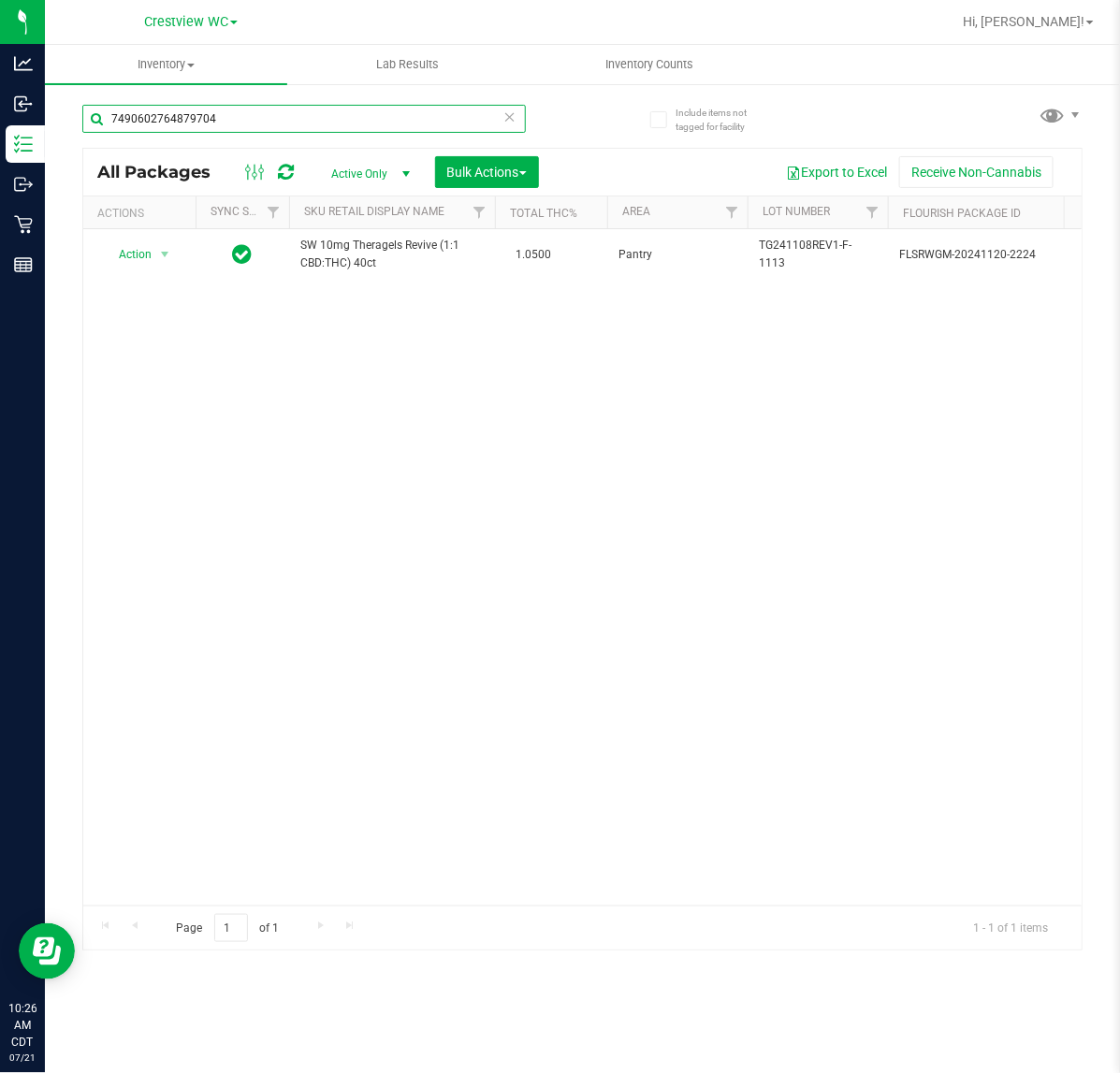 drag, startPoint x: 112, startPoint y: 127, endPoint x: -321, endPoint y: 141, distance: 433.22627 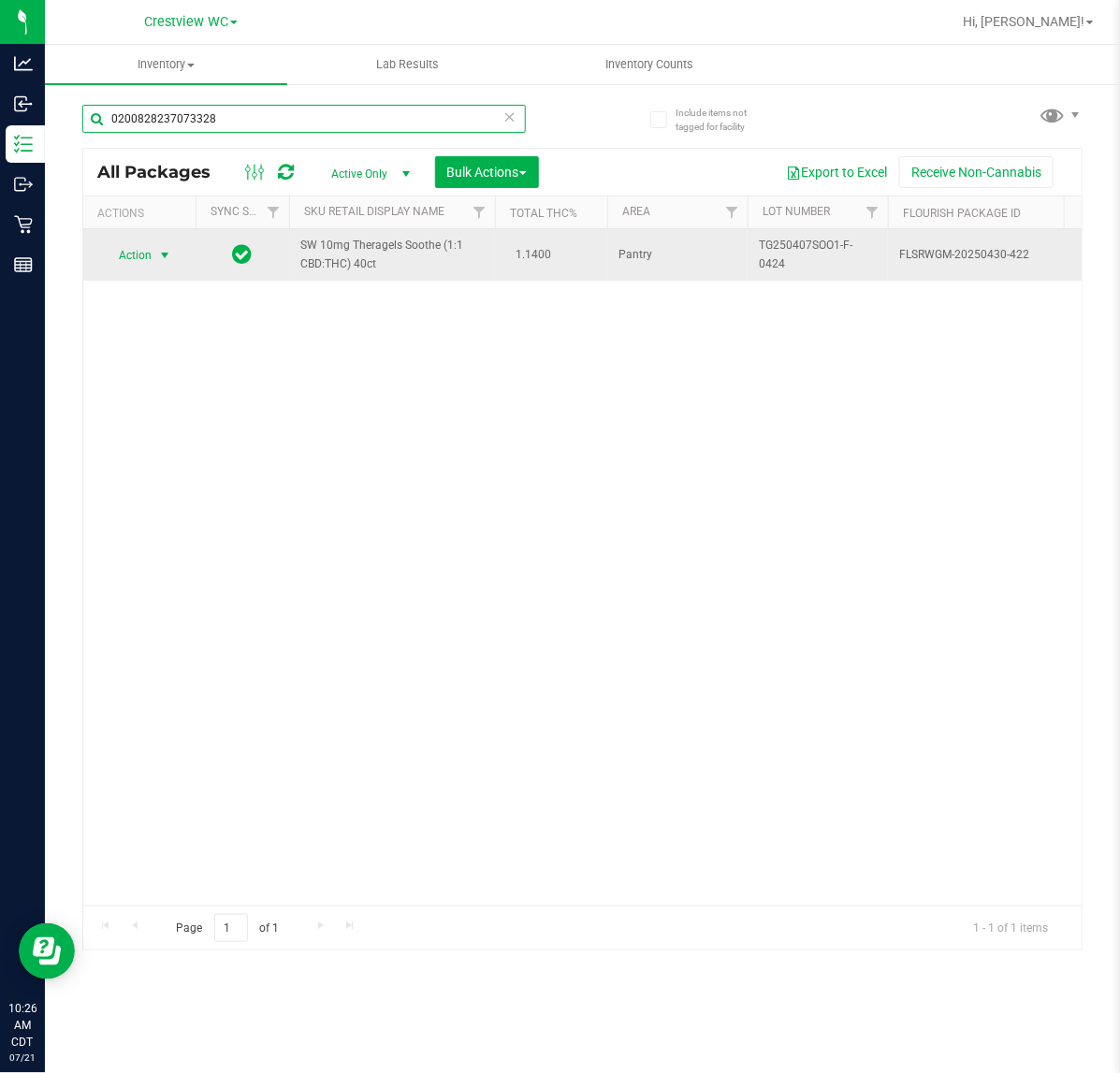 type on "0200828237073328" 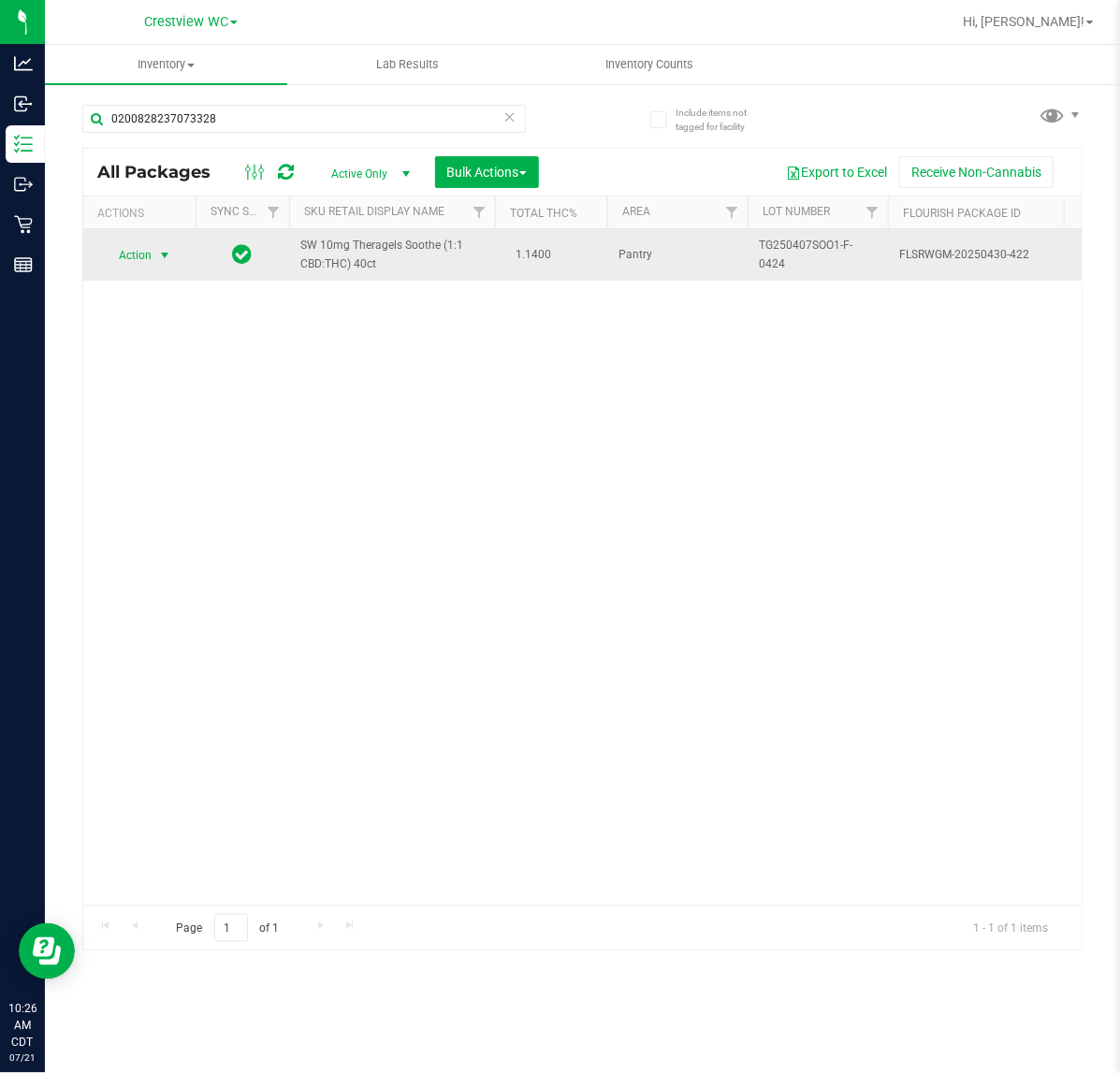click at bounding box center [165, 255] 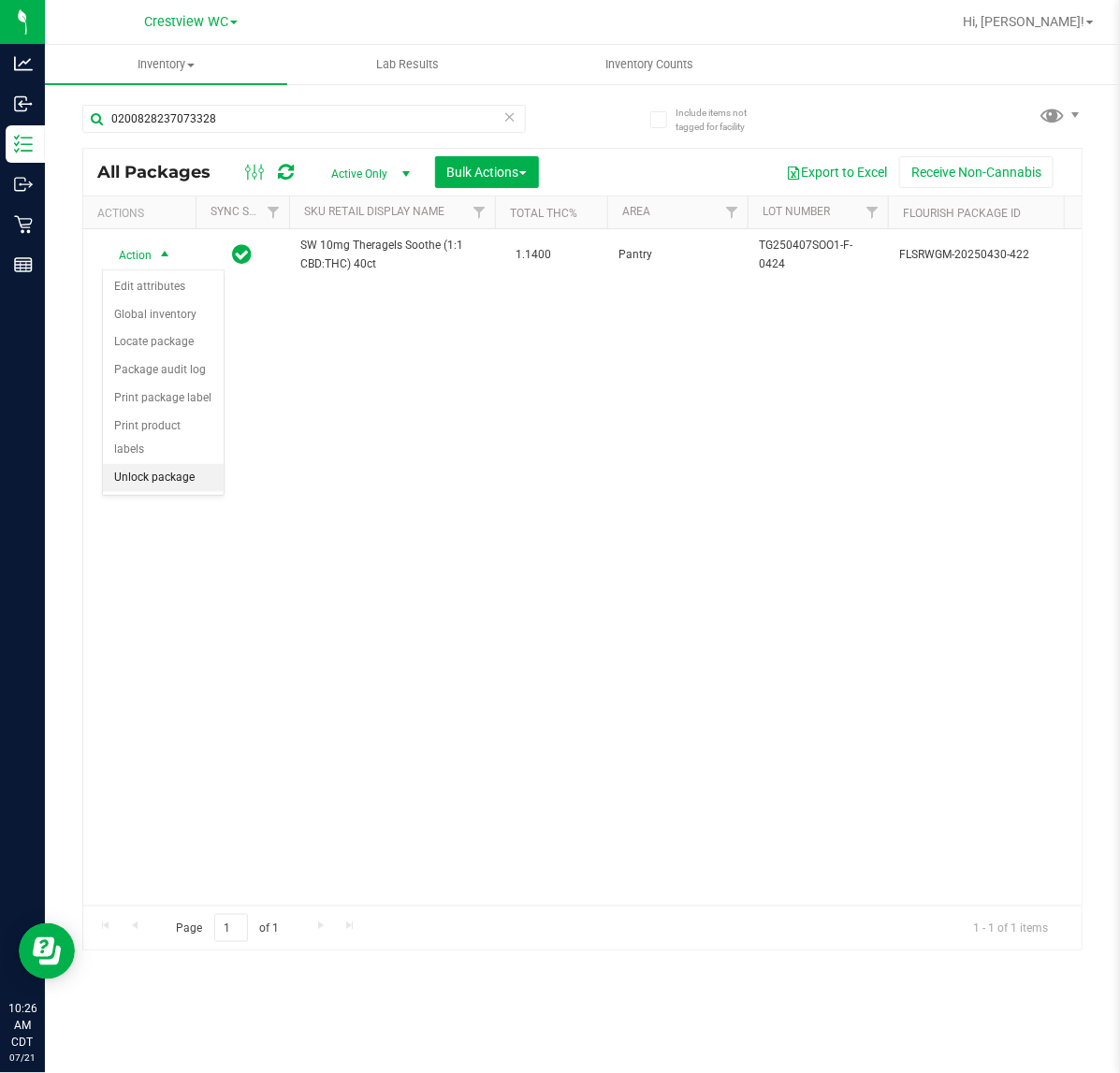 click on "Unlock package" at bounding box center [163, 478] 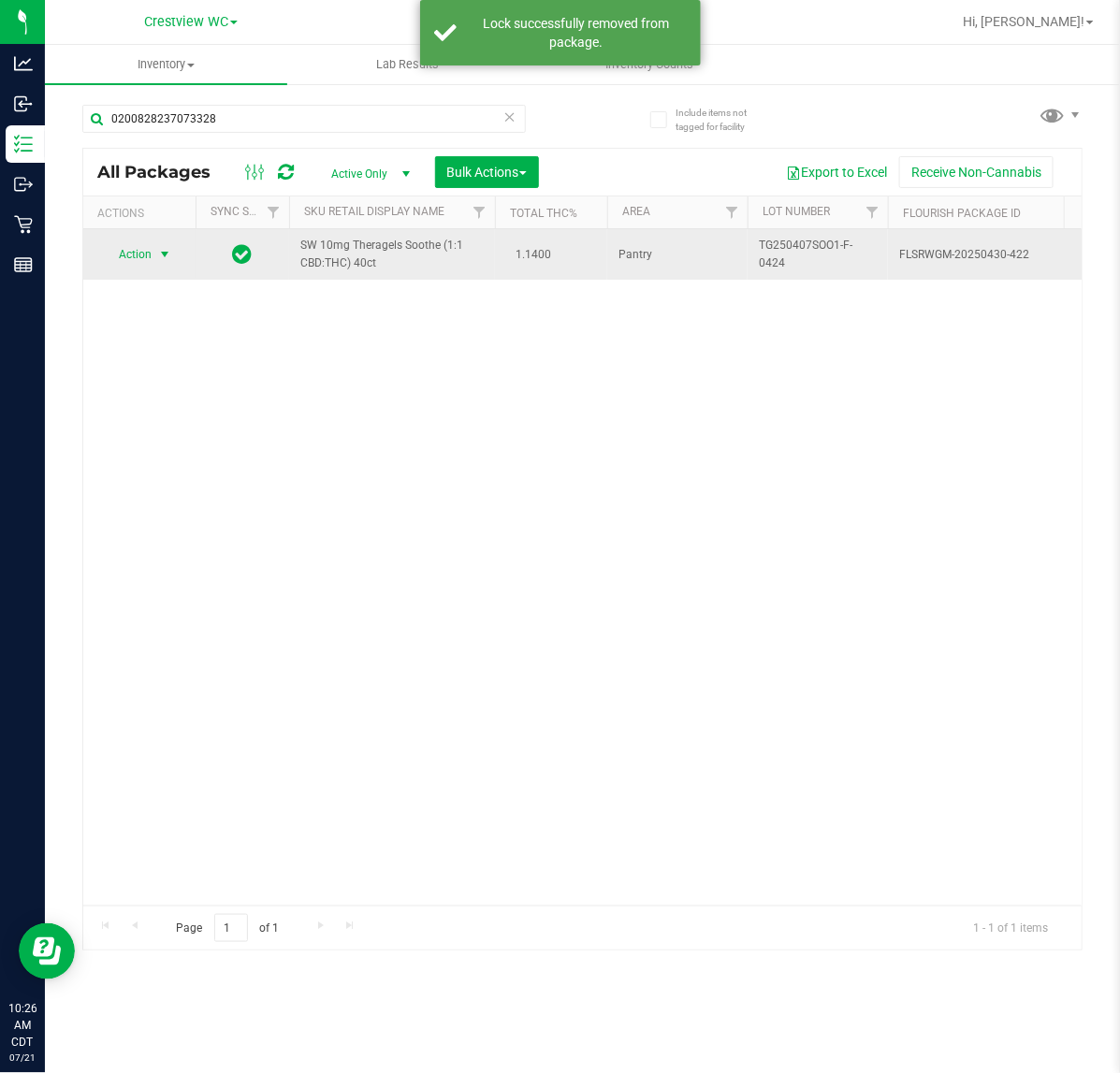 click at bounding box center (165, 254) 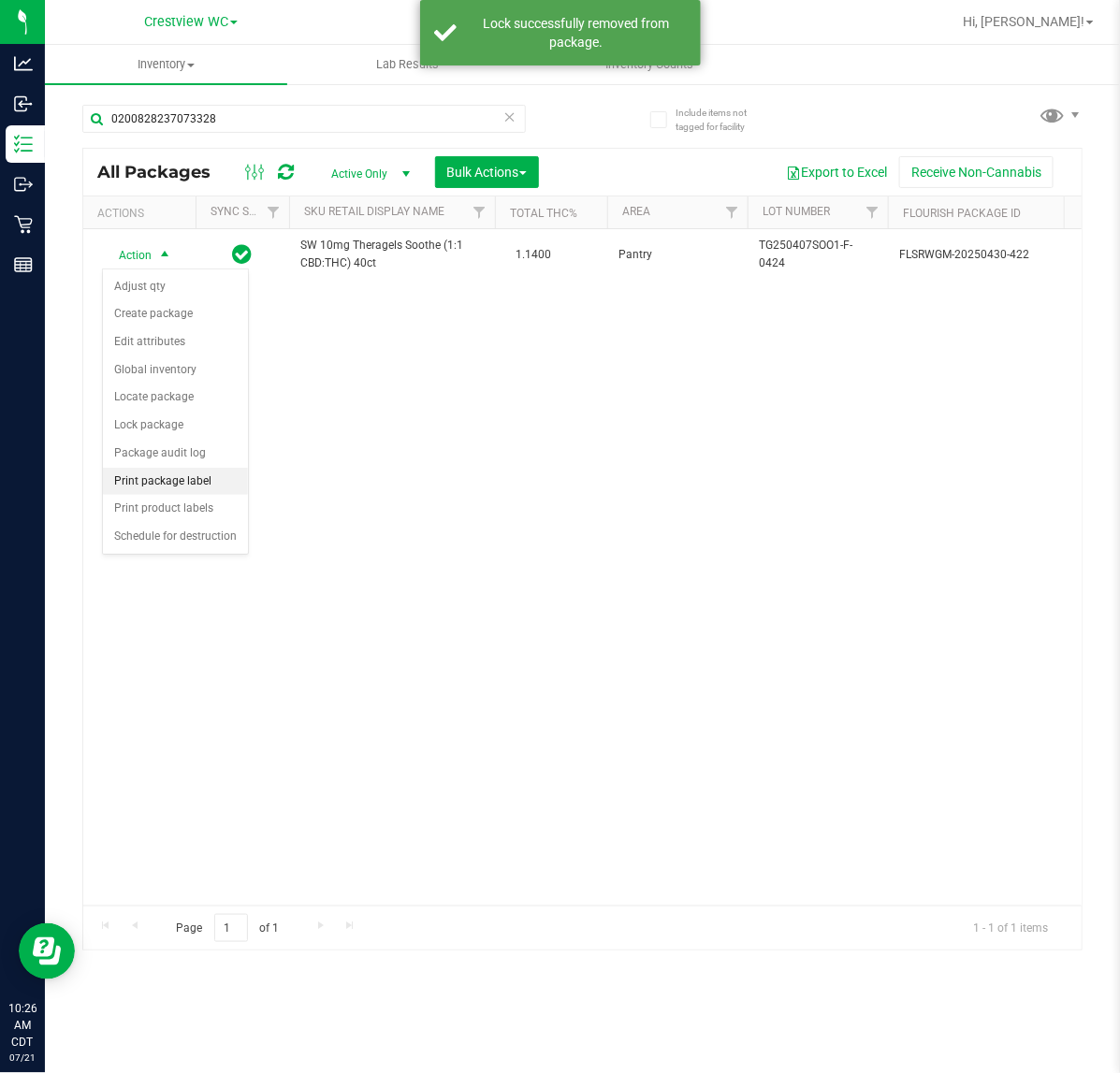click on "Print package label" at bounding box center [175, 482] 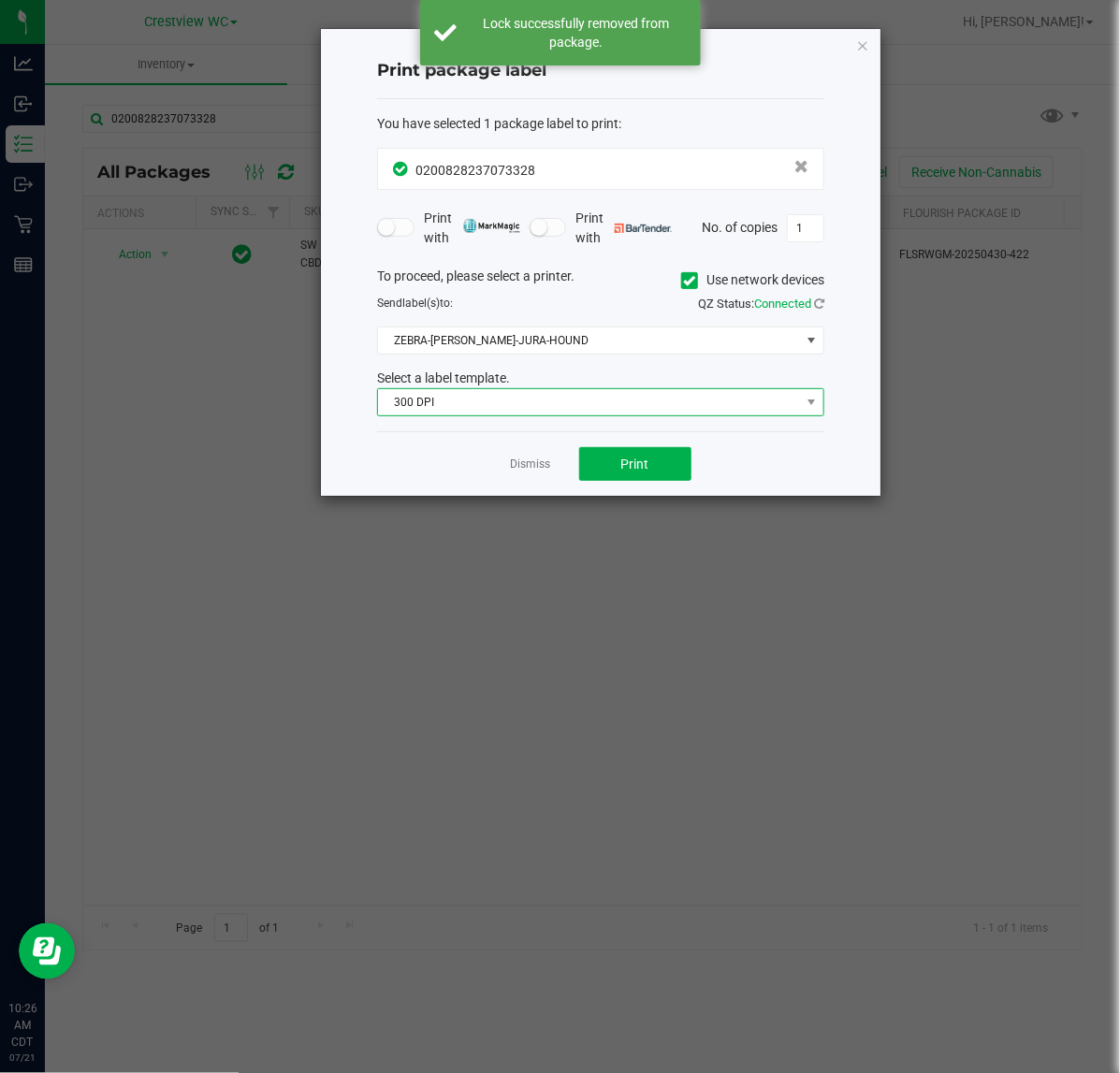 click on "300 DPI" at bounding box center [589, 402] 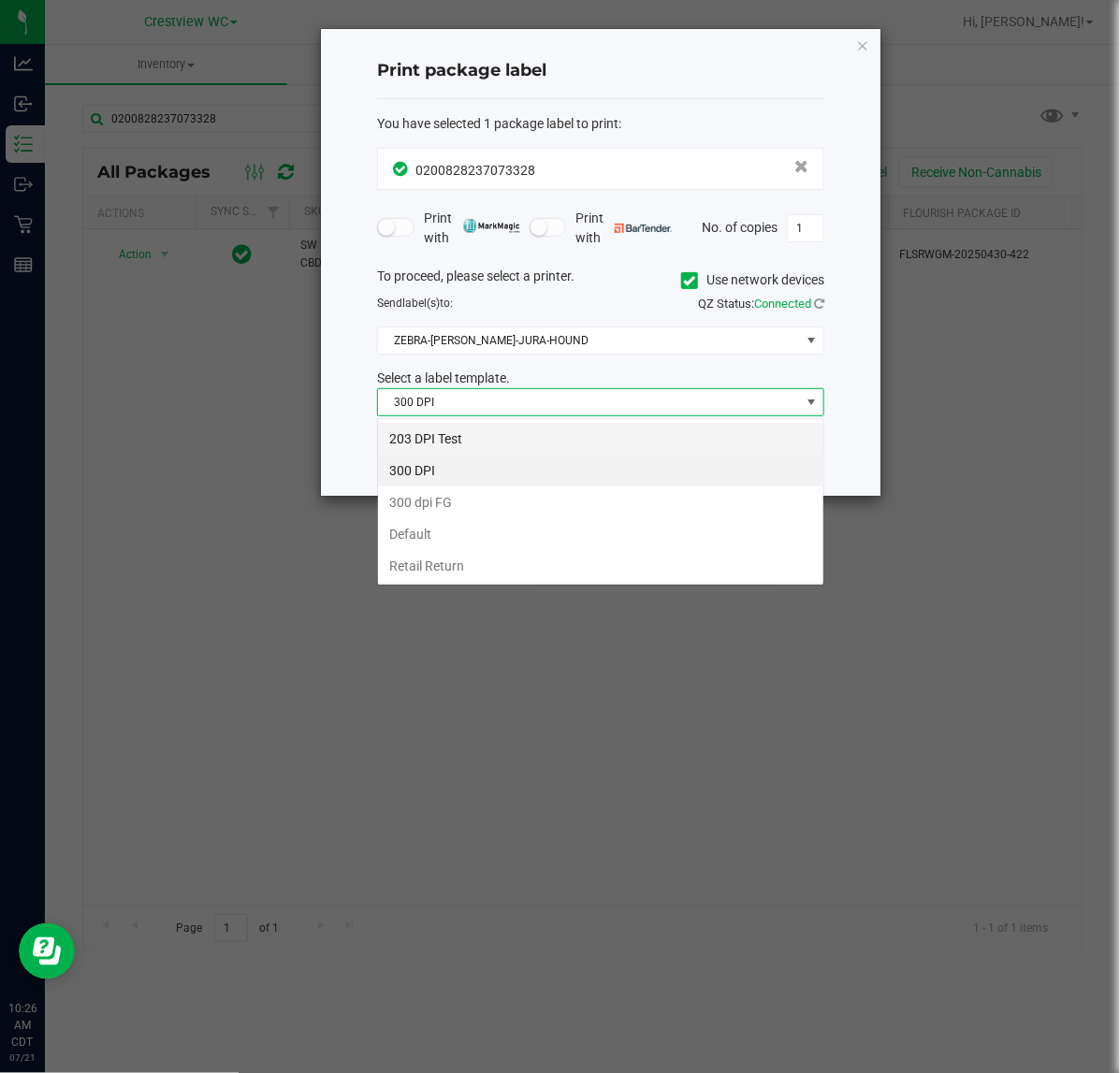 scroll, scrollTop: 93520, scrollLeft: 93120, axis: both 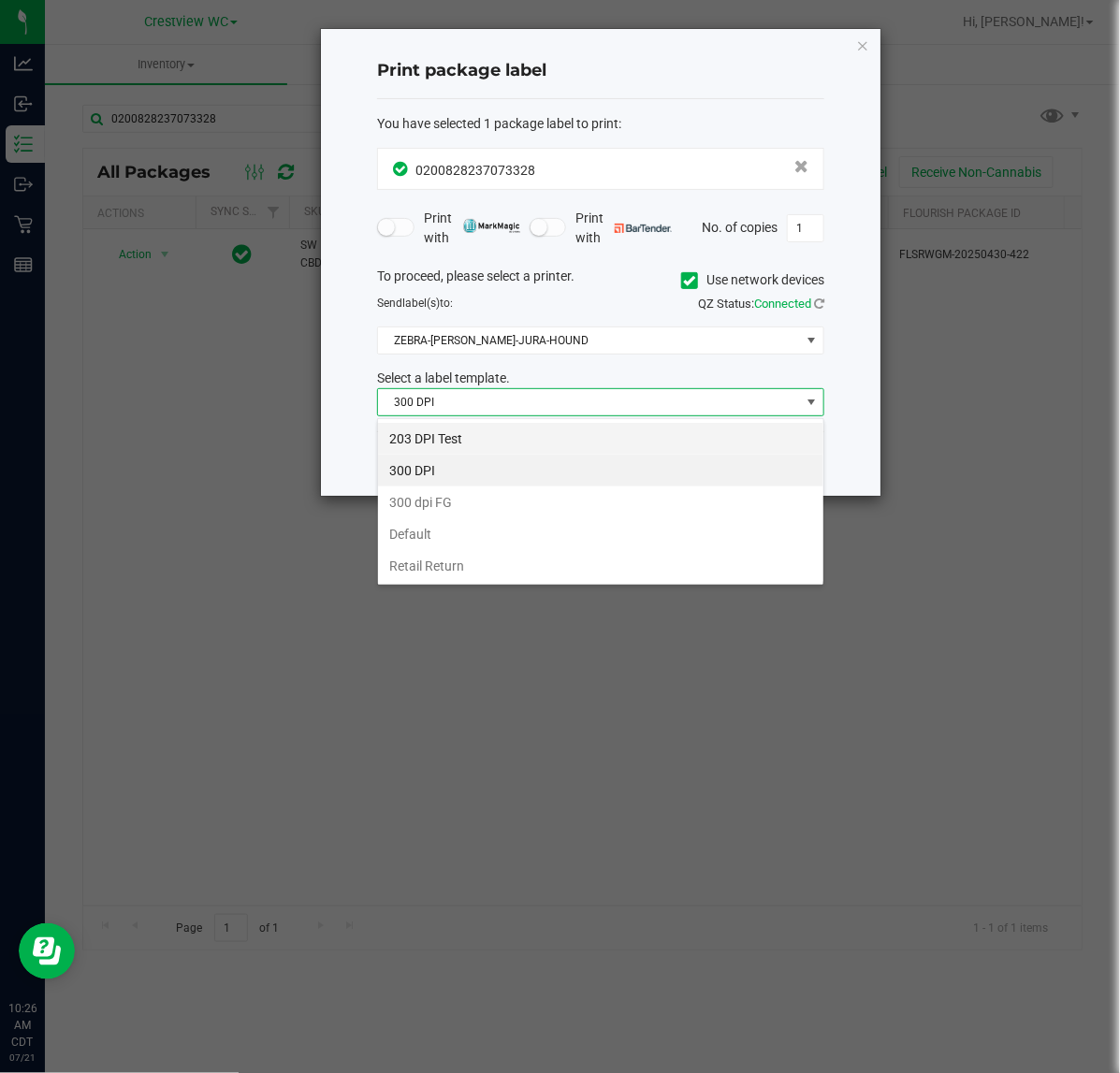 click on "203 DPI Test" at bounding box center [601, 439] 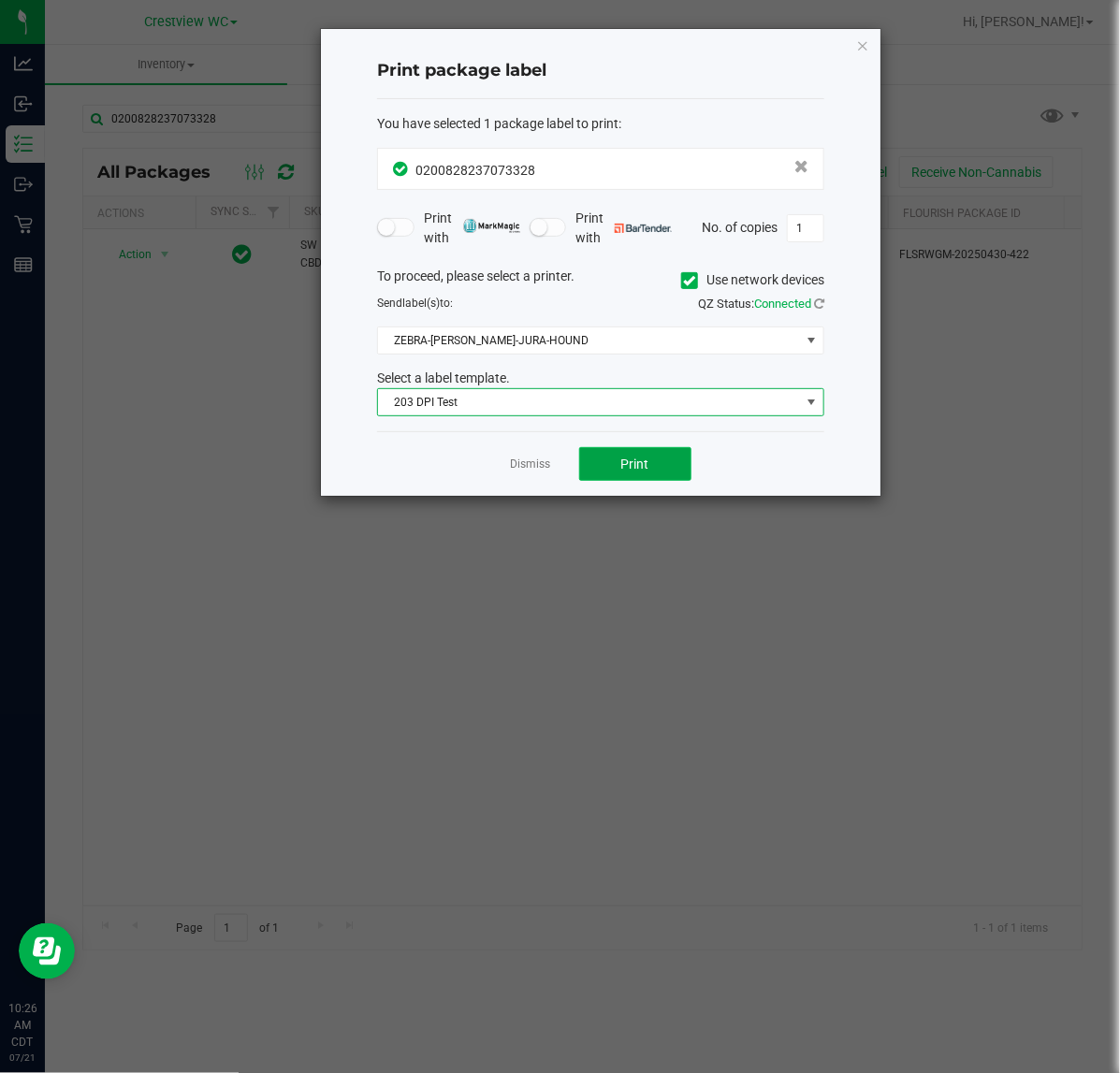 click on "Print" 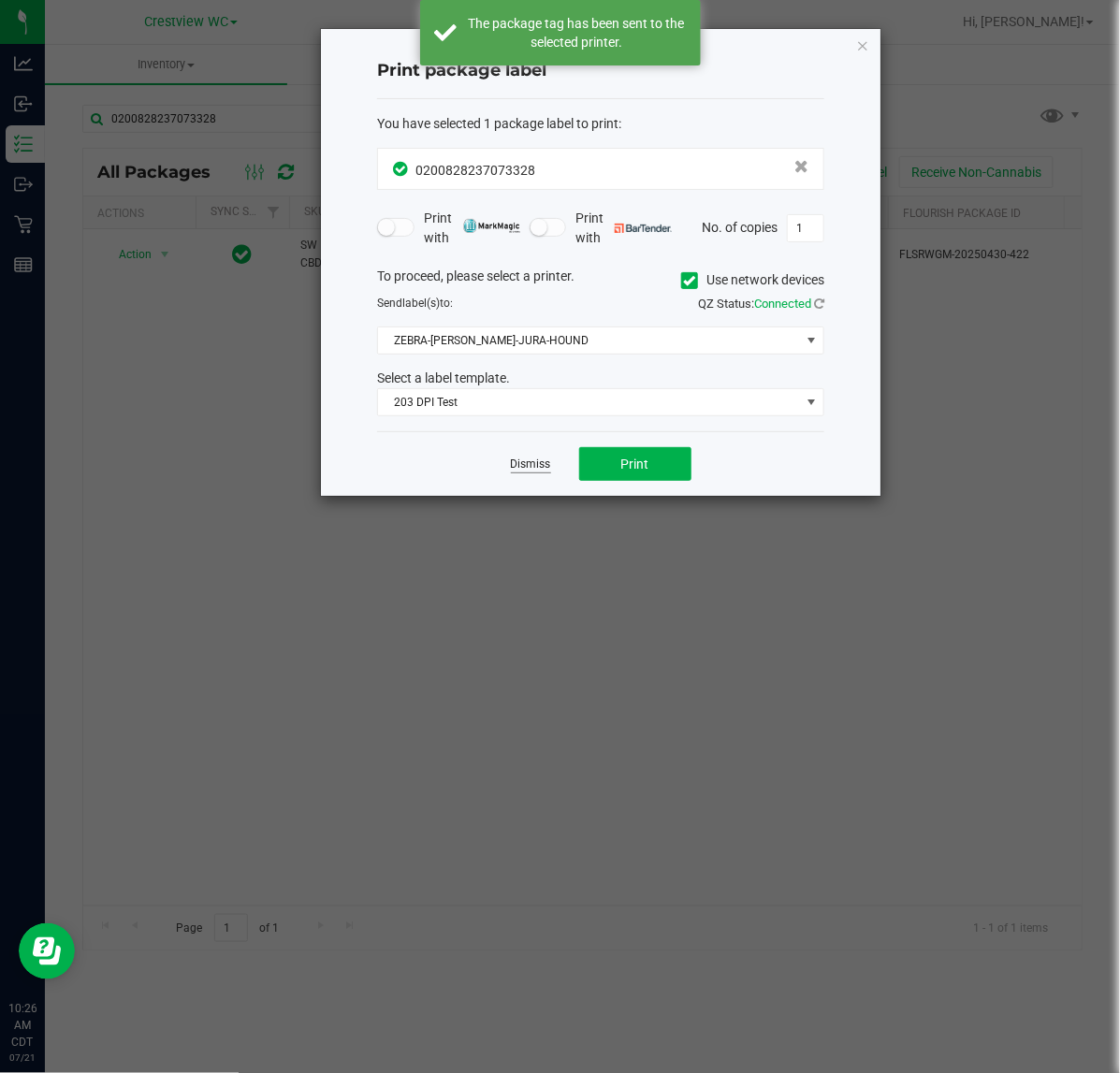 click on "Dismiss" 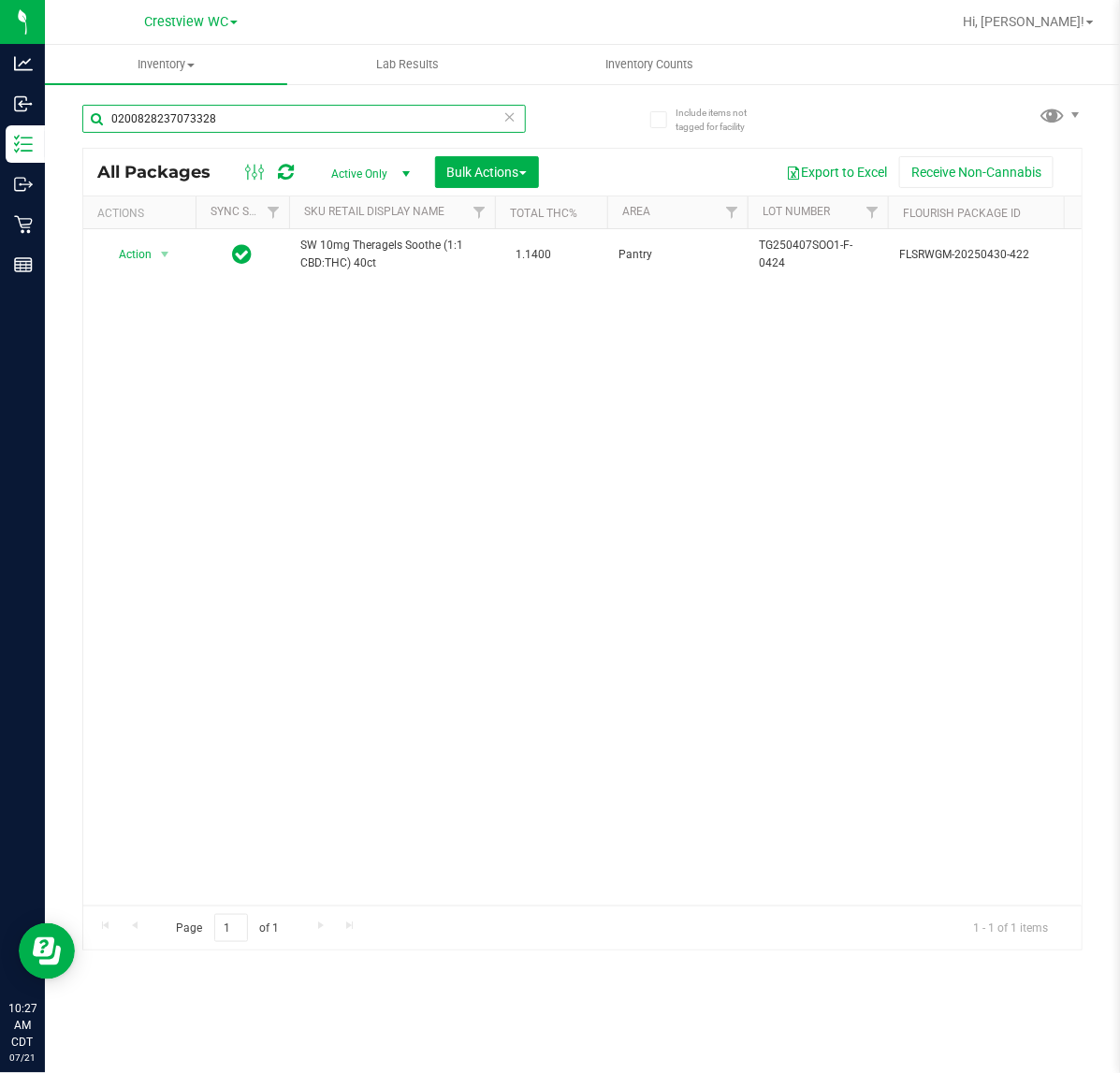 drag, startPoint x: -106, startPoint y: 127, endPoint x: -150, endPoint y: 126, distance: 44.011362 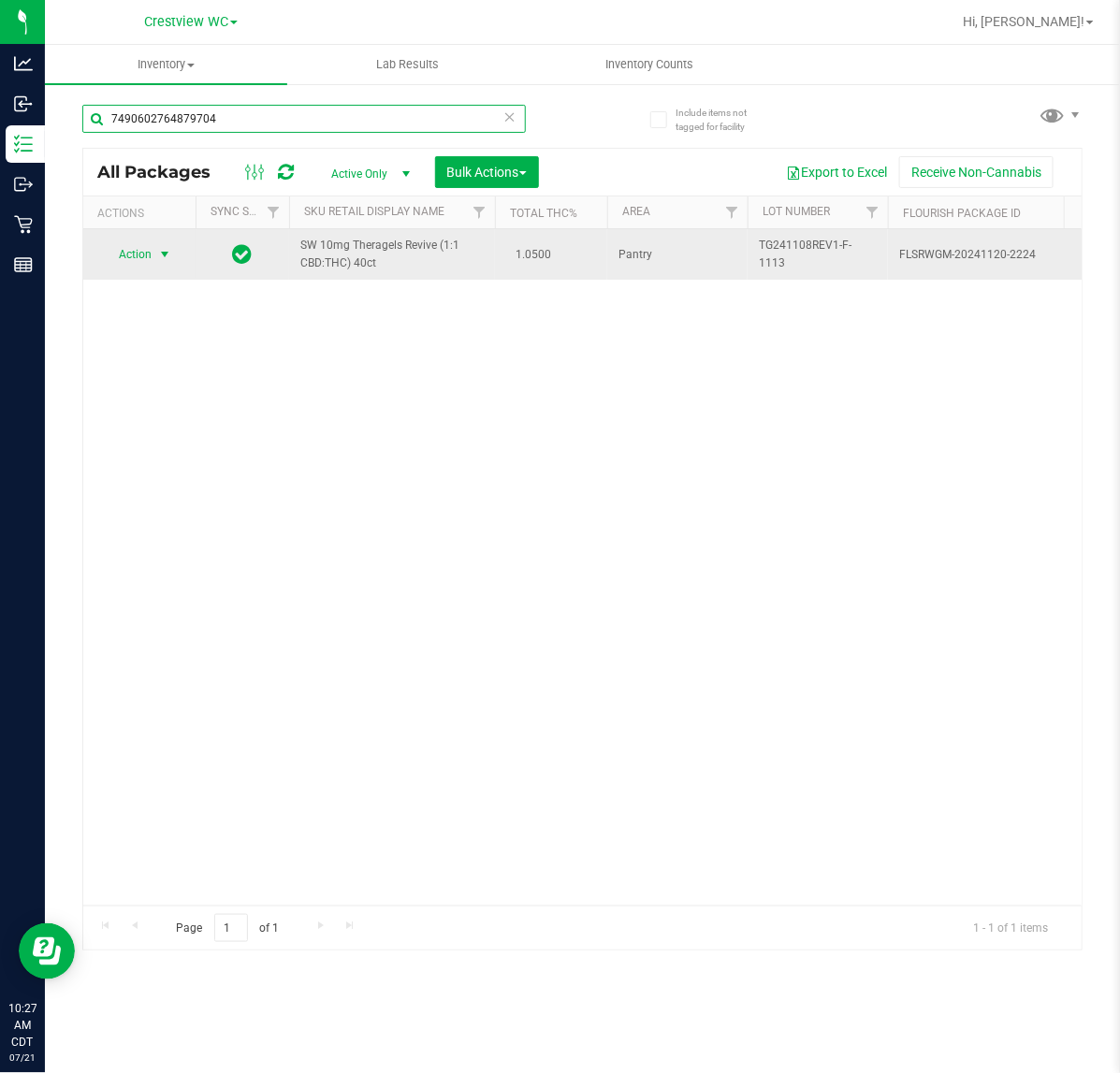 type on "7490602764879704" 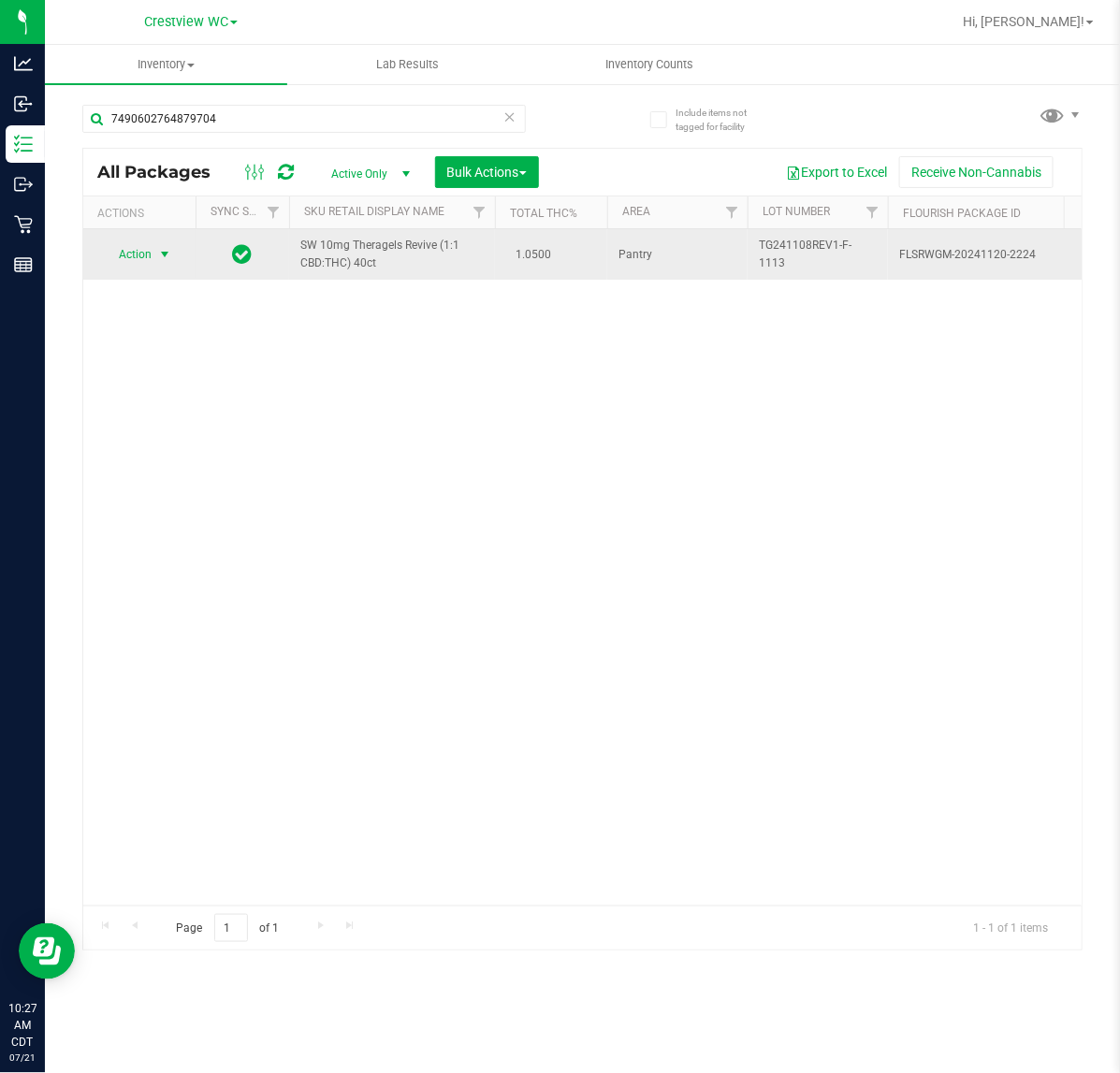 click at bounding box center [165, 254] 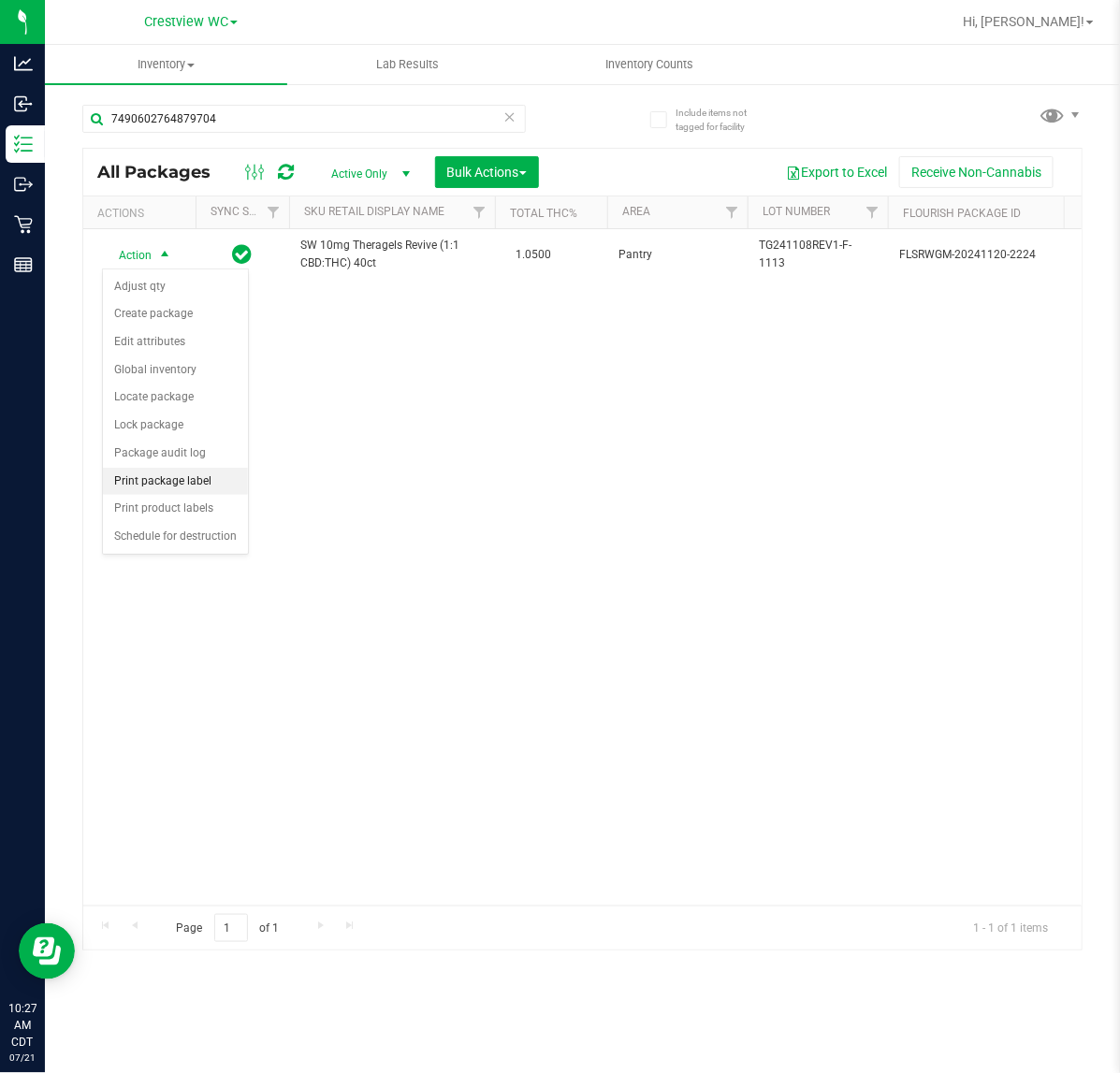 click on "Print package label" at bounding box center (175, 482) 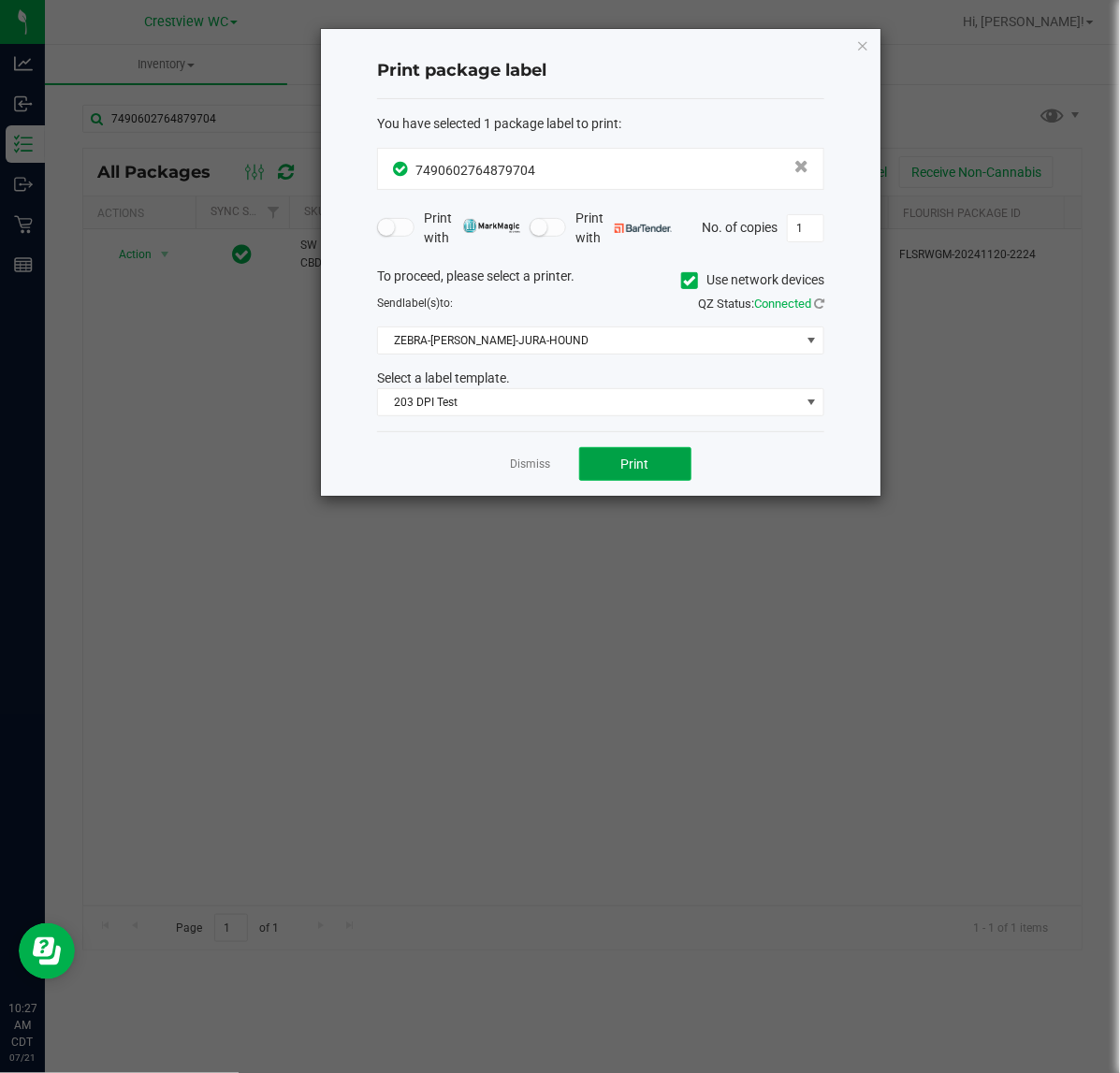 click on "Print" 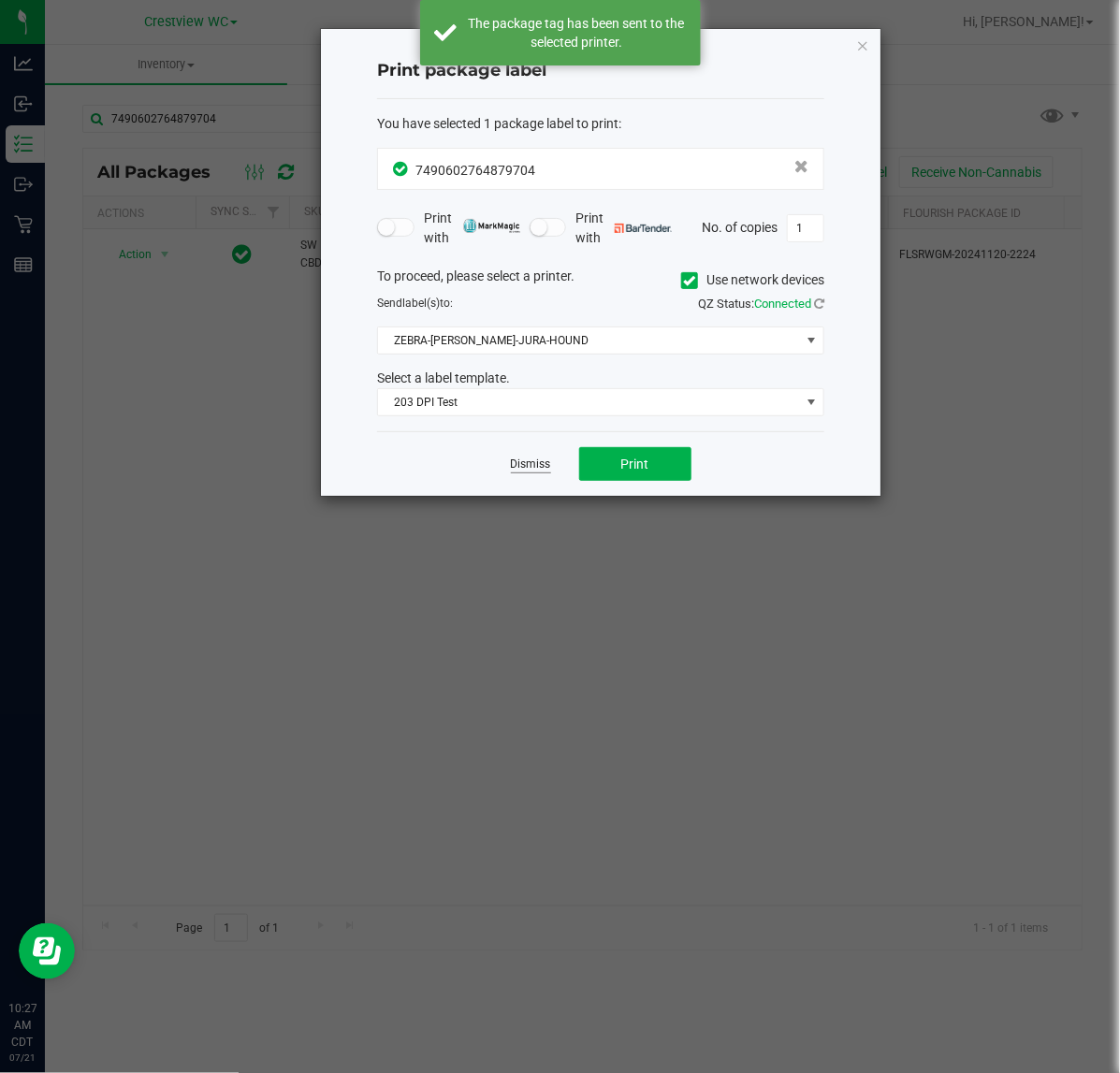 click on "Dismiss" 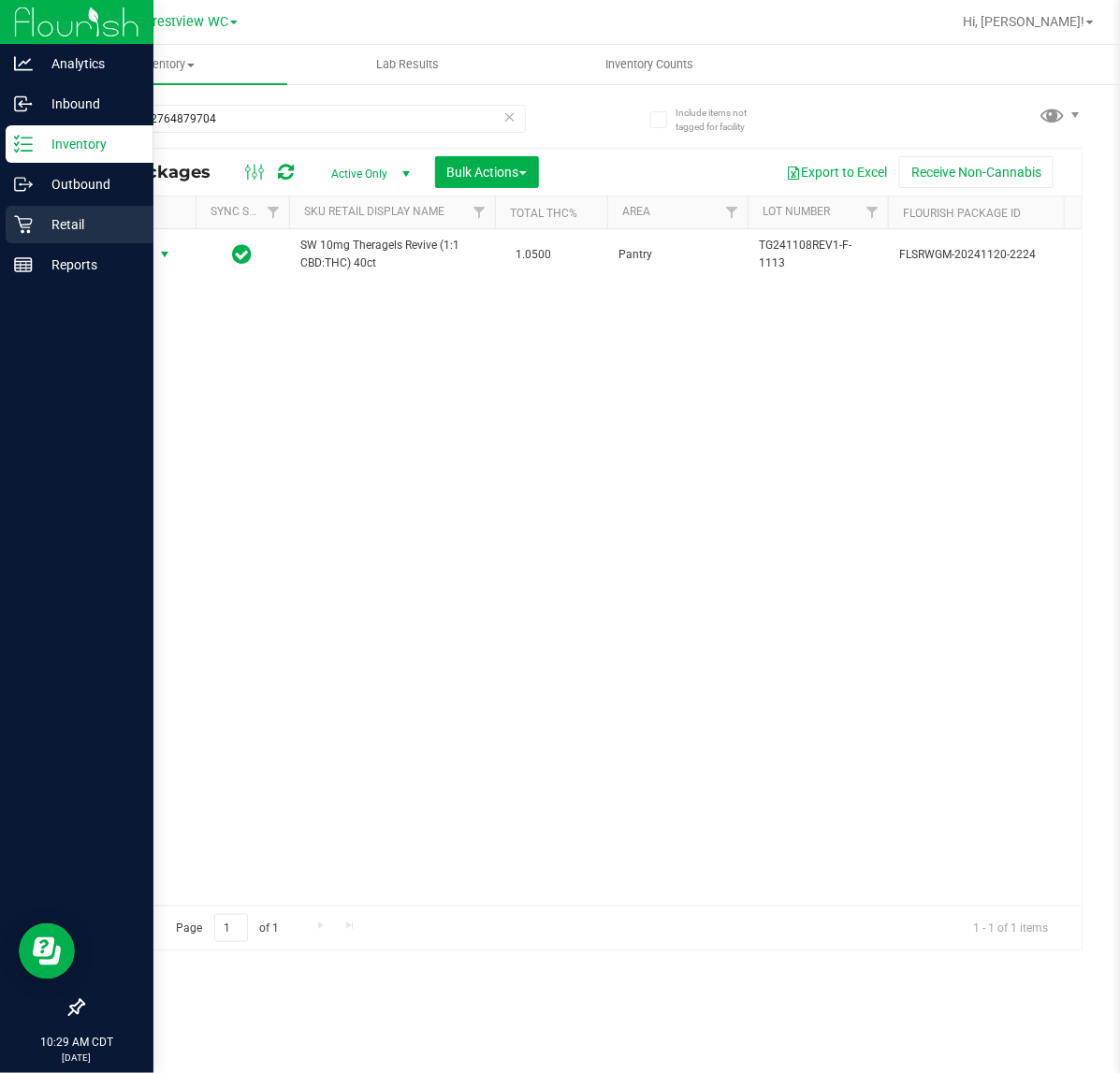 click on "Retail" at bounding box center [89, 225] 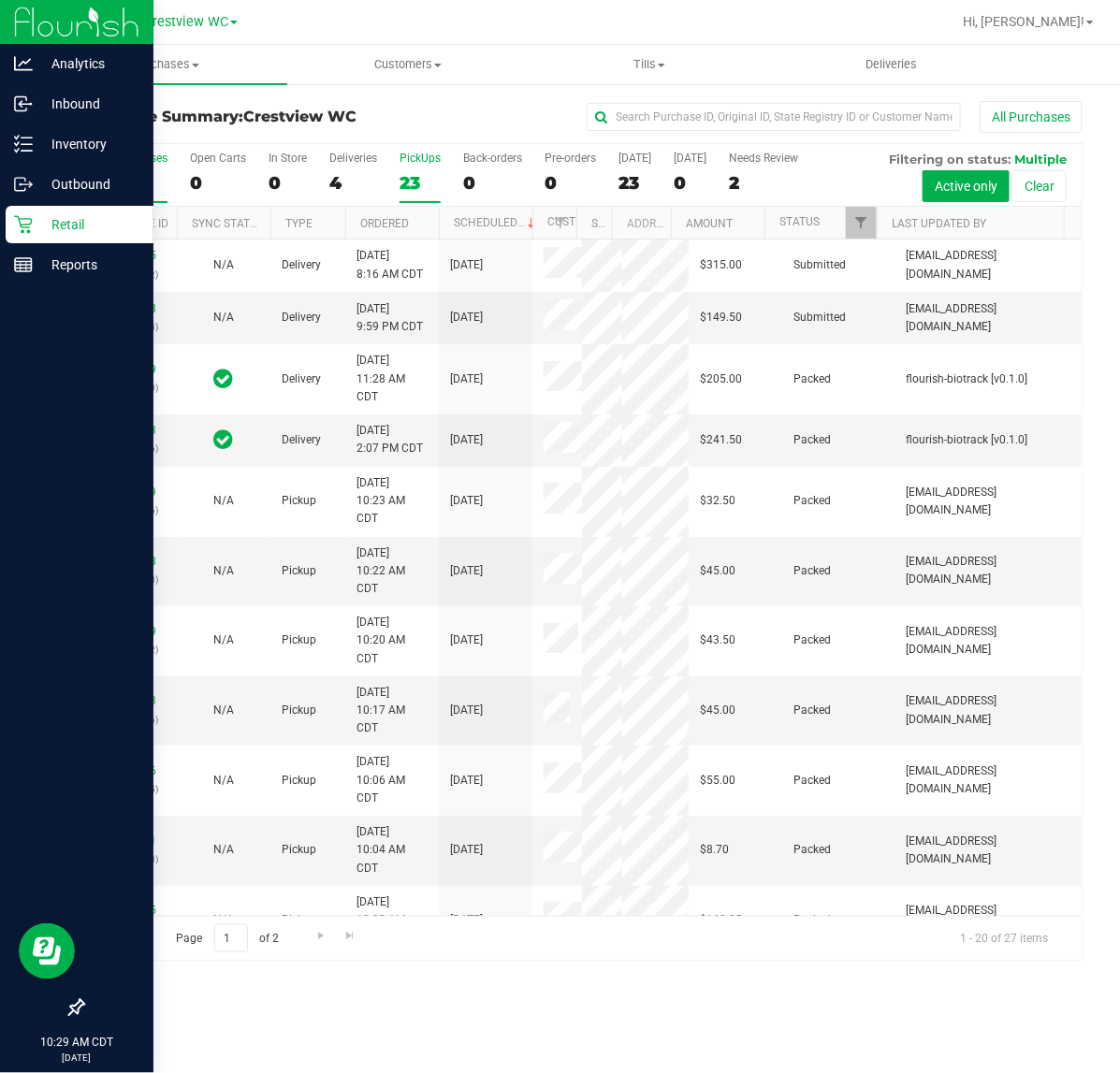 click on "23" at bounding box center [420, 182] 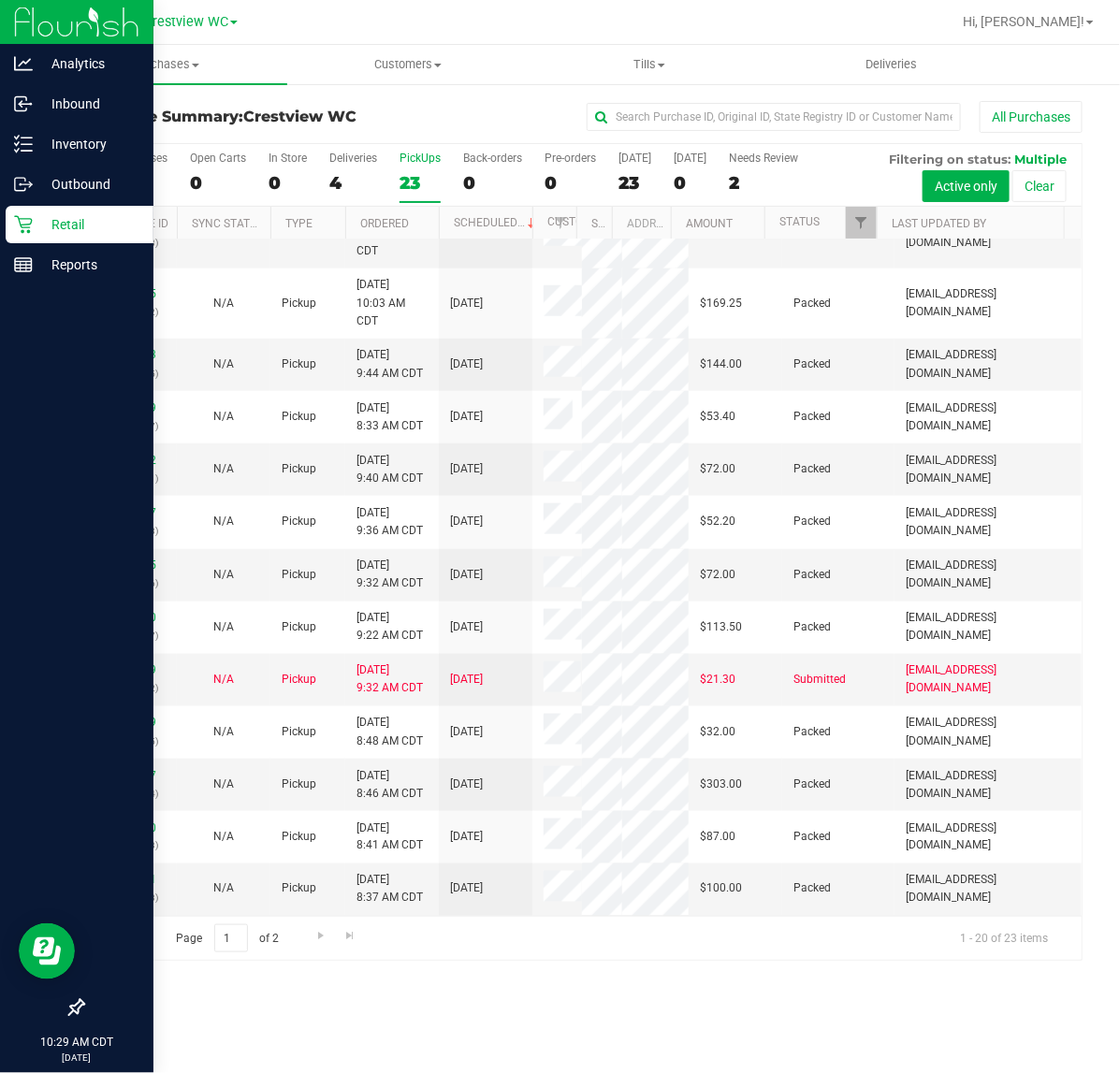 scroll, scrollTop: 740, scrollLeft: 0, axis: vertical 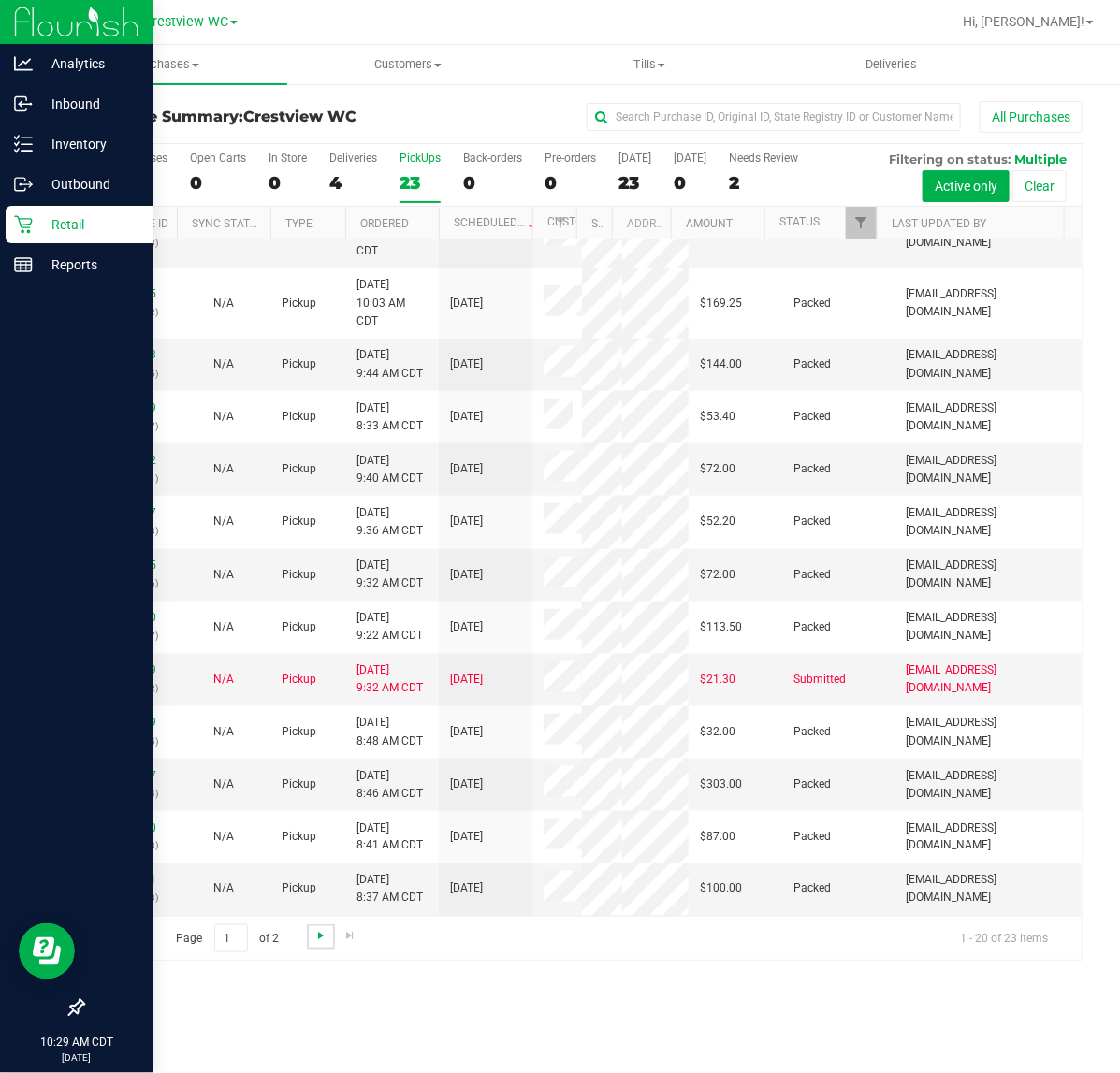 click at bounding box center [321, 935] 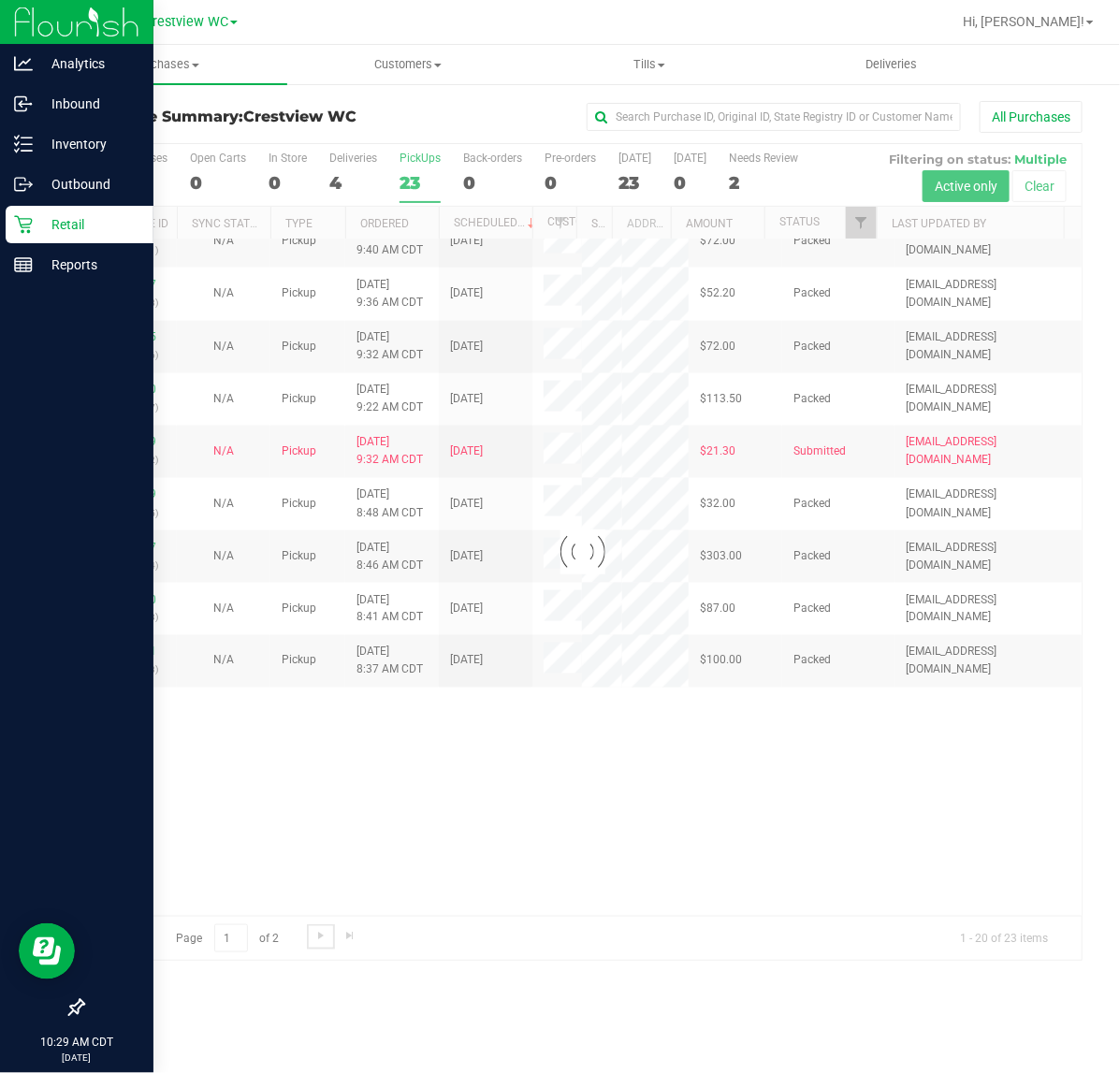 scroll, scrollTop: 0, scrollLeft: 0, axis: both 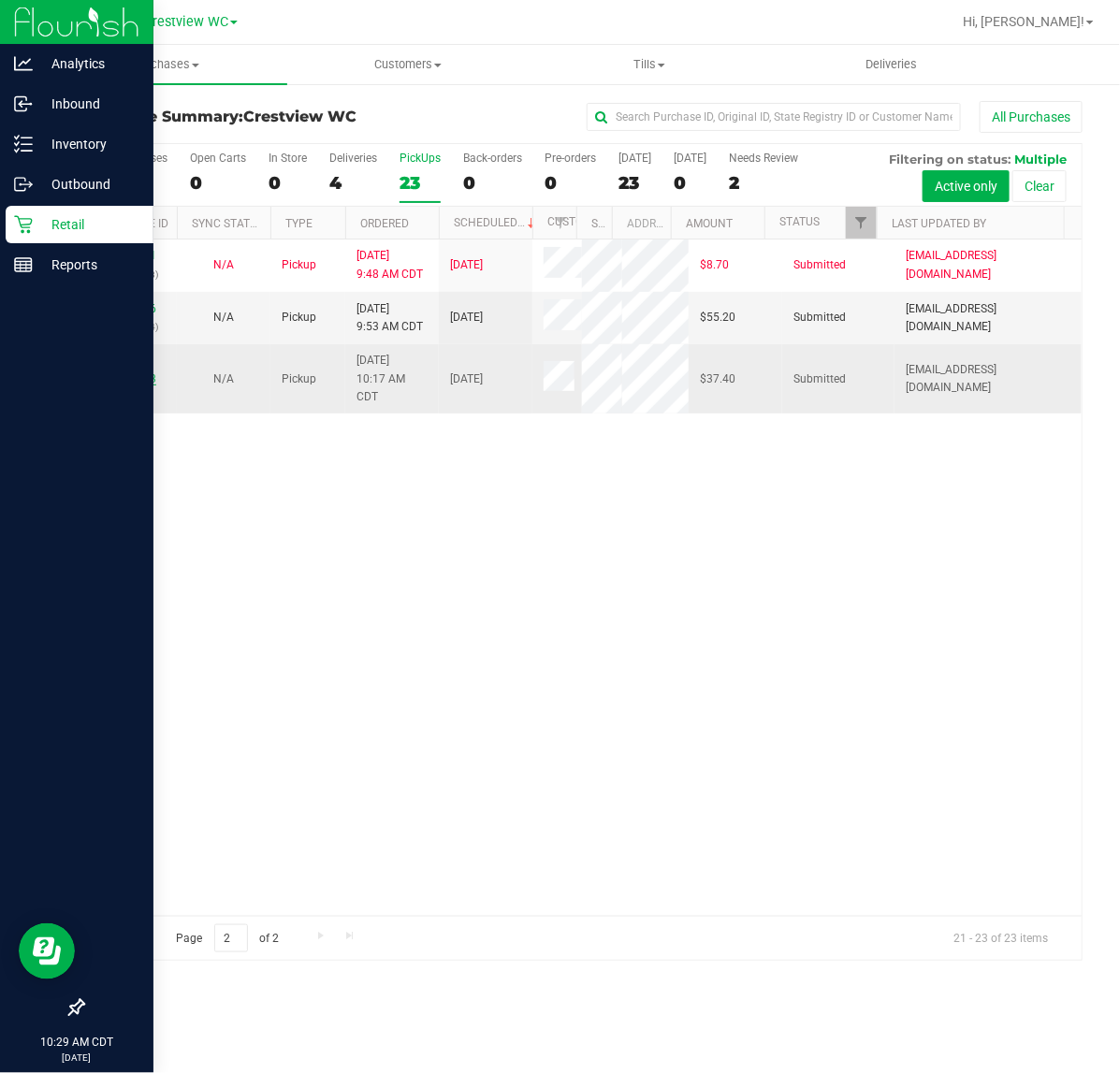 click on "11664003" at bounding box center [130, 379] 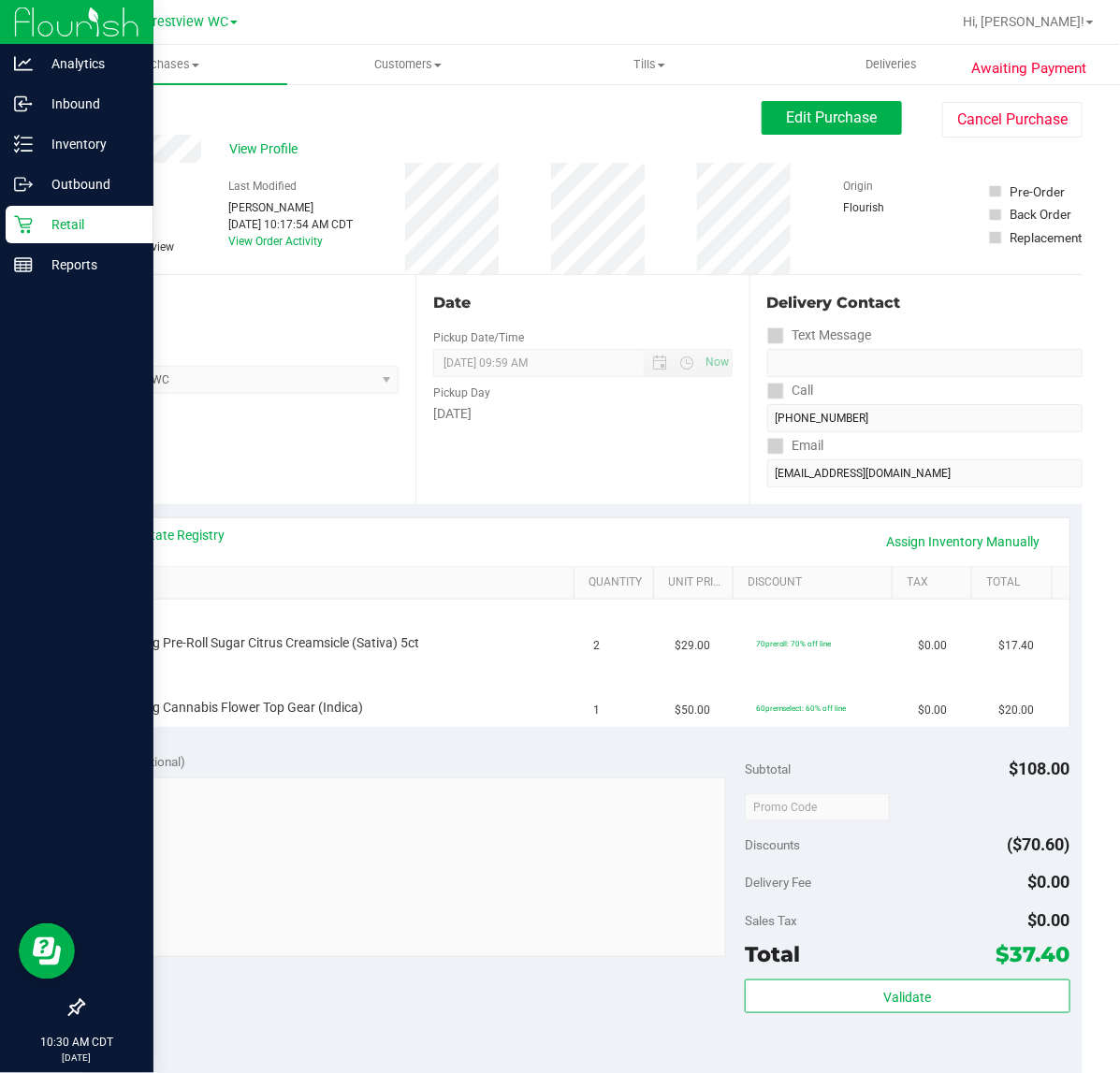 click on "Location
Pickup
Store
Crestview WC Select Store Bonita Springs WC Boynton Beach WC Bradenton WC Brandon WC Brooksville WC Call Center Clermont WC Crestview WC Deerfield Beach WC Delray Beach WC Deltona WC Ft Walton Beach WC Ft. Lauderdale WC Ft. Myers WC Gainesville WC Jax Atlantic WC JAX DC REP Jax WC Key West WC Lakeland WC Largo WC Lehigh Acres DC REP Merritt Island WC Miami 72nd WC Miami Beach WC Miami Dadeland WC Miramar DC REP New Port Richey WC North Palm Beach WC North Port WC Ocala WC Orange Park WC Orlando Colonial WC Orlando DC REP Orlando WC Oviedo WC Palm Bay WC Palm Coast WC Panama City WC Pensacola WC Port Orange WC Port St. Lucie WC Sebring WC South Tampa WC St. Pete WC Summerfield WC Tallahassee DC REP Tallahassee WC Tampa DC Testing Tampa Warehouse Tampa WC TX Austin DC TX Plano Retail WPB DC WPB WC" at bounding box center [249, 389] 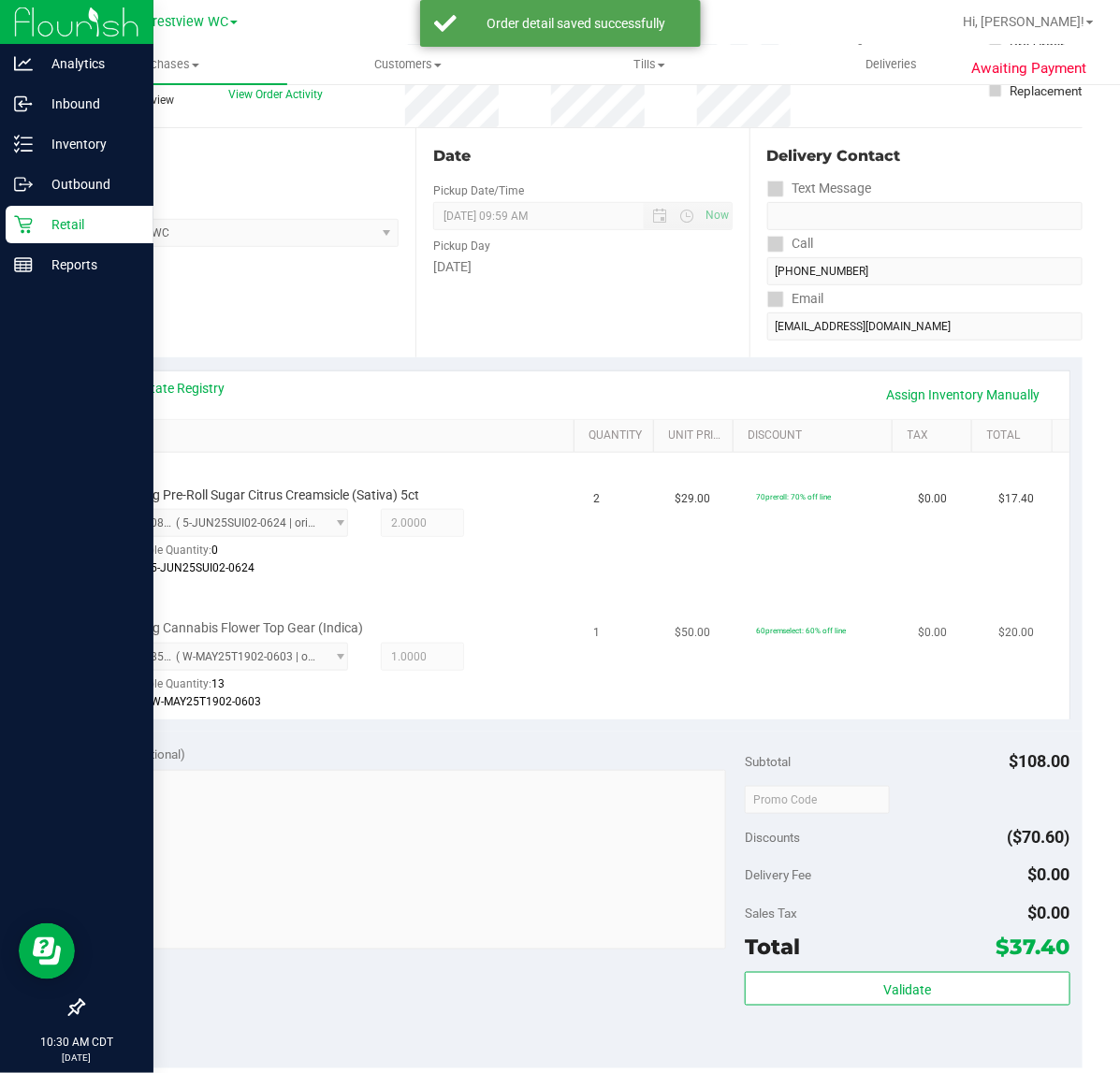 scroll, scrollTop: 351, scrollLeft: 0, axis: vertical 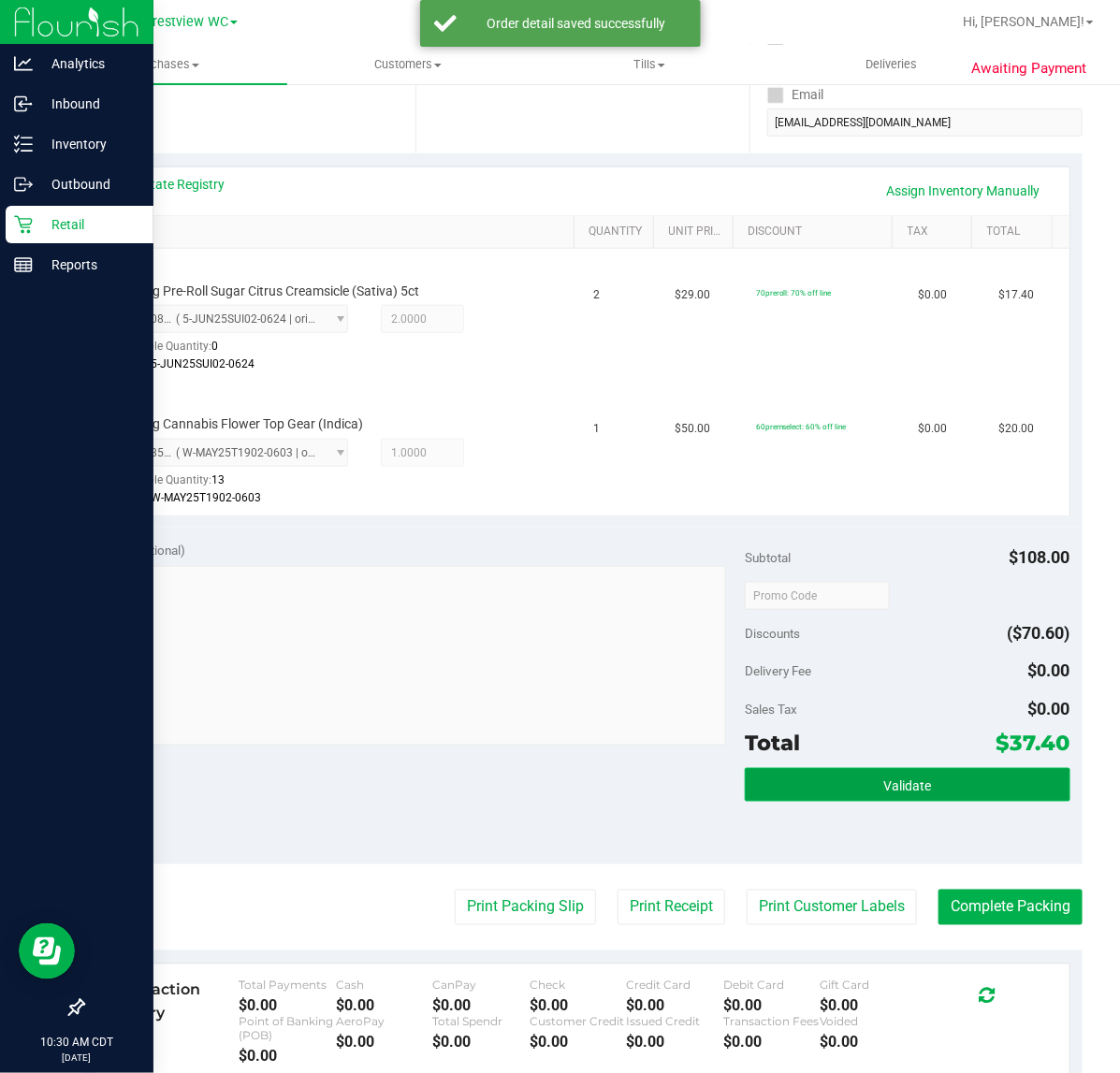 click on "Validate" at bounding box center [907, 785] 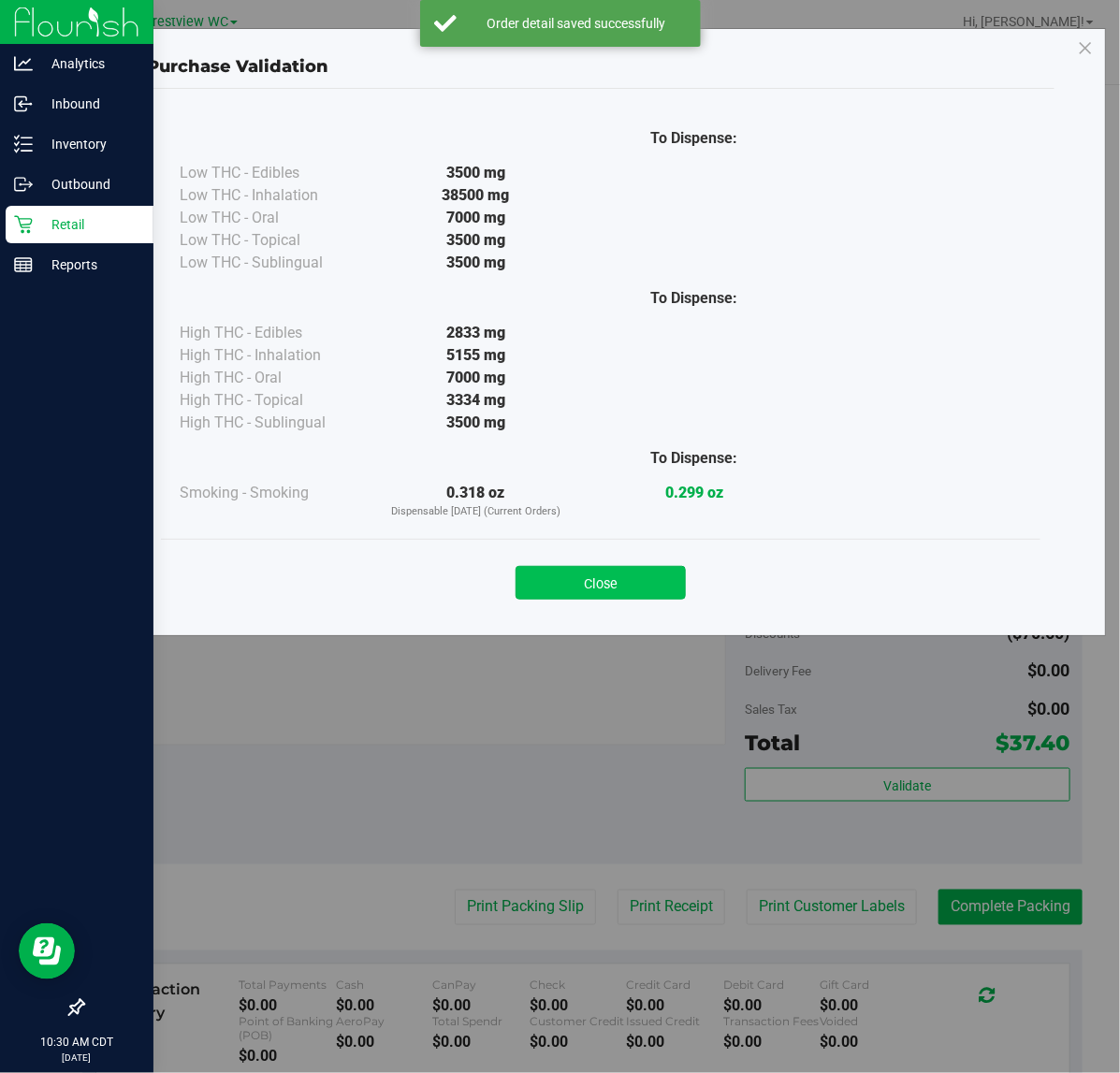 click on "Close" at bounding box center [601, 583] 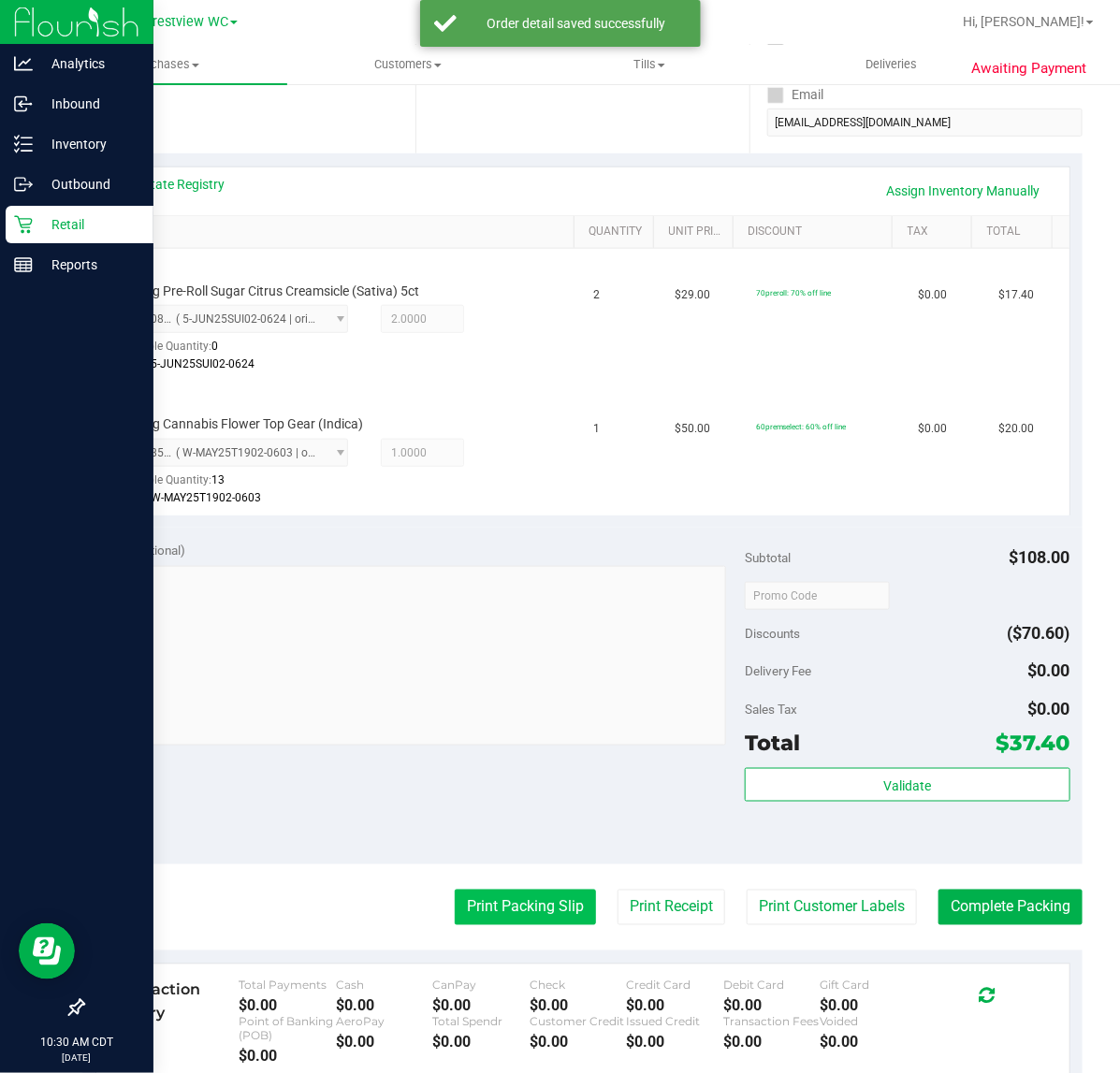 drag, startPoint x: 534, startPoint y: 933, endPoint x: 541, endPoint y: 917, distance: 17.464249 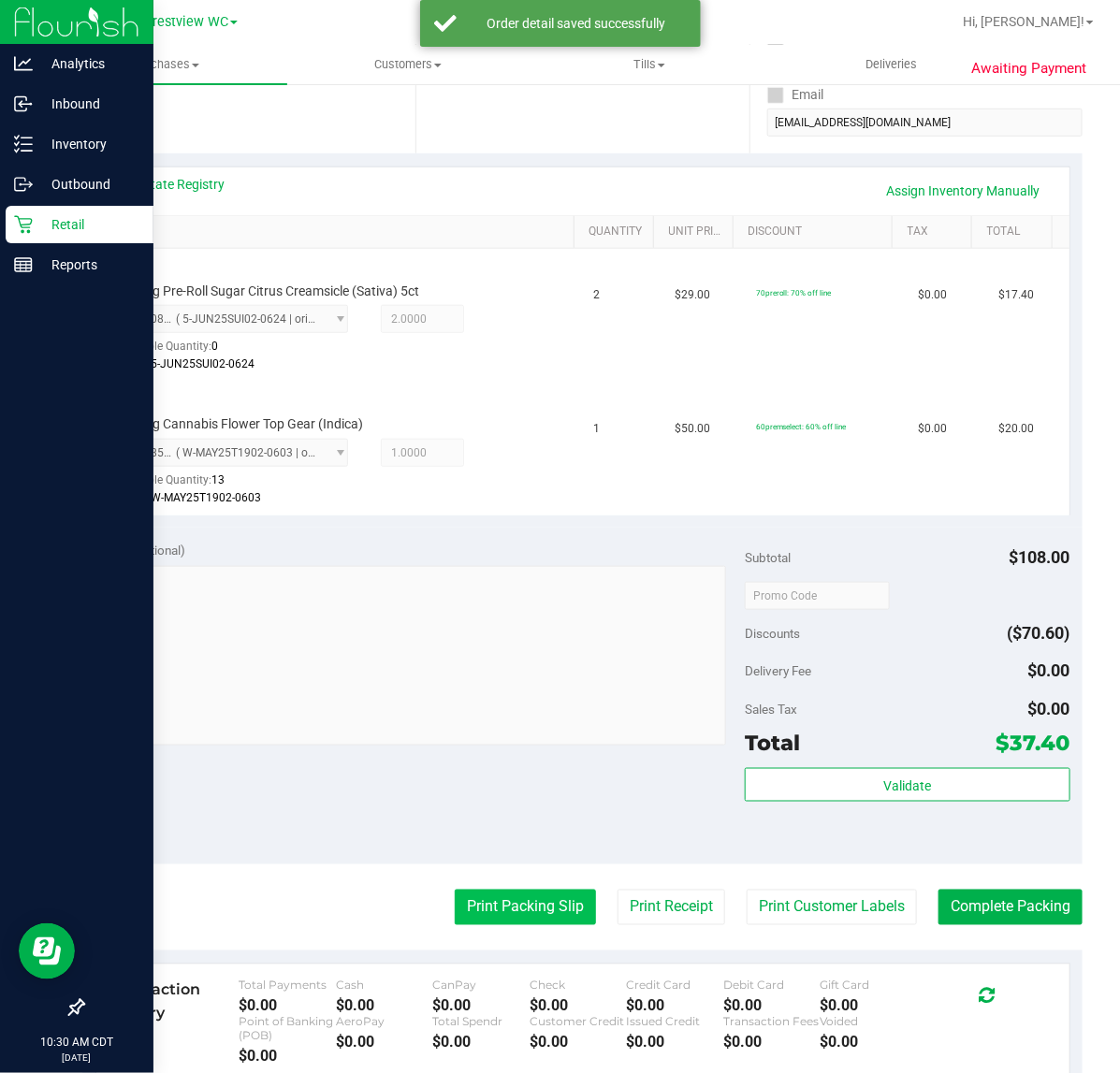 click on "Back
Edit Purchase
Cancel Purchase
View Profile
# 11664003
BioTrack ID:
-
Submitted
Needs review
Last Modified
Logan Allen
Jul 21, 2025 10:17:54 AM CDT" at bounding box center (582, 532) 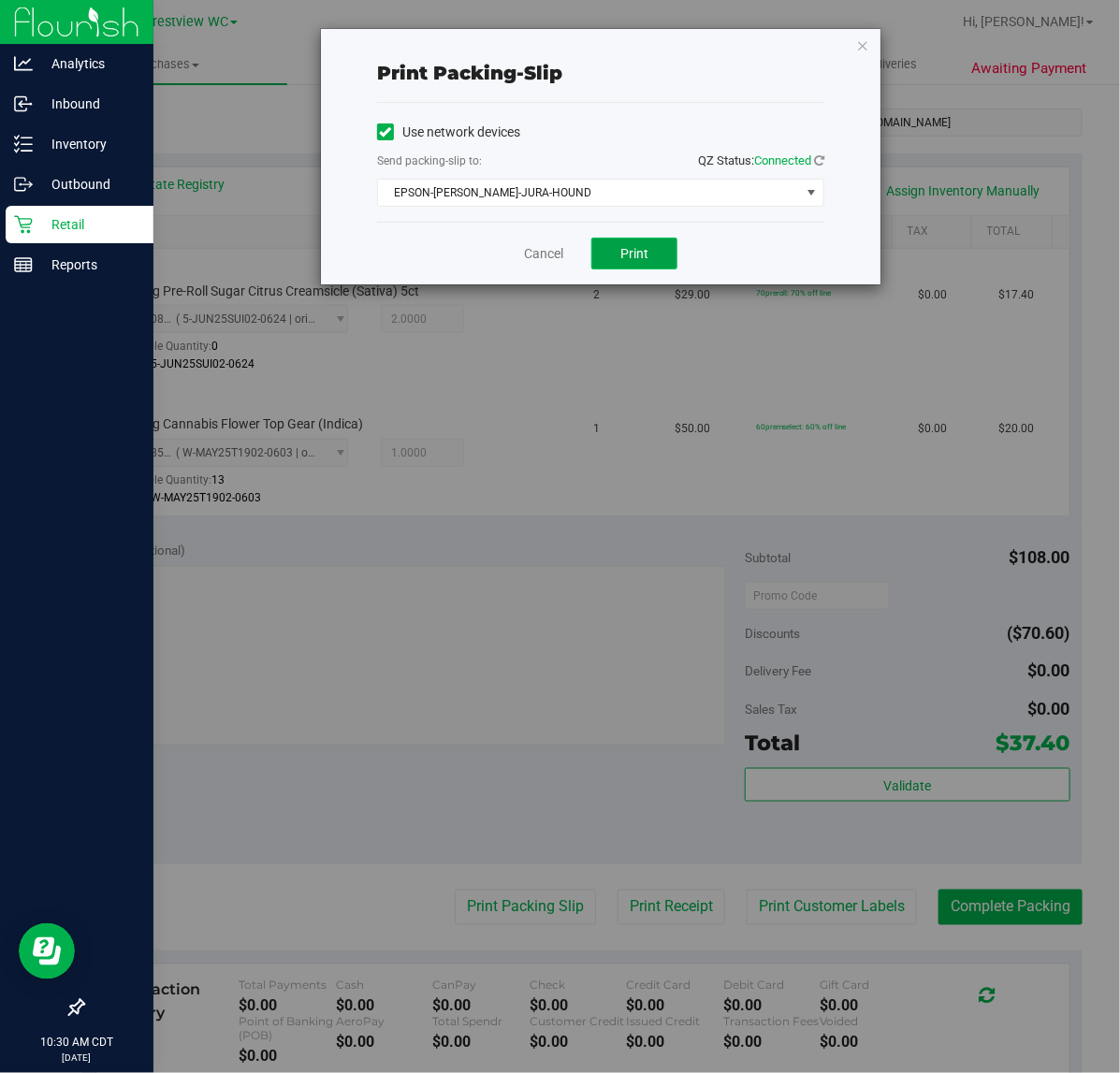 click on "Print" at bounding box center [634, 254] 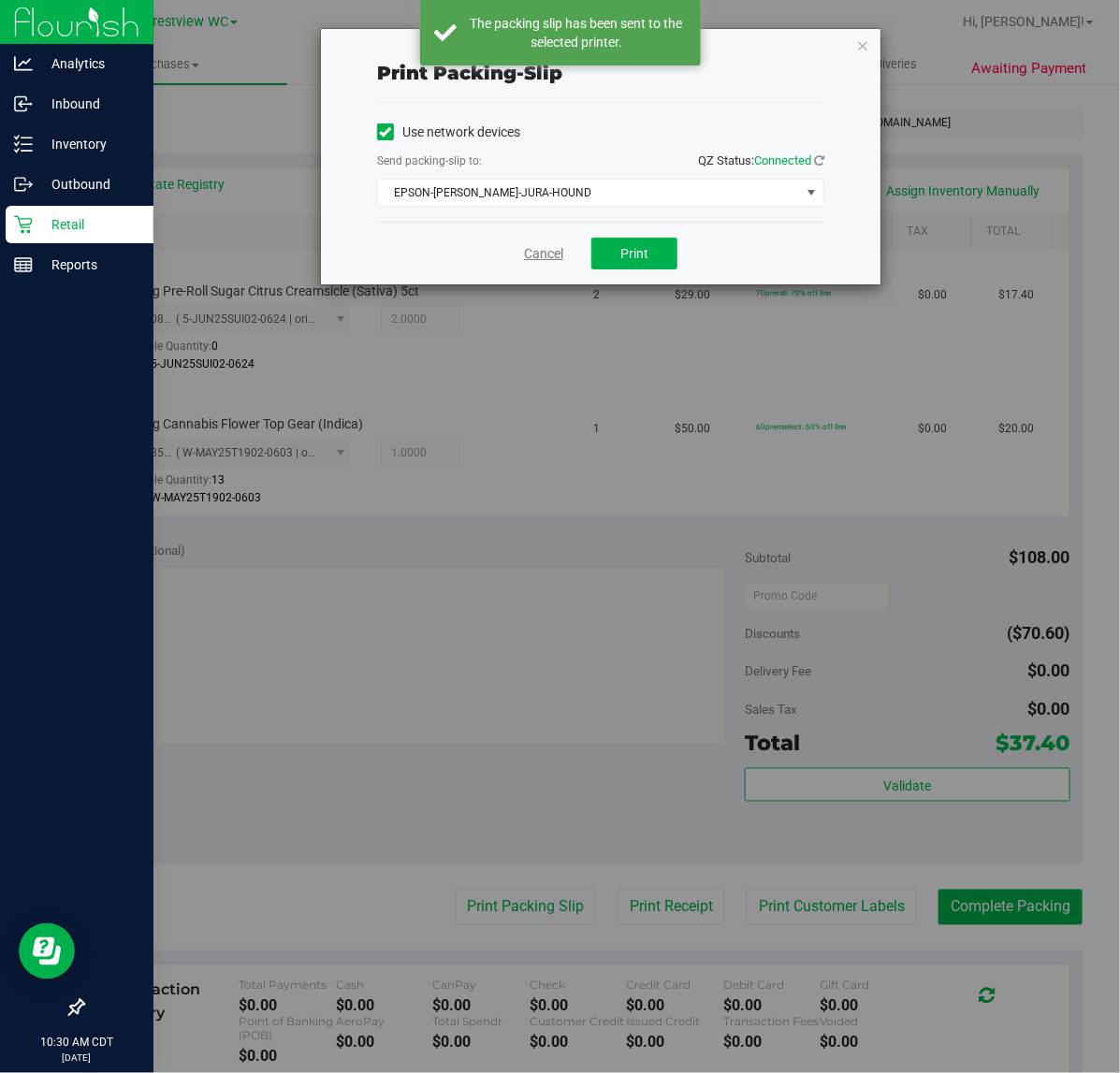 click on "Cancel" at bounding box center [544, 254] 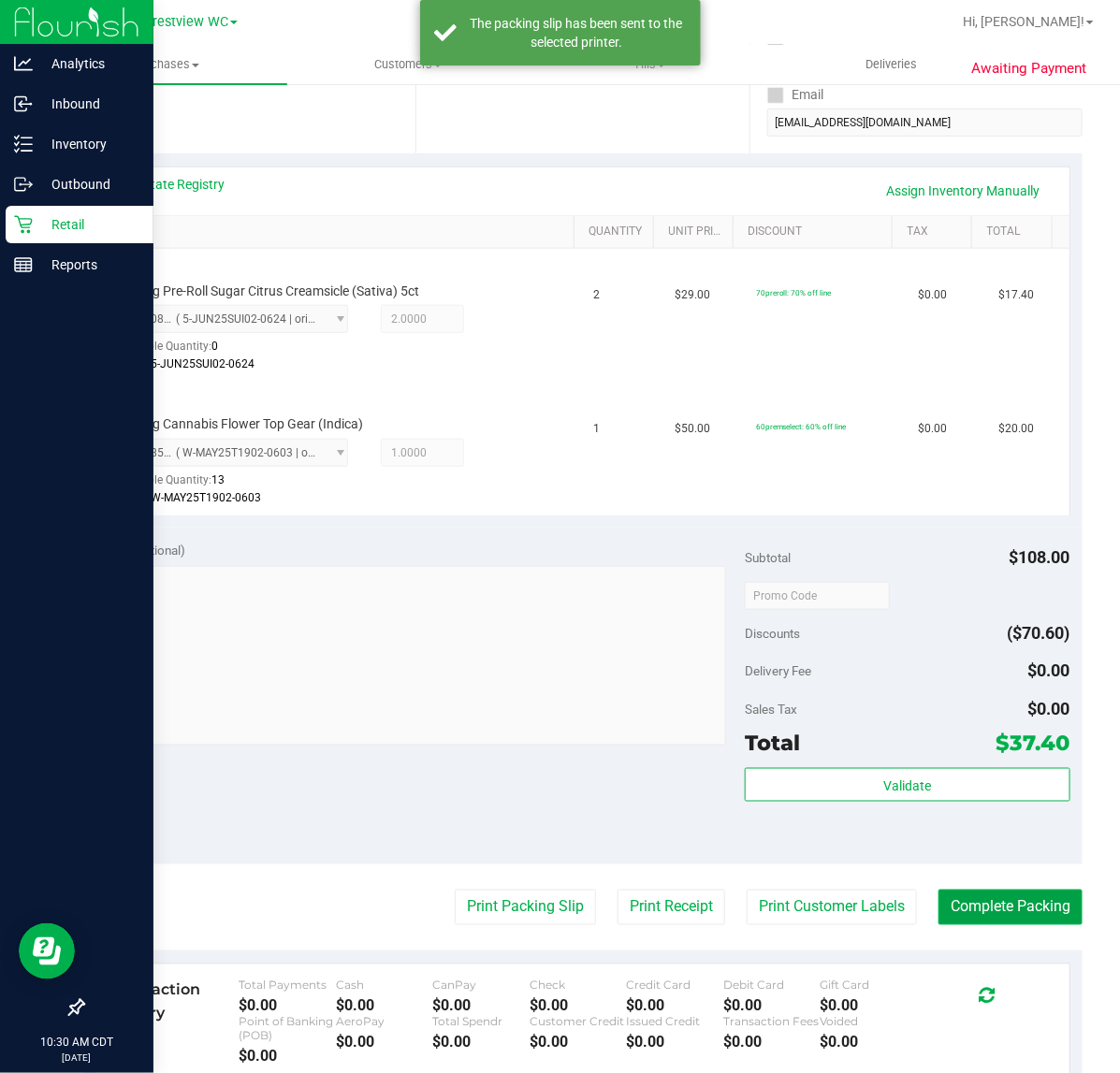 click on "Complete Packing" at bounding box center (1011, 907) 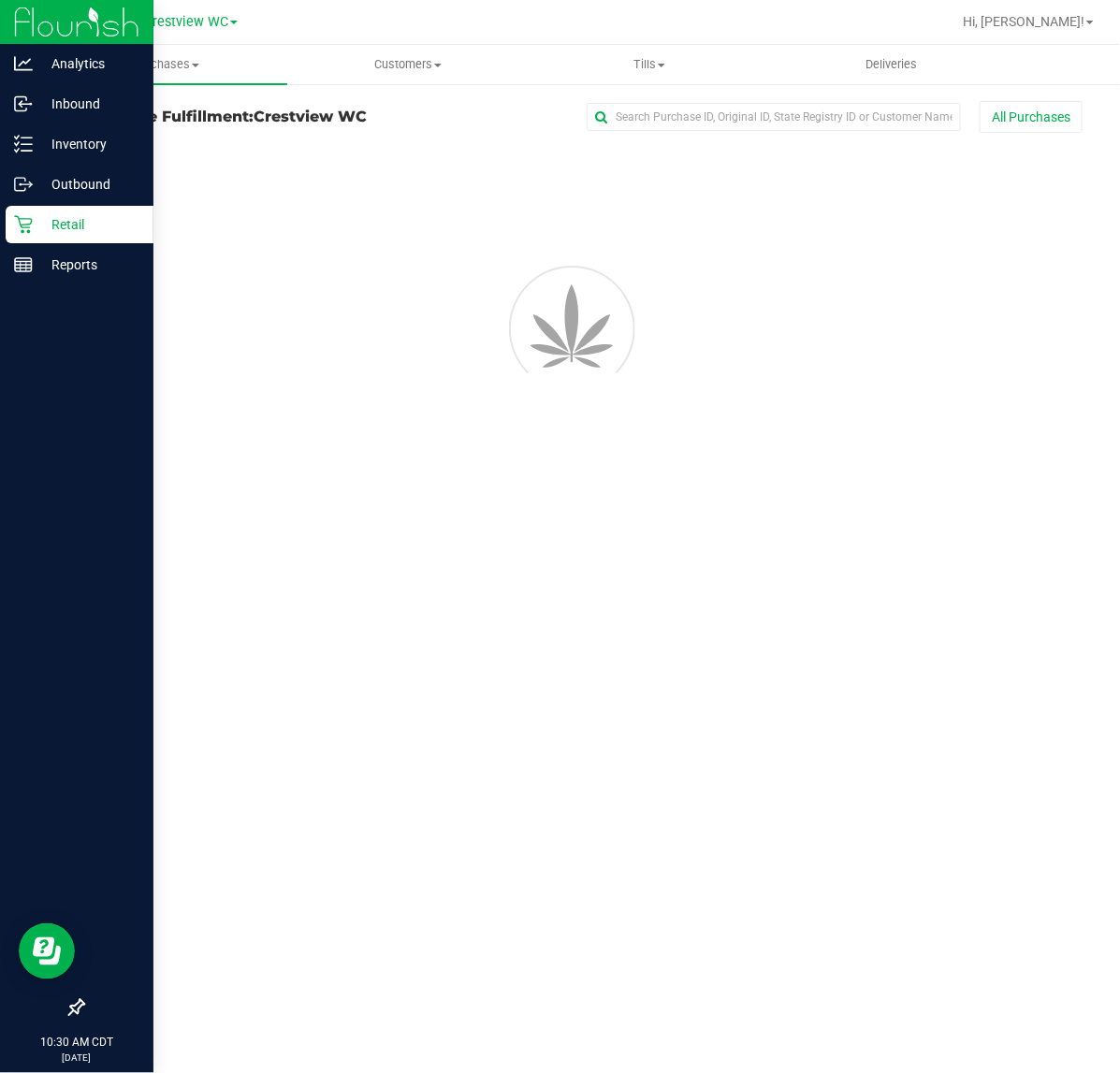 scroll, scrollTop: 0, scrollLeft: 0, axis: both 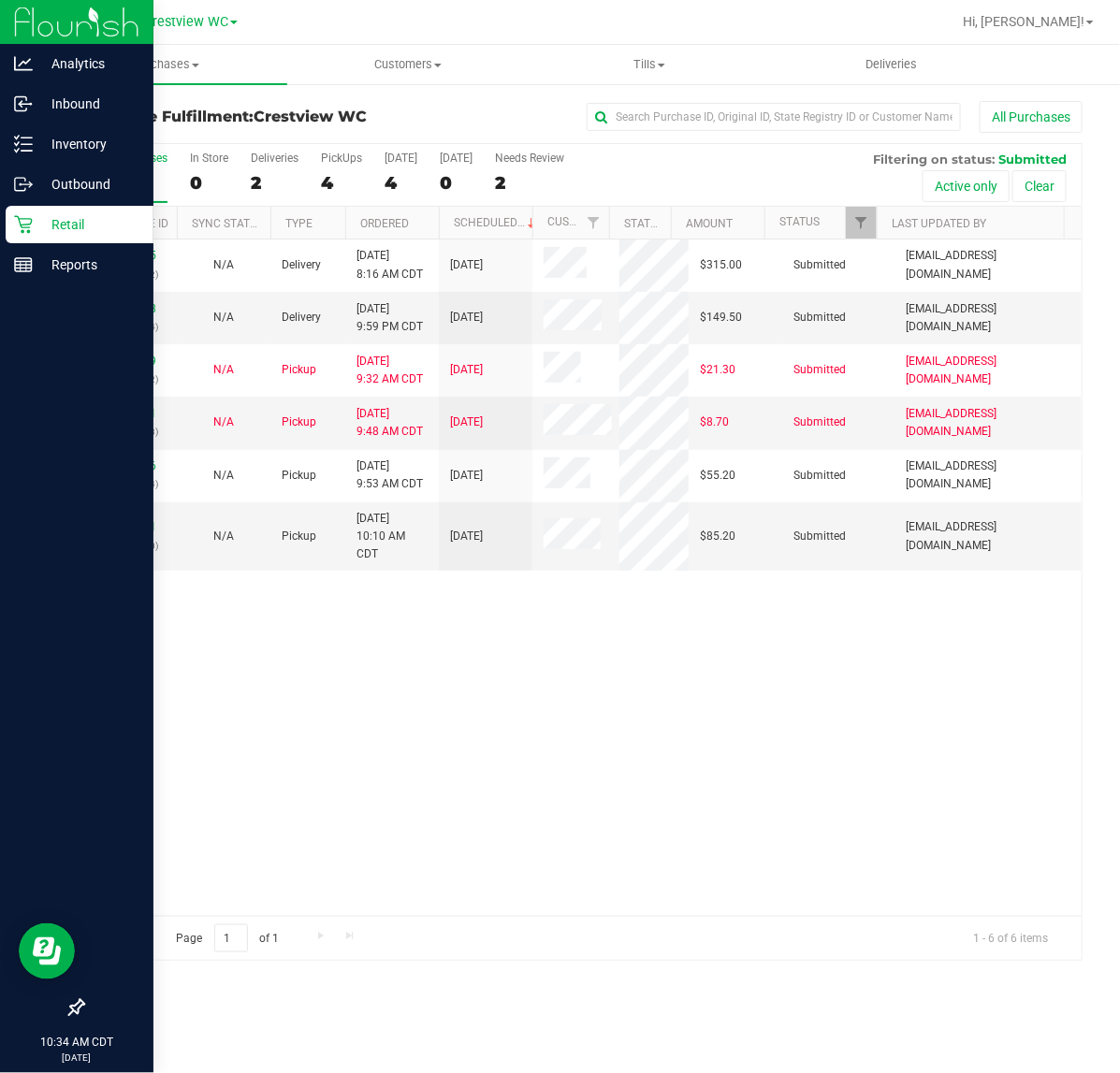 drag, startPoint x: 150, startPoint y: 748, endPoint x: 167, endPoint y: 721, distance: 31.906112 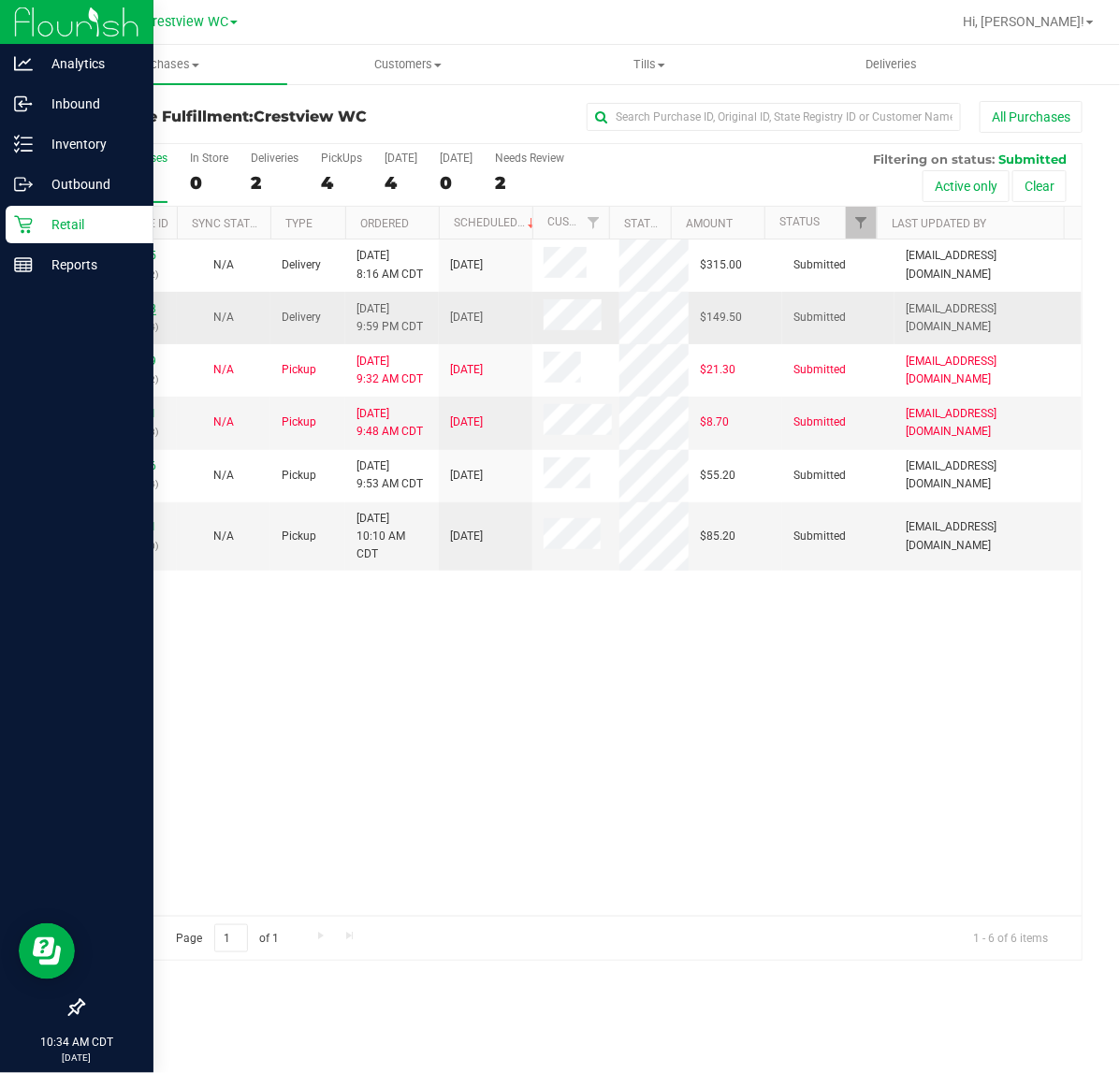 click on "11662478" at bounding box center [130, 309] 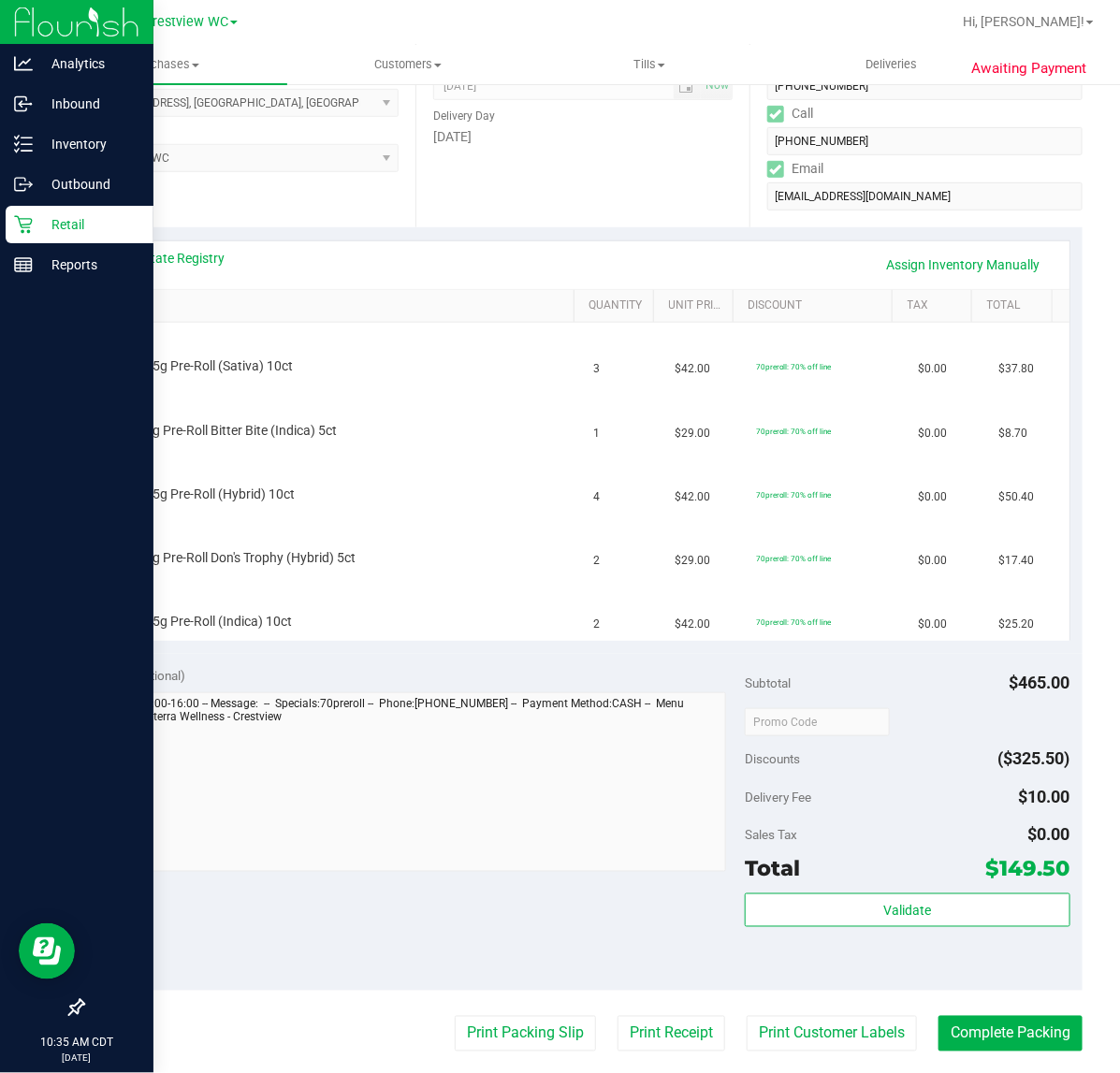 scroll, scrollTop: 117, scrollLeft: 0, axis: vertical 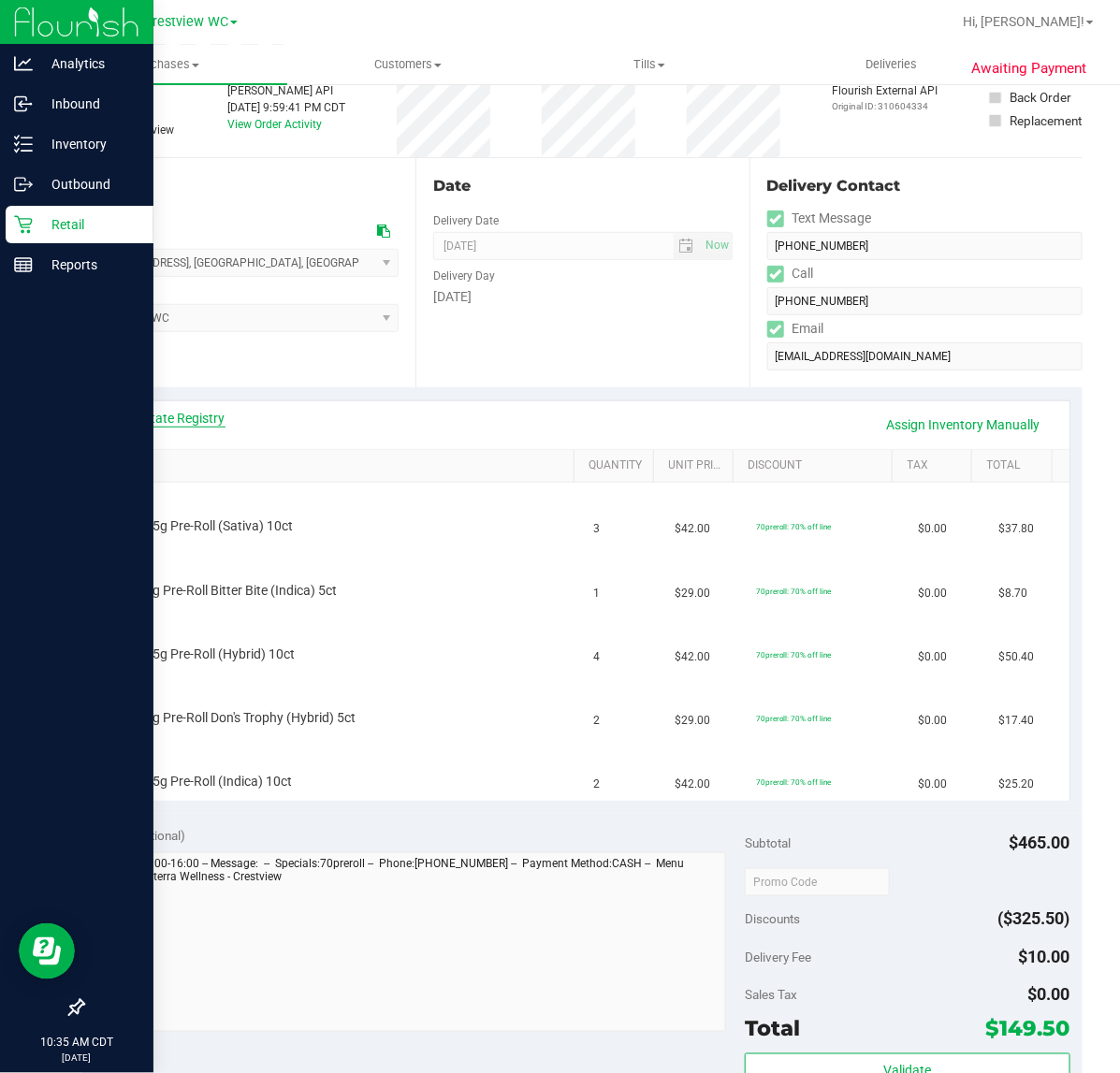 click on "View State Registry" at bounding box center [169, 418] 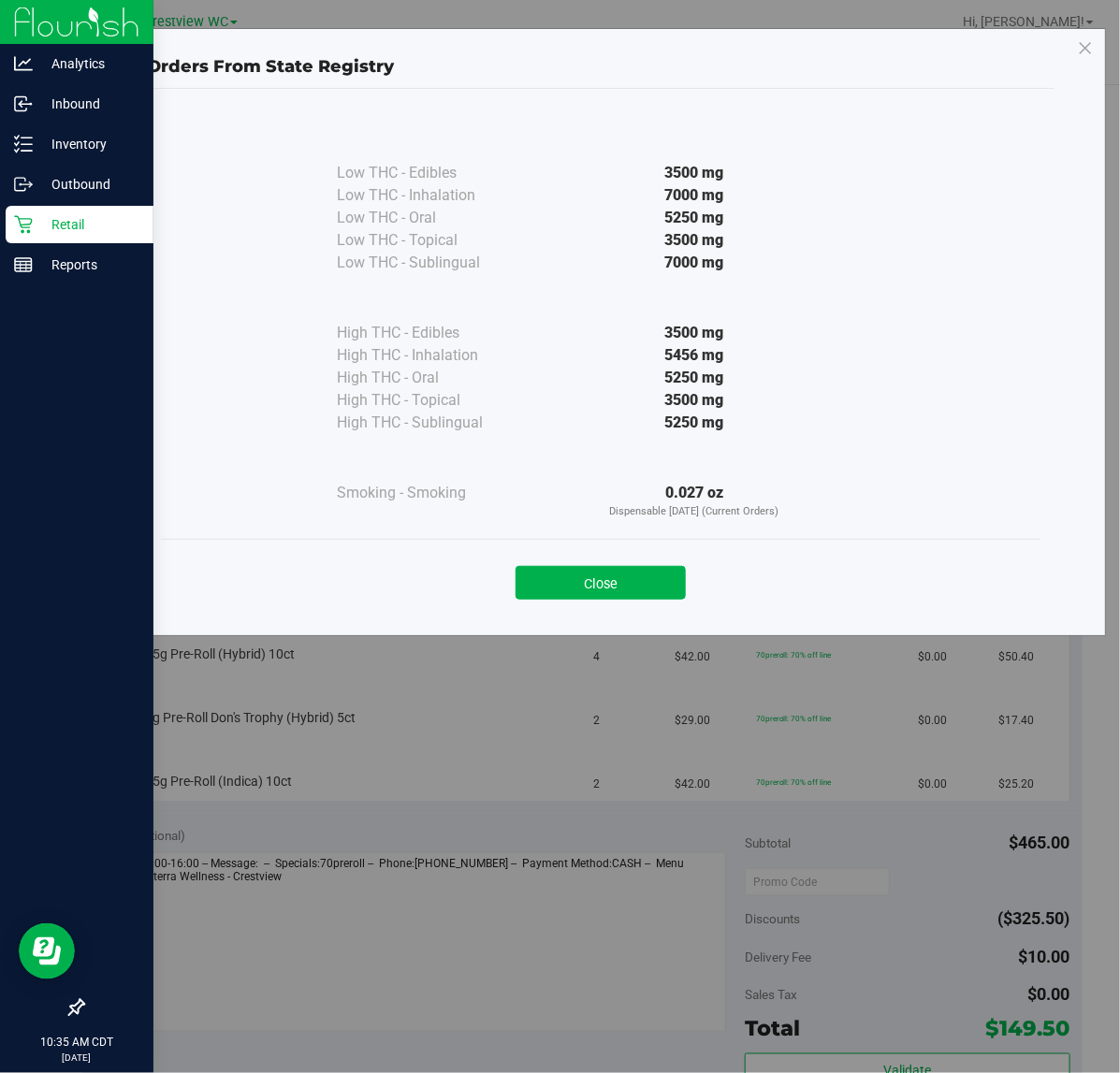 drag, startPoint x: 686, startPoint y: 492, endPoint x: 764, endPoint y: 482, distance: 78.638413 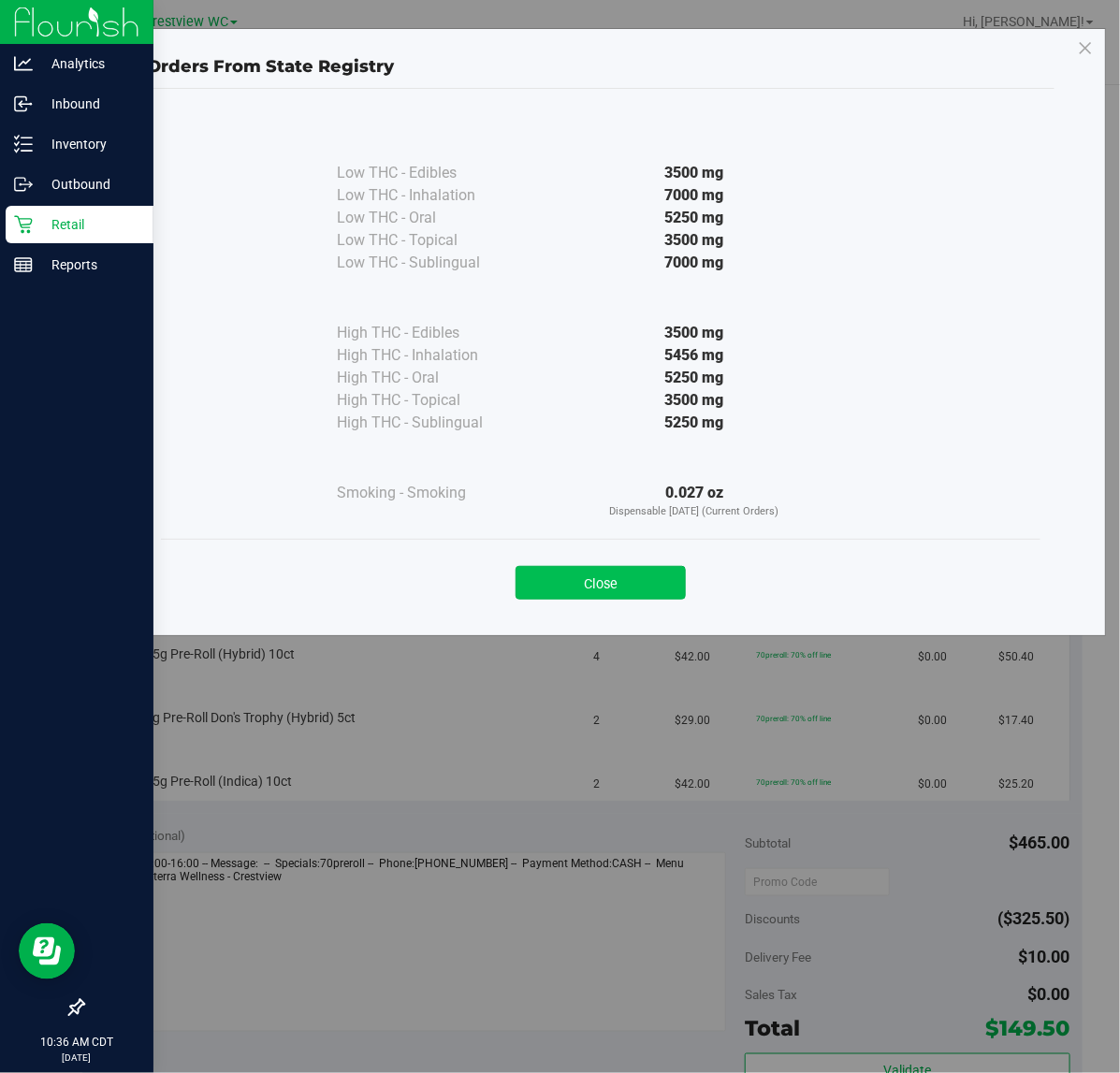 click on "Close" at bounding box center (601, 583) 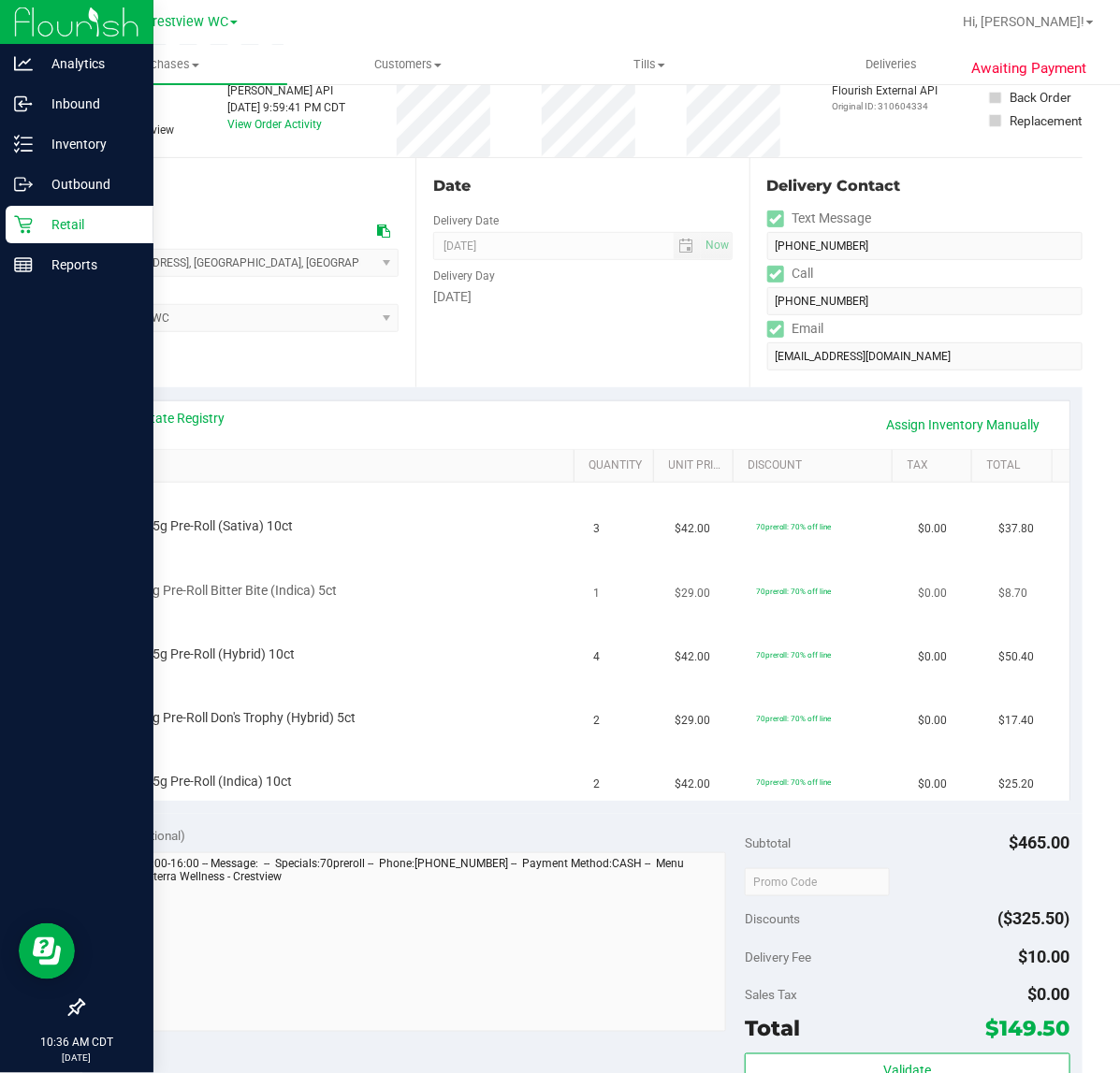 scroll, scrollTop: 0, scrollLeft: 0, axis: both 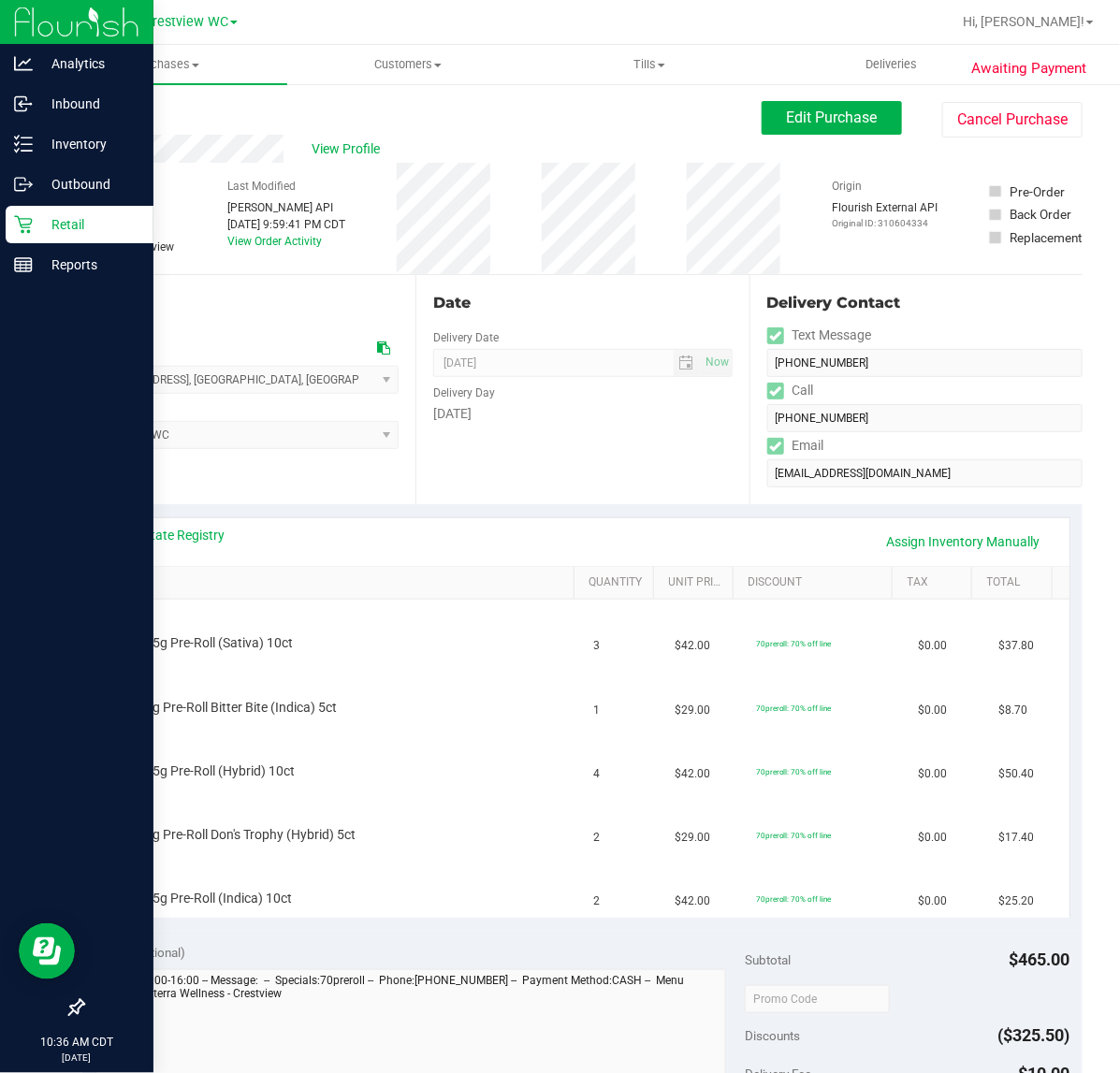 click on "Retail" at bounding box center (89, 225) 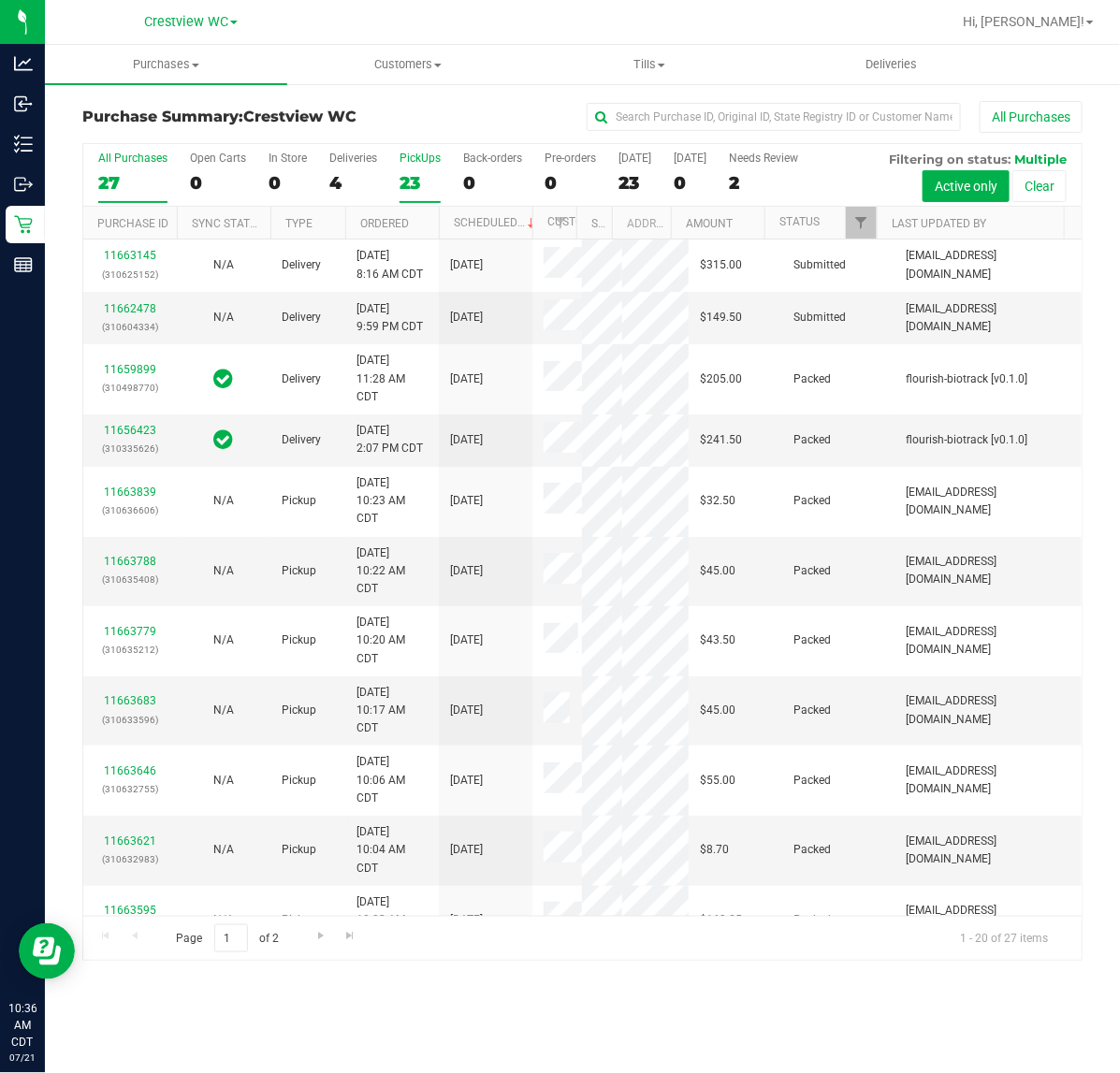 click on "23" at bounding box center (420, 182) 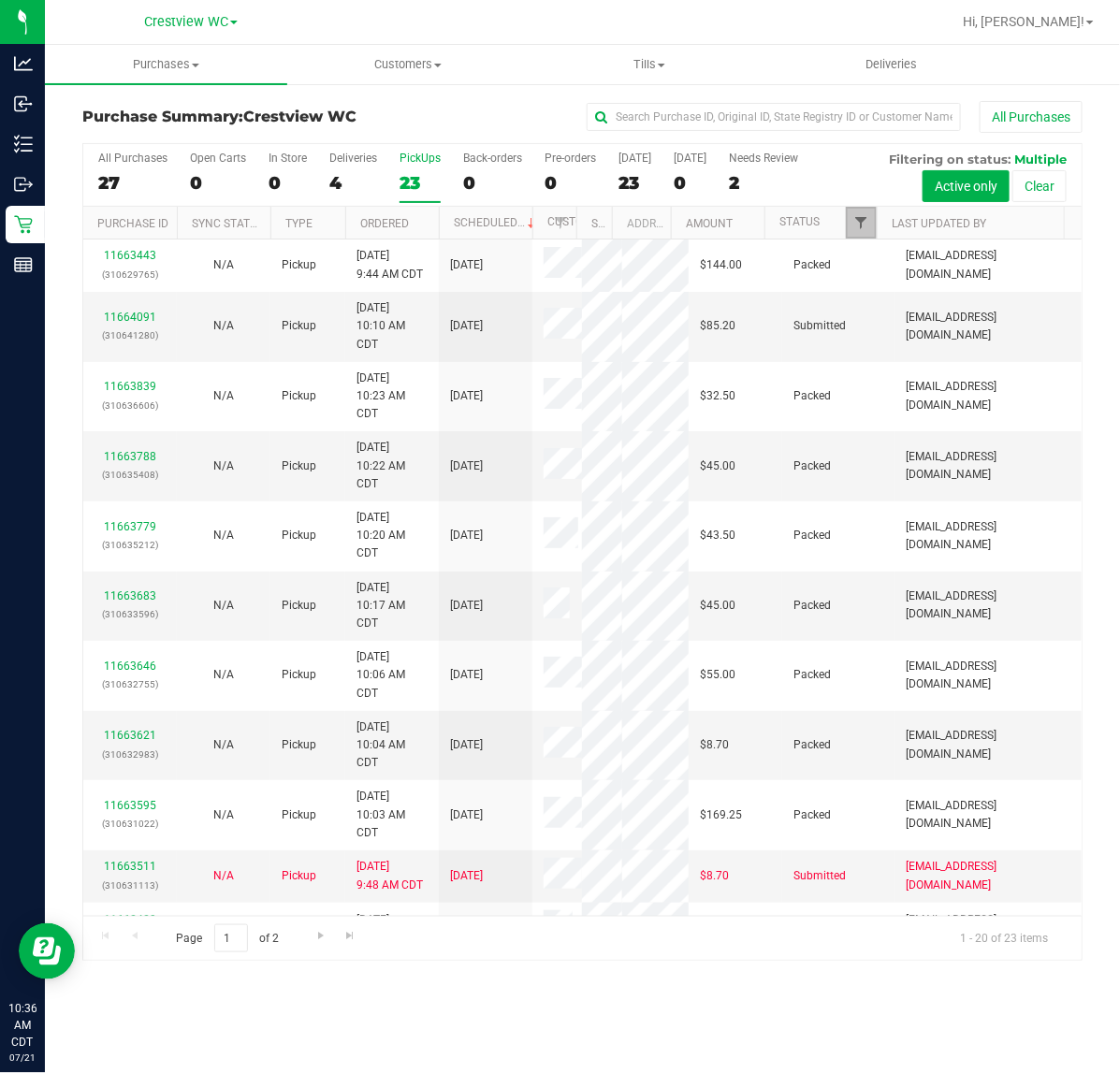 click at bounding box center [861, 223] 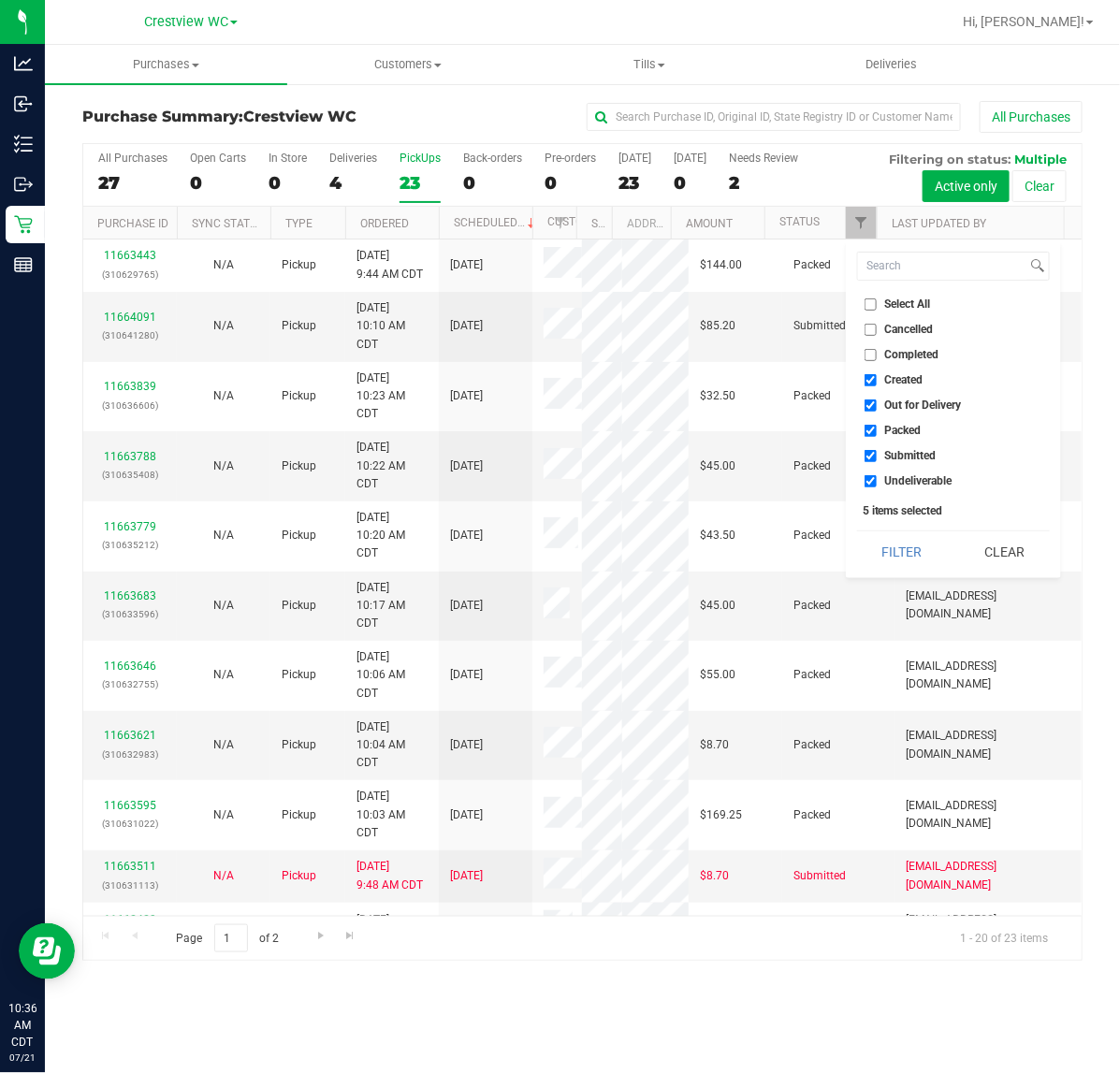 click on "Select All" at bounding box center [908, 304] 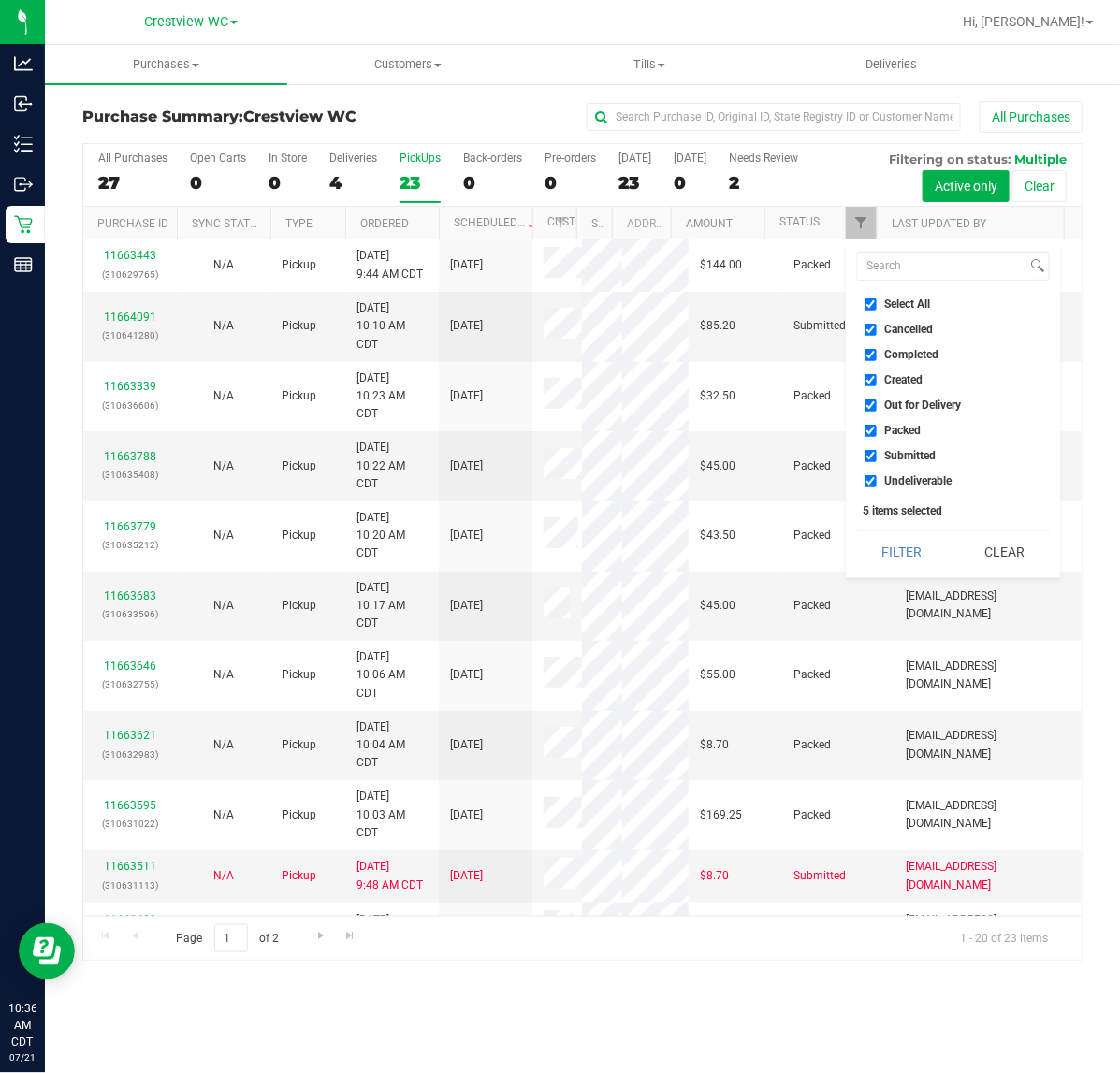 checkbox on "true" 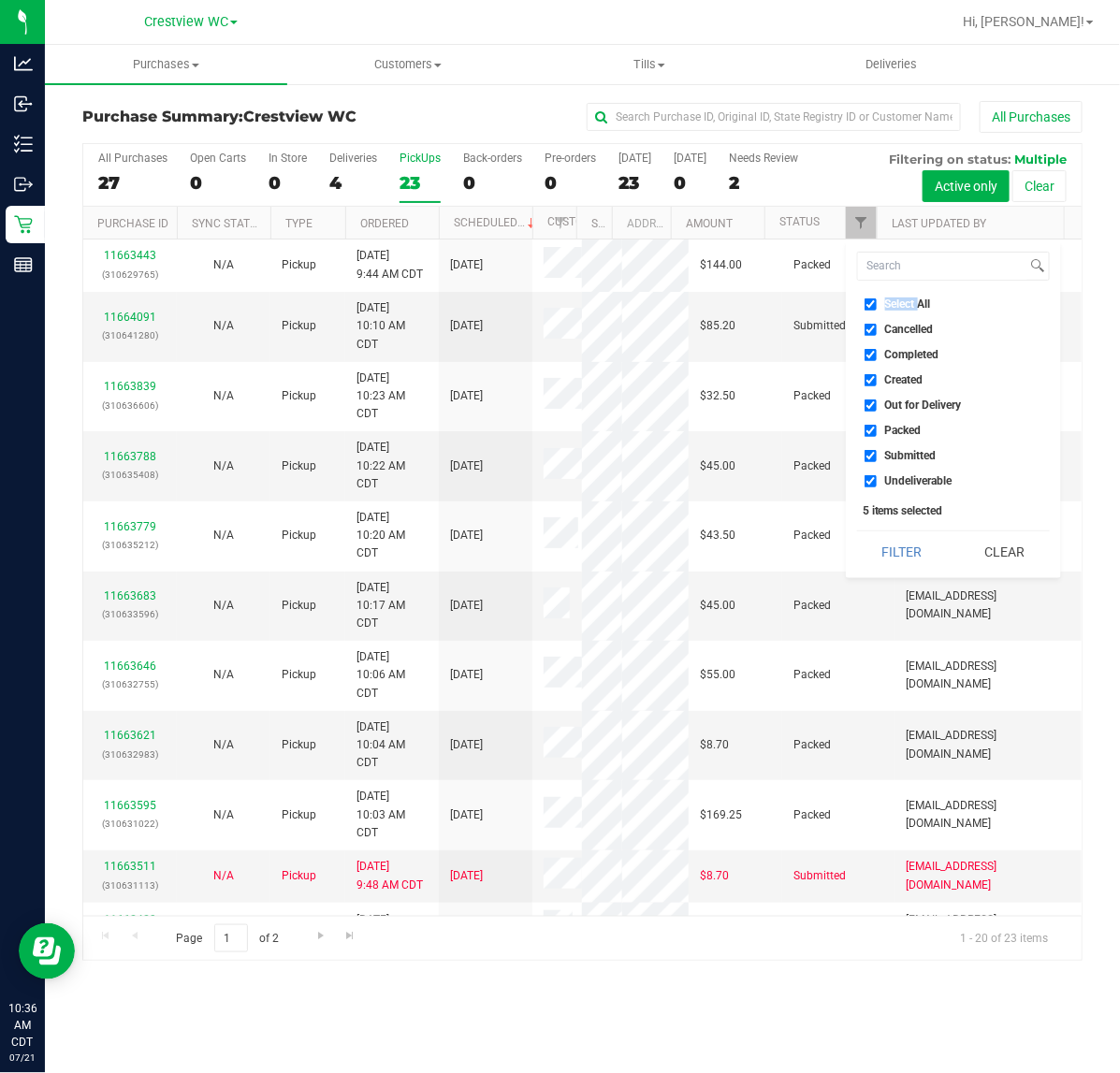 click on "Select All" at bounding box center (908, 304) 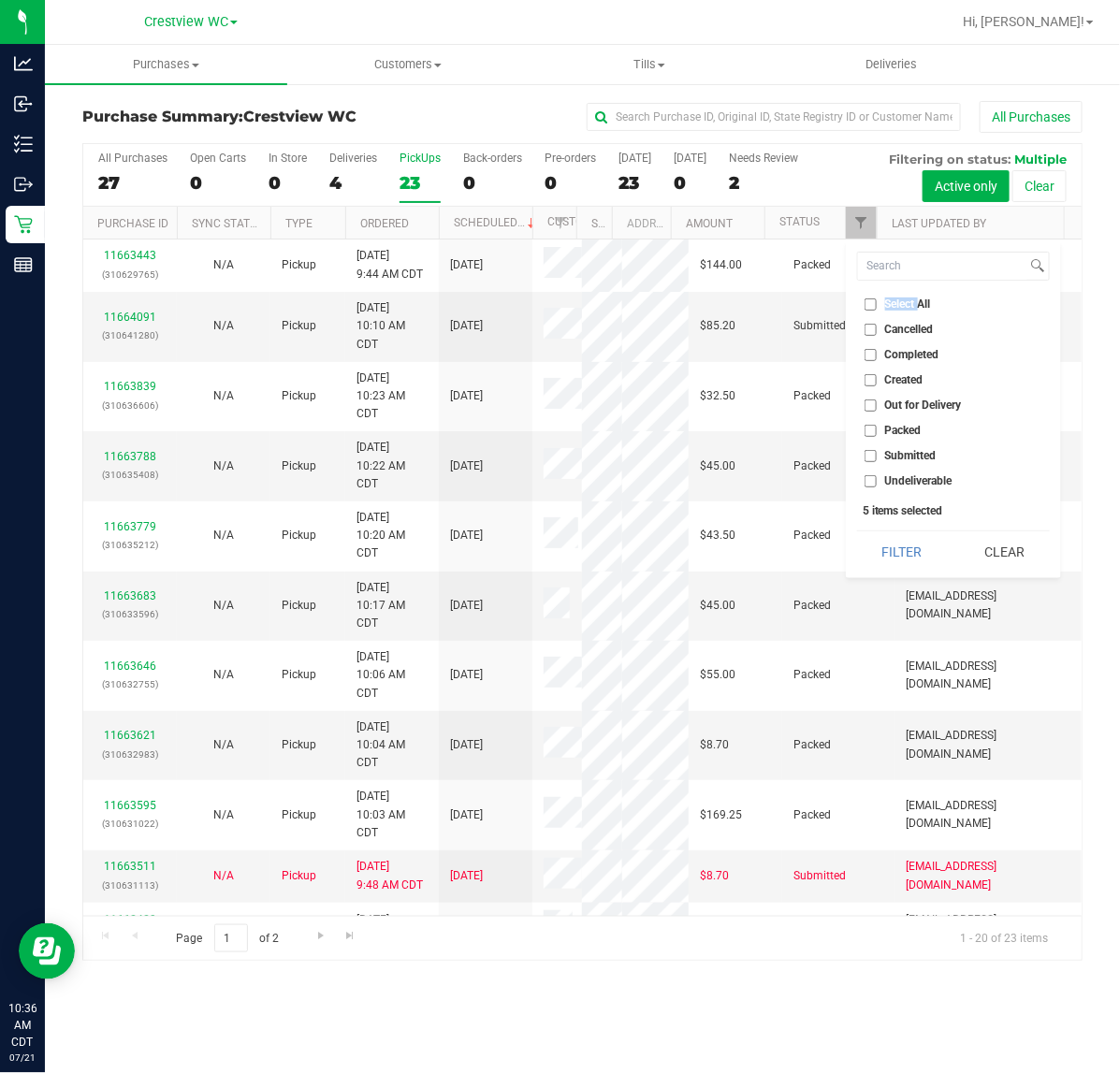 checkbox on "false" 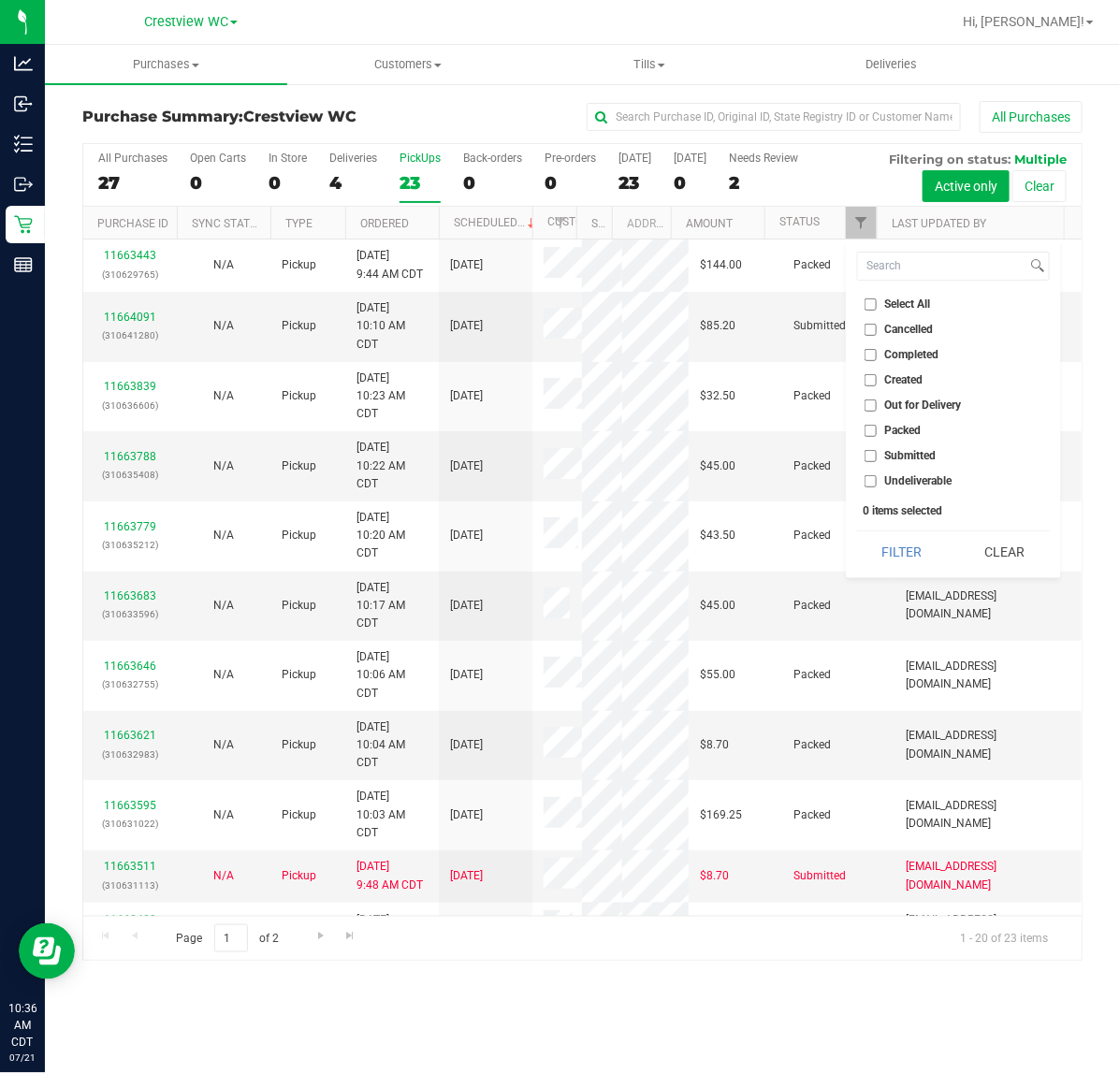 click on "Submitted" at bounding box center [910, 456] 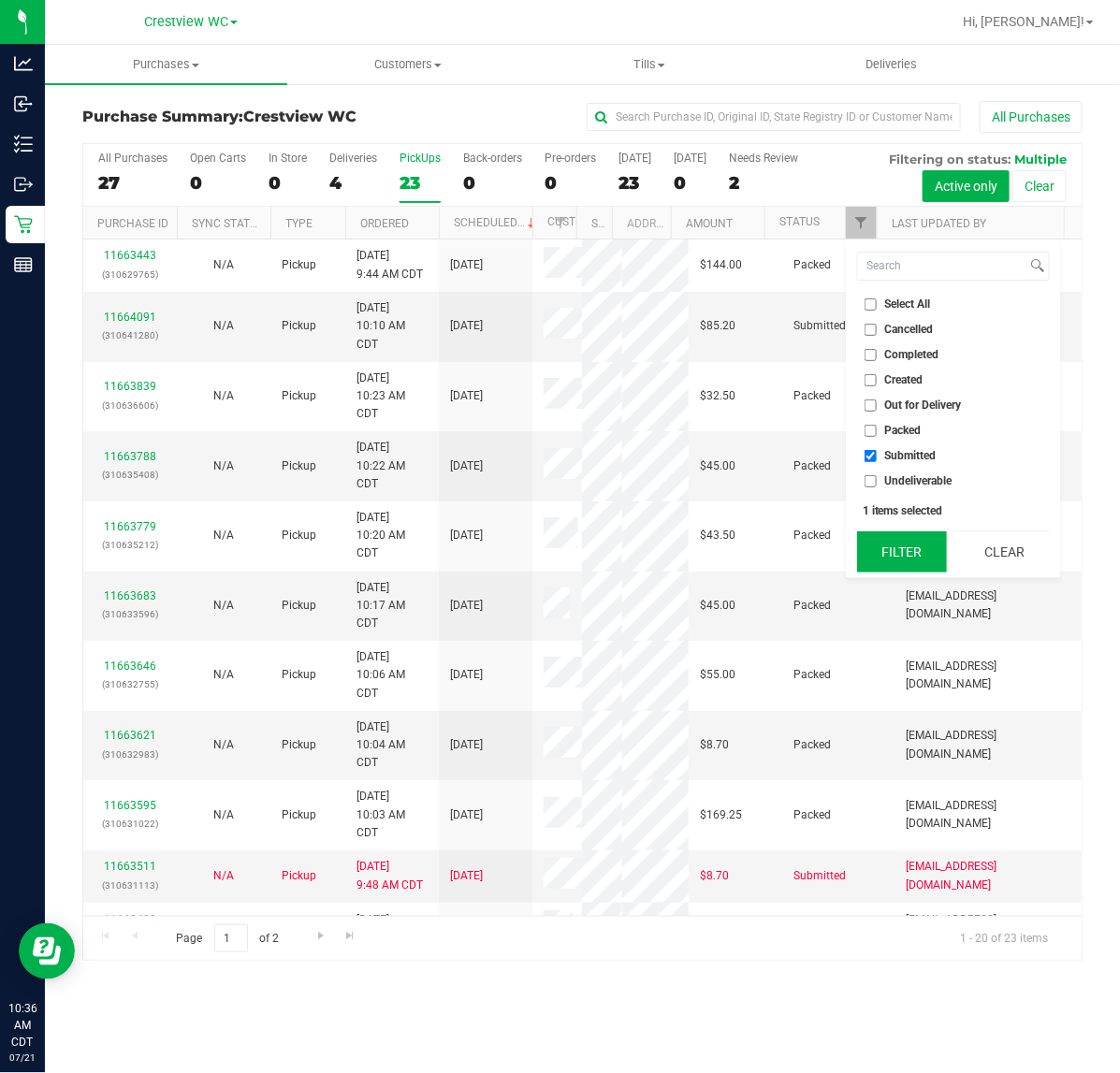 click on "Filter" at bounding box center (902, 552) 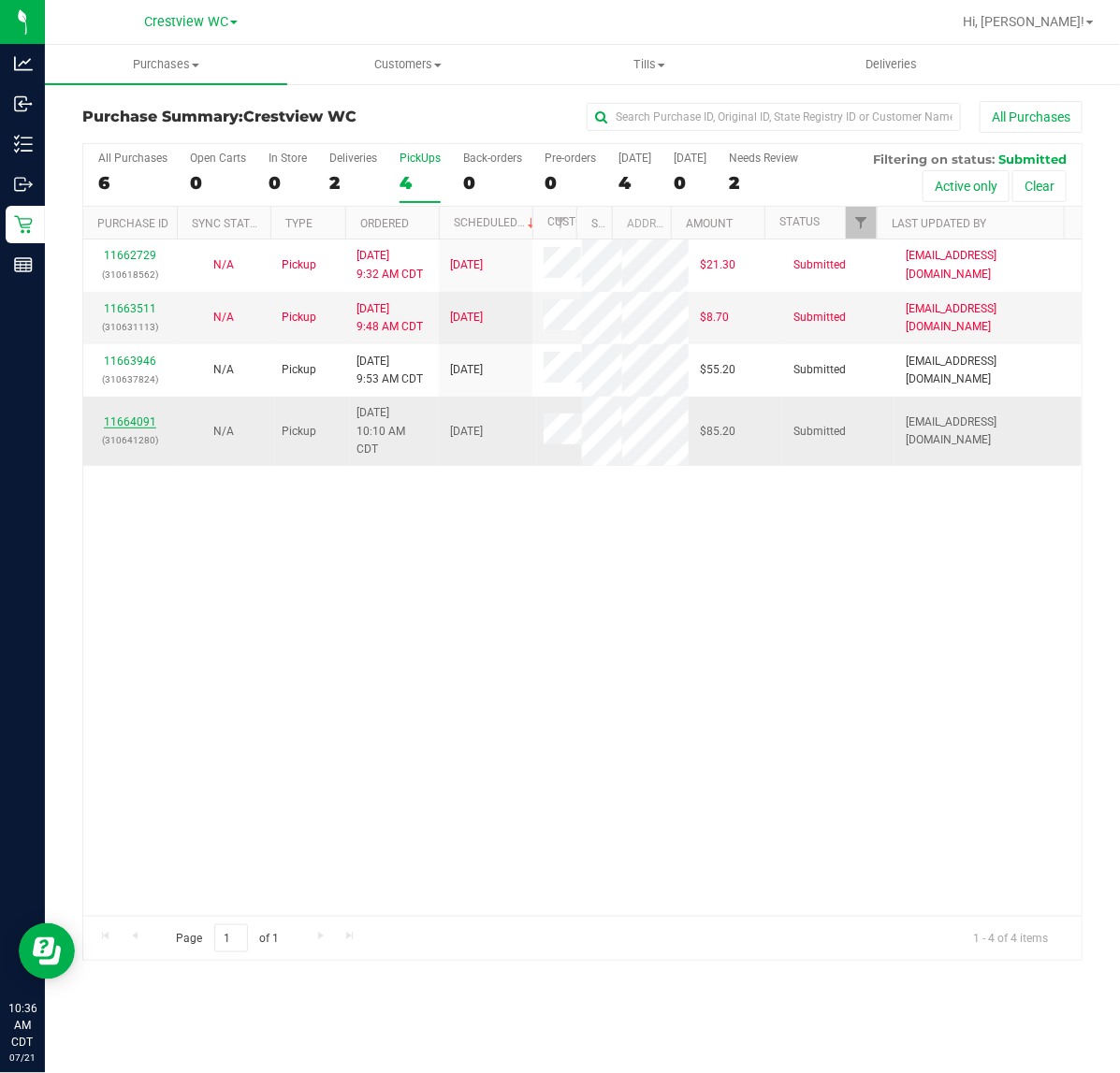 click on "11664091" at bounding box center (130, 422) 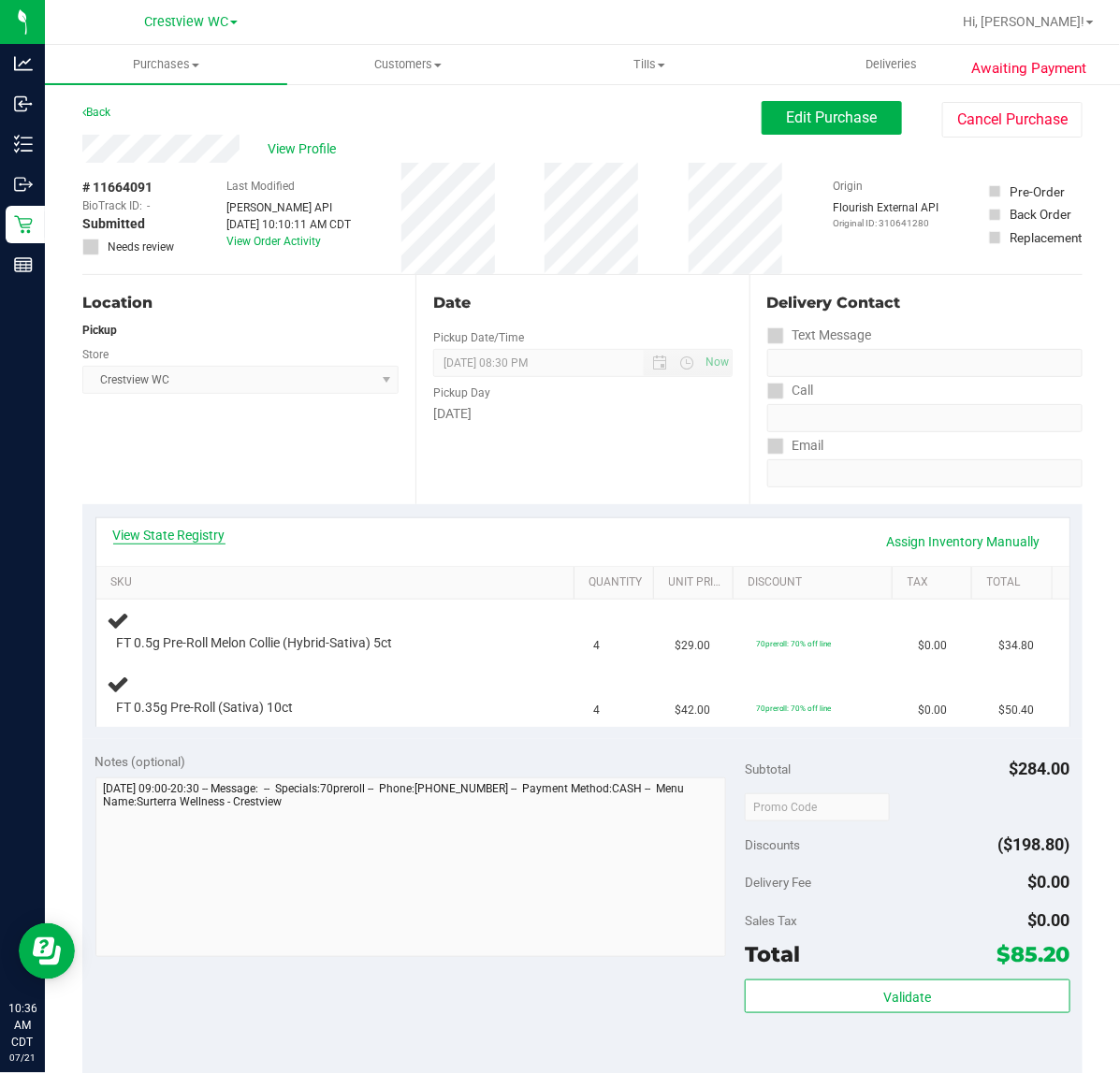 click on "View State Registry" at bounding box center [169, 535] 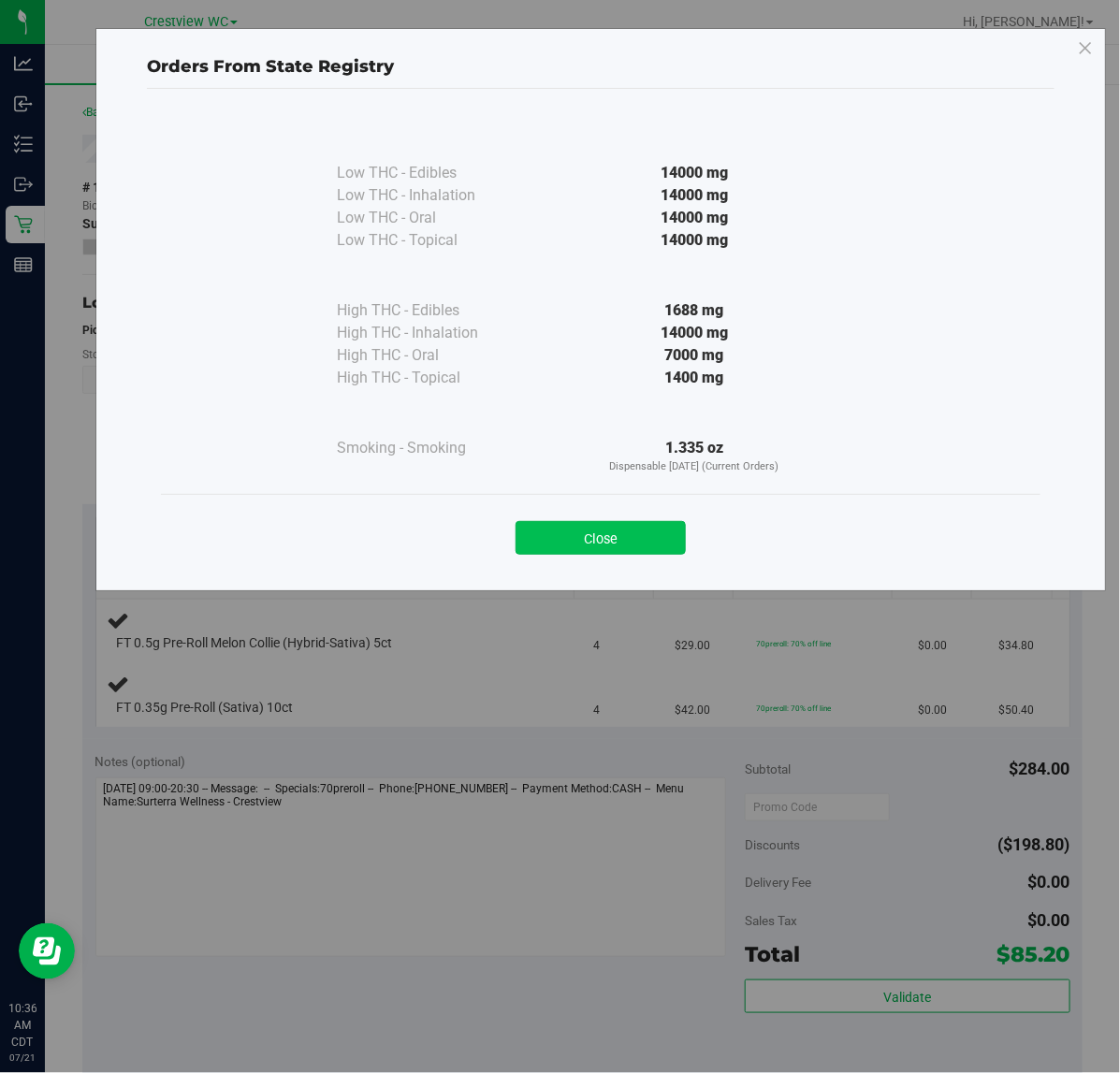 click on "Close" at bounding box center [601, 538] 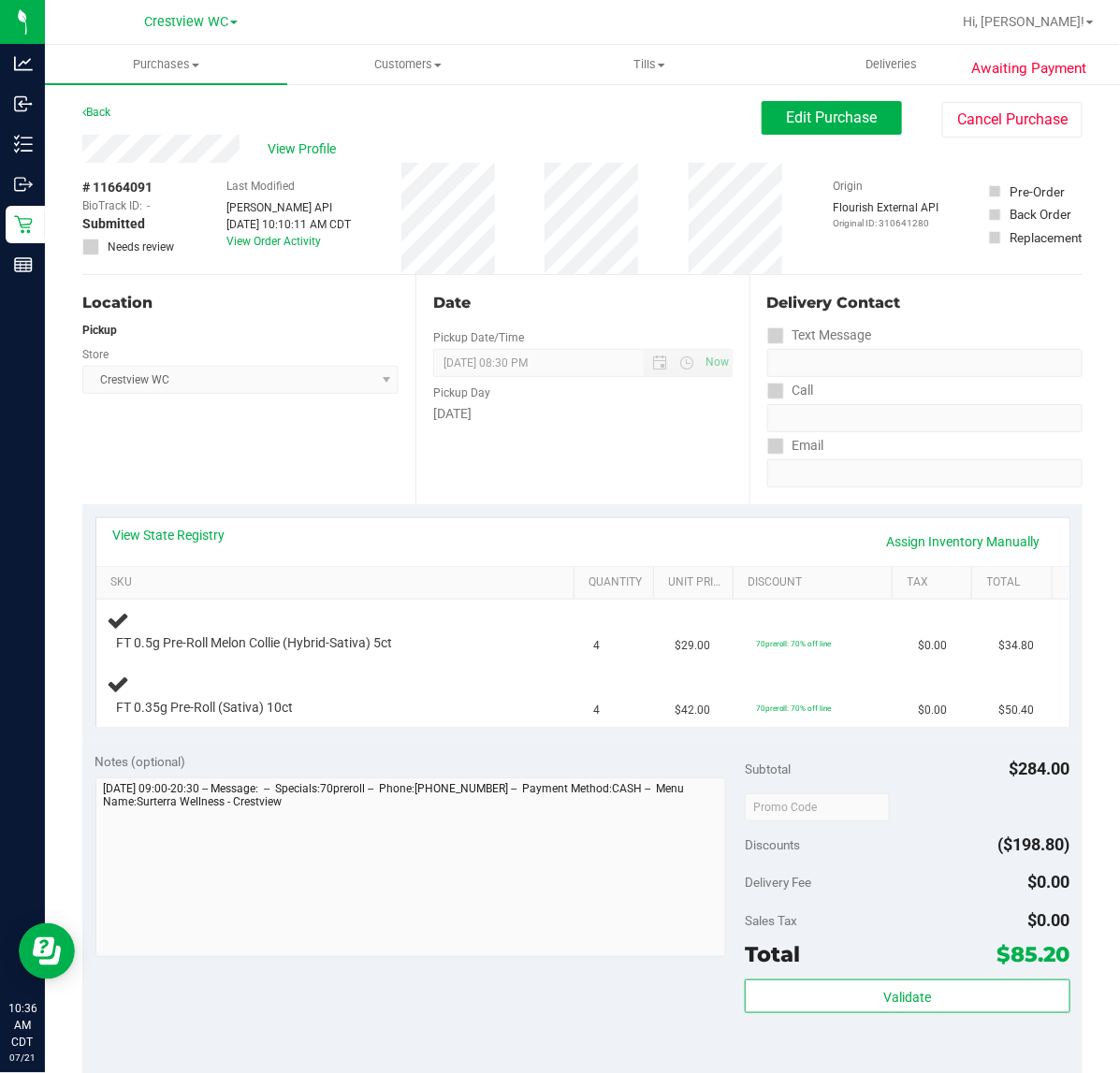 click on "Location
Pickup
Store
Crestview WC Select Store Bonita Springs WC Boynton Beach WC Bradenton WC Brandon WC Brooksville WC Call Center Clermont WC Crestview WC Deerfield Beach WC Delray Beach WC Deltona WC Ft Walton Beach WC Ft. Lauderdale WC Ft. Myers WC Gainesville WC Jax Atlantic WC JAX DC REP Jax WC Key West WC Lakeland WC Largo WC Lehigh Acres DC REP Merritt Island WC Miami 72nd WC Miami Beach WC Miami Dadeland WC Miramar DC REP New Port Richey WC North Palm Beach WC North Port WC Ocala WC Orange Park WC Orlando Colonial WC Orlando DC REP Orlando WC Oviedo WC Palm Bay WC Palm Coast WC Panama City WC Pensacola WC Port Orange WC Port St. Lucie WC Sebring WC South Tampa WC St. Pete WC Summerfield WC Tallahassee DC REP Tallahassee WC Tampa DC Testing Tampa Warehouse Tampa WC TX Austin DC TX Plano Retail WPB DC WPB WC" at bounding box center [249, 389] 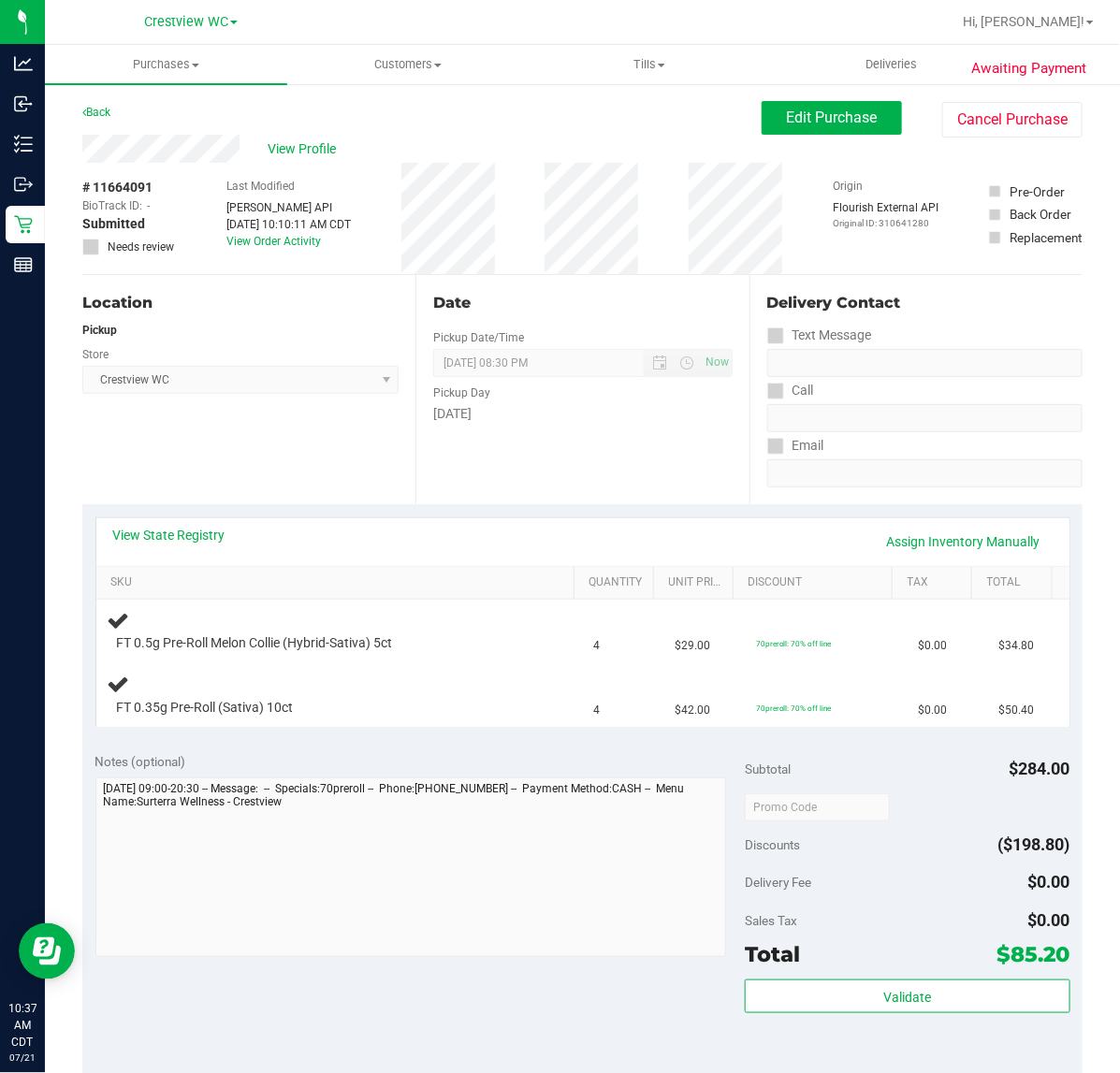 click on "Location
Pickup
Store
Crestview WC Select Store Bonita Springs WC Boynton Beach WC Bradenton WC Brandon WC Brooksville WC Call Center Clermont WC Crestview WC Deerfield Beach WC Delray Beach WC Deltona WC Ft Walton Beach WC Ft. Lauderdale WC Ft. Myers WC Gainesville WC Jax Atlantic WC JAX DC REP Jax WC Key West WC Lakeland WC Largo WC Lehigh Acres DC REP Merritt Island WC Miami 72nd WC Miami Beach WC Miami Dadeland WC Miramar DC REP New Port Richey WC North Palm Beach WC North Port WC Ocala WC Orange Park WC Orlando Colonial WC Orlando DC REP Orlando WC Oviedo WC Palm Bay WC Palm Coast WC Panama City WC Pensacola WC Port Orange WC Port St. Lucie WC Sebring WC South Tampa WC St. Pete WC Summerfield WC Tallahassee DC REP Tallahassee WC Tampa DC Testing Tampa Warehouse Tampa WC TX Austin DC TX Plano Retail WPB DC WPB WC" at bounding box center (249, 389) 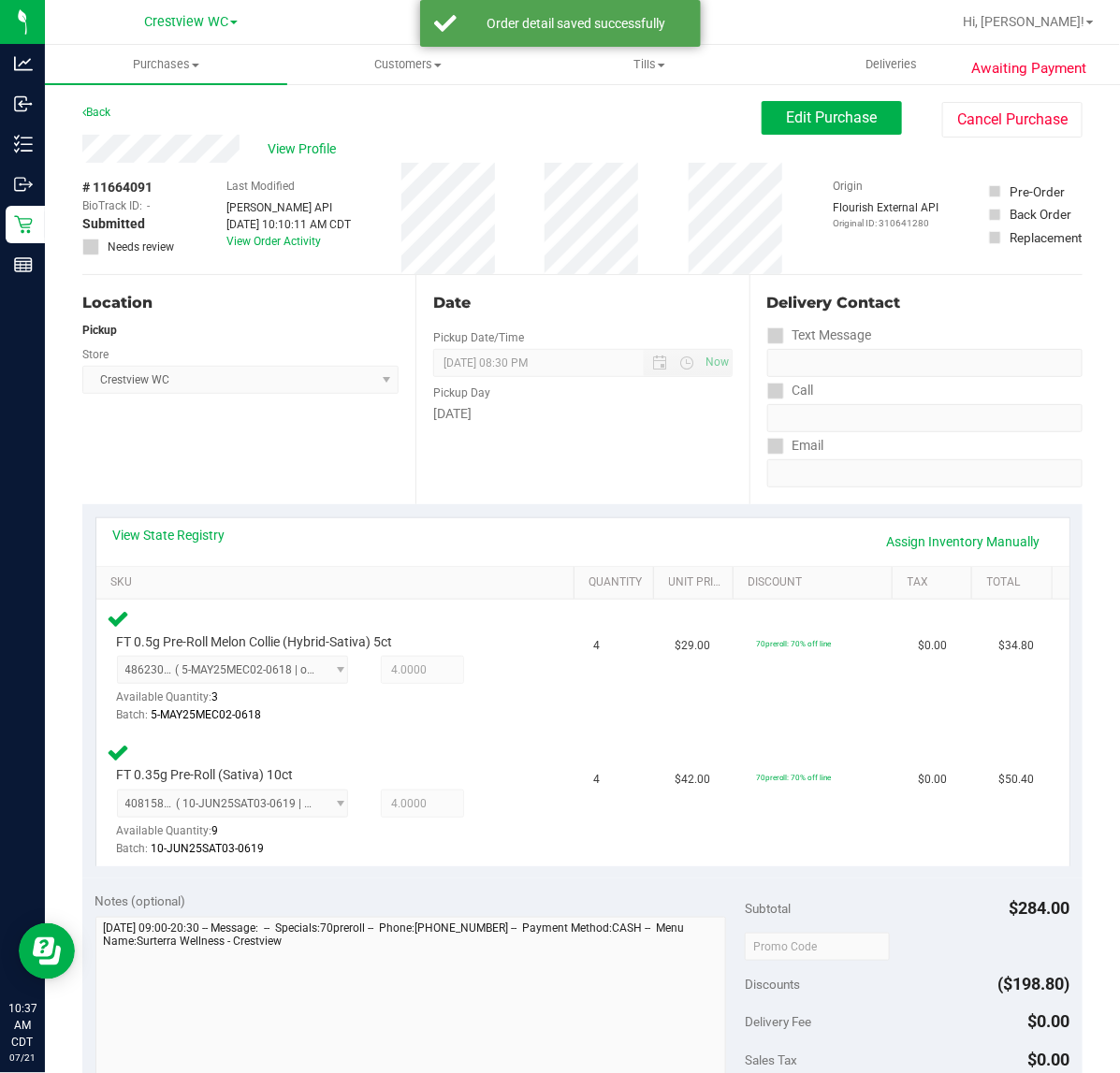 scroll, scrollTop: 585, scrollLeft: 0, axis: vertical 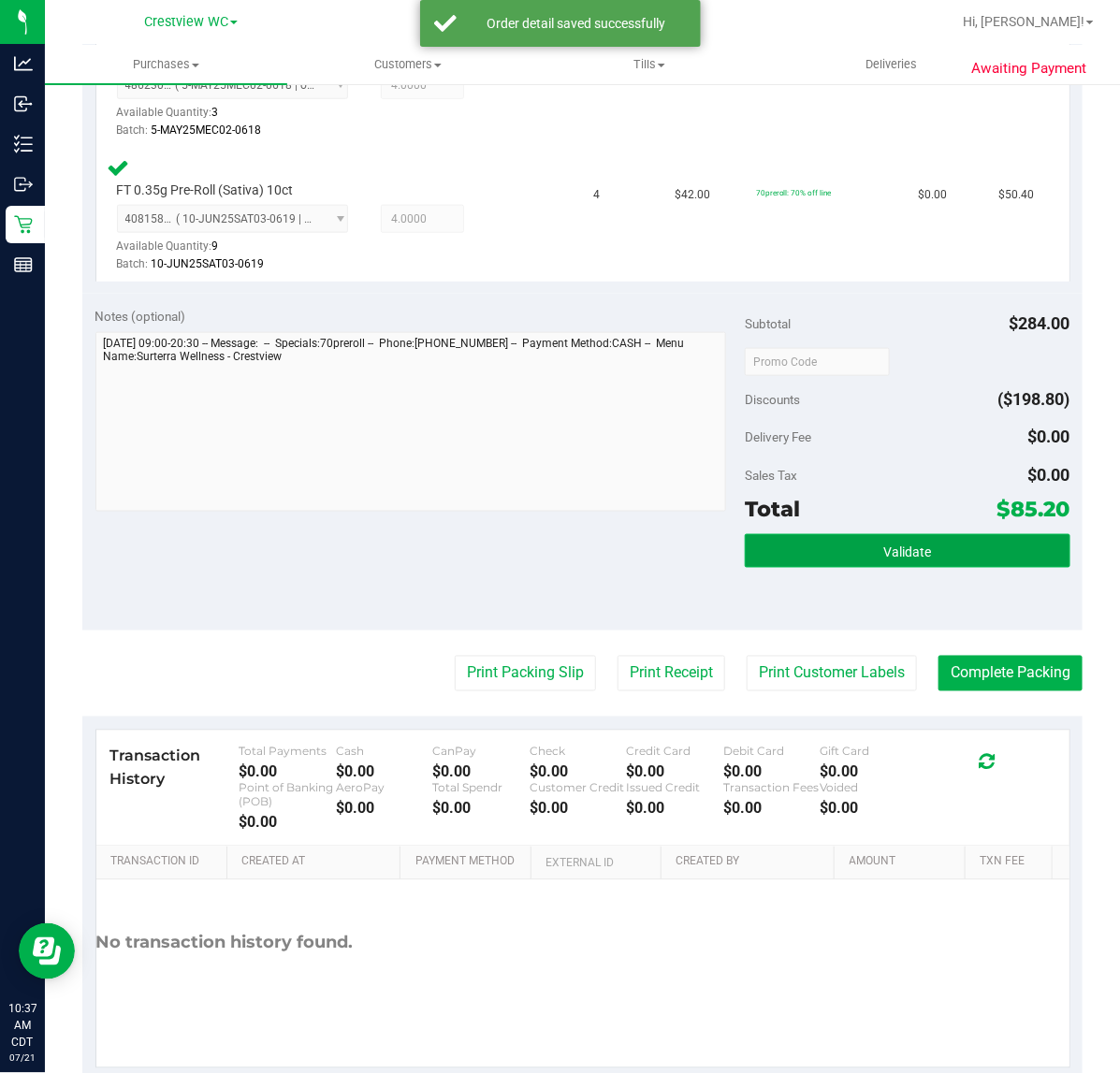 click on "Validate" at bounding box center [907, 551] 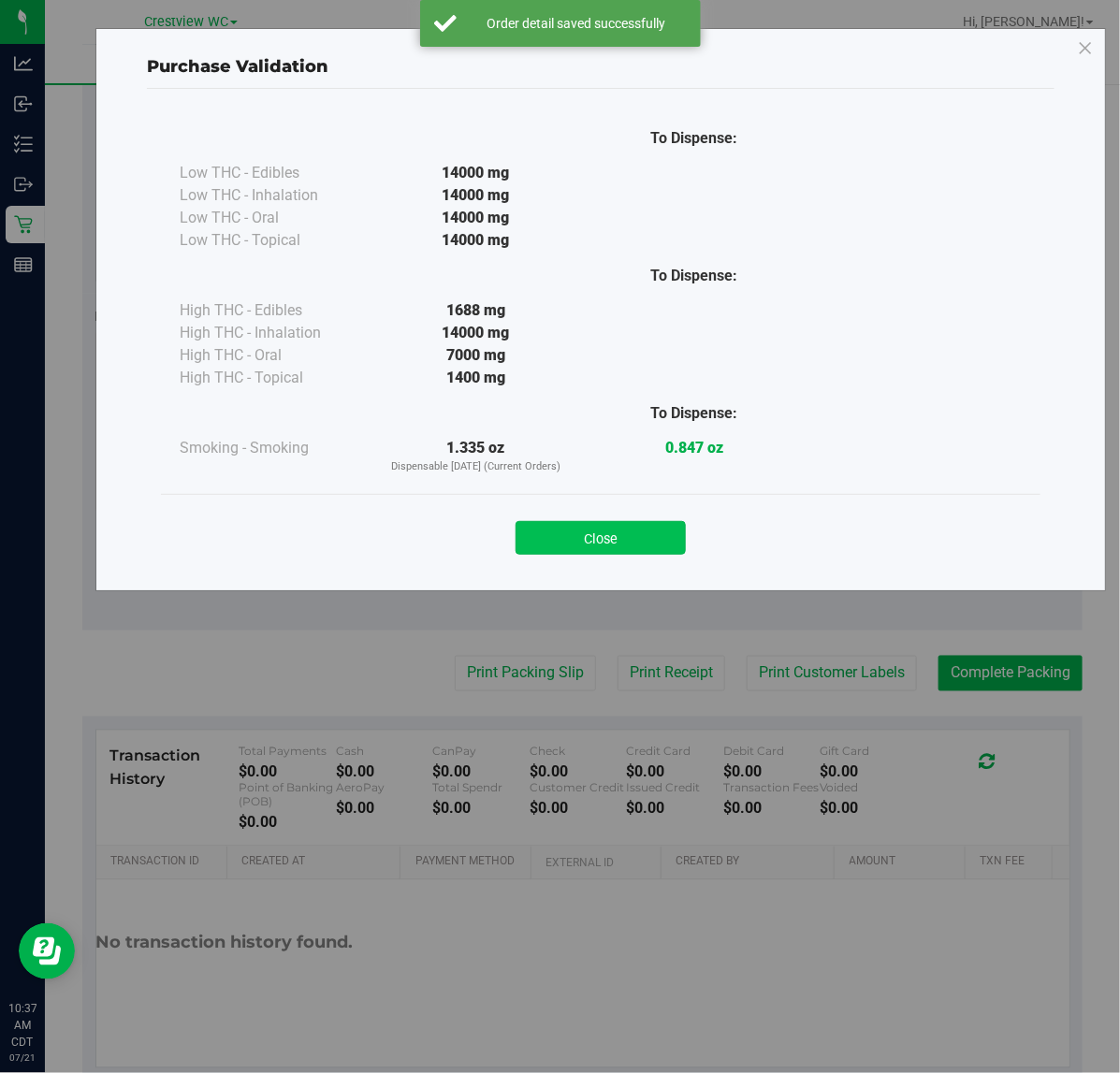 click on "Close" at bounding box center (601, 538) 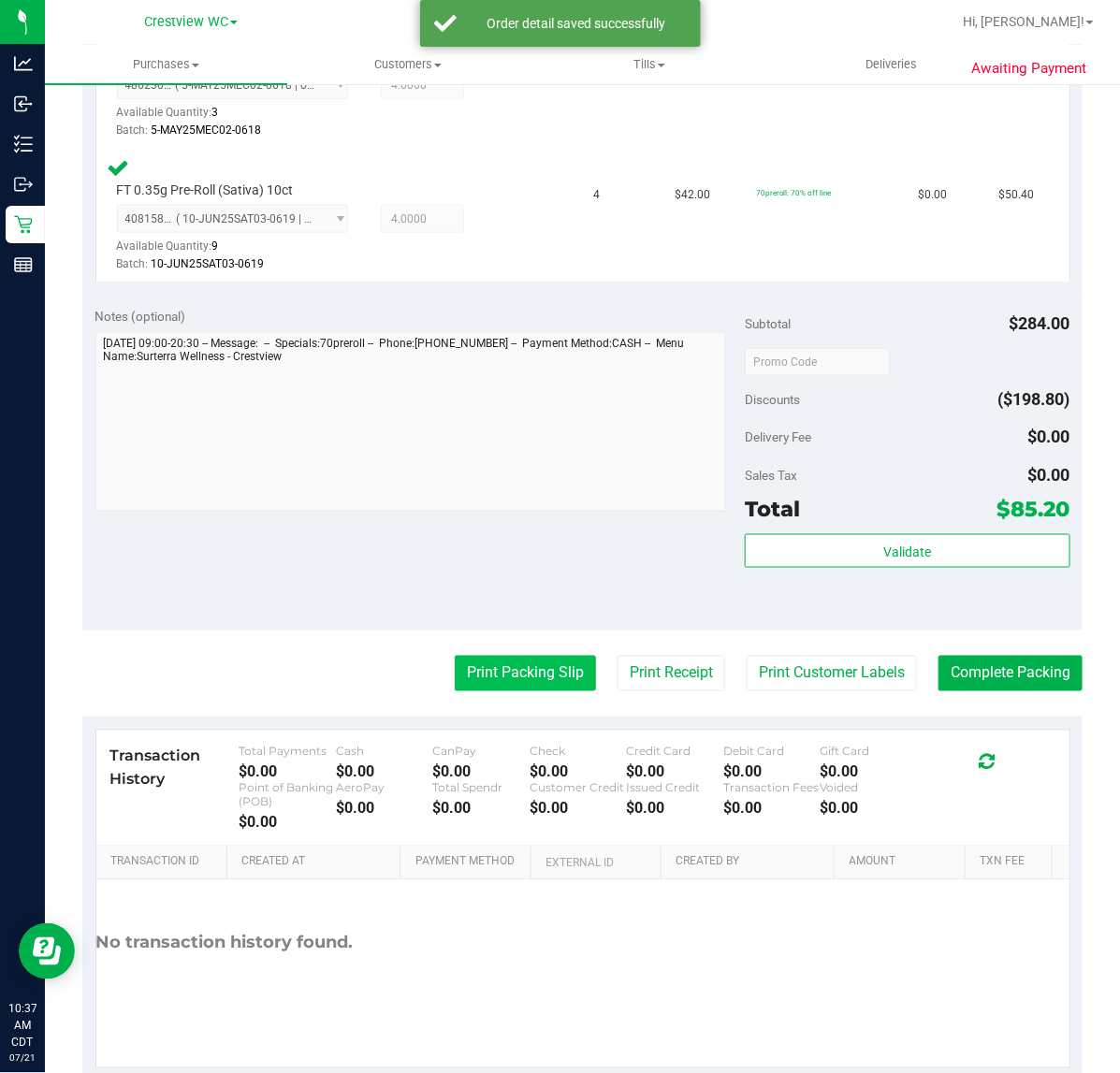 click on "Print Packing Slip" at bounding box center (525, 674) 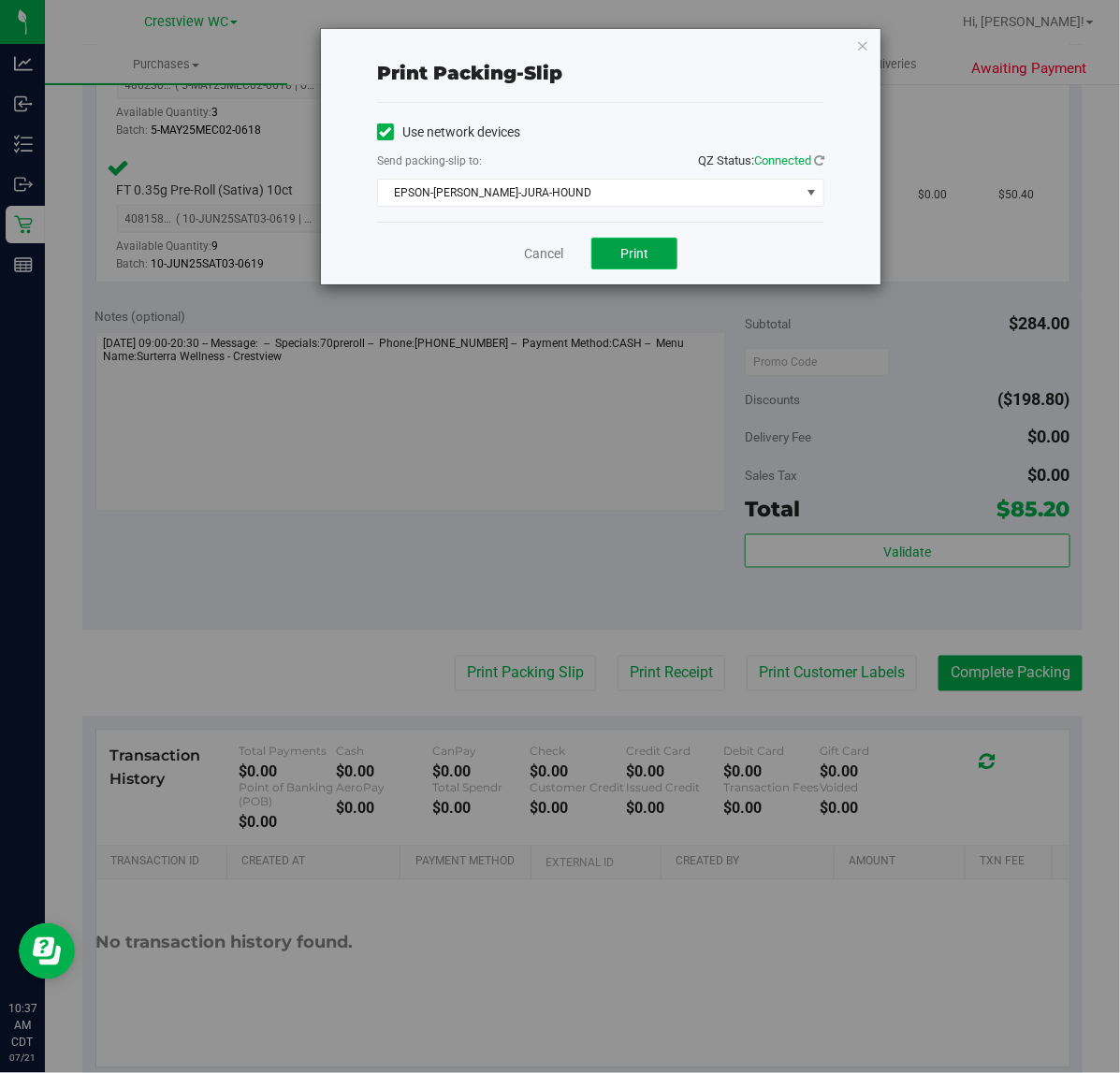 click on "Print" at bounding box center [634, 254] 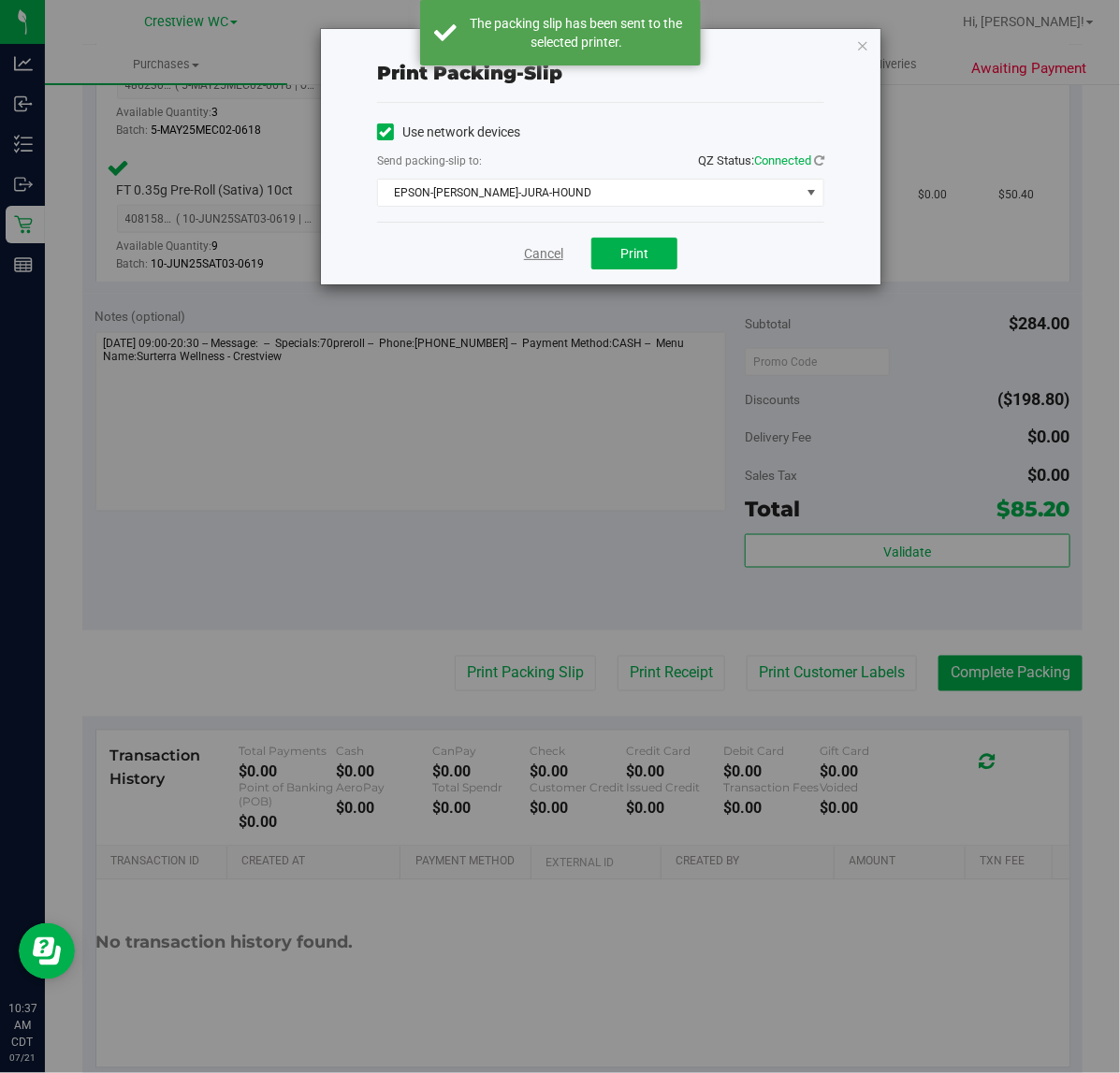 click on "Cancel" at bounding box center (544, 254) 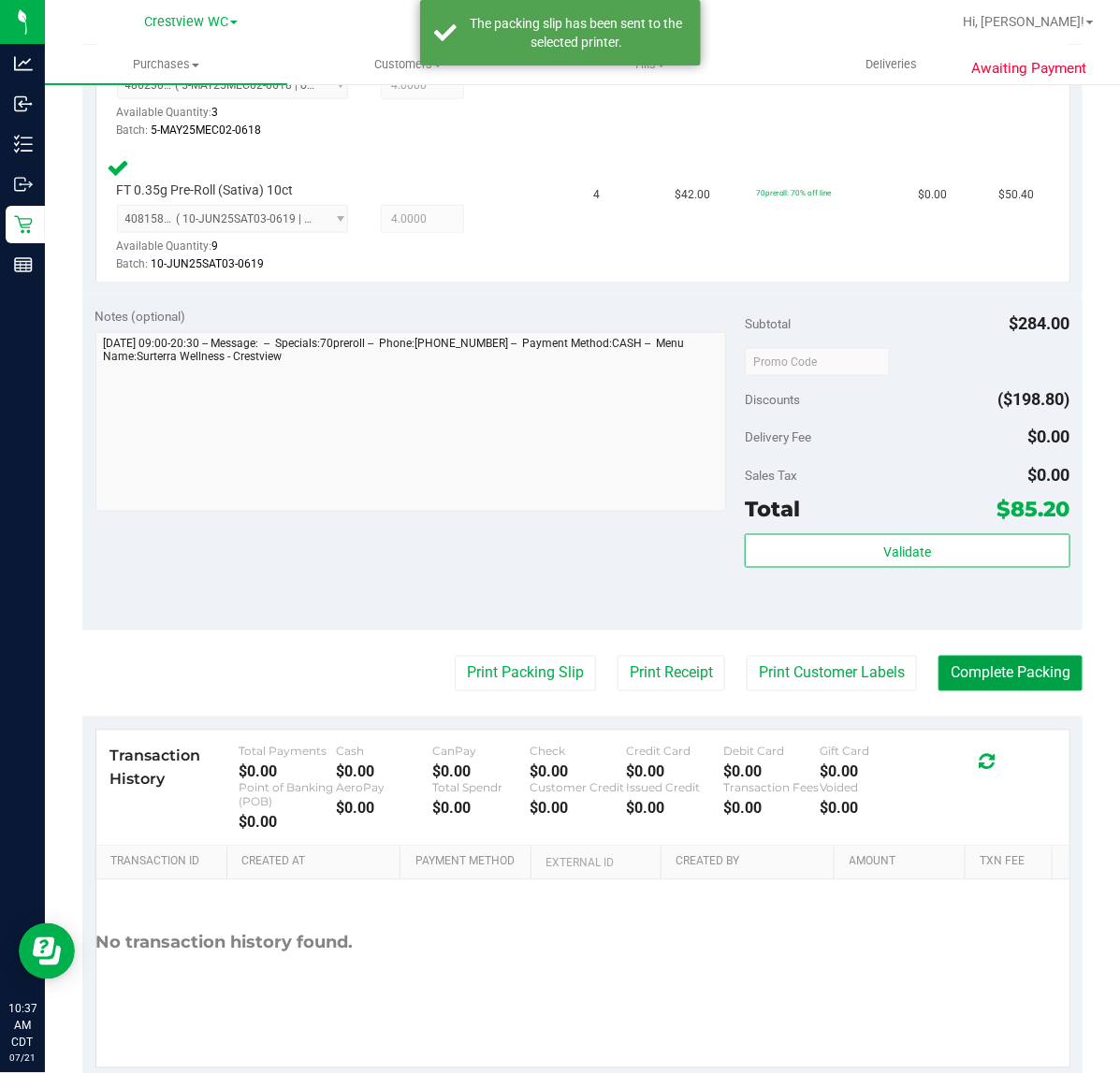 click on "Complete Packing" at bounding box center (1011, 674) 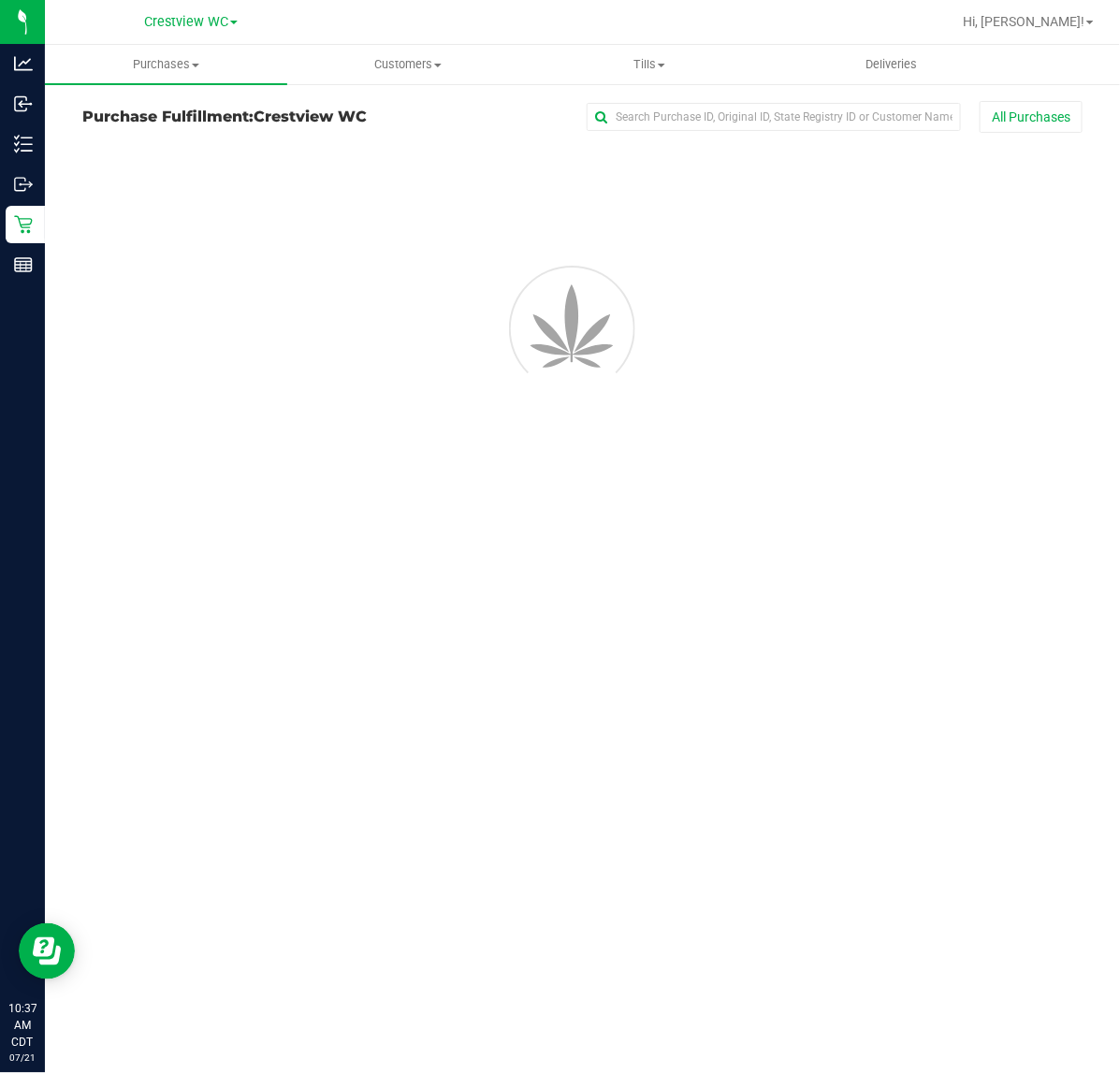 scroll, scrollTop: 0, scrollLeft: 0, axis: both 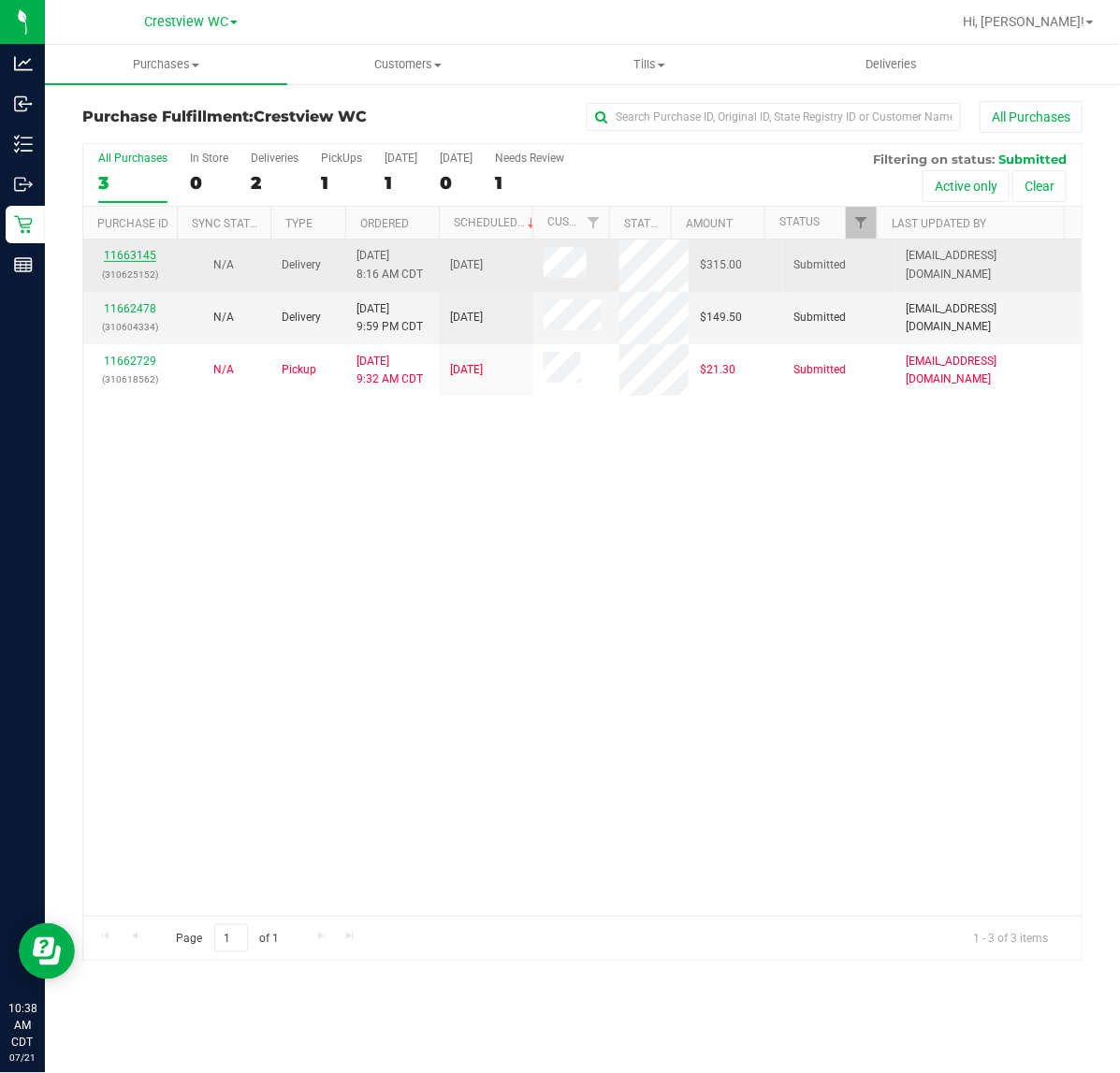 click on "11663145" at bounding box center [130, 255] 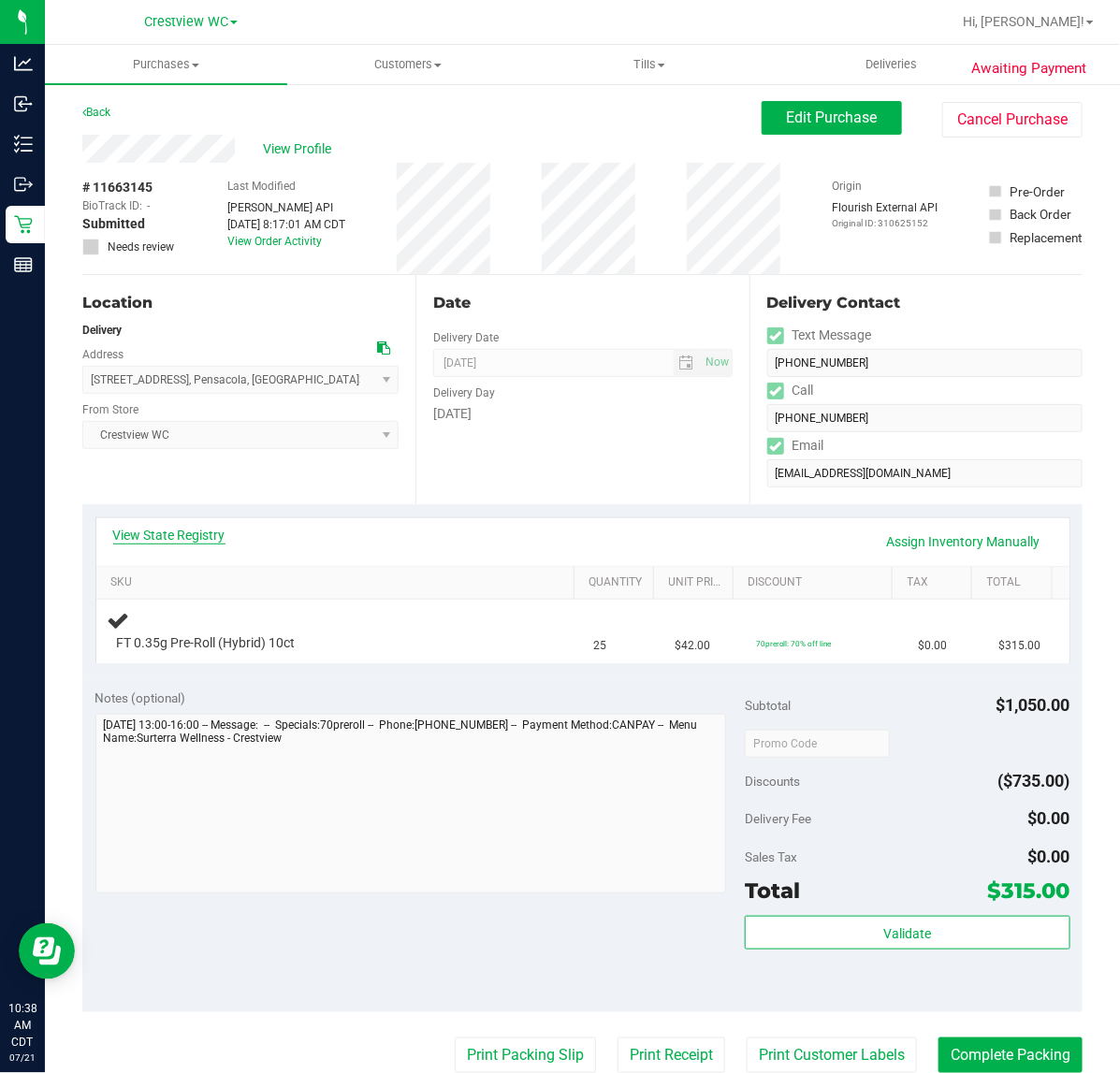 click on "View State Registry" at bounding box center (169, 535) 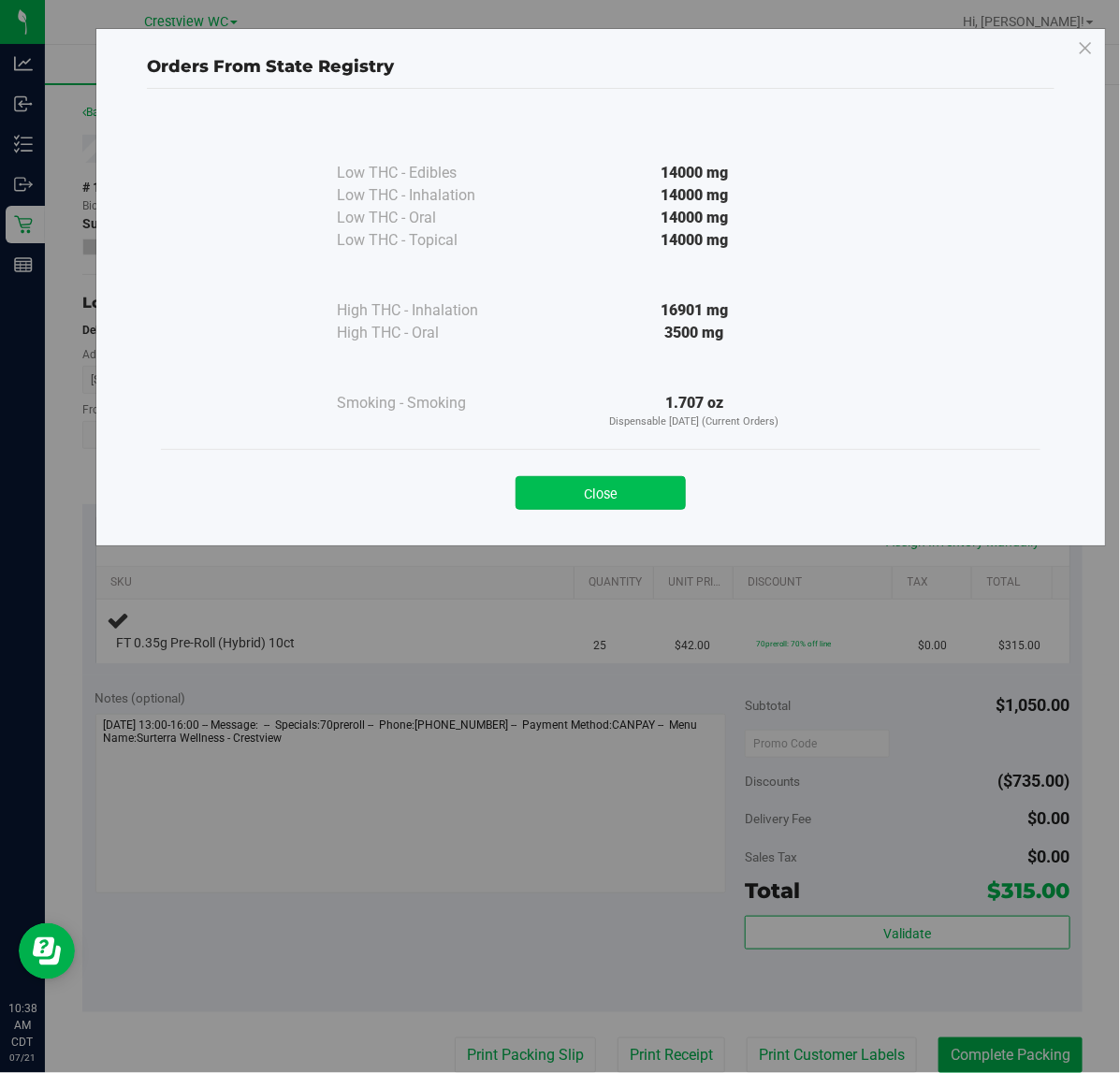 click on "Close" at bounding box center (601, 493) 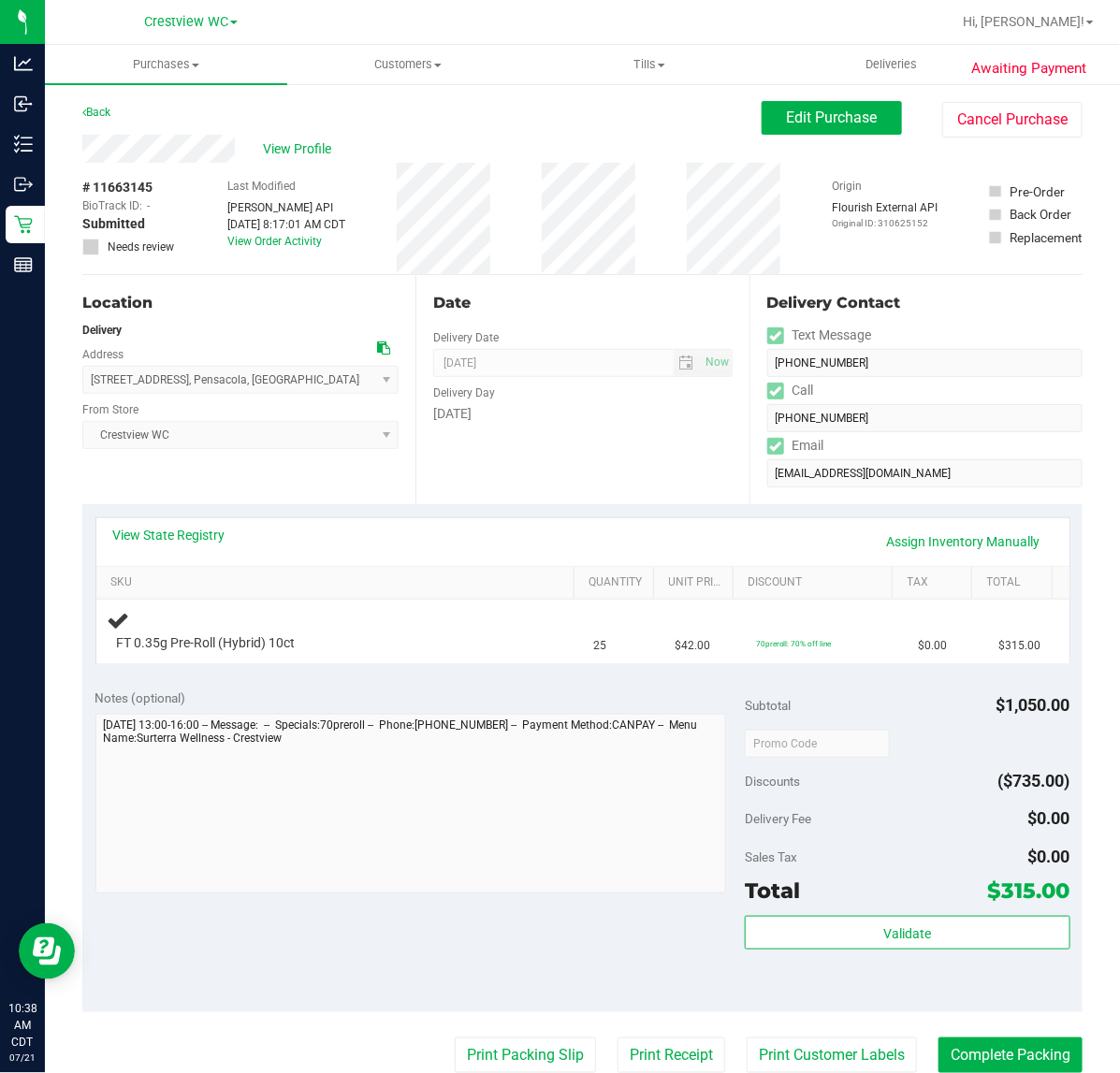 click on "View State Registry
Assign Inventory Manually" at bounding box center [583, 542] 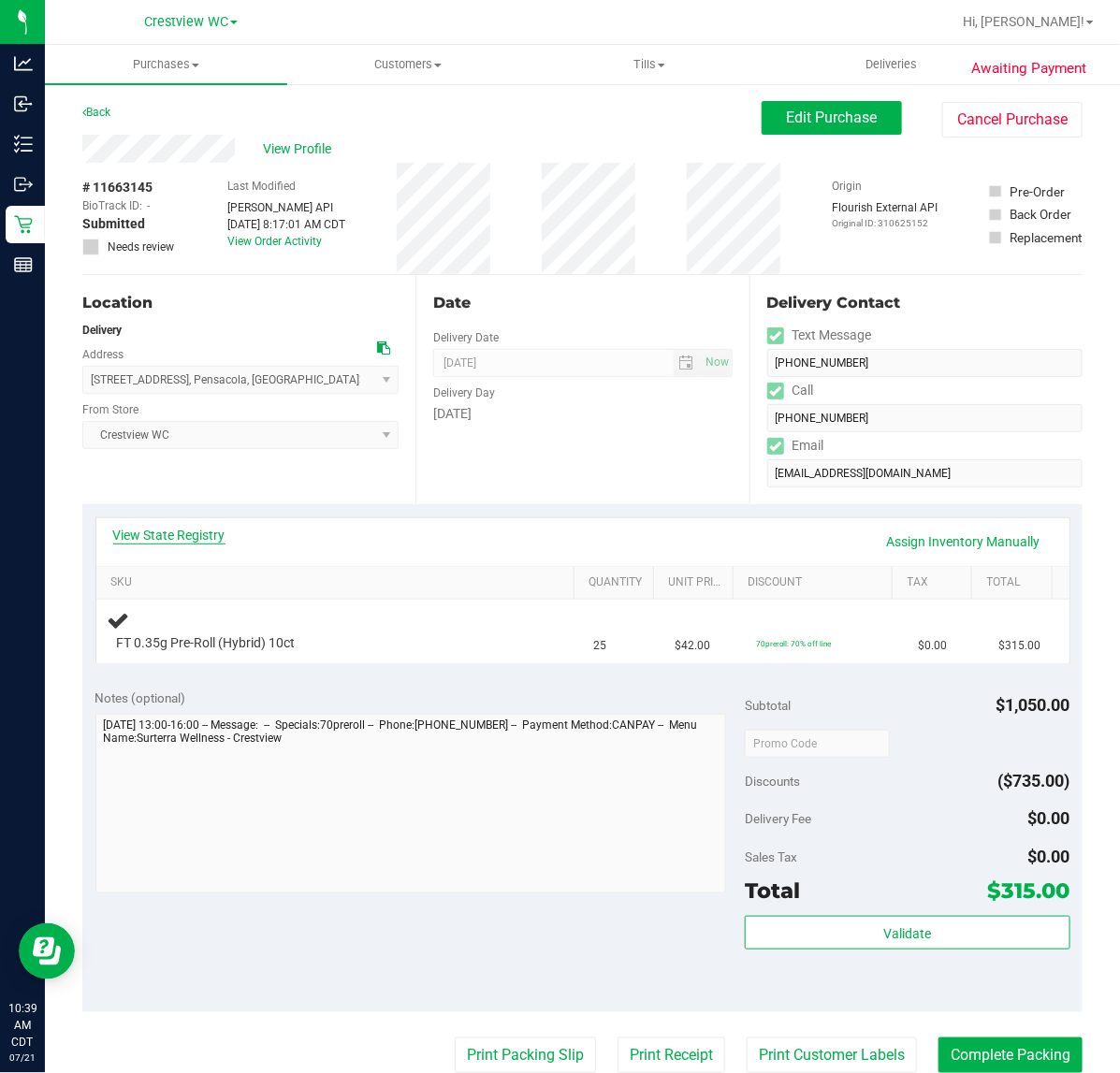 click on "View State Registry" at bounding box center (169, 535) 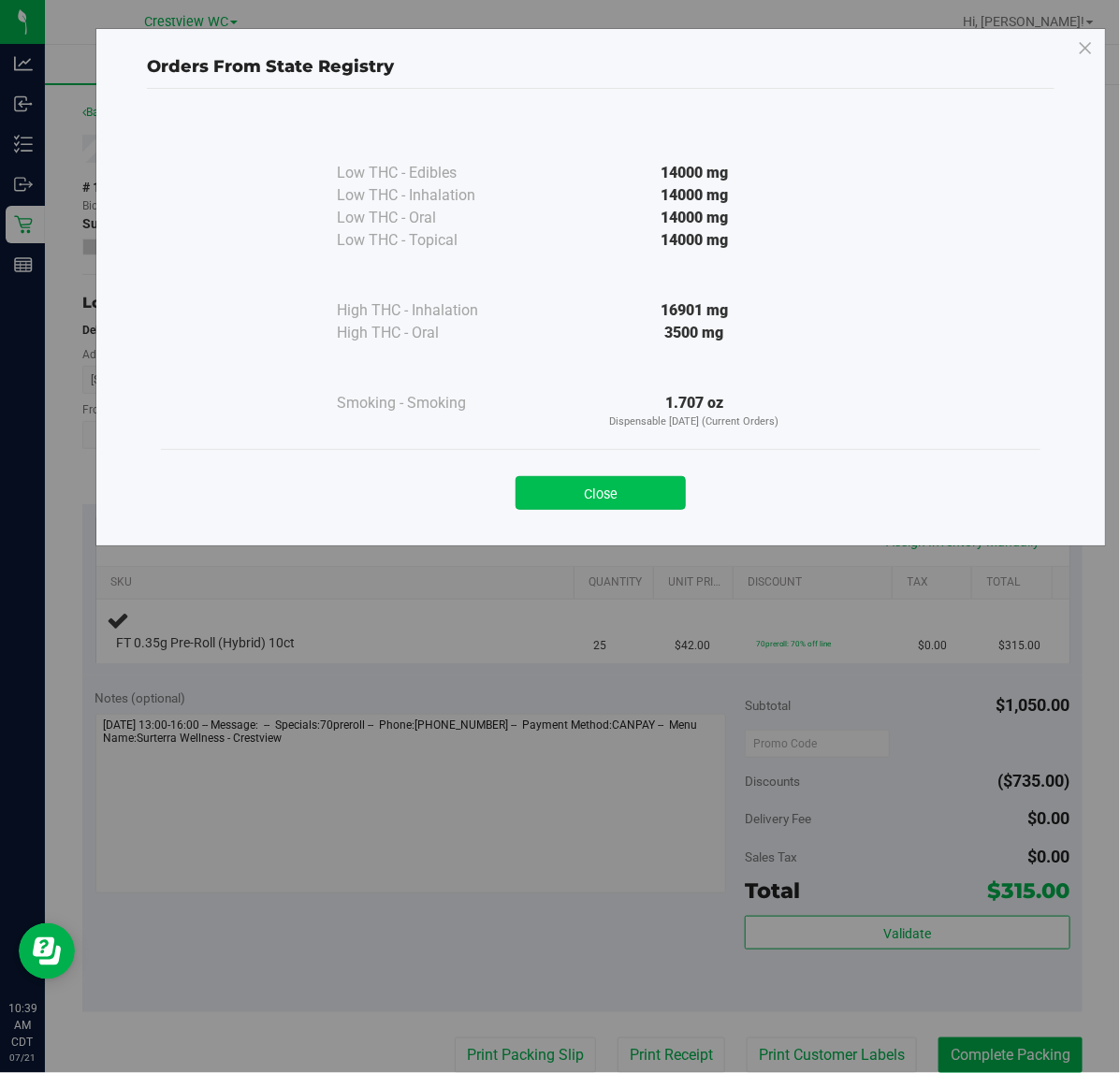 click on "Close" at bounding box center (601, 493) 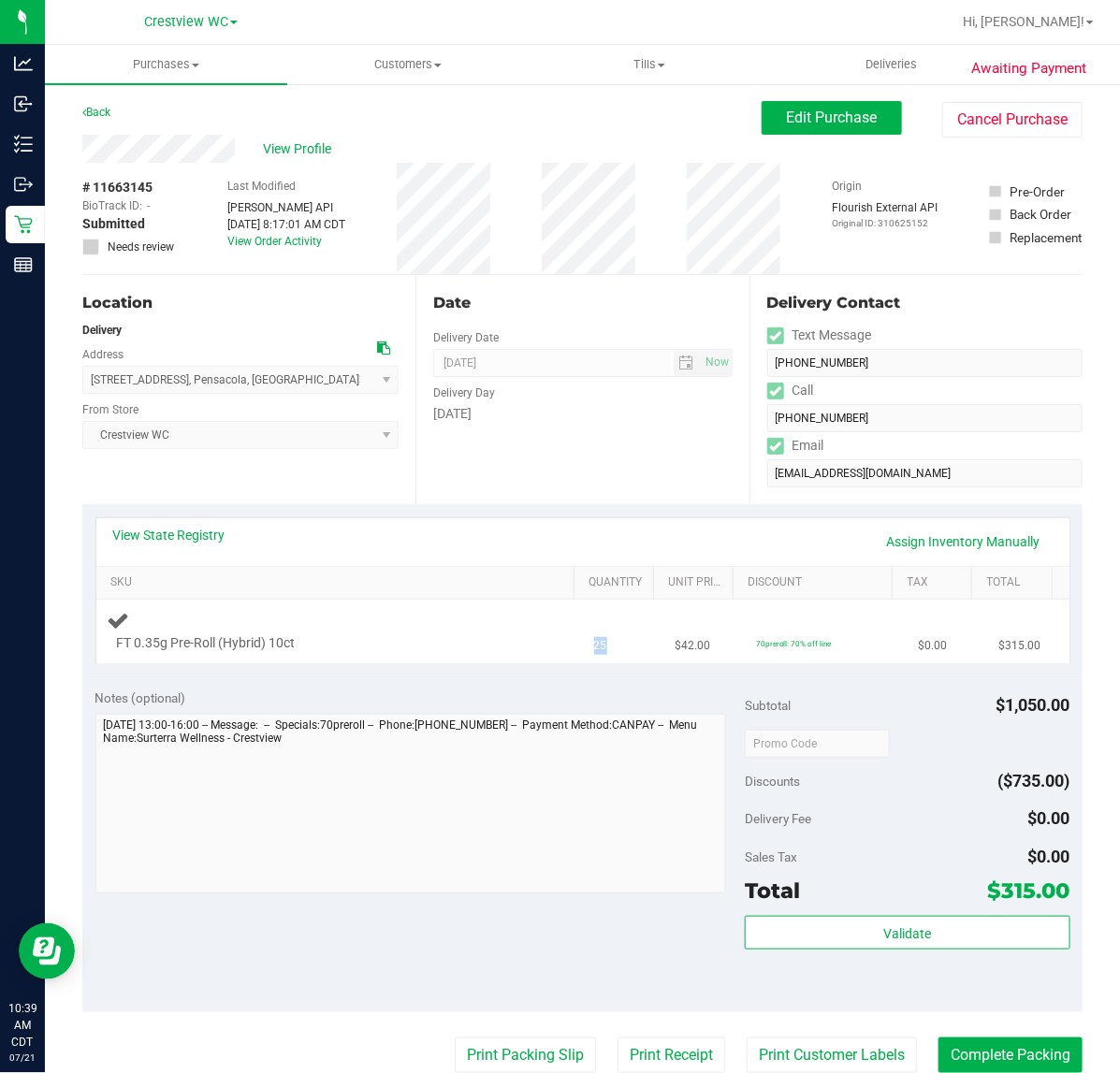 drag, startPoint x: 560, startPoint y: 634, endPoint x: 589, endPoint y: 646, distance: 31.38471 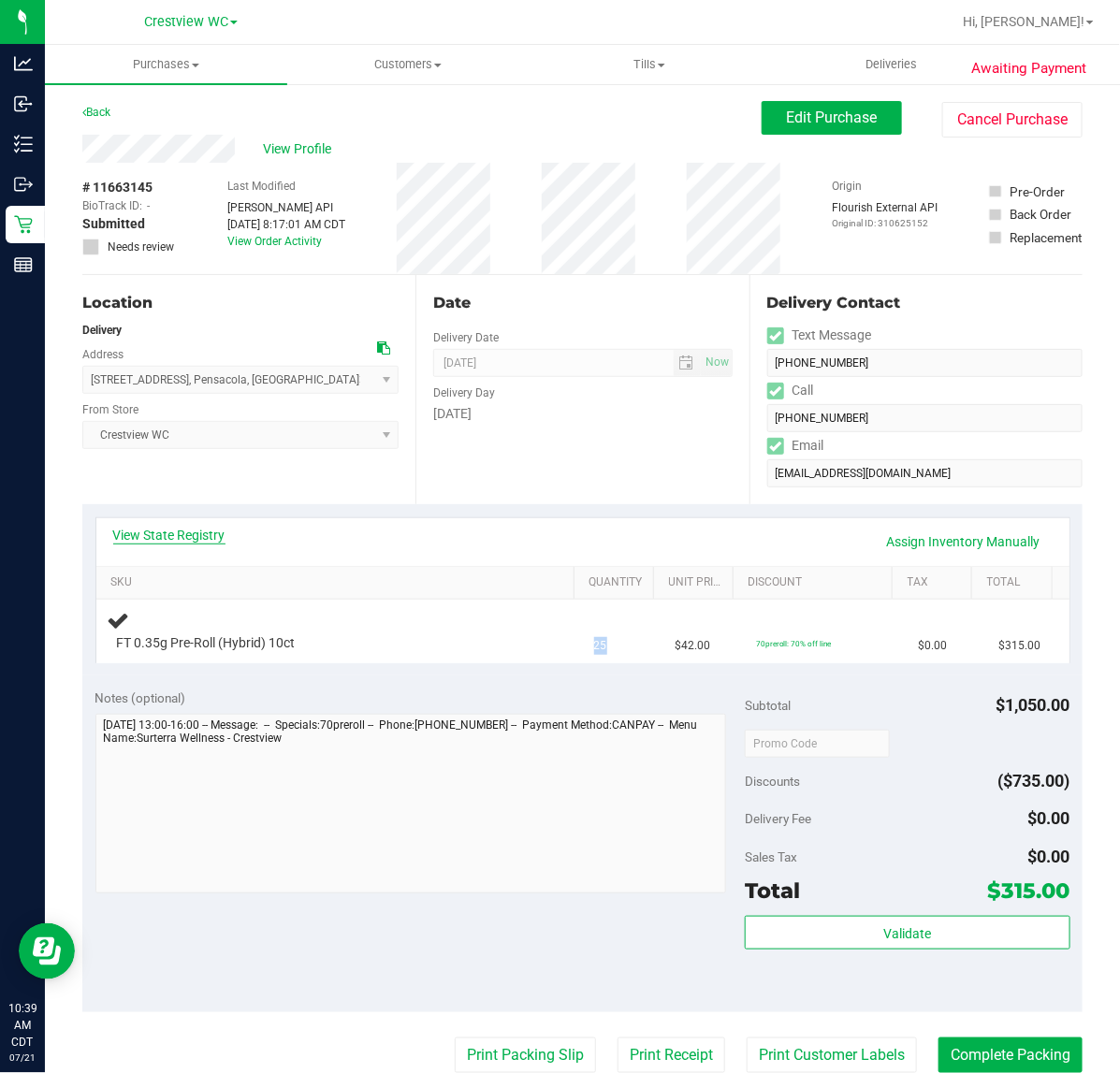 click on "View State Registry" at bounding box center (169, 535) 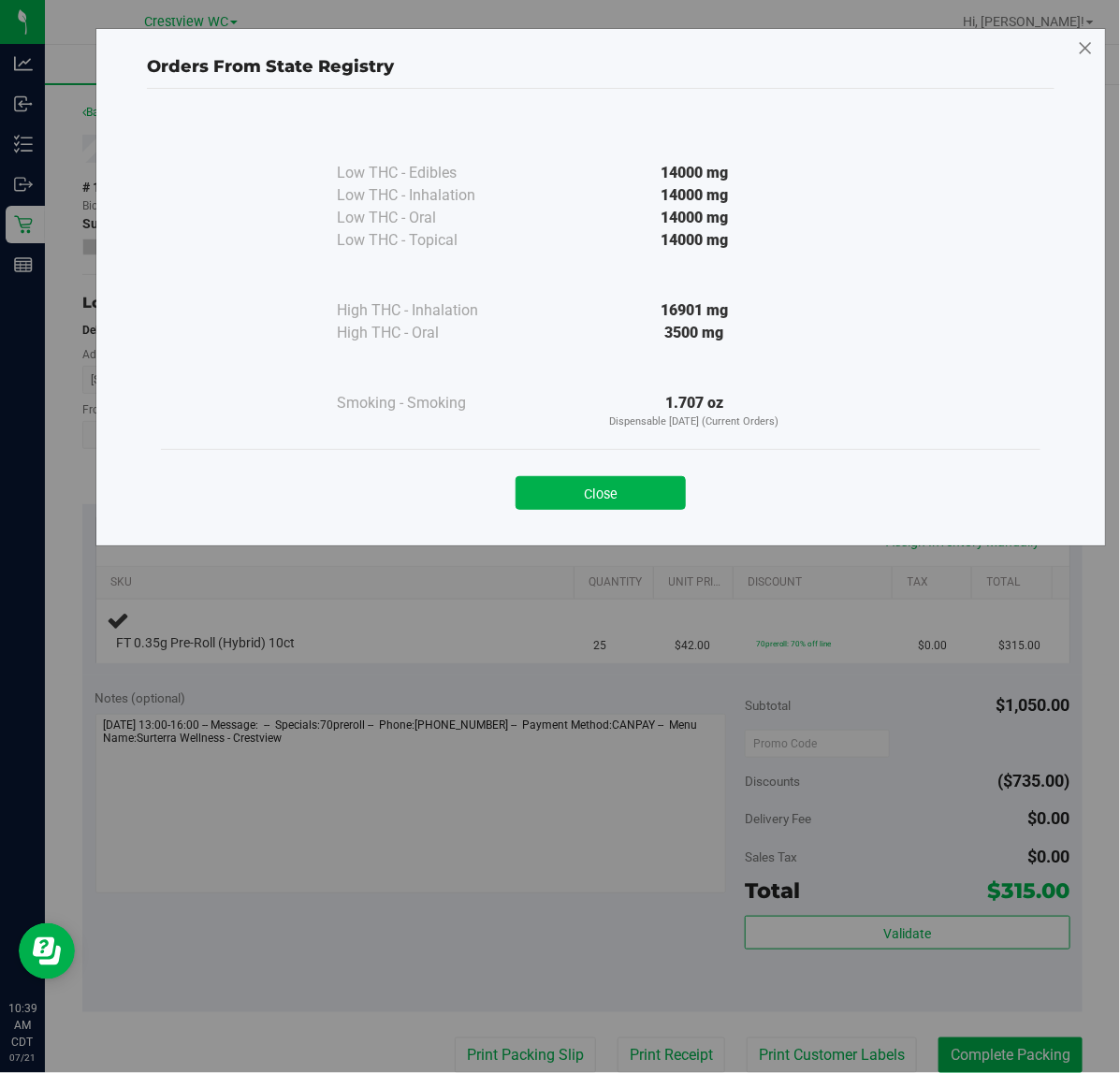 click at bounding box center [1085, 49] 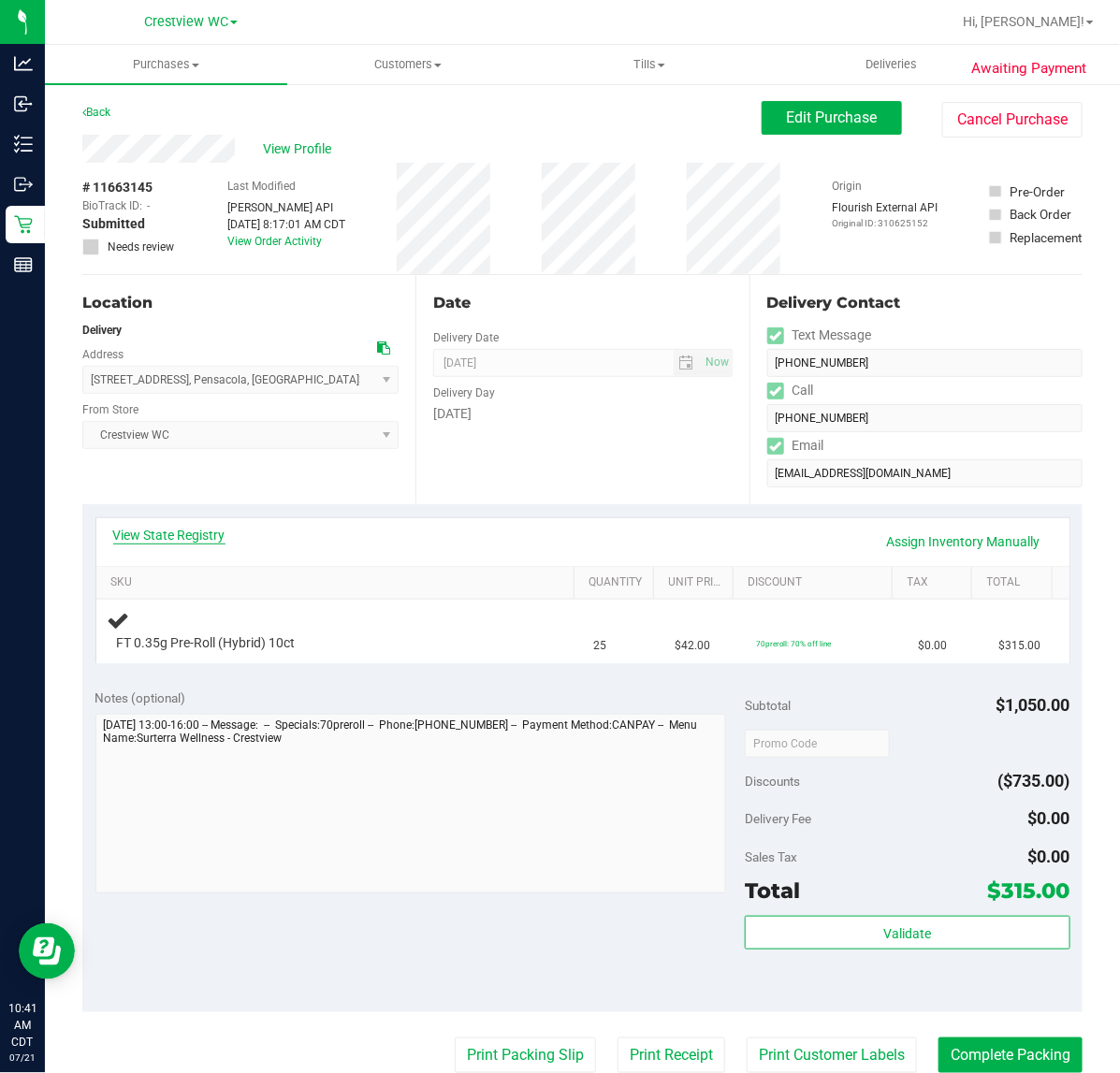 click on "View State Registry" at bounding box center [169, 535] 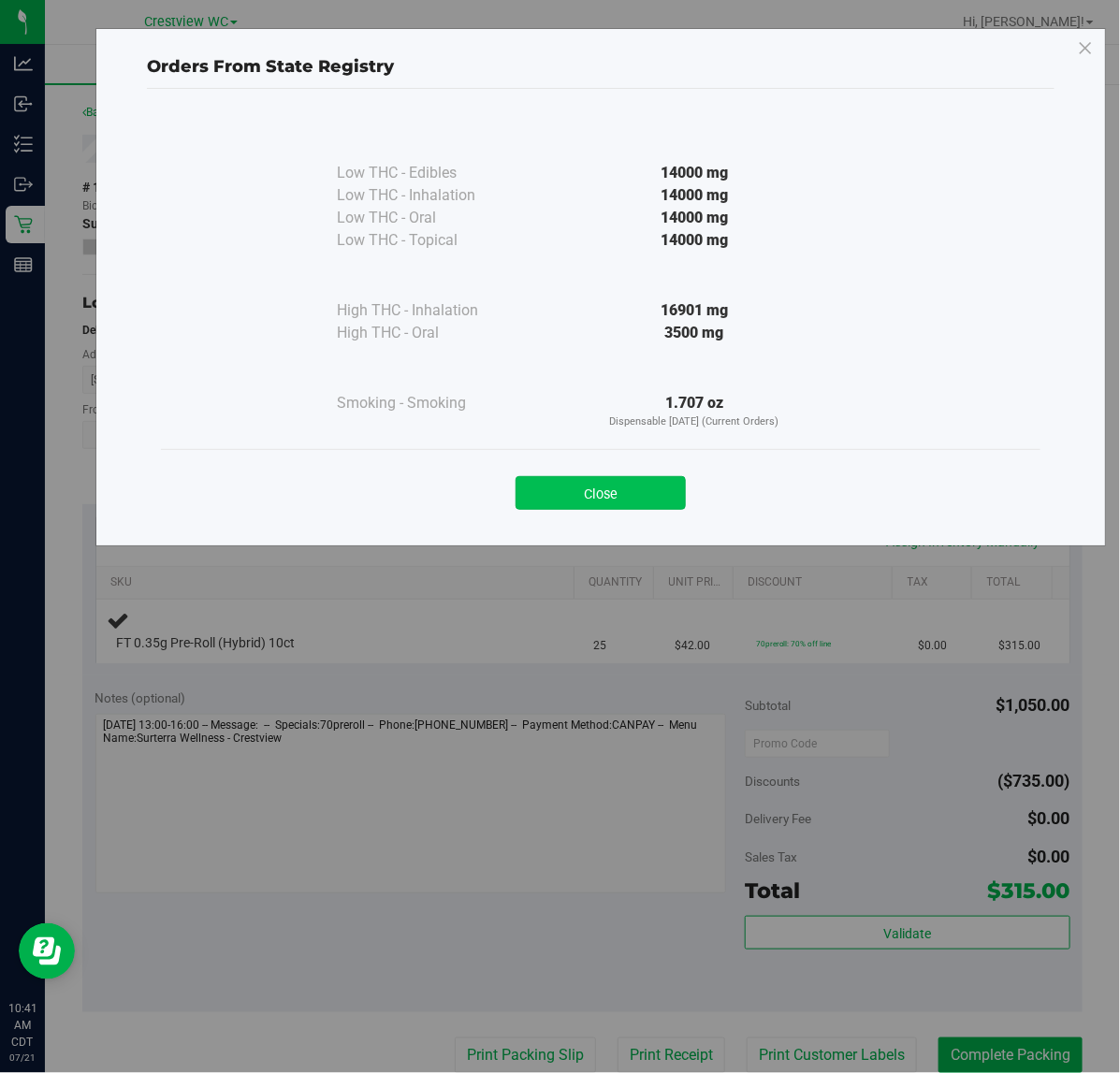 click on "Close" at bounding box center [601, 493] 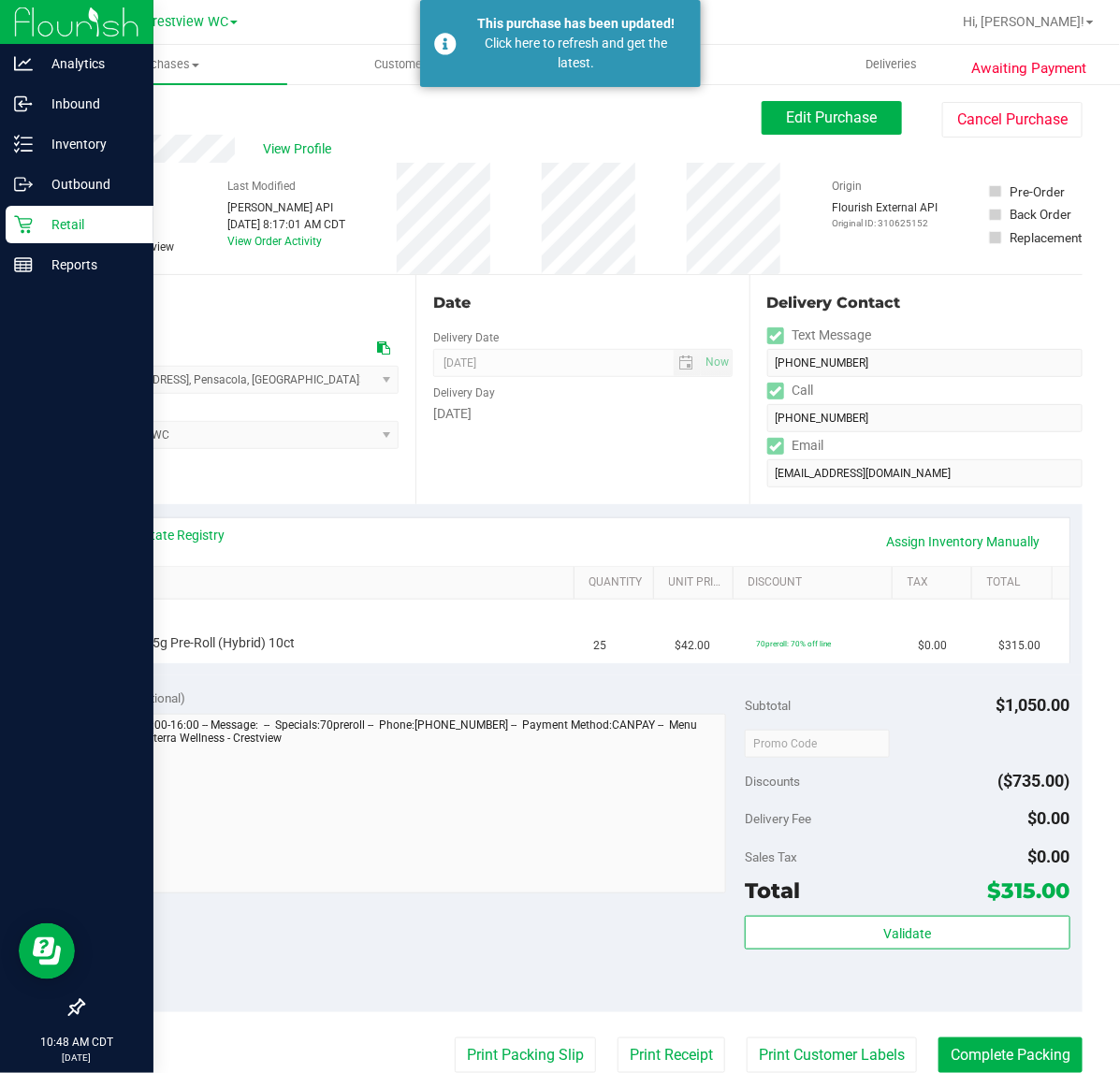 click on "Retail" at bounding box center [89, 225] 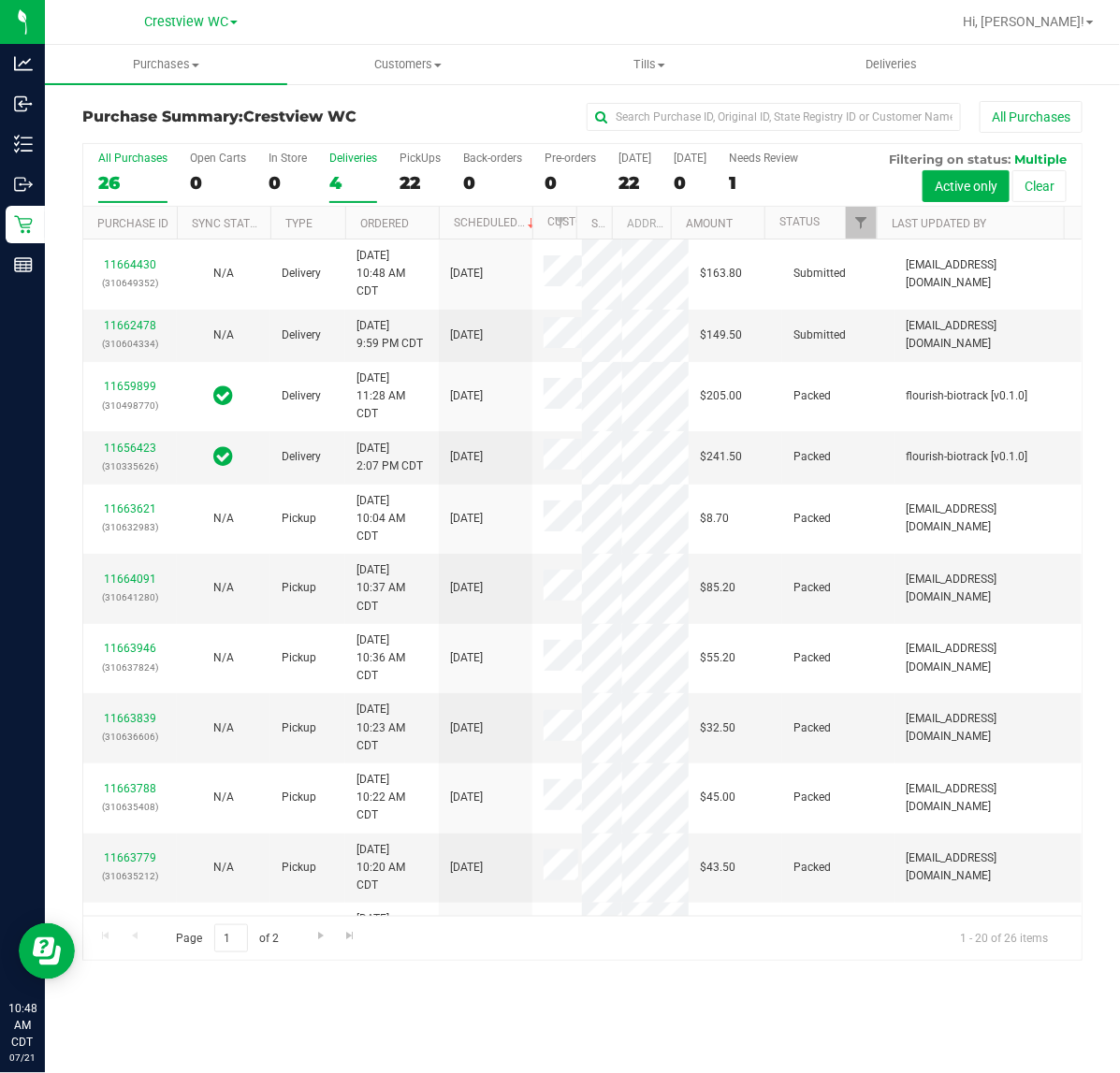 click on "4" at bounding box center (353, 182) 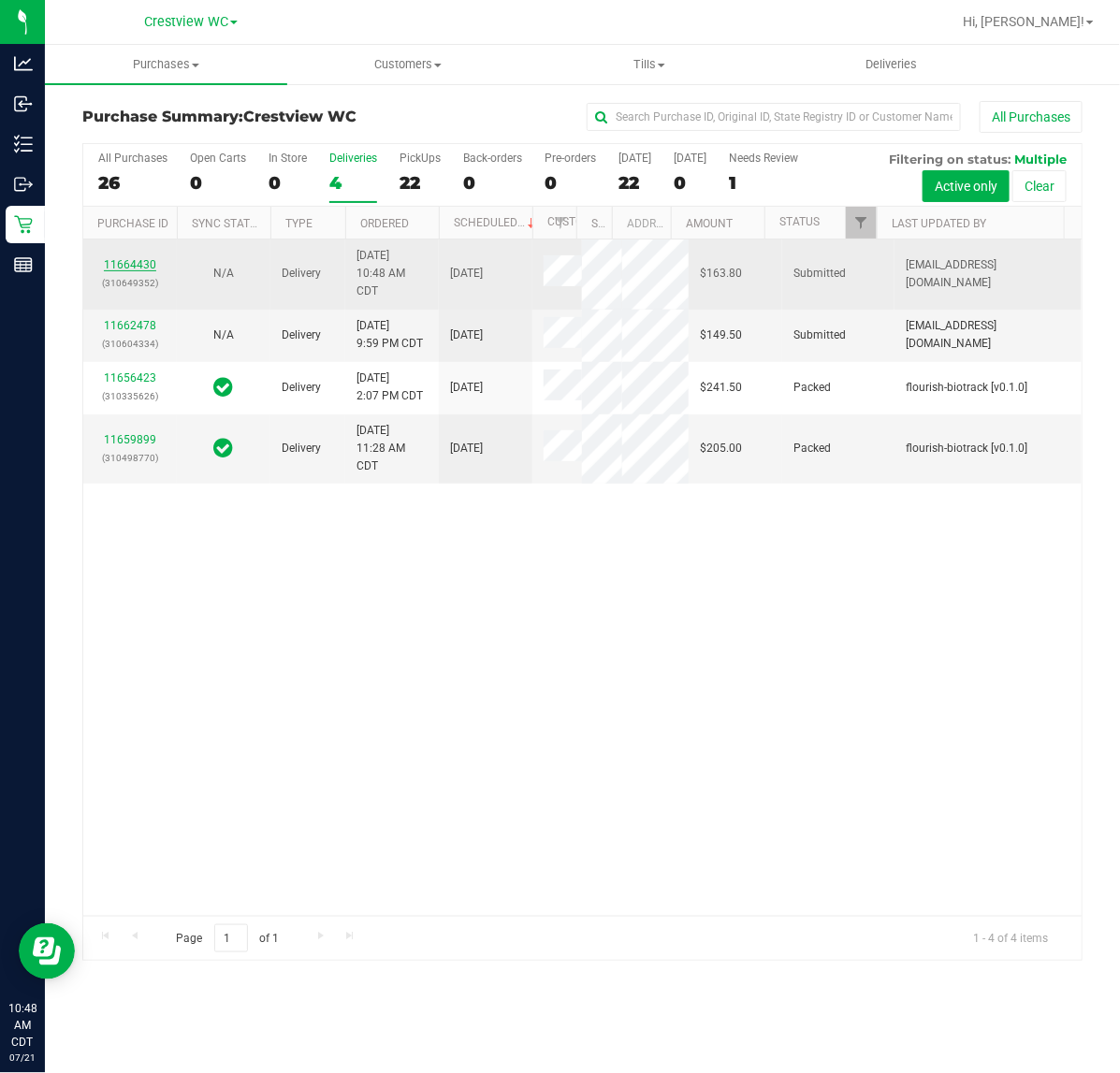 click on "11664430" at bounding box center [130, 265] 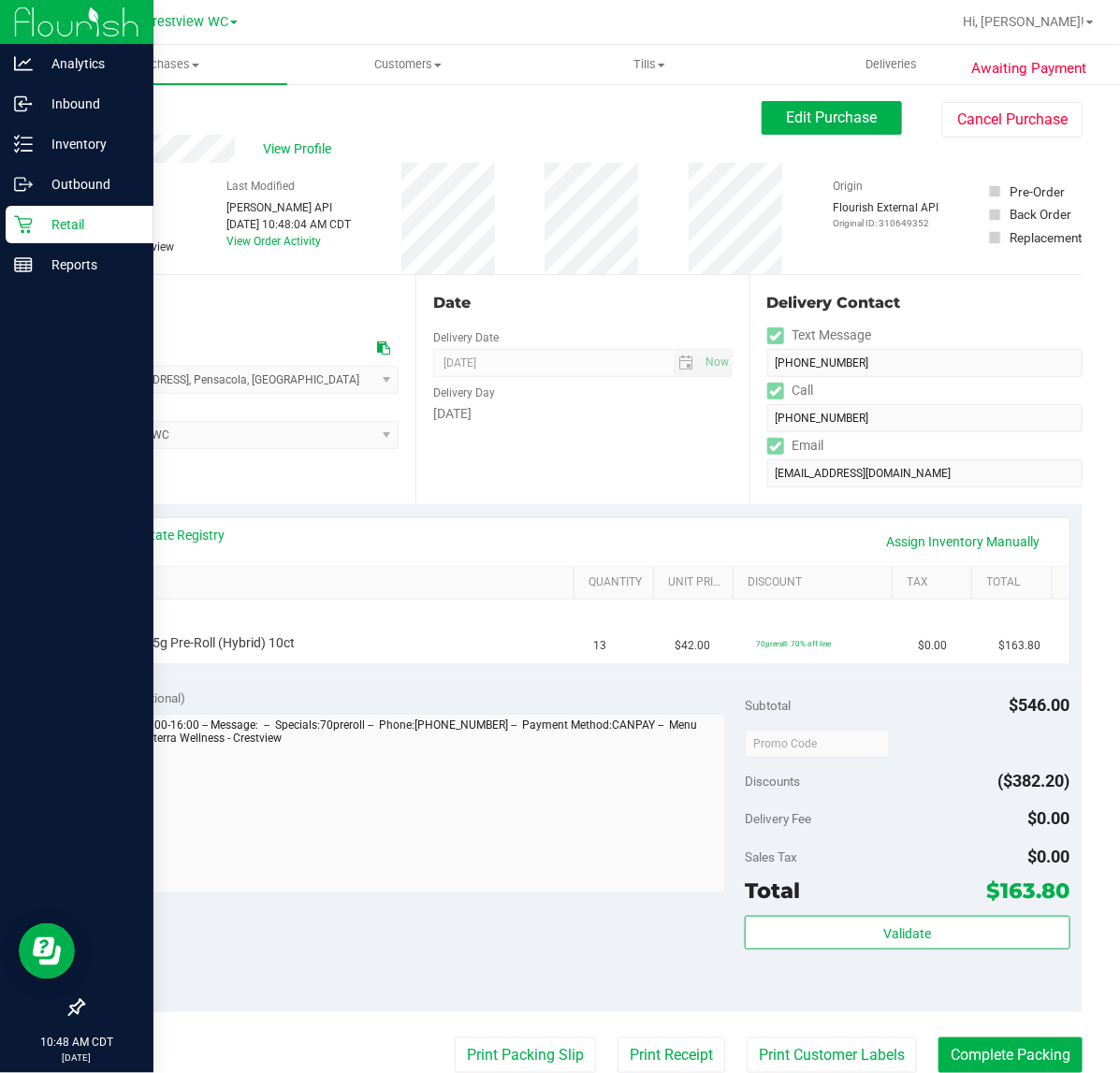 click on "Retail" at bounding box center [89, 225] 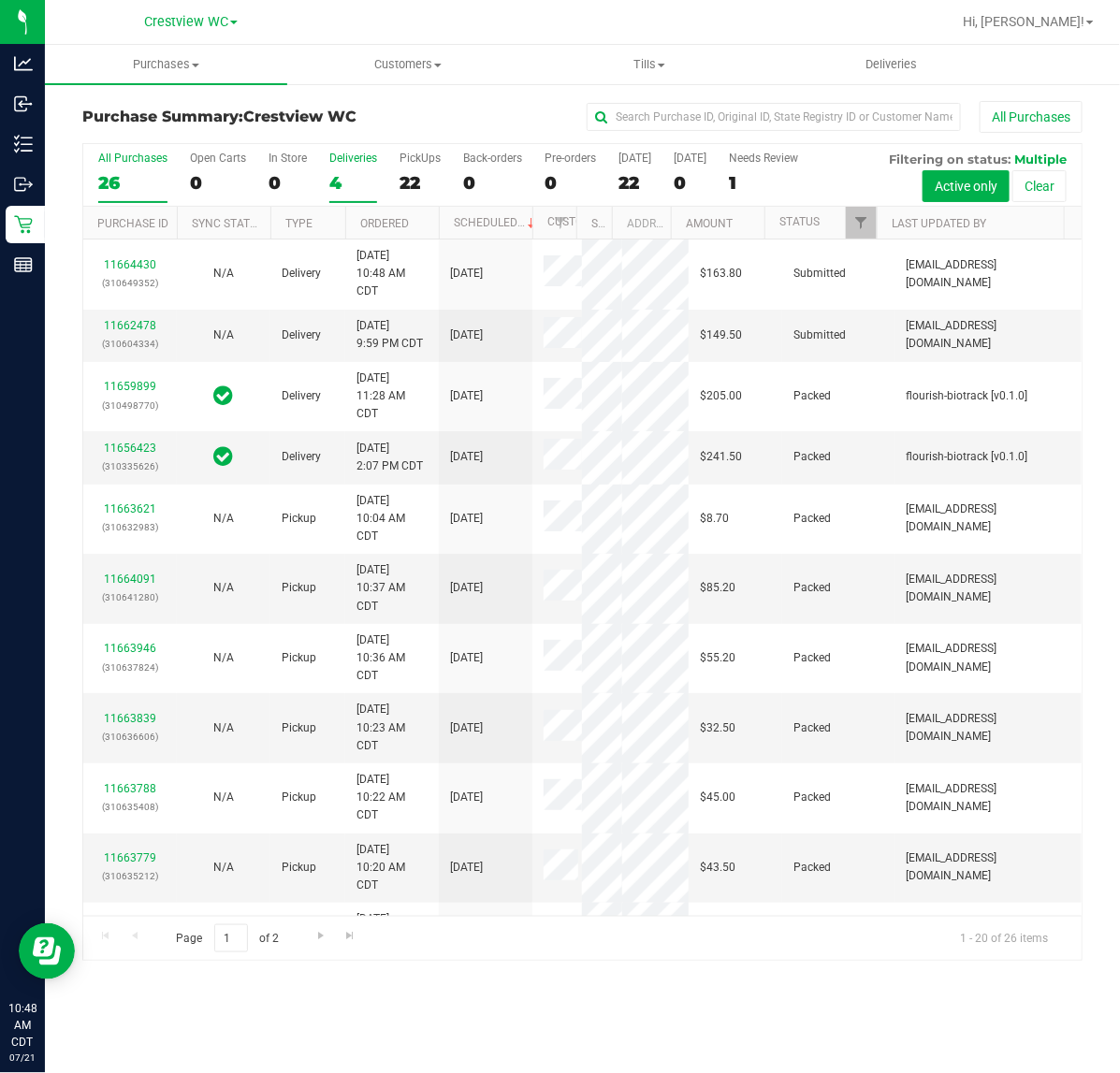 click on "4" at bounding box center [353, 182] 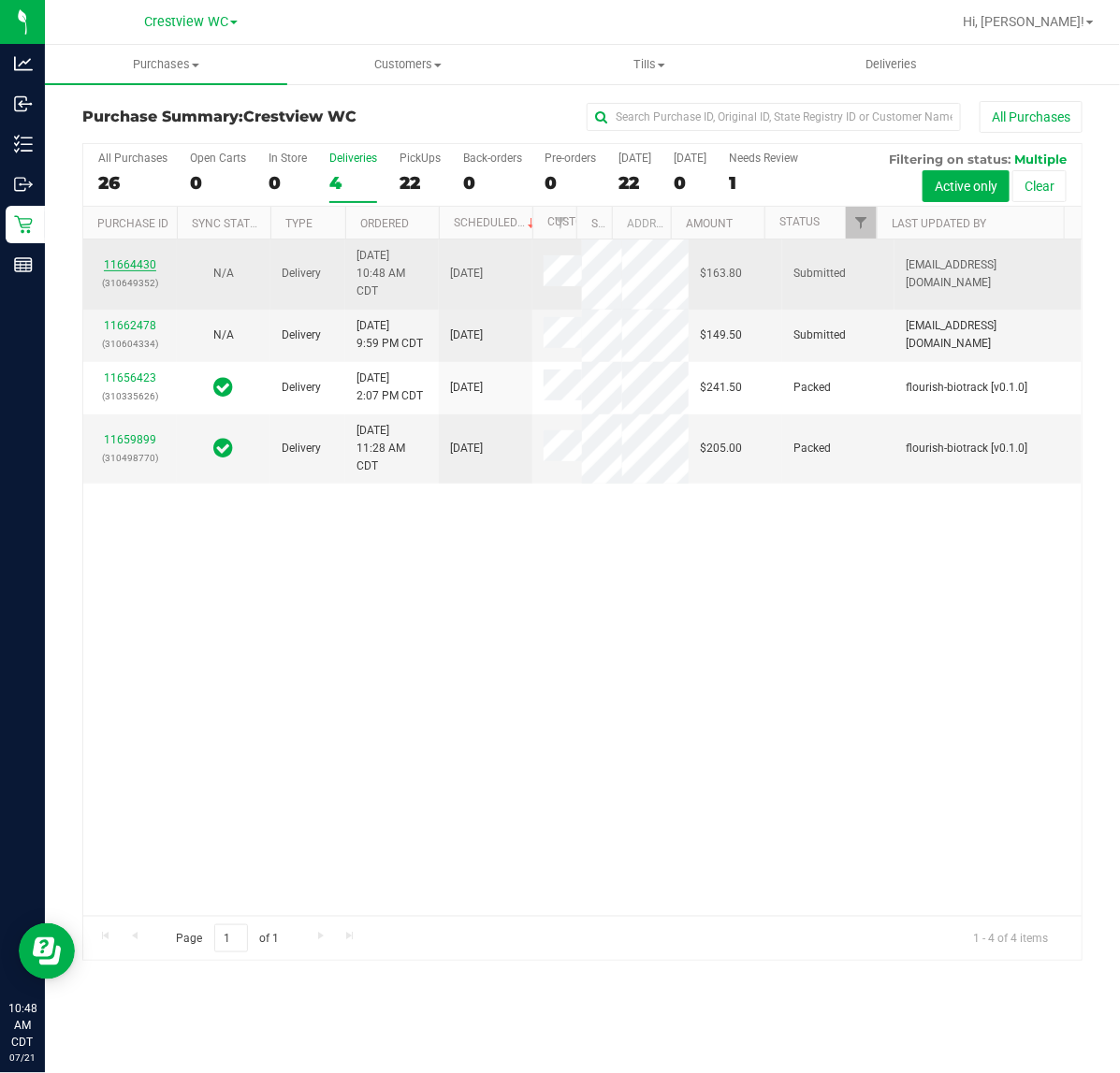 click on "11664430" at bounding box center [130, 265] 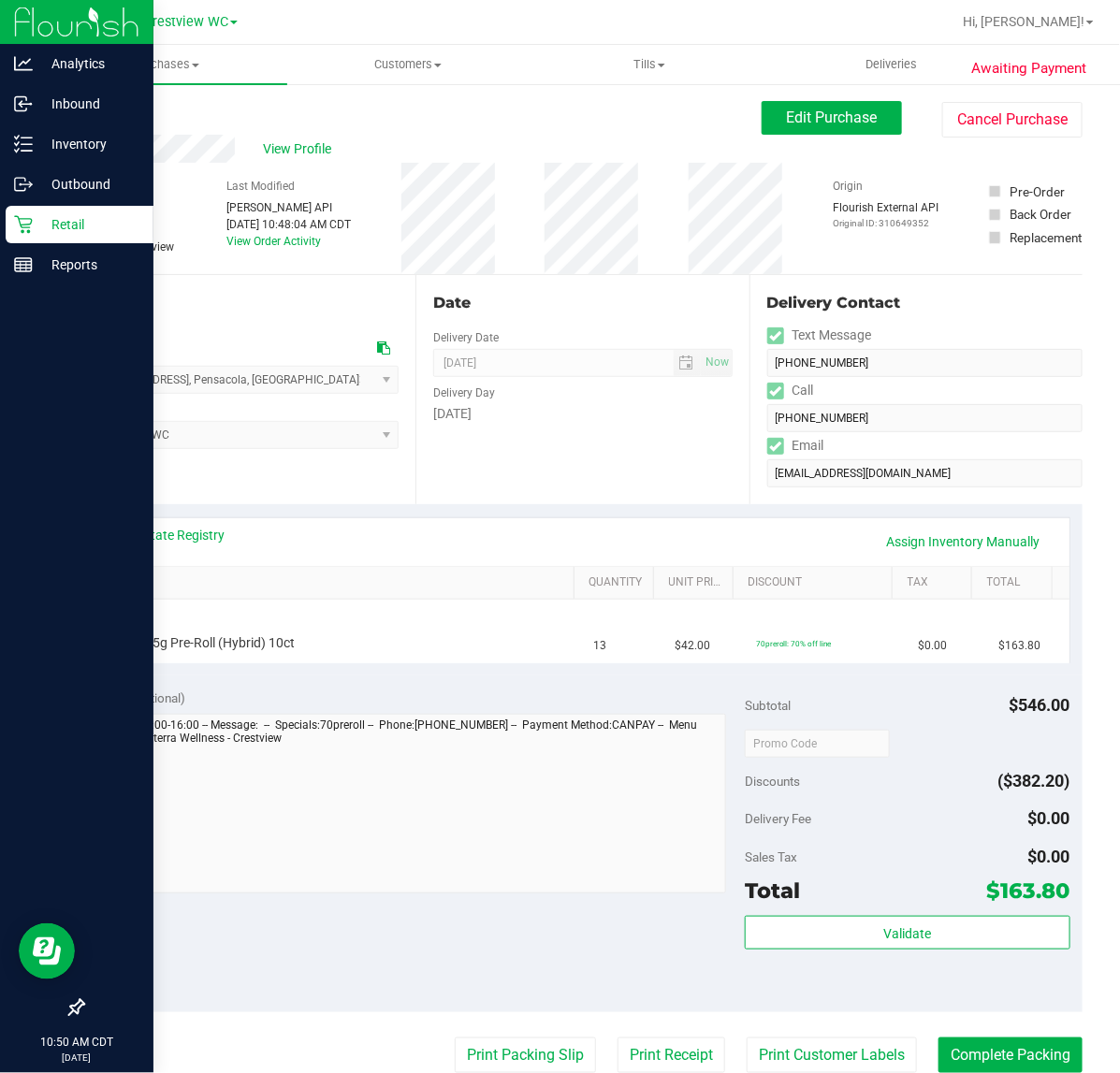 click on "Retail" at bounding box center [89, 225] 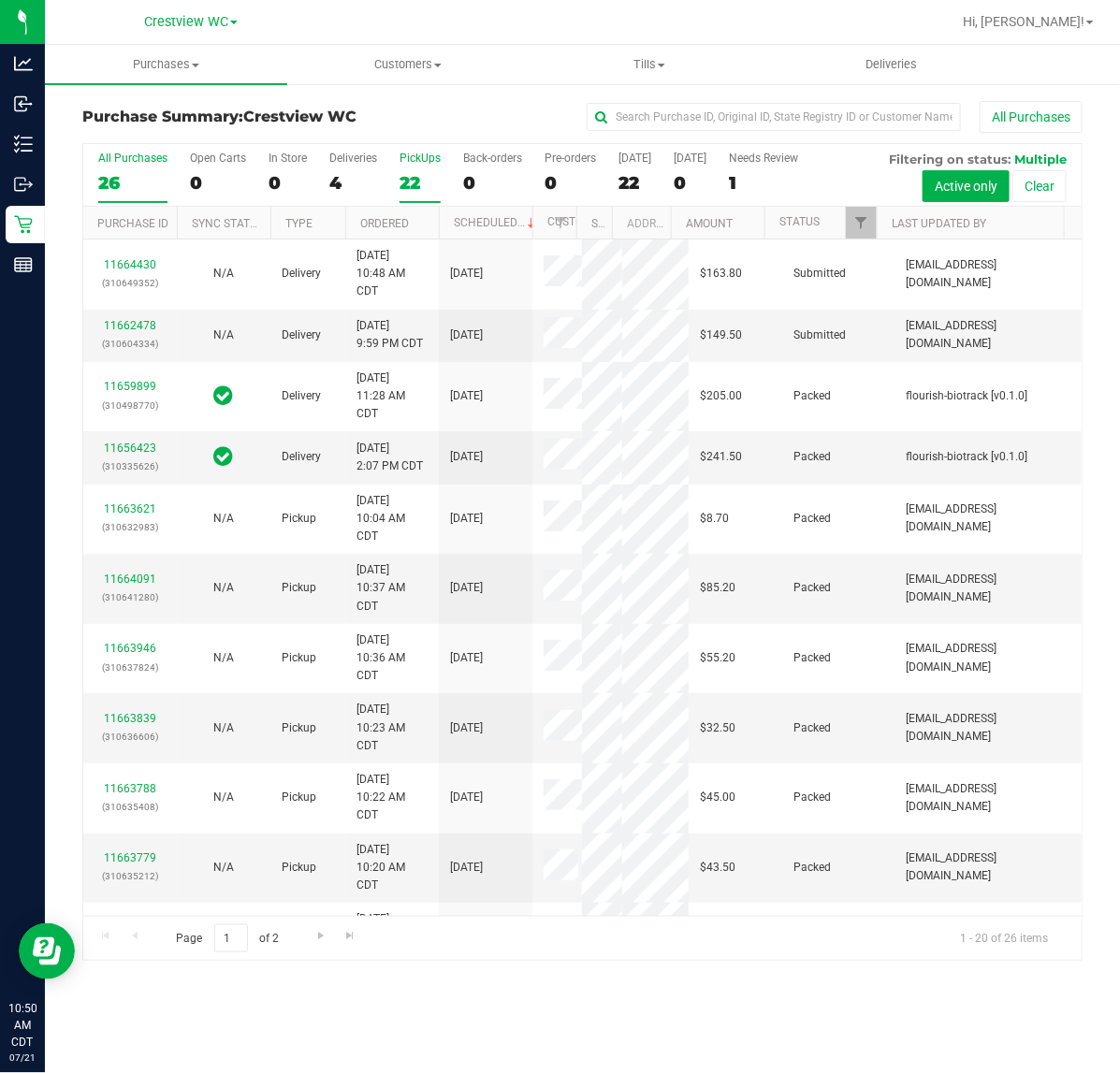 click on "PickUps
22" at bounding box center (420, 177) 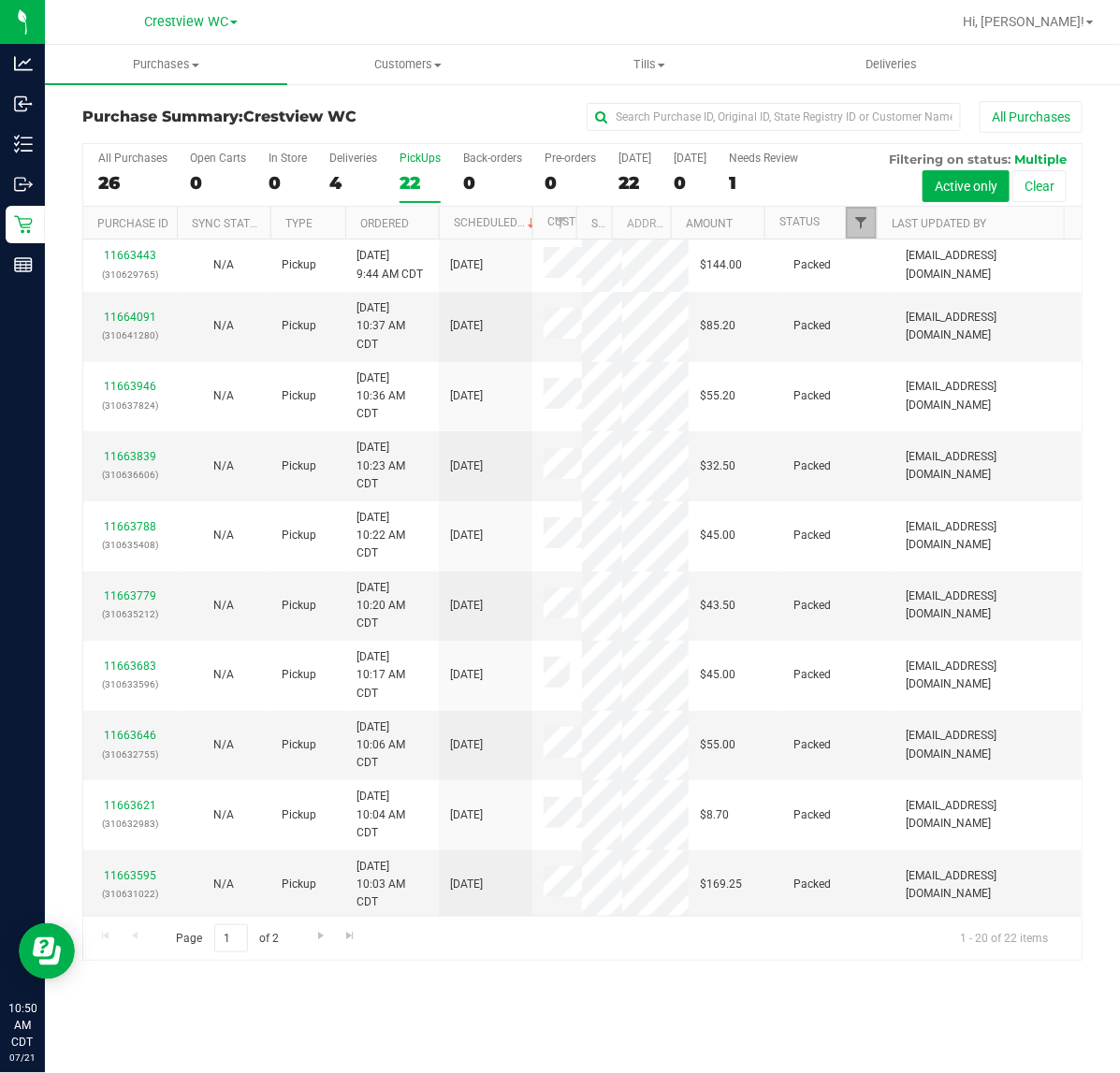 click at bounding box center [861, 223] 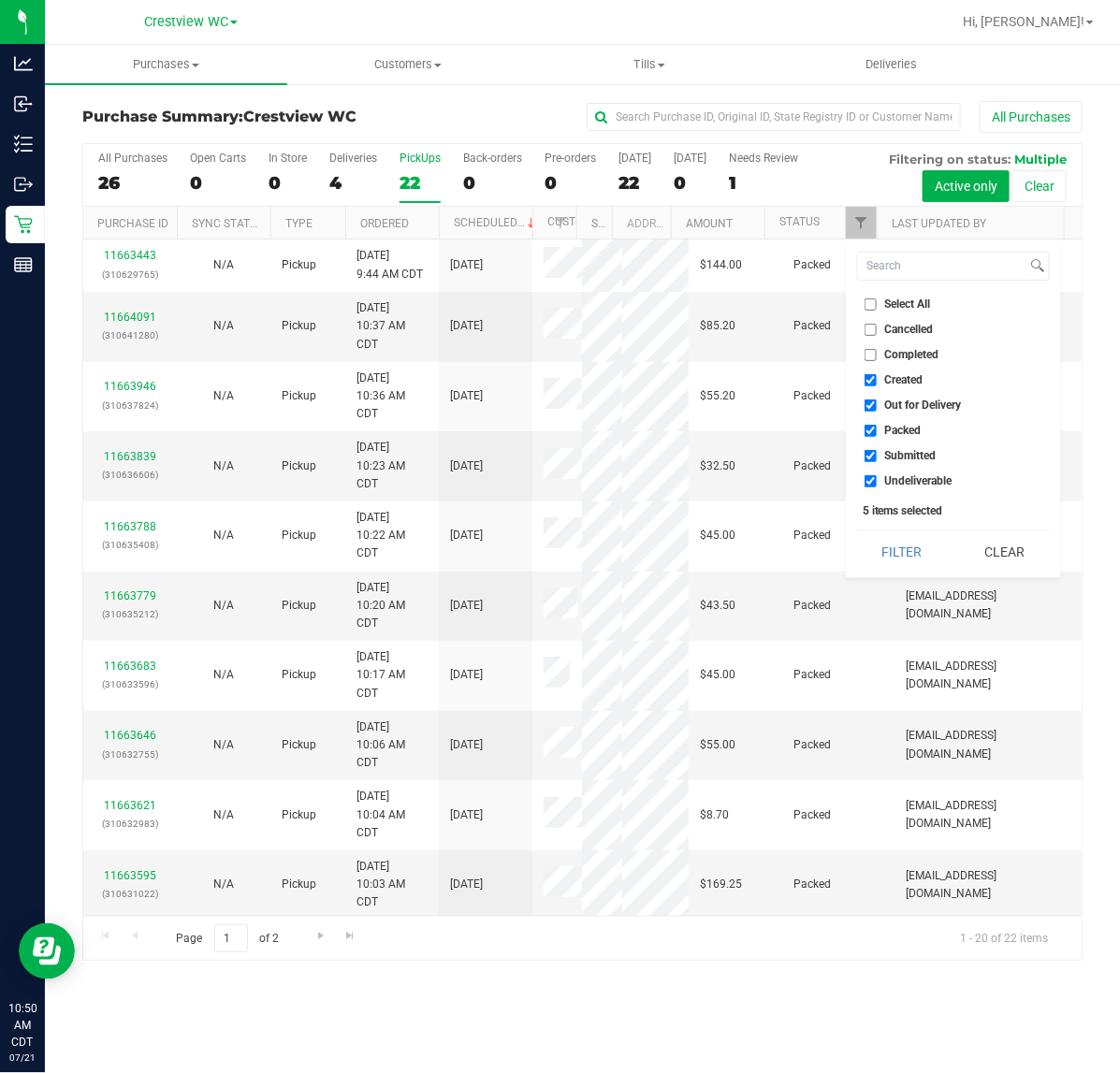 click on "Select All" at bounding box center (908, 304) 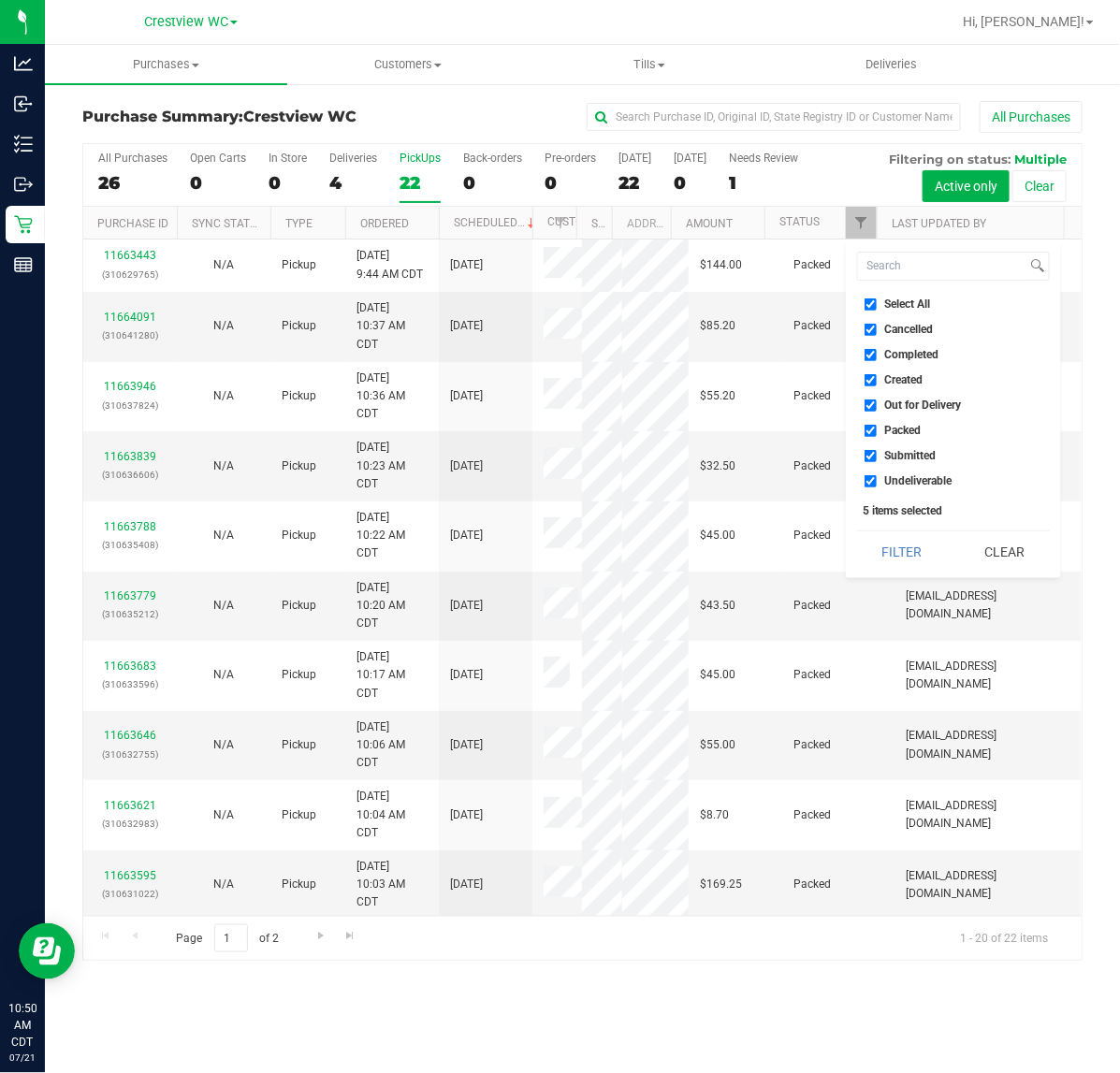 checkbox on "true" 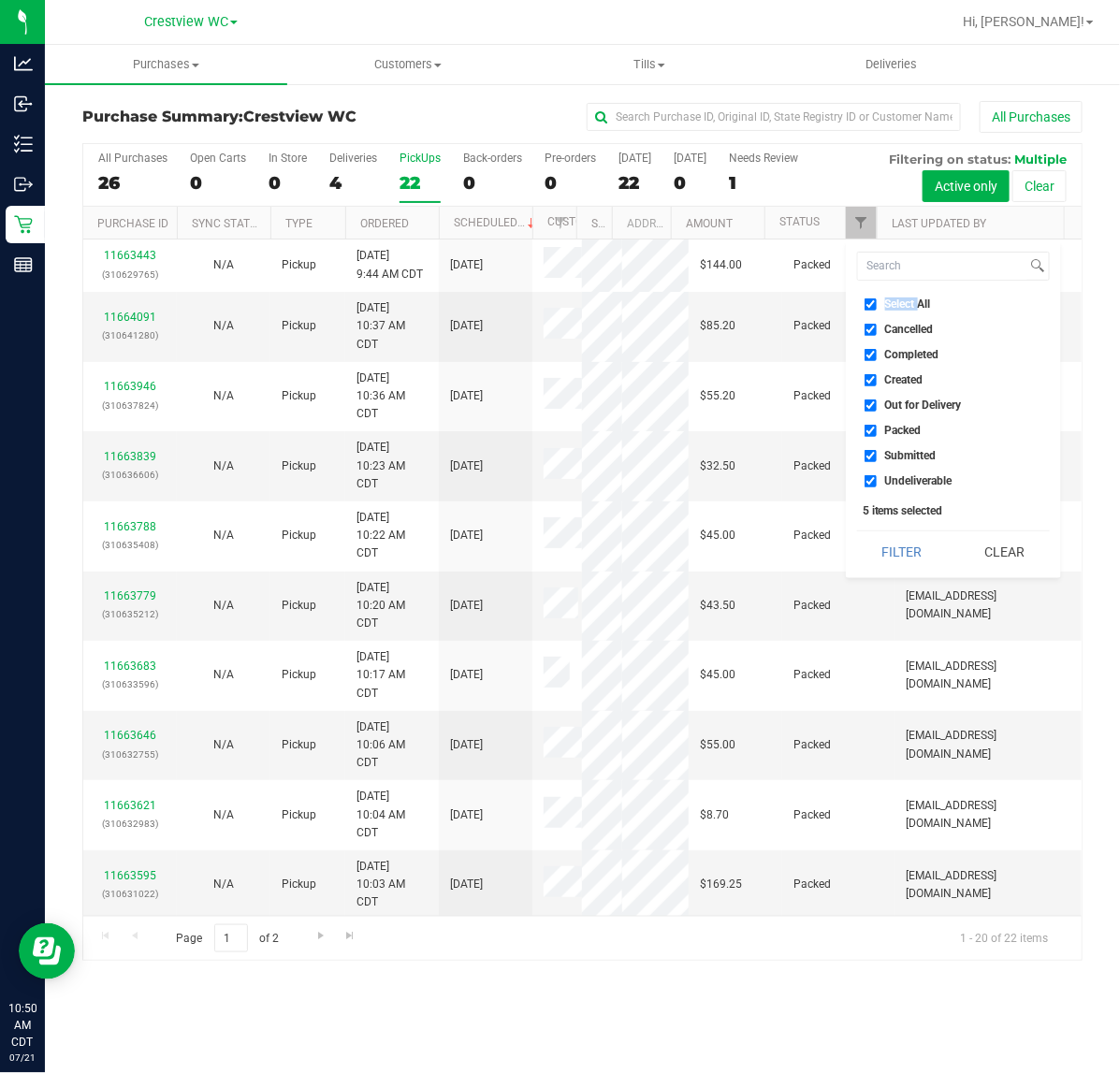 click on "Select All" at bounding box center (908, 304) 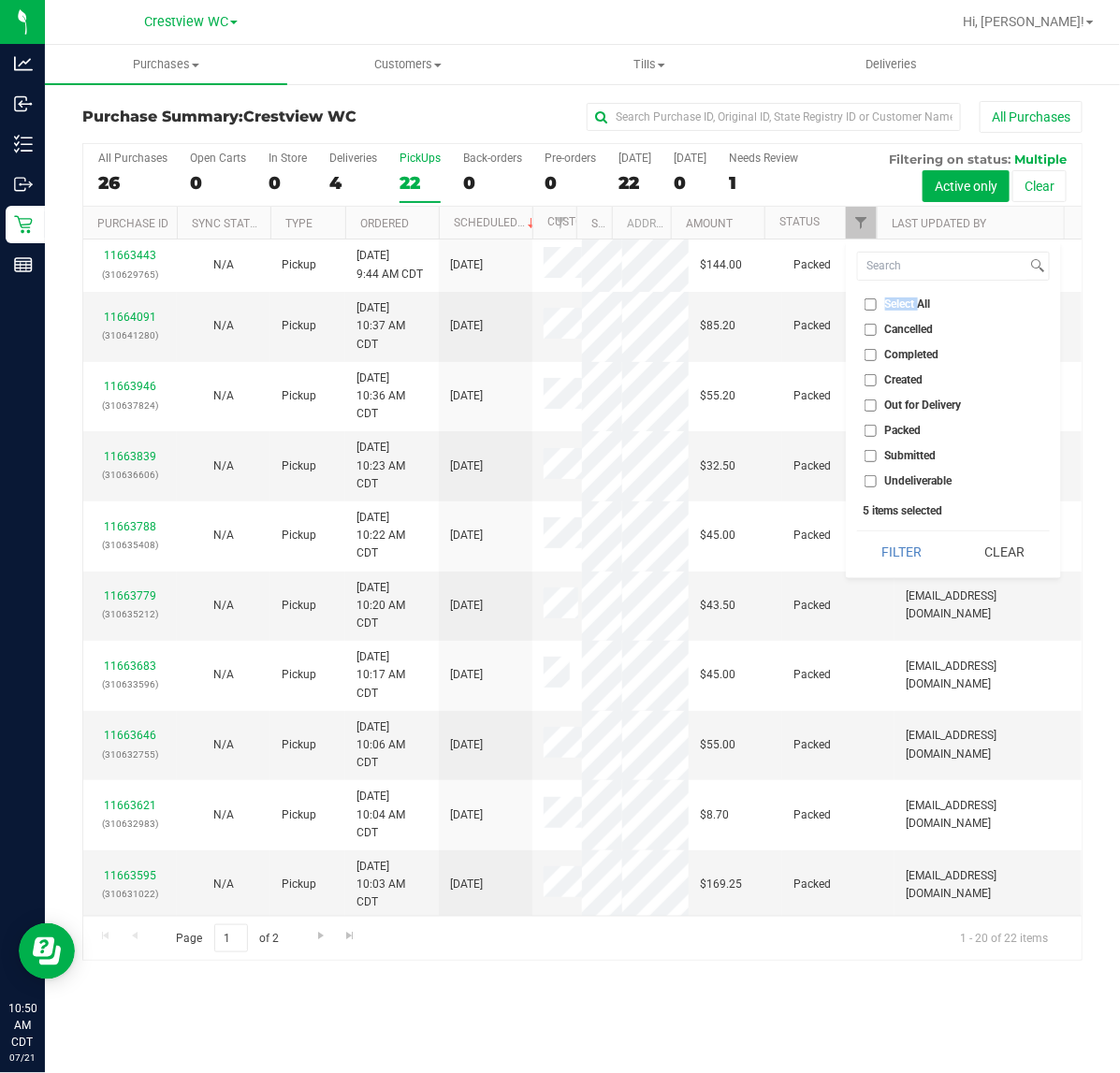 checkbox on "false" 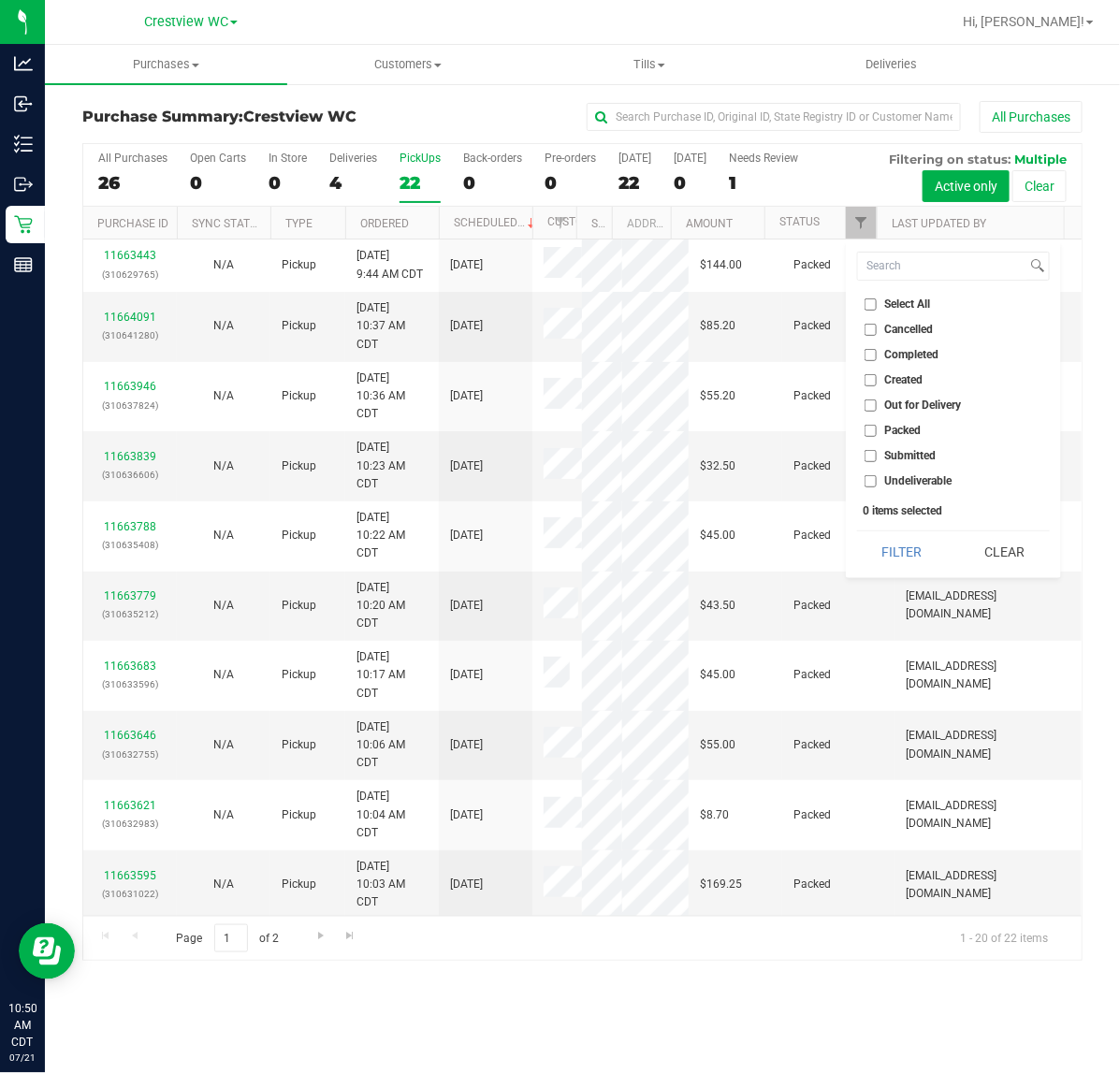 click on "Submitted" at bounding box center [910, 456] 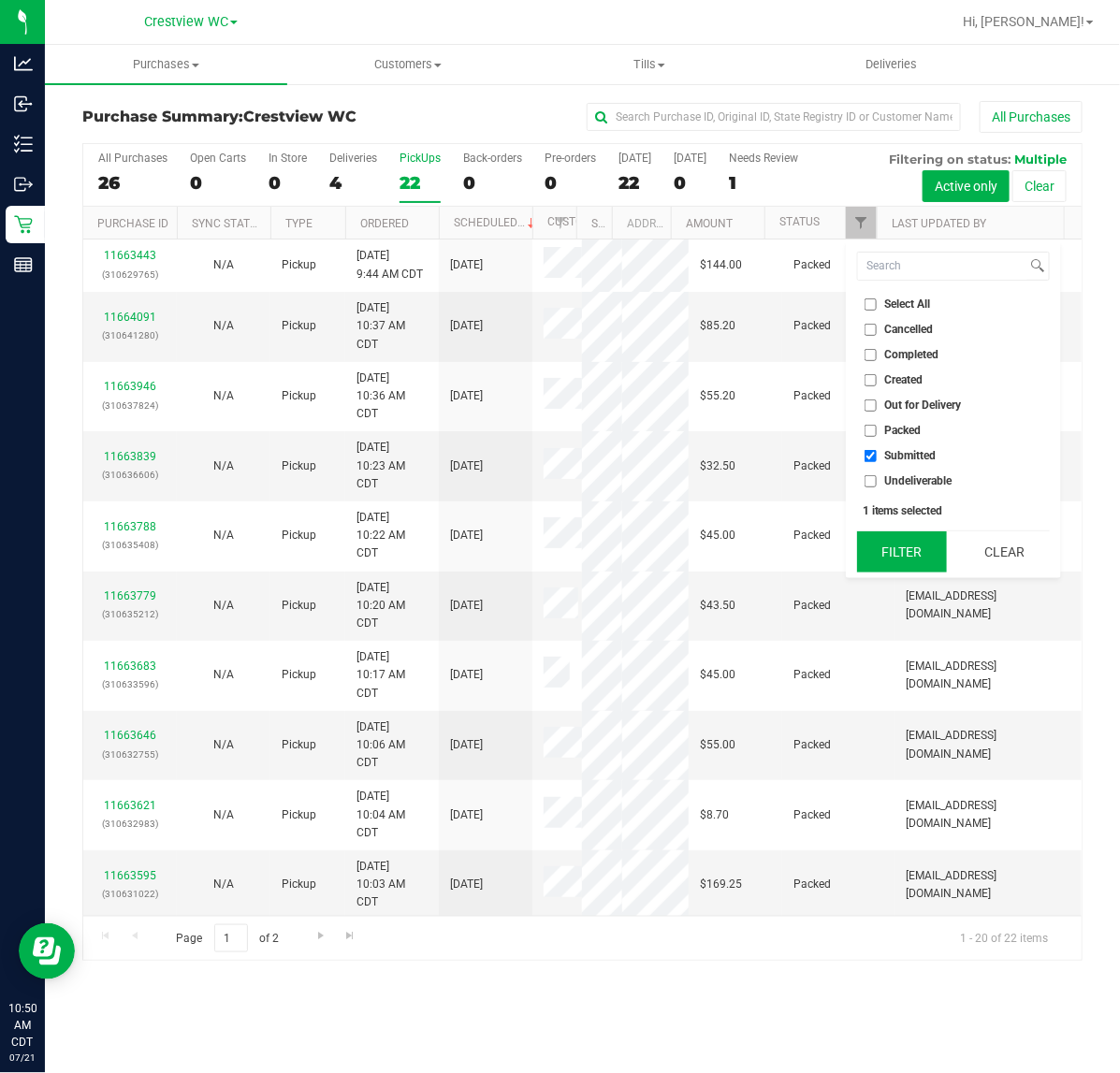 click on "Filter" at bounding box center (902, 552) 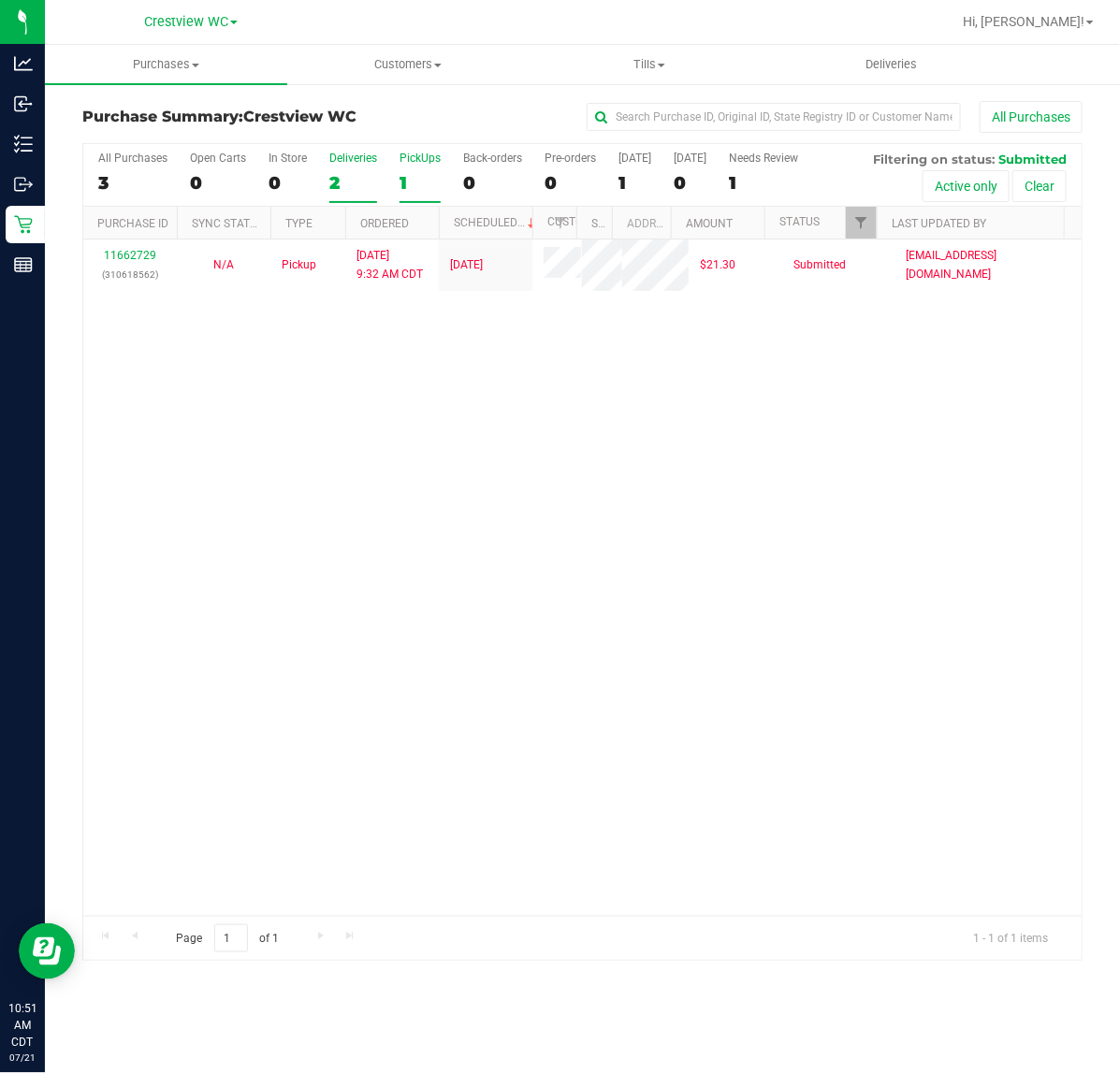 click on "2" at bounding box center (353, 182) 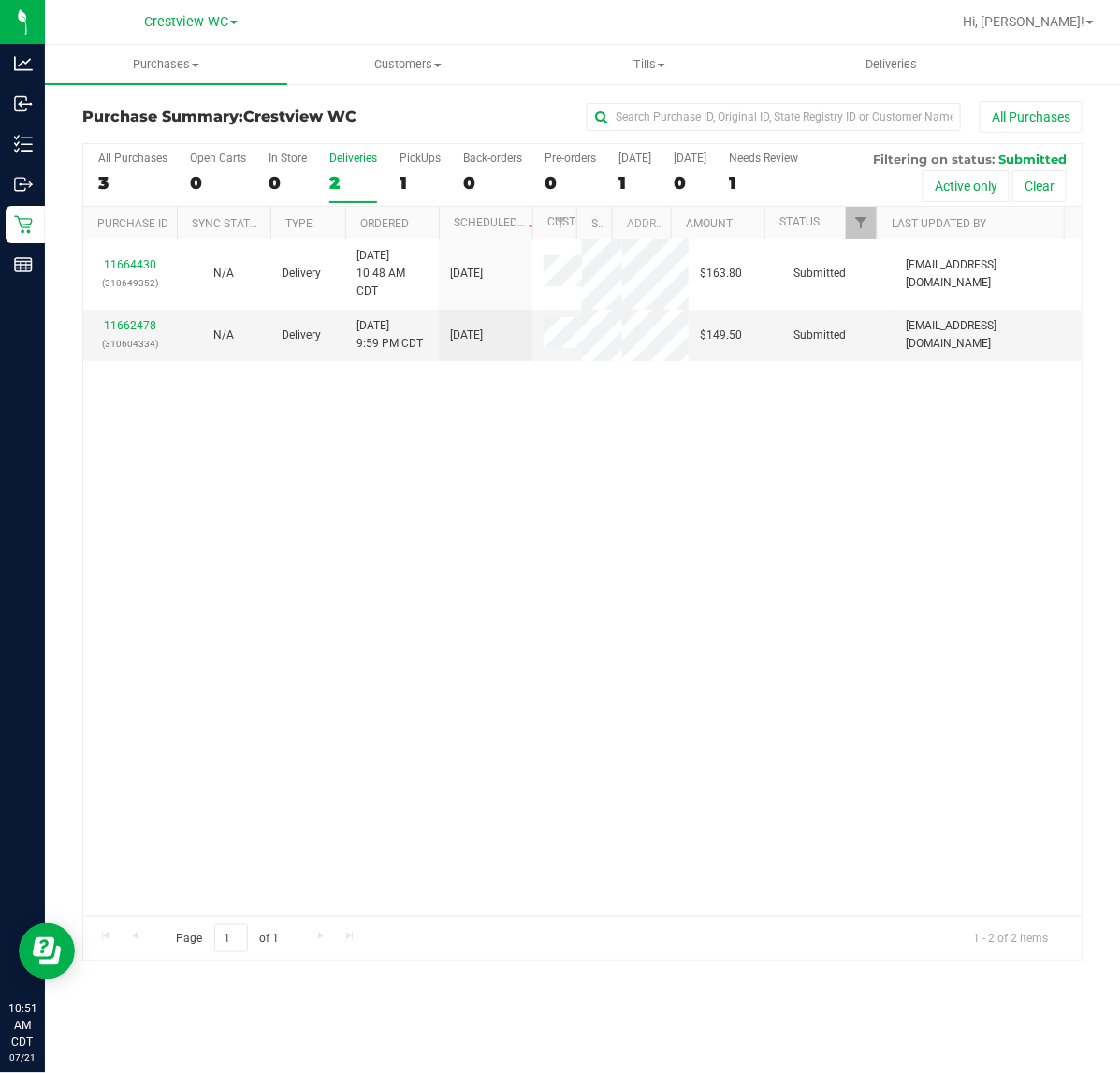 click on "11664430
(310649352)
N/A
Delivery 7/21/2025 10:48 AM CDT 7/25/2025
$163.80
Submitted abe+parallel@iheartjane.com
11662478
(310604334)
N/A
Delivery 7/20/2025 9:59 PM CDT 7/24/2025
$149.50
Submitted abe+parallel@iheartjane.com" at bounding box center (582, 577) 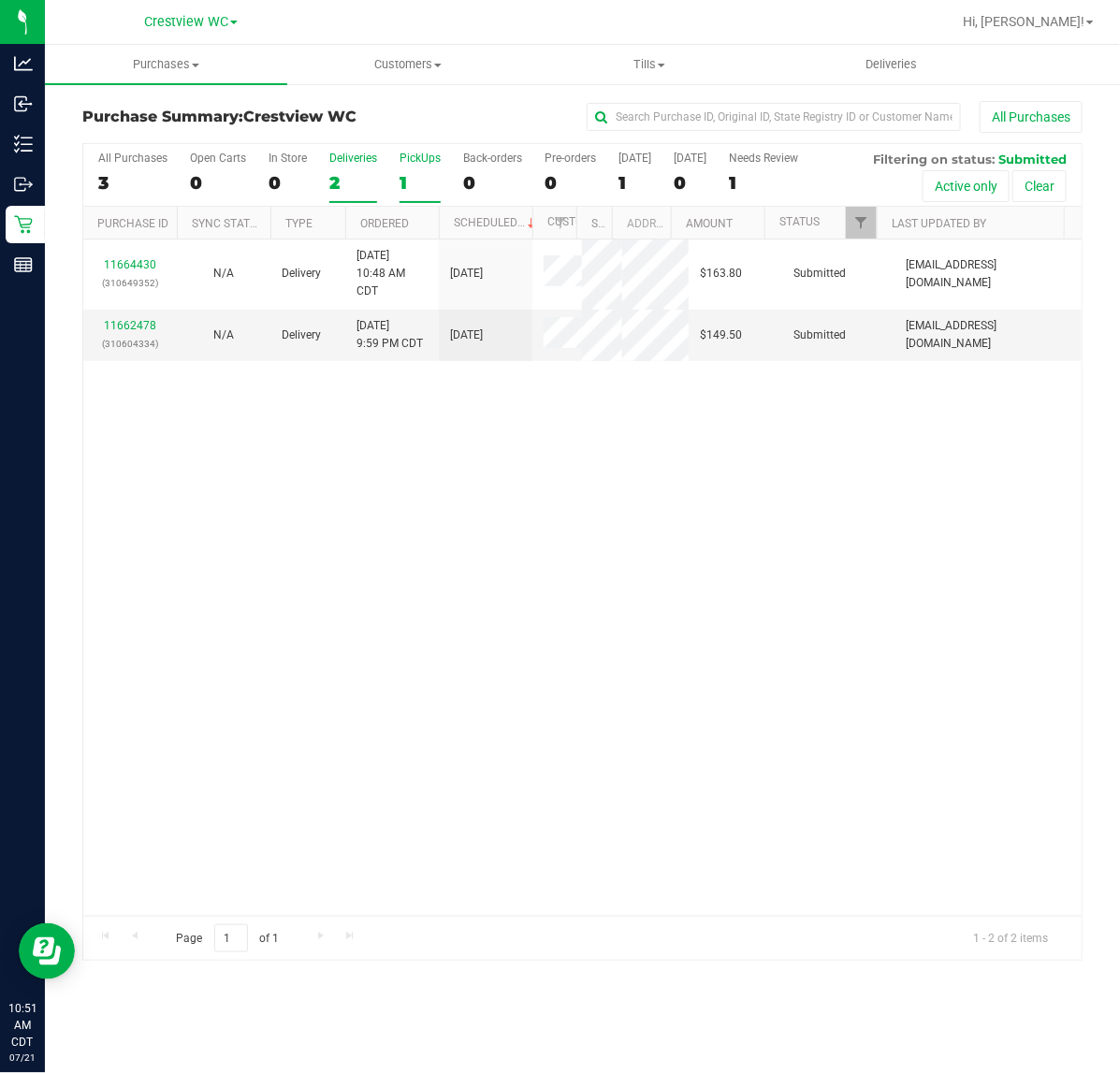 click on "1" at bounding box center [420, 182] 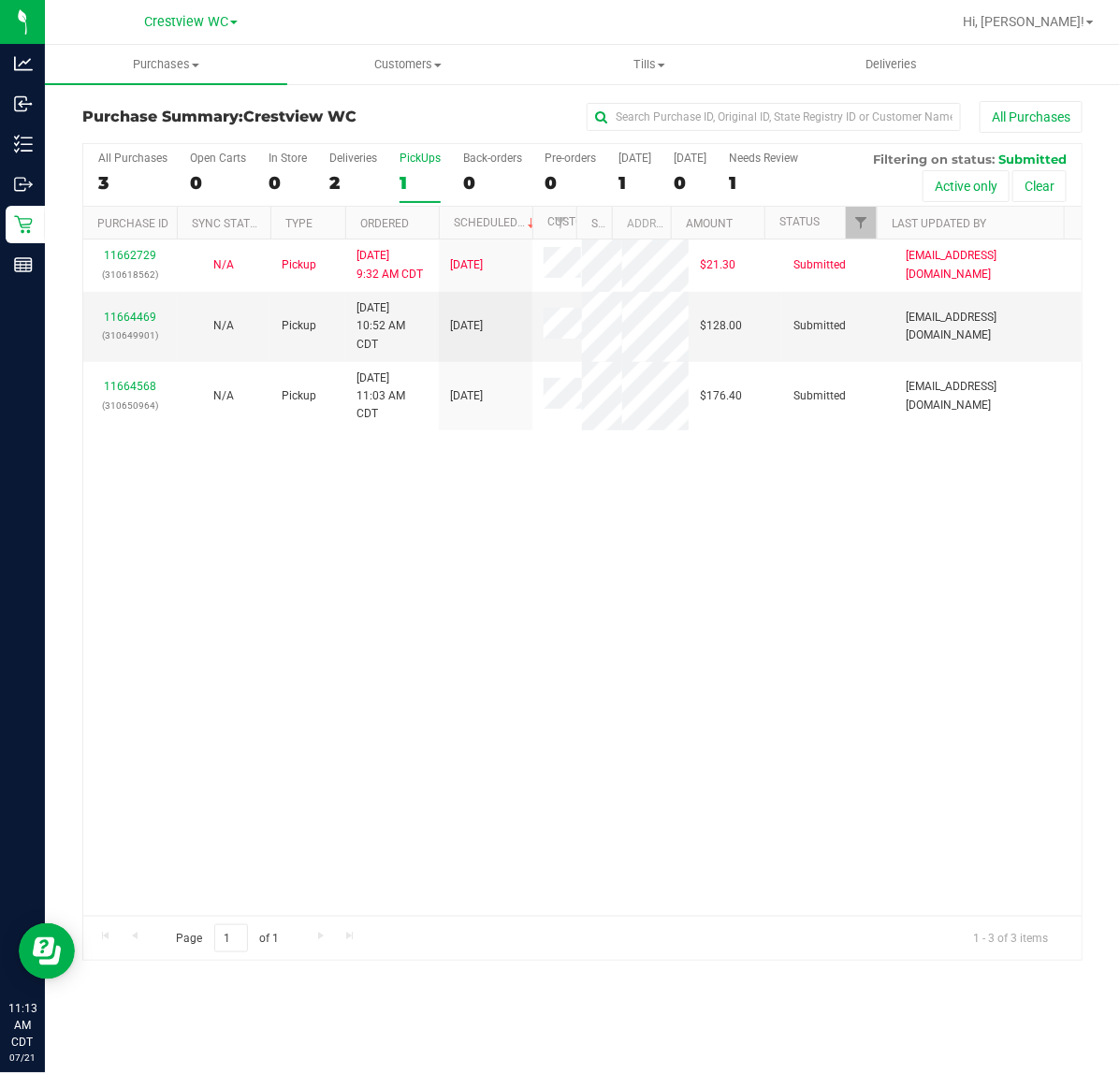 click on "1" at bounding box center (420, 182) 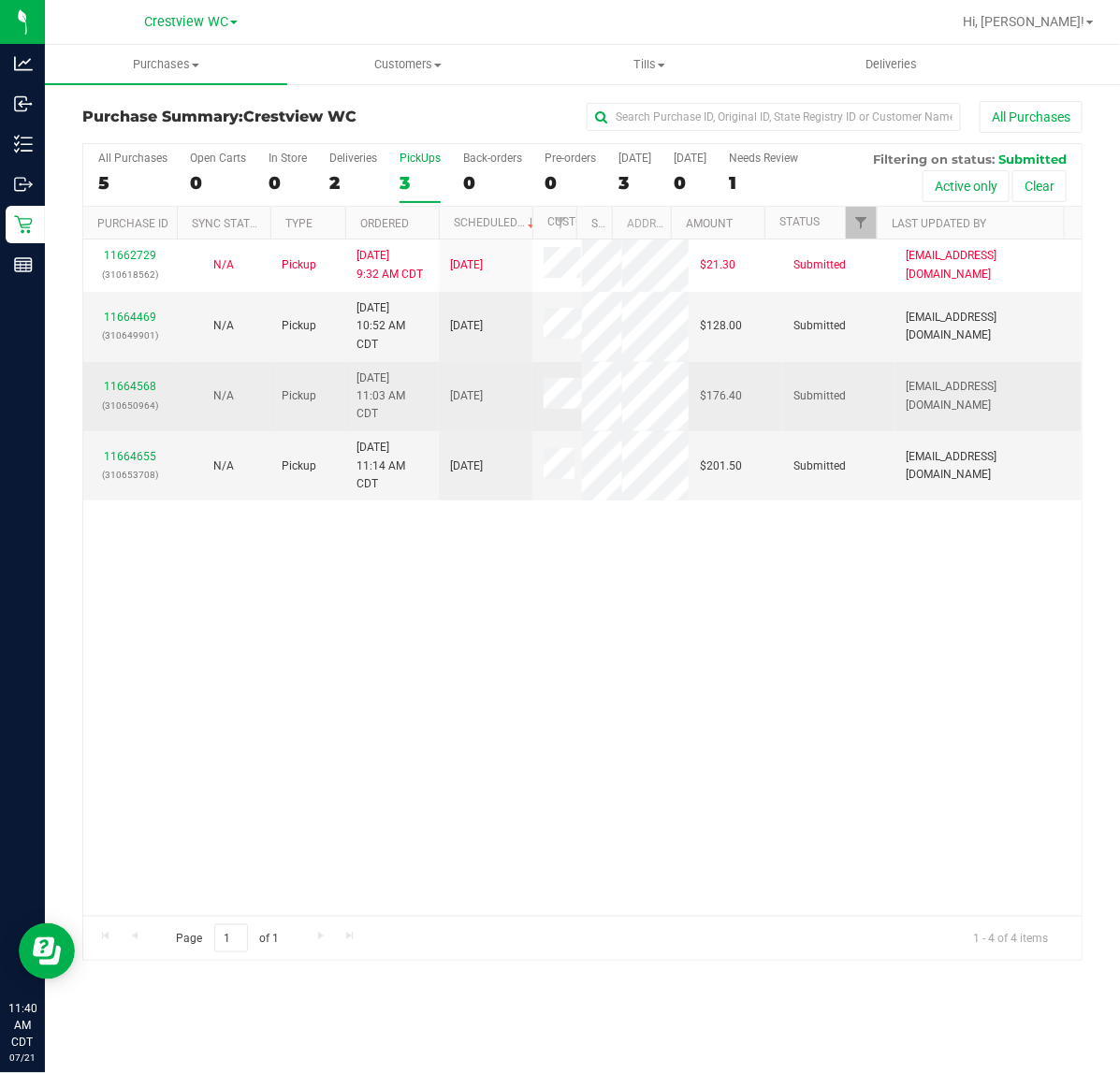 click on "11664568
(310650964)" at bounding box center [130, 396] 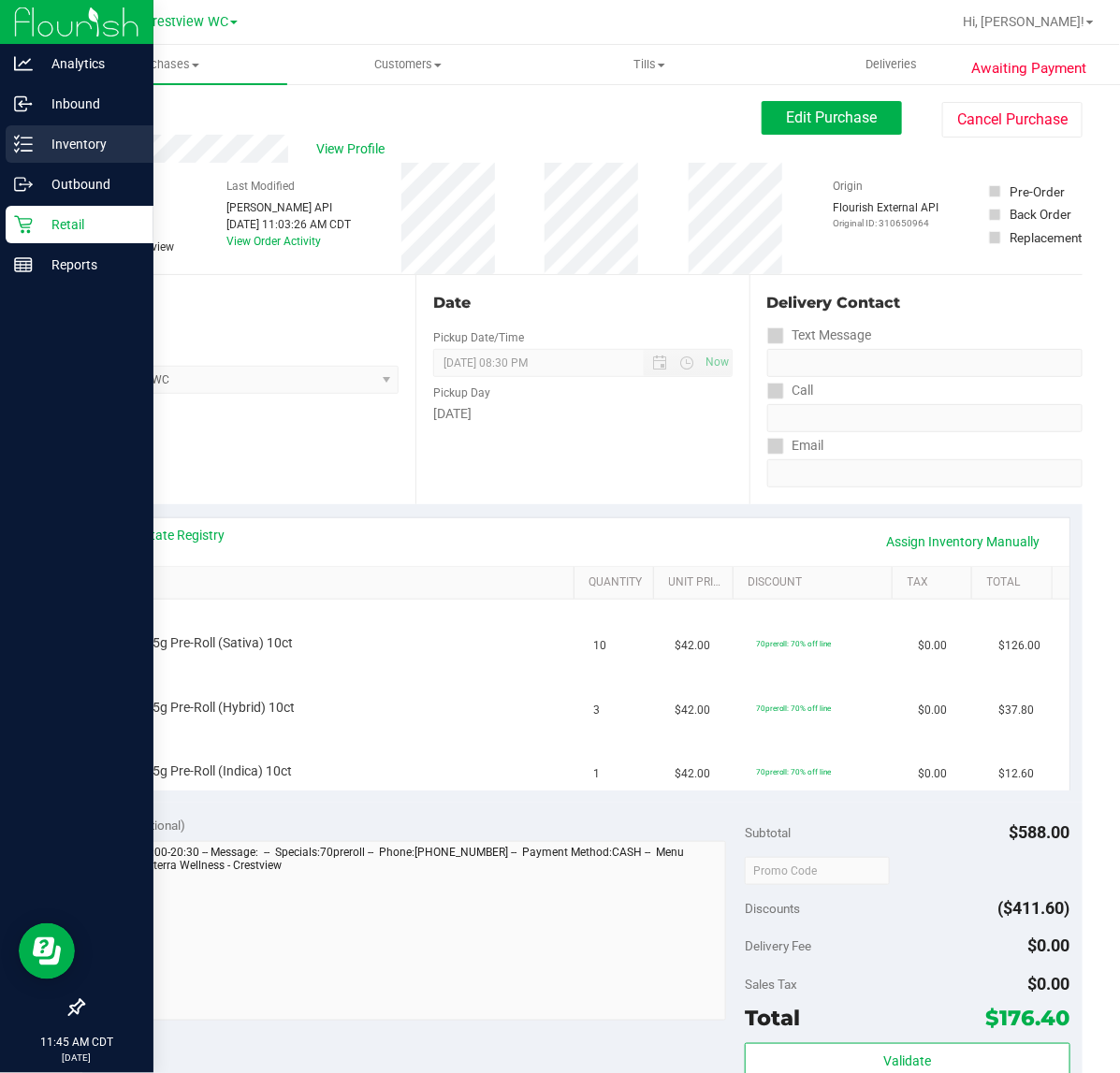 click on "Inventory" at bounding box center [89, 144] 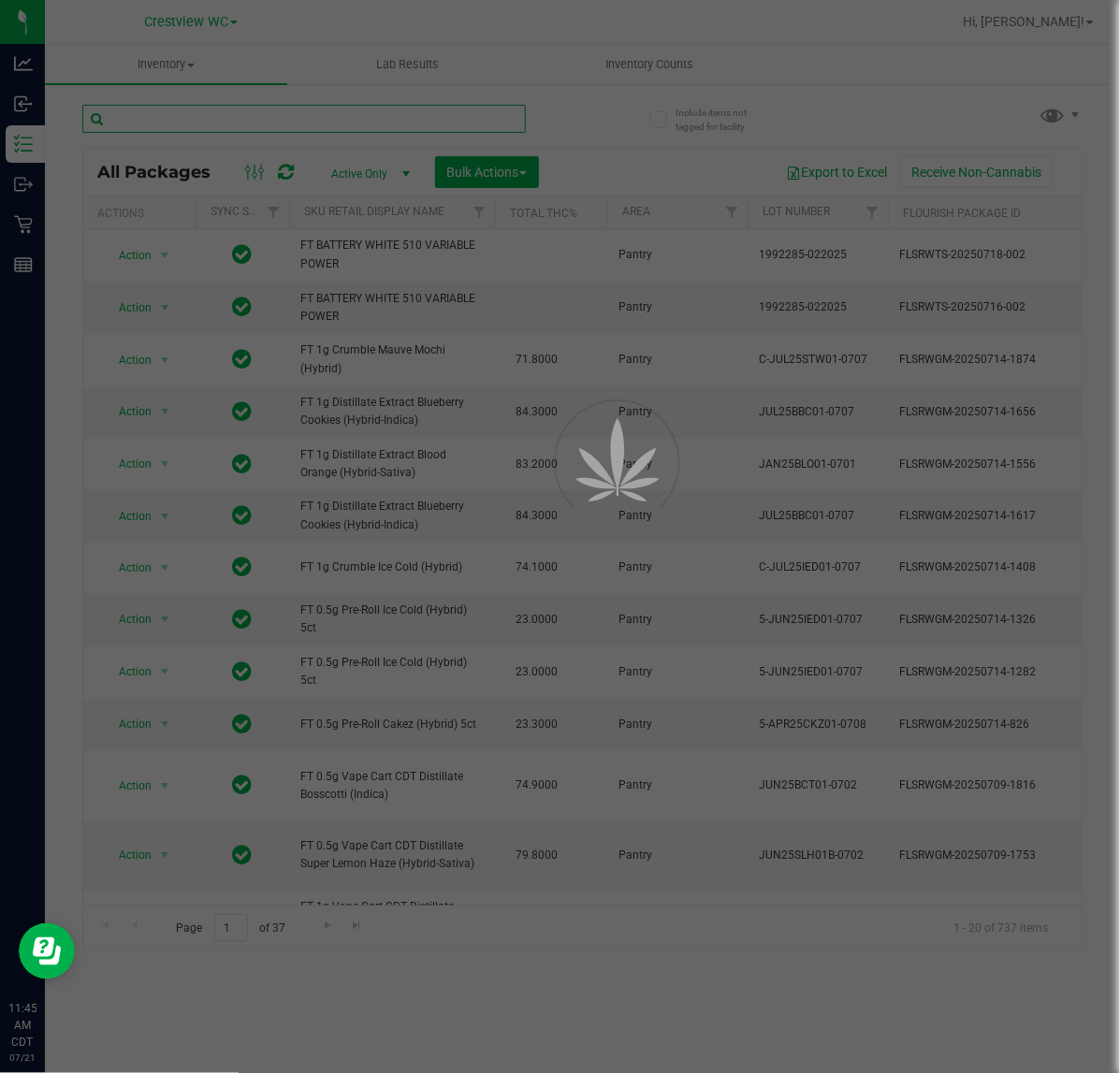 drag, startPoint x: 265, startPoint y: 127, endPoint x: 260, endPoint y: 118, distance: 10.29563 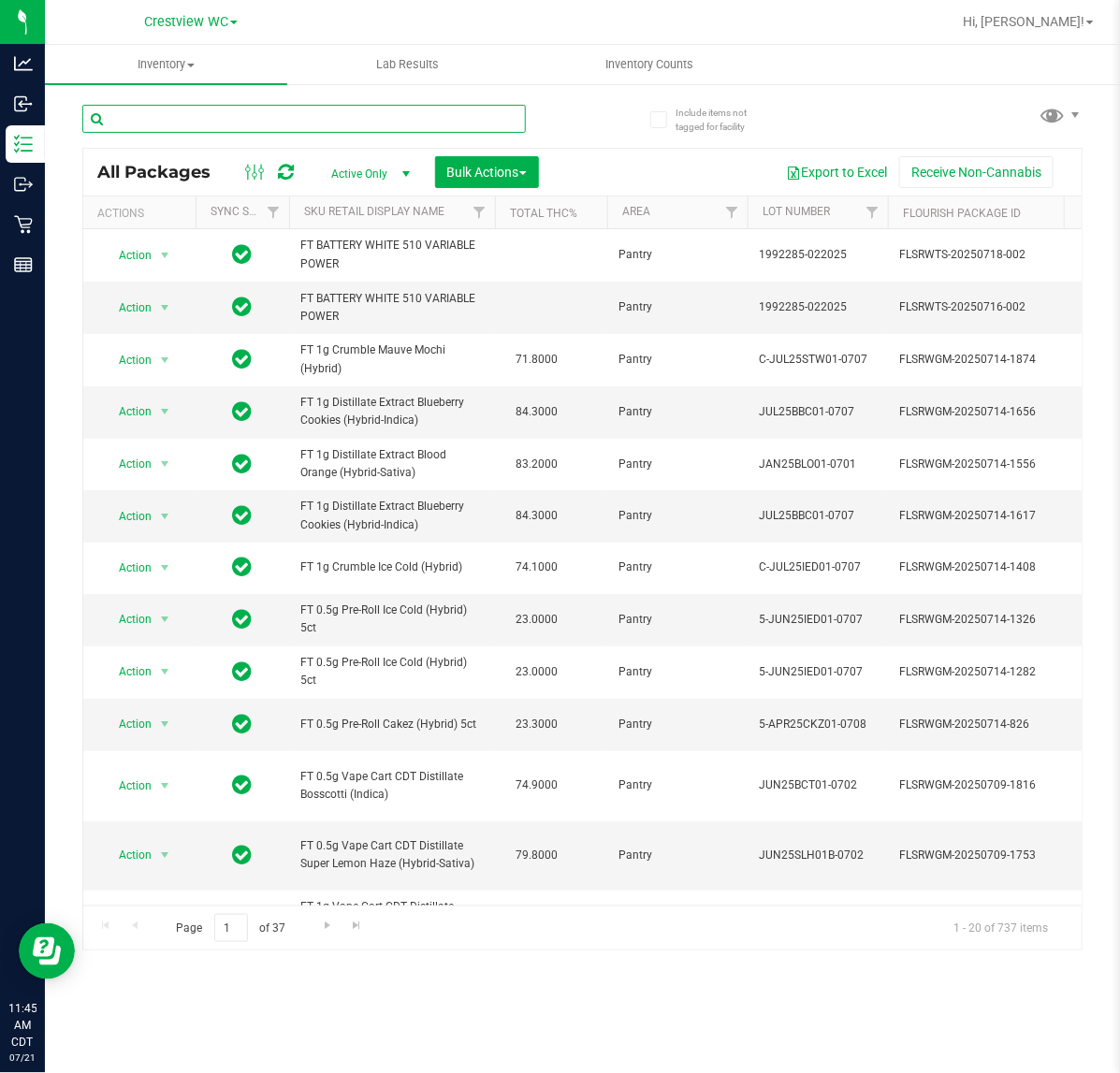 click at bounding box center (304, 119) 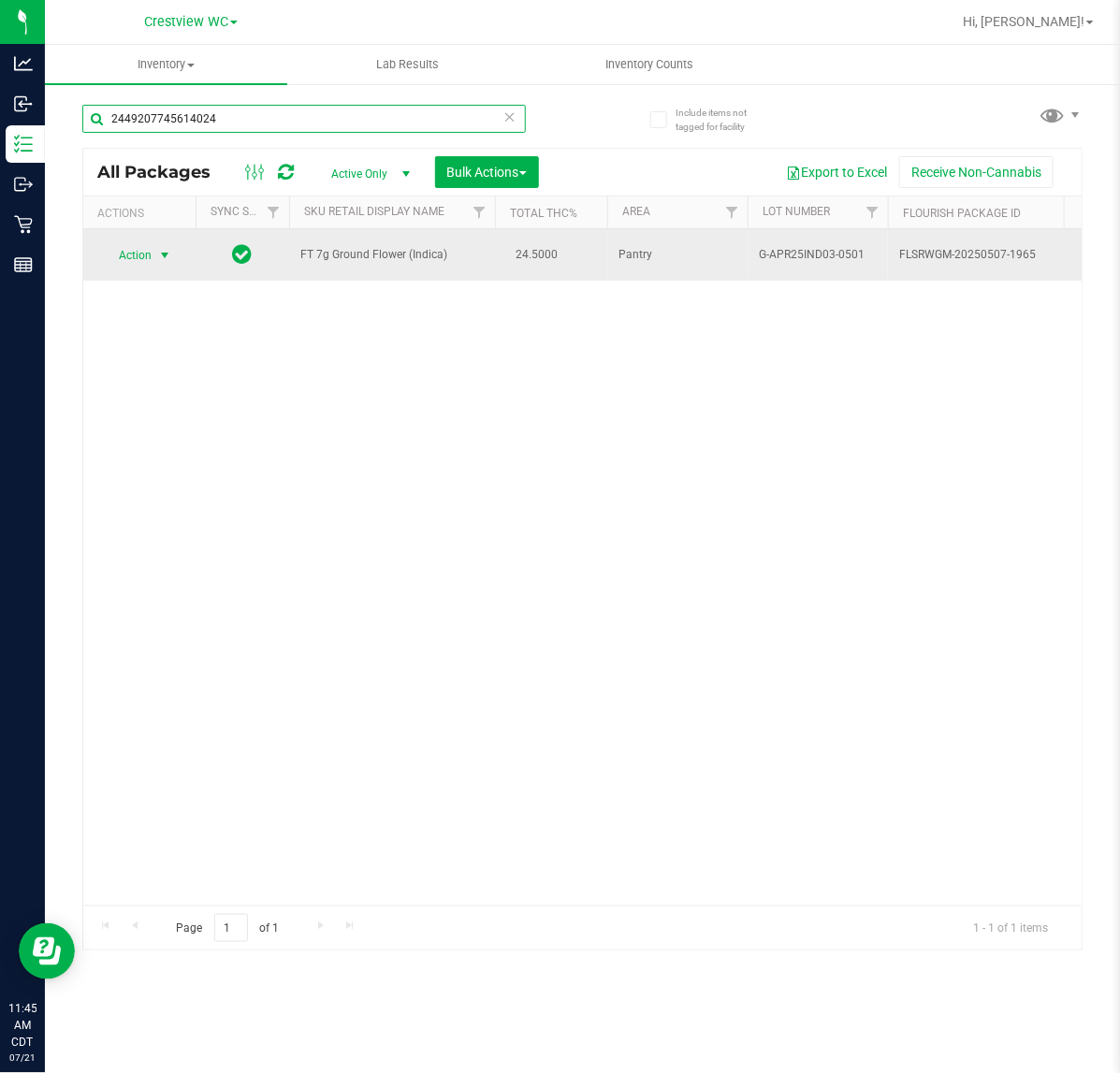 type on "2449207745614024" 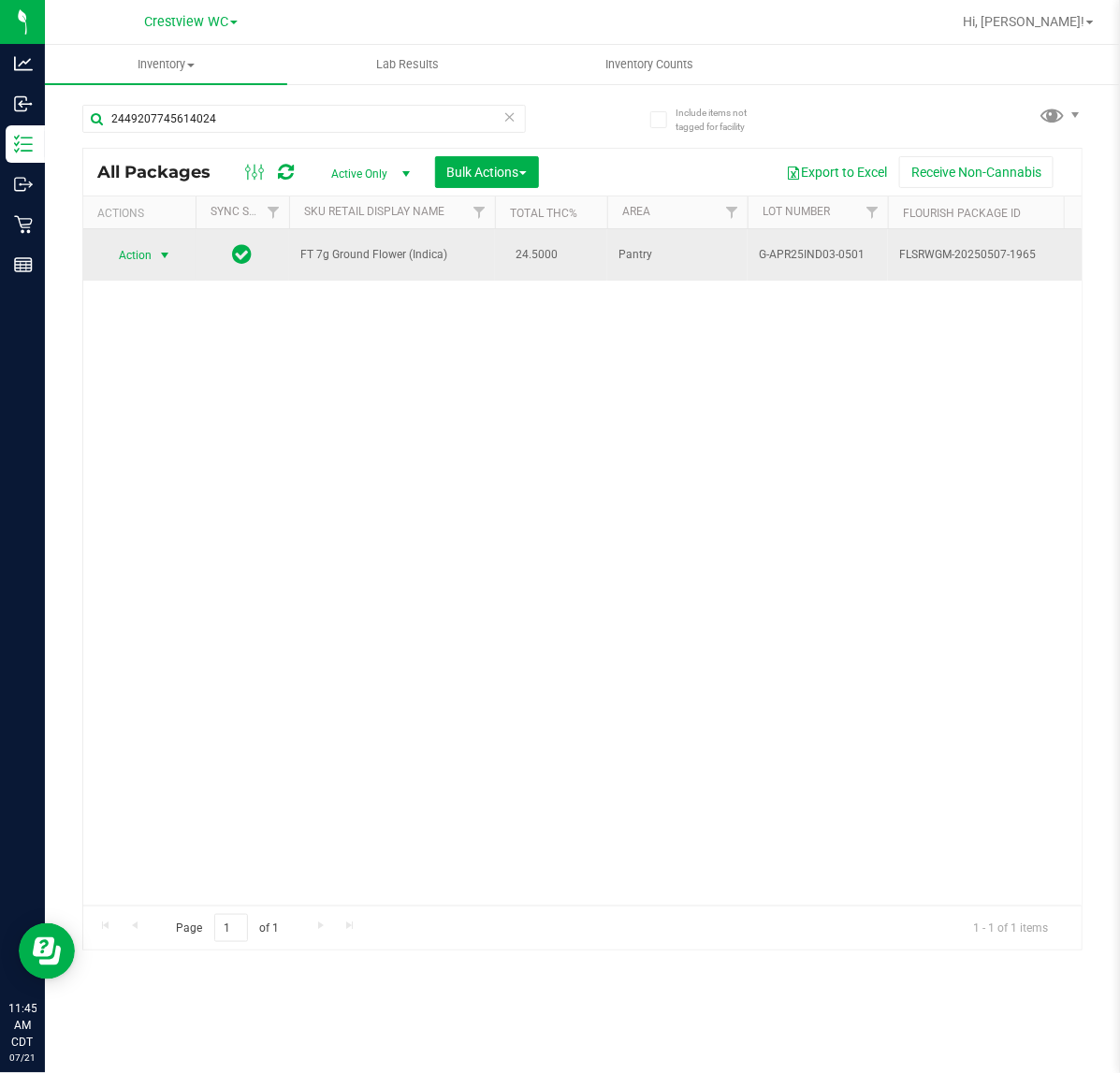 click on "Action" at bounding box center [127, 255] 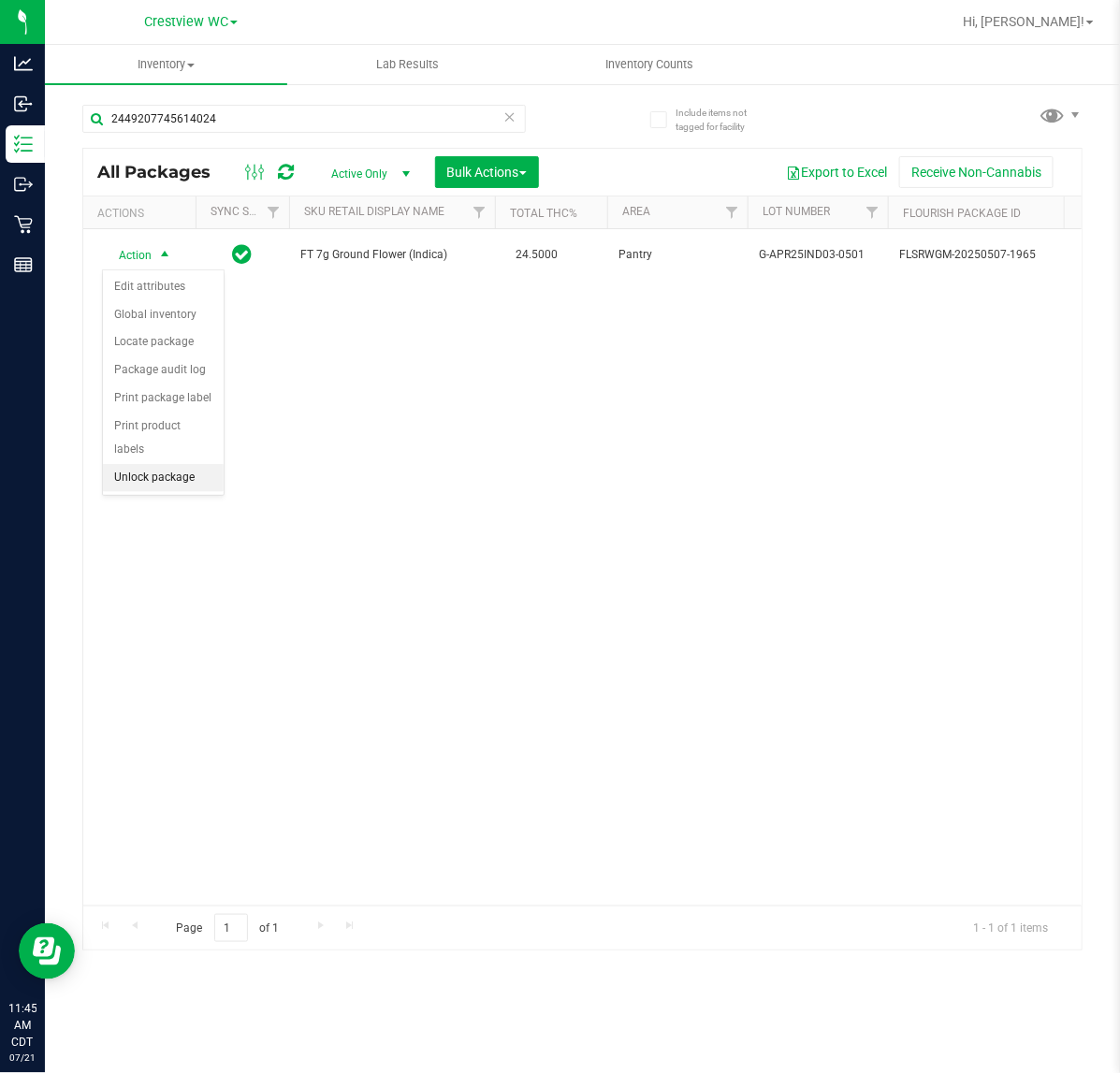 click on "Unlock package" at bounding box center [163, 478] 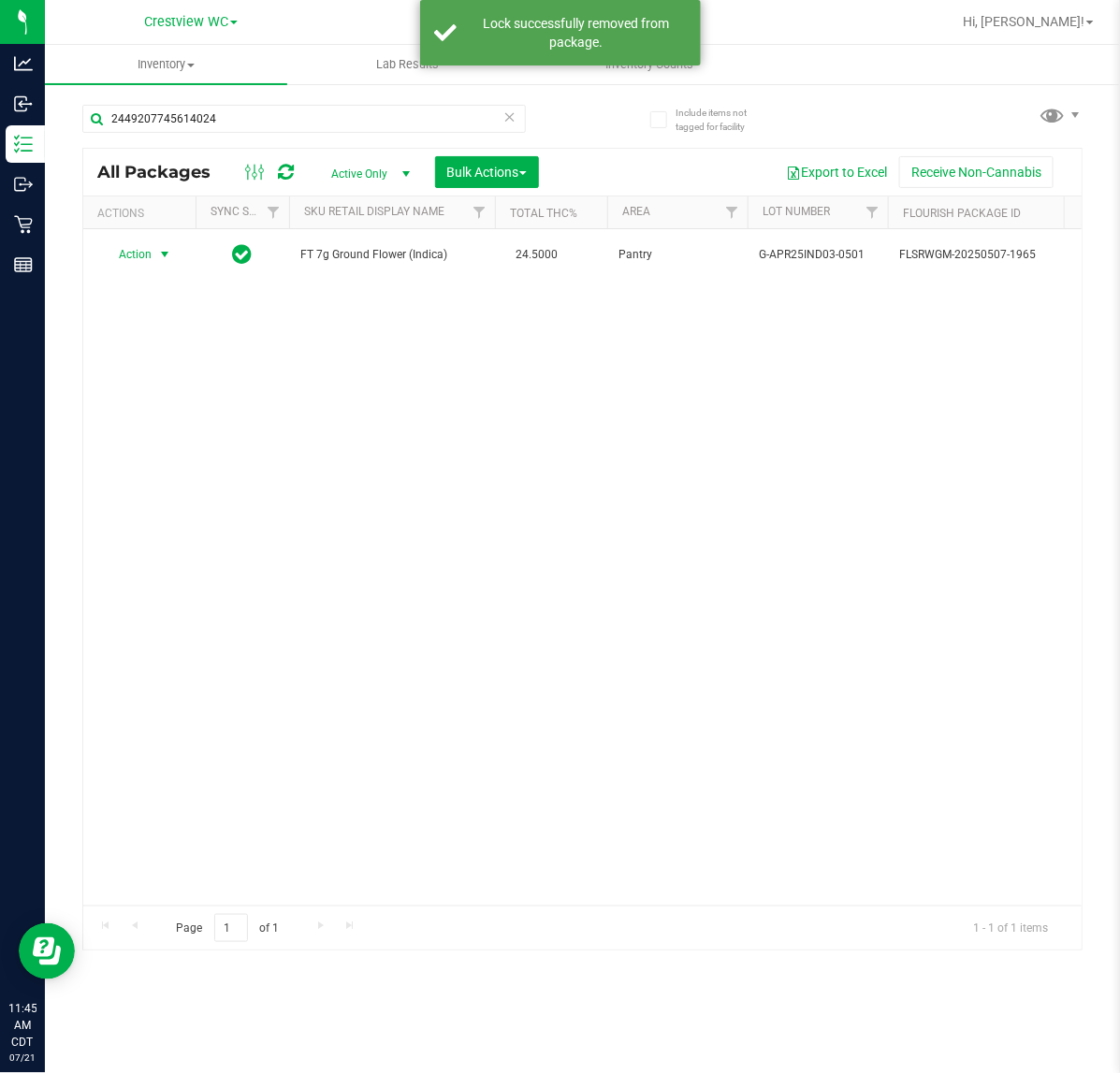 click on "Action" at bounding box center (127, 254) 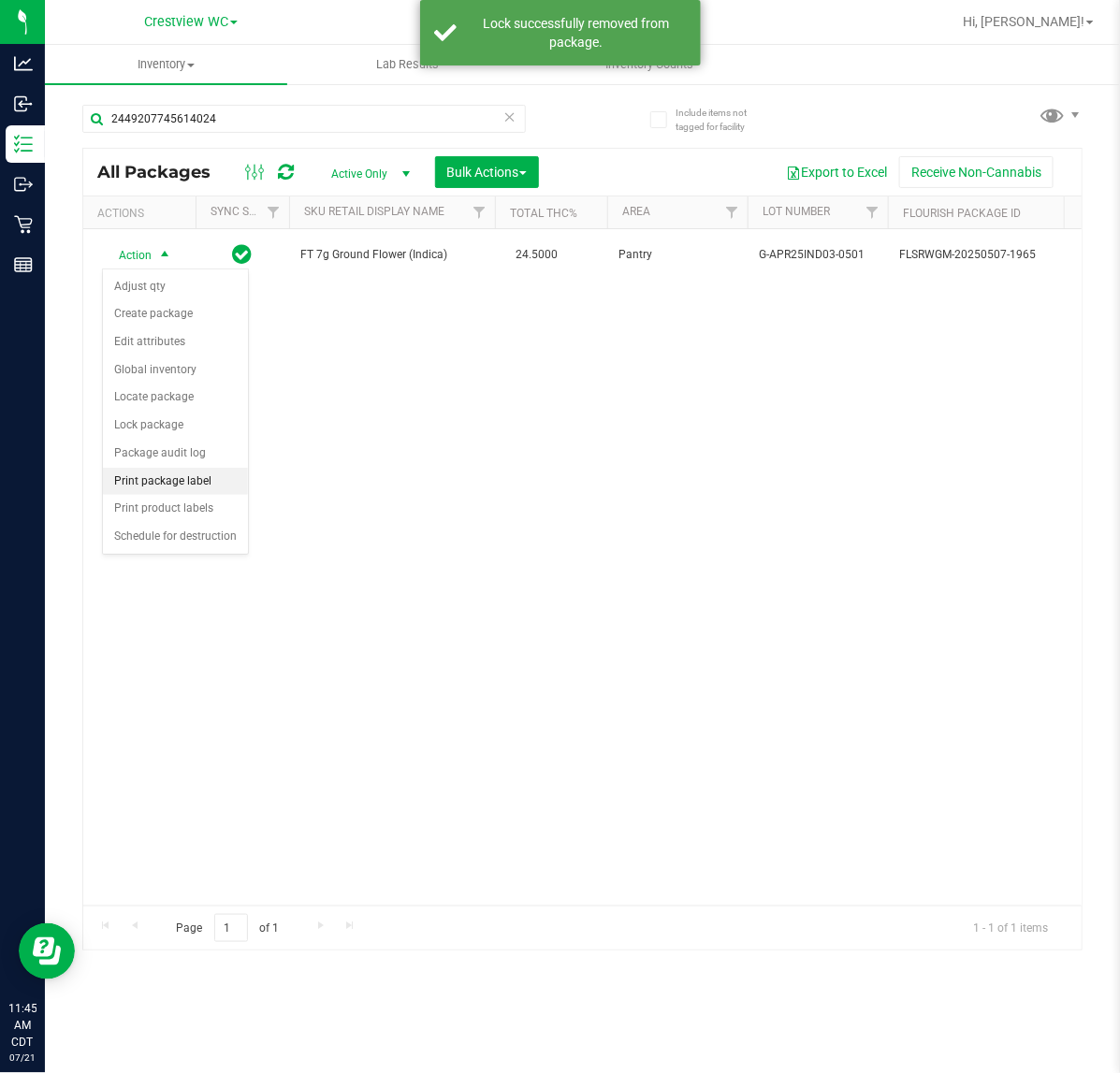 click on "Print package label" at bounding box center [175, 482] 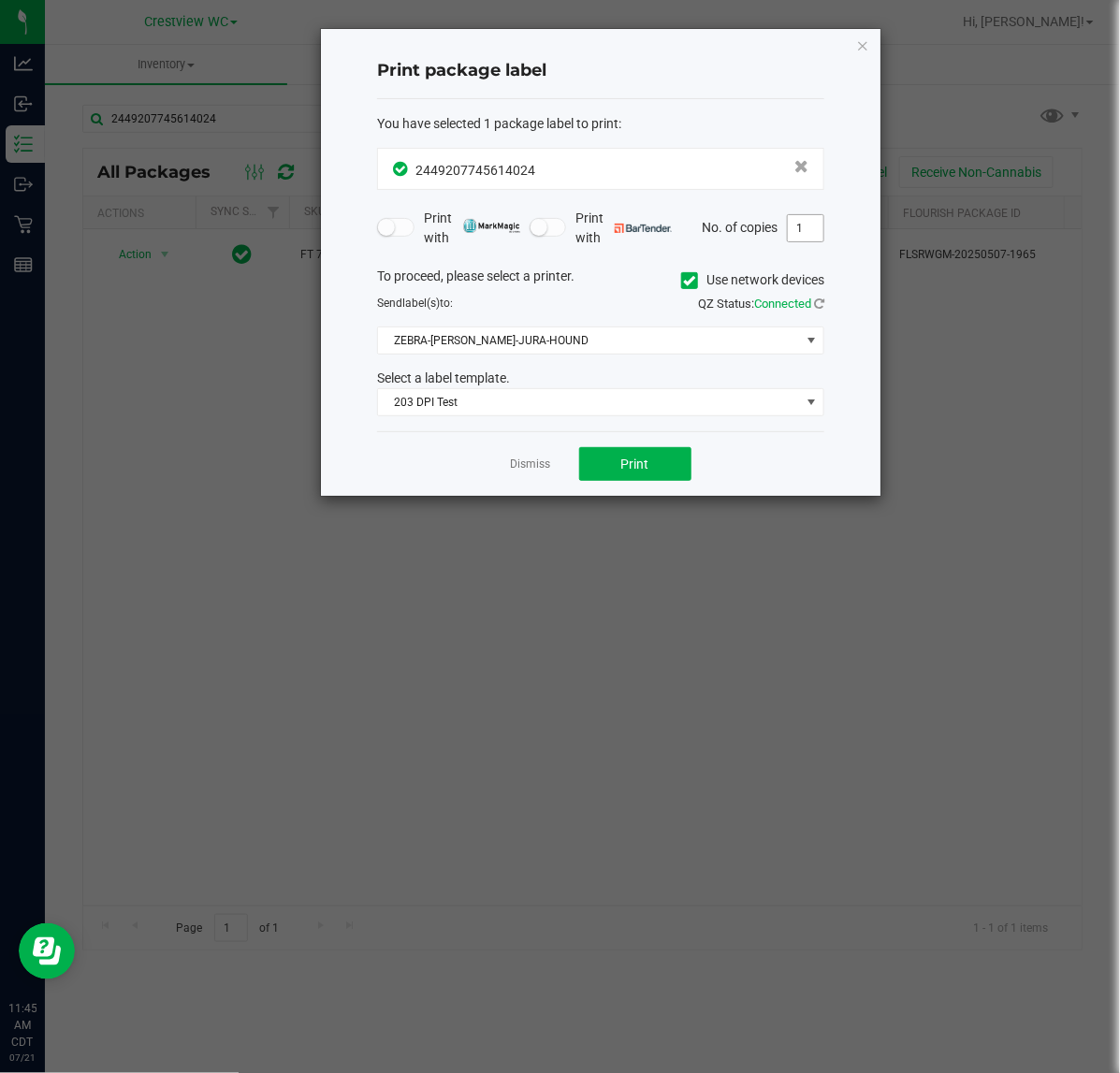click on "1" at bounding box center (806, 228) 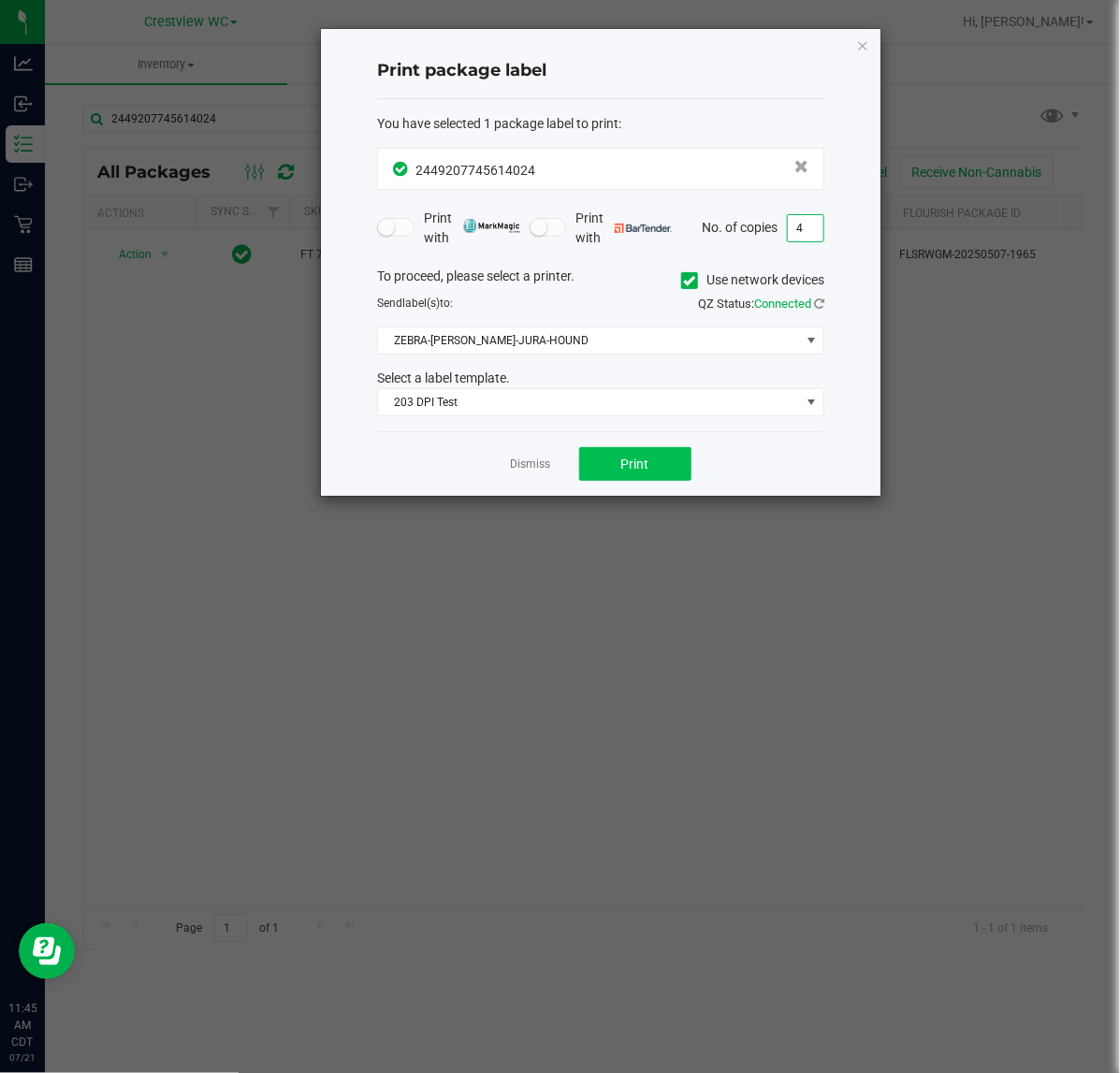 type on "4" 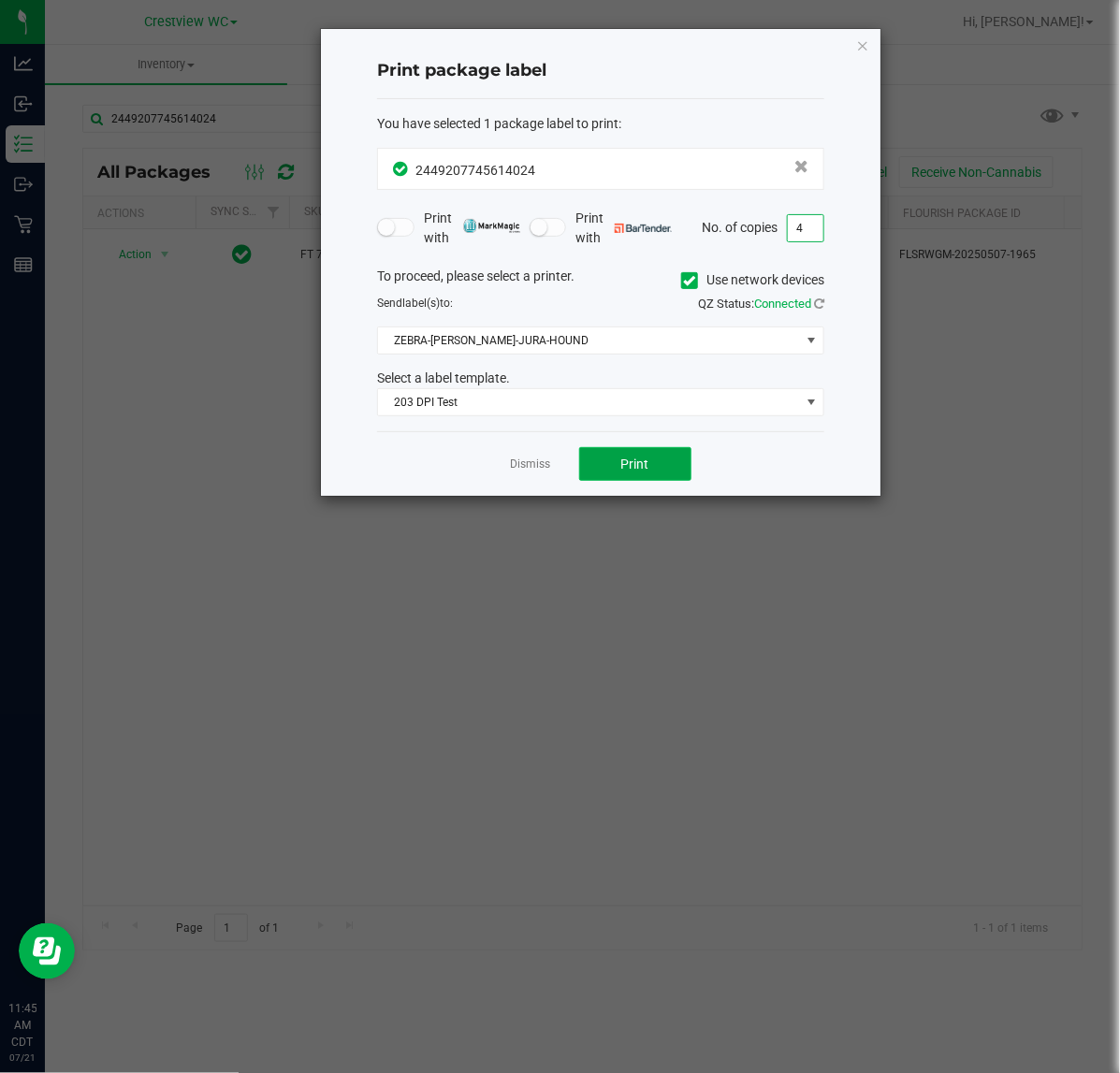 click on "Print" 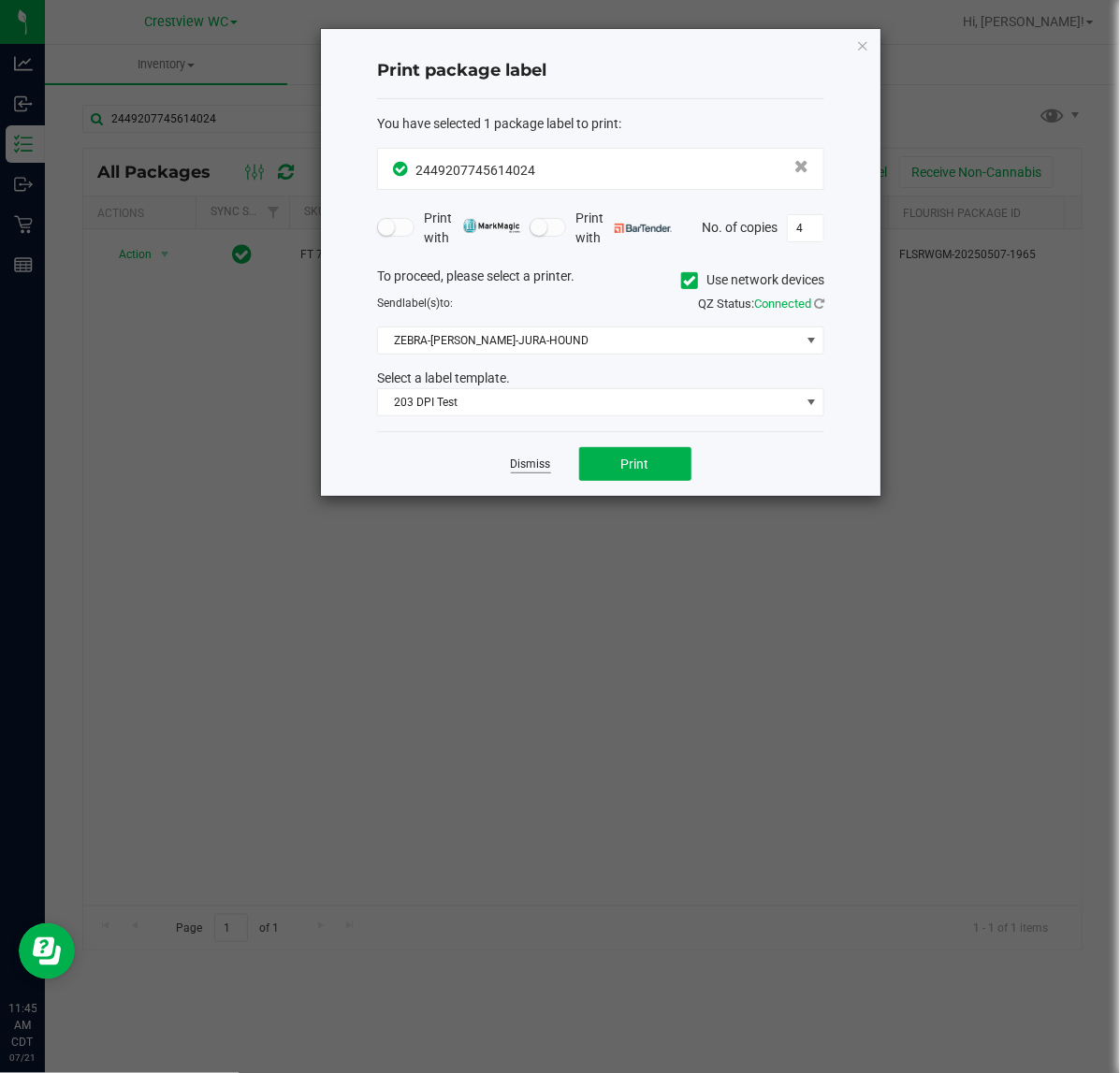 click on "Dismiss" 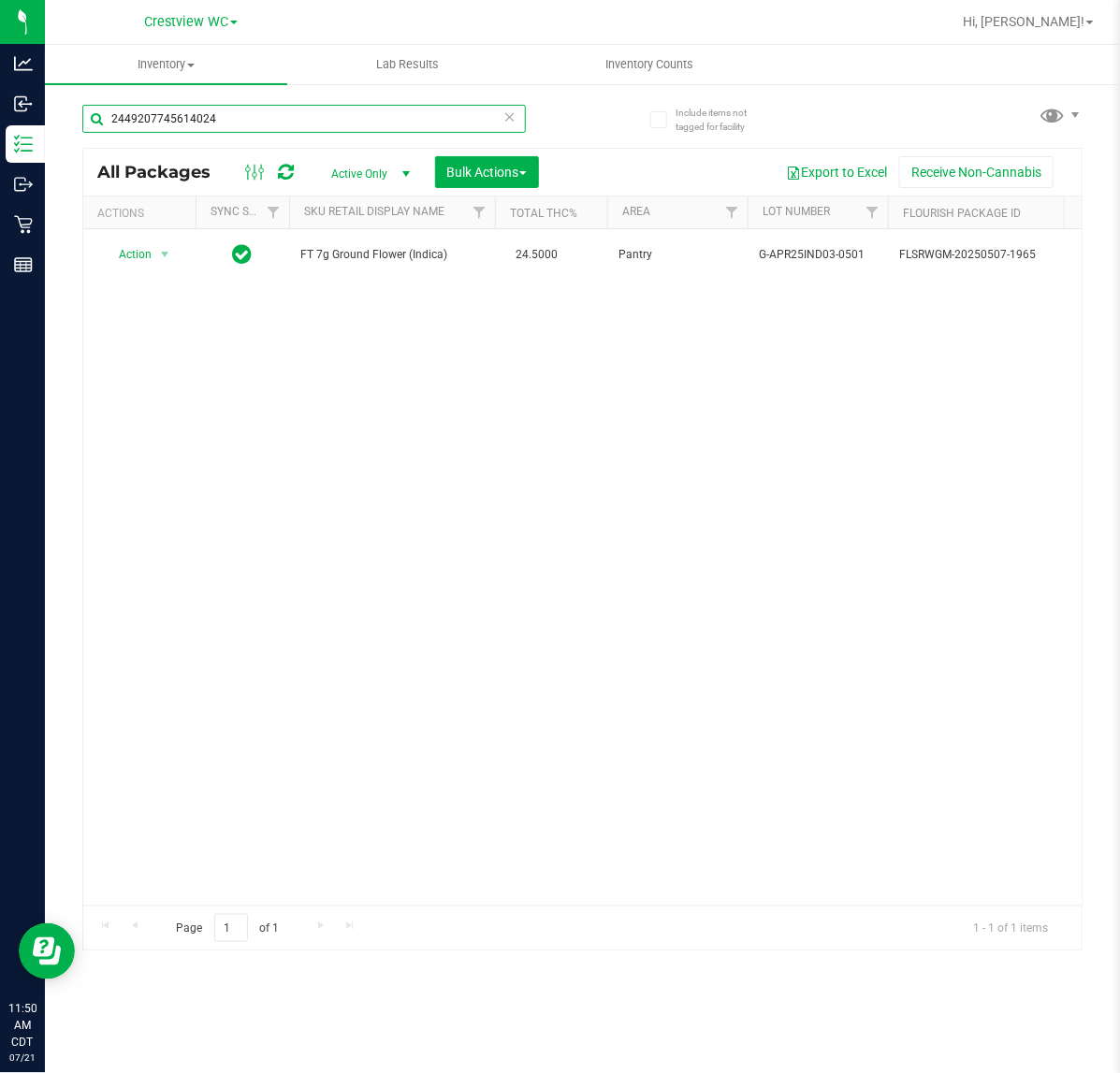 drag, startPoint x: 258, startPoint y: 123, endPoint x: -8, endPoint y: 129, distance: 266.06766 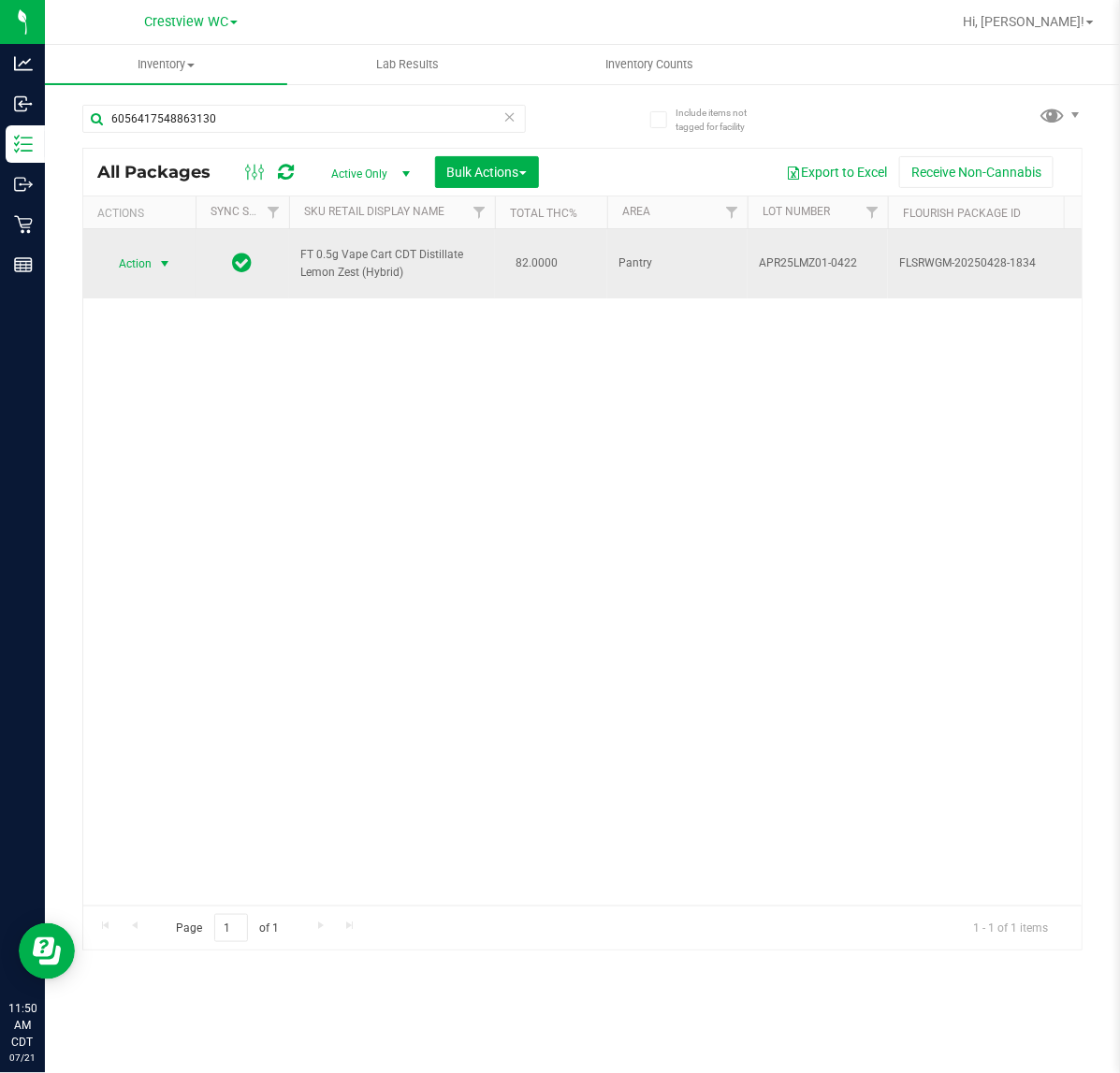 click at bounding box center [165, 264] 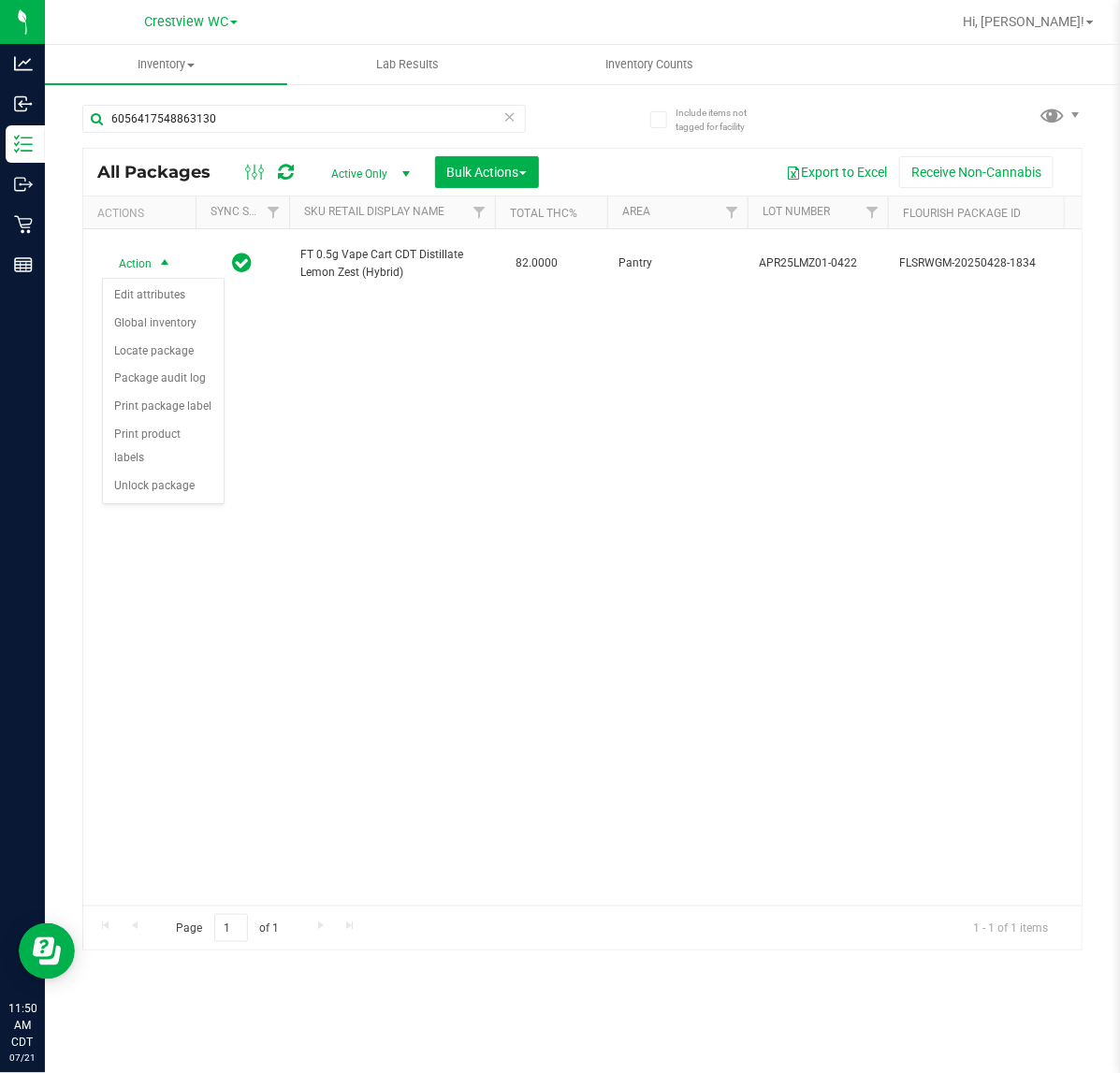 click on "Action Action Edit attributes Global inventory Locate package Package audit log Print package label Print product labels Unlock package
FT 0.5g Vape Cart CDT Distillate Lemon Zest (Hybrid)
82.0000
Pantry
APR25LMZ01-0422
FLSRWGM-20250428-1834
6056417548863130
12
0
12
00000591
Created
BAP-CAR-FT-CDT-LMZ.5M
FT - VAPE CART CDT DISTILLATE - 0.5G - LMZ - HYB" at bounding box center [582, 567] 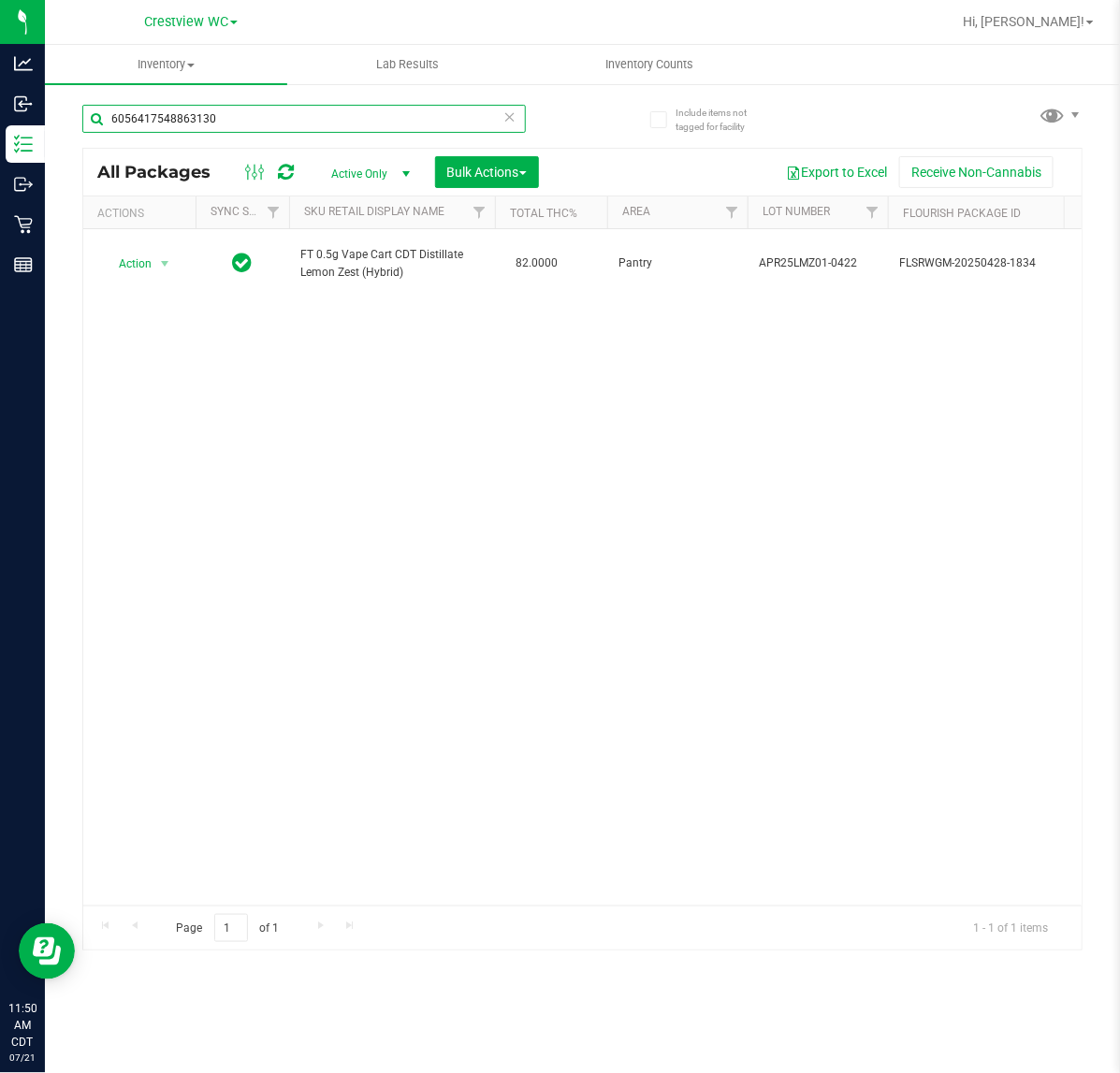drag, startPoint x: 225, startPoint y: 109, endPoint x: -284, endPoint y: 62, distance: 511.1653 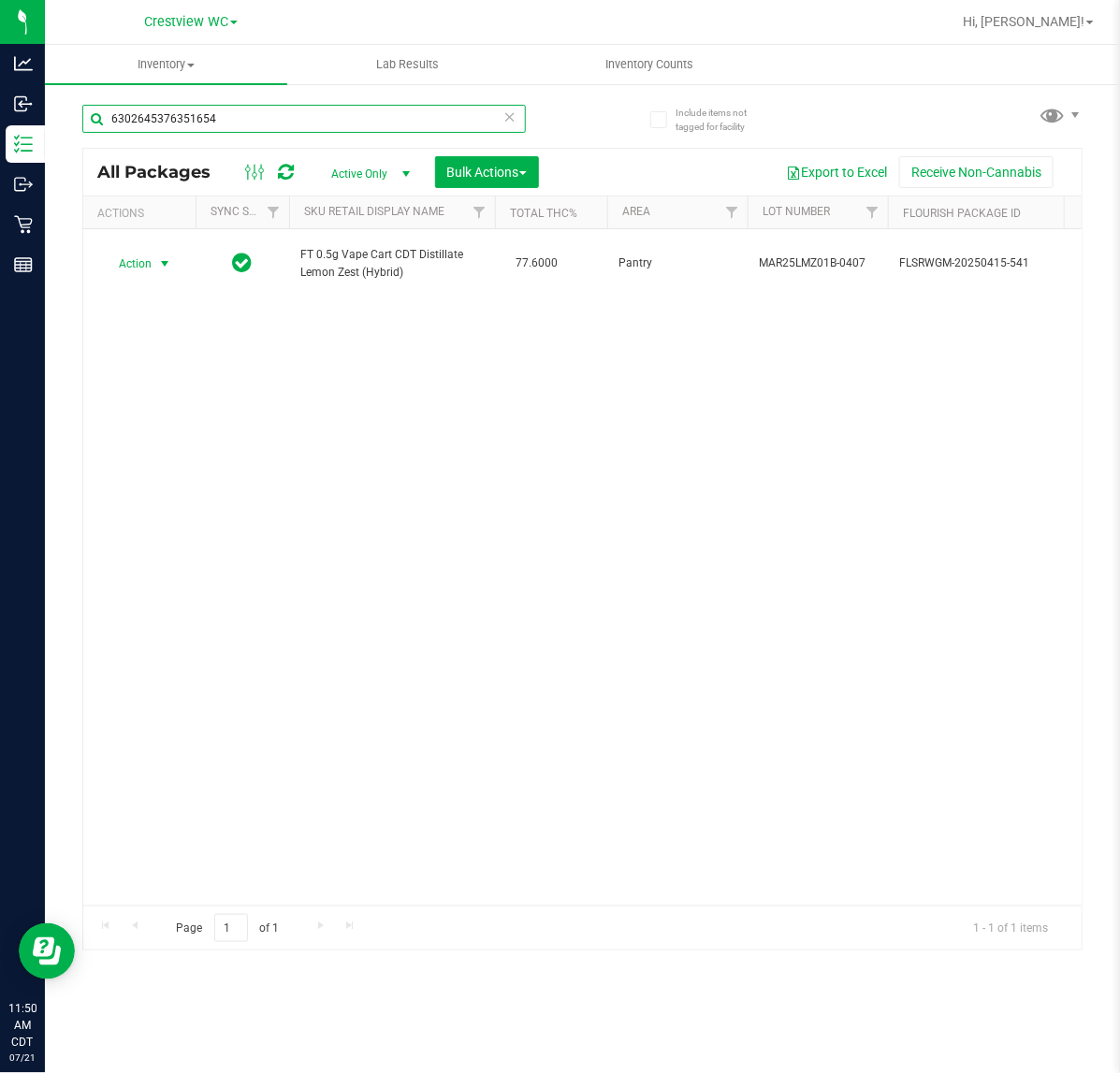 type on "6302645376351654" 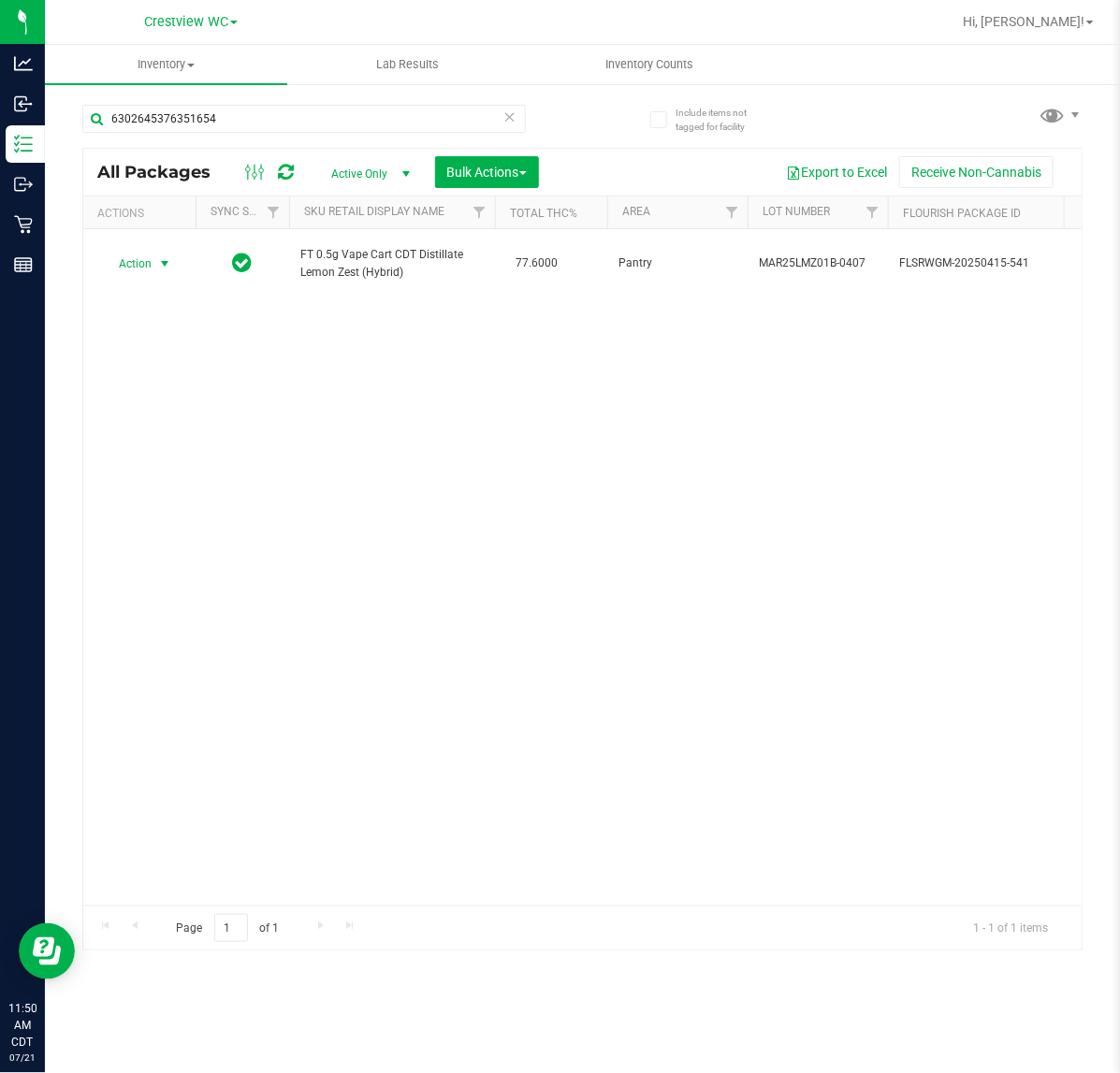 click at bounding box center (165, 264) 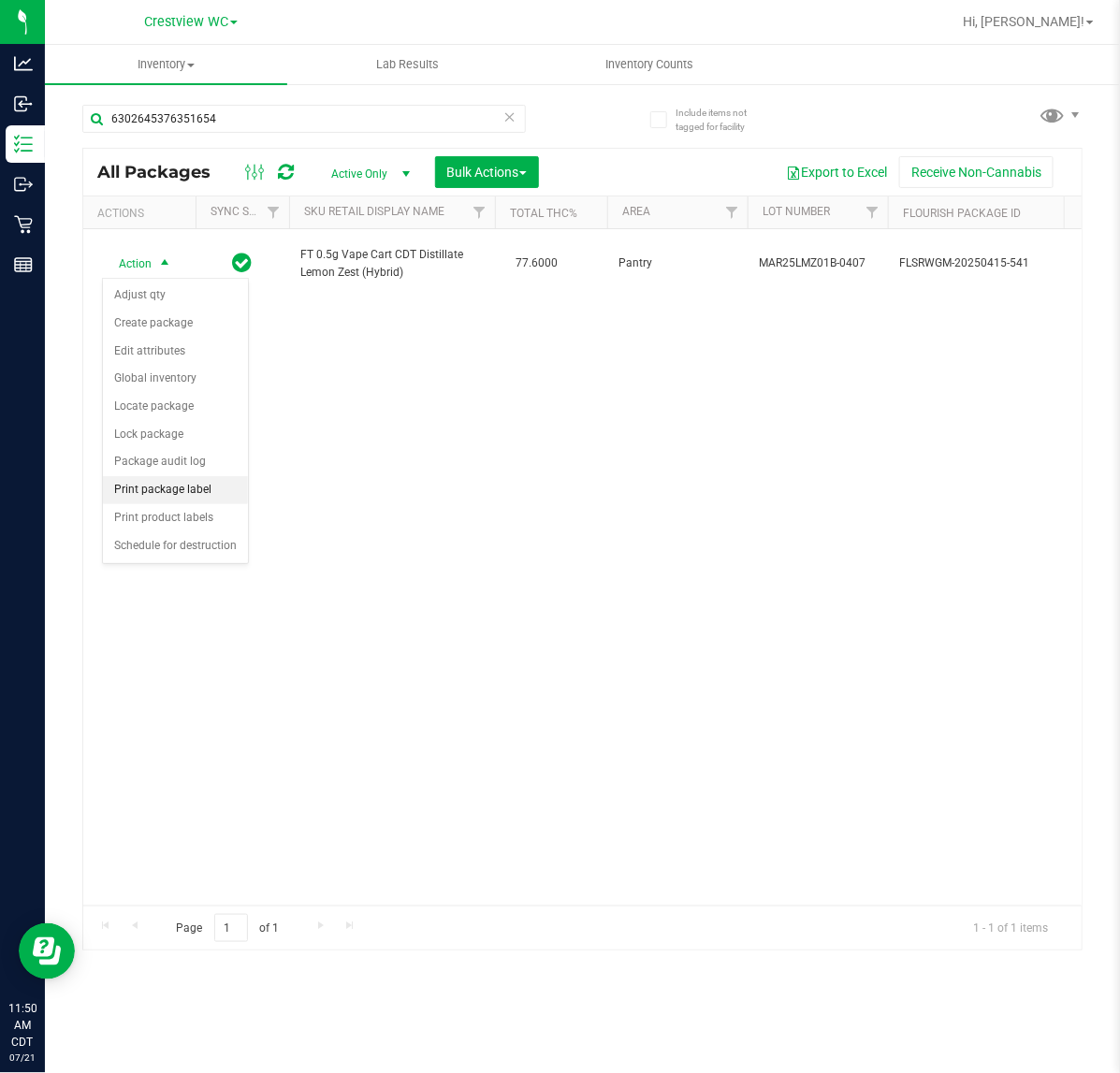 click on "Print package label" at bounding box center (175, 490) 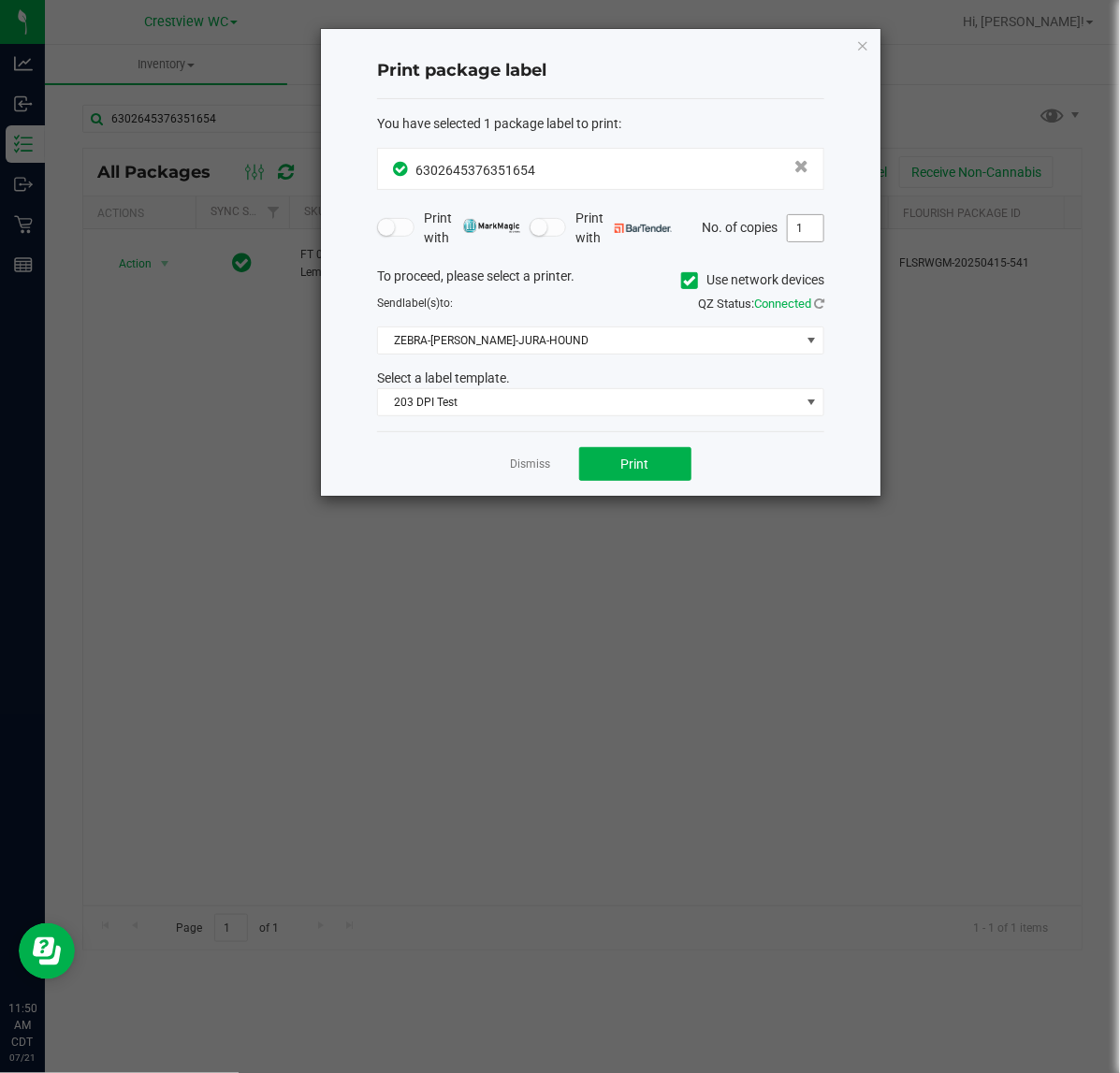 click on "1" at bounding box center [806, 228] 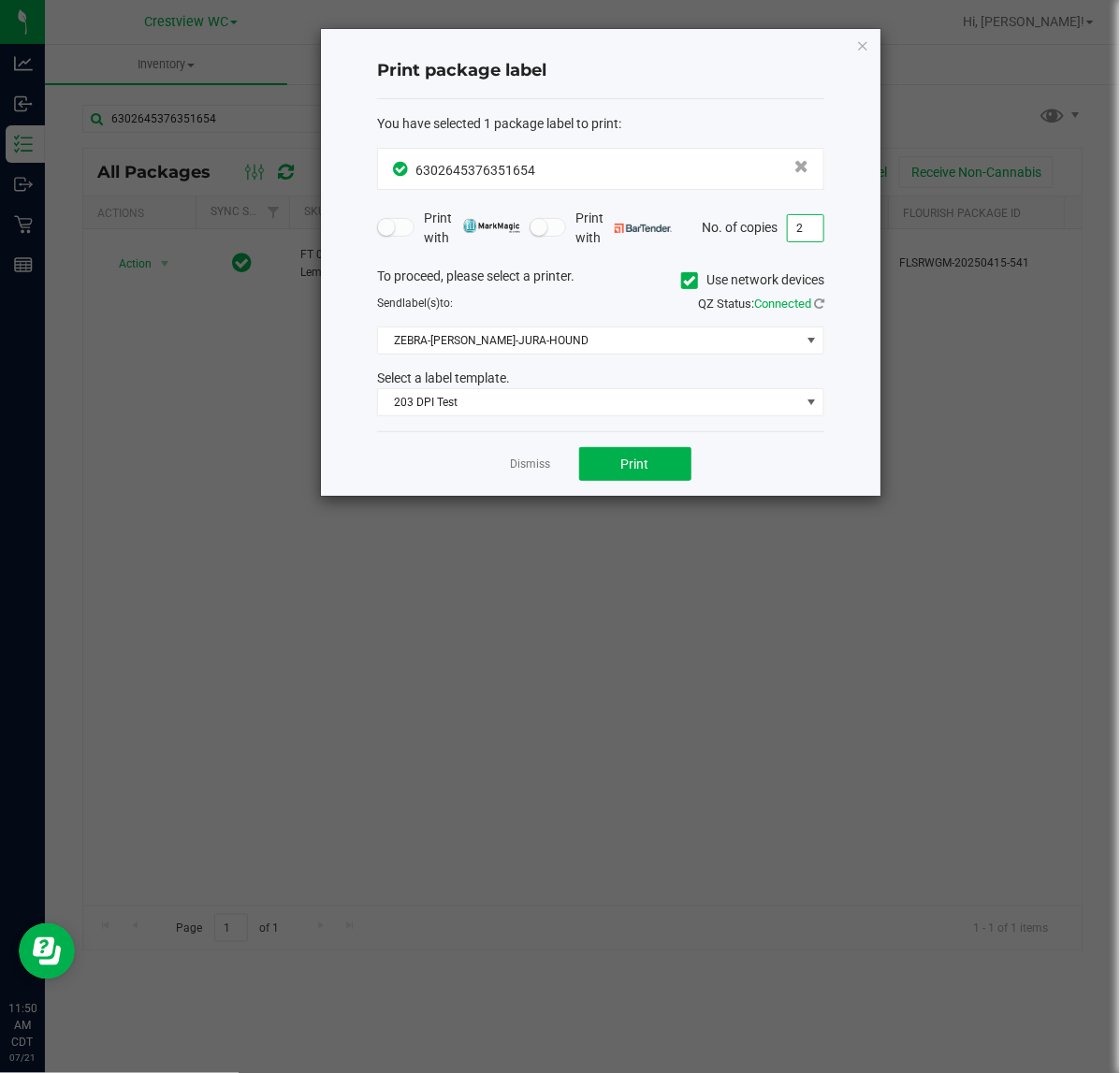 type on "2" 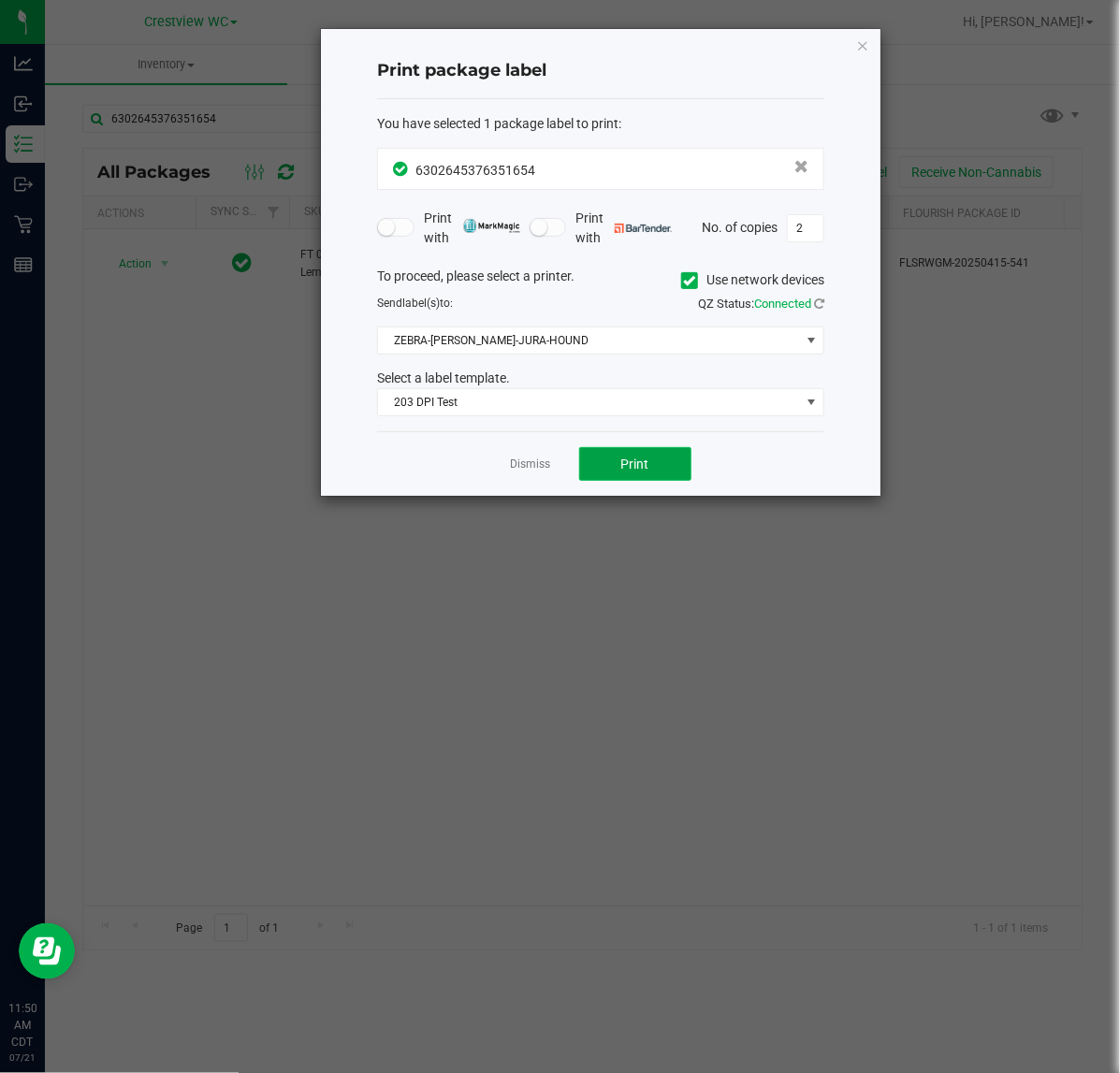 click on "Print" 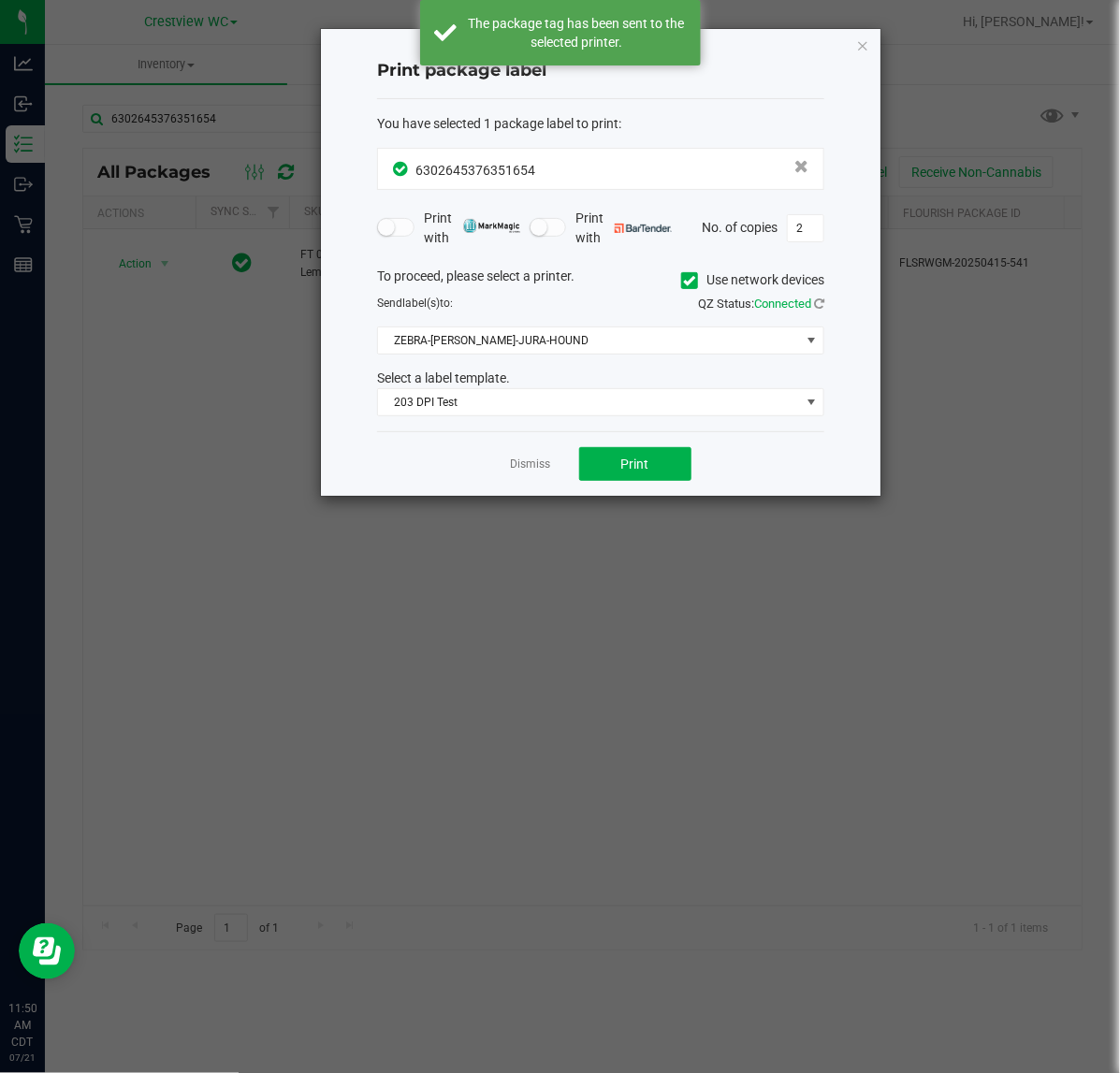 click on "Print package label  You have selected 1 package label to print  :
6302645376351654  Print with   Print with   No. of copies  2  To proceed, please select a printer.   Use network devices  Send  label(s)  to:  QZ Status:   Connected  ZEBRA-BRUNO-JURA-HOUND  Select a label template.  203 DPI Test  Dismiss   Print" 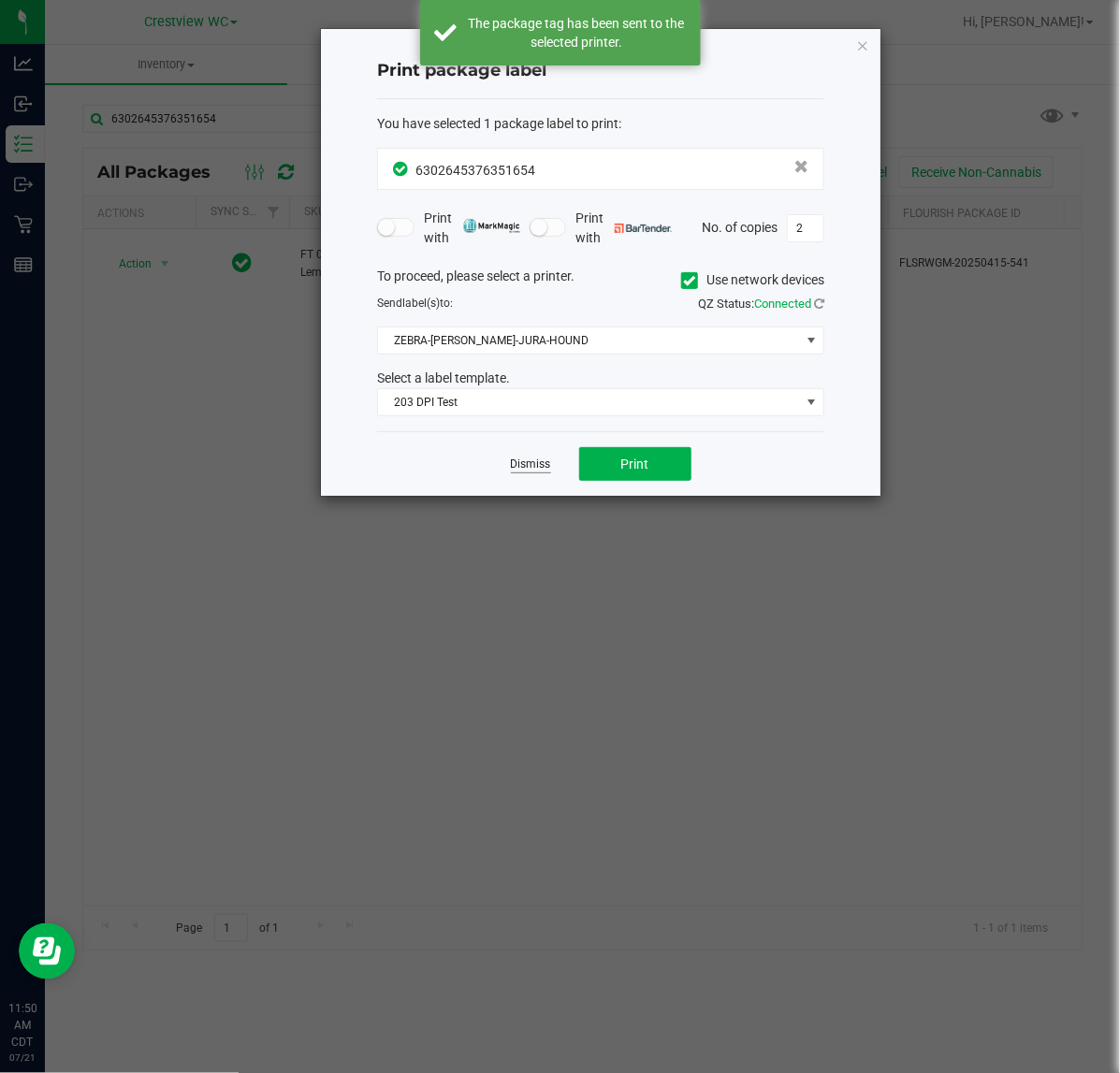 click on "Dismiss" 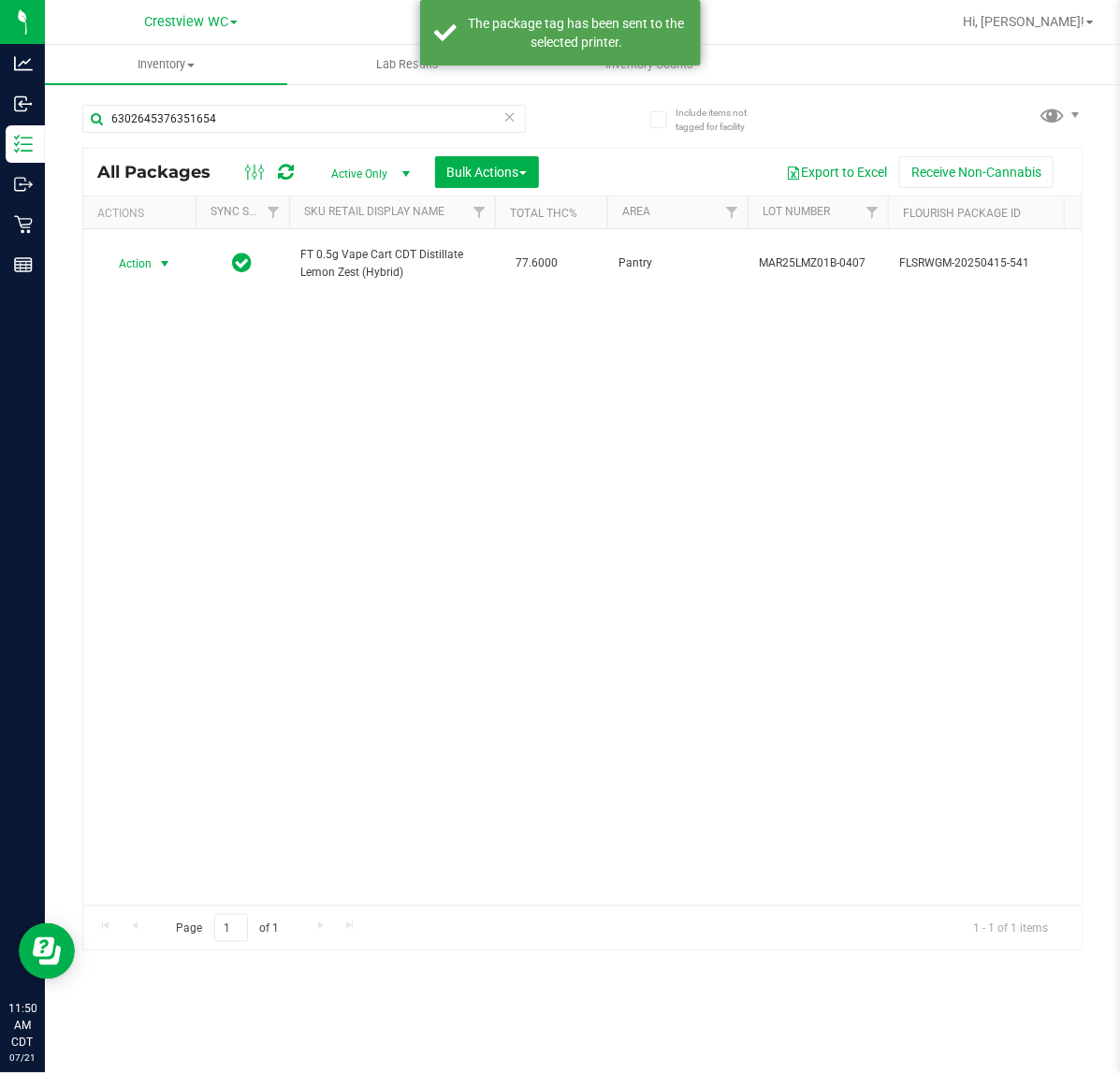 scroll, scrollTop: 0, scrollLeft: 479, axis: horizontal 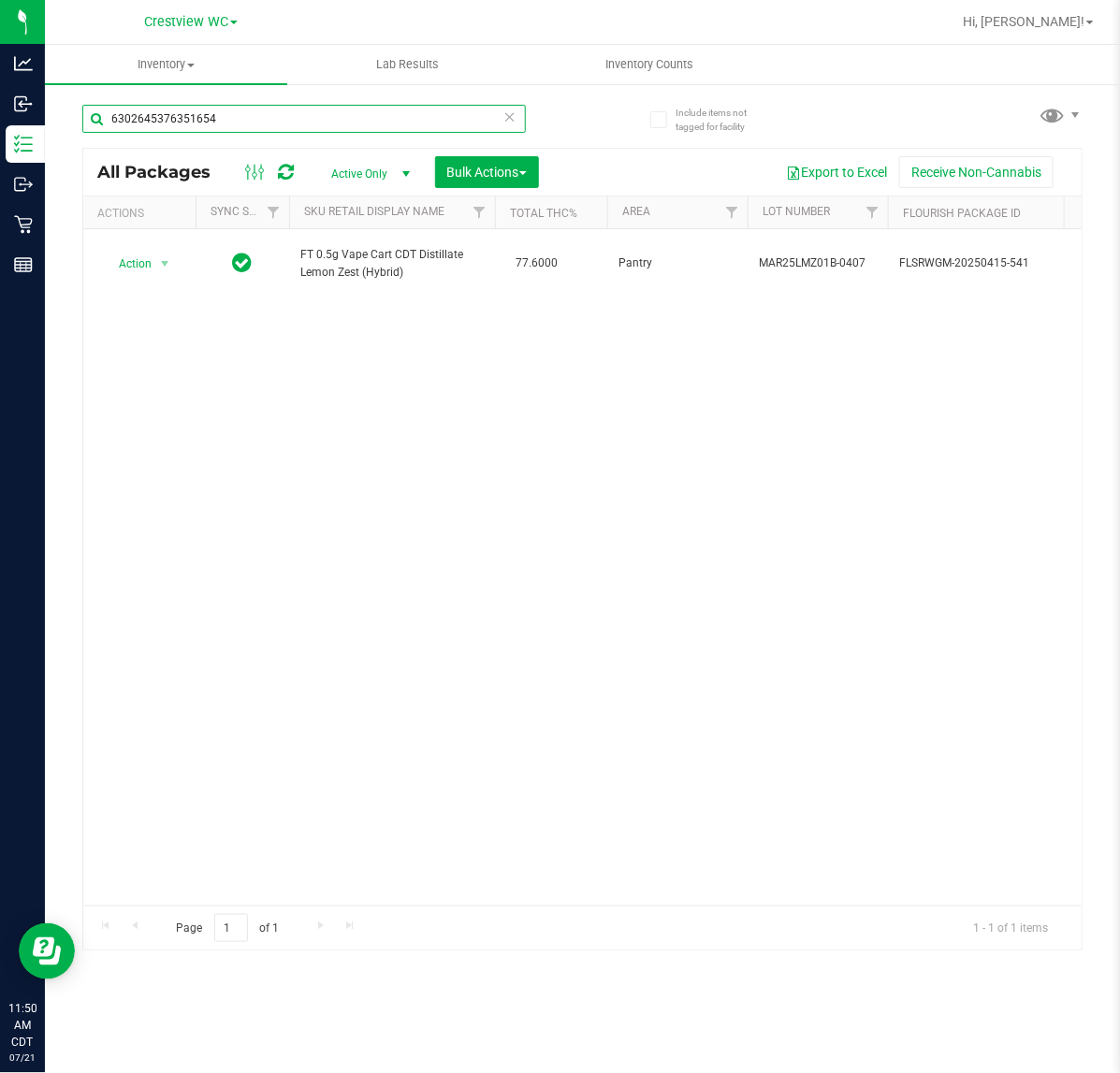 drag, startPoint x: 217, startPoint y: 110, endPoint x: -31, endPoint y: 95, distance: 248.45321 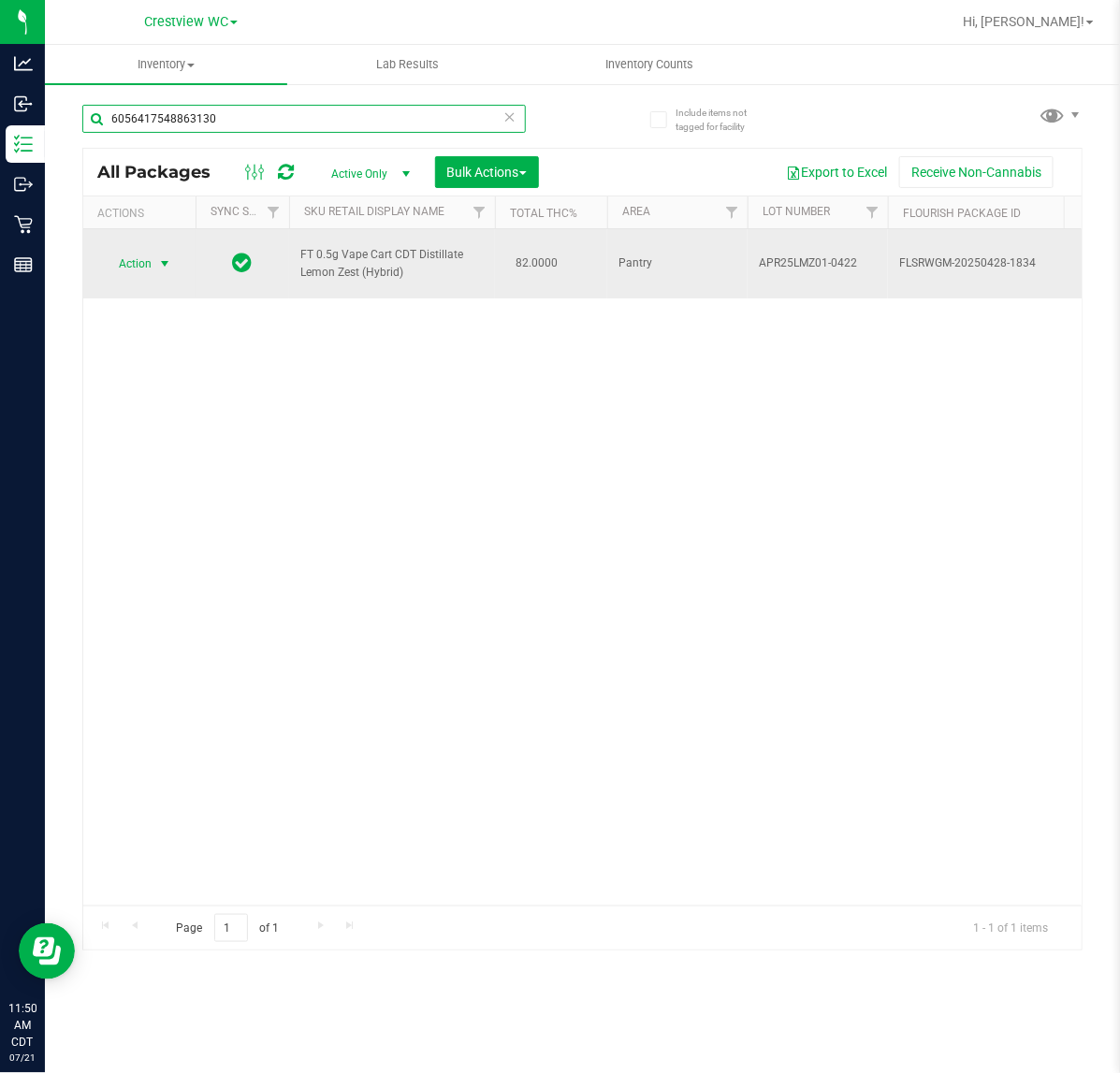 type on "6056417548863130" 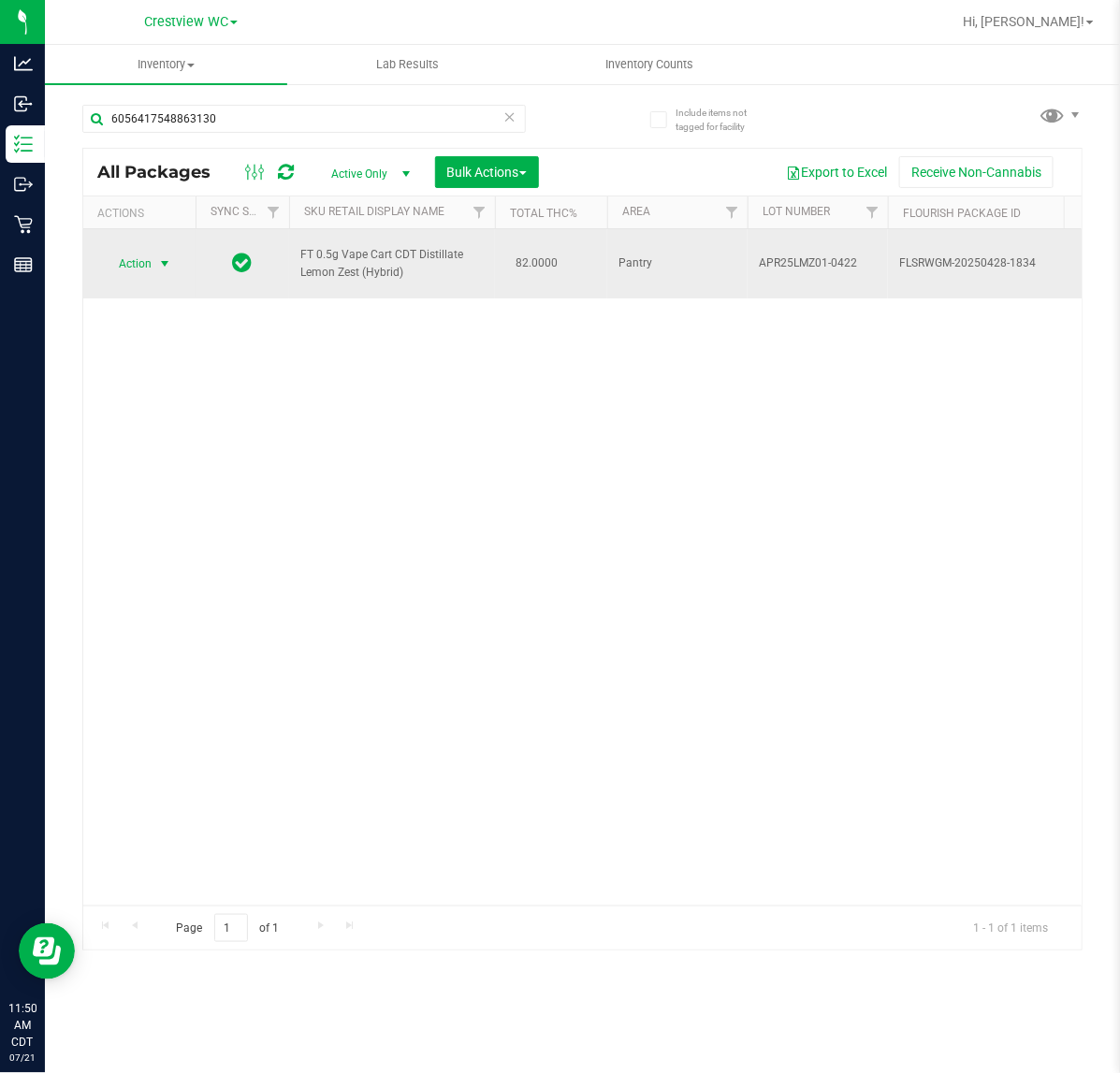 click on "Action" at bounding box center (127, 264) 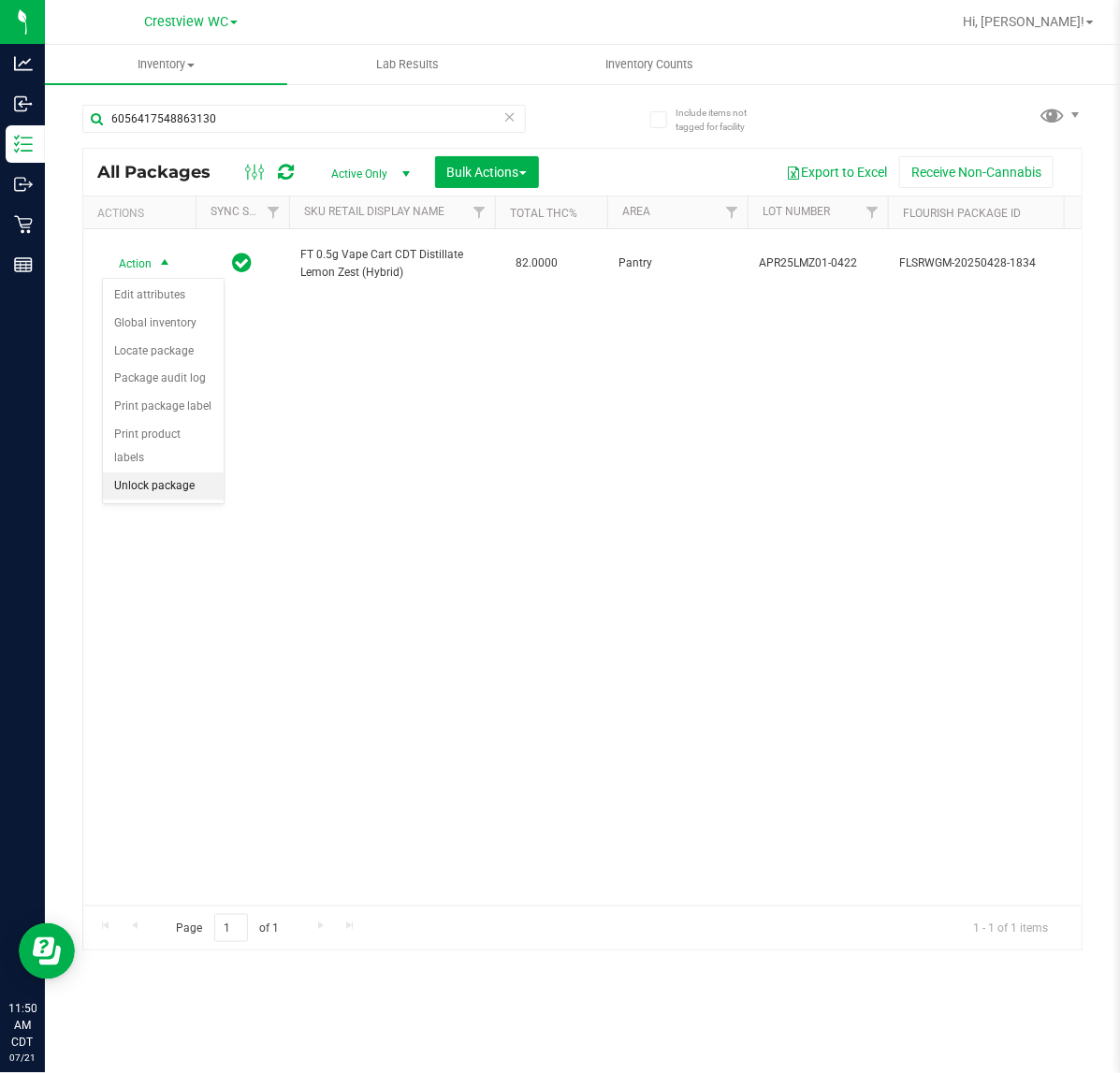 click on "Unlock package" at bounding box center [163, 486] 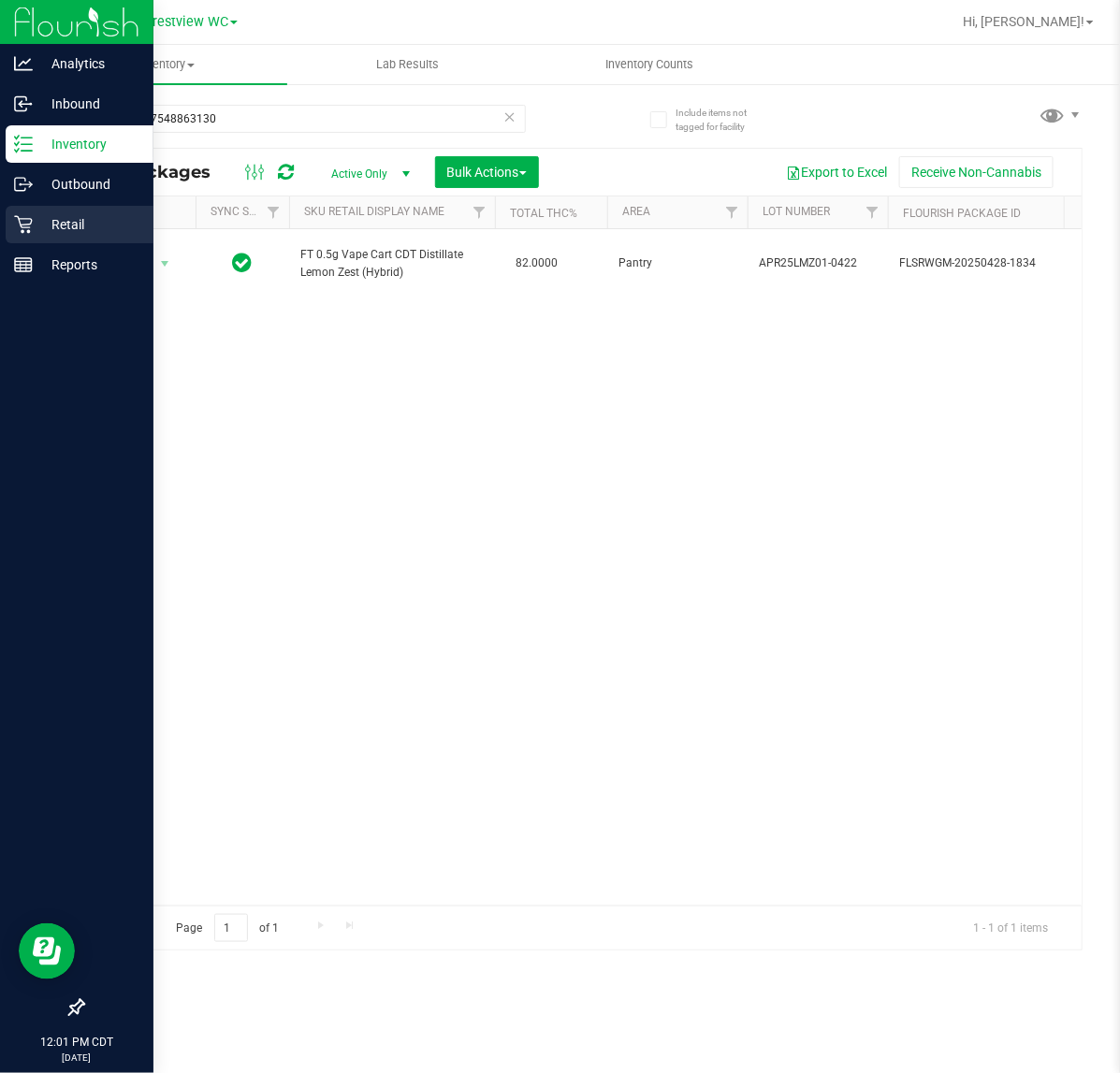 click on "Retail" at bounding box center [89, 225] 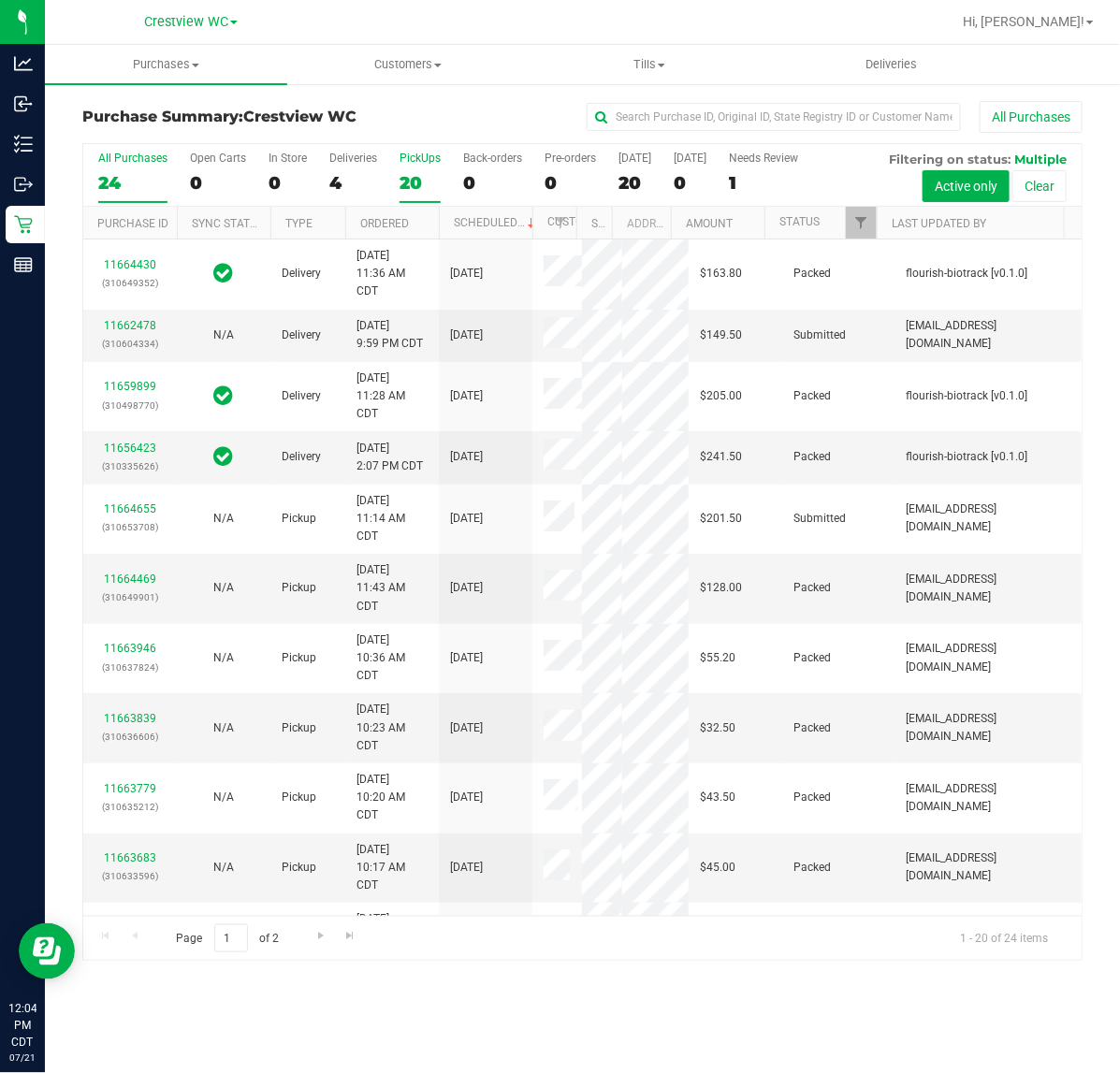 click on "20" at bounding box center (420, 182) 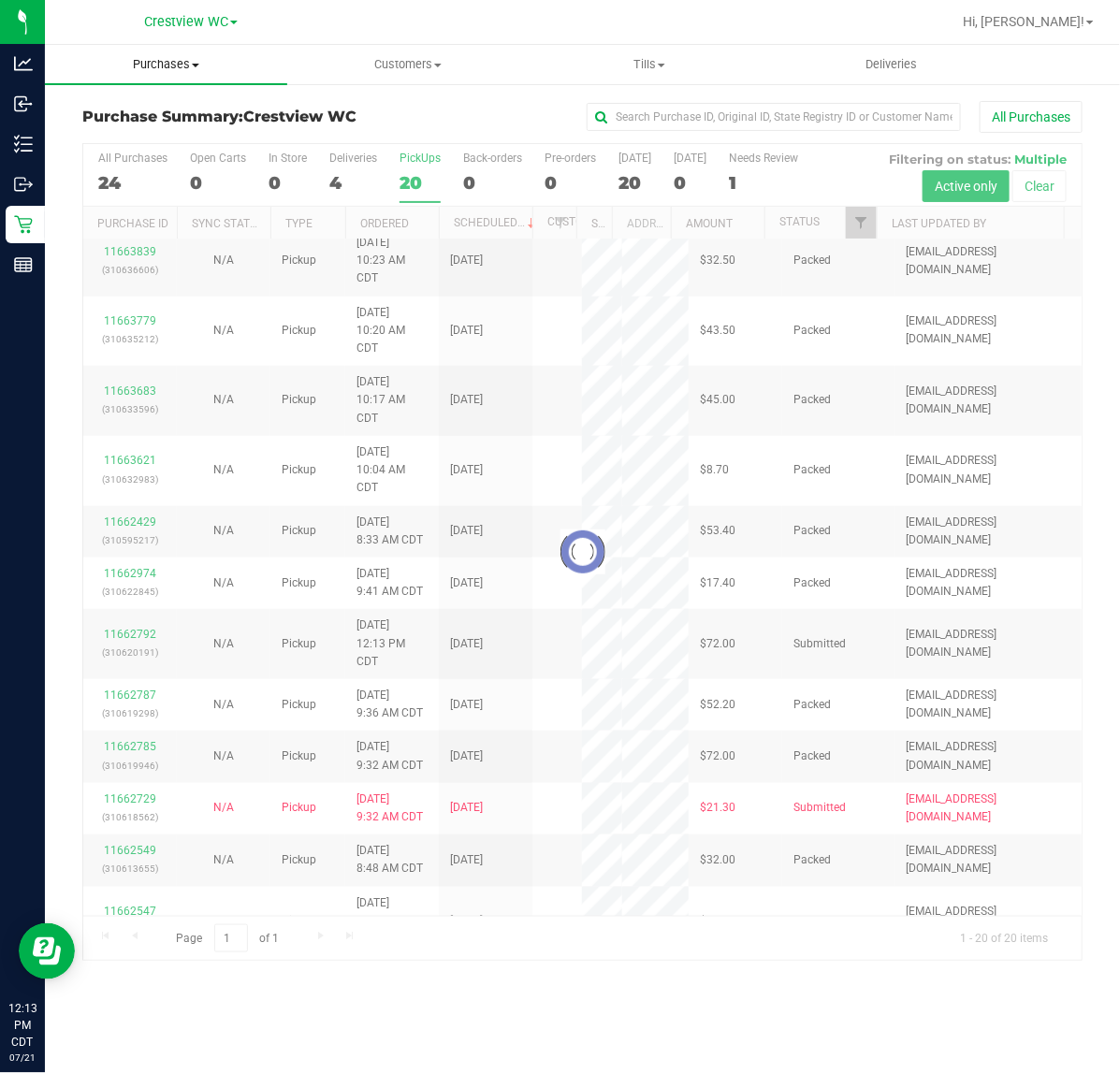 scroll, scrollTop: 0, scrollLeft: 0, axis: both 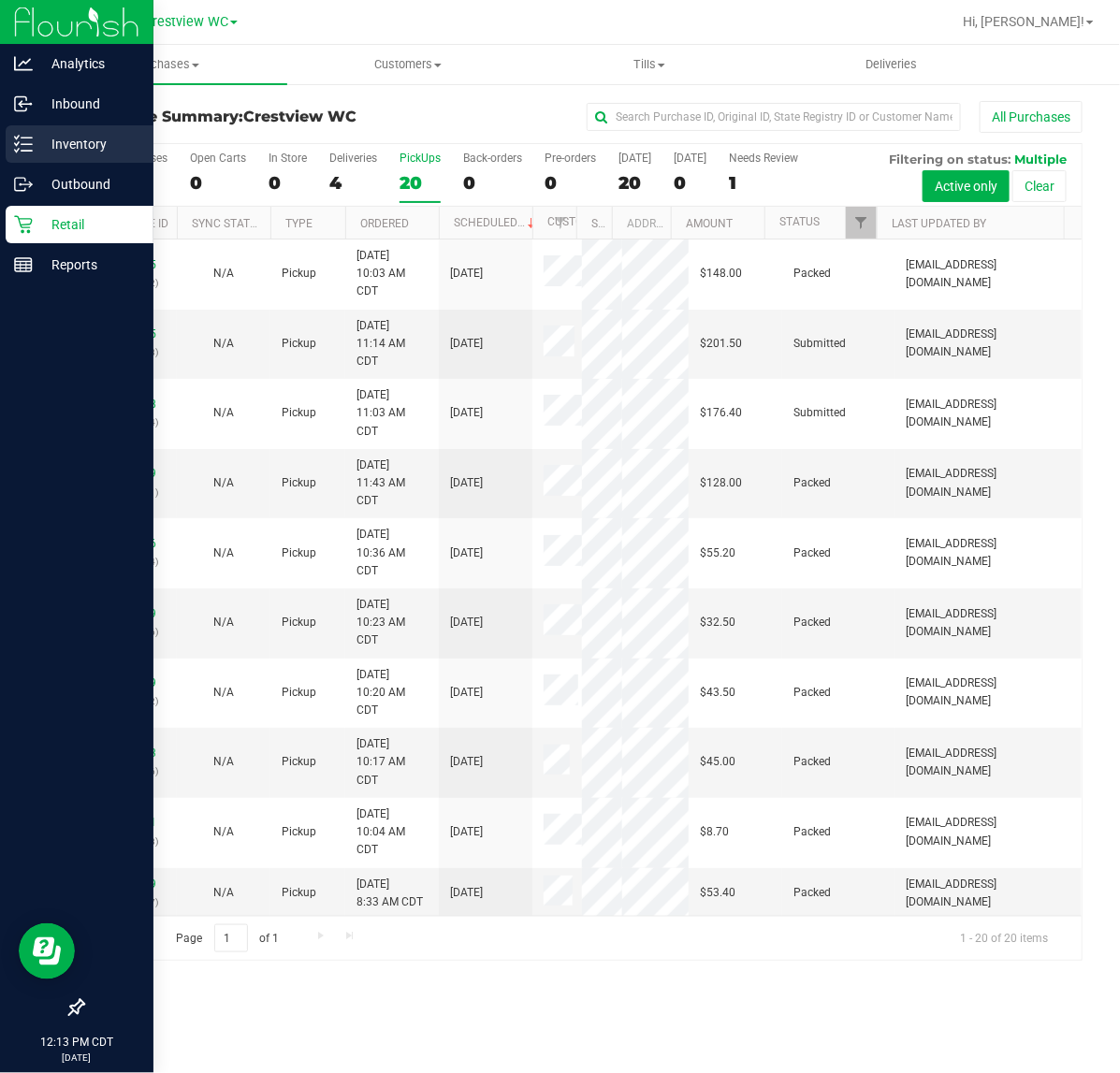click 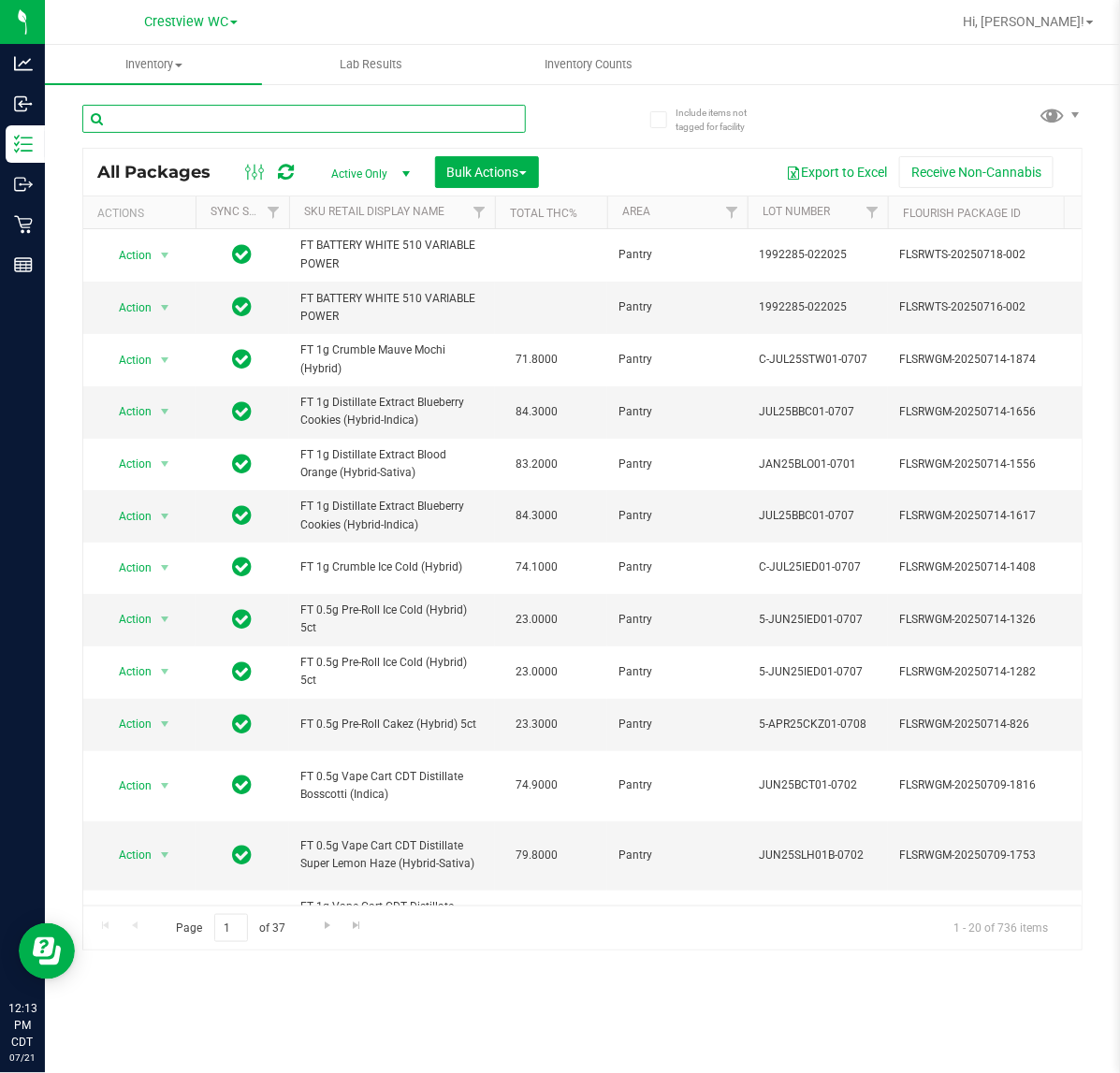 click at bounding box center (304, 119) 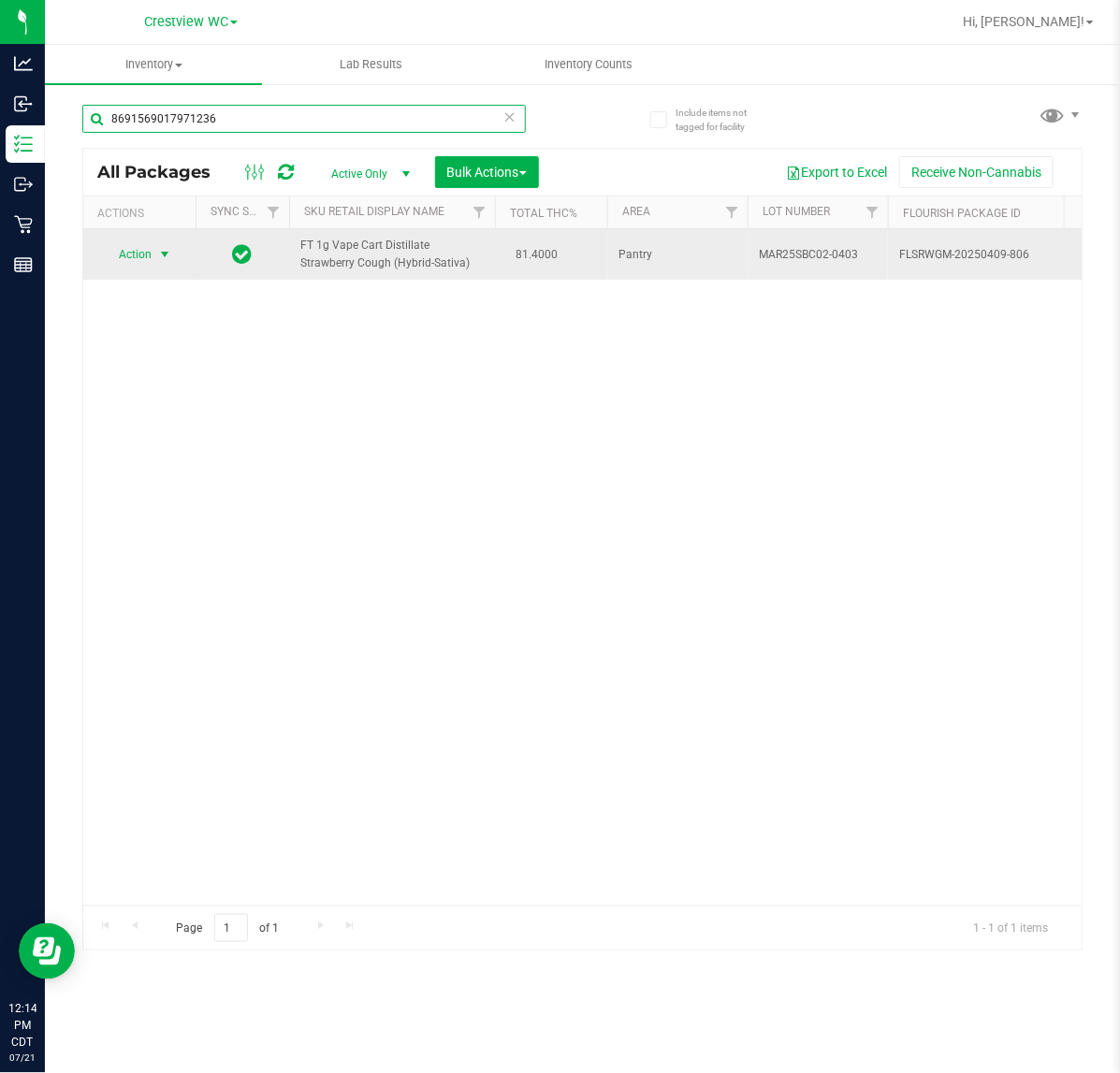 type on "8691569017971236" 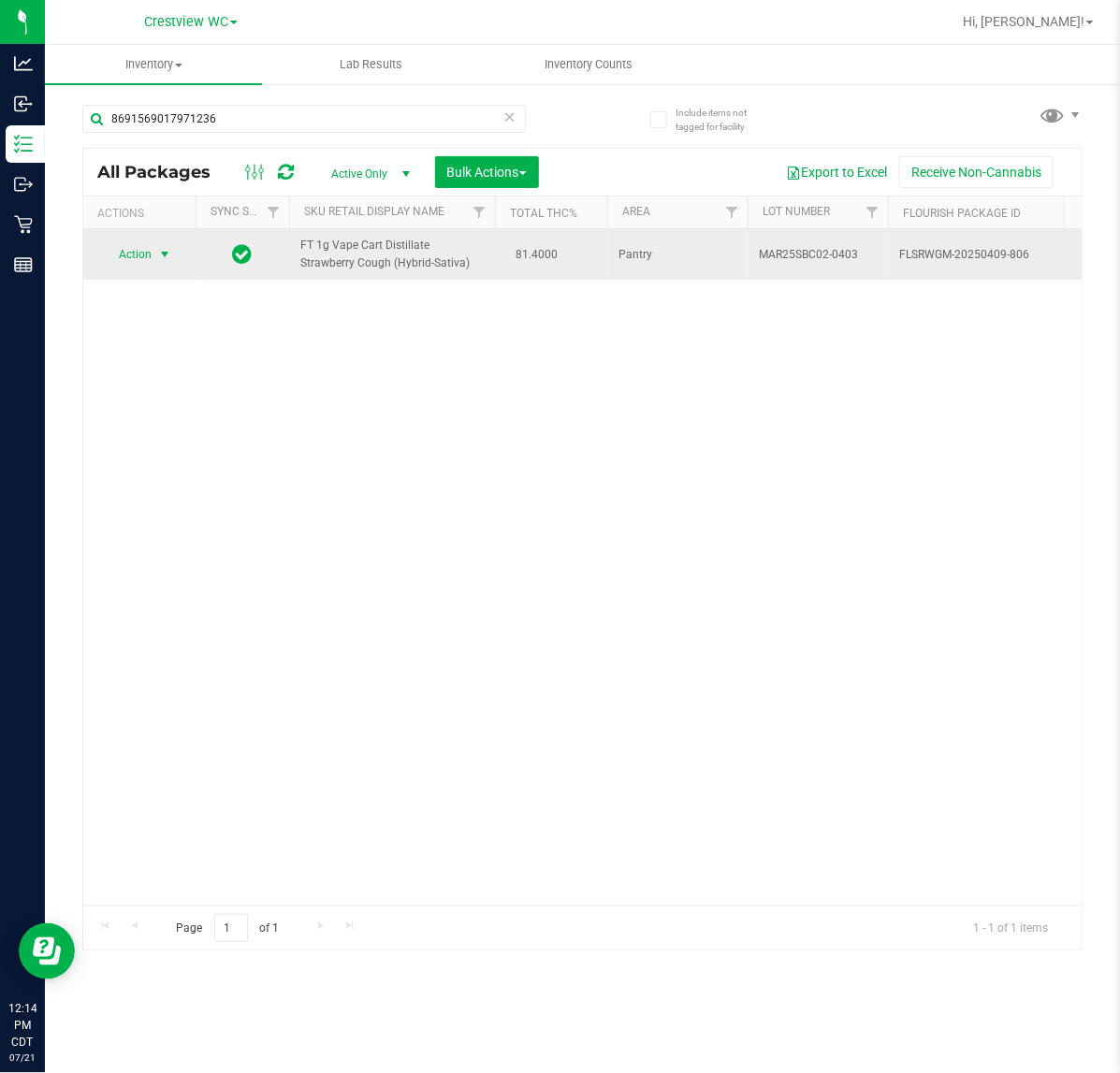 click at bounding box center (165, 254) 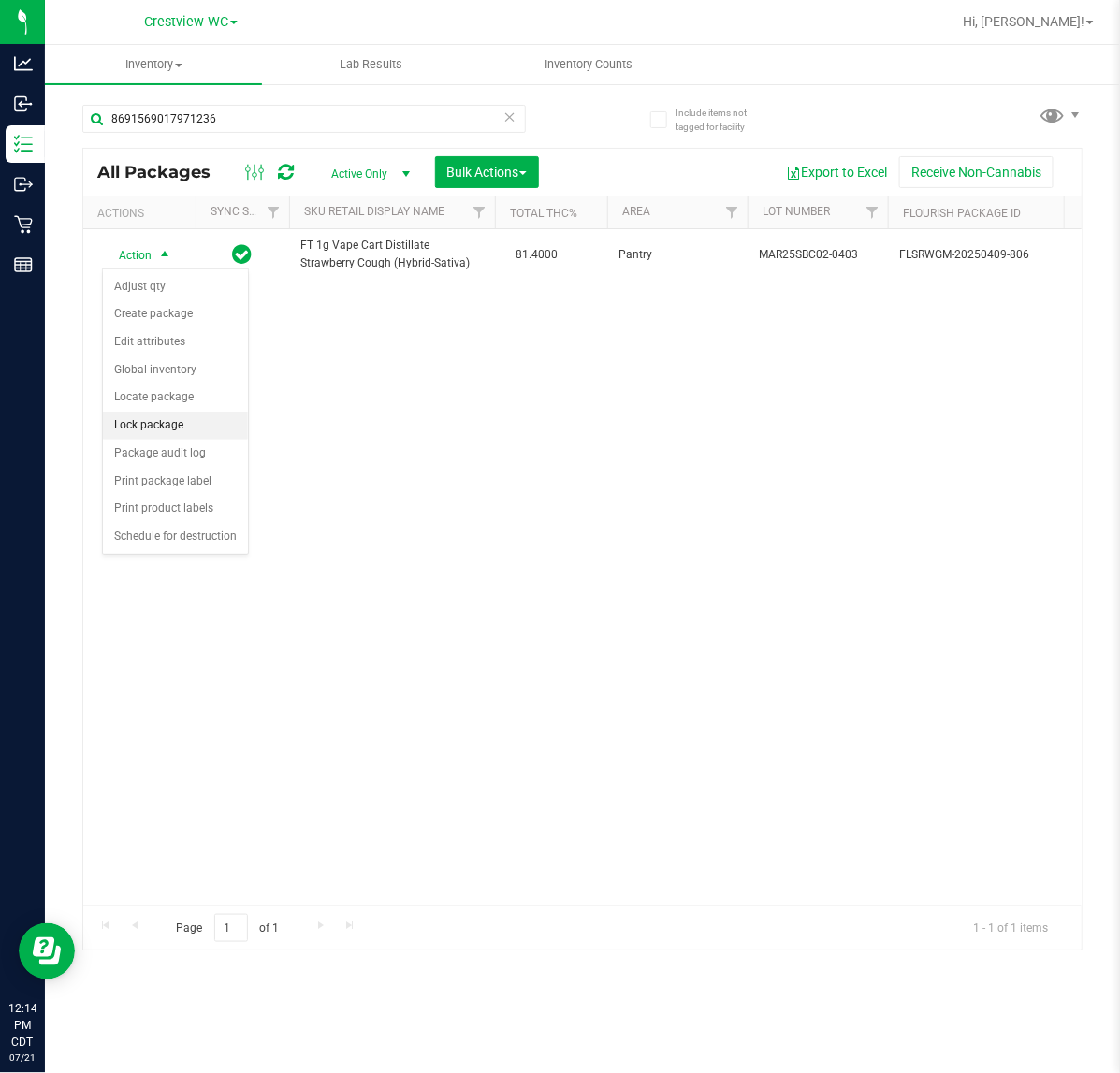 click on "Lock package" at bounding box center [175, 426] 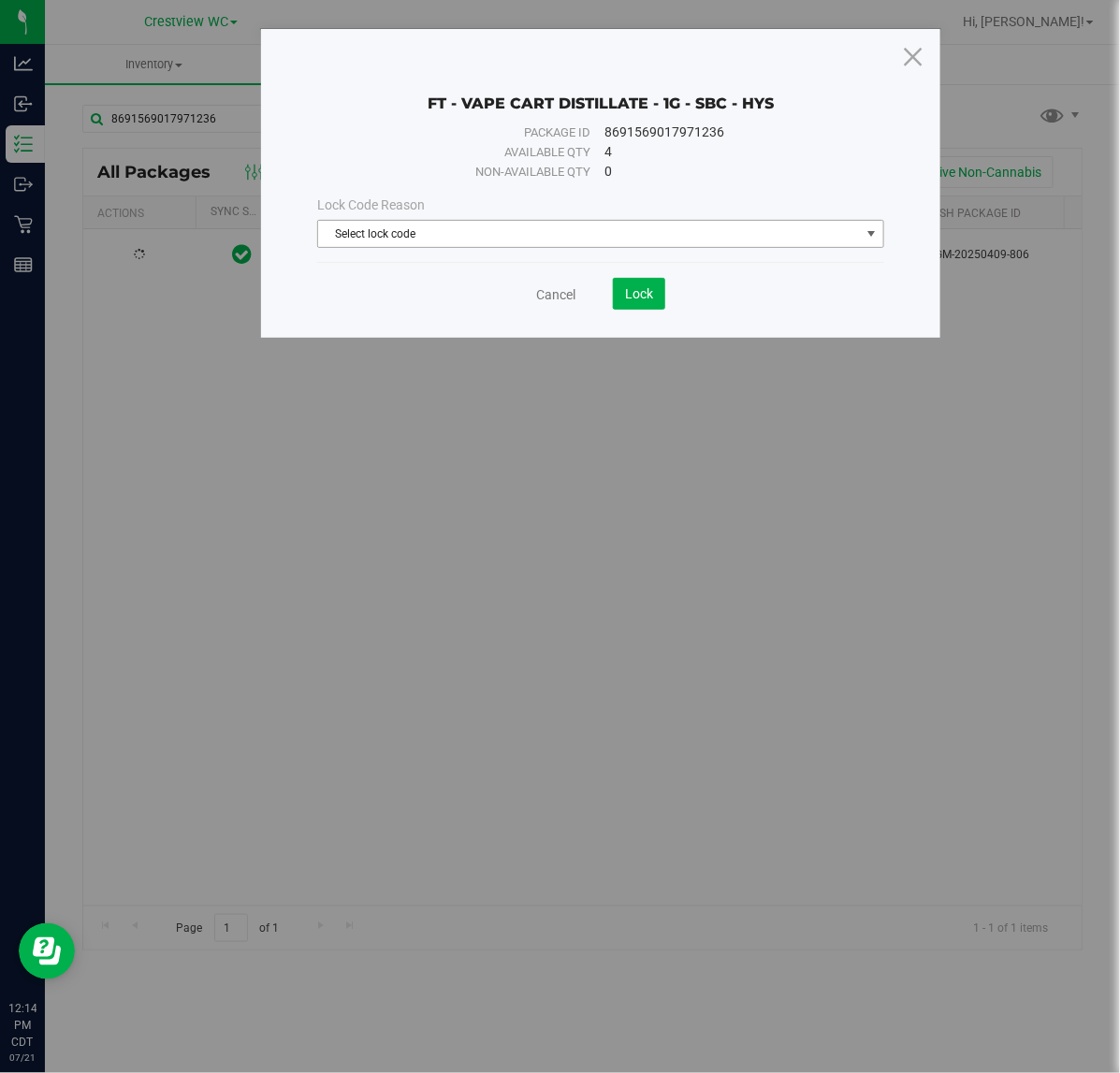click on "Select lock code" at bounding box center (589, 234) 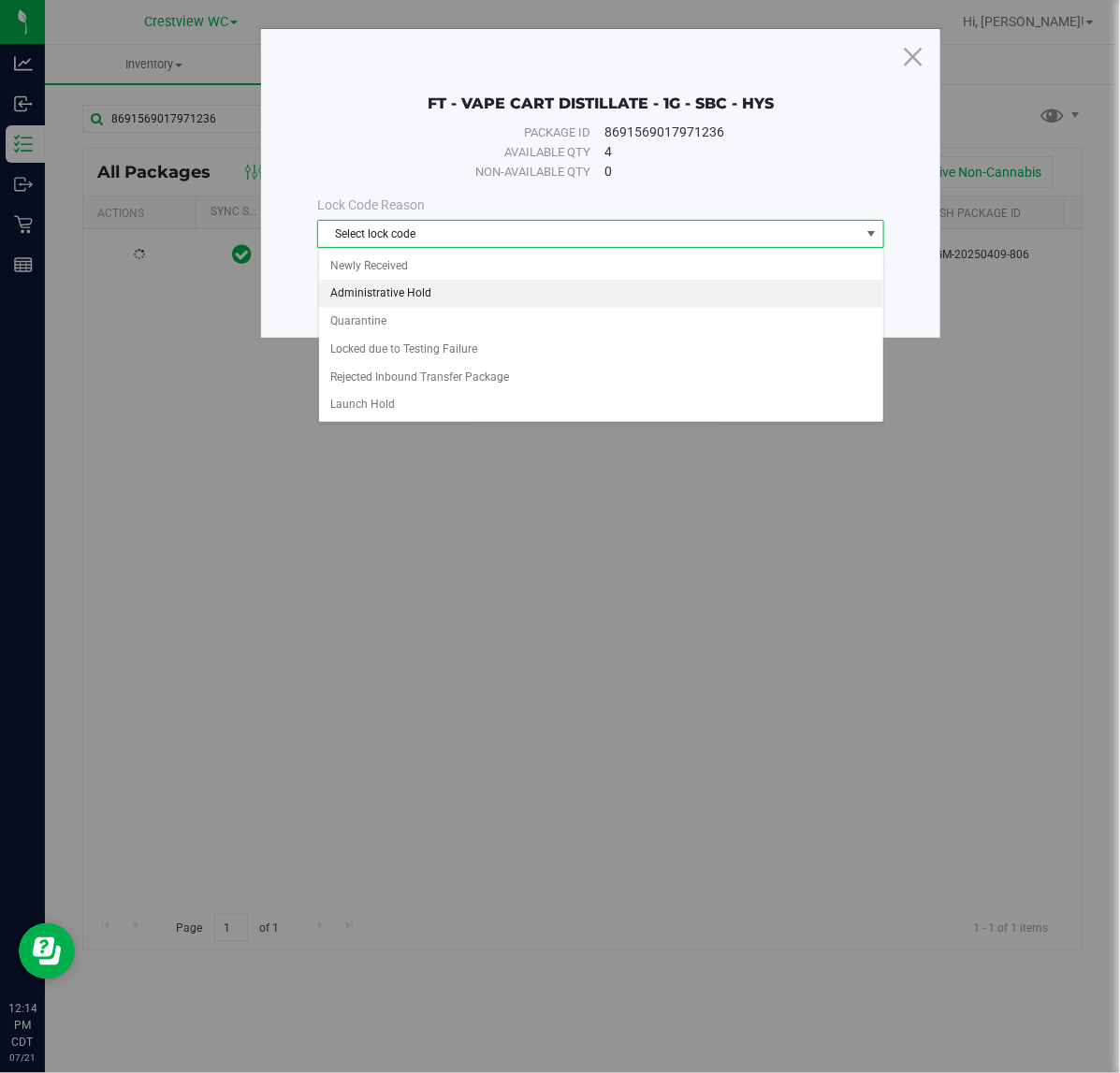 click on "Administrative Hold" at bounding box center [601, 294] 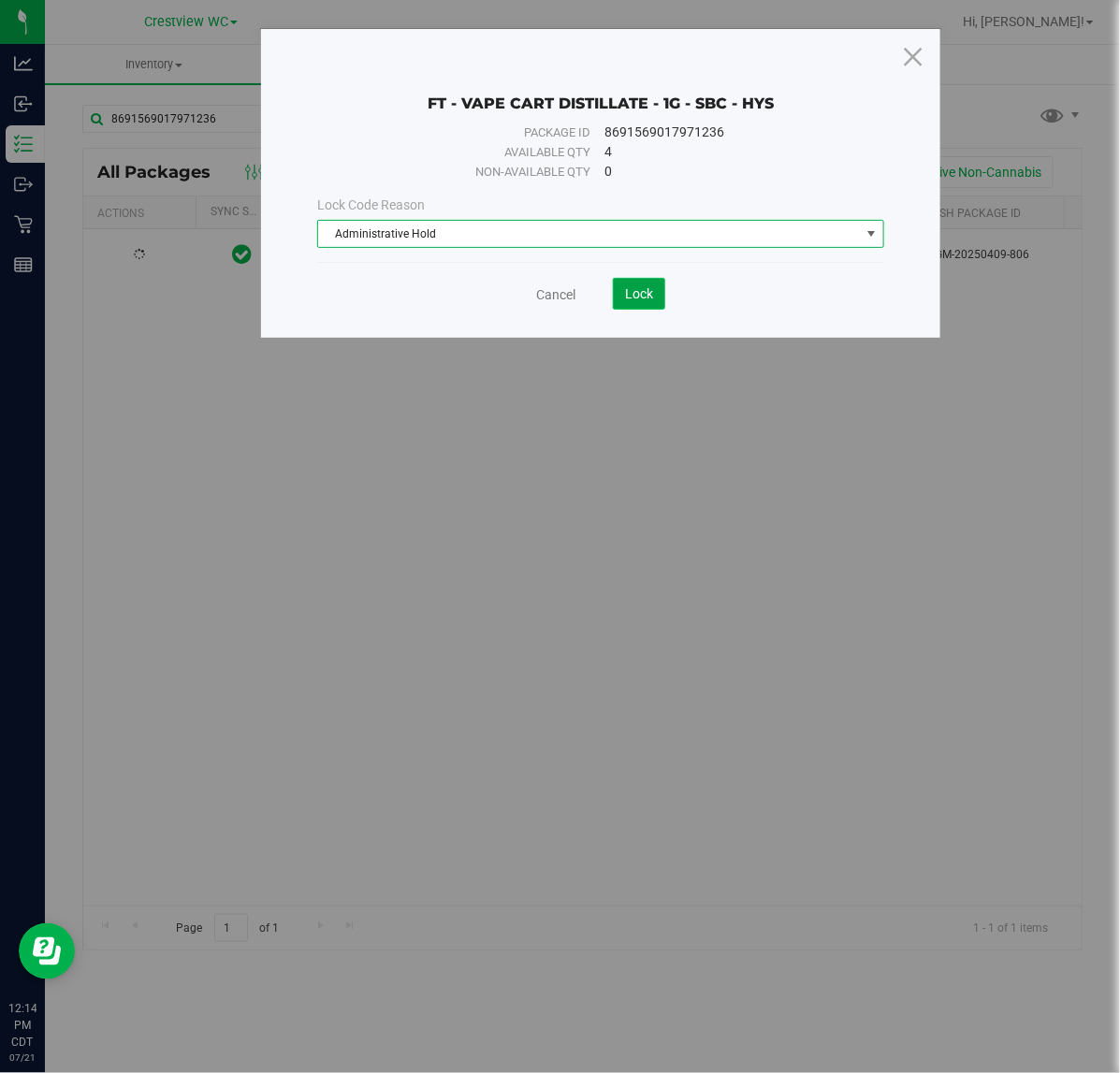 click on "Lock" 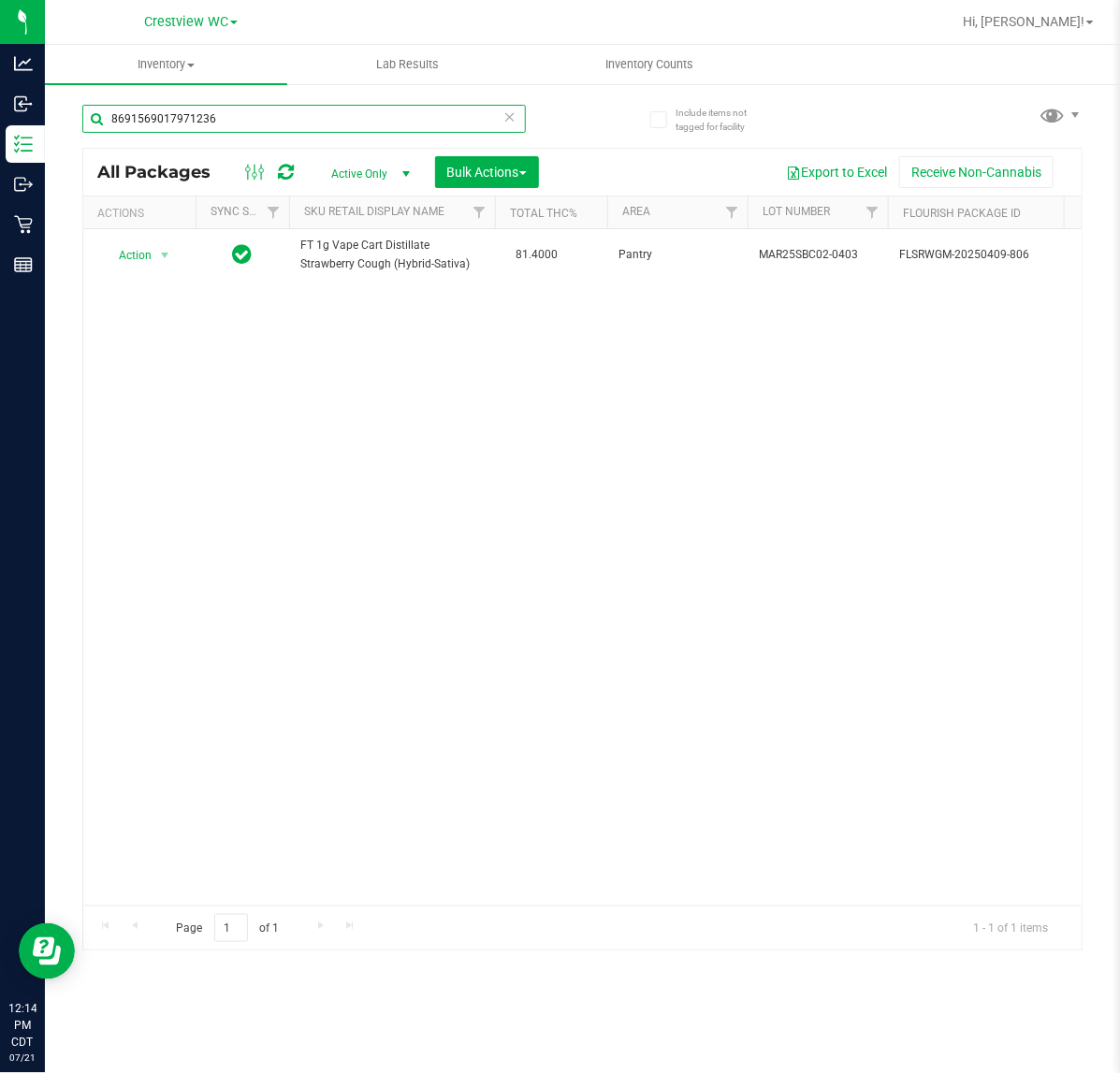 drag, startPoint x: 231, startPoint y: 119, endPoint x: -150, endPoint y: 71, distance: 384.0117 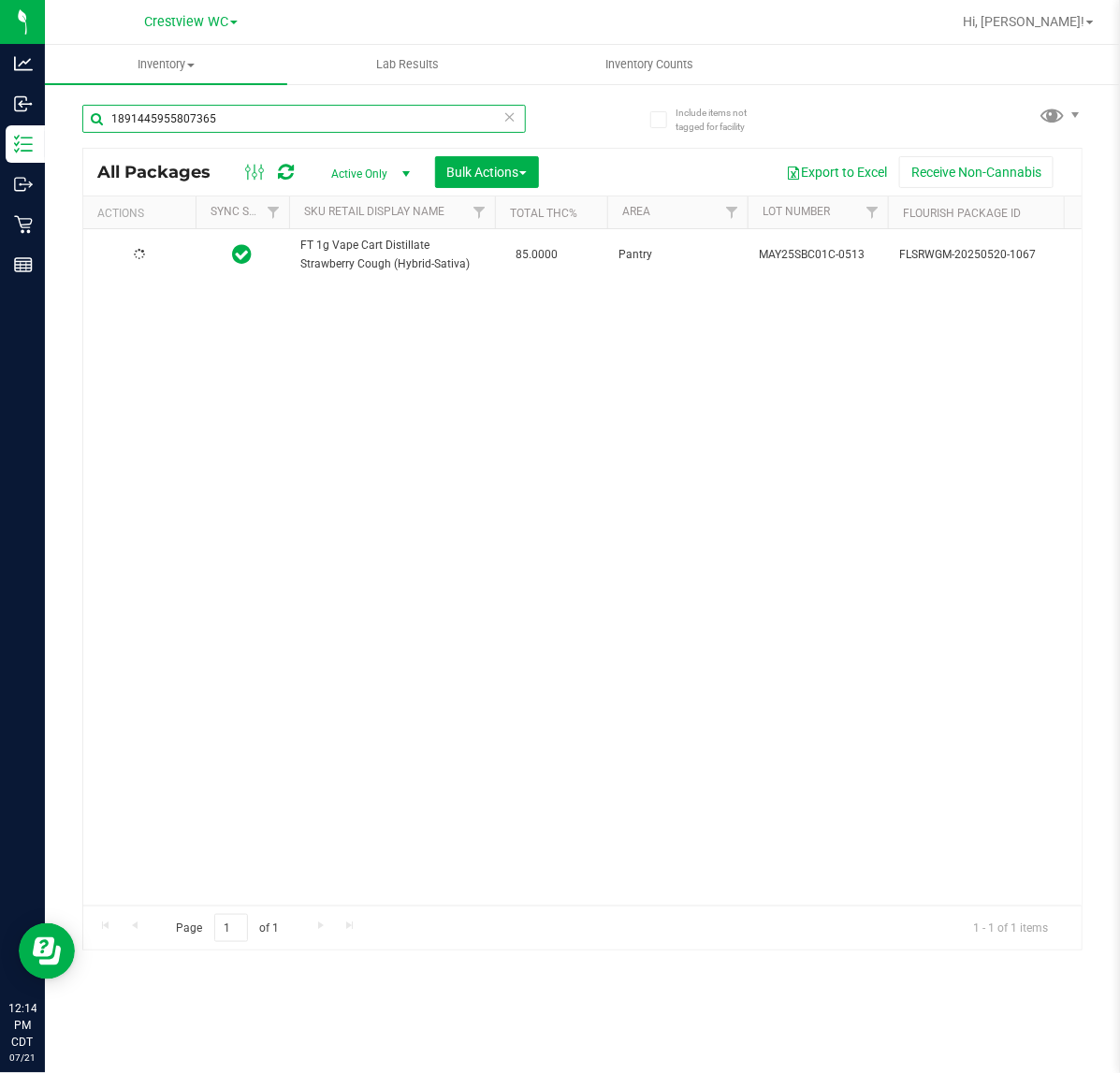 type on "1891445955807365" 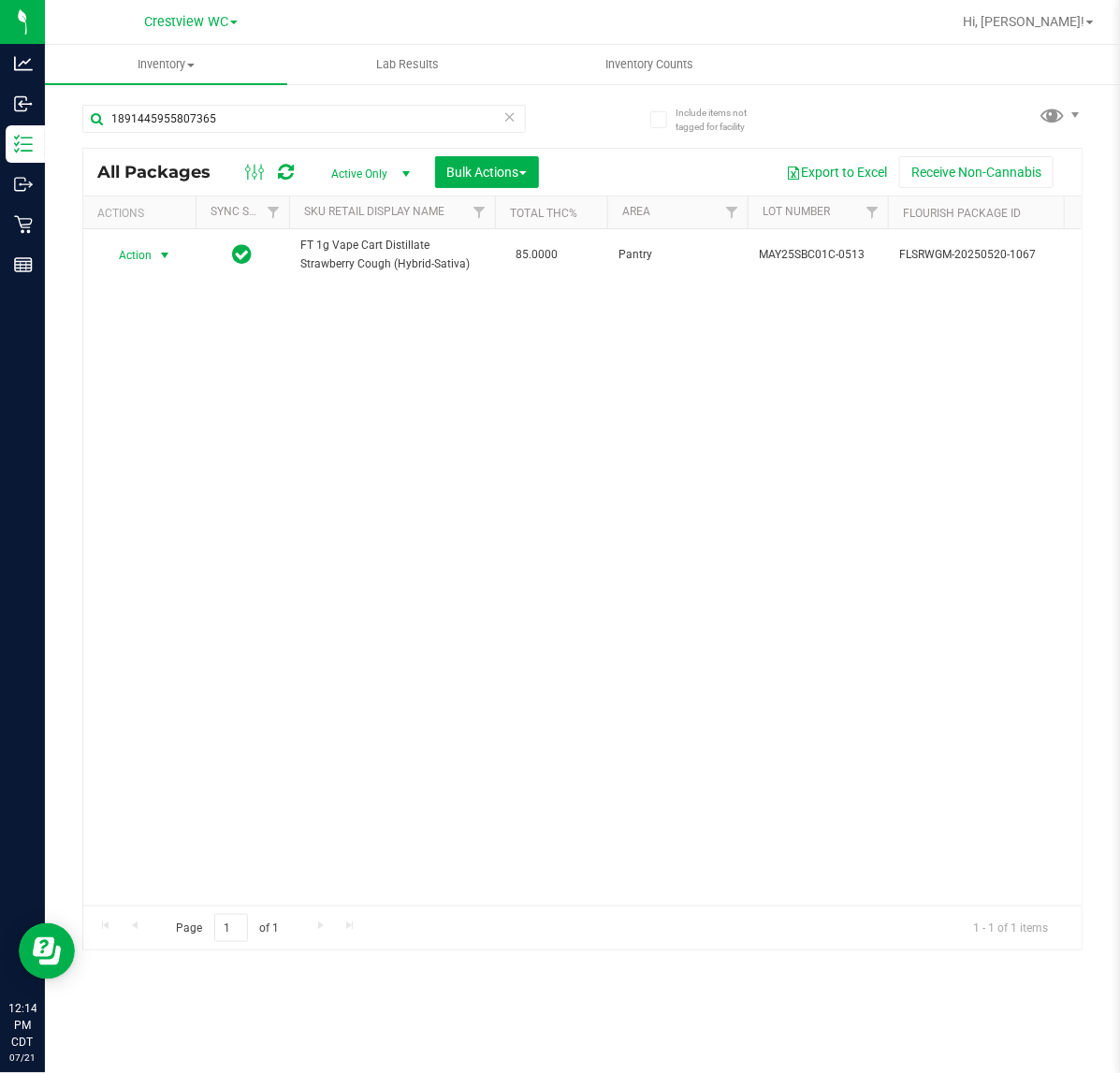 click at bounding box center (165, 255) 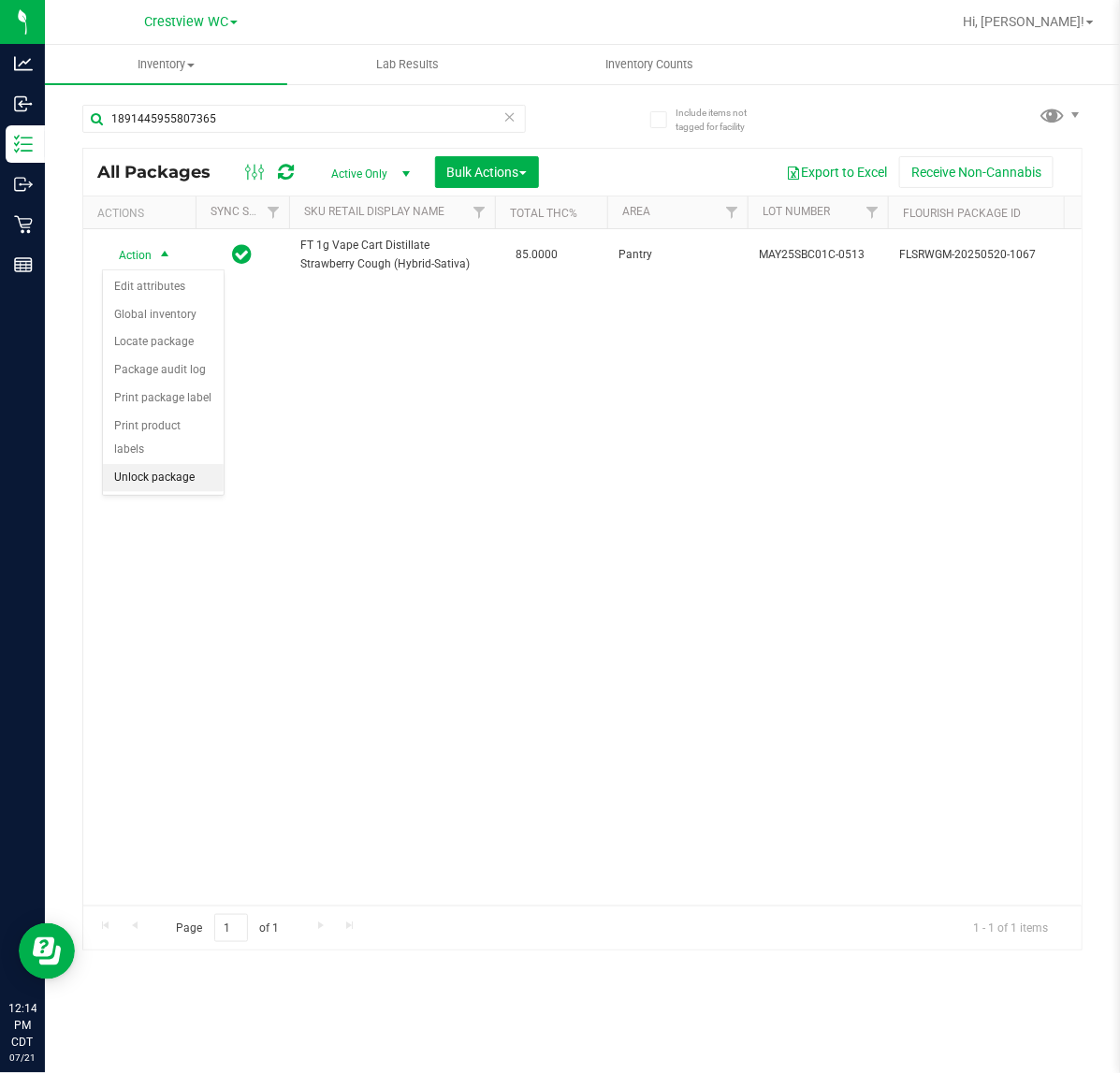 click on "Unlock package" at bounding box center [163, 478] 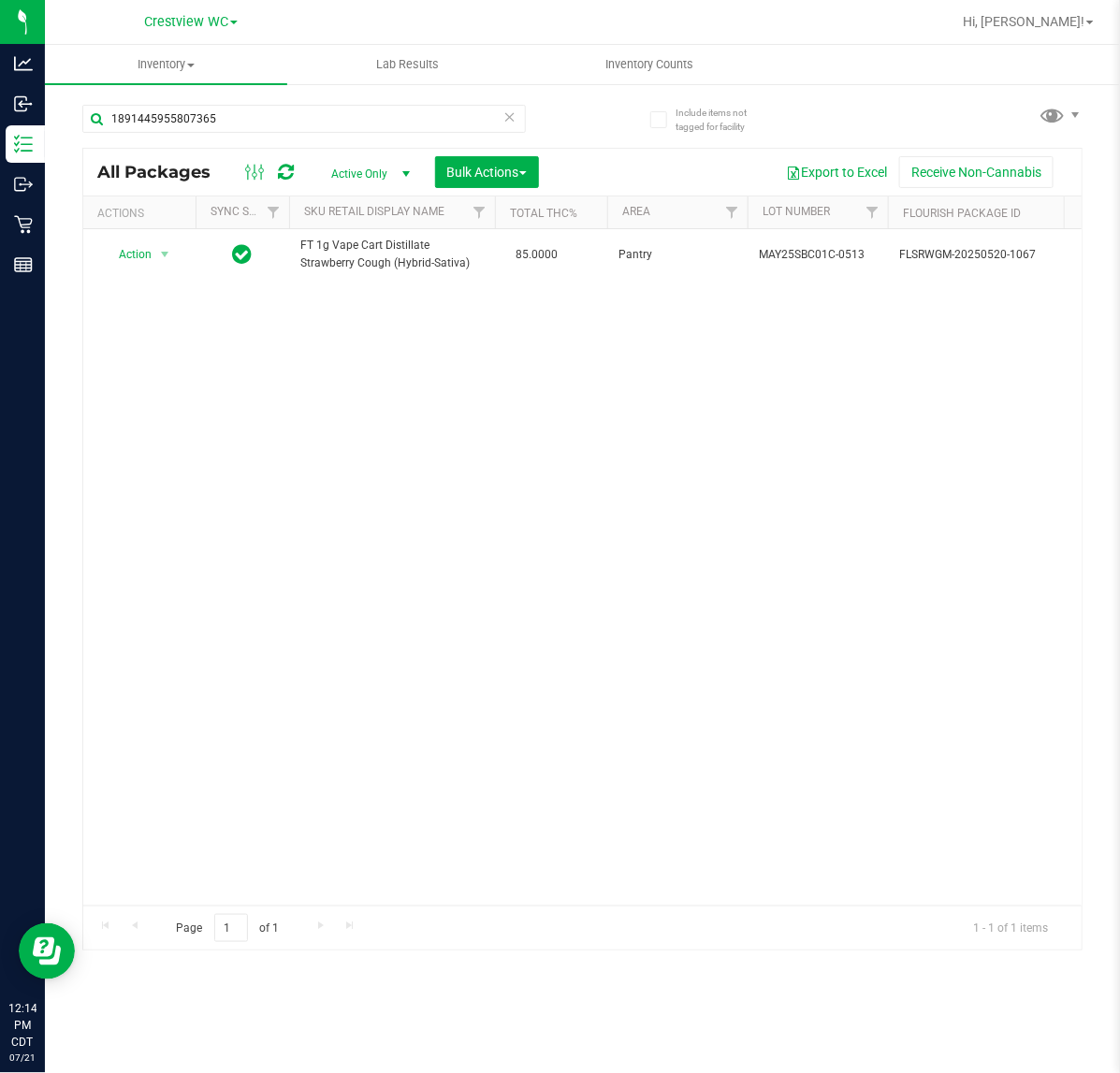 click on "Action Action Adjust qty Create package Edit attributes Global inventory Locate package Lock package Package audit log Print package label Print product labels Schedule for destruction
FT 1g Vape Cart Distillate Strawberry Cough (Hybrid-Sativa)
85.0000
Pantry
MAY25SBC01C-0513
FLSRWGM-20250520-1067
1891445955807365
12
12
0
00000591
Created
BAP-CAR-FT-BDT-SBC1M
FT - VAPE CART DISTILLATE - 1G - SBC - HYS" at bounding box center (582, 567) 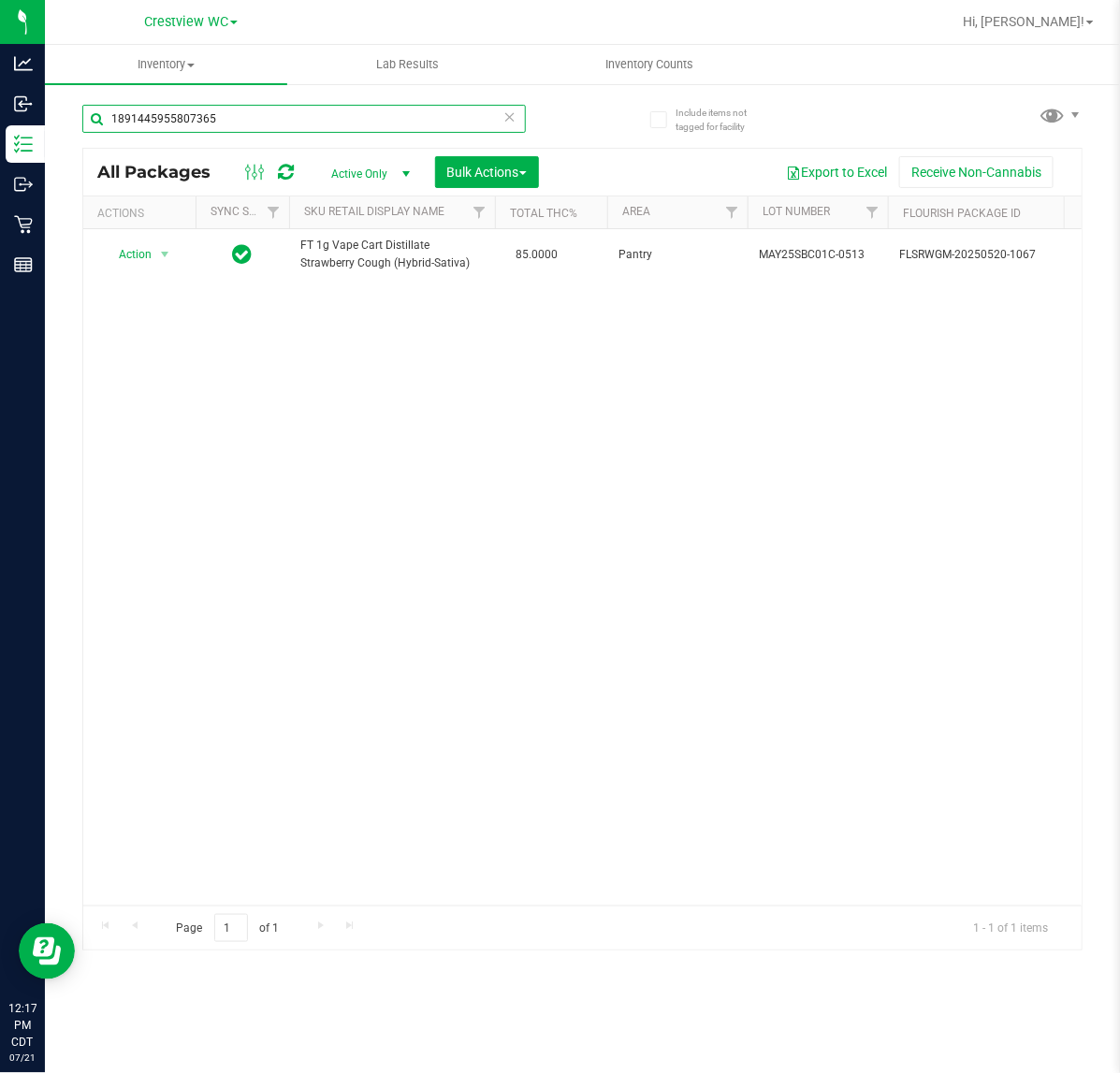 drag, startPoint x: 246, startPoint y: 112, endPoint x: -100, endPoint y: 114, distance: 346.0058 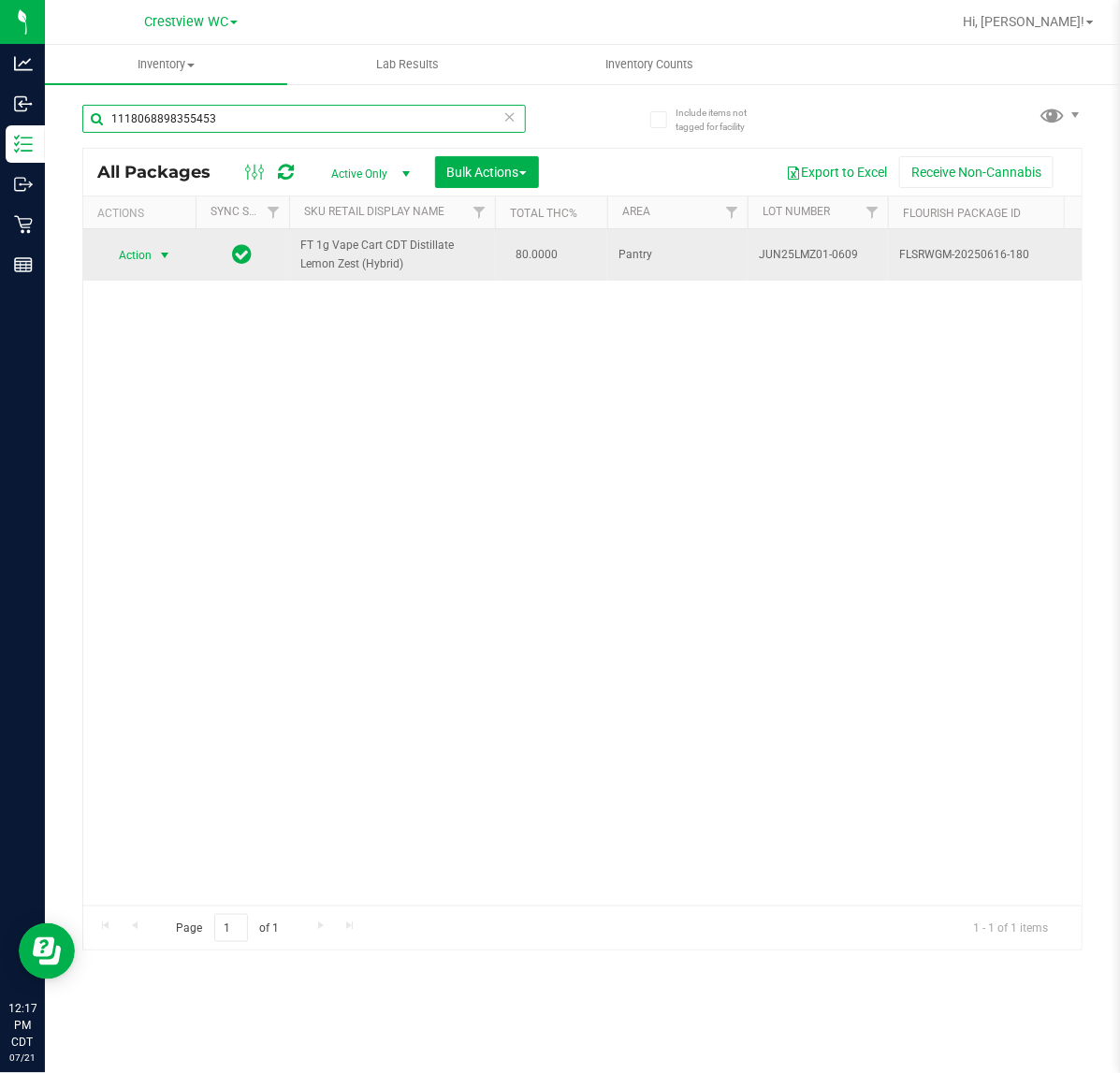 type on "1118068898355453" 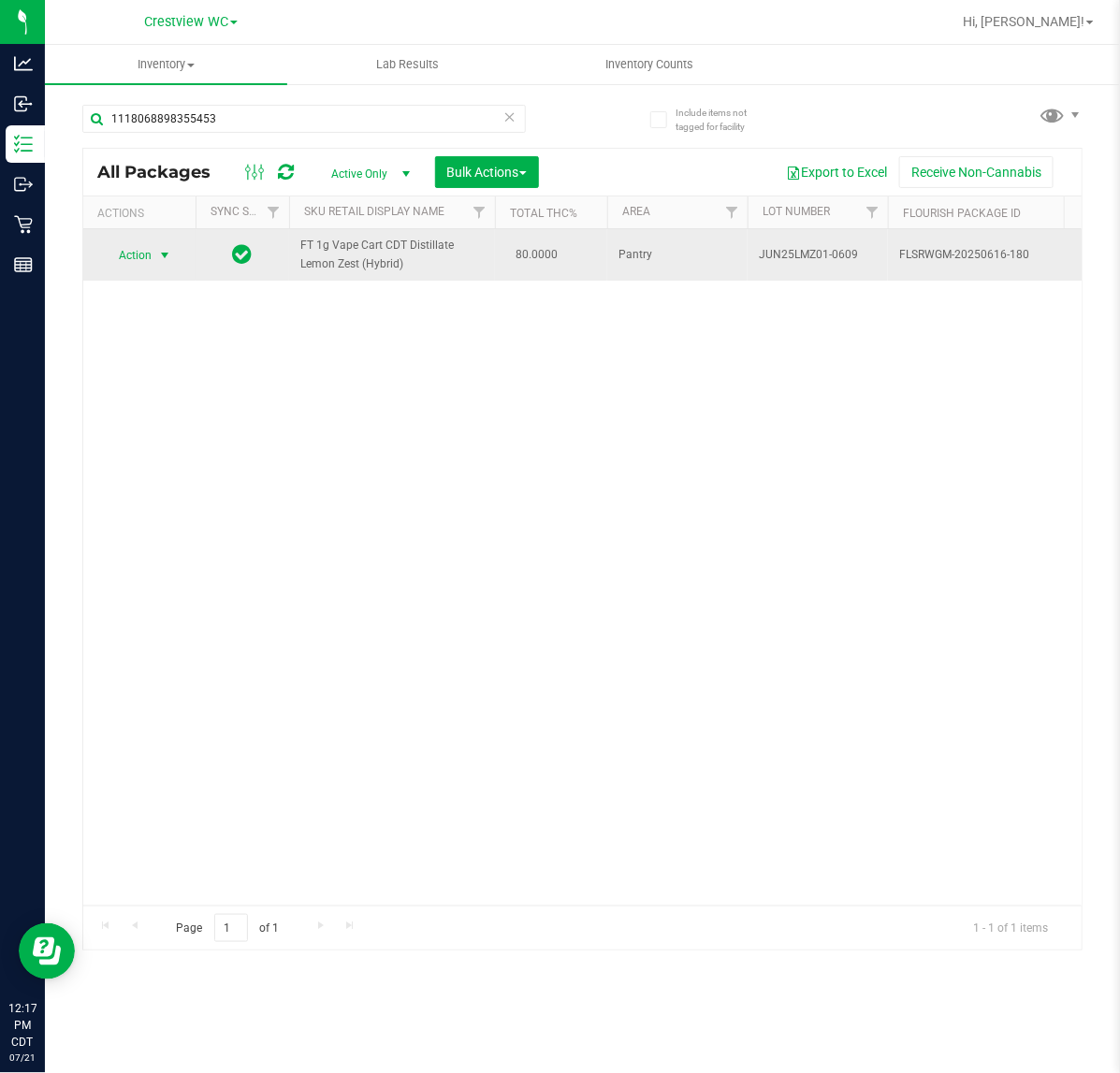 click on "Action" at bounding box center (127, 255) 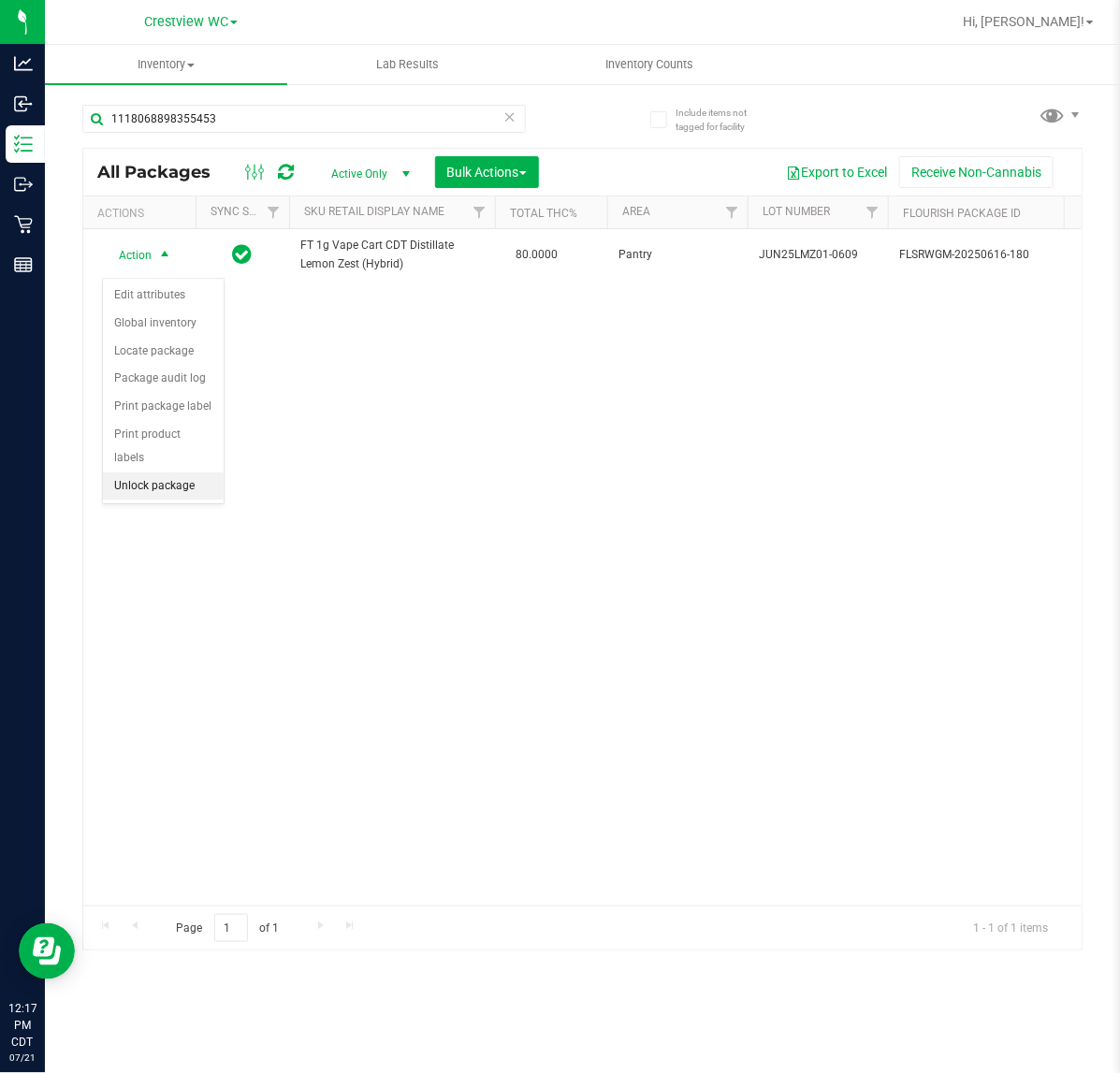 click on "Unlock package" at bounding box center (163, 486) 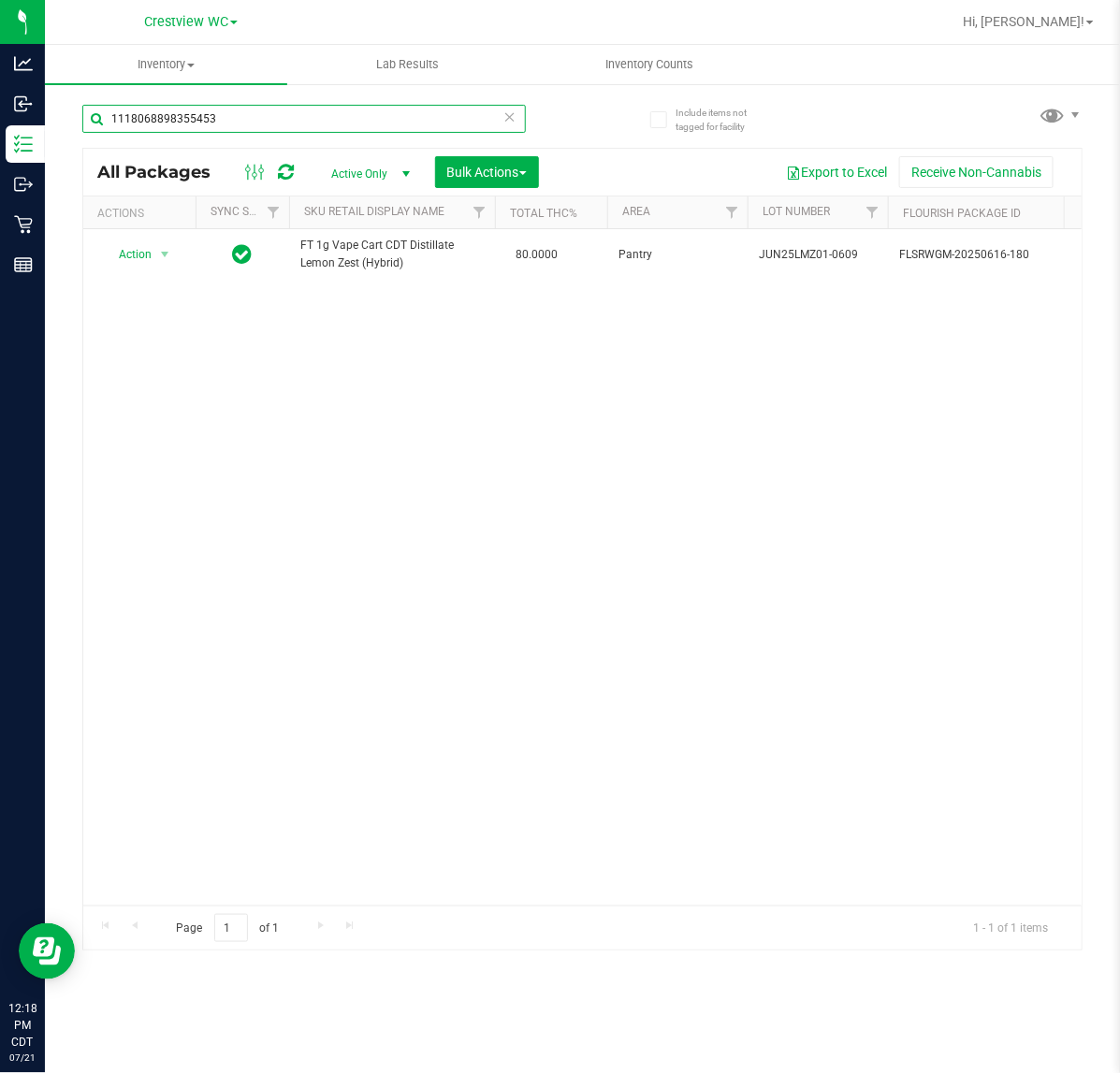 drag, startPoint x: 225, startPoint y: 108, endPoint x: -116, endPoint y: 65, distance: 343.70045 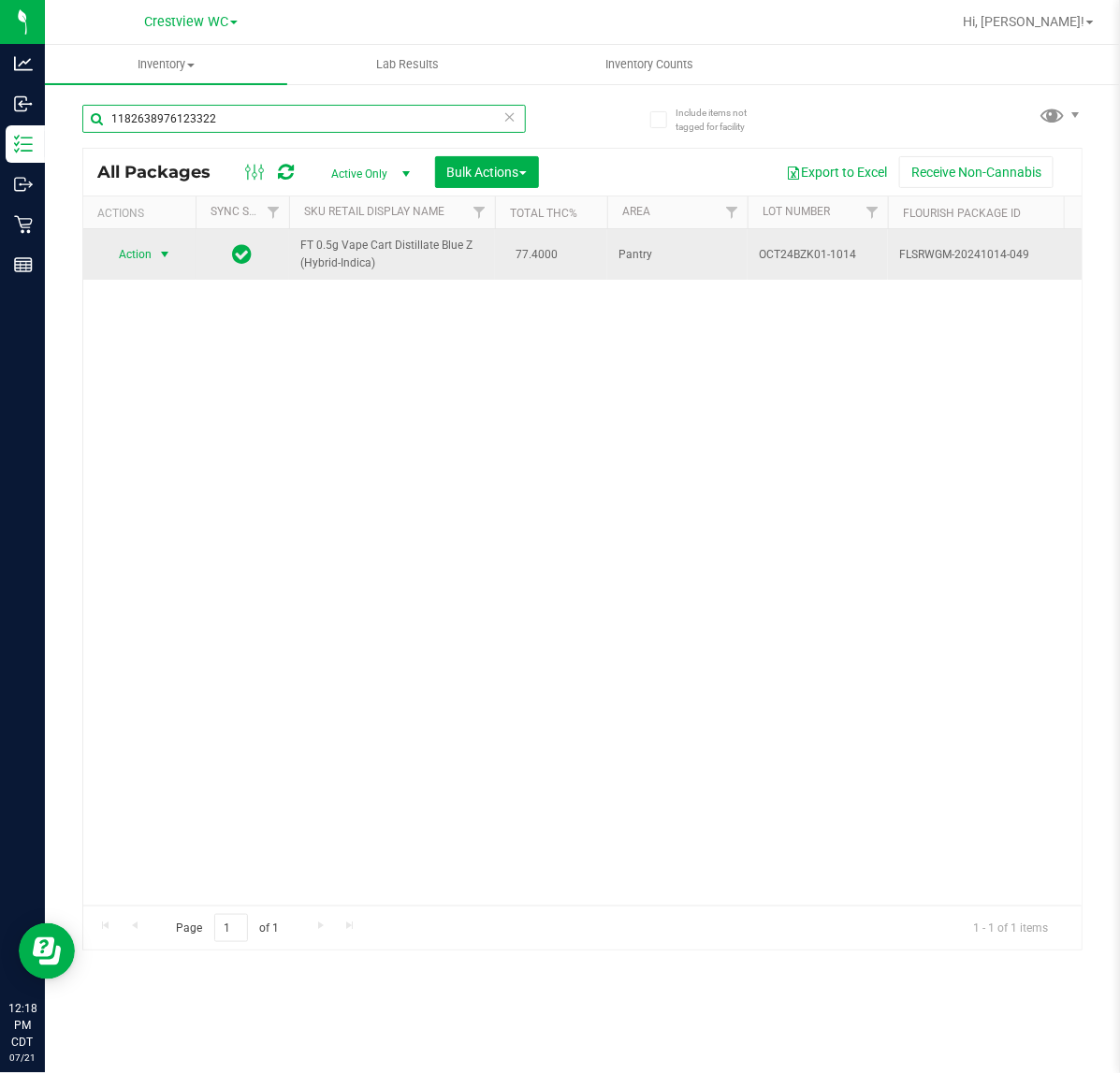 type on "1182638976123322" 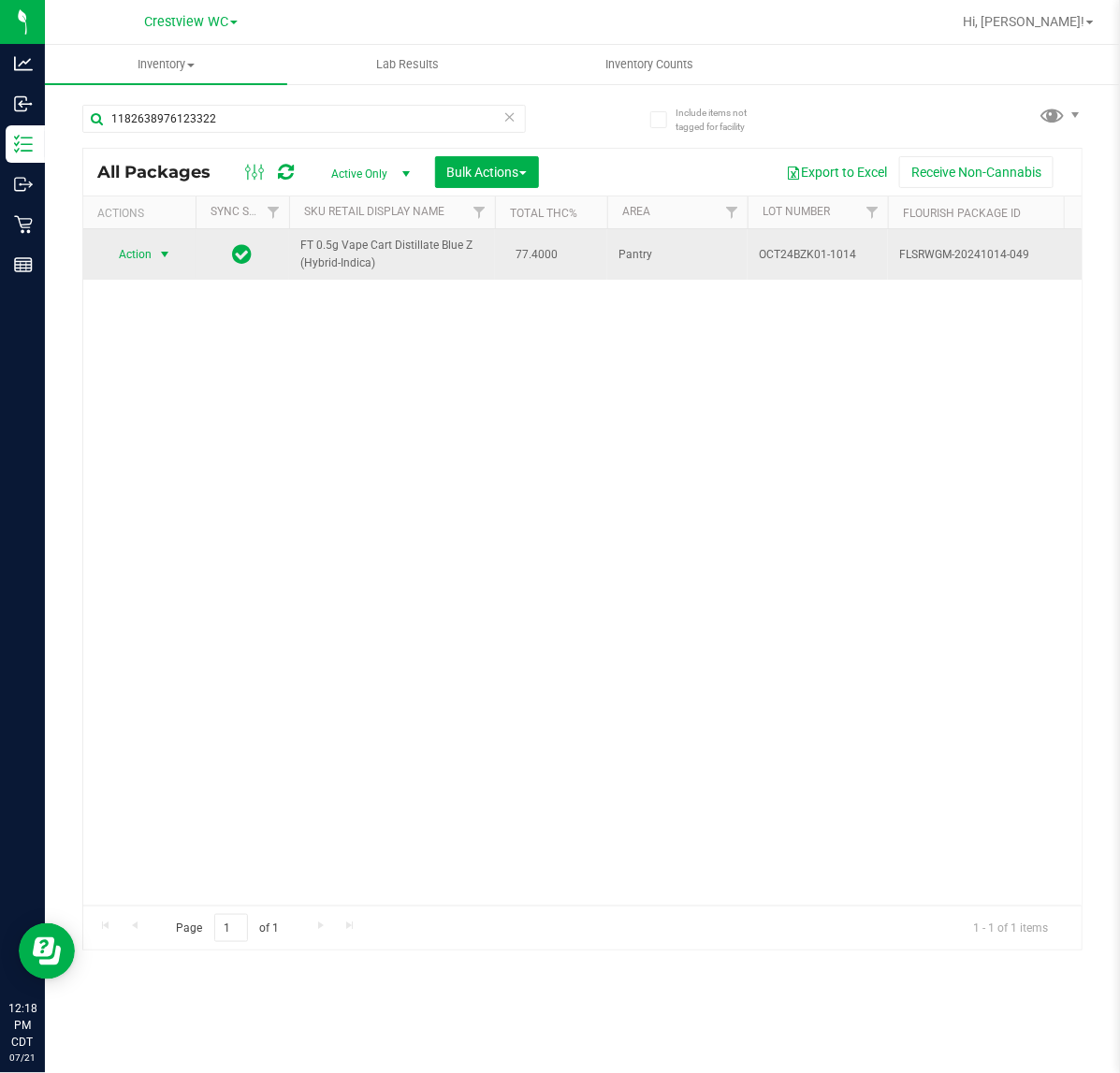 click at bounding box center (165, 254) 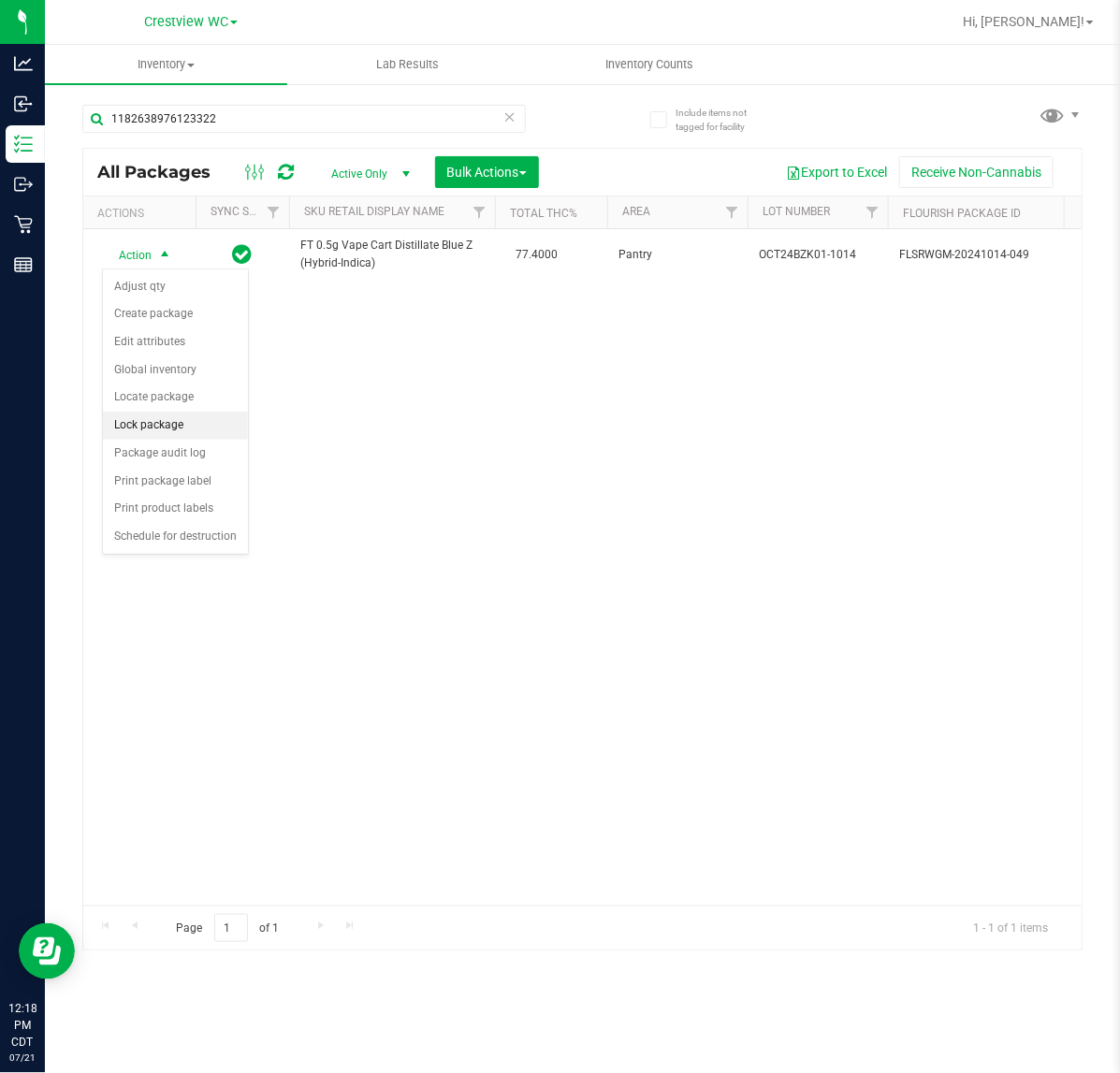 click on "Lock package" at bounding box center (175, 426) 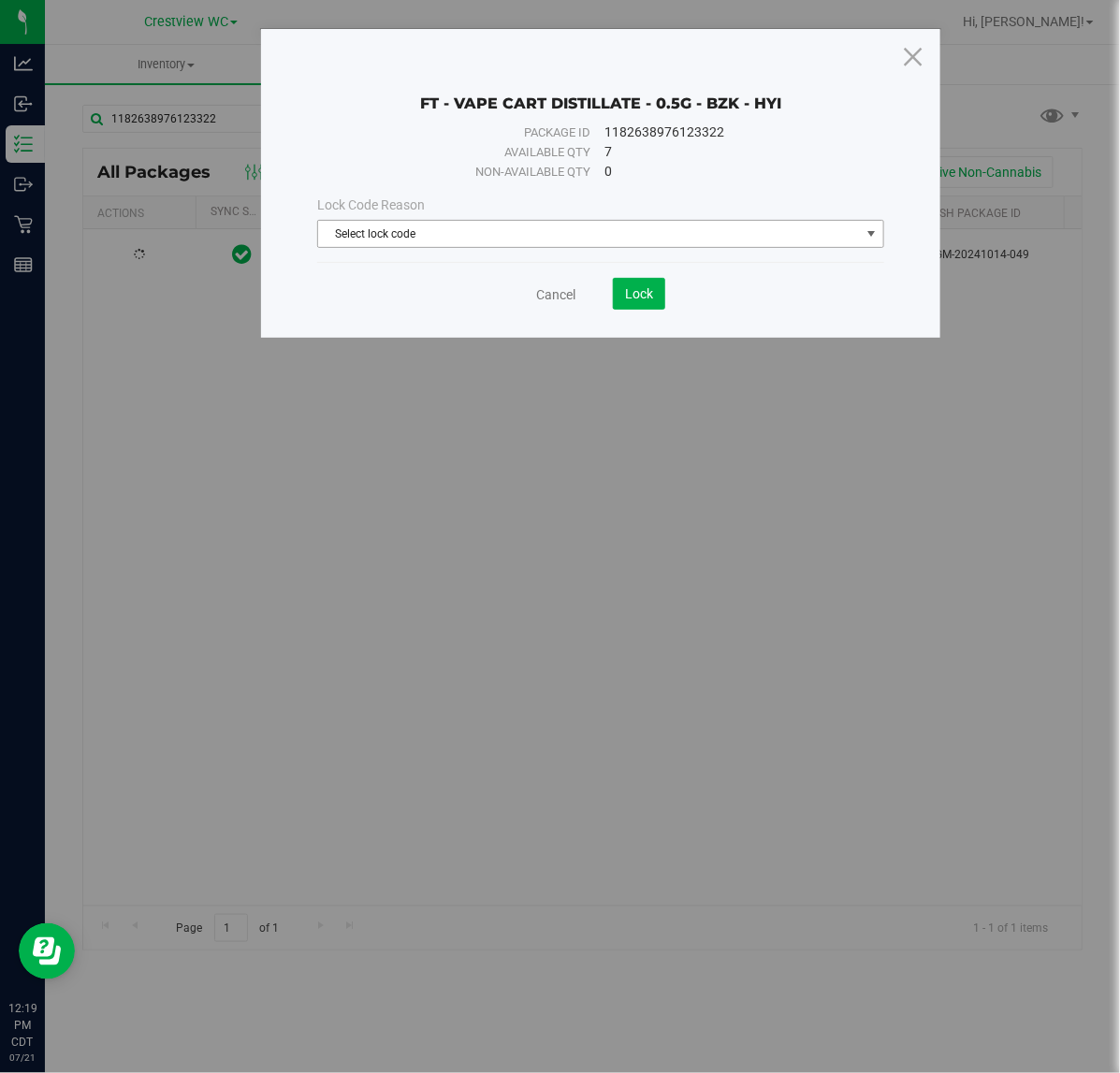 click on "Select lock code" at bounding box center [589, 234] 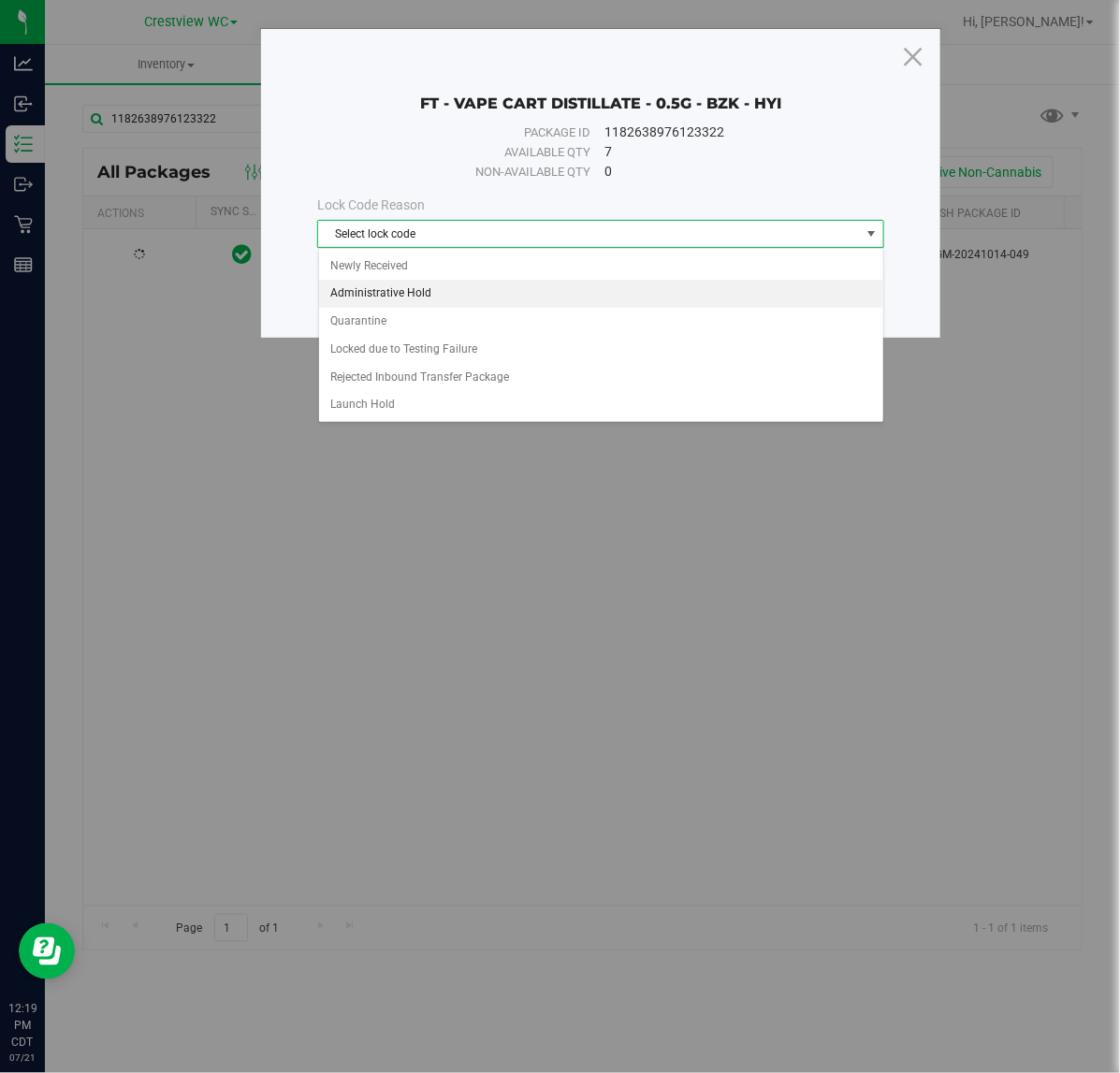 drag, startPoint x: 414, startPoint y: 299, endPoint x: 647, endPoint y: 301, distance: 233.009 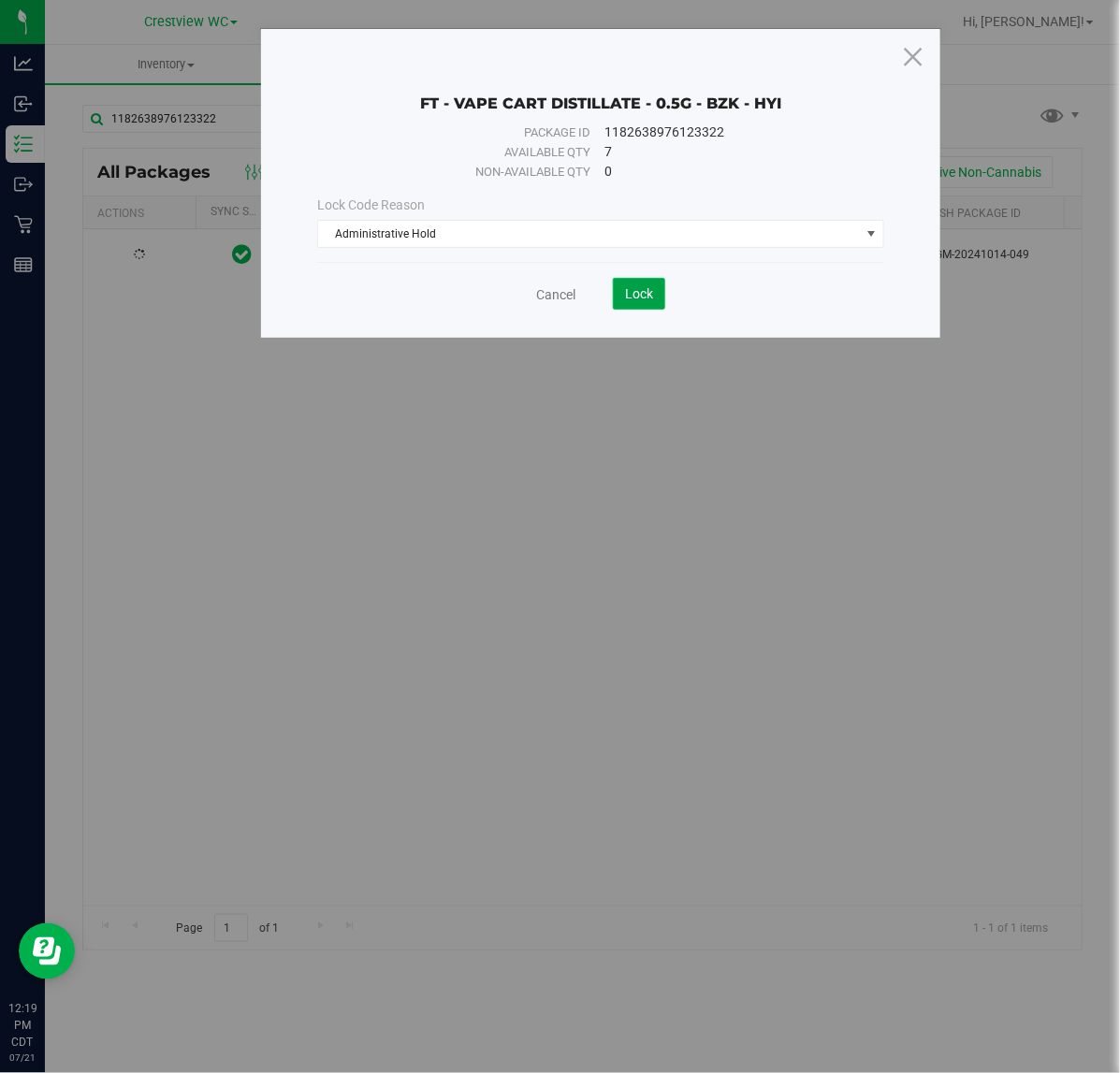 click on "Lock" 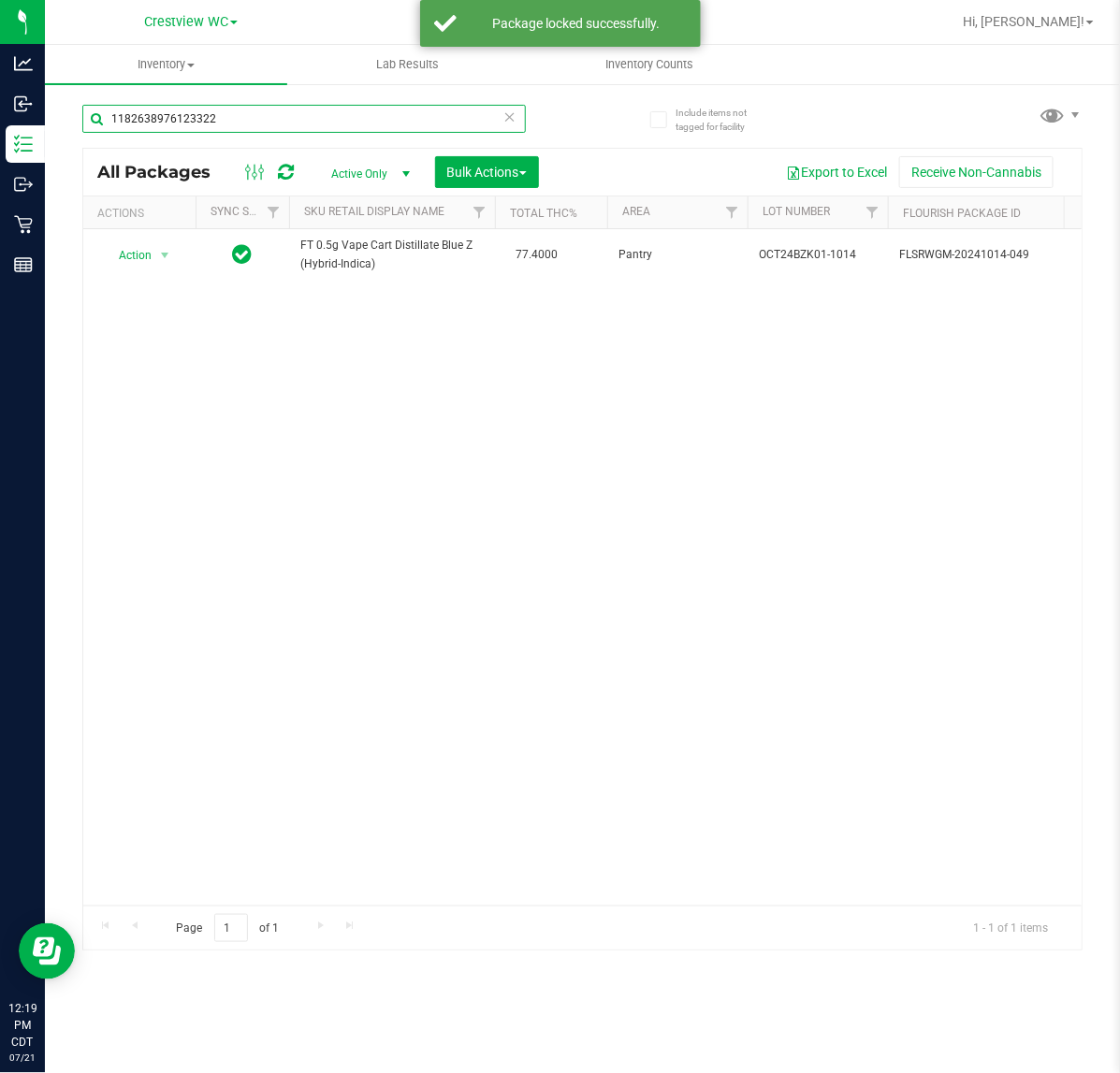 drag, startPoint x: 274, startPoint y: 120, endPoint x: -51, endPoint y: 119, distance: 325.00154 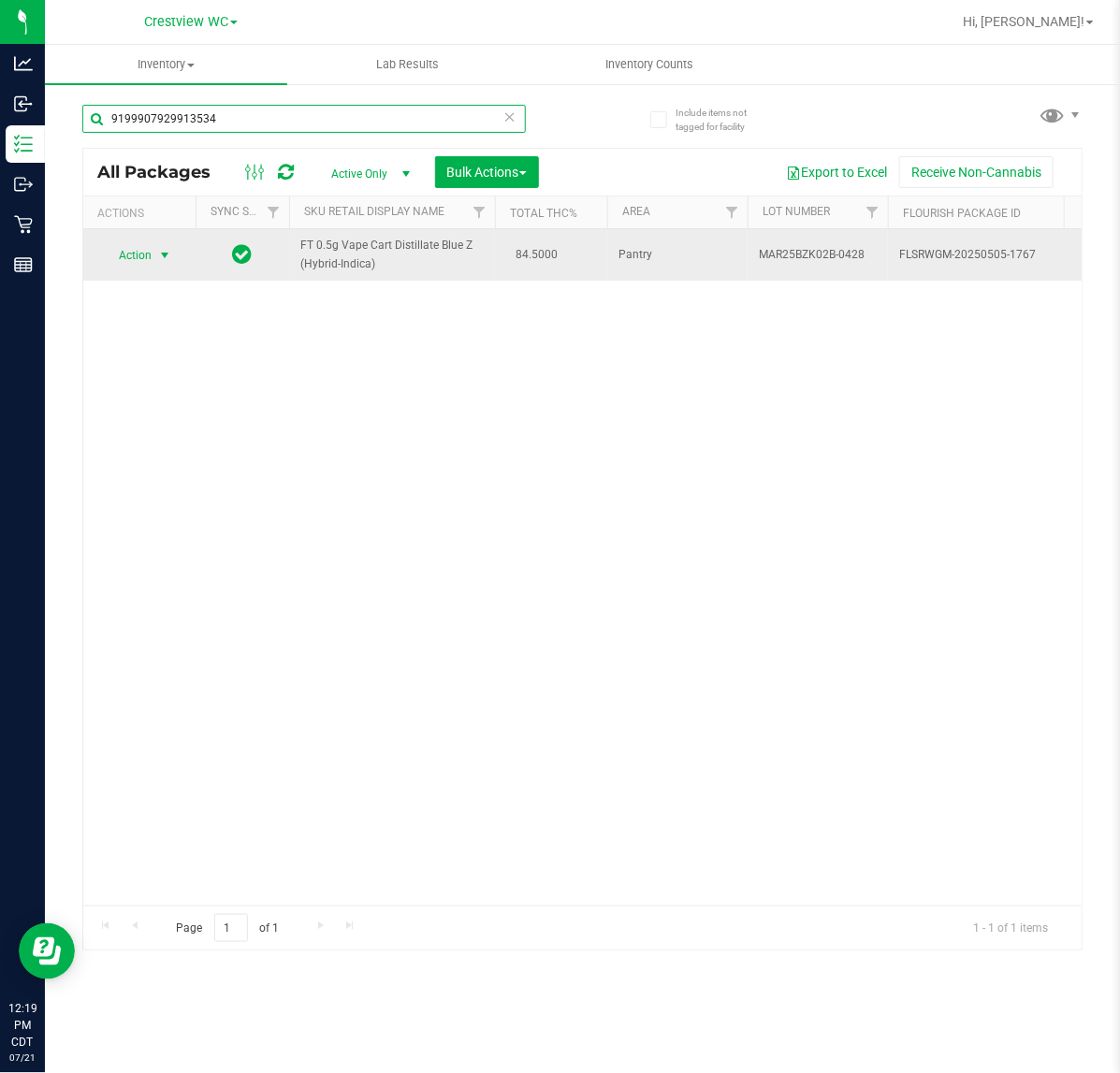 type on "9199907929913534" 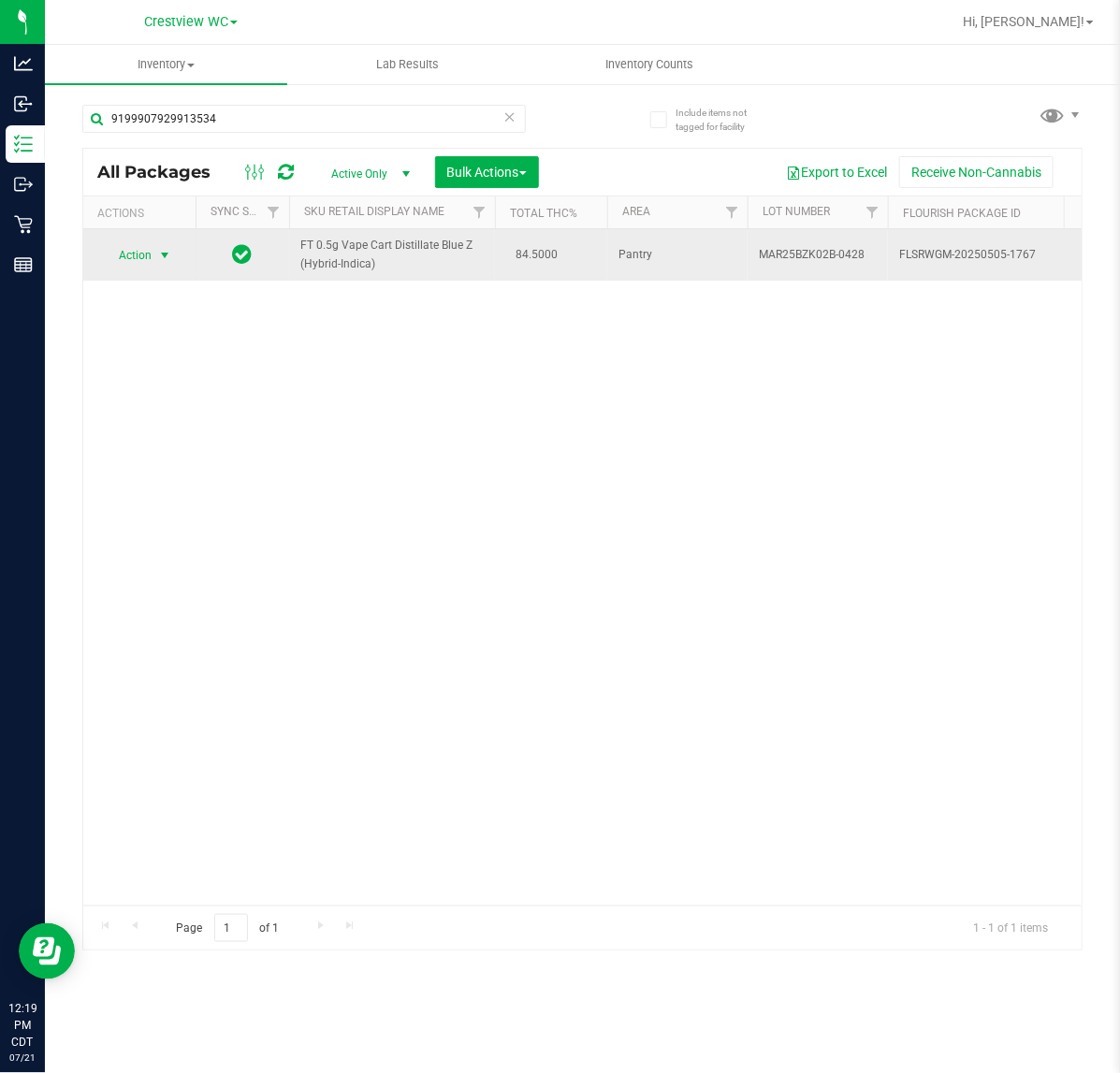 click at bounding box center [165, 255] 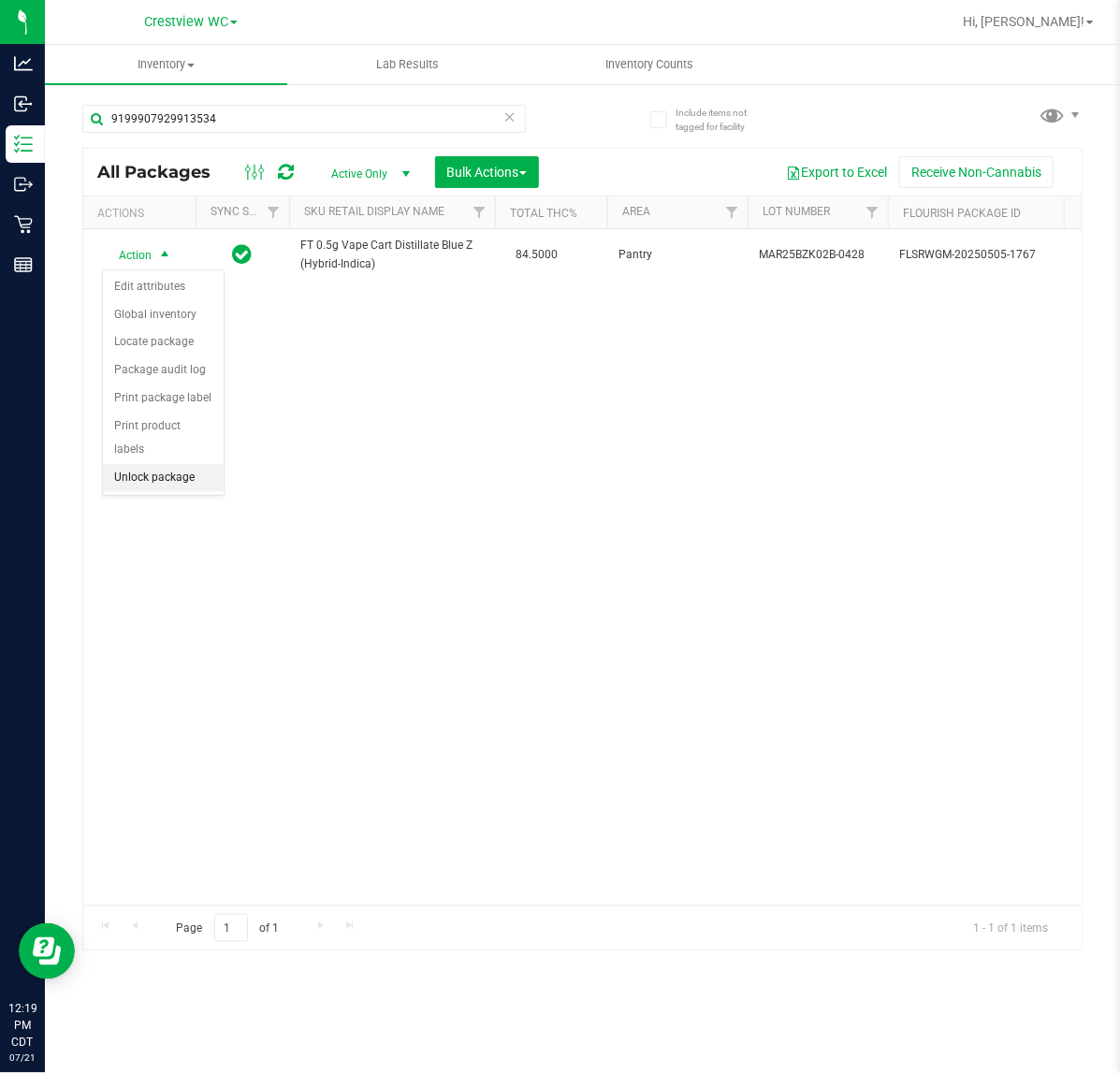 click on "Unlock package" at bounding box center (163, 478) 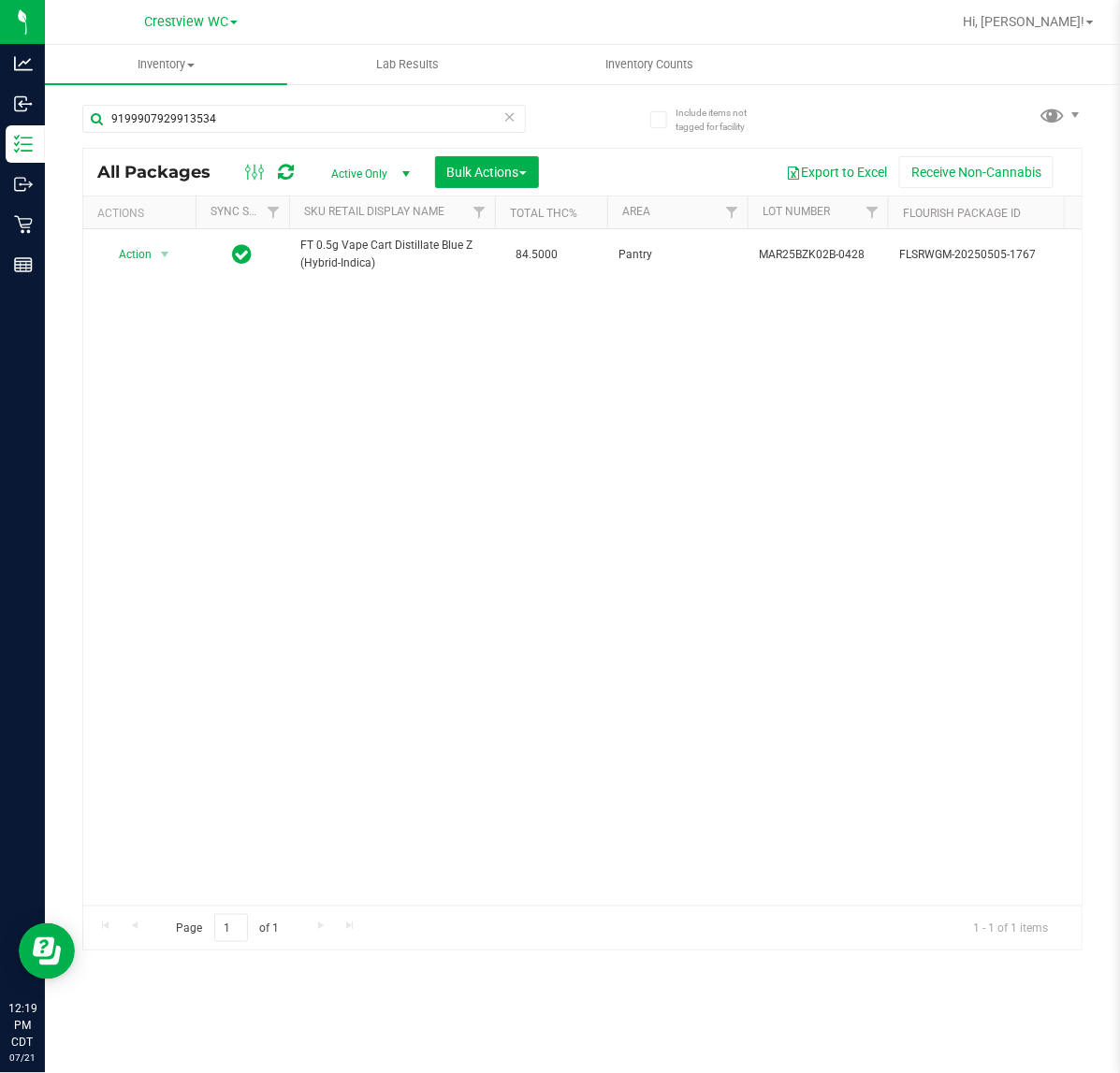 scroll, scrollTop: 0, scrollLeft: 924, axis: horizontal 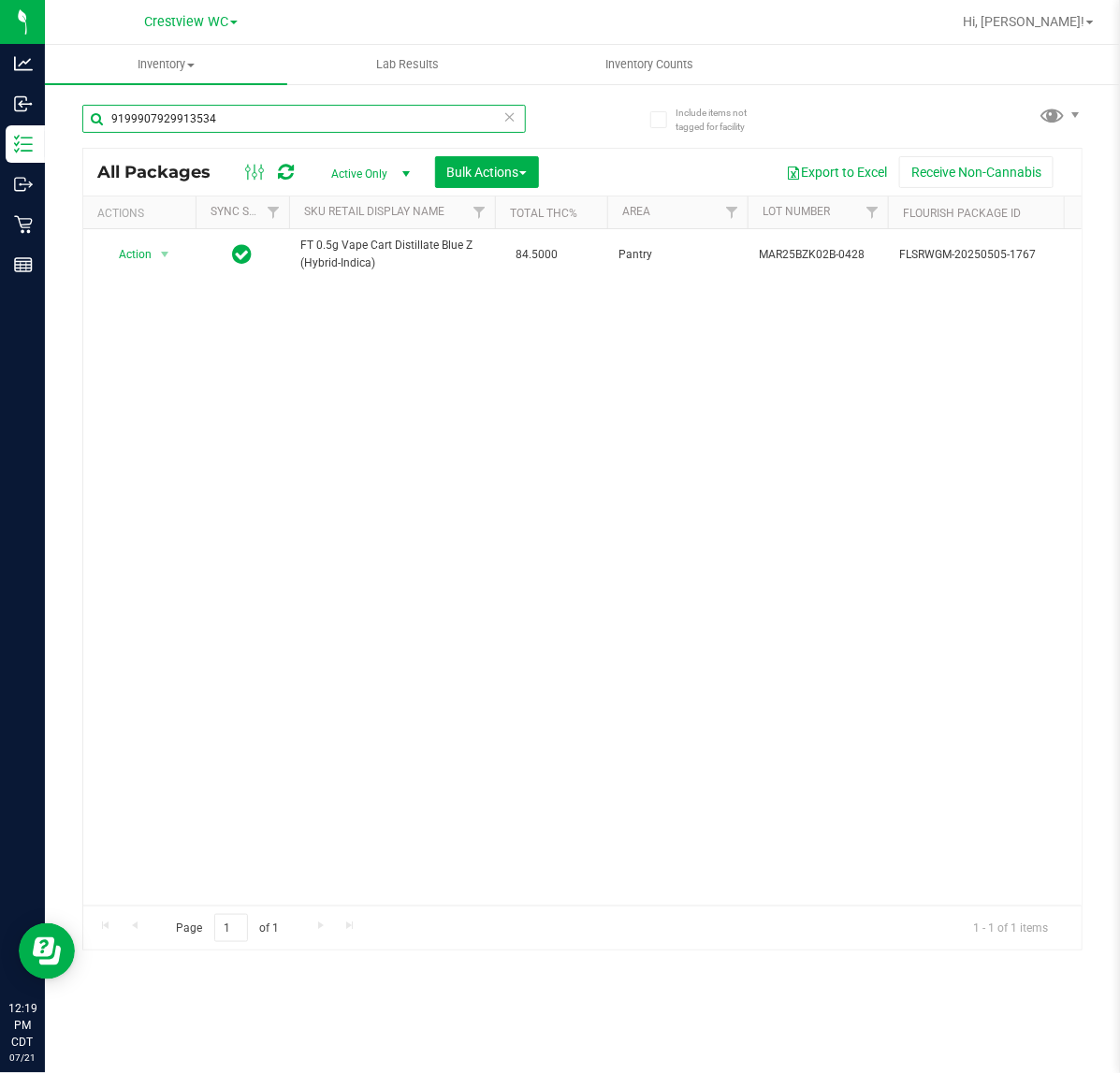 drag, startPoint x: 272, startPoint y: 119, endPoint x: -302, endPoint y: 119, distance: 574 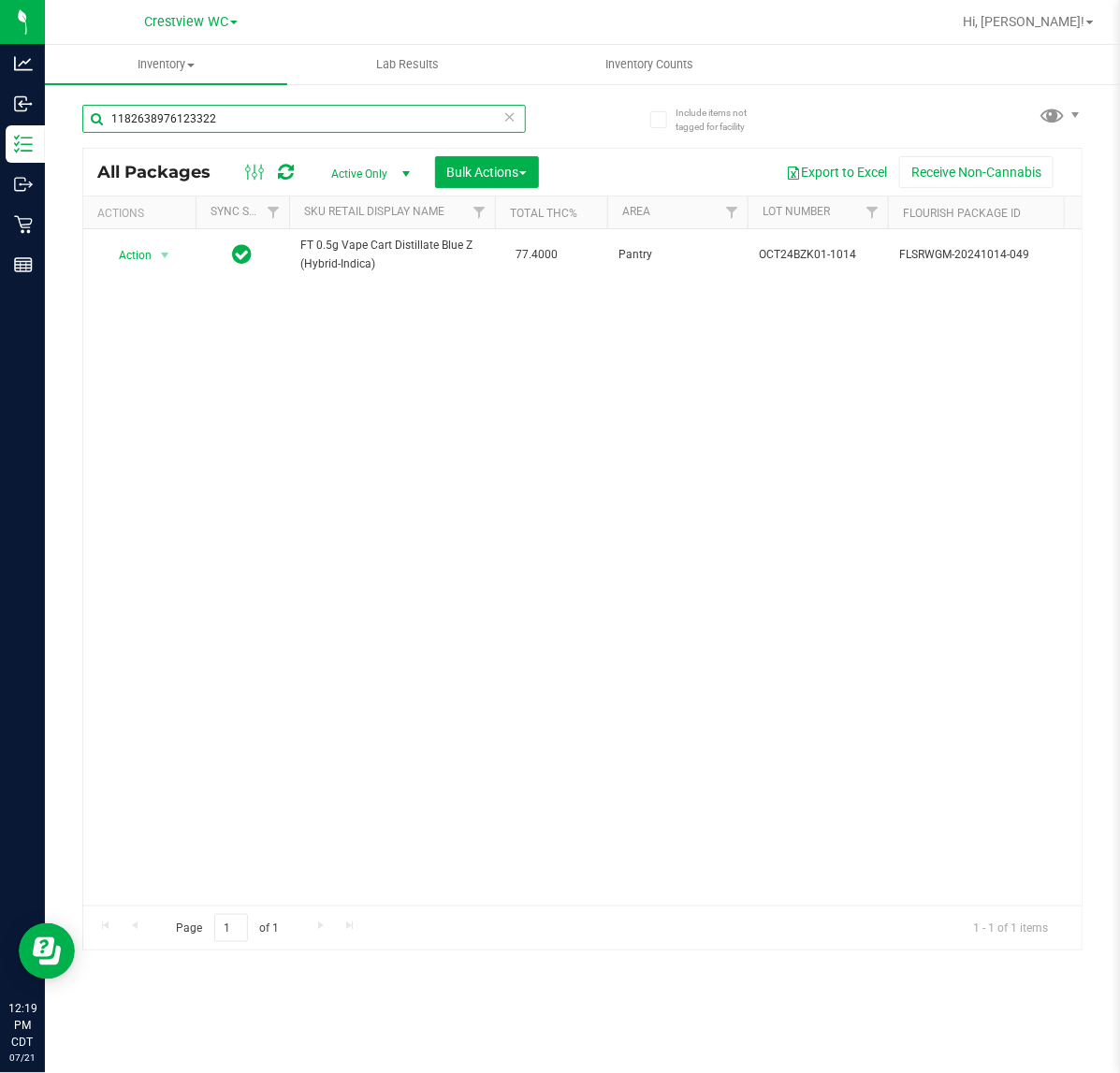 scroll, scrollTop: 0, scrollLeft: 108, axis: horizontal 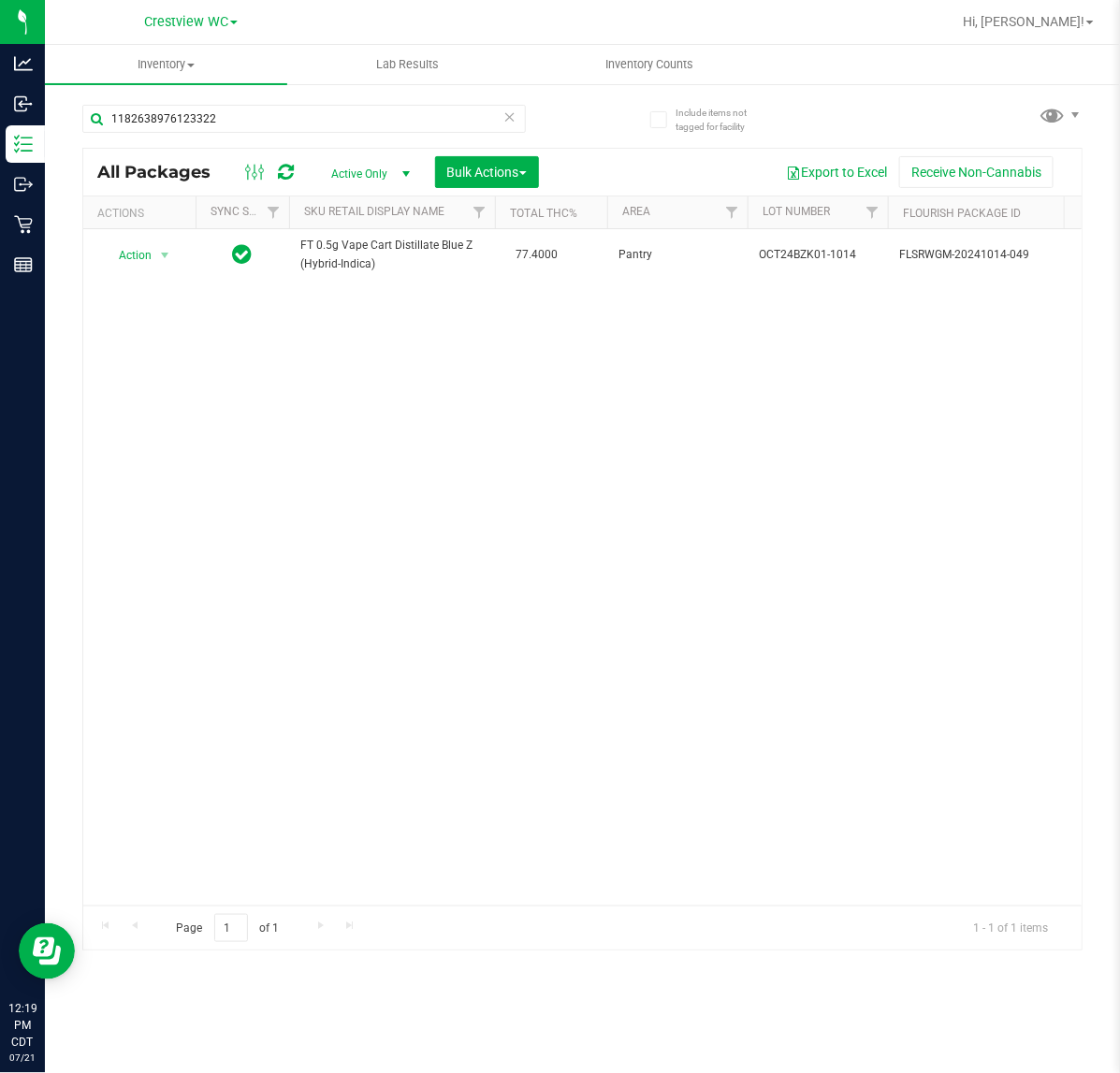 click on "Action Action Edit attributes Global inventory Locate package Package audit log Print package label Print product labels Unlock package
FT 0.5g Vape Cart Distillate Blue Z (Hybrid-Indica)
77.4000
Pantry
OCT24BZK01-1014
FLSRWGM-20241014-049
1182638976123322
7
0
7
00000514
Created
BAP-CAR-FT-BDT-BZK.5M
FT - VAPE CART DISTILLATE - 0.5G - BZK - HYI" at bounding box center (582, 567) 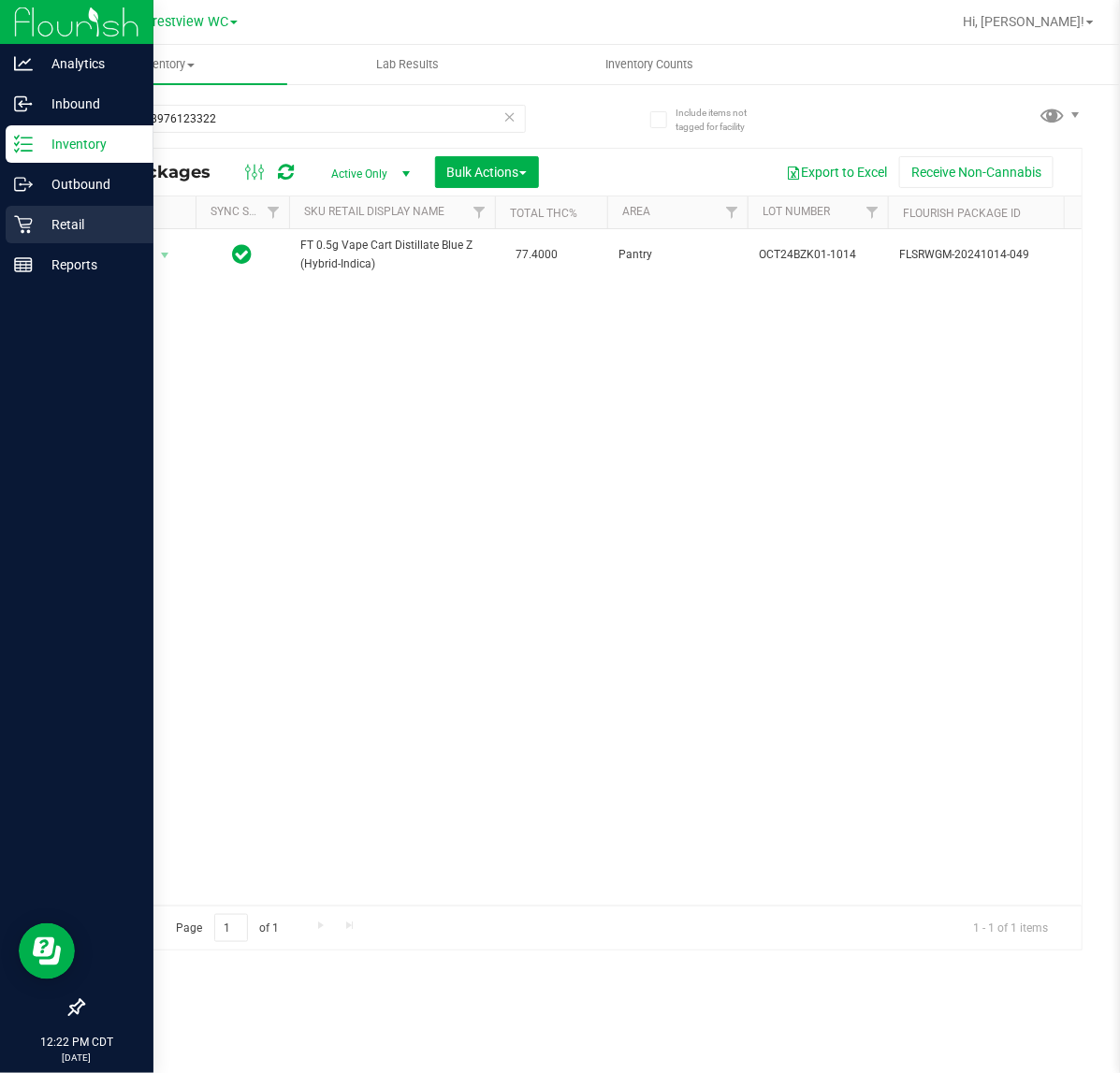 click 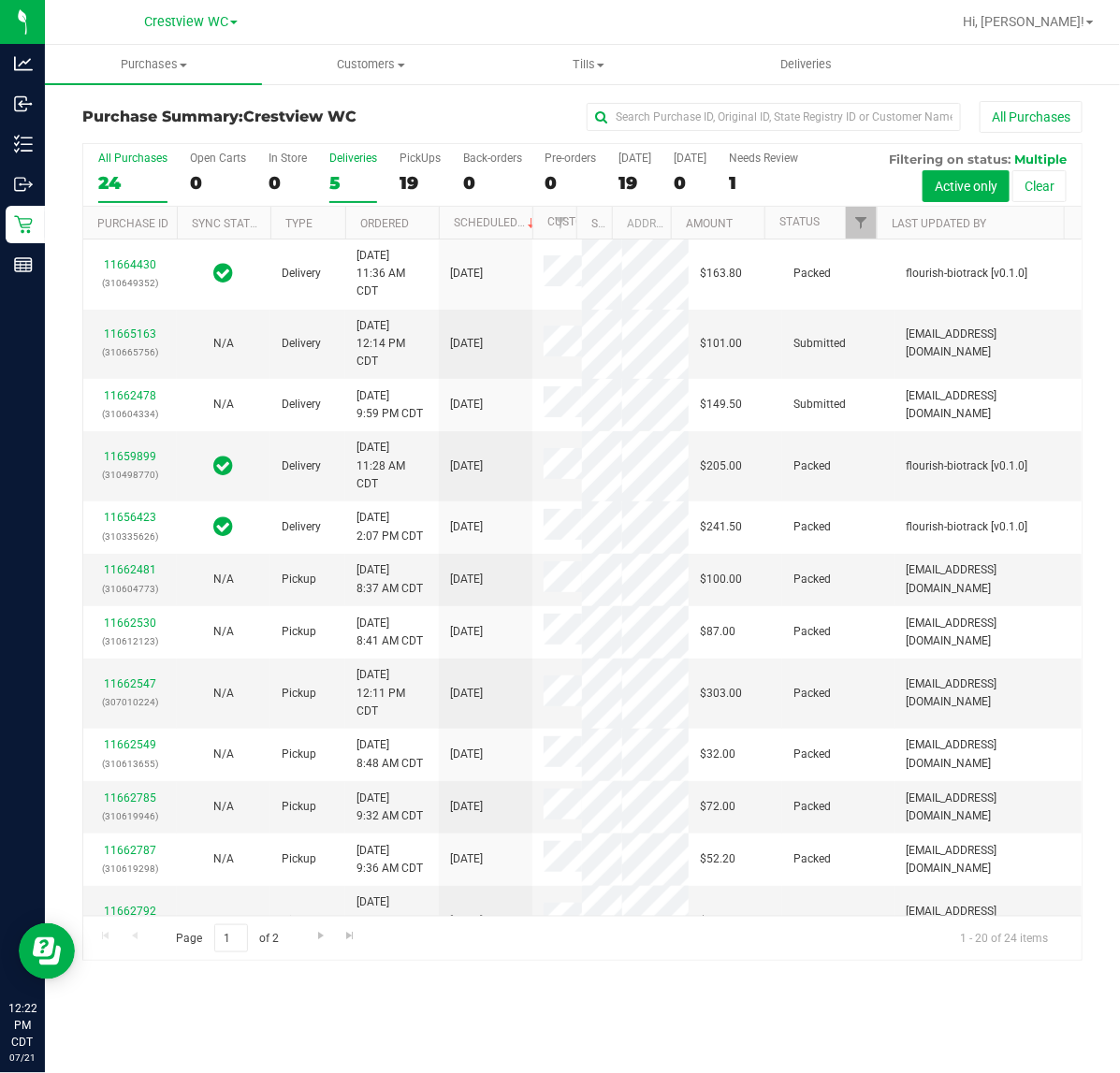 click on "5" at bounding box center [353, 182] 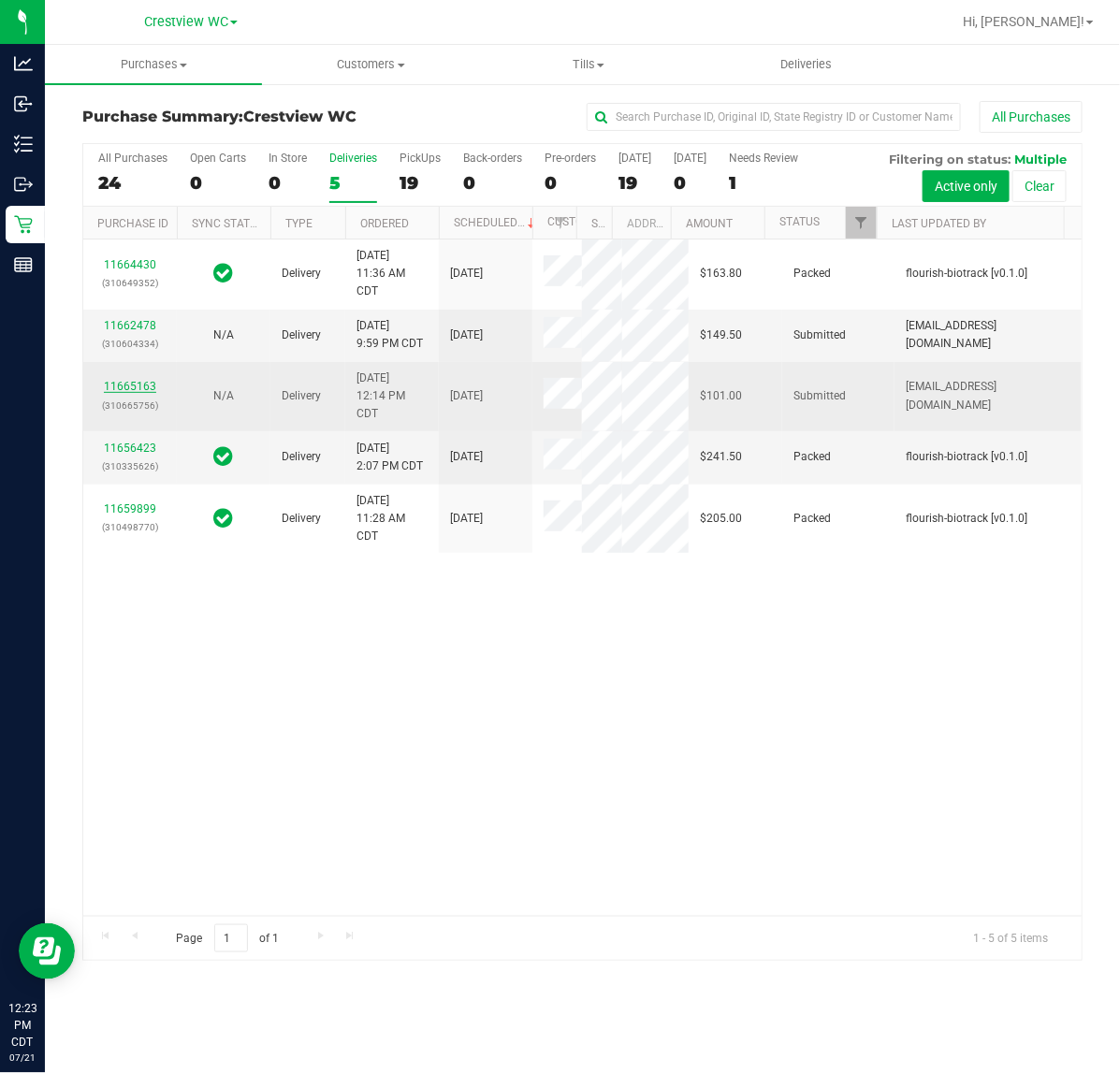 click on "11665163" at bounding box center [130, 386] 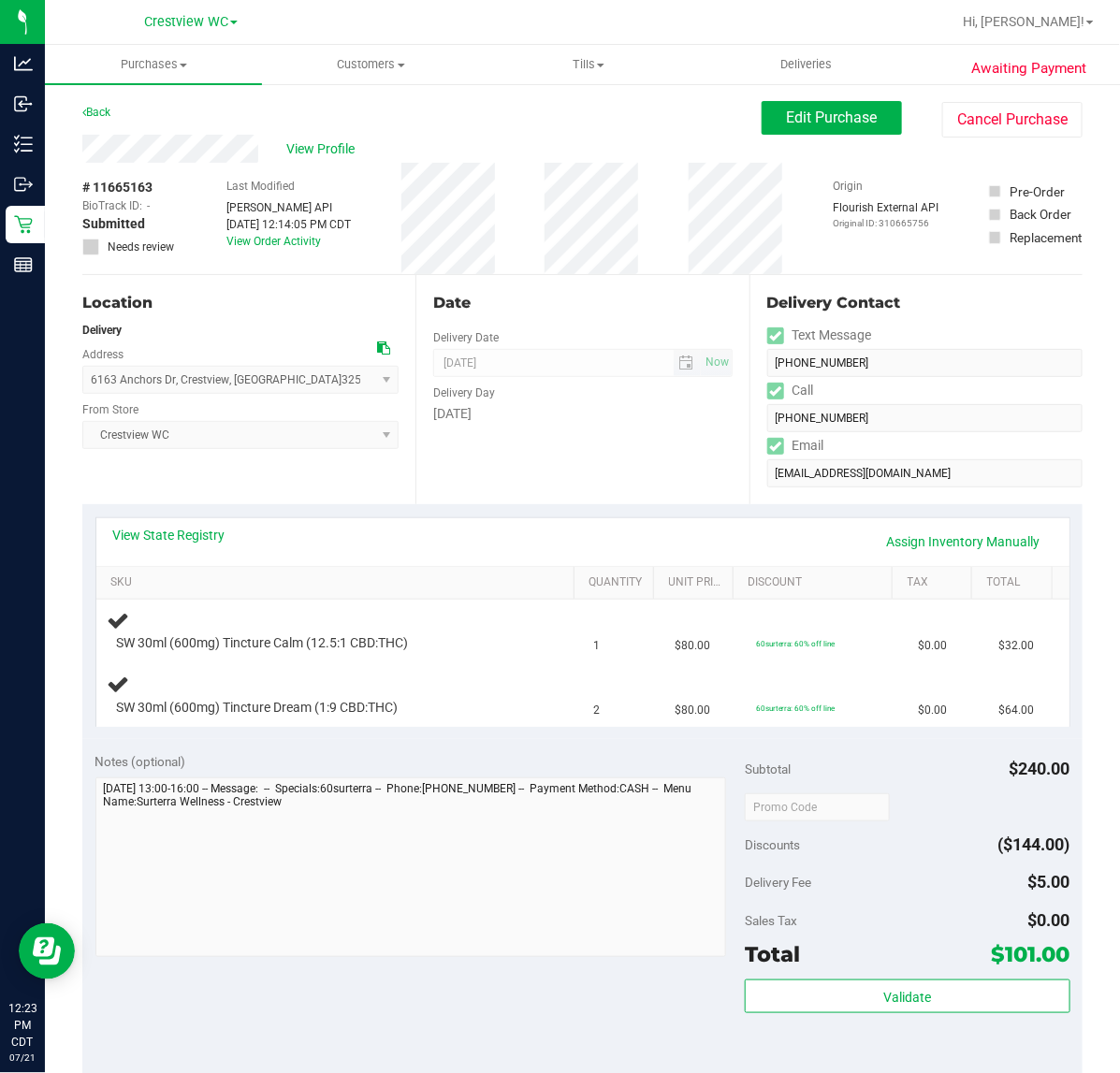 scroll, scrollTop: 117, scrollLeft: 0, axis: vertical 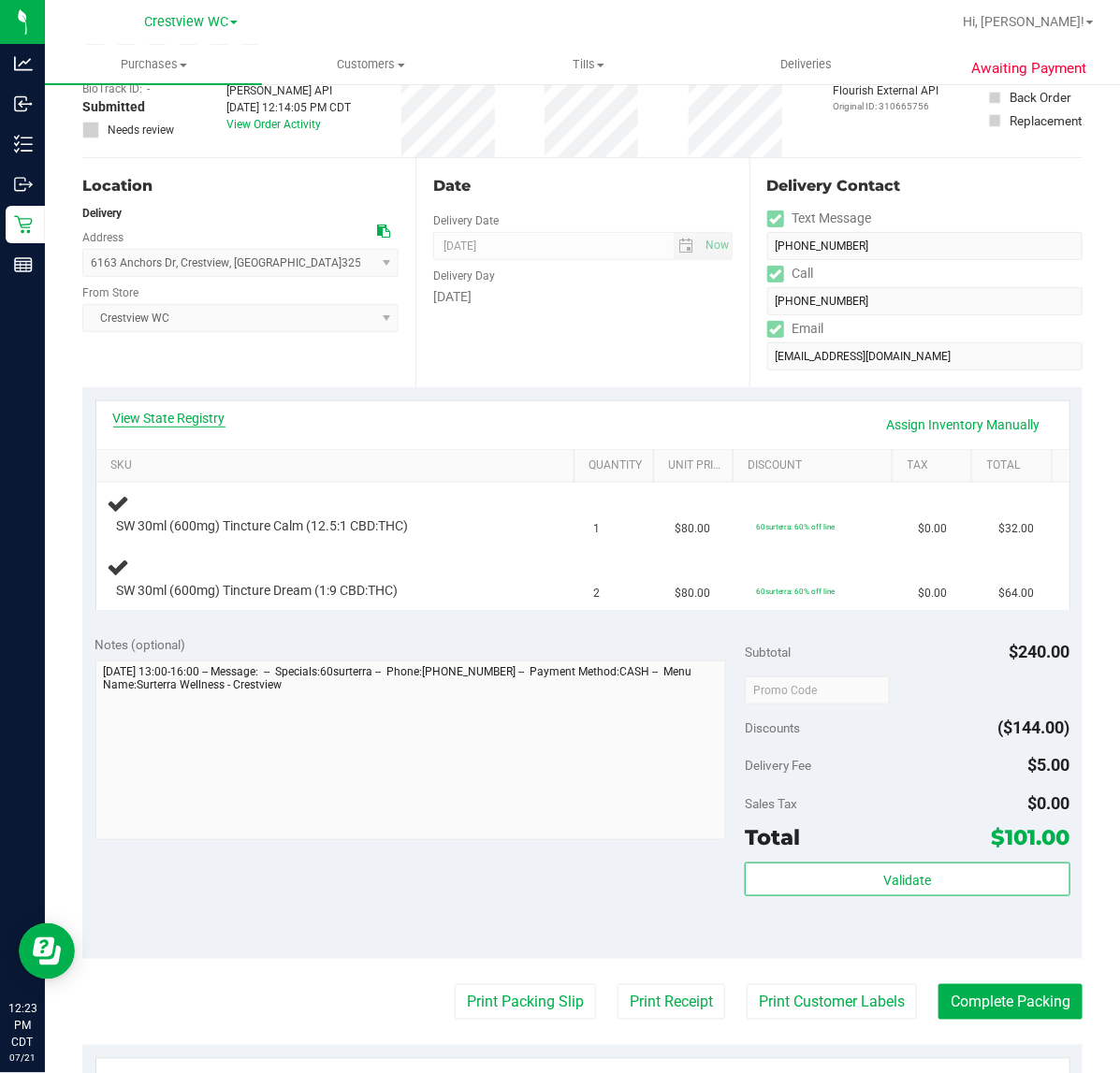 click on "View State Registry" at bounding box center [169, 418] 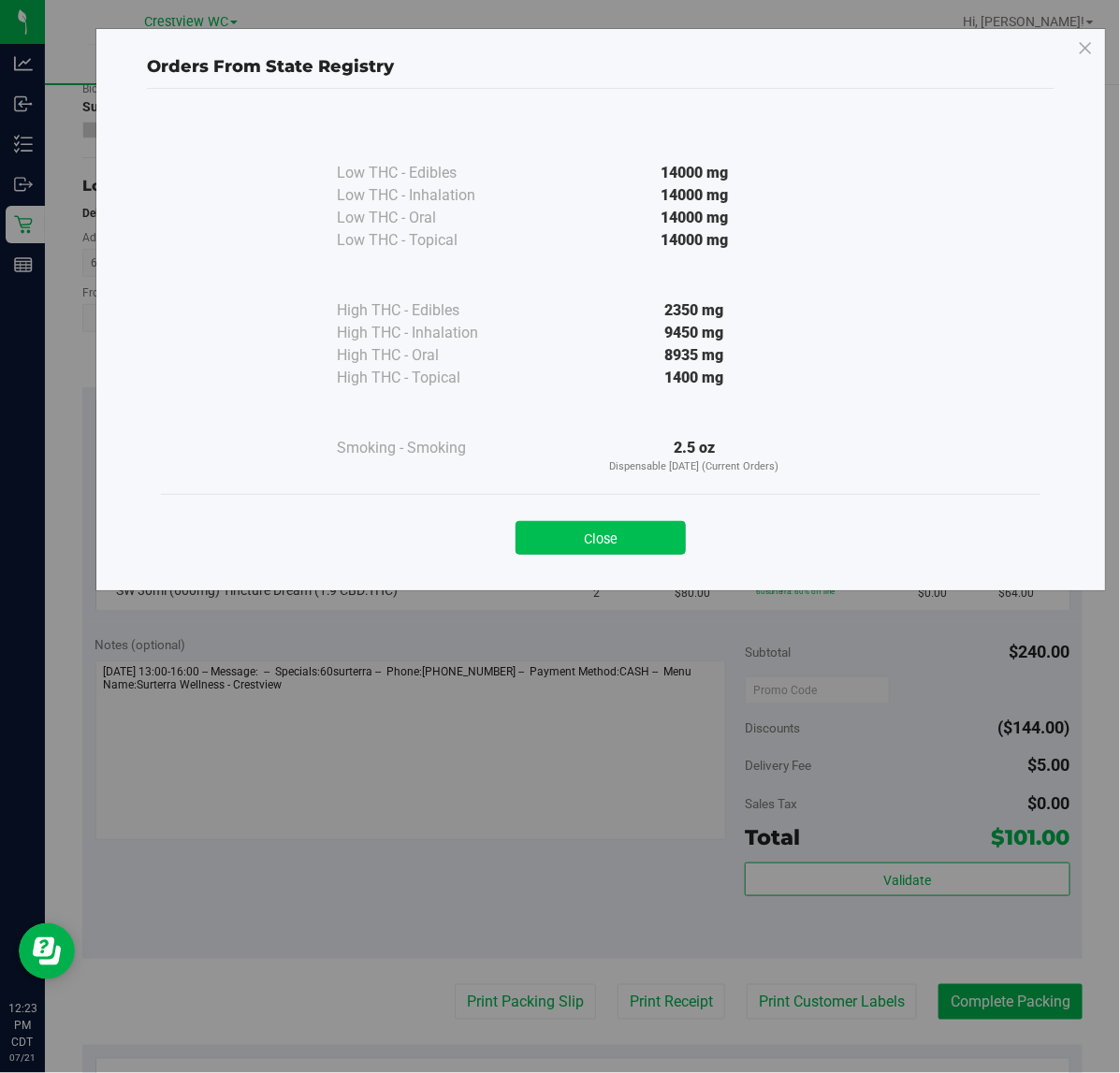 click on "Close" at bounding box center (601, 538) 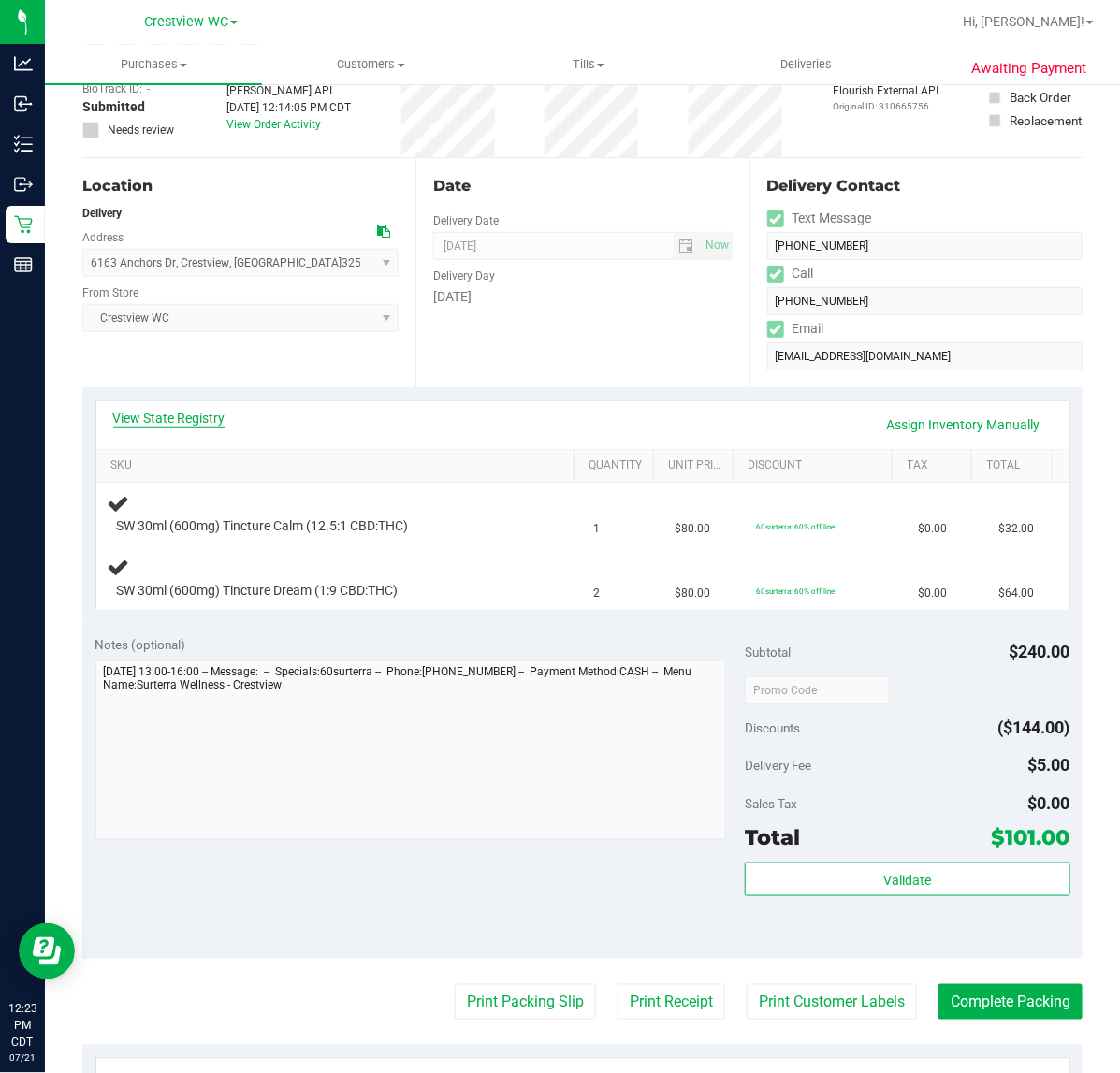 click on "View State Registry" at bounding box center [169, 418] 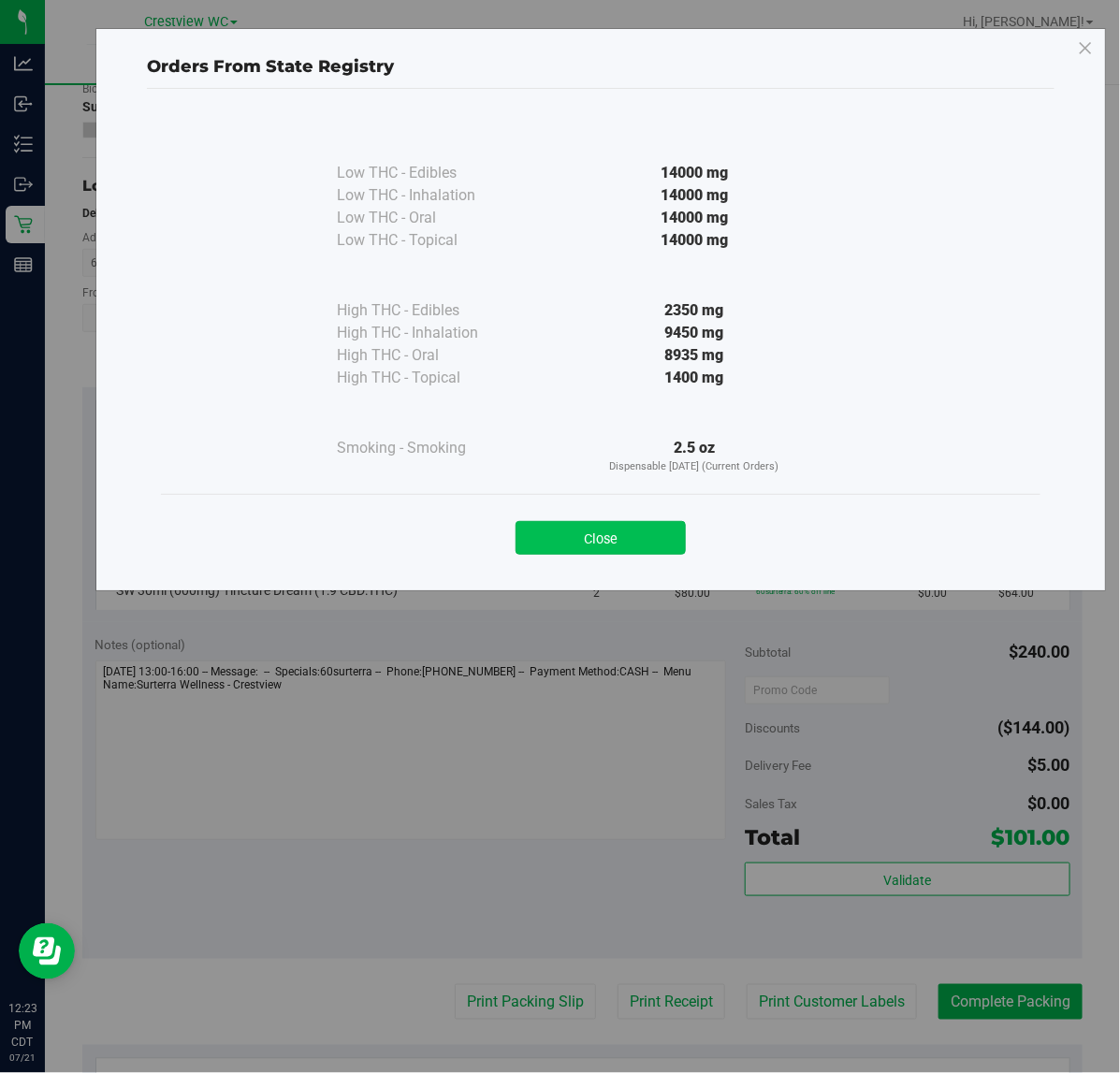 click on "Close" at bounding box center [601, 538] 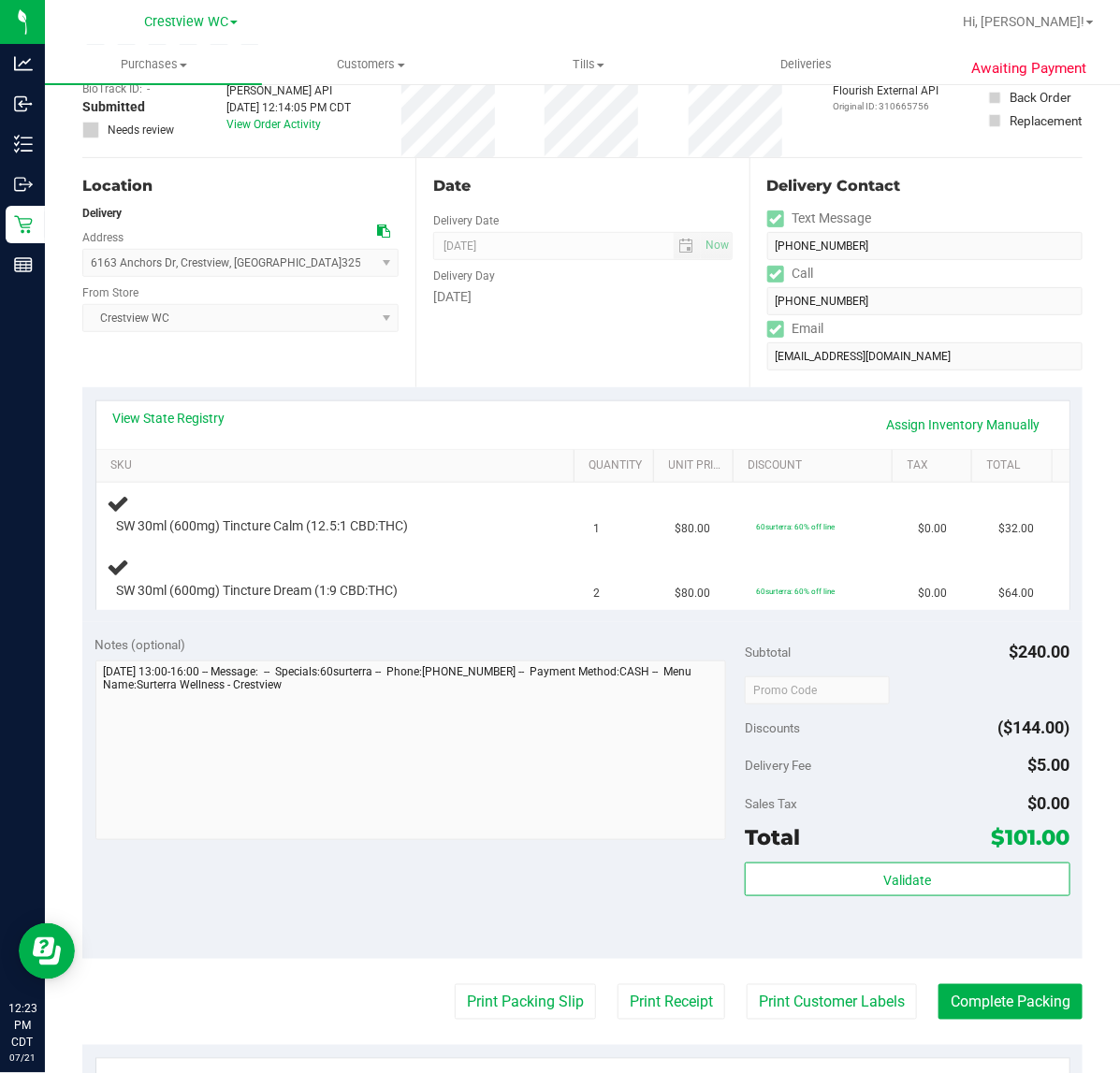 click on "Location
Delivery
Address
6163 Anchors Dr
, Crestview
, FL
32539
Select address 6163 Anchors Dr
From Store
Crestview WC Select Store Bonita Springs WC Boynton Beach WC Bradenton WC Brandon WC Brooksville WC Call Center Clermont WC Crestview WC Deerfield Beach WC Delray Beach WC Deltona WC Ft Walton Beach WC Ft. Lauderdale WC Ft. Myers WC Gainesville WC Jax Atlantic WC JAX DC REP Jax WC Key West WC Lakeland WC Largo WC Lehigh Acres DC REP Merritt Island WC Miami 72nd WC Miami Beach WC Miami Dadeland WC Miramar DC REP New Port Richey WC North Port WC" at bounding box center (249, 272) 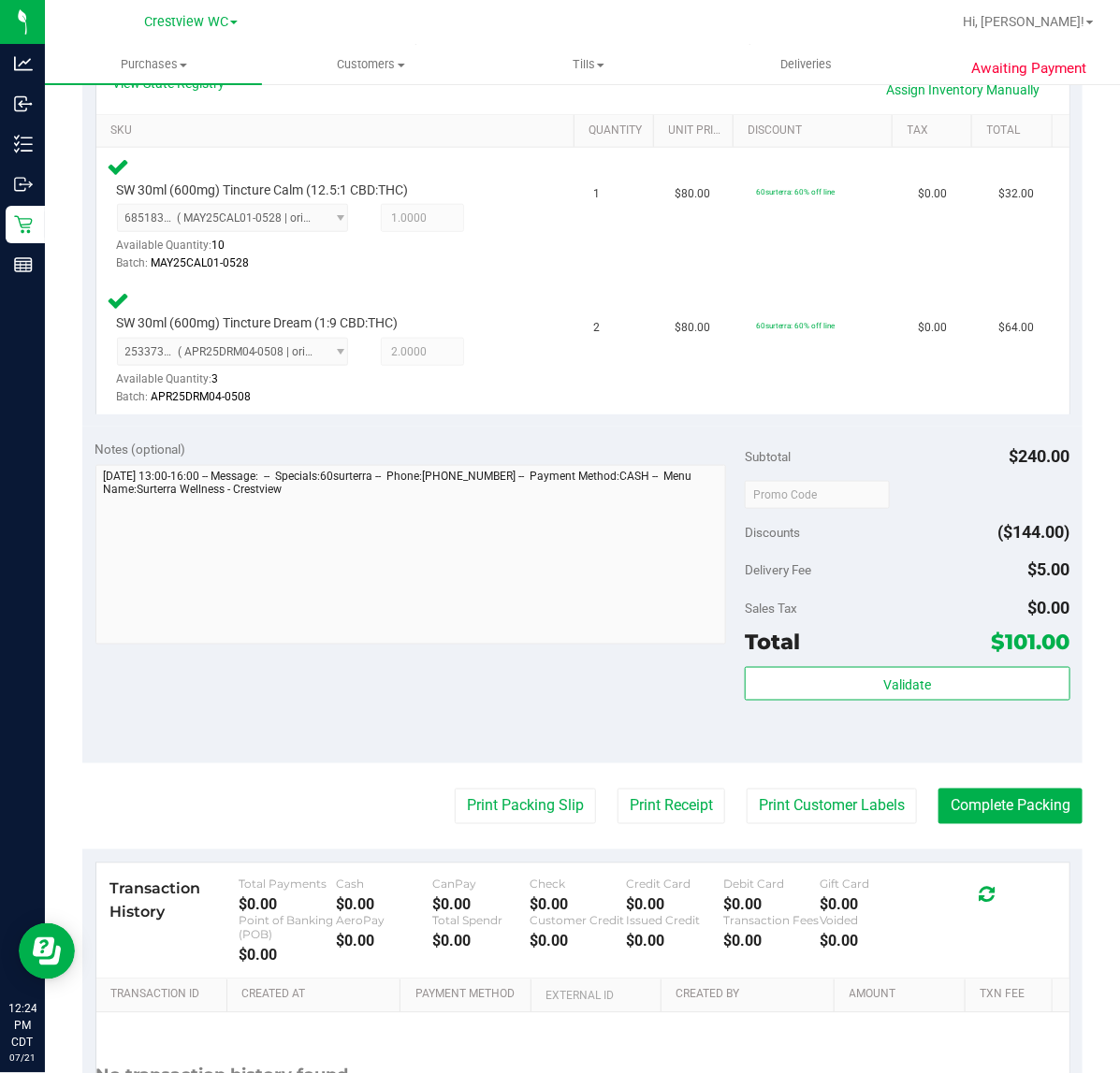 scroll, scrollTop: 625, scrollLeft: 0, axis: vertical 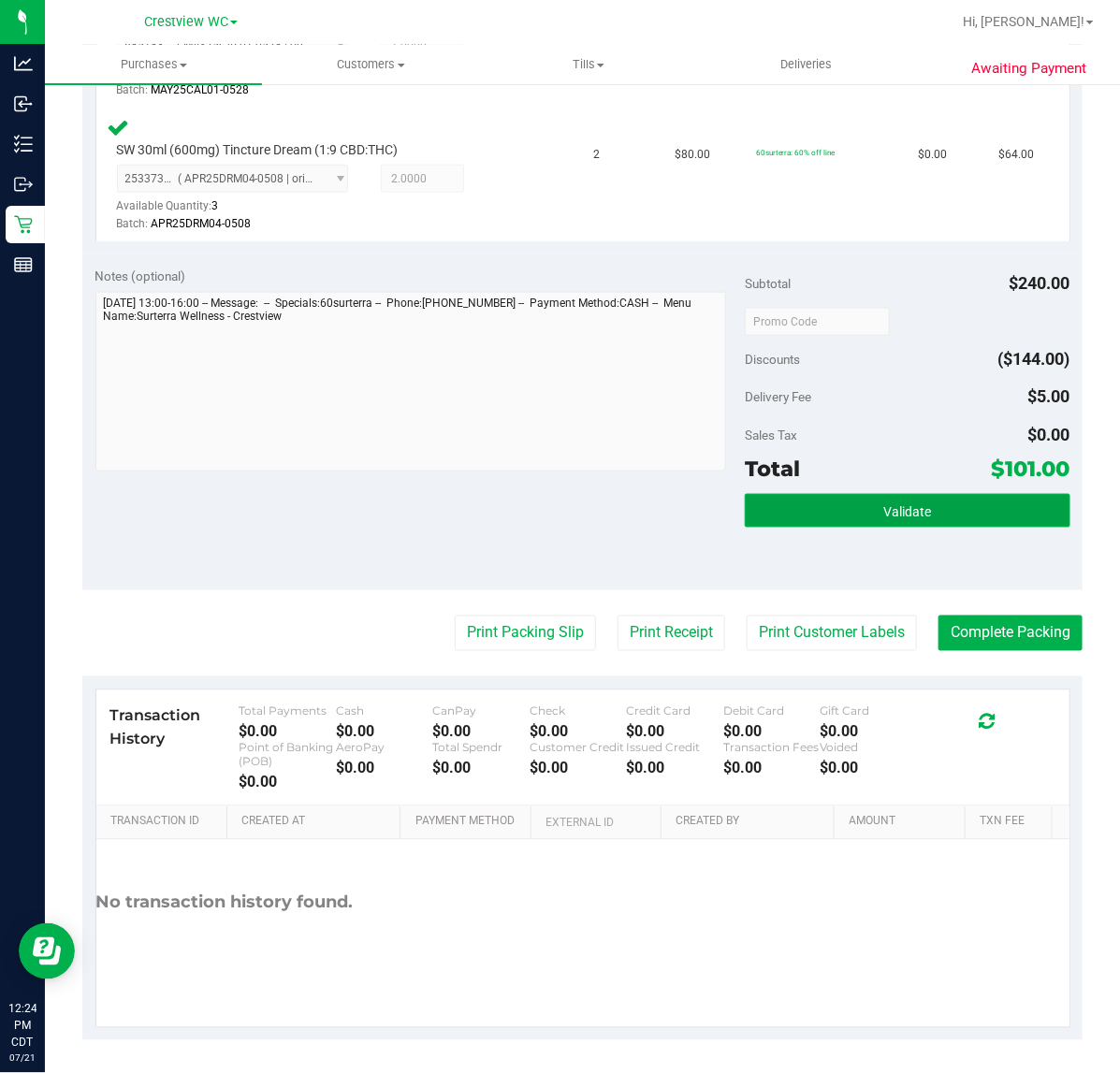 click on "Validate" at bounding box center [907, 511] 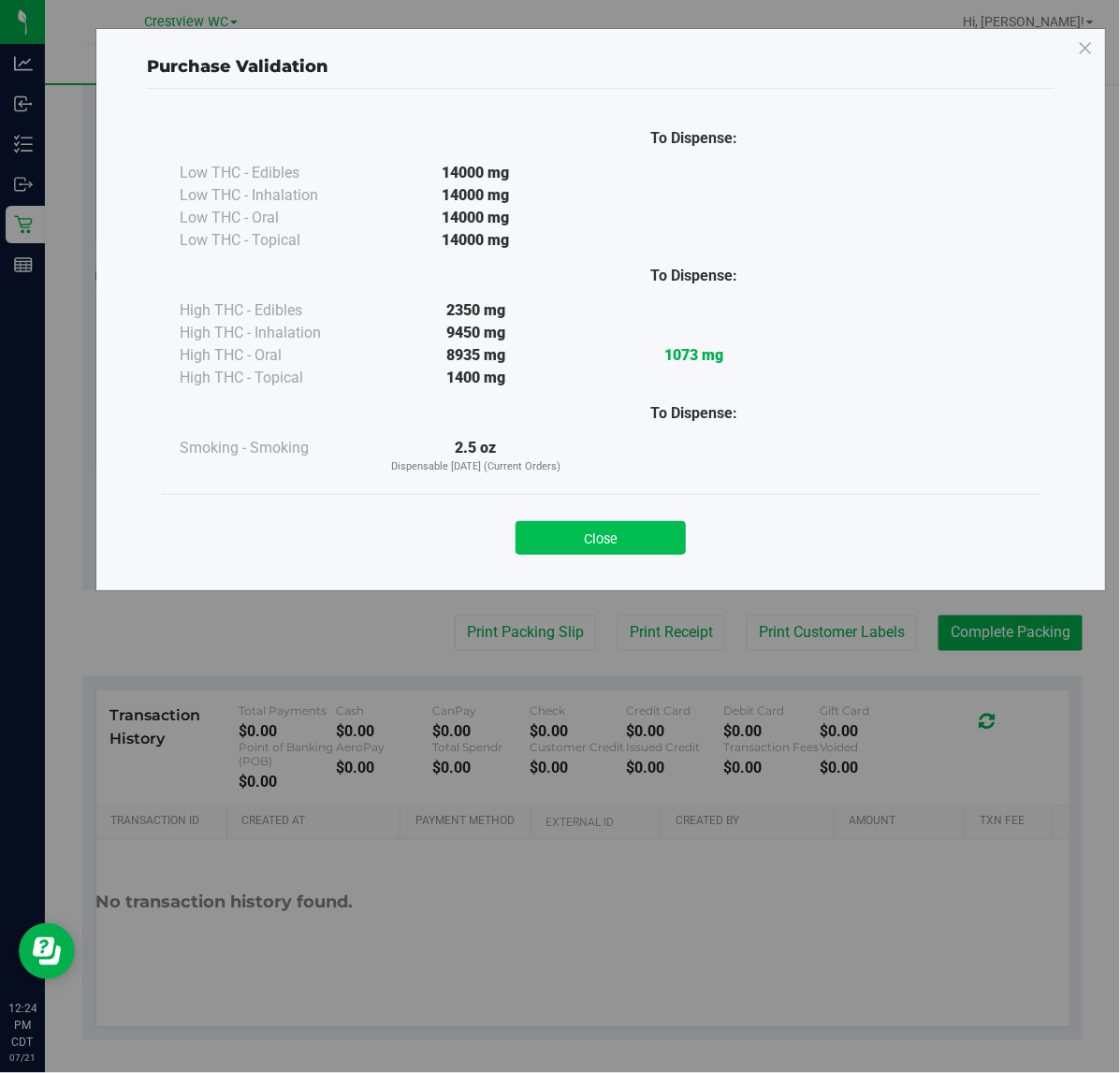 click on "Close" at bounding box center (601, 538) 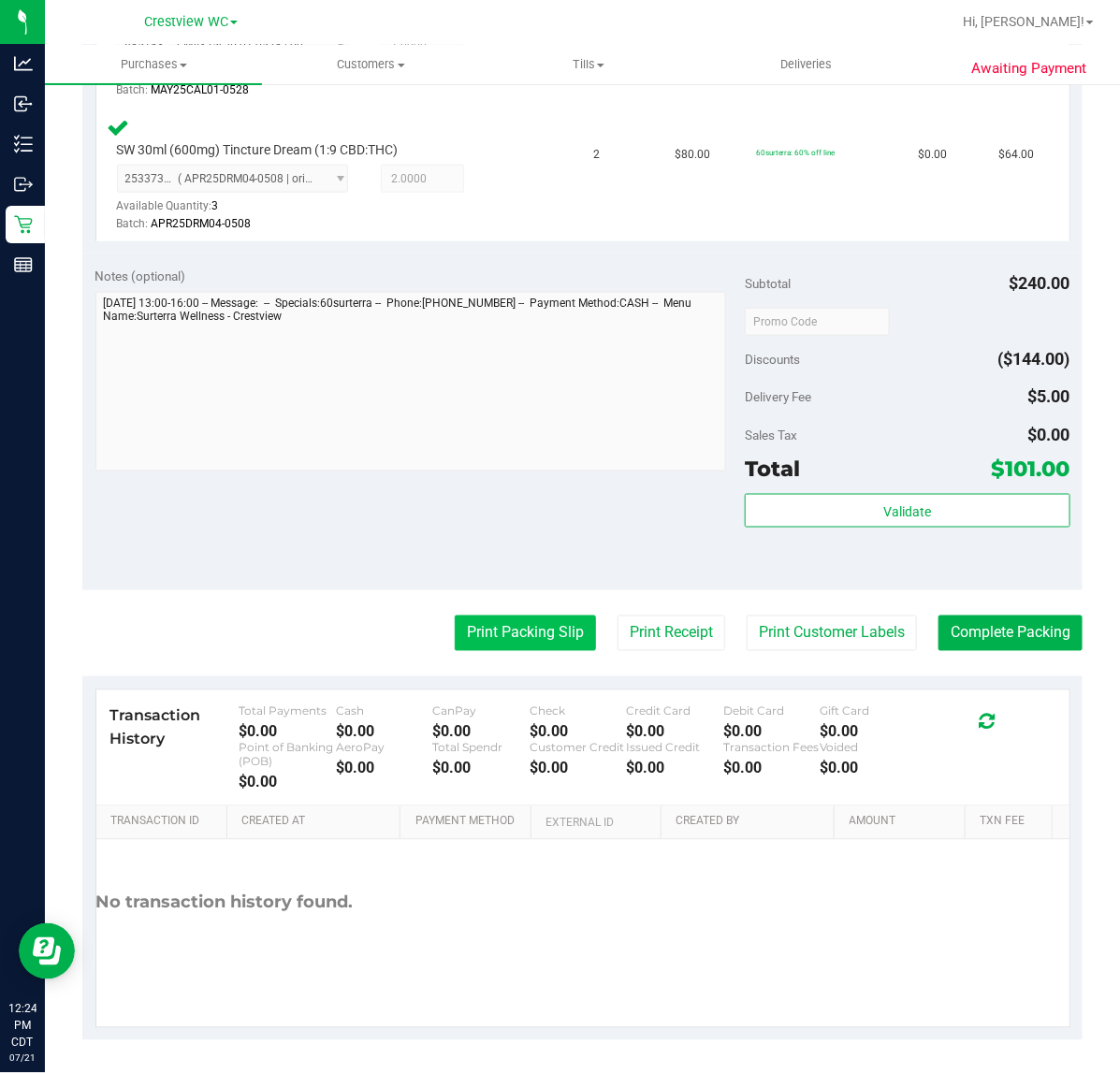 click on "Print Packing Slip" at bounding box center [525, 633] 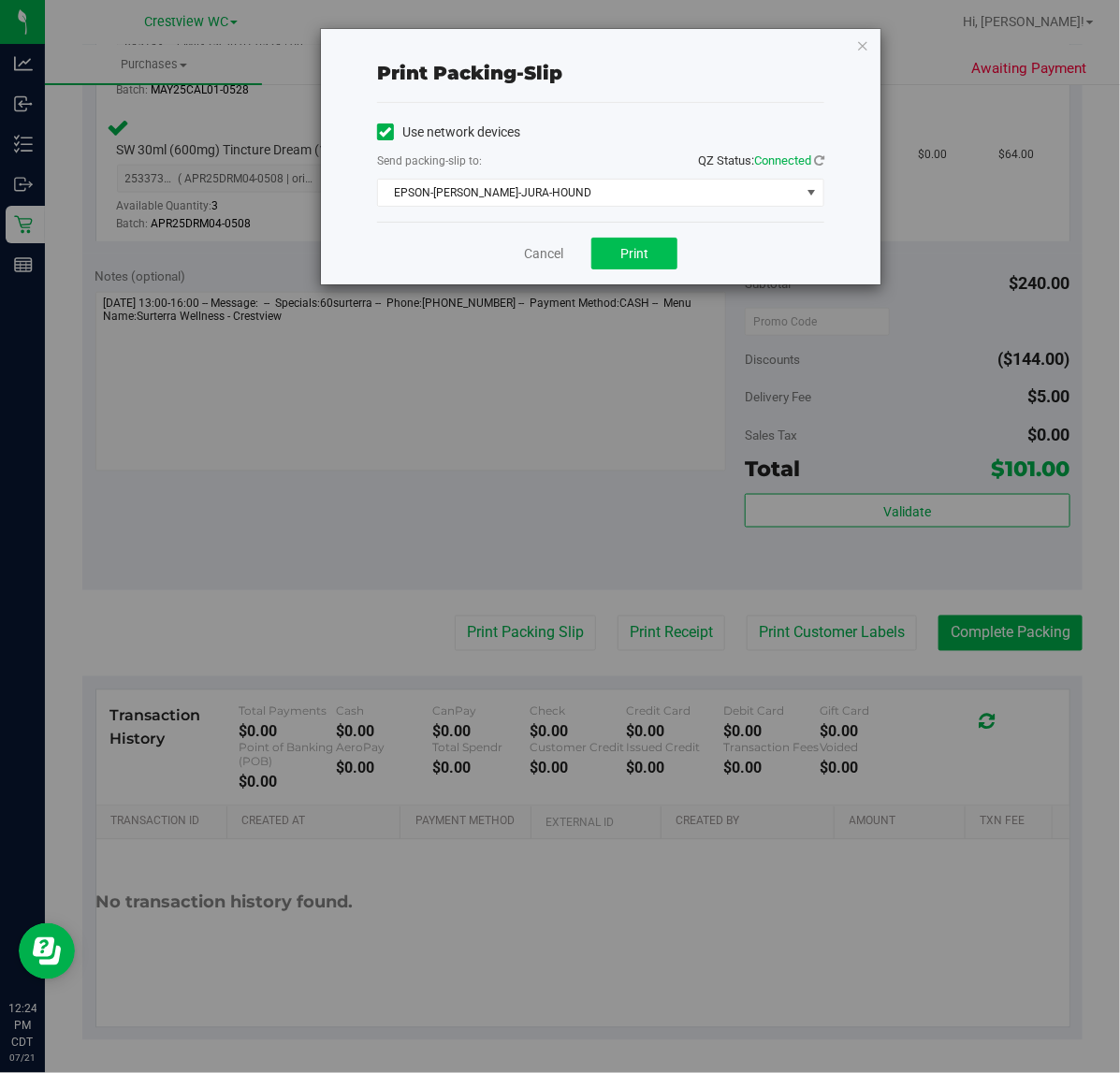 click on "Print" at bounding box center (634, 254) 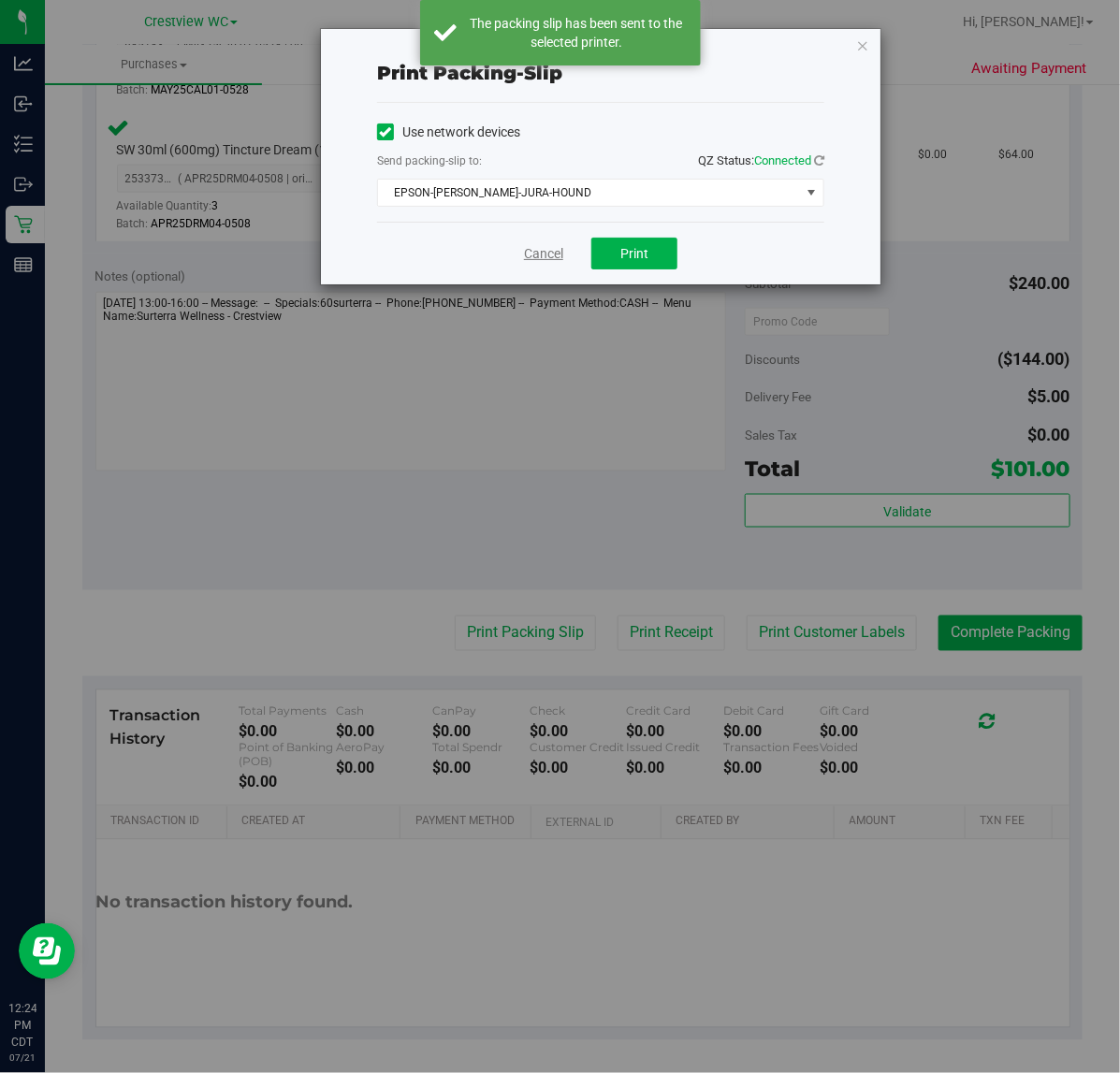 click on "Cancel" at bounding box center (544, 254) 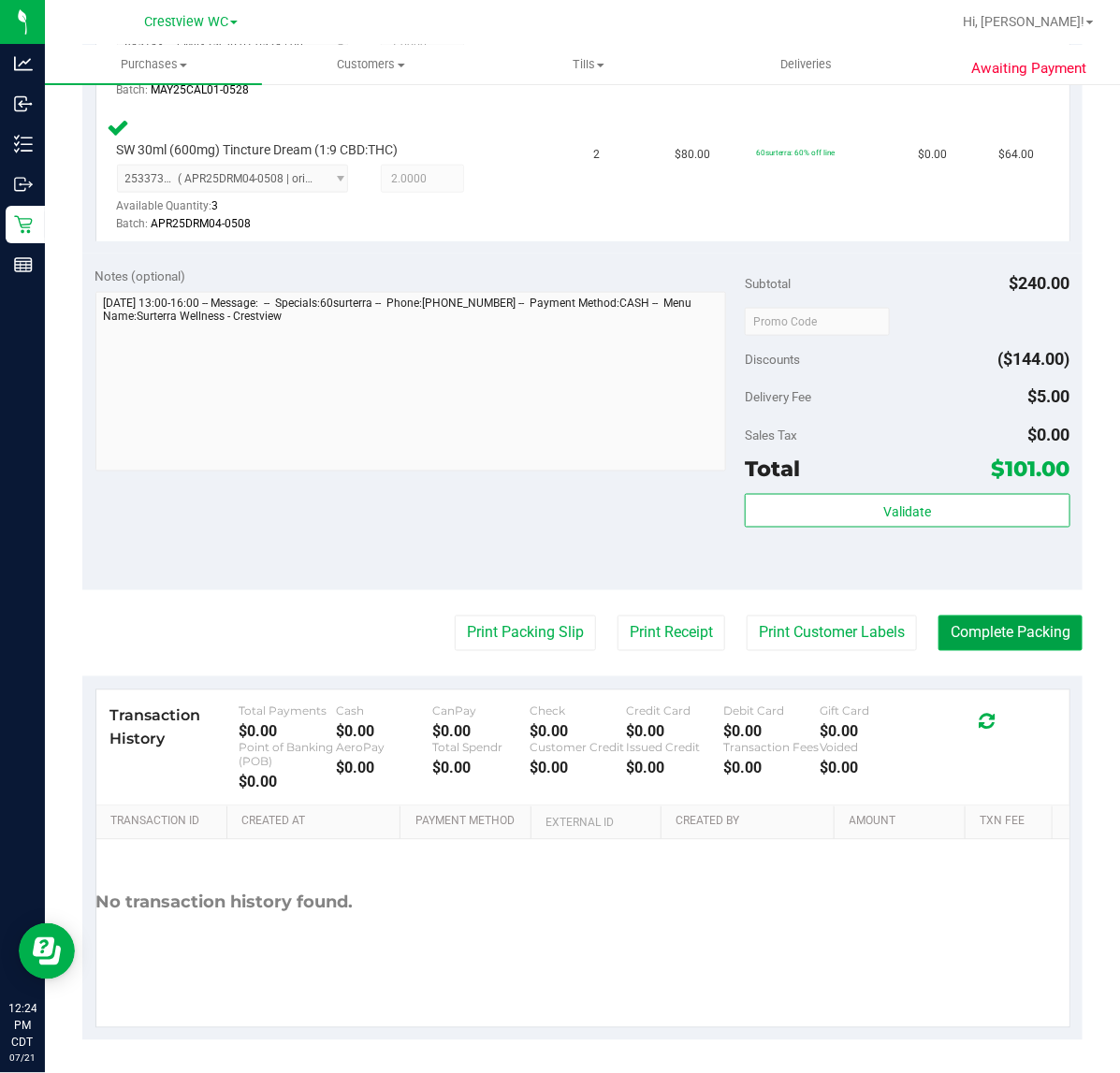 click on "Complete Packing" at bounding box center (1011, 633) 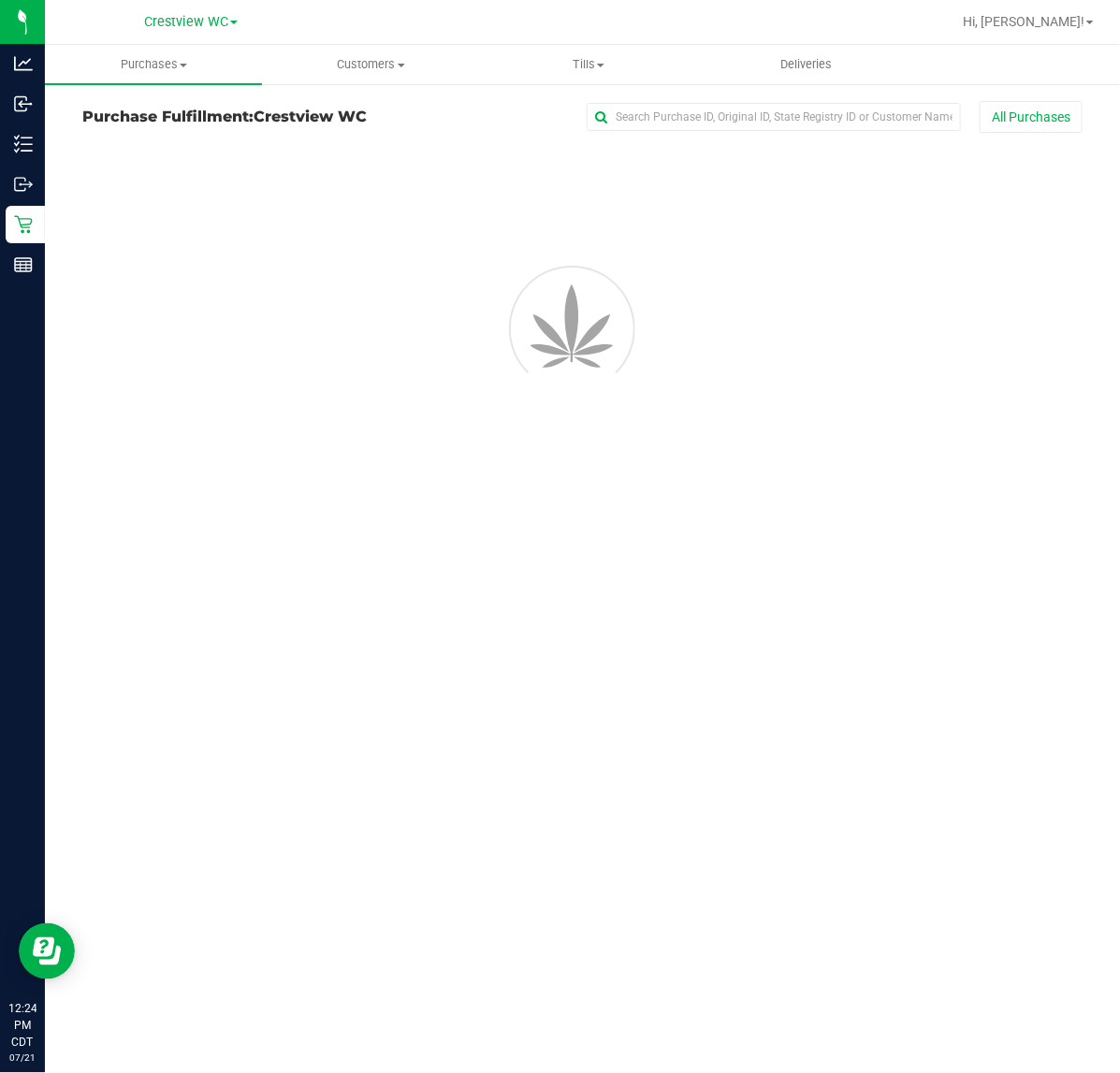 scroll, scrollTop: 0, scrollLeft: 0, axis: both 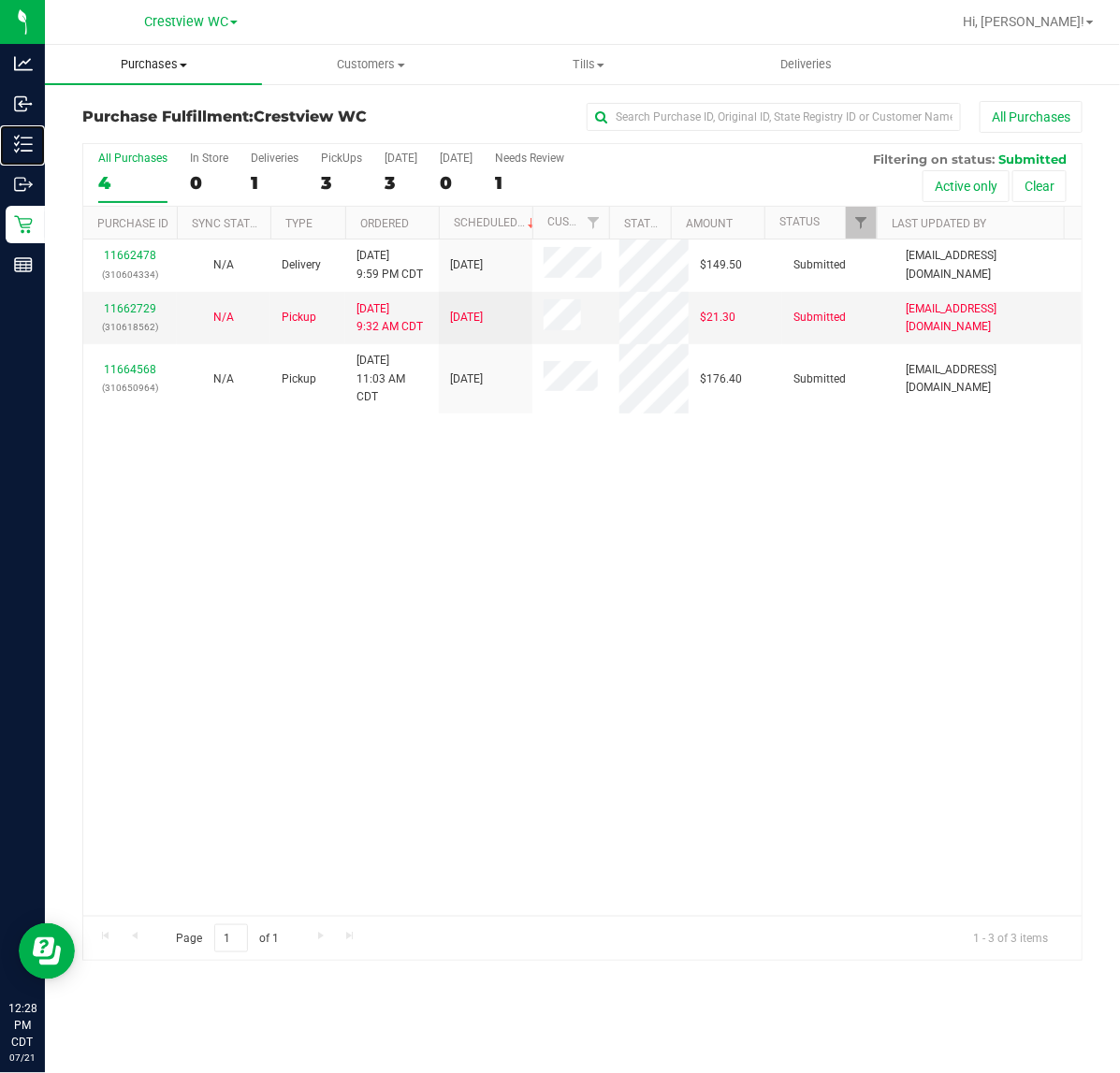 drag, startPoint x: 30, startPoint y: 137, endPoint x: 250, endPoint y: 44, distance: 238.84932 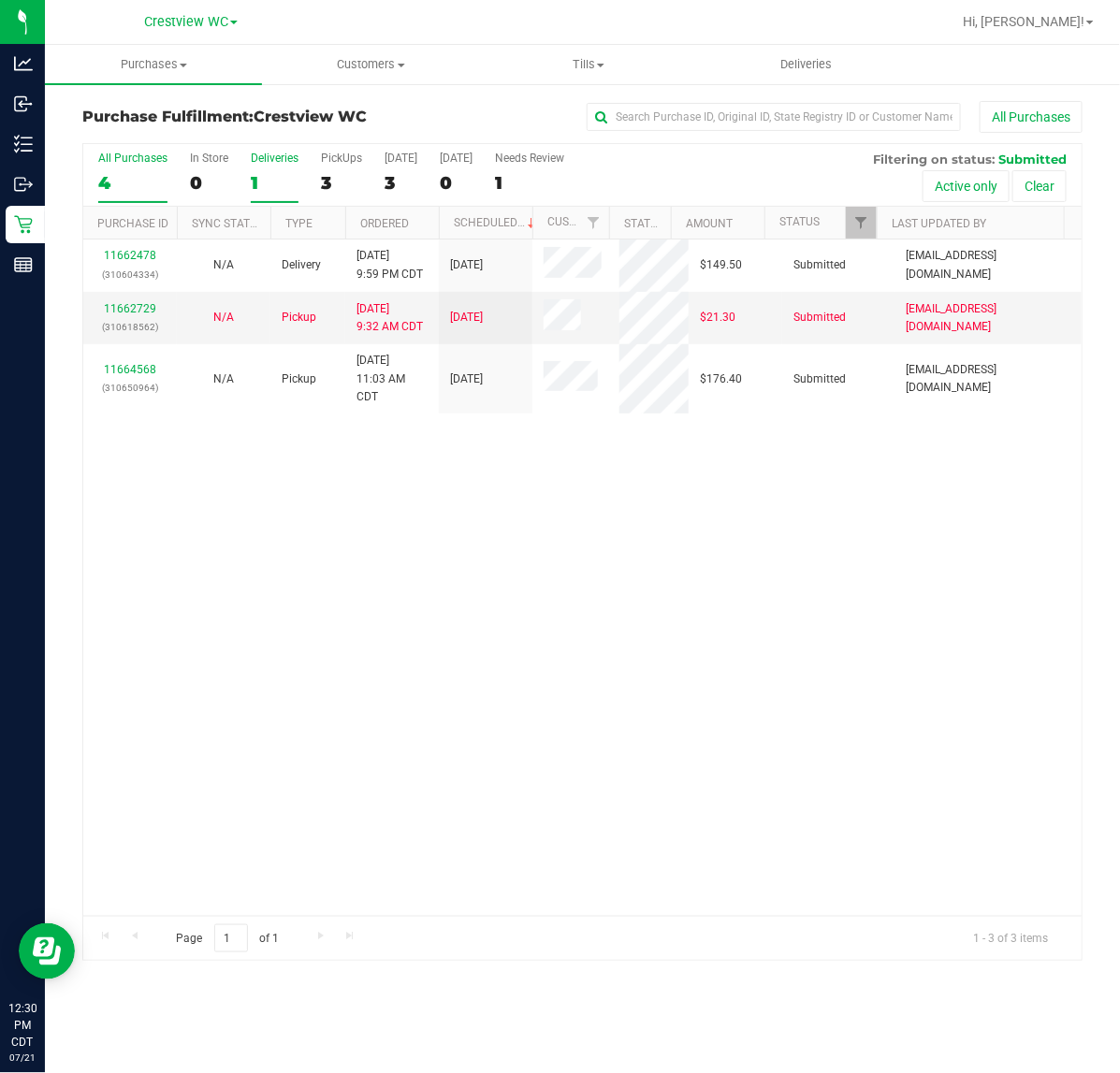 click on "Deliveries" at bounding box center (274, 158) 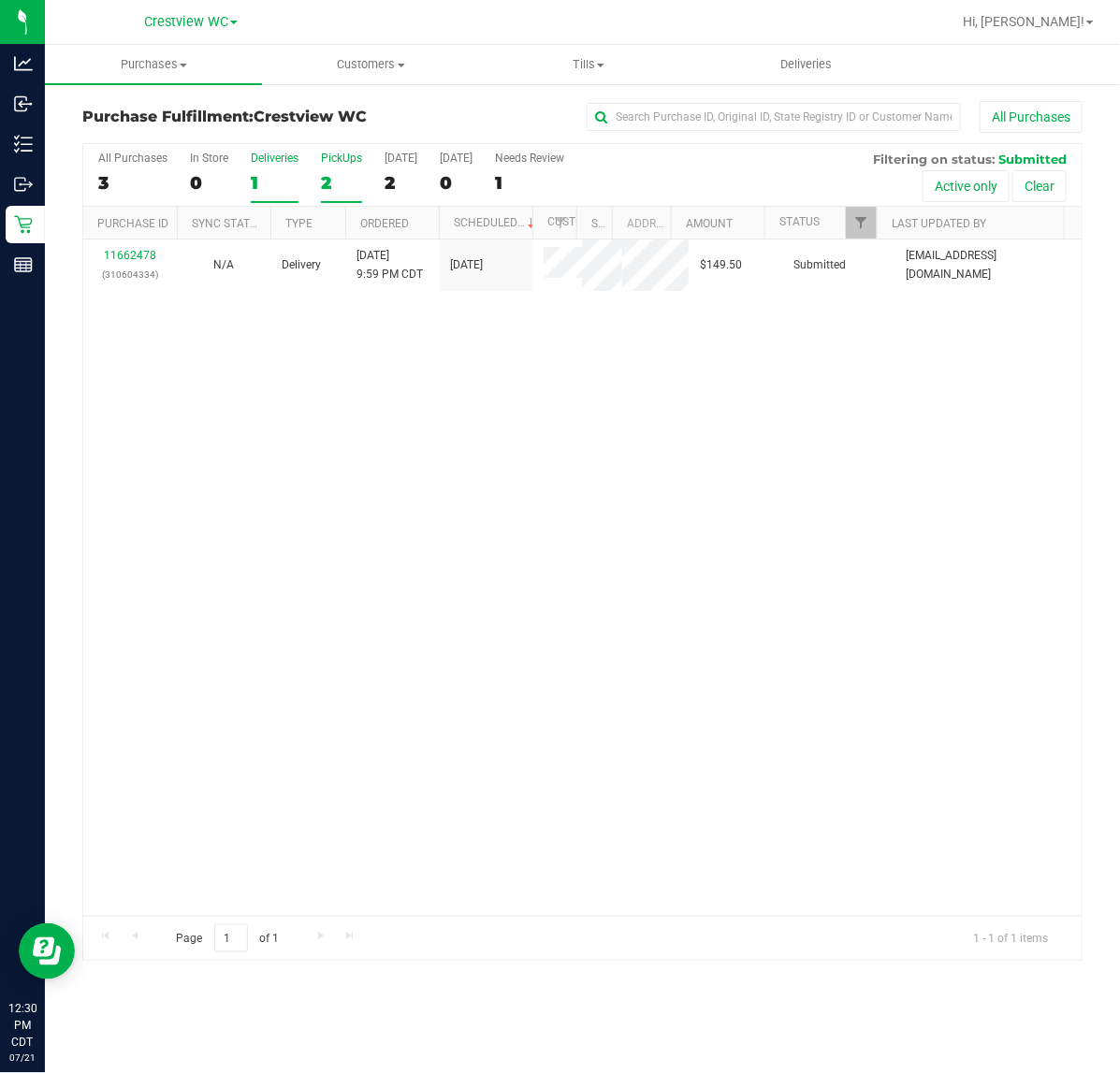 click on "PickUps" at bounding box center [342, 158] 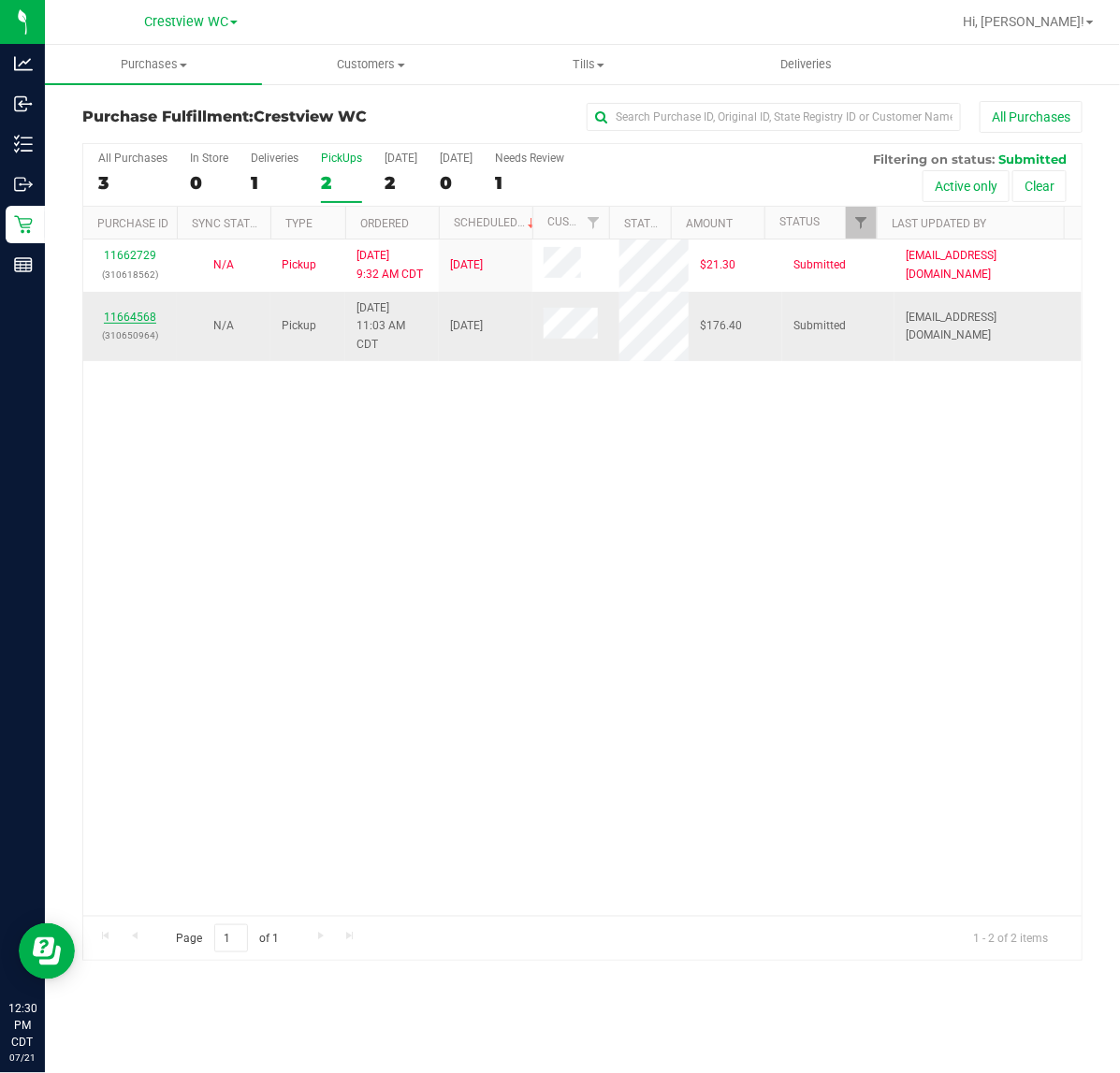 click on "11664568" at bounding box center (130, 317) 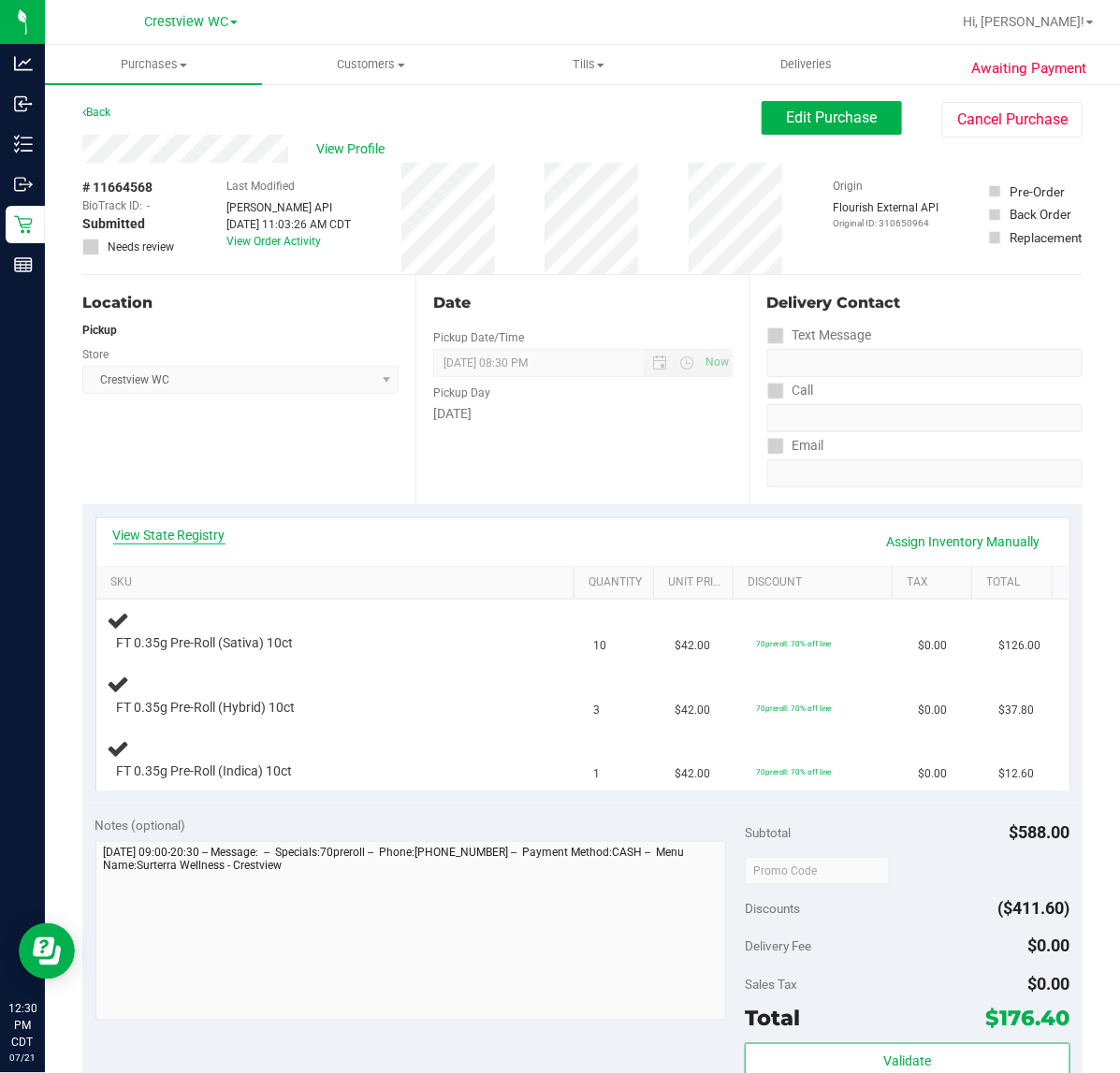 click on "View State Registry" at bounding box center [169, 535] 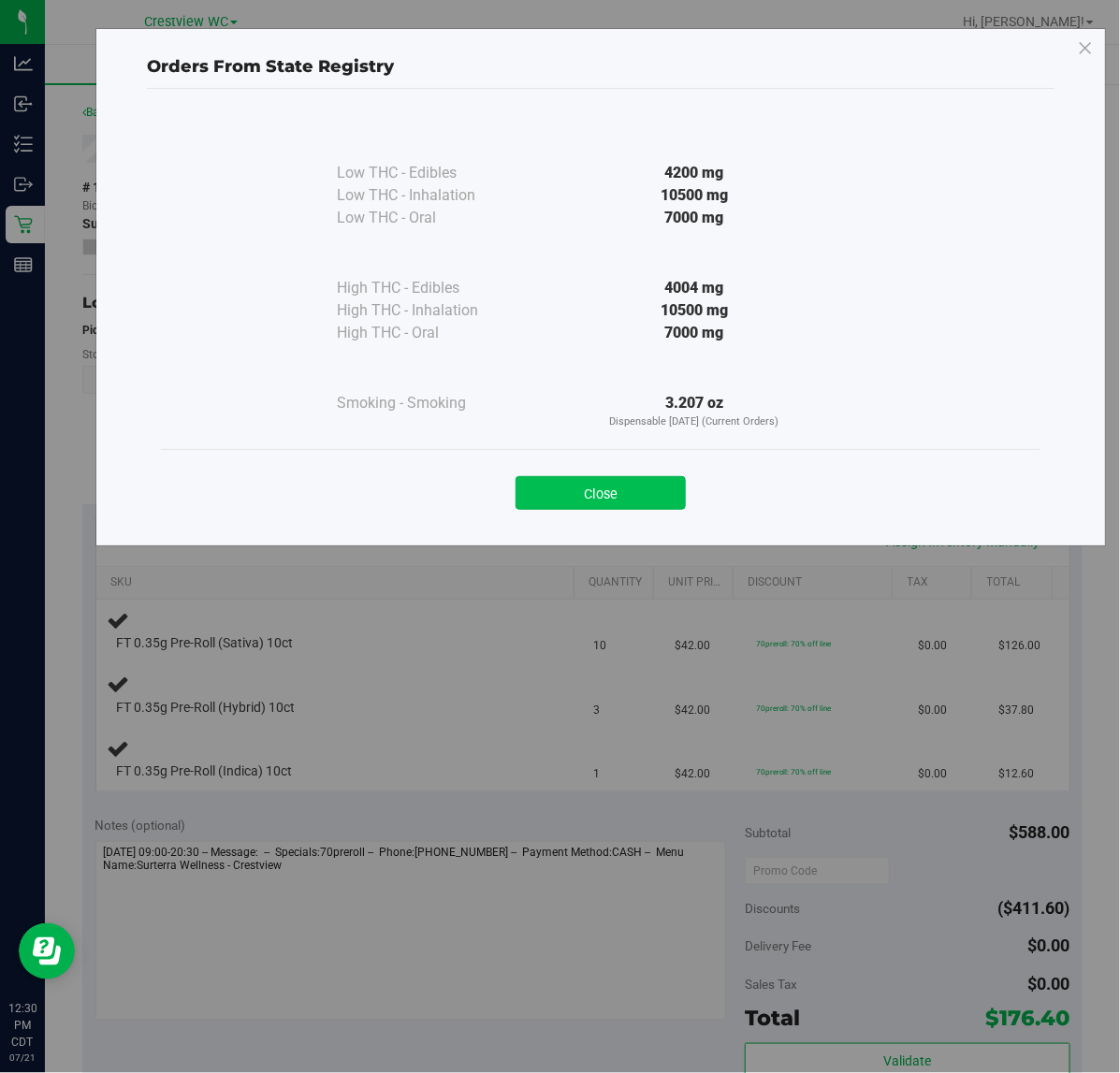 click on "Close" at bounding box center [601, 493] 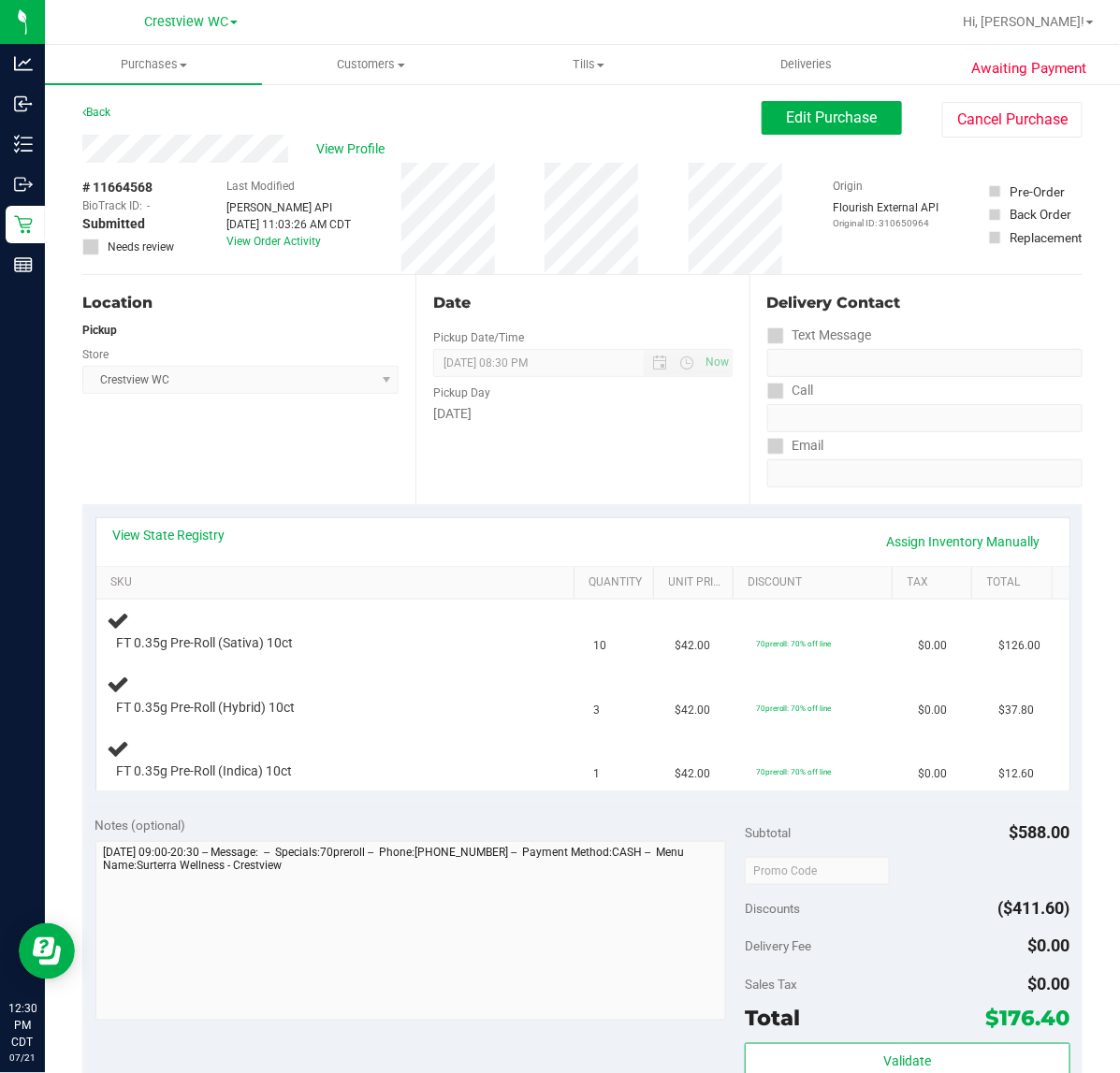 click on "Location
Pickup
Store
Crestview WC Select Store Bonita Springs WC Boynton Beach WC Bradenton WC Brandon WC Brooksville WC Call Center Clermont WC Crestview WC Deerfield Beach WC Delray Beach WC Deltona WC Ft Walton Beach WC Ft. Lauderdale WC Ft. Myers WC Gainesville WC Jax Atlantic WC JAX DC REP Jax WC Key West WC Lakeland WC Largo WC Lehigh Acres DC REP Merritt Island WC Miami 72nd WC Miami Beach WC Miami Dadeland WC Miramar DC REP New Port Richey WC North Palm Beach WC North Port WC Ocala WC Orange Park WC Orlando Colonial WC Orlando DC REP Orlando WC Oviedo WC Palm Bay WC Palm Coast WC Panama City WC Pensacola WC Port Orange WC Port St. Lucie WC Sebring WC South Tampa WC St. Pete WC Summerfield WC Tallahassee DC REP Tallahassee WC Tampa DC Testing Tampa Warehouse Tampa WC TX Austin DC TX Plano Retail WPB DC WPB WC" at bounding box center (249, 389) 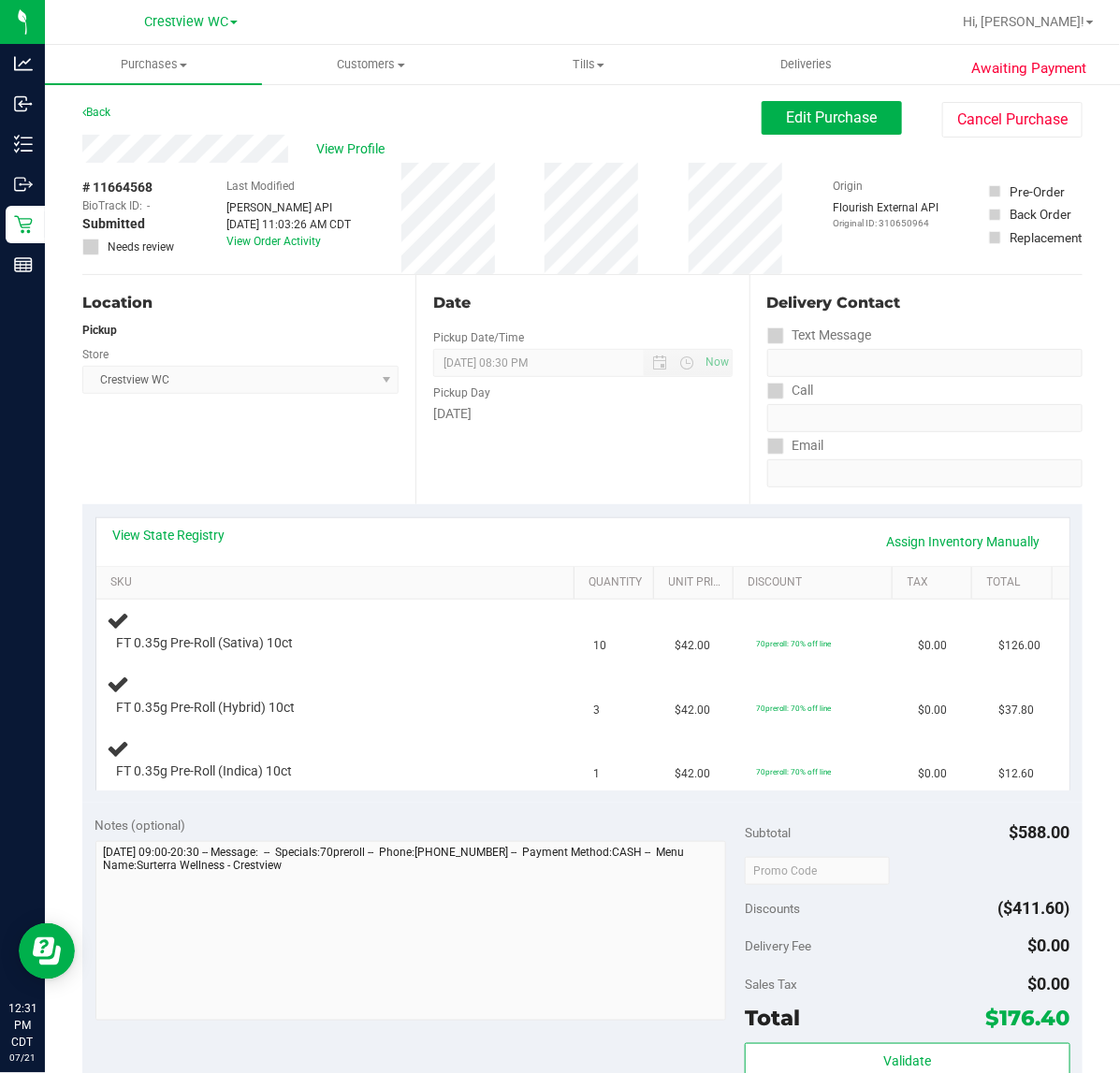 click on "Location
Pickup
Store
Crestview WC Select Store Bonita Springs WC Boynton Beach WC Bradenton WC Brandon WC Brooksville WC Call Center Clermont WC Crestview WC Deerfield Beach WC Delray Beach WC Deltona WC Ft Walton Beach WC Ft. Lauderdale WC Ft. Myers WC Gainesville WC Jax Atlantic WC JAX DC REP Jax WC Key West WC Lakeland WC Largo WC Lehigh Acres DC REP Merritt Island WC Miami 72nd WC Miami Beach WC Miami Dadeland WC Miramar DC REP New Port Richey WC North Palm Beach WC North Port WC Ocala WC Orange Park WC Orlando Colonial WC Orlando DC REP Orlando WC Oviedo WC Palm Bay WC Palm Coast WC Panama City WC Pensacola WC Port Orange WC Port St. Lucie WC Sebring WC South Tampa WC St. Pete WC Summerfield WC Tallahassee DC REP Tallahassee WC Tampa DC Testing Tampa Warehouse Tampa WC TX Austin DC TX Plano Retail WPB DC WPB WC" at bounding box center (249, 389) 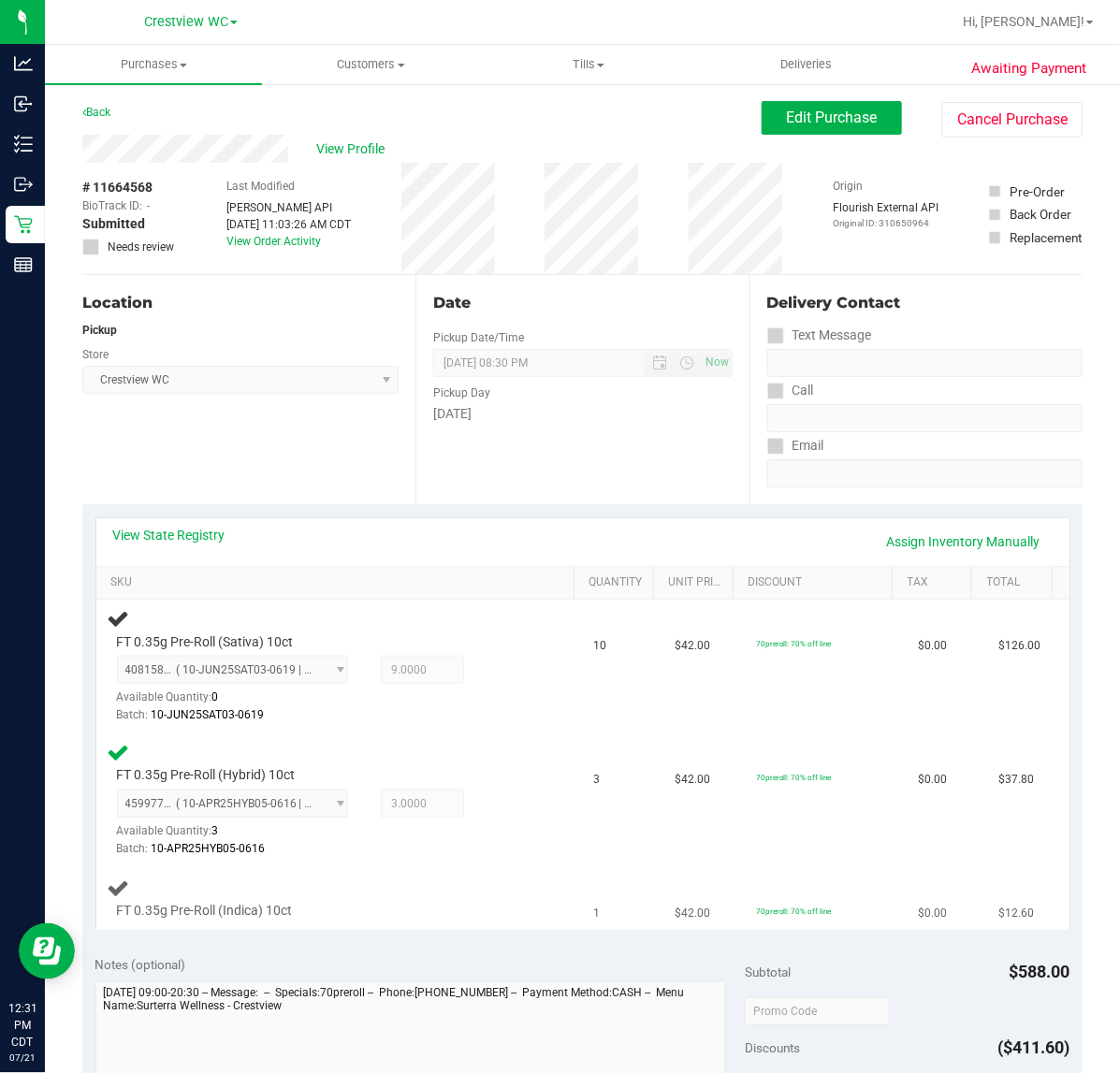 click on "FT 0.35g Pre-Roll (Indica) 10ct" at bounding box center [321, 911] 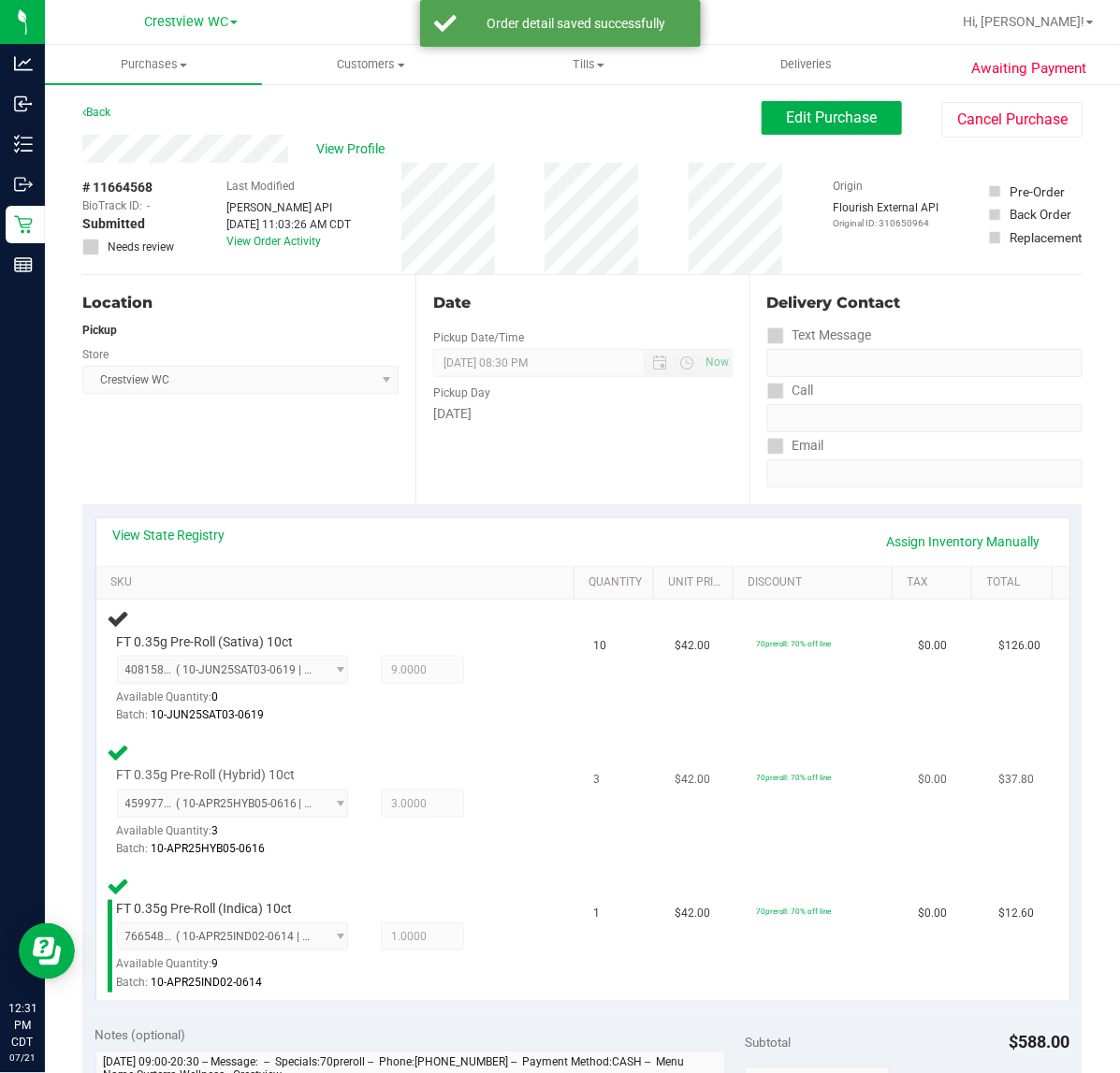 click on "4599778535110579
(
10-APR25HYB05-0616 | orig: FLSRWGM-20250623-631
)
4599778535110579
Available Quantity:  3
3.0000 3
Batch:
10-APR25HYB05-0616" at bounding box center [326, 823] 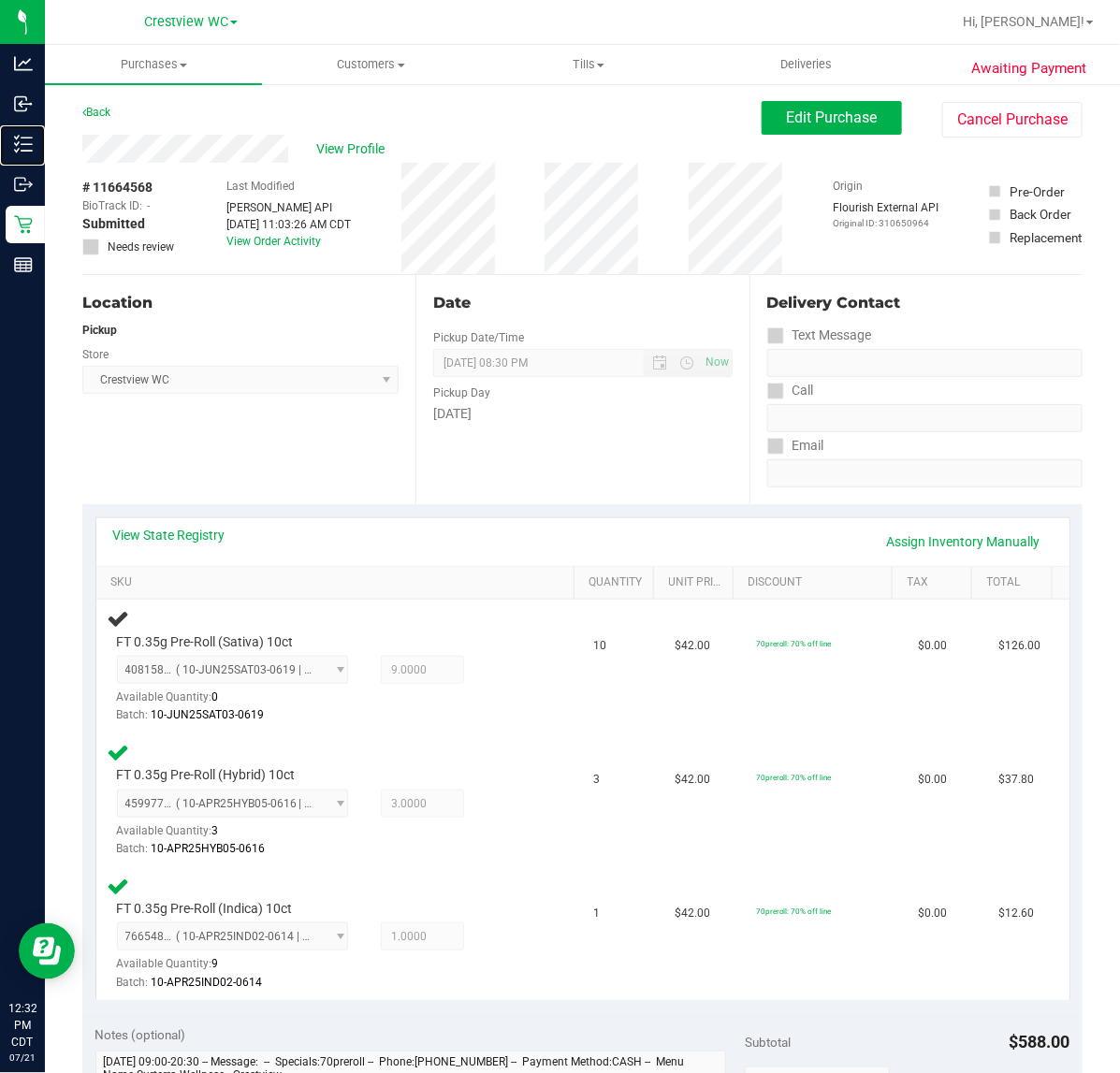 drag, startPoint x: 22, startPoint y: 142, endPoint x: 456, endPoint y: 15, distance: 452.20018 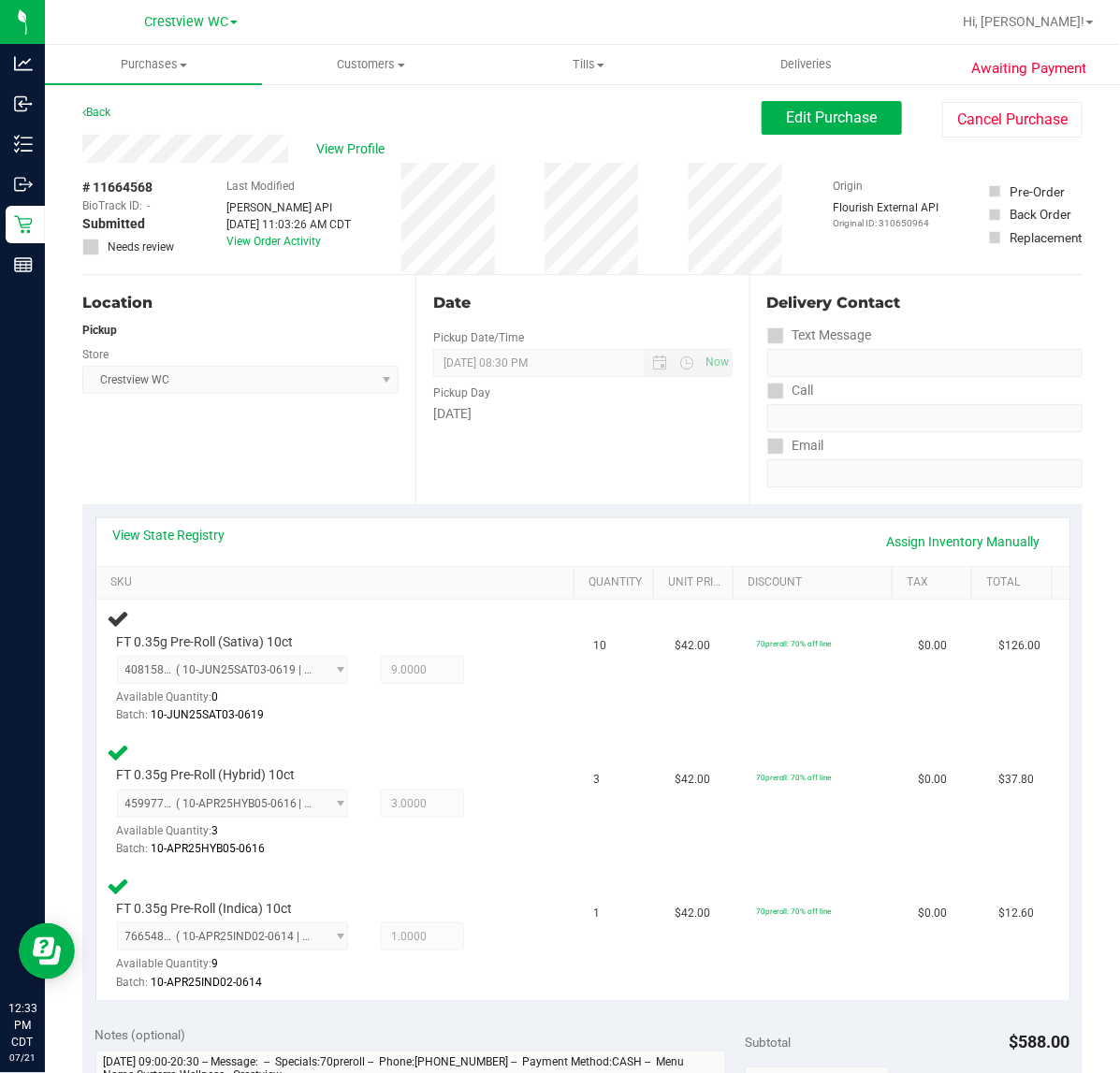 click on "Location
Pickup
Store
Crestview WC Select Store Bonita Springs WC Boynton Beach WC Bradenton WC Brandon WC Brooksville WC Call Center Clermont WC Crestview WC Deerfield Beach WC Delray Beach WC Deltona WC Ft Walton Beach WC Ft. Lauderdale WC Ft. Myers WC Gainesville WC Jax Atlantic WC JAX DC REP Jax WC Key West WC Lakeland WC Largo WC Lehigh Acres DC REP Merritt Island WC Miami 72nd WC Miami Beach WC Miami Dadeland WC Miramar DC REP New Port Richey WC North Palm Beach WC North Port WC Ocala WC Orange Park WC Orlando Colonial WC Orlando DC REP Orlando WC Oviedo WC Palm Bay WC Palm Coast WC Panama City WC Pensacola WC Port Orange WC Port St. Lucie WC Sebring WC South Tampa WC St. Pete WC Summerfield WC Tallahassee DC REP Tallahassee WC Tampa DC Testing Tampa Warehouse Tampa WC TX Austin DC TX Plano Retail WPB DC WPB WC" at bounding box center (249, 389) 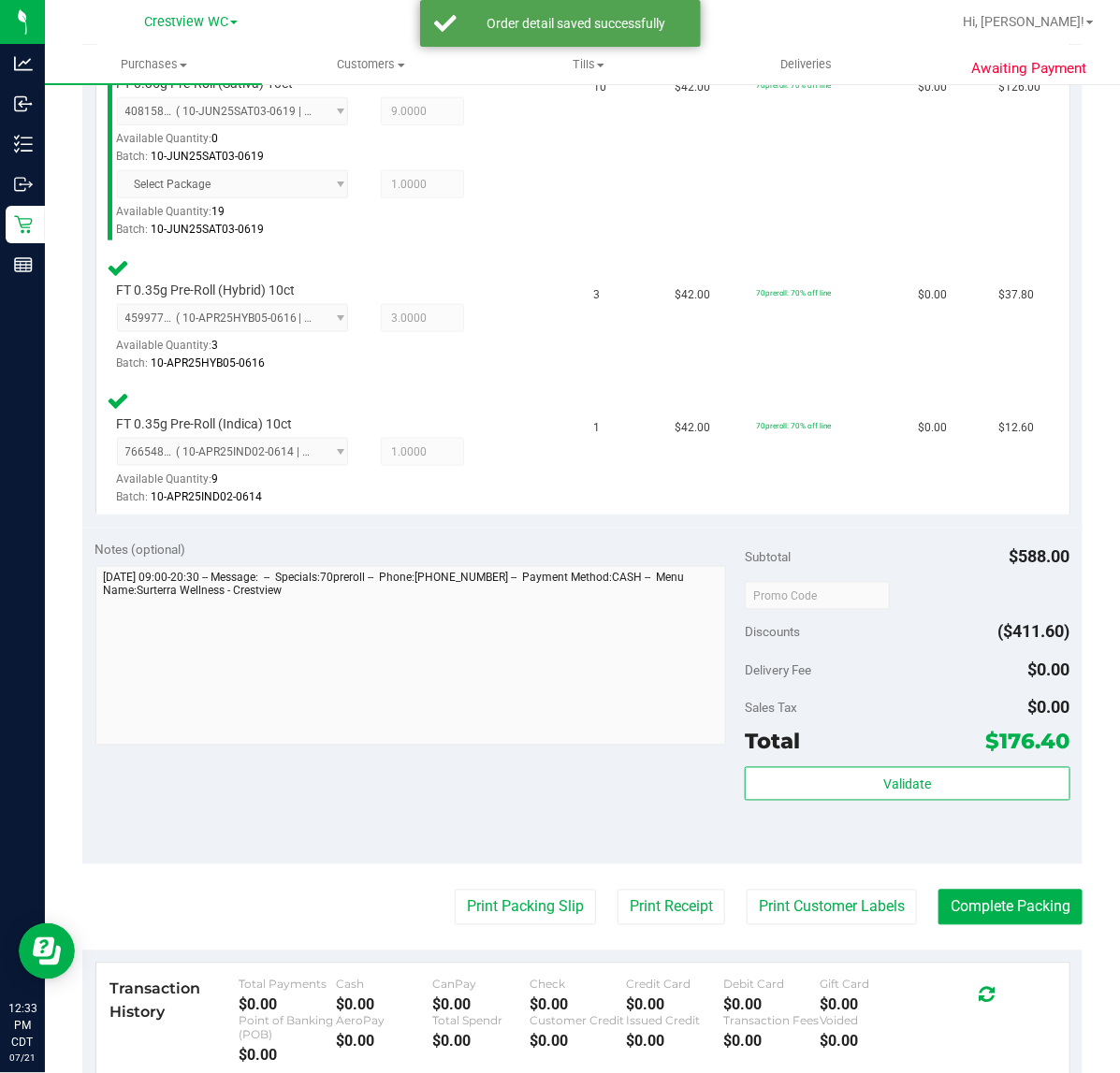 scroll, scrollTop: 819, scrollLeft: 0, axis: vertical 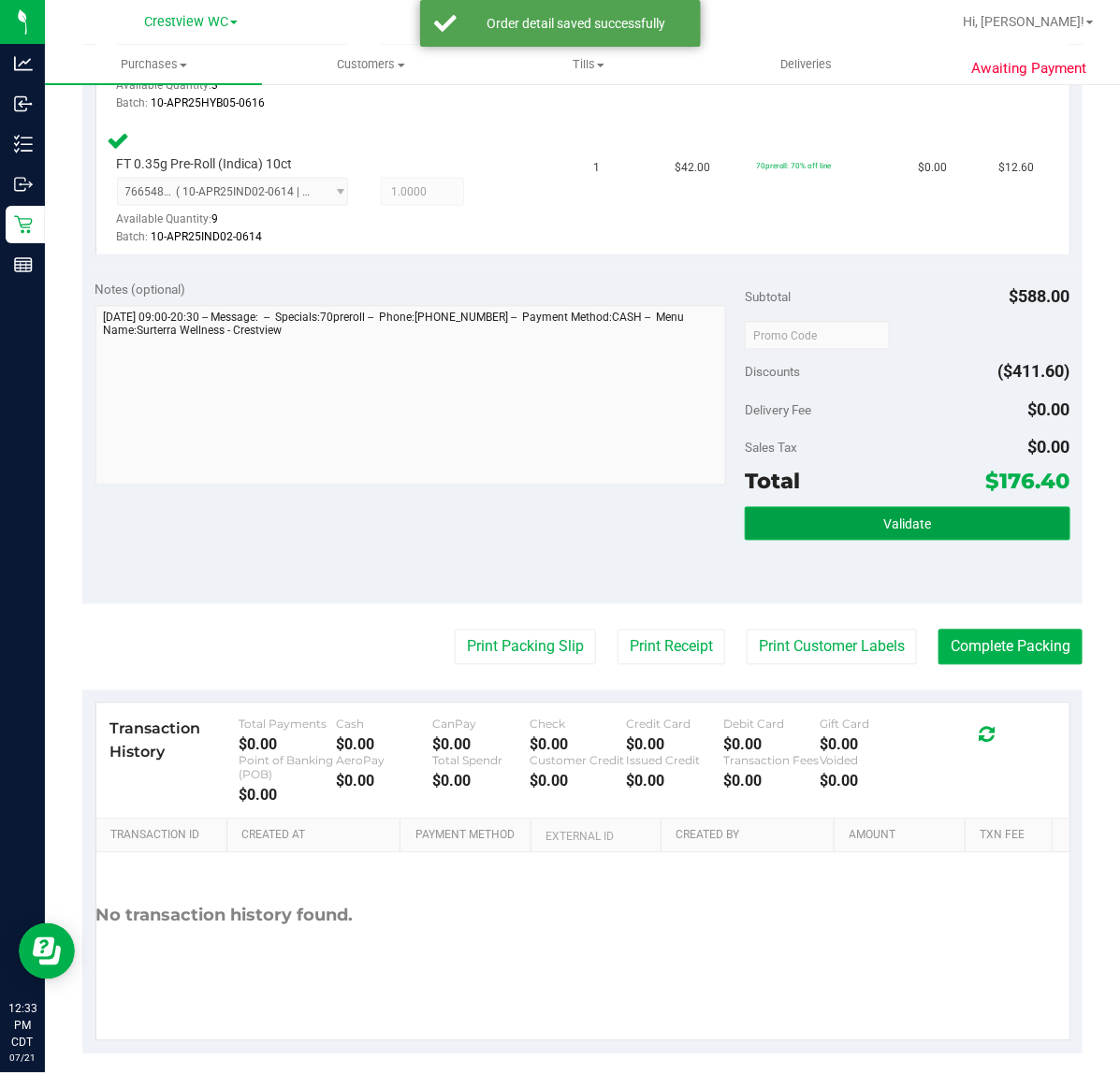 click on "Validate" at bounding box center (907, 524) 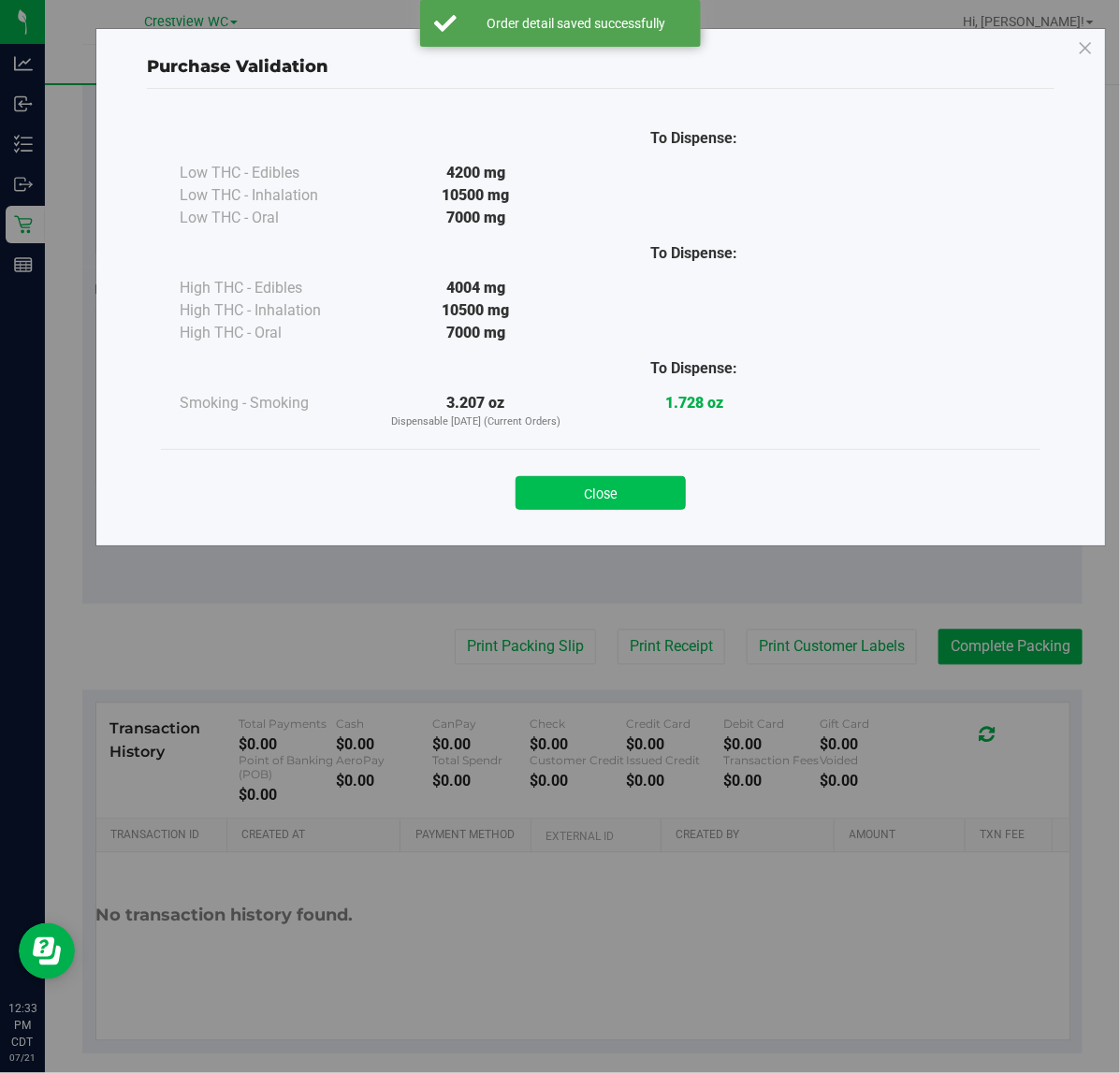 click on "Close" at bounding box center [601, 493] 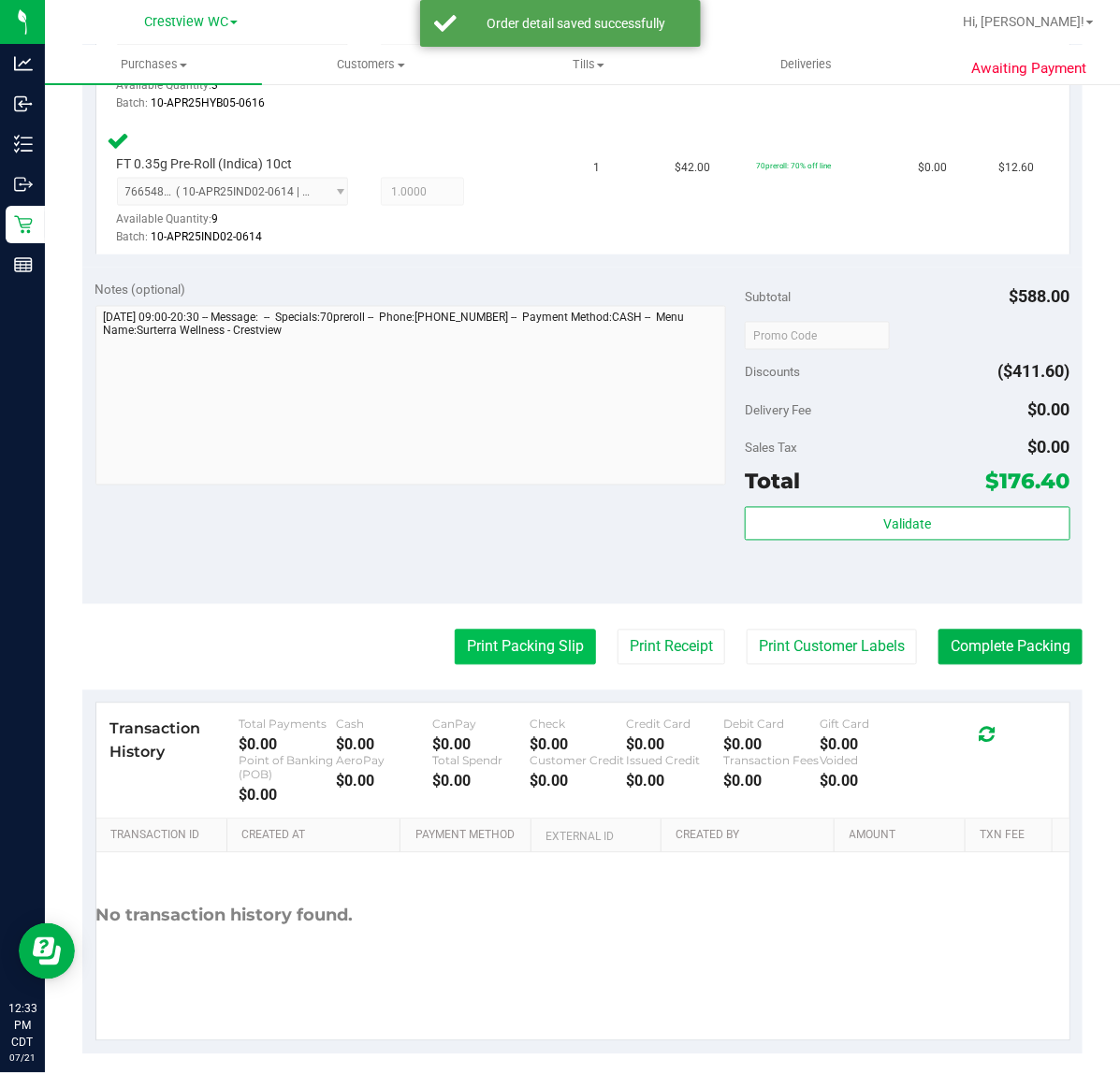 click on "Print Packing Slip" at bounding box center [525, 647] 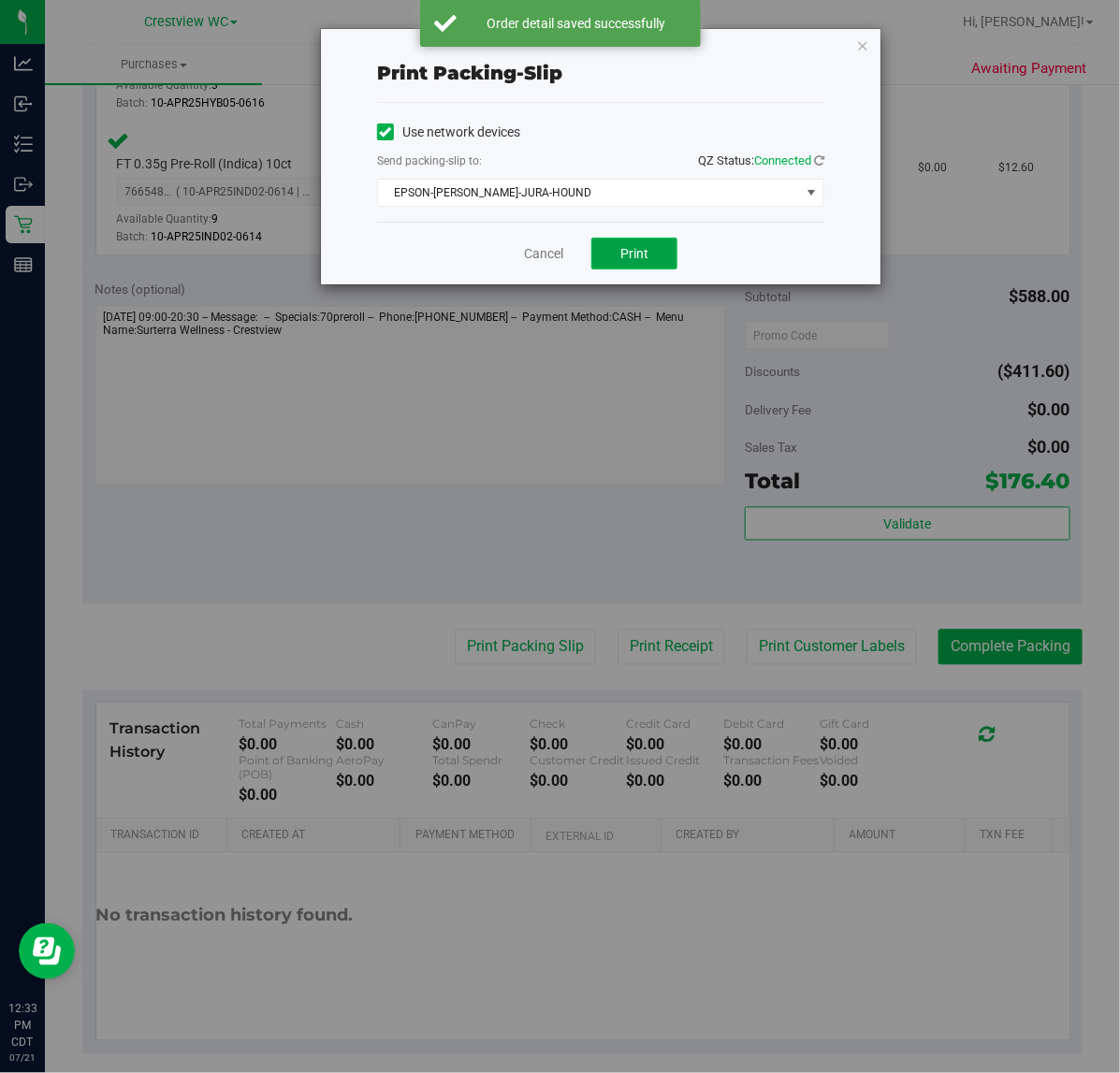 click on "Print" at bounding box center (634, 254) 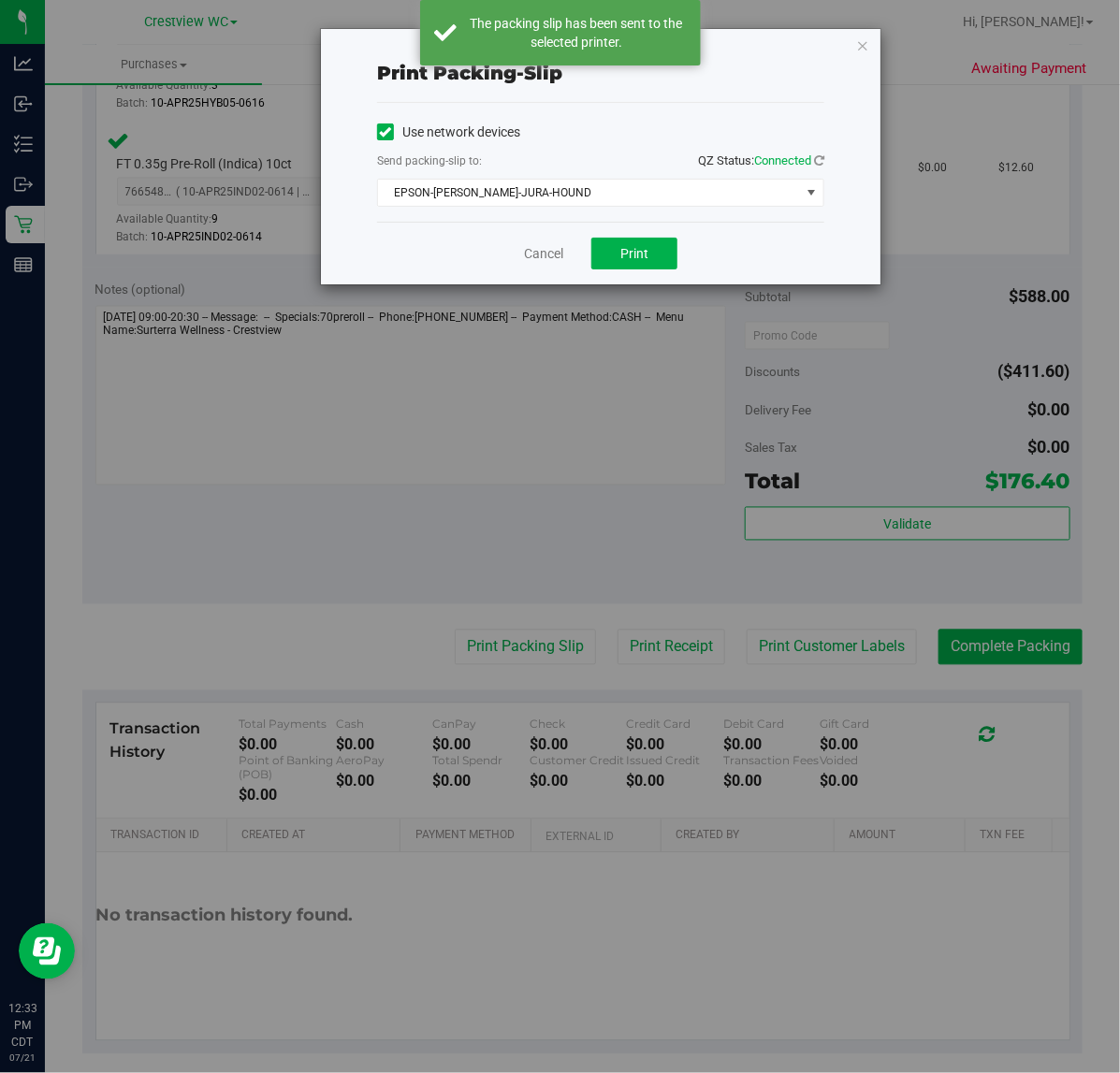 click on "Cancel
Print" at bounding box center (601, 253) 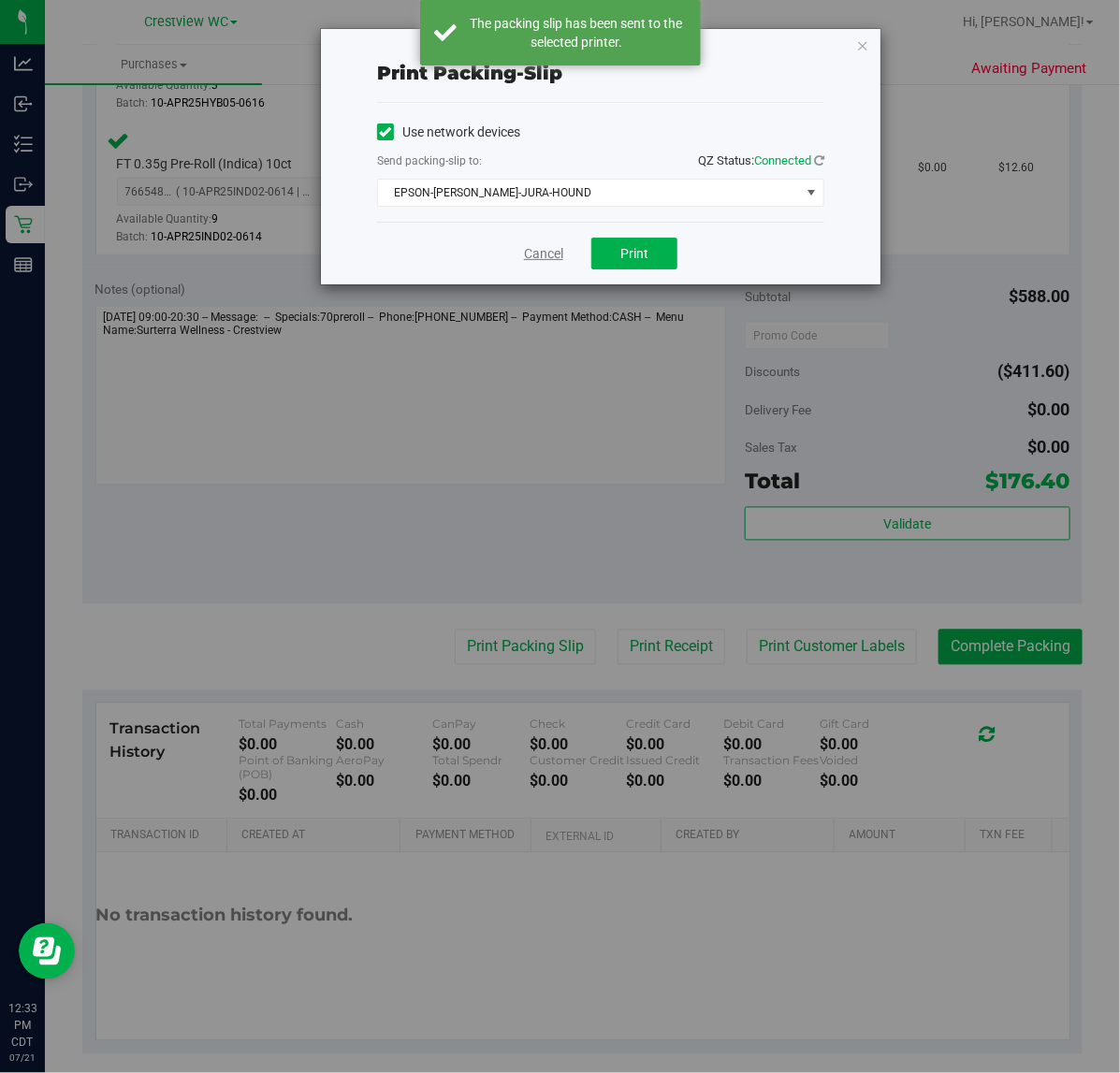 click on "Cancel" at bounding box center (544, 254) 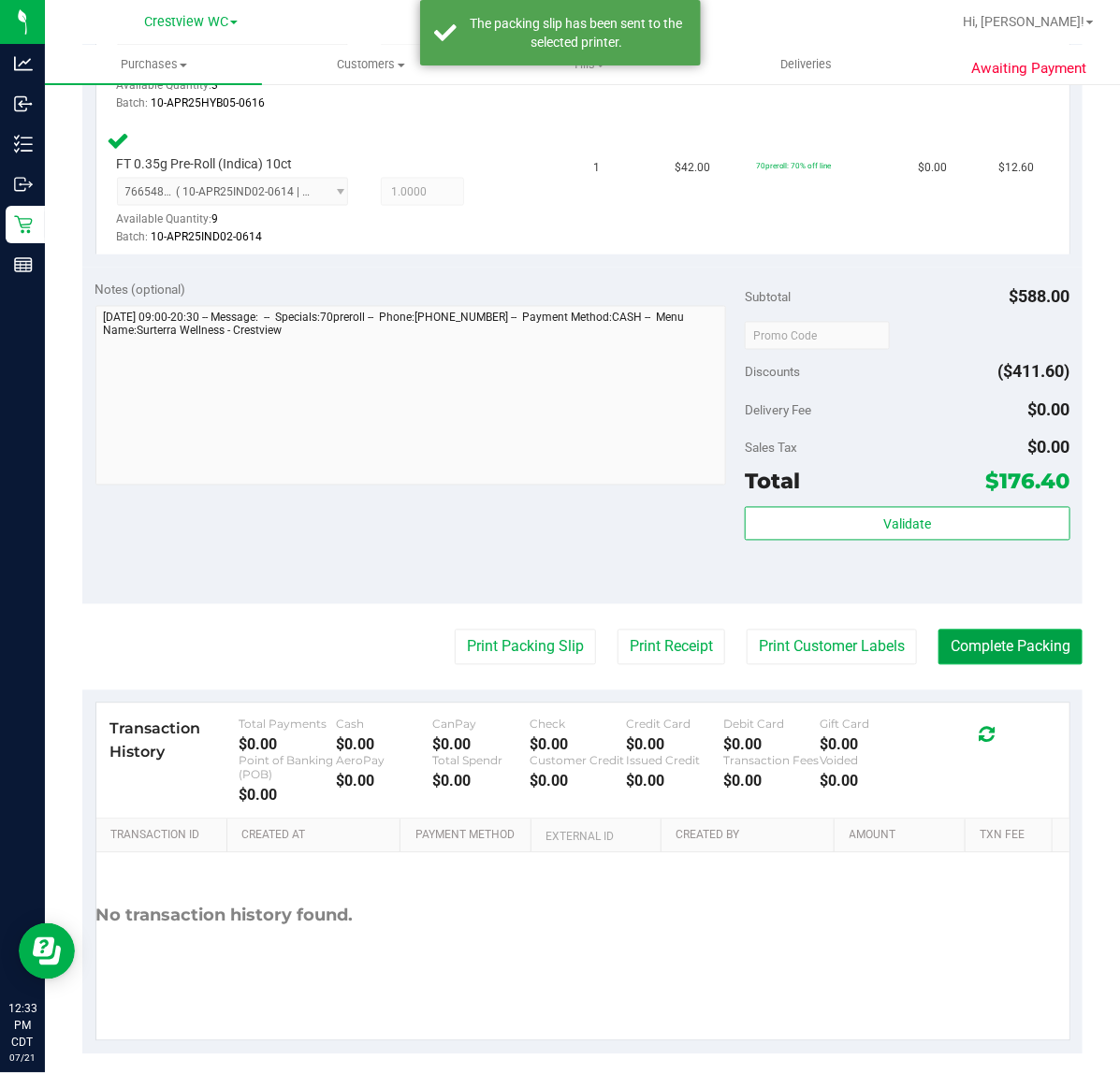 click on "Complete Packing" at bounding box center (1011, 647) 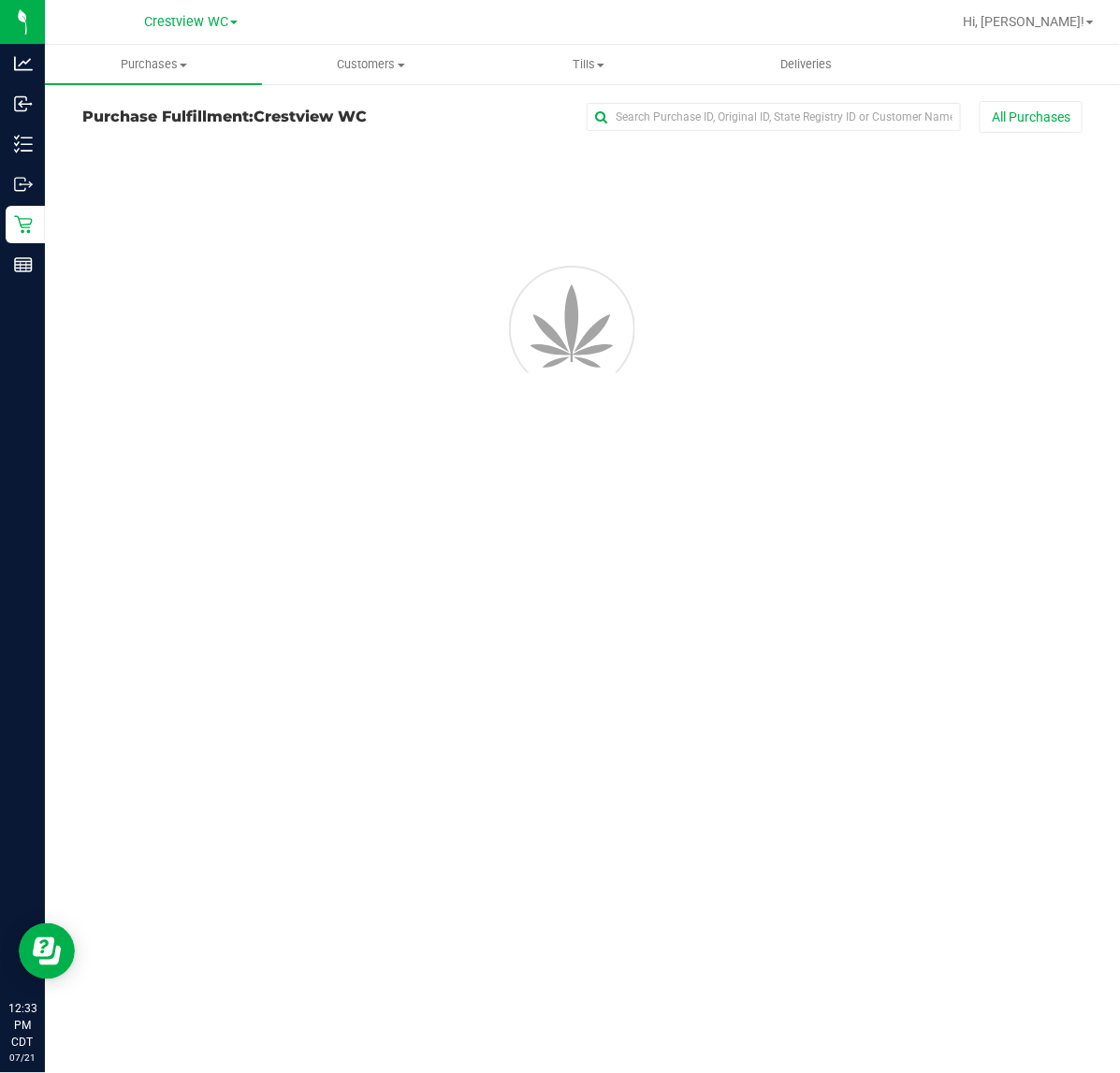 scroll, scrollTop: 0, scrollLeft: 0, axis: both 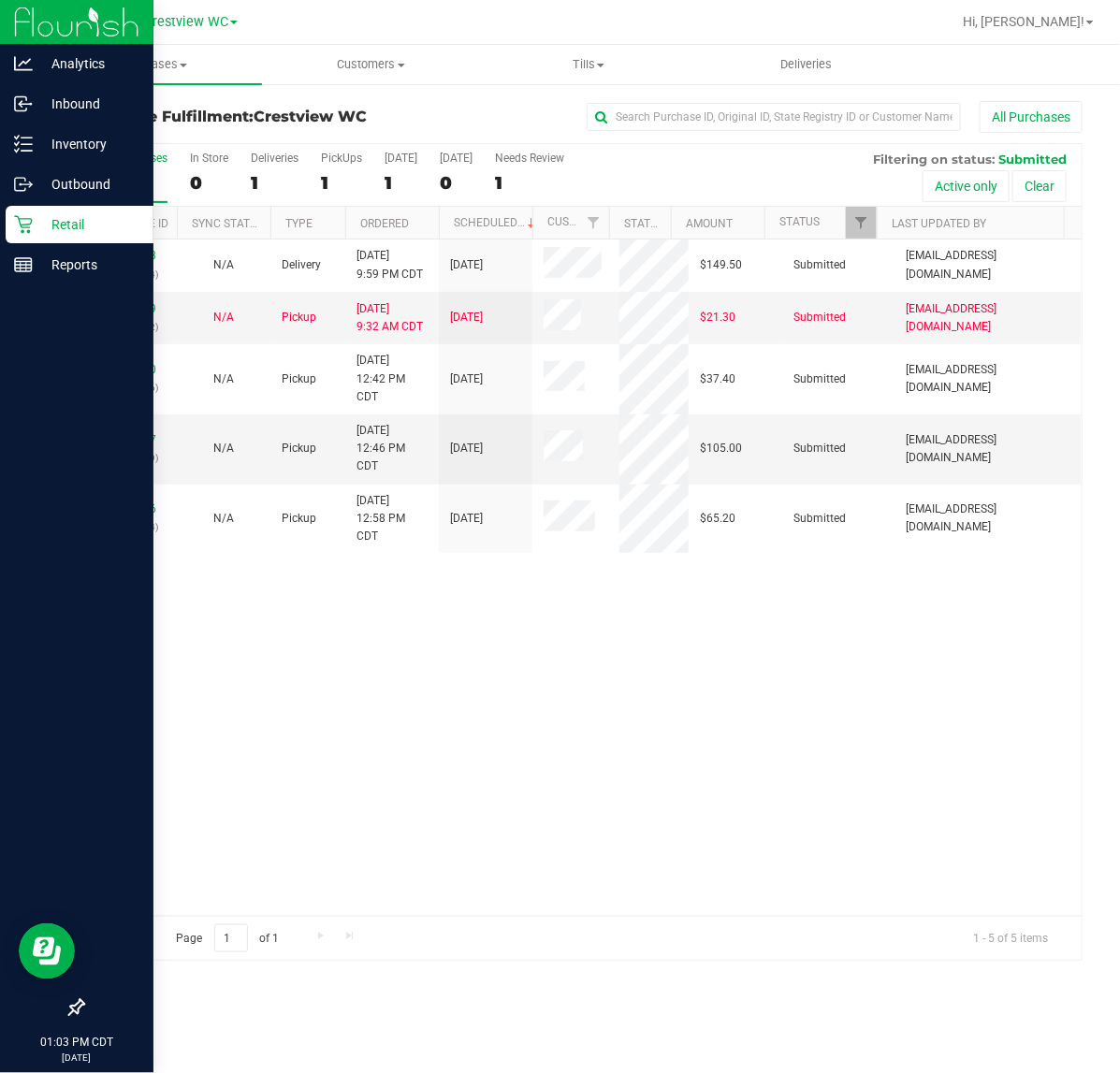 click at bounding box center [77, 638] 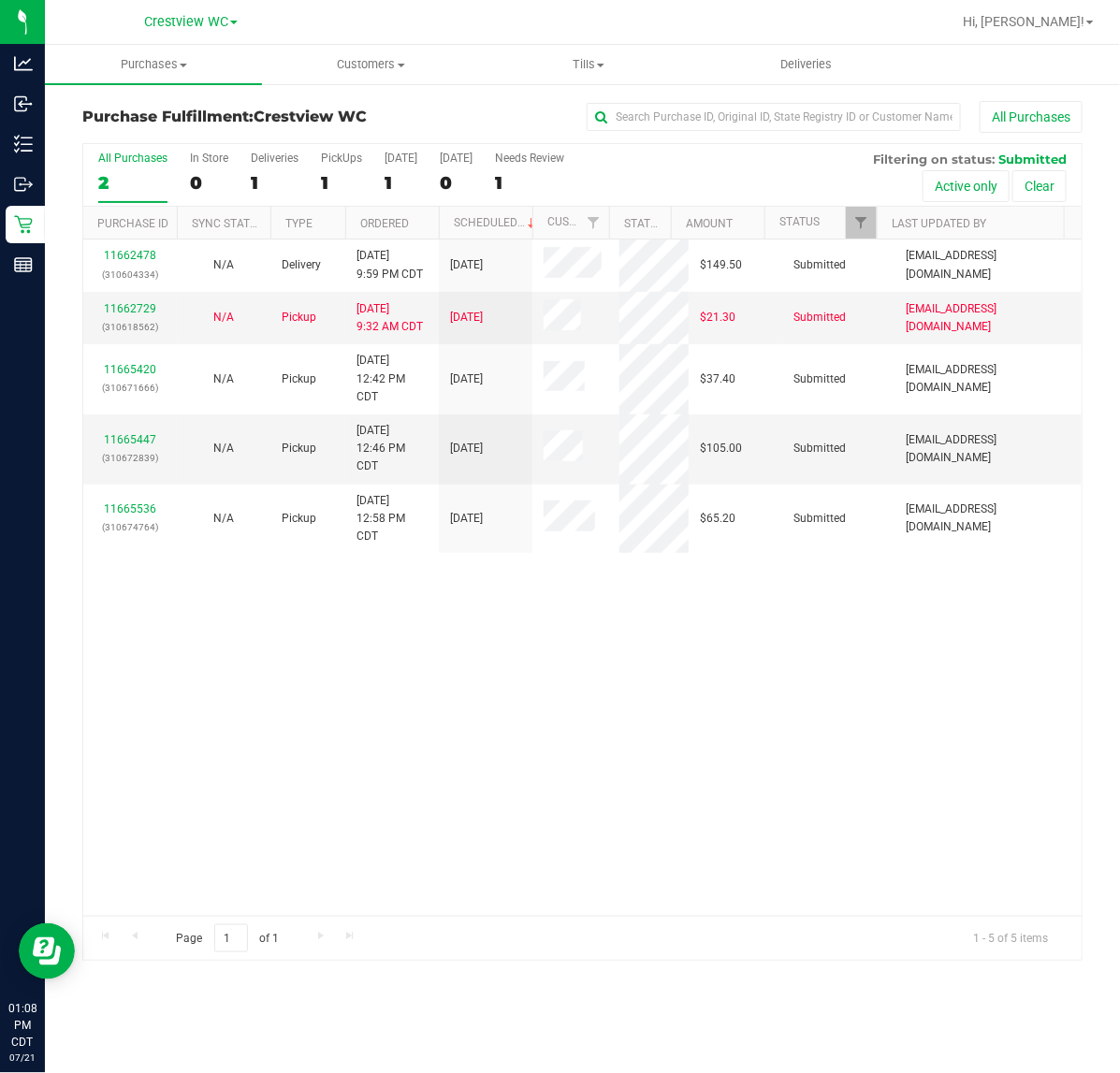 click on "All Purchases" at bounding box center (749, 117) 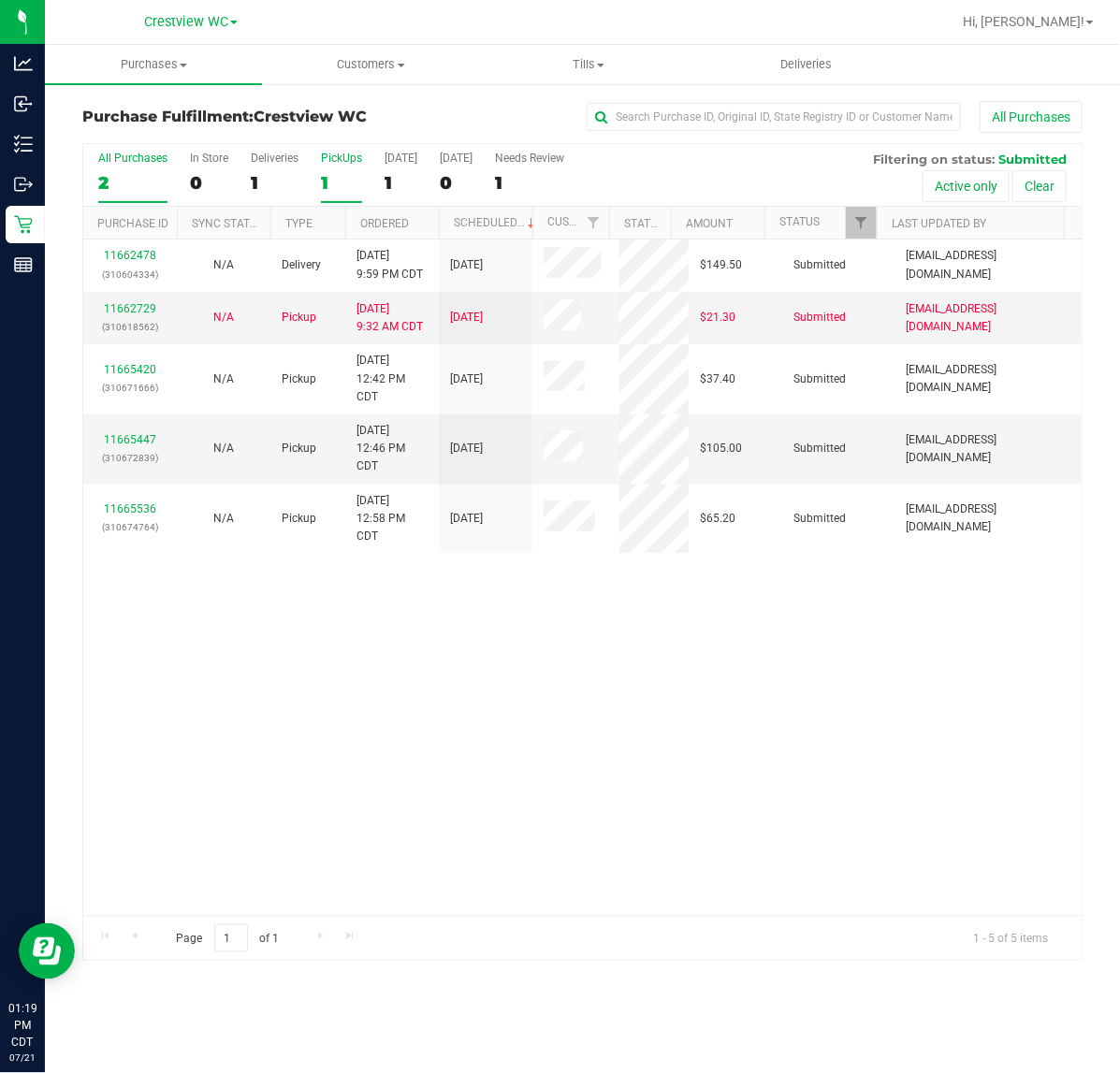 click on "PickUps
1" at bounding box center (342, 177) 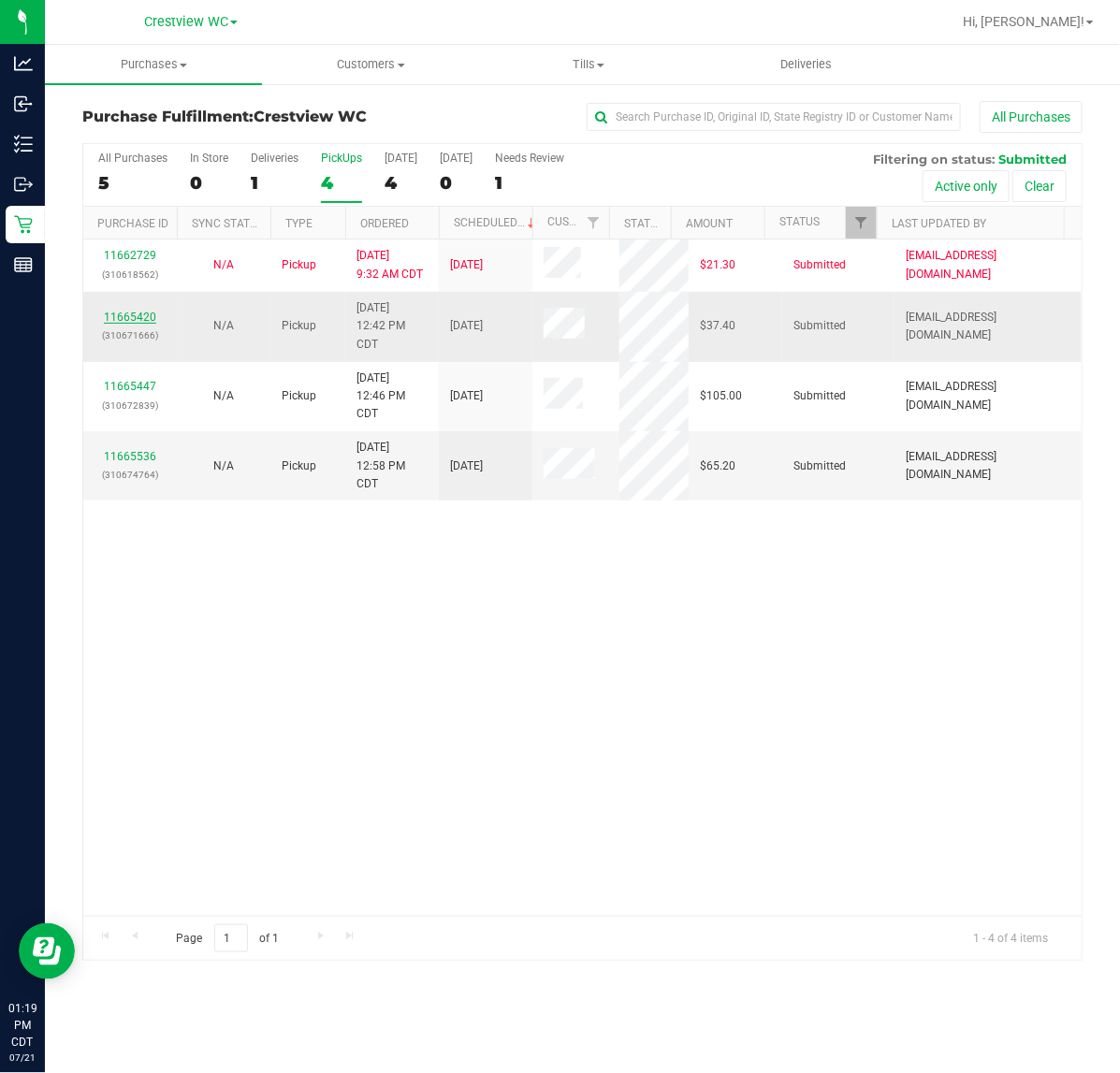 click on "11665420" at bounding box center (130, 317) 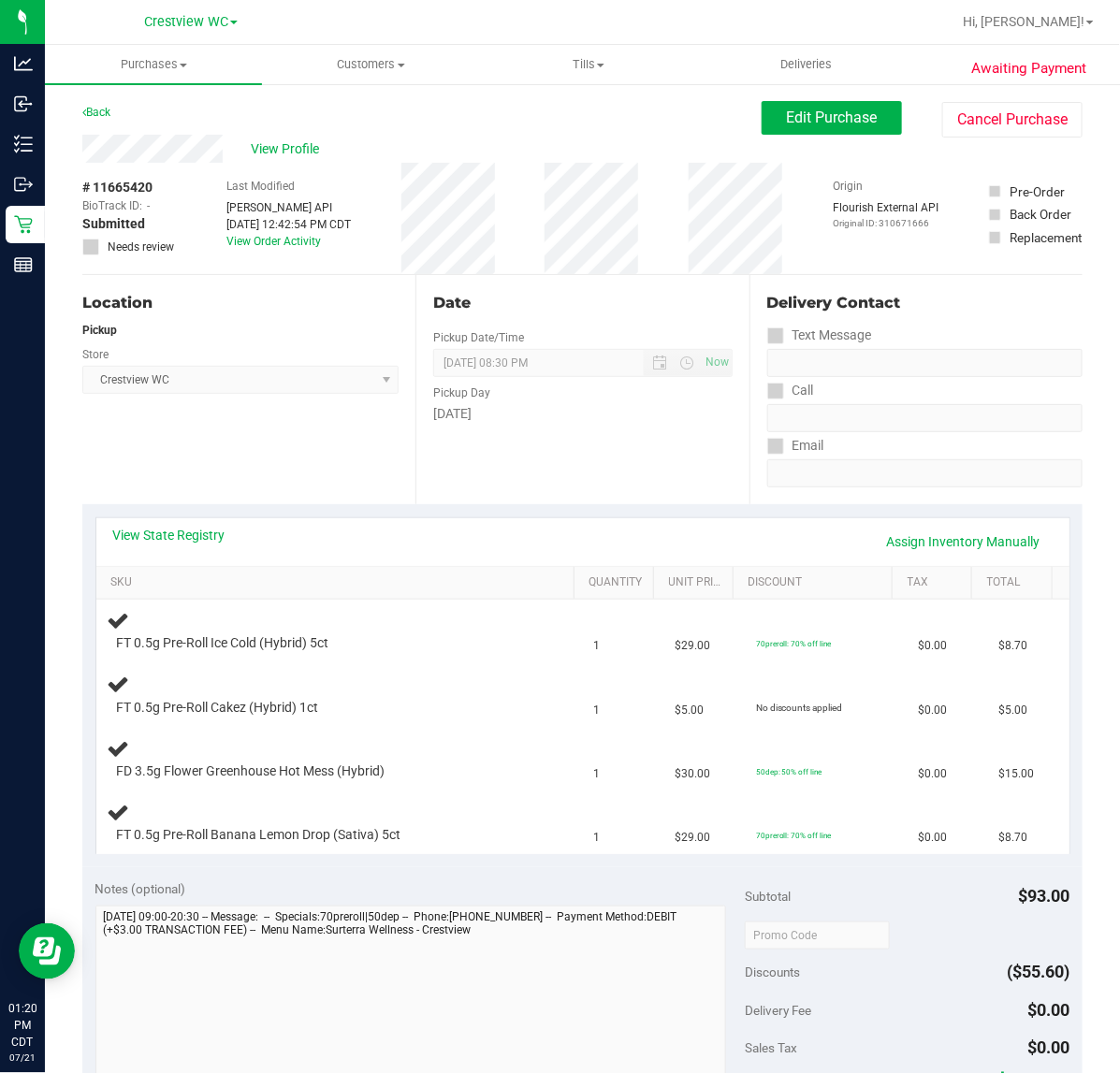 click on "Location
Pickup
Store
Crestview WC Select Store Bonita Springs WC Boynton Beach WC Bradenton WC Brandon WC Brooksville WC Call Center Clermont WC Crestview WC Deerfield Beach WC Delray Beach WC Deltona WC Ft Walton Beach WC Ft. Lauderdale WC Ft. Myers WC Gainesville WC Jax Atlantic WC JAX DC REP Jax WC Key West WC Lakeland WC Largo WC Lehigh Acres DC REP Merritt Island WC Miami 72nd WC Miami Beach WC Miami Dadeland WC Miramar DC REP New Port Richey WC North Palm Beach WC North Port WC Ocala WC Orange Park WC Orlando Colonial WC Orlando DC REP Orlando WC Oviedo WC Palm Bay WC Palm Coast WC Panama City WC Pensacola WC Port Orange WC Port St. Lucie WC Sebring WC South Tampa WC St. Pete WC Summerfield WC Tallahassee DC REP Tallahassee WC Tampa DC Testing Tampa Warehouse Tampa WC TX Austin DC TX Plano Retail WPB DC WPB WC" at bounding box center (249, 389) 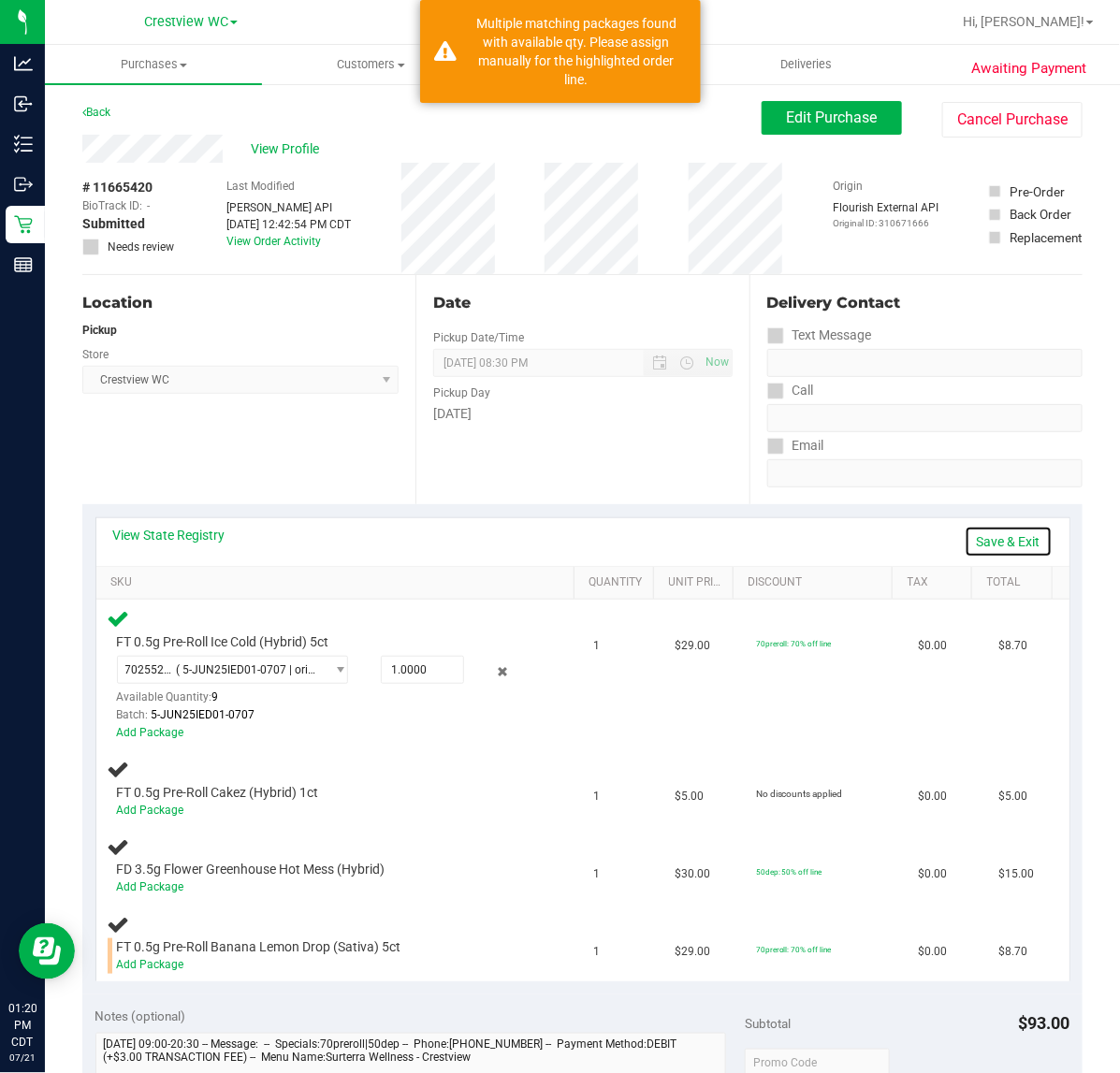 click on "Save & Exit" at bounding box center [1009, 542] 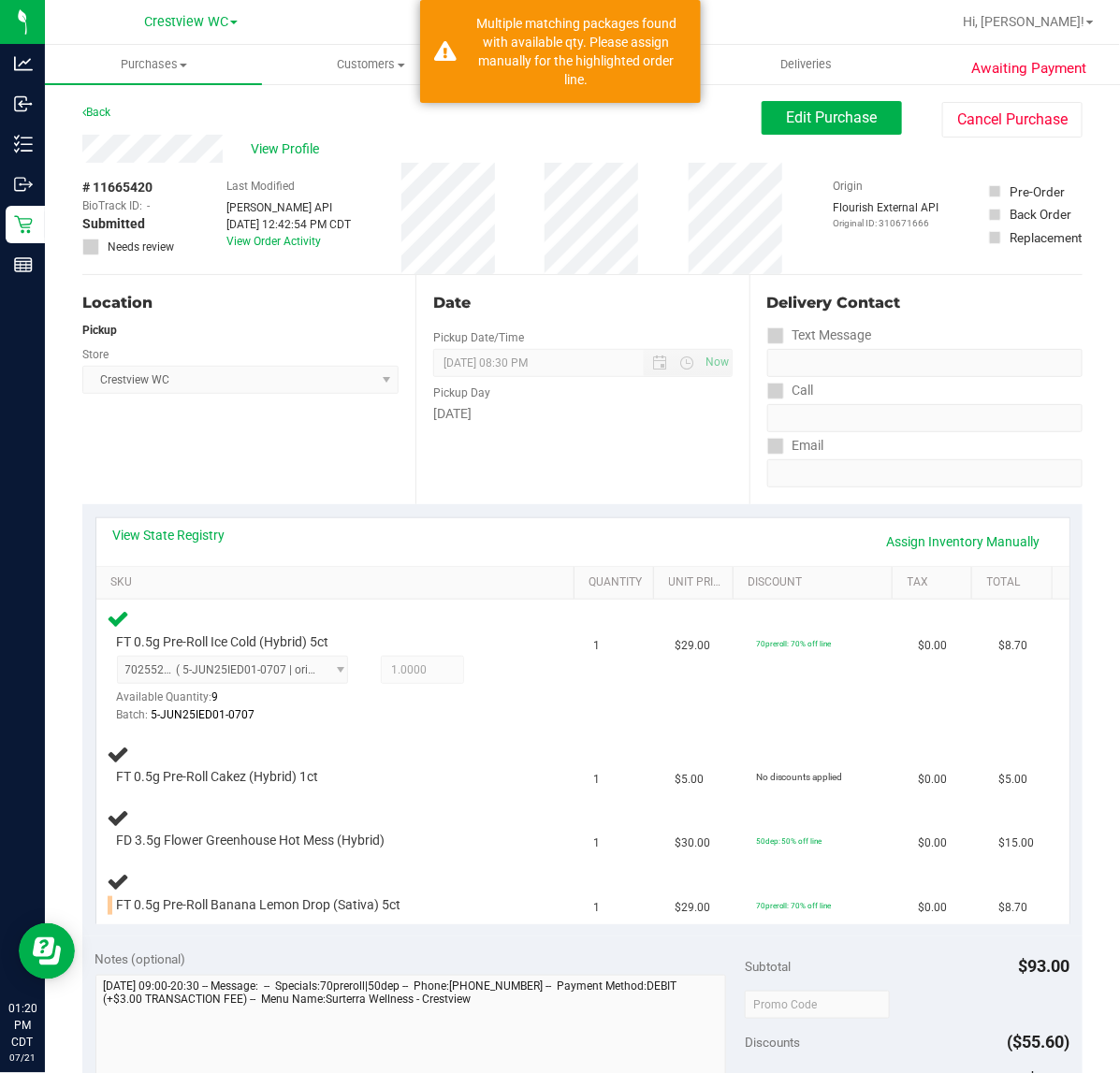 click on "Location
Pickup
Store
Crestview WC Select Store Bonita Springs WC Boynton Beach WC Bradenton WC Brandon WC Brooksville WC Call Center Clermont WC Crestview WC Deerfield Beach WC Delray Beach WC Deltona WC Ft Walton Beach WC Ft. Lauderdale WC Ft. Myers WC Gainesville WC Jax Atlantic WC JAX DC REP Jax WC Key West WC Lakeland WC Largo WC Lehigh Acres DC REP Merritt Island WC Miami 72nd WC Miami Beach WC Miami Dadeland WC Miramar DC REP New Port Richey WC North Palm Beach WC North Port WC Ocala WC Orange Park WC Orlando Colonial WC Orlando DC REP Orlando WC Oviedo WC Palm Bay WC Palm Coast WC Panama City WC Pensacola WC Port Orange WC Port St. Lucie WC Sebring WC South Tampa WC St. Pete WC Summerfield WC Tallahassee DC REP Tallahassee WC Tampa DC Testing Tampa Warehouse Tampa WC TX Austin DC TX Plano Retail WPB DC WPB WC" at bounding box center [249, 389] 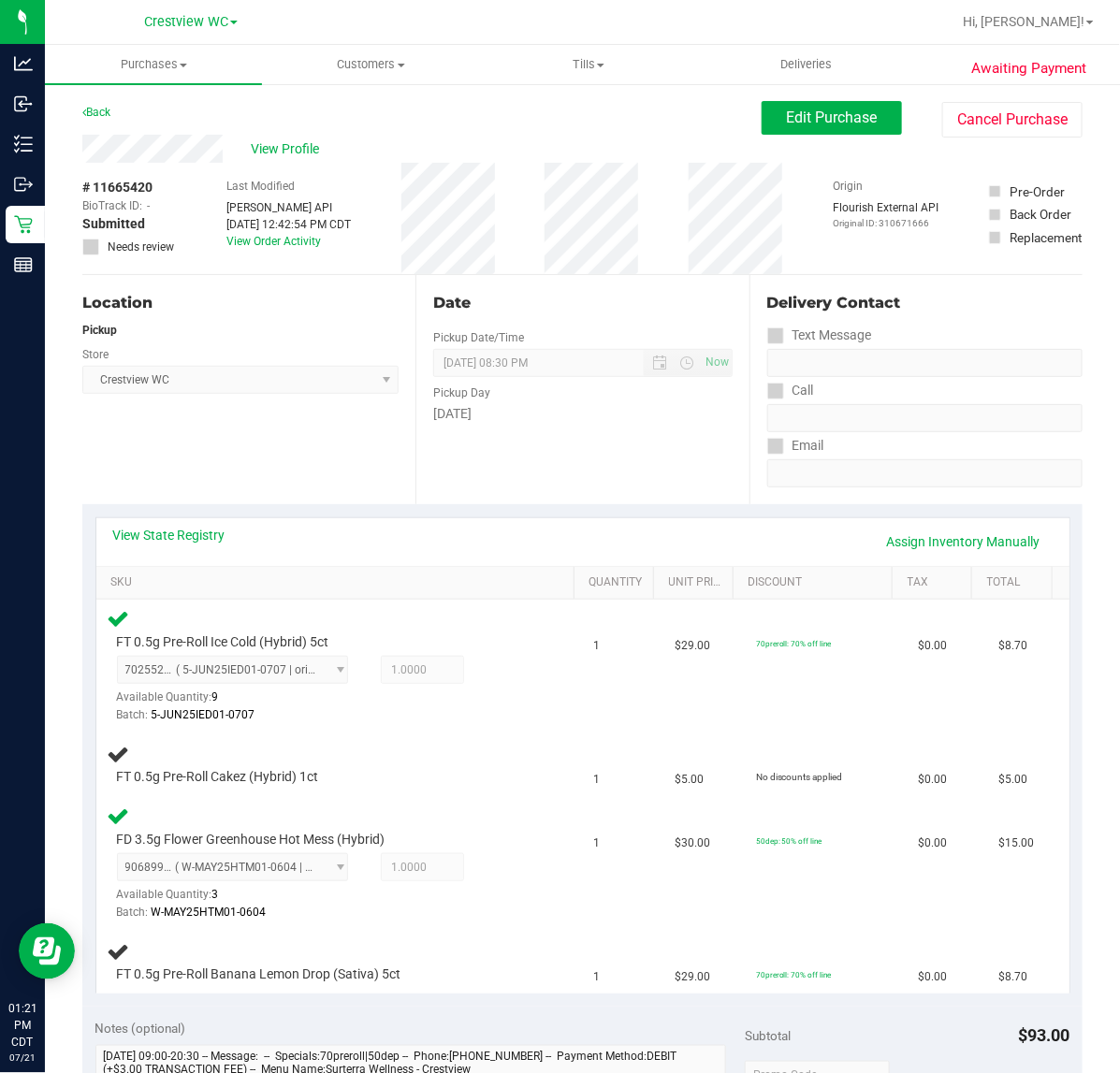 click on "Location
Pickup
Store
Crestview WC Select Store Bonita Springs WC Boynton Beach WC Bradenton WC Brandon WC Brooksville WC Call Center Clermont WC Crestview WC Deerfield Beach WC Delray Beach WC Deltona WC Ft Walton Beach WC Ft. Lauderdale WC Ft. Myers WC Gainesville WC Jax Atlantic WC JAX DC REP Jax WC Key West WC Lakeland WC Largo WC Lehigh Acres DC REP Merritt Island WC Miami 72nd WC Miami Beach WC Miami Dadeland WC Miramar DC REP New Port Richey WC North Palm Beach WC North Port WC Ocala WC Orange Park WC Orlando Colonial WC Orlando DC REP Orlando WC Oviedo WC Palm Bay WC Palm Coast WC Panama City WC Pensacola WC Port Orange WC Port St. Lucie WC Sebring WC South Tampa WC St. Pete WC Summerfield WC Tallahassee DC REP Tallahassee WC Tampa DC Testing Tampa Warehouse Tampa WC TX Austin DC TX Plano Retail WPB DC WPB WC" at bounding box center [249, 389] 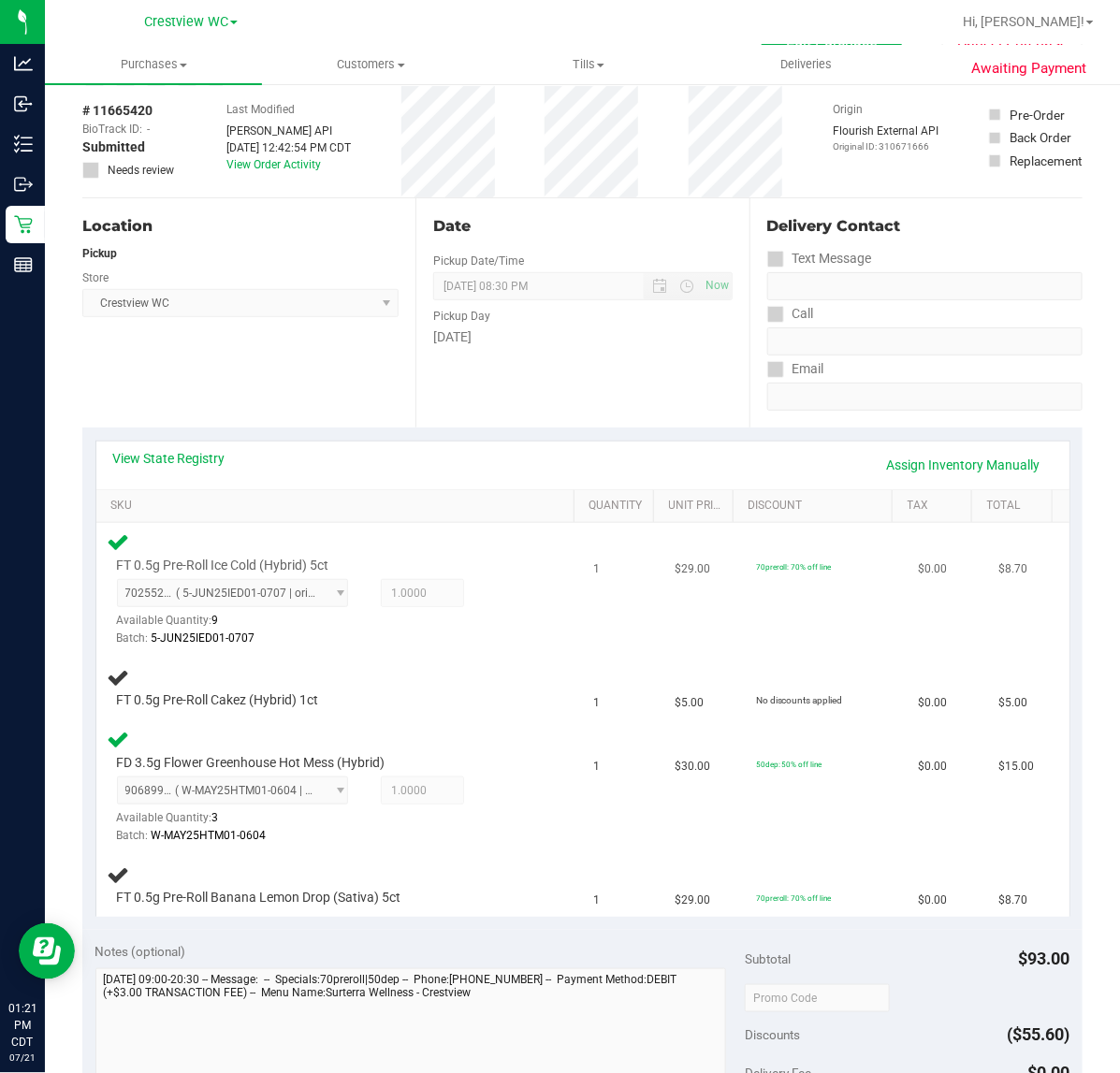 scroll, scrollTop: 117, scrollLeft: 0, axis: vertical 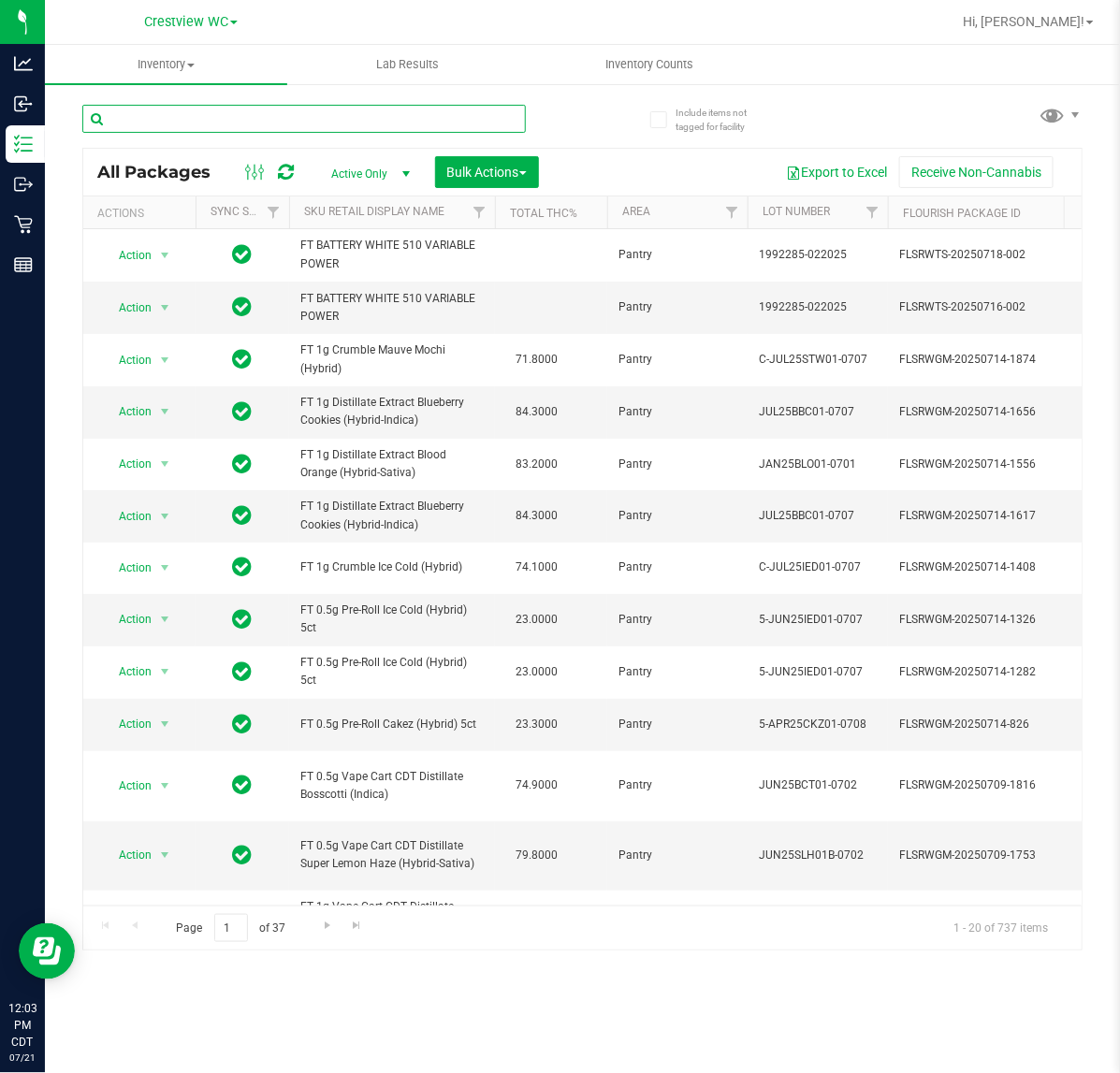 click at bounding box center (304, 119) 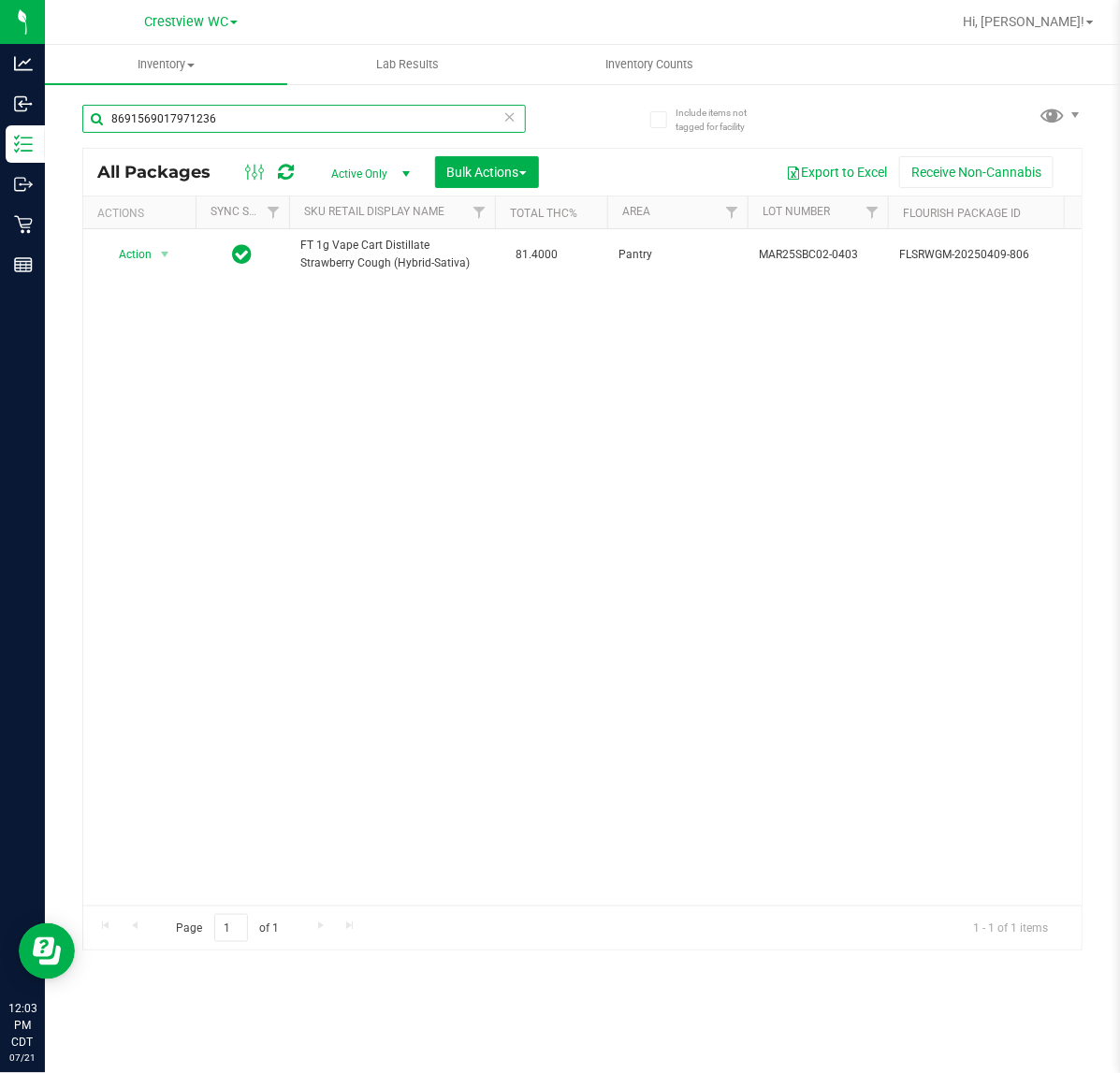 scroll, scrollTop: 0, scrollLeft: 438, axis: horizontal 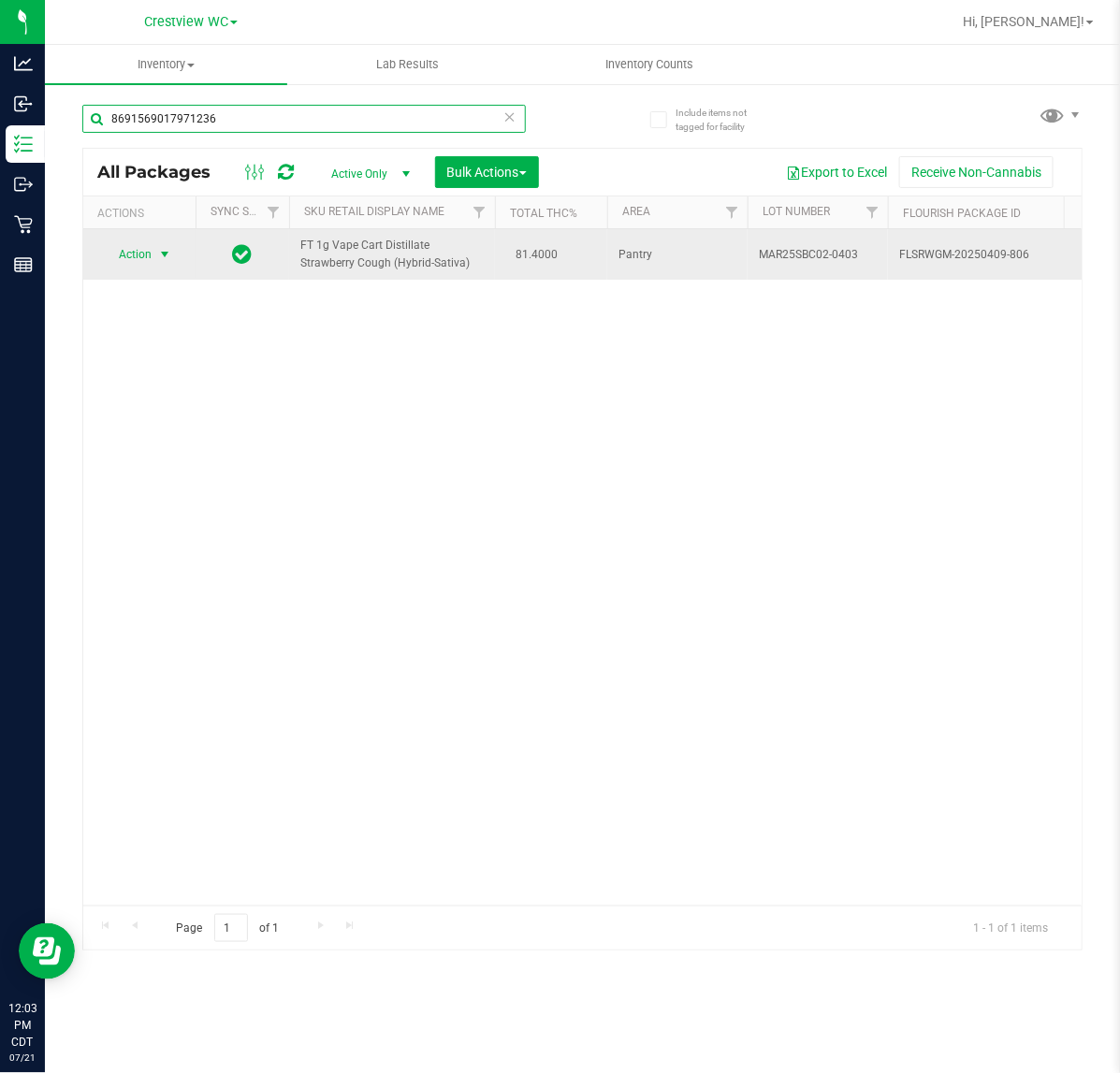 type on "8691569017971236" 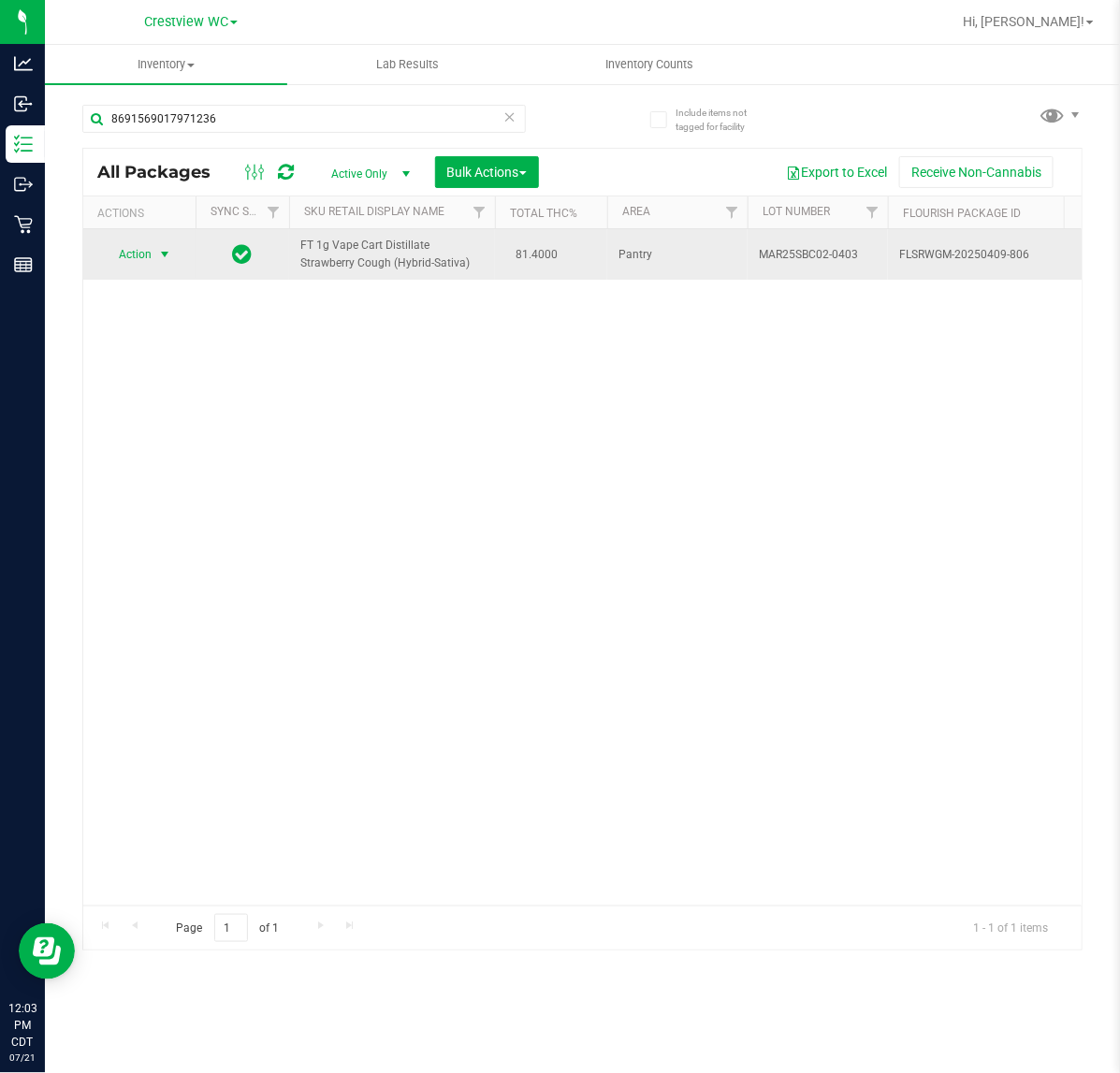 click at bounding box center [165, 254] 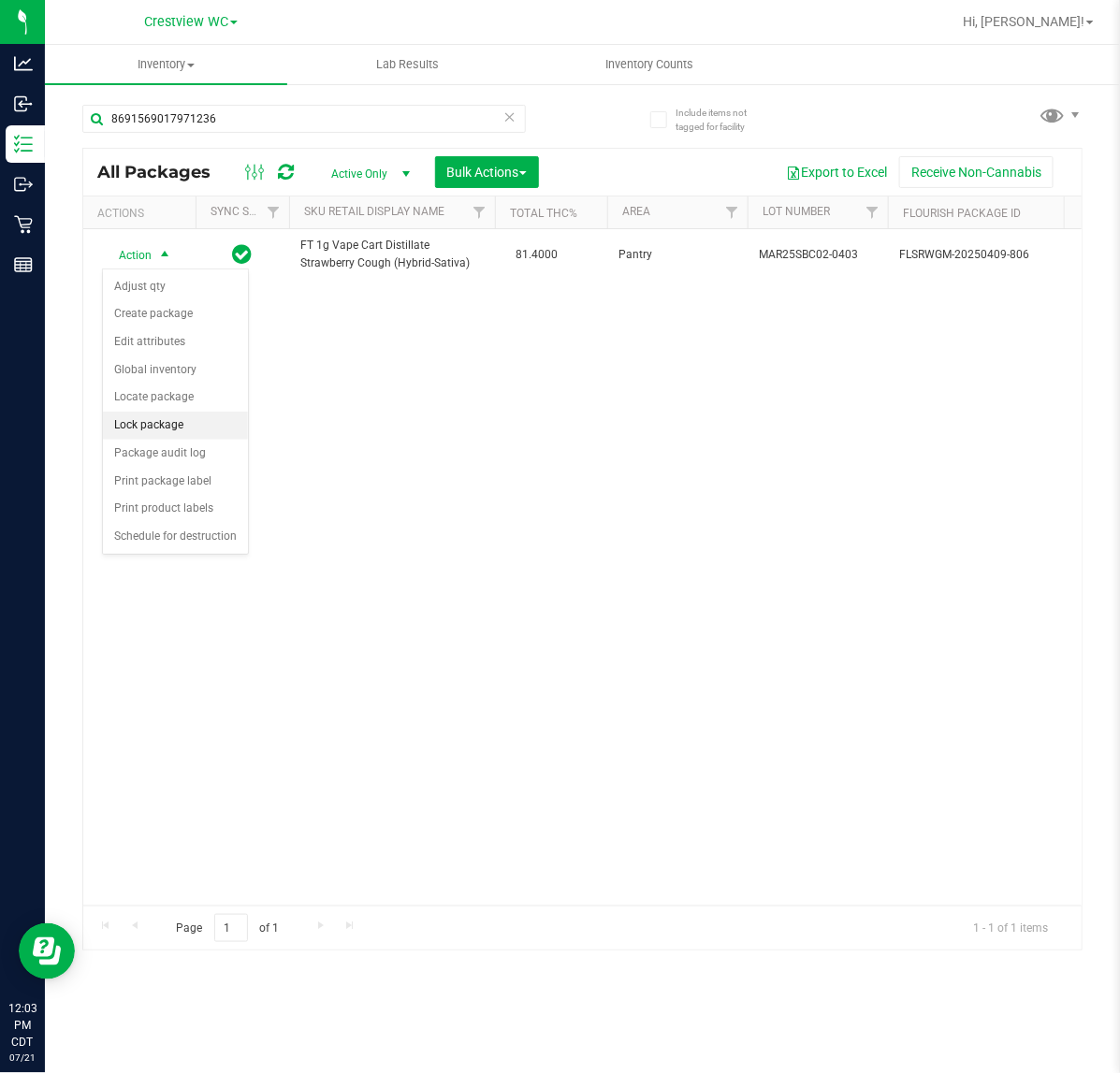 click on "Lock package" at bounding box center [175, 426] 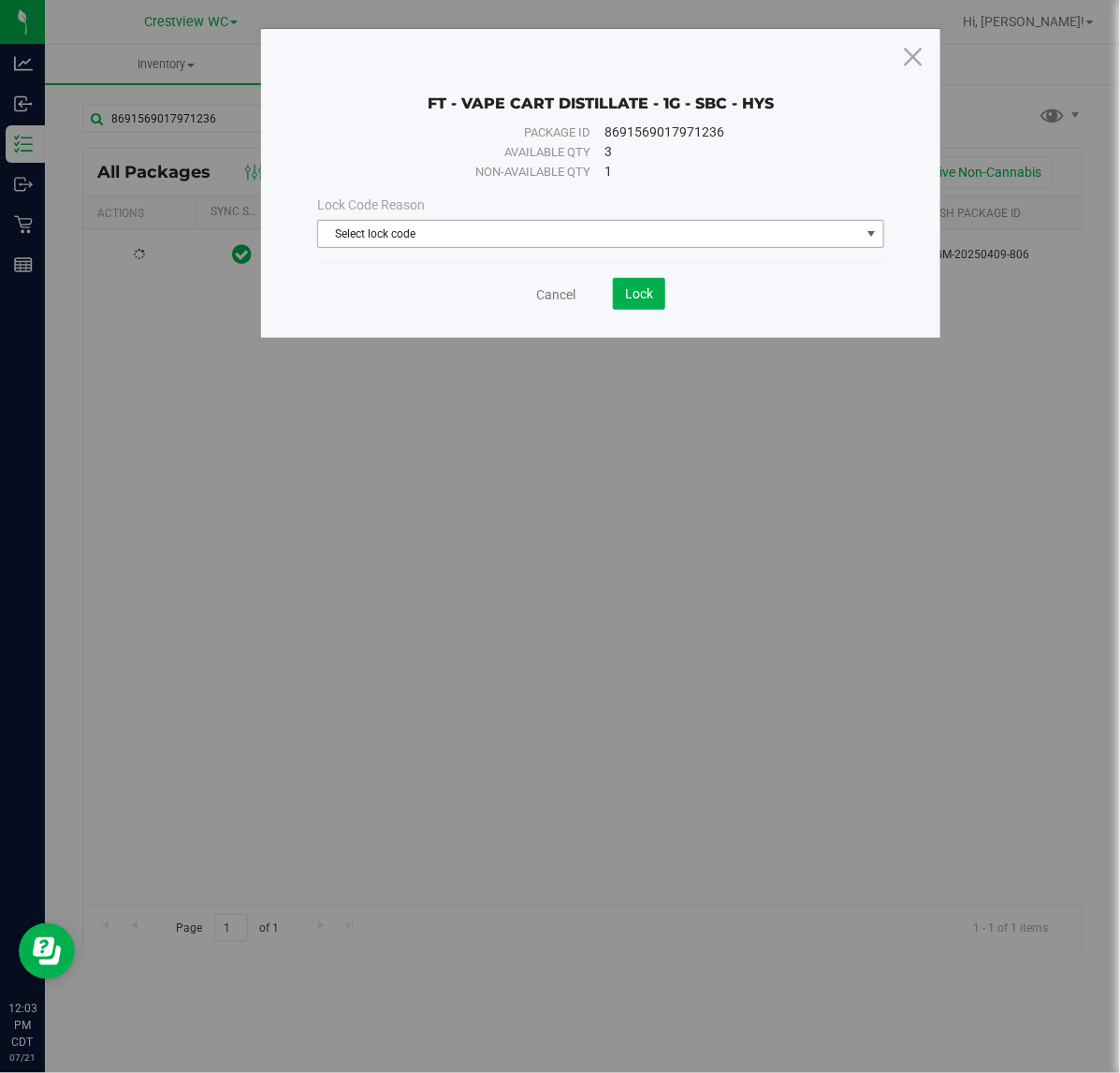 click on "Select lock code" at bounding box center (589, 234) 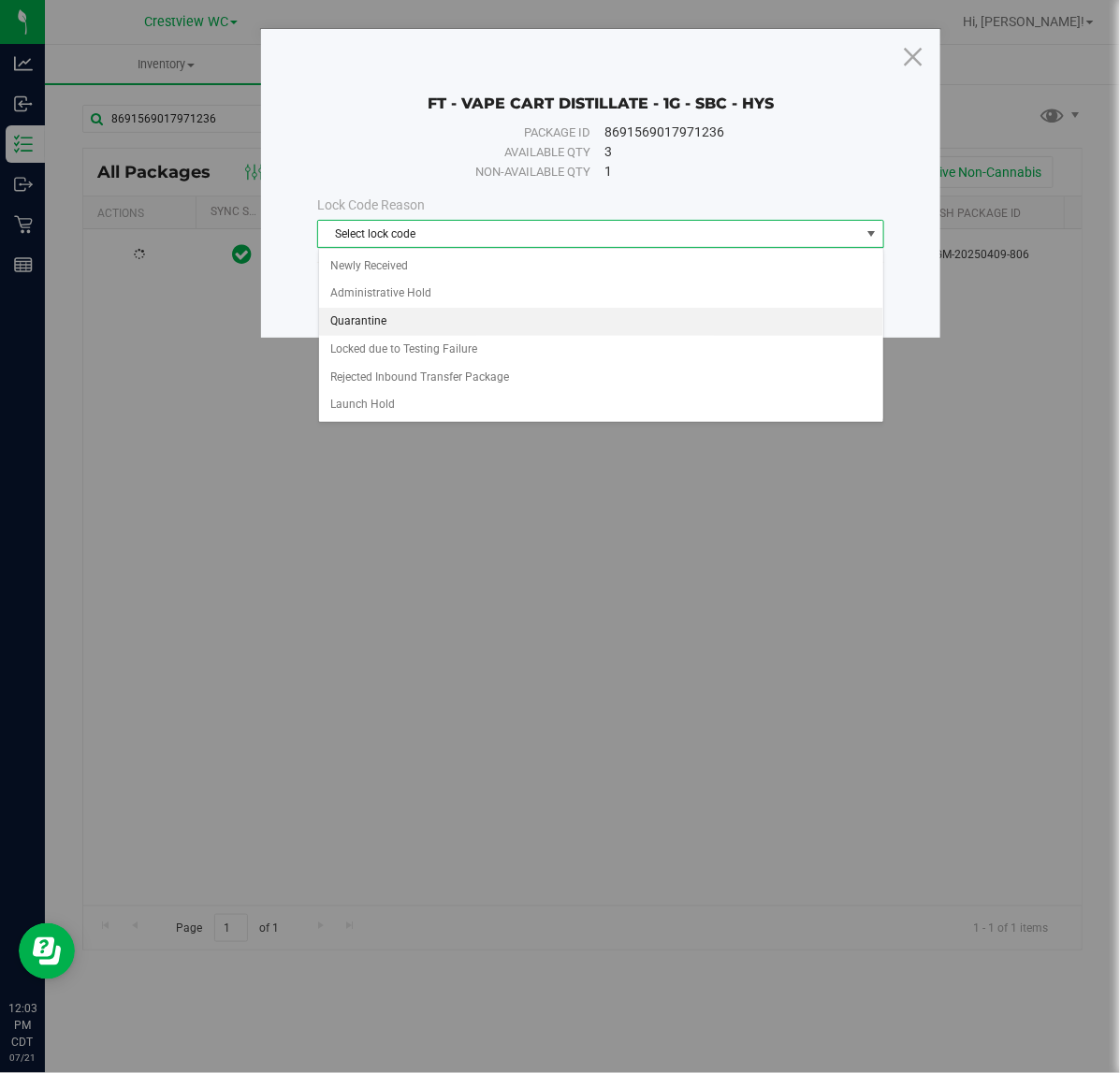 click on "Quarantine" at bounding box center [601, 322] 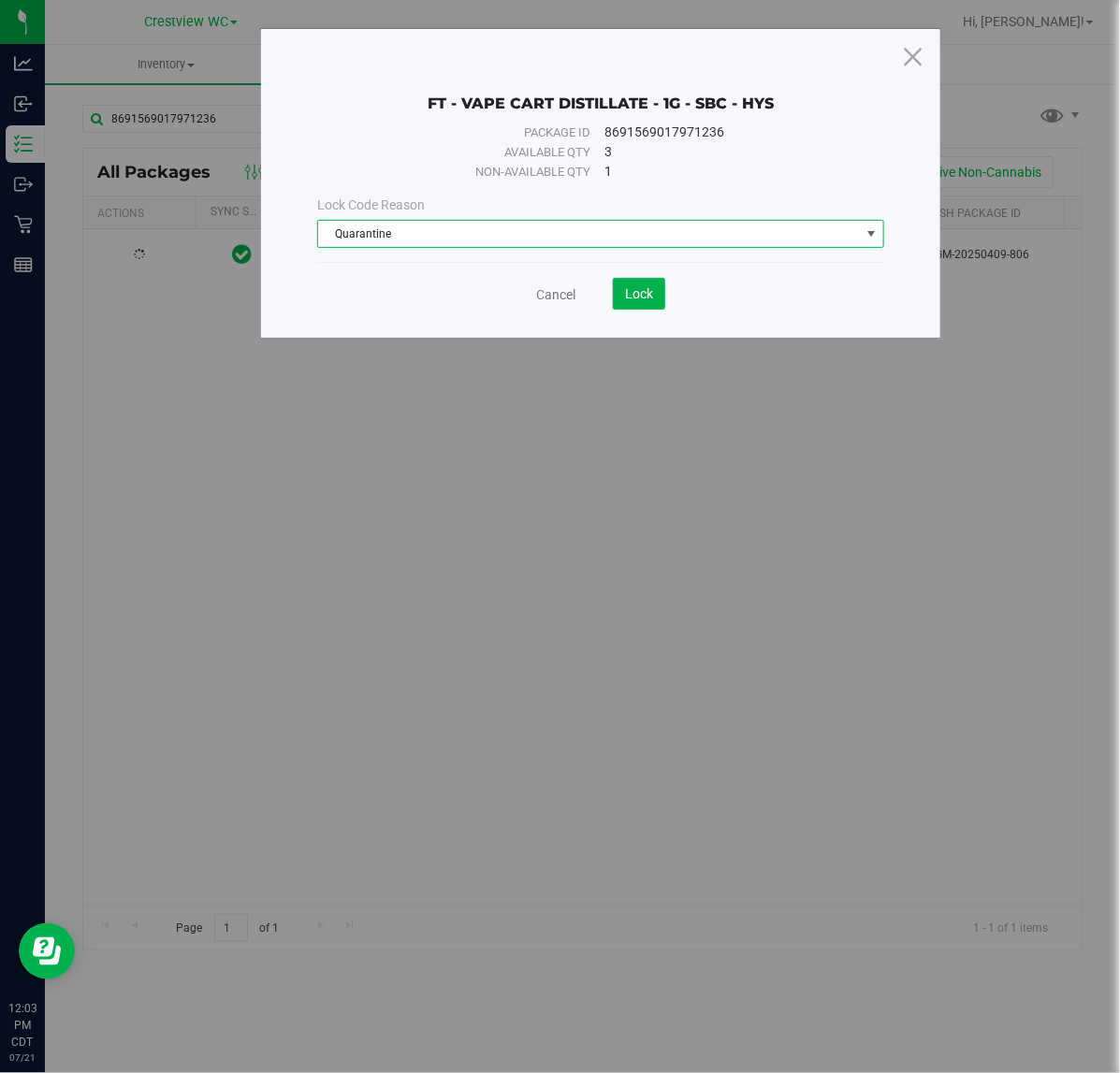 click on "Lock Code Reason
Quarantine Select lock code Newly Received Administrative Hold Quarantine Locked due to Testing Failure Rejected Inbound Transfer Package Launch Hold" at bounding box center [600, 222] 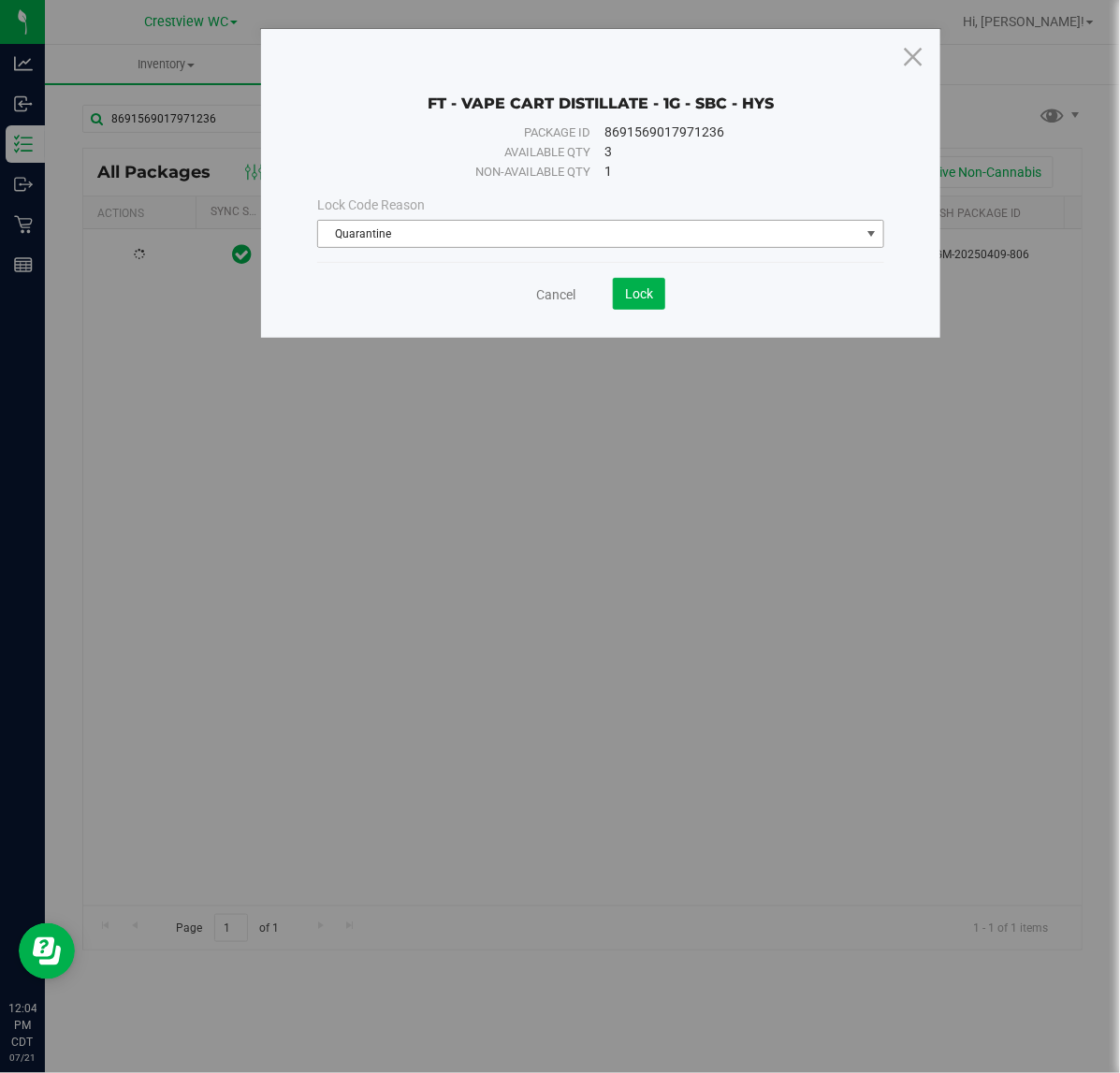 click on "Quarantine" at bounding box center [589, 234] 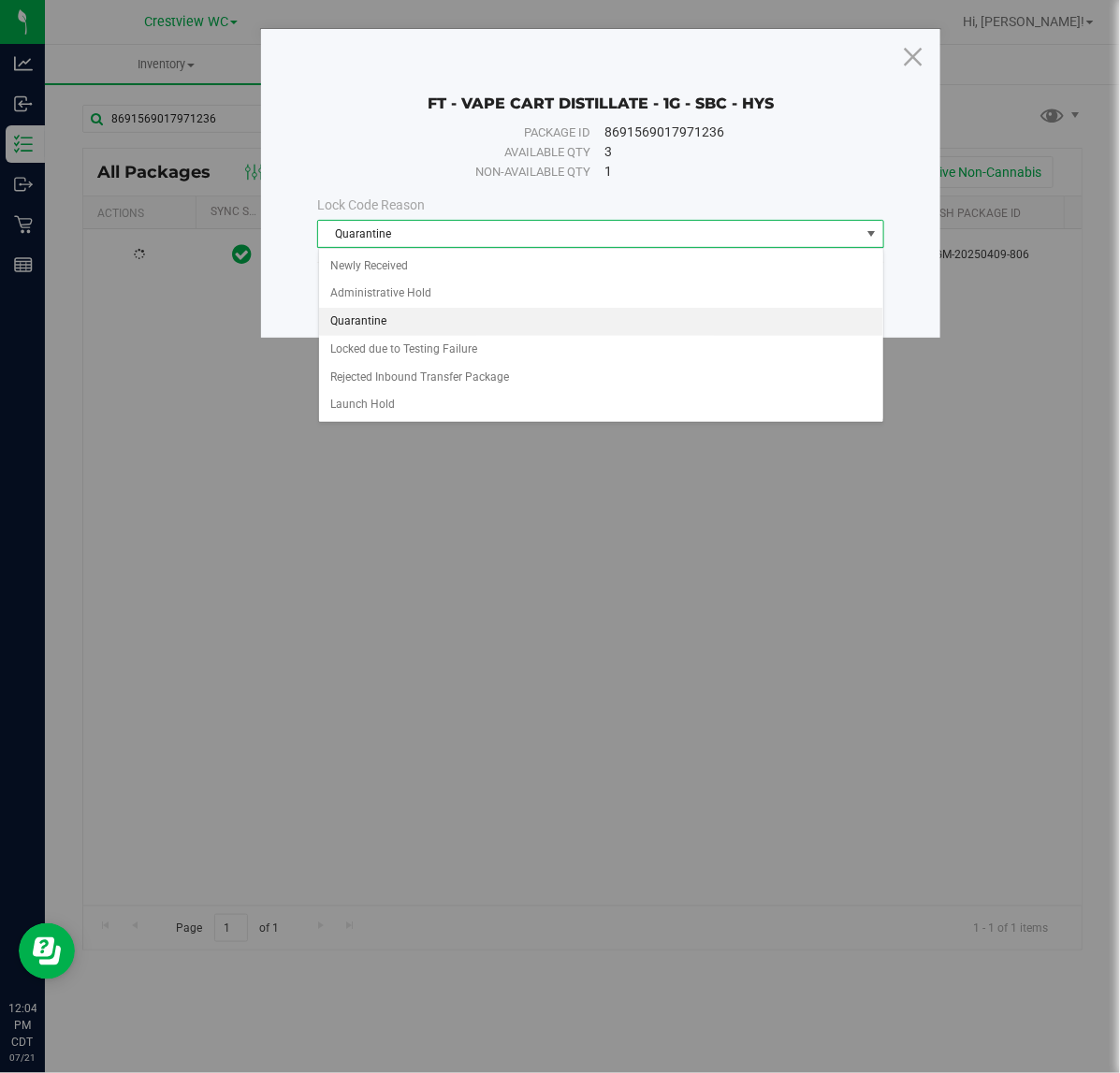 click on "FT - VAPE CART DISTILLATE - 1G - SBC - HYS
Package ID
8691569017971236
Available qty
3
Non-available qty
1
Lock Code Reason
Quarantine Select lock code Newly Received Administrative Hold Quarantine Locked due to Testing Failure Rejected Inbound Transfer Package Launch Hold
Cancel" at bounding box center [567, 536] 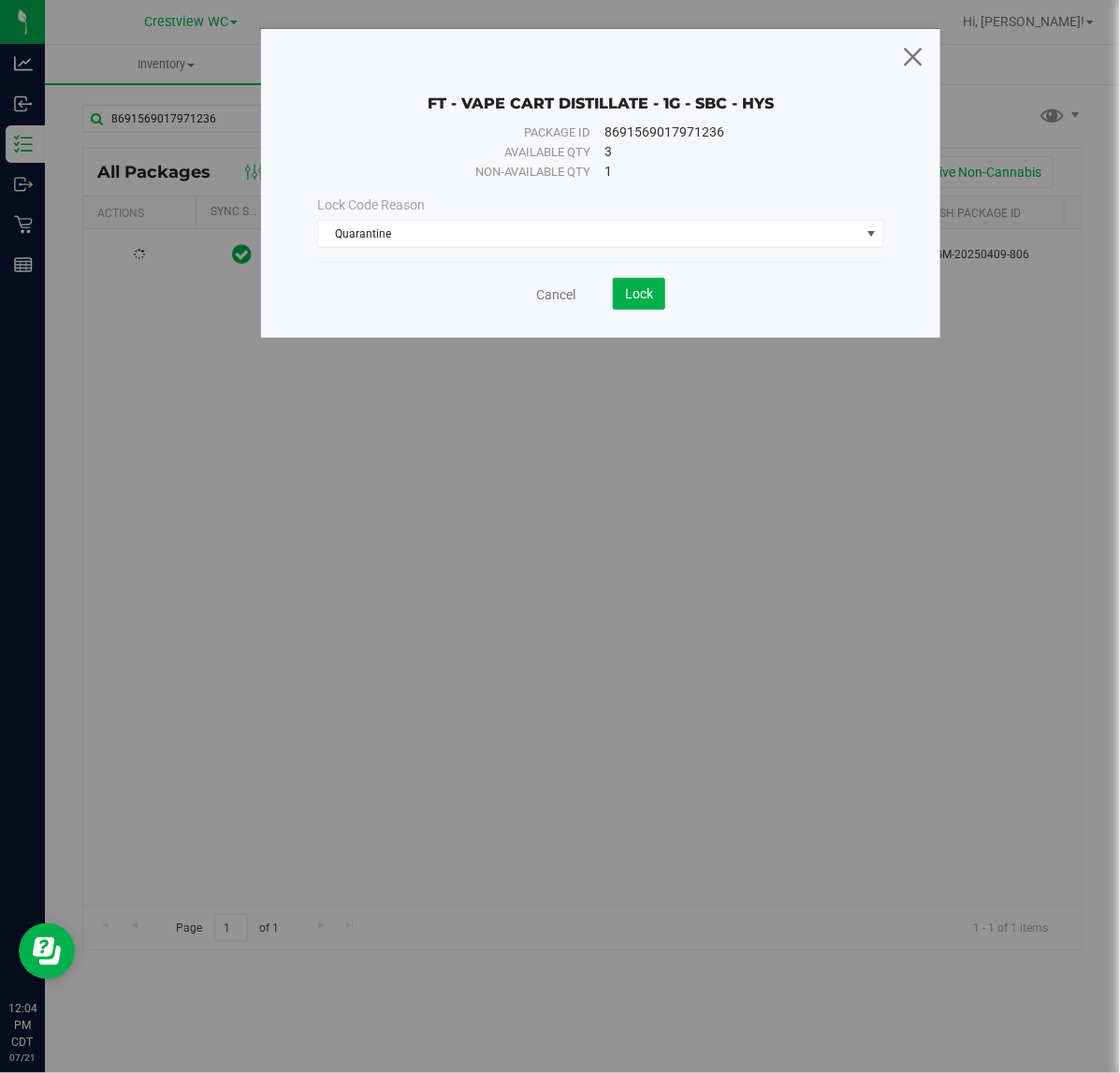 click at bounding box center [913, 56] 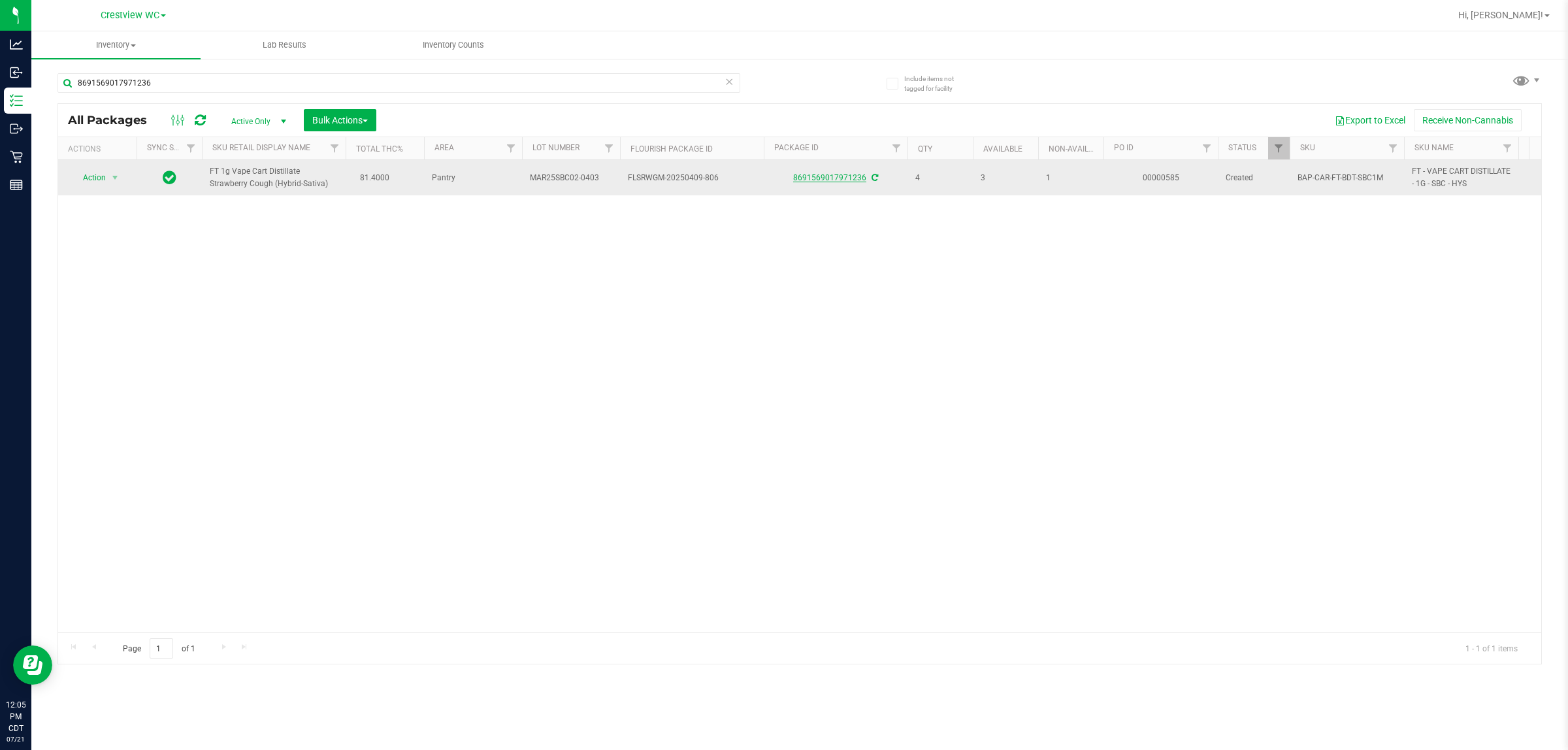 click on "8691569017971236" at bounding box center (830, 178) 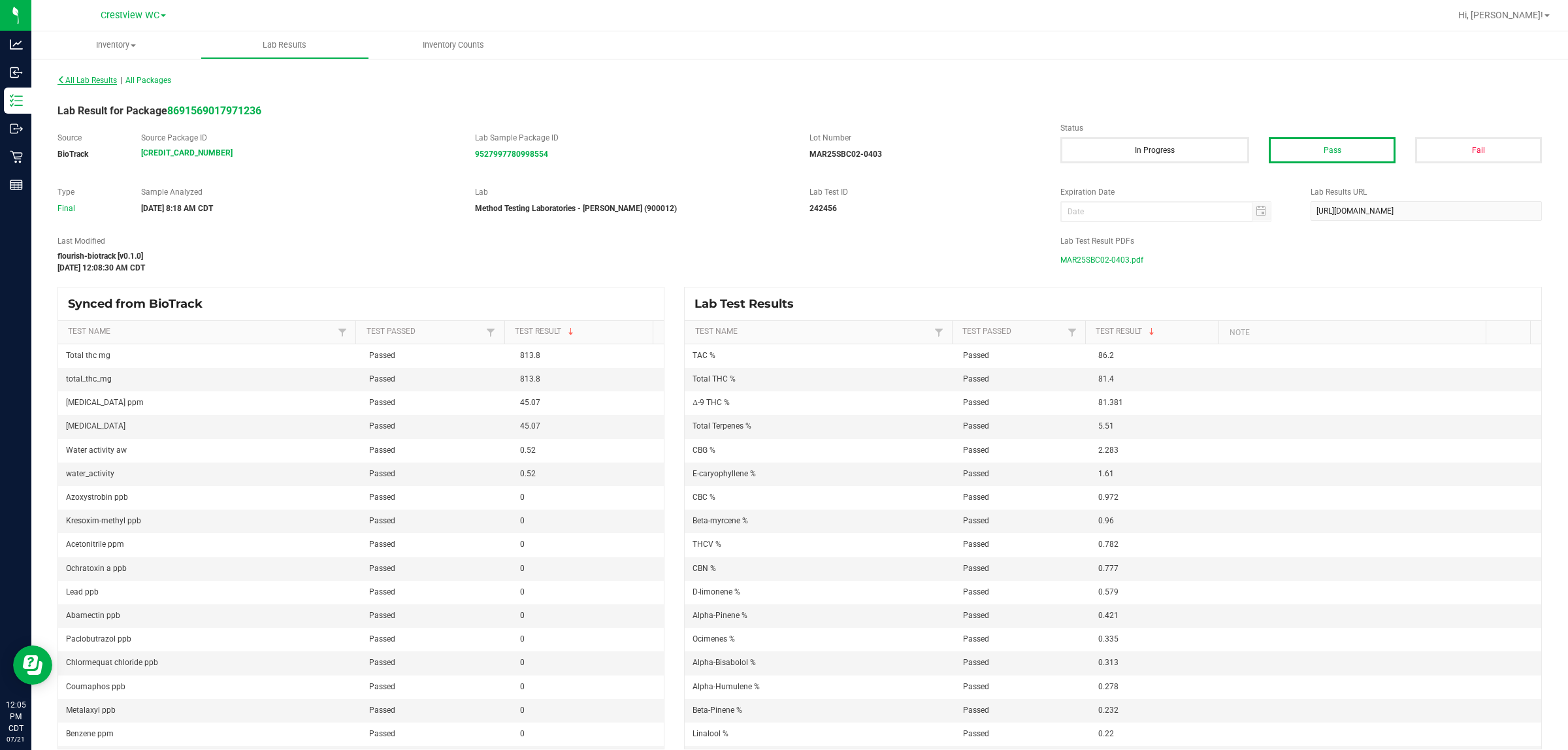 click on "All Lab Results" at bounding box center [87, 80] 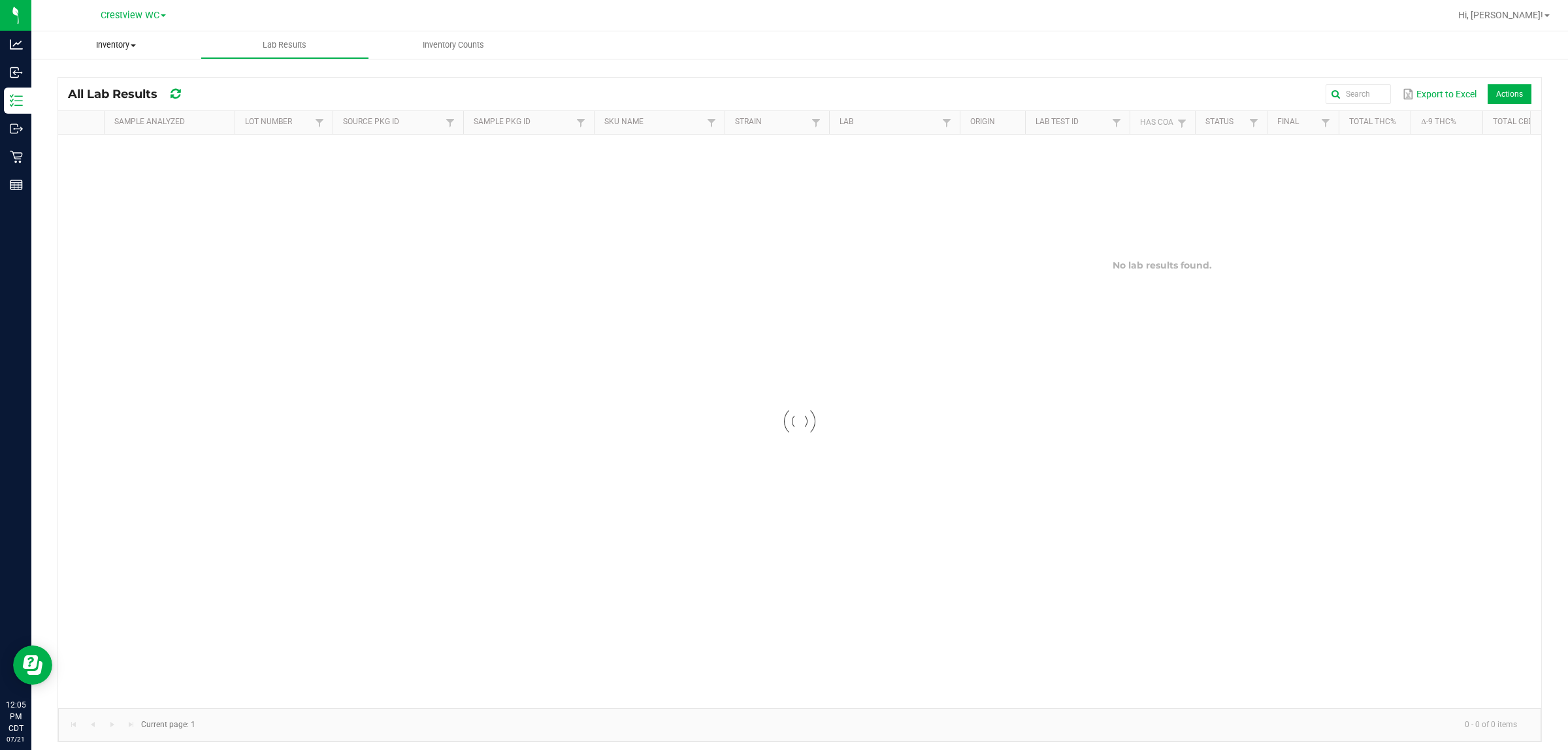 click on "Inventory" at bounding box center [116, 45] 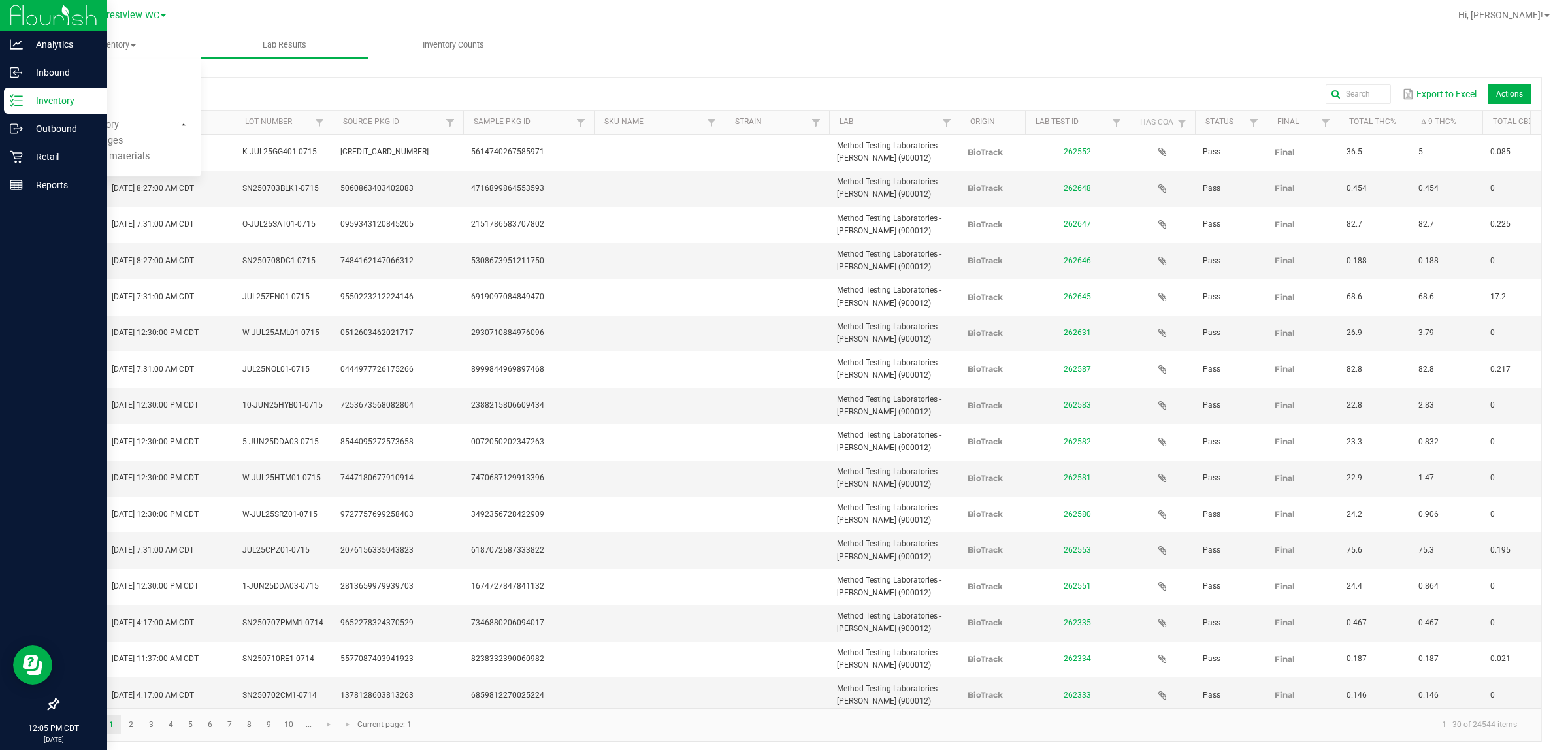 click on "Inventory" at bounding box center (56, 101) 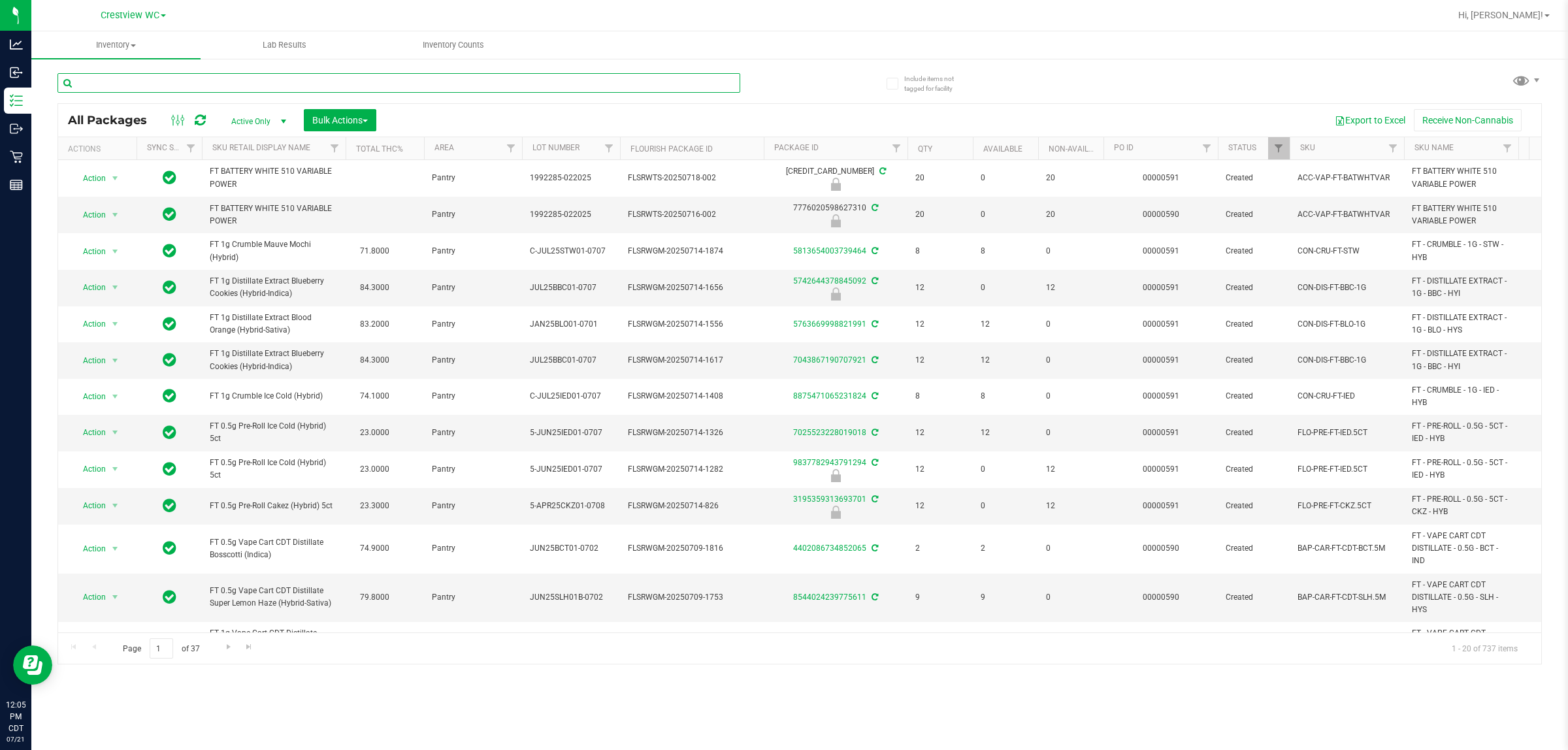 click at bounding box center [399, 83] 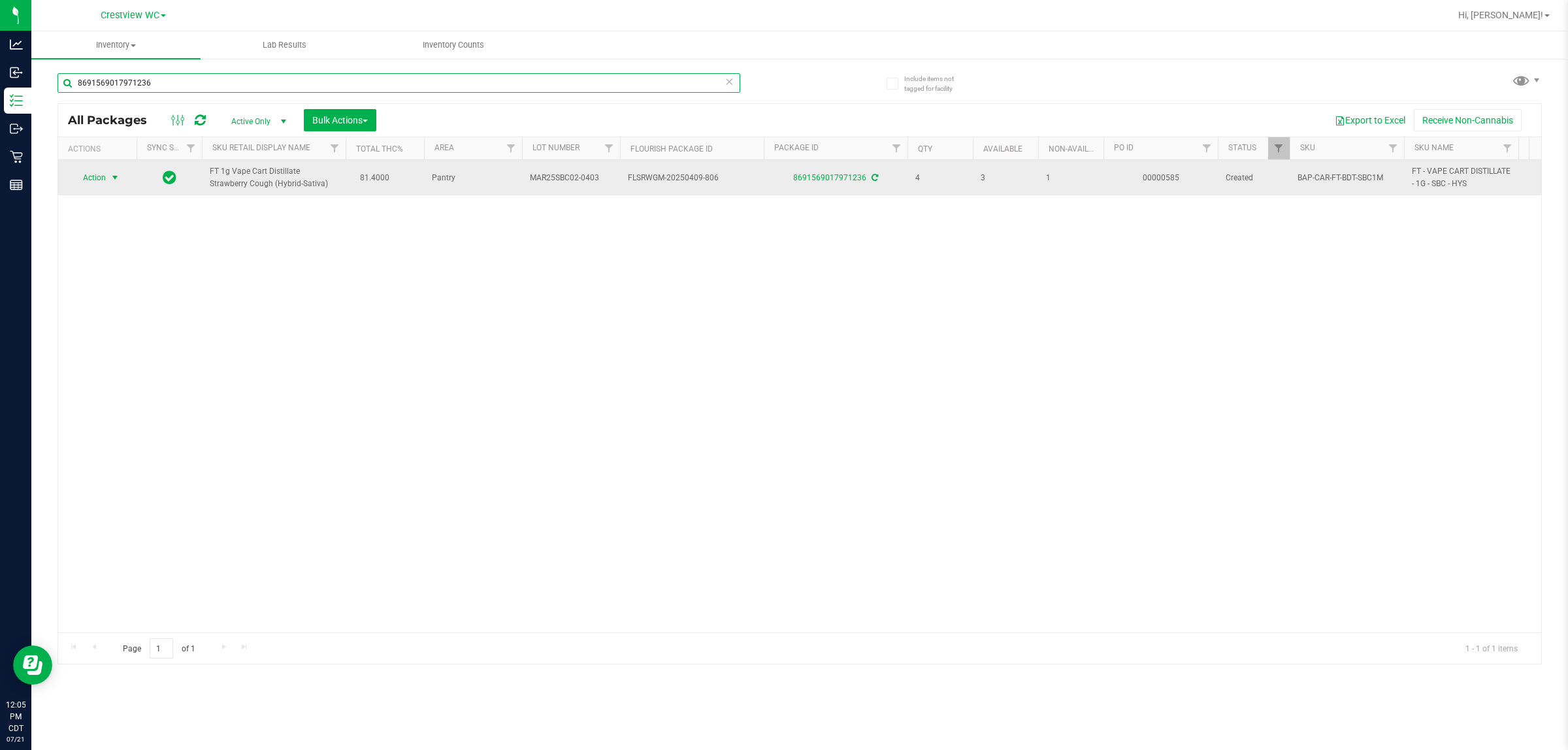 type on "8691569017971236" 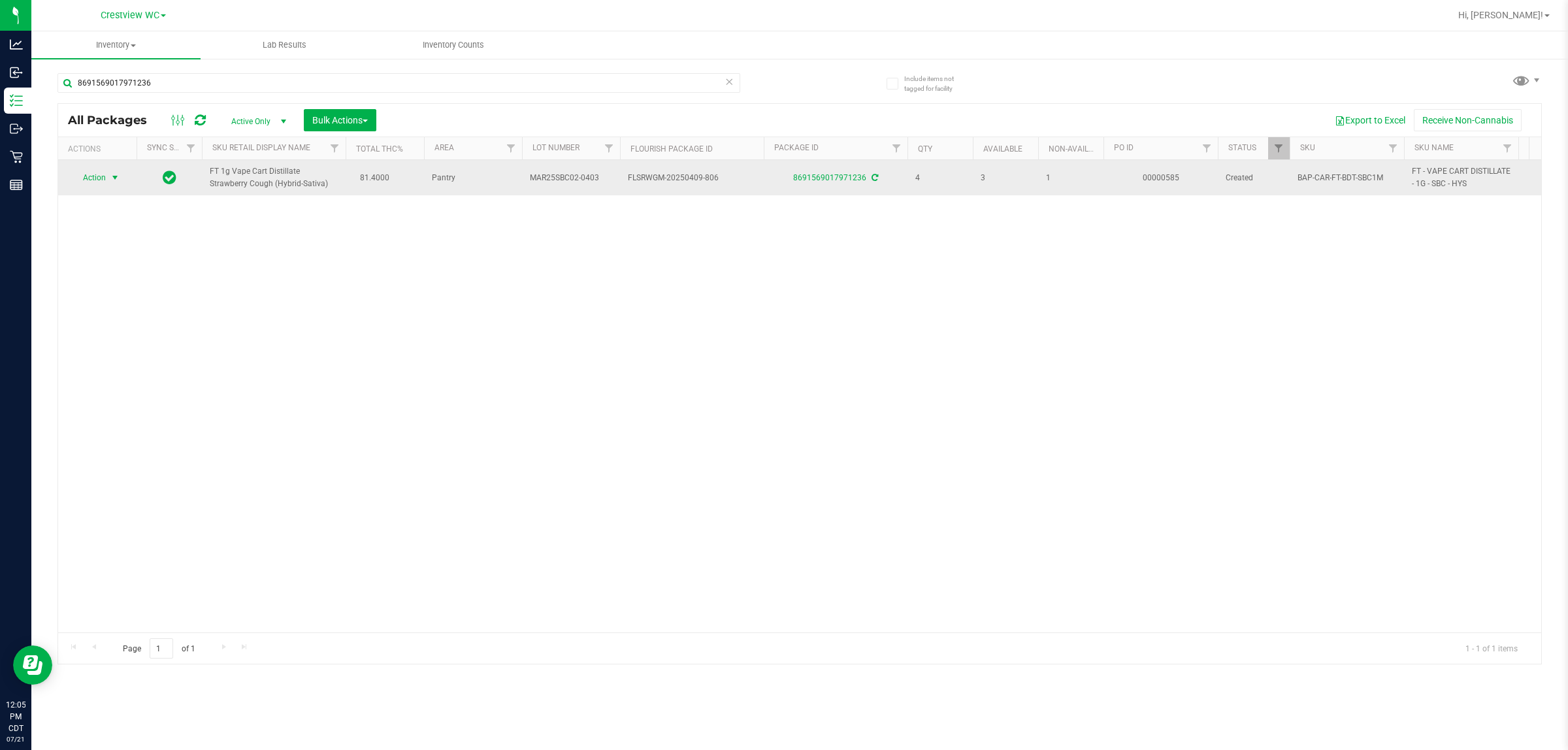 click at bounding box center (115, 178) 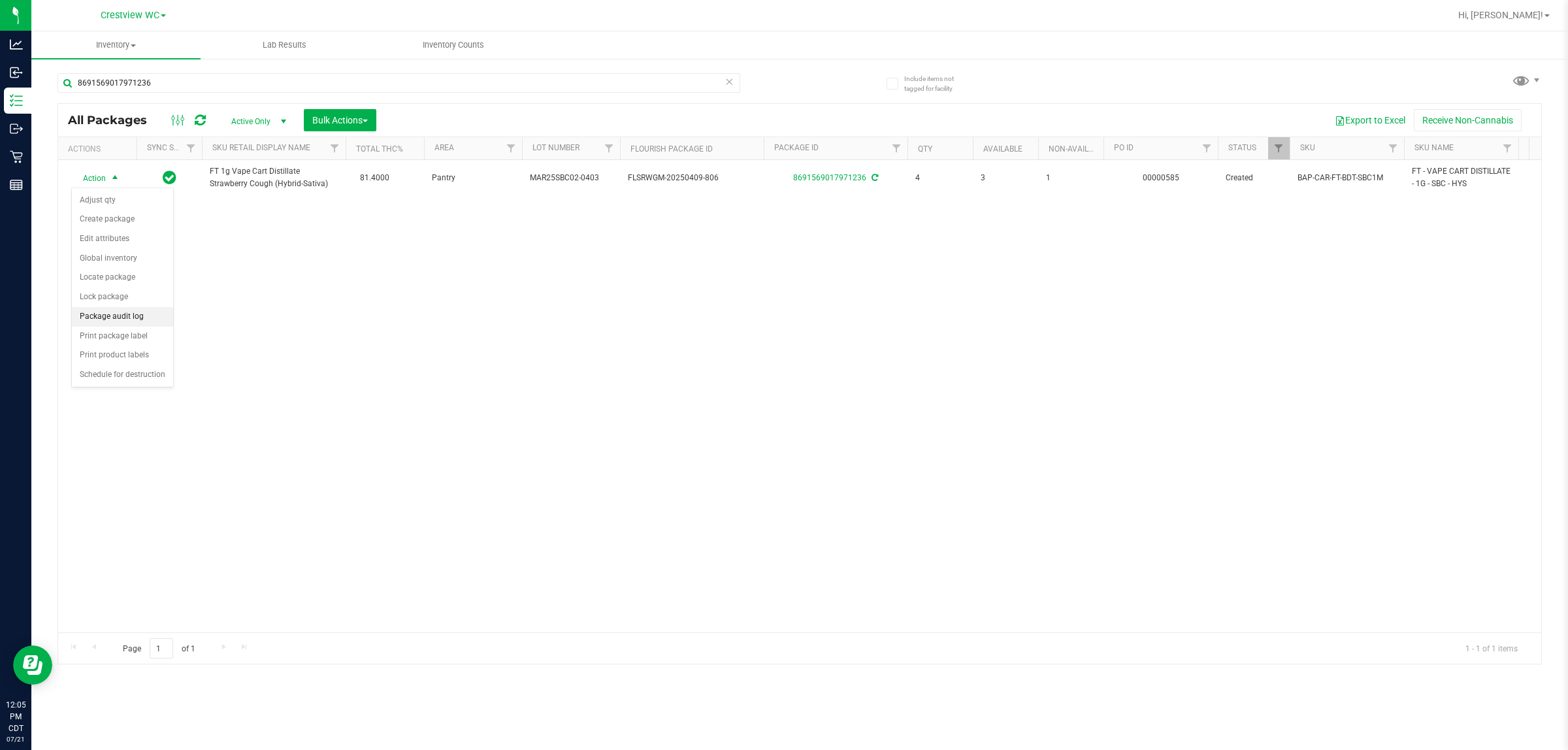 click on "Package audit log" at bounding box center (122, 317) 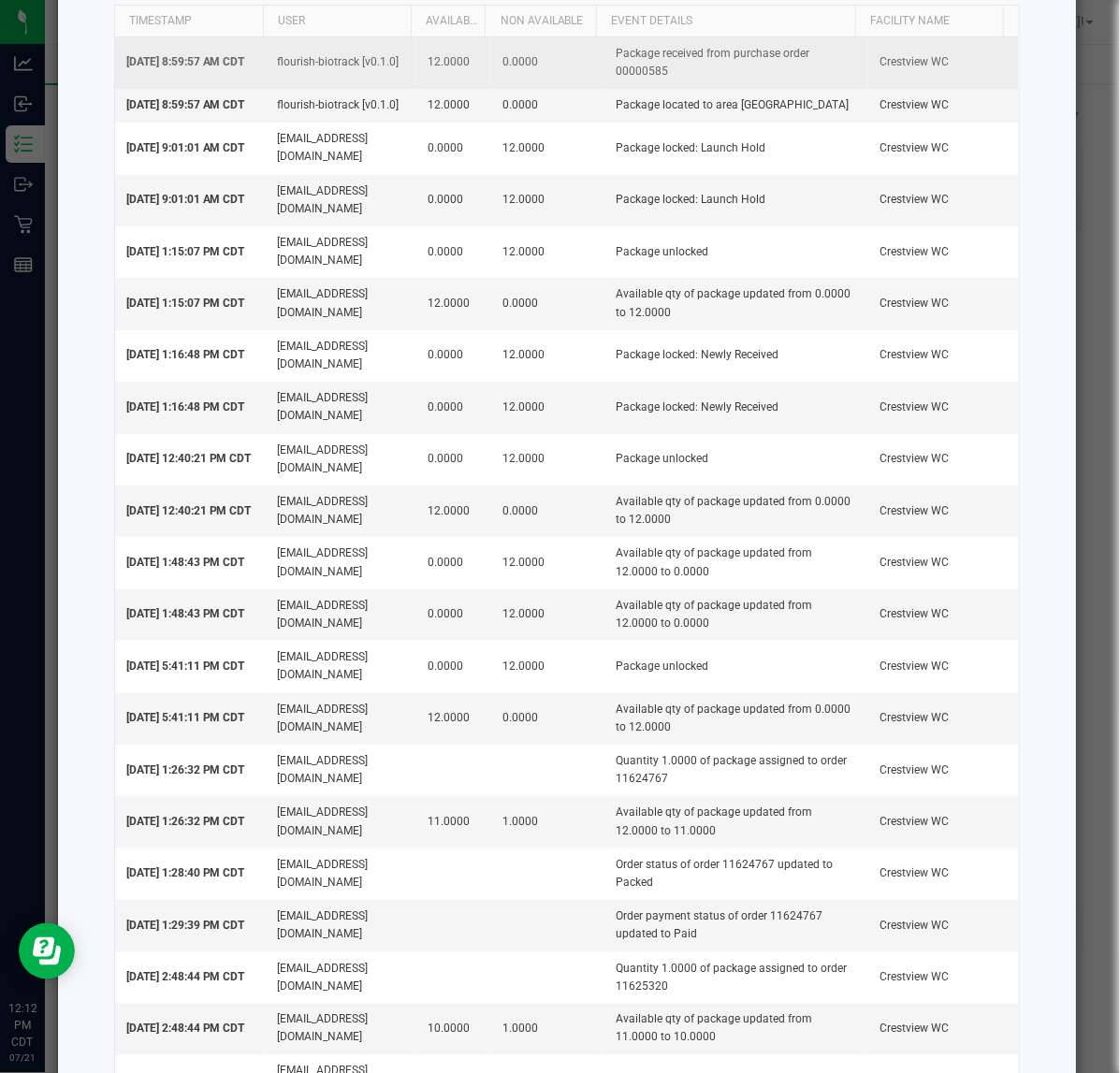 scroll, scrollTop: 0, scrollLeft: 0, axis: both 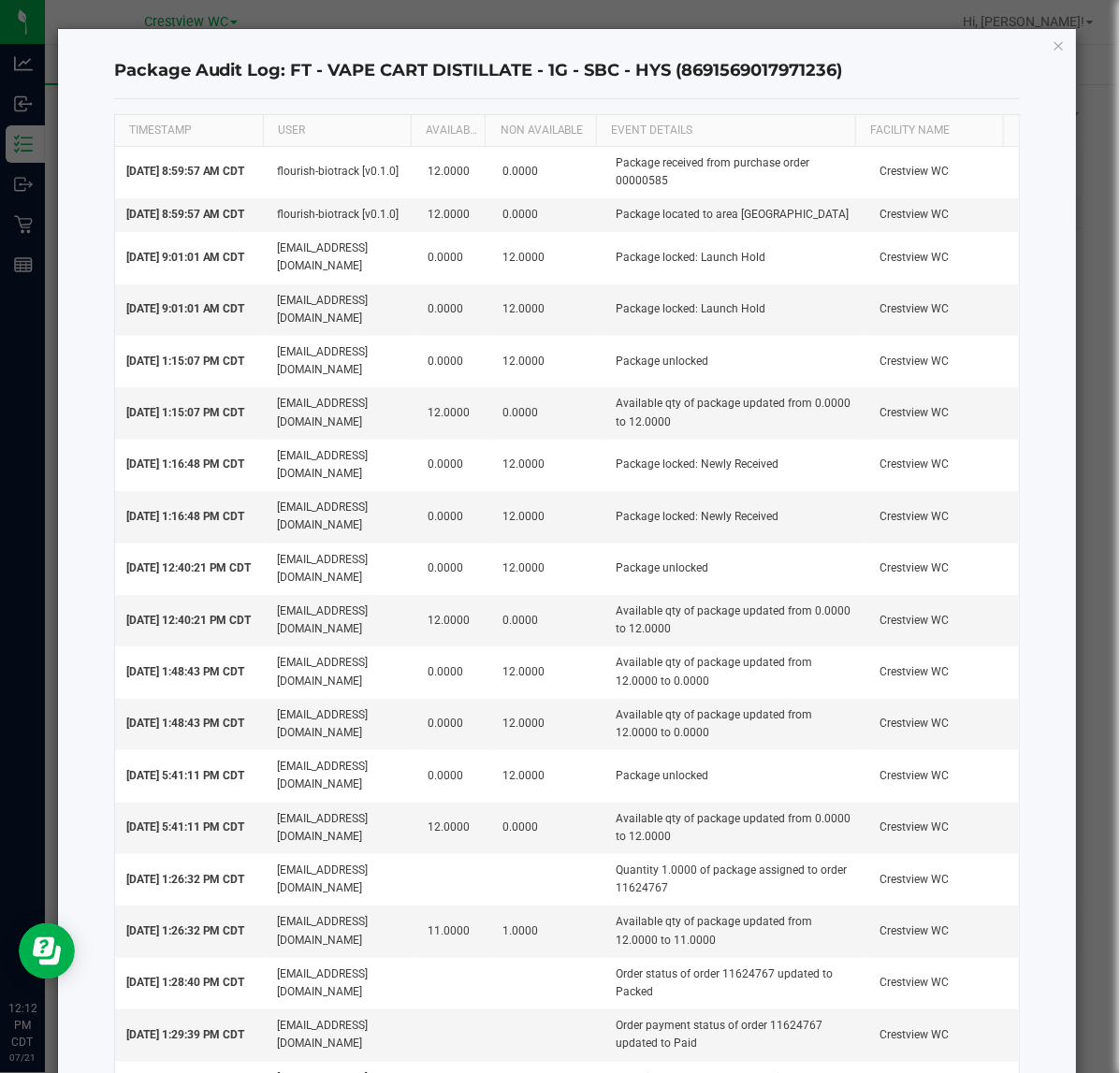 drag, startPoint x: 1044, startPoint y: 49, endPoint x: 1062, endPoint y: 49, distance: 18 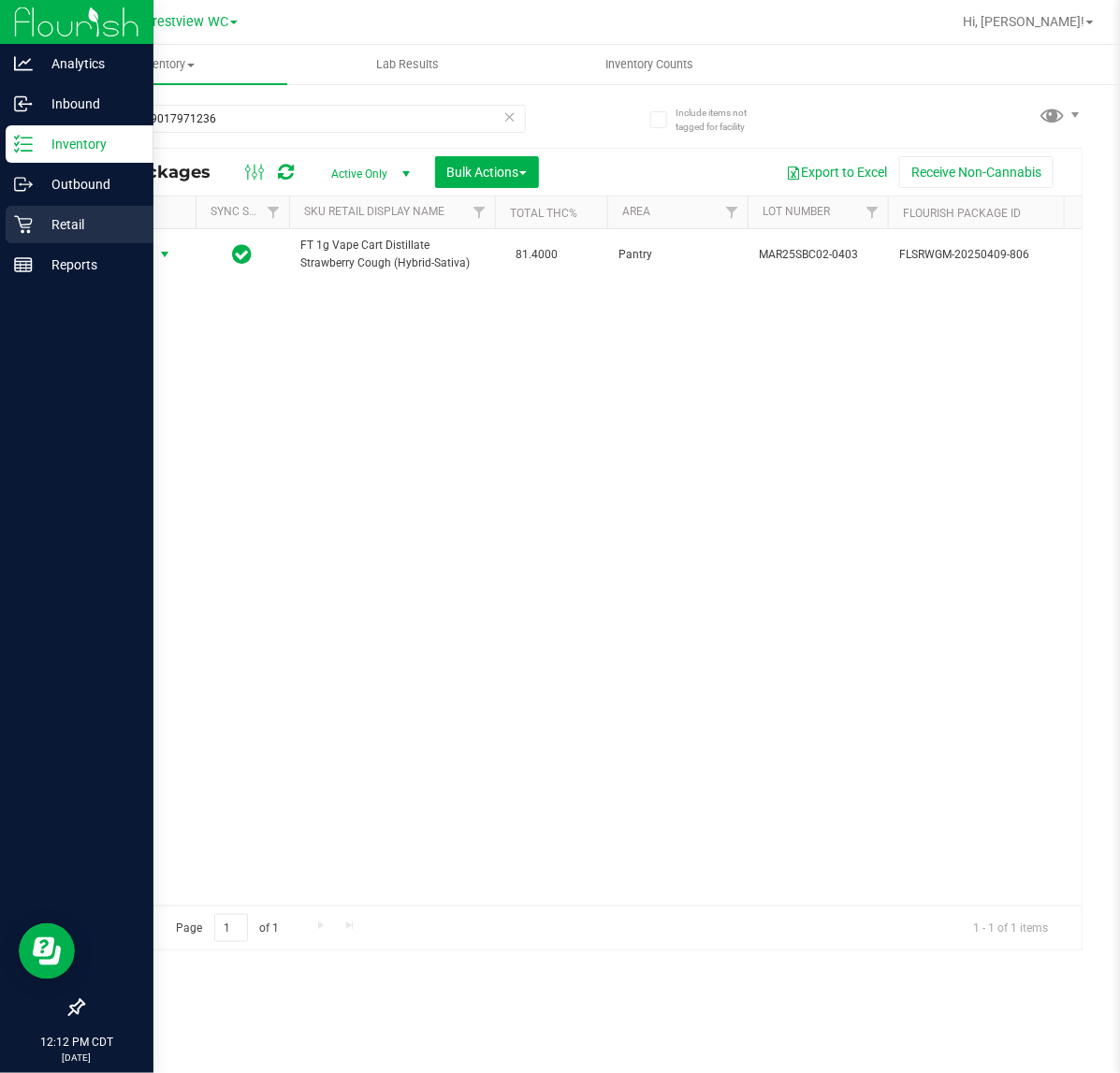 click on "Retail" at bounding box center (89, 225) 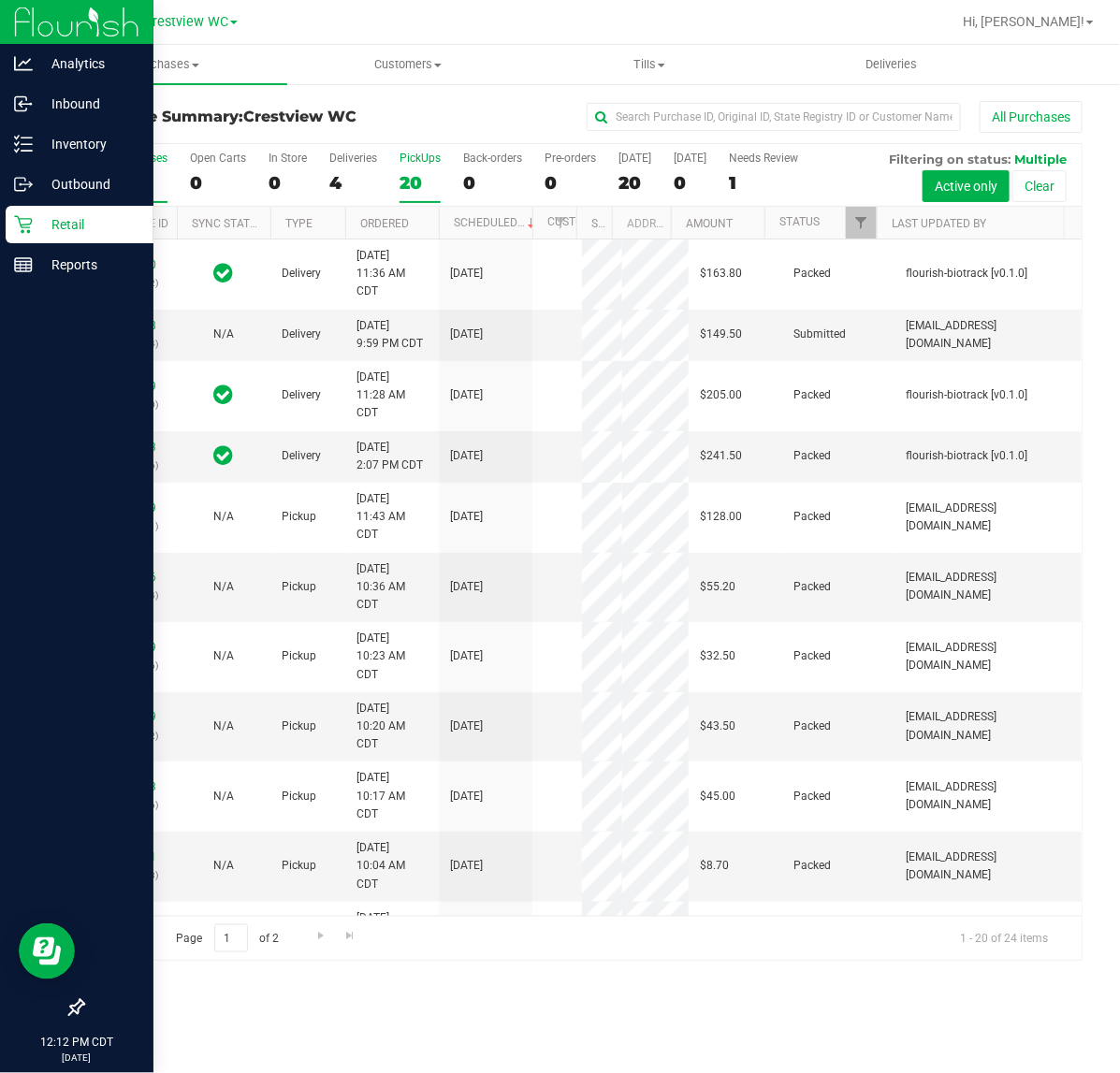 click on "20" at bounding box center (420, 182) 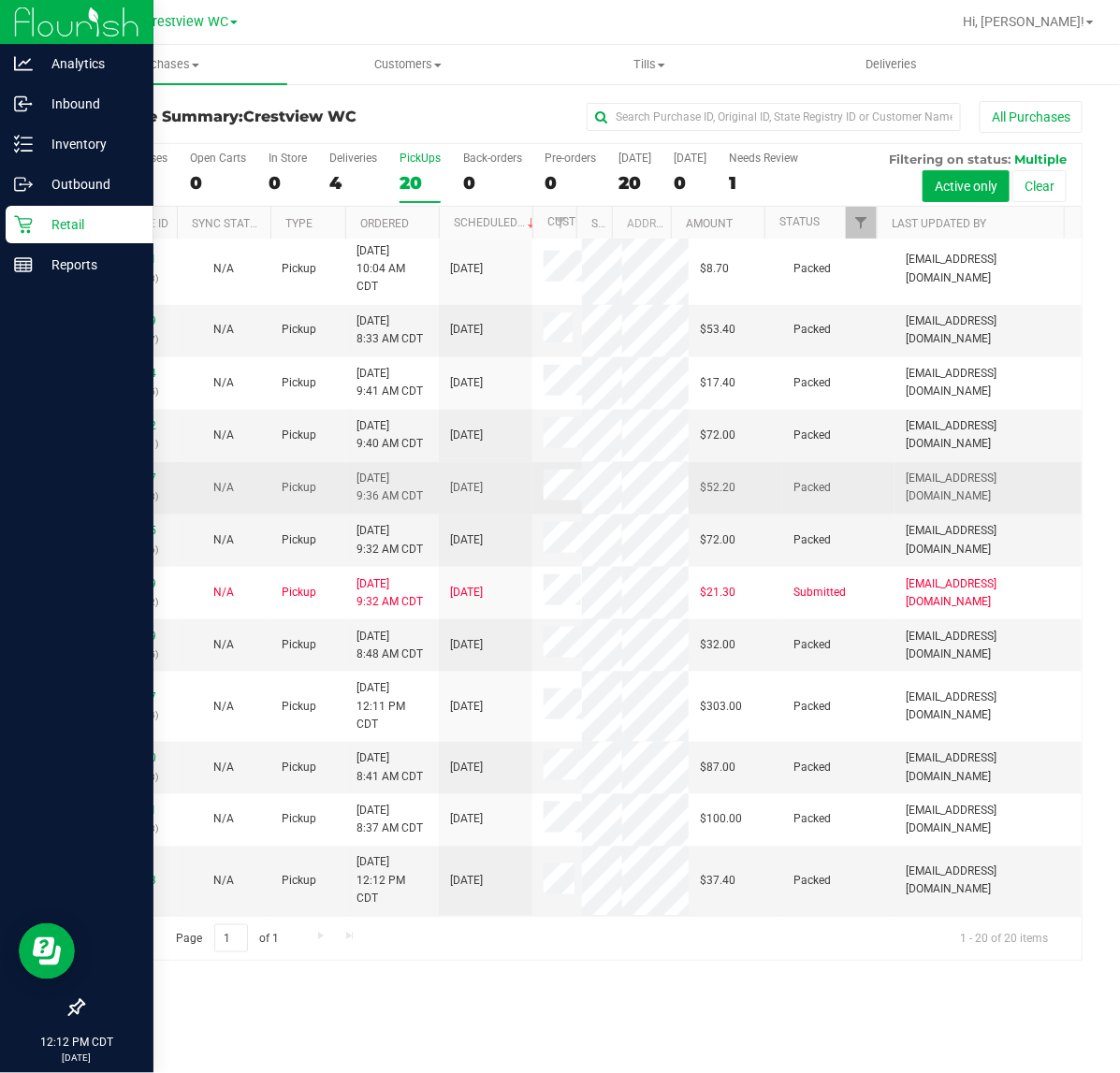 scroll, scrollTop: 702, scrollLeft: 0, axis: vertical 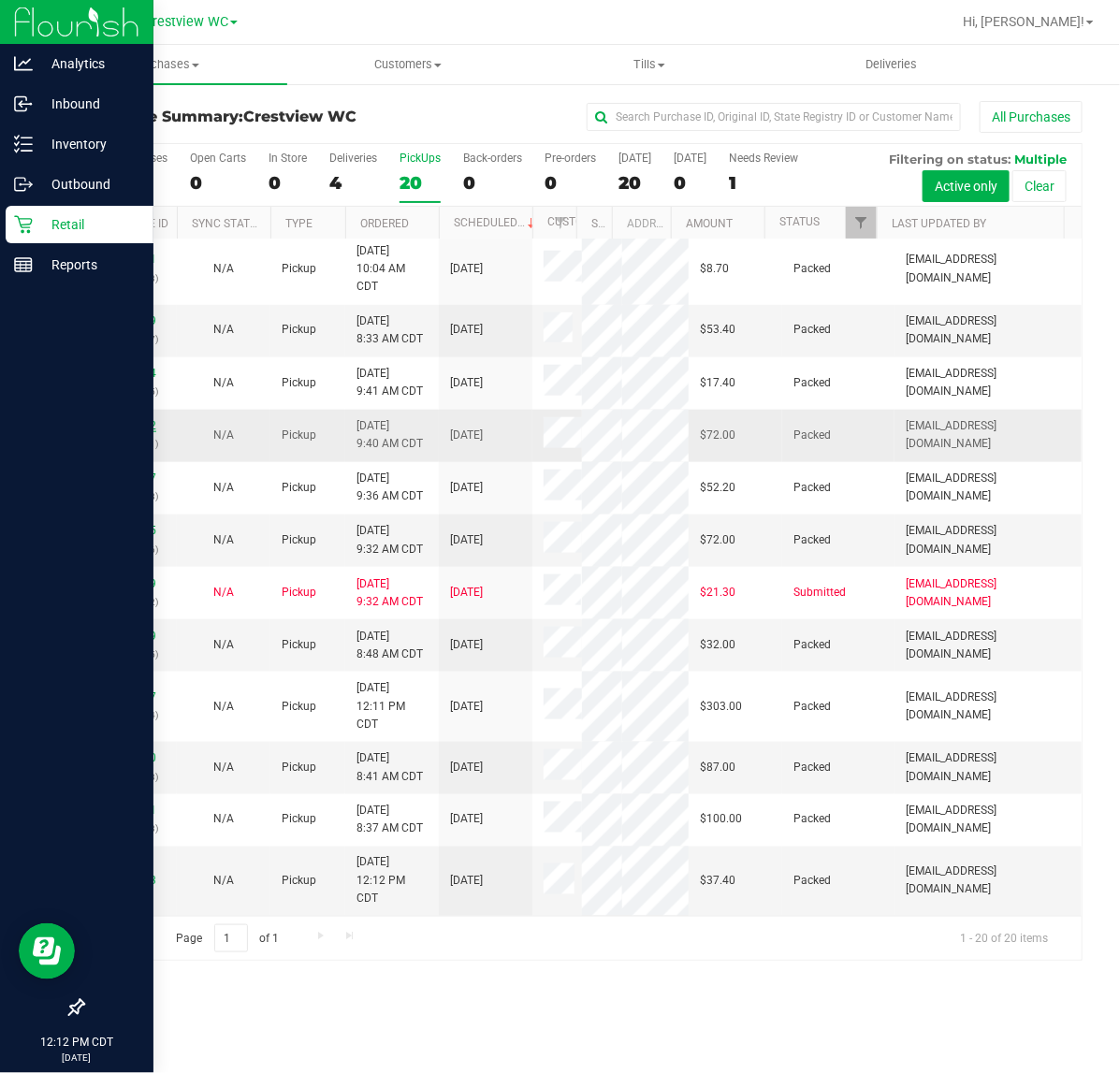 click on "11662792" at bounding box center (130, 426) 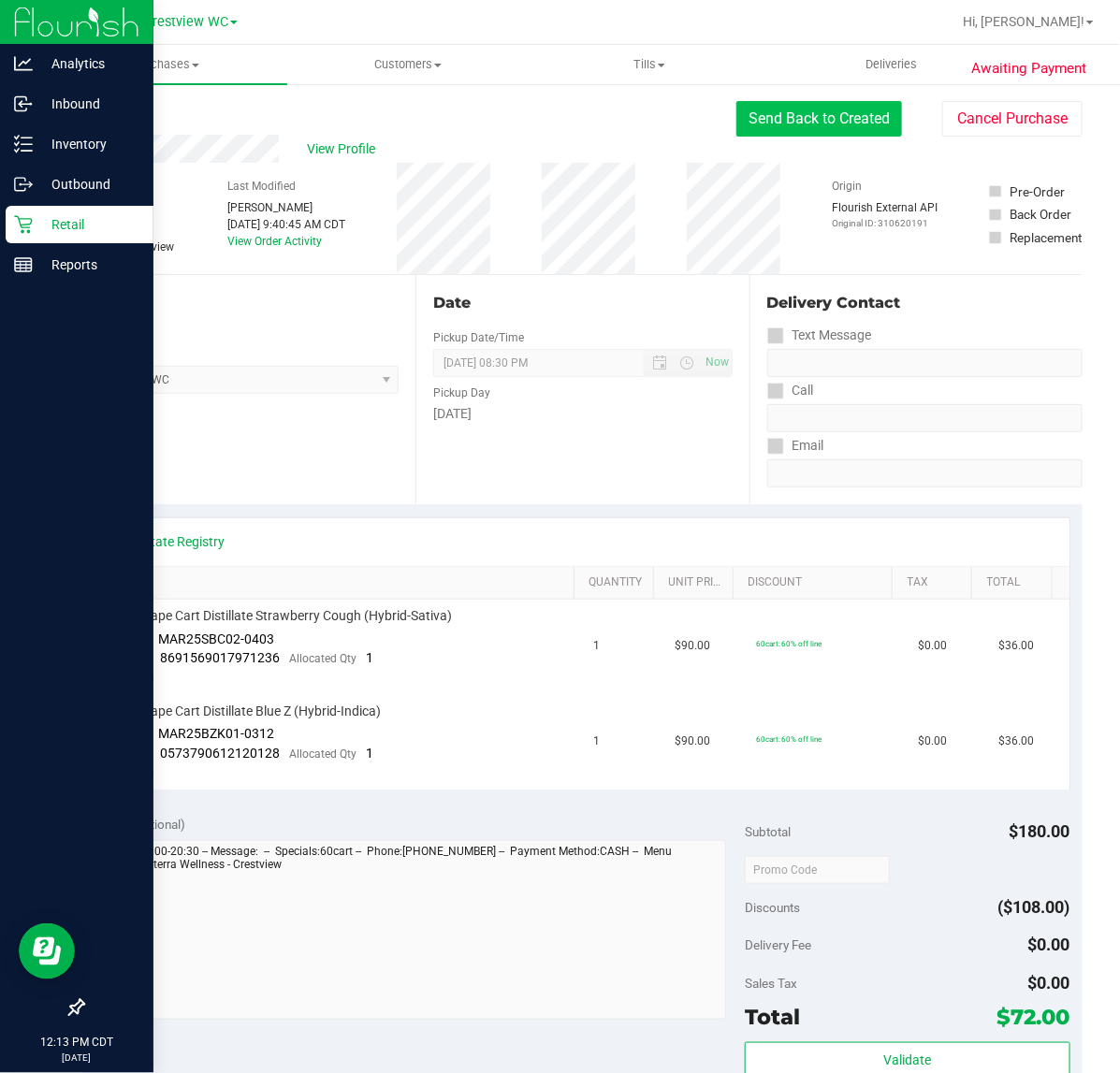 click on "Send Back to Created" at bounding box center [819, 119] 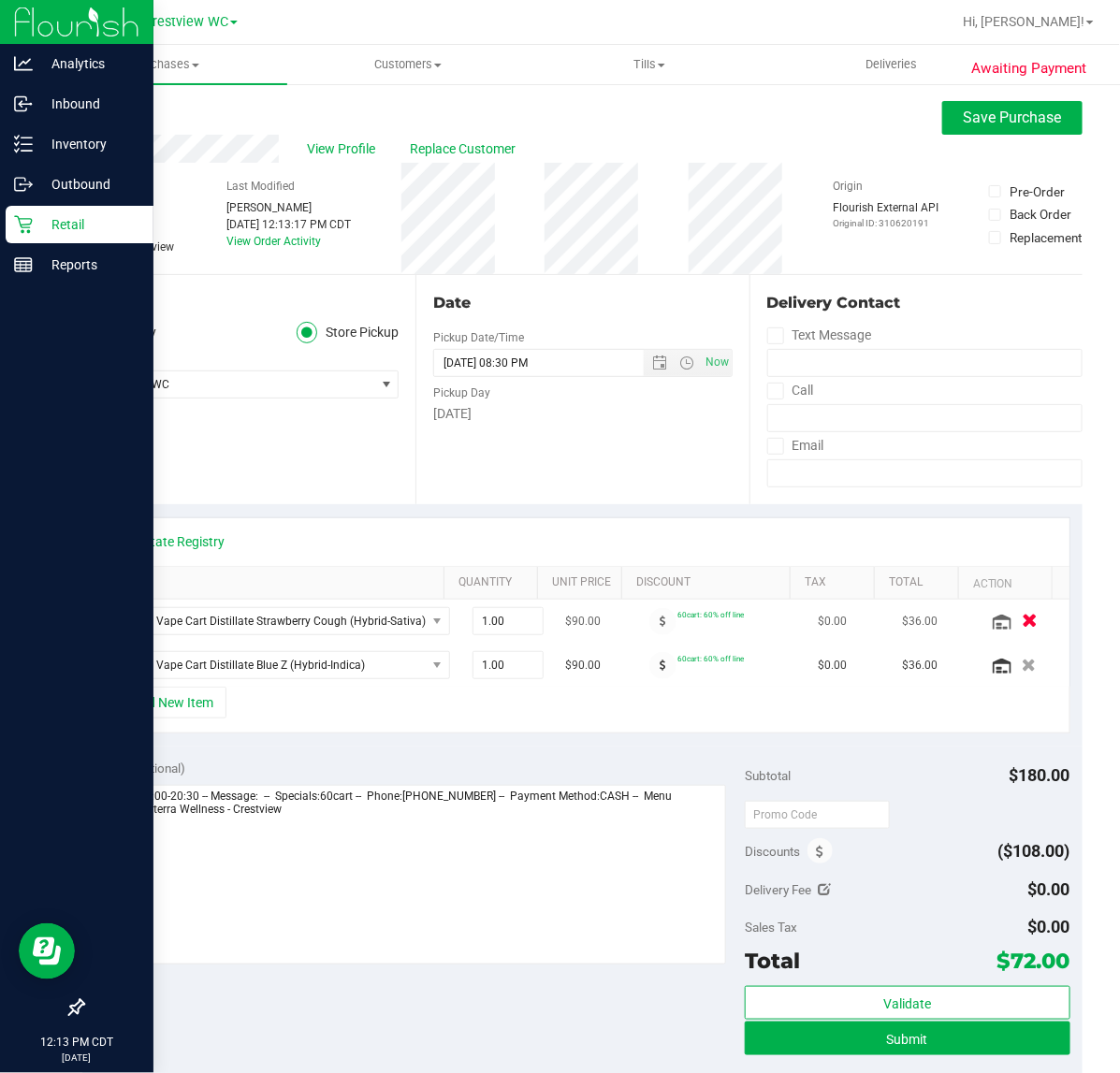 click at bounding box center [1029, 621] 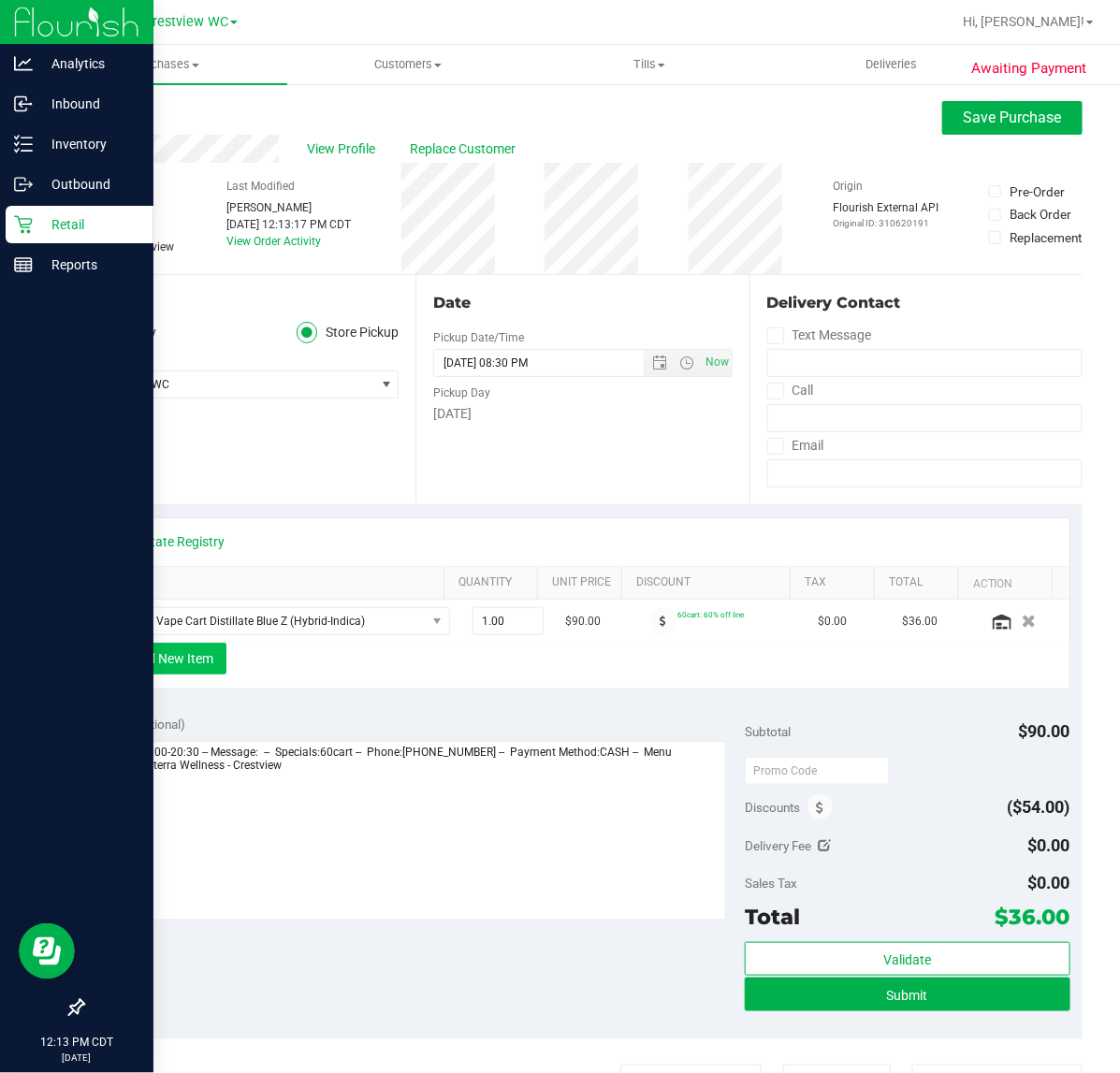 click on "+ Add New Item" at bounding box center (168, 659) 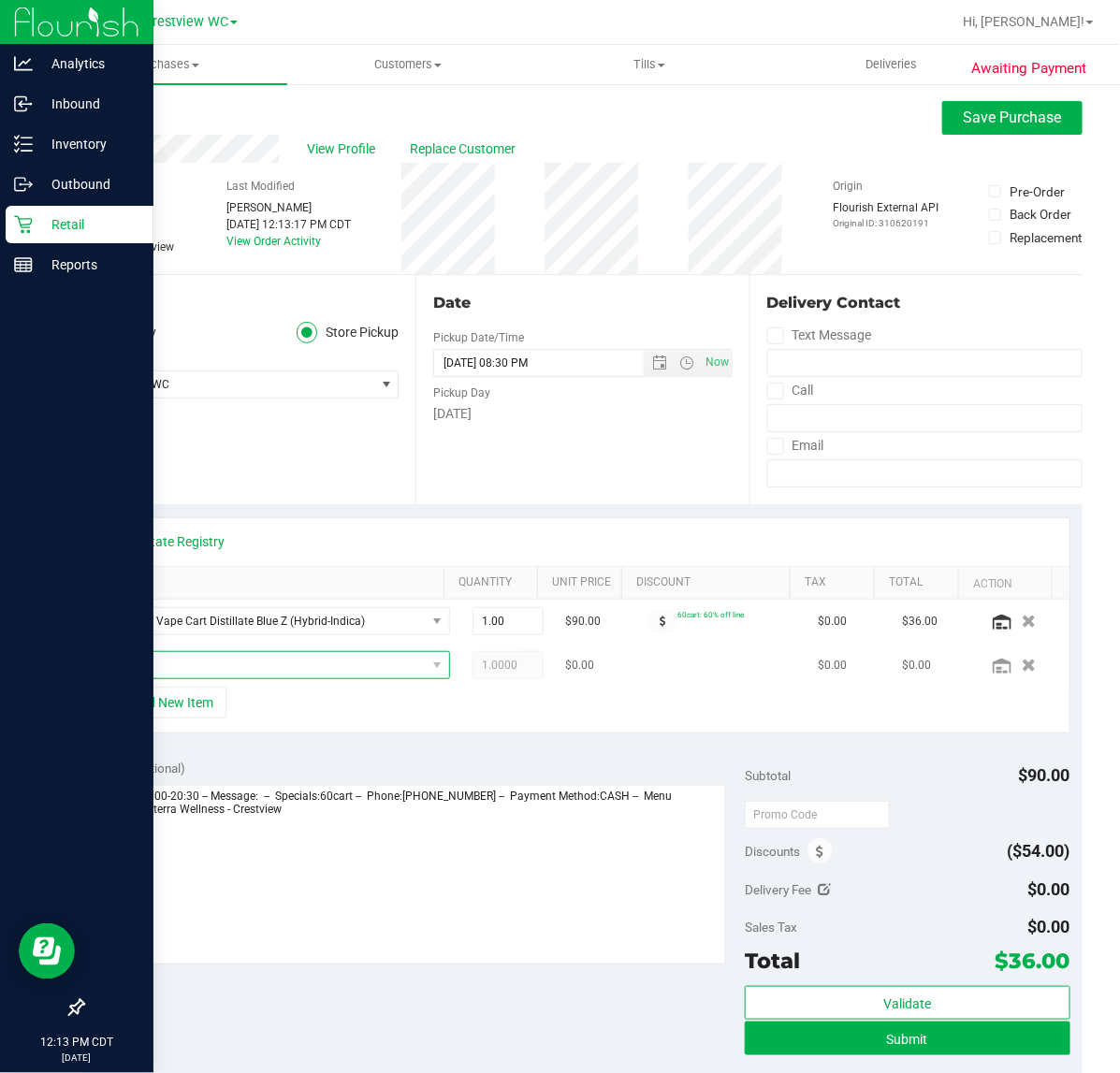 click at bounding box center (267, 665) 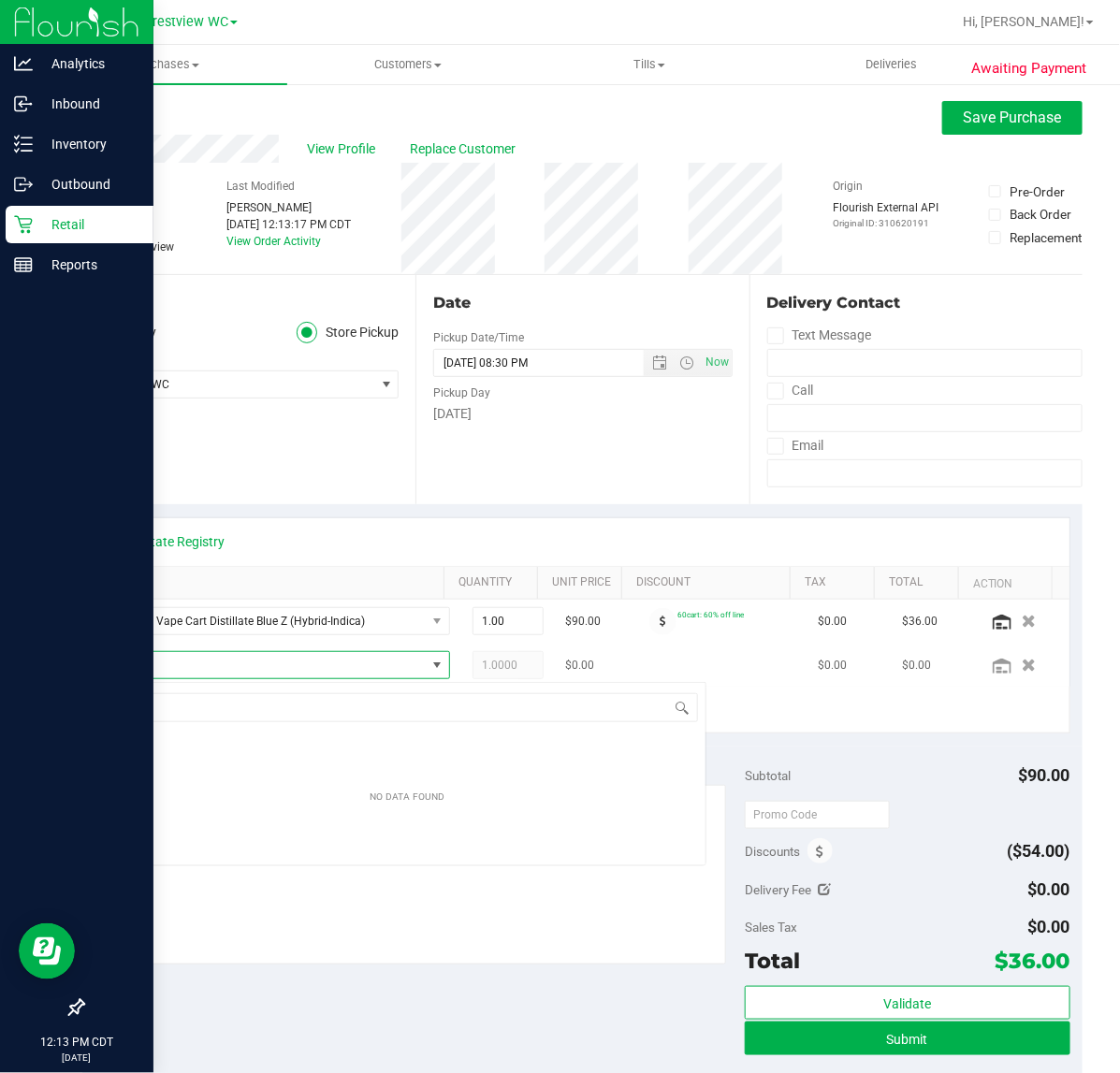 scroll, scrollTop: 93520, scrollLeft: 93259, axis: both 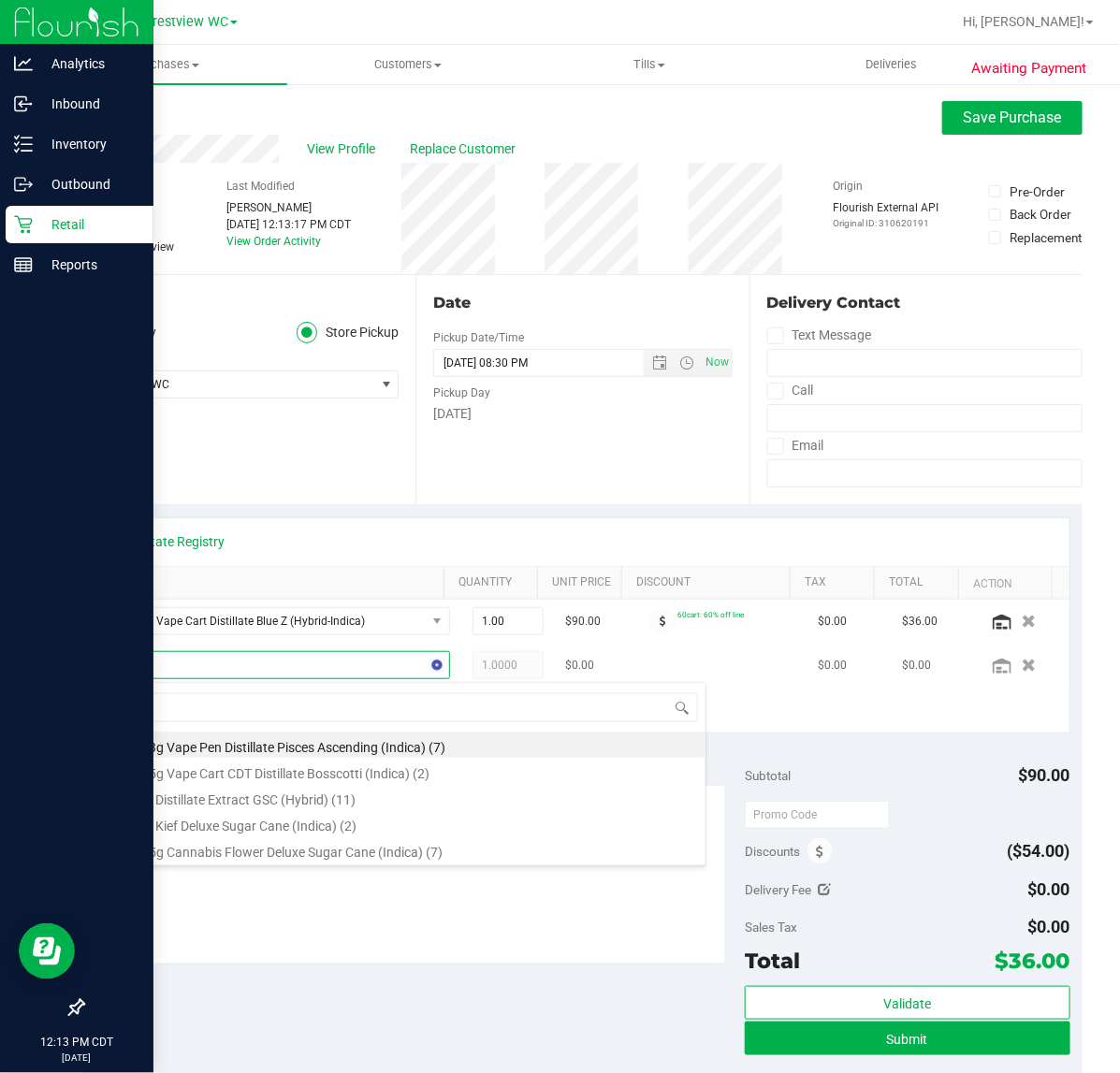 type on "sbc" 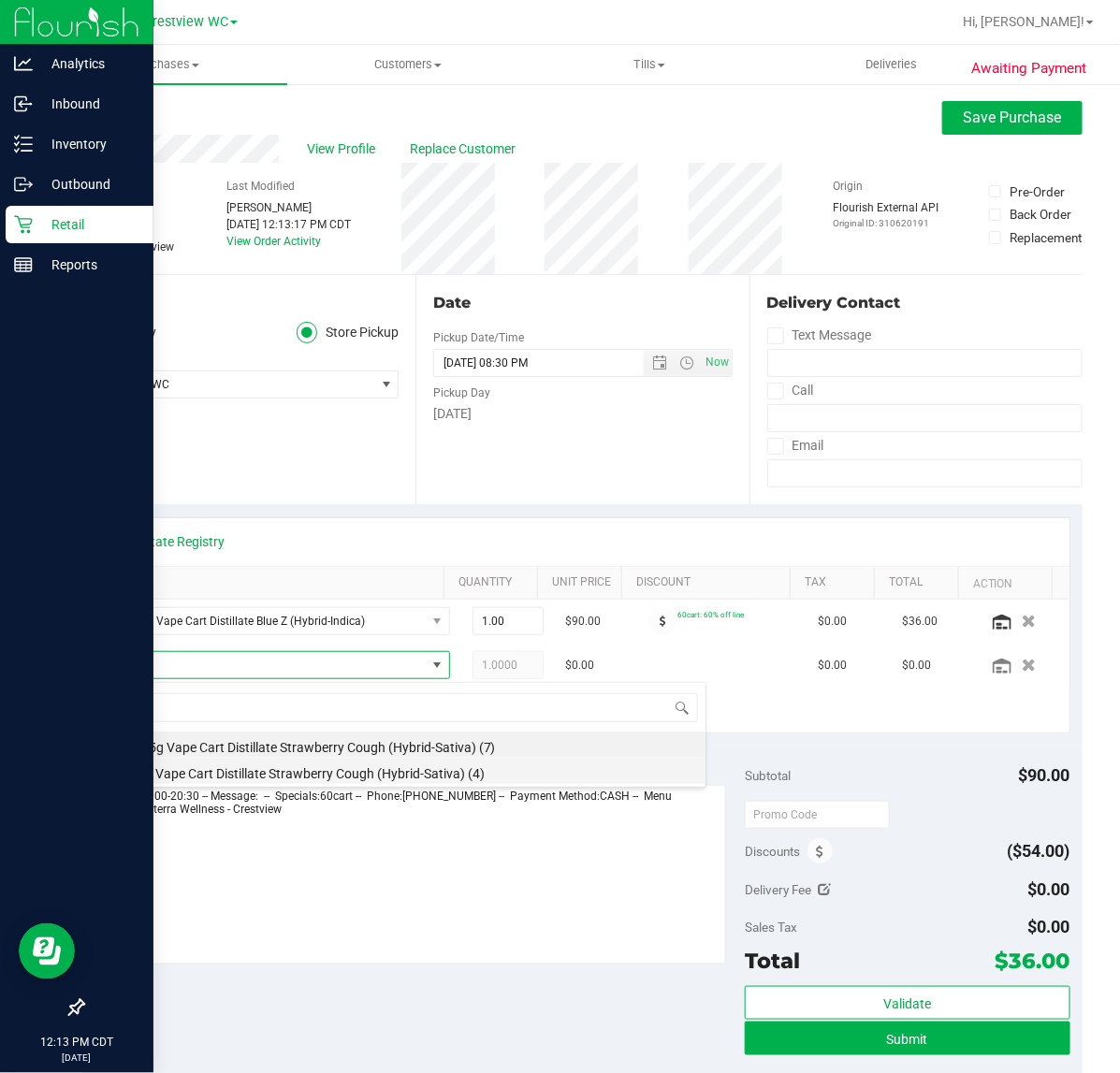 click on "FT 1g Vape Cart Distillate Strawberry Cough (Hybrid-Sativa) (4)" at bounding box center [407, 771] 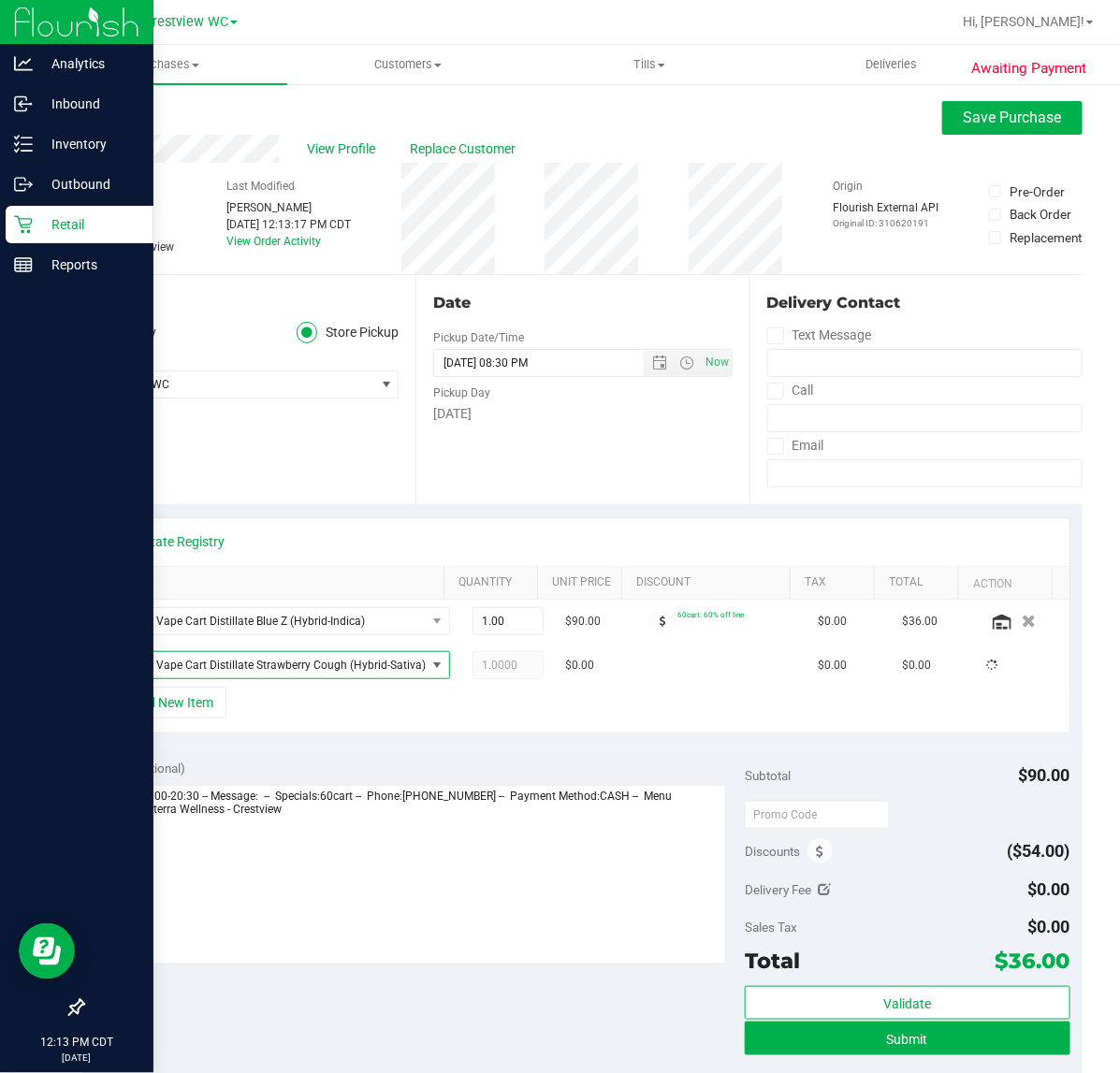 click on "+ Add New Item" at bounding box center (583, 710) 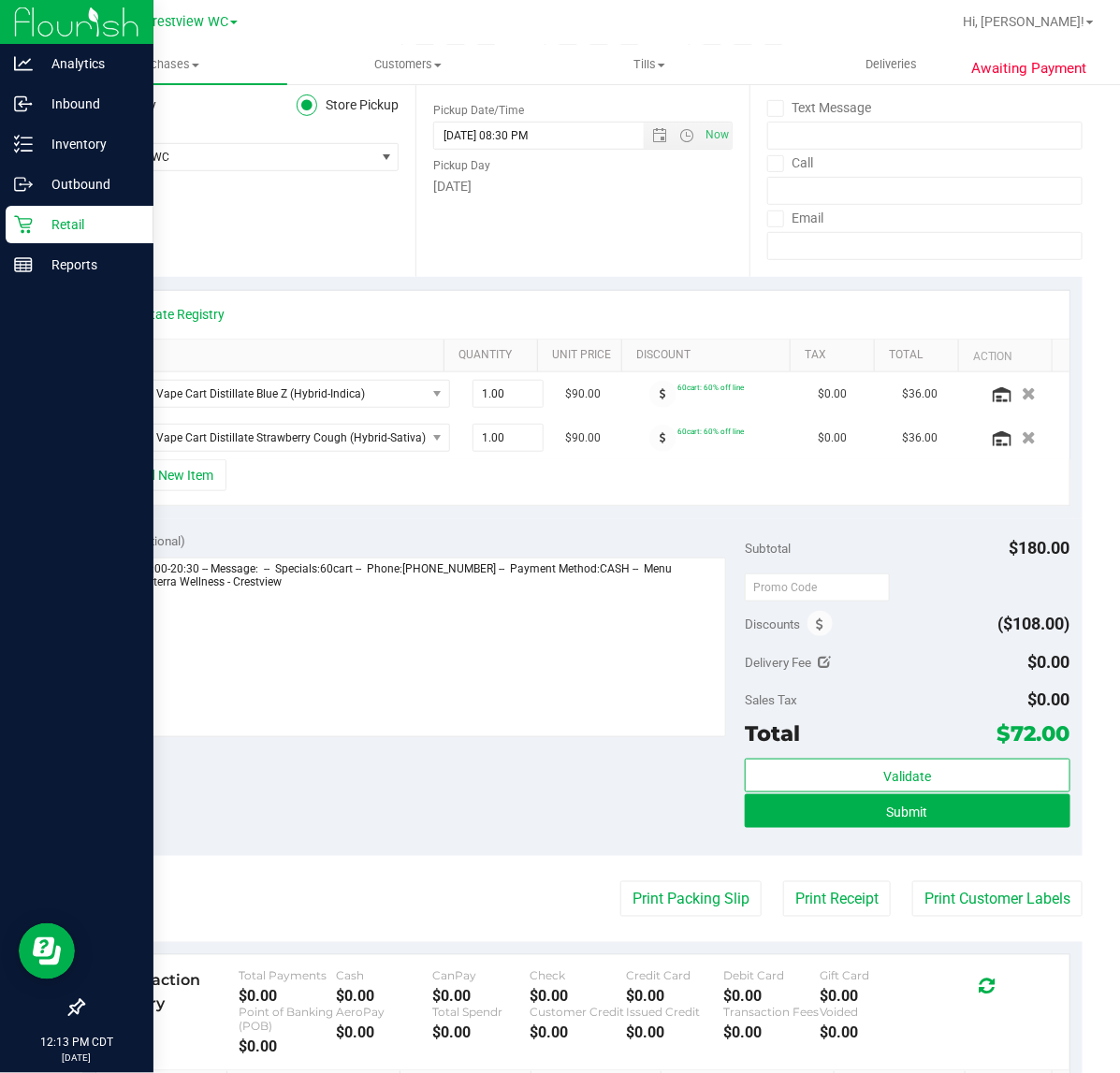 scroll, scrollTop: 234, scrollLeft: 0, axis: vertical 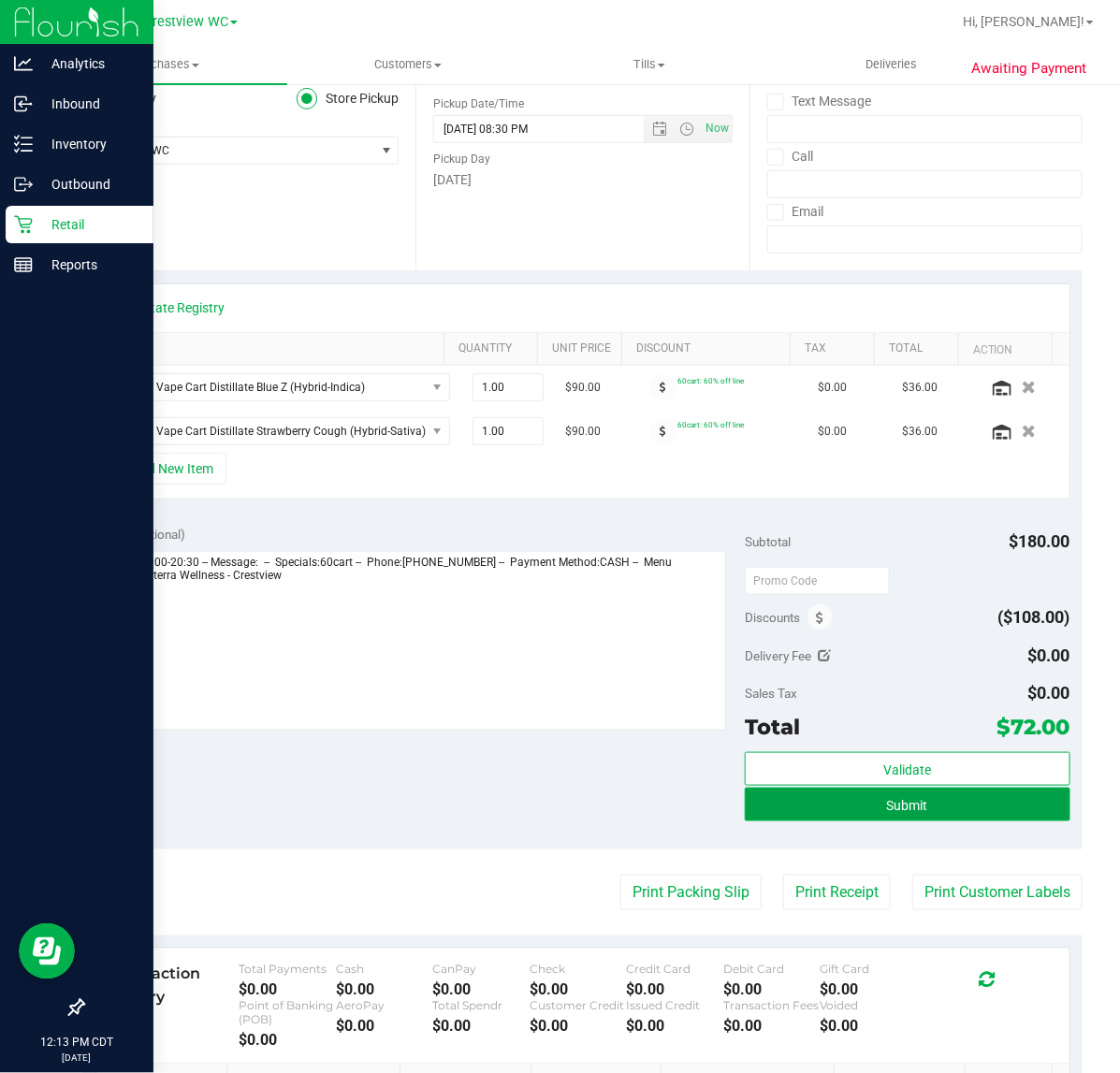 click on "Submit" at bounding box center [907, 805] 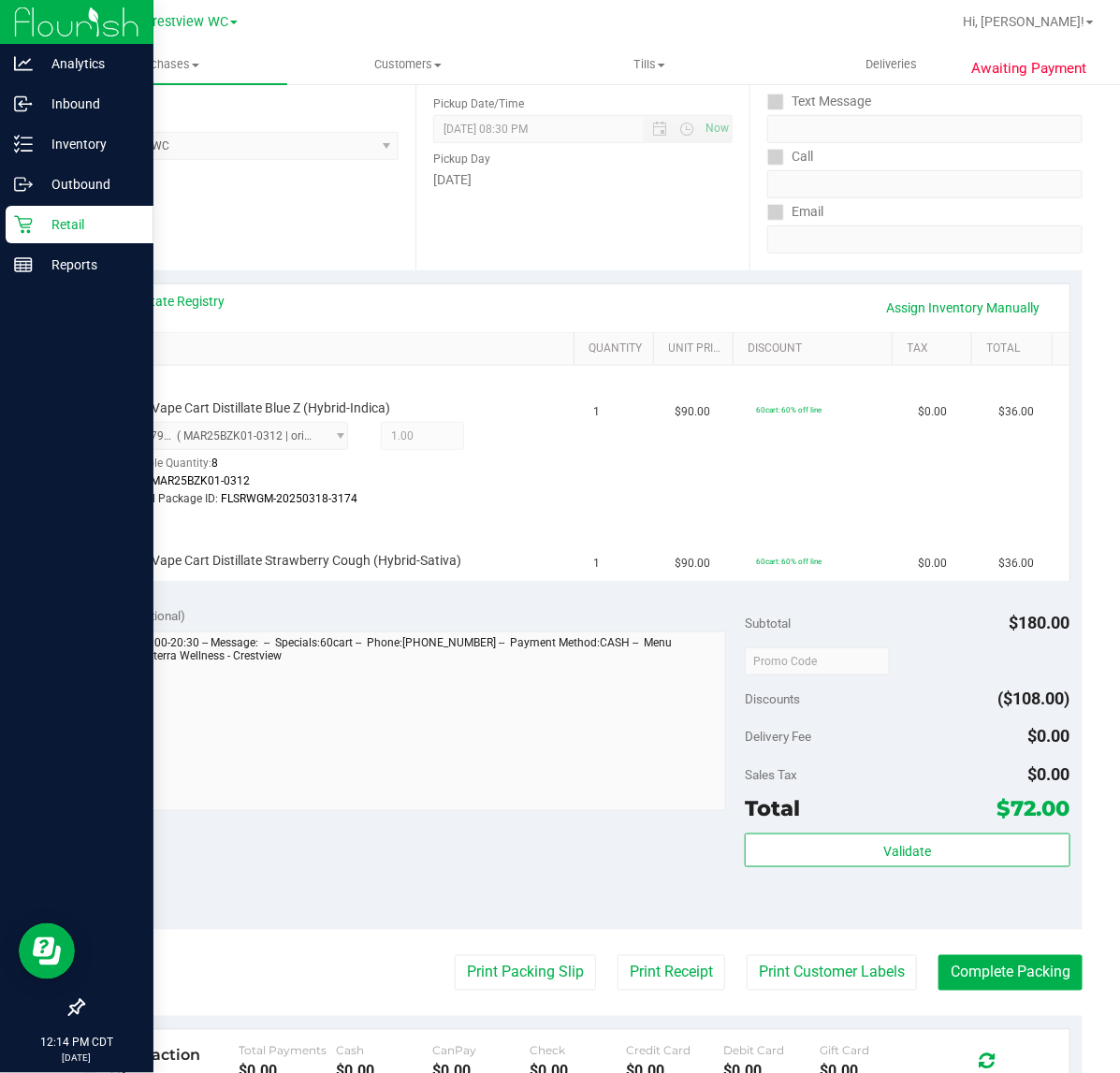 click on "Location
Pickup
Store
Crestview WC Select Store Bonita Springs WC Boynton Beach WC Bradenton WC Brandon WC Brooksville WC Call Center Clermont WC Crestview WC Deerfield Beach WC Delray Beach WC Deltona WC Ft Walton Beach WC Ft. Lauderdale WC Ft. Myers WC Gainesville WC Jax Atlantic WC JAX DC REP Jax WC Key West WC Lakeland WC Largo WC Lehigh Acres DC REP Merritt Island WC Miami 72nd WC Miami Beach WC Miami Dadeland WC Miramar DC REP New Port Richey WC North Palm Beach WC North Port WC Ocala WC Orange Park WC Orlando Colonial WC Orlando DC REP Orlando WC Oviedo WC Palm Bay WC Palm Coast WC Panama City WC Pensacola WC Port Orange WC Port St. Lucie WC Sebring WC South Tampa WC St. Pete WC Summerfield WC Tallahassee DC REP Tallahassee WC Tampa DC Testing Tampa Warehouse Tampa WC TX Austin DC TX Plano Retail WPB DC WPB WC" at bounding box center (249, 155) 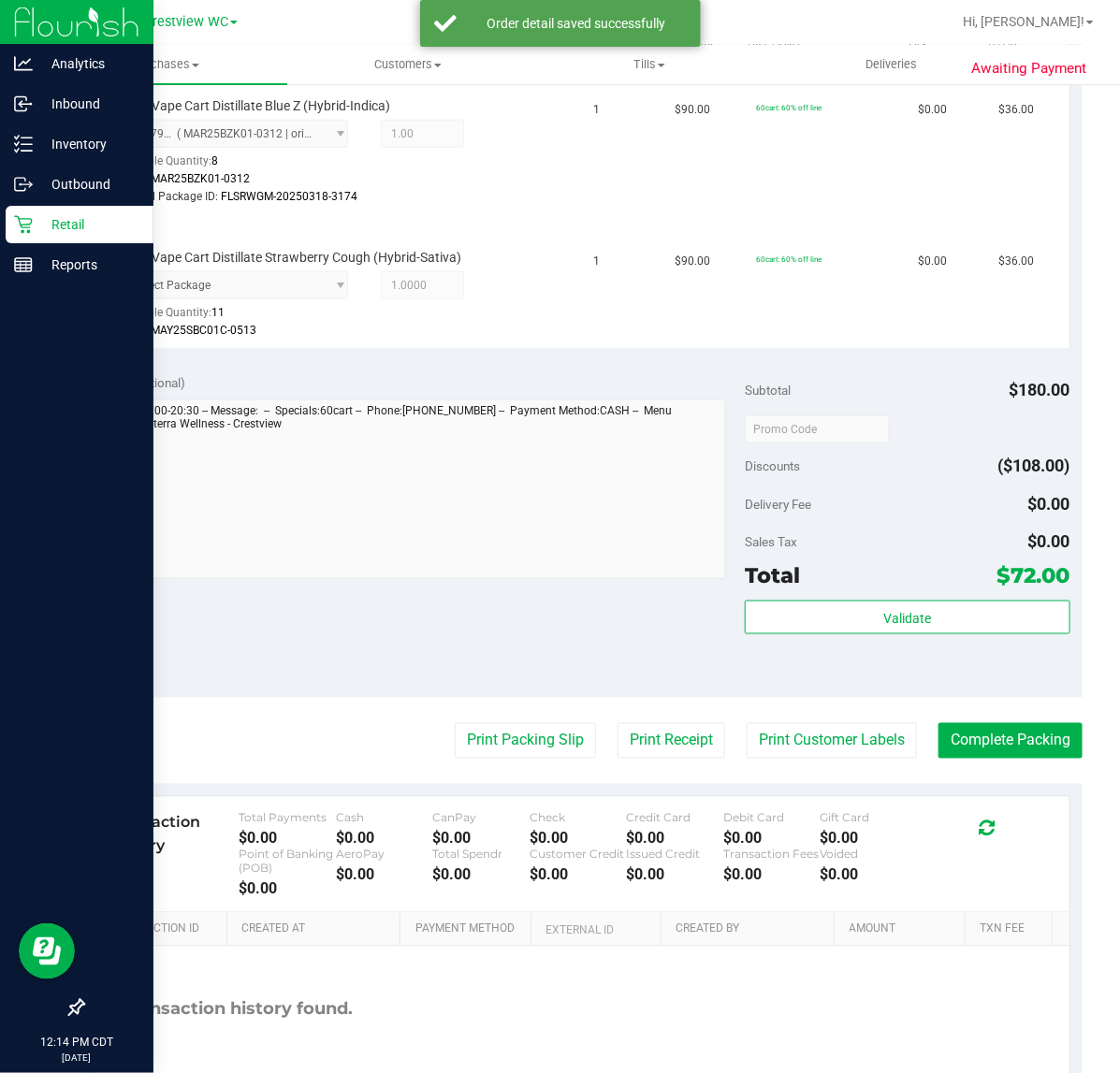 scroll, scrollTop: 609, scrollLeft: 0, axis: vertical 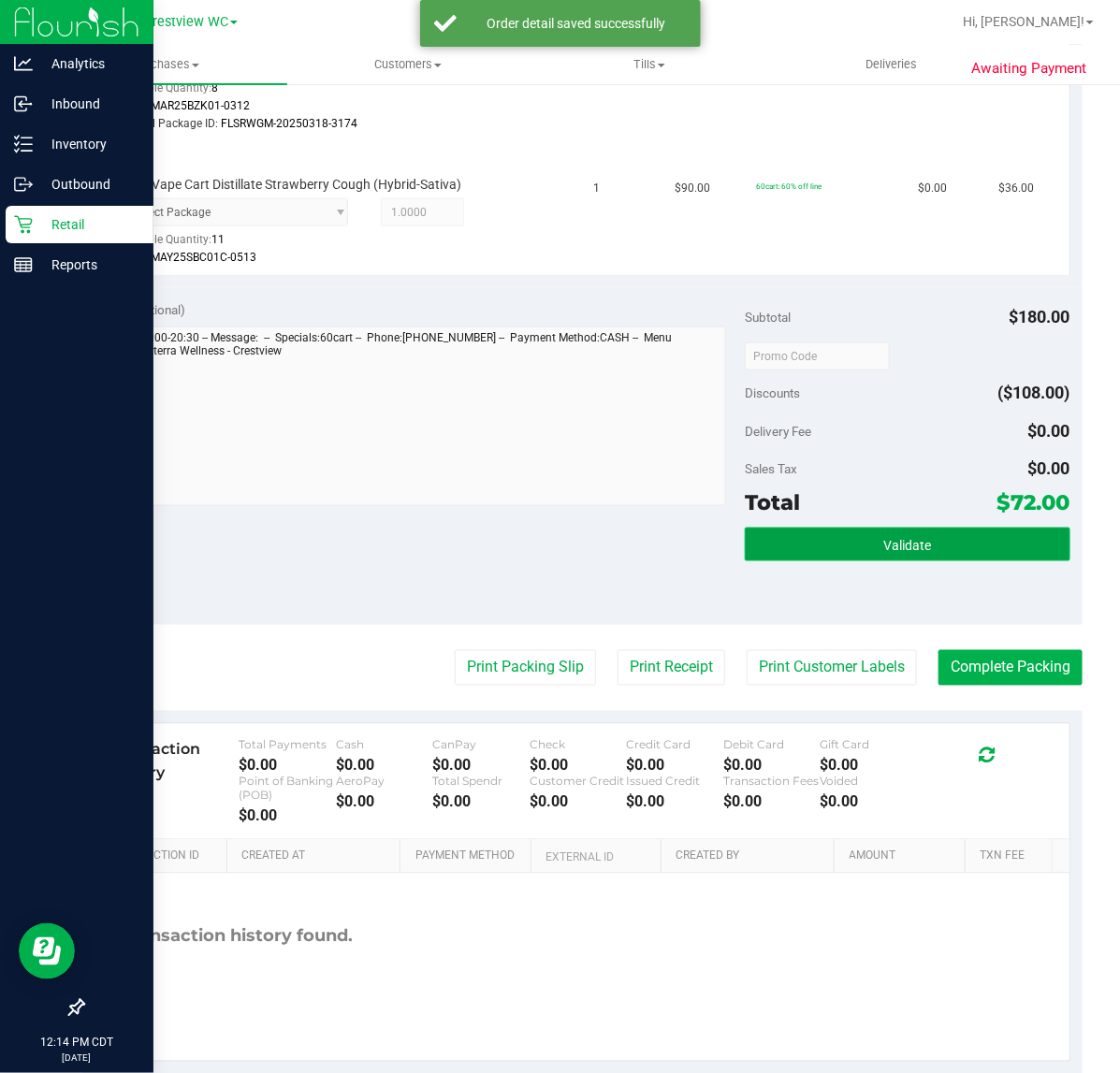 click on "Validate" at bounding box center (907, 544) 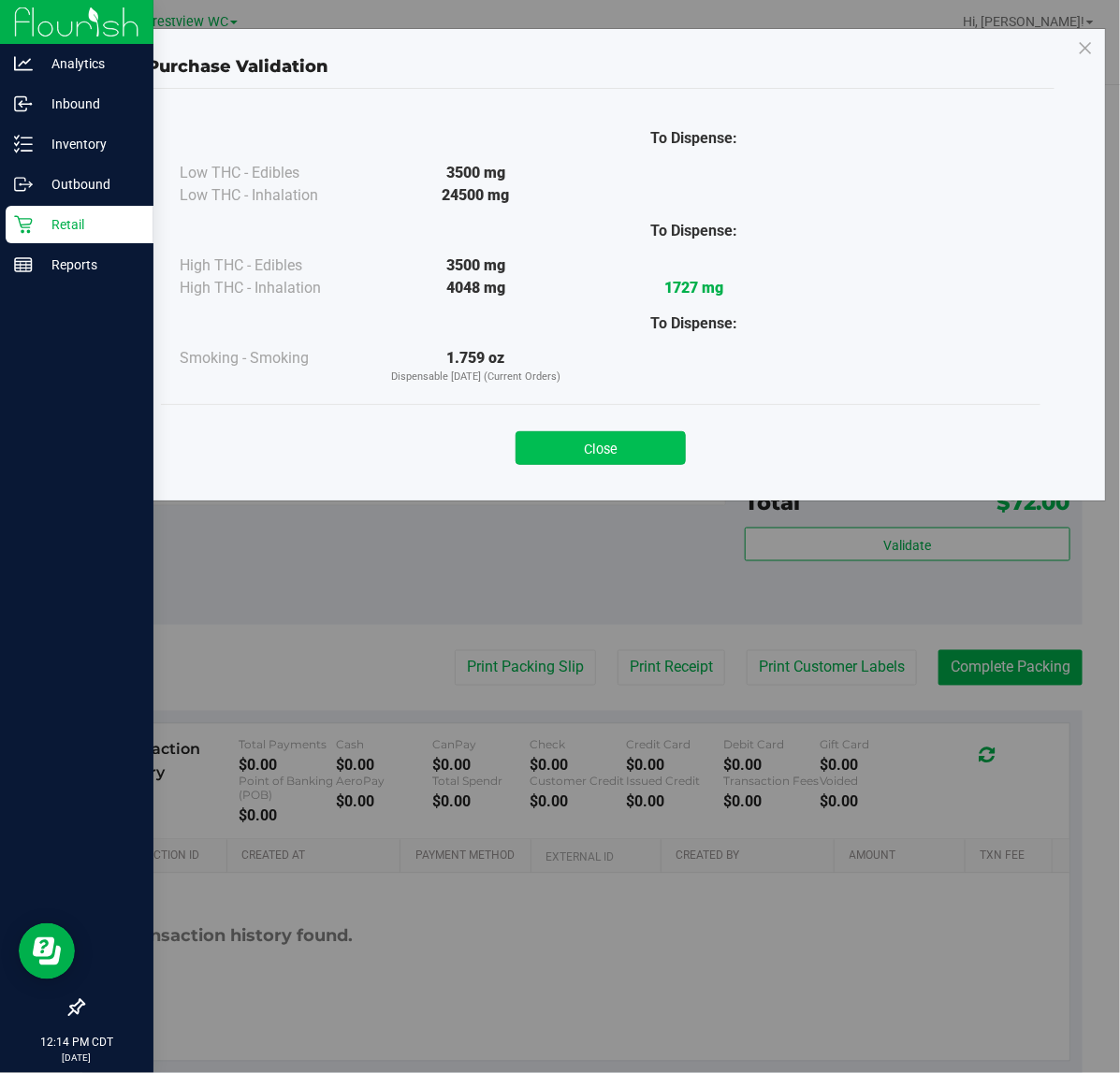 click on "Close" at bounding box center (601, 448) 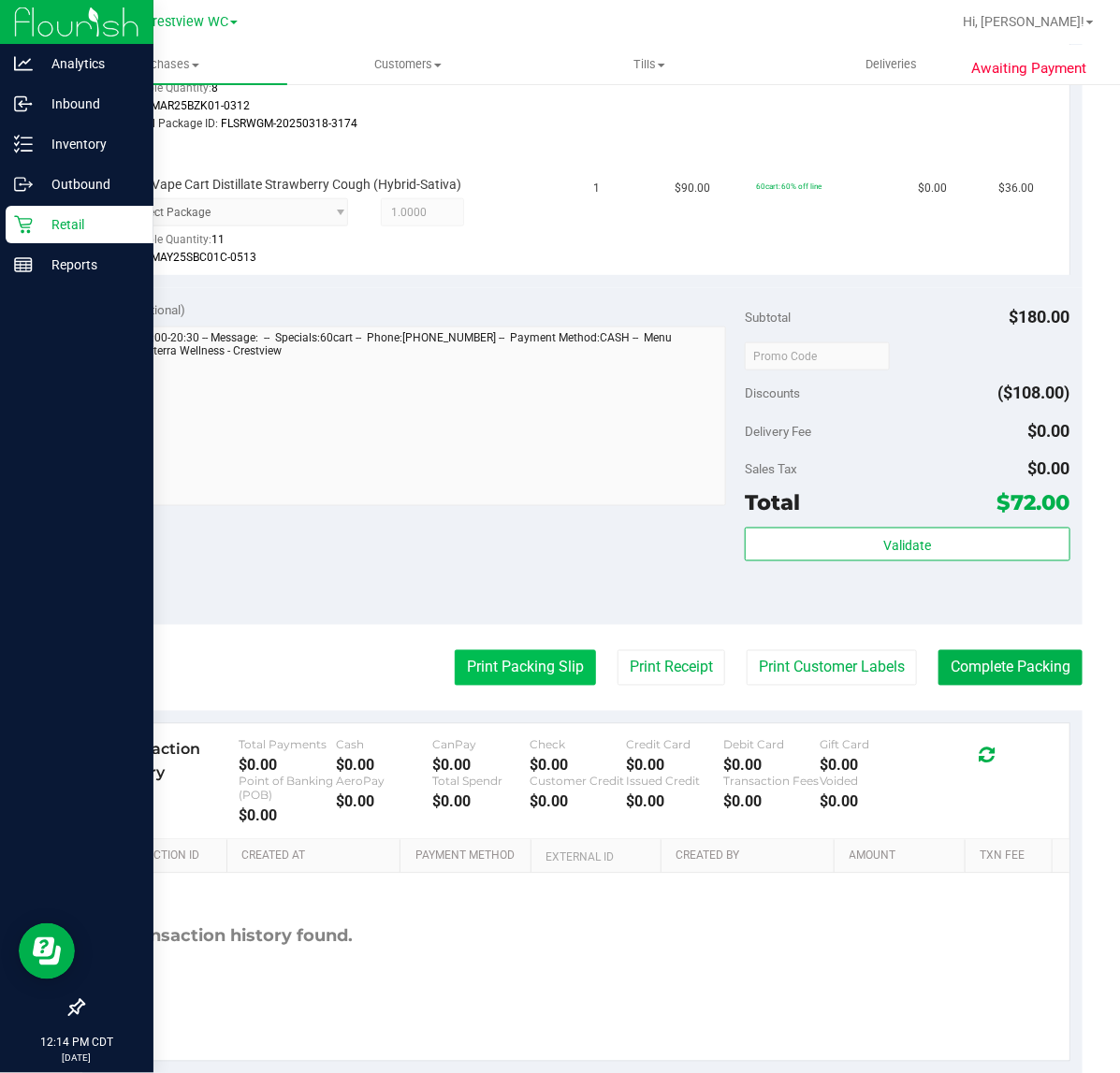 click on "Print Packing Slip" at bounding box center (525, 668) 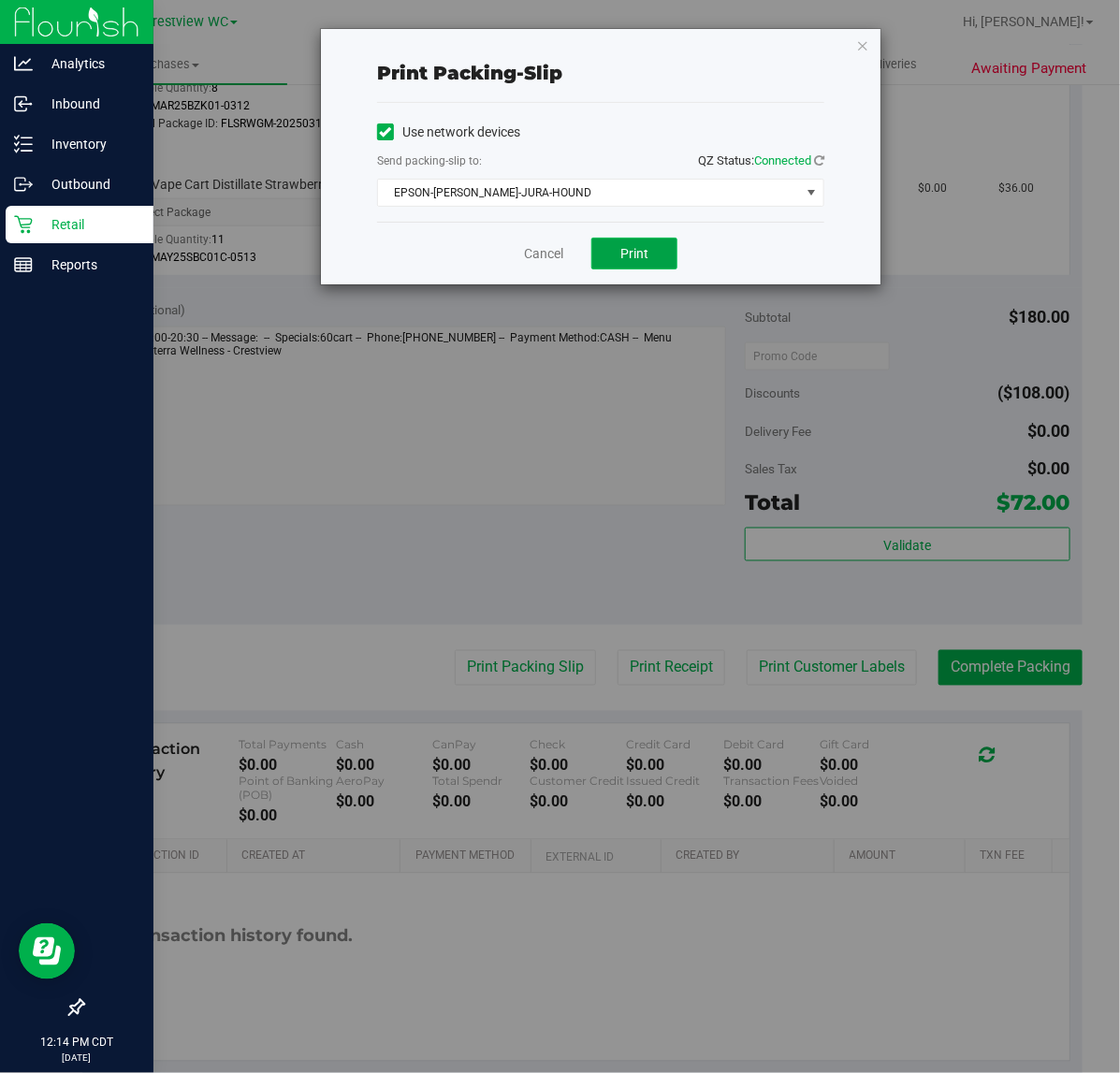 click on "Print" at bounding box center (634, 254) 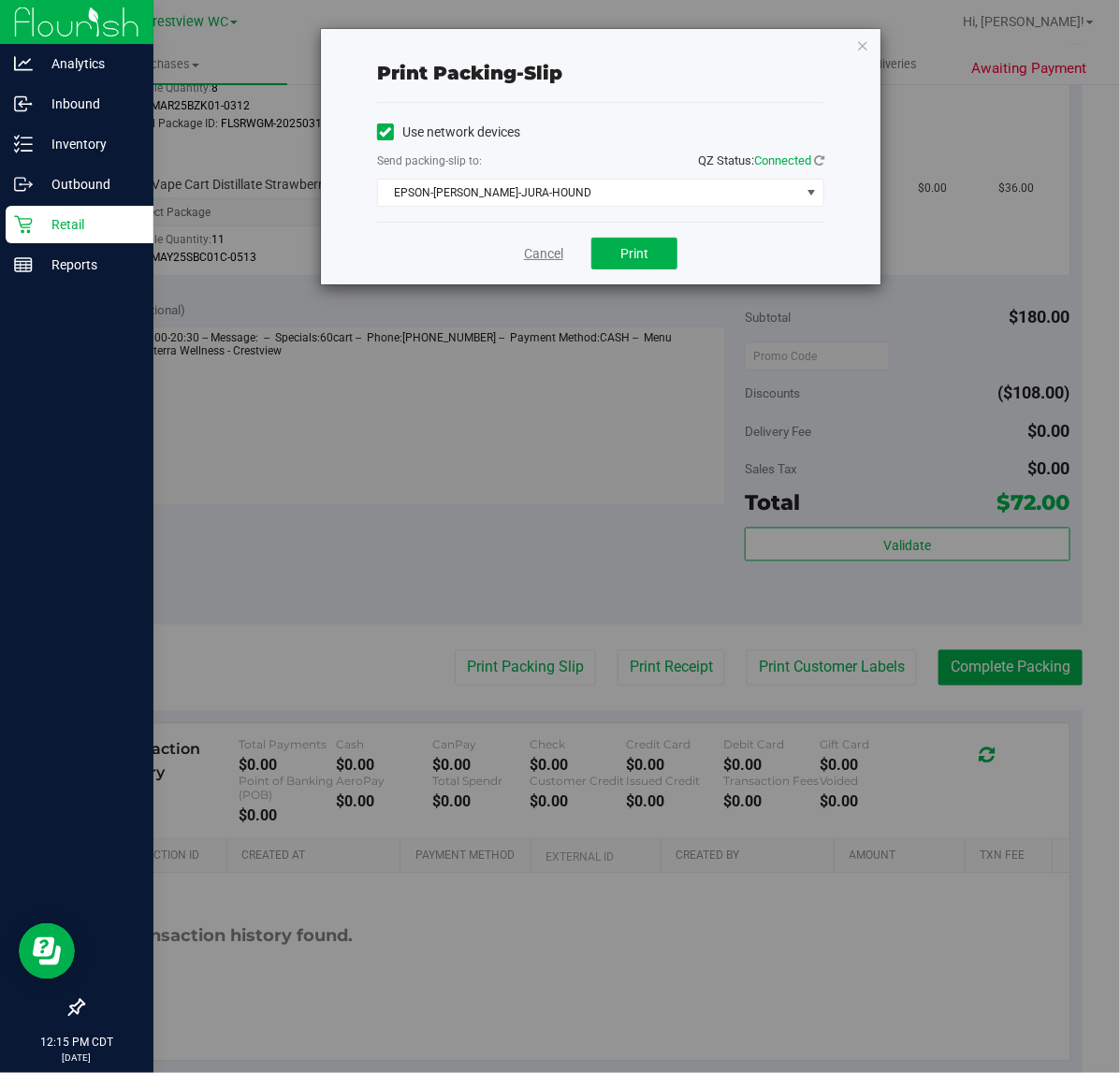 click on "Cancel" at bounding box center [544, 254] 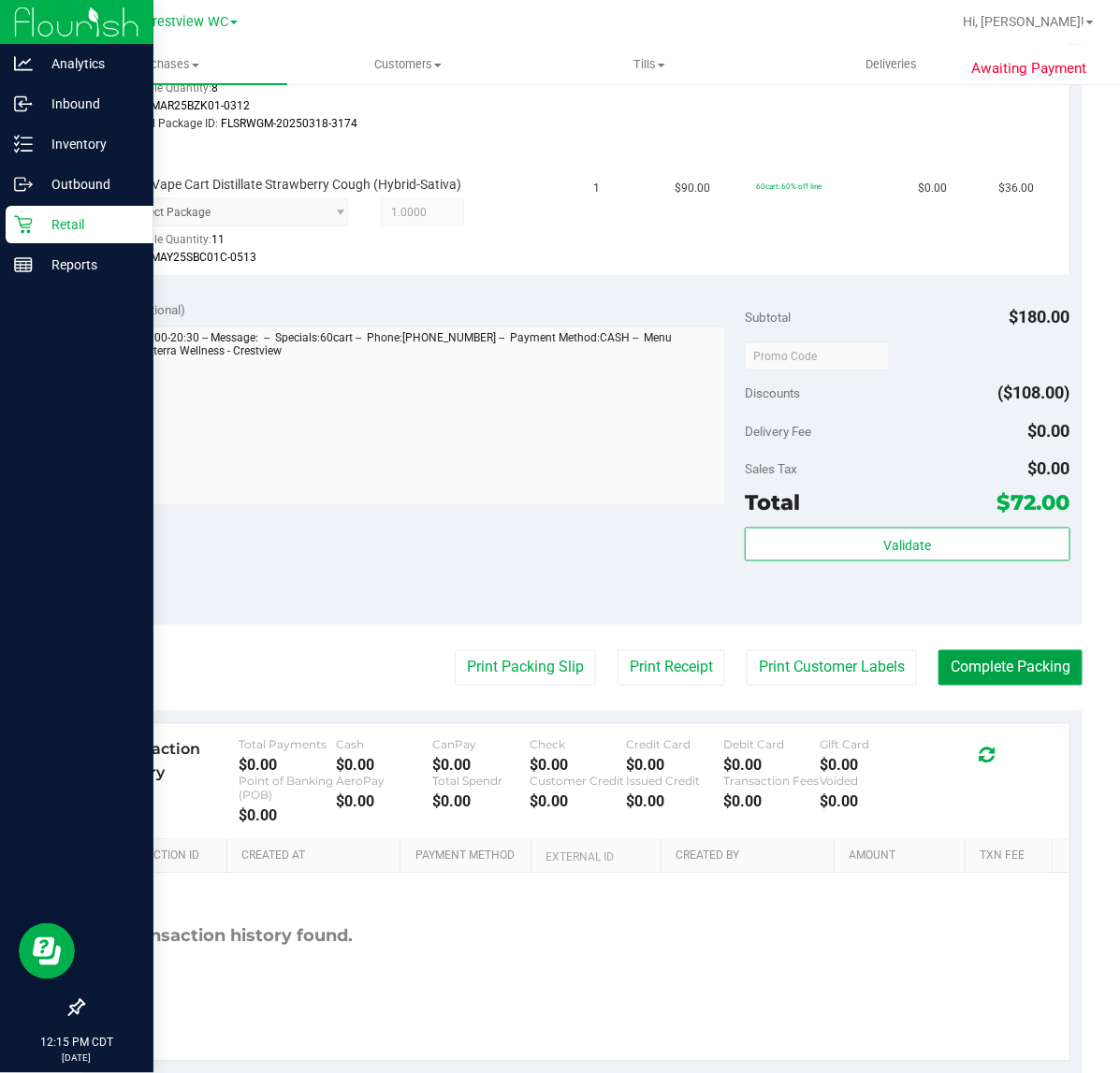 click on "Complete Packing" at bounding box center (1011, 668) 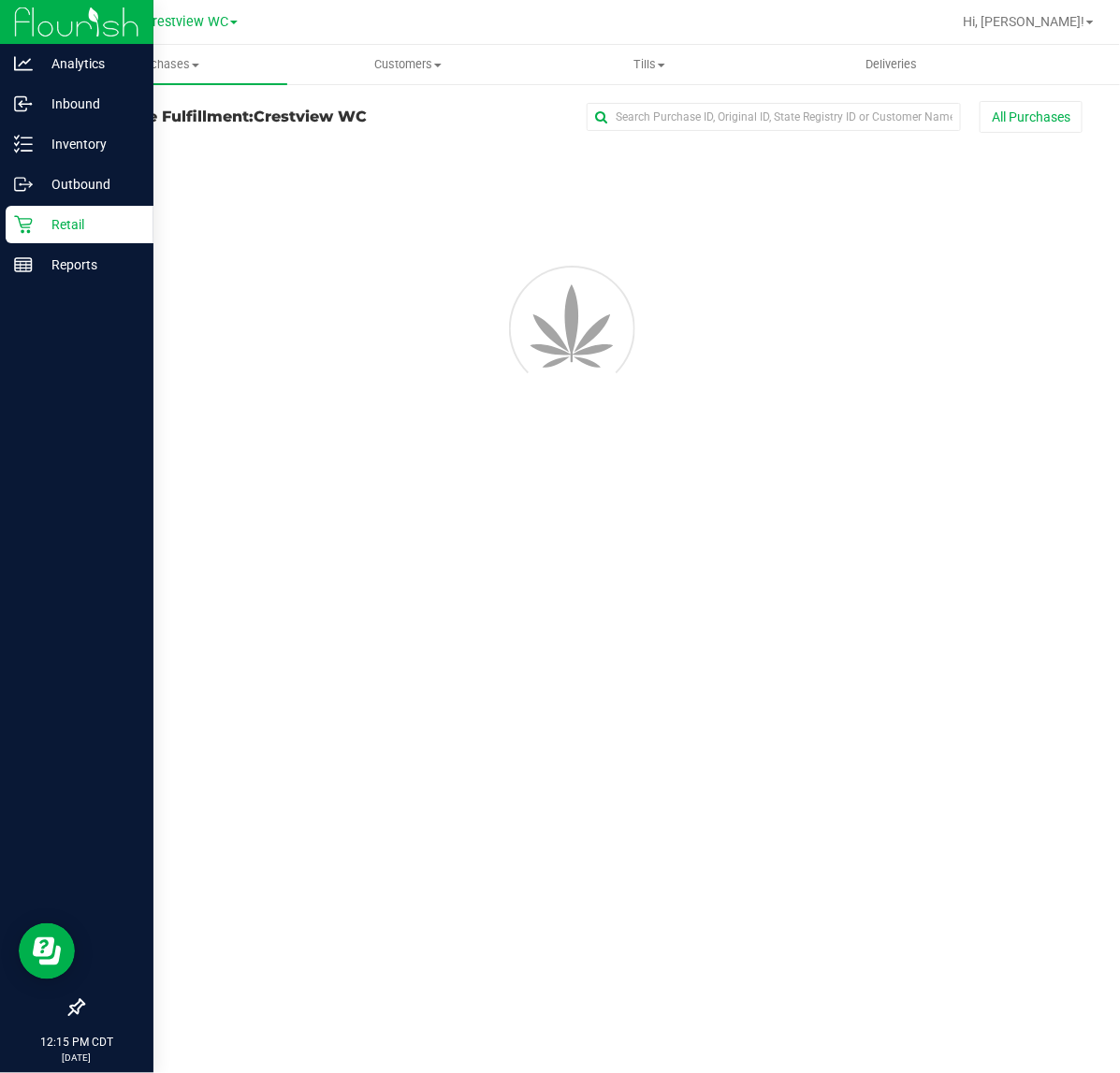 scroll, scrollTop: 0, scrollLeft: 0, axis: both 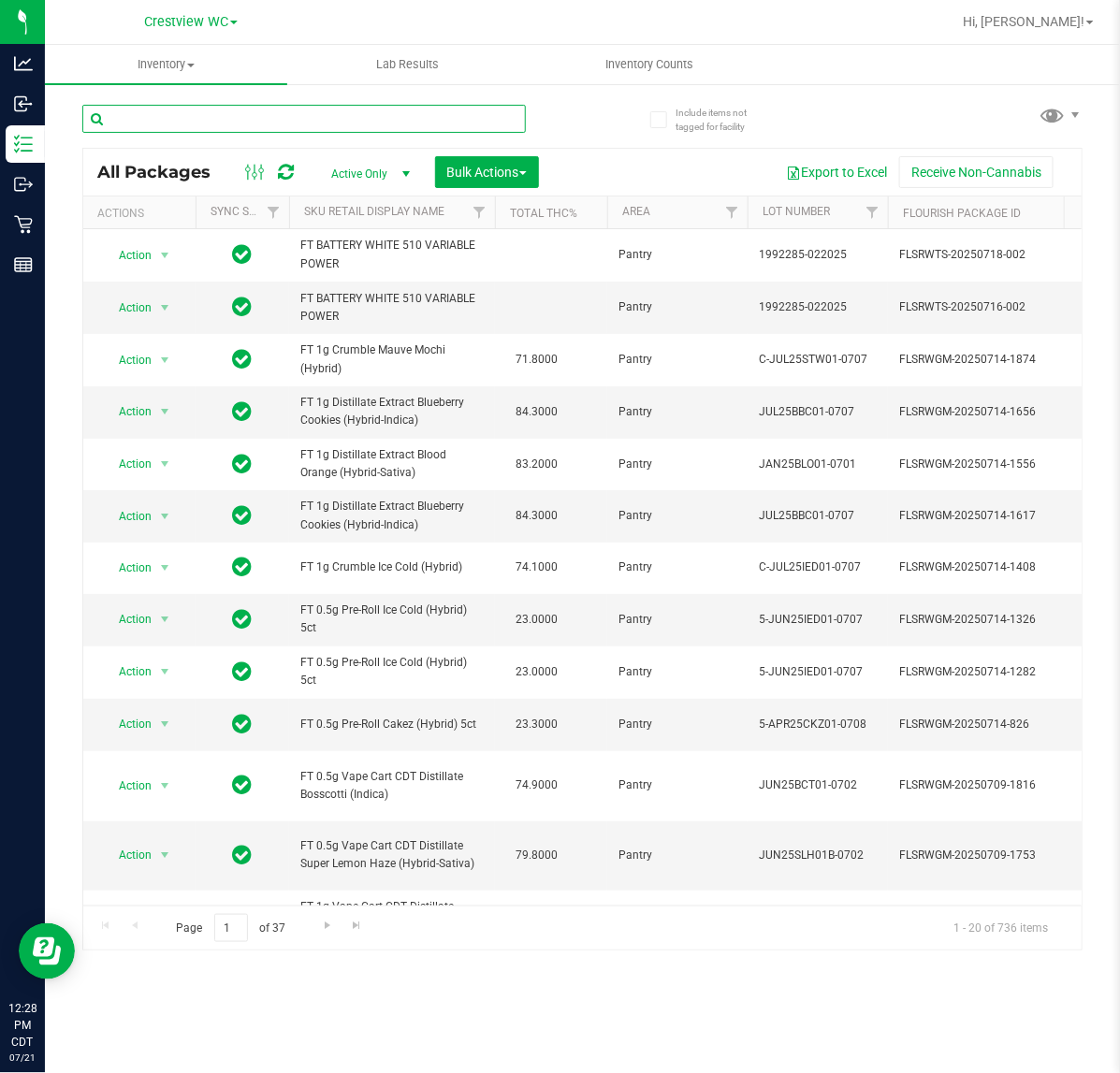 click at bounding box center [304, 119] 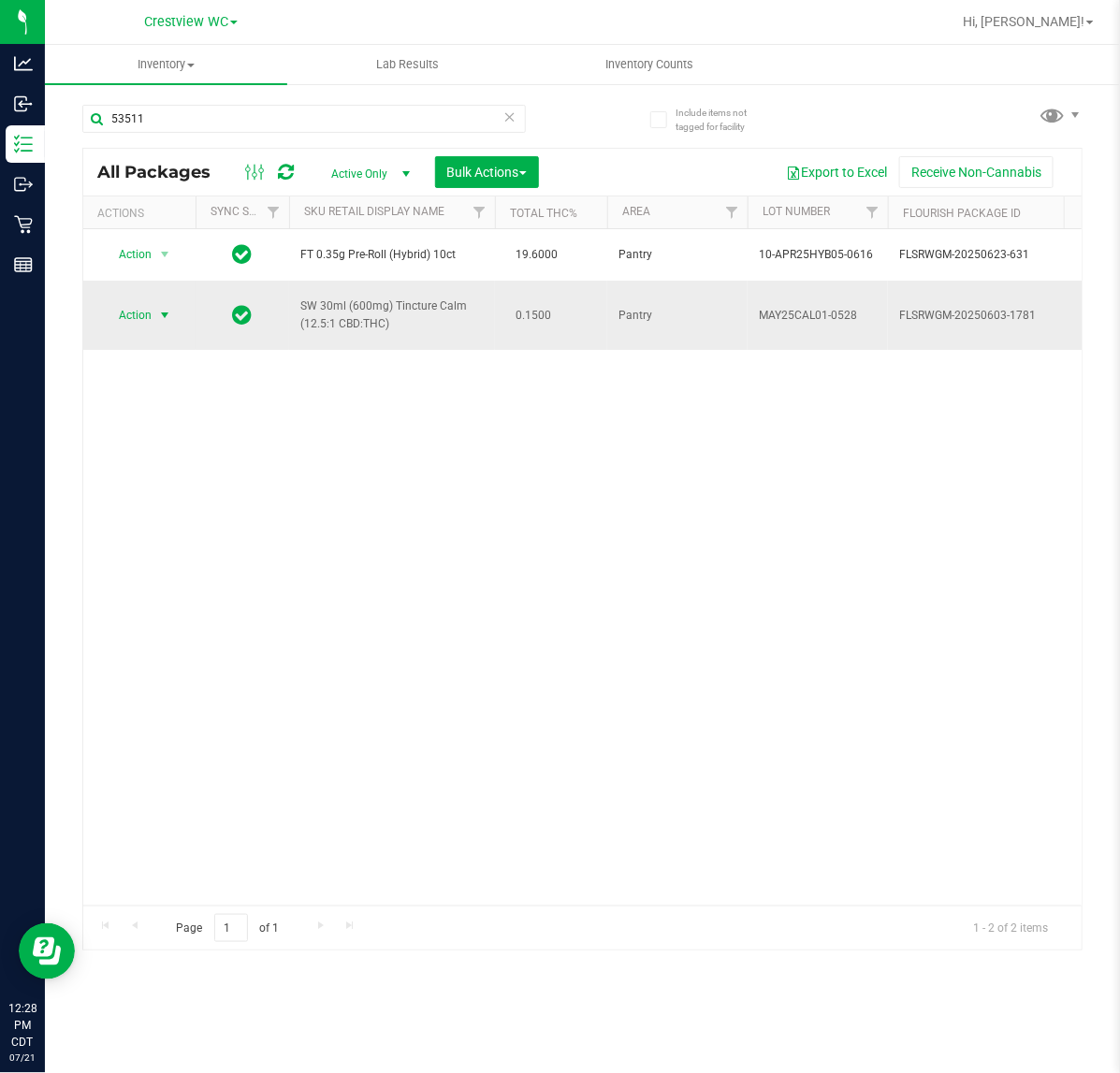 click on "Action" at bounding box center (127, 315) 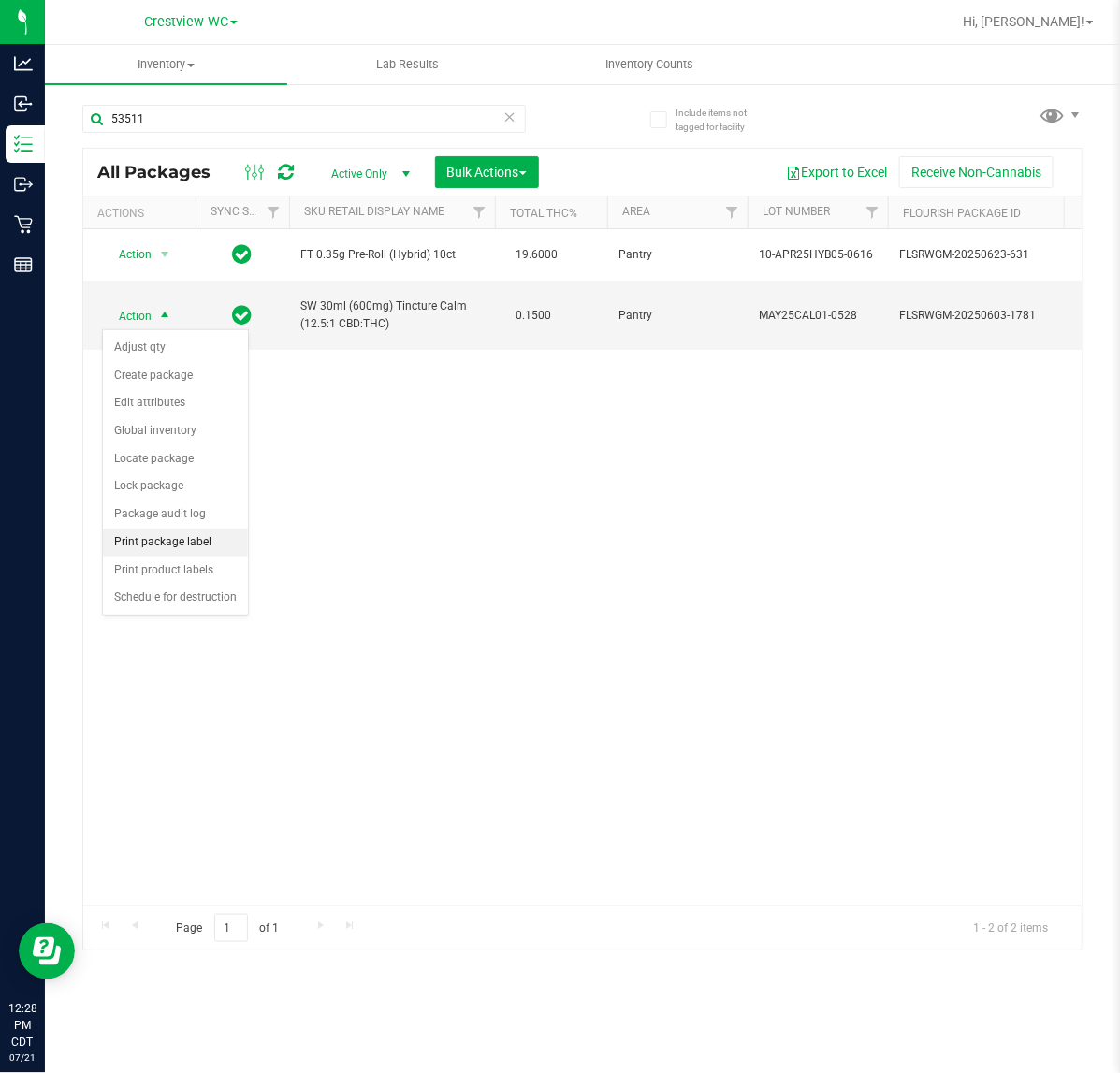 click on "Print package label" at bounding box center (175, 543) 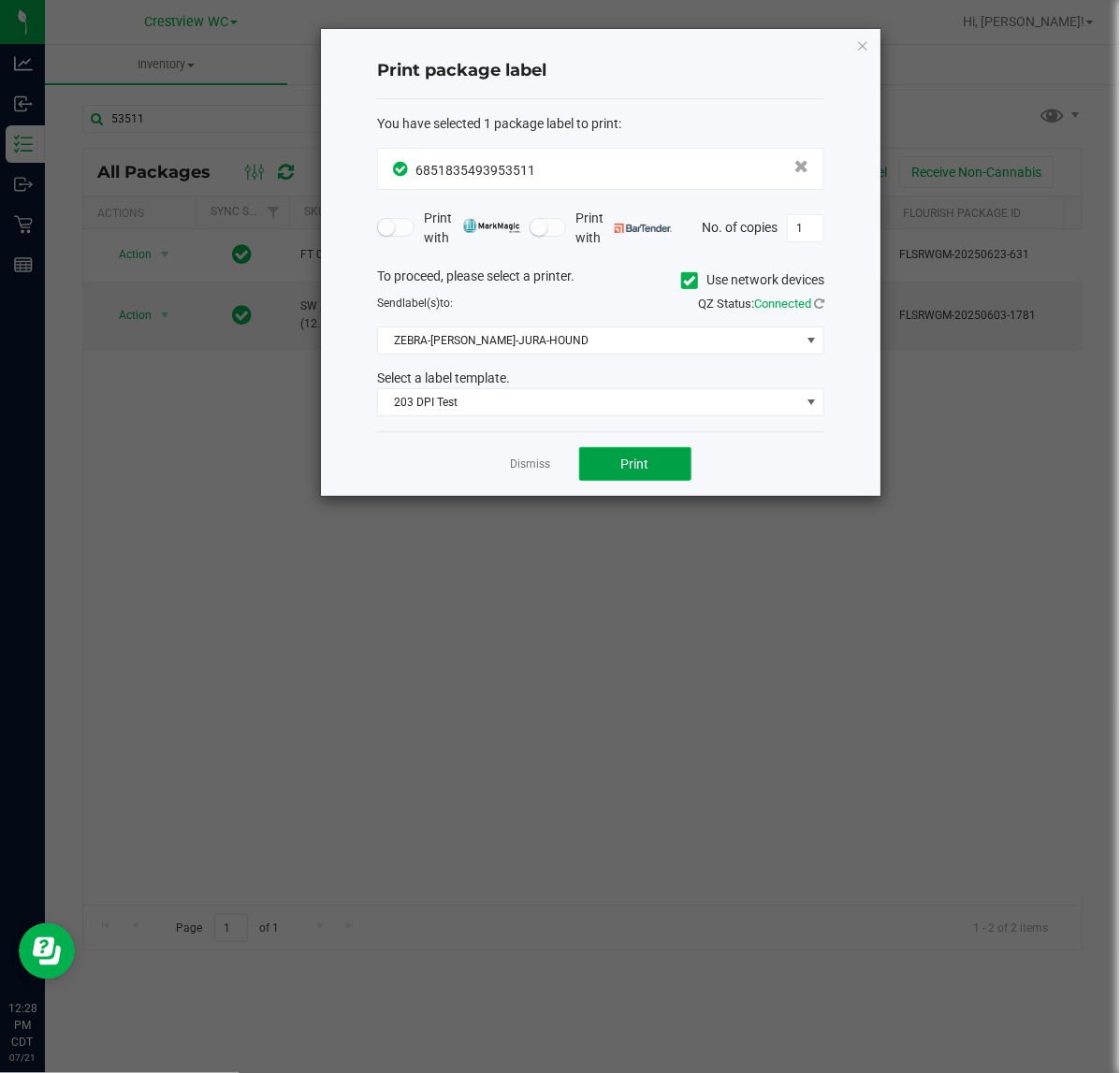 click on "Print" 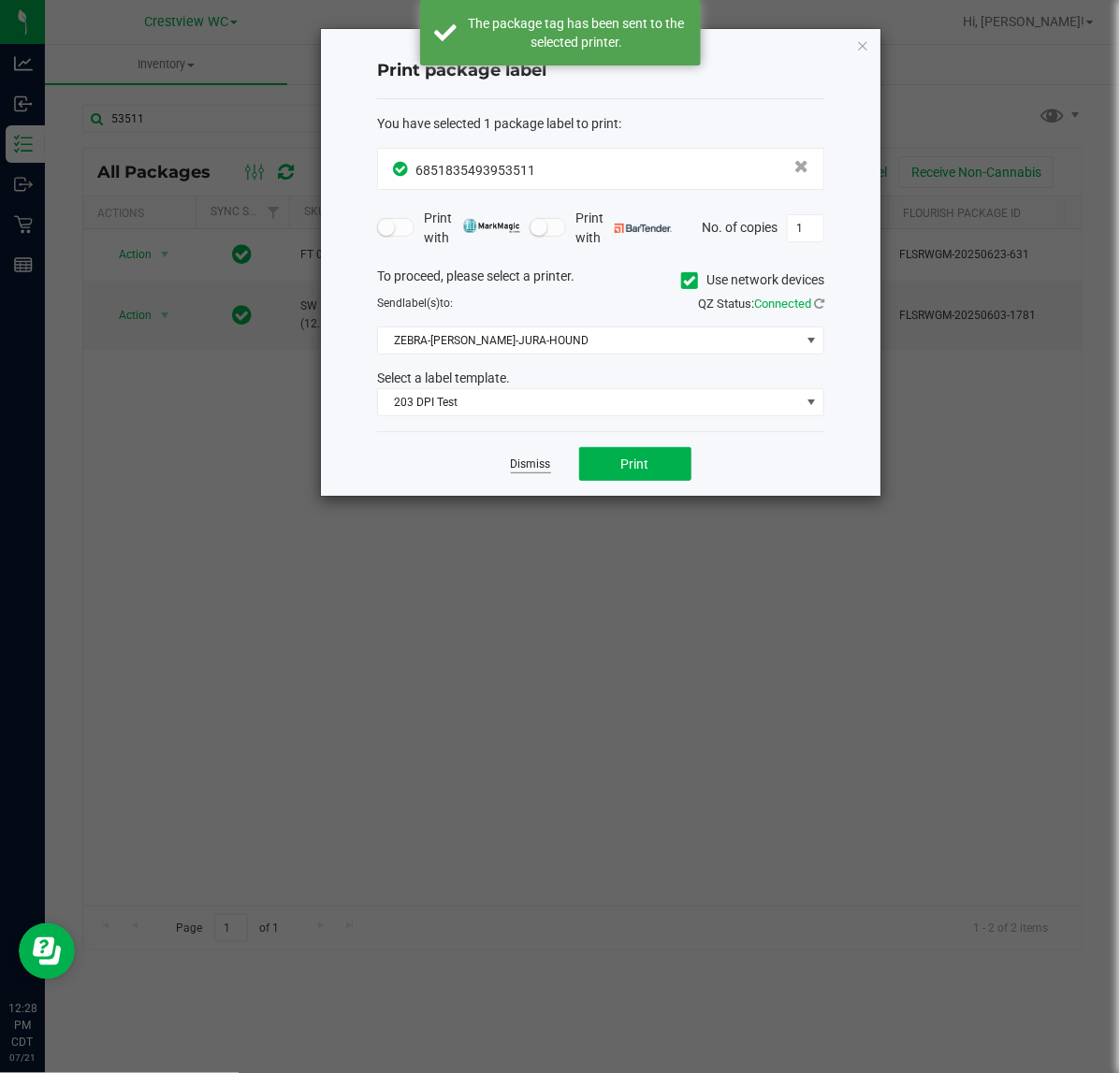 click on "Dismiss" 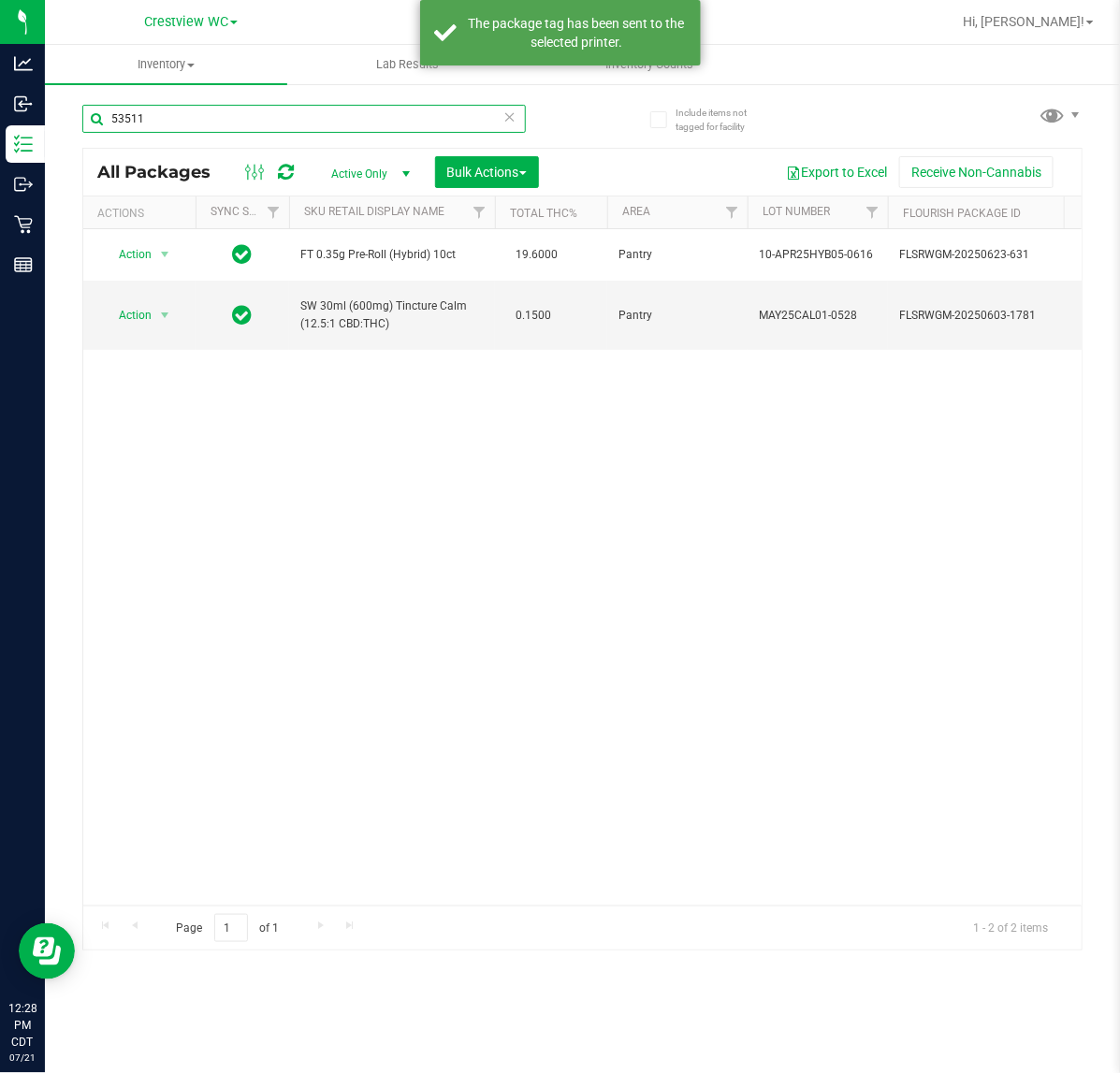 drag, startPoint x: 180, startPoint y: 115, endPoint x: -63, endPoint y: 132, distance: 243.59392 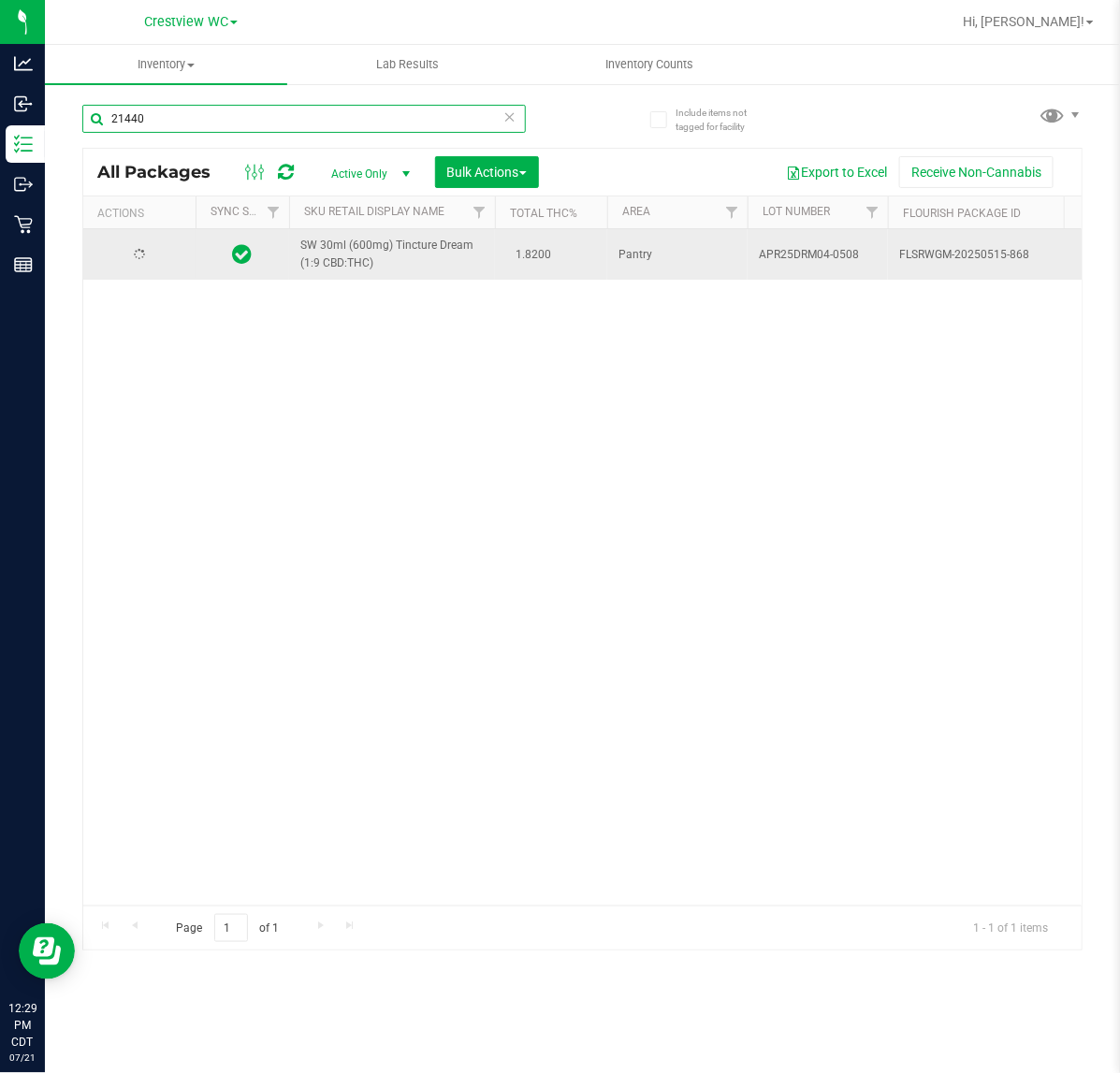 type on "21440" 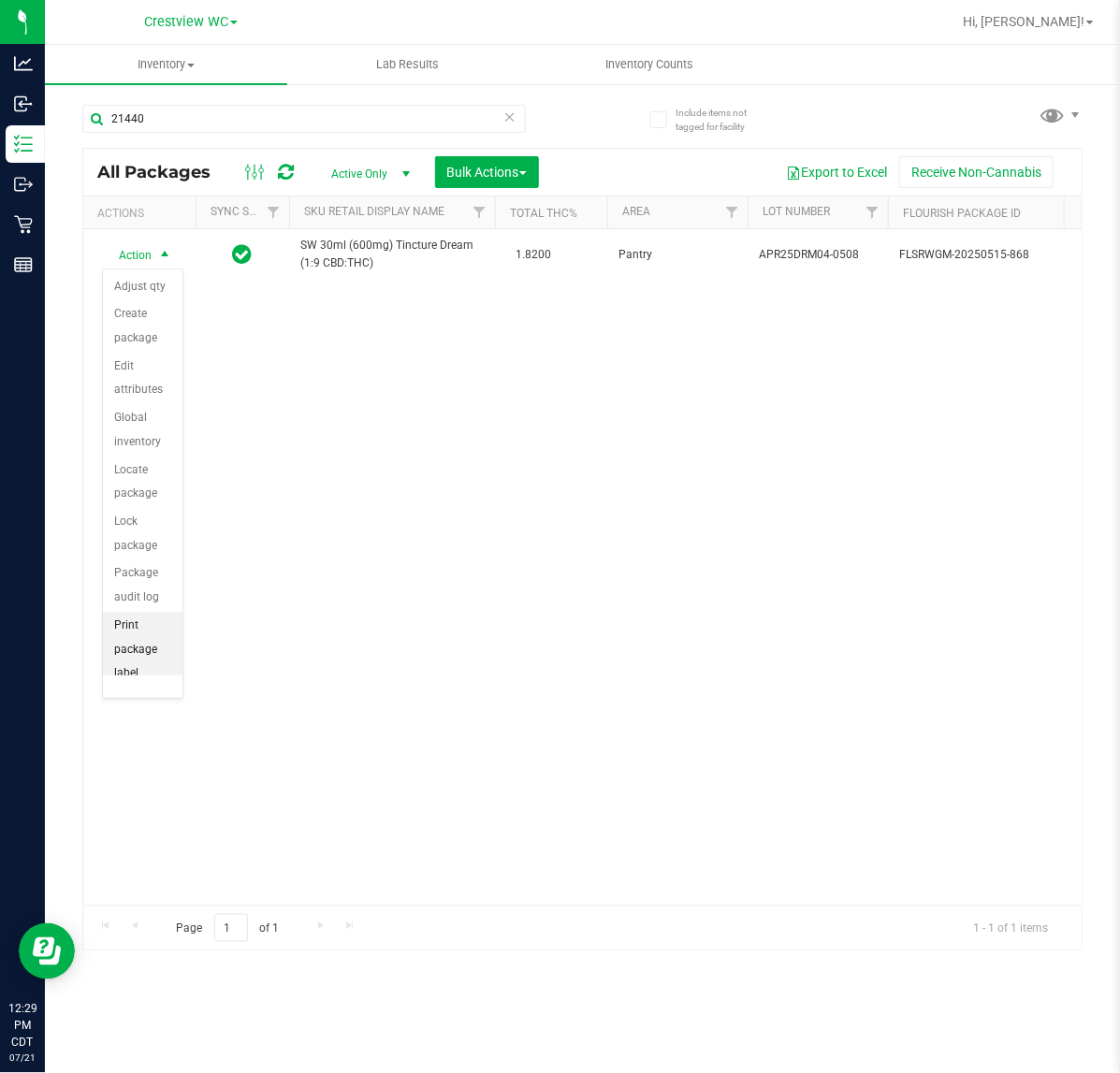 scroll, scrollTop: 169, scrollLeft: 0, axis: vertical 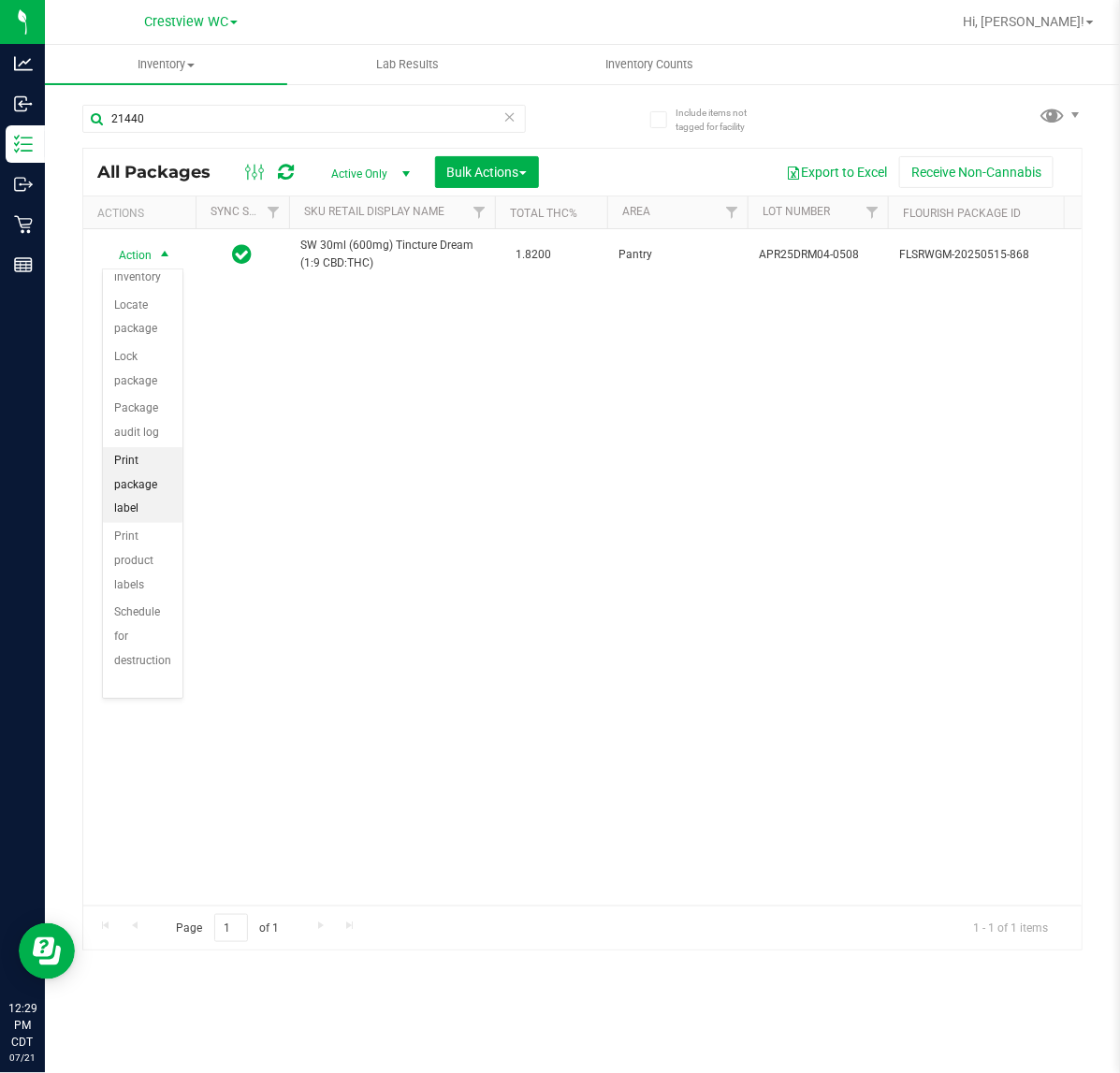 click on "Print package label" at bounding box center [142, 485] 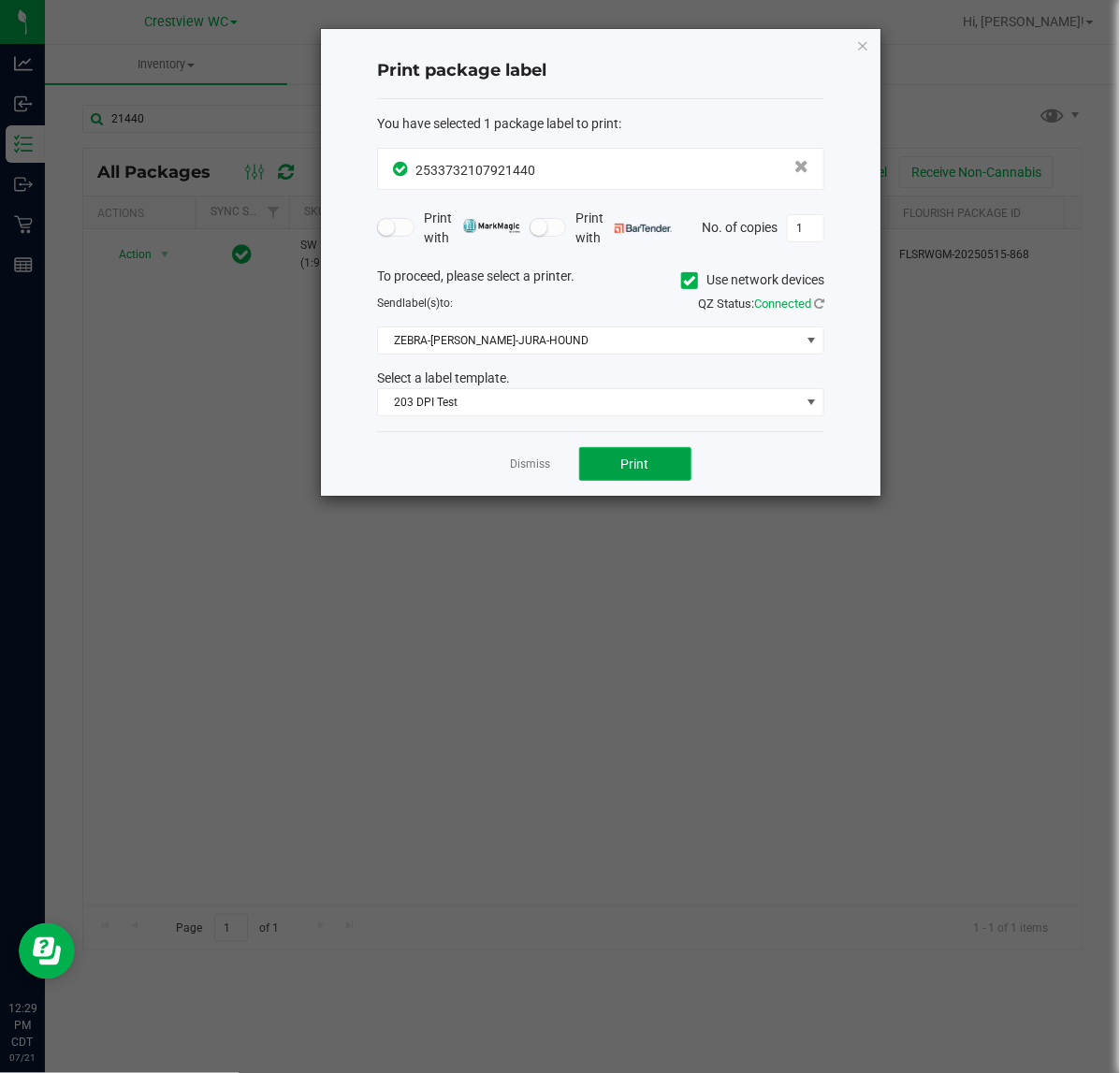 click on "Print" 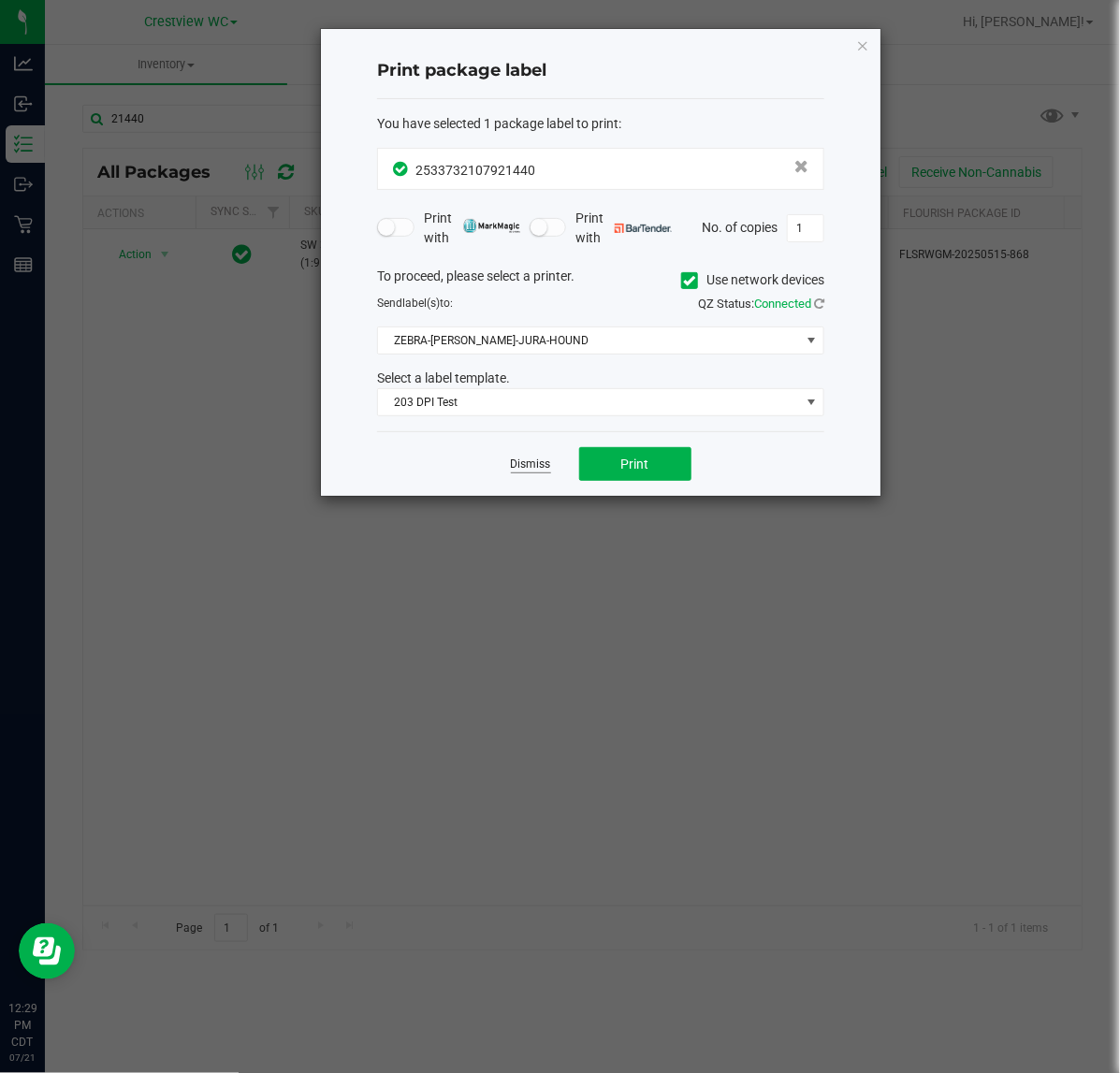 click on "Dismiss" 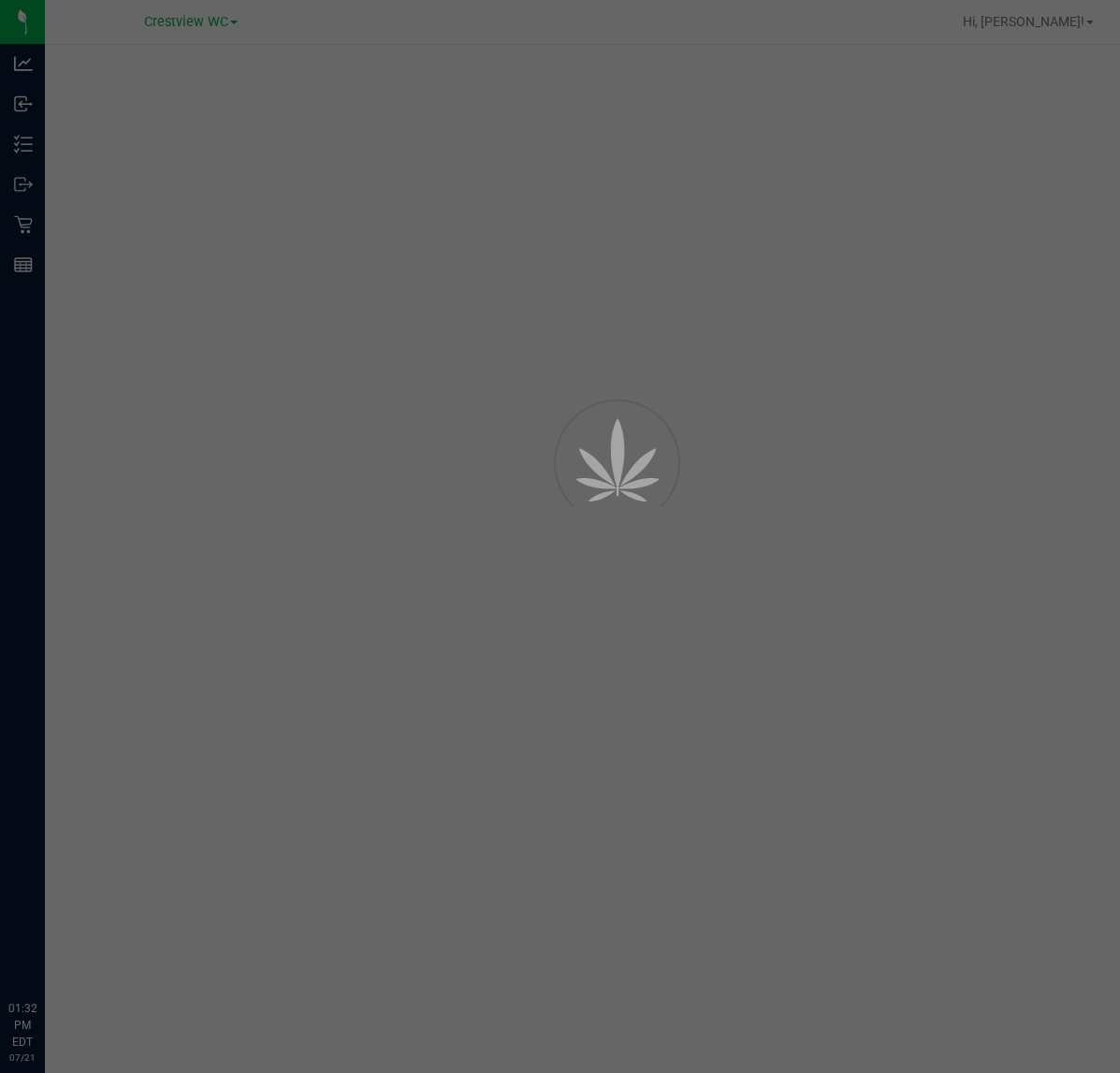 scroll, scrollTop: 0, scrollLeft: 0, axis: both 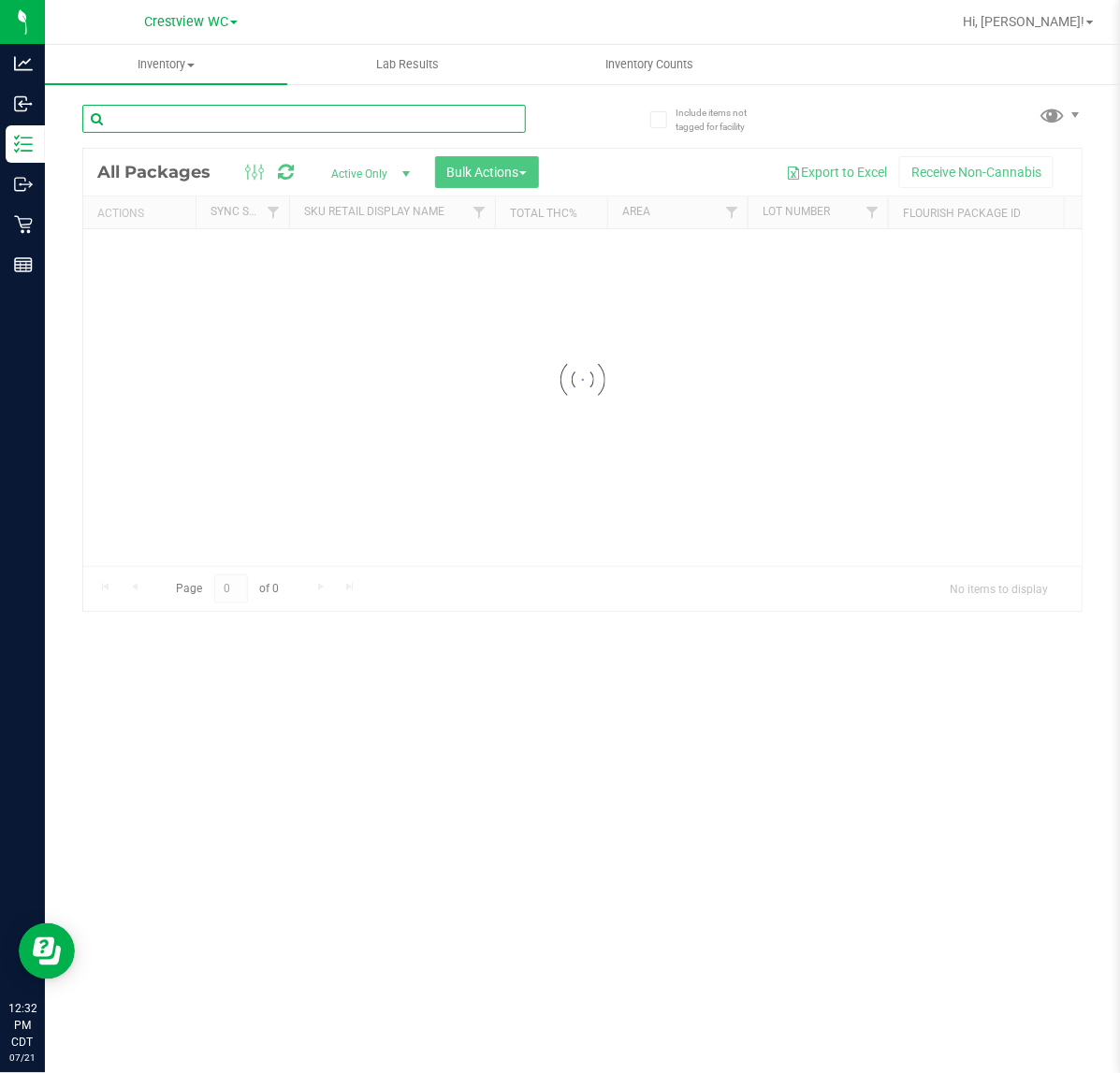 click at bounding box center (304, 119) 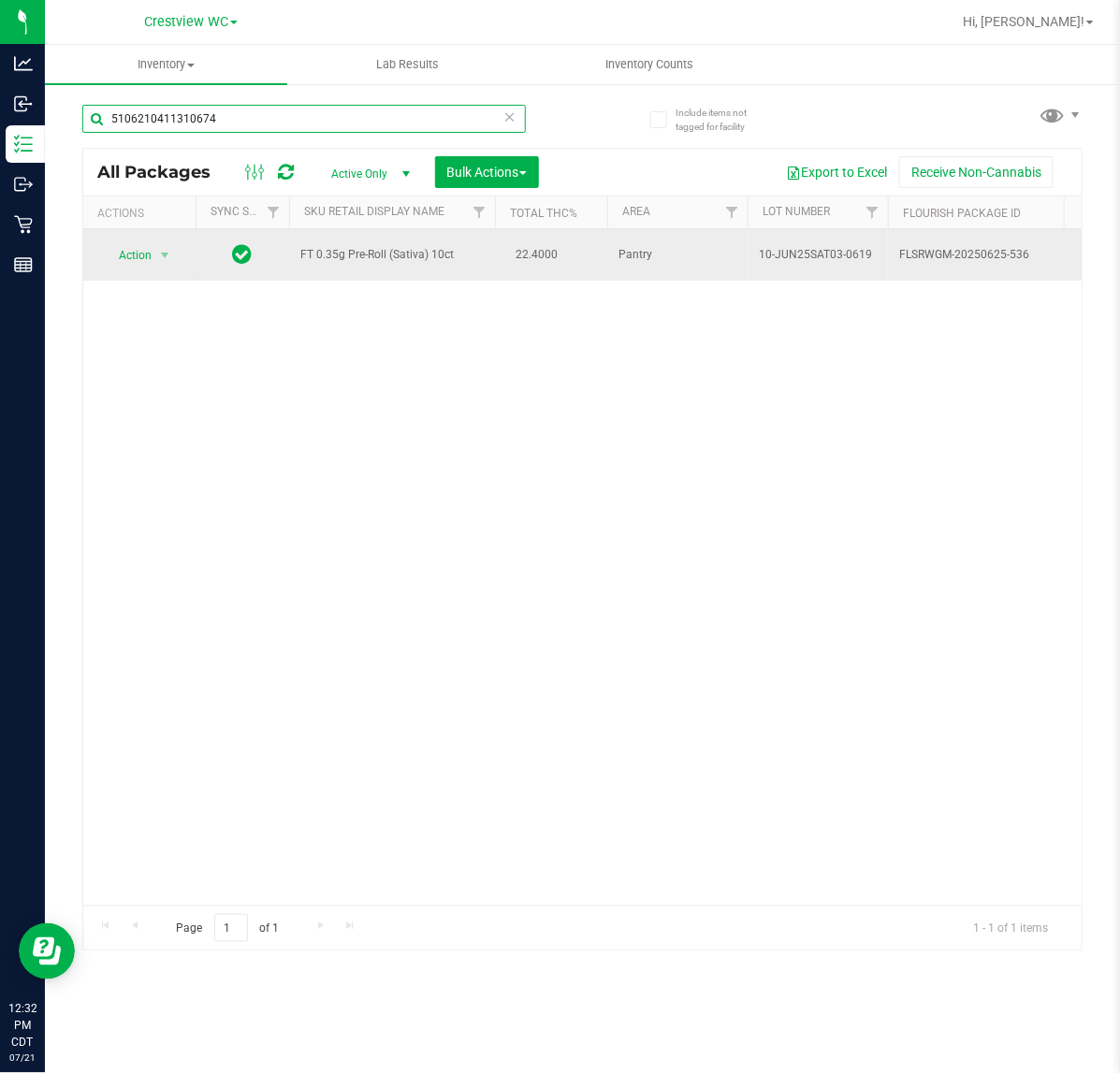 type on "5106210411310674" 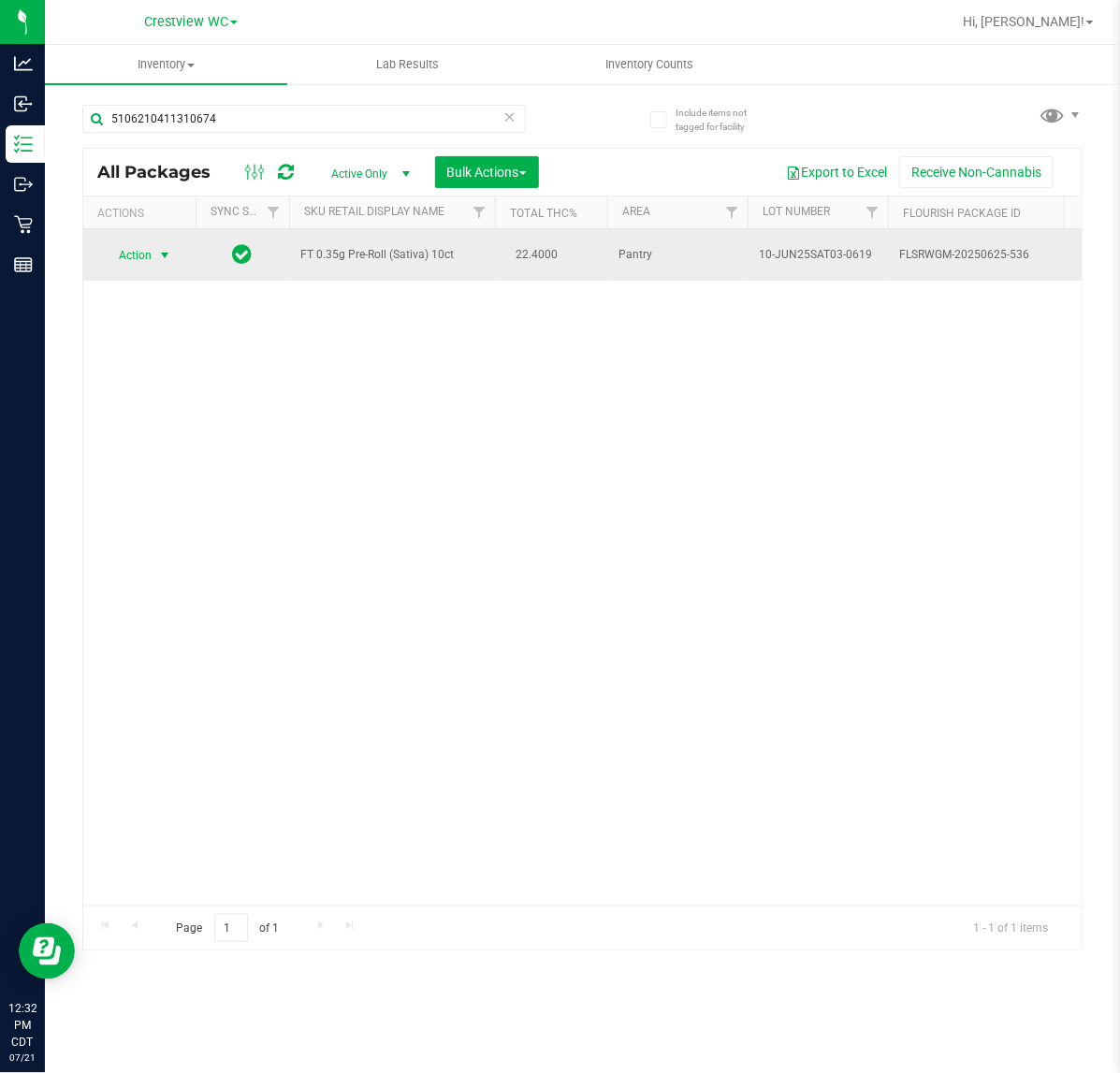 click on "Action" at bounding box center [127, 255] 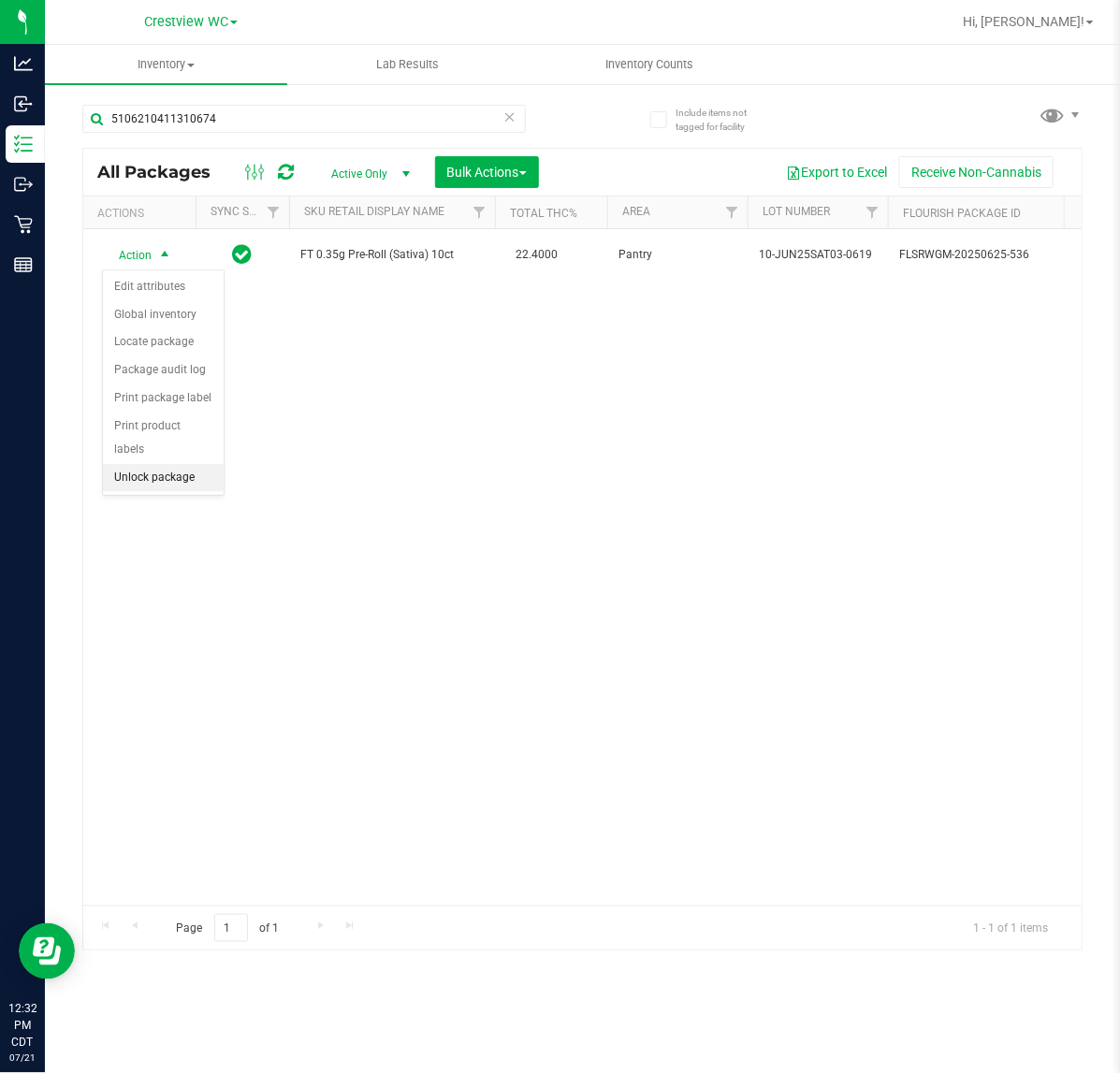 click on "Unlock package" at bounding box center [163, 478] 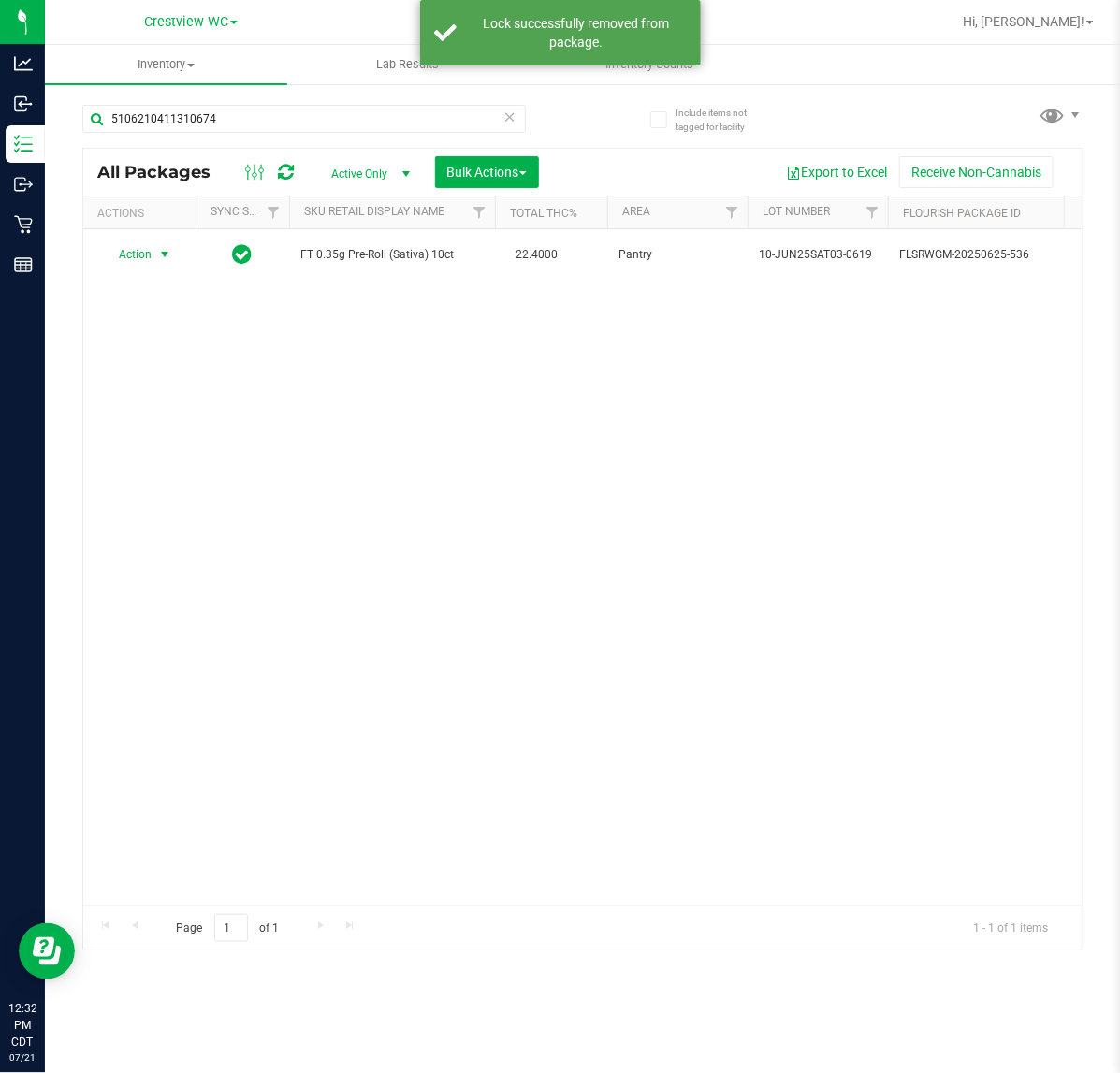 click at bounding box center (165, 254) 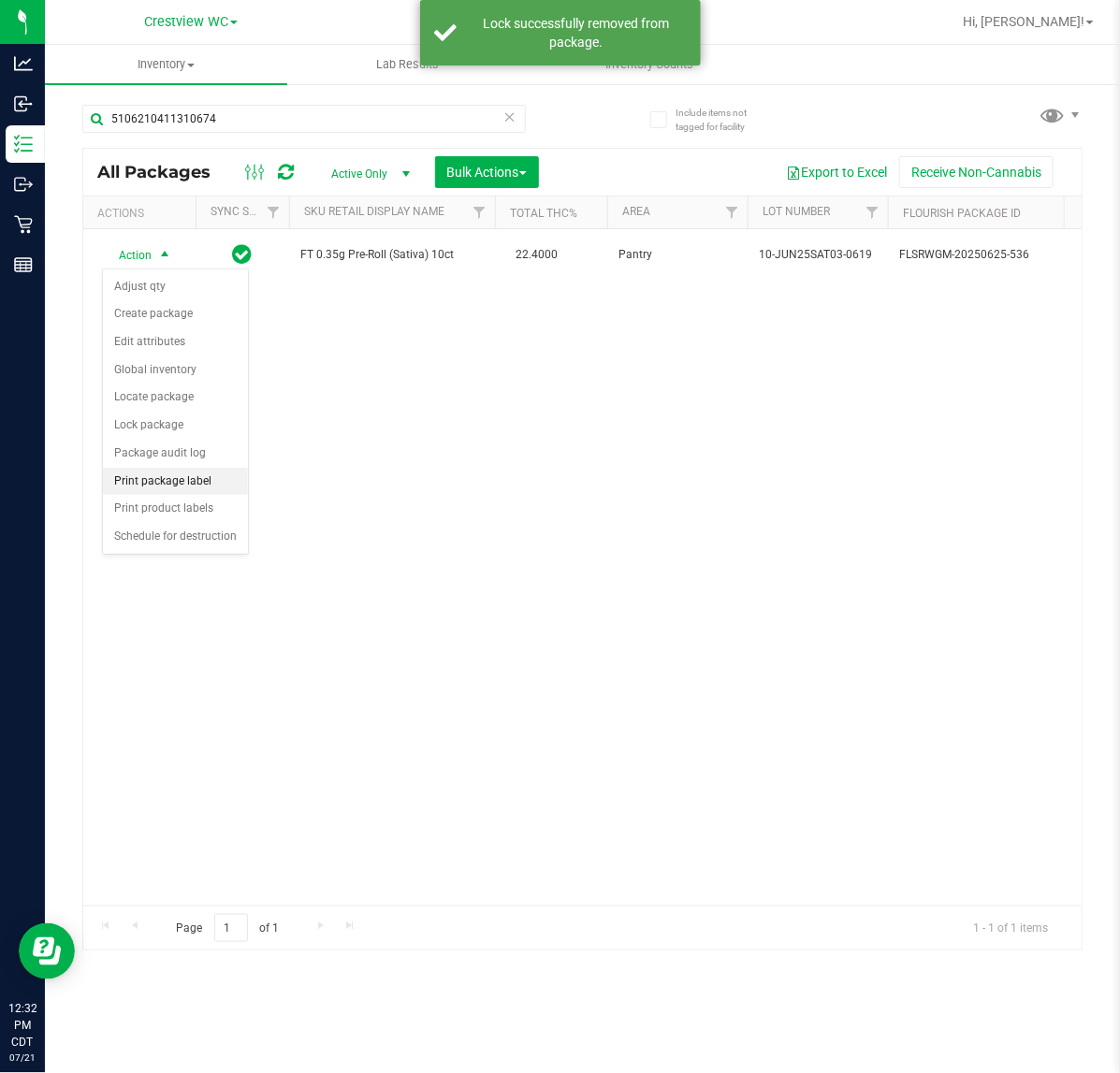 click on "Print package label" at bounding box center (175, 482) 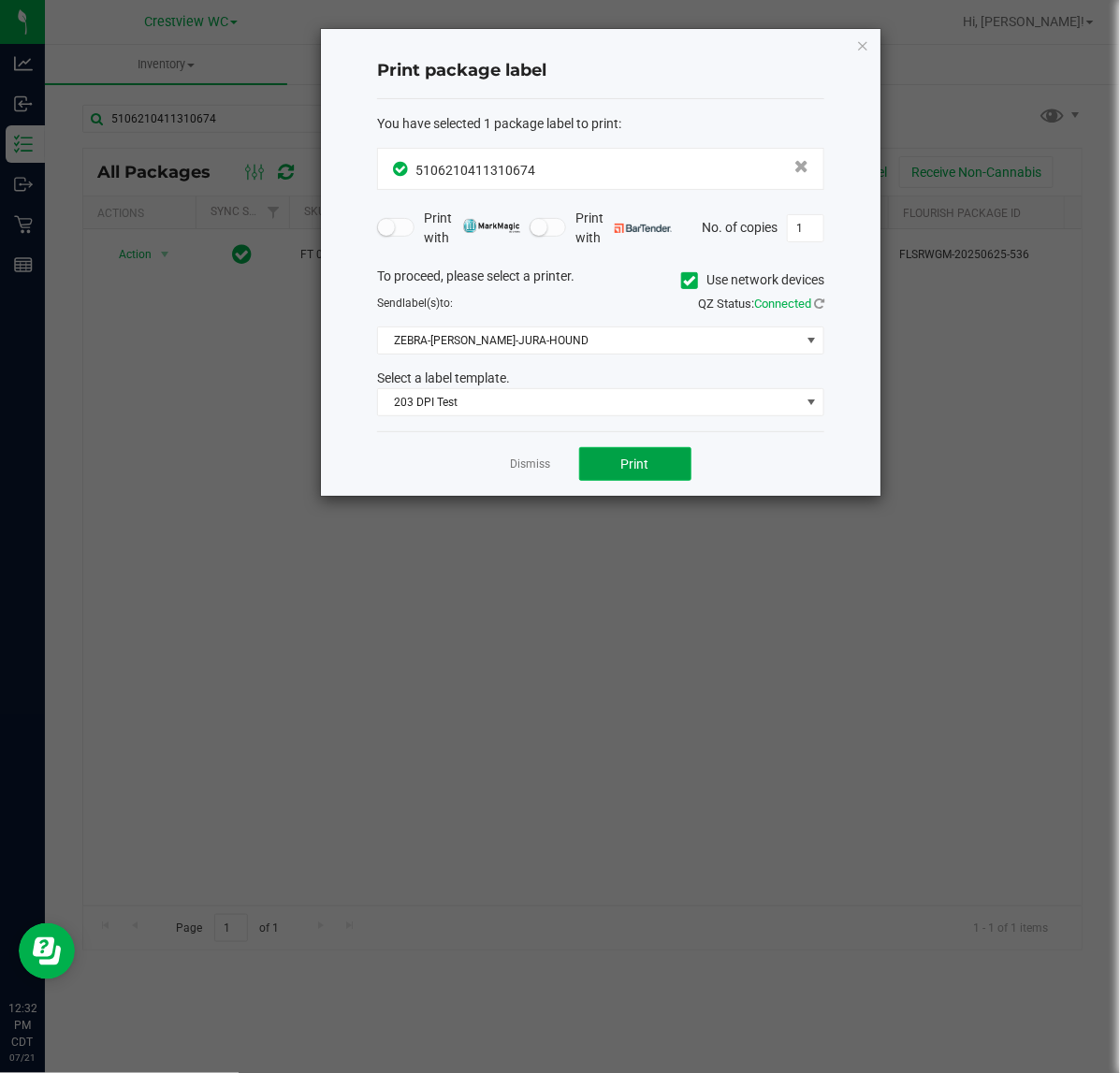click on "Print" 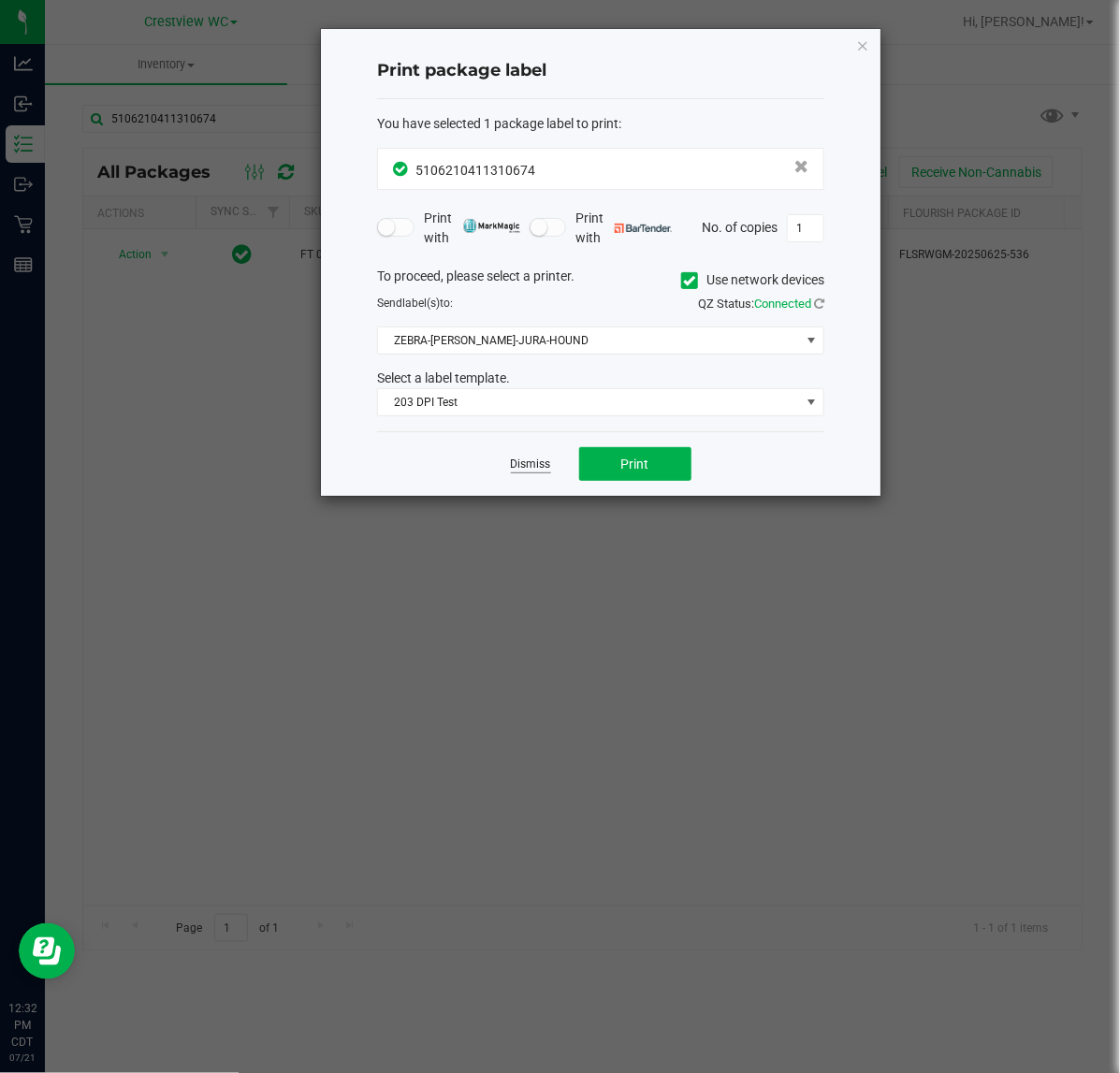 click on "Dismiss" 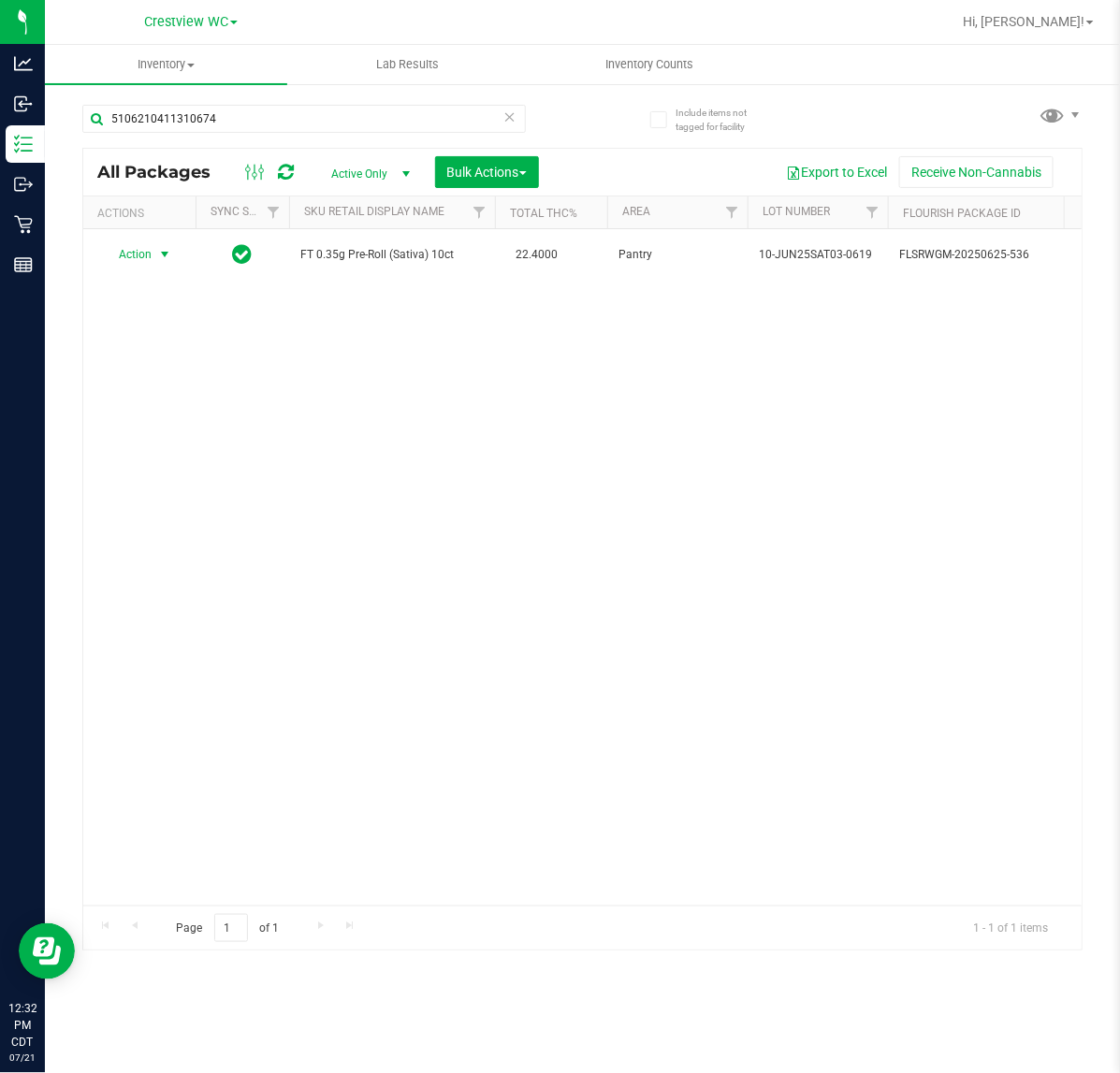 click on "Action Action Adjust qty Create package Edit attributes Global inventory Locate package Lock package Package audit log Print package label Print product labels Schedule for destruction
FT 0.35g Pre-Roll (Sativa) 10ct
22.4000
Pantry
10-JUN25SAT03-0619
FLSRWGM-20250625-536
5106210411310674
20
20
0
00000590
Created
FLO-PRE-FT-SAT.10CT
FT - PRE-ROLL - 0.35G - 10CT - SAT" at bounding box center [582, 567] 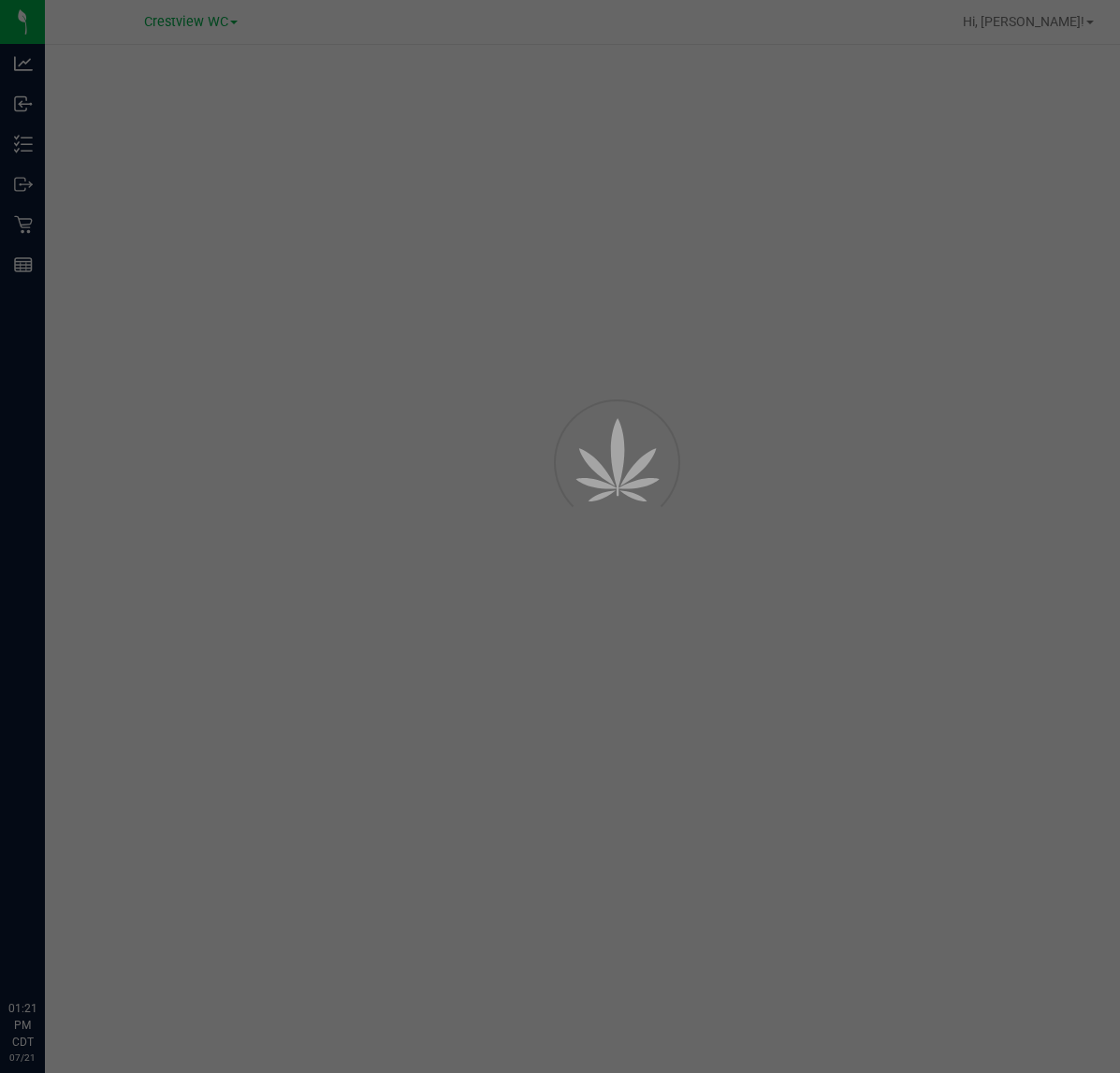scroll, scrollTop: 0, scrollLeft: 0, axis: both 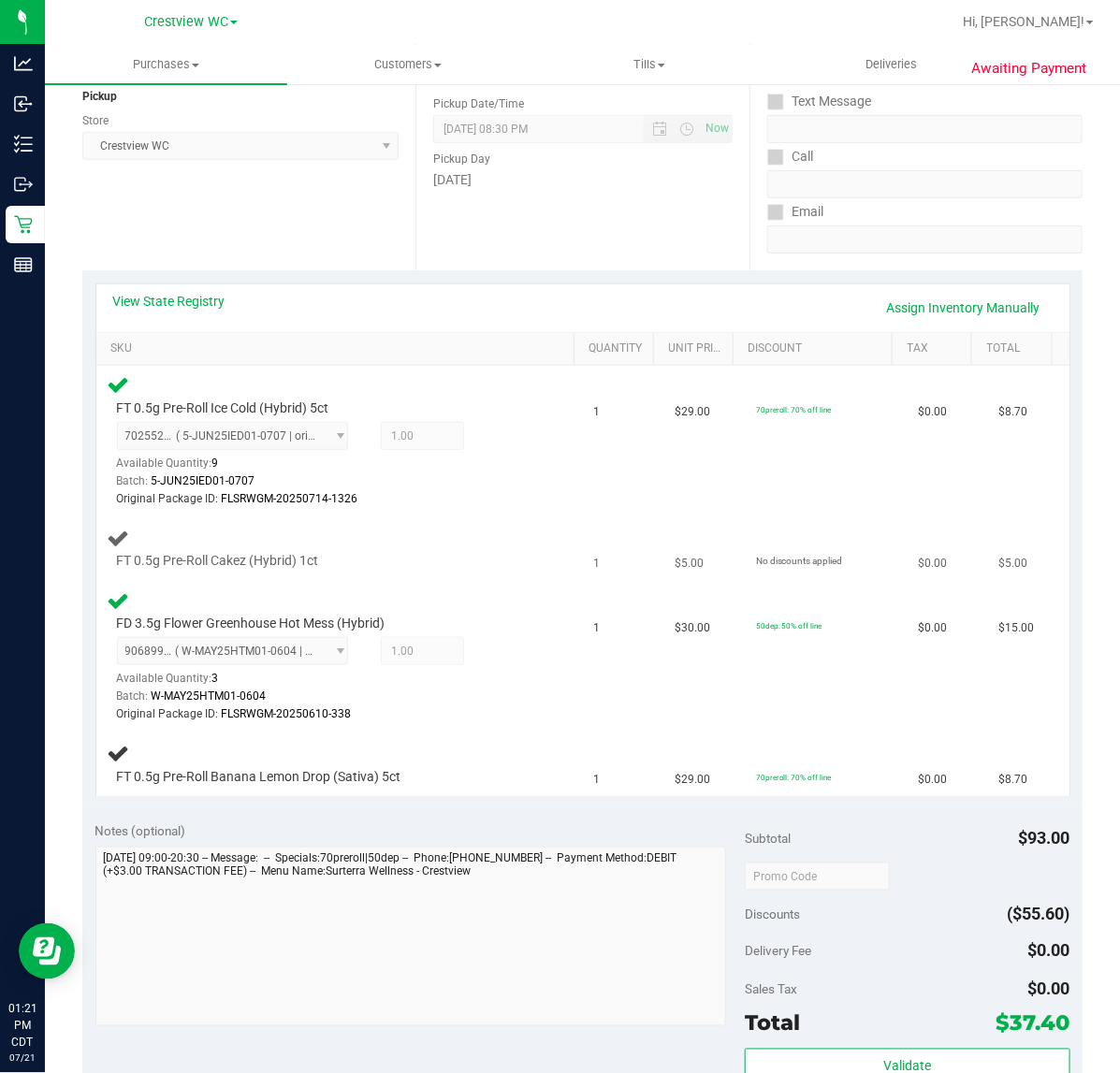 click on "FT 0.5g Pre-Roll Cakez (Hybrid) 1ct" at bounding box center (340, 548) 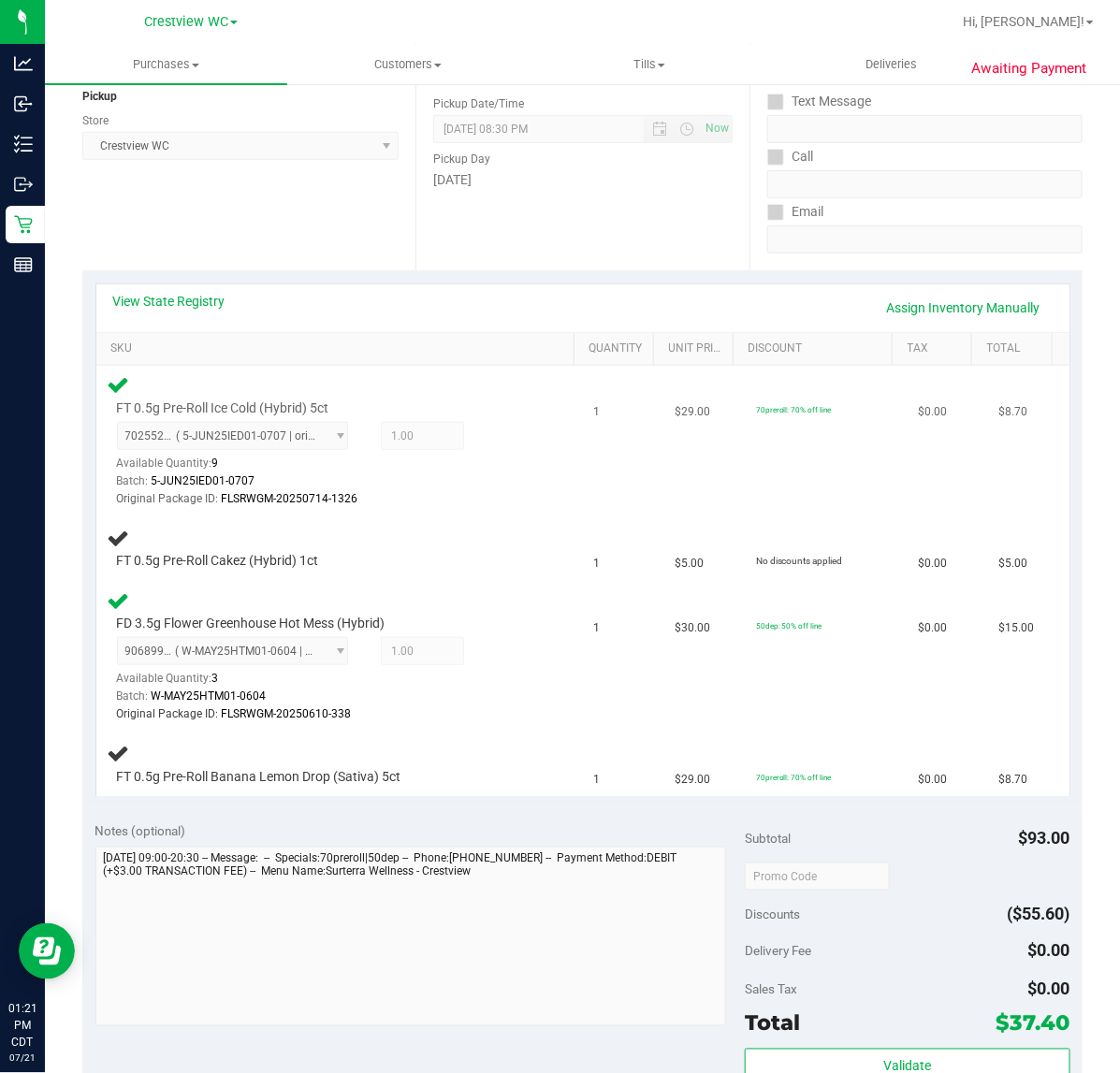 click at bounding box center (326, 508) 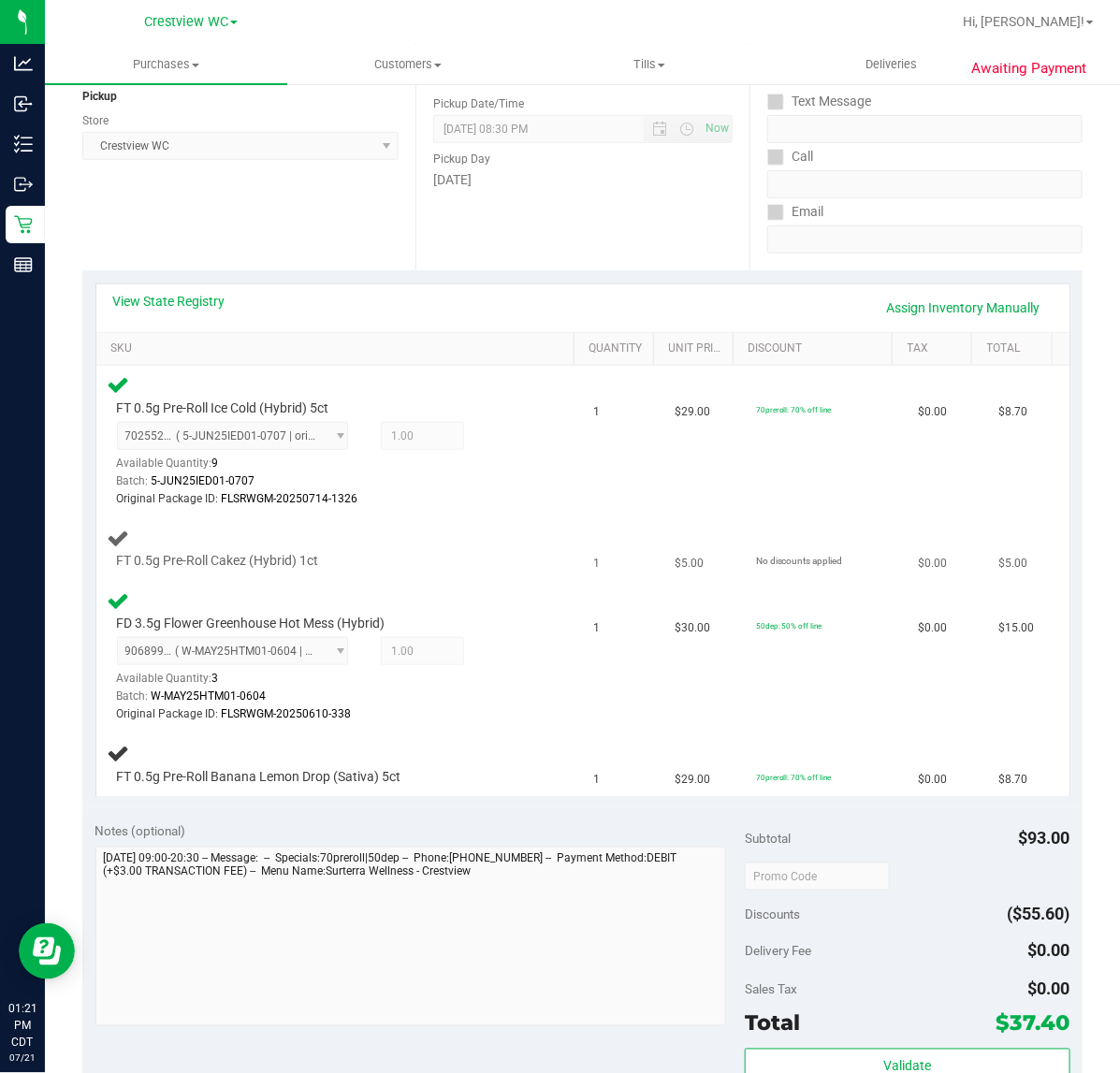 click on "FT 0.5g Pre-Roll Cakez (Hybrid) 1ct" at bounding box center (340, 548) 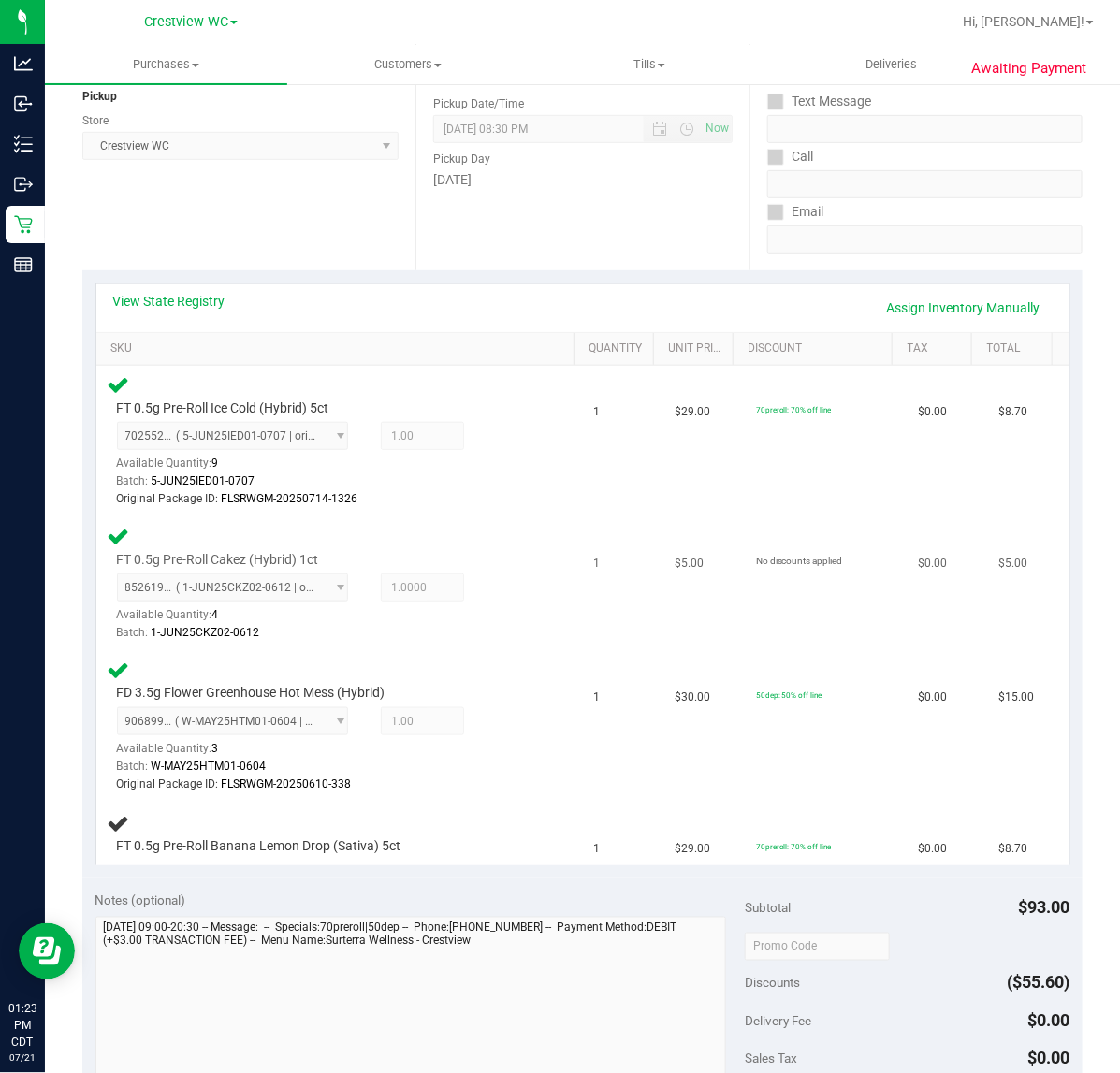 click on "FT 0.5g Pre-Roll Cakez (Hybrid) 1ct
8526190993645922
(
1-JUN25CKZ02-0612 | orig: FLSRWGM-20250618-241
)
8526190993645922
Available Quantity:  4
1.0000 1
Batch:  1-JUN25CKZ02-0612" at bounding box center [340, 584] 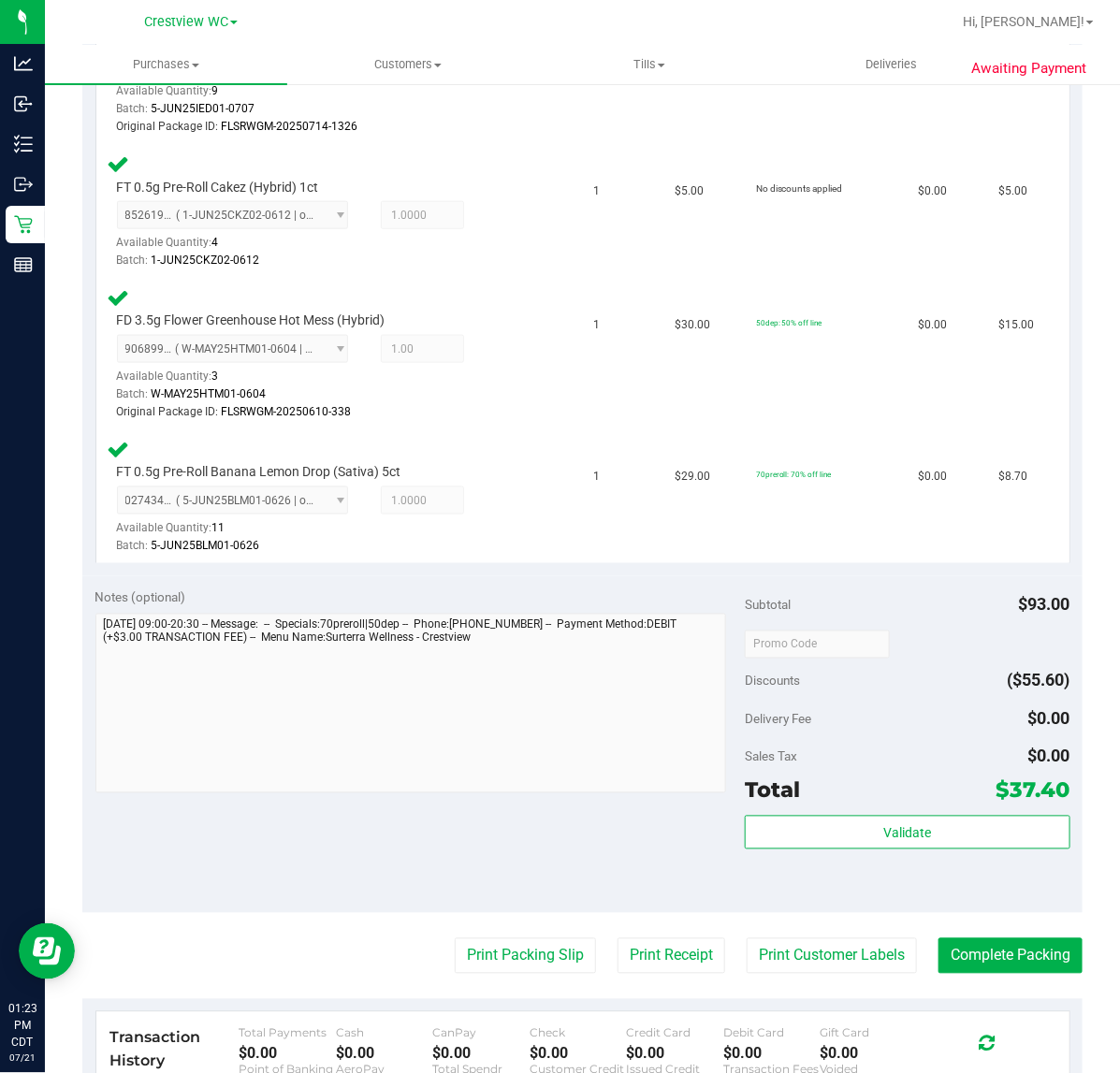 scroll, scrollTop: 819, scrollLeft: 0, axis: vertical 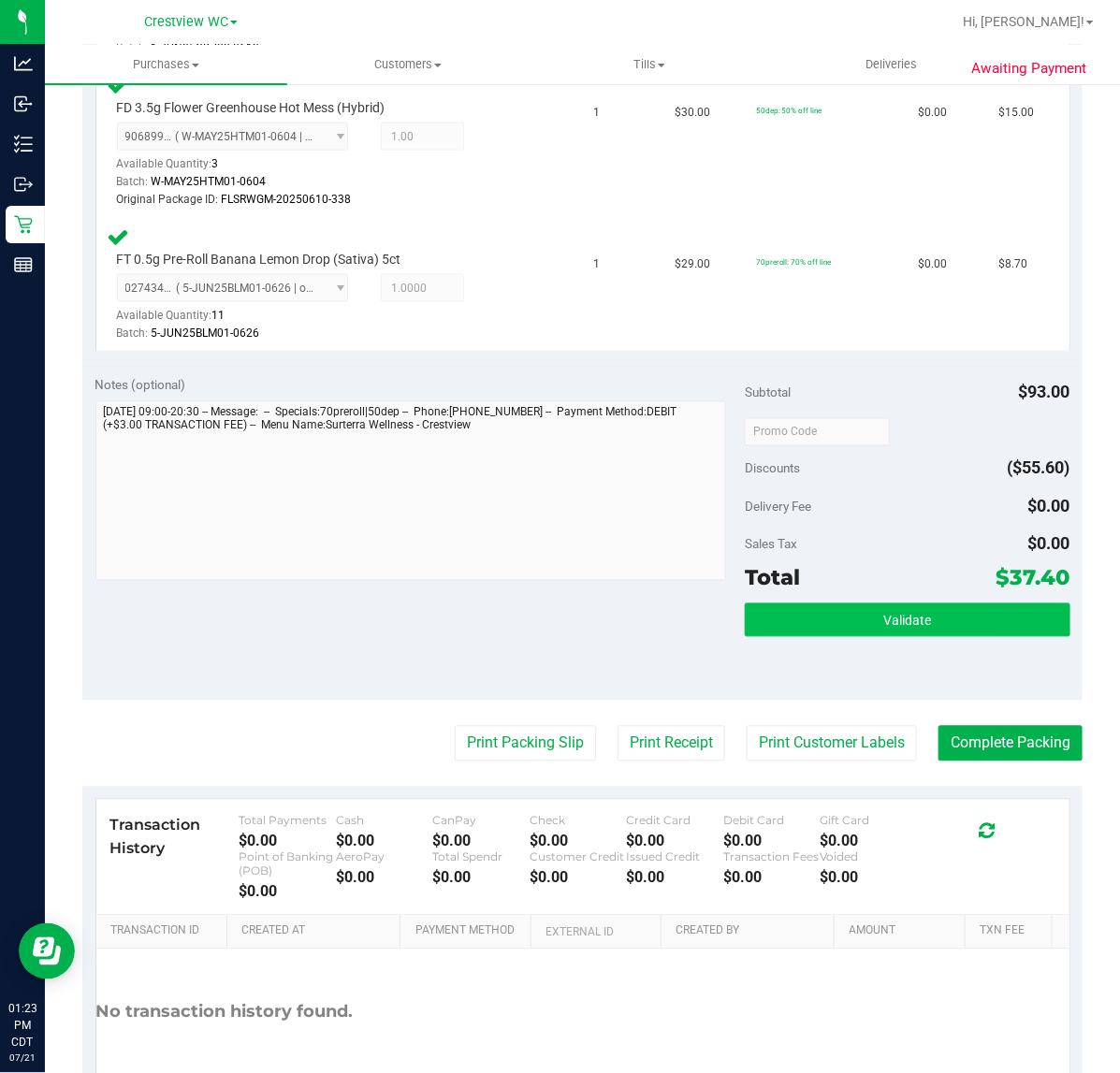 drag, startPoint x: 870, startPoint y: 647, endPoint x: 871, endPoint y: 631, distance: 16.03122 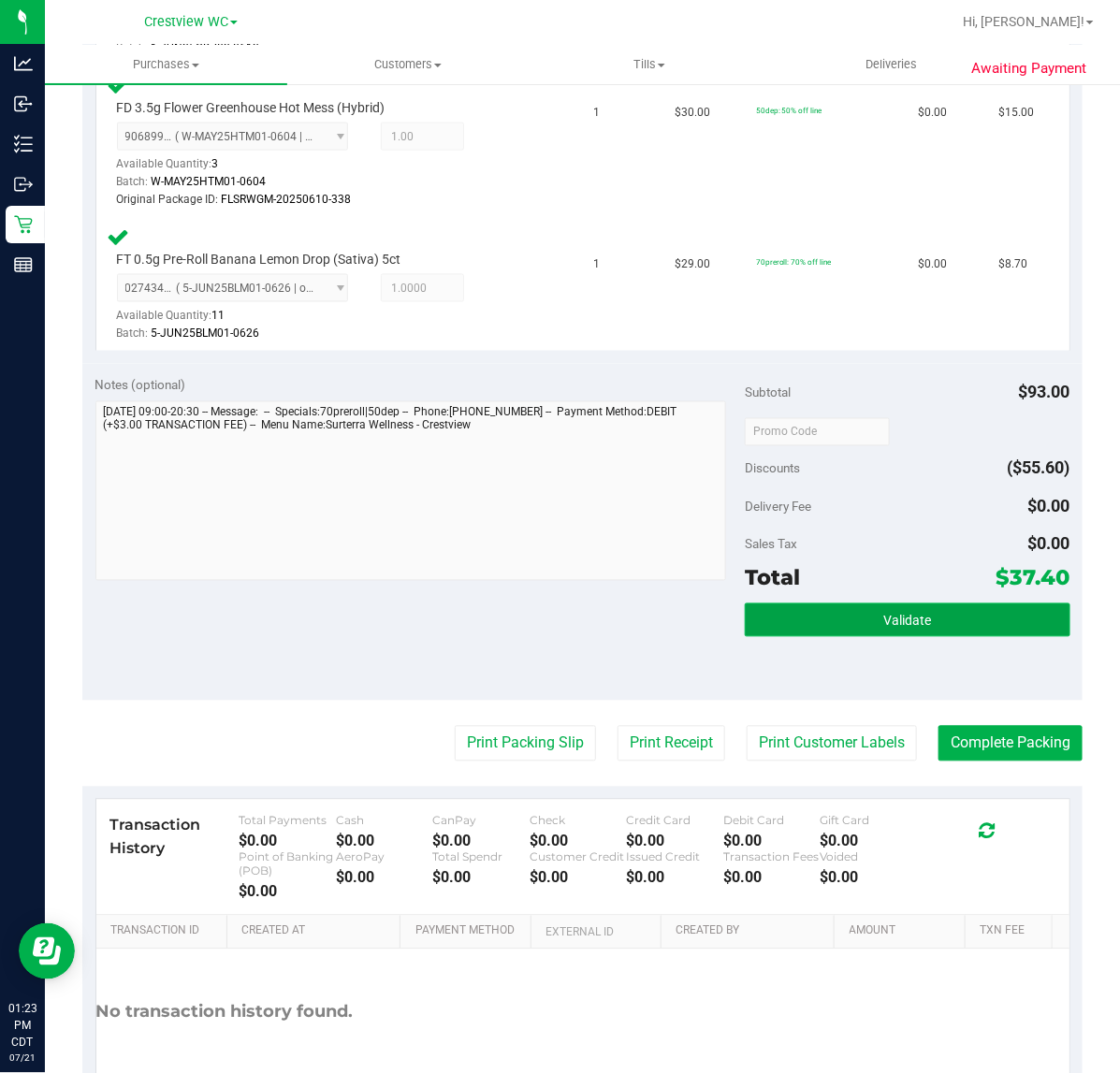 click on "Validate" at bounding box center [907, 620] 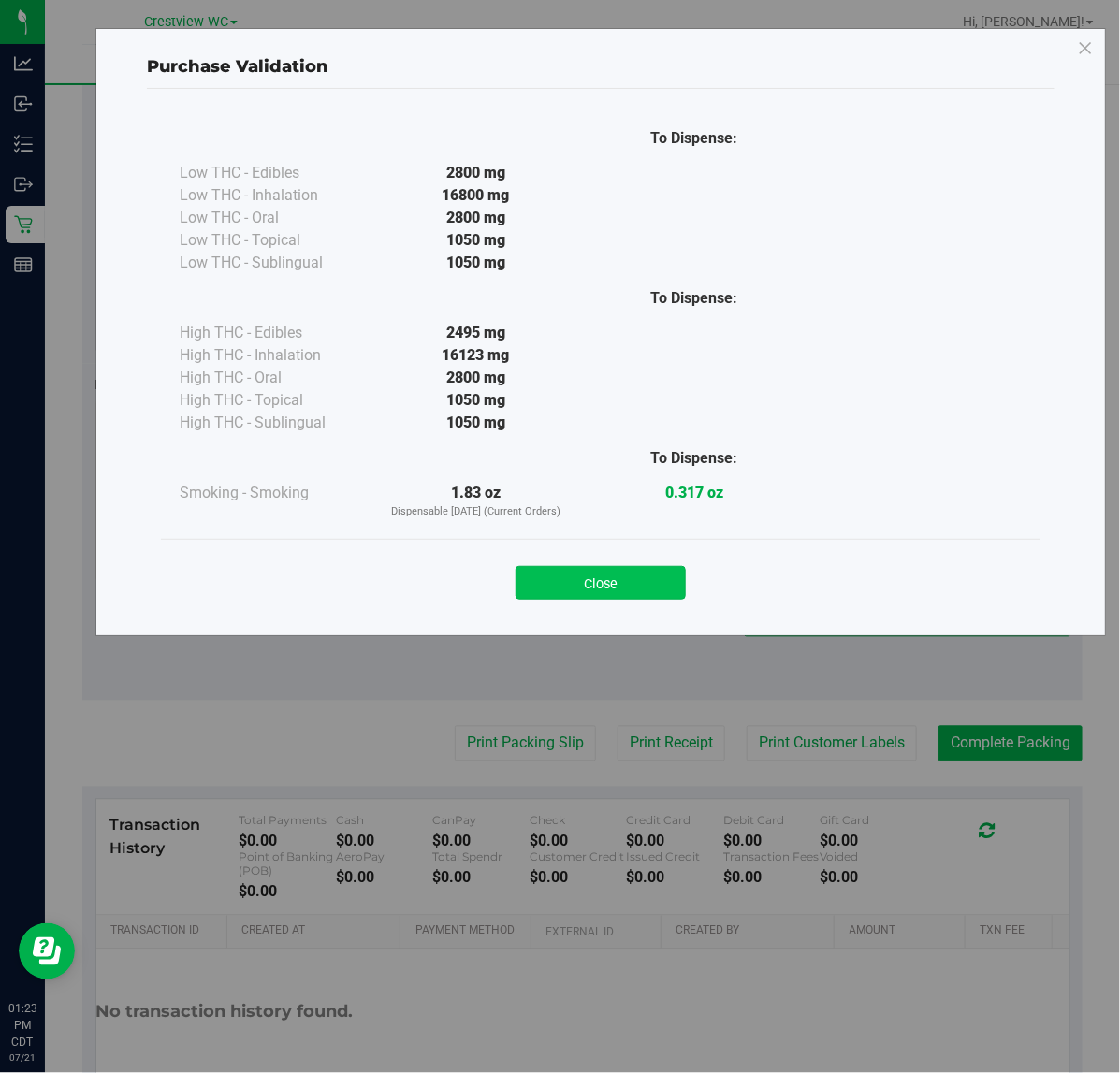 click on "Close" at bounding box center (601, 583) 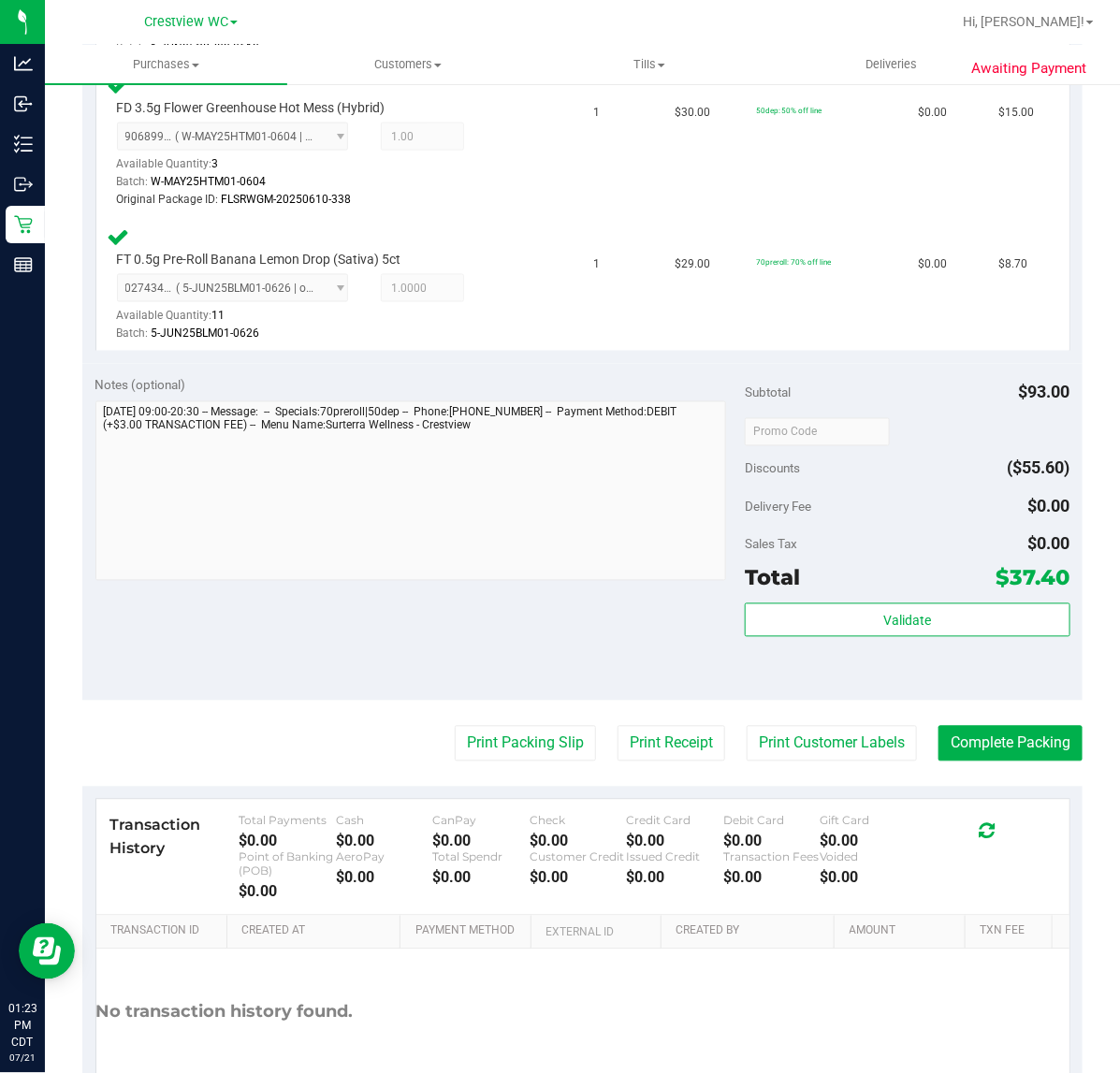 click on "Back
Edit Purchase
Cancel Purchase
View Profile
# 11665420
BioTrack ID:
-
Submitted
Needs review
Last Modified
[PERSON_NAME] API
[DATE] 12:42:54 PM CDT" at bounding box center [582, 216] 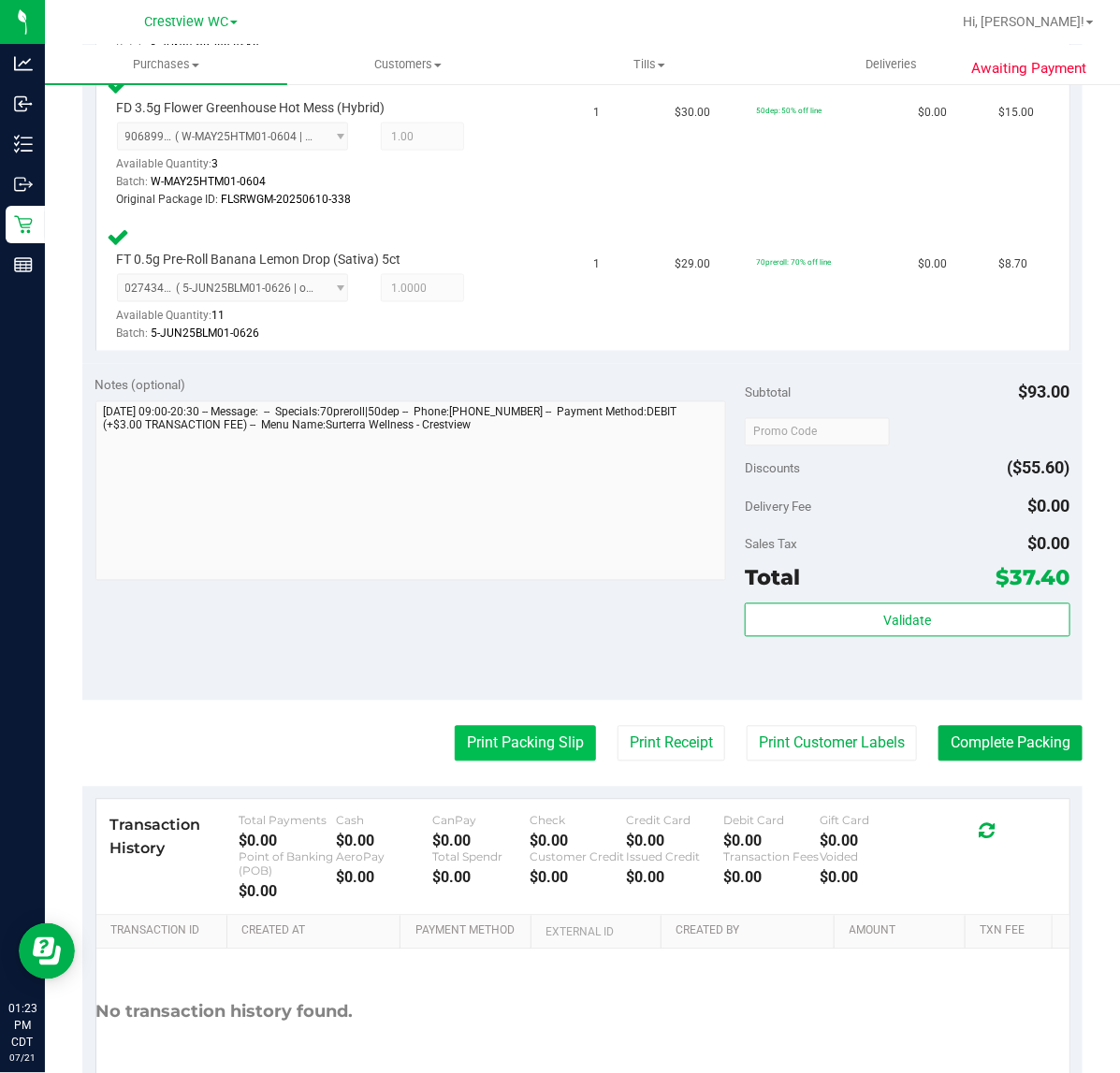 click on "Print Packing Slip" at bounding box center (525, 744) 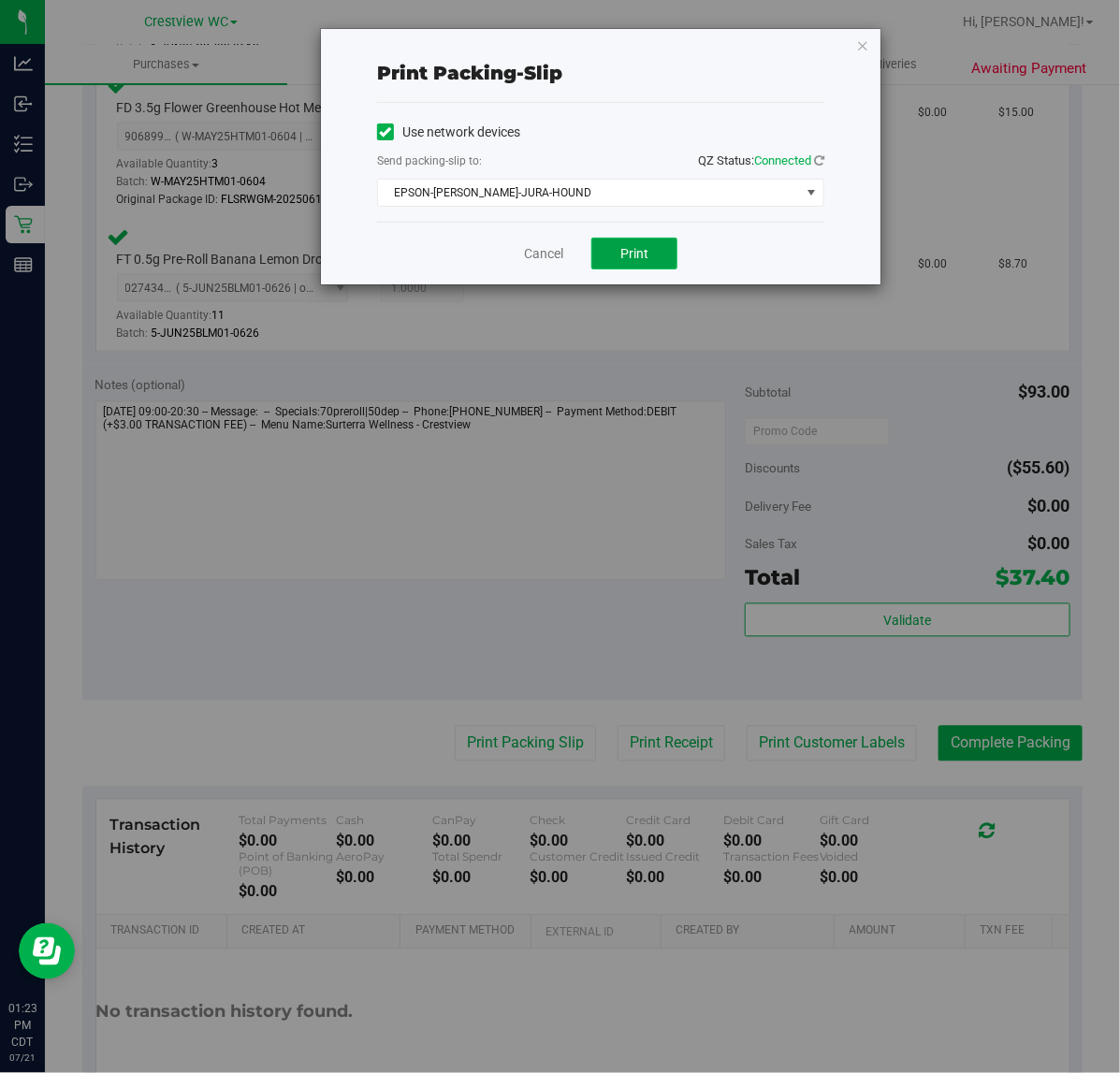 click on "Print" at bounding box center (634, 254) 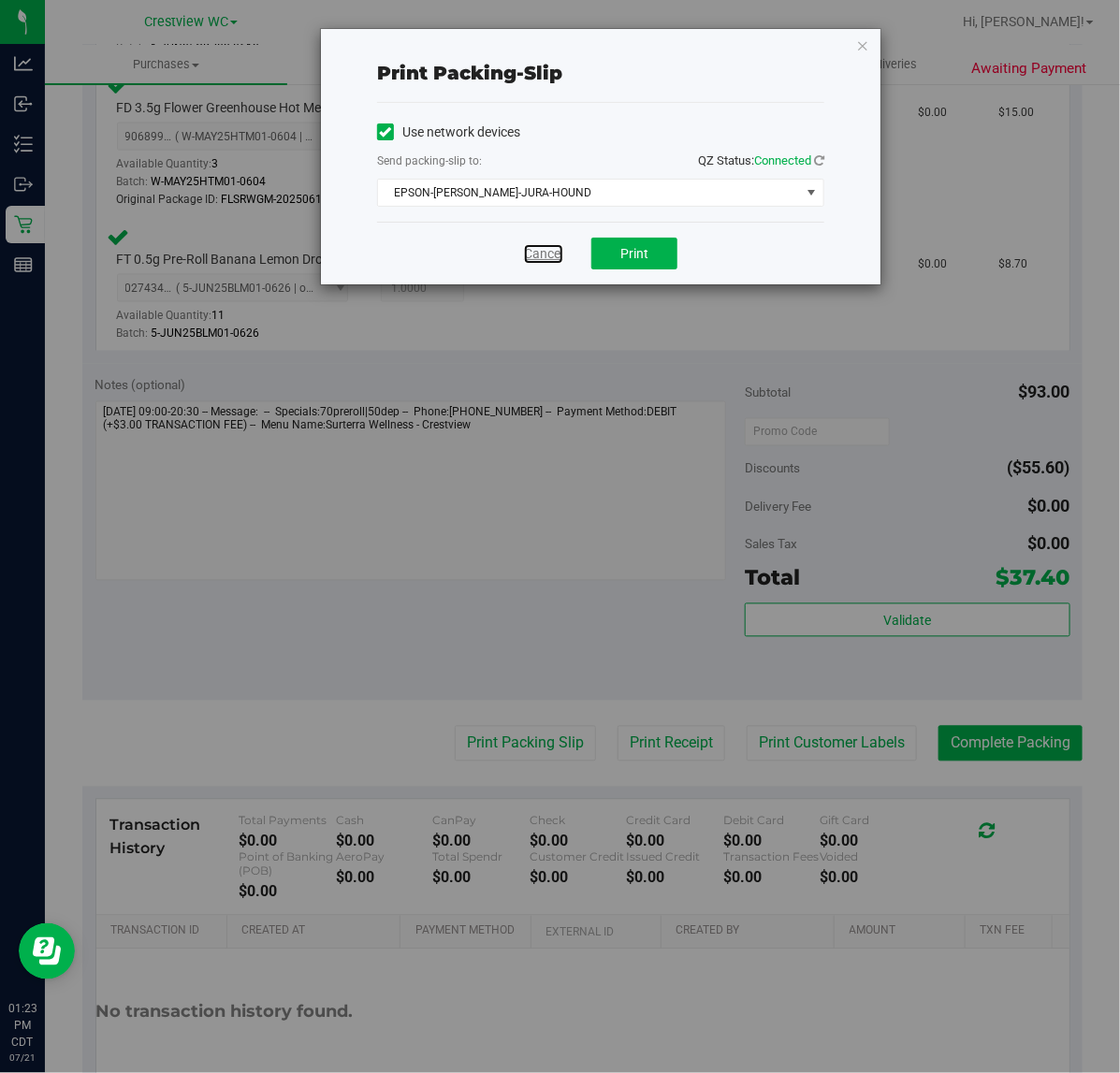 drag, startPoint x: 543, startPoint y: 244, endPoint x: 904, endPoint y: 510, distance: 448.4161 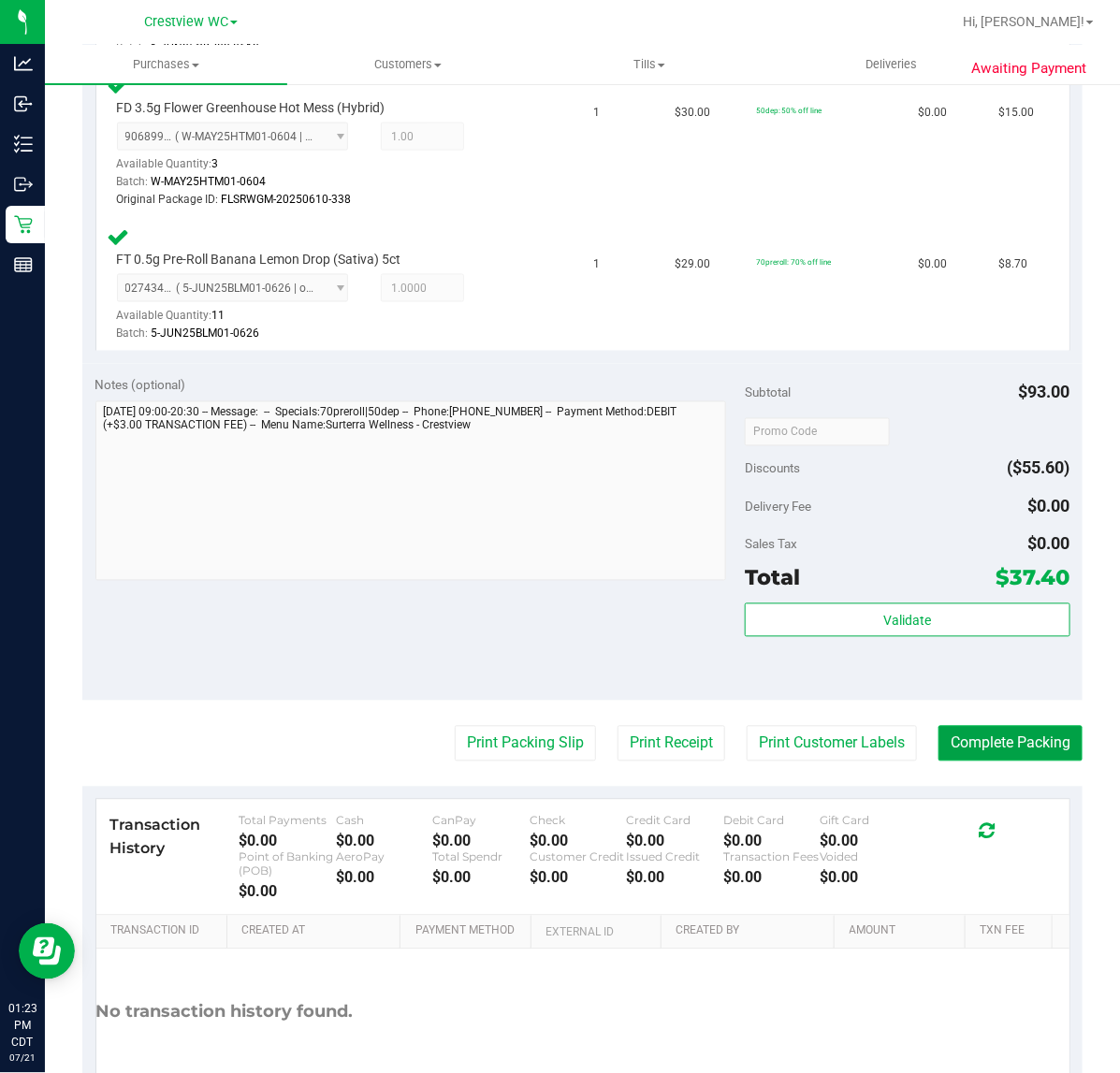 click on "Complete Packing" at bounding box center (1011, 744) 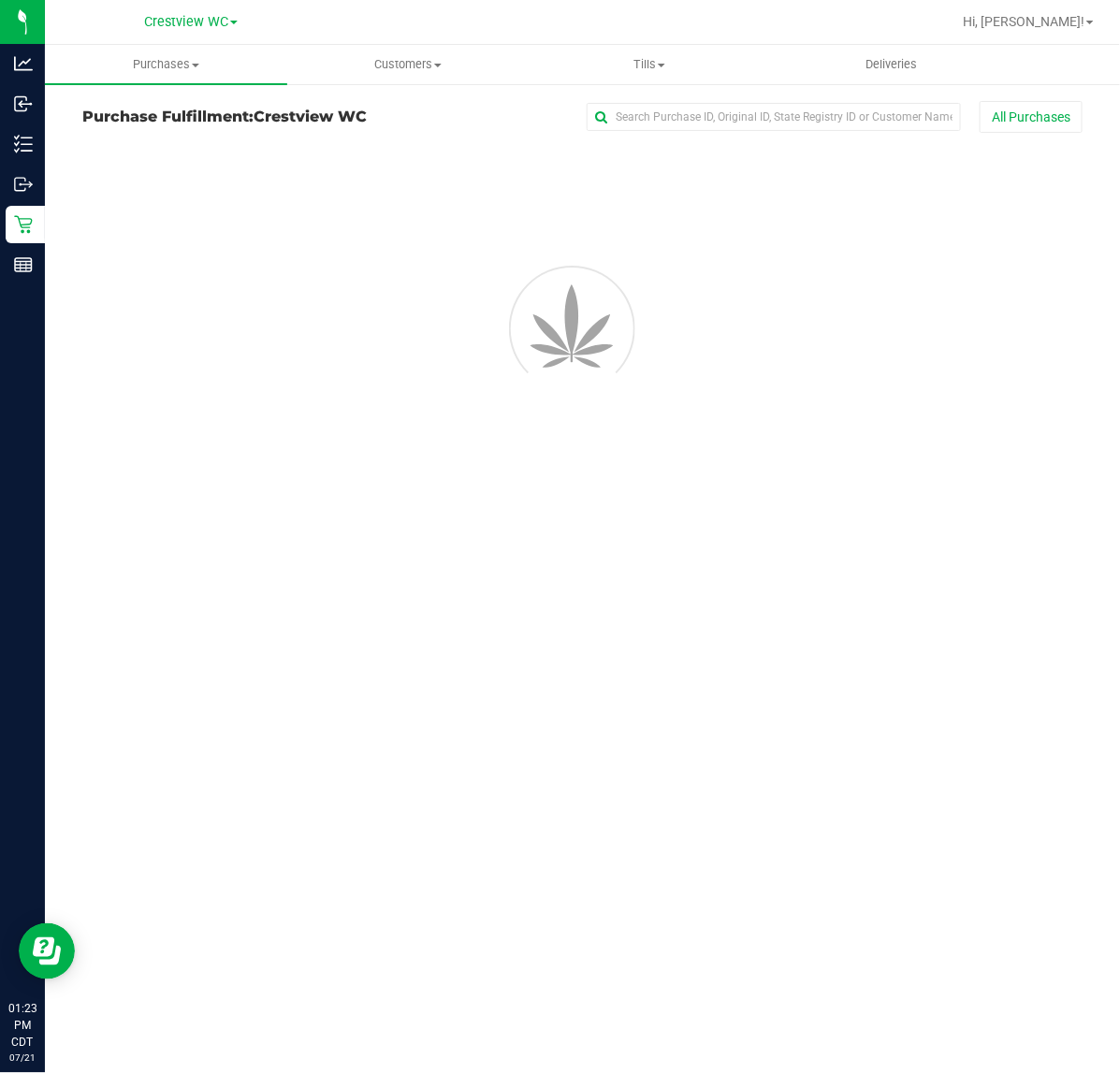 scroll, scrollTop: 0, scrollLeft: 0, axis: both 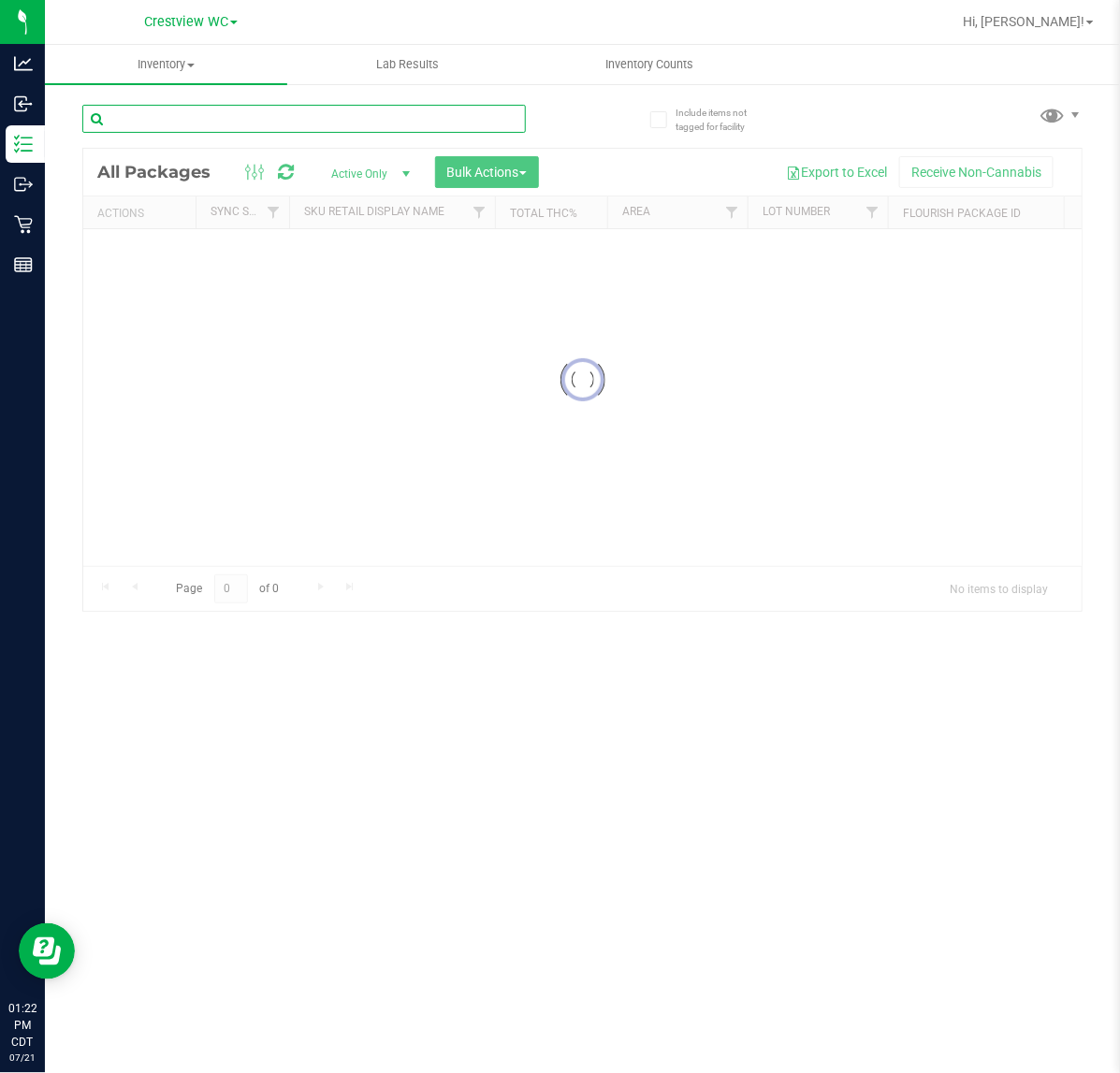 click at bounding box center (304, 119) 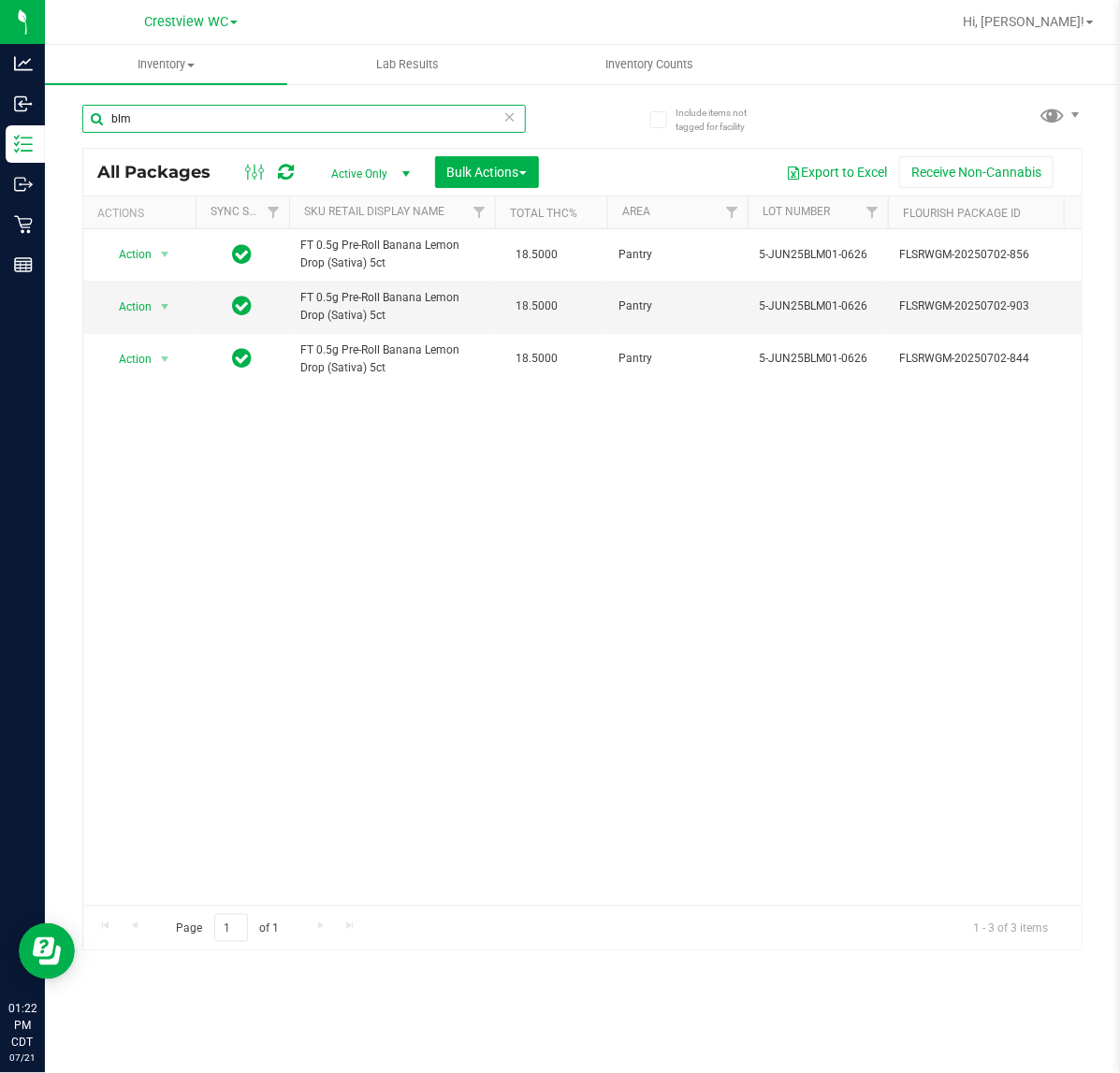 scroll, scrollTop: 0, scrollLeft: 348, axis: horizontal 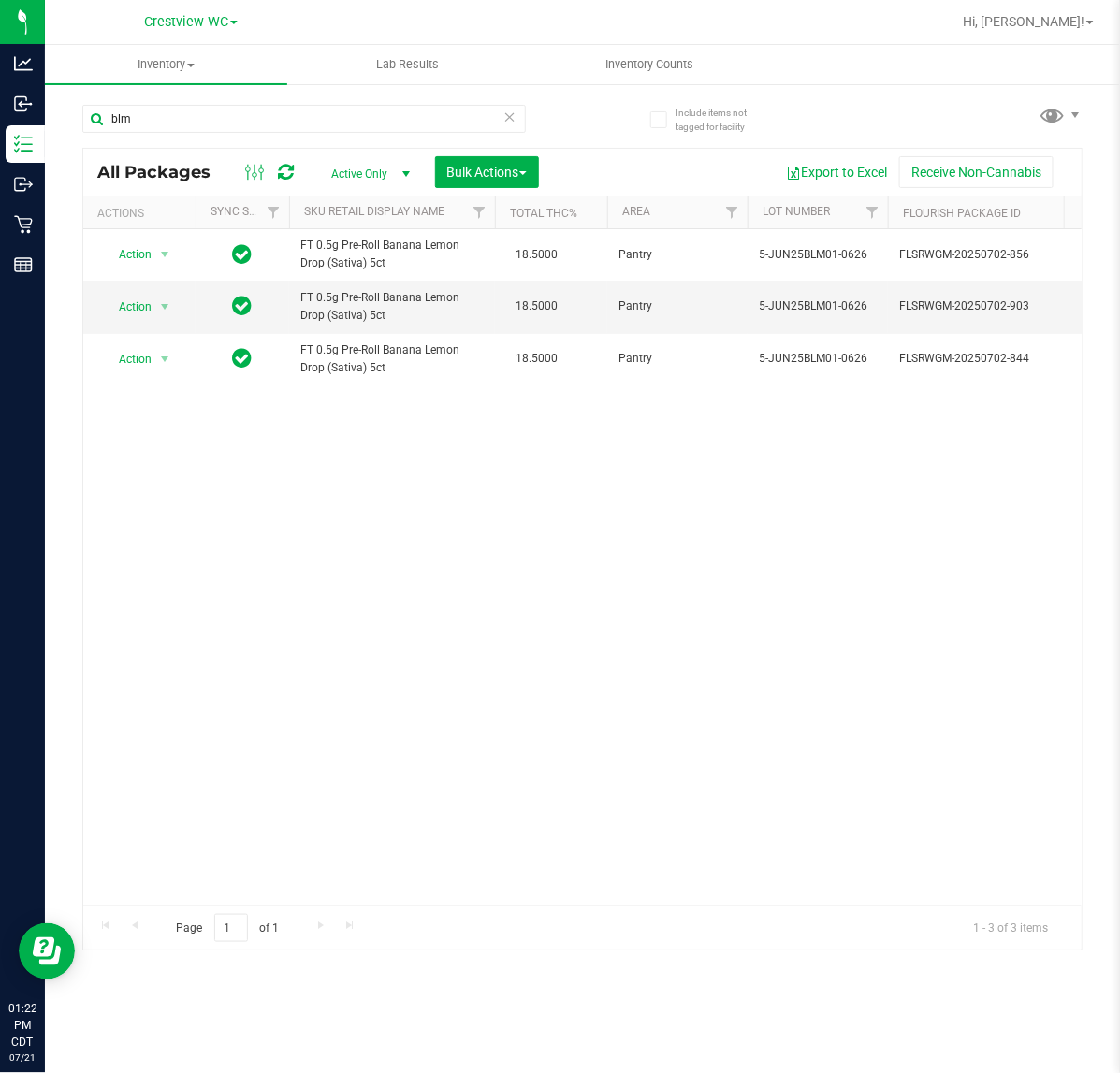 click on "Action Action Adjust qty Create package Edit attributes Global inventory Locate package Lock package Package audit log Print package label Print product labels Schedule for destruction
FT 0.5g Pre-Roll Banana Lemon Drop (Sativa) 5ct
18.5000
Pantry
5-JUN25BLM01-0626
FLSRWGM-20250702-856
7979815272032849
3
1
2
00000588
Created
FLO-PRE-FT-BLM.5CT
FT - PRE-ROLL - 0.5G - 5CT - BLM - SAT" at bounding box center (582, 567) 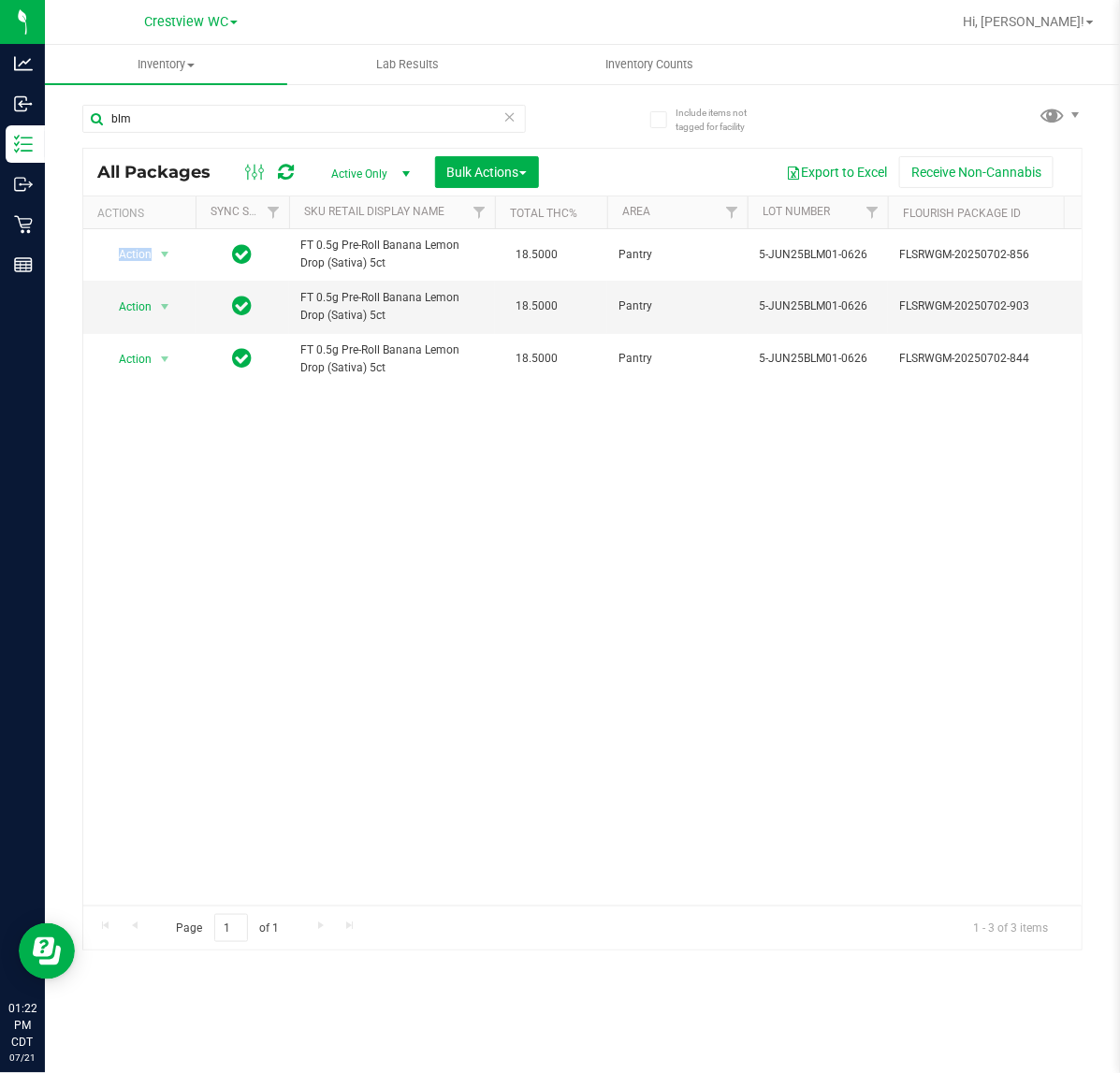 click on "Action Action Adjust qty Create package Edit attributes Global inventory Locate package Lock package Package audit log Print package label Print product labels Schedule for destruction
FT 0.5g Pre-Roll Banana Lemon Drop (Sativa) 5ct
18.5000
Pantry
5-JUN25BLM01-0626
FLSRWGM-20250702-856
7979815272032849
3
1
2
00000588
Created
FLO-PRE-FT-BLM.5CT
FT - PRE-ROLL - 0.5G - 5CT - BLM - SAT" at bounding box center [582, 567] 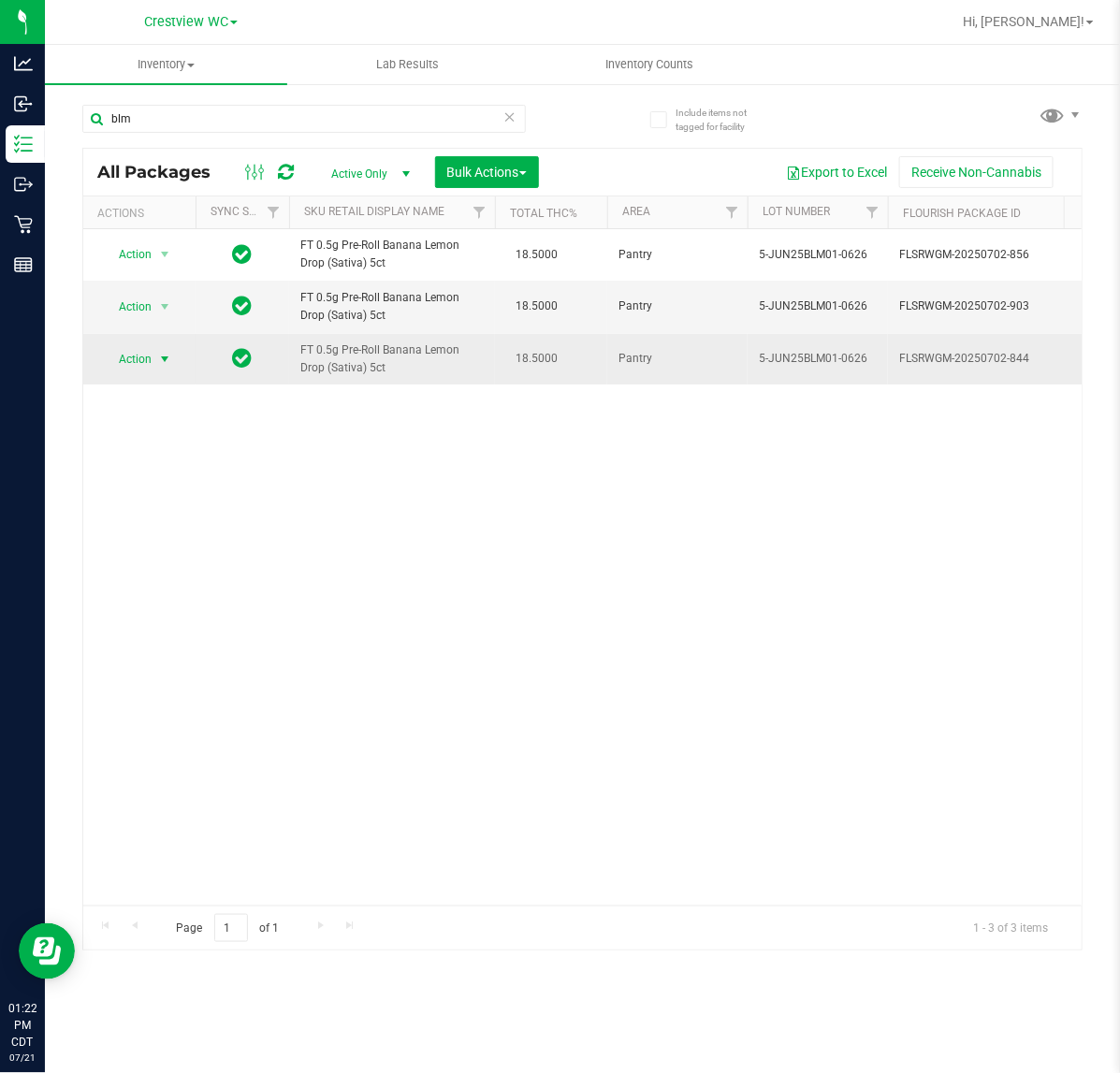 click on "Action" at bounding box center [127, 359] 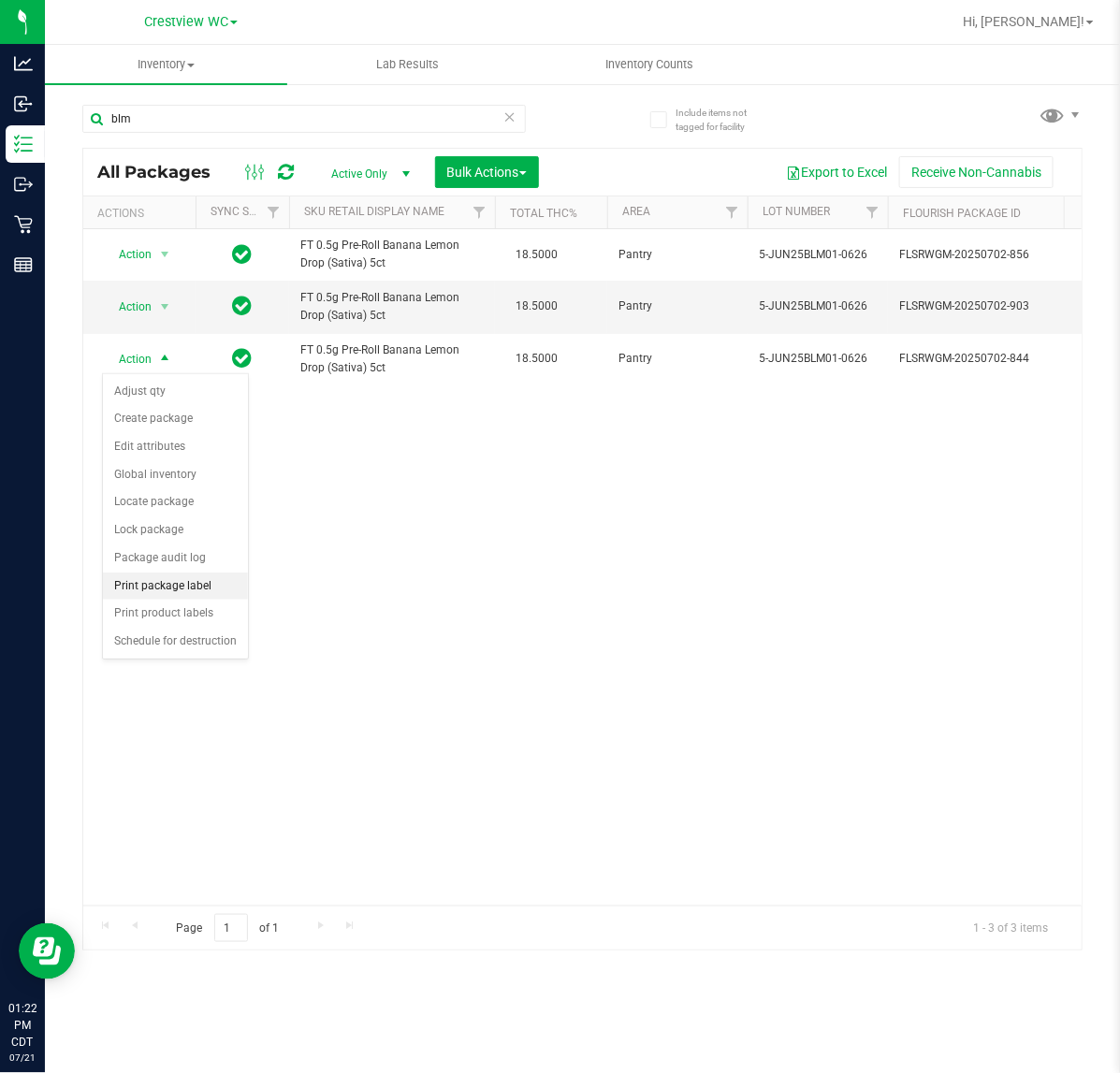 click on "Print package label" at bounding box center [175, 587] 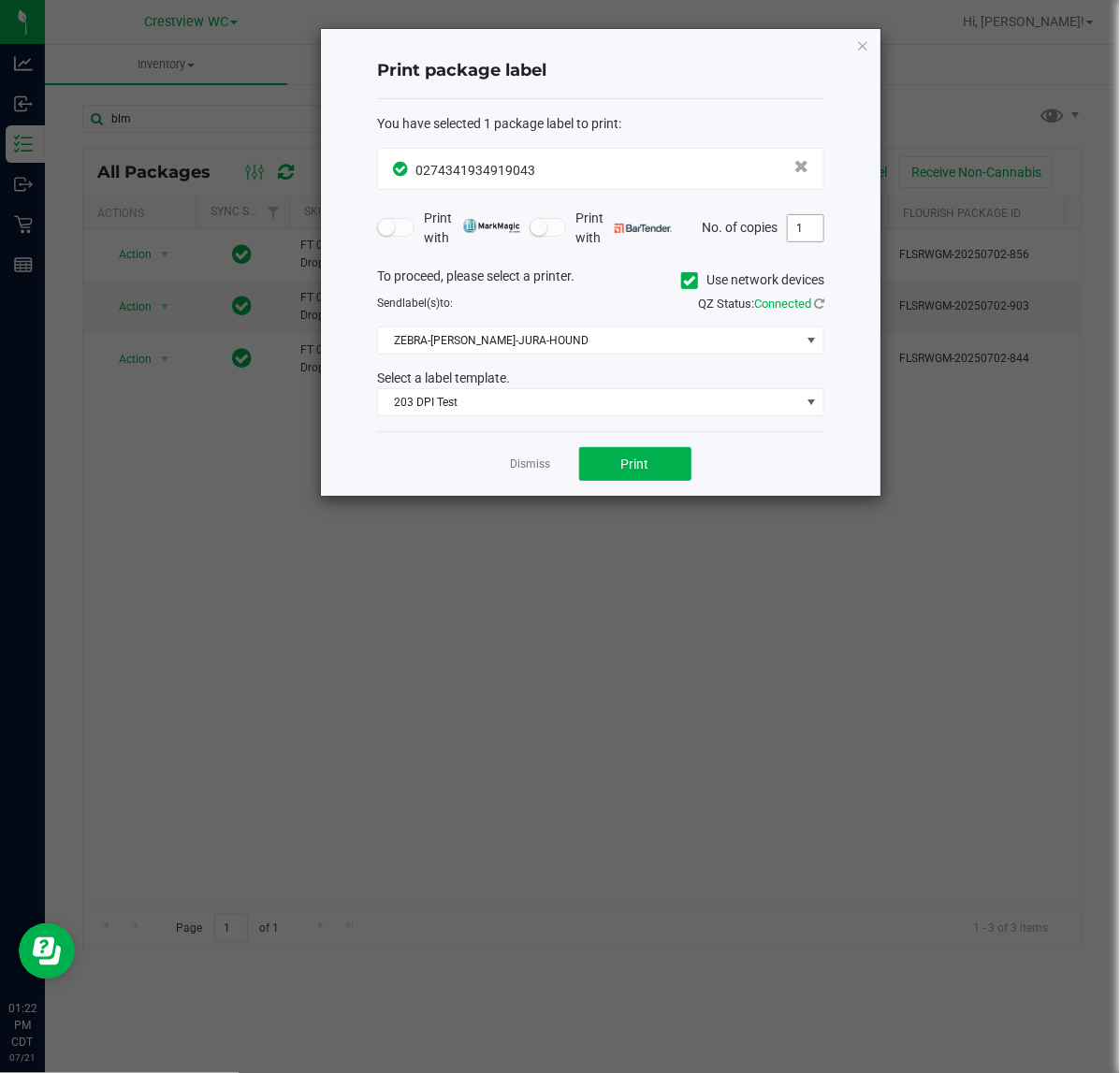 click on "1" at bounding box center (806, 228) 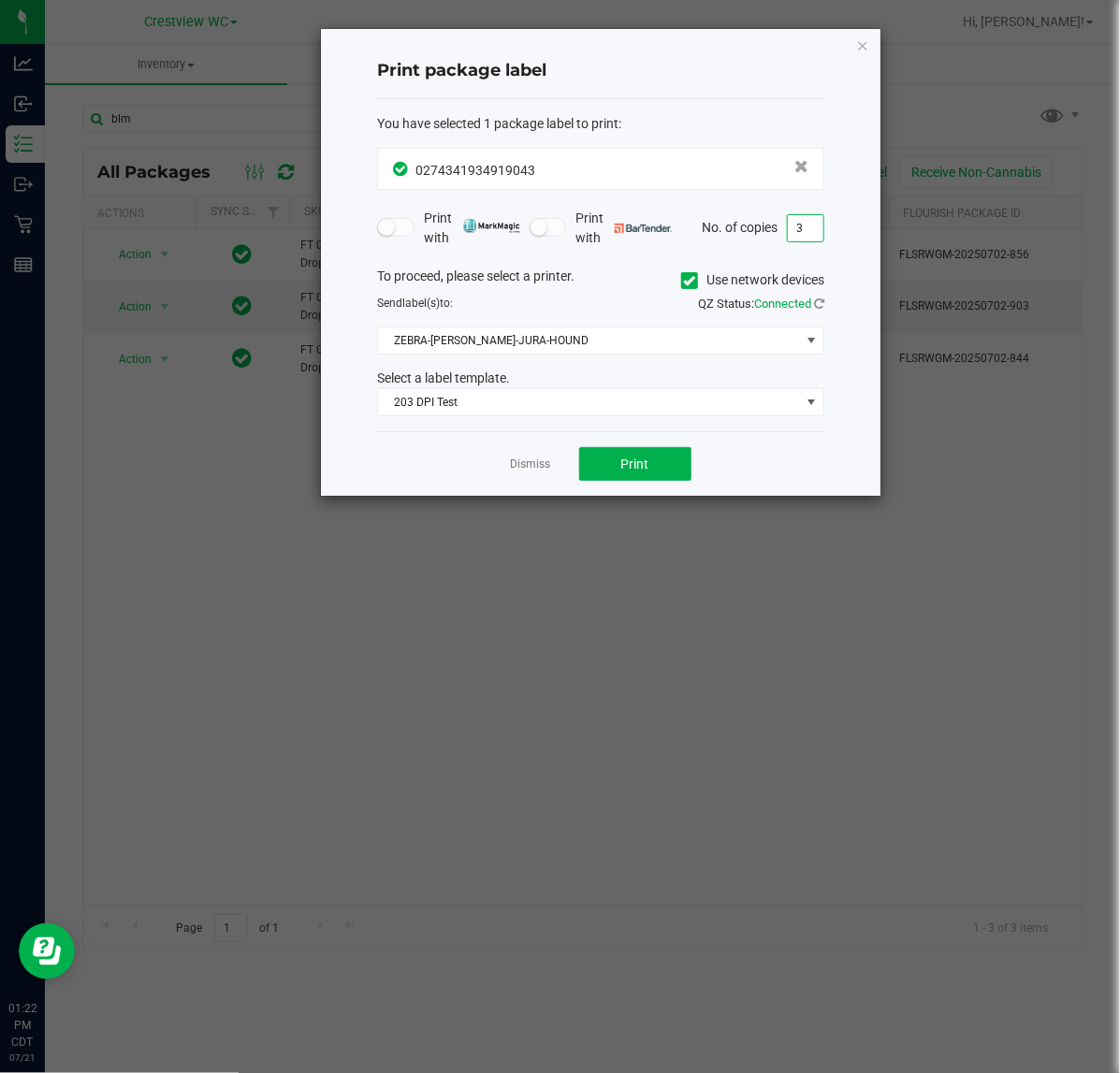 type on "3" 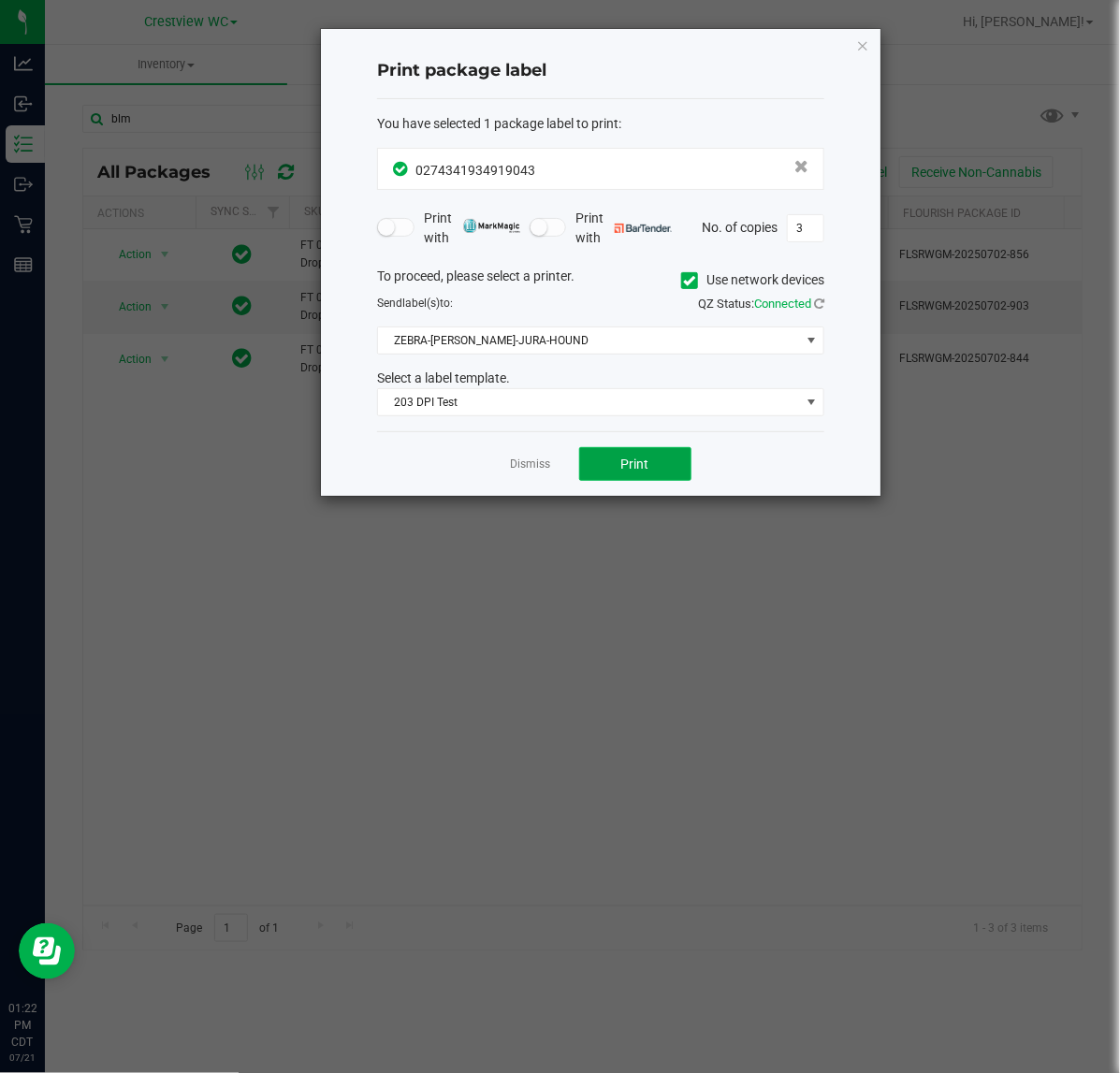 click on "Print" 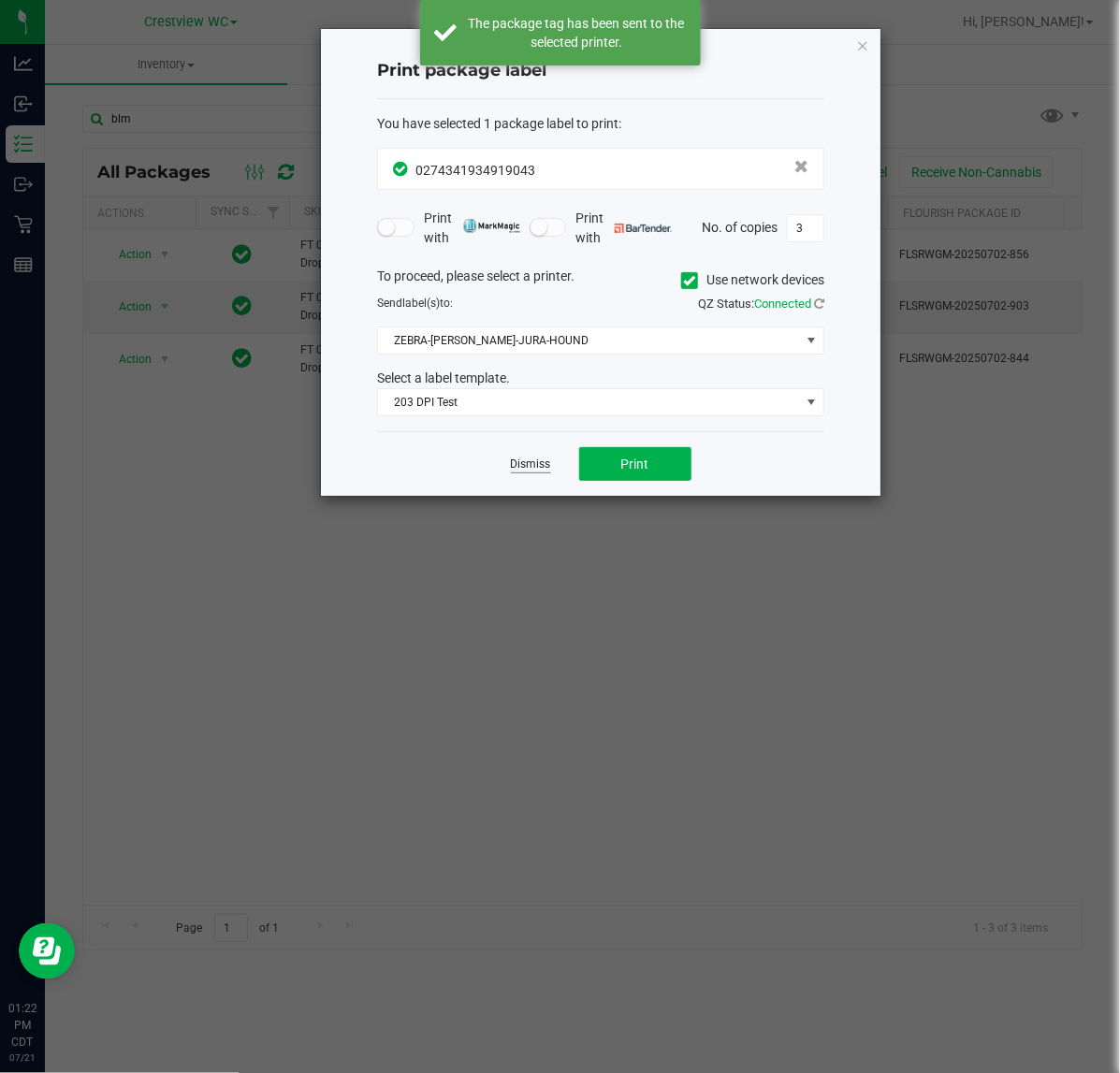 click on "Dismiss" 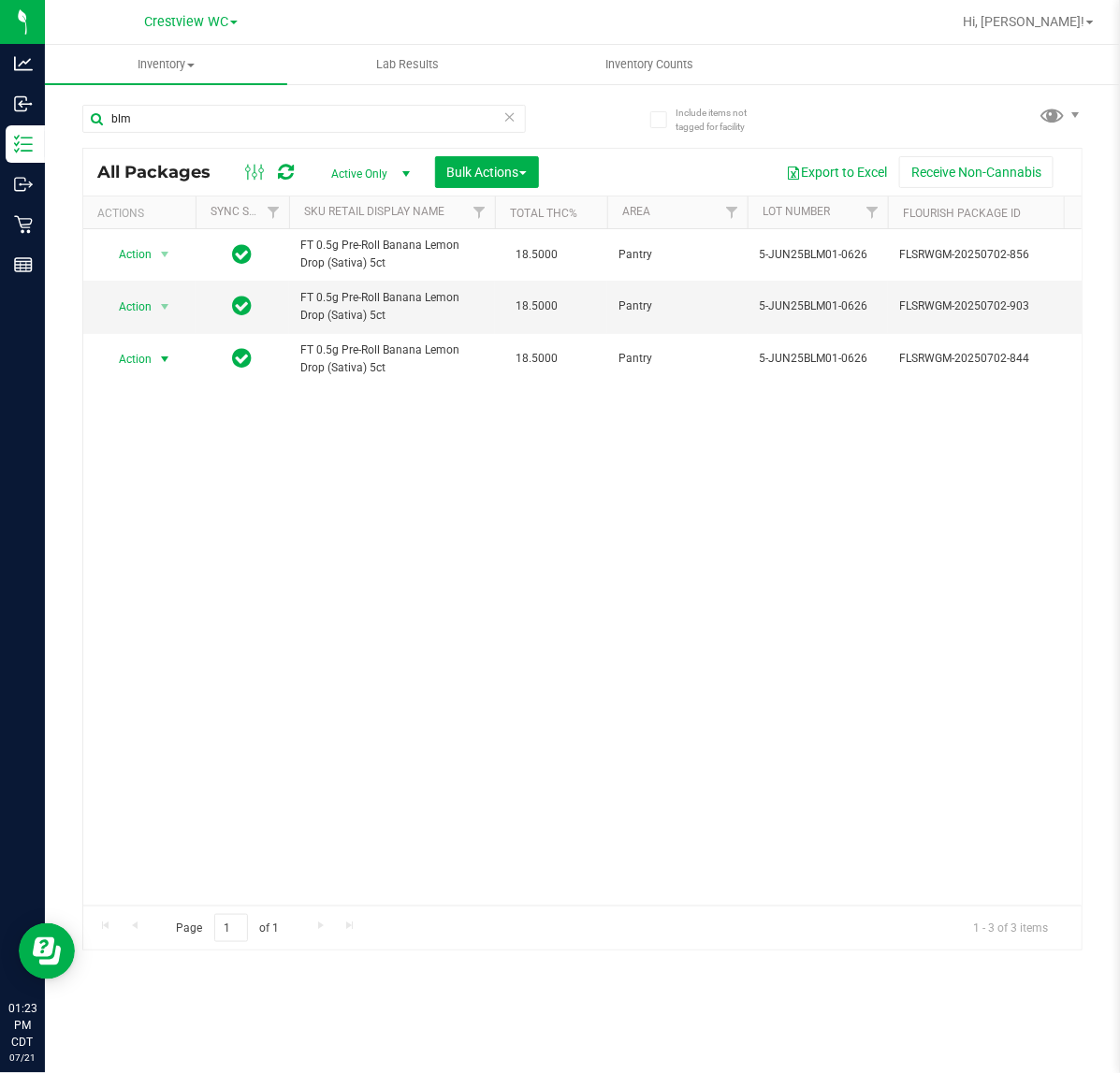 click on "Action Action Adjust qty Create package Edit attributes Global inventory Locate package Lock package Package audit log Print package label Print product labels Schedule for destruction
FT 0.5g Pre-Roll Banana Lemon Drop (Sativa) 5ct
18.5000
Pantry
5-JUN25BLM01-0626
FLSRWGM-20250702-856
7979815272032849
3
1
2
00000588
Created
FLO-PRE-FT-BLM.5CT
FT - PRE-ROLL - 0.5G - 5CT - BLM - SAT" at bounding box center (582, 567) 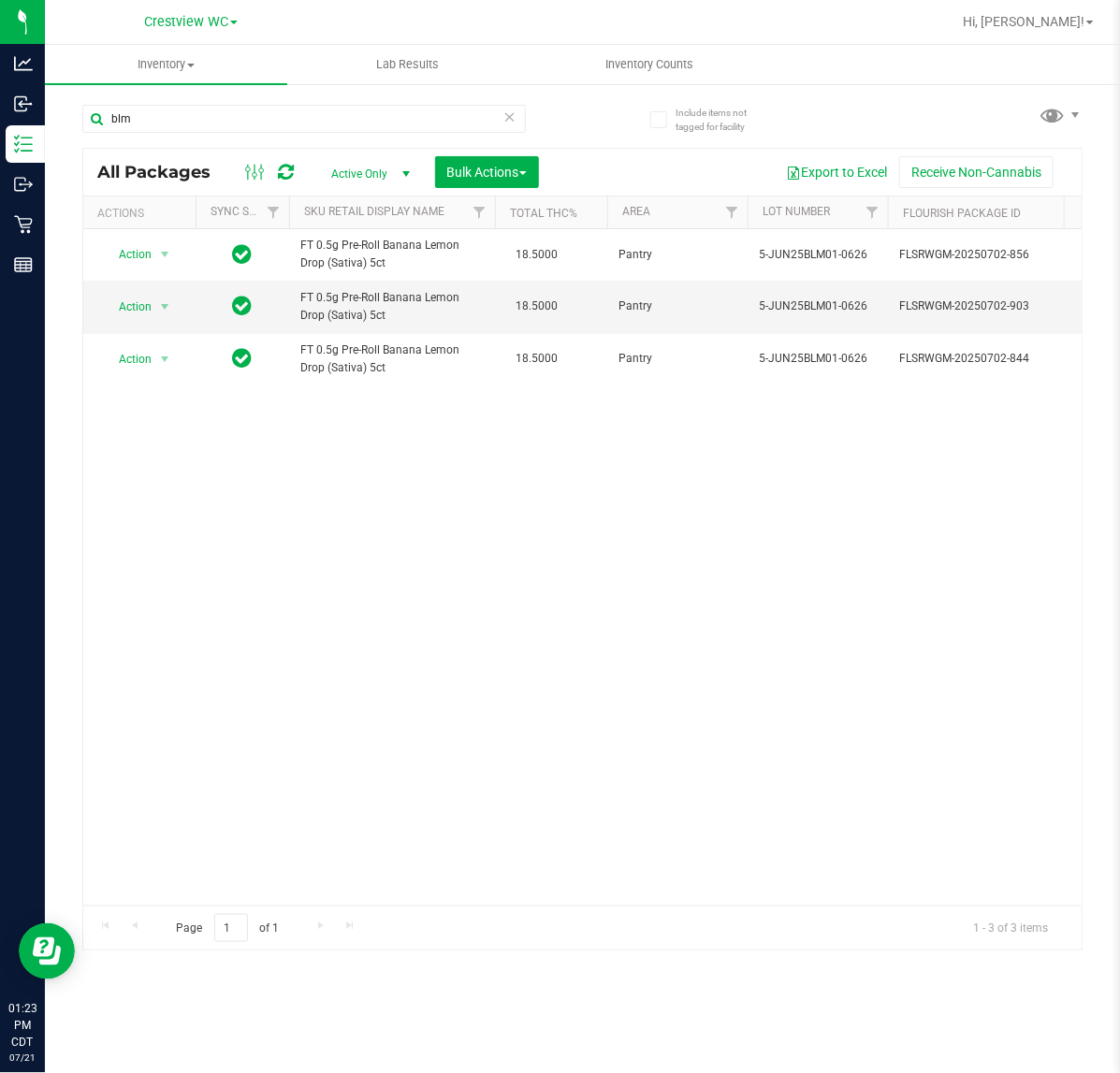 click on "Action Action Adjust qty Create package Edit attributes Global inventory Locate package Lock package Package audit log Print package label Print product labels Schedule for destruction
FT 0.5g Pre-Roll Banana Lemon Drop (Sativa) 5ct
18.5000
Pantry
5-JUN25BLM01-0626
FLSRWGM-20250702-856
7979815272032849
3
1
2
00000588
Created
FLO-PRE-FT-BLM.5CT
FT - PRE-ROLL - 0.5G - 5CT - BLM - SAT" at bounding box center (582, 567) 